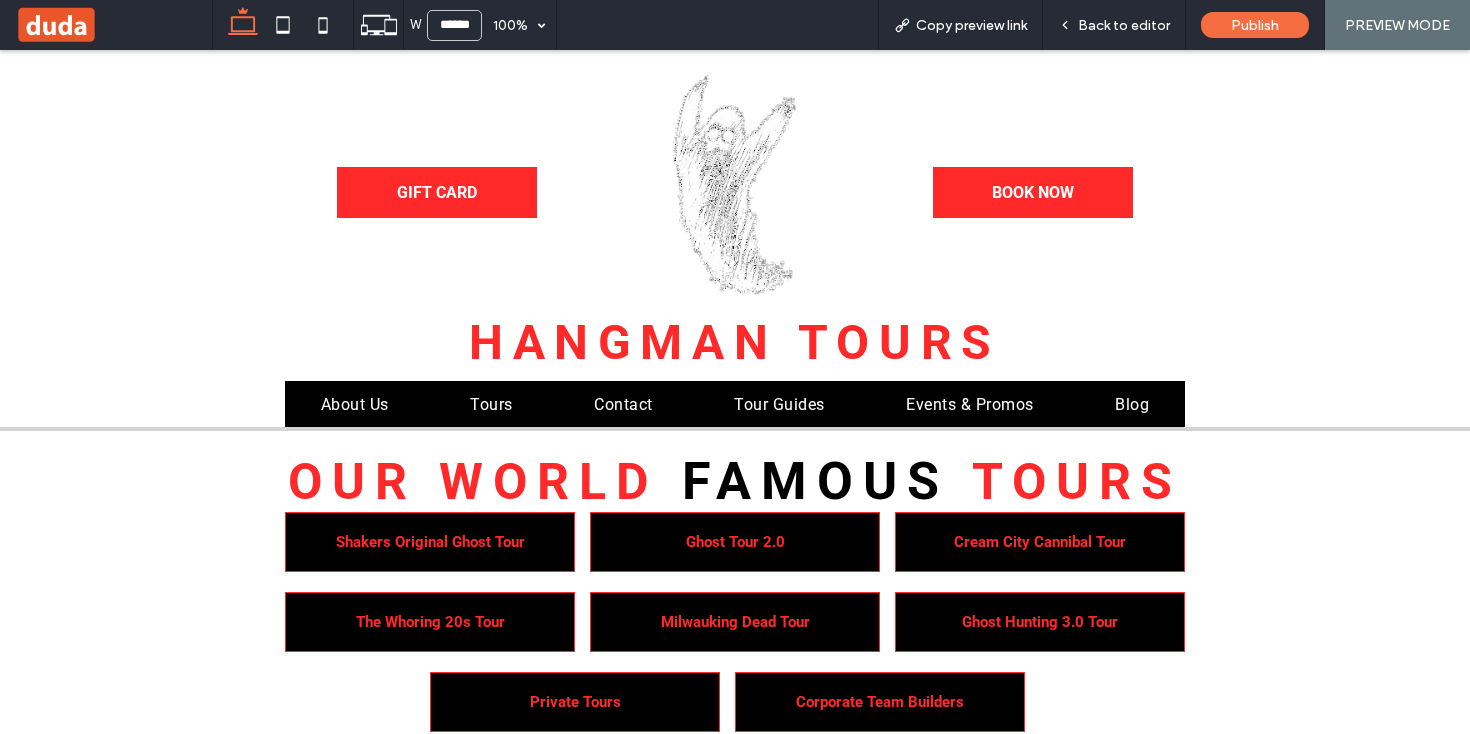 scroll, scrollTop: 0, scrollLeft: 0, axis: both 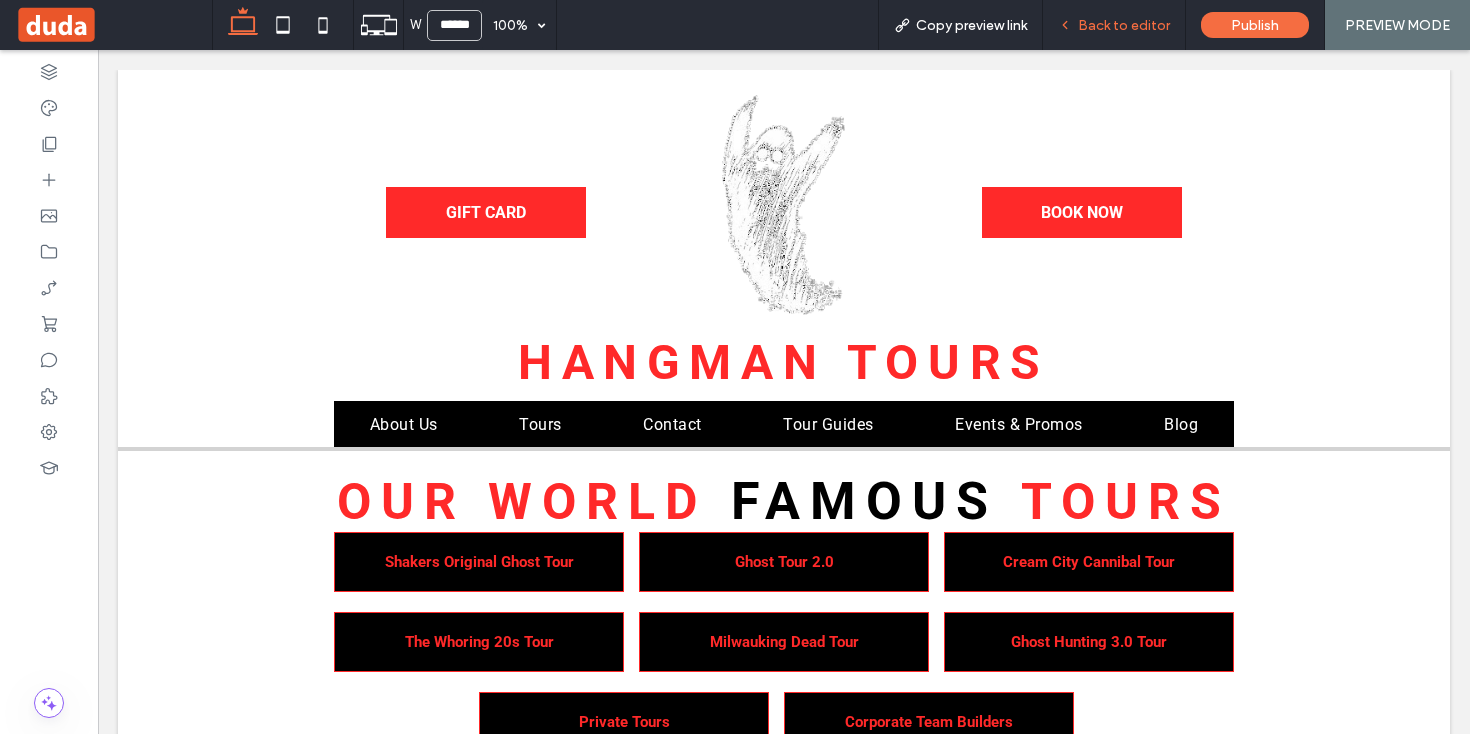 click on "Back to editor" at bounding box center [1124, 25] 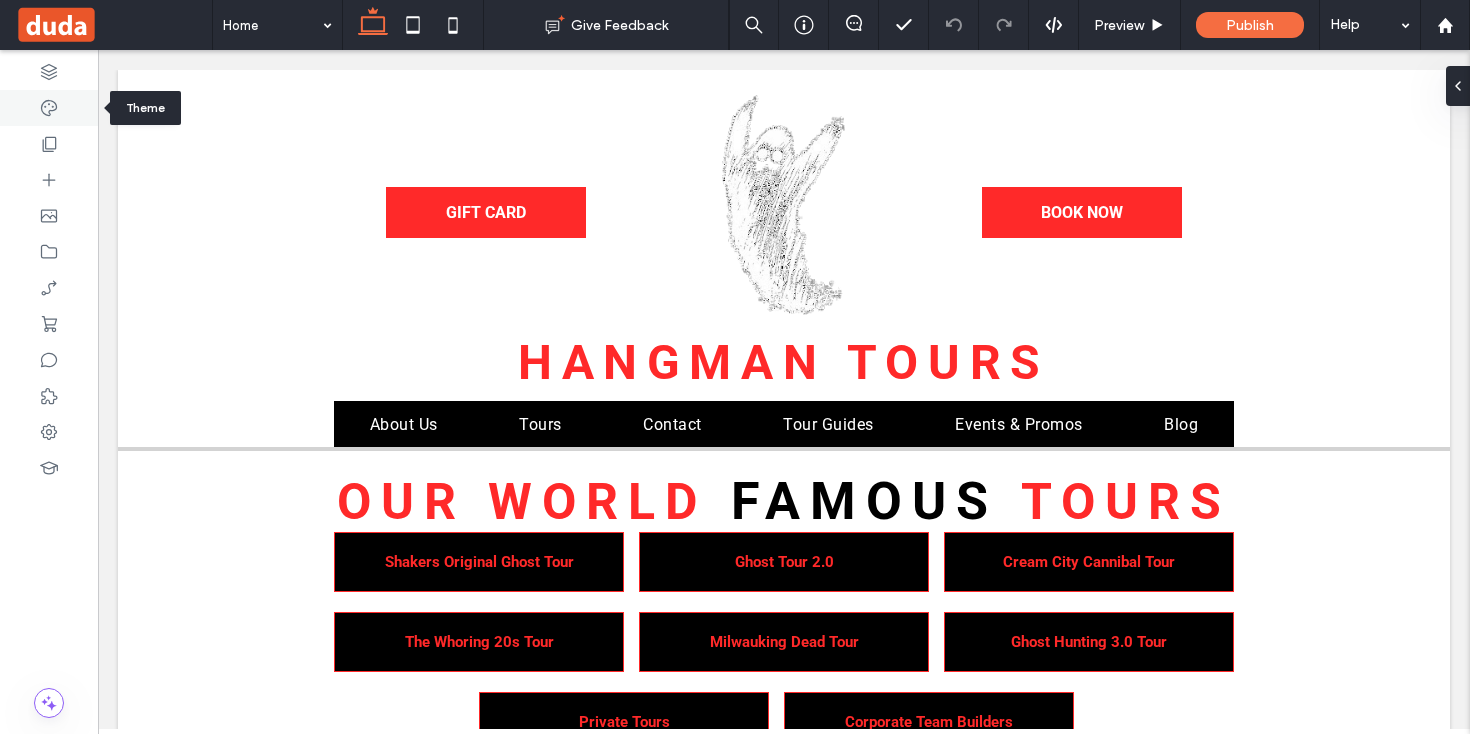 click 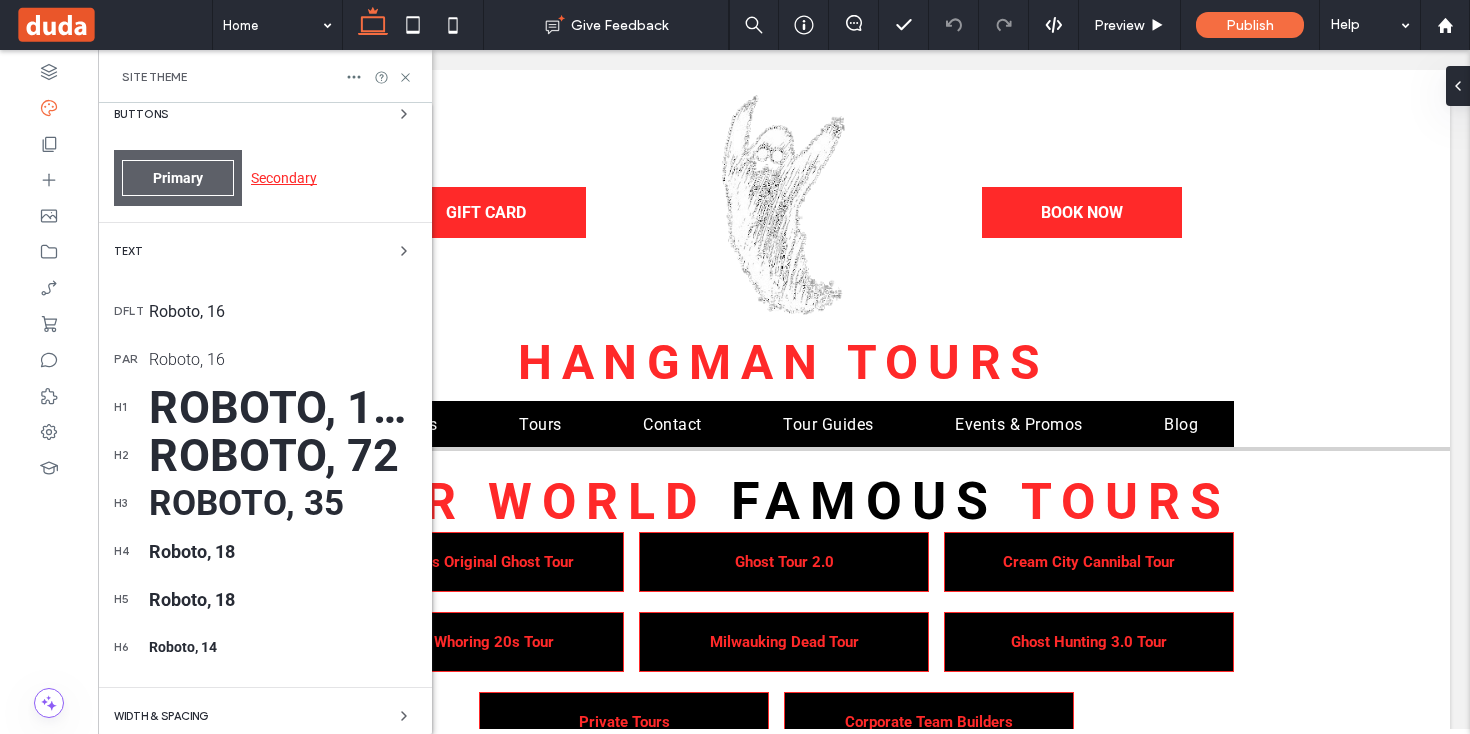 scroll, scrollTop: 421, scrollLeft: 0, axis: vertical 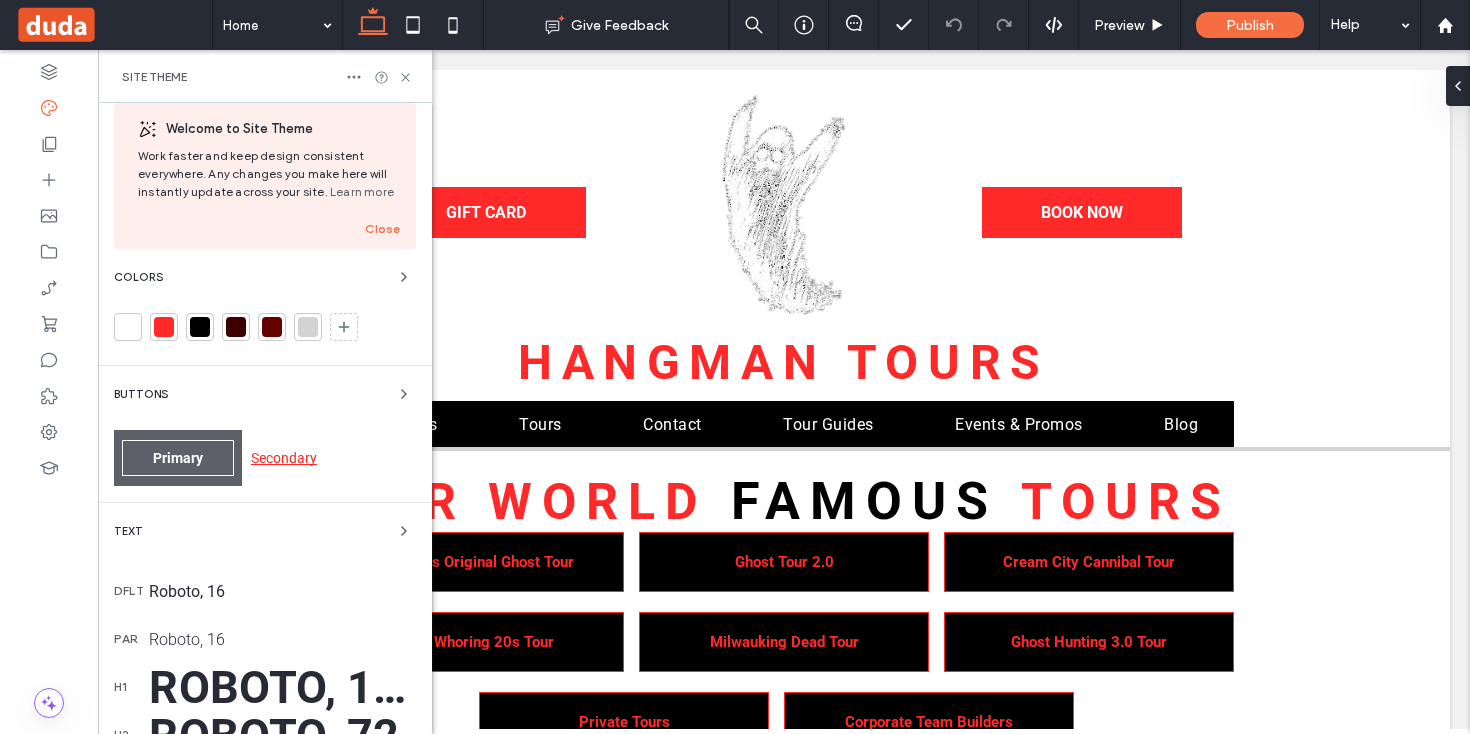 click at bounding box center (164, 327) 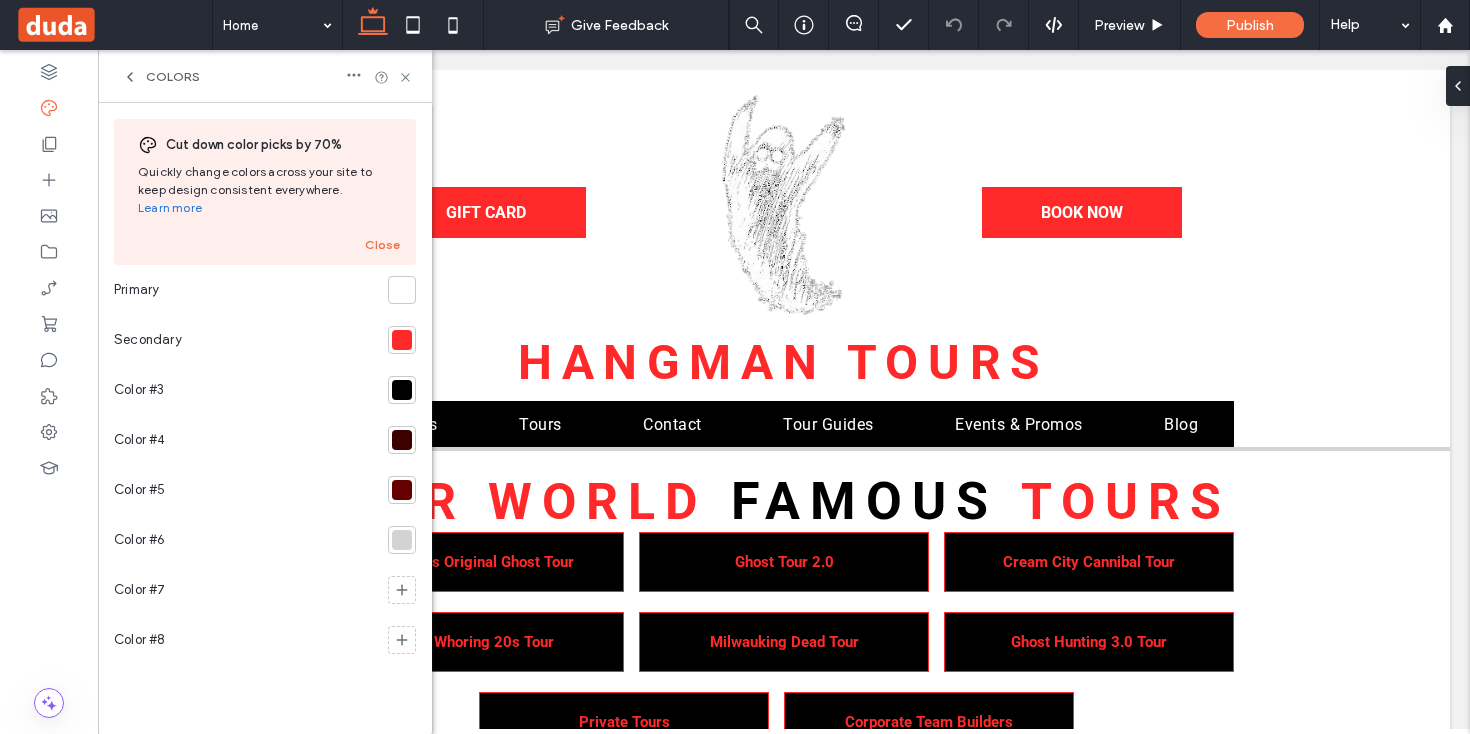 scroll, scrollTop: 0, scrollLeft: 0, axis: both 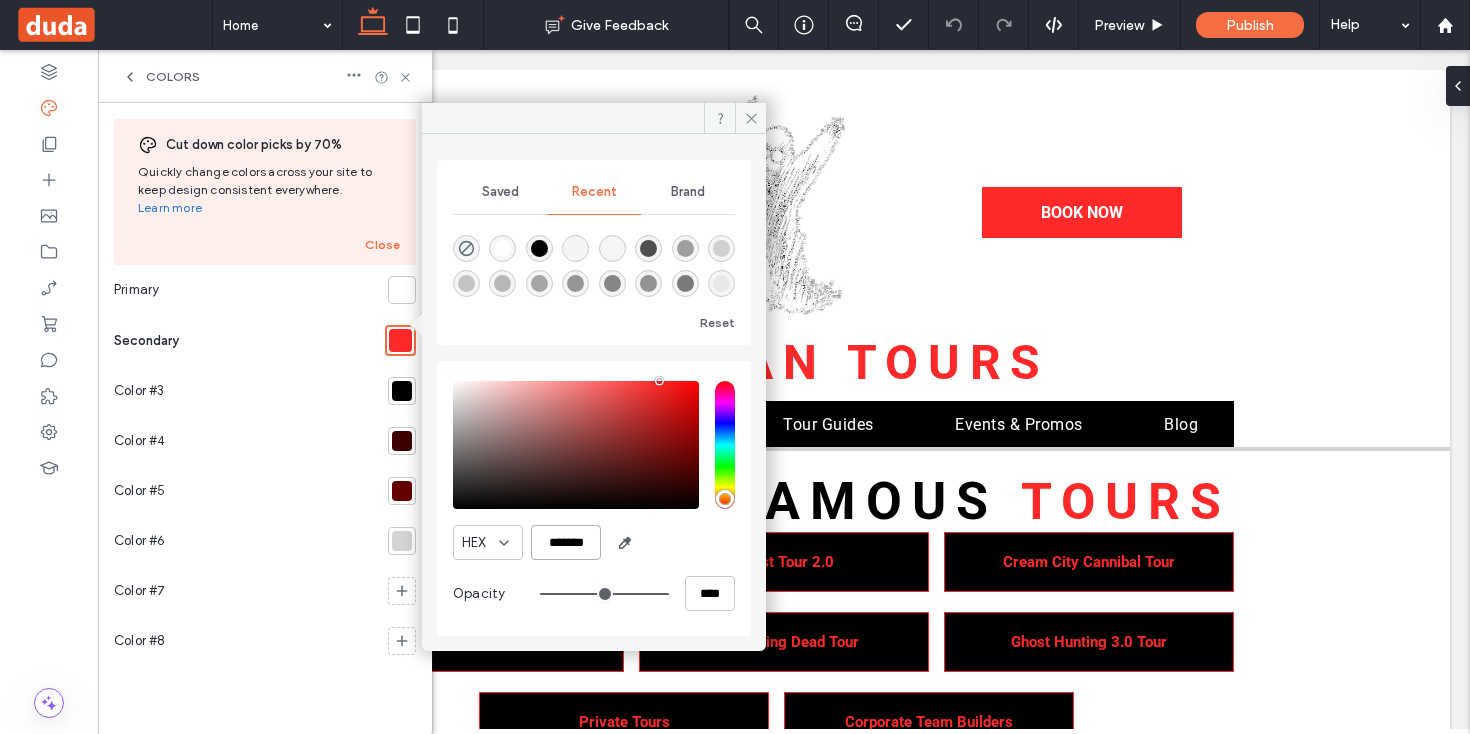 click on "*******" at bounding box center [566, 542] 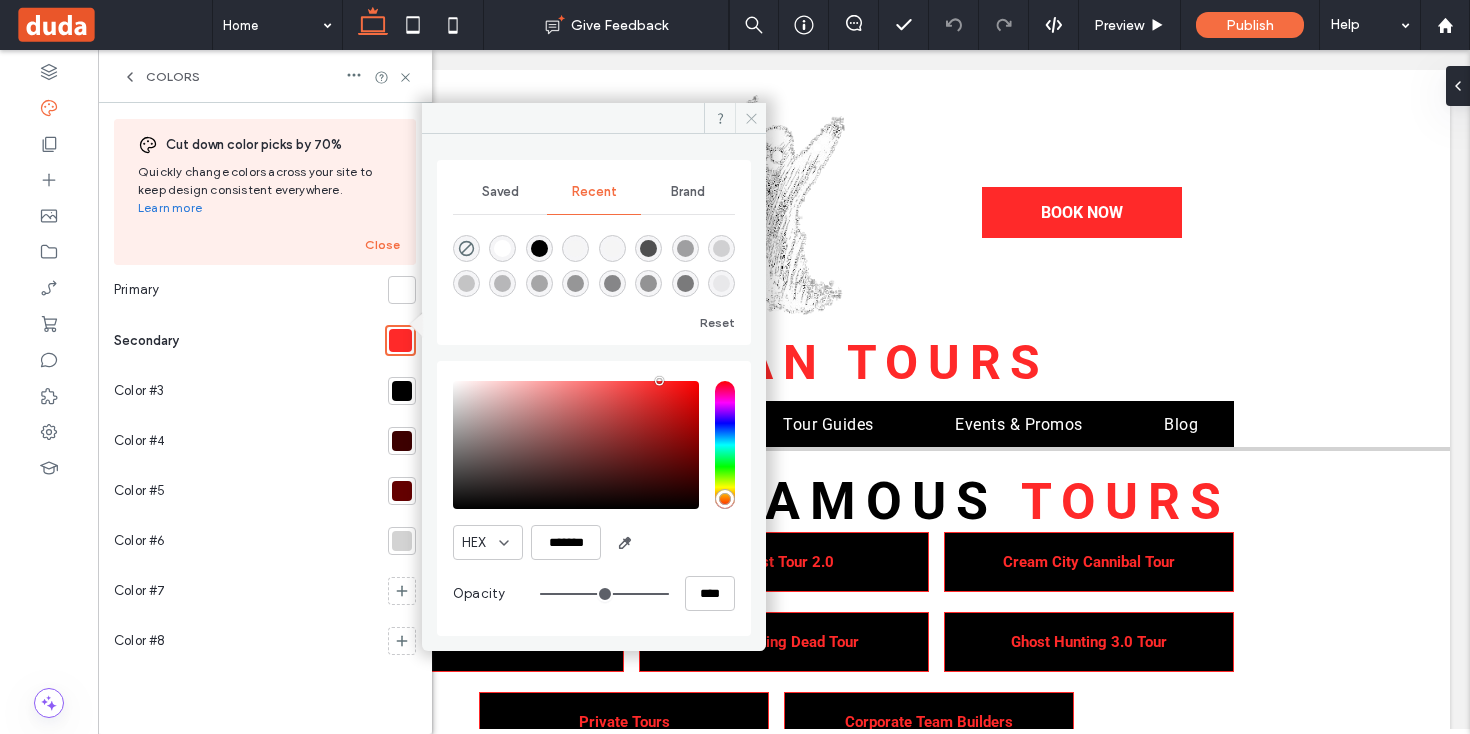 click 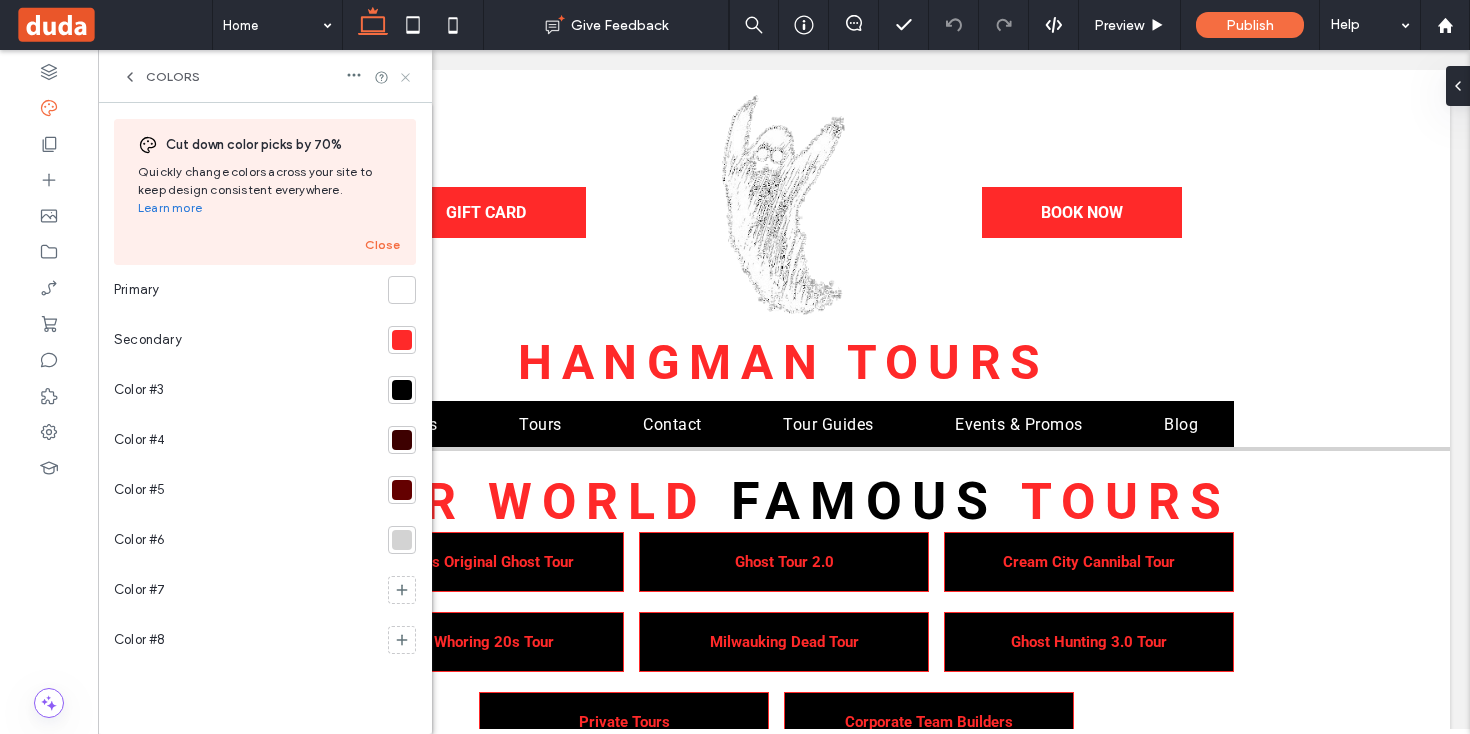click 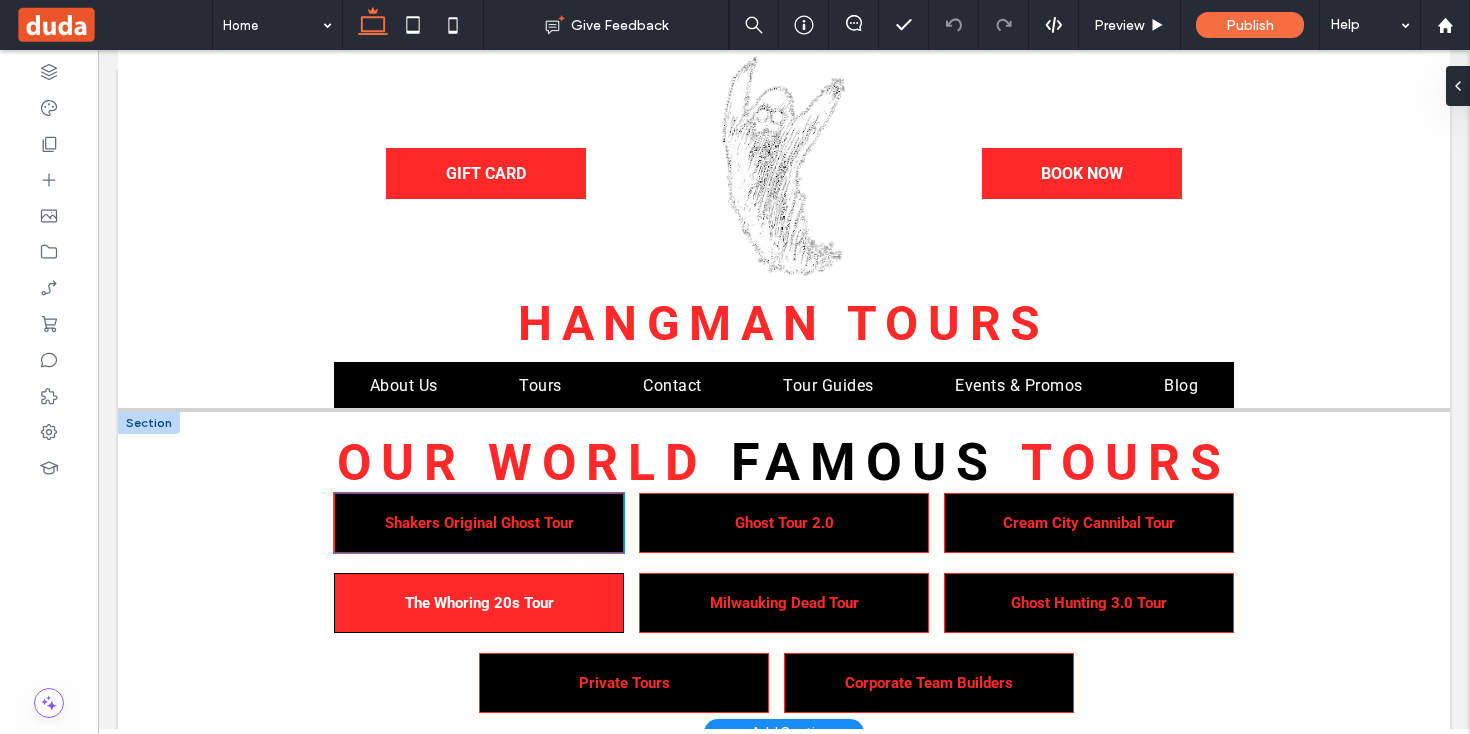scroll, scrollTop: 41, scrollLeft: 0, axis: vertical 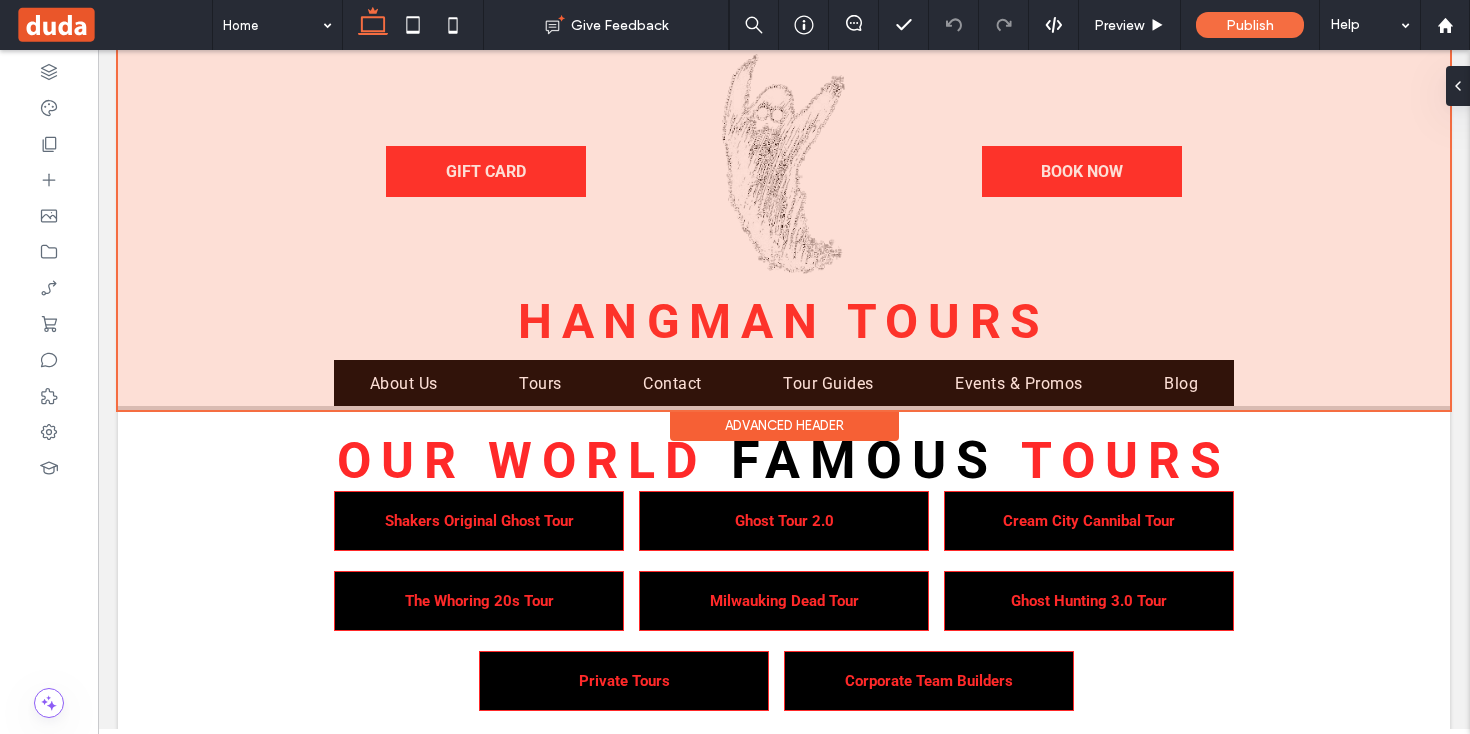 click at bounding box center [784, 219] 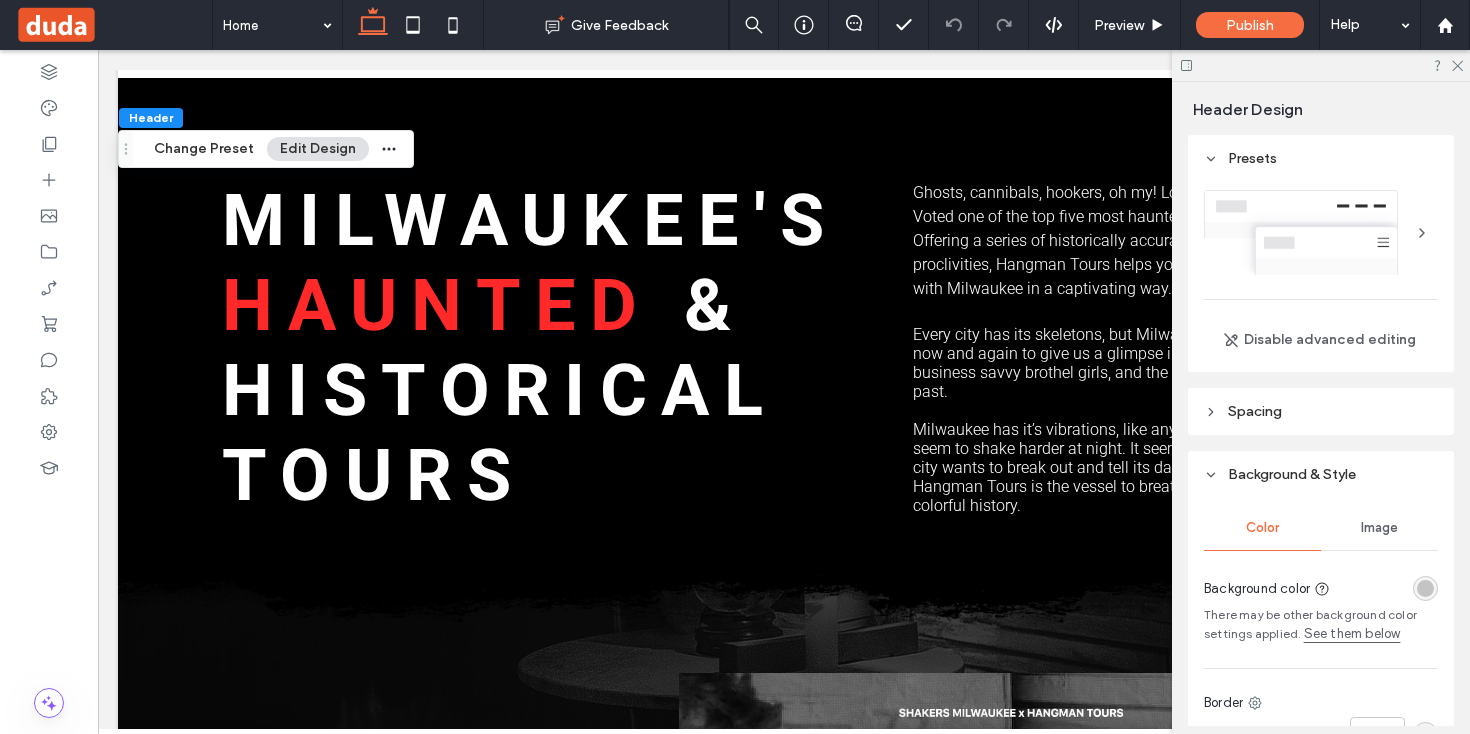 scroll, scrollTop: 692, scrollLeft: 0, axis: vertical 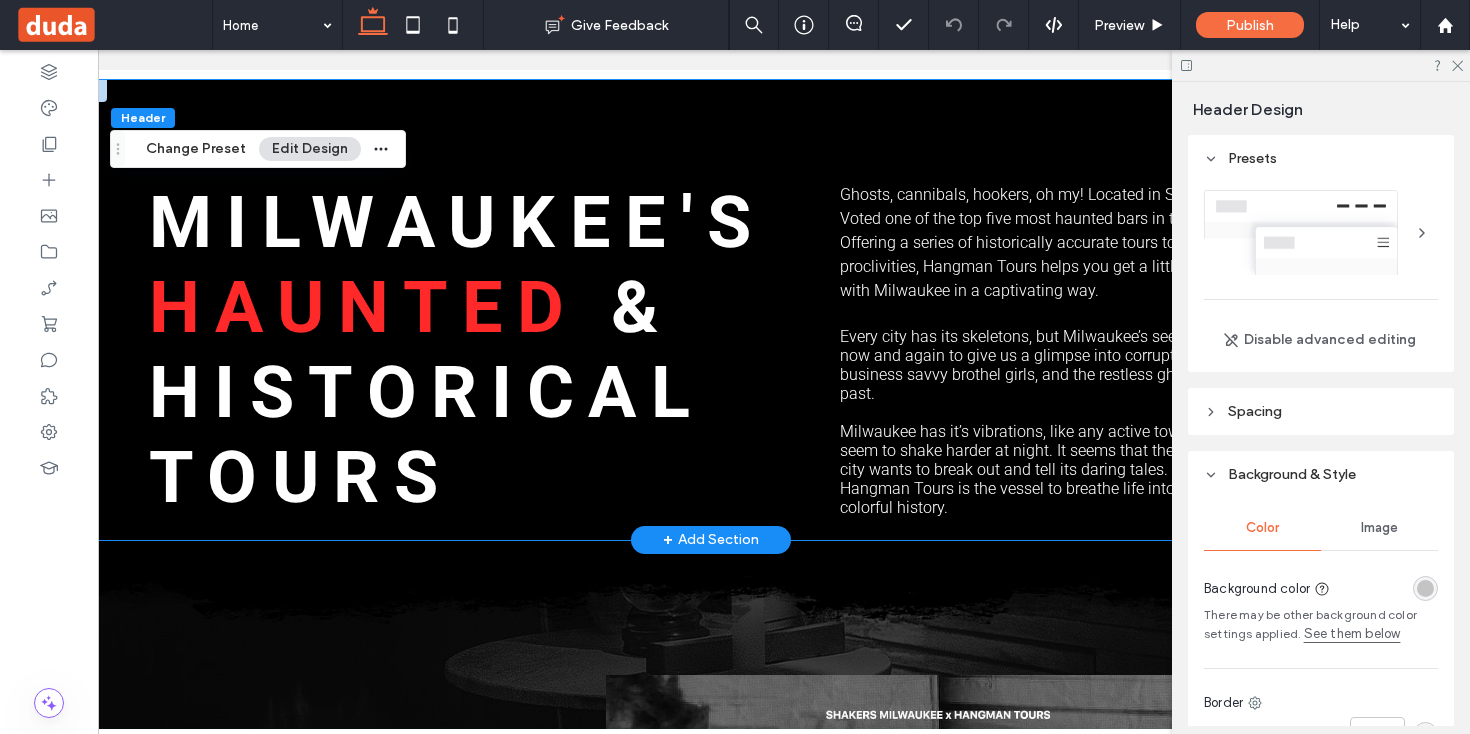 click on "Milwaukee's
Haunted   & Historical Tours
Ghosts, cannibals, hookers, oh my! Located in Shakers - Voted one of the top five most haunted bars in the nation. Offering a series of historically accurate tours to suit anyone’s proclivities, Hangman Tours helps you get a little more cozy with Milwaukee in a captivating way.
Every city has its skeletons, but Milwaukee’s seem to rise up now and again to give us a glimpse into corruption, scandal, business savvy brothel girls, and the restless ghosts of its past.
﻿ Milwaukee has it’s vibrations, like any active town, but they seem to shake harder at night. It seems that the spirit of the city wants to break out and tell its daring tales. And Hangman Tours is the vessel to breathe life into the city’s colorful history." at bounding box center [711, 310] 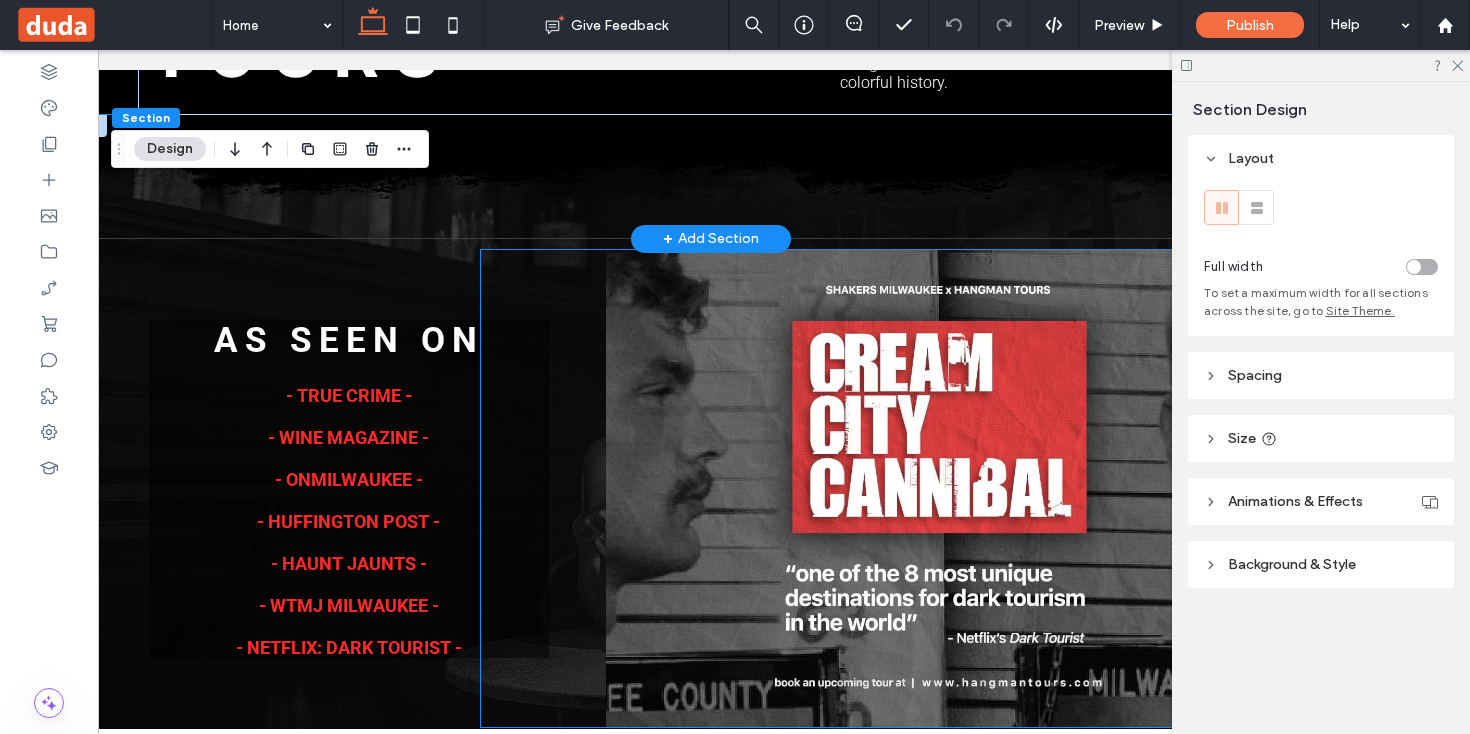 scroll, scrollTop: 1122, scrollLeft: 0, axis: vertical 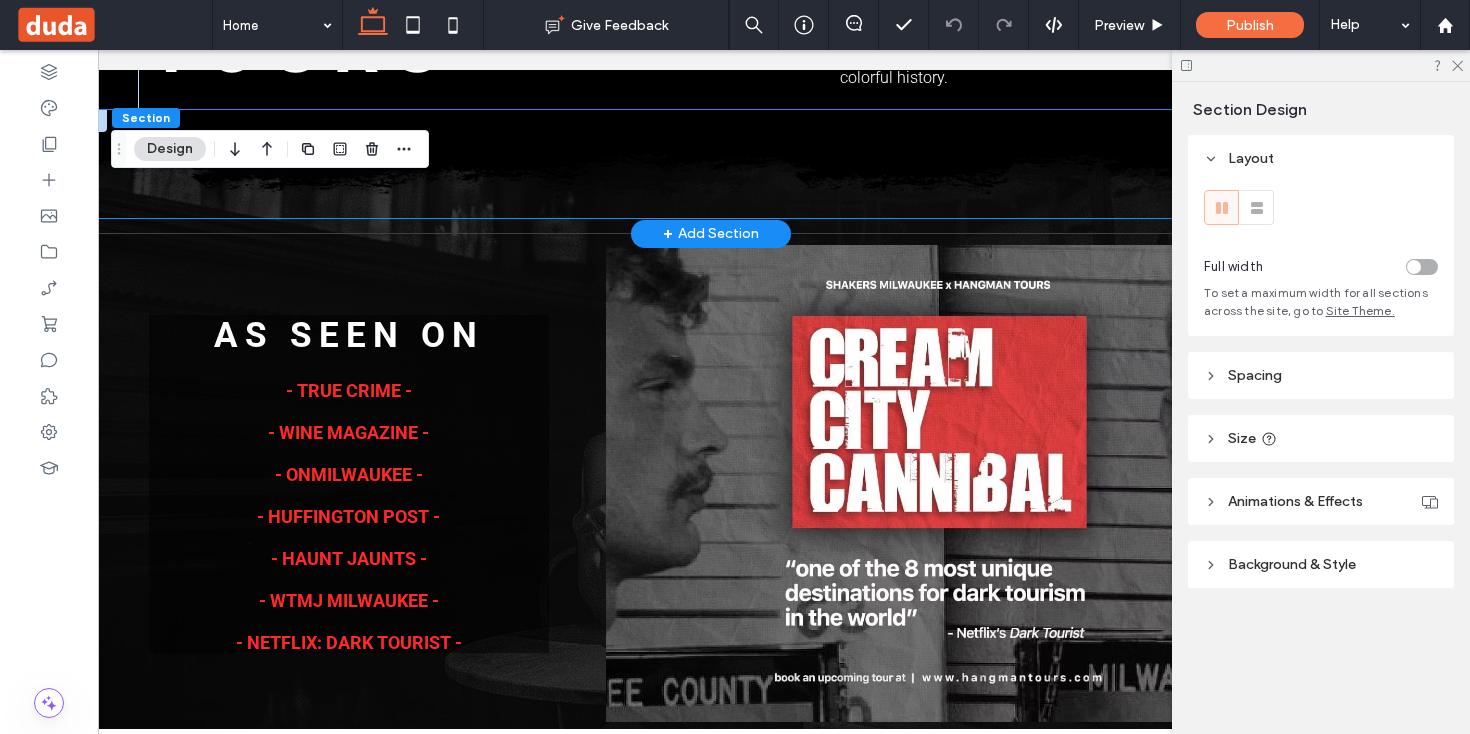 click at bounding box center (711, 164) 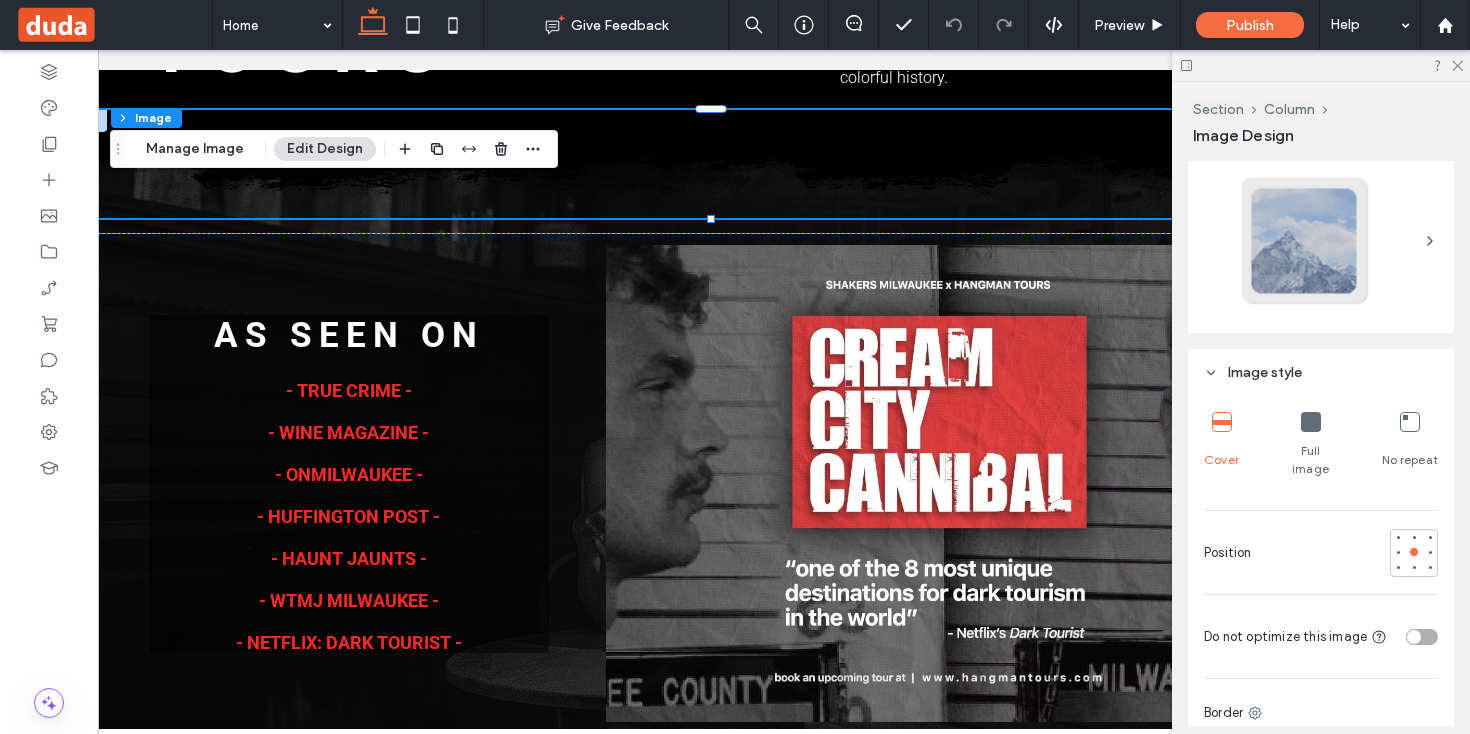 scroll, scrollTop: 394, scrollLeft: 0, axis: vertical 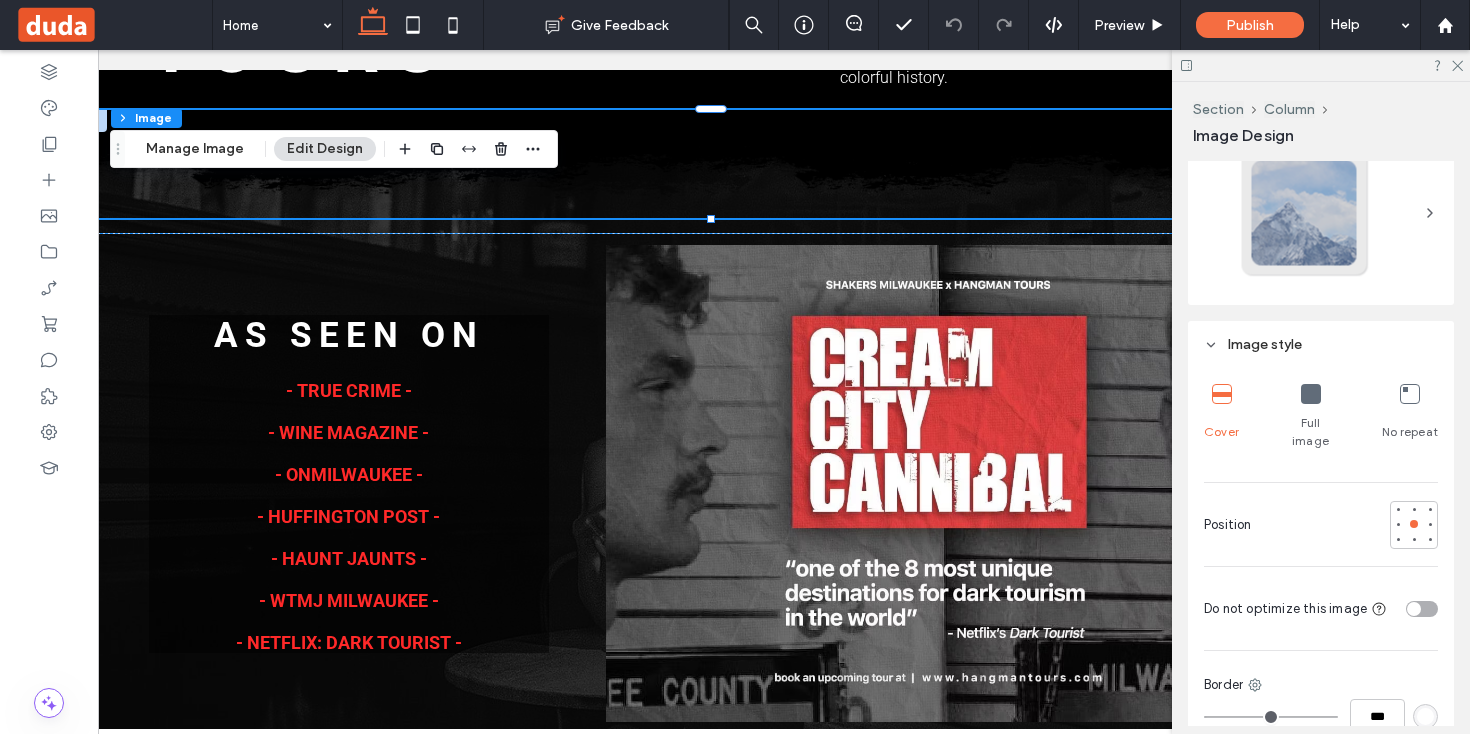 click on "Full image" at bounding box center [1311, 417] 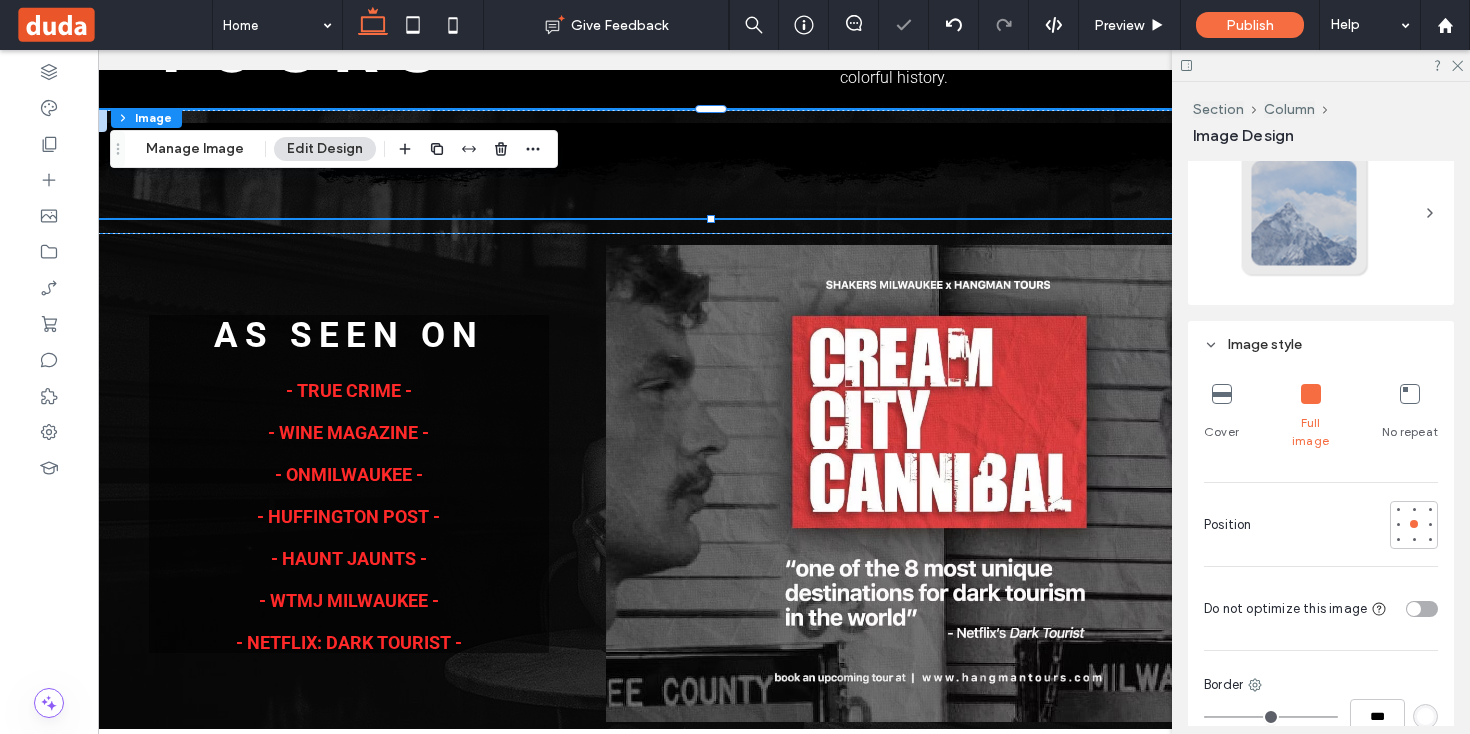 click at bounding box center [1222, 394] 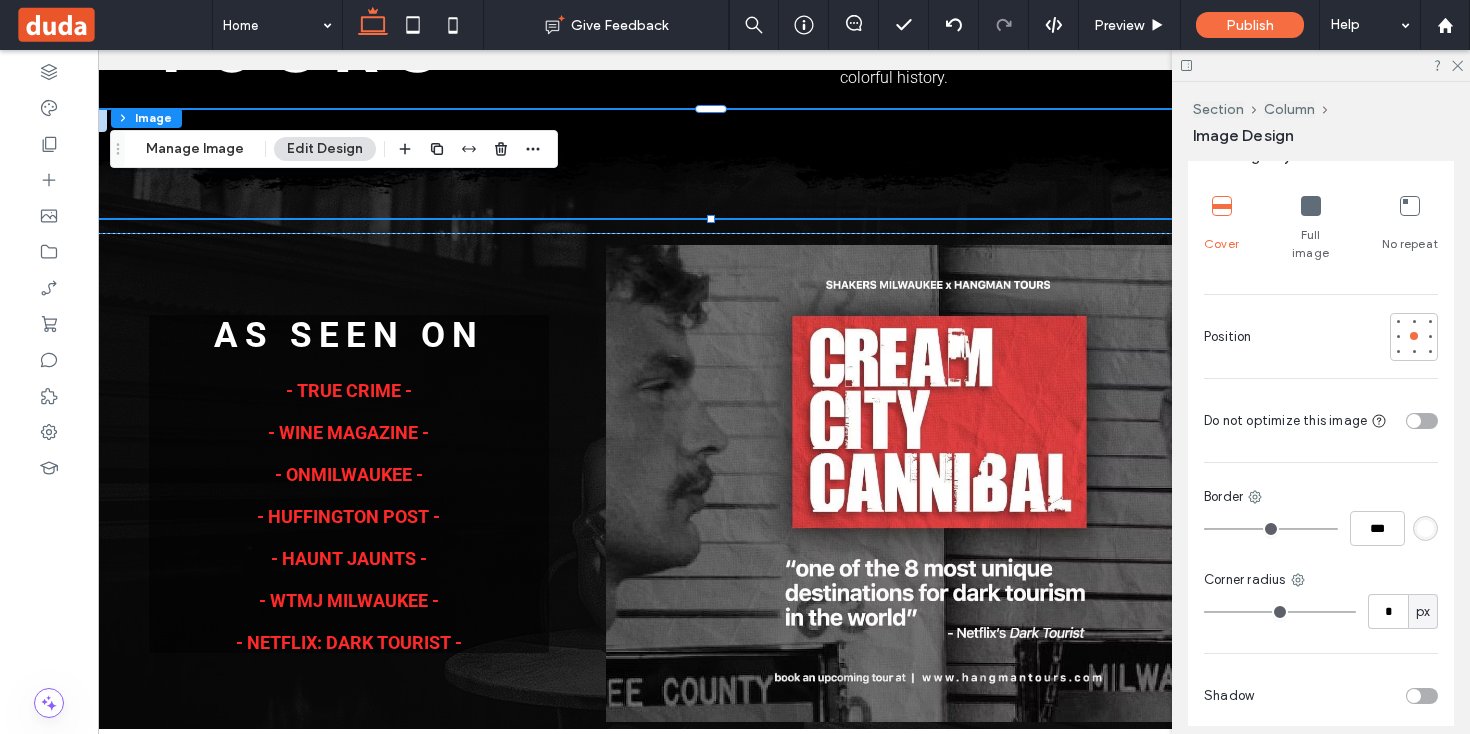 scroll, scrollTop: 0, scrollLeft: 0, axis: both 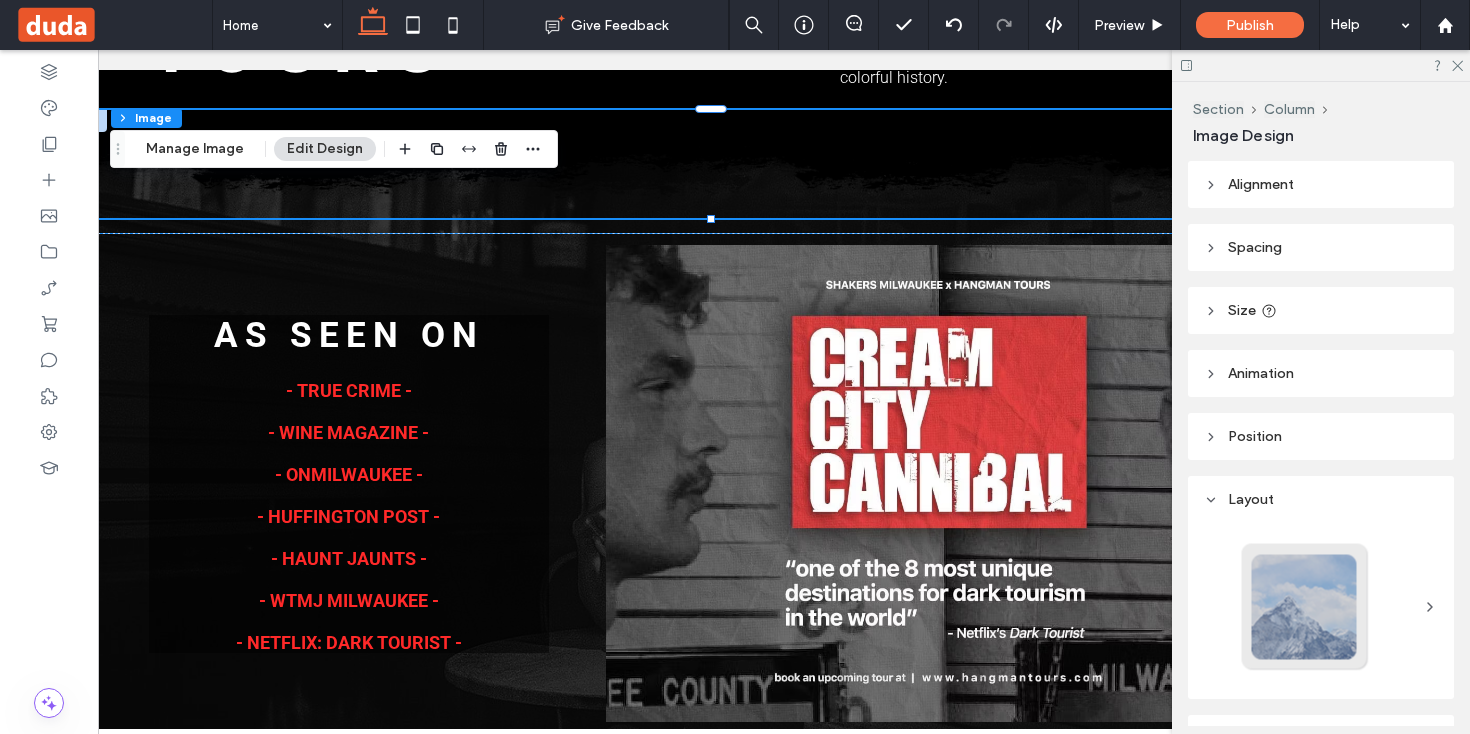 click on "Alignment Spacing Set margins and padding 0px 0% 0px 0% * px 0px * px 0px Reset padding Size Keep proportions Width *** % Height *** px More Size Options Animation Trigger None Position Position type Default Layout Image style Cover Full image No repeat Position Do not optimize this image Border *** Corner radius * px Shadow Hover effect for desktop None Zoom out Opacity Float Forward Grayscale Reverse grayscale Blur Blur and Grayscale" at bounding box center (1327, 443) 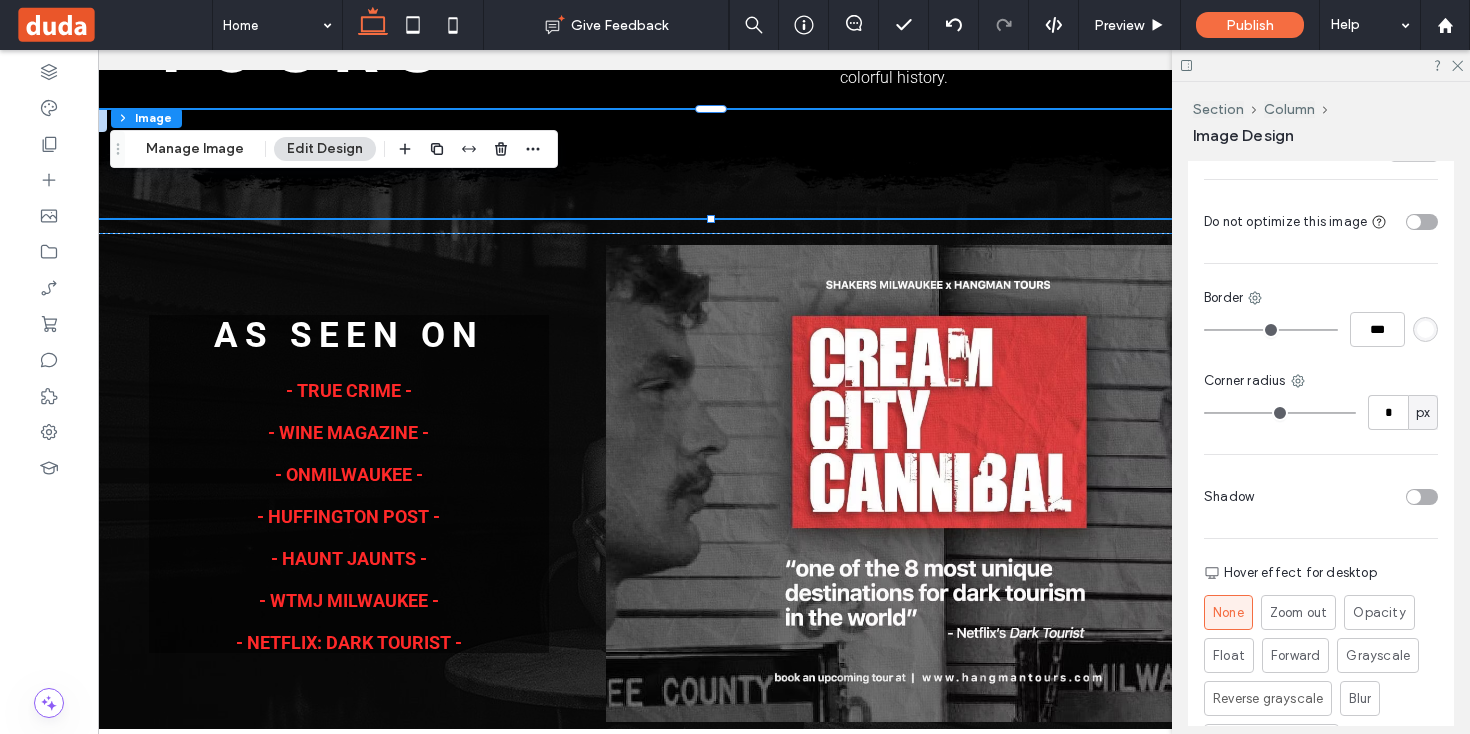 scroll, scrollTop: 892, scrollLeft: 0, axis: vertical 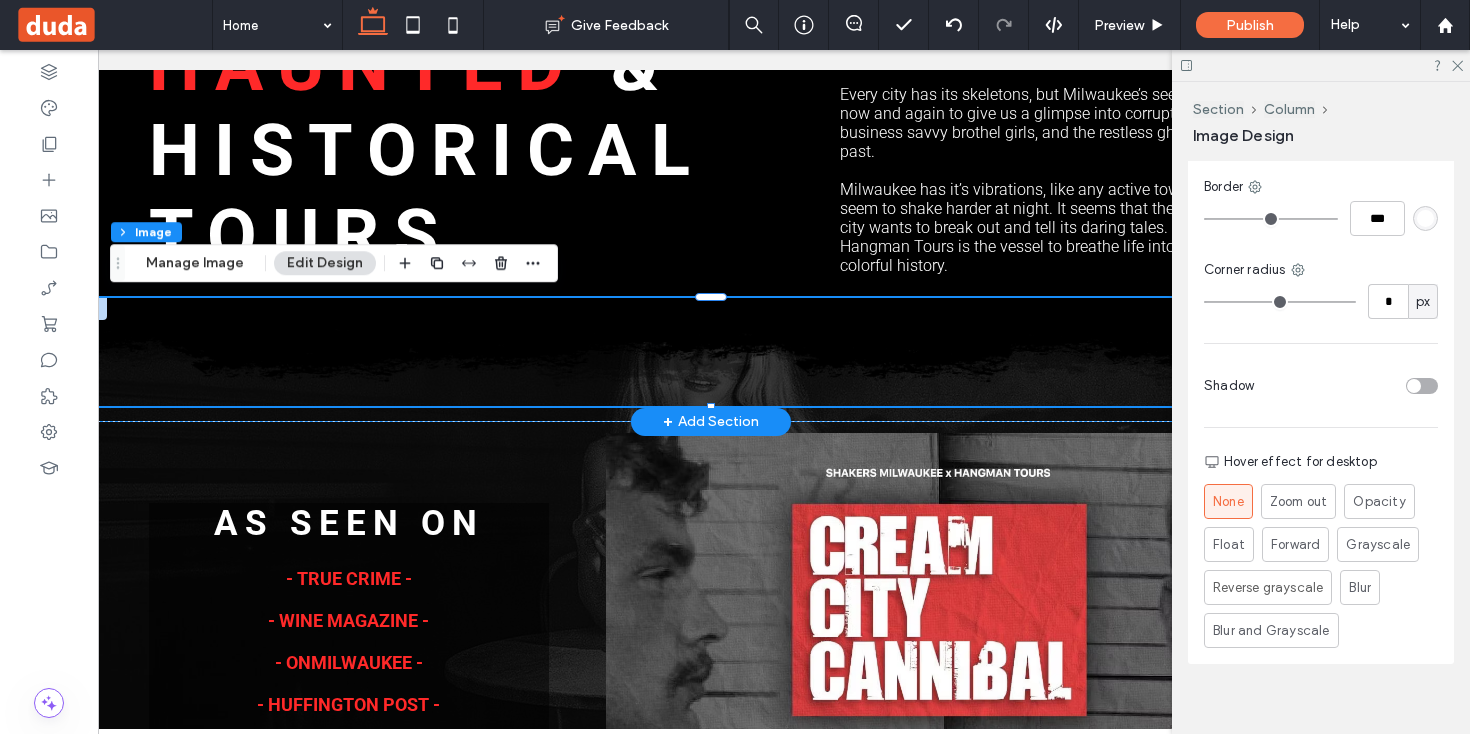 click at bounding box center [711, 352] 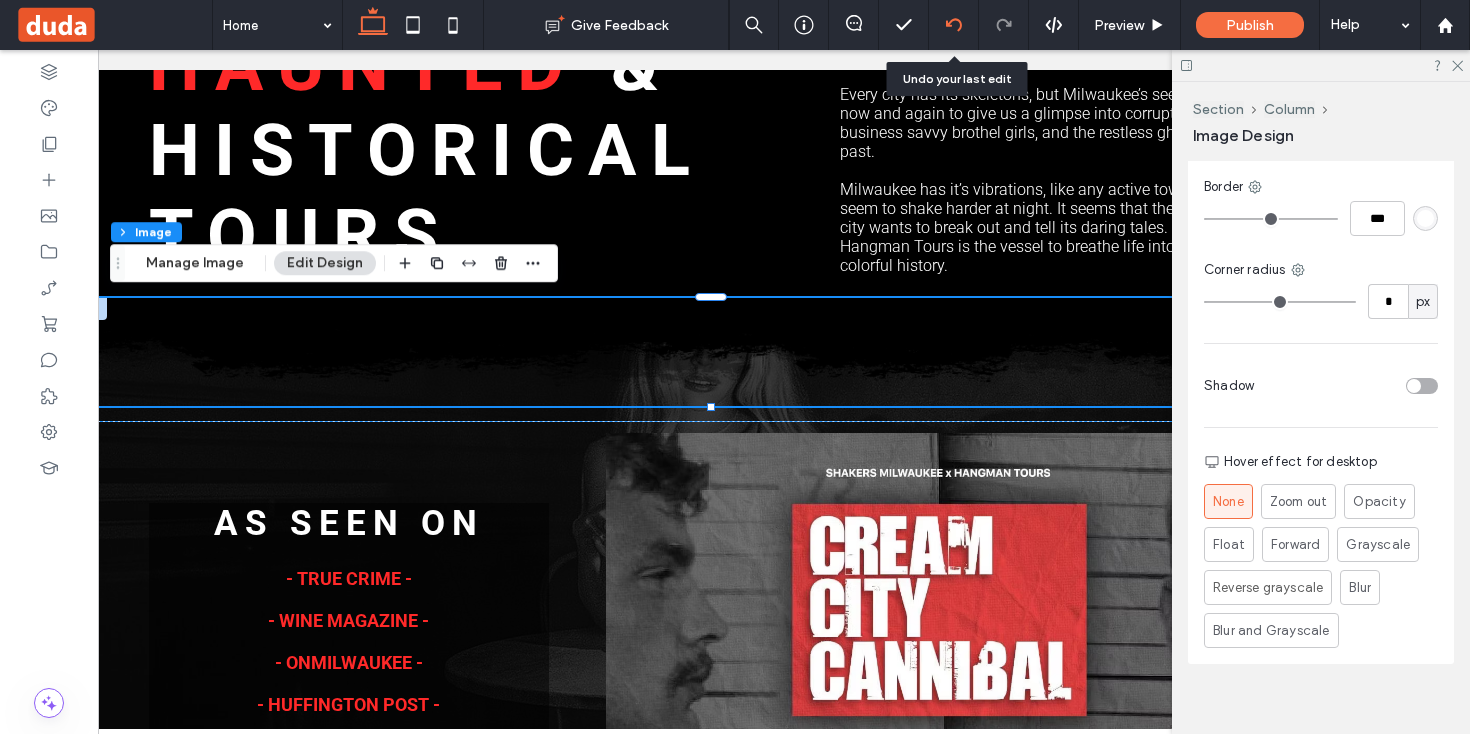 click 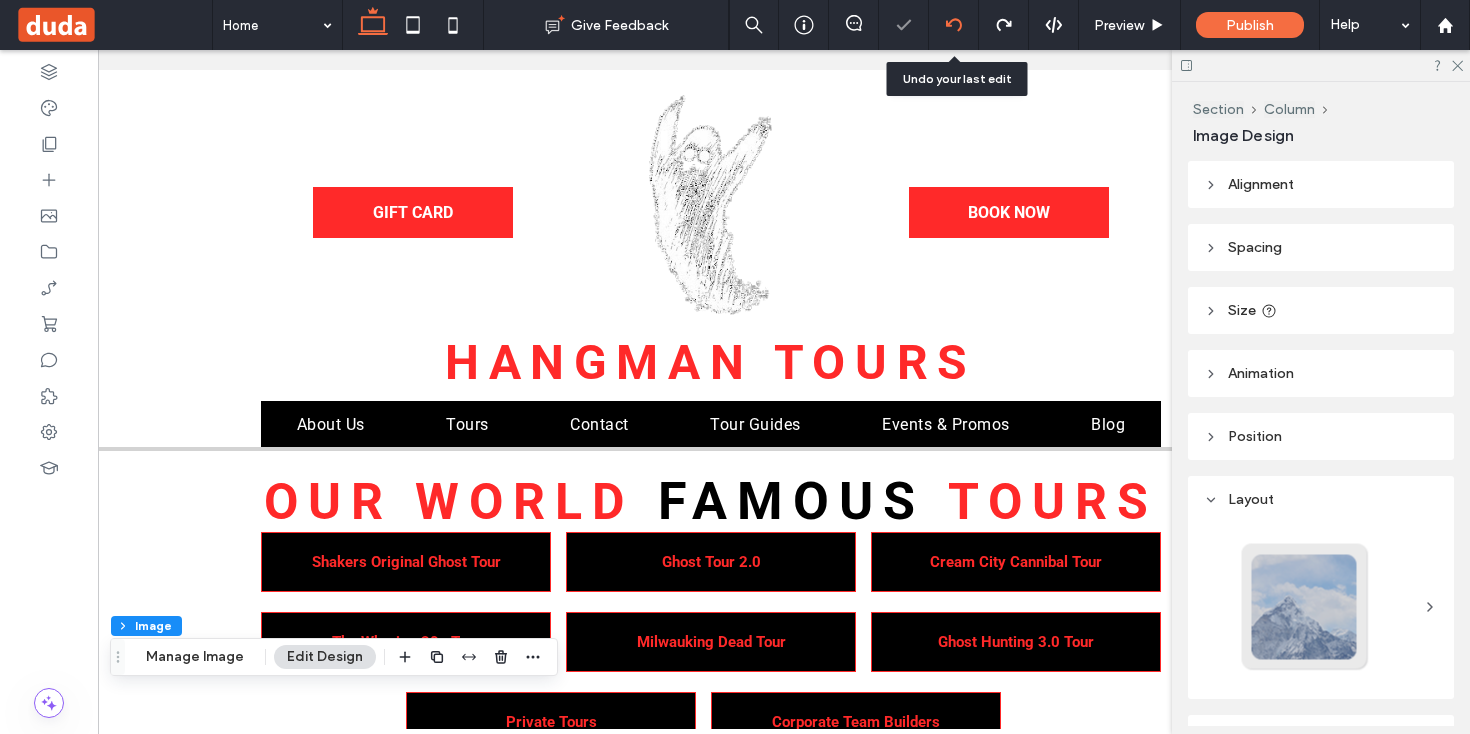 scroll, scrollTop: 270, scrollLeft: 0, axis: vertical 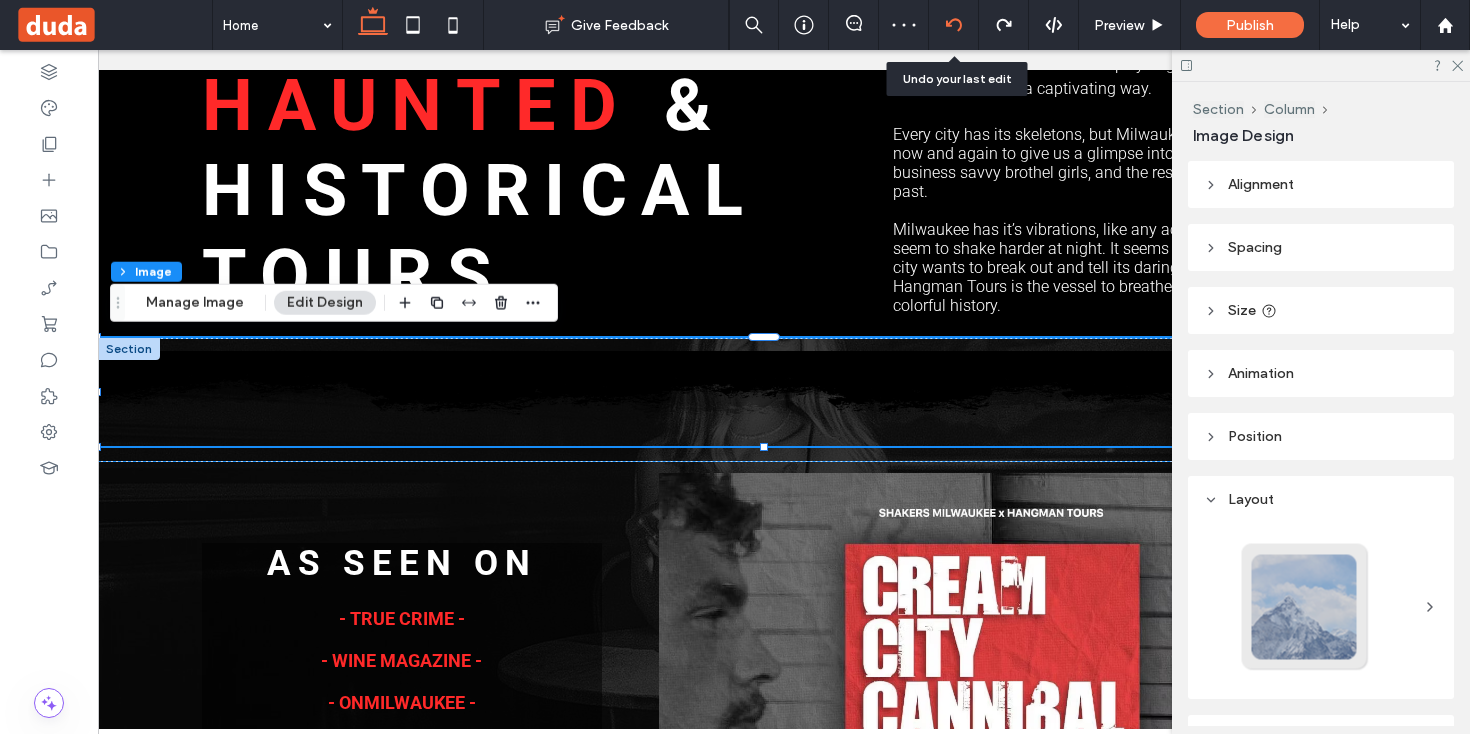 click 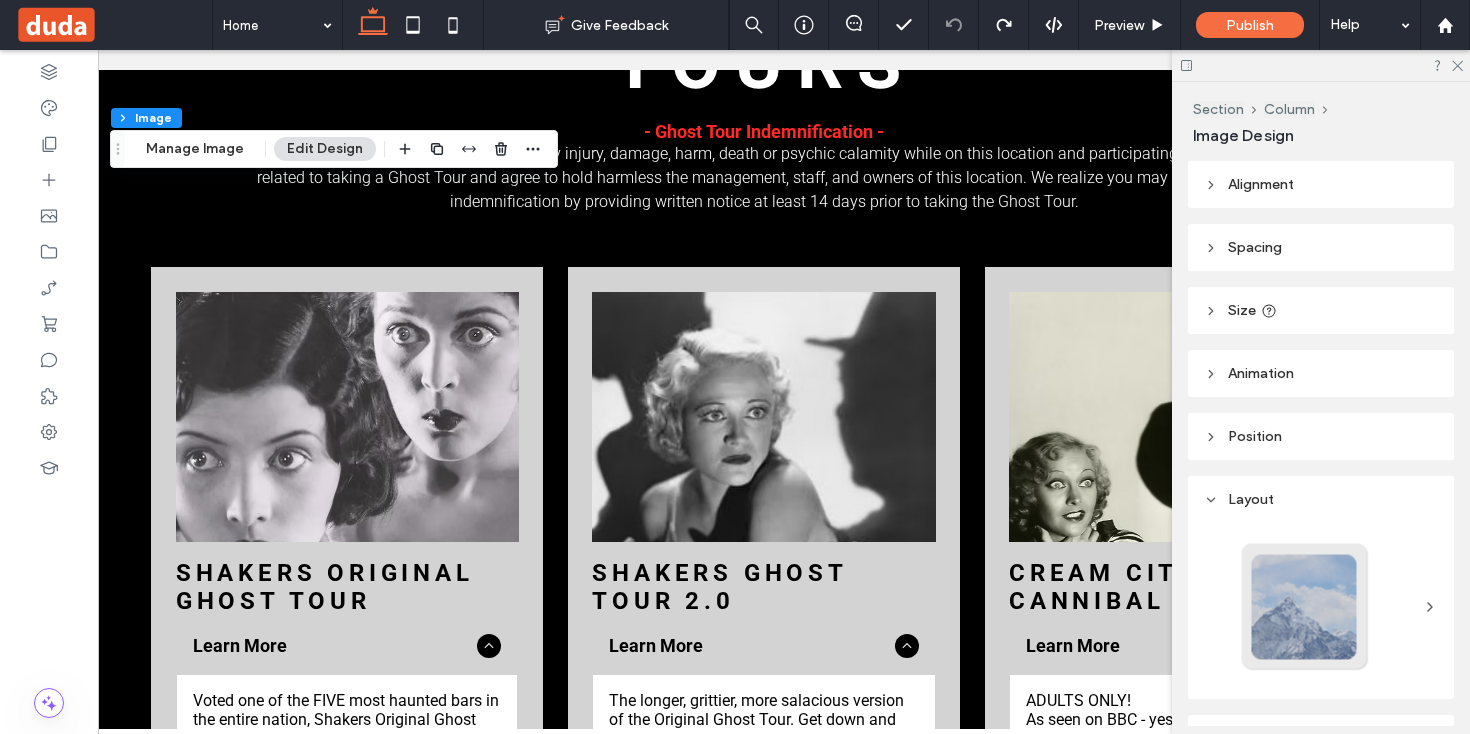 scroll, scrollTop: 1988, scrollLeft: 0, axis: vertical 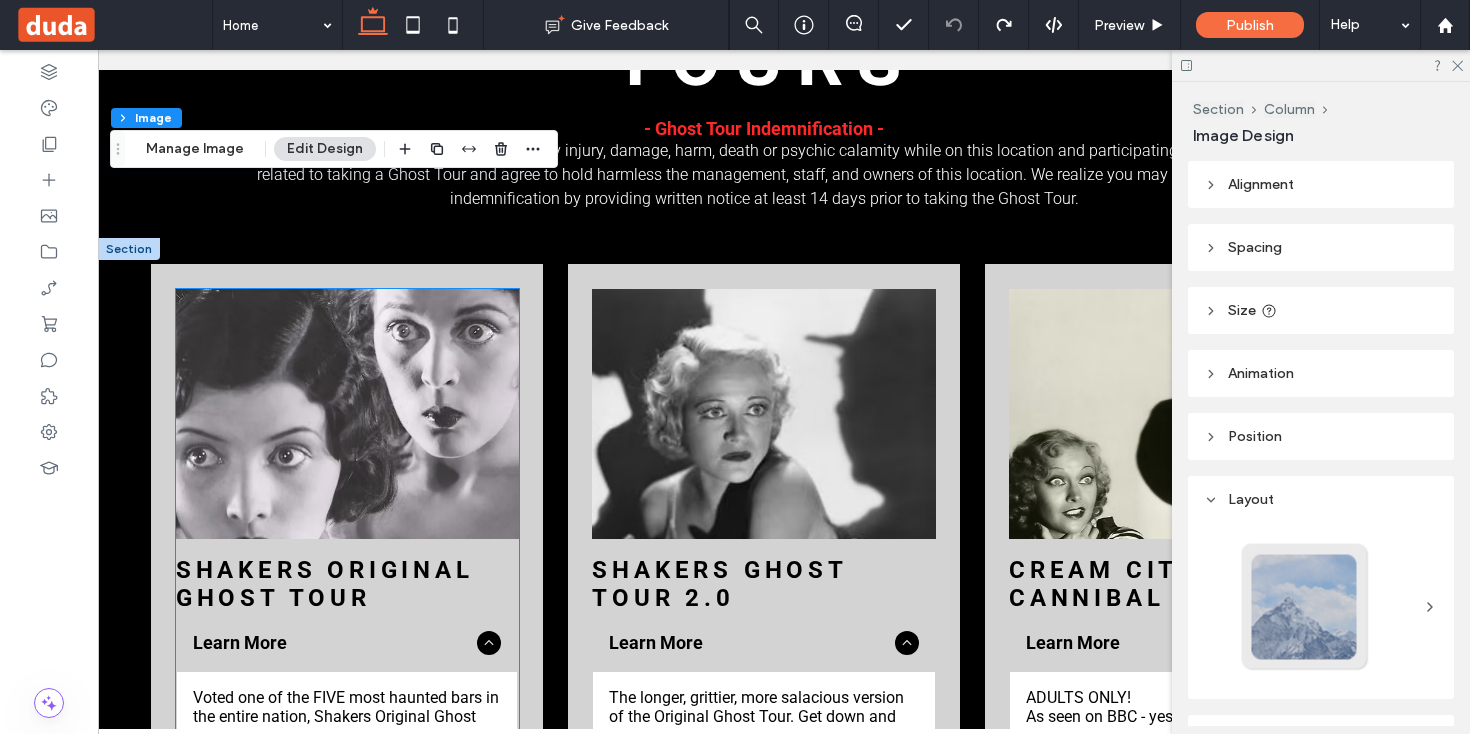 click at bounding box center [347, 414] 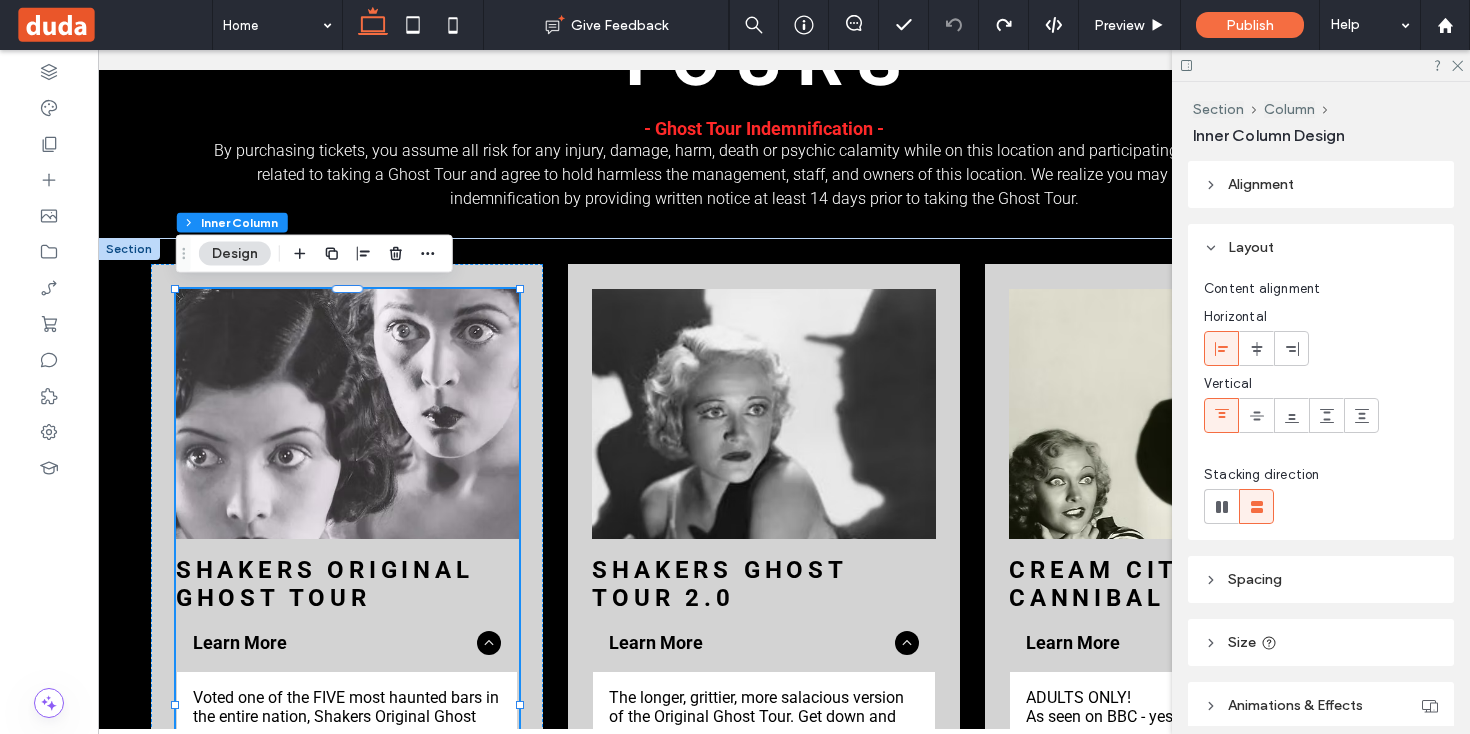 click at bounding box center (347, 414) 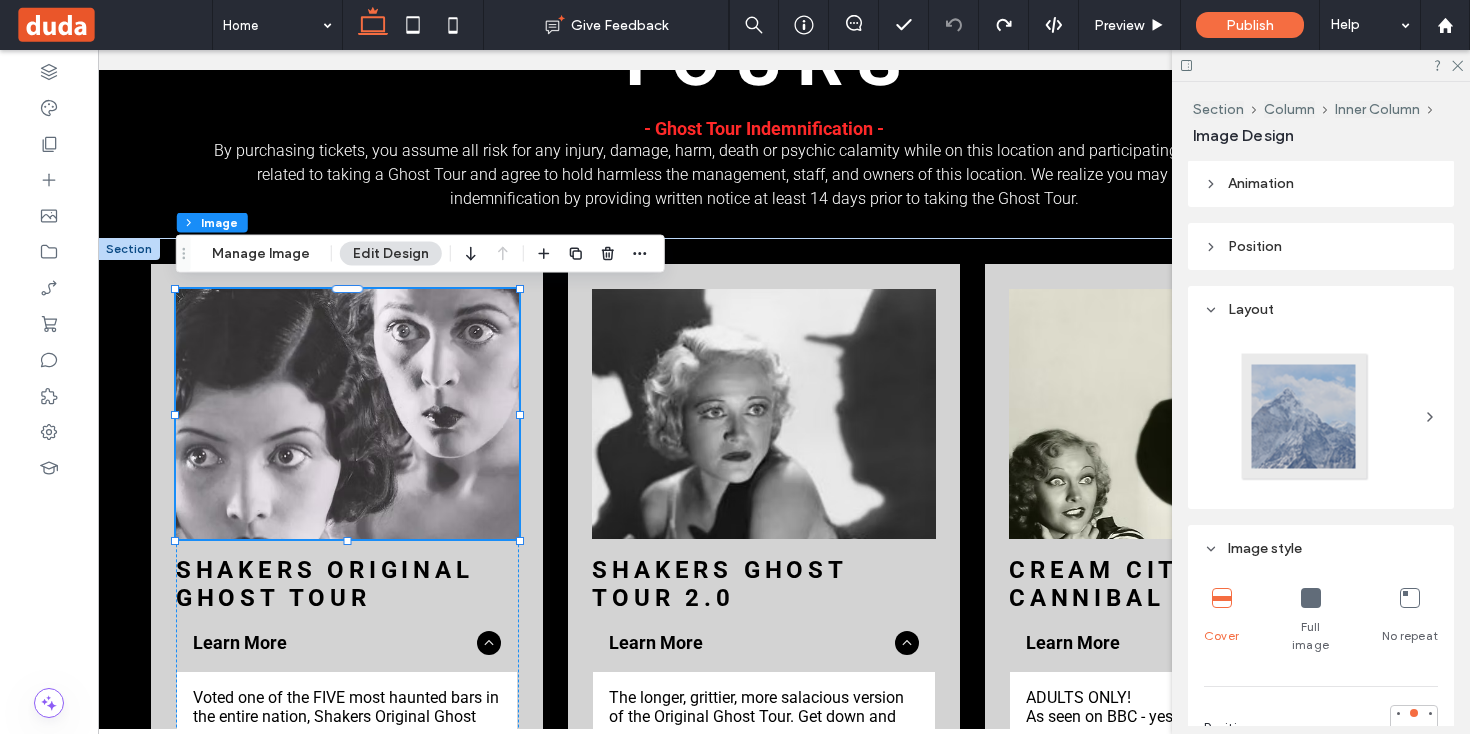 scroll, scrollTop: 194, scrollLeft: 0, axis: vertical 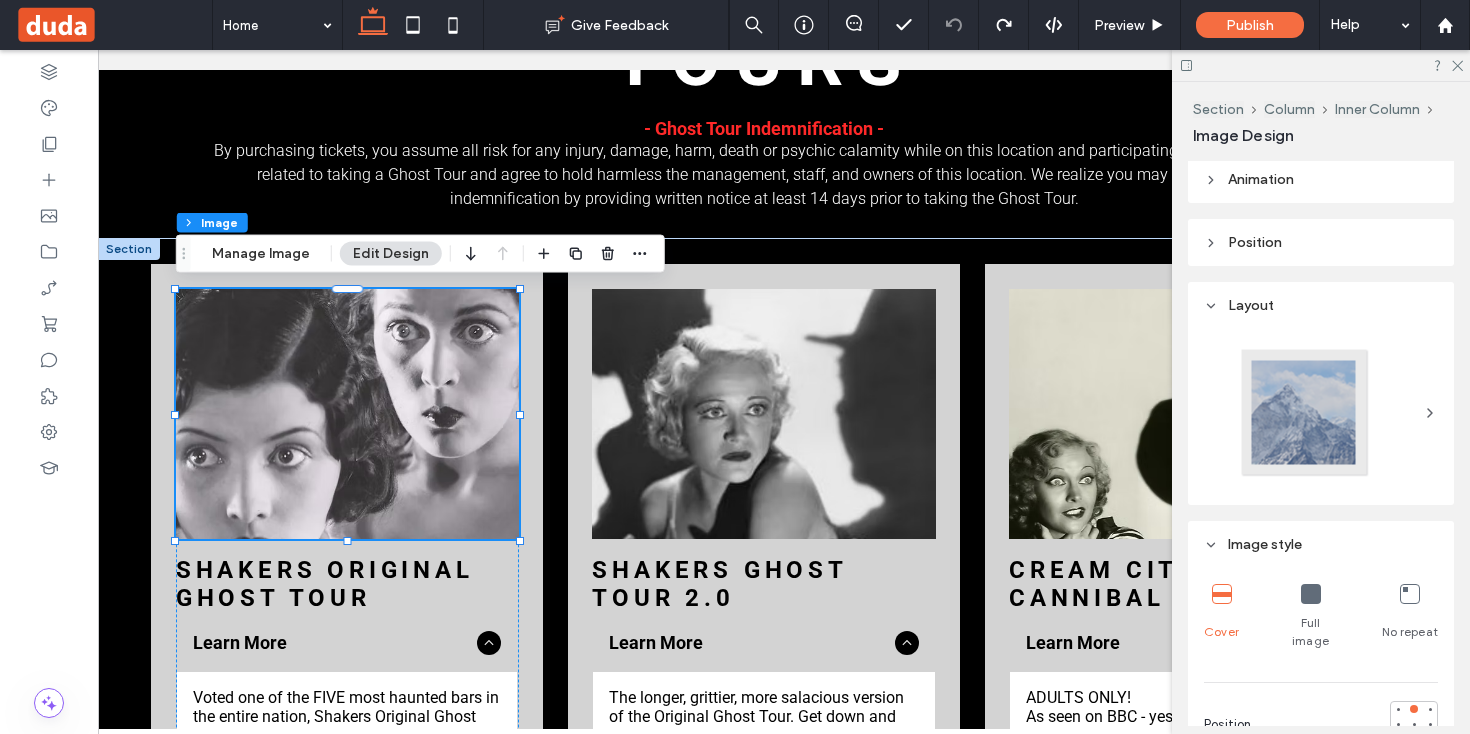 click on "Position" at bounding box center (1255, 242) 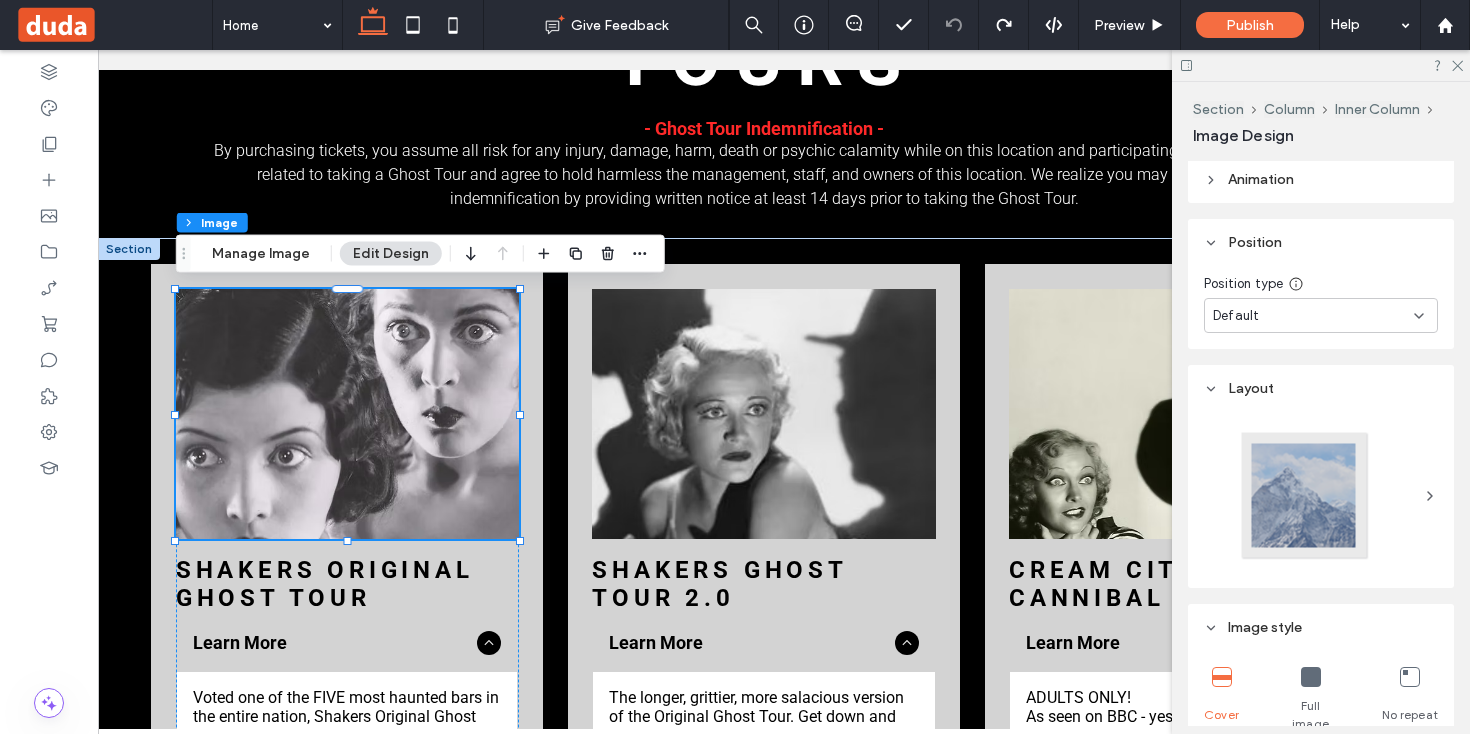 click on "Position" at bounding box center (1255, 242) 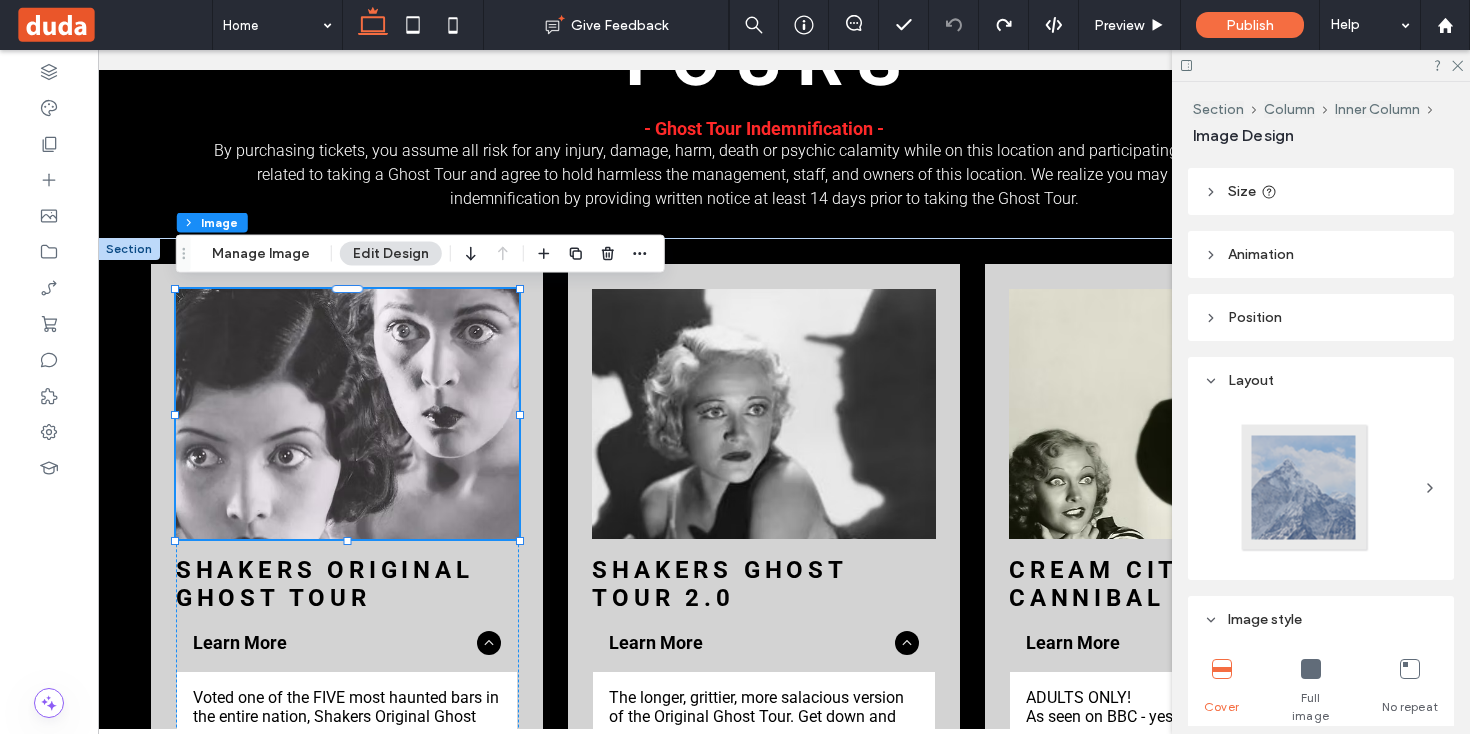 scroll, scrollTop: 36, scrollLeft: 0, axis: vertical 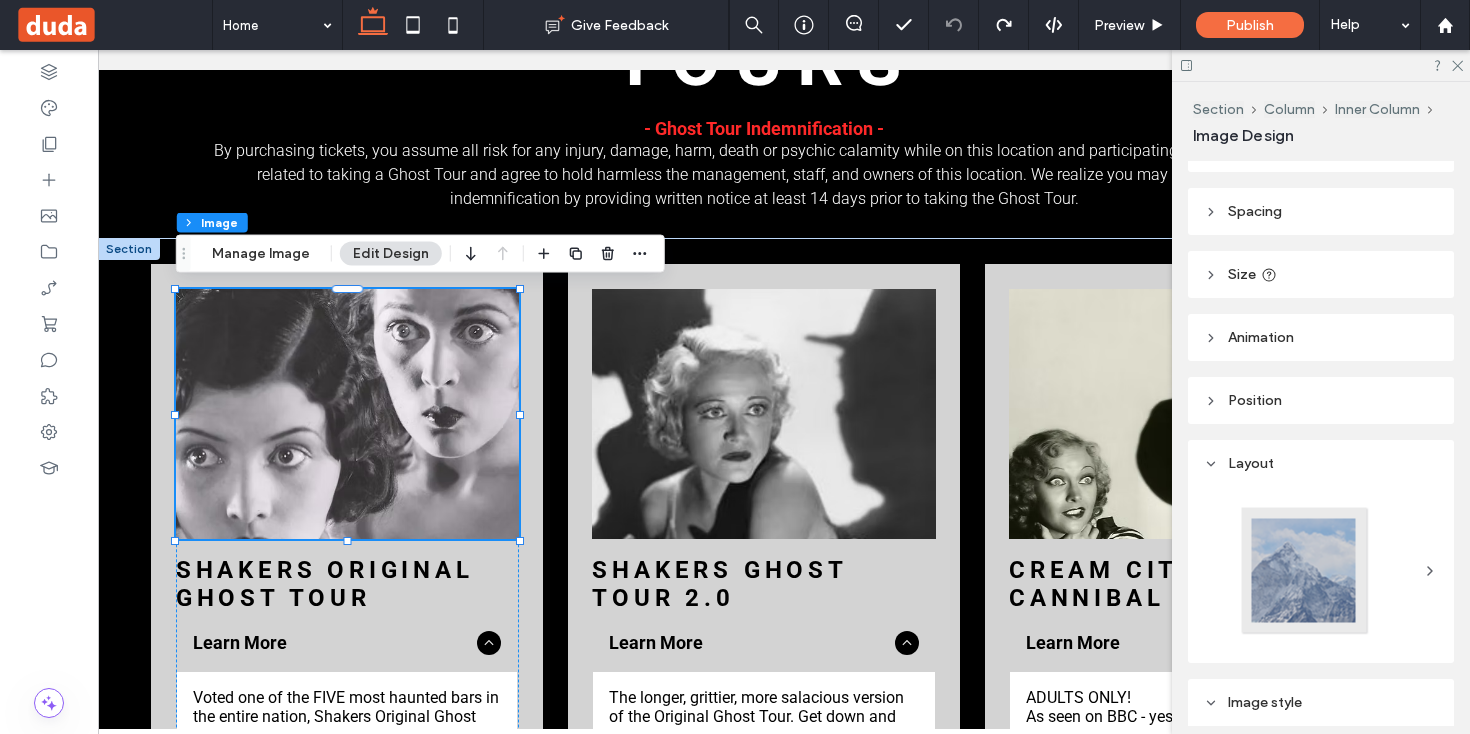 click on "Spacing" at bounding box center (1255, 211) 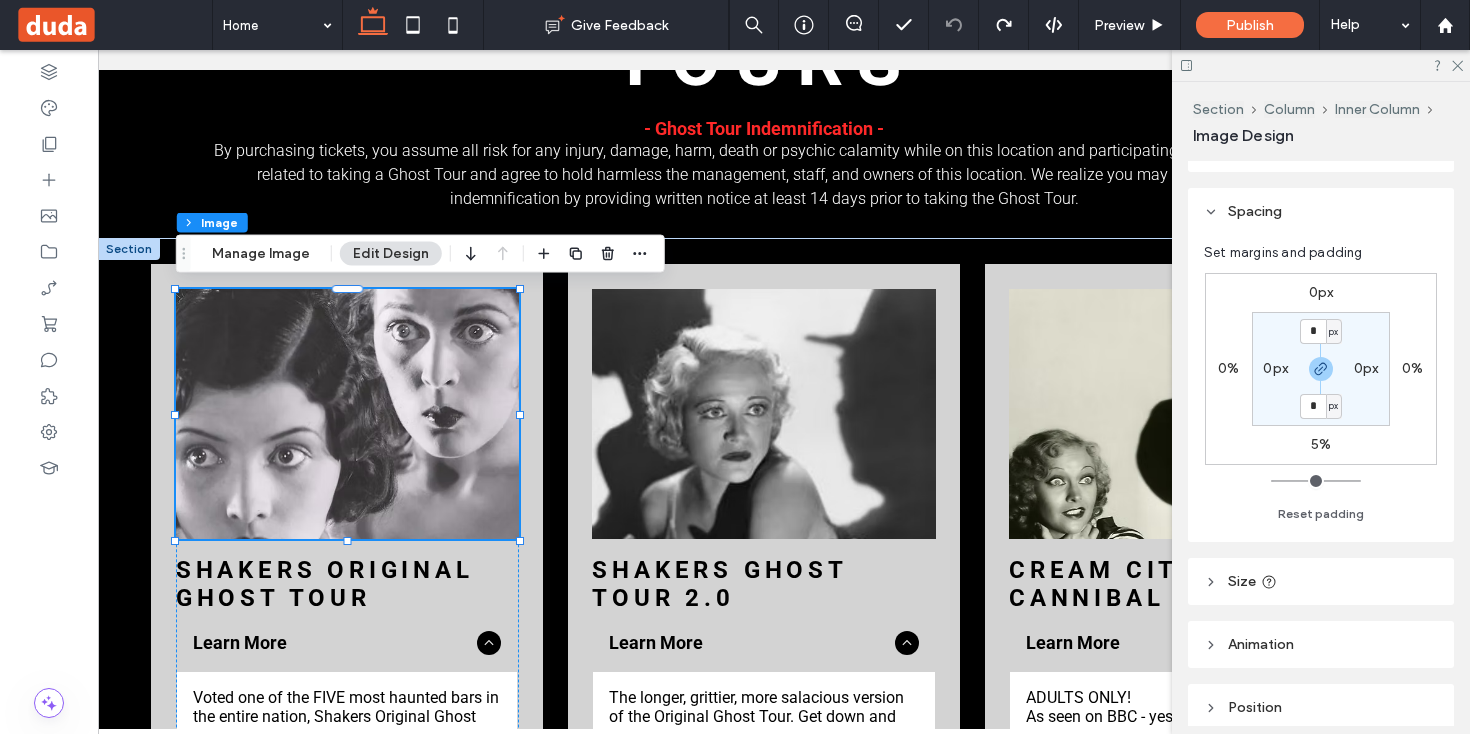 click on "0%" at bounding box center [1228, 368] 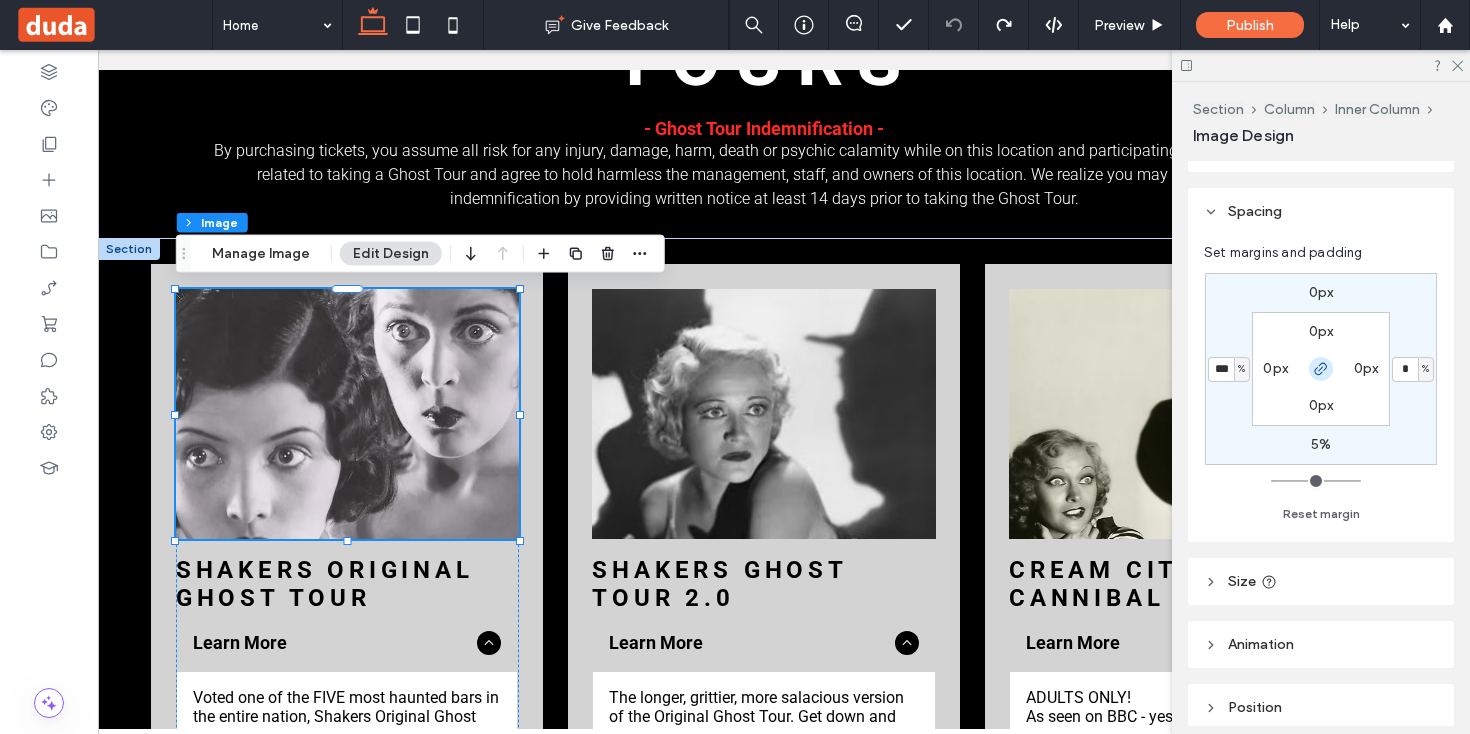type on "***" 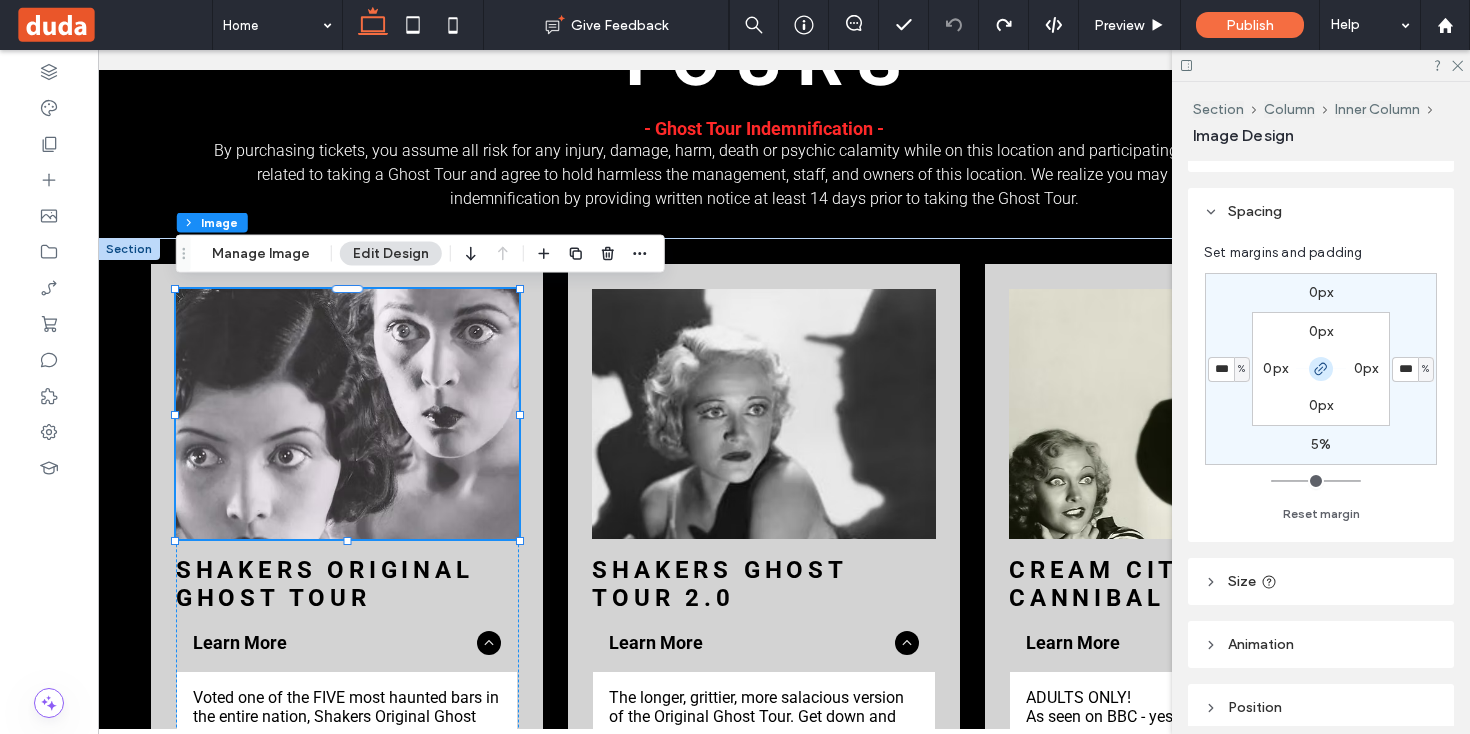 click 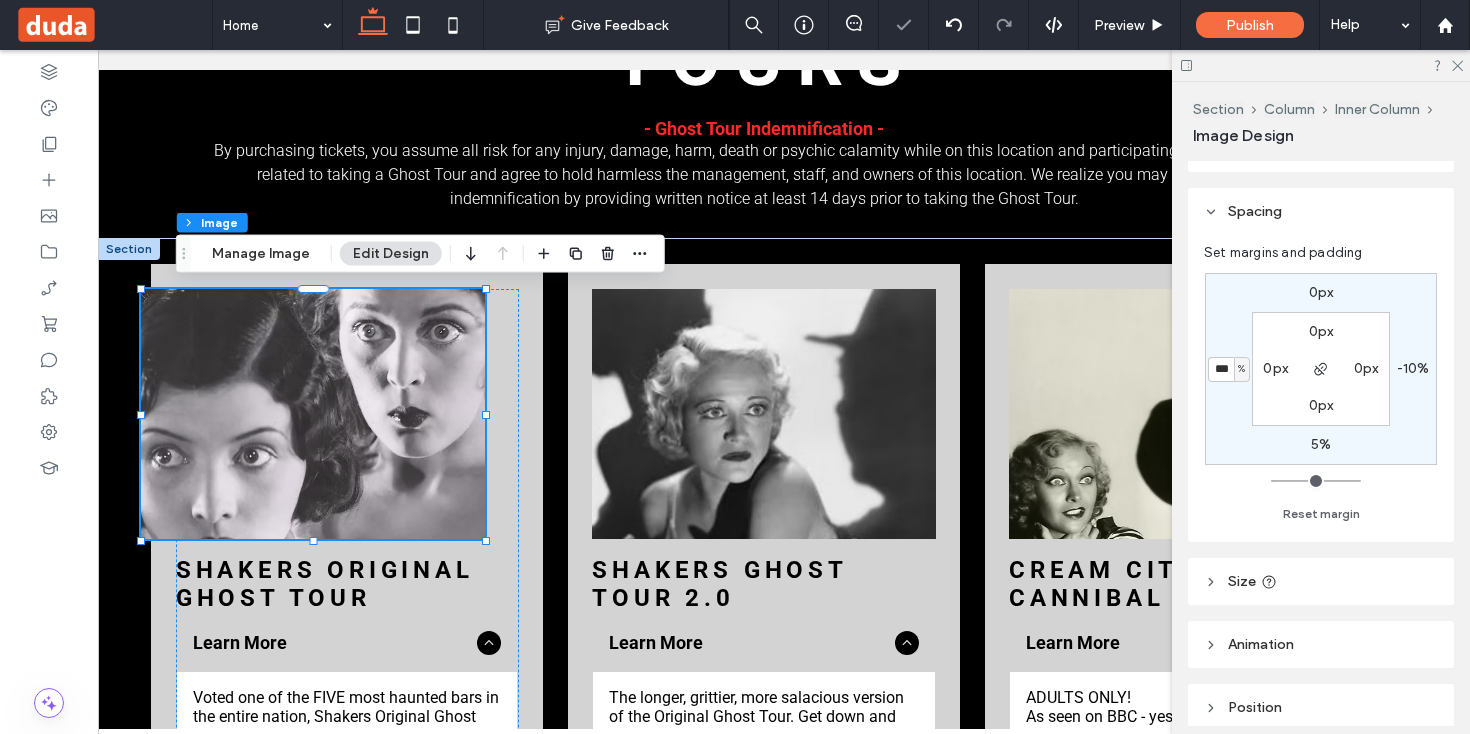 click on "-10%" at bounding box center [1413, 368] 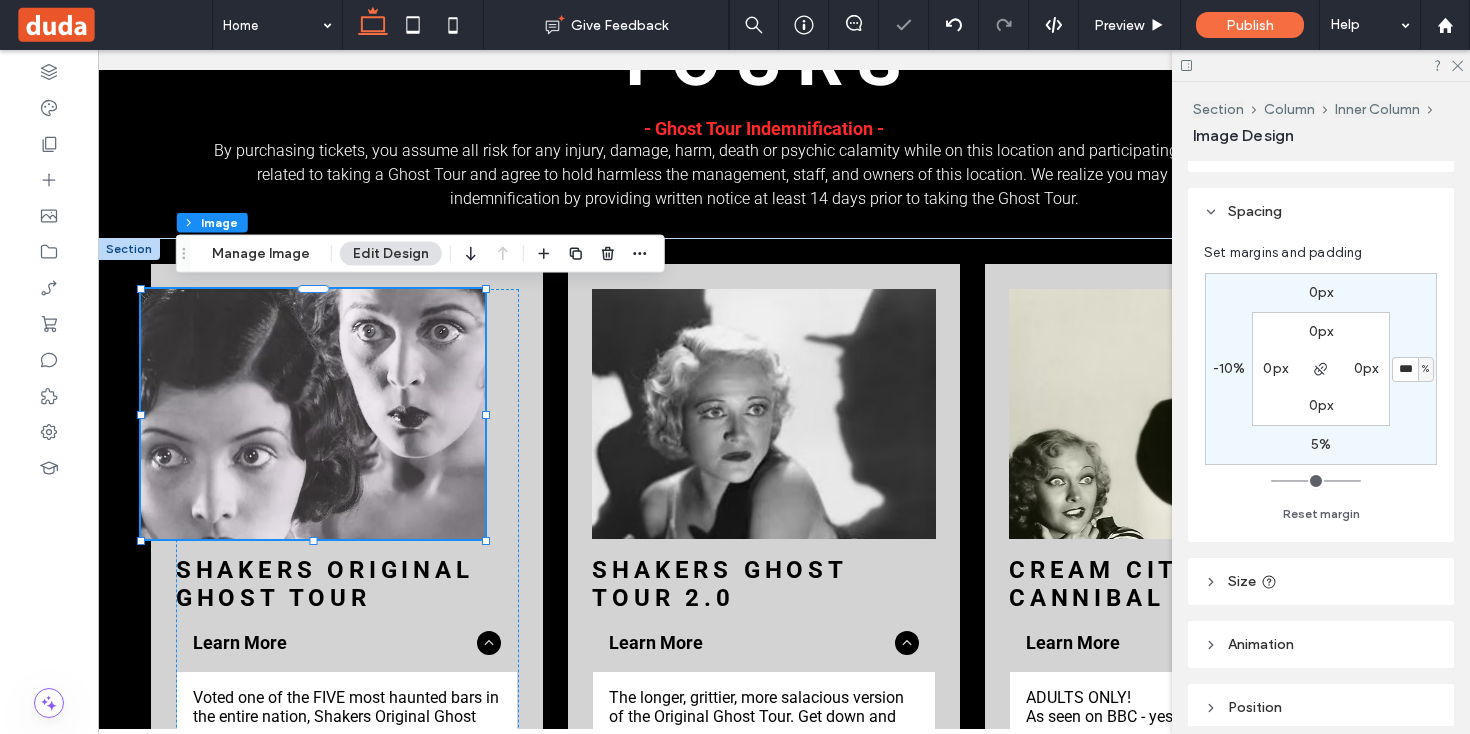 type 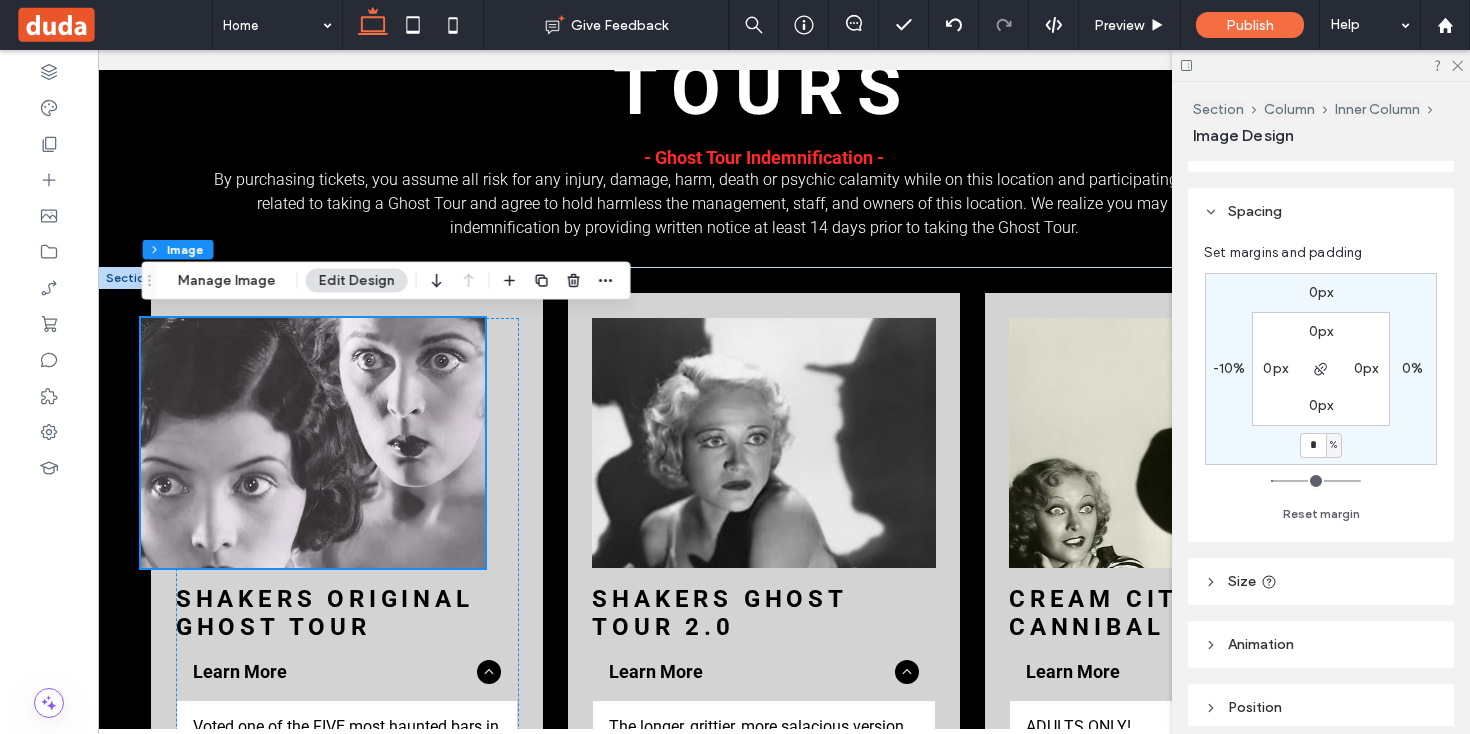 scroll, scrollTop: 1954, scrollLeft: 0, axis: vertical 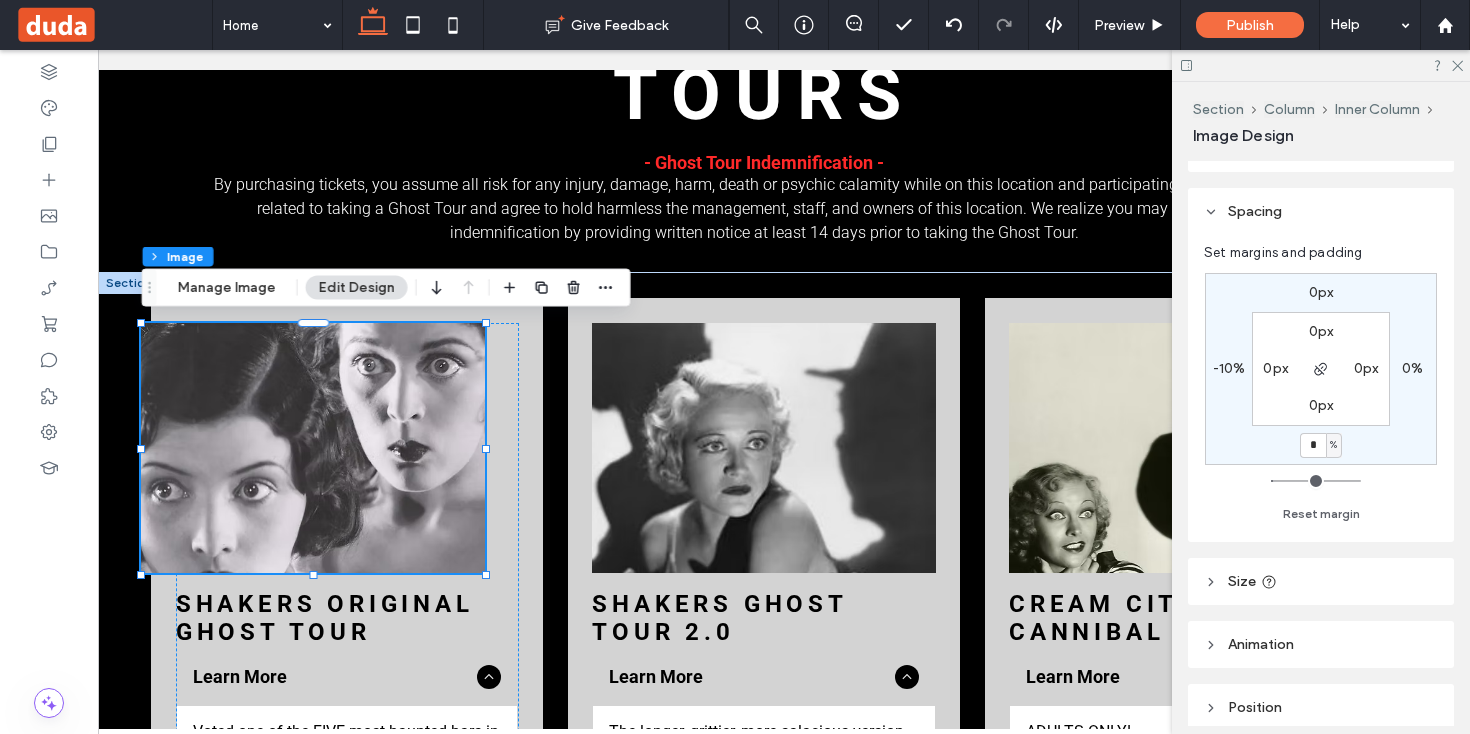click on "0px" at bounding box center [1321, 292] 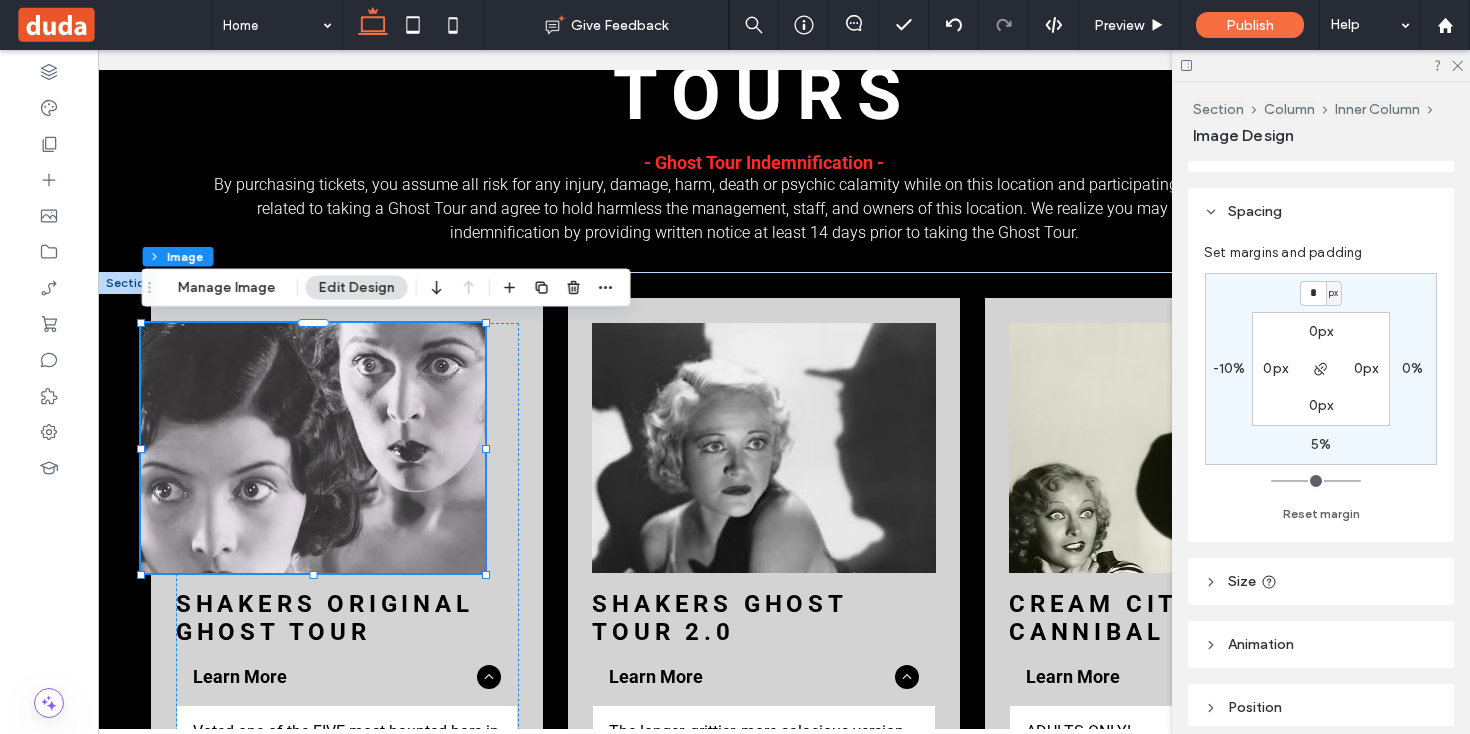 click on "px" at bounding box center [1334, 293] 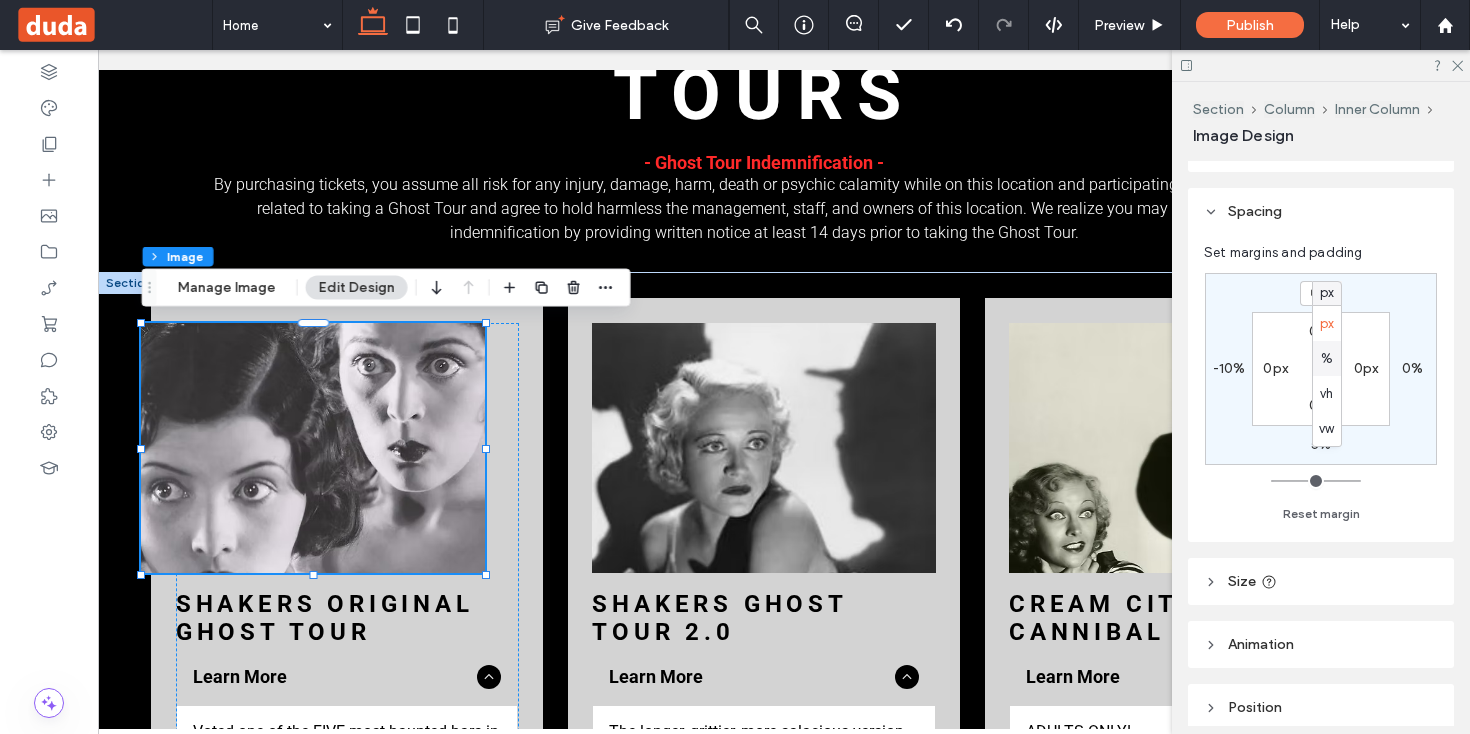 drag, startPoint x: 1328, startPoint y: 362, endPoint x: 1329, endPoint y: 329, distance: 33.01515 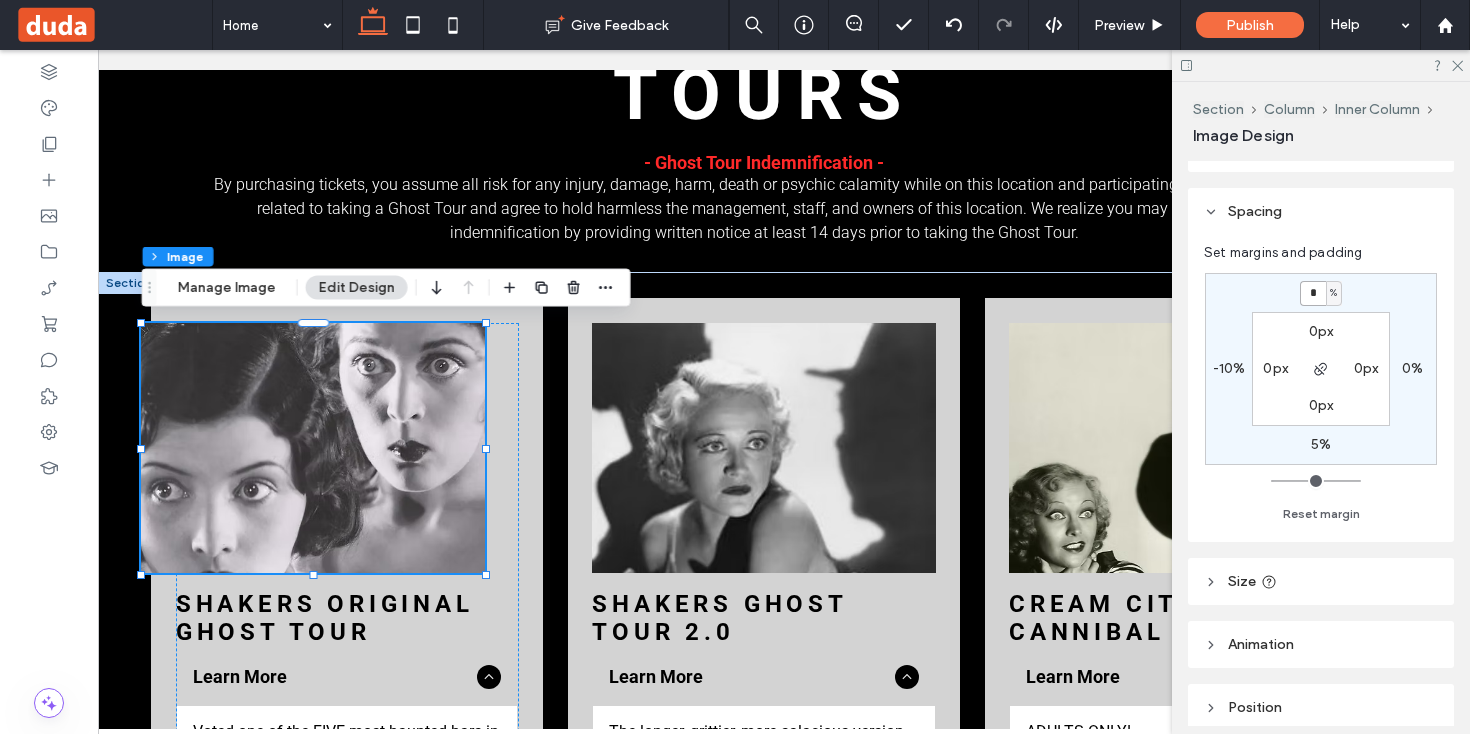 click on "*" at bounding box center [1313, 293] 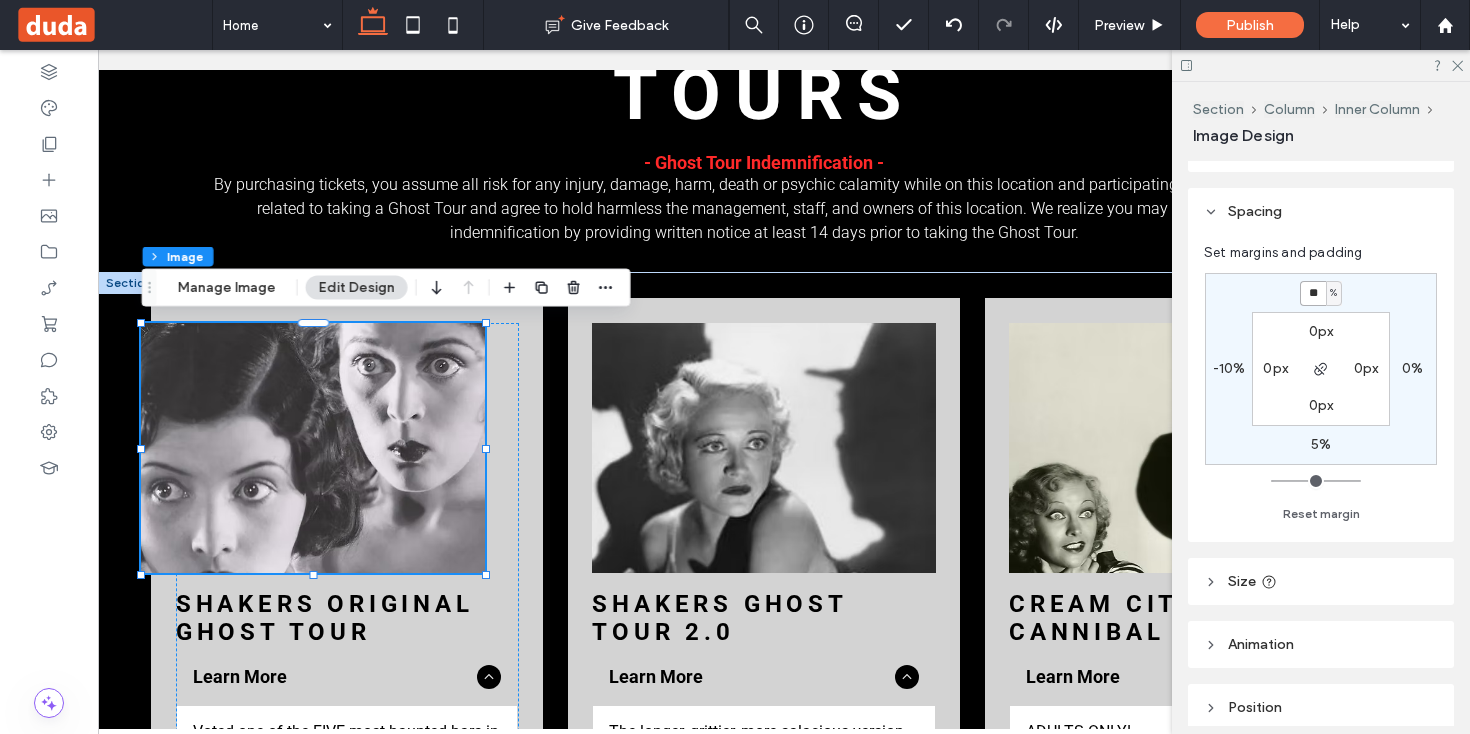 type on "***" 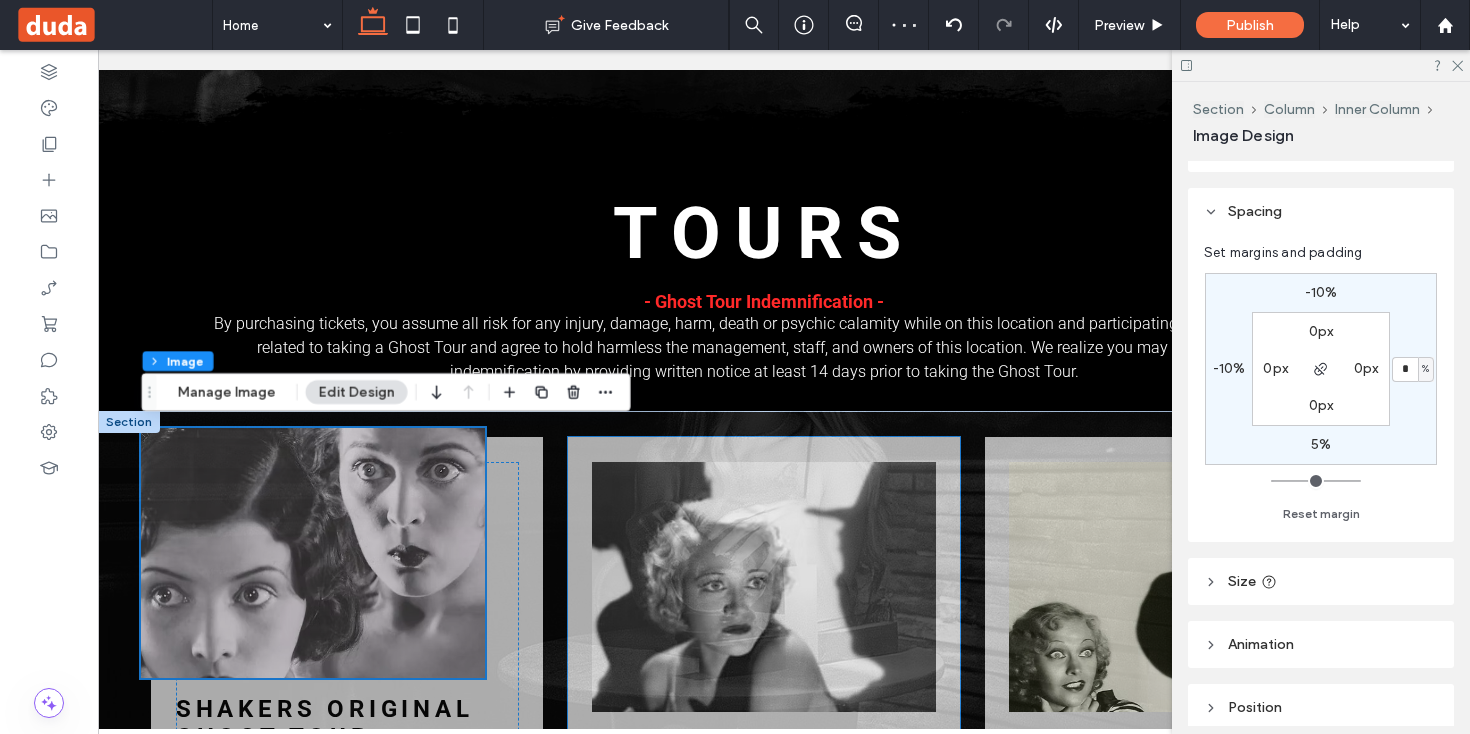 scroll, scrollTop: 1816, scrollLeft: 0, axis: vertical 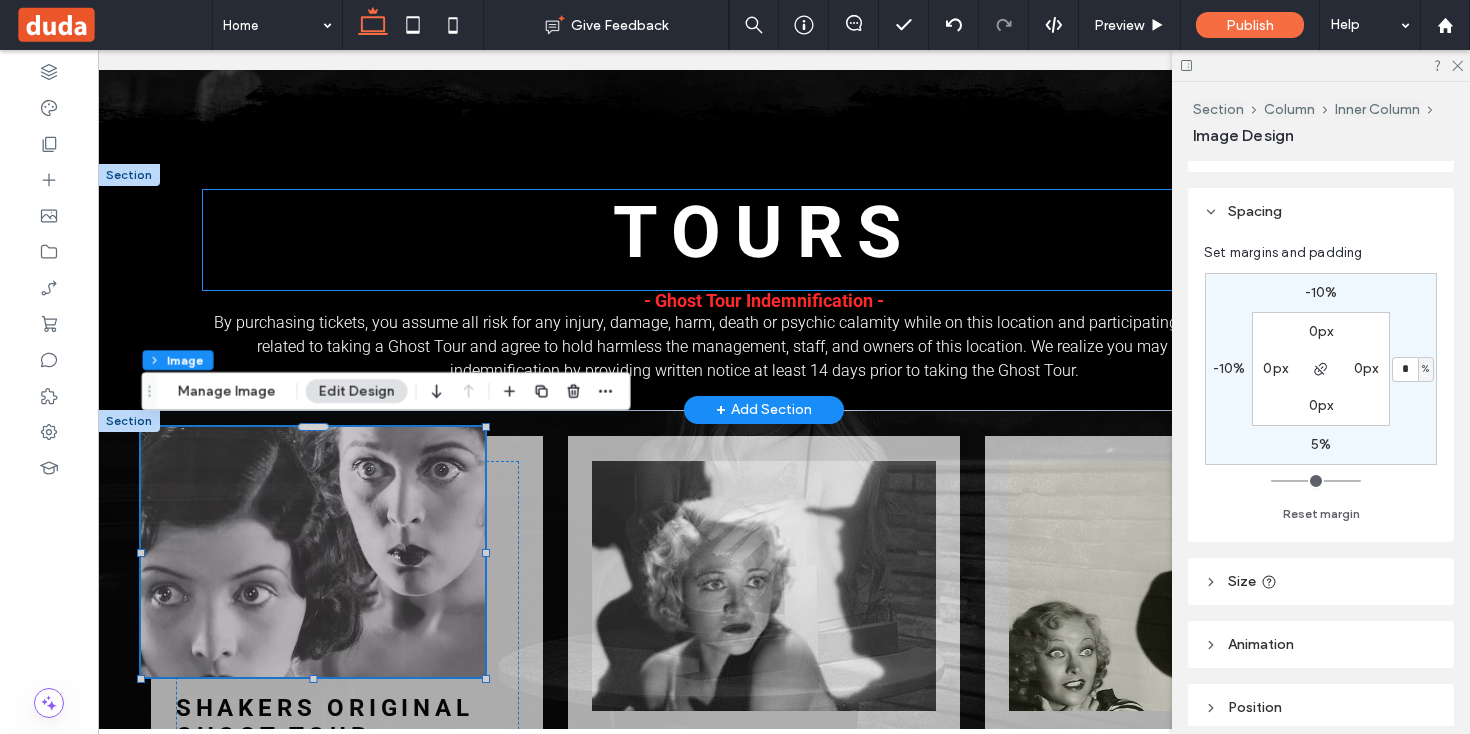 click on "Tours" at bounding box center [764, 232] 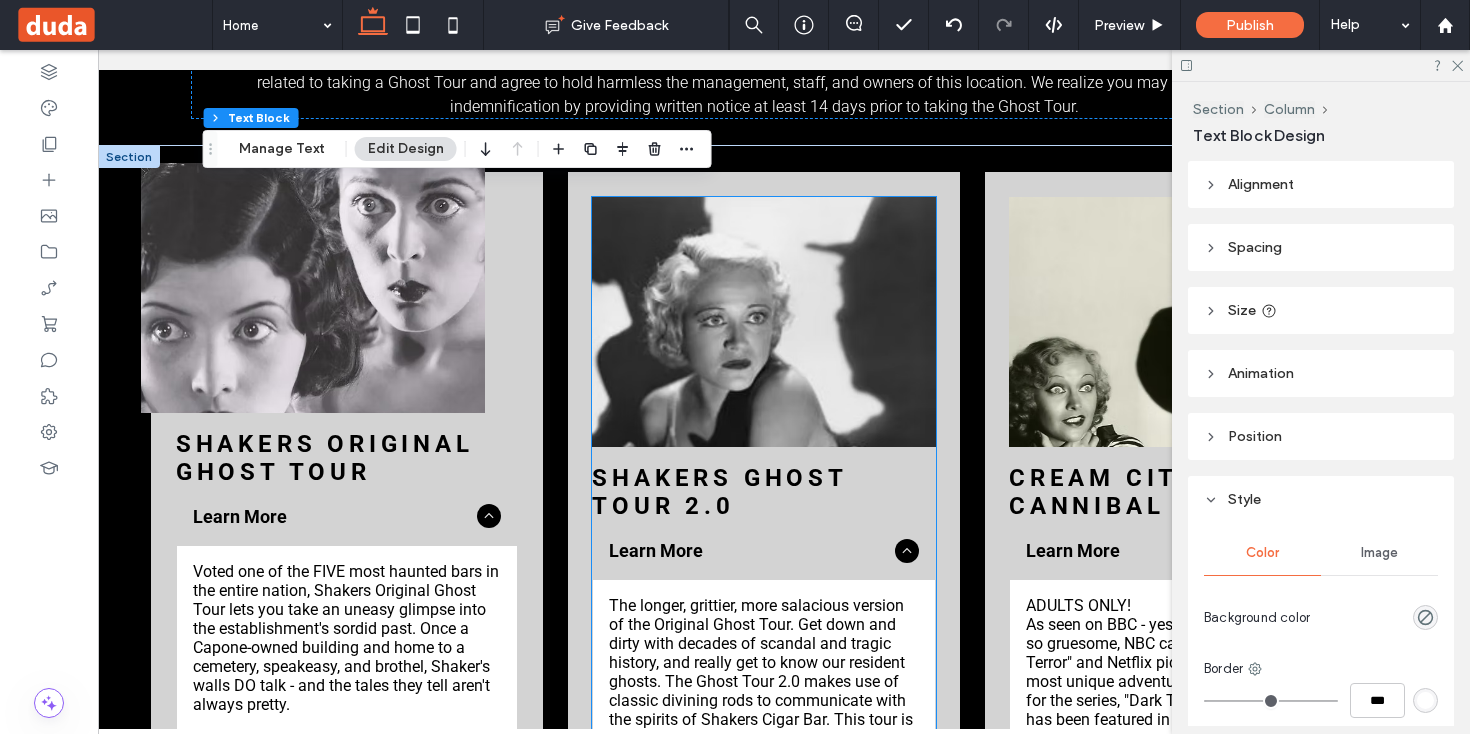 scroll, scrollTop: 2078, scrollLeft: 0, axis: vertical 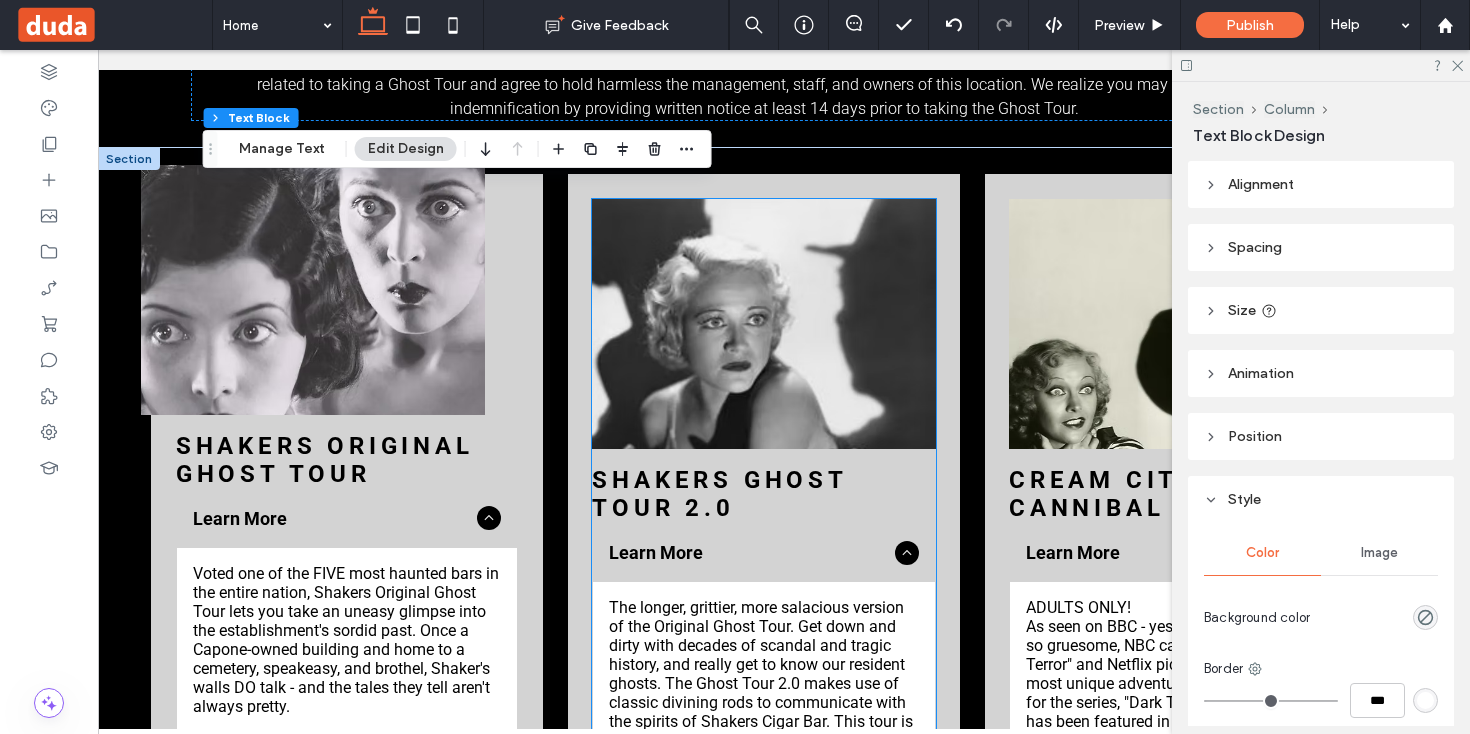 click at bounding box center [763, 324] 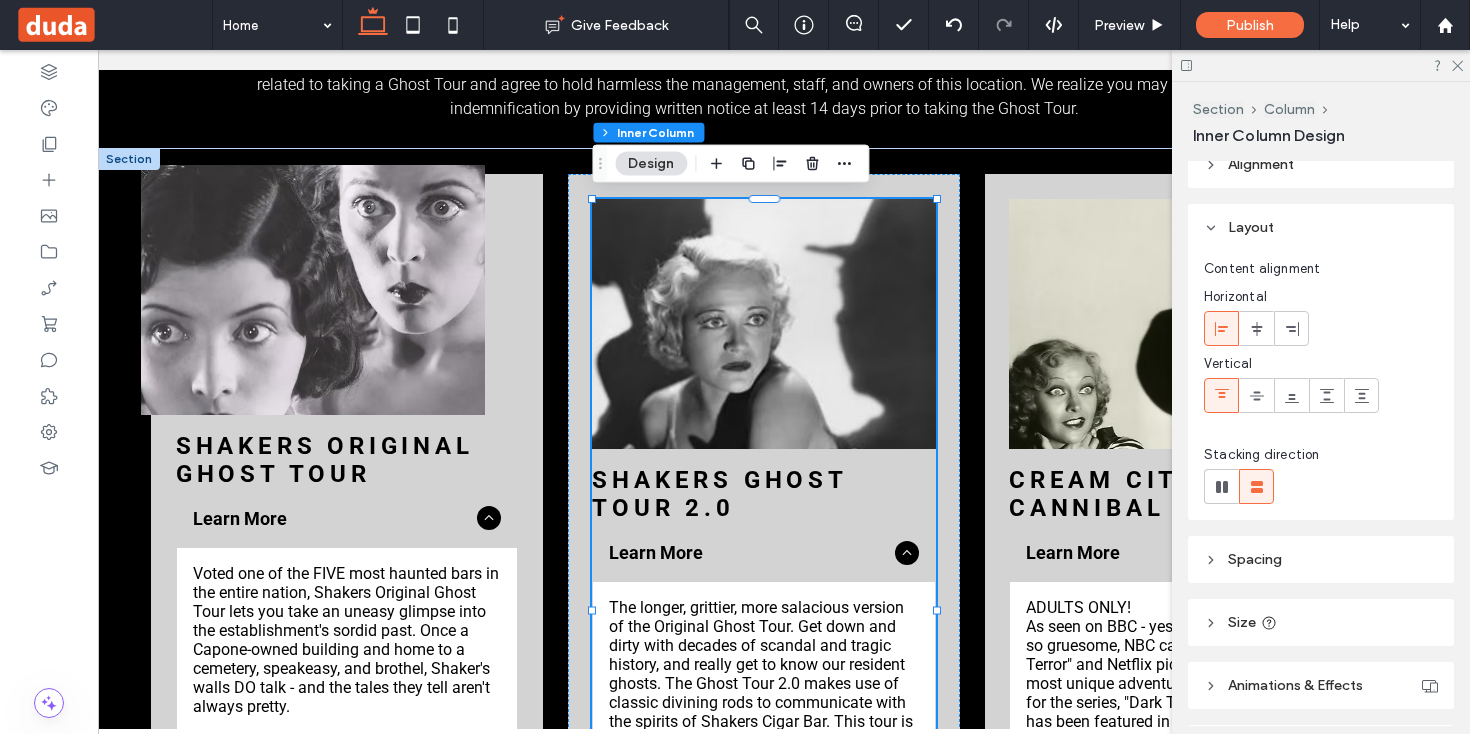 scroll, scrollTop: 22, scrollLeft: 0, axis: vertical 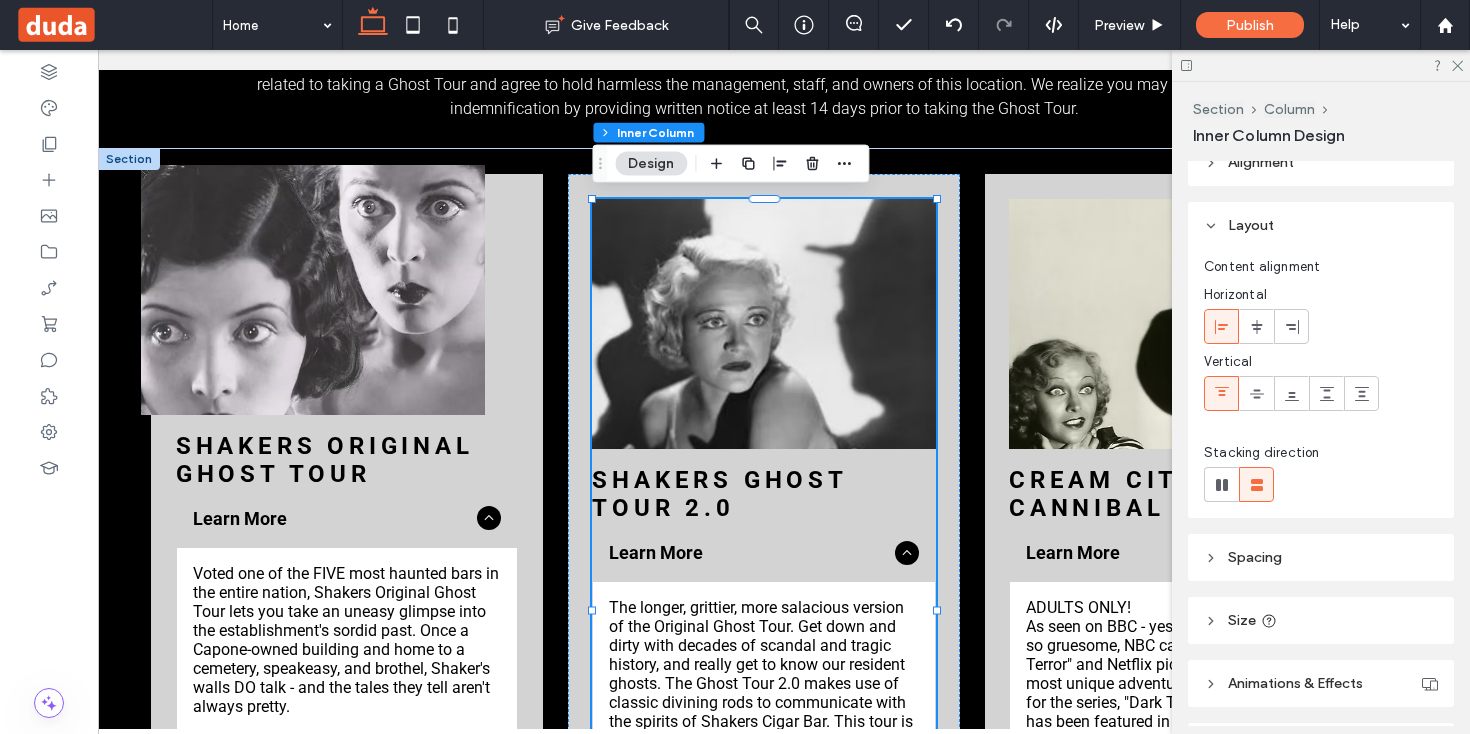 click on "Spacing" at bounding box center [1255, 557] 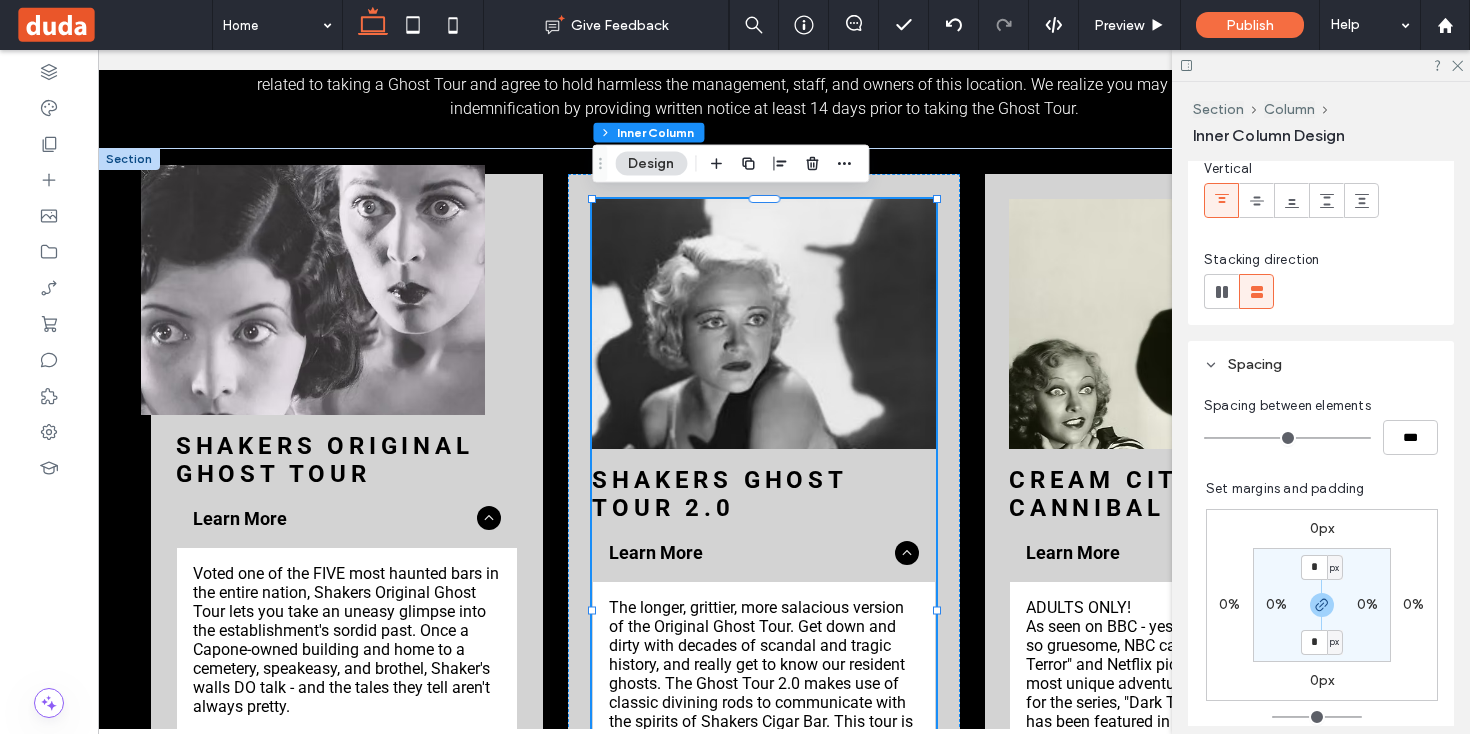 scroll, scrollTop: 229, scrollLeft: 0, axis: vertical 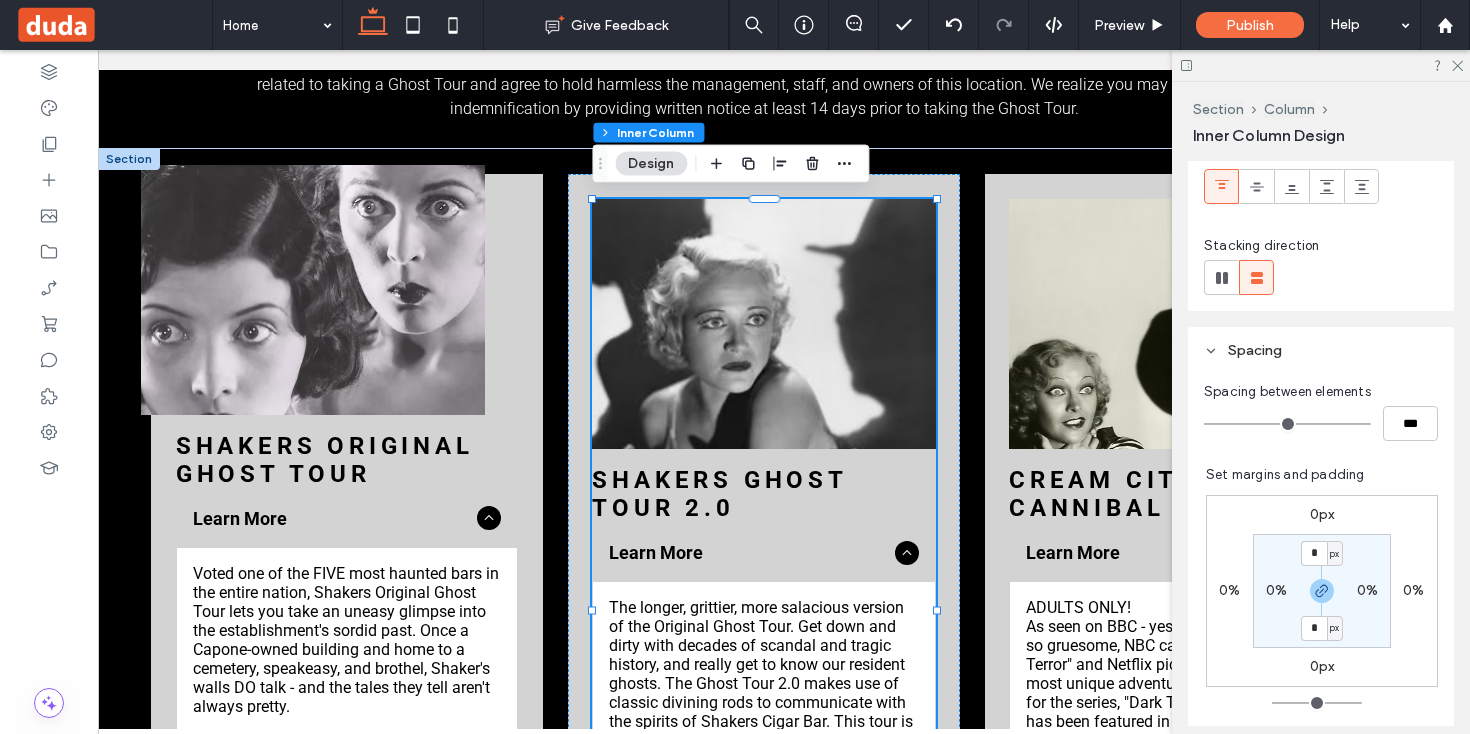 click on "0px" at bounding box center [1322, 514] 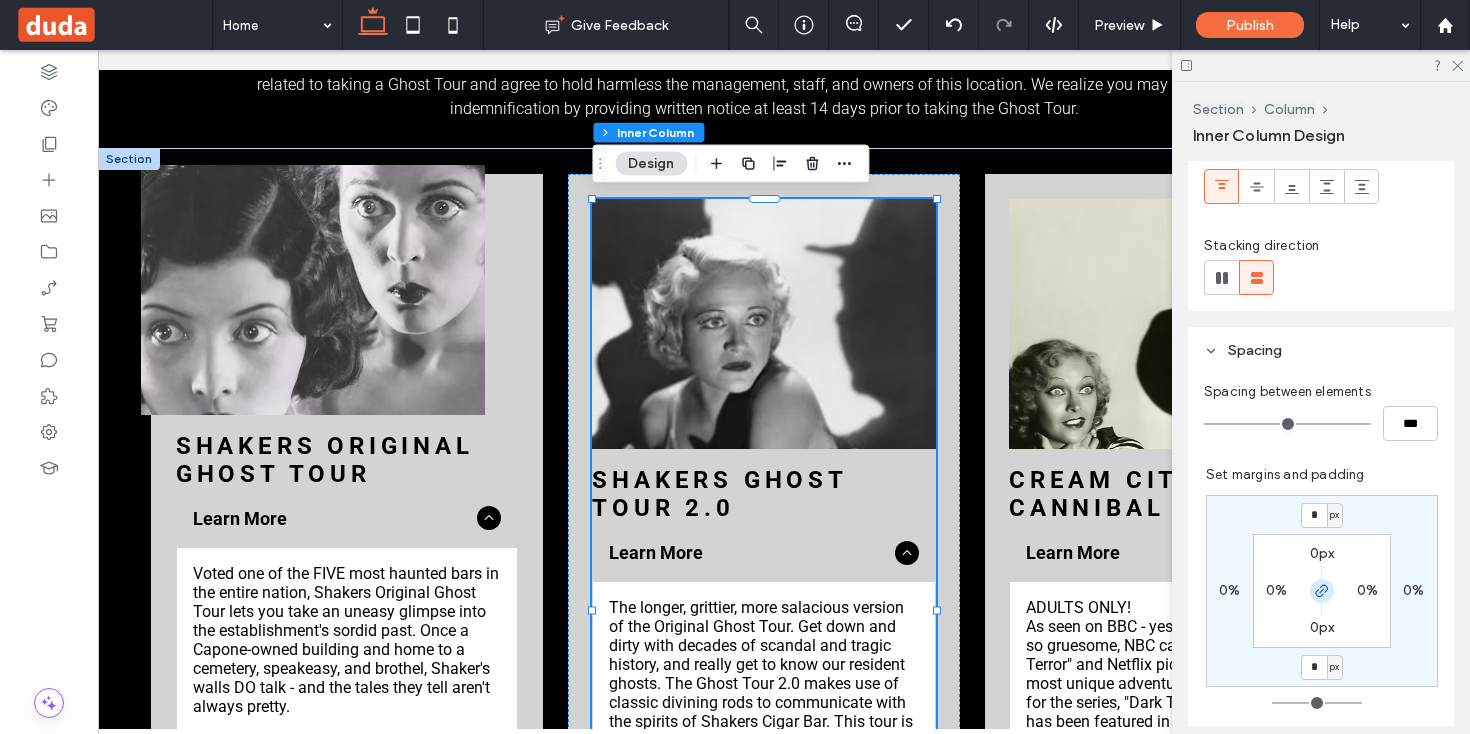 click 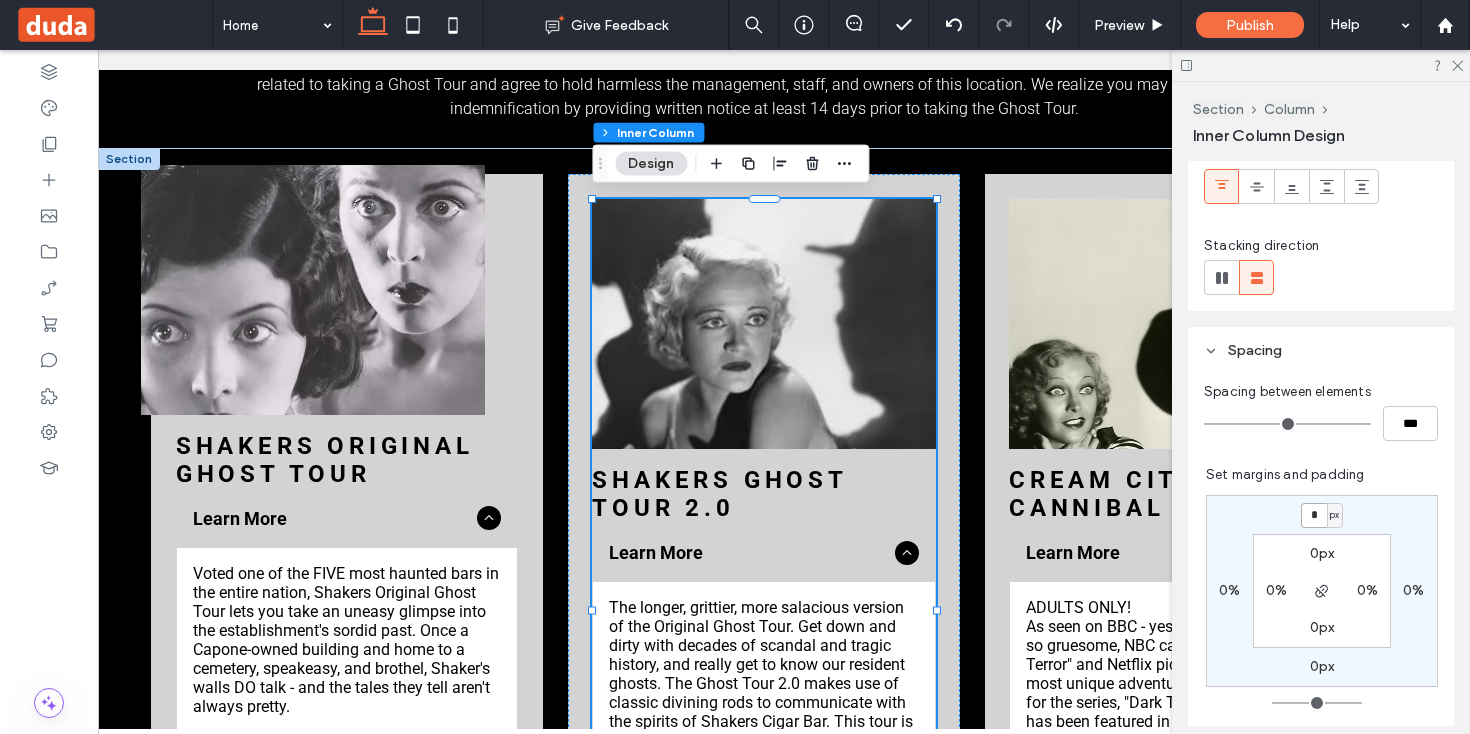 click on "*" at bounding box center [1314, 515] 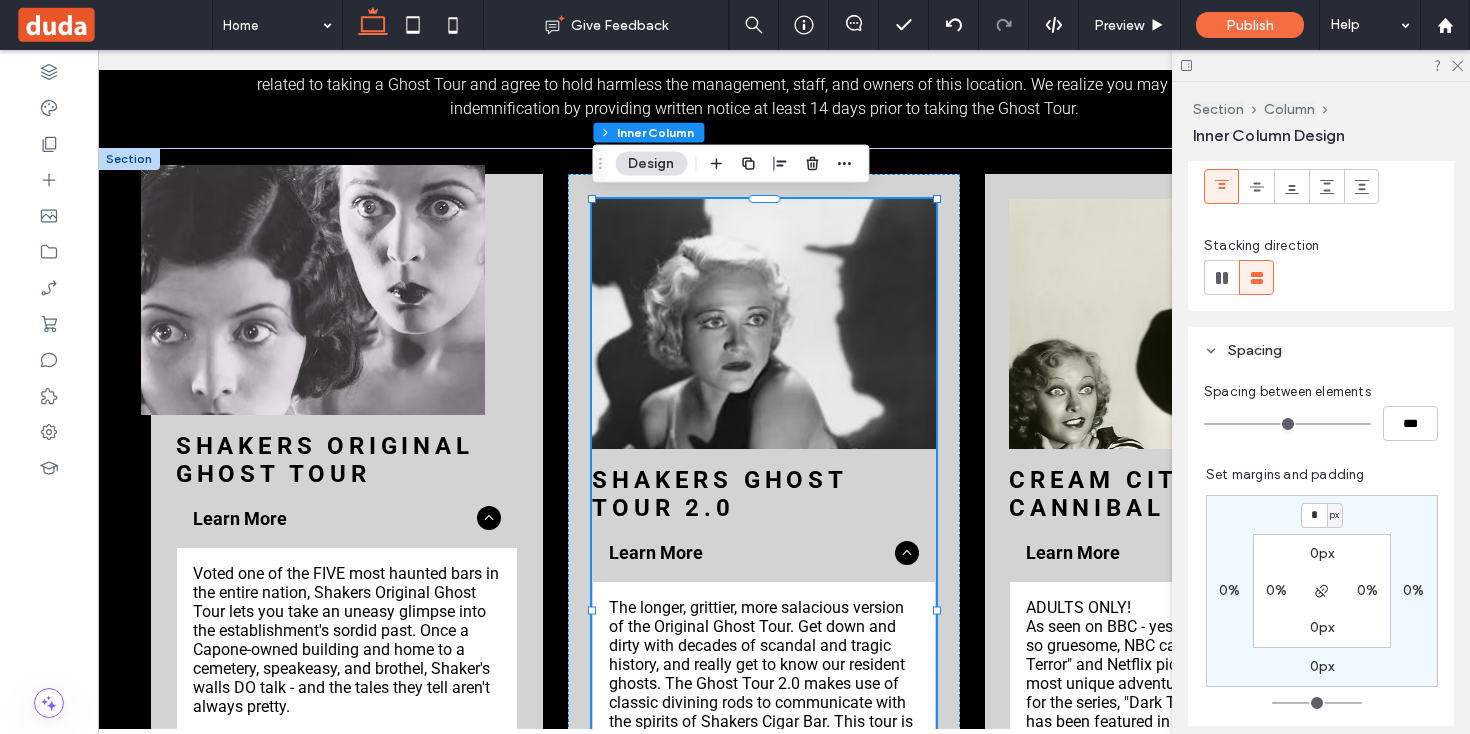 click on "px" at bounding box center [1335, 515] 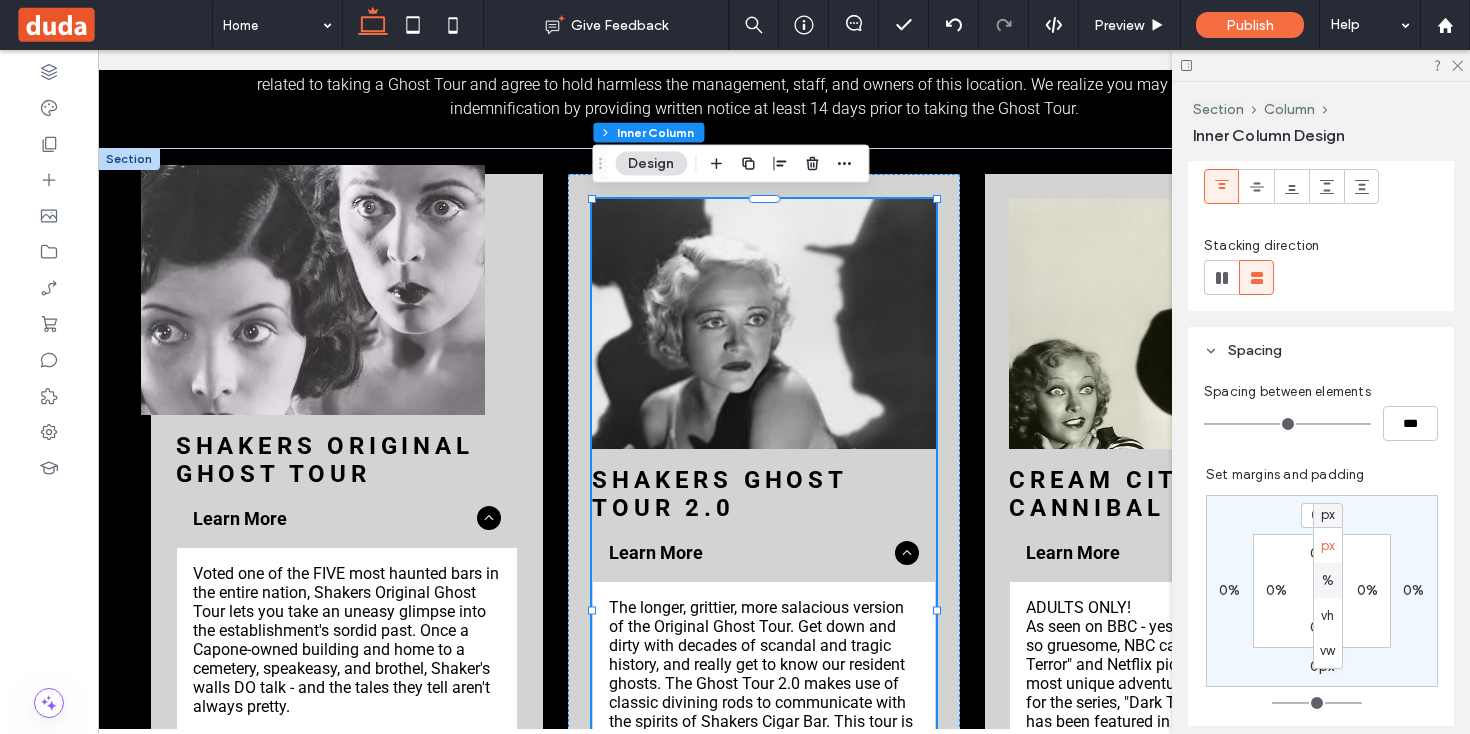 drag, startPoint x: 1330, startPoint y: 577, endPoint x: 1309, endPoint y: 533, distance: 48.754486 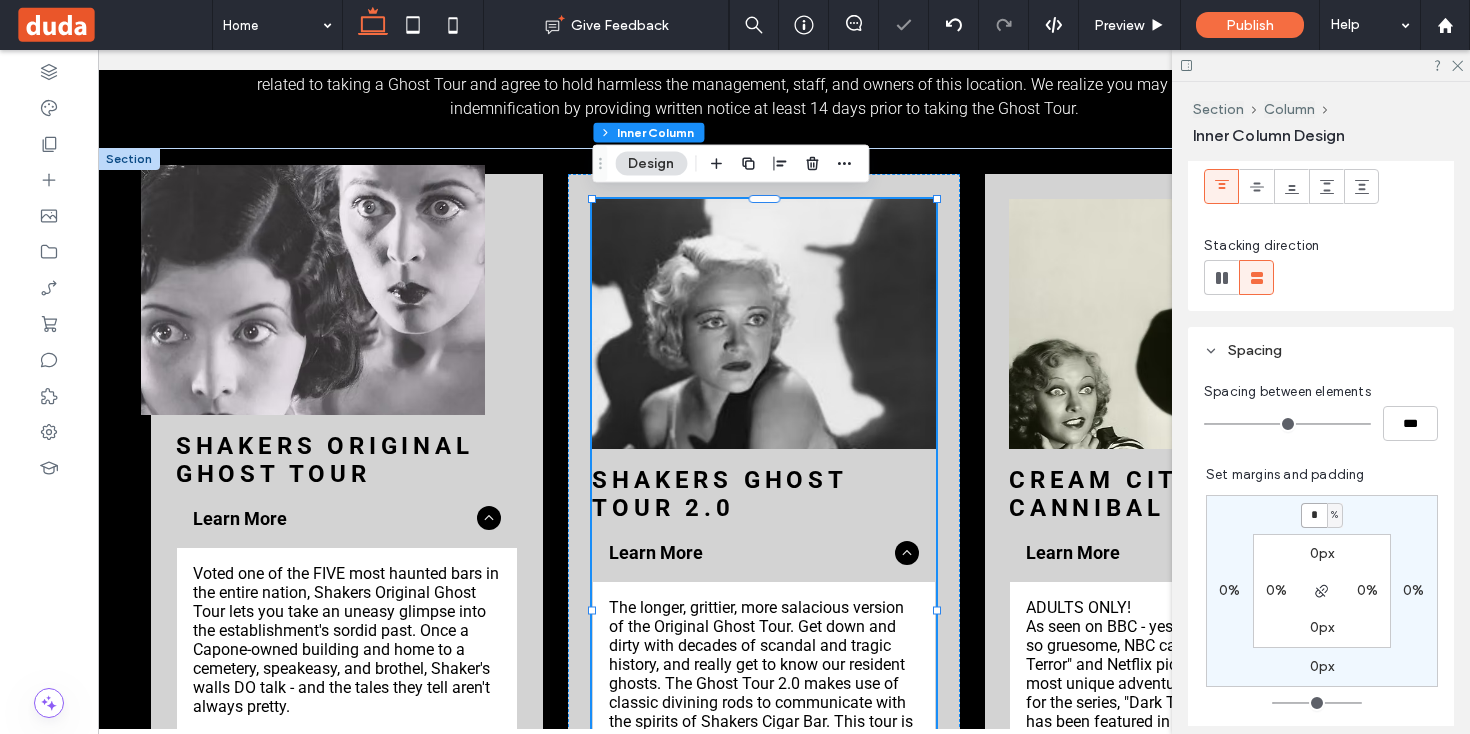 click on "*" at bounding box center [1314, 515] 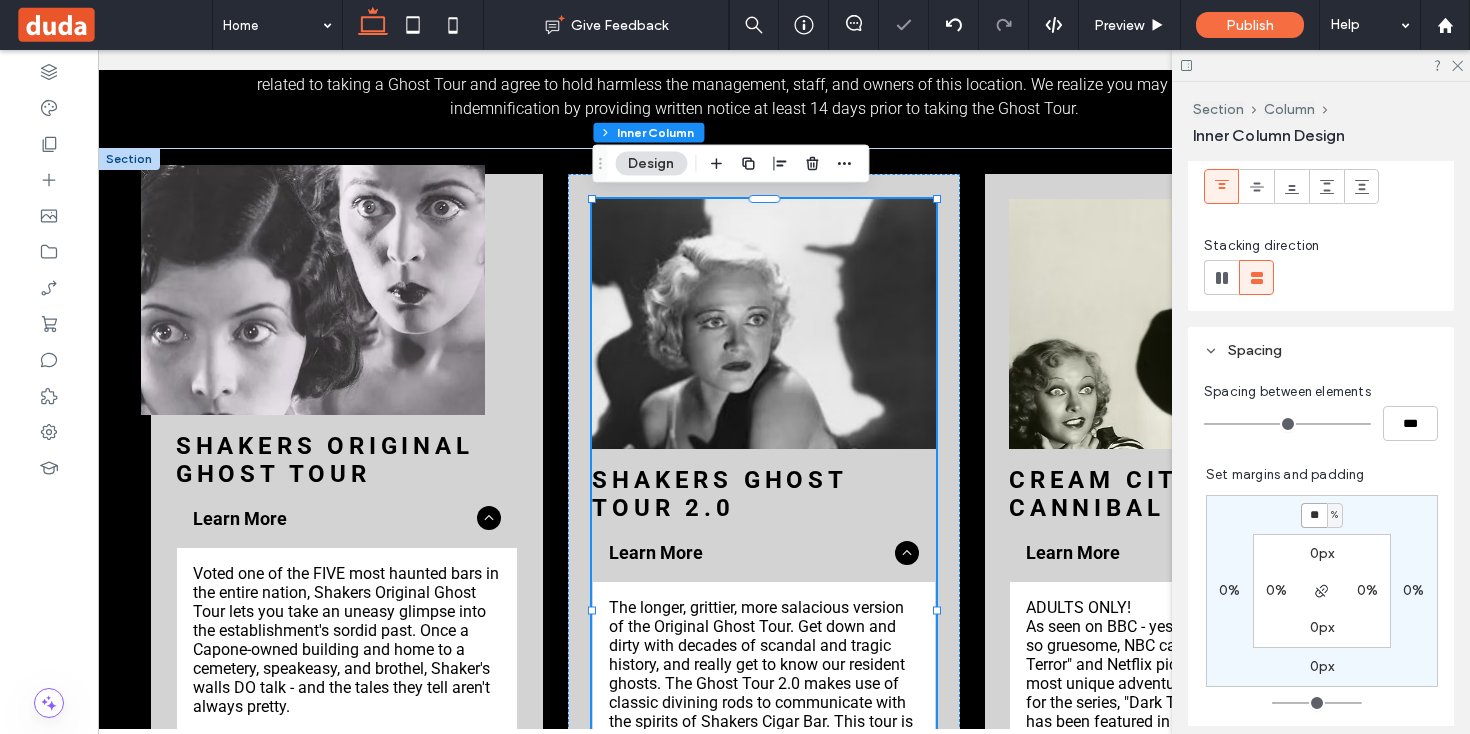 type on "***" 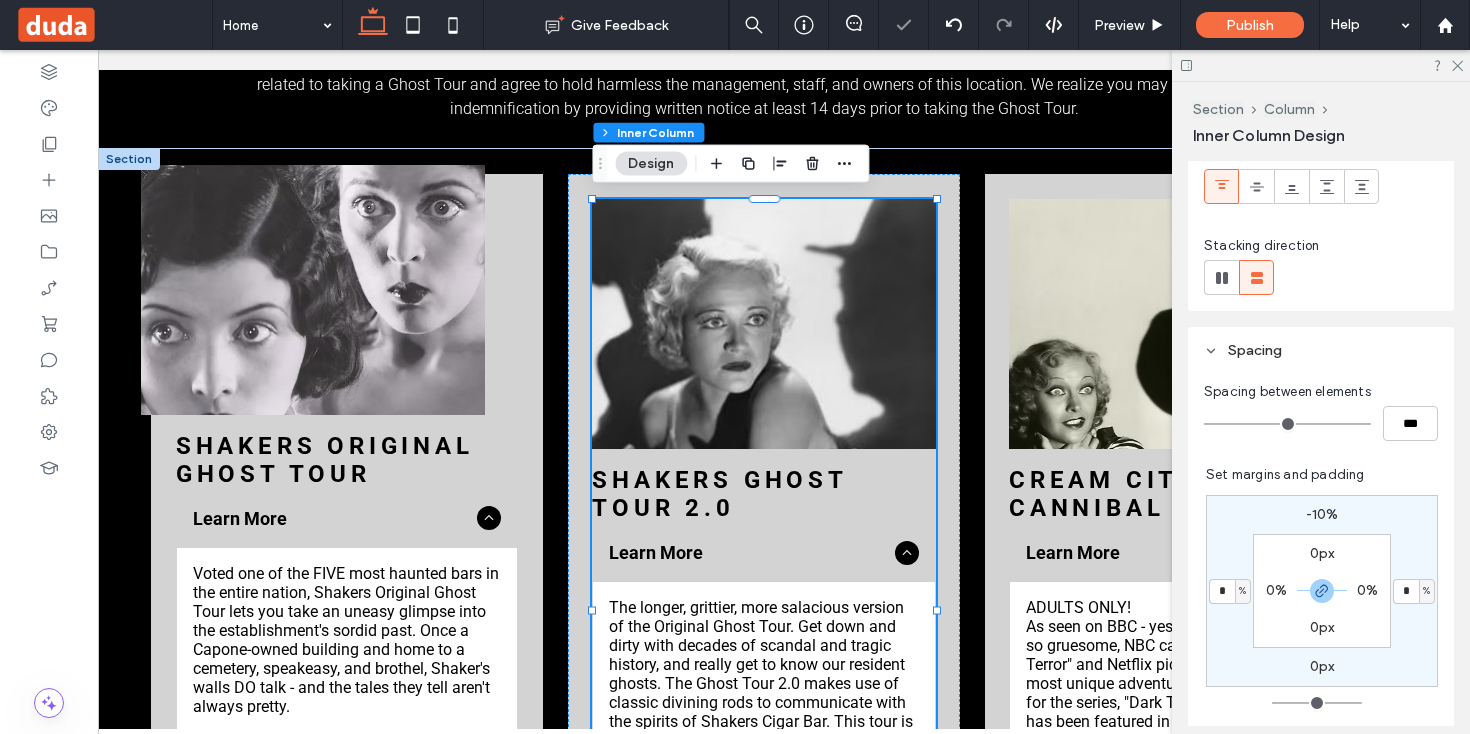 type on "**" 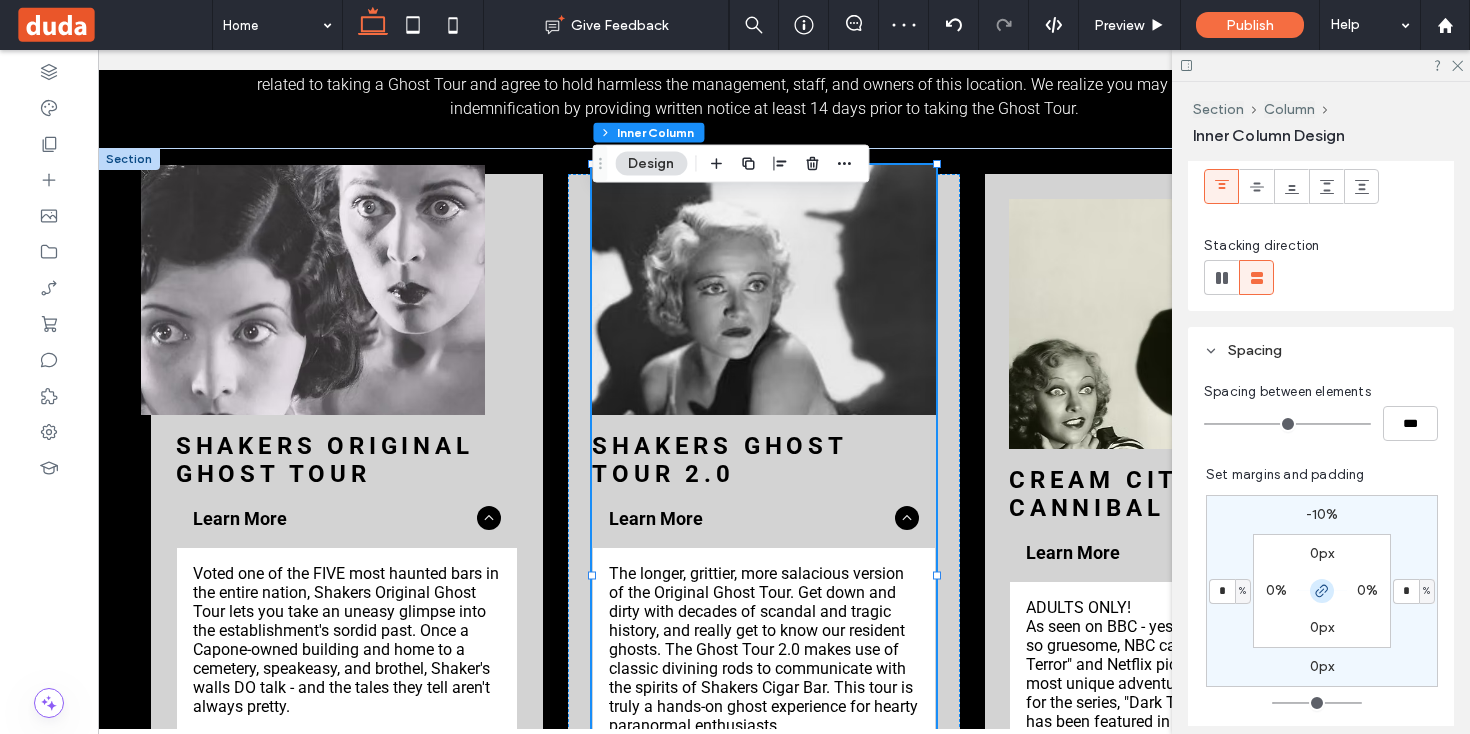 click 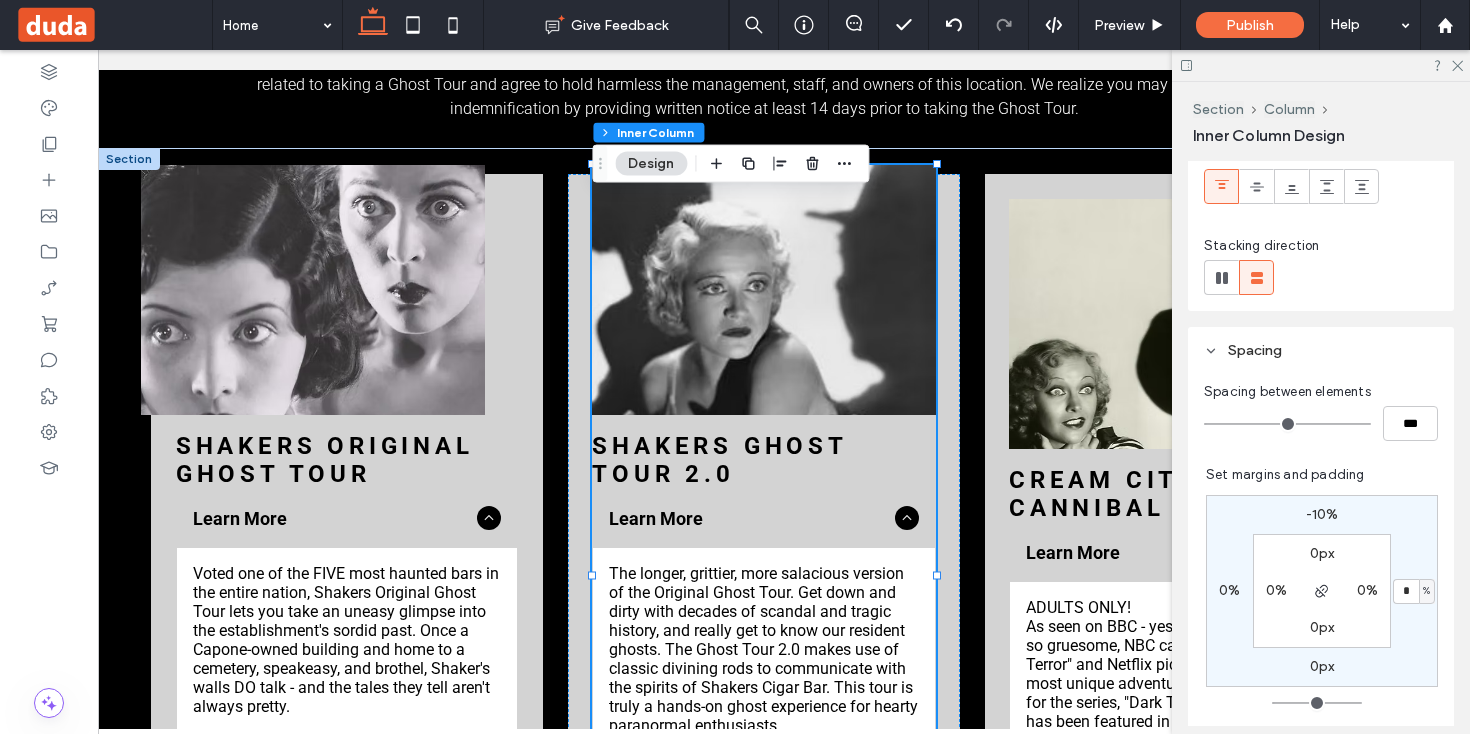 click on "0%" at bounding box center [1229, 590] 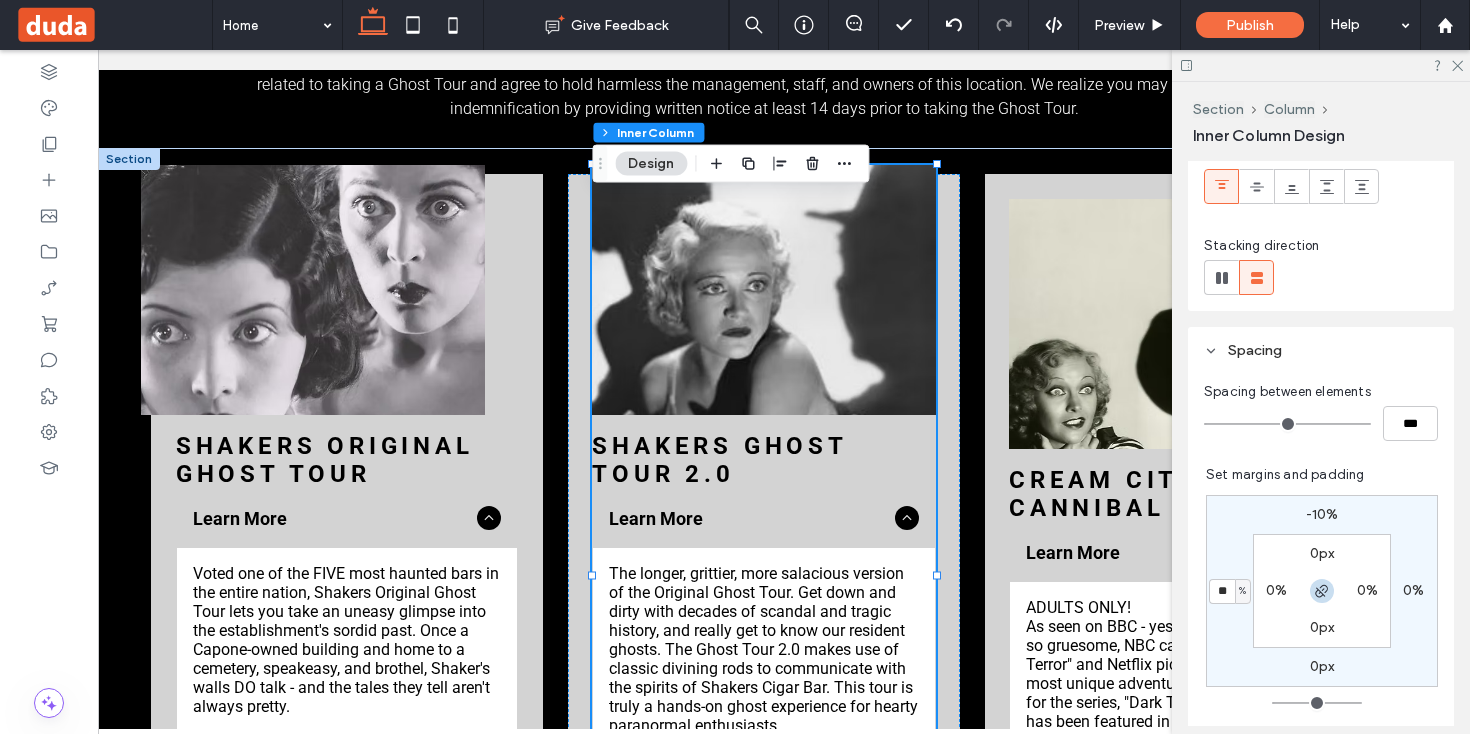 type on "***" 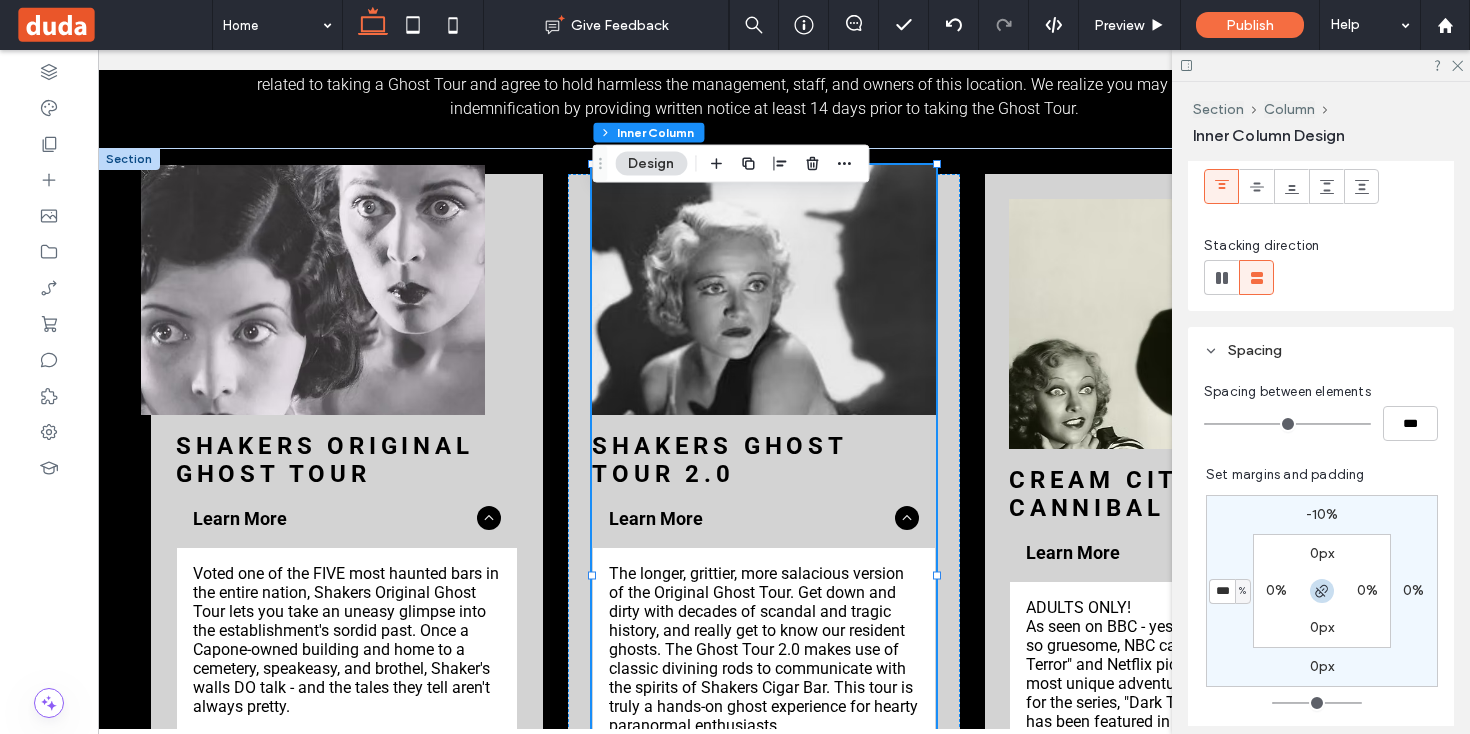 type on "**" 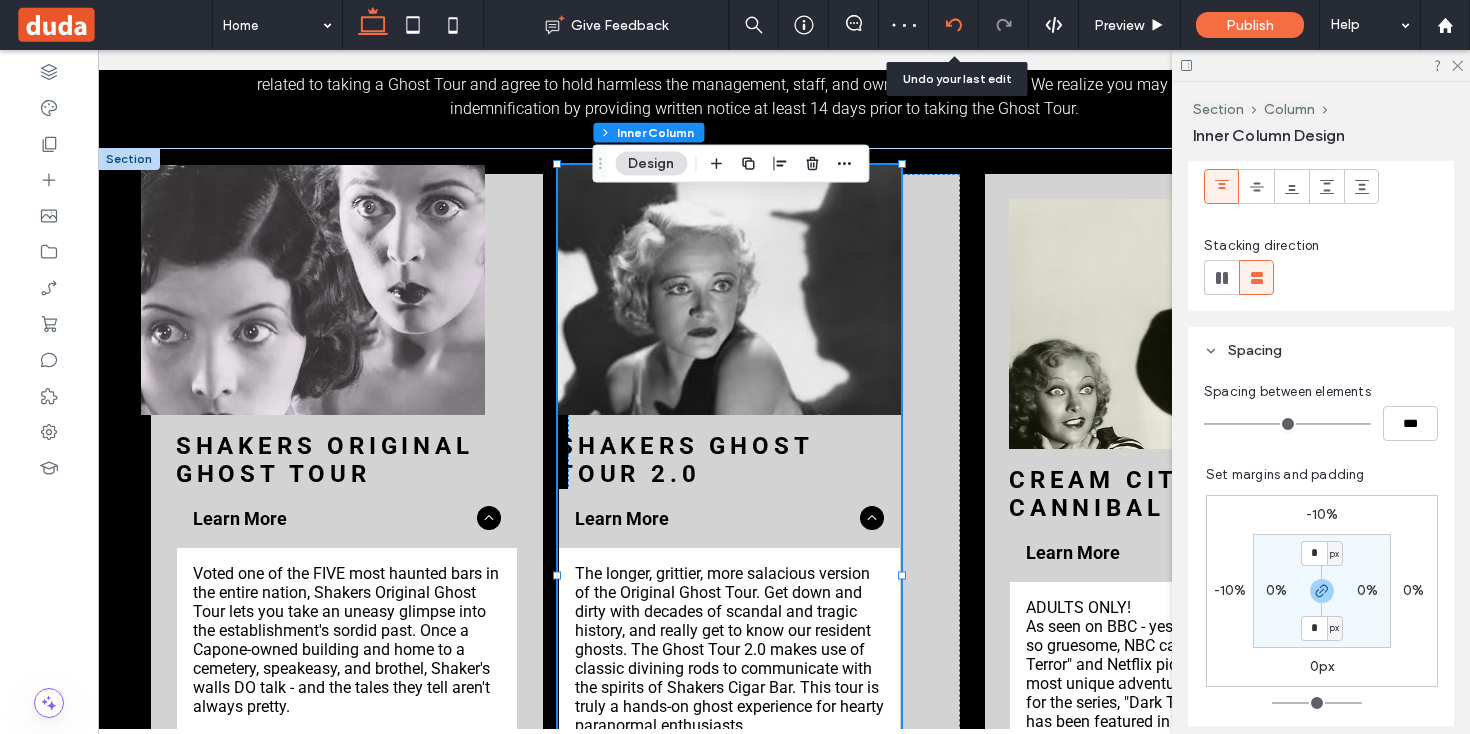 click 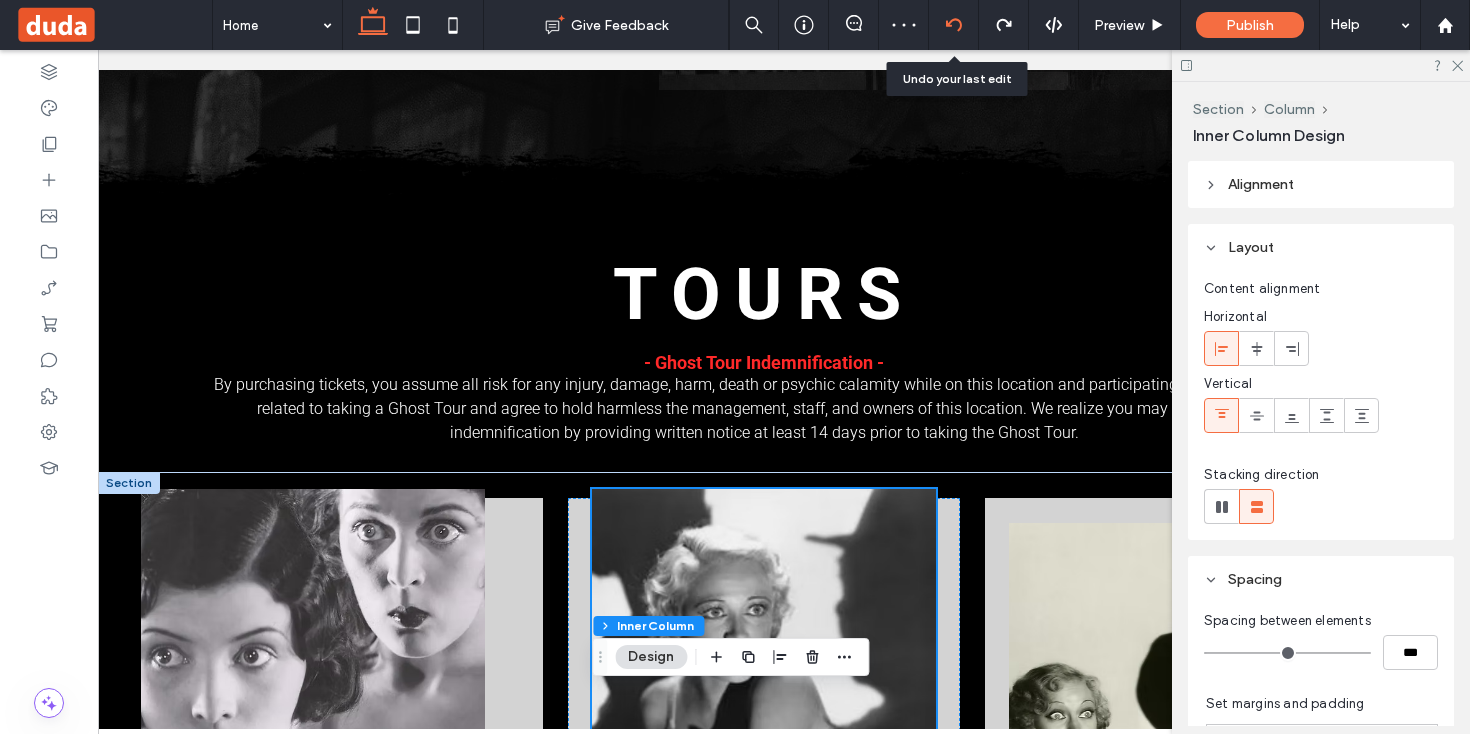scroll, scrollTop: 2113, scrollLeft: 0, axis: vertical 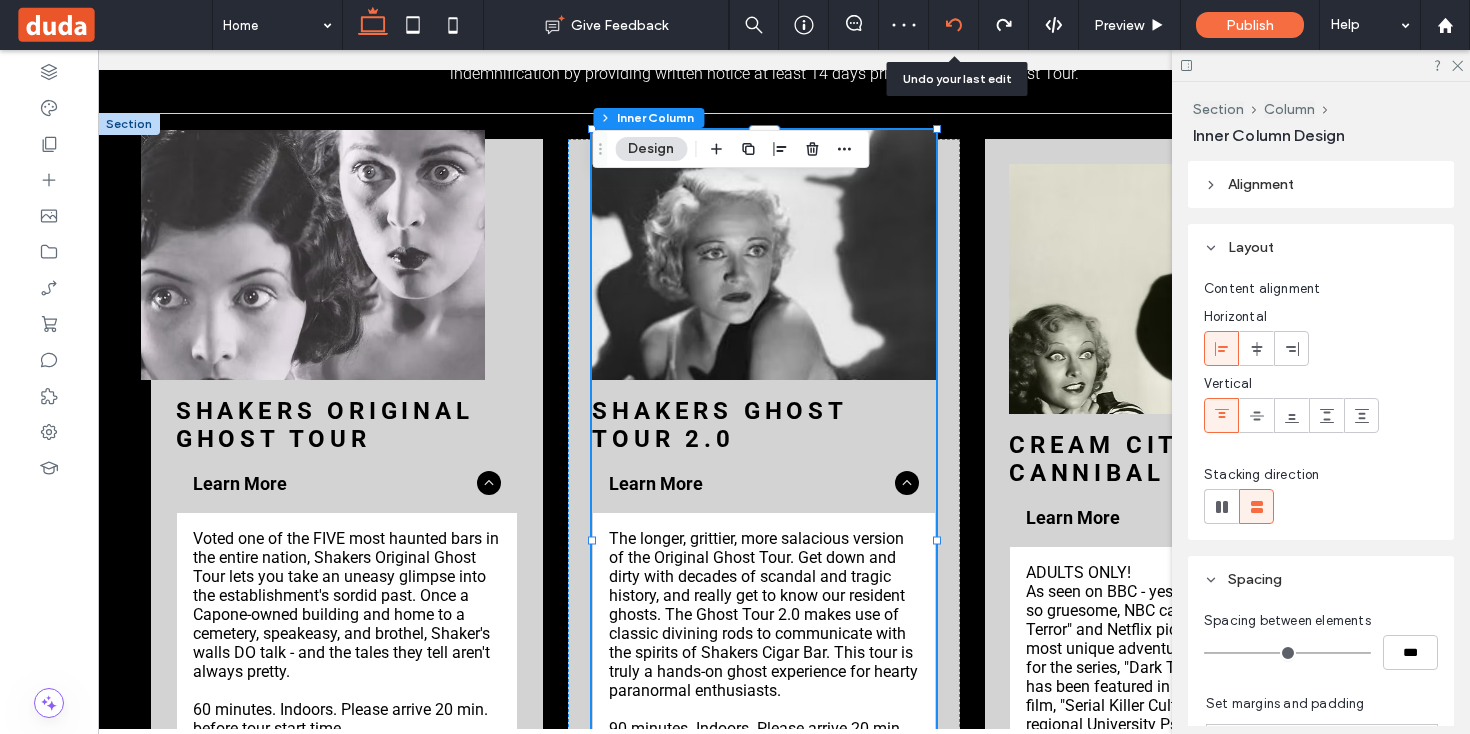 click 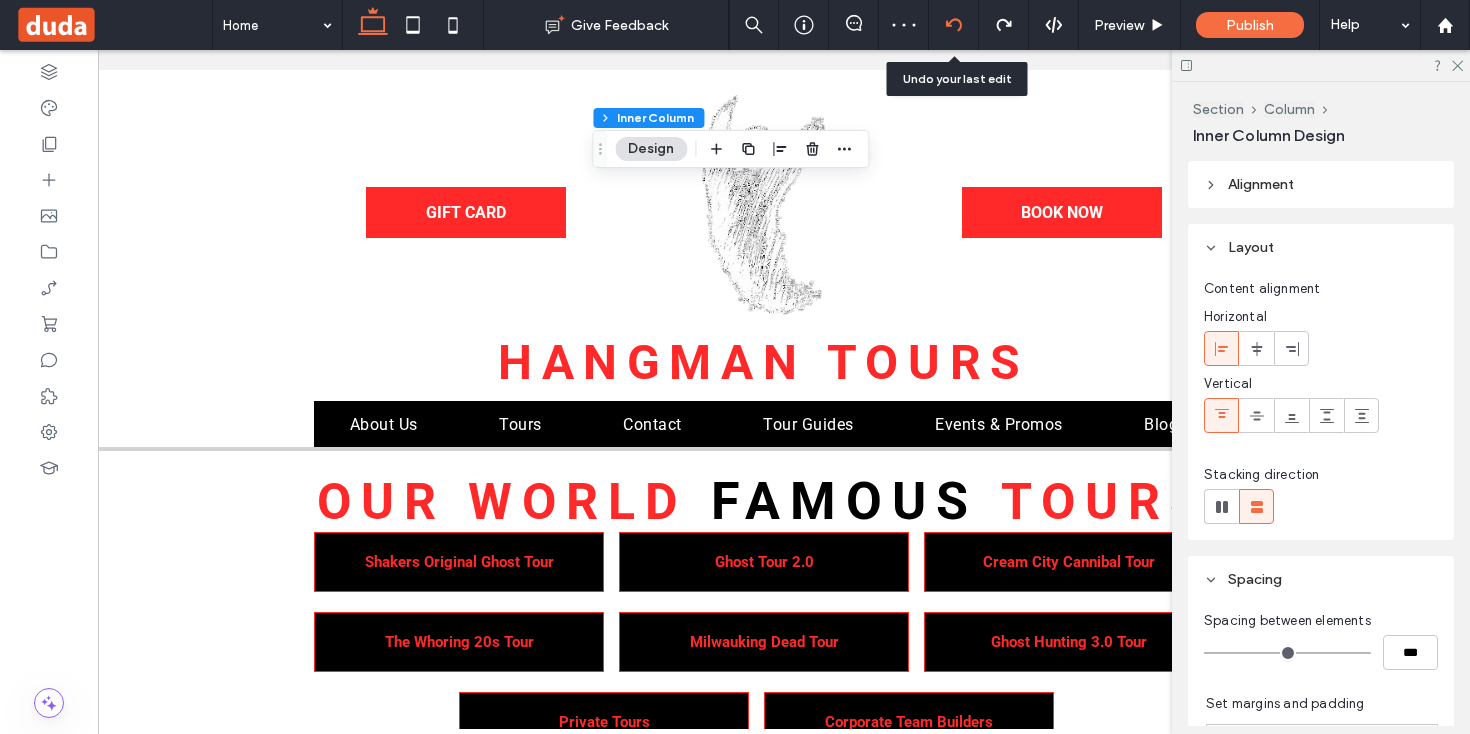 scroll, scrollTop: 0, scrollLeft: 0, axis: both 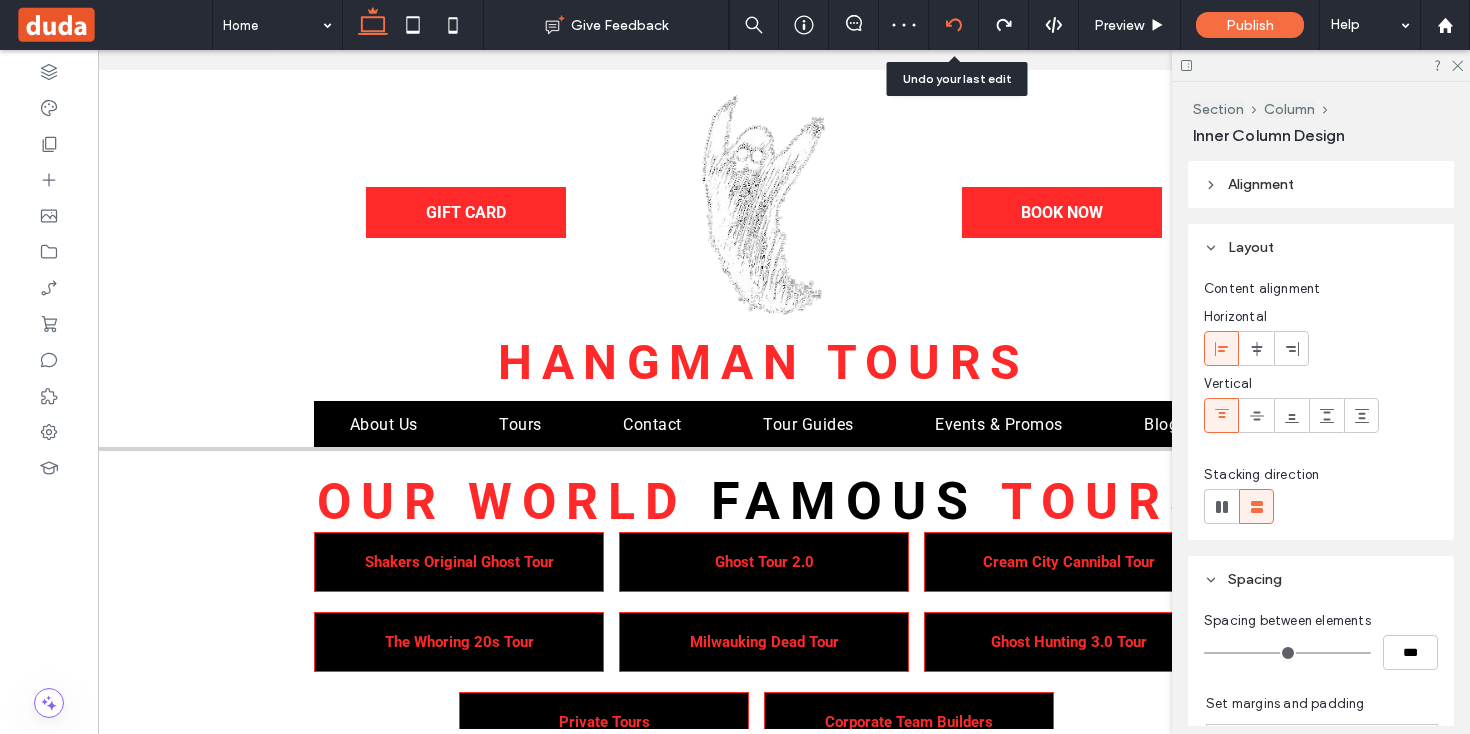 type on "**" 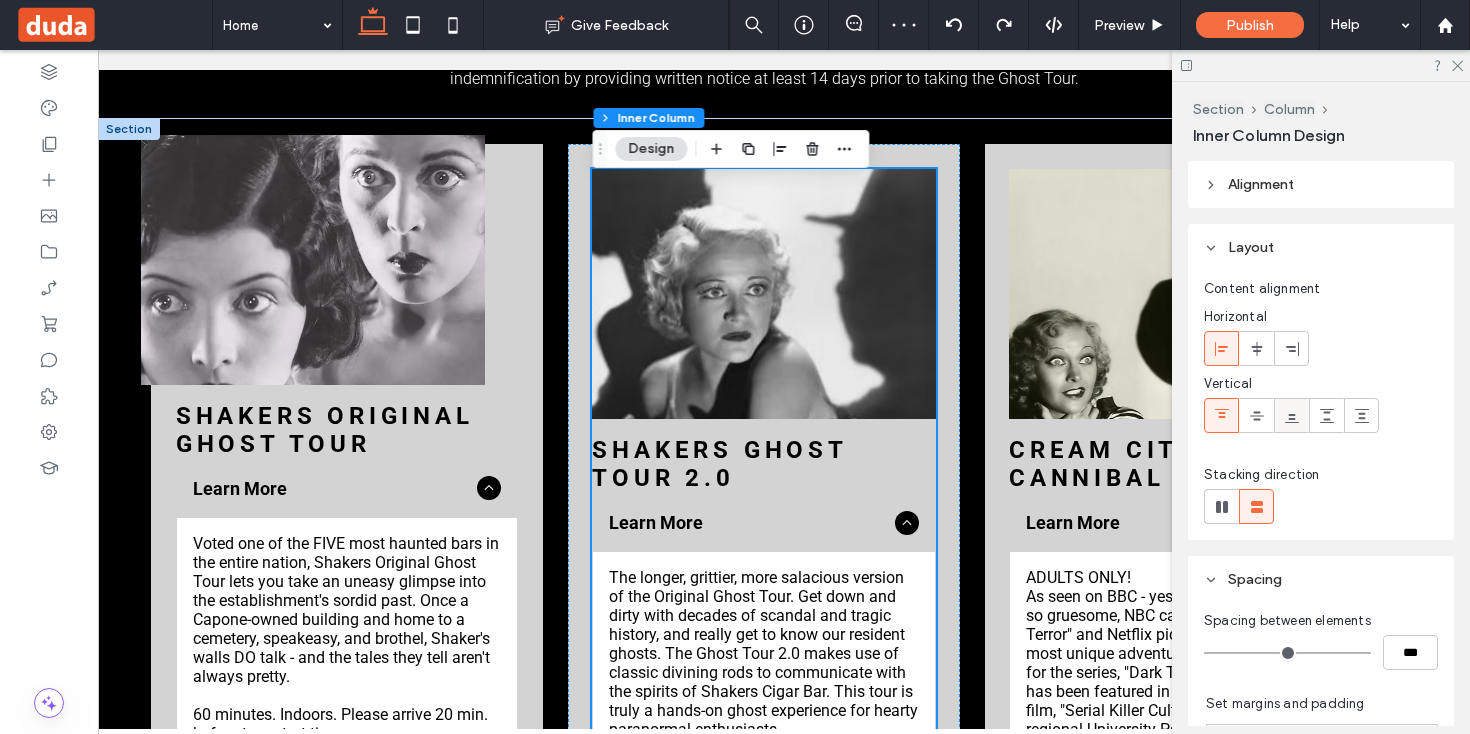 scroll, scrollTop: 2147, scrollLeft: 0, axis: vertical 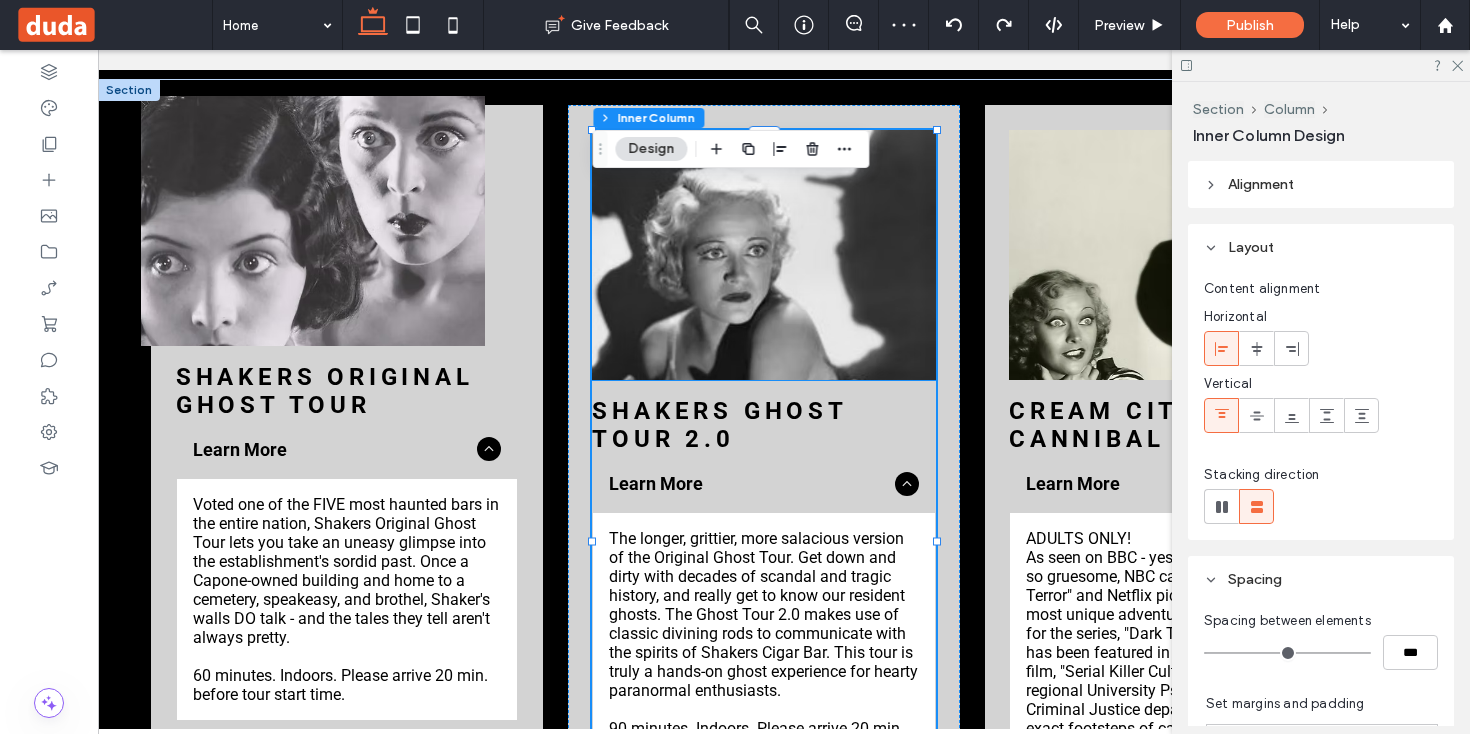click at bounding box center [763, 255] 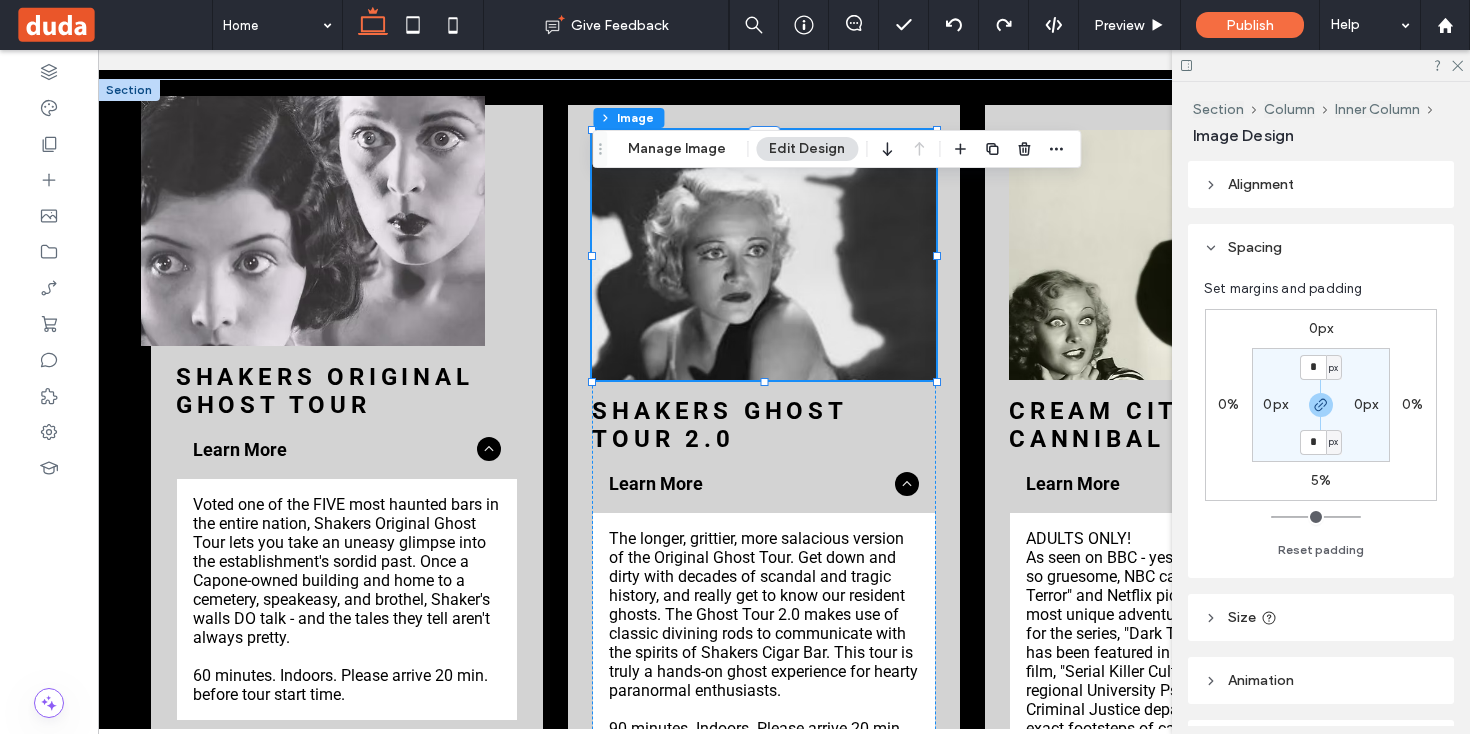 click on "0%" at bounding box center (1228, 404) 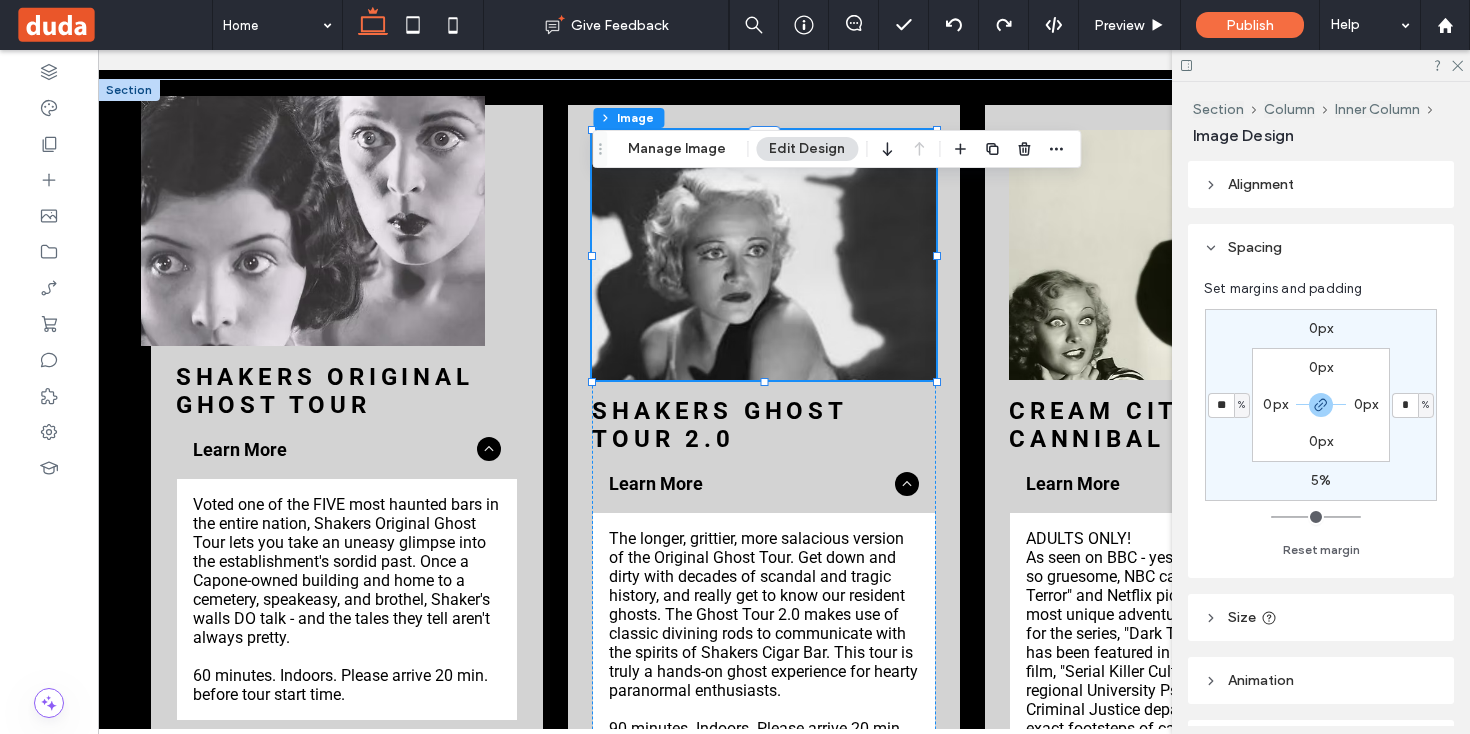 type on "***" 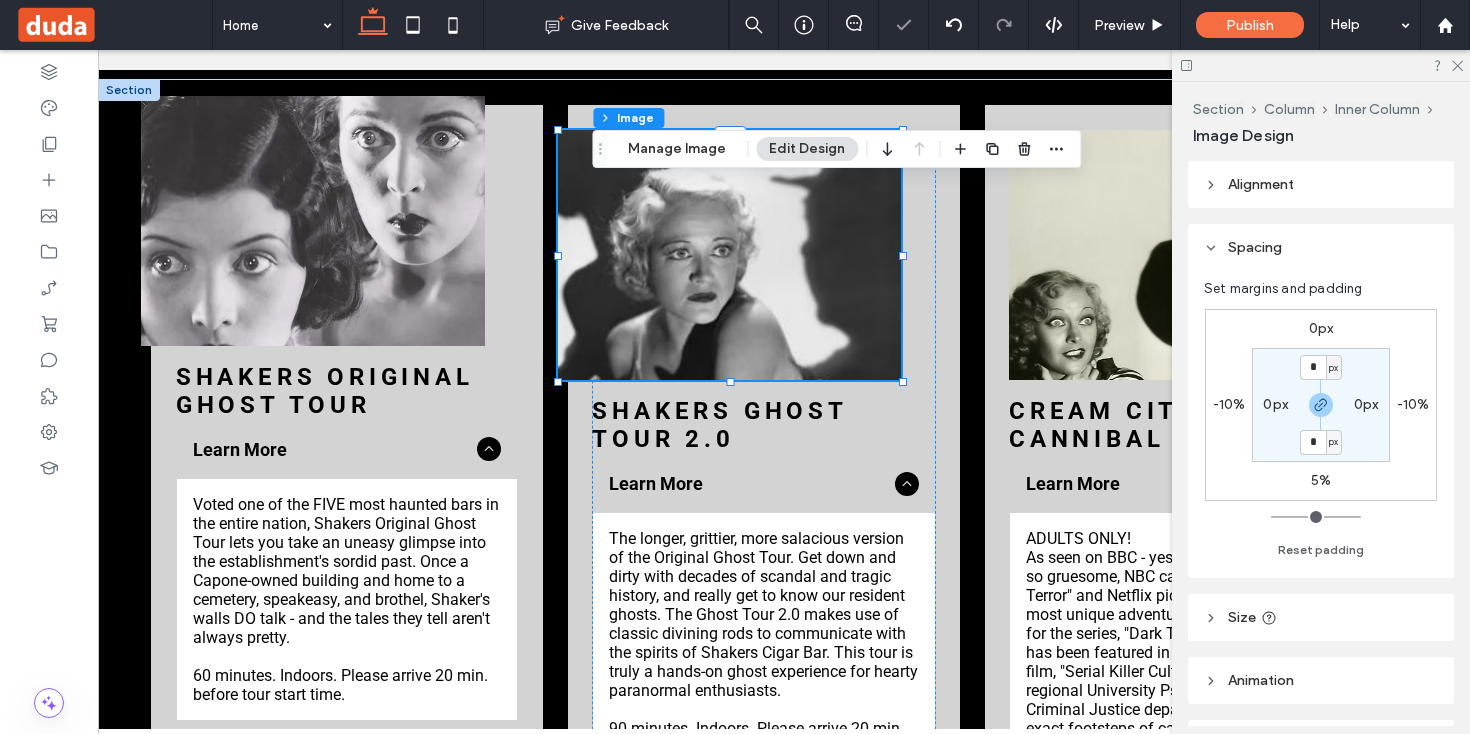 click on "0px" at bounding box center (1321, 328) 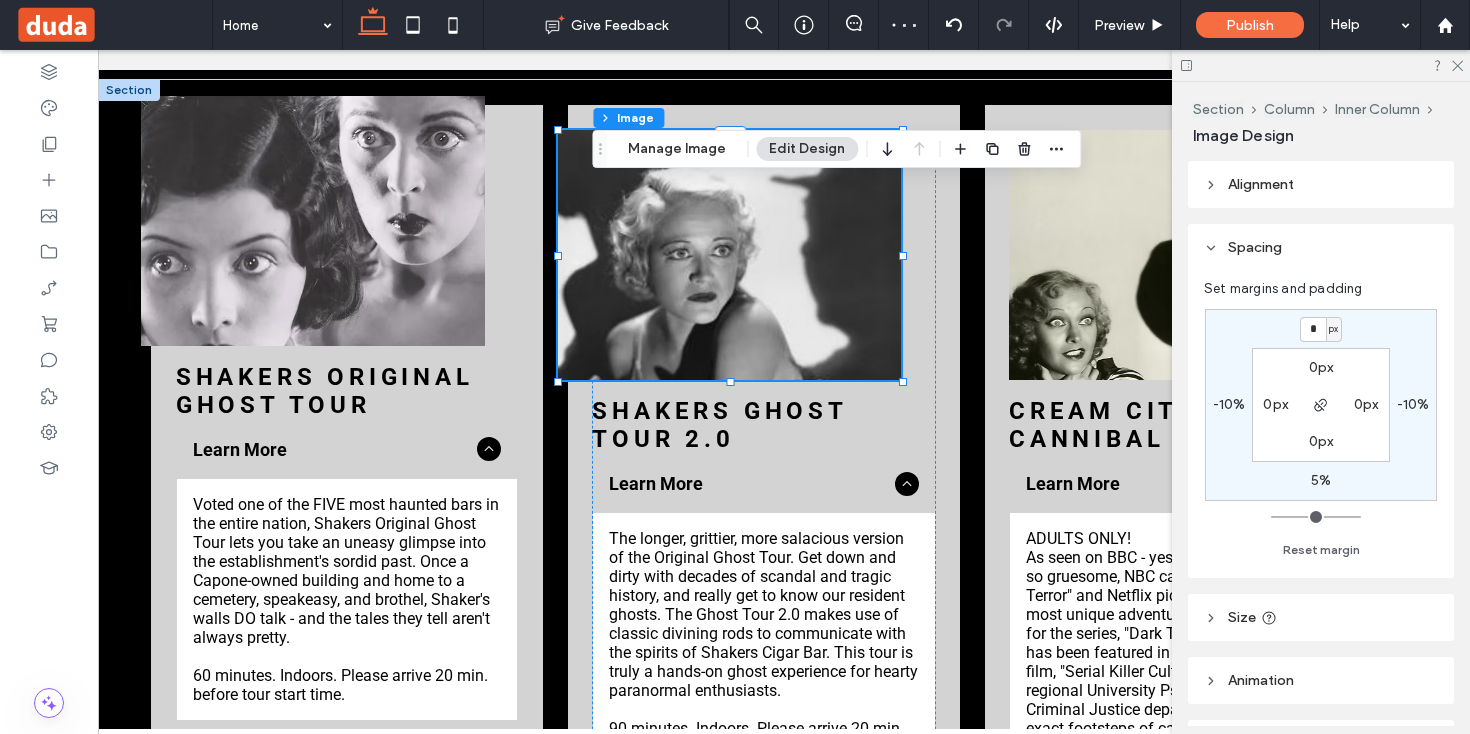 click on "-10%" at bounding box center [1413, 404] 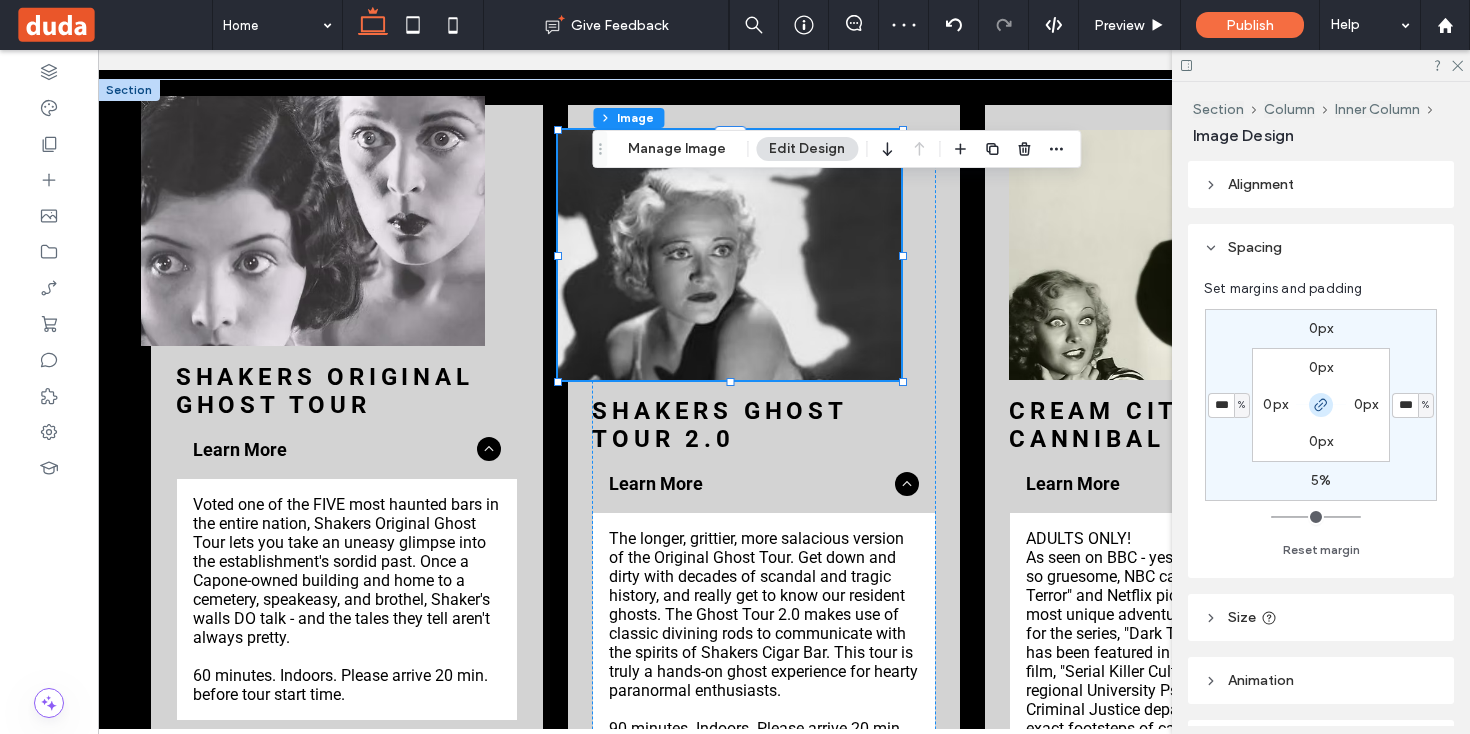 click at bounding box center [1321, 405] 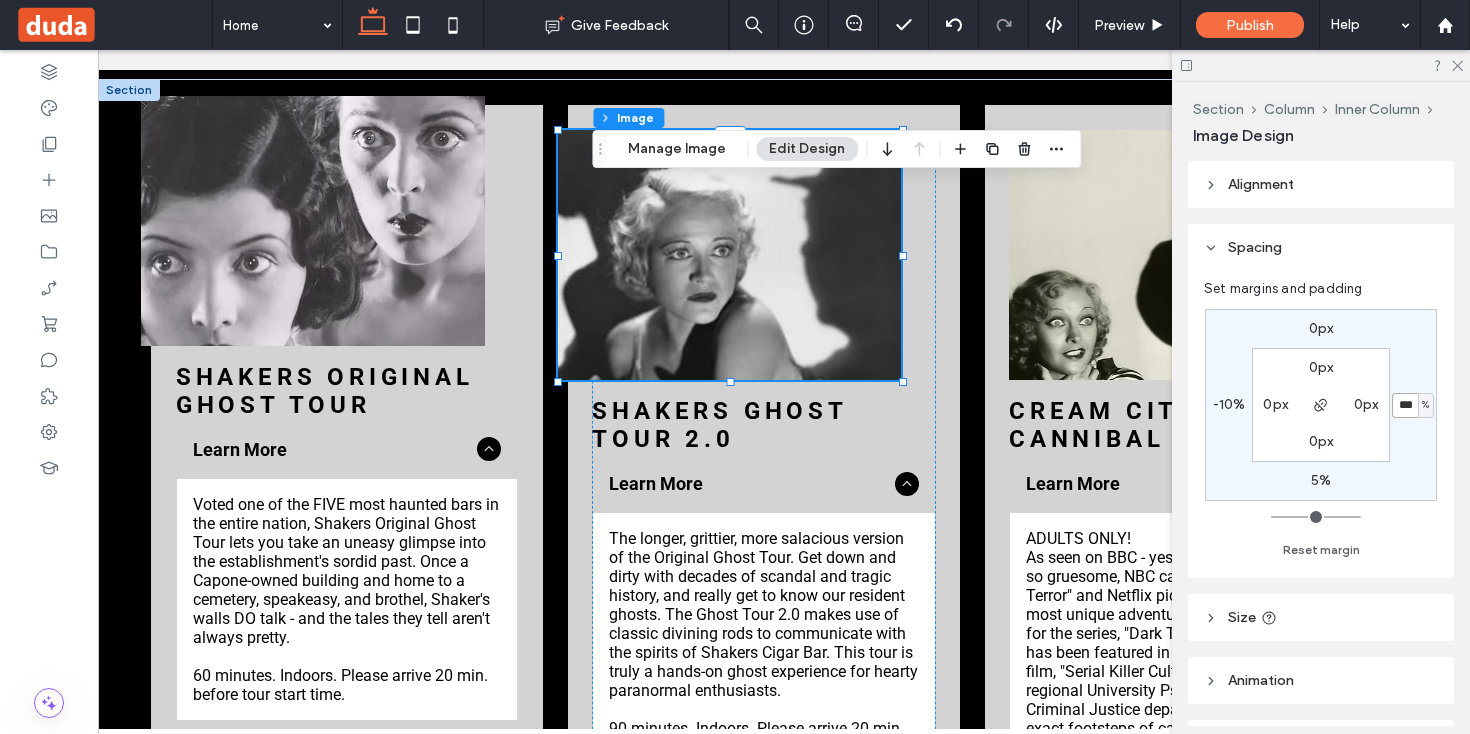 click on "***" at bounding box center [1405, 405] 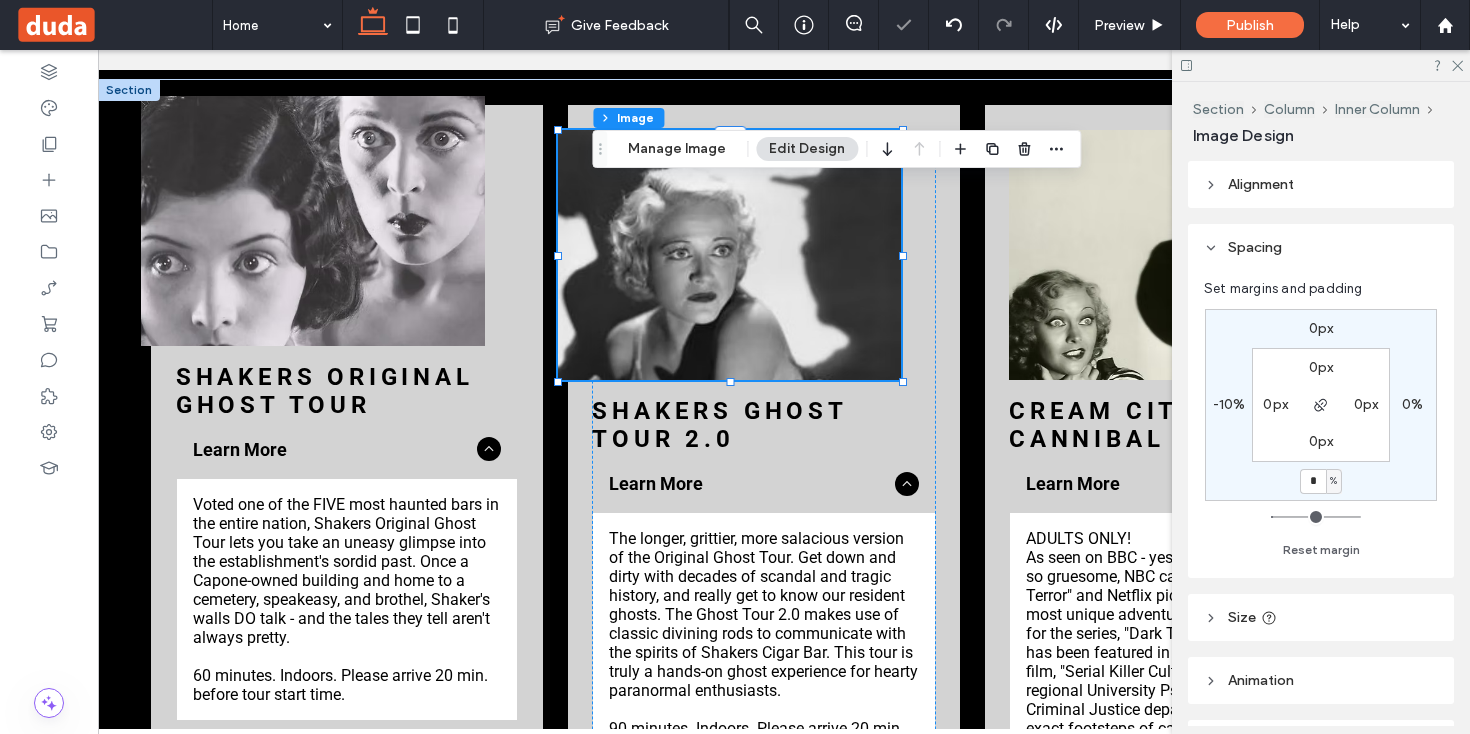 click on "0px" at bounding box center [1321, 328] 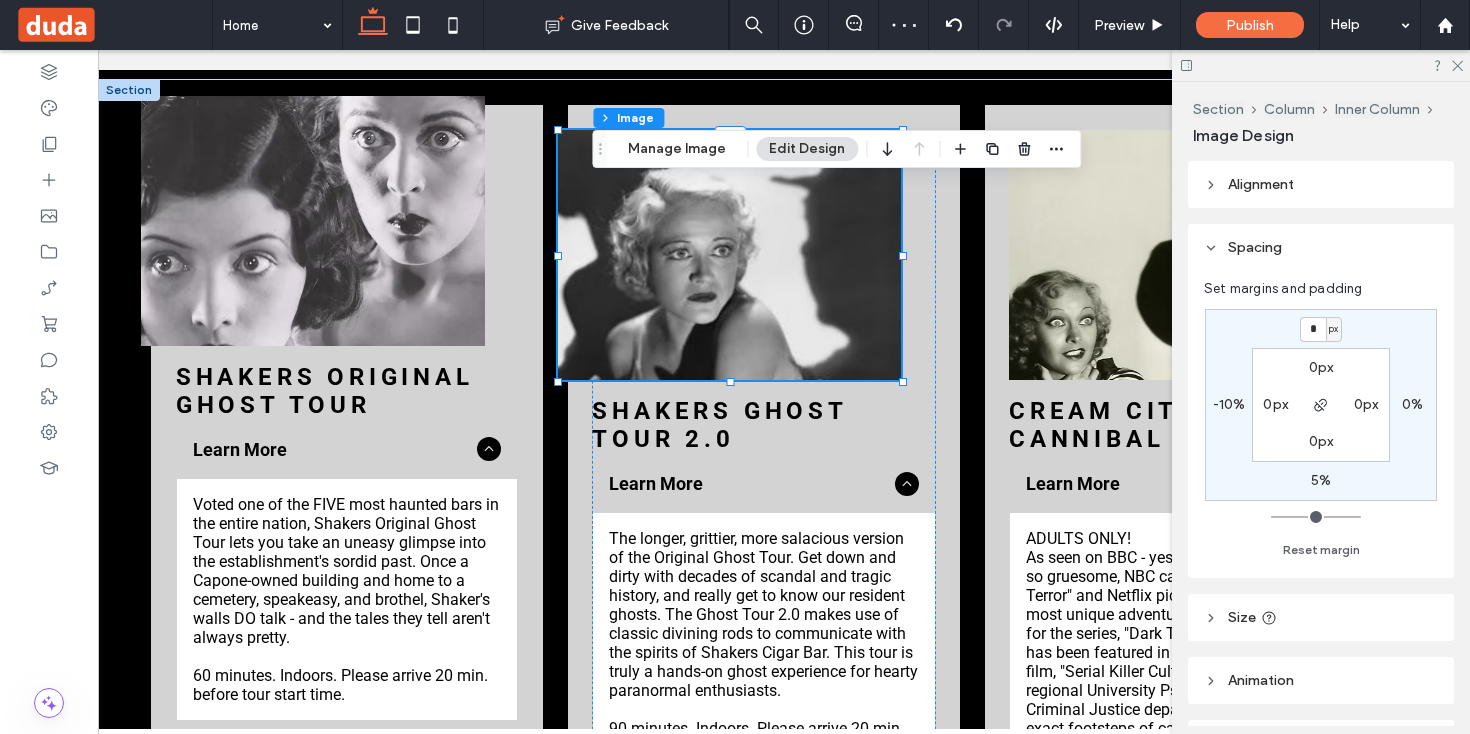 click on "px" at bounding box center (1333, 329) 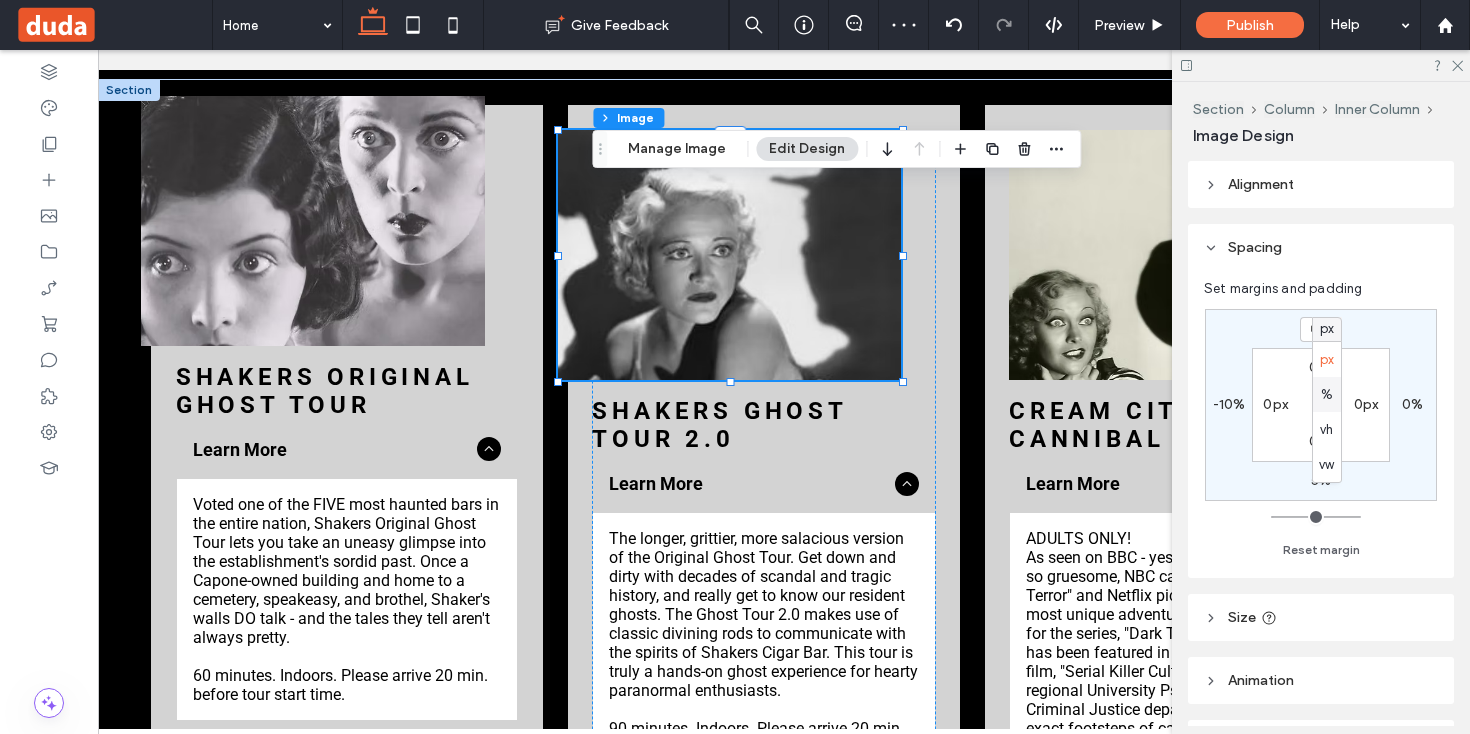 click on "%" at bounding box center (1327, 394) 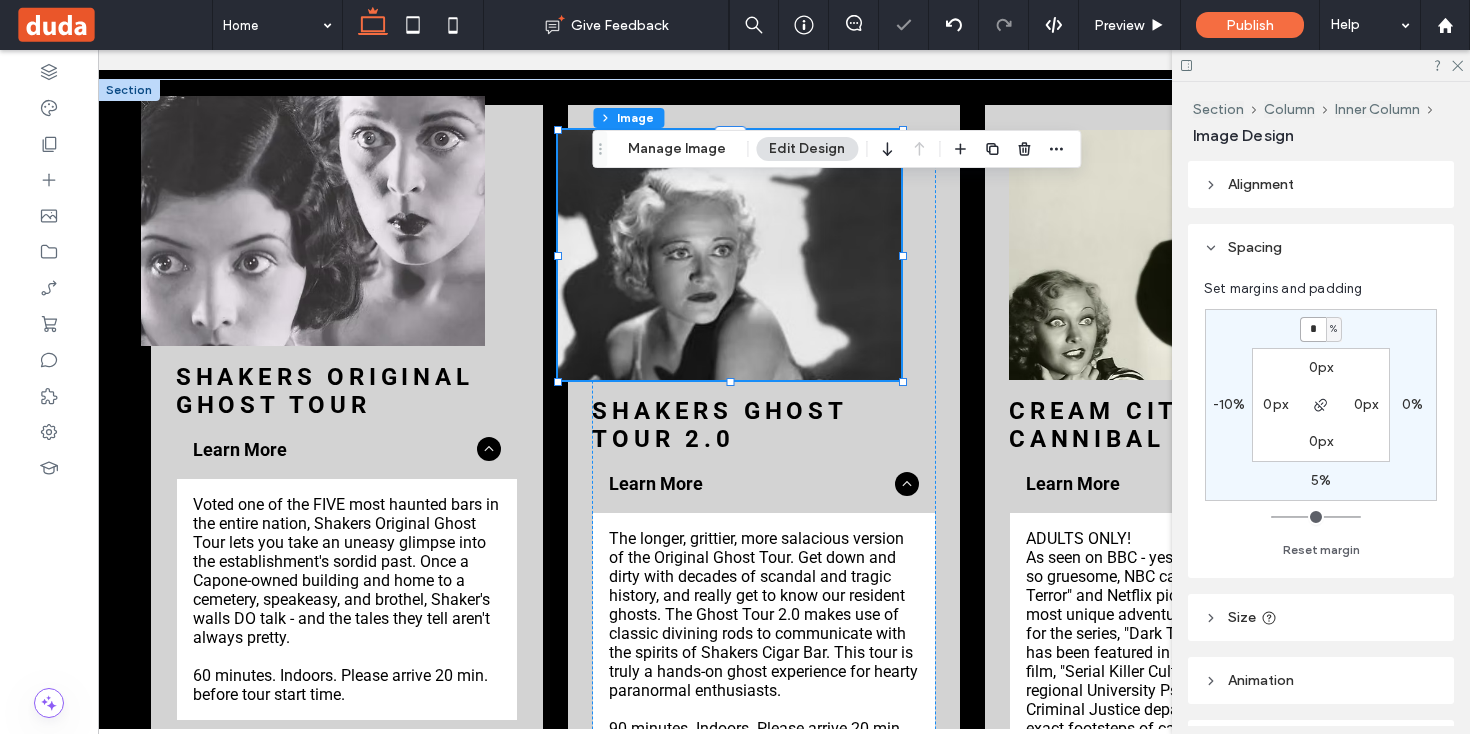click on "*" at bounding box center [1313, 329] 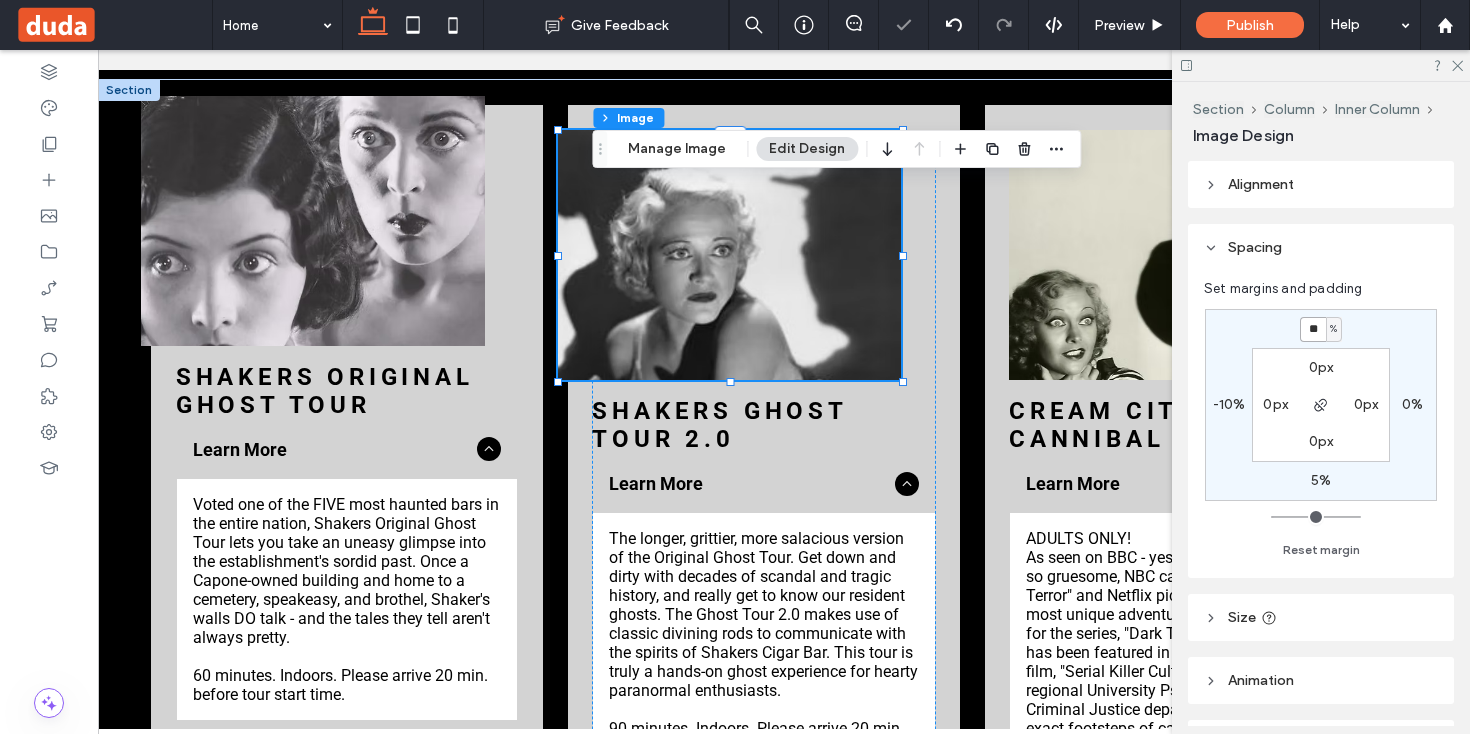 type on "***" 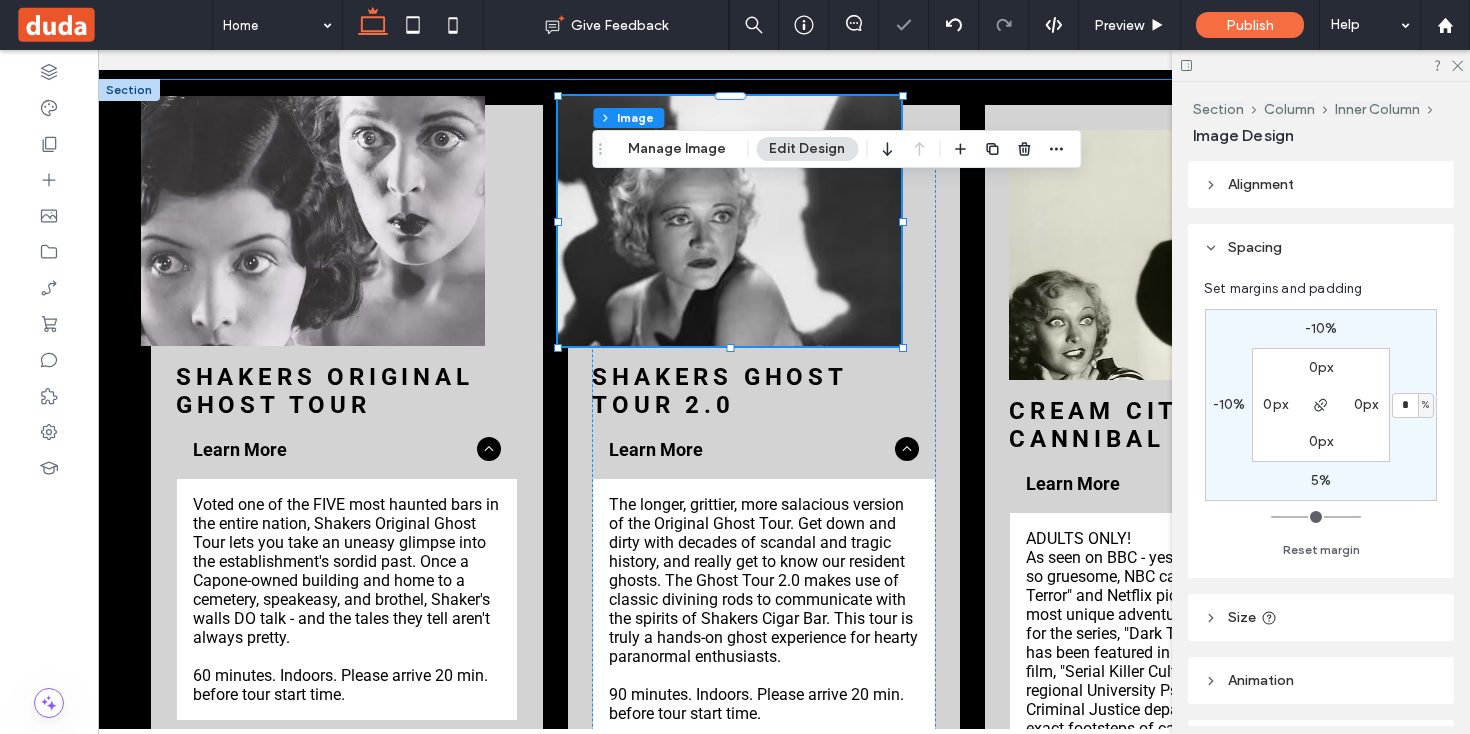click on "SHAKERS ORIGINAL GHOST TOUR
Learn More Voted one of the FIVE most haunted bars in the entire nation, Shakers Original Ghost Tour lets you take an uneasy glimpse into the establishment's sordid past. Once a Capone-owned building and home to a cemetery, speakeasy, and brothel, Shaker's walls DO talk - and the tales they tell aren't always pretty. 60 minutes. Indoors. Please arrive 20 min. before tour start time. Title or Question Describe the item or answer the question so that site visitors who are interested get more information. You can emphasize this text with bullets, italics or bold, and add links. Button Button
DAILy
SUN-MON
5:45 pm | 7 pm | 8:30 pm
​   yes, we have ghost tours 365/year!
Book Now
Shakers Ghost Tour 2.0
Learn More 90 minutes. Indoors. Please arrive 20 min. before tour start time. $50/person Title or Question Button Button
10:00 pm" at bounding box center (764, 669) 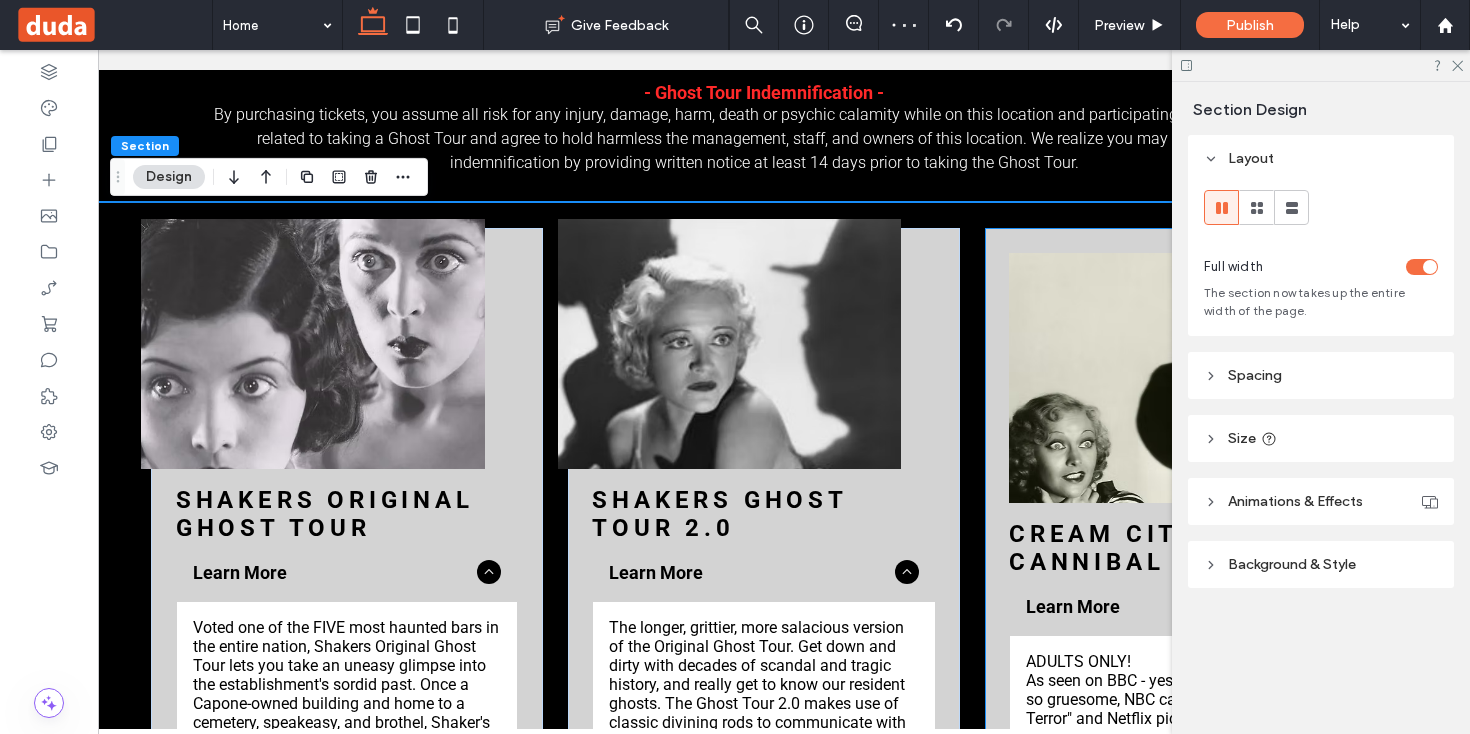 scroll, scrollTop: 2014, scrollLeft: 0, axis: vertical 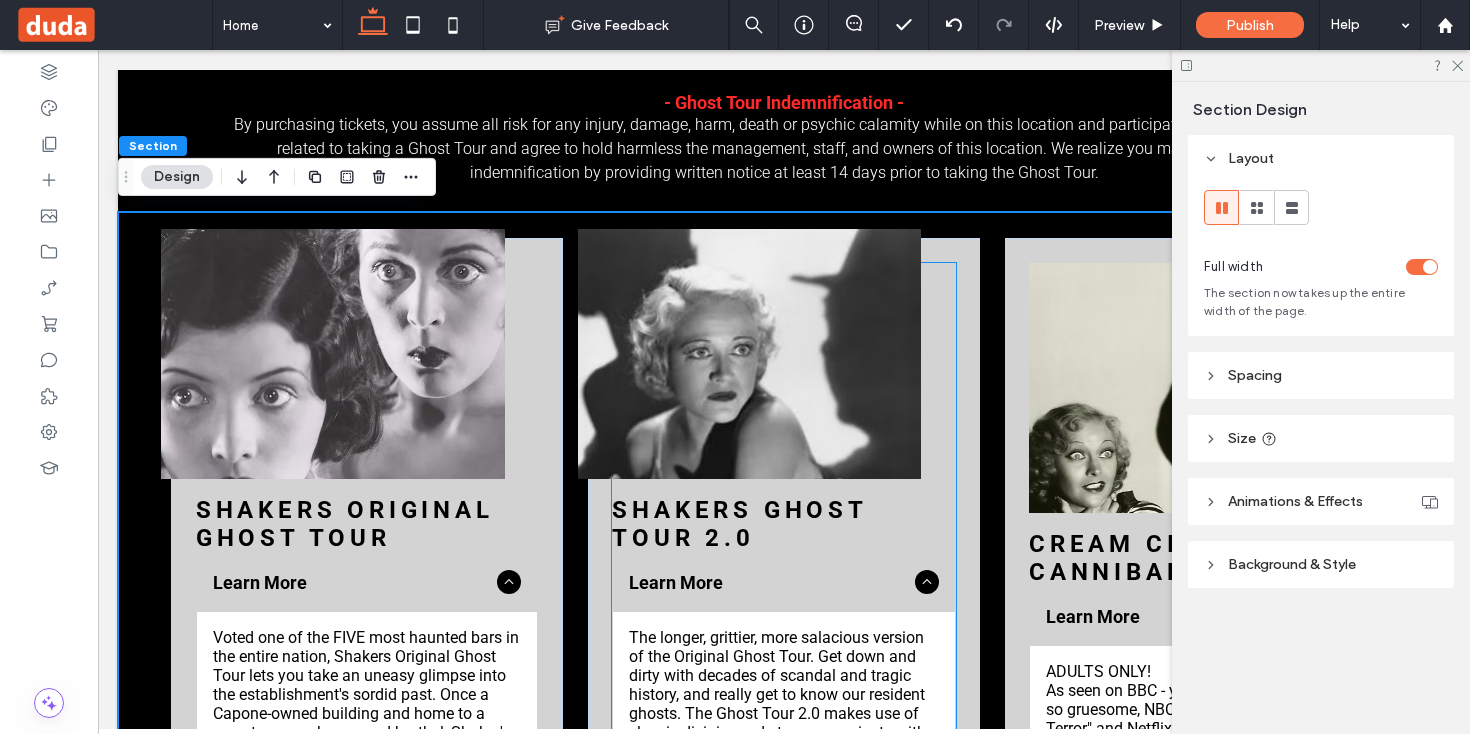 click at bounding box center (749, 354) 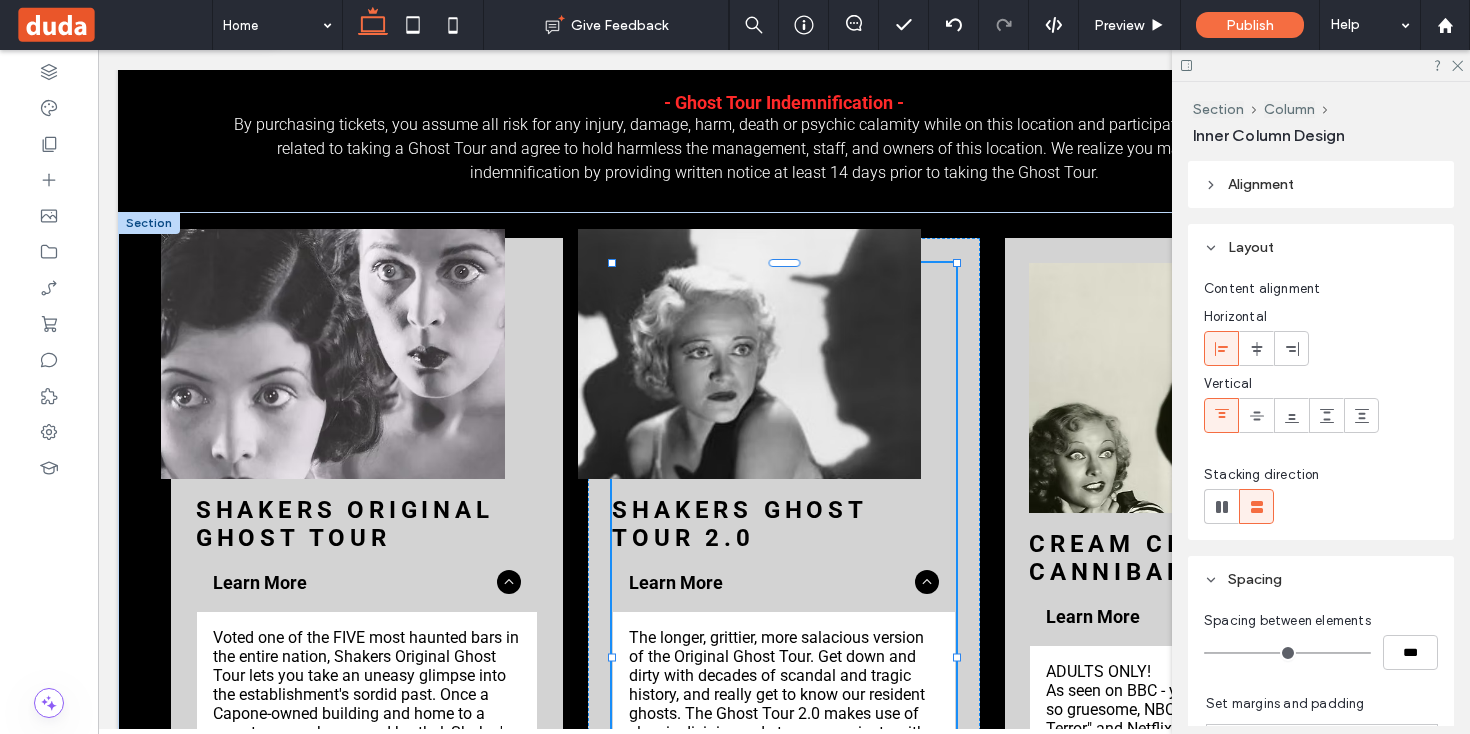type on "**" 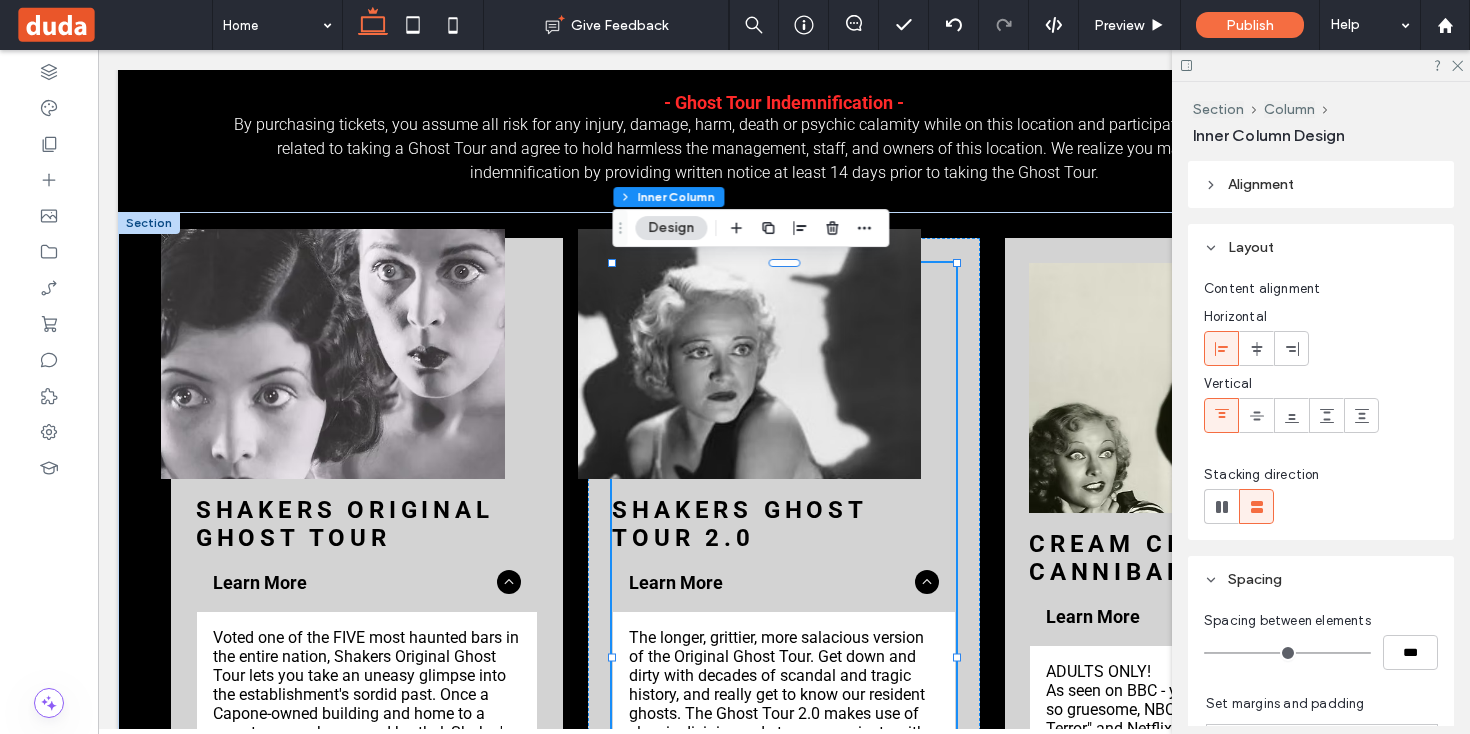 click at bounding box center [749, 354] 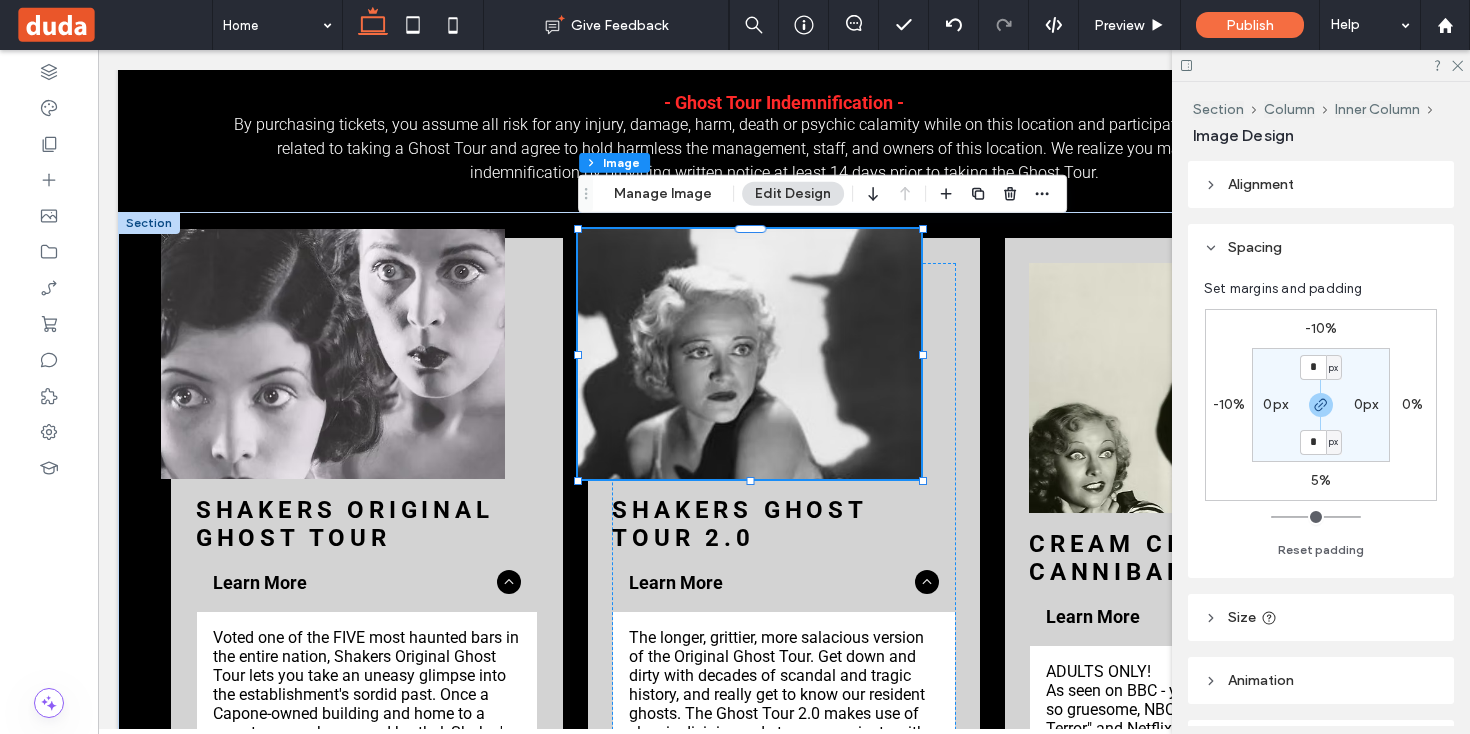 click on "-10%" at bounding box center [1229, 404] 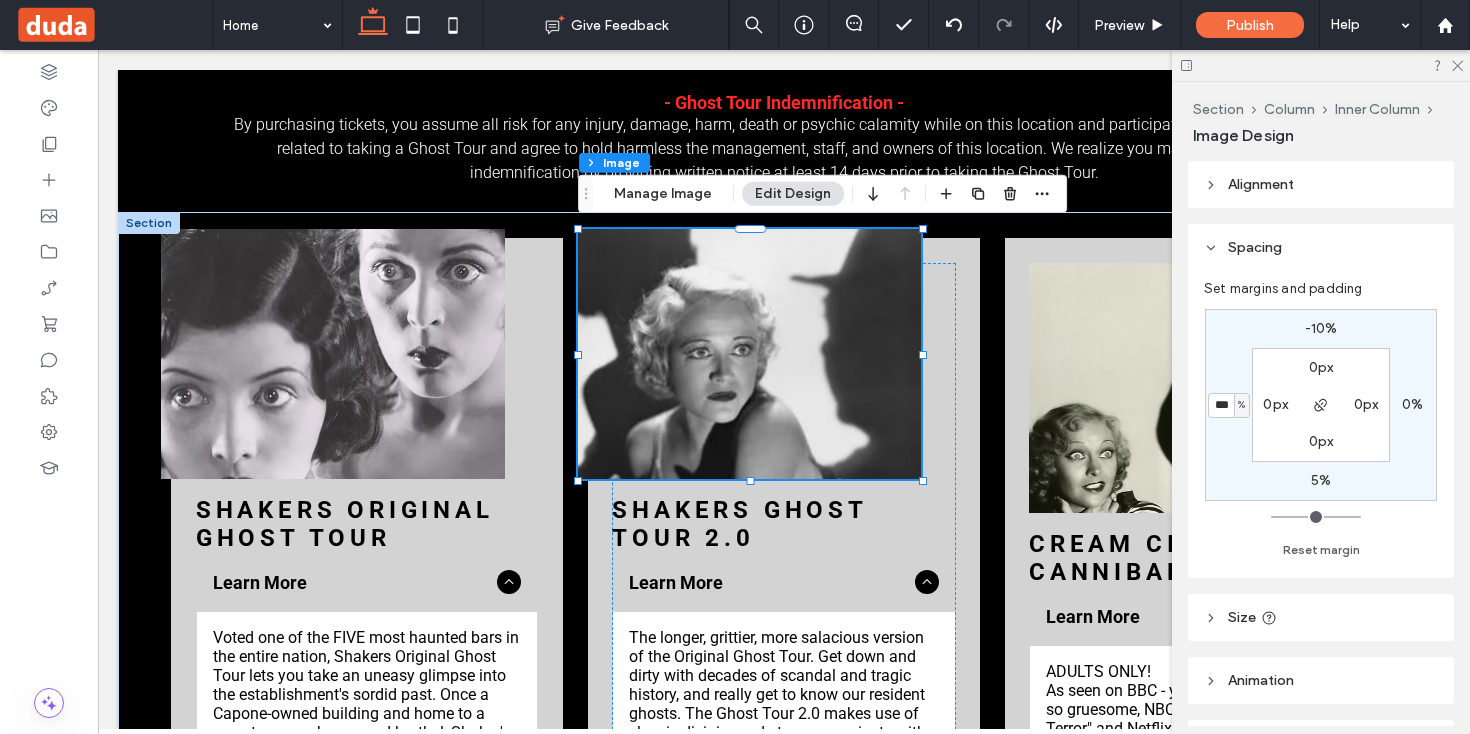 type on "*" 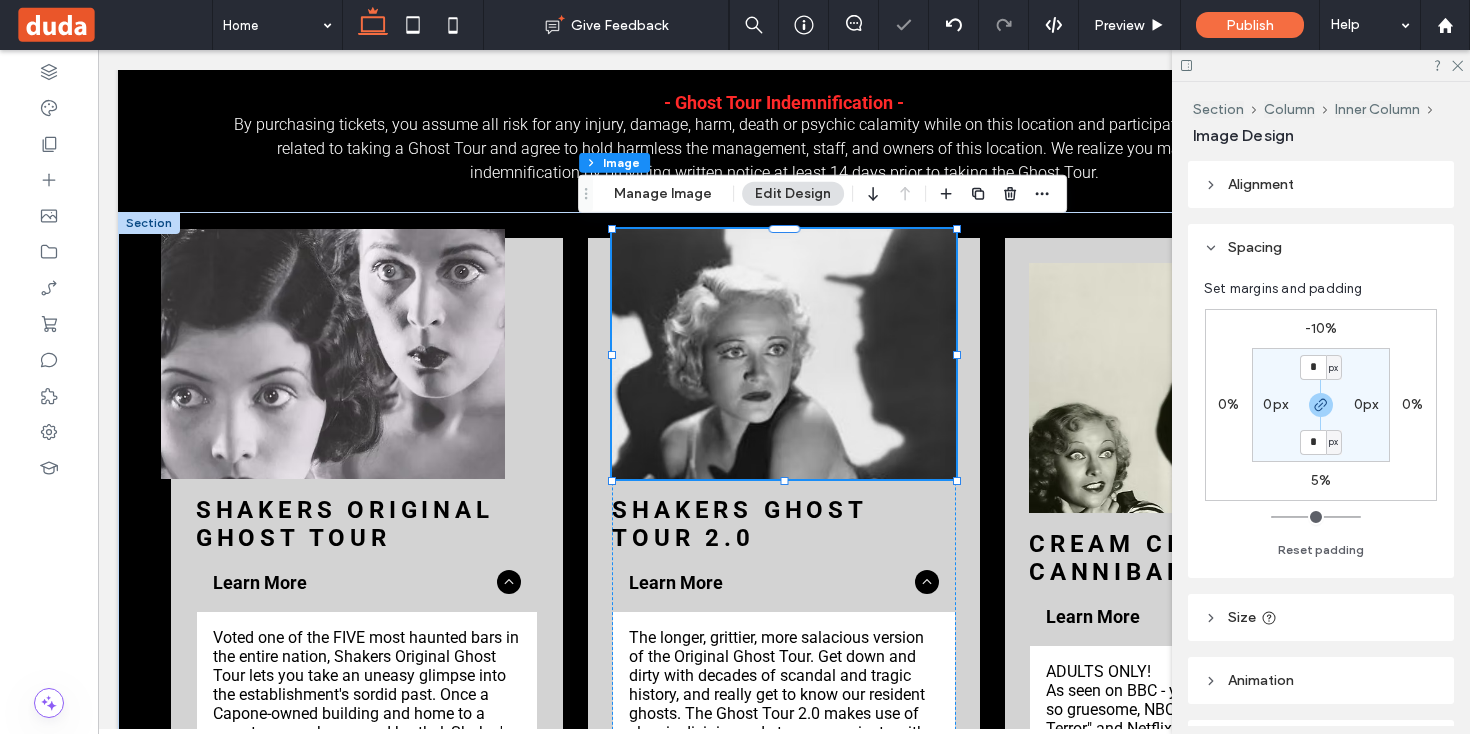 click on "-10%" at bounding box center [1321, 328] 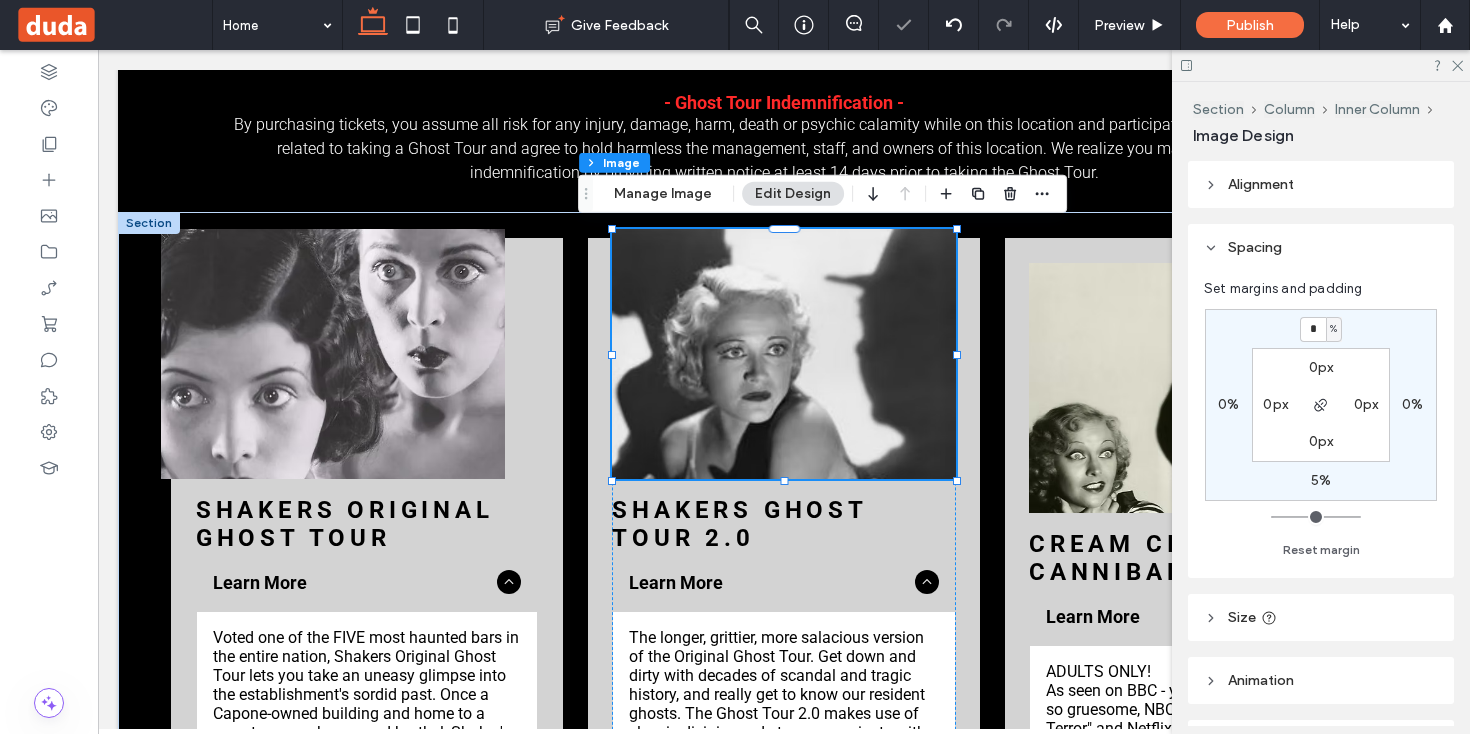 type on "*" 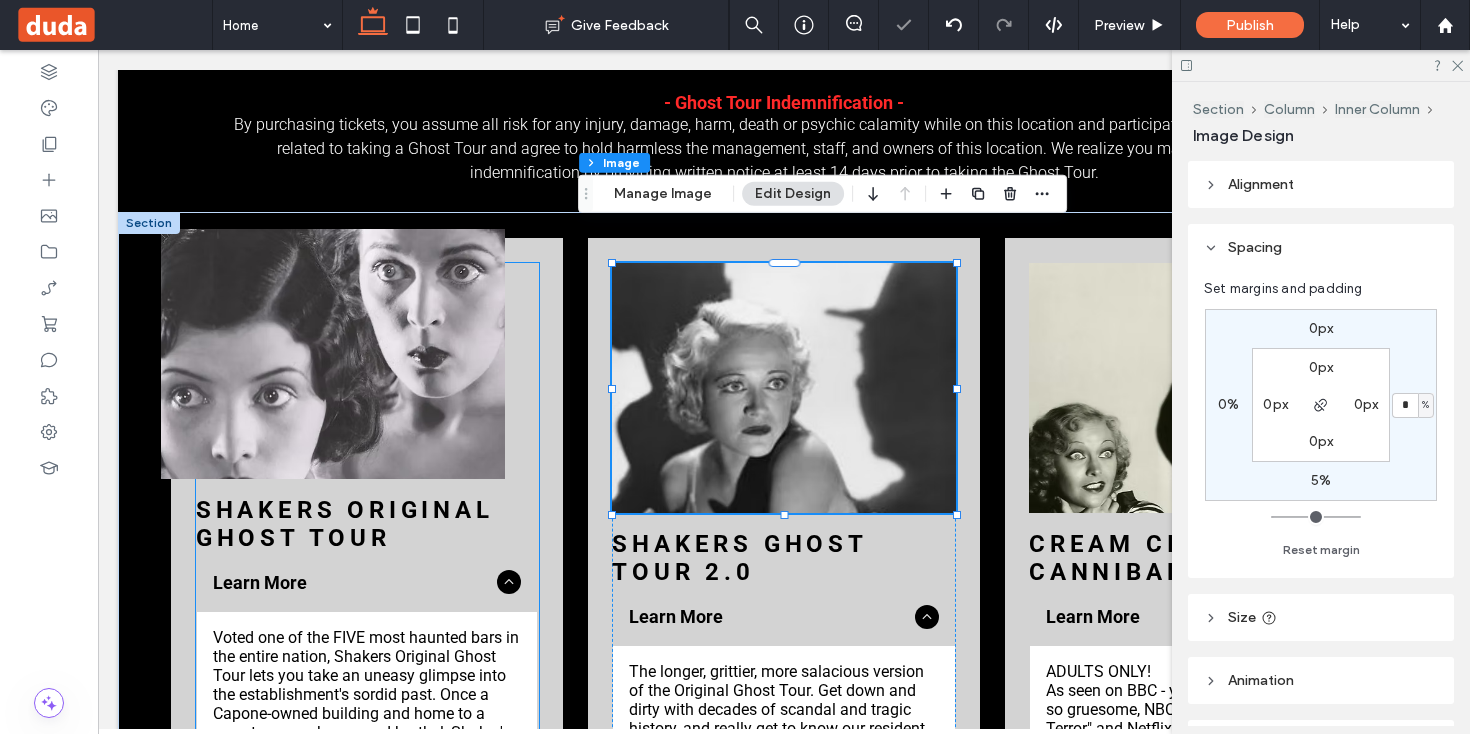 click at bounding box center [332, 354] 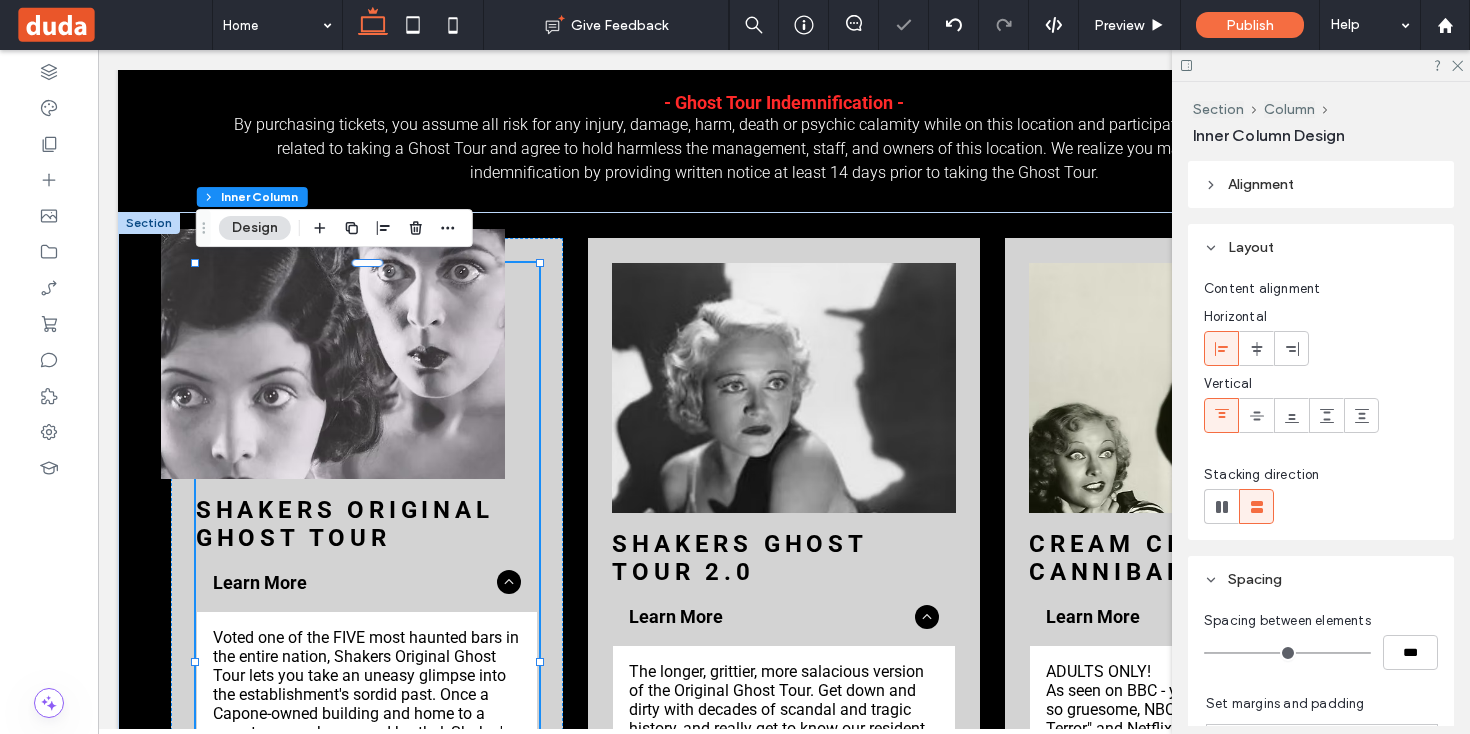 click at bounding box center [332, 354] 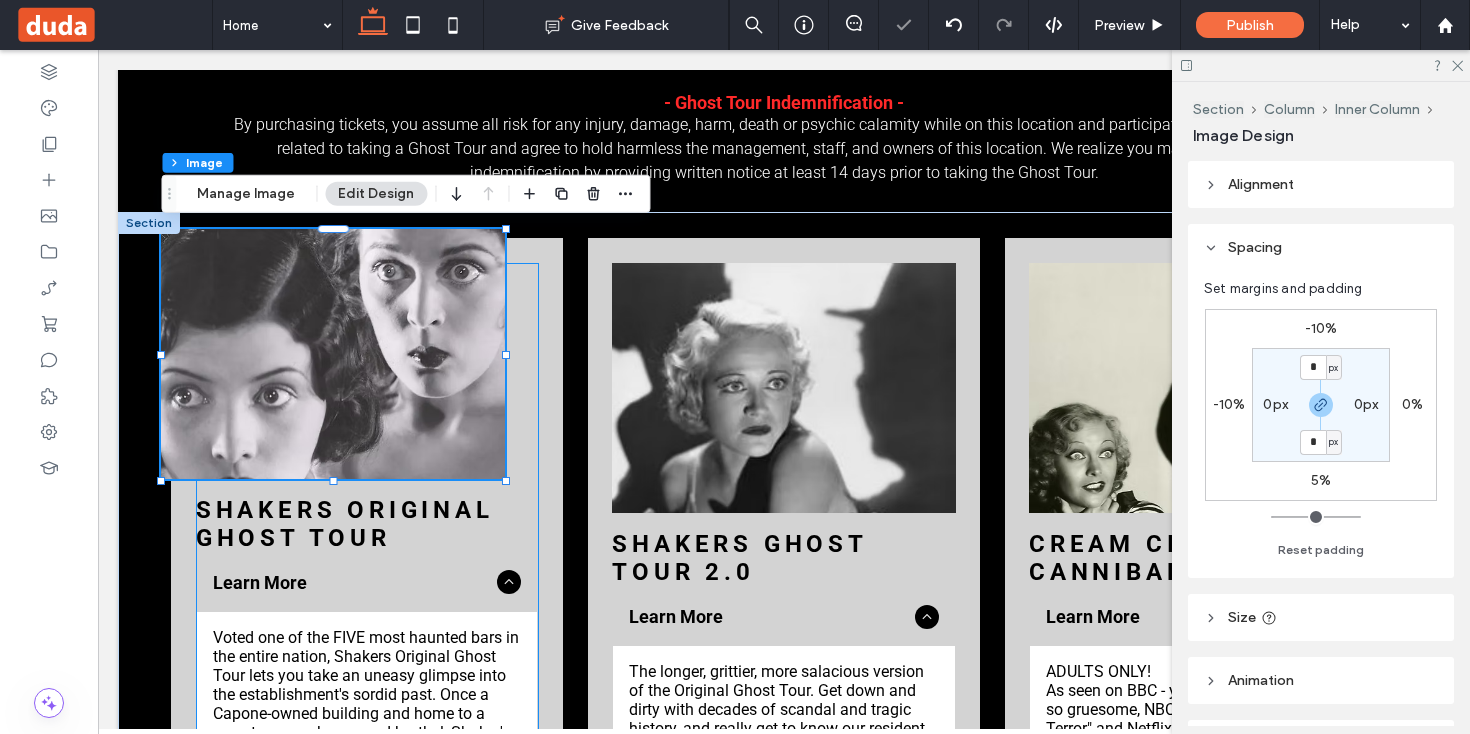 click at bounding box center (332, 354) 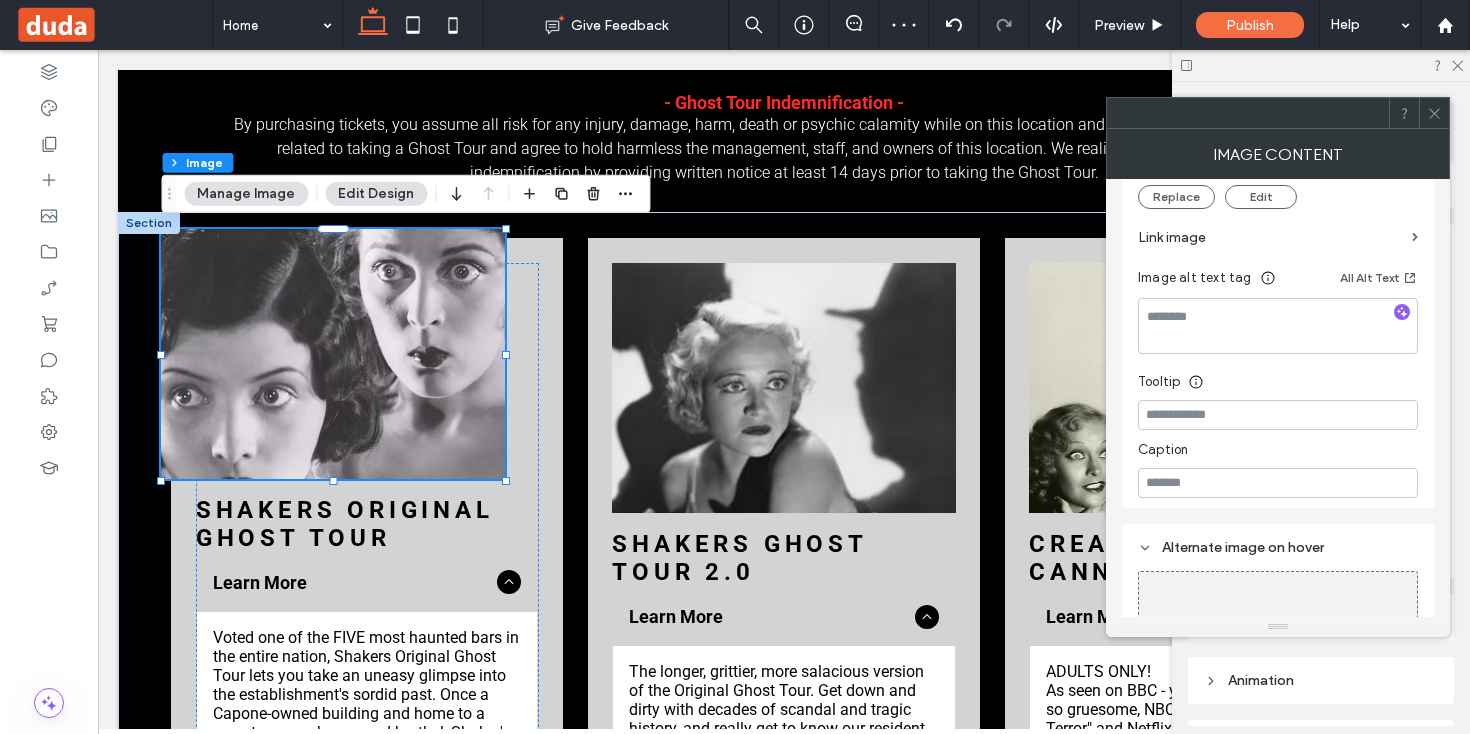 scroll, scrollTop: 379, scrollLeft: 0, axis: vertical 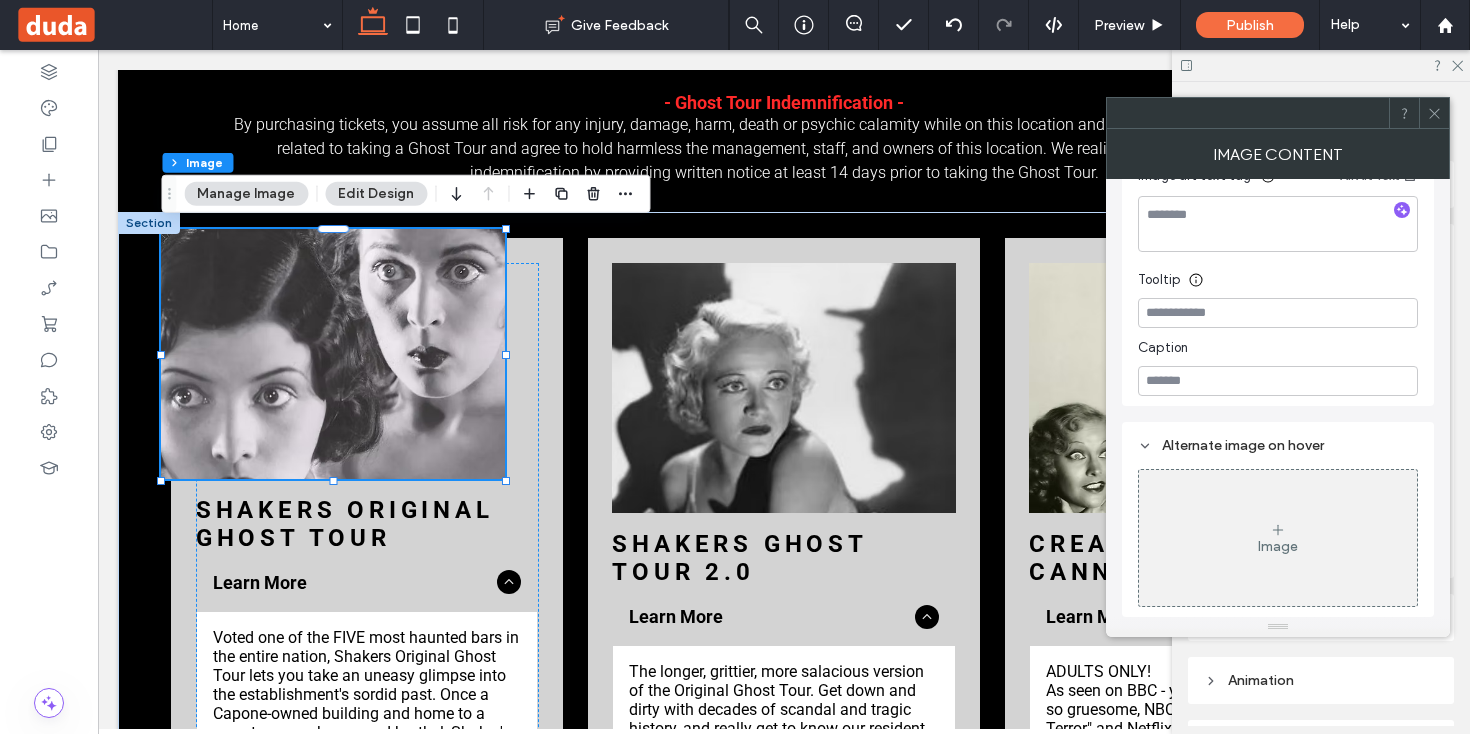 drag, startPoint x: 1443, startPoint y: 117, endPoint x: 1389, endPoint y: 201, distance: 99.8599 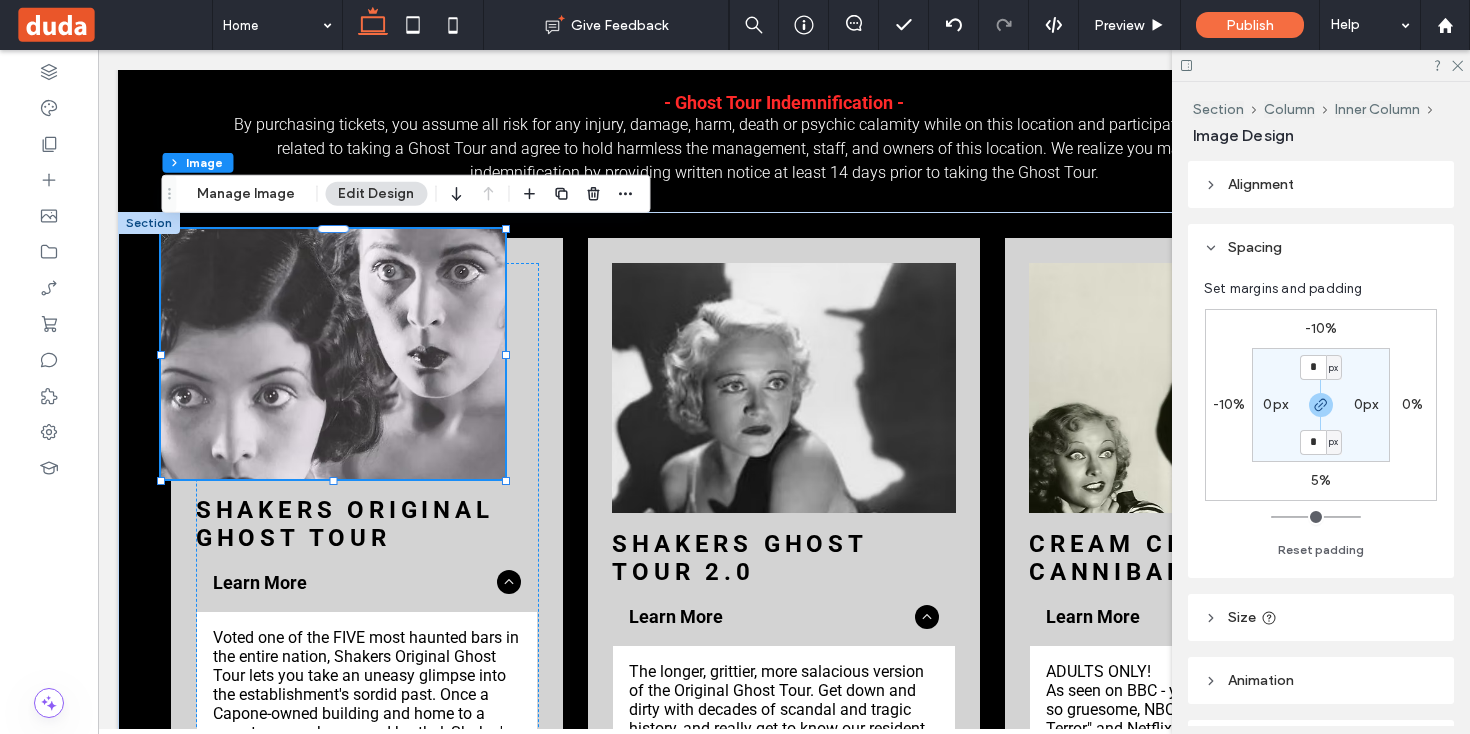 click on "-10%" at bounding box center [1229, 404] 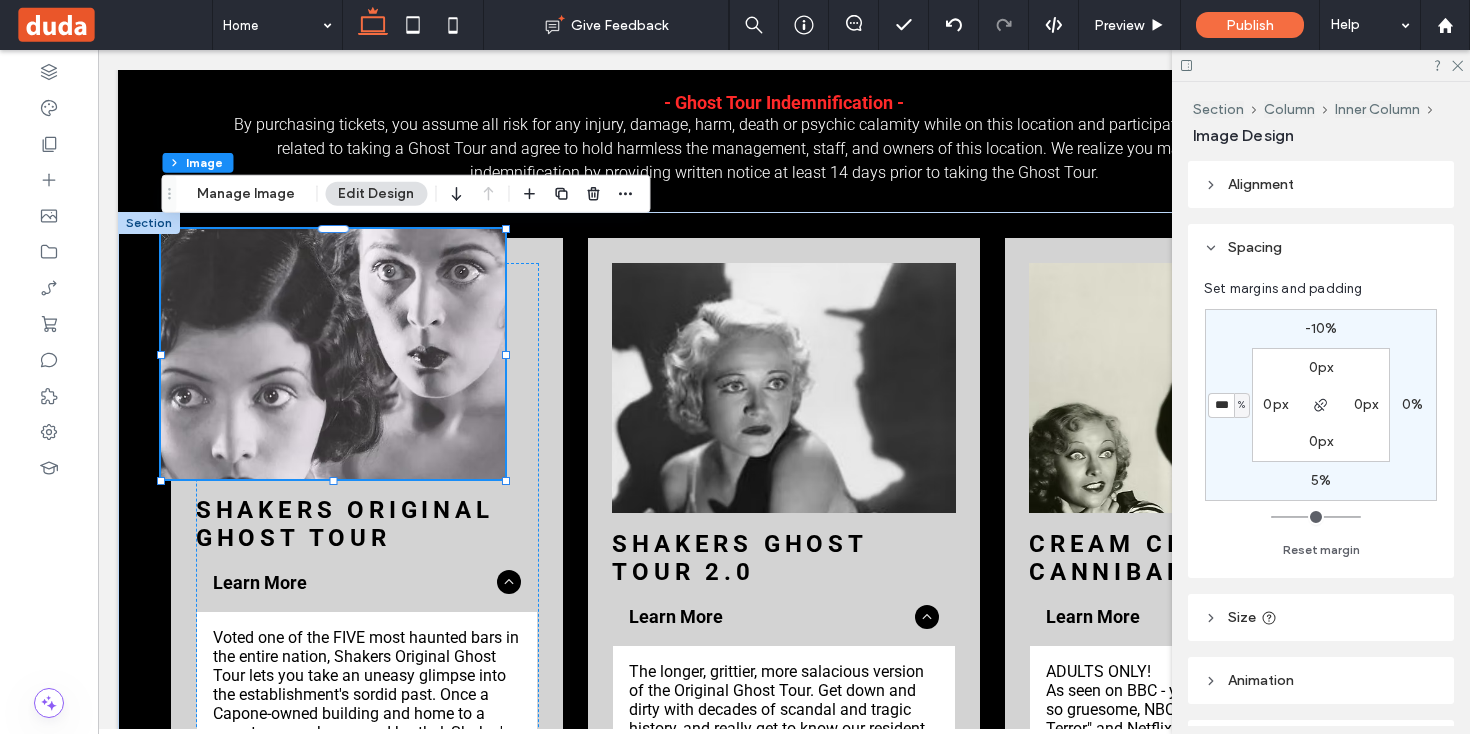 type on "*" 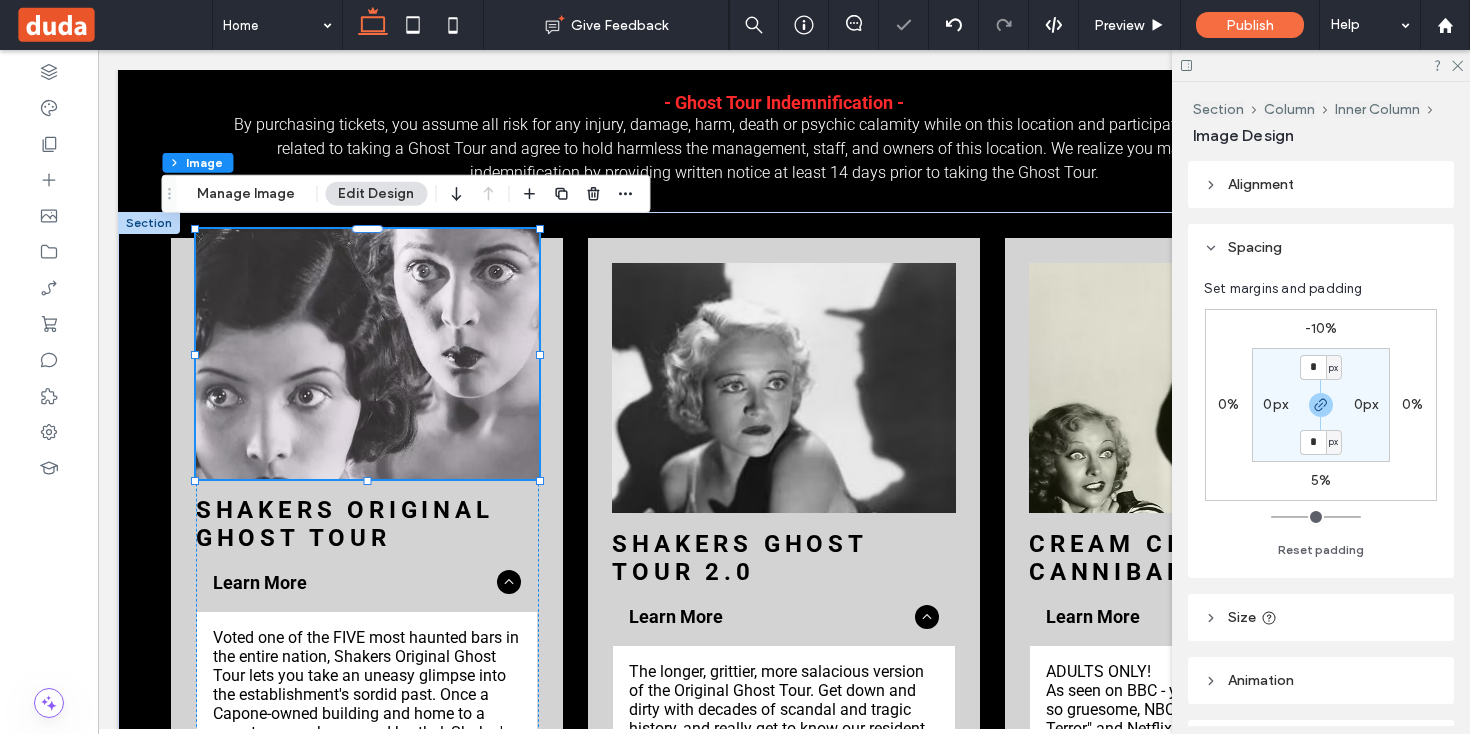 click on "-10%" at bounding box center [1321, 328] 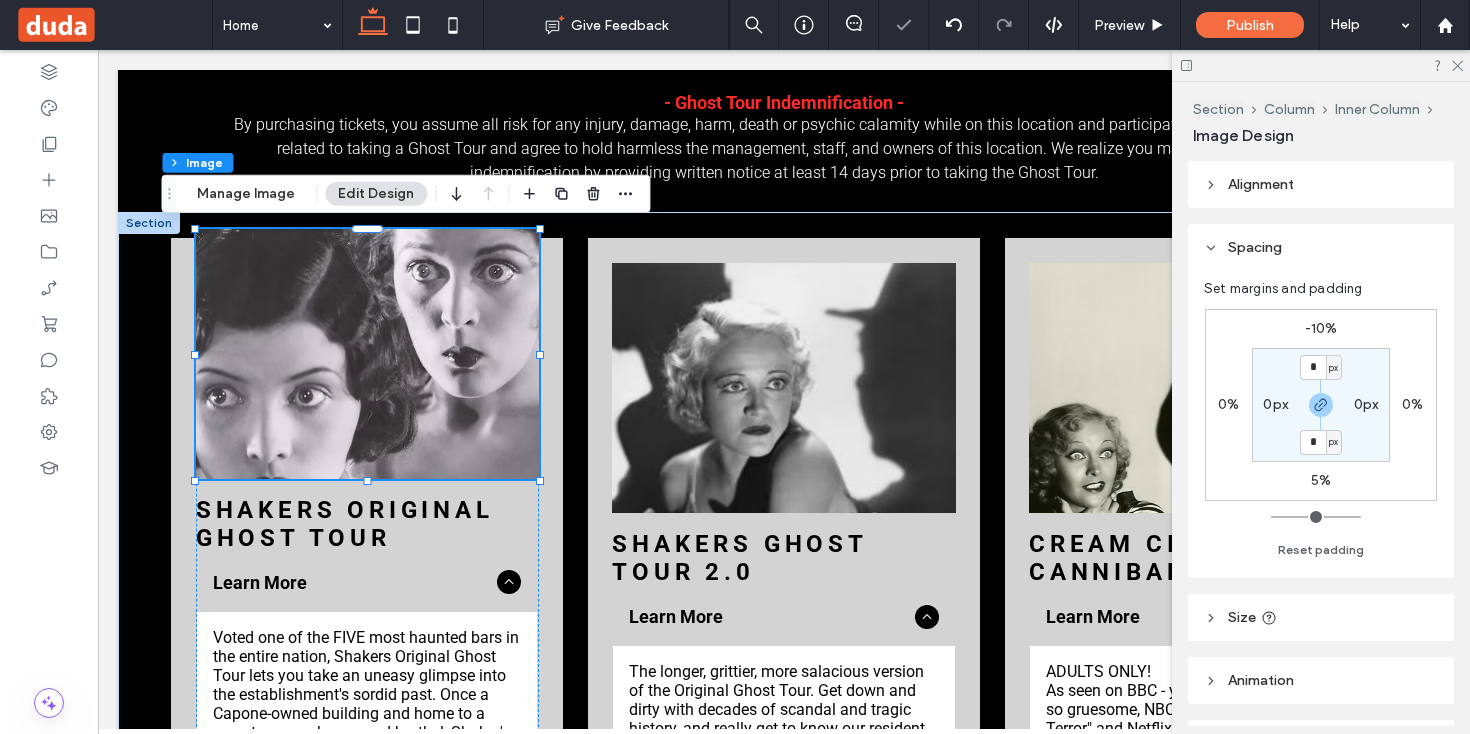 type on "*" 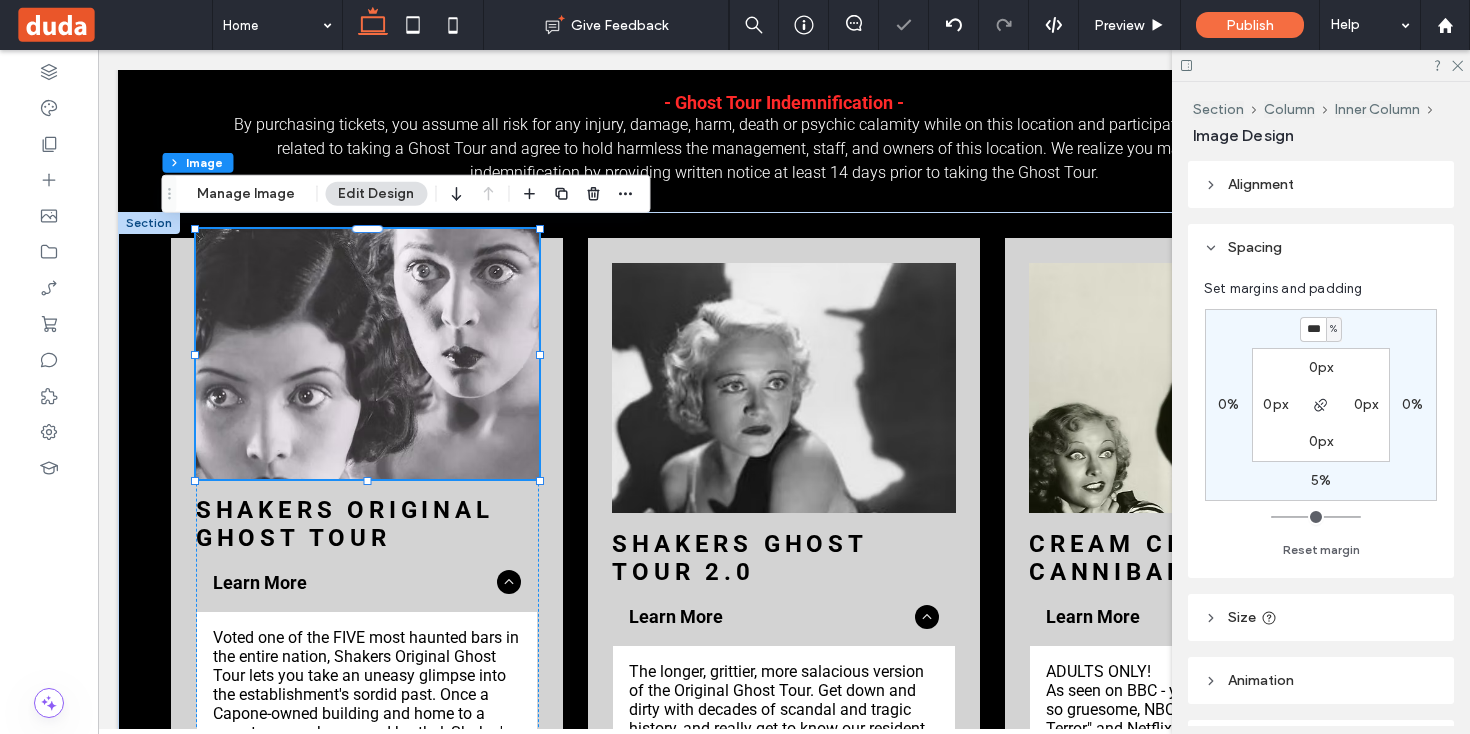 type on "*" 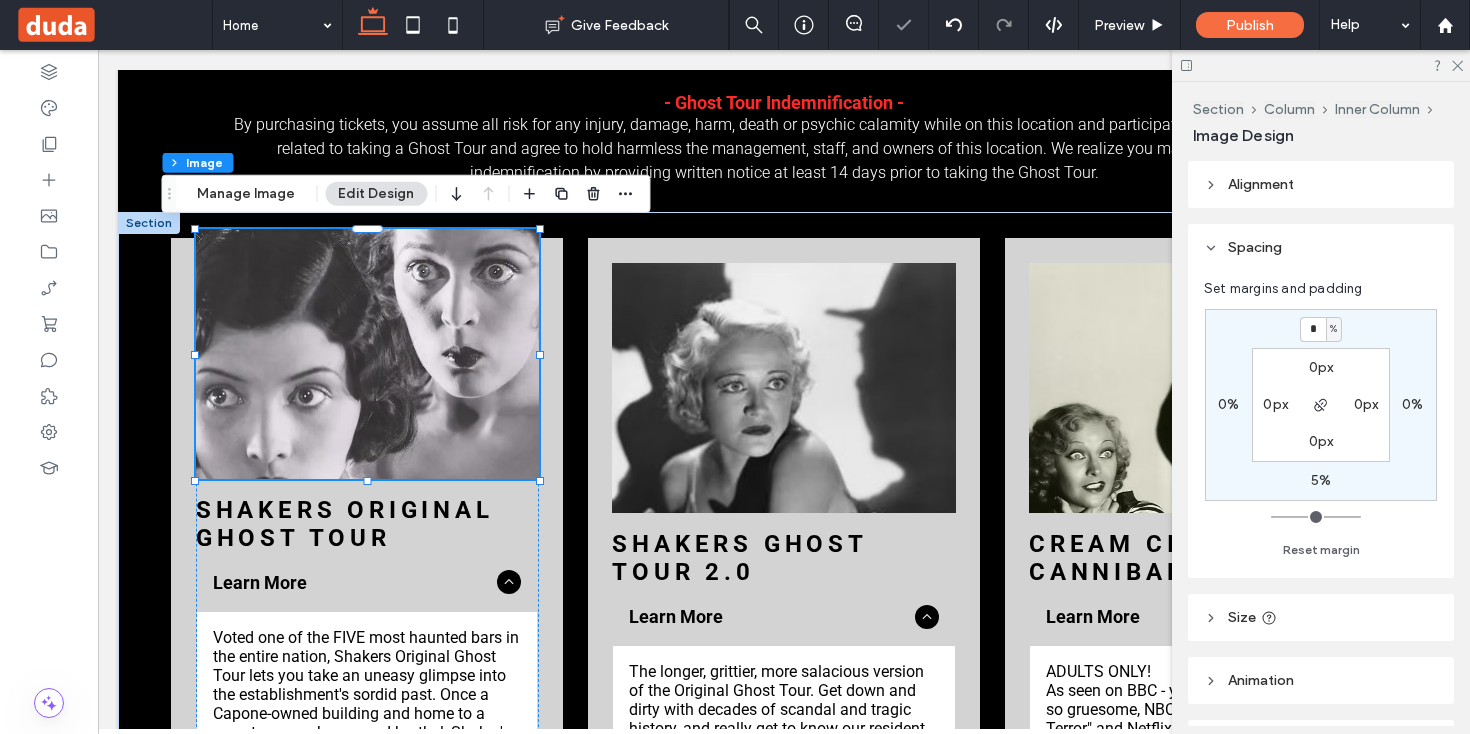 type on "*" 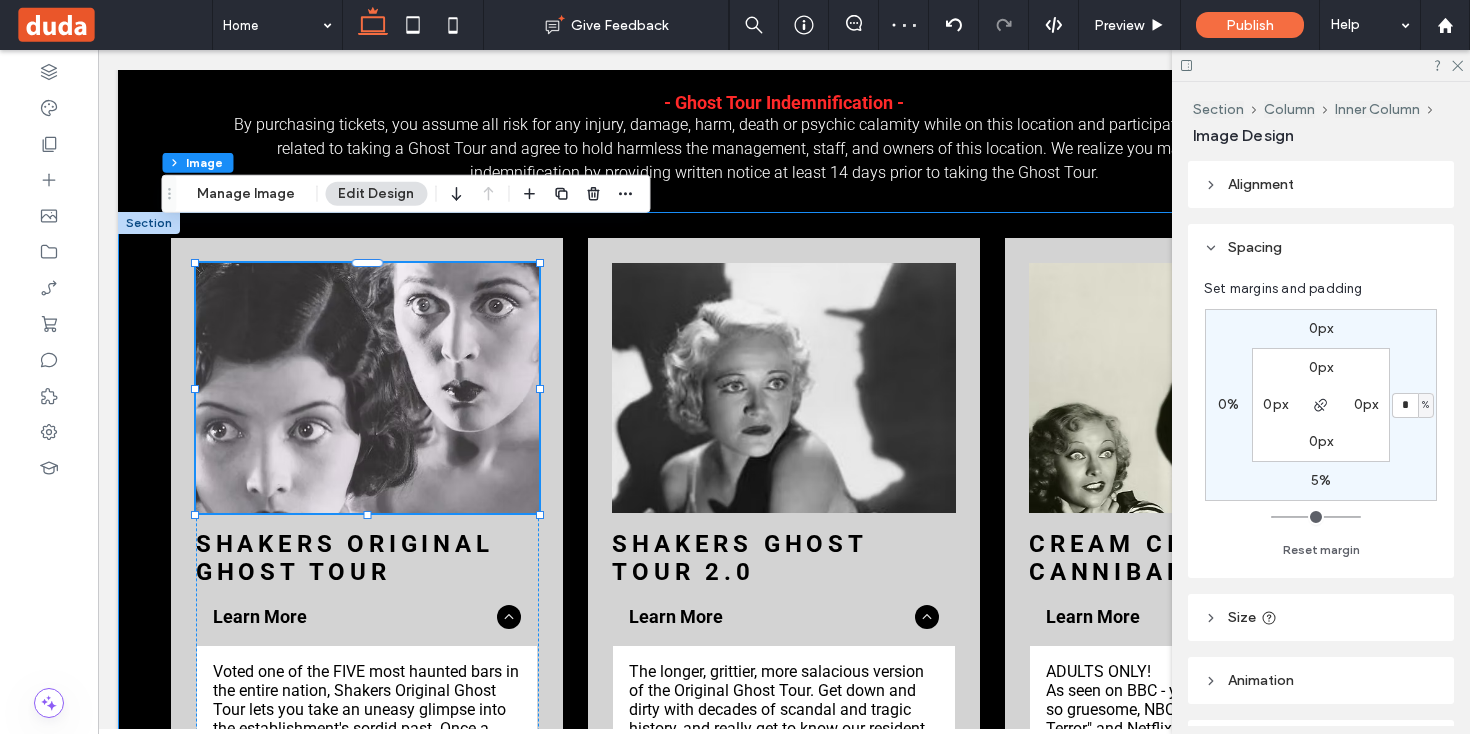 click on "SHAKERS ORIGINAL GHOST TOUR
Learn More Voted one of the FIVE most haunted bars in the entire nation, Shakers Original Ghost Tour lets you take an uneasy glimpse into the establishment's sordid past. Once a Capone-owned building and home to a cemetery, speakeasy, and brothel, Shaker's walls DO talk - and the tales they tell aren't always pretty. 60 minutes. Indoors. Please arrive 20 min. before tour start time. Title or Question Describe the item or answer the question so that site visitors who are interested get more information. You can emphasize this text with bullets, italics or bold, and add links. Button Button
DAILy
SUN-MON
5:45 pm | 7 pm | 8:30 pm
​   yes, we have ghost tours 365/year!
Book Now
Shakers Ghost Tour 2.0
Learn More 90 minutes. Indoors. Please arrive 20 min. before tour start time. $50/person Title or Question Button Button
10:00 pm" at bounding box center (784, 802) 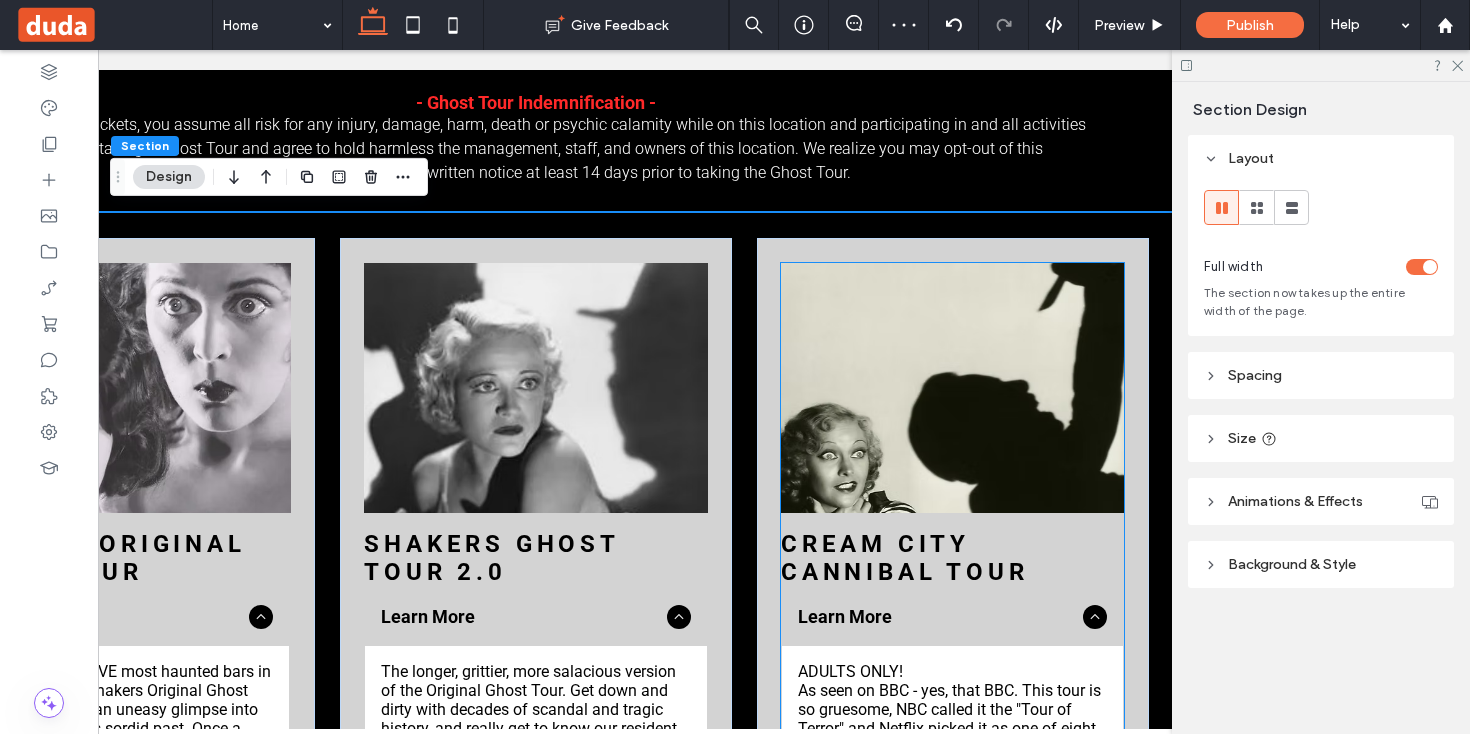 scroll, scrollTop: 0, scrollLeft: 298, axis: horizontal 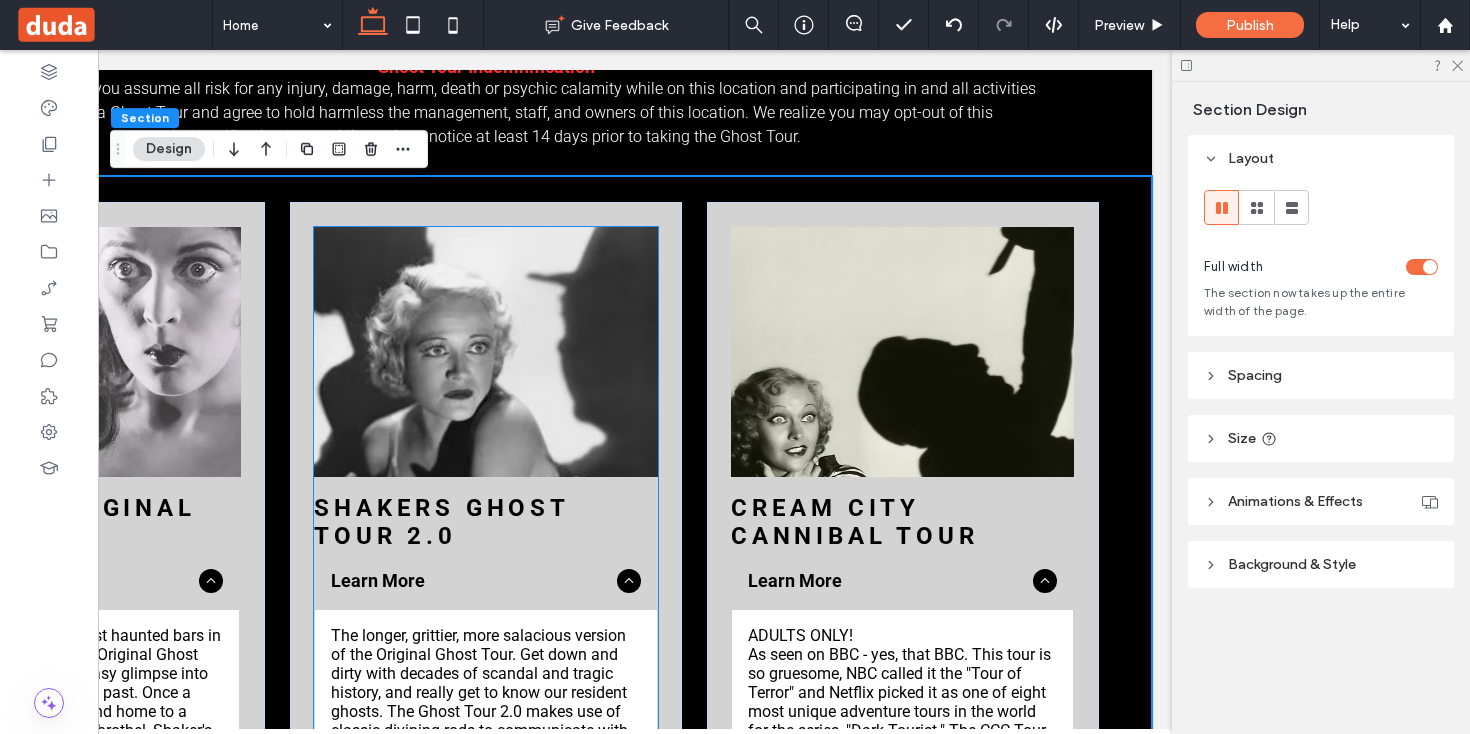 click on "Shakers Ghost Tour 2.0" at bounding box center (441, 522) 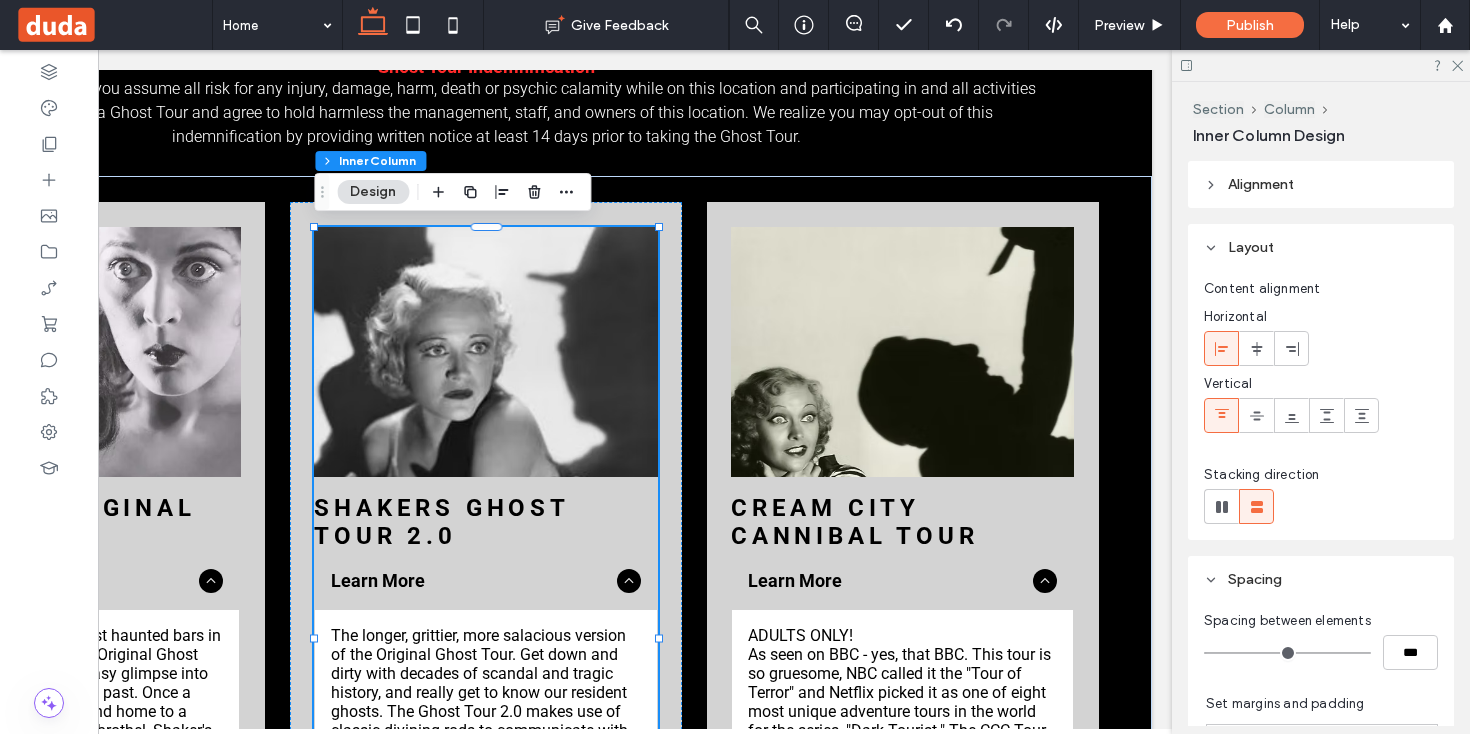 click on "Shakers Ghost Tour 2.0" at bounding box center (441, 522) 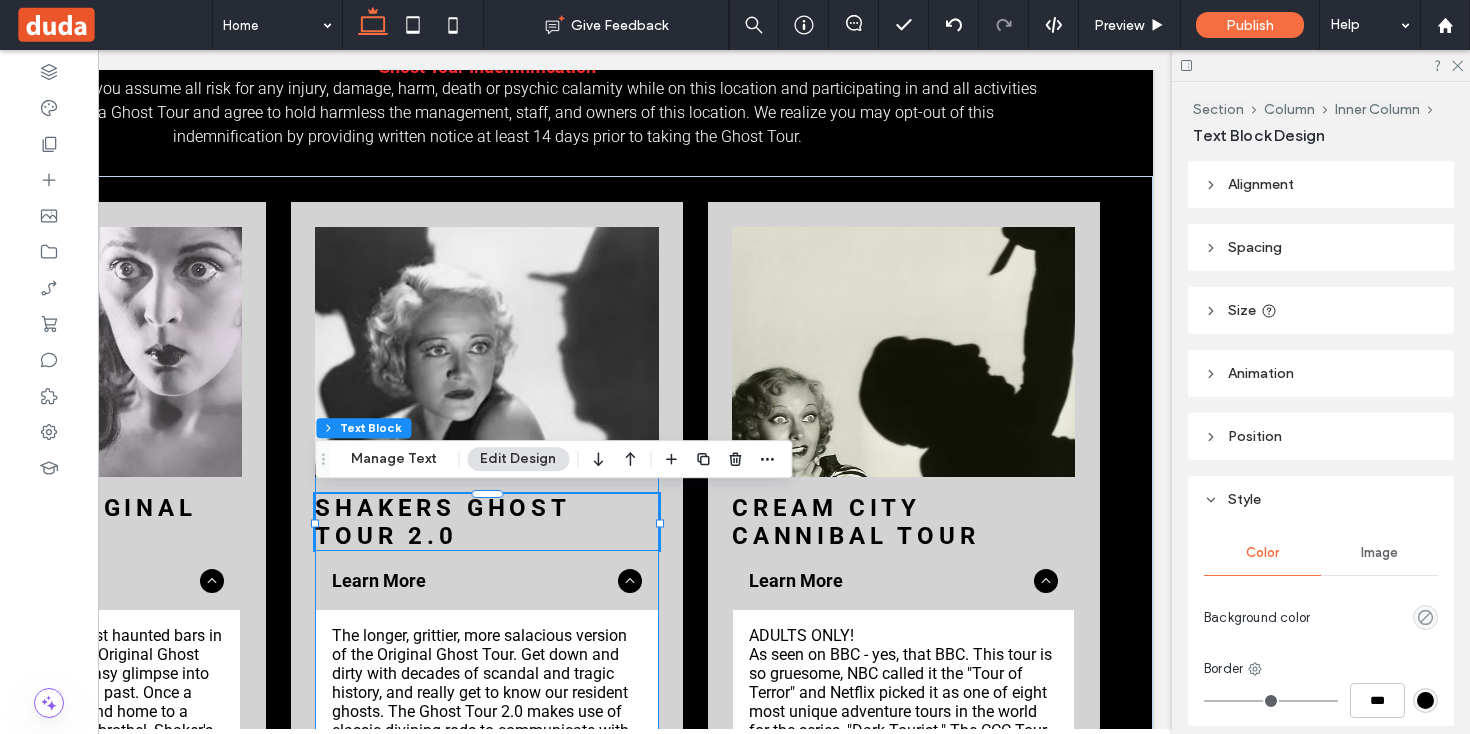 click on "Shakers Ghost Tour 2.0" at bounding box center (486, 522) 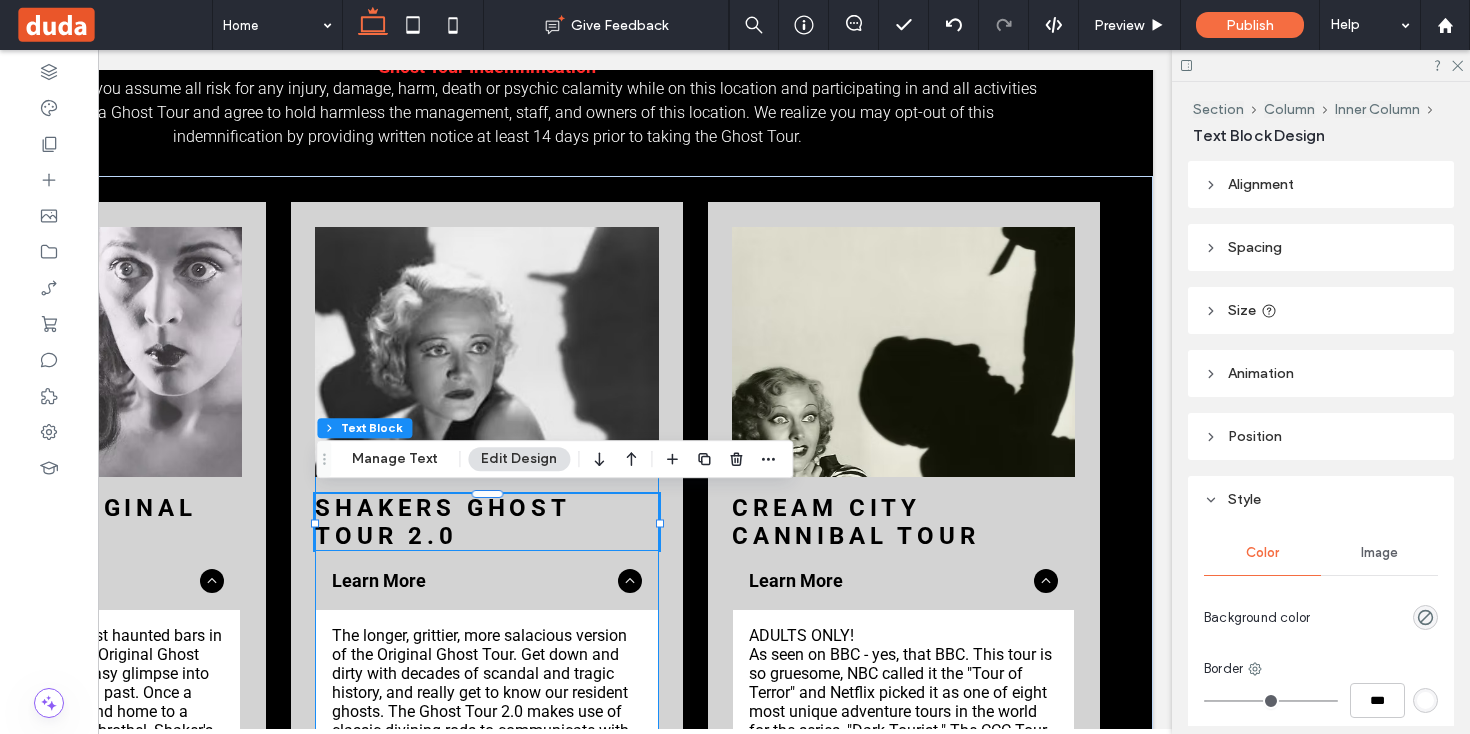 scroll, scrollTop: 0, scrollLeft: 296, axis: horizontal 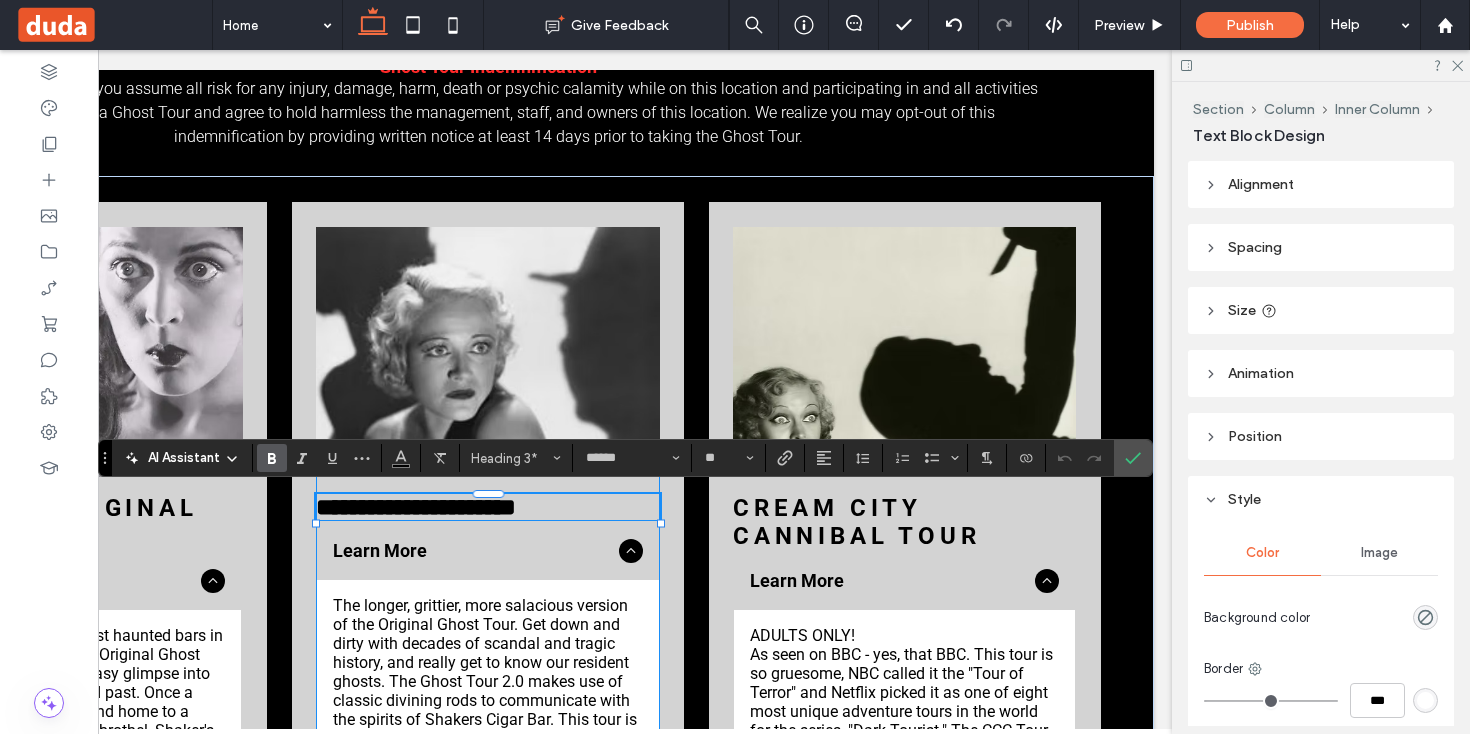 click on "**********" at bounding box center (416, 507) 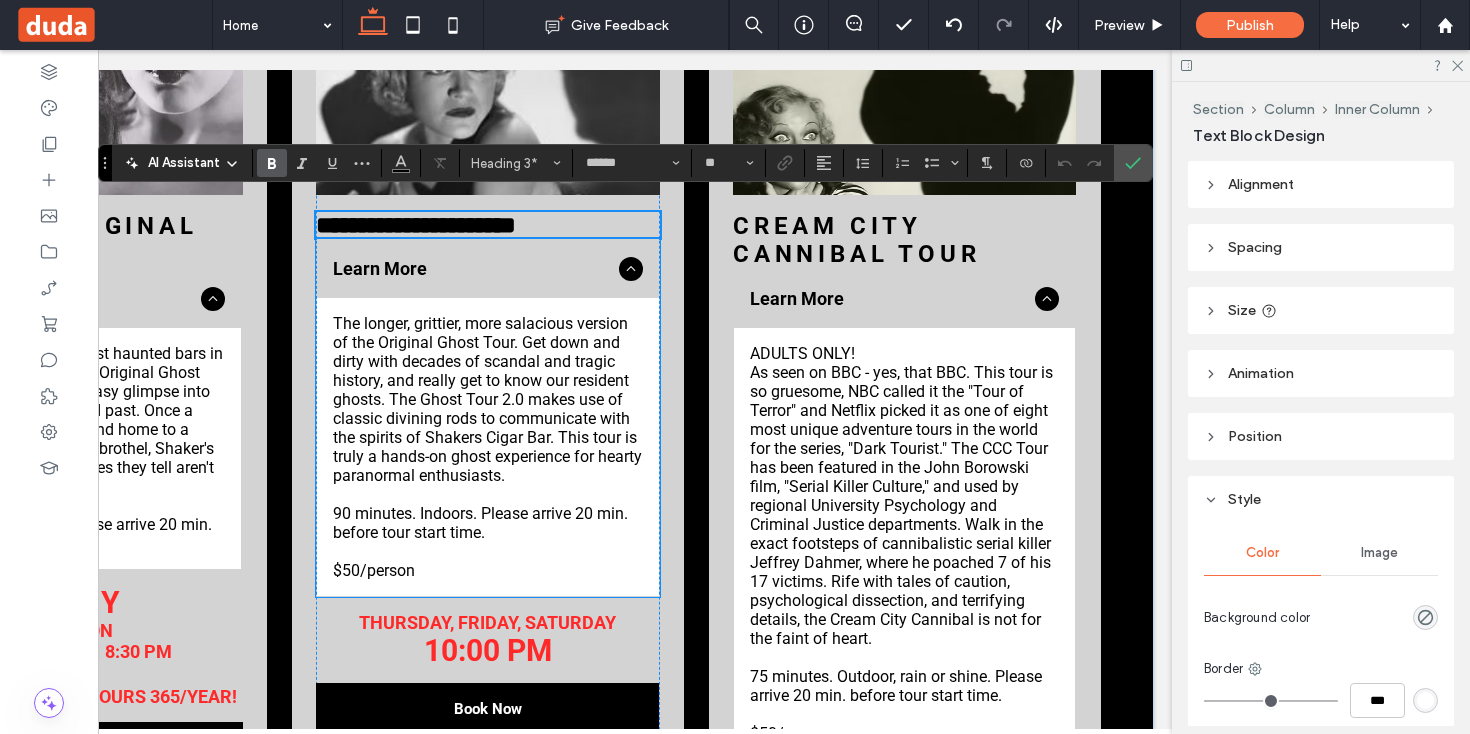 scroll, scrollTop: 2264, scrollLeft: 0, axis: vertical 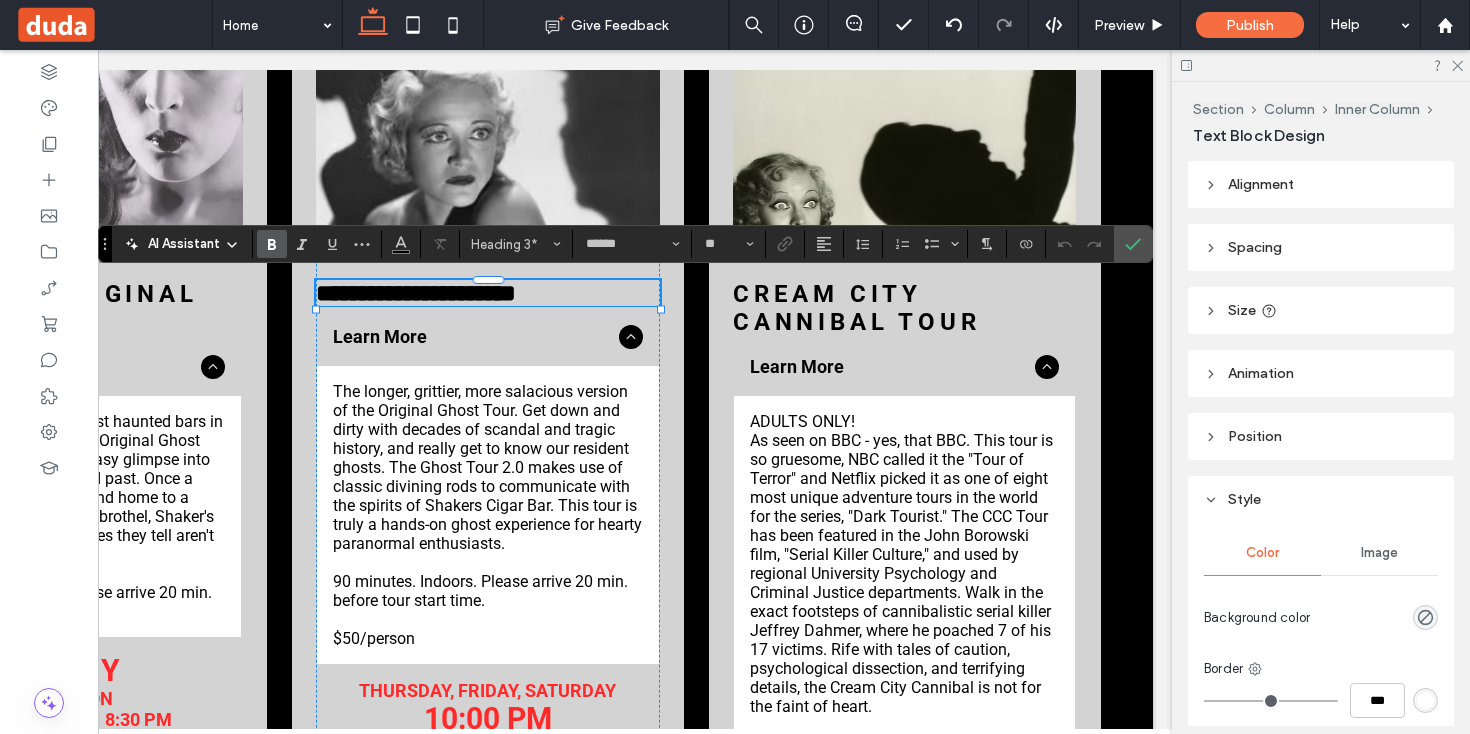 click on "**********" at bounding box center (416, 293) 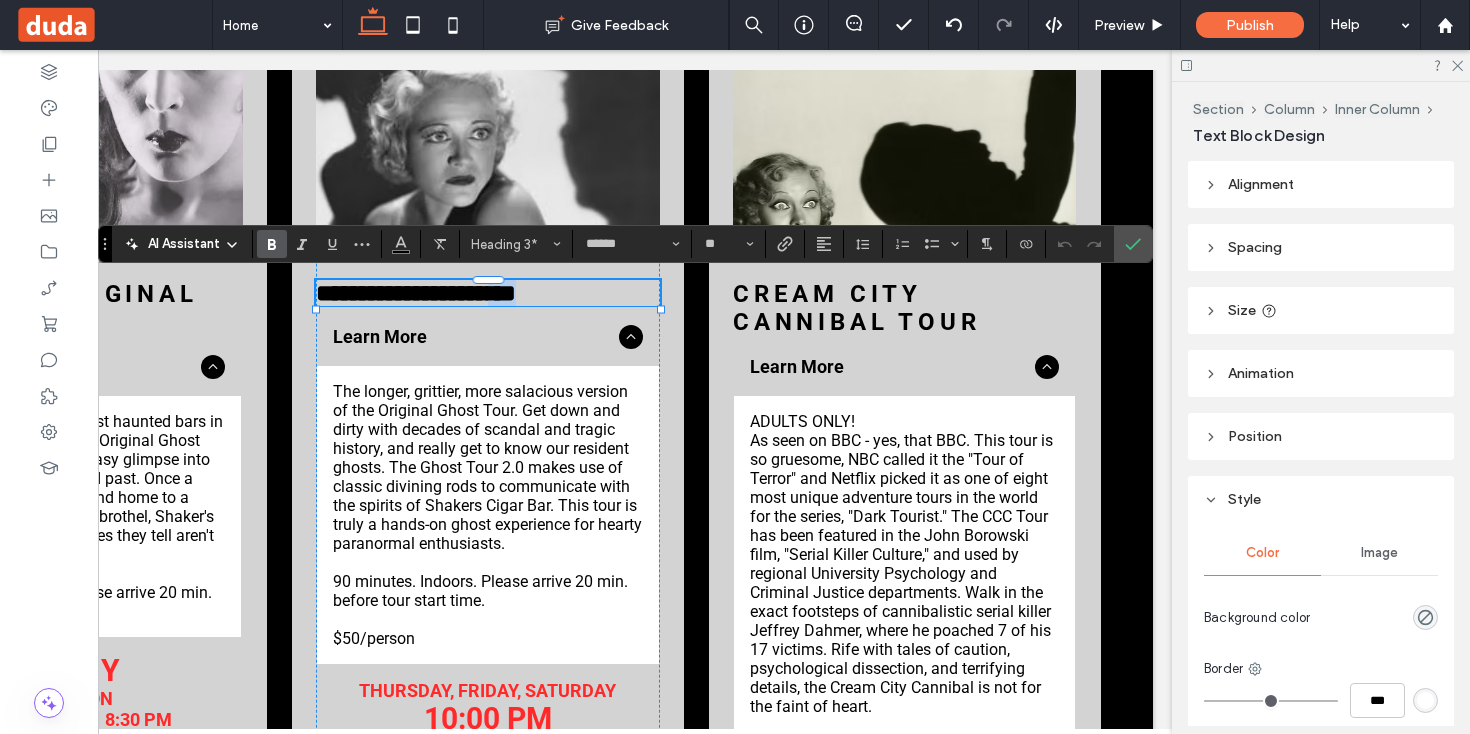 click on "**********" at bounding box center [416, 293] 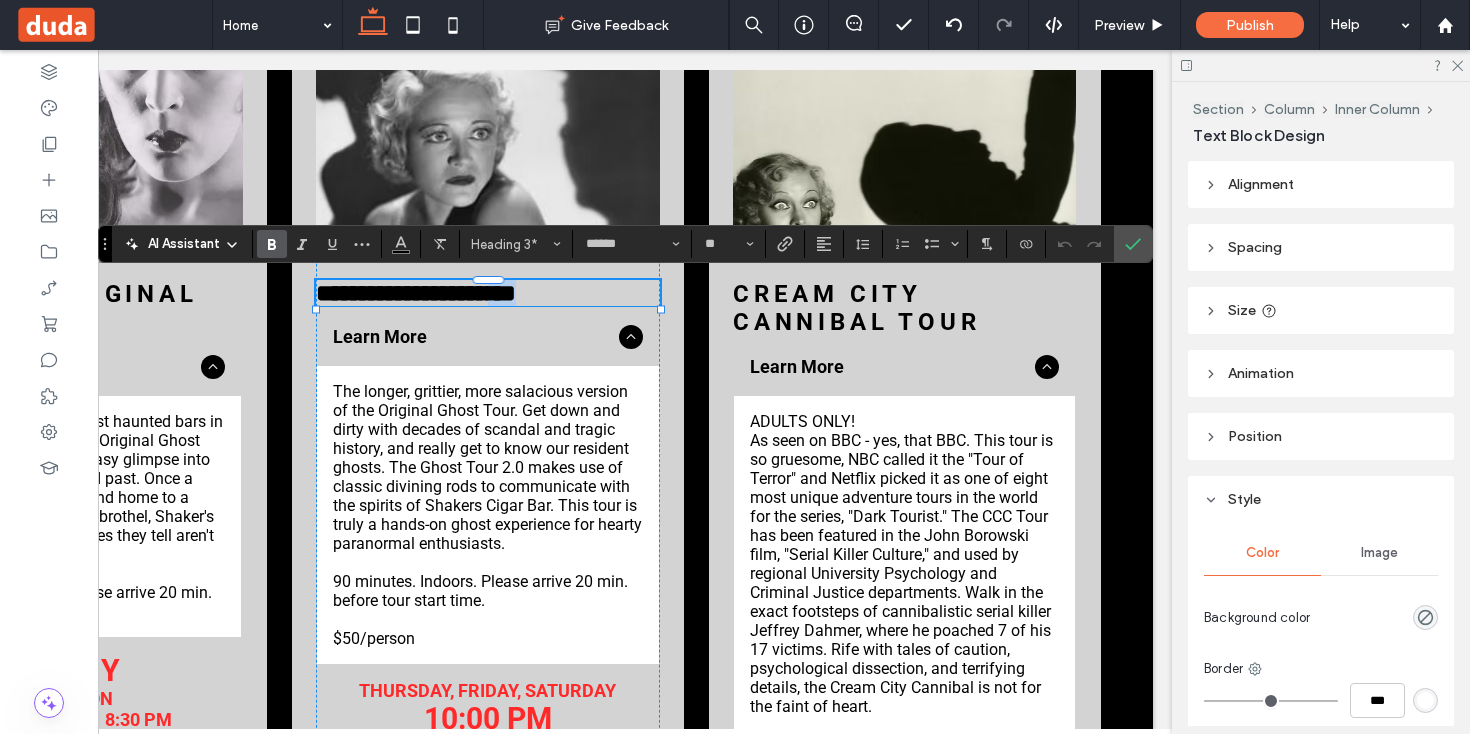 click on "**********" at bounding box center (416, 293) 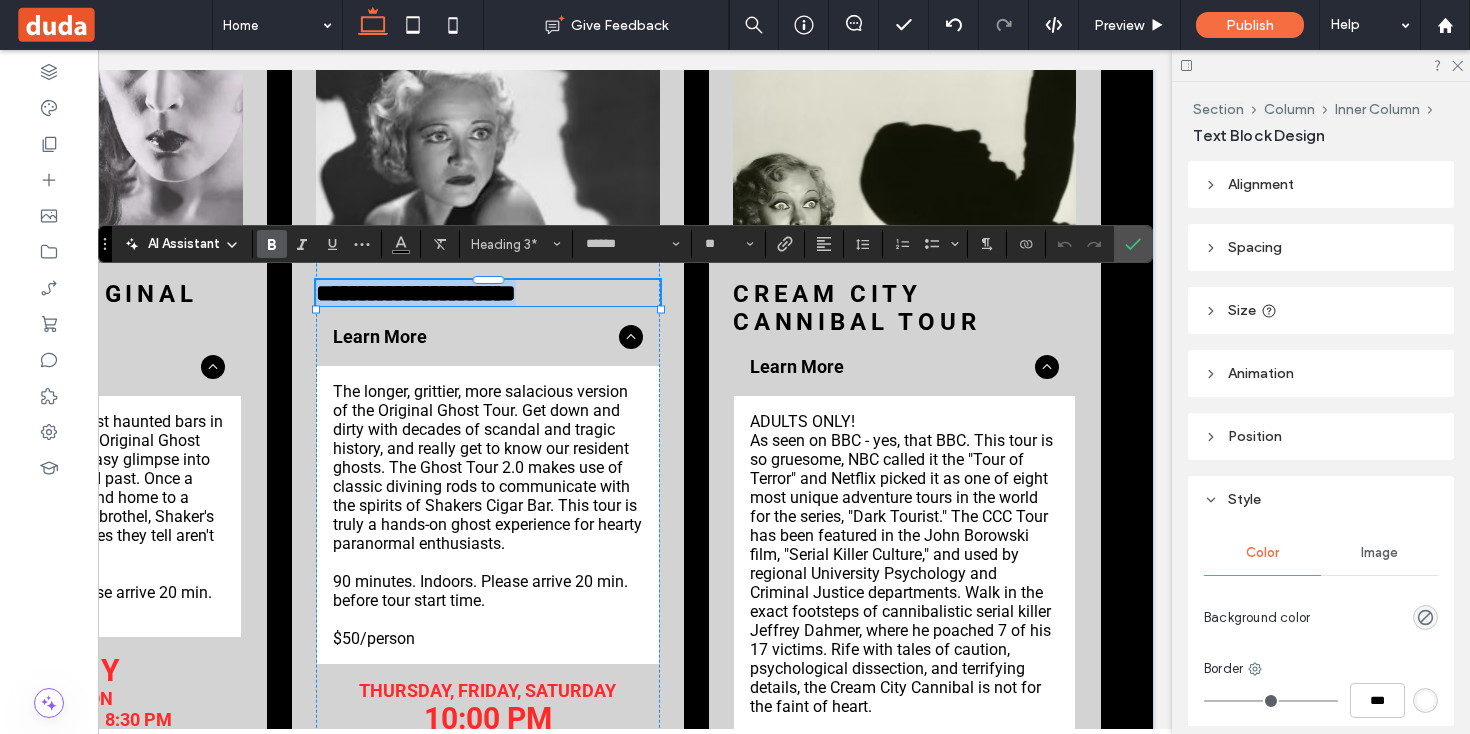 click on "**********" at bounding box center (416, 293) 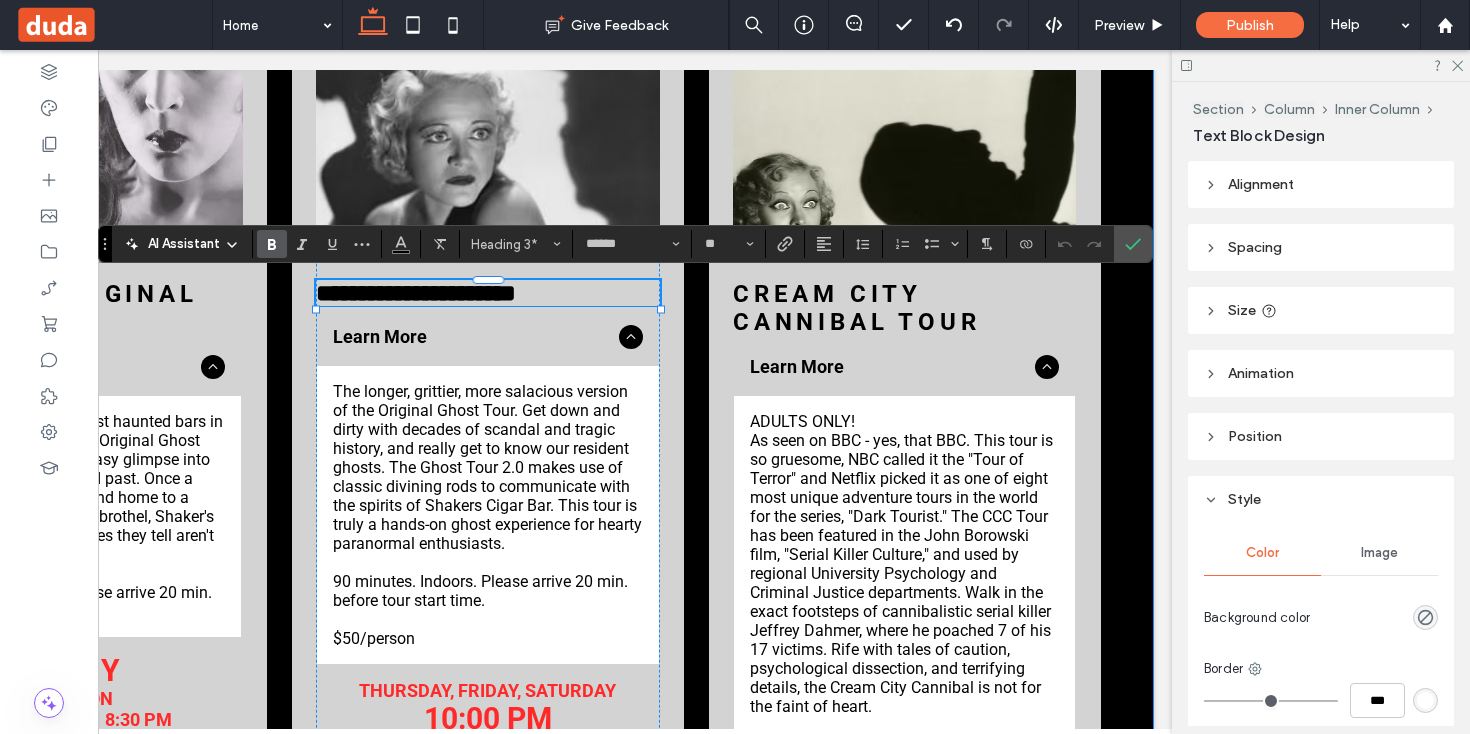 click on "**********" at bounding box center [488, 552] 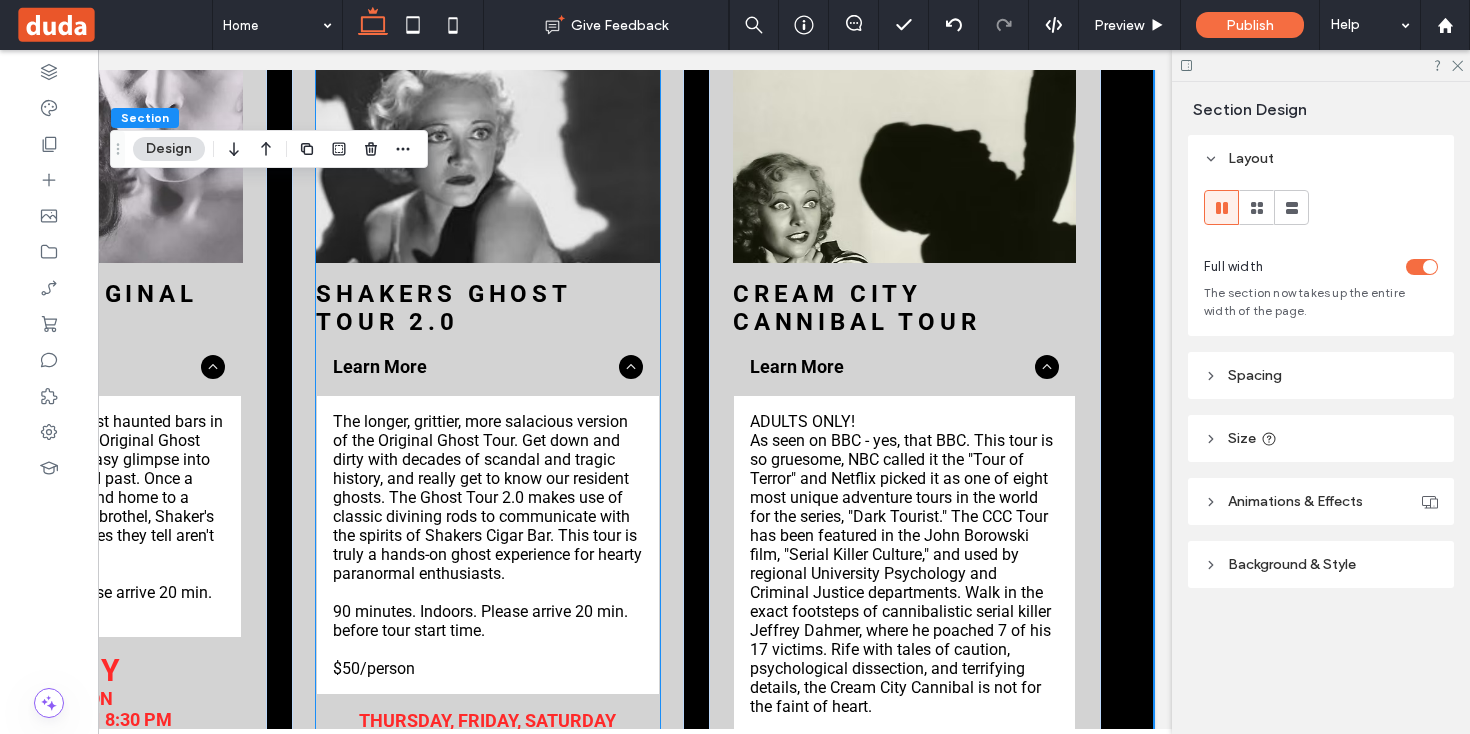 click on "Shakers Ghost Tour 2.0" at bounding box center (487, 308) 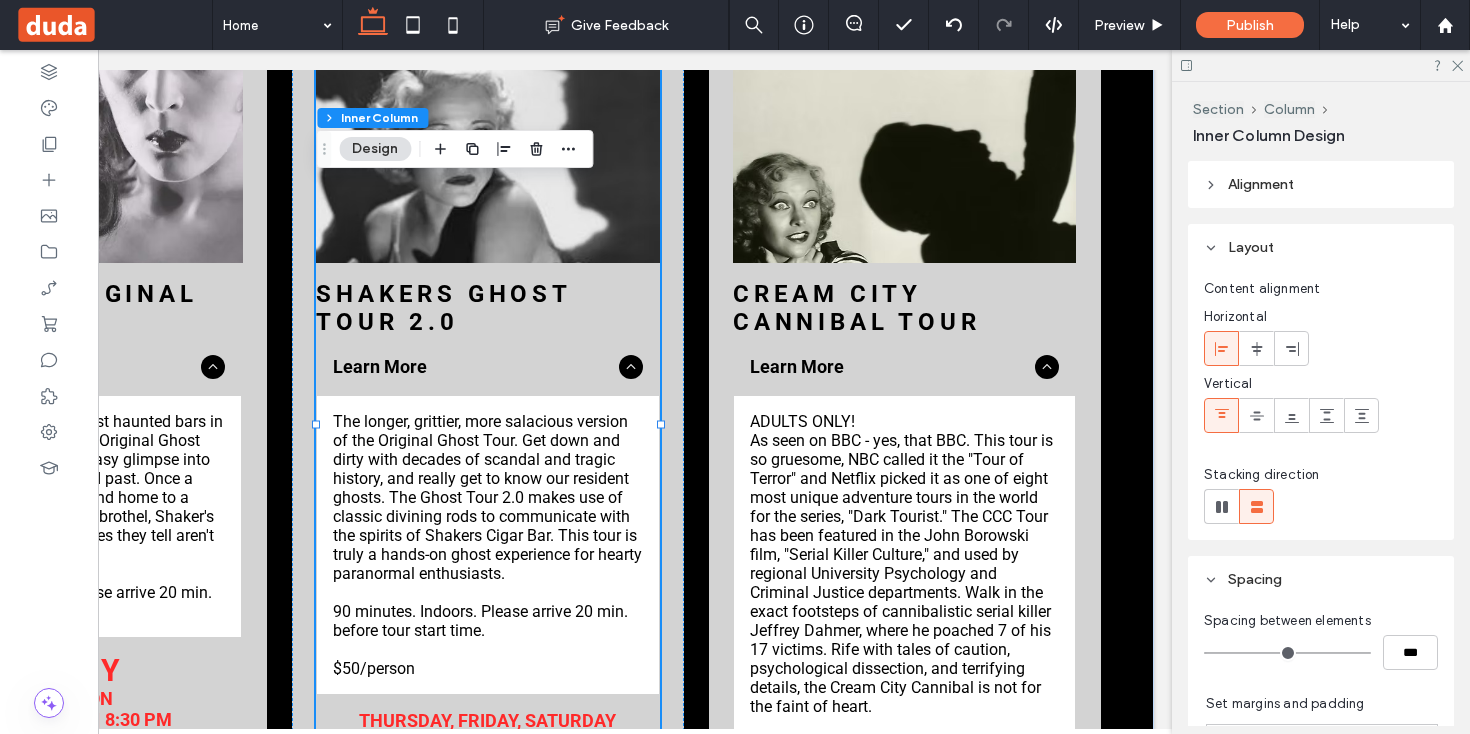 click on "Shakers Ghost Tour 2.0" at bounding box center [487, 308] 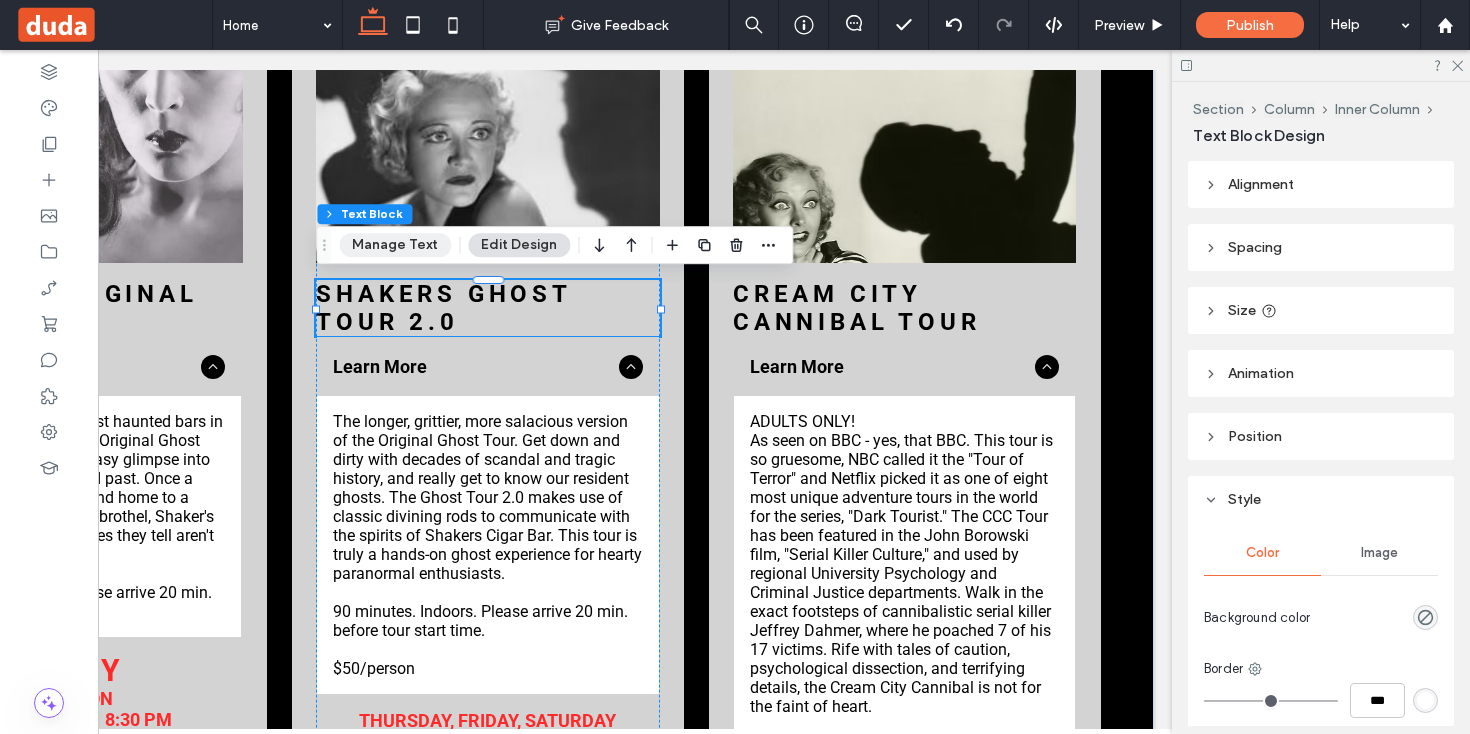 click on "Manage Text" at bounding box center [395, 245] 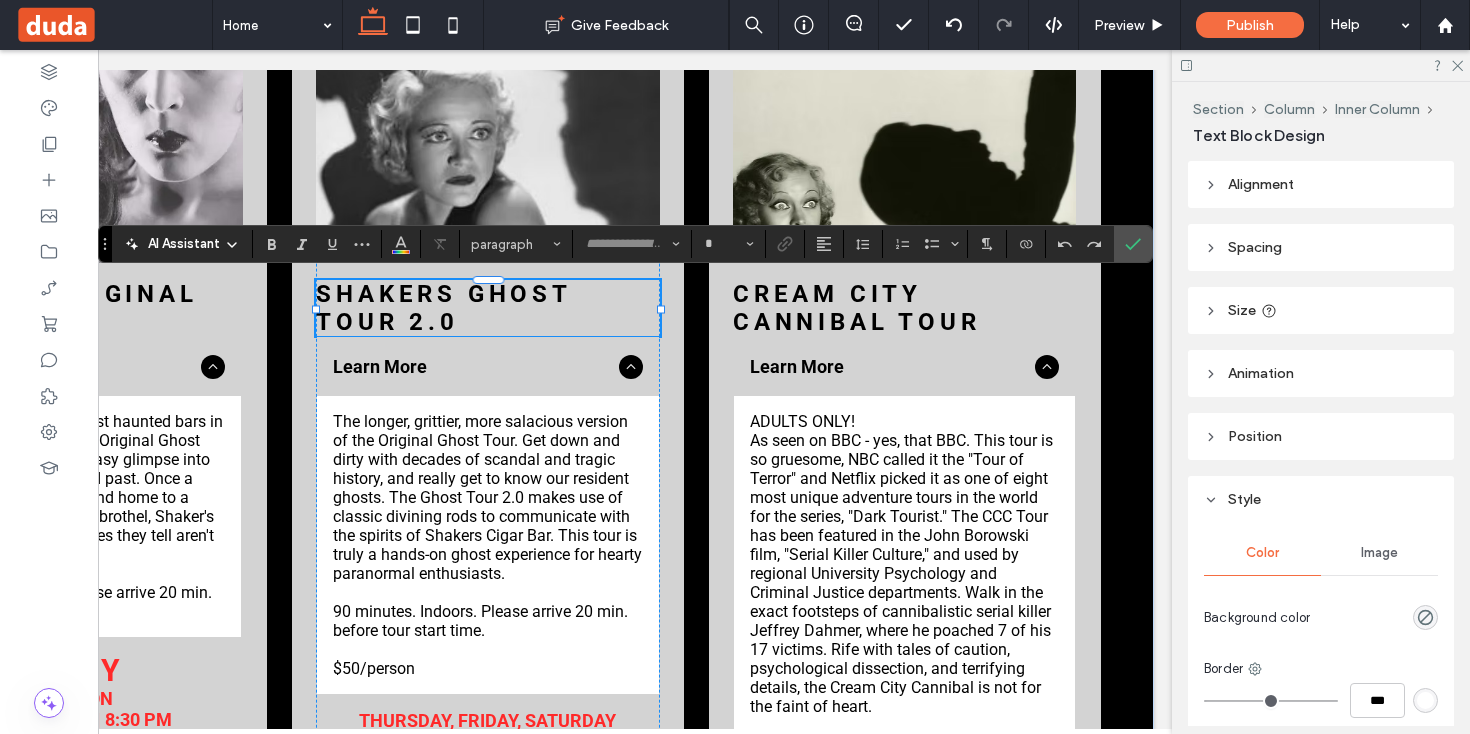 type on "******" 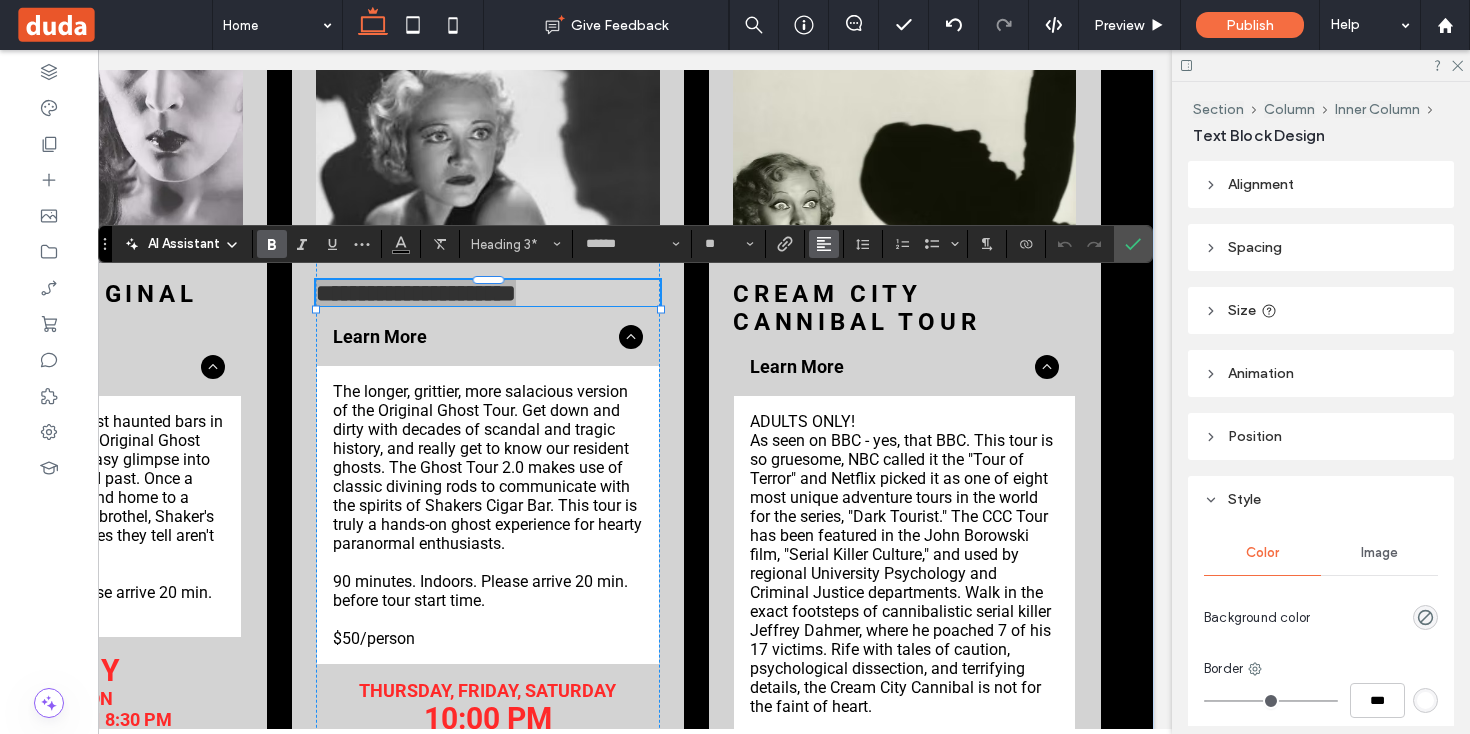 click 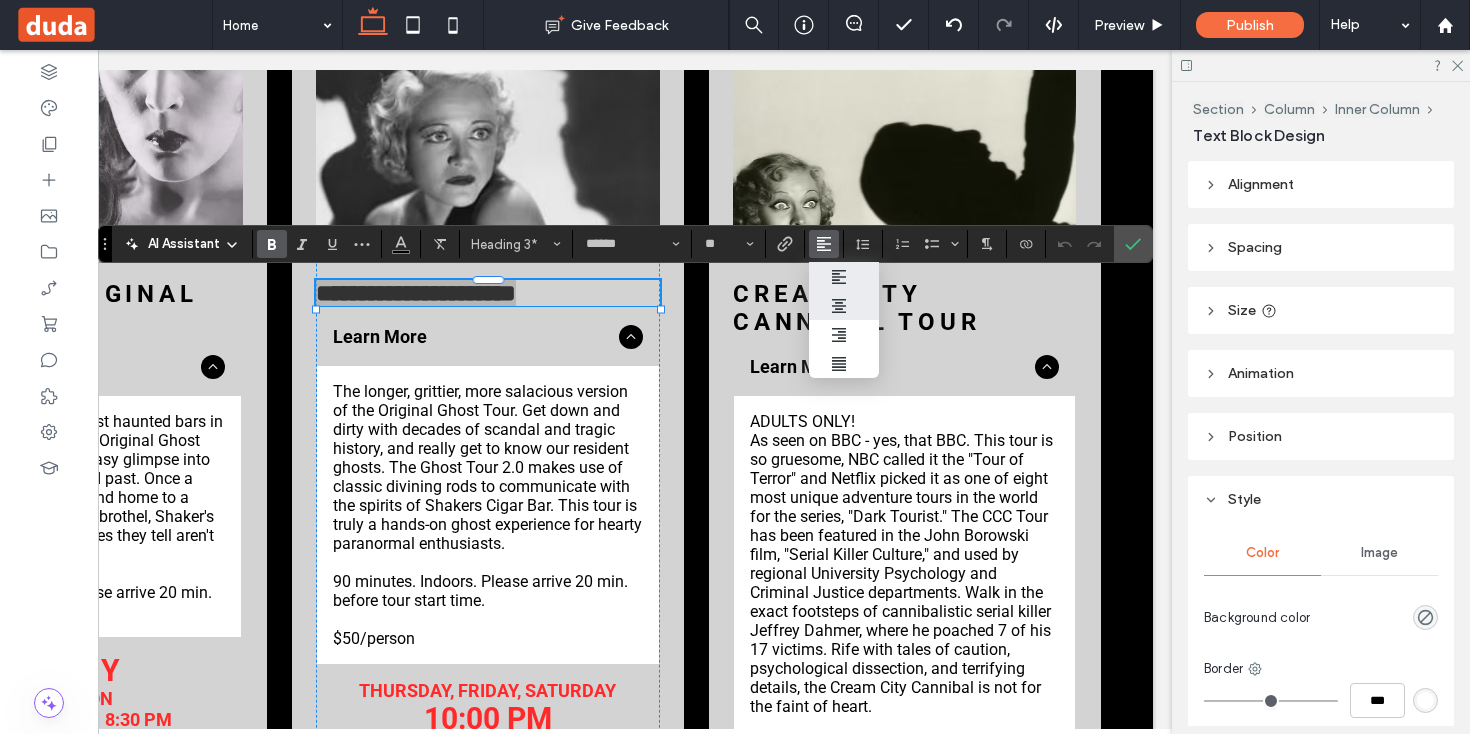 click at bounding box center (844, 306) 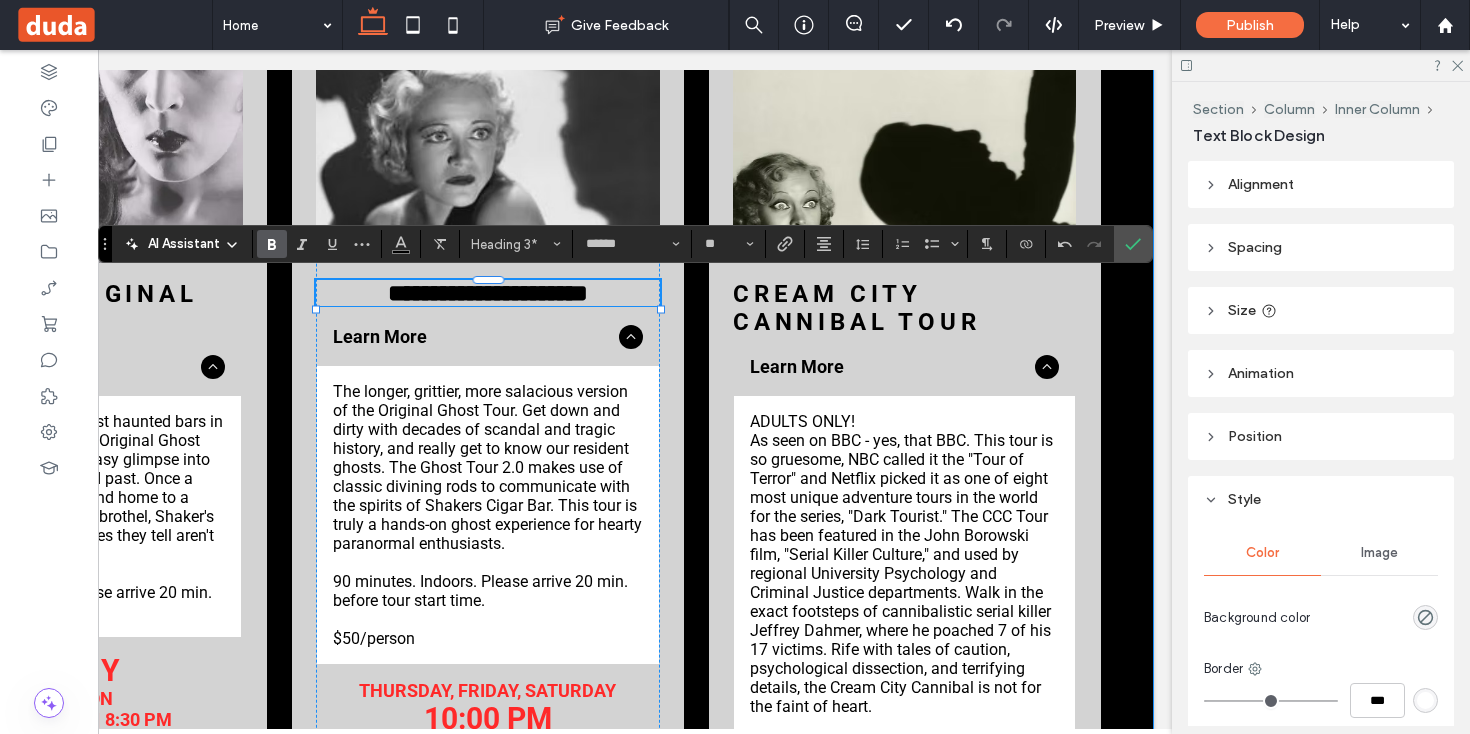 click on "**********" at bounding box center [488, 552] 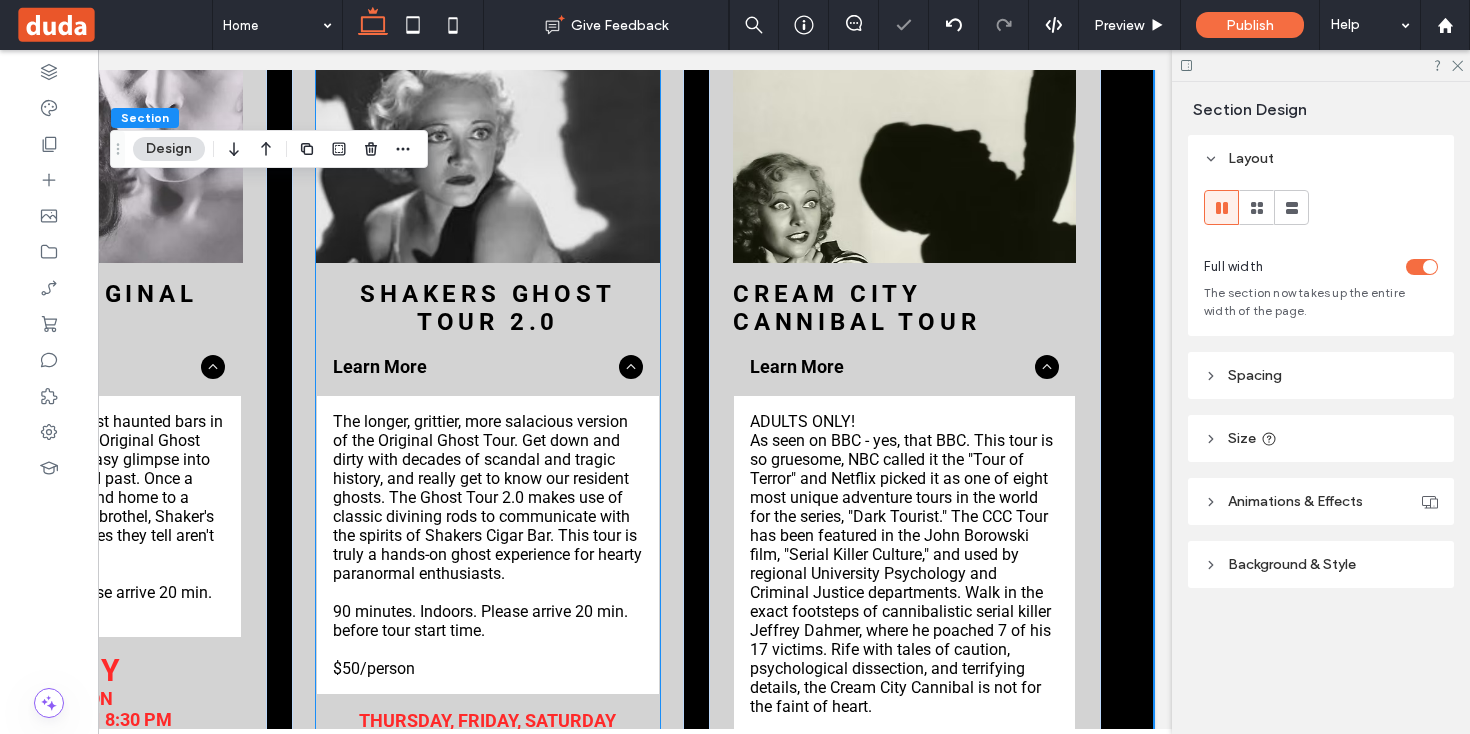 click on "Shakers Ghost Tour 2.0" at bounding box center (487, 308) 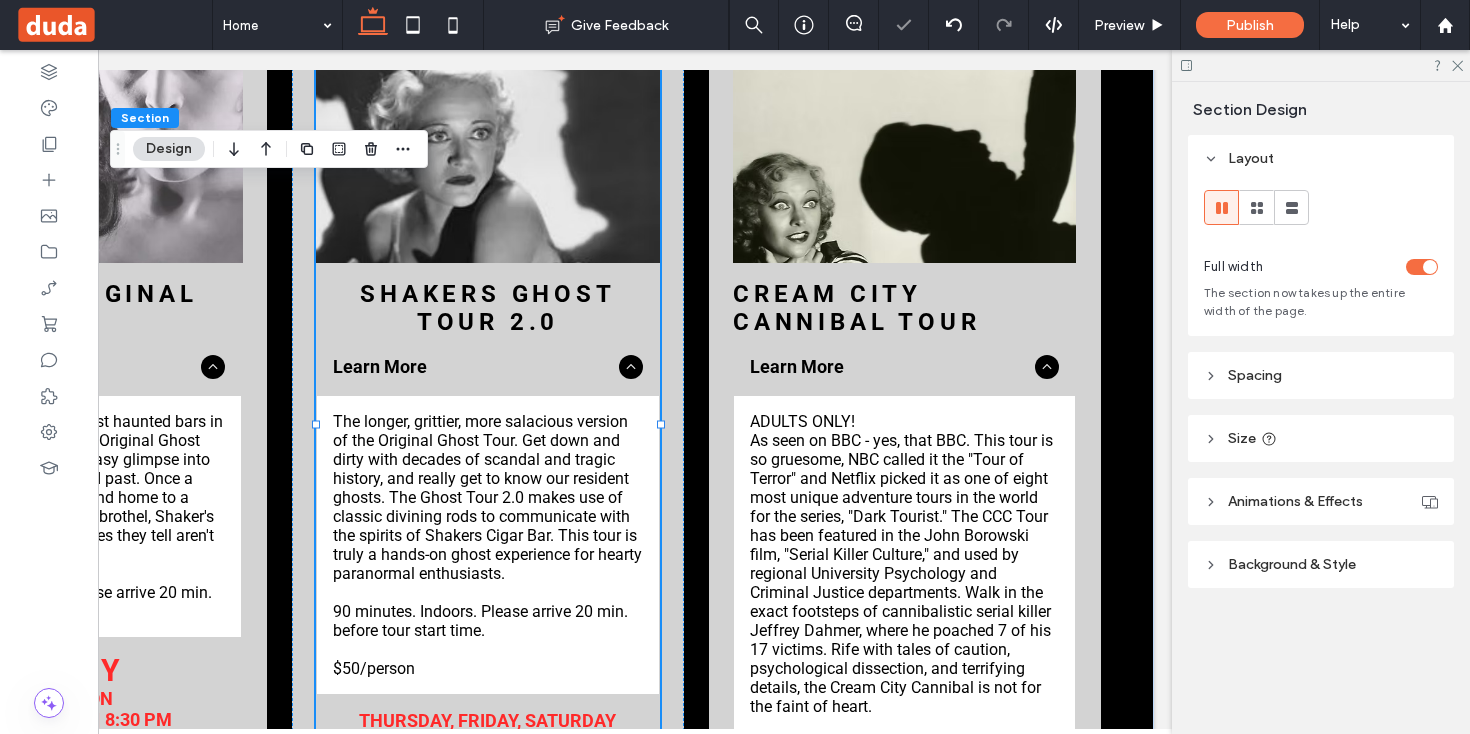 click on "Shakers Ghost Tour 2.0" at bounding box center [487, 308] 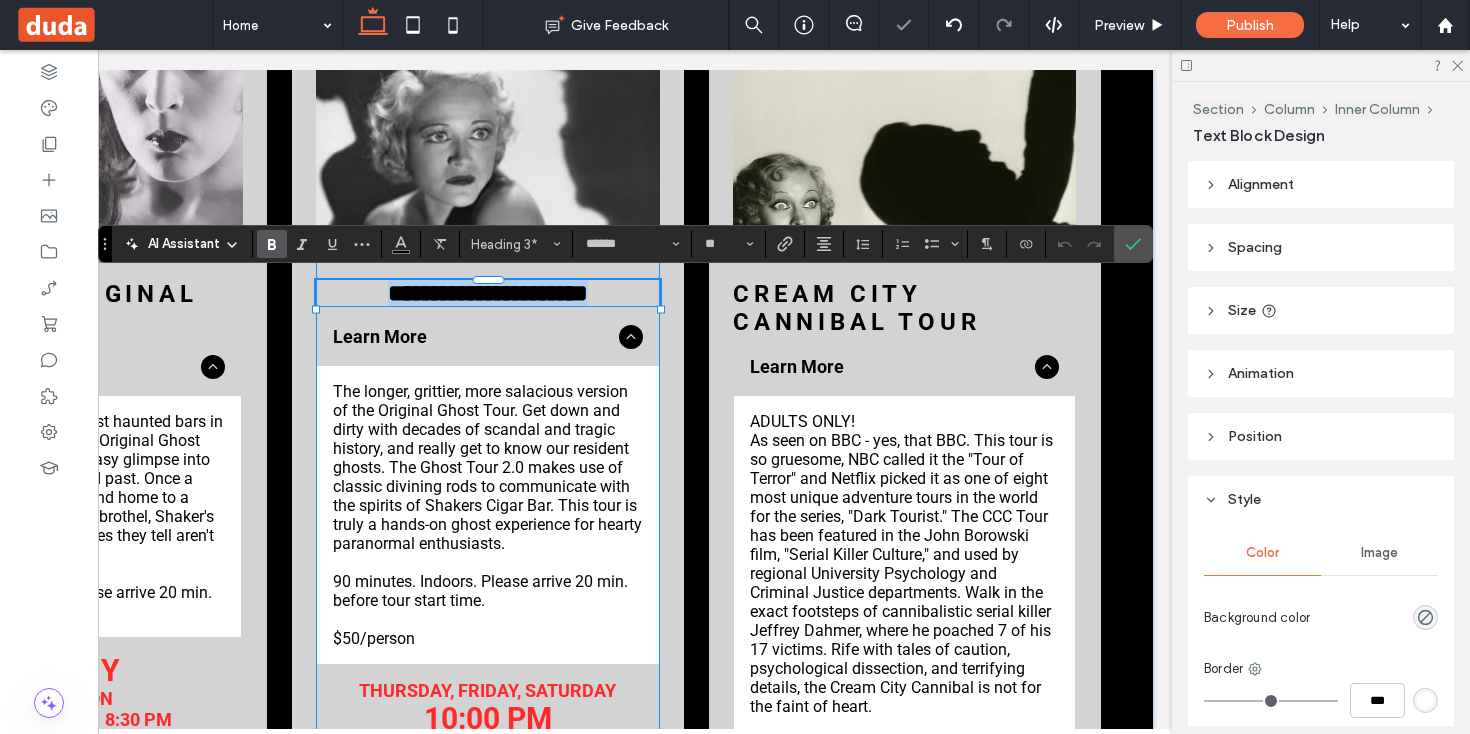 click on "**********" at bounding box center [488, 293] 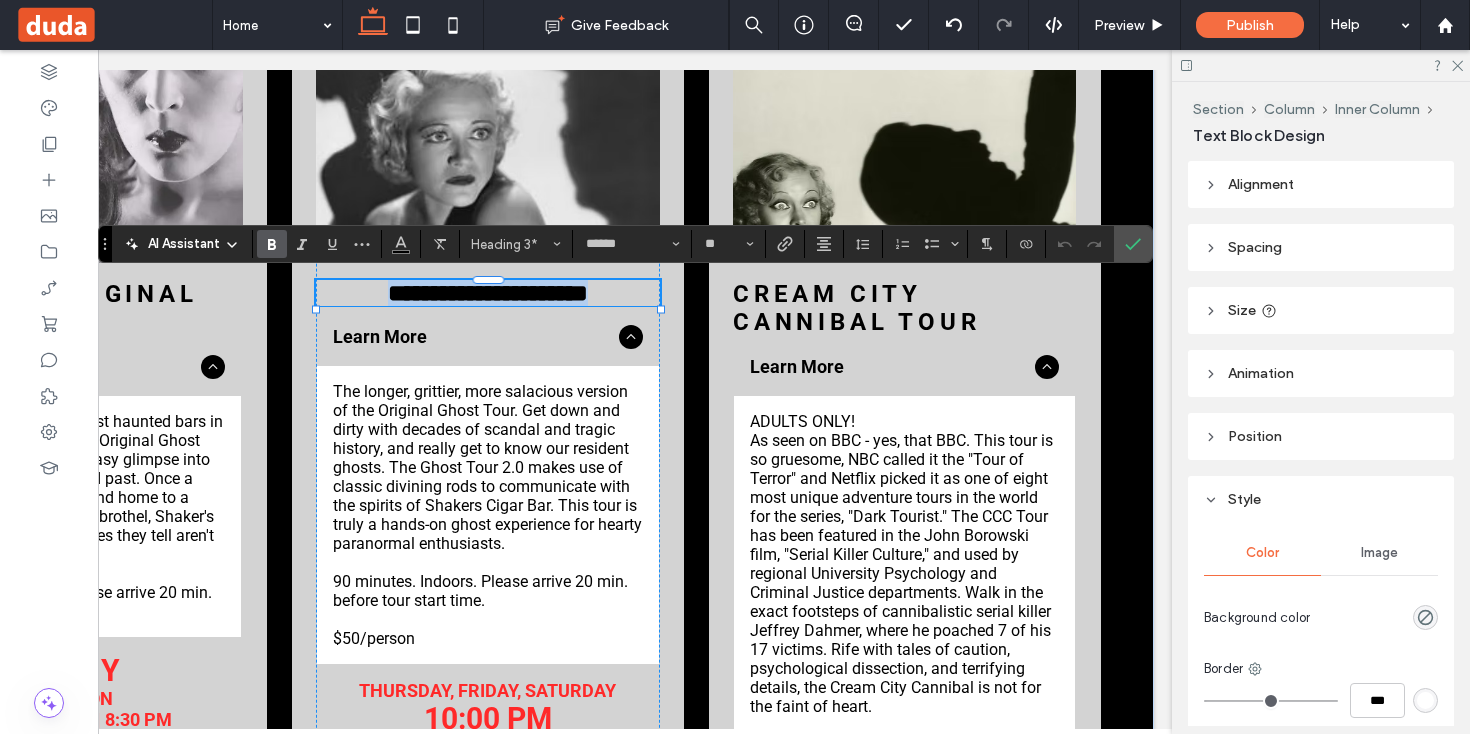 click on "**********" at bounding box center [488, 293] 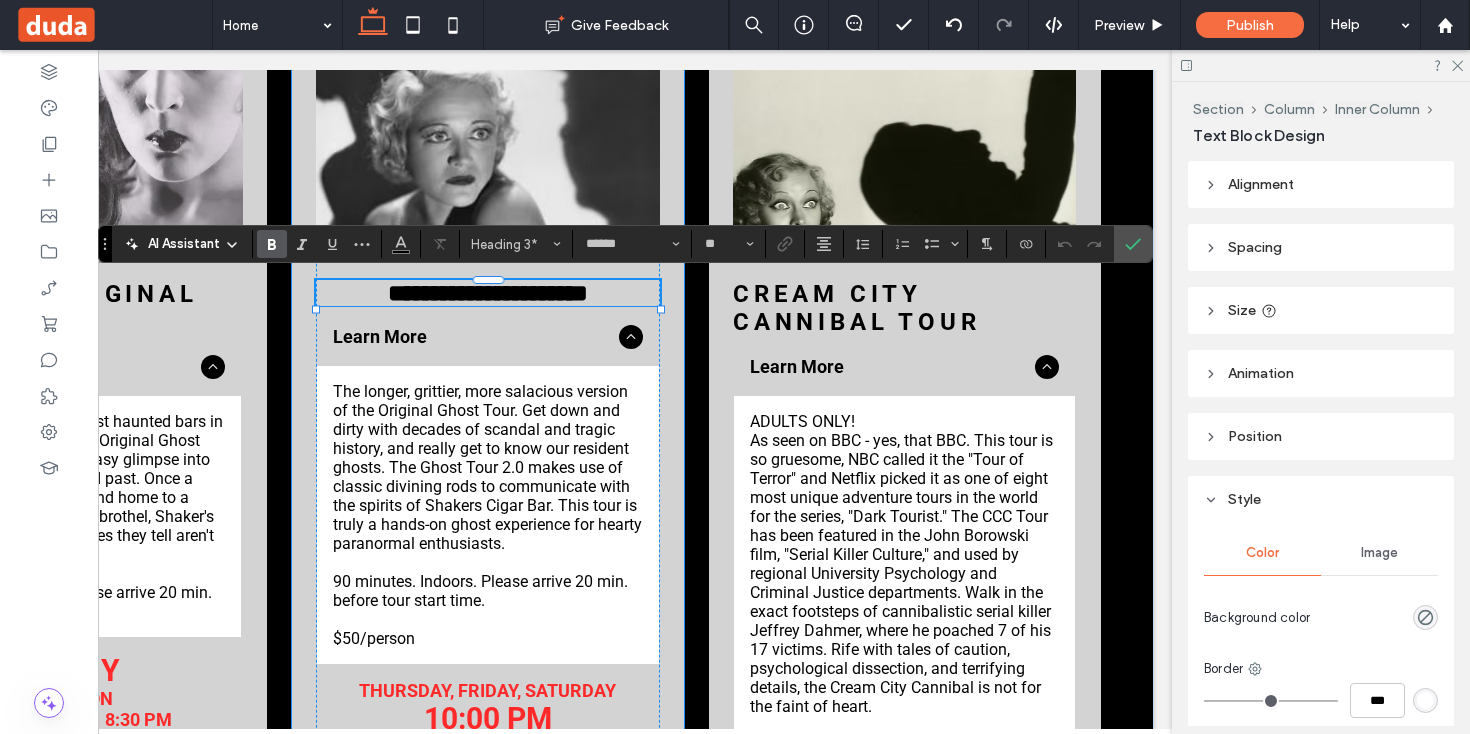 click on "**********" at bounding box center (488, 551) 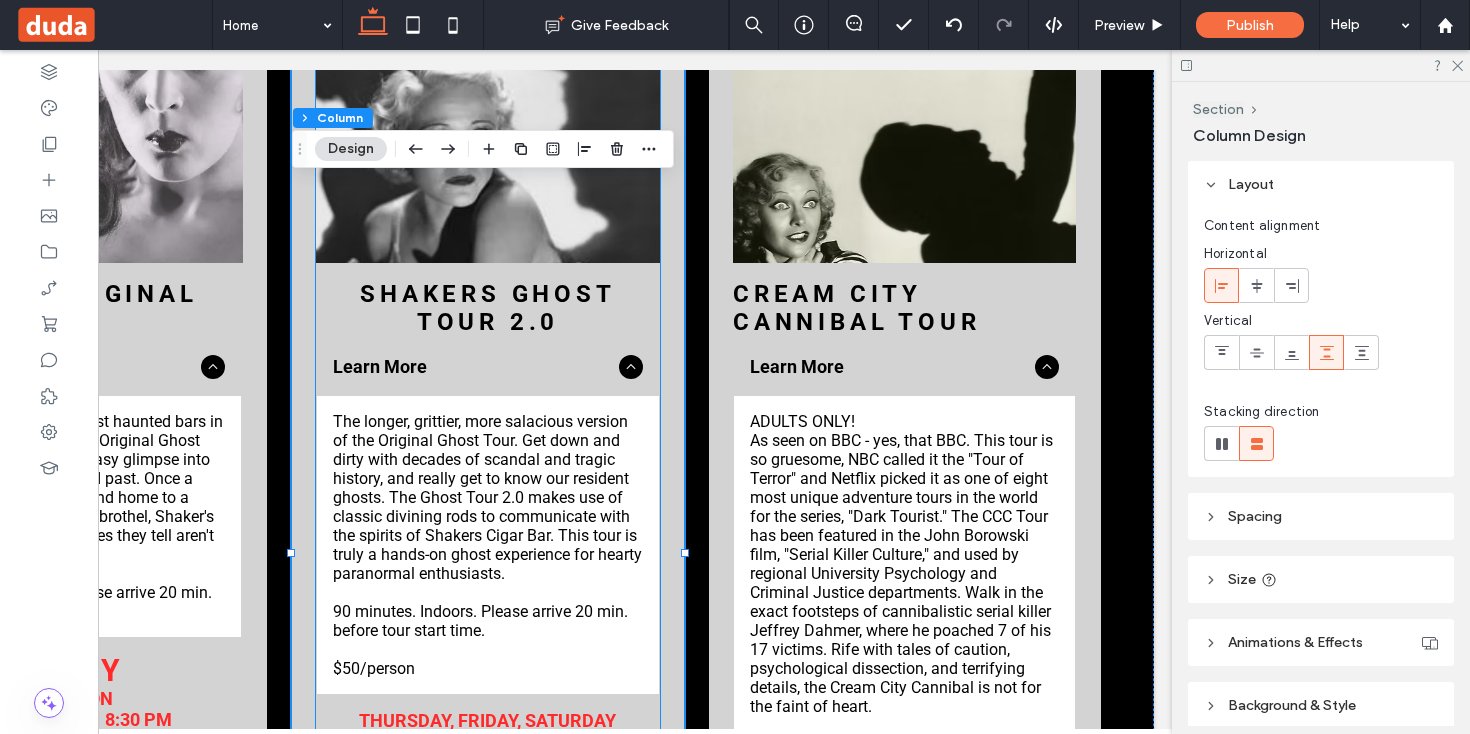 click on "Shakers Ghost Tour 2.0" at bounding box center (487, 308) 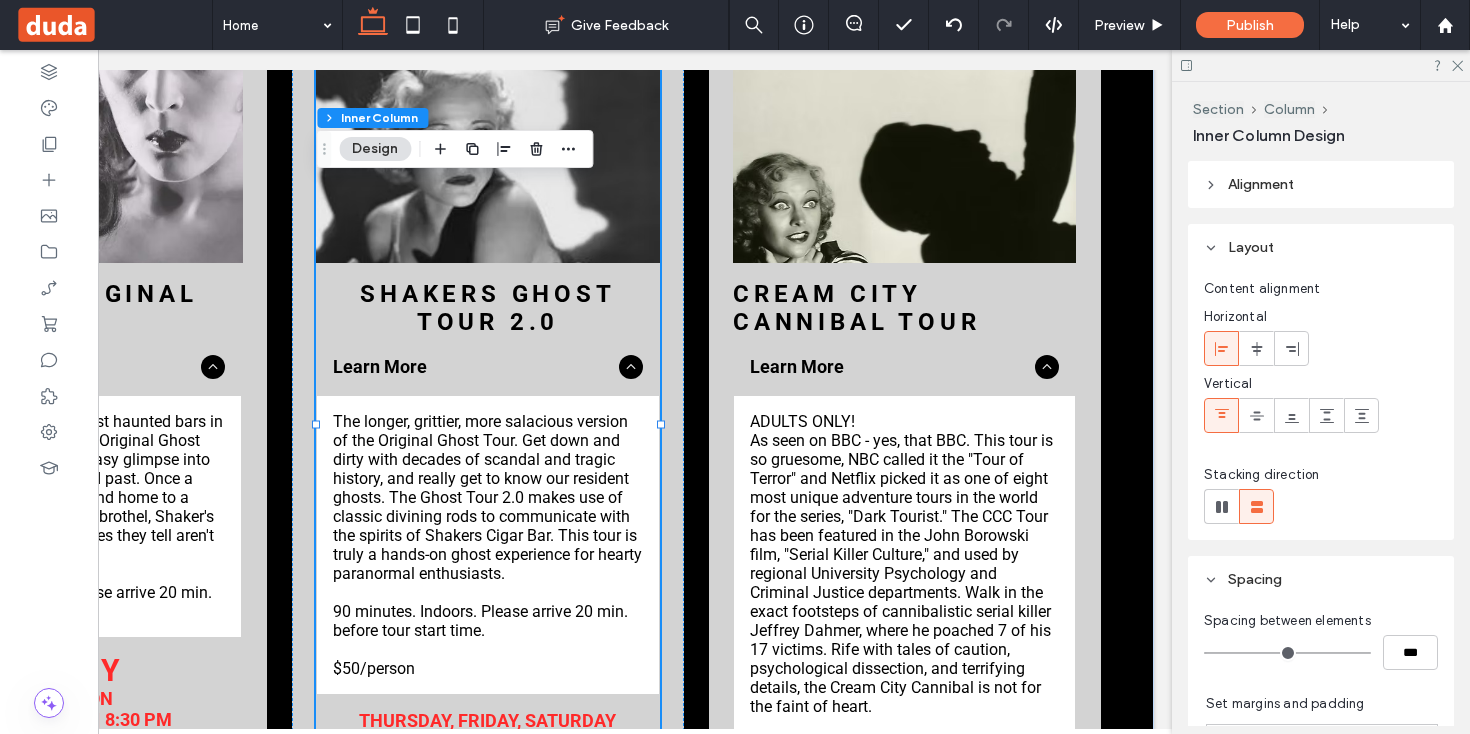 click on "Shakers Ghost Tour 2.0" at bounding box center [487, 308] 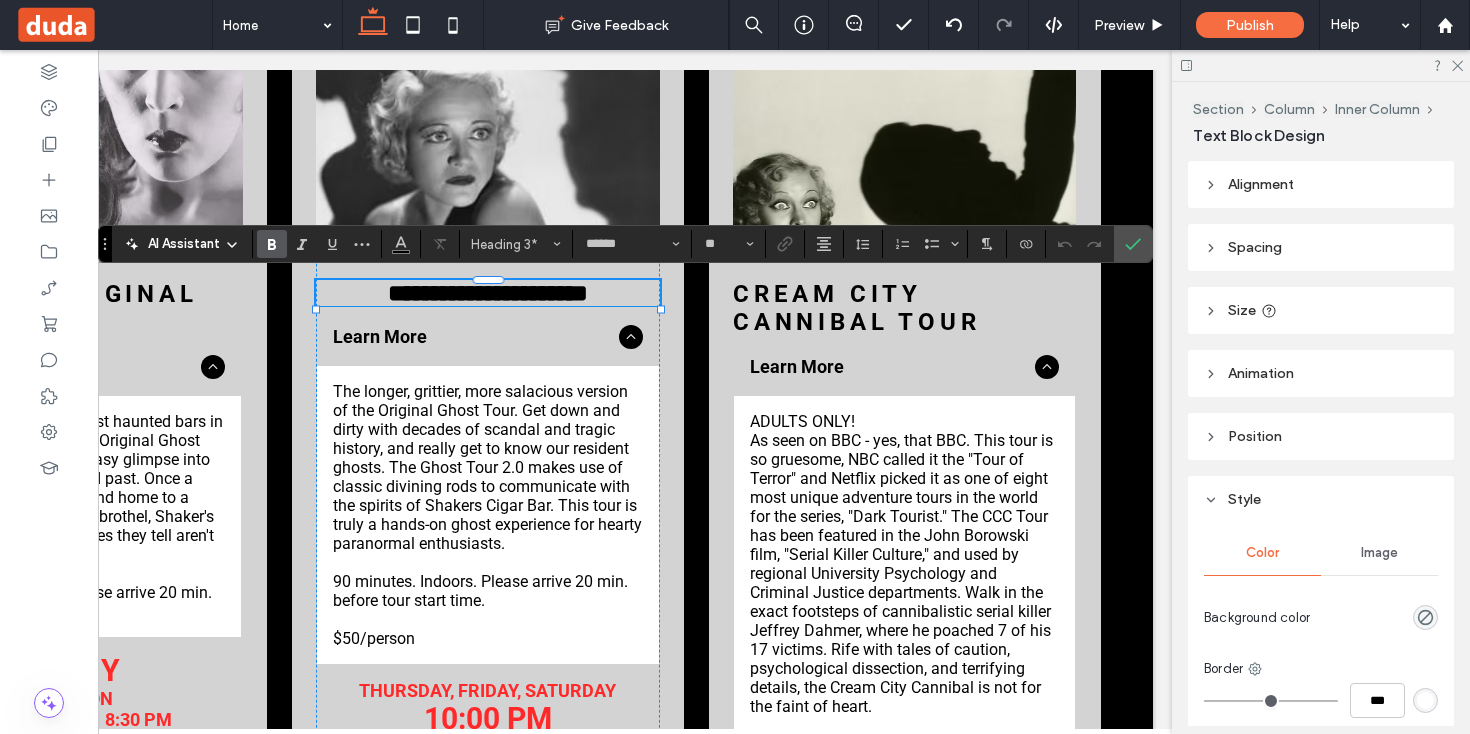 scroll, scrollTop: 171, scrollLeft: 0, axis: vertical 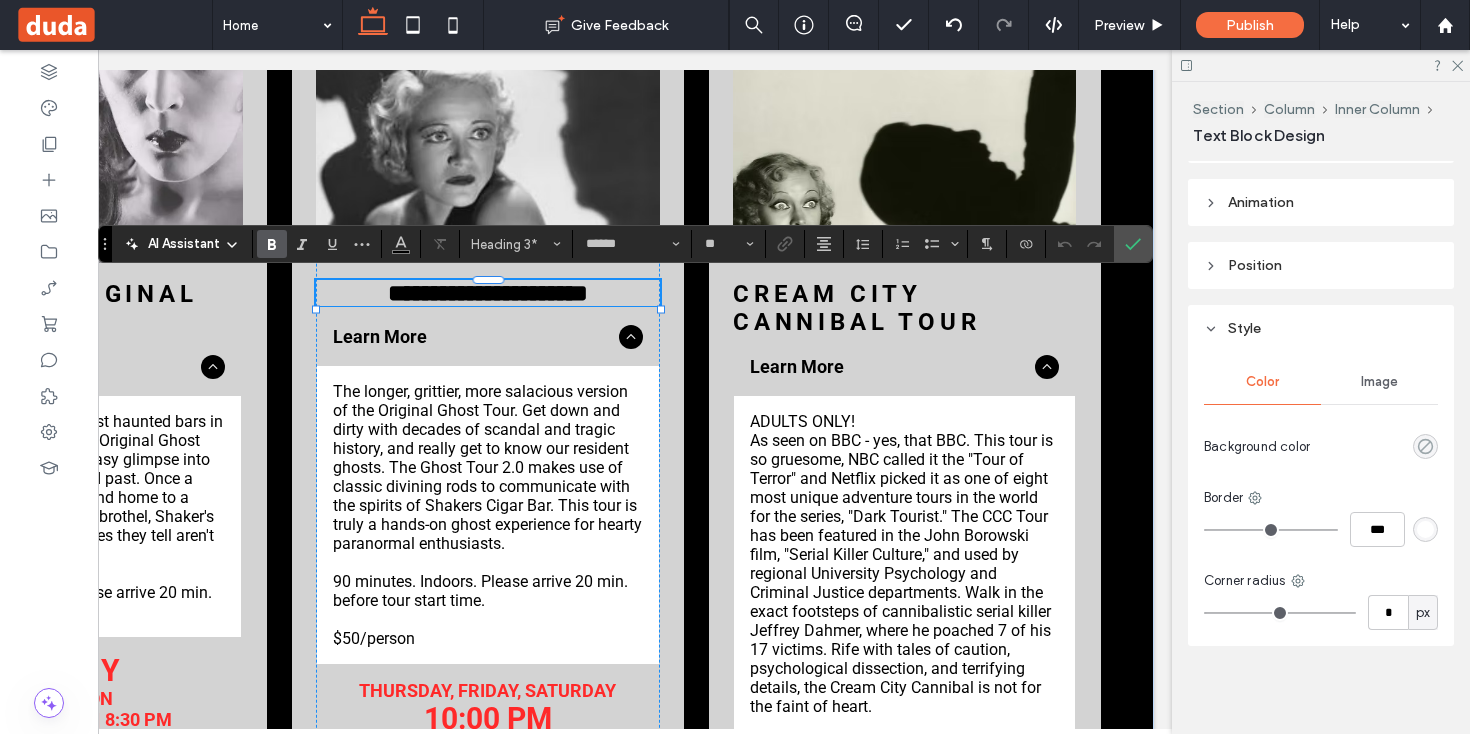 click 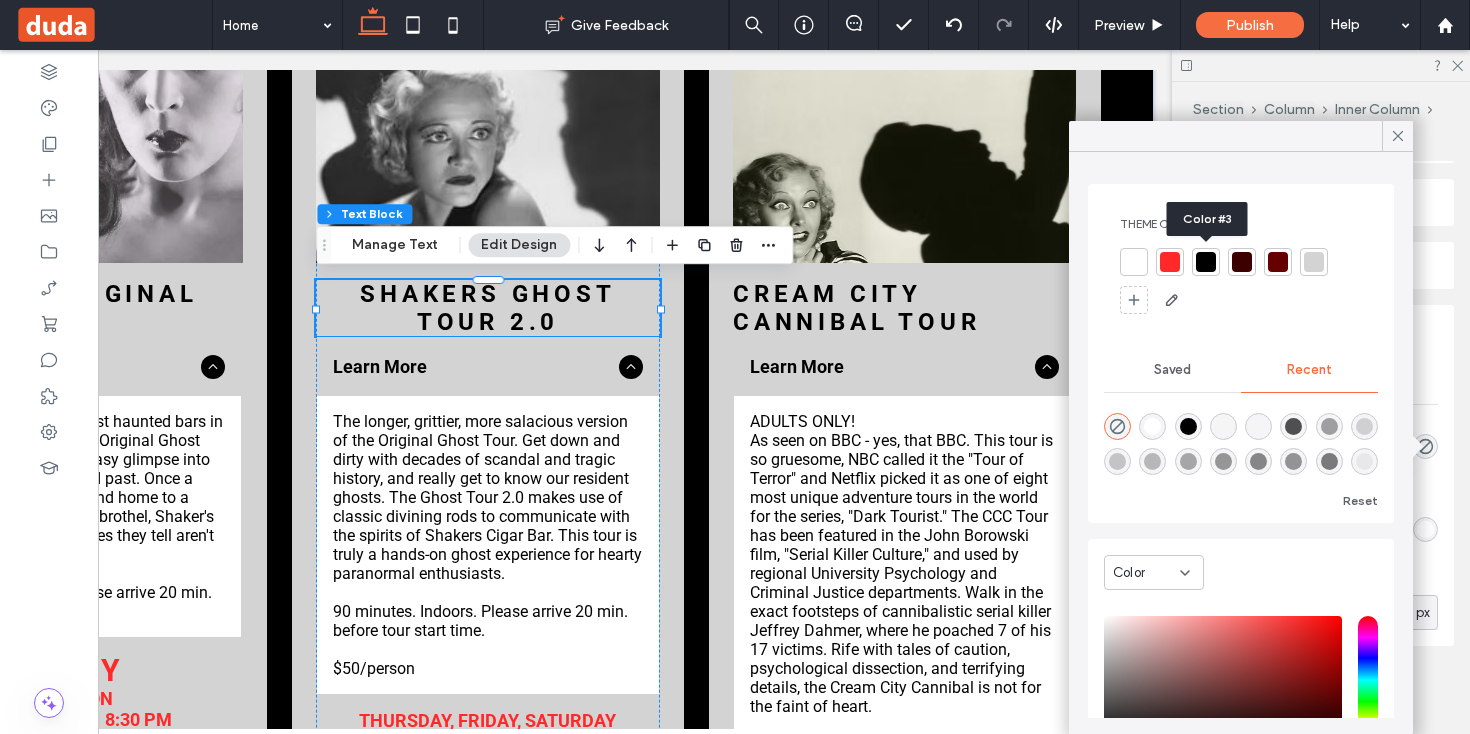 click at bounding box center [1206, 262] 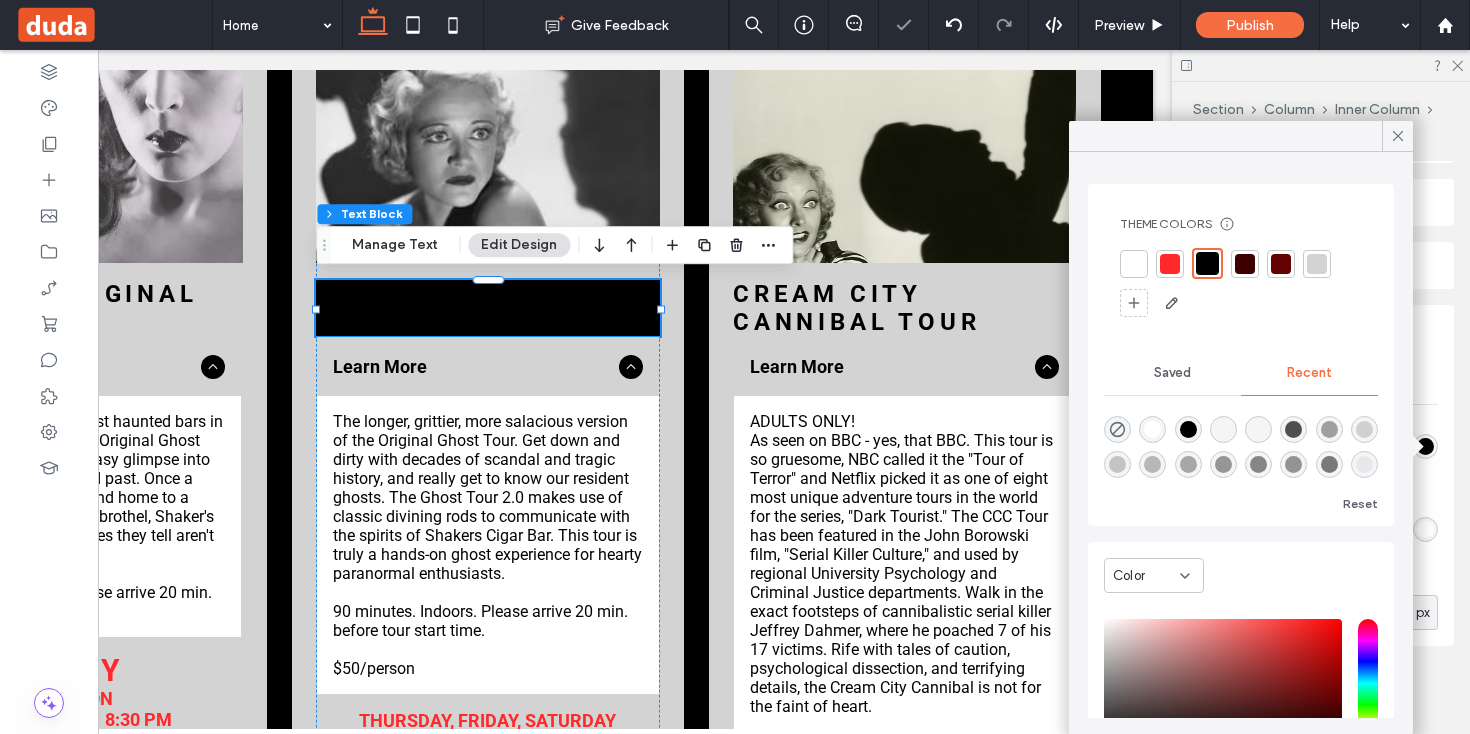 click on "Shakers Ghost Tour 2.0" at bounding box center [487, 308] 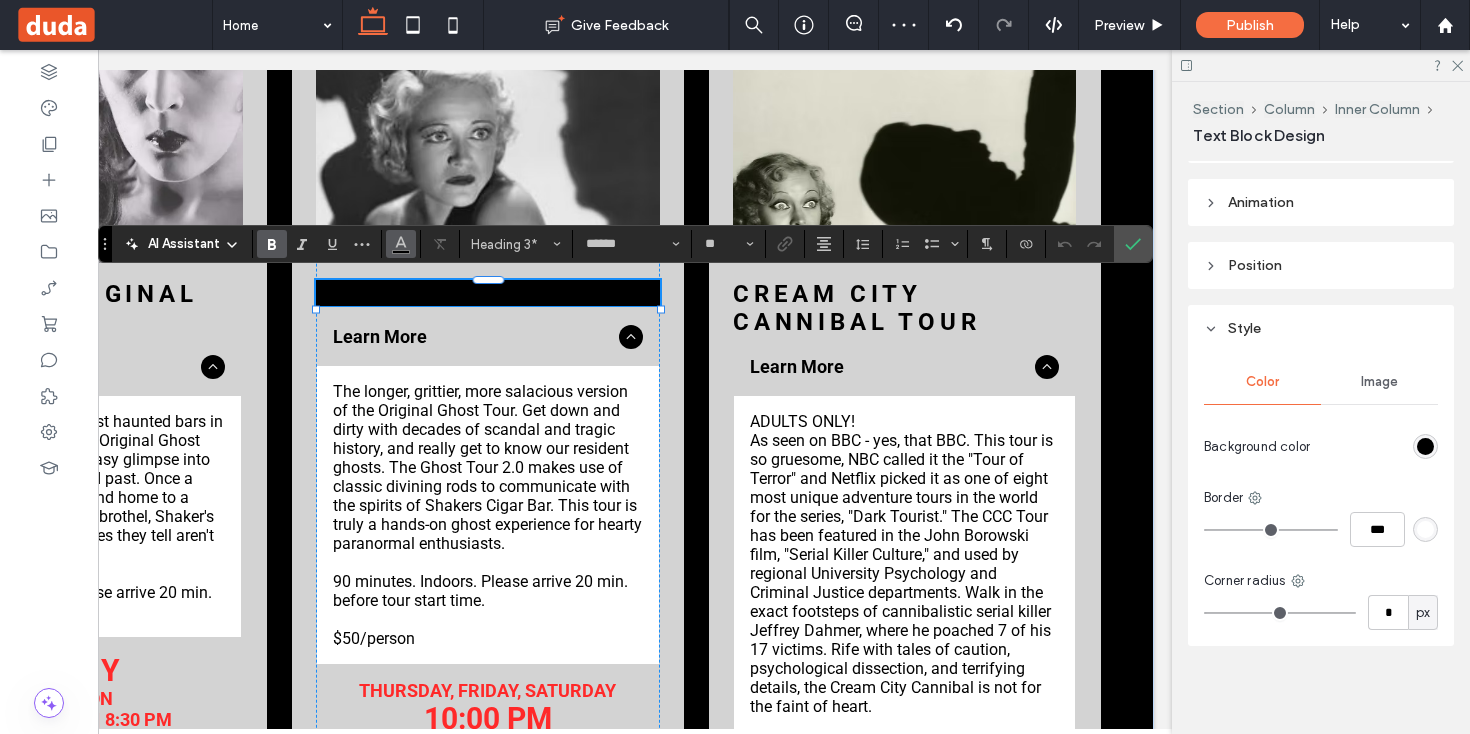 click 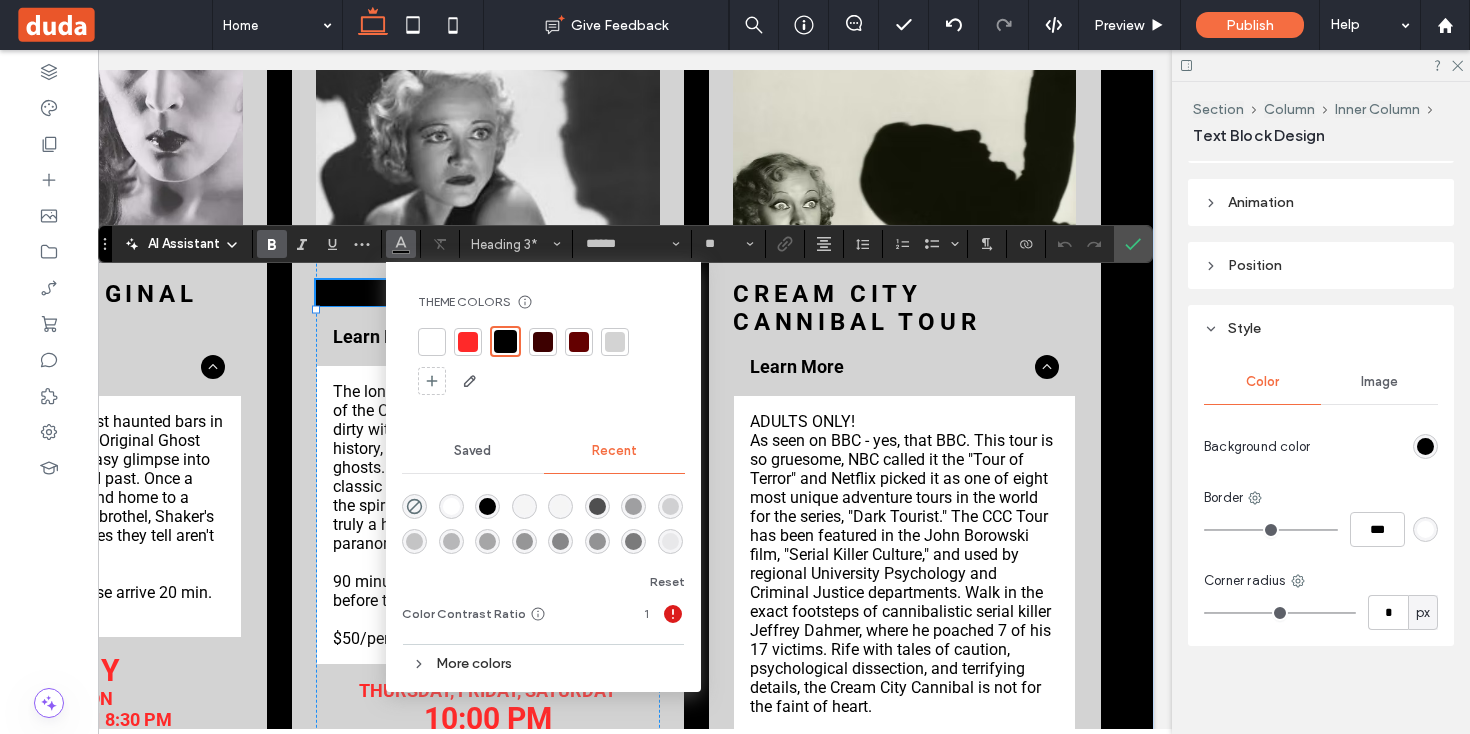 click at bounding box center [432, 342] 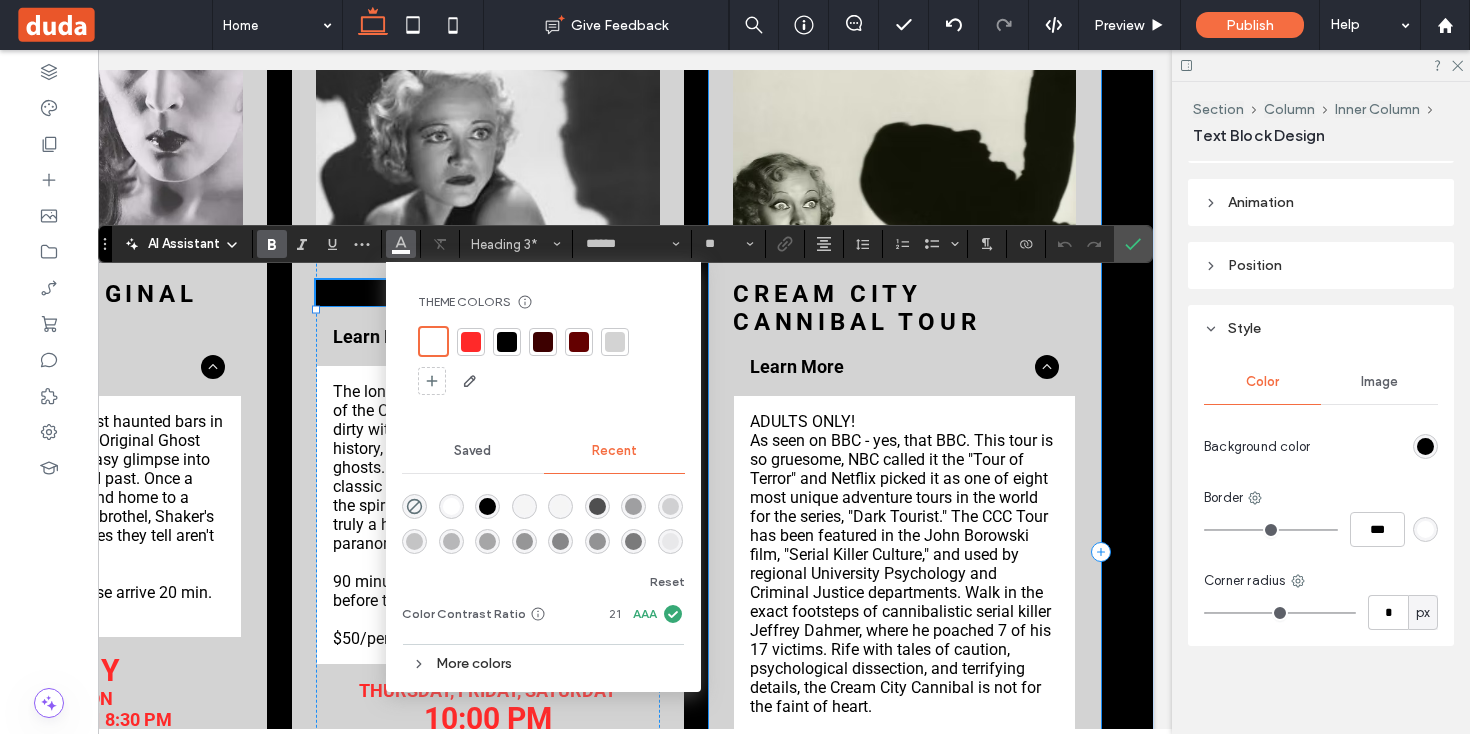 click on "Cream City Cannibal Tour
Learn More ADULTS ONLY! As seen on BBC - yes, that BBC. This tour is so gruesome, NBC called it the "Tour of Terror" and Netflix picked it as one of eight most unique adventure tours in the world for the series, "Dark Tourist." The CCC Tour has been featured in the John Borowski film, "Serial Killer Culture," and used by regional University Psychology and Criminal Justice departments. Walk in the exact footsteps of cannibalistic serial killer Jeffrey Dahmer, where he poached 7 of his 17 victims. Rife with tales of caution, psychological dissection, and terrifying details, the Cream City Cannibal is not for the faint of heart. 75 minutes. Outdoor, rain or shine. Please arrive 20 min. before tour start time. $50/person Meeting Location: 422 S. 2nd Street This is an outdoor walking tour - Please dress appropriately for Milwaukee weather.​ Title or Question Button Button
saturday
4pm, 6pm, 8pm
​
sundays
1pm, 3pm" at bounding box center [905, 551] 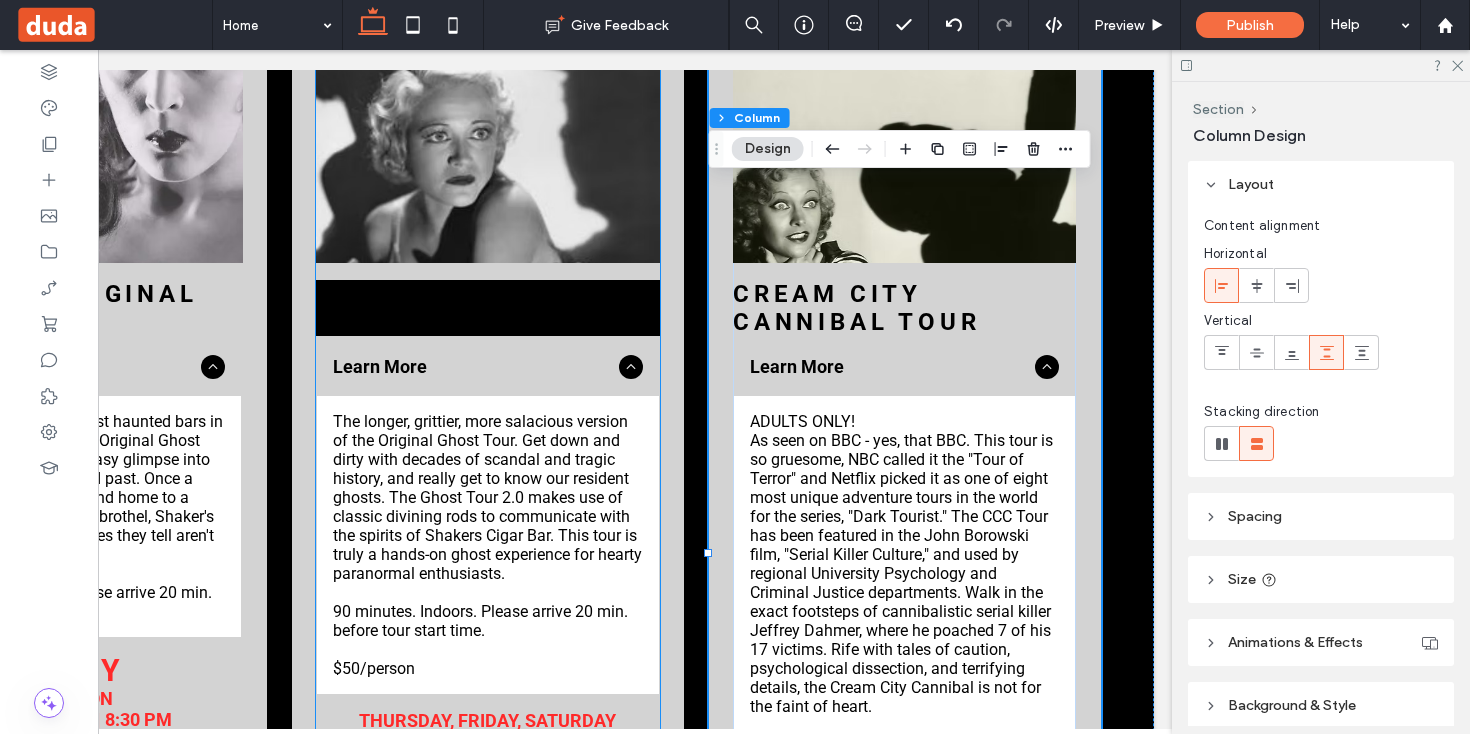 click on "Ghost Tour 2.0" at bounding box center (558, 308) 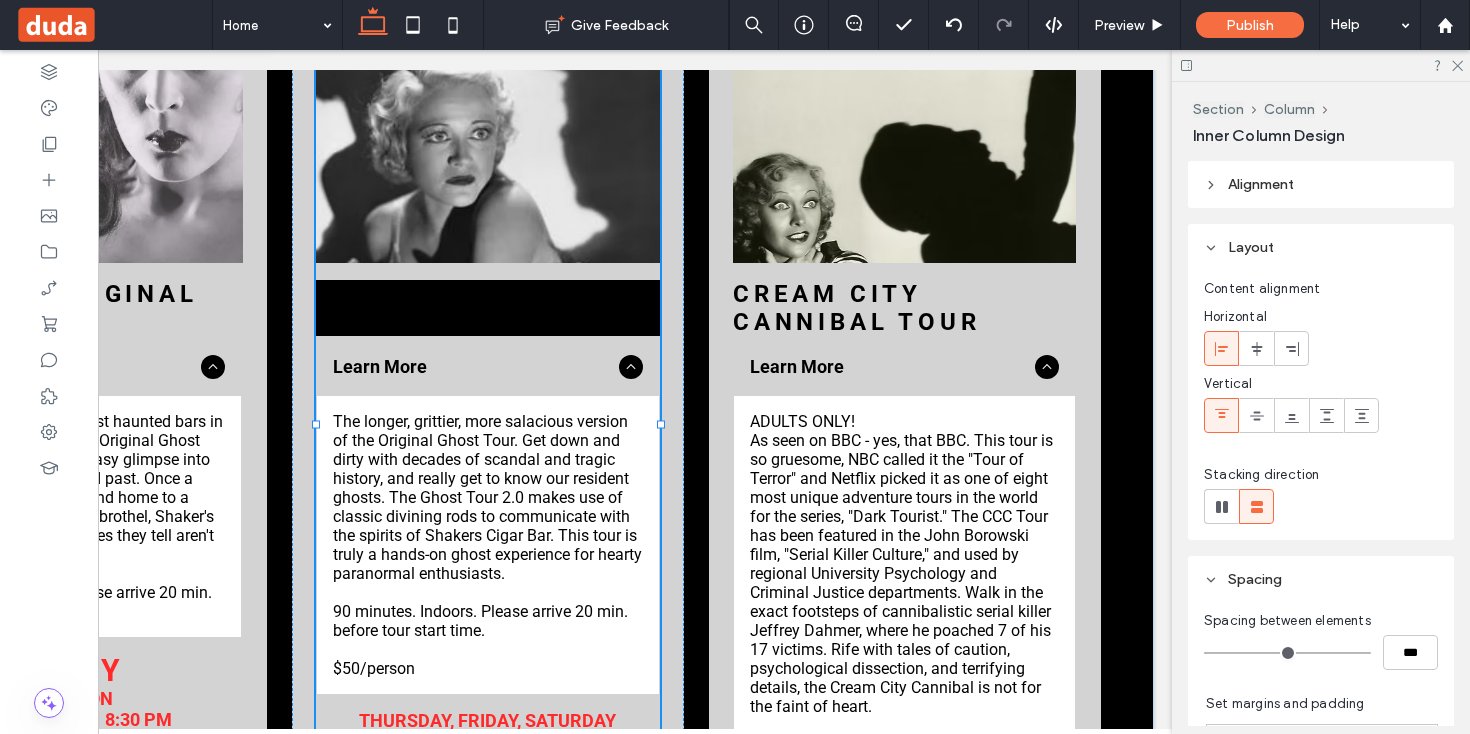type on "**" 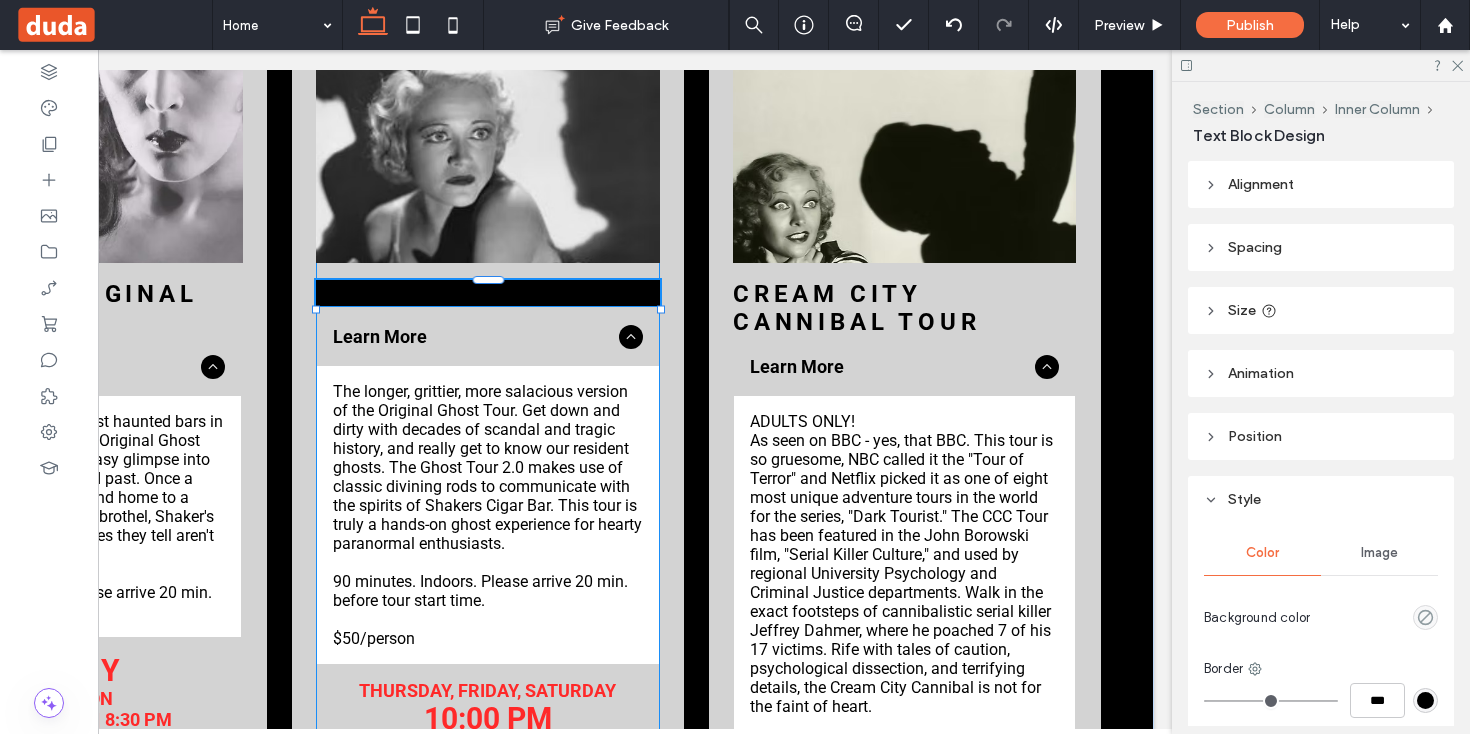 type on "******" 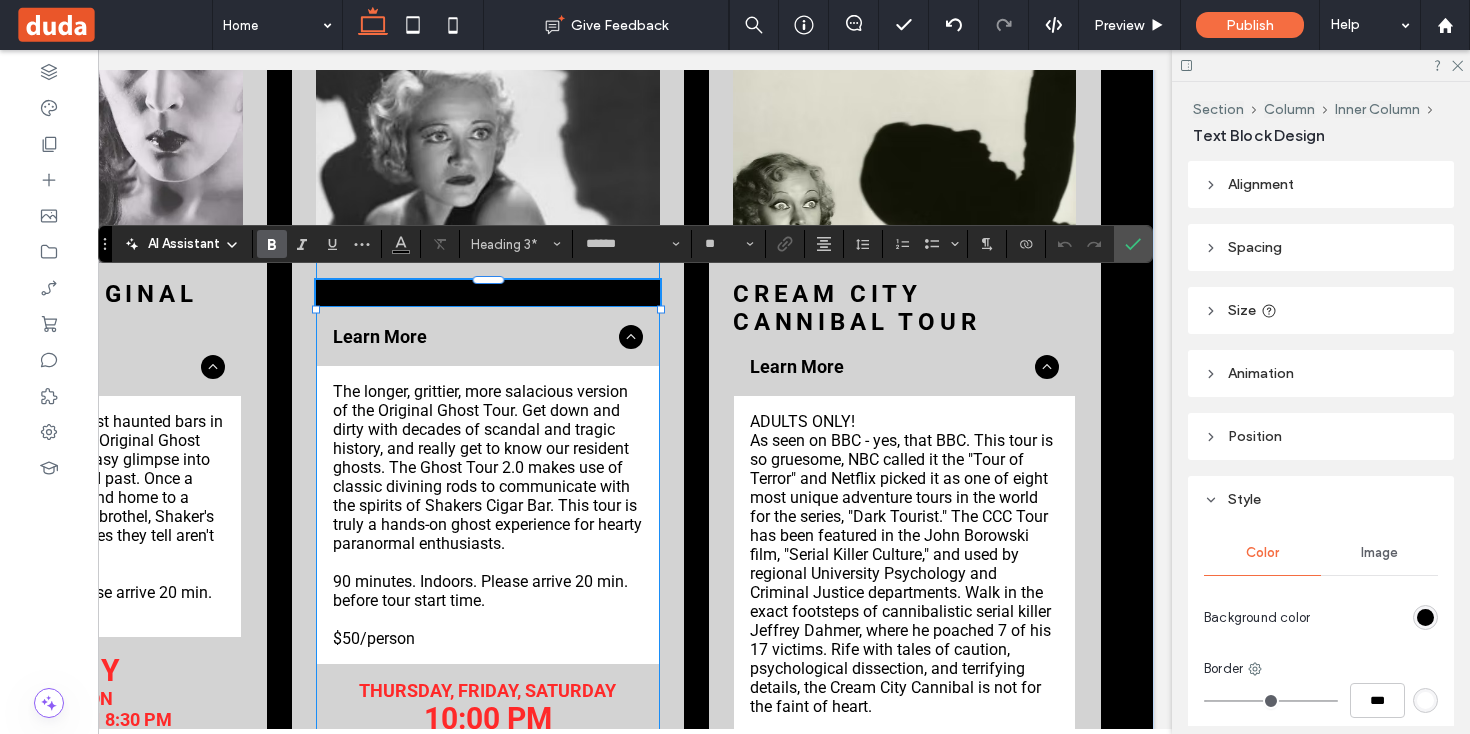 click on "**********" at bounding box center (488, 293) 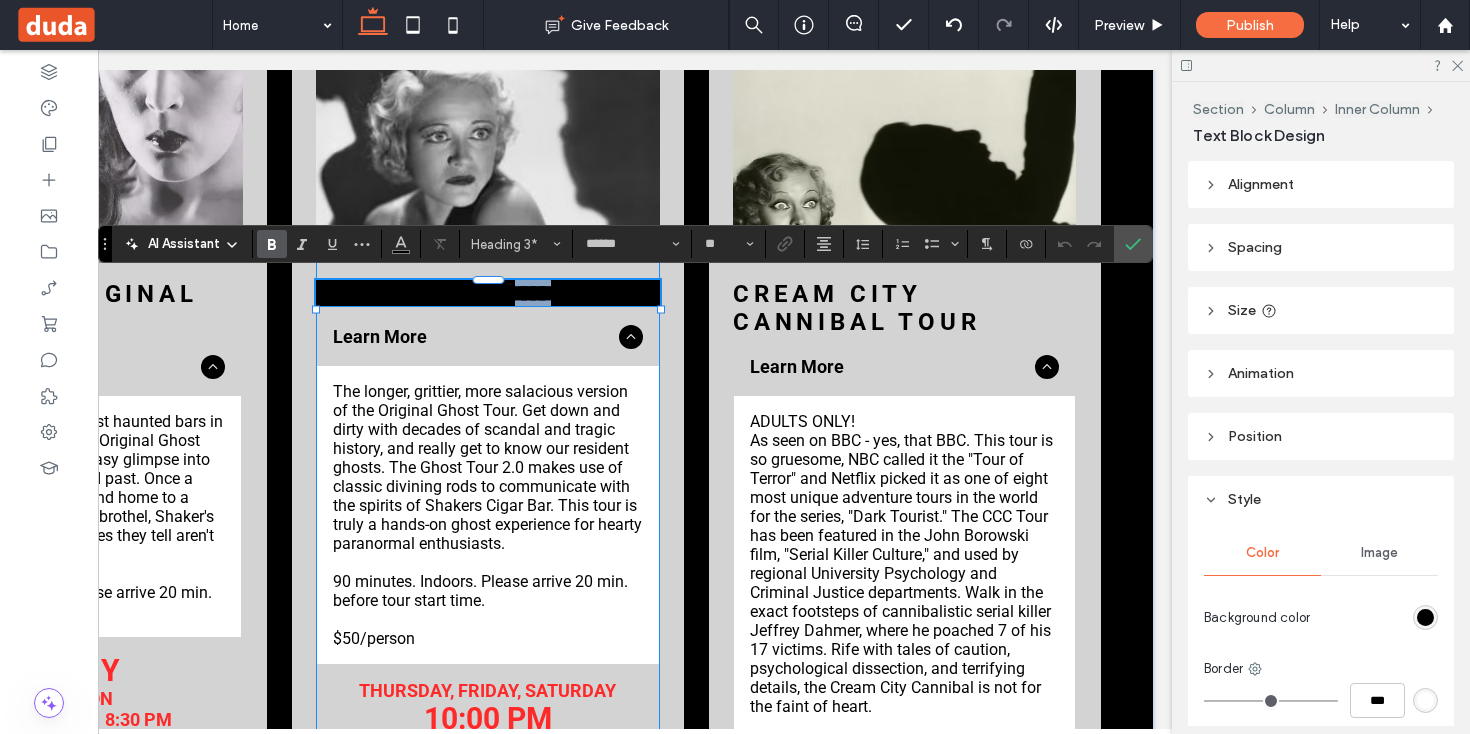 click on "**********" at bounding box center [488, 293] 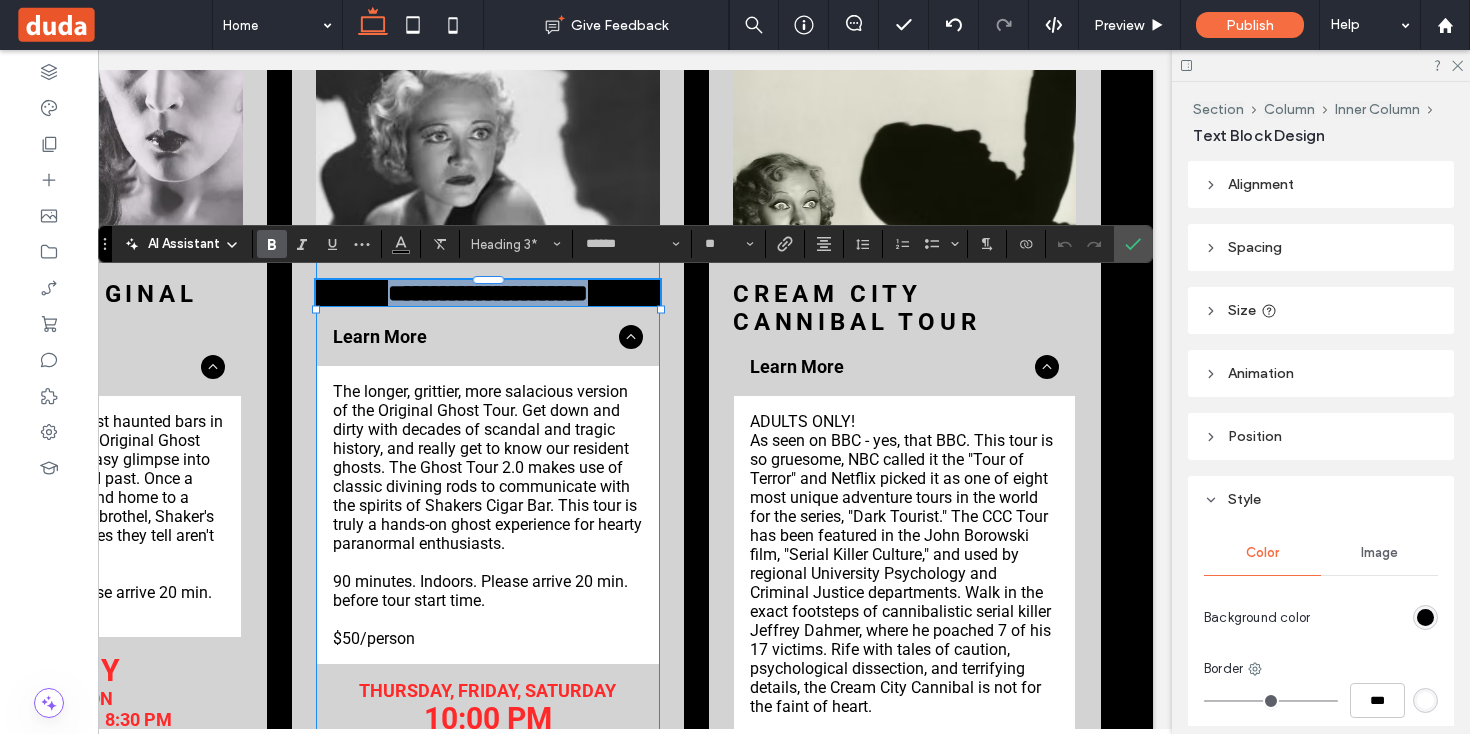 click on "**********" at bounding box center (488, 293) 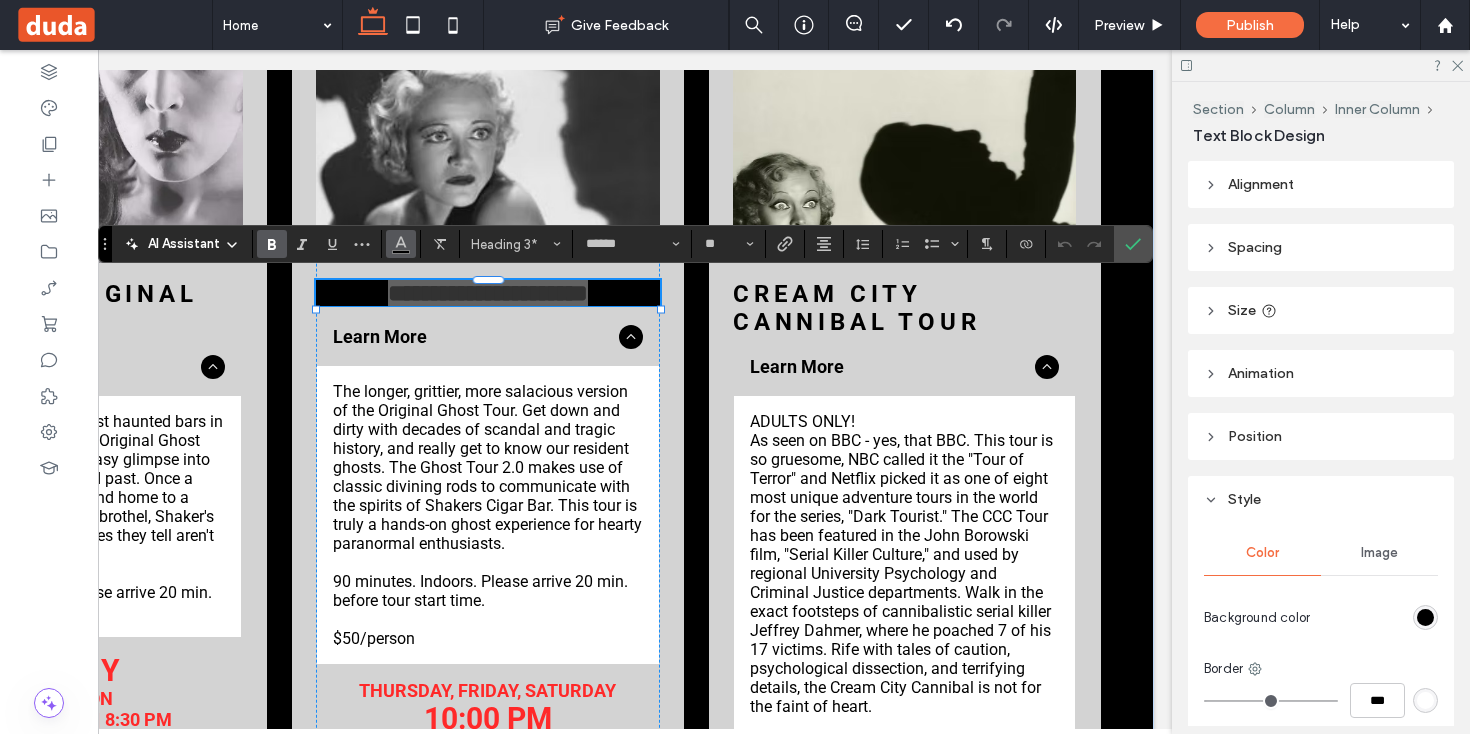 click 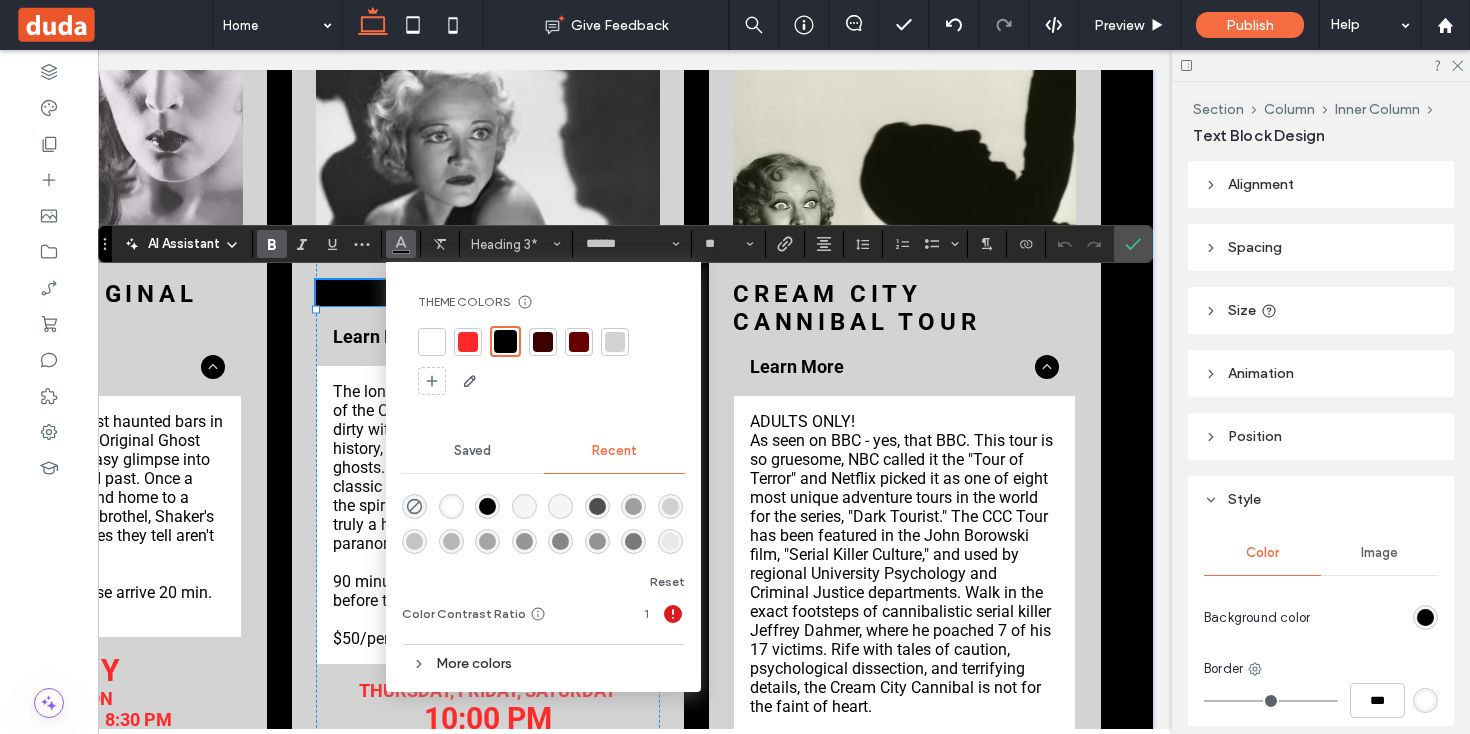 click at bounding box center [432, 342] 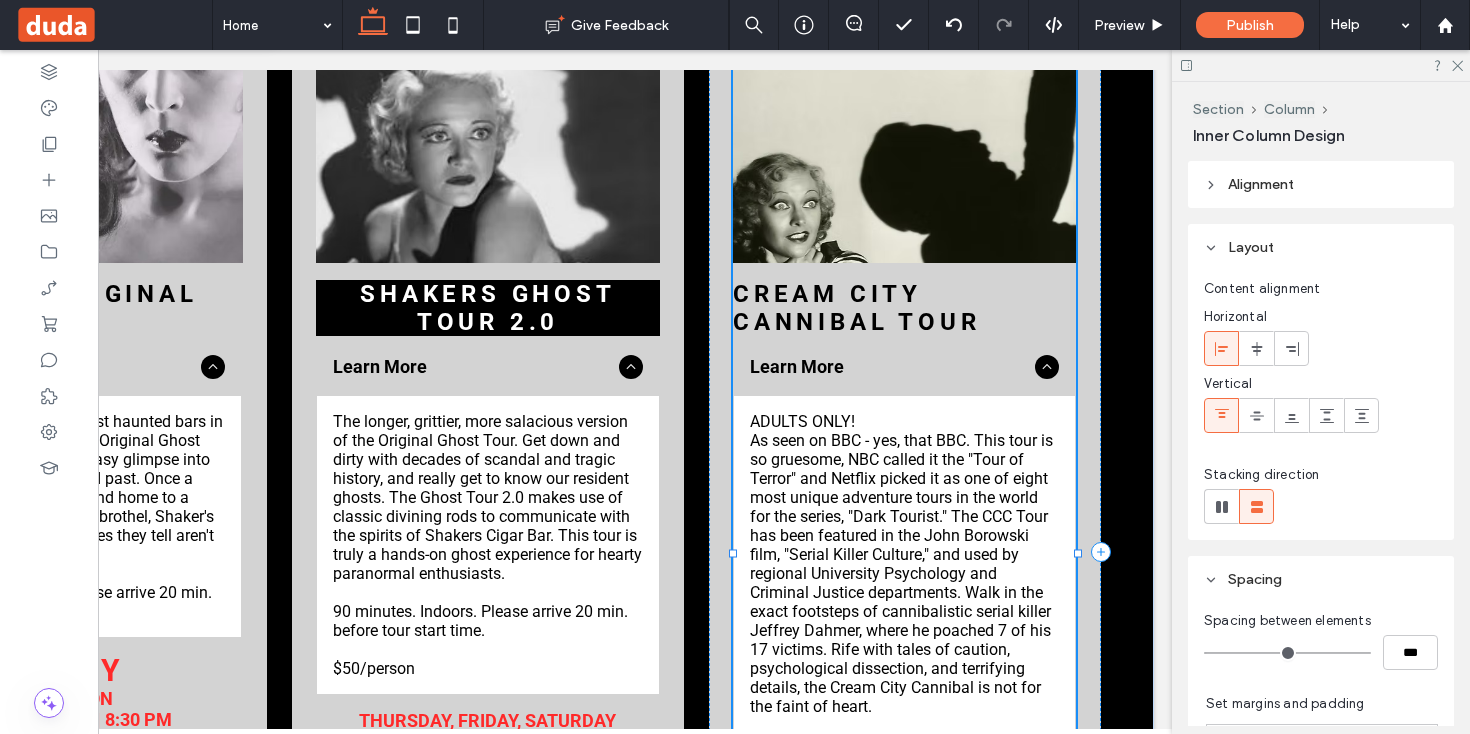 type on "**" 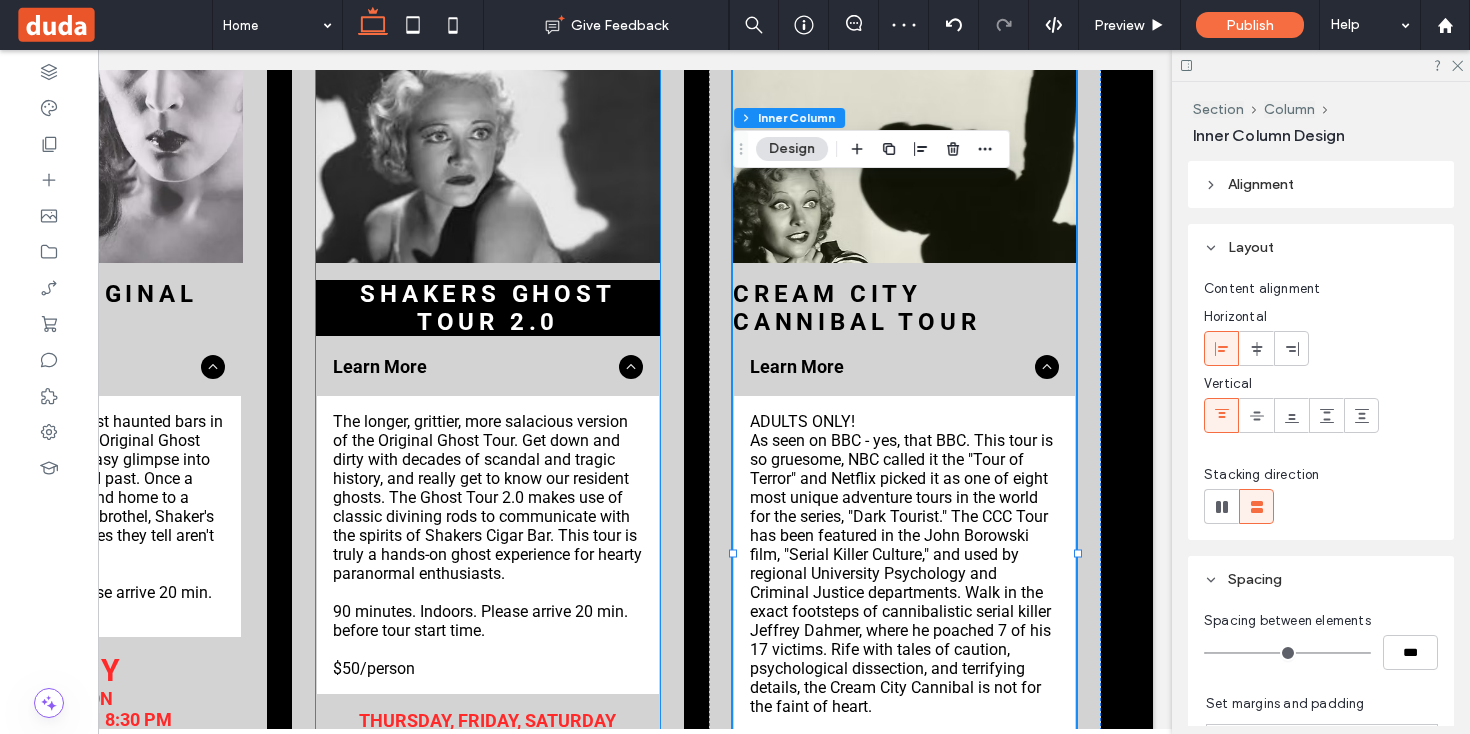 click on "Shakers Ghost Tour 2.0" at bounding box center (487, 308) 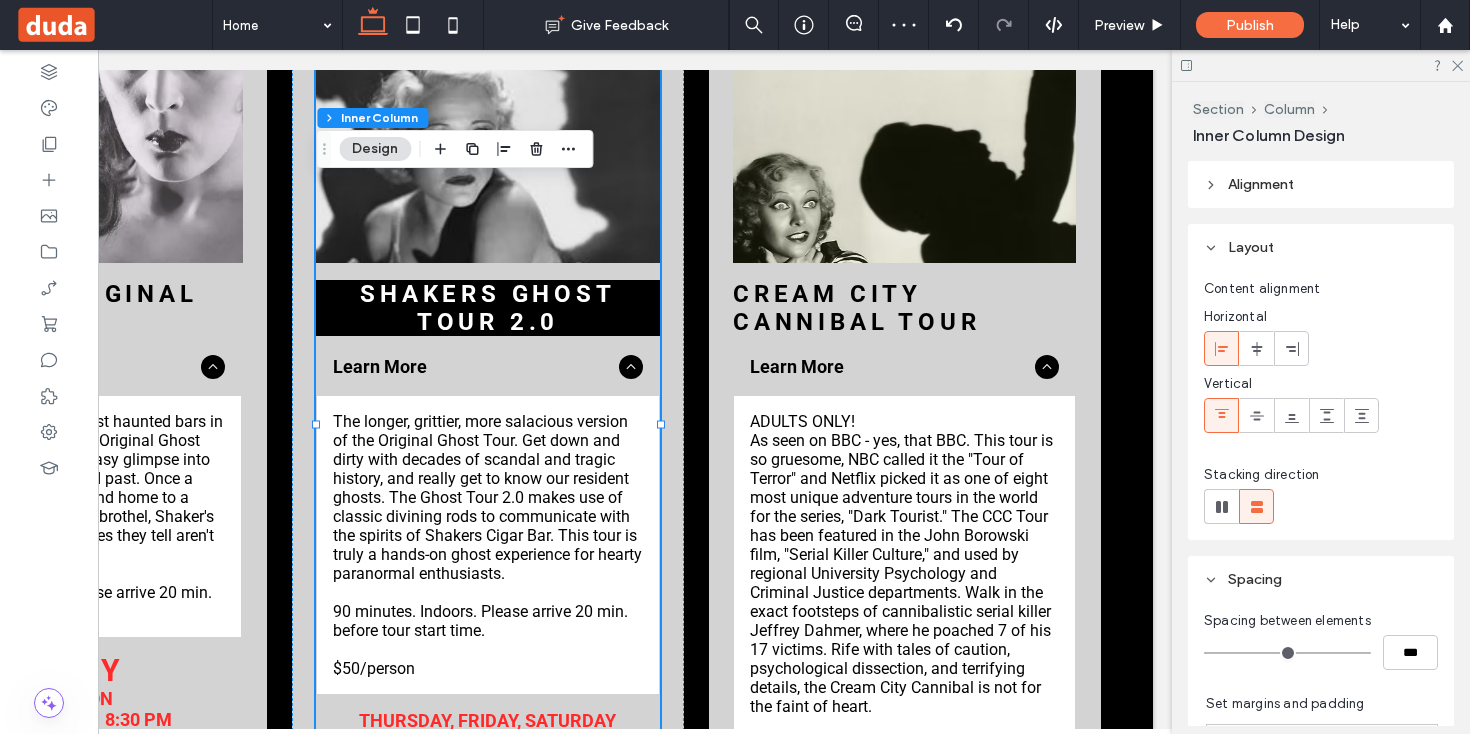click on "Shakers Ghost Tour 2.0" at bounding box center [487, 308] 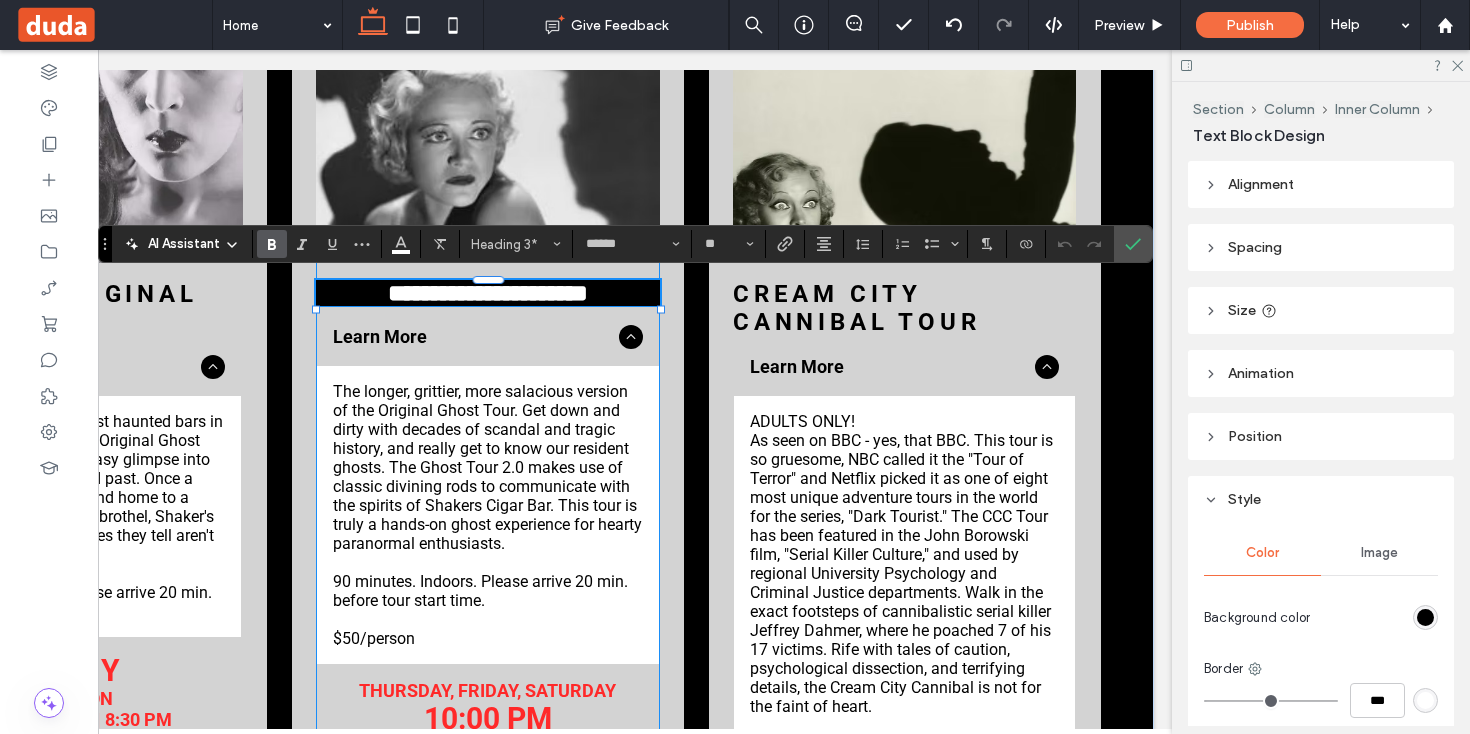 click on "**********" at bounding box center [487, 293] 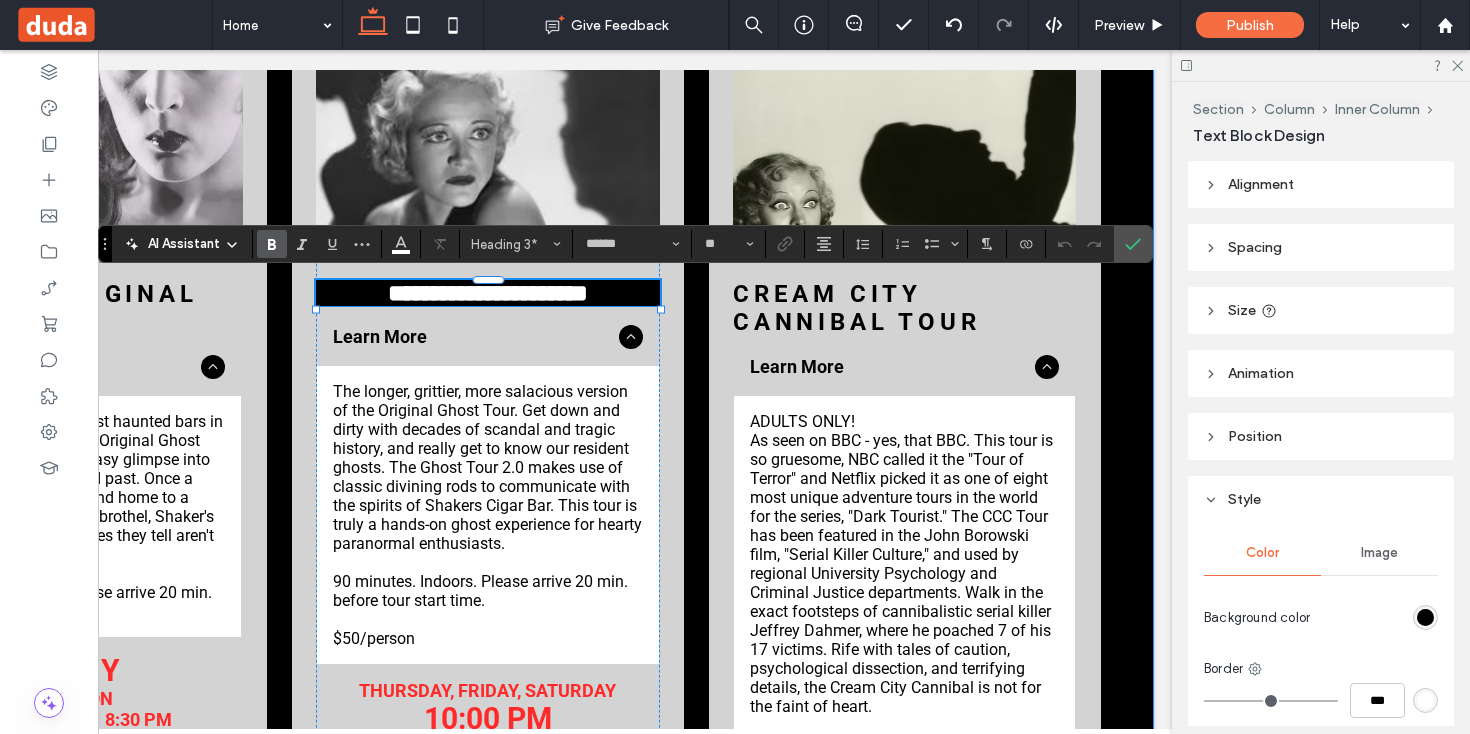 click on "**********" at bounding box center [488, 552] 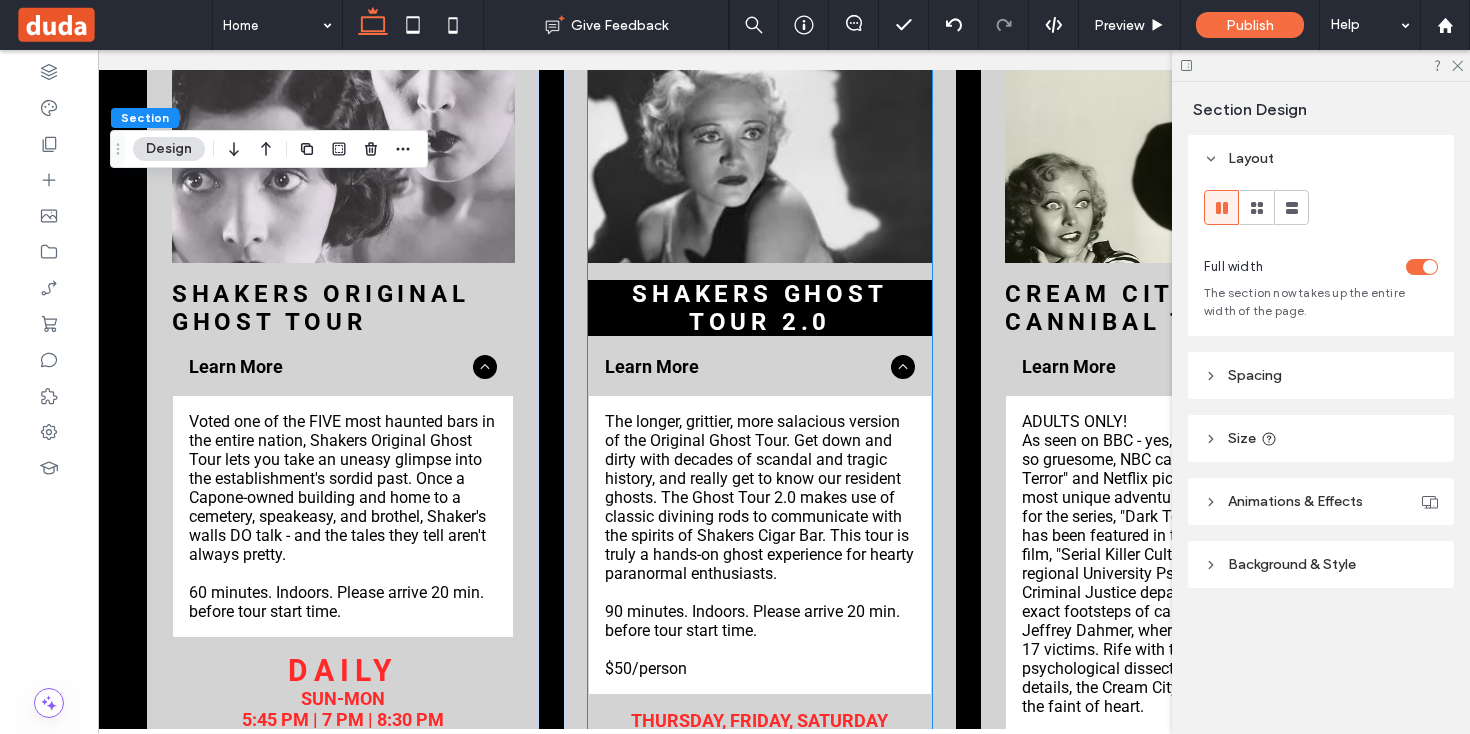 scroll, scrollTop: 0, scrollLeft: 0, axis: both 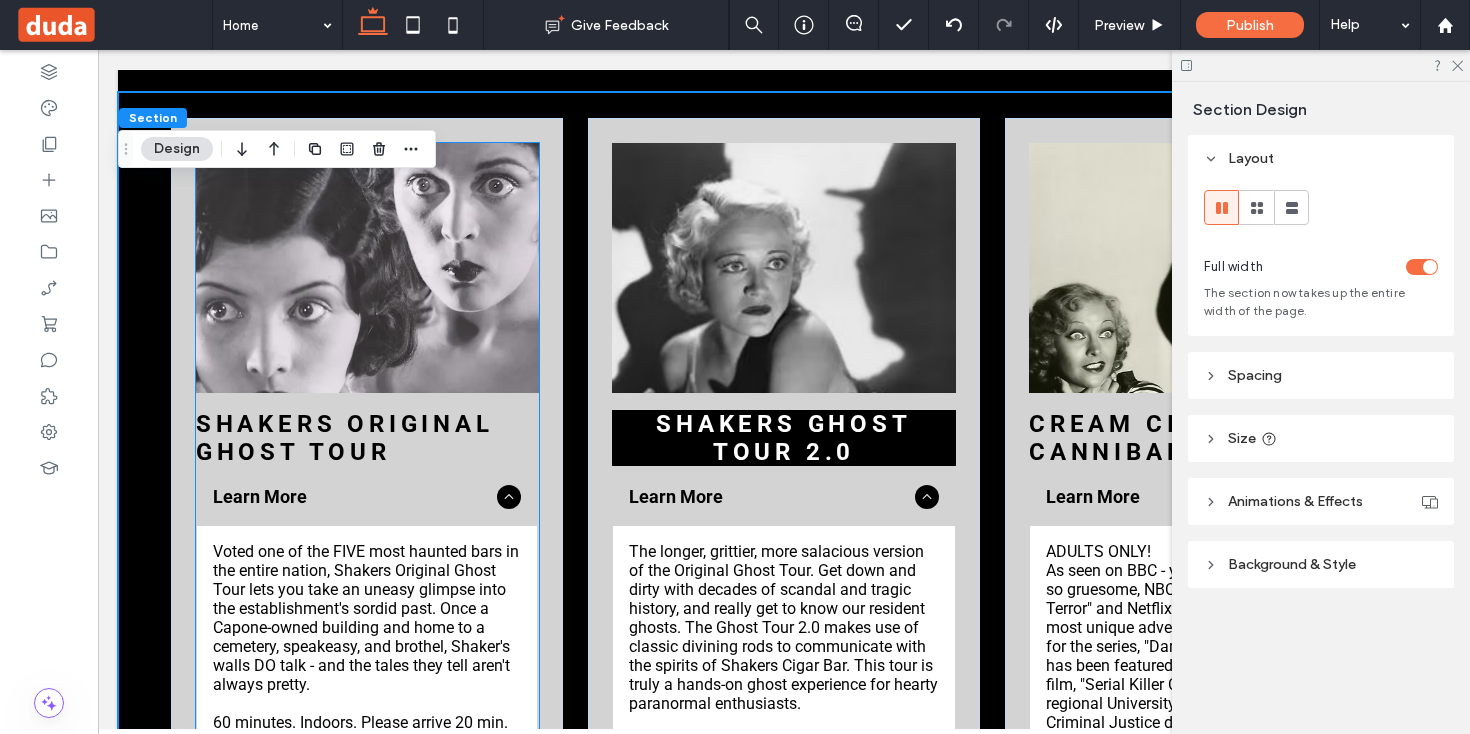 click on "SHAKERS ORIGINAL GHOST TOUR" at bounding box center (345, 438) 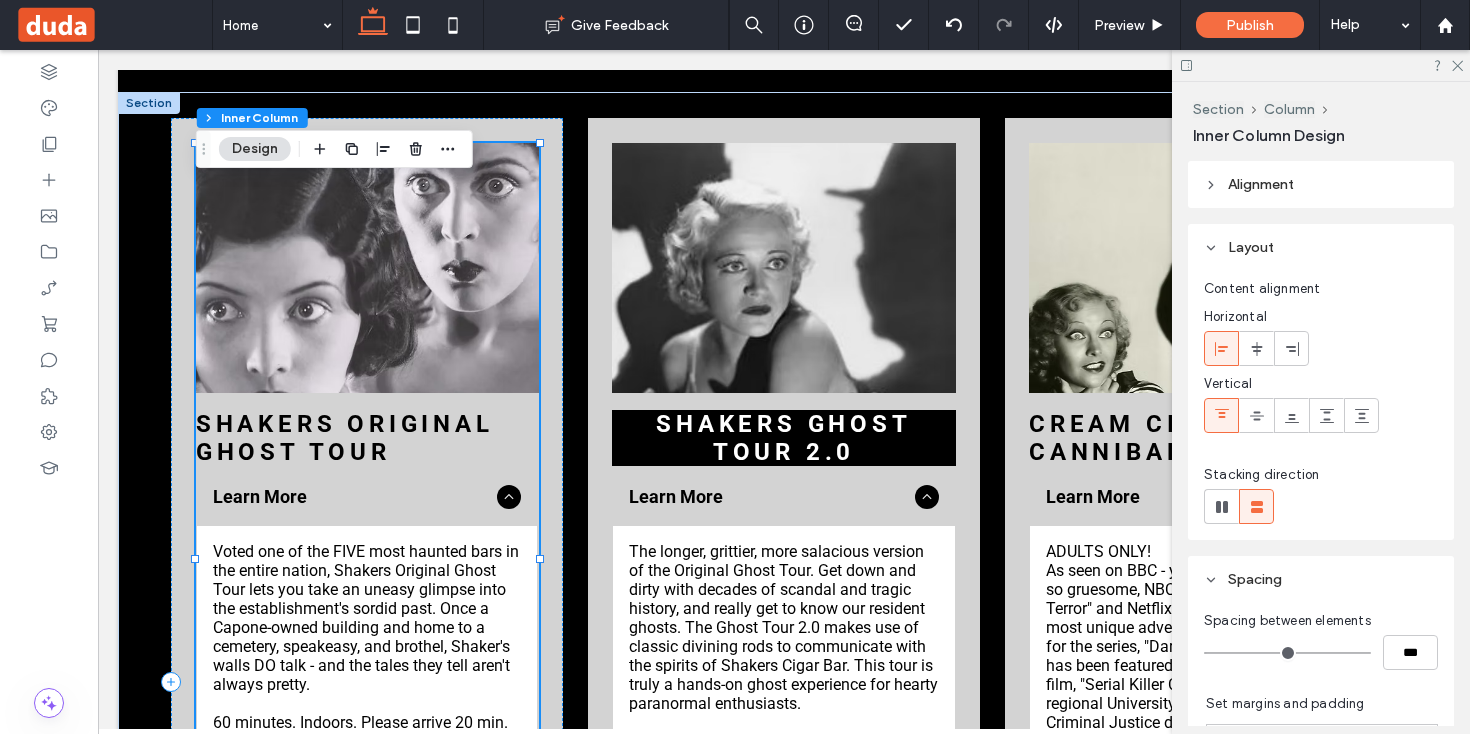 type on "**" 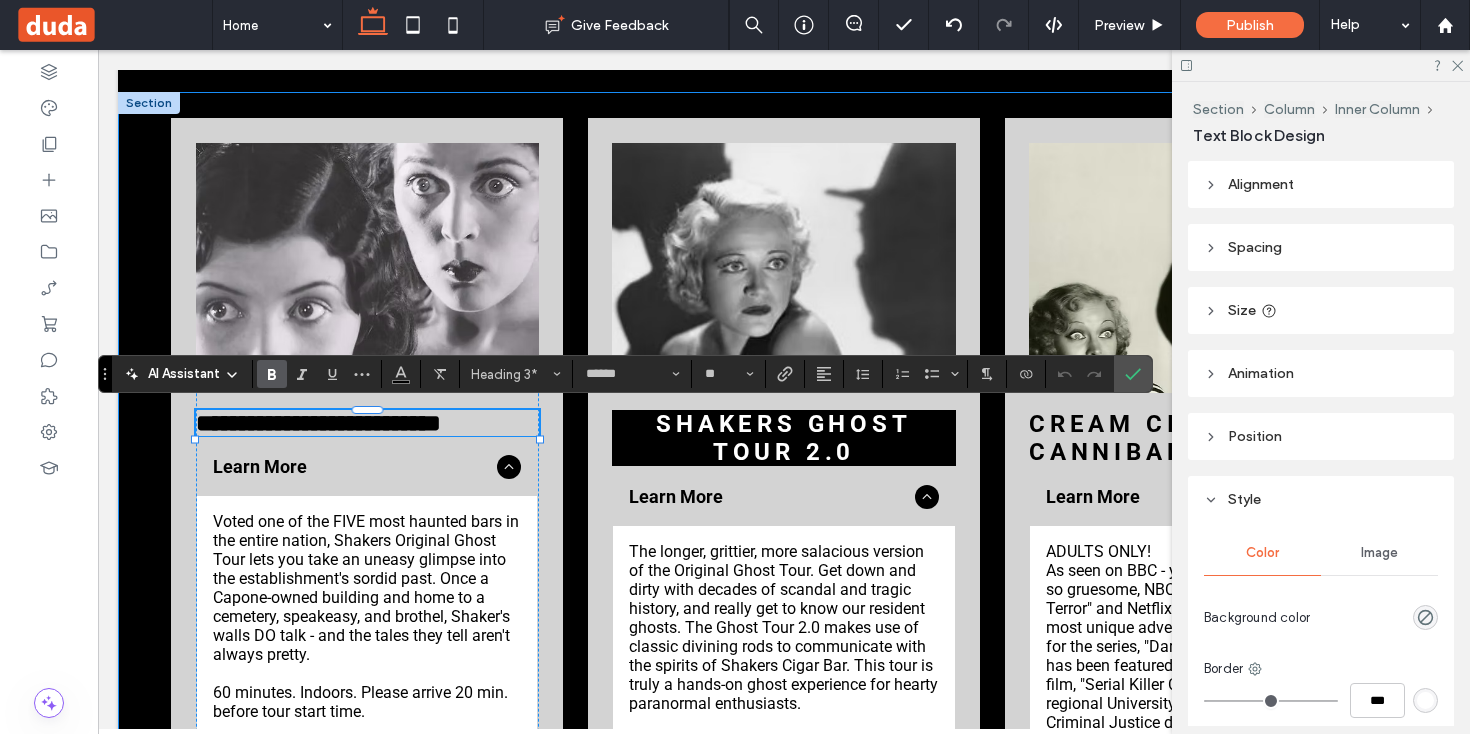 click on "**********" at bounding box center (784, 682) 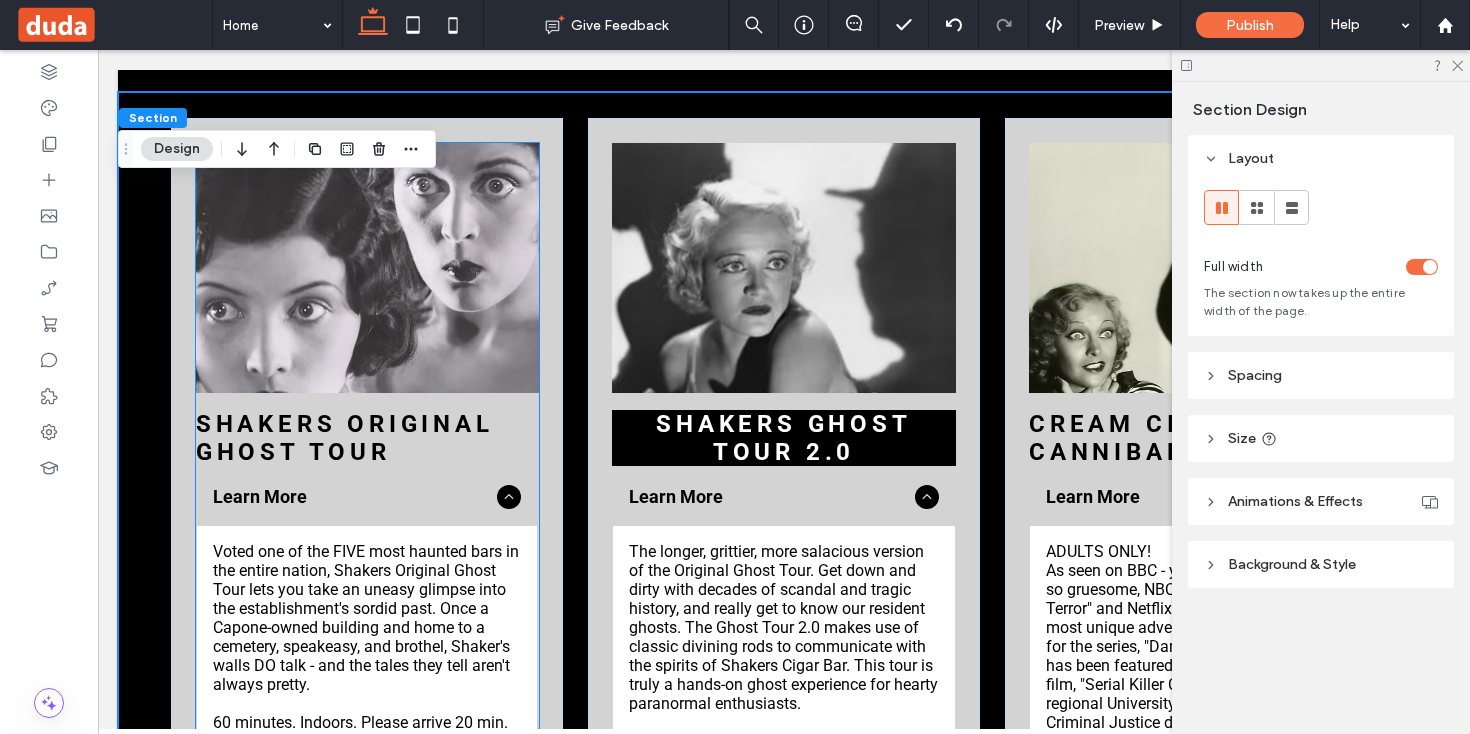 click on "SHAKERS ORIGINAL GHOST TOUR" at bounding box center (367, 438) 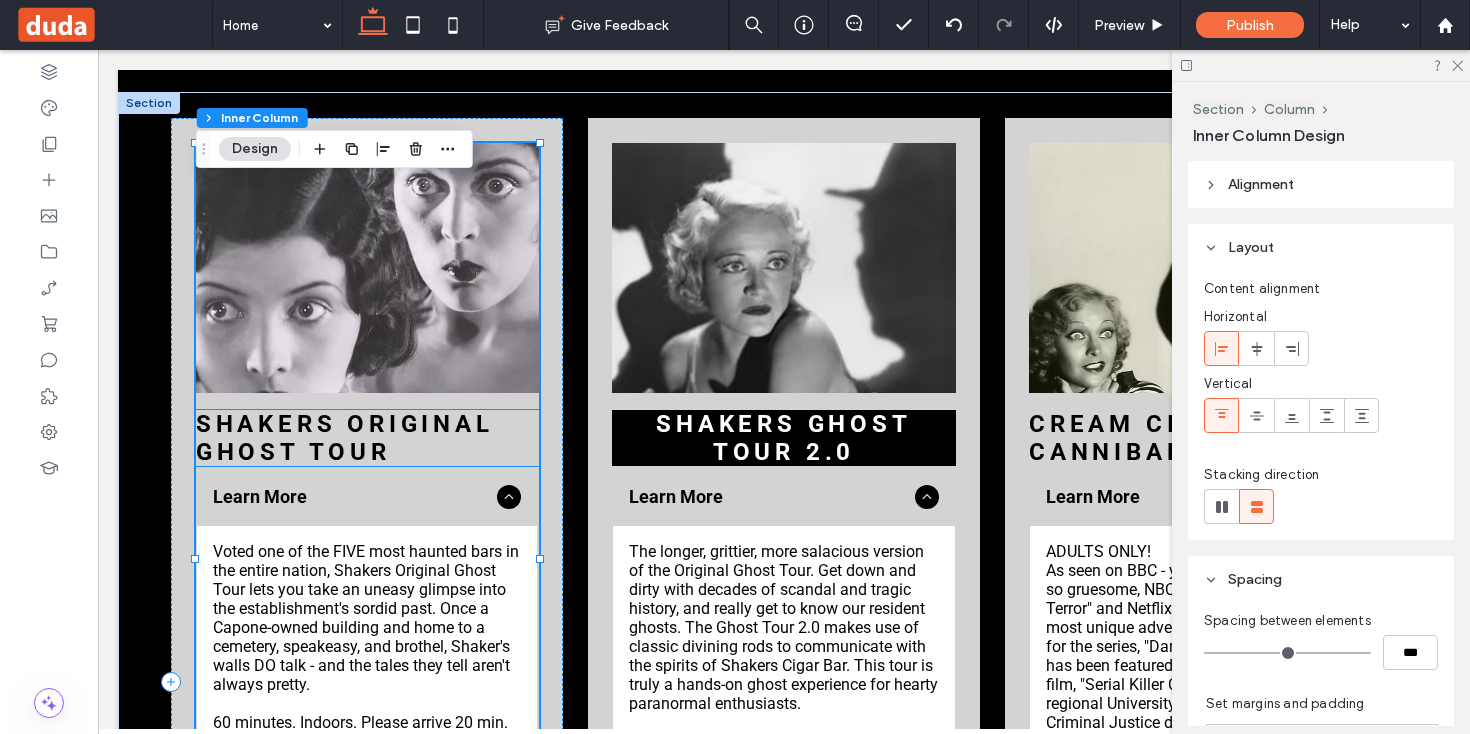 click on "SHAKERS ORIGINAL GHOST TOUR" at bounding box center [345, 438] 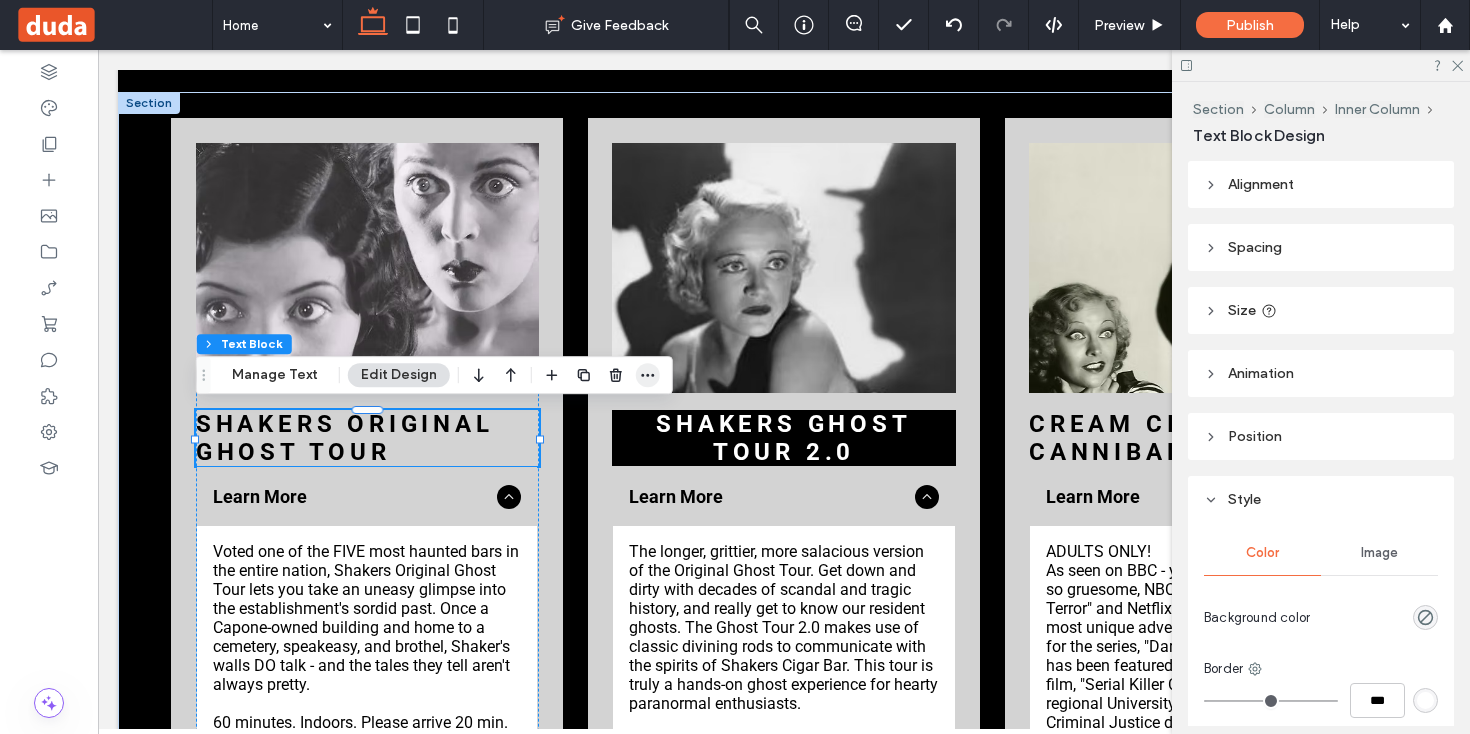 click 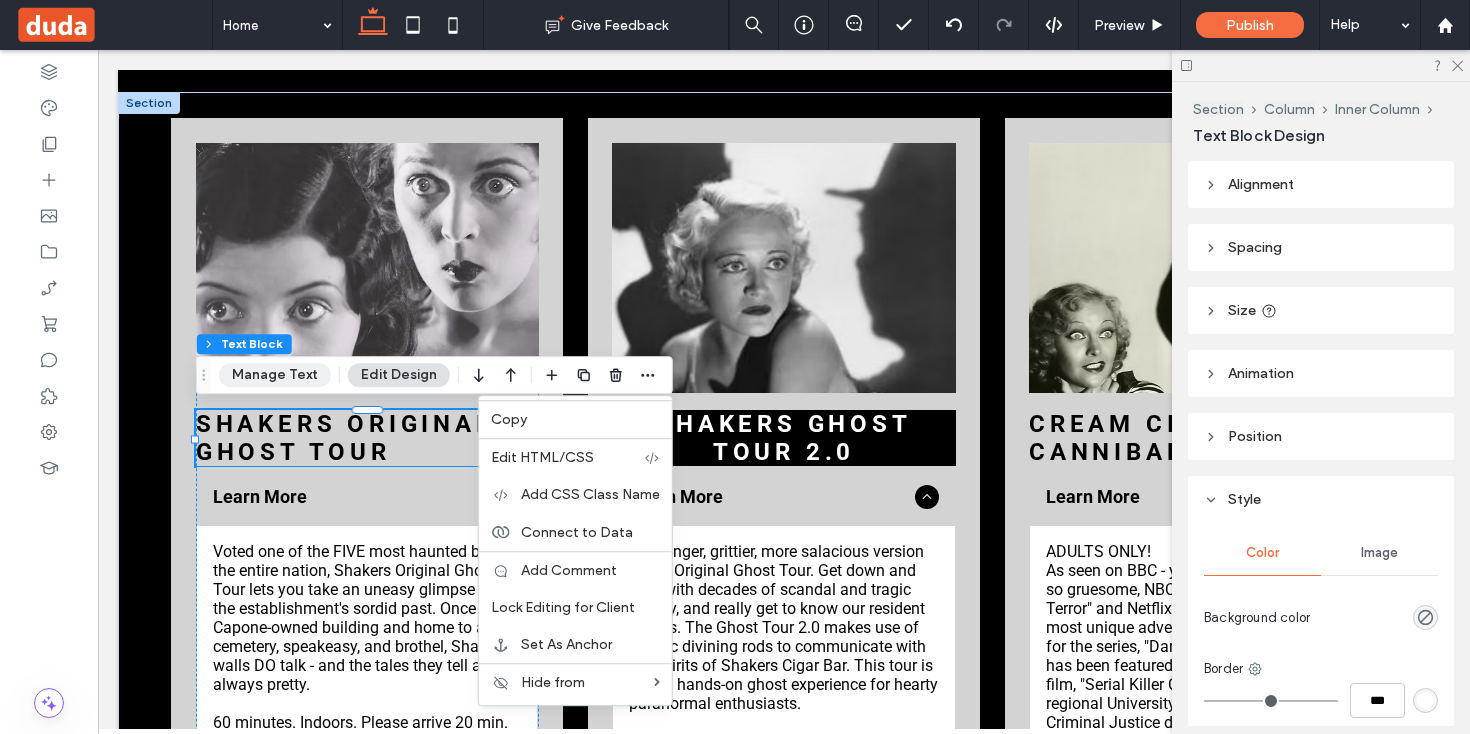 click on "Manage Text" at bounding box center (275, 375) 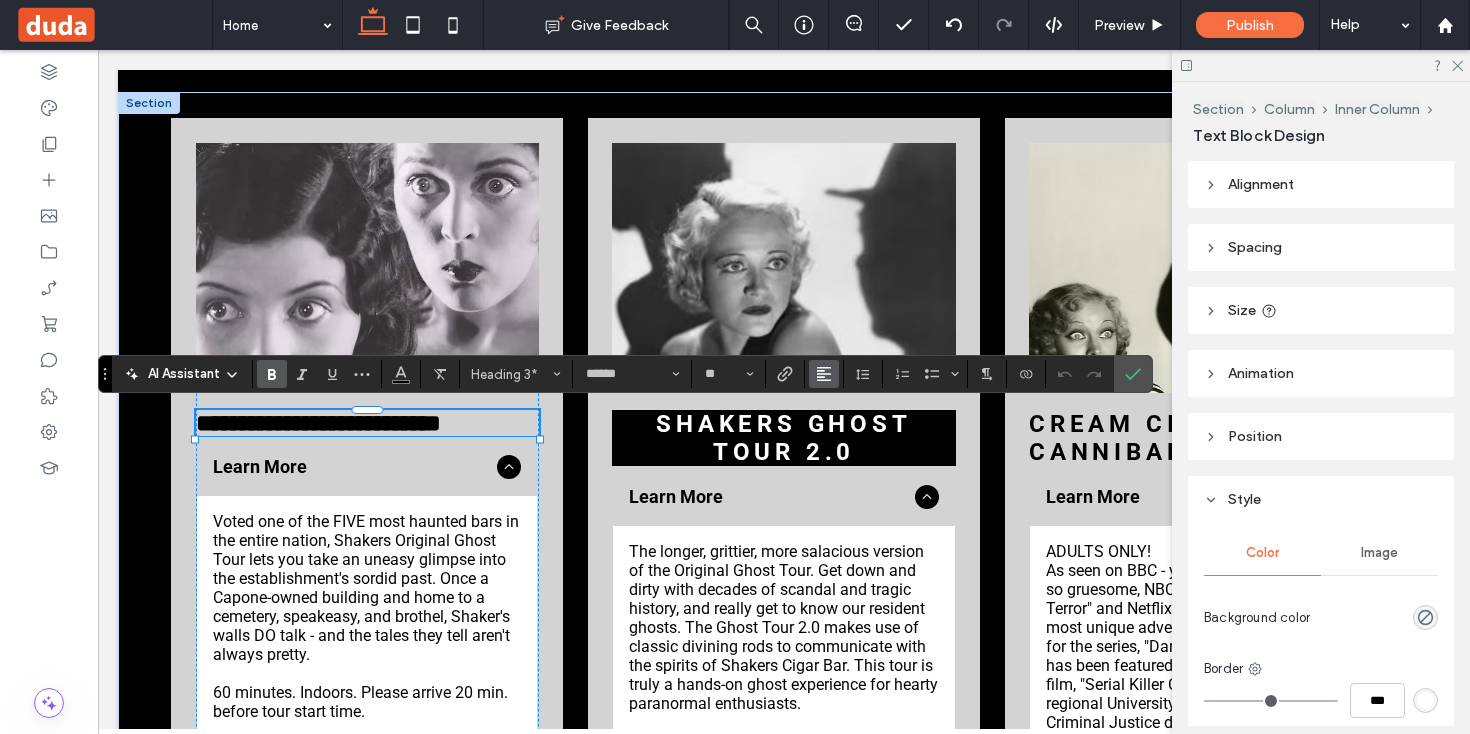 click 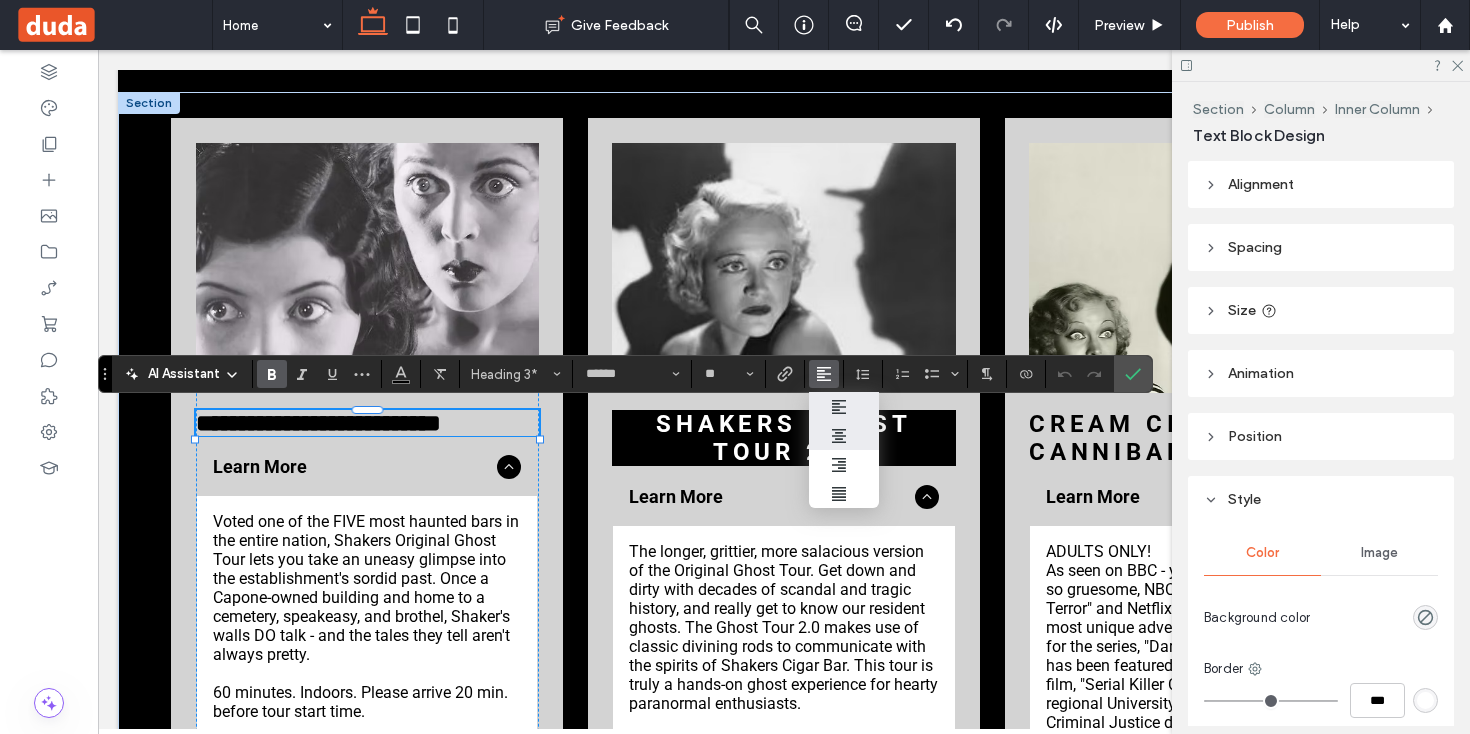 click at bounding box center (844, 435) 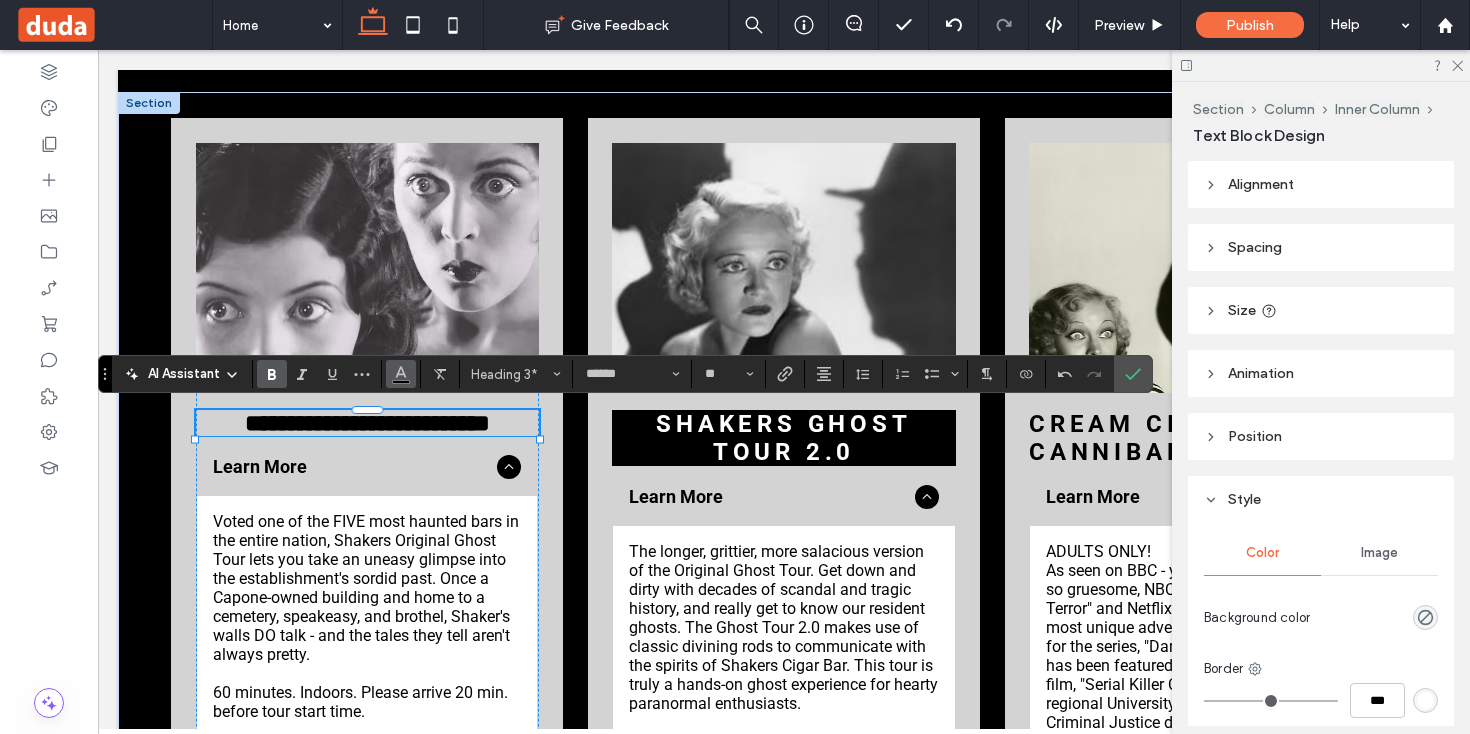 click 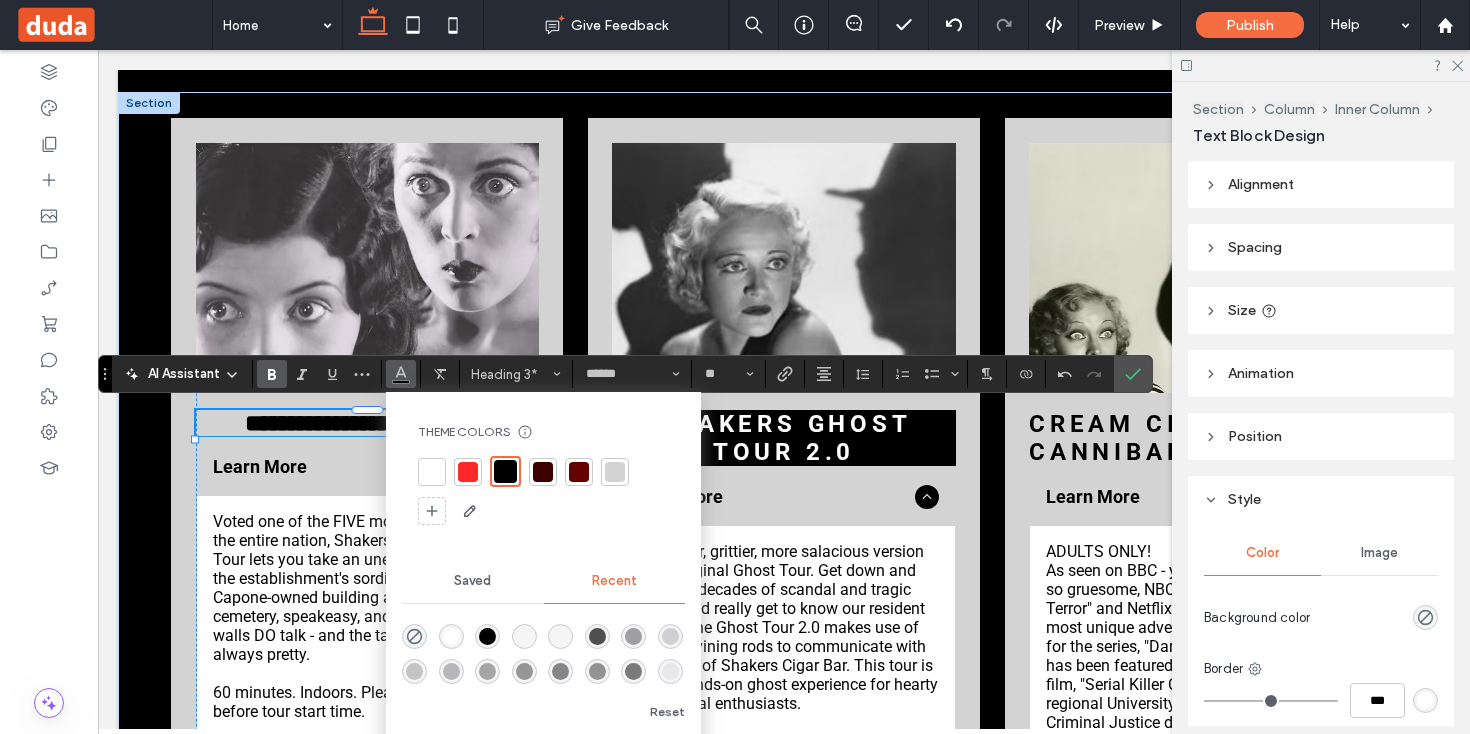 click at bounding box center (432, 472) 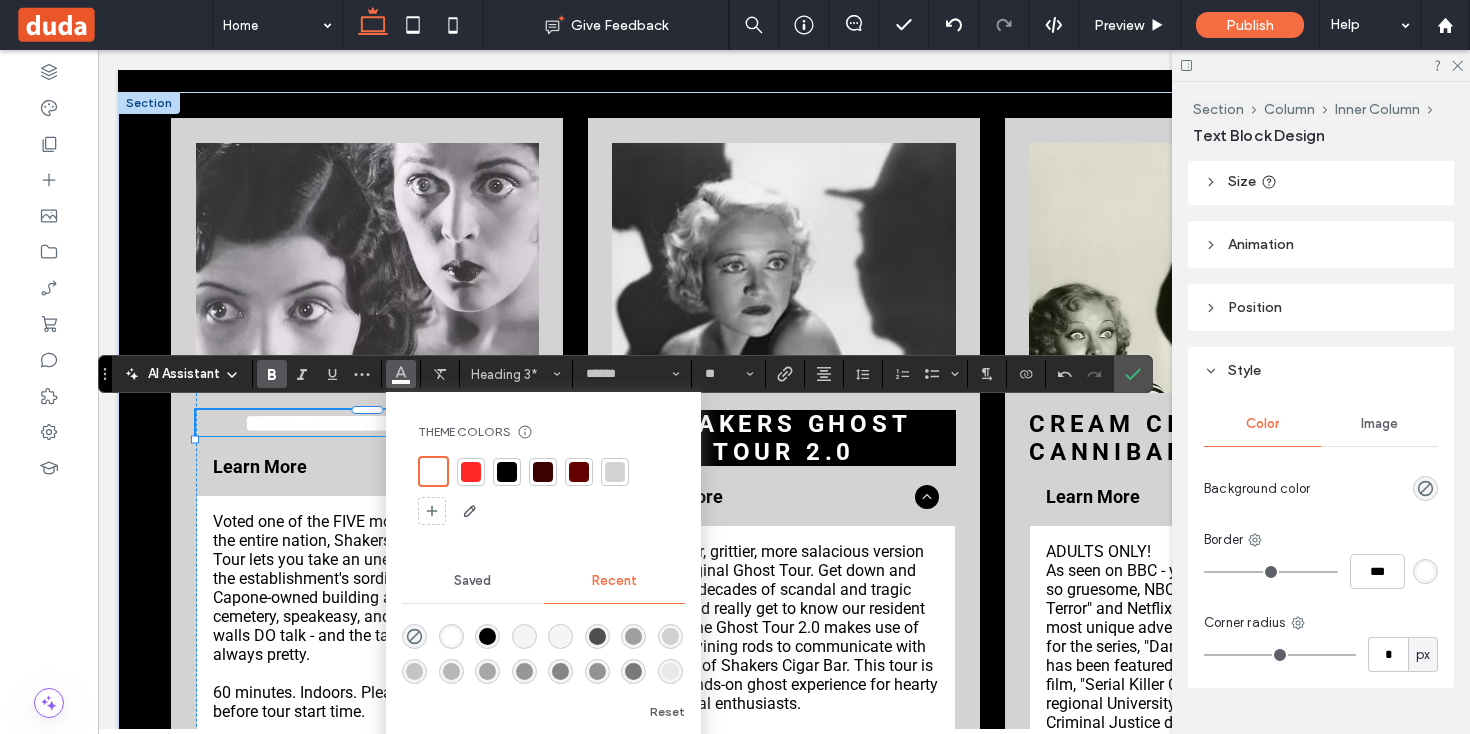 scroll, scrollTop: 171, scrollLeft: 0, axis: vertical 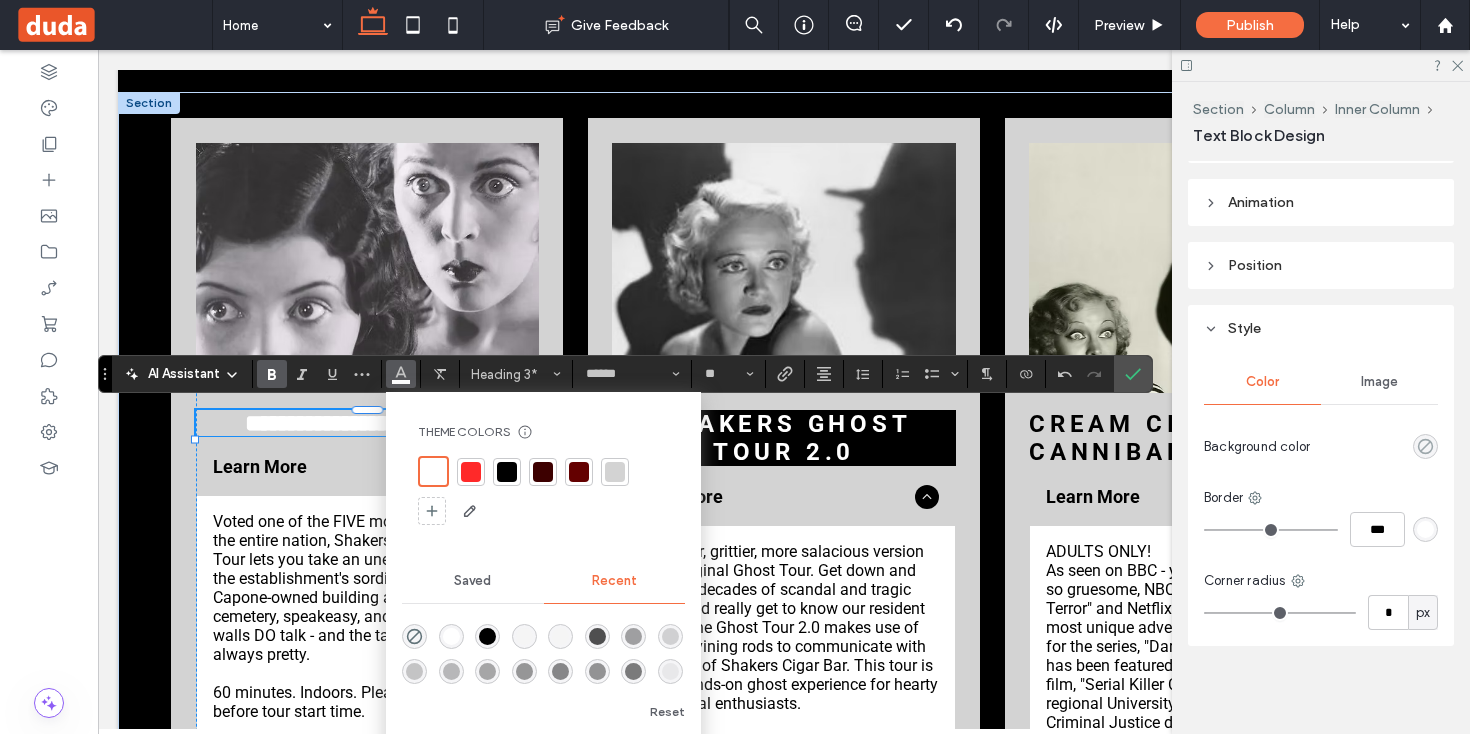 click 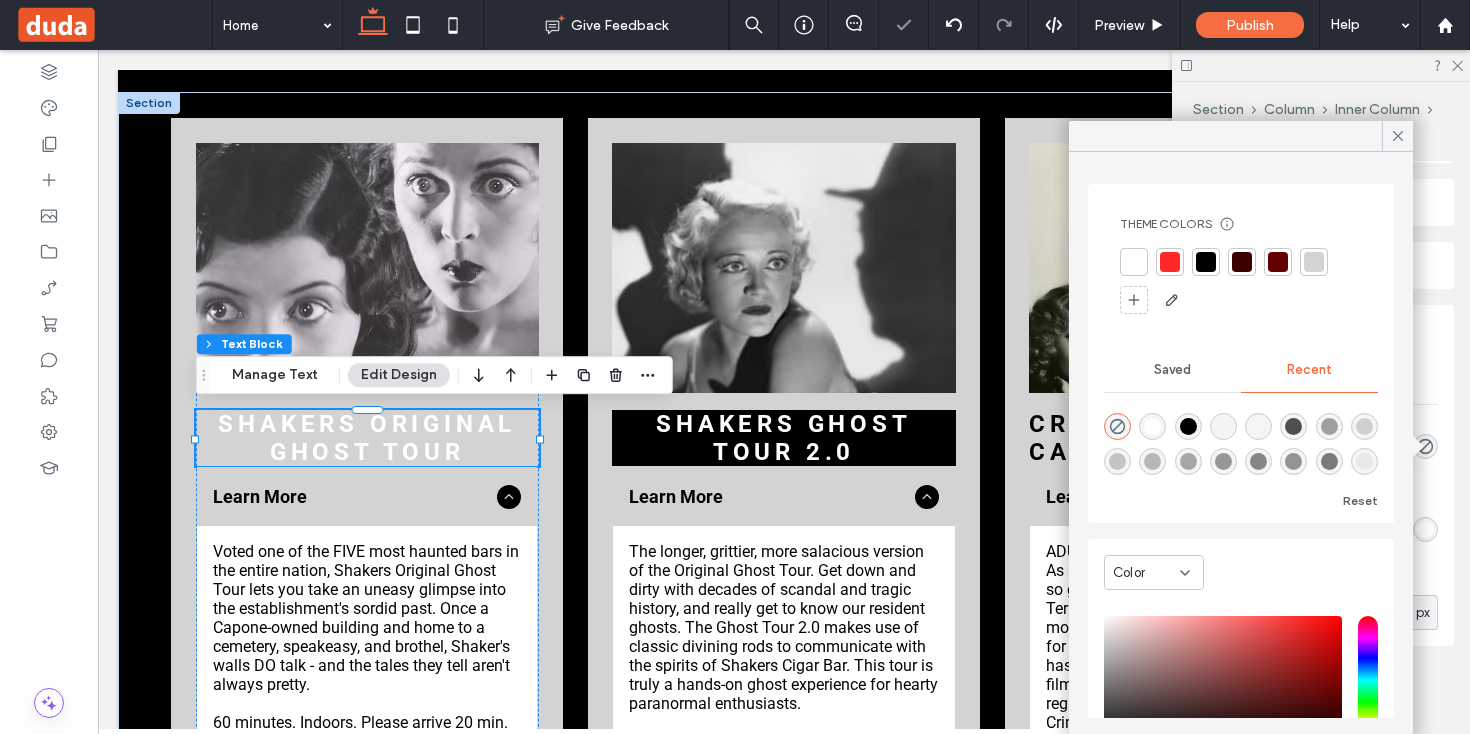 click at bounding box center [1206, 262] 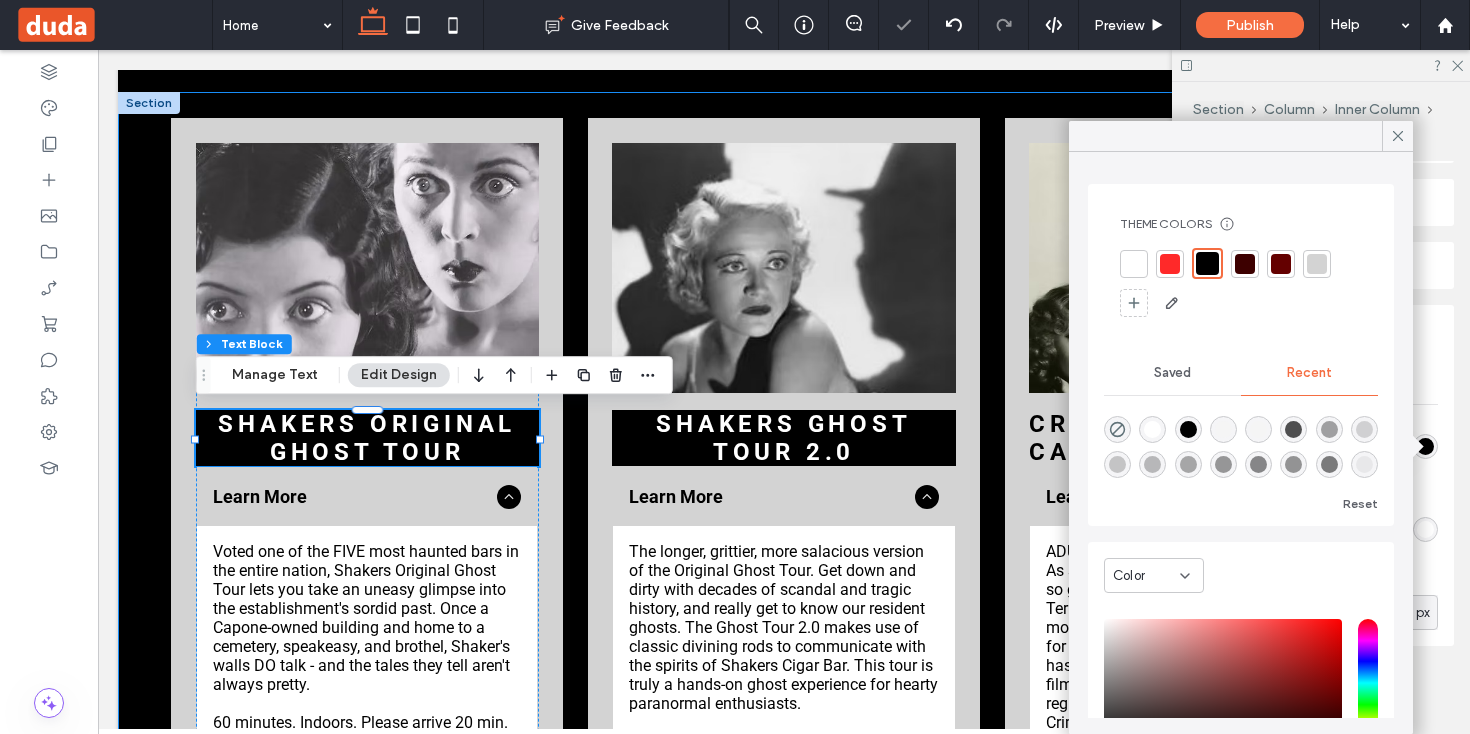 click on "SHAKERS ORIGINAL GHOST TOUR
Learn More Voted one of the FIVE most haunted bars in the entire nation, Shakers Original Ghost Tour lets you take an uneasy glimpse into the establishment's sordid past. Once a Capone-owned building and home to a cemetery, speakeasy, and brothel, Shaker's walls DO talk - and the tales they tell aren't always pretty. 60 minutes. Indoors. Please arrive 20 min. before tour start time. Title or Question Describe the item or answer the question so that site visitors who are interested get more information. You can emphasize this text with bullets, italics or bold, and add links. Button Button
DAILy
SUN-MON
5:45 pm | 7 pm | 8:30 pm
​   yes, we have ghost tours 365/year!
Book Now
Shakers Ghost Tour 2.0
Learn More 90 minutes. Indoors. Please arrive 20 min. before tour start time. $50/person Title or Question Button Button
thursday, friday, saturday" at bounding box center [784, 682] 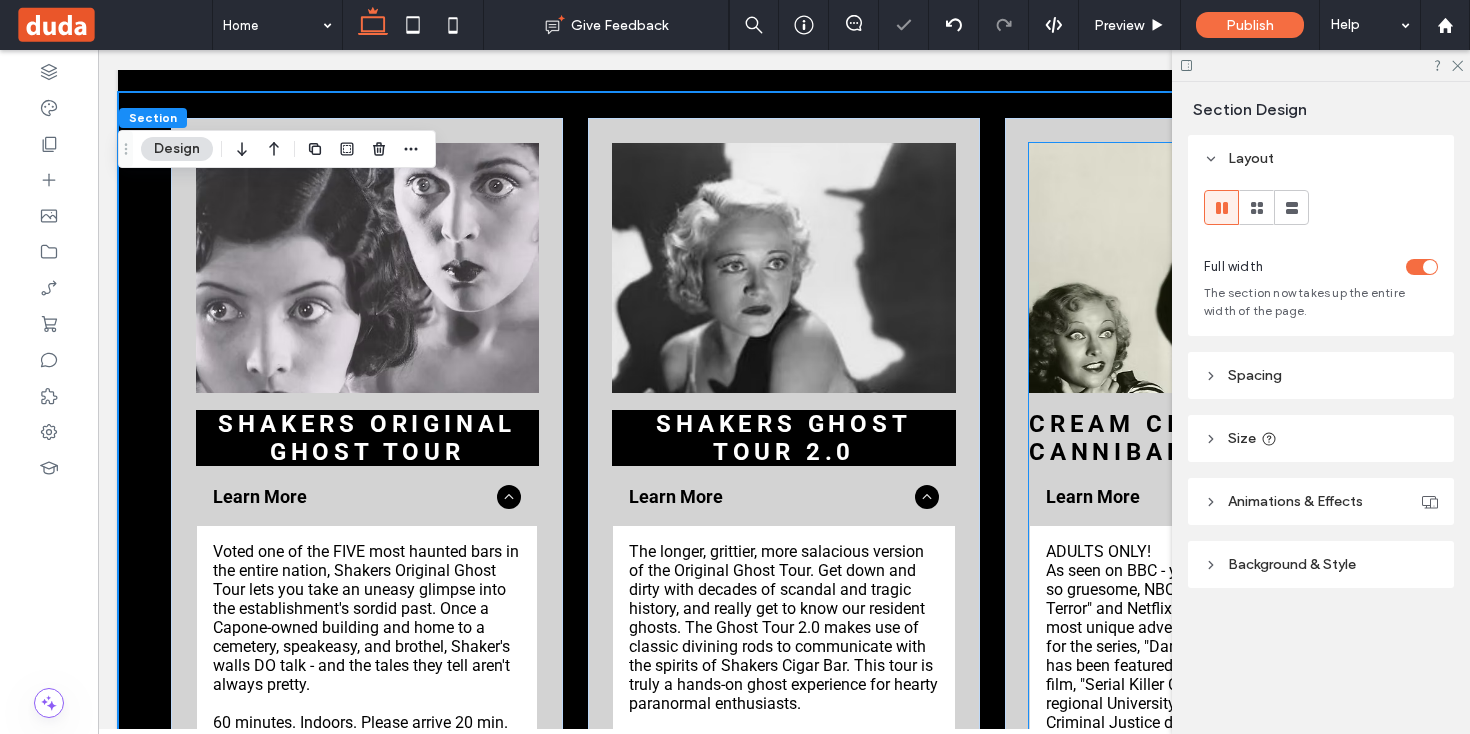 click on "Cream City Cannibal Tour" at bounding box center [1152, 438] 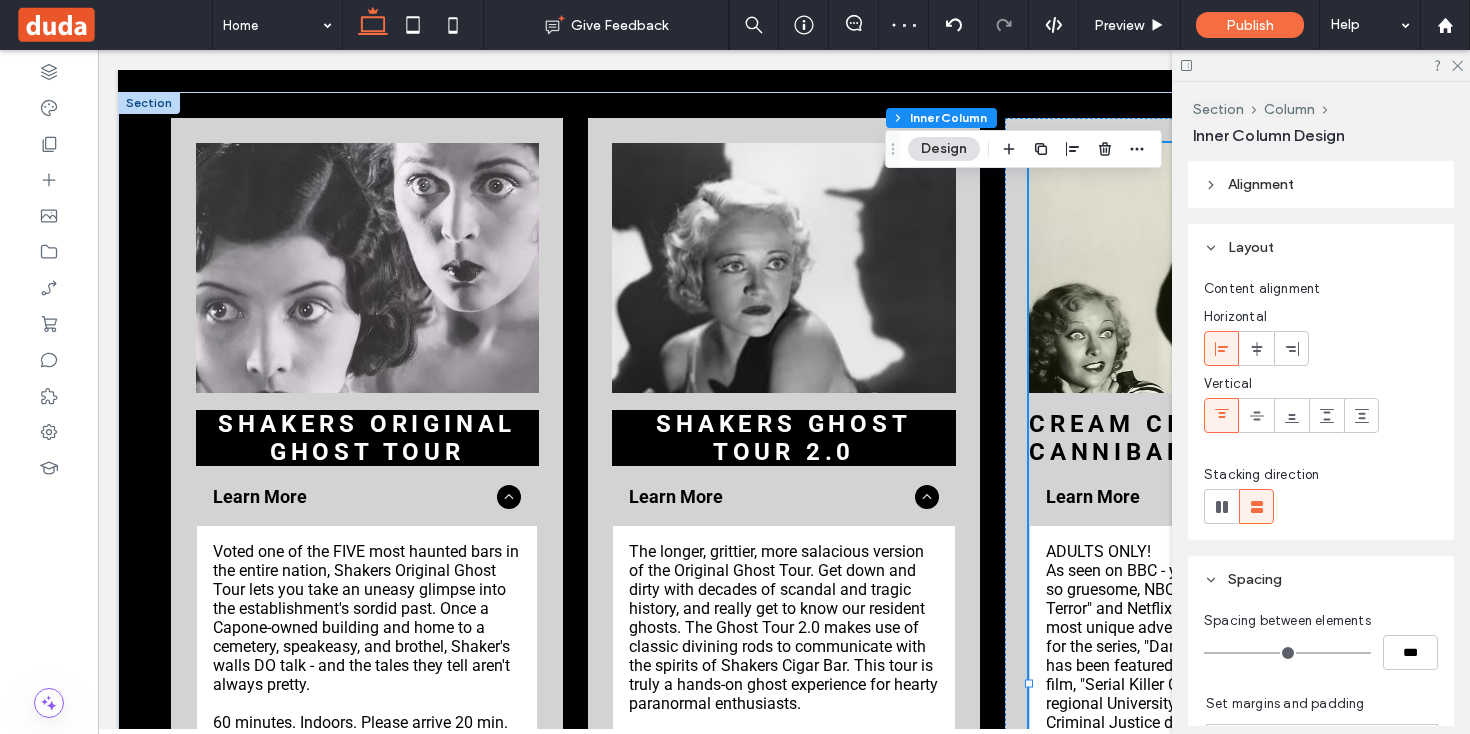 click on "Cream City Cannibal Tour" at bounding box center (1152, 438) 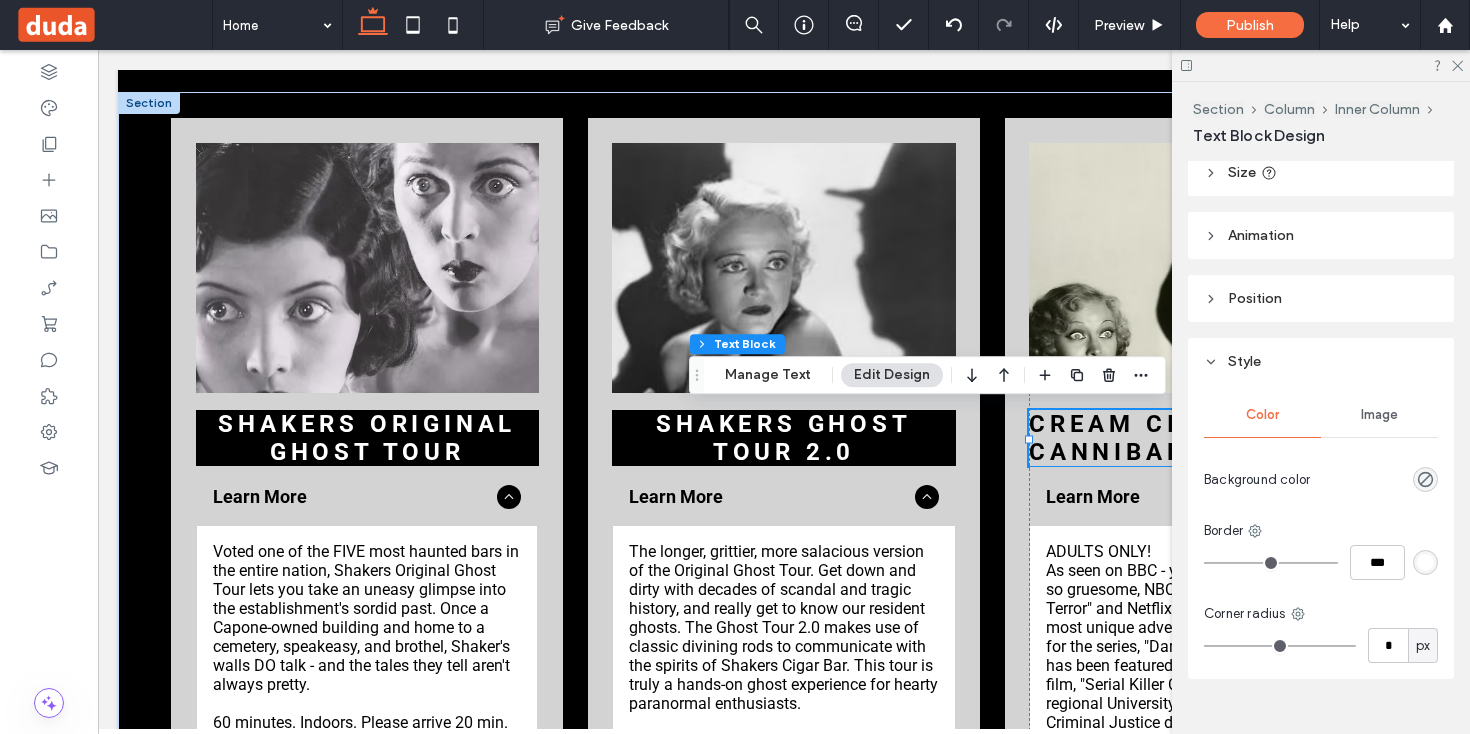 scroll, scrollTop: 171, scrollLeft: 0, axis: vertical 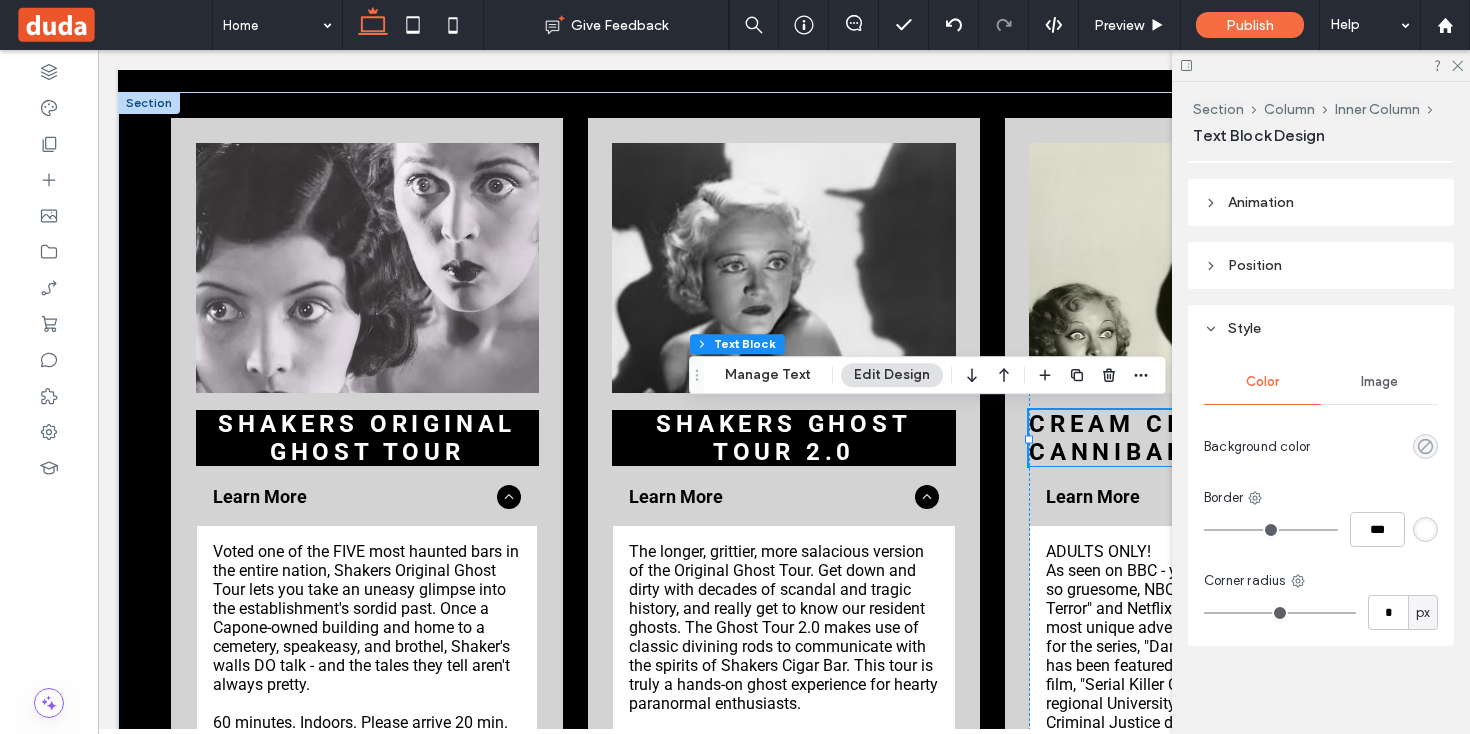 click 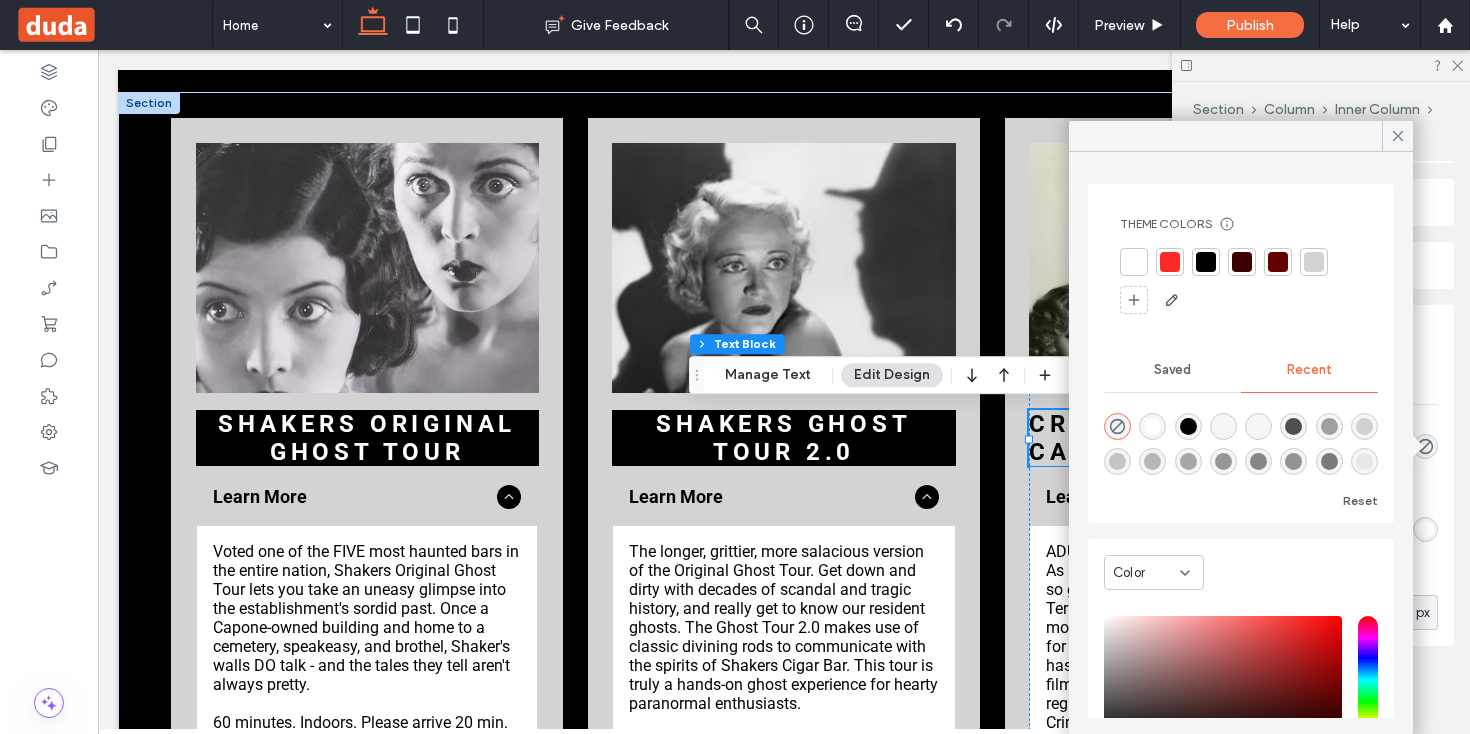 click at bounding box center (1206, 262) 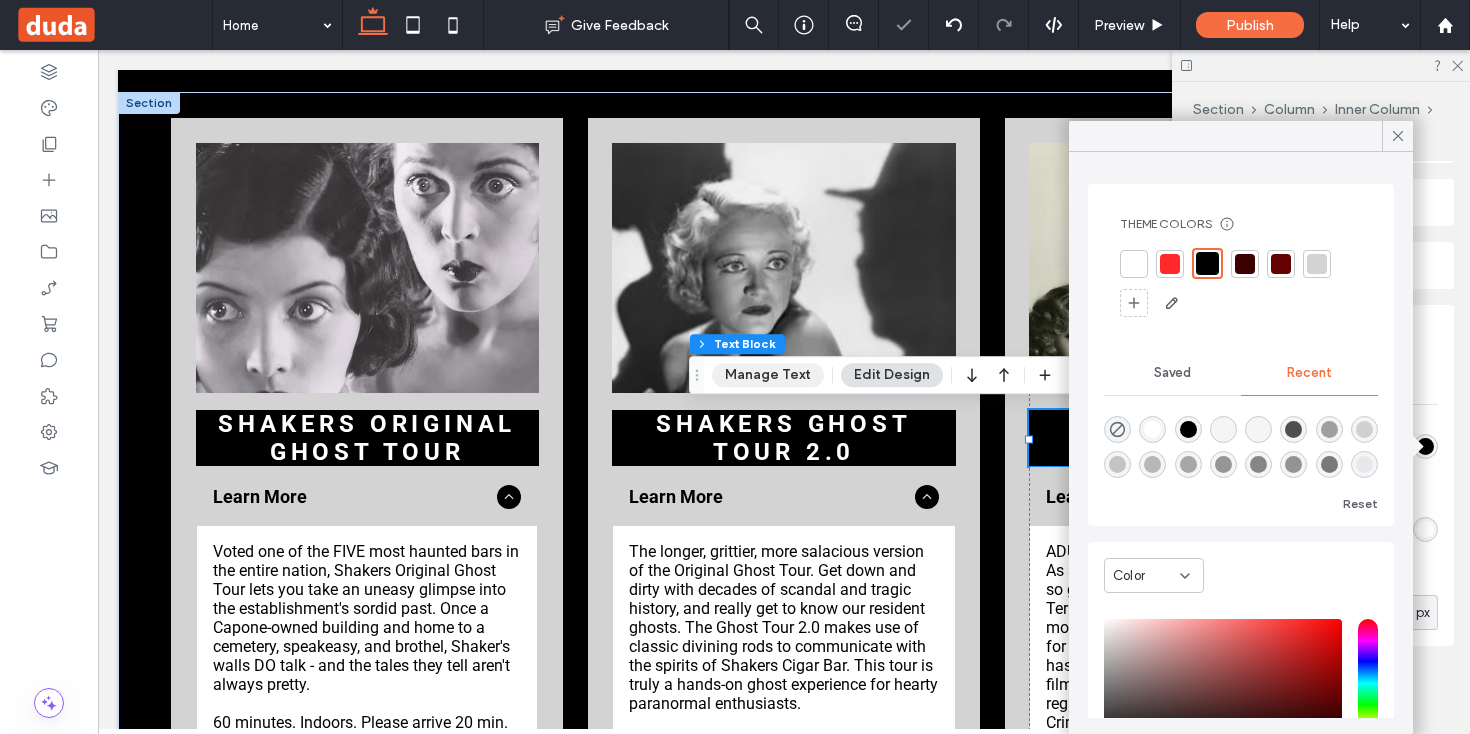 click on "Manage Text" at bounding box center (768, 375) 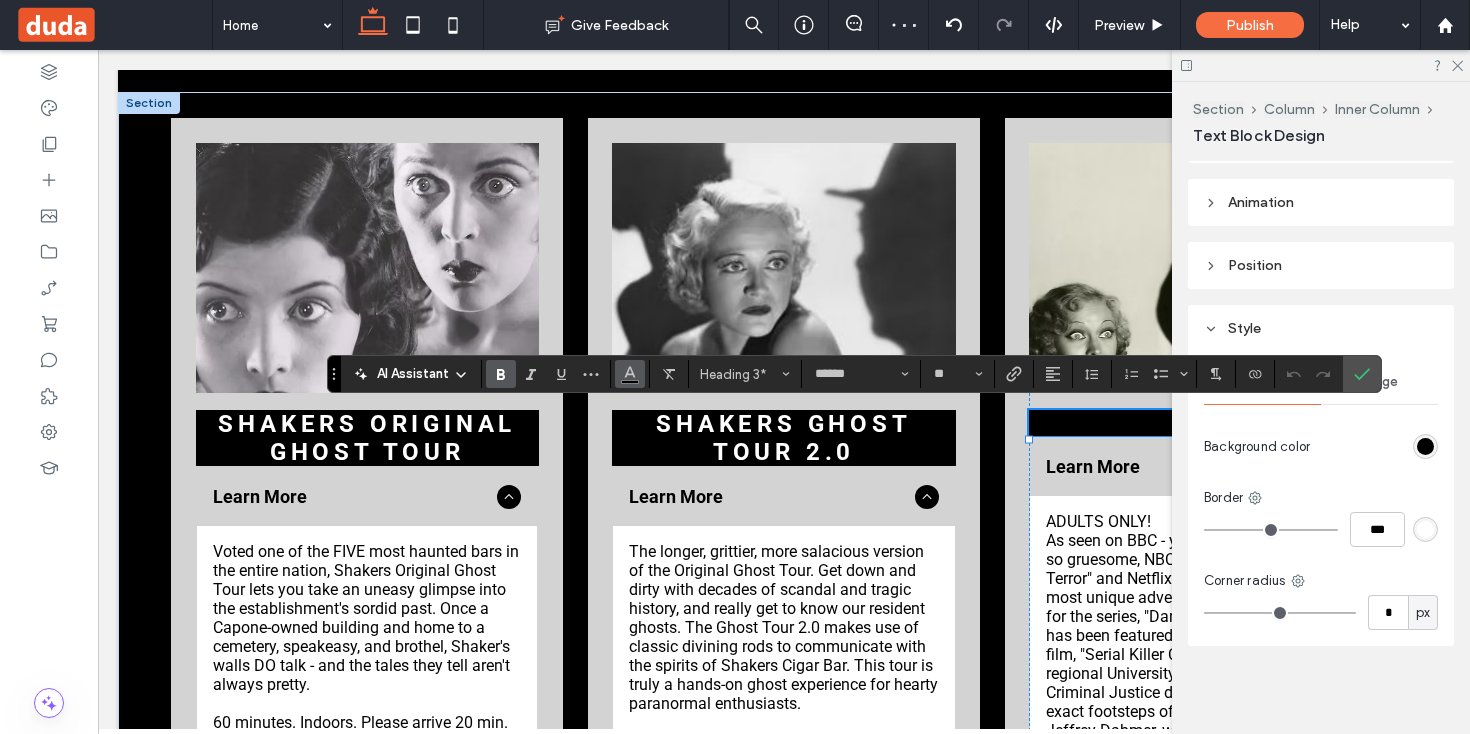 click at bounding box center [630, 374] 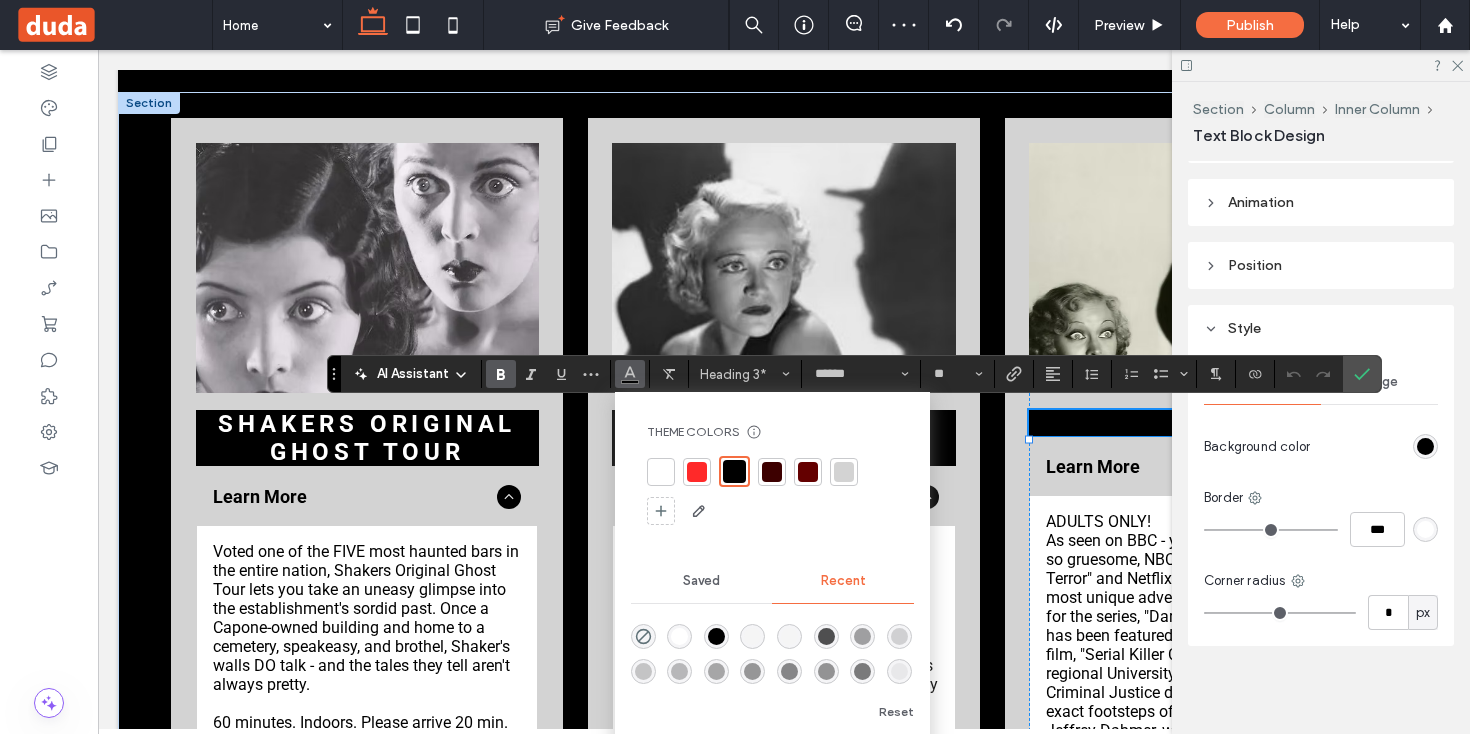 click at bounding box center (661, 472) 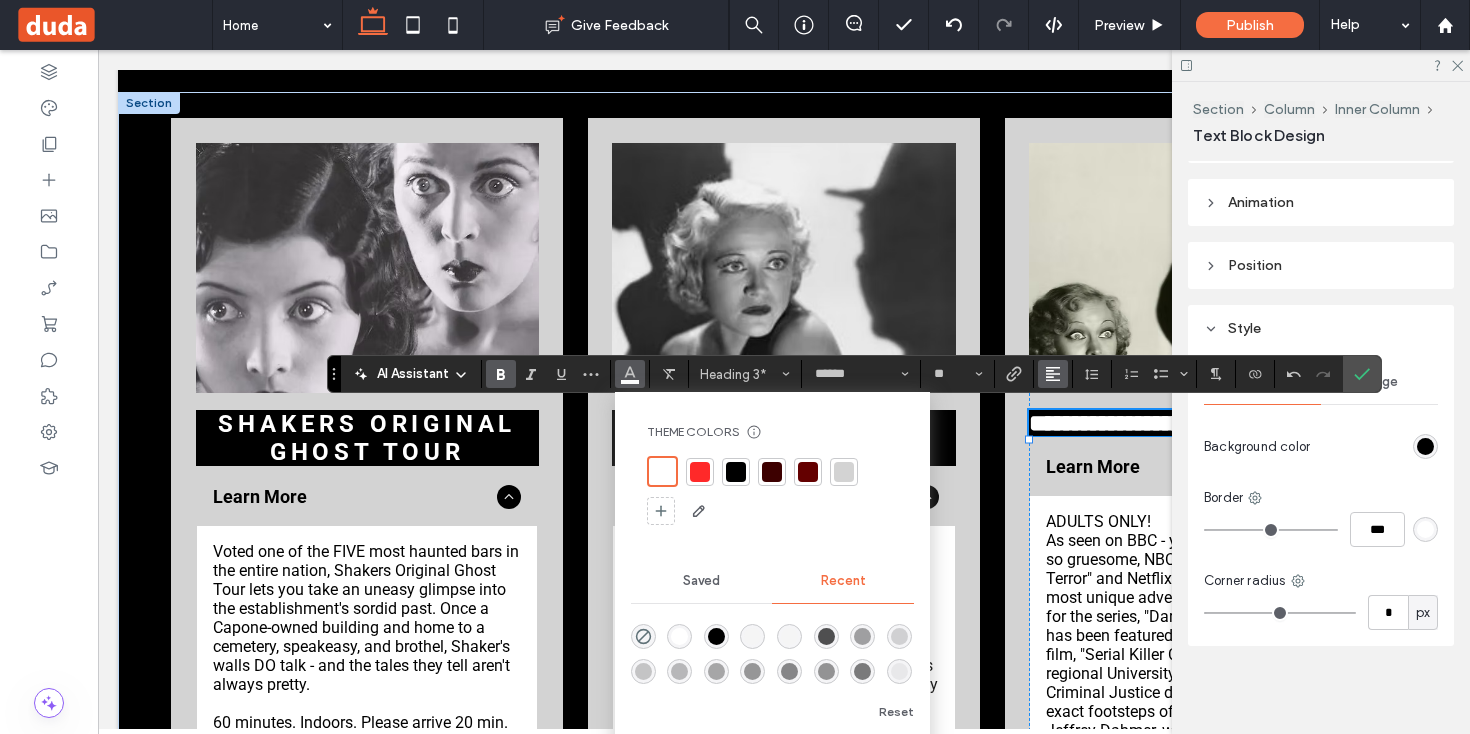 click 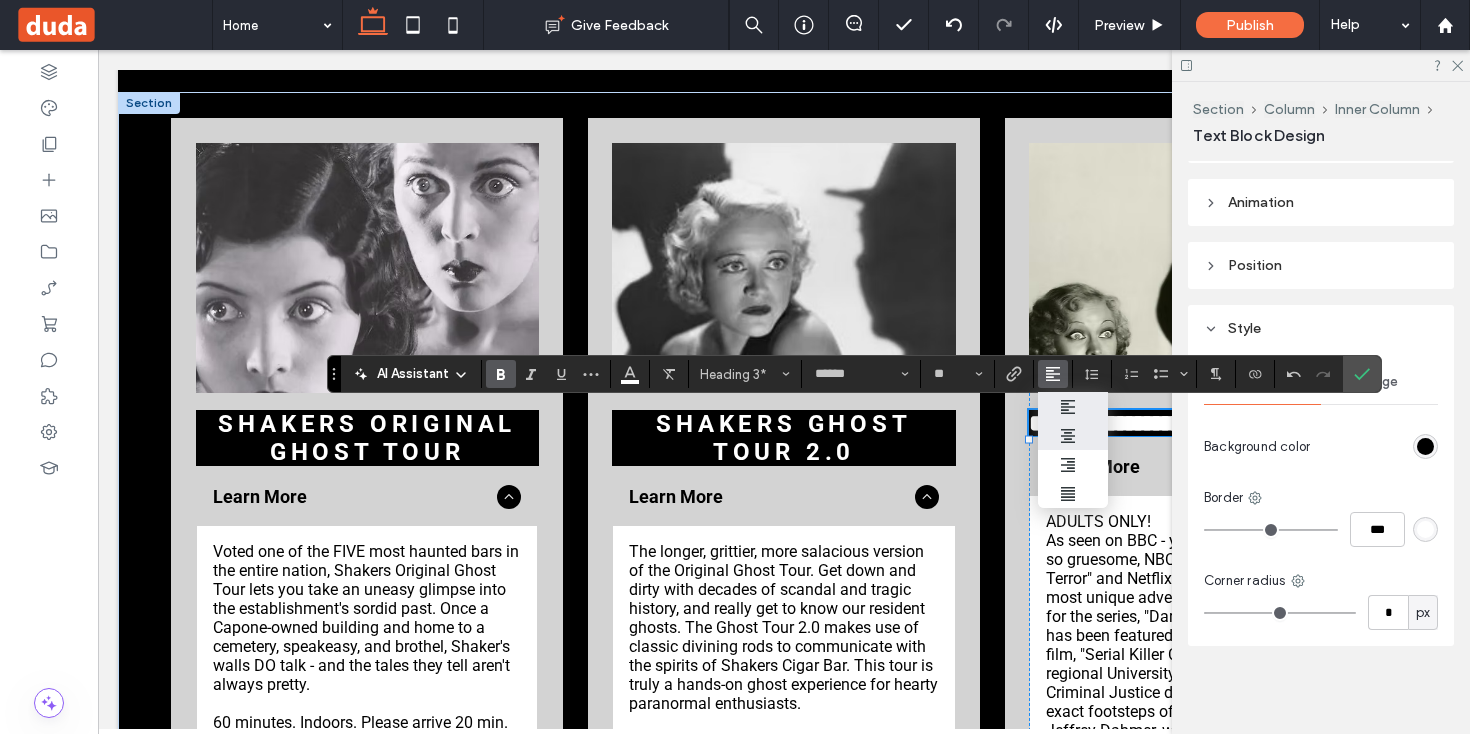 click at bounding box center (1073, 436) 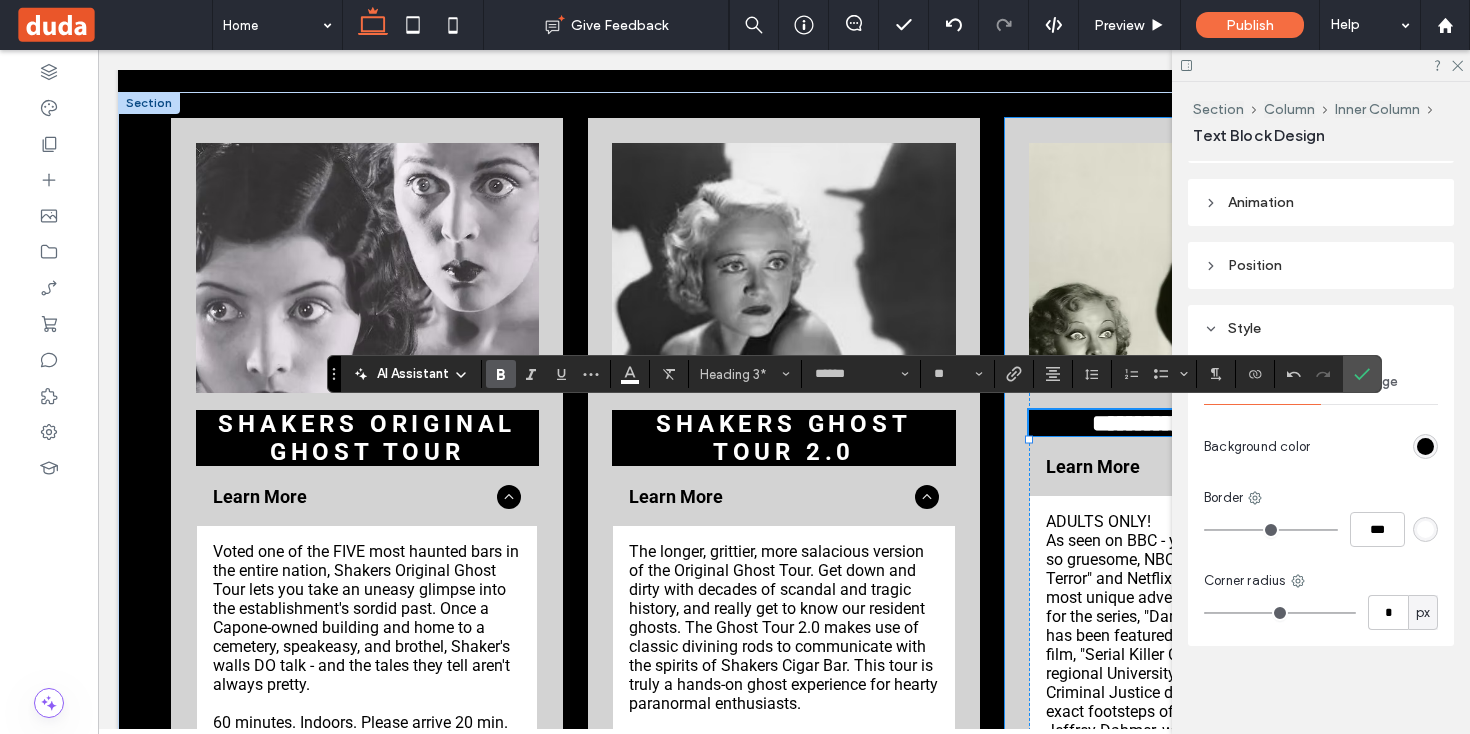 click on "**********" at bounding box center [1201, 666] 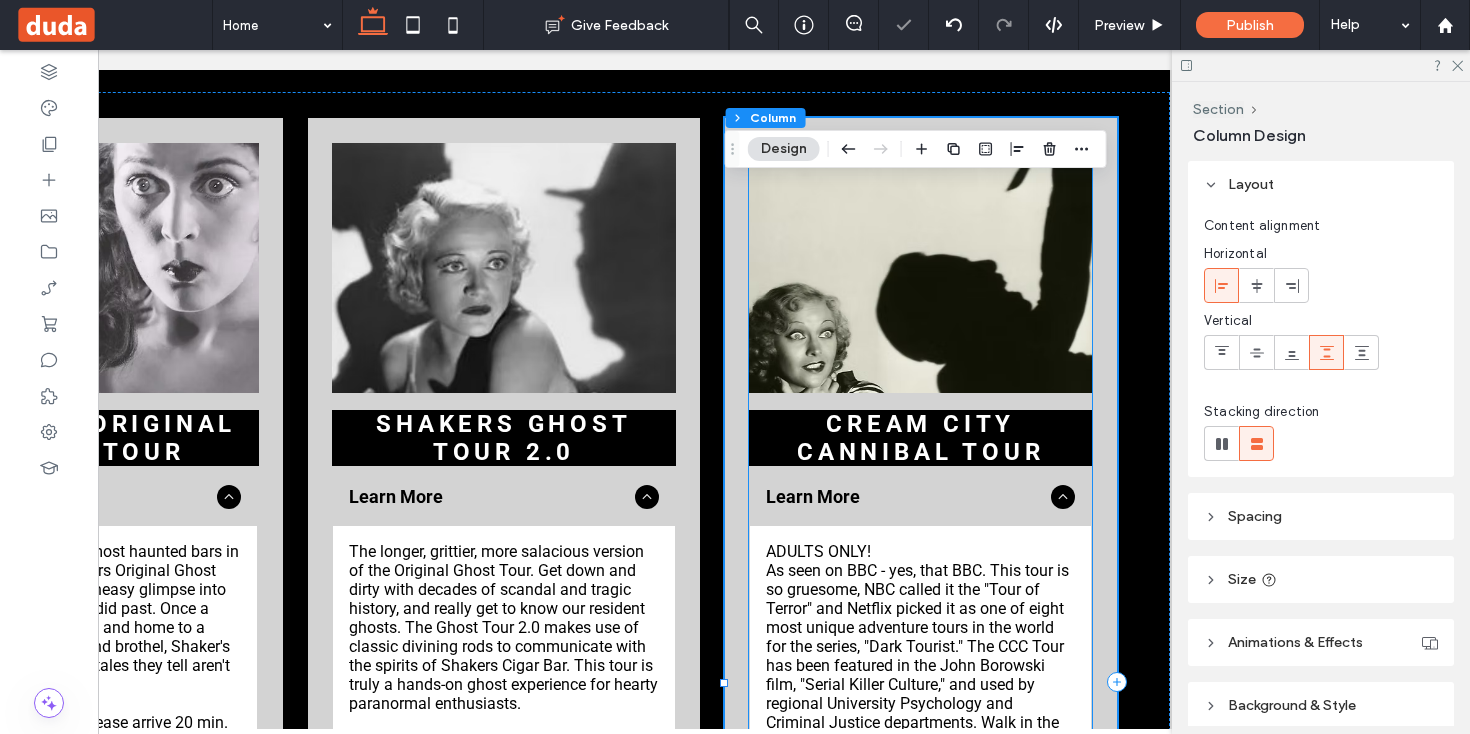 scroll, scrollTop: 0, scrollLeft: 292, axis: horizontal 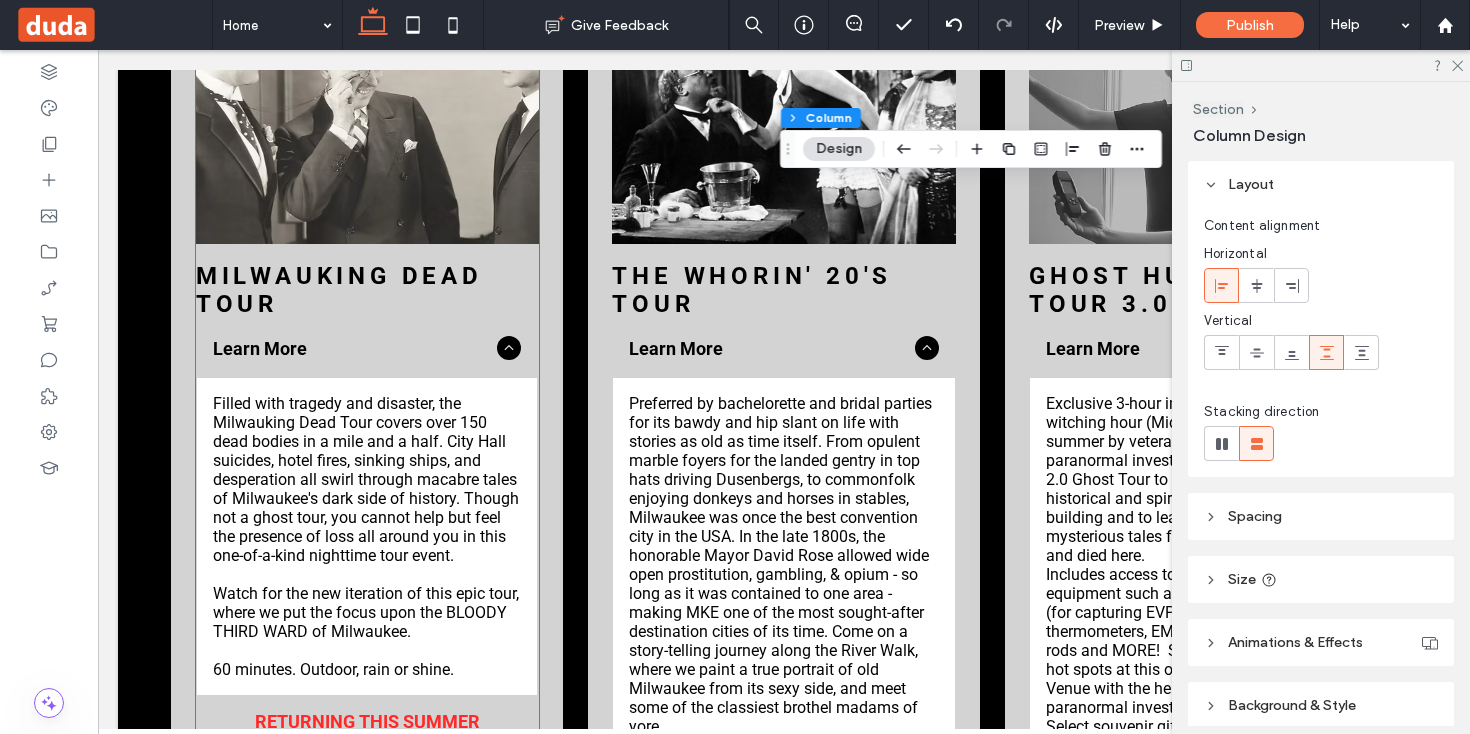 click on "Milwauking Dead Tour" at bounding box center (339, 290) 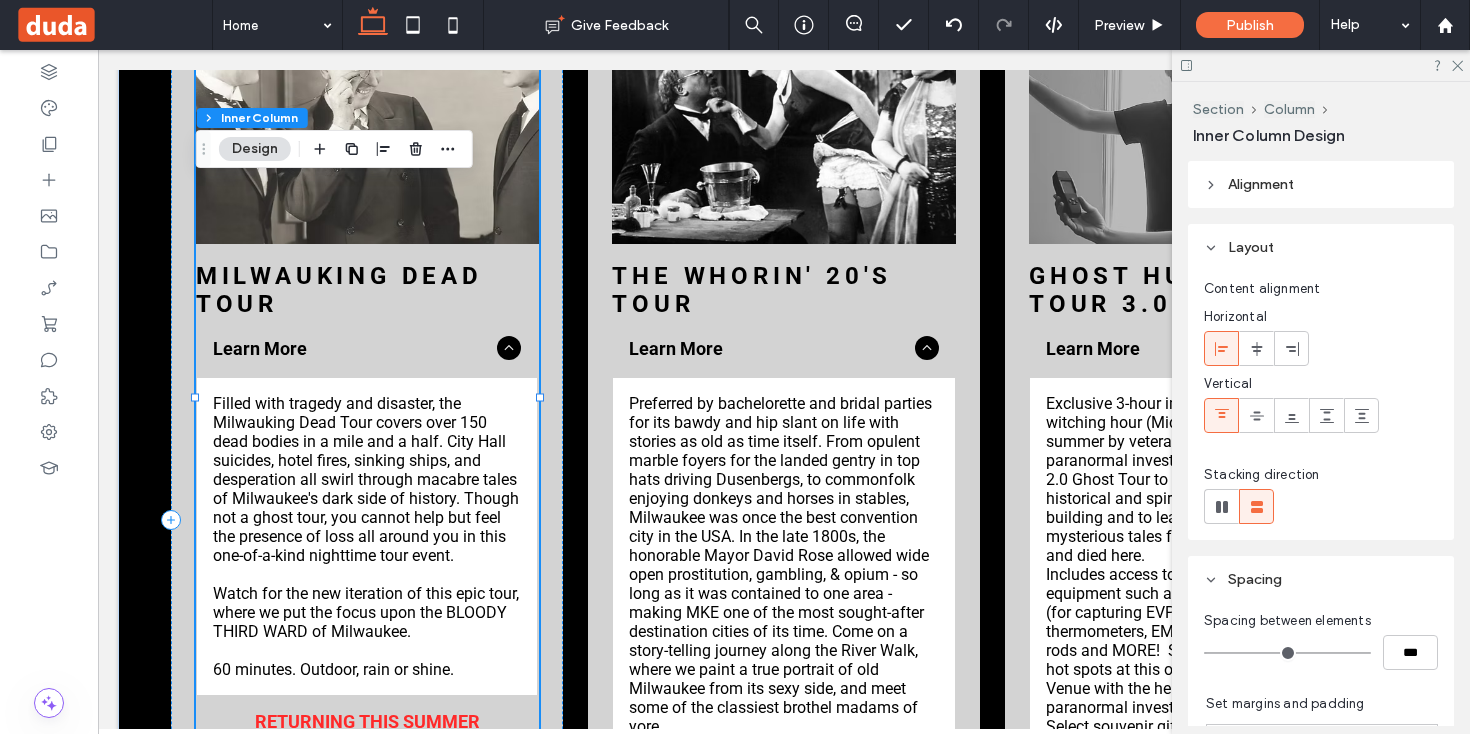 click on "Milwauking Dead Tour" at bounding box center (339, 290) 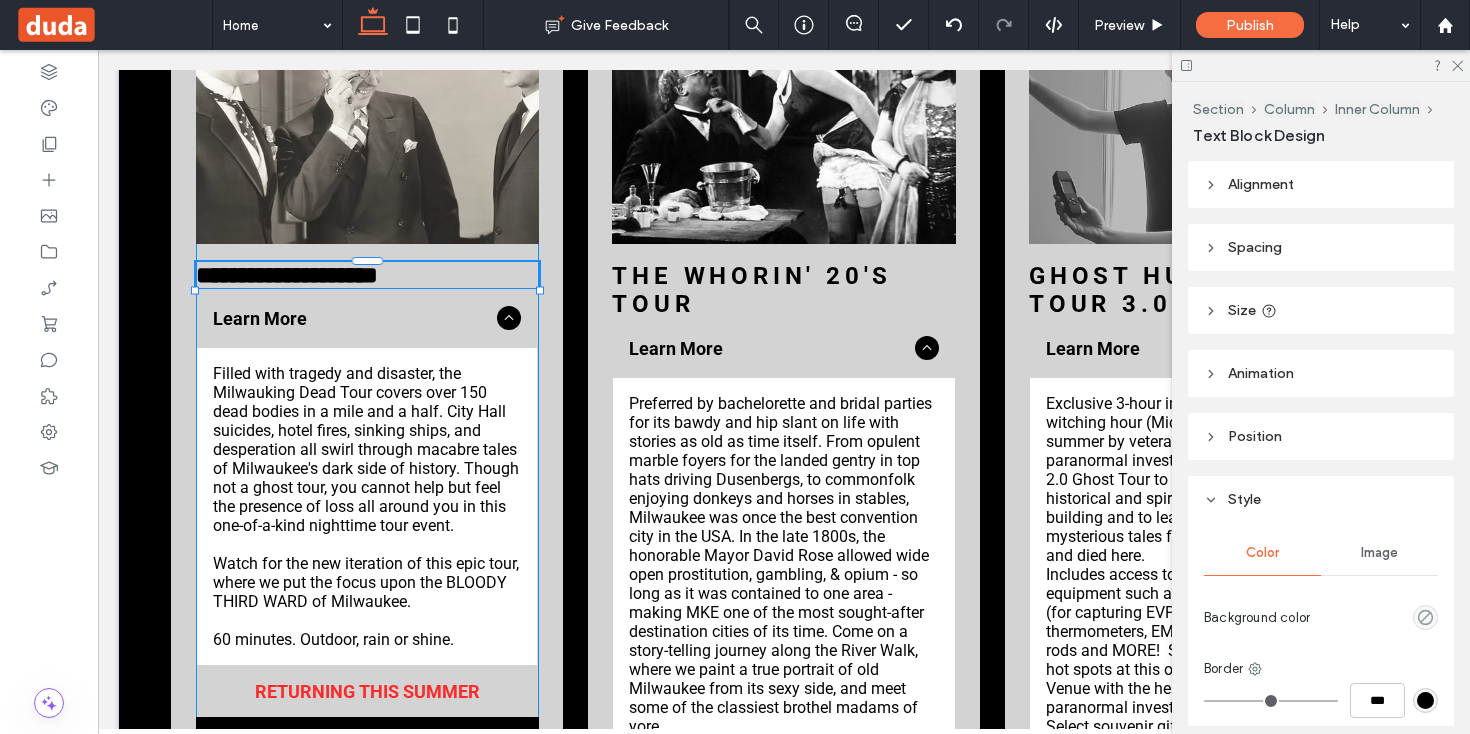 type on "******" 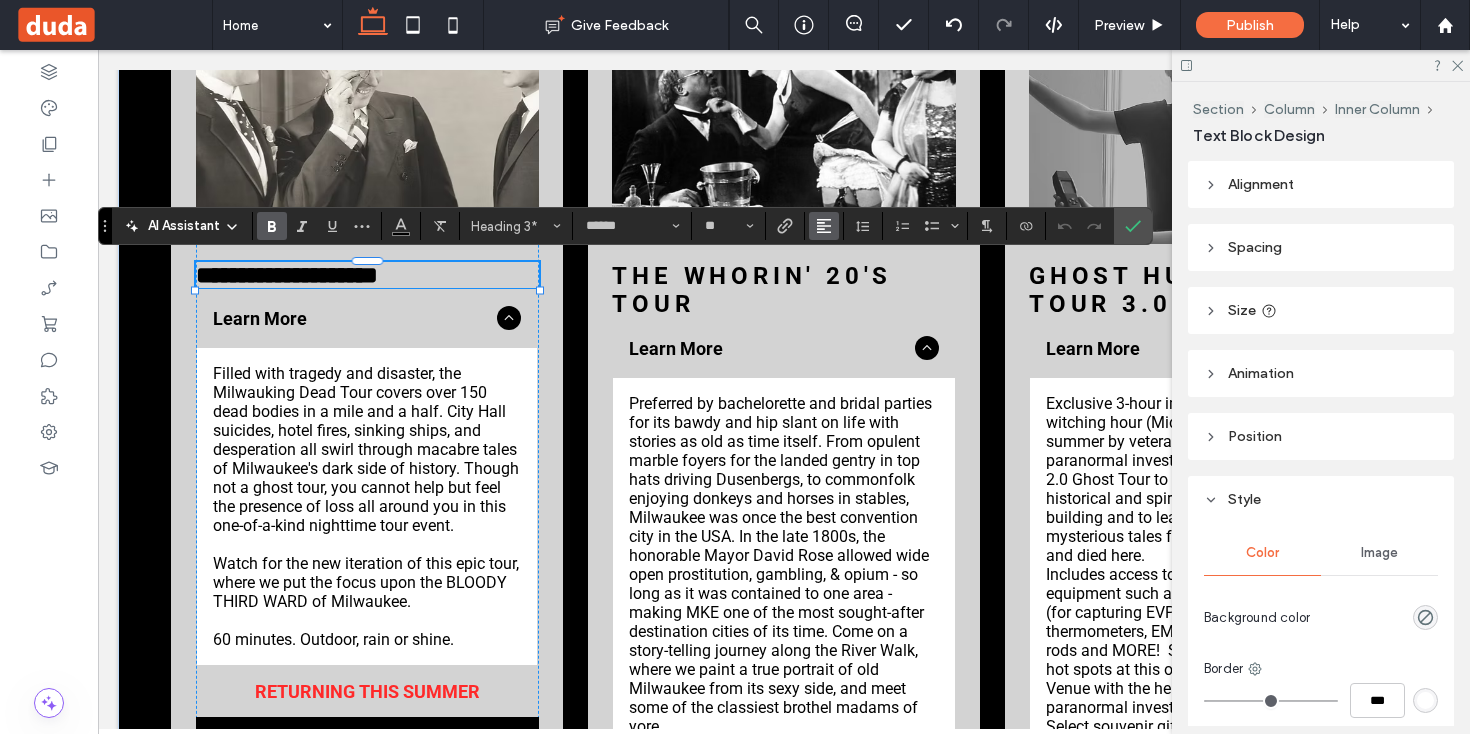 click 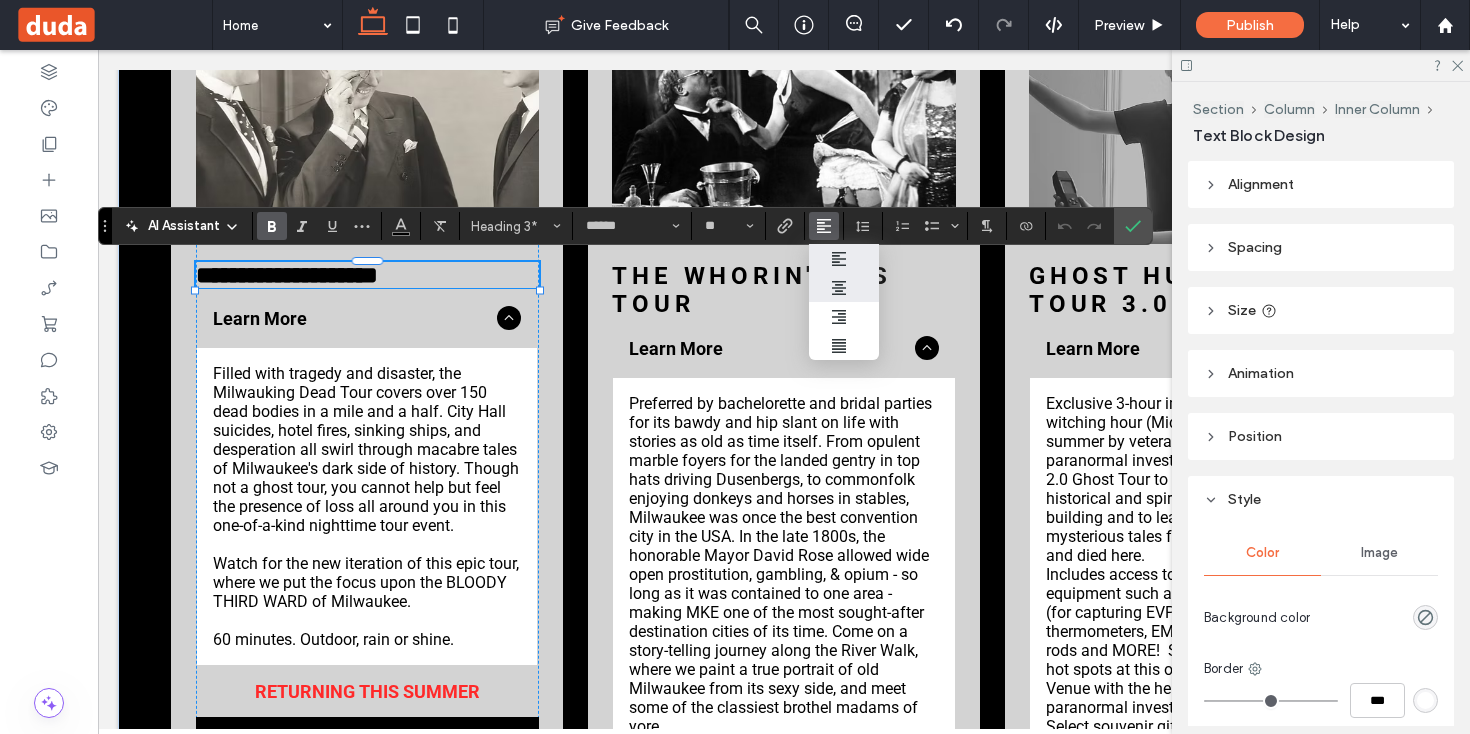 click 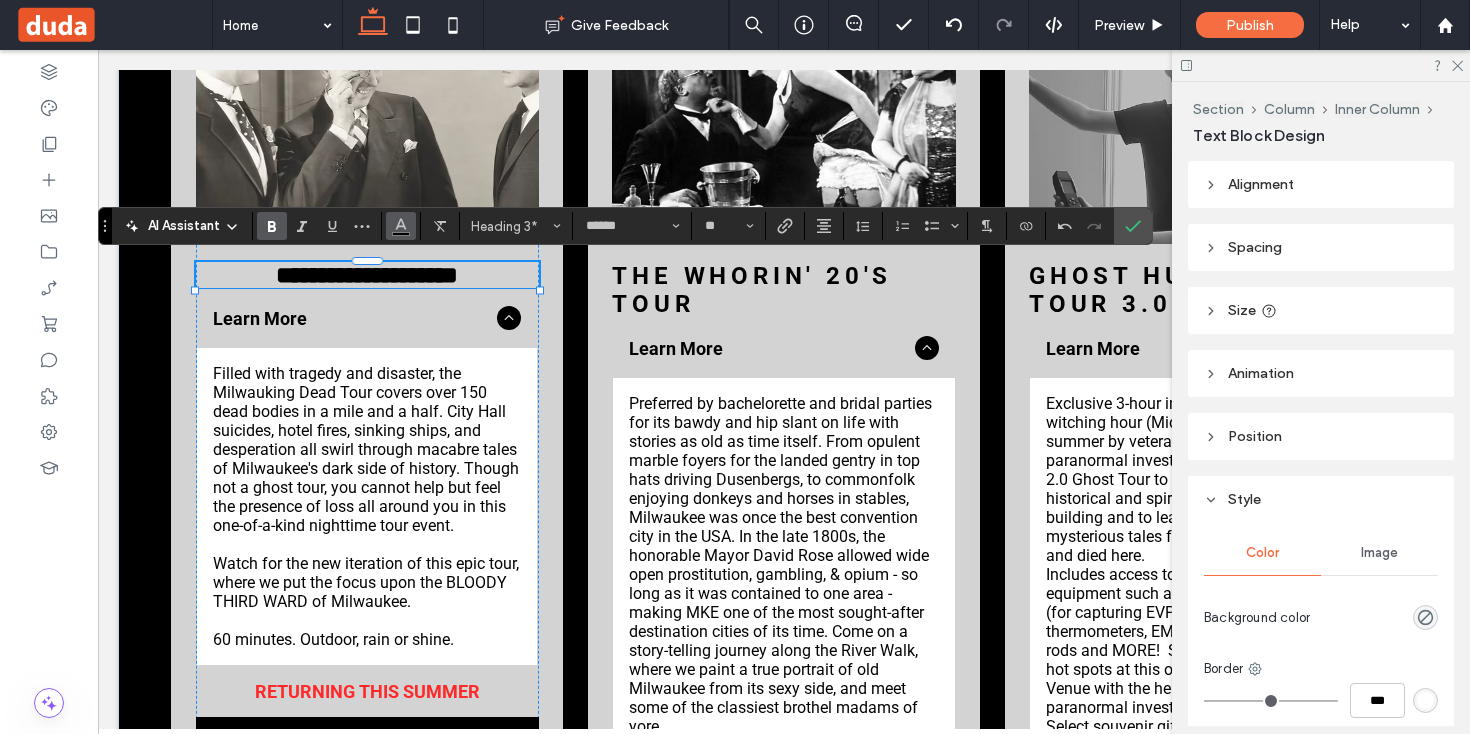 click at bounding box center [401, 226] 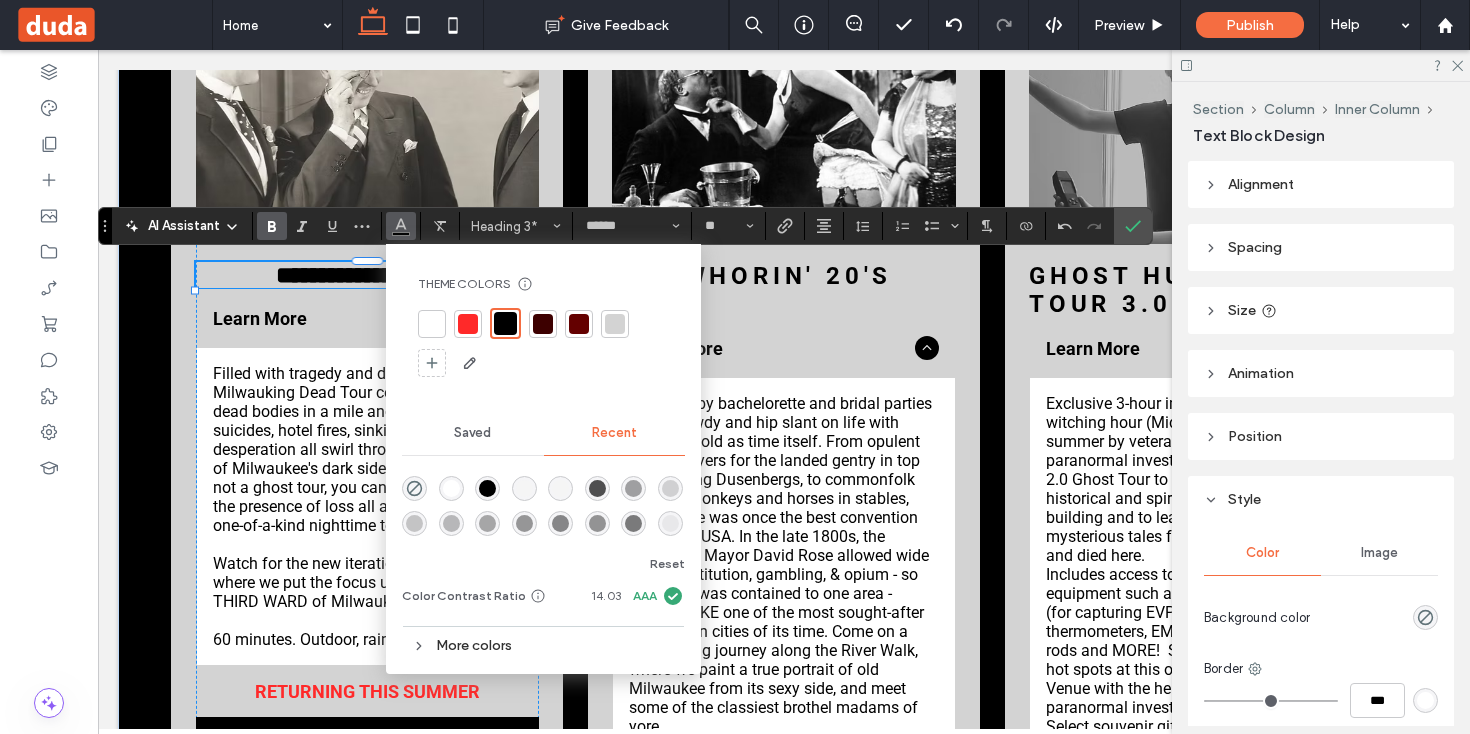 click at bounding box center [432, 324] 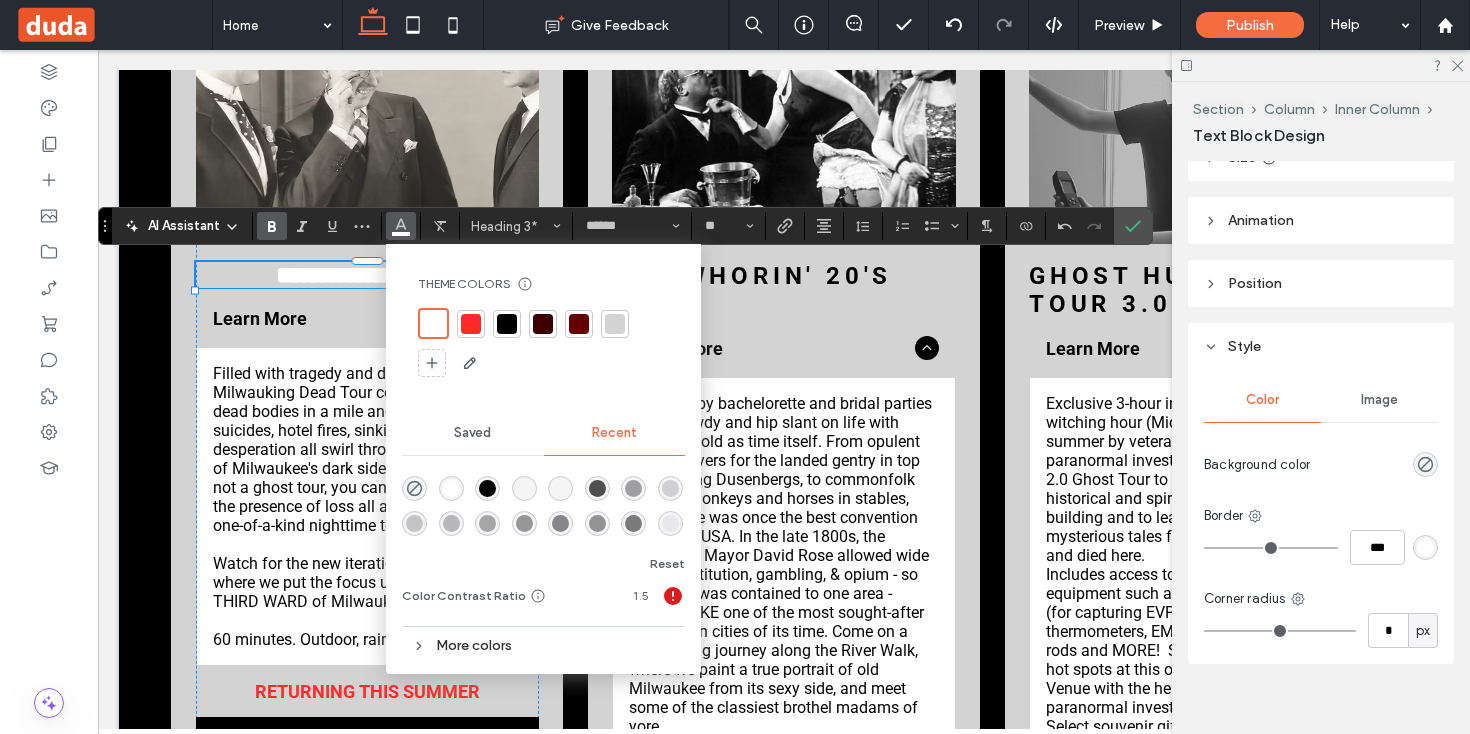scroll, scrollTop: 171, scrollLeft: 0, axis: vertical 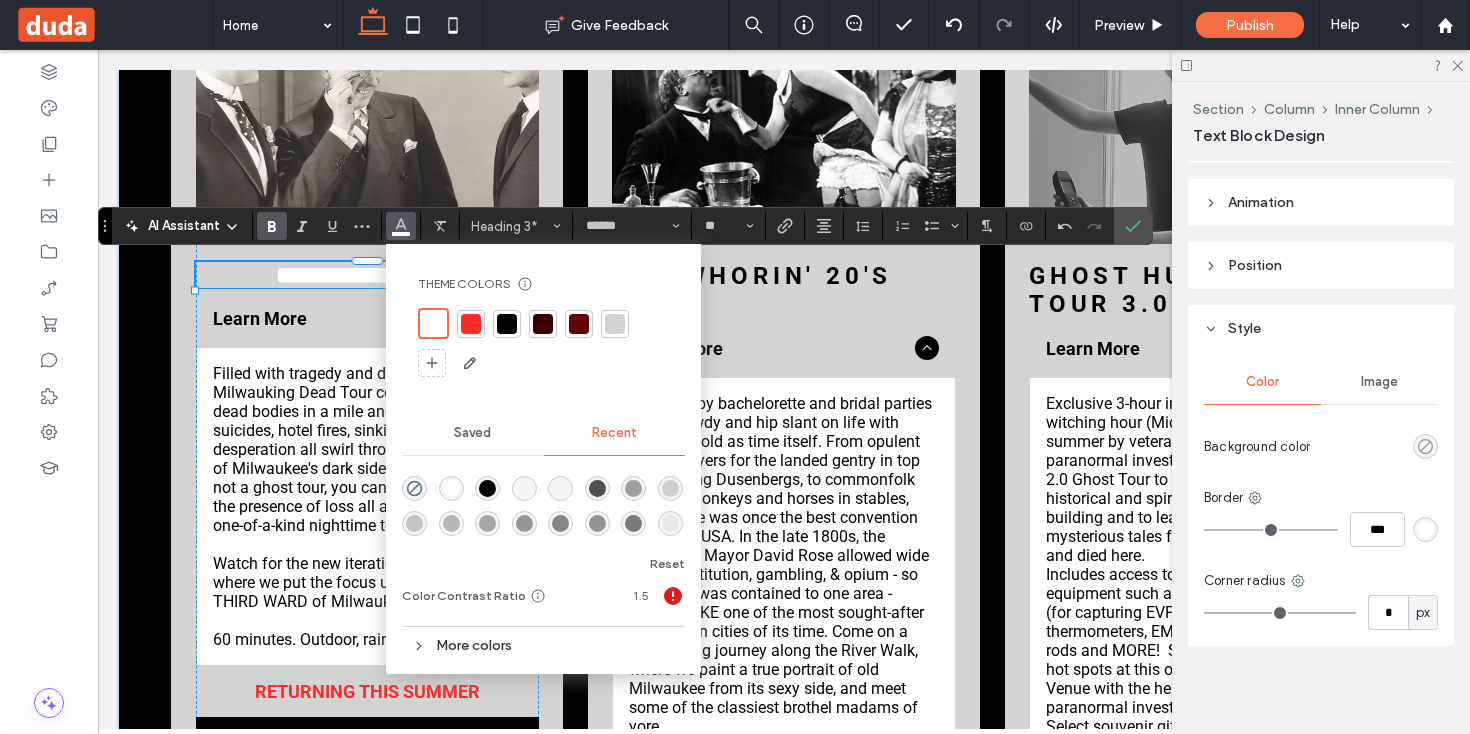 click 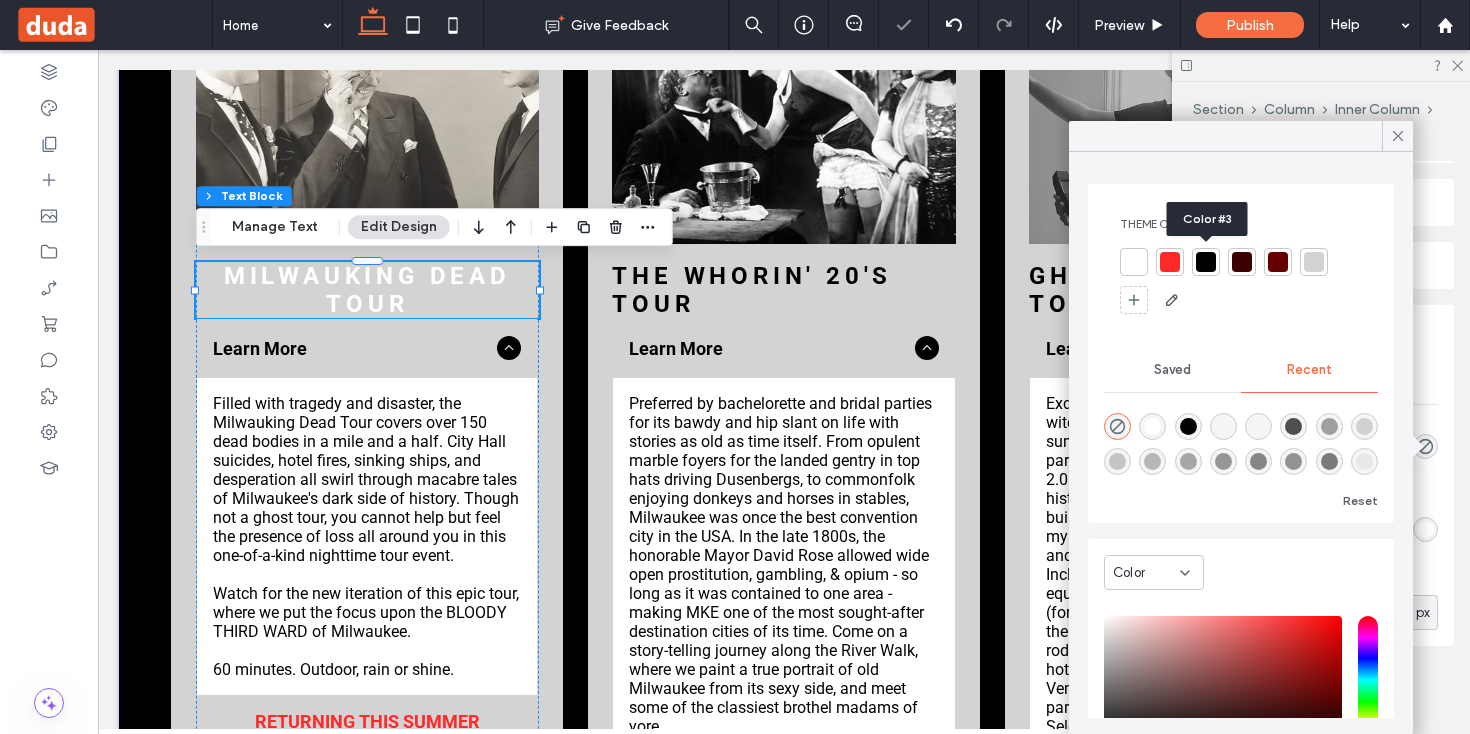 click at bounding box center (1206, 262) 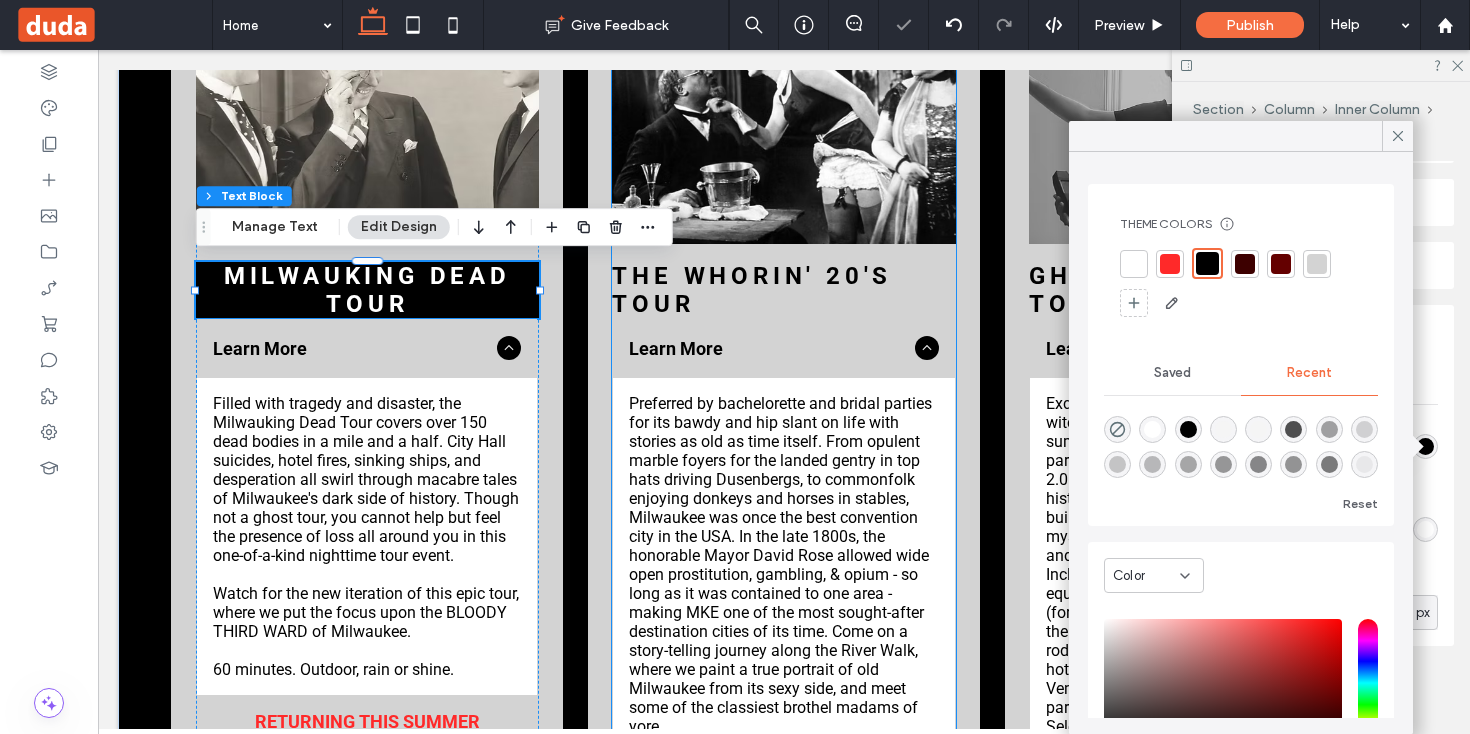 click on "The Whorin' 20's Tour" at bounding box center (783, 290) 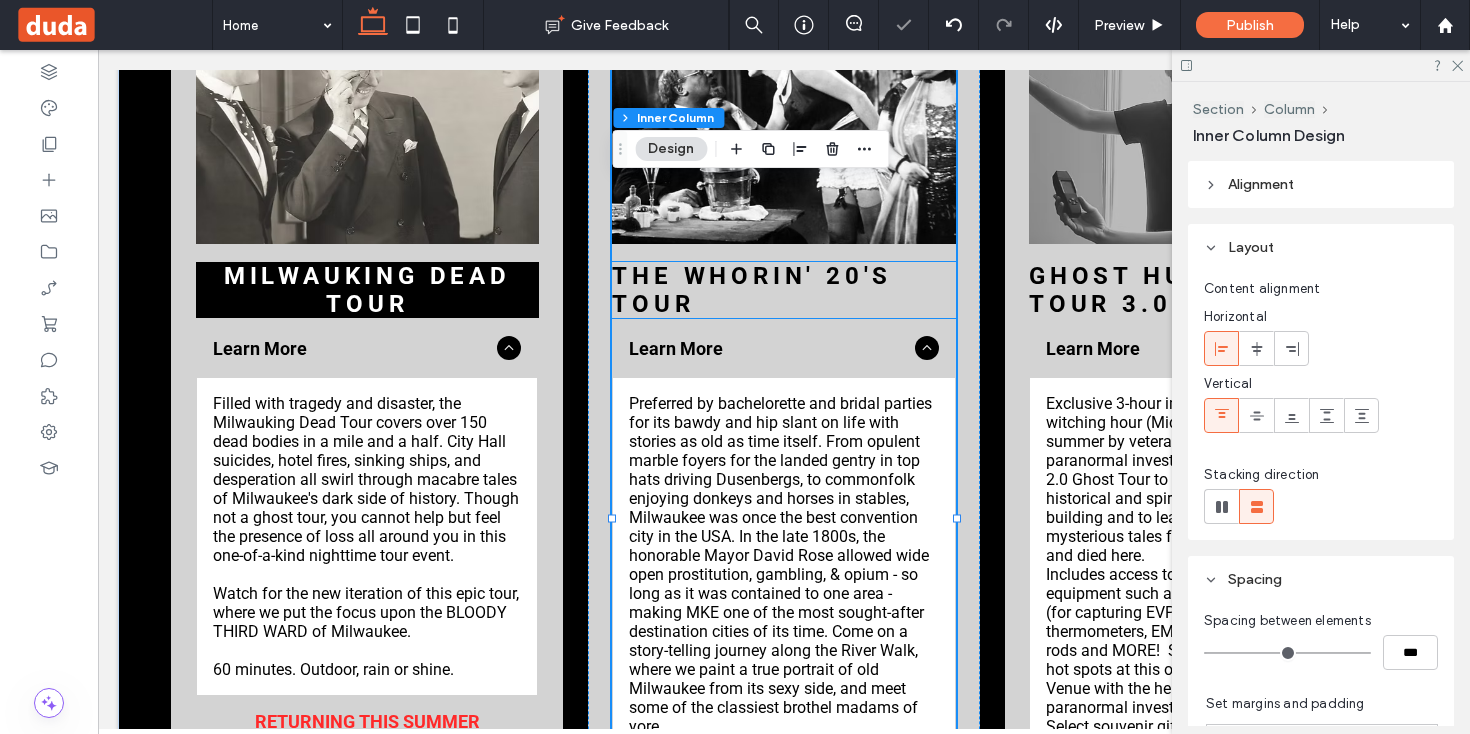 click on "The Whorin' 20's Tour" at bounding box center [752, 290] 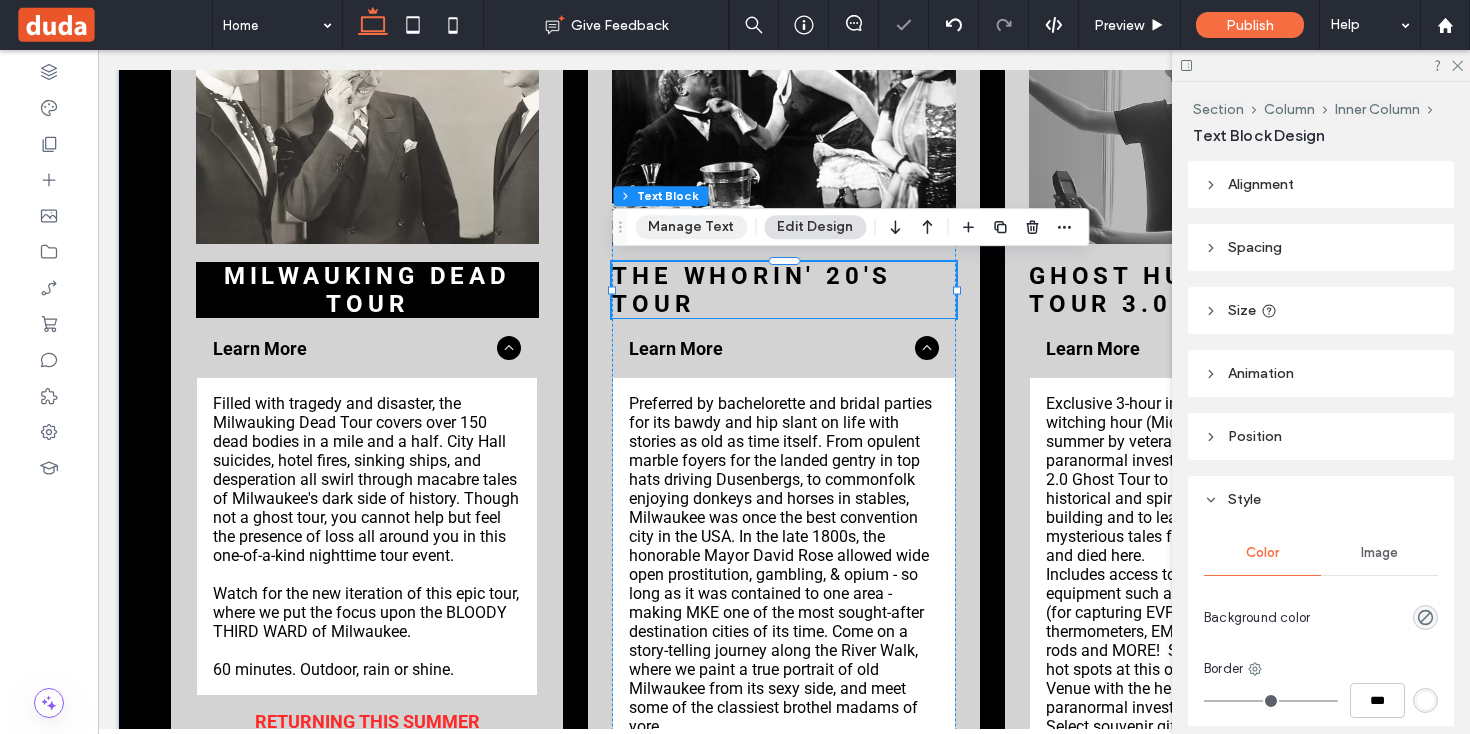 click on "Manage Text" at bounding box center [691, 227] 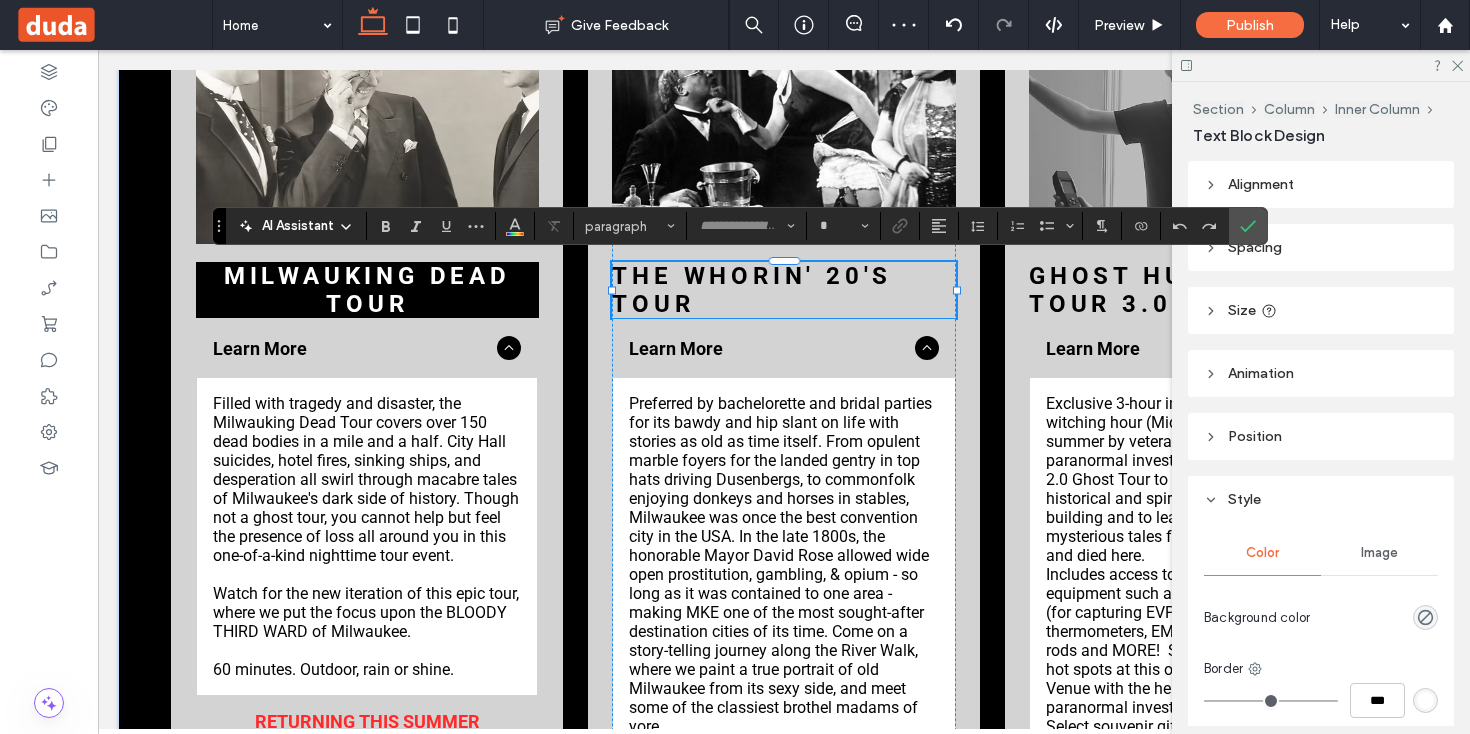 type on "******" 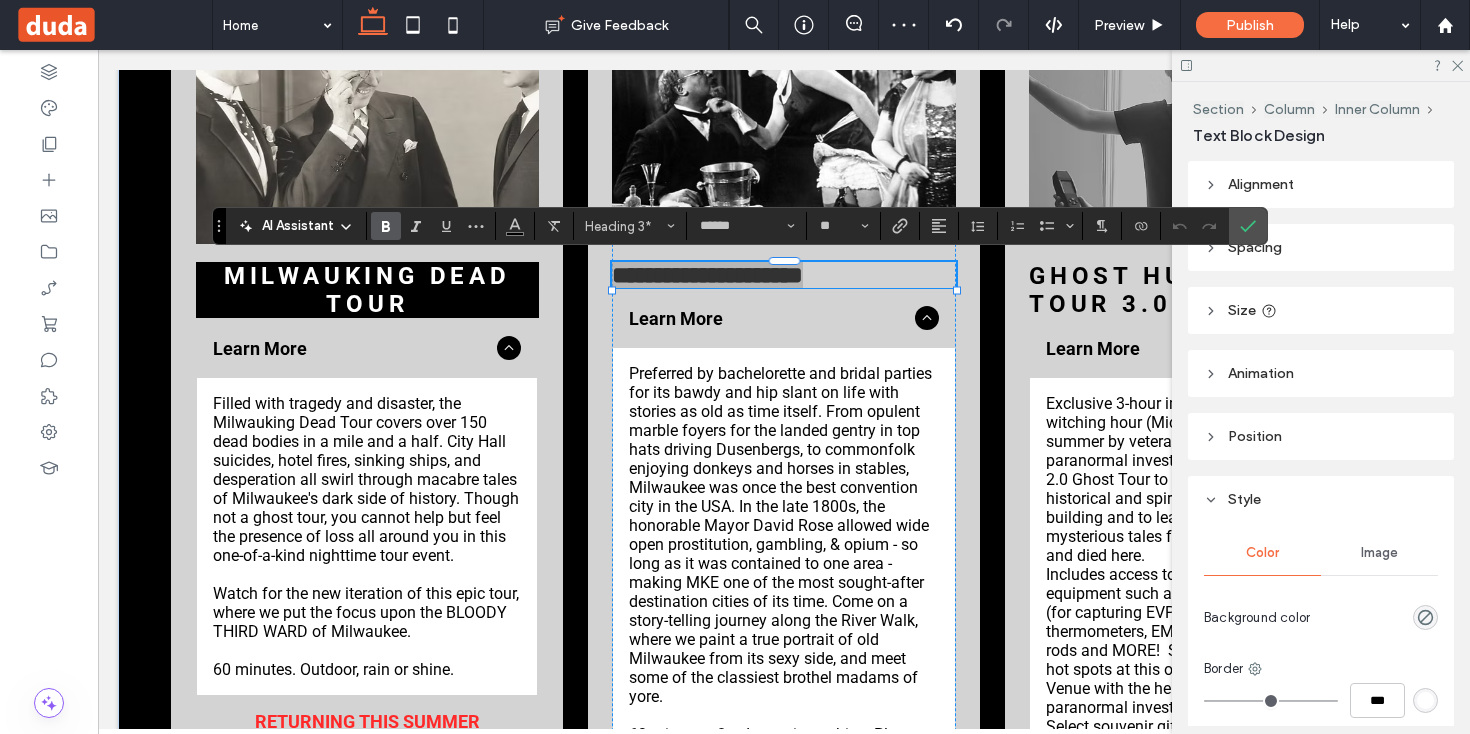 click at bounding box center (515, 226) 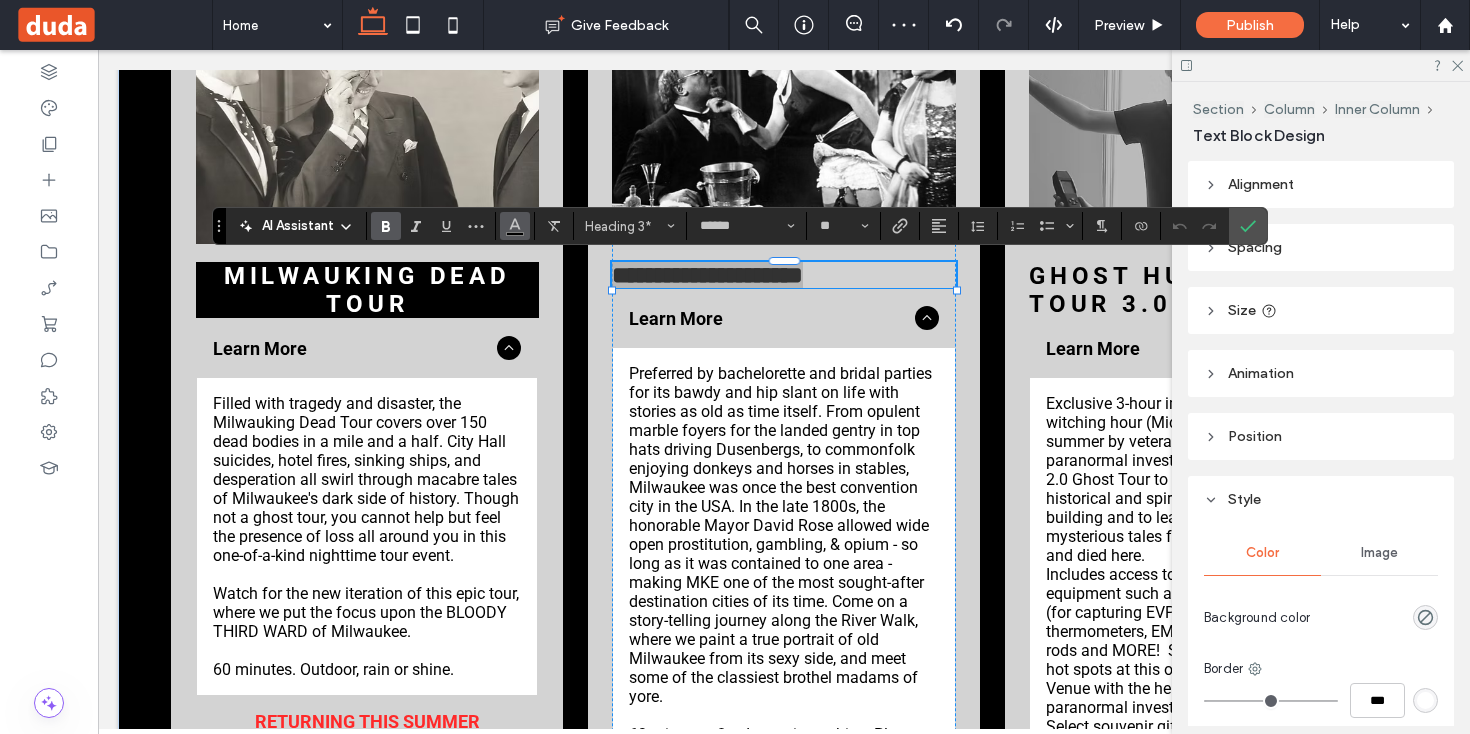 click at bounding box center (515, 224) 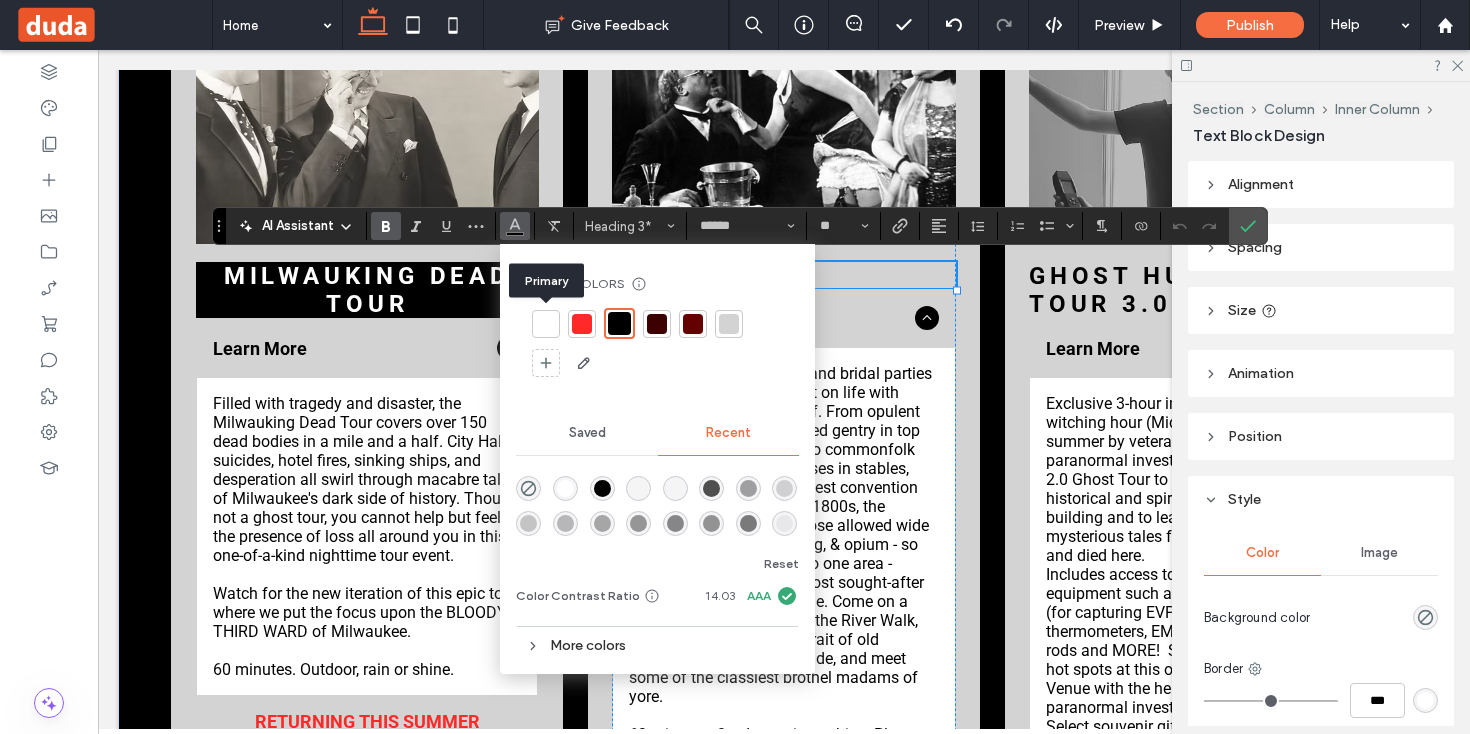 click at bounding box center [546, 324] 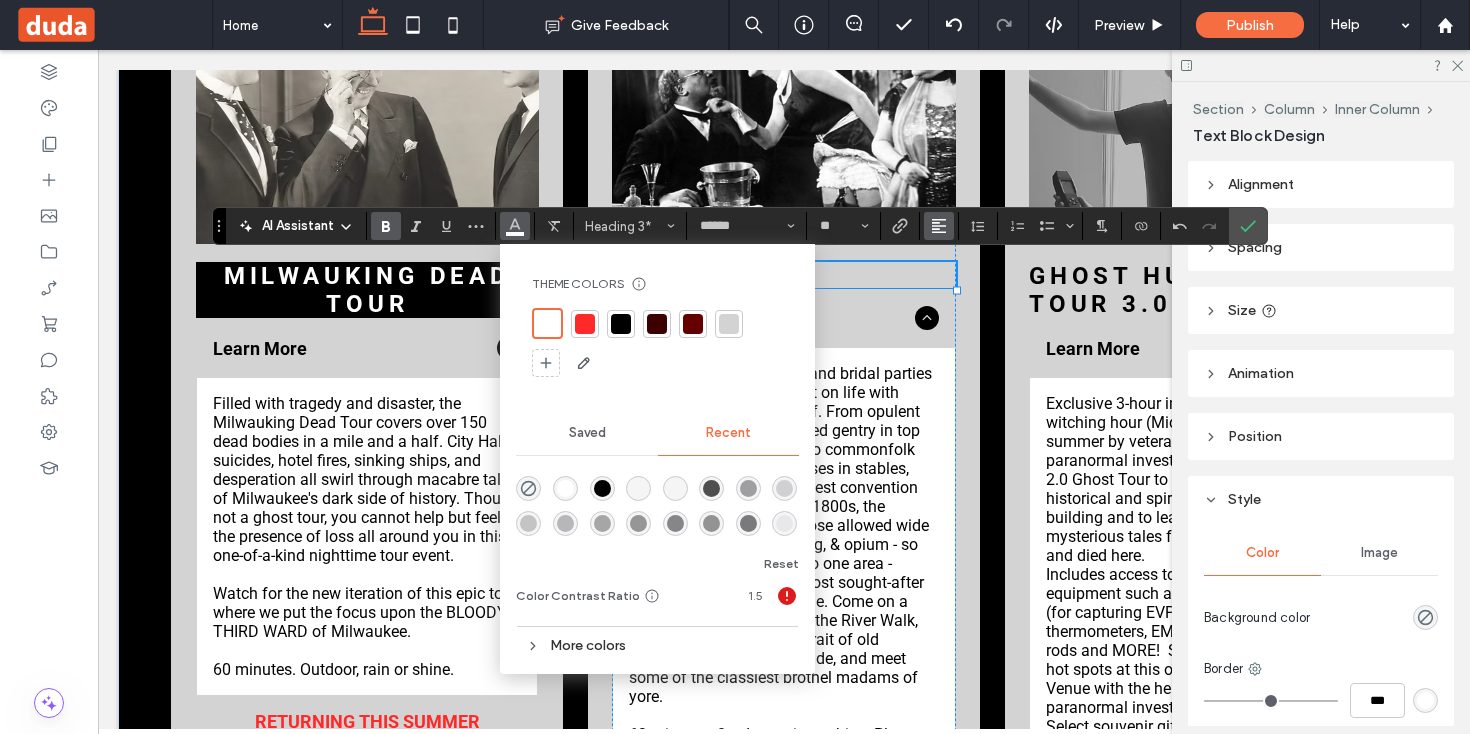 click 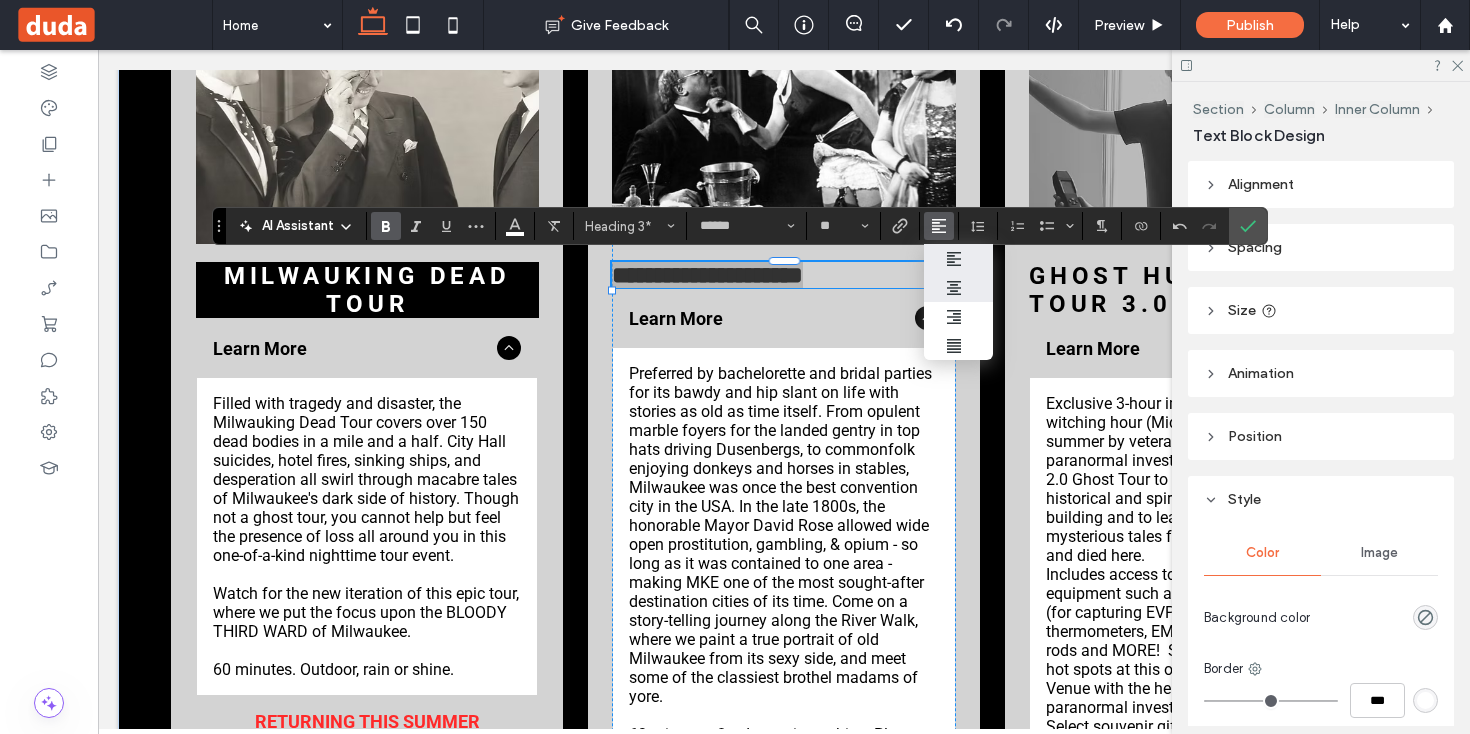click 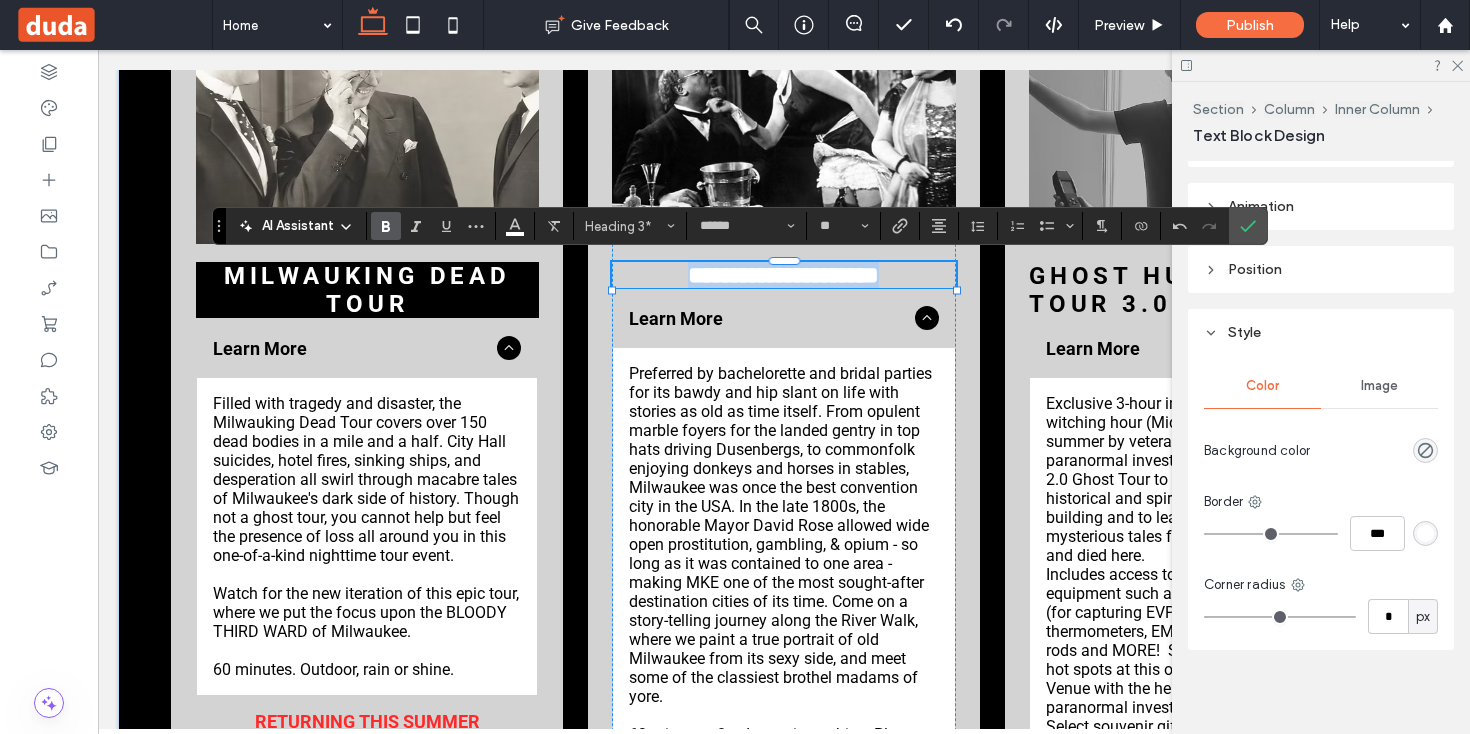 scroll, scrollTop: 171, scrollLeft: 0, axis: vertical 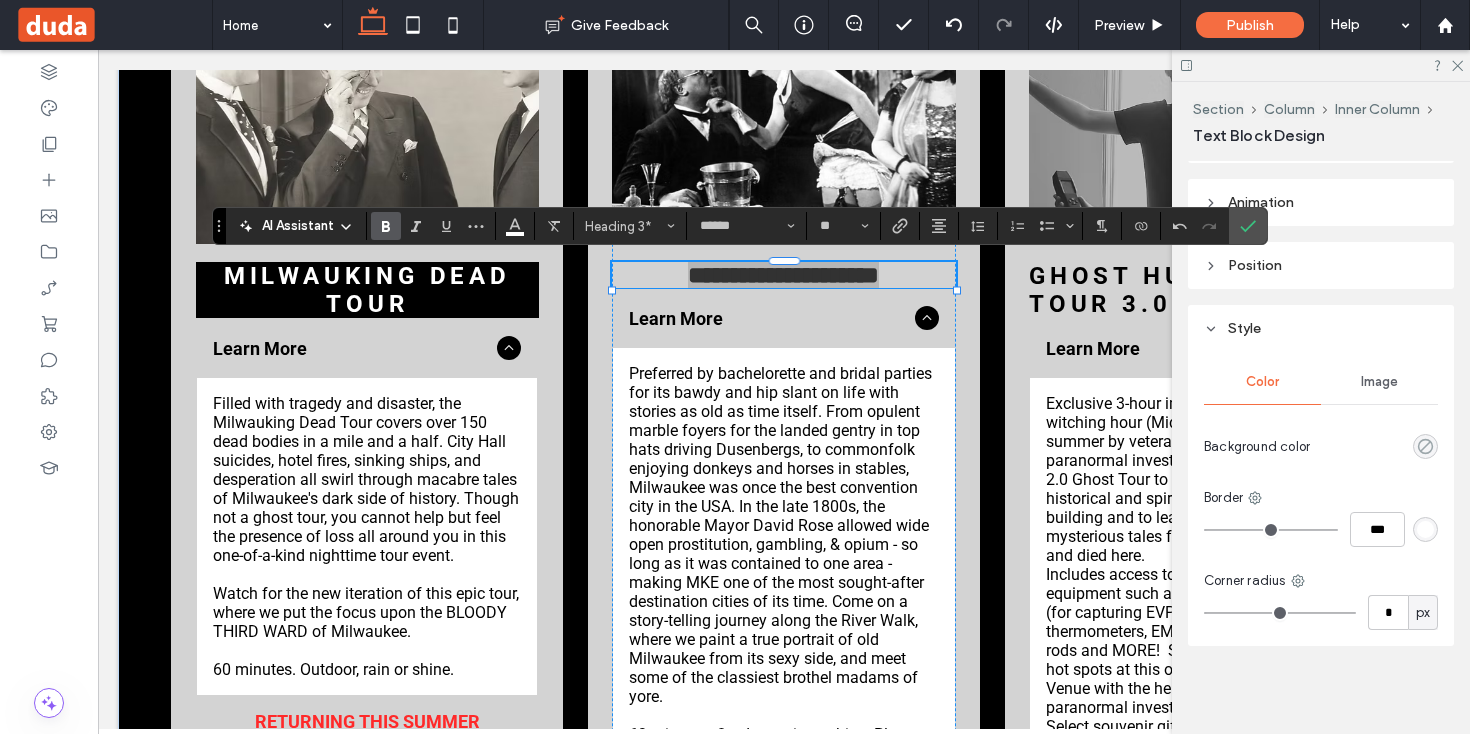 click 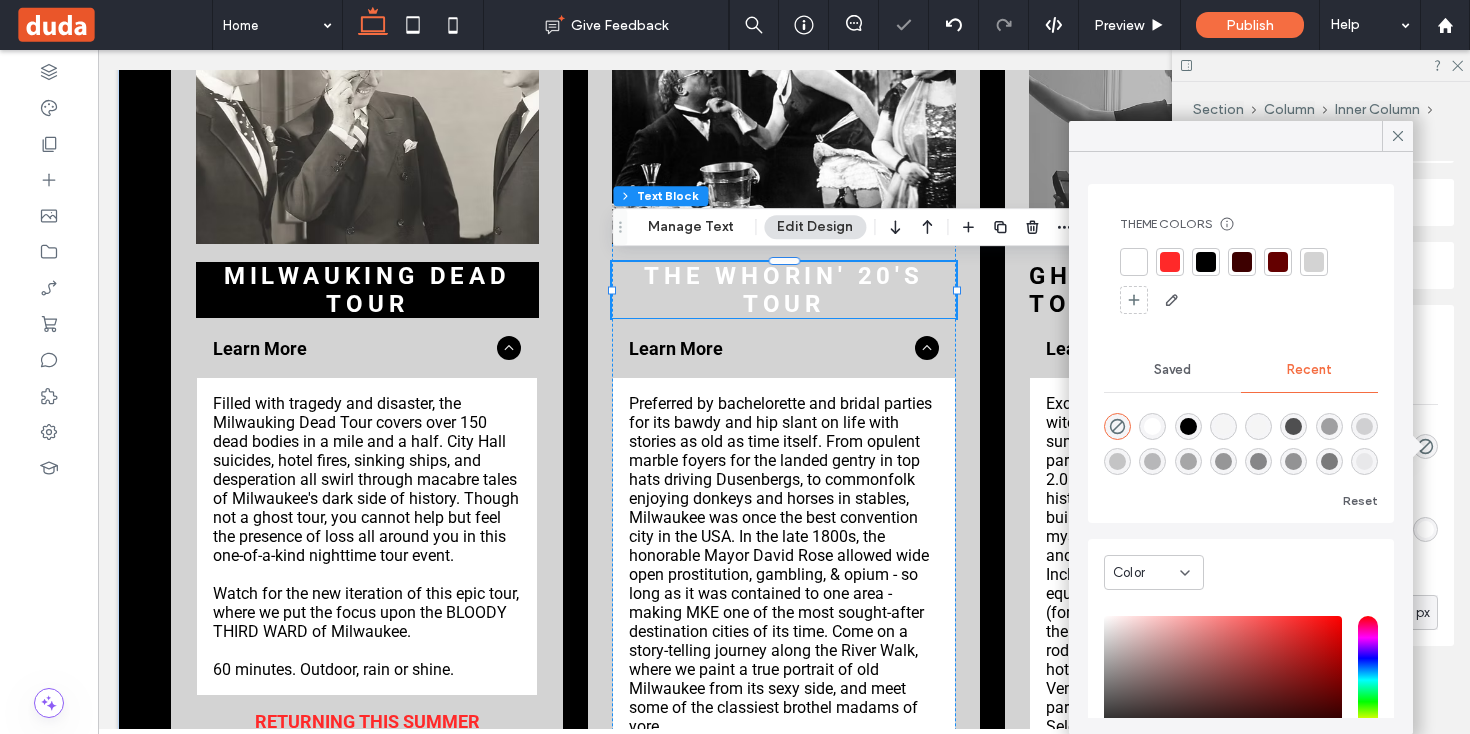 click at bounding box center (1206, 262) 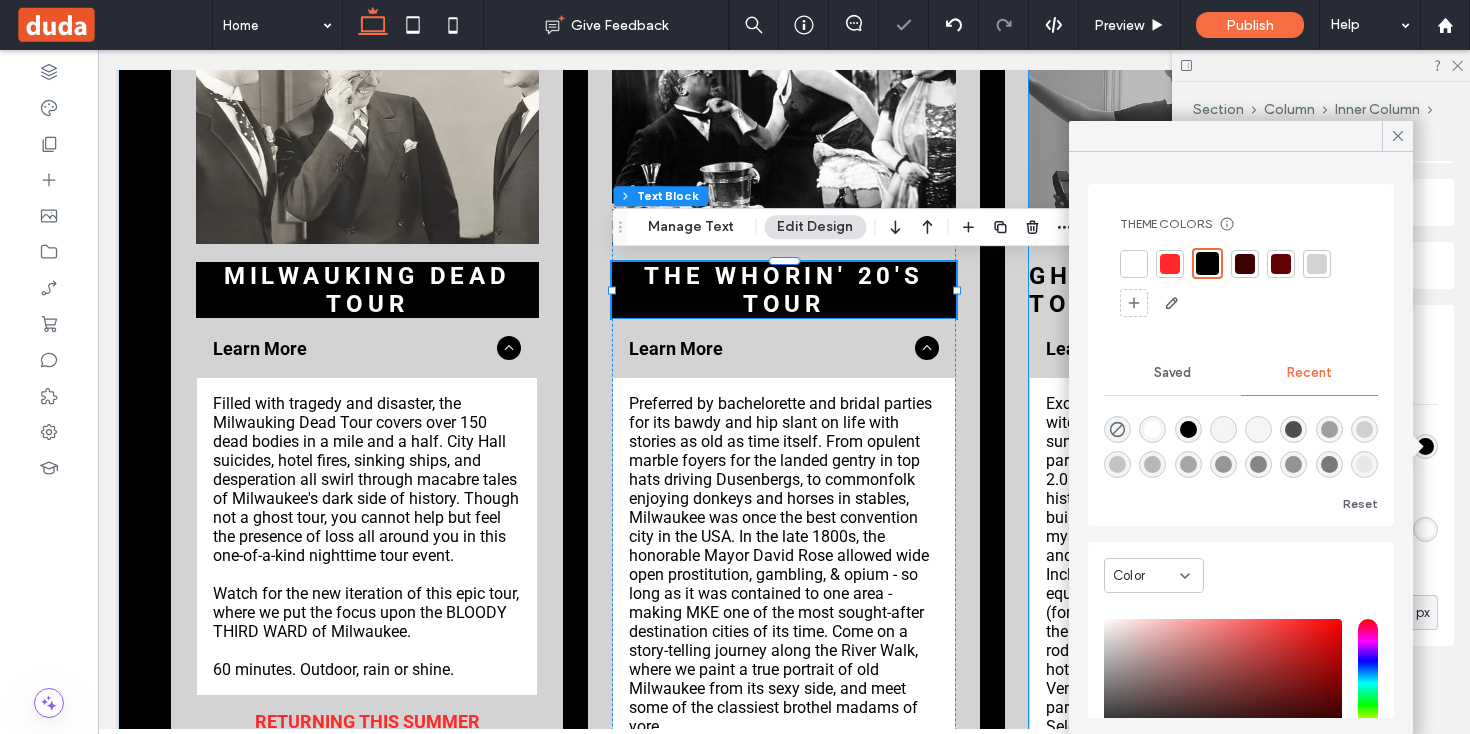 click on "Ghost Hunting Tour 3.0" at bounding box center (1155, 290) 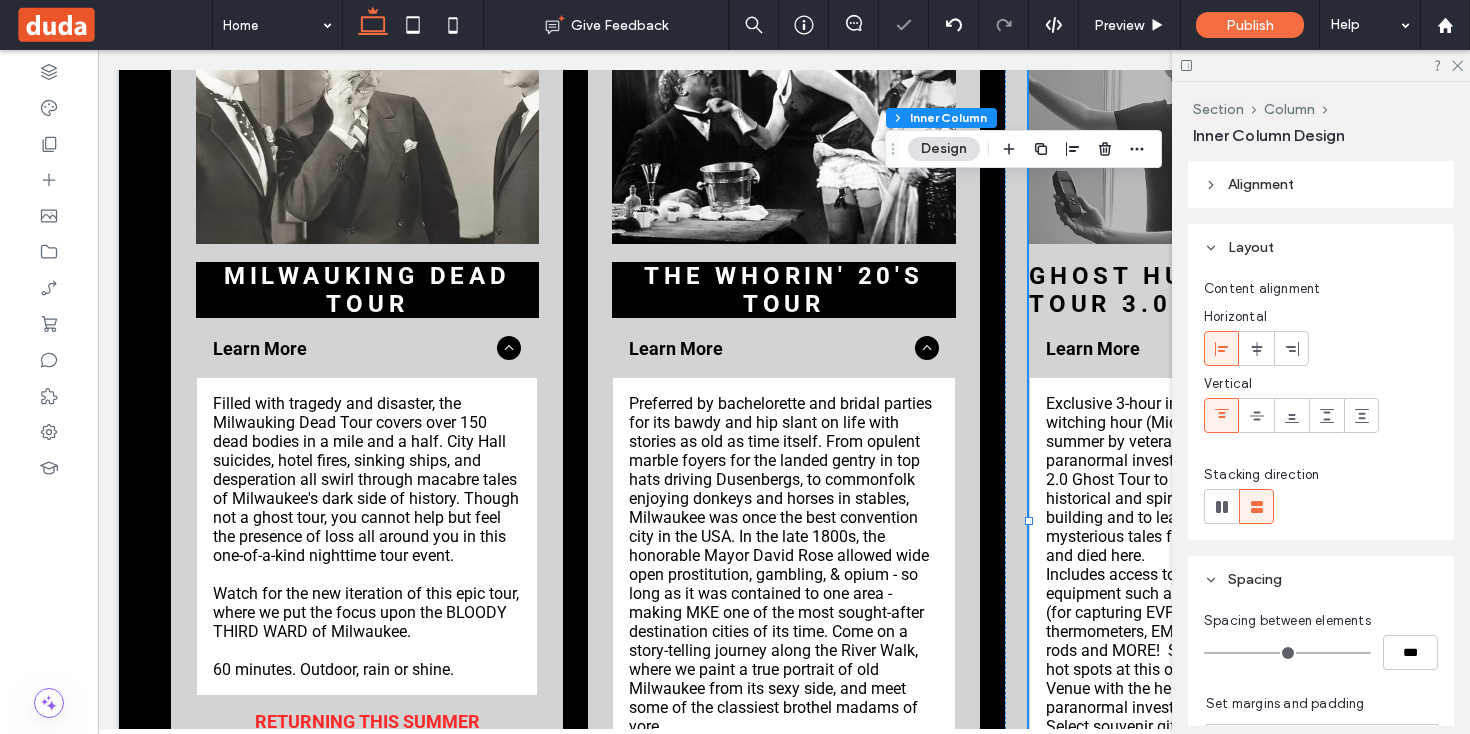 type on "**" 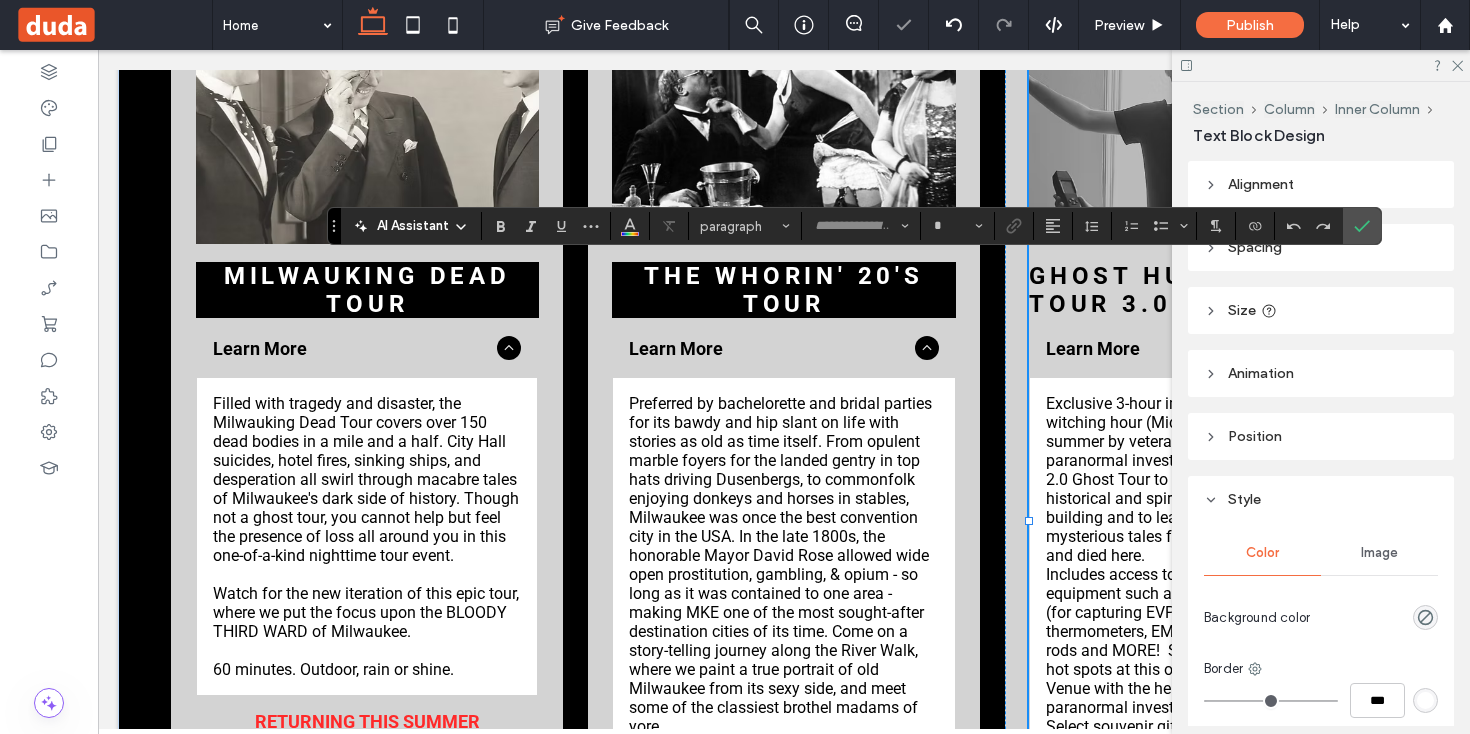 type on "******" 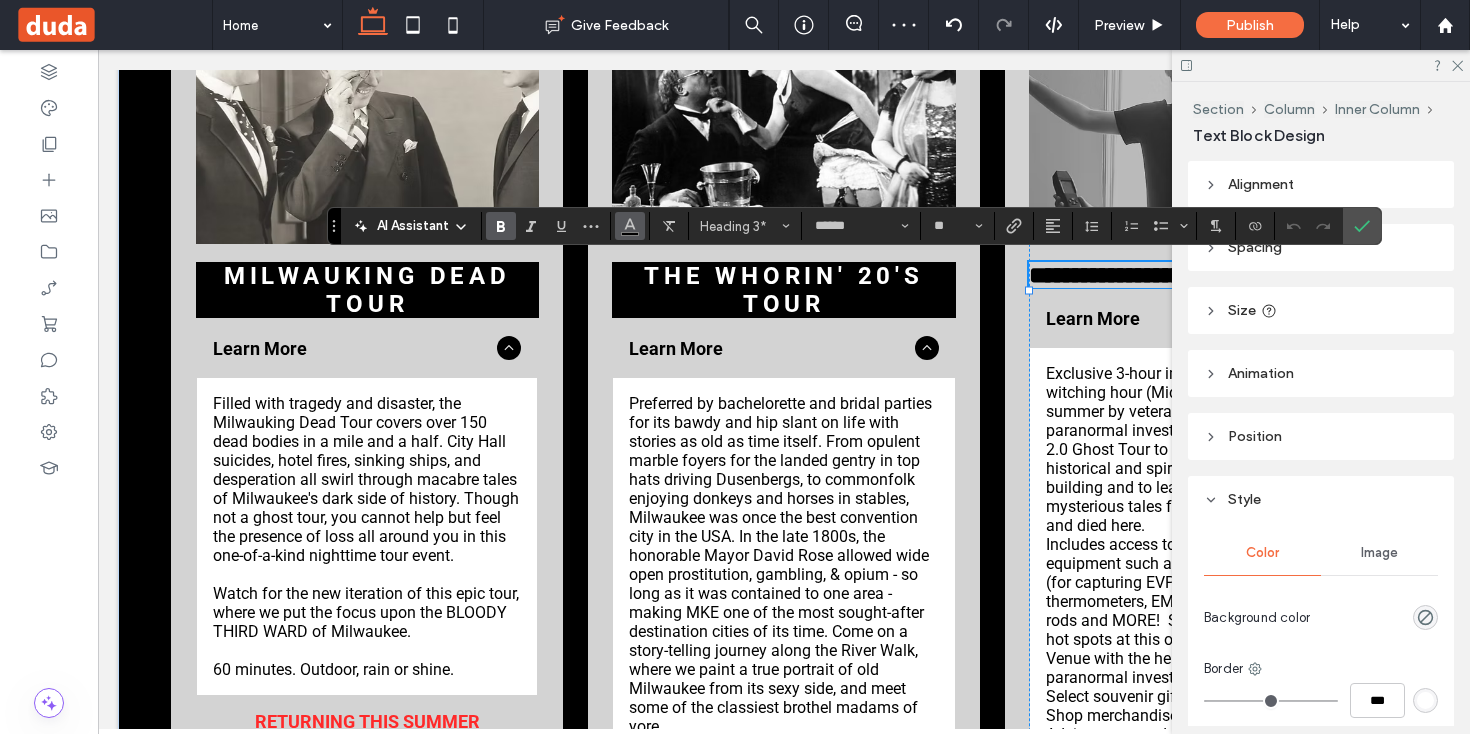 click at bounding box center [630, 226] 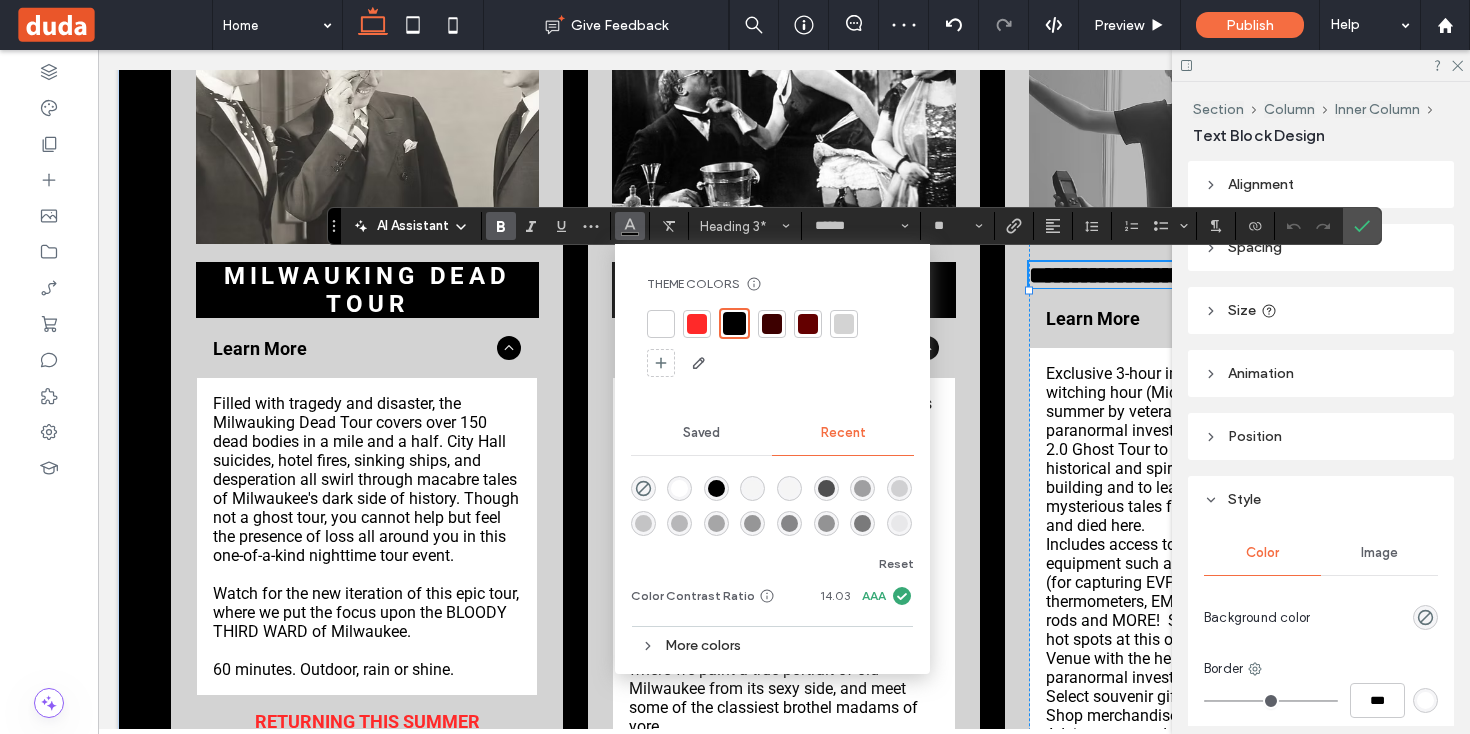 click at bounding box center [661, 324] 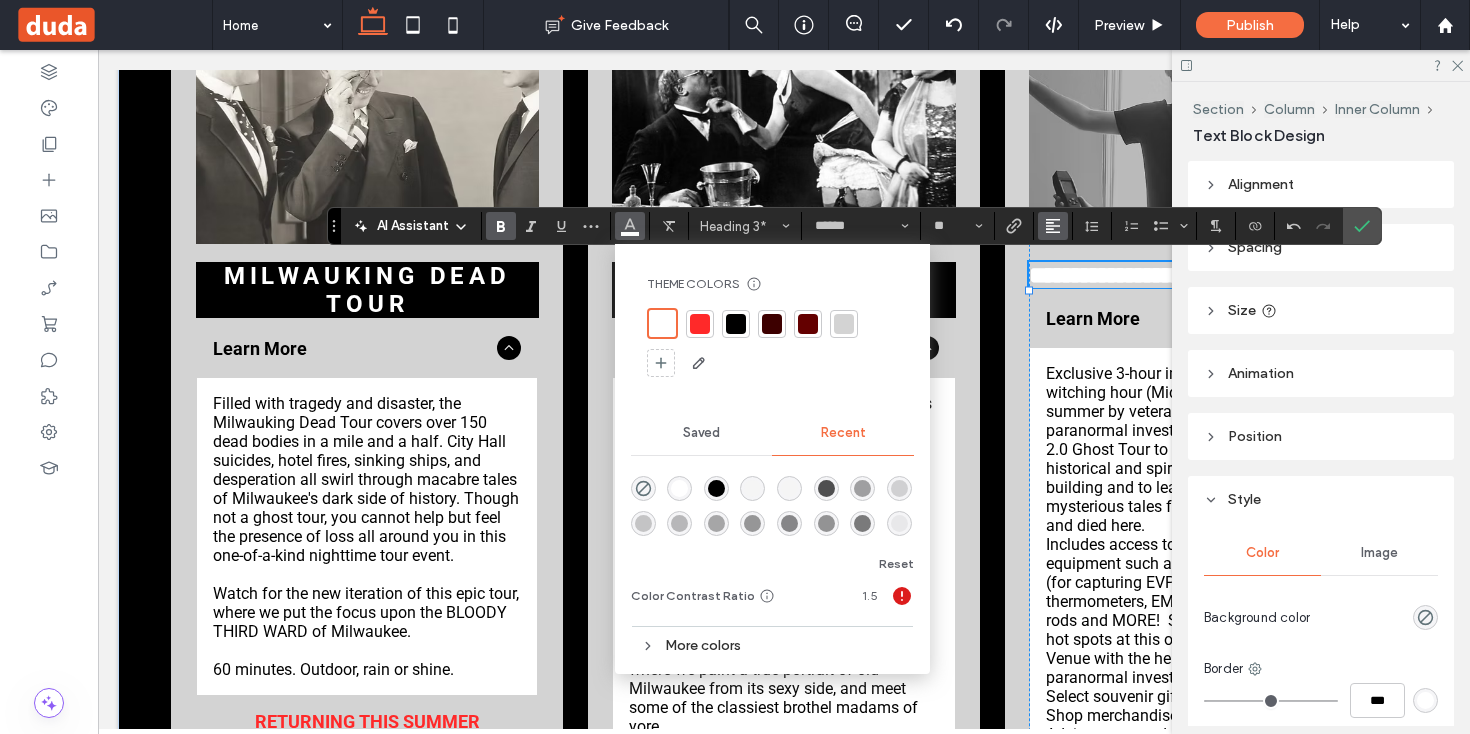 click 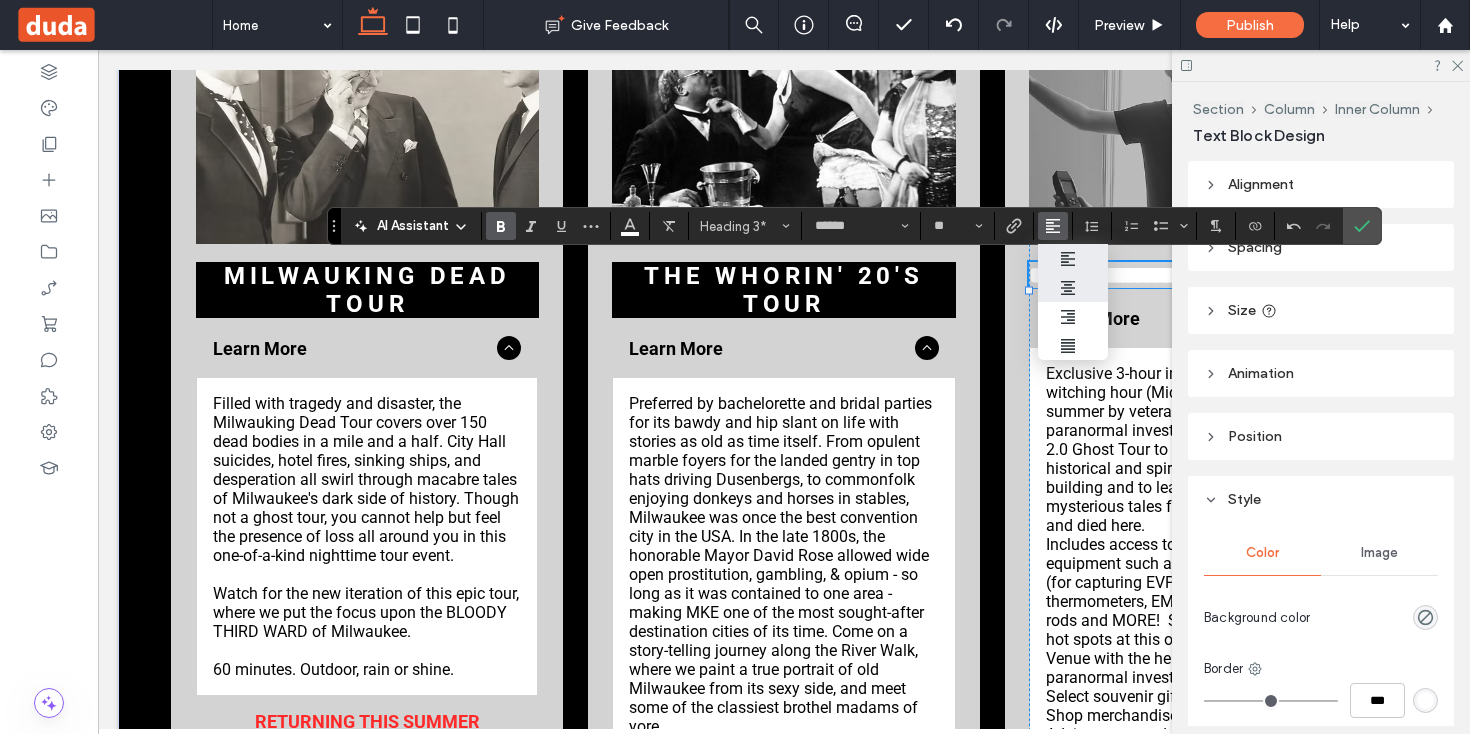click 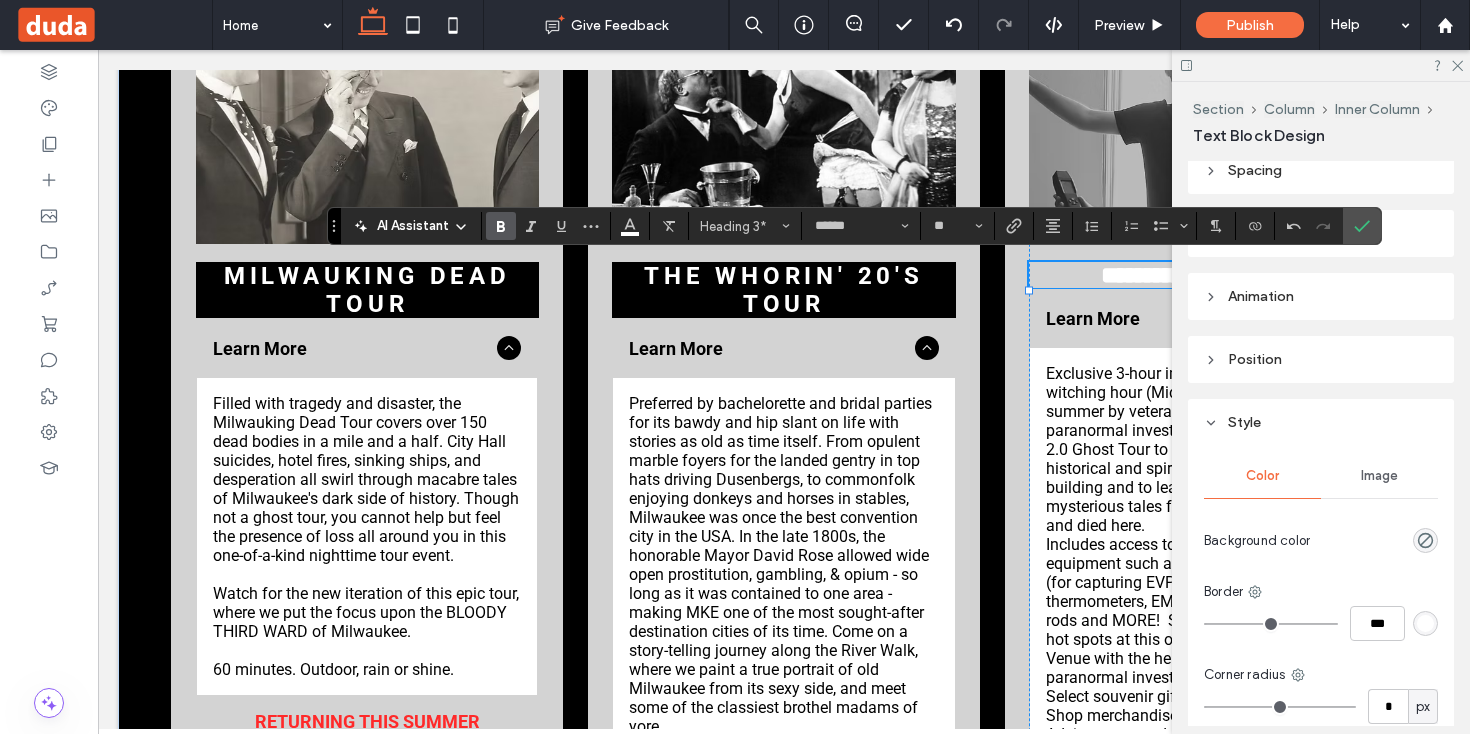 scroll, scrollTop: 82, scrollLeft: 0, axis: vertical 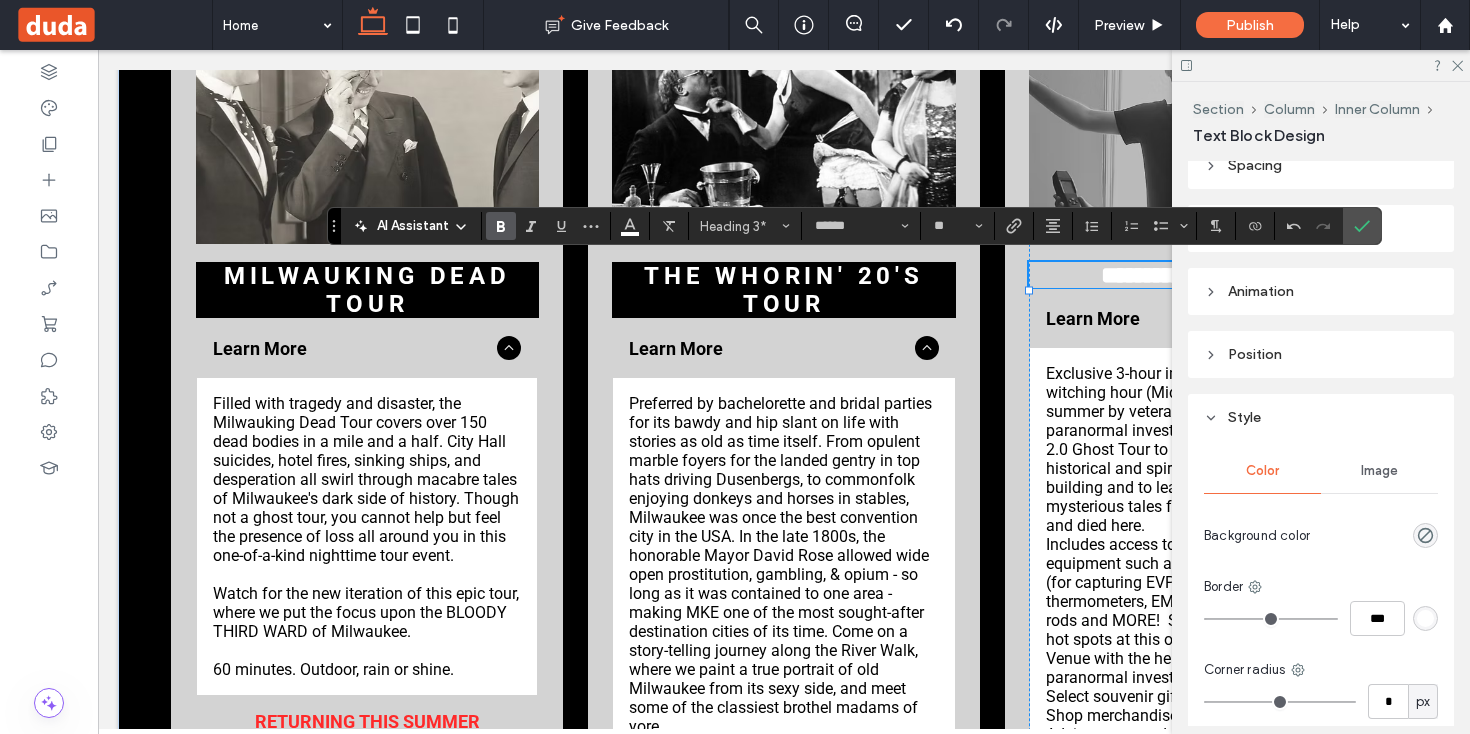click at bounding box center (1425, 535) 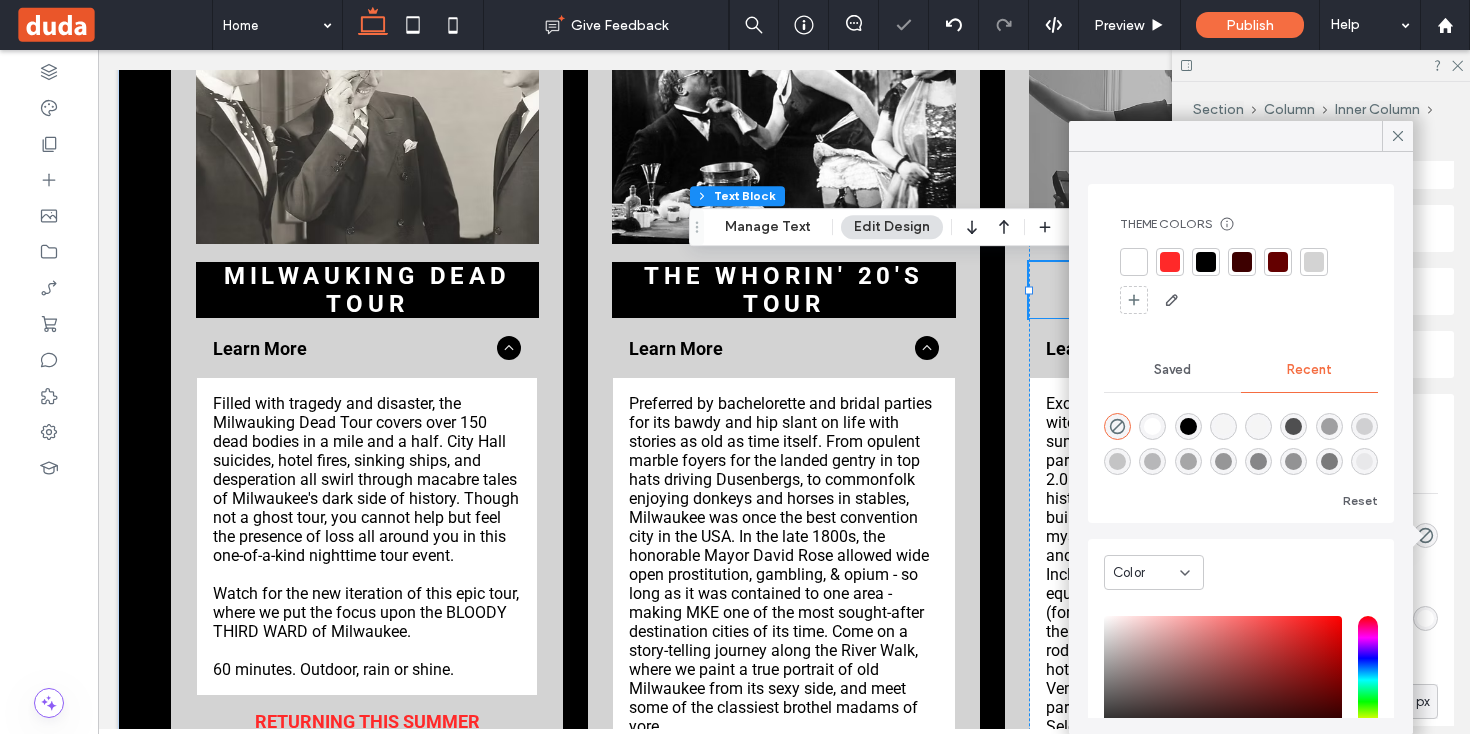 click at bounding box center (1206, 262) 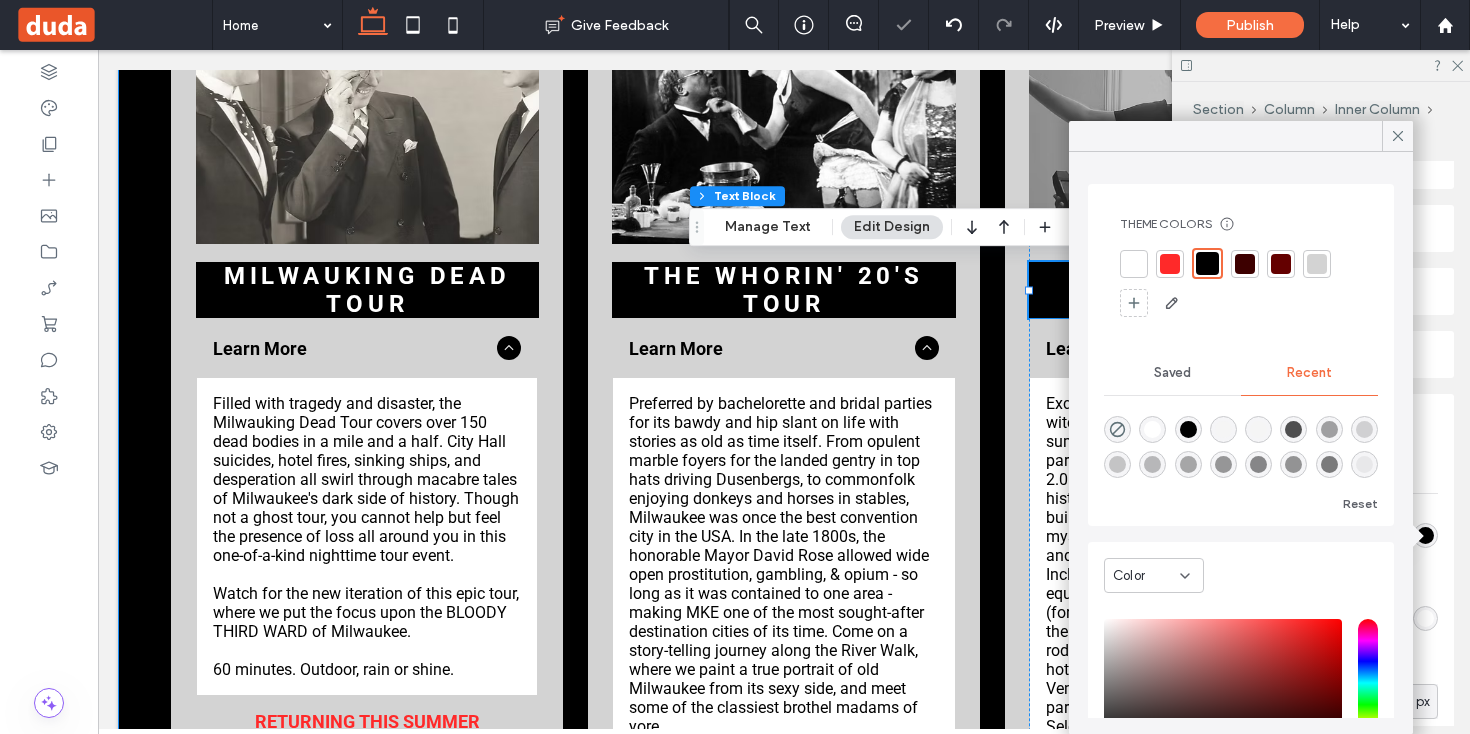 click on "Milwauking Dead Tour
Learn More Filled with tragedy and disaster, the Milwauking Dead Tour covers over 150 dead bodies in a mile and a half. City Hall suicides, hotel fires, sinking ships, and desperation all swirl through macabre tales of Milwaukee's dark side of history. Though not a ghost tour, you cannot help but feel the presence of loss all around you in this one-of-a-kind nighttime tour event. Watch for the new iteration of this epic tour, where we put the focus upon the BLOODY THIRD WARD of Milwaukee. 60 minutes. Outdoor, rain or shine. Title or Question Describe the item or answer the question so that site visitors who are interested get more information. You can emphasize this text with bullets, italics or bold, and add links. Button Button
Returning this
summer
Book Now
The Whorin' 20's Tour
Learn More 60 minutes. Outdoor, rain or shine. Please arrive 20 min. before tour start time. $40/person" at bounding box center [784, 519] 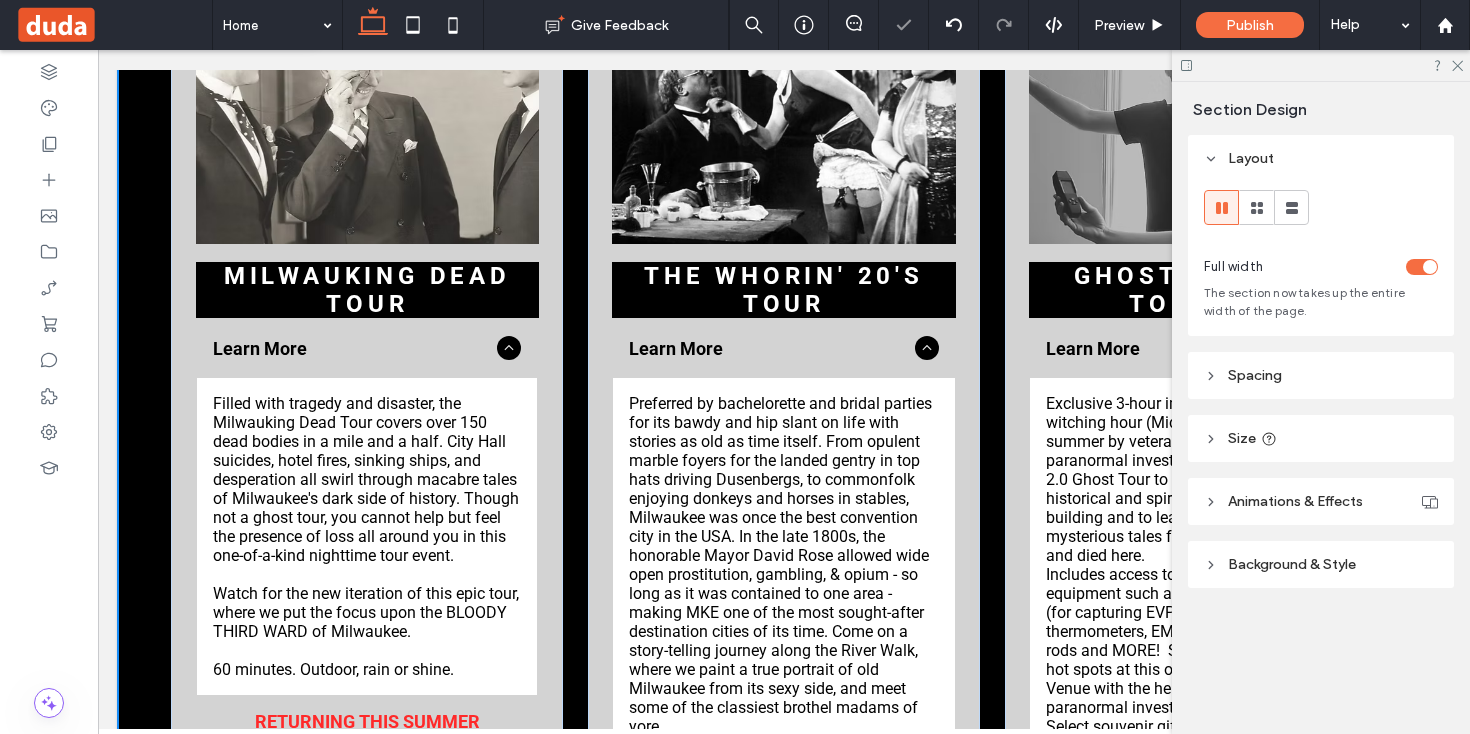 type on "**" 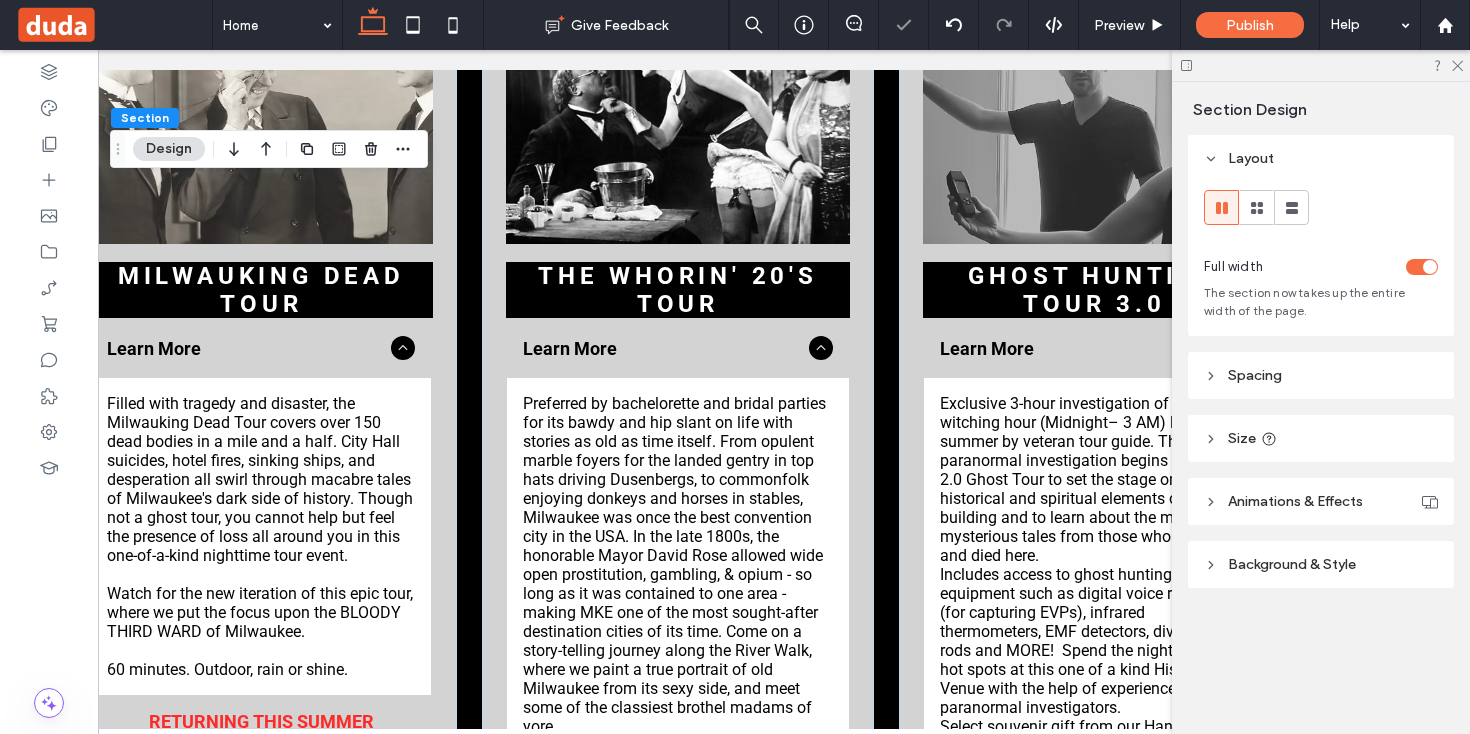 scroll, scrollTop: 0, scrollLeft: 298, axis: horizontal 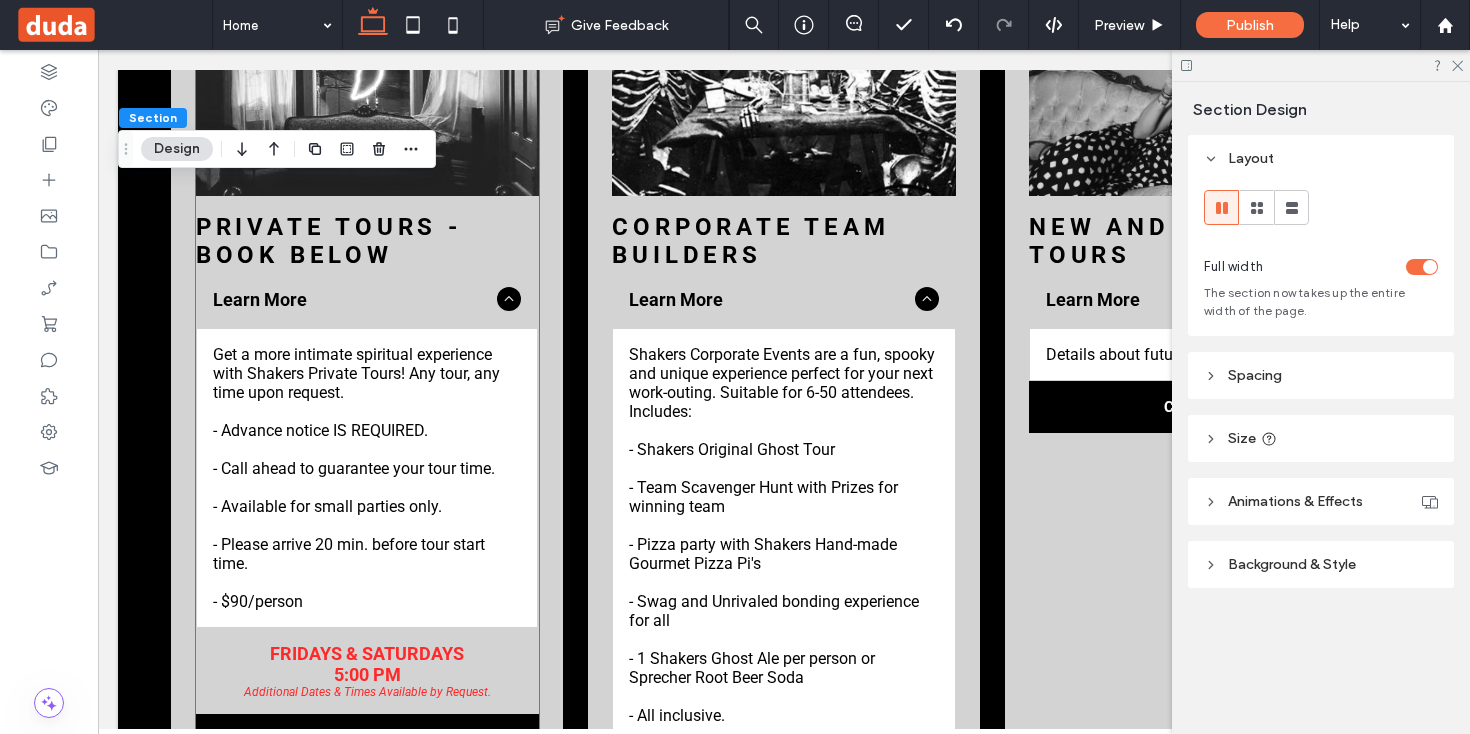 click on "Private Tours - book below" at bounding box center (329, 241) 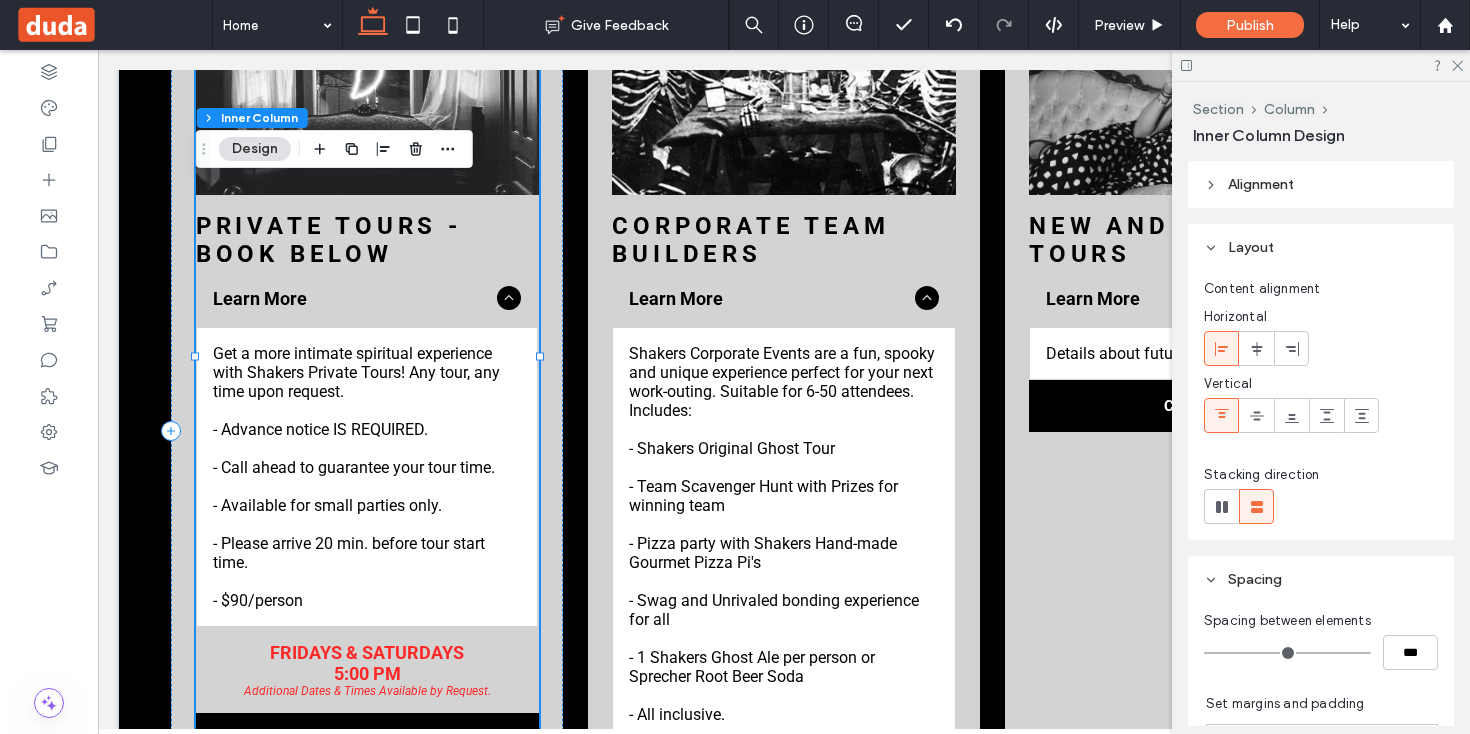 click on "Private Tours - book below" at bounding box center (329, 240) 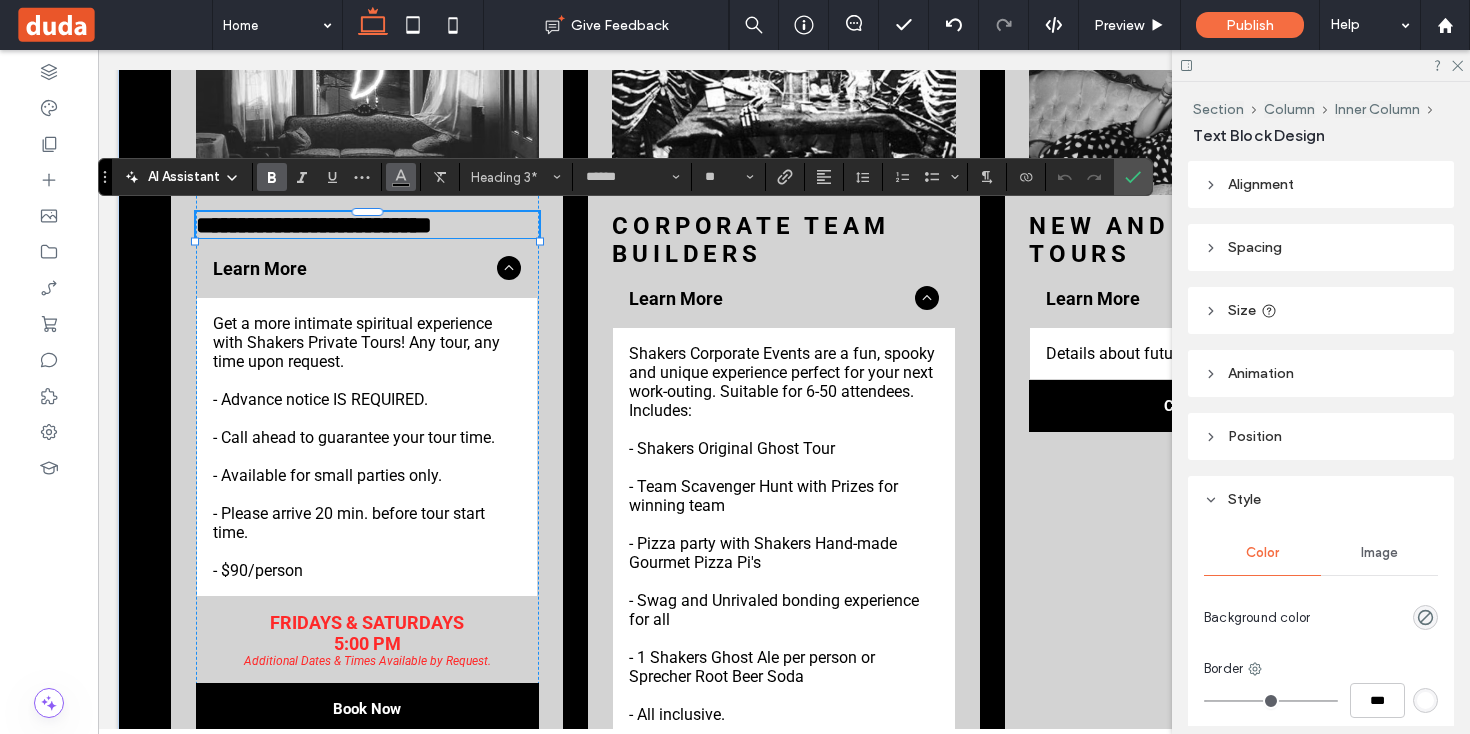 click 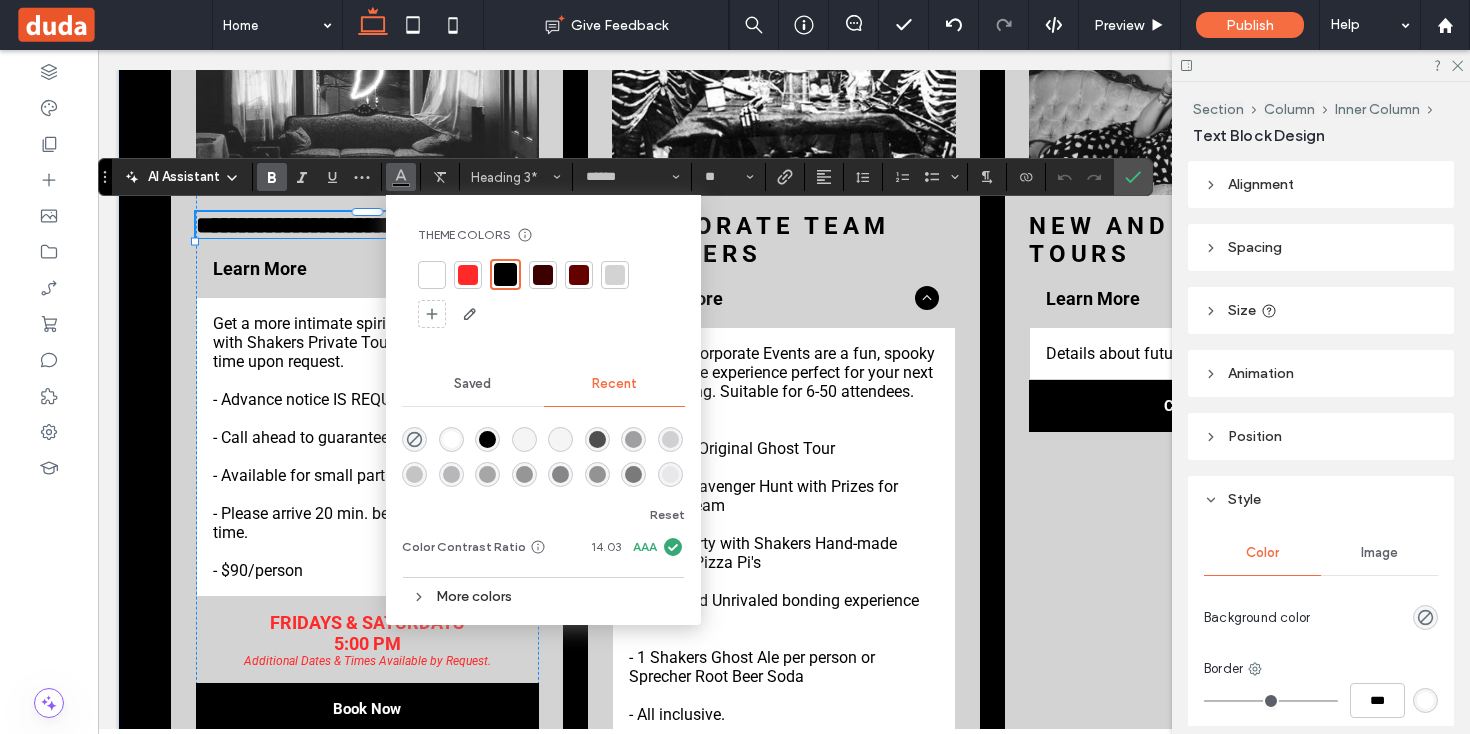 drag, startPoint x: 422, startPoint y: 271, endPoint x: 645, endPoint y: 299, distance: 224.75098 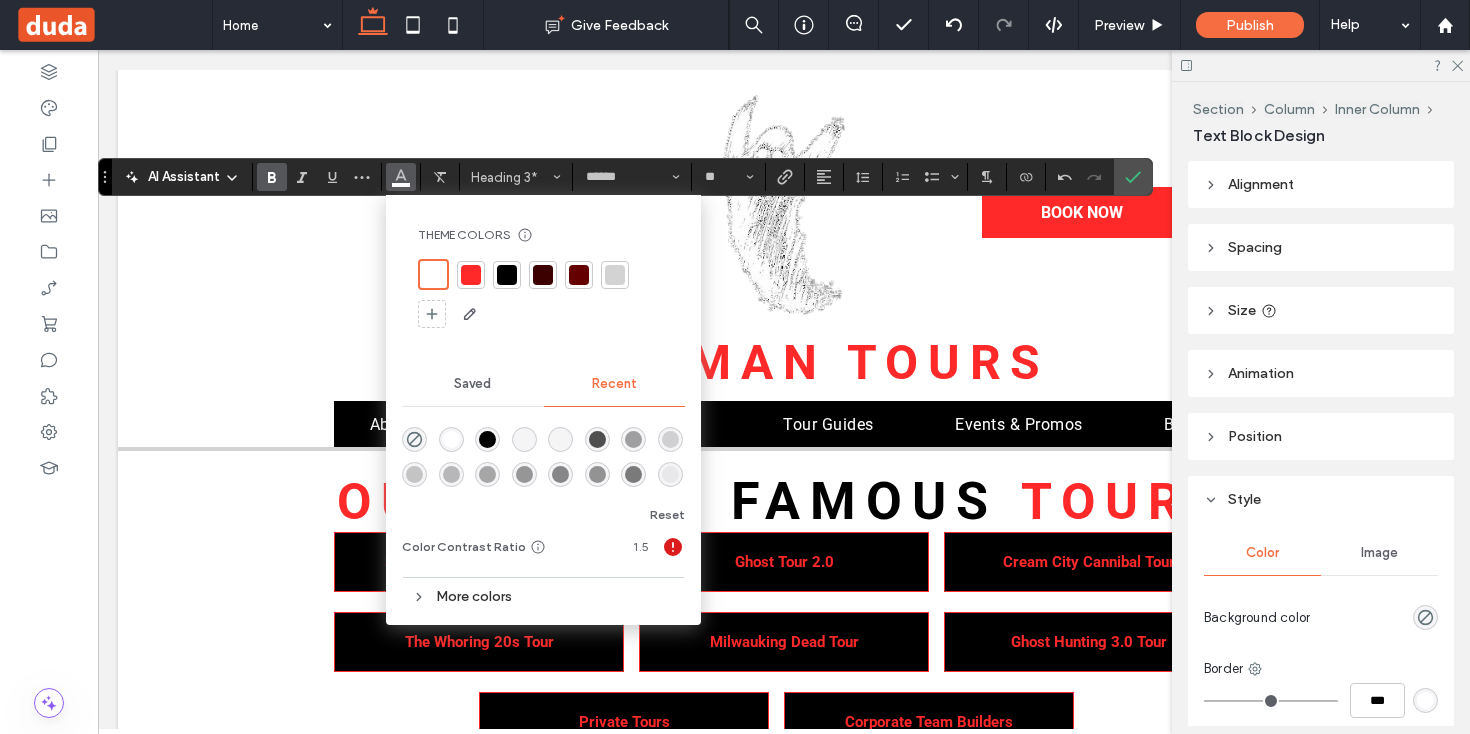 scroll, scrollTop: 4666, scrollLeft: 0, axis: vertical 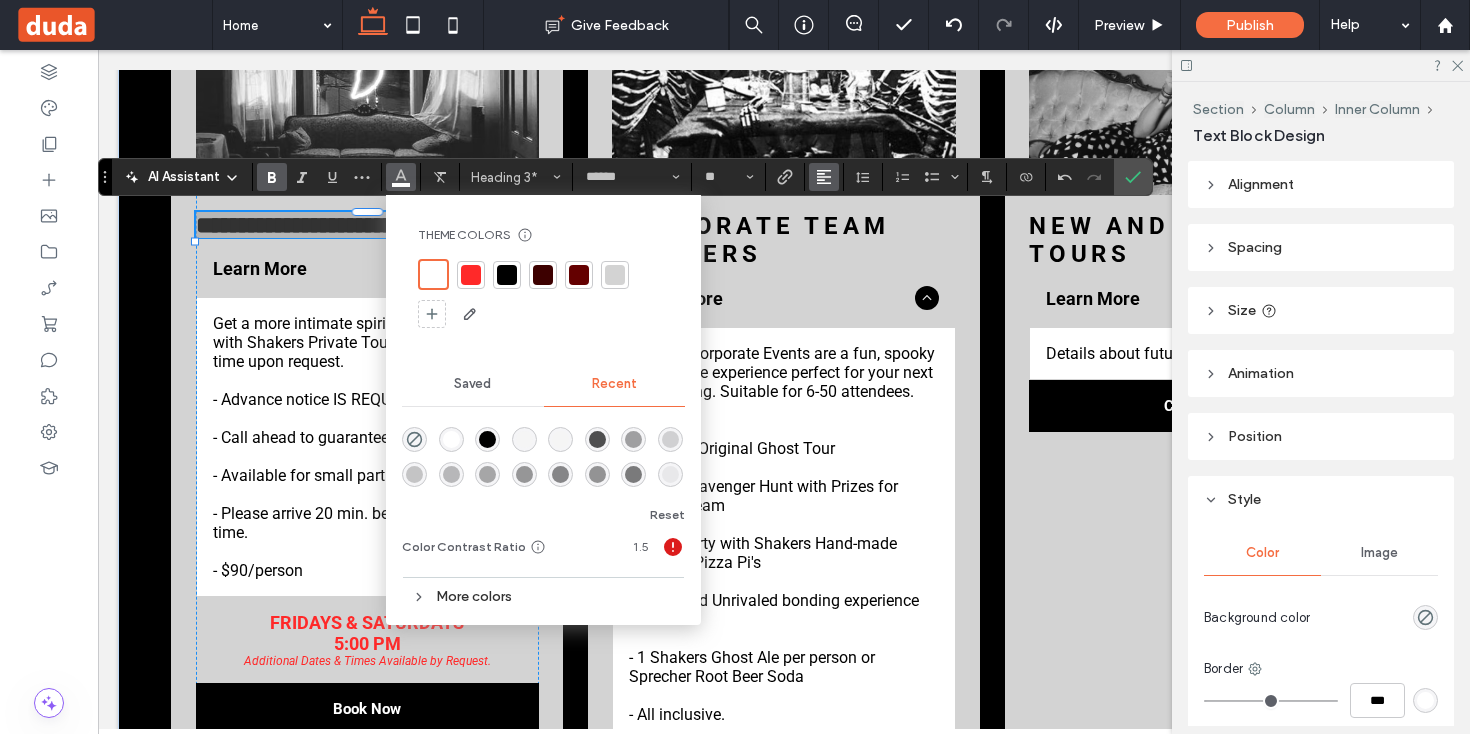 click 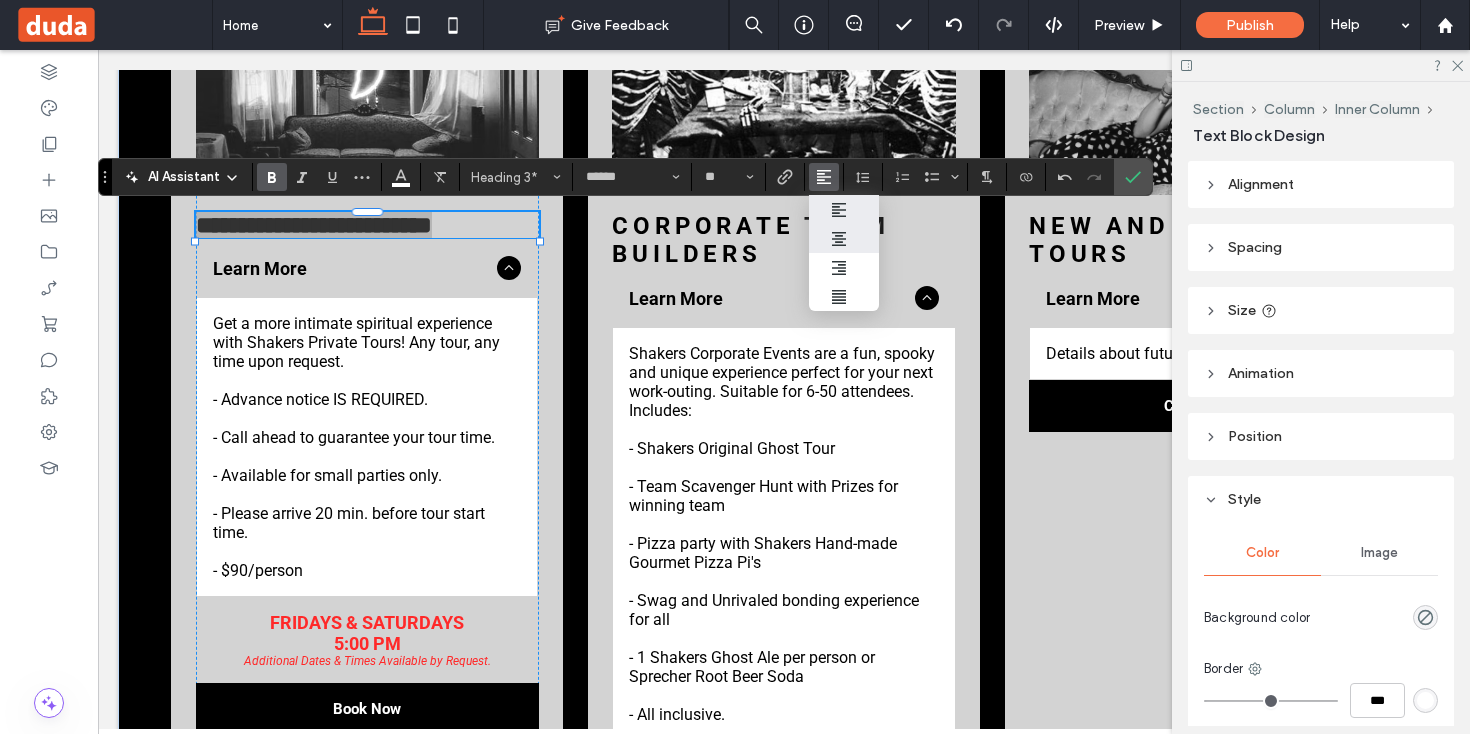 click at bounding box center (844, 238) 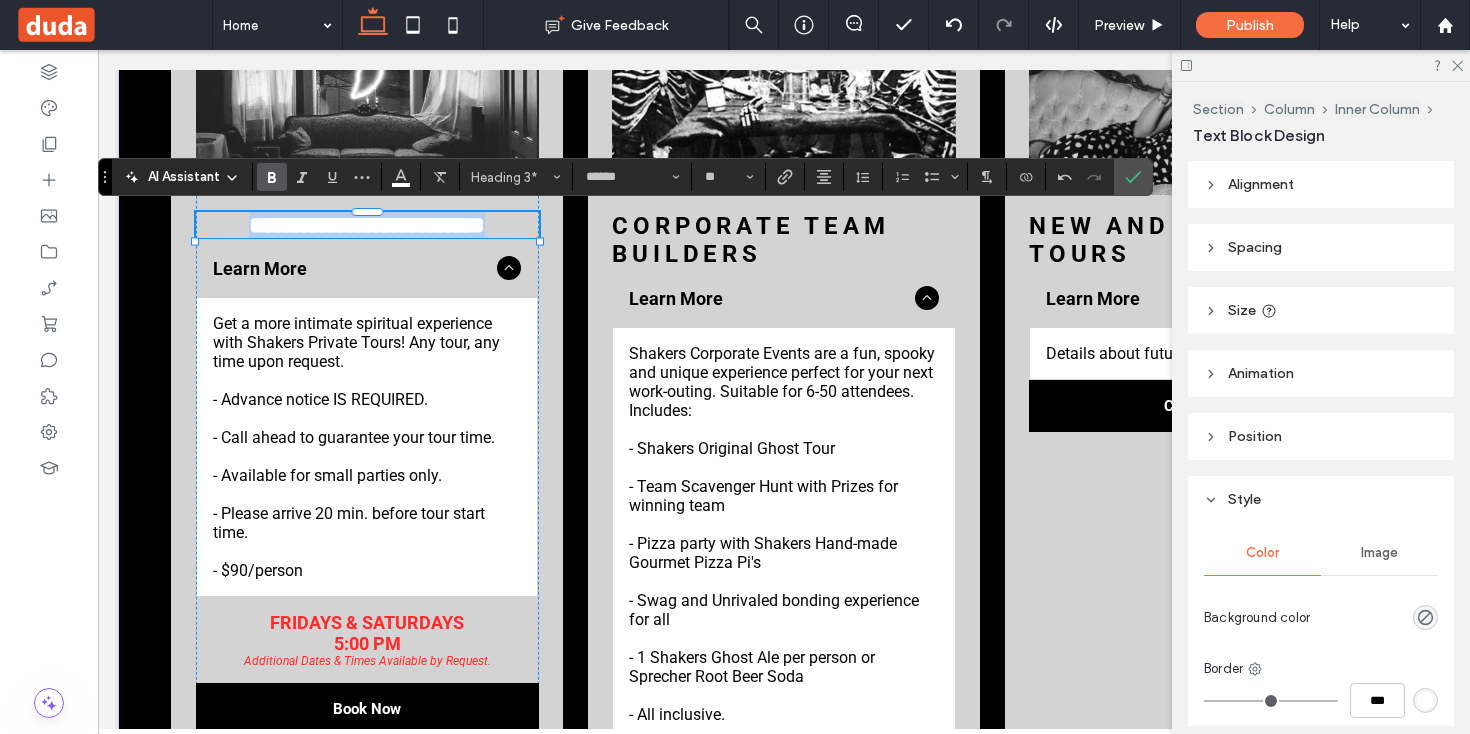 scroll, scrollTop: 171, scrollLeft: 0, axis: vertical 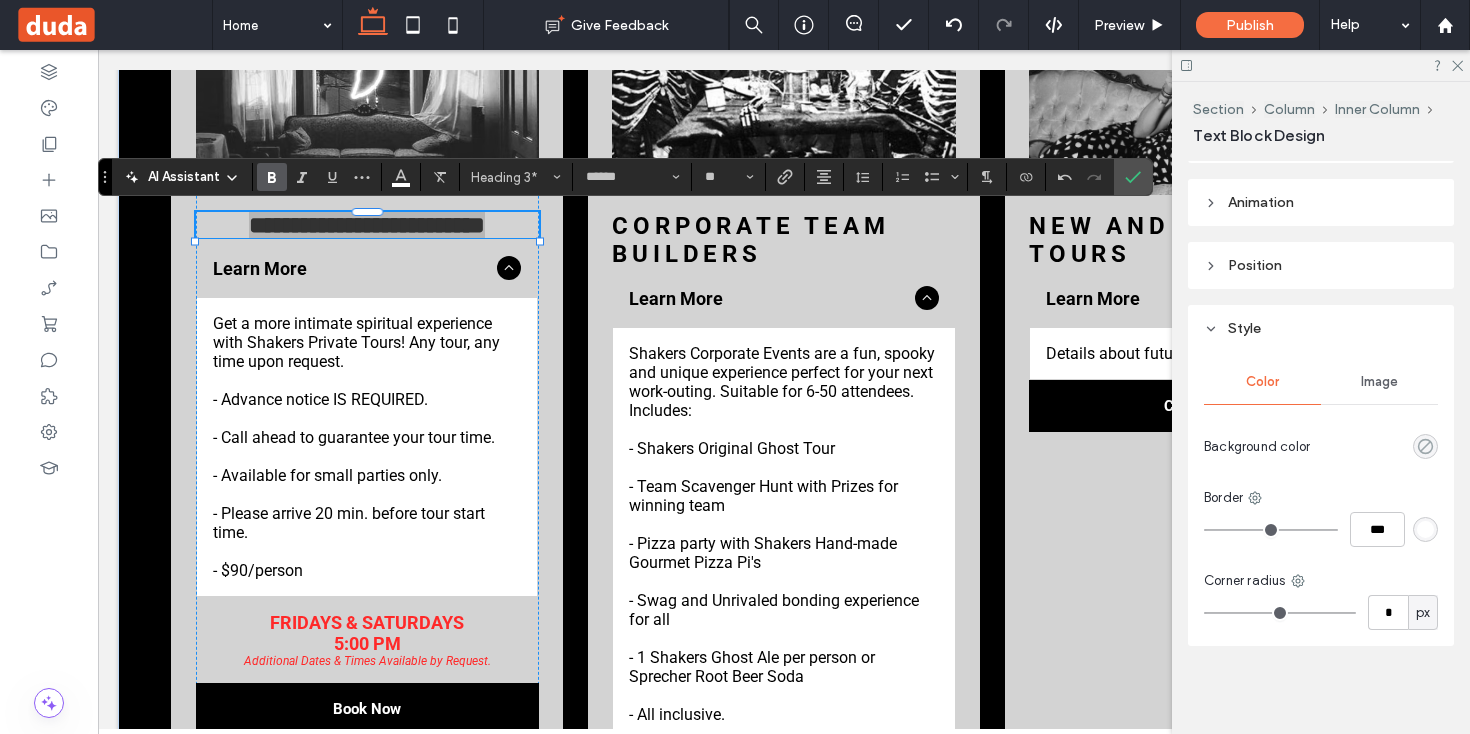 click 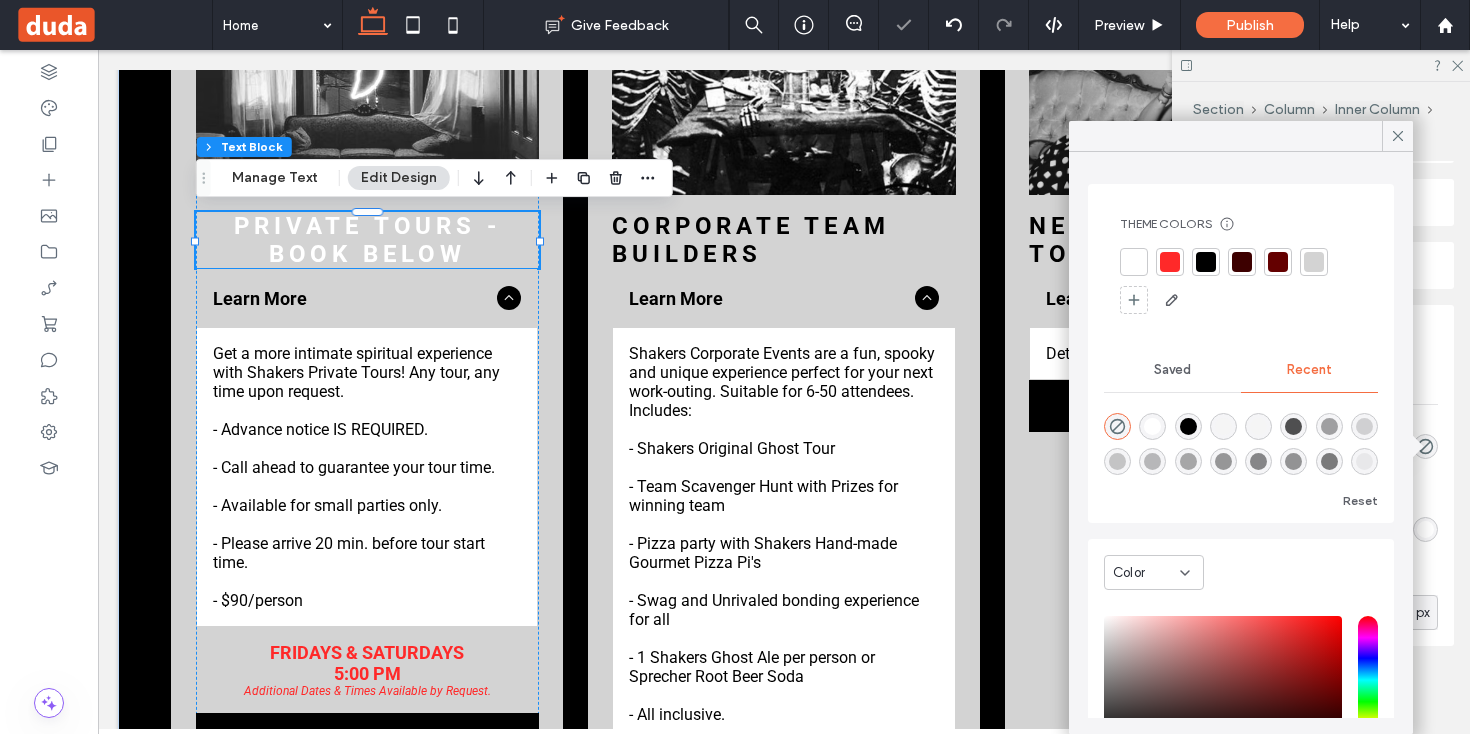 click at bounding box center (1206, 262) 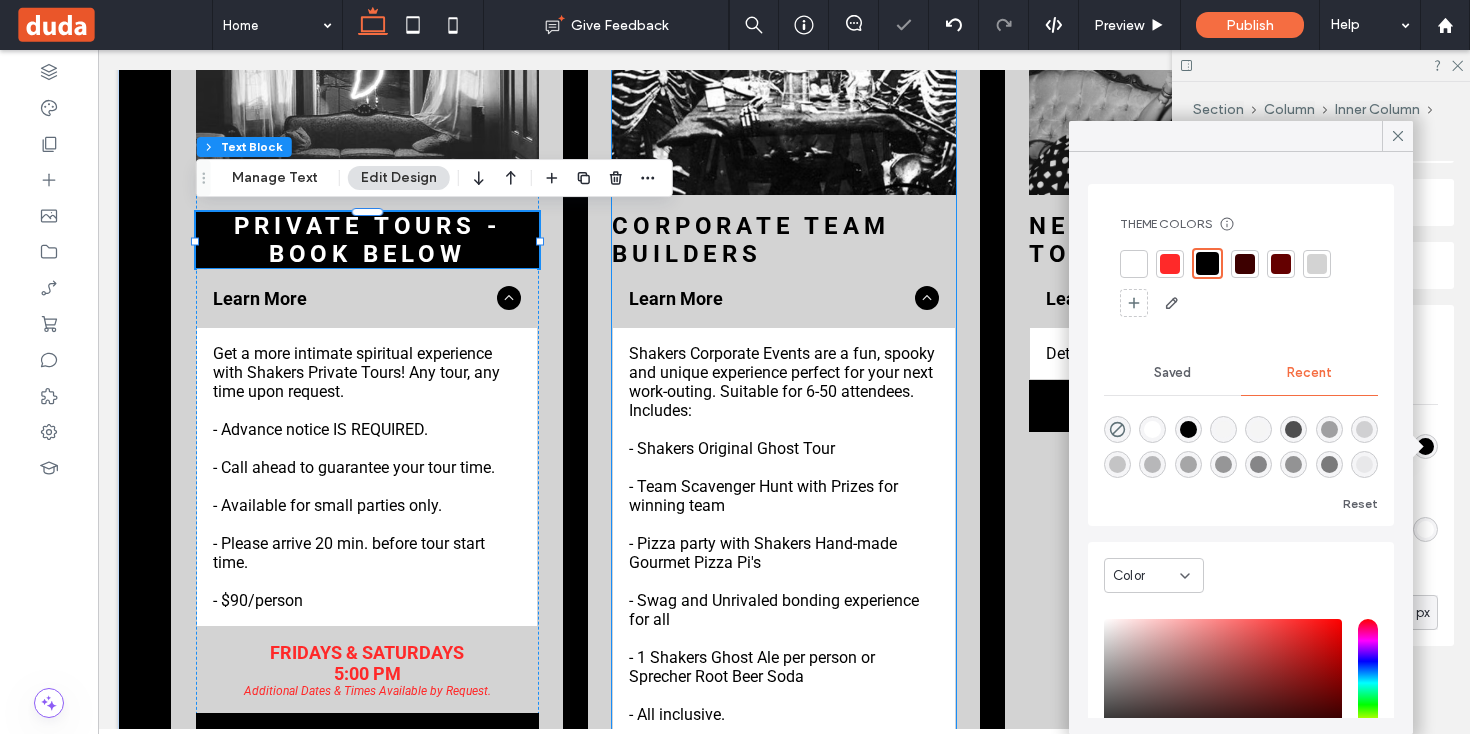 click on "Corporate Team Builders" at bounding box center [750, 240] 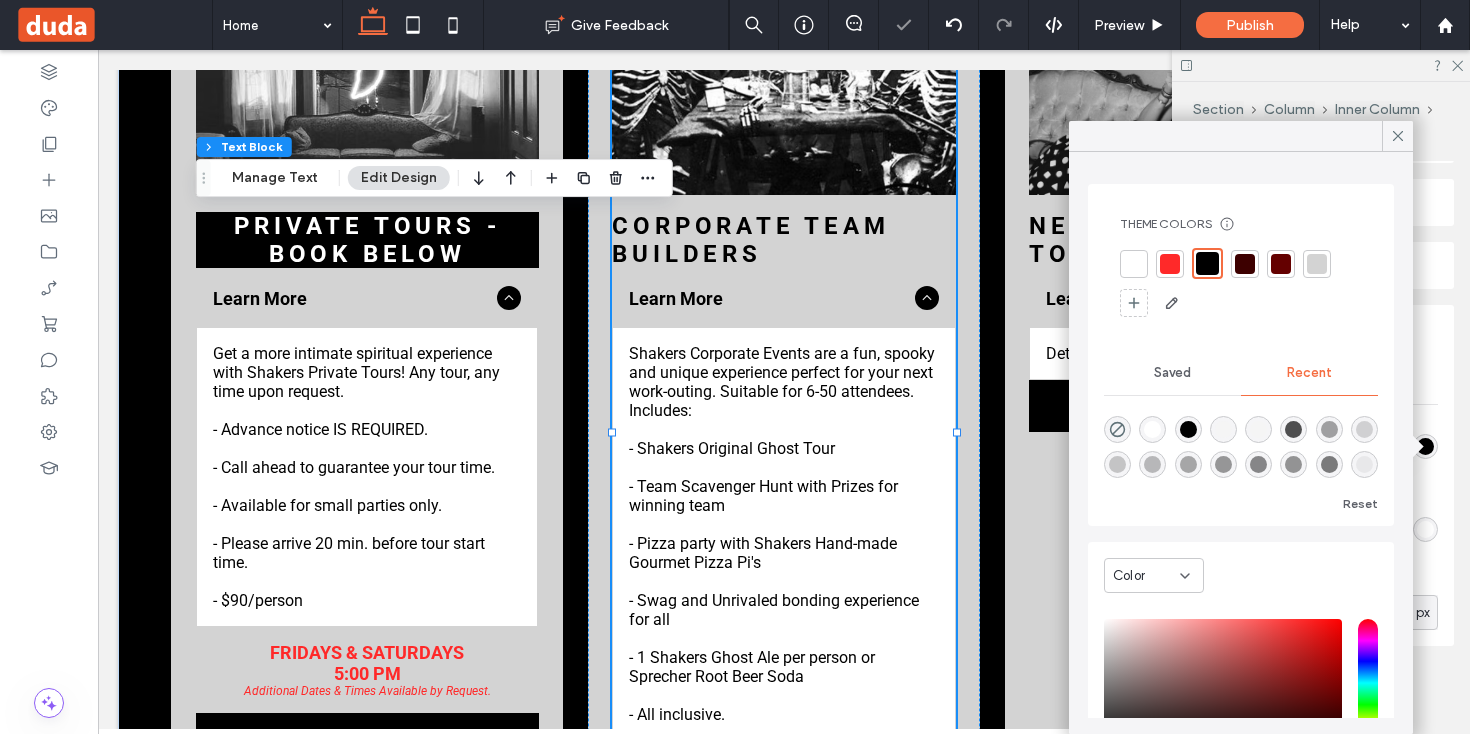 click on "Corporate Team Builders" at bounding box center [750, 240] 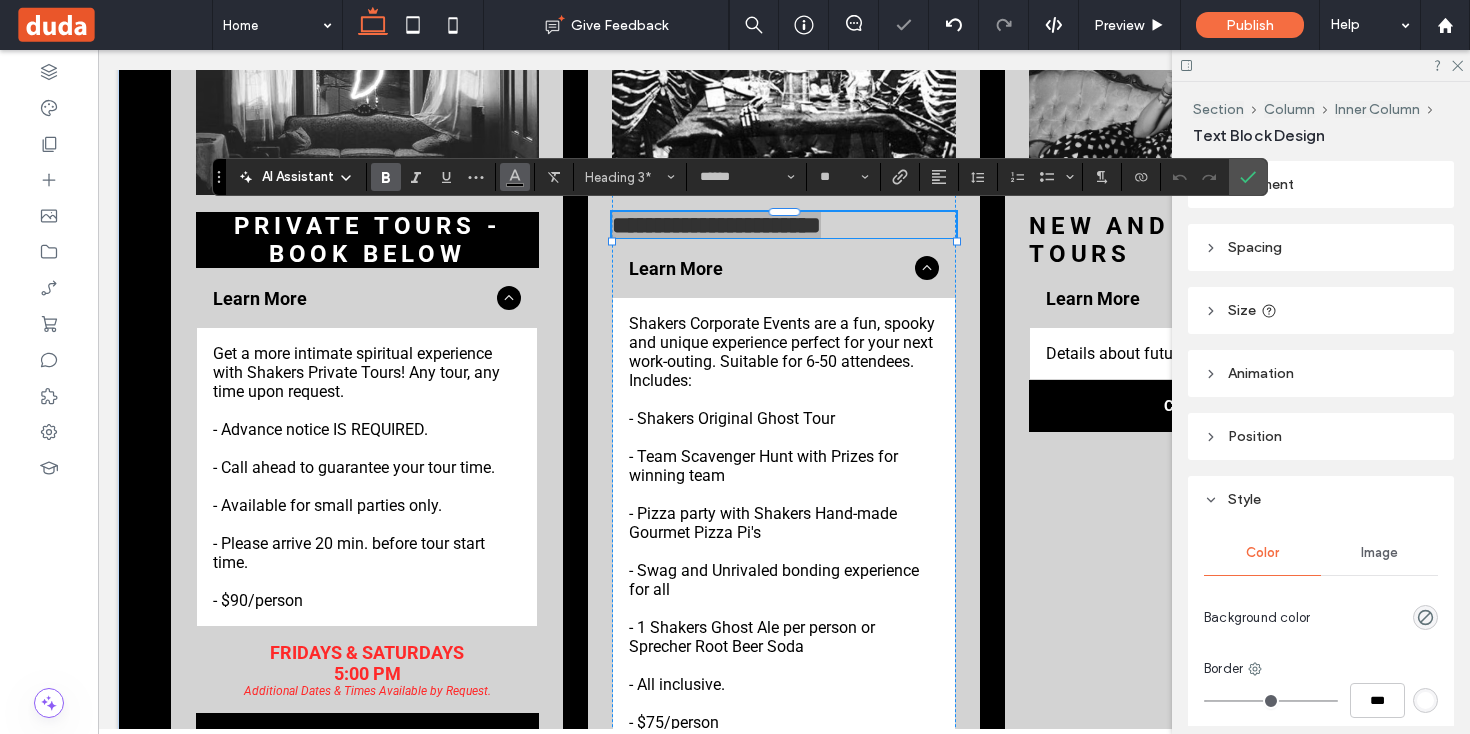 click at bounding box center [515, 175] 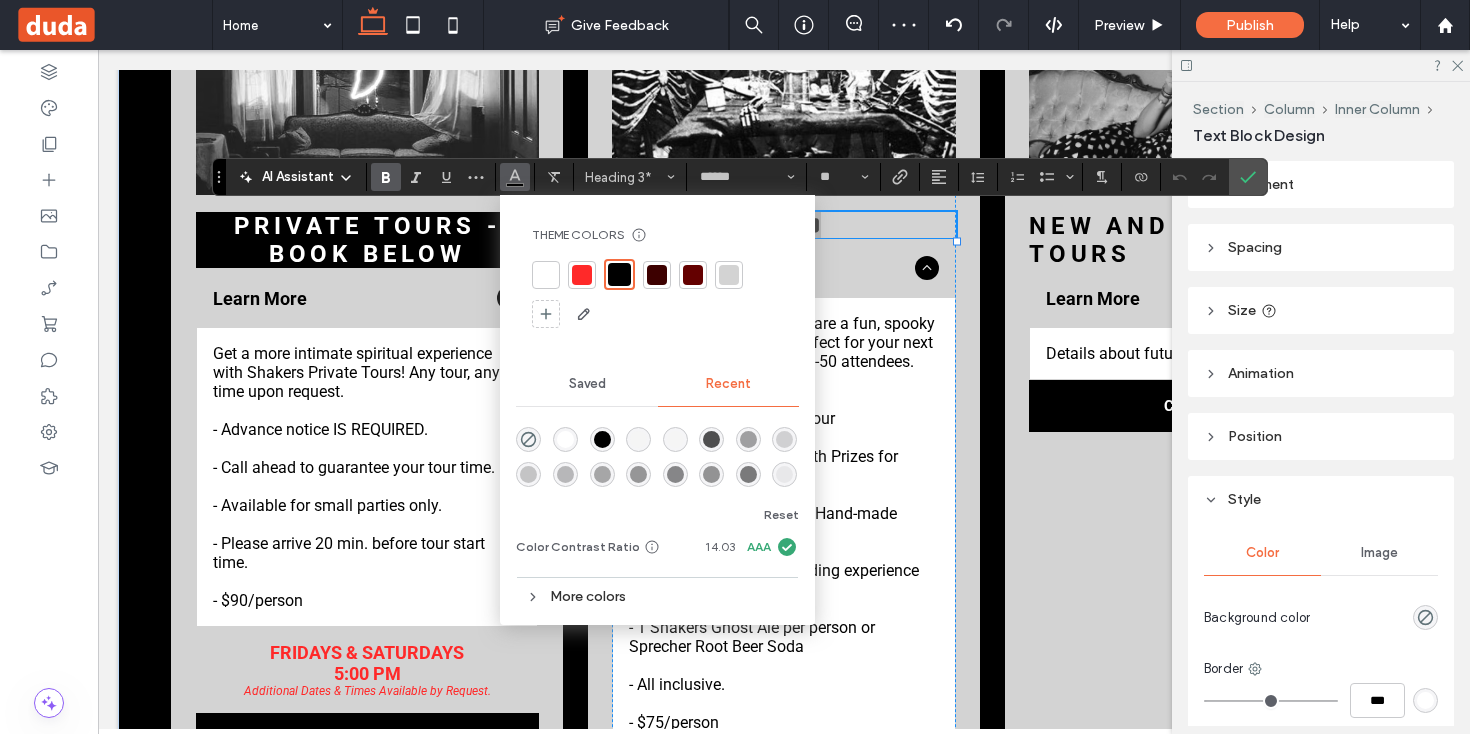 click at bounding box center [546, 275] 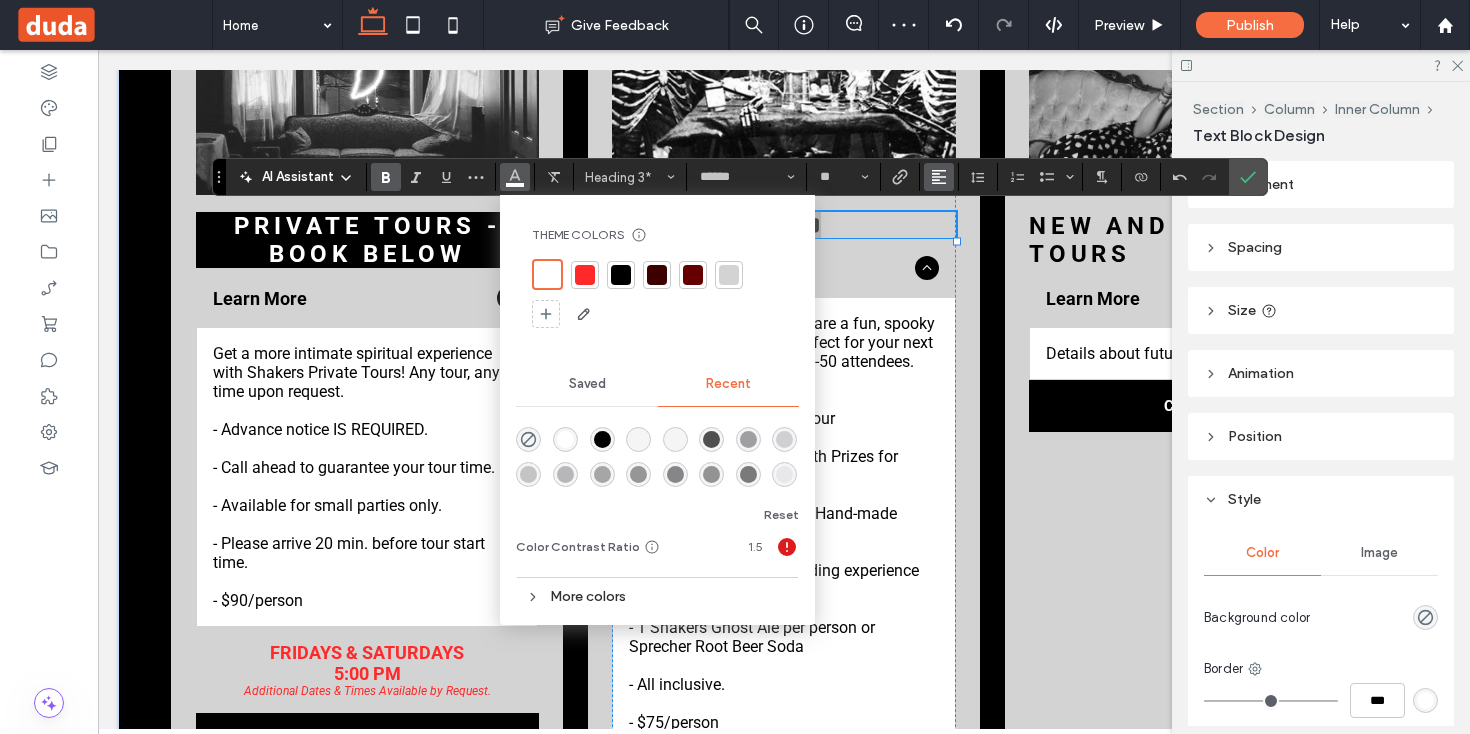 click at bounding box center [939, 177] 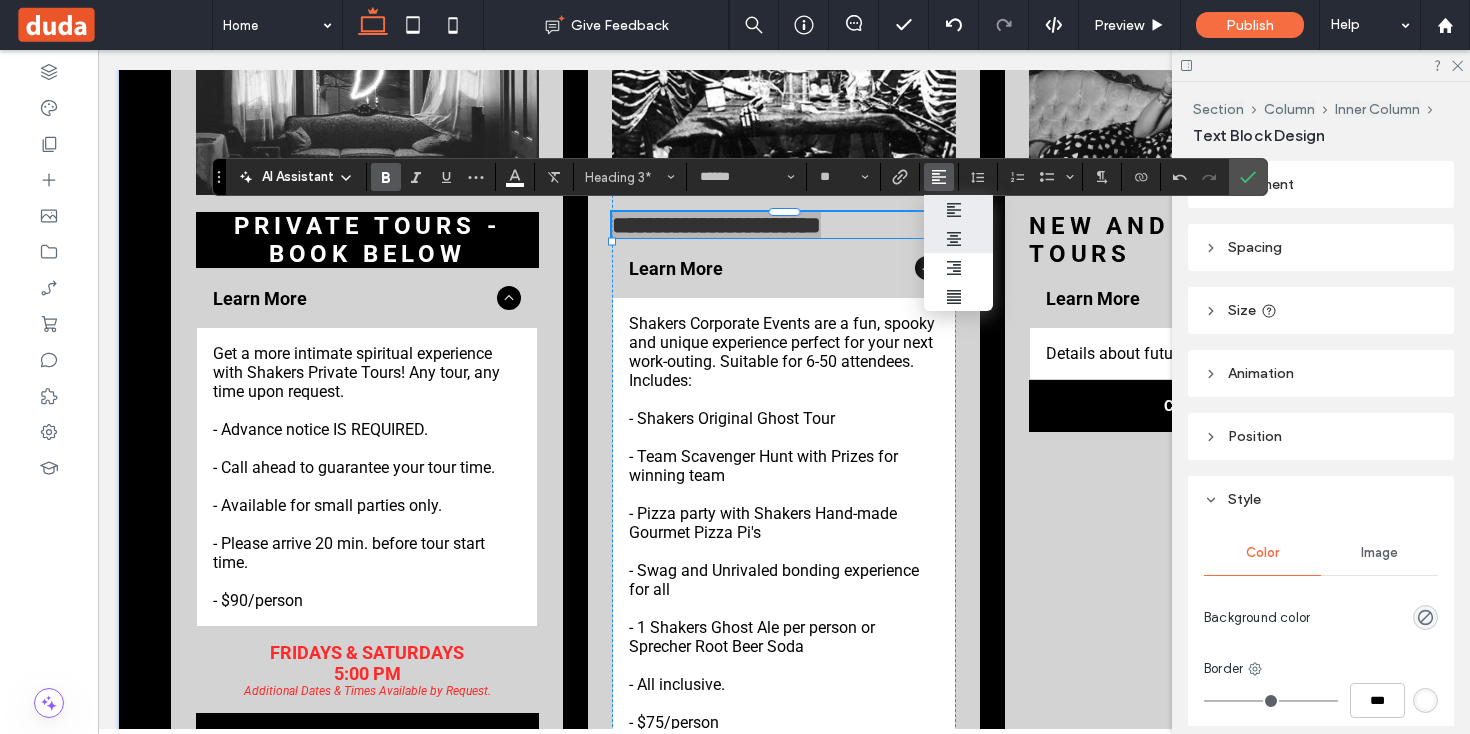 click at bounding box center [959, 238] 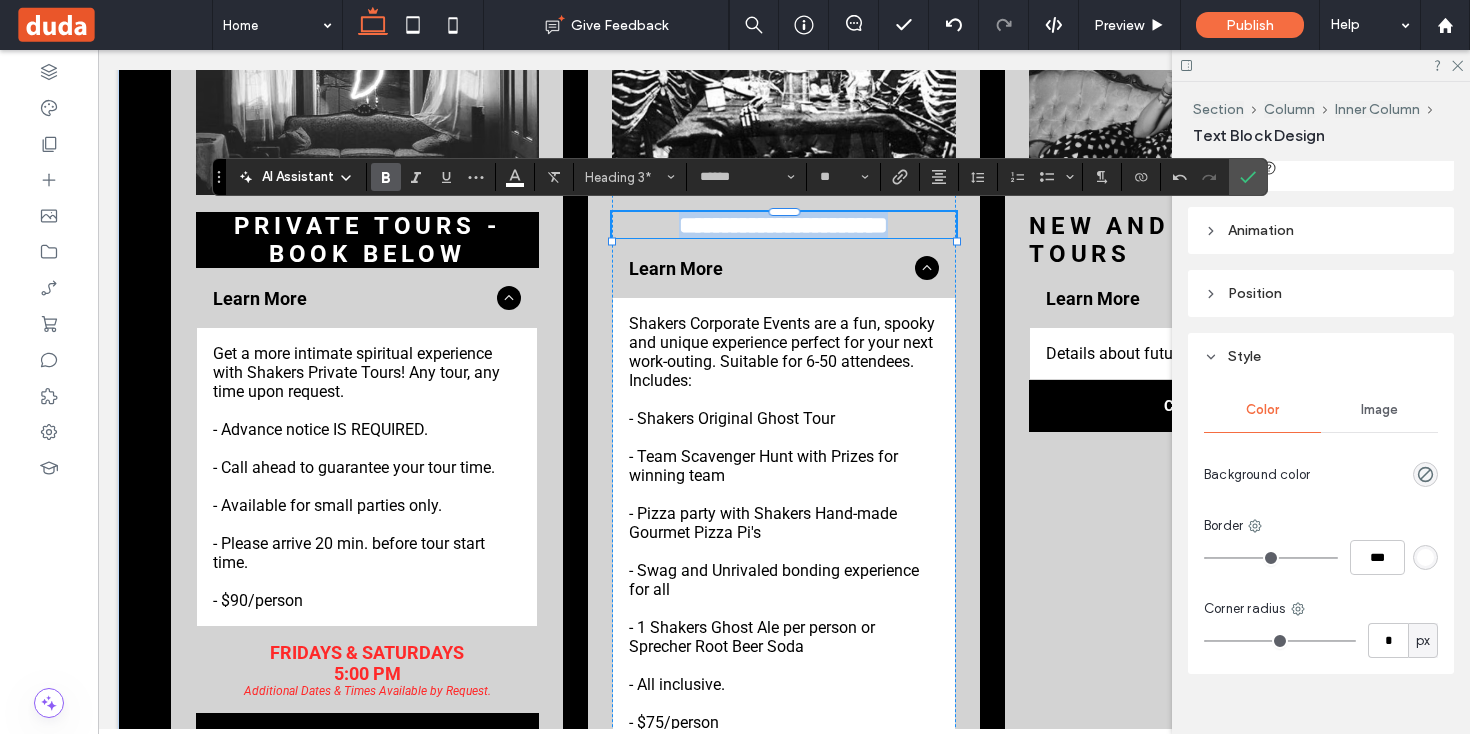 scroll, scrollTop: 171, scrollLeft: 0, axis: vertical 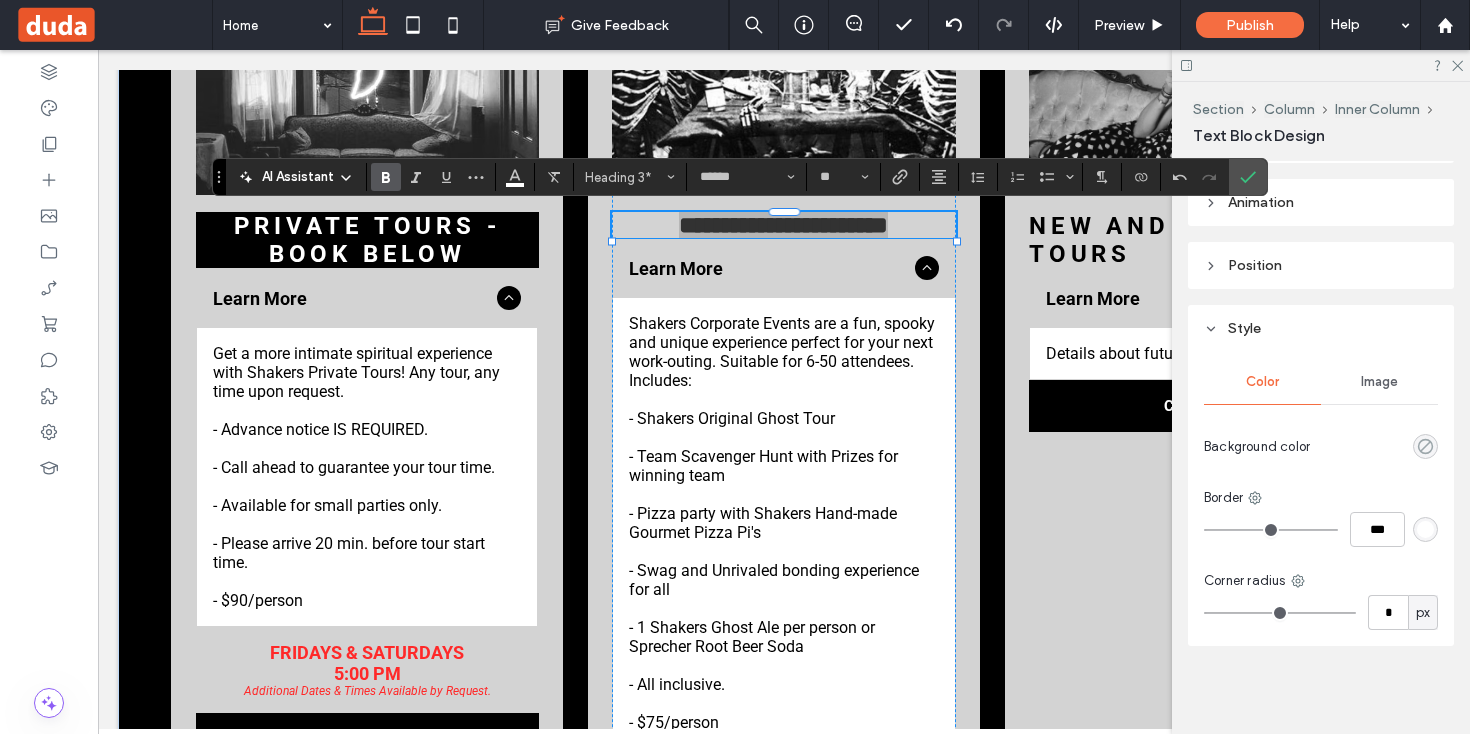 click 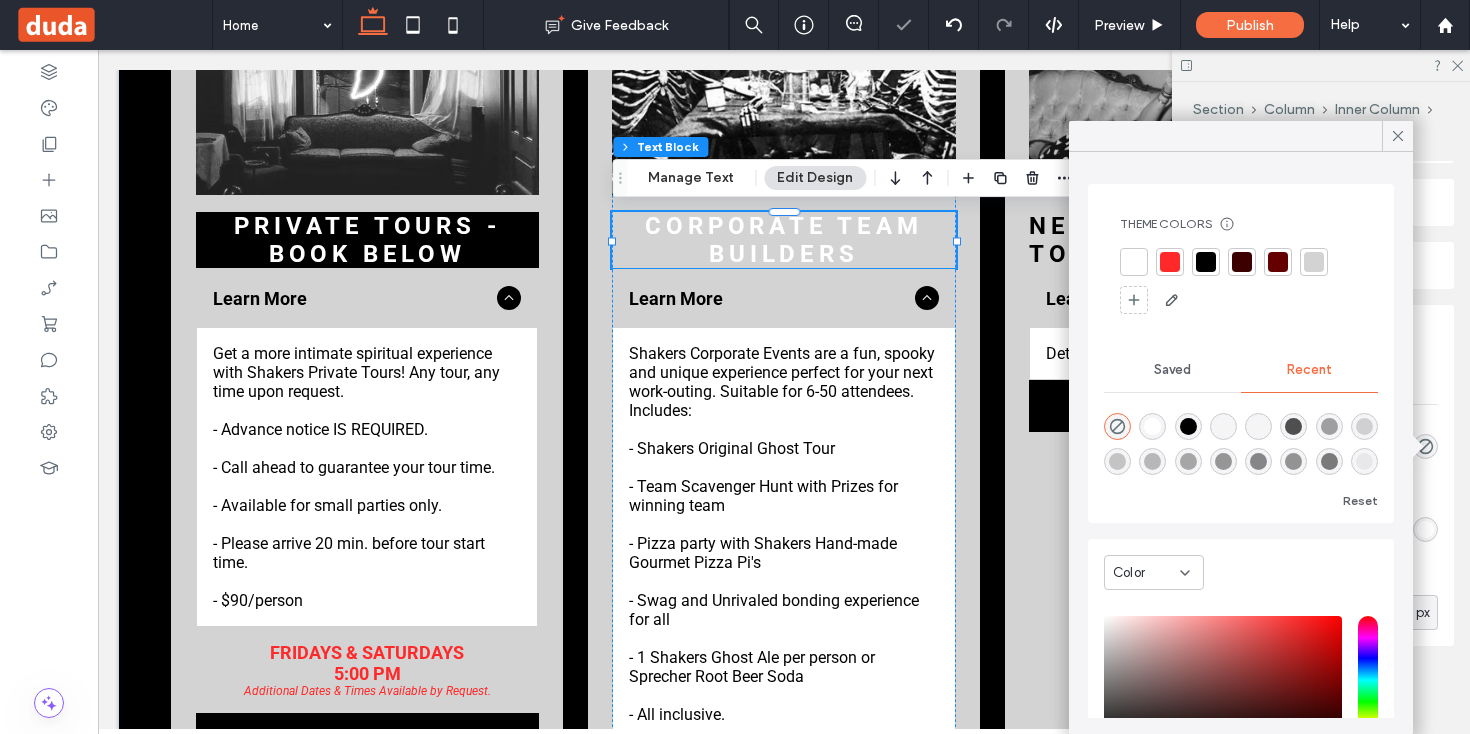 click at bounding box center [1206, 262] 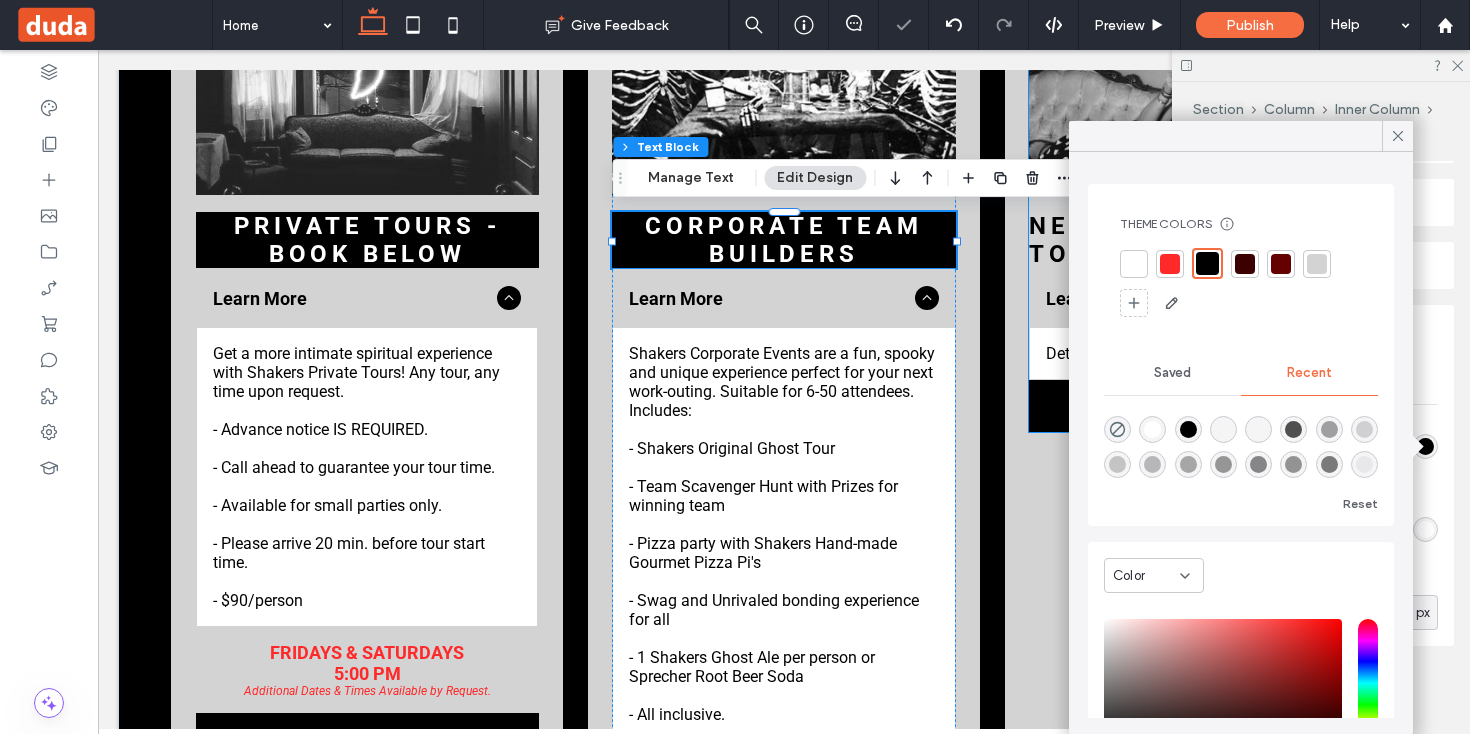 click on "New and upcoming Tours" at bounding box center [1186, 240] 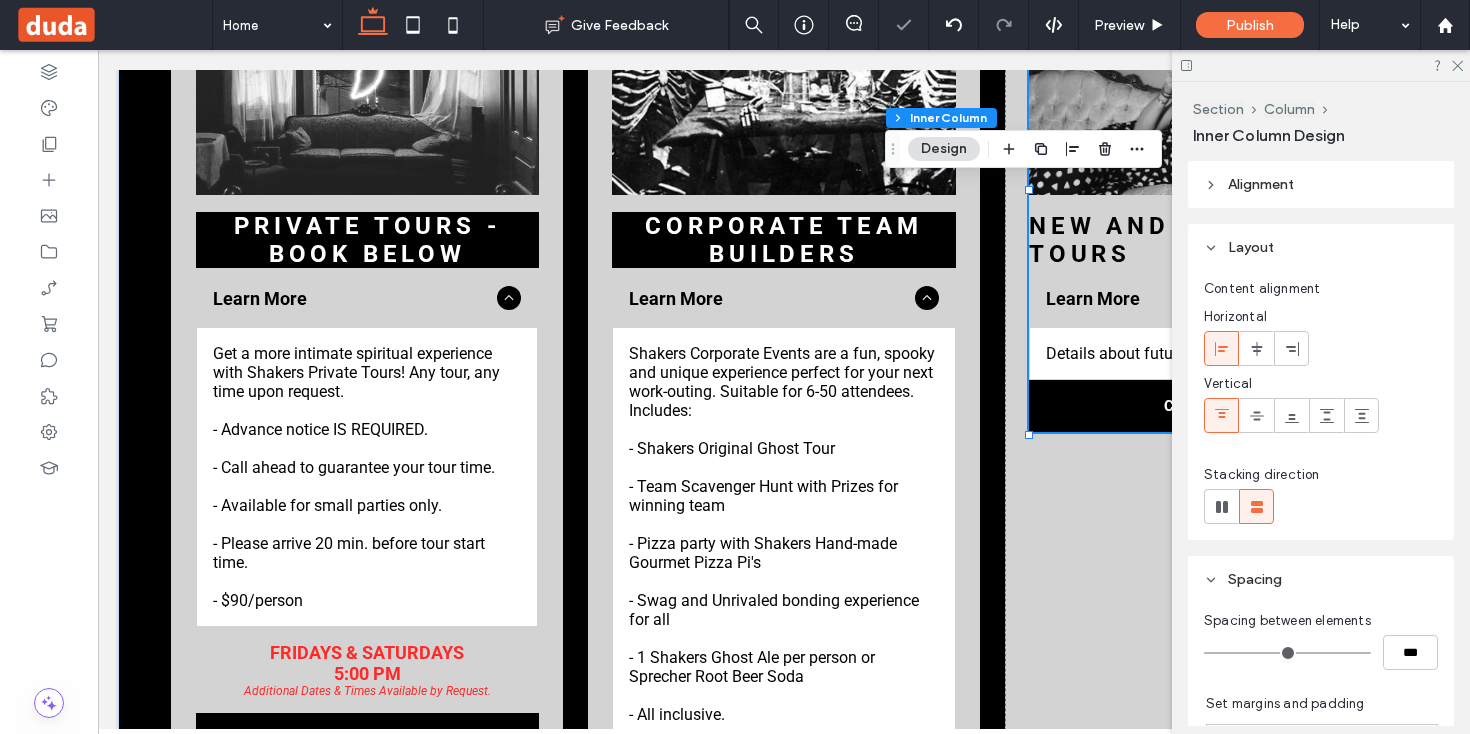 type on "**" 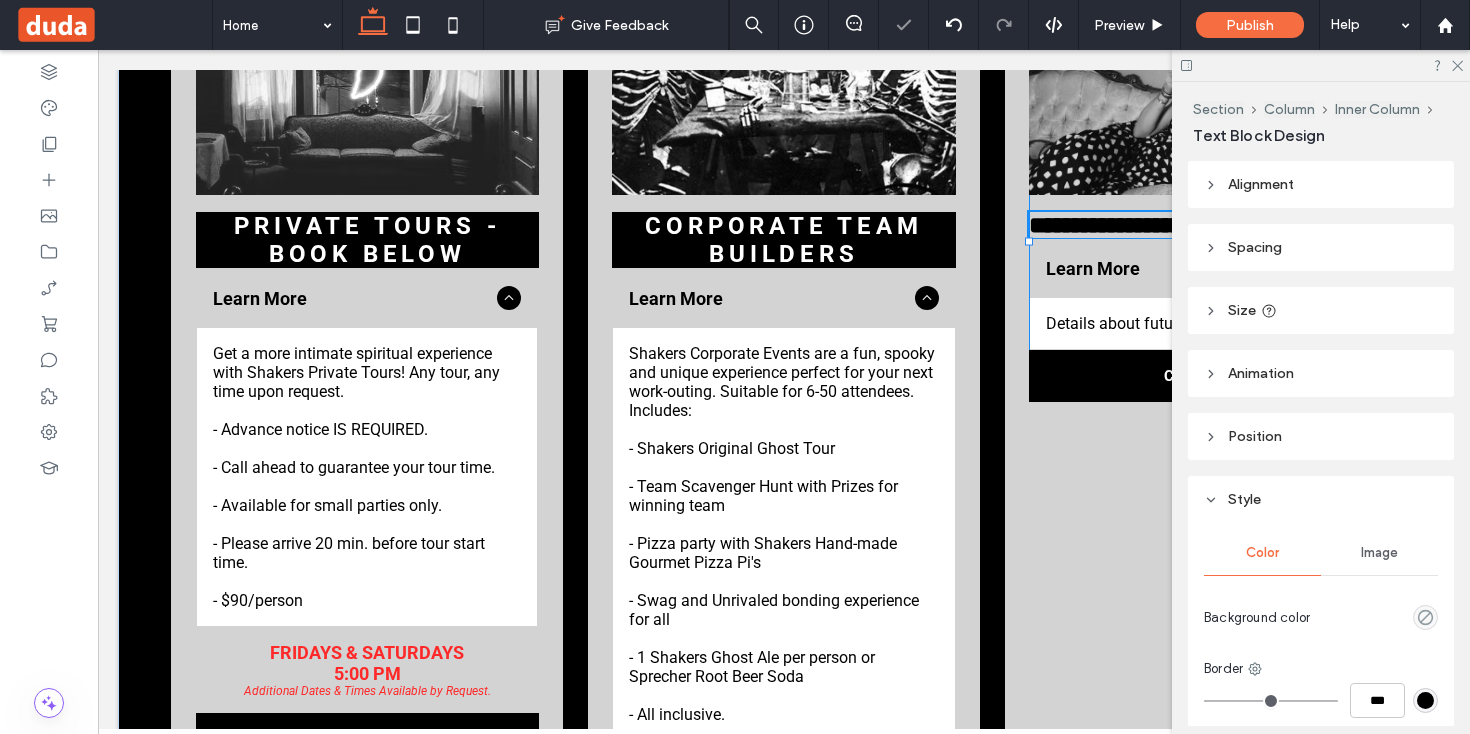 type on "******" 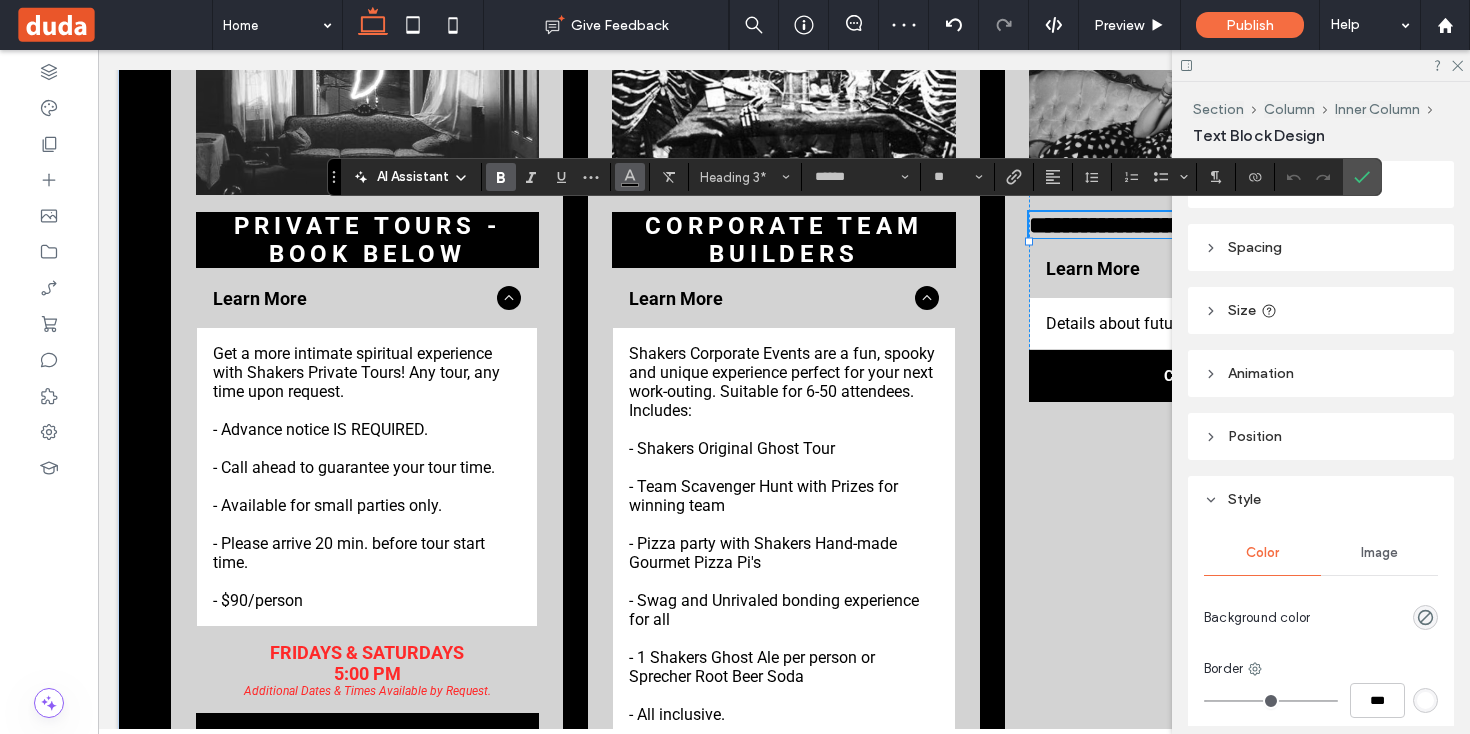click 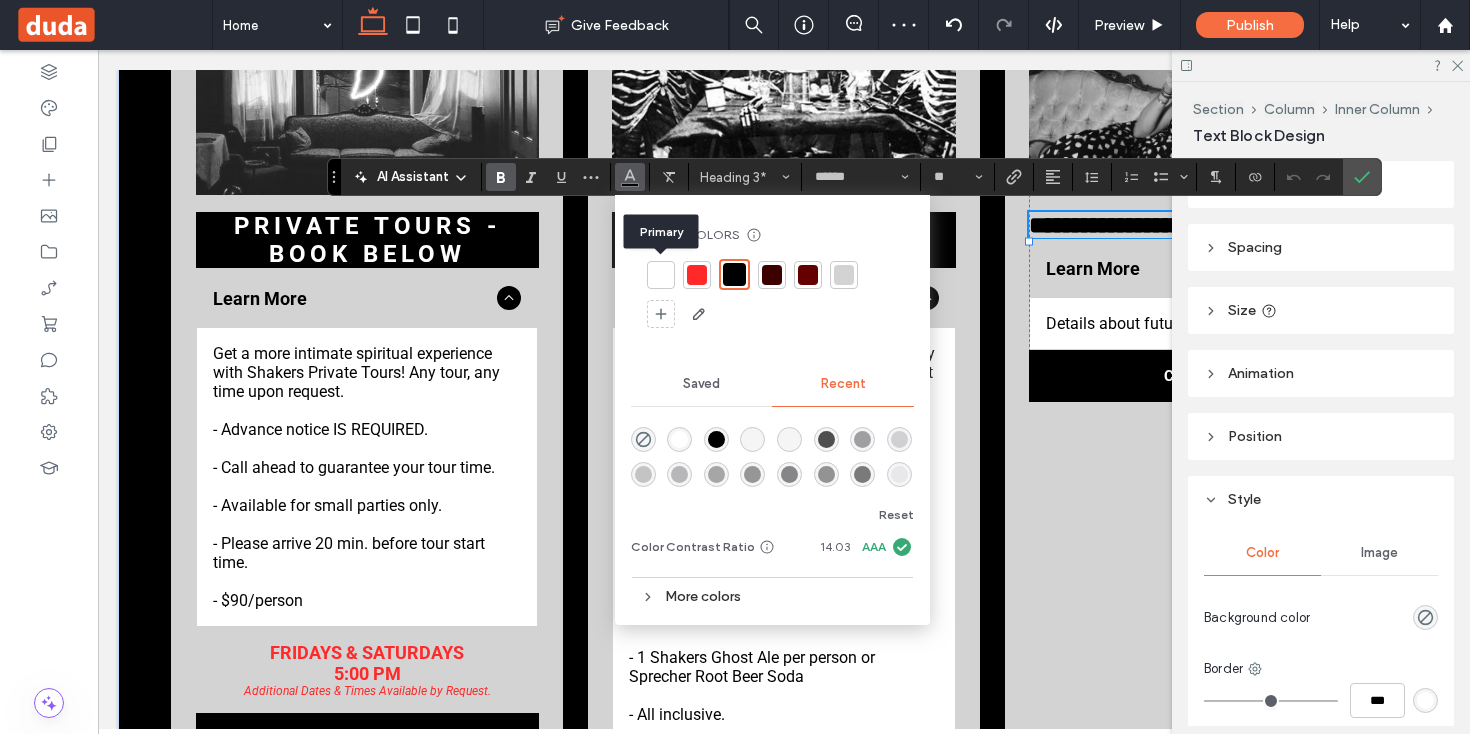 click at bounding box center (661, 275) 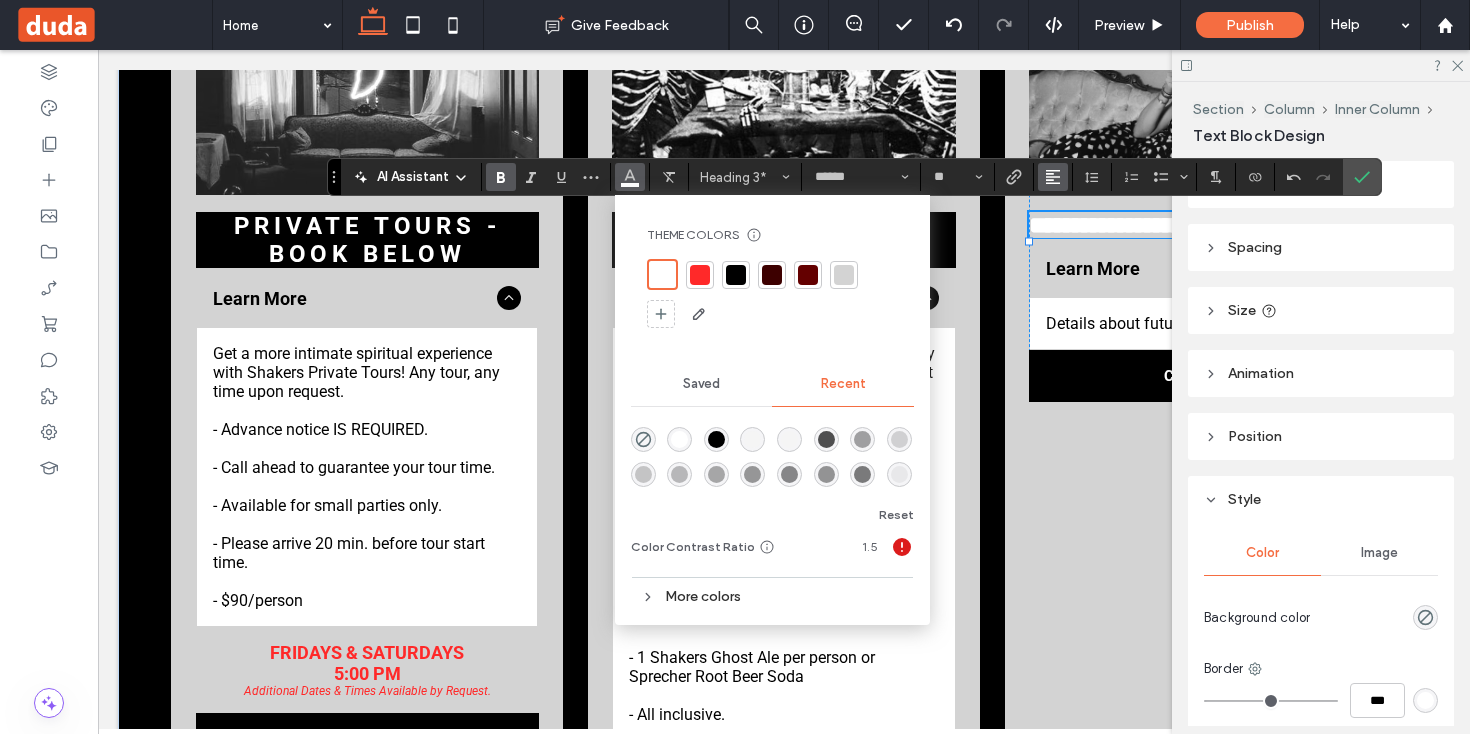 click at bounding box center [1053, 177] 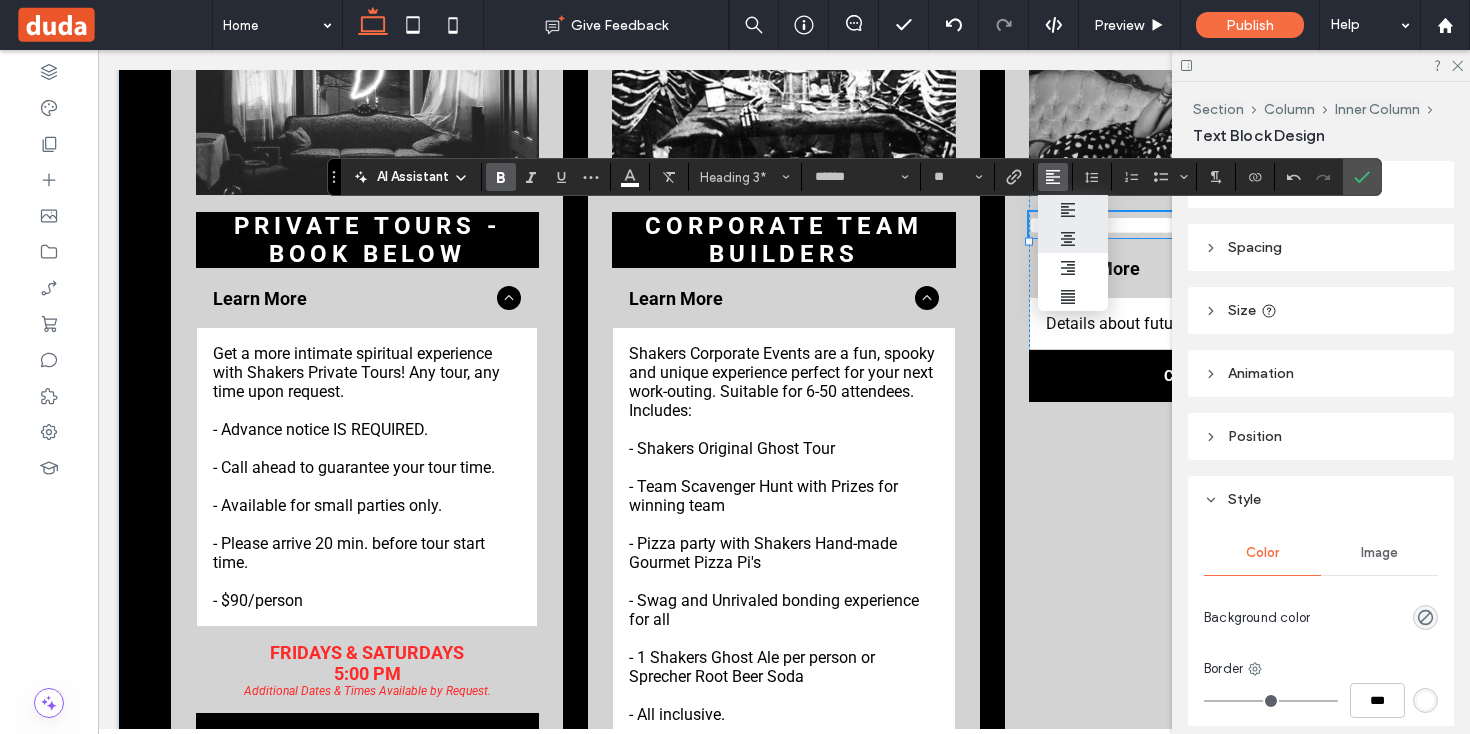 click at bounding box center [1073, 239] 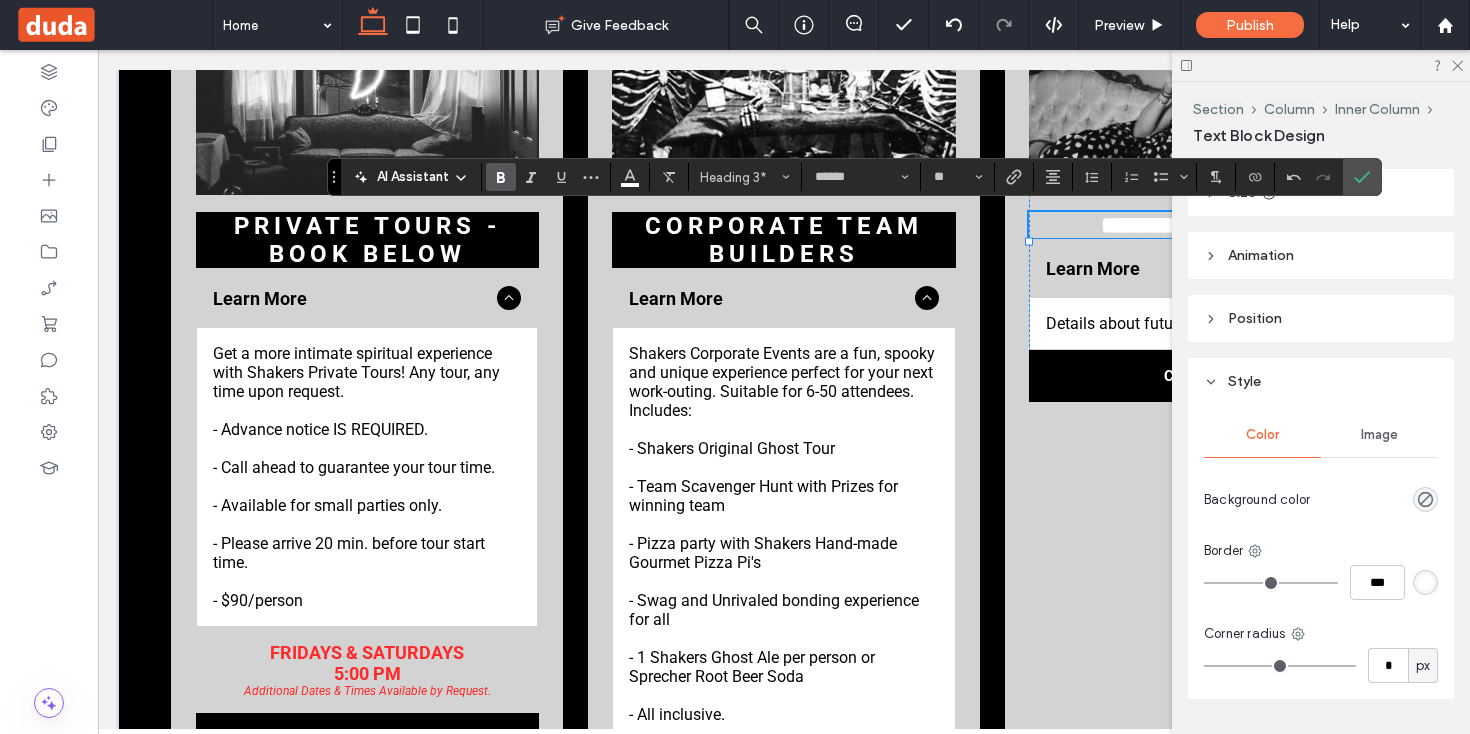 scroll, scrollTop: 148, scrollLeft: 0, axis: vertical 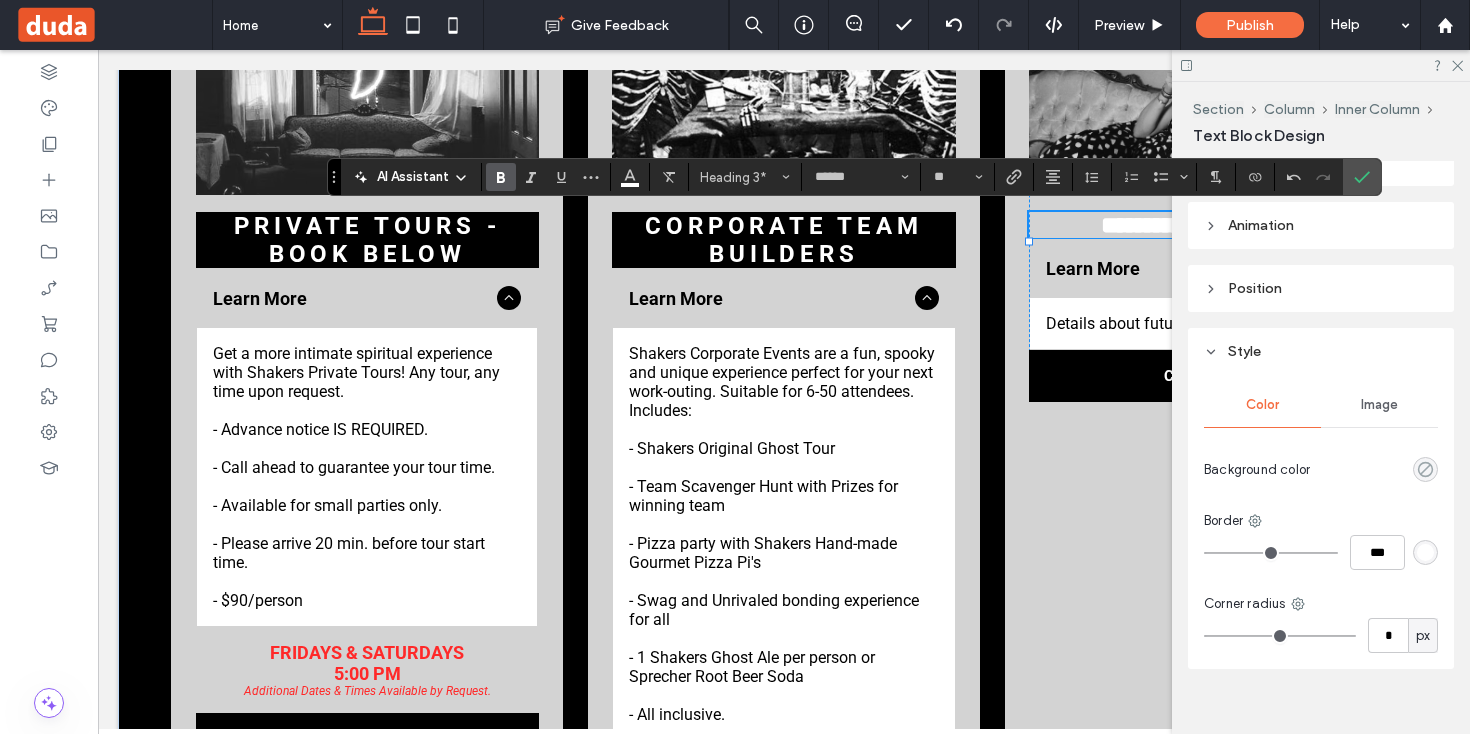 click 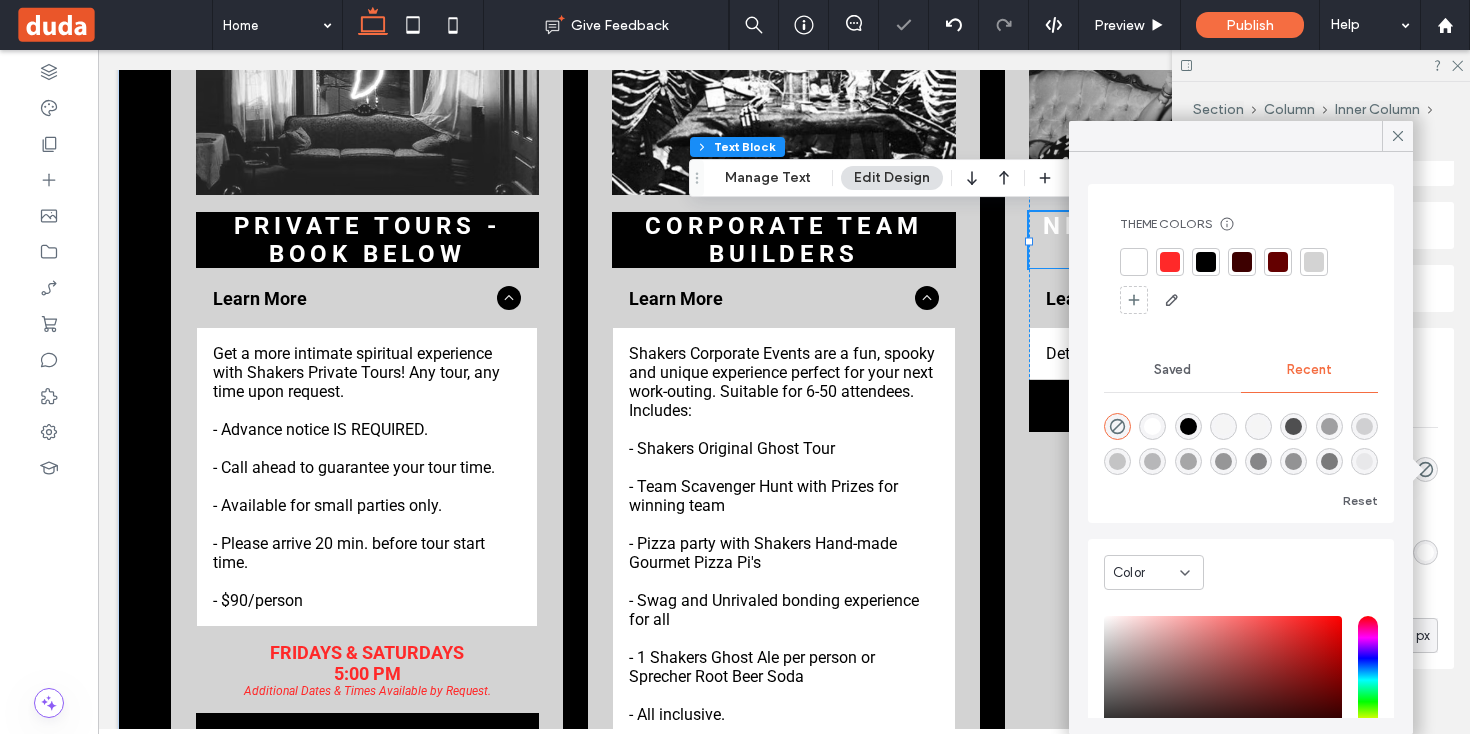 click at bounding box center [1206, 262] 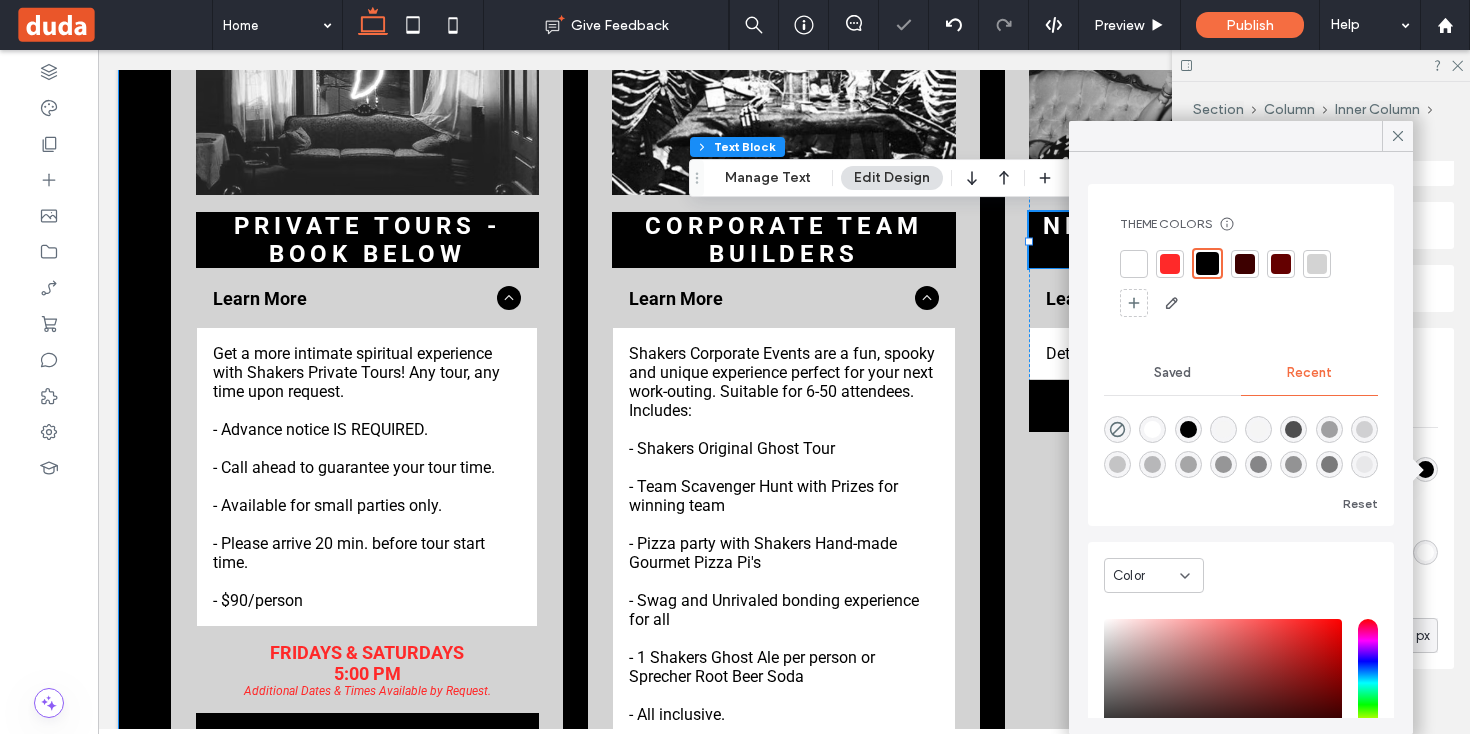 click on "Private Tours - book below
Learn More Get a more intimate spiritual experience with Shakers Private Tours! Any tour, any time upon request. - Advance notice IS REQUIRED. - Call ahead to guarantee your tour time. - Available for small parties only. - Please arrive 20 min. before tour start time. - $90/person Title or Question Describe the item or answer the question so that site visitors who are interested get more information. You can emphasize this text with bullets, italics or bold, and add links. Button Button
FRIDAYS & SATURDAYS
5:00 PM
Additional Dates & Times Available by Request.
Book Now
Corporate Team Builders
Learn More Shakers Corporate Events are a fun, spooky and unique experience perfect for your next work-outing. Suitable for 6-50 attendees. Includes: - Shakers Original Ghost Tour - Team Scavenger Hunt with Prizes for winning team - Pizza party with Shakers Hand-made Gourmet Pizza Pi's" at bounding box center [784, 431] 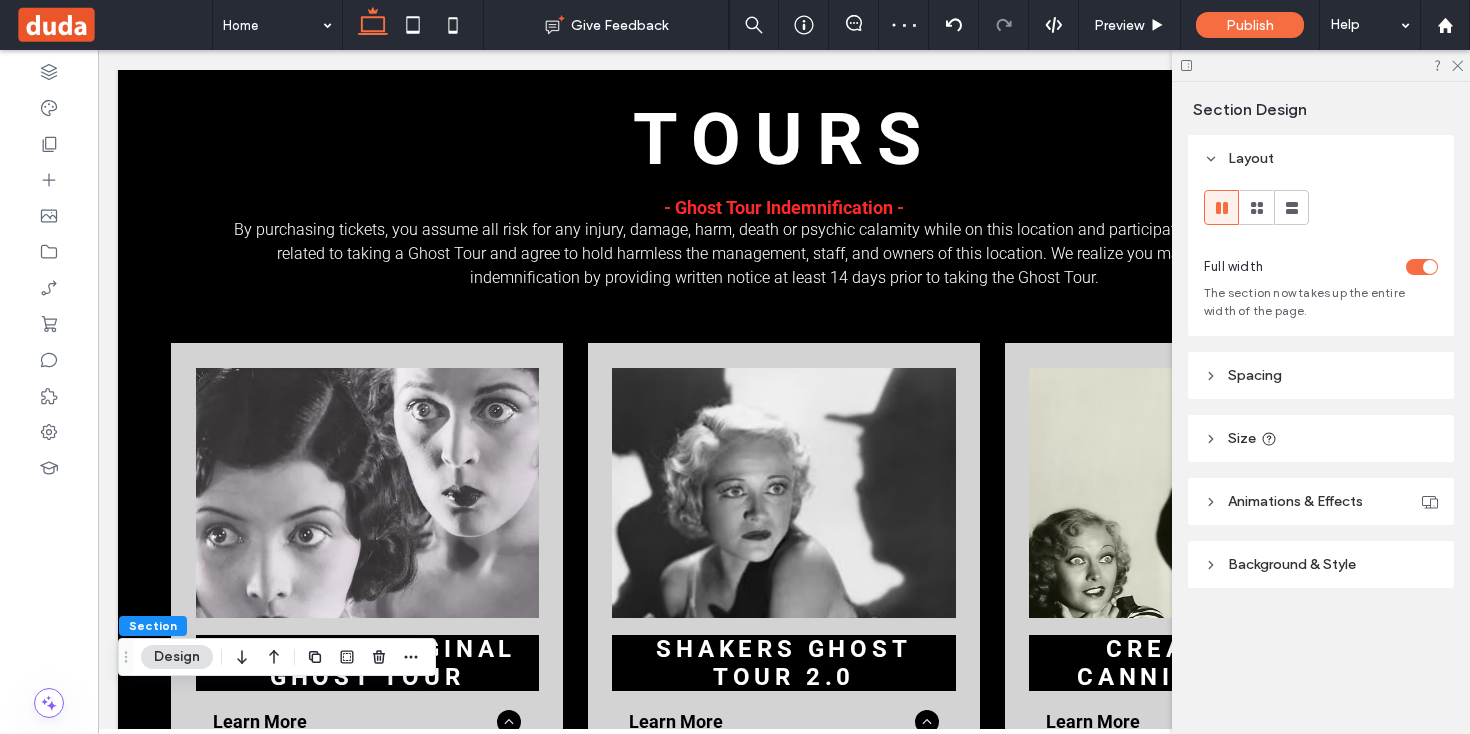 scroll, scrollTop: 0, scrollLeft: 0, axis: both 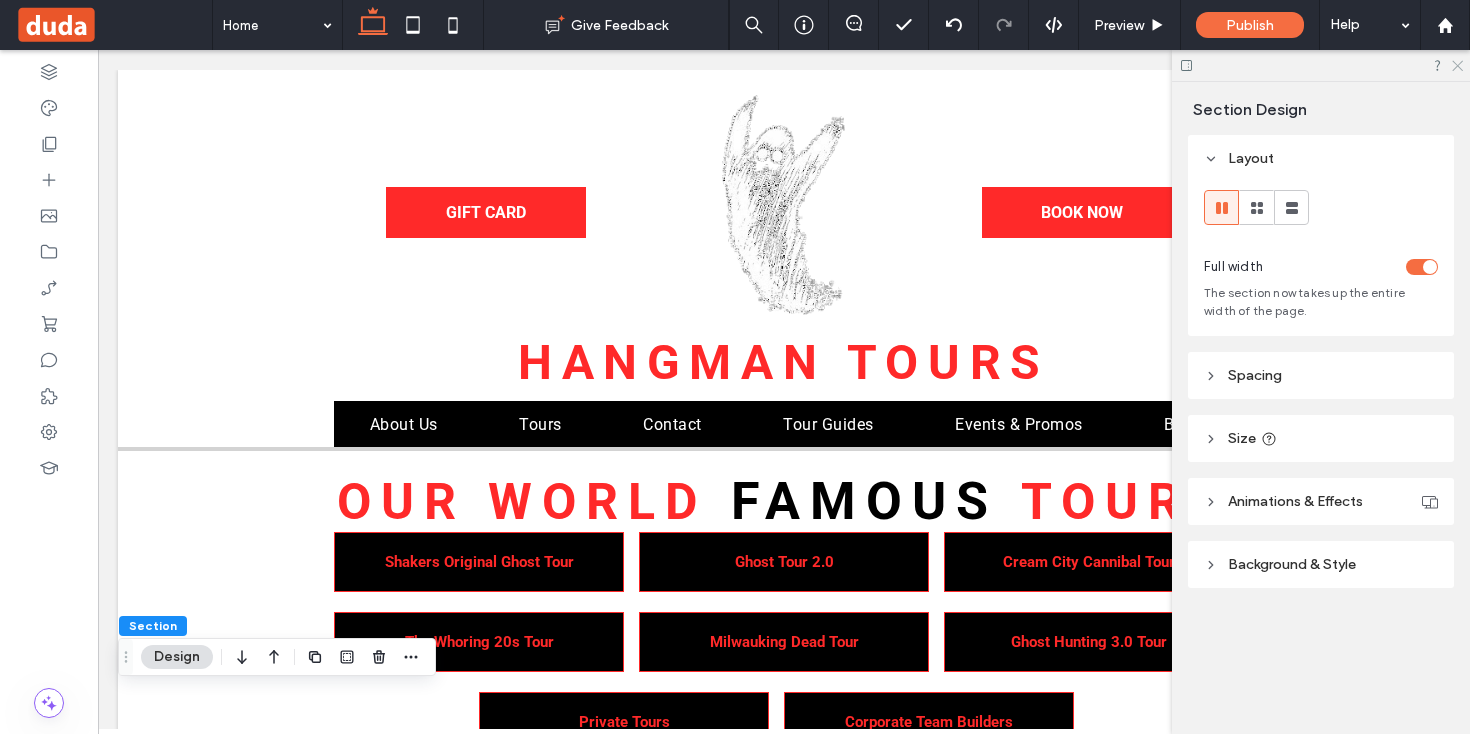 click 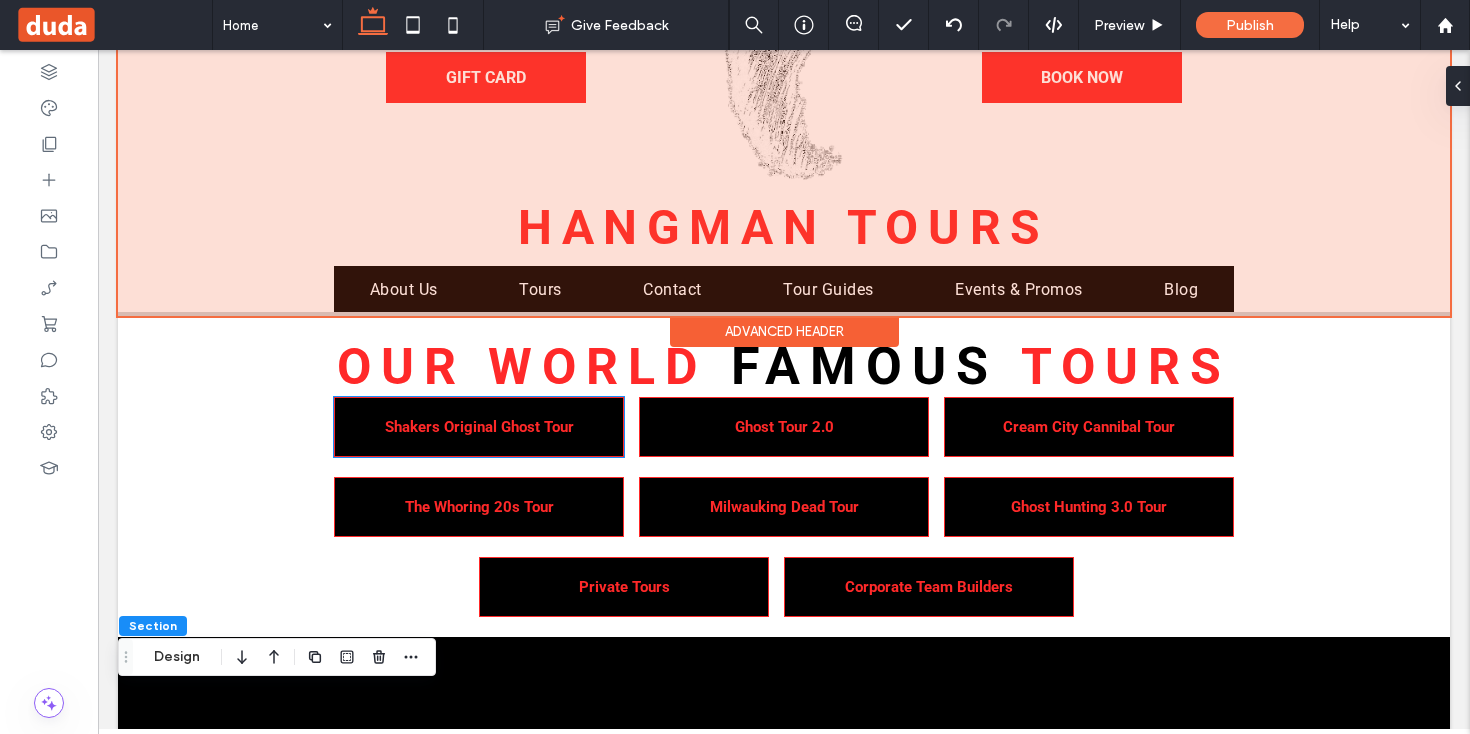 scroll, scrollTop: 0, scrollLeft: 0, axis: both 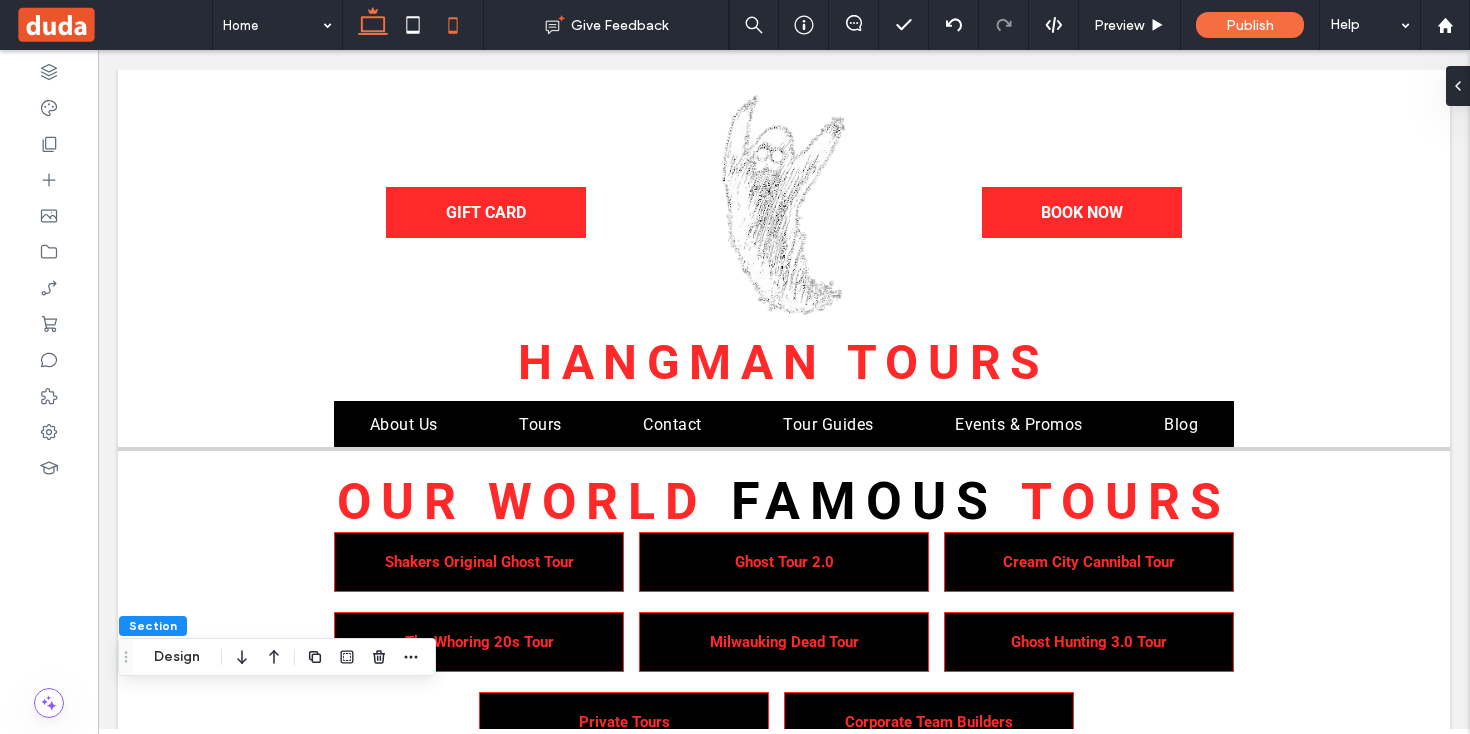 click 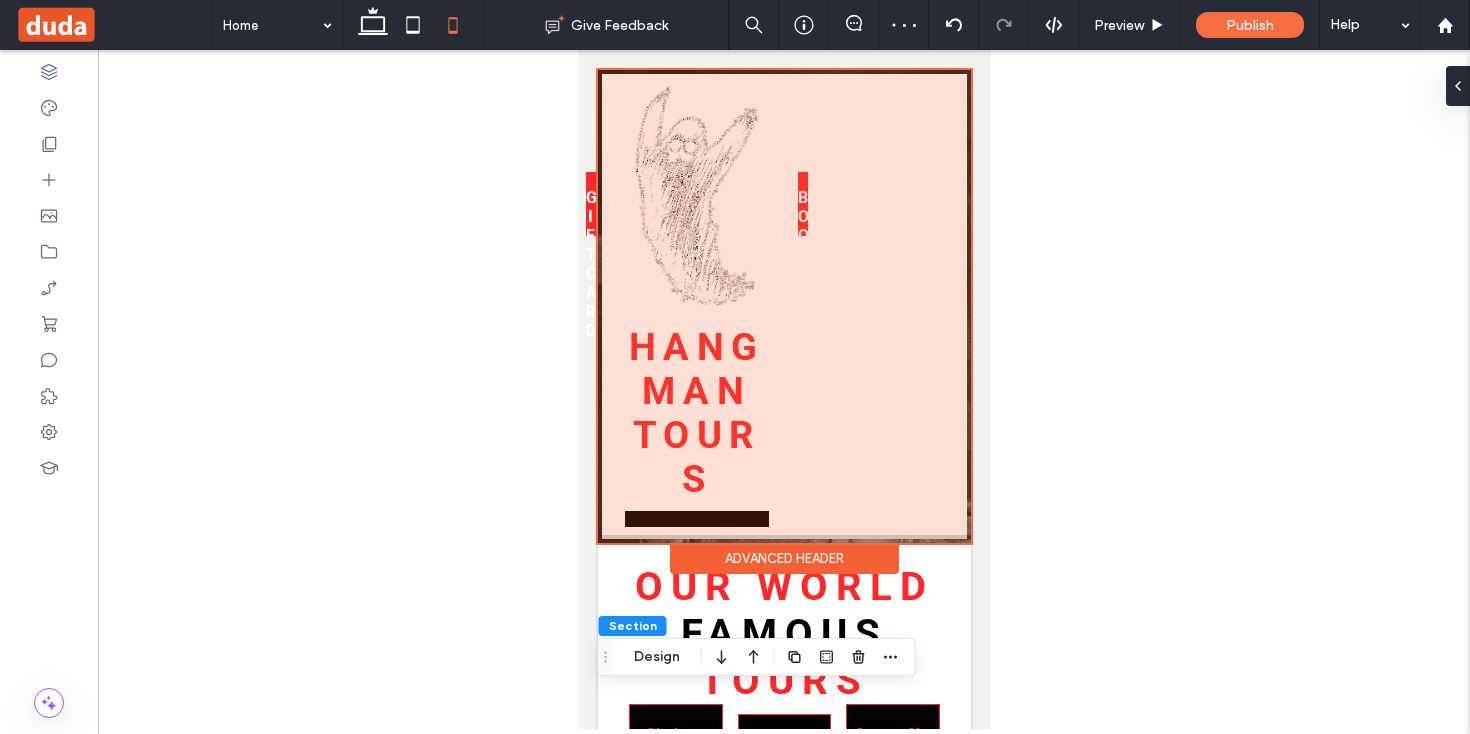 scroll, scrollTop: 1, scrollLeft: 0, axis: vertical 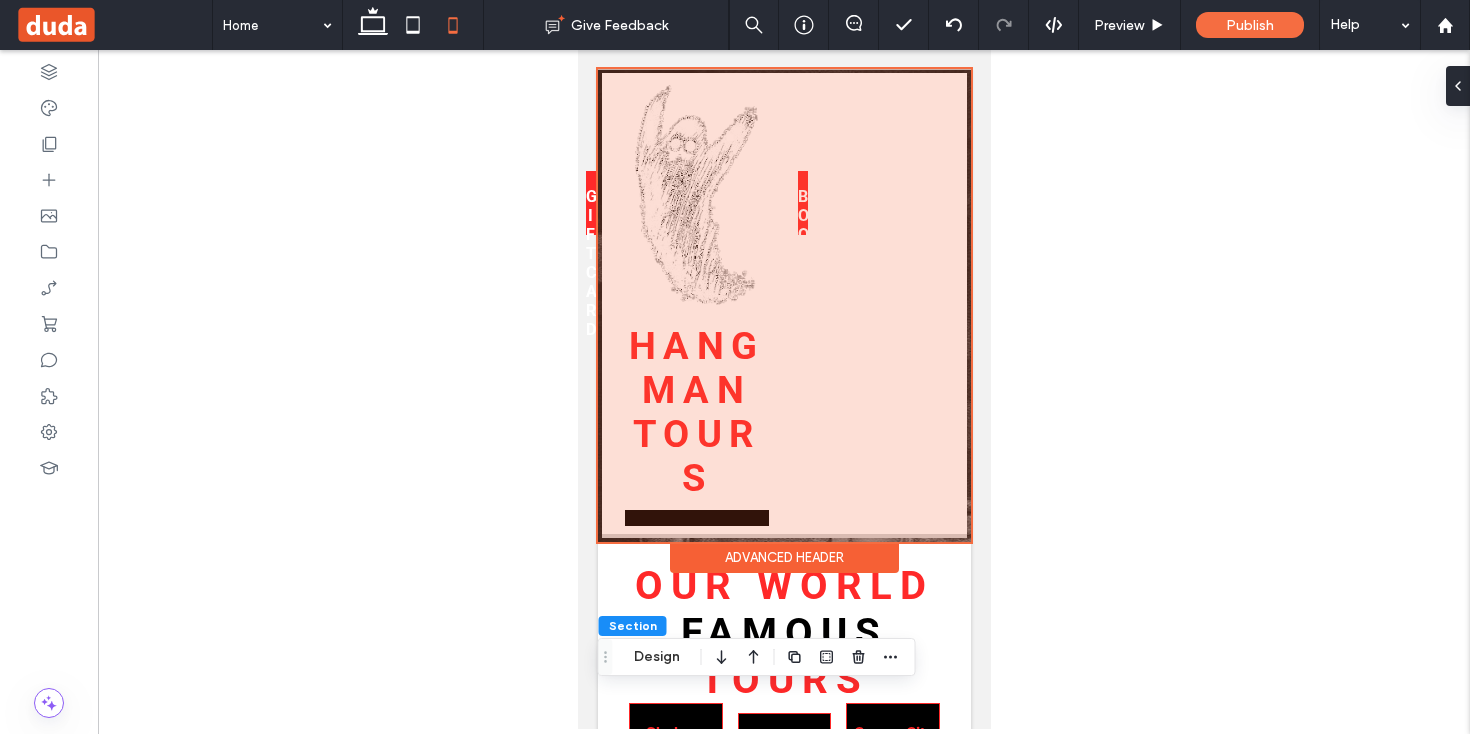 click at bounding box center [783, 305] 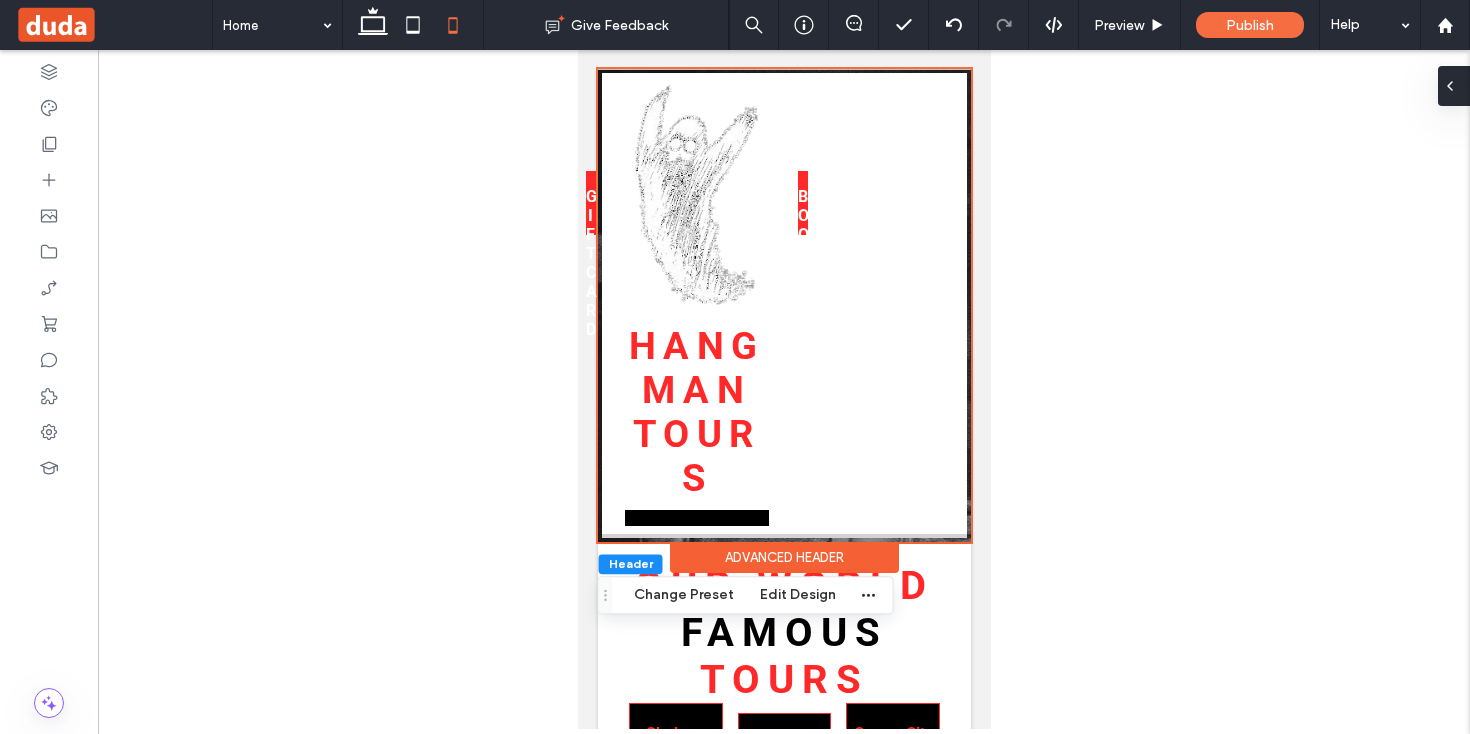click 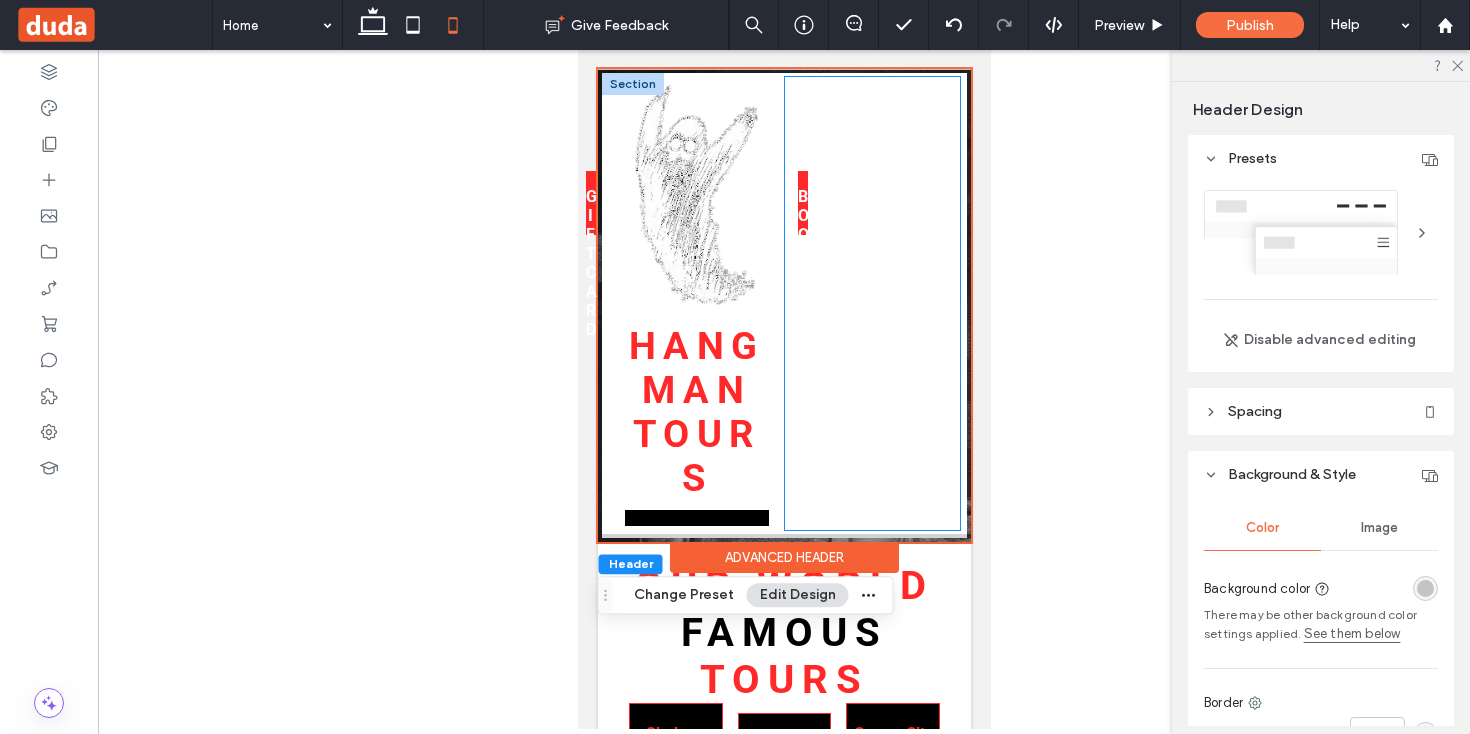 click at bounding box center (871, 303) 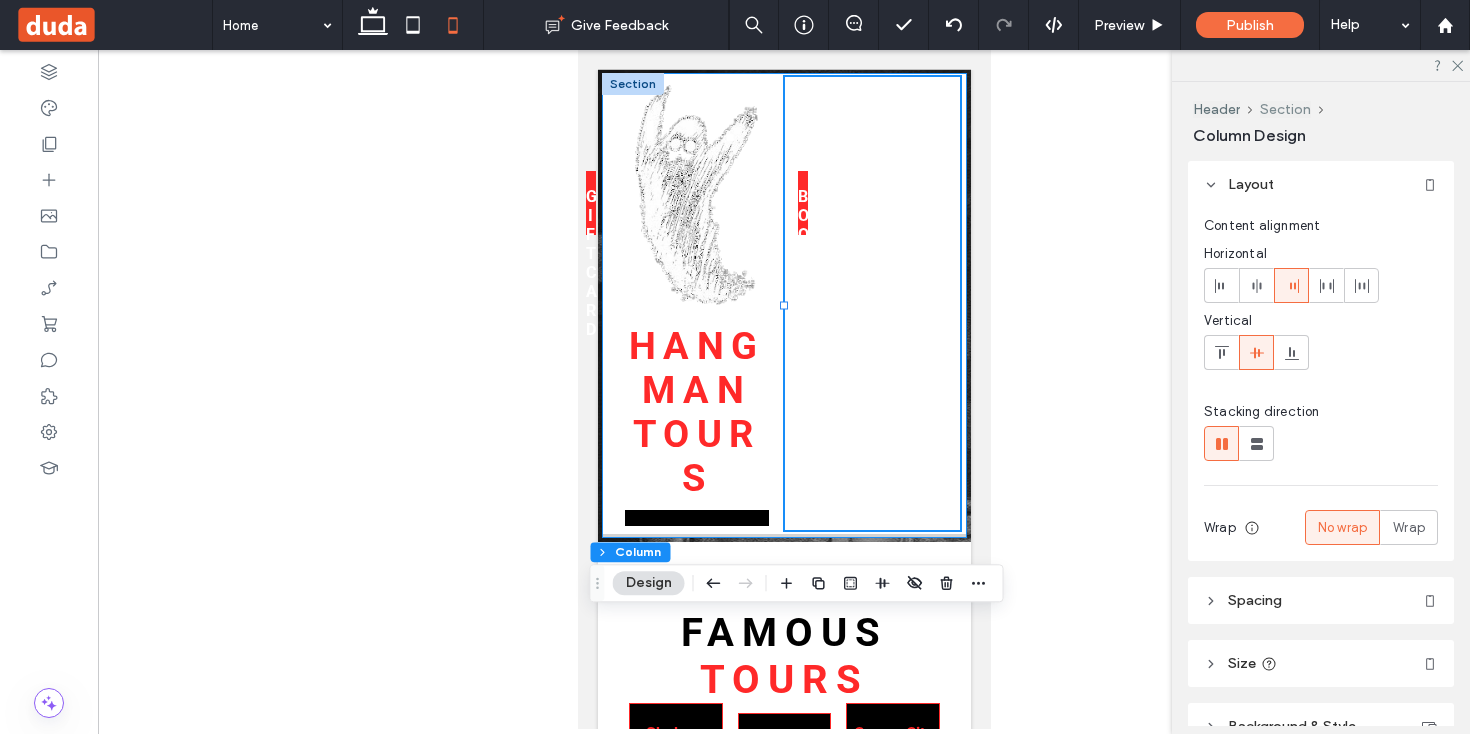 click on "Section" at bounding box center (1285, 109) 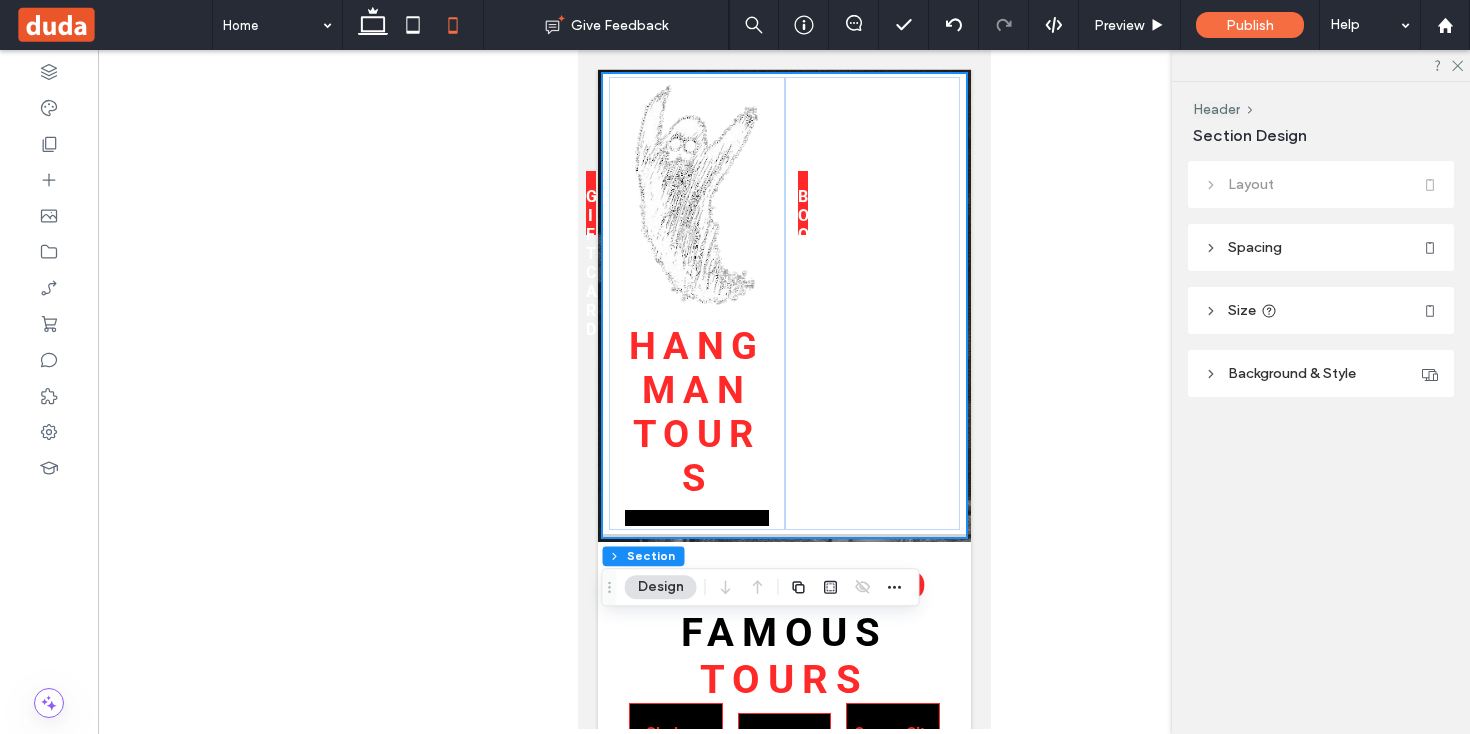click on "Spacing" at bounding box center (1255, 247) 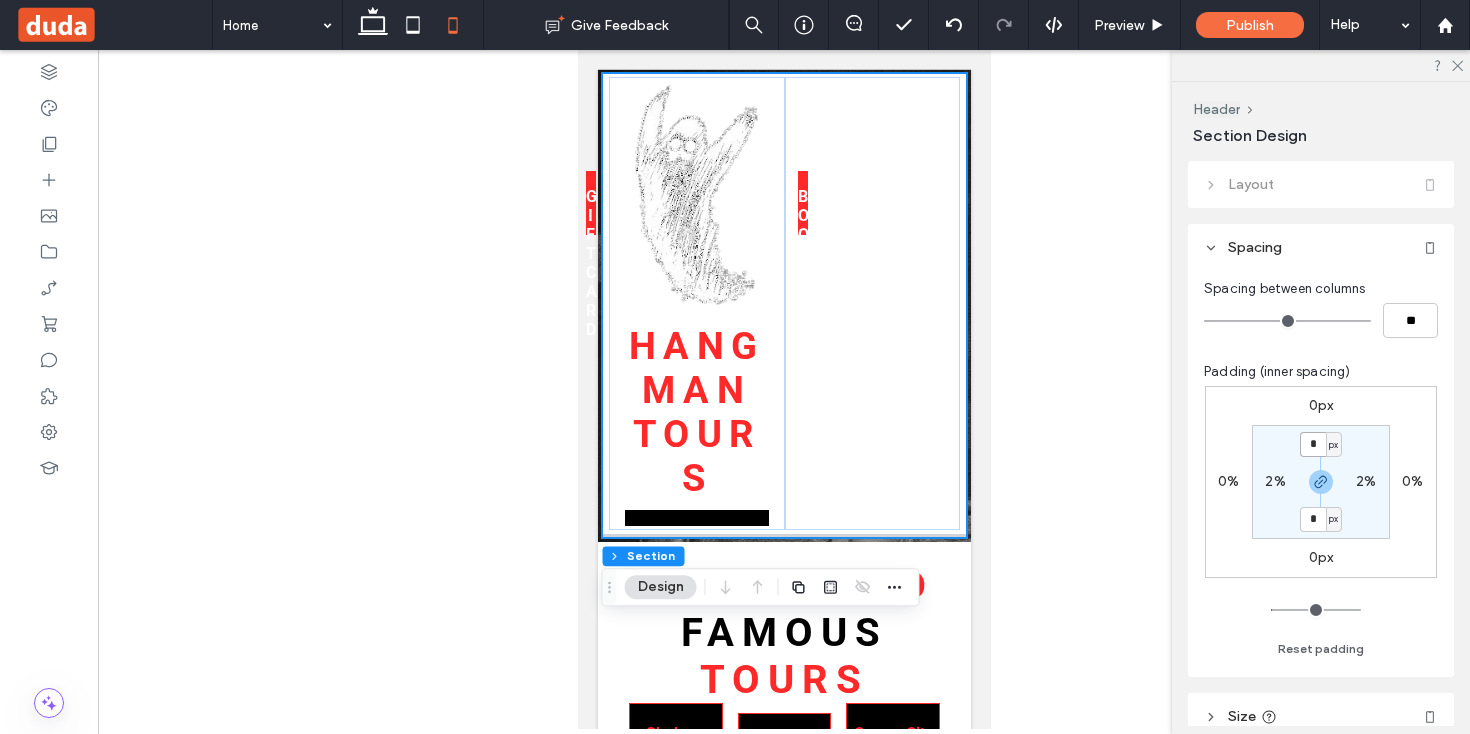 click on "*" at bounding box center (1313, 444) 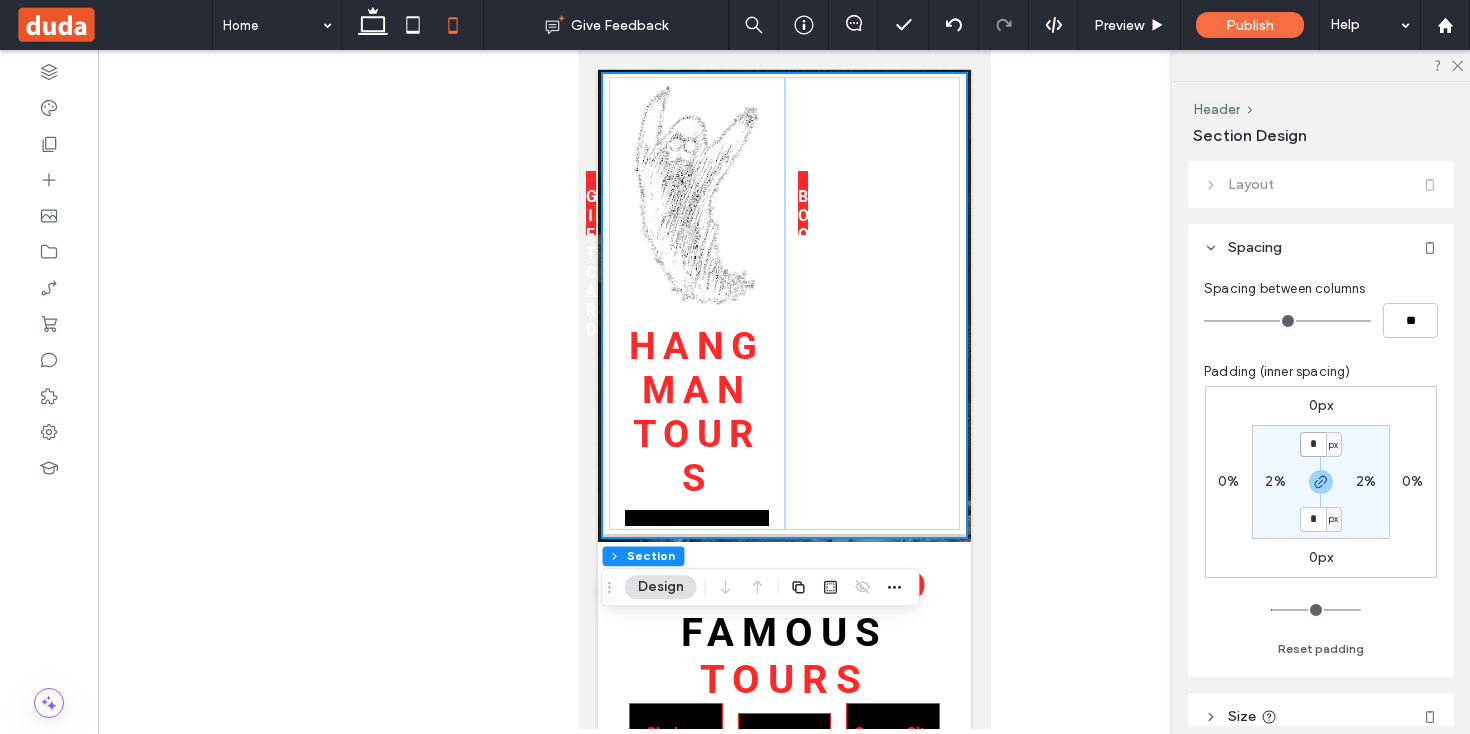type on "*" 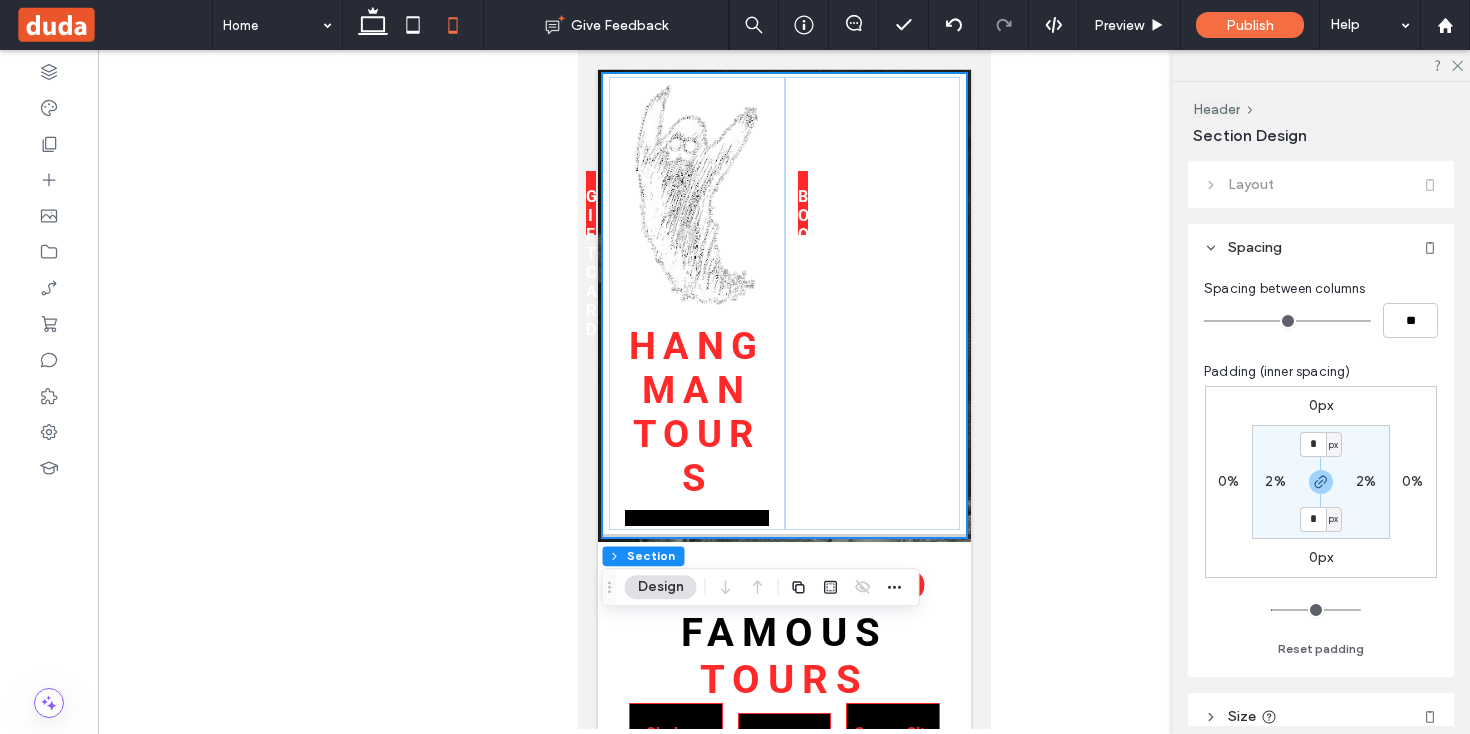 type on "*" 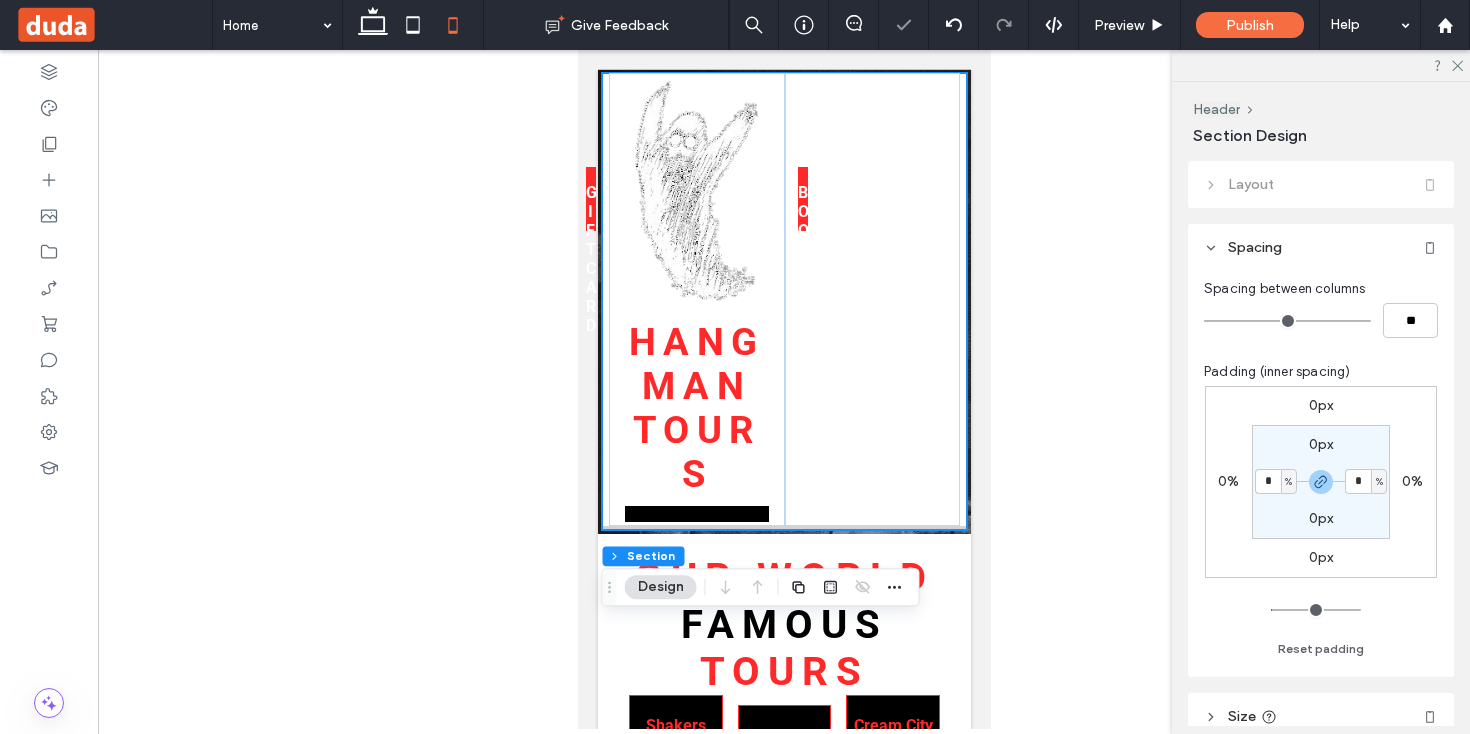 type on "*" 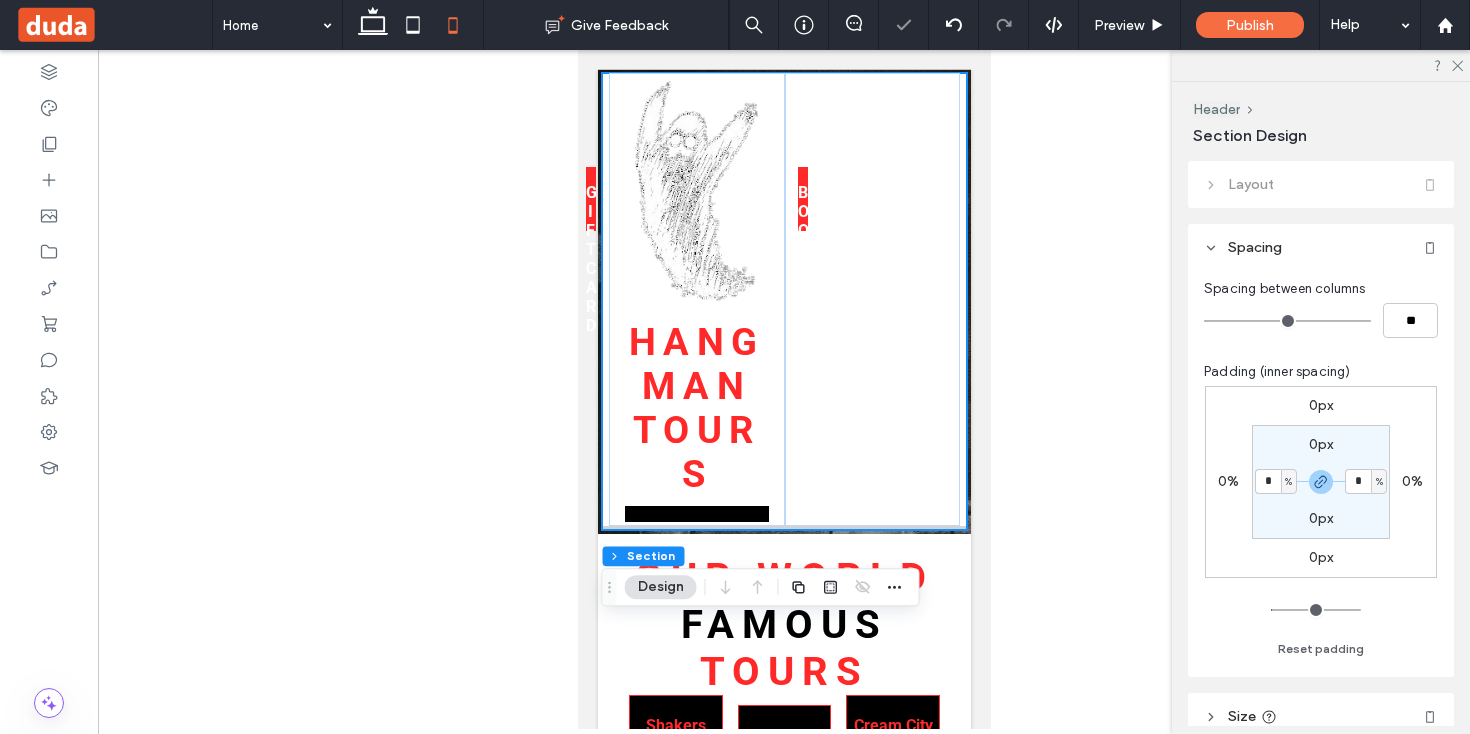 type on "*" 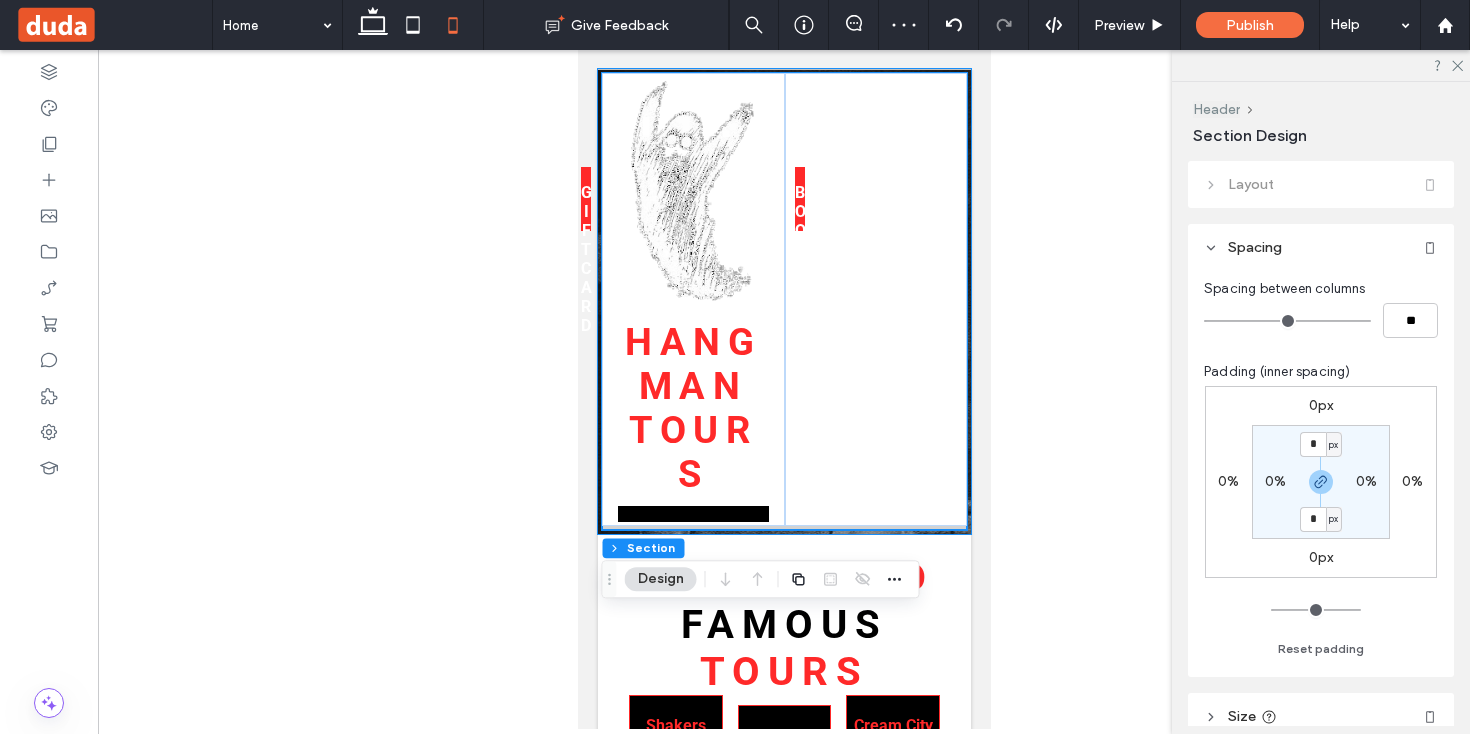 click on "Header" at bounding box center (1216, 109) 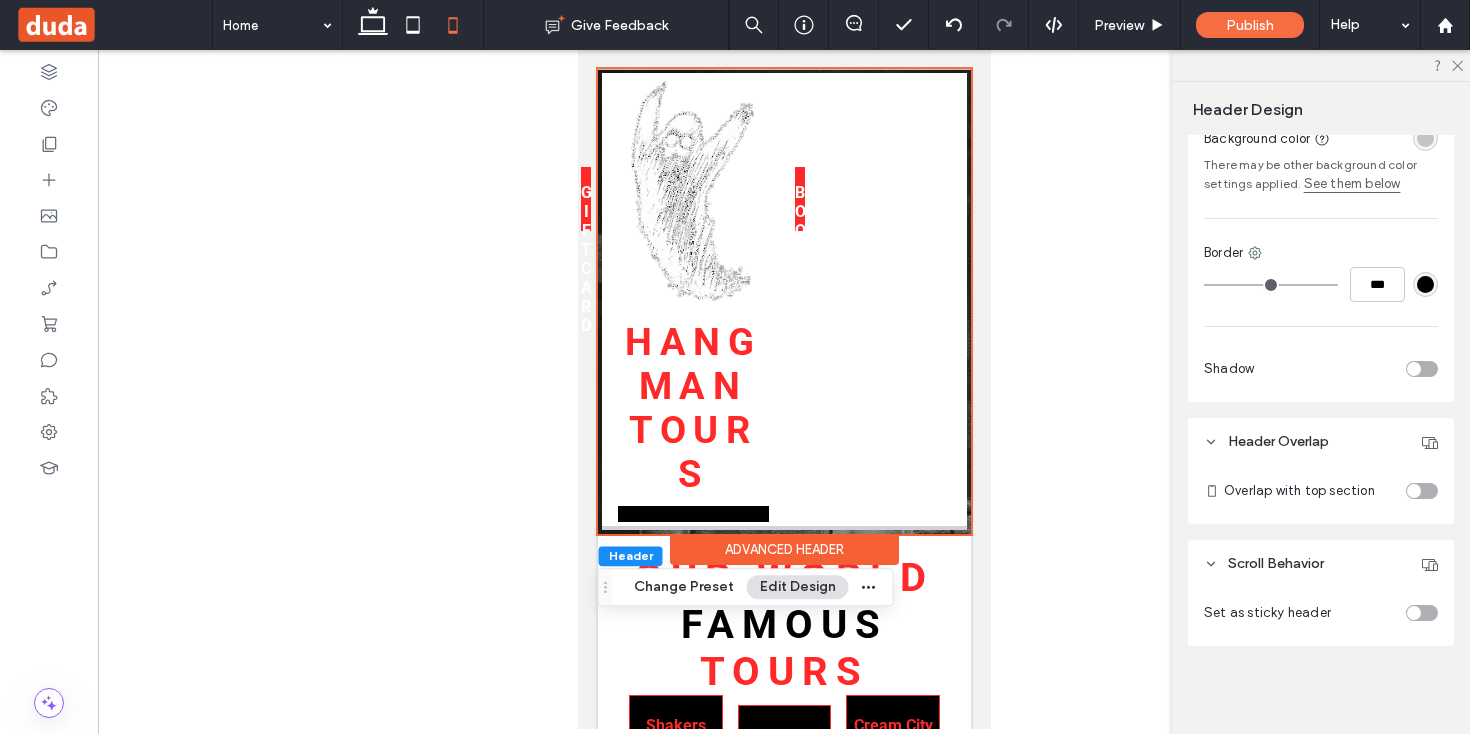 scroll, scrollTop: 0, scrollLeft: 0, axis: both 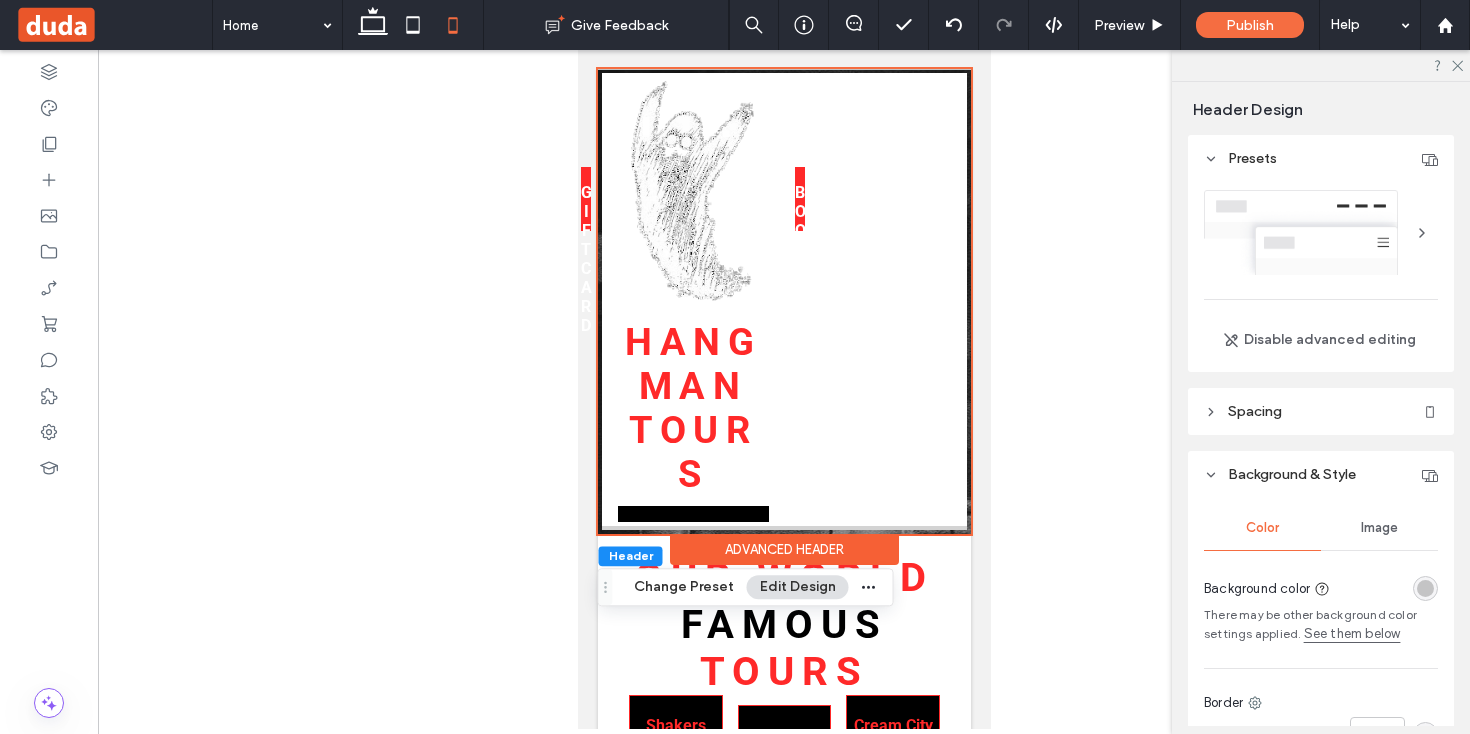 click on "Spacing" at bounding box center (1321, 411) 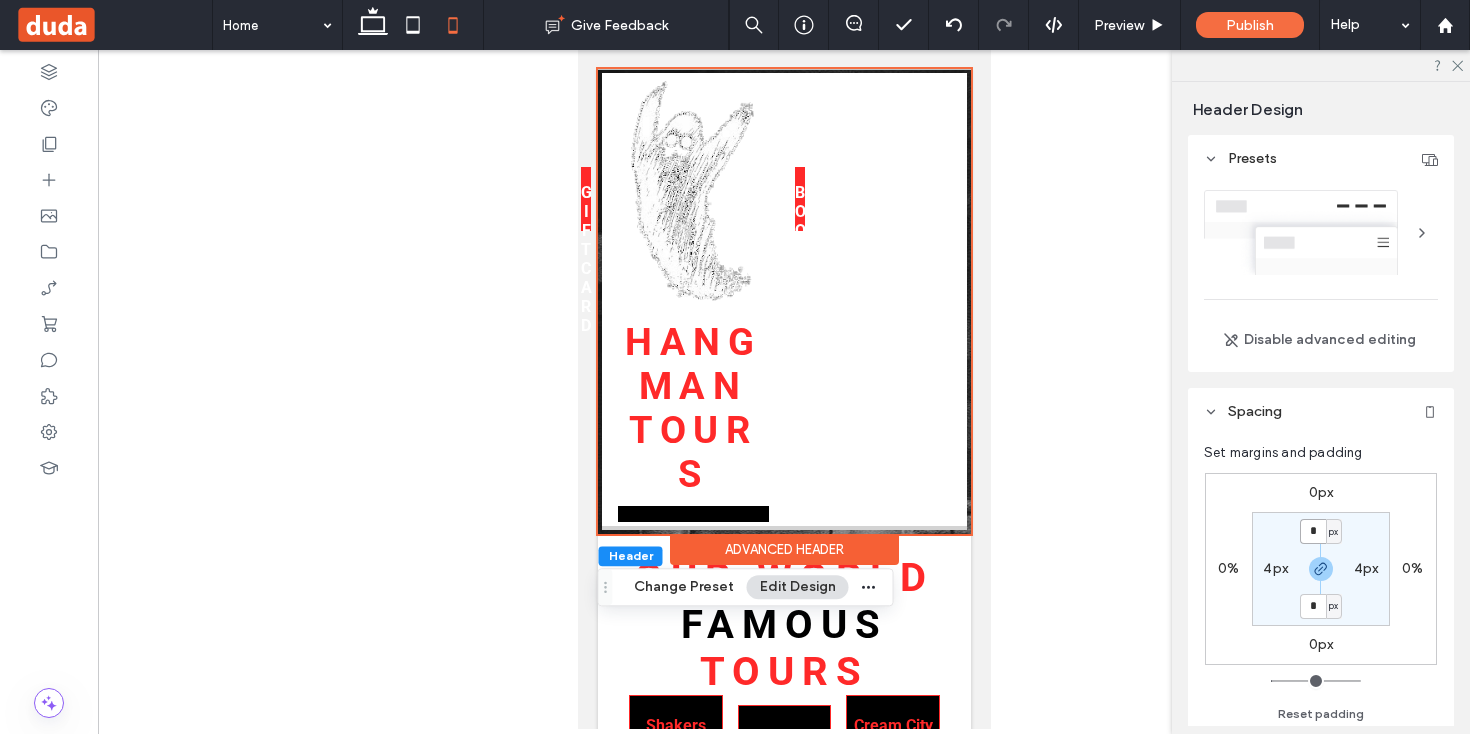 click on "*" at bounding box center [1313, 531] 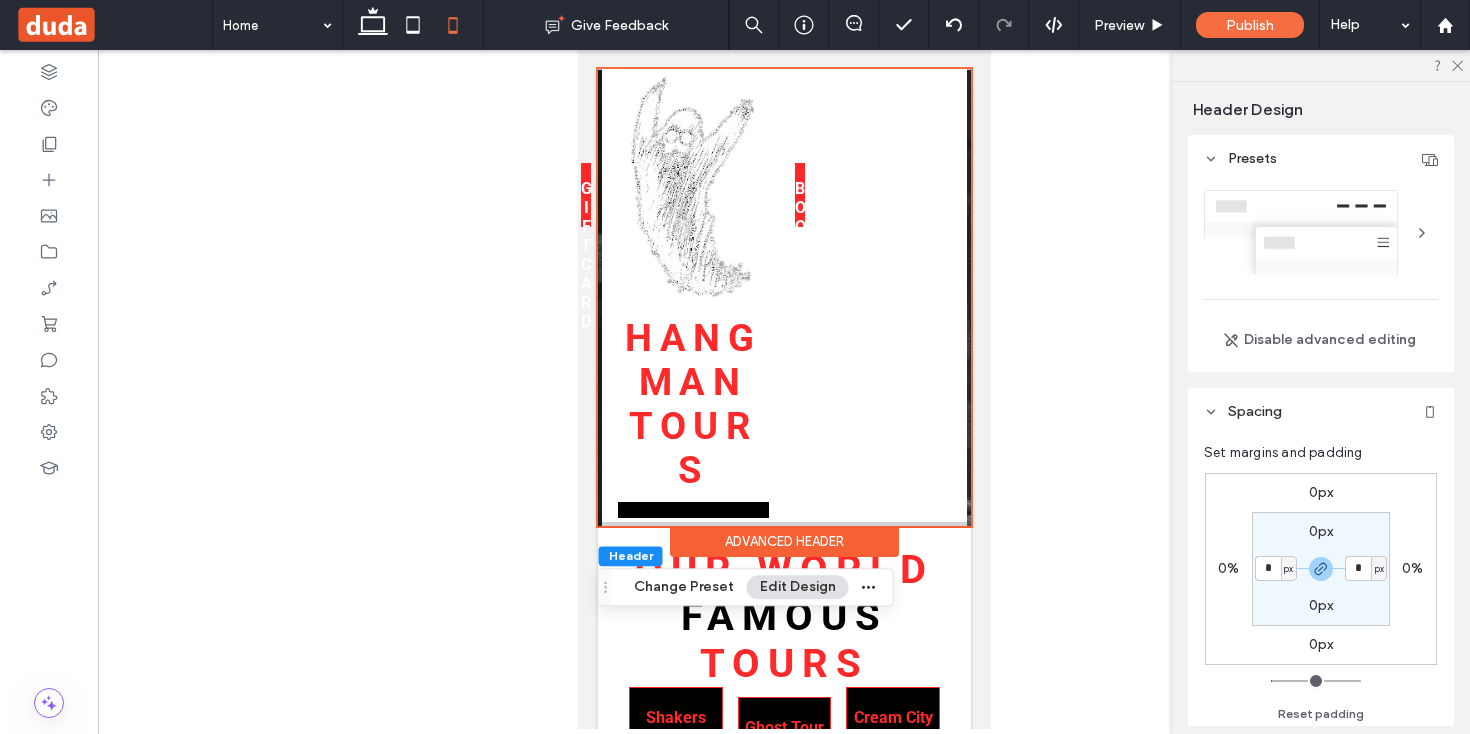 type on "*" 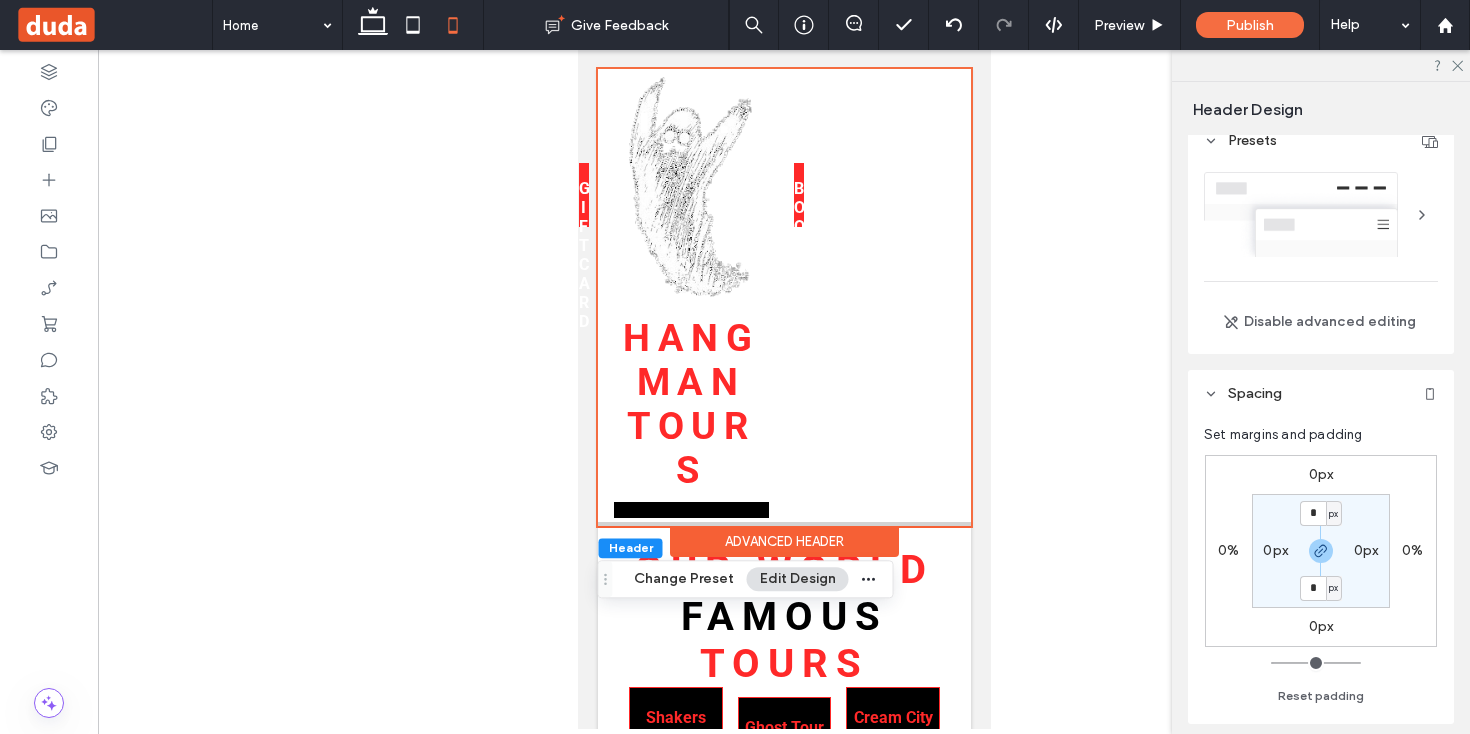 scroll, scrollTop: 0, scrollLeft: 0, axis: both 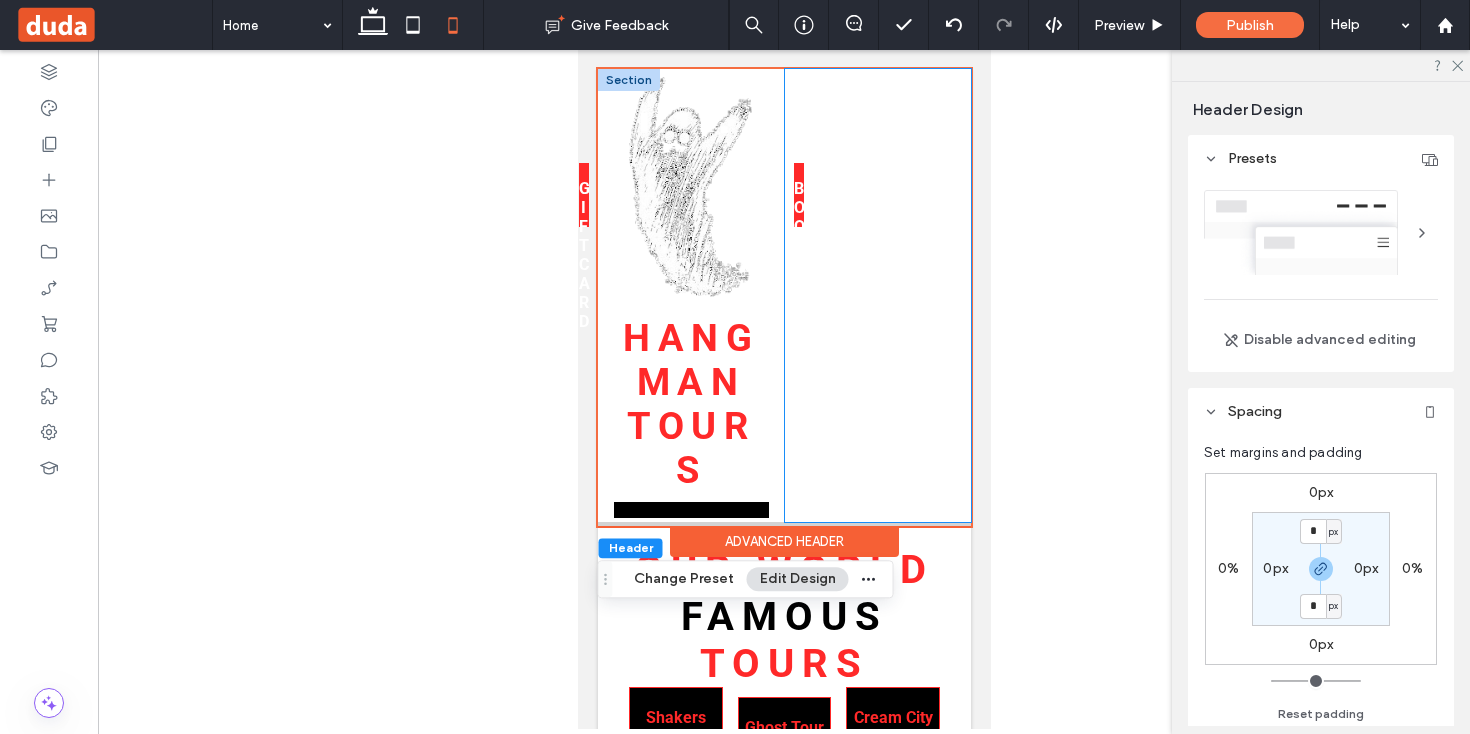 click at bounding box center (877, 295) 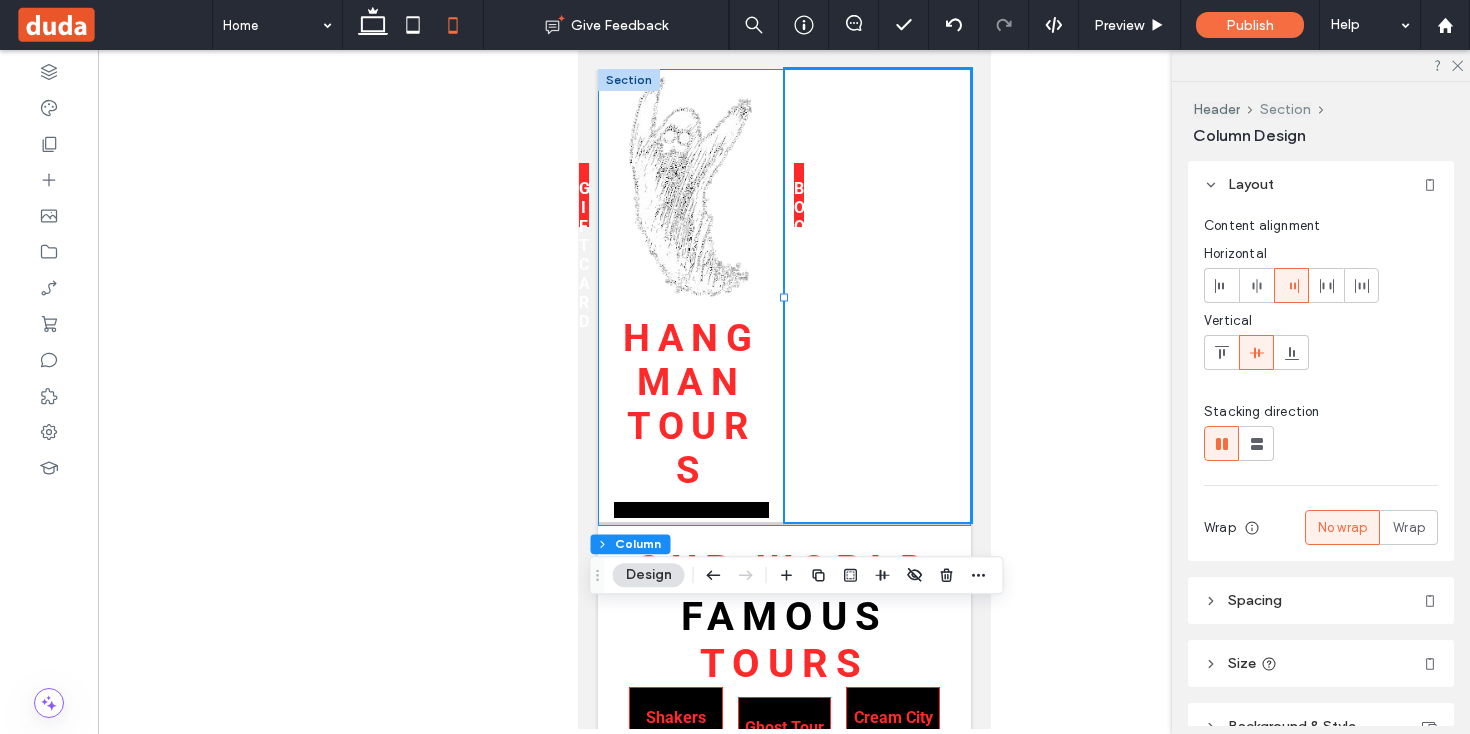 click on "Section" at bounding box center (1285, 109) 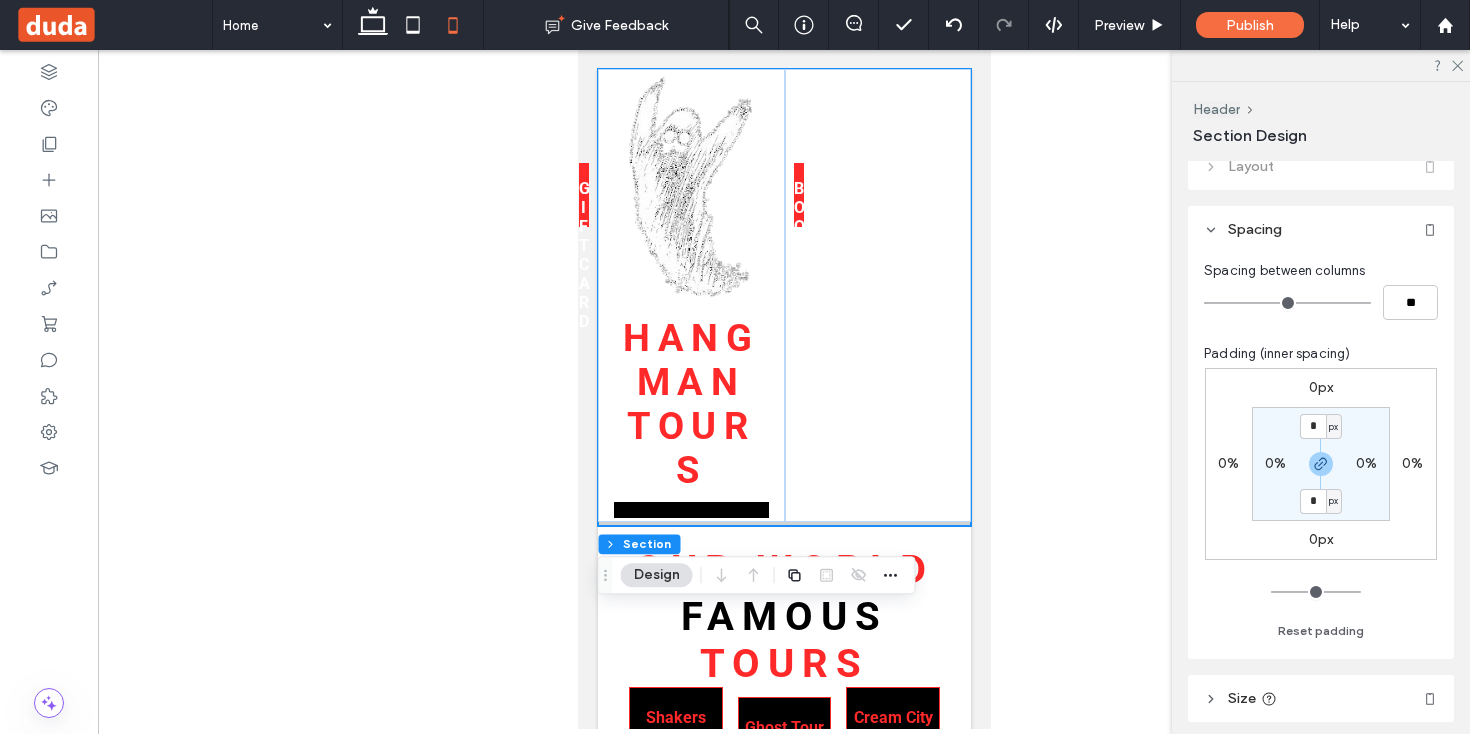 scroll, scrollTop: 0, scrollLeft: 0, axis: both 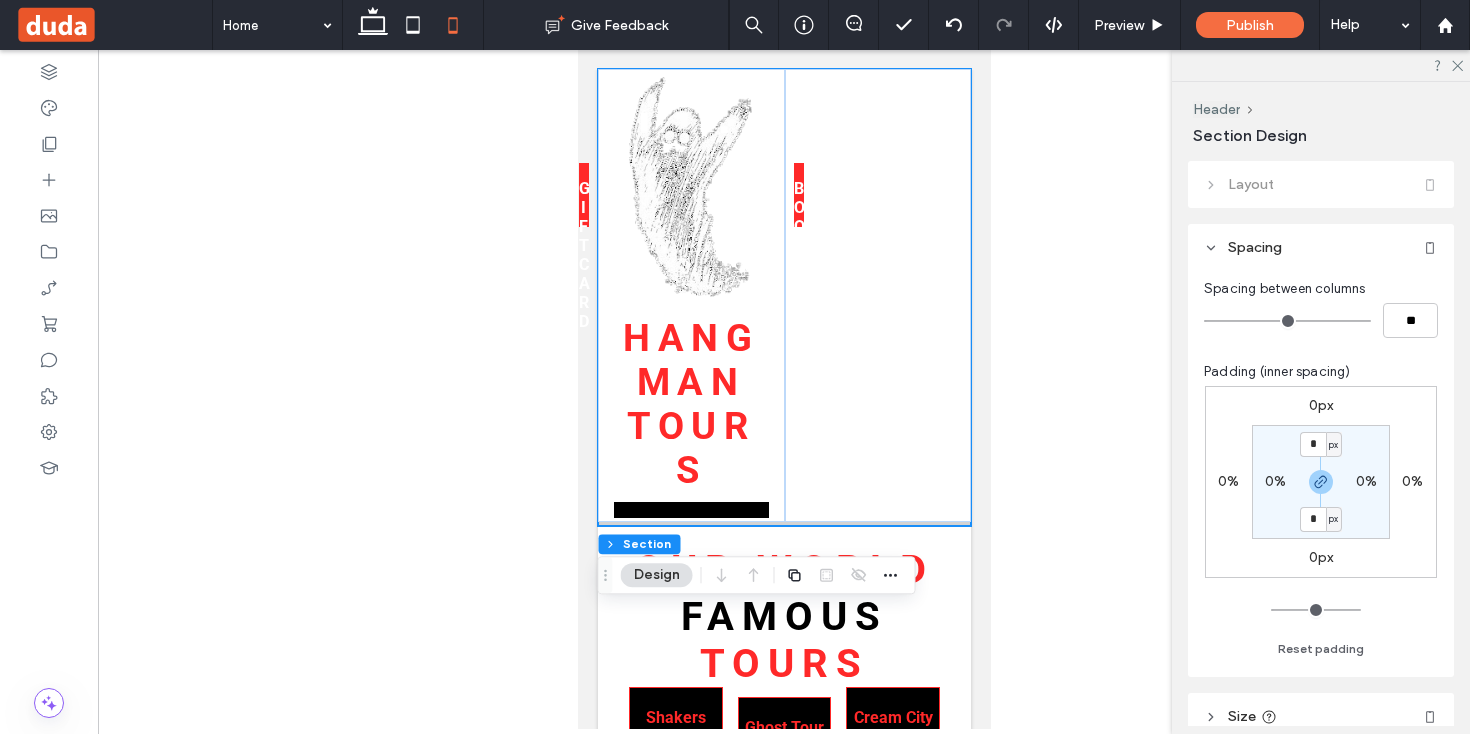 click on "Layout" at bounding box center [1321, 184] 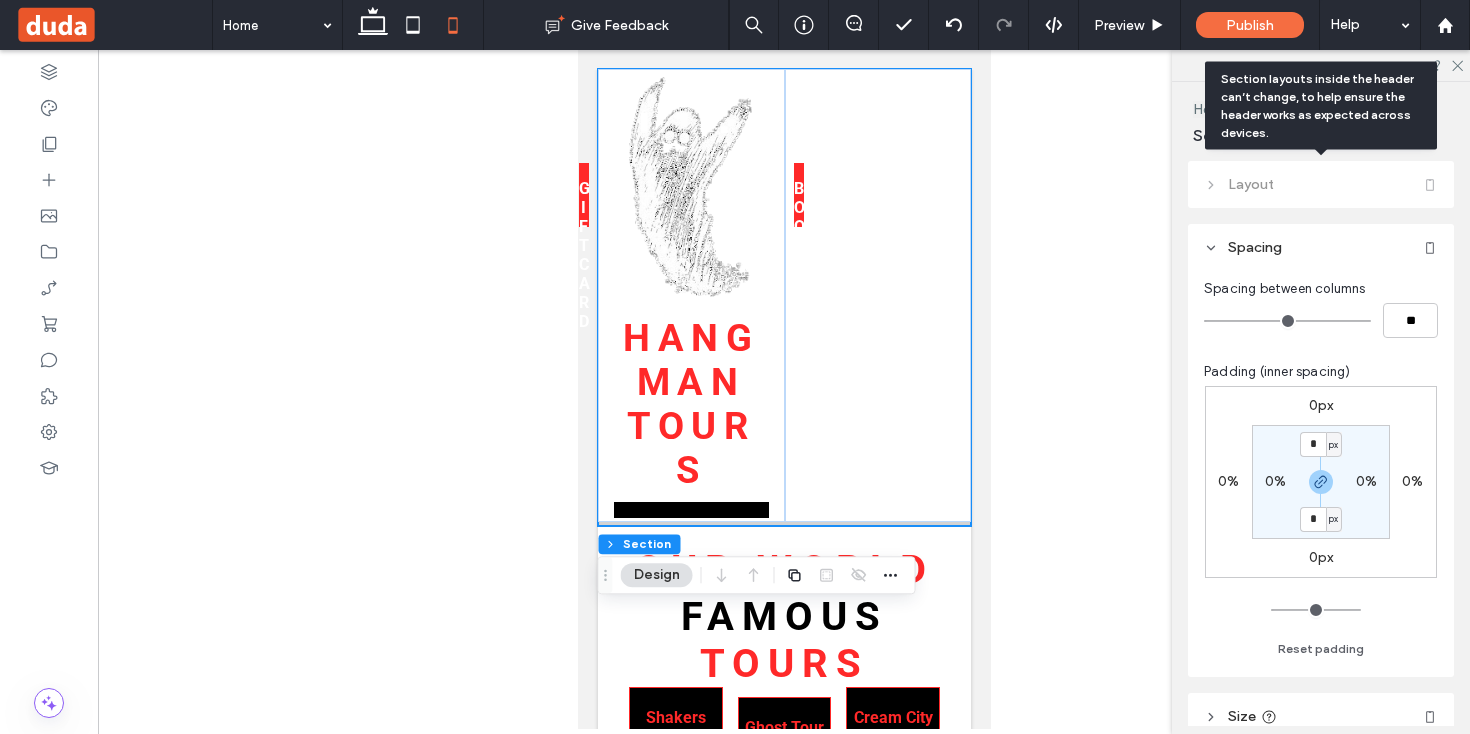 click on "Layout" at bounding box center [1321, 184] 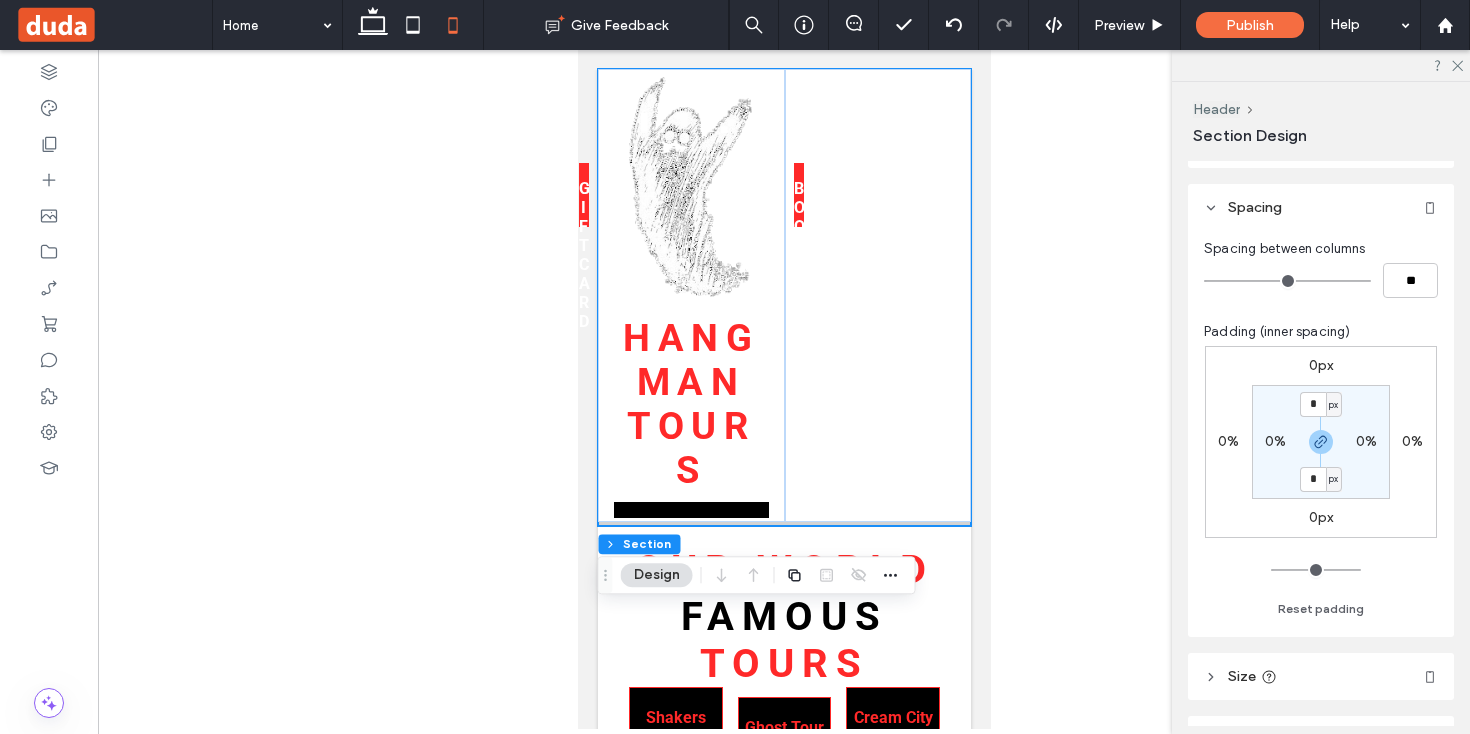scroll, scrollTop: 0, scrollLeft: 0, axis: both 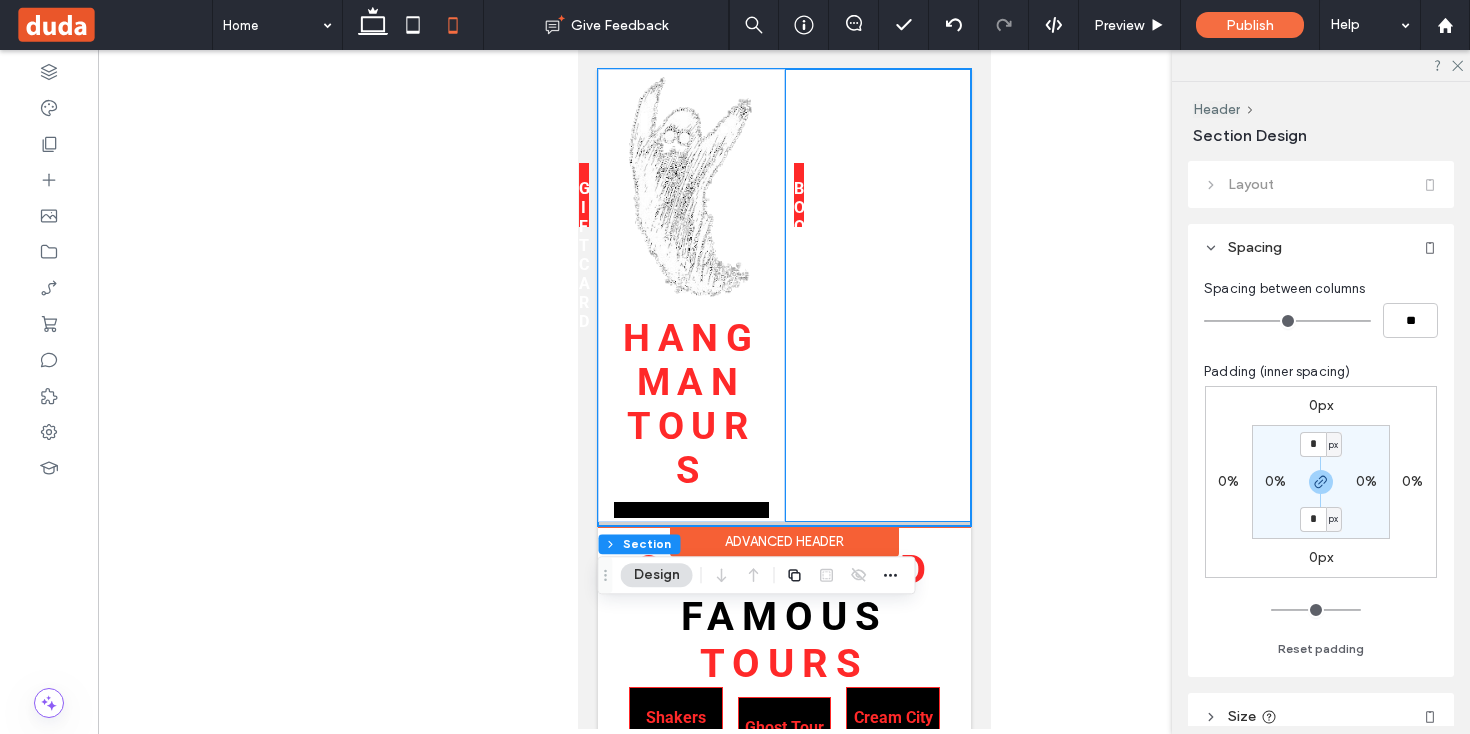 click at bounding box center (877, 295) 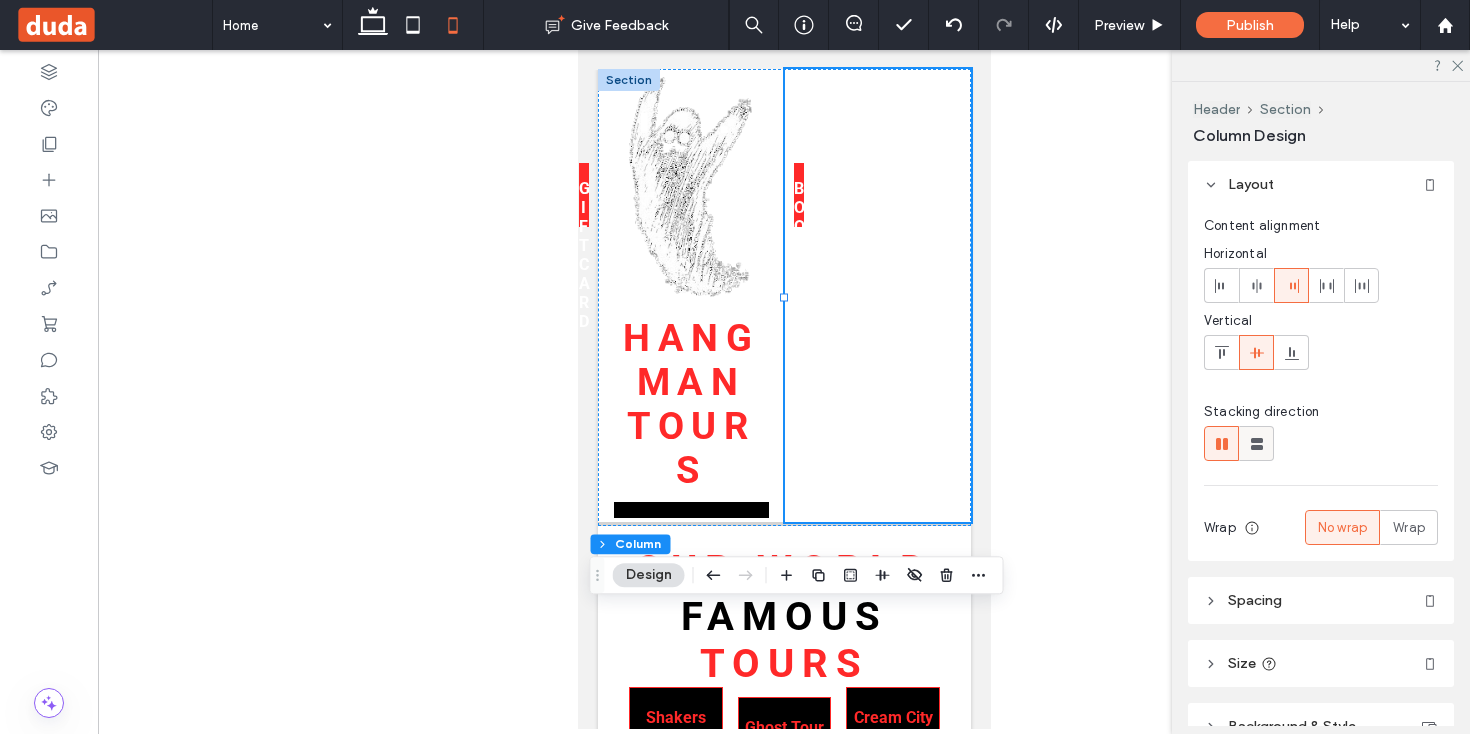 click 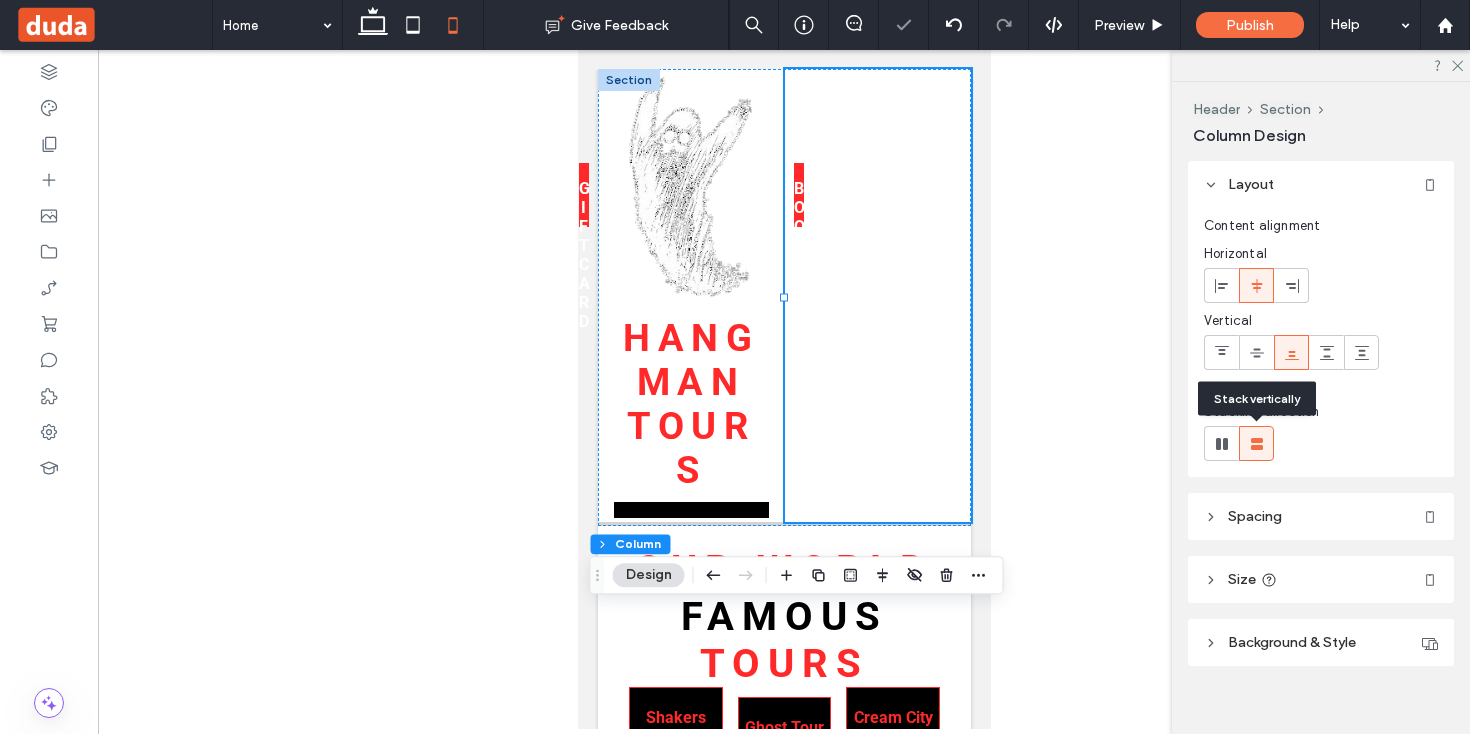 click 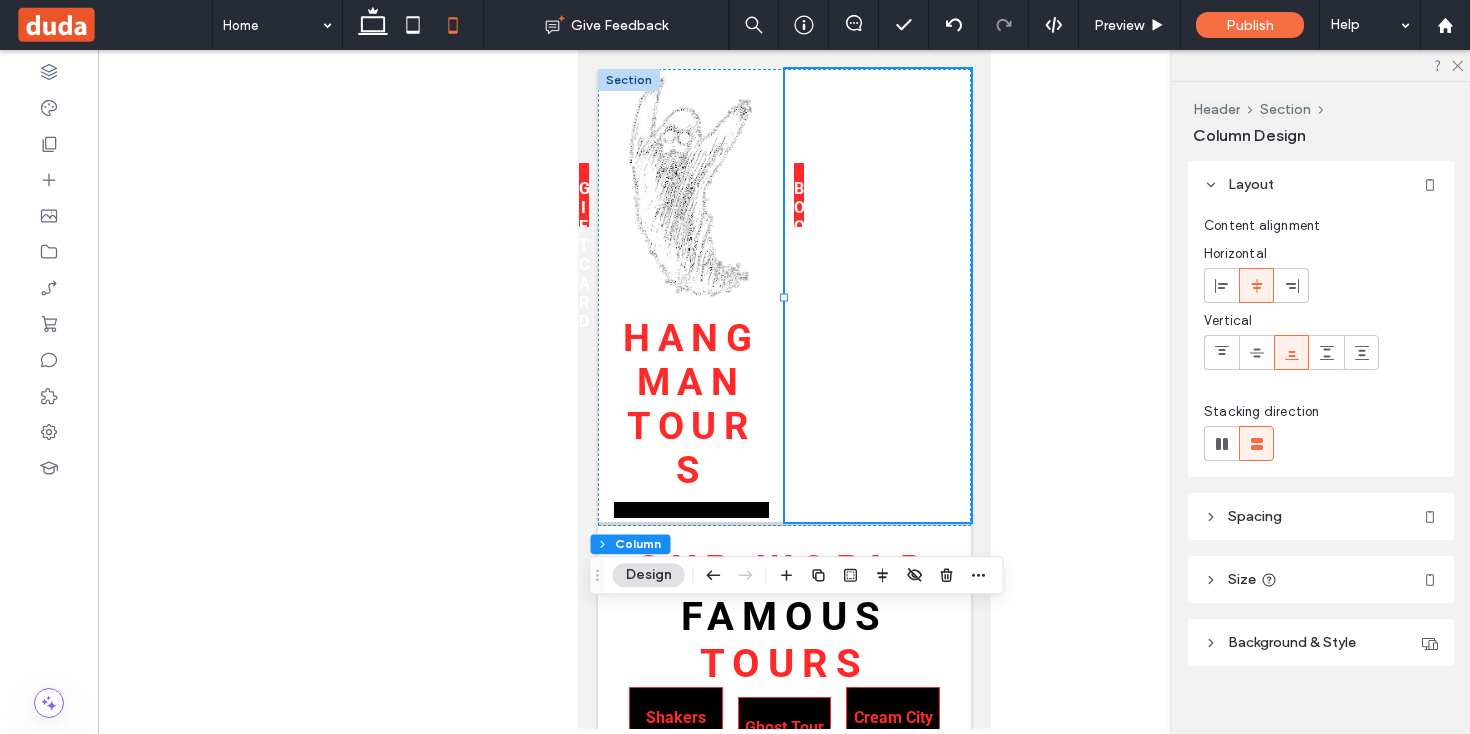 click on "Spacing" at bounding box center [1321, 516] 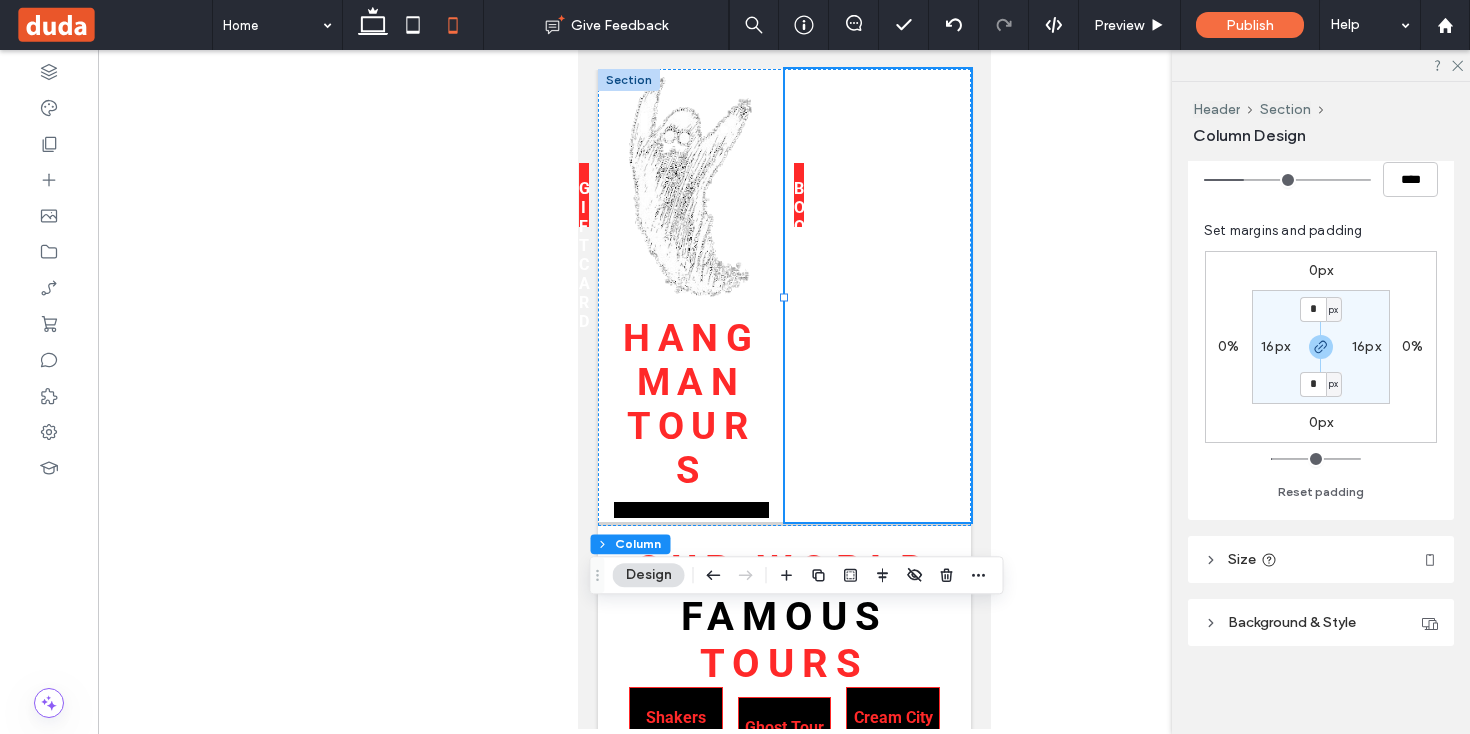 scroll, scrollTop: 0, scrollLeft: 0, axis: both 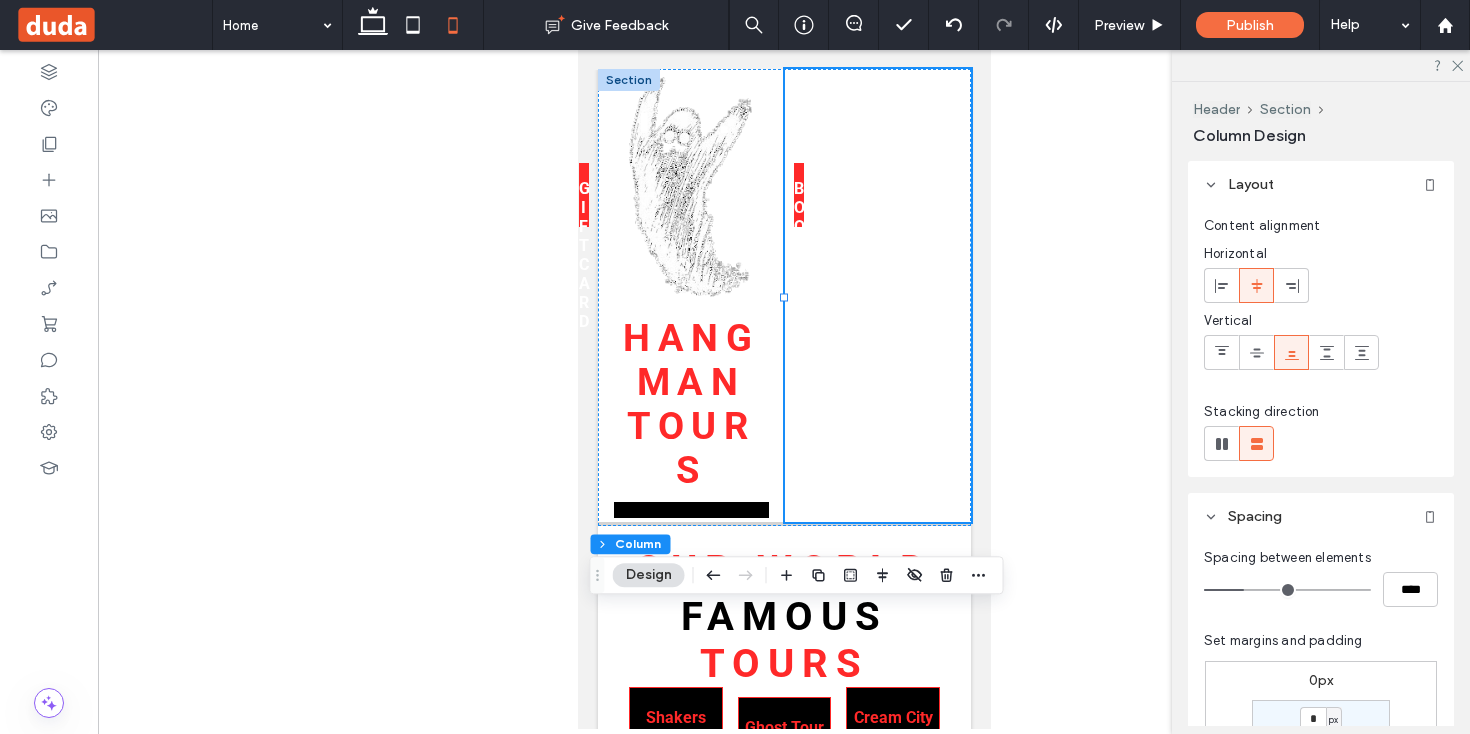 click on "Spacing" at bounding box center [1321, 516] 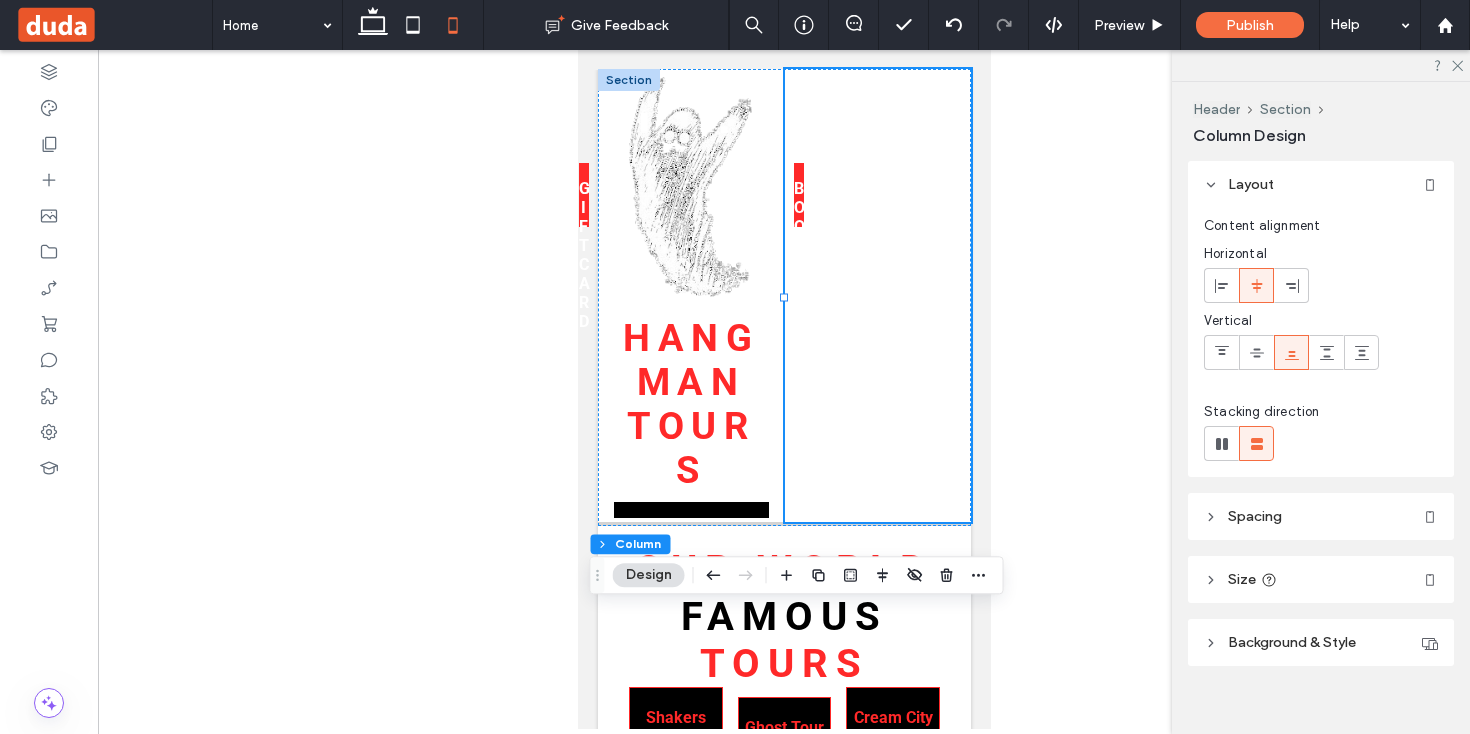 click on "GIFT CARD
BOOK NOW
Hangman Tours
About Us
Tours
Contact
Tour Guides
Events & Promos
Blog
Section
Advanced Header
Section
About Us
Tours
Contact
Tour Guides
Events & Promos
Blog
Section
Section
Menu
Hangman Tours
BOOK NOW
Section" at bounding box center [783, 6136] 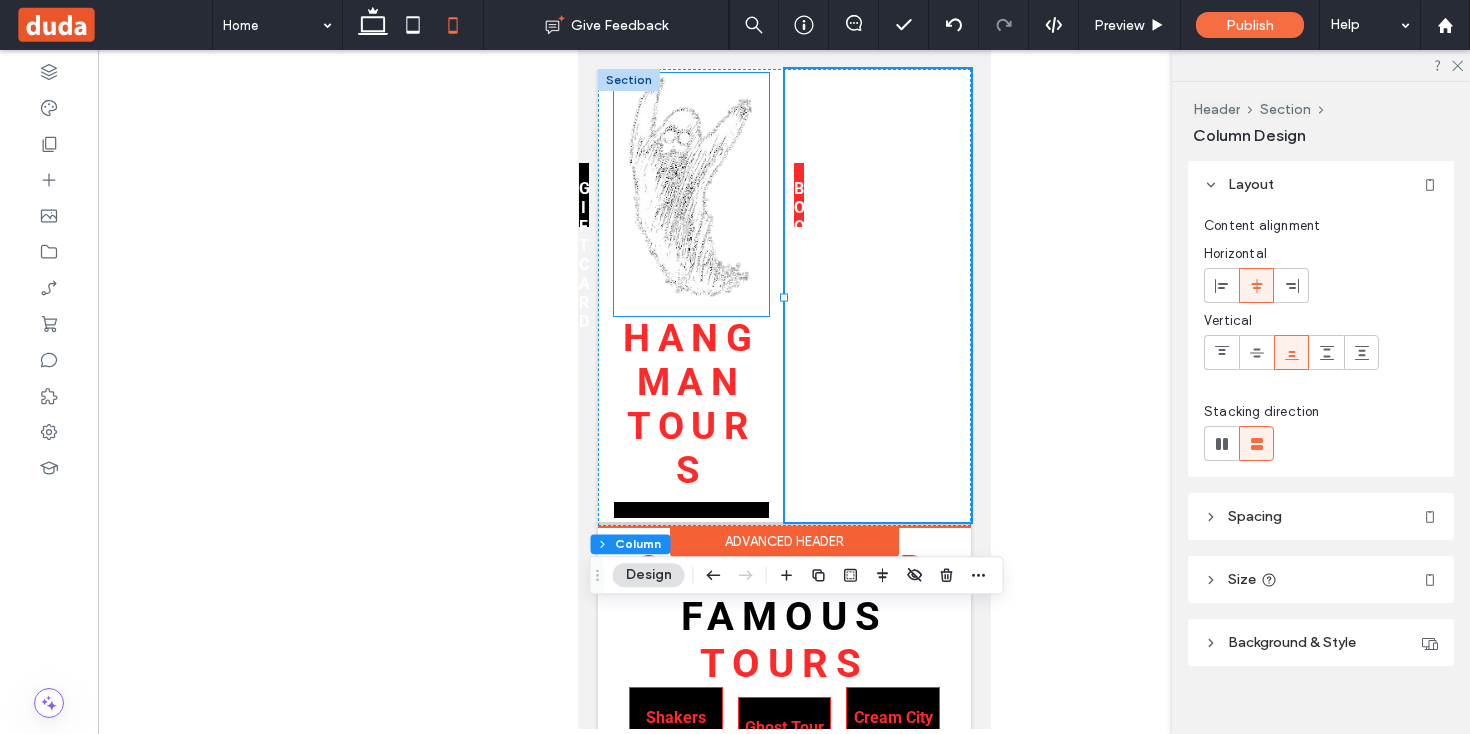 click on "GIFT CARD" at bounding box center (583, 255) 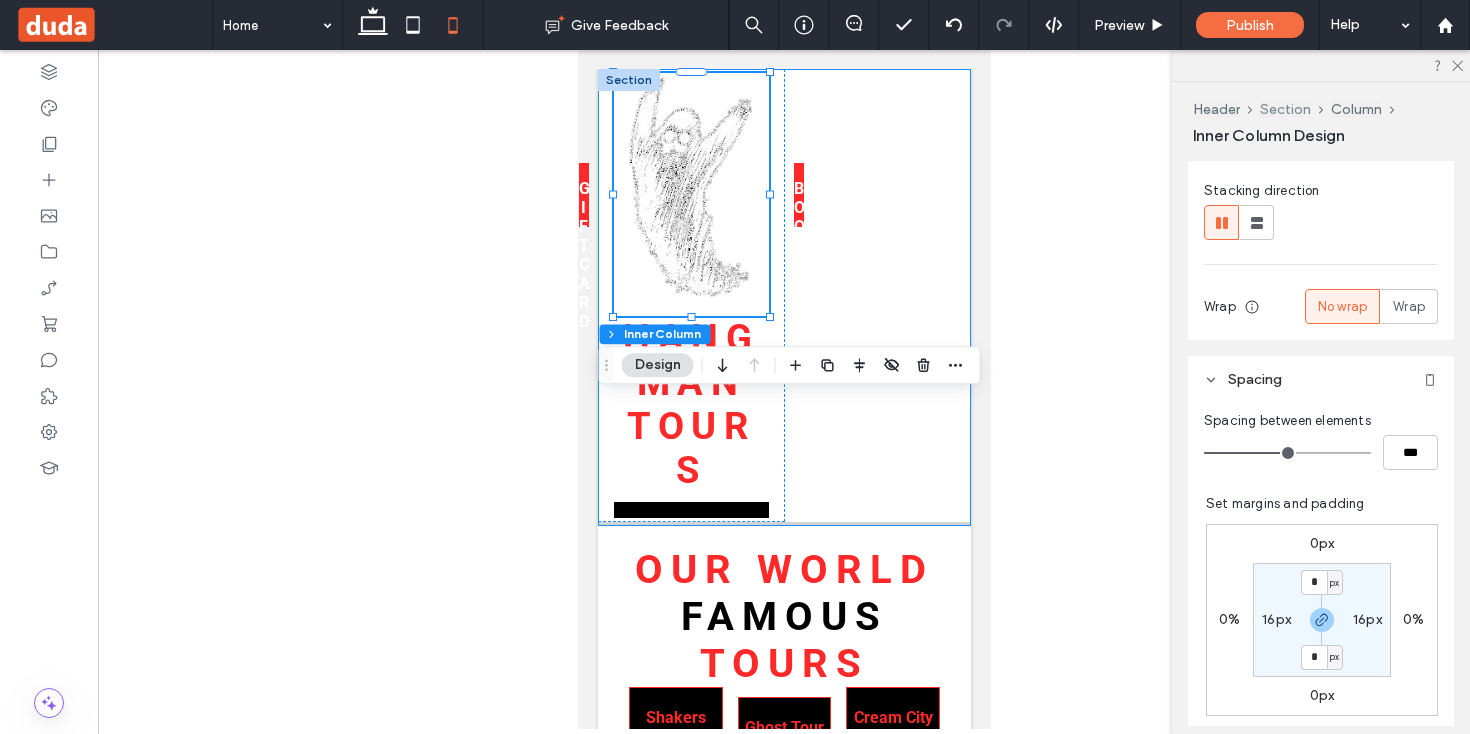 scroll, scrollTop: 281, scrollLeft: 0, axis: vertical 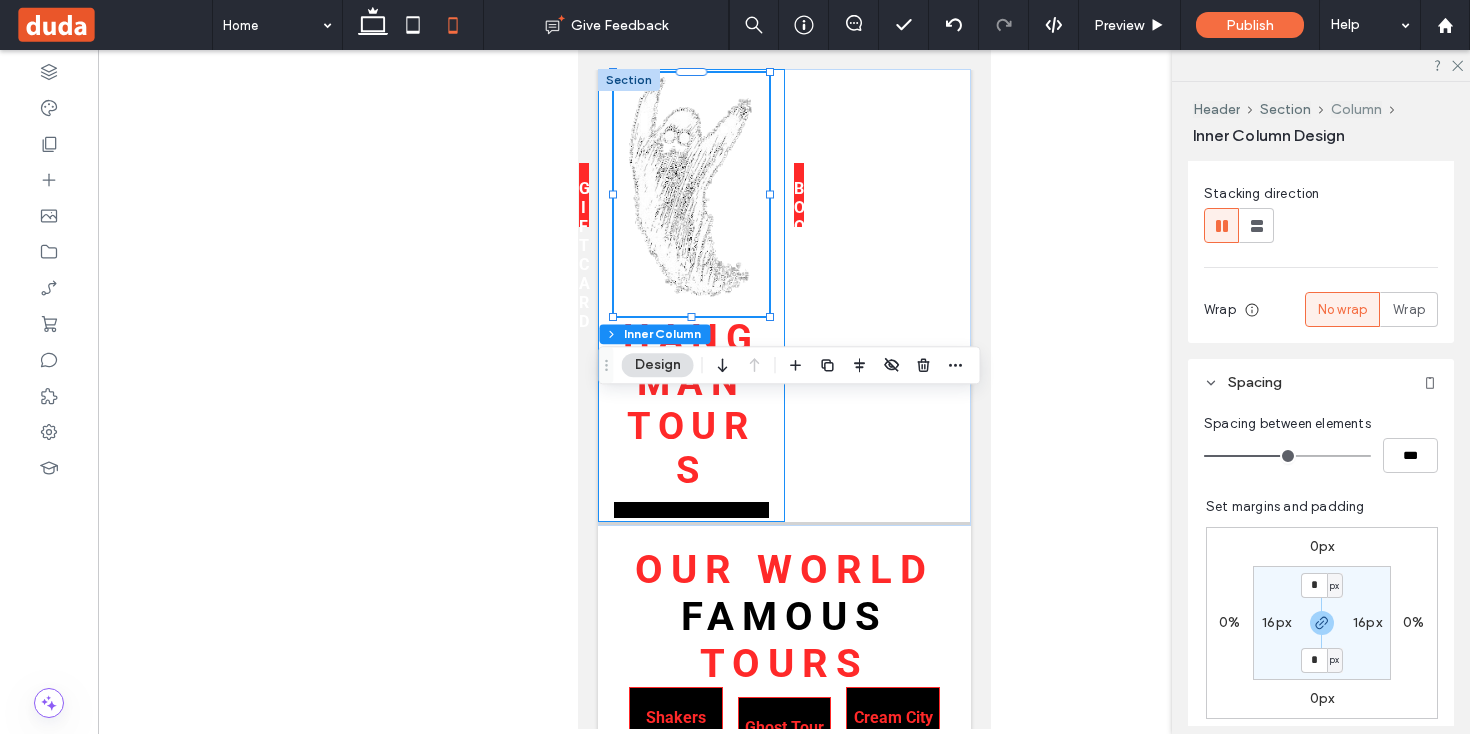 click on "Column" at bounding box center (1356, 109) 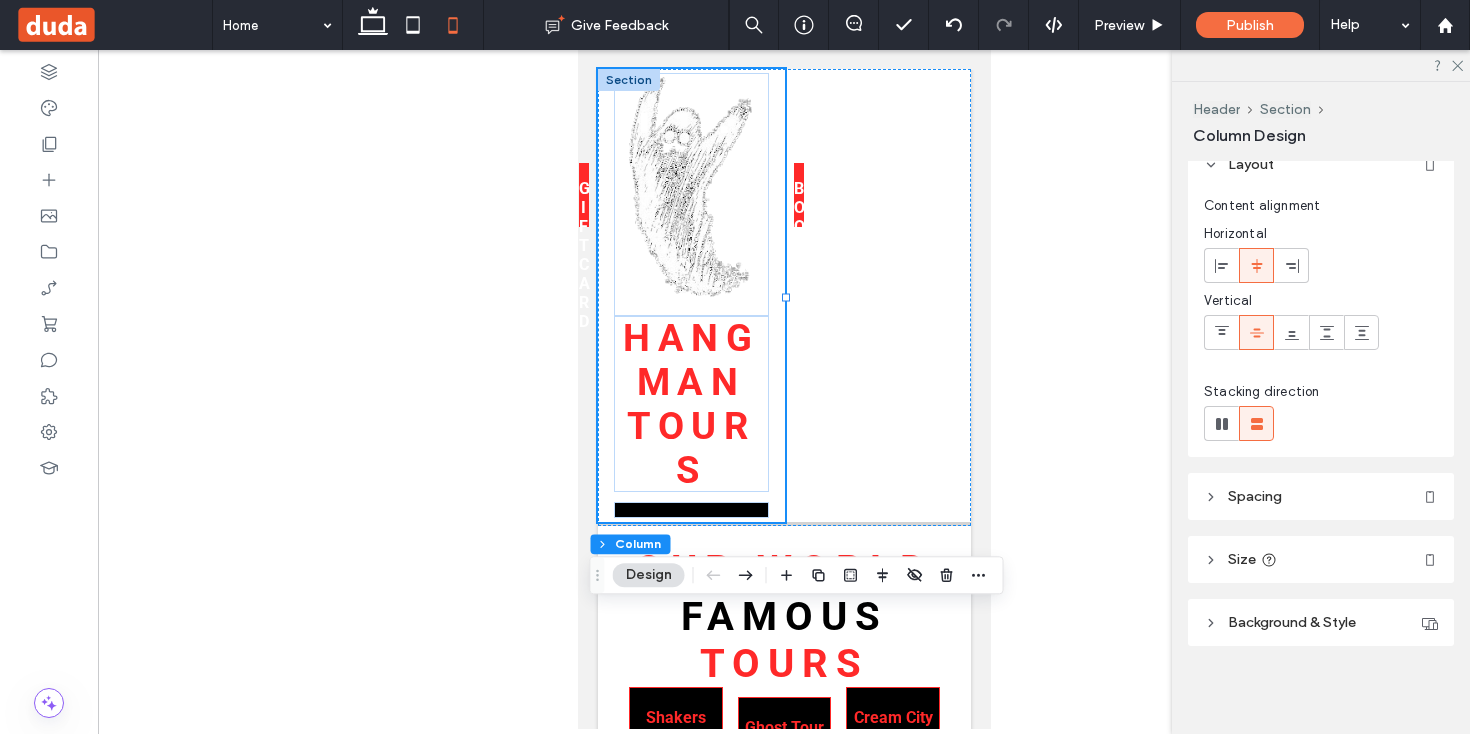 scroll, scrollTop: 0, scrollLeft: 0, axis: both 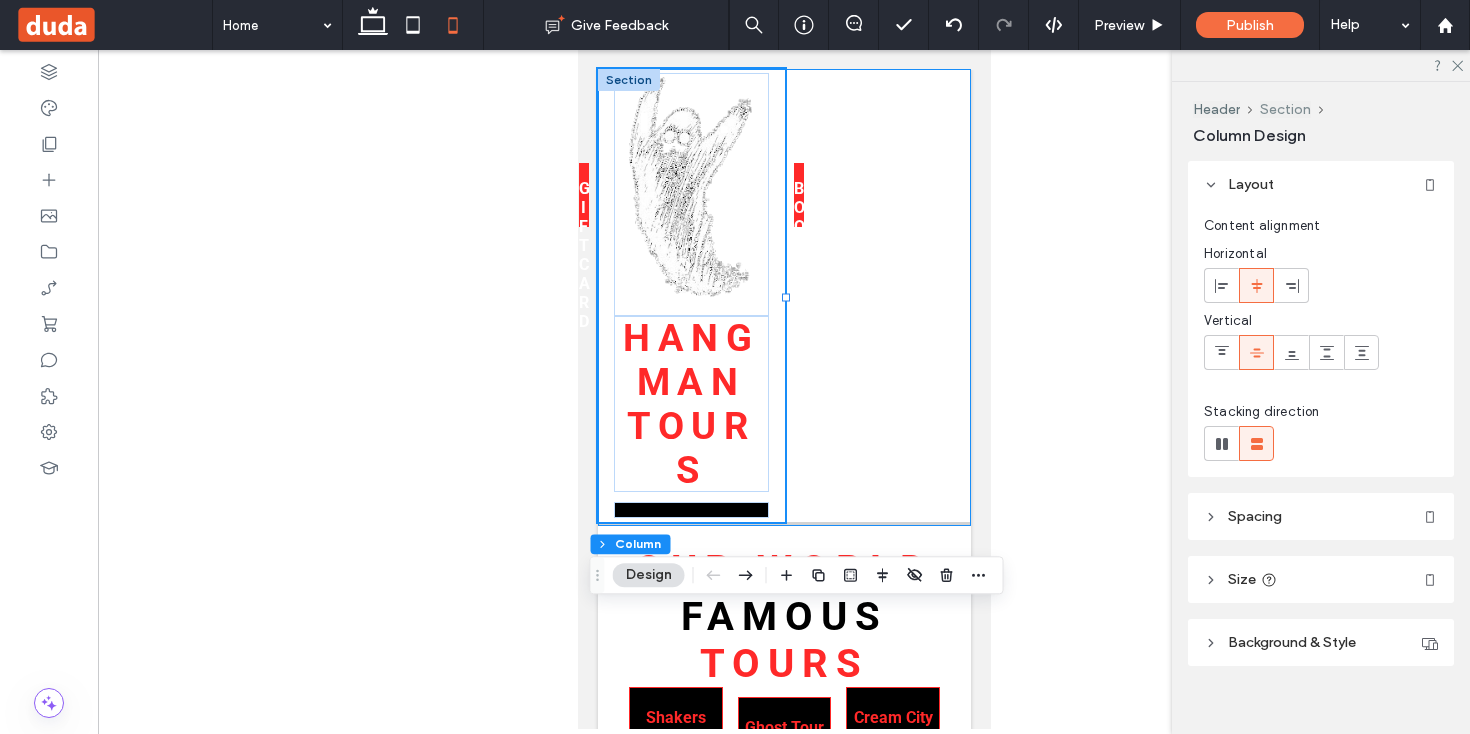 click on "Section" at bounding box center (1285, 109) 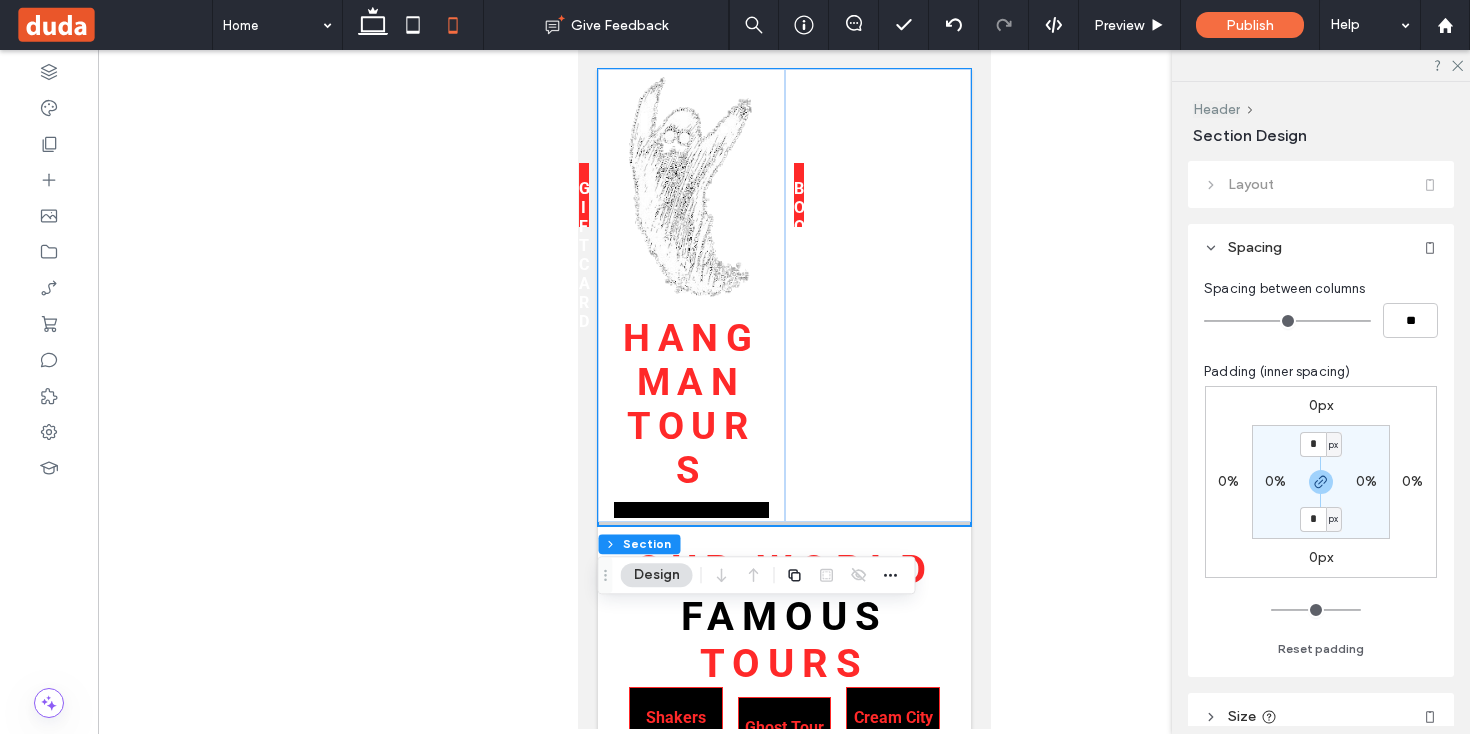 click on "Header" at bounding box center (1216, 109) 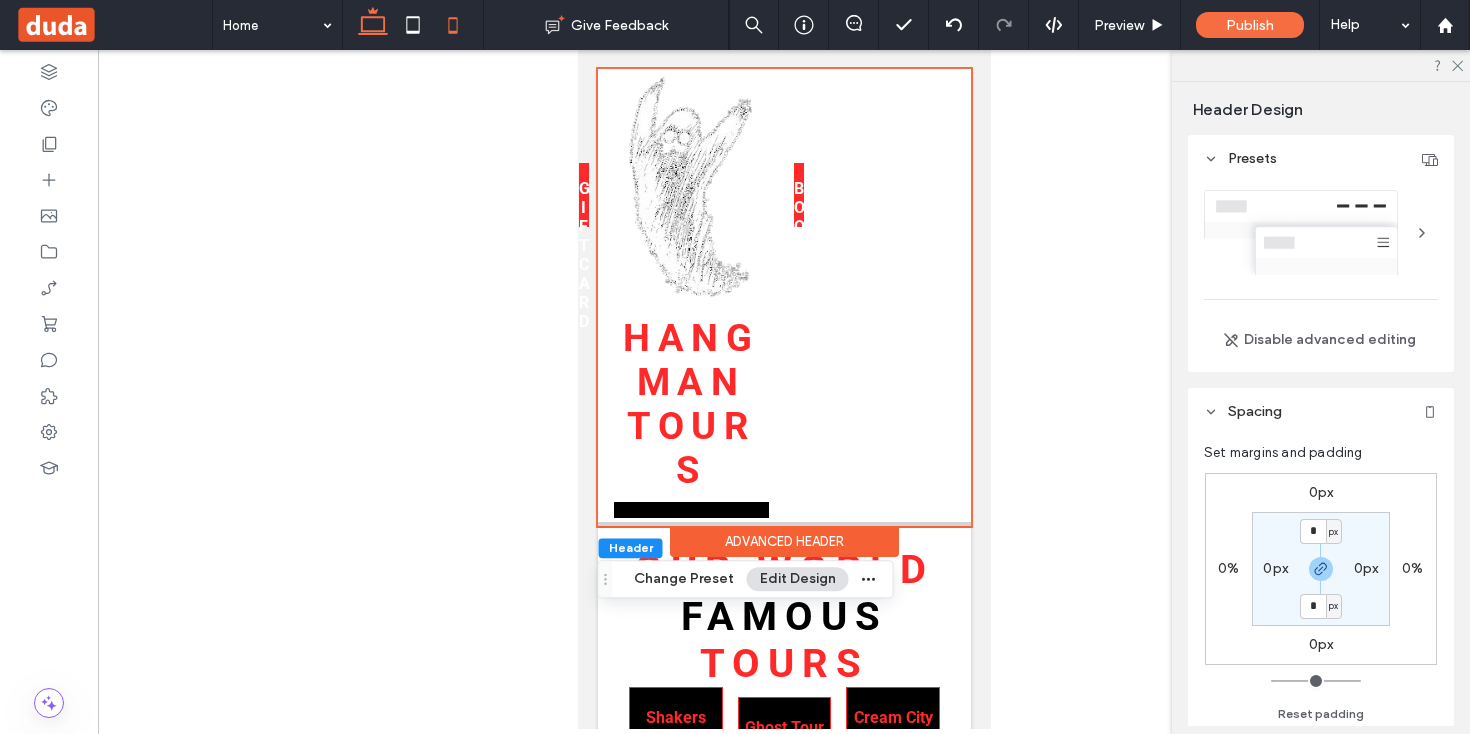 click 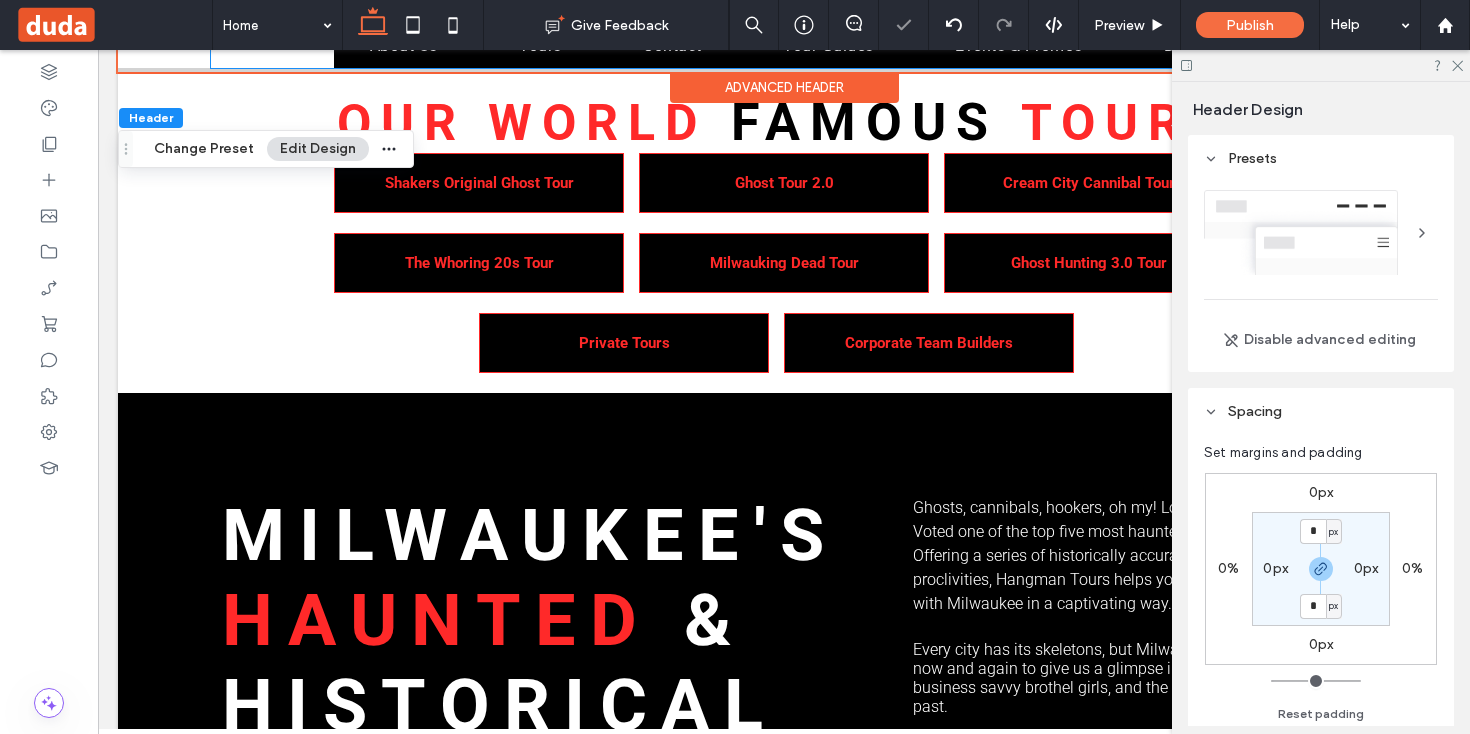 scroll, scrollTop: 0, scrollLeft: 0, axis: both 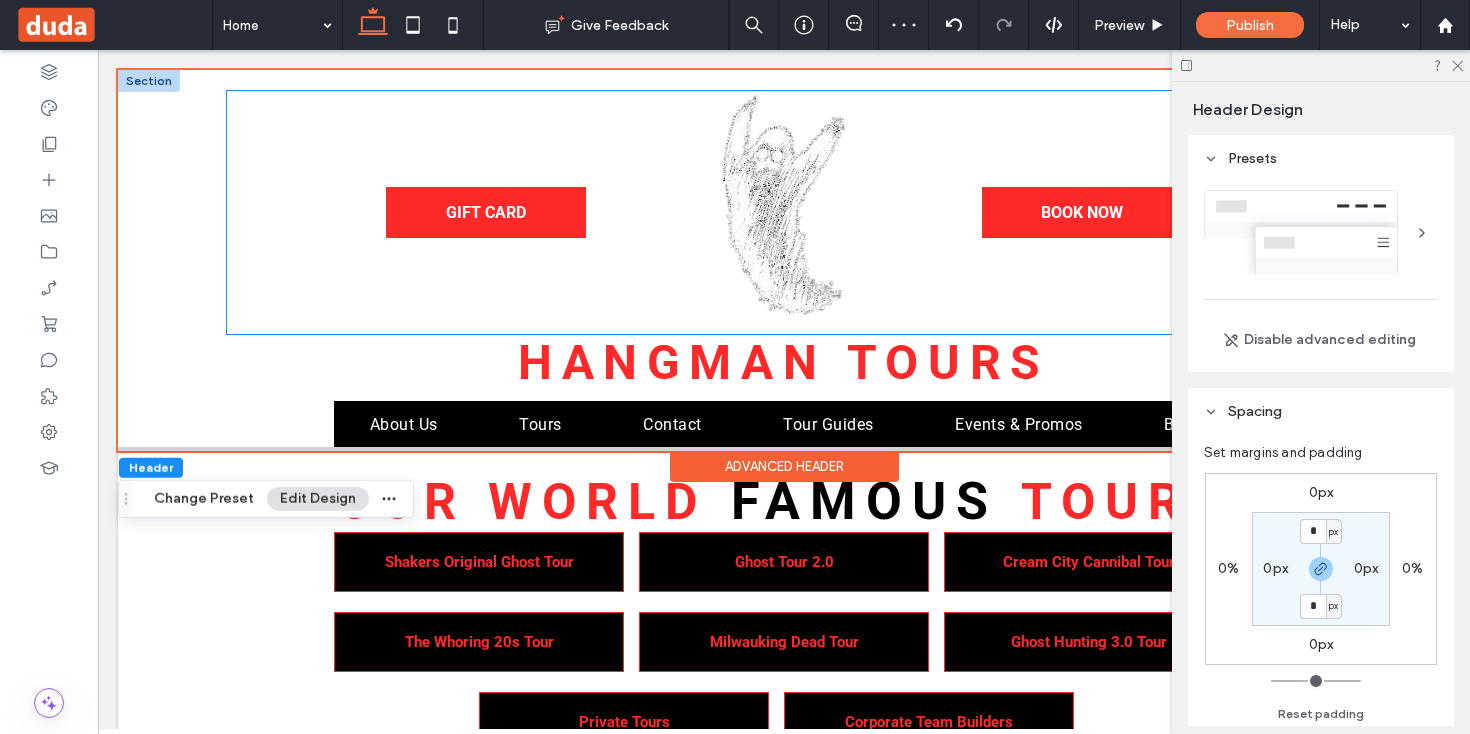 click on "GIFT CARD
BOOK NOW" at bounding box center [784, 212] 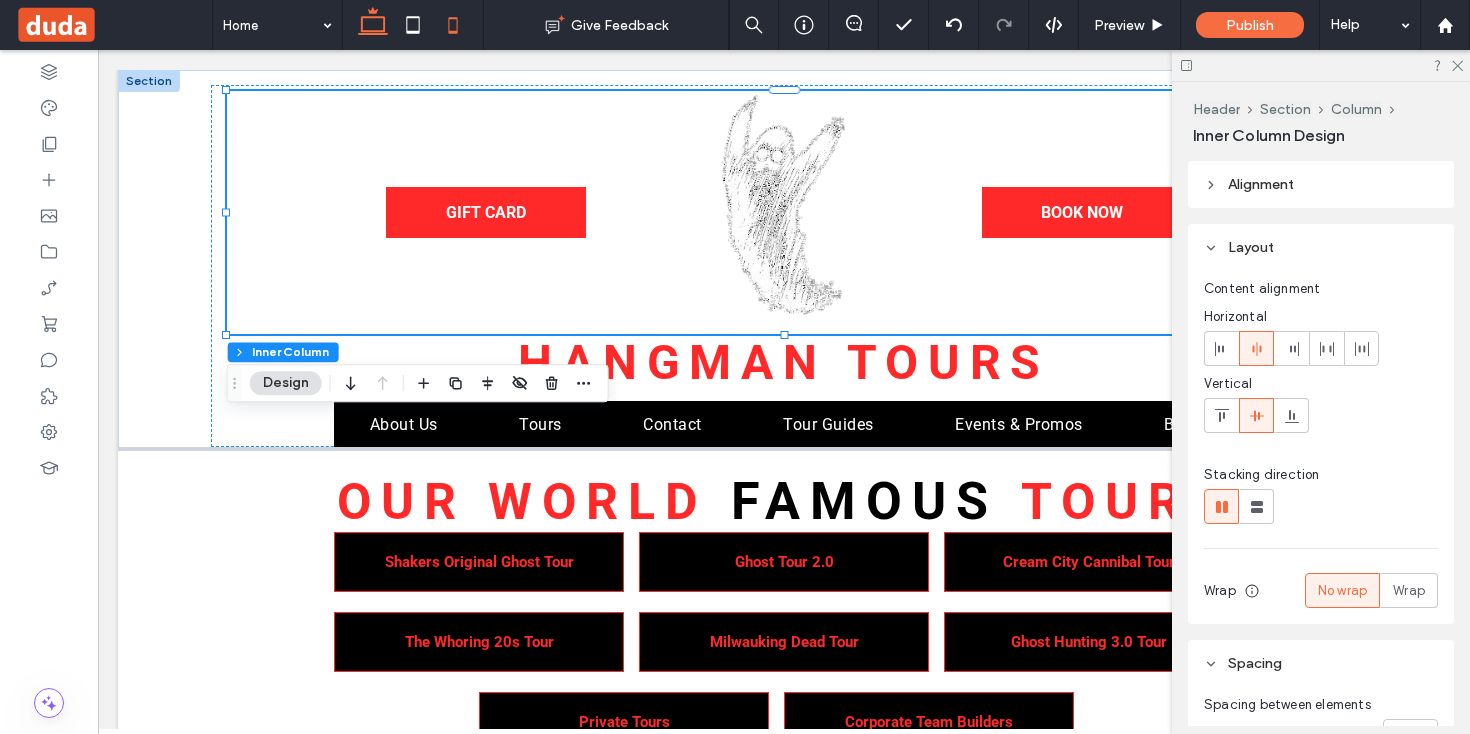 click 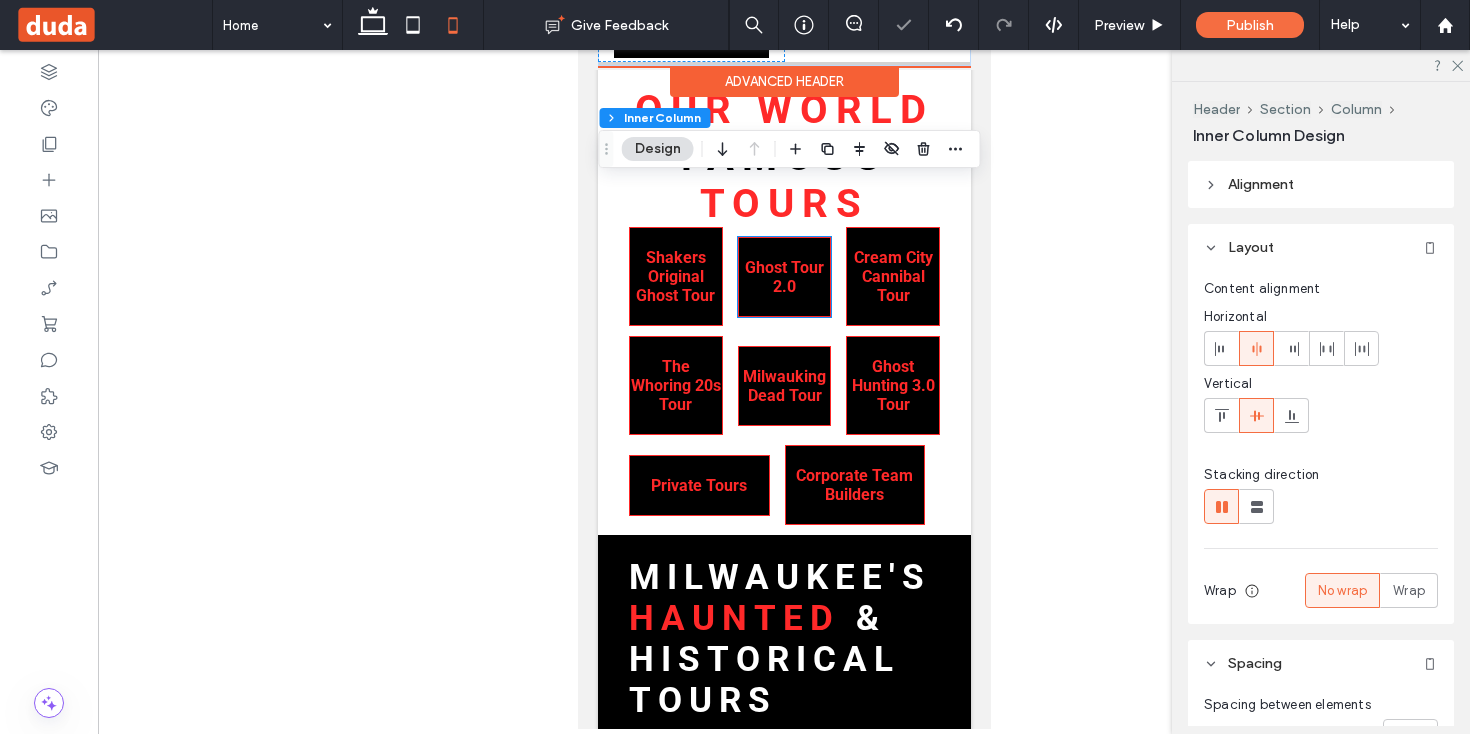 scroll, scrollTop: 0, scrollLeft: 0, axis: both 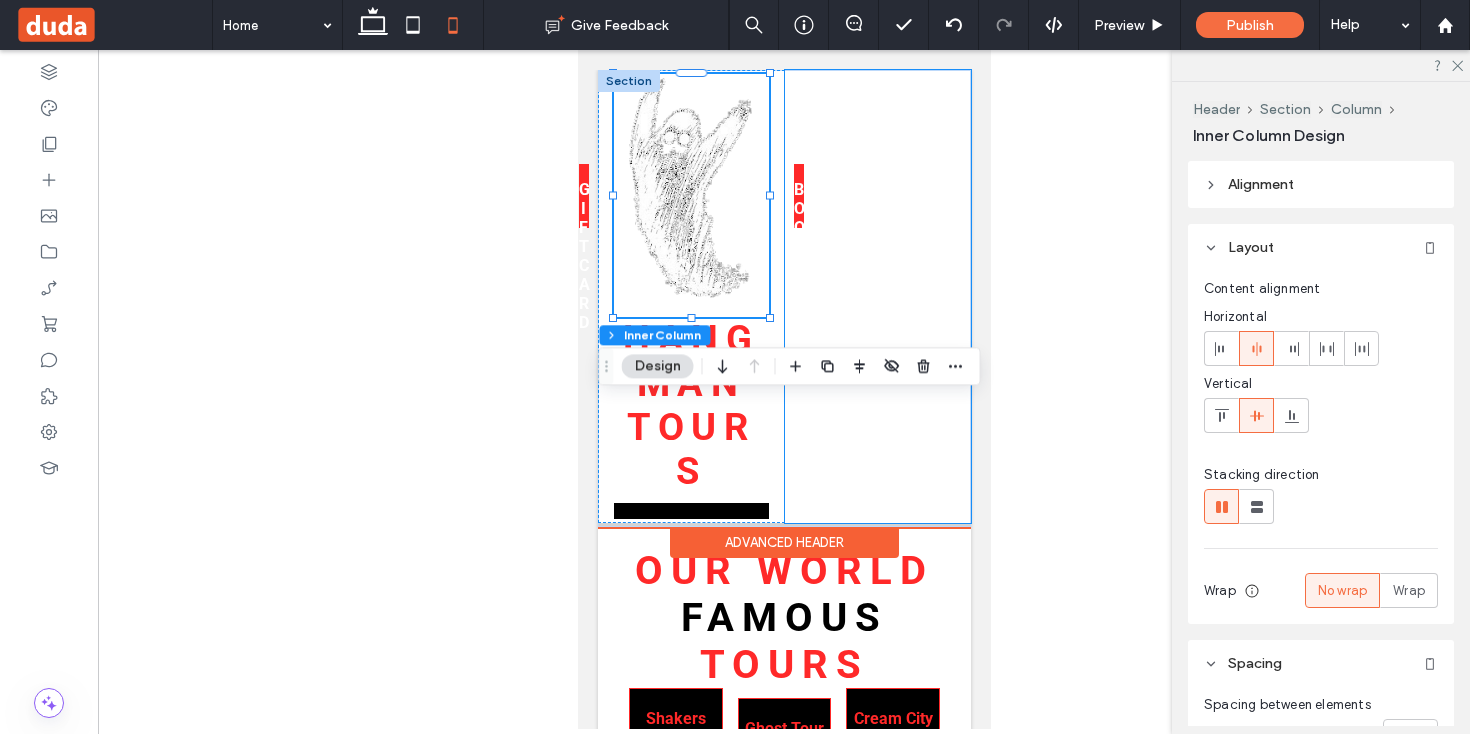 click at bounding box center [877, 296] 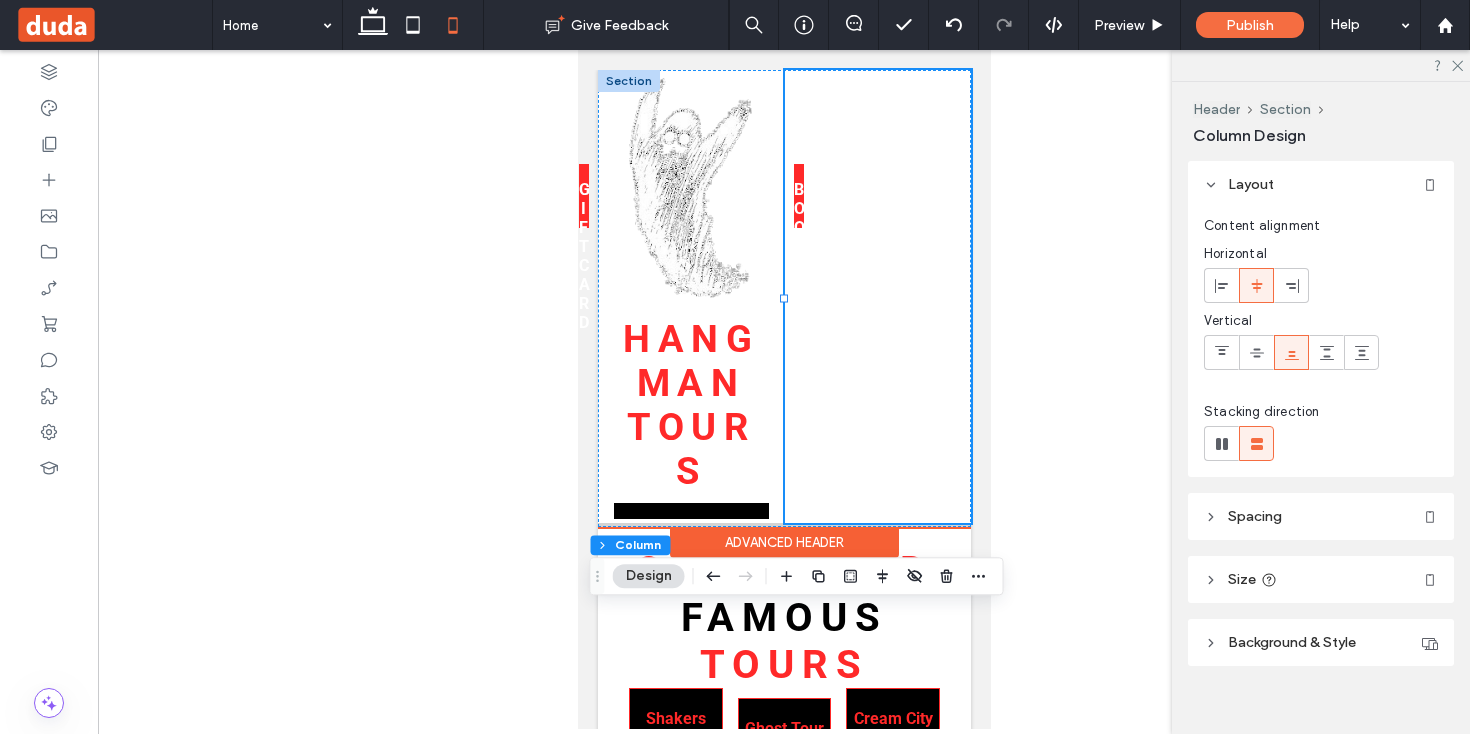 click at bounding box center (877, 296) 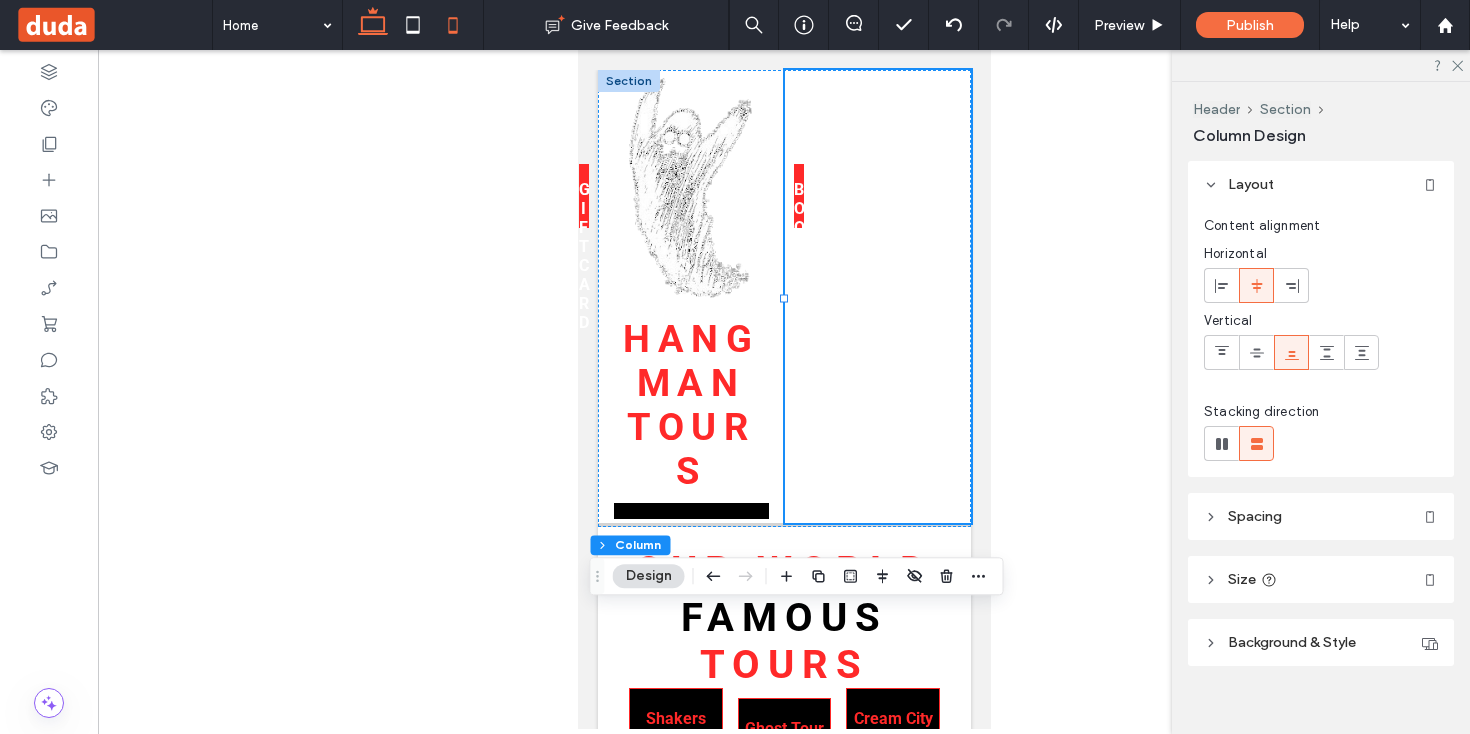 click 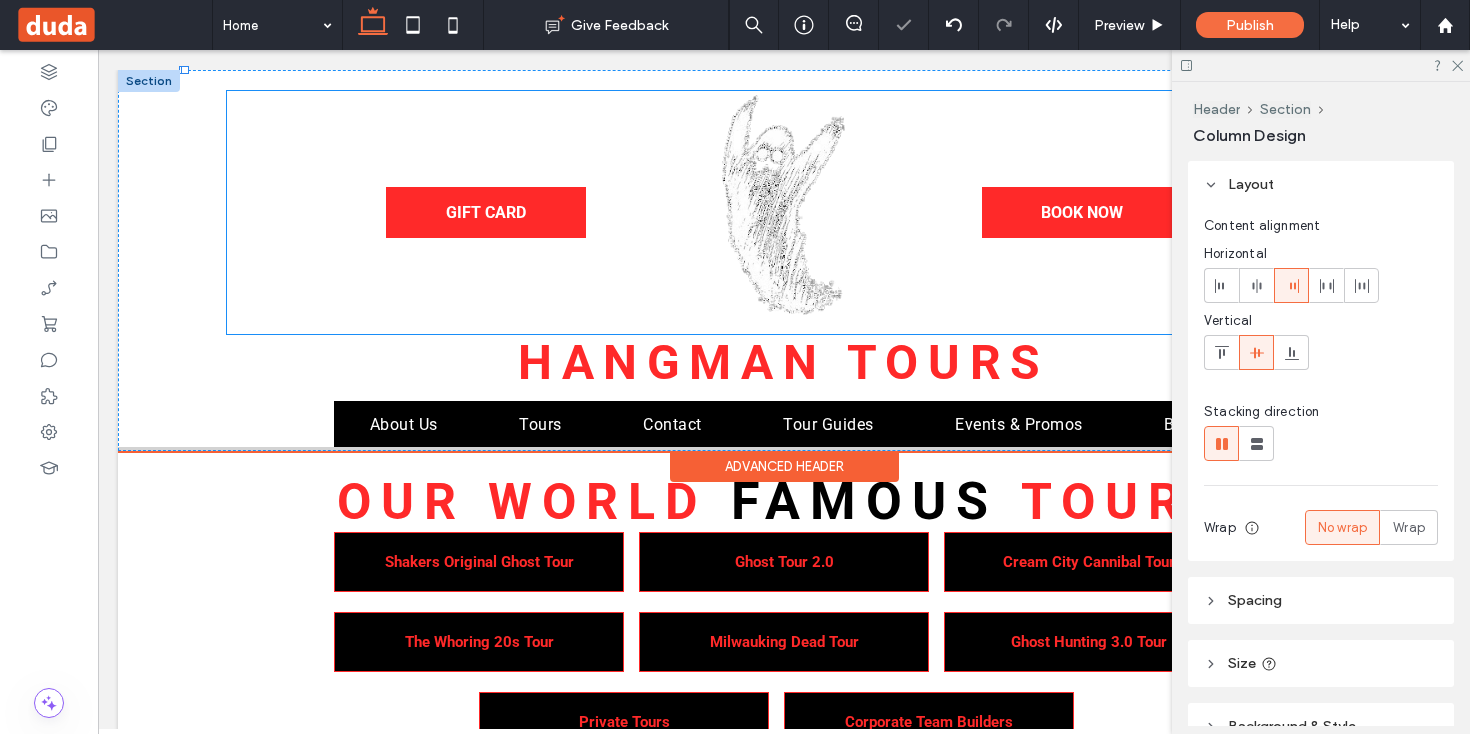 click on "GIFT CARD
BOOK NOW" at bounding box center [784, 212] 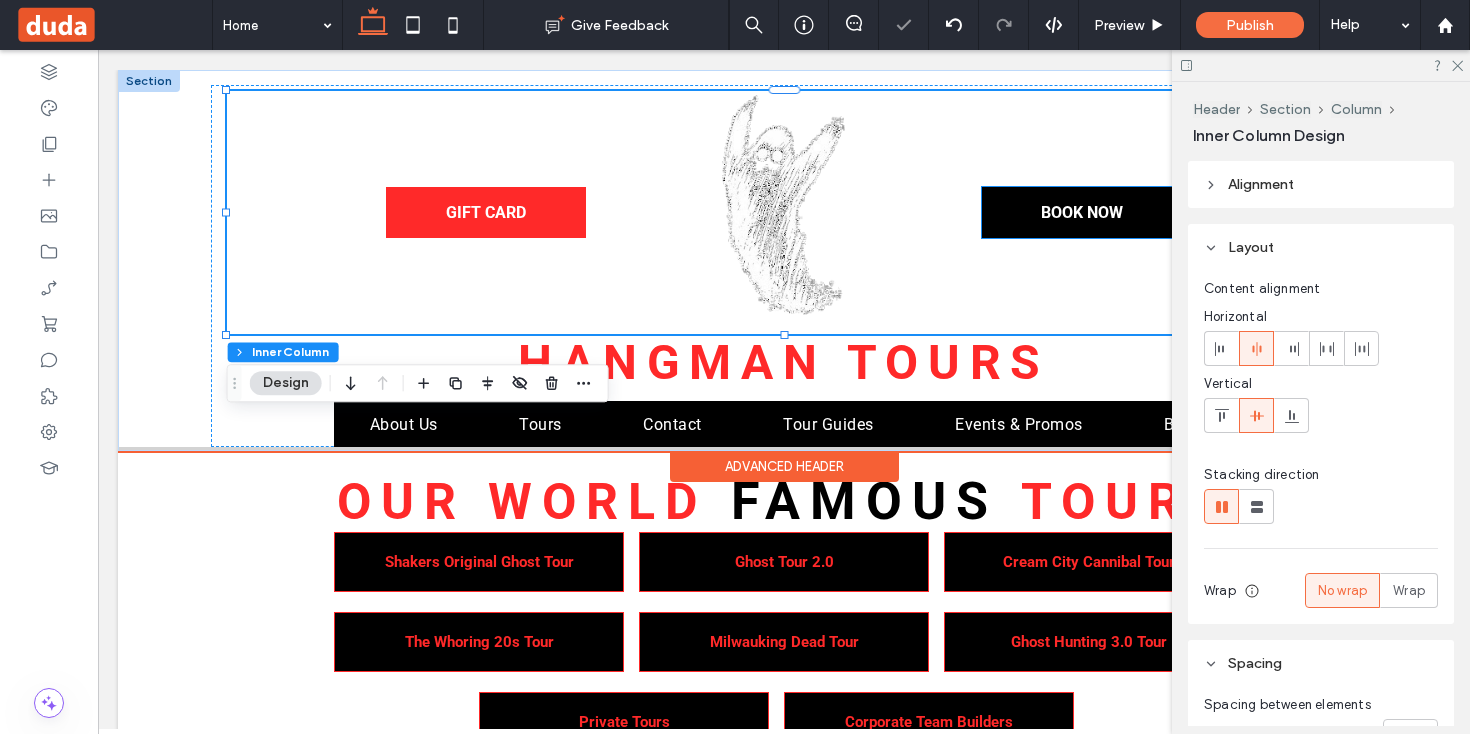 click on "BOOK NOW" at bounding box center (1082, 212) 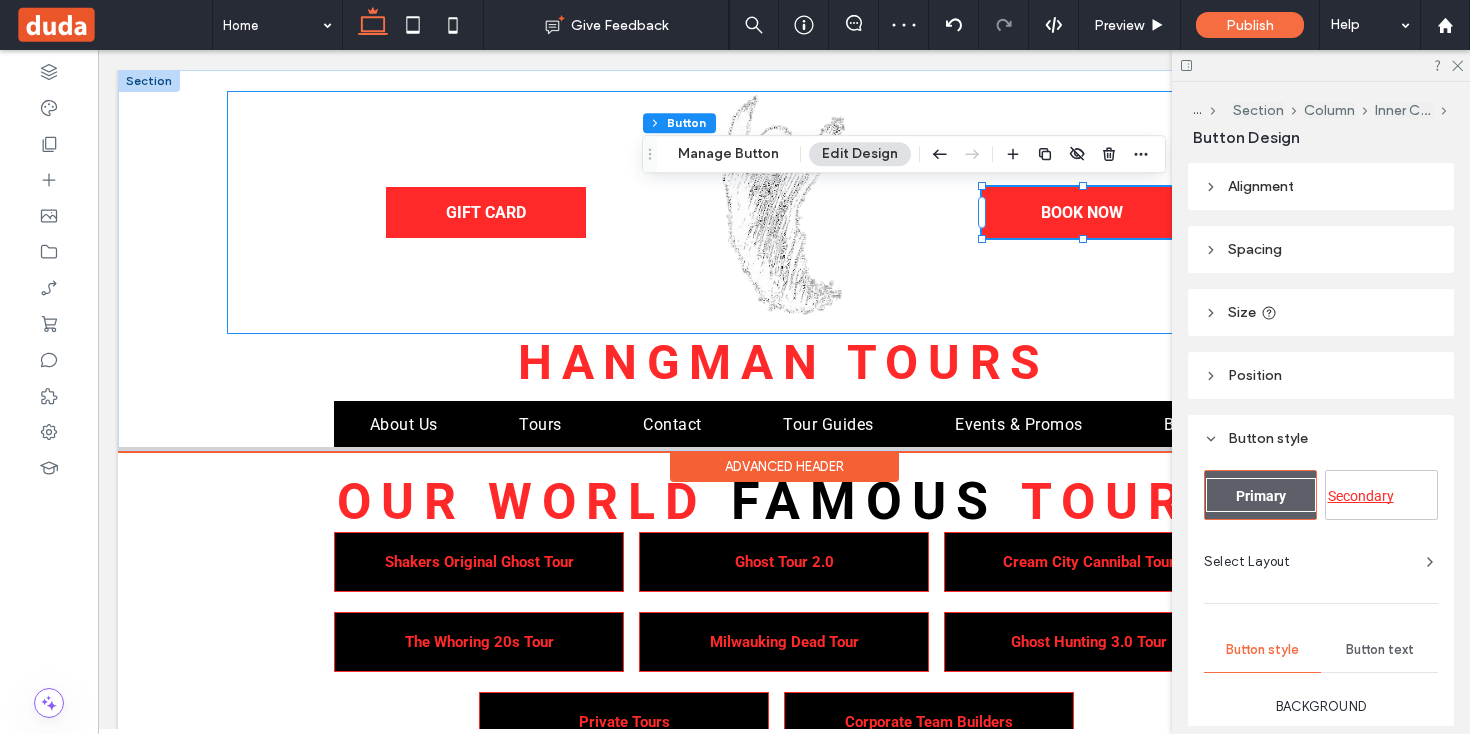 click on "GIFT CARD
BOOK NOW" at bounding box center [784, 212] 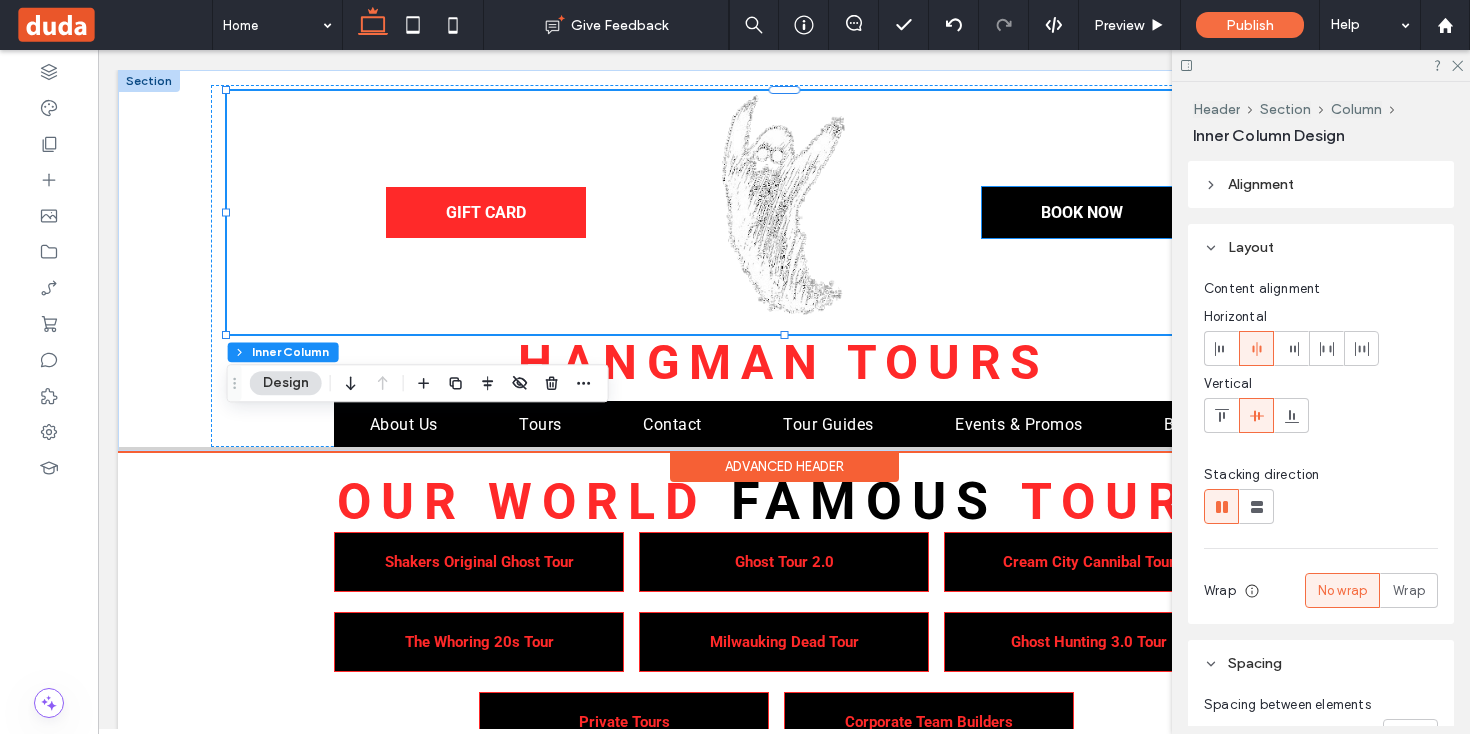 click on "BOOK NOW" at bounding box center (1082, 212) 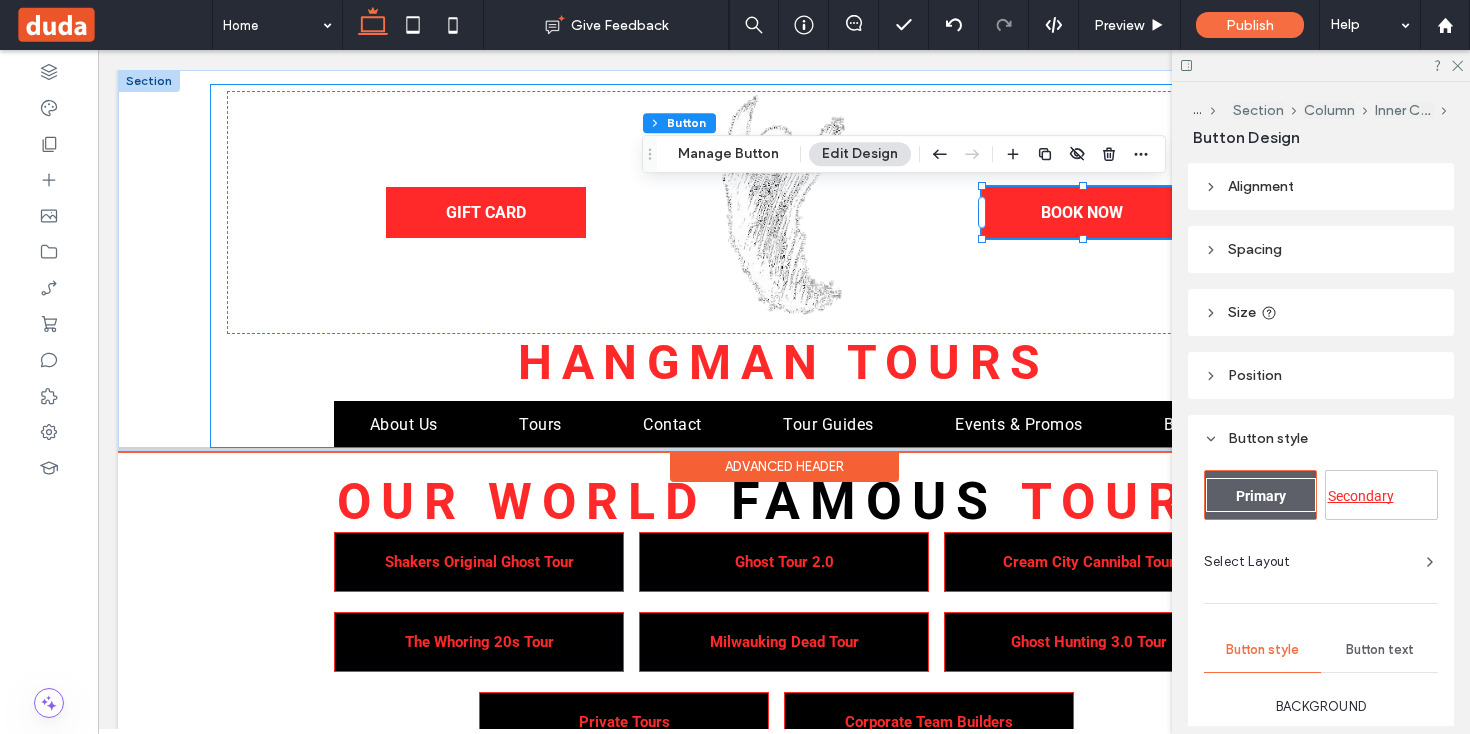 click on "GIFT CARD
BOOK NOW
Hangman Tours
About Us
Tours
Contact
Tour Guides
Events & Promos
Blog" at bounding box center (784, 266) 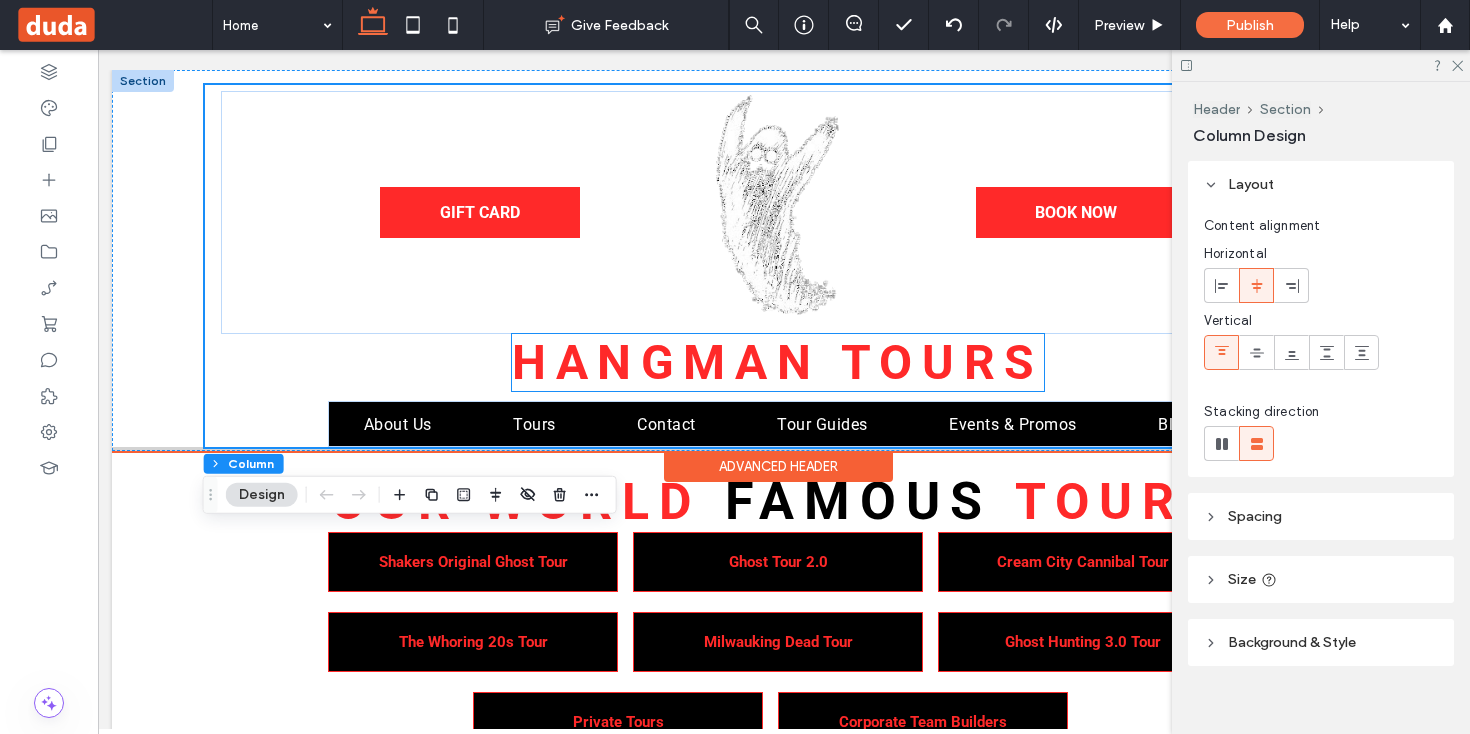 click on "Hangman Tours" at bounding box center (778, 362) 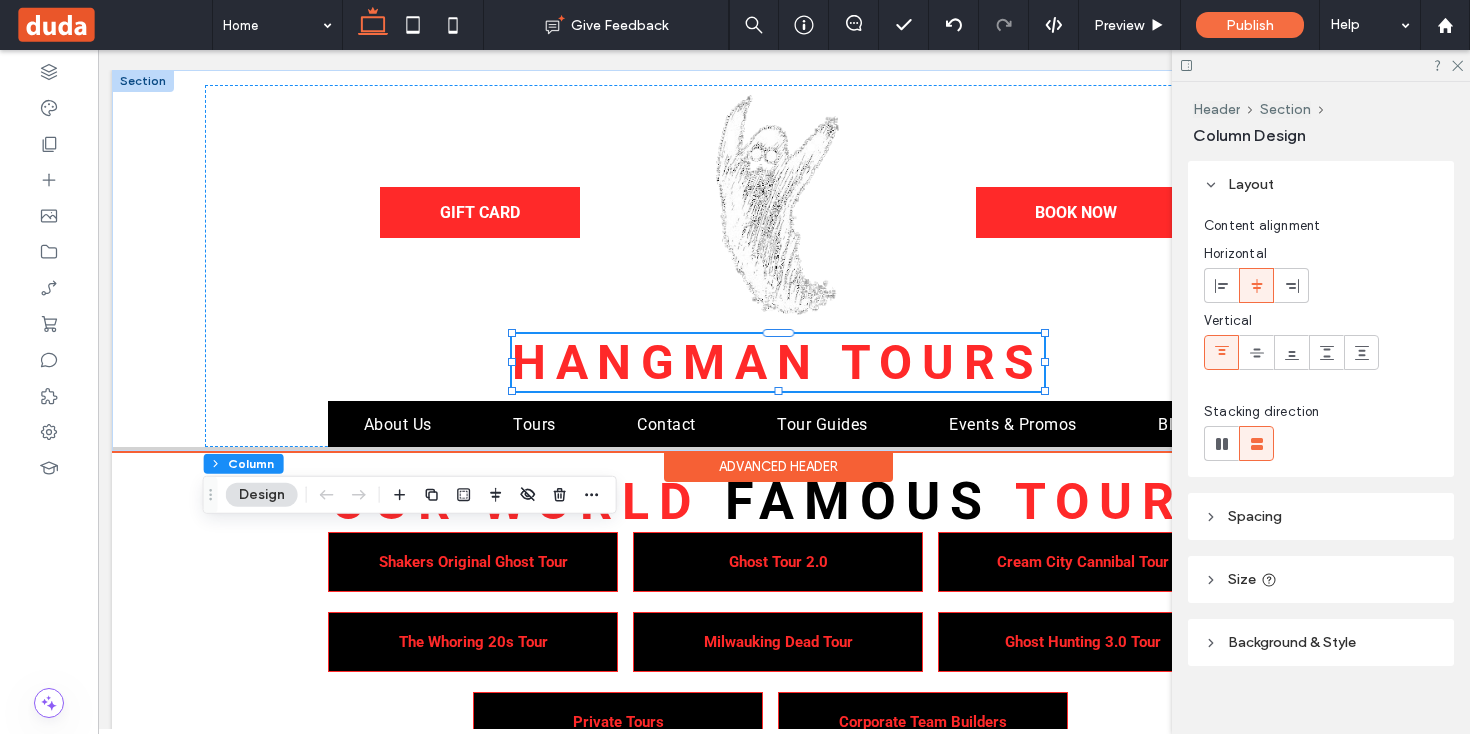 scroll, scrollTop: 0, scrollLeft: 8, axis: horizontal 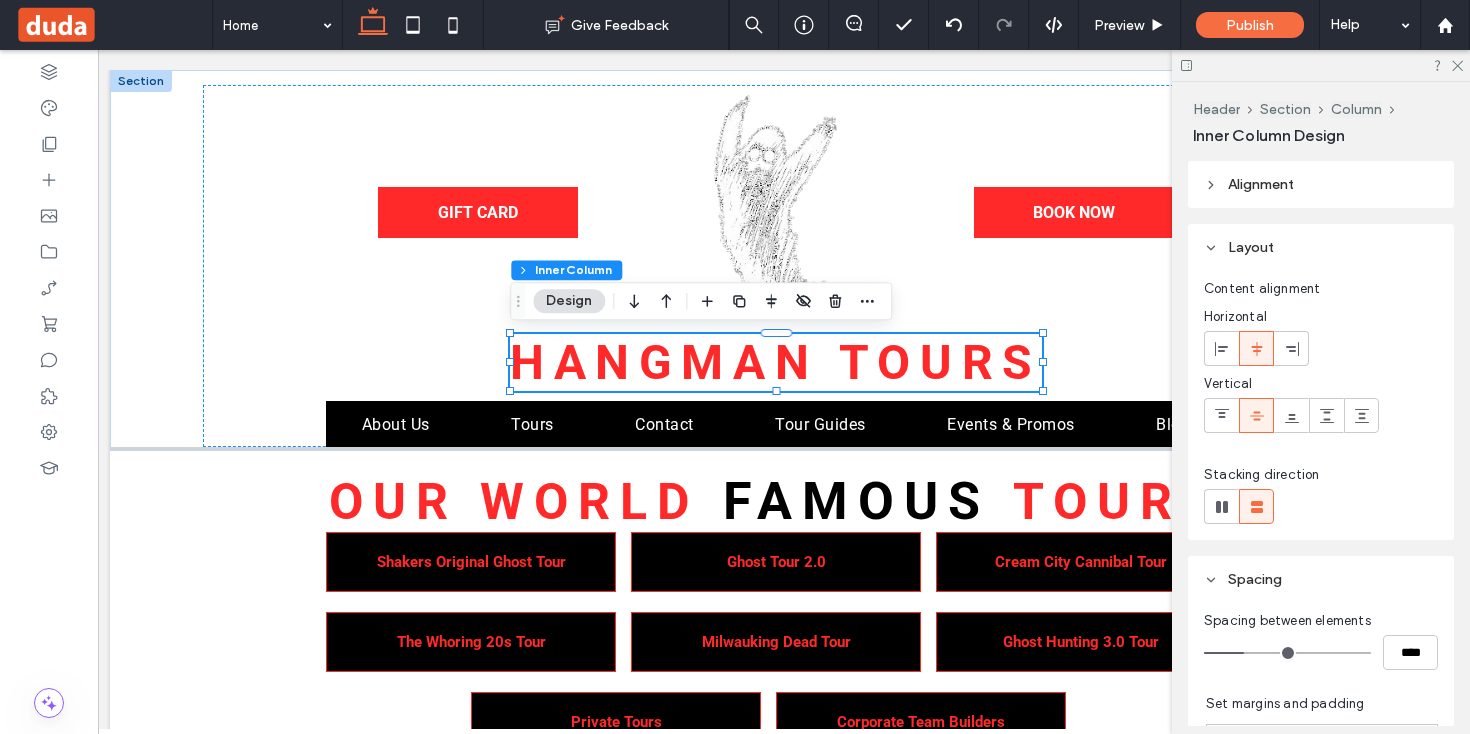 click at bounding box center [413, 25] 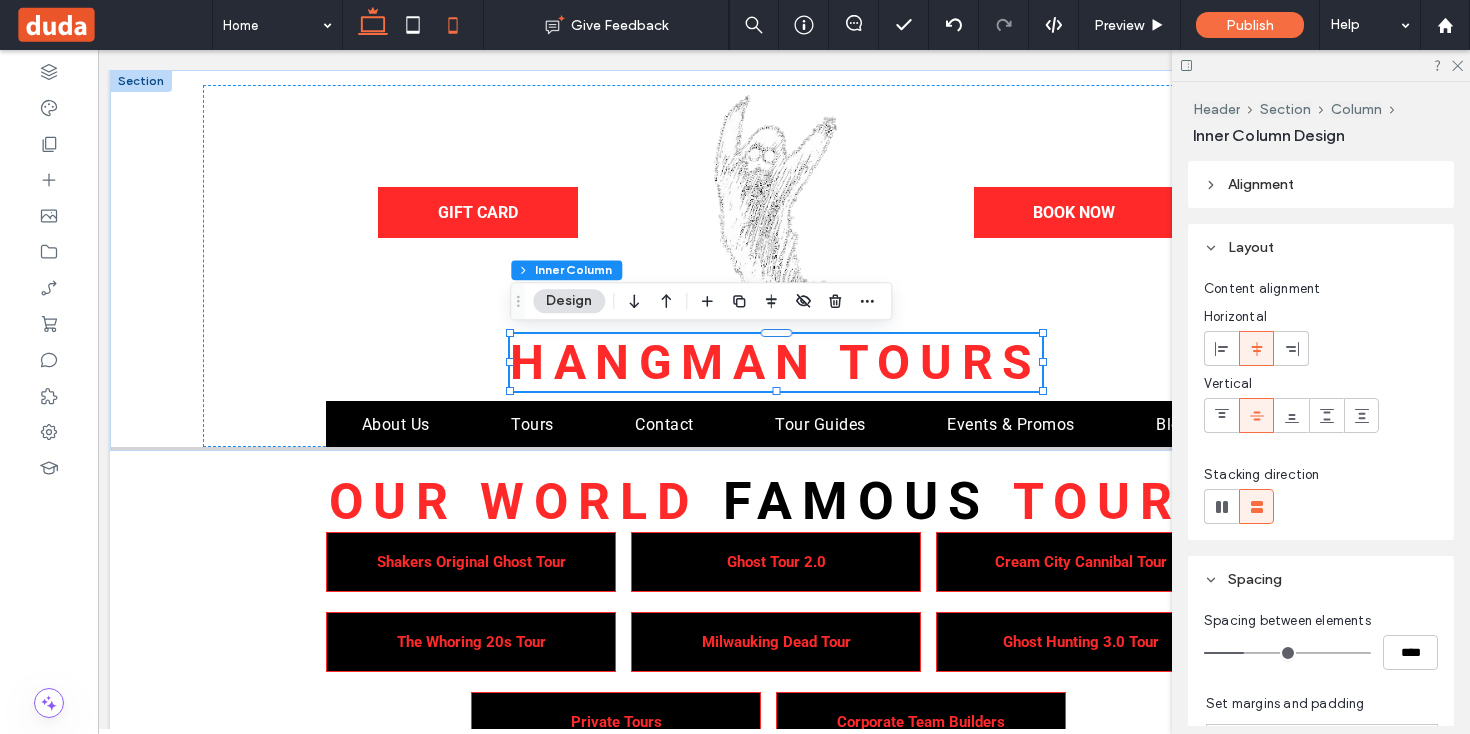 click 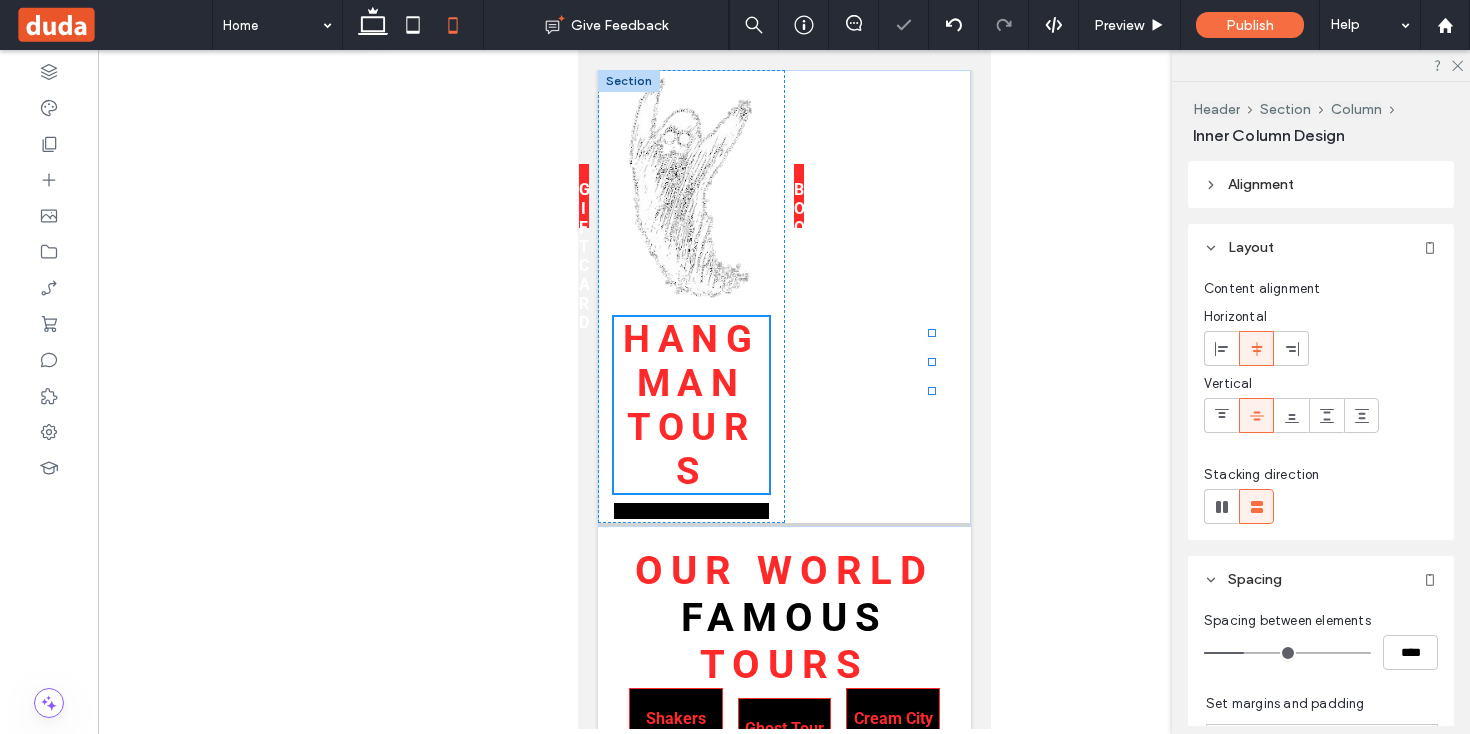 scroll, scrollTop: 0, scrollLeft: 0, axis: both 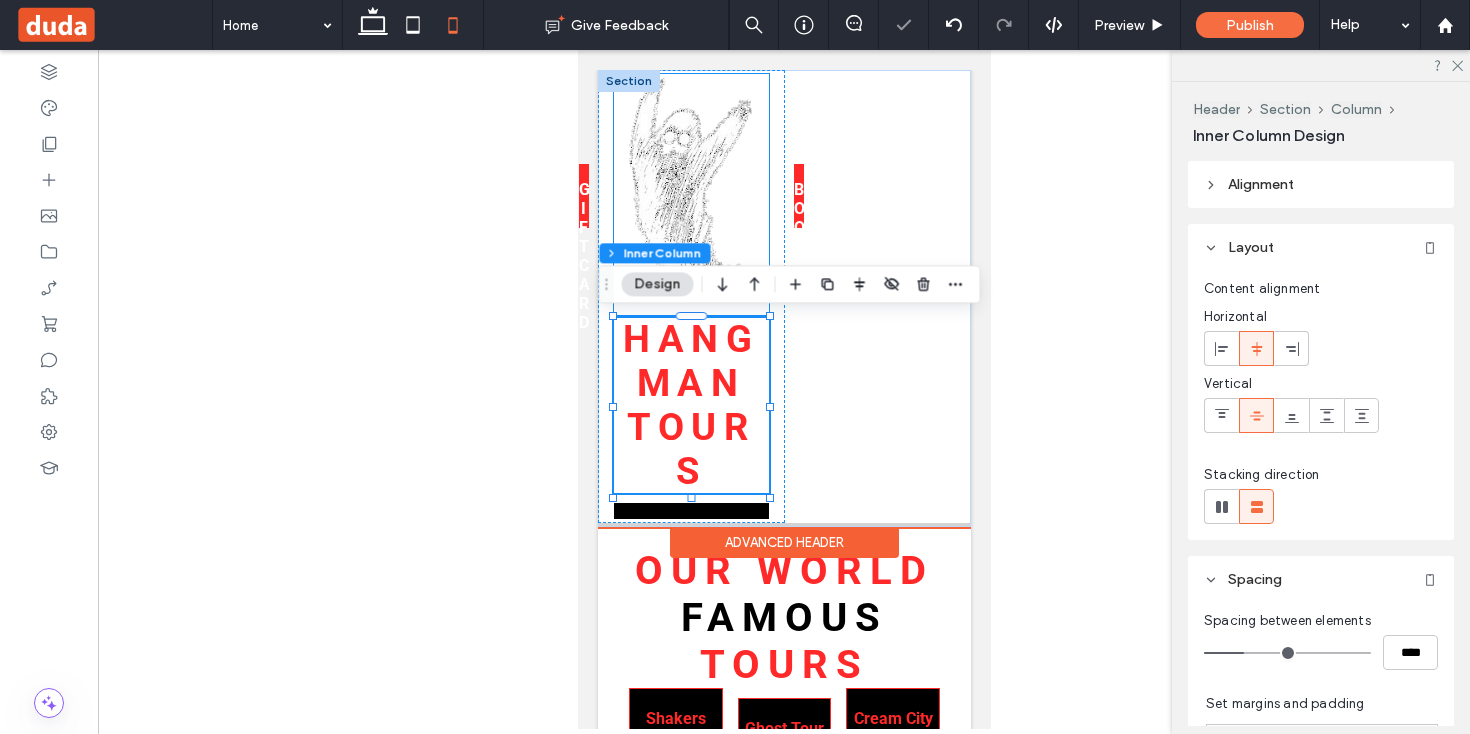 click at bounding box center [690, 195] 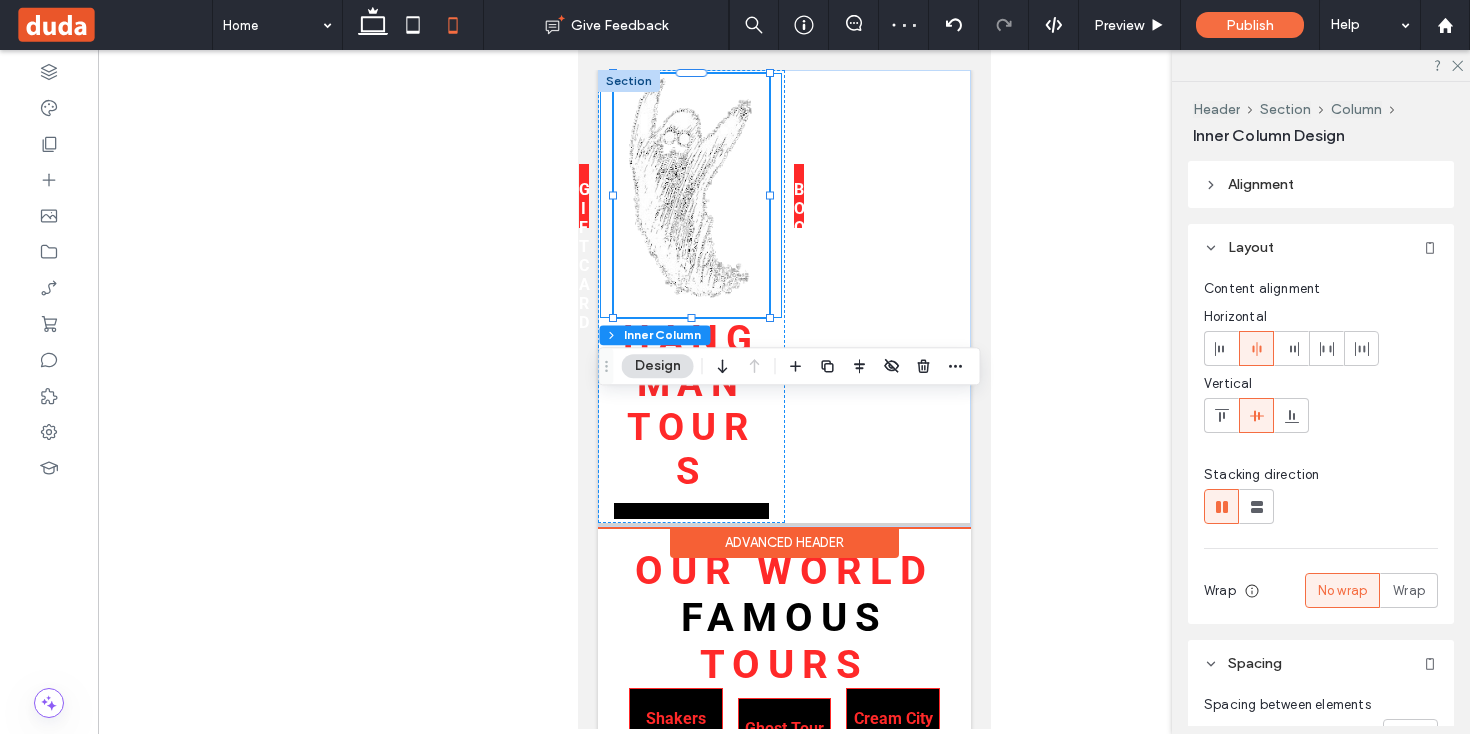 click at bounding box center [690, 195] 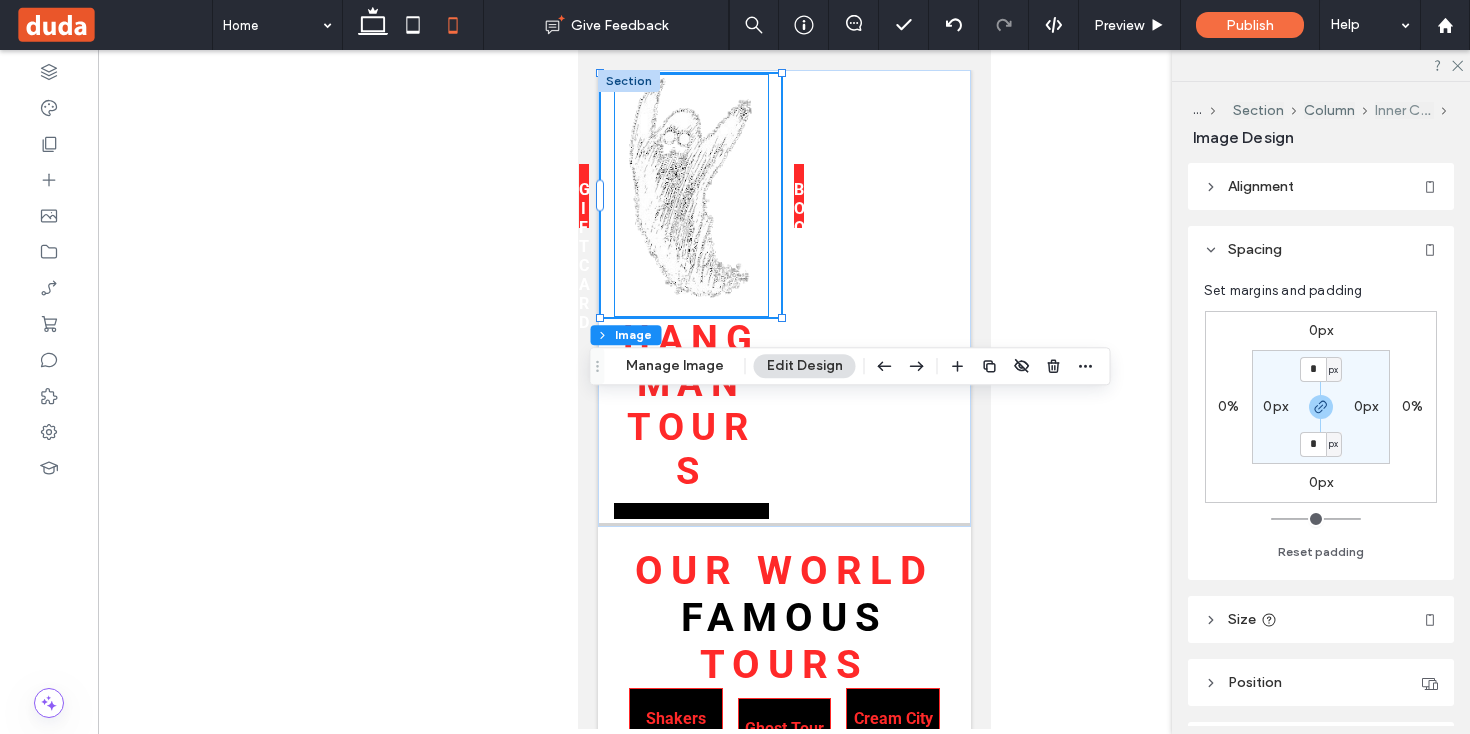 click on "Inner Column" at bounding box center [1404, 110] 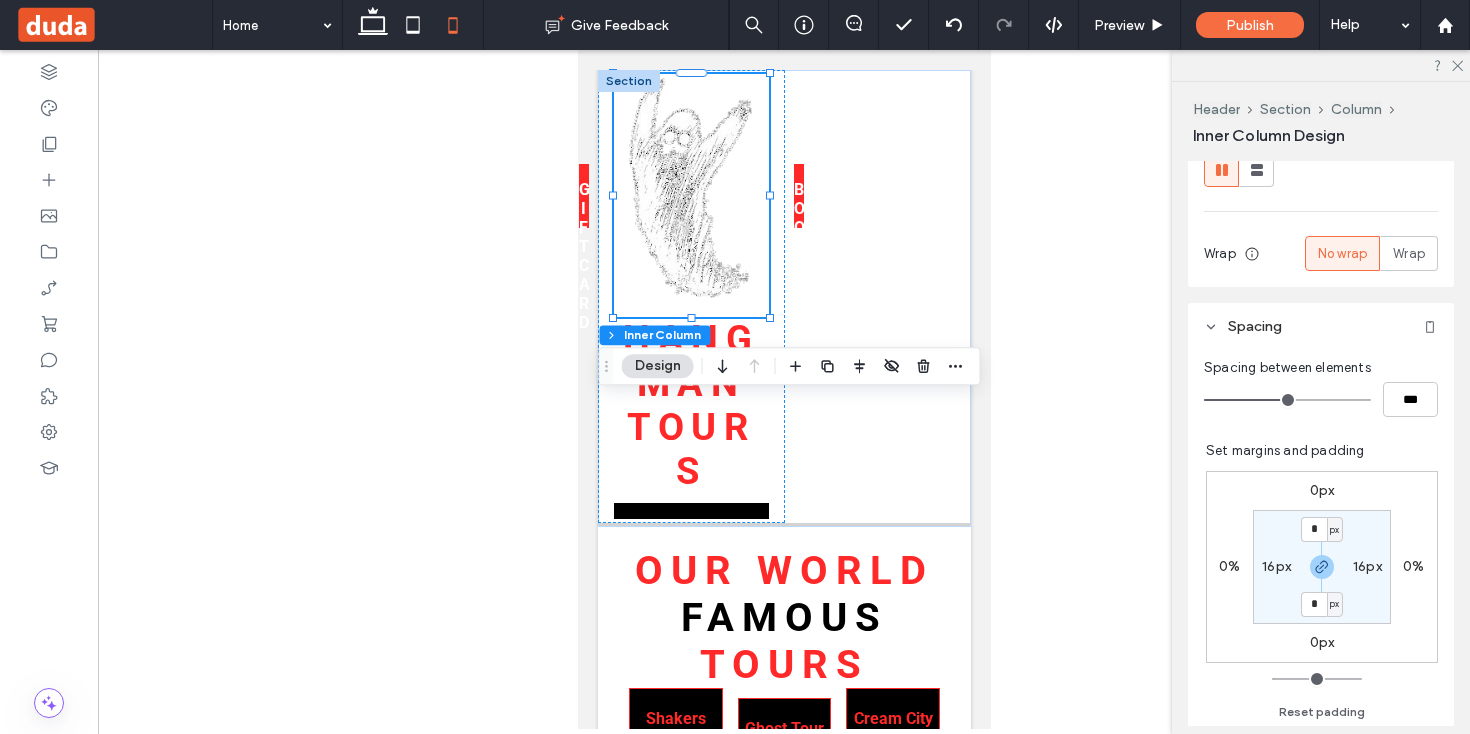 scroll, scrollTop: 347, scrollLeft: 0, axis: vertical 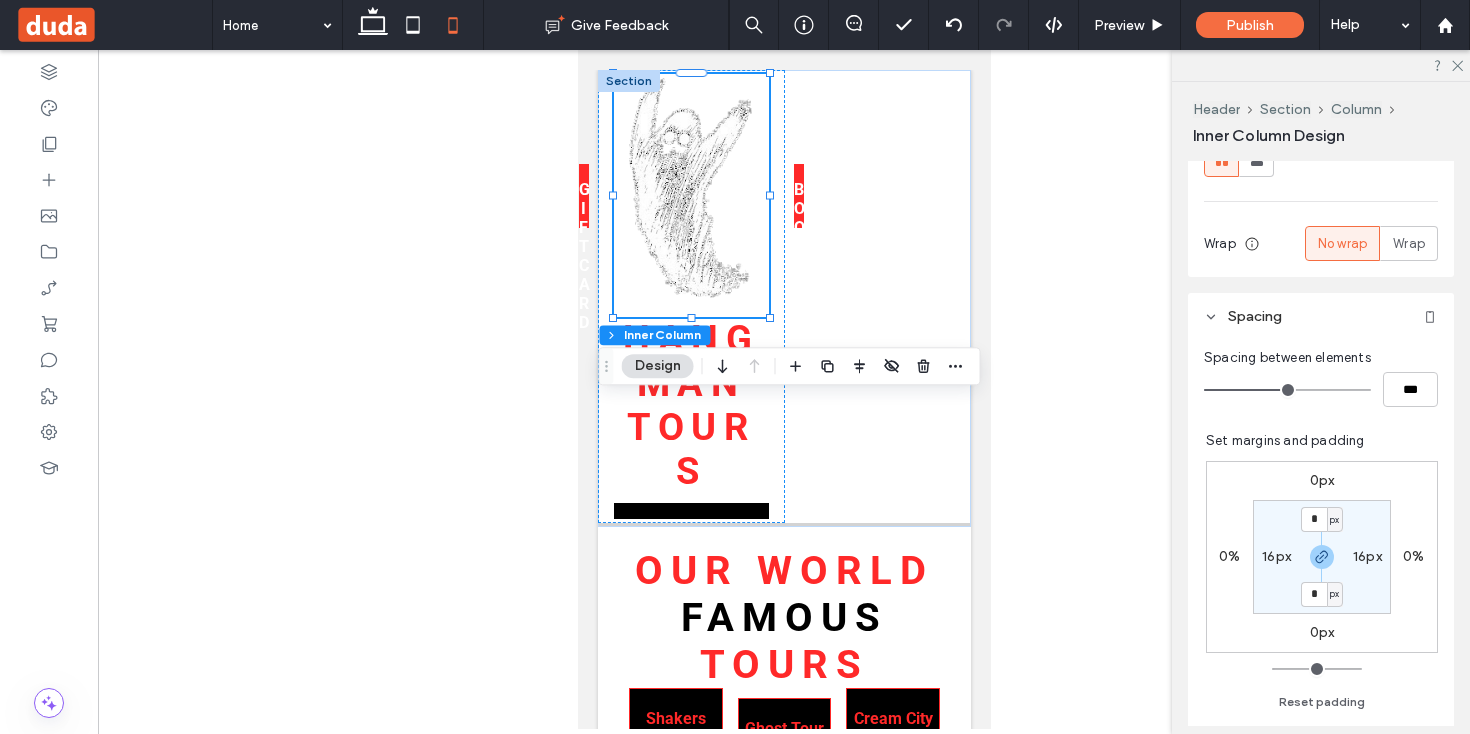 click on "16px" at bounding box center (1276, 556) 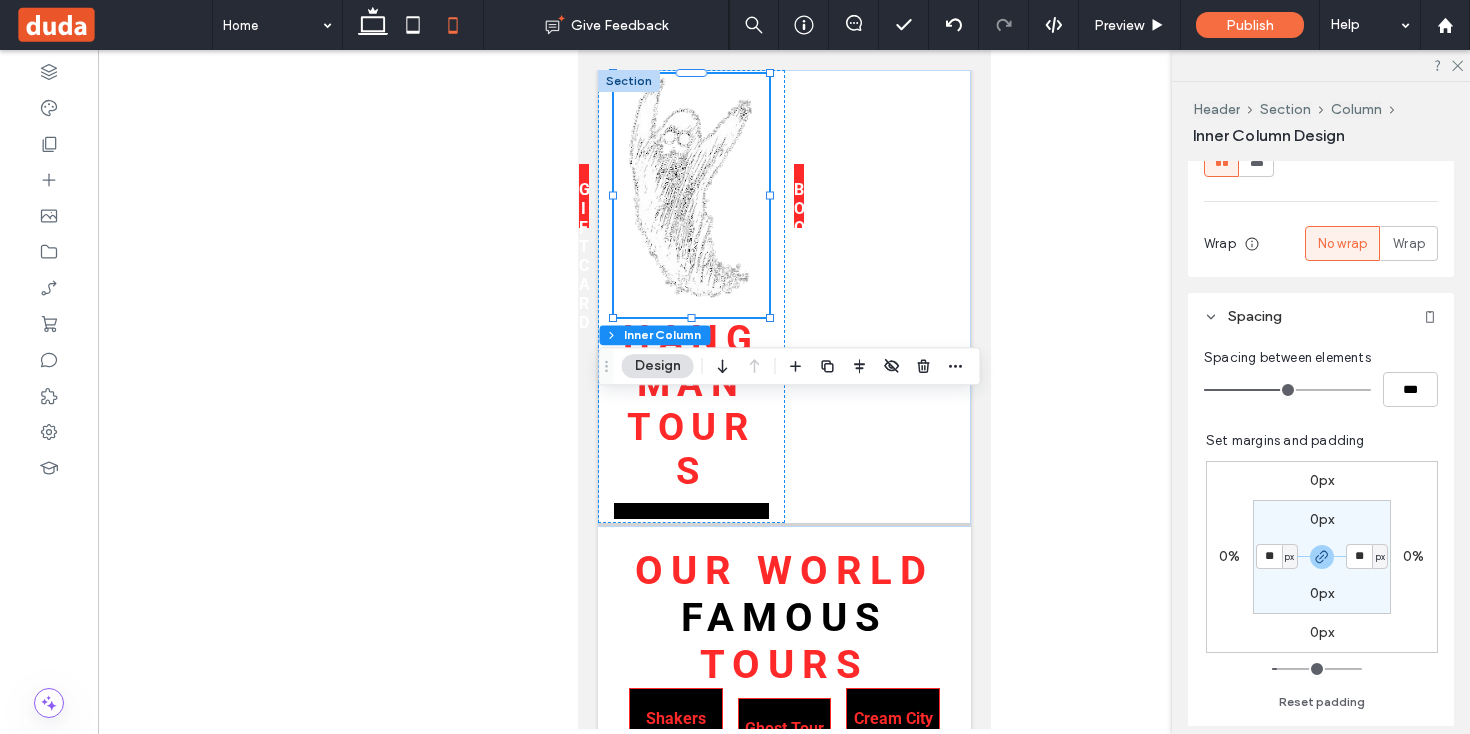 type on "*" 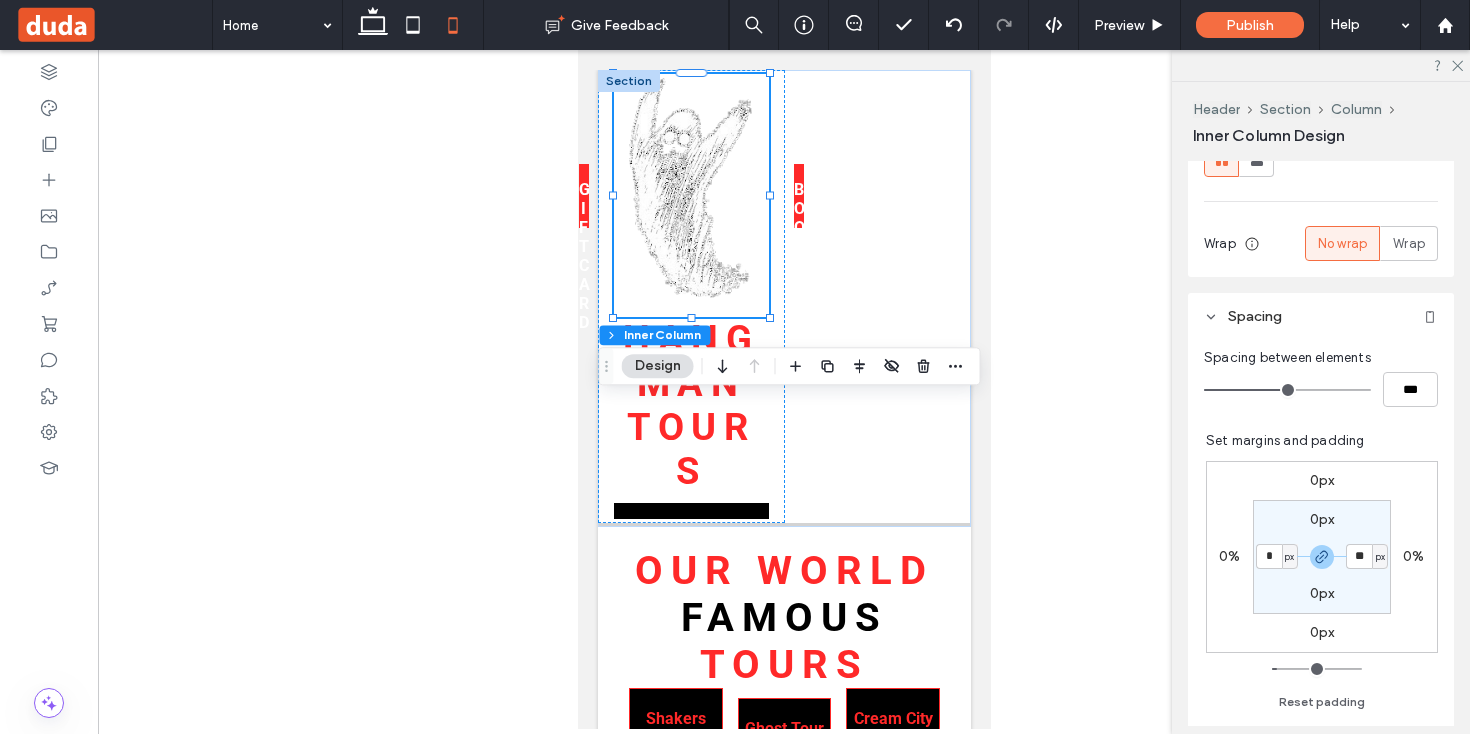type on "*" 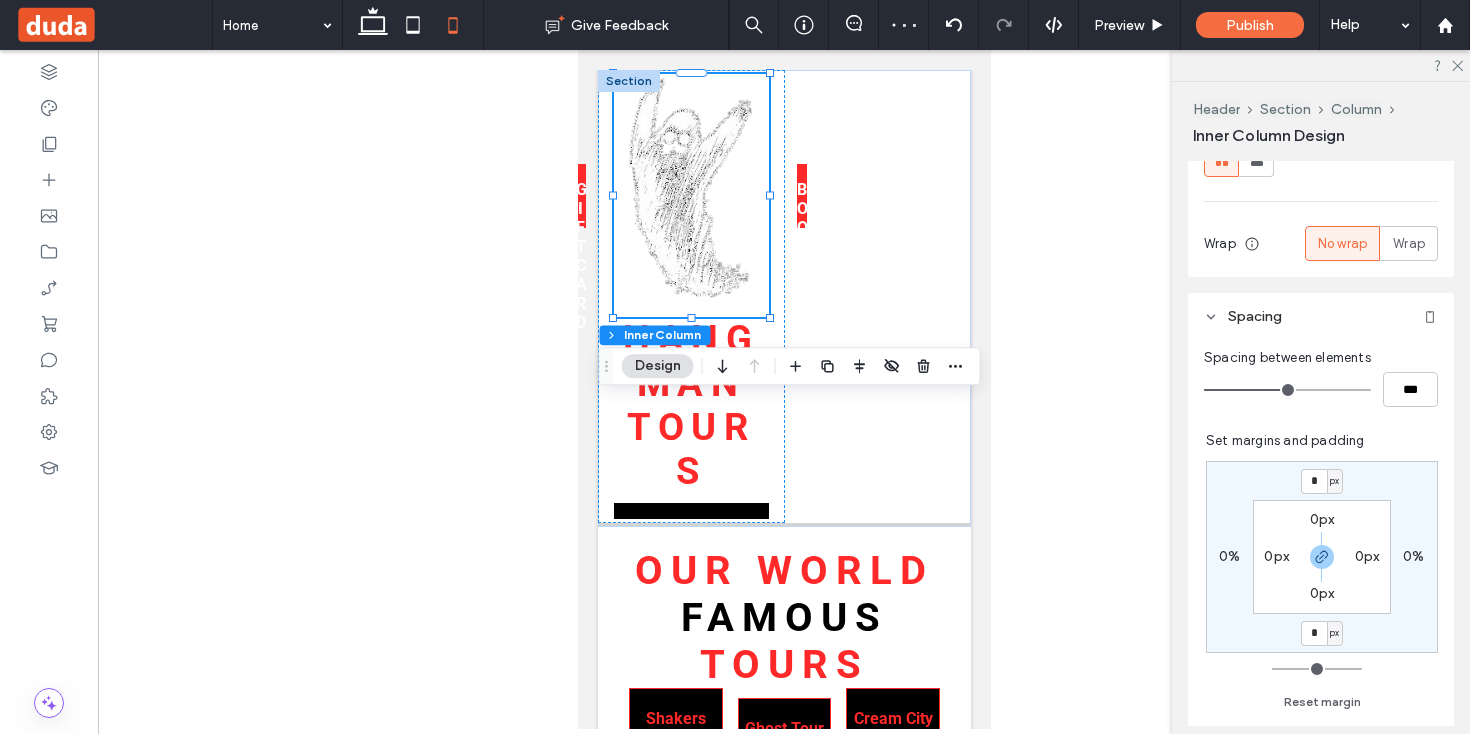 scroll, scrollTop: 0, scrollLeft: 0, axis: both 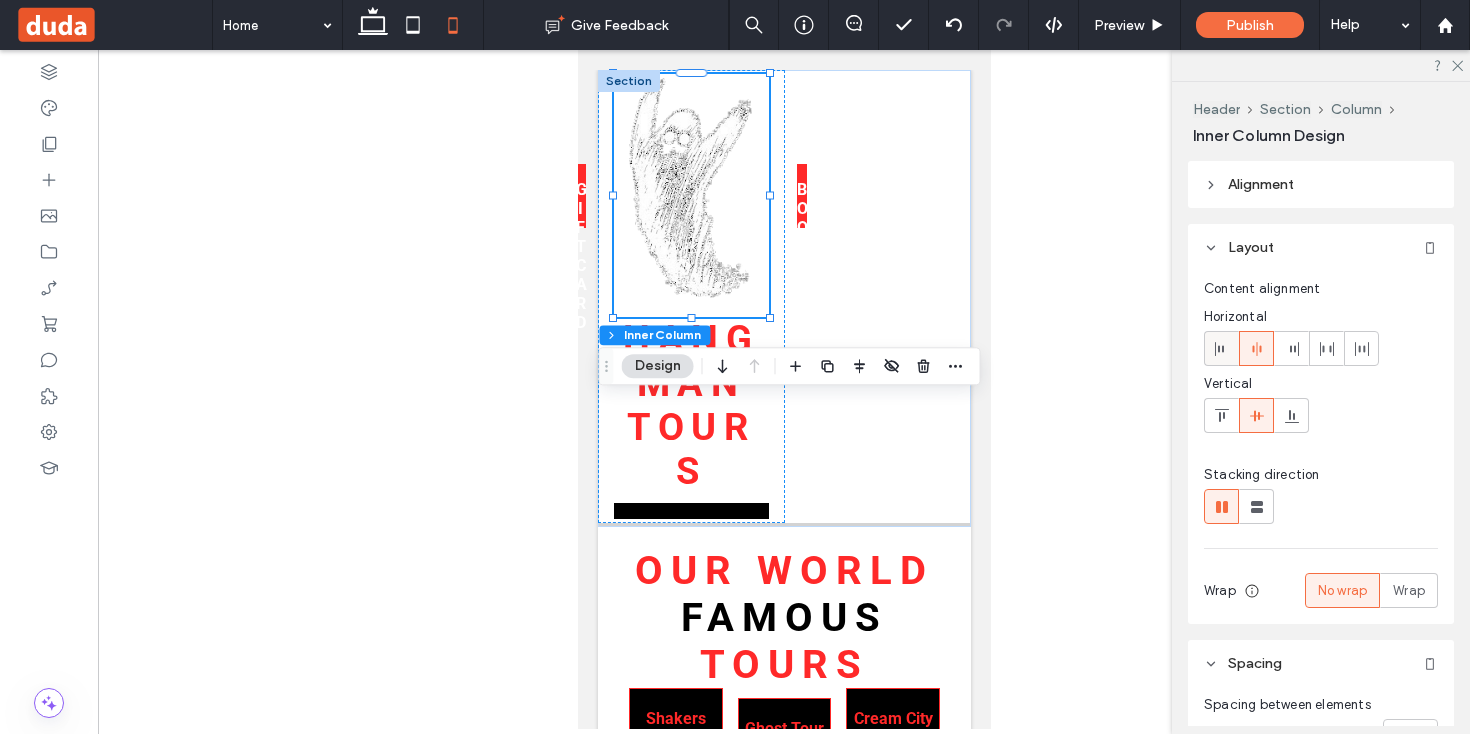 click at bounding box center [1221, 348] 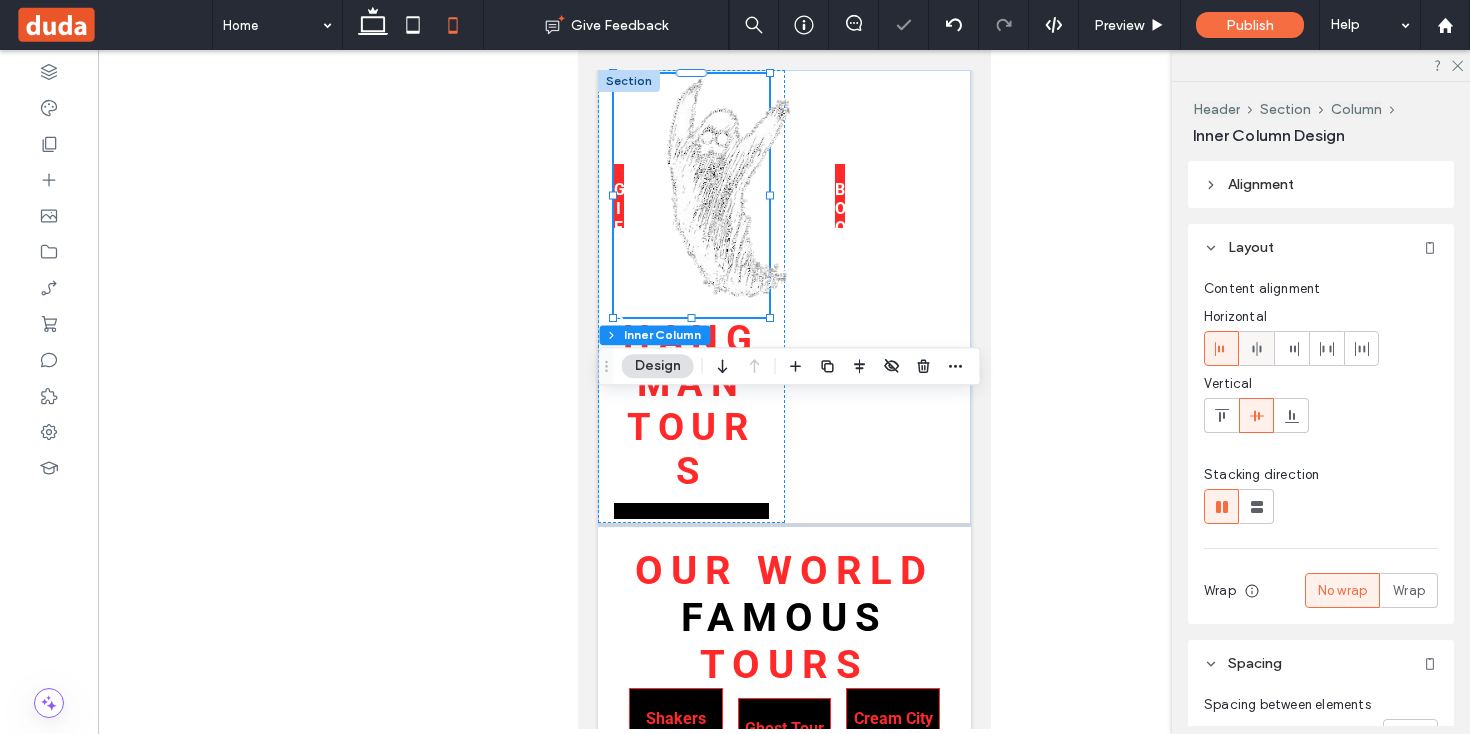 click 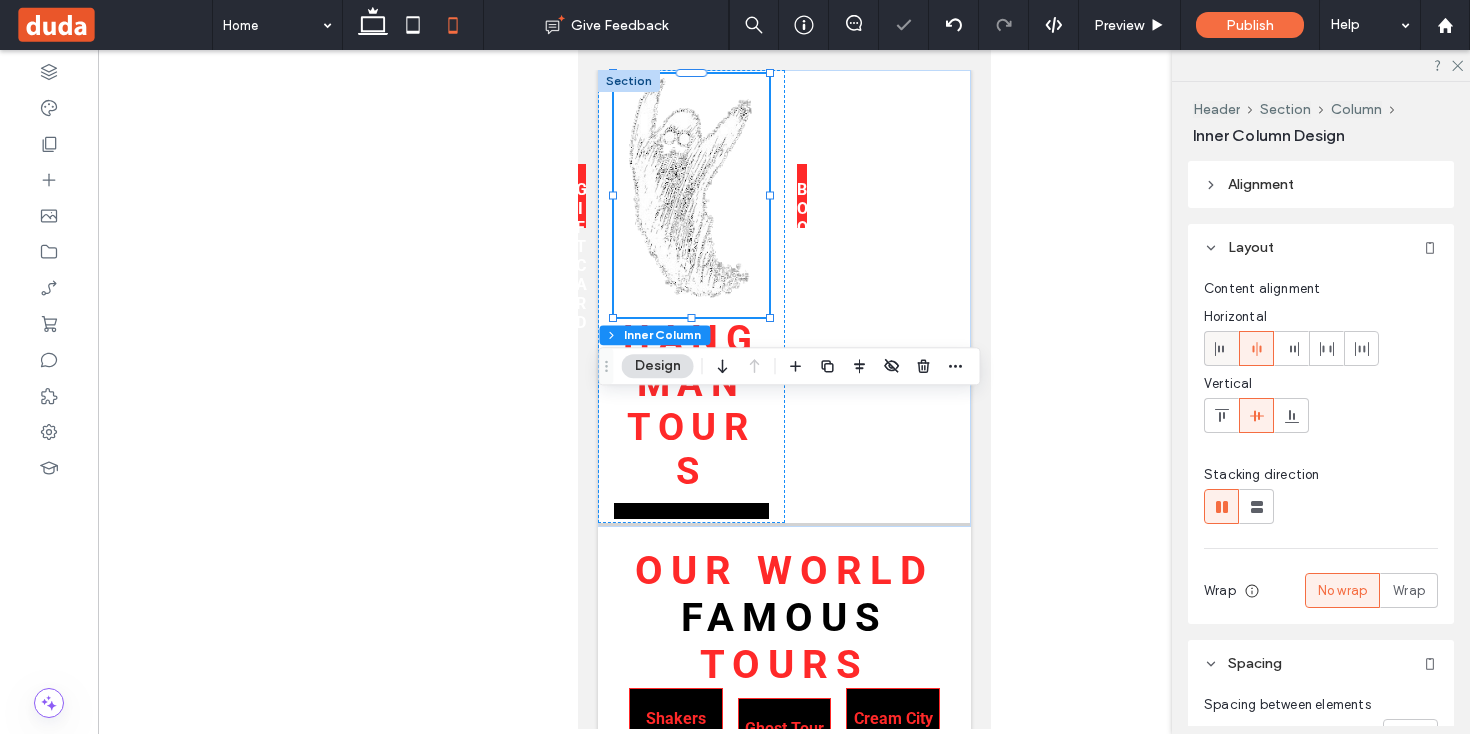 click 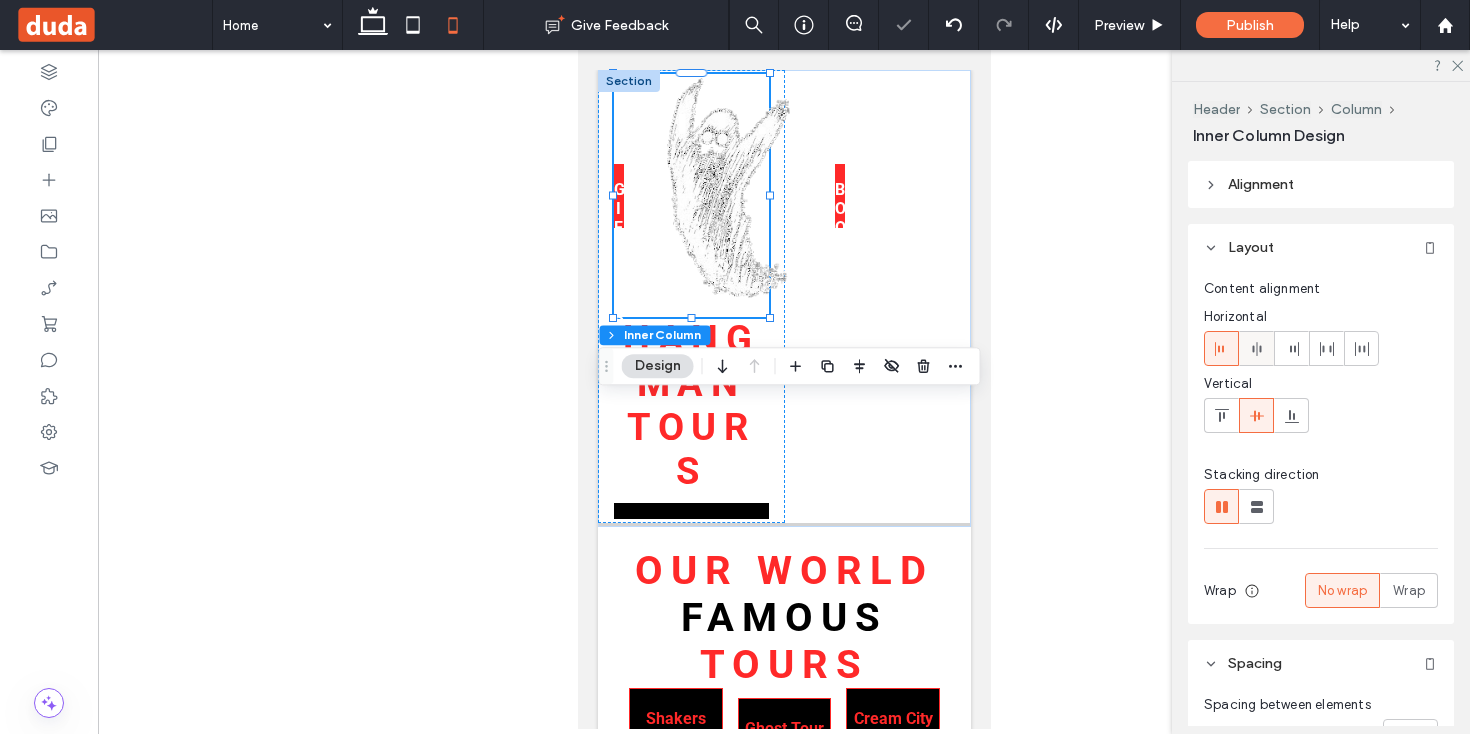 click 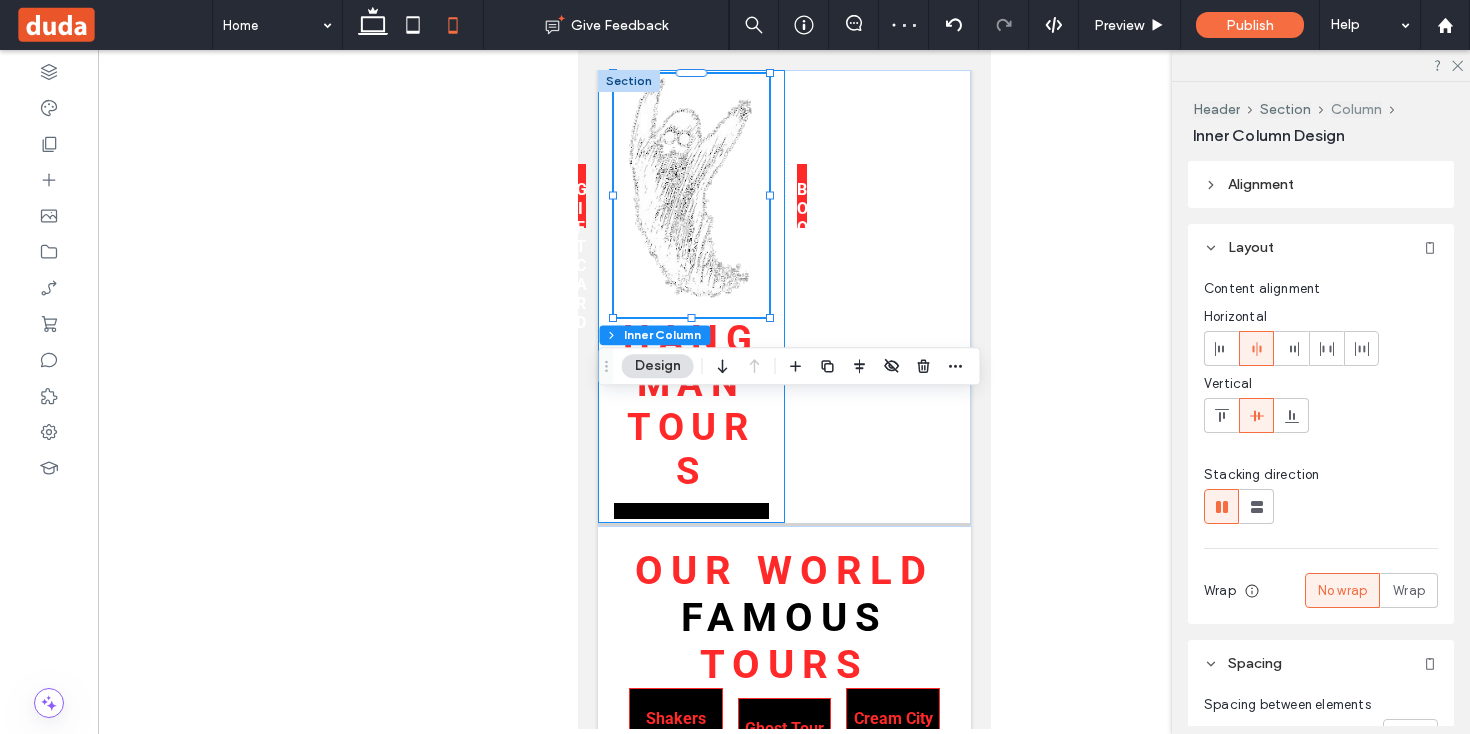click on "Column" at bounding box center [1356, 109] 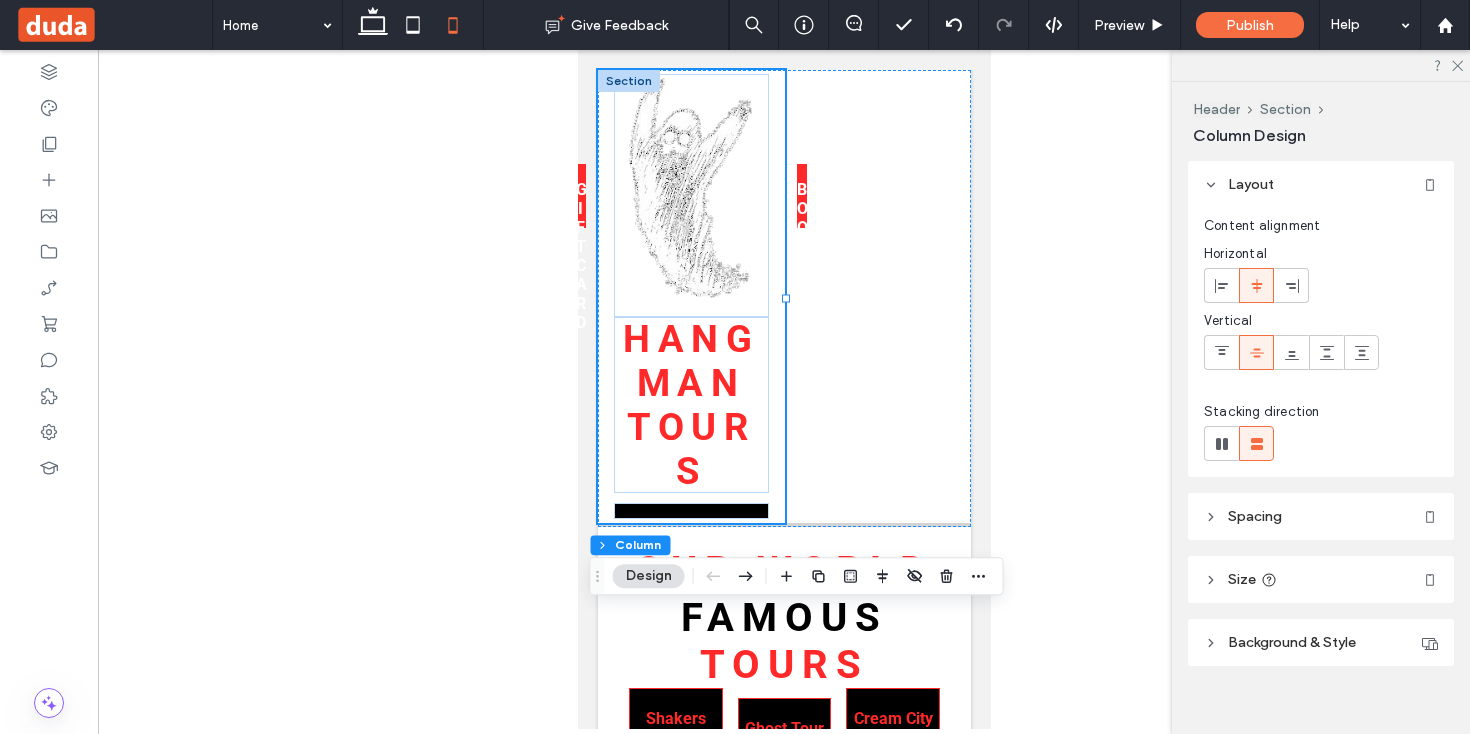 click 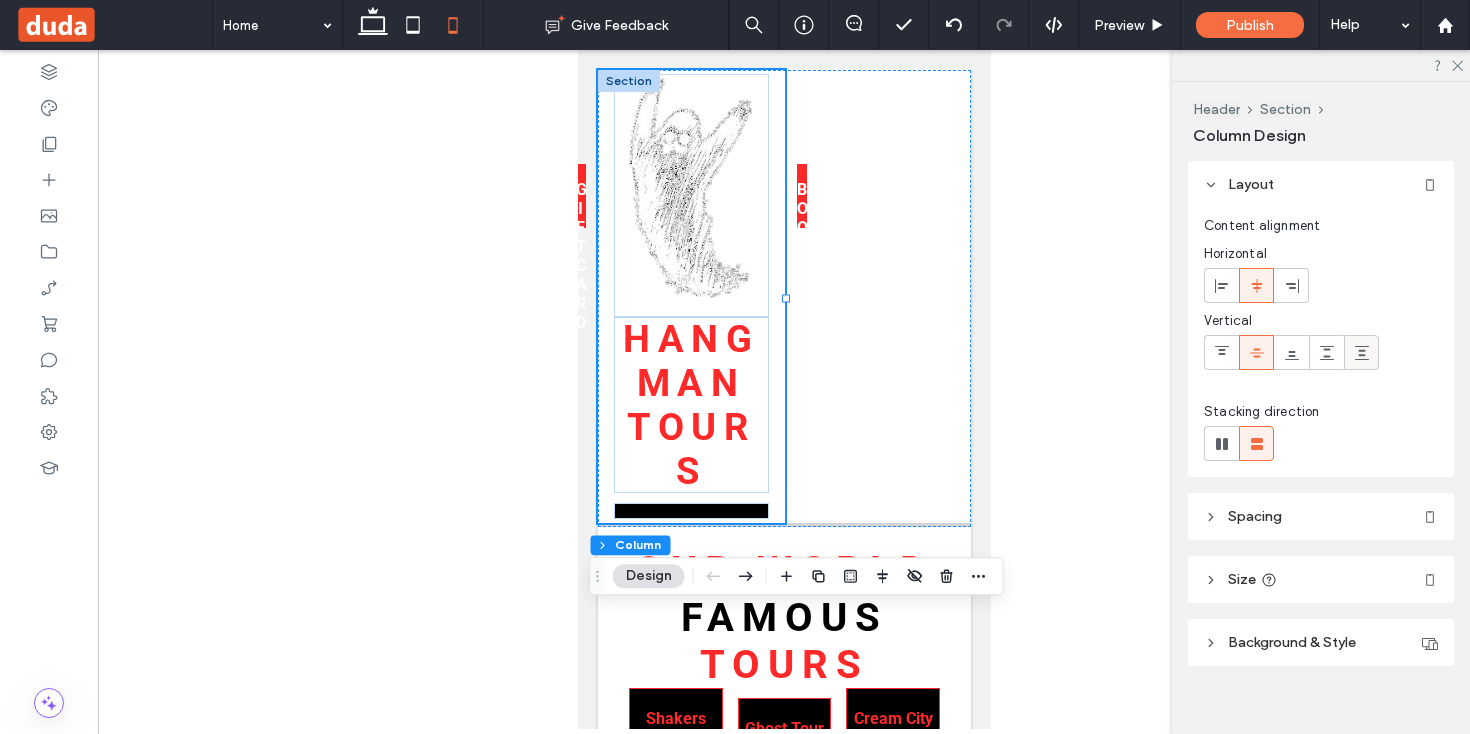 scroll, scrollTop: 20, scrollLeft: 0, axis: vertical 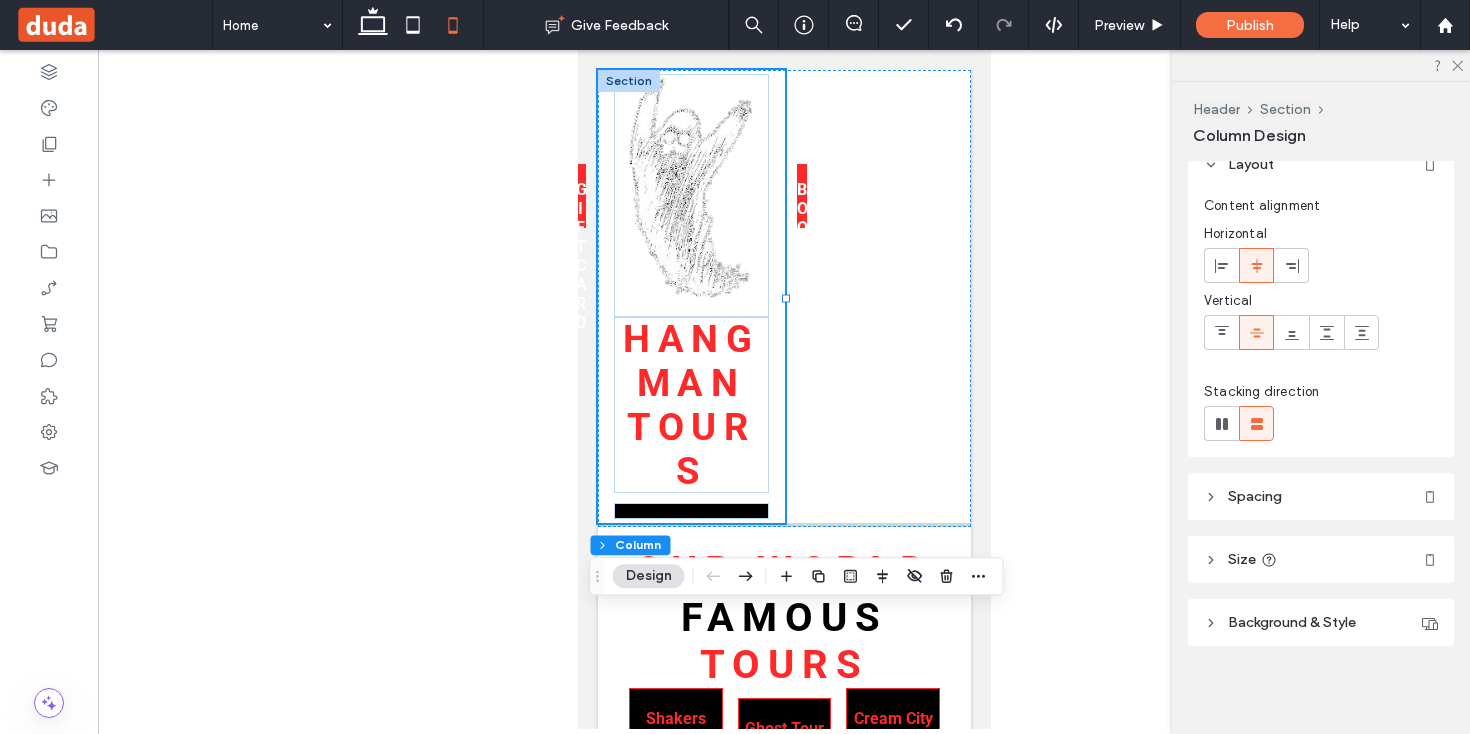 click on "Spacing" at bounding box center (1321, 496) 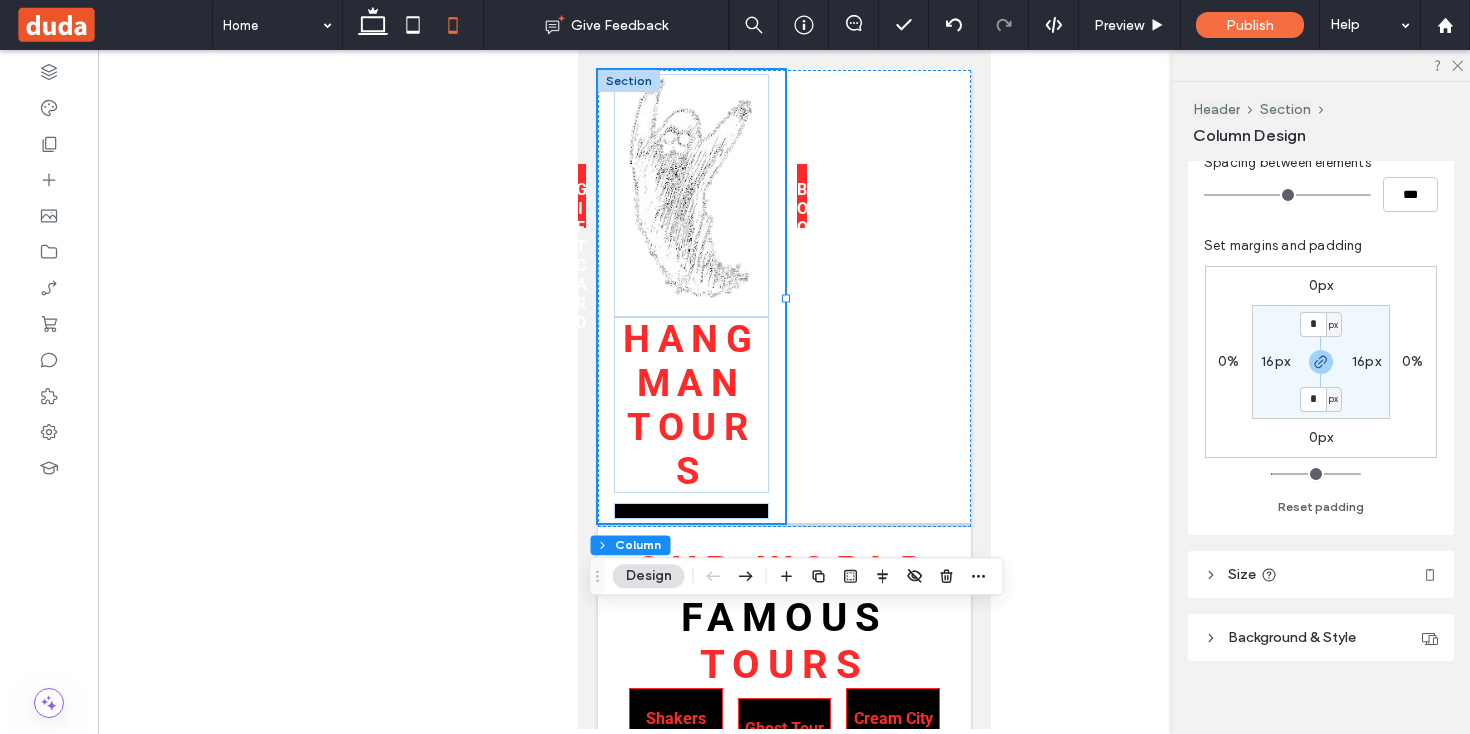 scroll, scrollTop: 410, scrollLeft: 0, axis: vertical 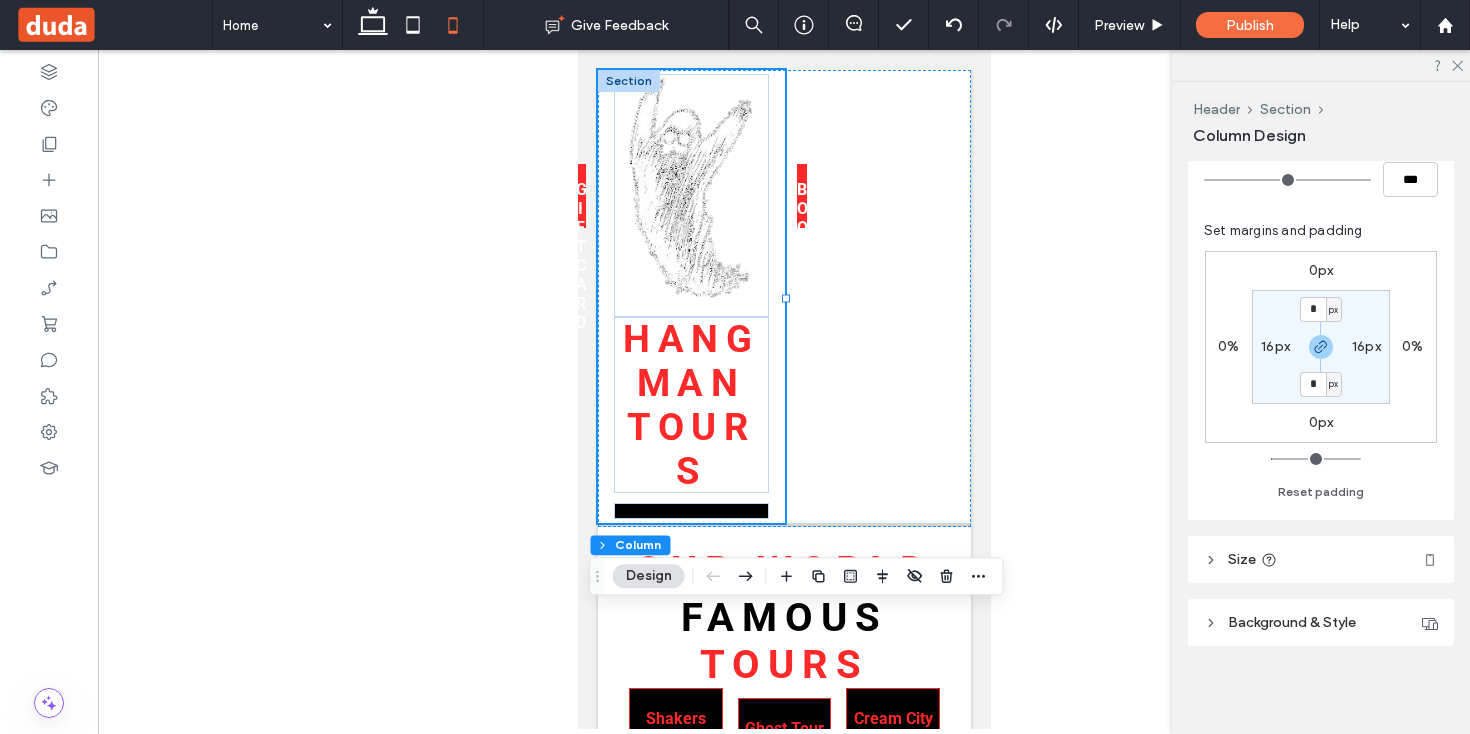 click on "Size" at bounding box center (1321, 559) 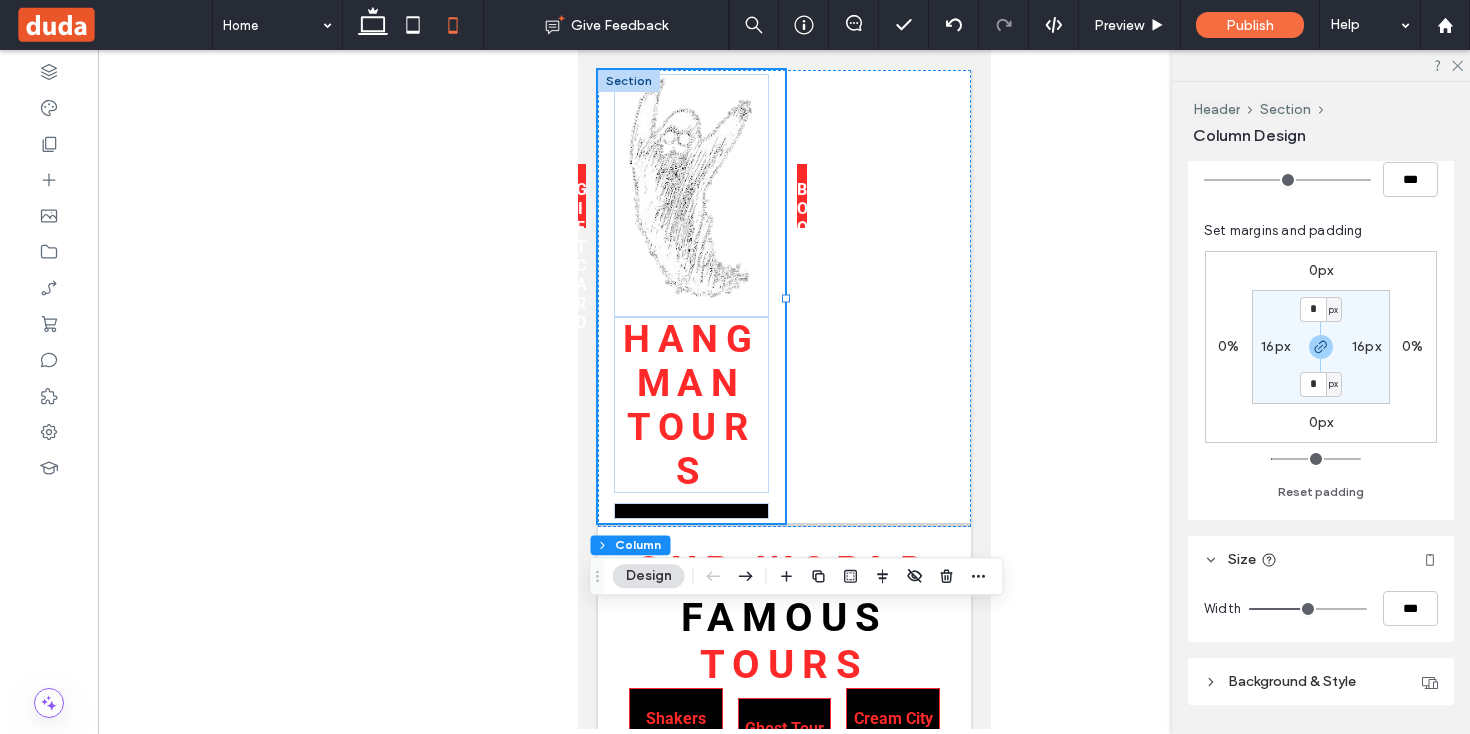 type on "**" 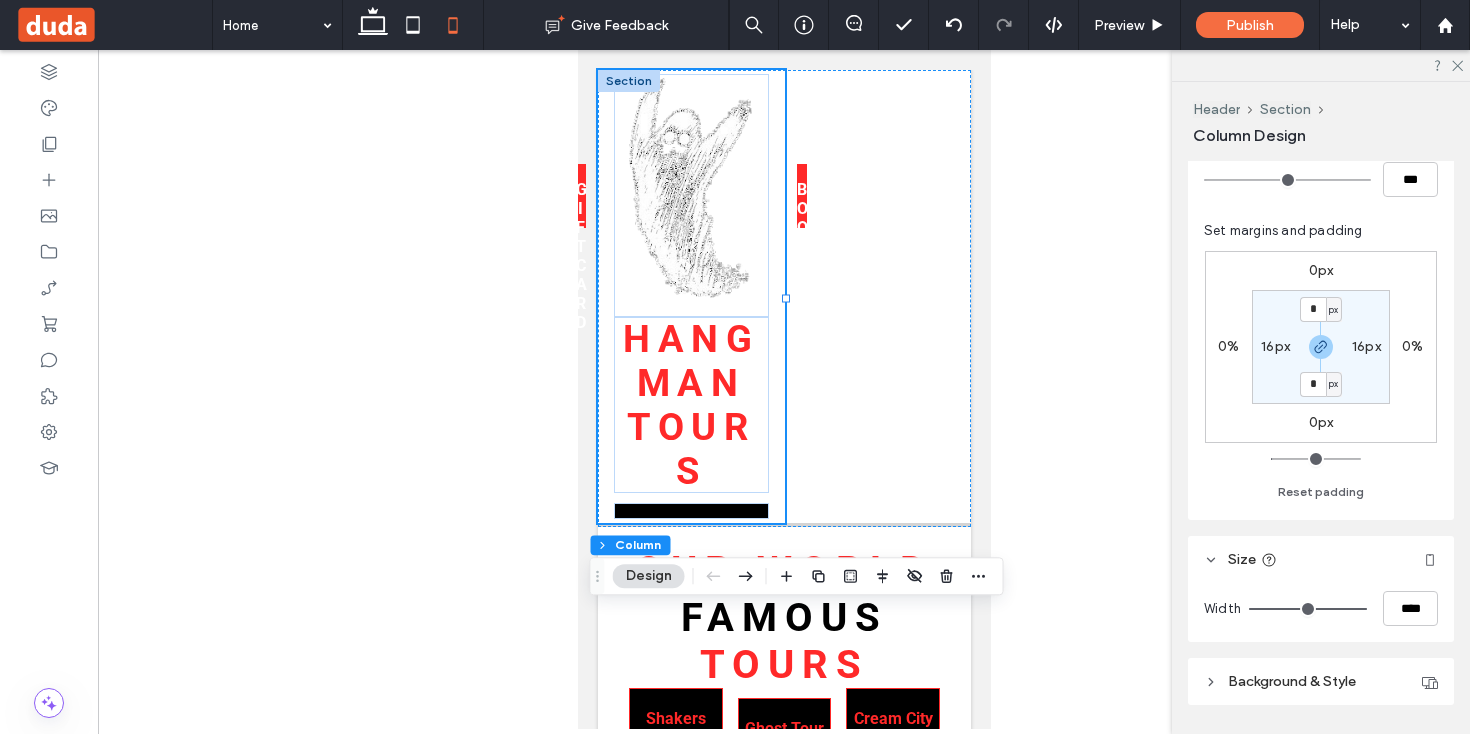 drag, startPoint x: 1310, startPoint y: 606, endPoint x: 1467, endPoint y: 595, distance: 157.38487 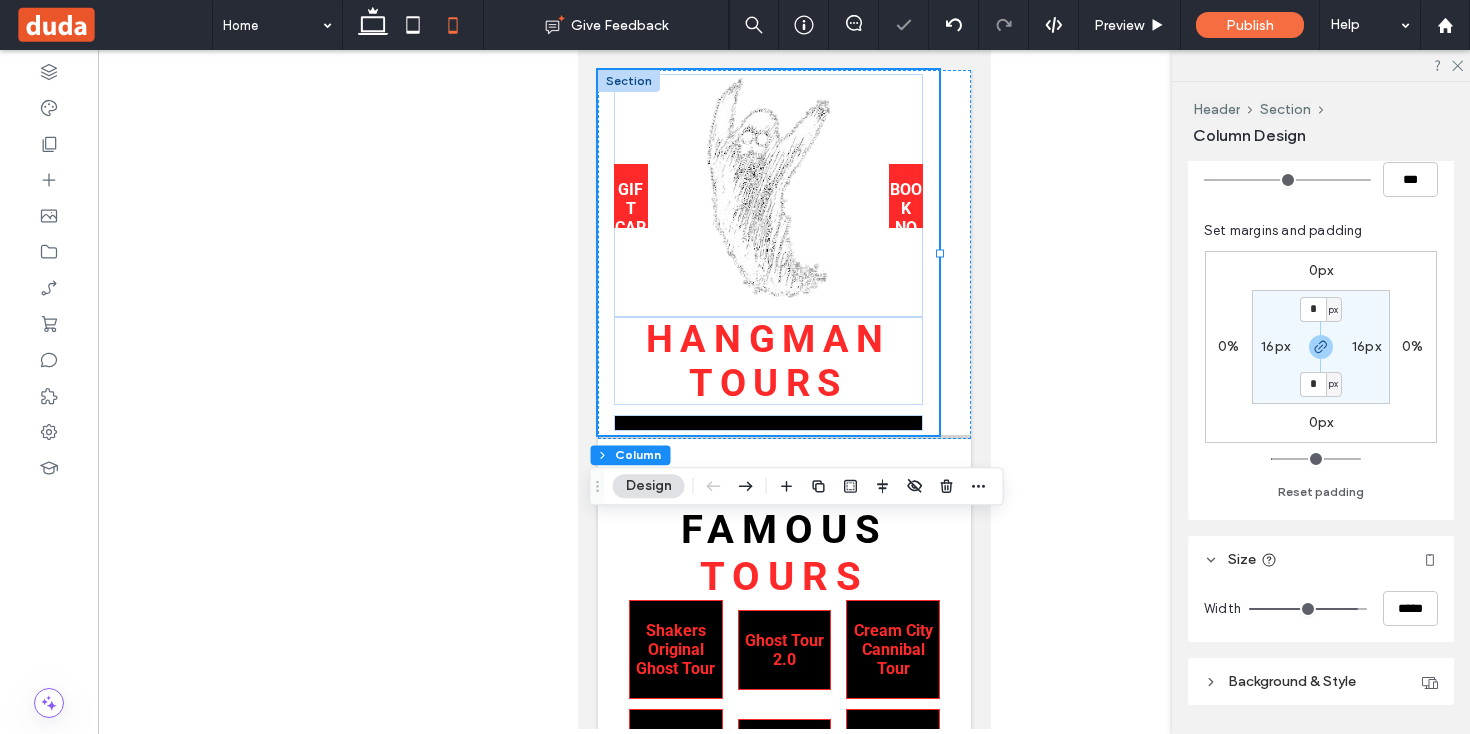 type on "**" 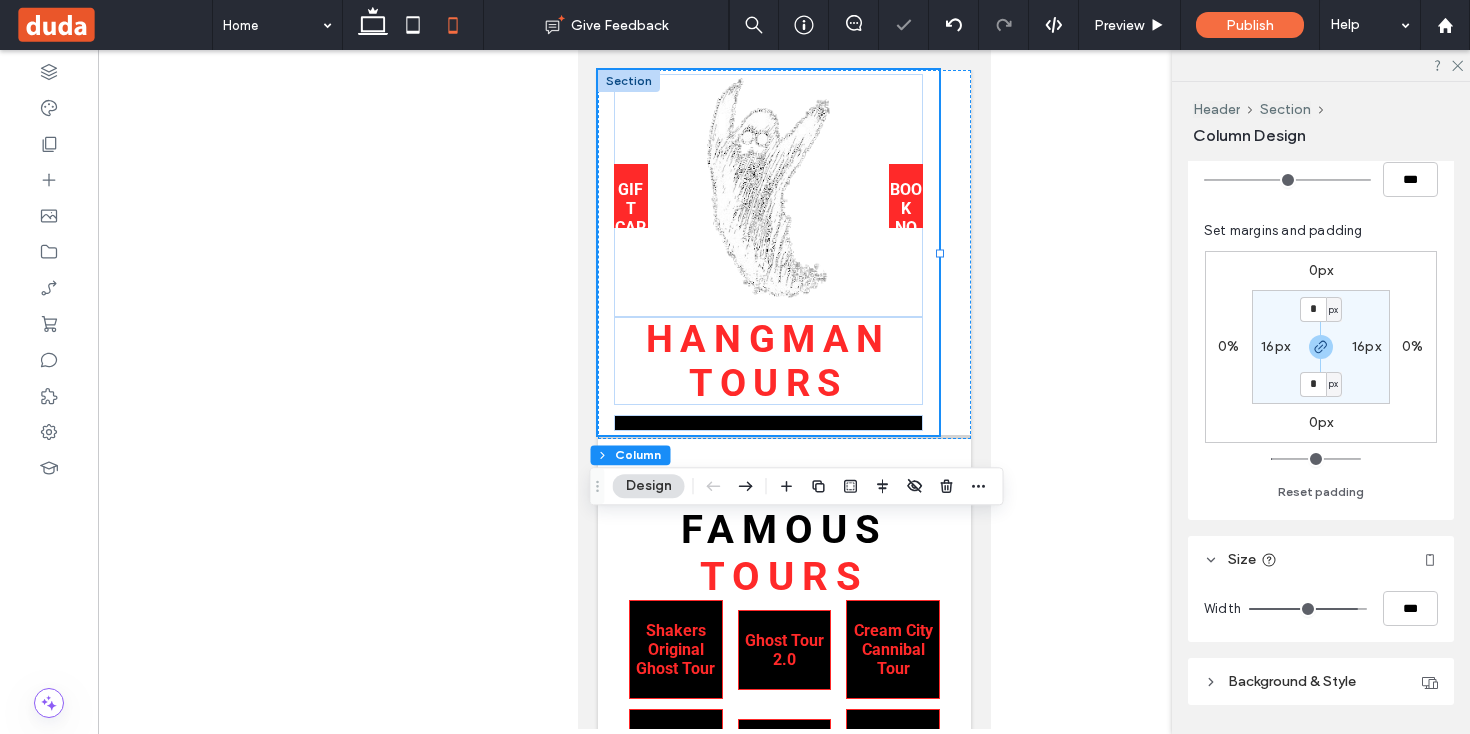 type on "**" 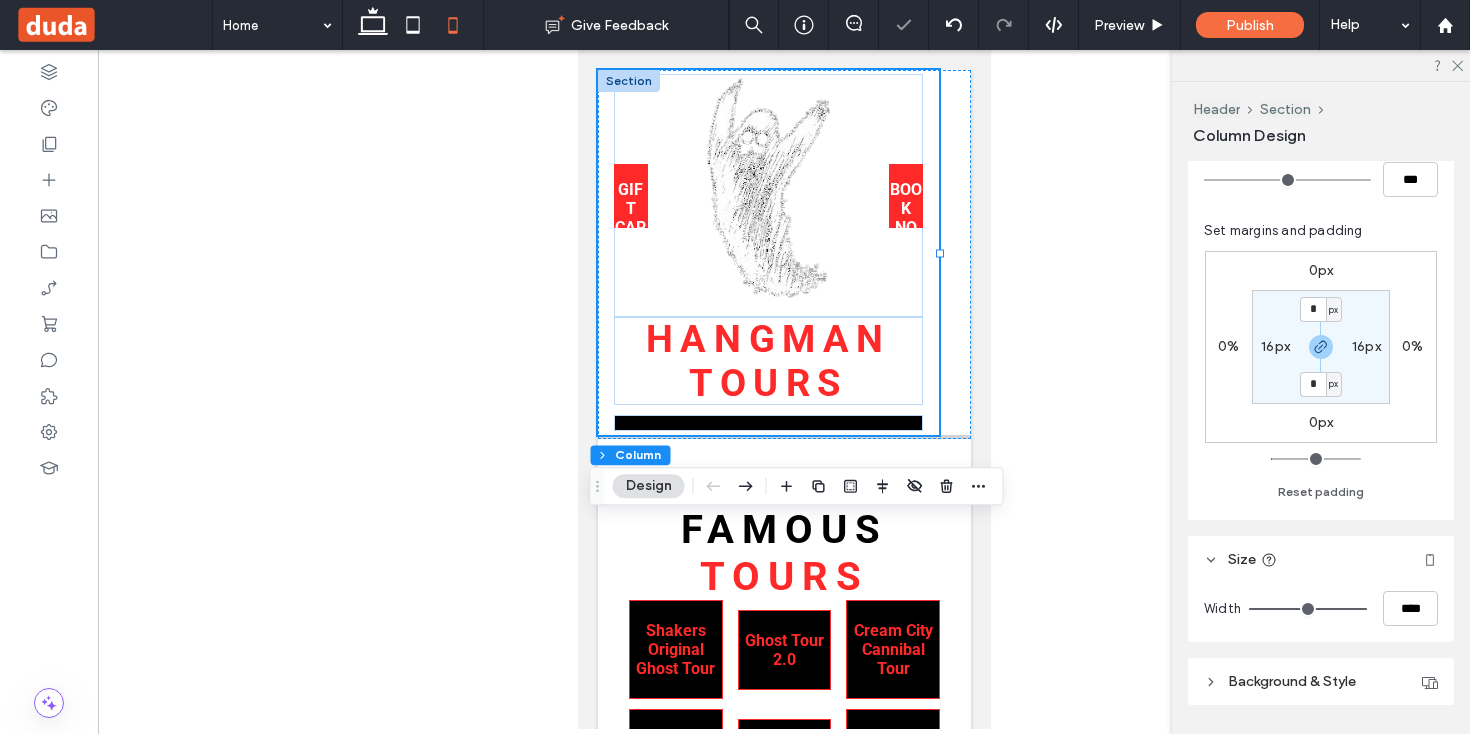 type on "***" 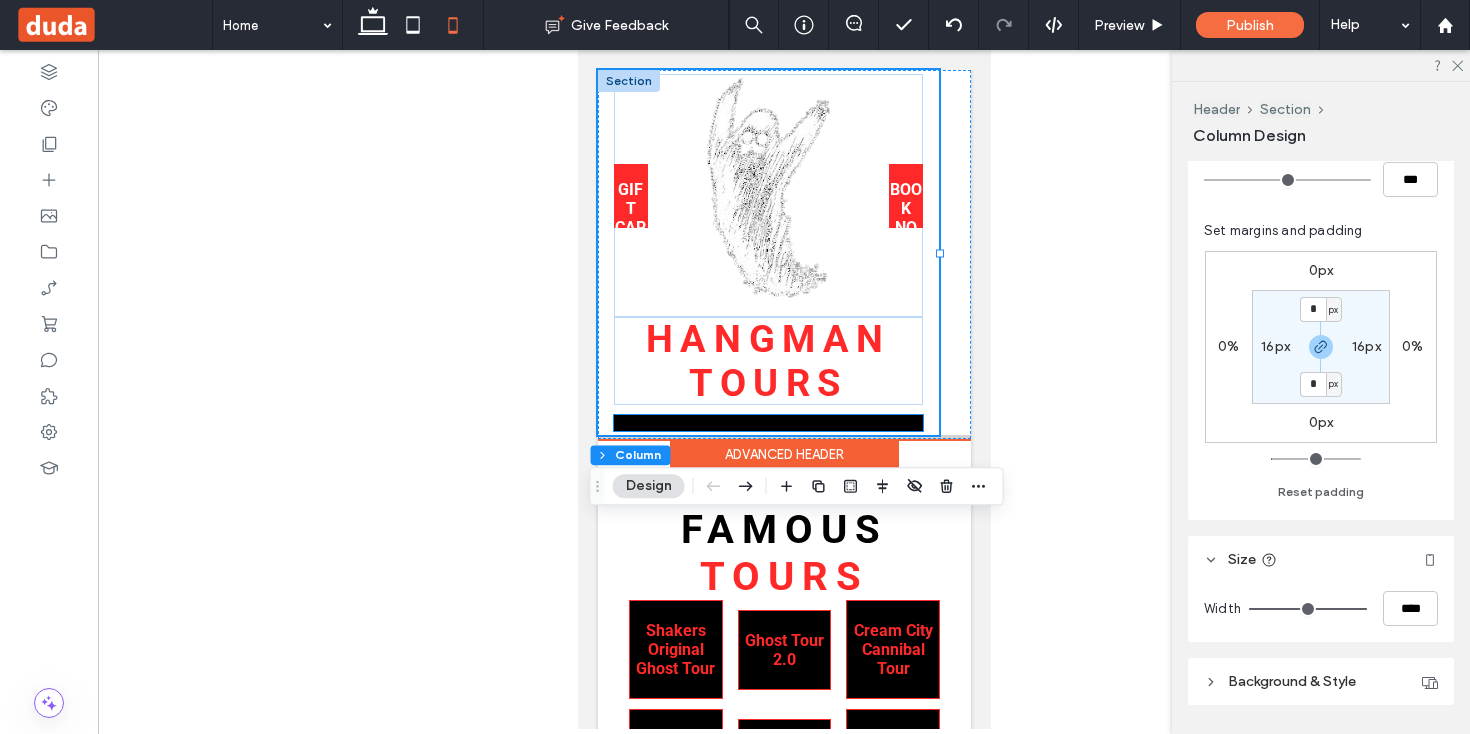 click on "About Us
Tours
Contact
Tour Guides
Events & Promos
Blog" at bounding box center [767, 423] 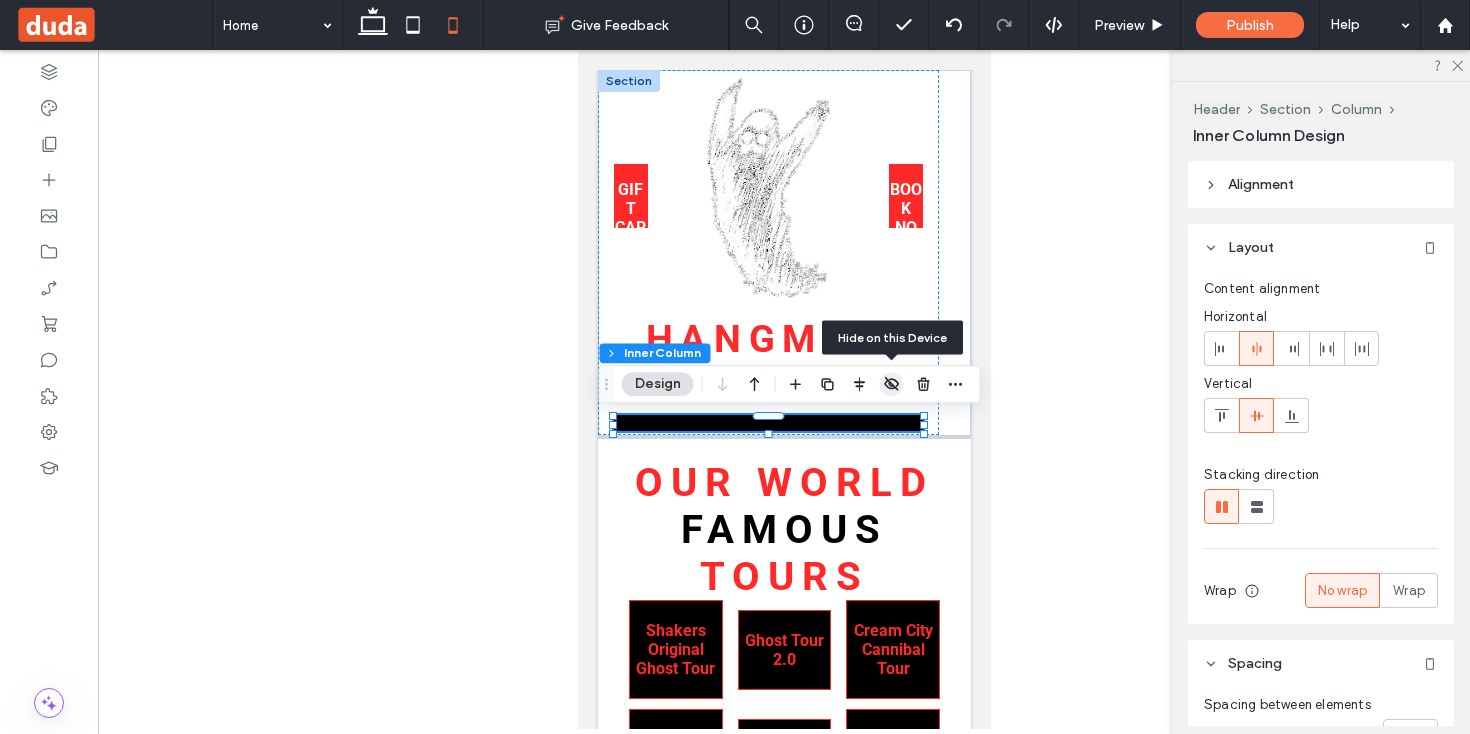click 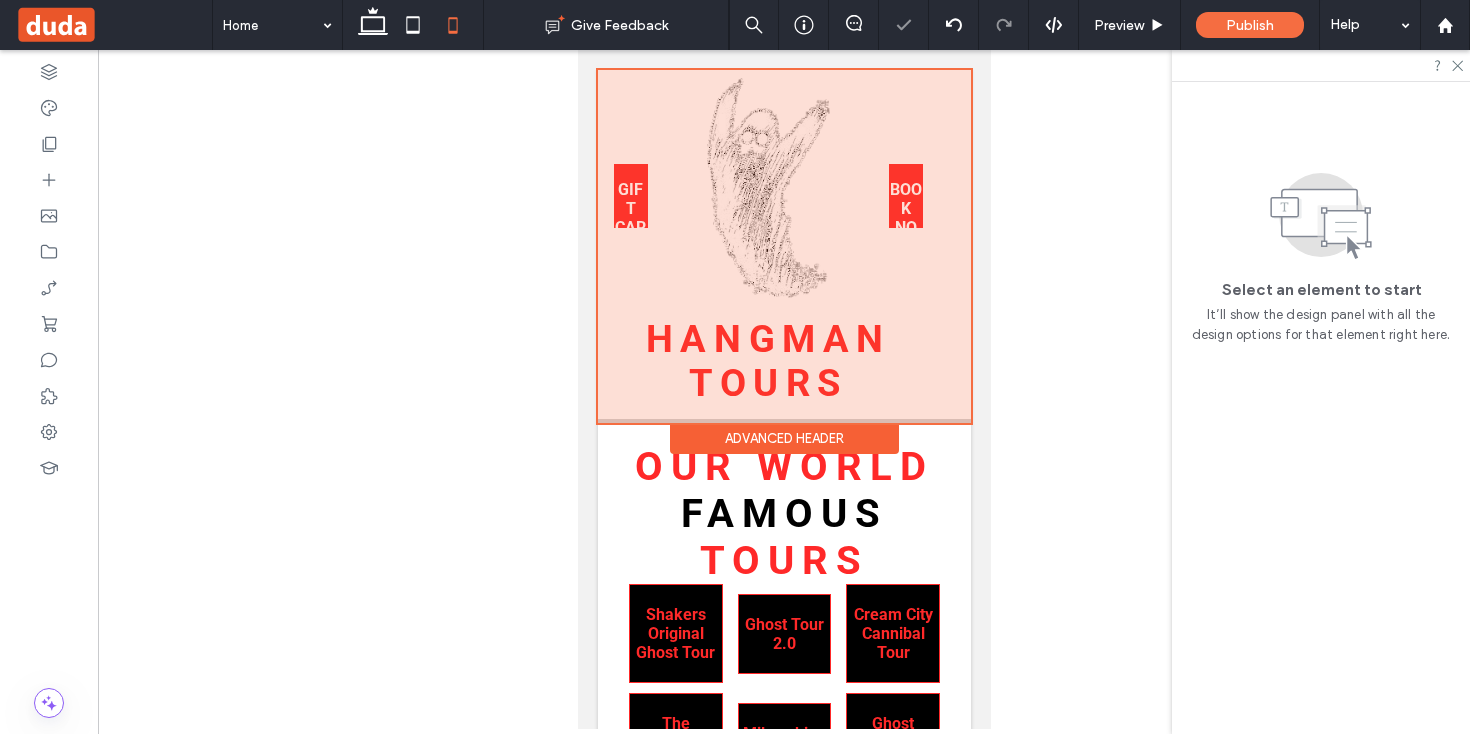 click at bounding box center (783, 246) 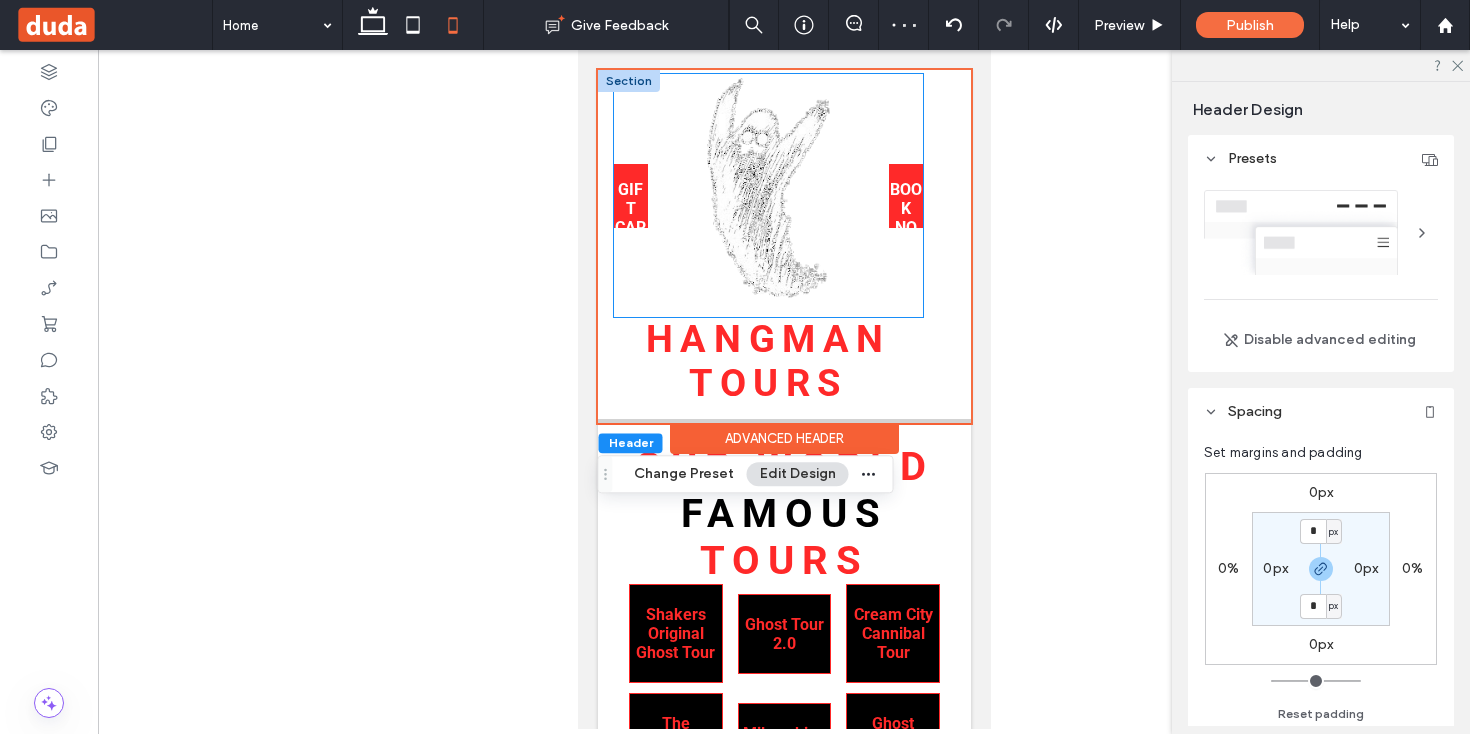 click at bounding box center (768, 195) 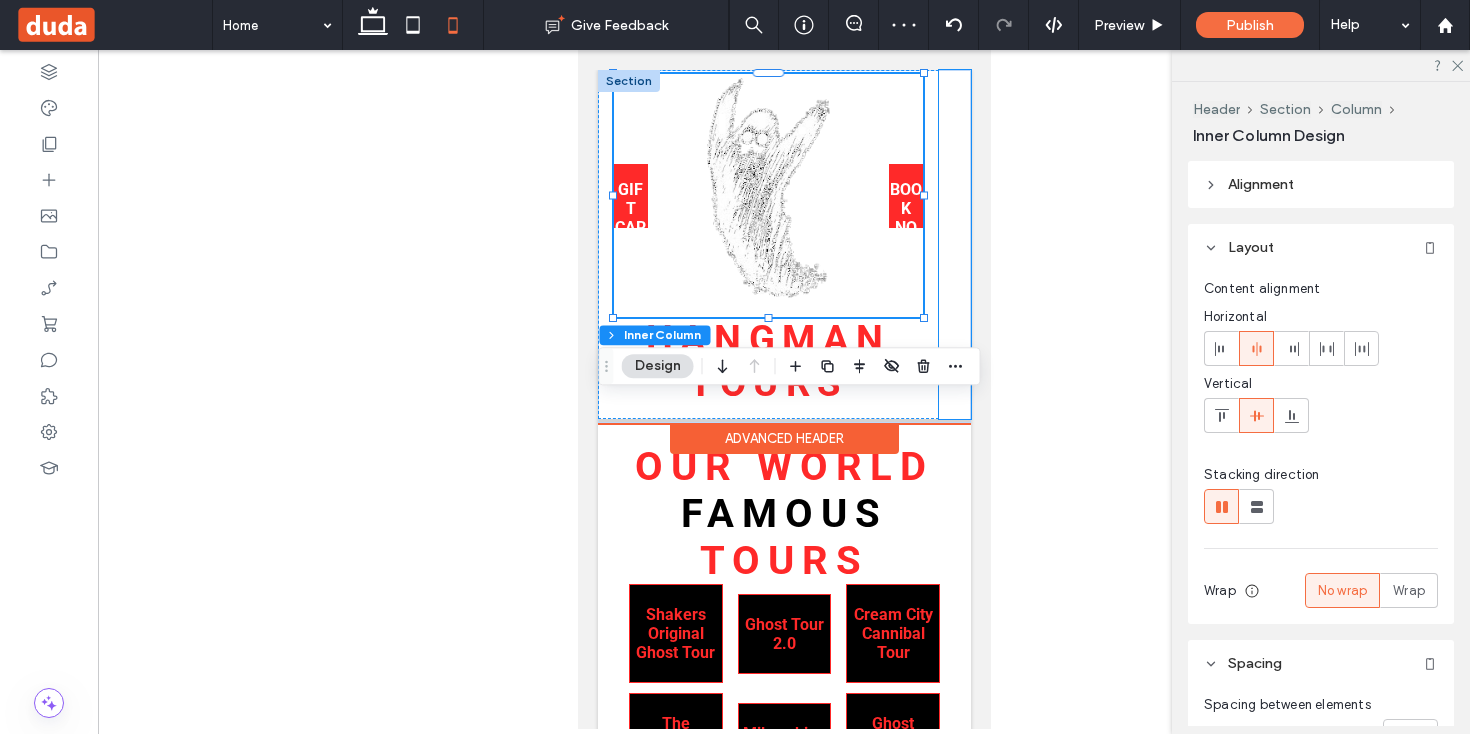 click at bounding box center (954, 244) 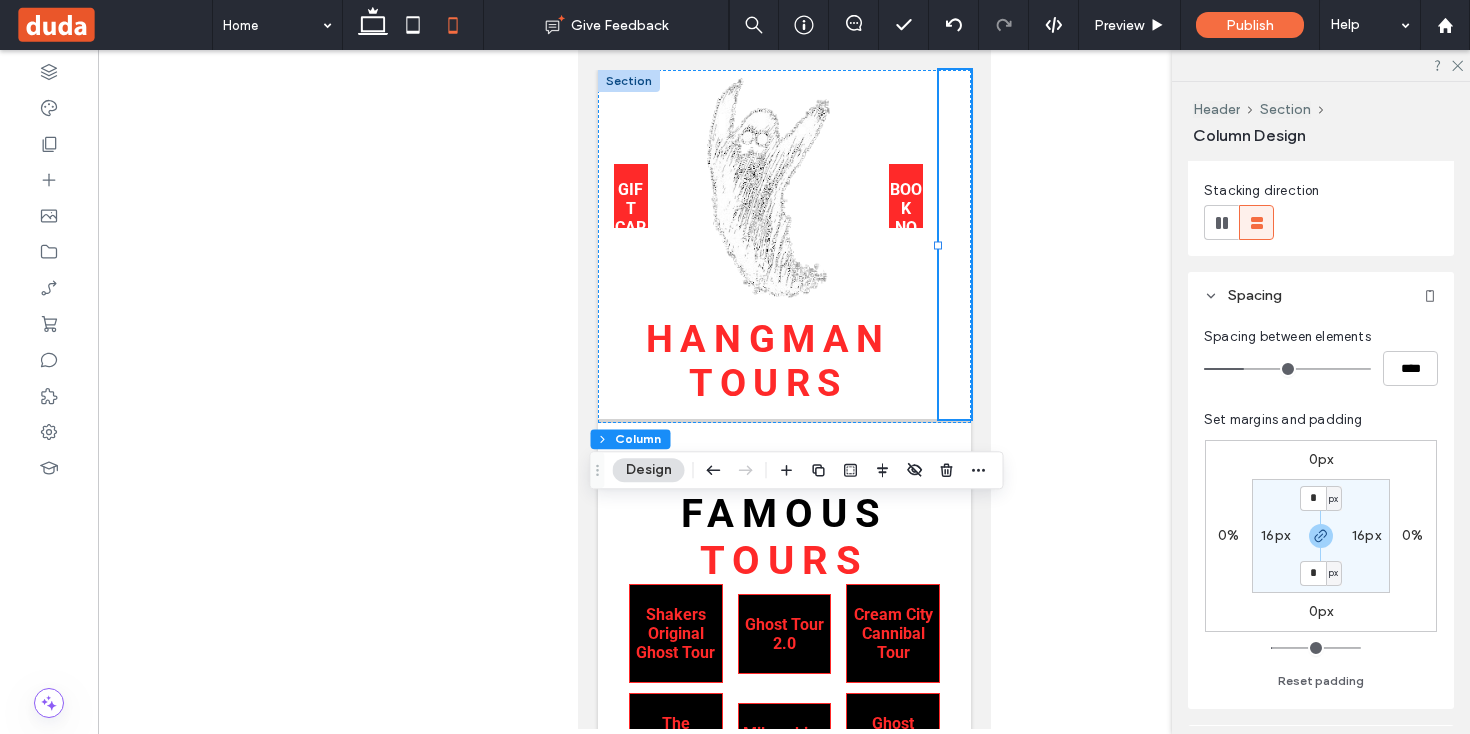 scroll, scrollTop: 242, scrollLeft: 0, axis: vertical 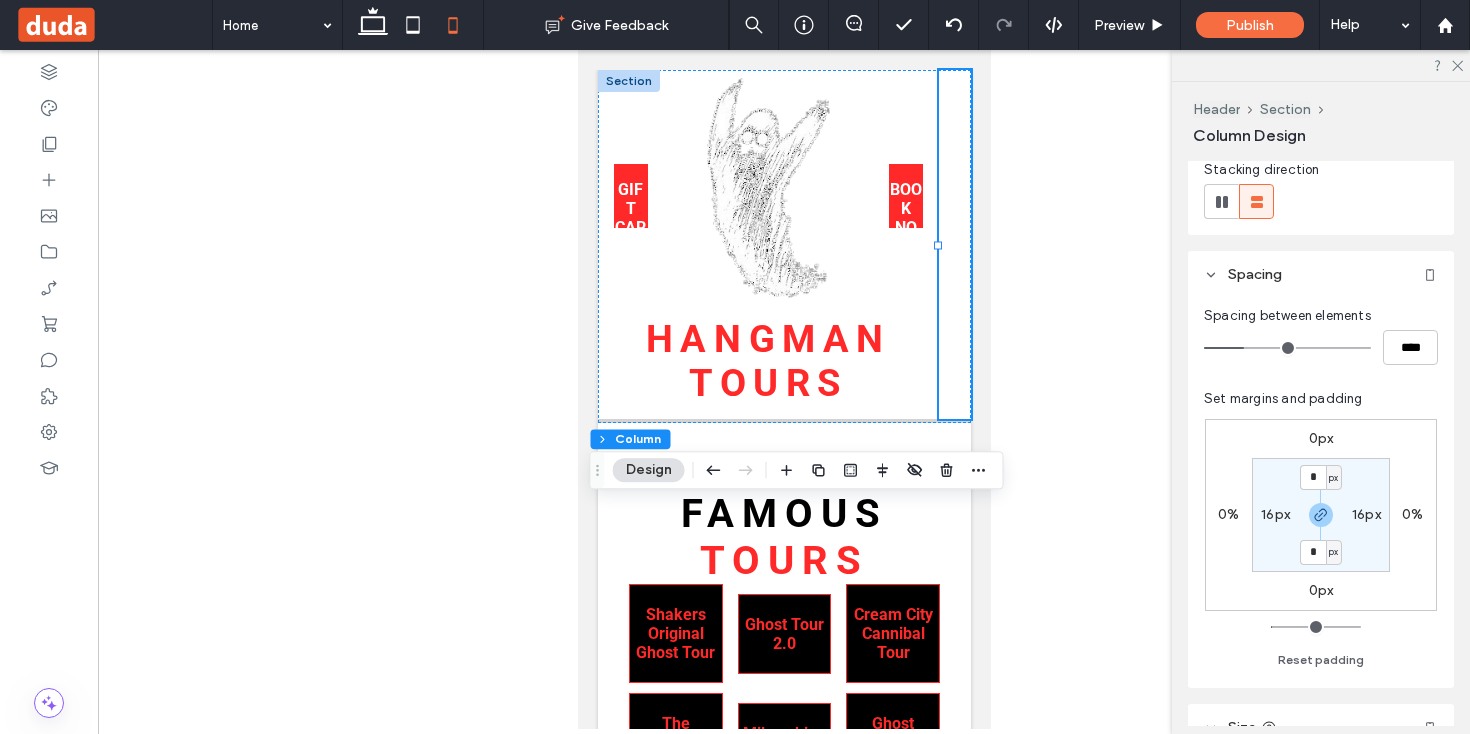 type on "**" 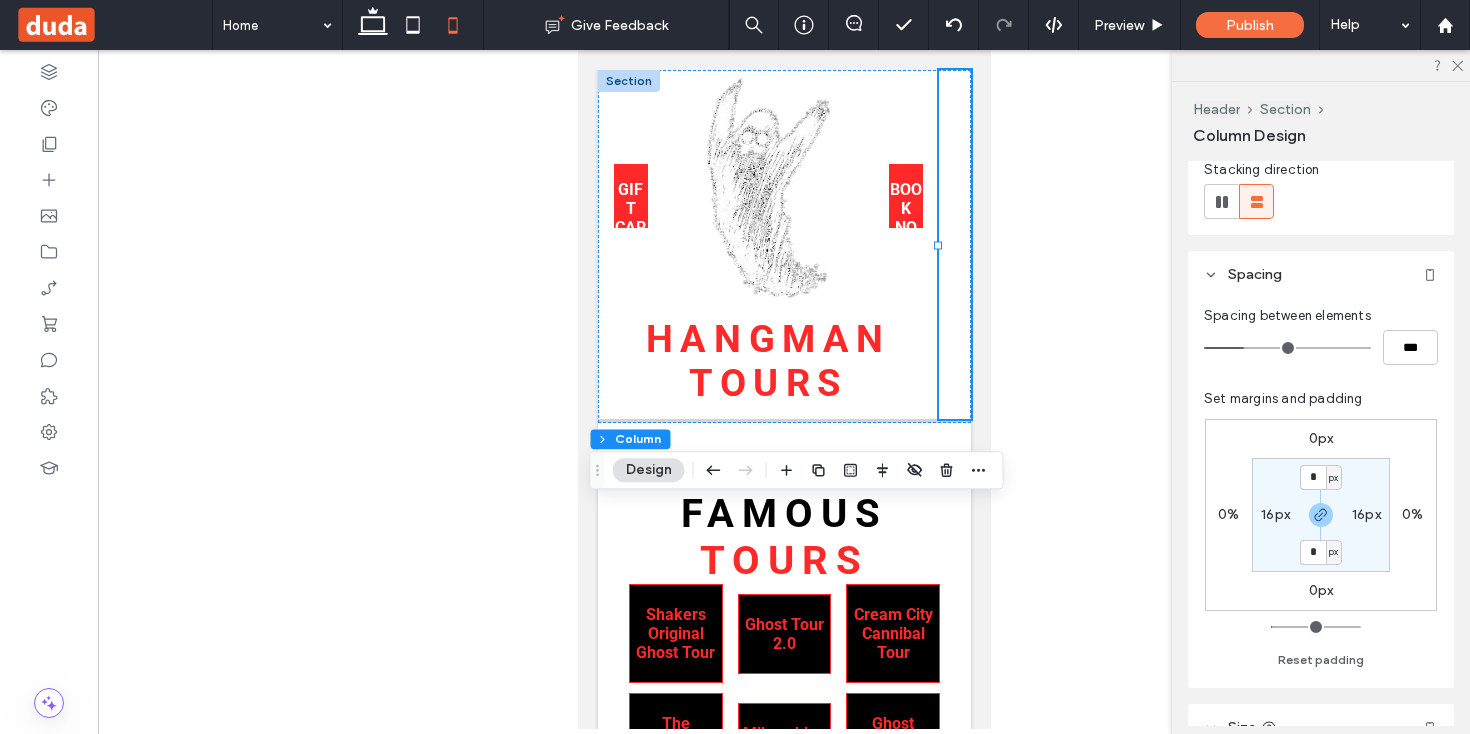 drag, startPoint x: 1242, startPoint y: 346, endPoint x: 1163, endPoint y: 347, distance: 79.00633 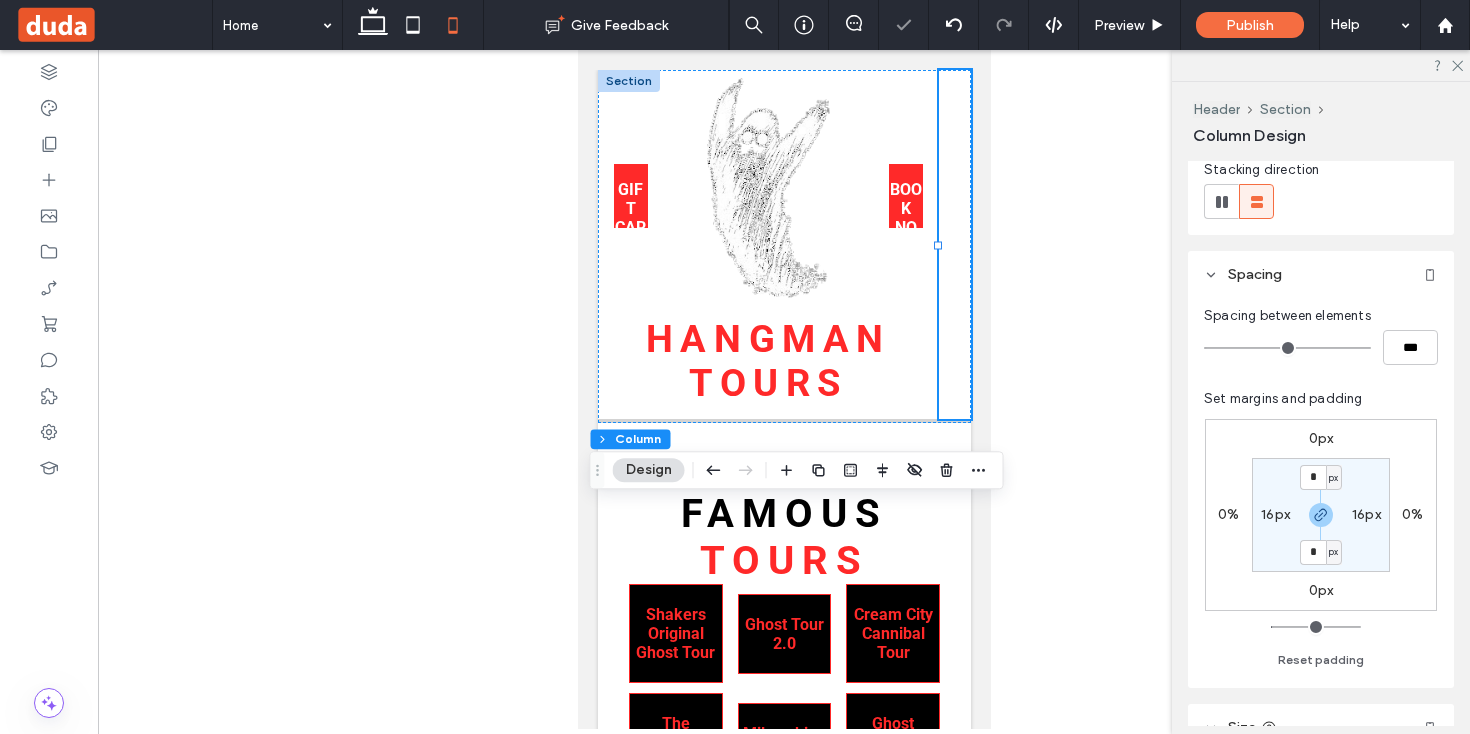 type on "*" 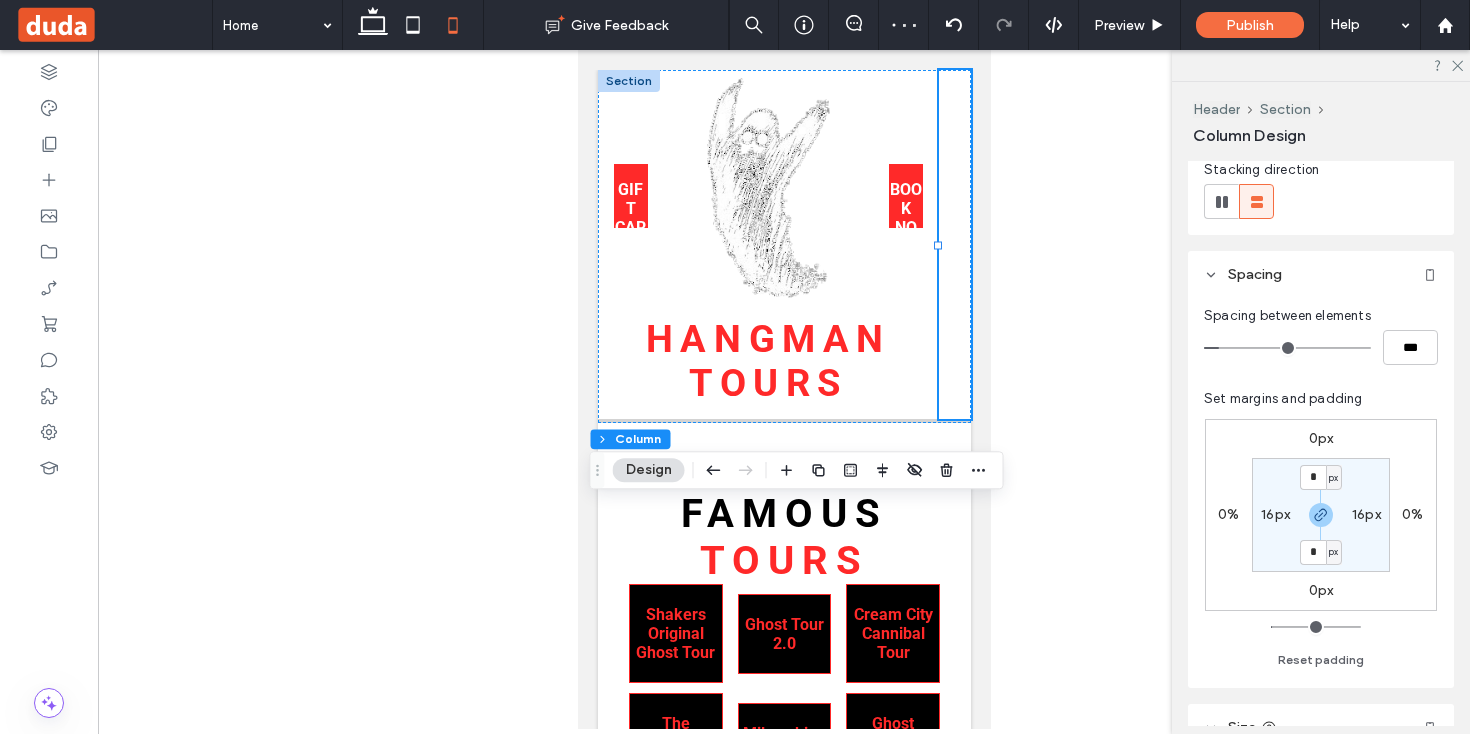 type on "**" 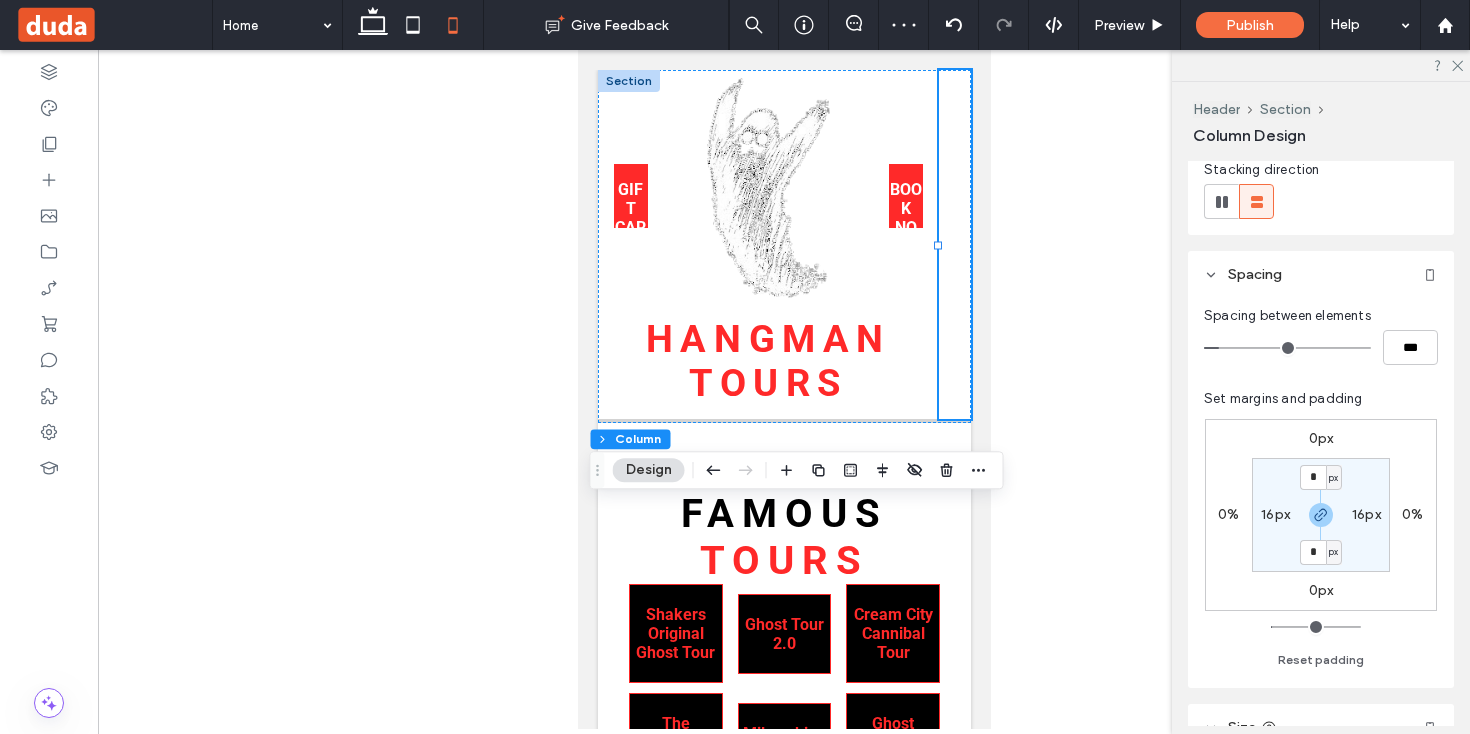 type on "****" 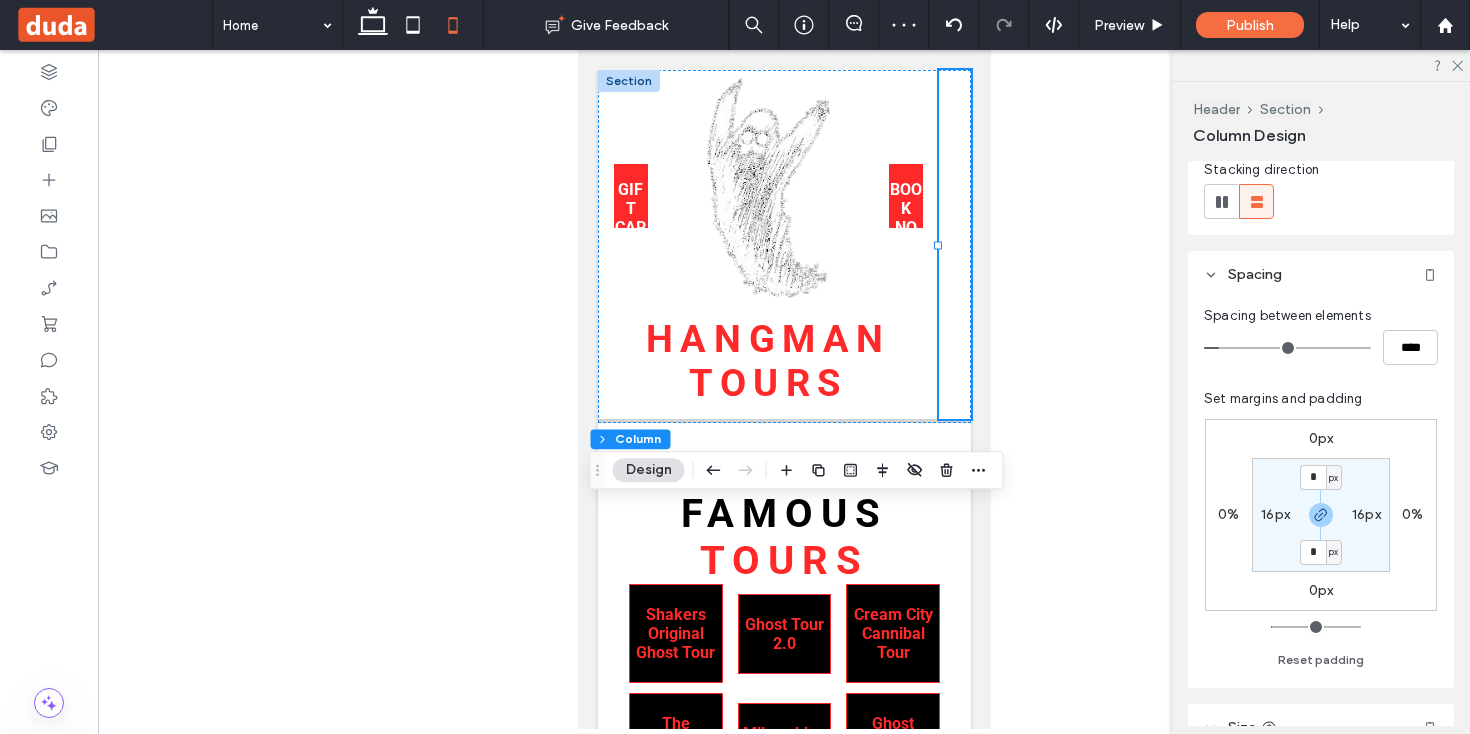 type on "**" 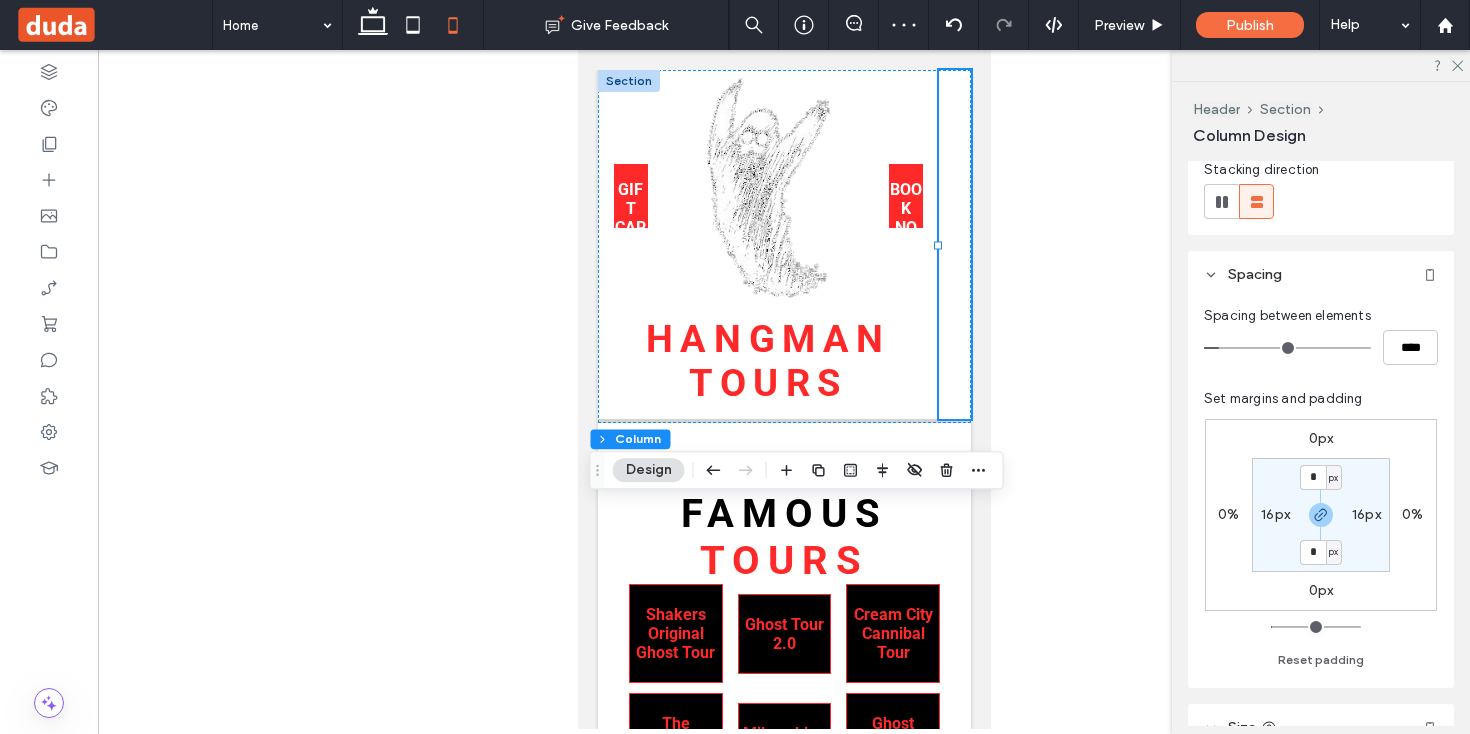 type on "****" 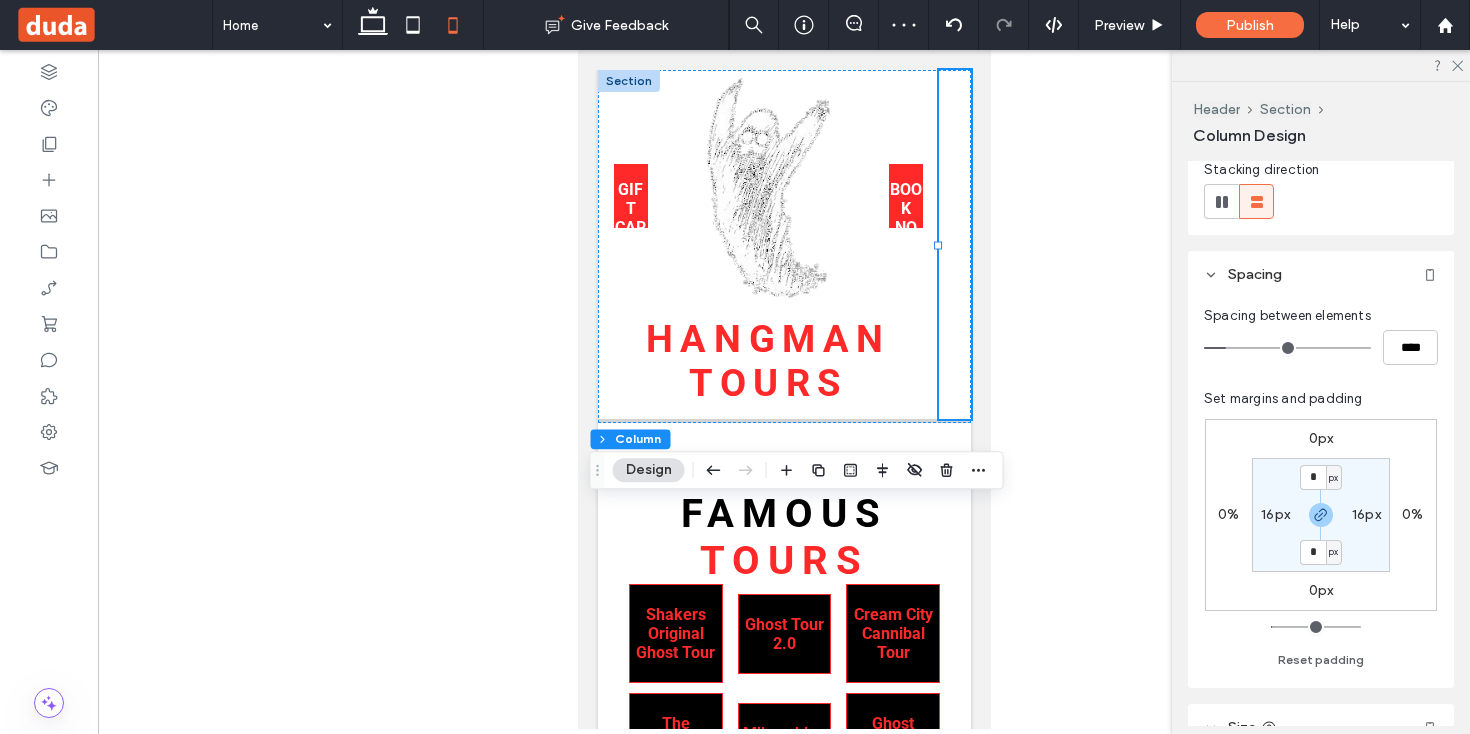 type on "*" 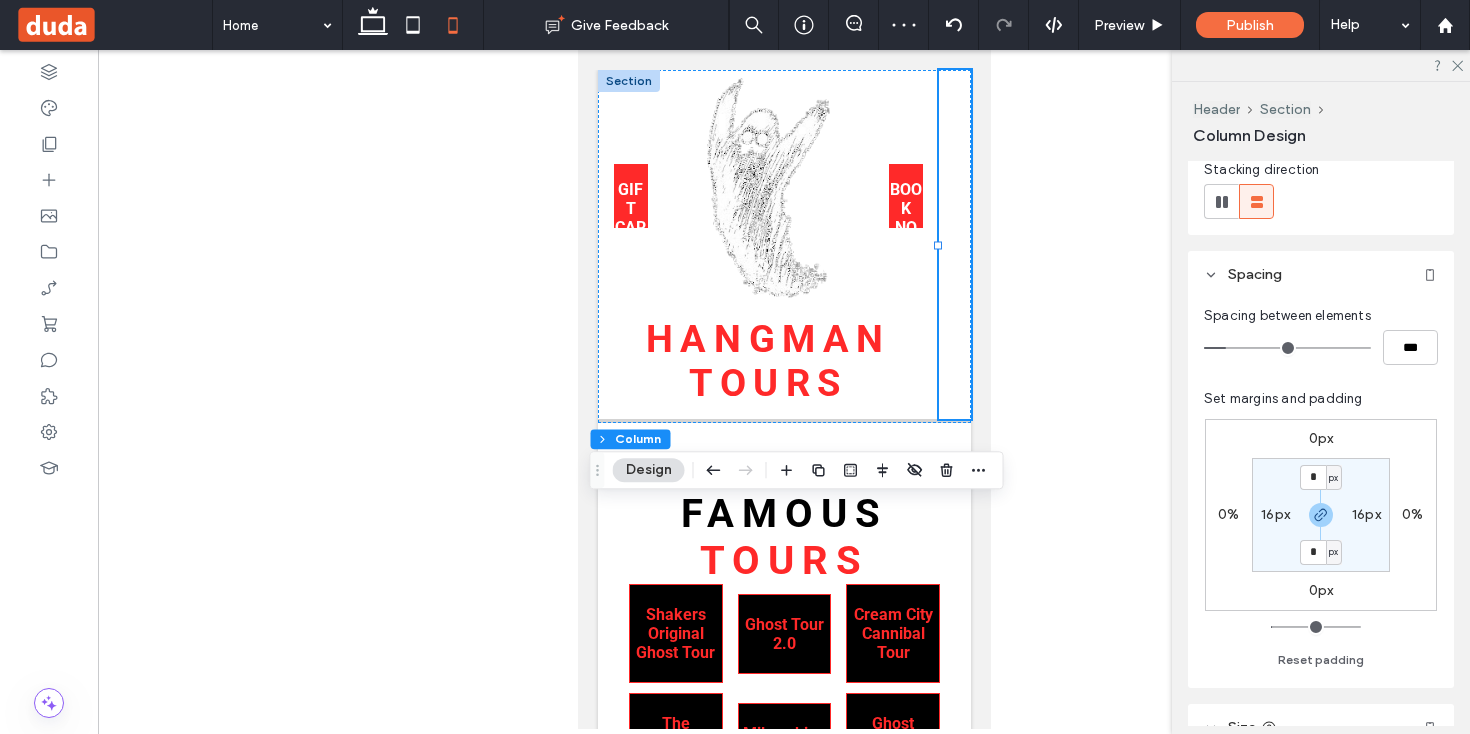 type on "*" 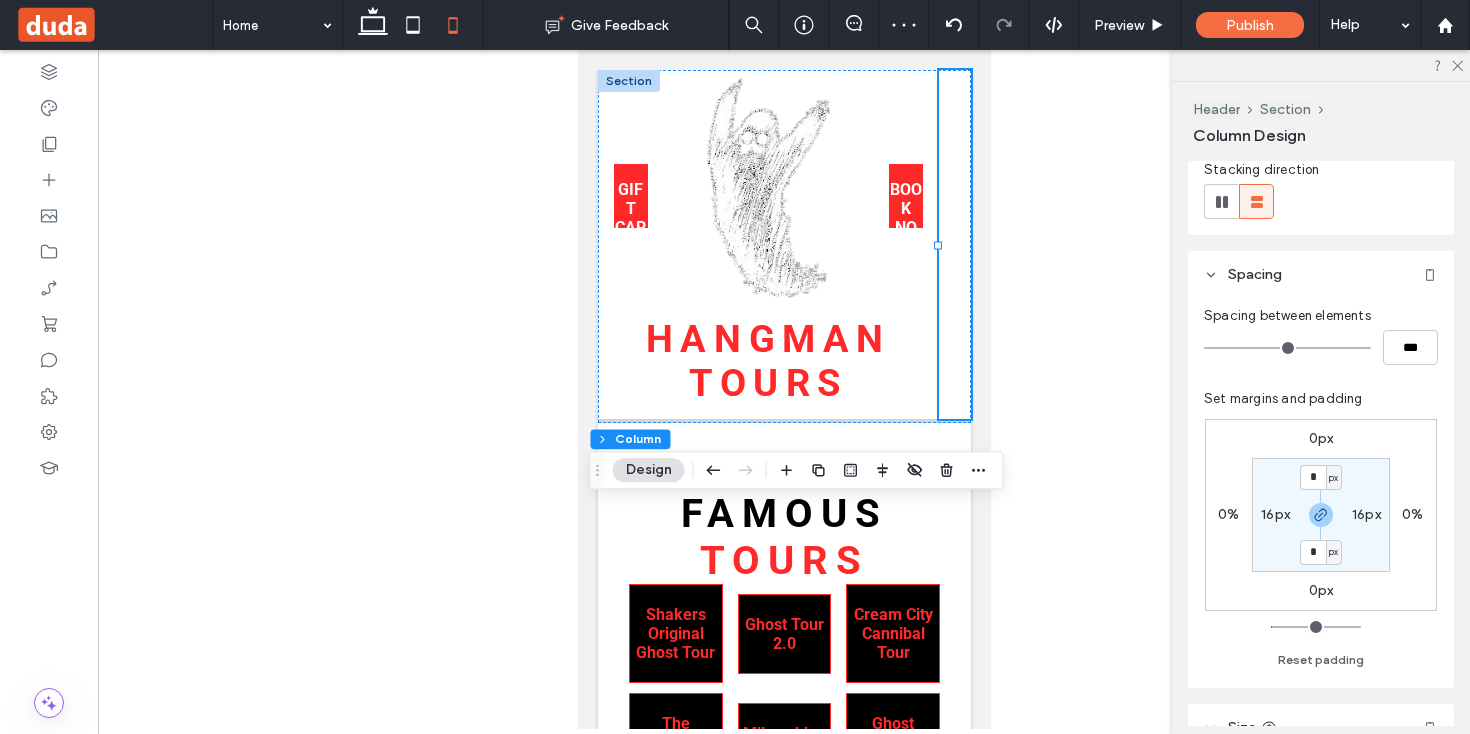 drag, startPoint x: 1217, startPoint y: 351, endPoint x: 1185, endPoint y: 360, distance: 33.24154 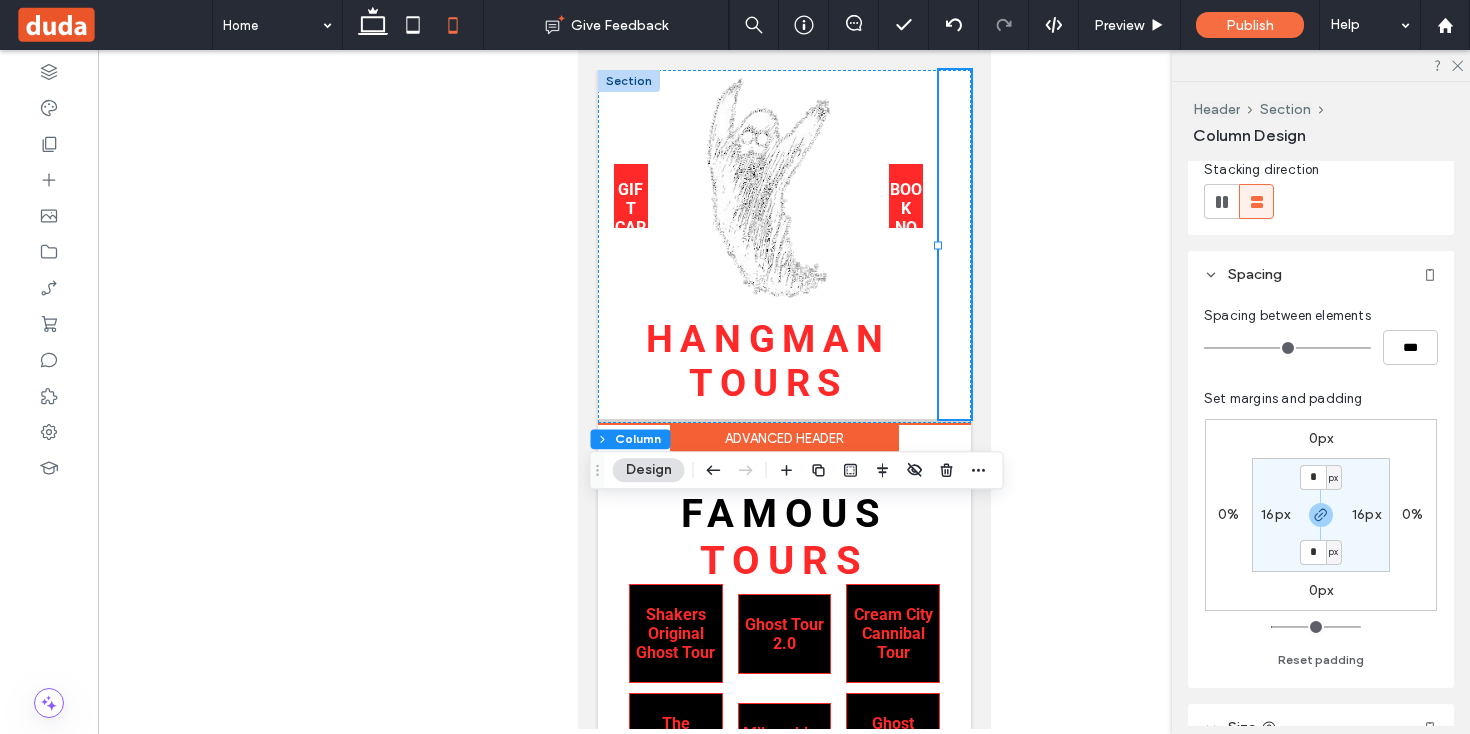click at bounding box center [954, 244] 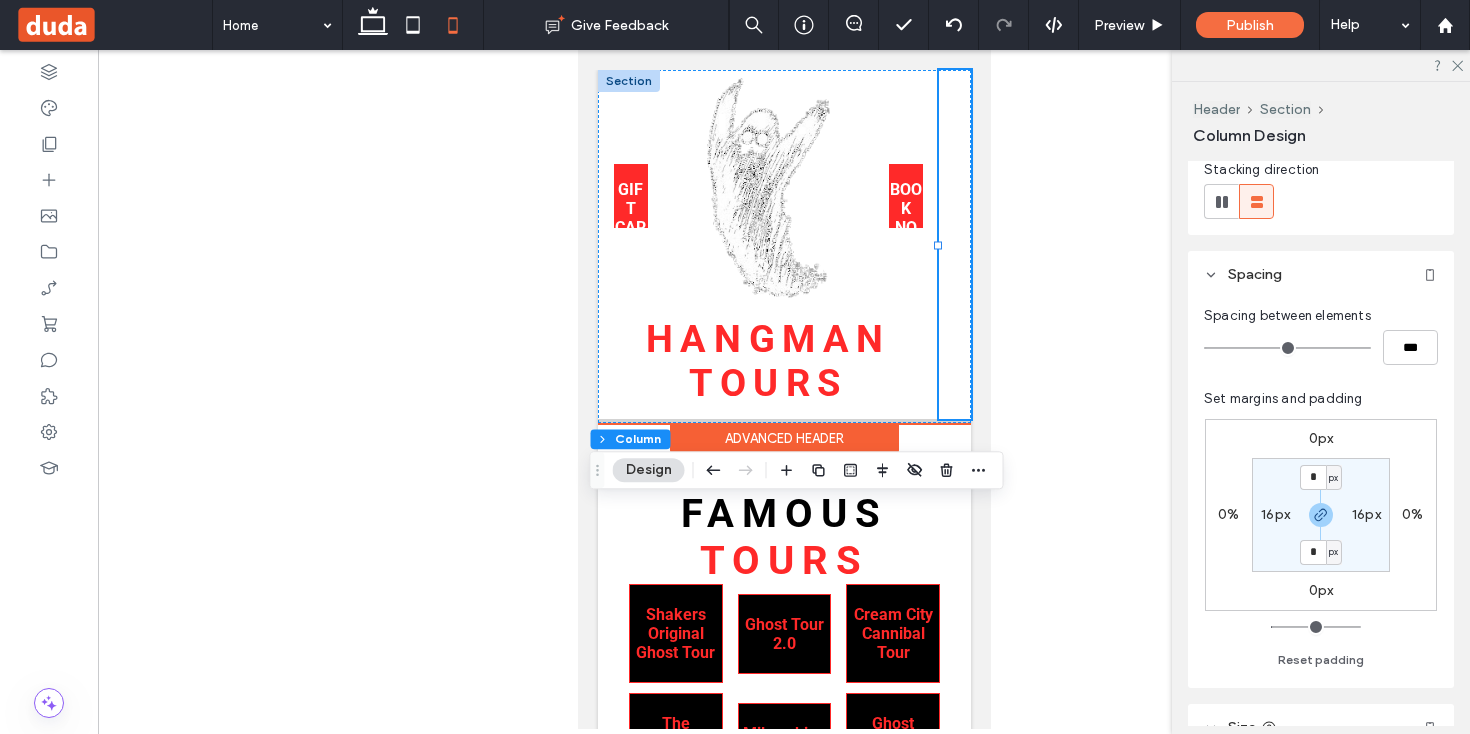 click at bounding box center [954, 244] 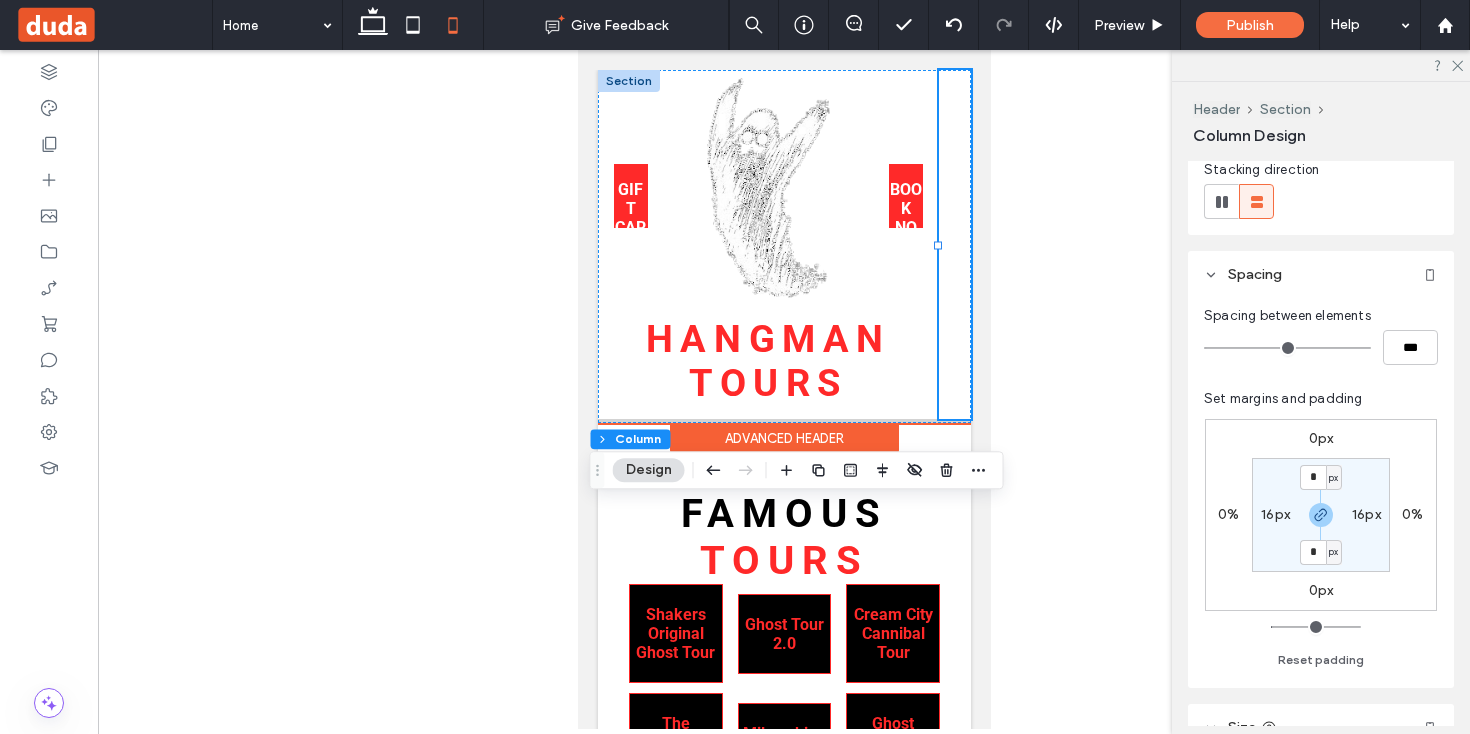 click at bounding box center (954, 244) 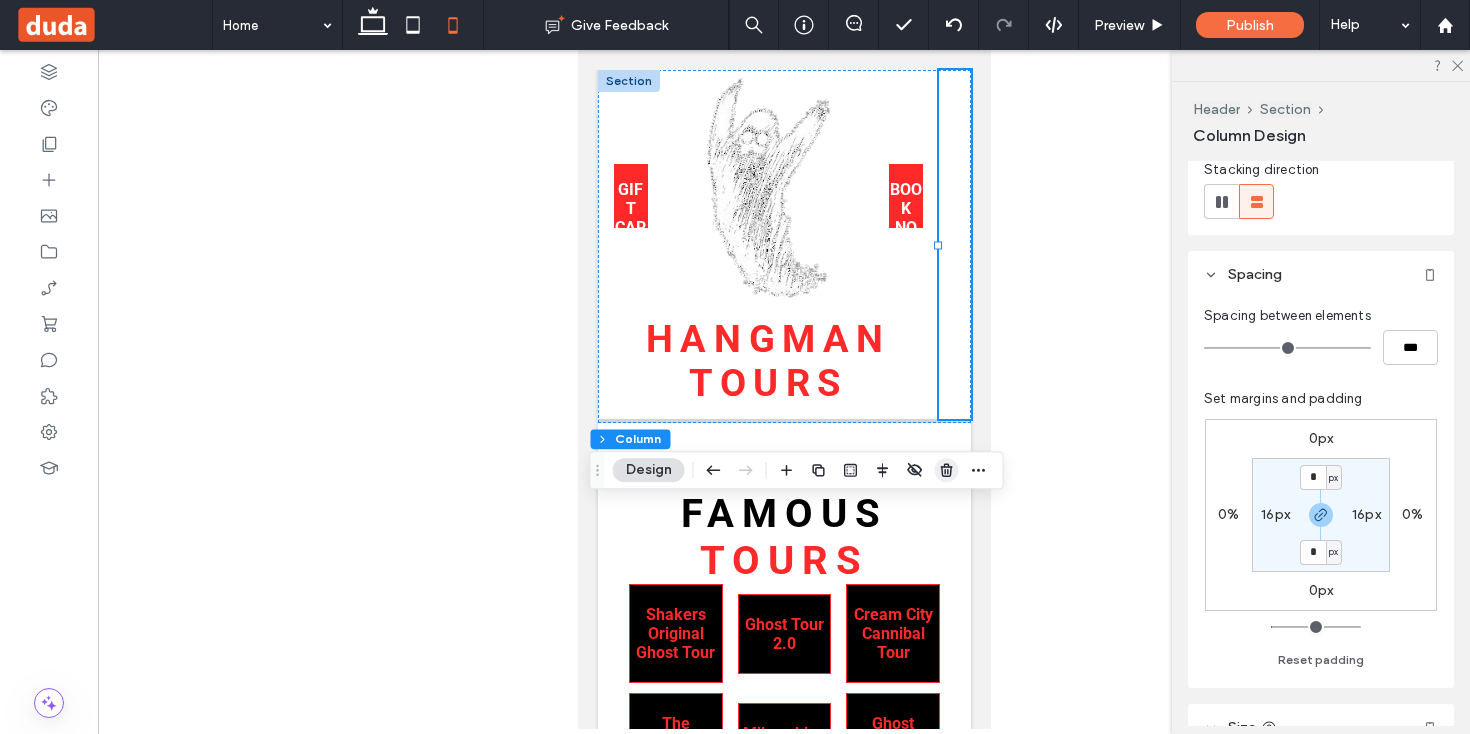 click 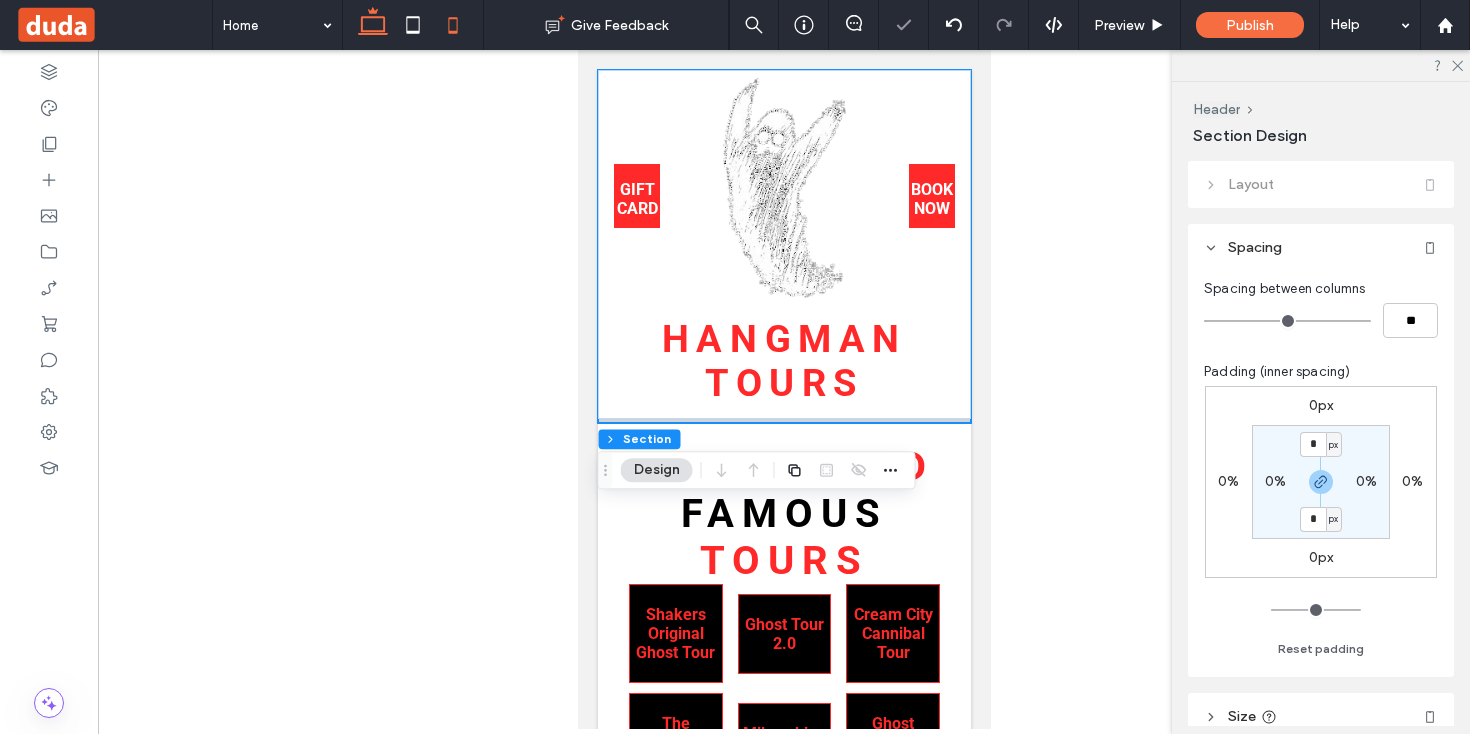 click 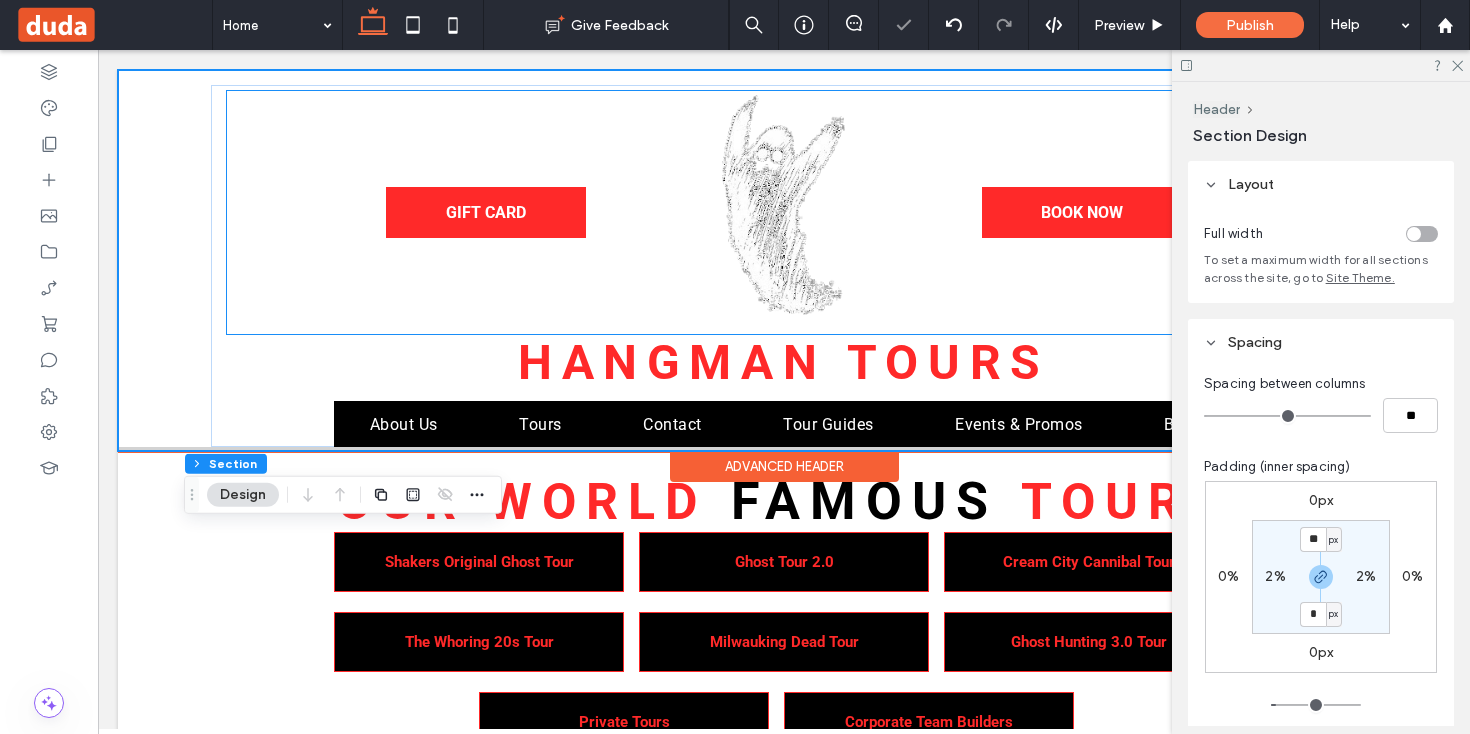 scroll, scrollTop: 16, scrollLeft: 0, axis: vertical 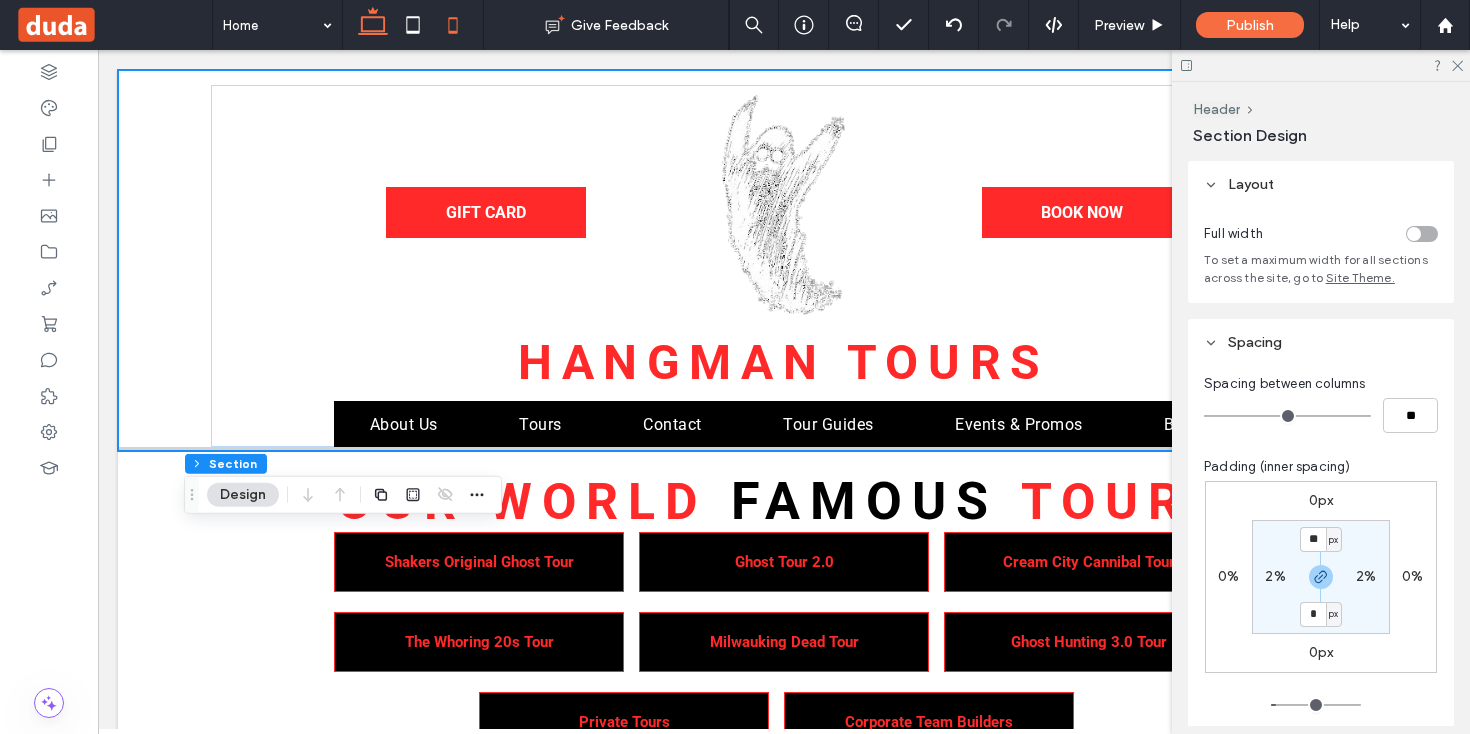 click 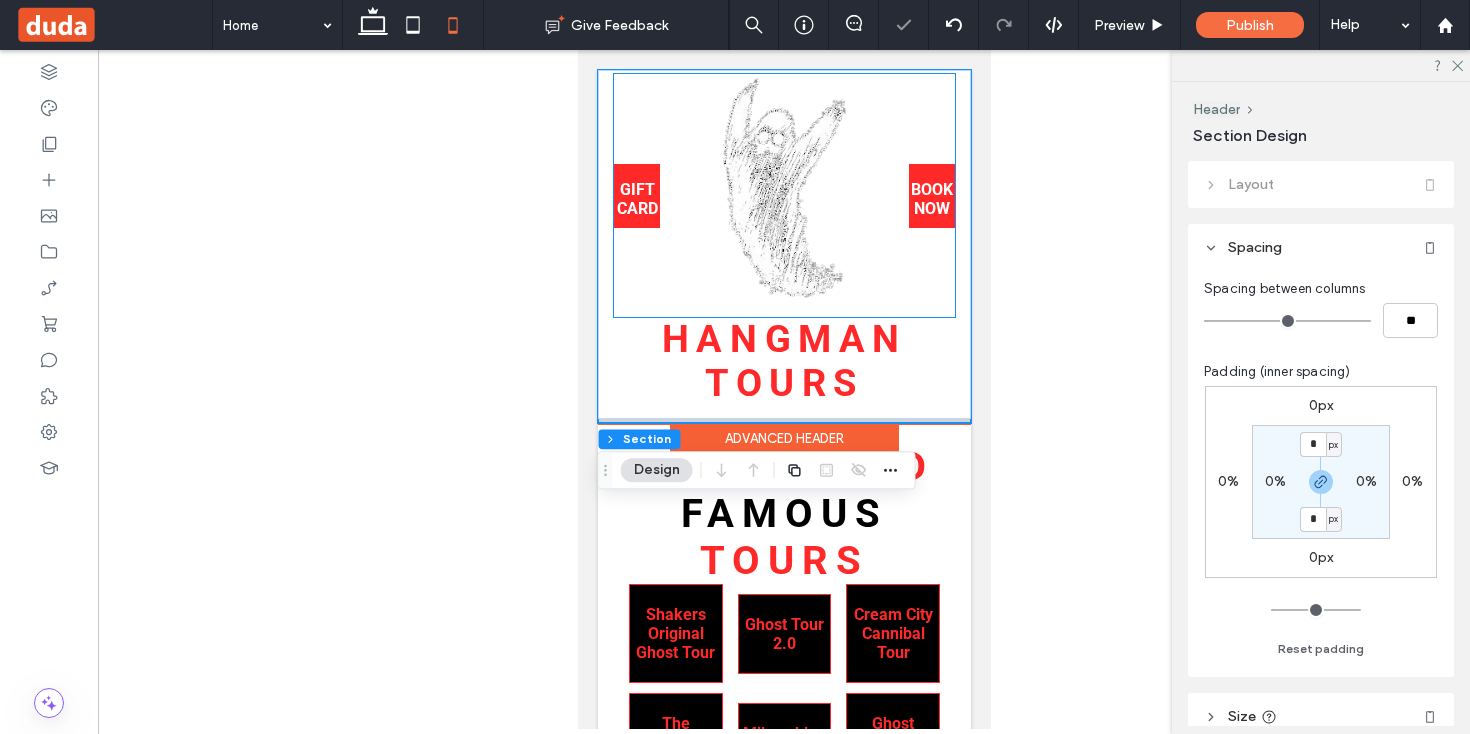 click on "GIFT CARD
BOOK NOW" at bounding box center [783, 195] 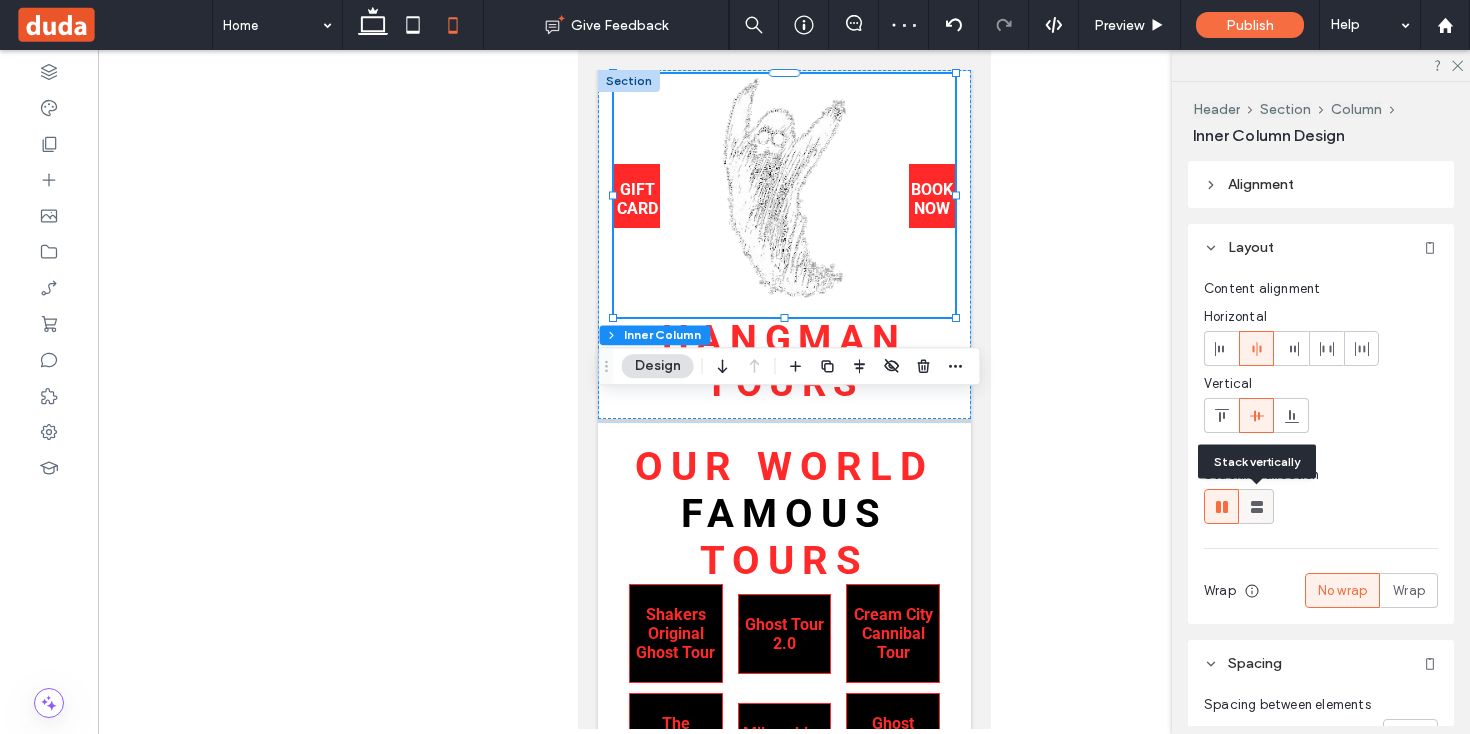 click 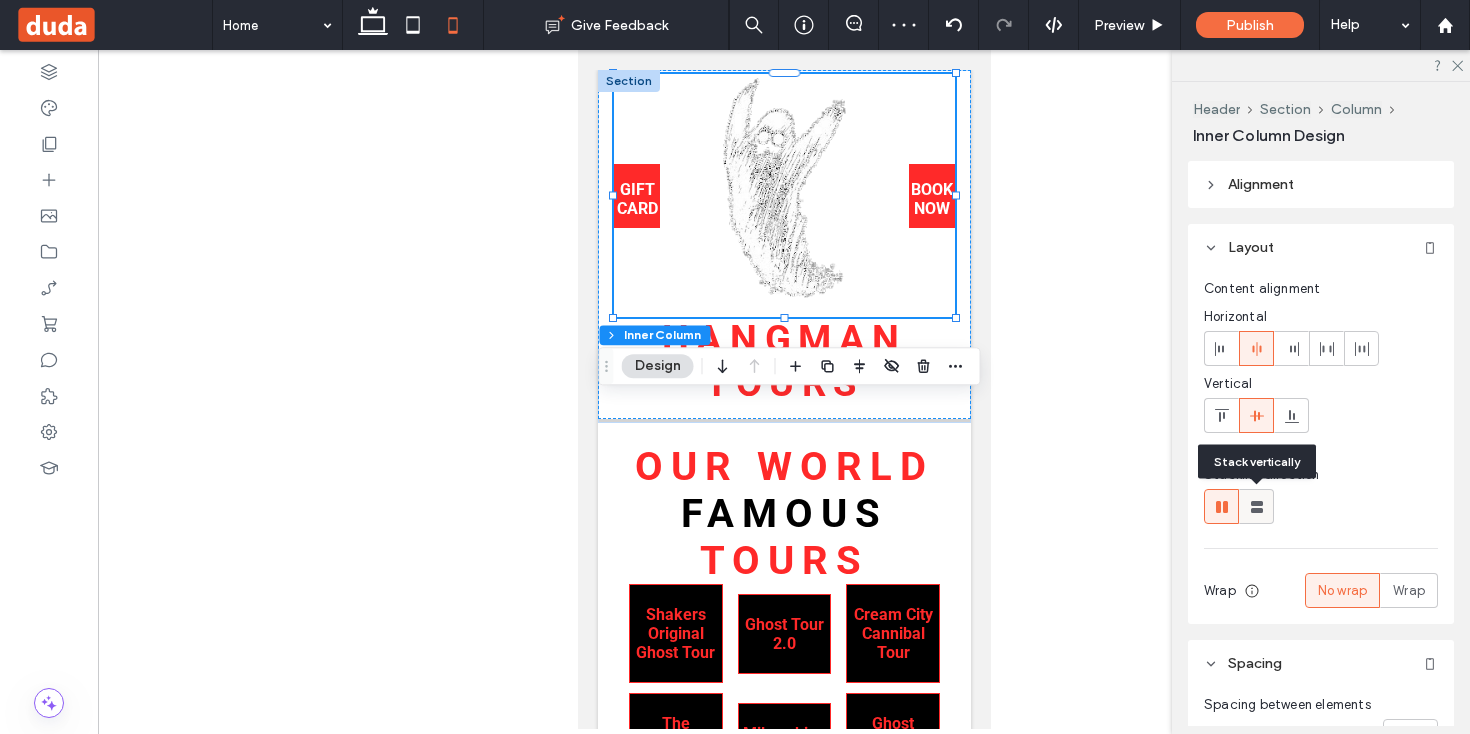 type on "**" 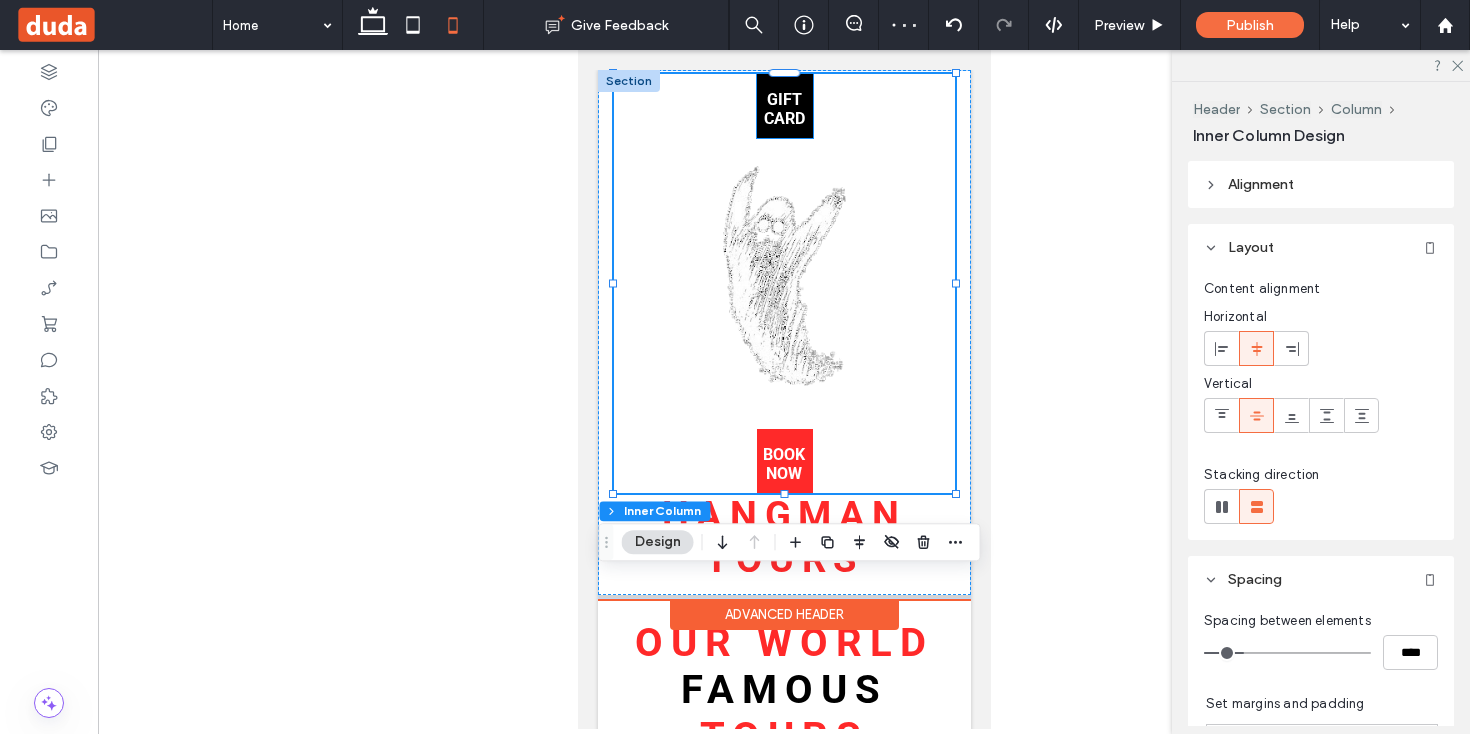 click on "GIFT CARD" at bounding box center [783, 109] 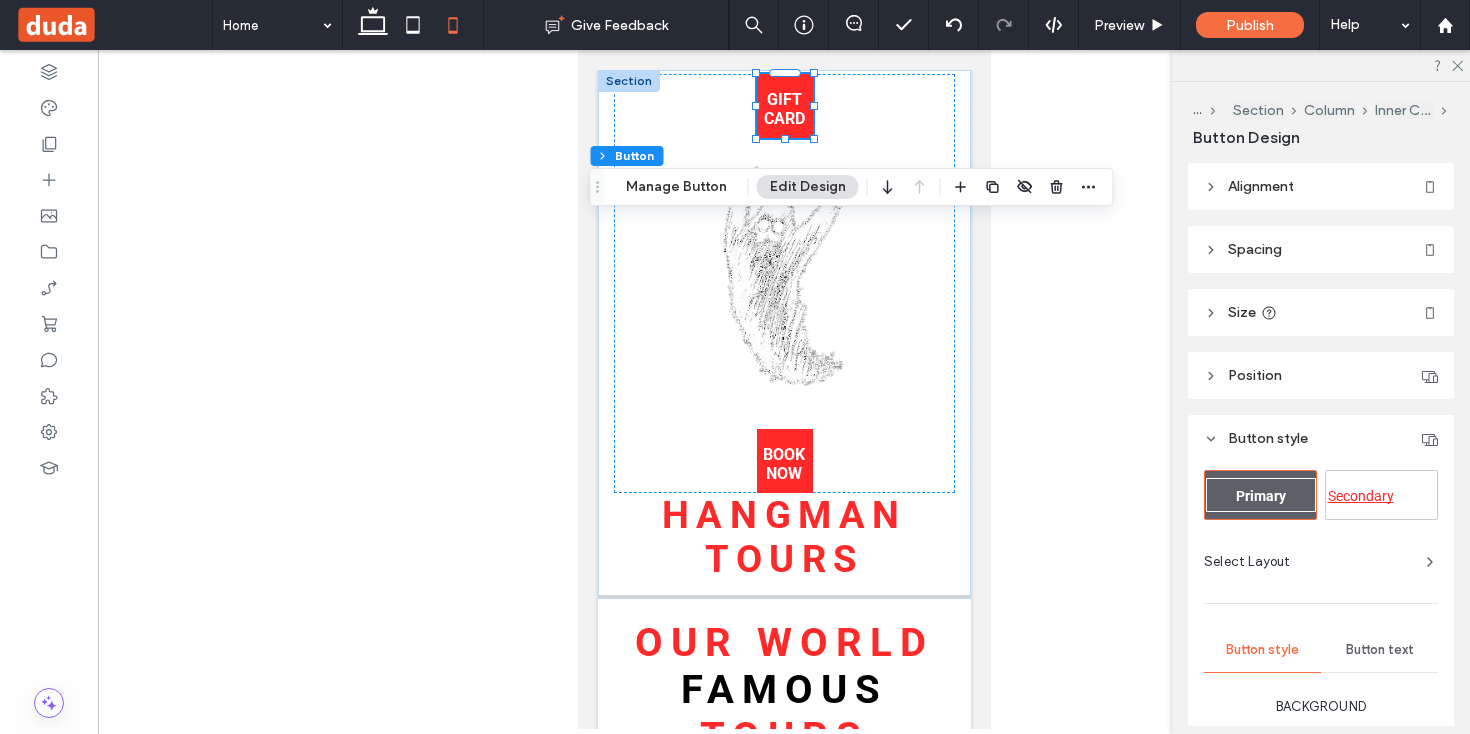 click on "Spacing" at bounding box center (1255, 249) 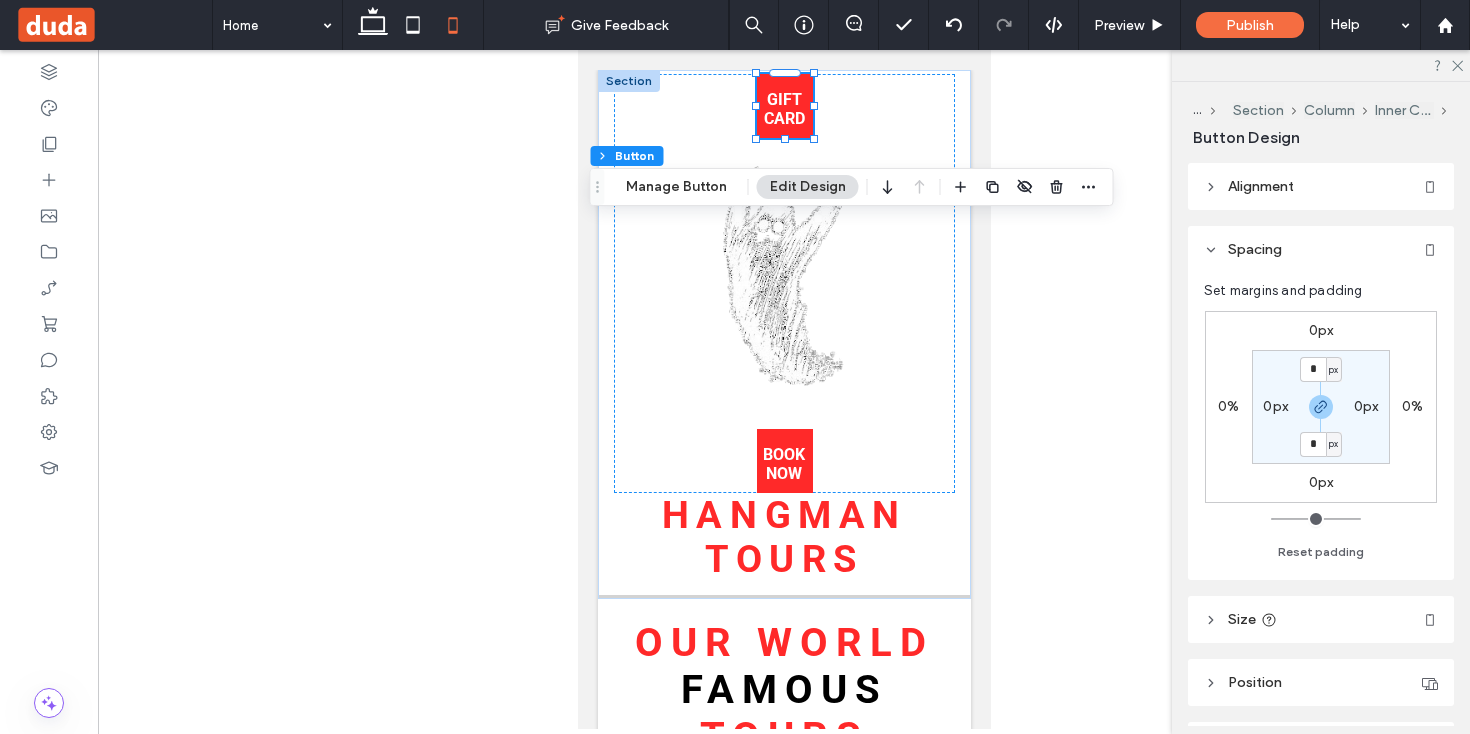 click on "Size" at bounding box center [1242, 619] 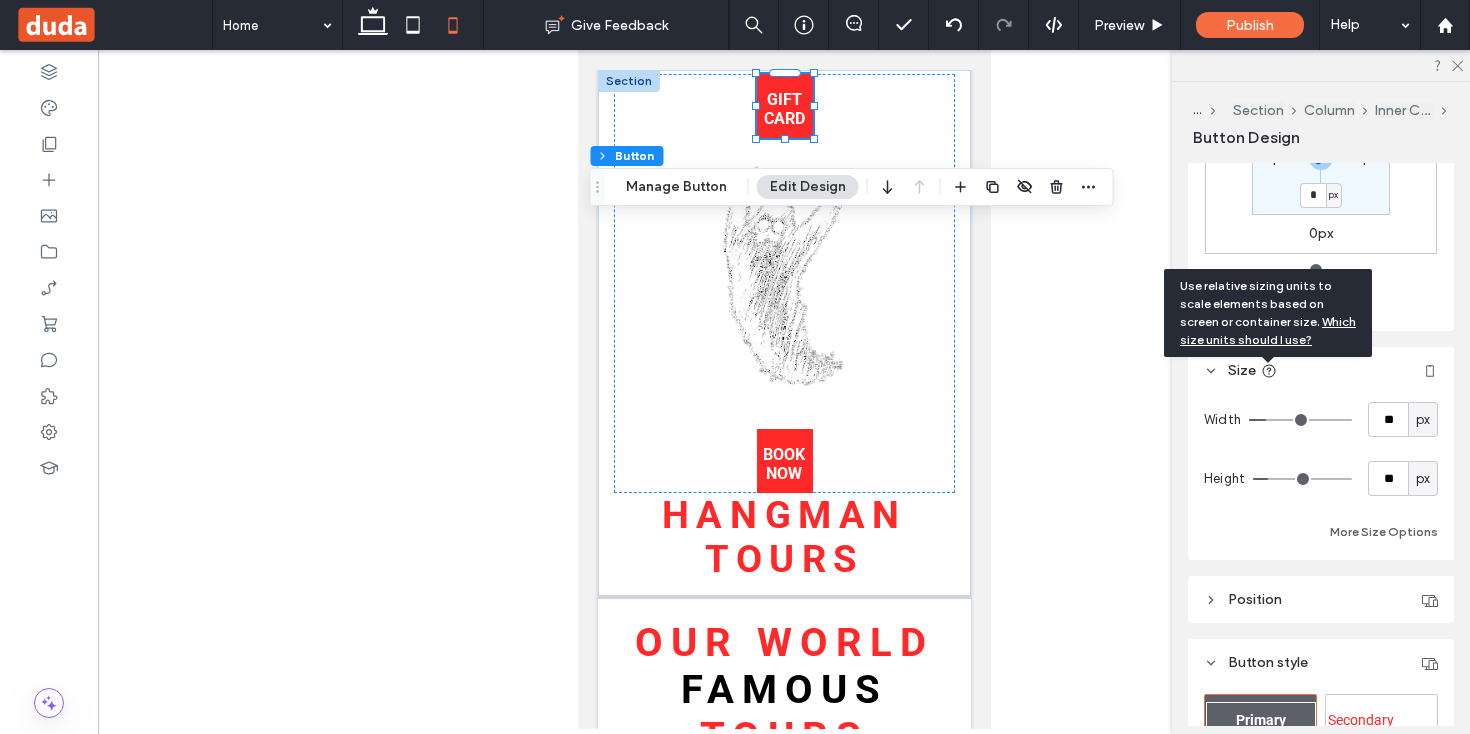 scroll, scrollTop: 252, scrollLeft: 0, axis: vertical 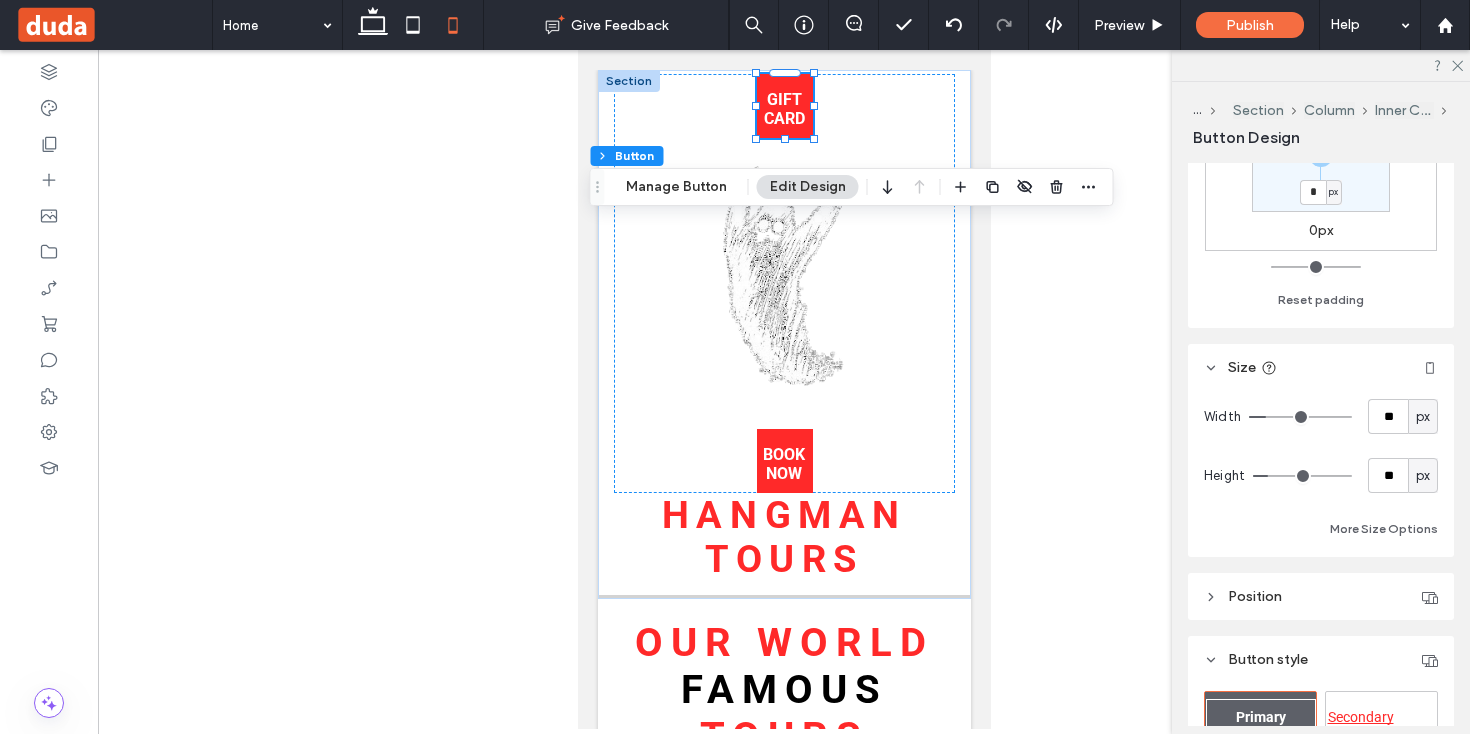 click on "px" at bounding box center (1423, 417) 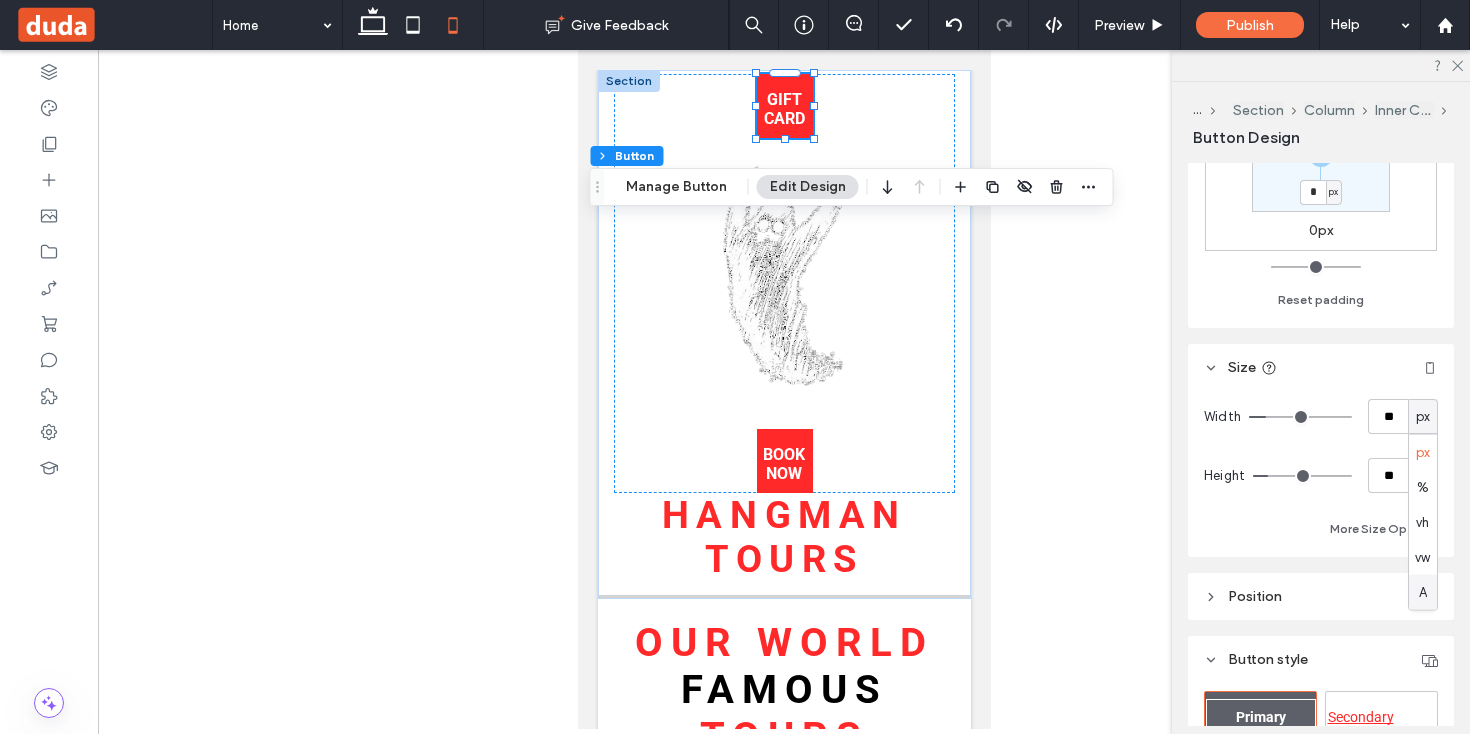 click on "A" at bounding box center [1423, 592] 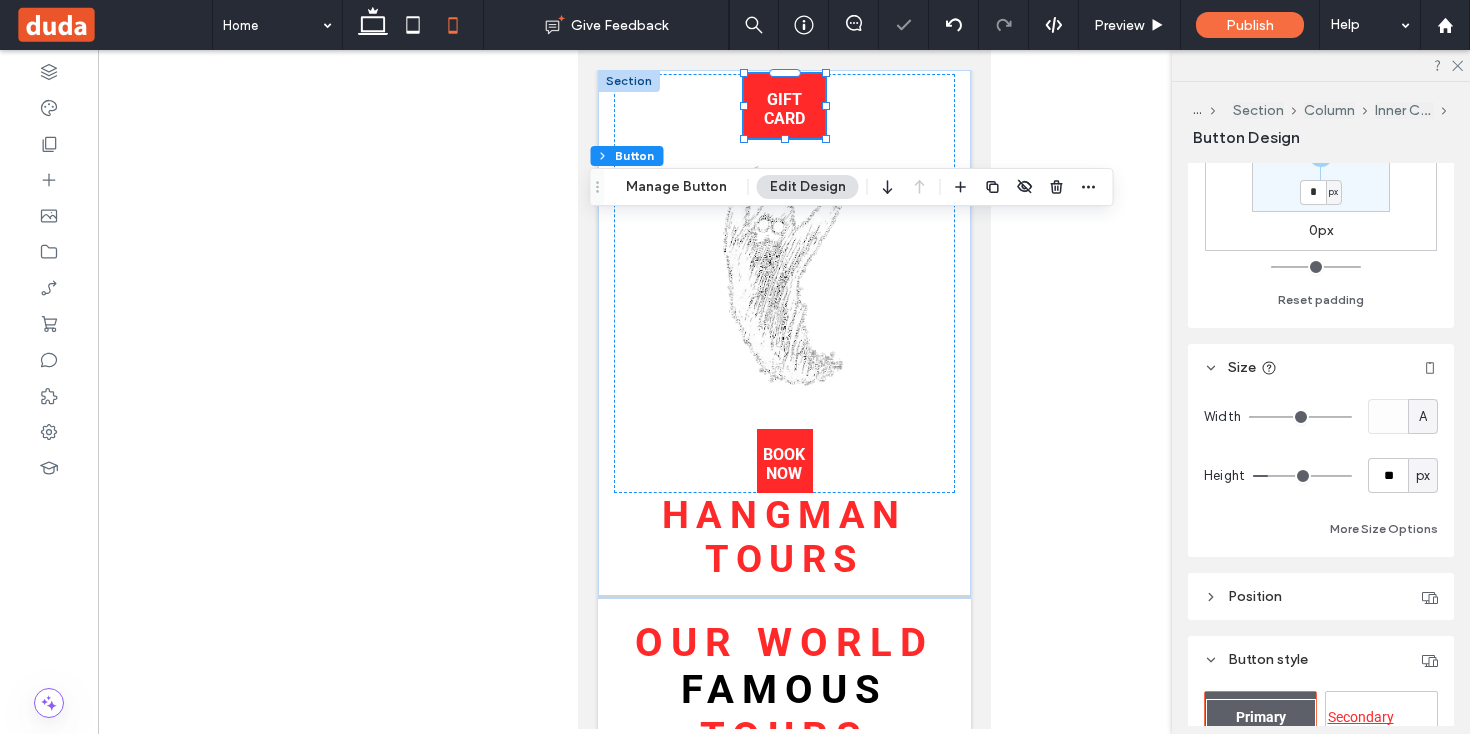 click on "A" at bounding box center (1423, 417) 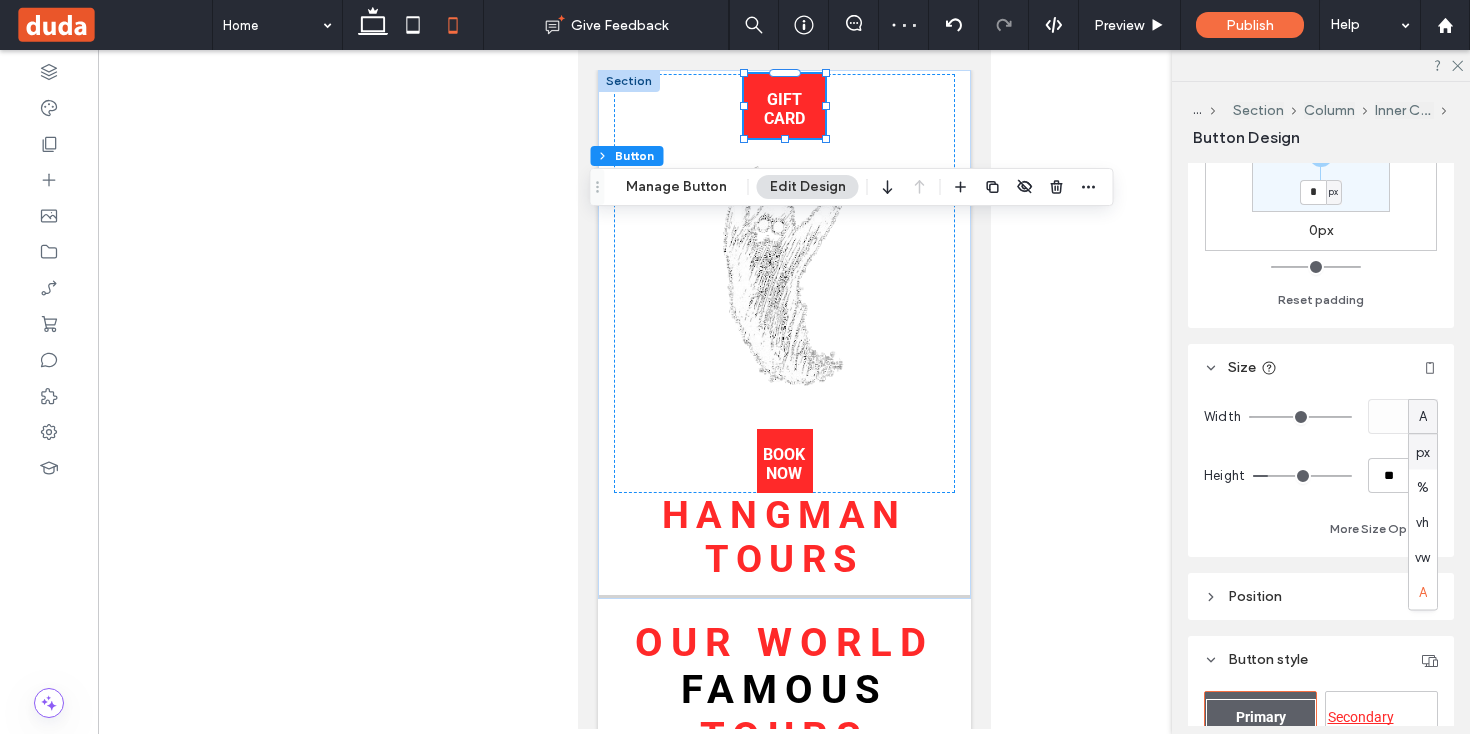 click on "px" at bounding box center [1423, 452] 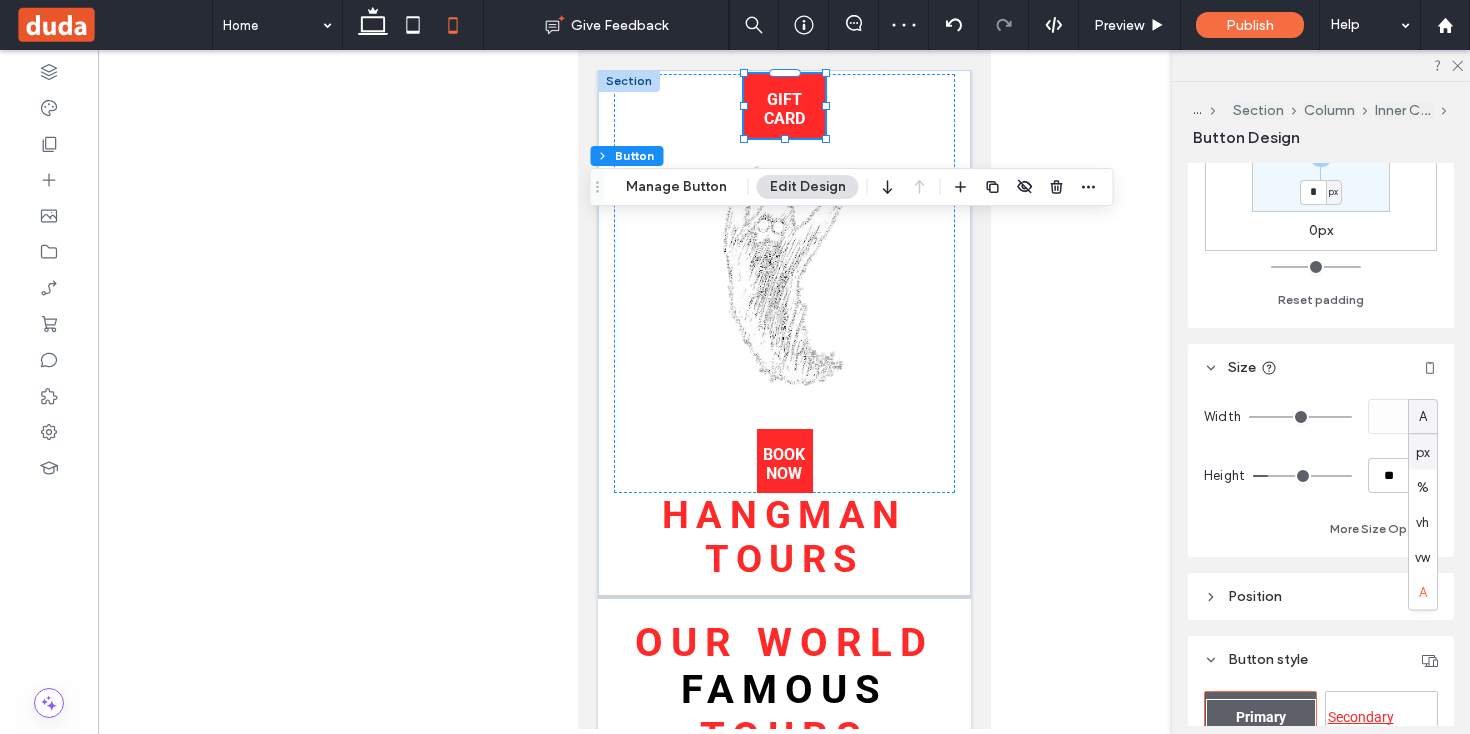 type on "**" 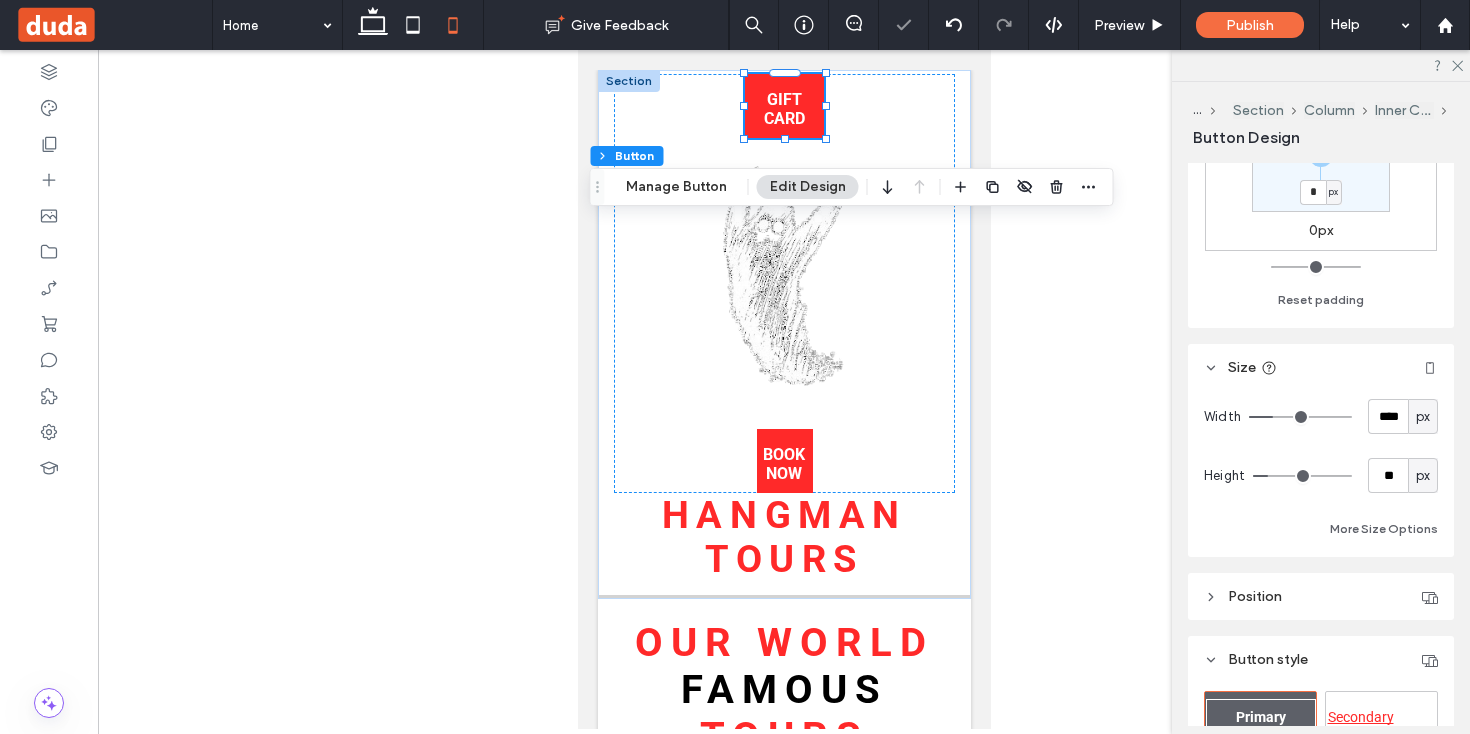 type on "***" 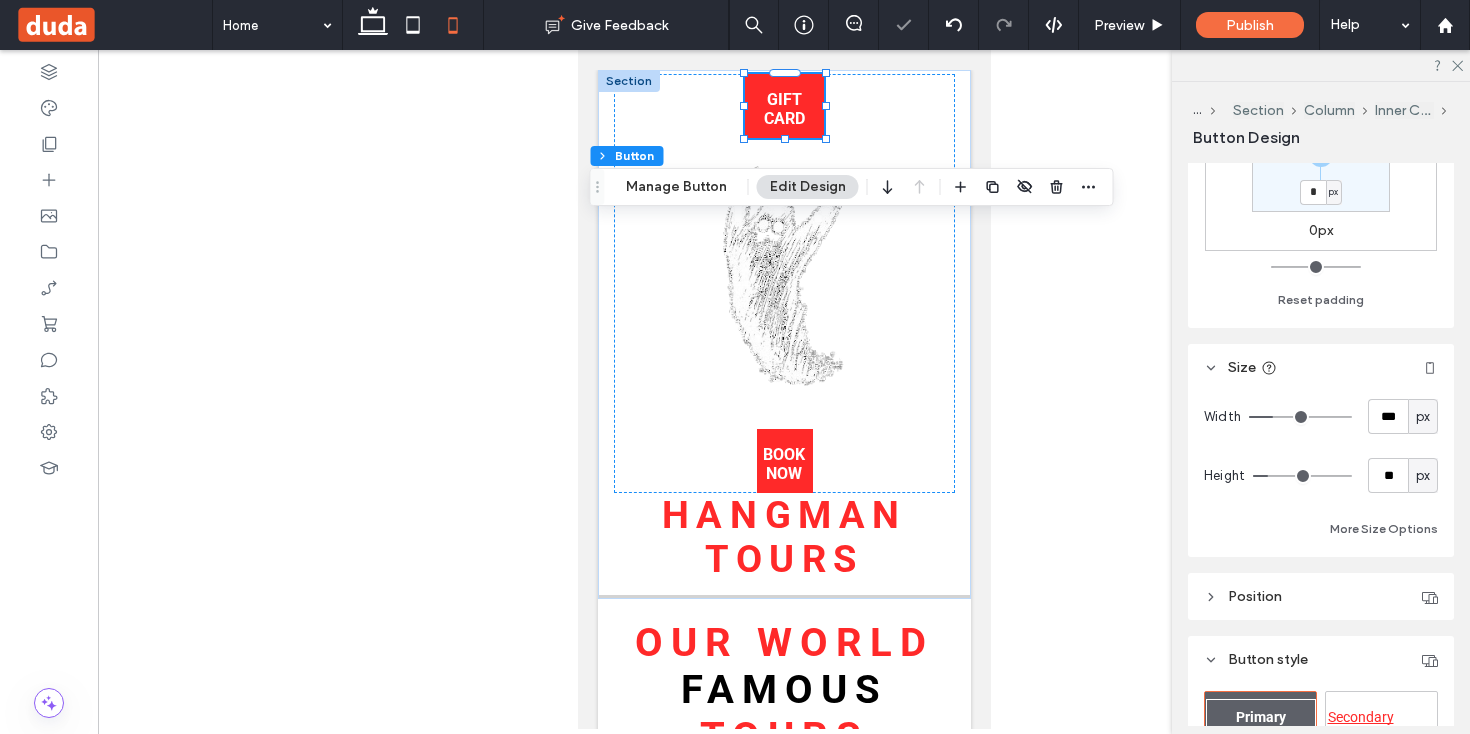 type on "***" 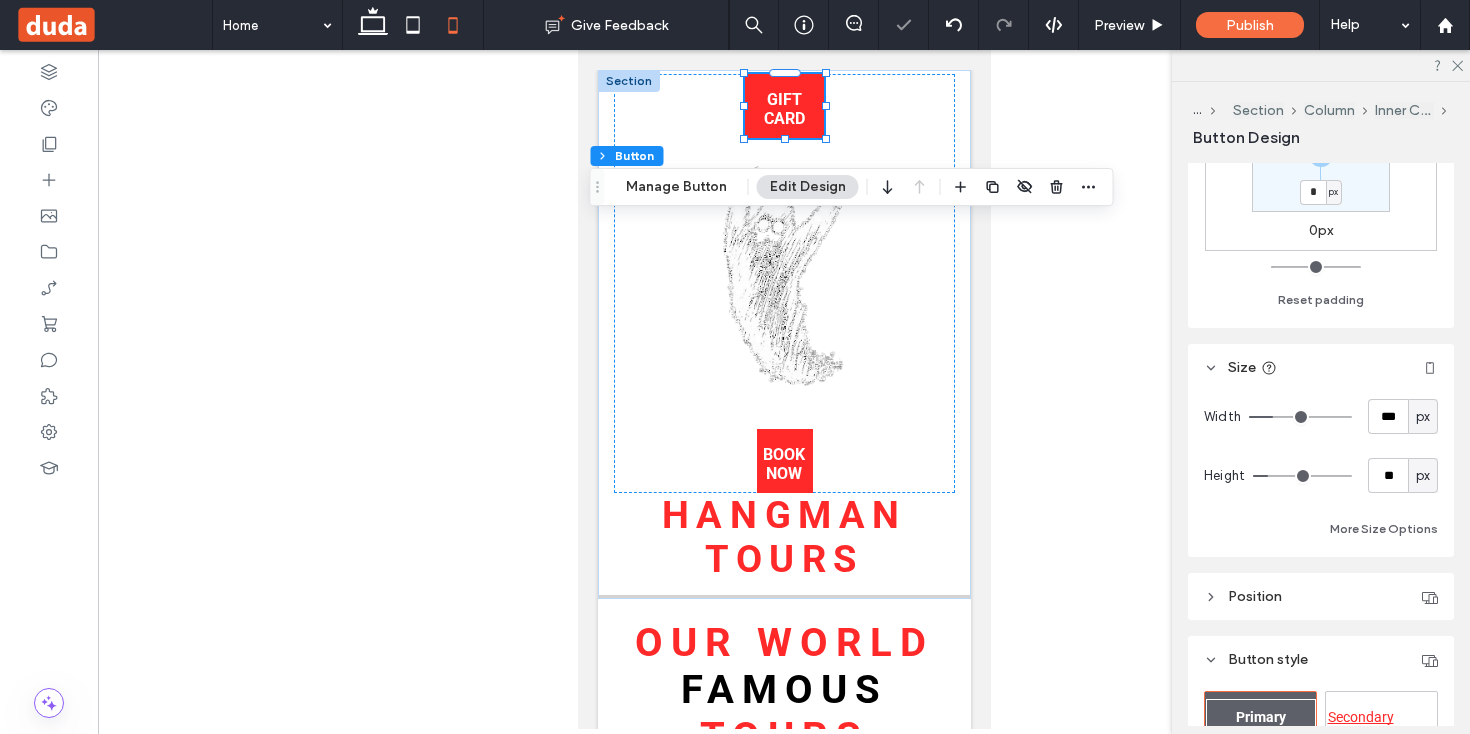 type on "***" 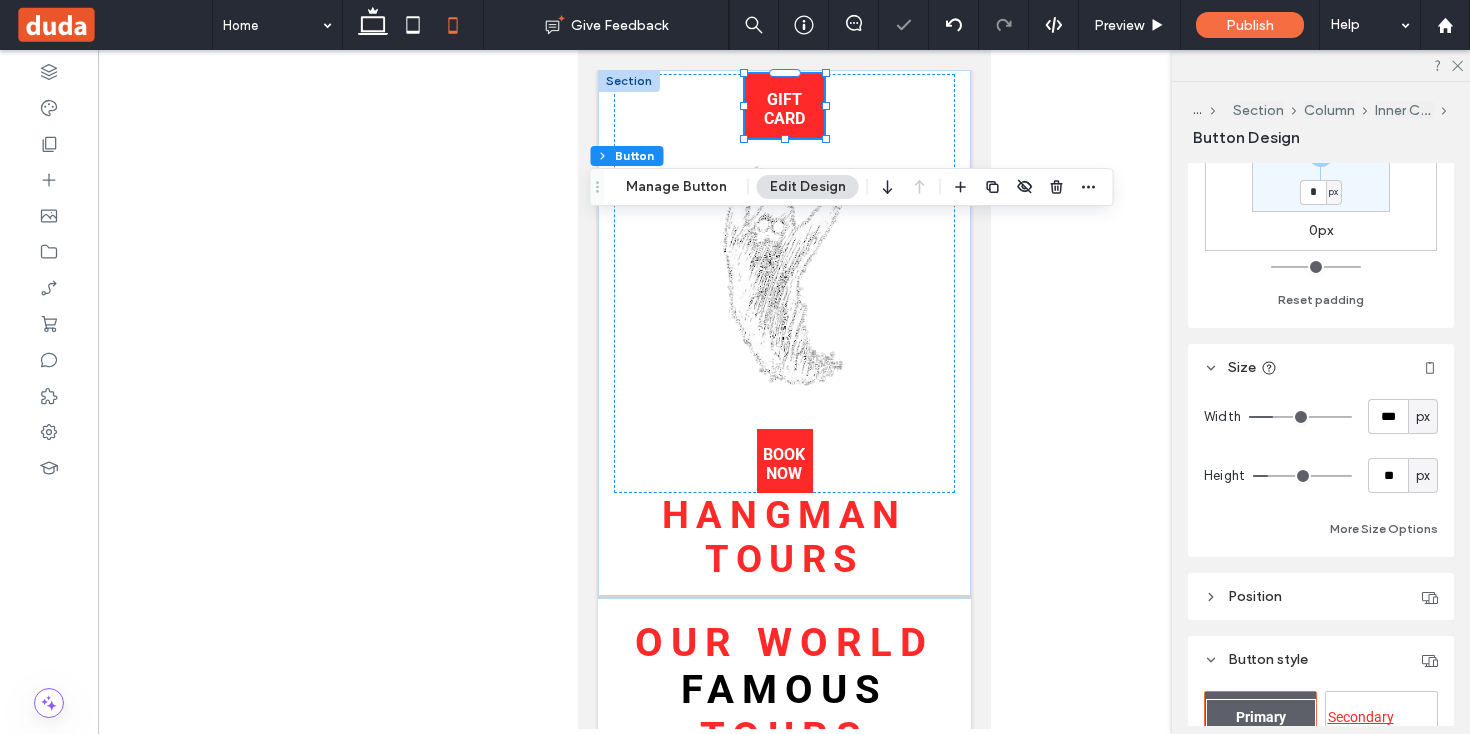 type on "***" 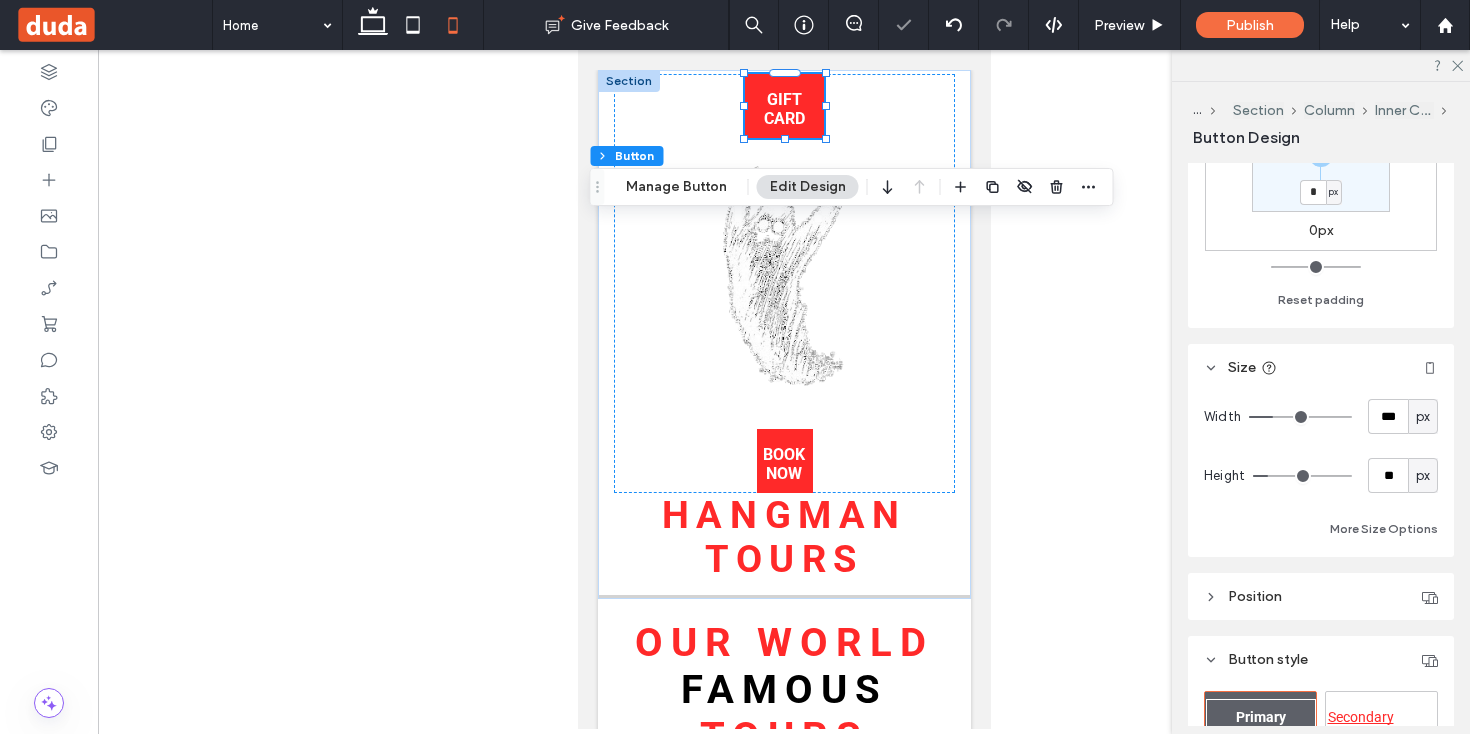 type on "***" 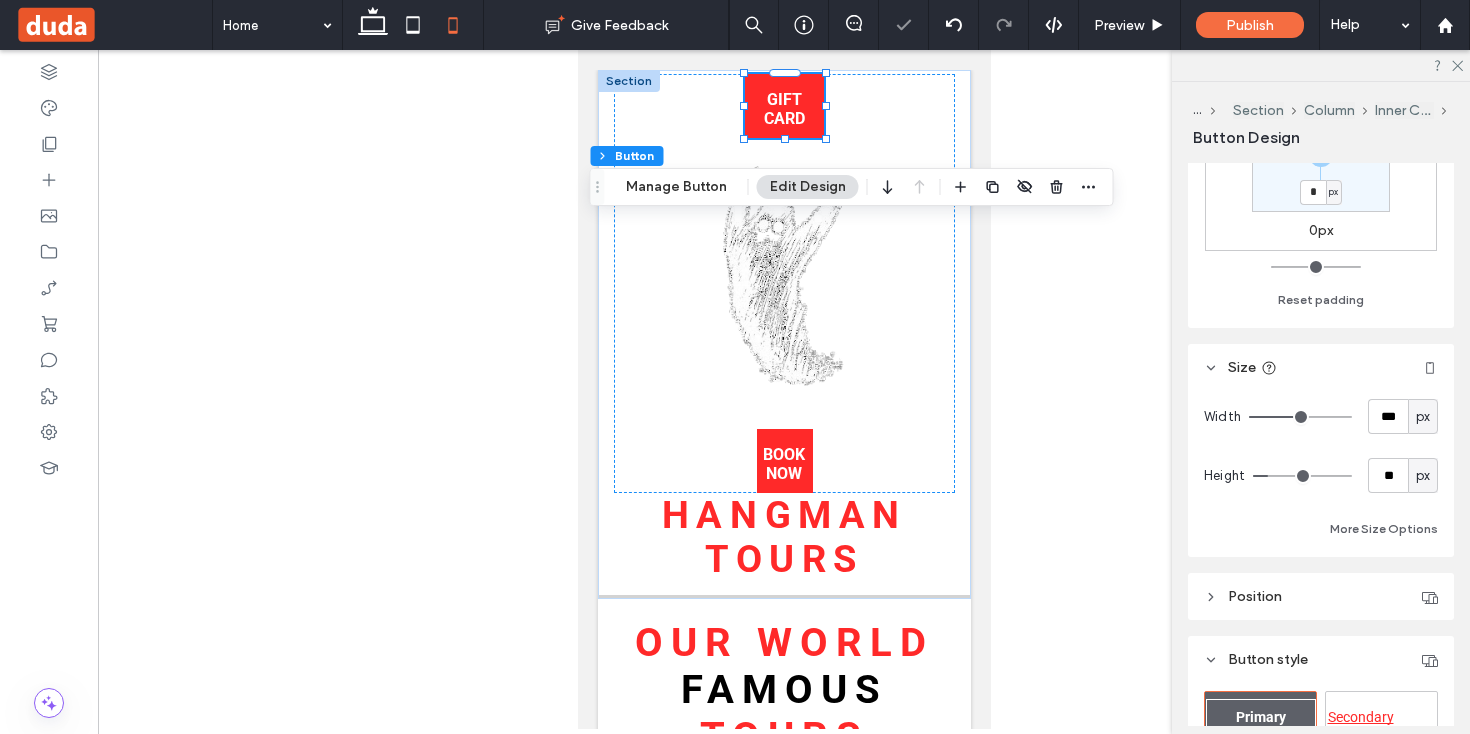 type on "***" 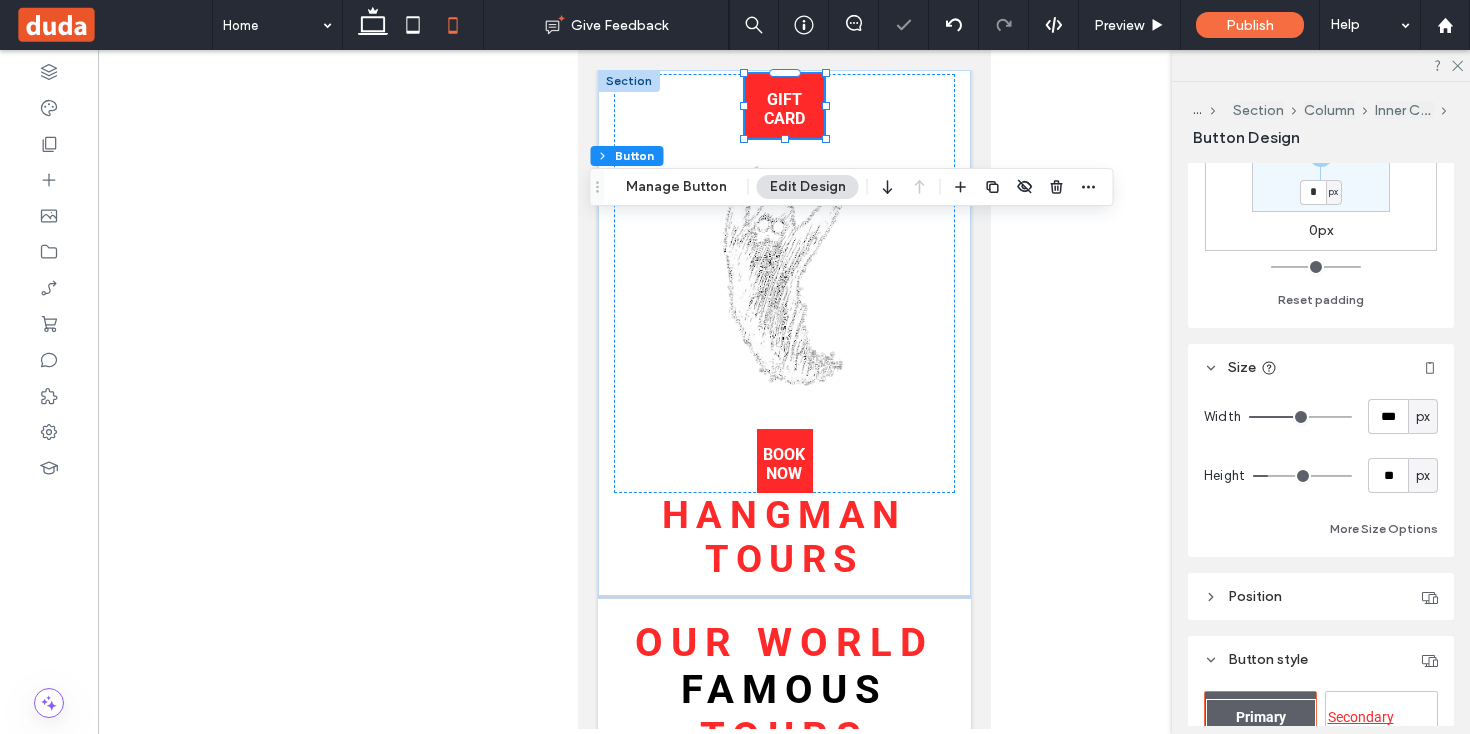 drag, startPoint x: 1282, startPoint y: 420, endPoint x: 1296, endPoint y: 419, distance: 14.035668 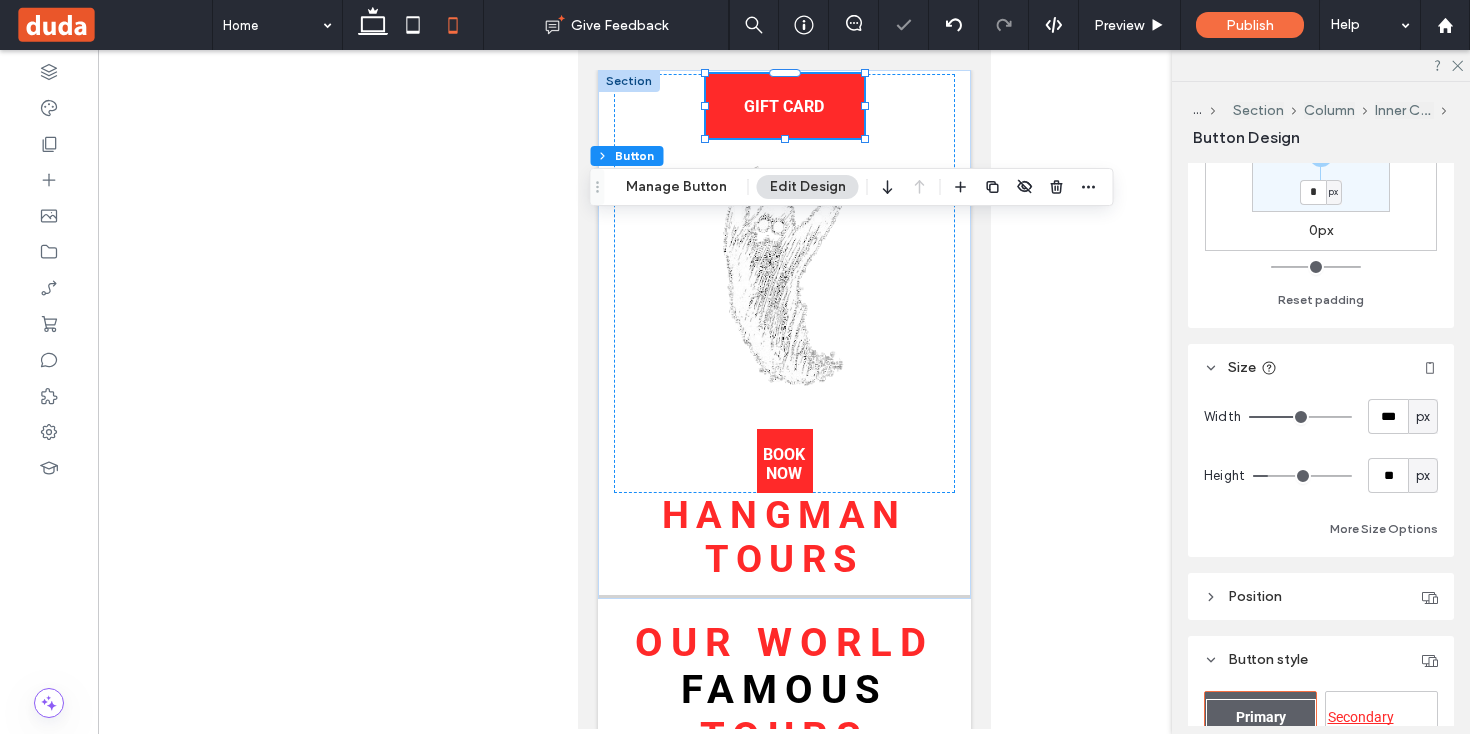 type on "***" 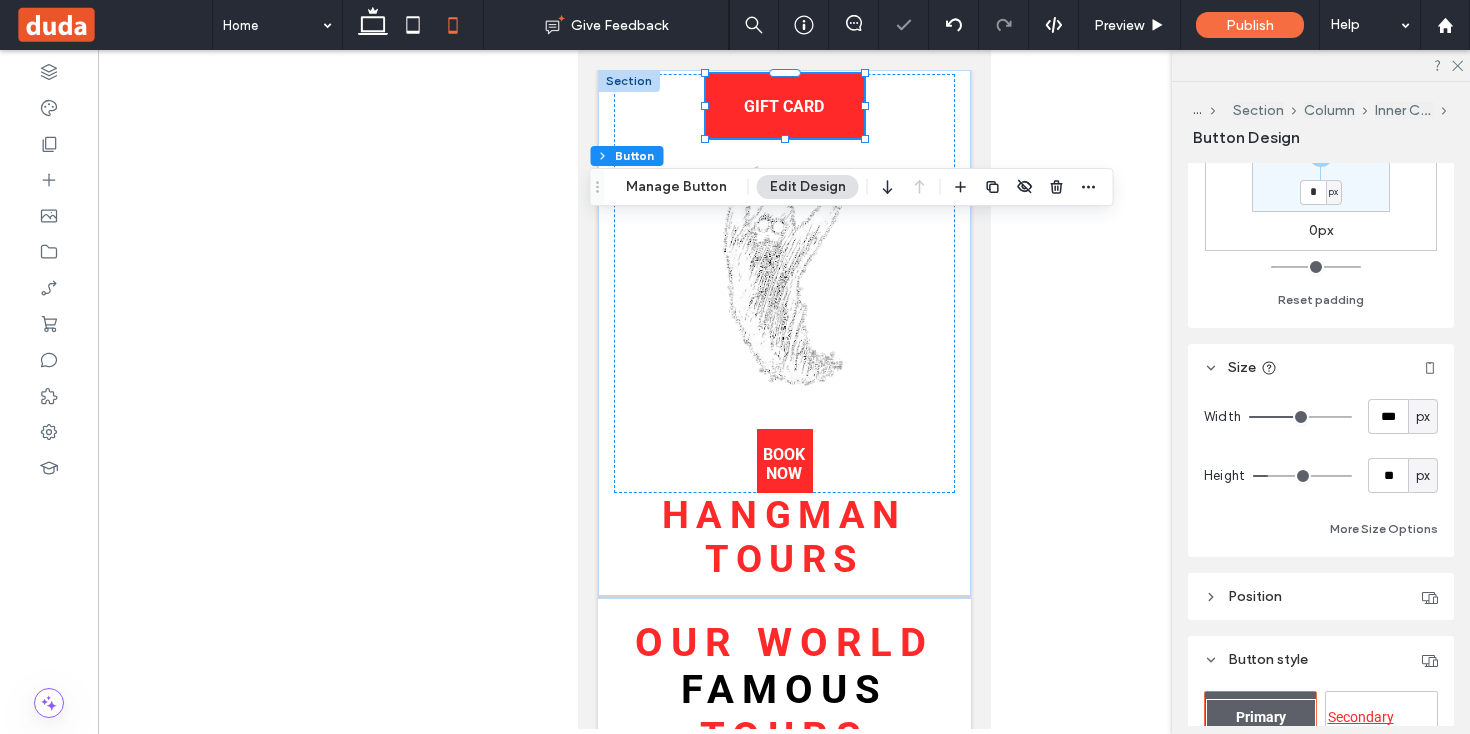 type on "***" 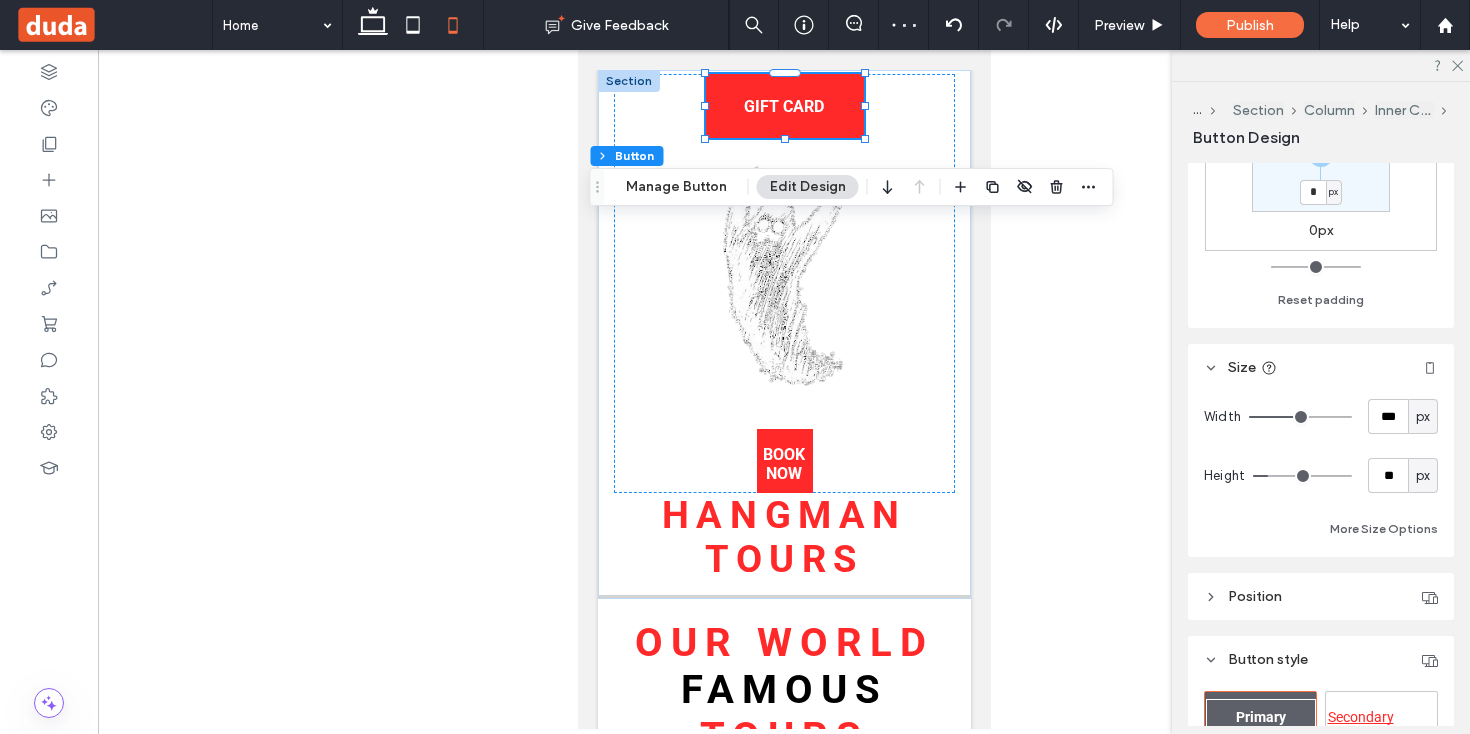 type on "***" 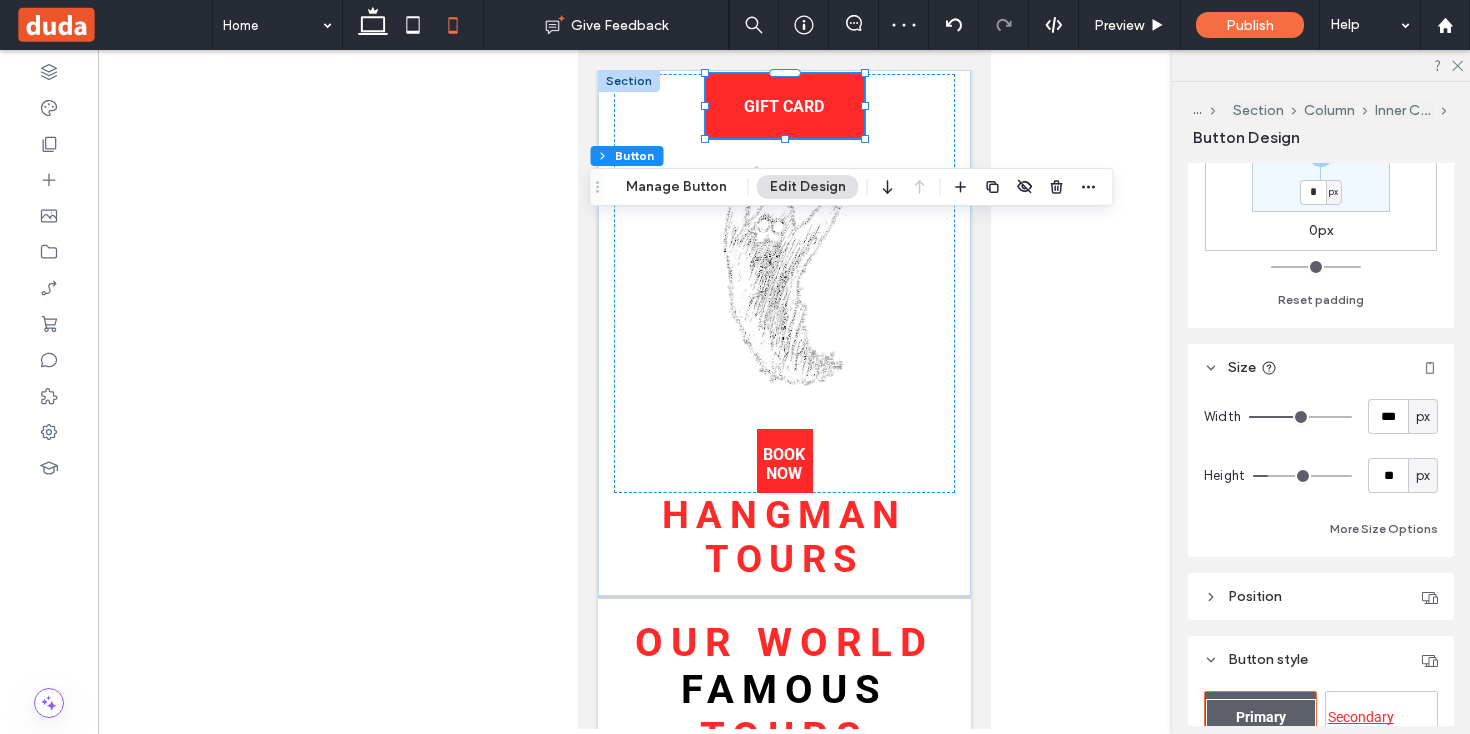 type on "***" 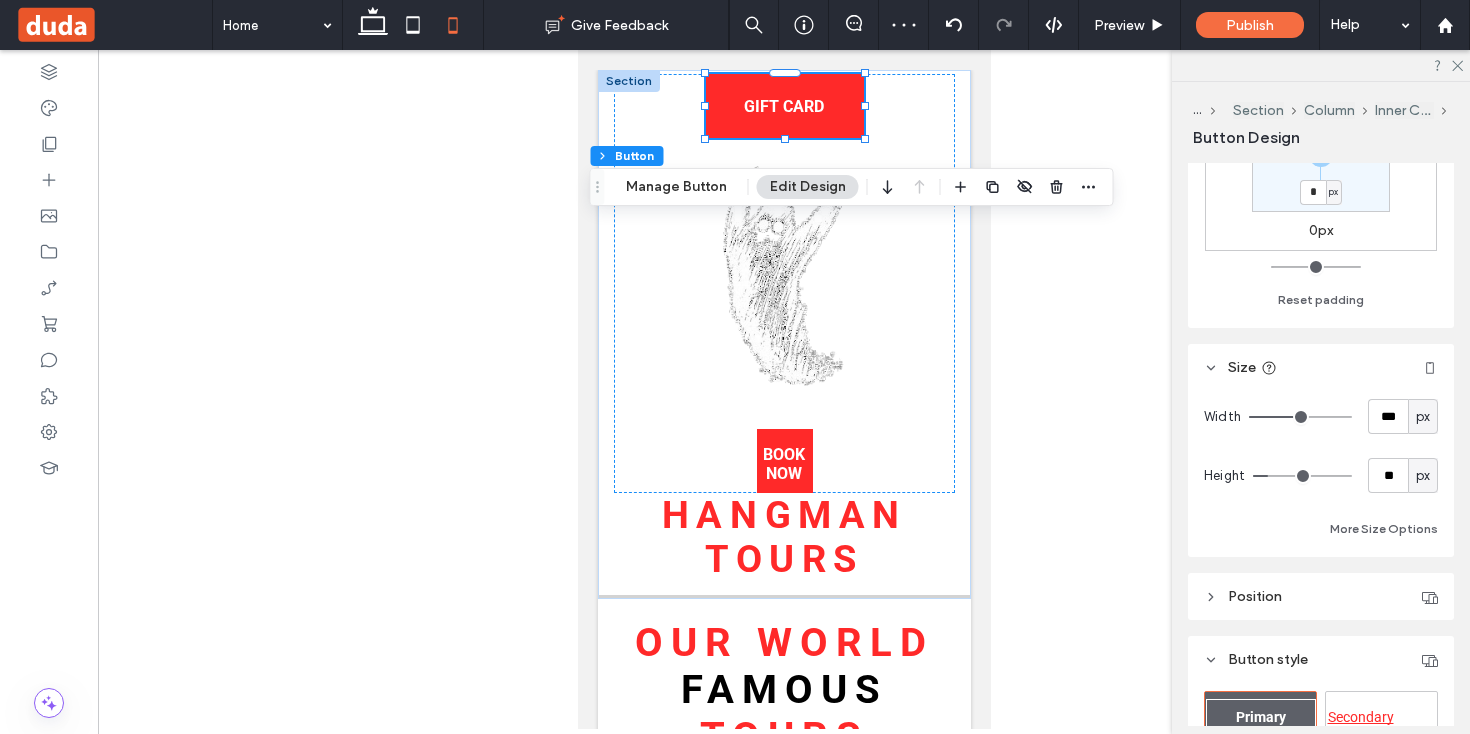type on "***" 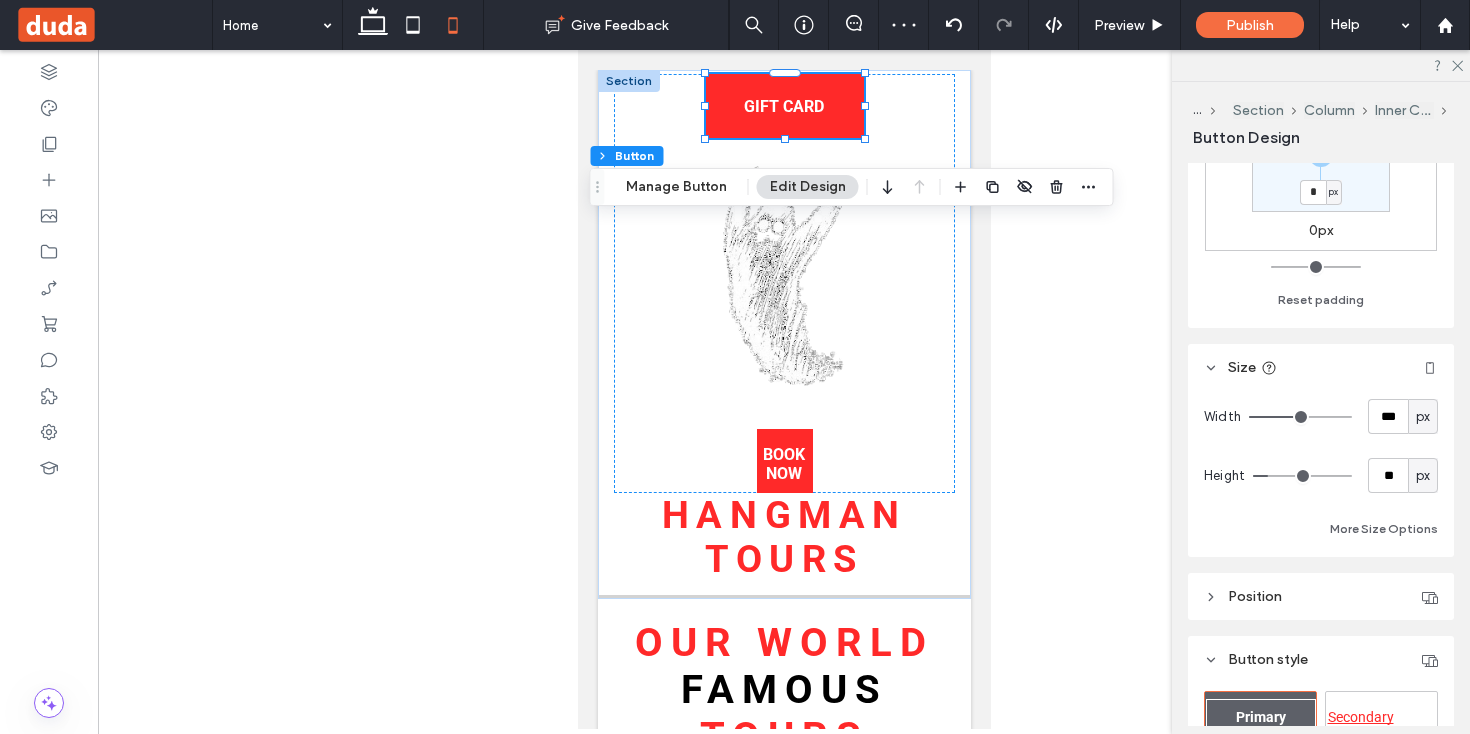 type on "***" 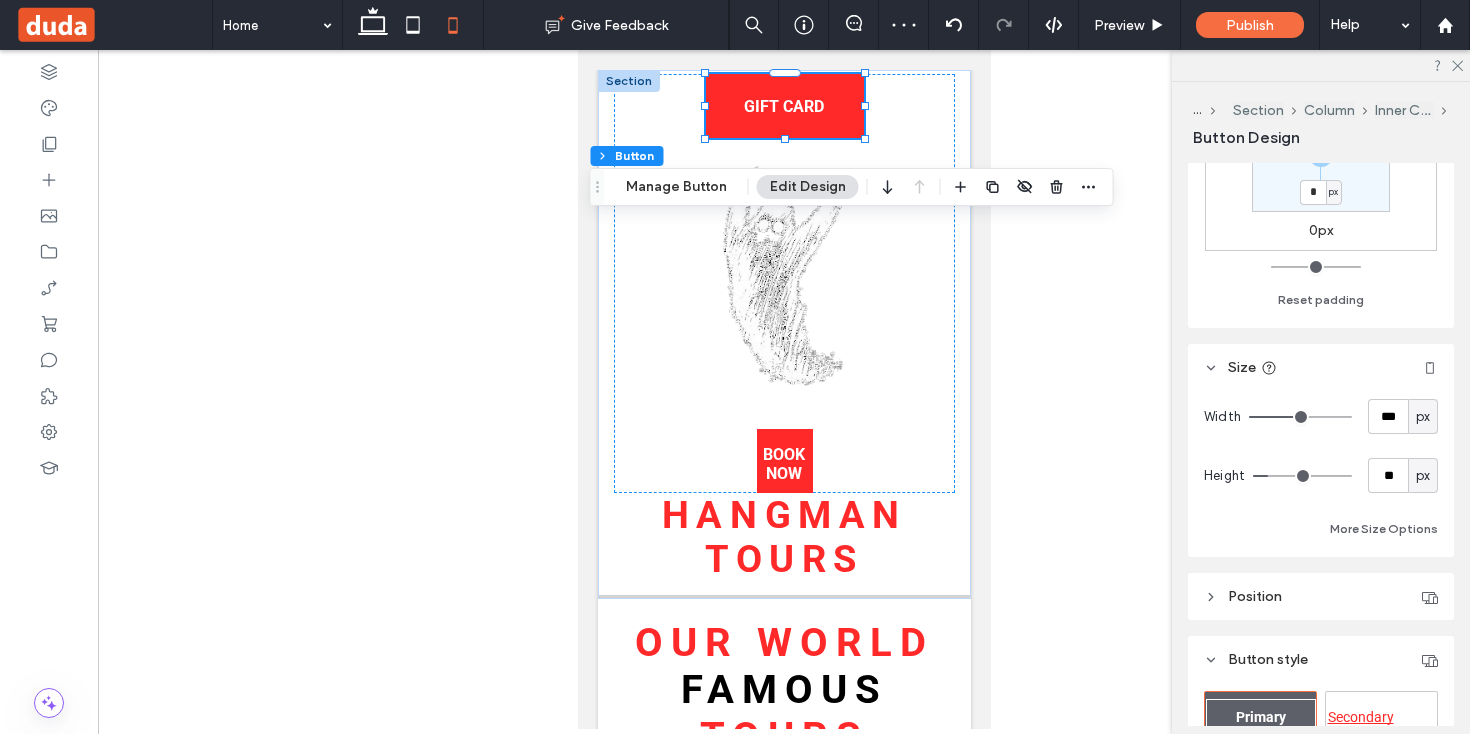 type on "***" 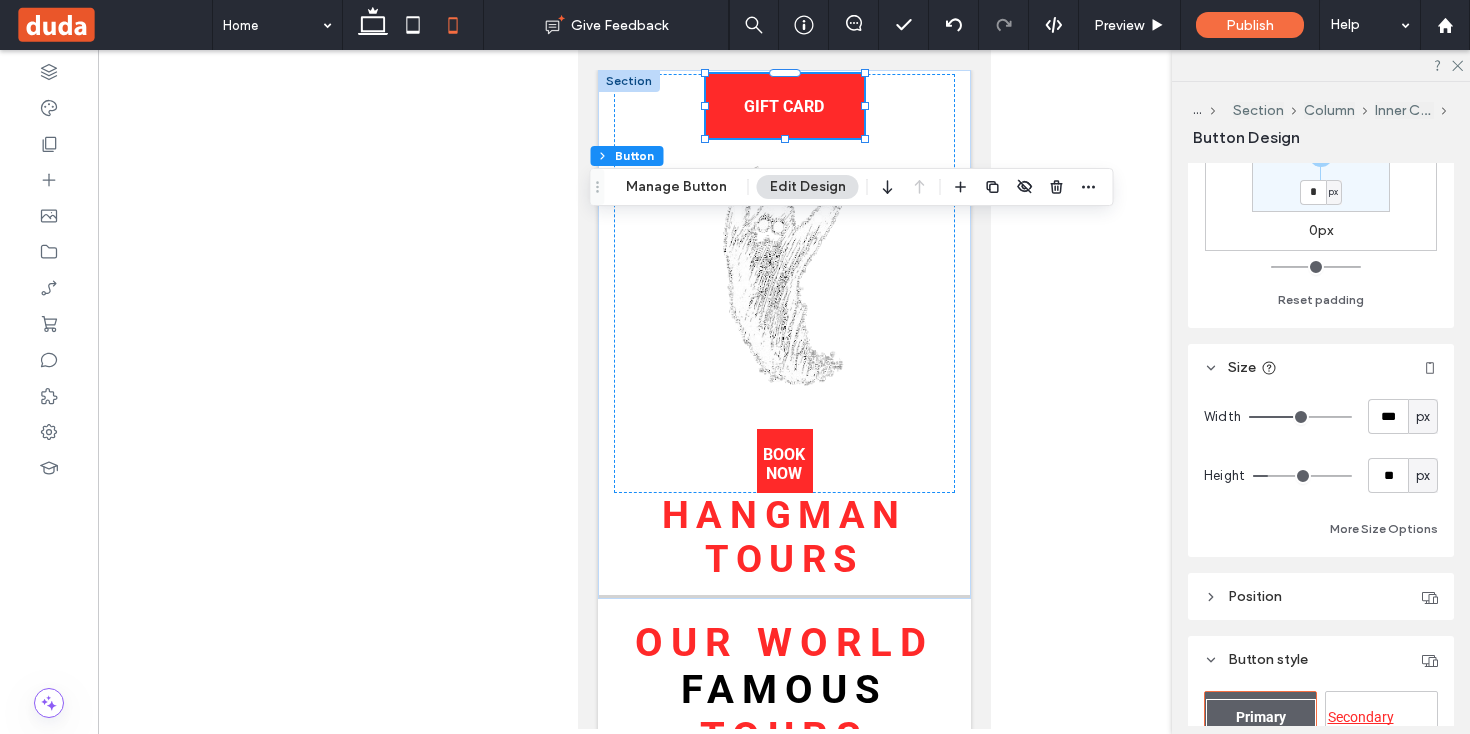type on "***" 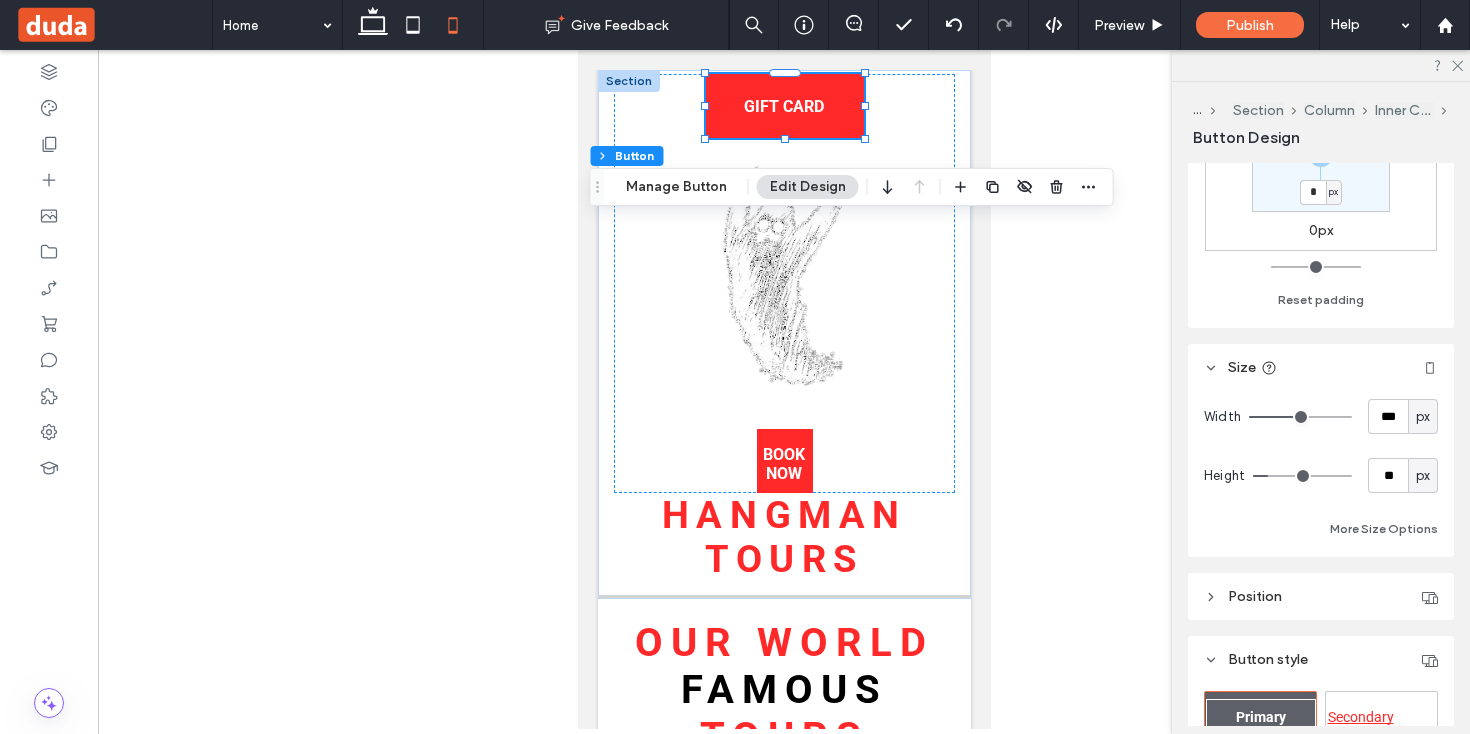 type on "***" 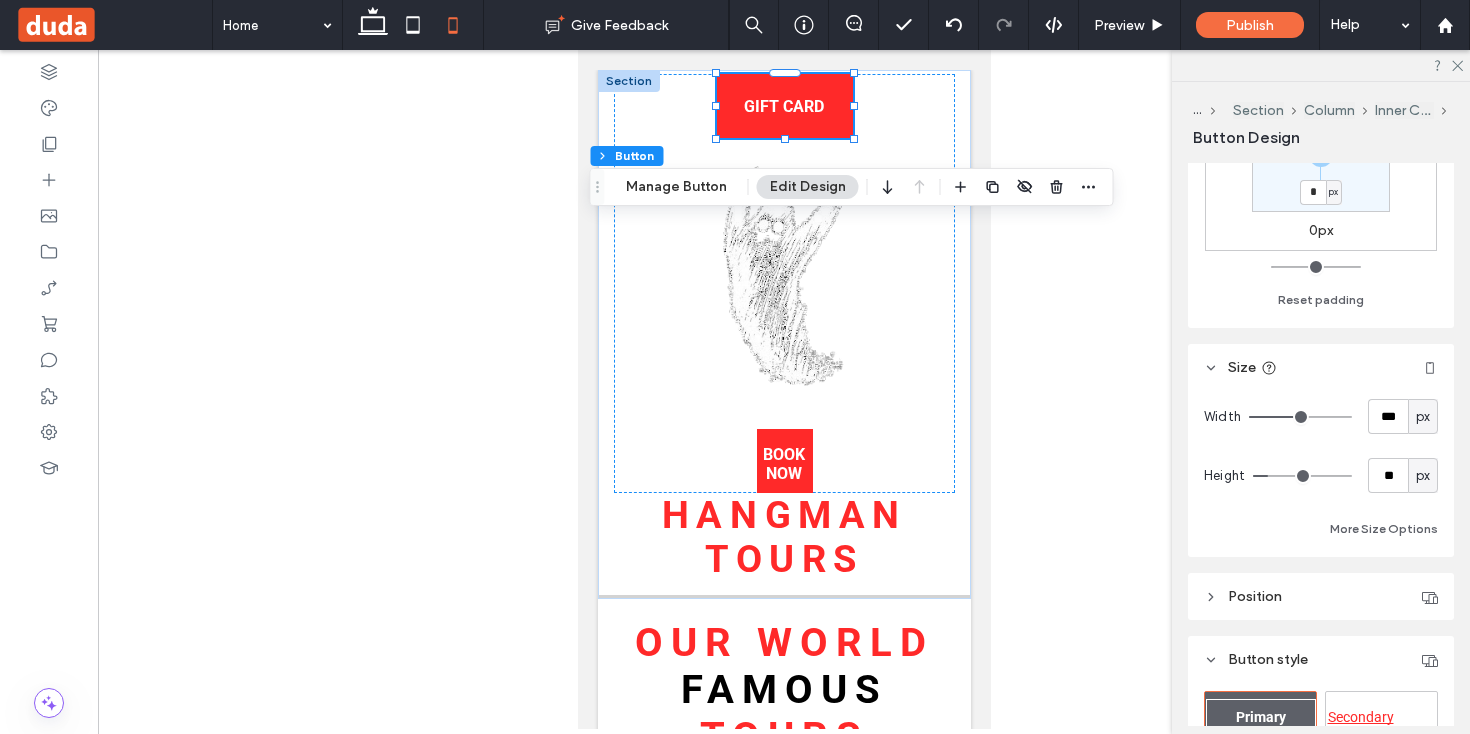 drag, startPoint x: 1294, startPoint y: 416, endPoint x: 1304, endPoint y: 414, distance: 10.198039 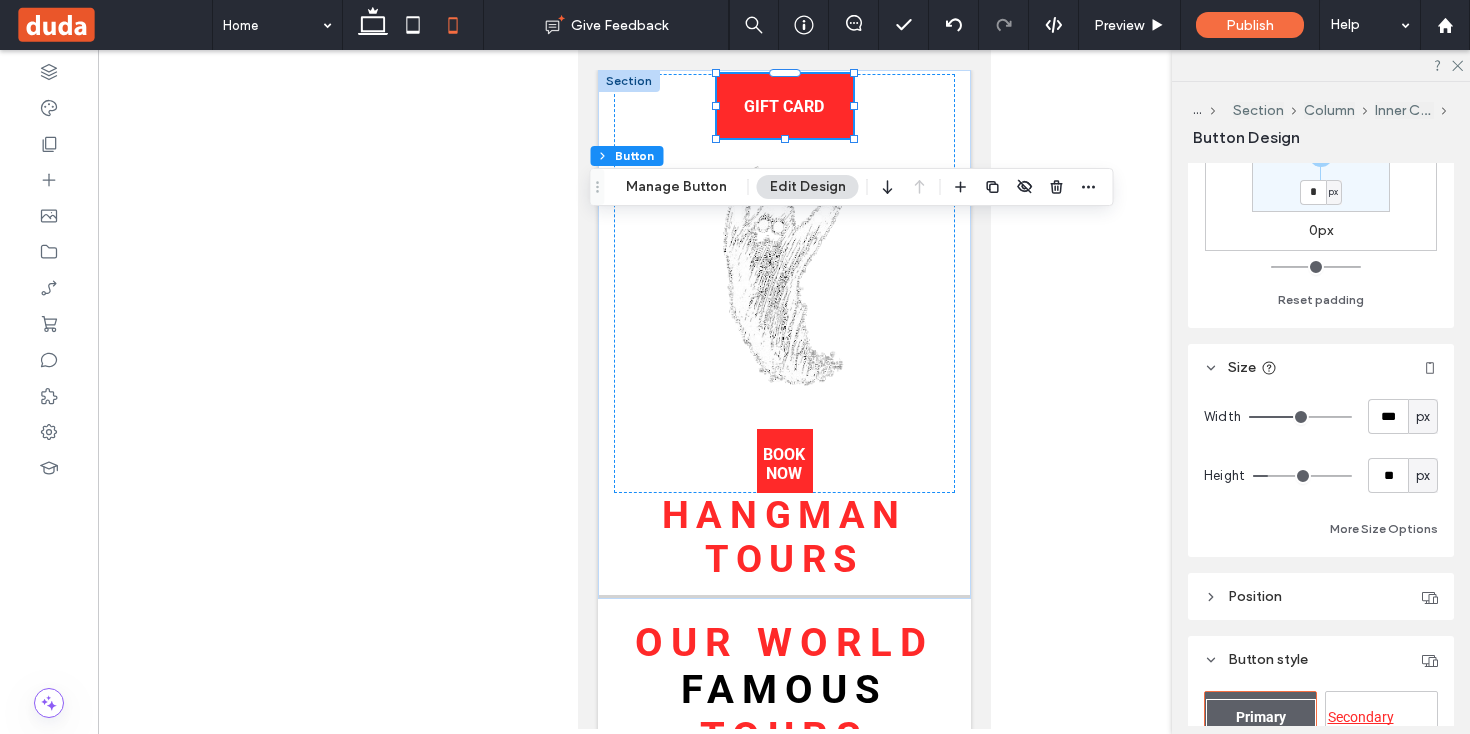 click at bounding box center [1300, 417] 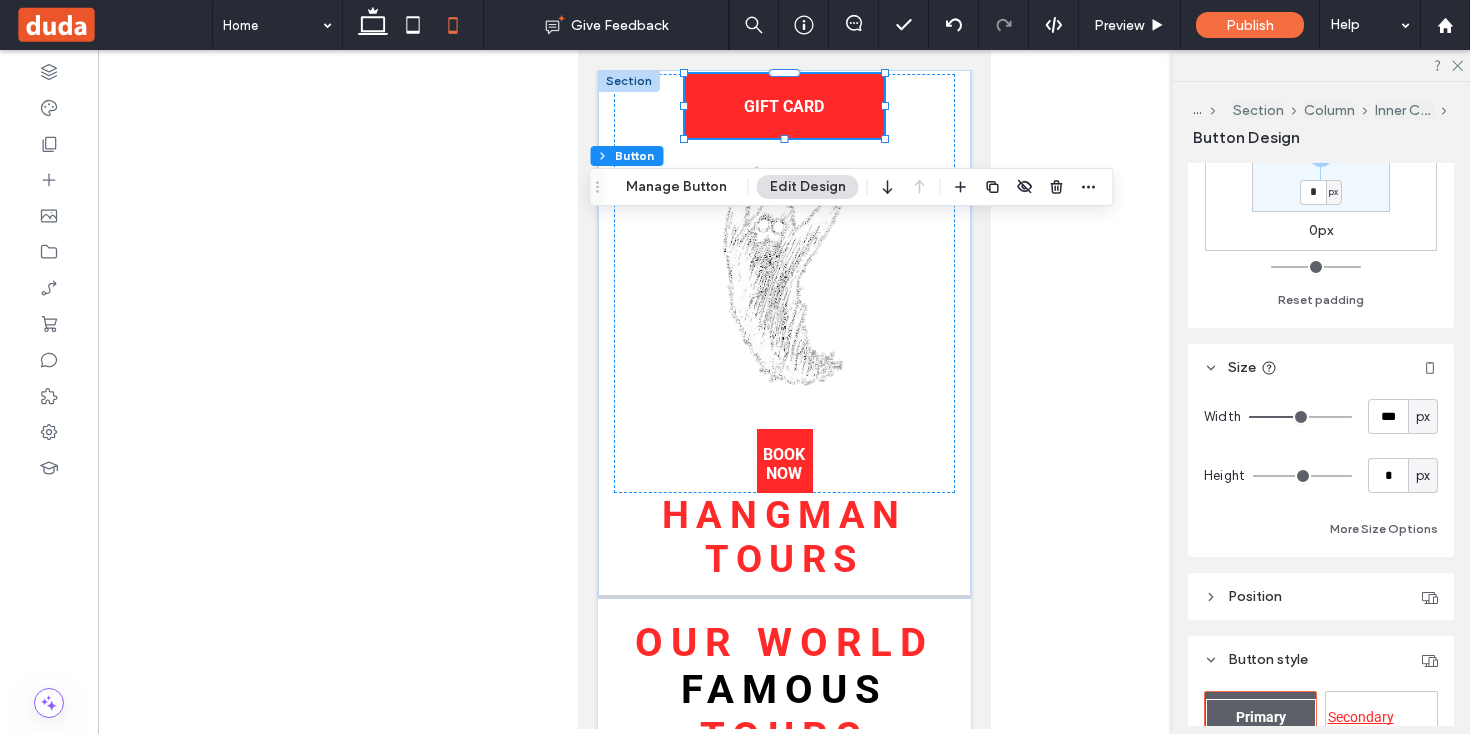 drag, startPoint x: 1272, startPoint y: 478, endPoint x: 1260, endPoint y: 477, distance: 12.0415945 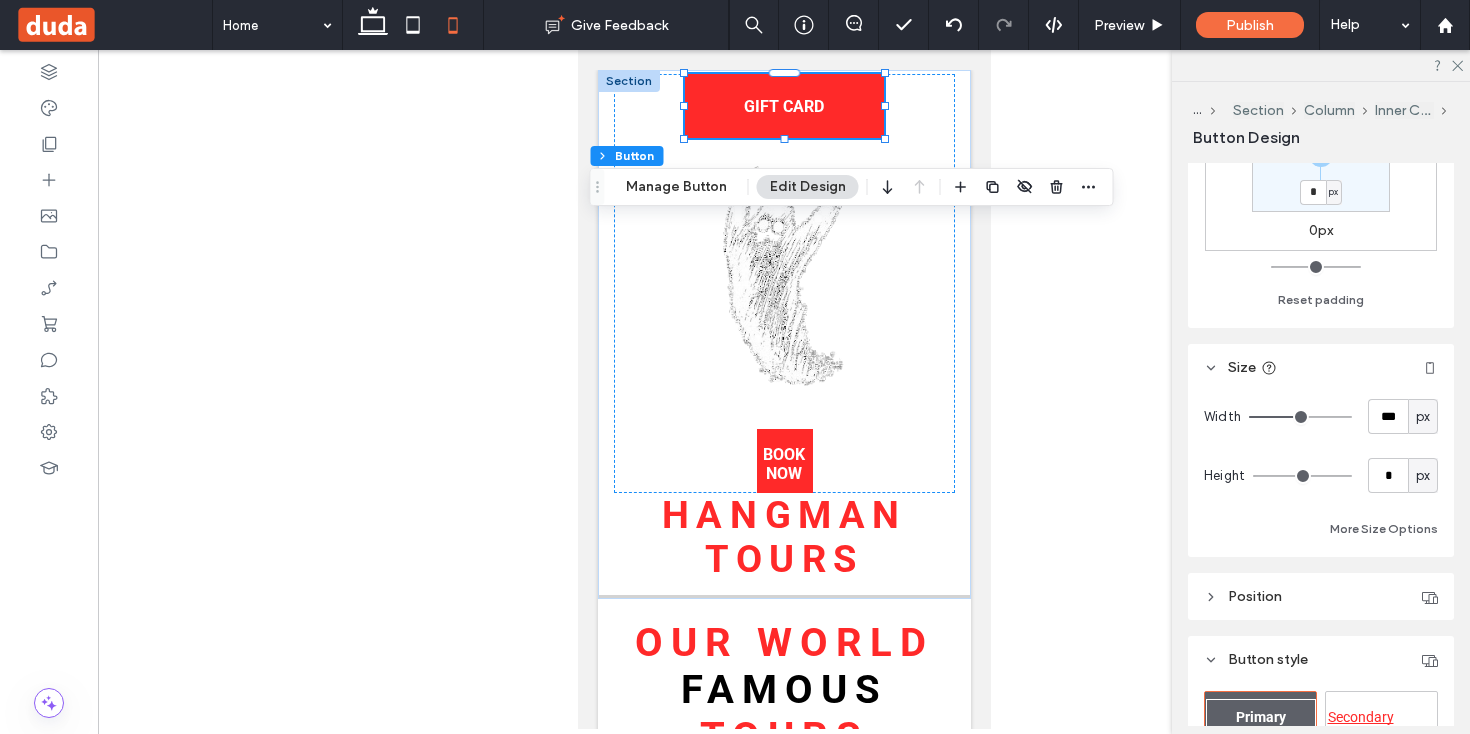 click at bounding box center (1302, 476) 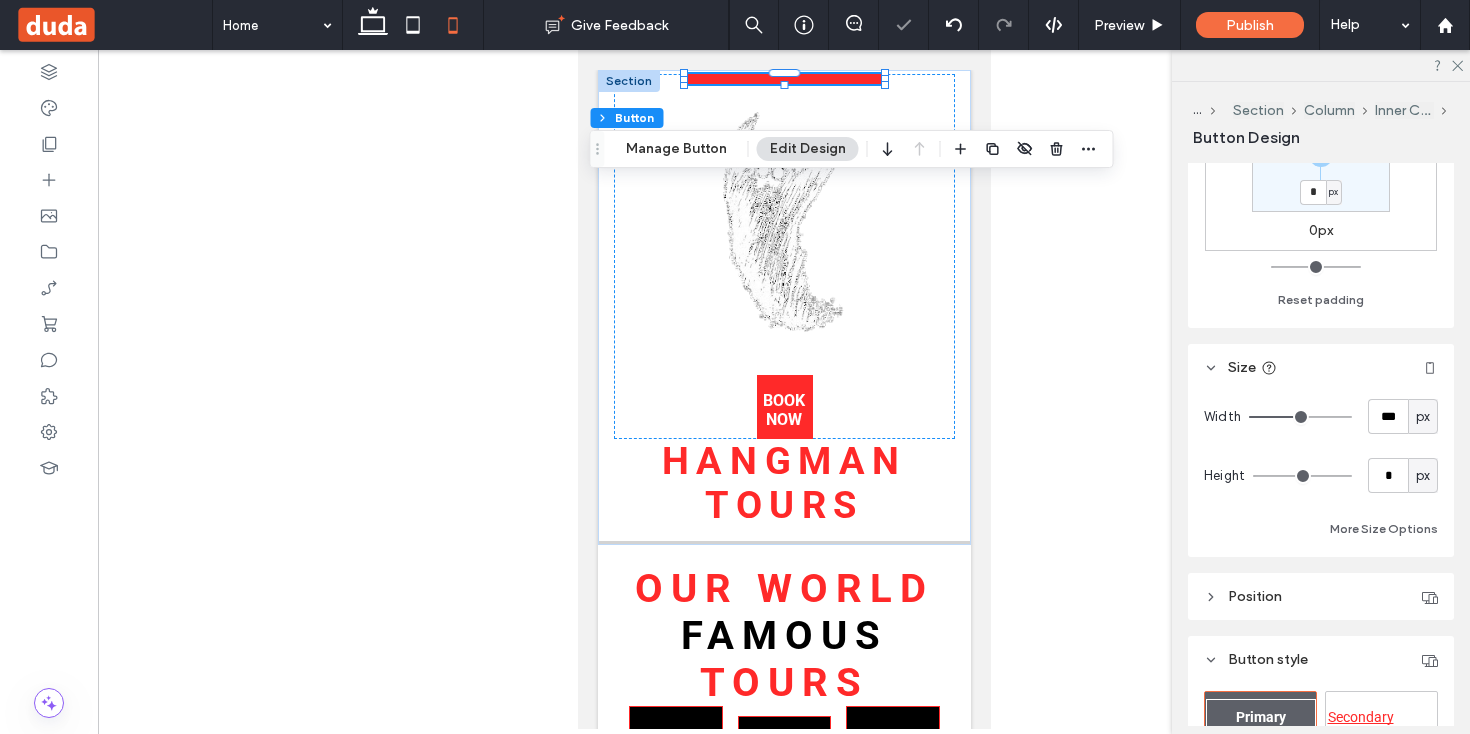 click on "px" at bounding box center (1423, 476) 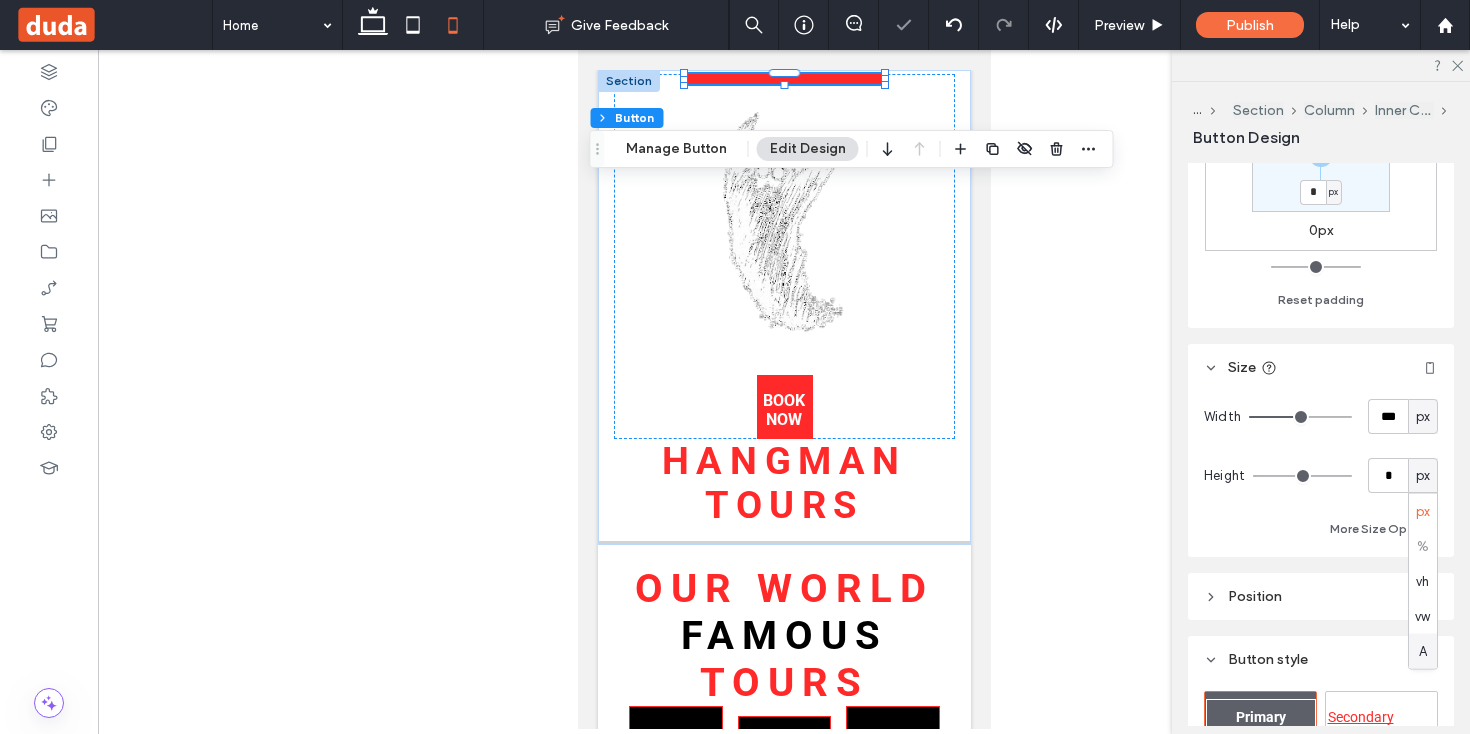 click on "A" at bounding box center (1423, 651) 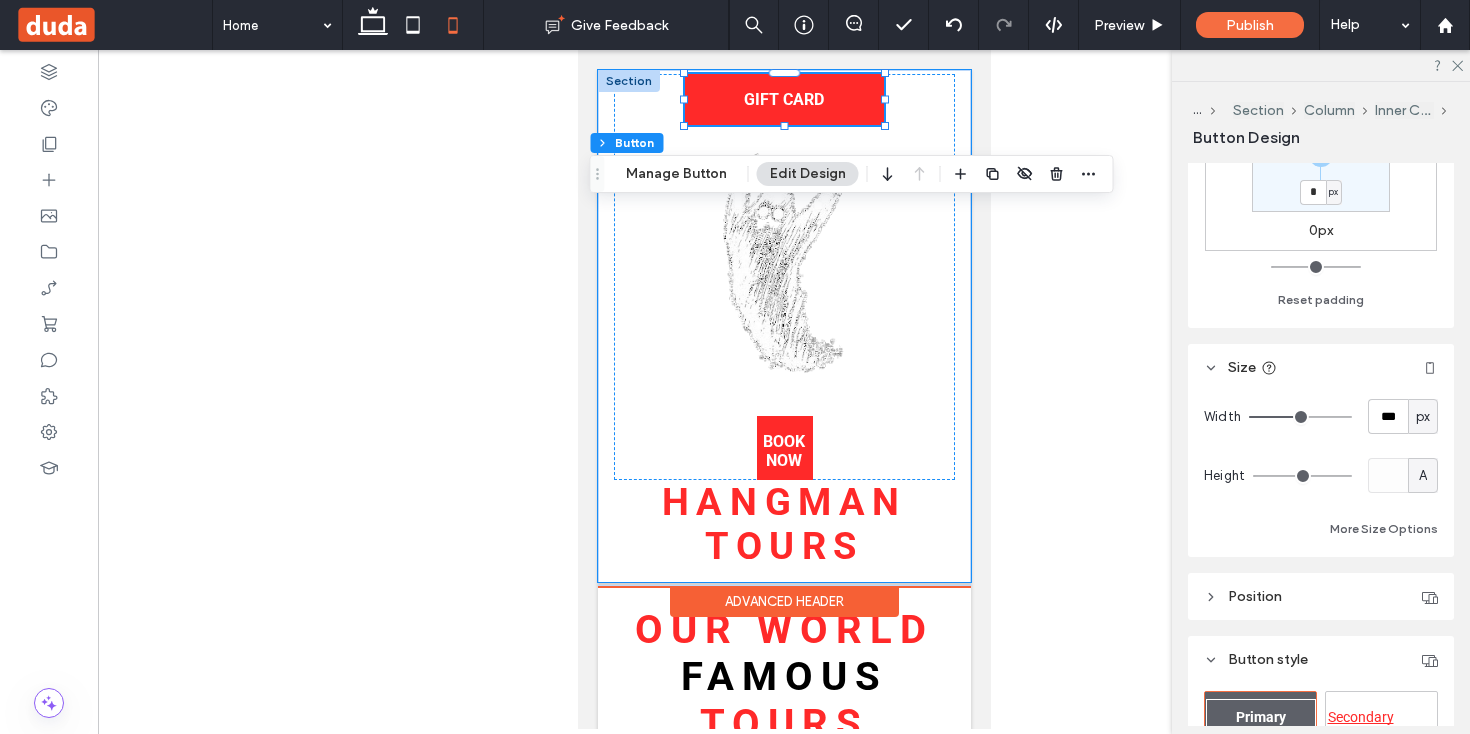 click on "GIFT CARD
BOOK NOW
Hangman Tours
About Us
Tours
Contact
Tour Guides
Events & Promos
Blog" at bounding box center [783, 326] 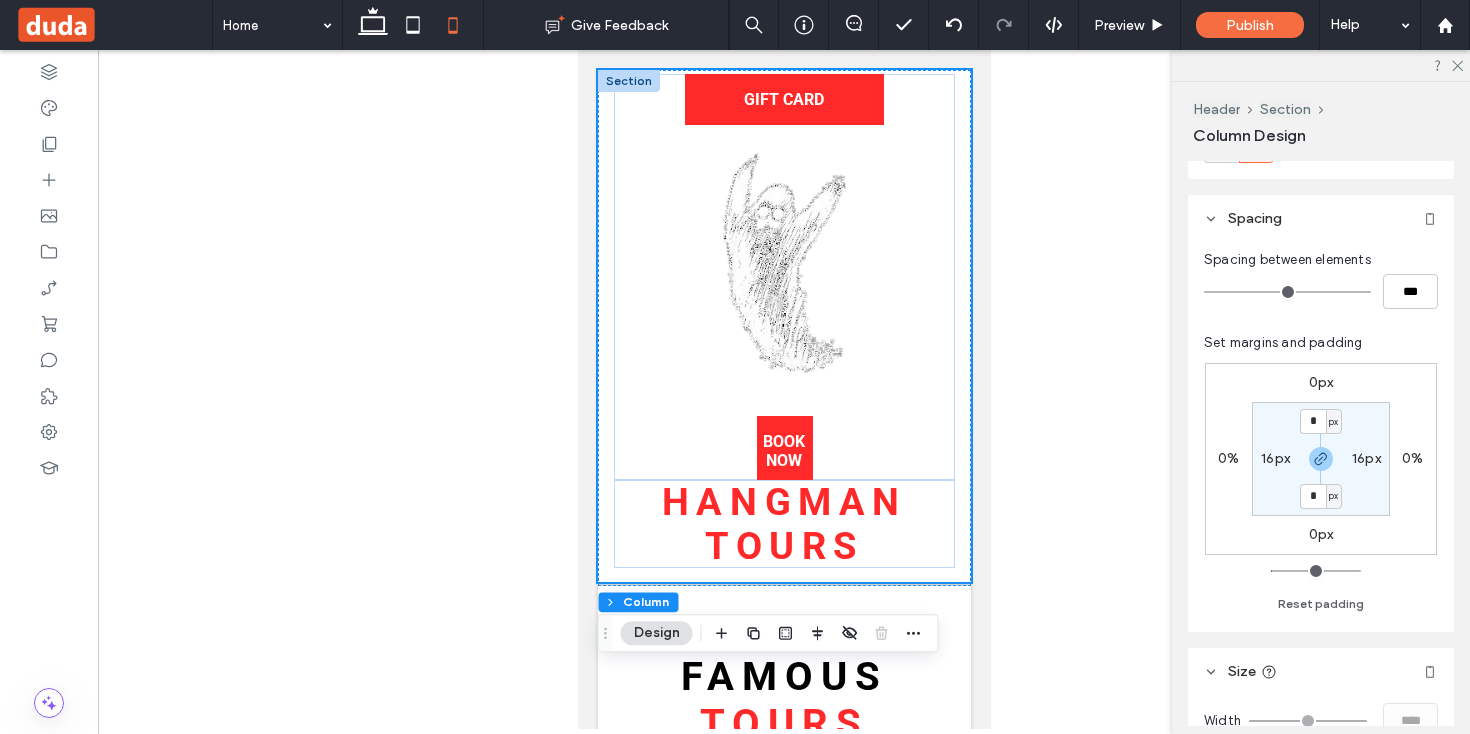 scroll, scrollTop: 301, scrollLeft: 0, axis: vertical 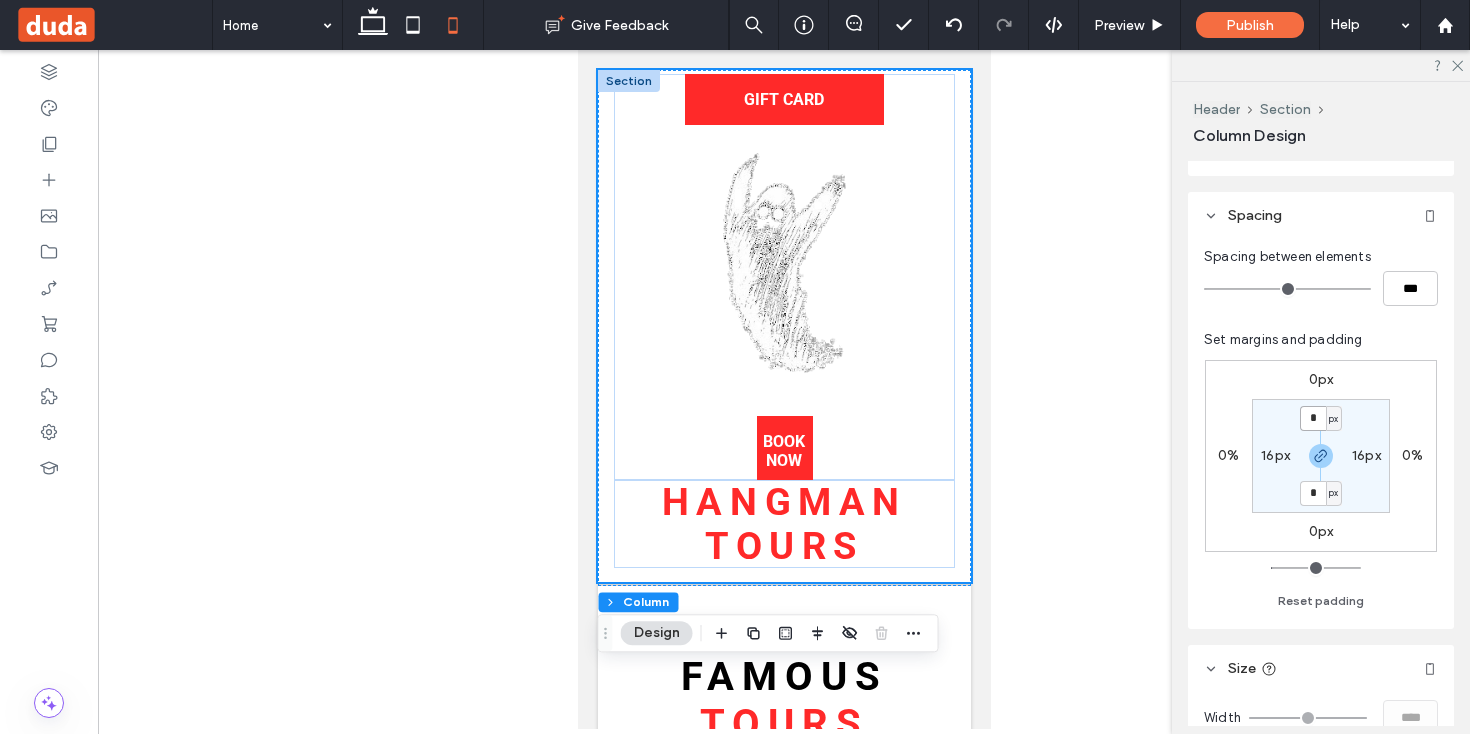 click on "*" at bounding box center [1313, 418] 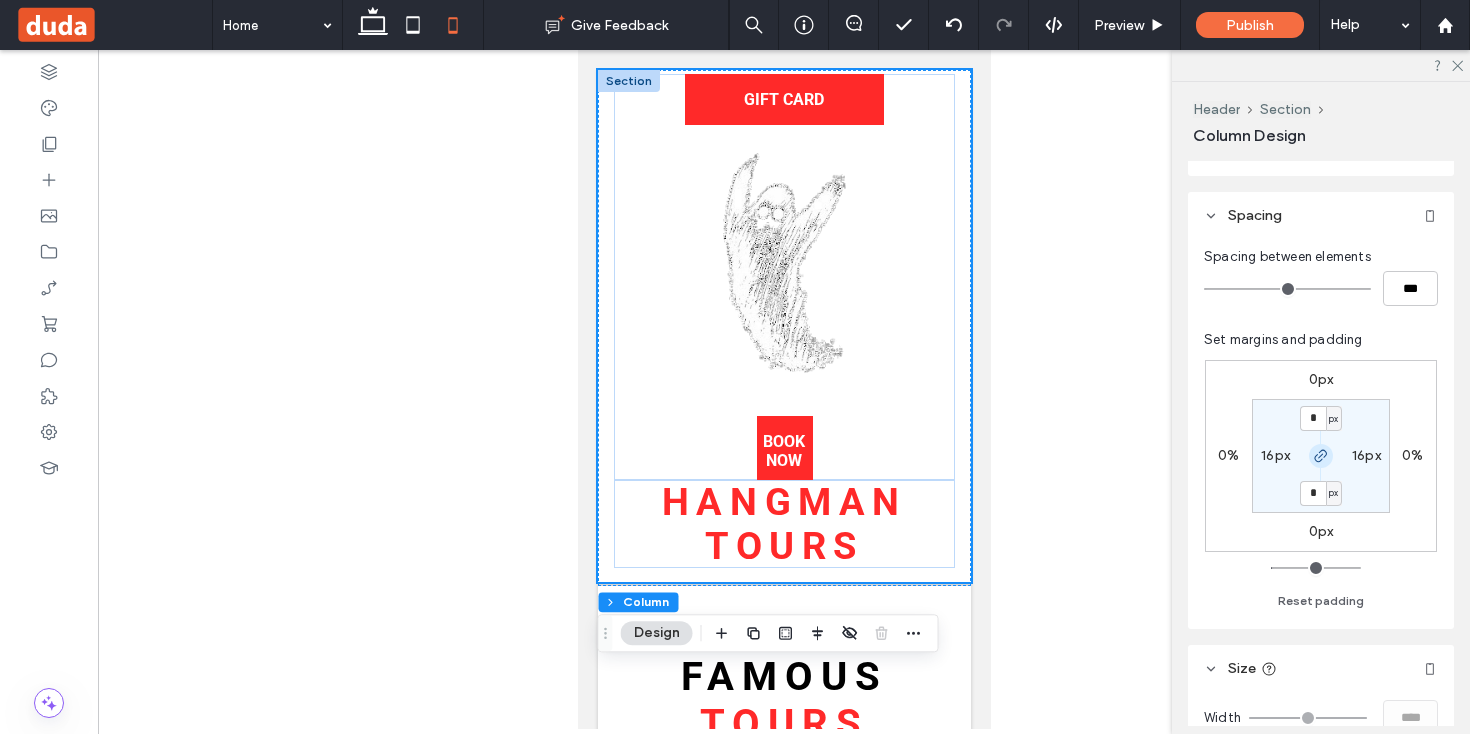 click 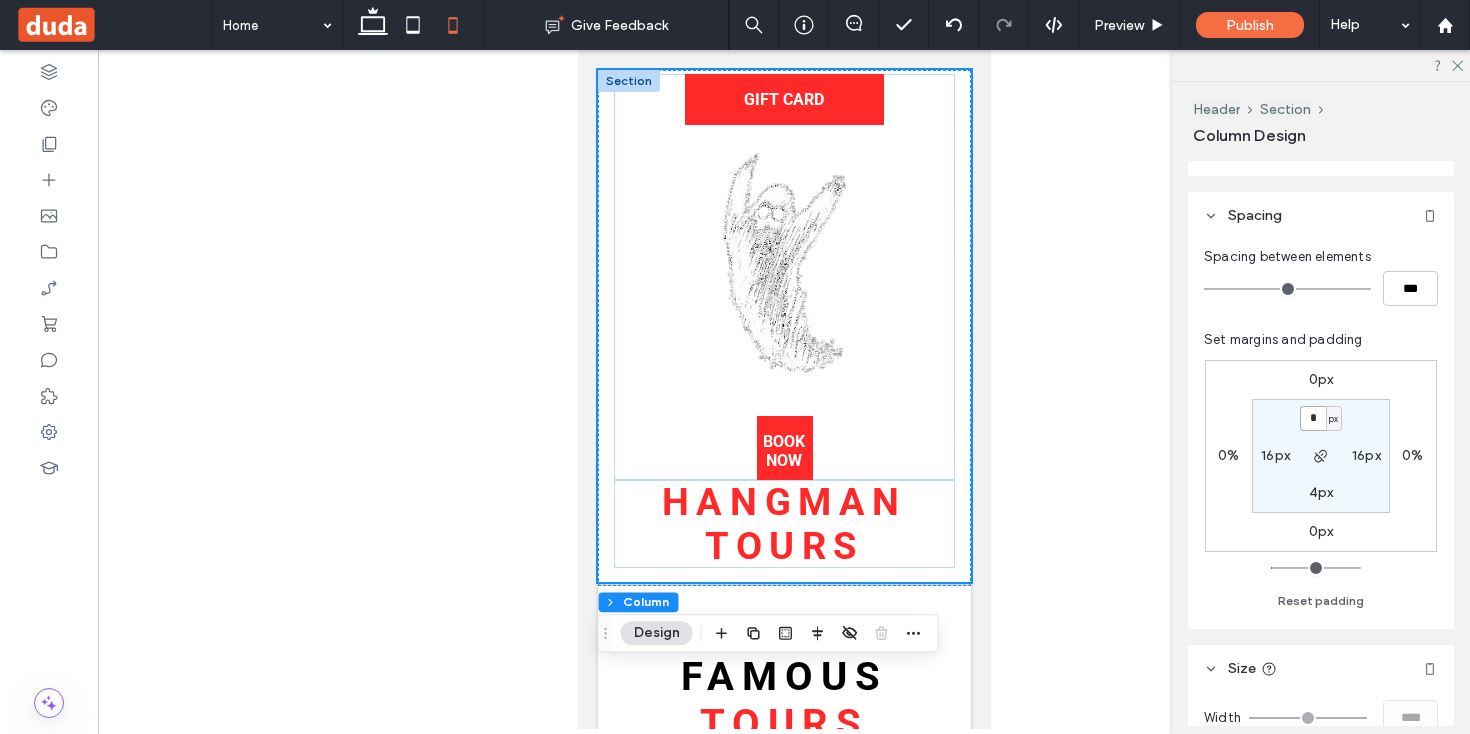 click on "*" at bounding box center [1313, 418] 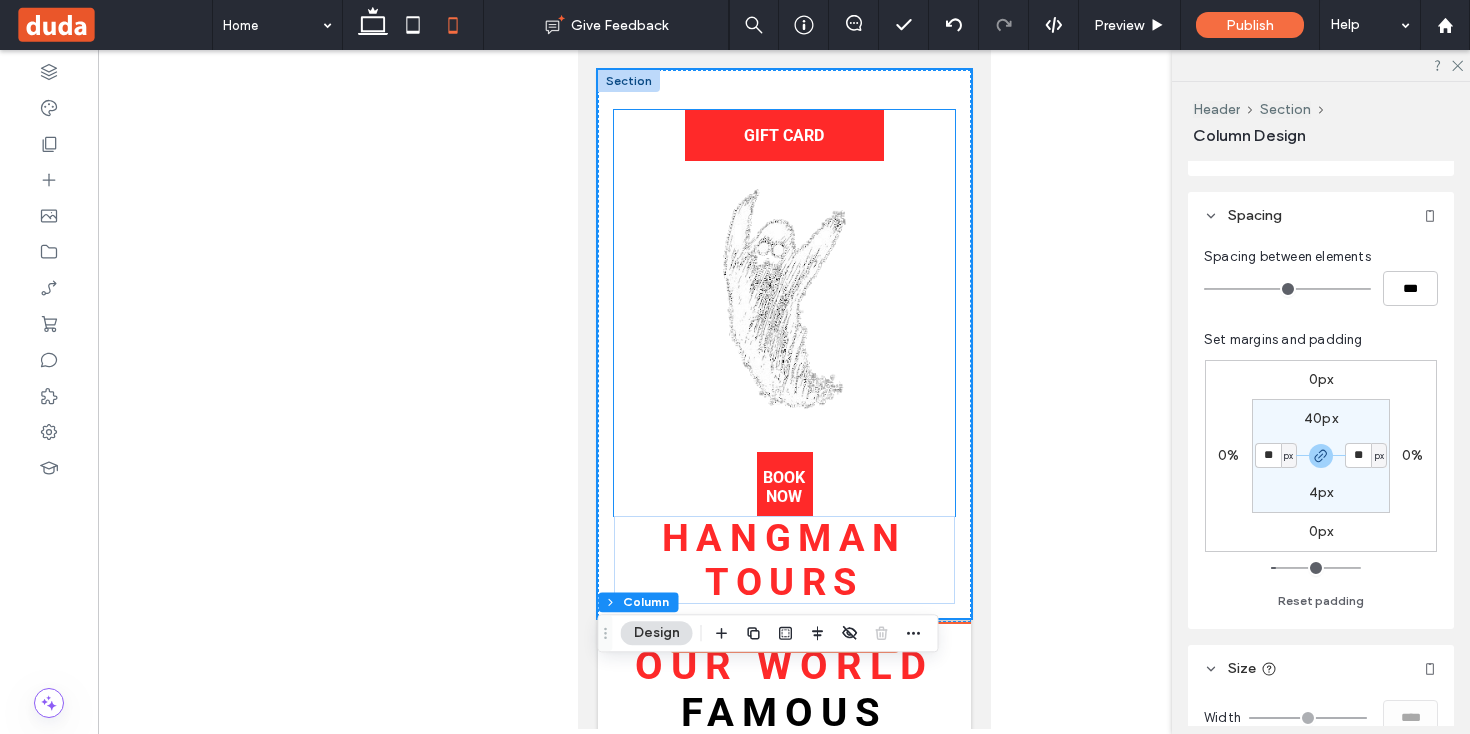 click on "GIFT CARD
BOOK NOW" at bounding box center (783, 313) 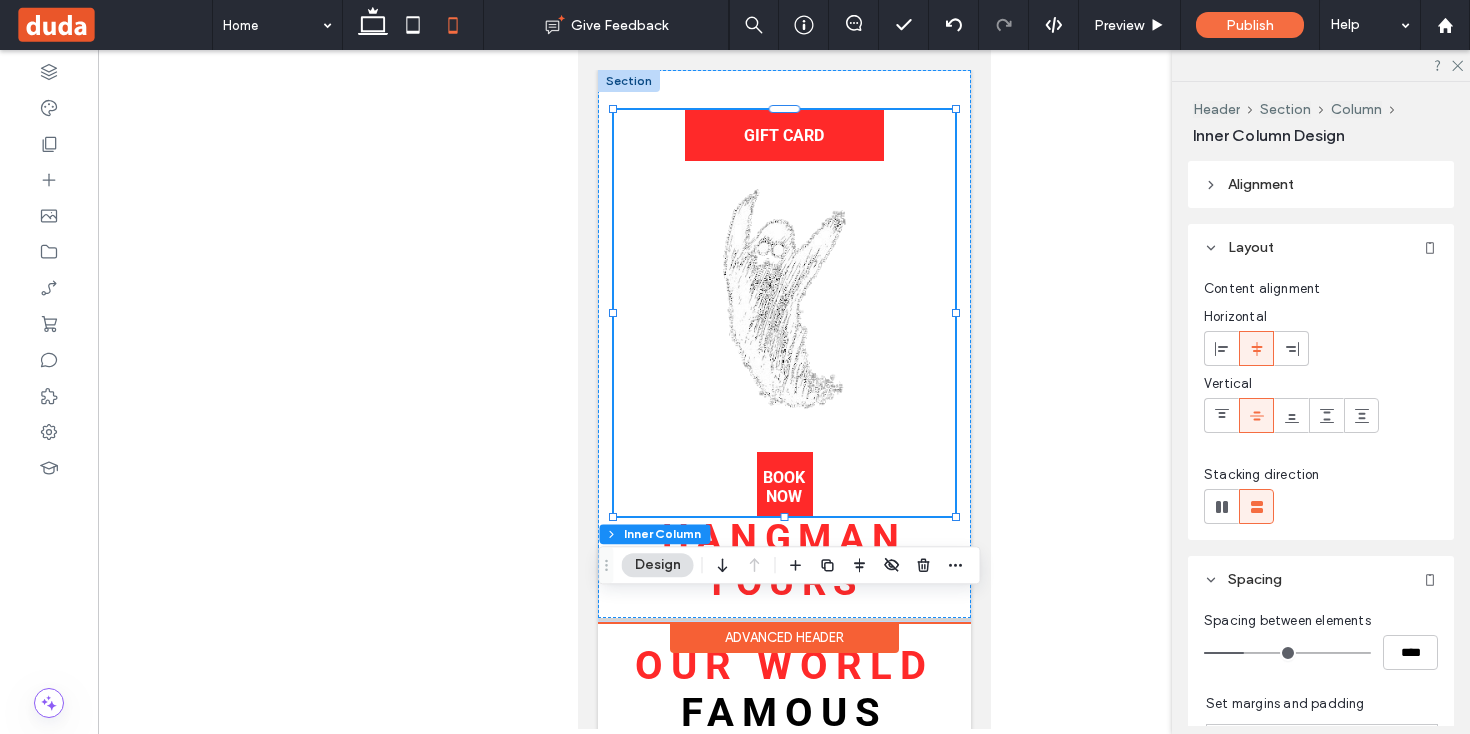 click on "GIFT CARD
BOOK NOW" at bounding box center (783, 313) 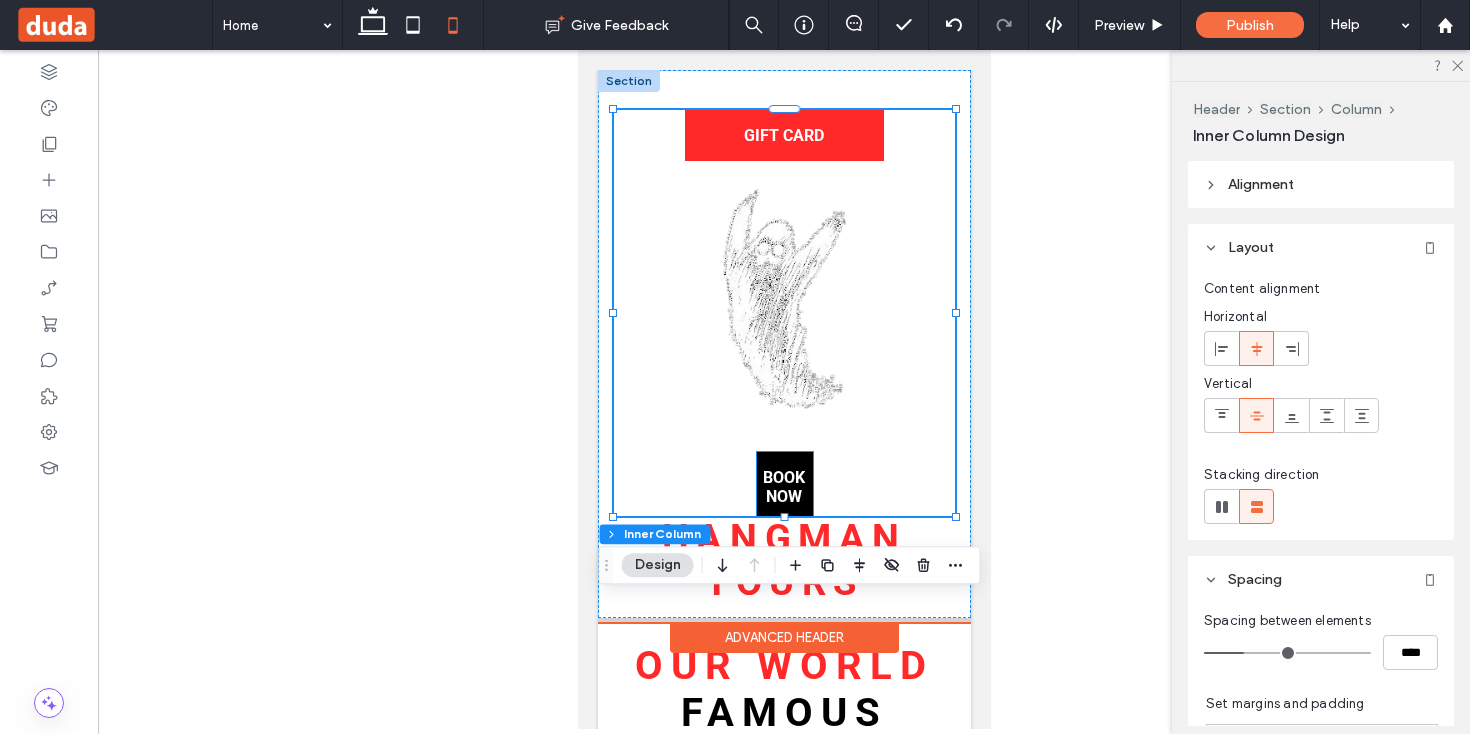 click on "BOOK NOW" at bounding box center [783, 487] 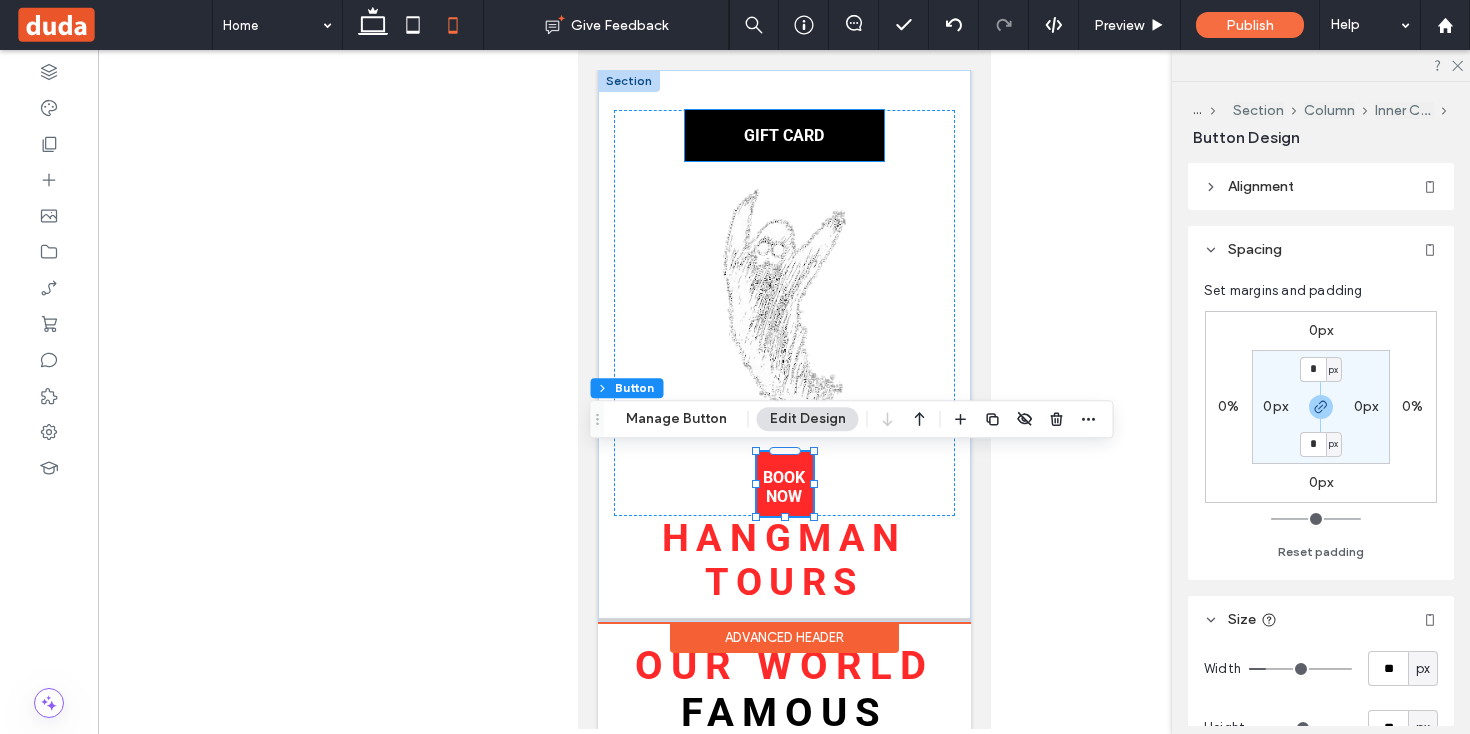 click on "GIFT CARD" at bounding box center (783, 135) 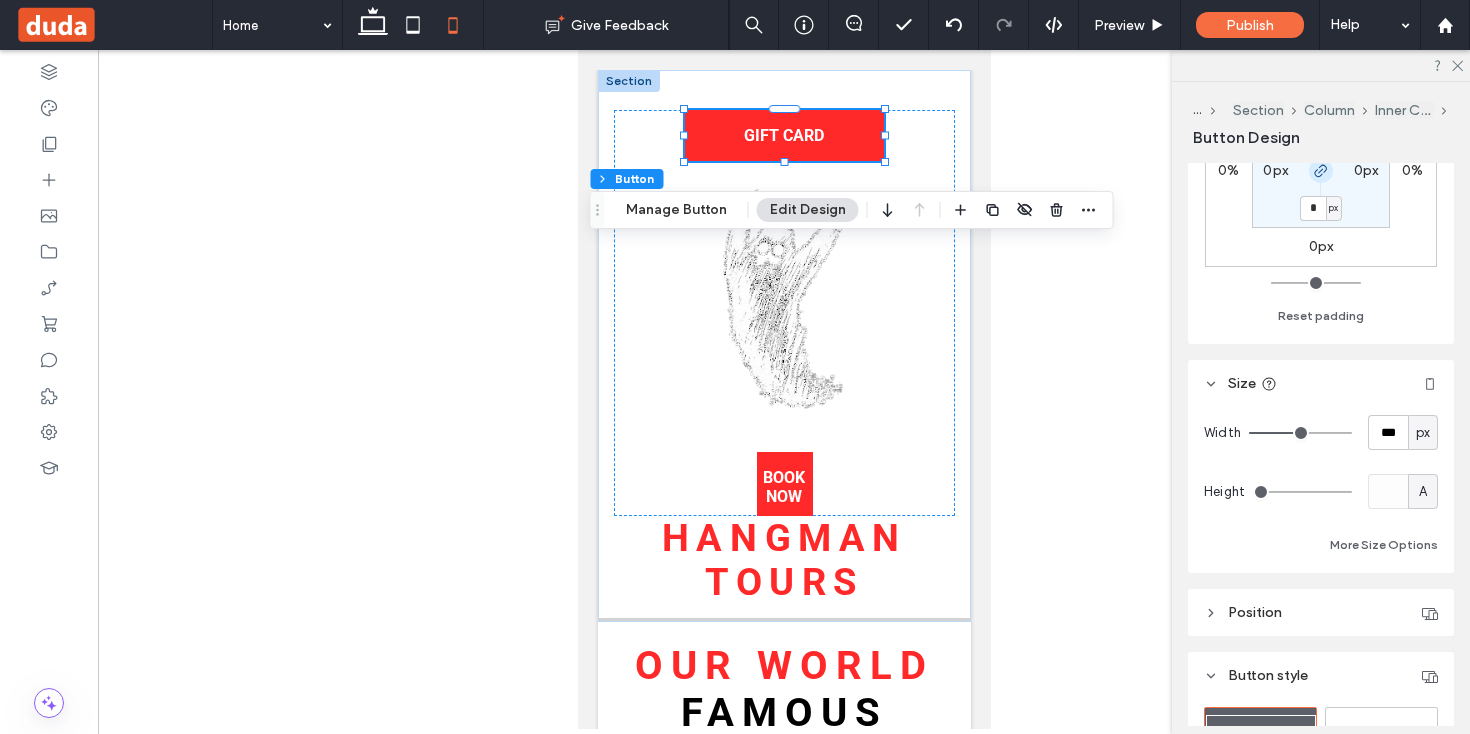 scroll, scrollTop: 249, scrollLeft: 0, axis: vertical 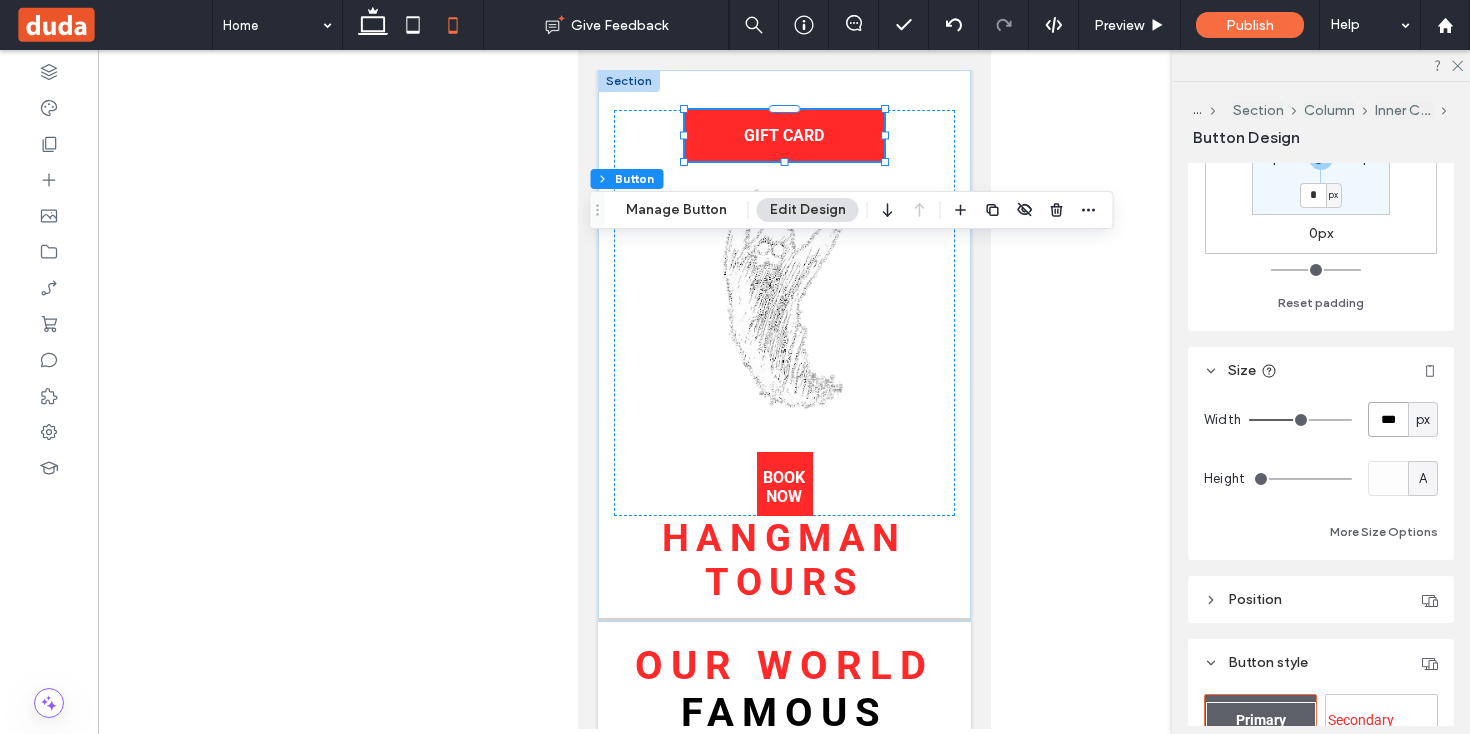 click on "***" at bounding box center (1388, 419) 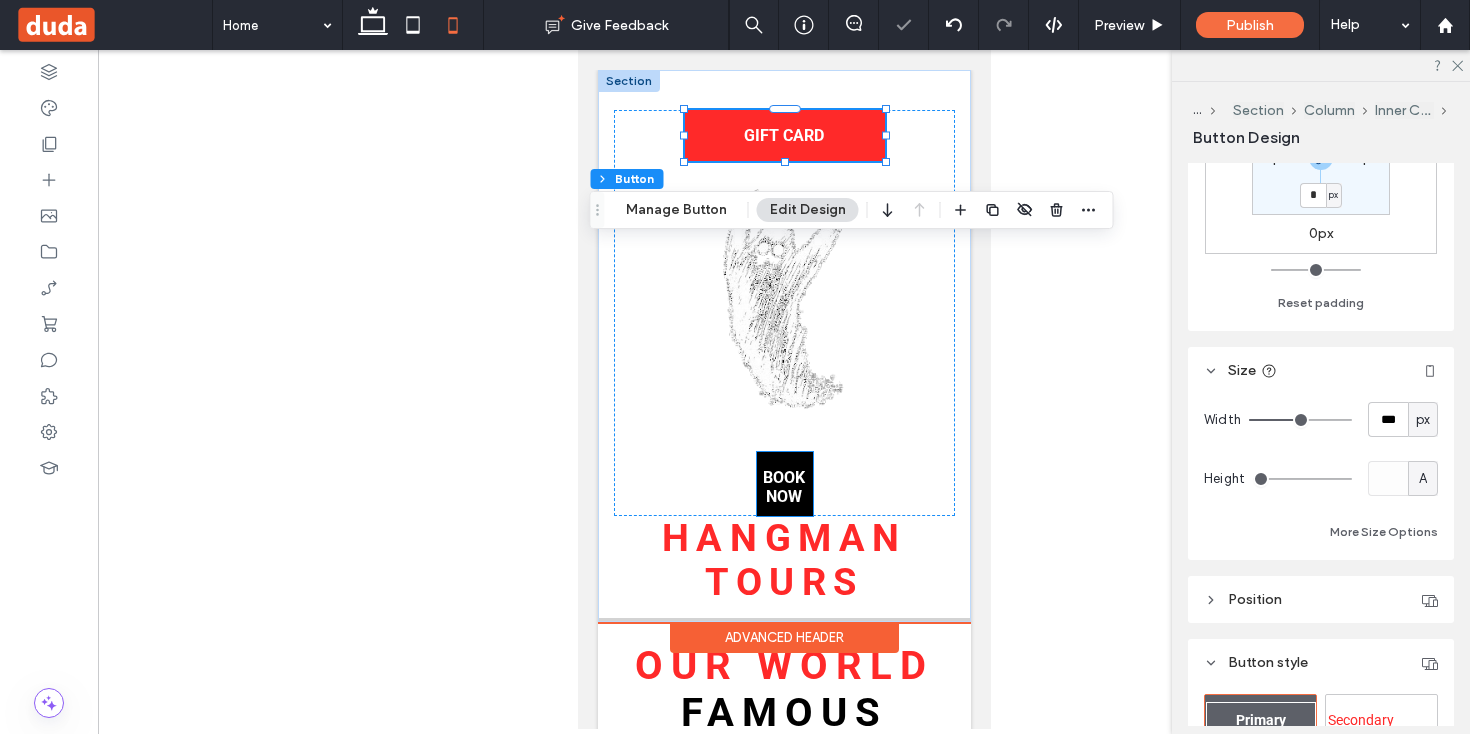 click on "BOOK NOW" at bounding box center (783, 487) 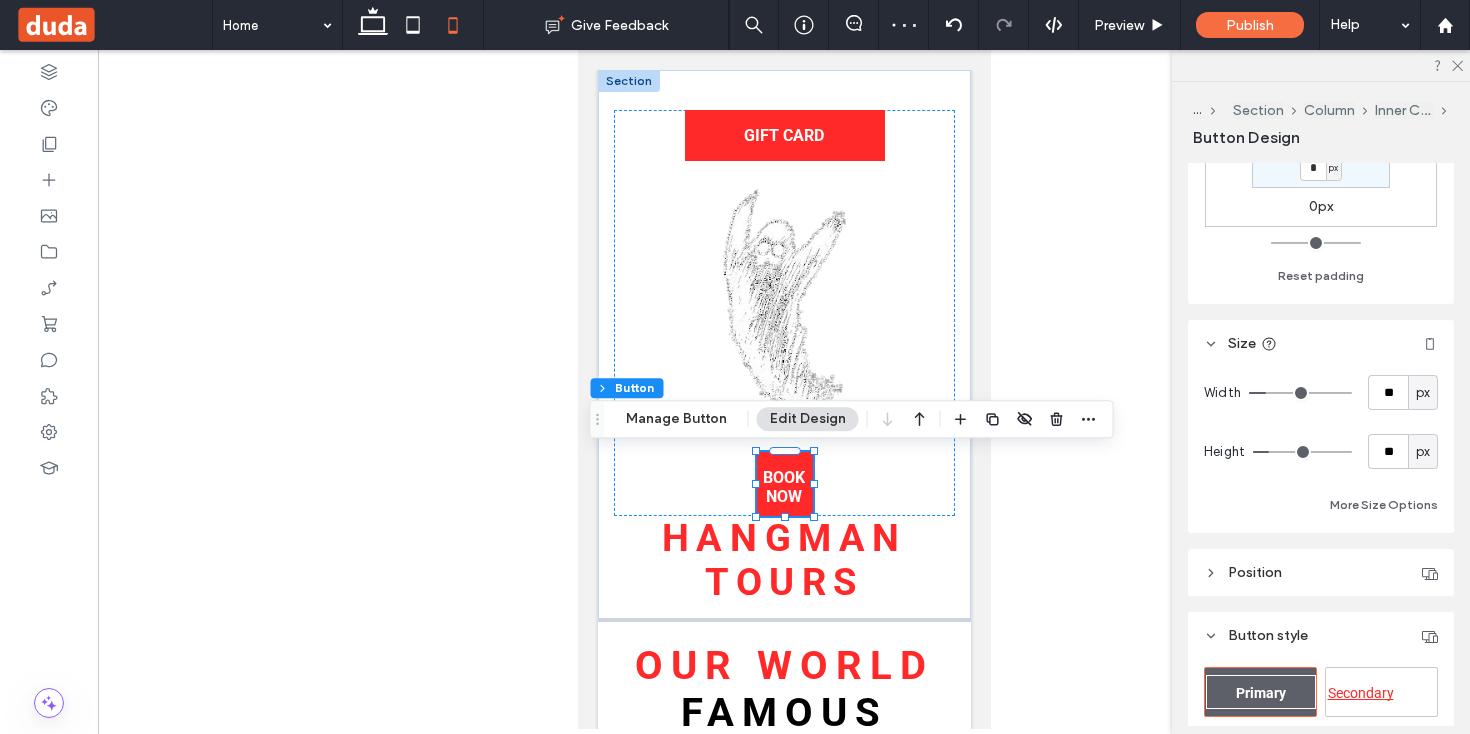scroll, scrollTop: 309, scrollLeft: 0, axis: vertical 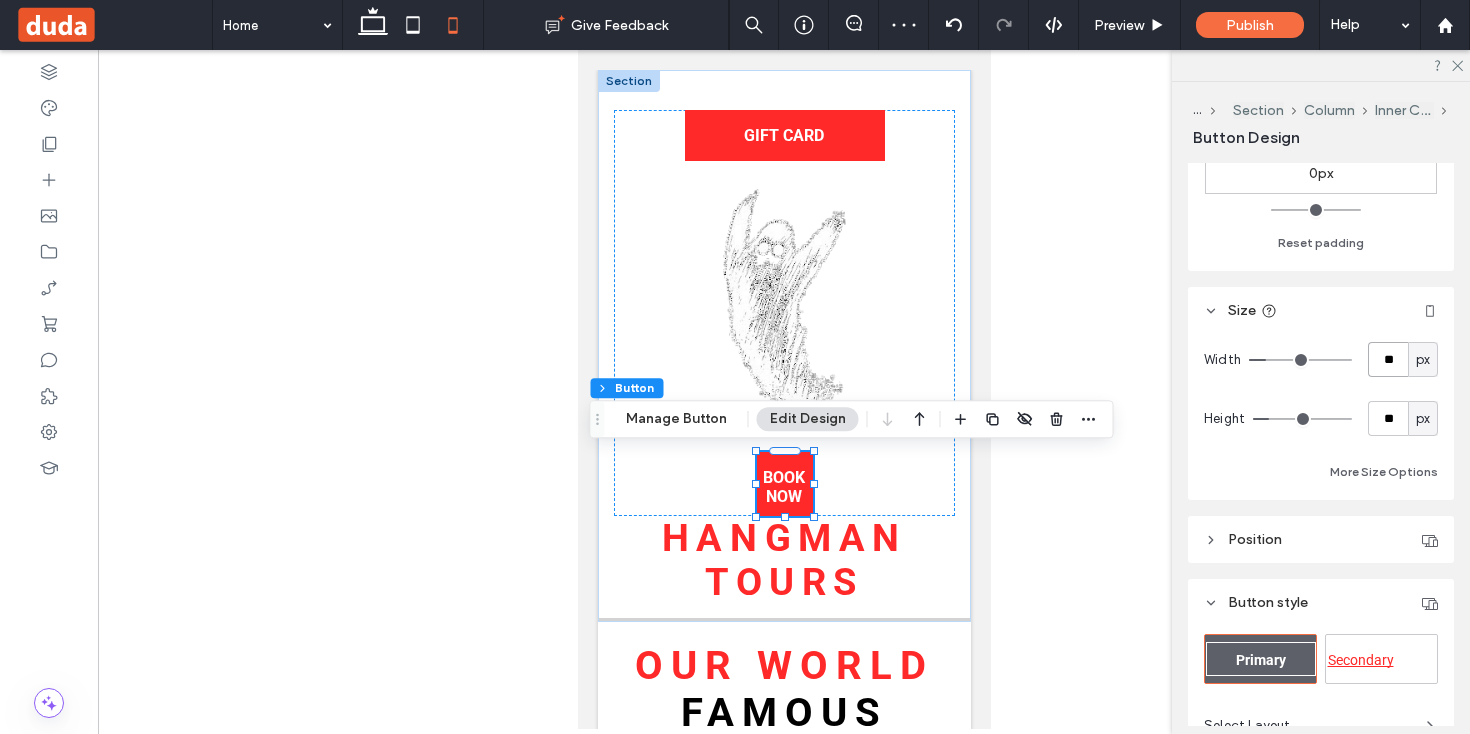 click on "**" at bounding box center [1388, 359] 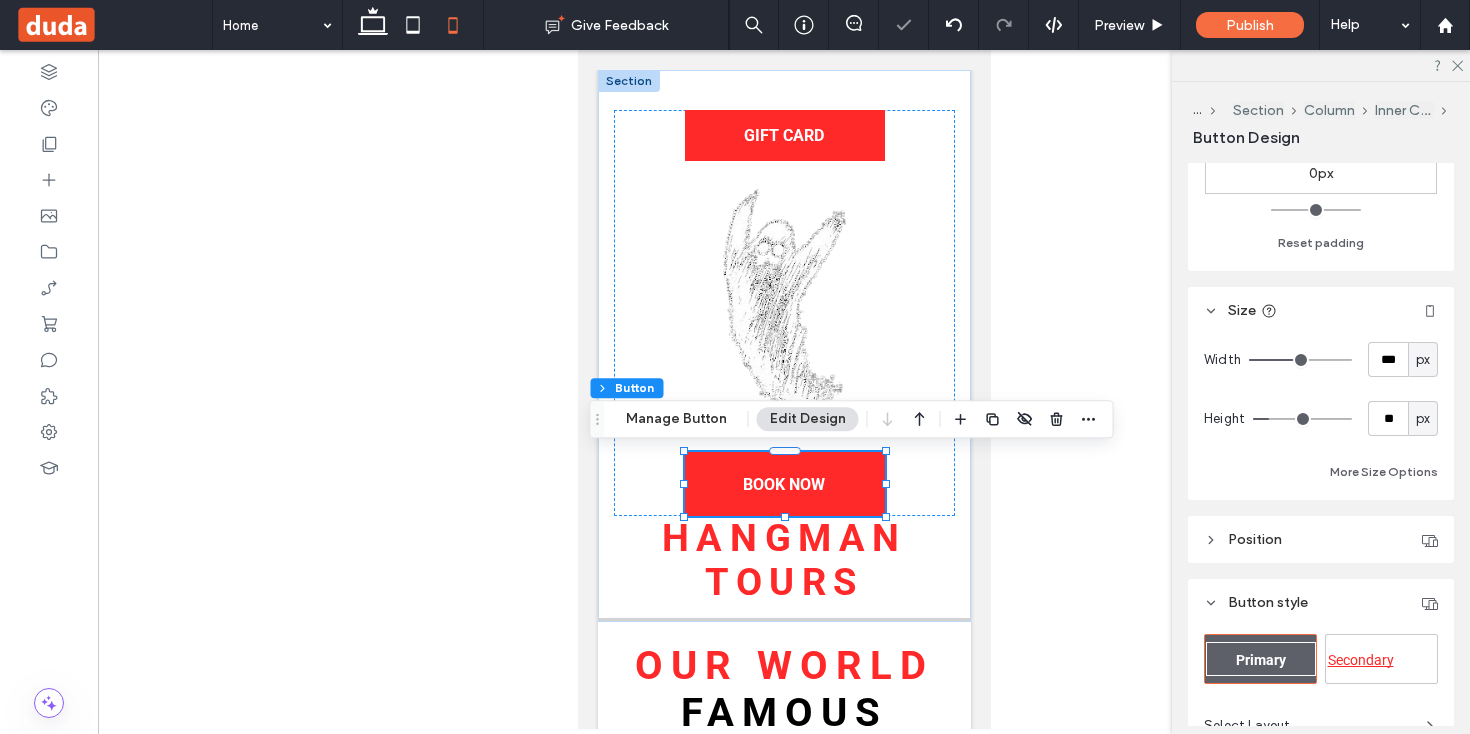 click on "px" at bounding box center [1423, 419] 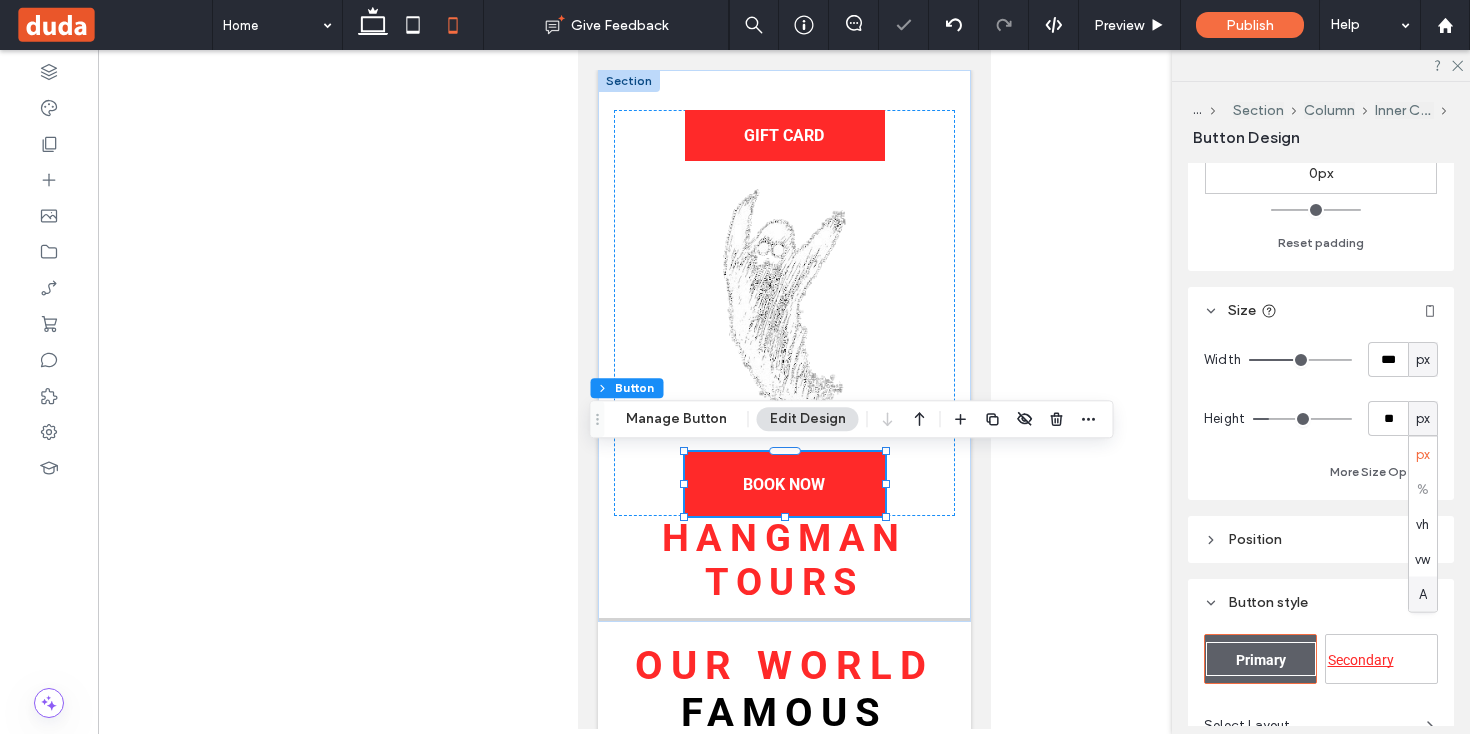 click on "A" at bounding box center [1423, 594] 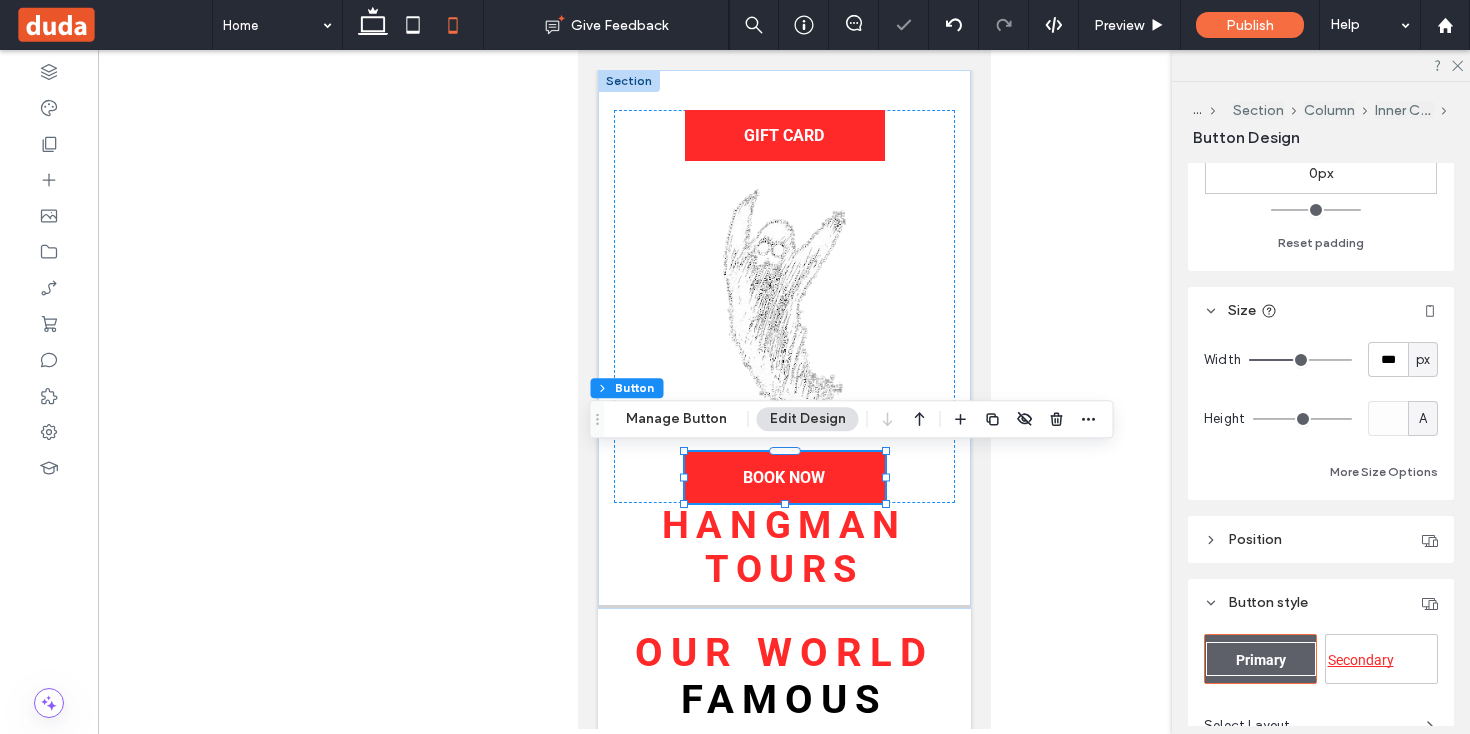 click at bounding box center [784, 389] 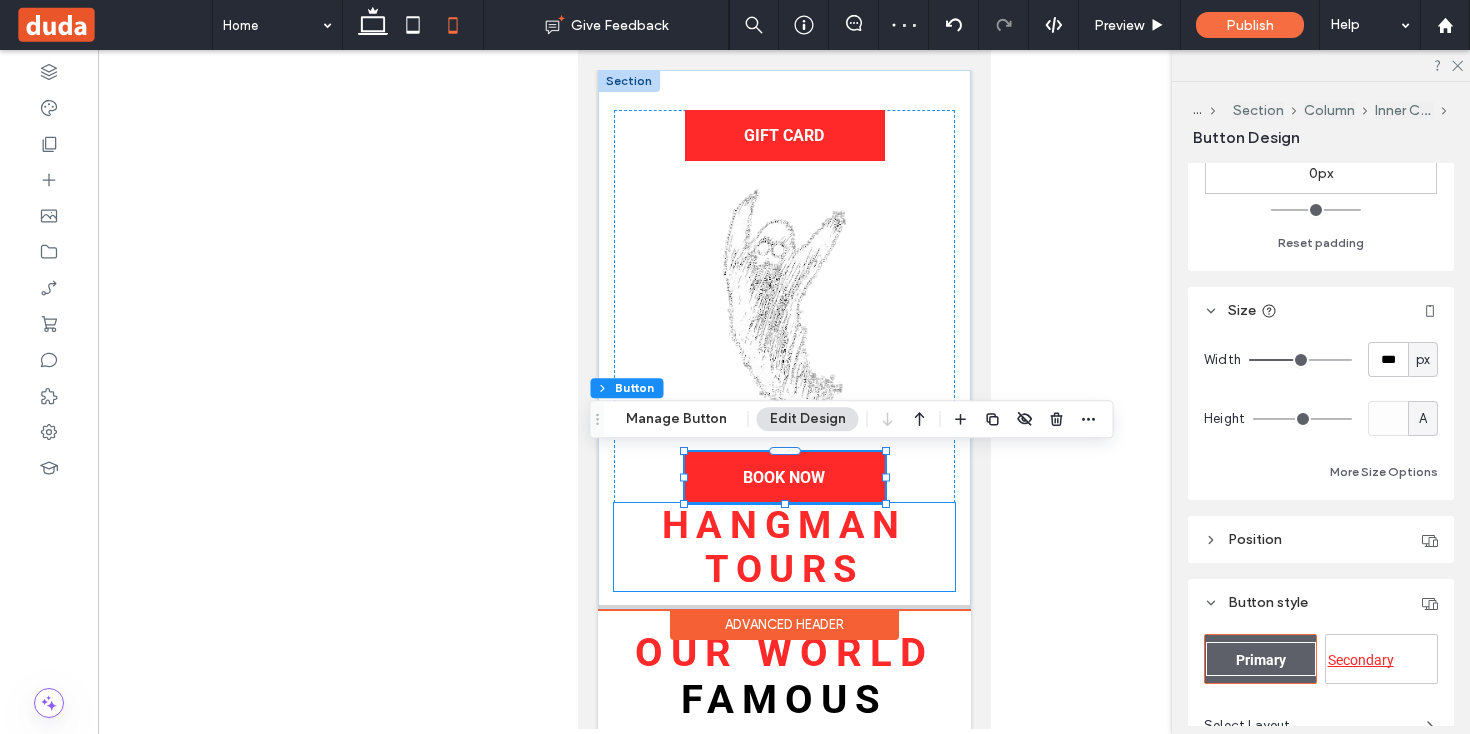 click on "Hangman Tours" at bounding box center (783, 547) 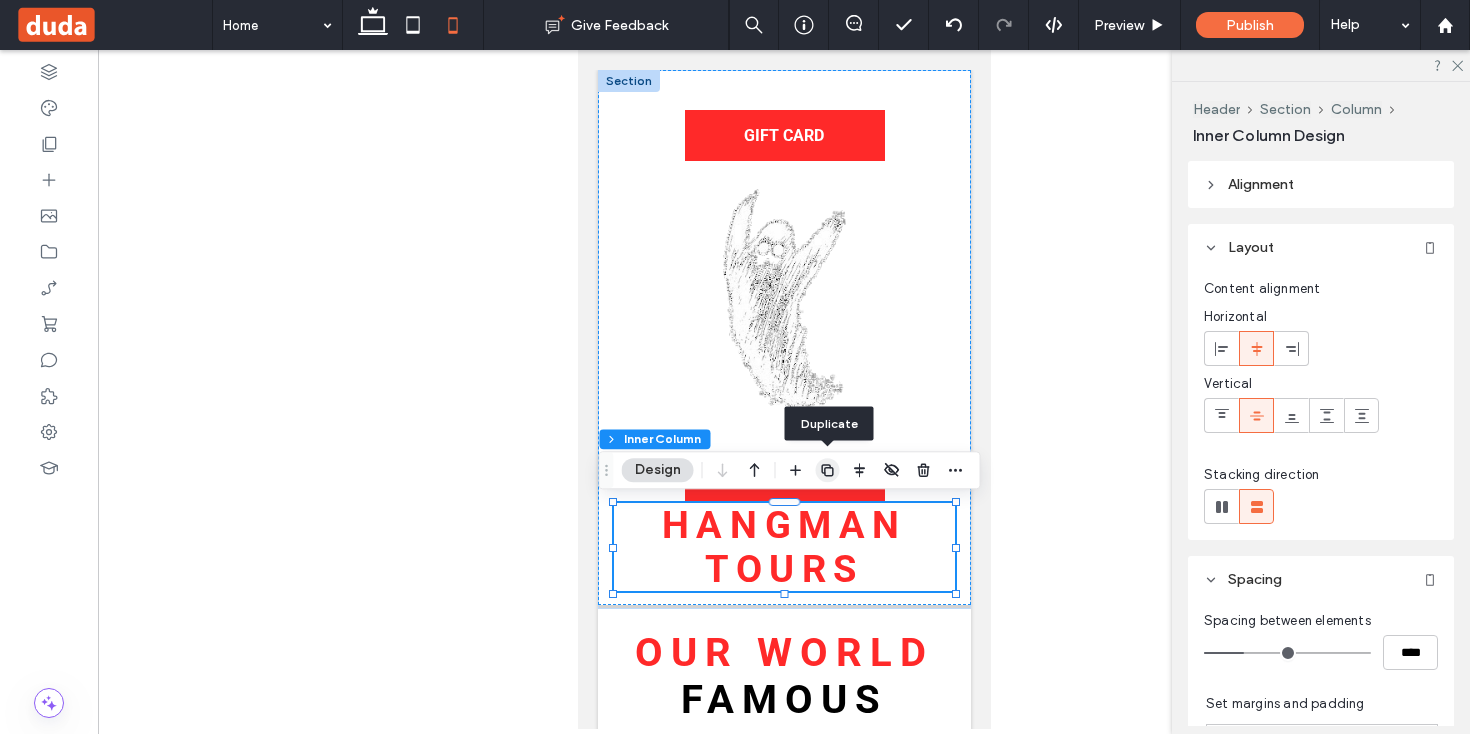 click 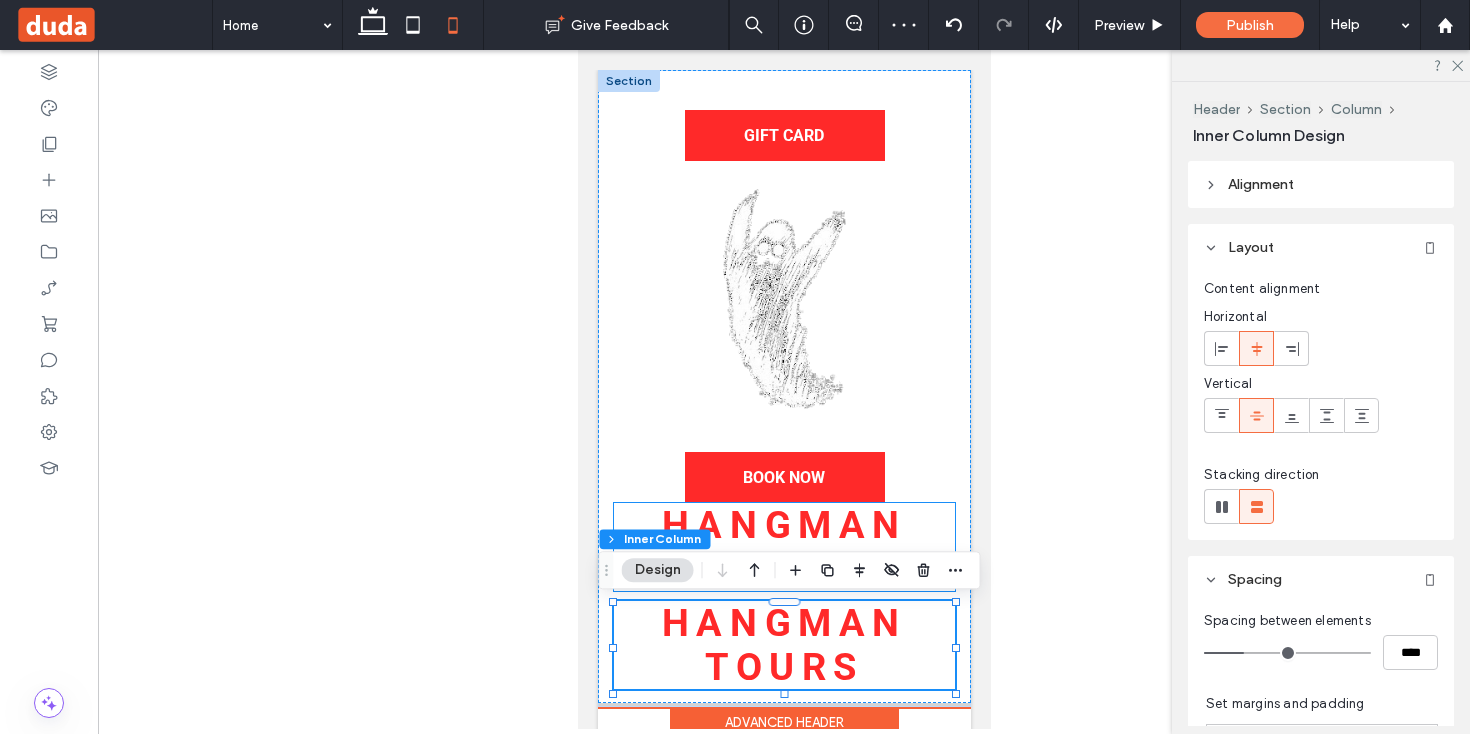 click on "Hangman Tours" at bounding box center (783, 547) 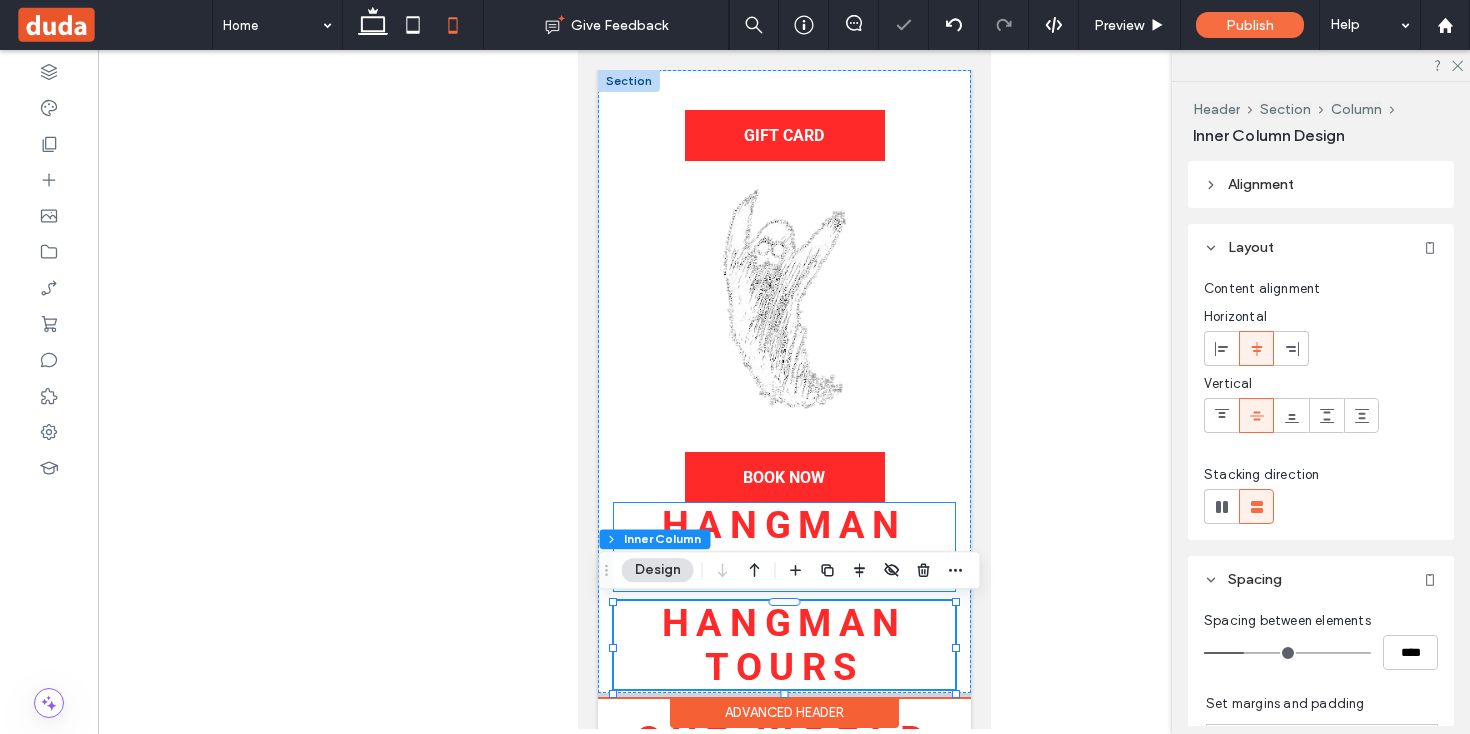 click on "Hangman Tours" at bounding box center [783, 547] 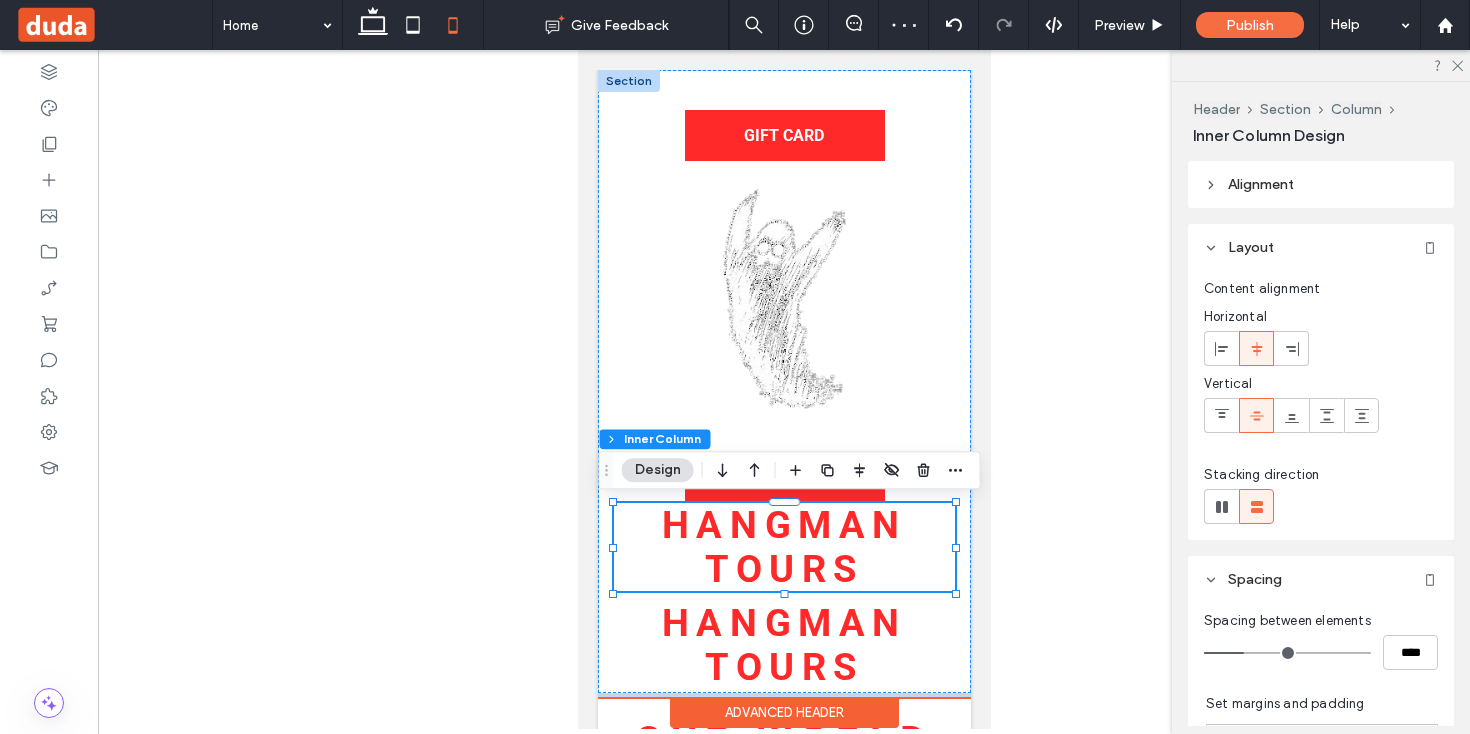 click on "Hangman Tours" at bounding box center (783, 547) 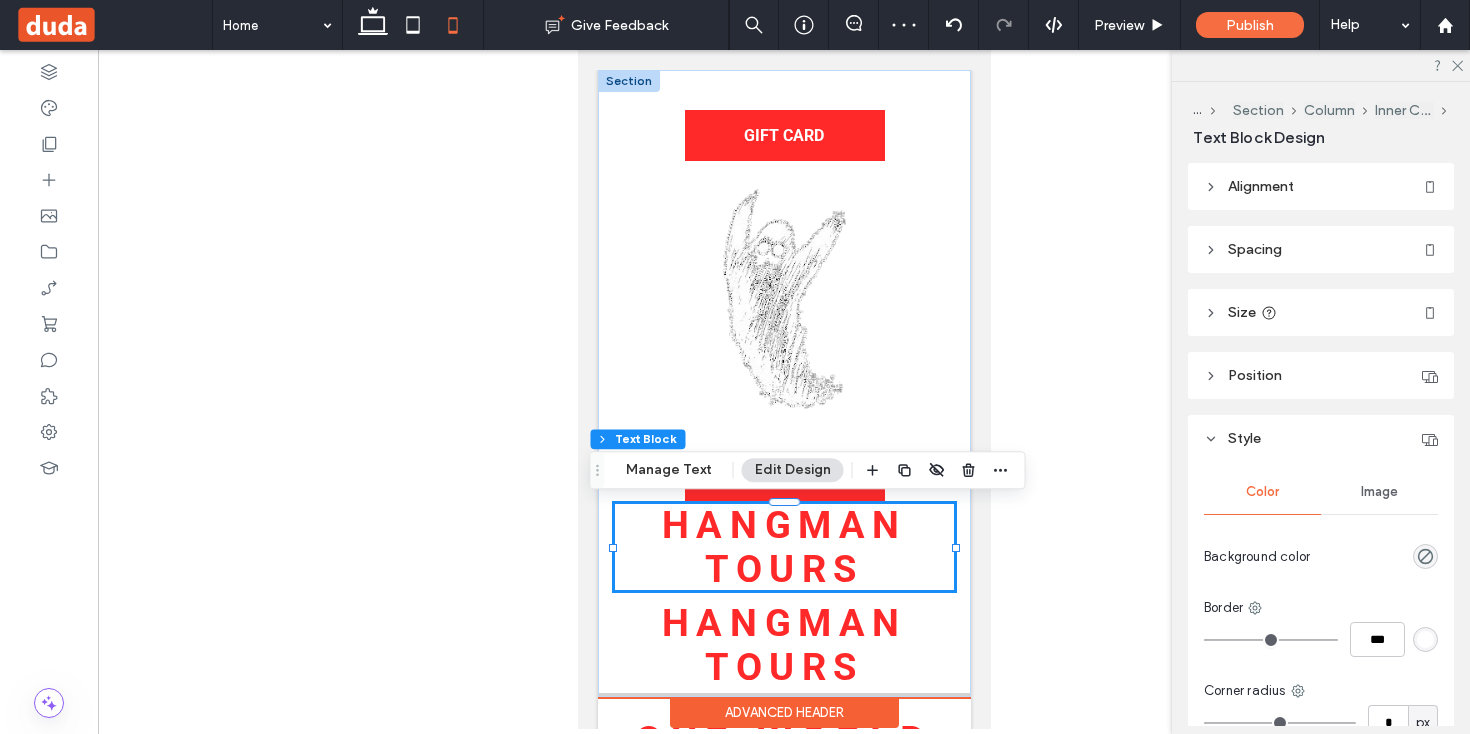 click on "Hangman Tours" at bounding box center [783, 547] 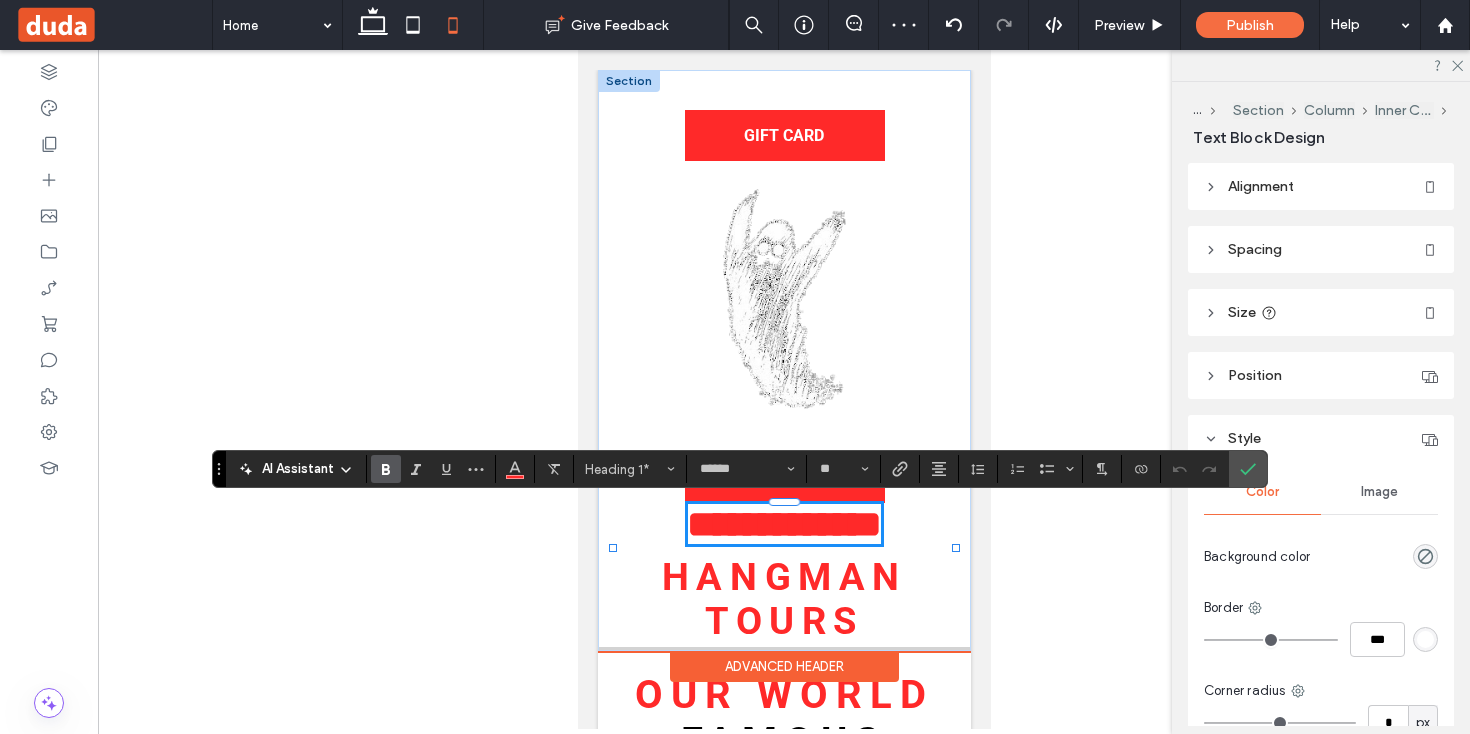 click on "**********" at bounding box center (783, 524) 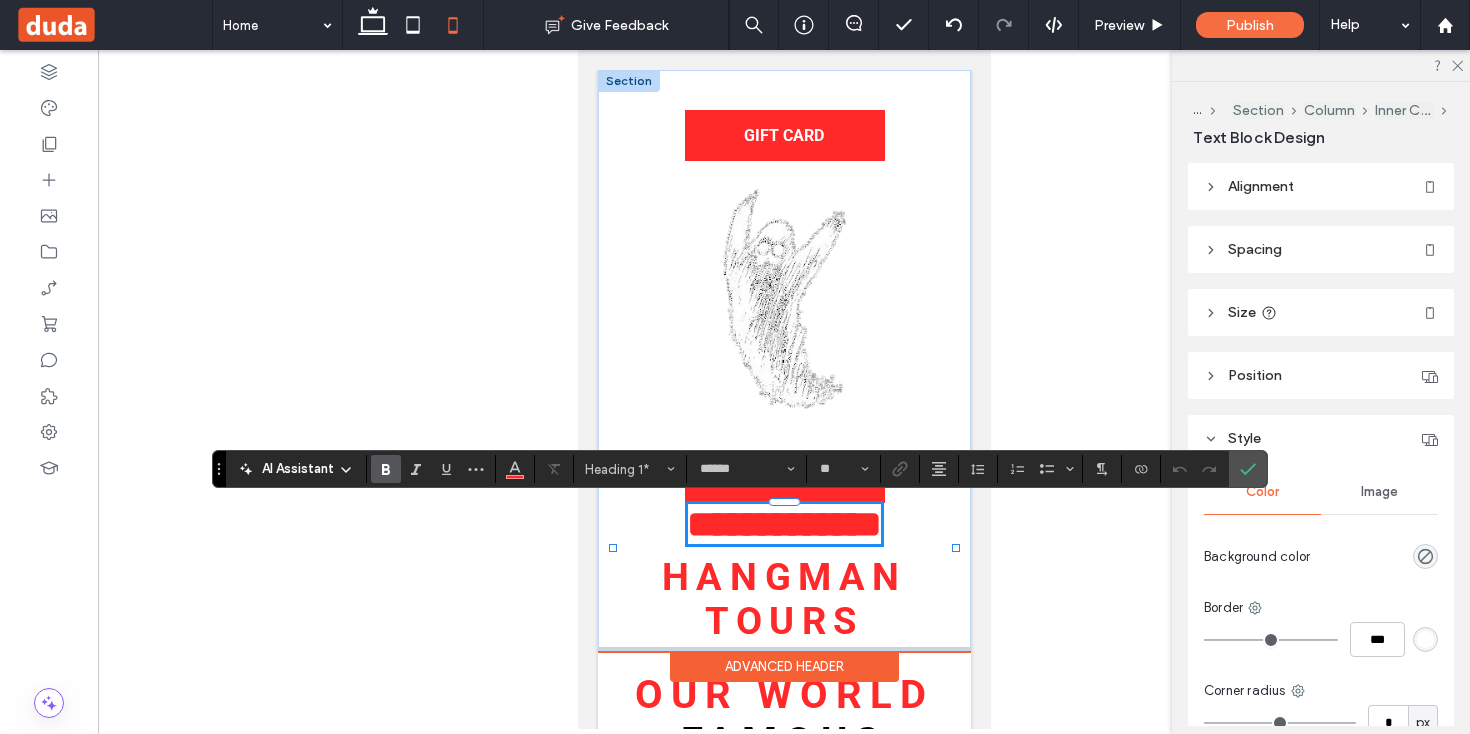 click on "**********" at bounding box center [783, 524] 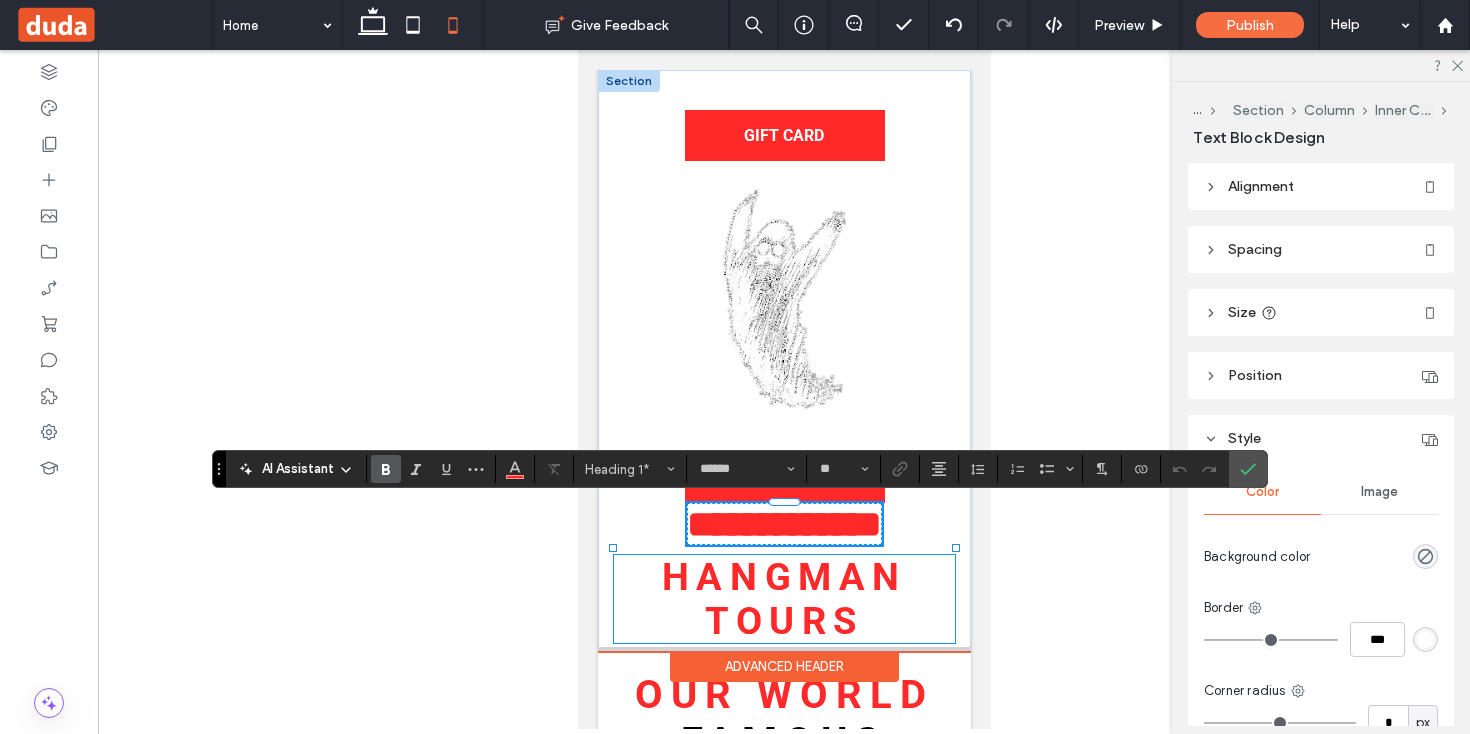 click on "**********" at bounding box center [783, 358] 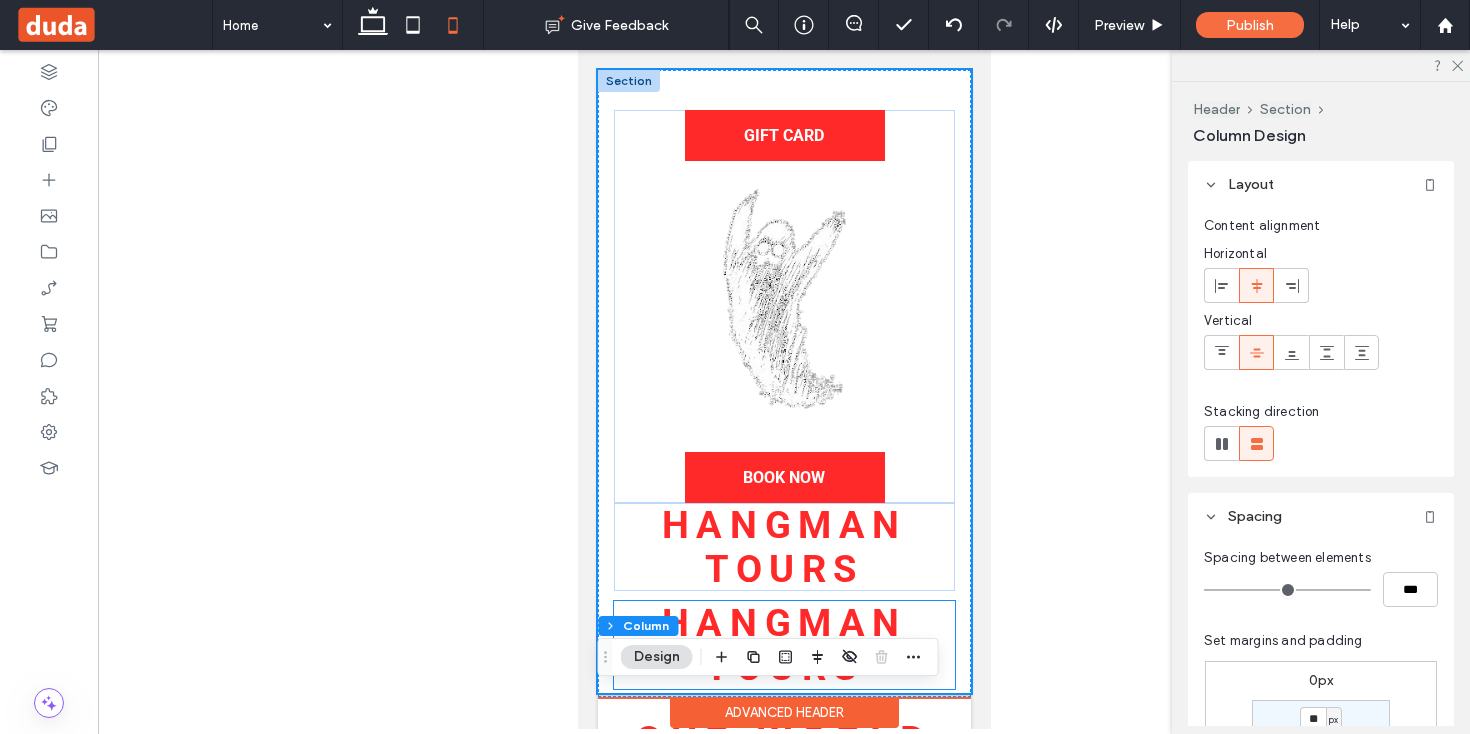 click on "Hangman Tours" at bounding box center [783, 645] 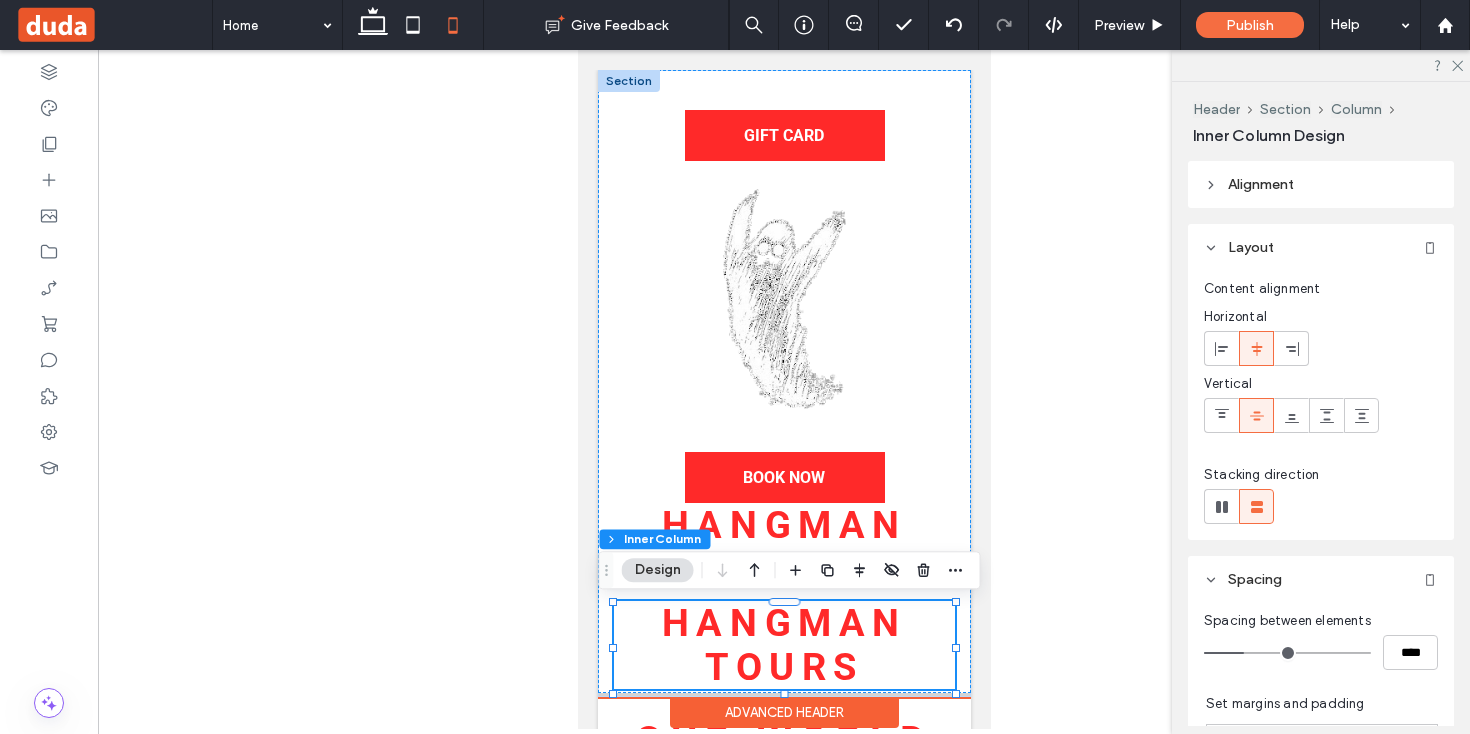 click on "Hangman Tours" at bounding box center (783, 645) 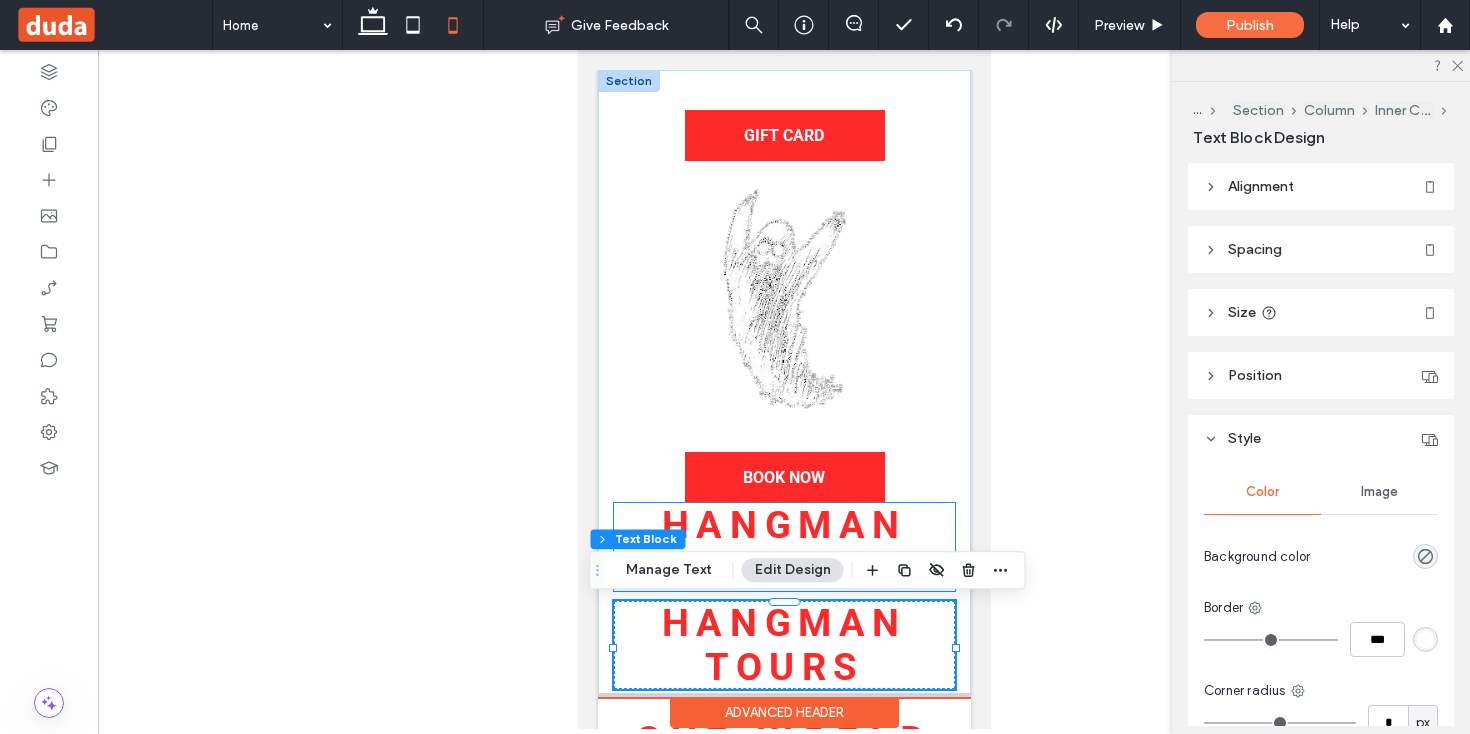 click on "Hangman Tours" at bounding box center [783, 547] 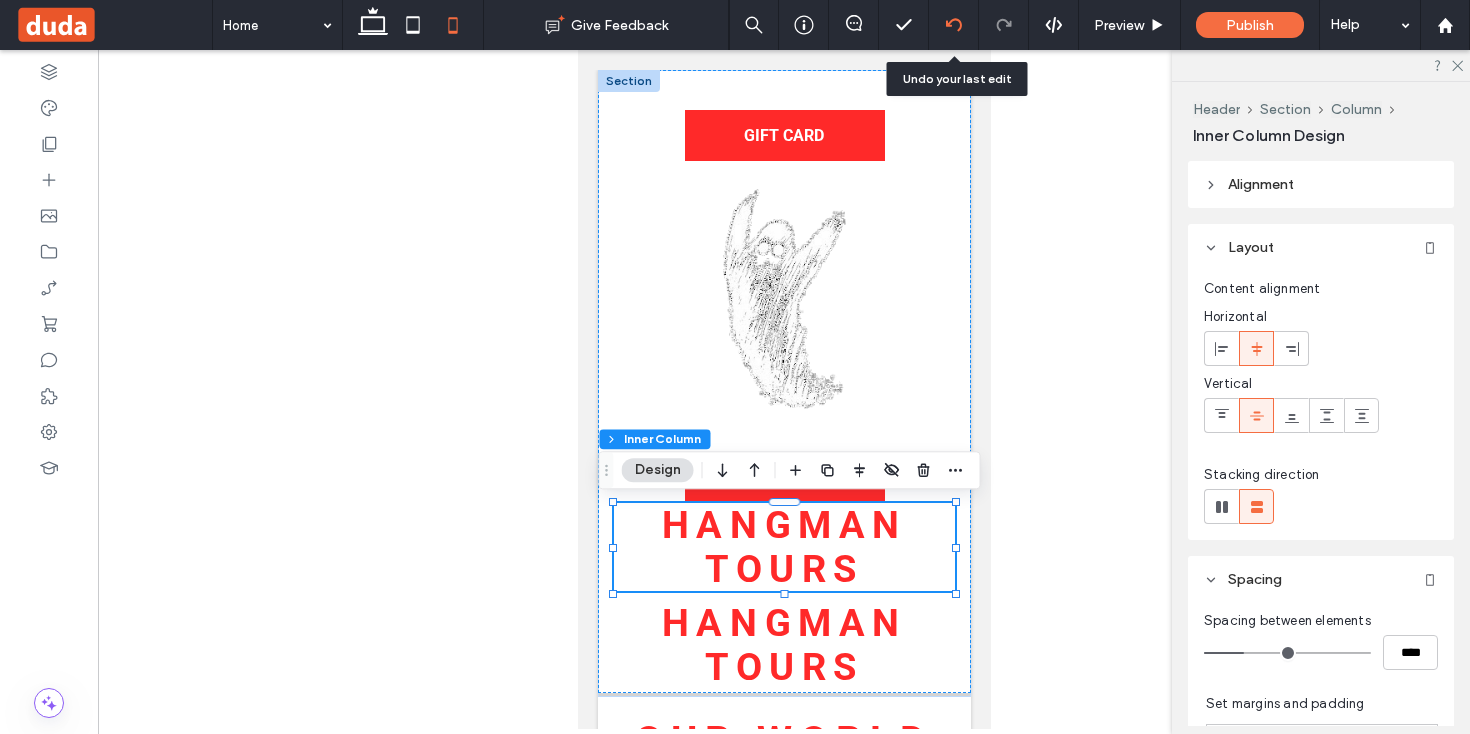 click 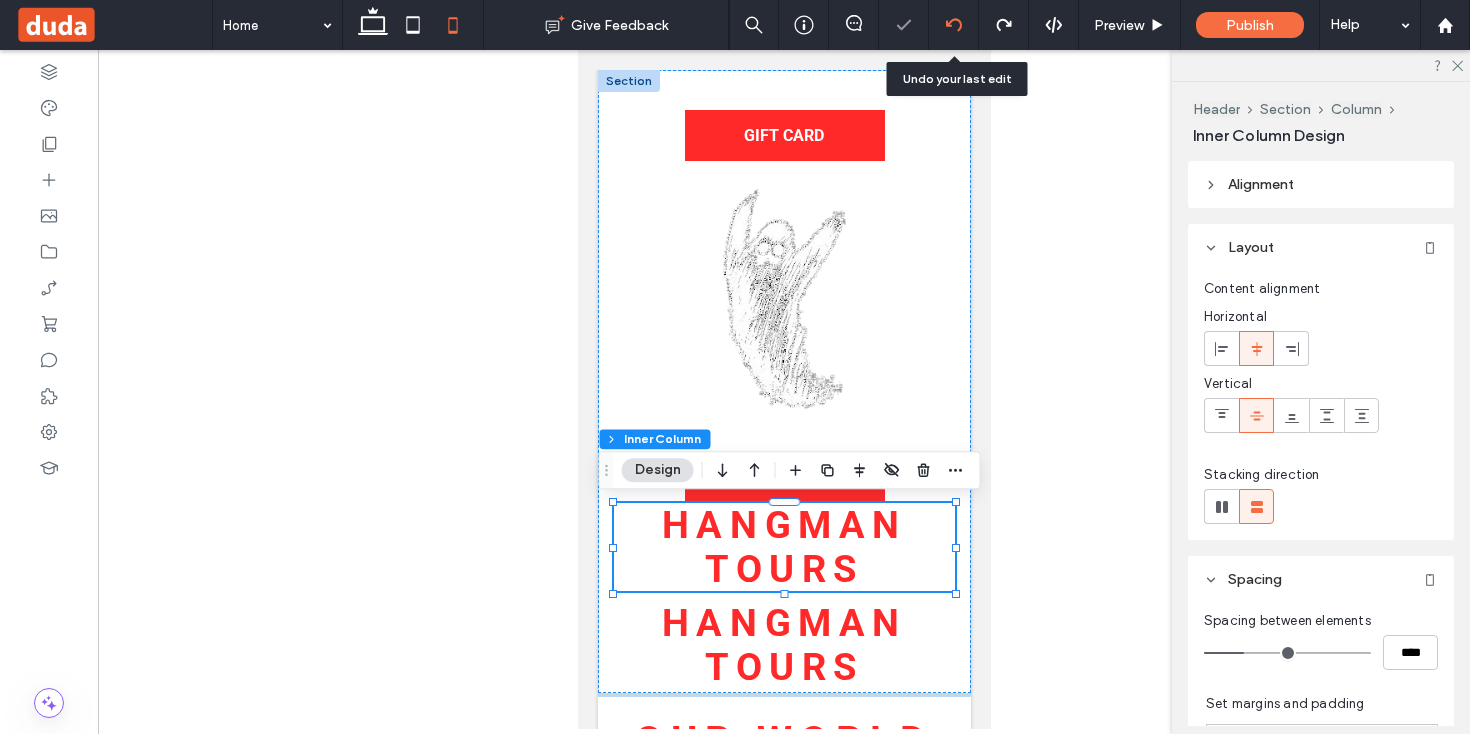click 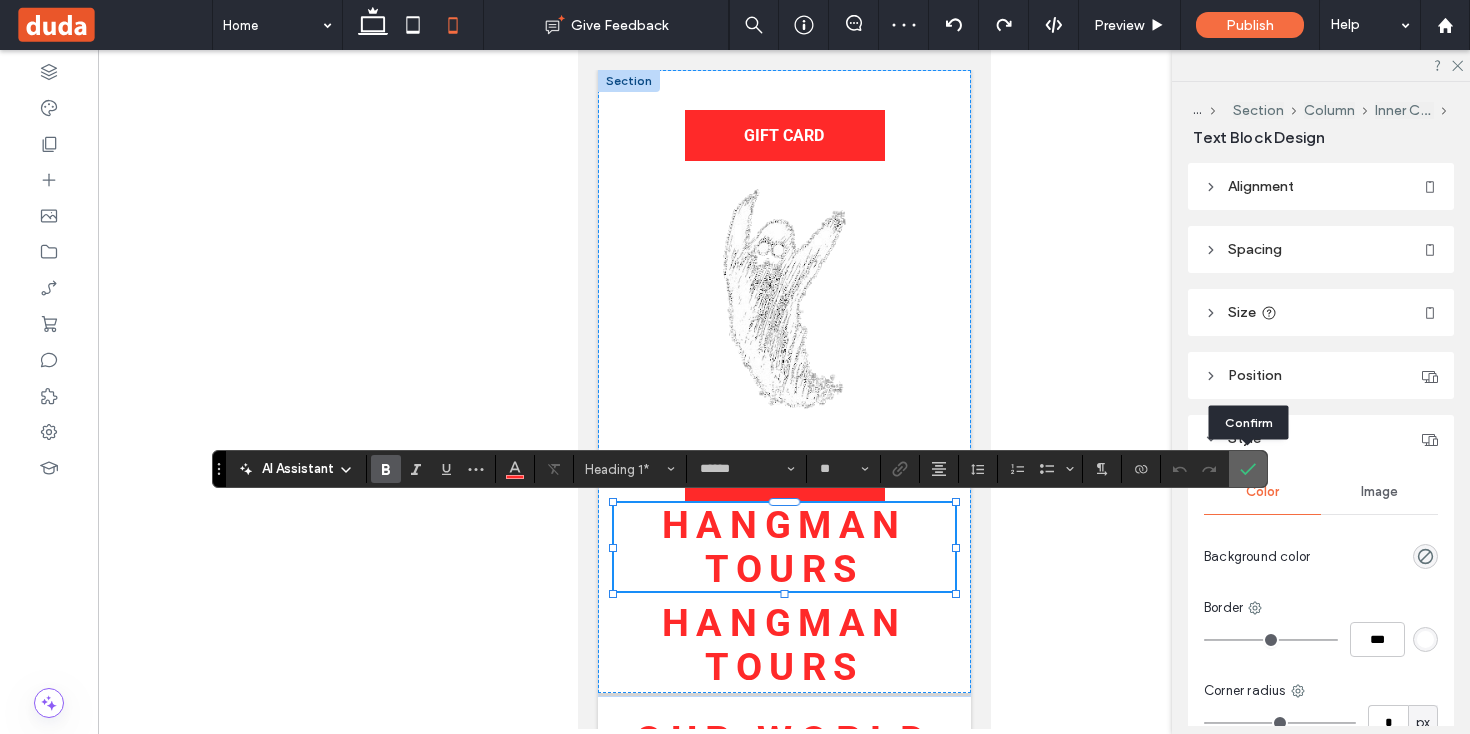 click 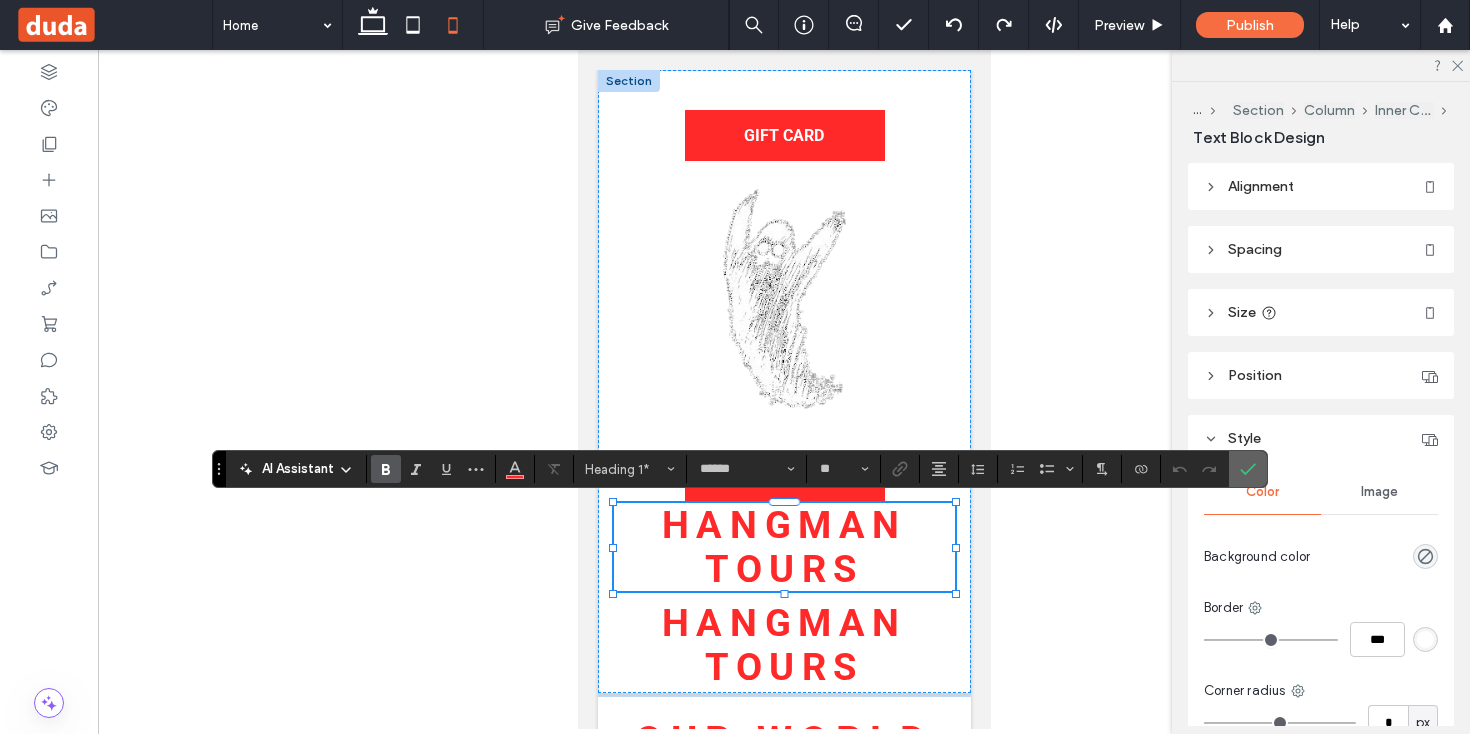 click 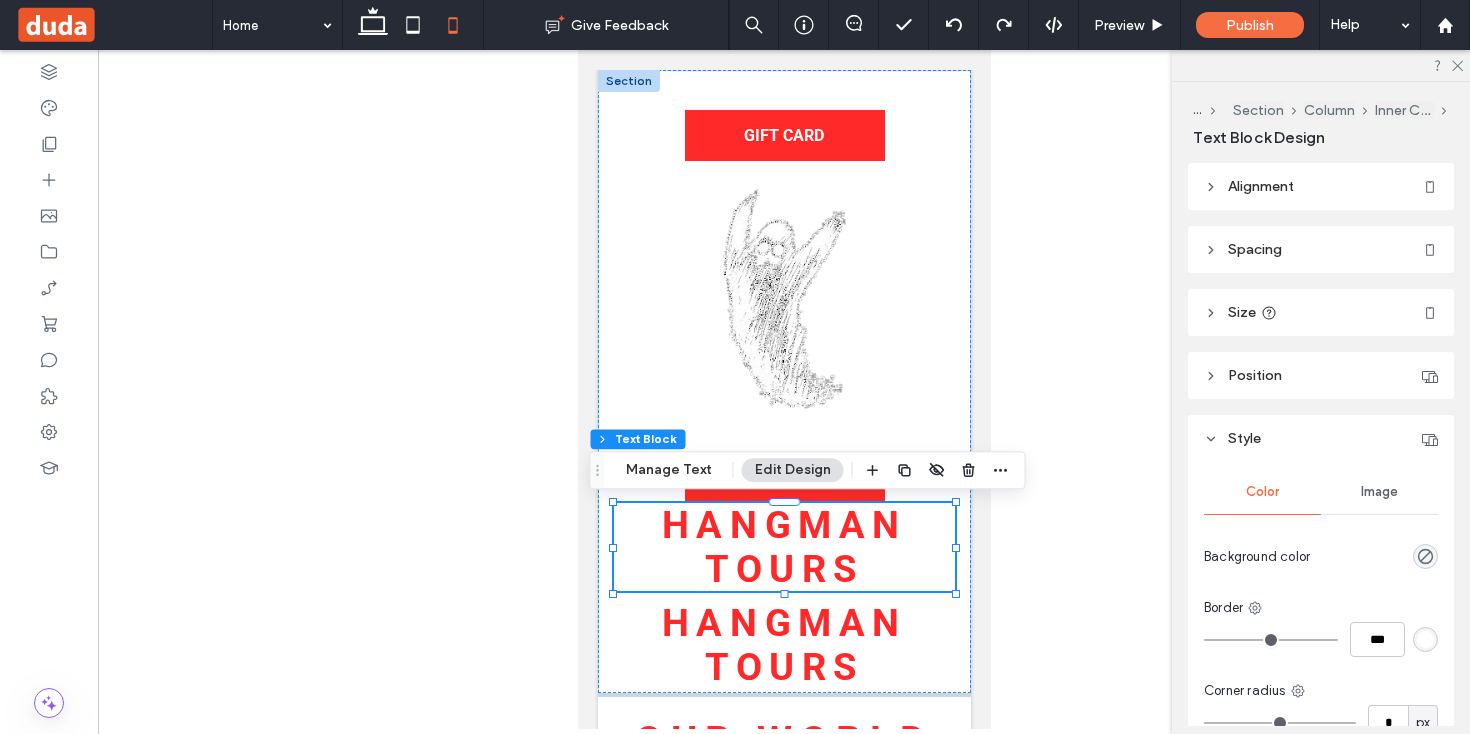 click on "Header Section Column Inner Column Text Block Manage Text Edit Design" at bounding box center [808, 470] 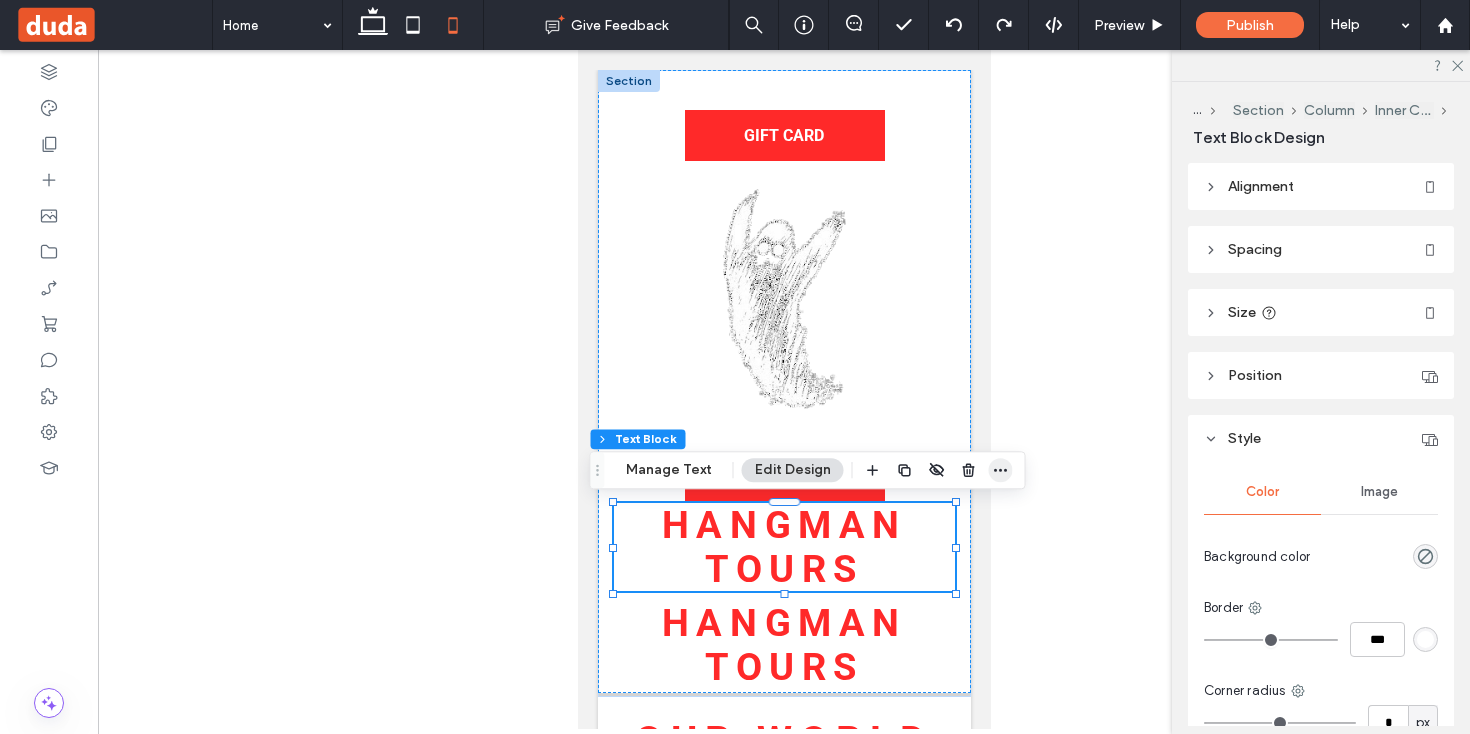 click 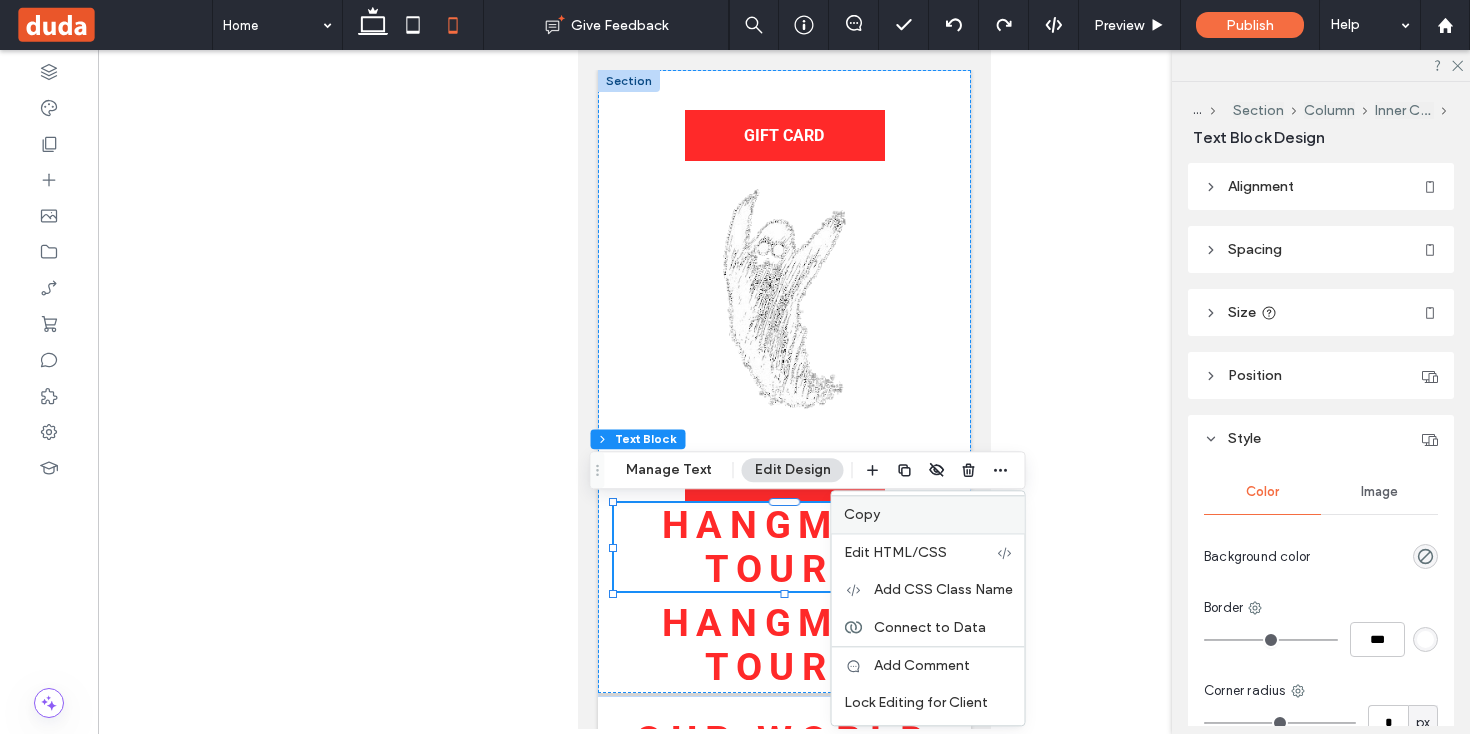 click on "Copy" at bounding box center [928, 514] 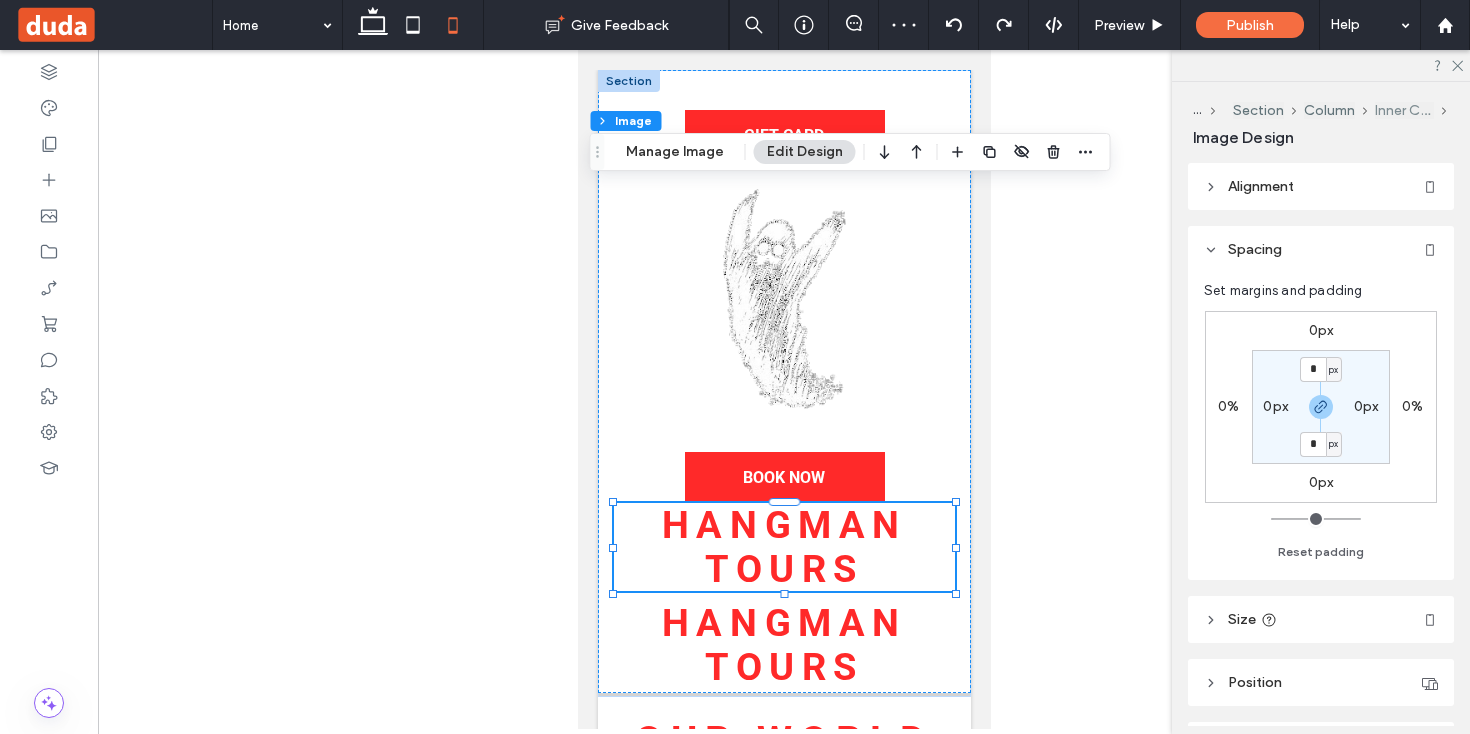 click on "Inner Column" at bounding box center [1404, 110] 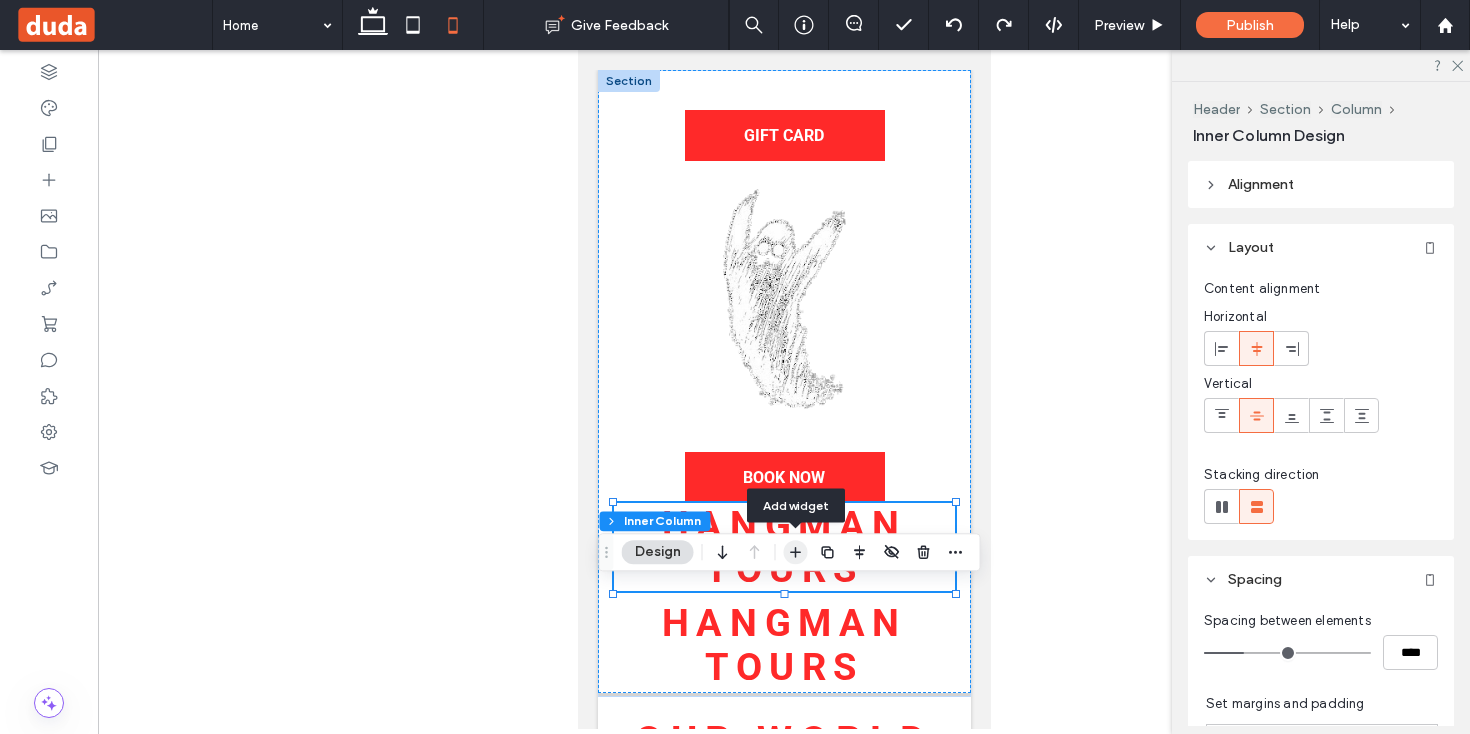 click 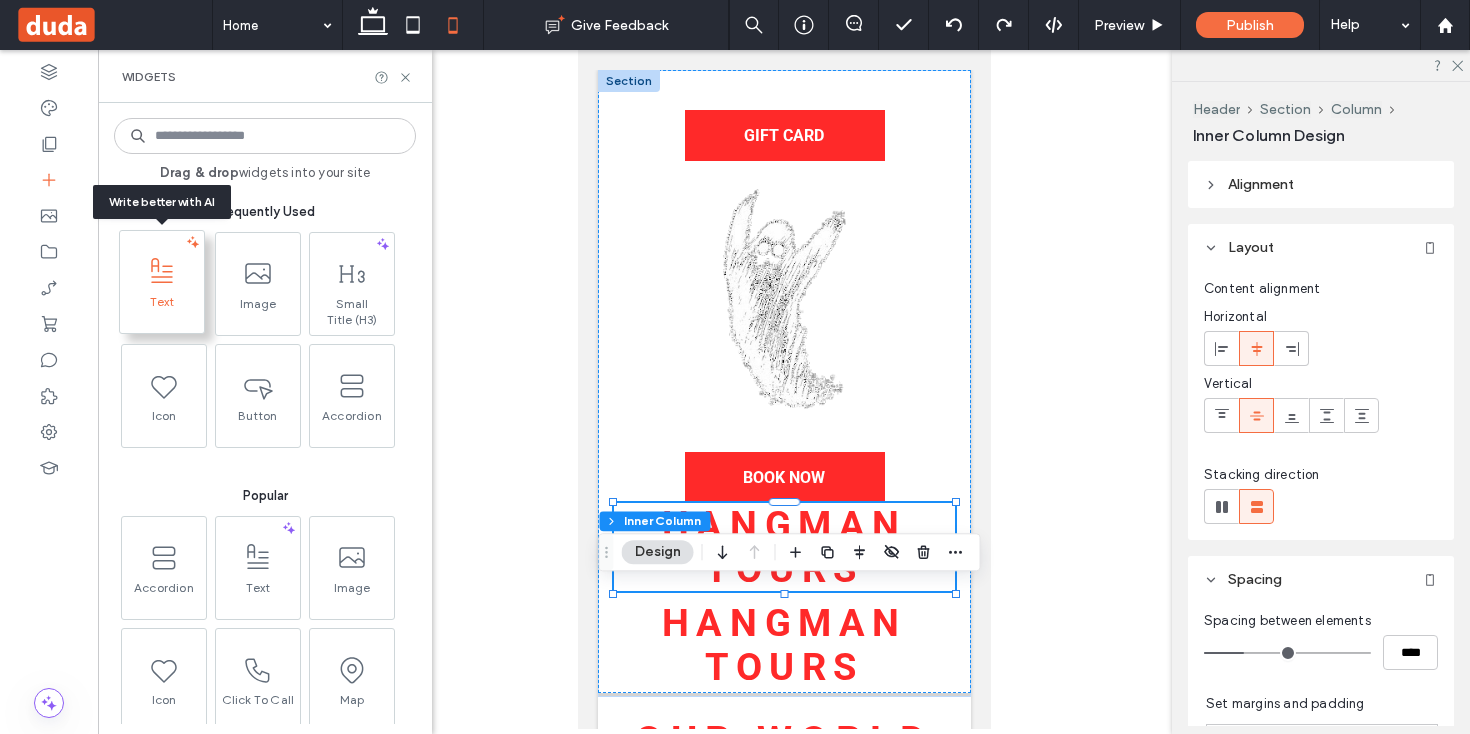 click at bounding box center (162, 271) 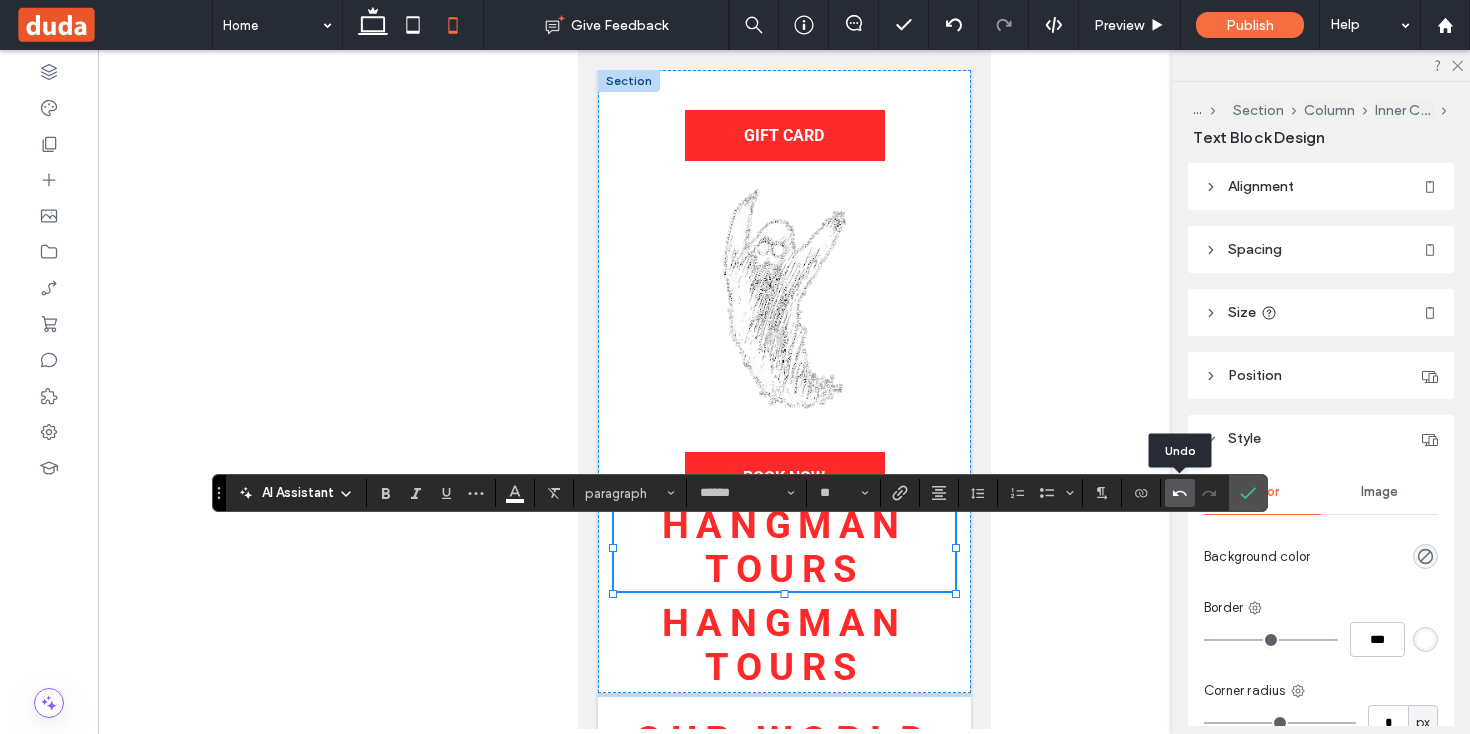click 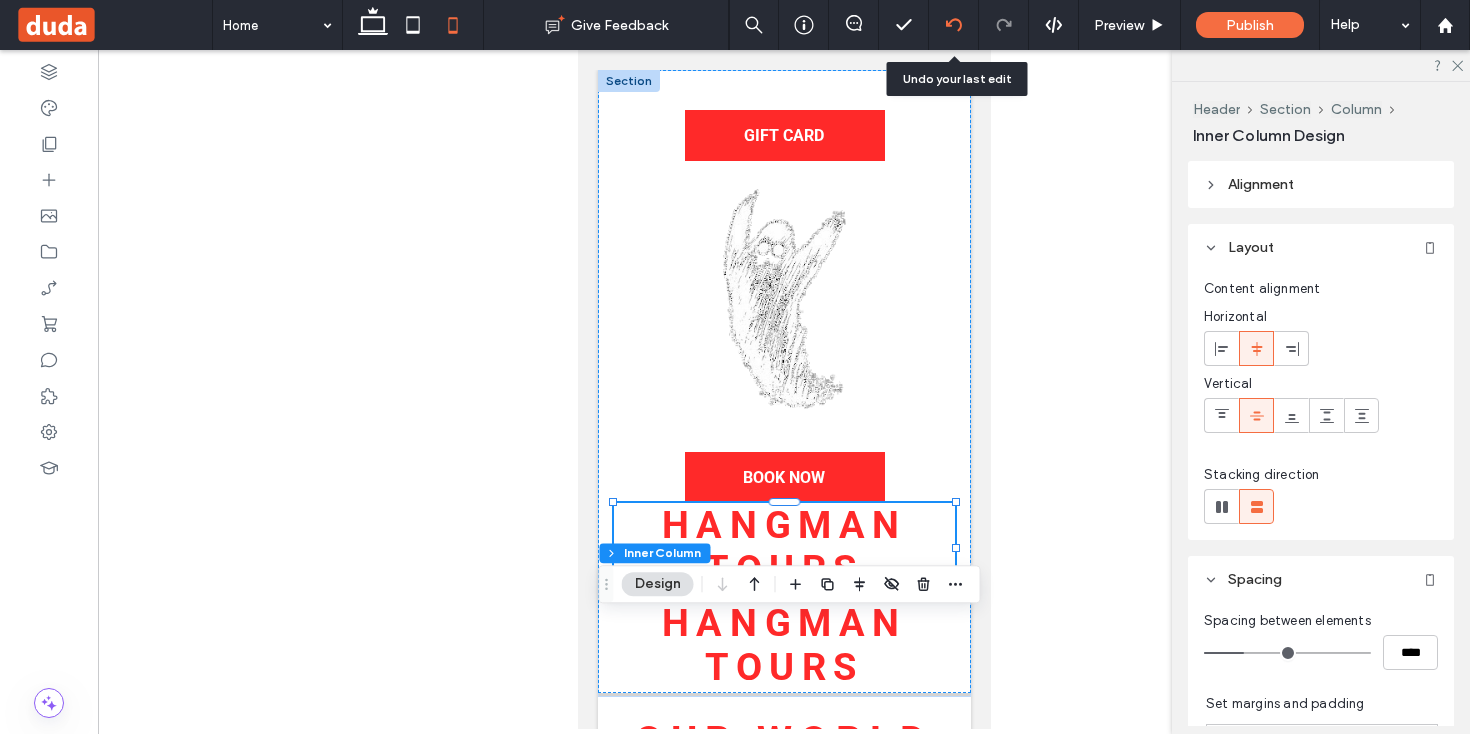 click 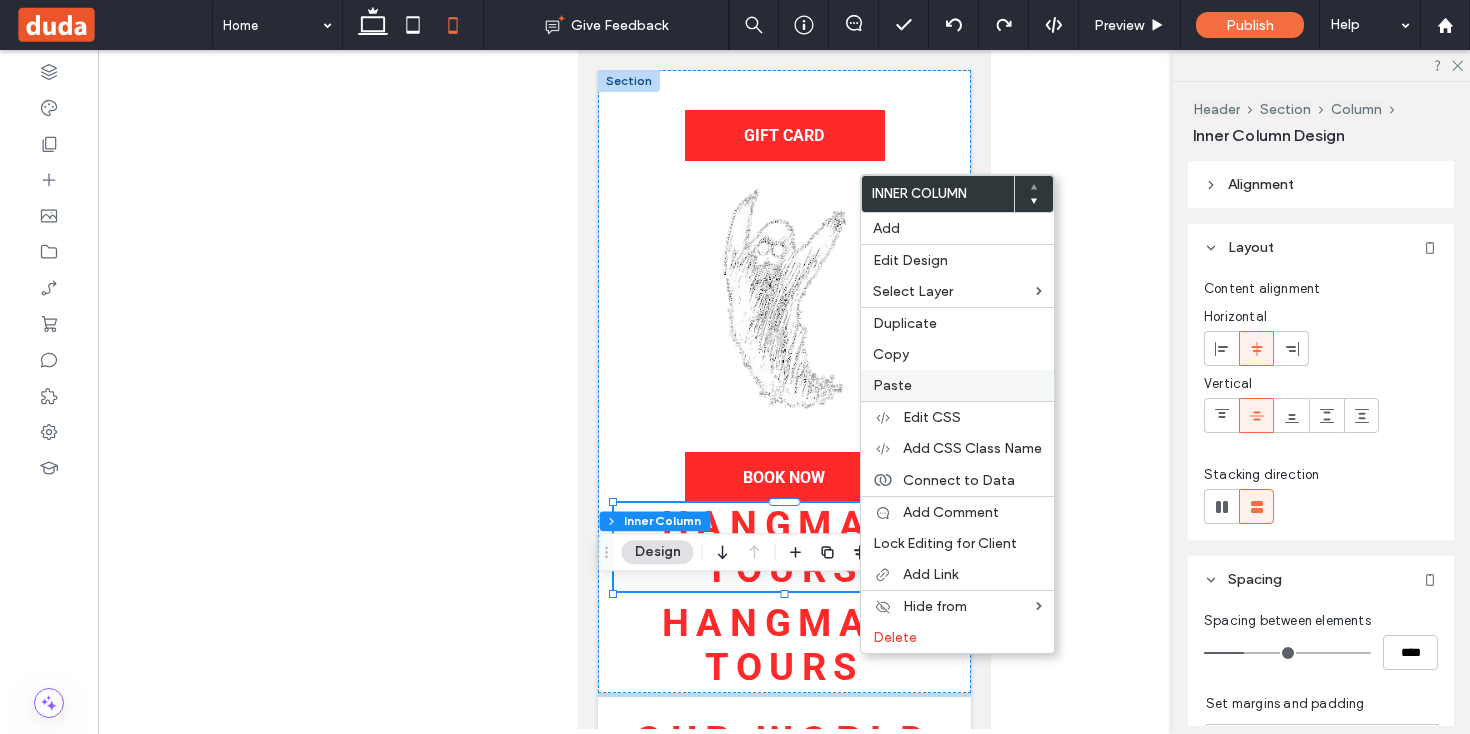 click on "Paste" at bounding box center (957, 385) 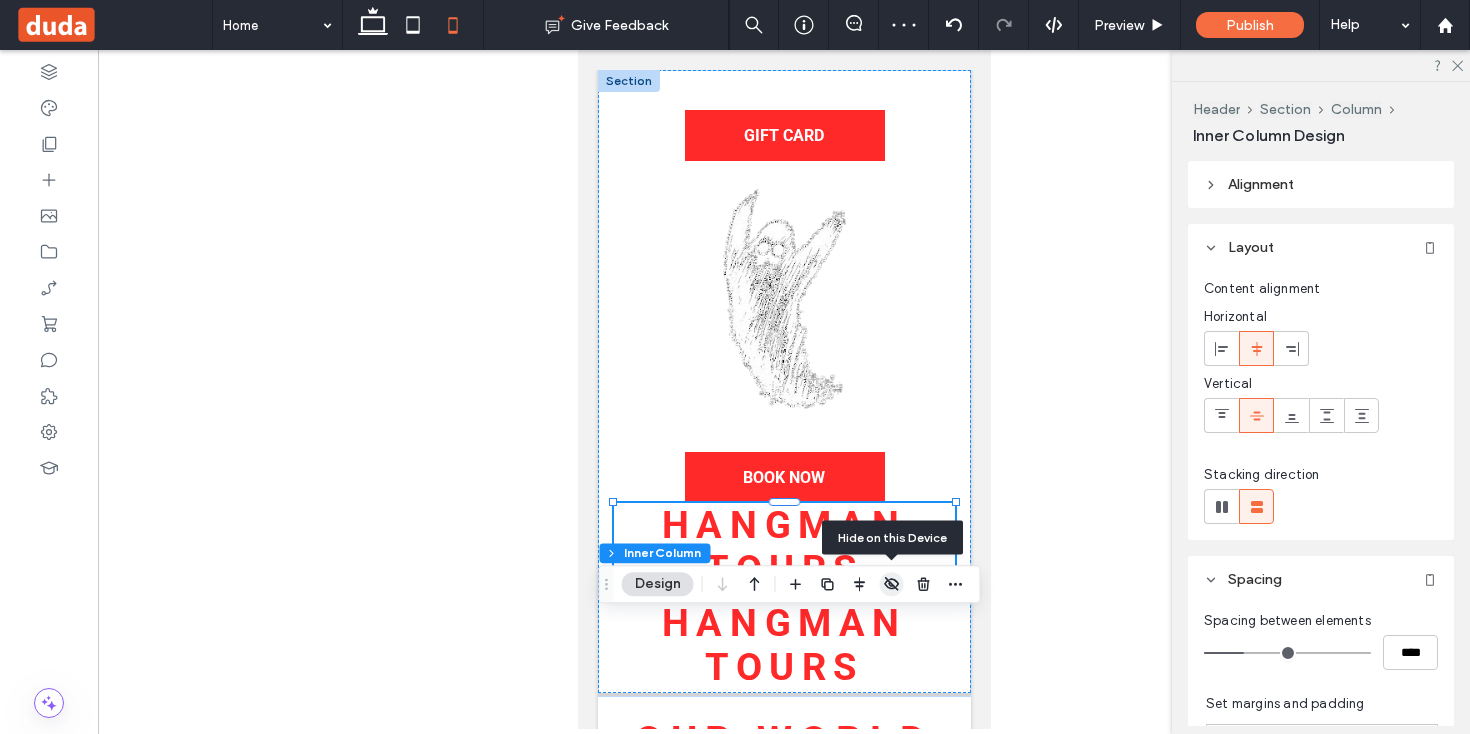click 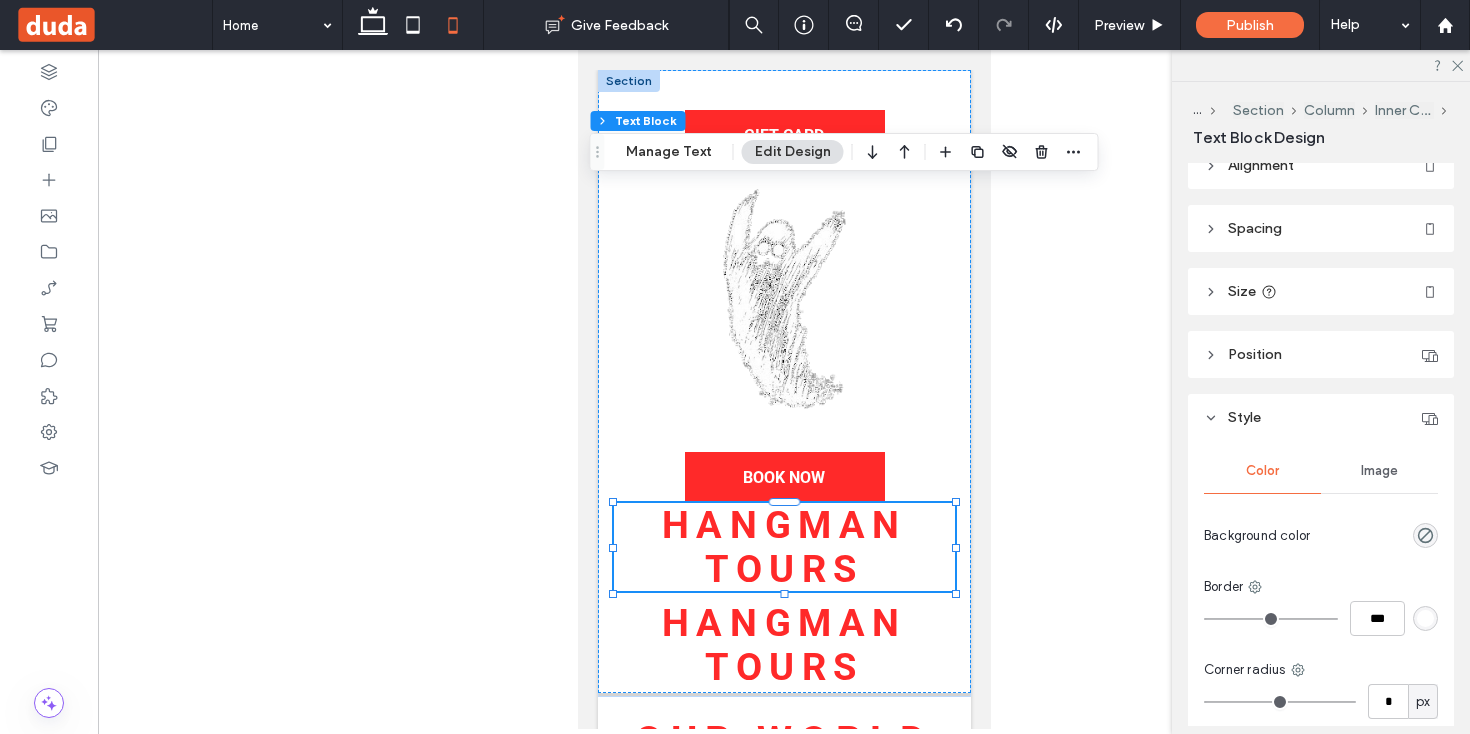 scroll, scrollTop: 29, scrollLeft: 0, axis: vertical 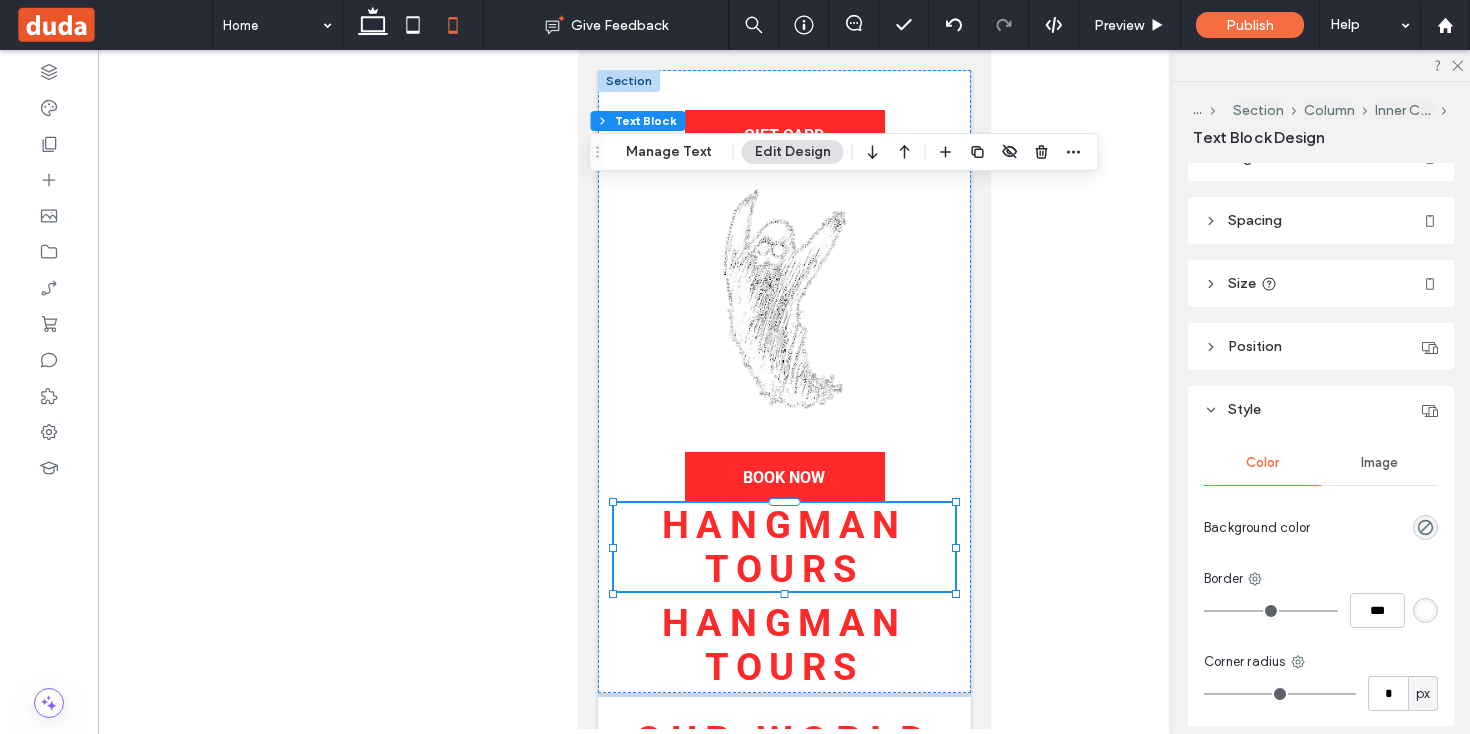 click on "Spacing" at bounding box center [1321, 220] 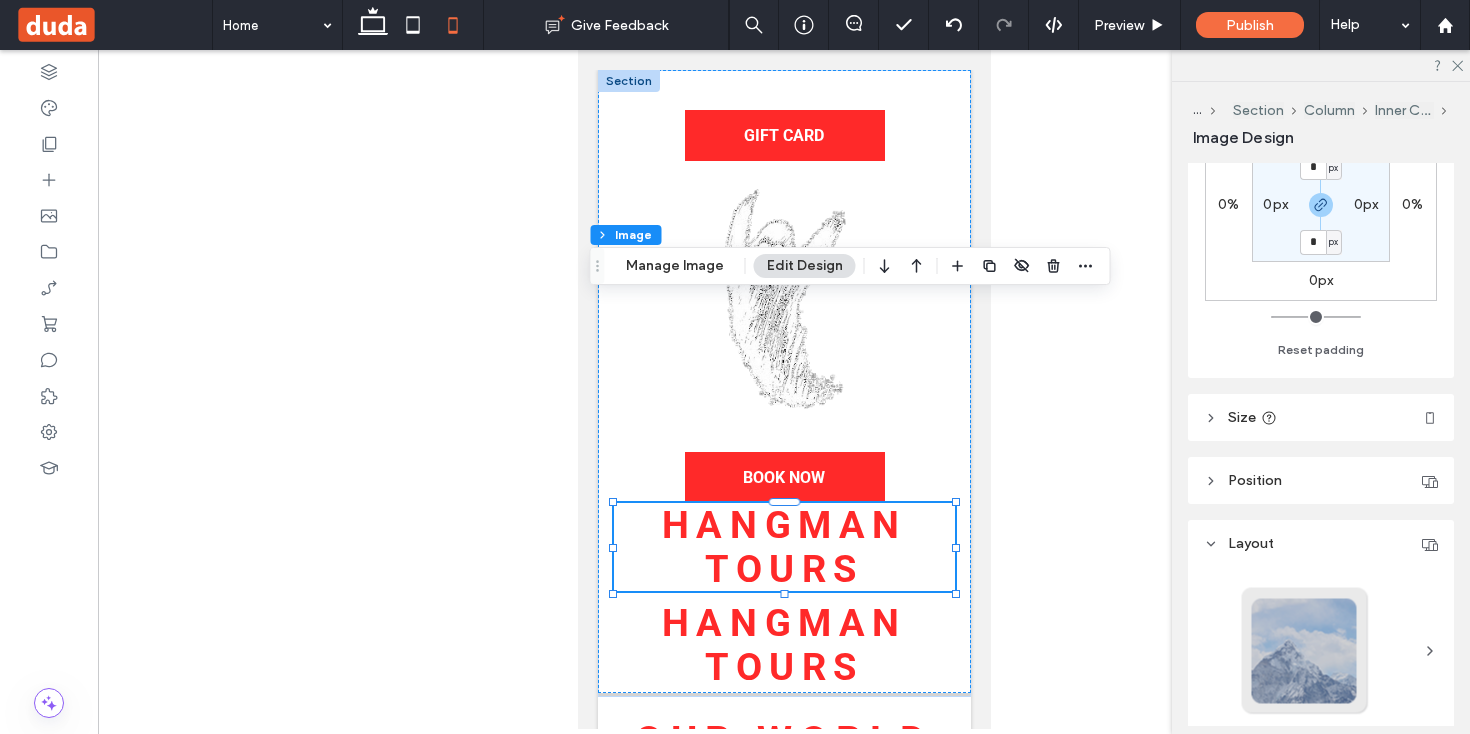 scroll, scrollTop: 226, scrollLeft: 0, axis: vertical 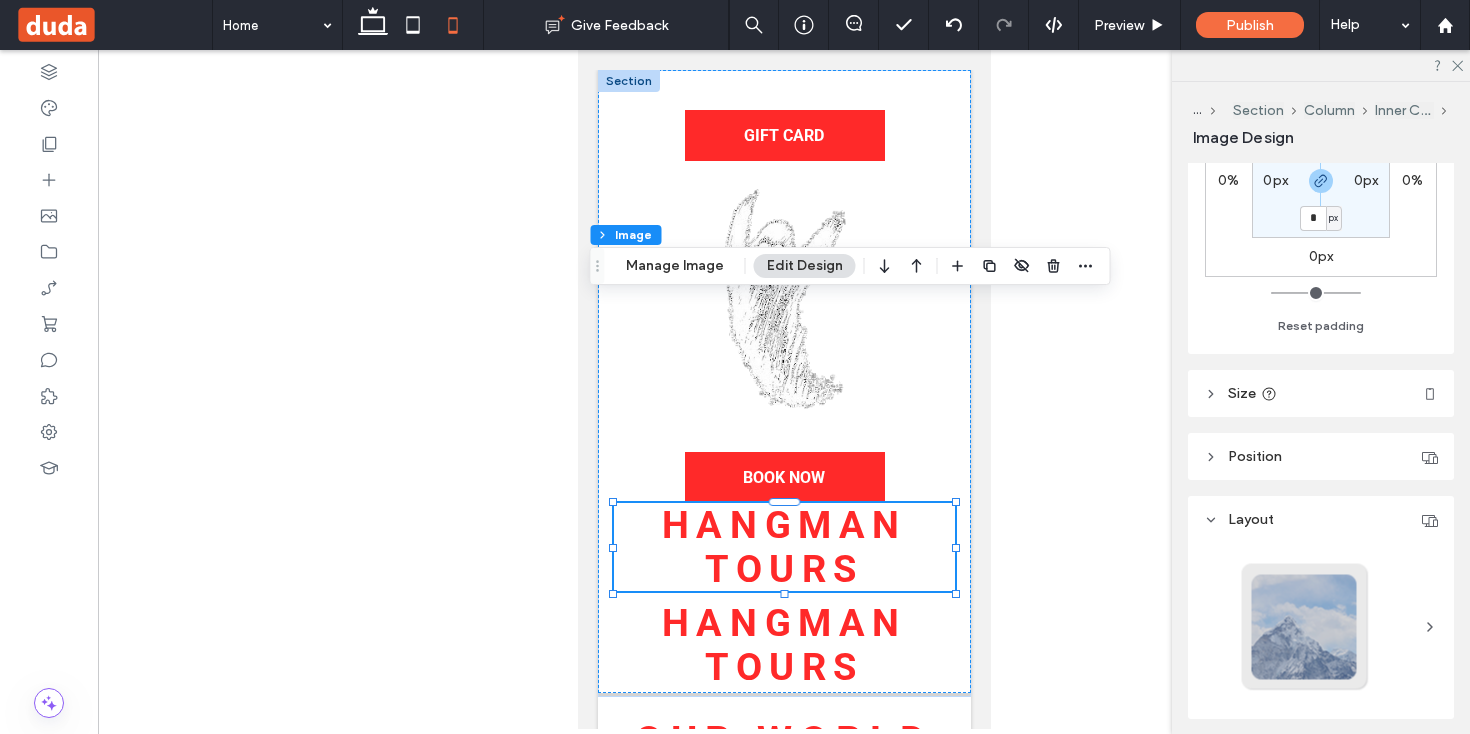 click on "Size" at bounding box center (1321, 393) 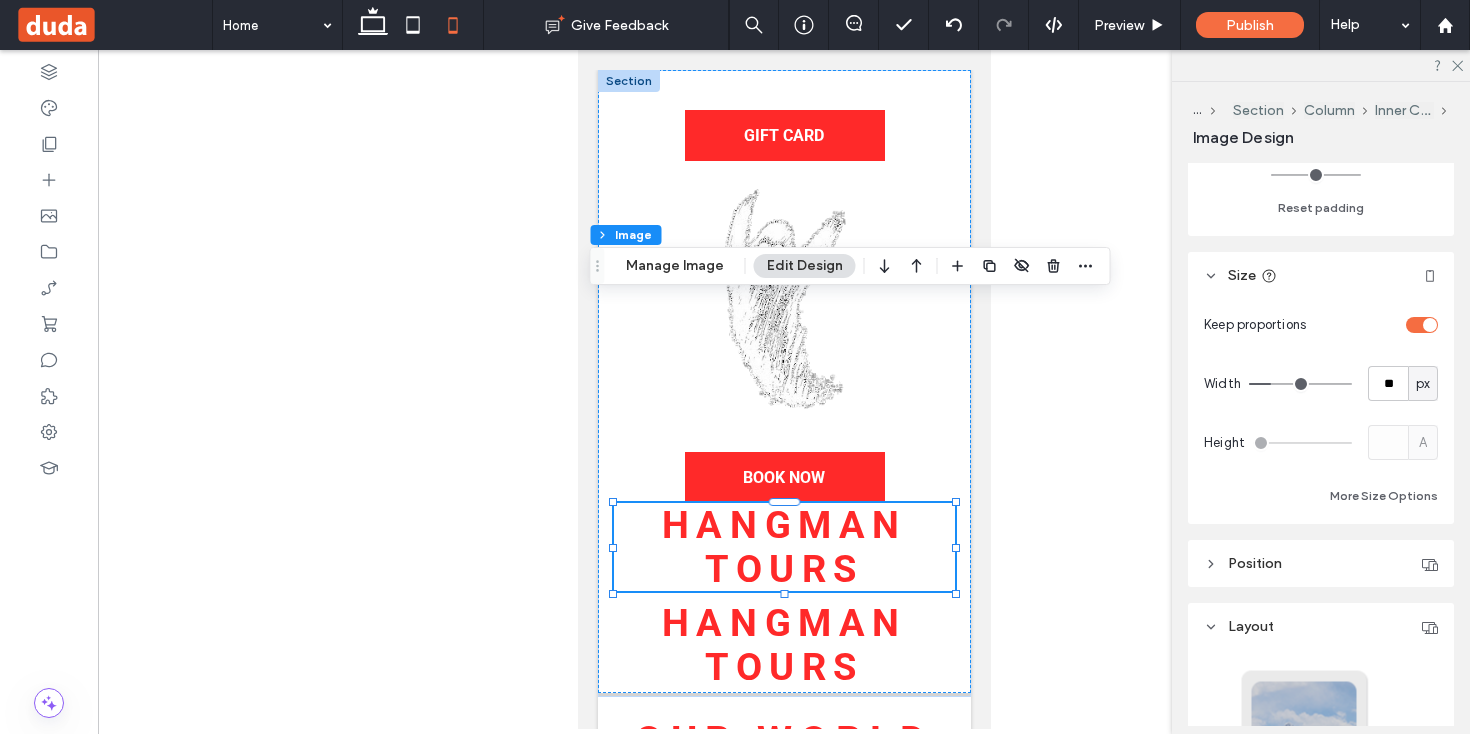 scroll, scrollTop: 348, scrollLeft: 0, axis: vertical 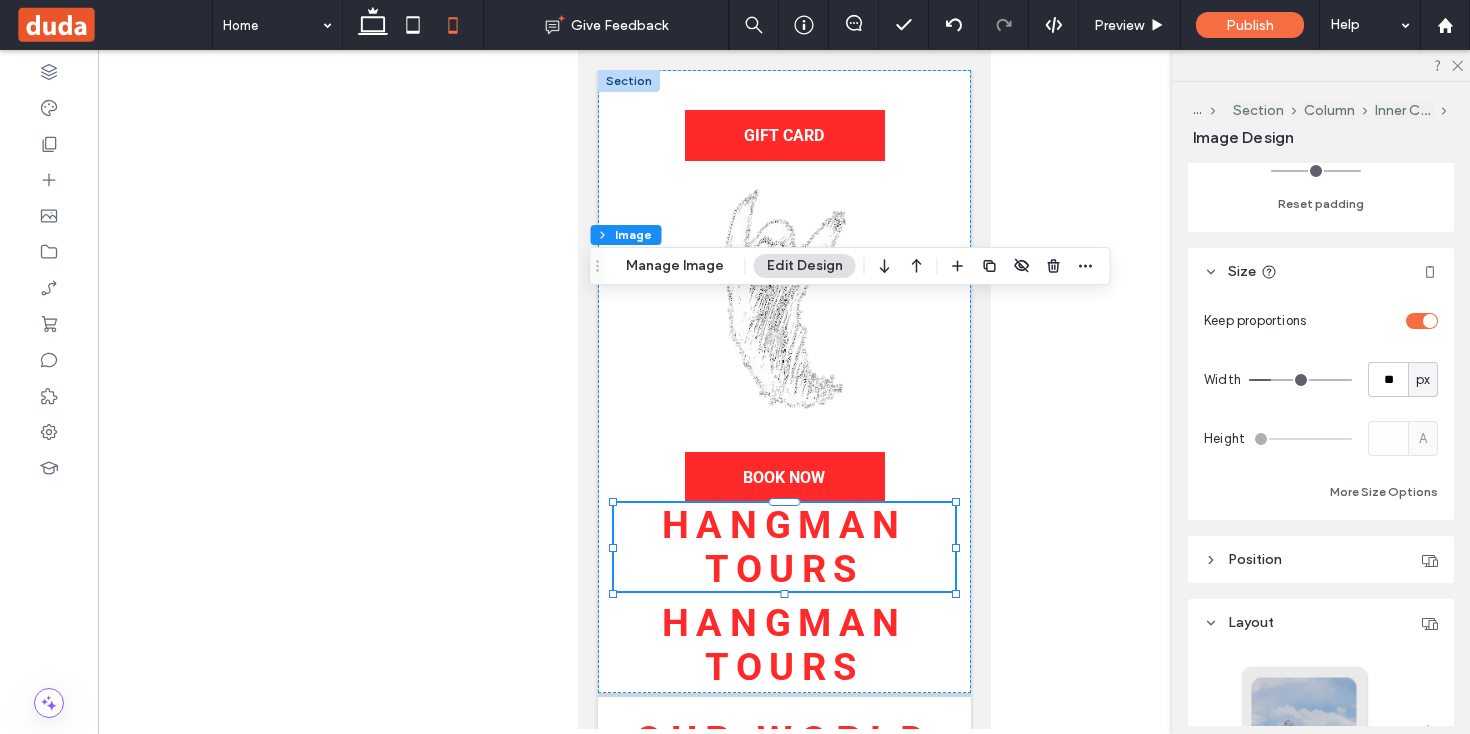 click on "Position" at bounding box center [1321, 559] 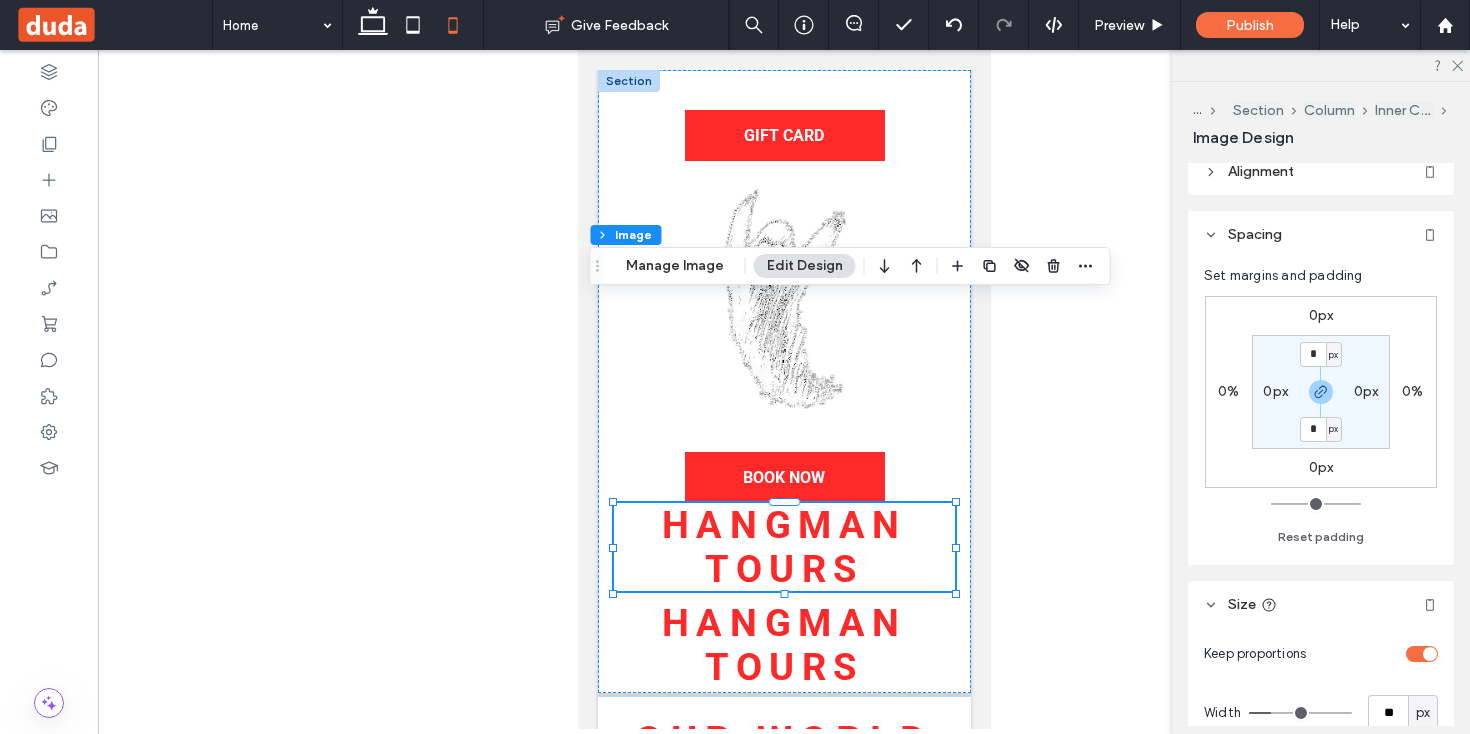 scroll, scrollTop: 0, scrollLeft: 0, axis: both 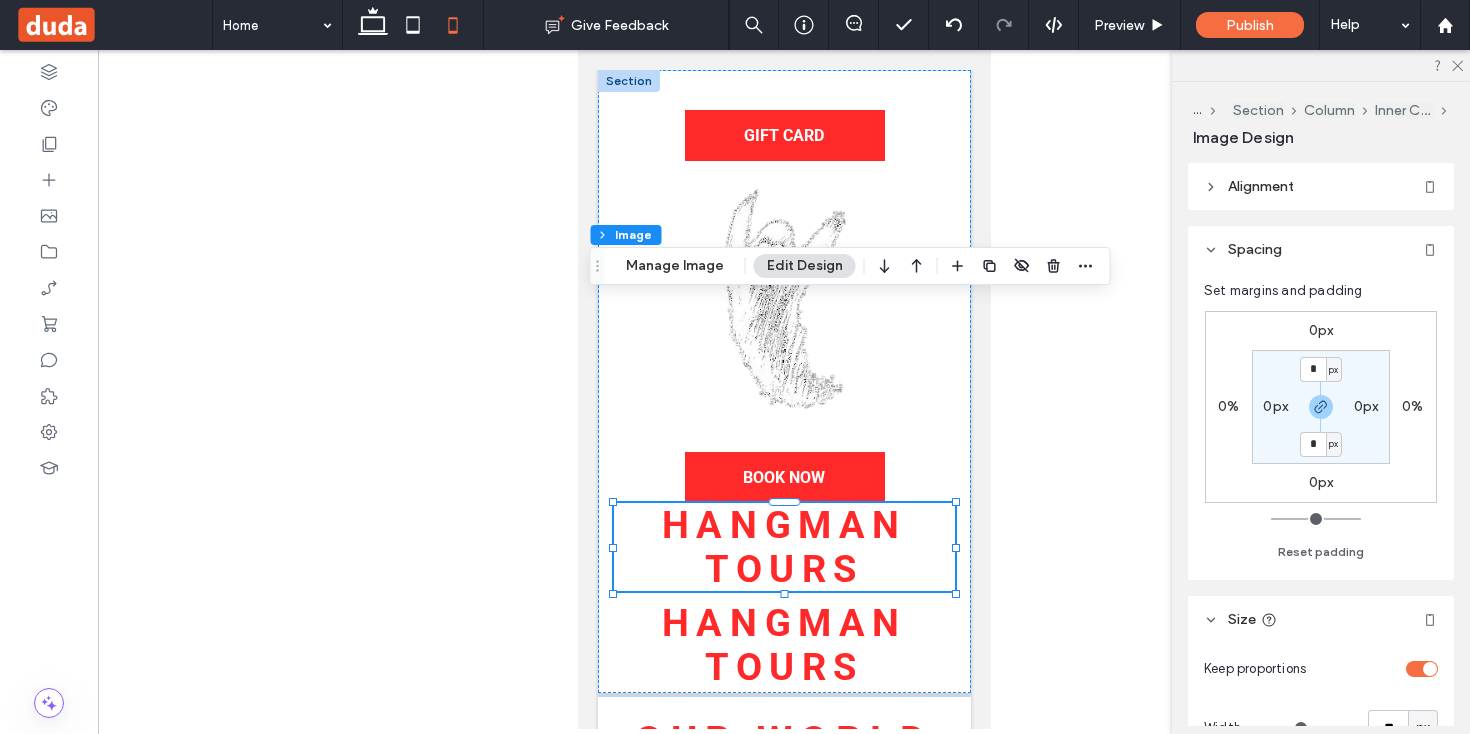 click on "Alignment" at bounding box center [1321, 186] 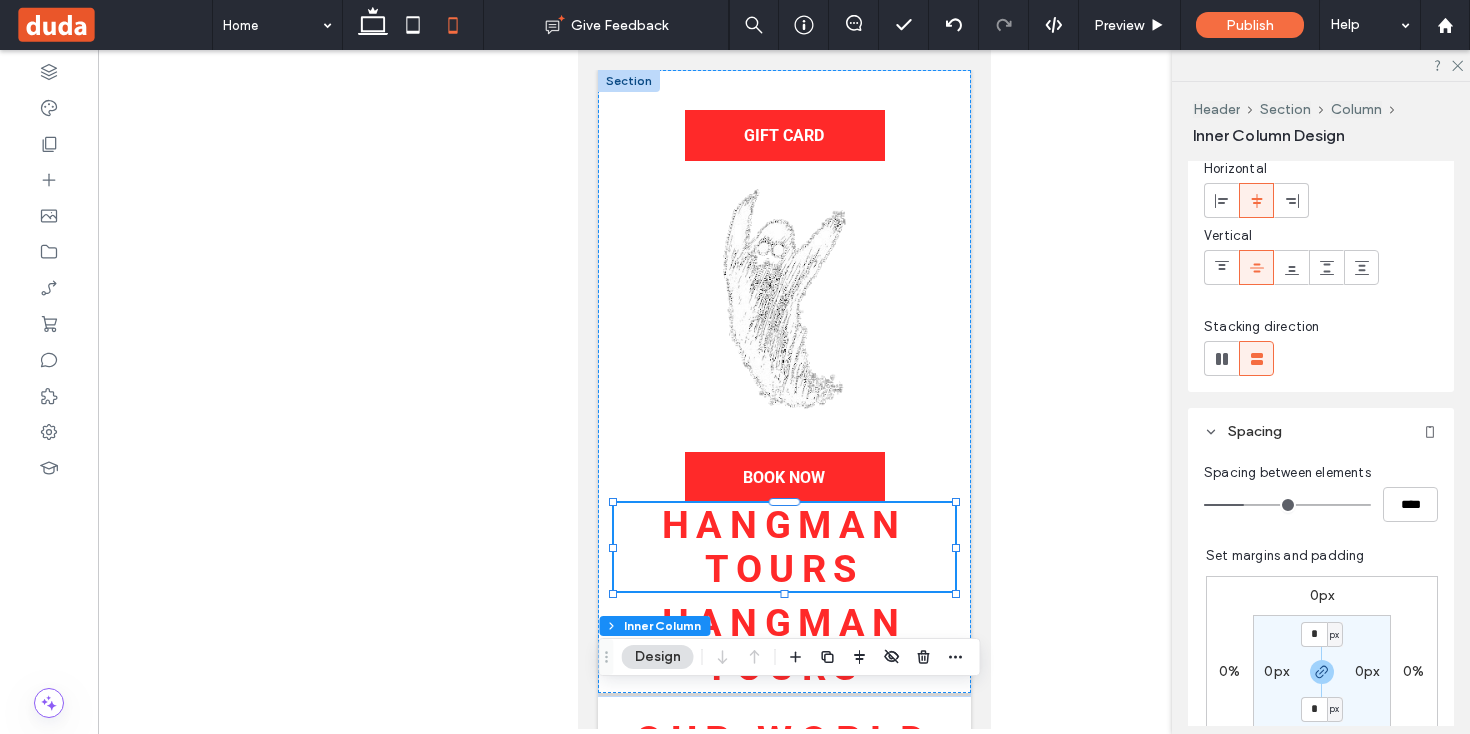 scroll, scrollTop: 156, scrollLeft: 0, axis: vertical 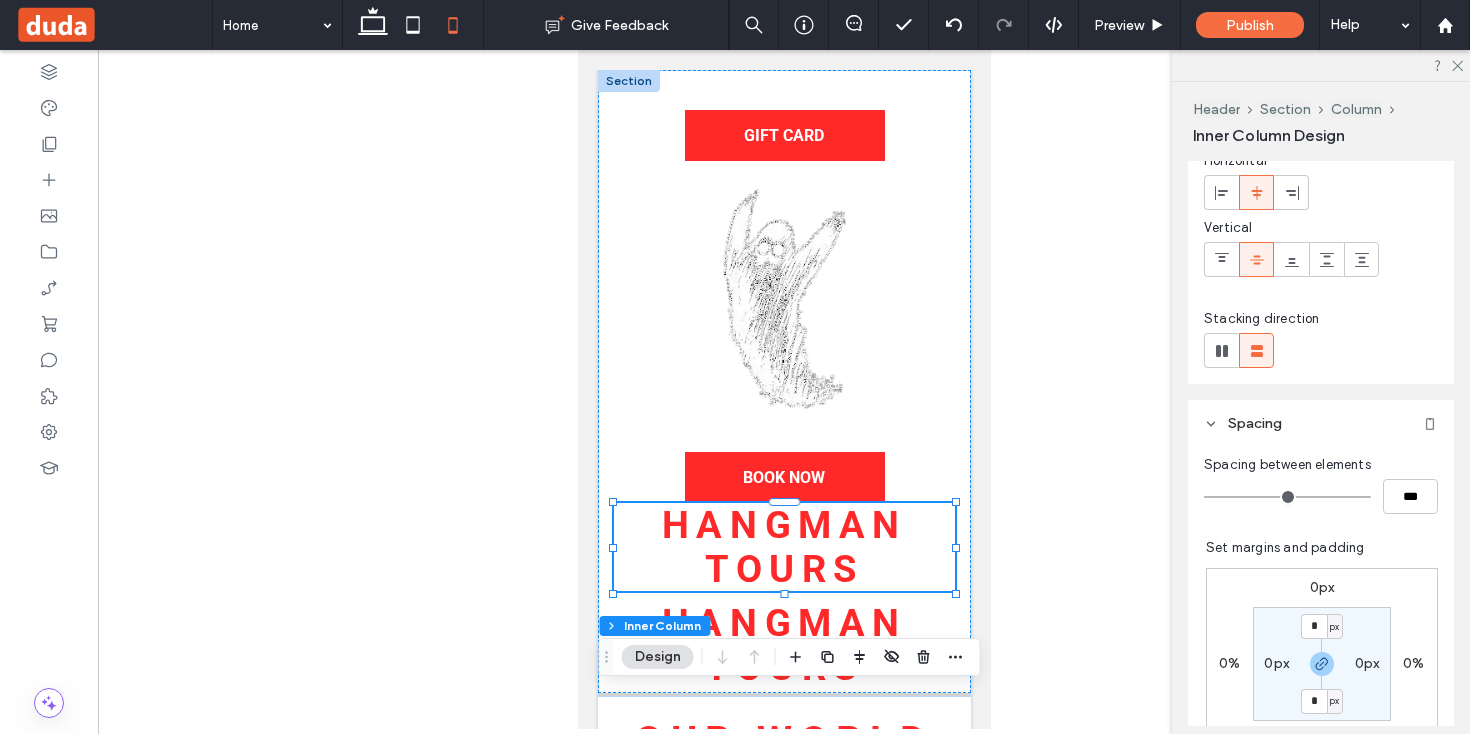 drag, startPoint x: 1247, startPoint y: 499, endPoint x: 1123, endPoint y: 487, distance: 124.57929 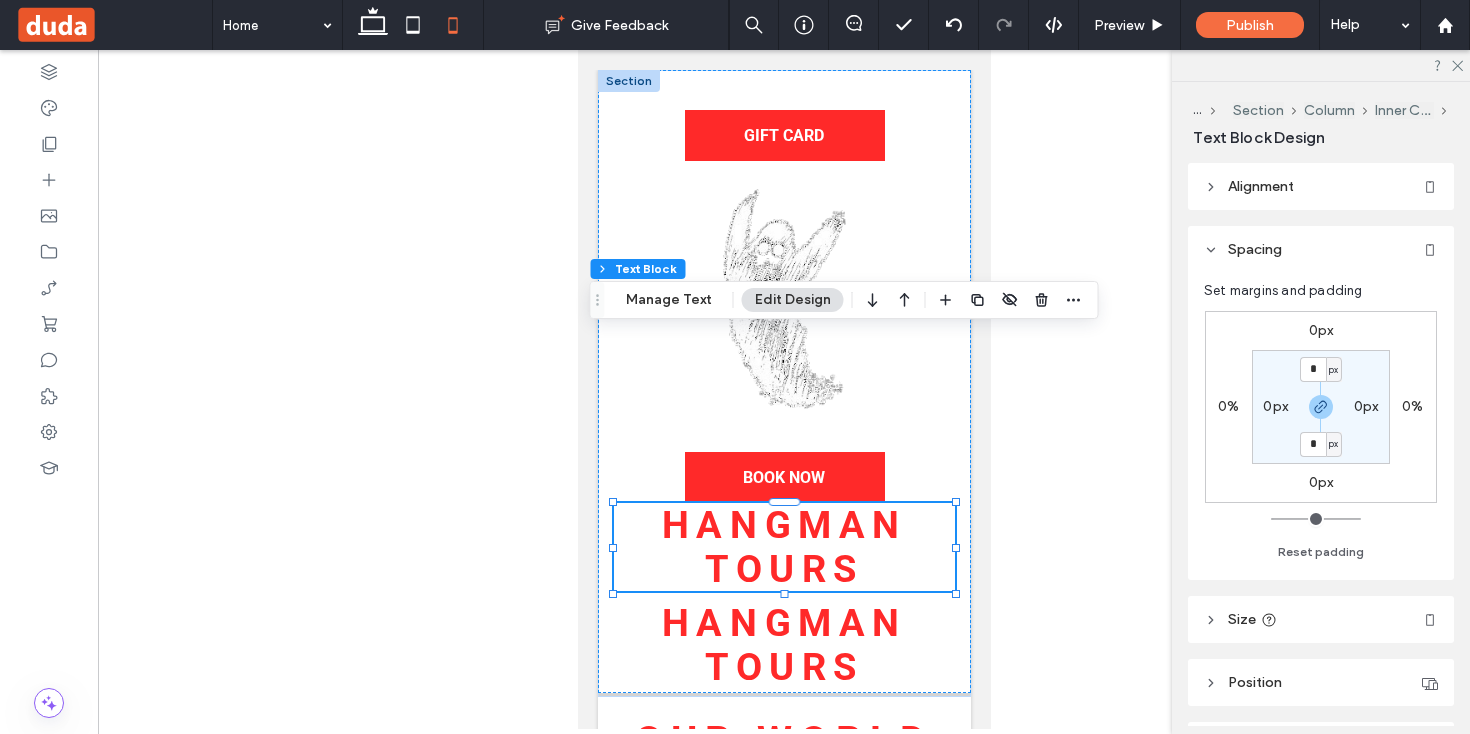 click on "0px" at bounding box center [1321, 330] 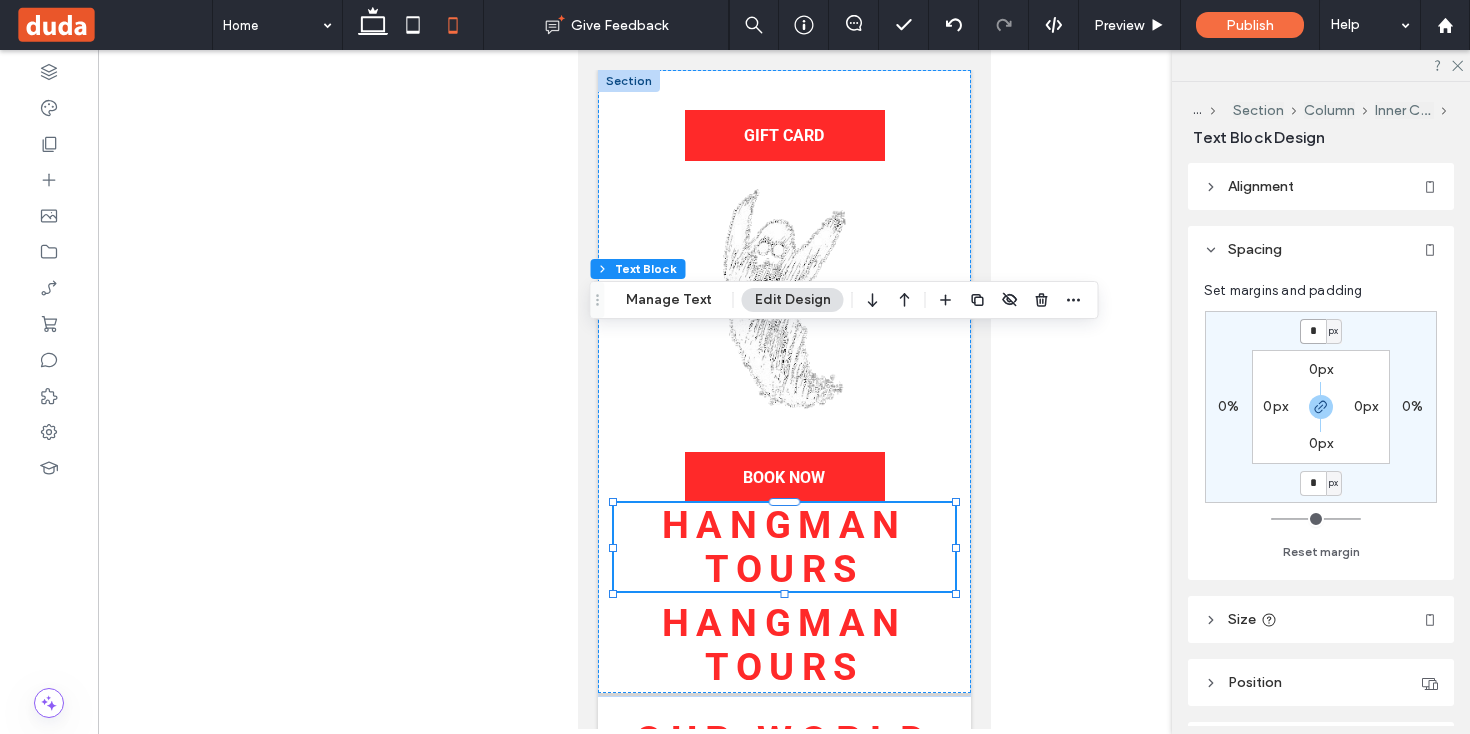 click on "*" at bounding box center (1313, 331) 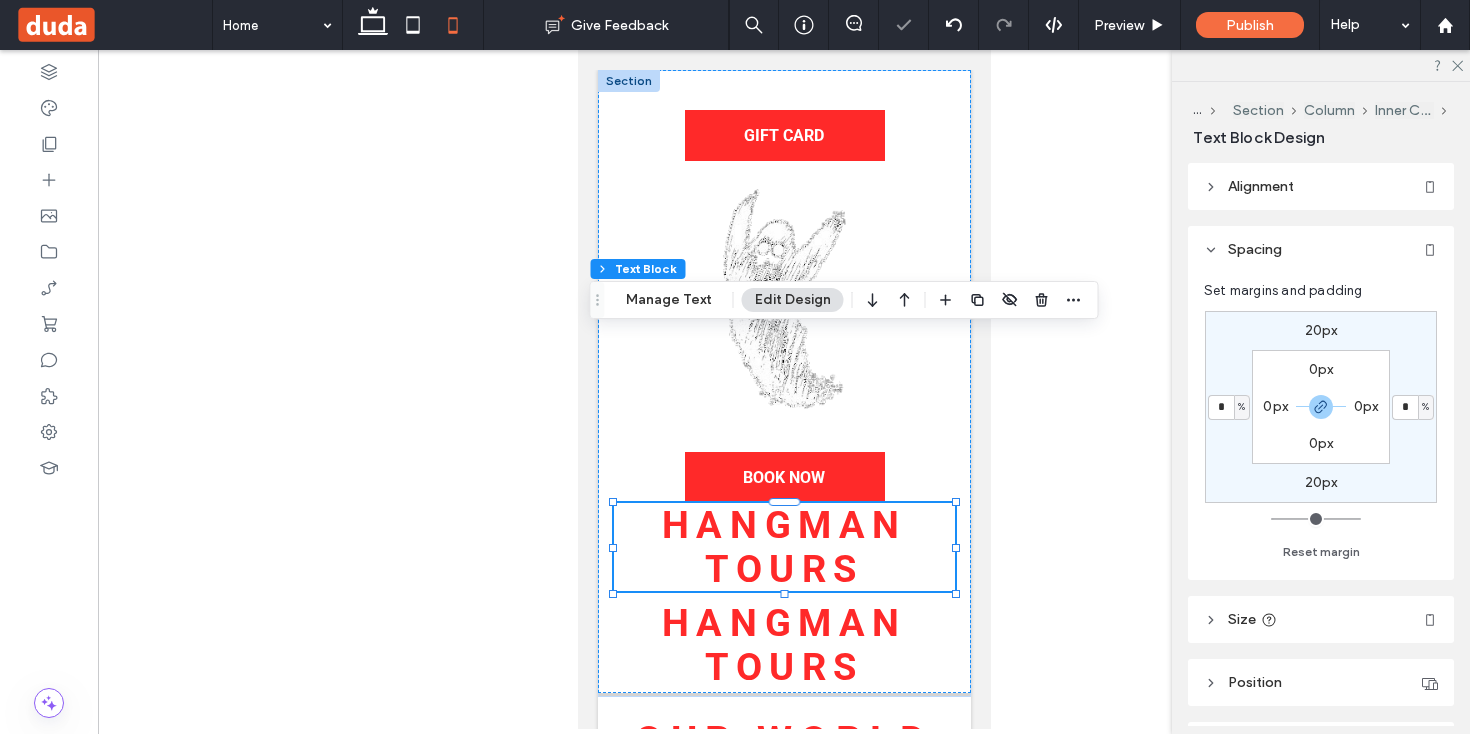click on "20px" at bounding box center [1321, 482] 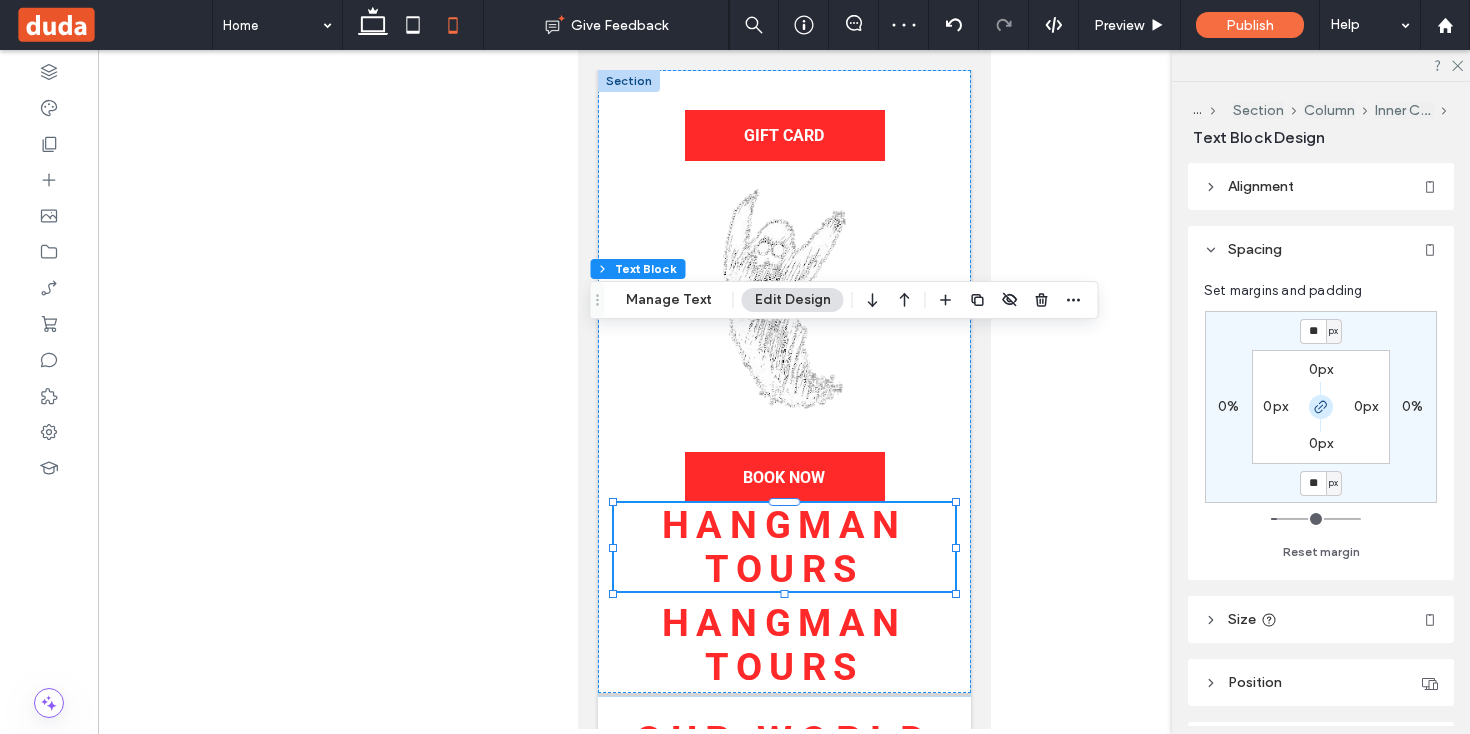 click 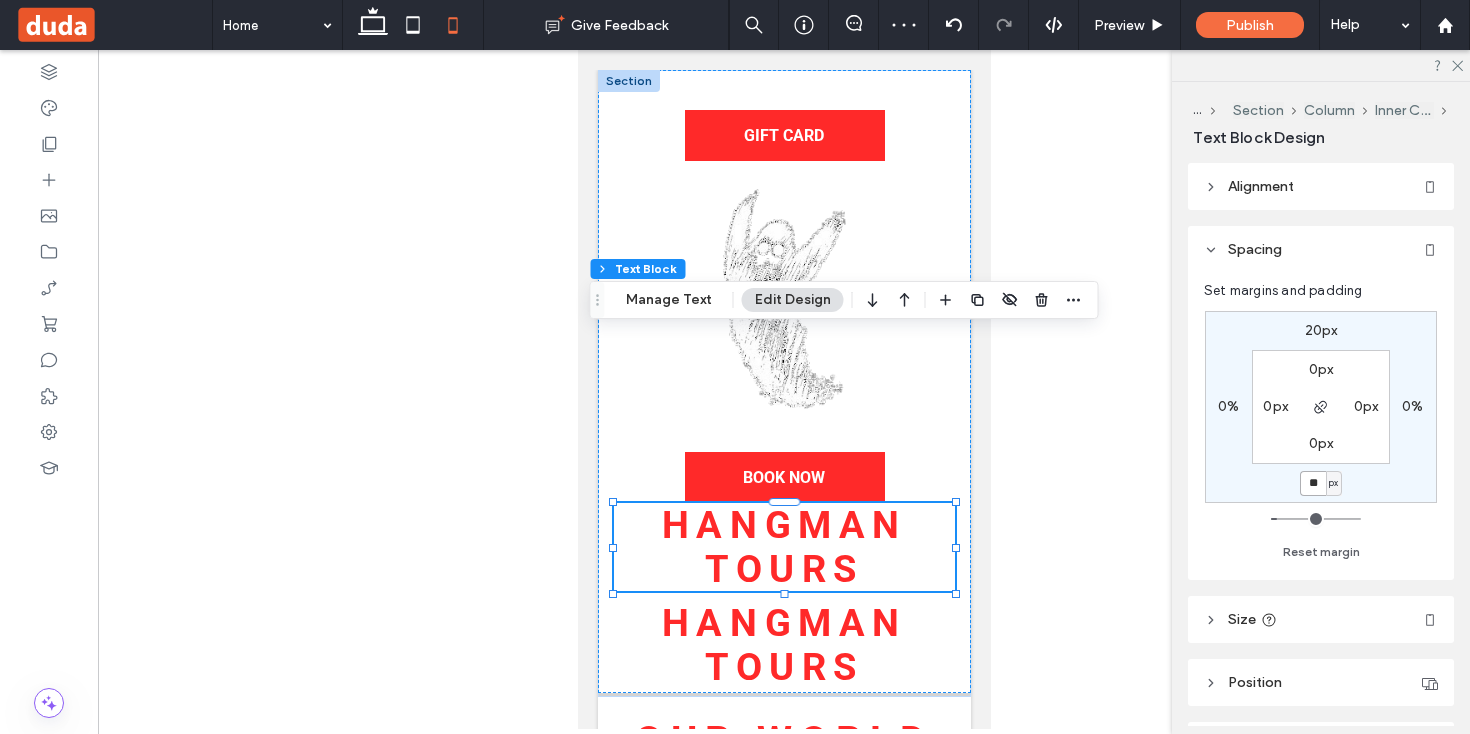 click on "**" at bounding box center [1313, 483] 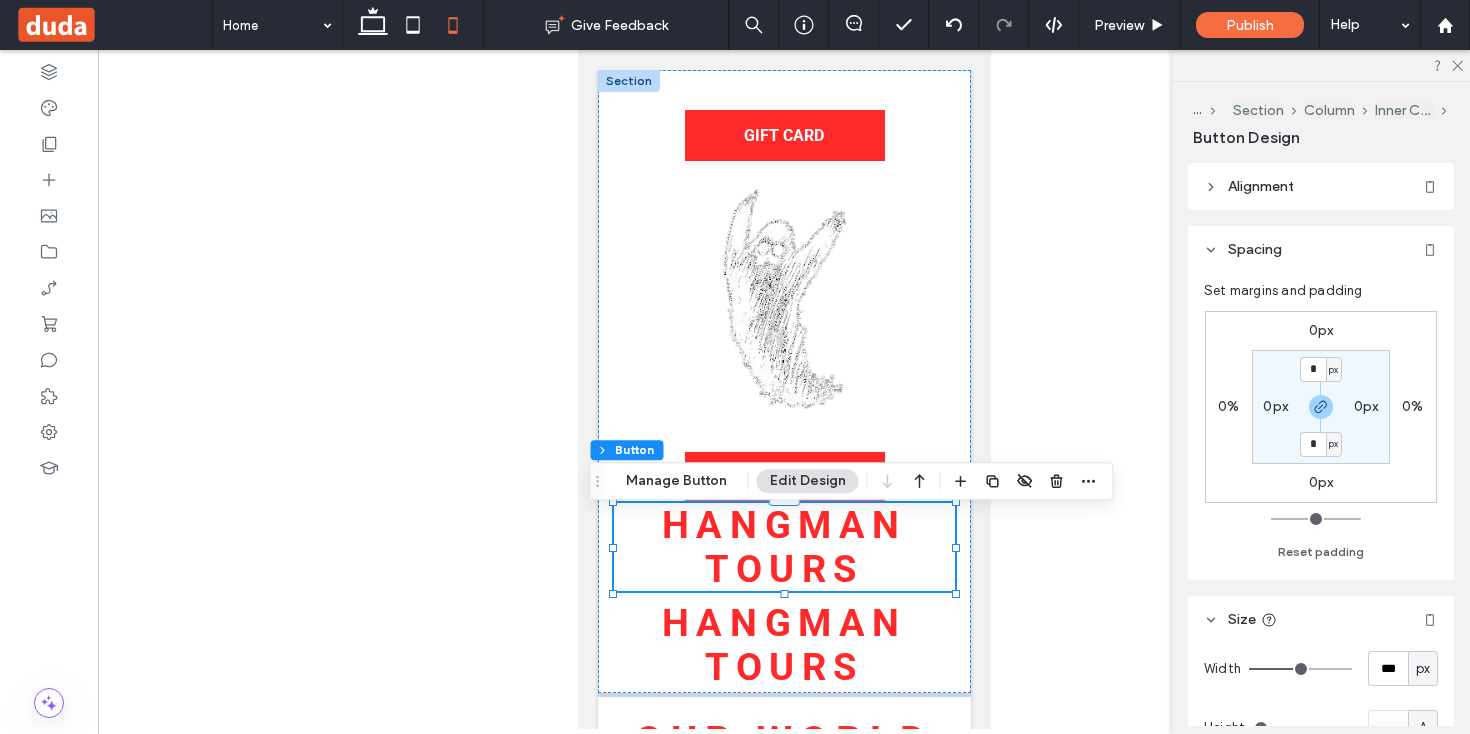 click at bounding box center (784, 389) 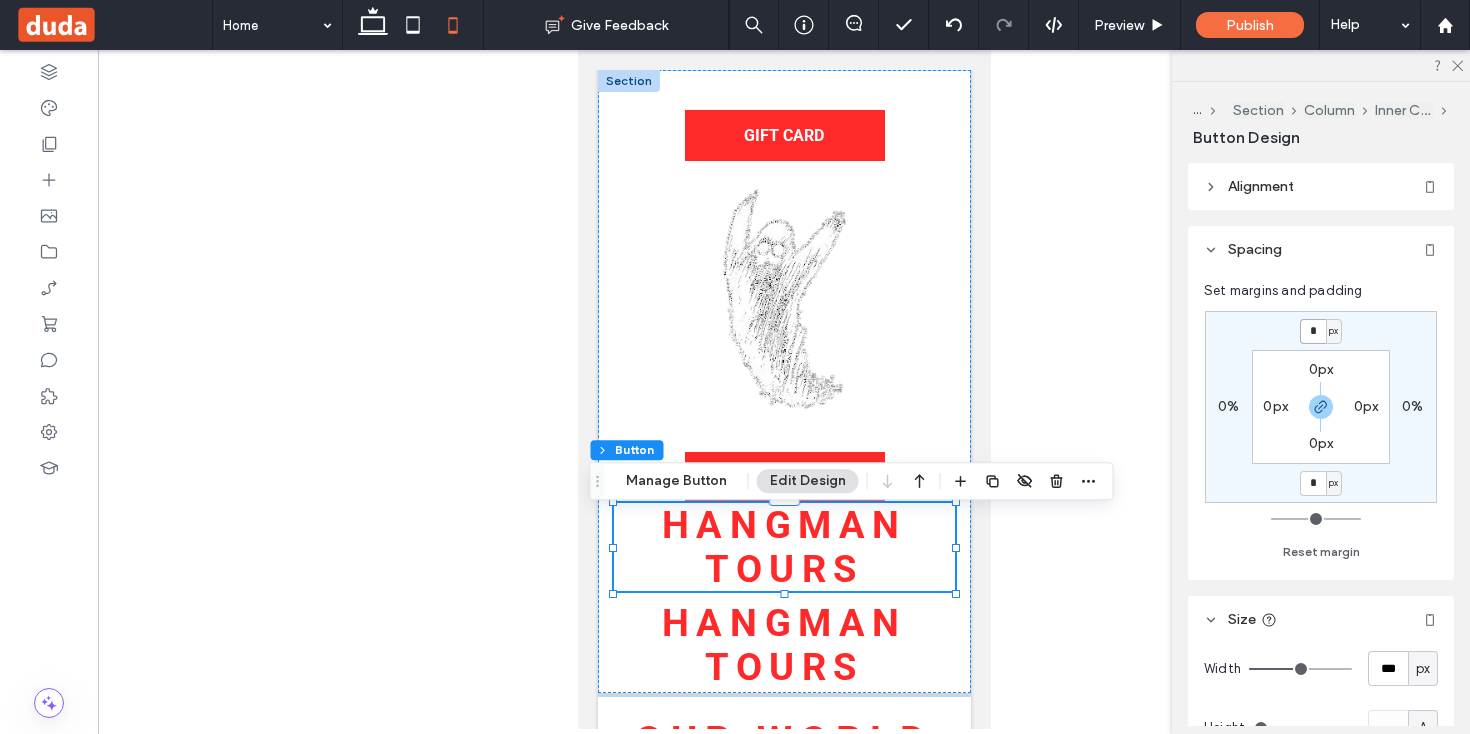 click on "*" at bounding box center [1313, 331] 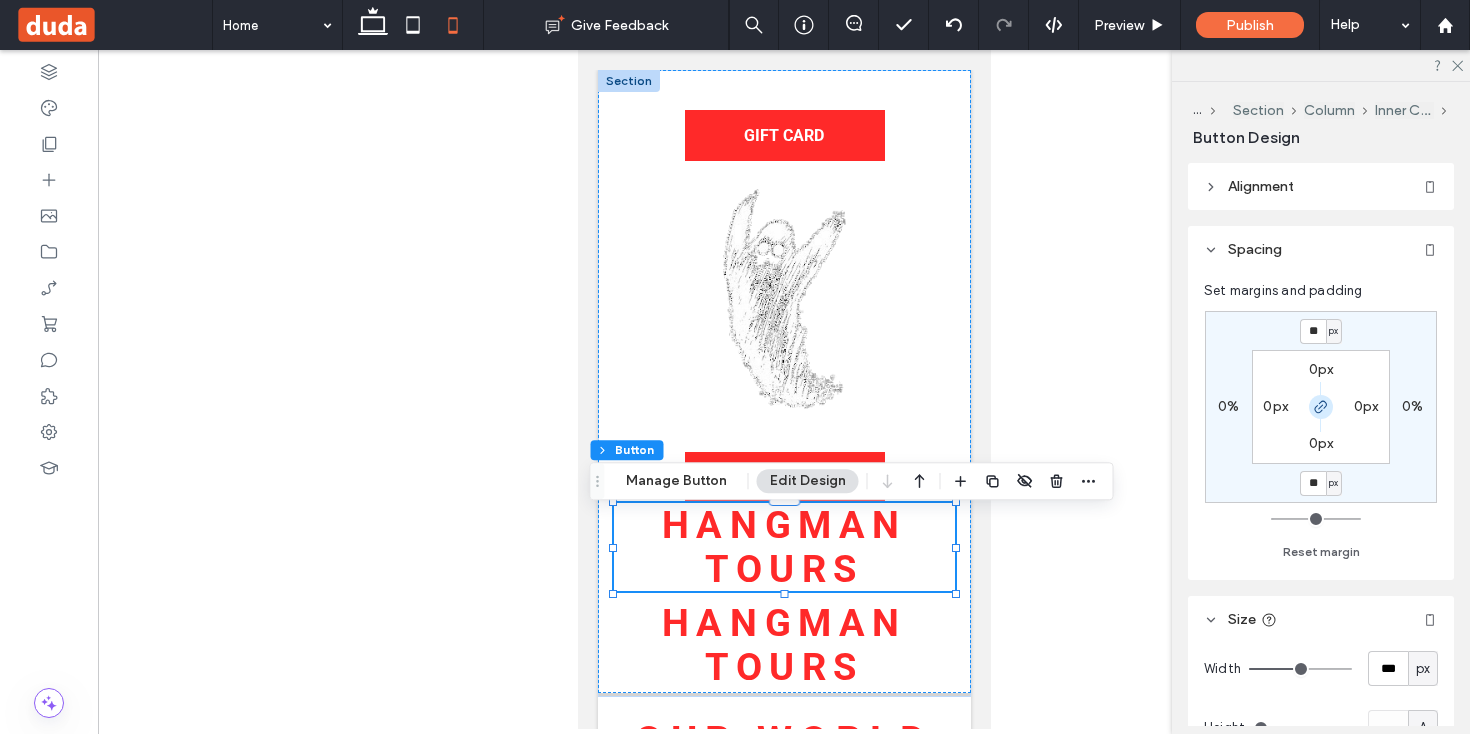 click 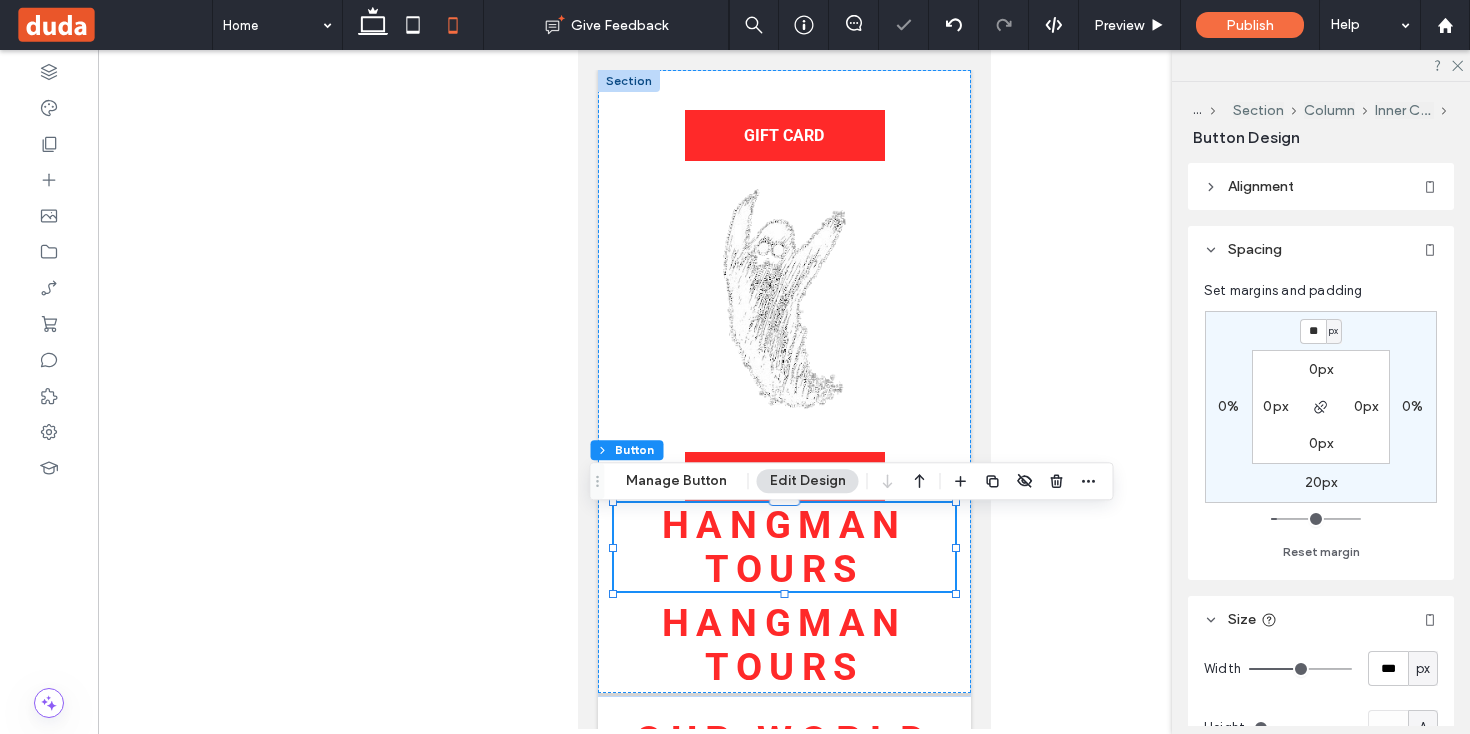click on "20px" at bounding box center [1321, 482] 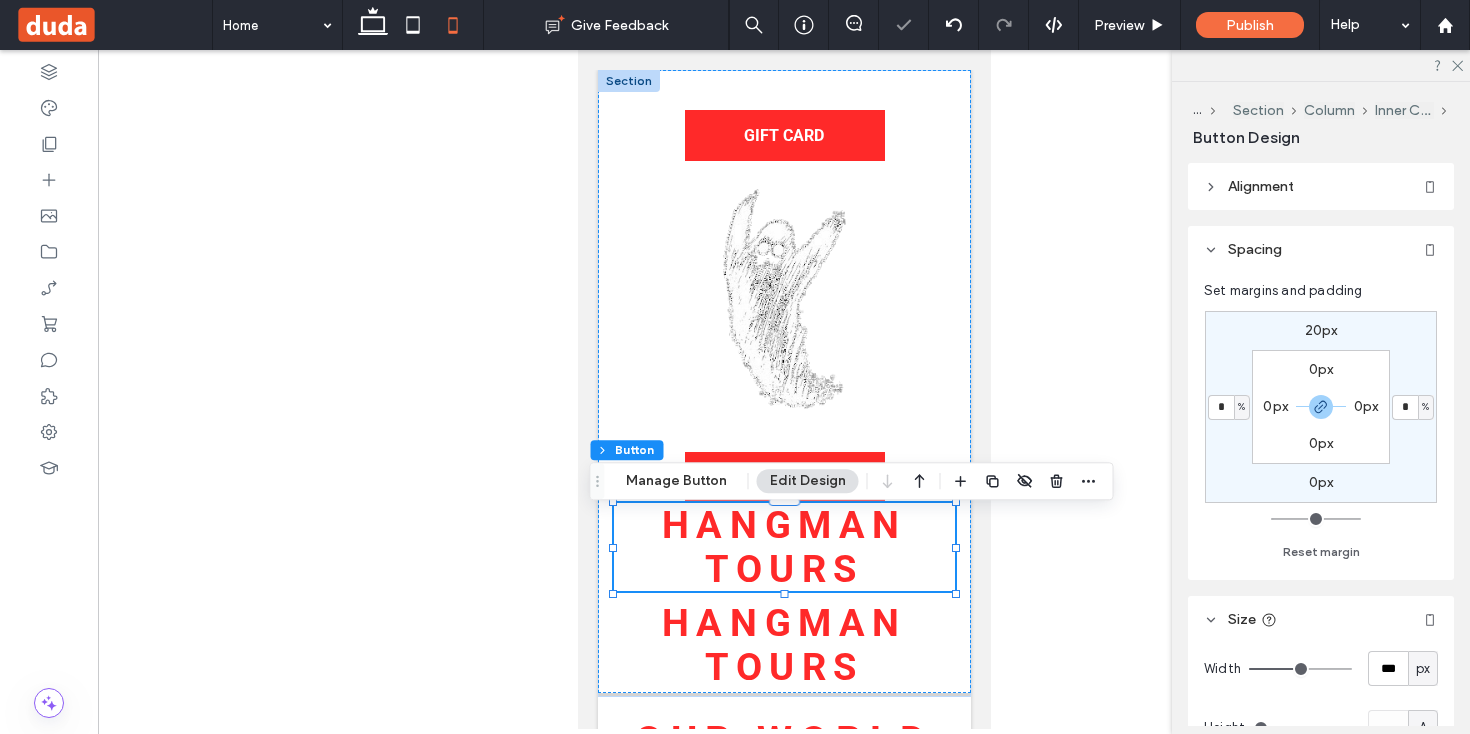 click at bounding box center (784, 389) 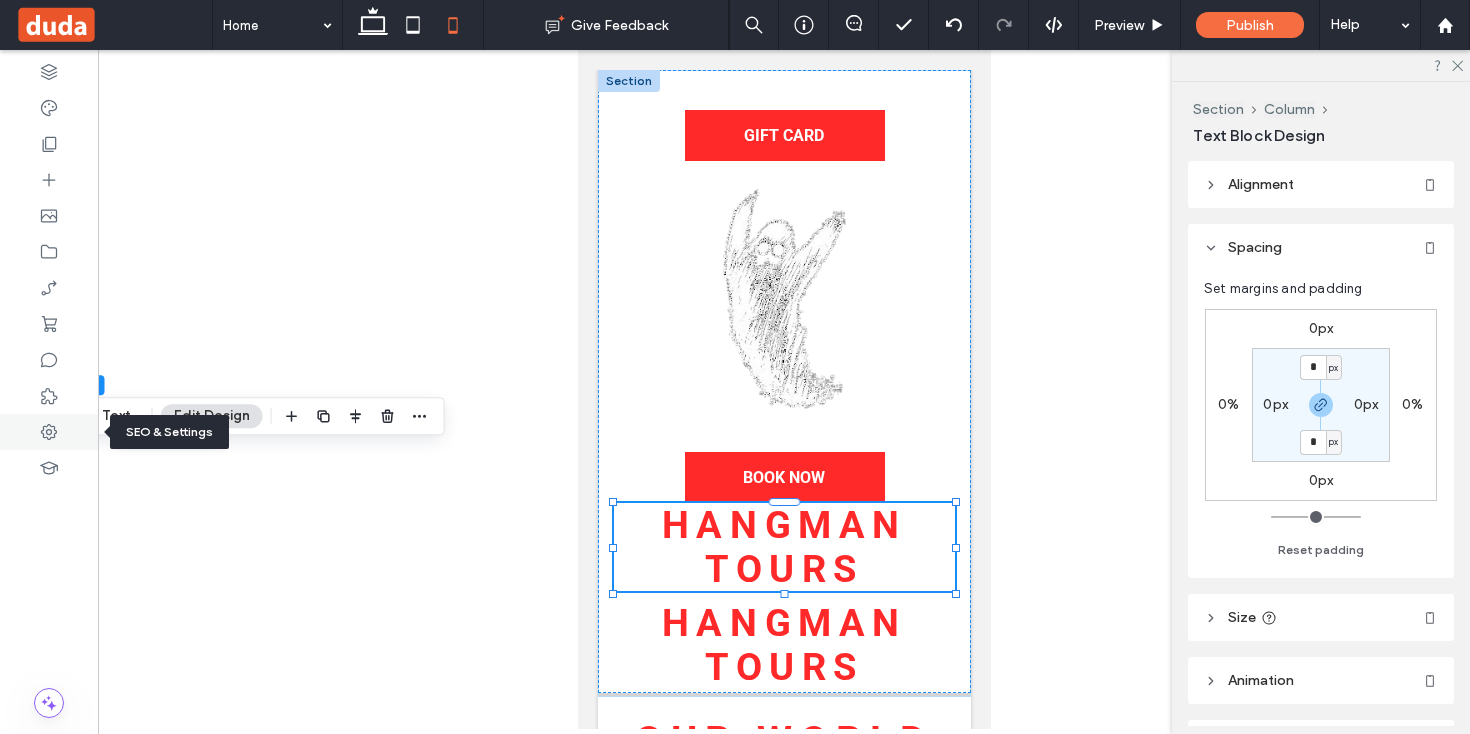 drag, startPoint x: 540, startPoint y: 561, endPoint x: 18, endPoint y: 416, distance: 541.7647 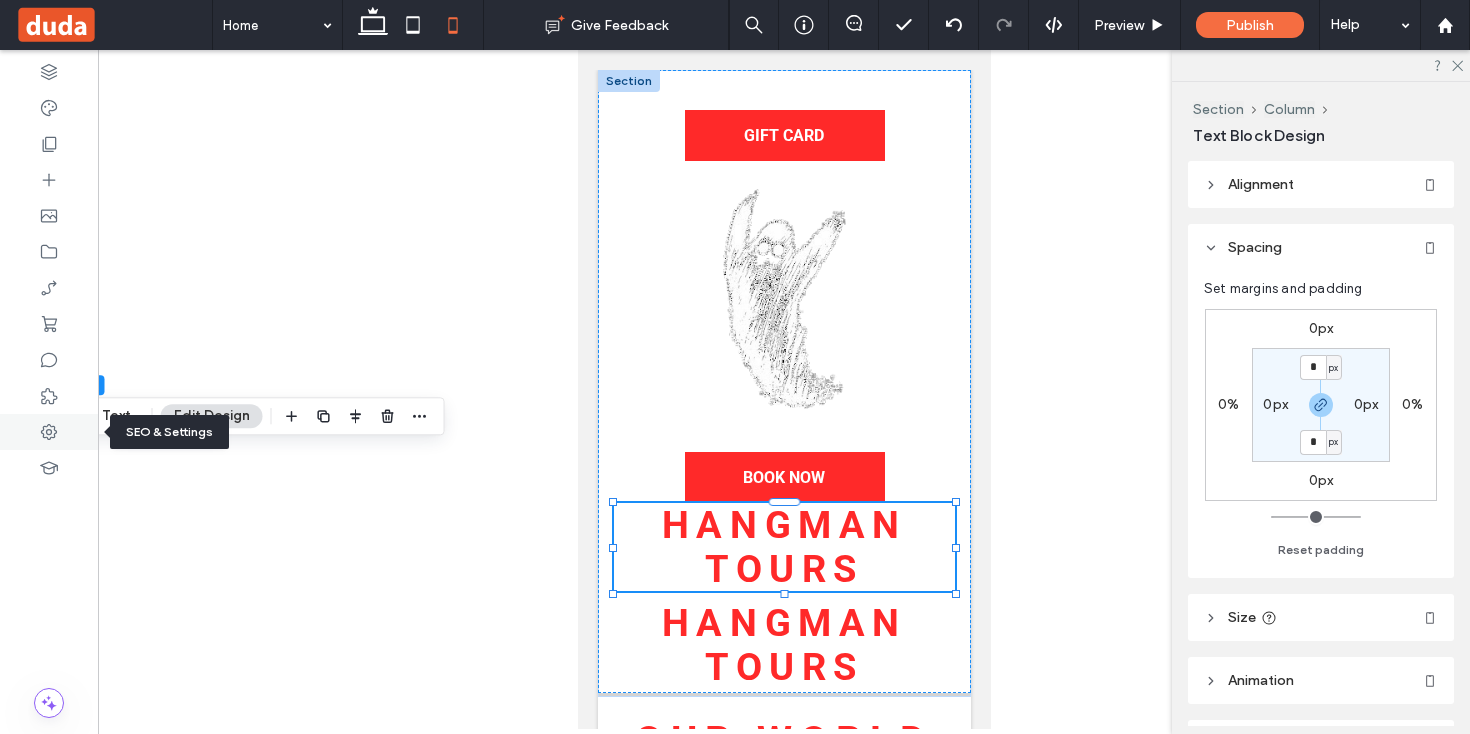 click on "Section Column Text Block Manage Text Edit Design Section Column Text Block Design Alignment Spacing Set margins and padding 0px 0% 0px 0% * px 0px * px 0px Reset padding Size Width *** % Height A More Size Options Animation Trigger None Position Position type Default Style Color Image Background color Border *** Corner radius * px" at bounding box center [735, 392] 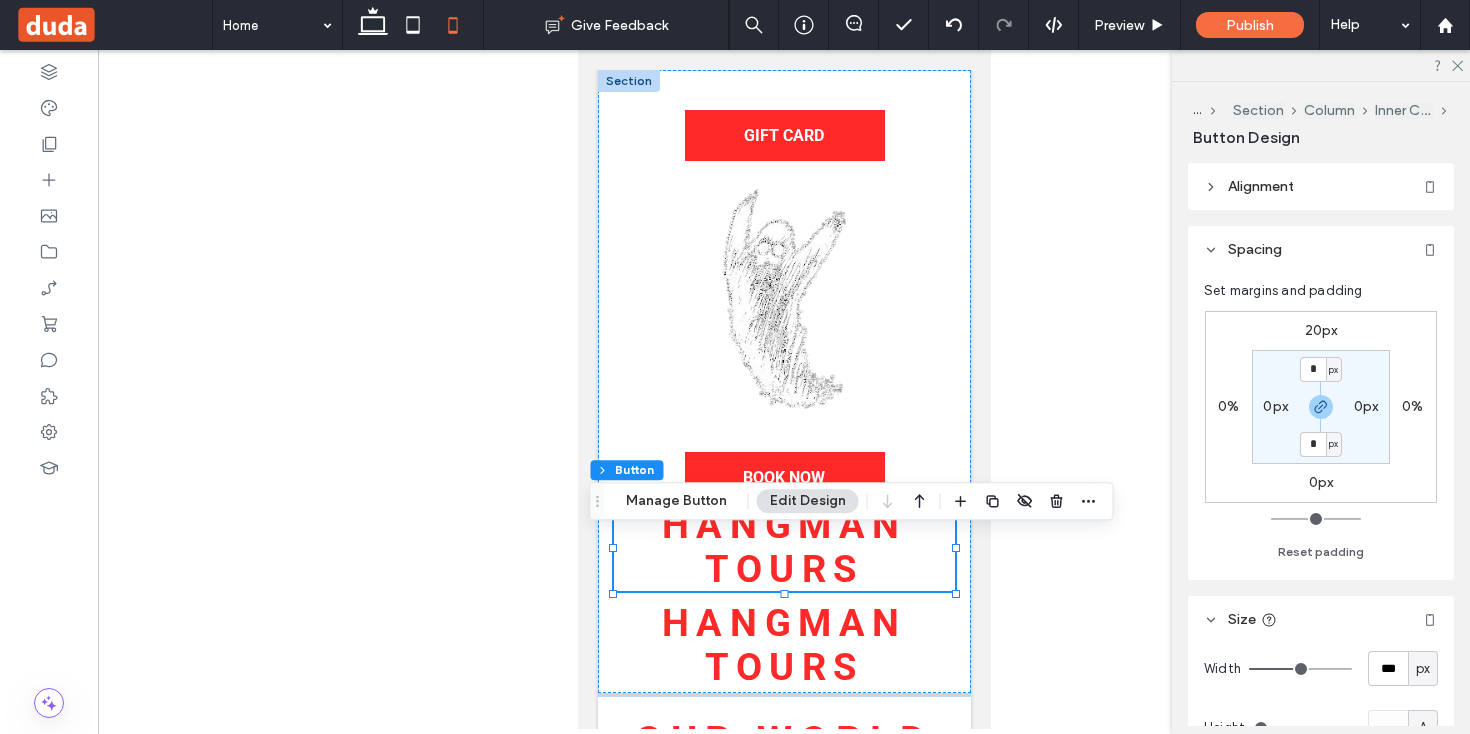 click on "0px" at bounding box center (1321, 482) 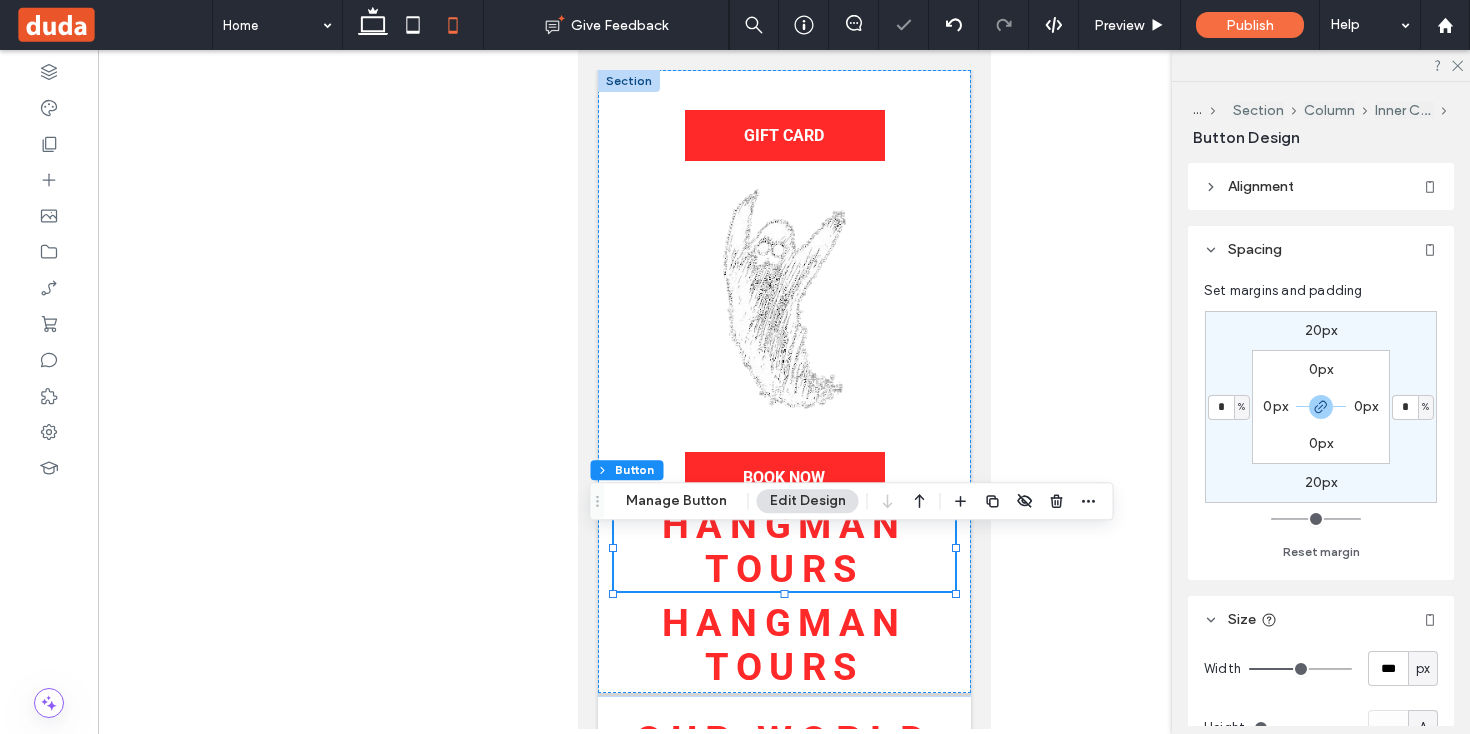click at bounding box center [784, 389] 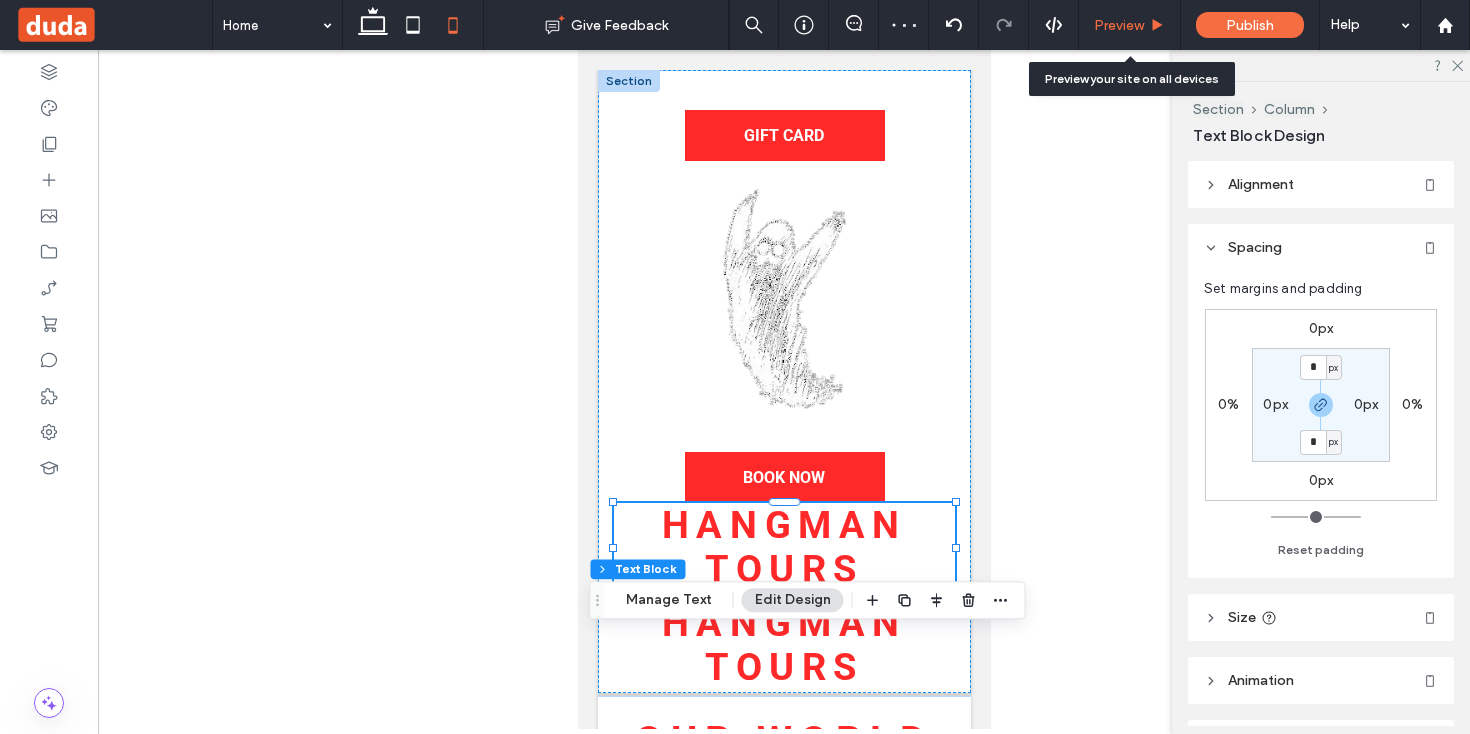 click on "Preview" at bounding box center [1119, 25] 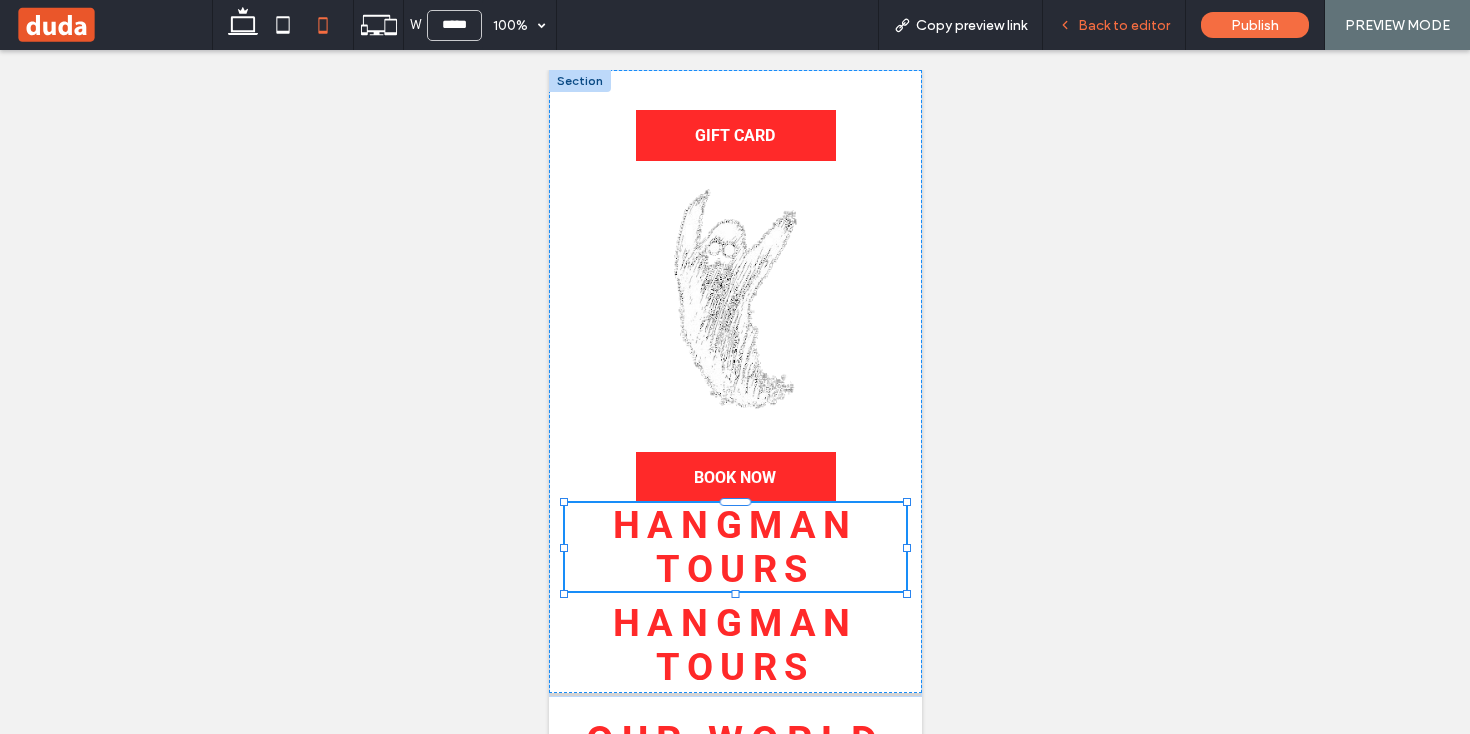 click on "Back to editor" at bounding box center (1114, 25) 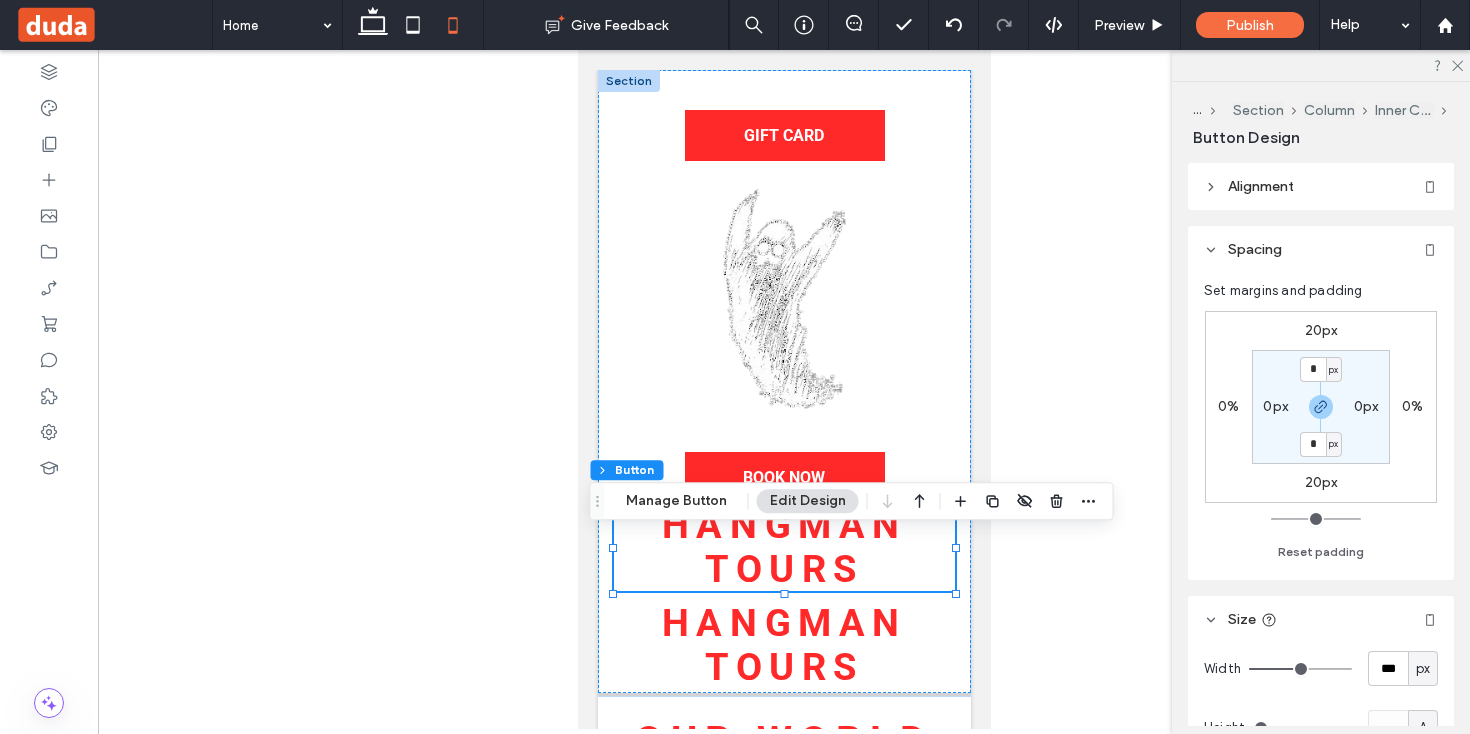 click on "20px" at bounding box center [1321, 482] 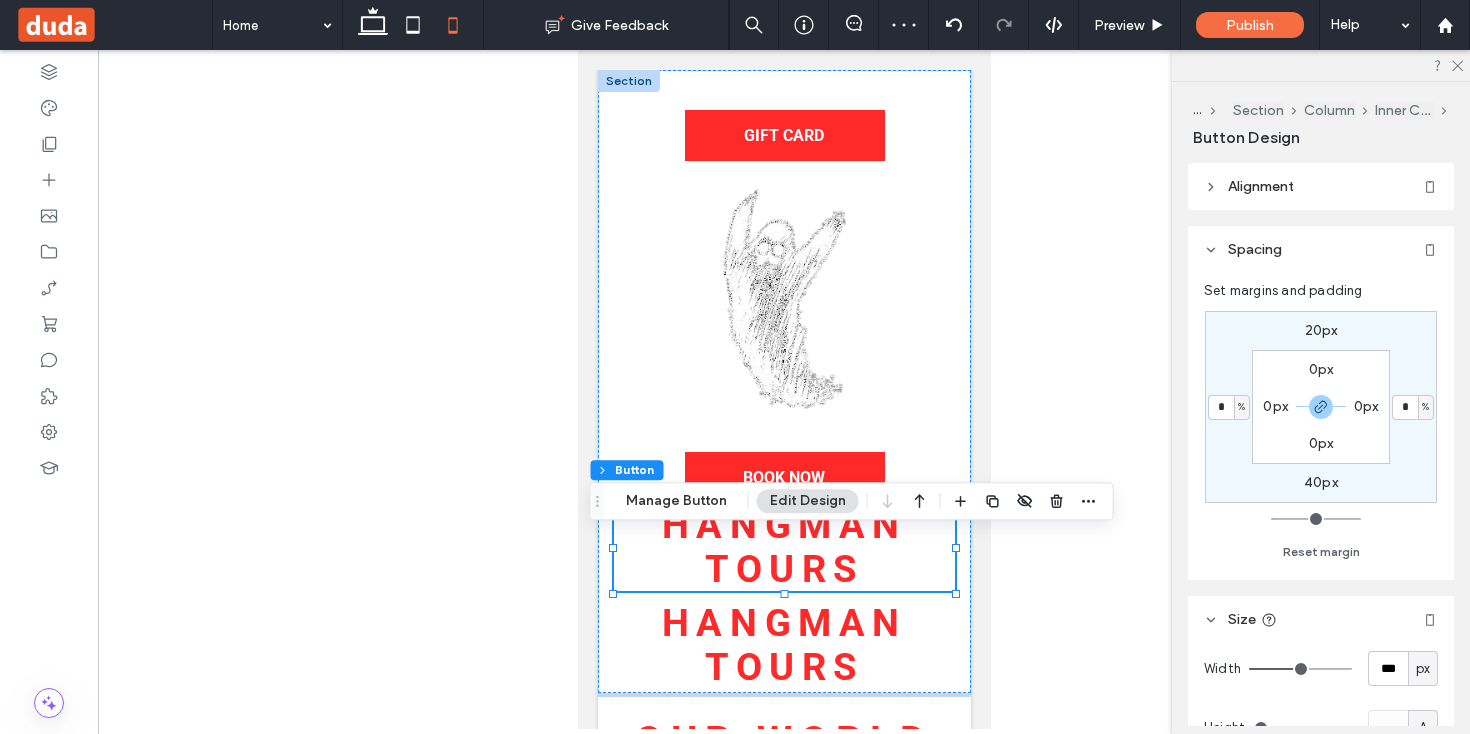 click on "20px" at bounding box center (1321, 330) 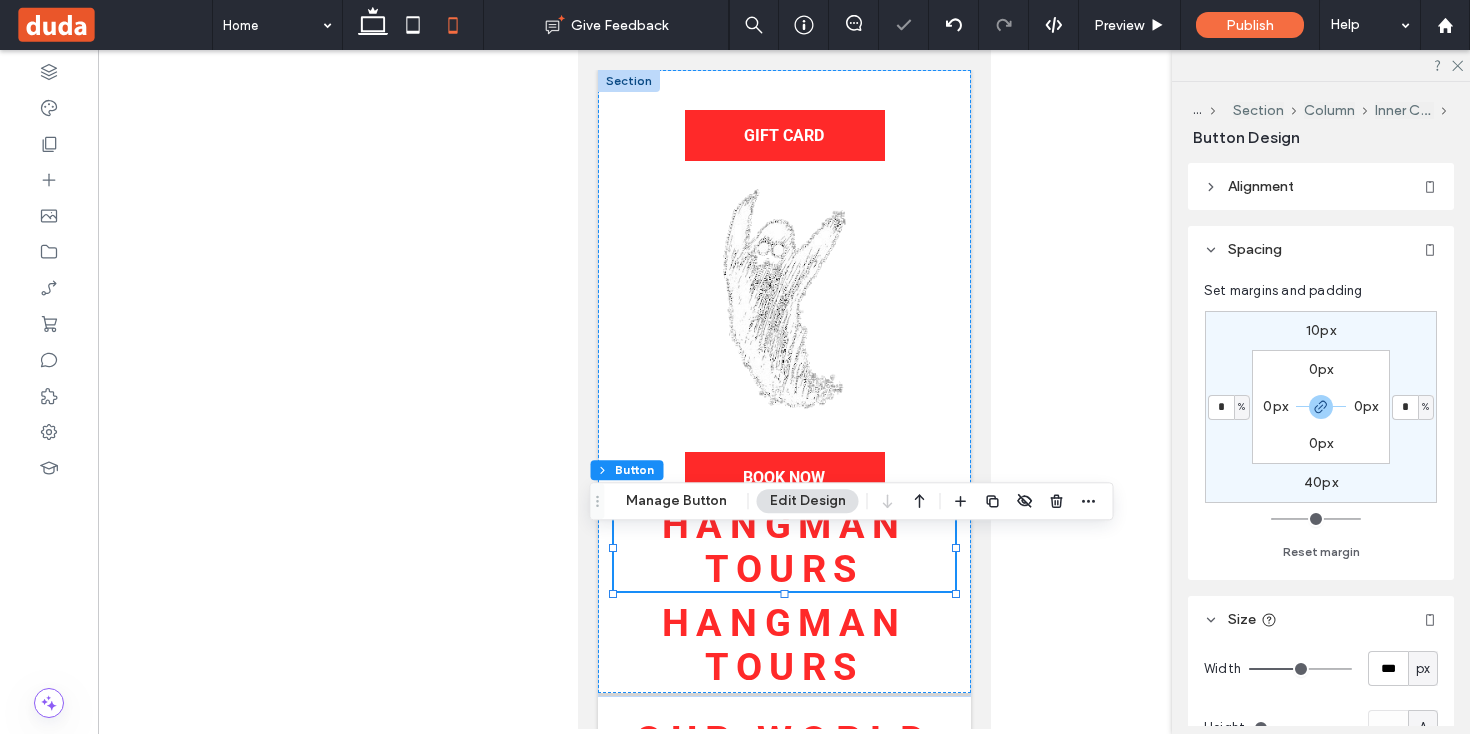 click at bounding box center (784, 389) 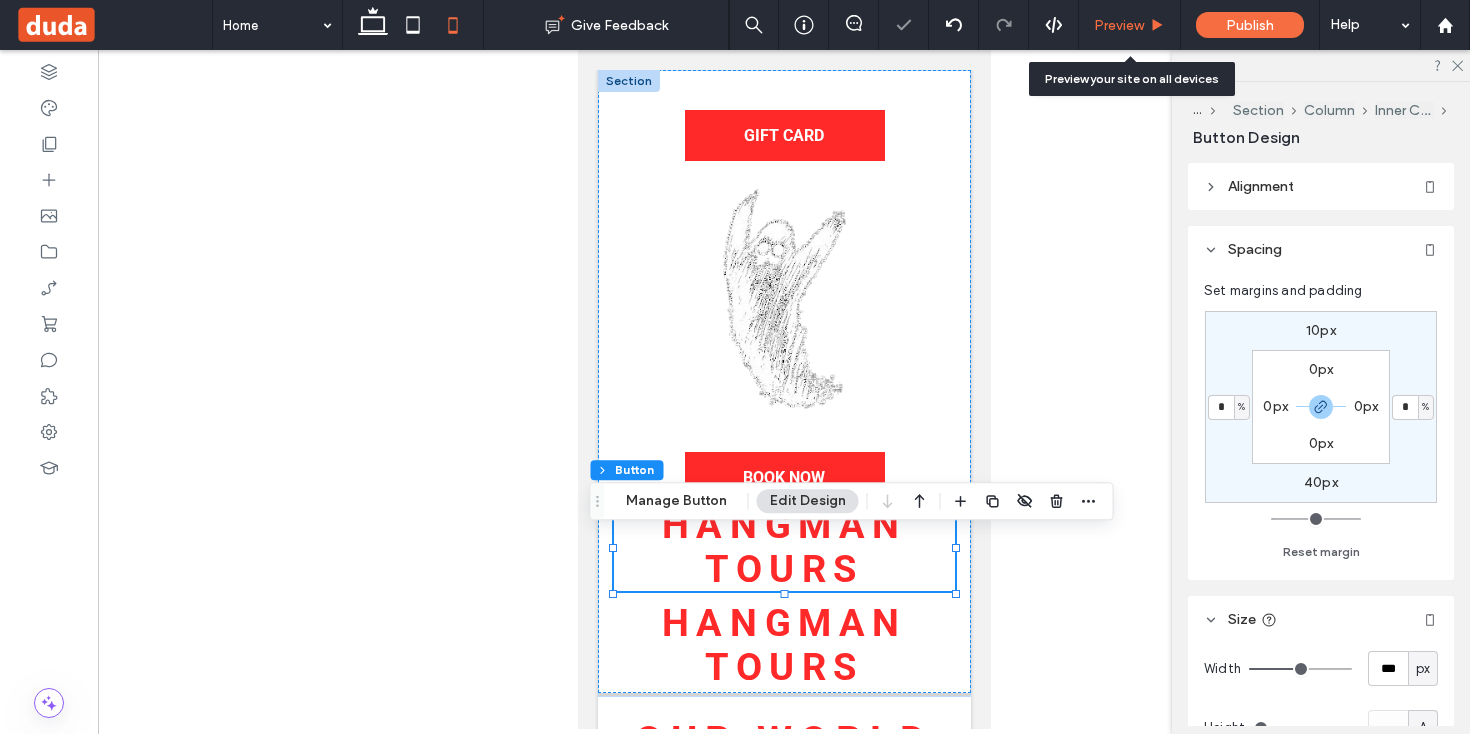 click on "Preview" at bounding box center [1119, 25] 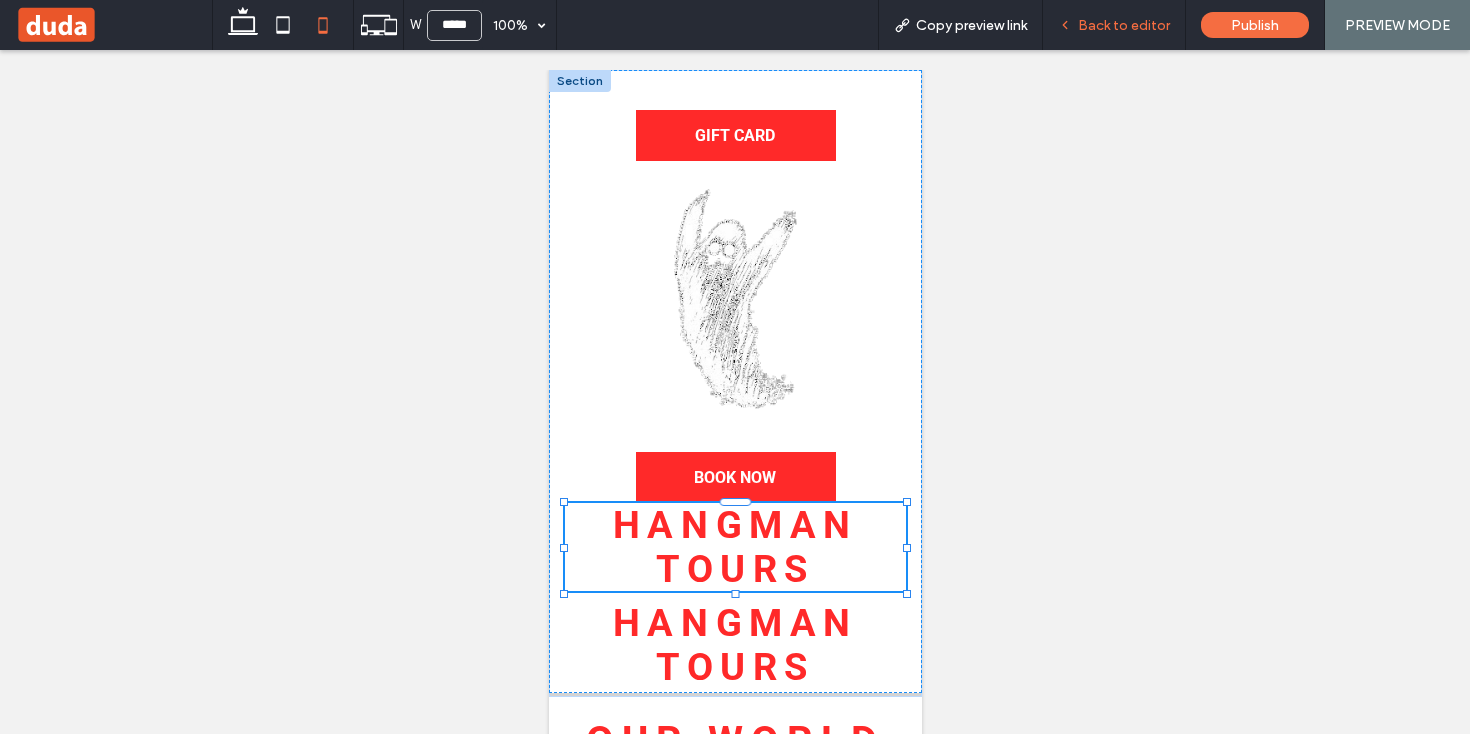 click on "Back to editor" at bounding box center [1124, 25] 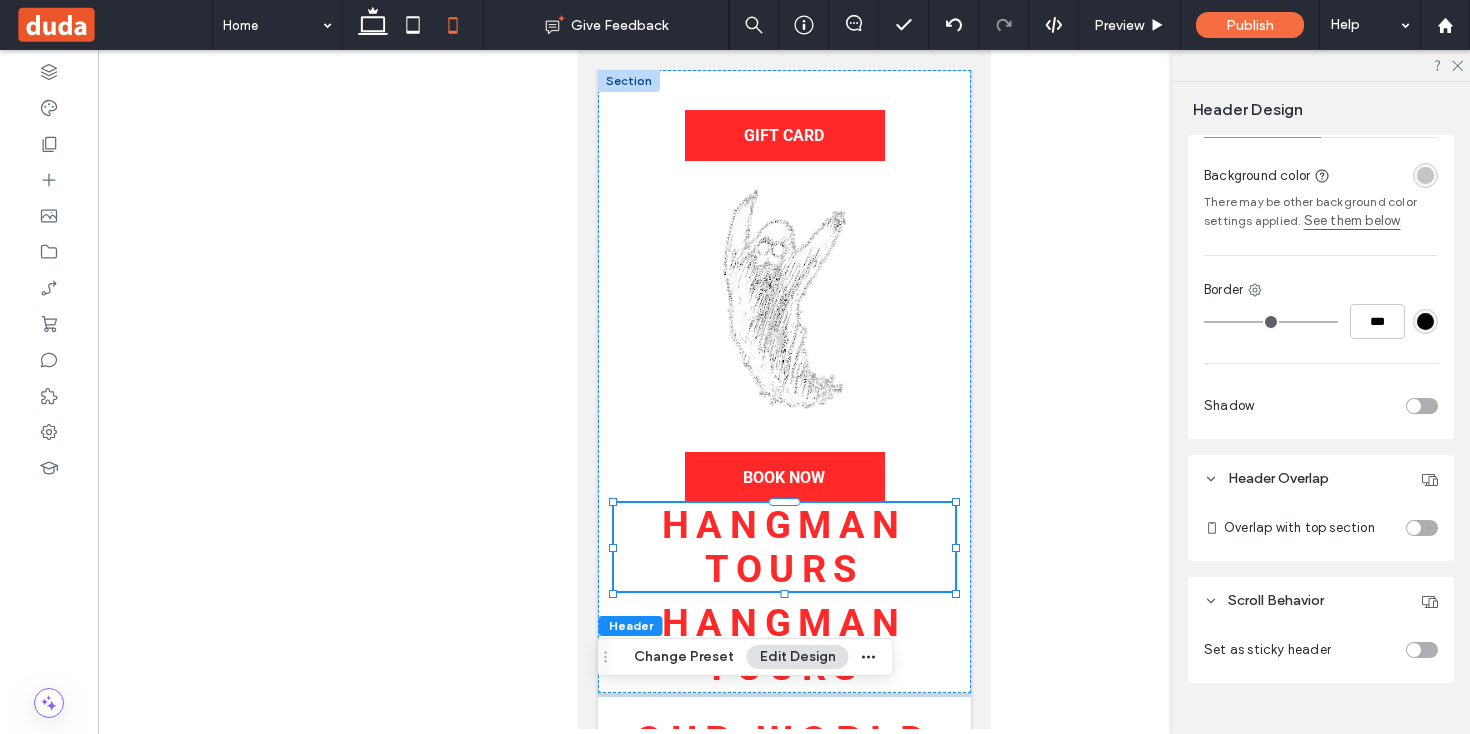 scroll, scrollTop: 758, scrollLeft: 0, axis: vertical 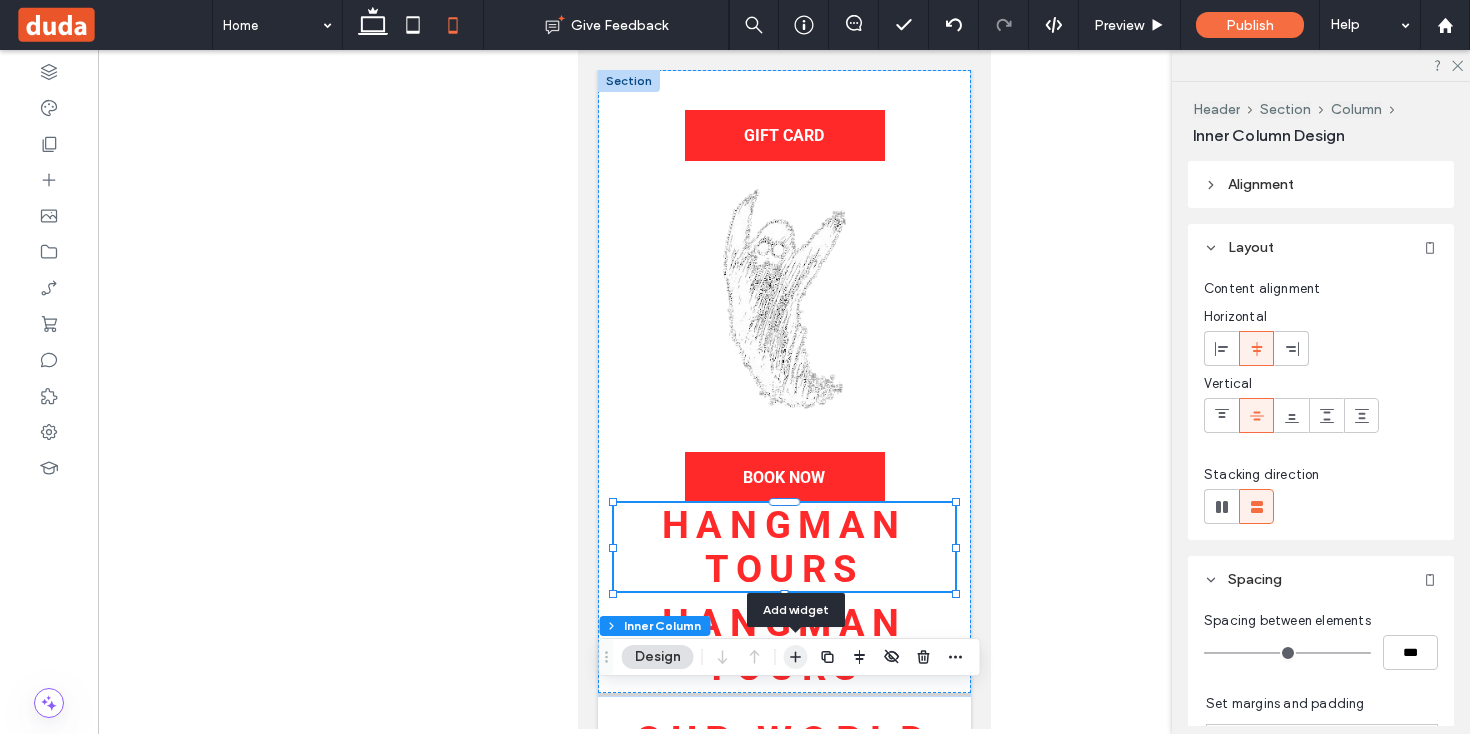 click 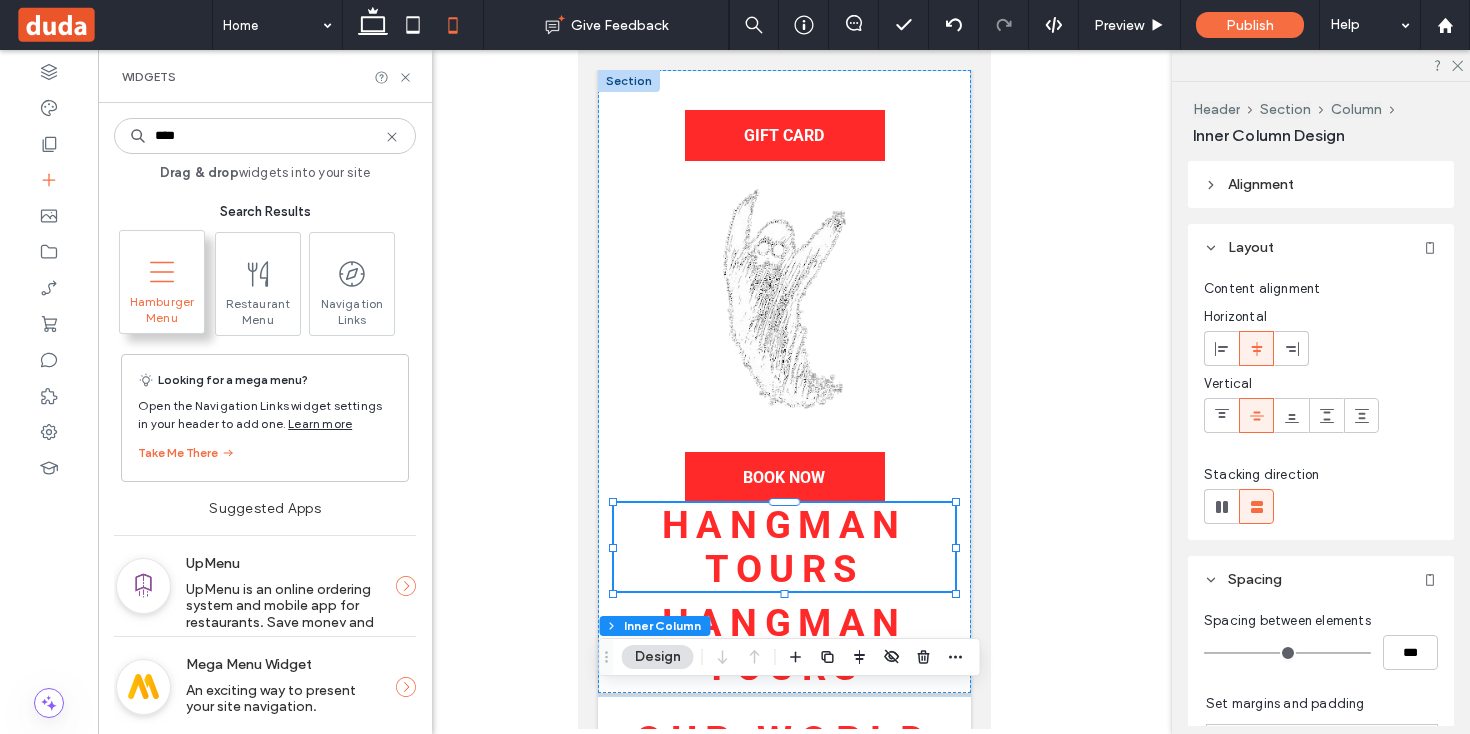 click 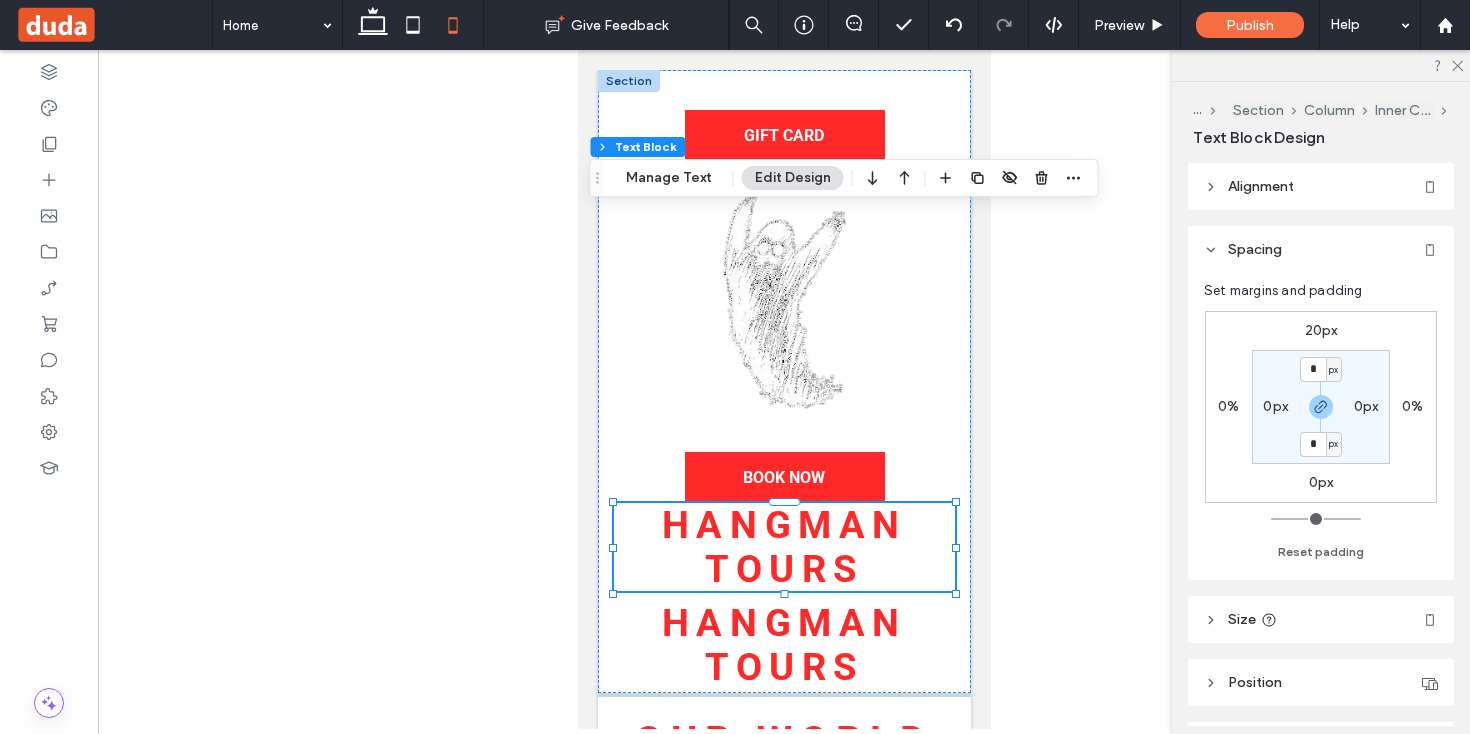 click on "20px" at bounding box center (1321, 330) 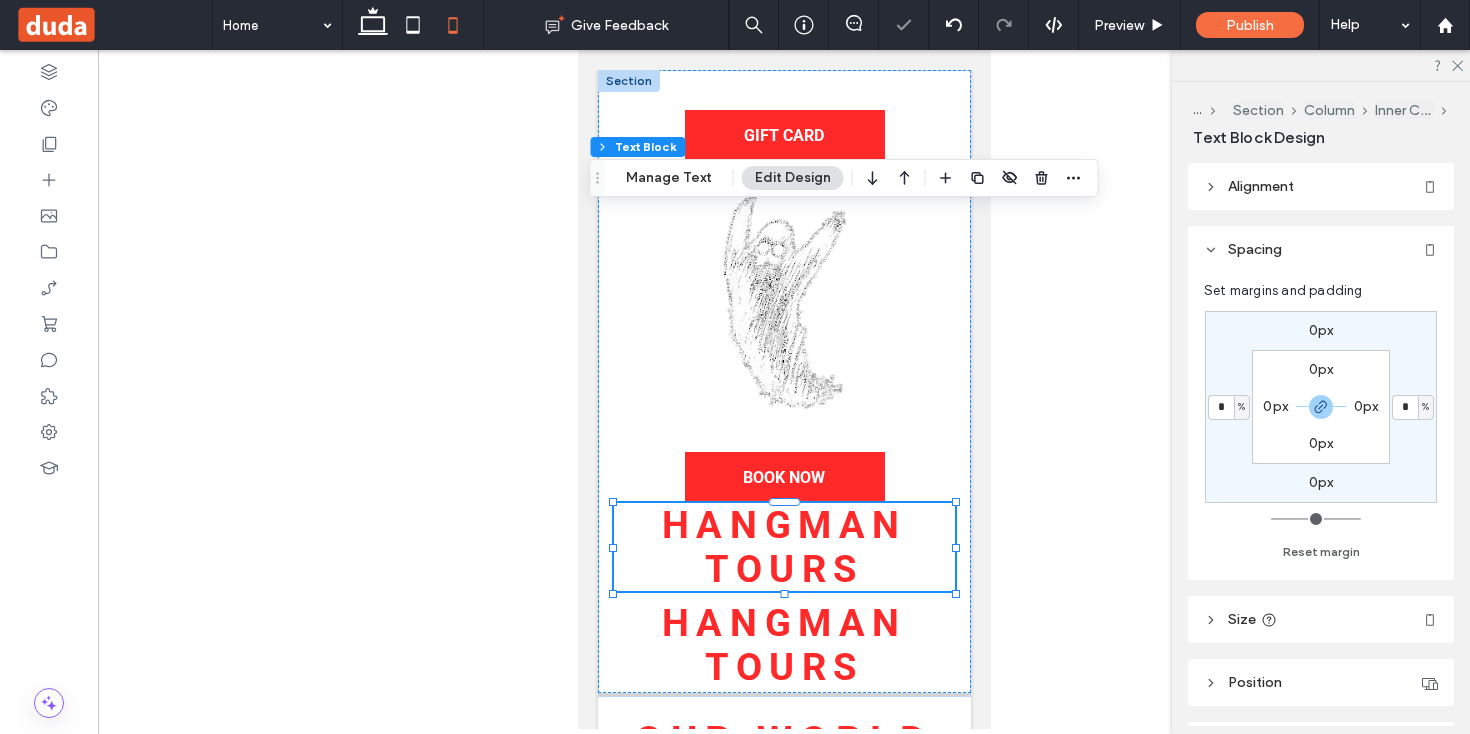 click at bounding box center (784, 389) 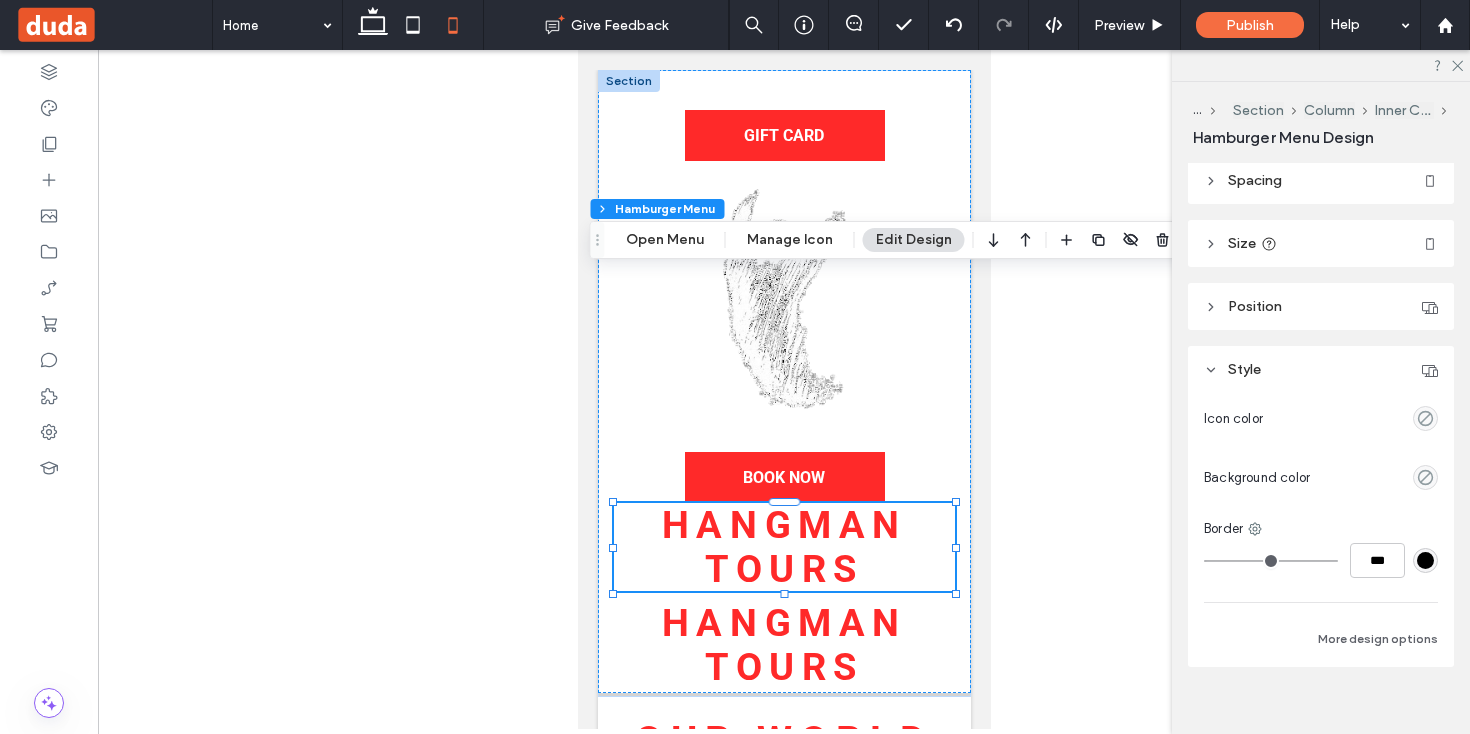 scroll, scrollTop: 103, scrollLeft: 0, axis: vertical 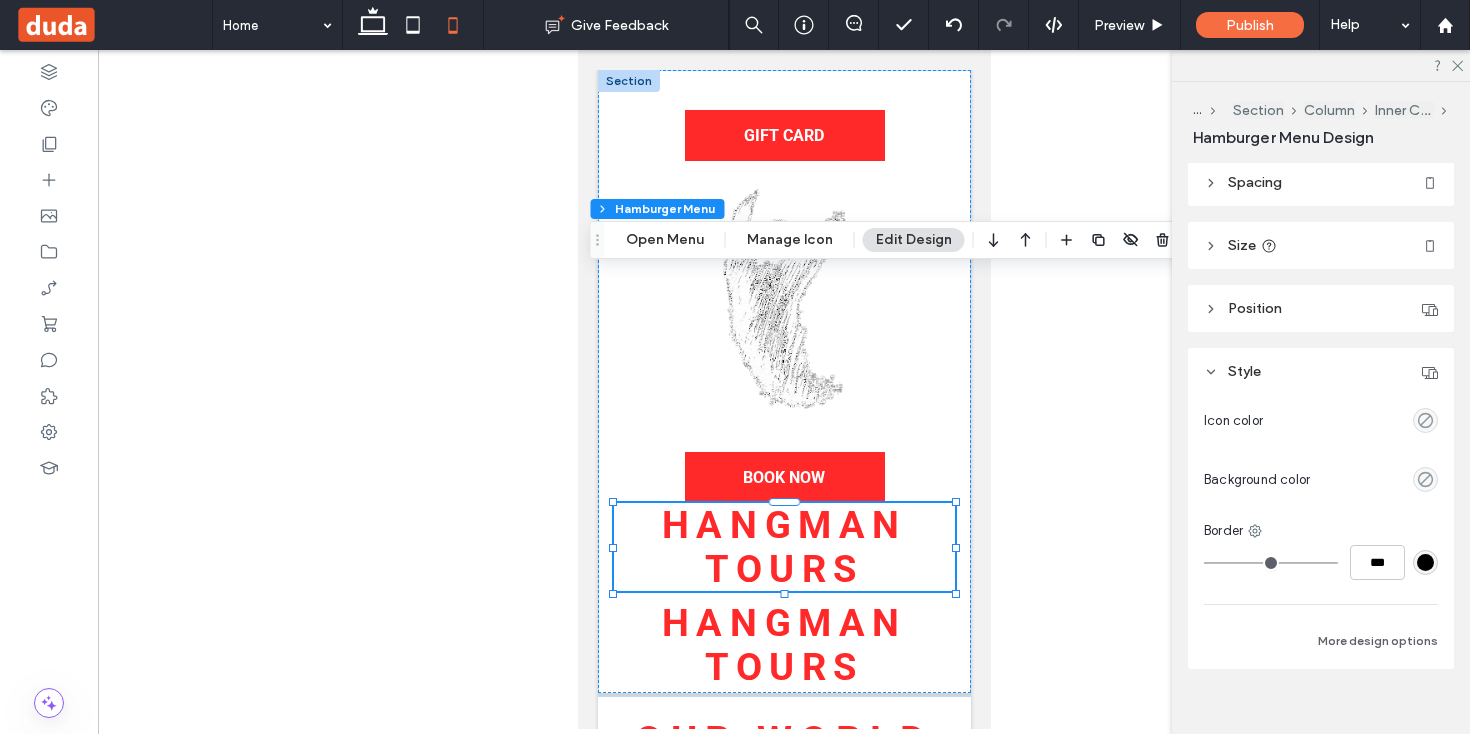 click on "Position" at bounding box center (1255, 308) 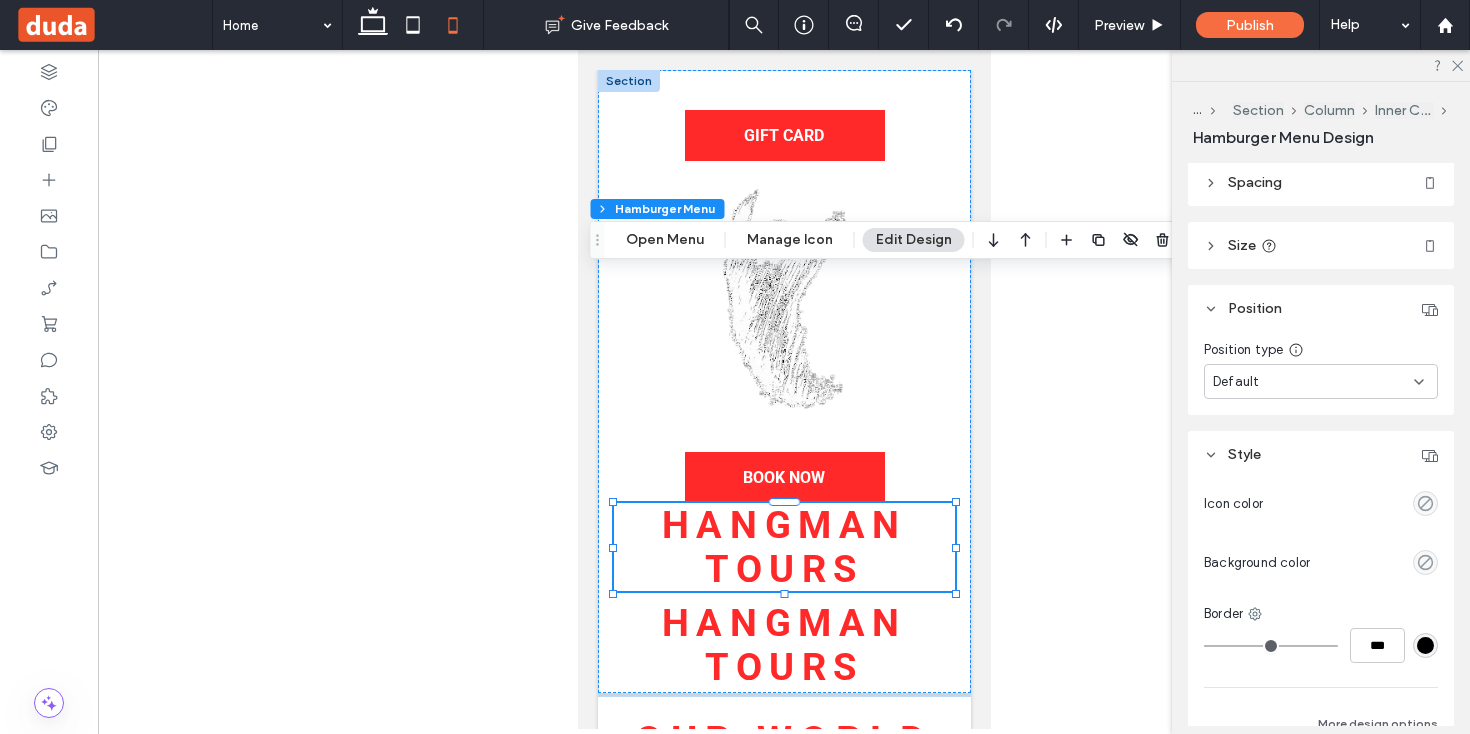 click on "Spacing" at bounding box center (1255, 182) 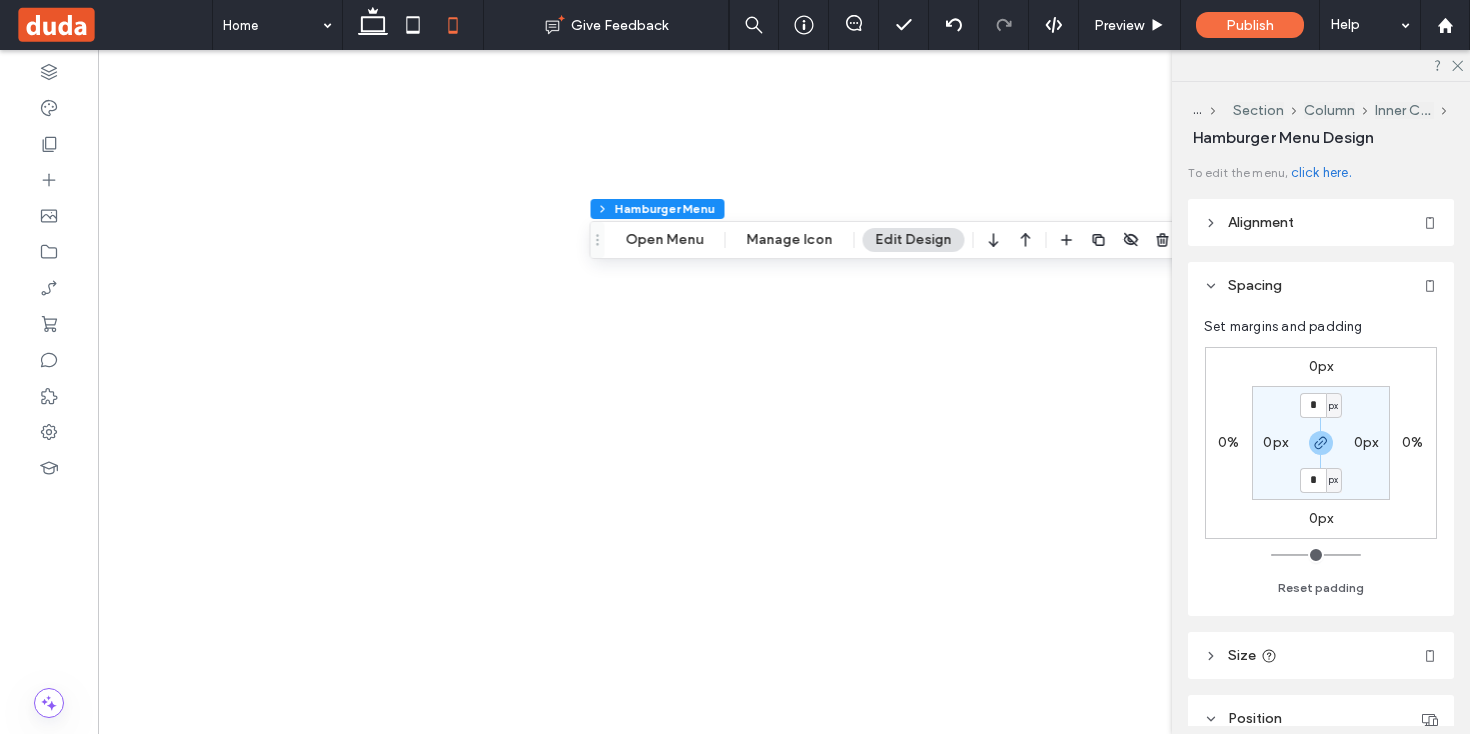 scroll, scrollTop: 0, scrollLeft: 0, axis: both 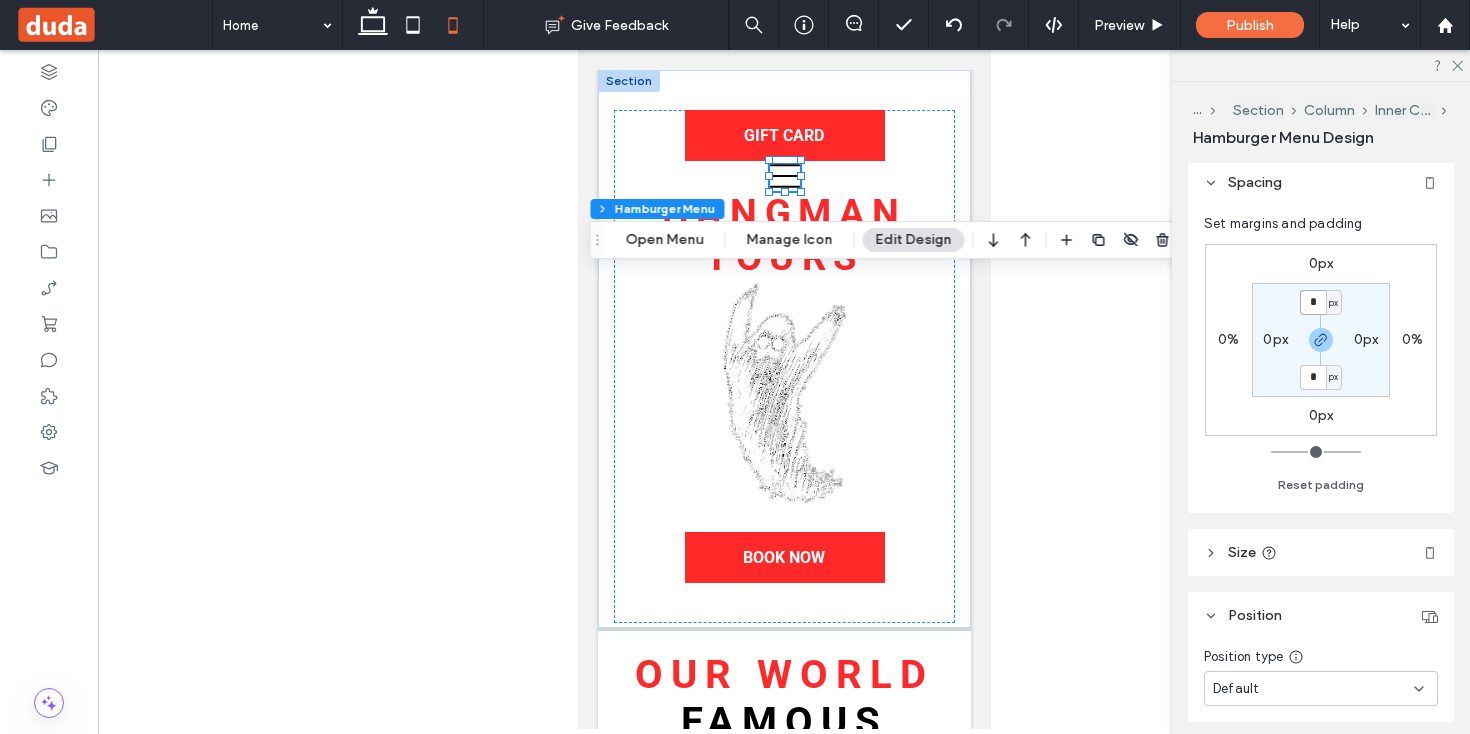 click on "*" at bounding box center (1313, 302) 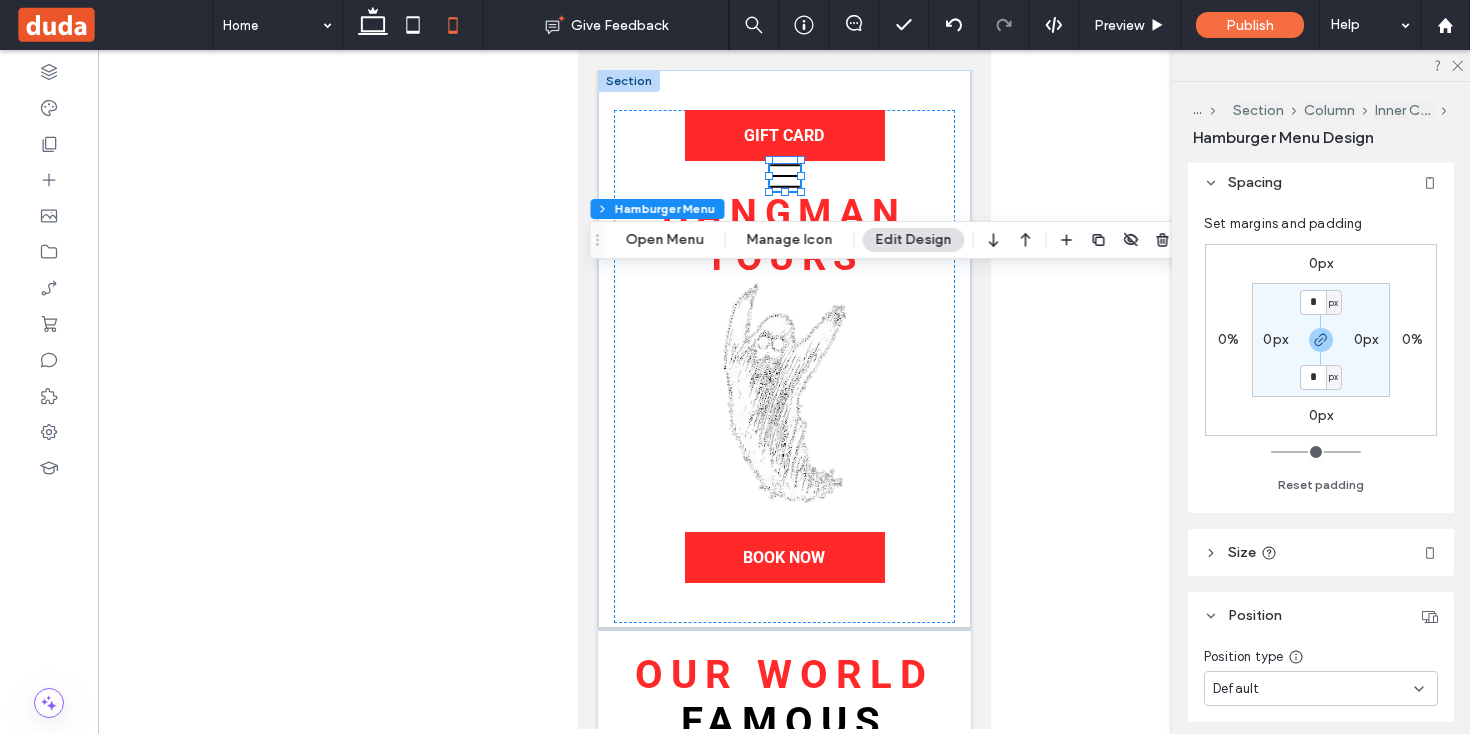click on "0px" at bounding box center (1321, 263) 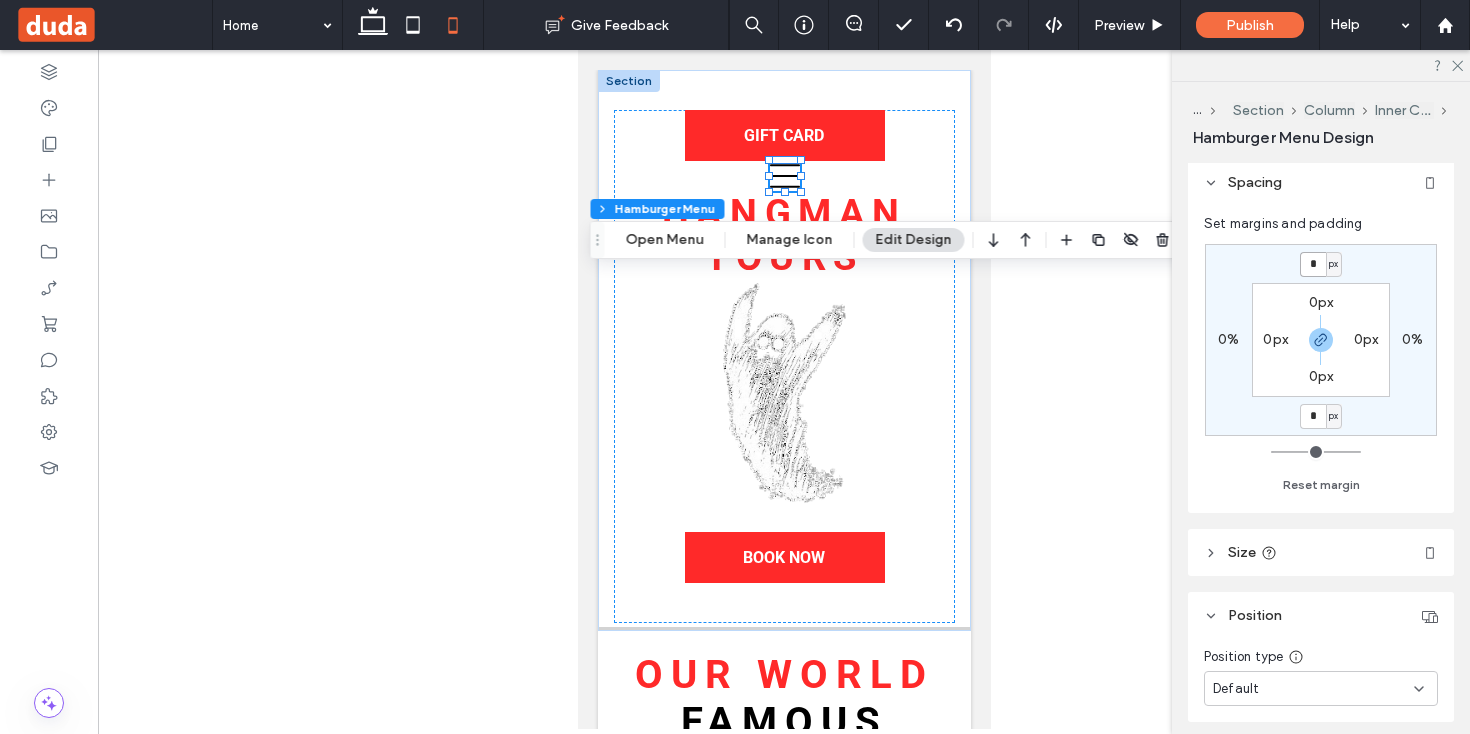click on "*" at bounding box center [1313, 264] 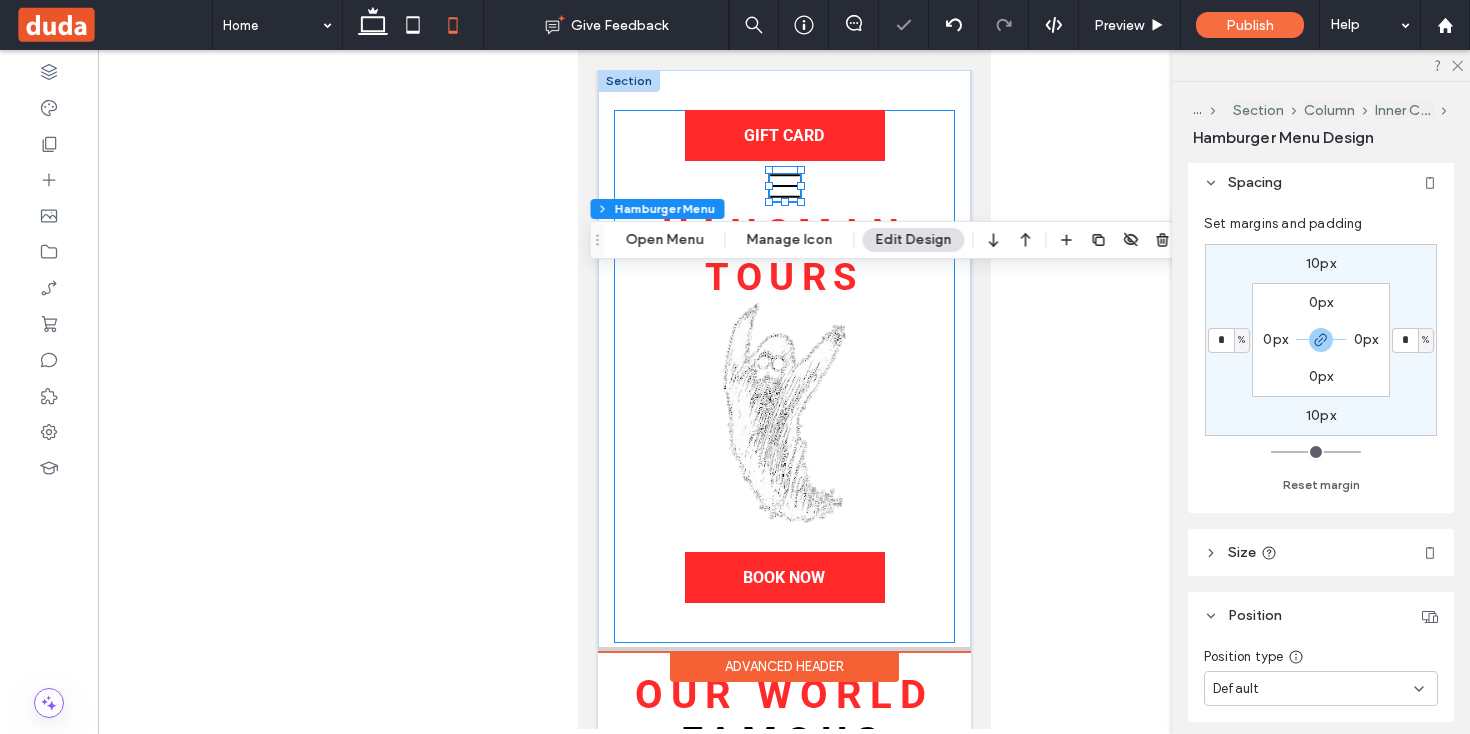 click on "GIFT CARD
Hangman Tours
BOOK NOW" at bounding box center (783, 376) 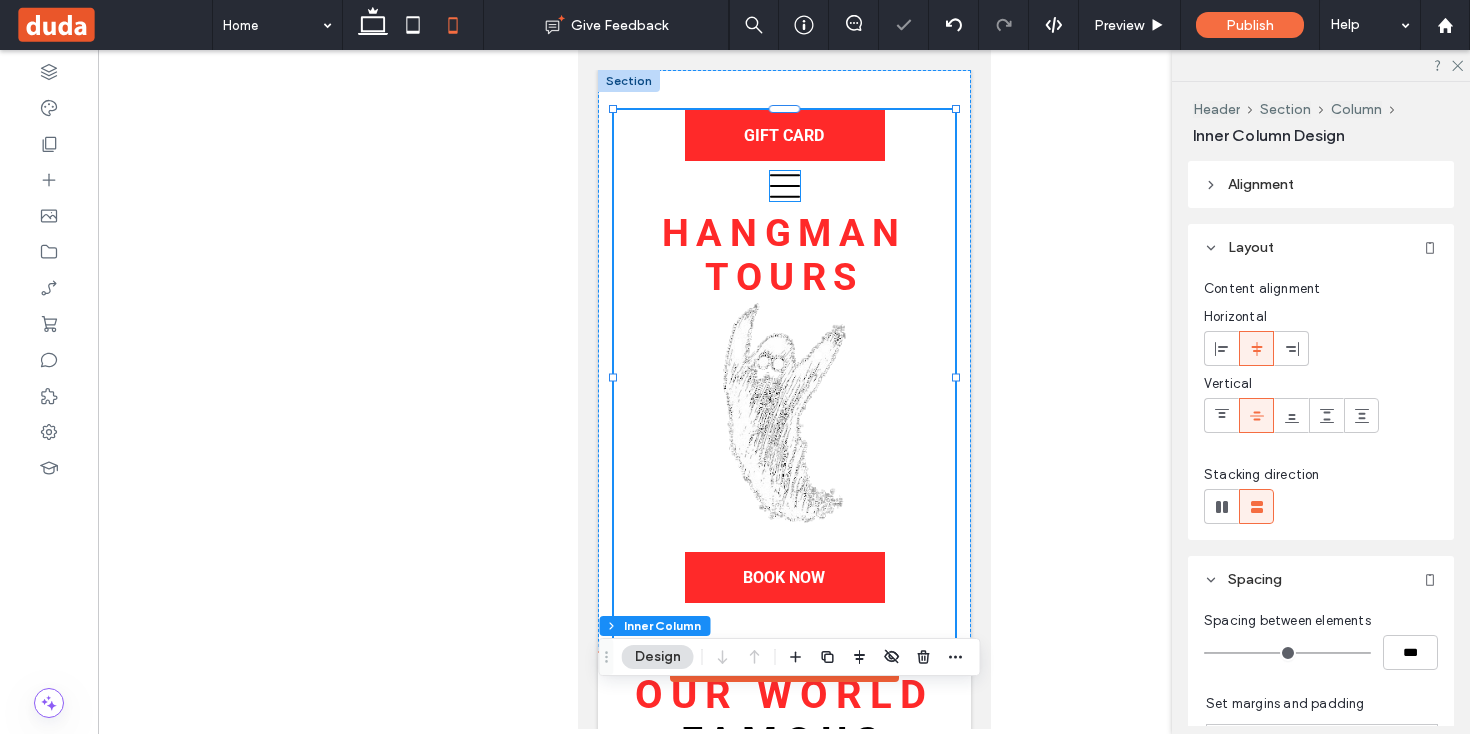 click 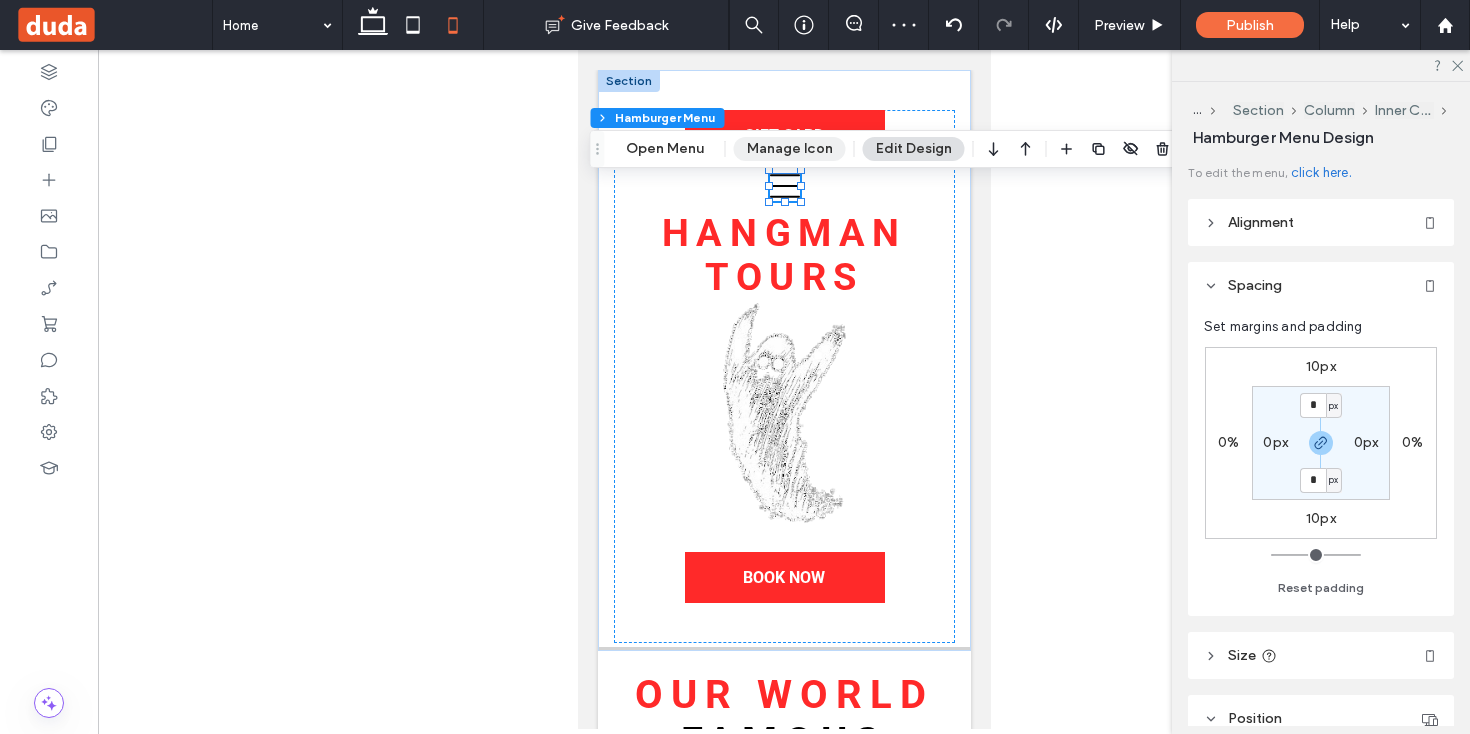click on "Manage Icon" at bounding box center [790, 149] 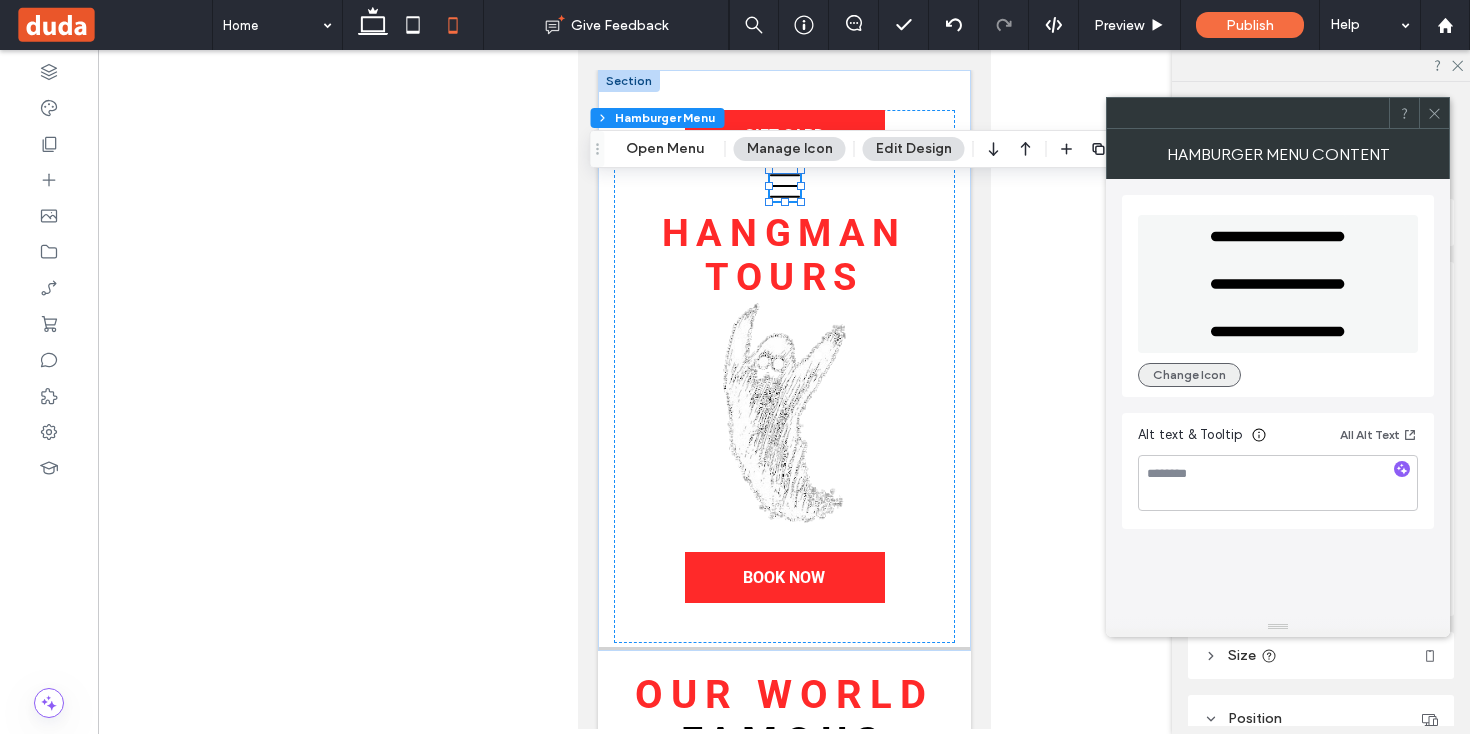 click on "Change Icon" at bounding box center [1189, 375] 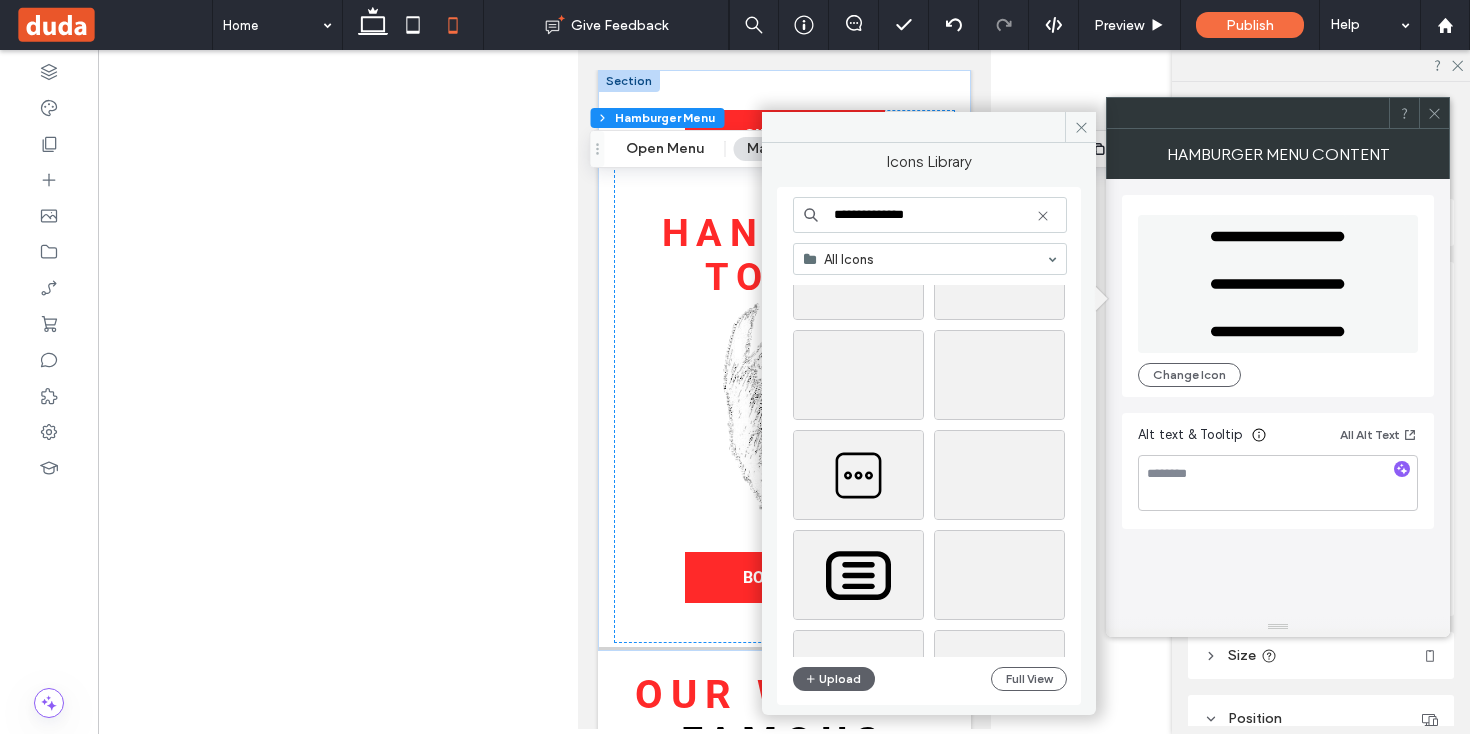 scroll, scrollTop: 1483, scrollLeft: 0, axis: vertical 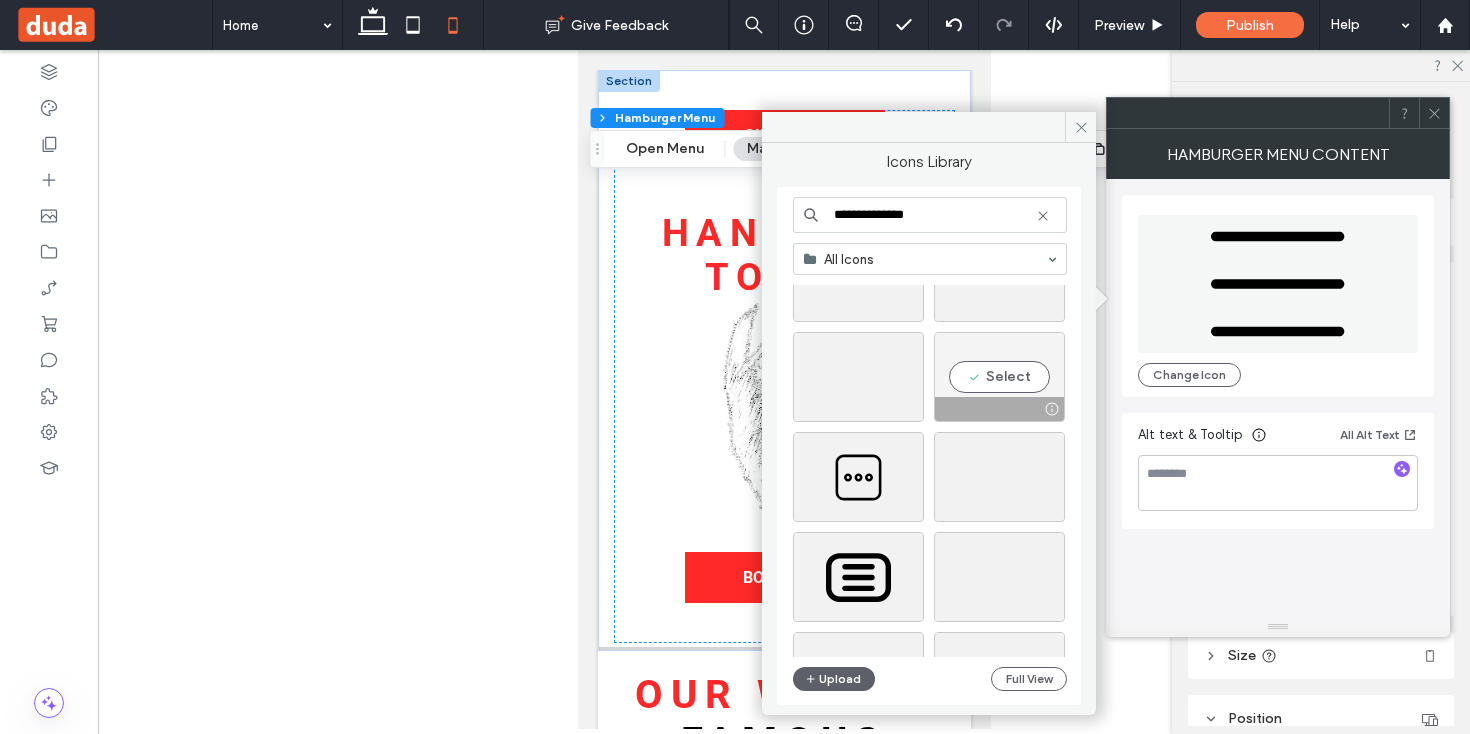 click on "Select" at bounding box center [999, 377] 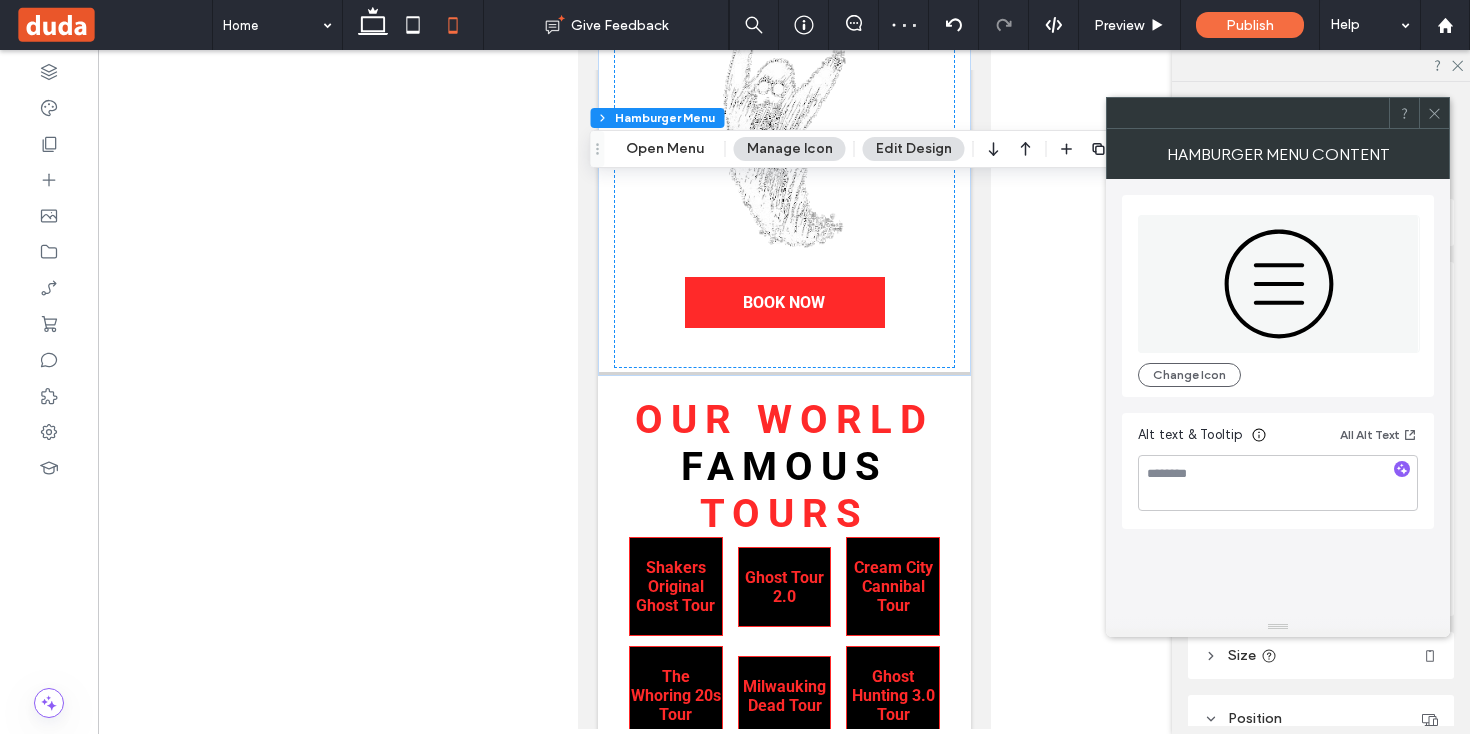 scroll, scrollTop: 279, scrollLeft: 0, axis: vertical 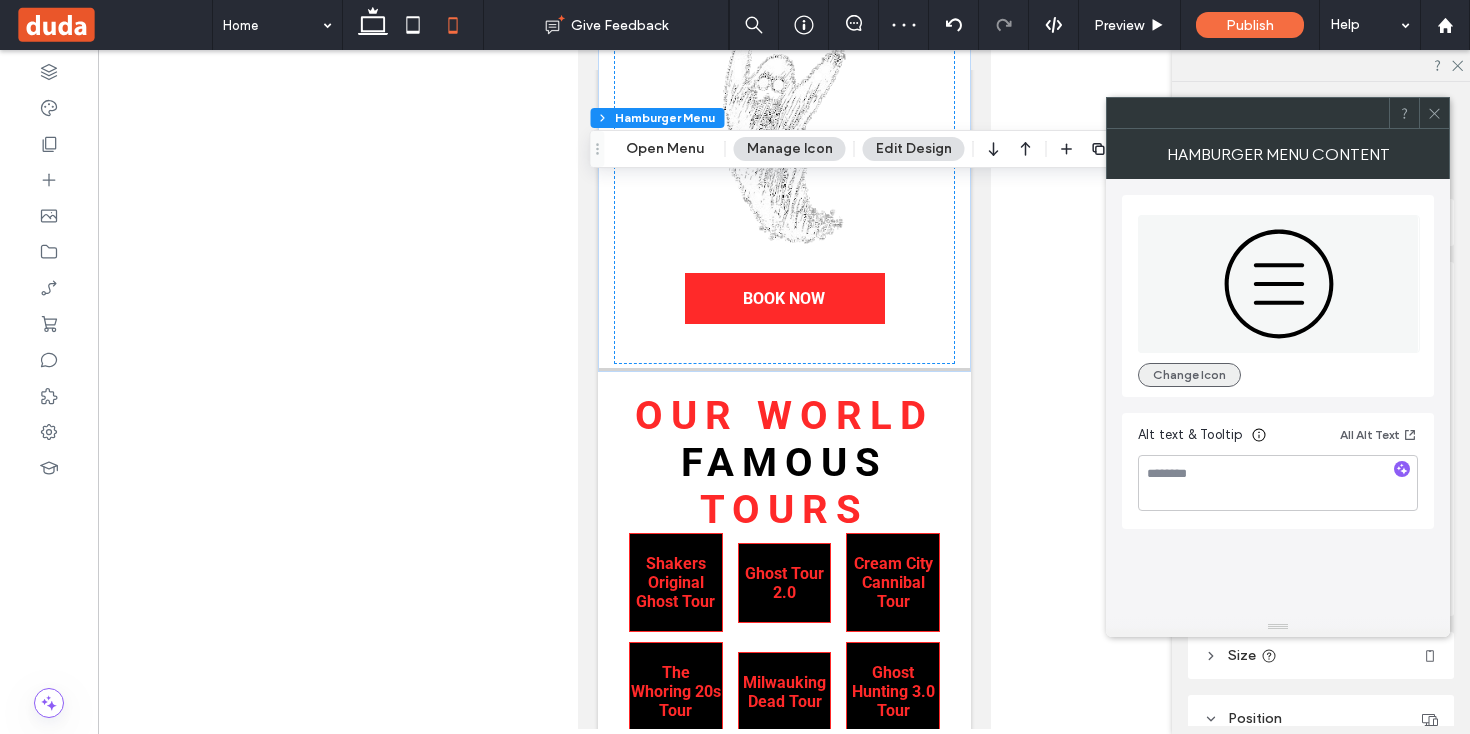click on "Change Icon" at bounding box center [1189, 375] 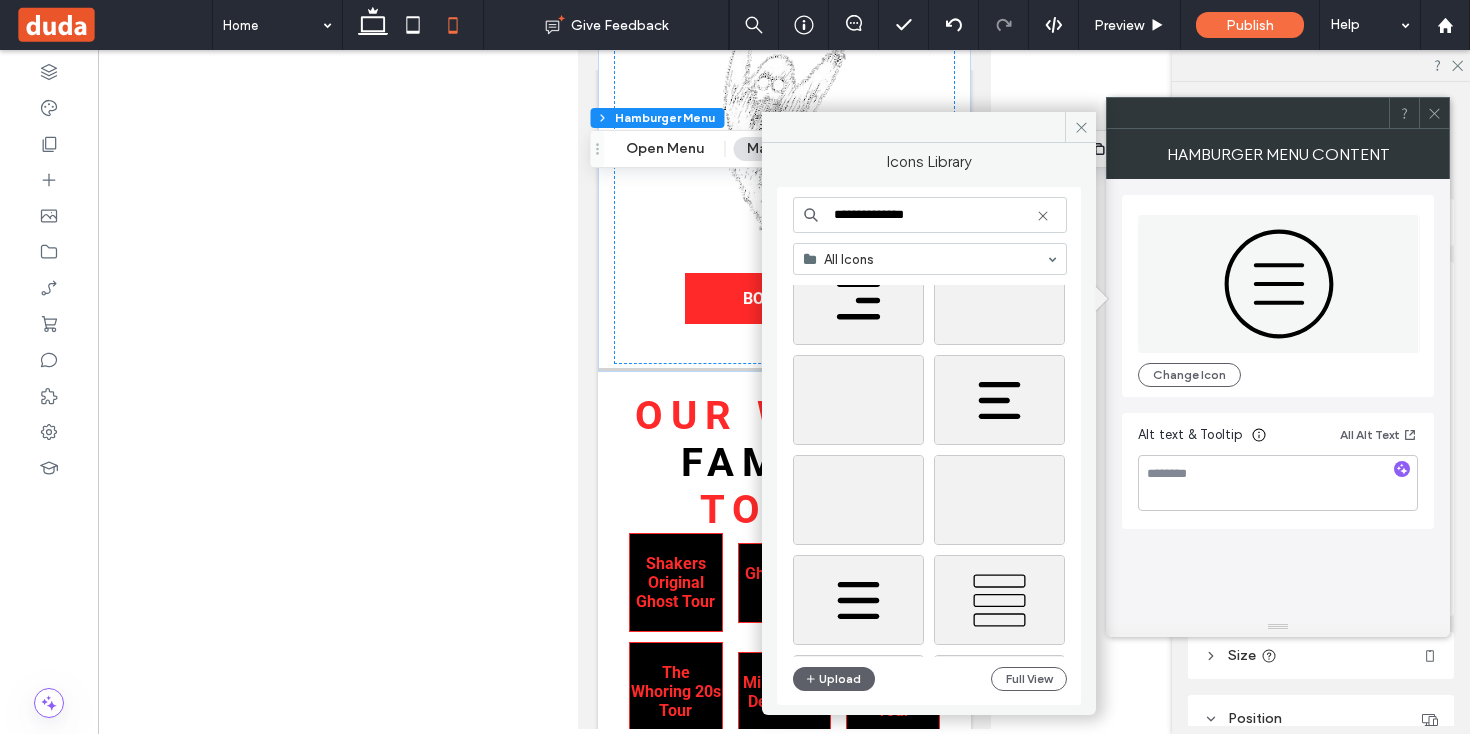 scroll, scrollTop: 8297, scrollLeft: 0, axis: vertical 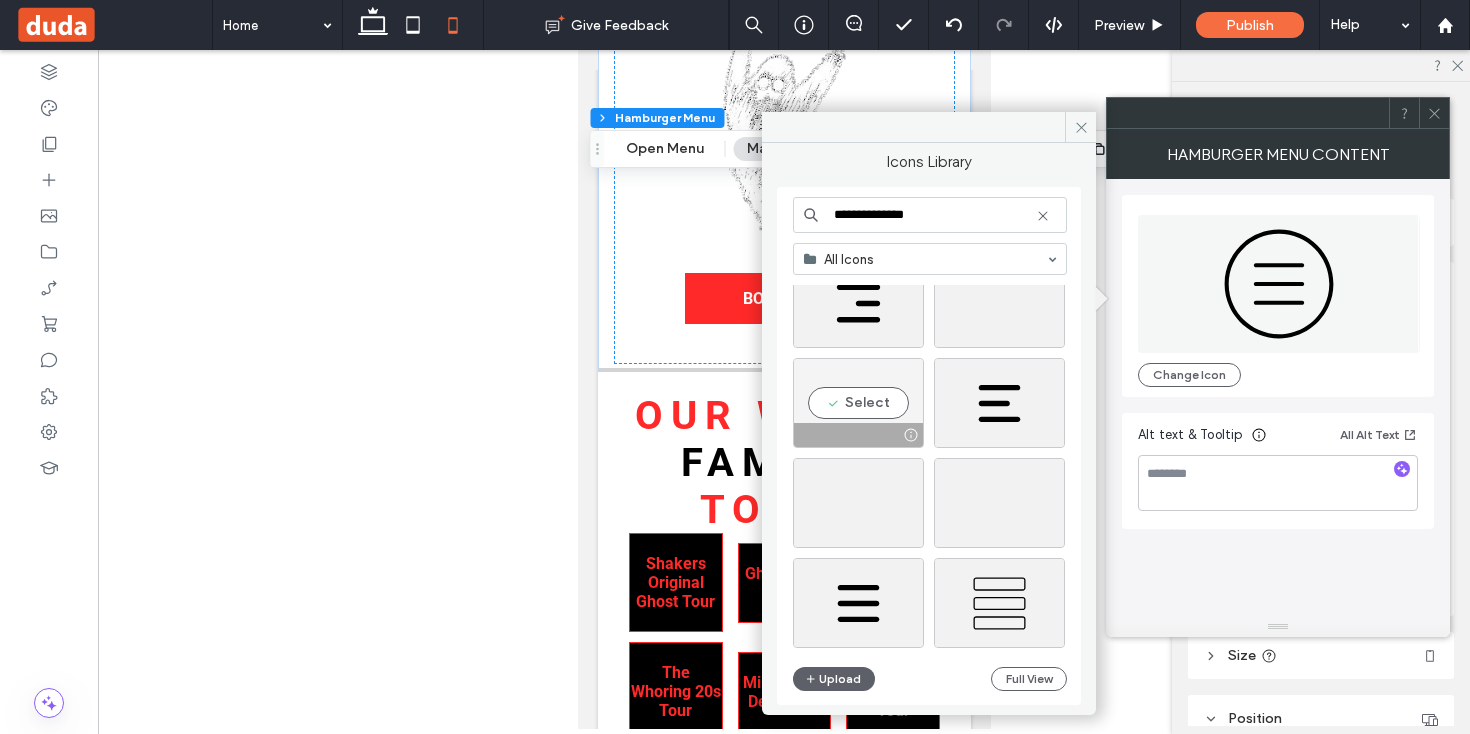 click on "Select" at bounding box center (858, 403) 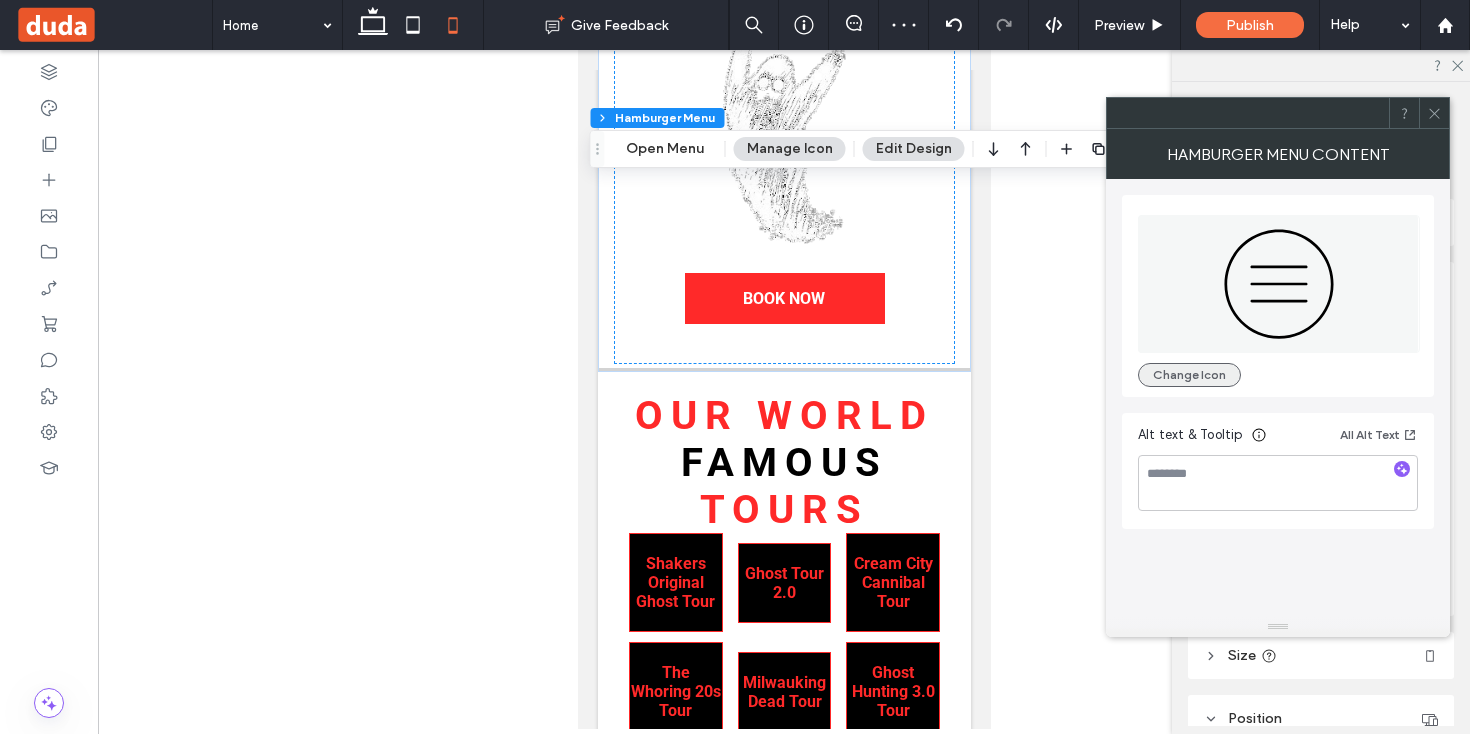 click on "Change Icon" at bounding box center (1189, 375) 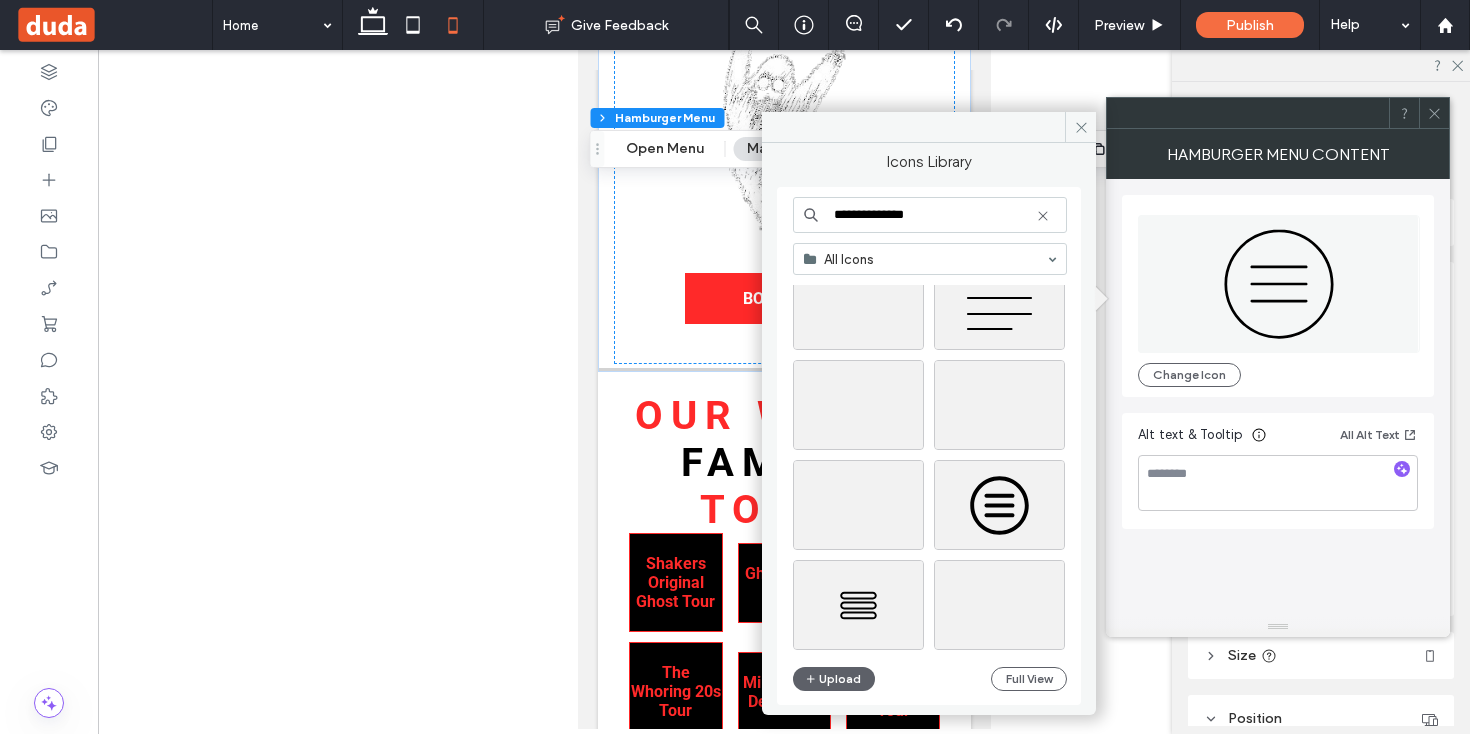 scroll, scrollTop: 15296, scrollLeft: 0, axis: vertical 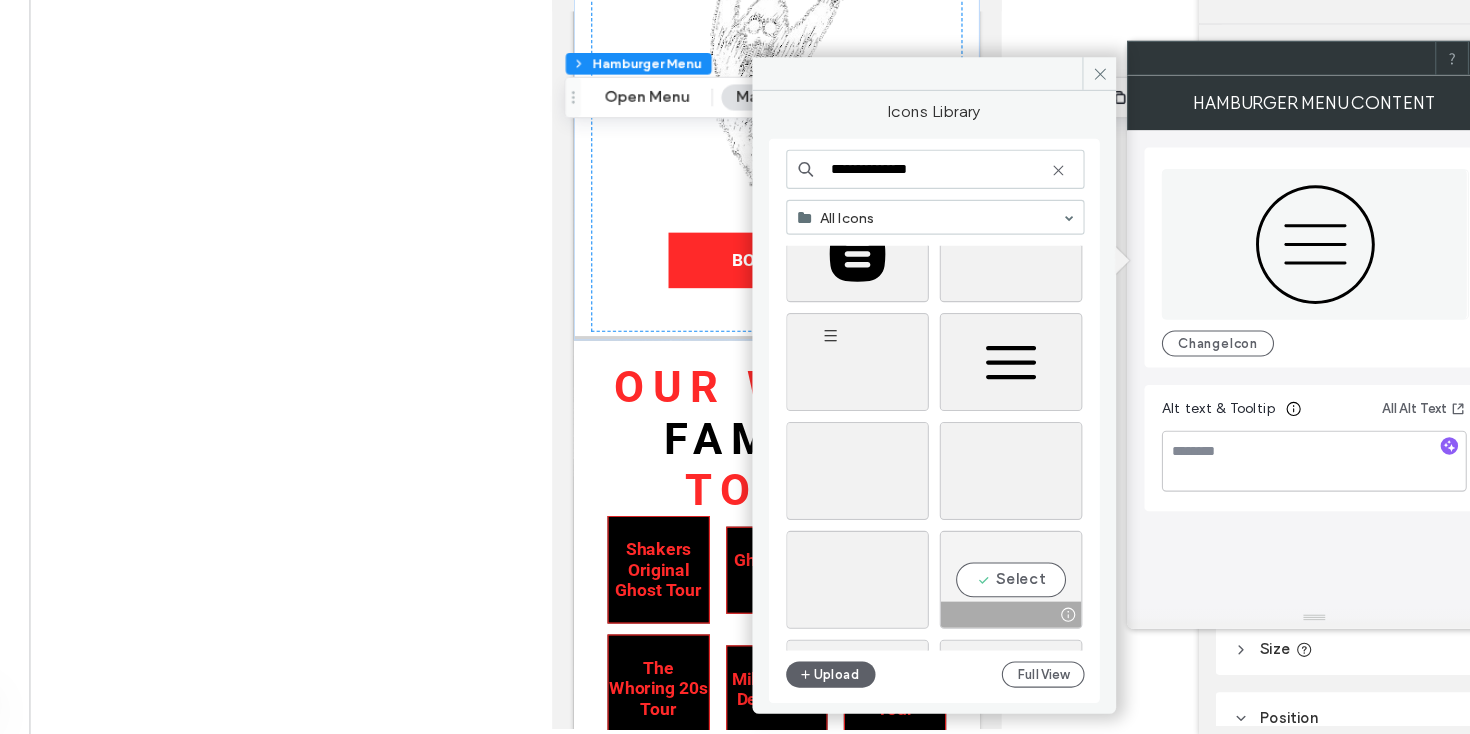 click on "Select" at bounding box center (999, 592) 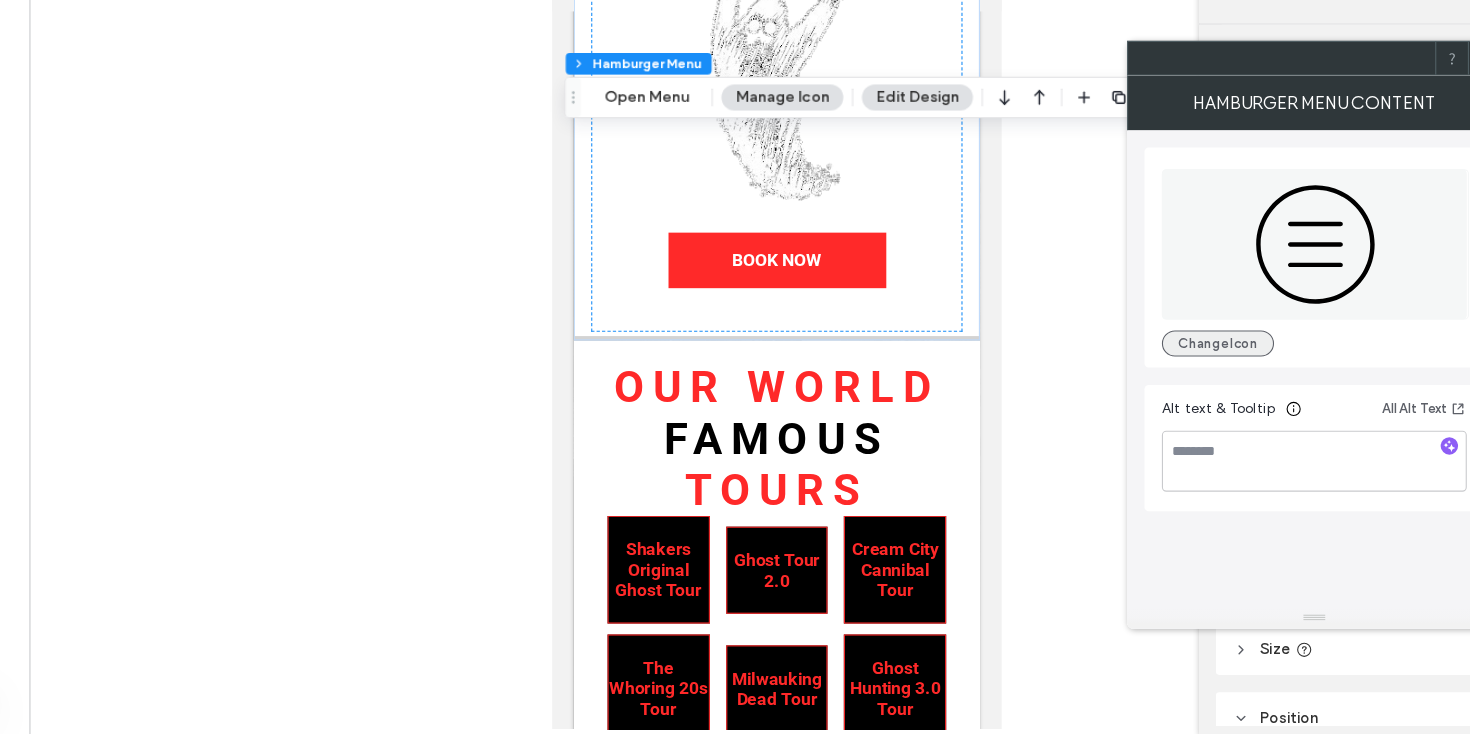 click on "Change Icon" at bounding box center [1189, 375] 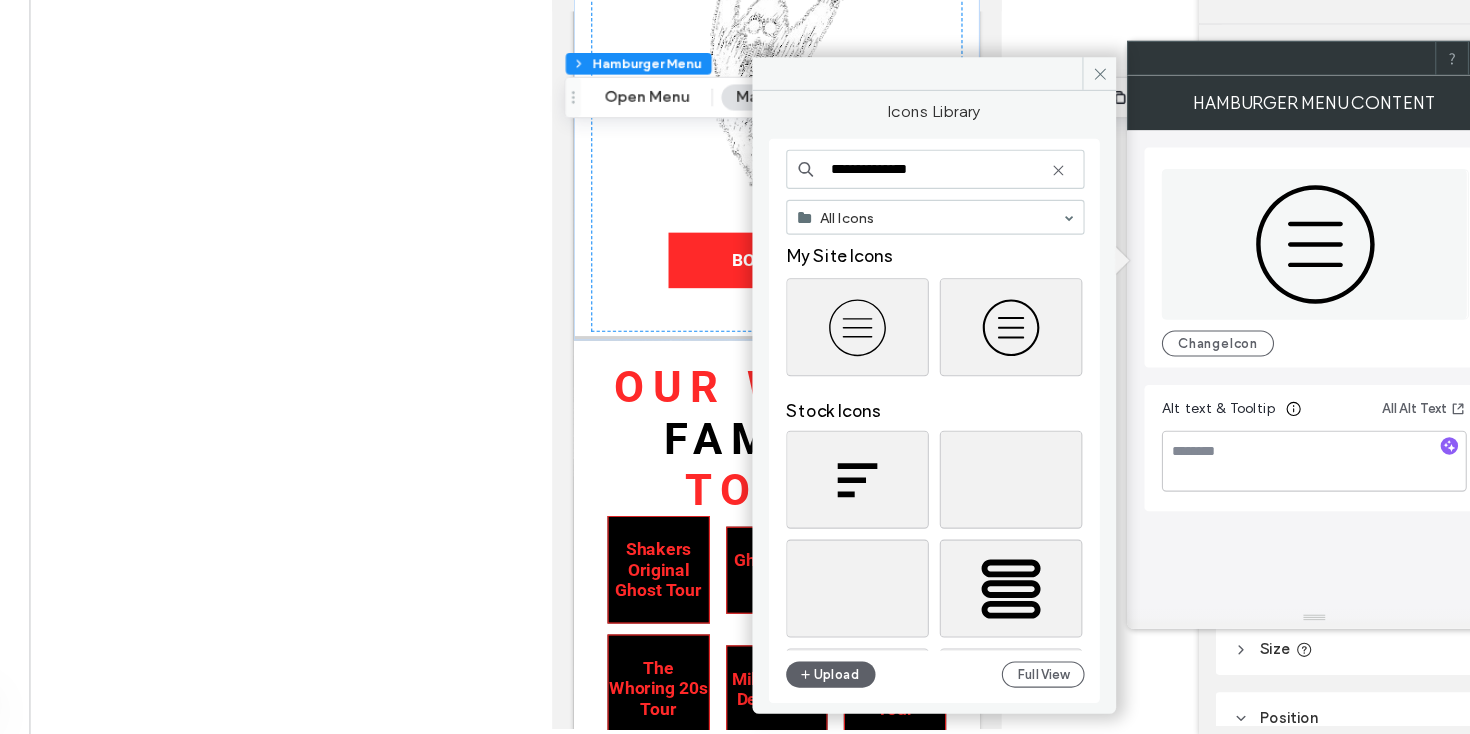 click on "**********" at bounding box center [930, 215] 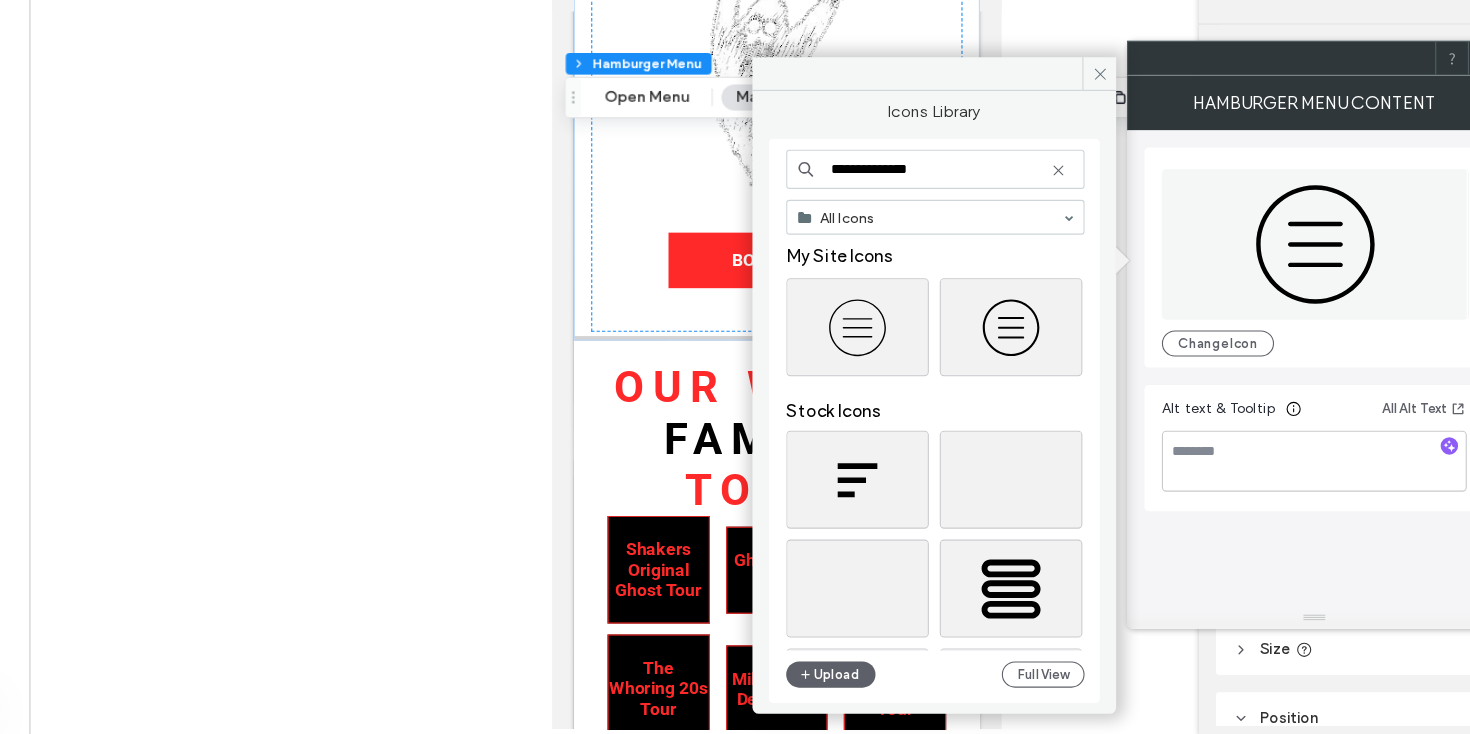 click on "**********" at bounding box center (930, 215) 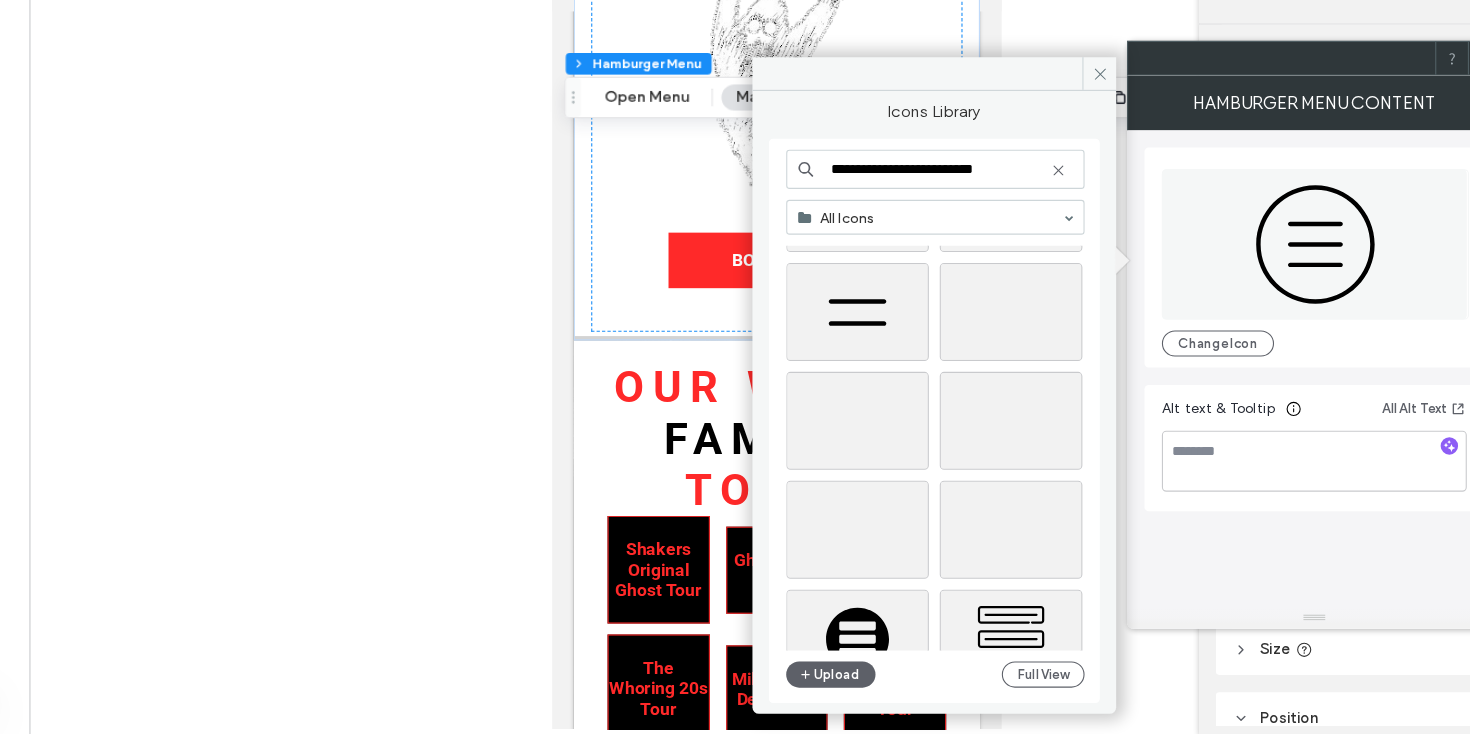 scroll, scrollTop: 2922, scrollLeft: 0, axis: vertical 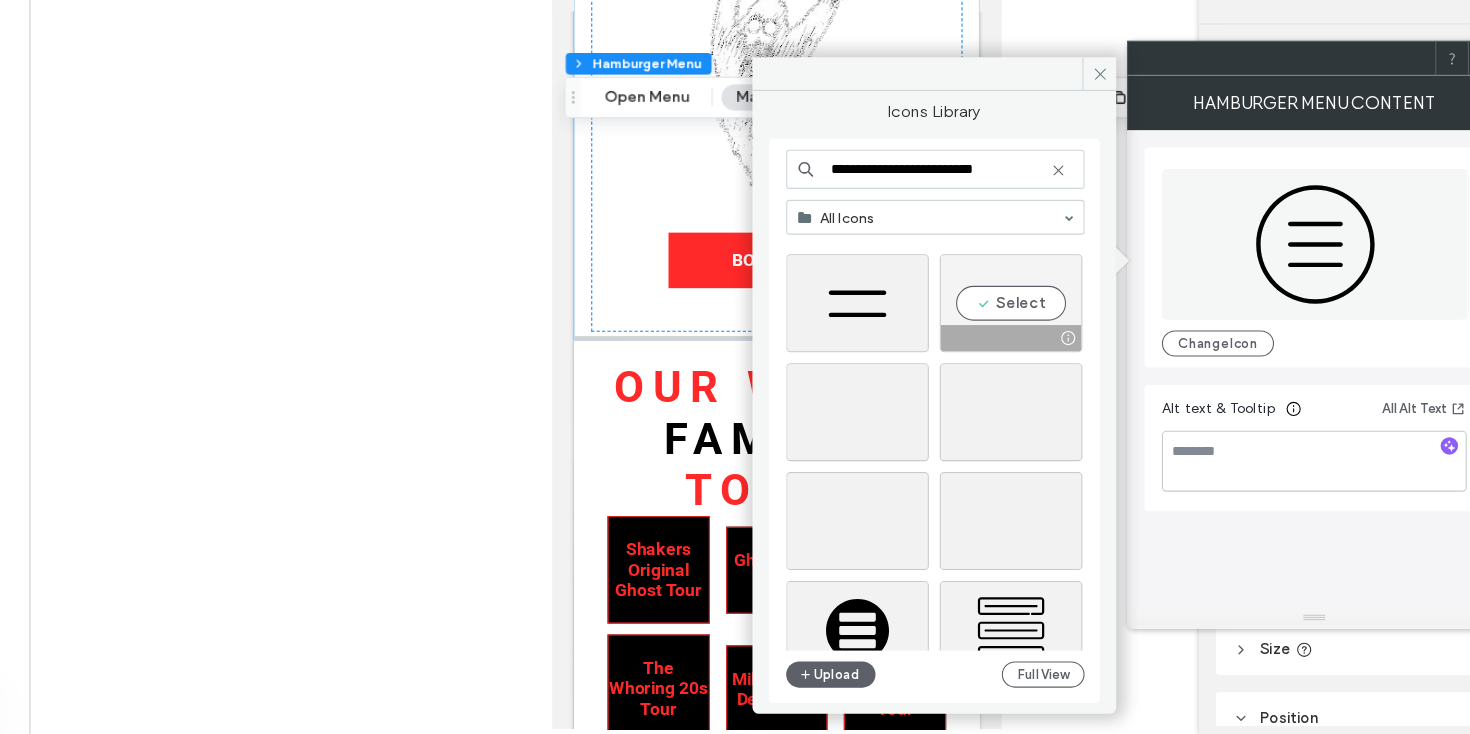 type on "**********" 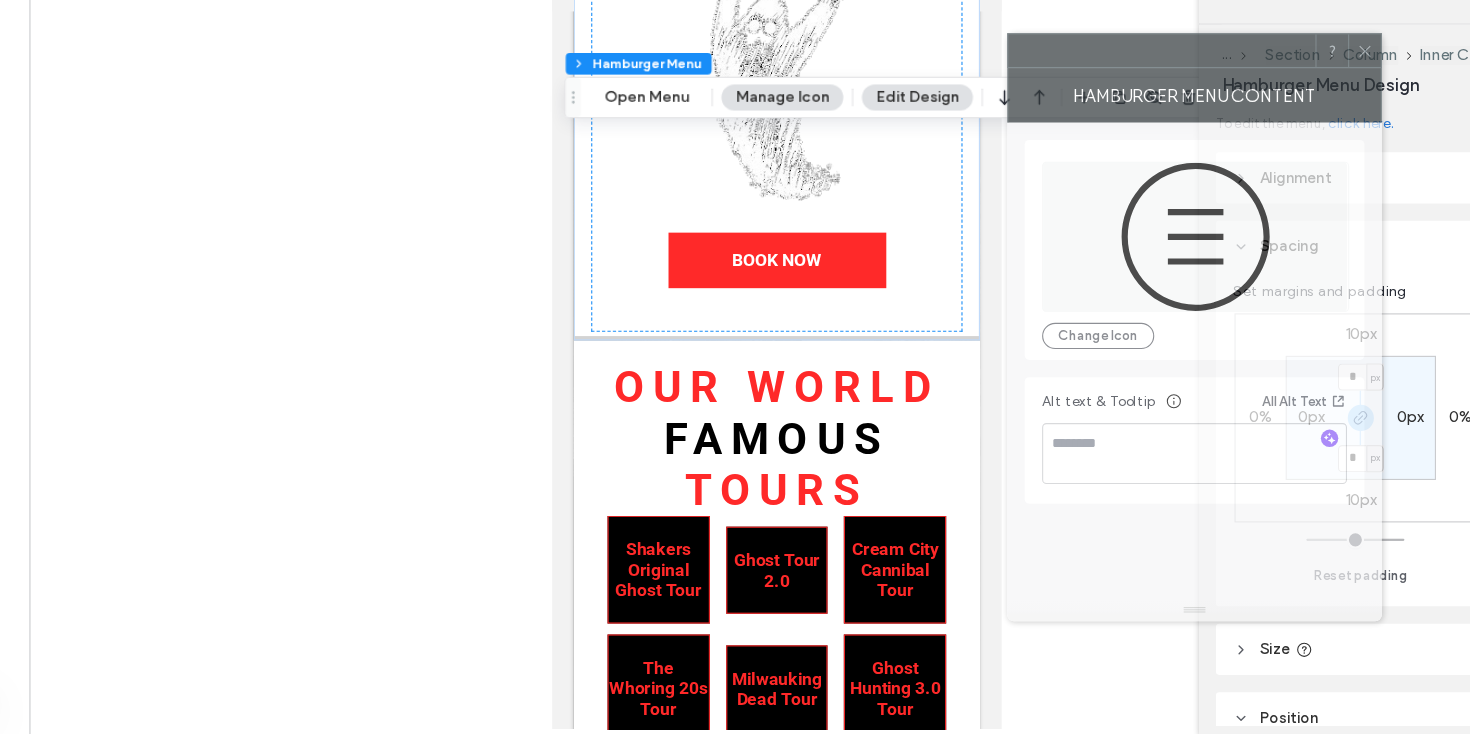 drag, startPoint x: 1276, startPoint y: 130, endPoint x: 1167, endPoint y: 124, distance: 109.165016 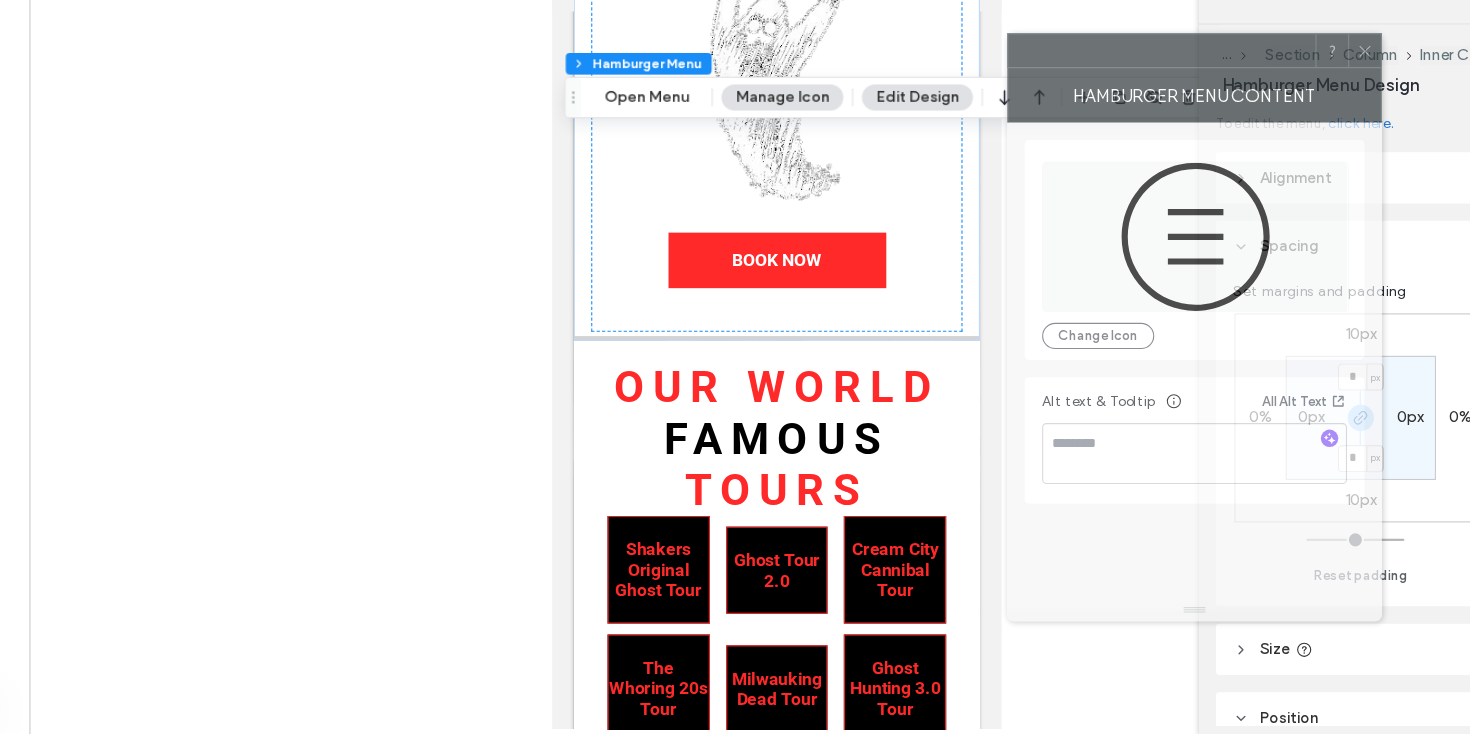click on "Hamburger Menu Content" at bounding box center (1168, 147) 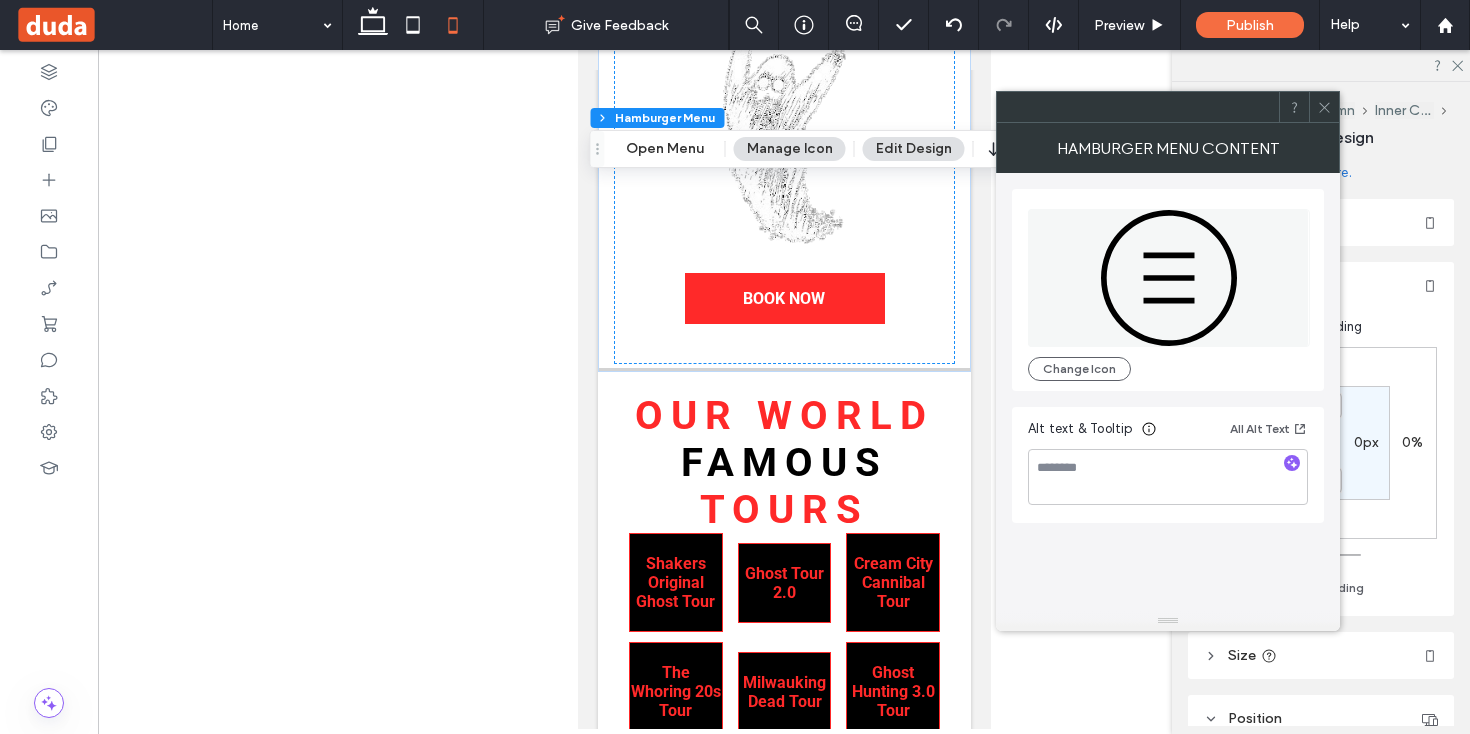 click 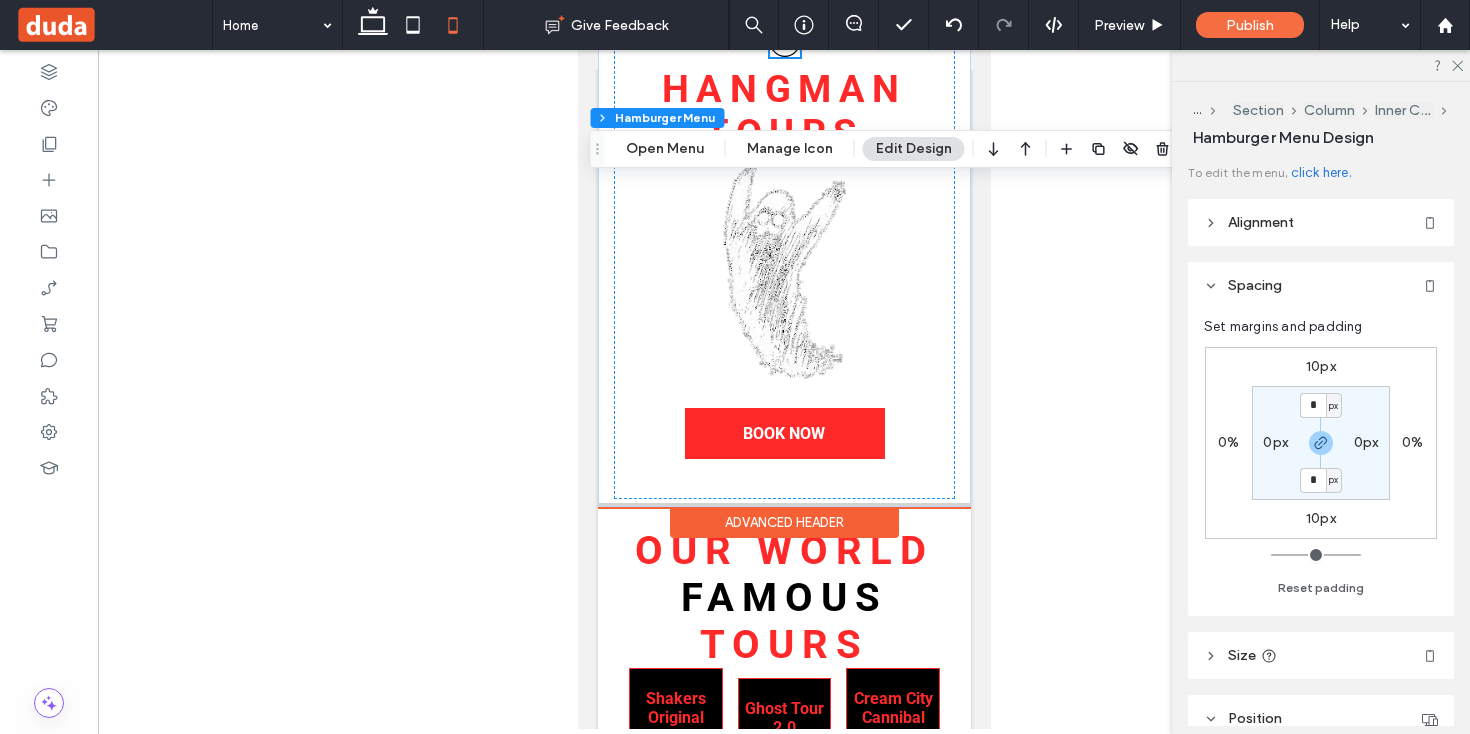 scroll, scrollTop: 0, scrollLeft: 0, axis: both 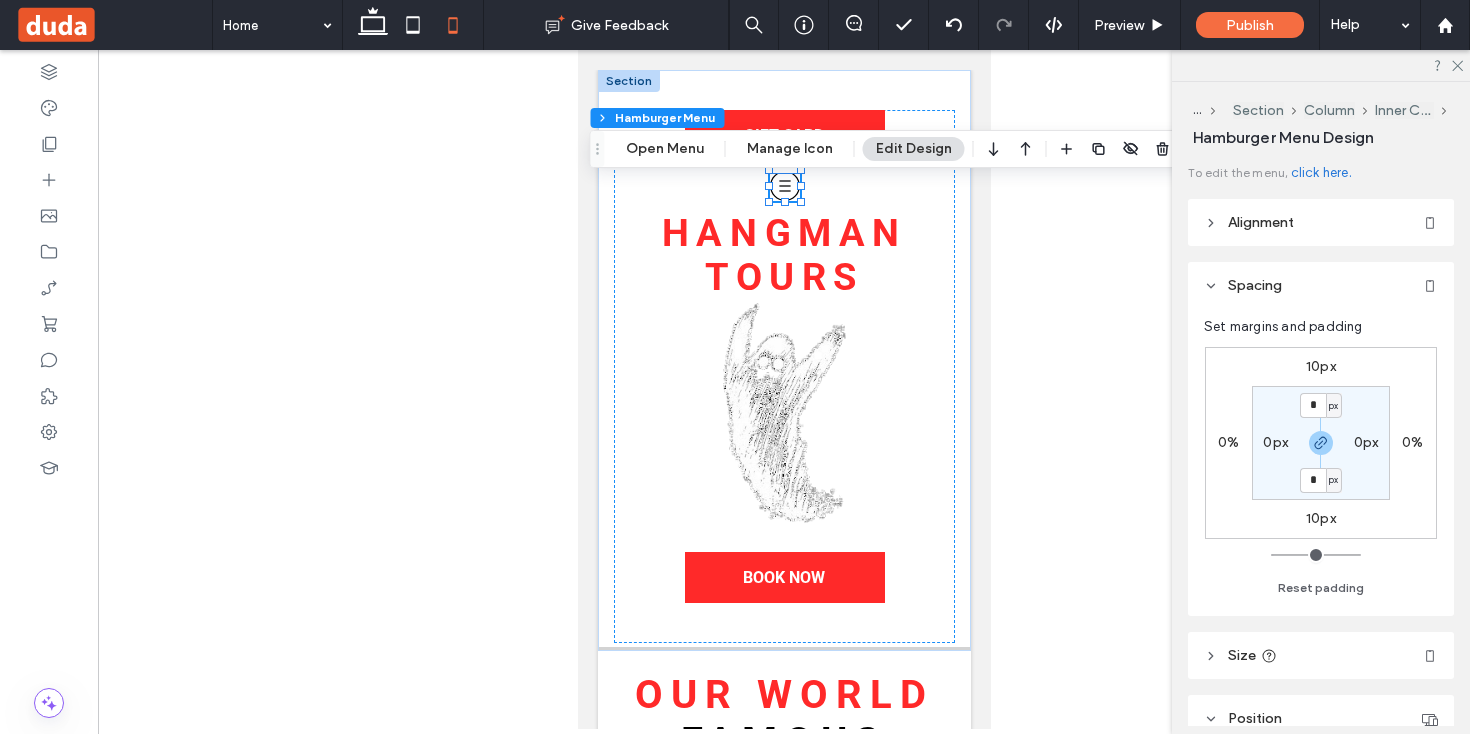 click on "Alignment" at bounding box center (1321, 222) 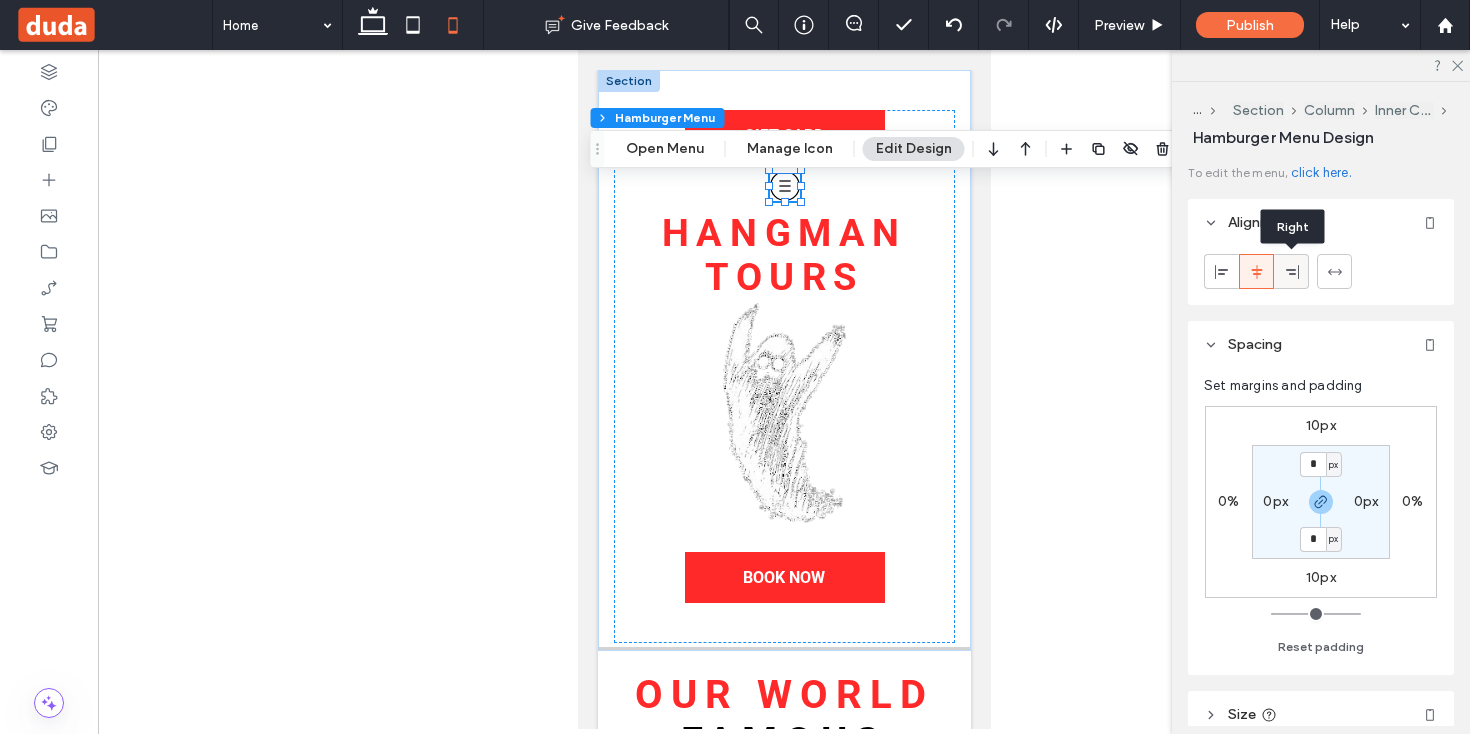 click 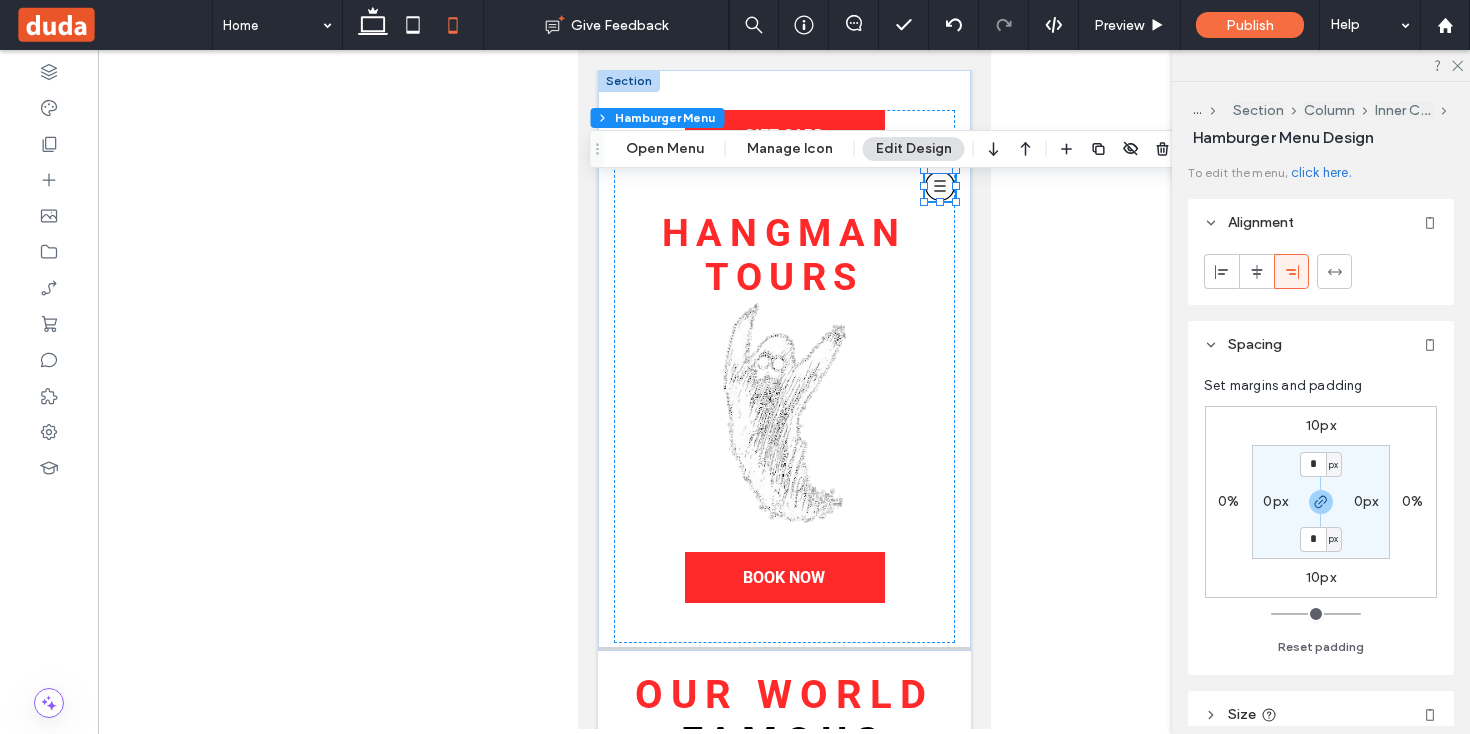 click on "0%" at bounding box center [1412, 501] 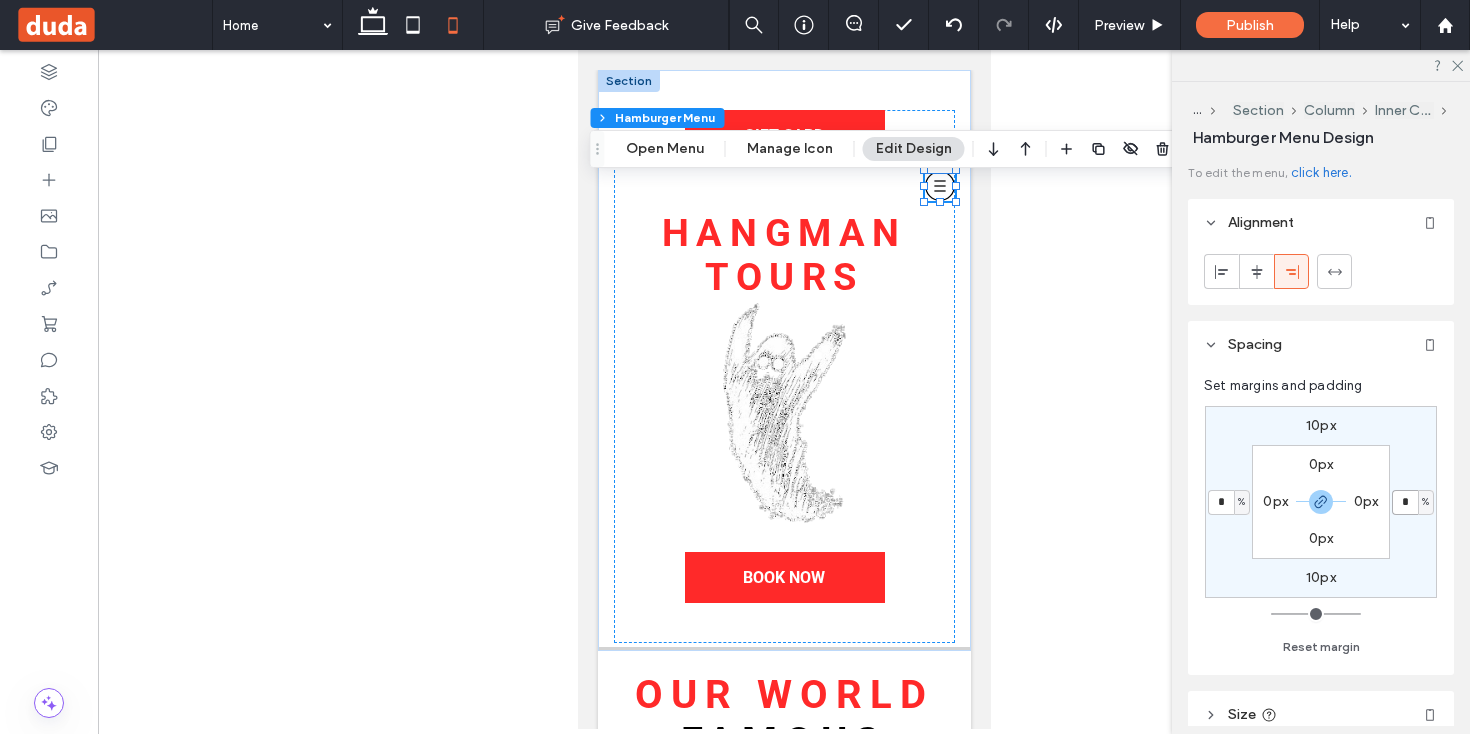 click on "*" at bounding box center [1405, 502] 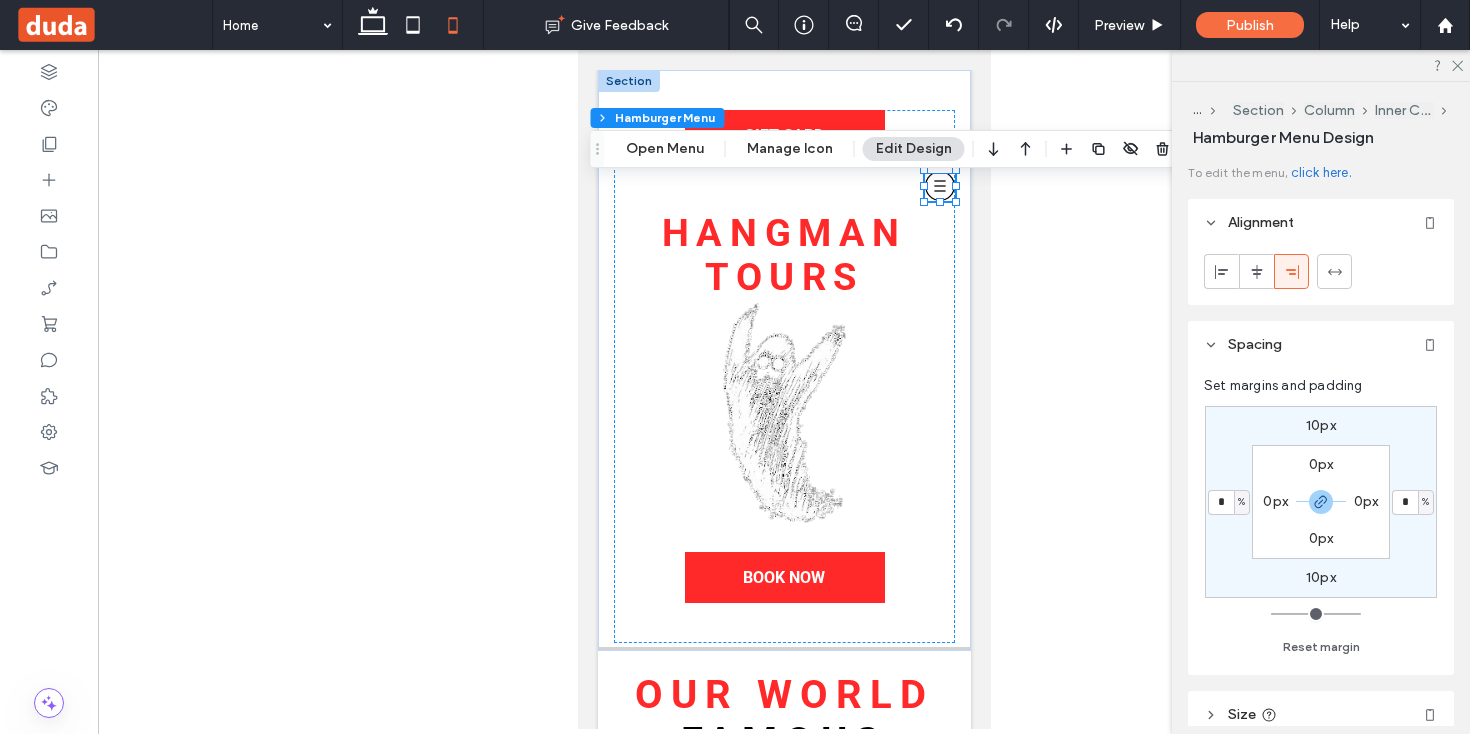 click on "* %" at bounding box center [1413, 502] 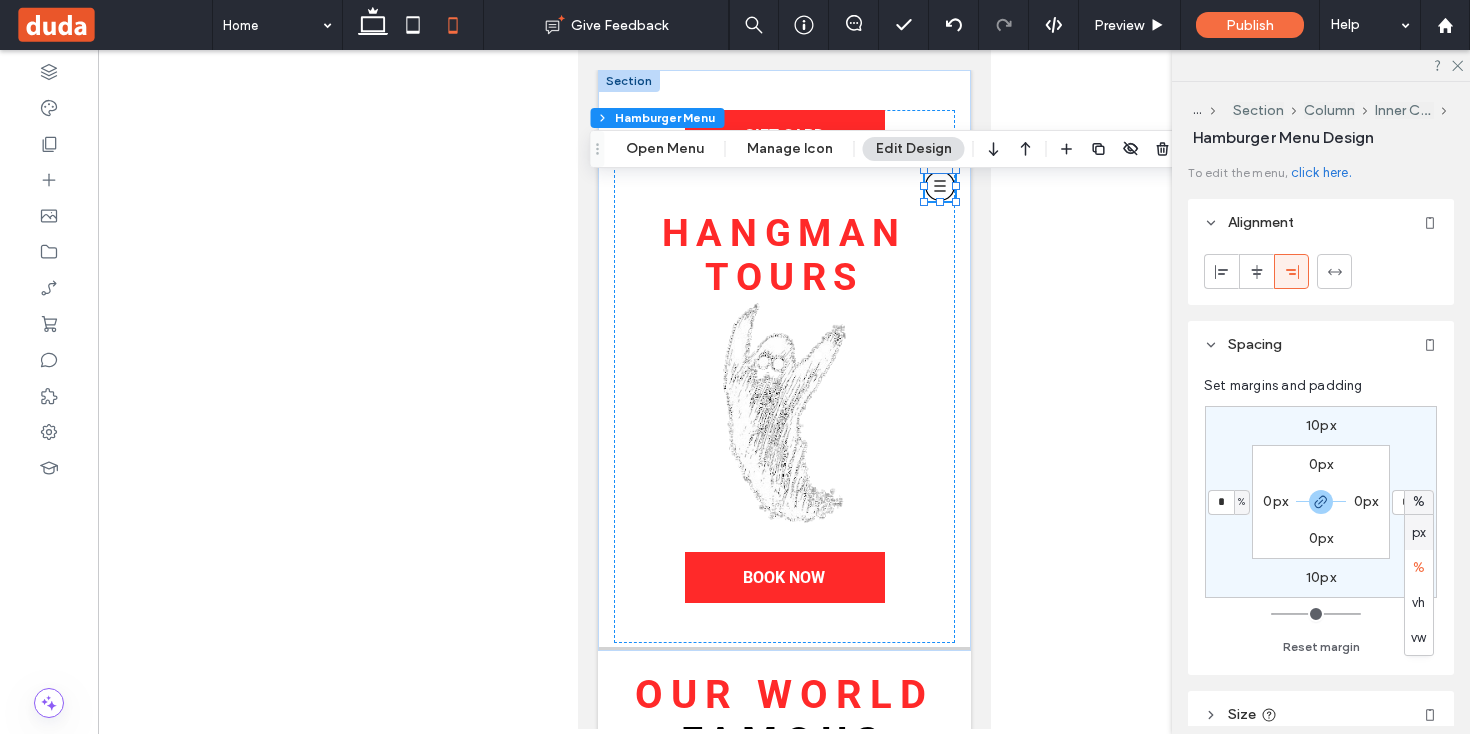 click on "px" at bounding box center [1419, 532] 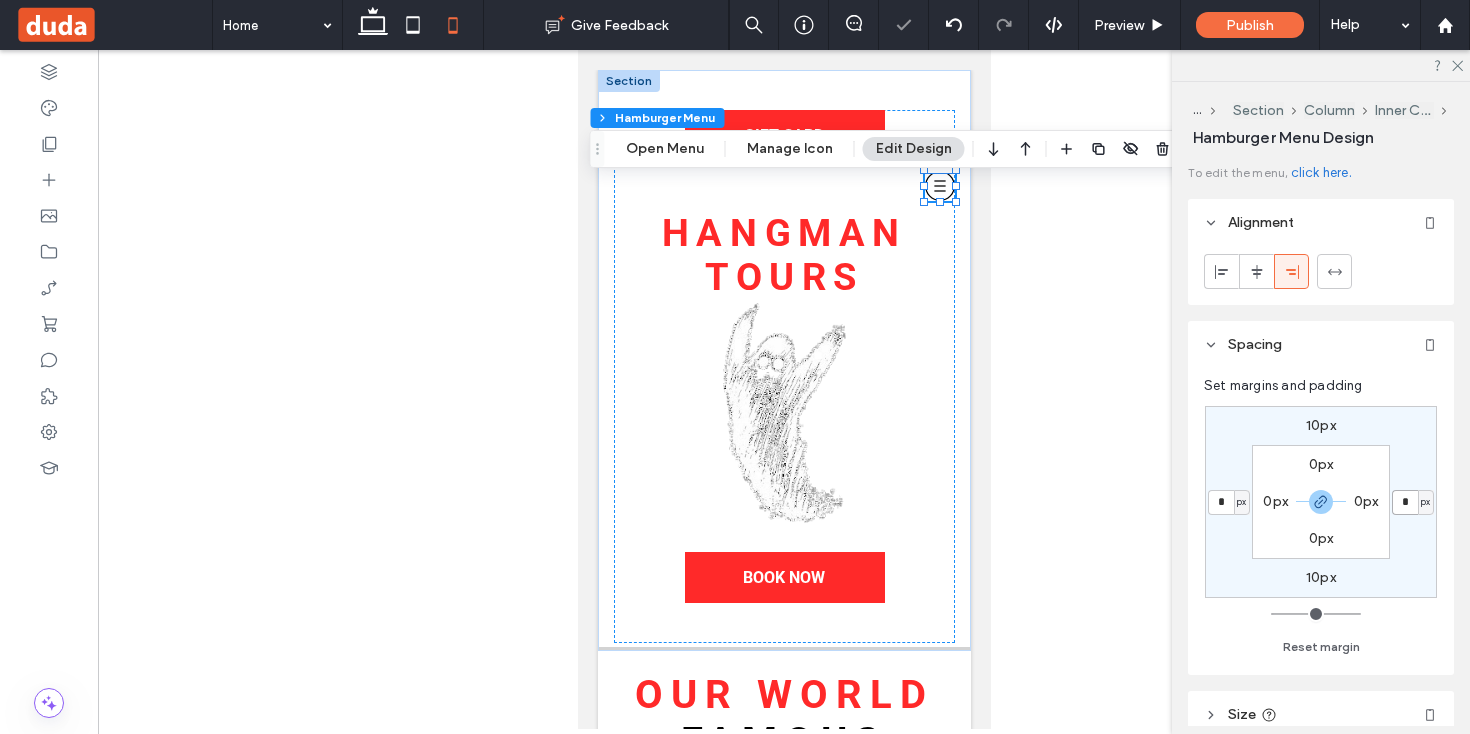 click on "*" at bounding box center (1405, 502) 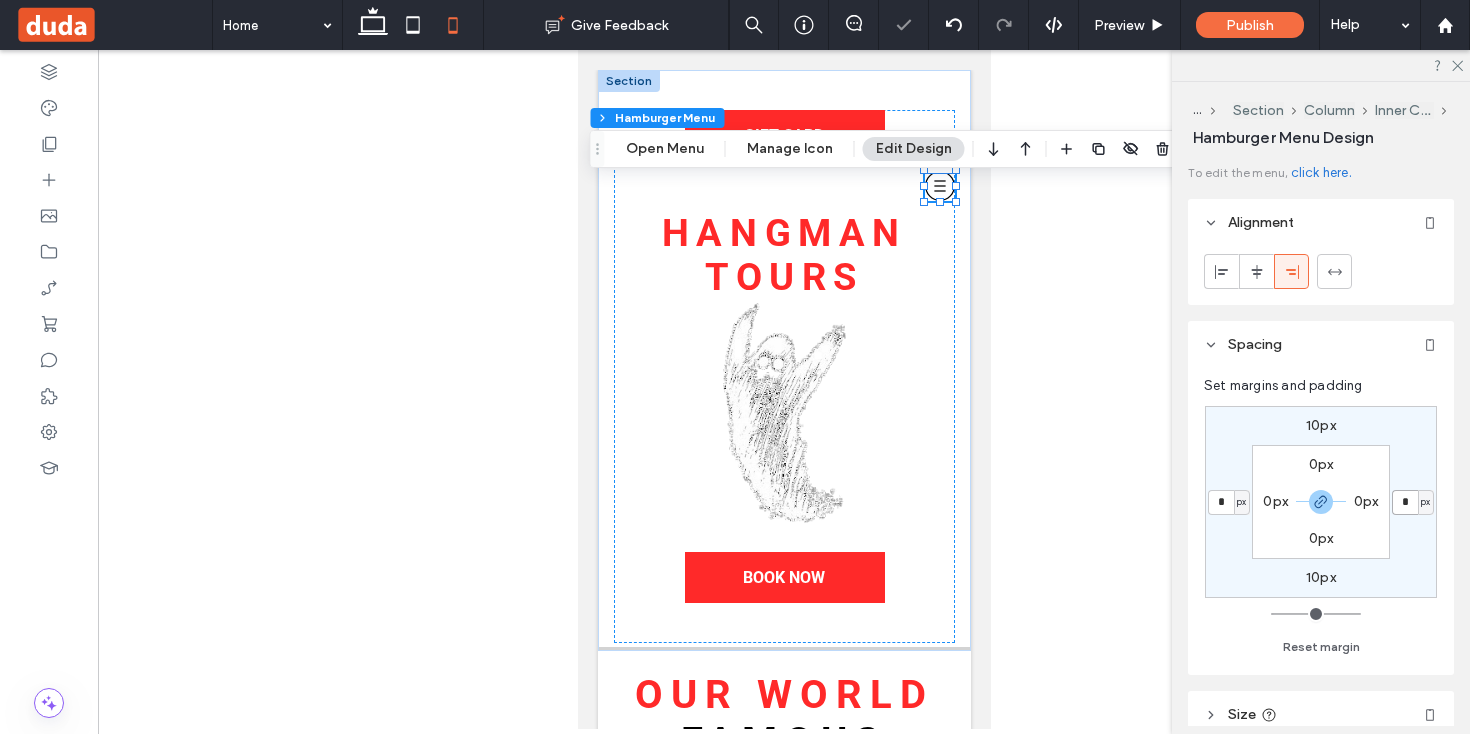 type on "**" 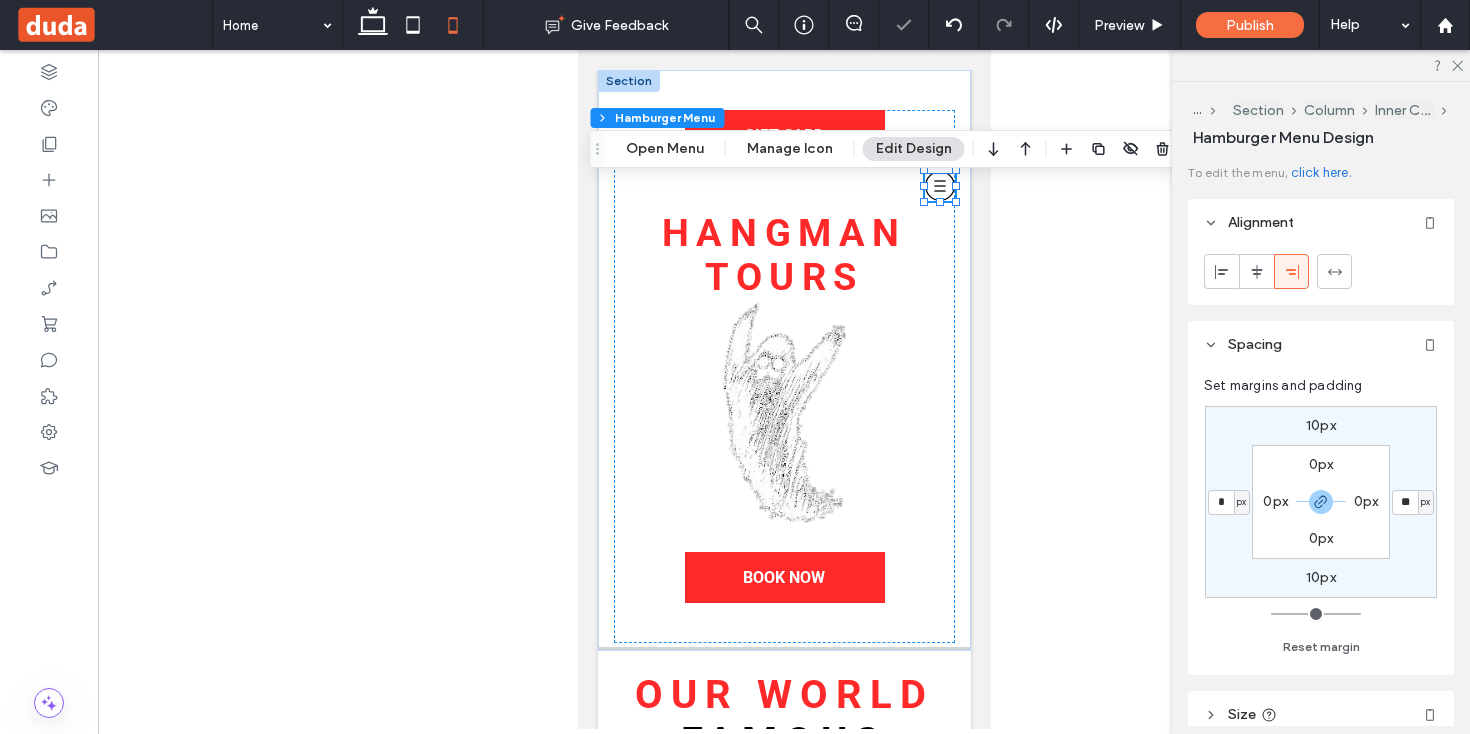 type on "**" 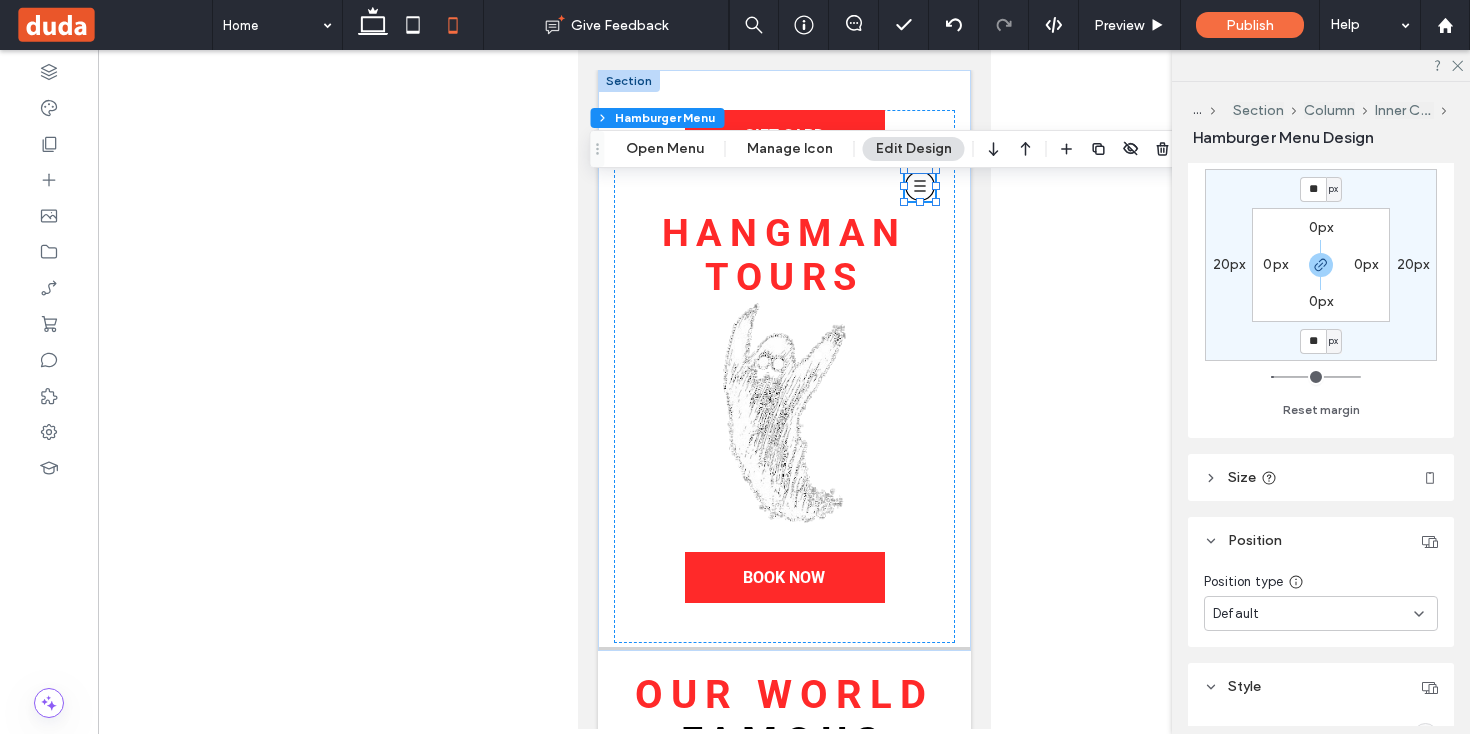 scroll, scrollTop: 276, scrollLeft: 0, axis: vertical 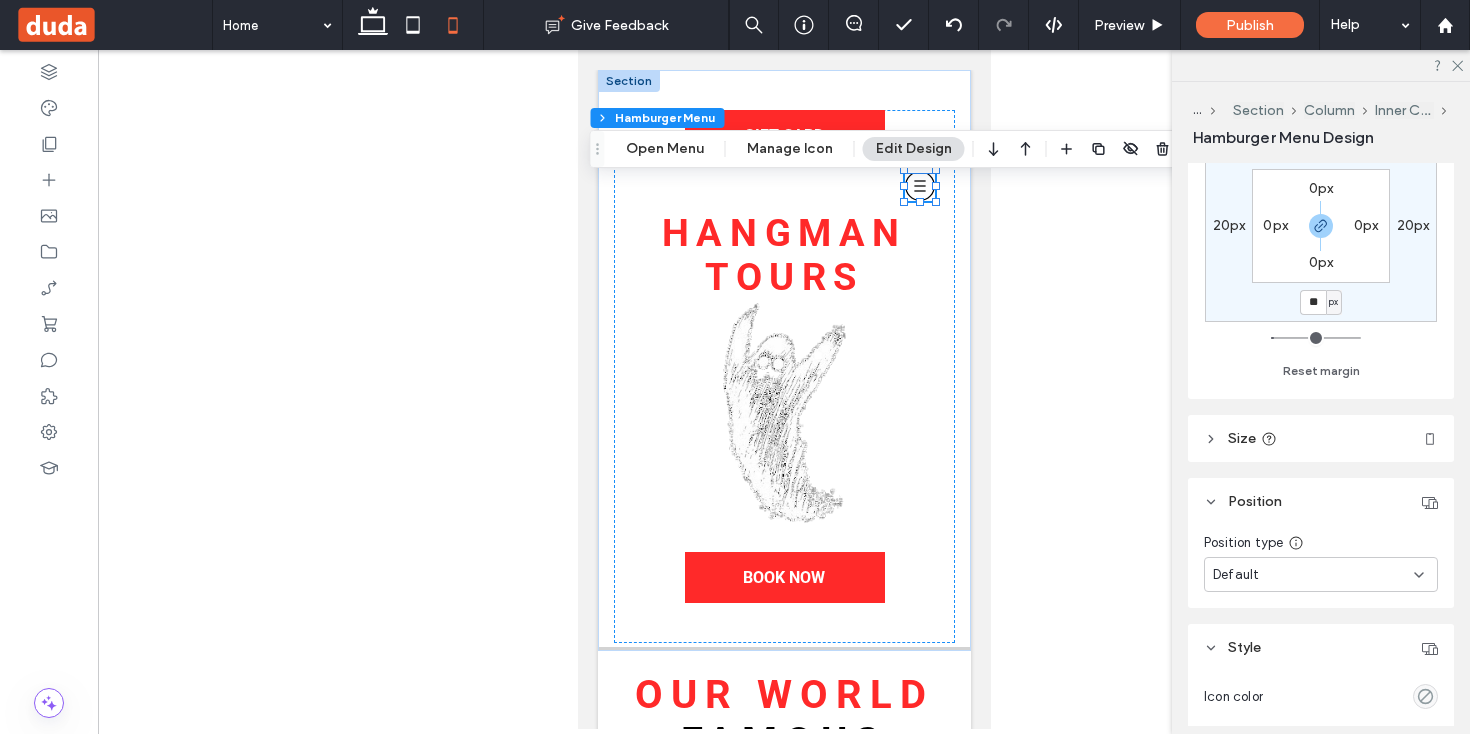 click on "Size" at bounding box center [1321, 438] 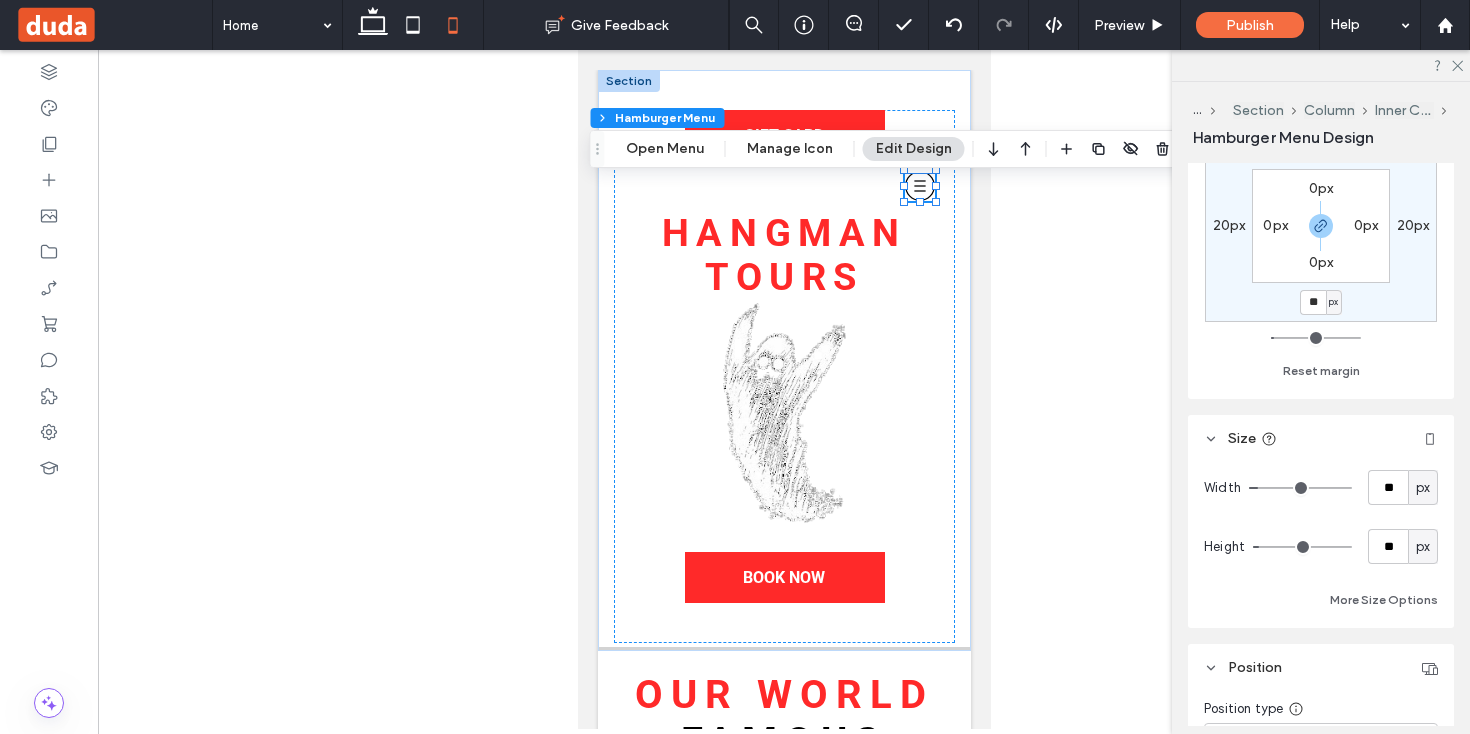 click on "px" at bounding box center (1423, 488) 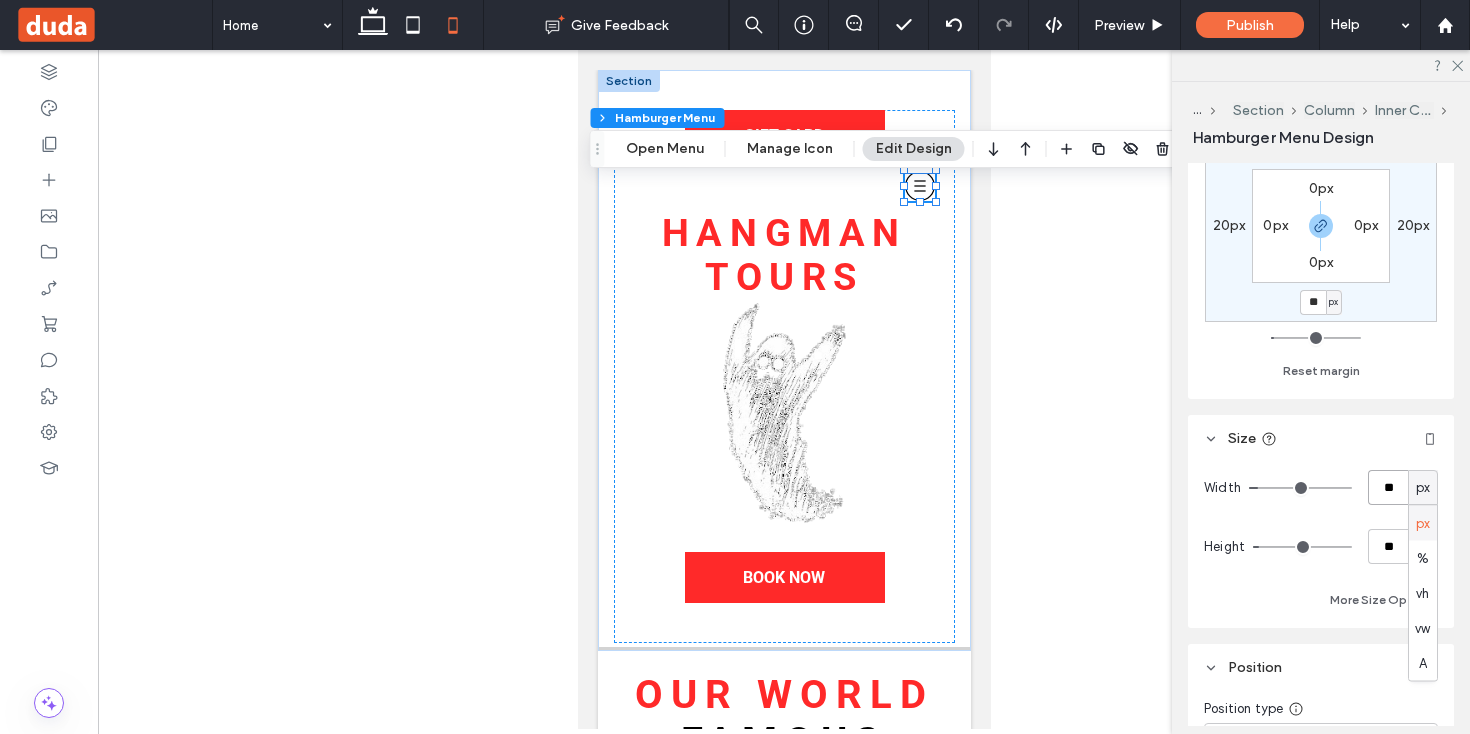 click on "**" at bounding box center (1388, 487) 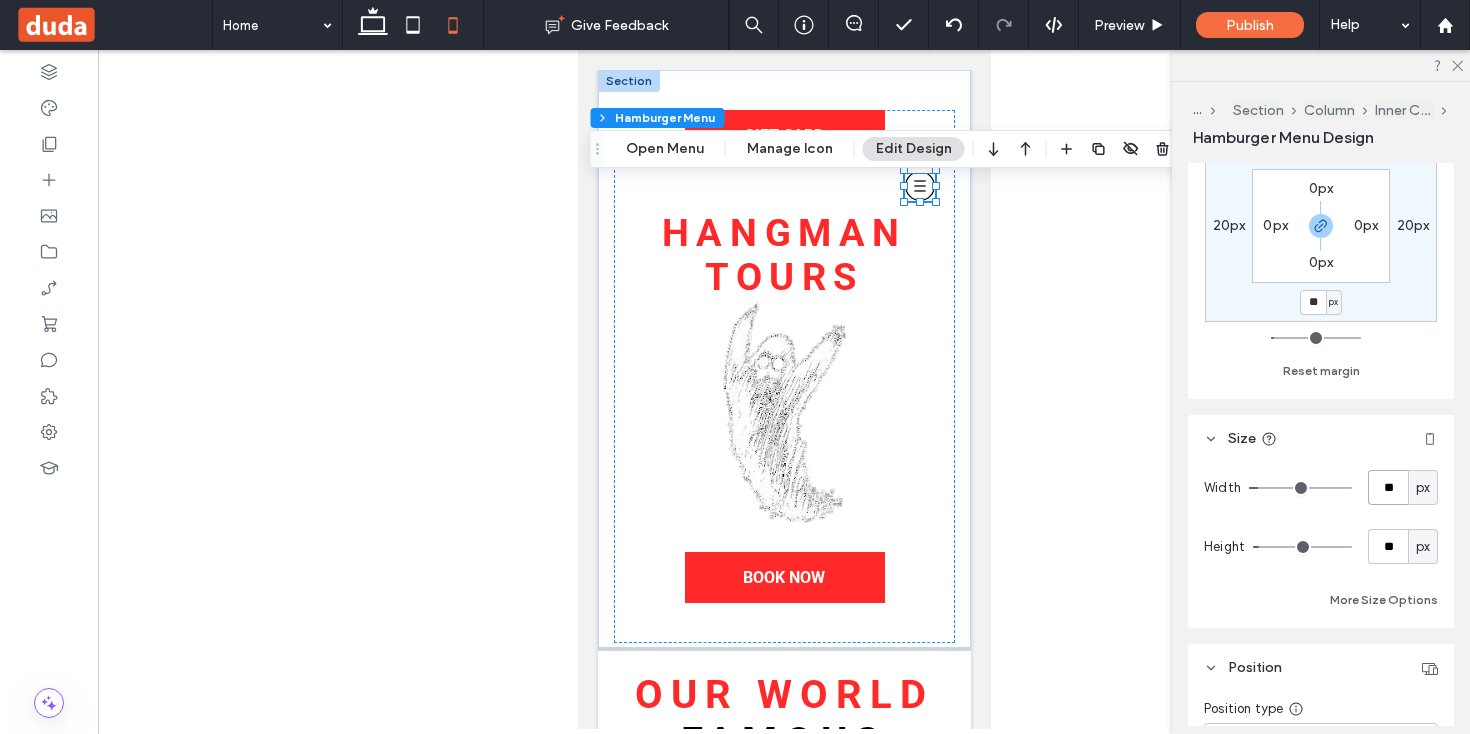 type on "**" 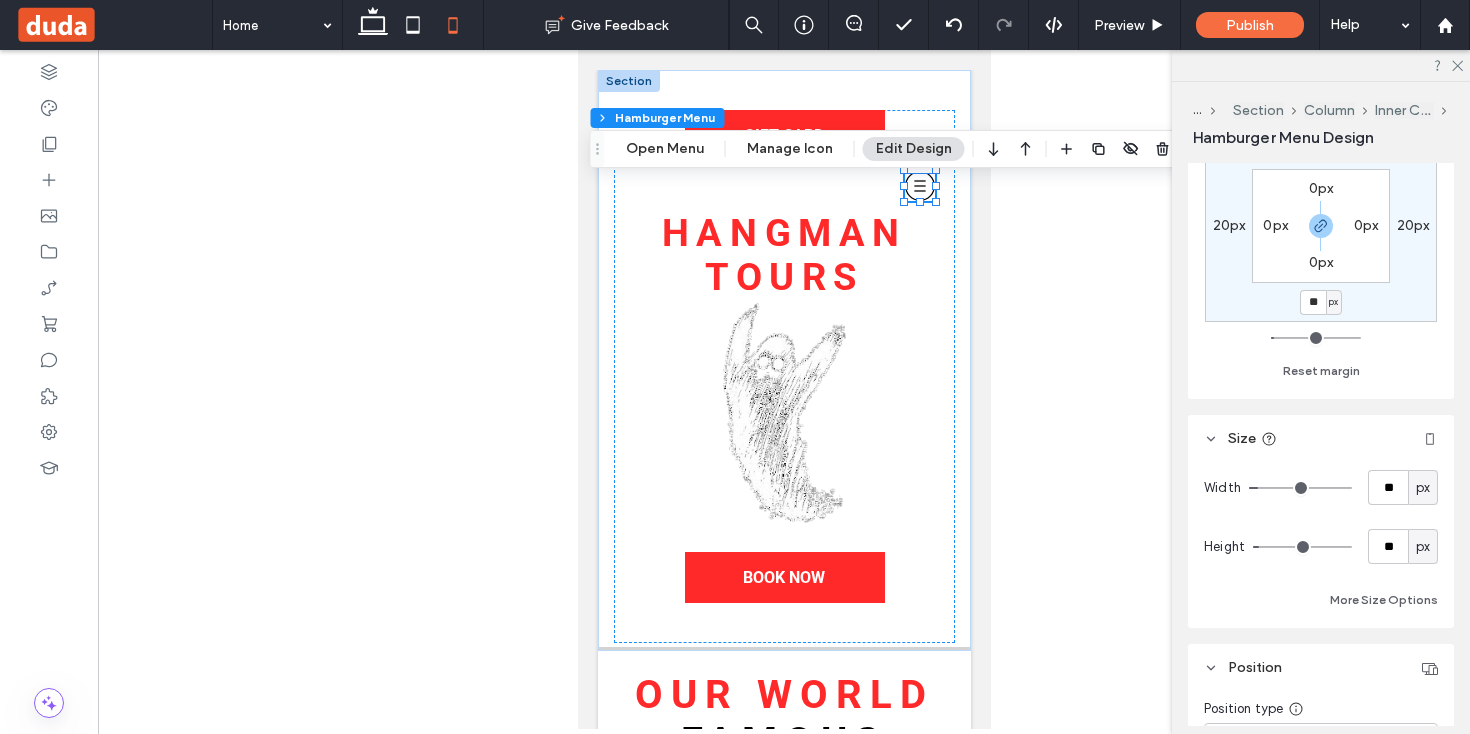 type on "**" 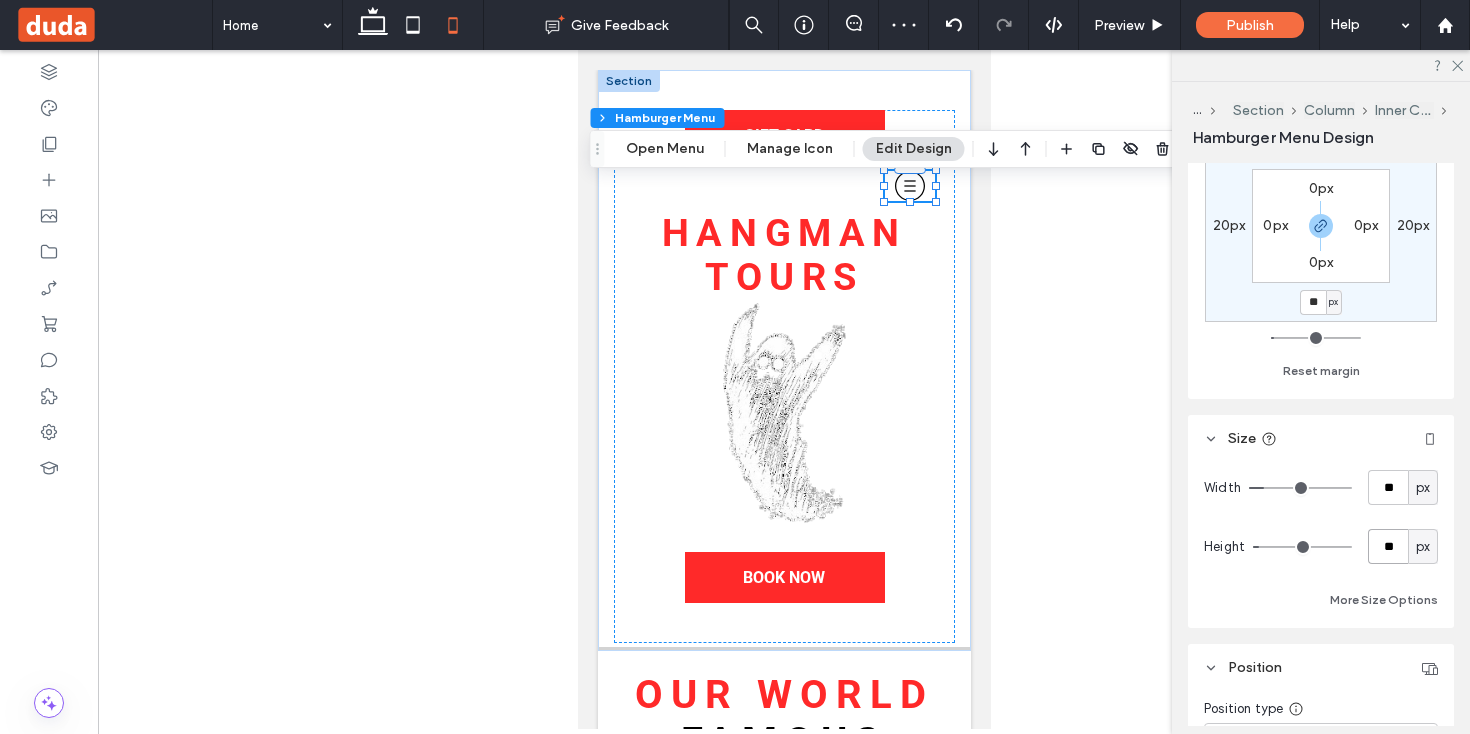 click on "**" at bounding box center (1388, 546) 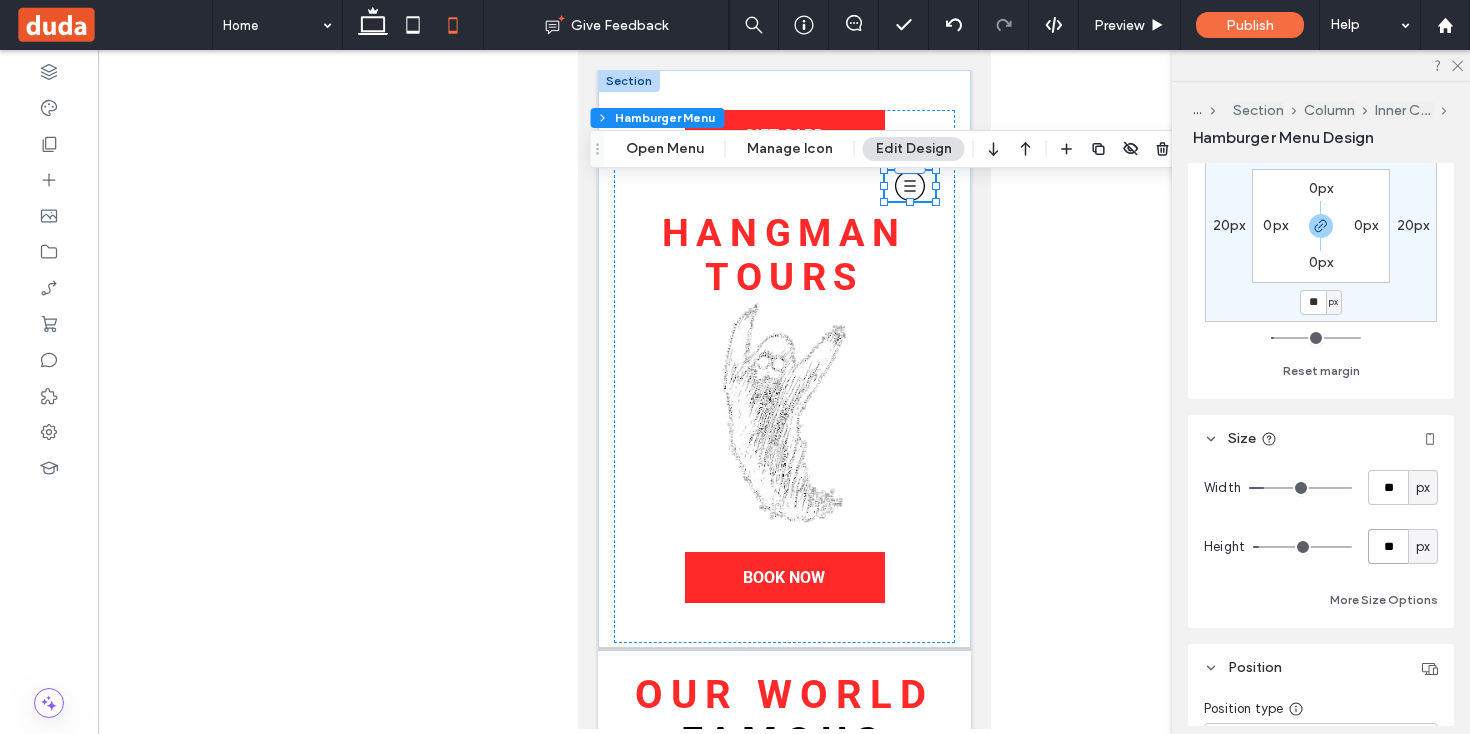 type on "**" 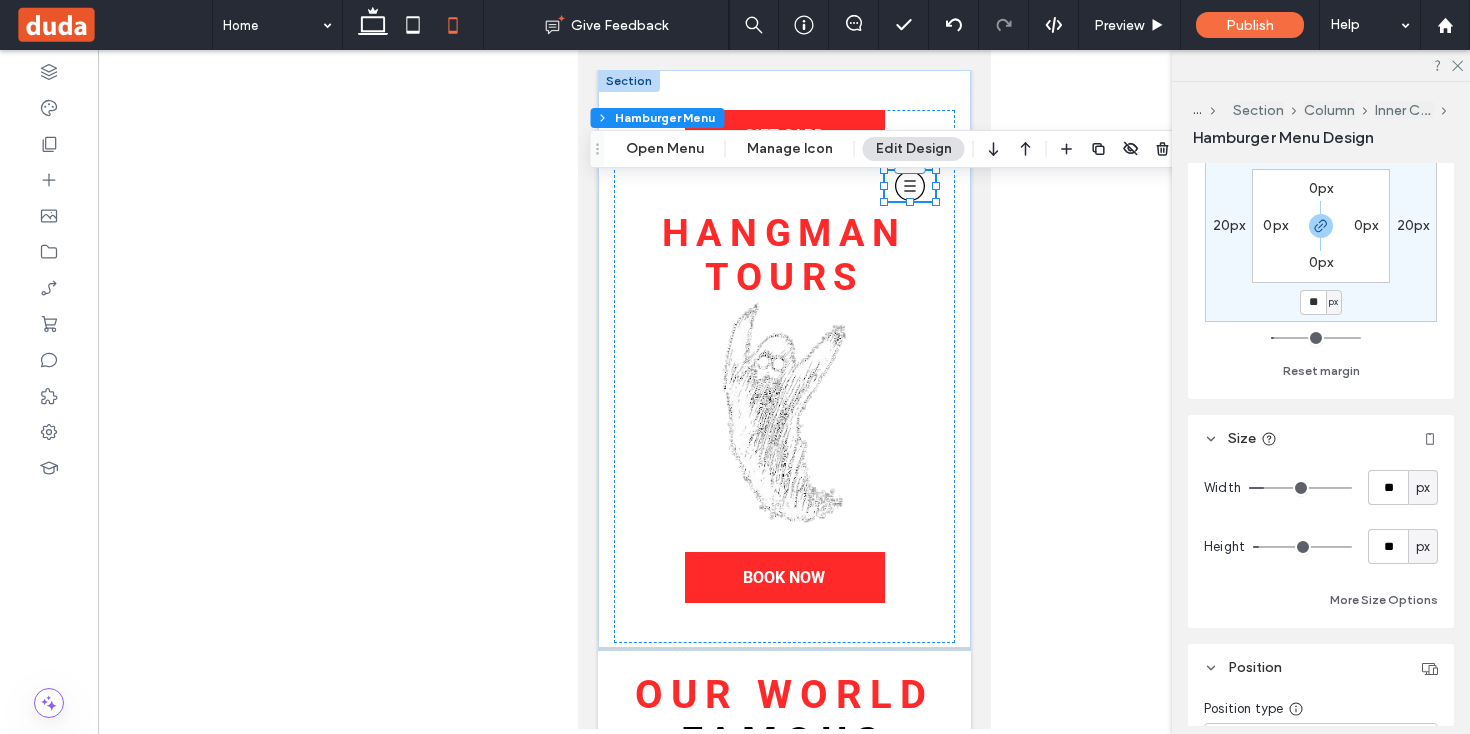 type on "**" 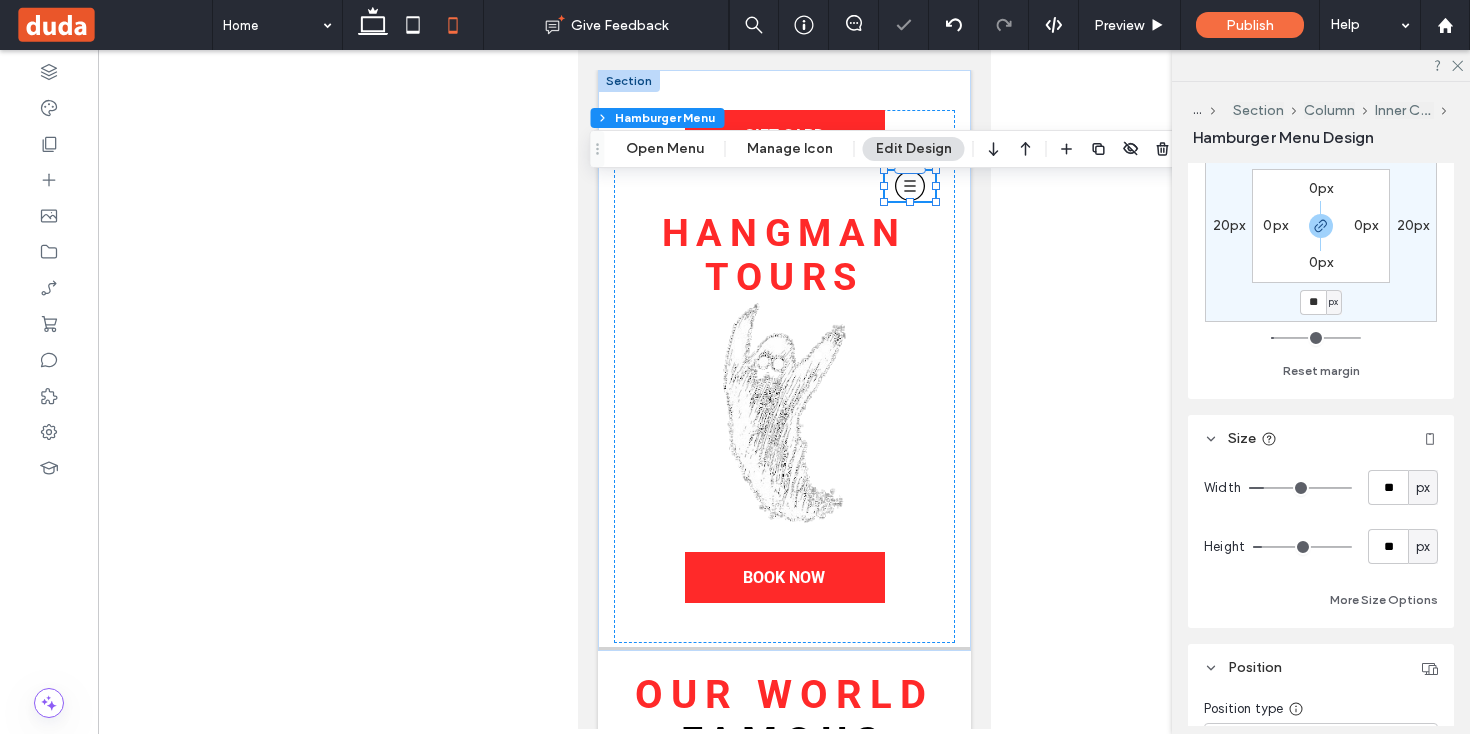 type 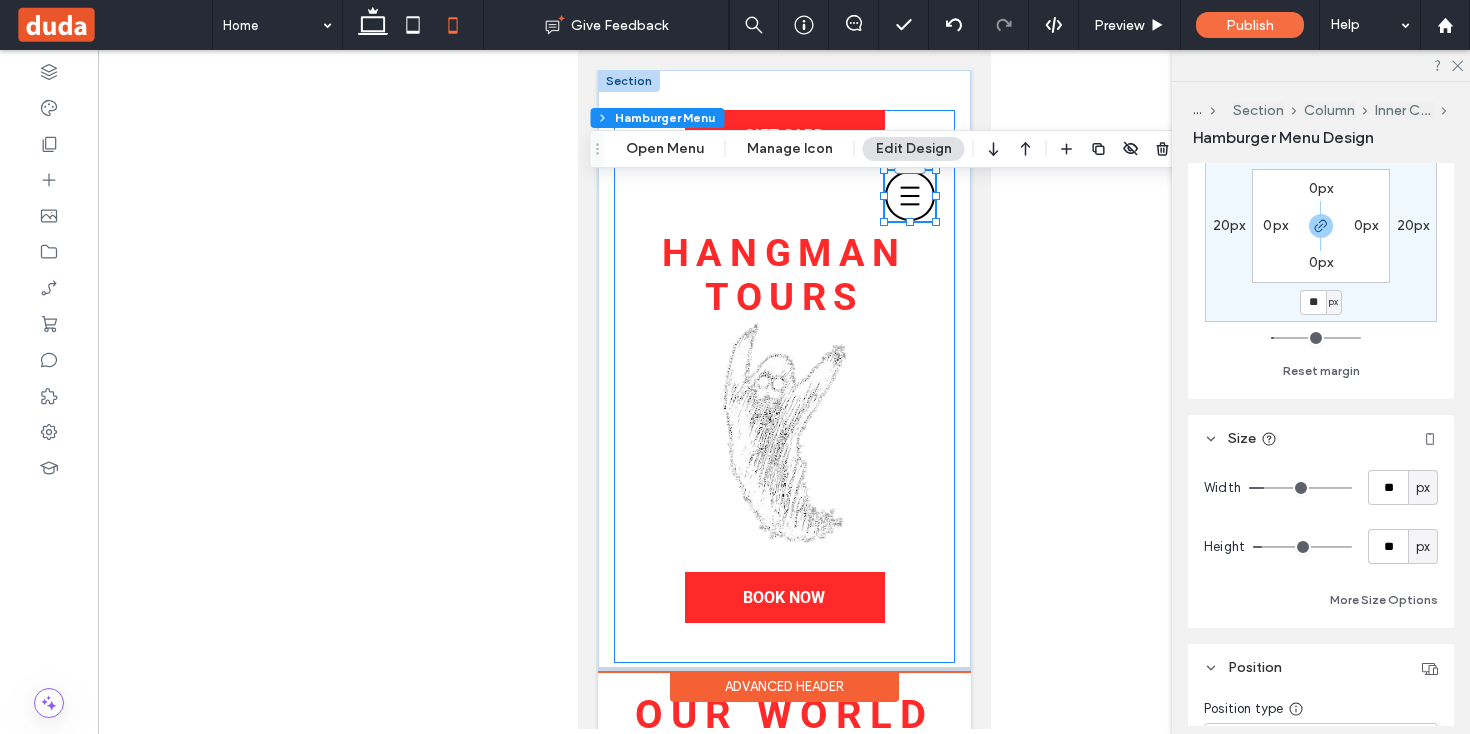 click on "GIFT CARD
Hangman Tours
BOOK NOW" at bounding box center (783, 386) 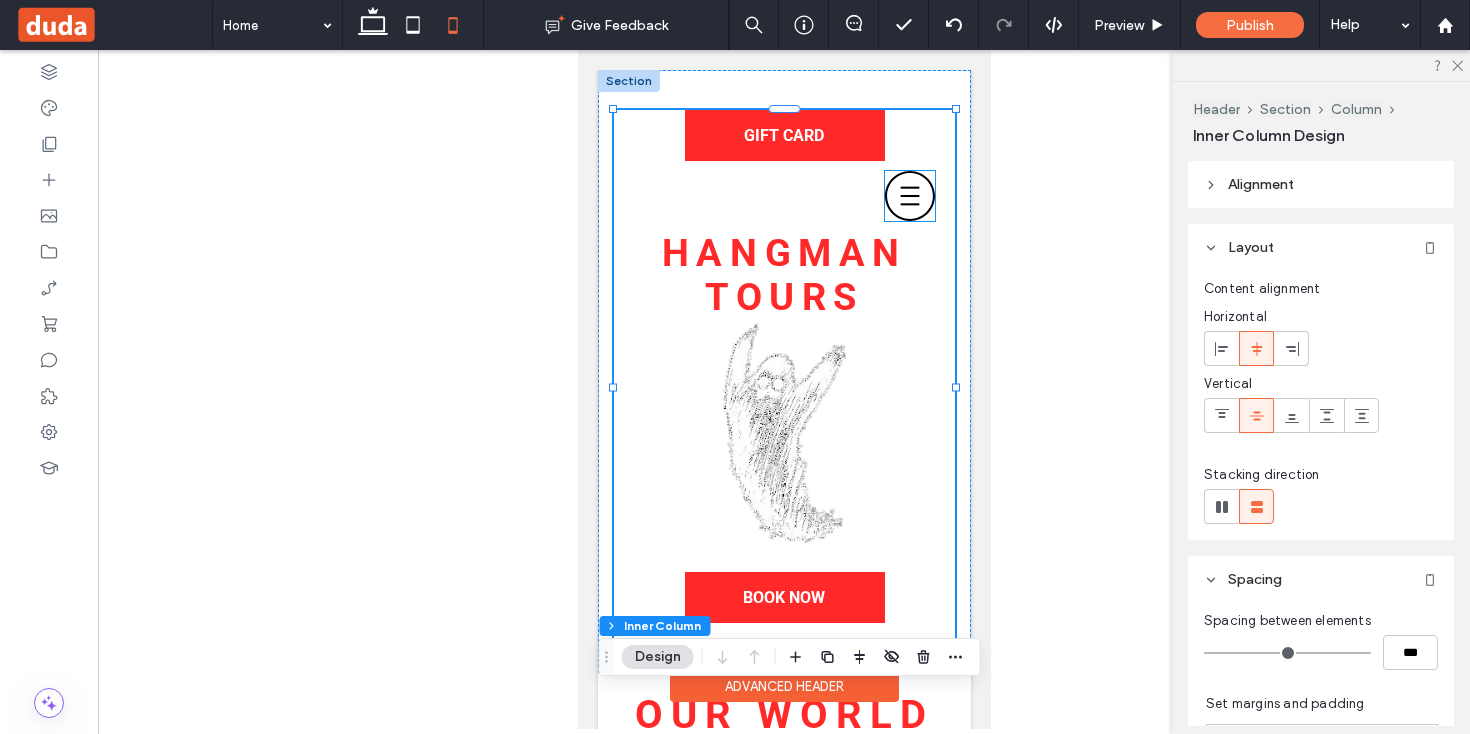click 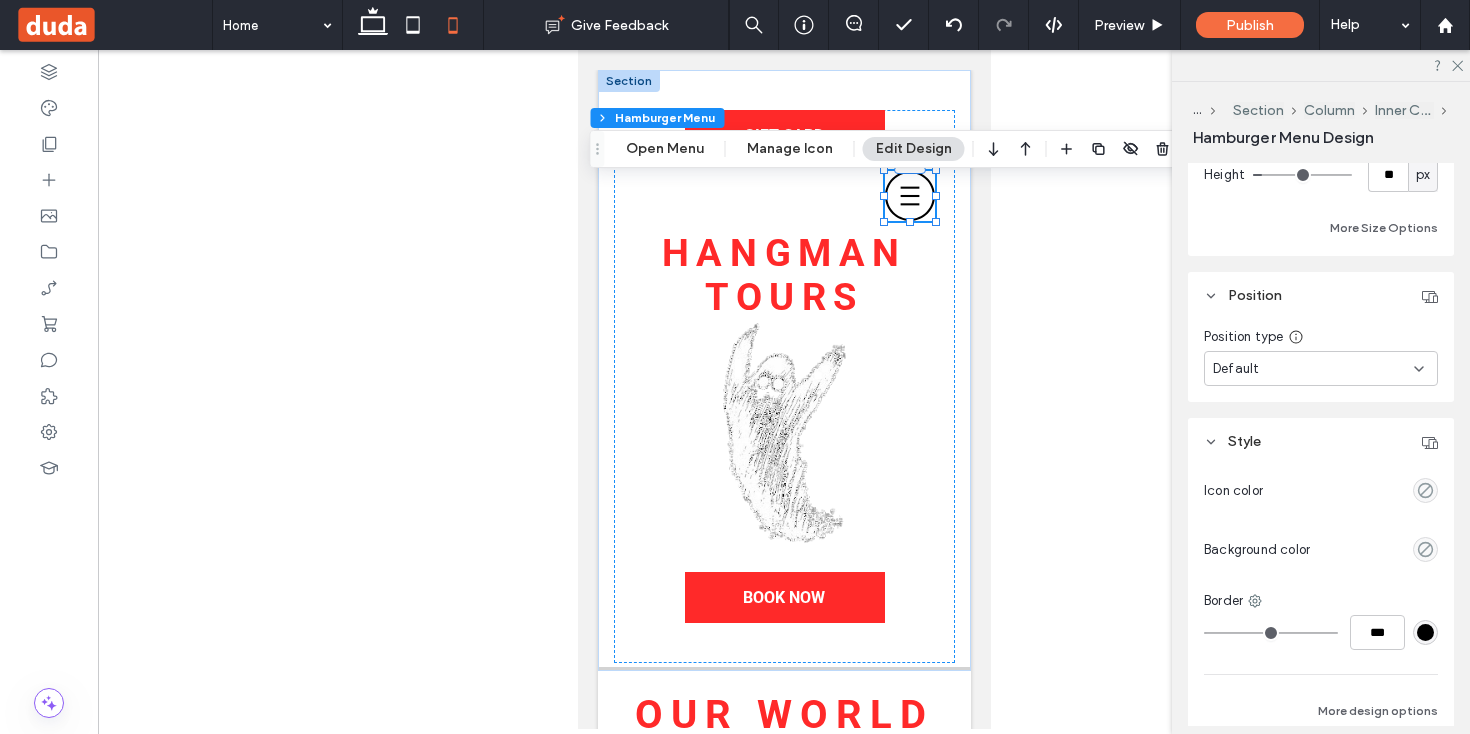 scroll, scrollTop: 741, scrollLeft: 0, axis: vertical 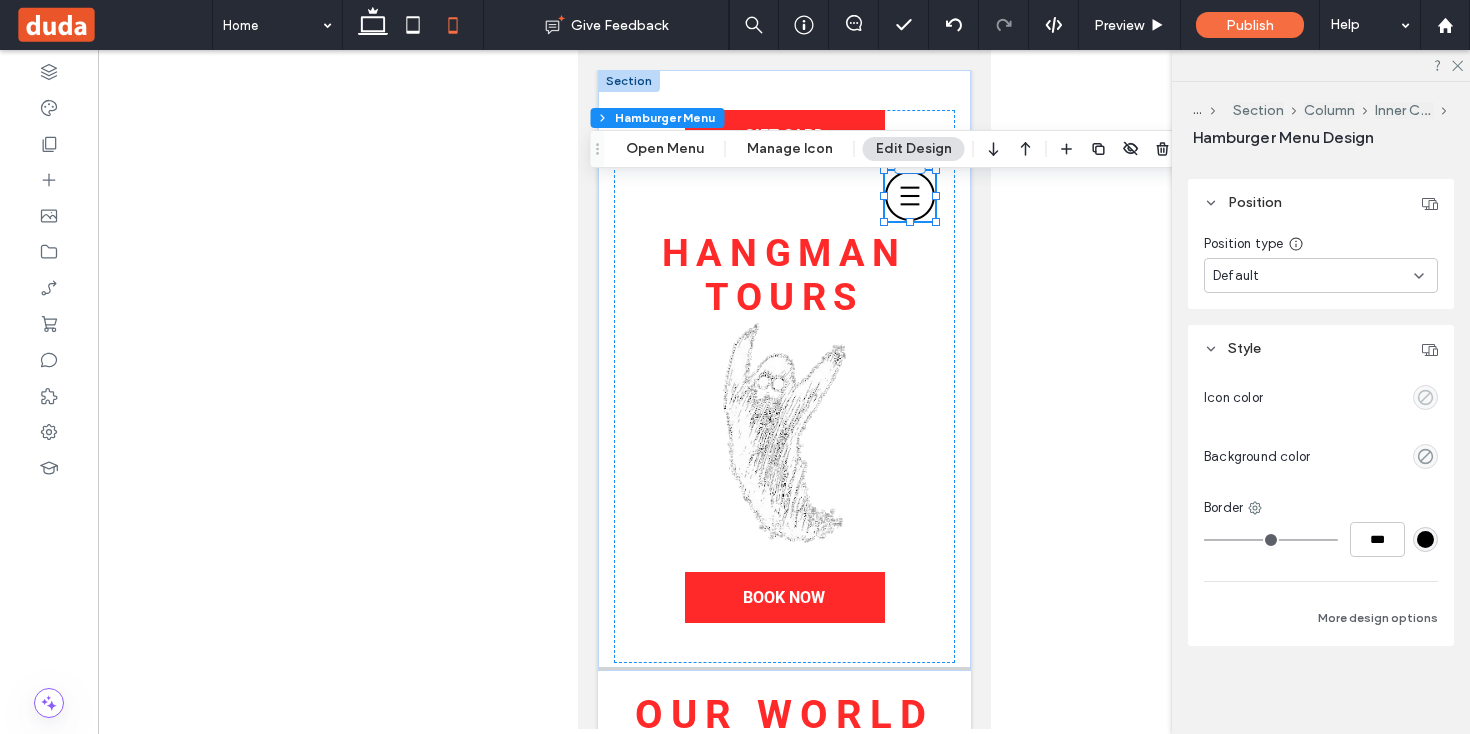 click 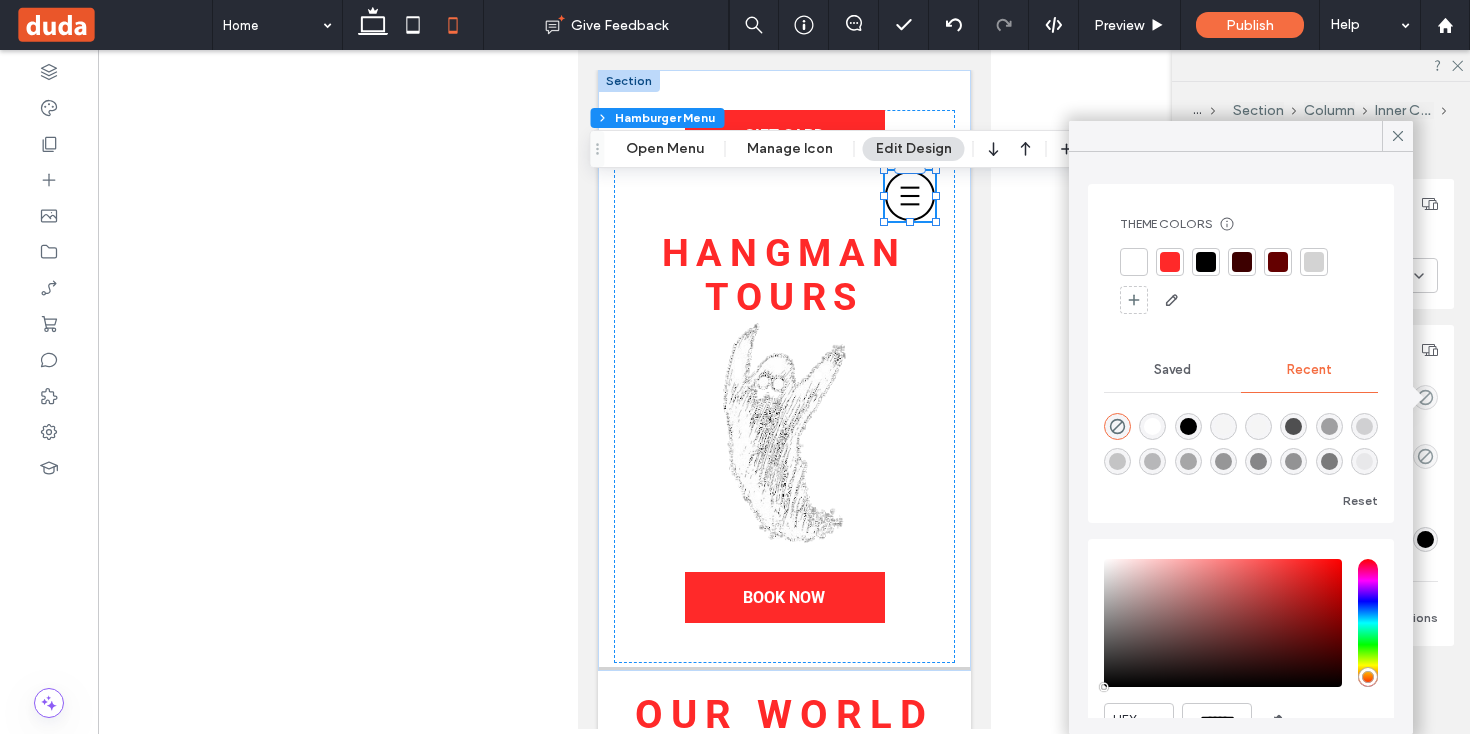 click at bounding box center [1170, 262] 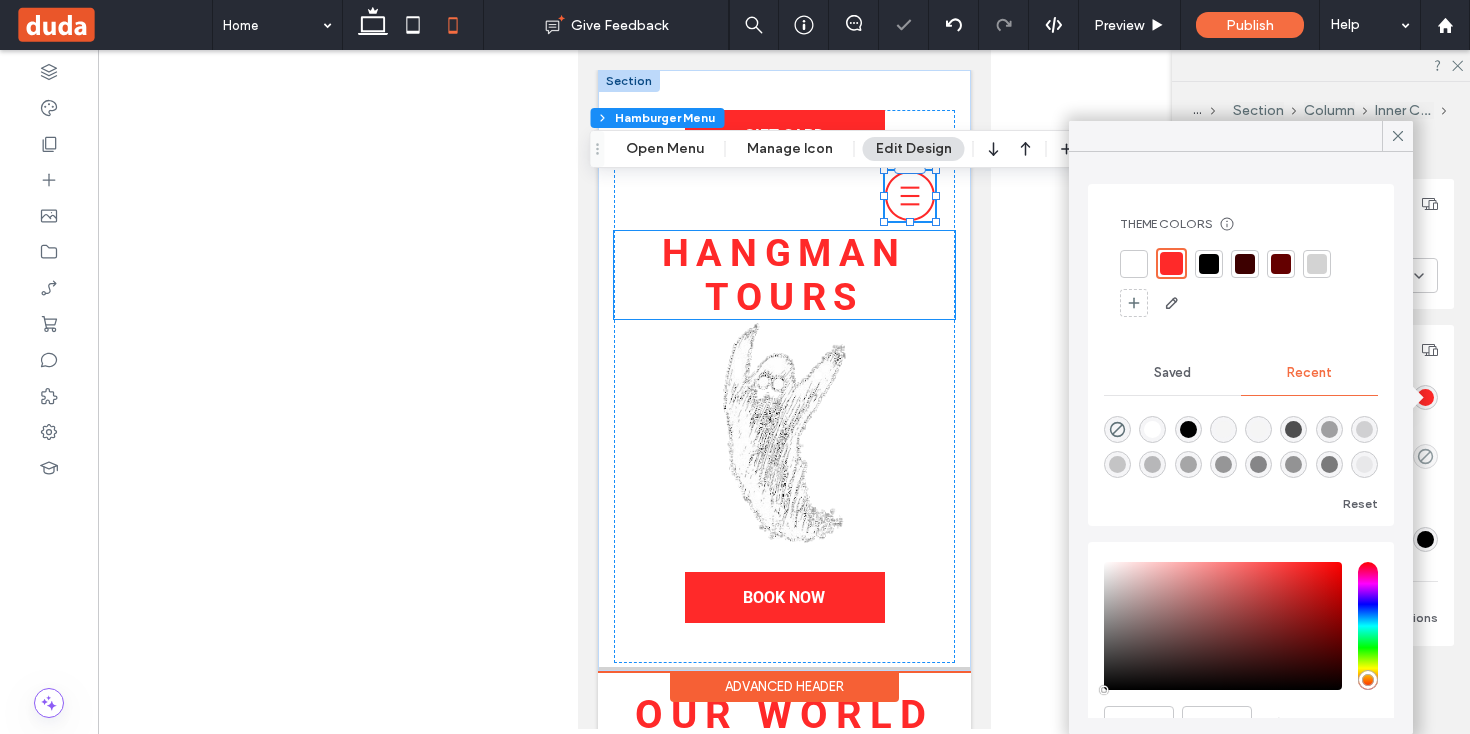 click on "Hangman Tours" at bounding box center (783, 275) 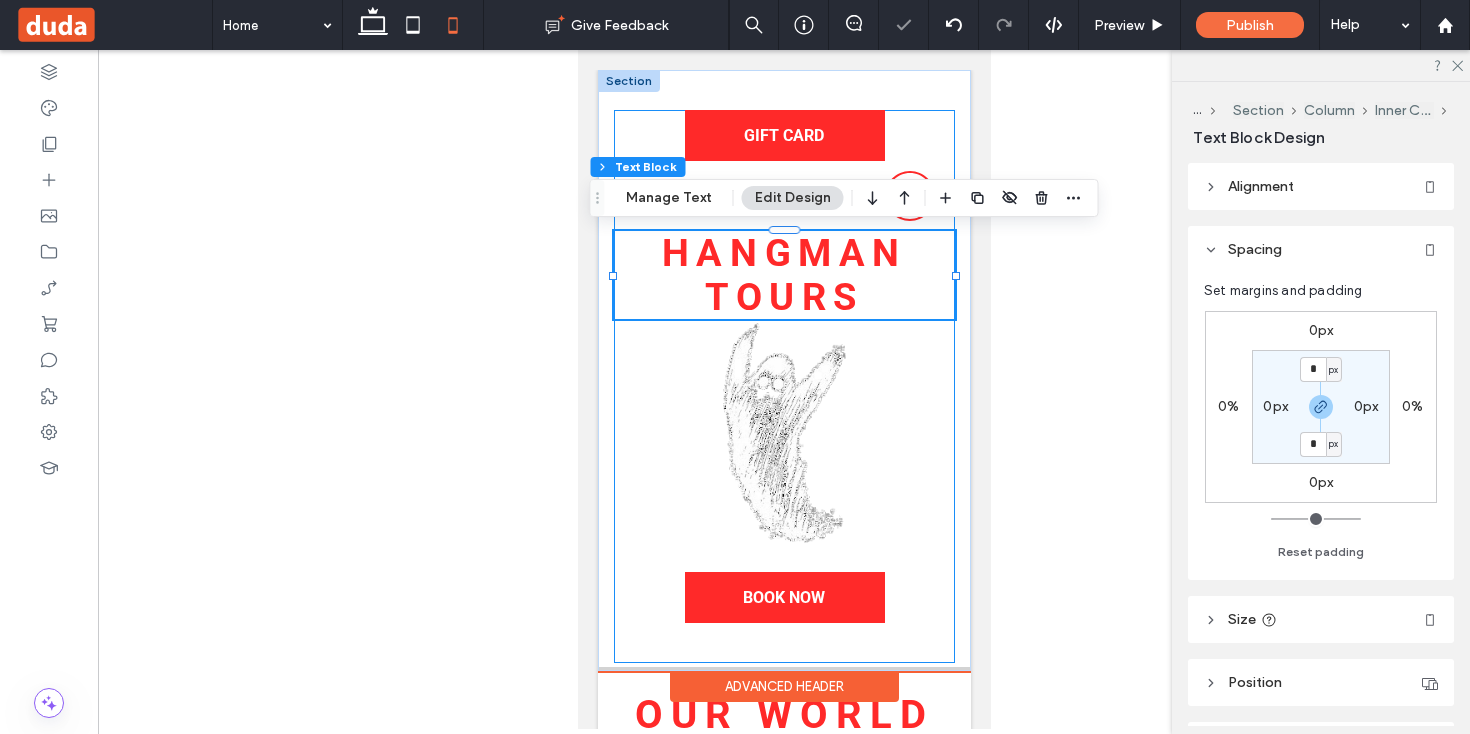 click on "GIFT CARD
Hangman Tours
BOOK NOW" at bounding box center (783, 386) 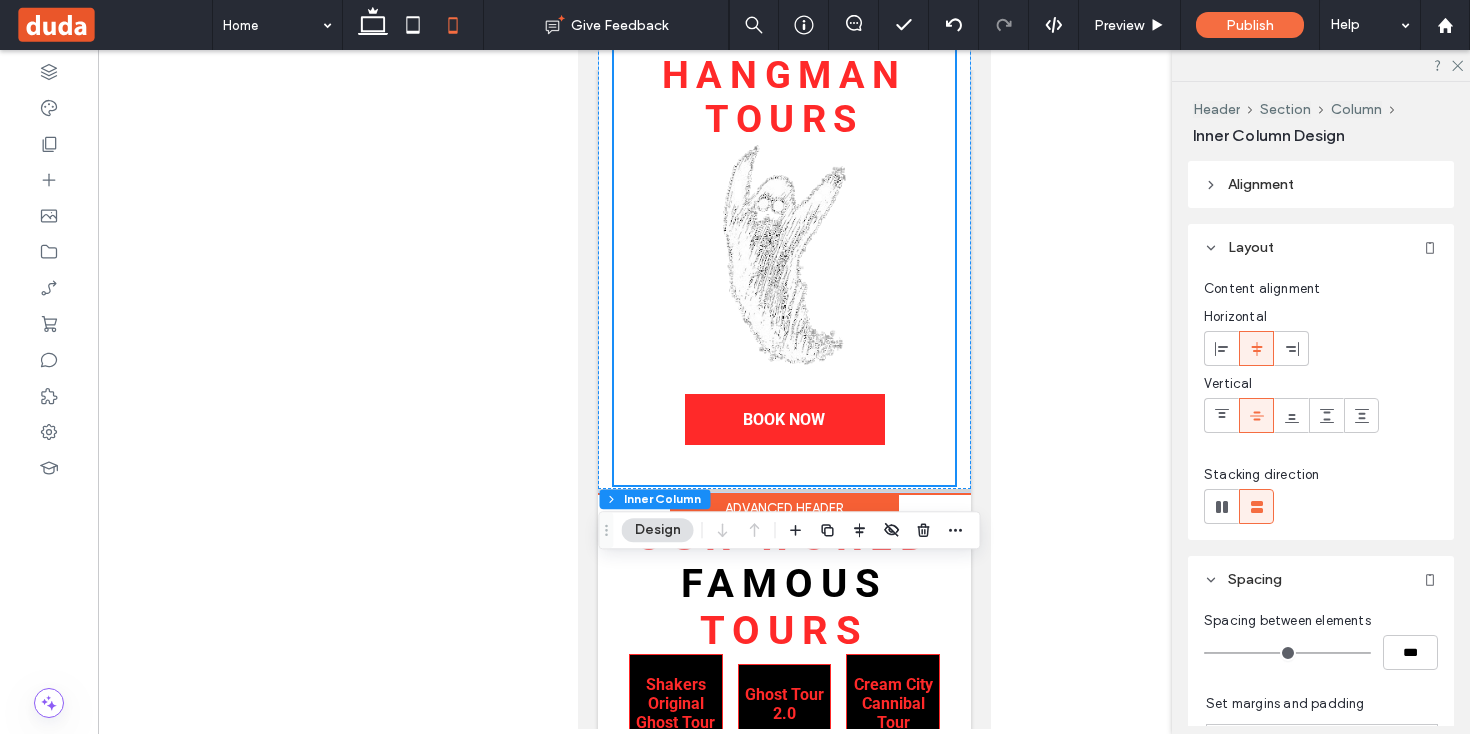 scroll, scrollTop: 229, scrollLeft: 0, axis: vertical 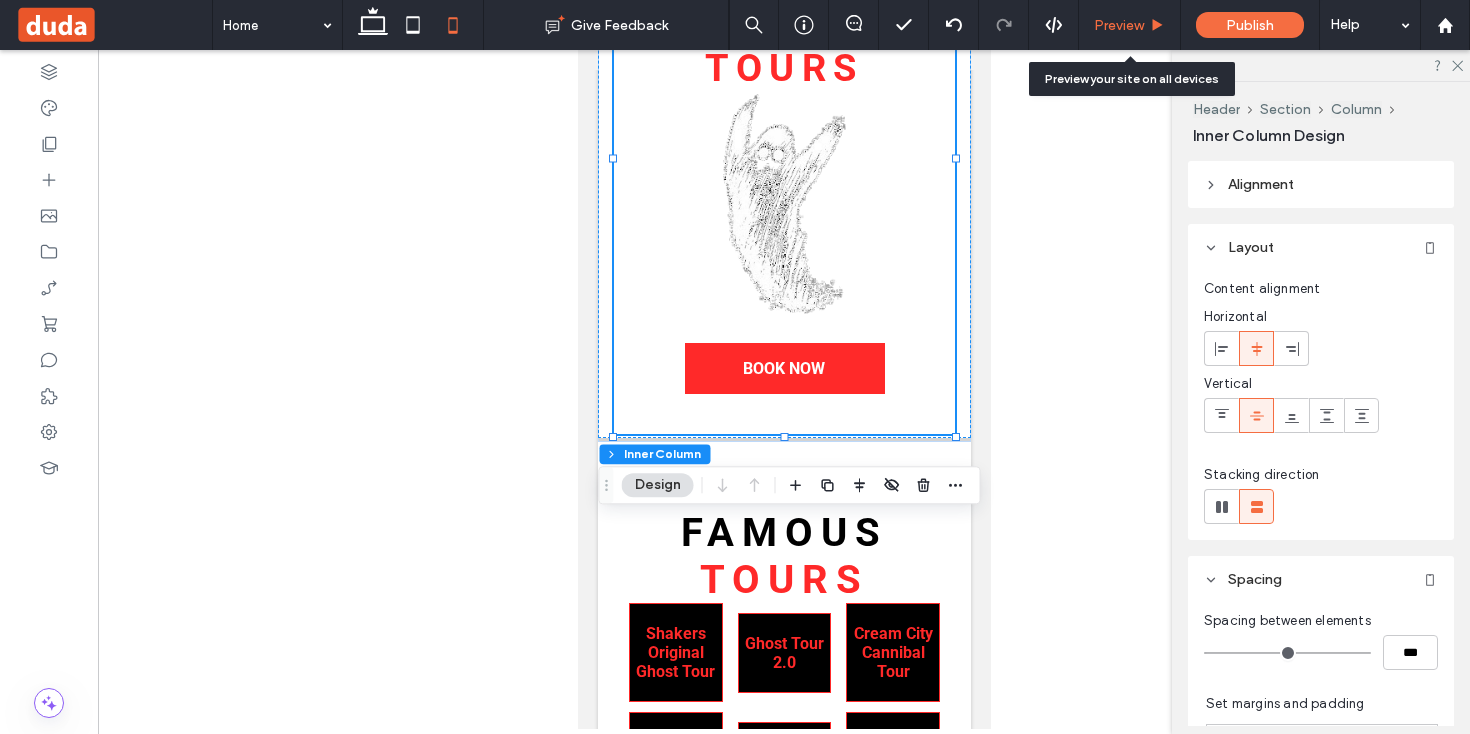 click on "Preview" at bounding box center (1130, 25) 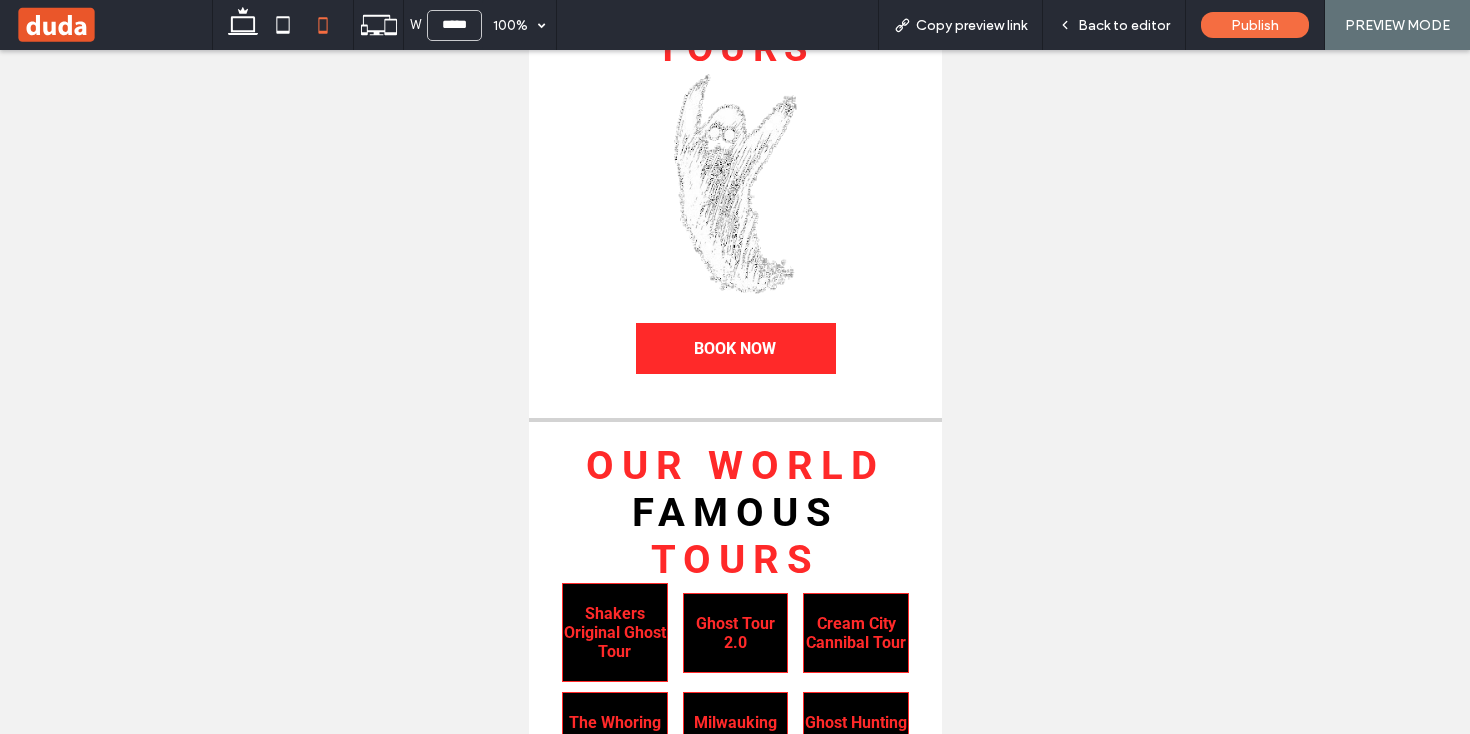 scroll, scrollTop: 0, scrollLeft: 0, axis: both 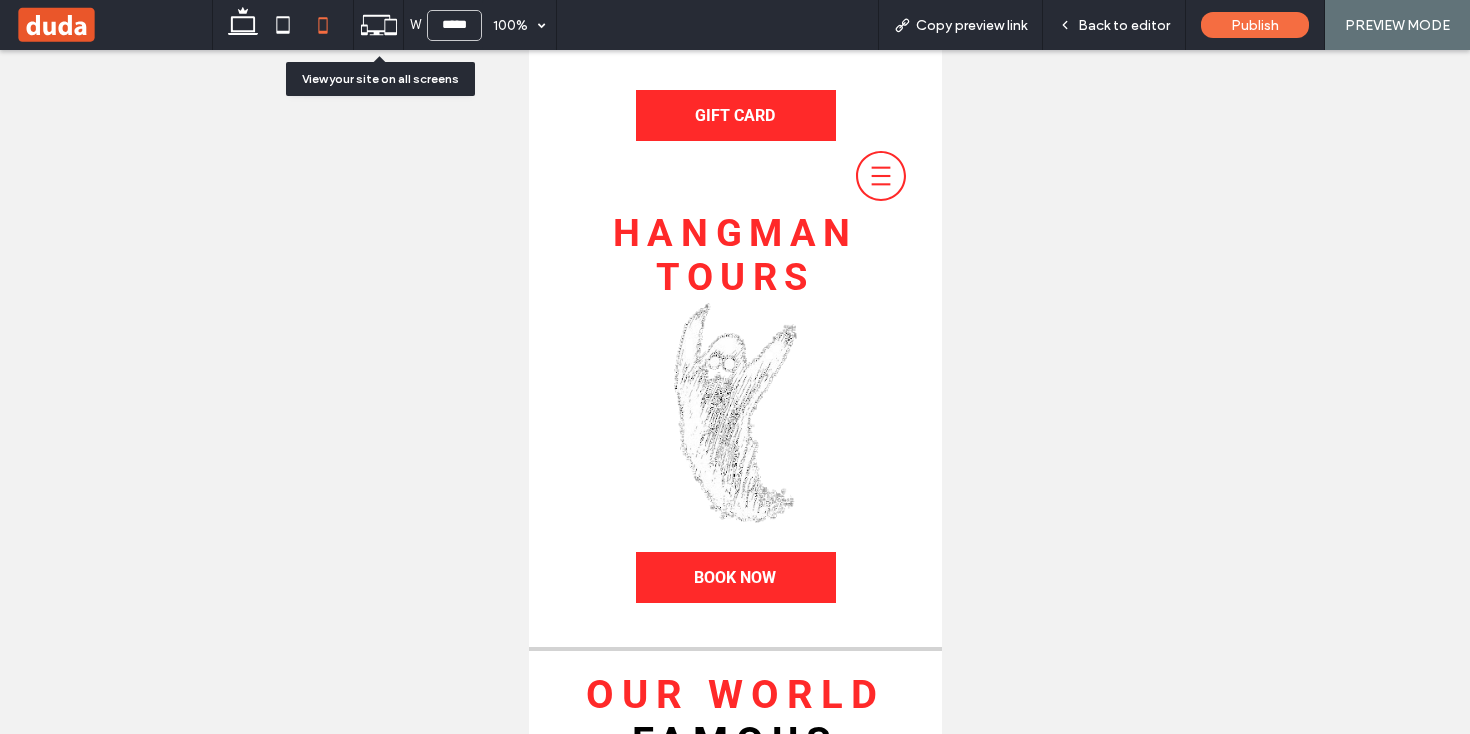 click 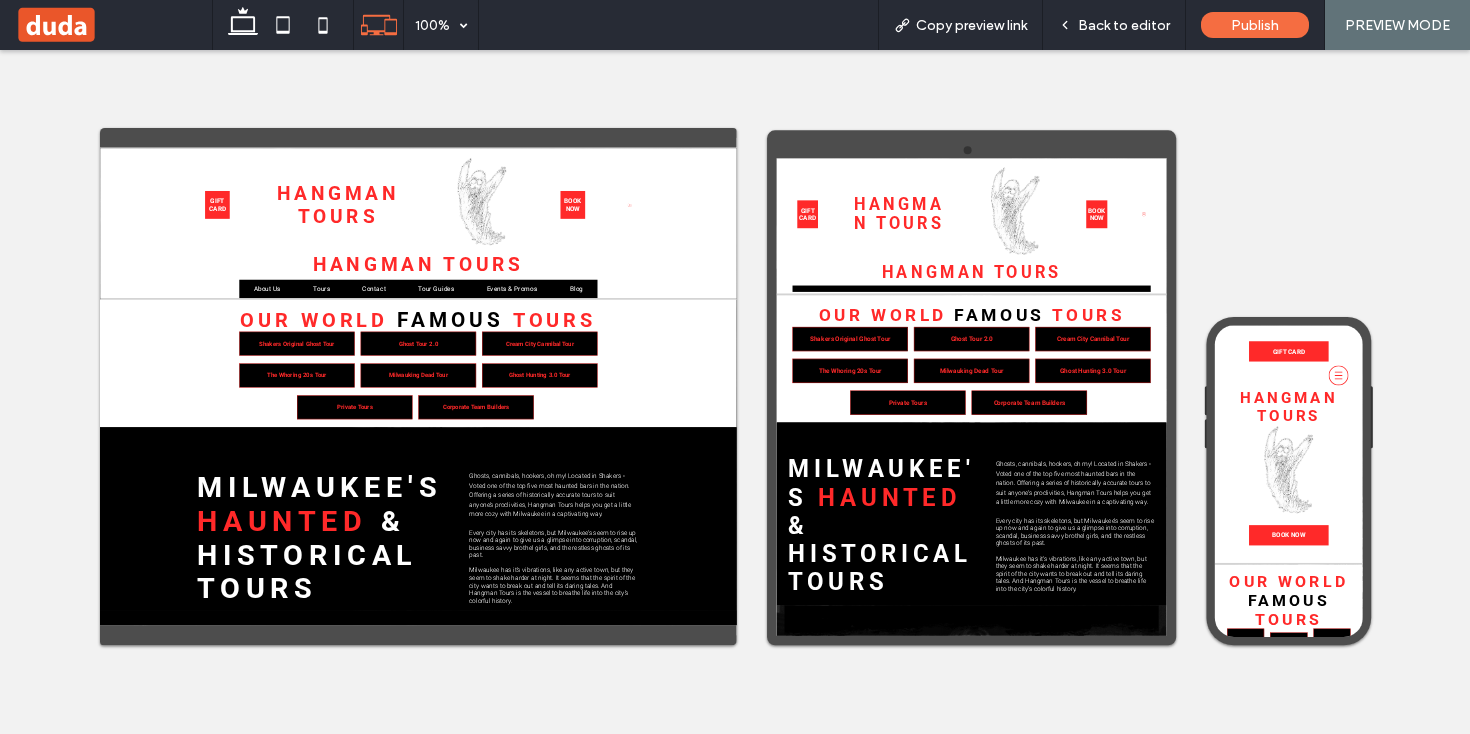 scroll, scrollTop: 0, scrollLeft: 0, axis: both 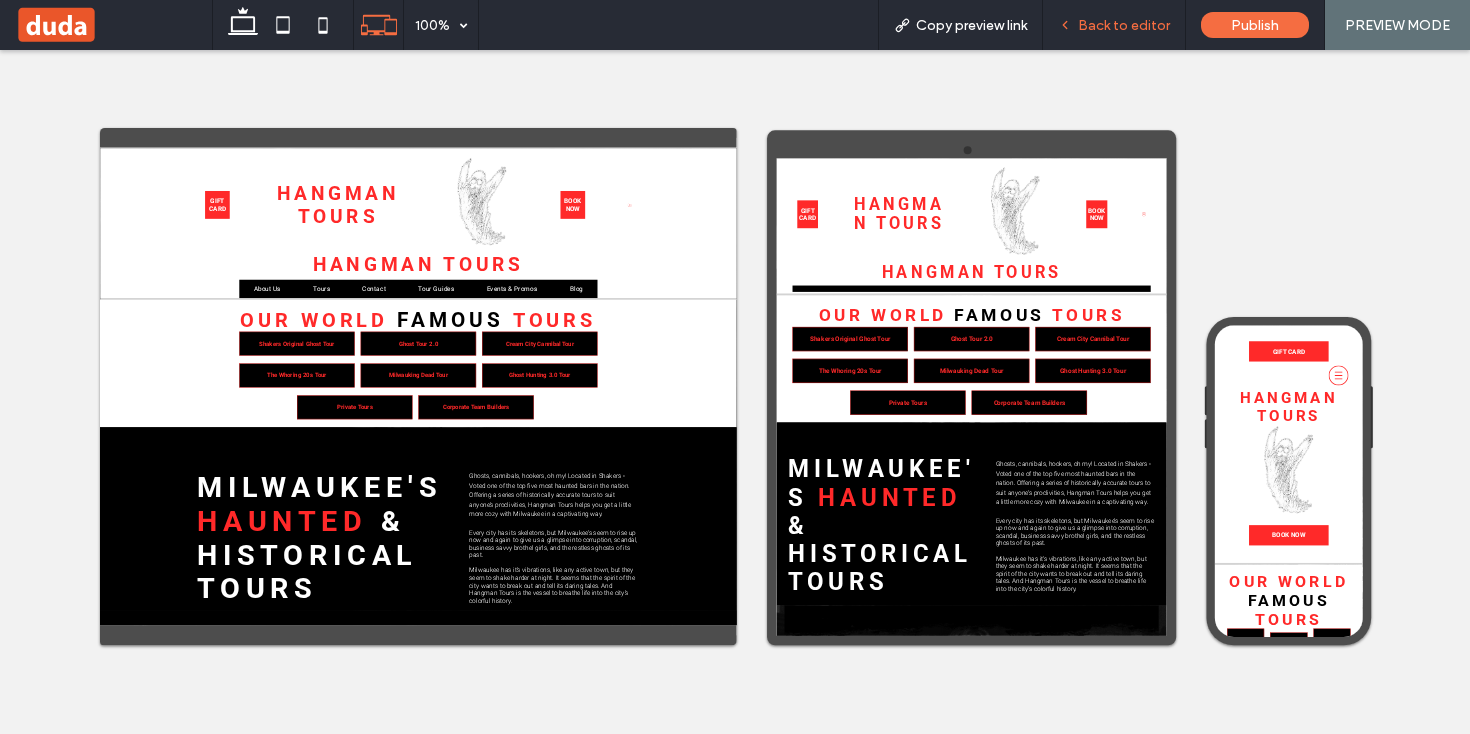 click on "Back to editor" at bounding box center (1124, 25) 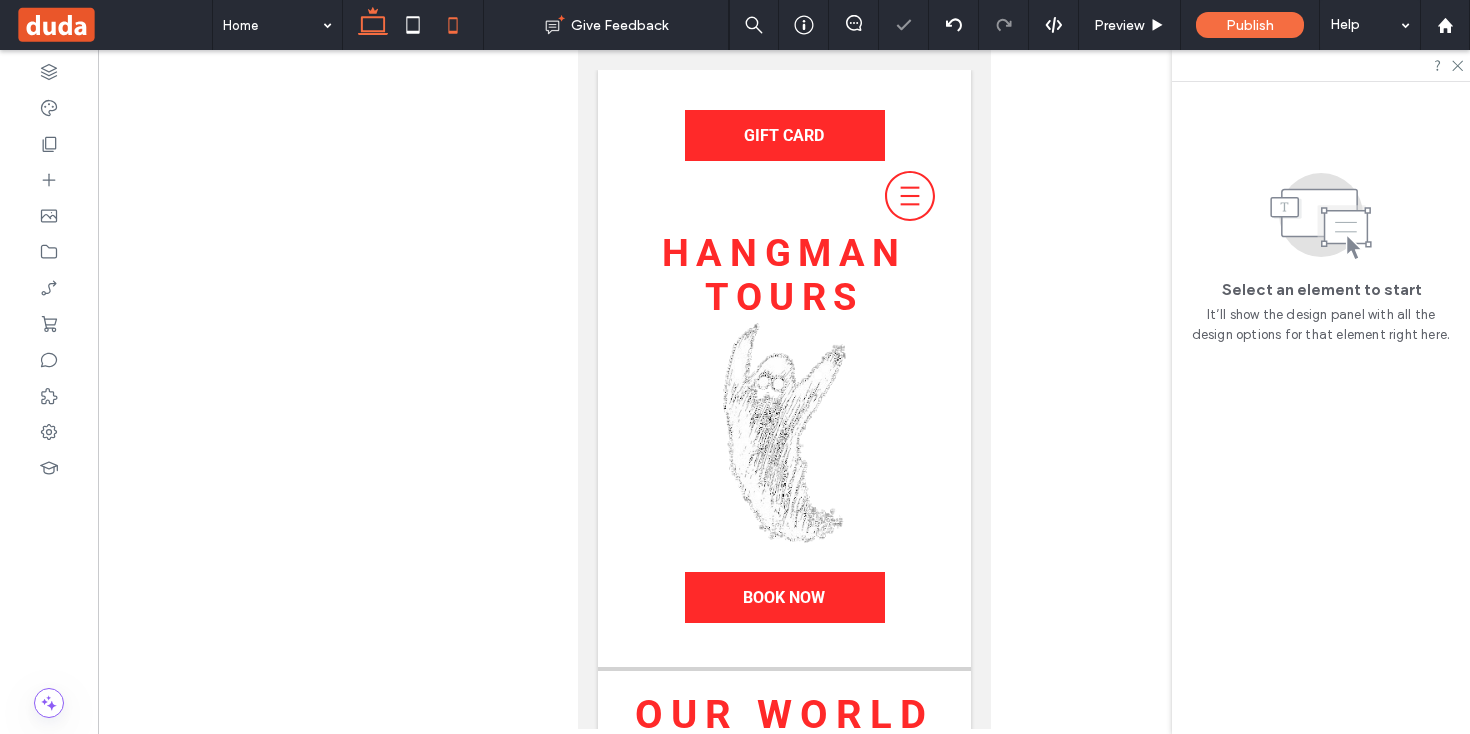 click 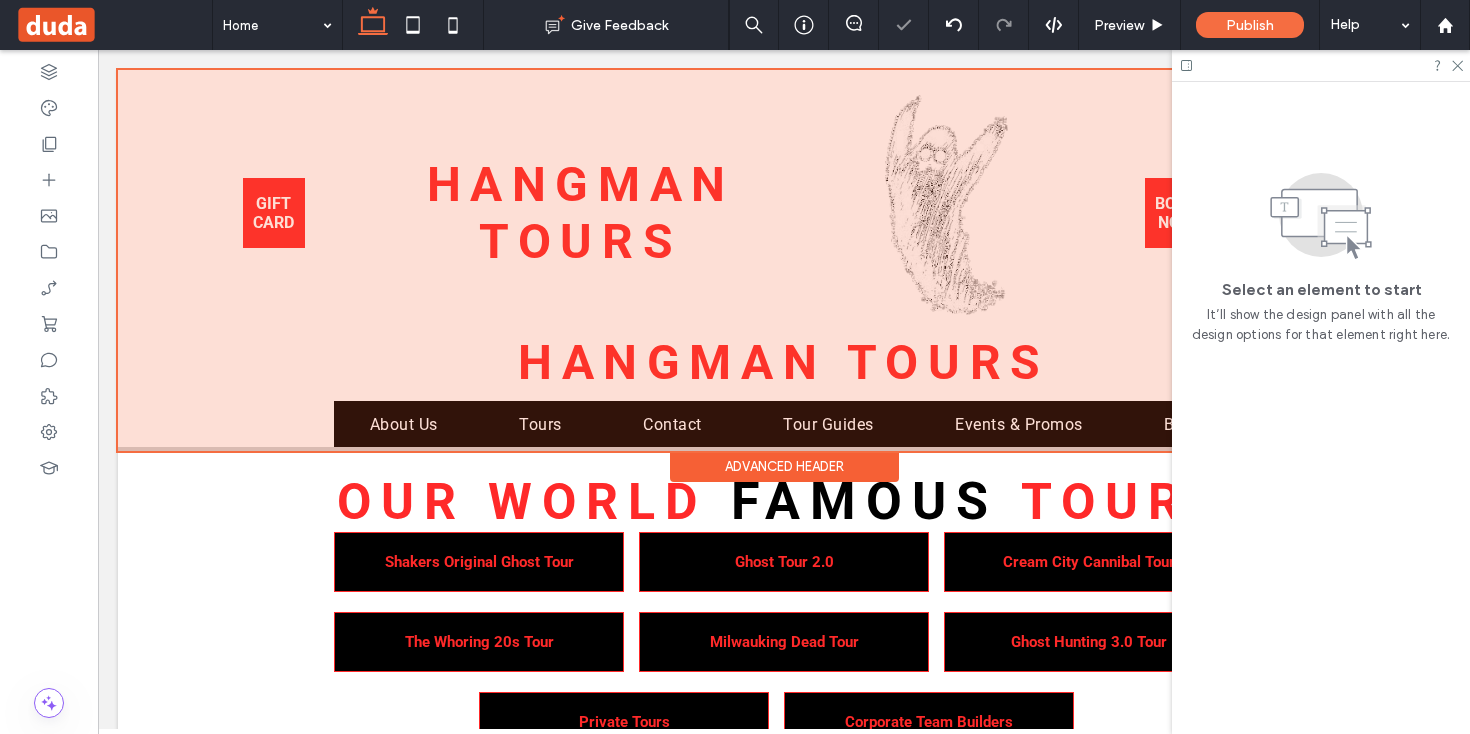 click at bounding box center [784, 260] 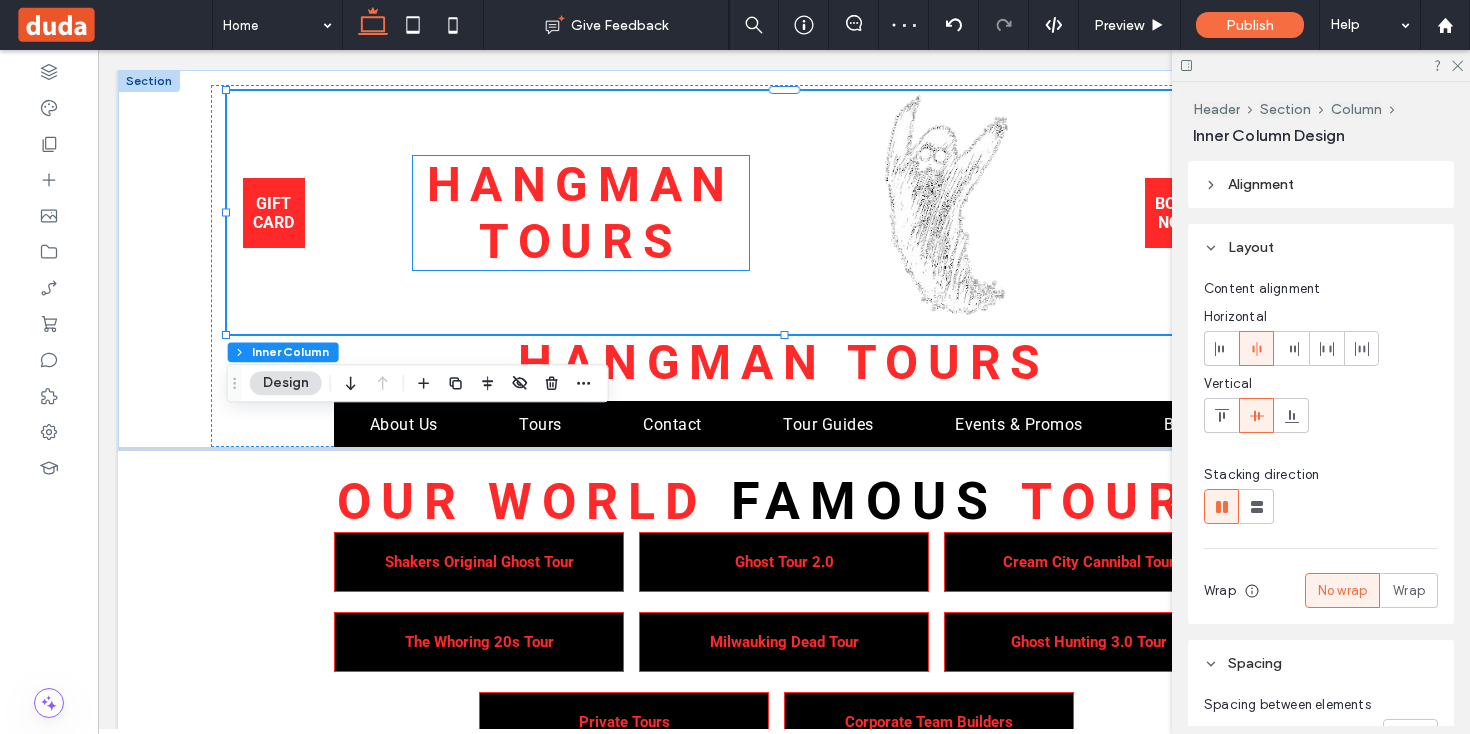 click on "Hangman Tours" at bounding box center [581, 213] 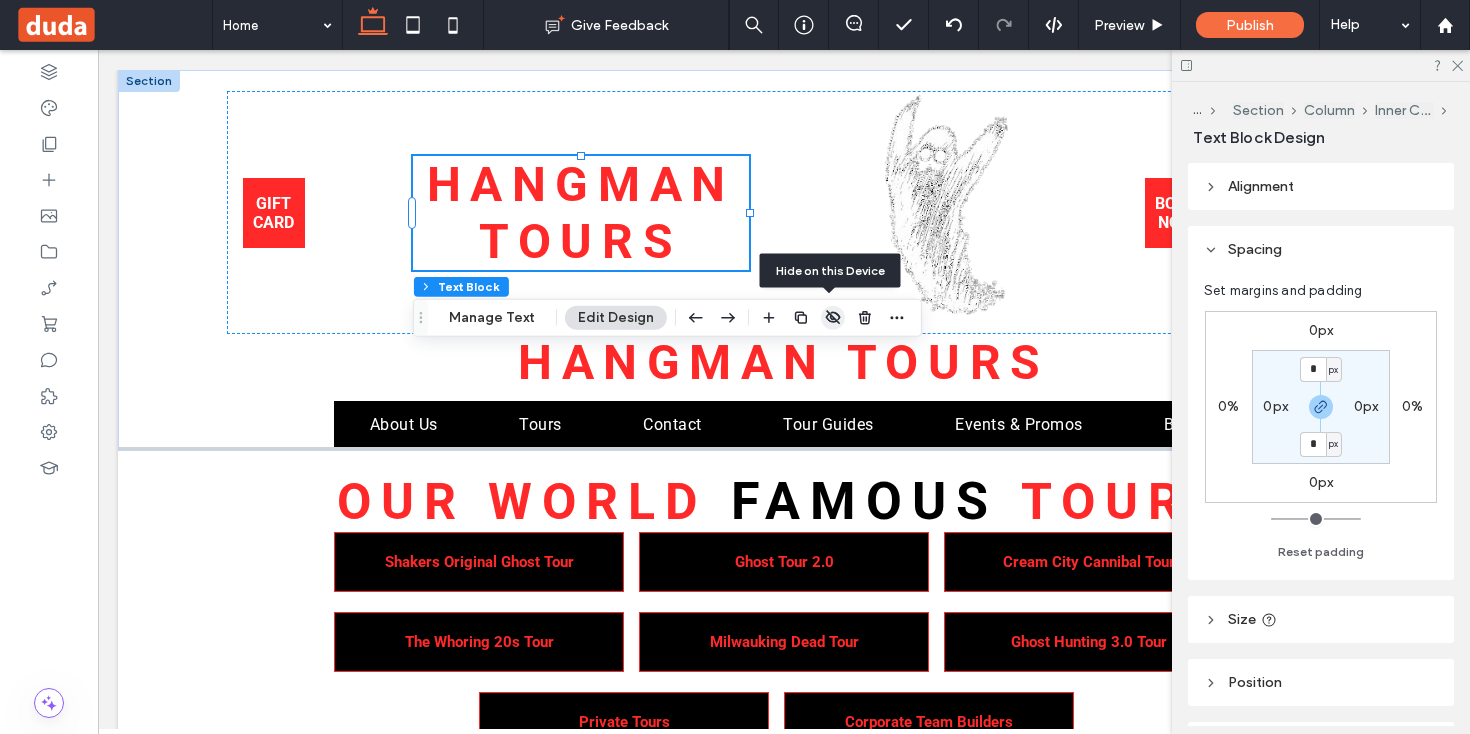 click 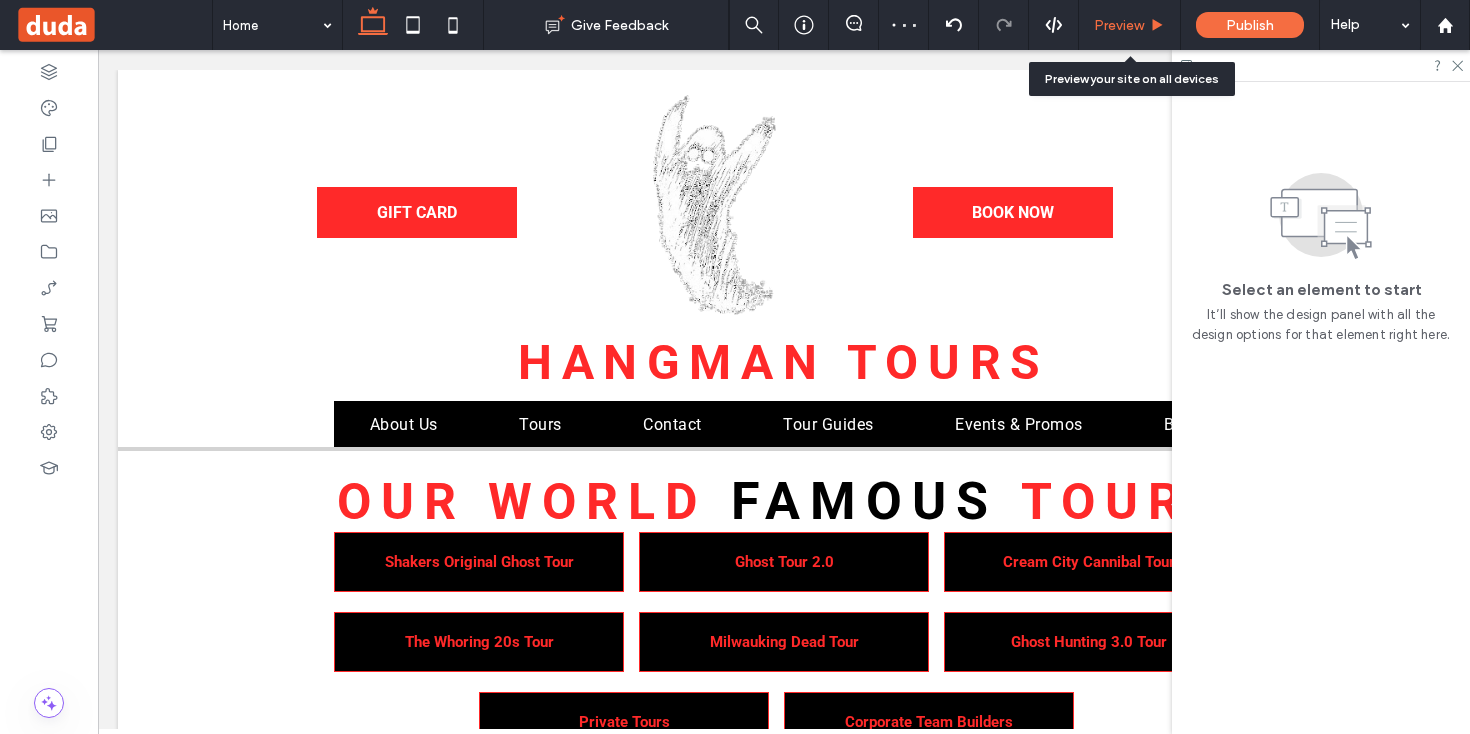 click on "Preview" at bounding box center (1119, 25) 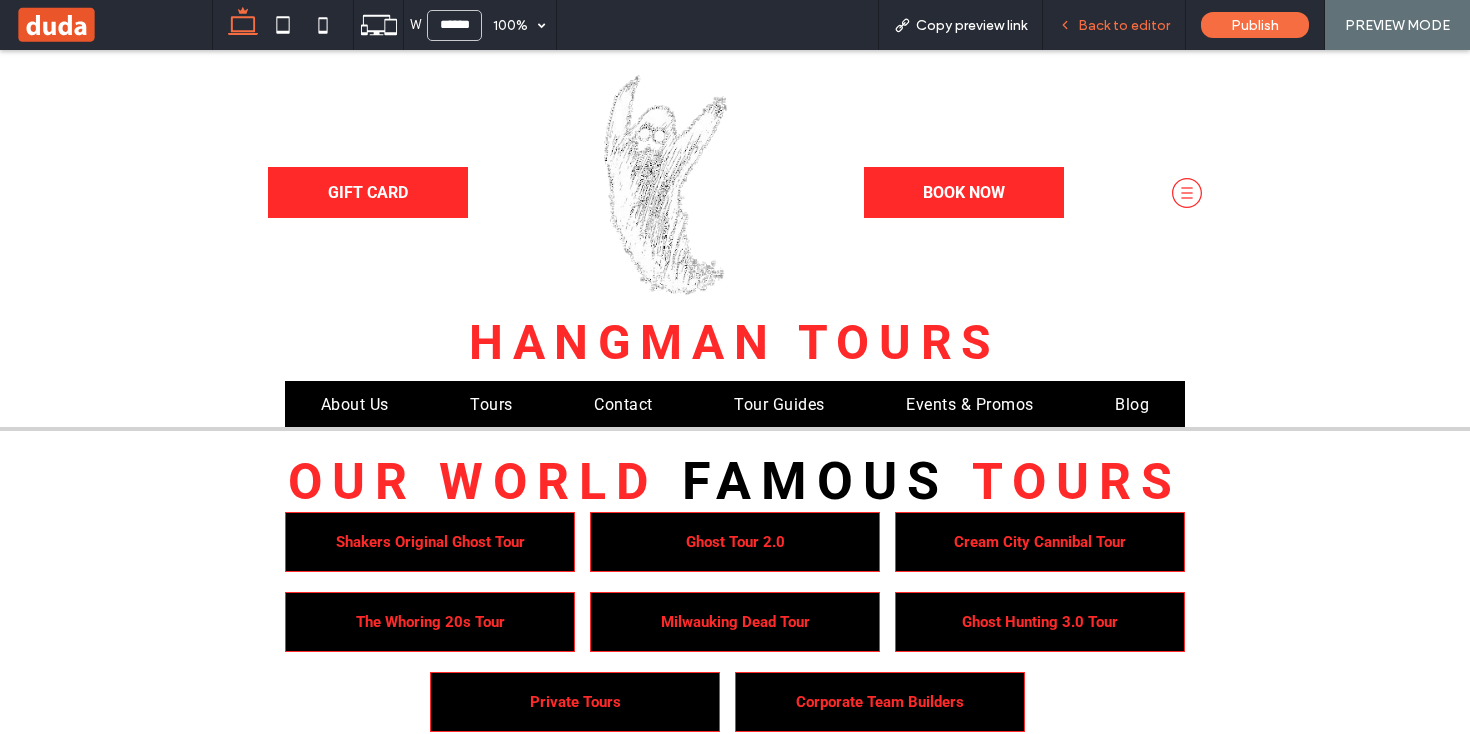 click on "Back to editor" at bounding box center [1114, 25] 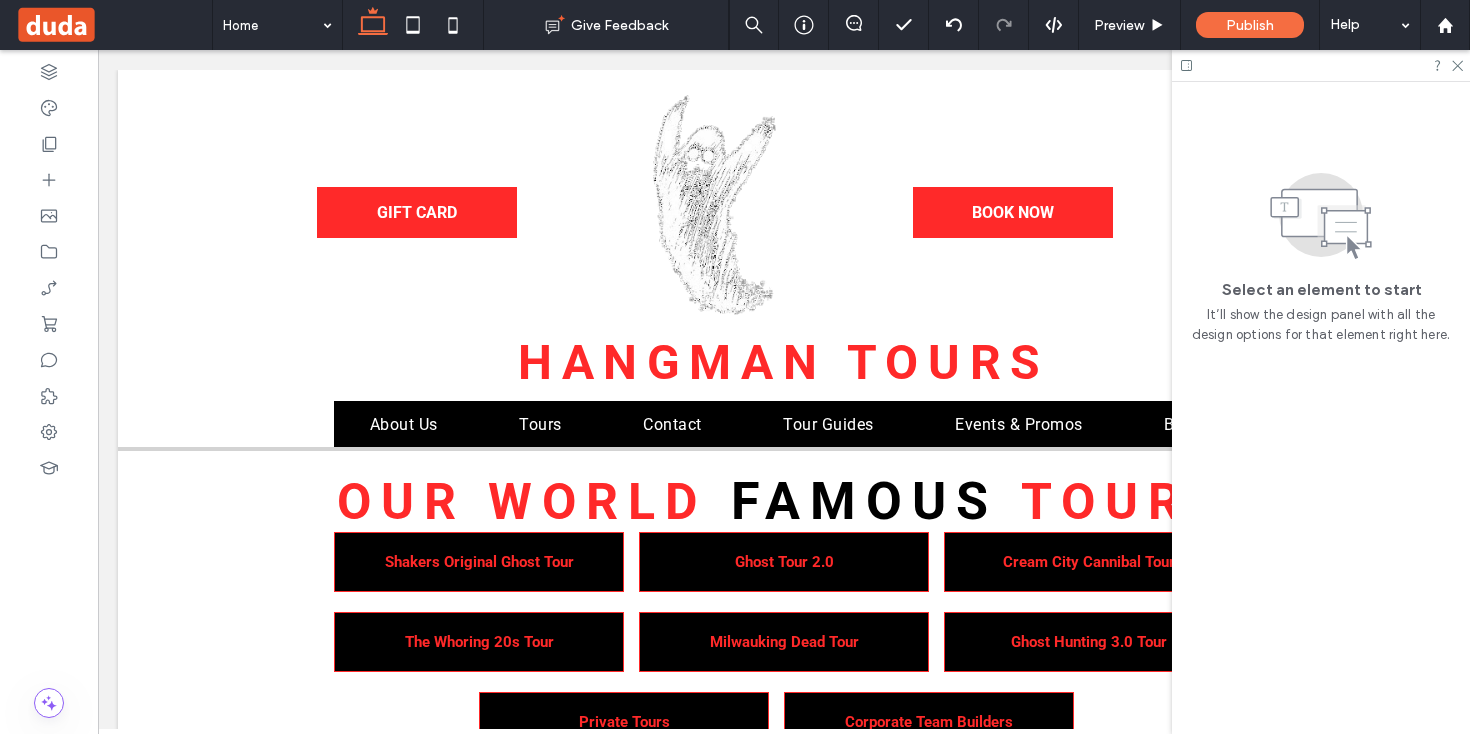 click at bounding box center (1321, 65) 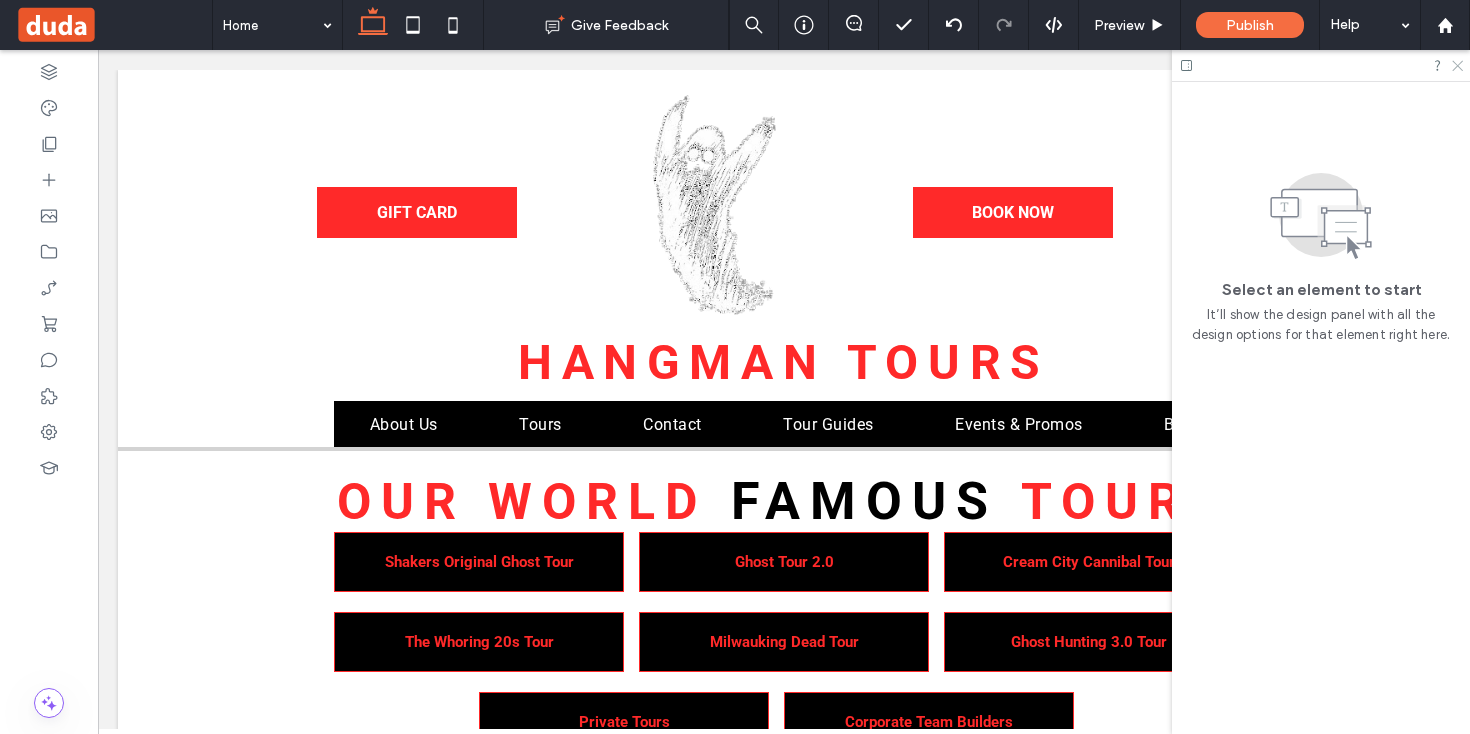 click 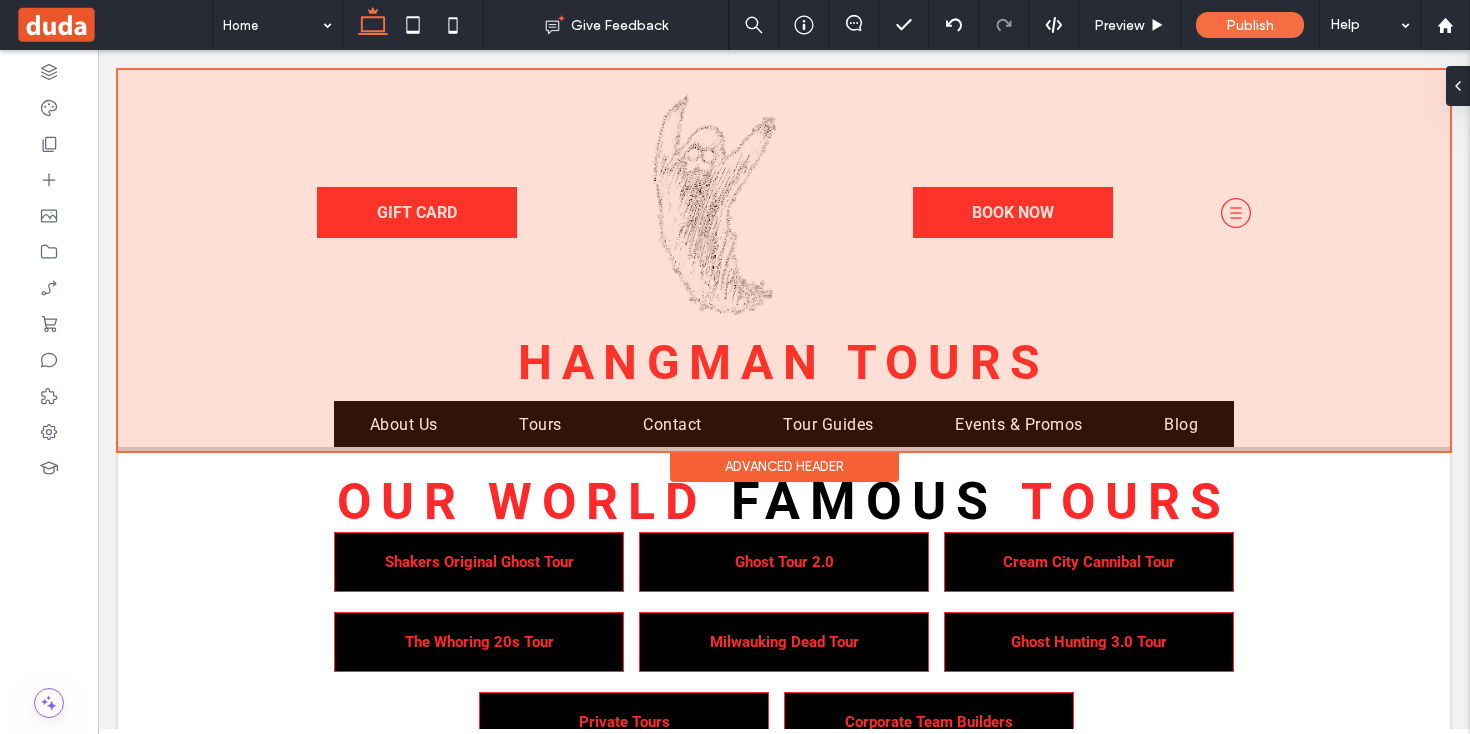 click at bounding box center [784, 260] 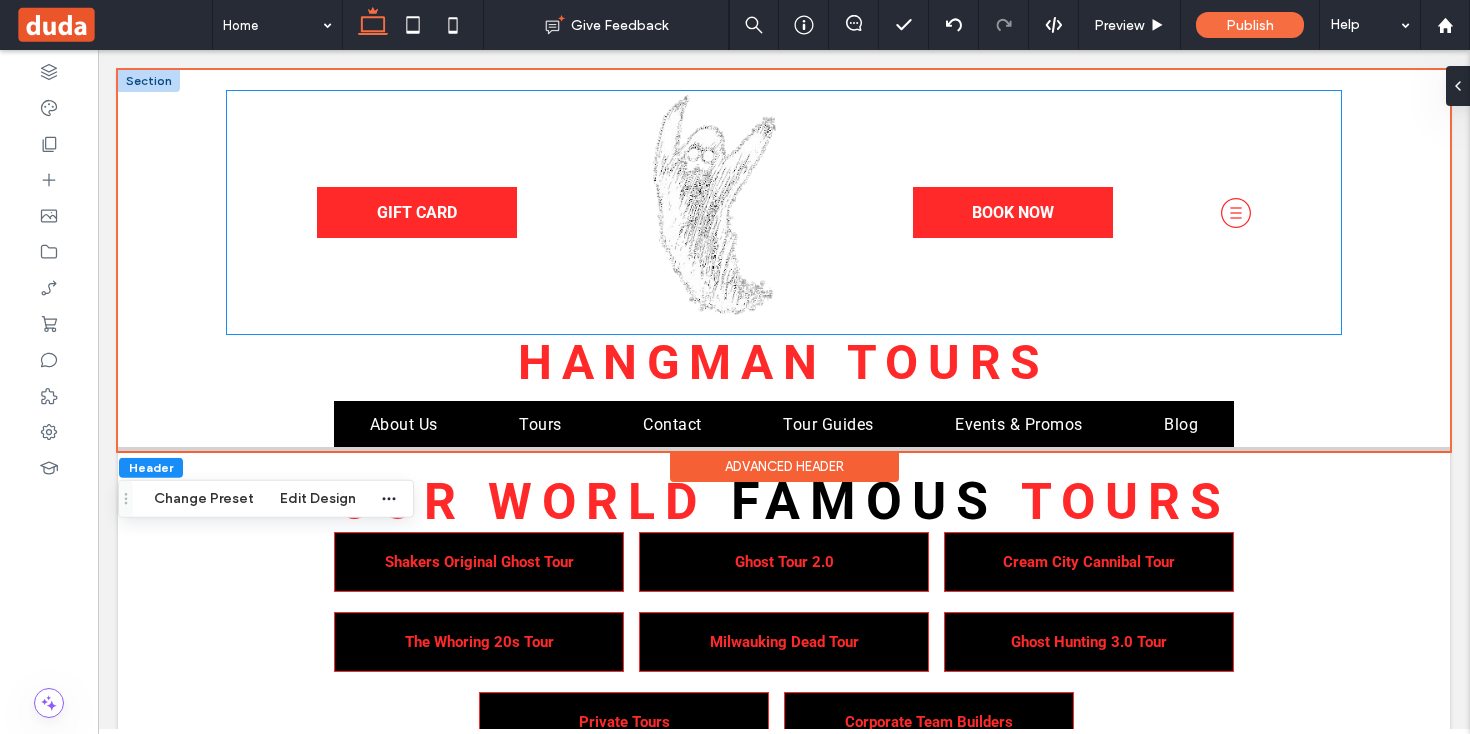 click 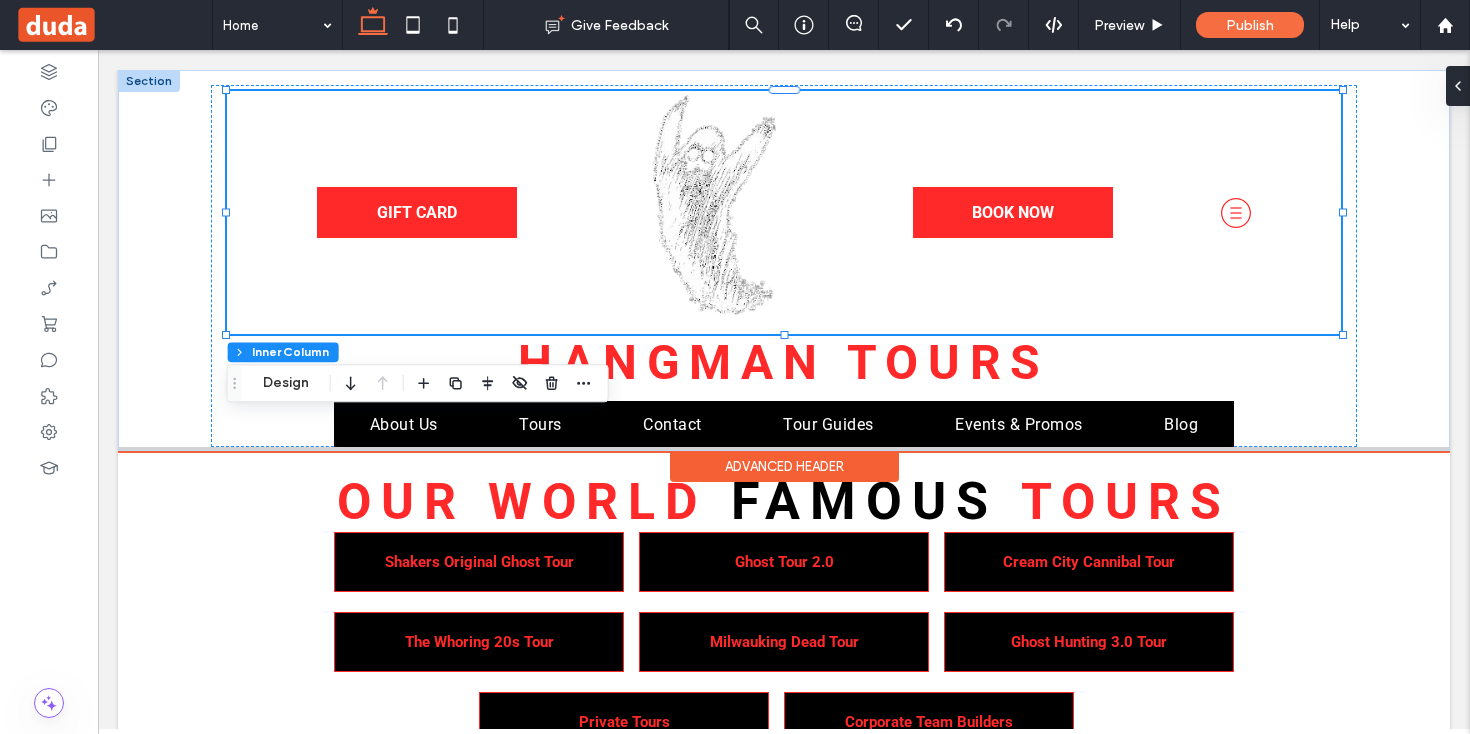 click 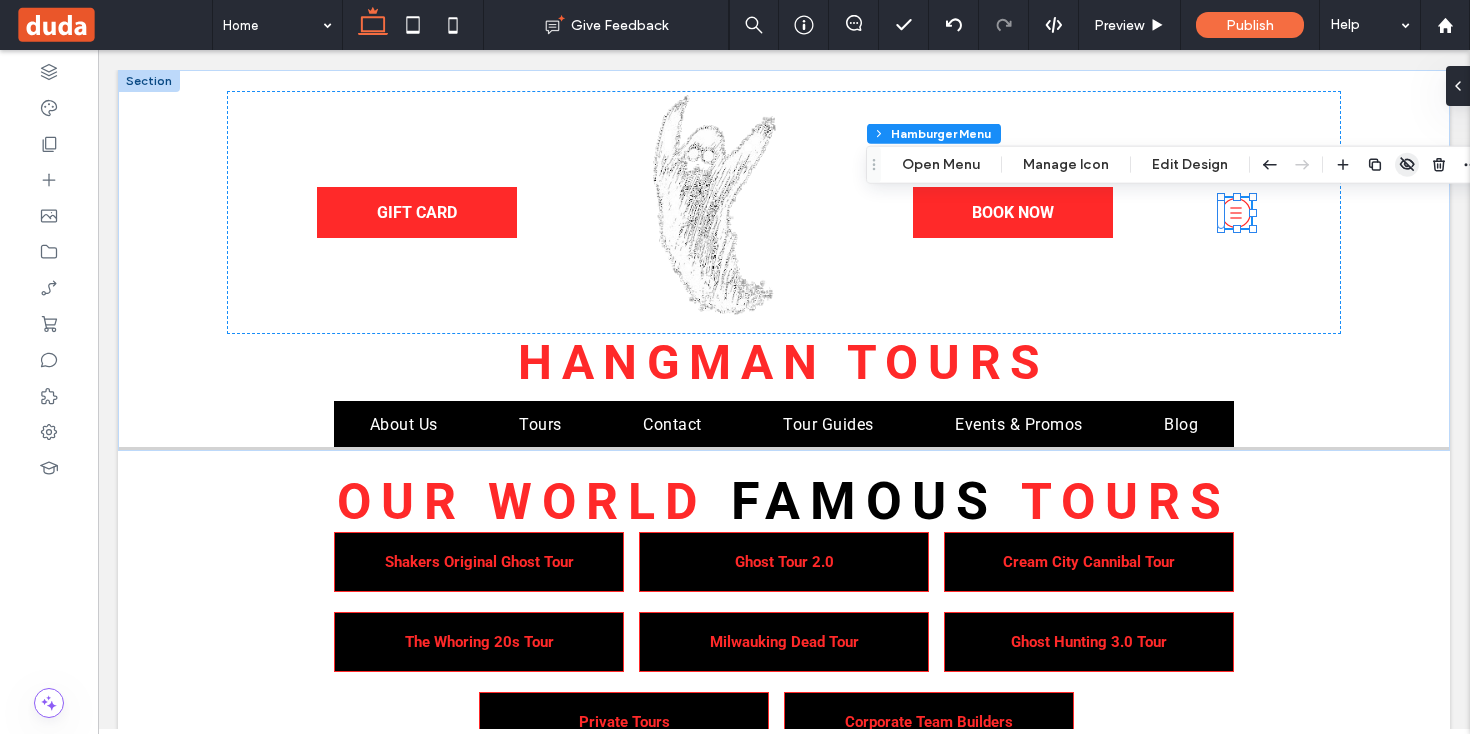 click 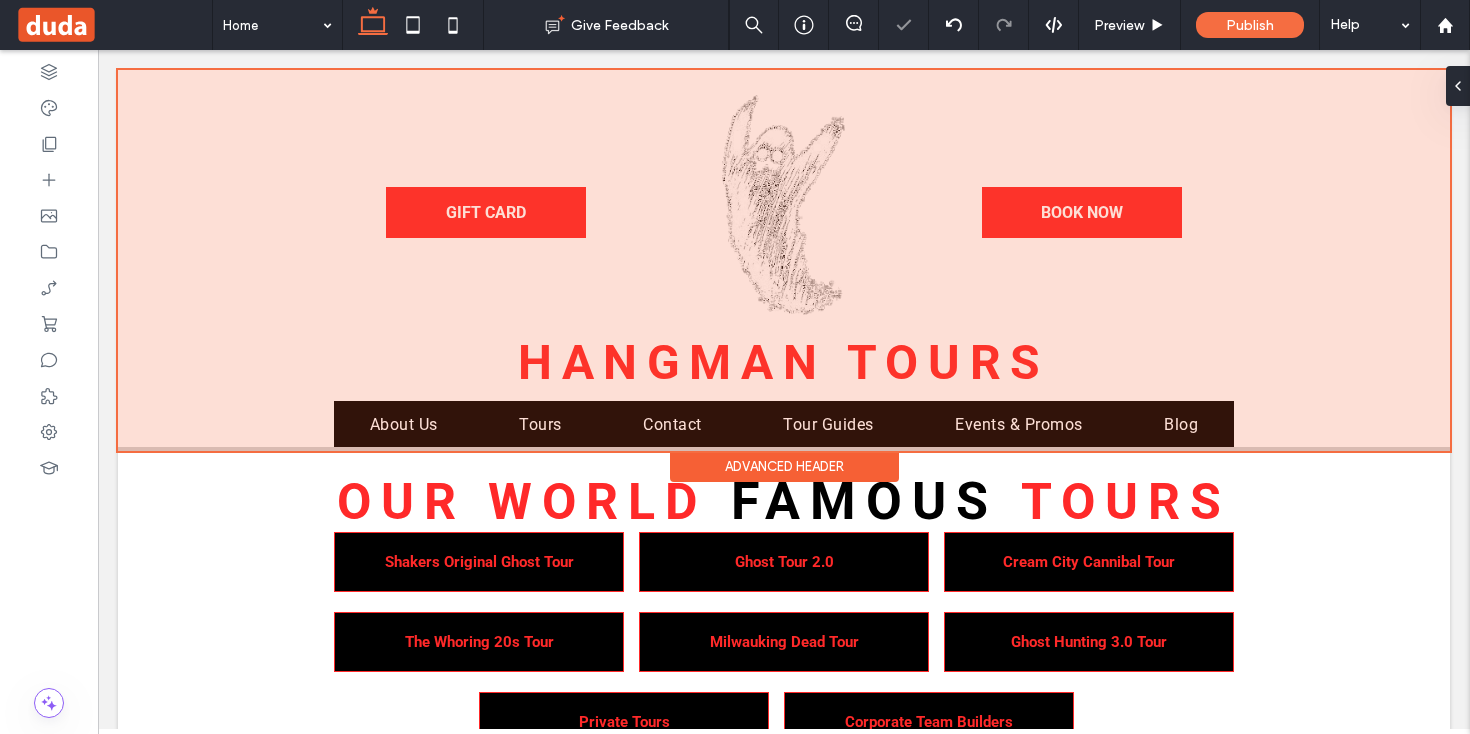 click at bounding box center [784, 260] 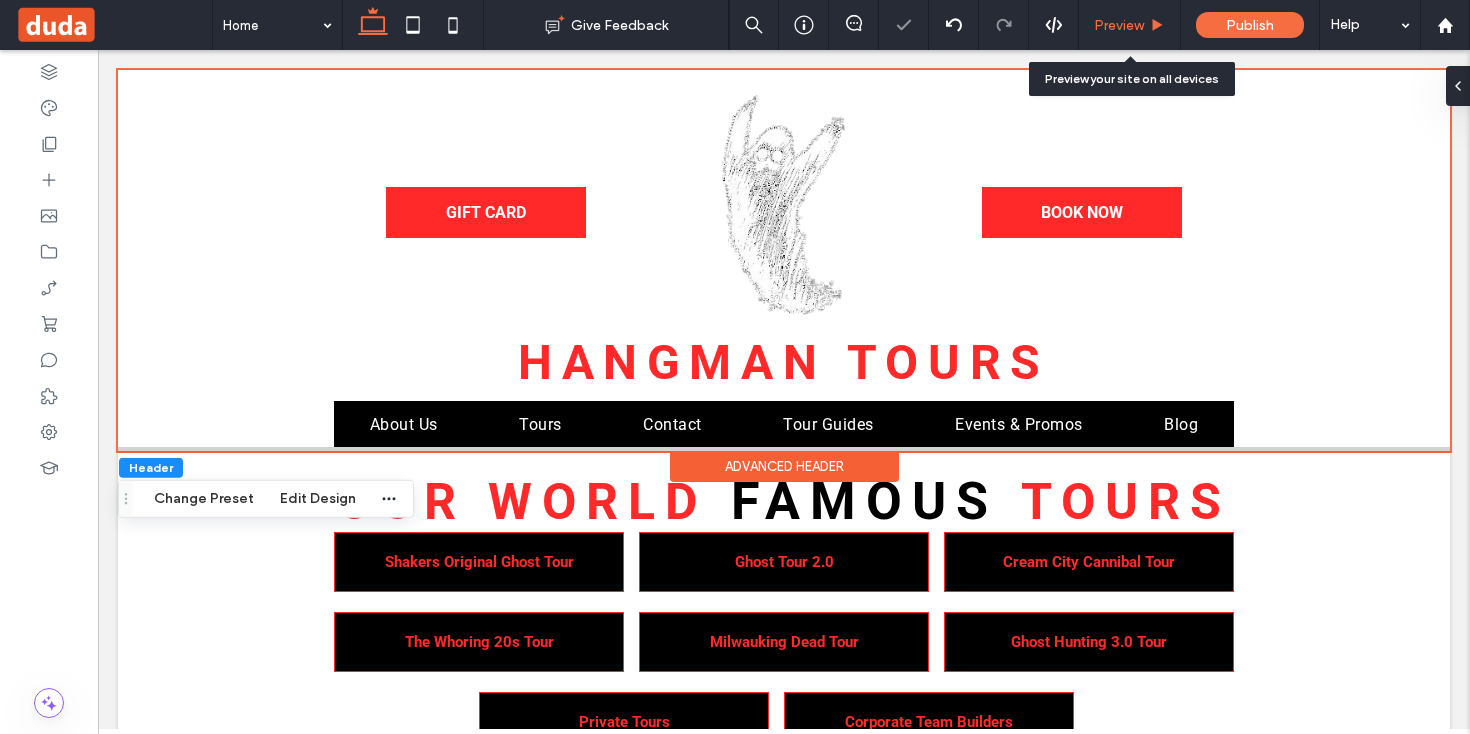 click on "Preview" at bounding box center [1119, 25] 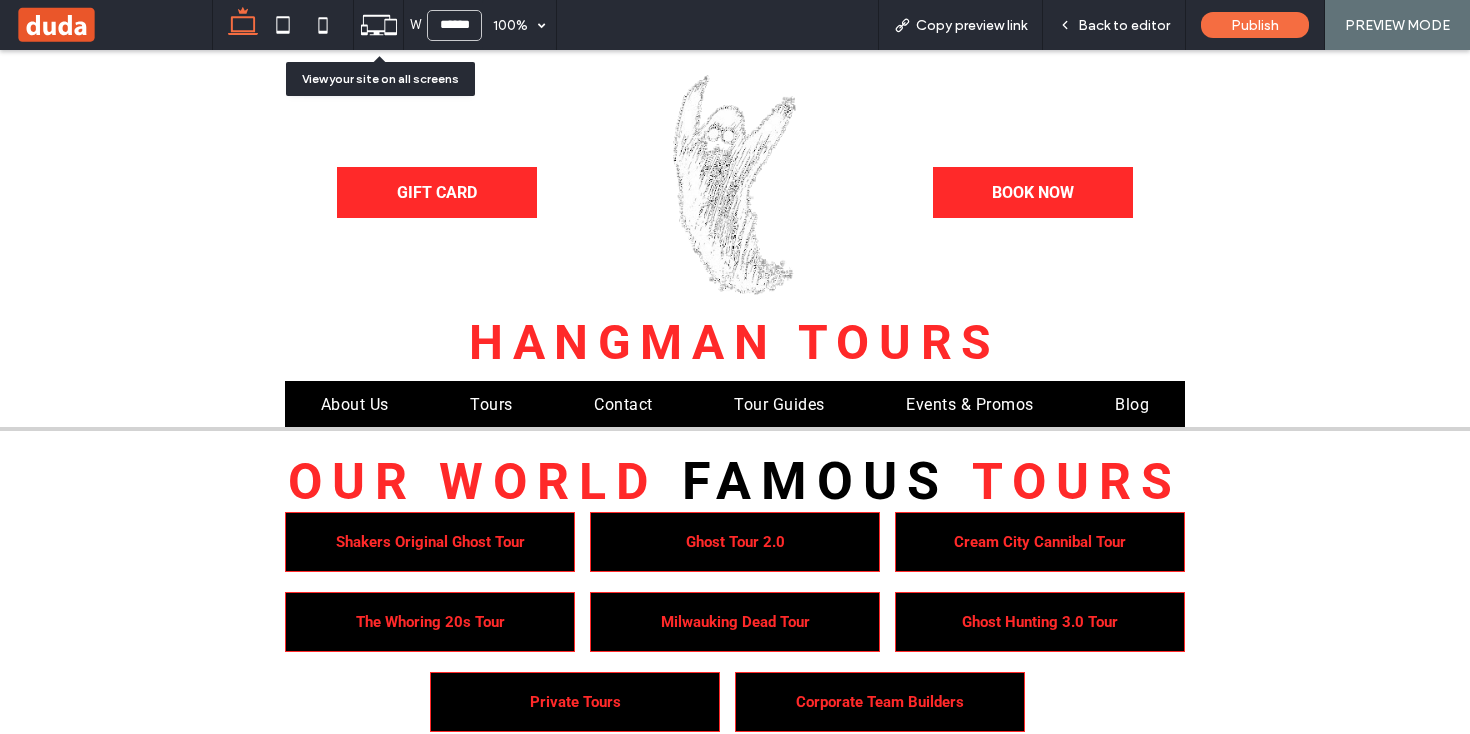 click at bounding box center [283, 25] 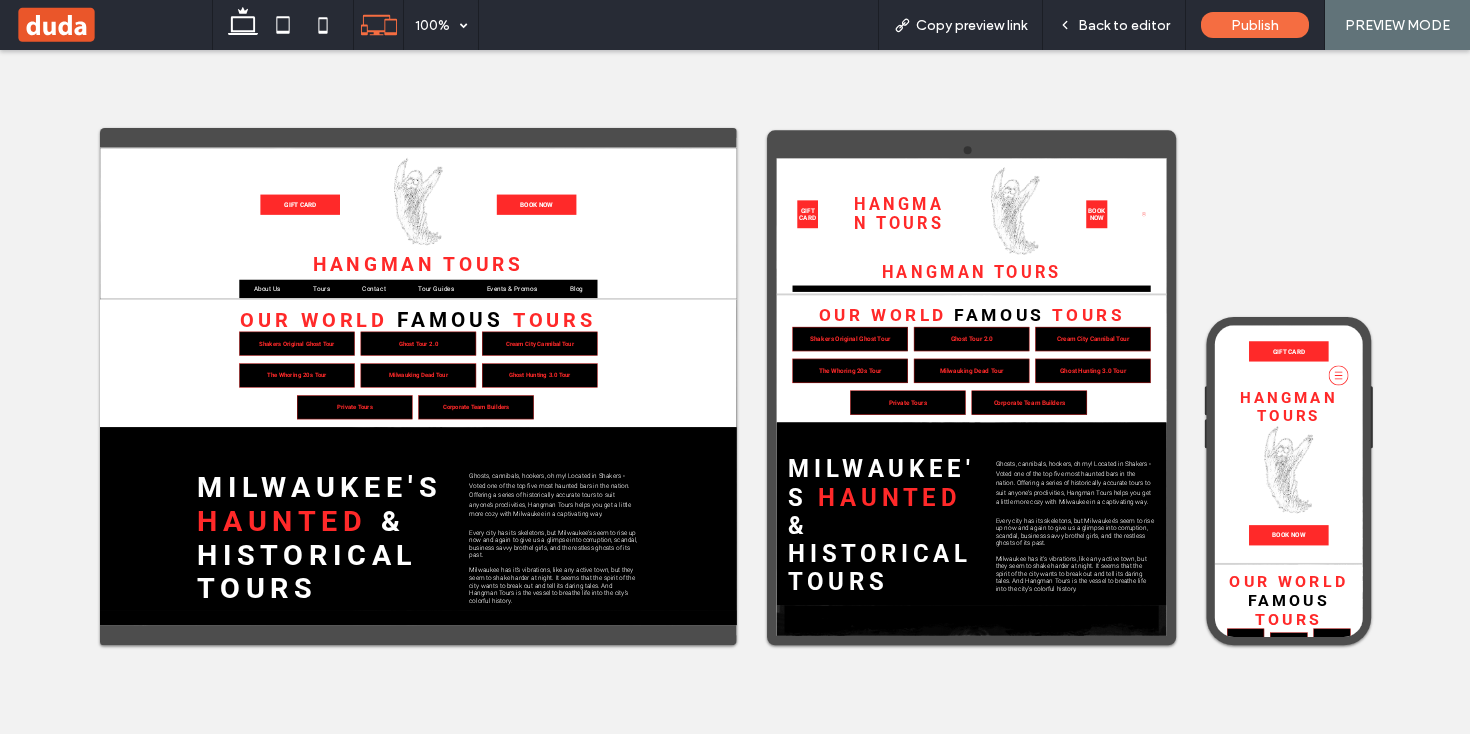 scroll, scrollTop: 0, scrollLeft: 0, axis: both 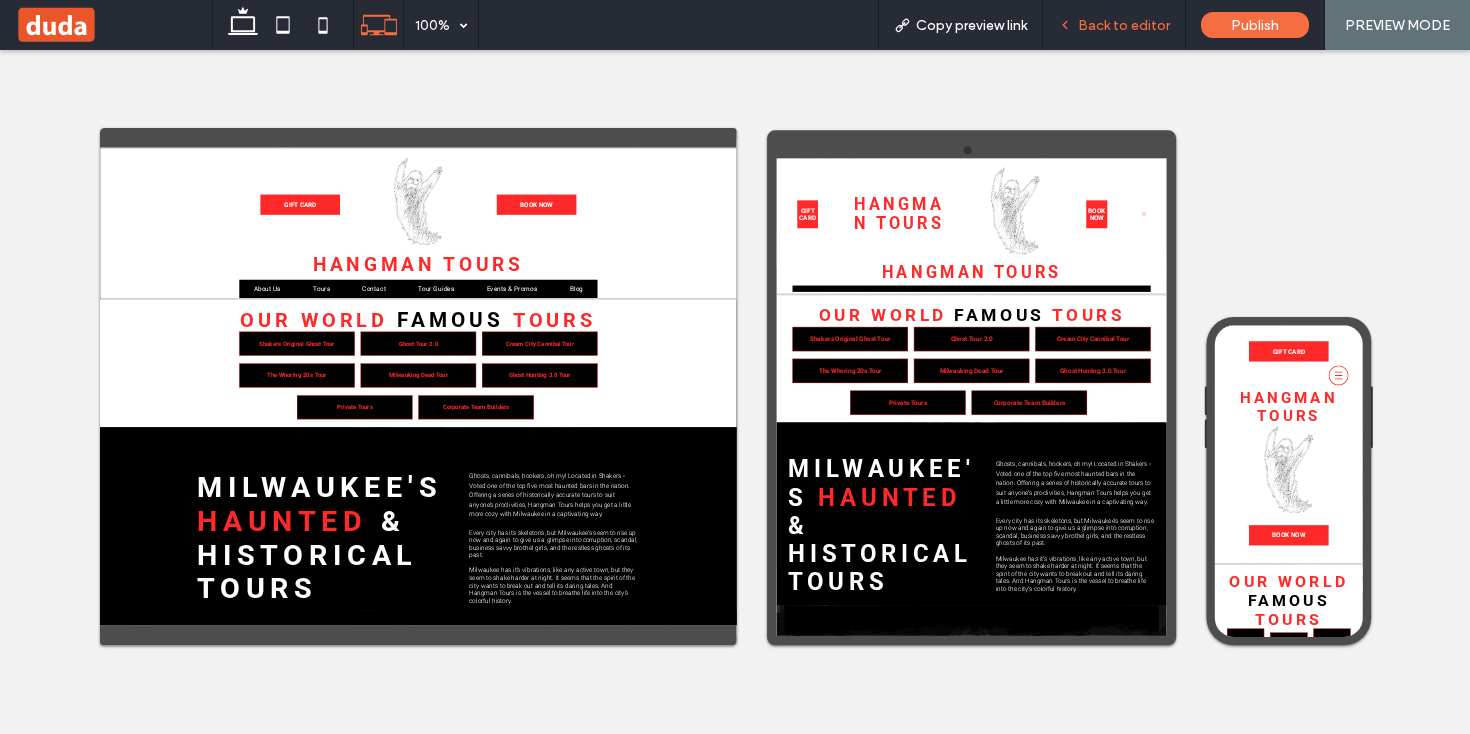 click on "Back to editor" at bounding box center [1124, 25] 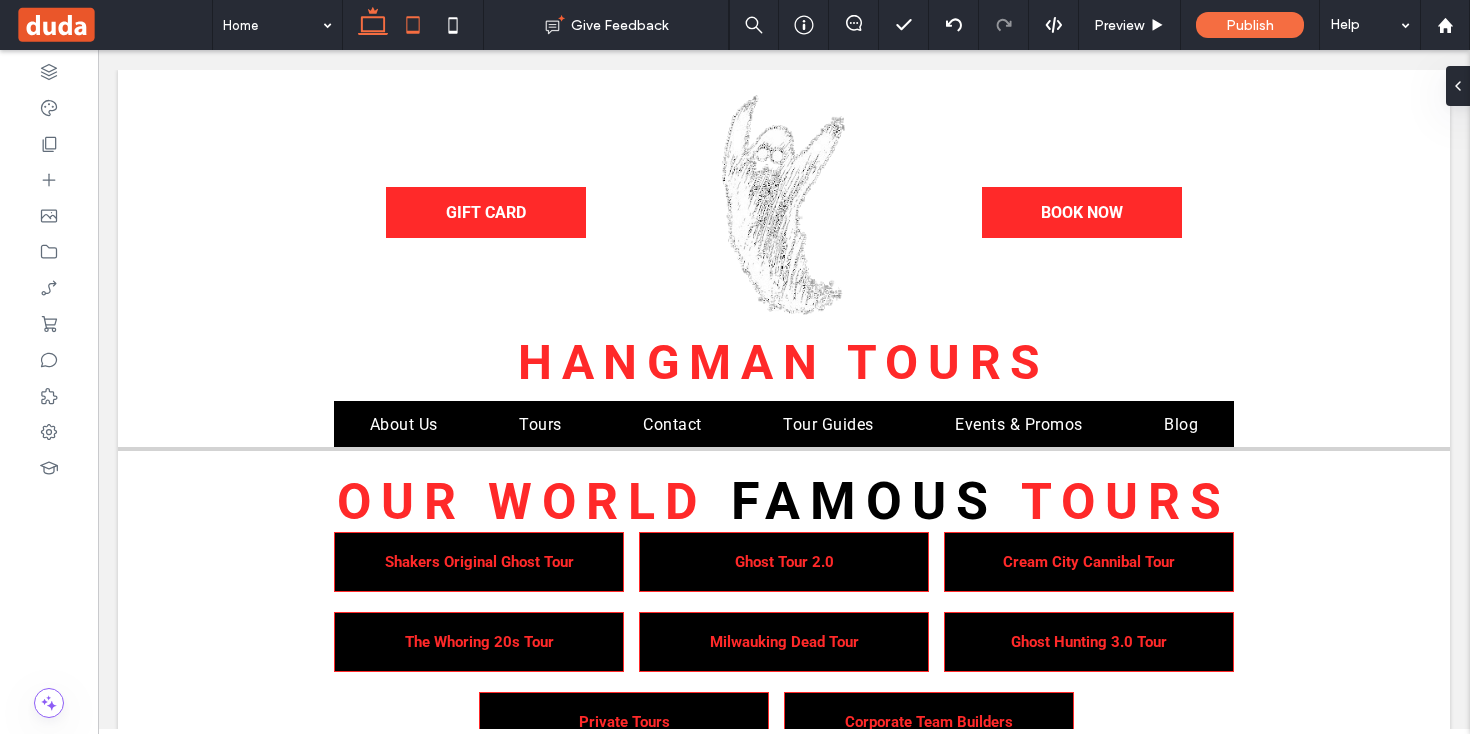 click 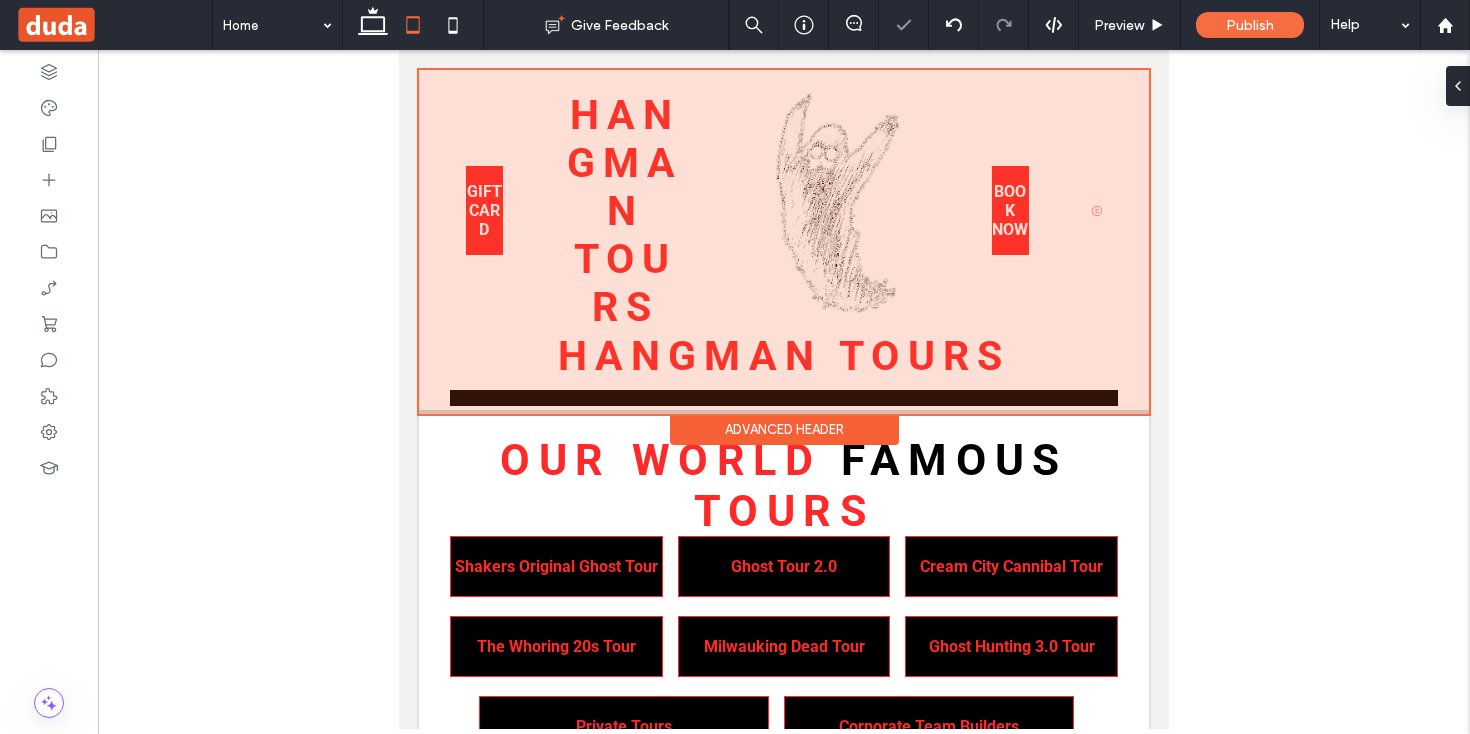 click at bounding box center (784, 242) 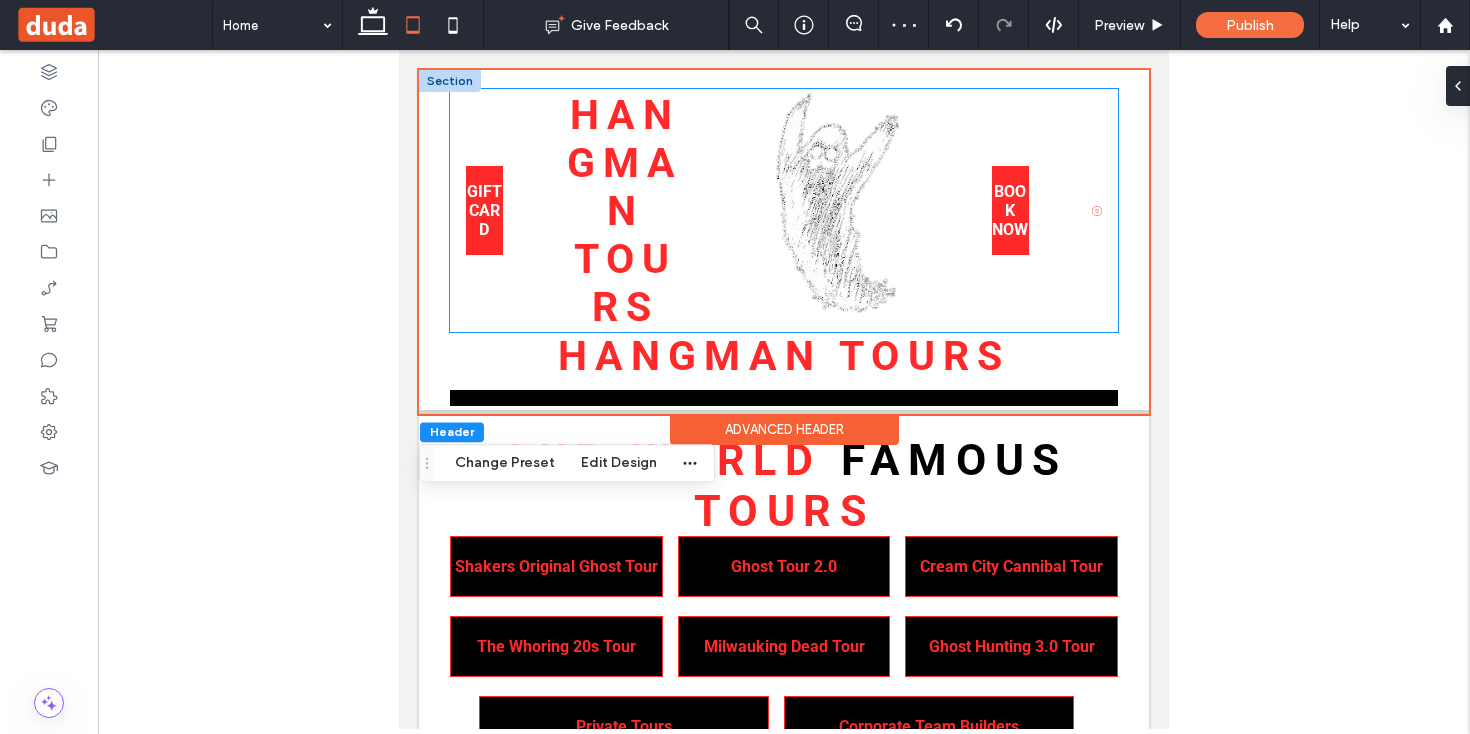 click on "Hangman Tours" at bounding box center [625, 211] 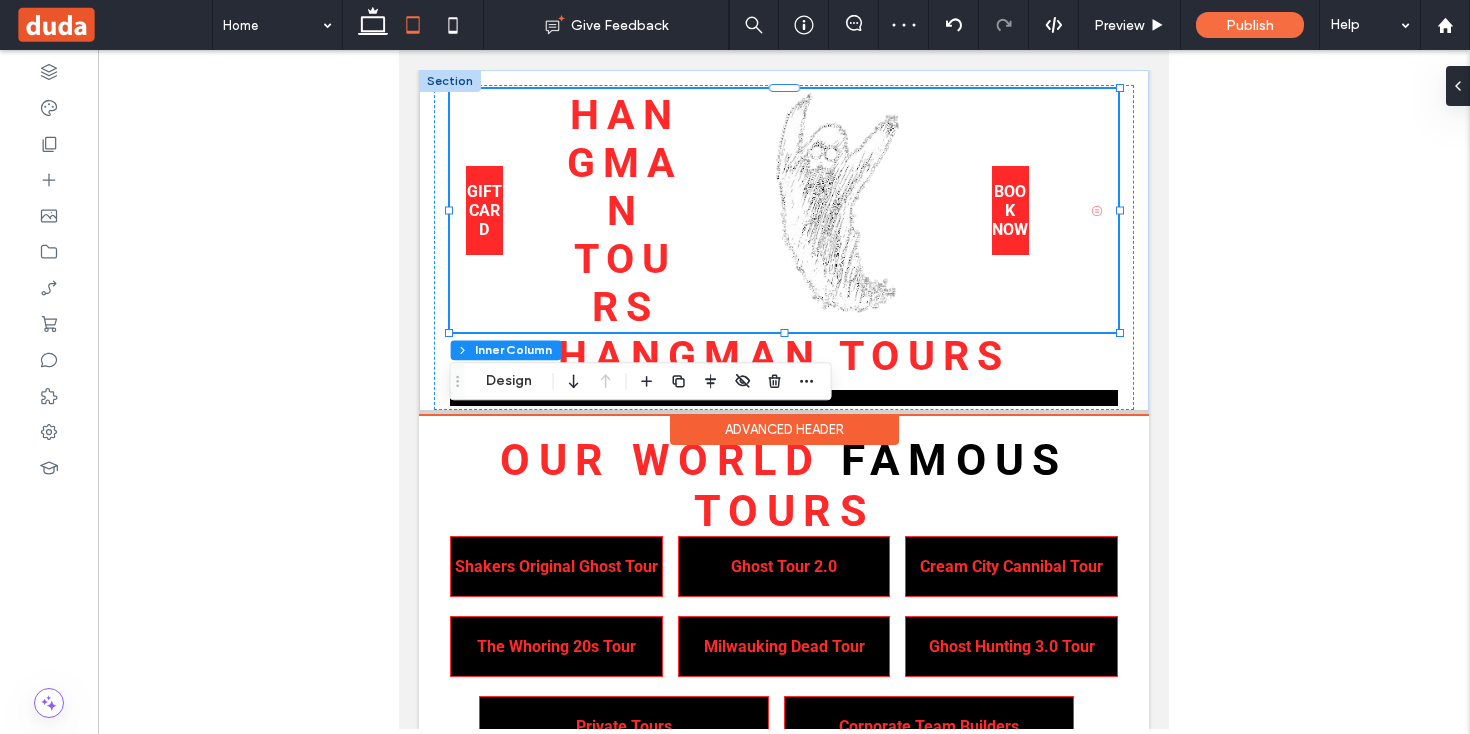 click on "Hangman Tours" at bounding box center (625, 211) 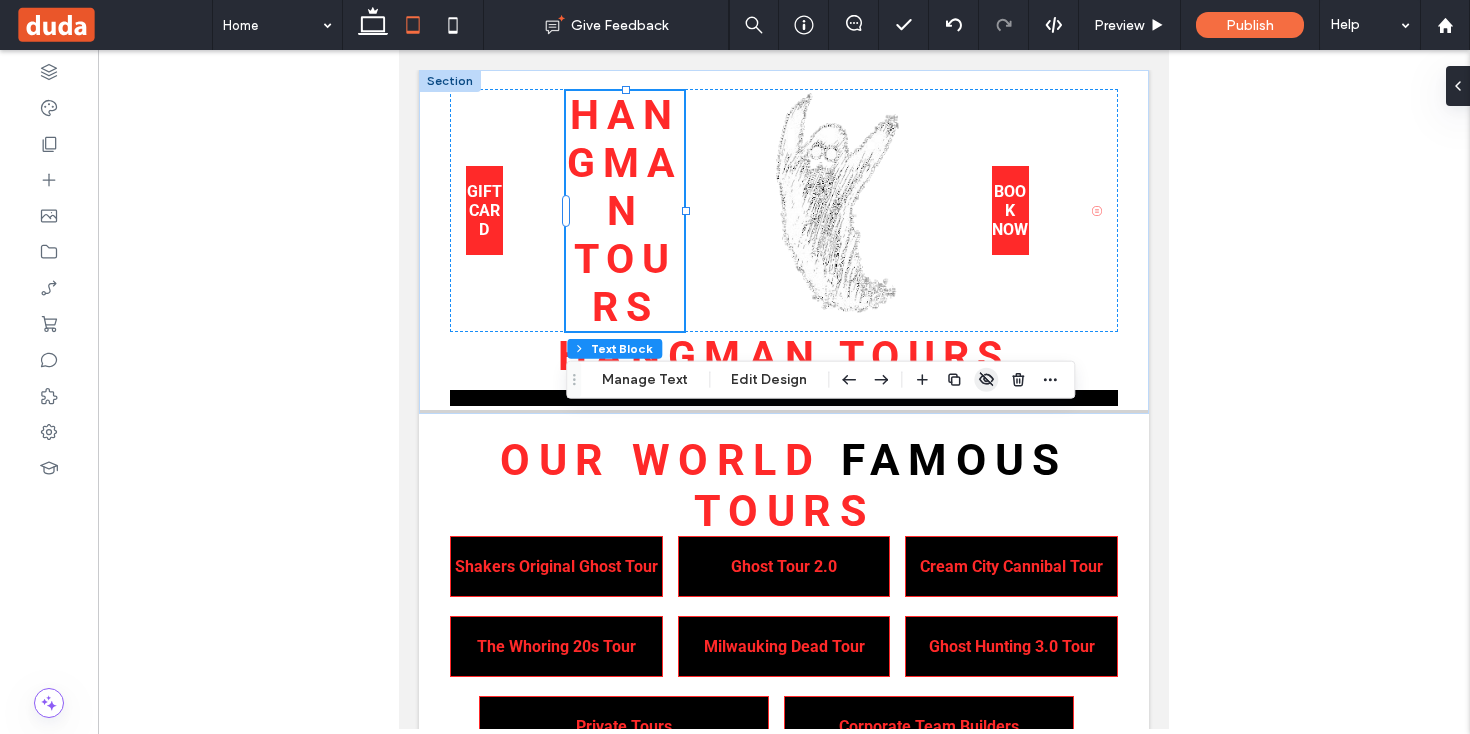 click 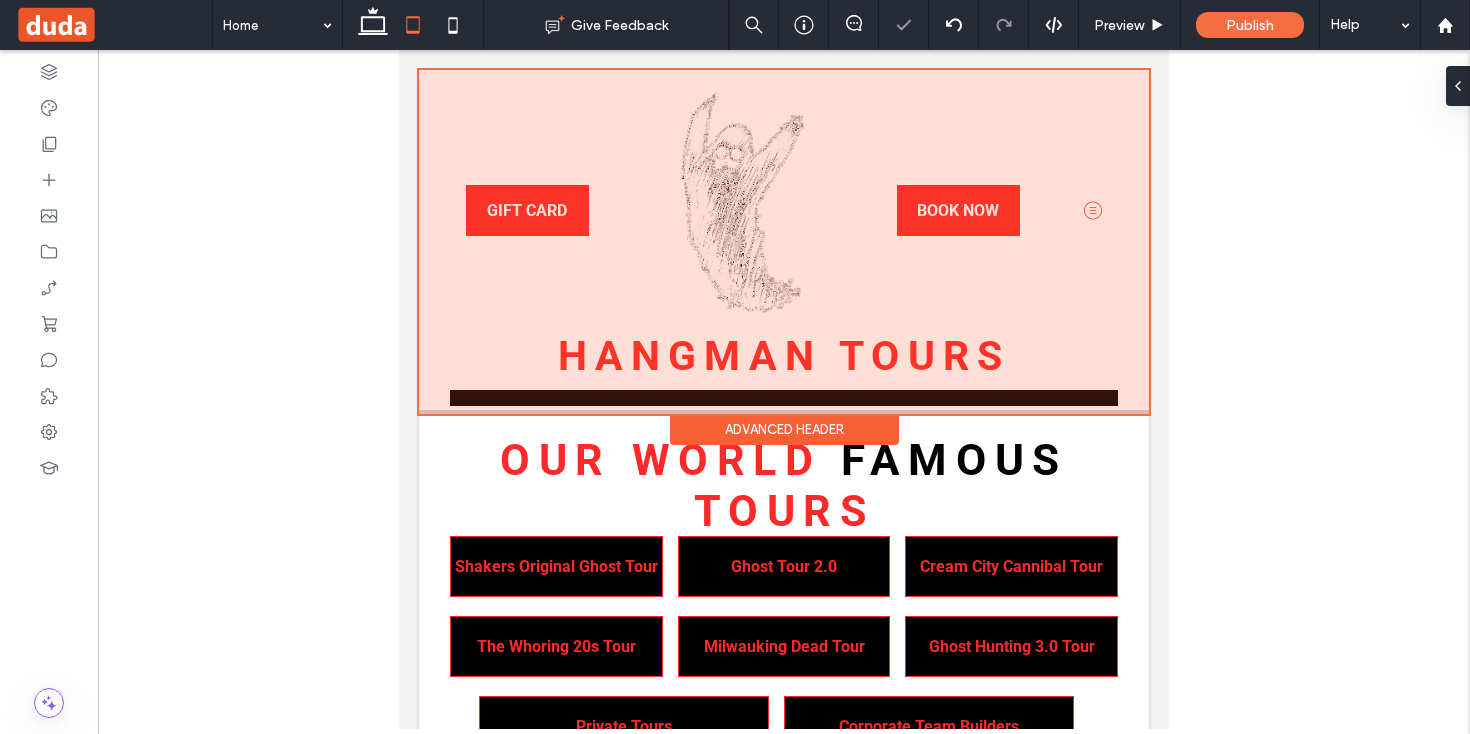 click at bounding box center (784, 242) 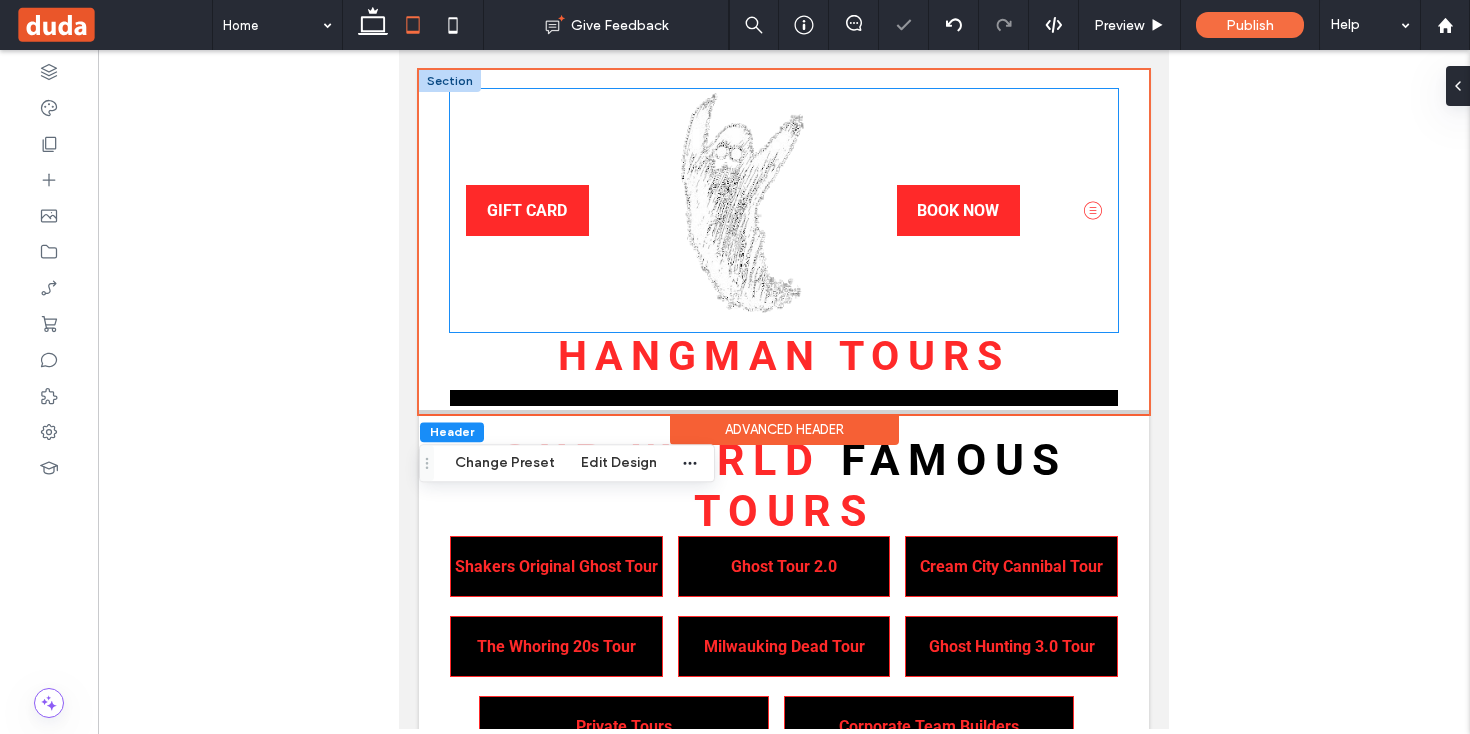 click 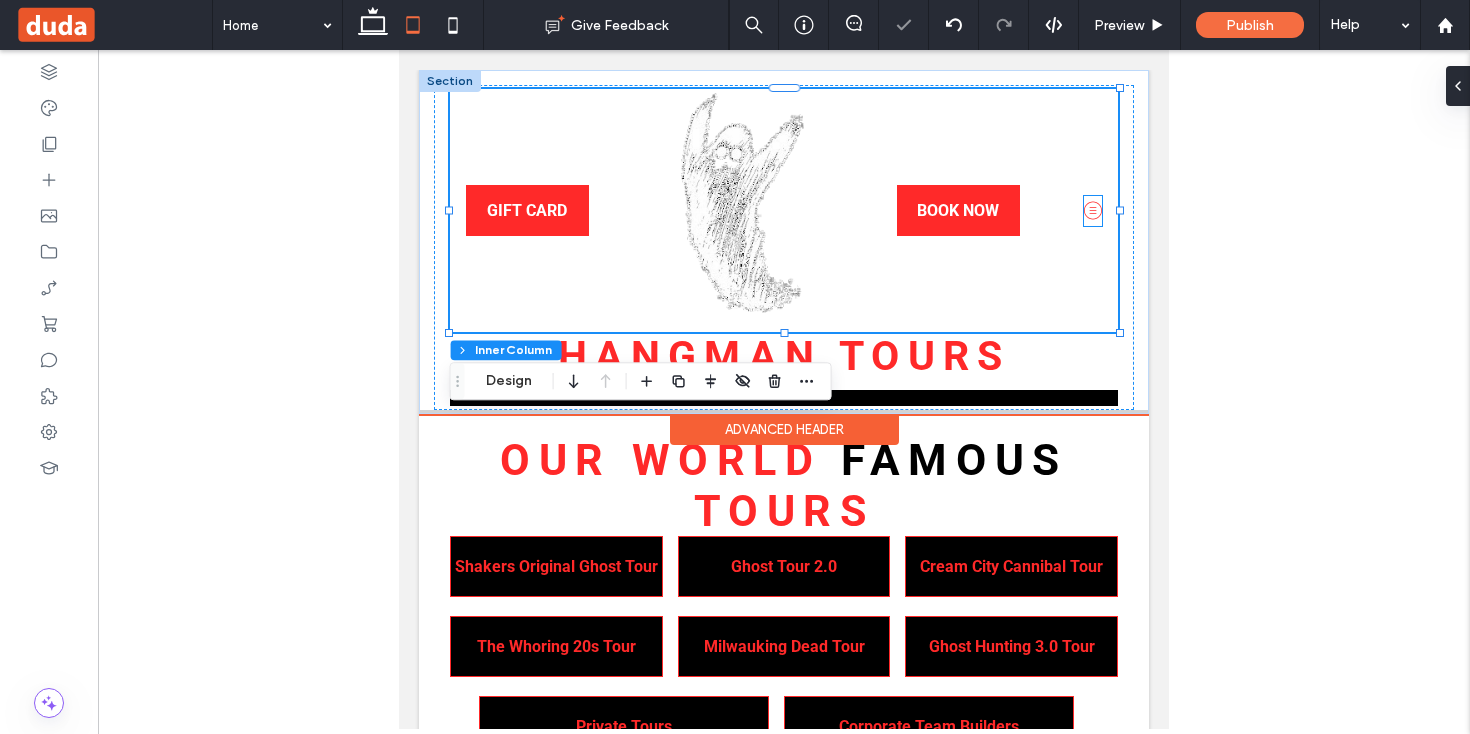 click 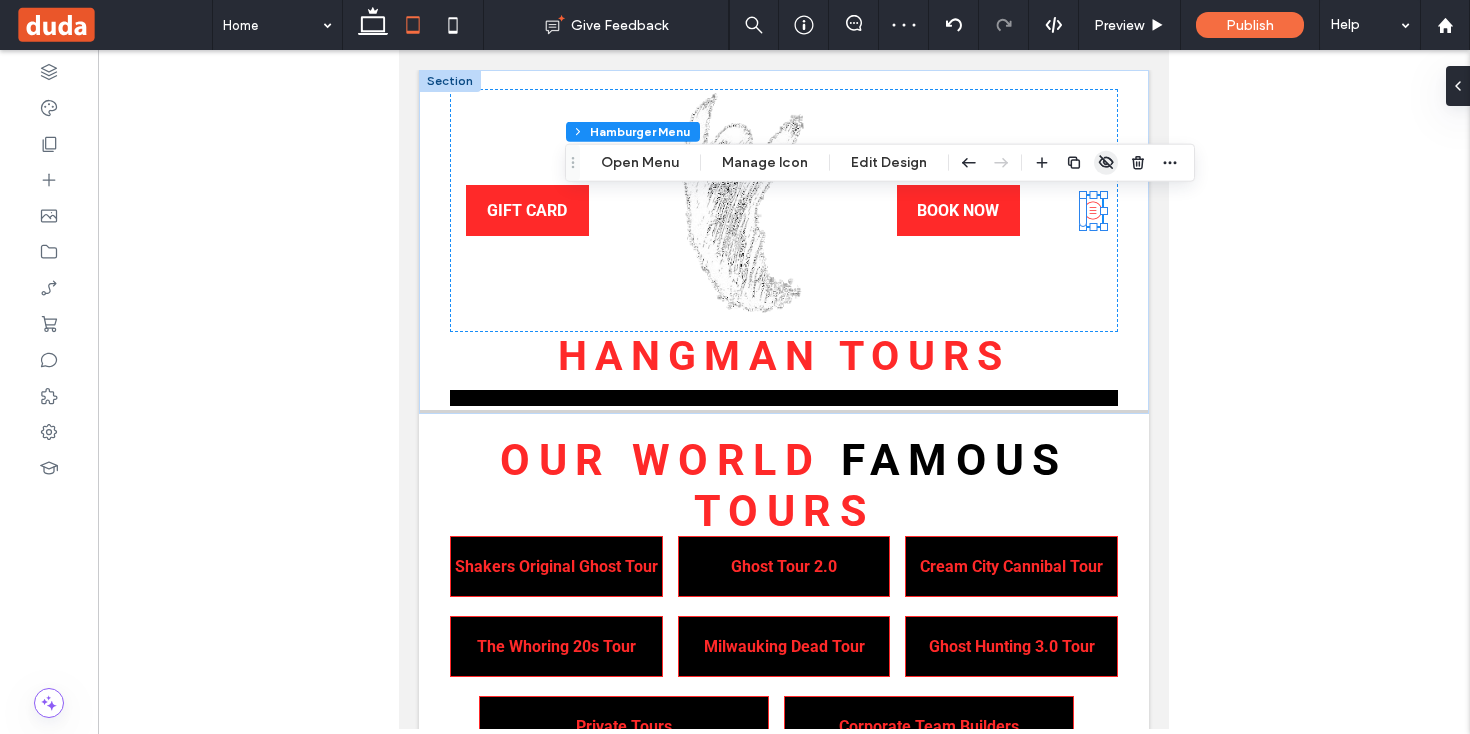 click 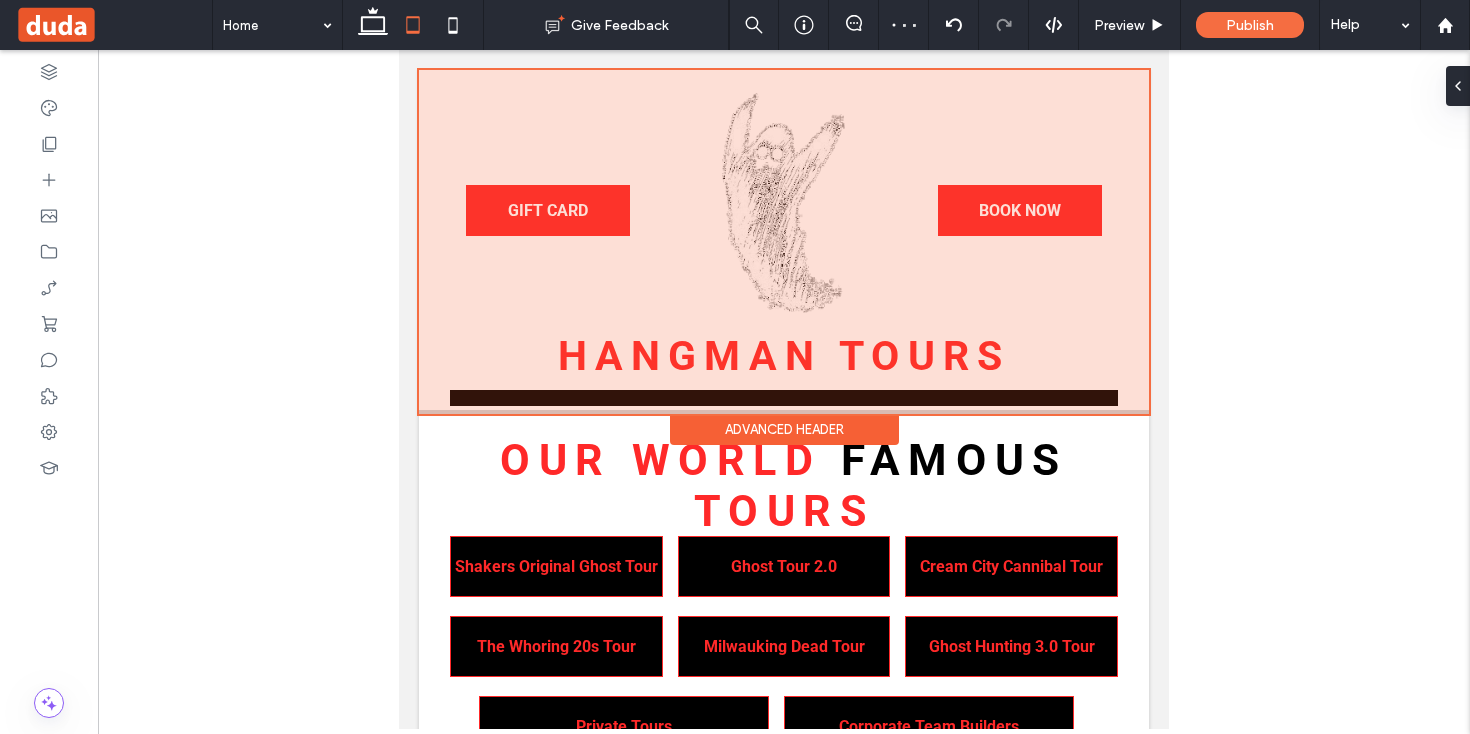 click at bounding box center [784, 242] 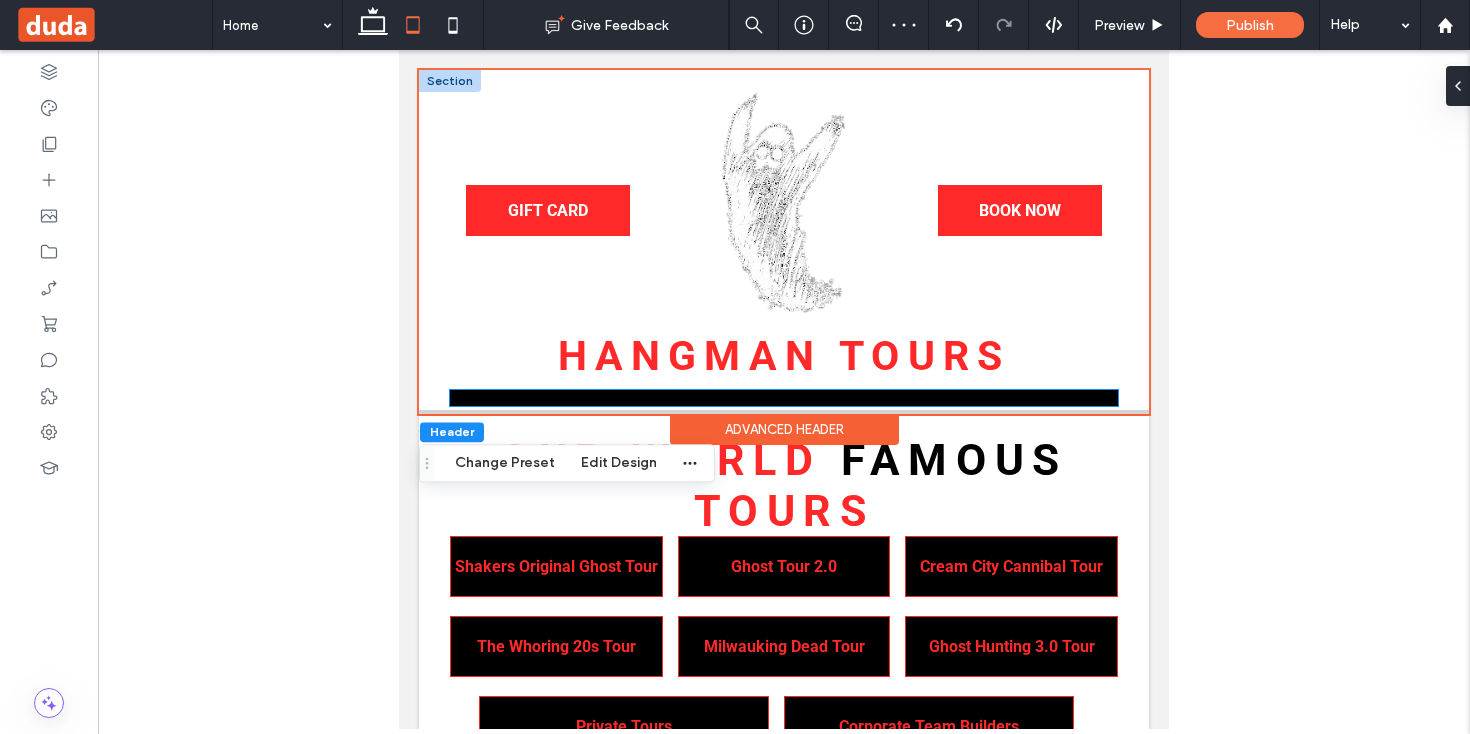 click on "About Us
Tours
Contact
Tour Guides
Events & Promos
Blog" at bounding box center (784, 398) 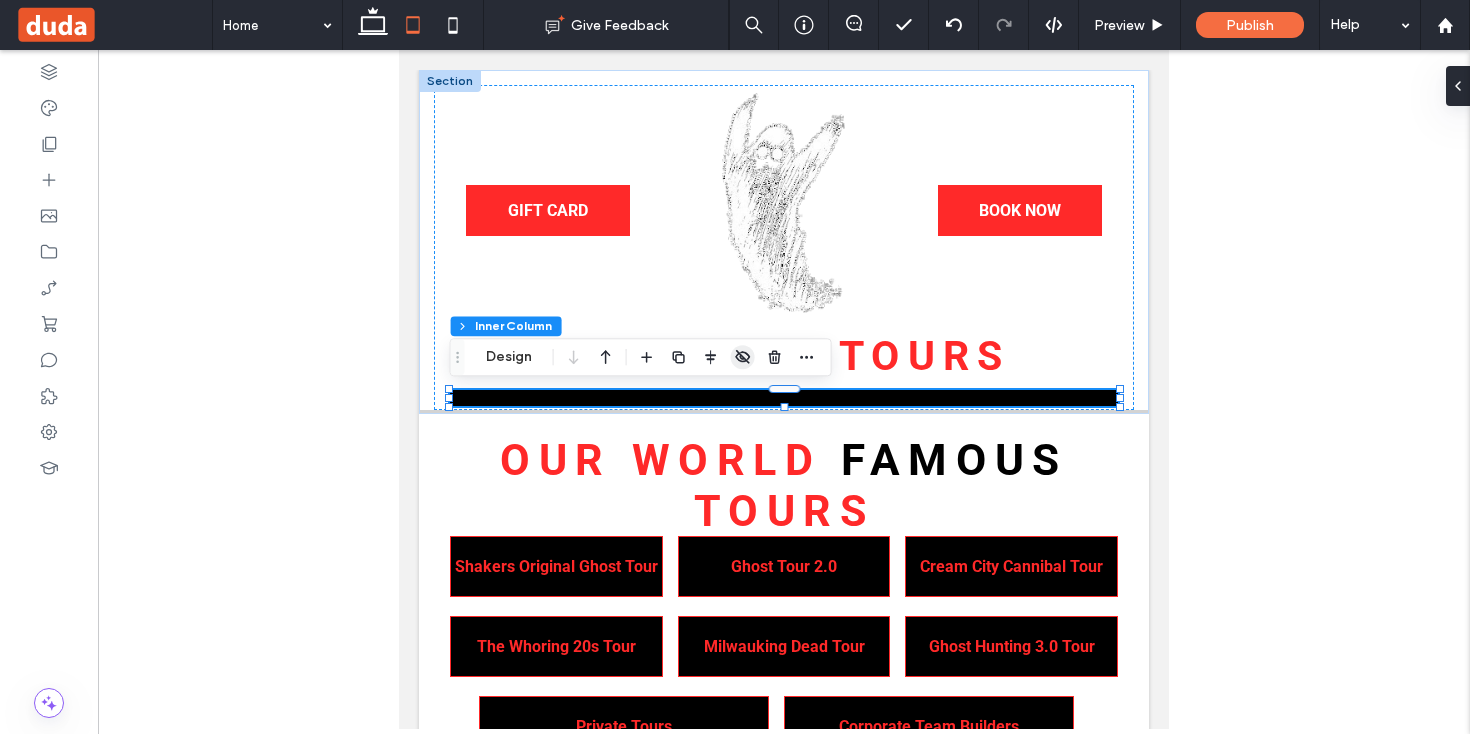 click 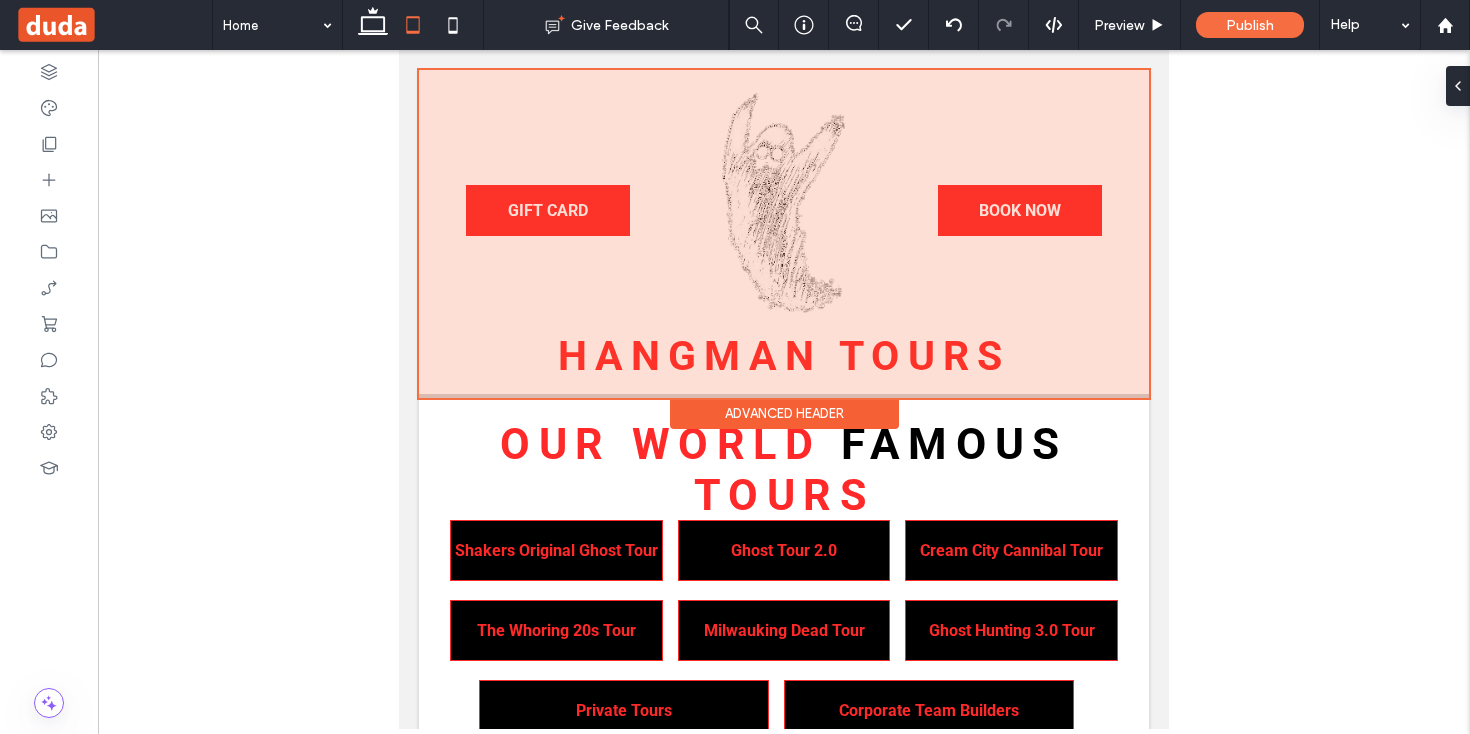 click at bounding box center [784, 234] 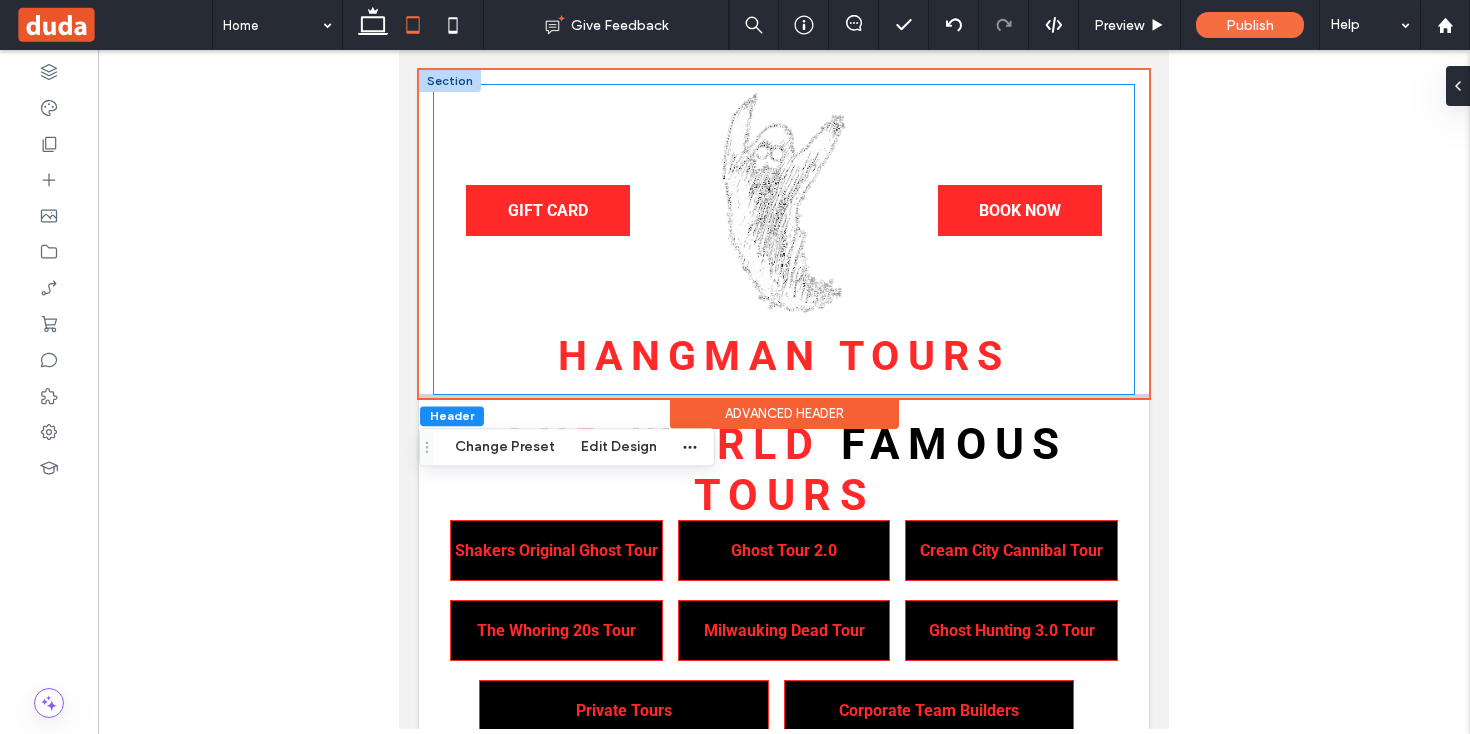click on "GIFT CARD
Hangman Tours
BOOK NOW
Hangman Tours
About Us
Tours
Contact
Tour Guides
Events & Promos
Blog" at bounding box center [784, 239] 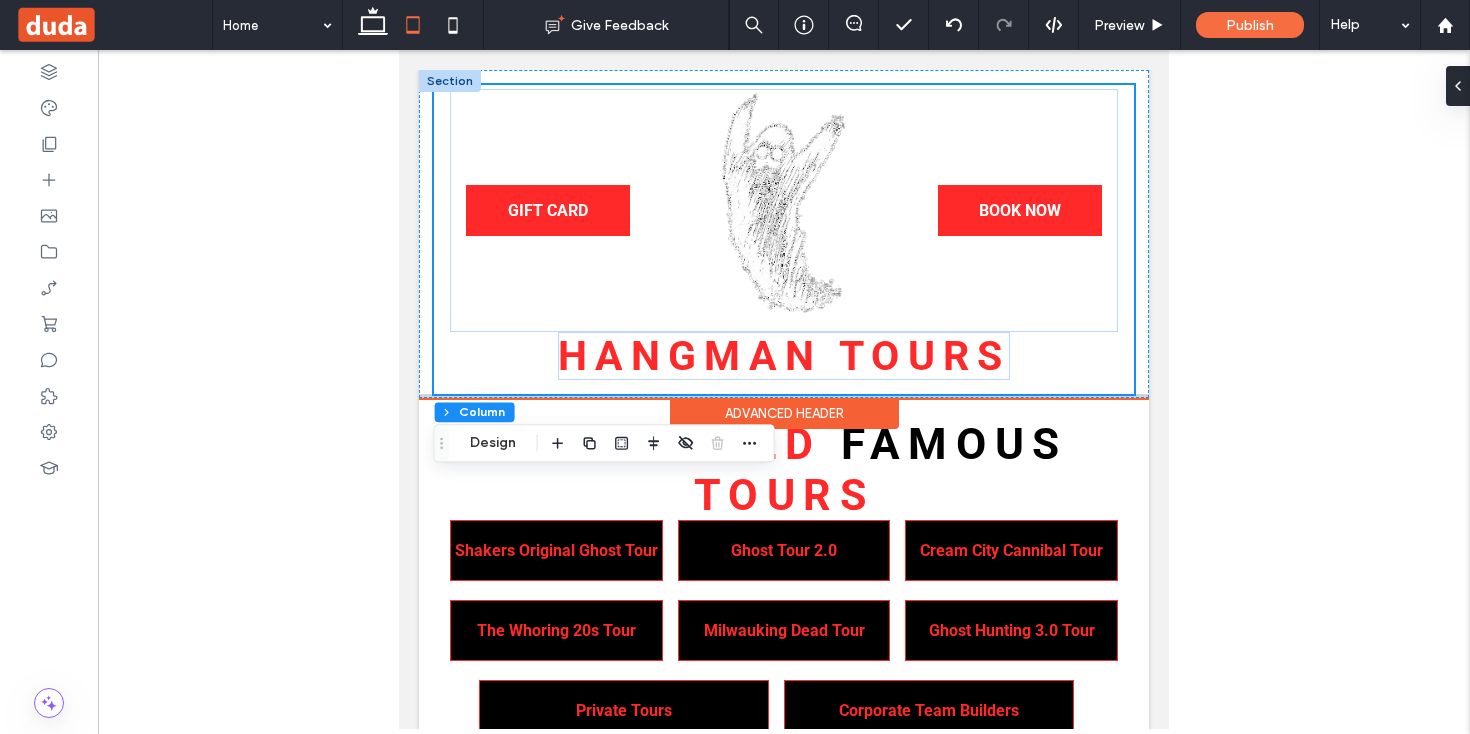 click on "GIFT CARD
Hangman Tours
BOOK NOW
Hangman Tours
About Us
Tours
Contact
Tour Guides
Events & Promos
Blog" at bounding box center [784, 239] 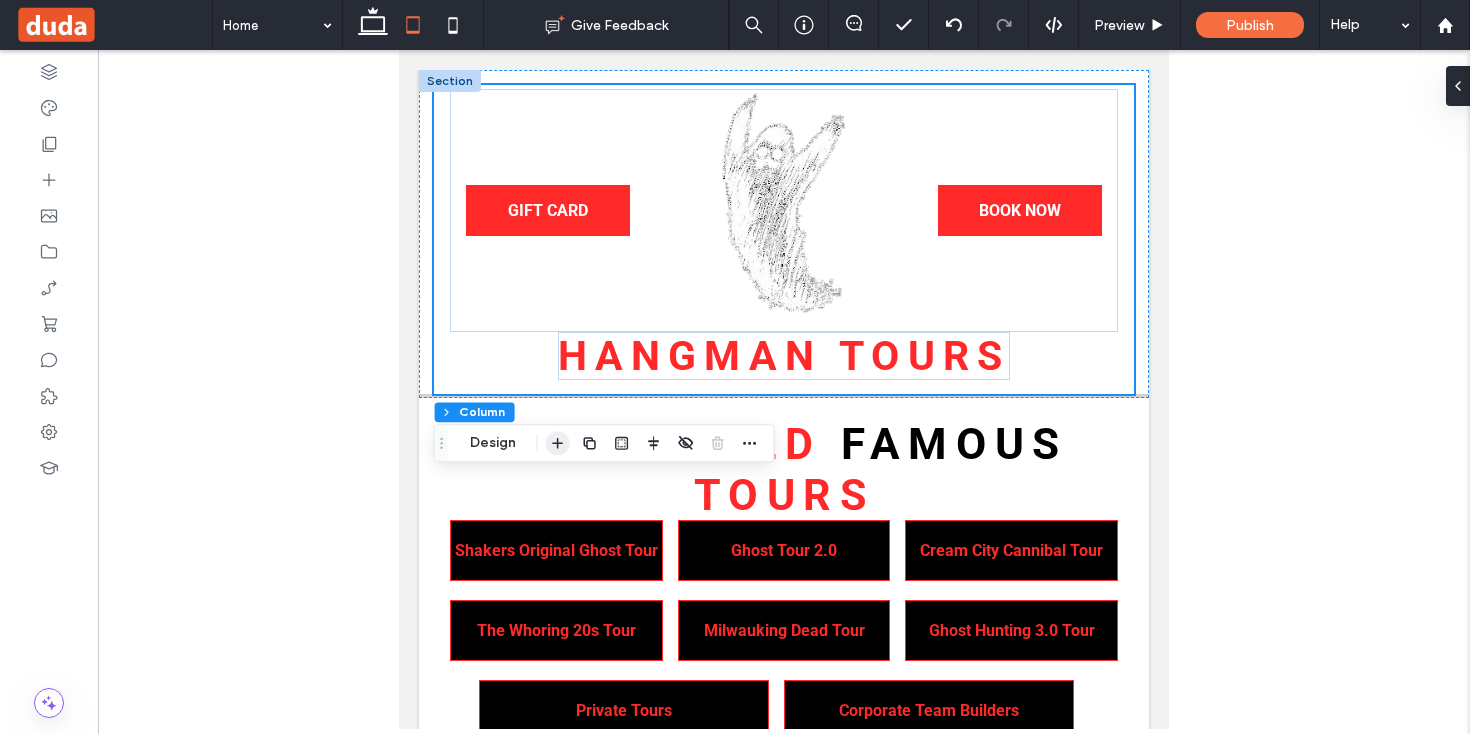 click 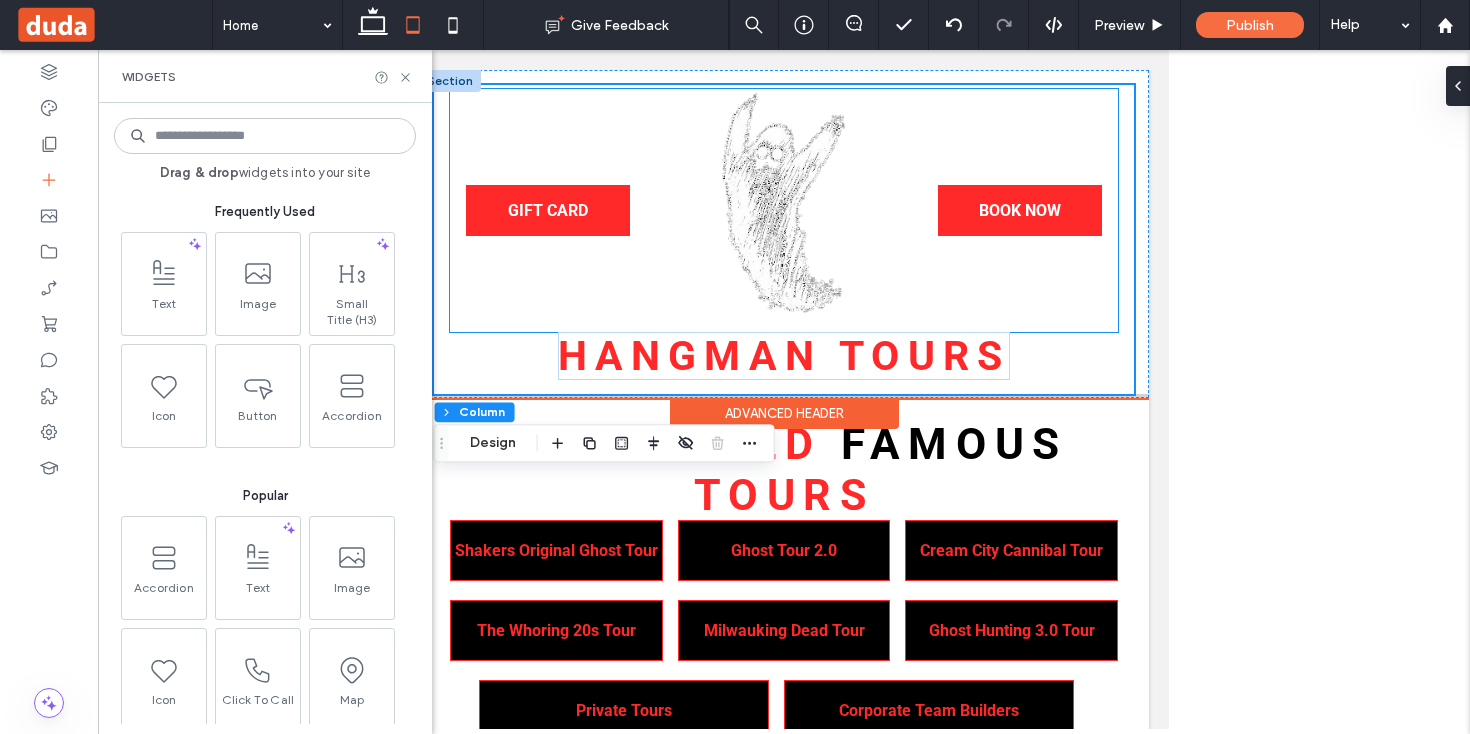click on "GIFT CARD
Hangman Tours
BOOK NOW" at bounding box center [784, 210] 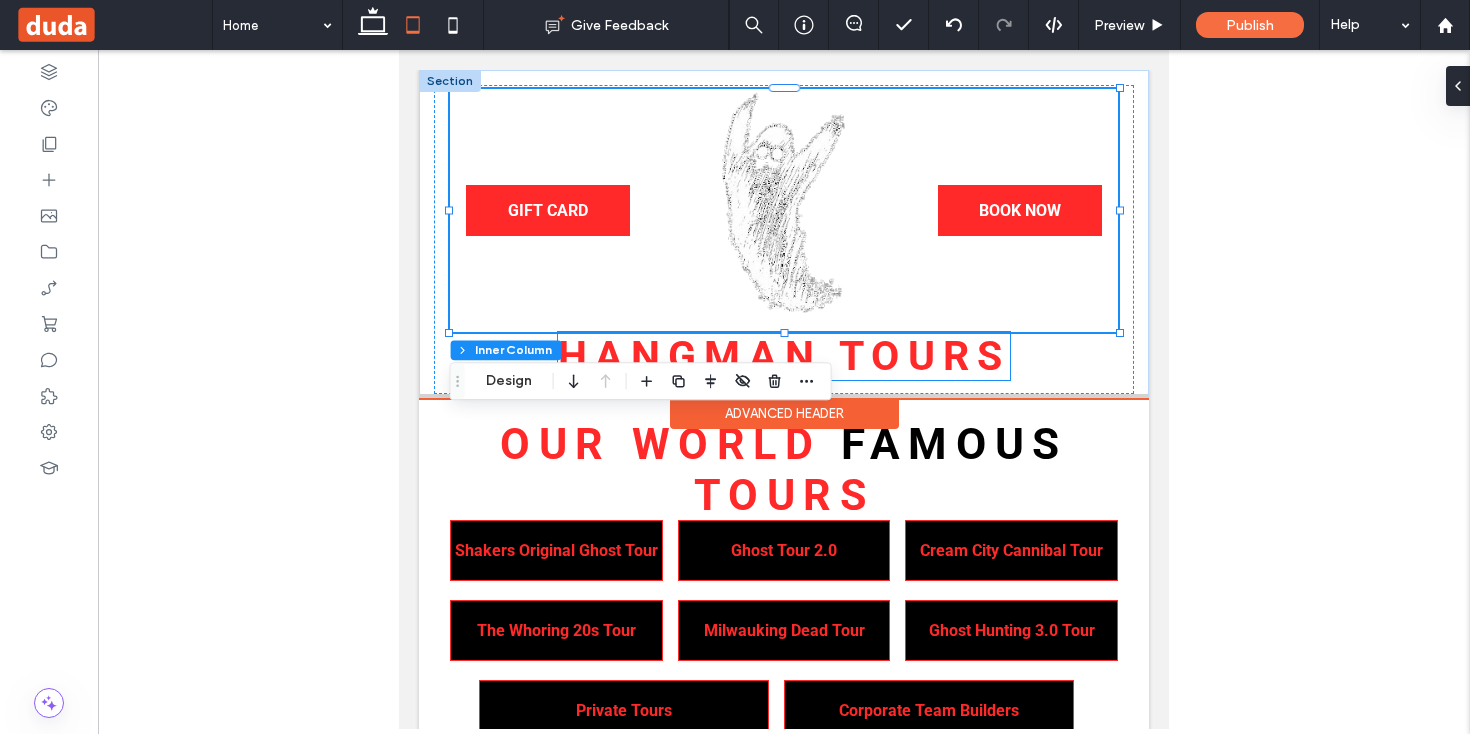 click on "Hangman Tours" at bounding box center (784, 356) 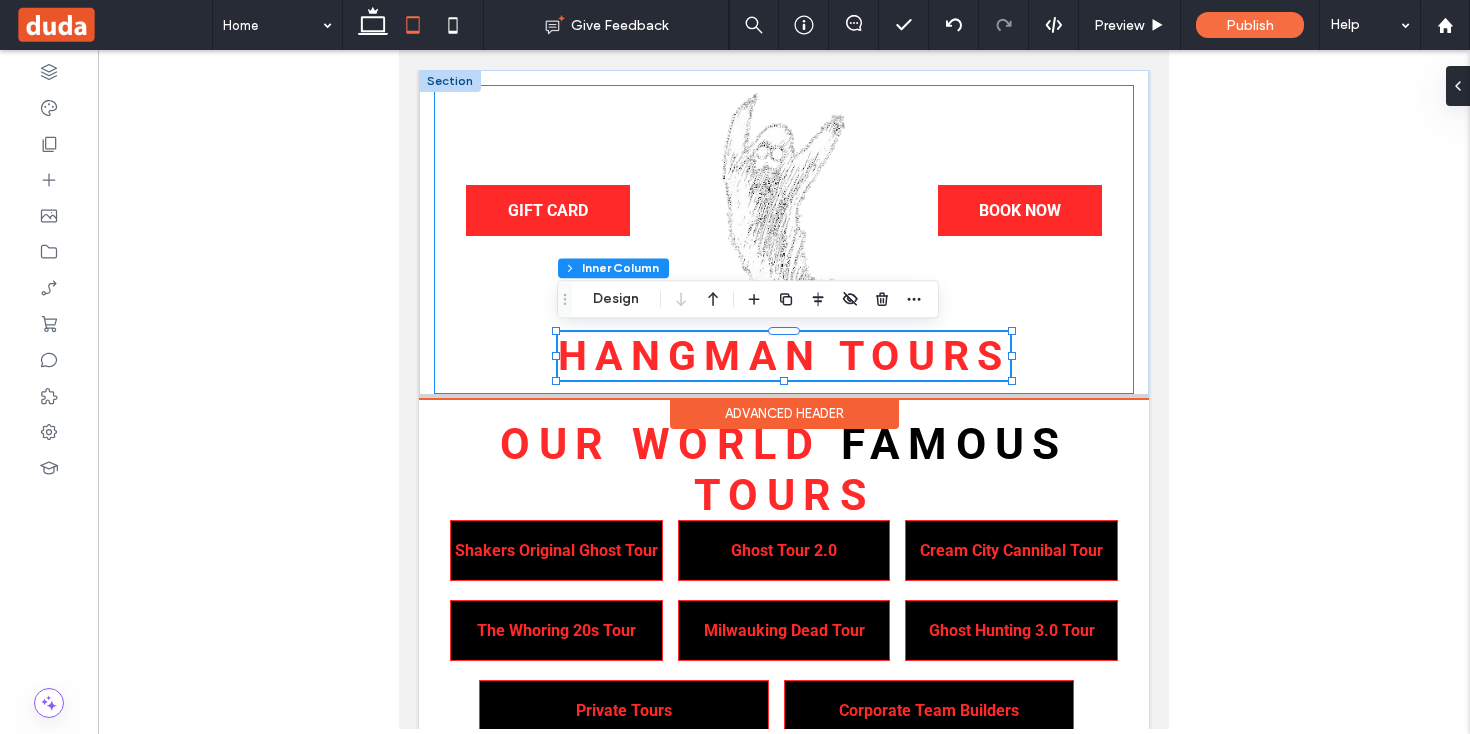 click on "GIFT CARD
Hangman Tours
BOOK NOW
Hangman Tours
About Us
Tours
Contact
Tour Guides
Events & Promos
Blog" at bounding box center (784, 239) 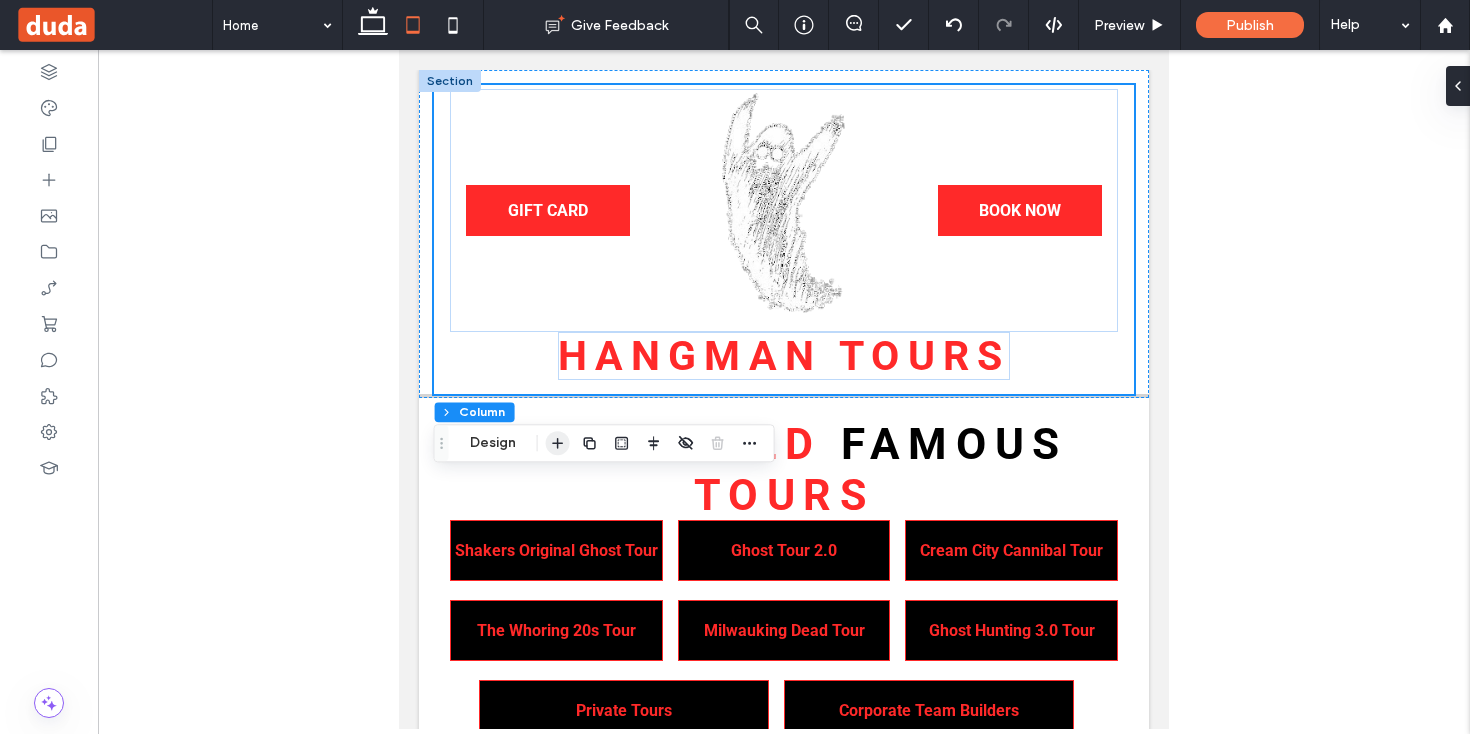 click 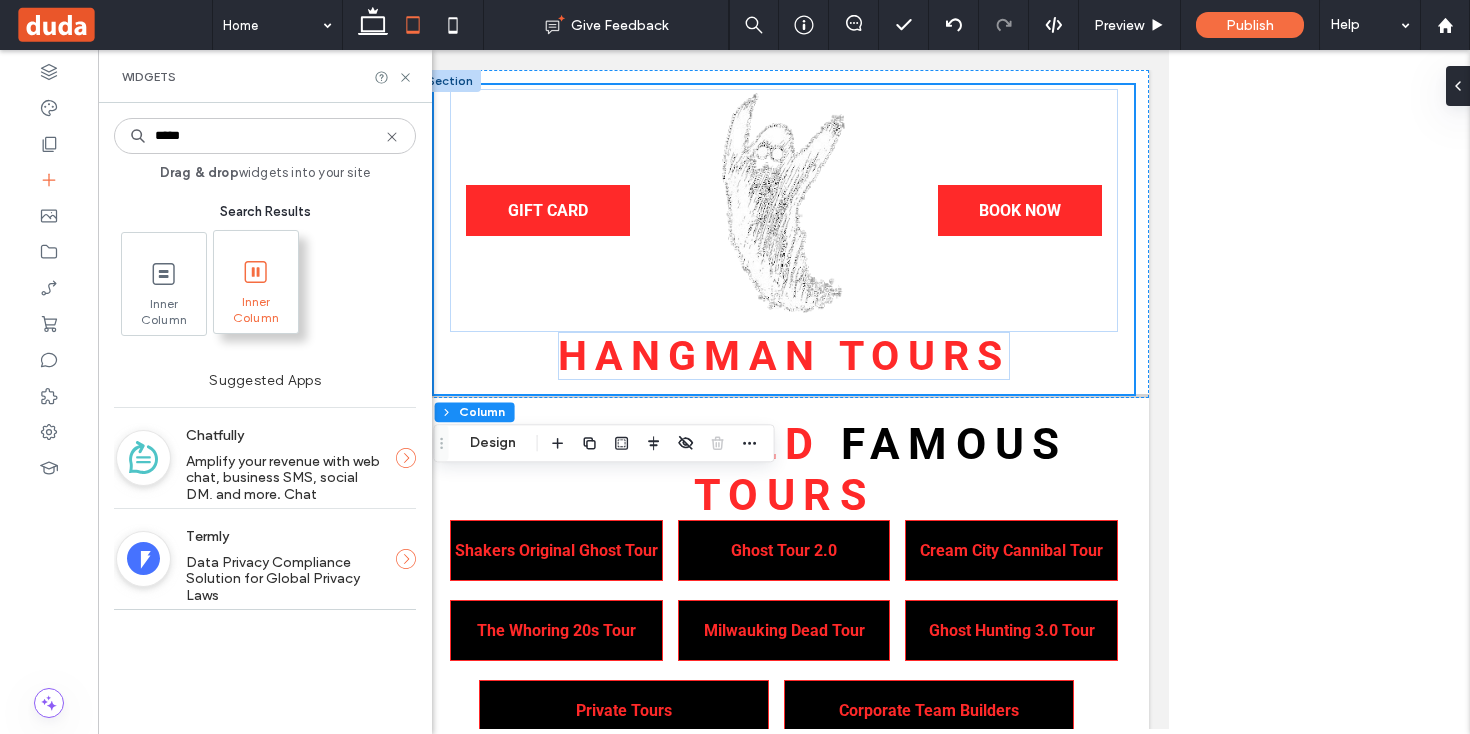 type on "*****" 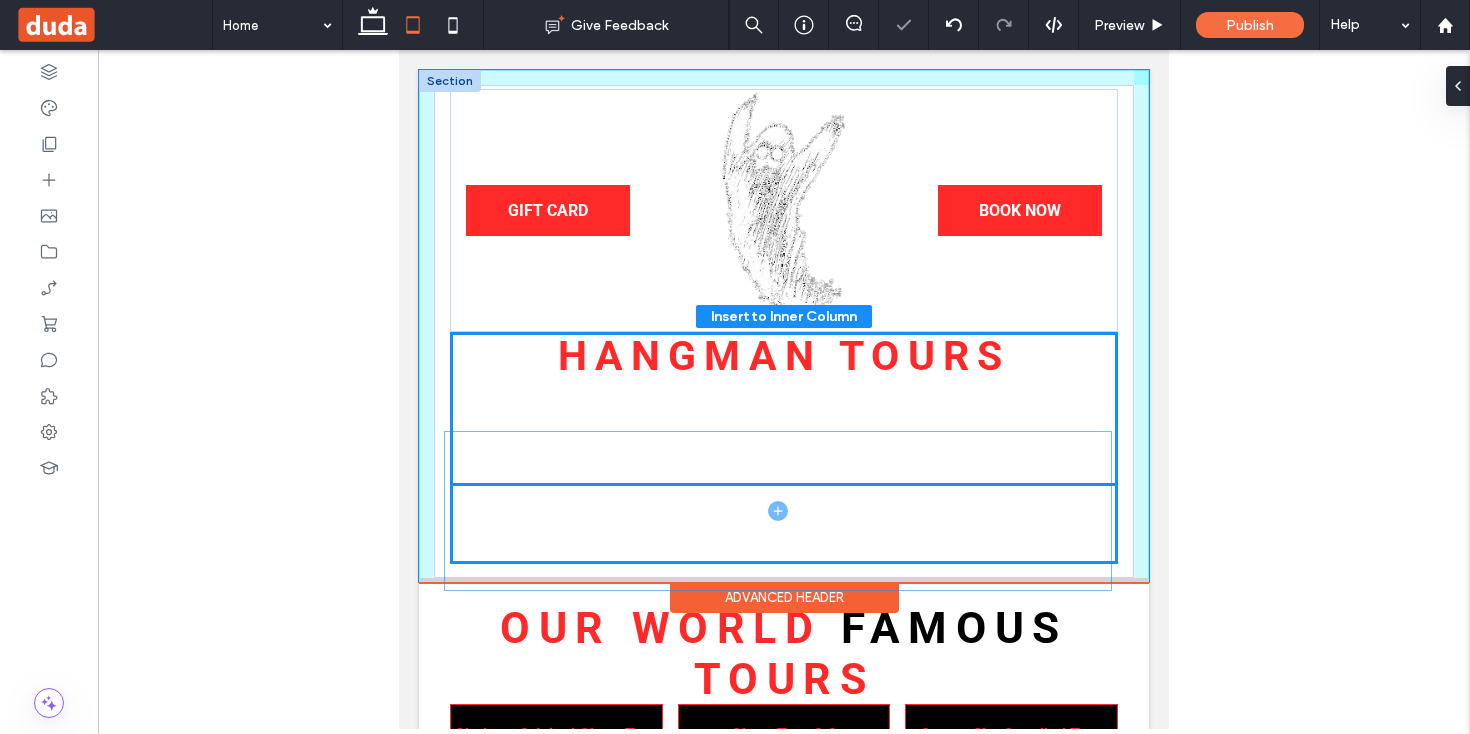 drag, startPoint x: 825, startPoint y: 388, endPoint x: 819, endPoint y: 488, distance: 100.17984 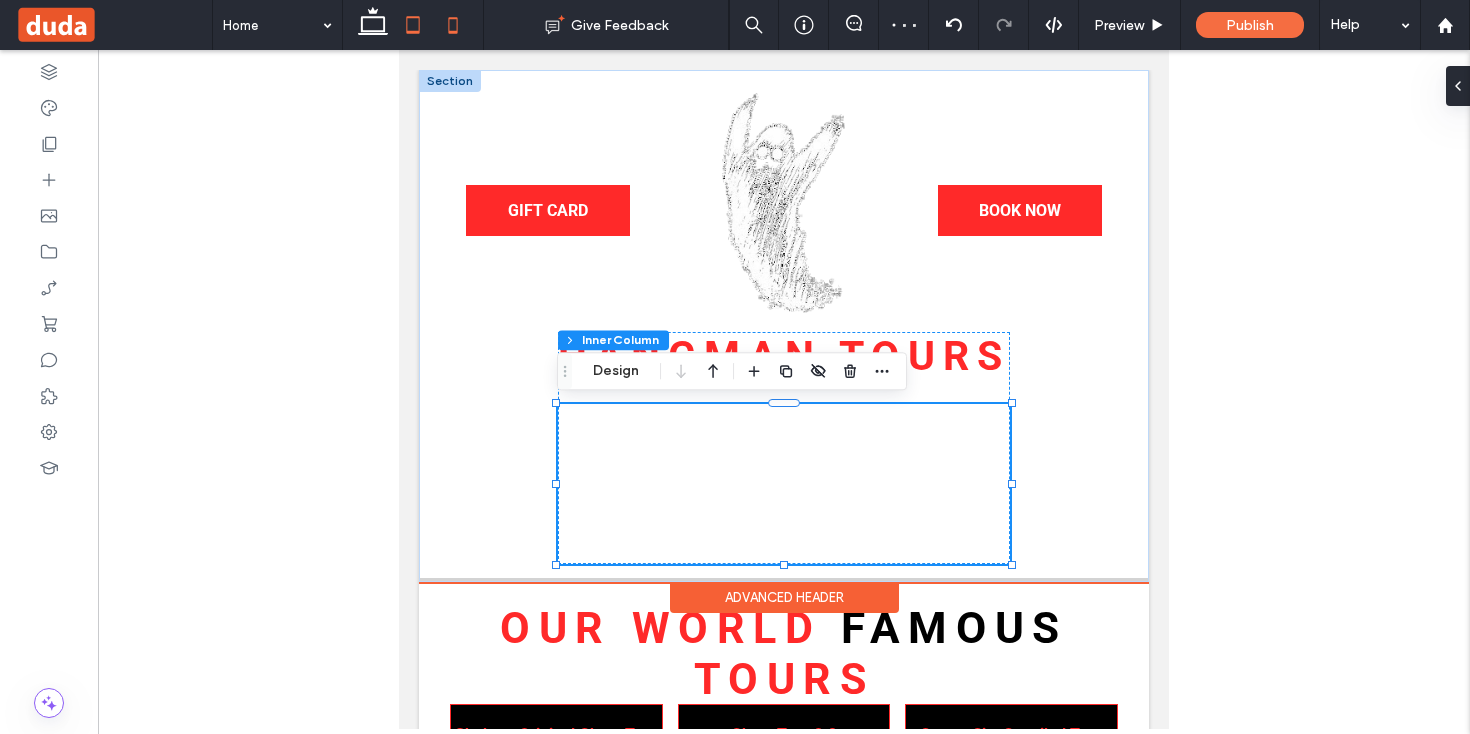 click 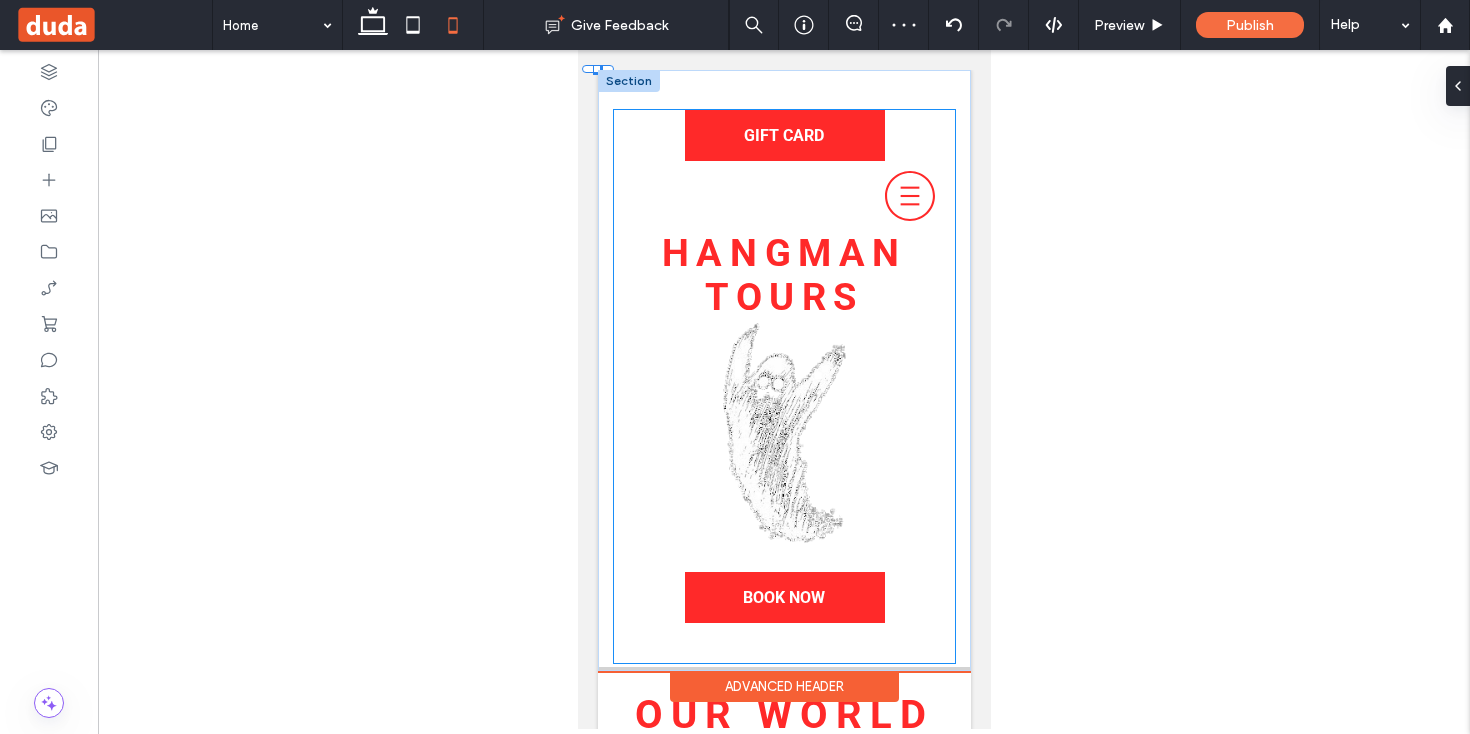 click 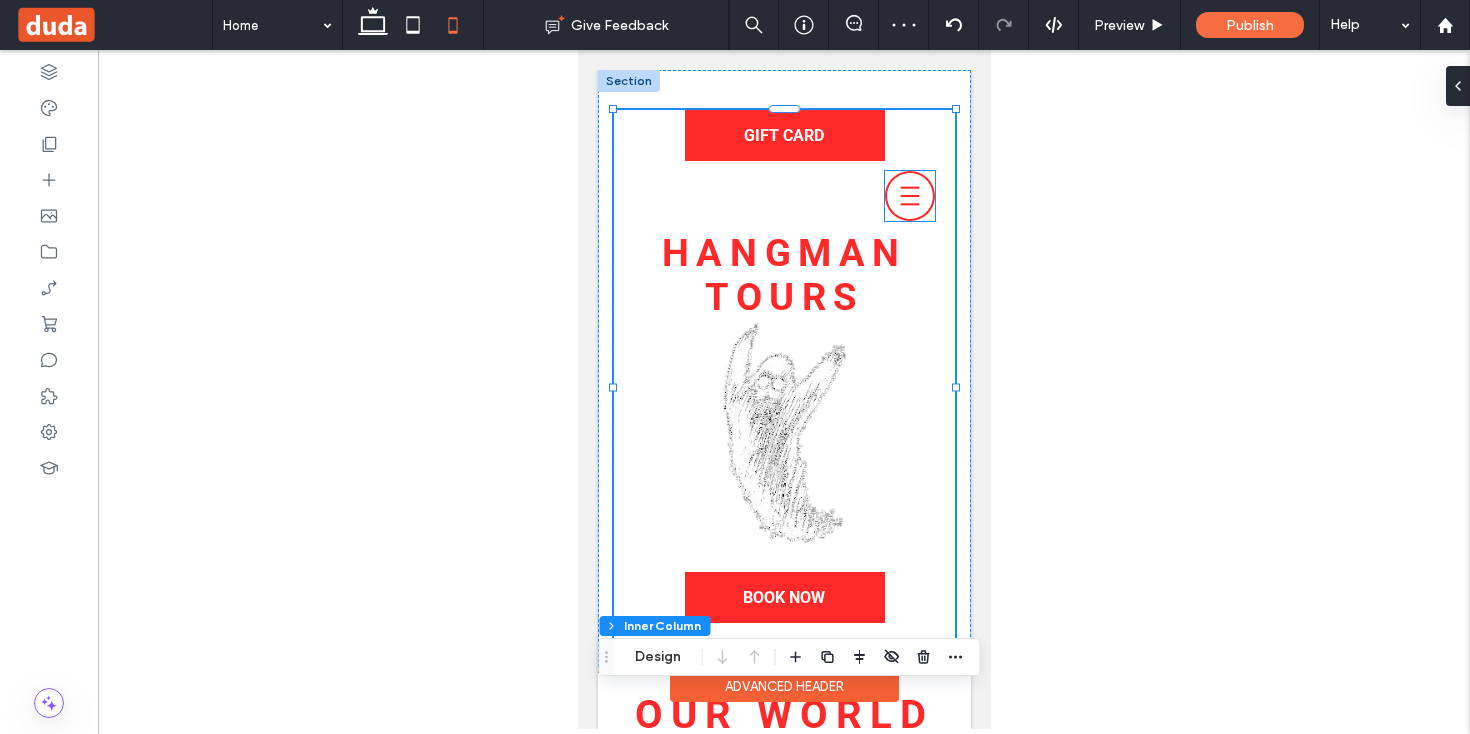 click 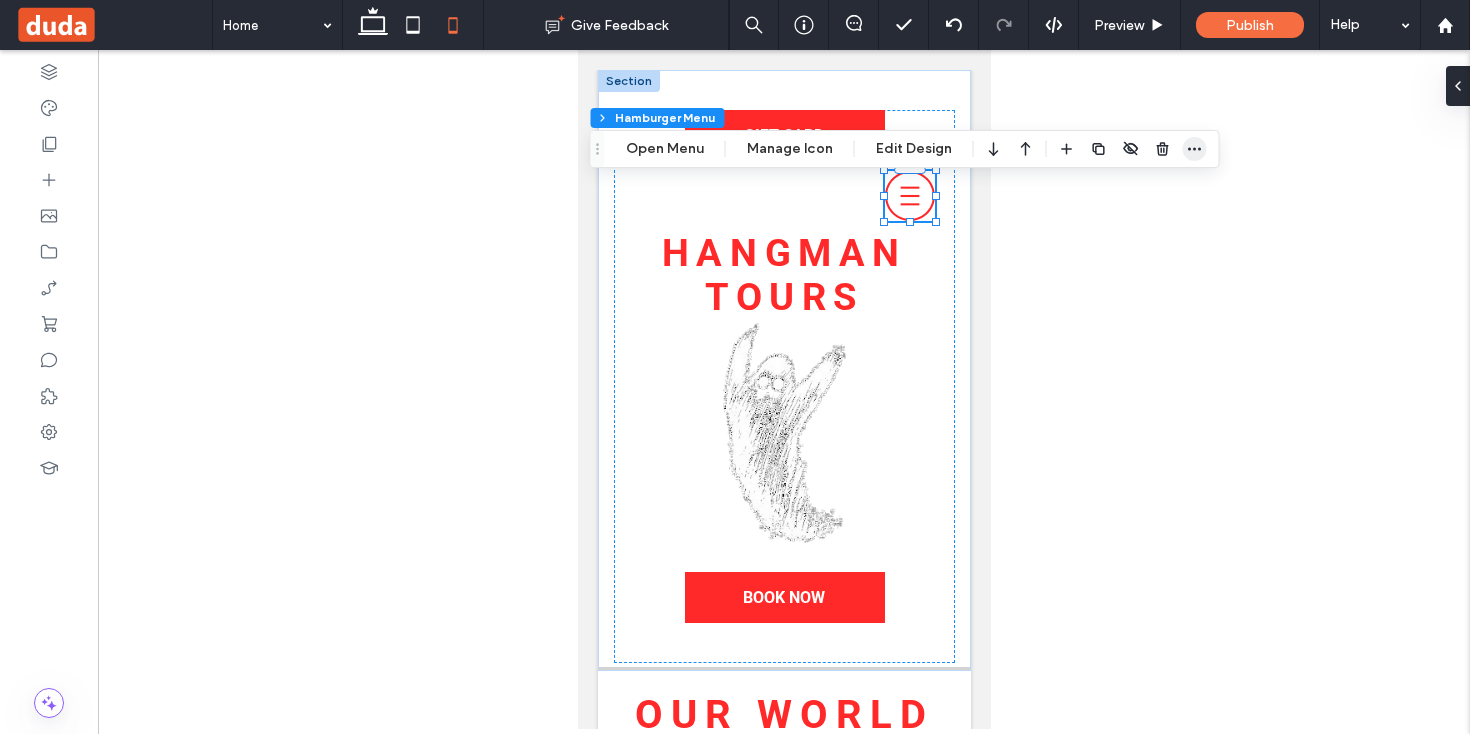 click 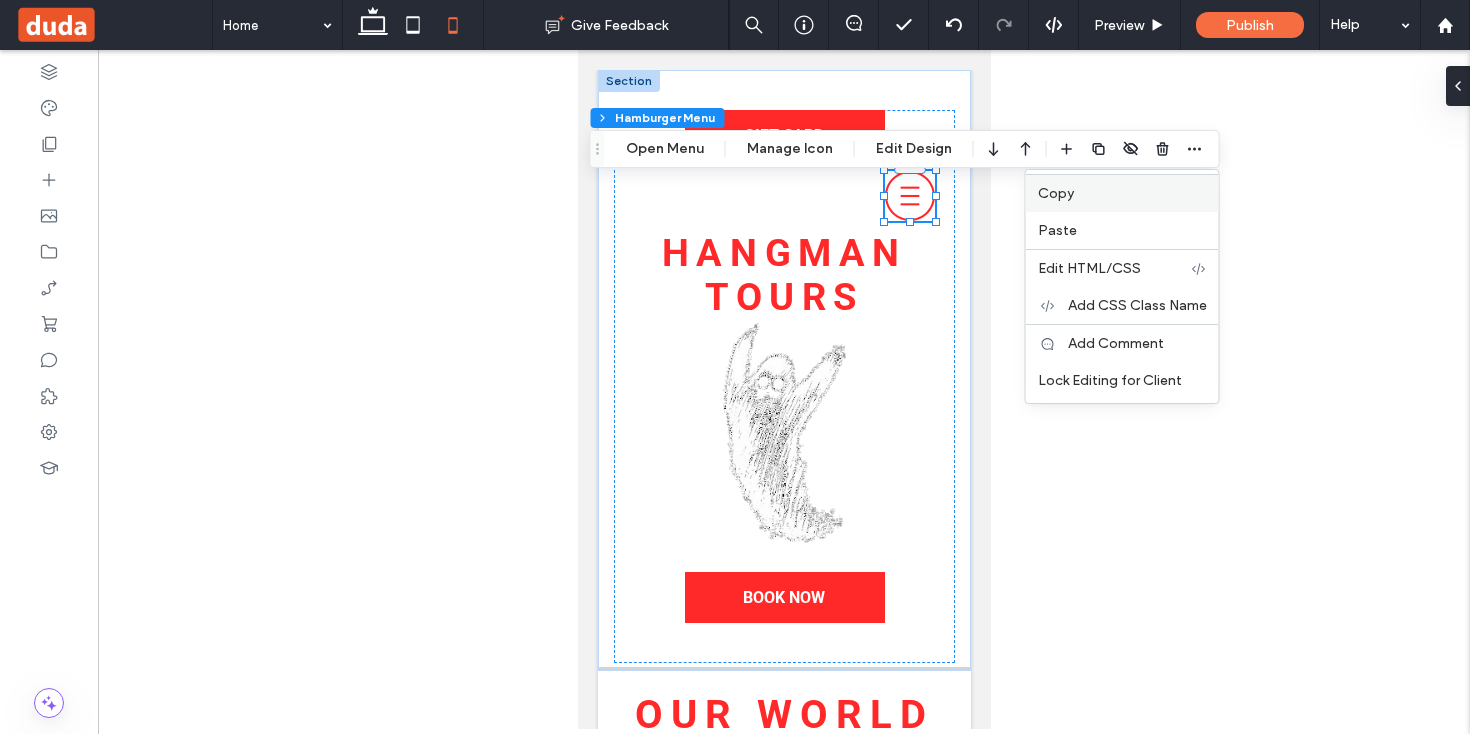 click on "Copy" at bounding box center [1122, 193] 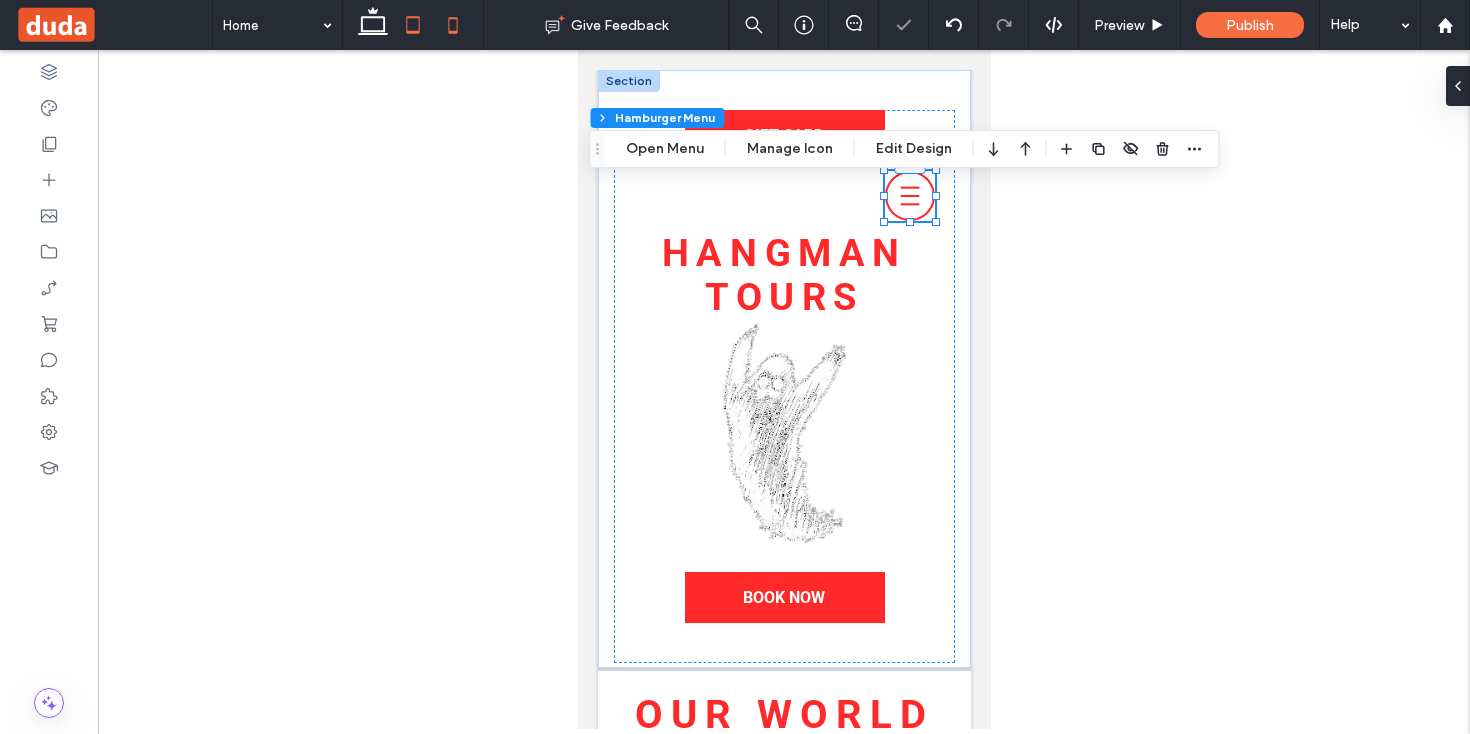 click 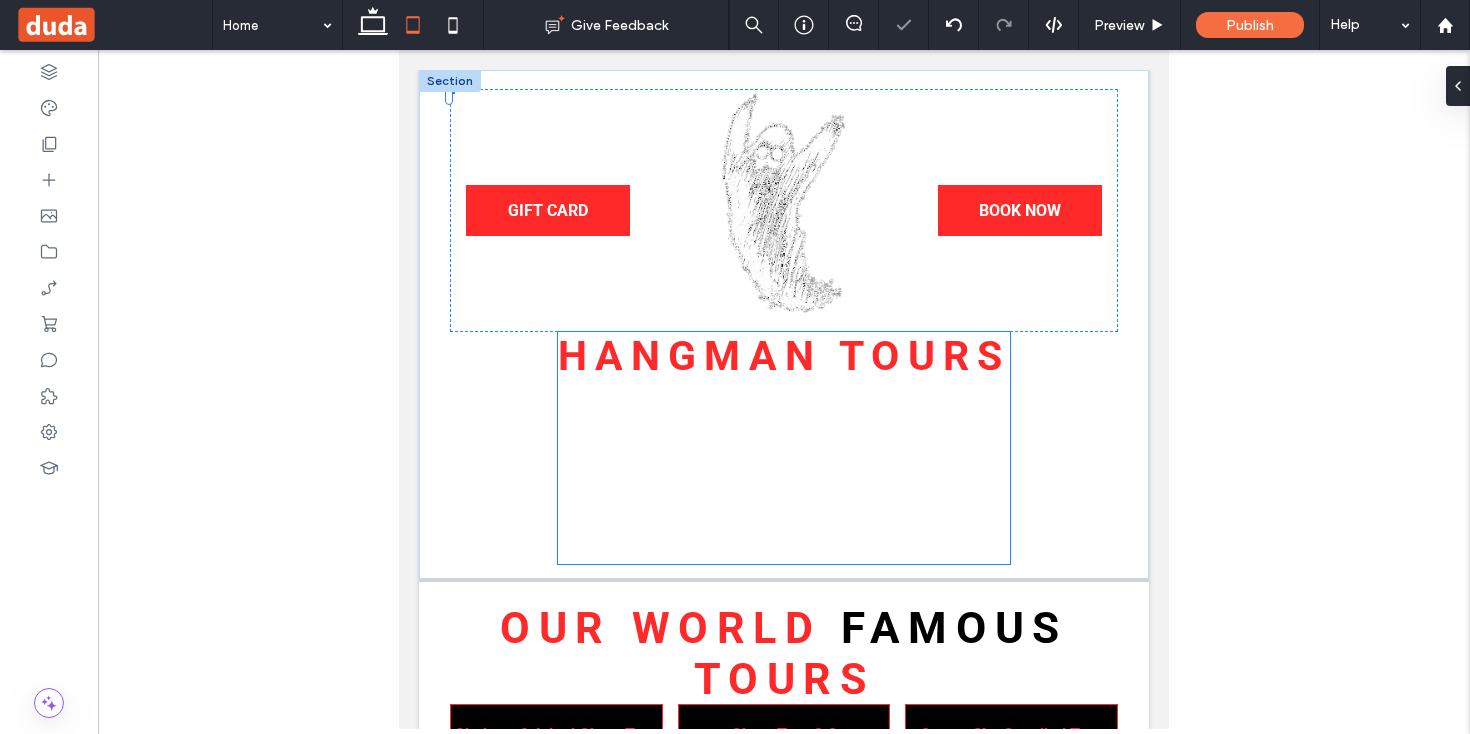 click at bounding box center [784, 484] 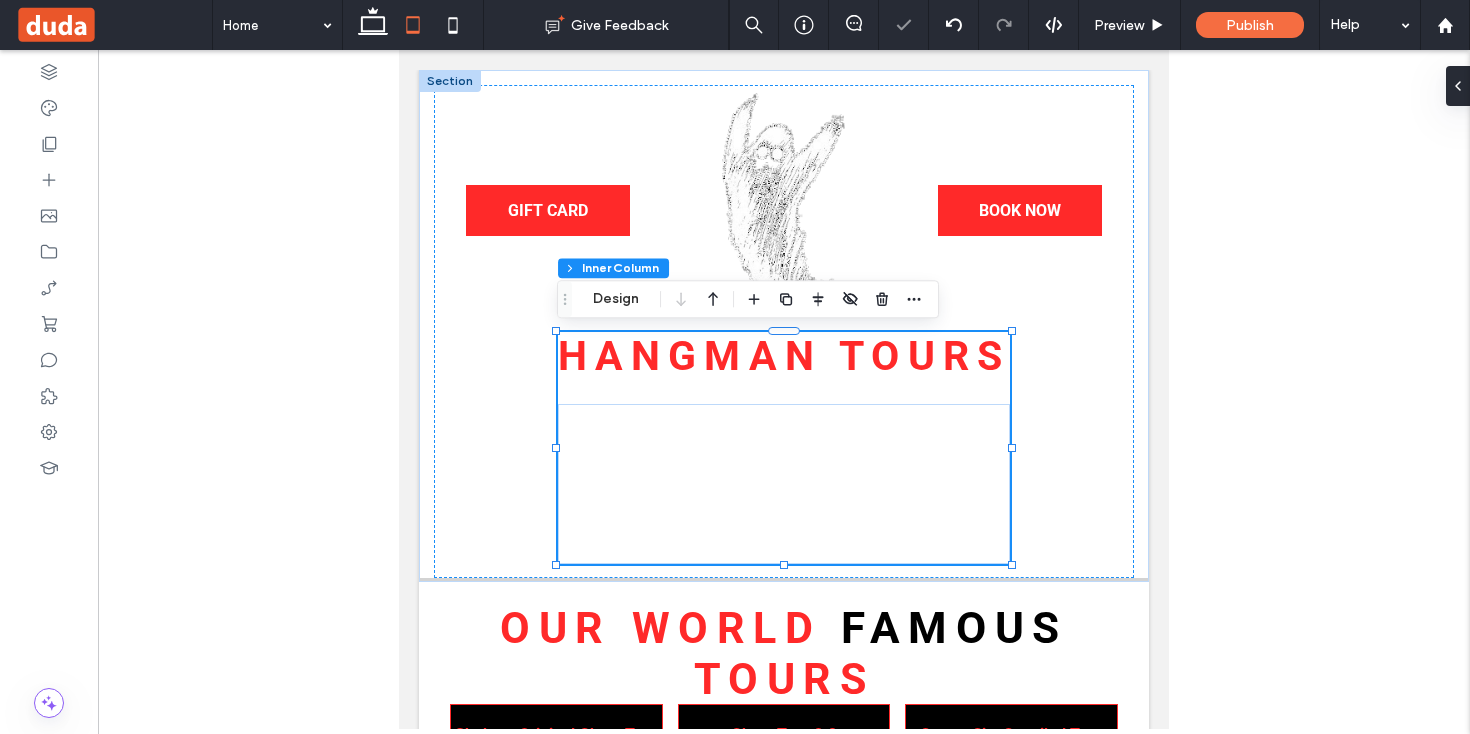 click at bounding box center [784, 484] 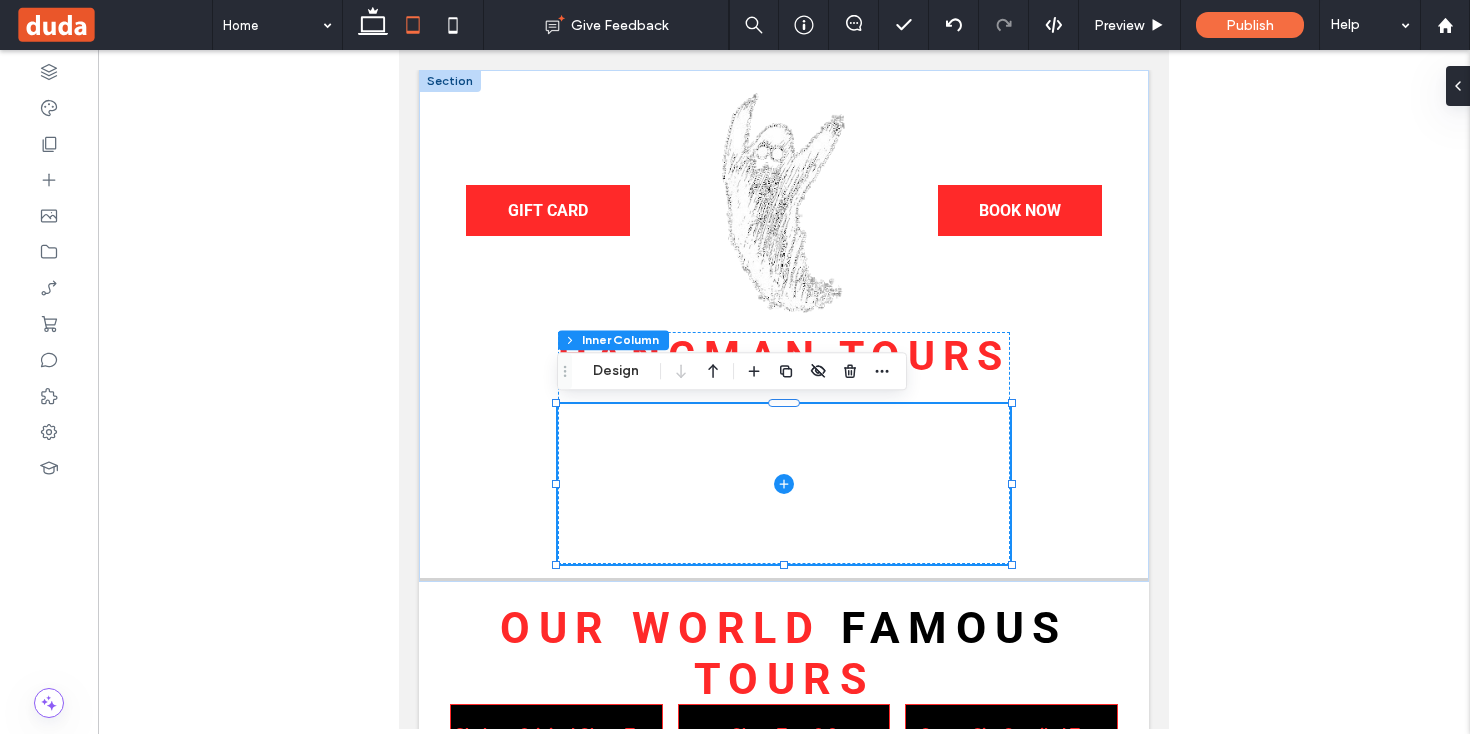 click at bounding box center [784, 484] 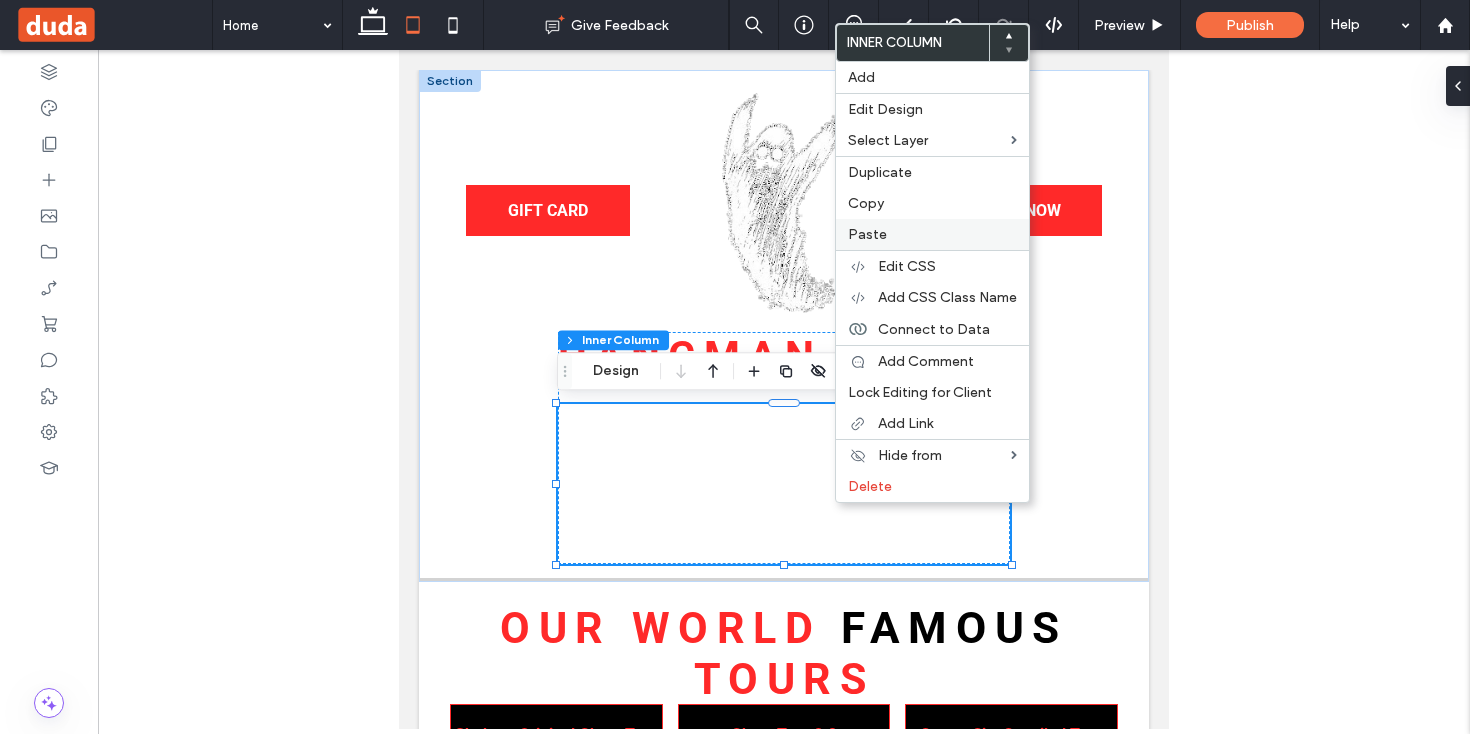 click on "Paste" at bounding box center [932, 234] 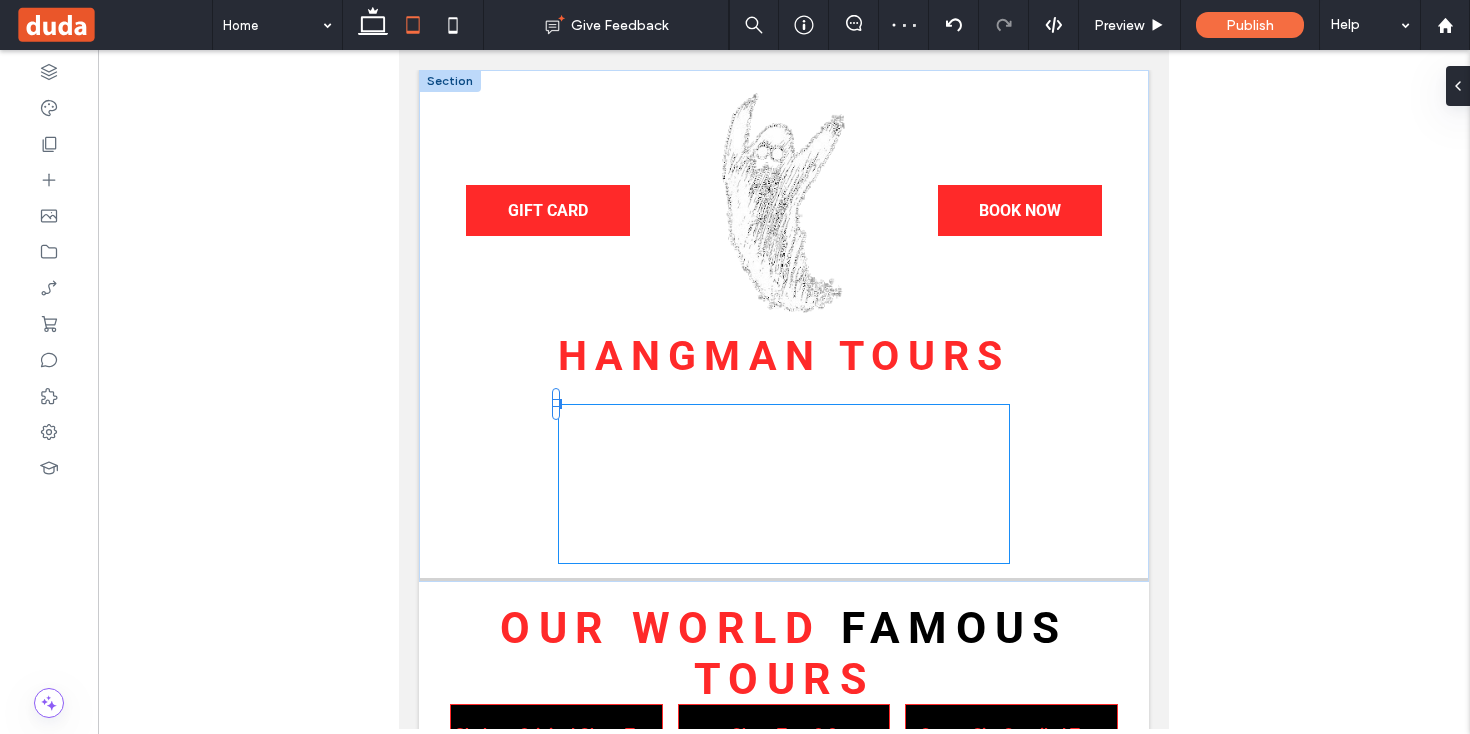 click at bounding box center [784, 484] 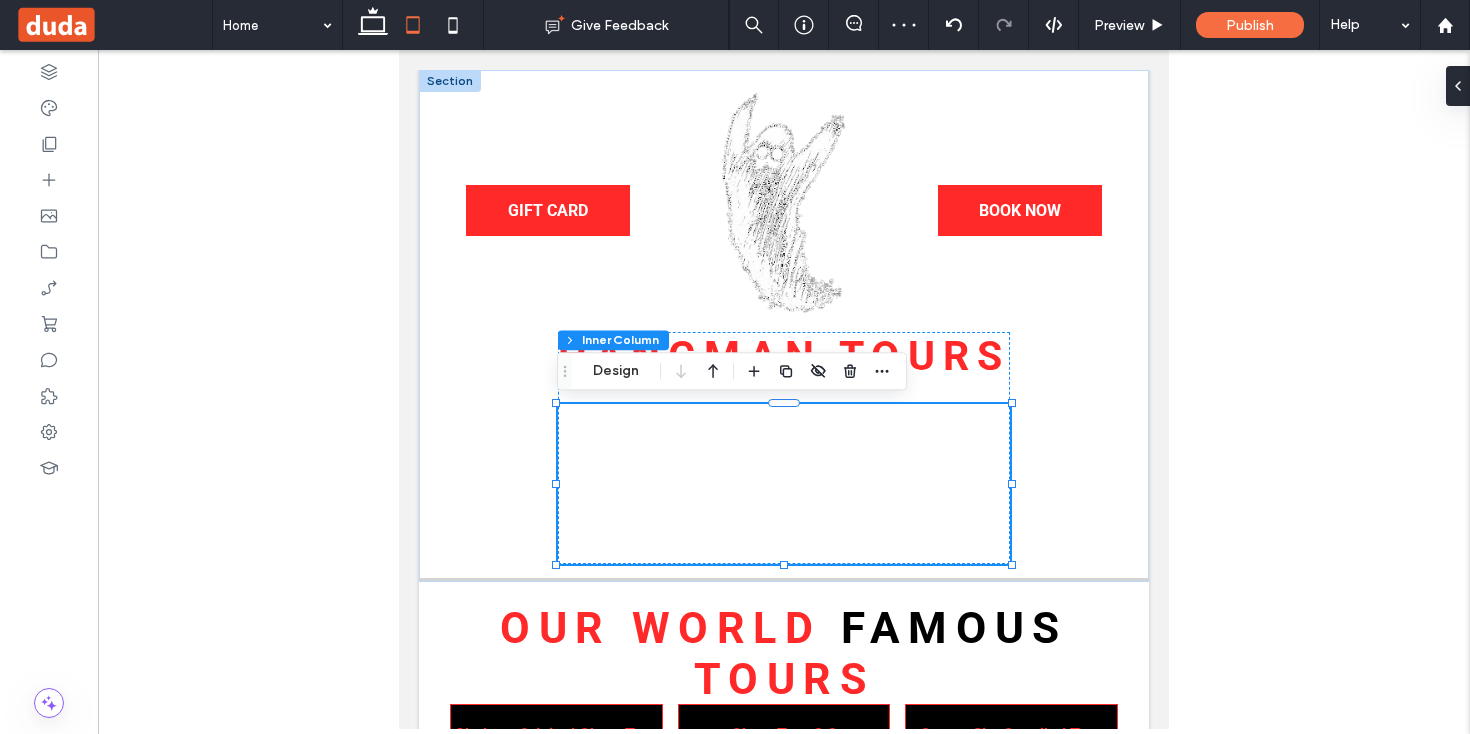 click at bounding box center [784, 484] 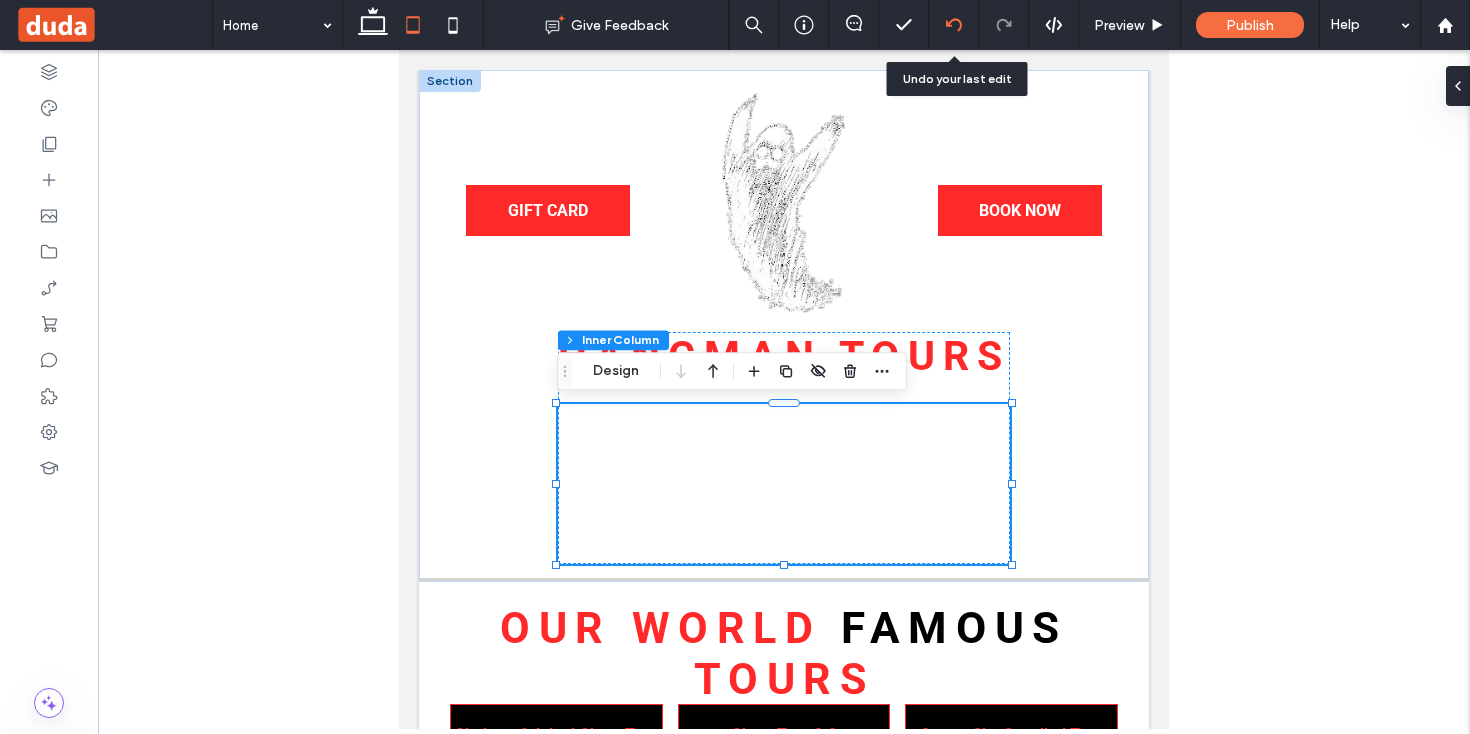 click at bounding box center [953, 25] 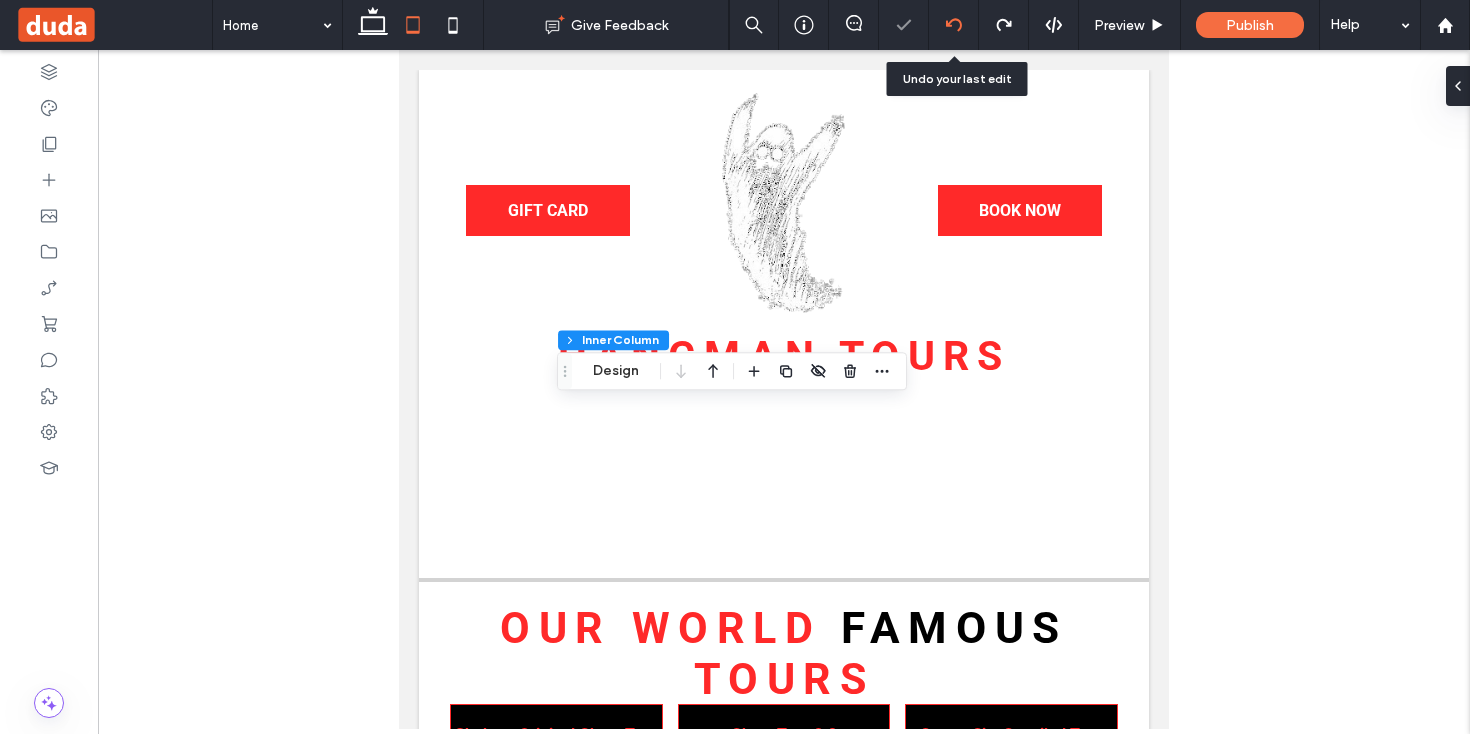 scroll, scrollTop: 0, scrollLeft: 0, axis: both 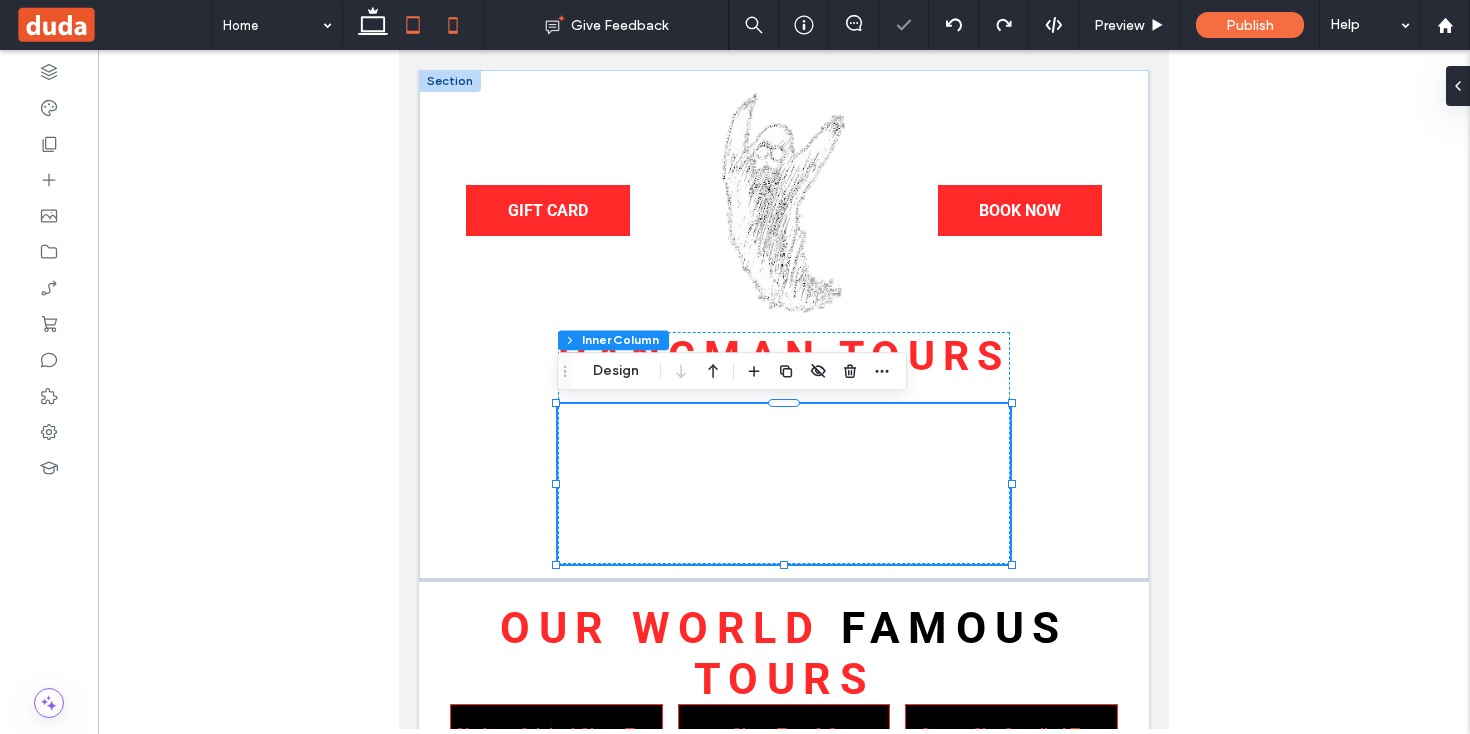 click 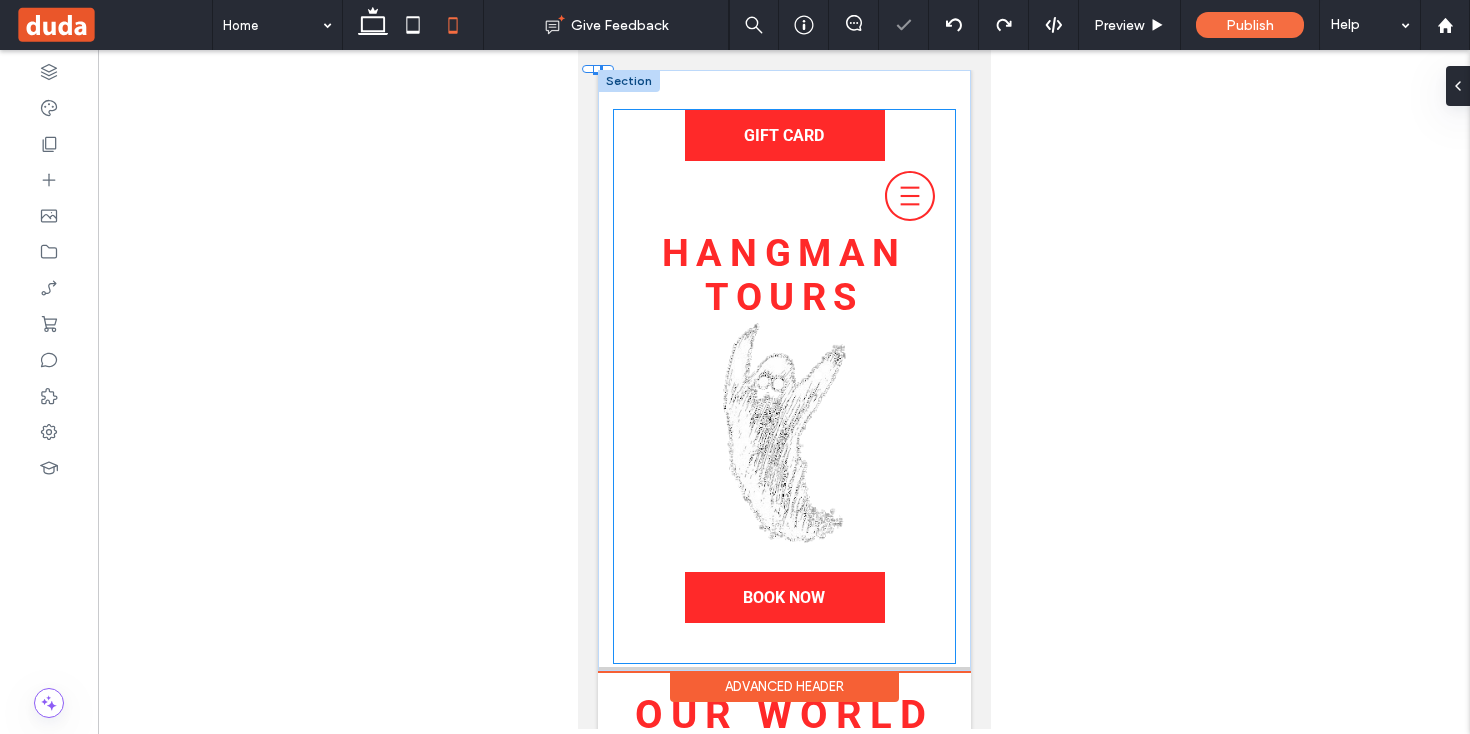 click 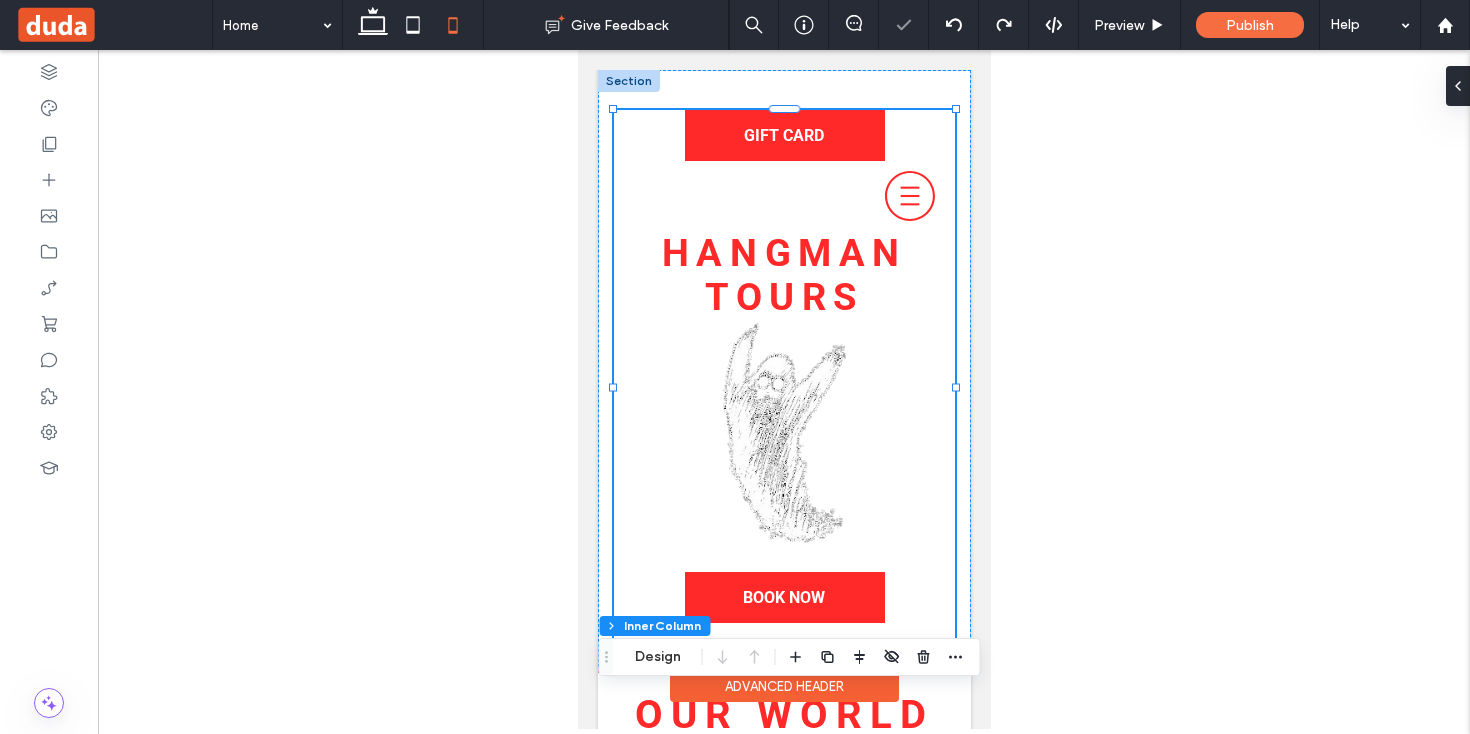 click 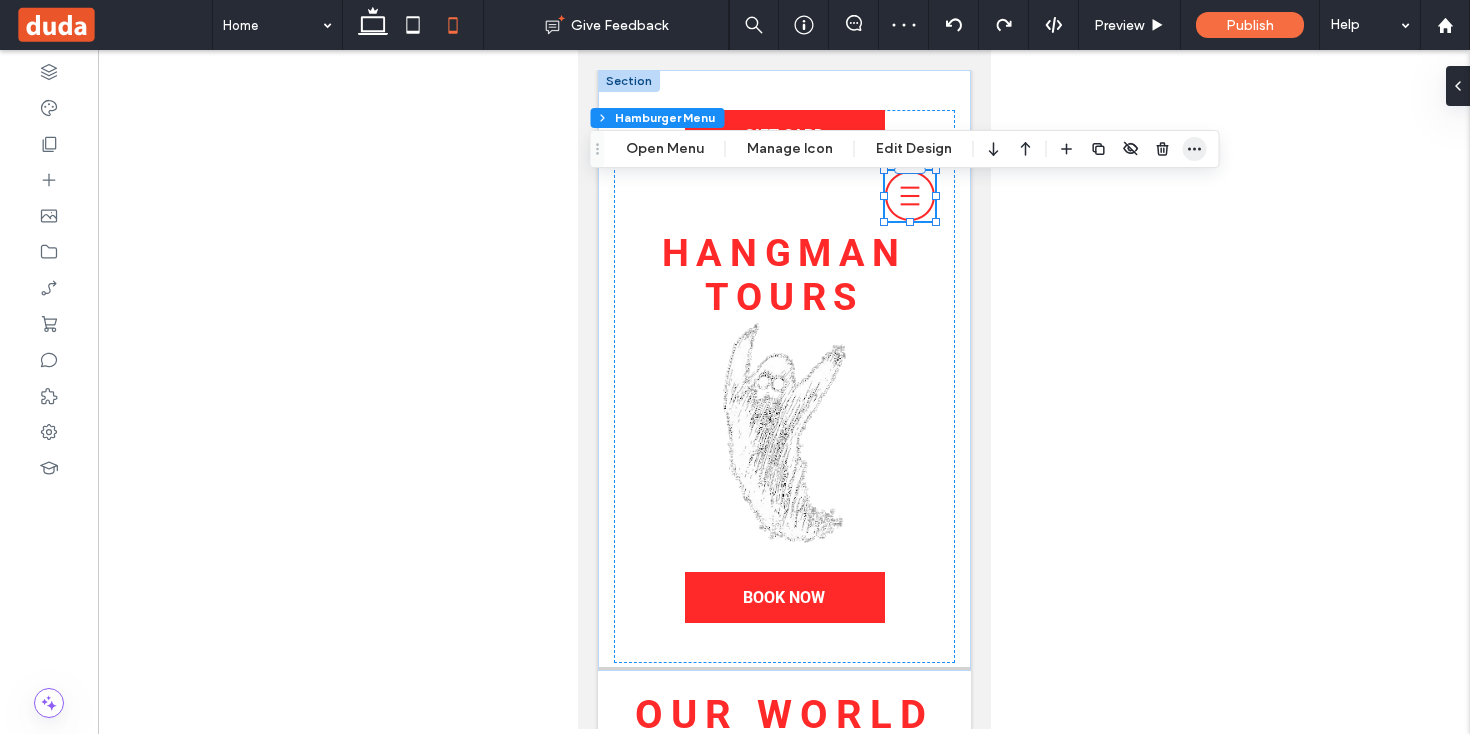 click 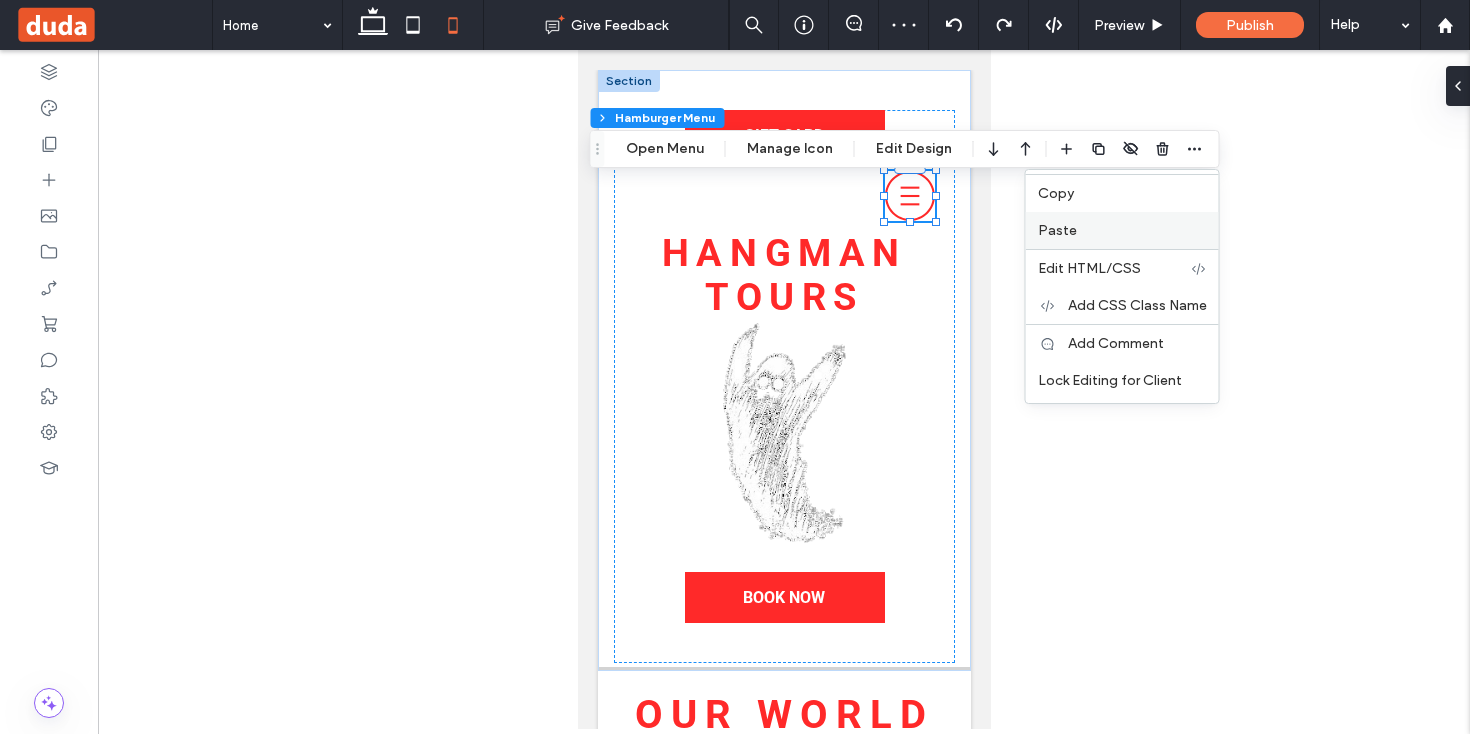 click on "Paste" at bounding box center (1122, 230) 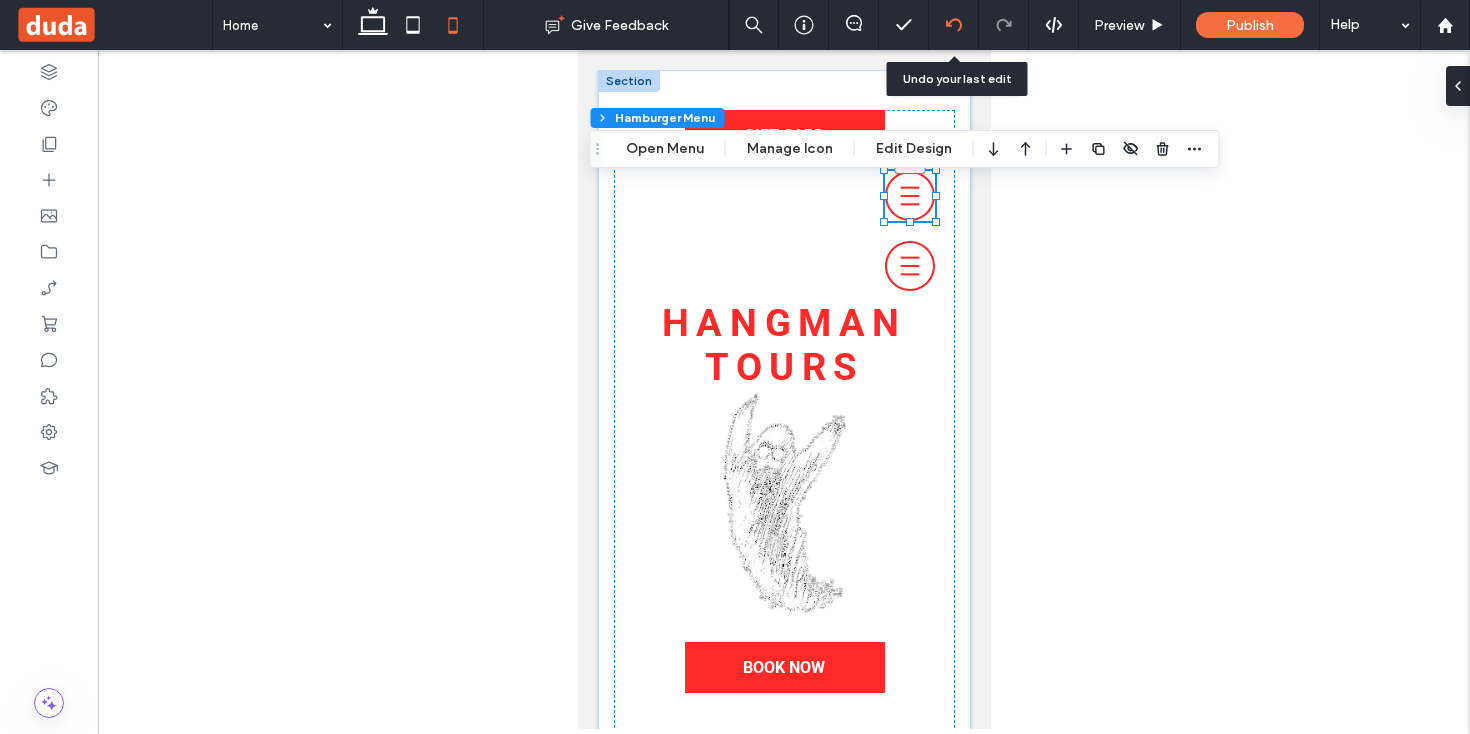 click 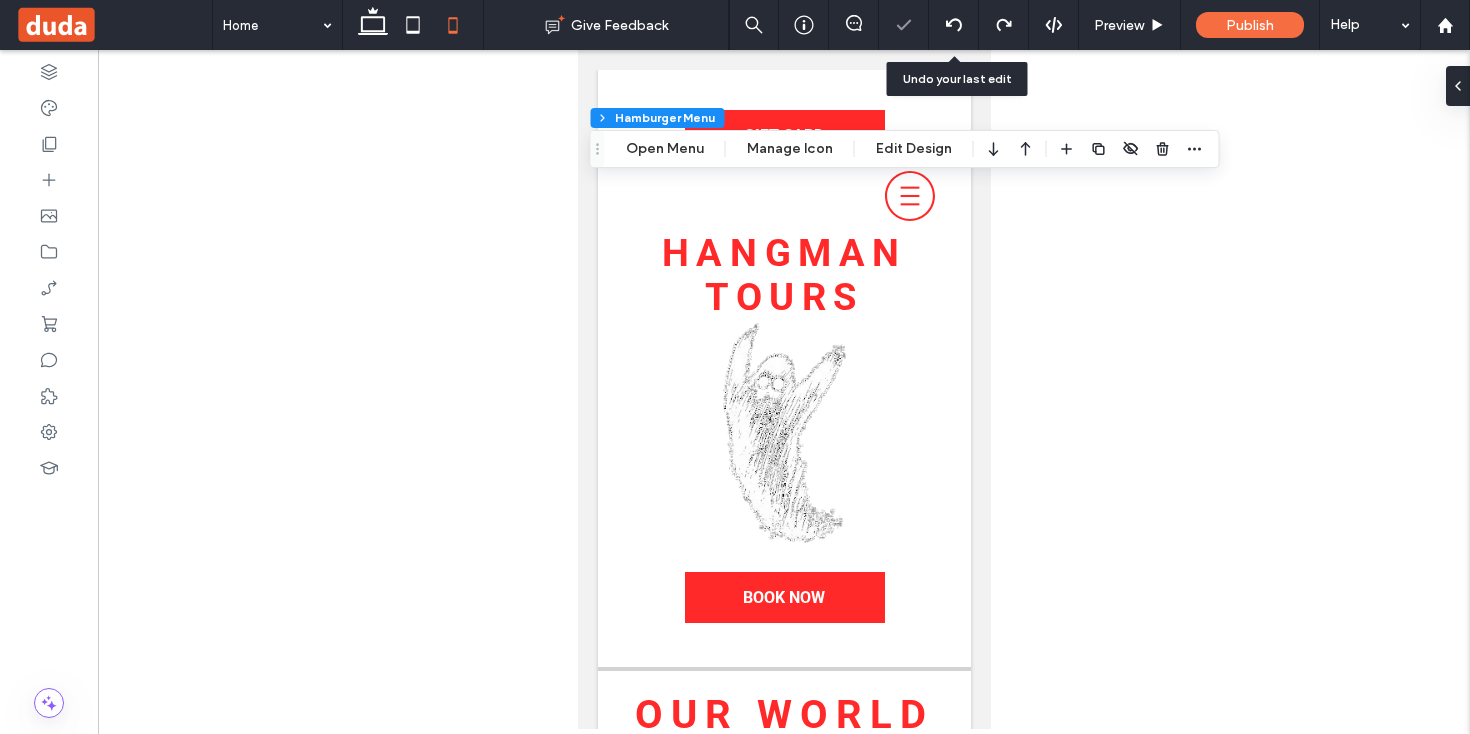 scroll, scrollTop: 0, scrollLeft: 0, axis: both 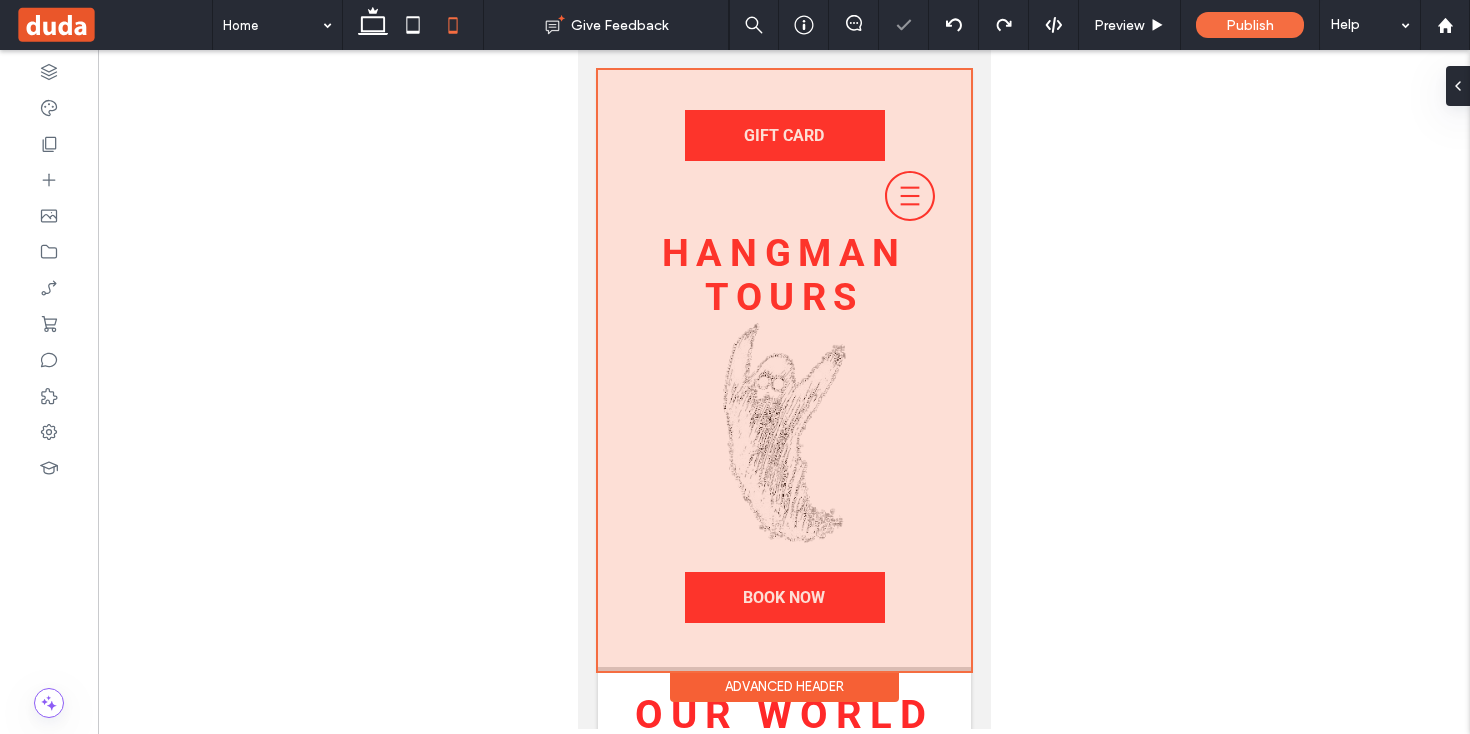click at bounding box center (783, 370) 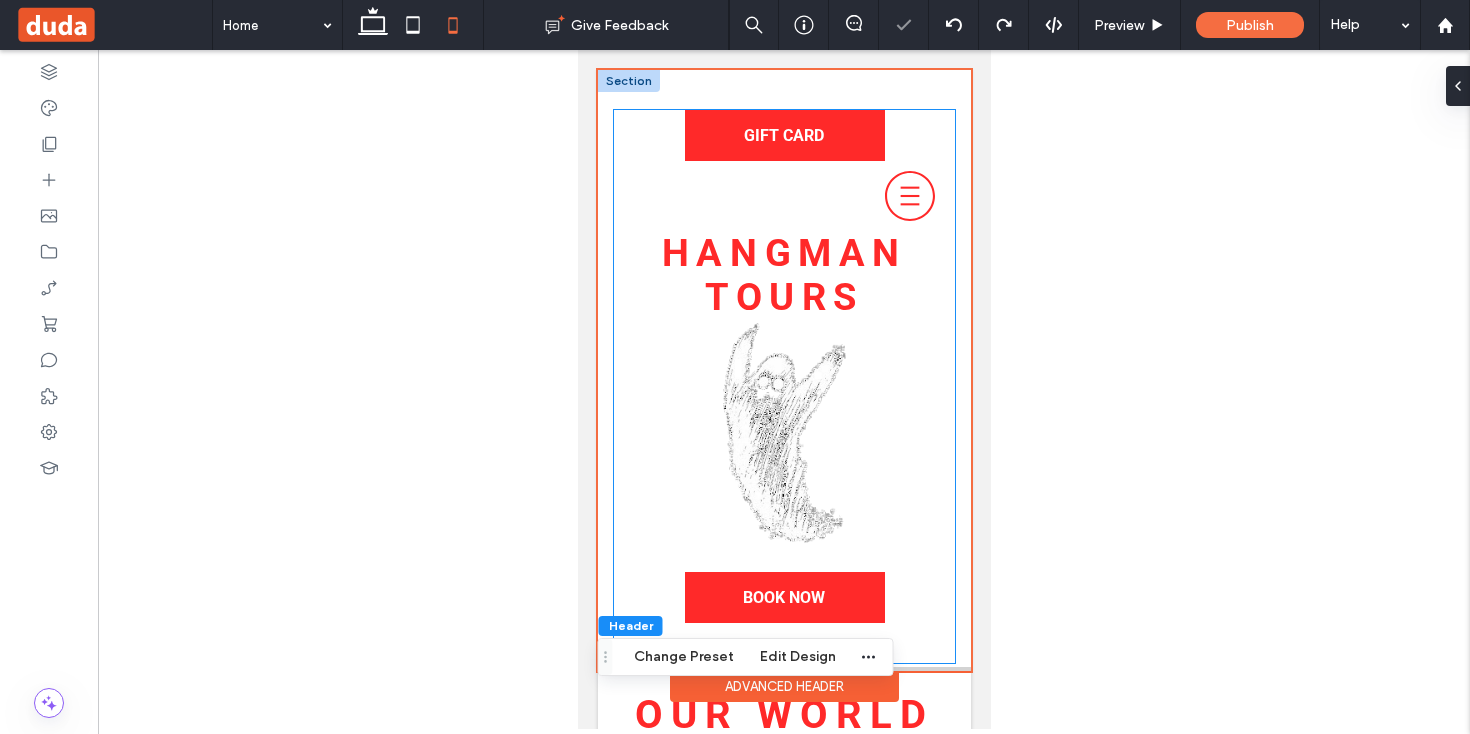 click 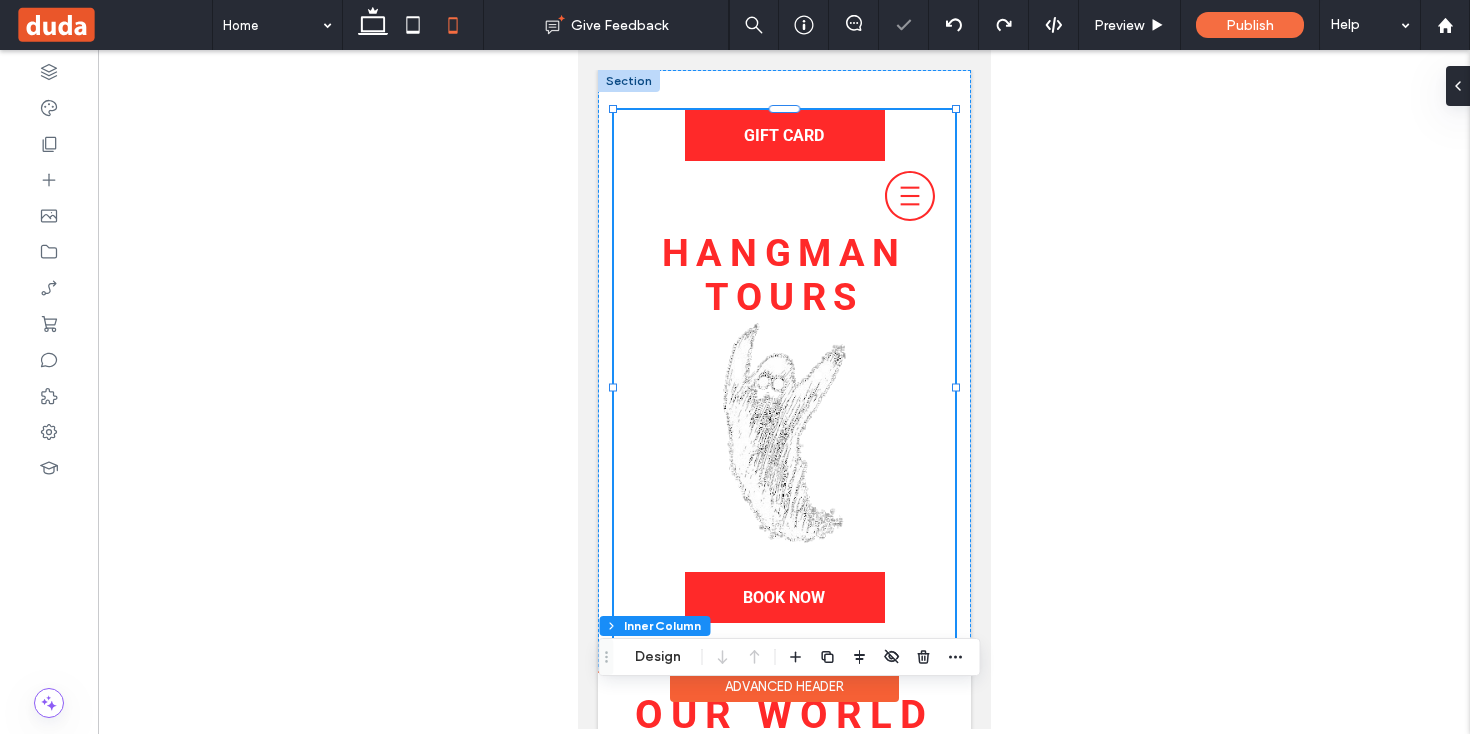 click 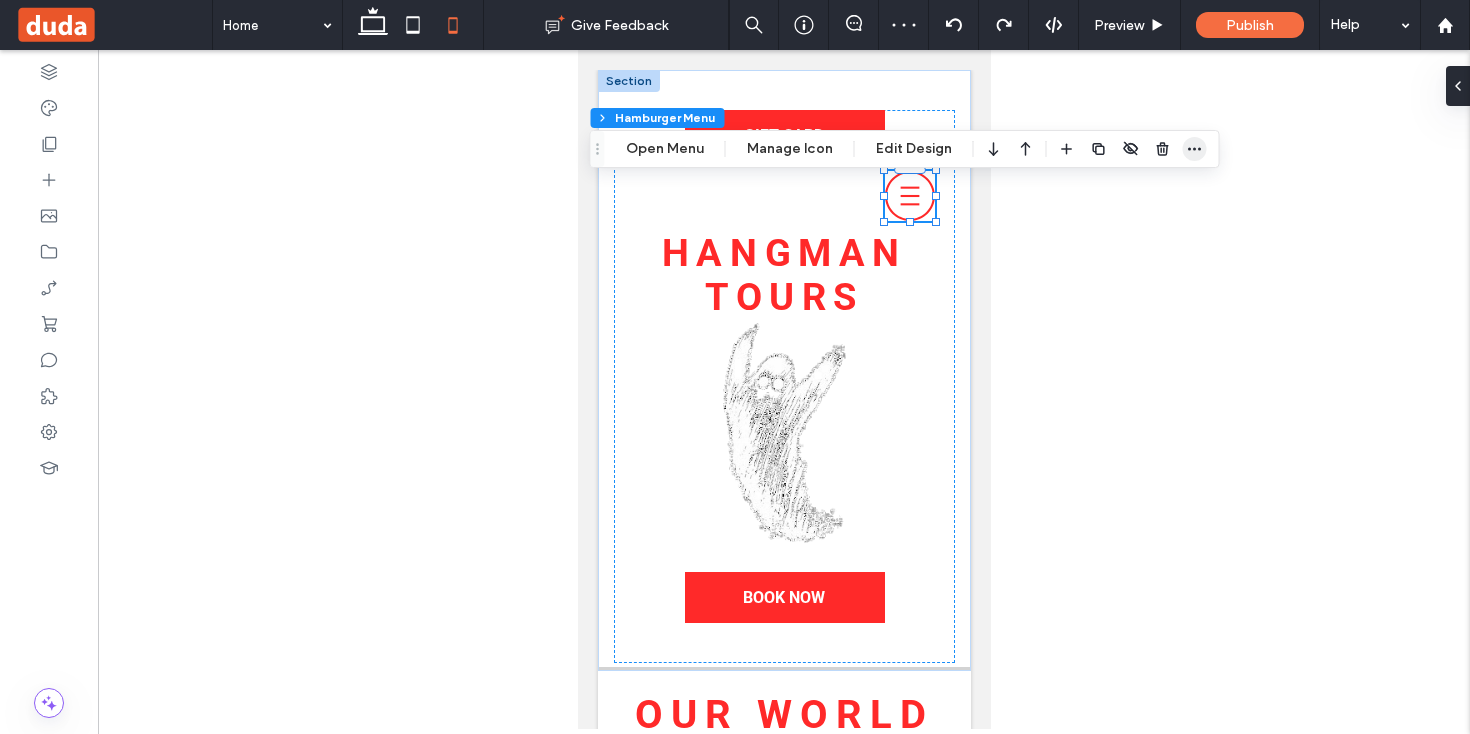 click 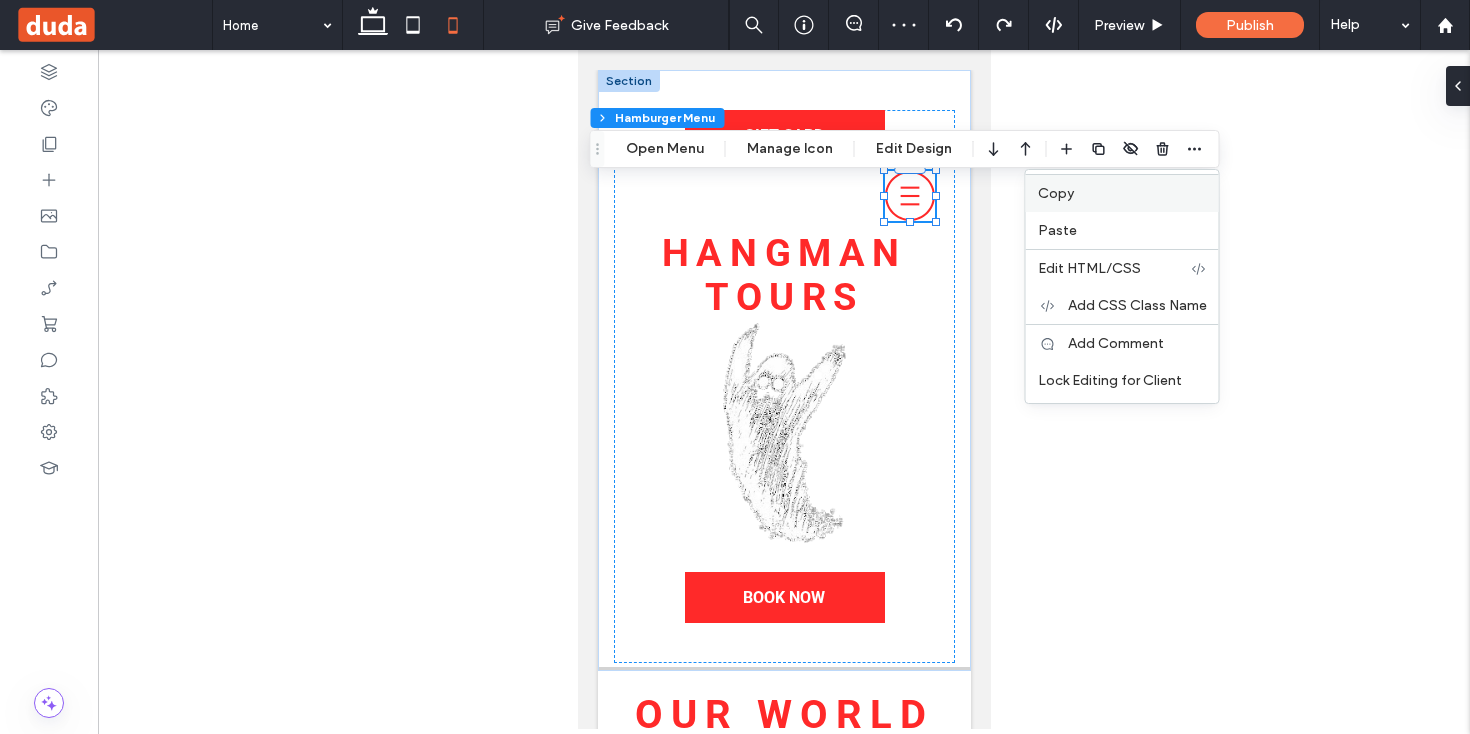click on "Copy" at bounding box center (1122, 193) 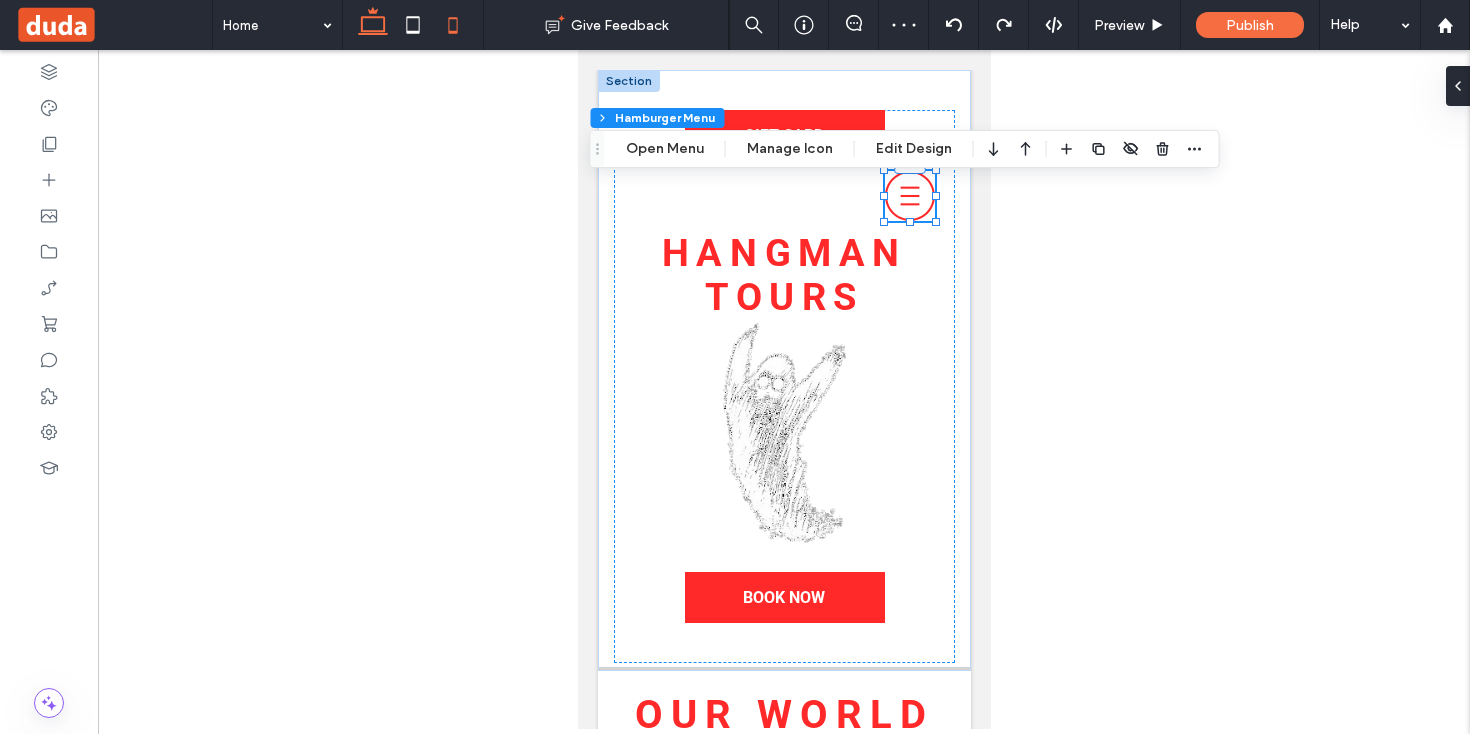 click 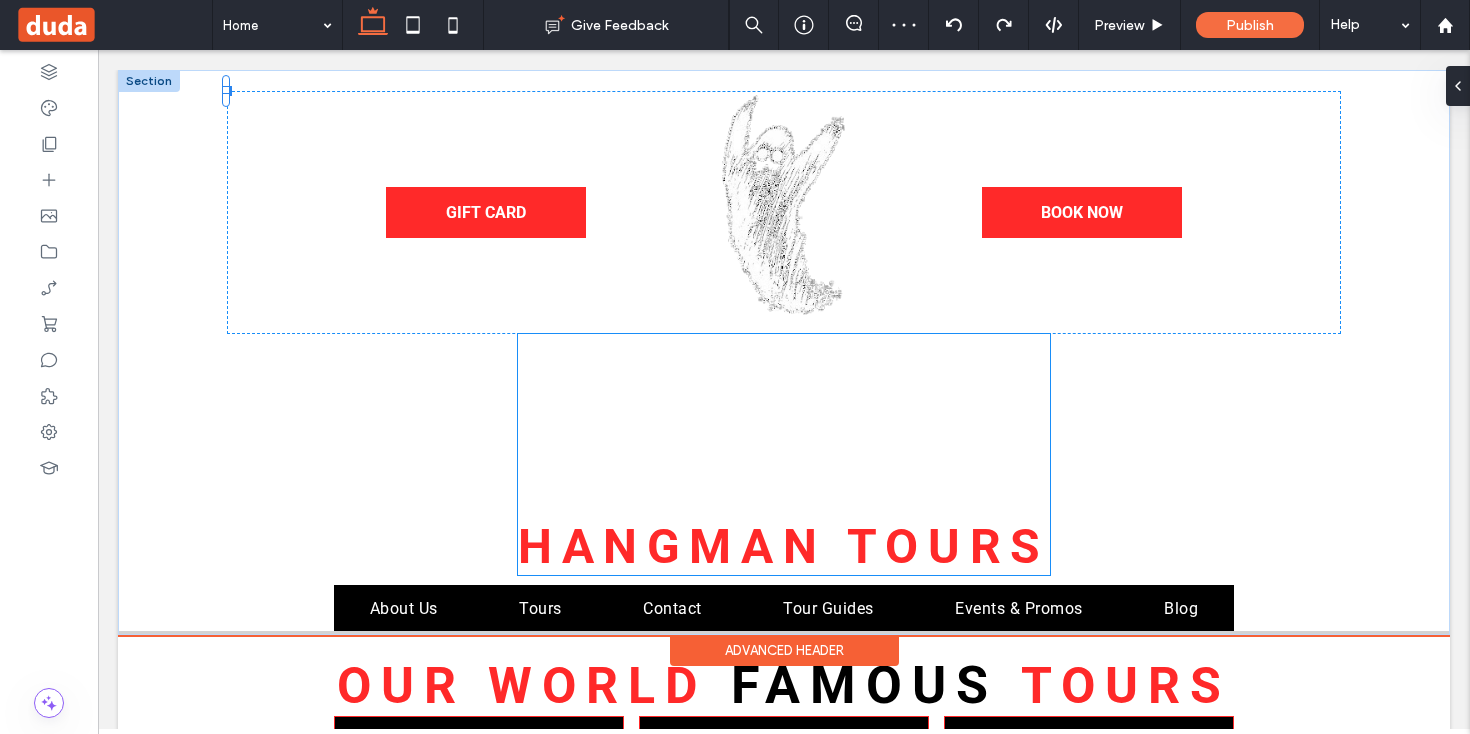 click at bounding box center [784, 414] 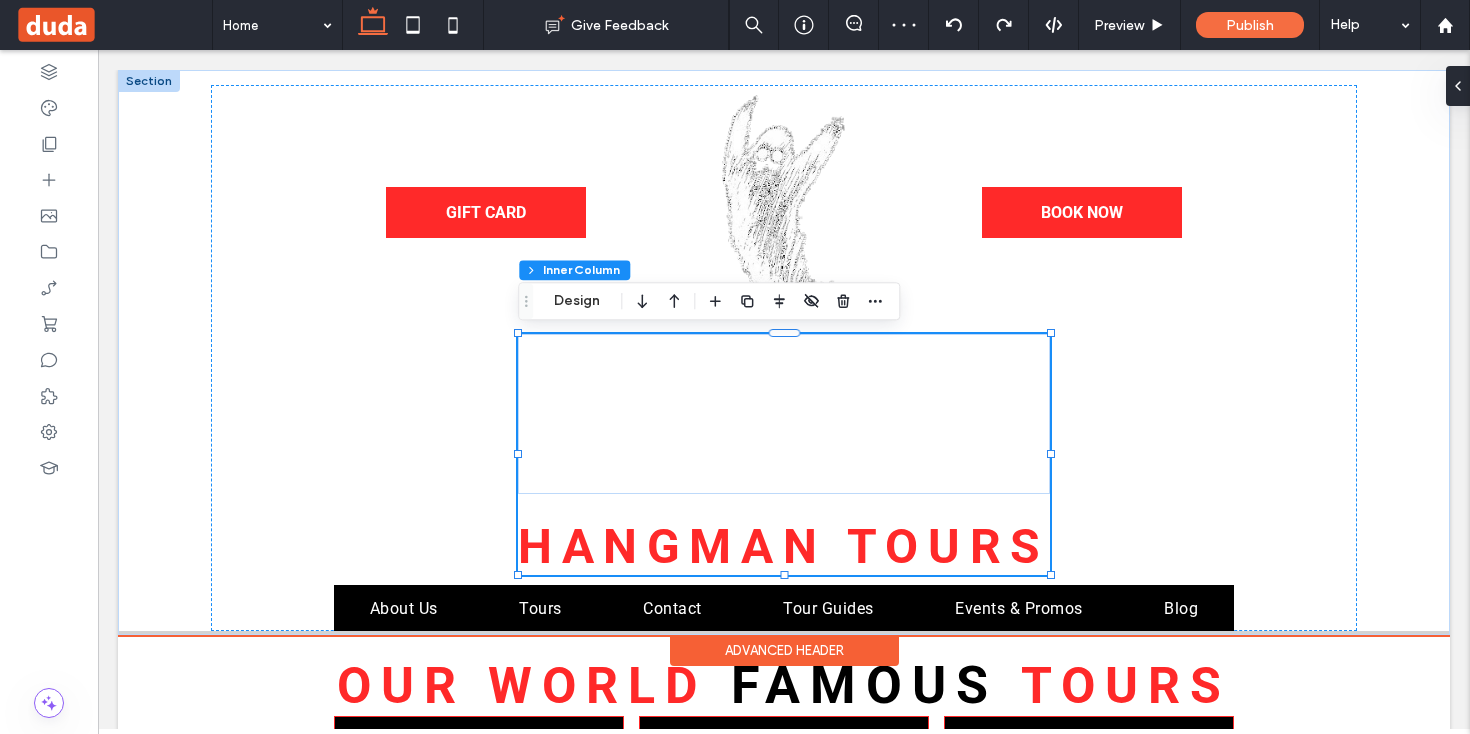 click at bounding box center [784, 414] 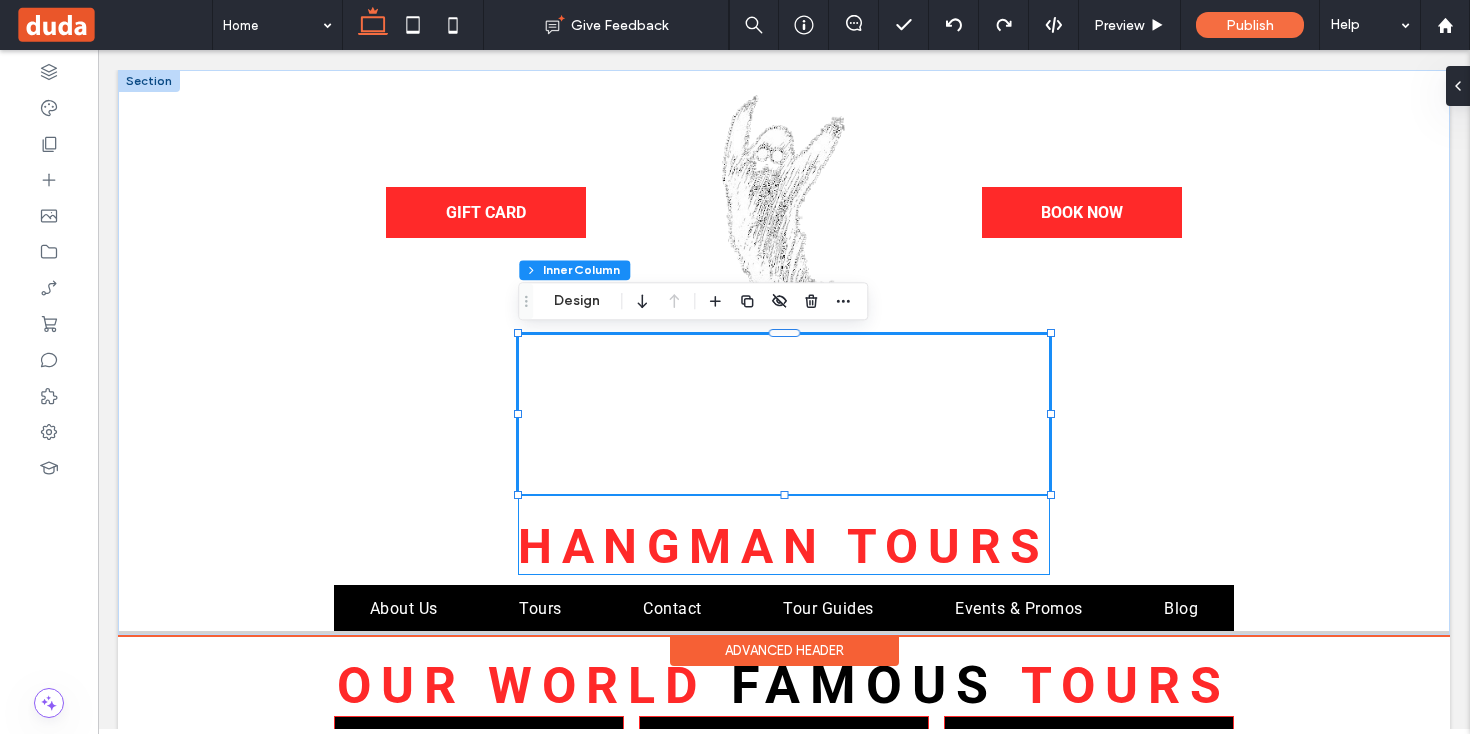 click at bounding box center (784, 414) 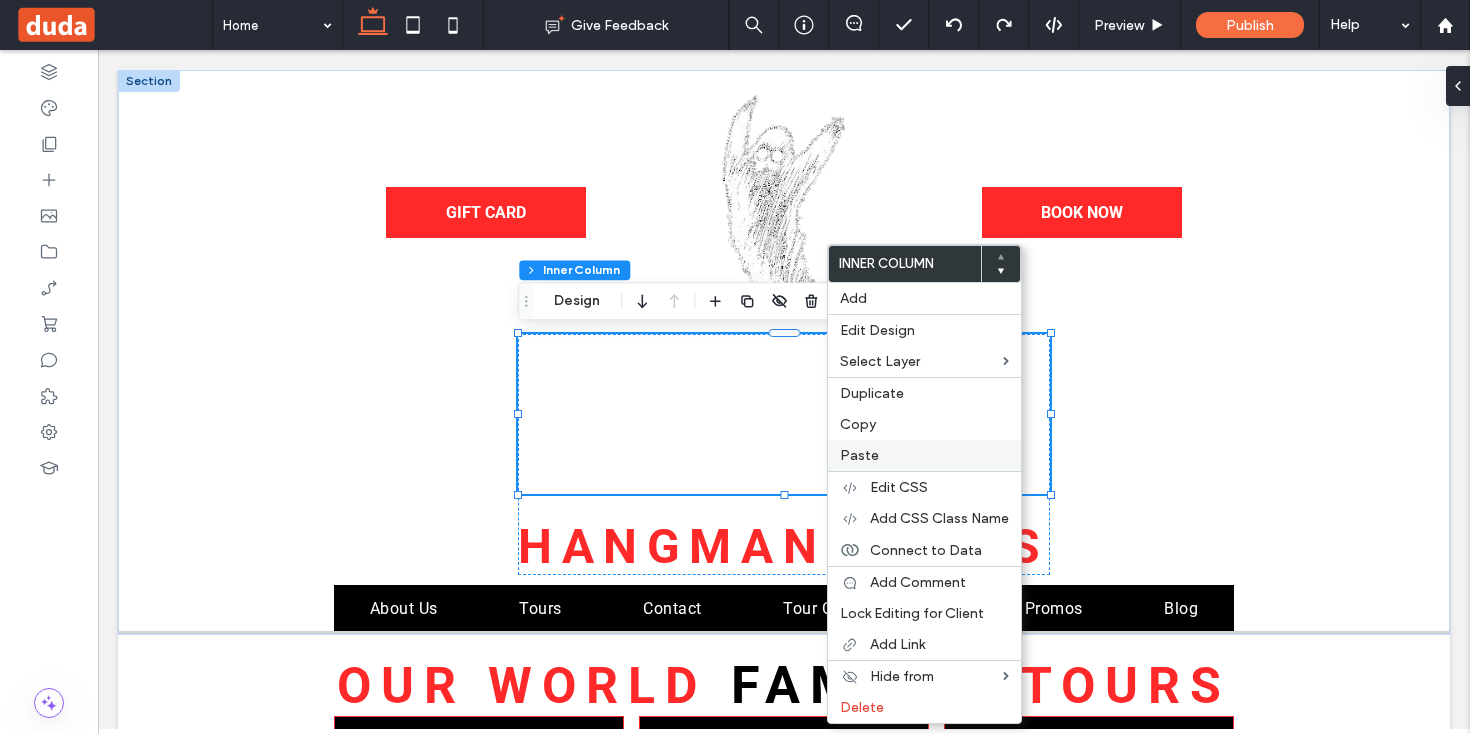 click on "Paste" at bounding box center (859, 455) 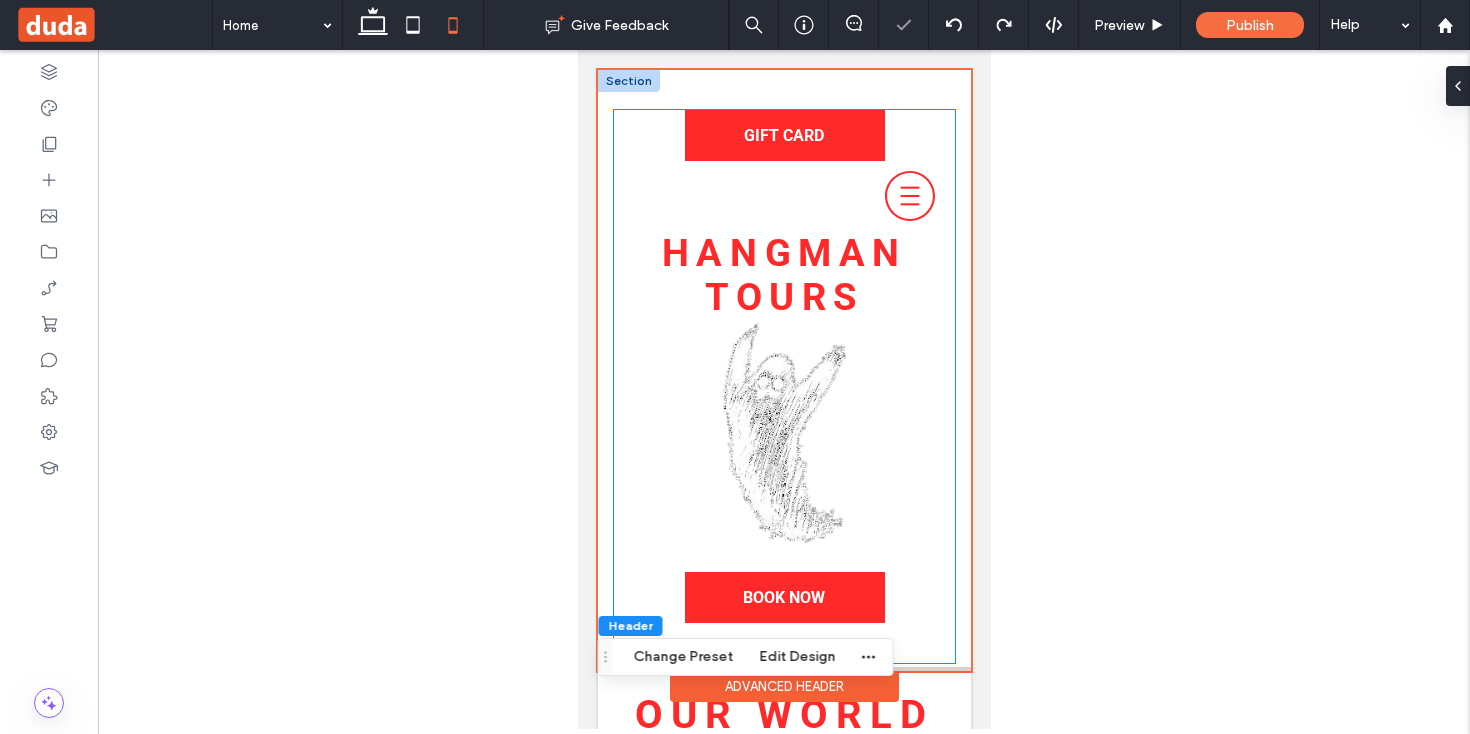 scroll, scrollTop: 0, scrollLeft: 0, axis: both 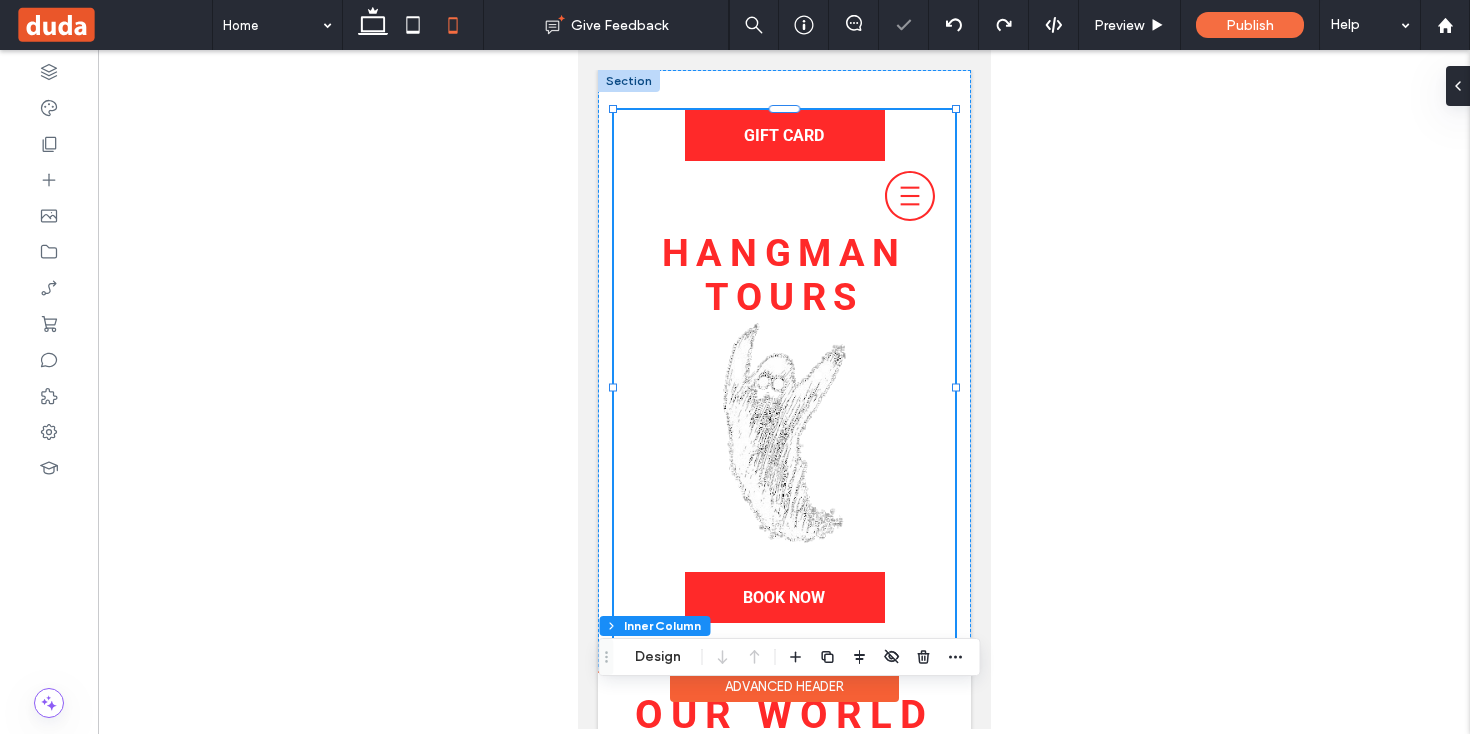 click 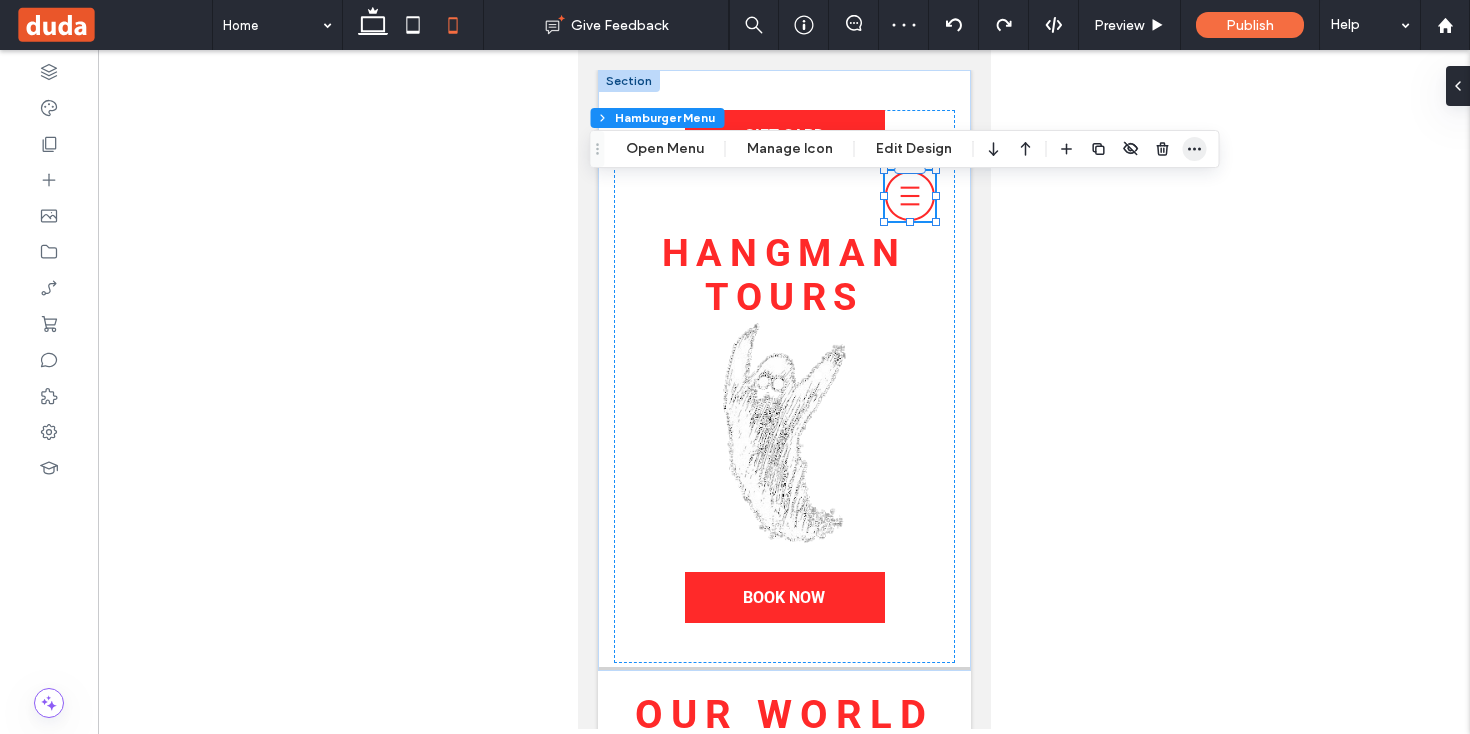 click at bounding box center [1195, 149] 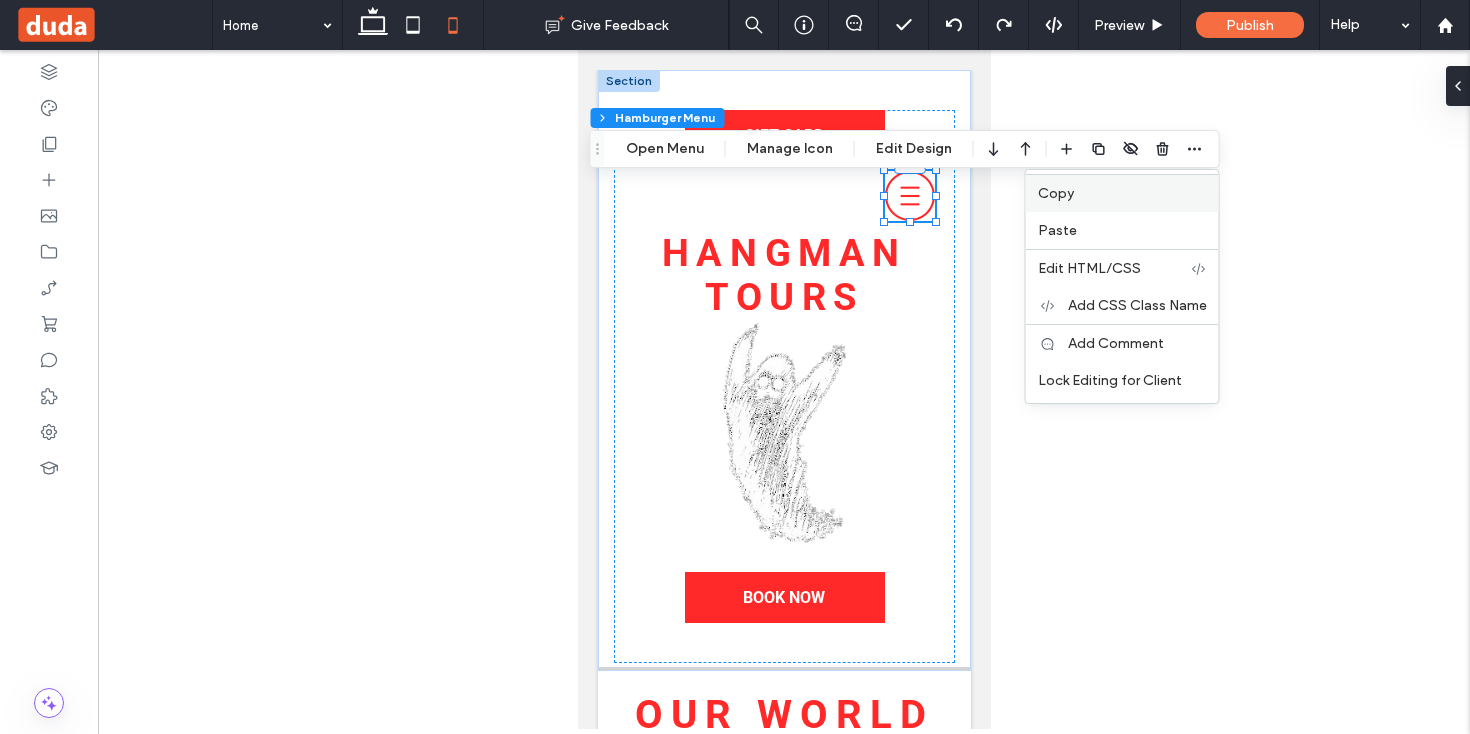 click on "Copy" at bounding box center (1122, 193) 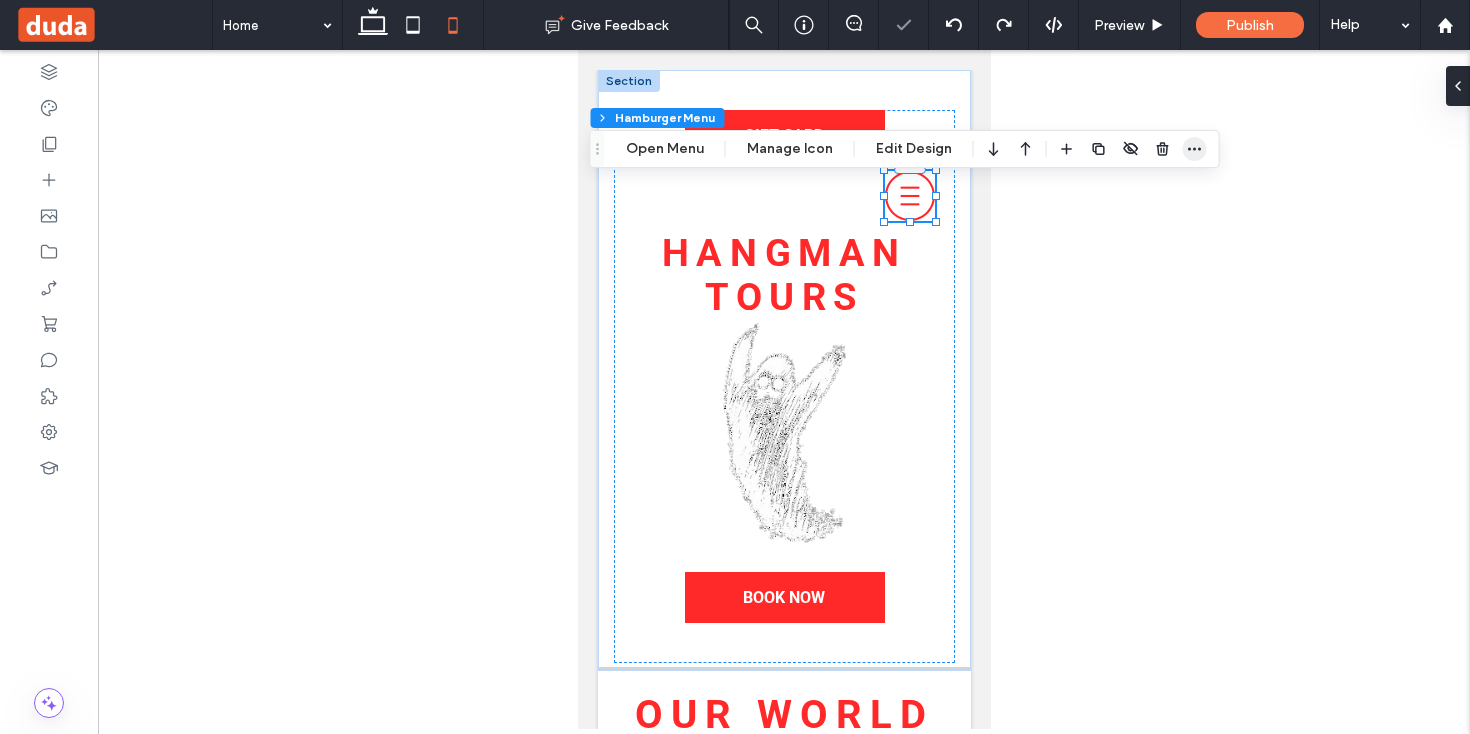 click at bounding box center [1195, 149] 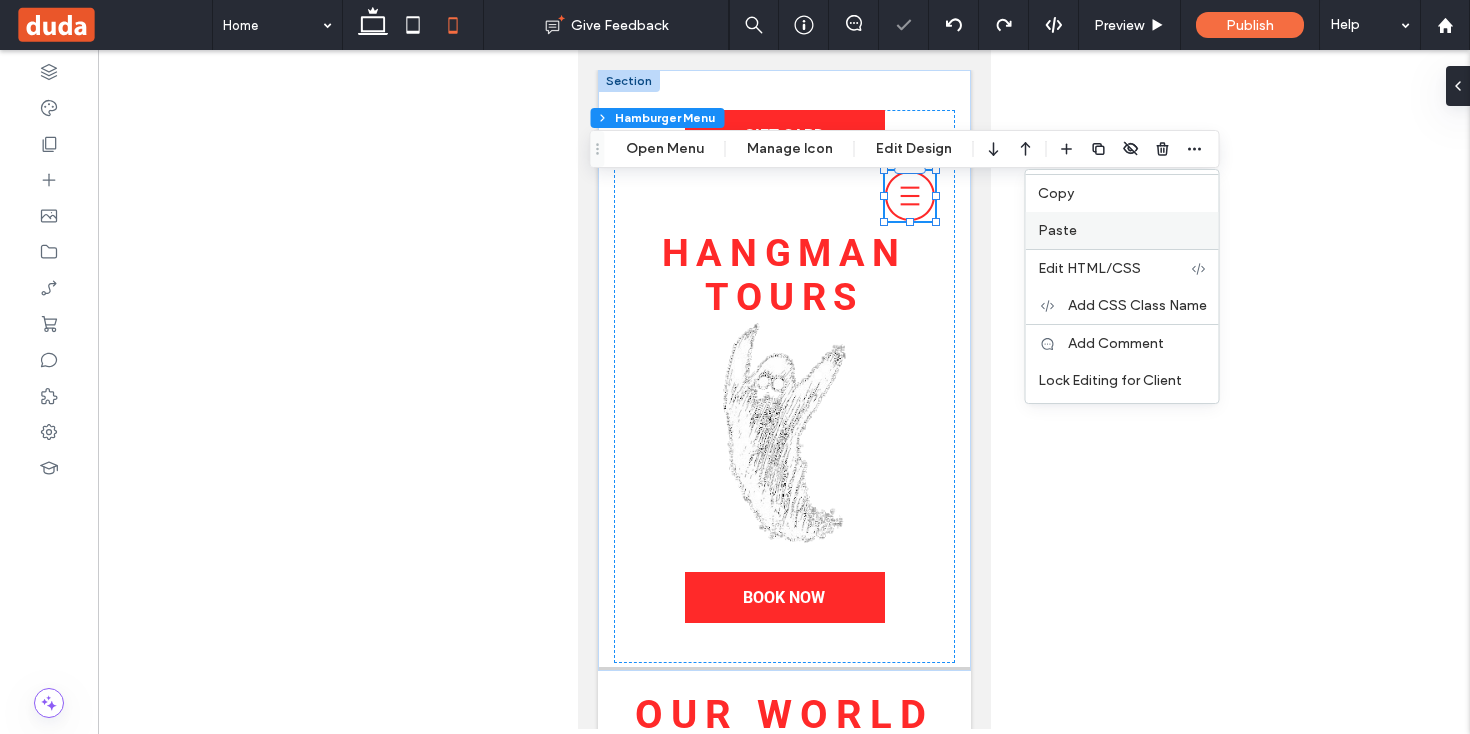 click on "Paste" at bounding box center (1122, 230) 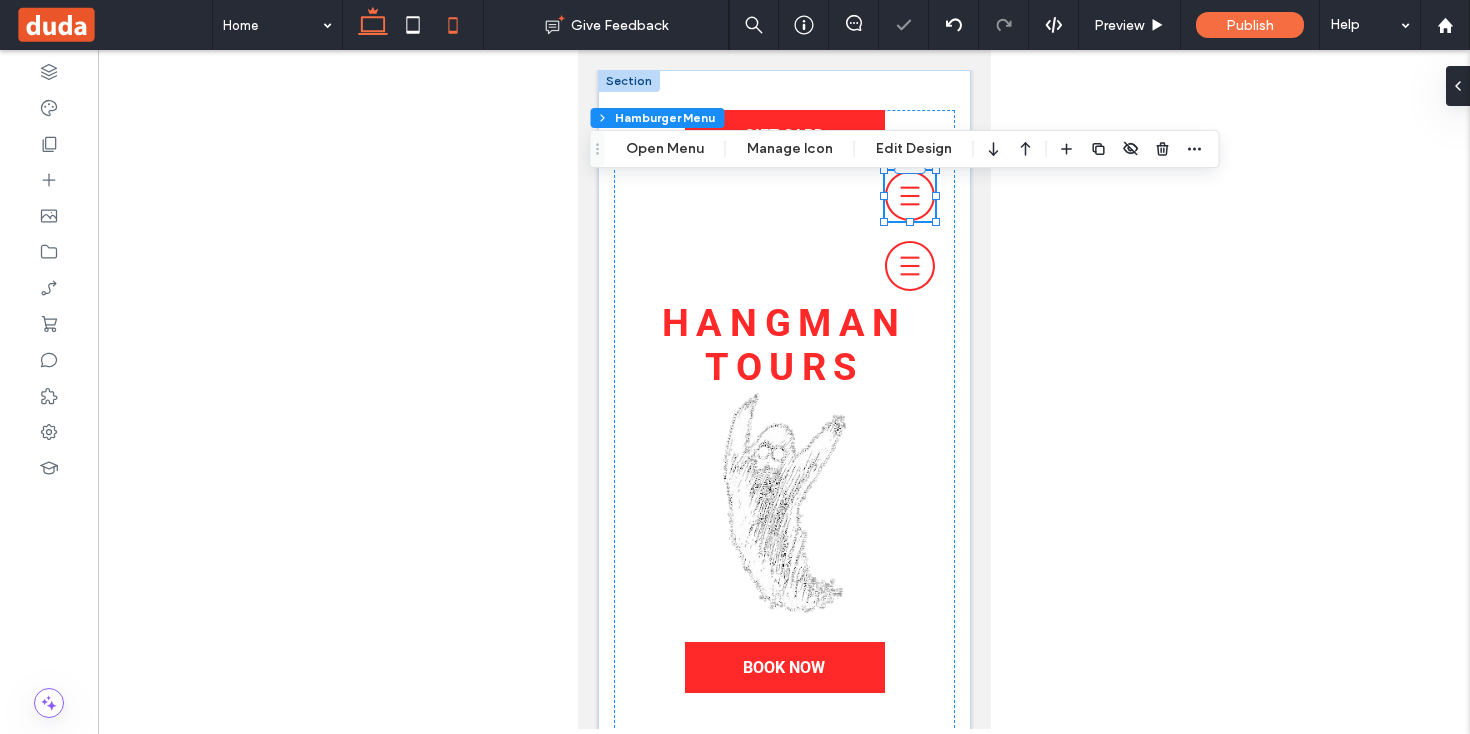 click 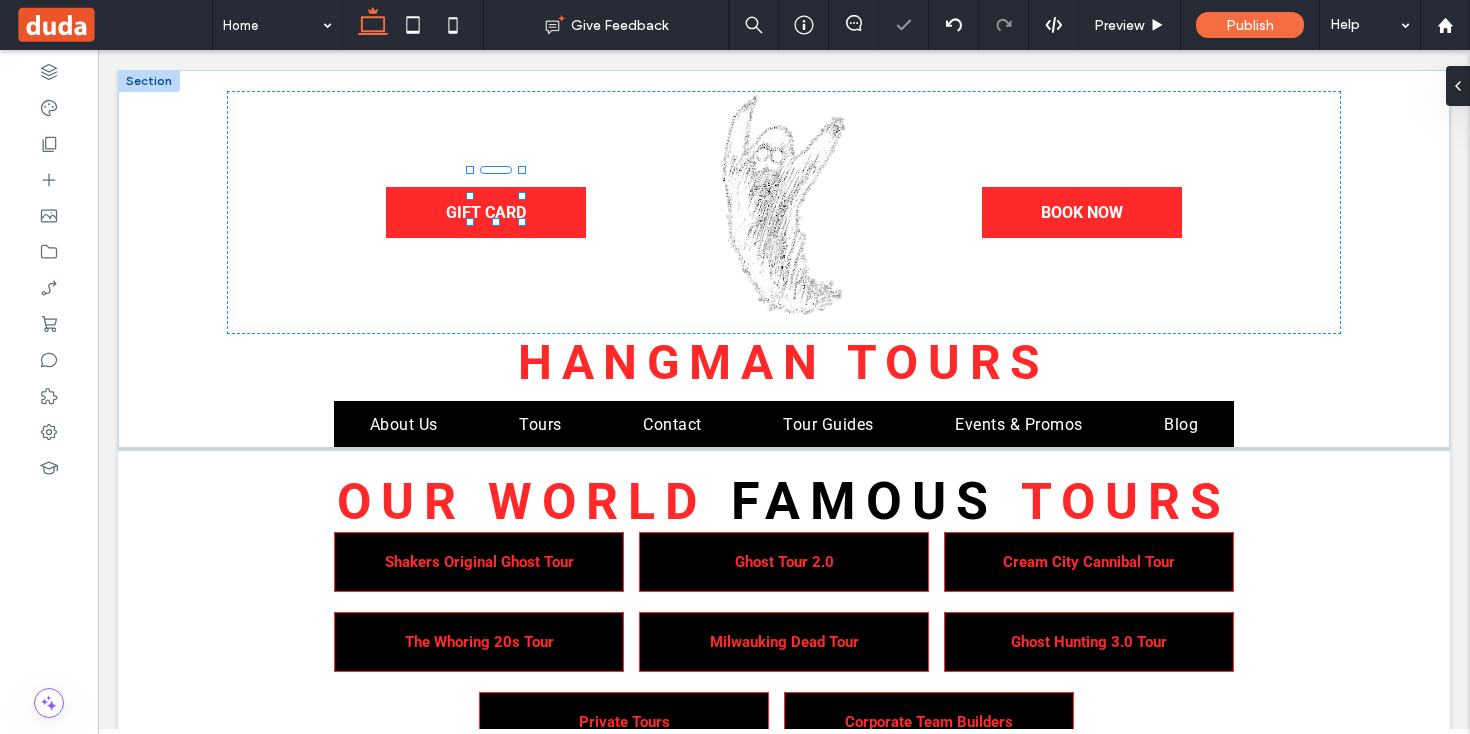 type on "**" 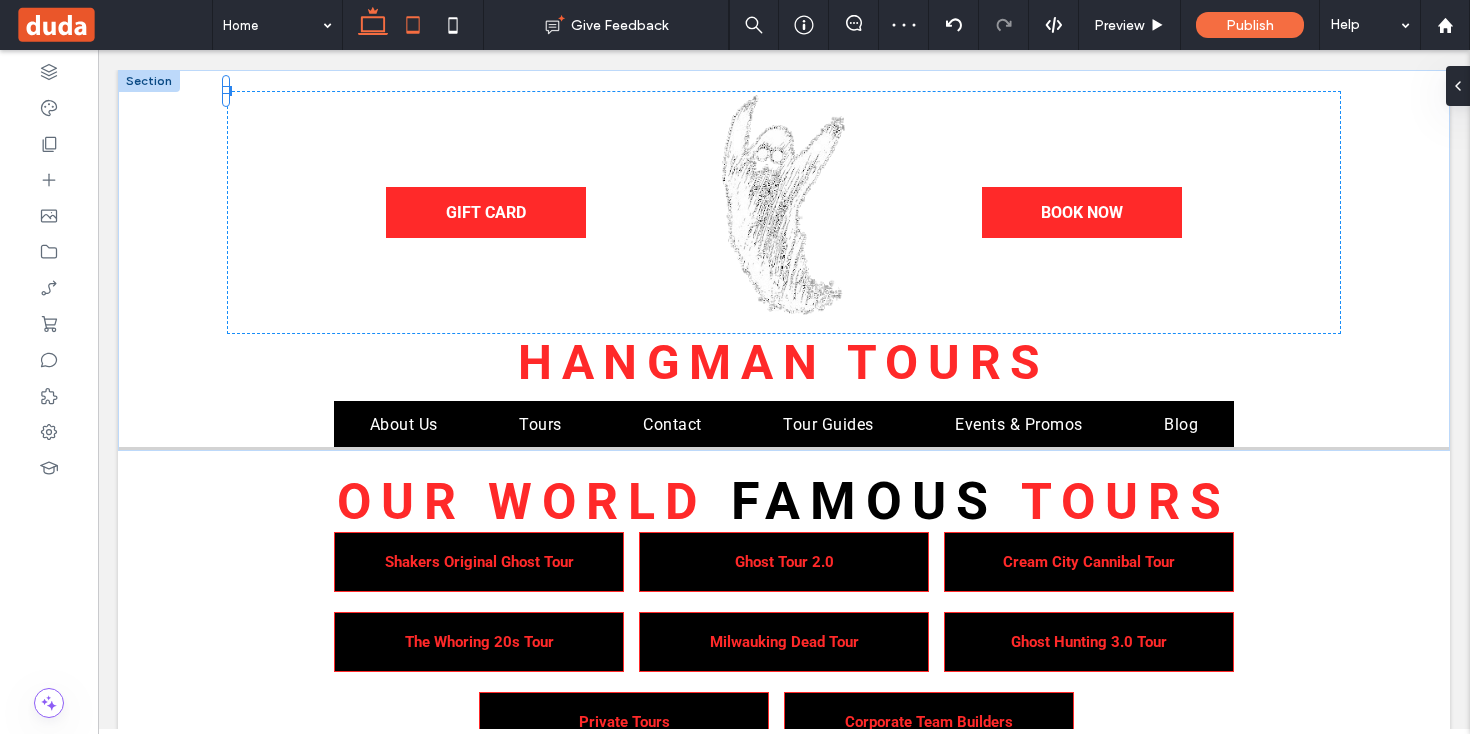 click 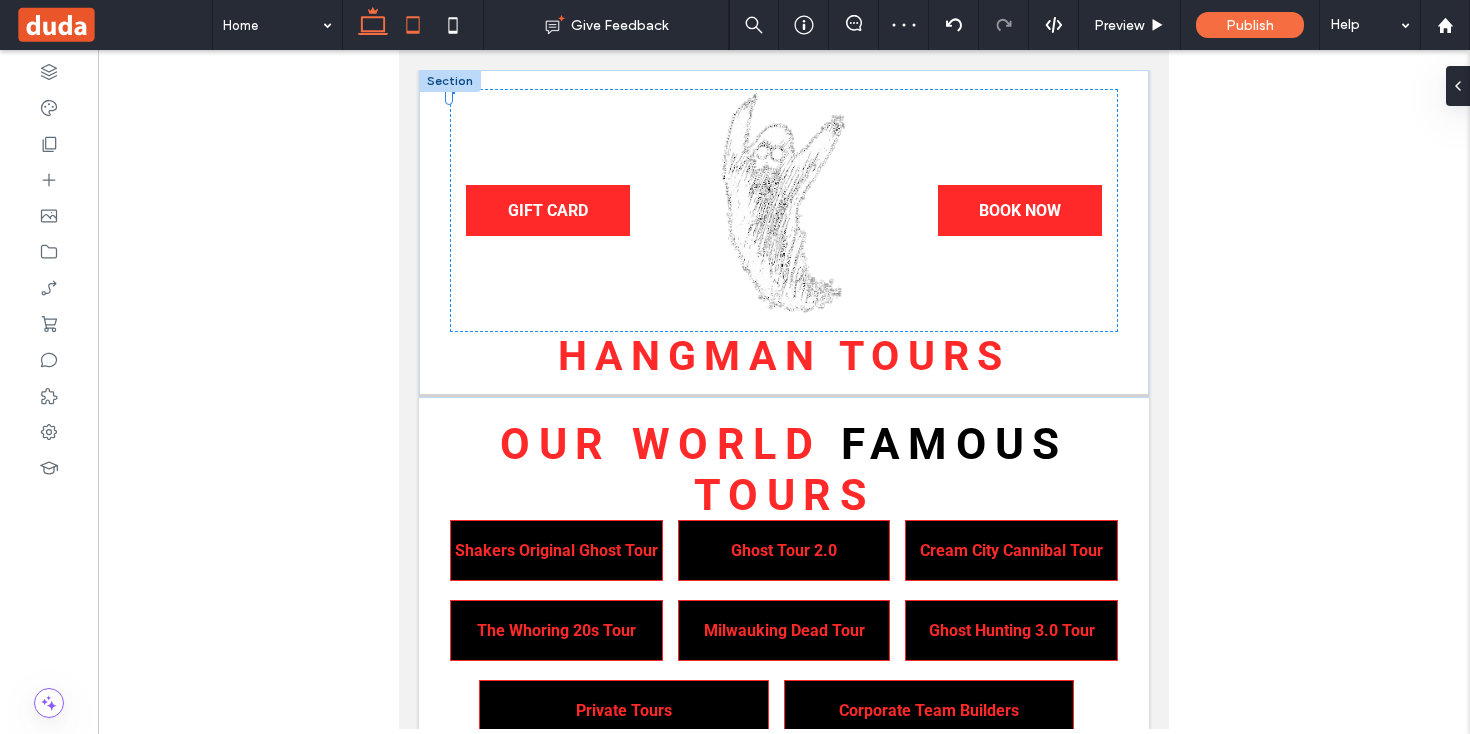 click 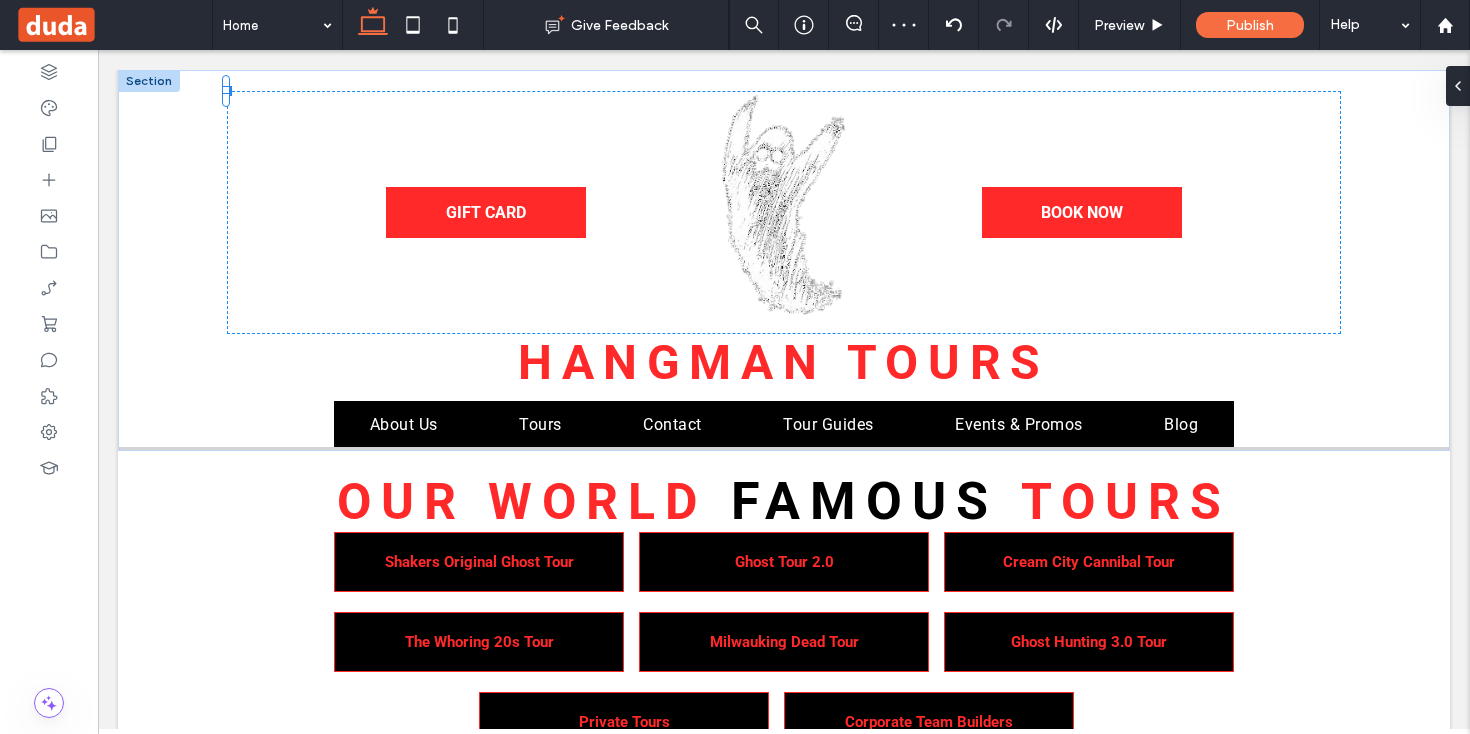 click at bounding box center [413, 25] 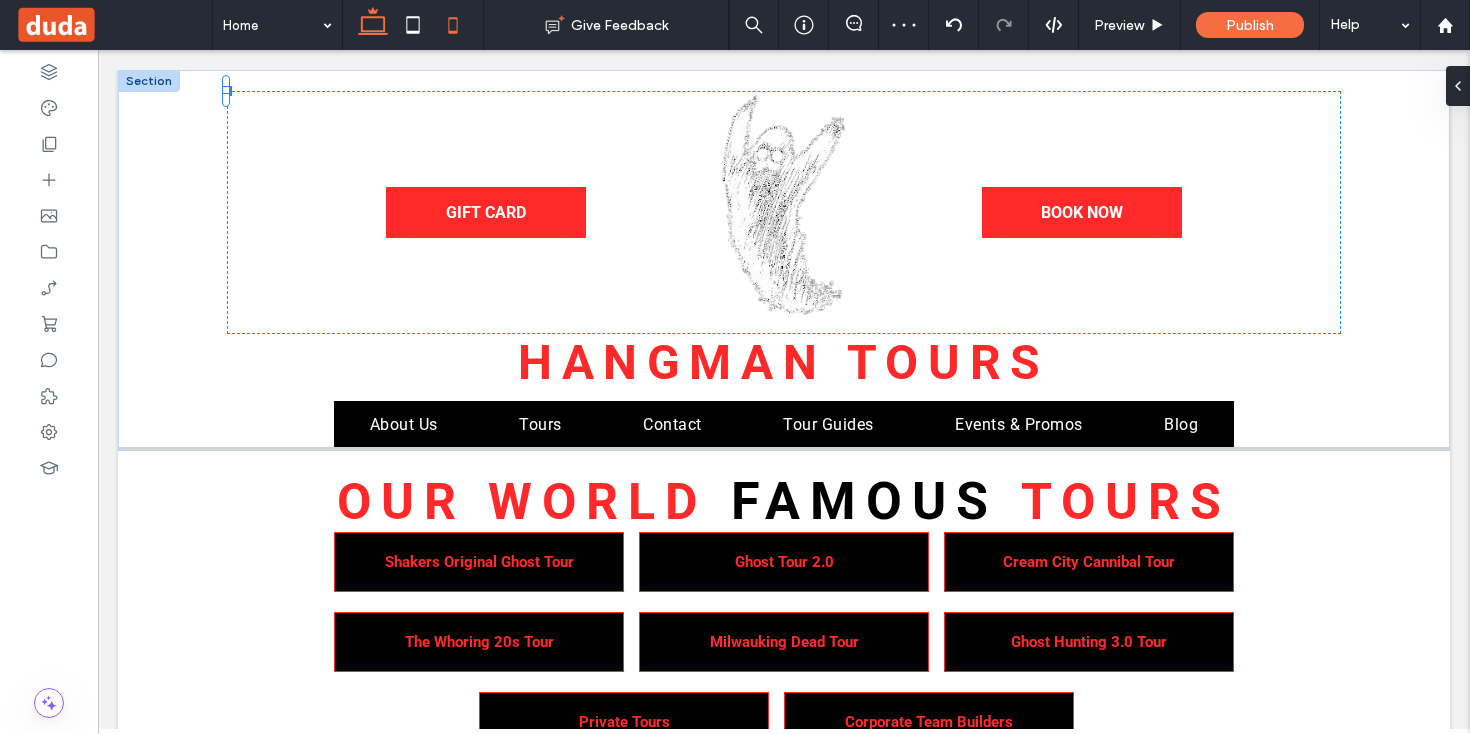 click 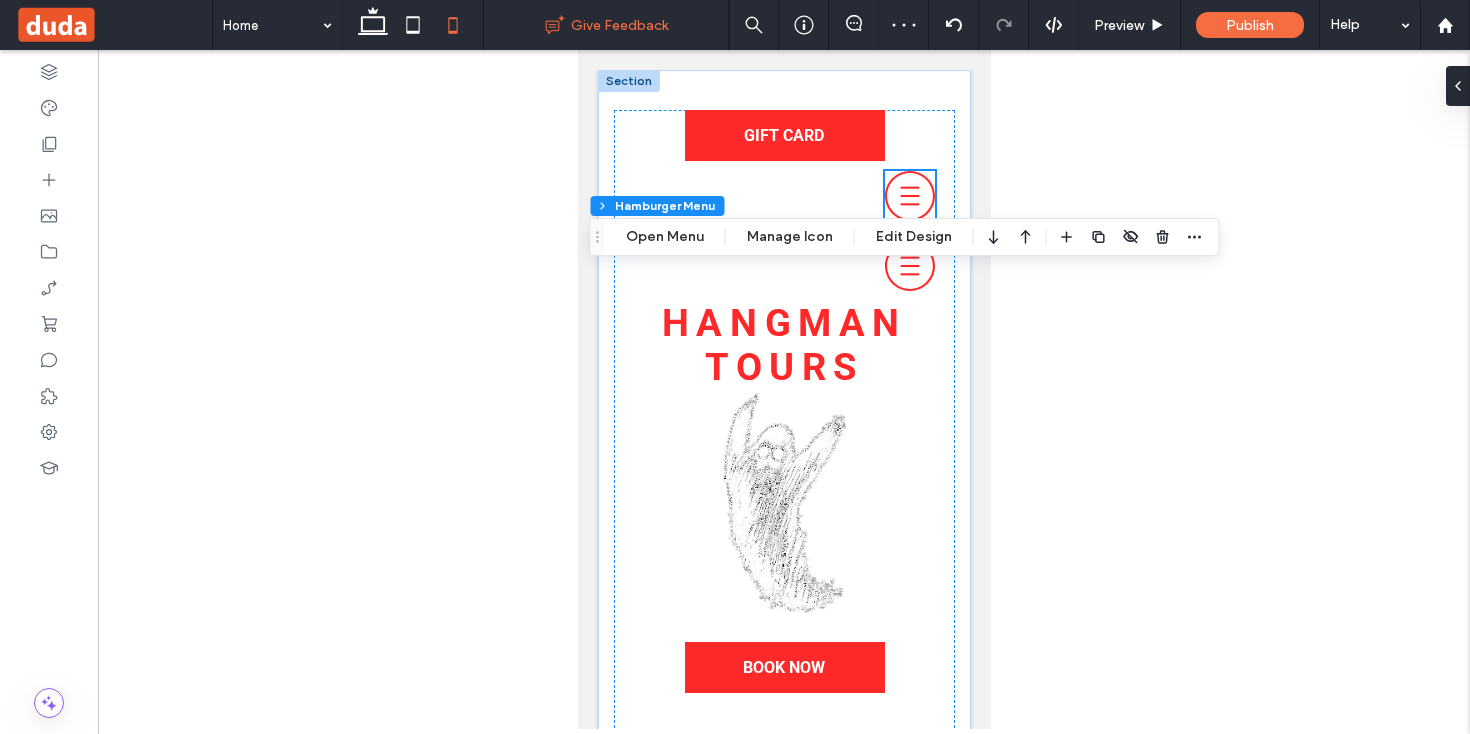 scroll, scrollTop: 33, scrollLeft: 0, axis: vertical 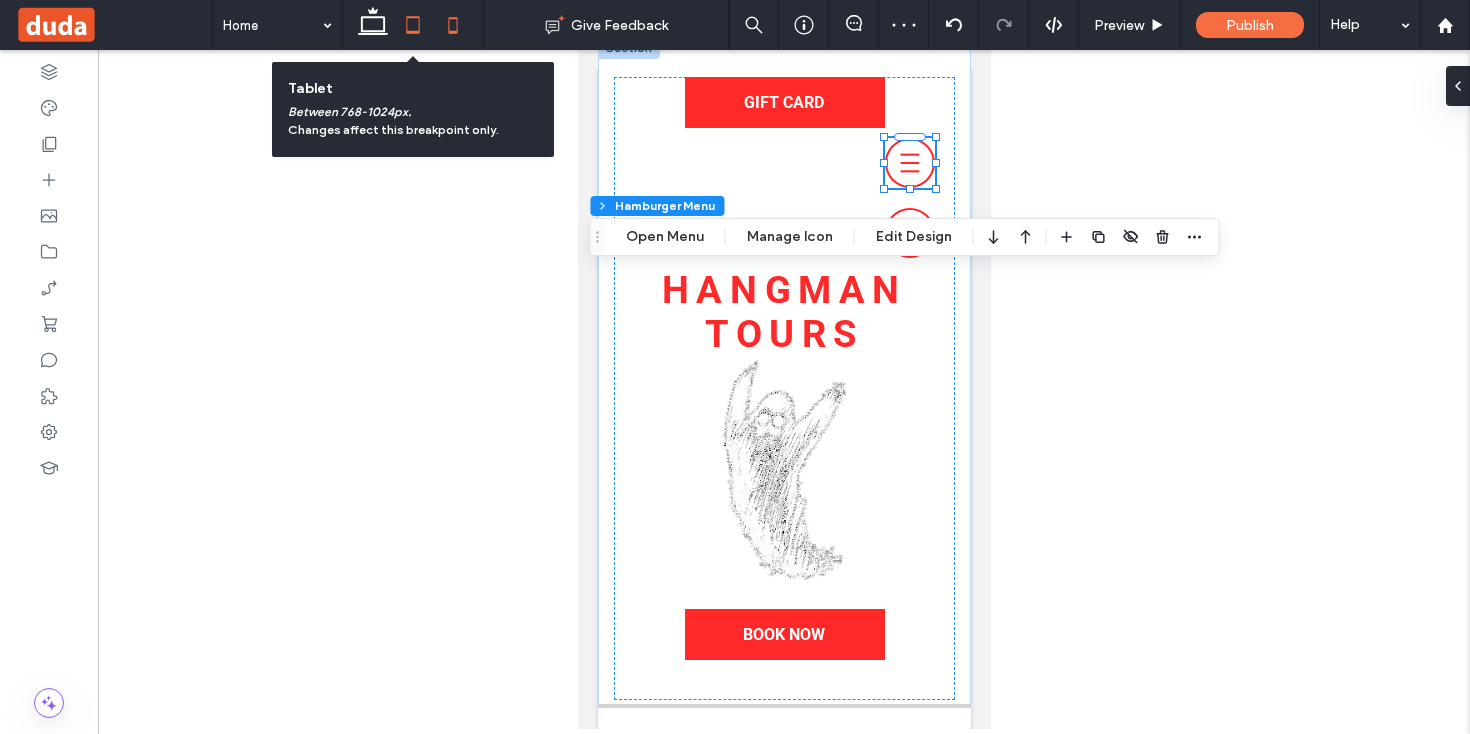 click 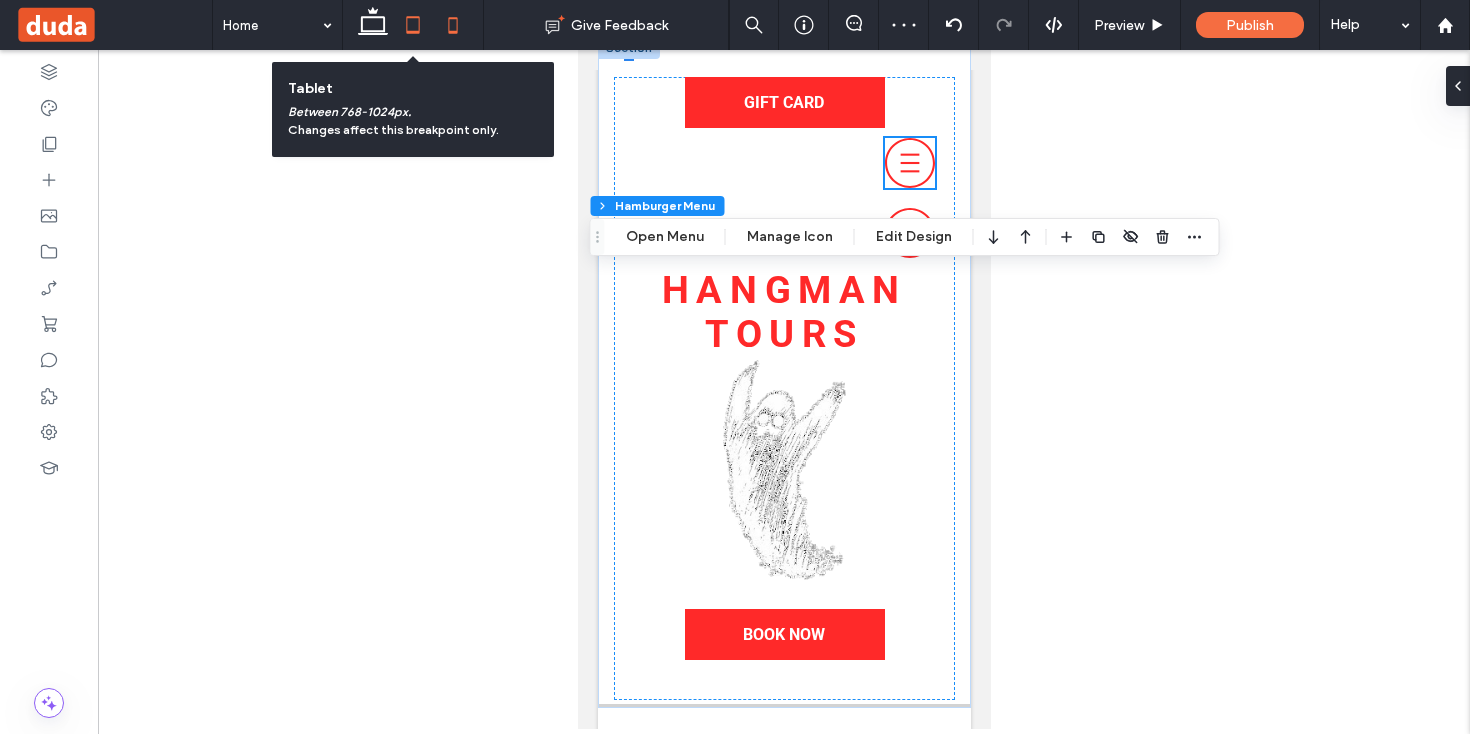 type on "**" 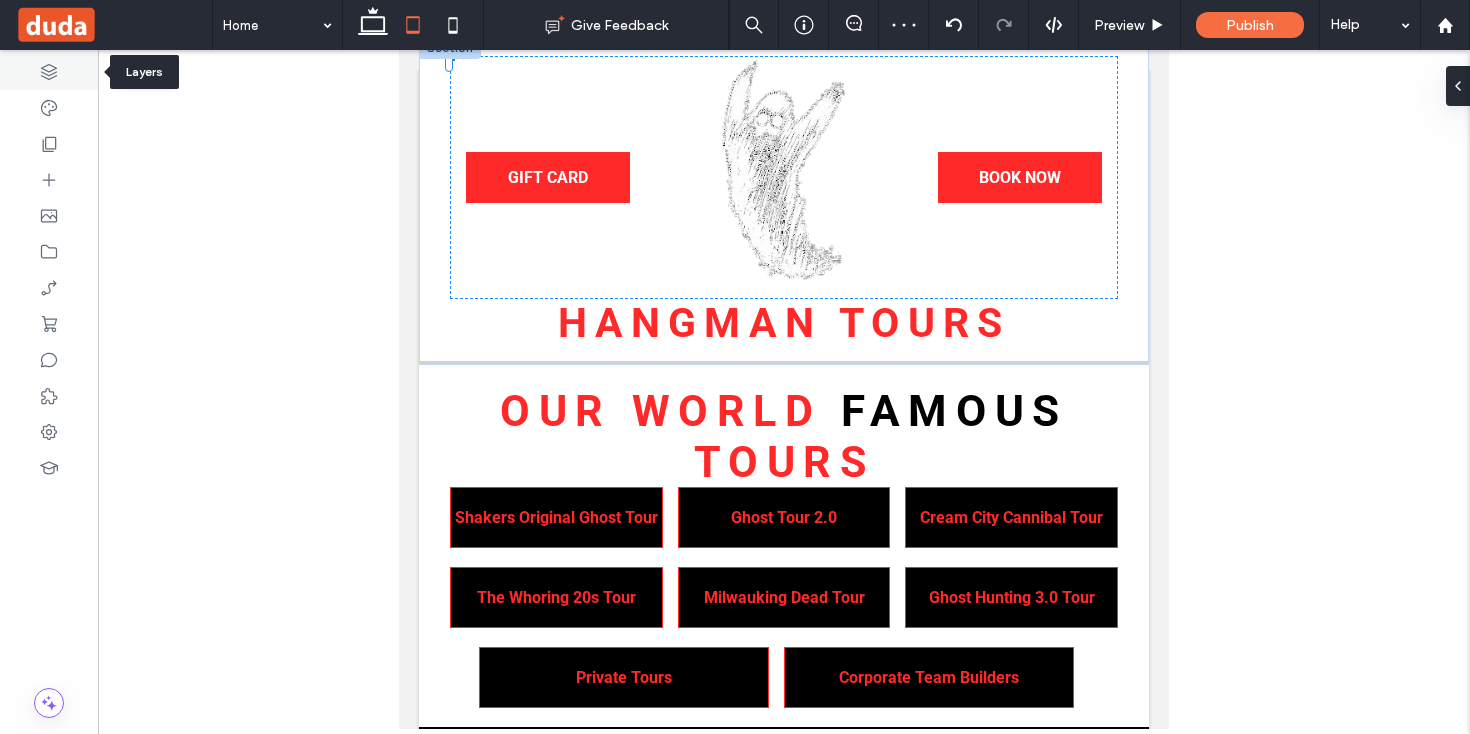 click 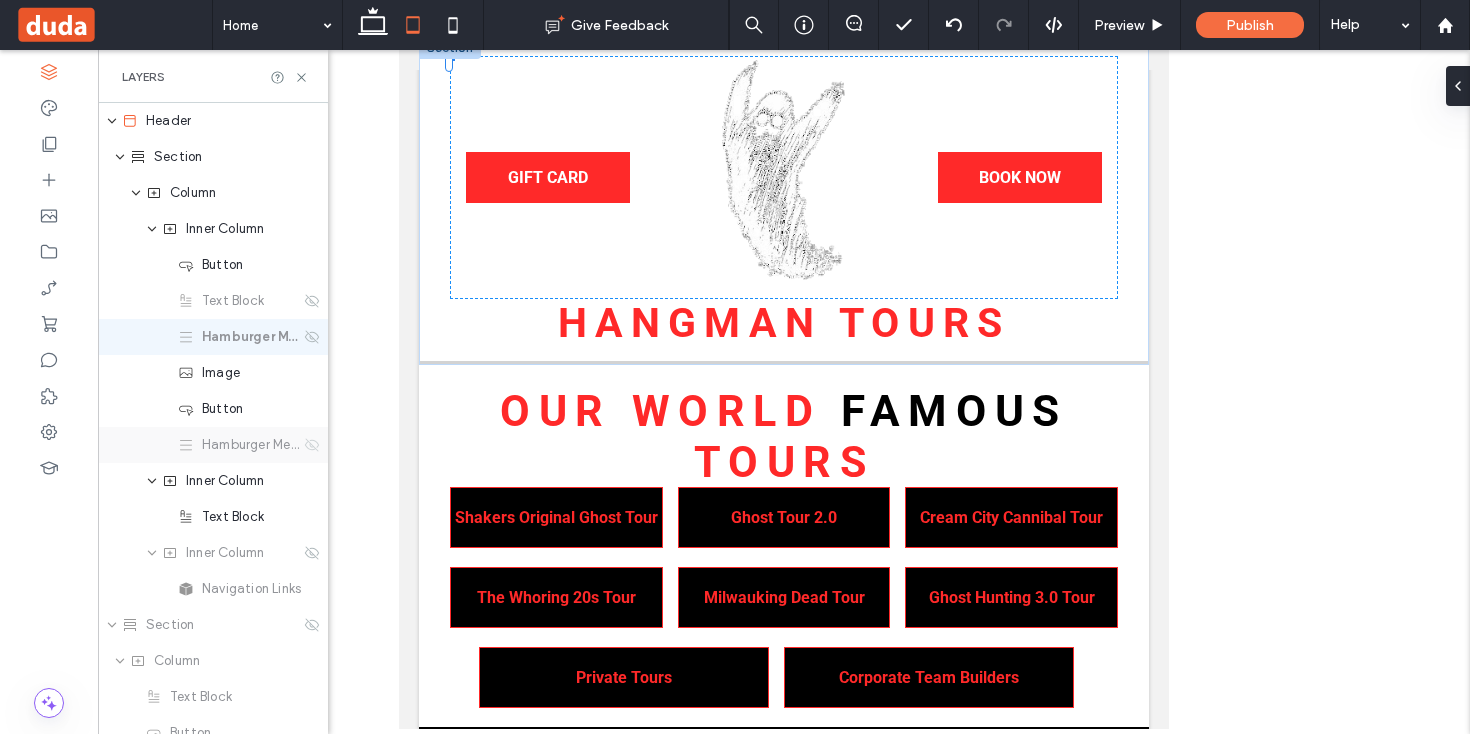 click 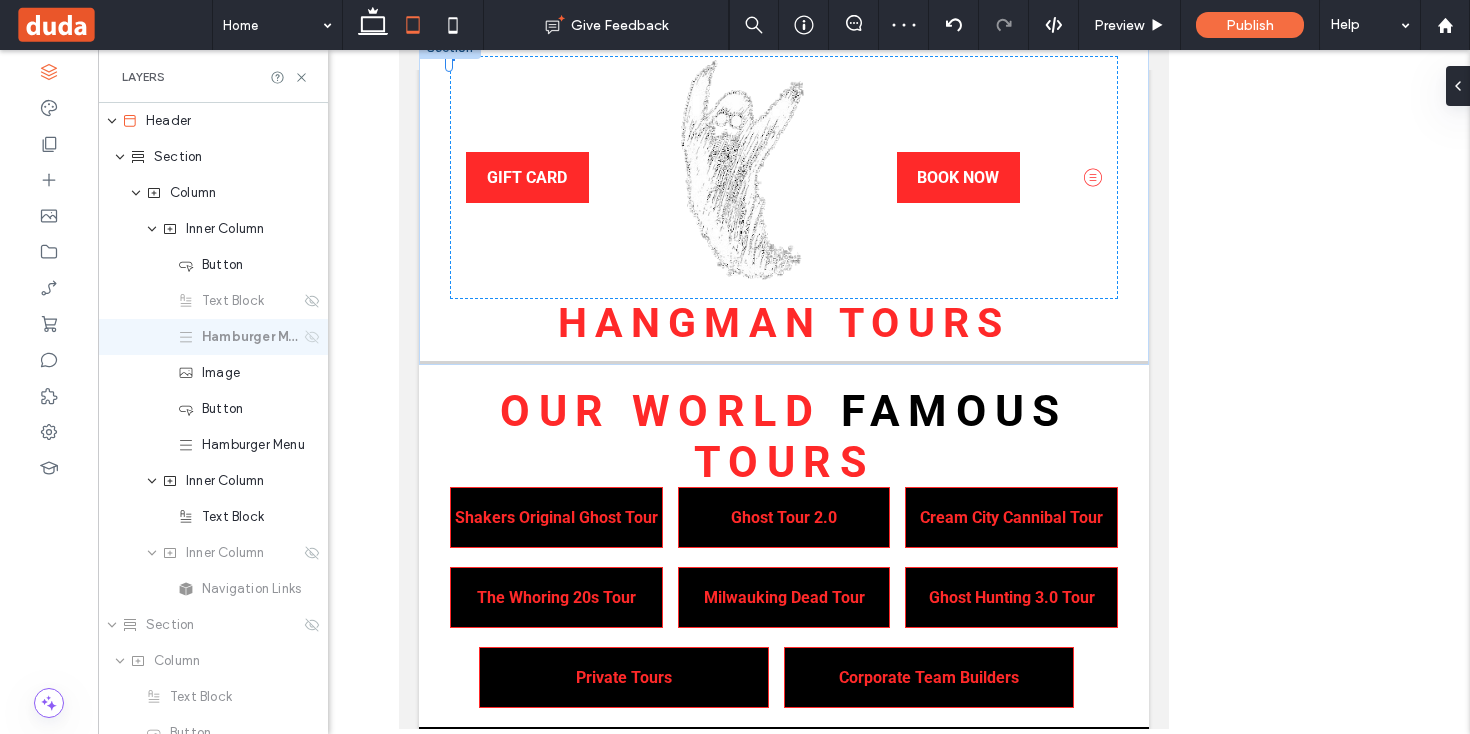 click 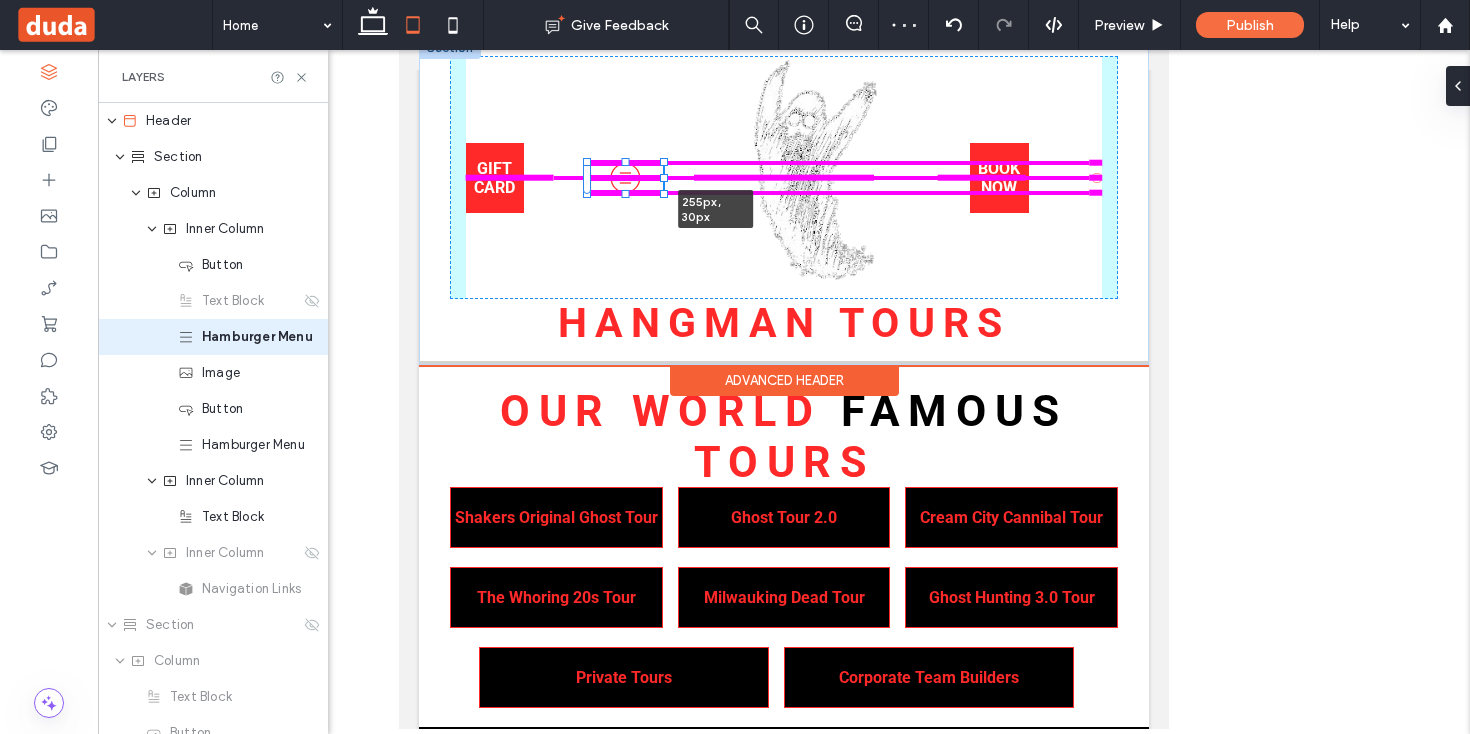 drag, startPoint x: 627, startPoint y: 178, endPoint x: 747, endPoint y: 353, distance: 212.19095 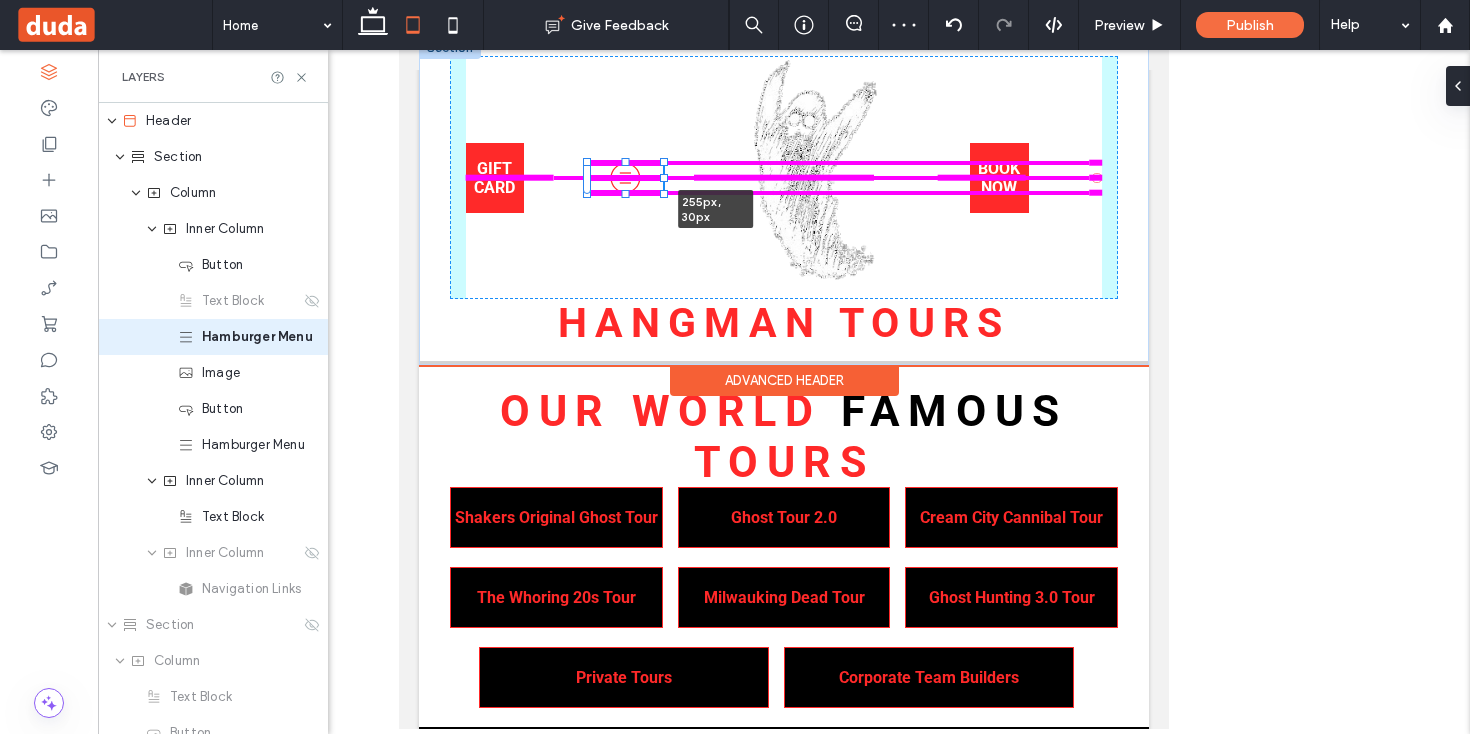 click on "GIFT CARD
Hangman Tours
255px , 30px
BOOK NOW
Hangman Tours
About Us
Tours
Contact
Tour Guides
Events & Promos
Blog" at bounding box center (784, 199) 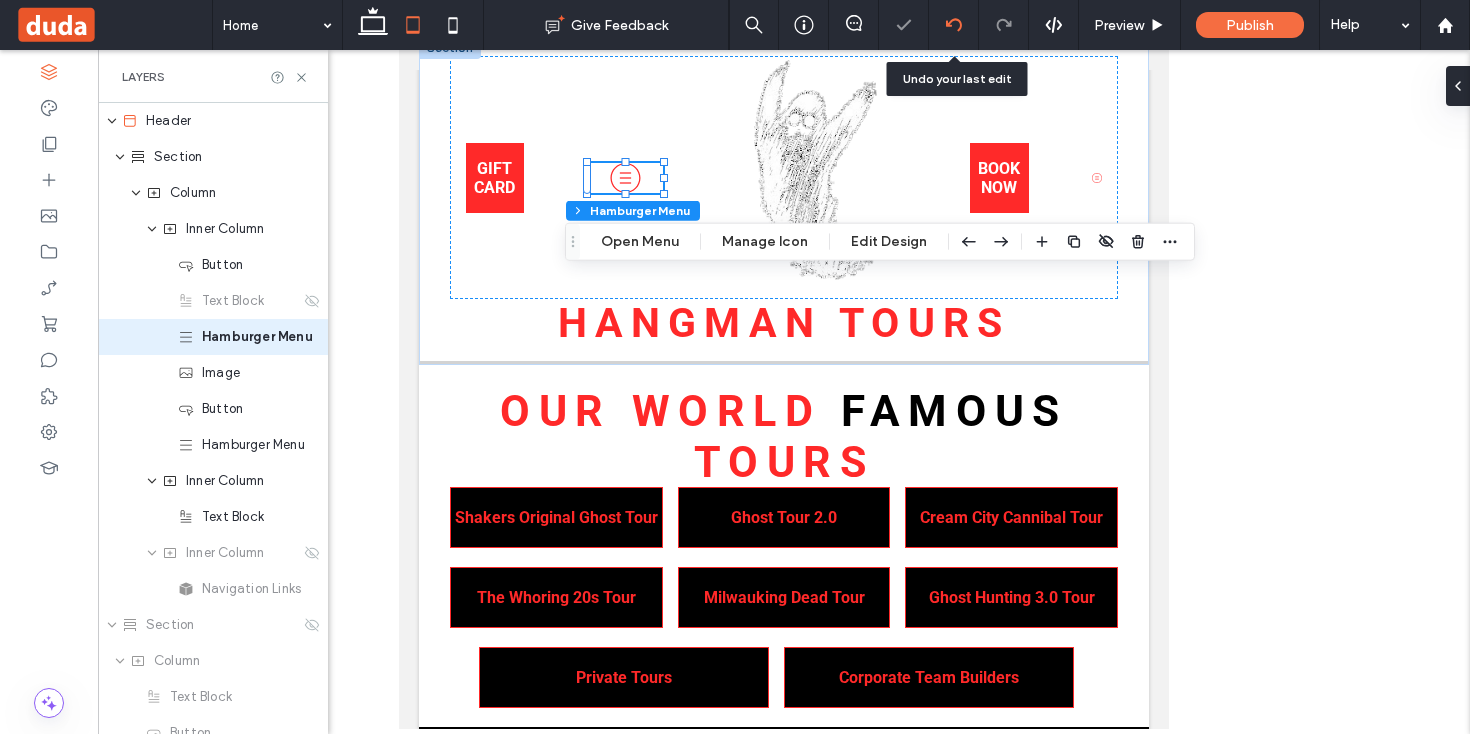 click 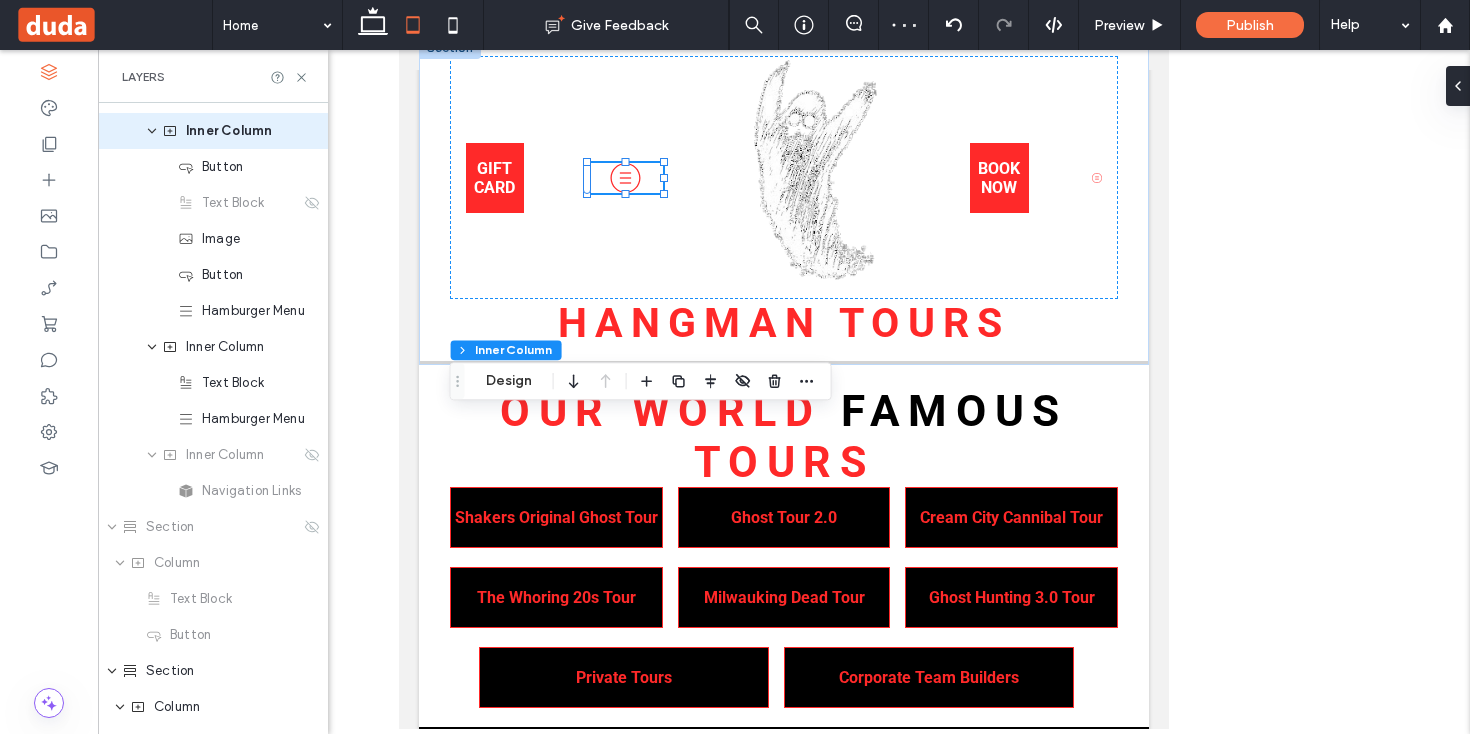 scroll, scrollTop: 0, scrollLeft: 0, axis: both 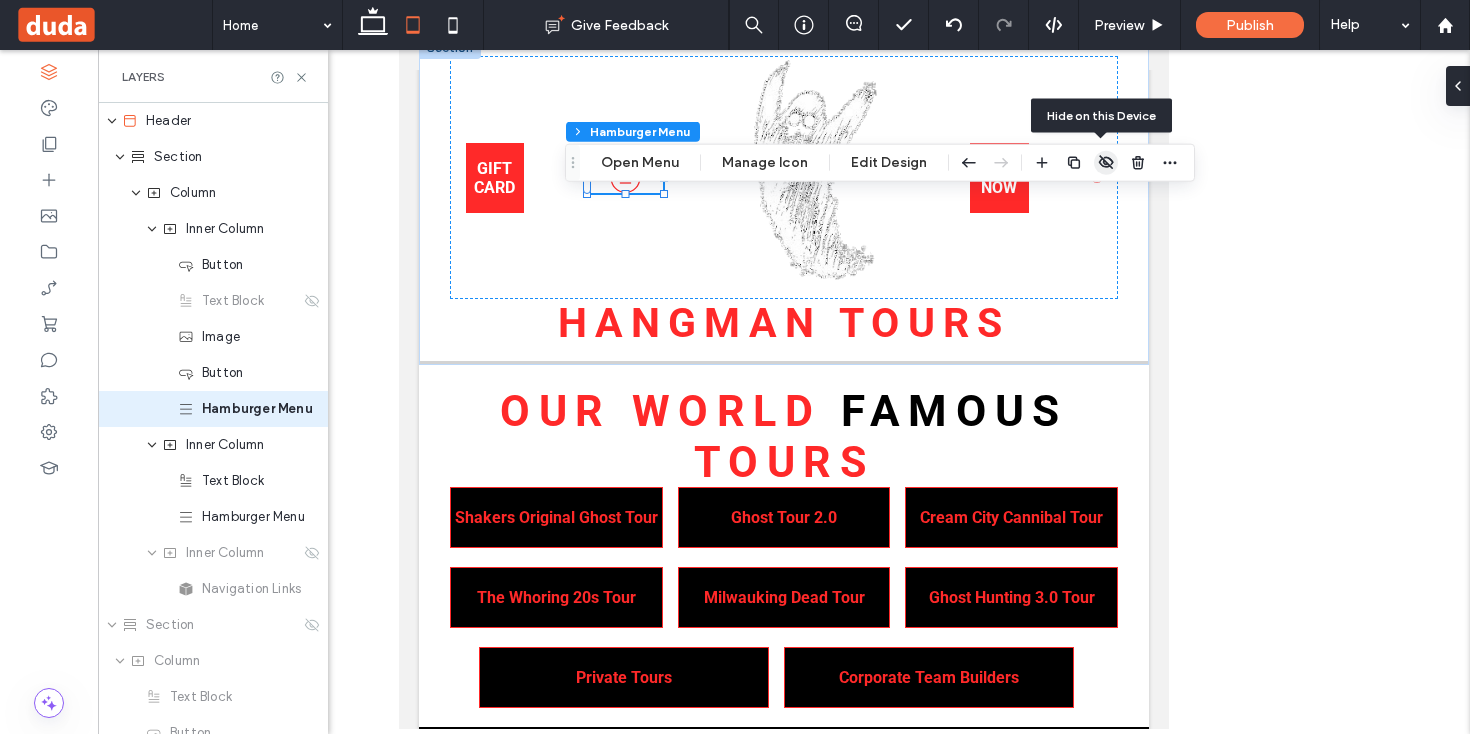 click 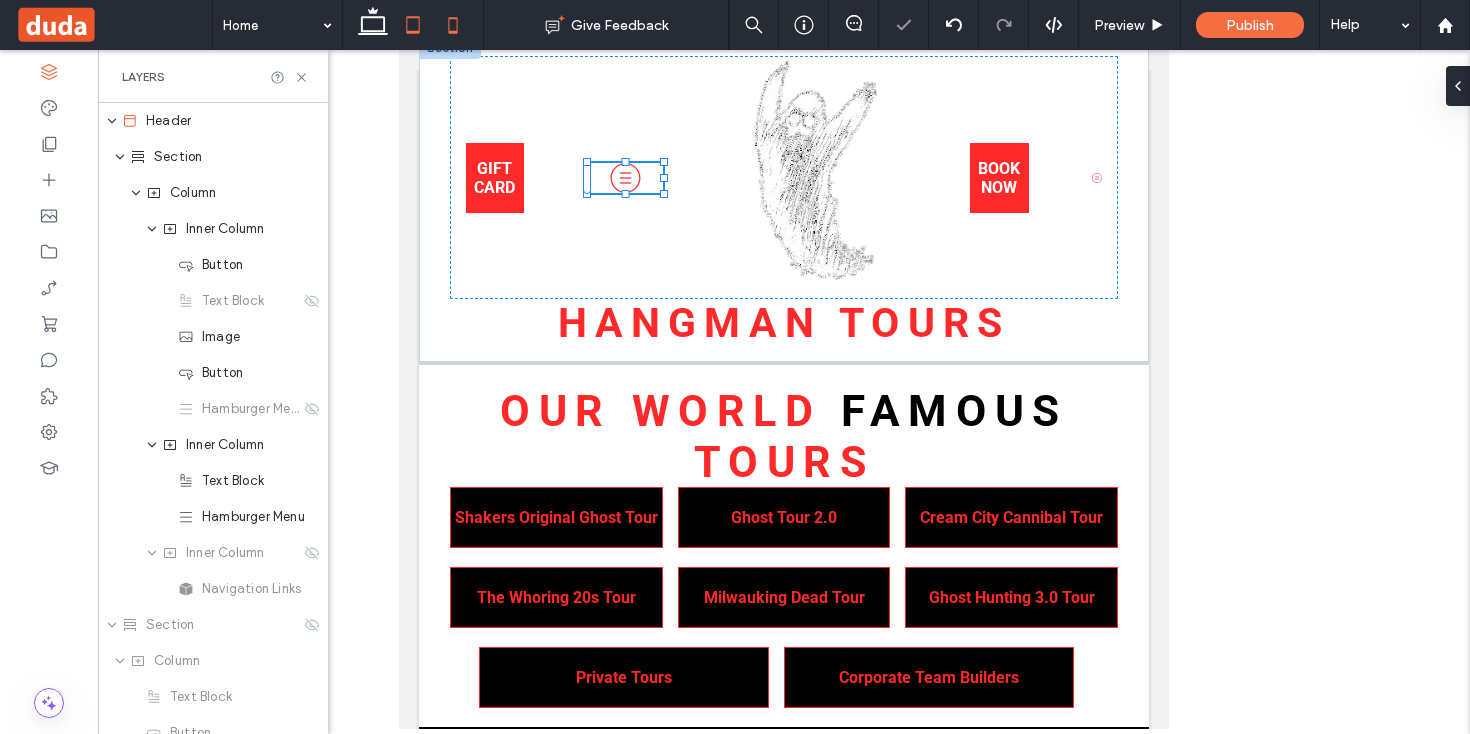 click 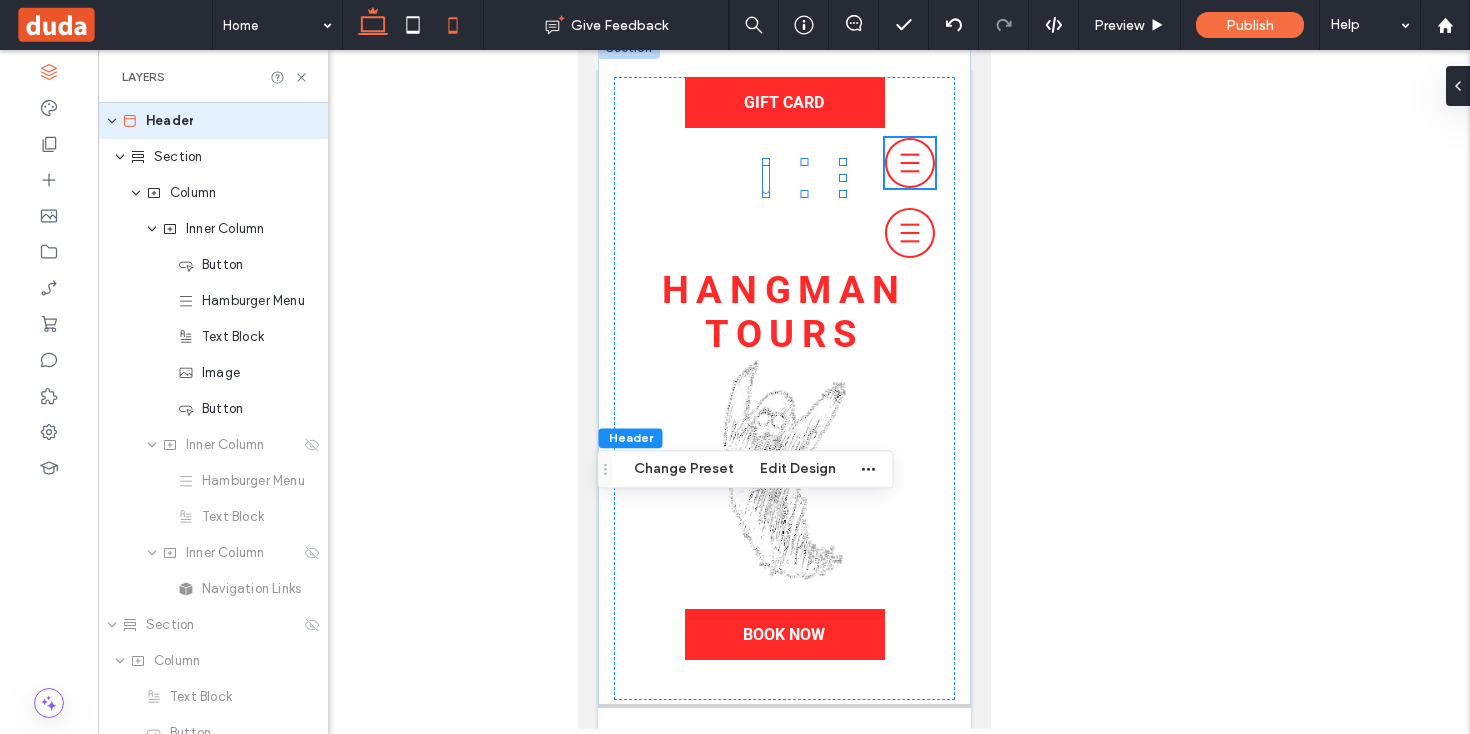 click 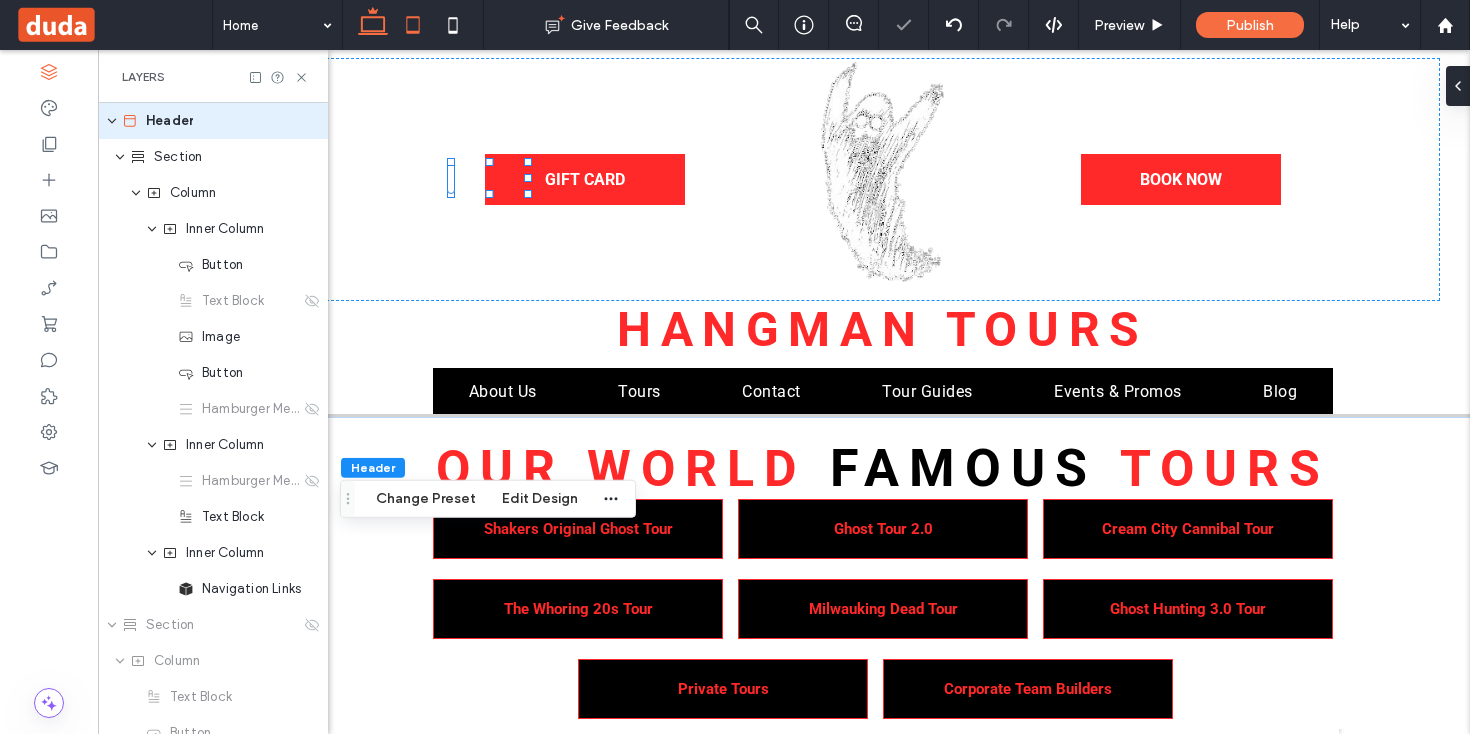 scroll, scrollTop: 0, scrollLeft: 230, axis: horizontal 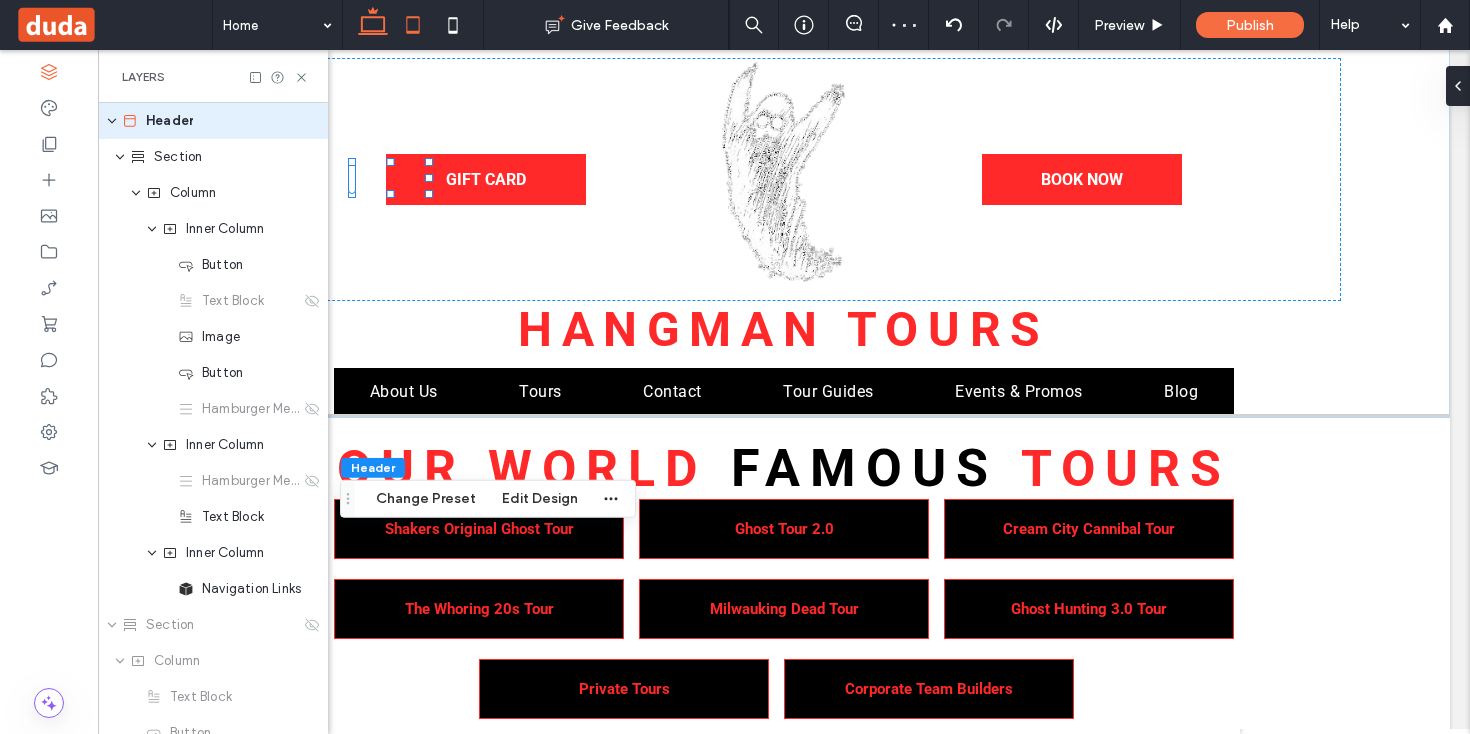 click 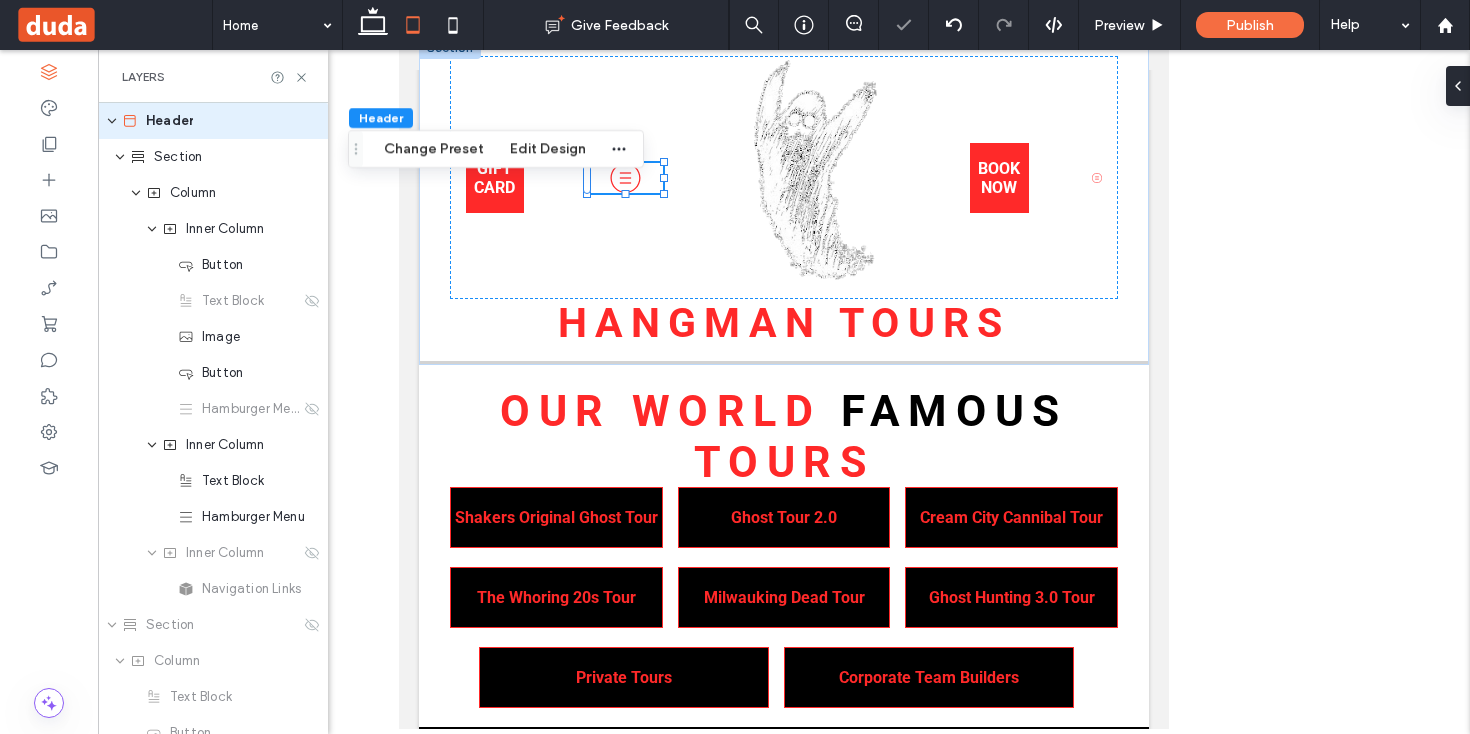 scroll, scrollTop: 0, scrollLeft: 0, axis: both 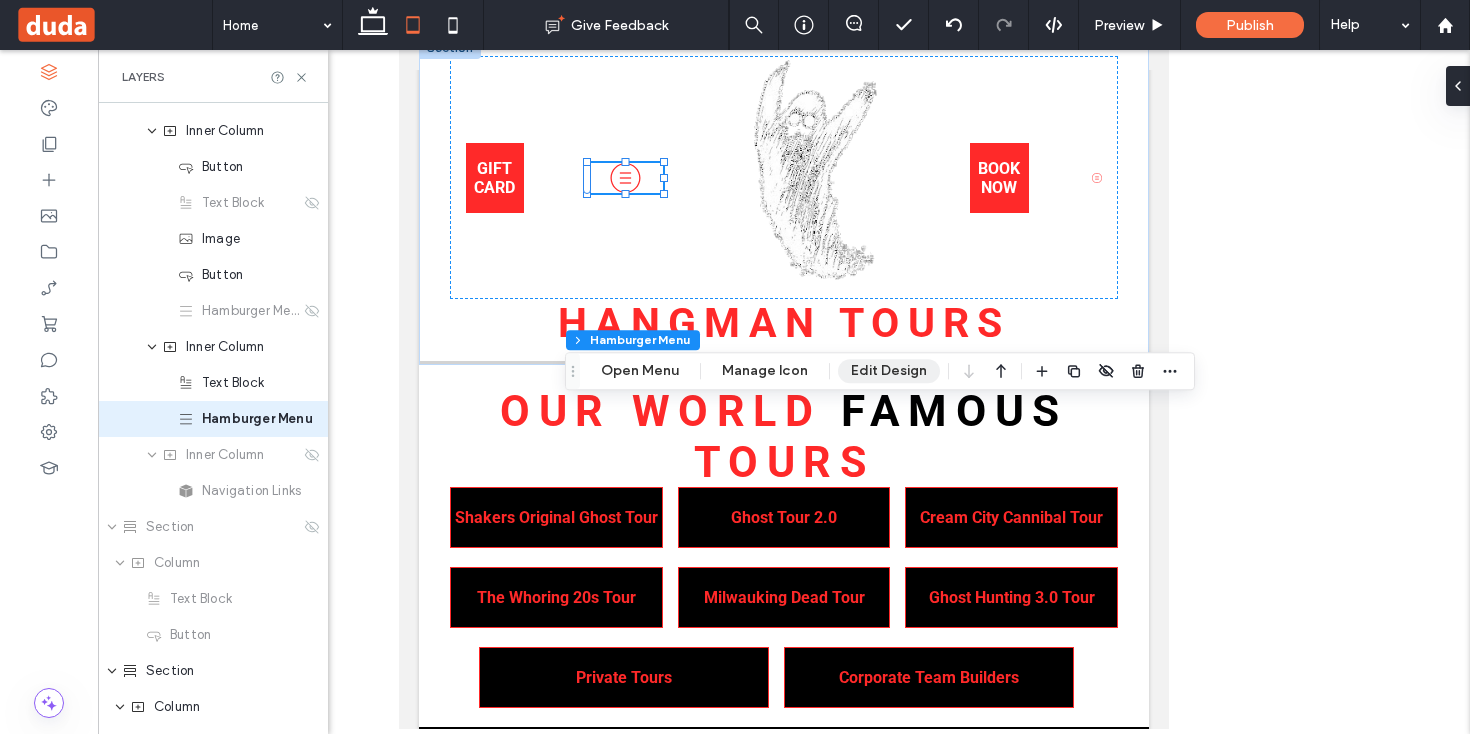 click on "Edit Design" at bounding box center (889, 371) 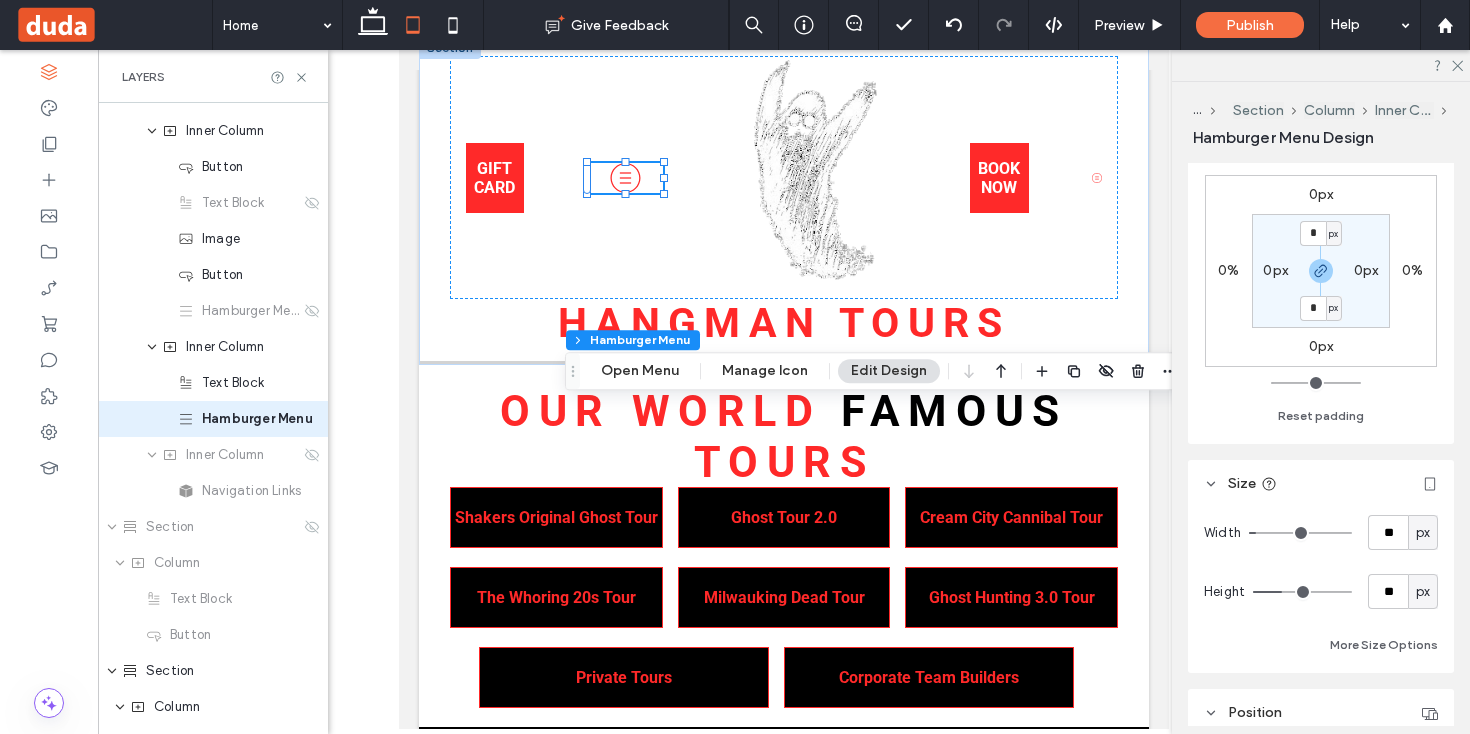 scroll, scrollTop: 343, scrollLeft: 0, axis: vertical 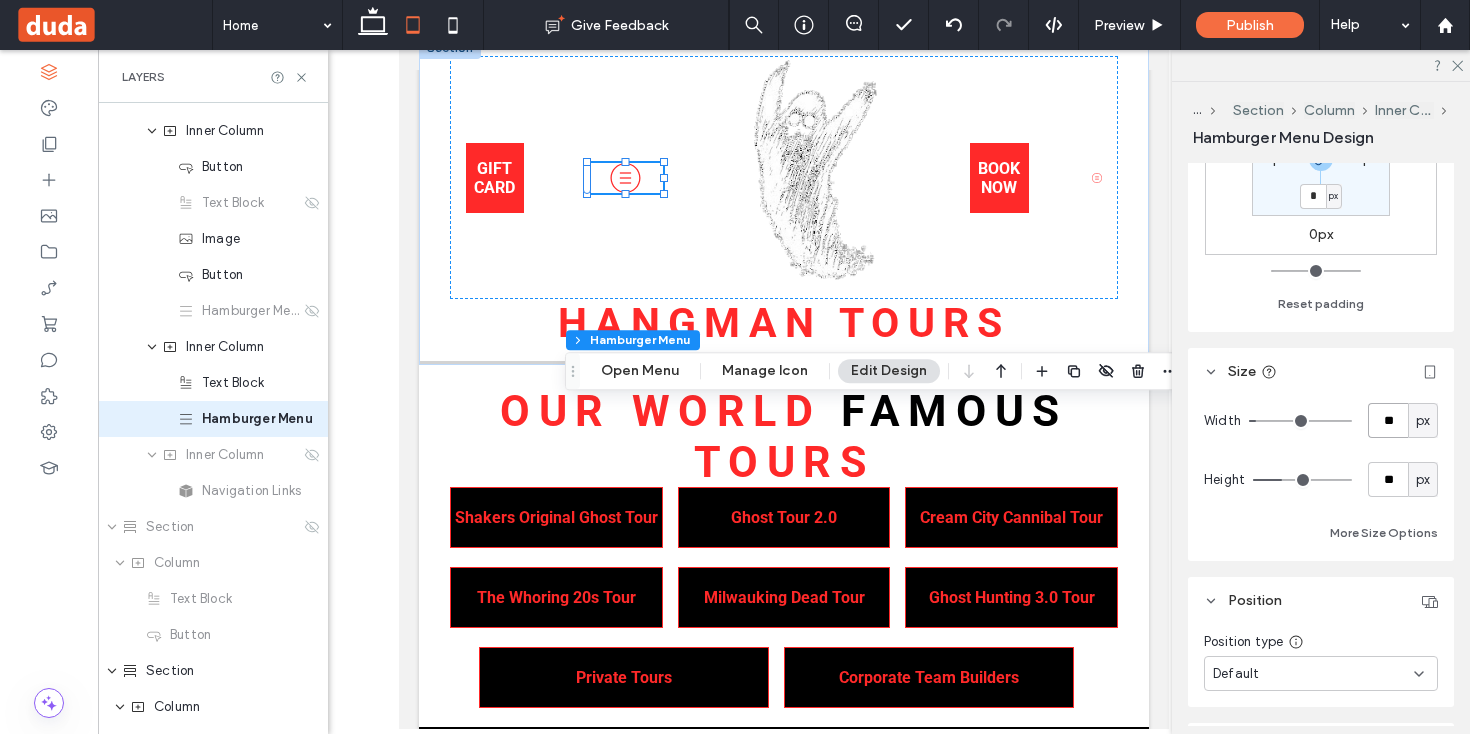click on "**" at bounding box center (1388, 420) 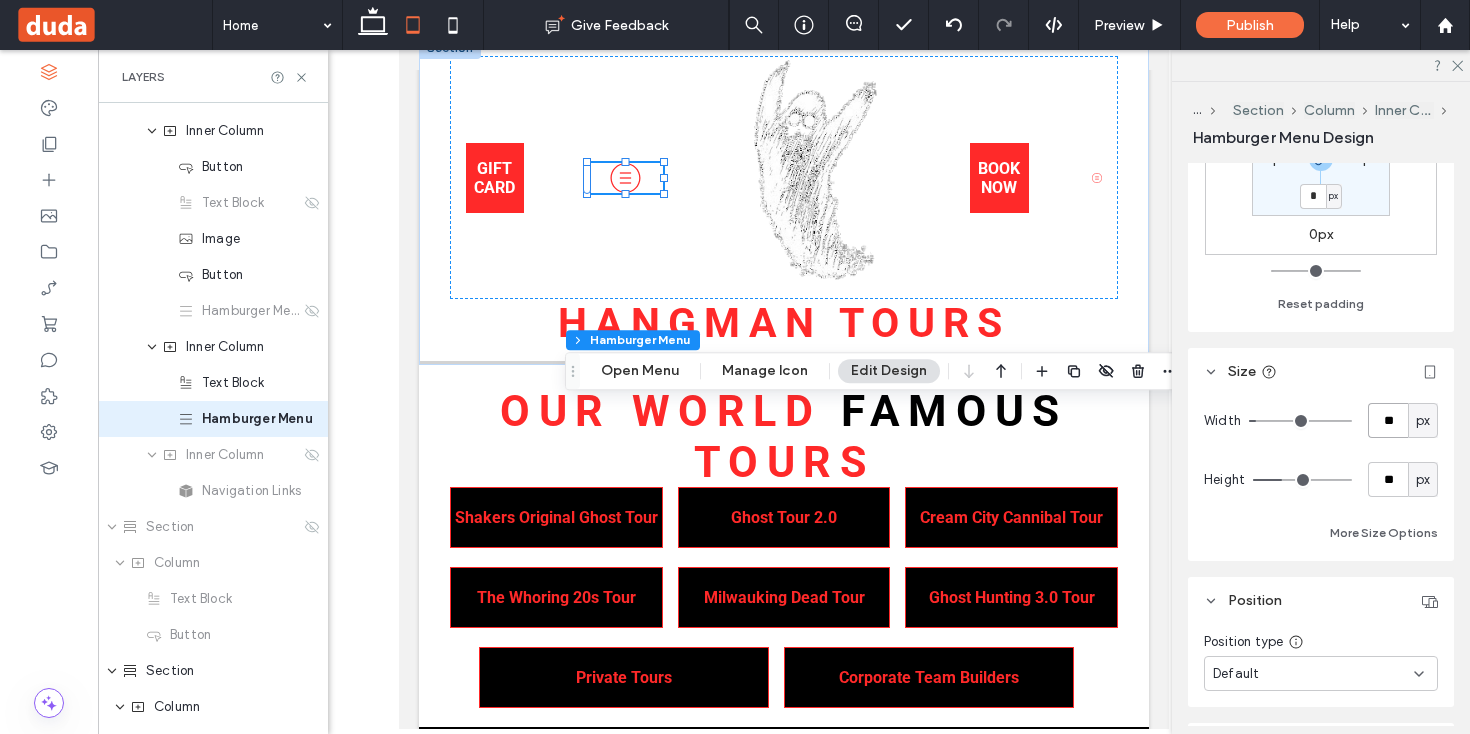 type on "**" 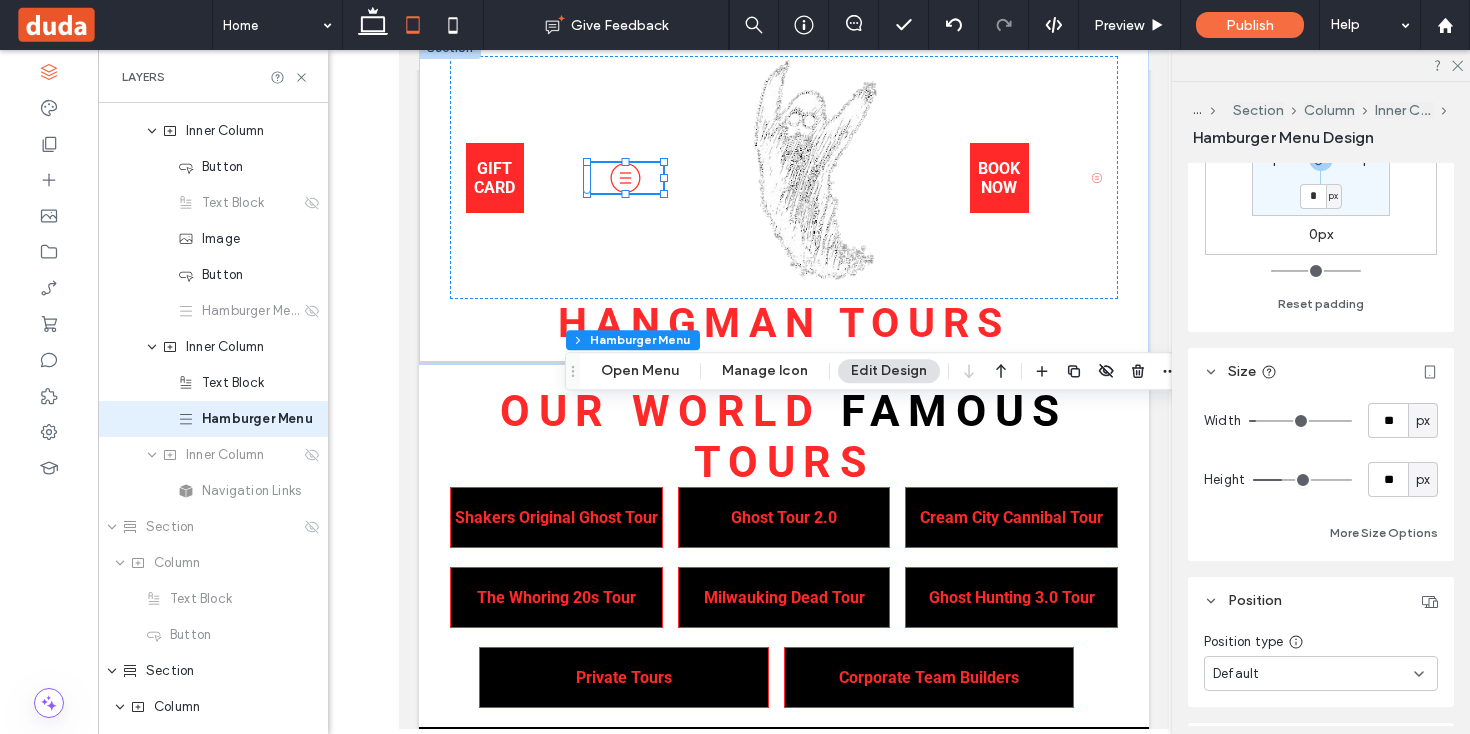 type on "**" 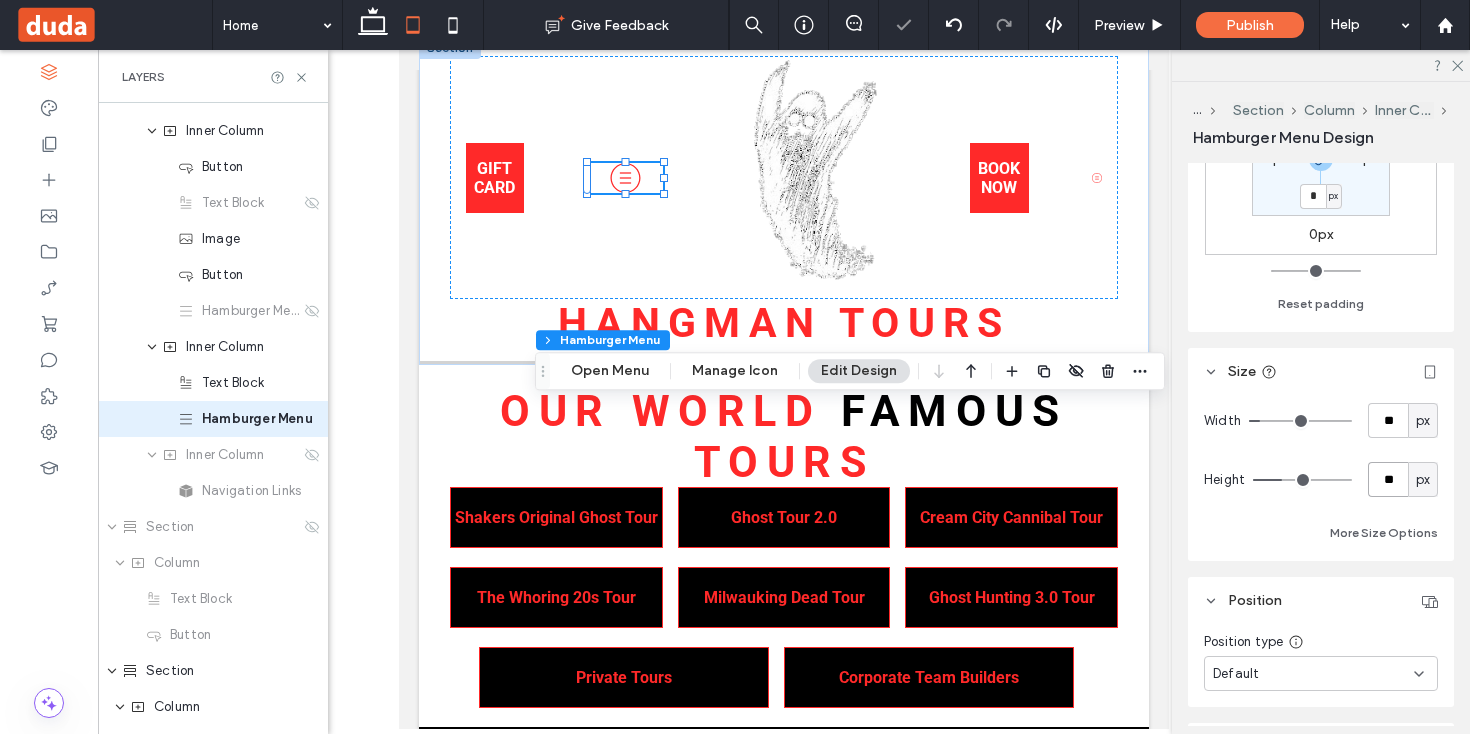 click on "**" at bounding box center (1388, 479) 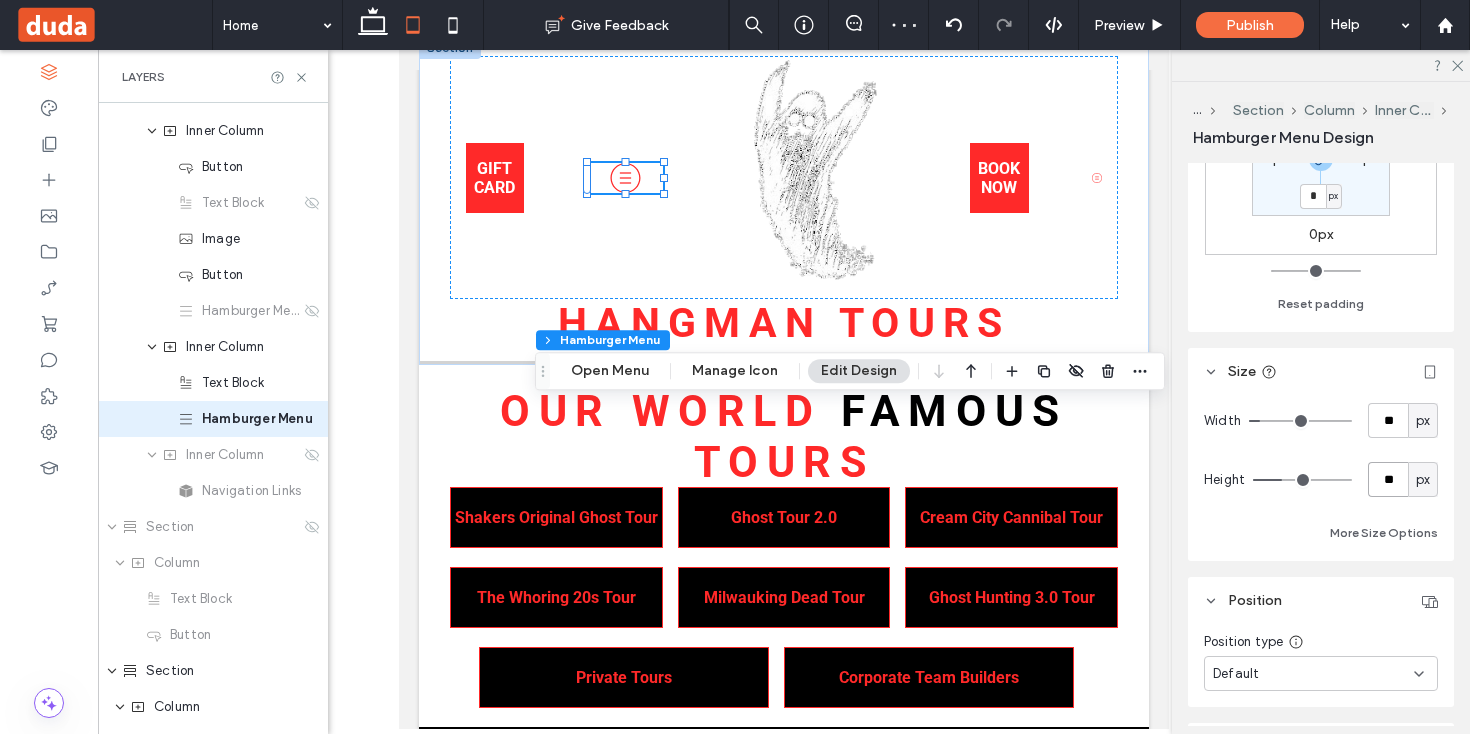 type on "**" 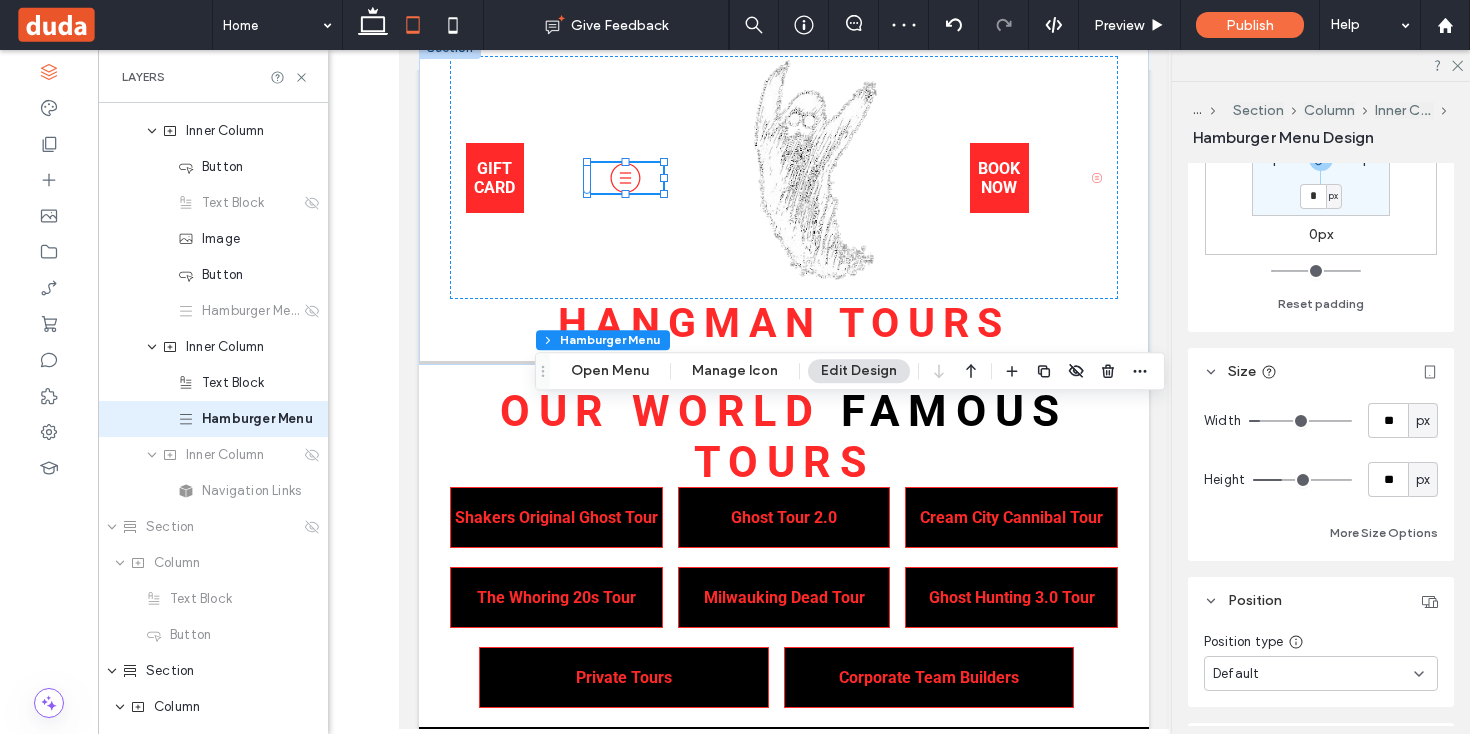 type on "**" 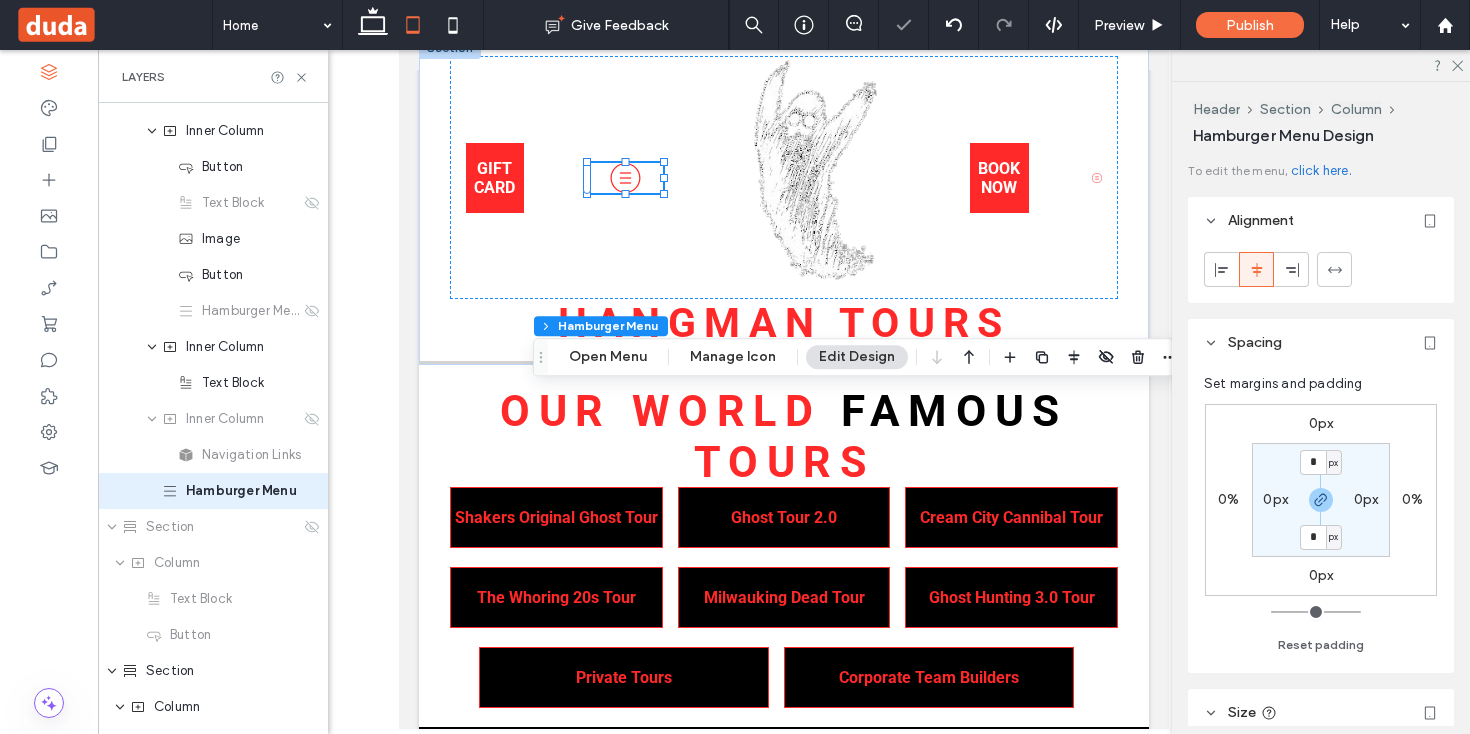 scroll, scrollTop: 170, scrollLeft: 0, axis: vertical 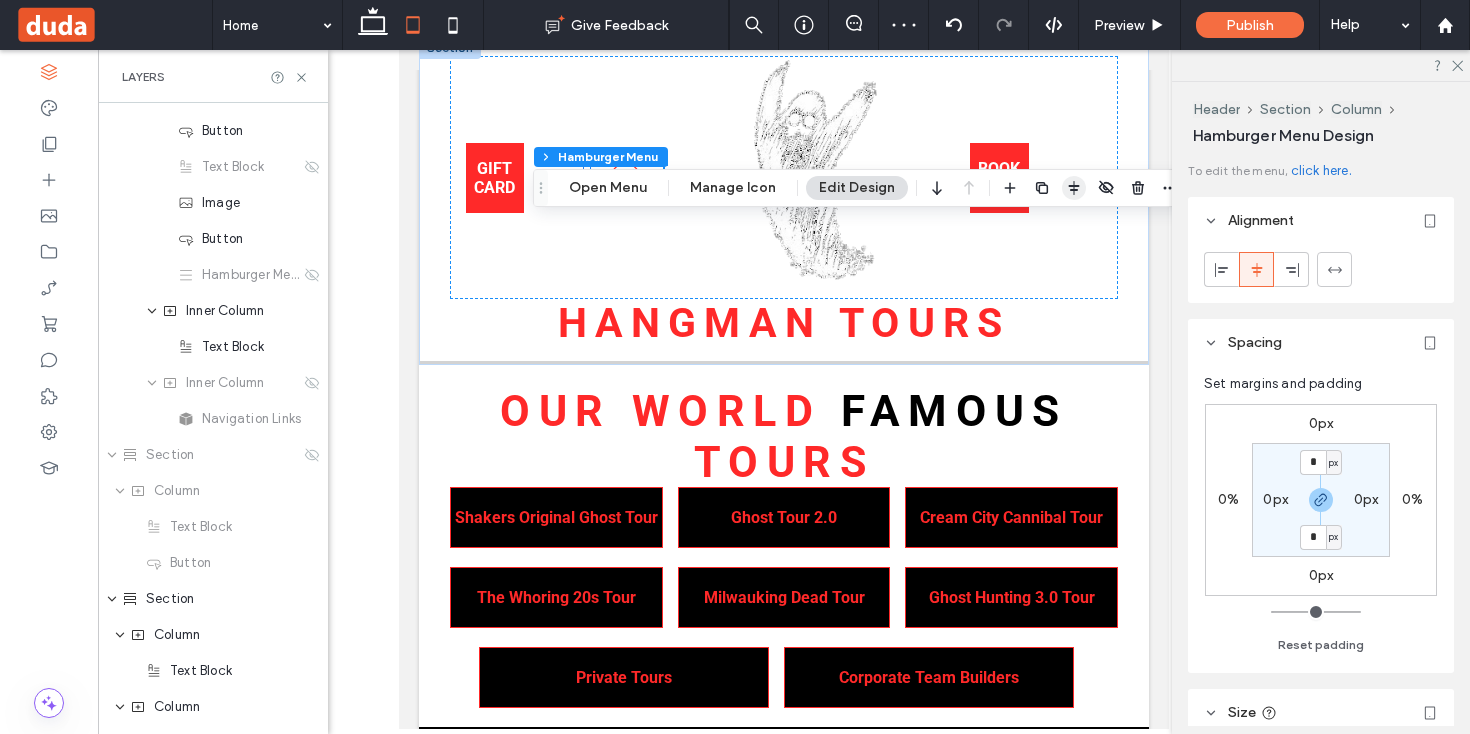 click 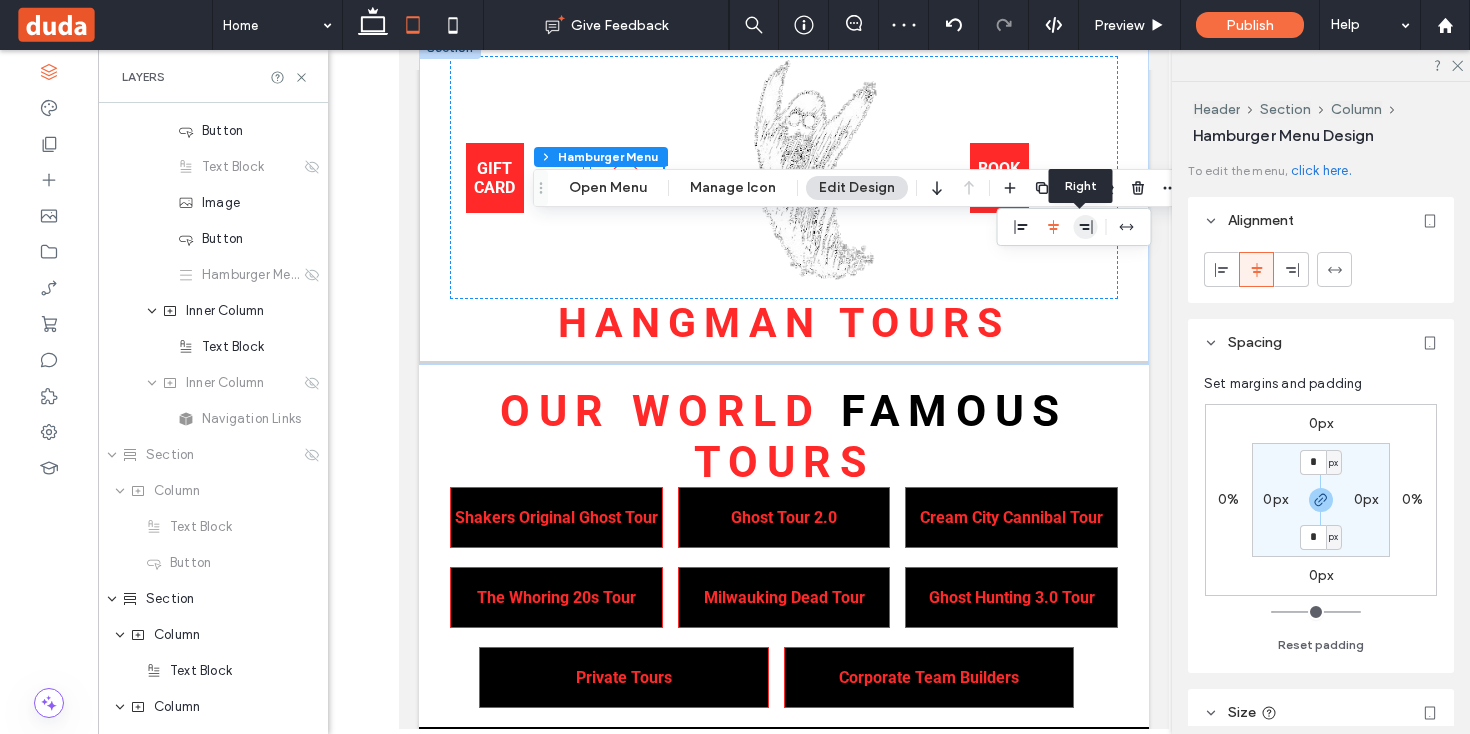 click 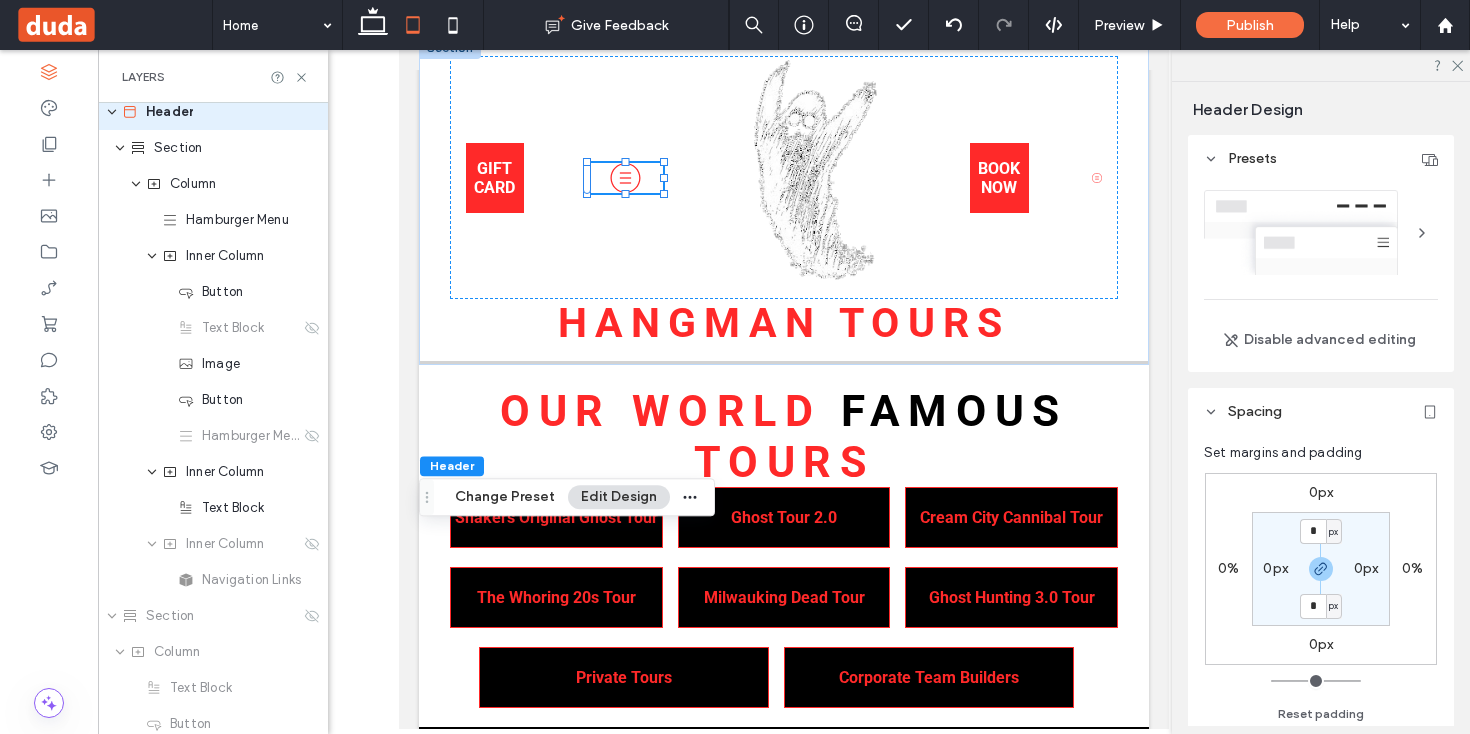 scroll, scrollTop: 0, scrollLeft: 0, axis: both 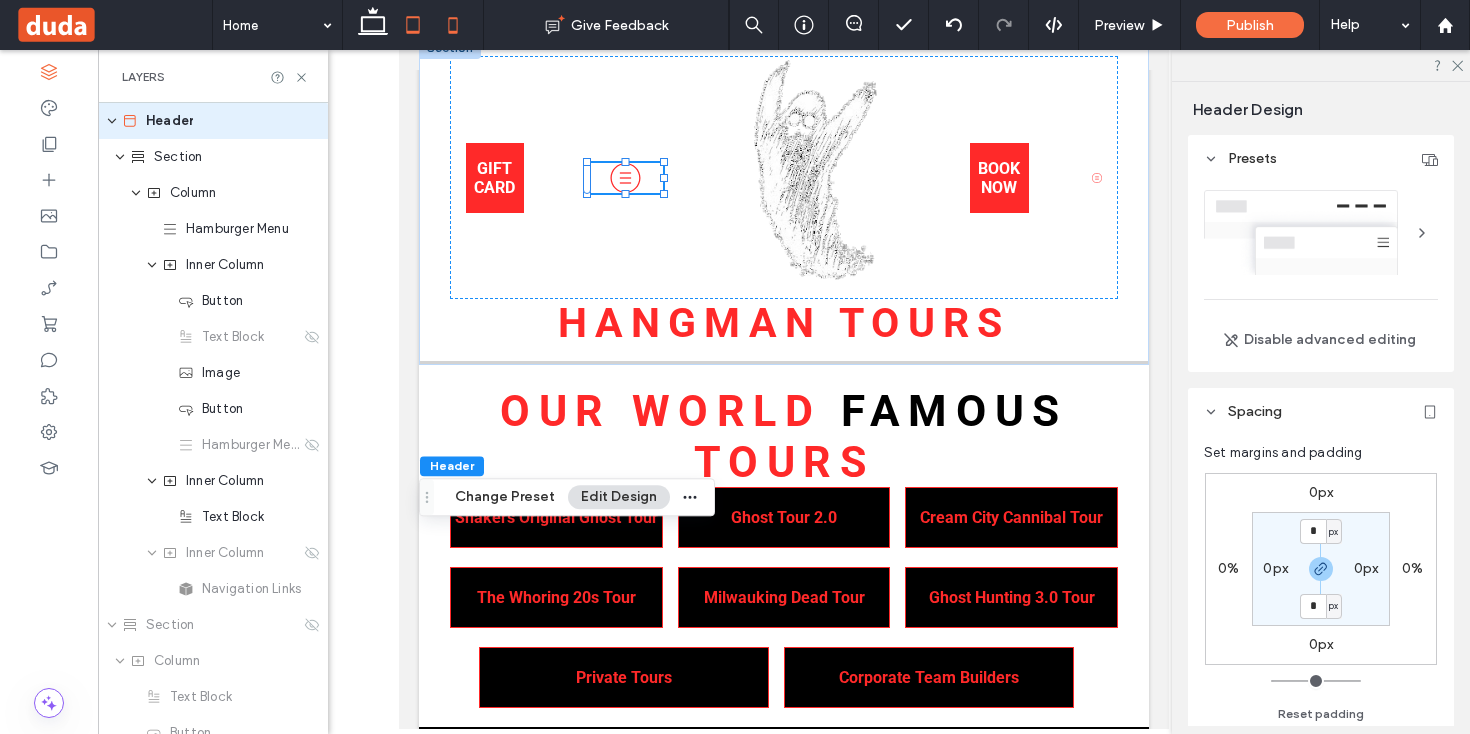 click 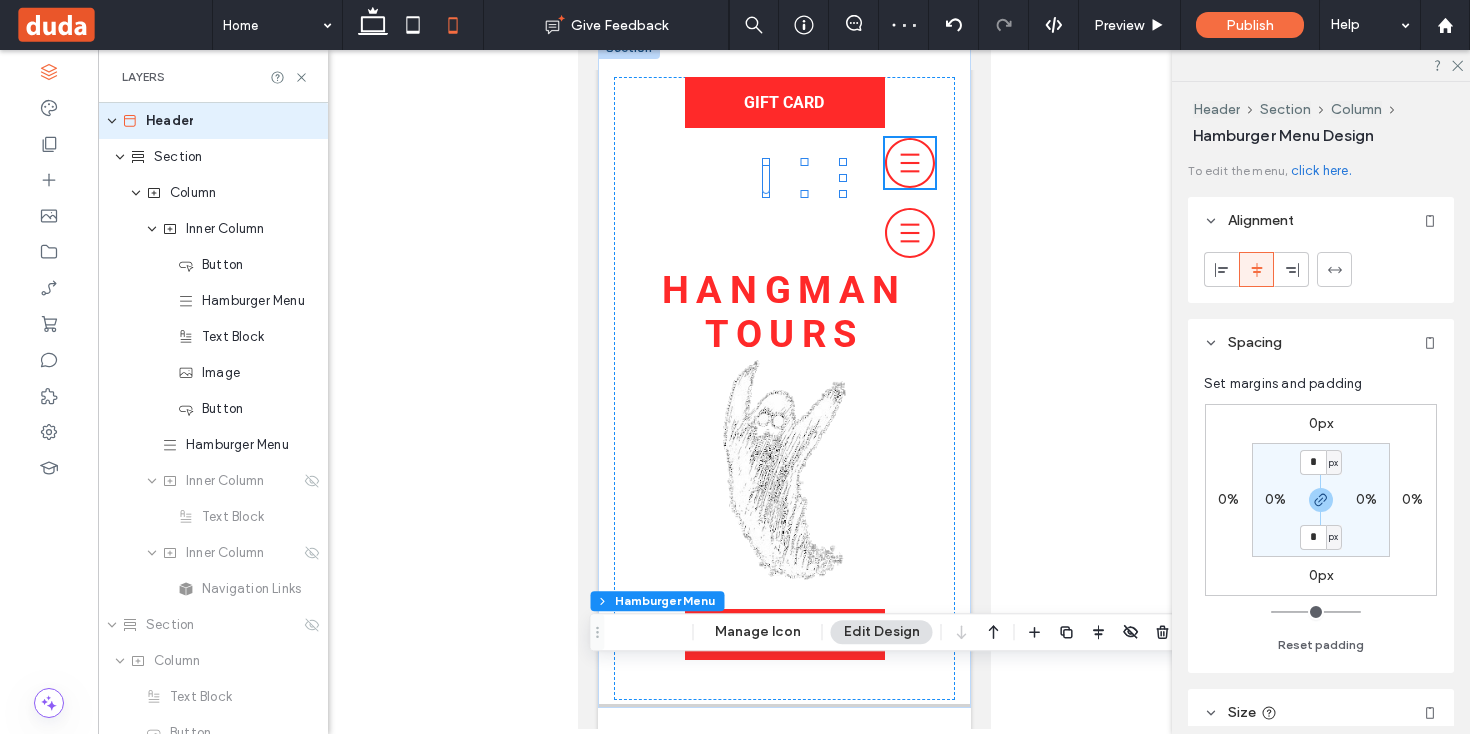 scroll, scrollTop: 26, scrollLeft: 0, axis: vertical 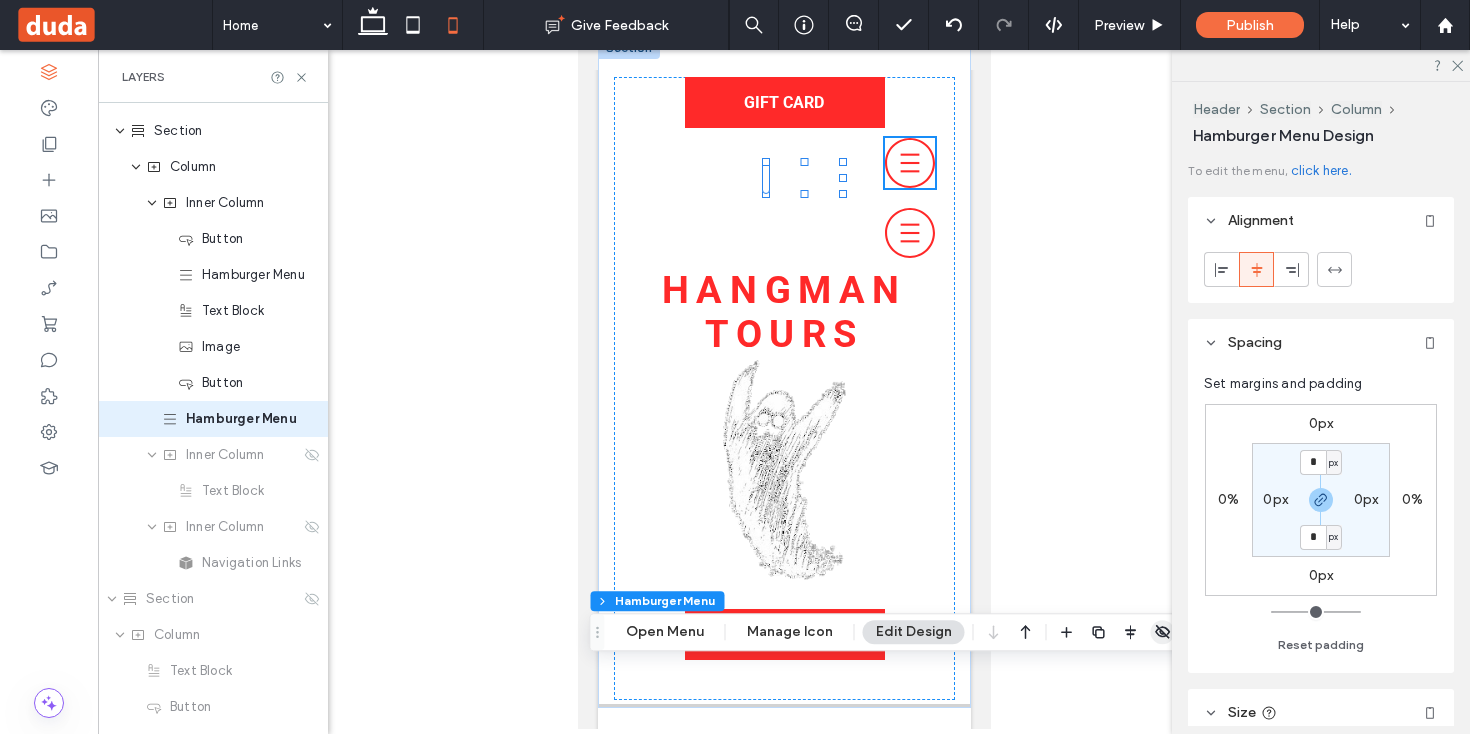 click 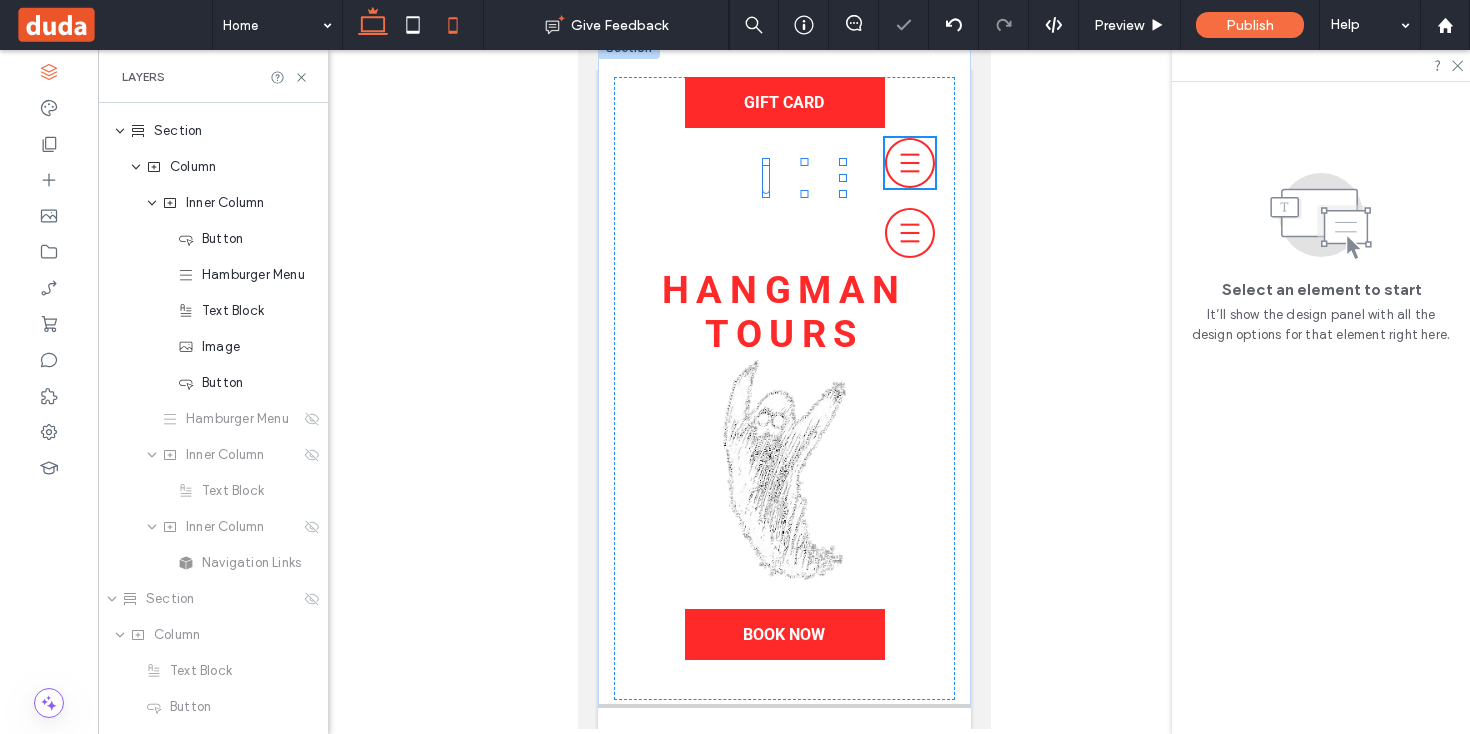 click 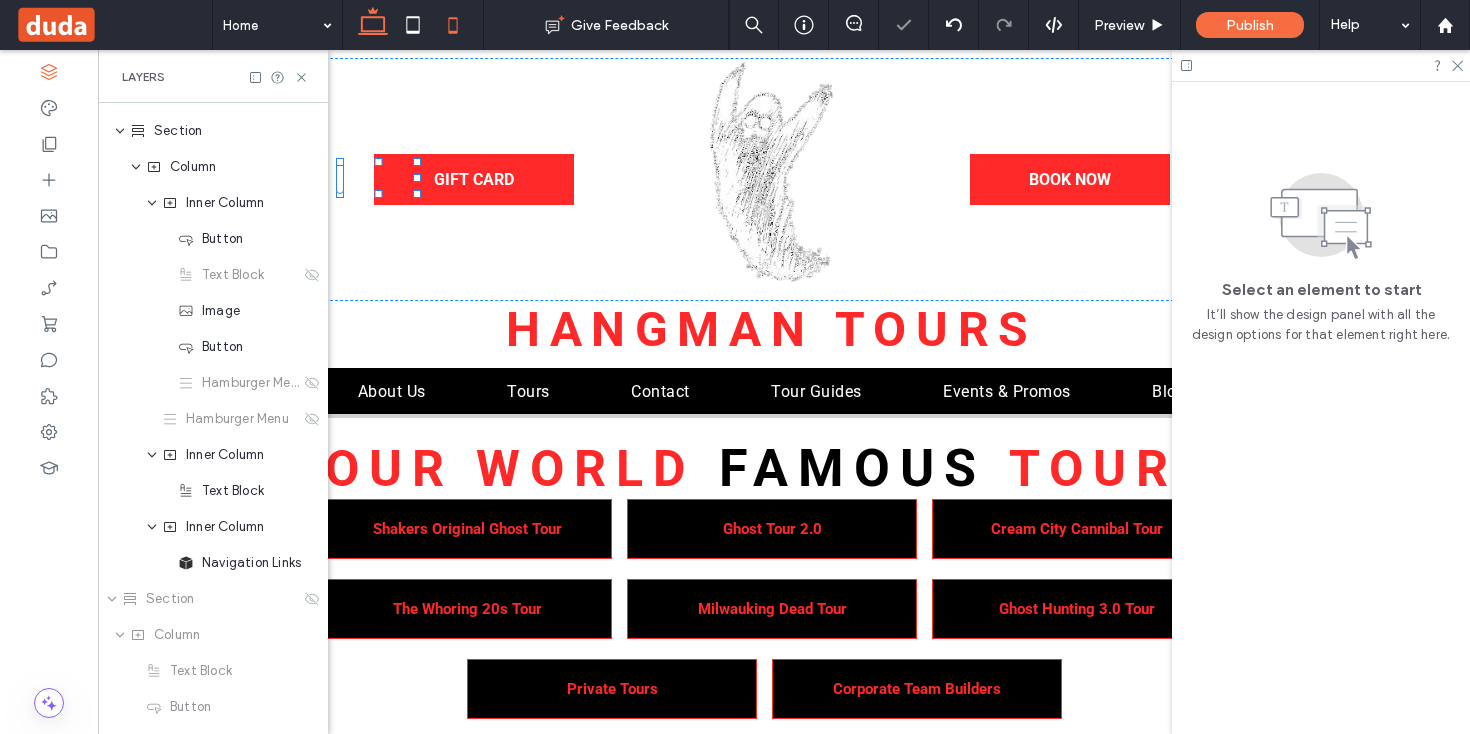 scroll, scrollTop: 0, scrollLeft: 528, axis: horizontal 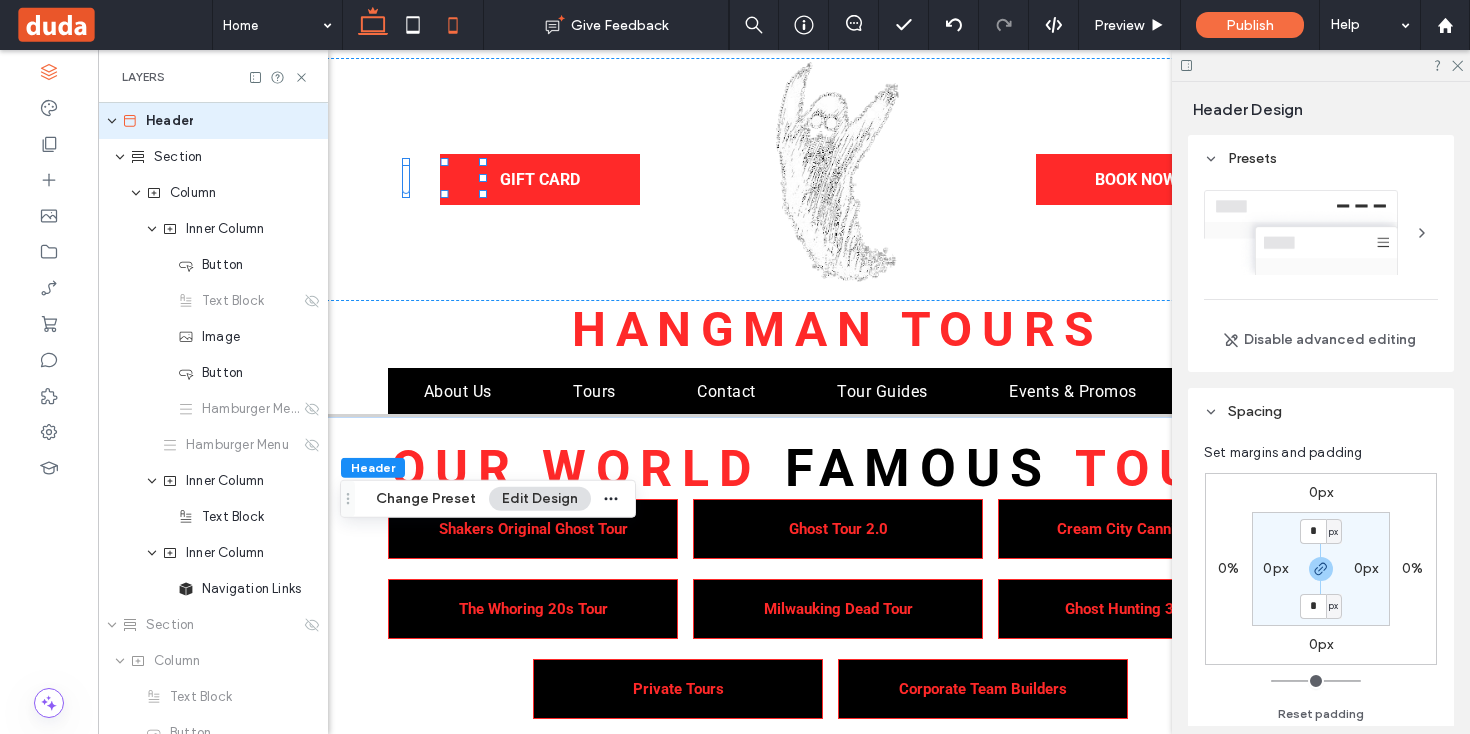 click 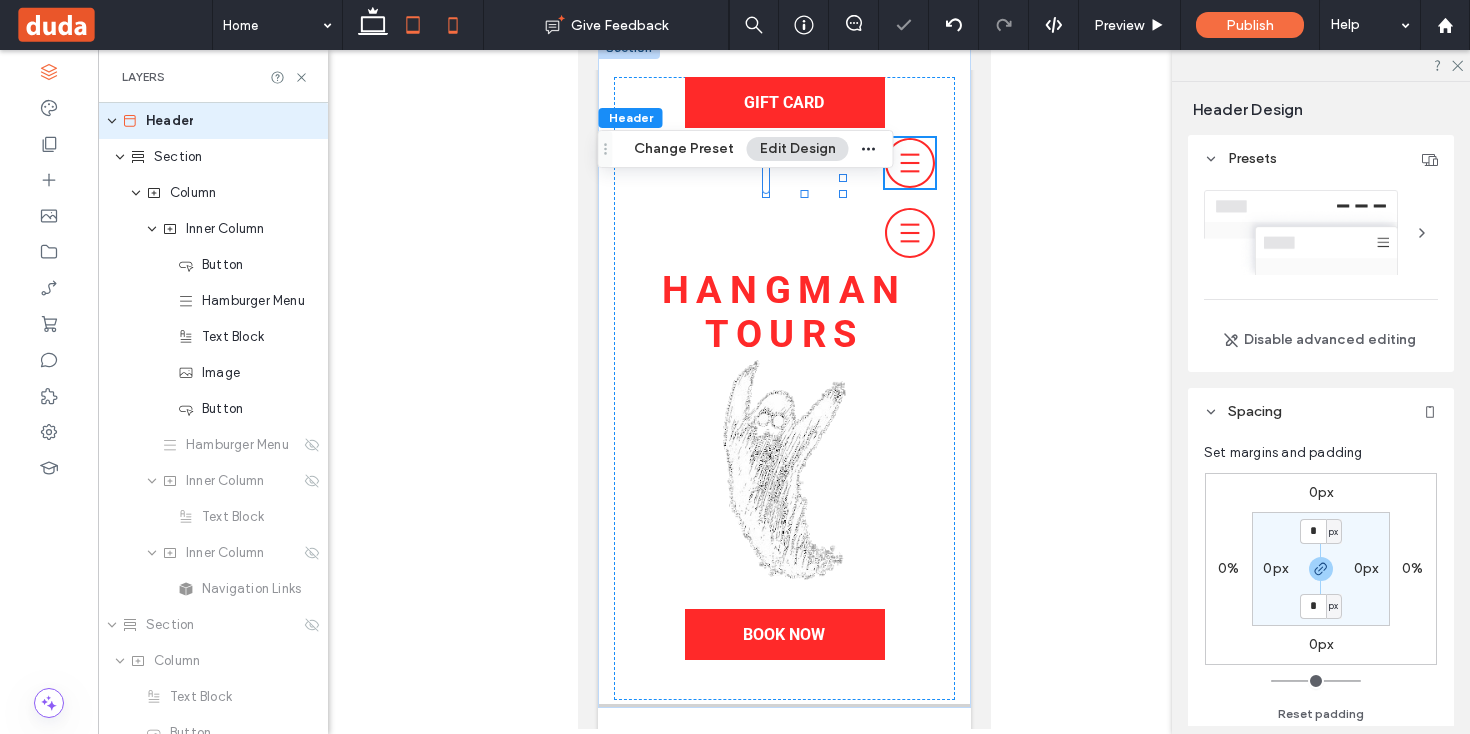 click 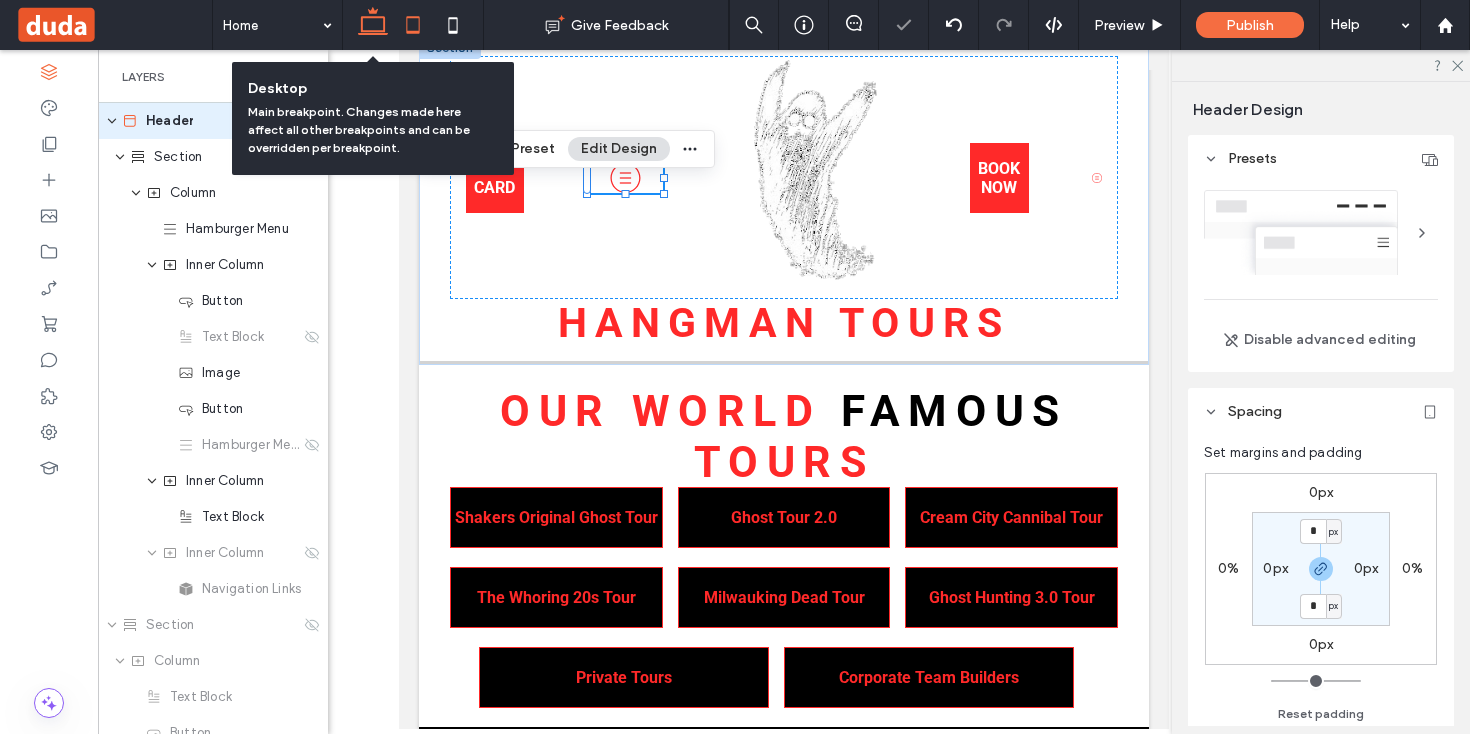 click 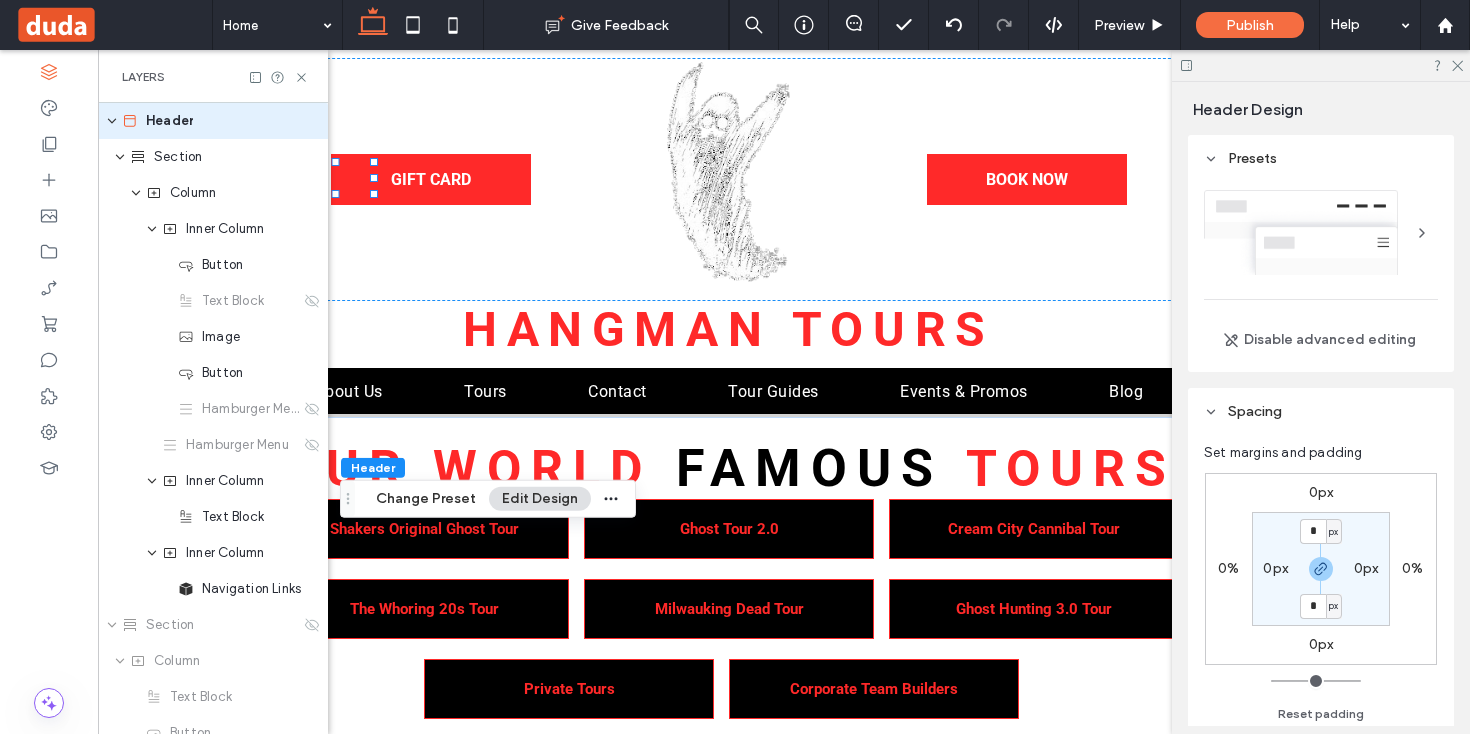 scroll, scrollTop: 0, scrollLeft: 318, axis: horizontal 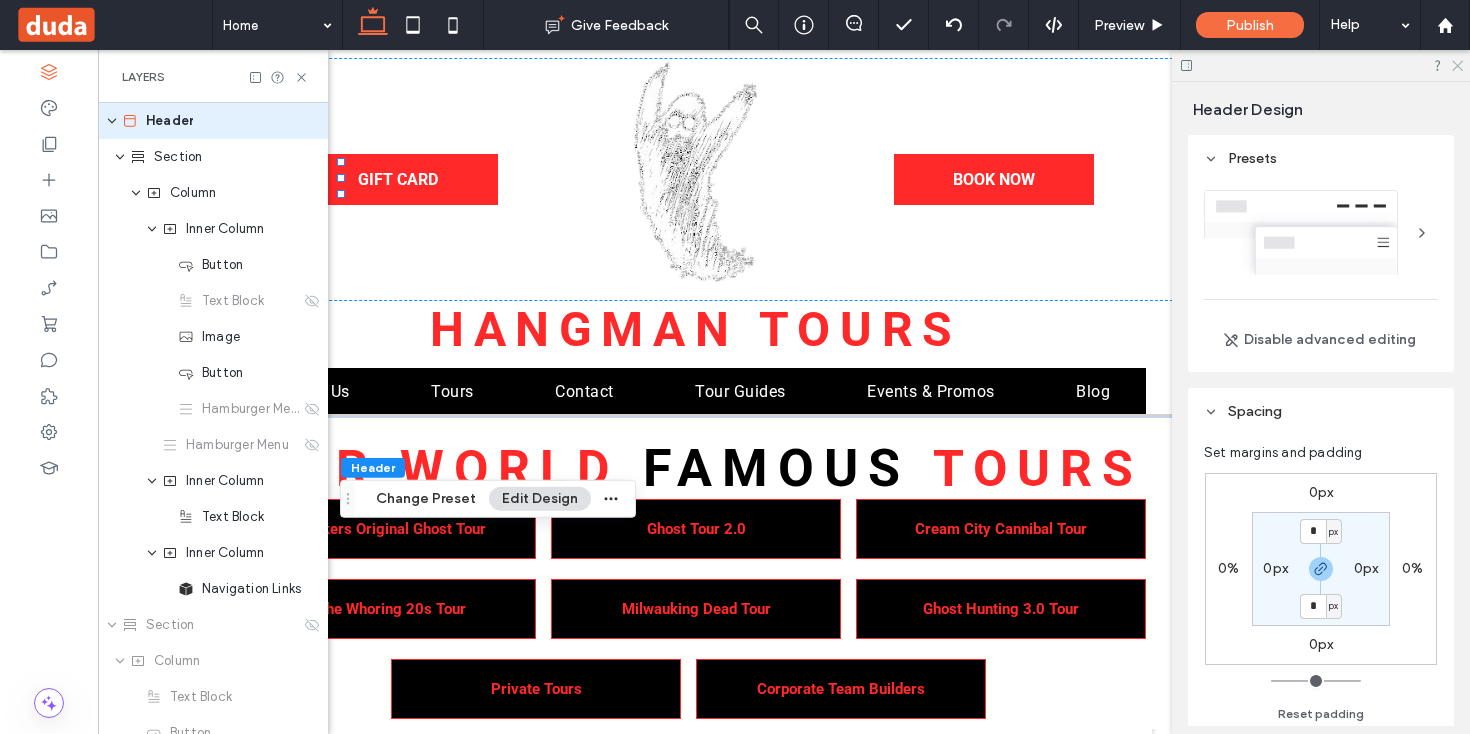 click 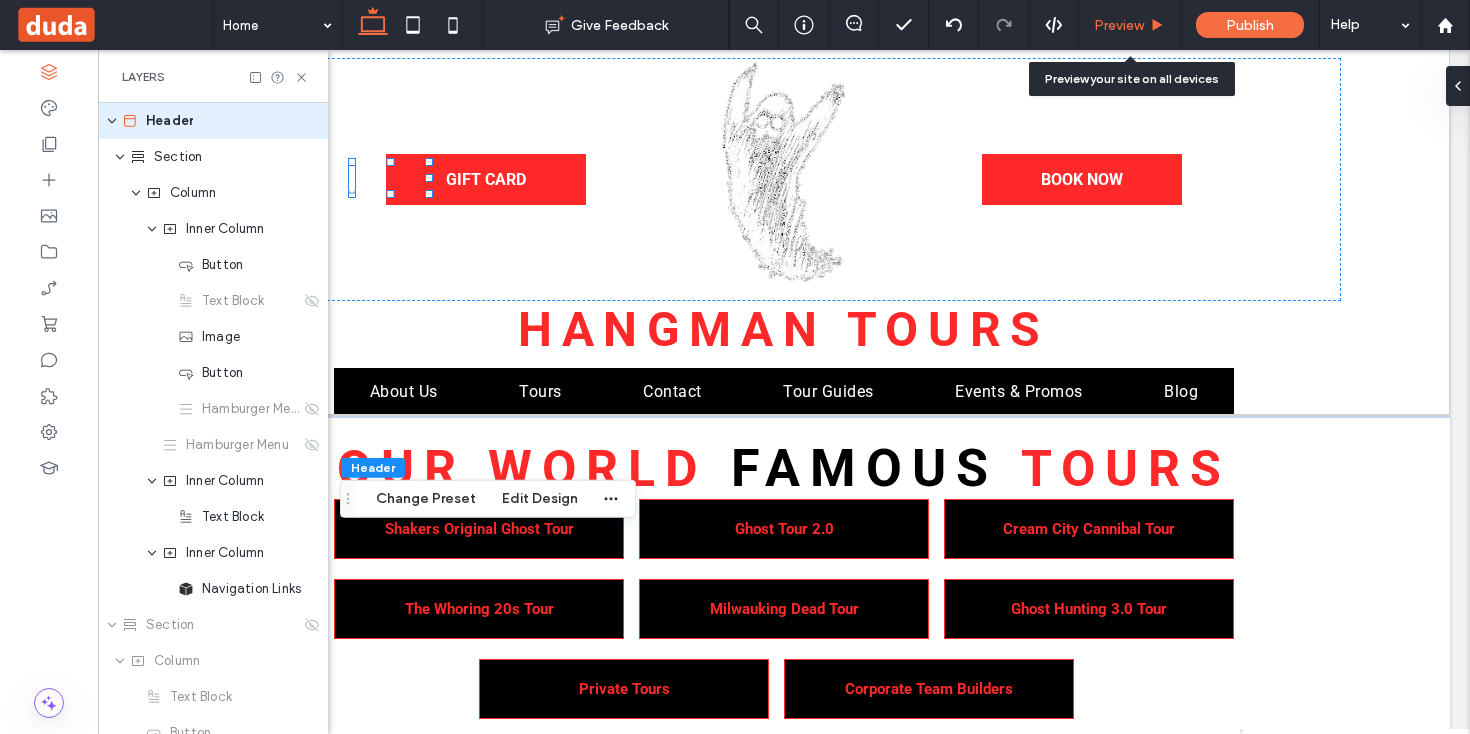 click on "Preview" at bounding box center (1119, 25) 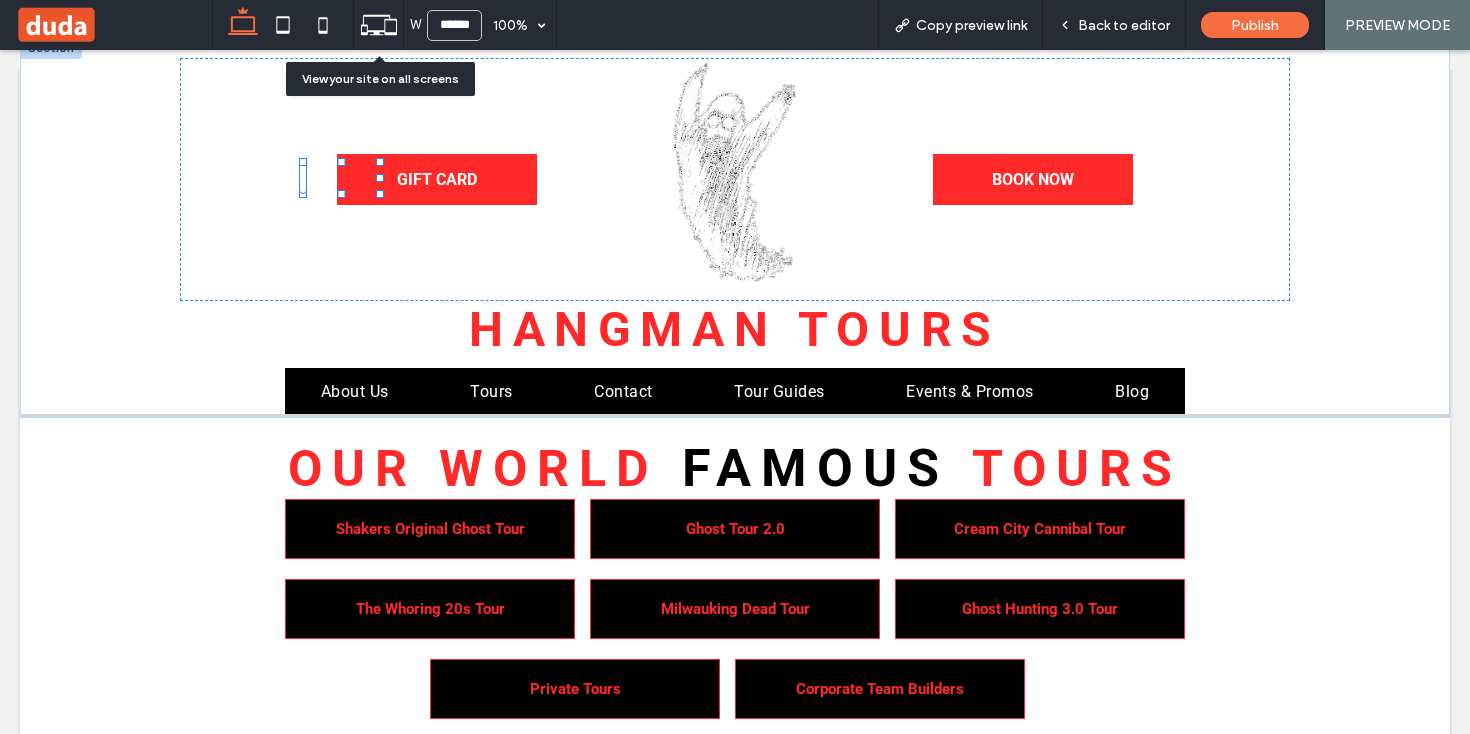 click 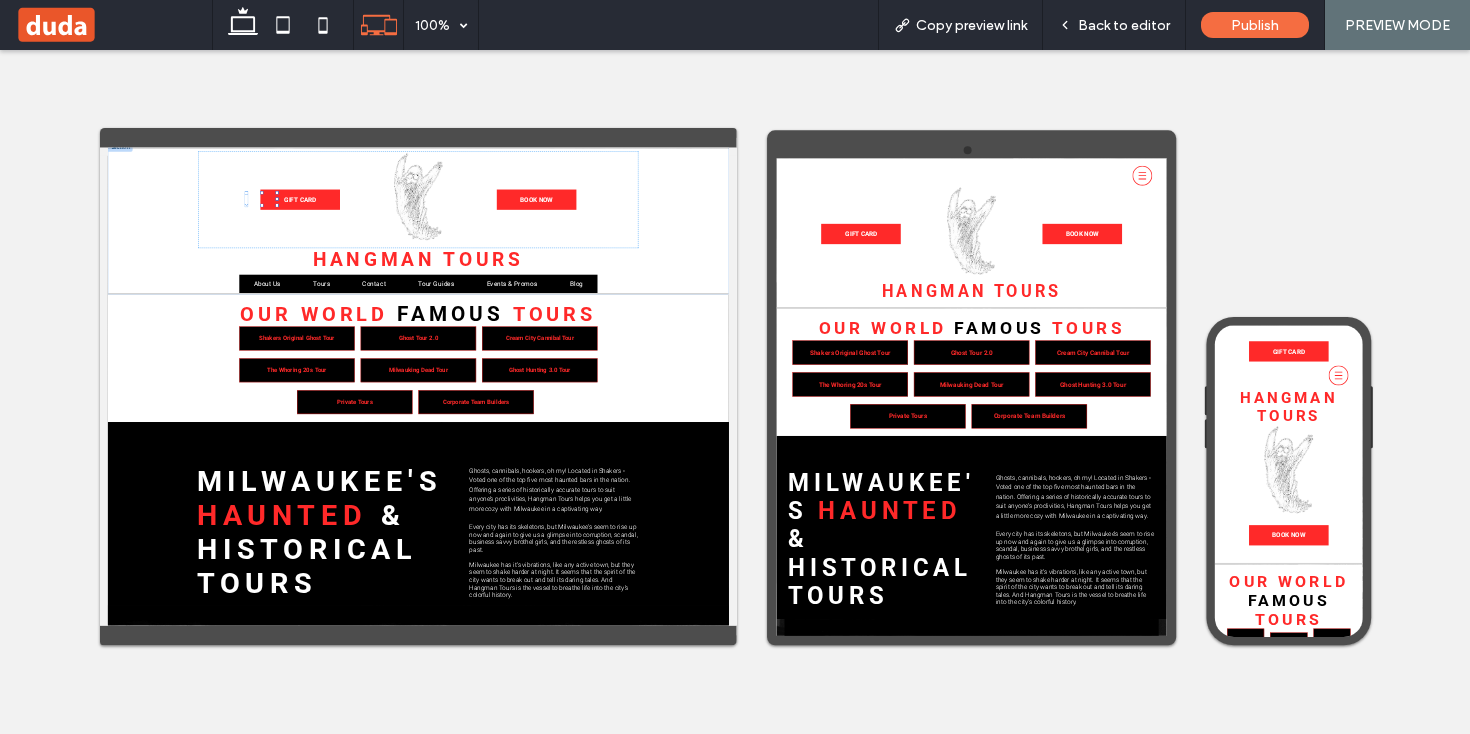 scroll, scrollTop: 0, scrollLeft: 0, axis: both 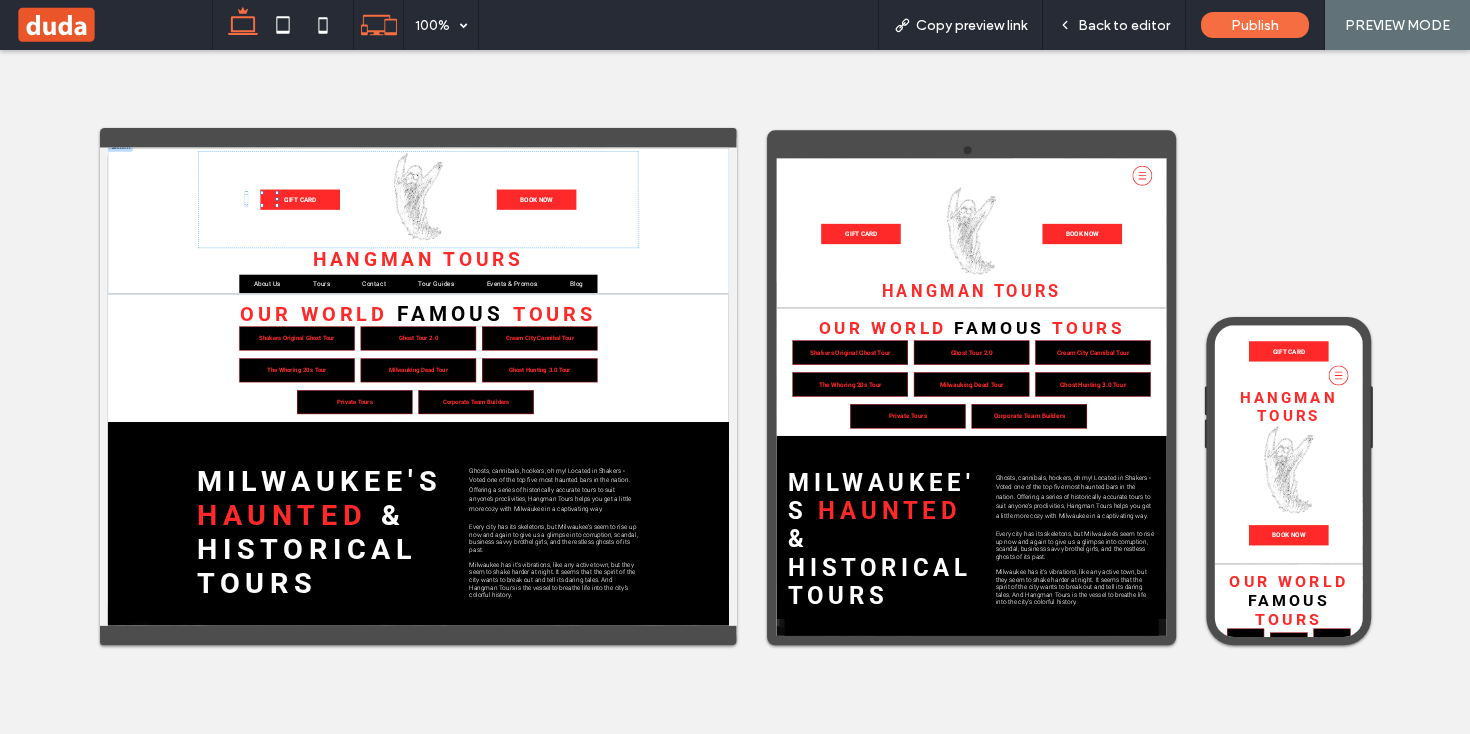 click 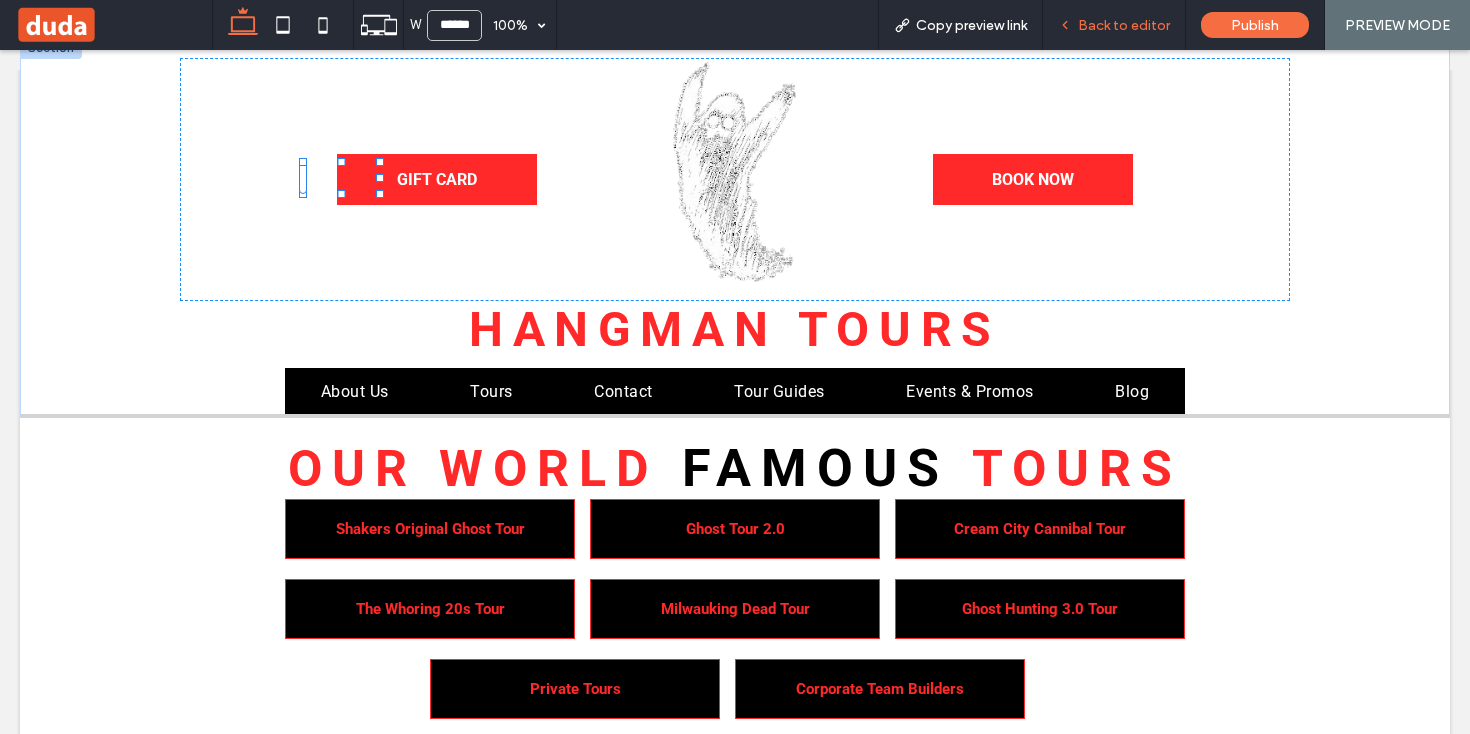 click on "Back to editor" at bounding box center [1124, 25] 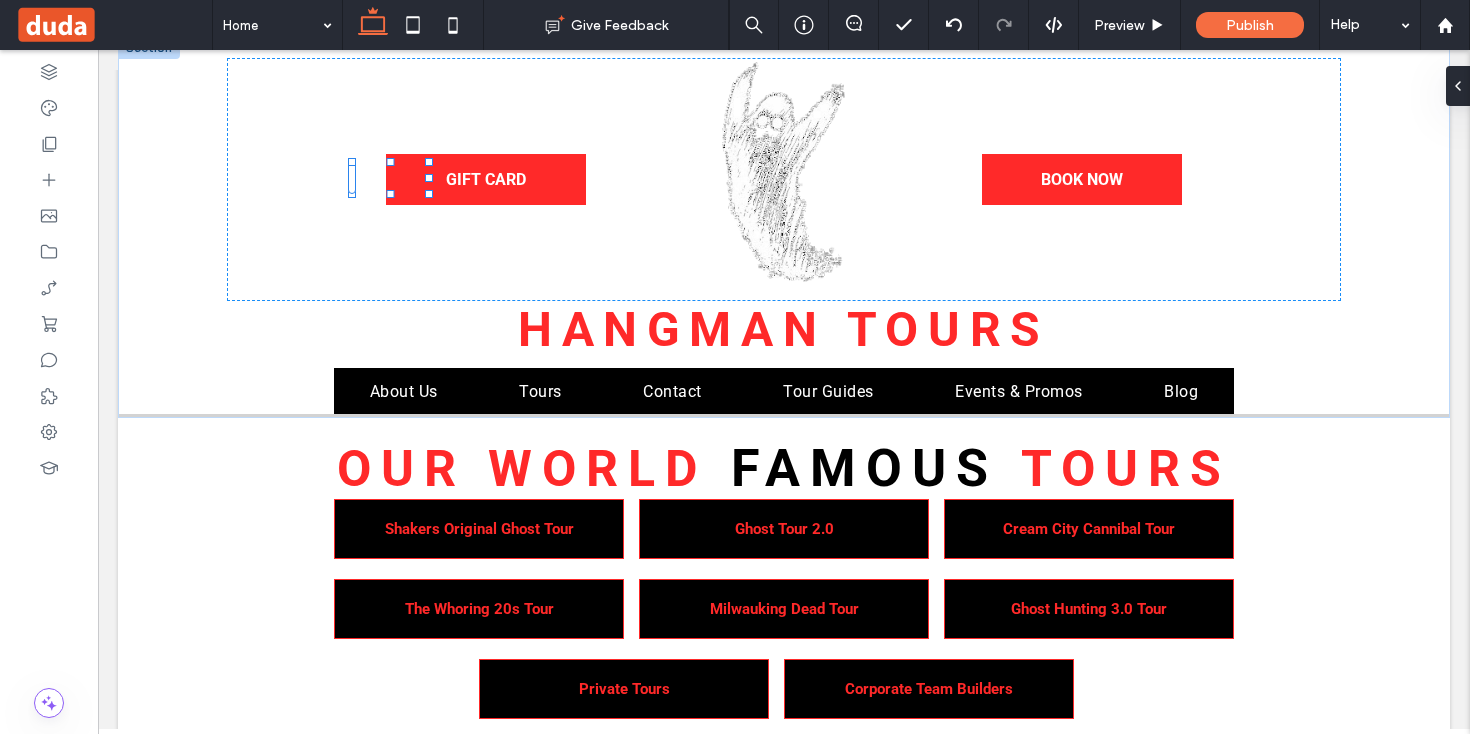 scroll, scrollTop: 0, scrollLeft: 0, axis: both 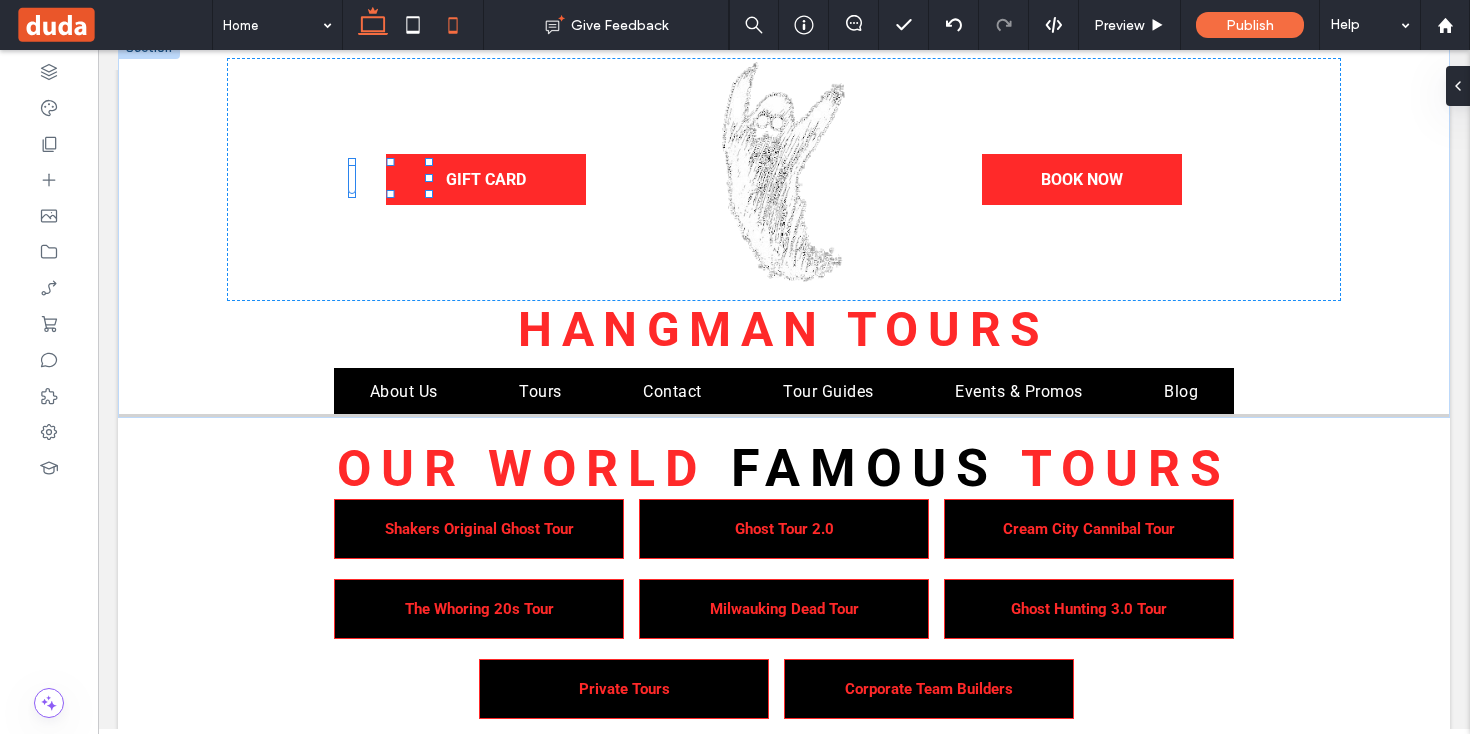 click 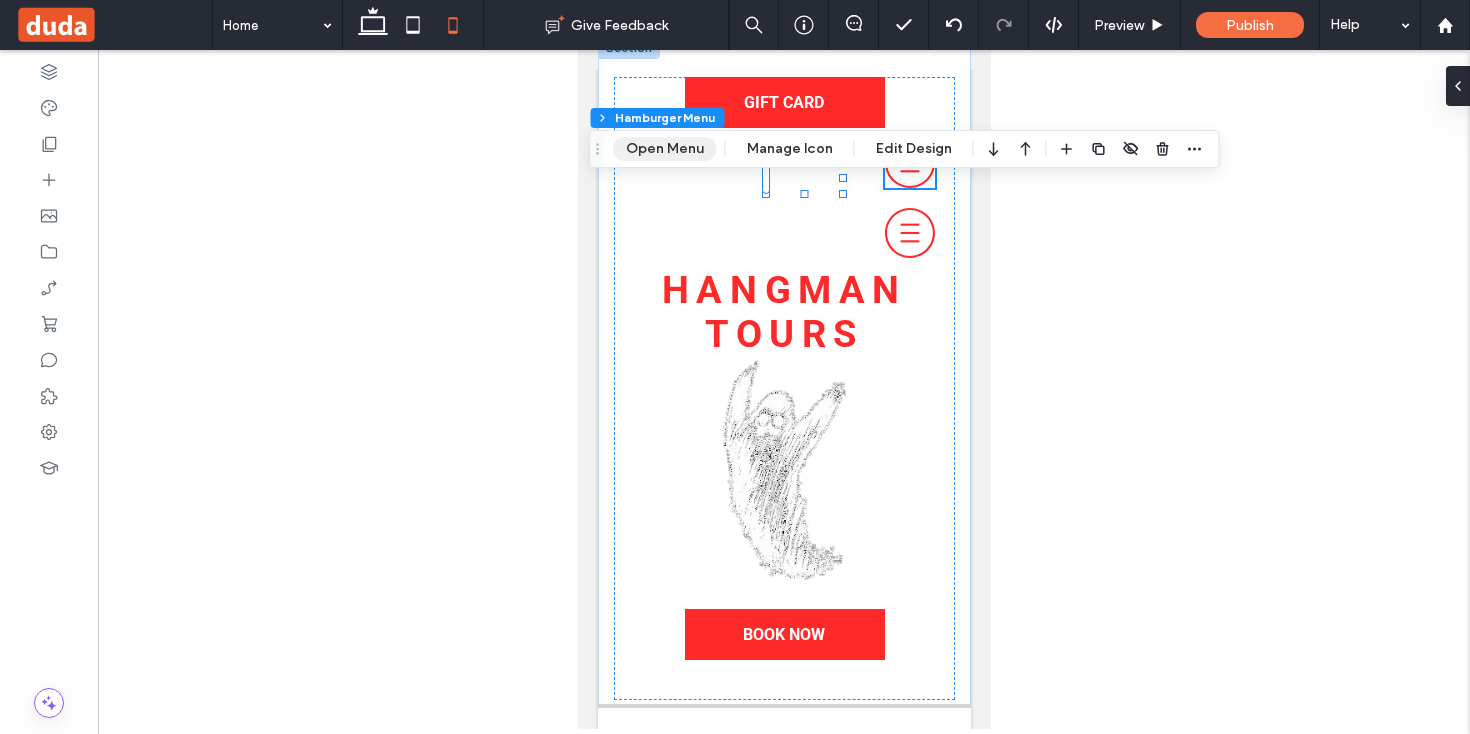 click on "Open Menu" at bounding box center (665, 149) 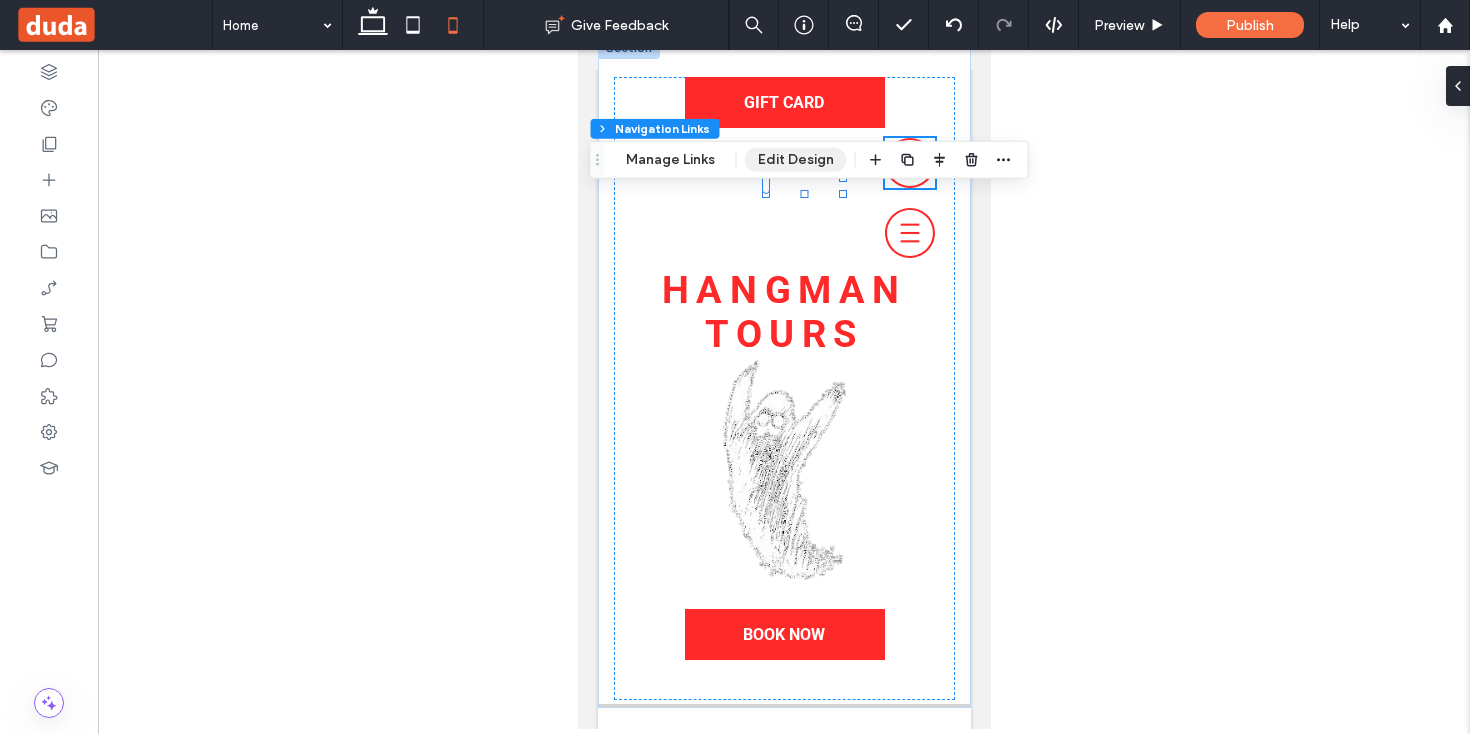 click on "Edit Design" at bounding box center [796, 160] 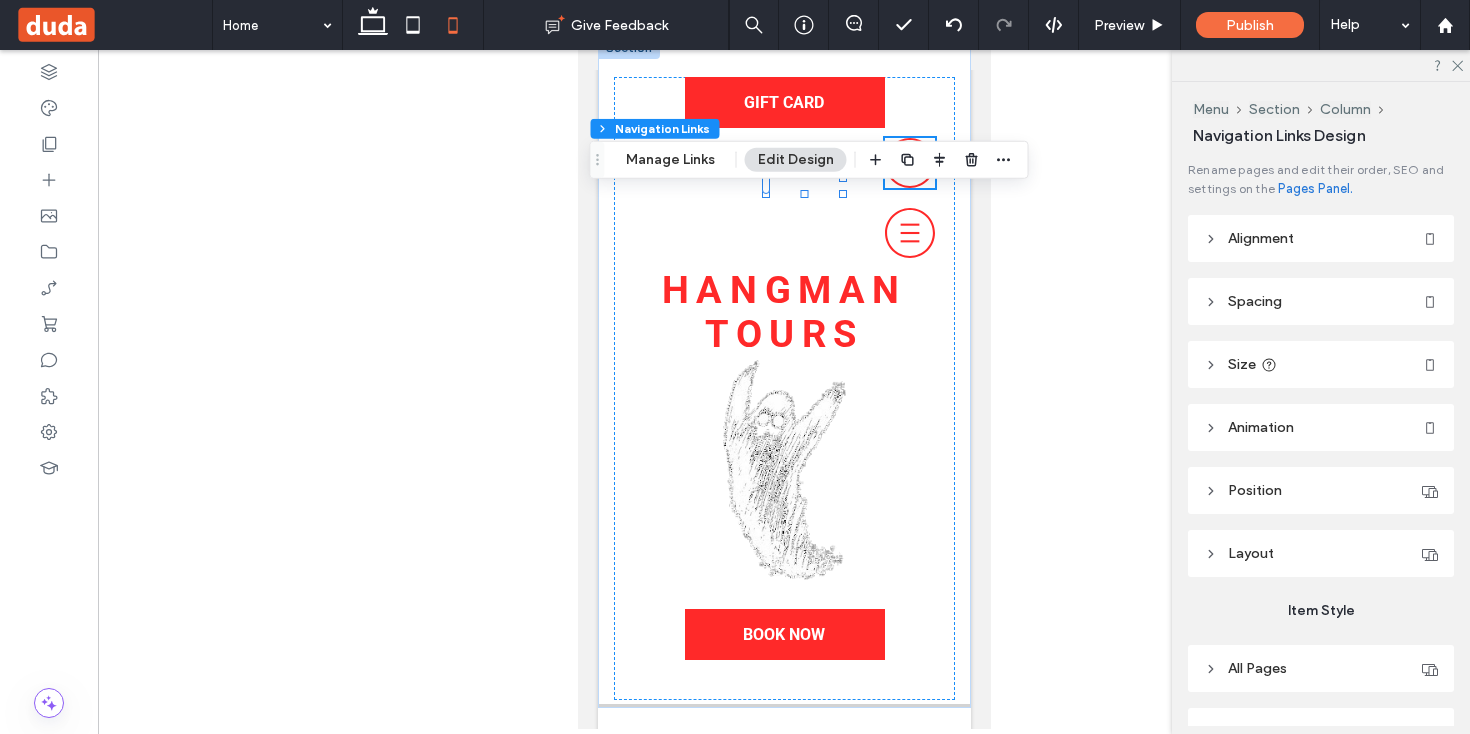 scroll, scrollTop: 110, scrollLeft: 0, axis: vertical 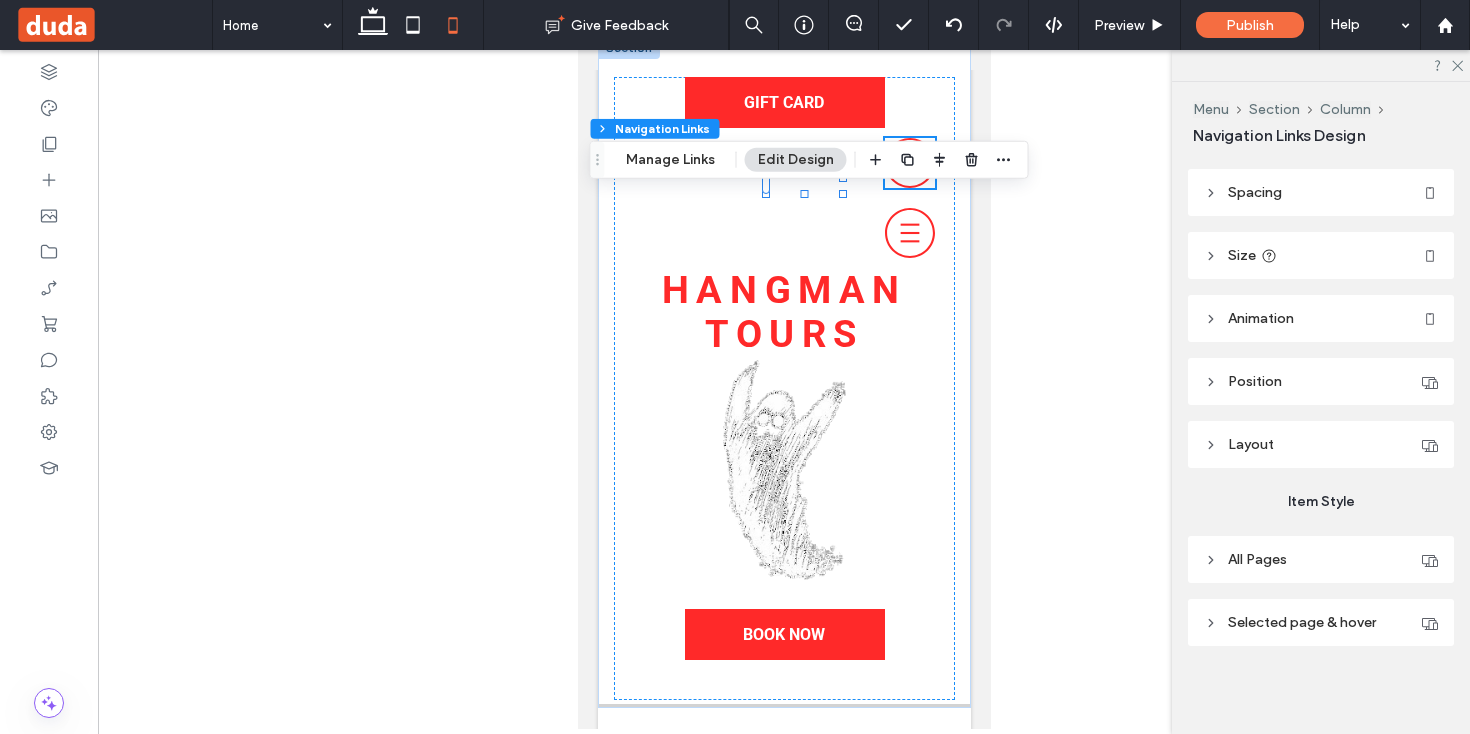 click on "All Pages" at bounding box center (1257, 559) 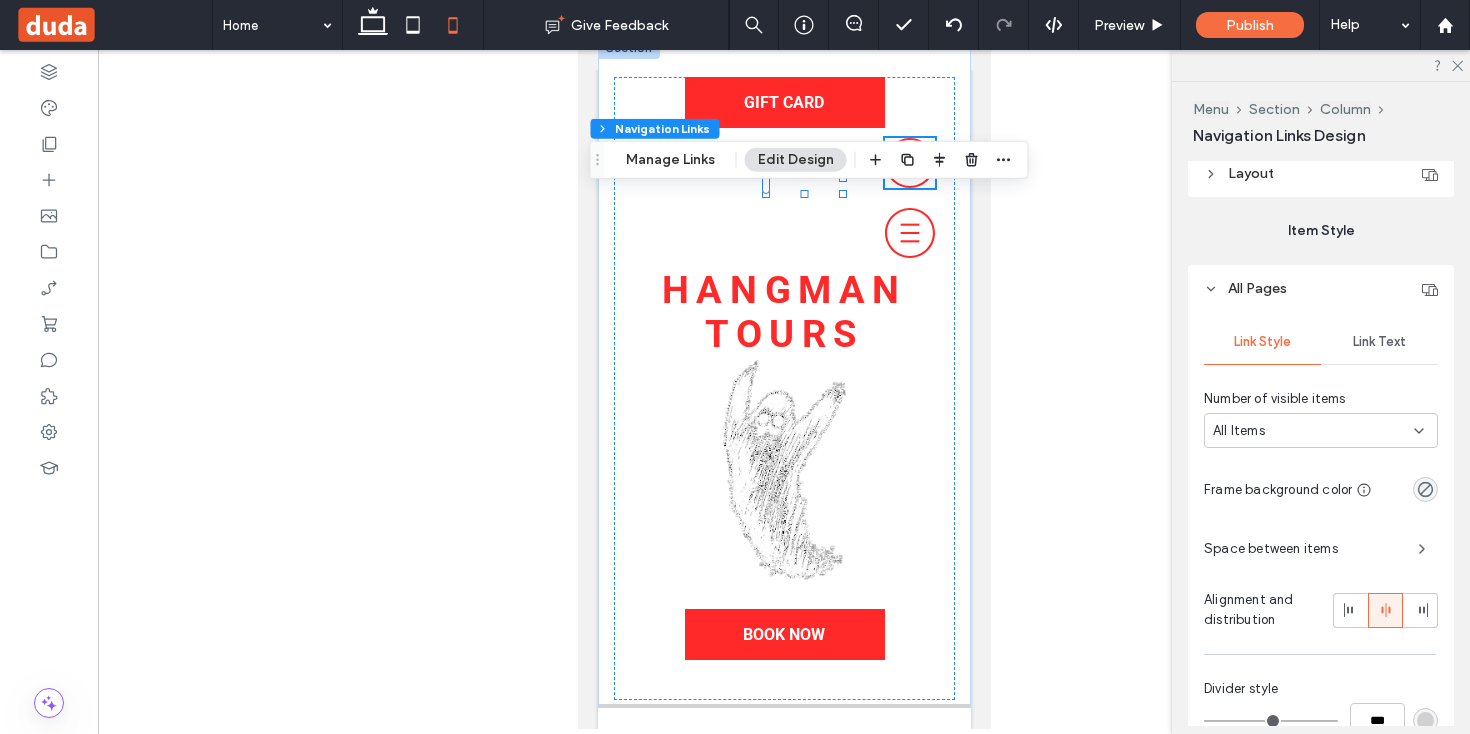 scroll, scrollTop: 408, scrollLeft: 0, axis: vertical 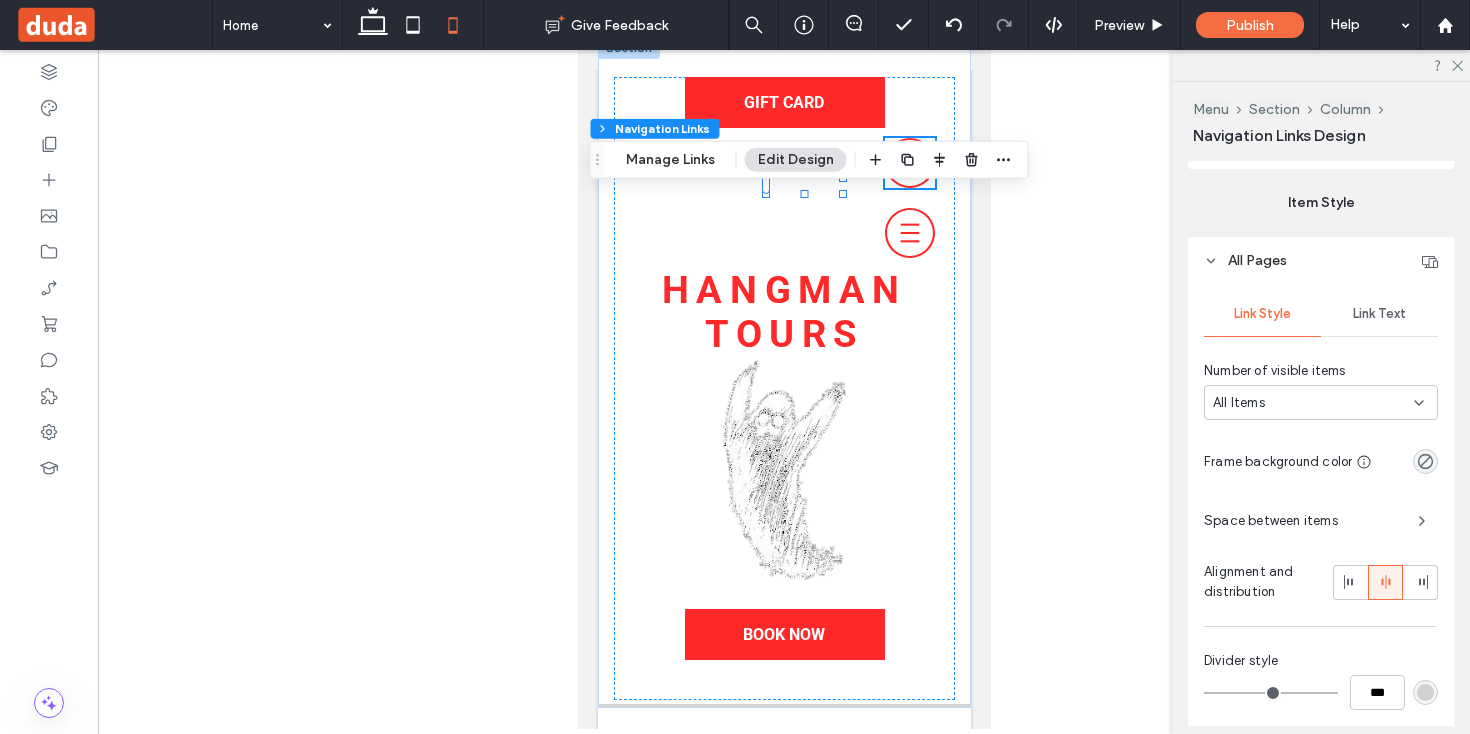 click on "Link Text" at bounding box center [1379, 314] 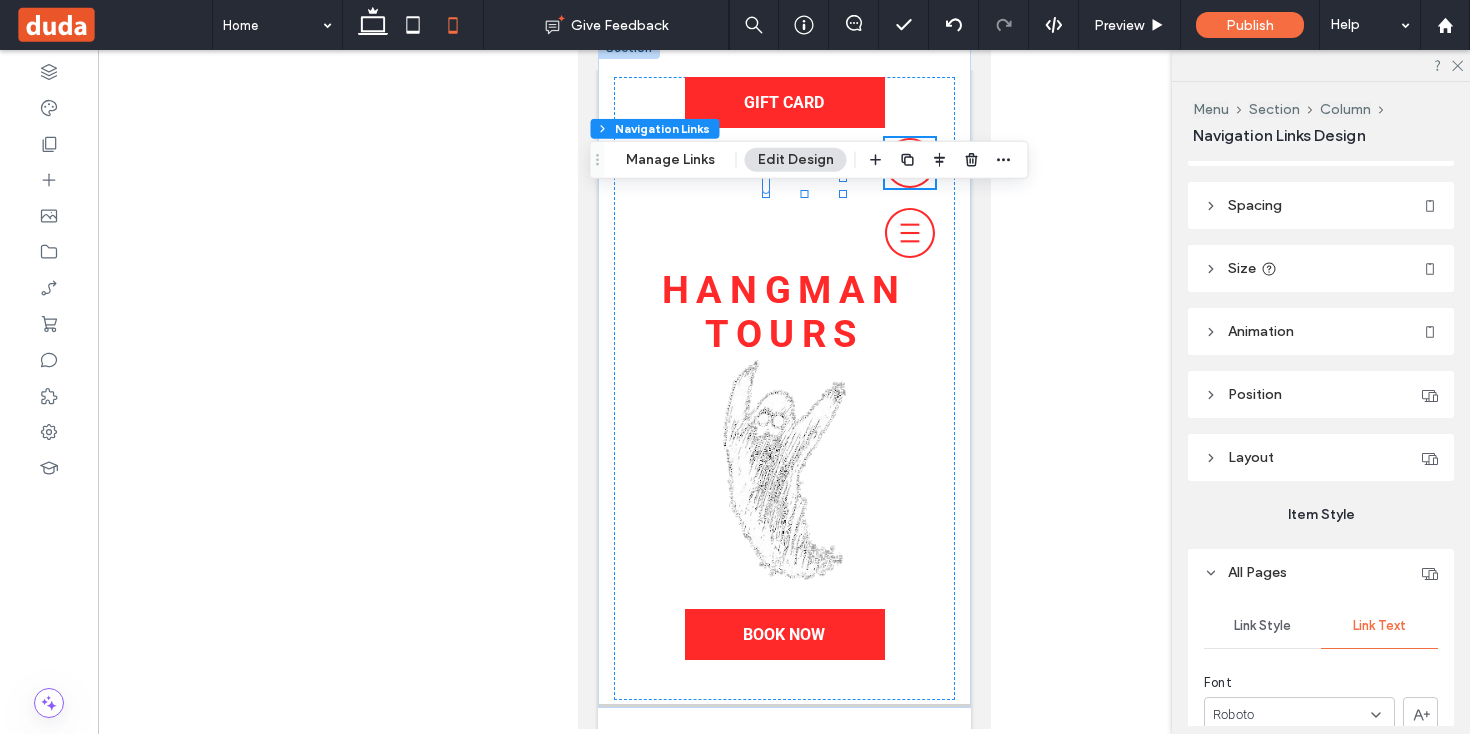 scroll, scrollTop: 0, scrollLeft: 0, axis: both 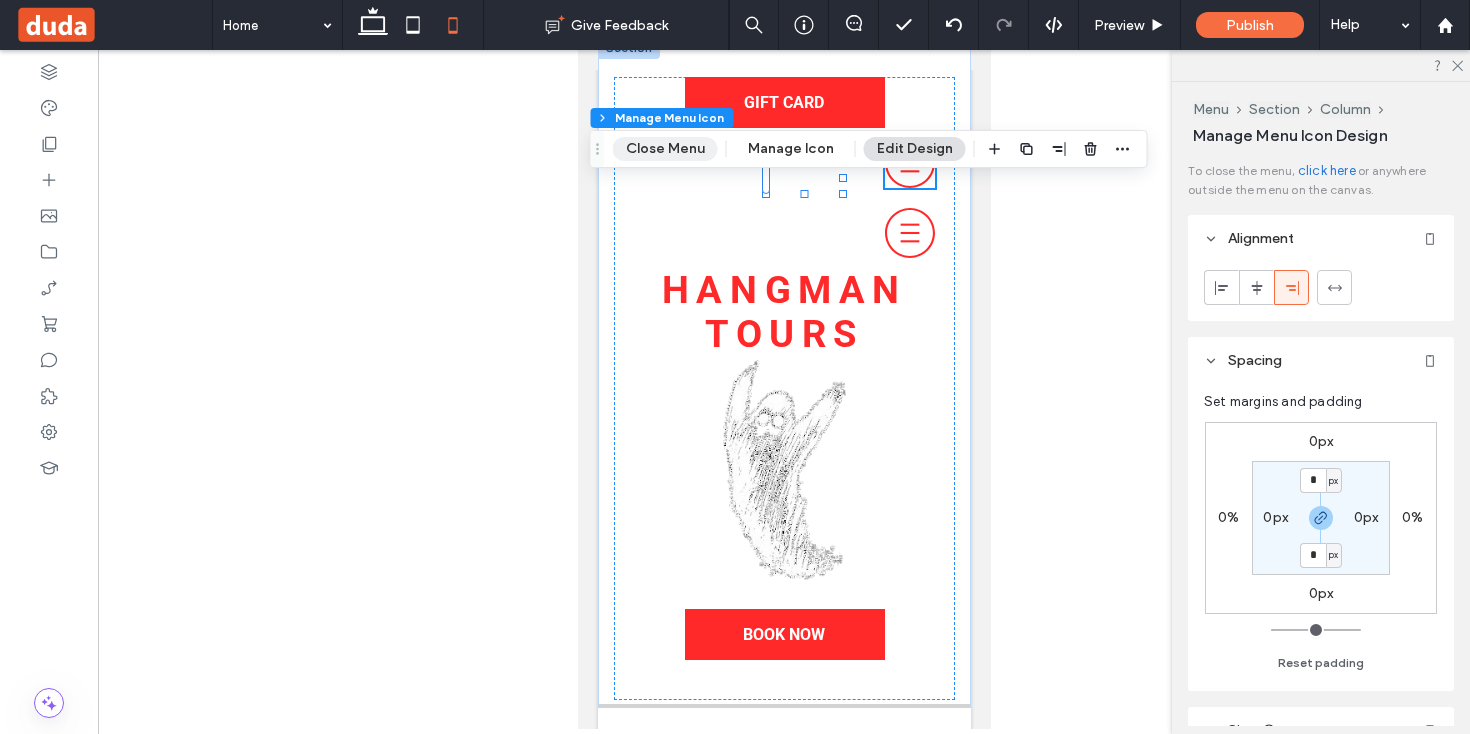 click on "Close Menu" at bounding box center (665, 149) 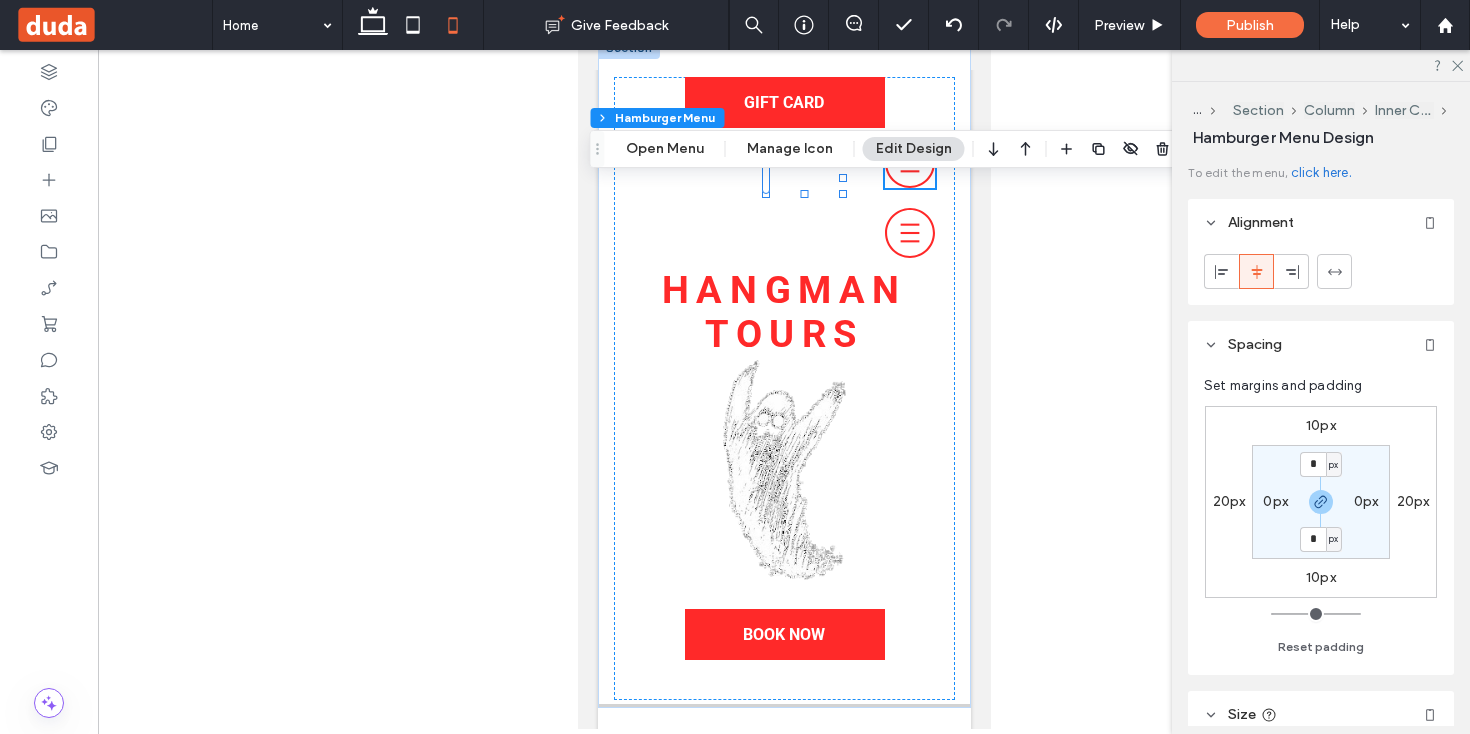 click on "10px" at bounding box center (1321, 425) 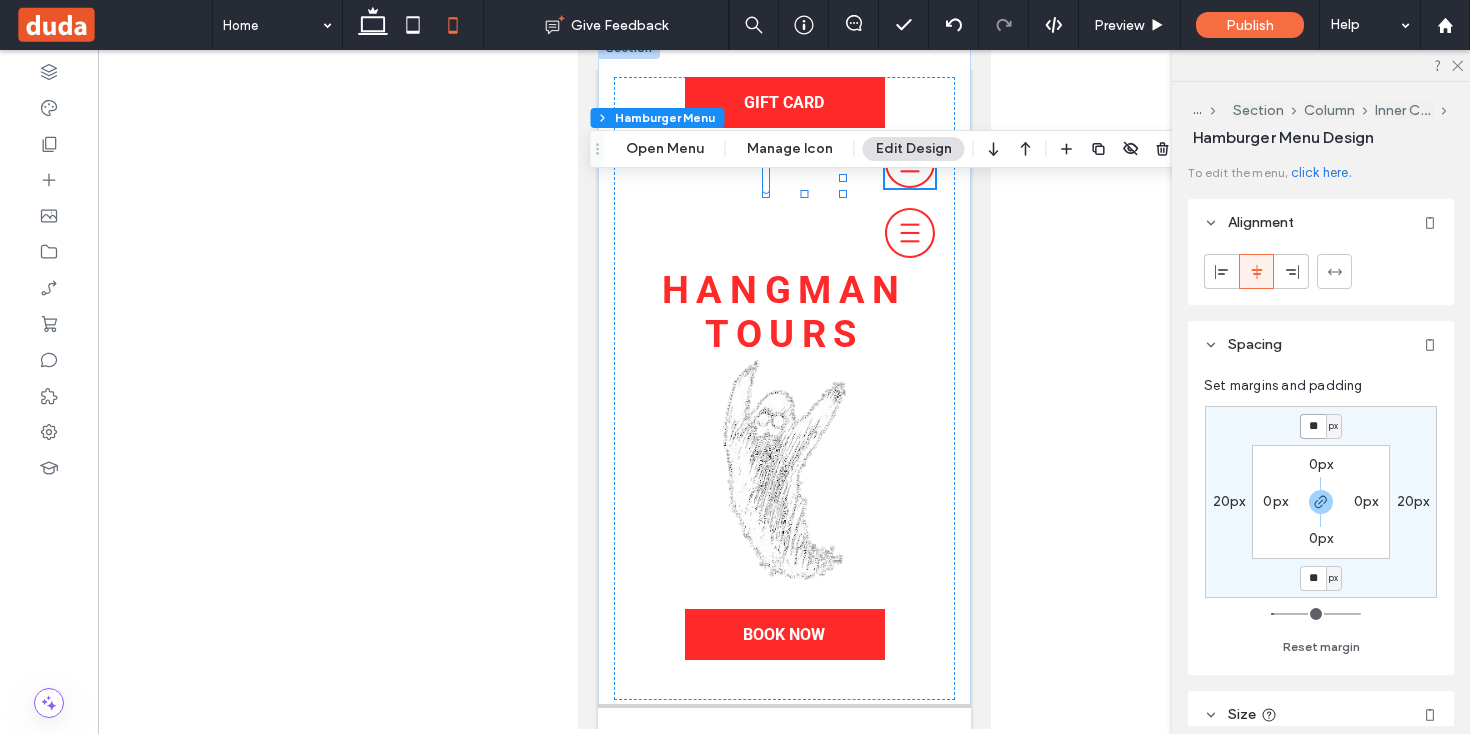 click on "**" at bounding box center [1313, 426] 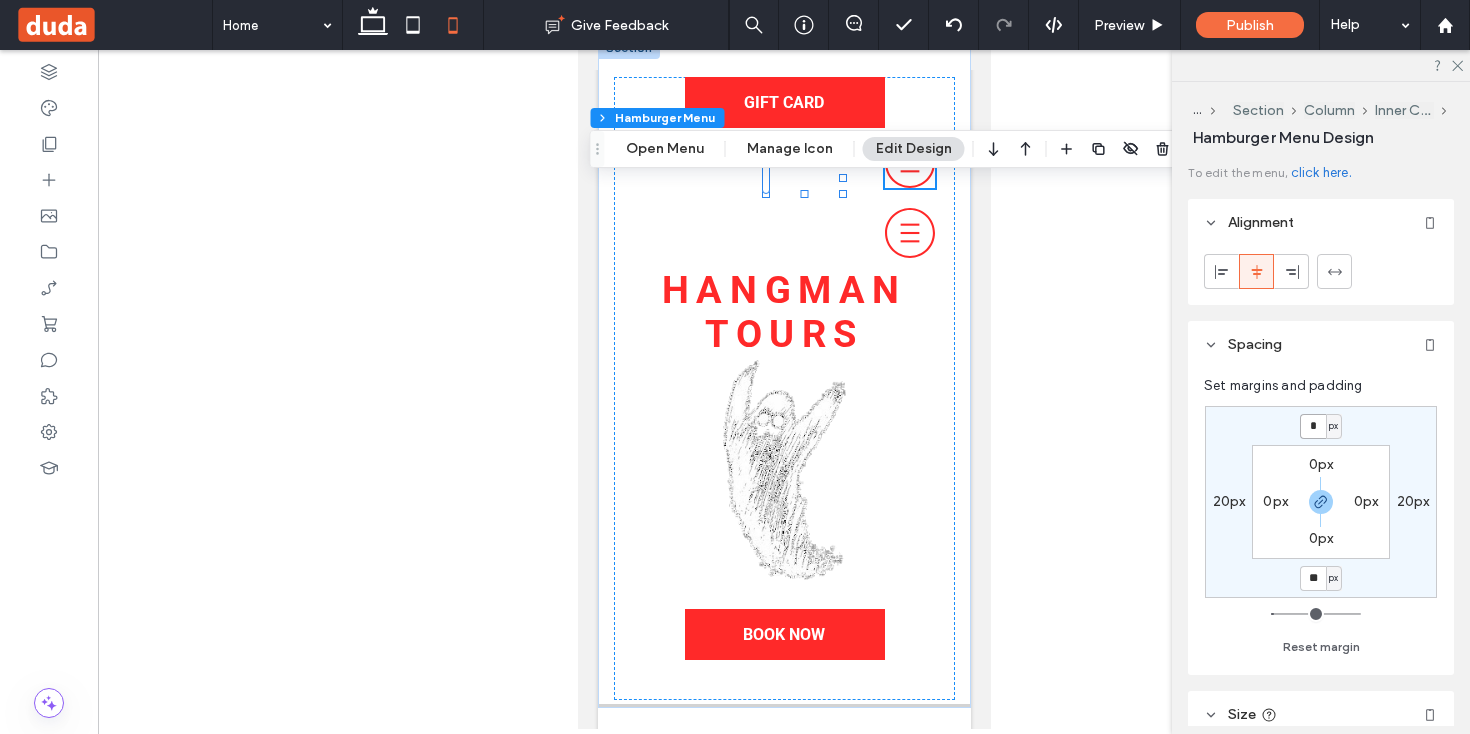 type on "**" 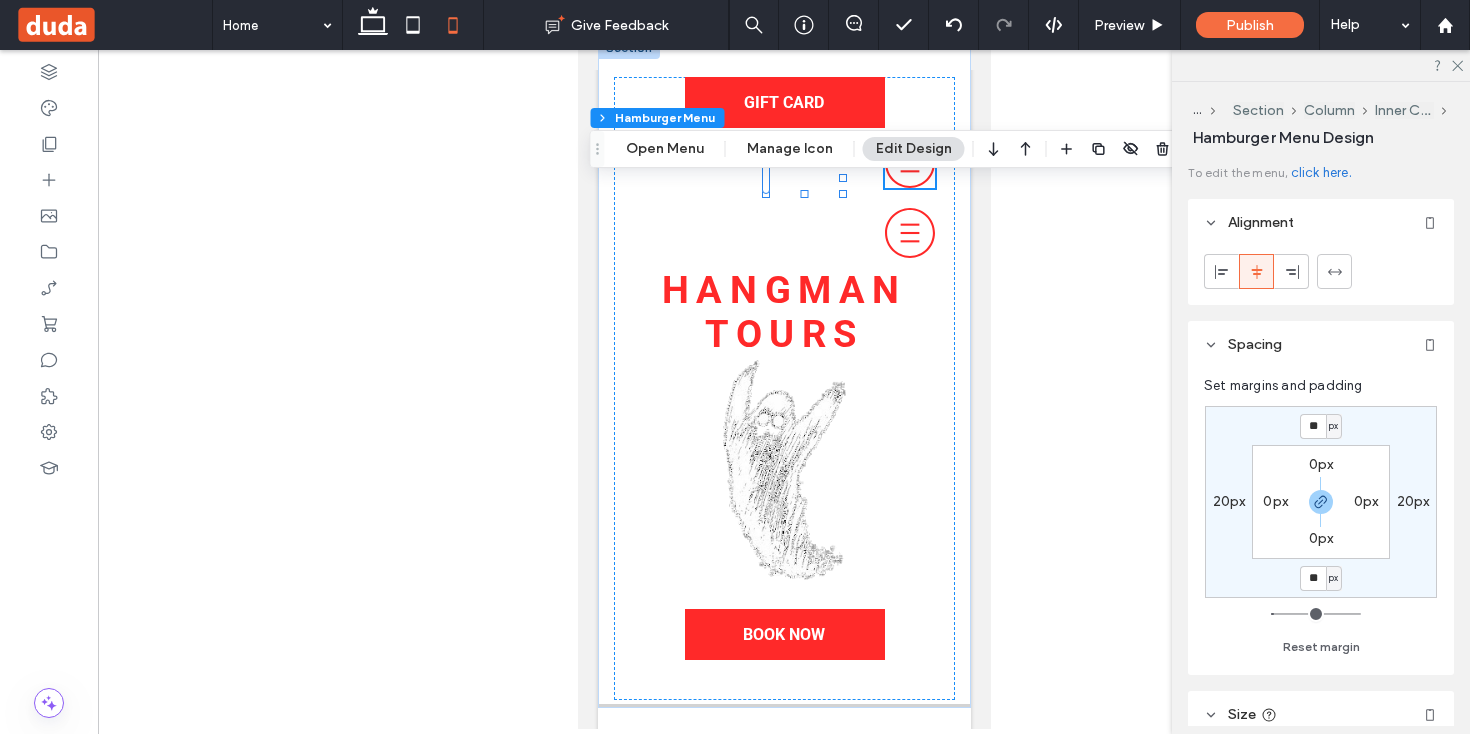 type on "**" 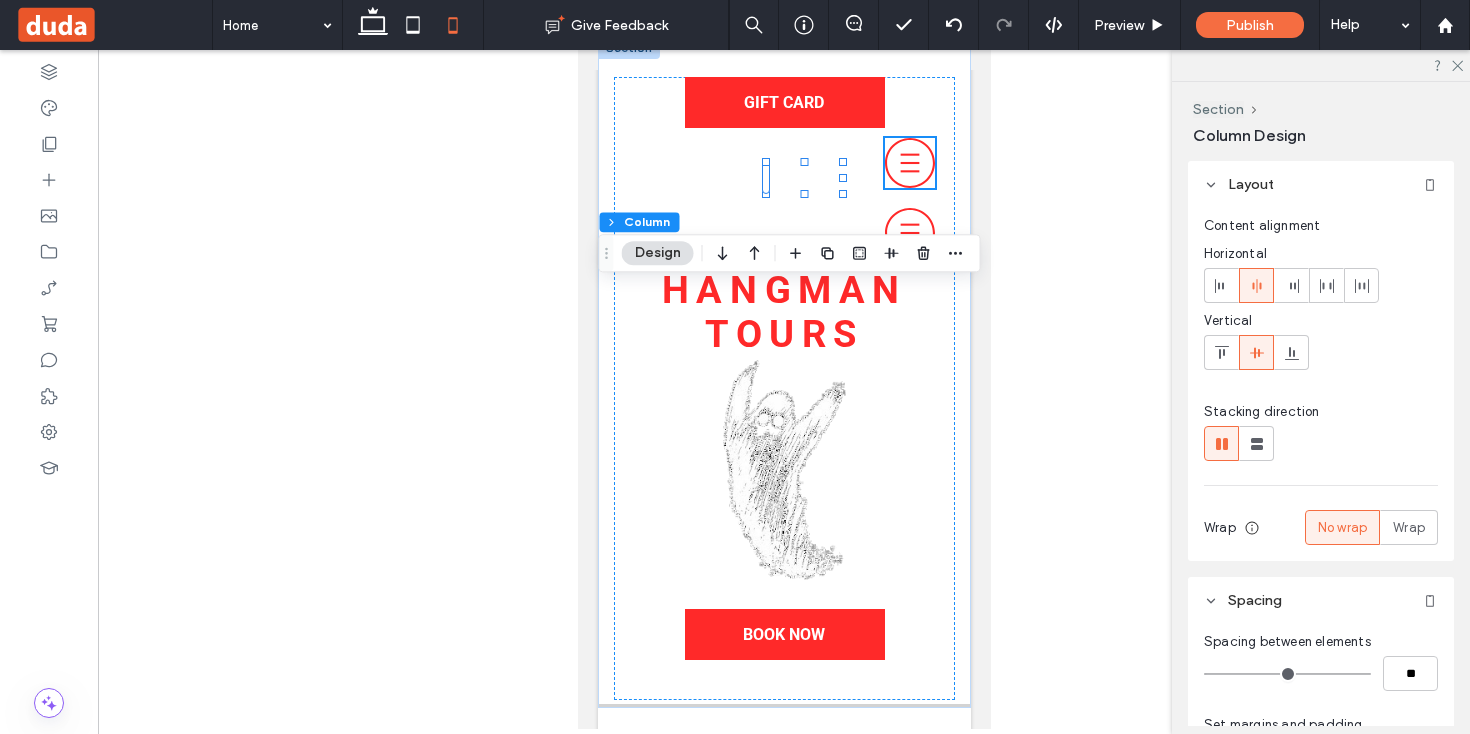 click at bounding box center (784, 389) 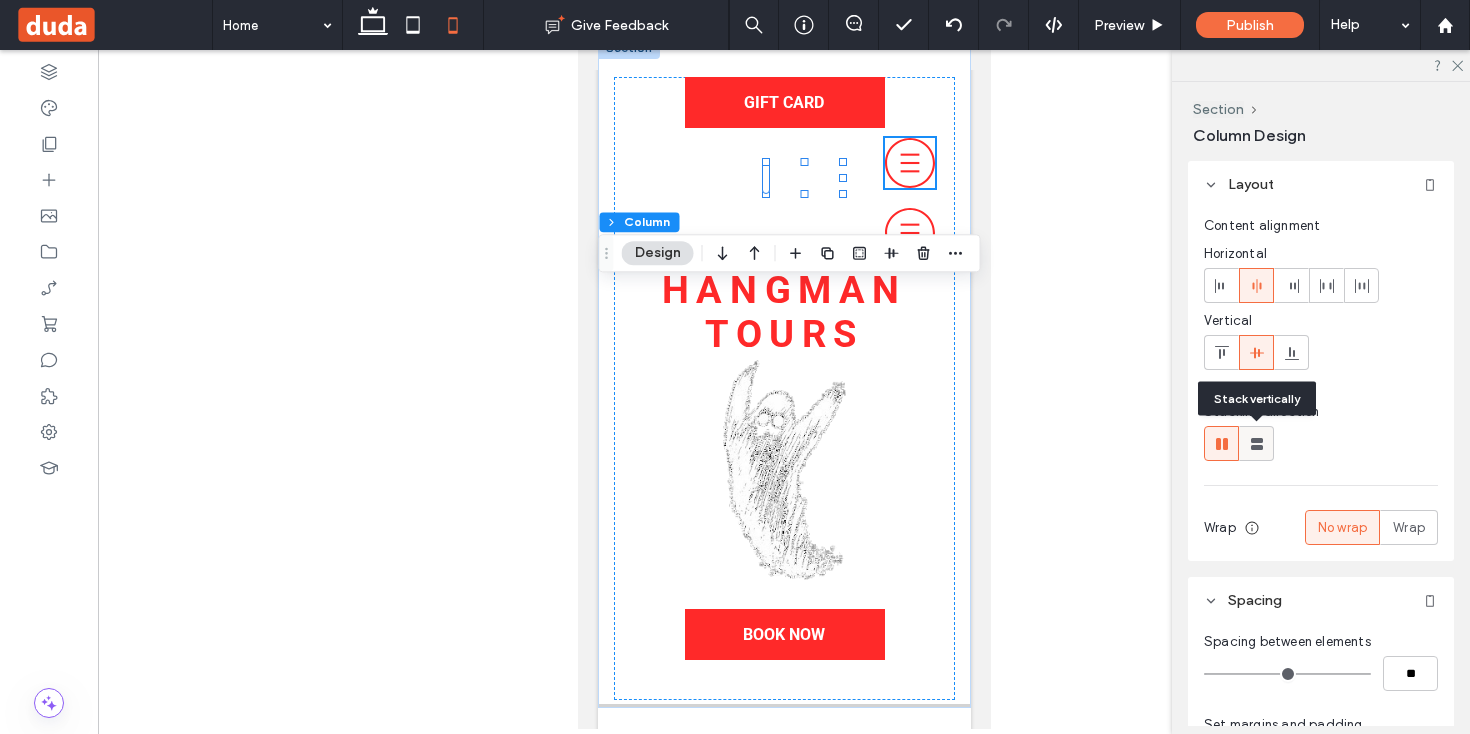 click 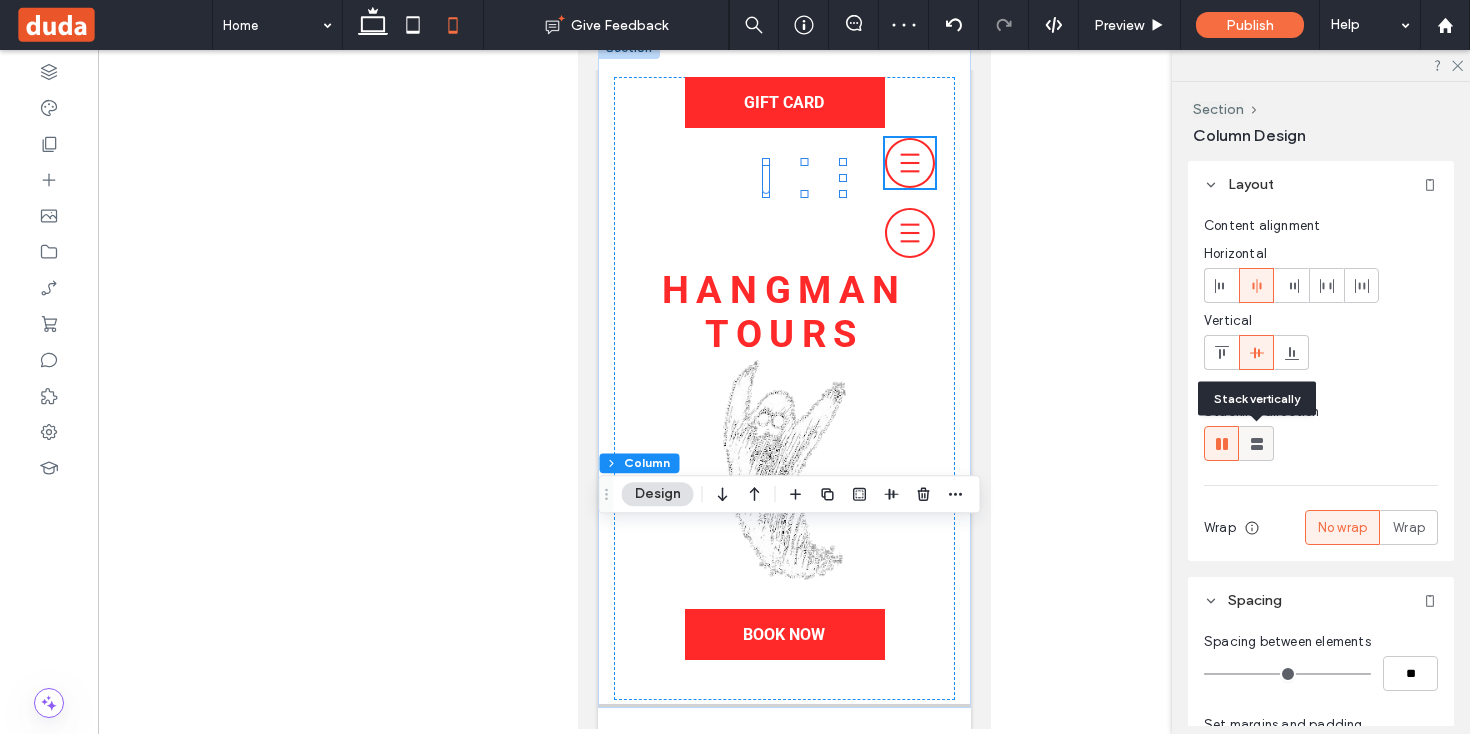 click 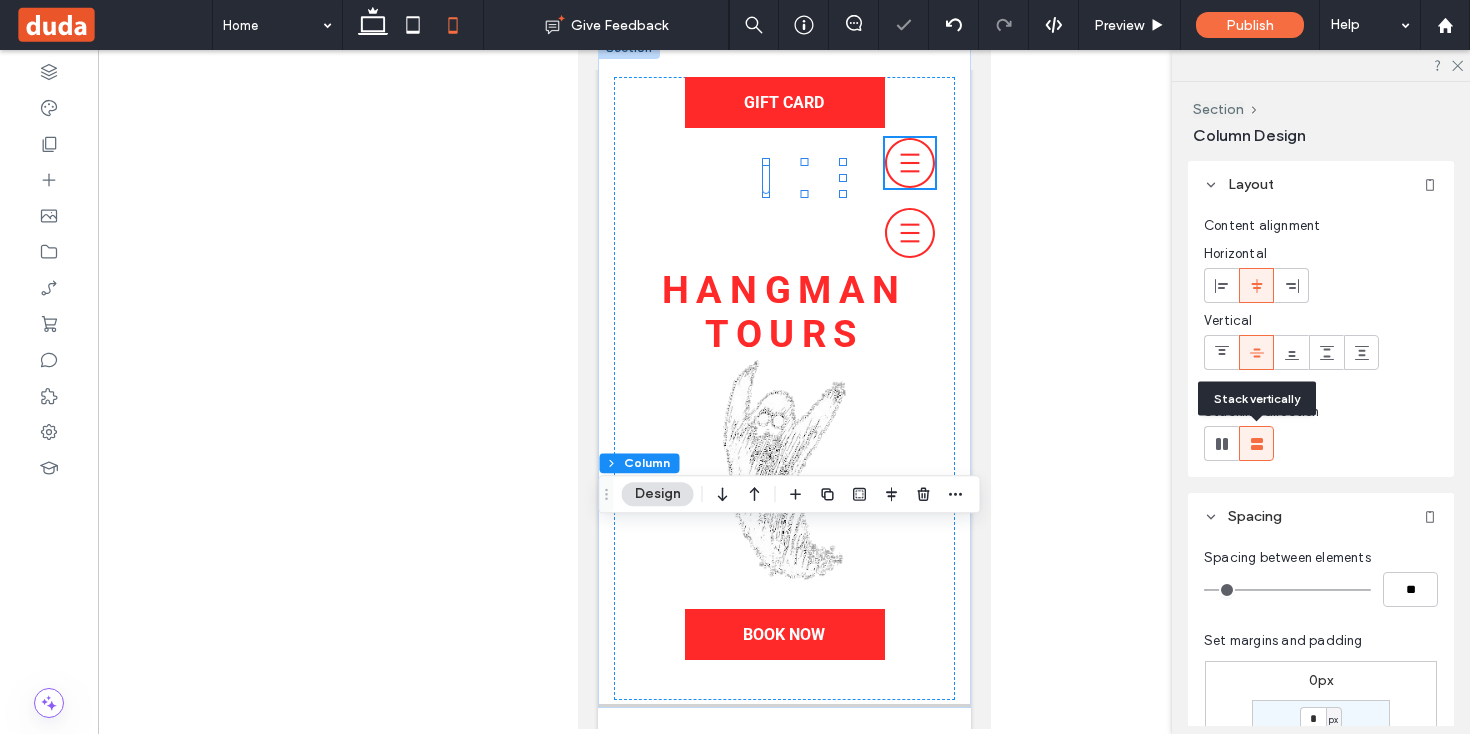 type on "**" 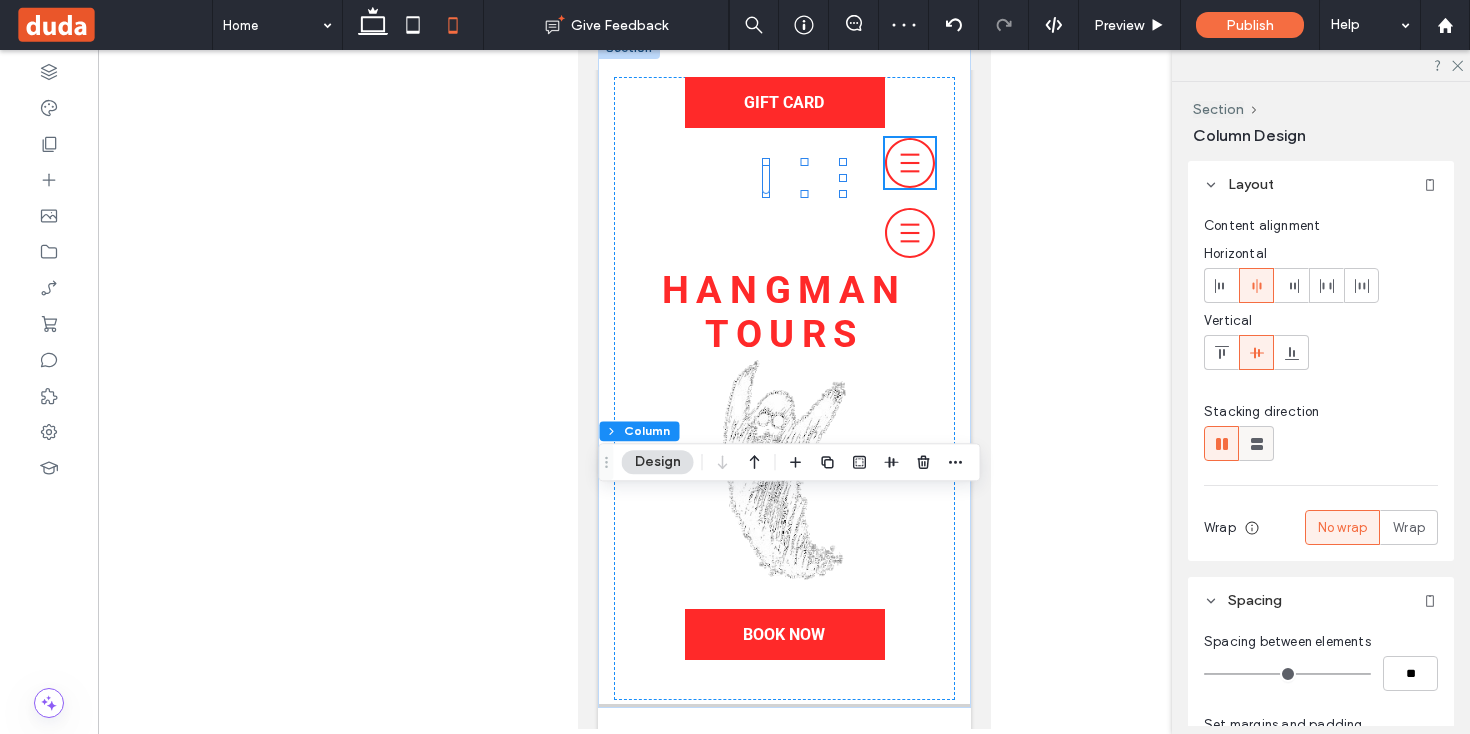 click 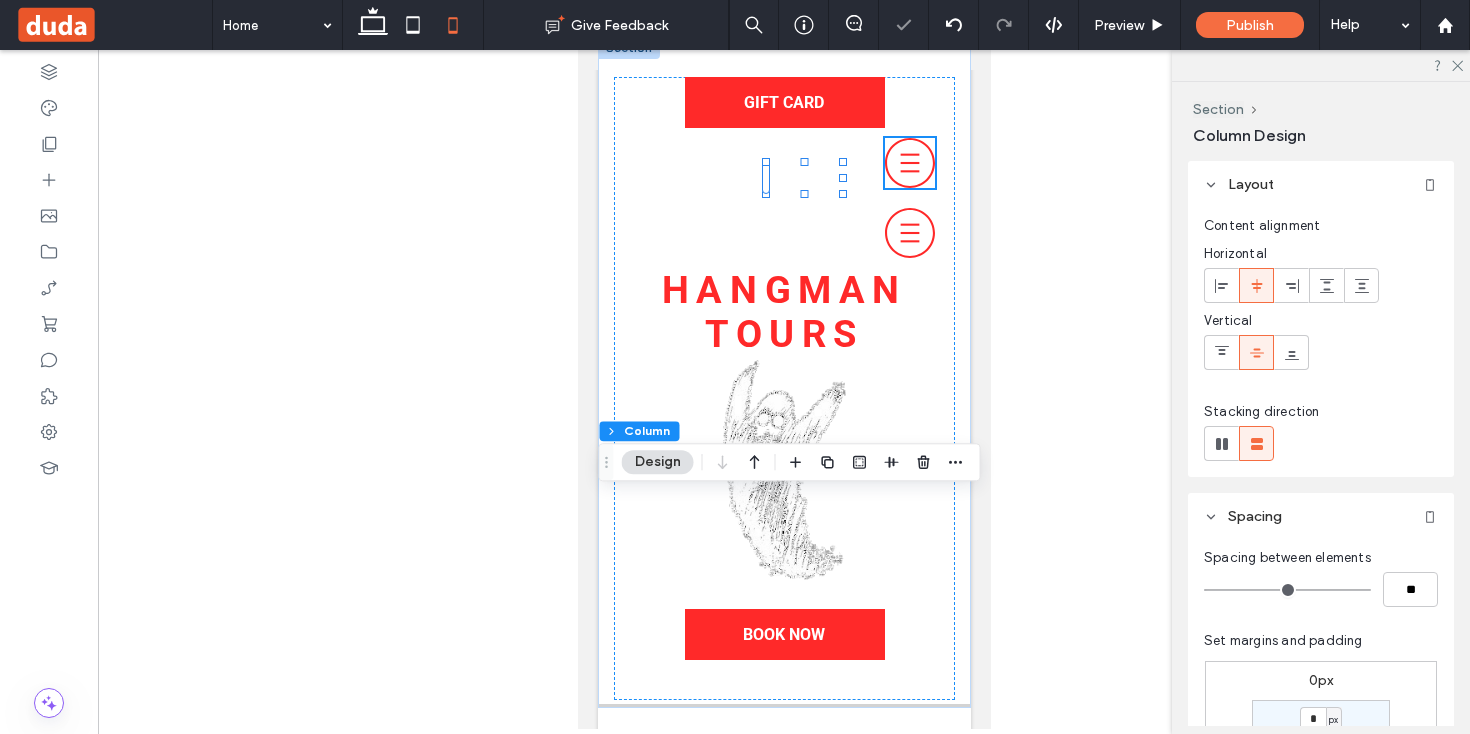 type on "**" 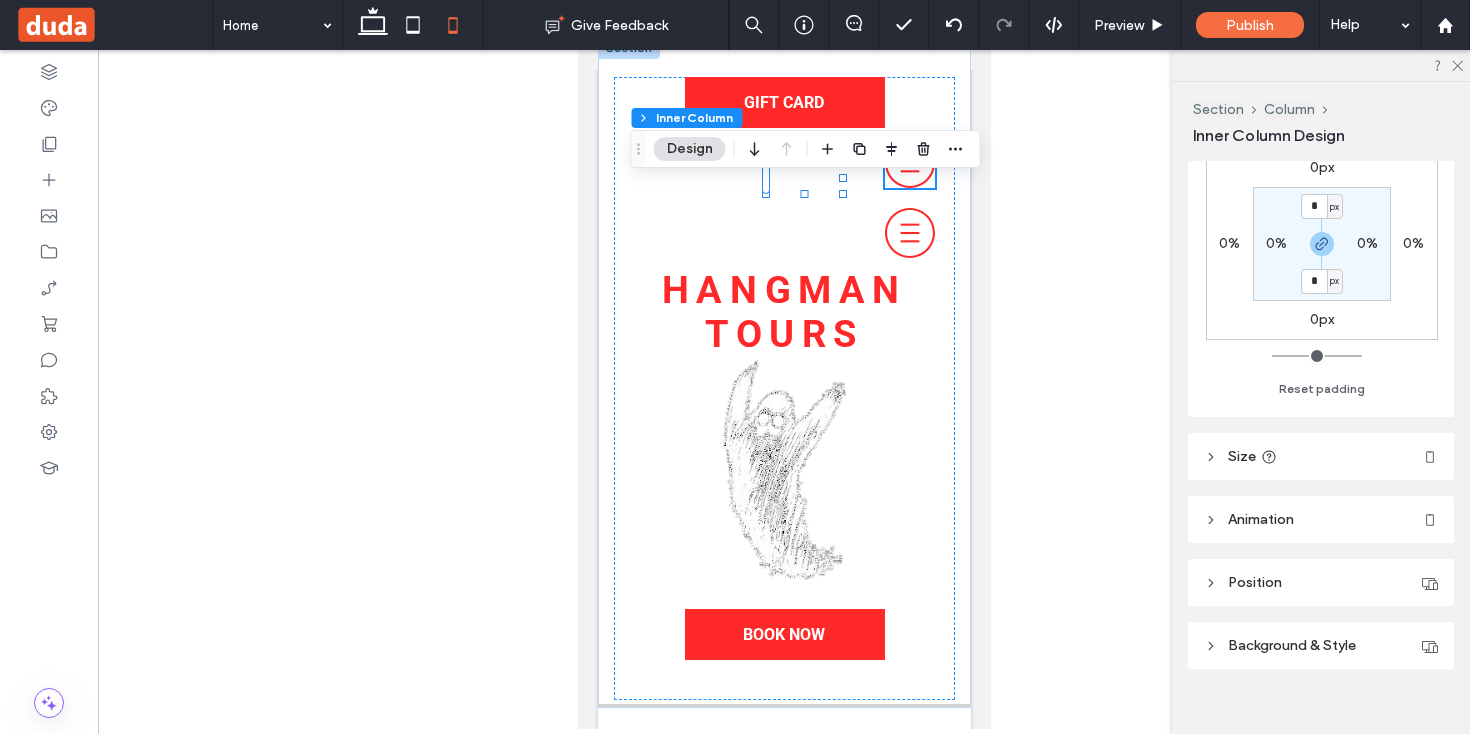 scroll, scrollTop: 599, scrollLeft: 0, axis: vertical 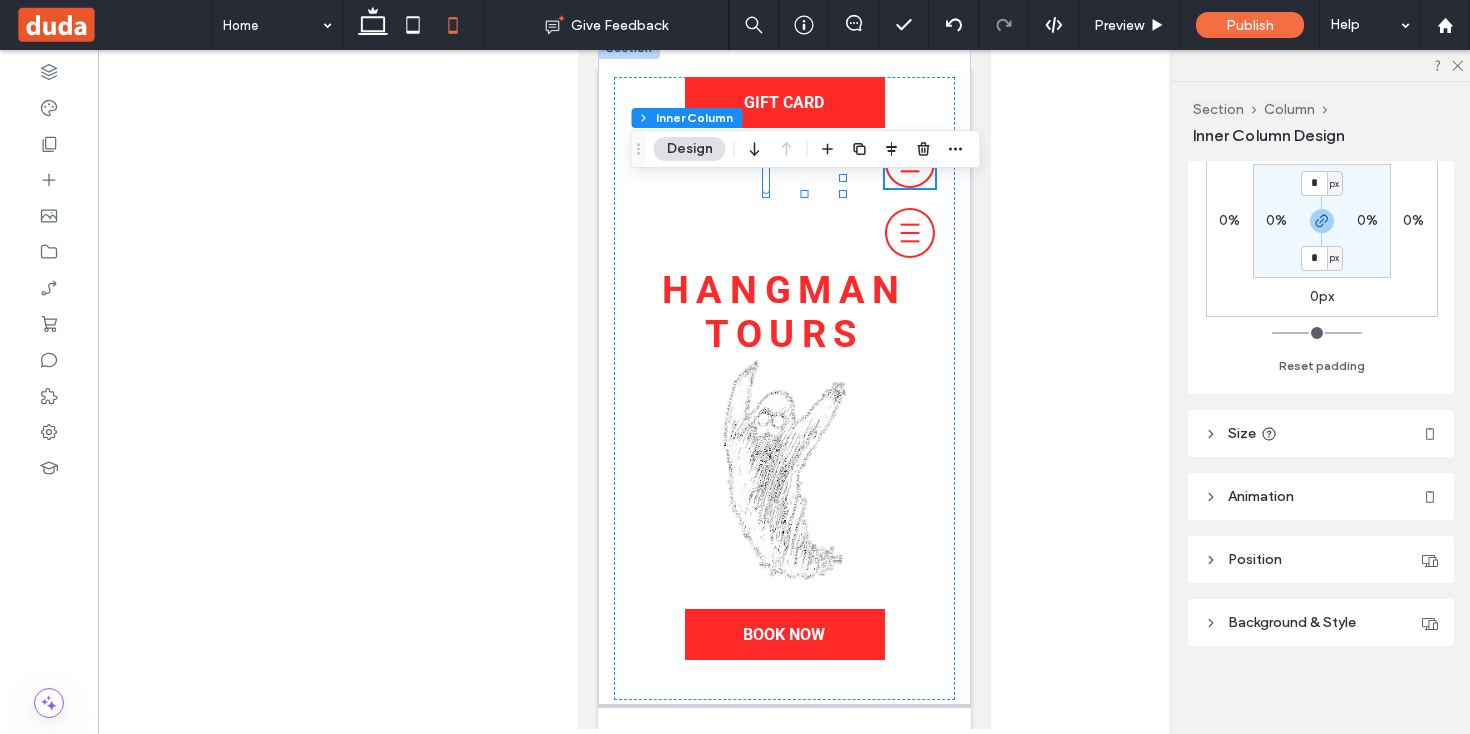 click on "Size" at bounding box center (1321, 433) 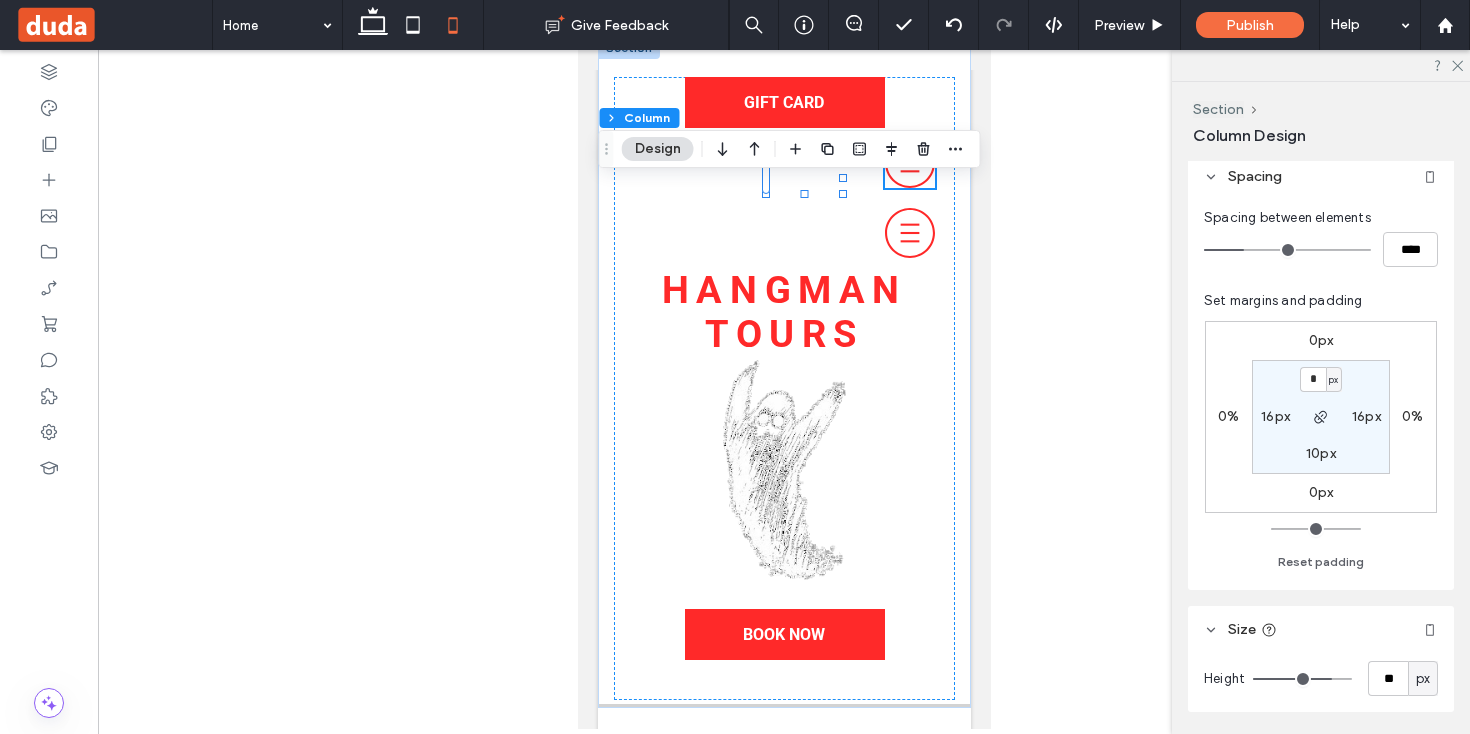 scroll, scrollTop: 343, scrollLeft: 0, axis: vertical 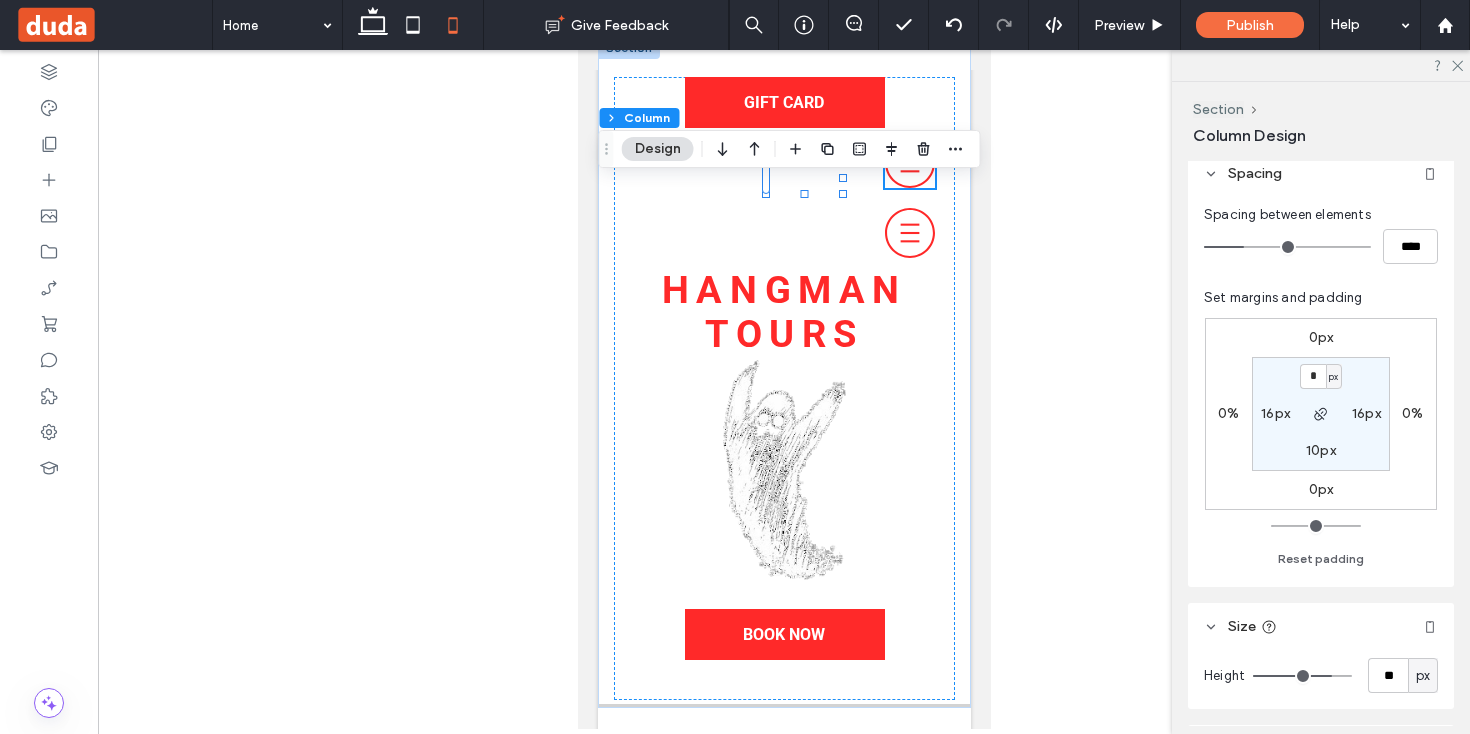 click on "16px" at bounding box center [1275, 413] 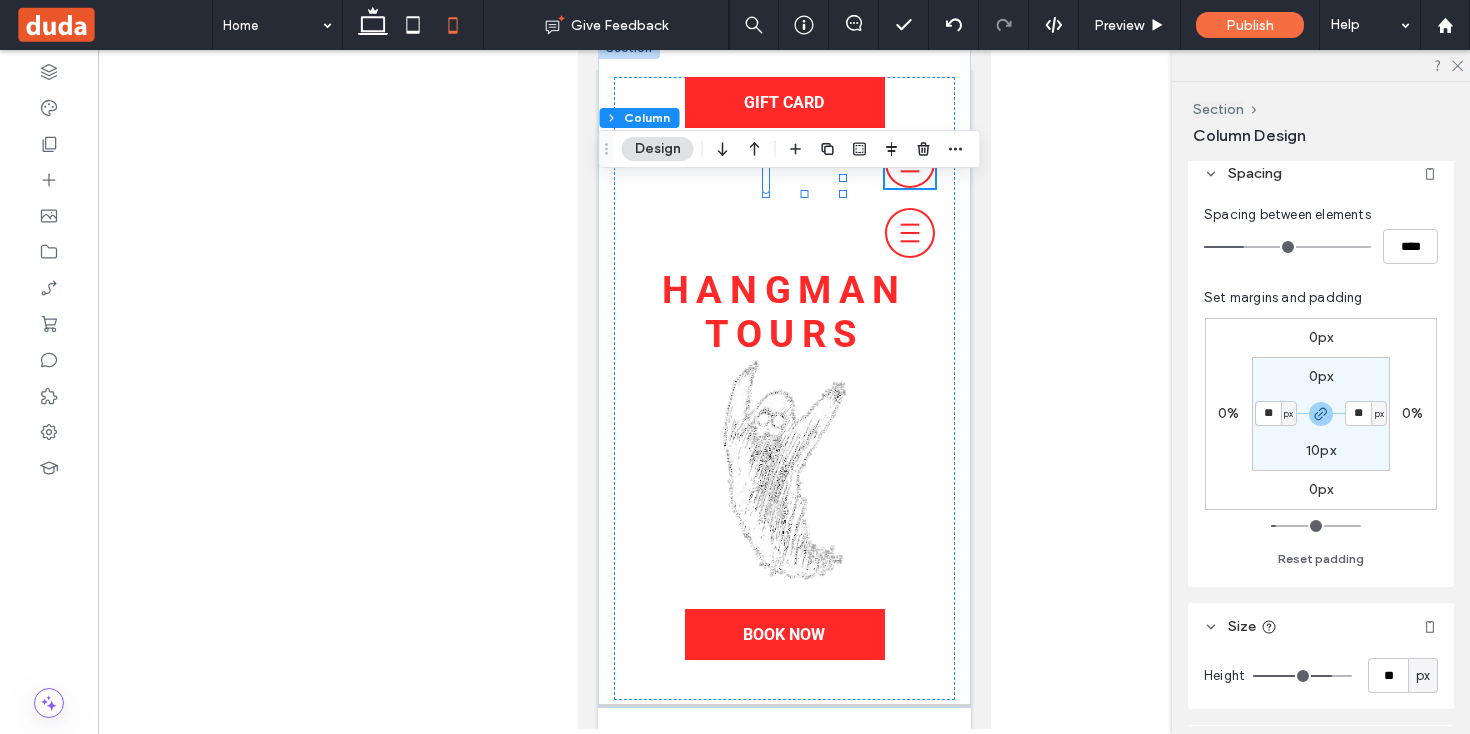 type on "*" 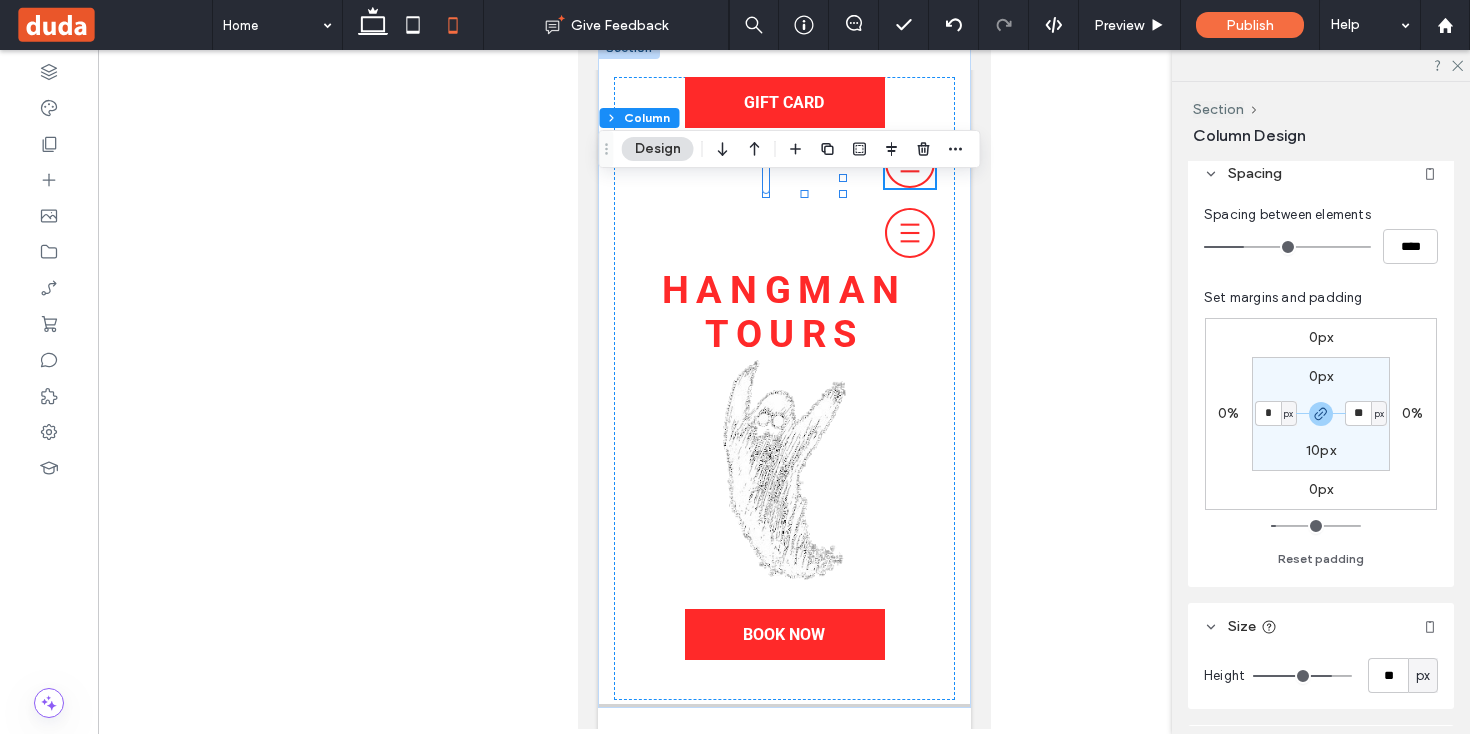 type on "*" 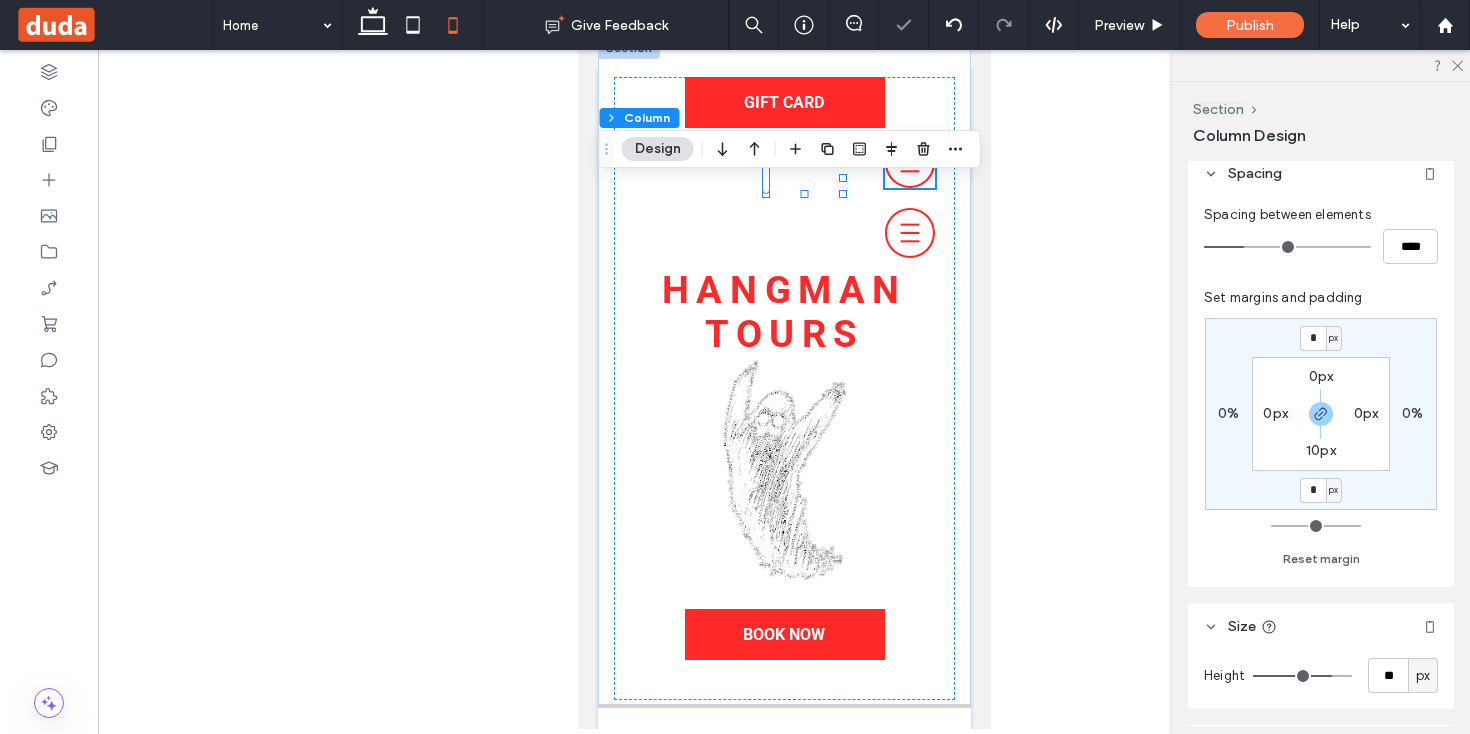 click on "10px" at bounding box center [1321, 451] 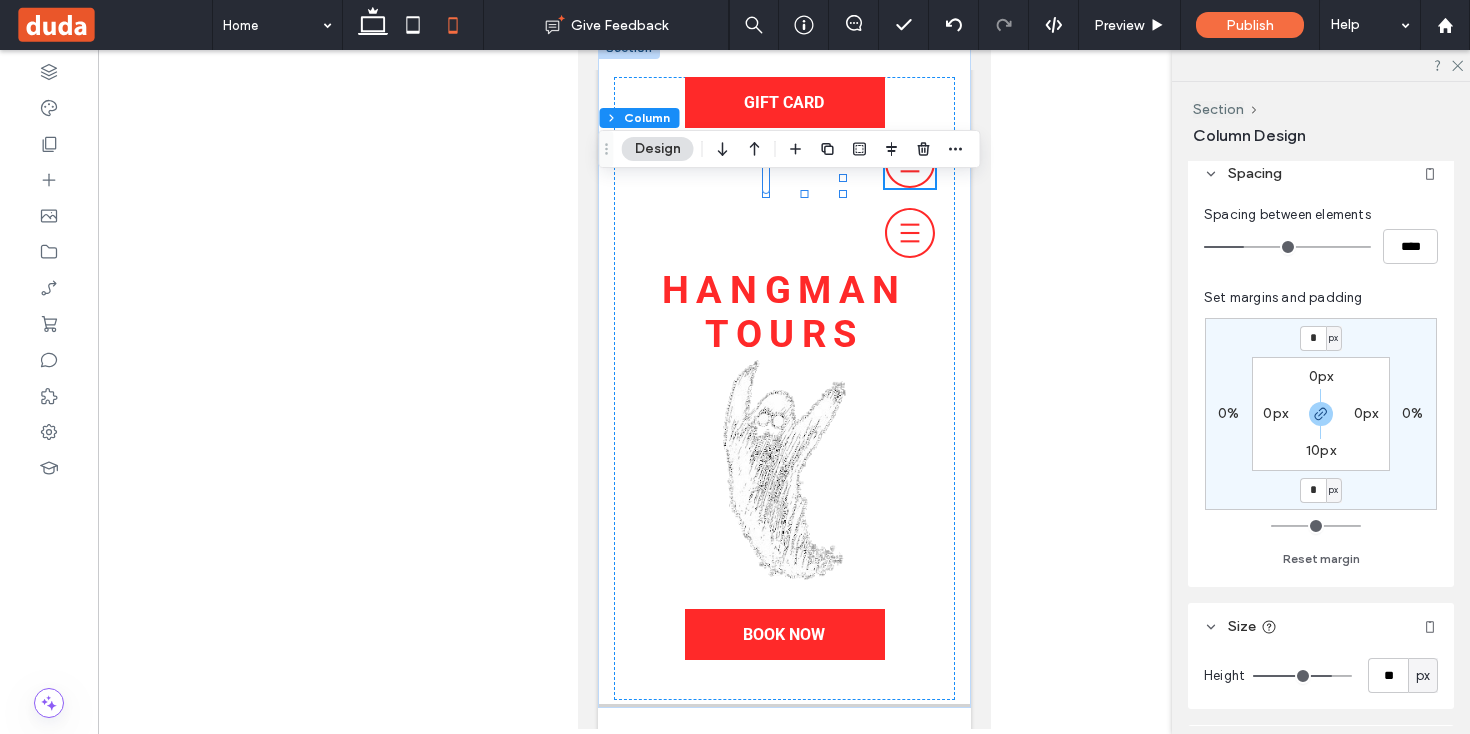 type on "**" 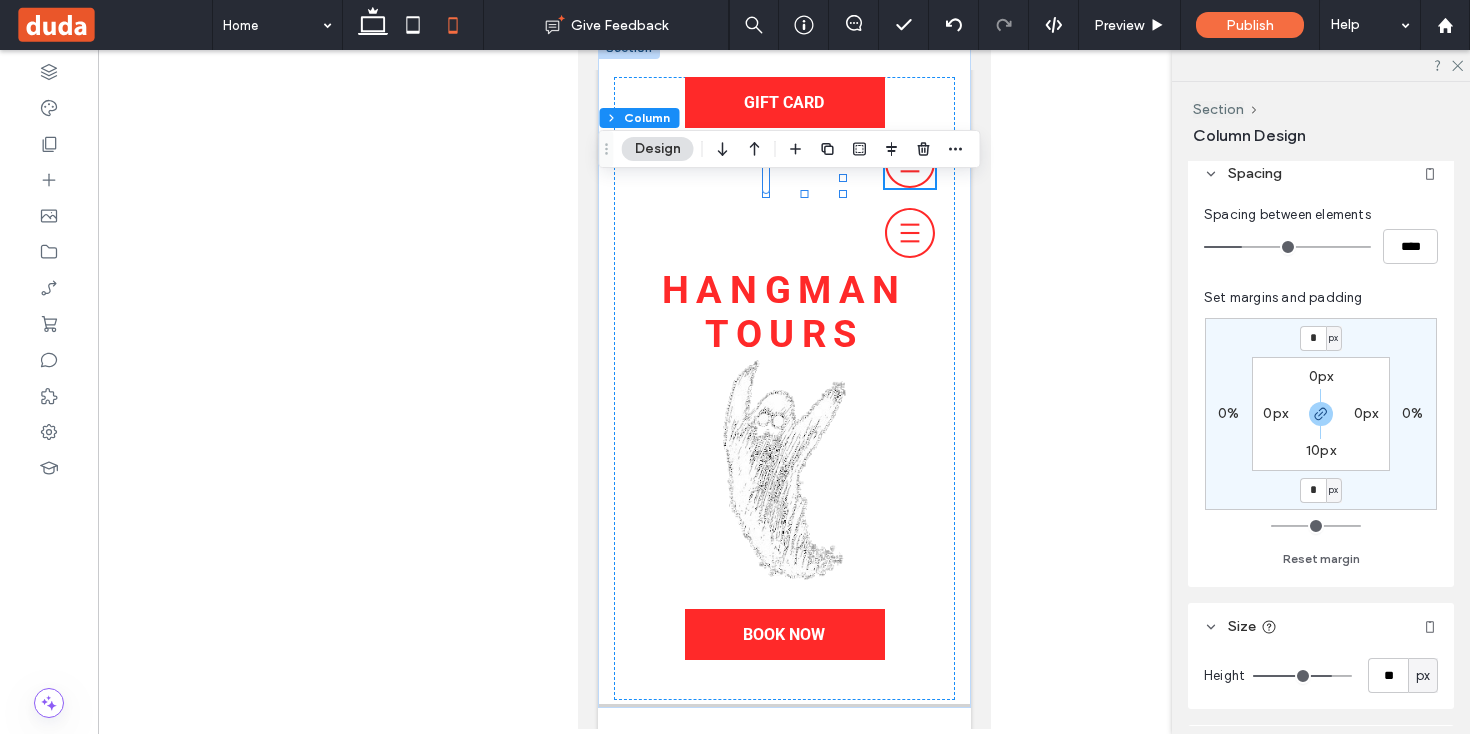 type on "**" 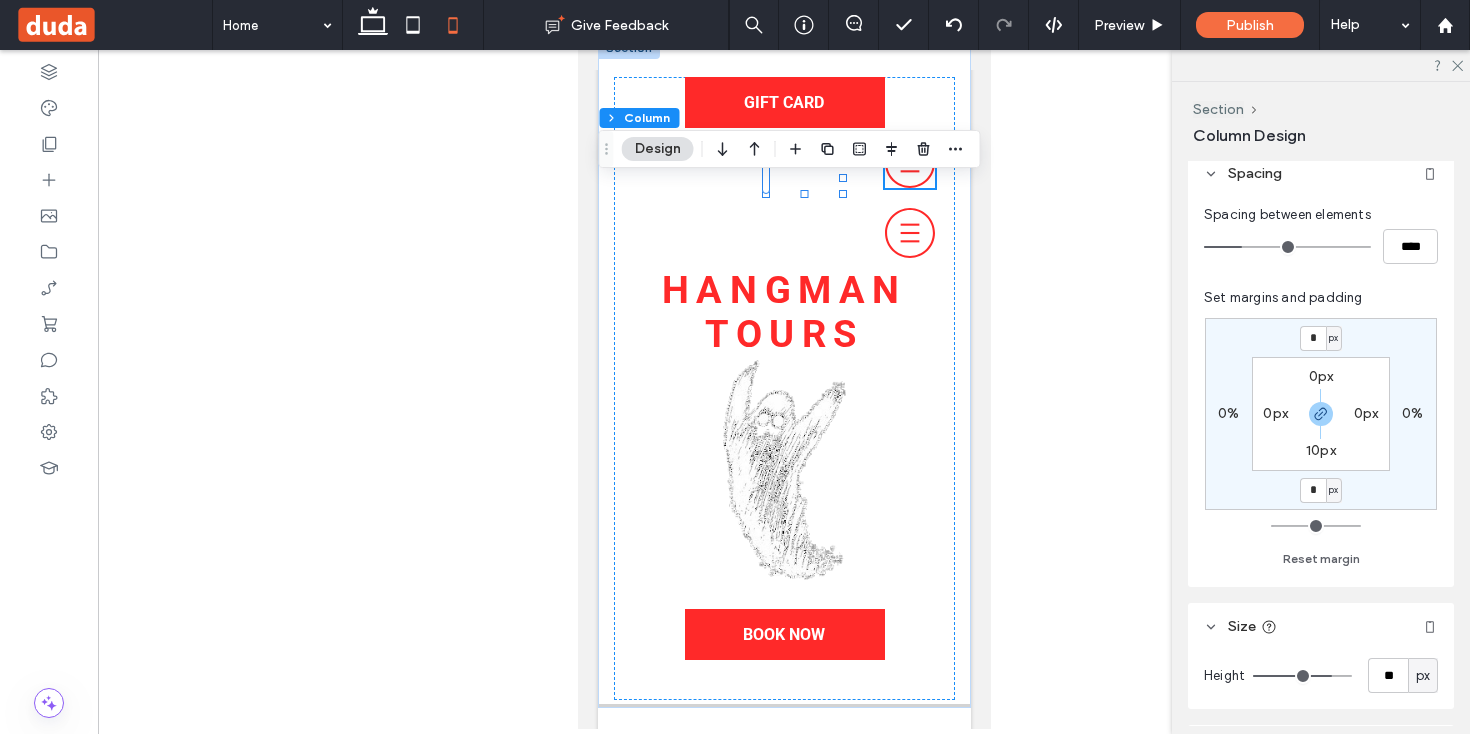type on "****" 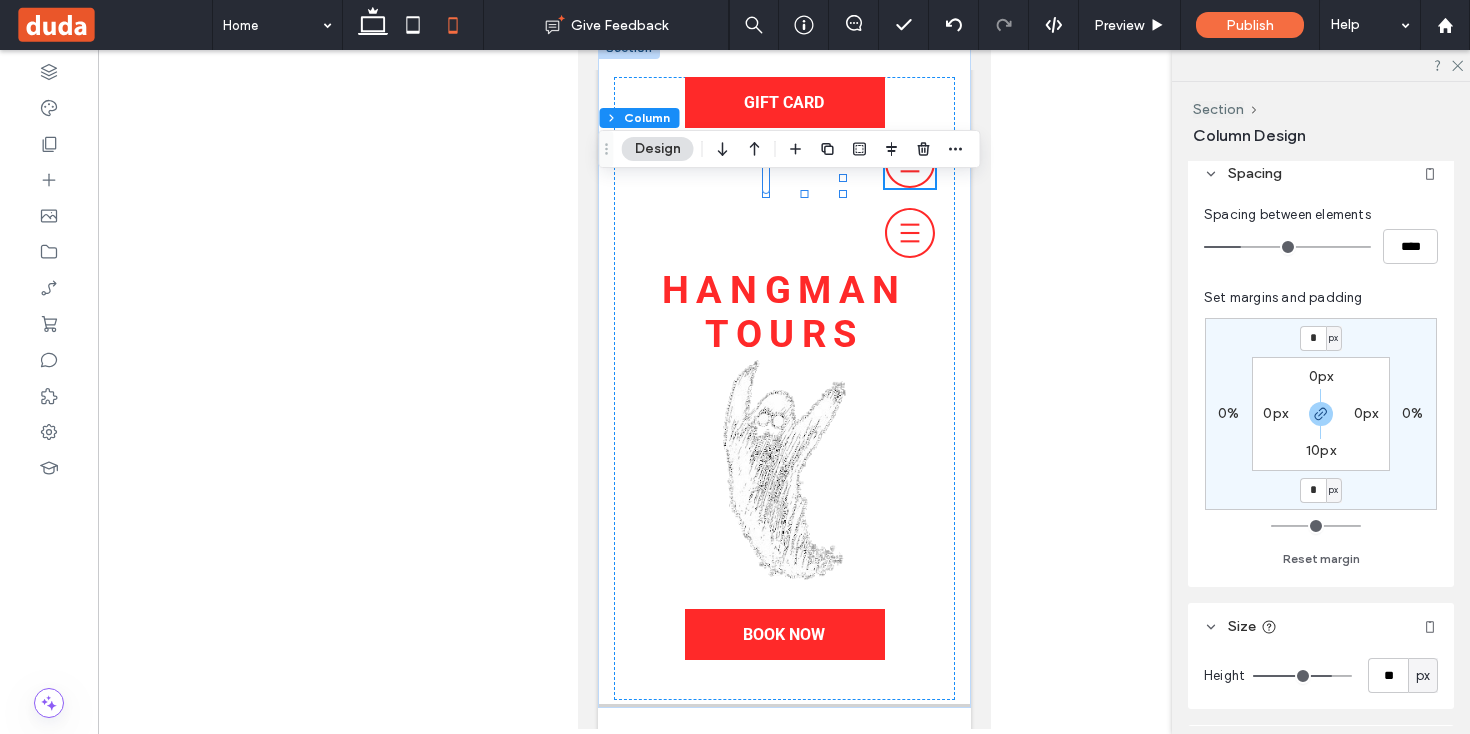 type on "**" 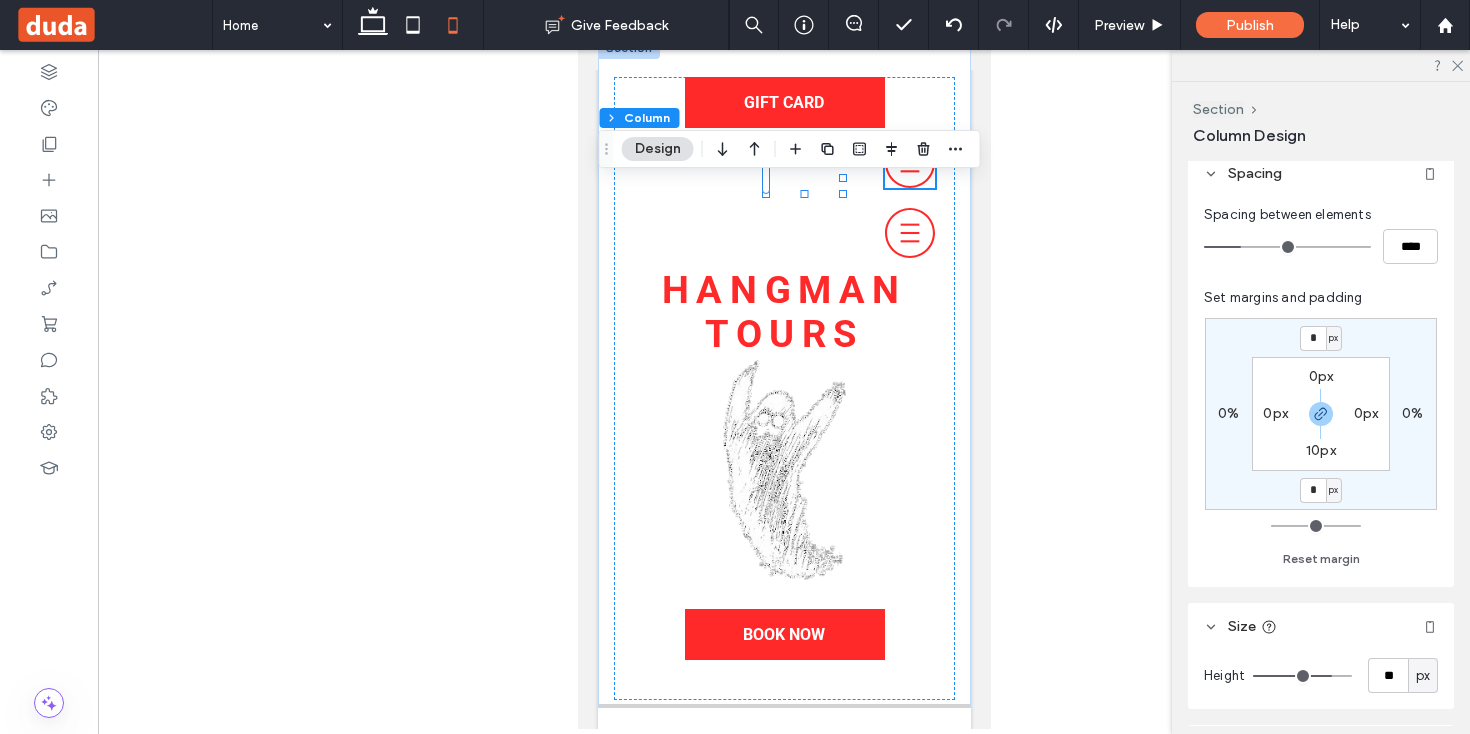 type on "****" 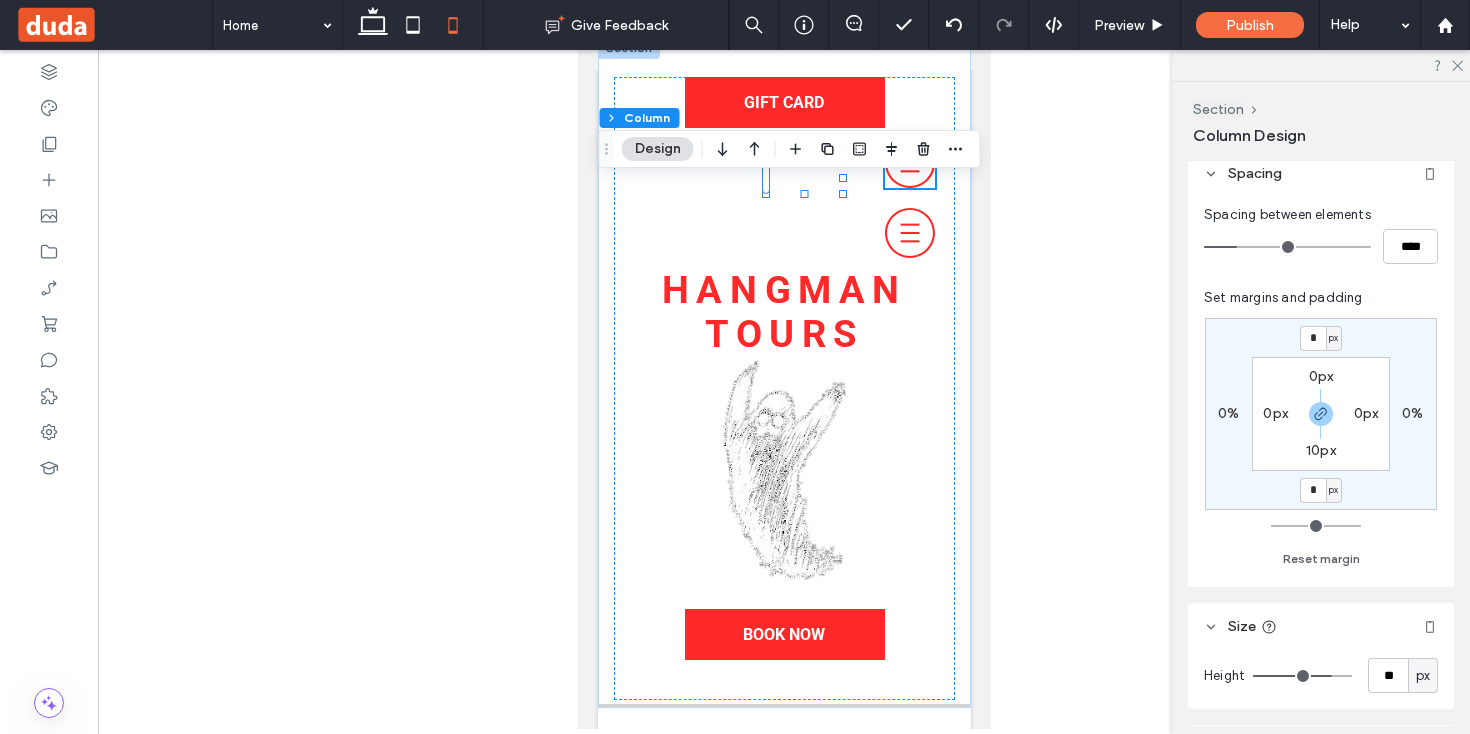 type on "**" 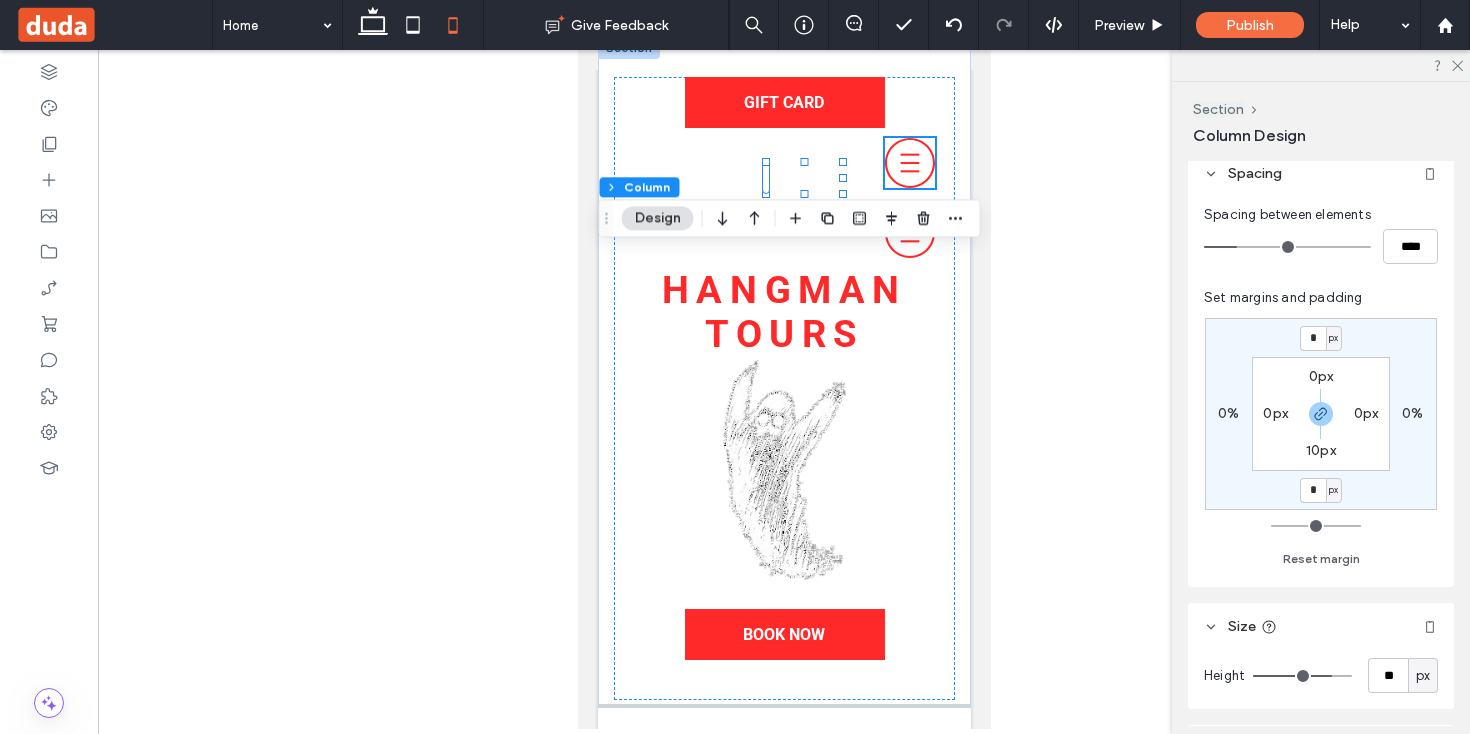 click on "0px" at bounding box center [1321, 376] 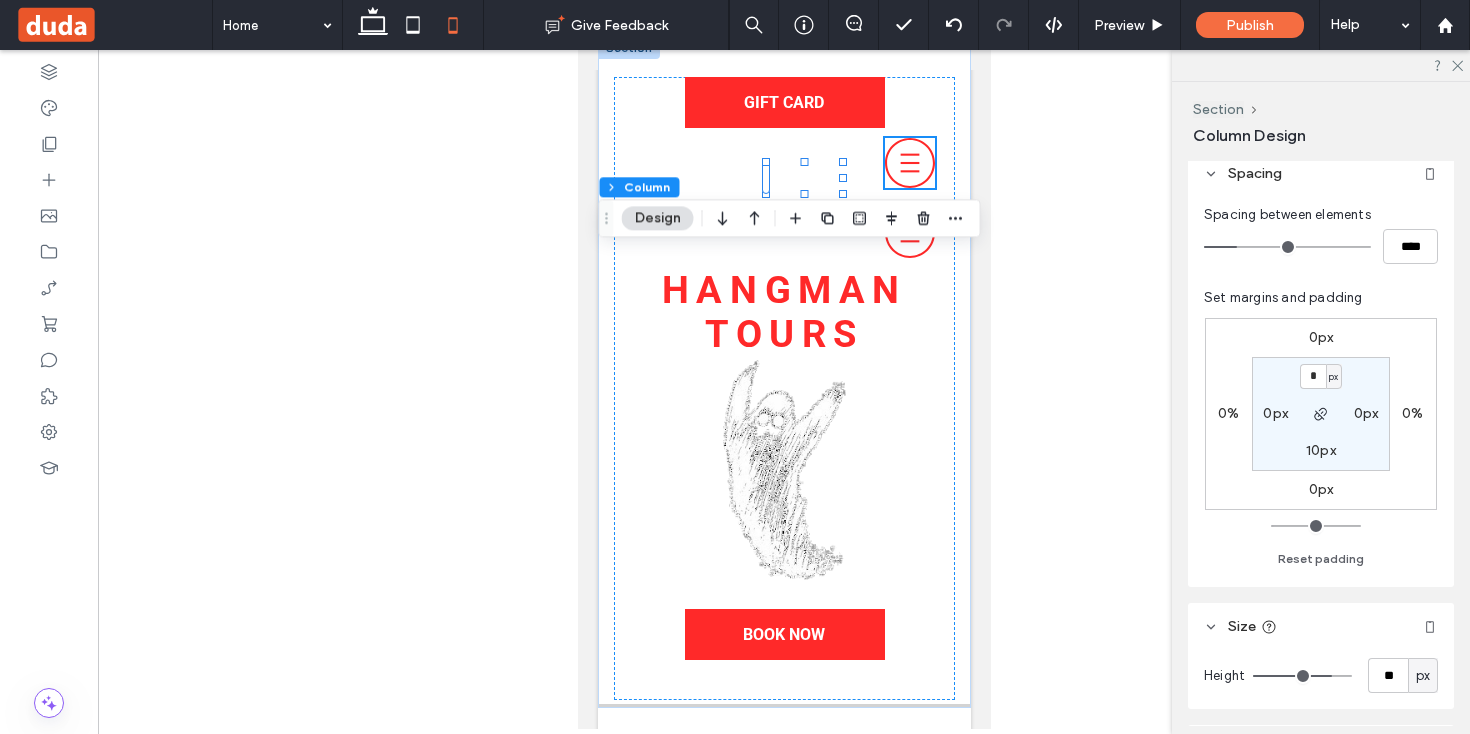 click on "*" at bounding box center [1313, 376] 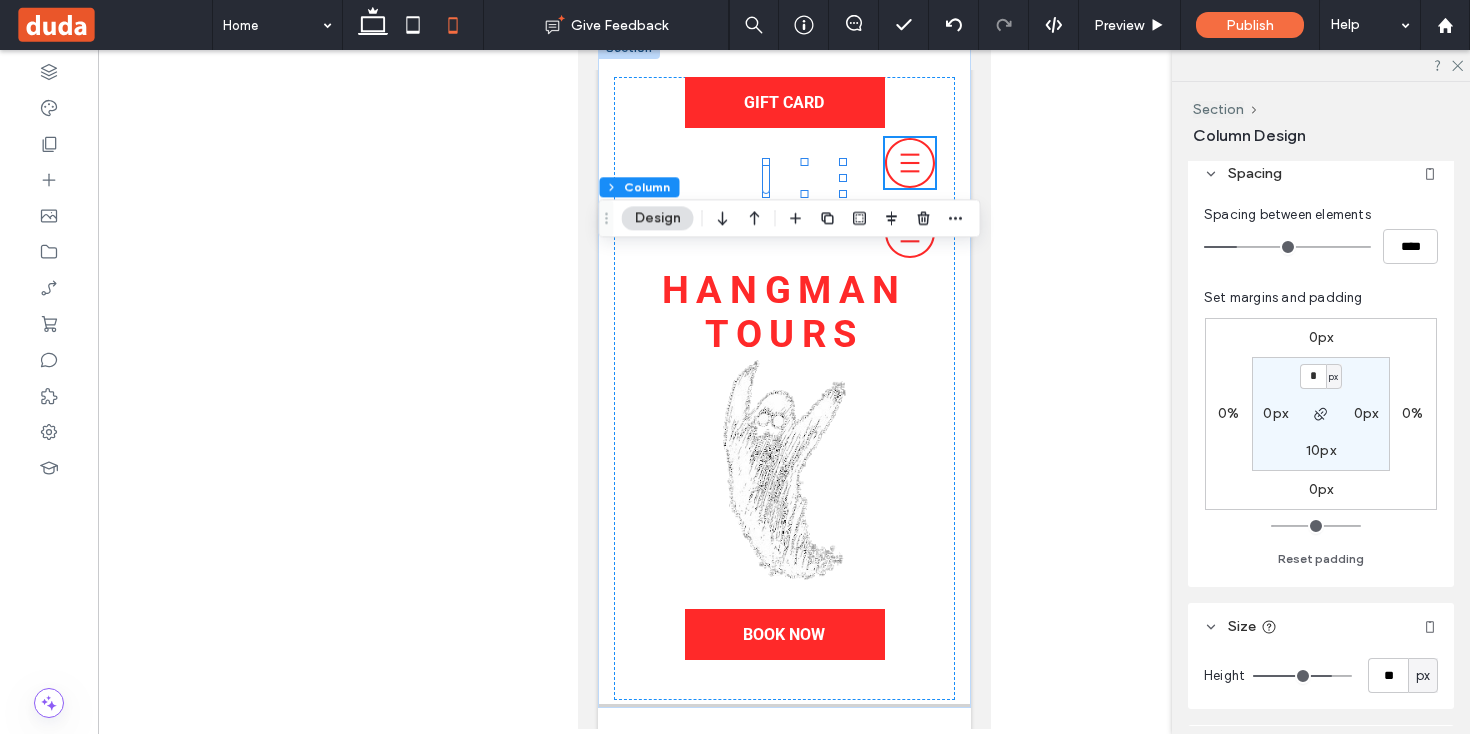 type on "**" 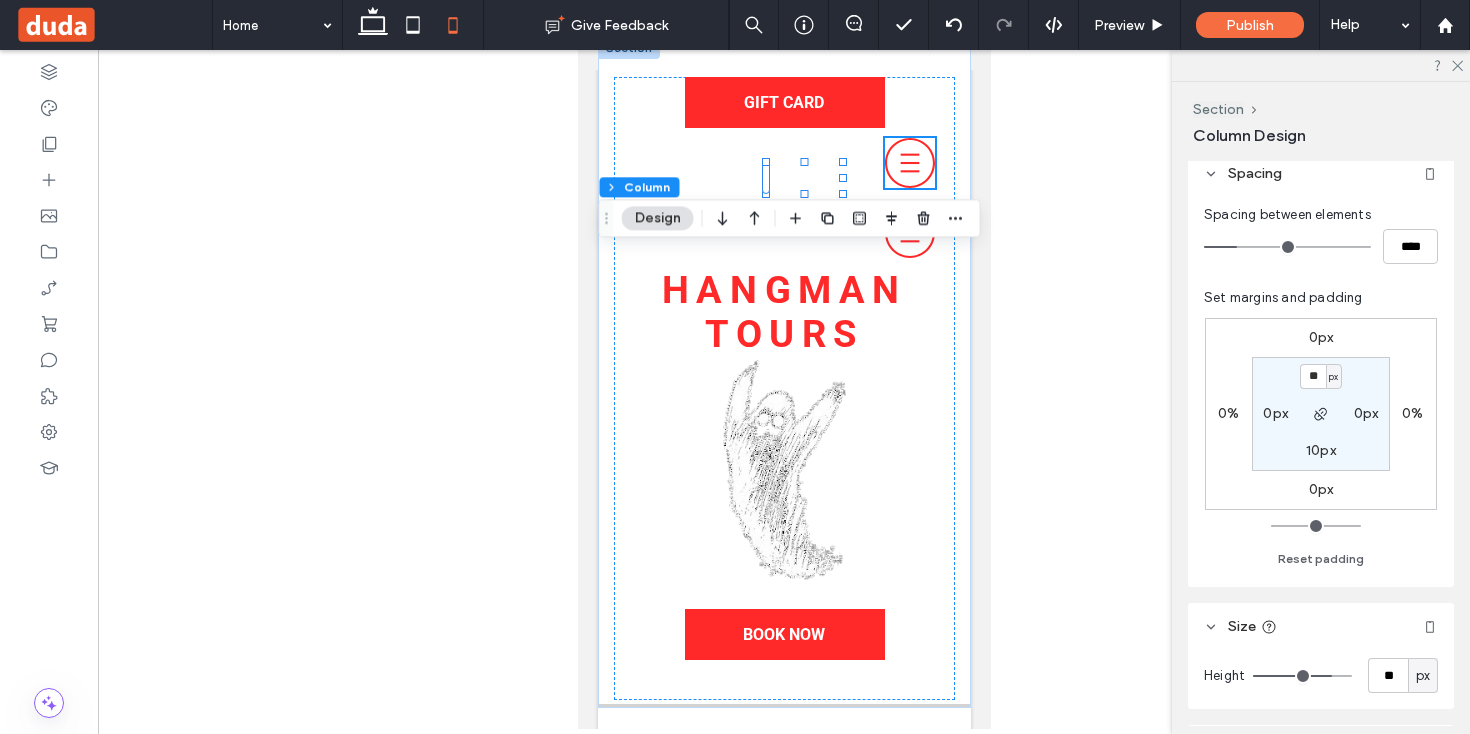 type on "***" 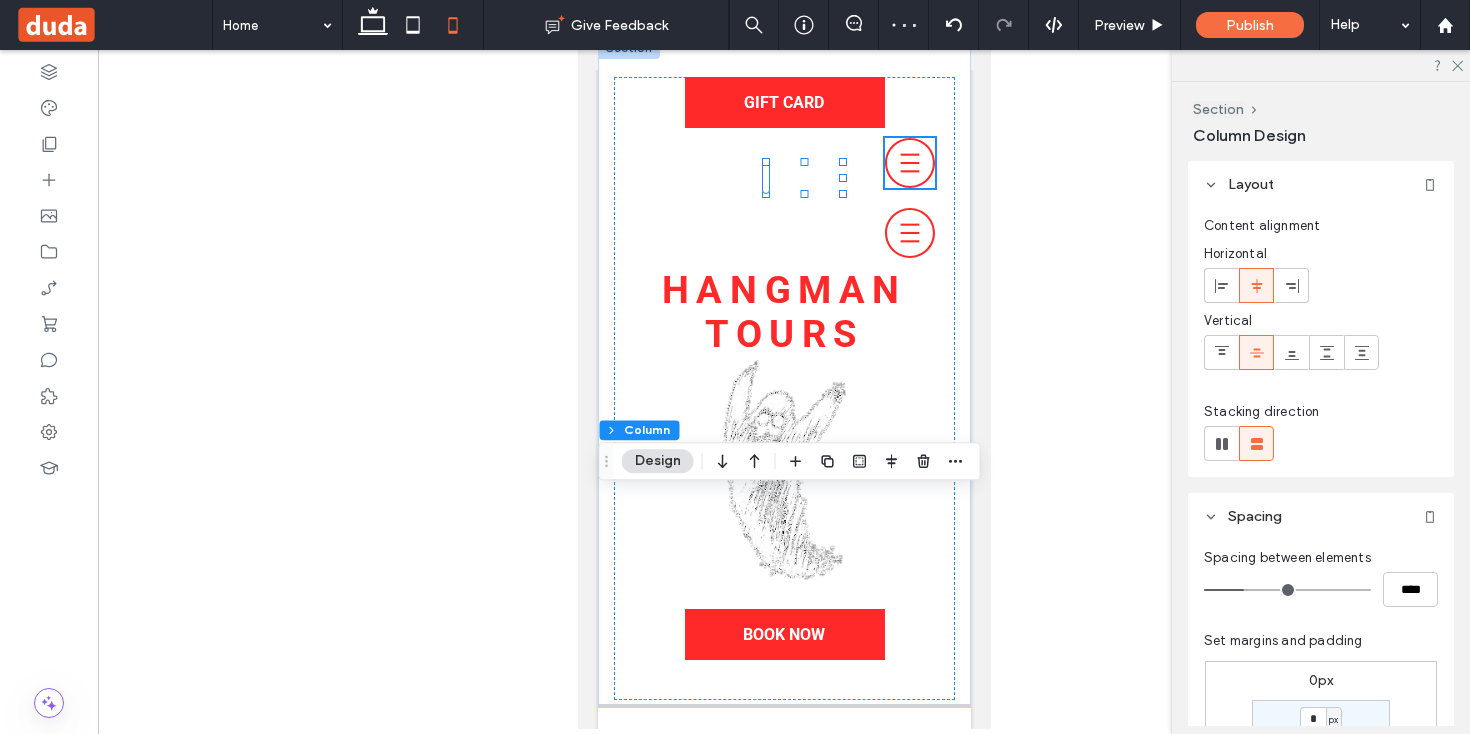 scroll, scrollTop: 1, scrollLeft: 0, axis: vertical 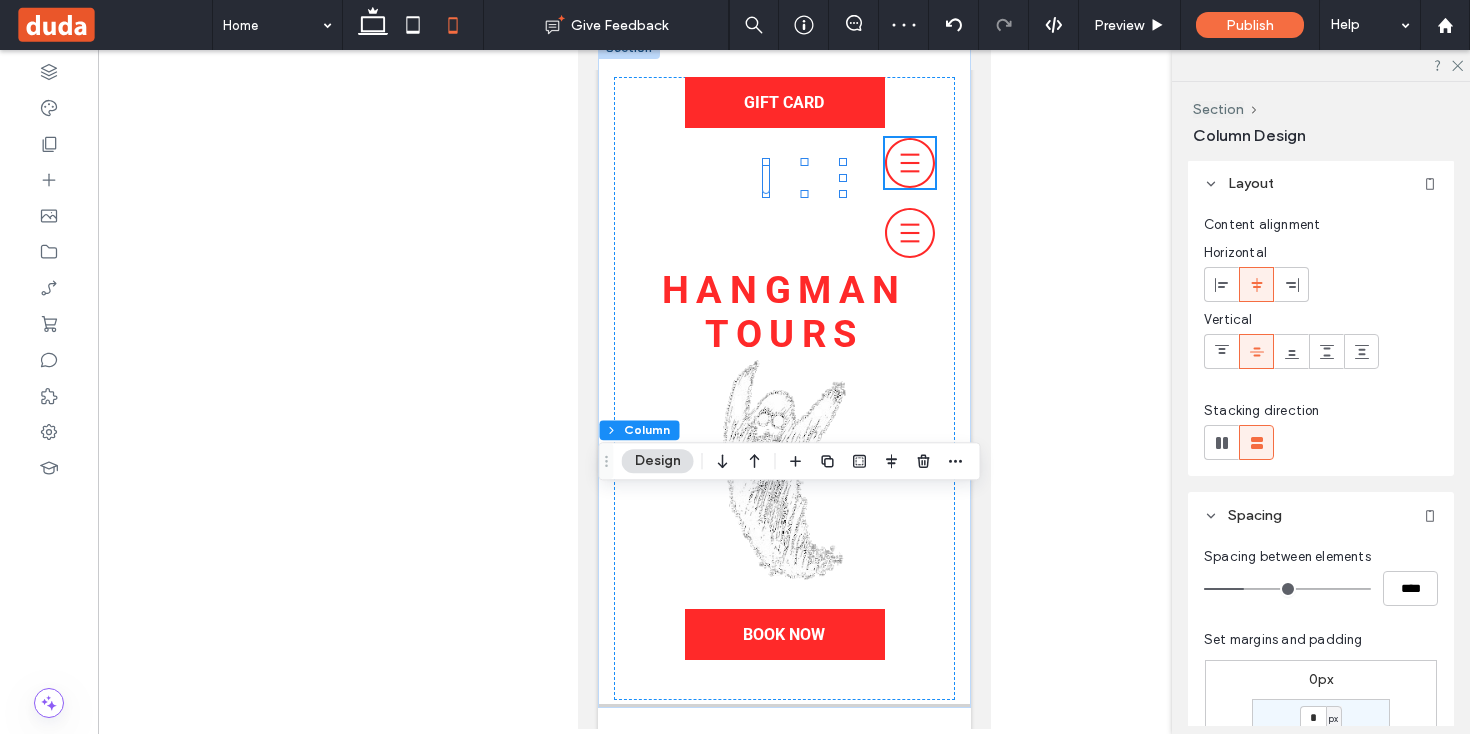 type on "**" 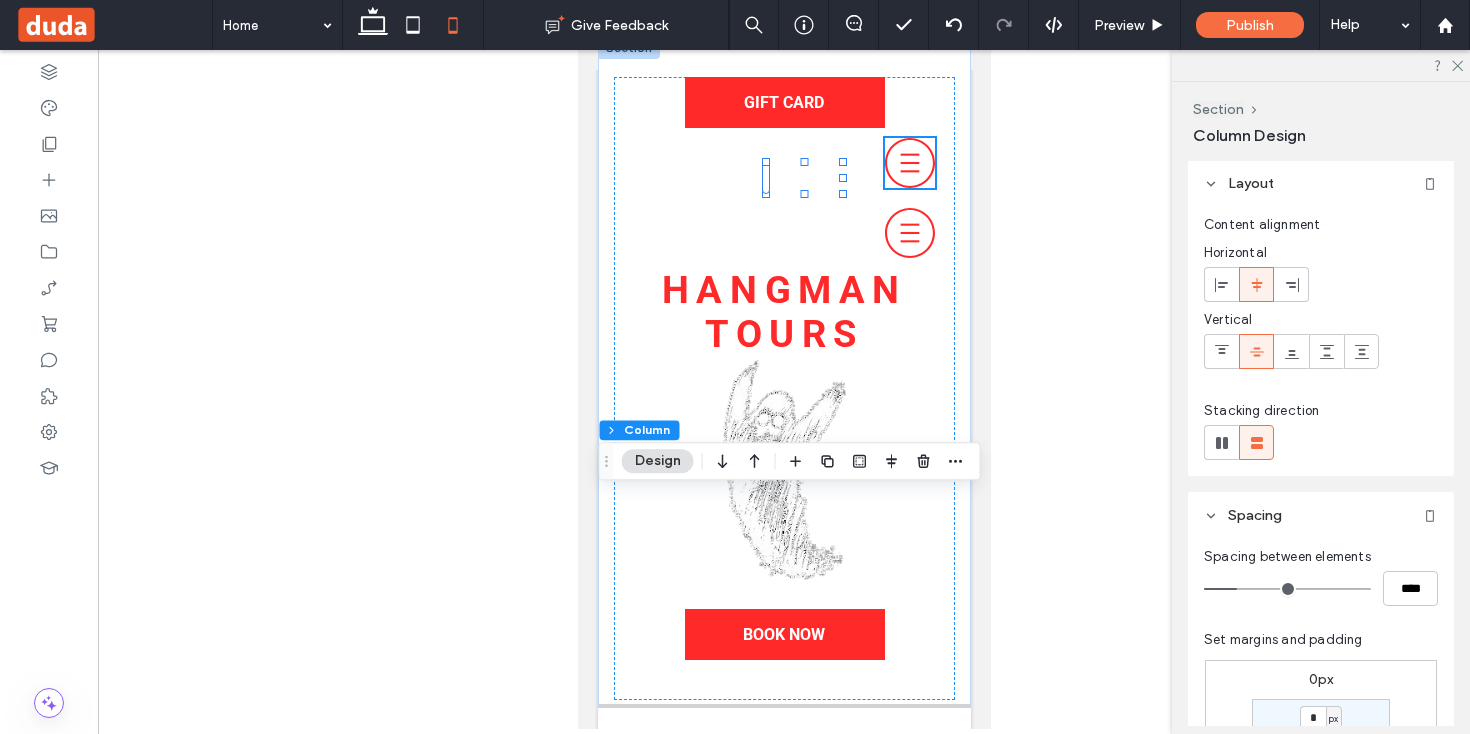 type on "**" 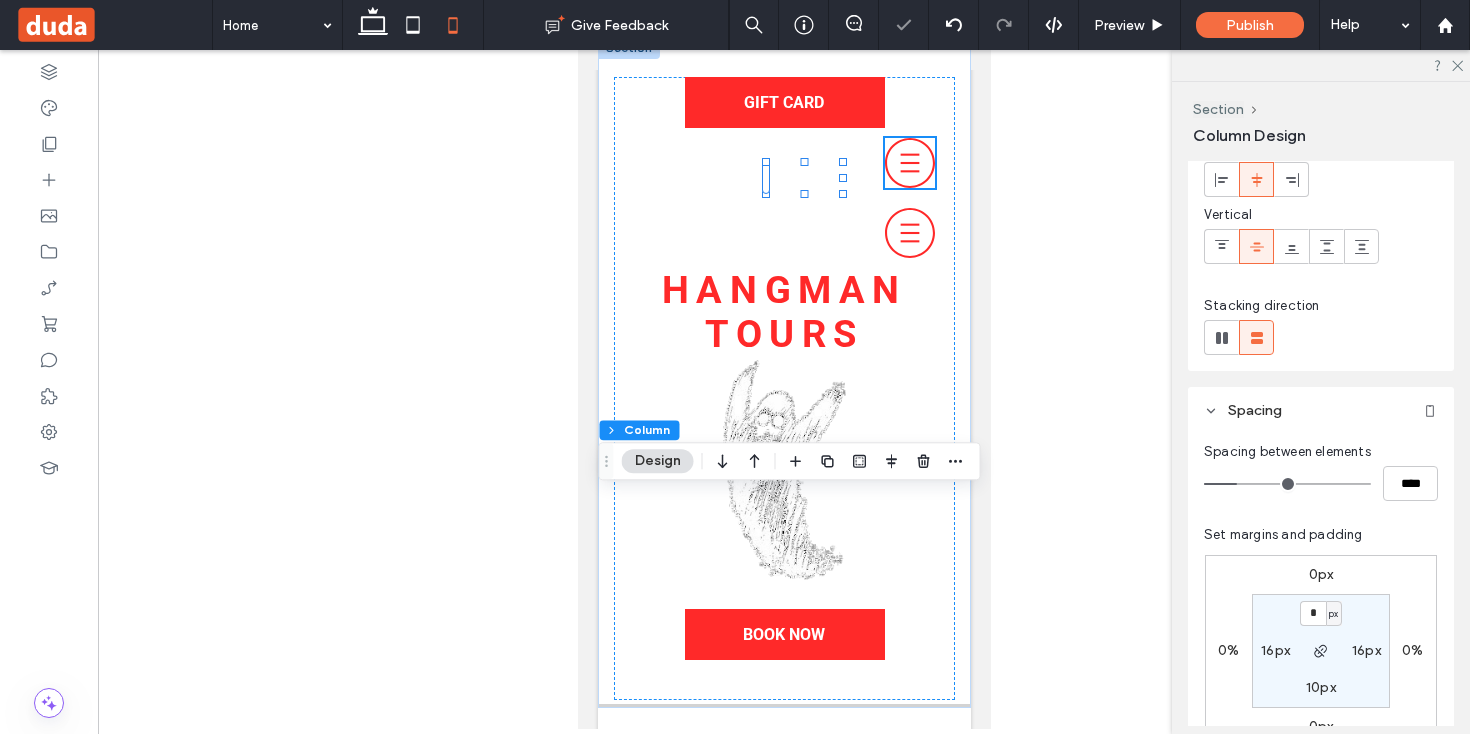 scroll, scrollTop: 107, scrollLeft: 0, axis: vertical 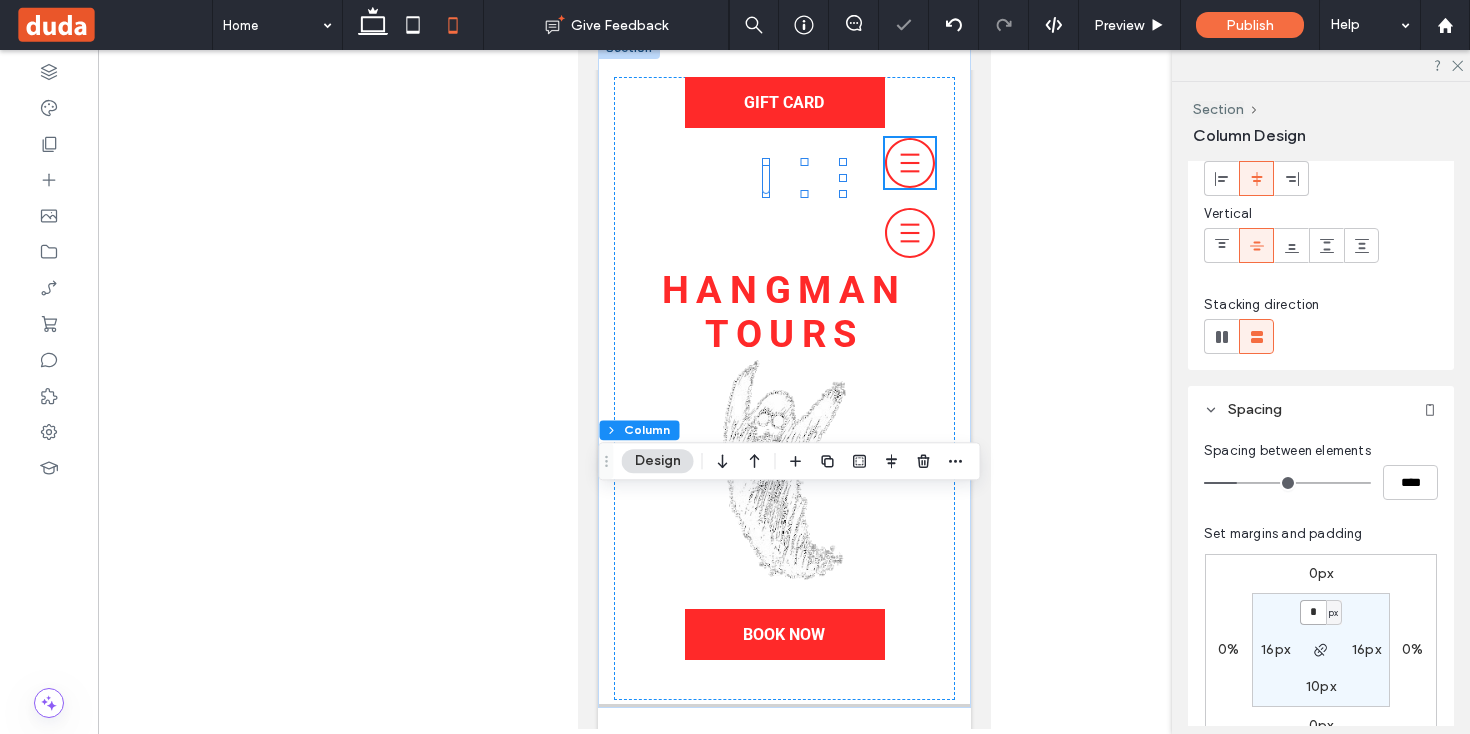 click on "*" at bounding box center [1313, 612] 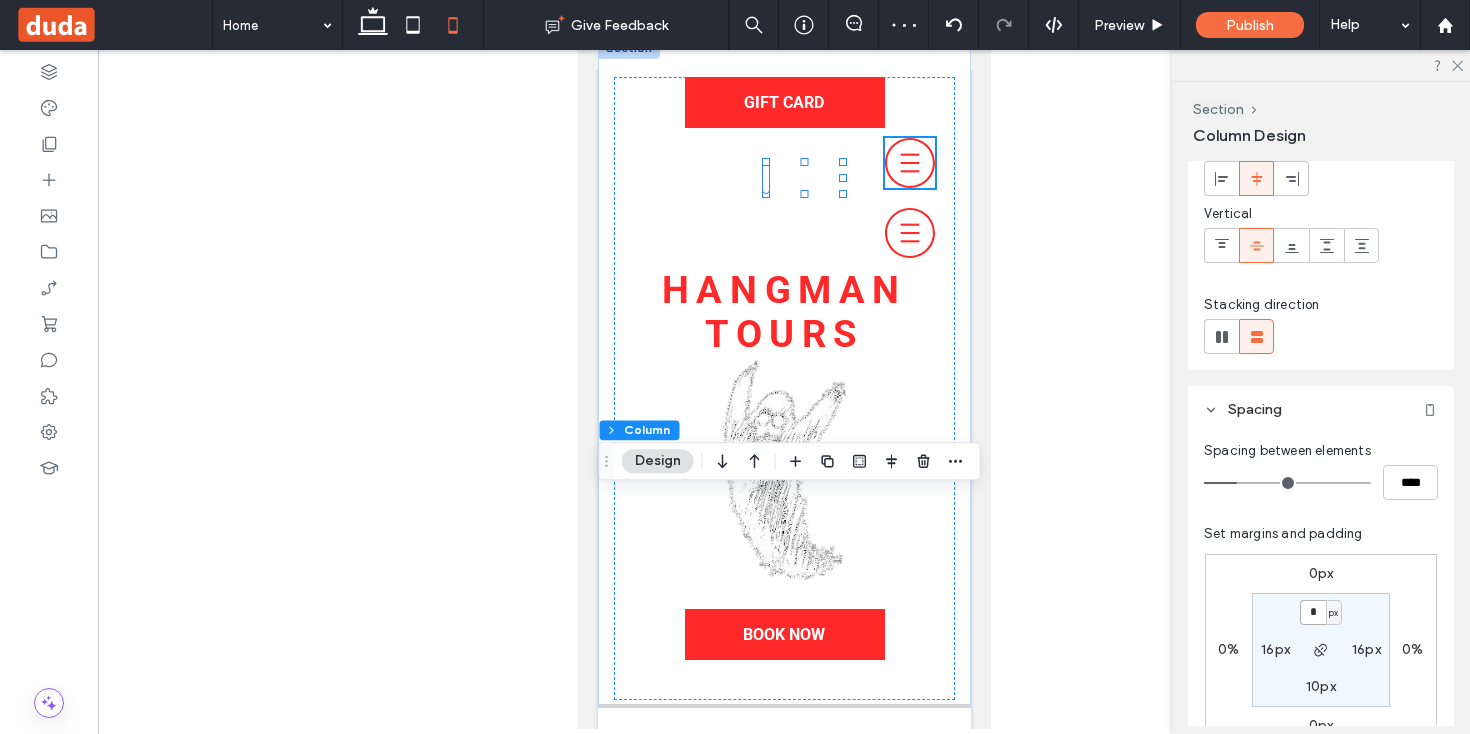 type on "**" 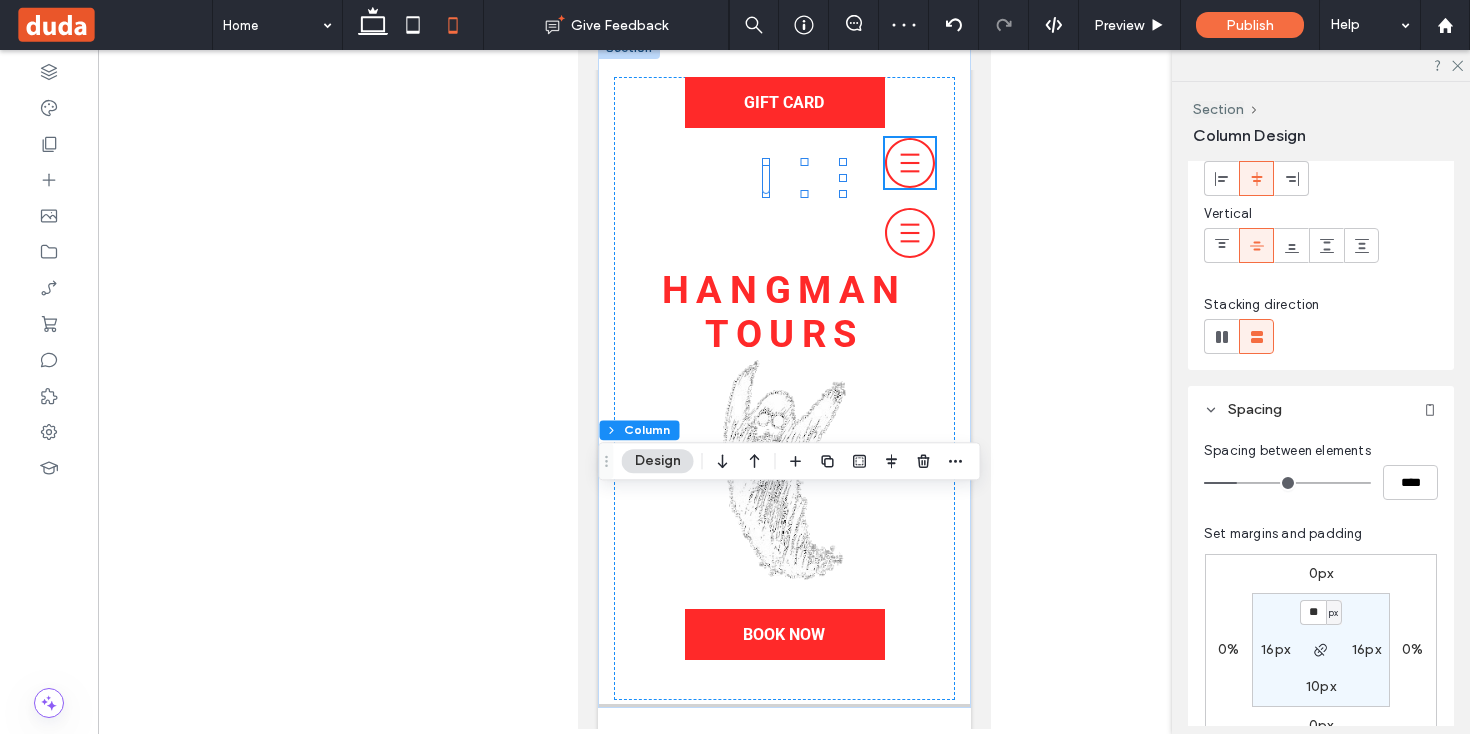 type on "**" 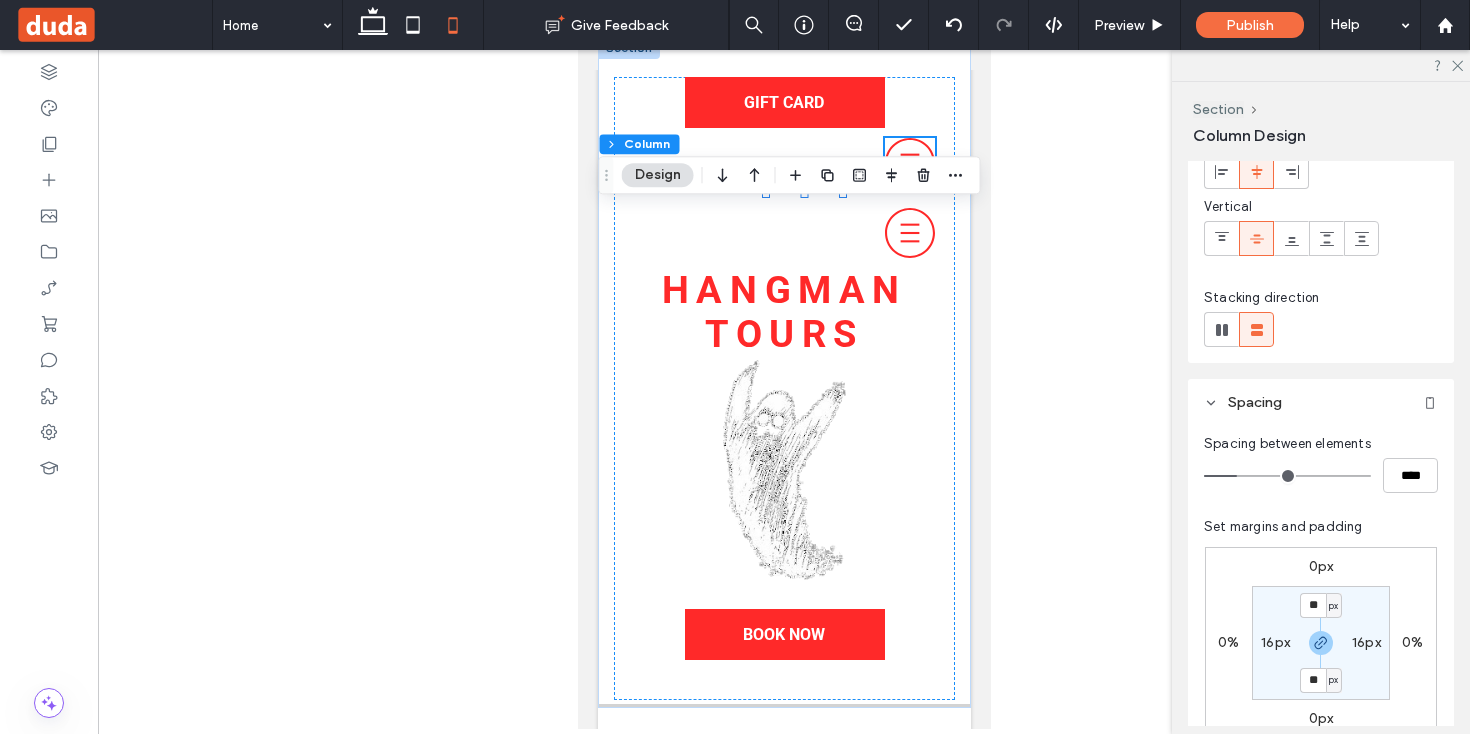 scroll, scrollTop: 115, scrollLeft: 0, axis: vertical 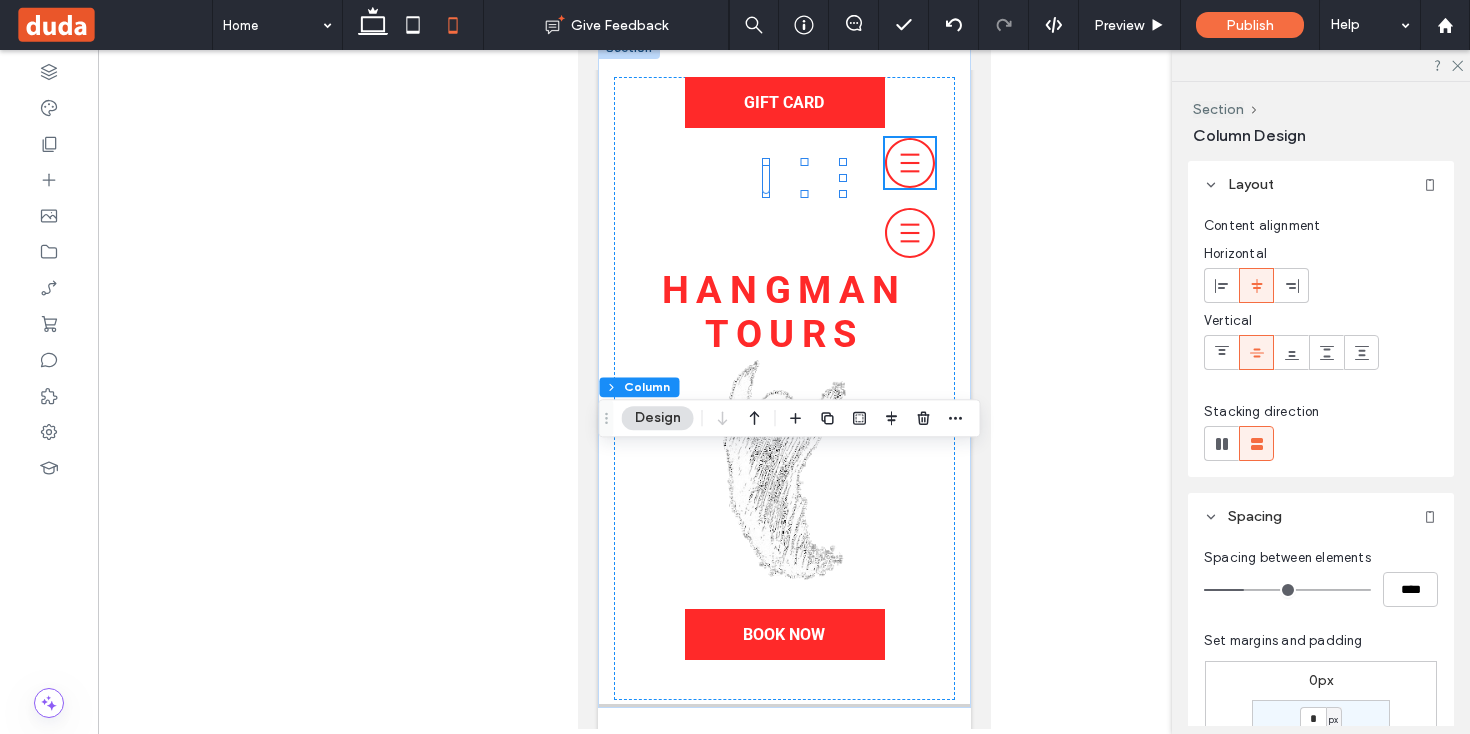 type on "**" 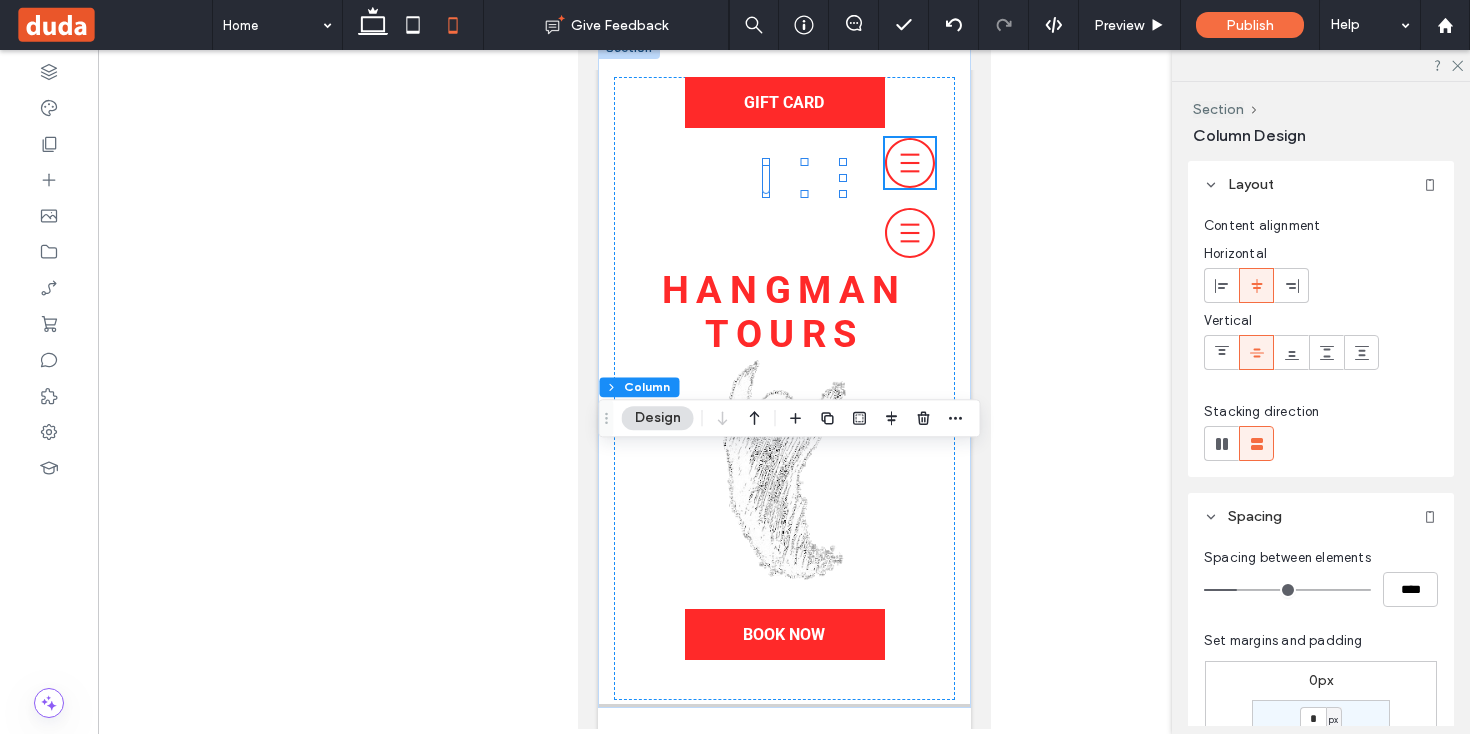 type on "**" 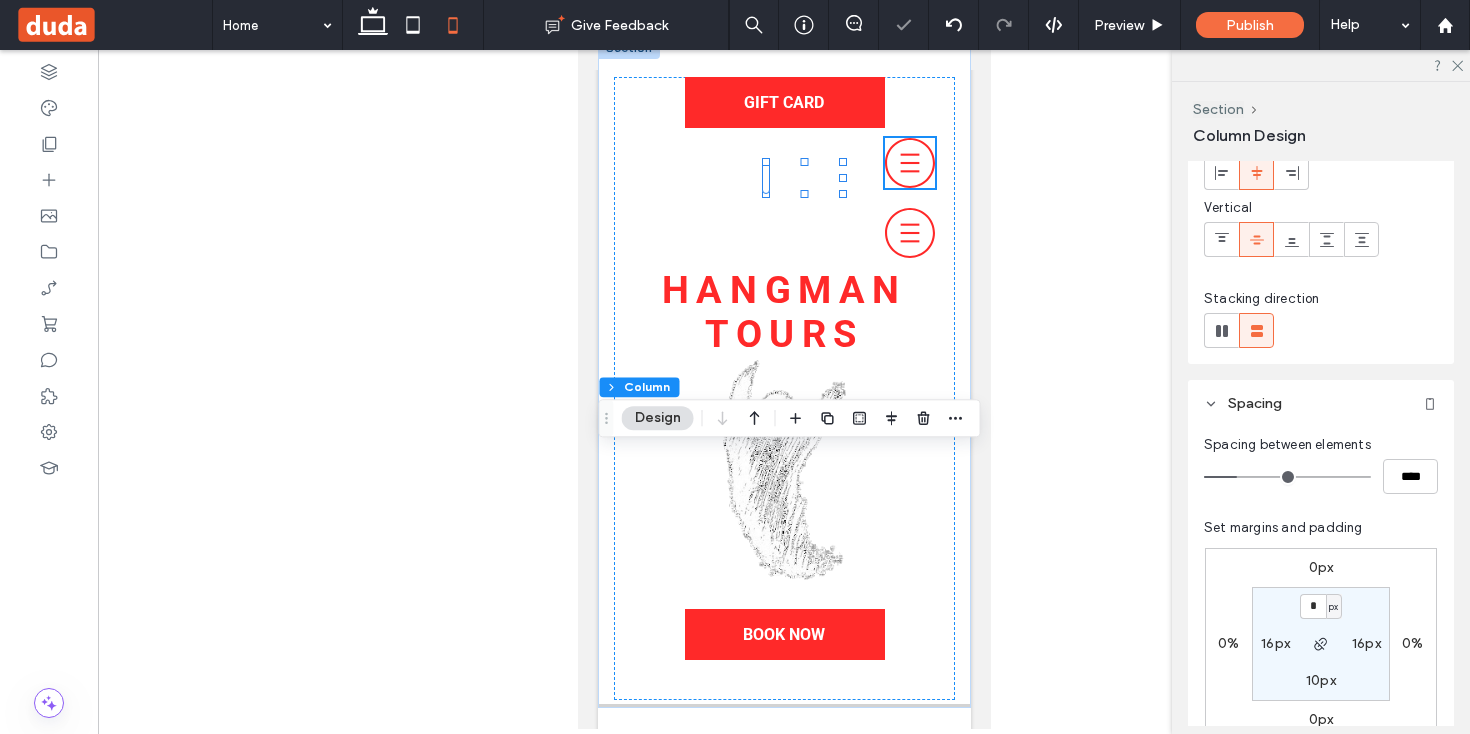 scroll, scrollTop: 124, scrollLeft: 0, axis: vertical 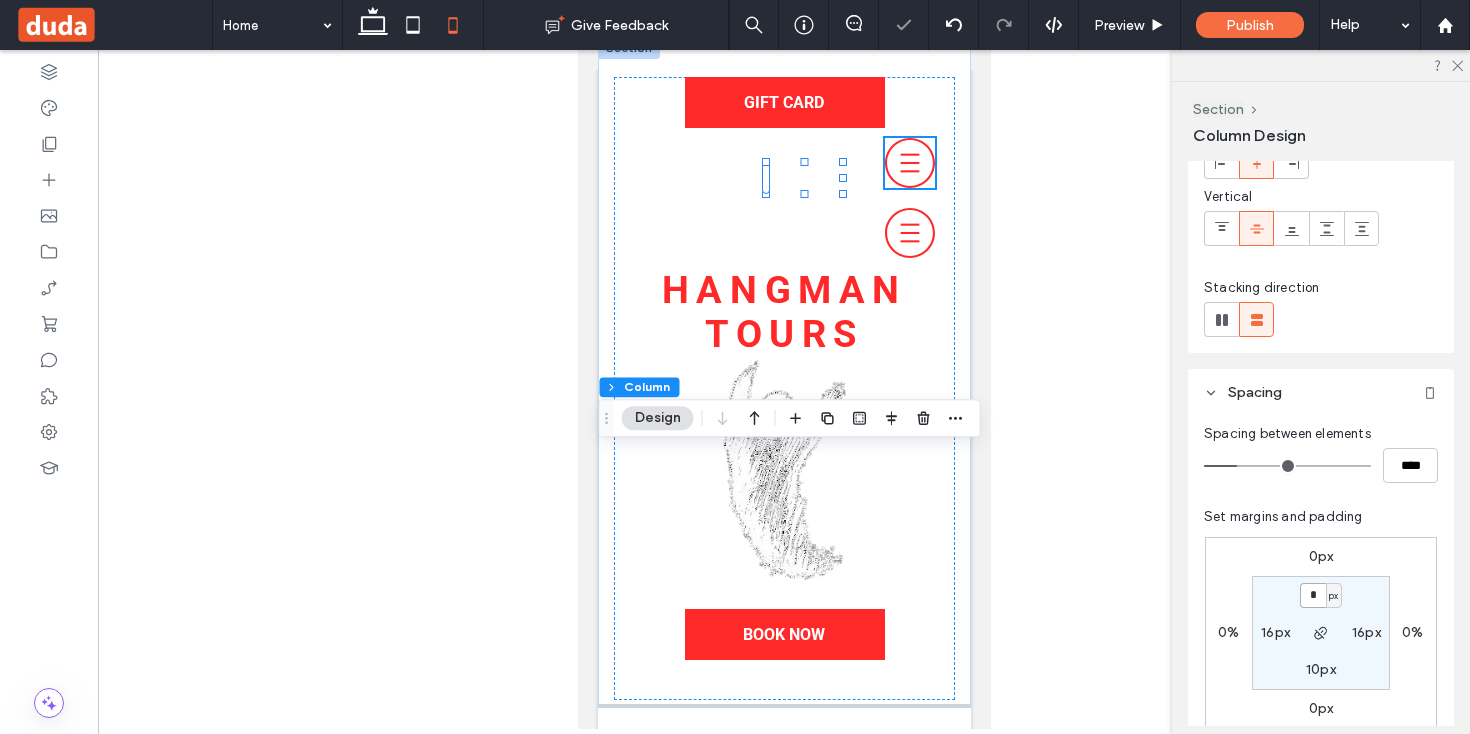 click on "*" at bounding box center (1313, 595) 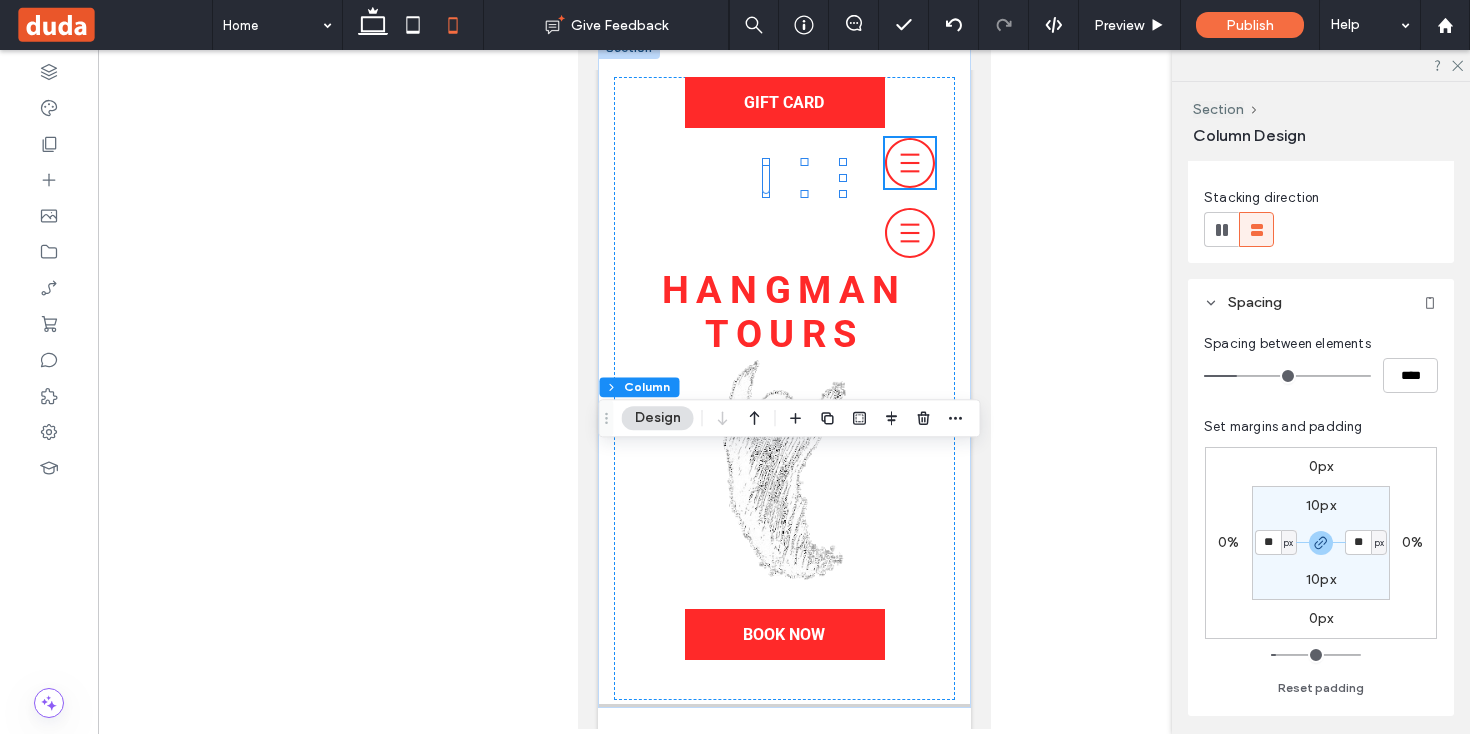 scroll, scrollTop: 216, scrollLeft: 0, axis: vertical 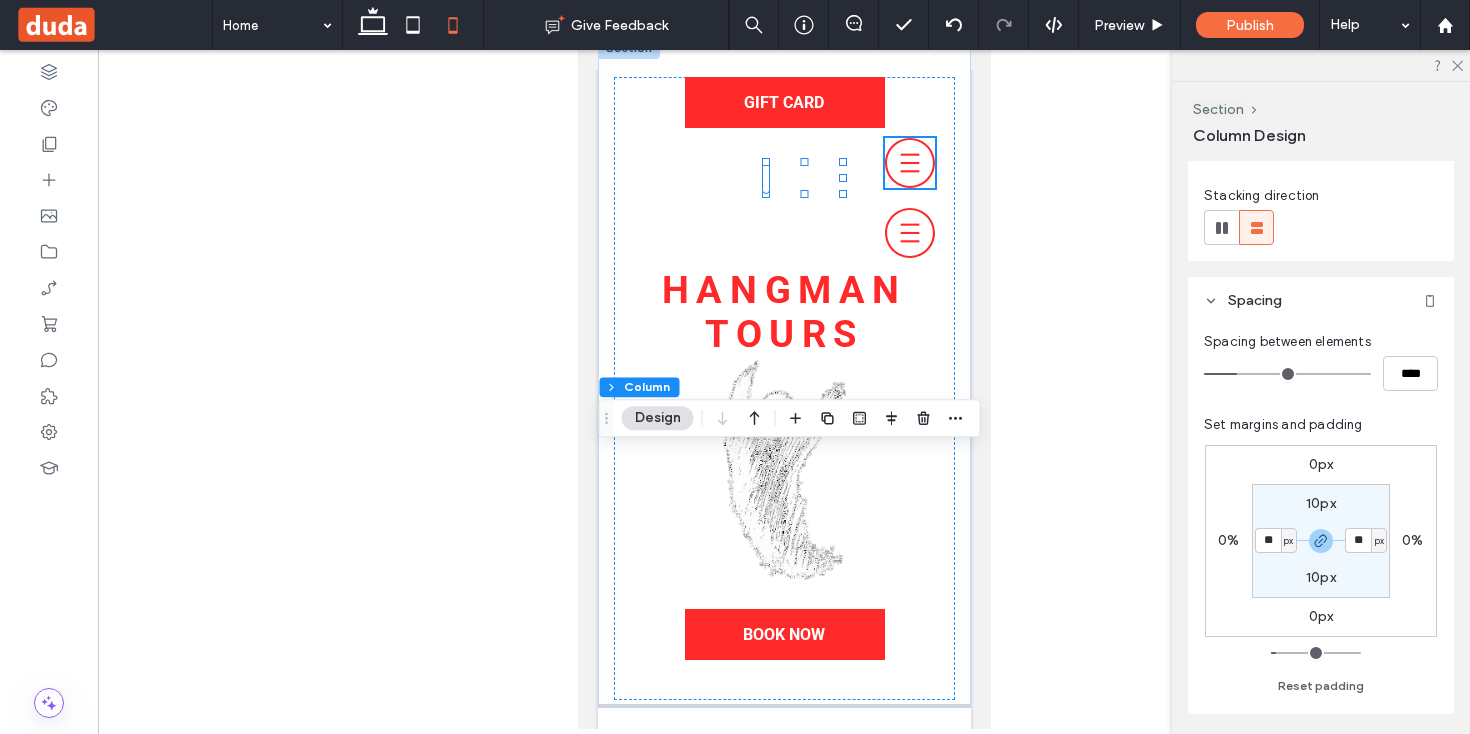 click on "0px" at bounding box center [1321, 616] 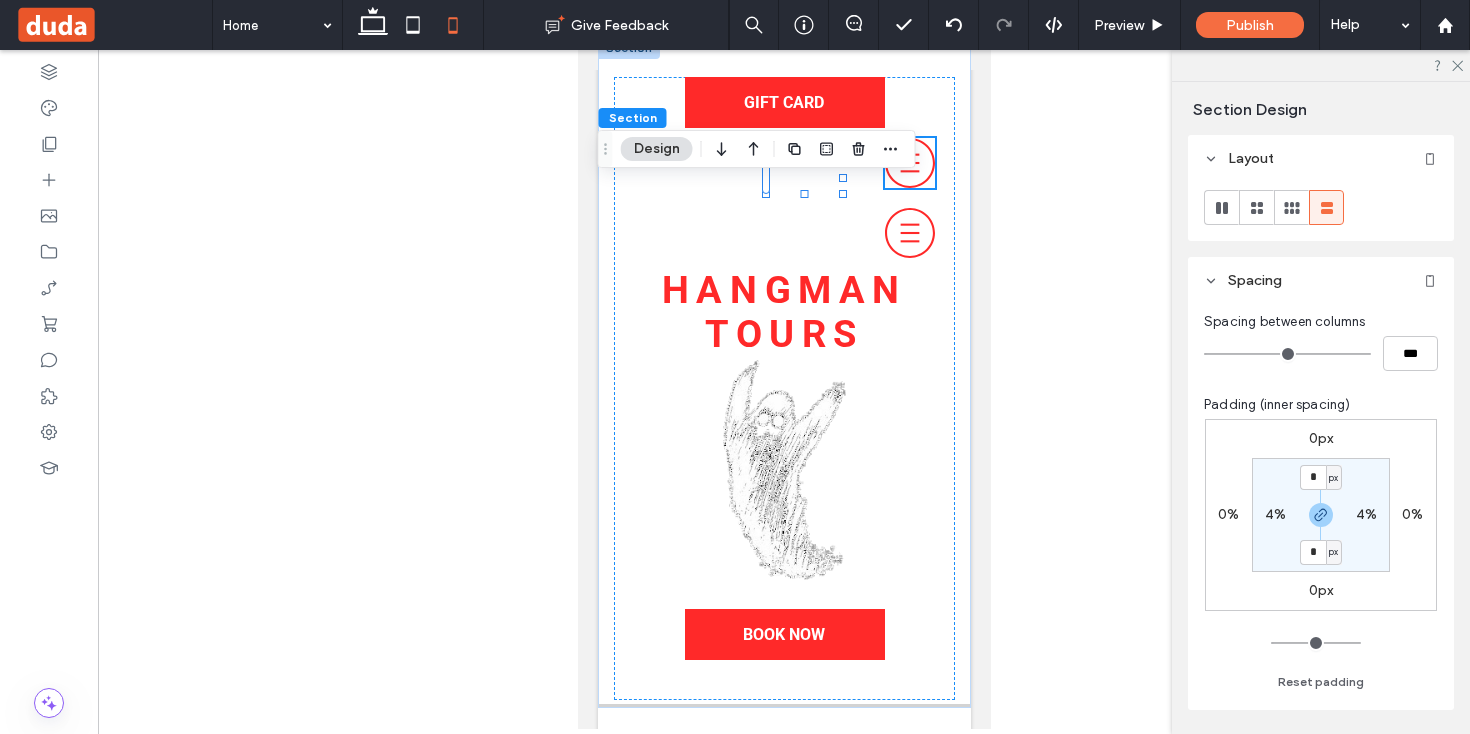 click on "*" at bounding box center [1313, 552] 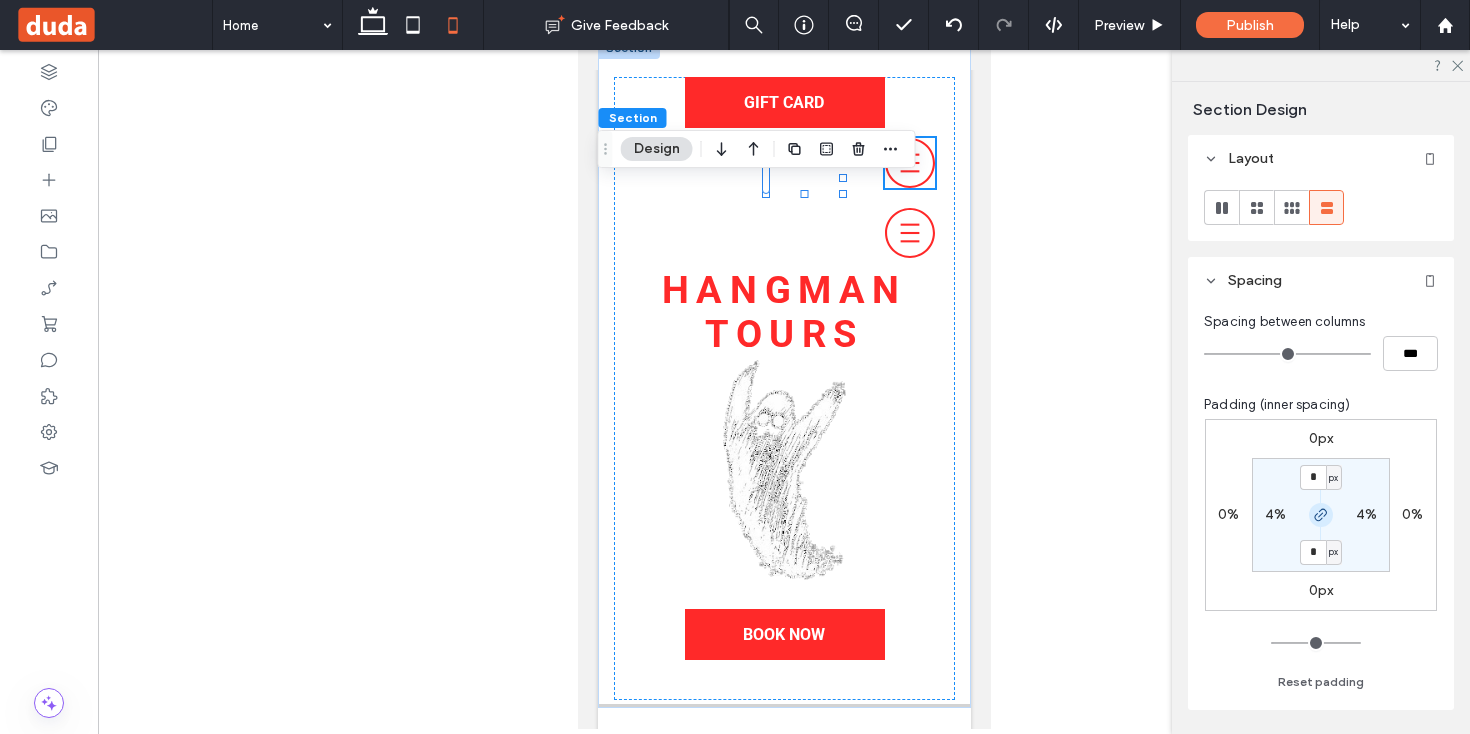 click 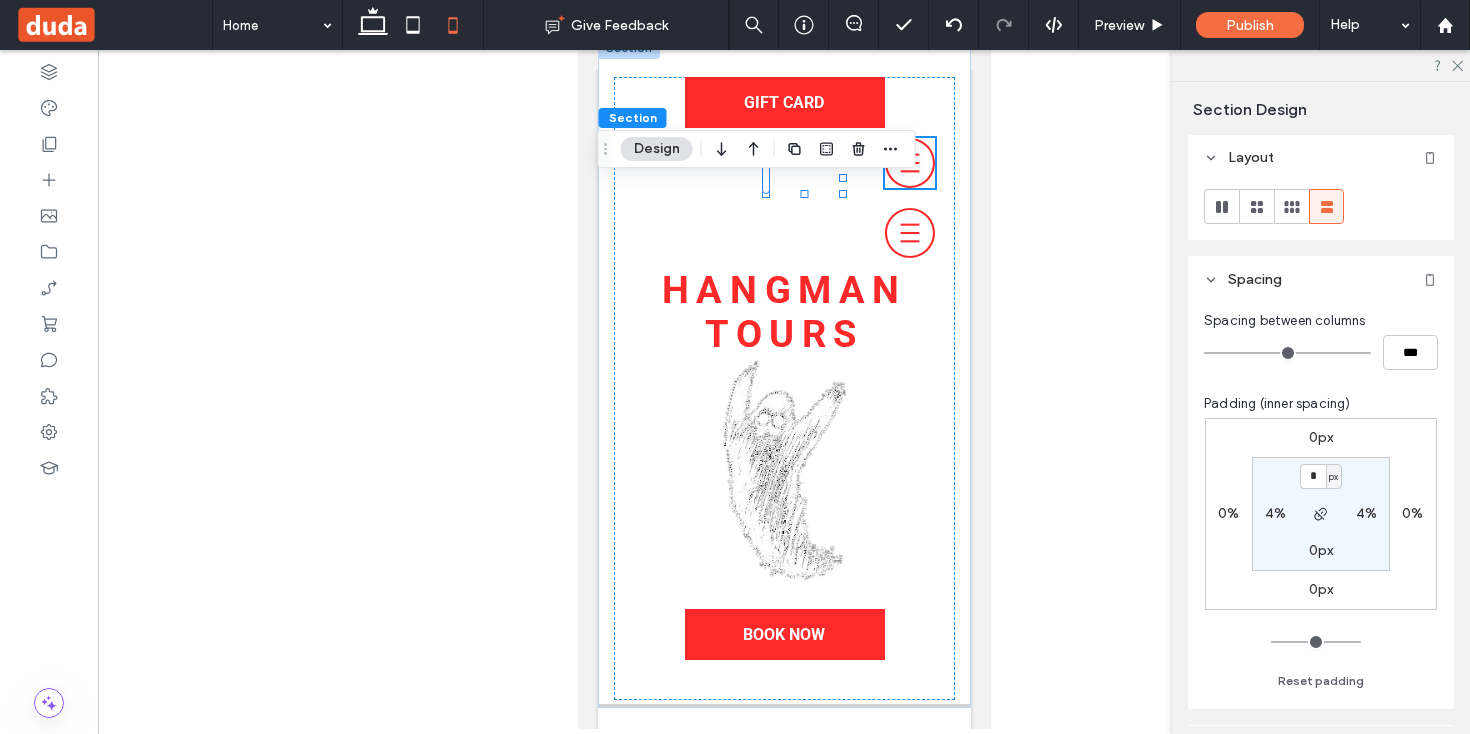 click on "0px" at bounding box center (1321, 550) 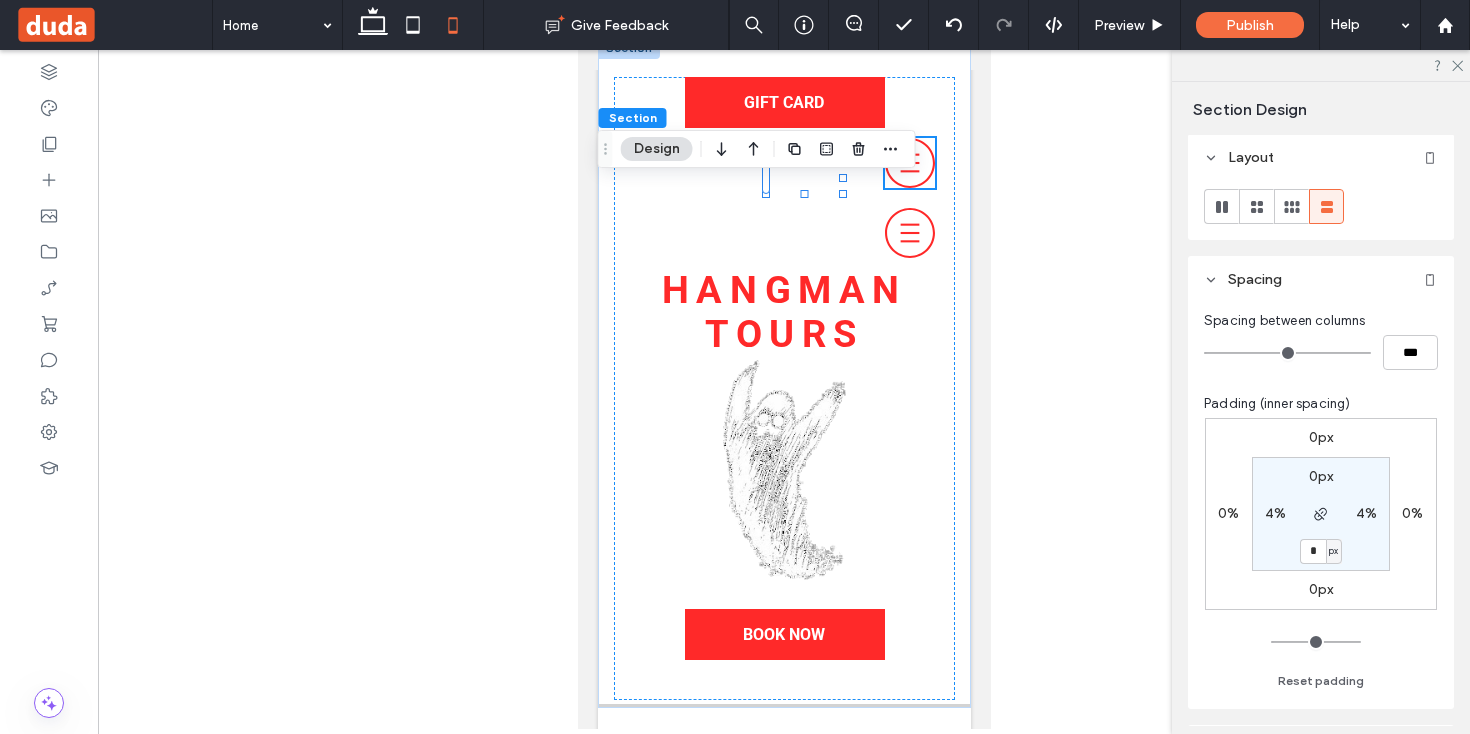 type on "**" 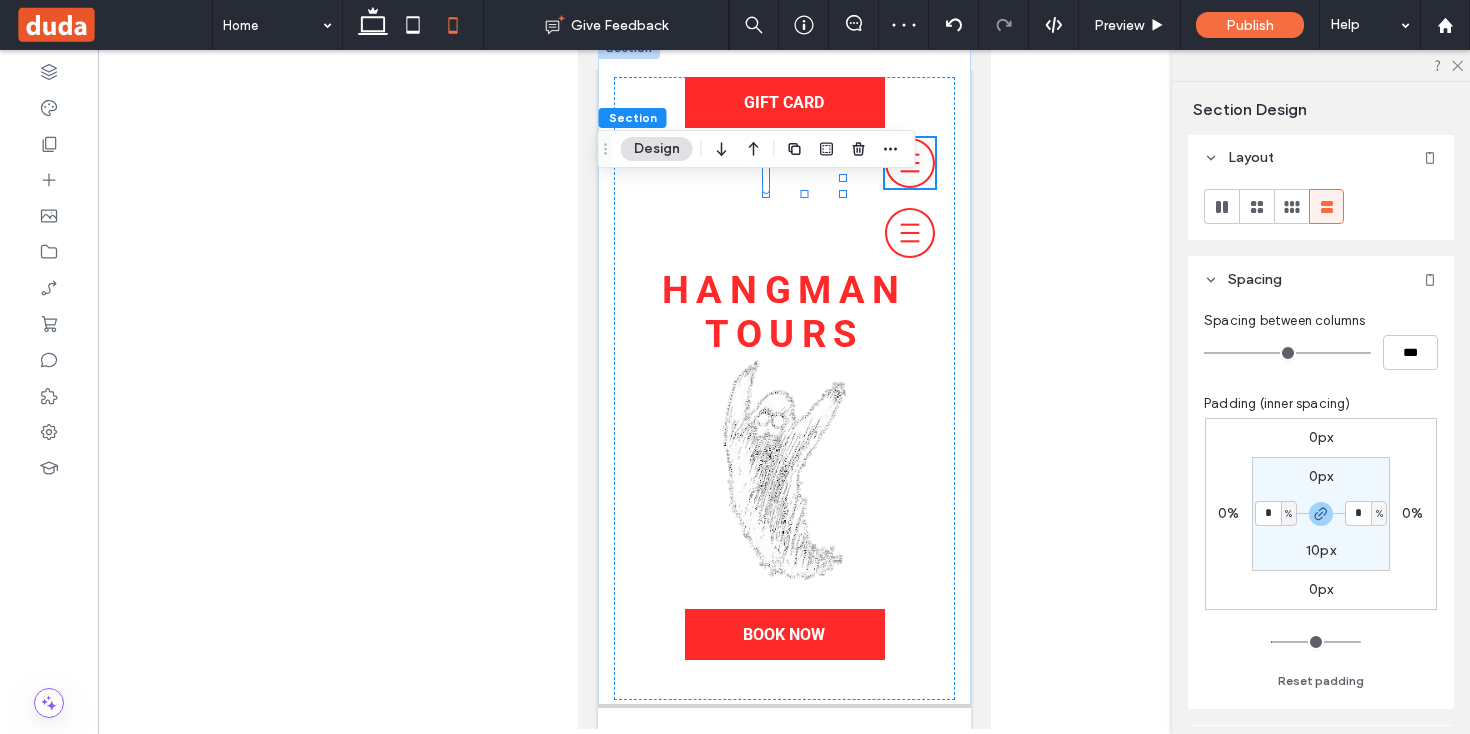 click on "10px" at bounding box center [1321, 550] 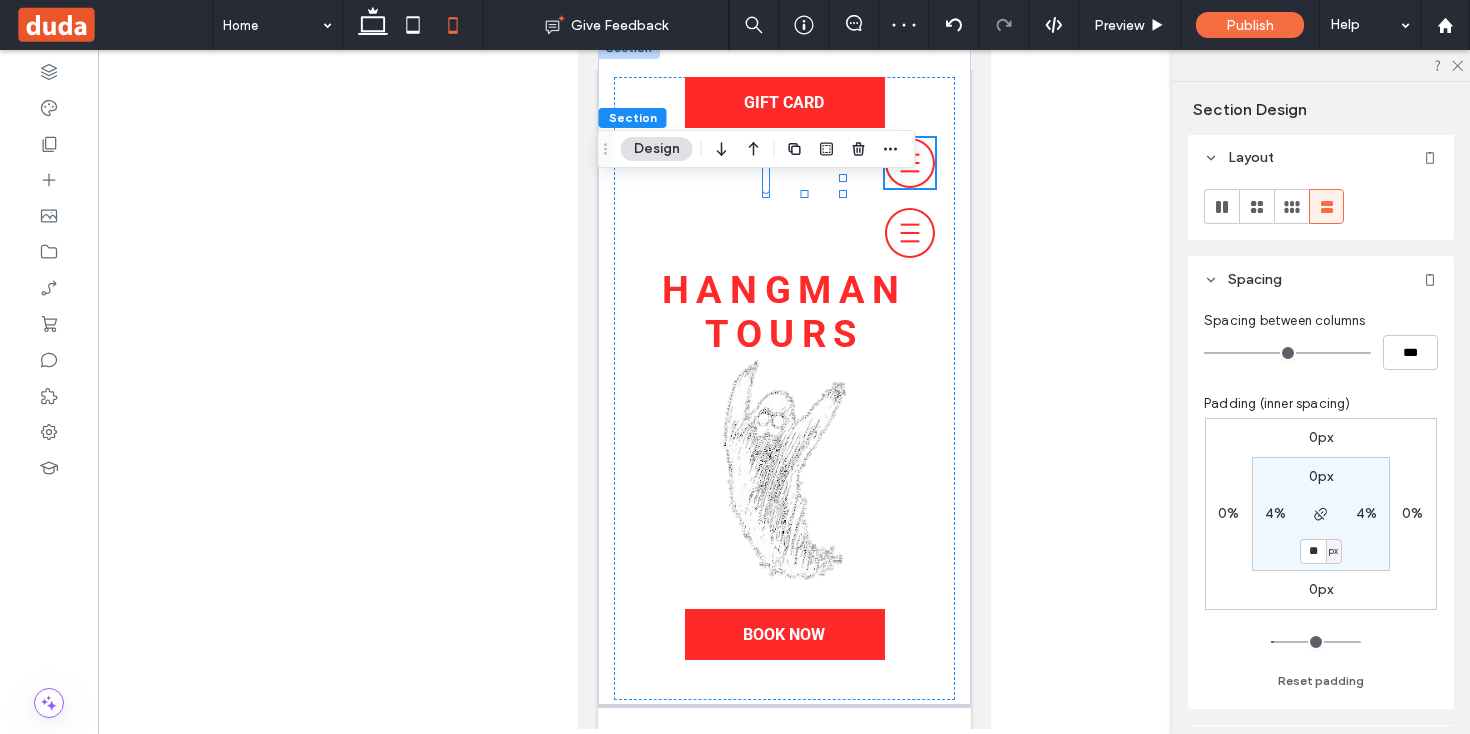 type on "**" 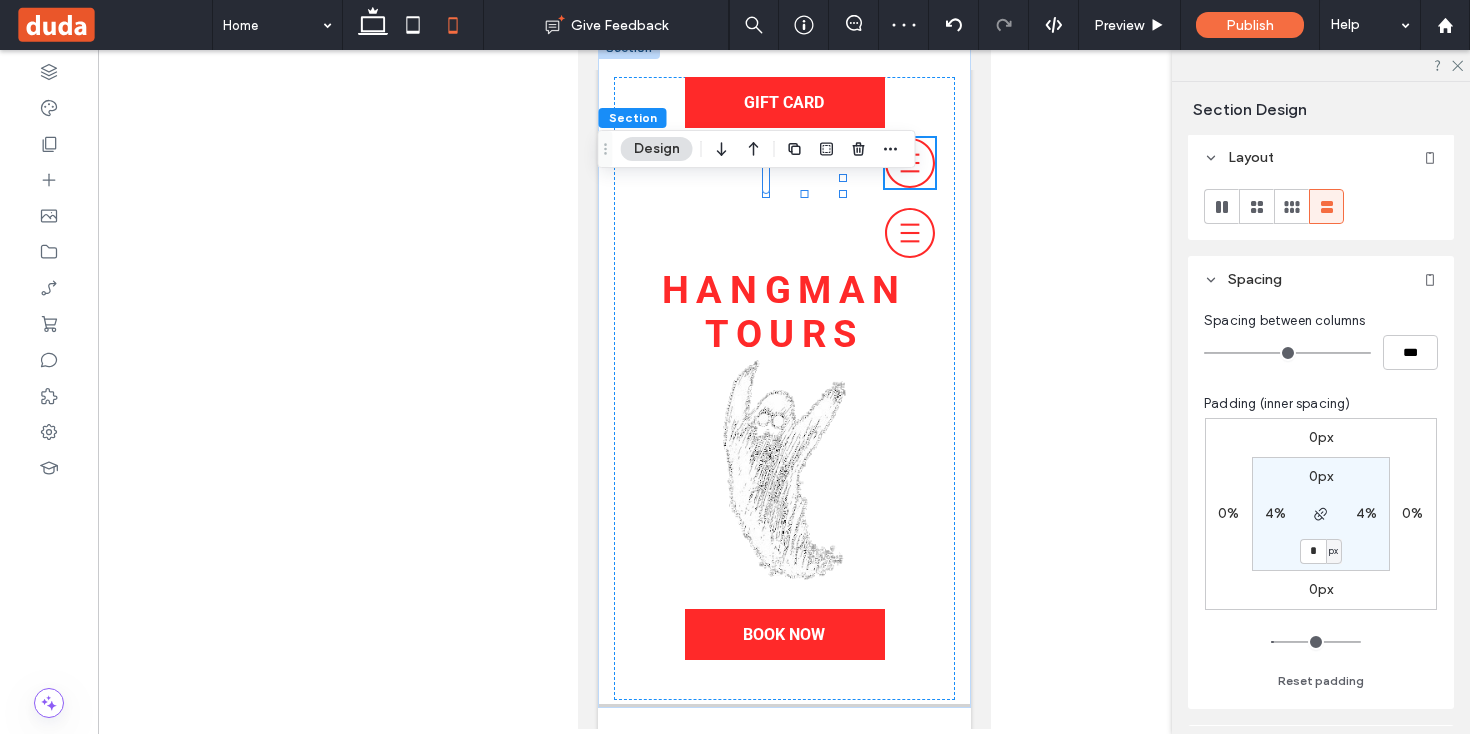 type on "**" 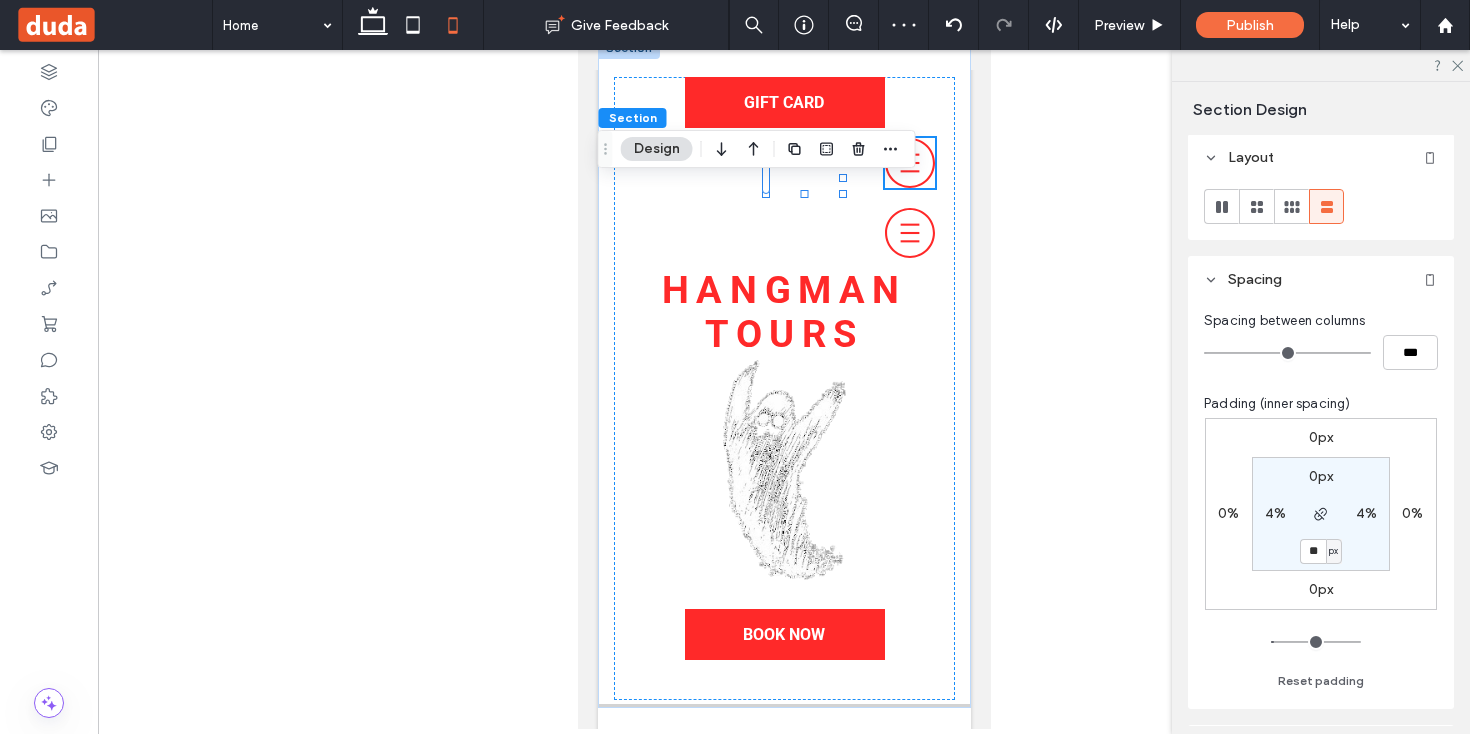 type on "*" 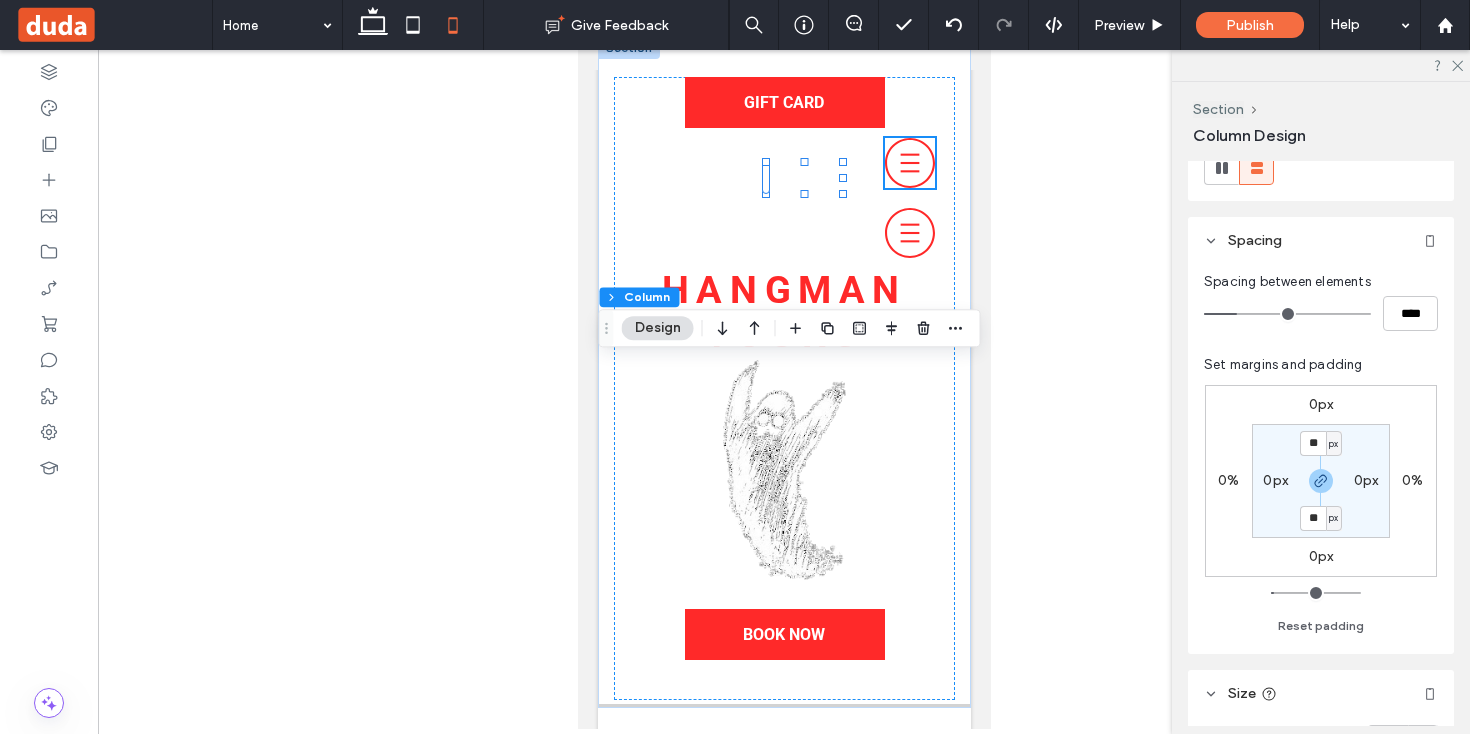 scroll, scrollTop: 360, scrollLeft: 0, axis: vertical 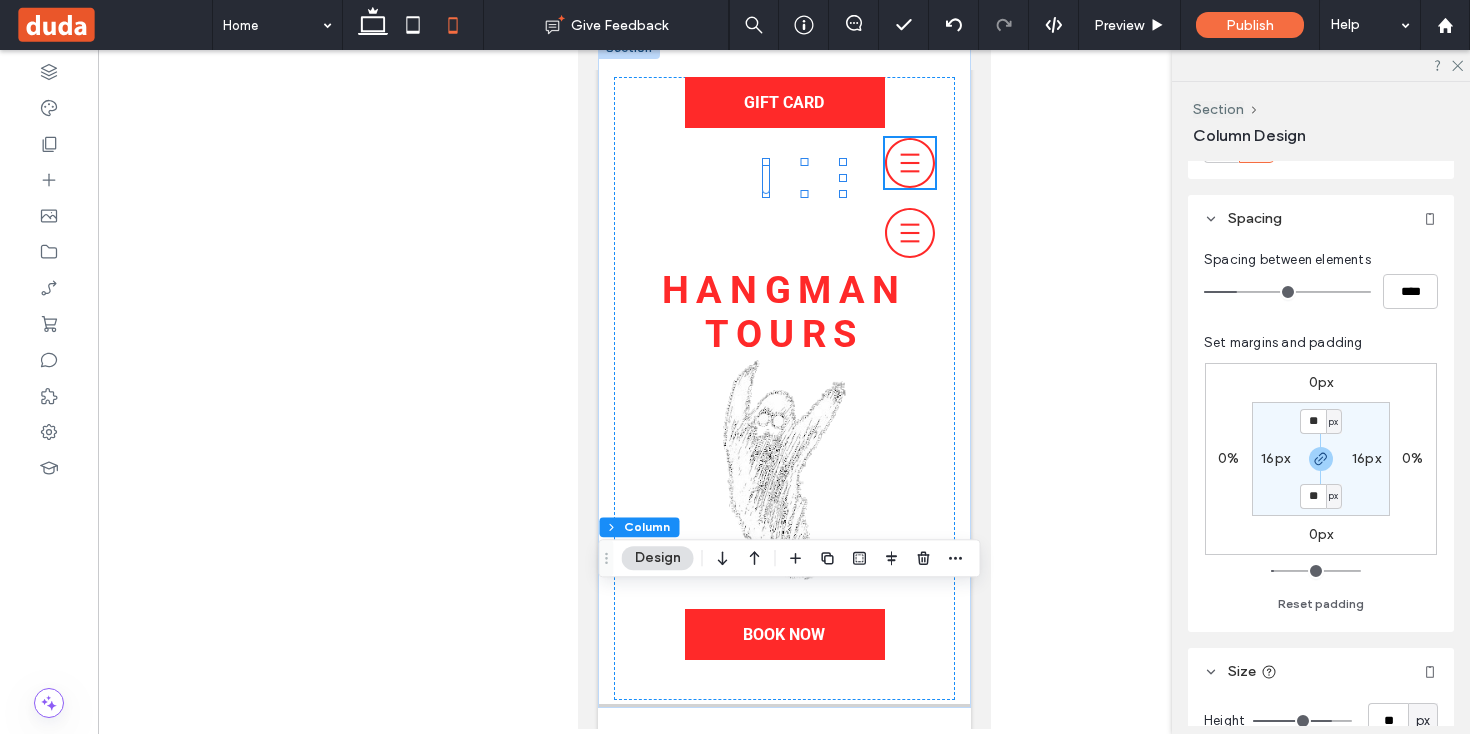 click on "16px" at bounding box center (1275, 458) 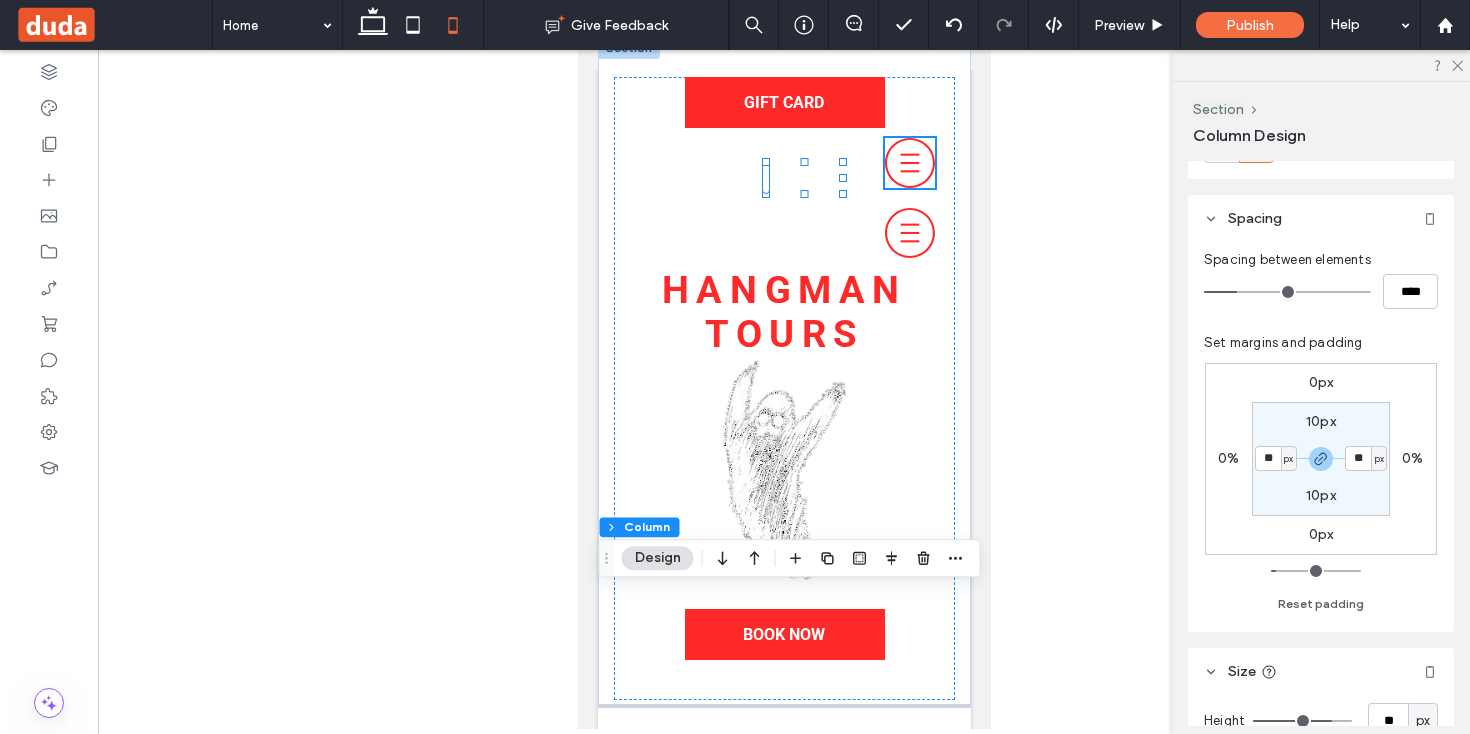type on "*" 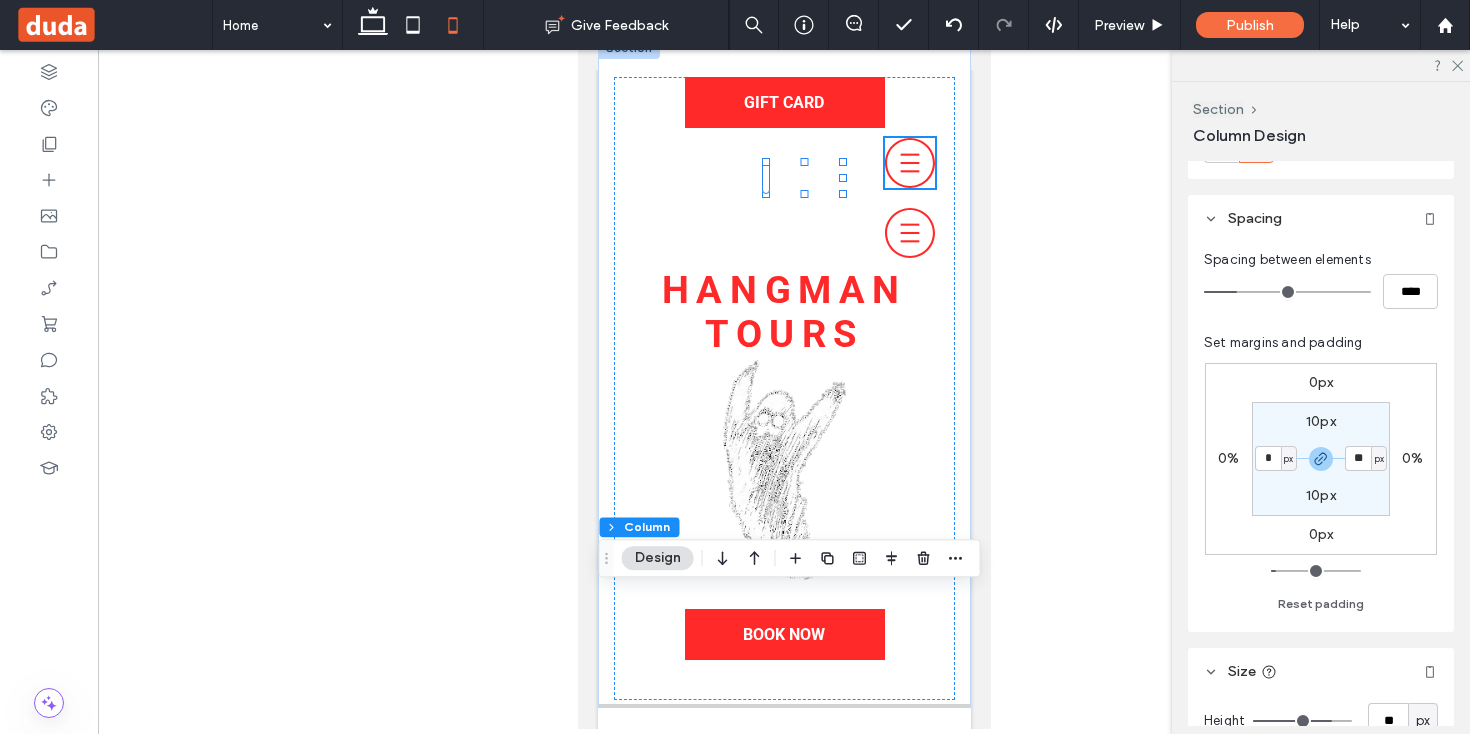 type on "*" 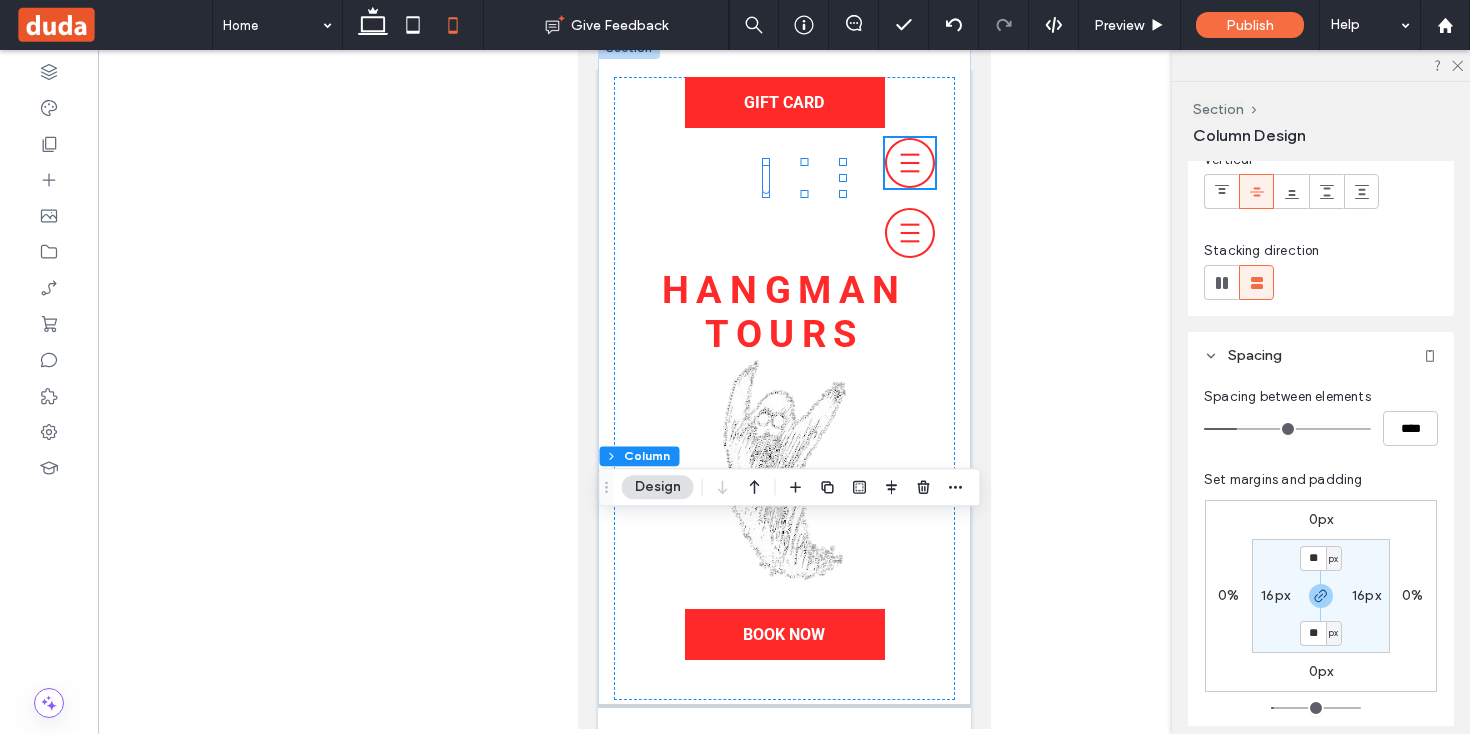 scroll, scrollTop: 175, scrollLeft: 0, axis: vertical 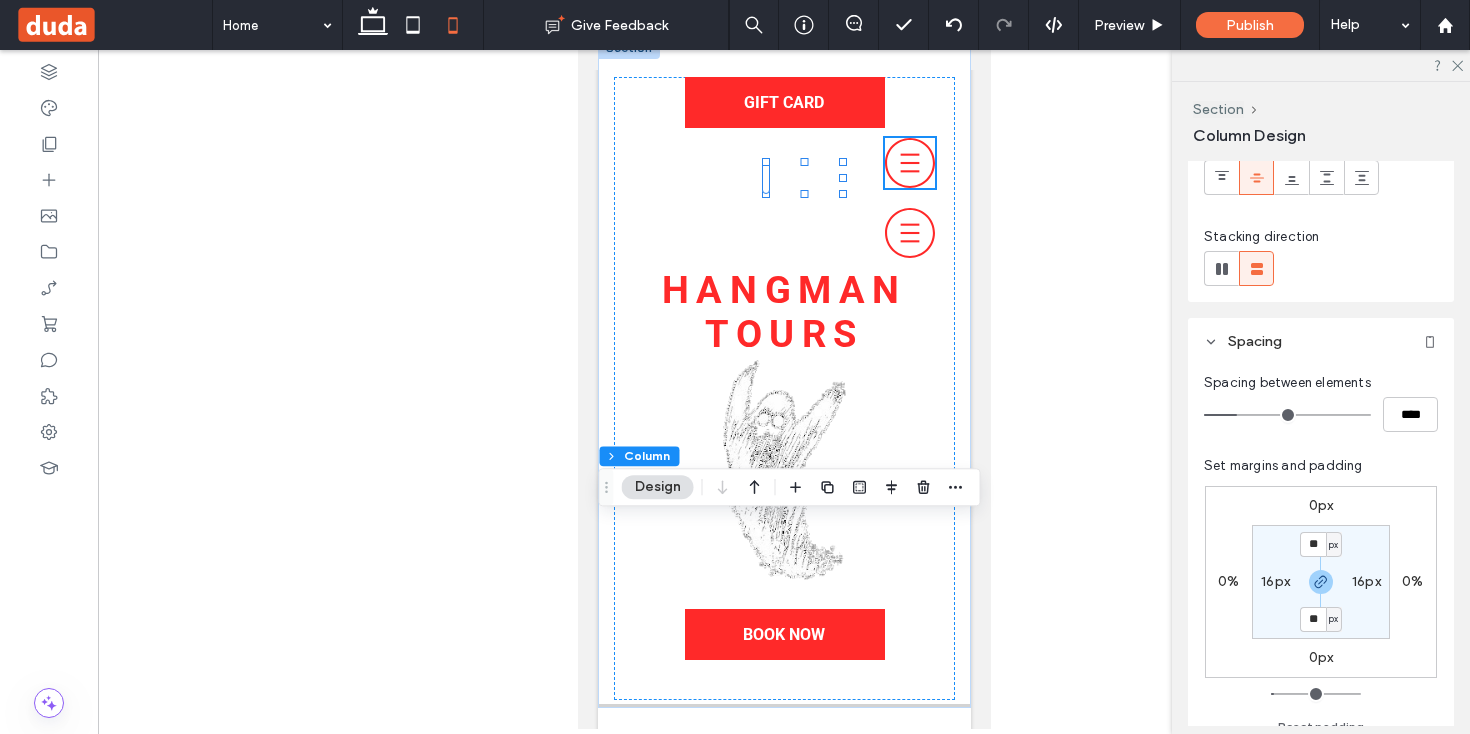 click on "16px" at bounding box center (1275, 581) 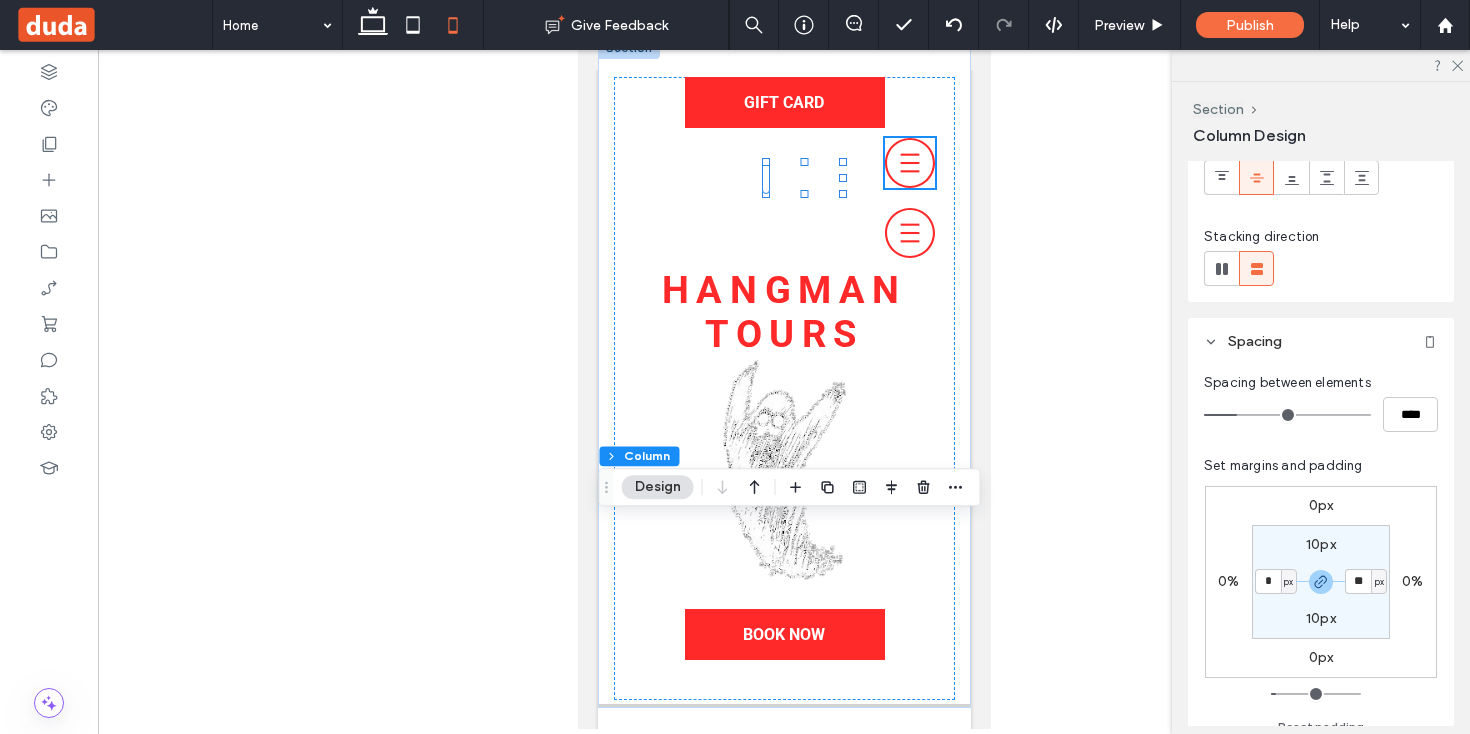 type on "*" 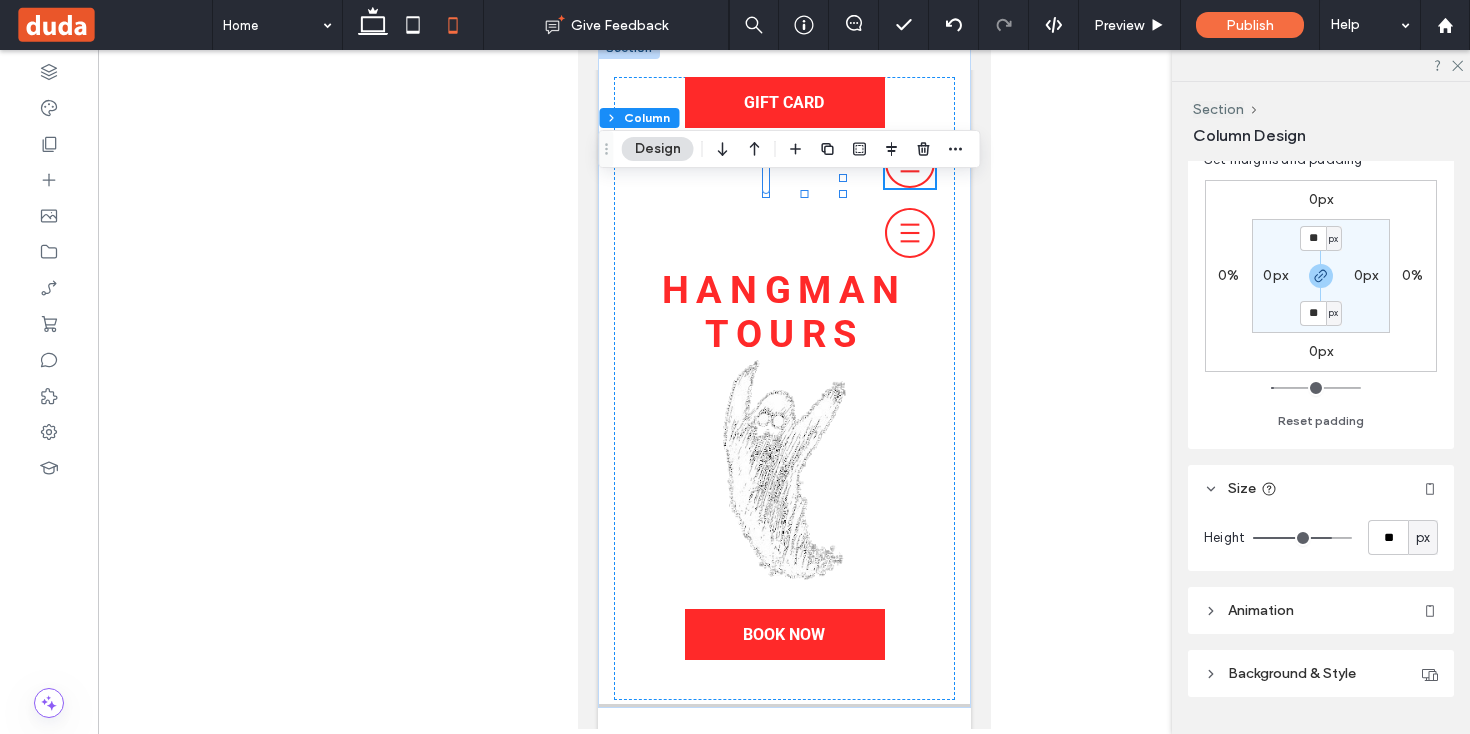 scroll, scrollTop: 485, scrollLeft: 0, axis: vertical 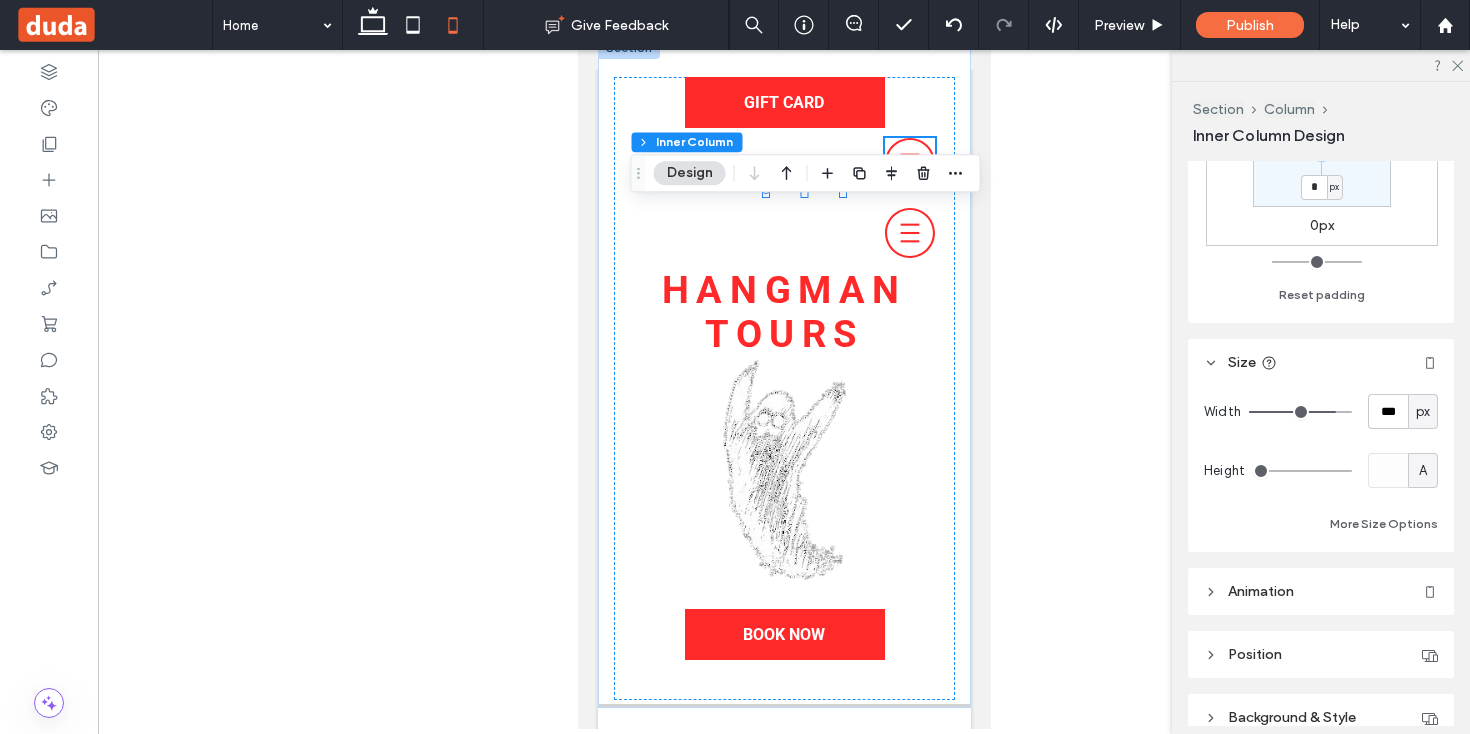 click on "px" at bounding box center [1423, 412] 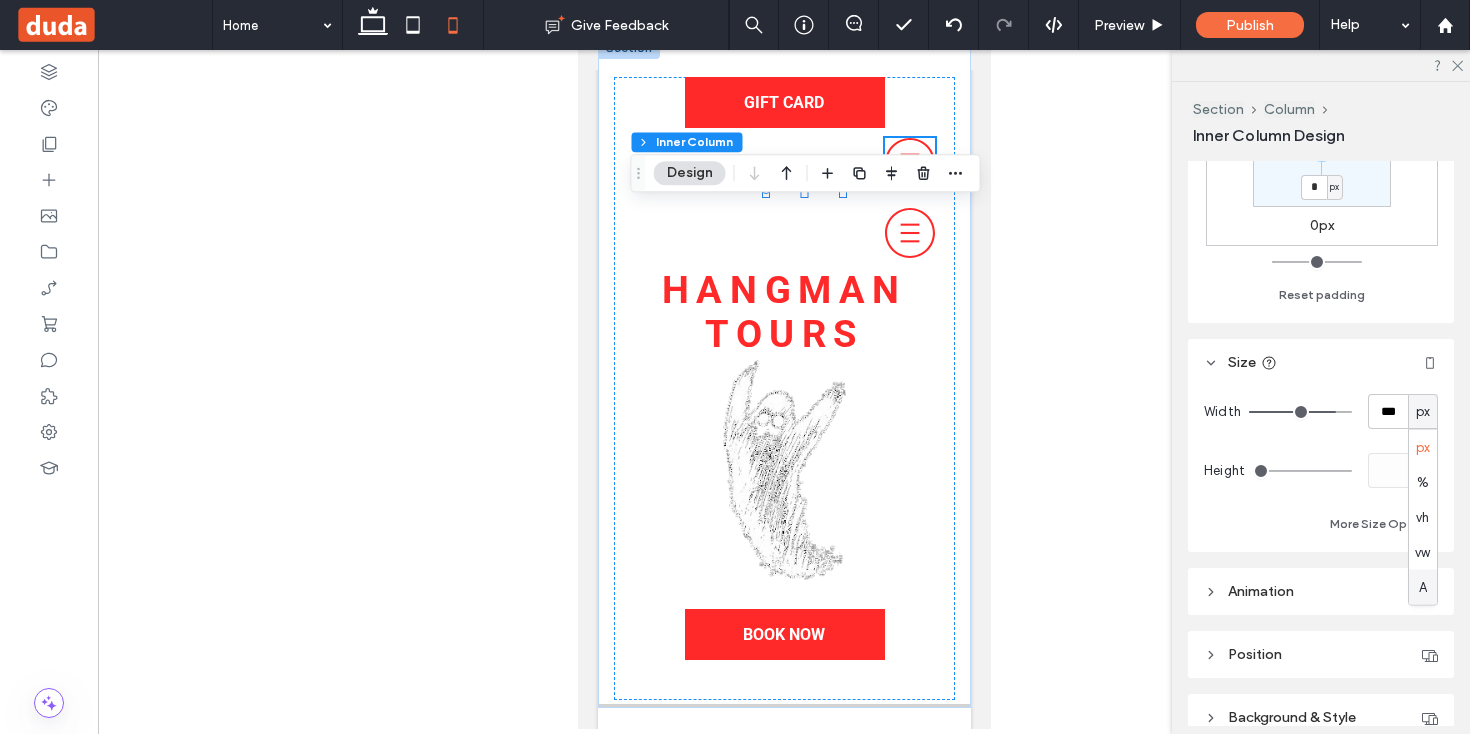 click on "A" at bounding box center [1423, 587] 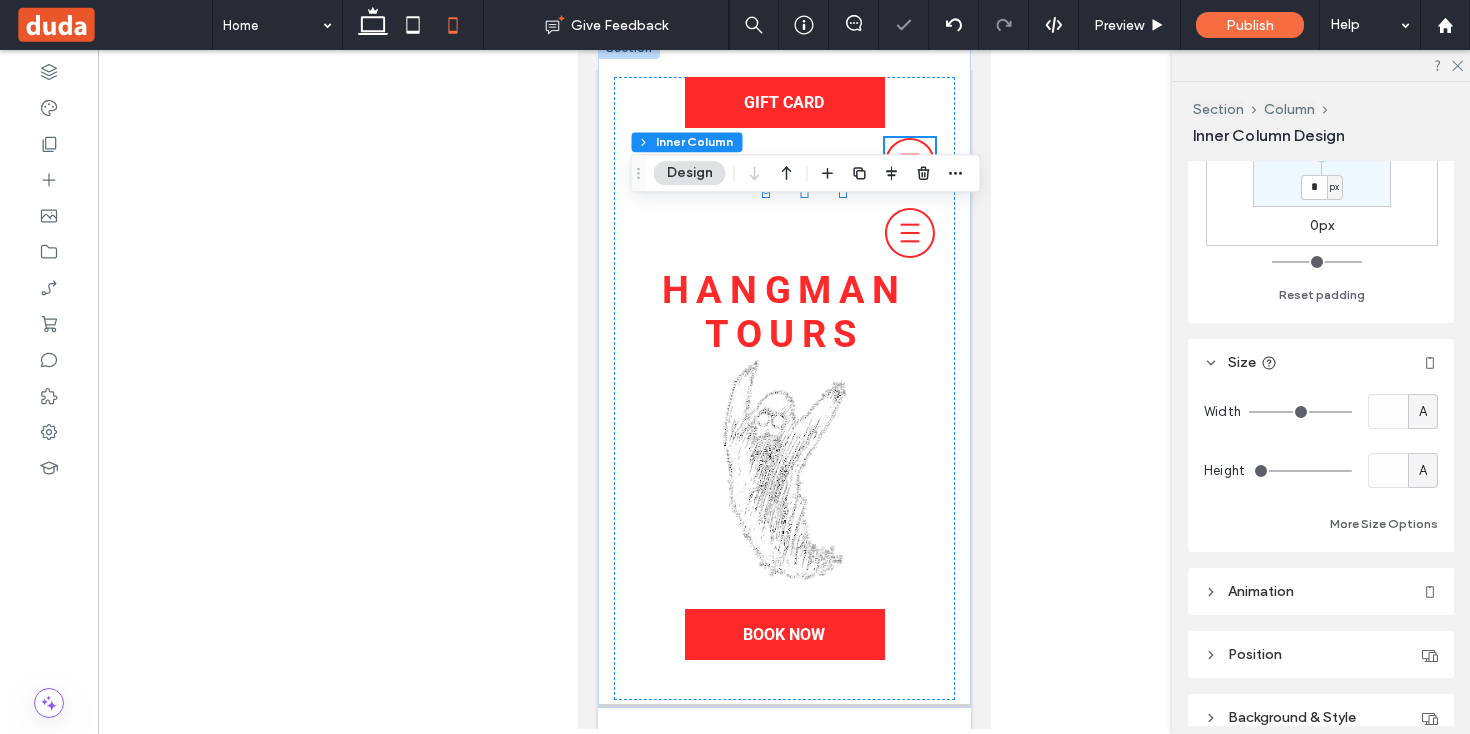 click on "A" at bounding box center (1423, 412) 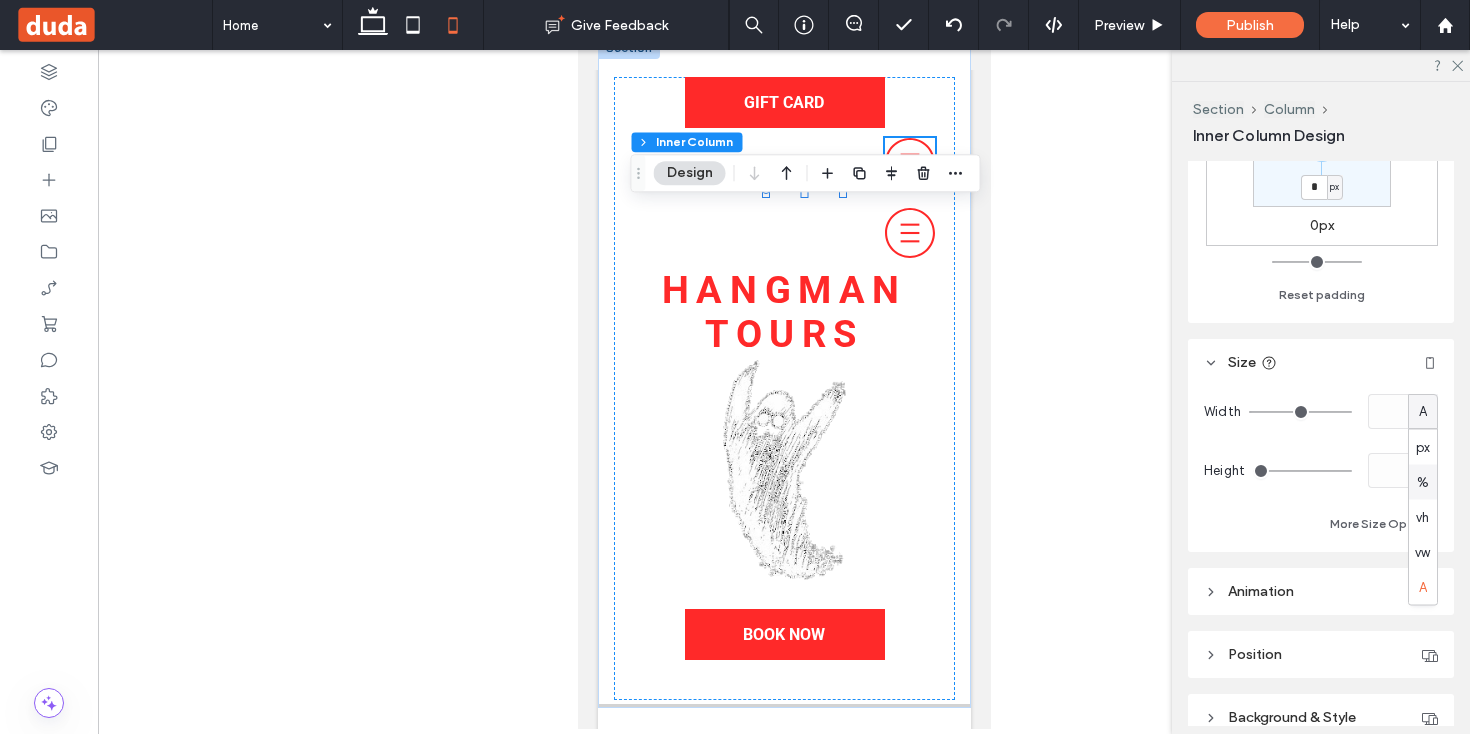 click on "%" at bounding box center (1423, 482) 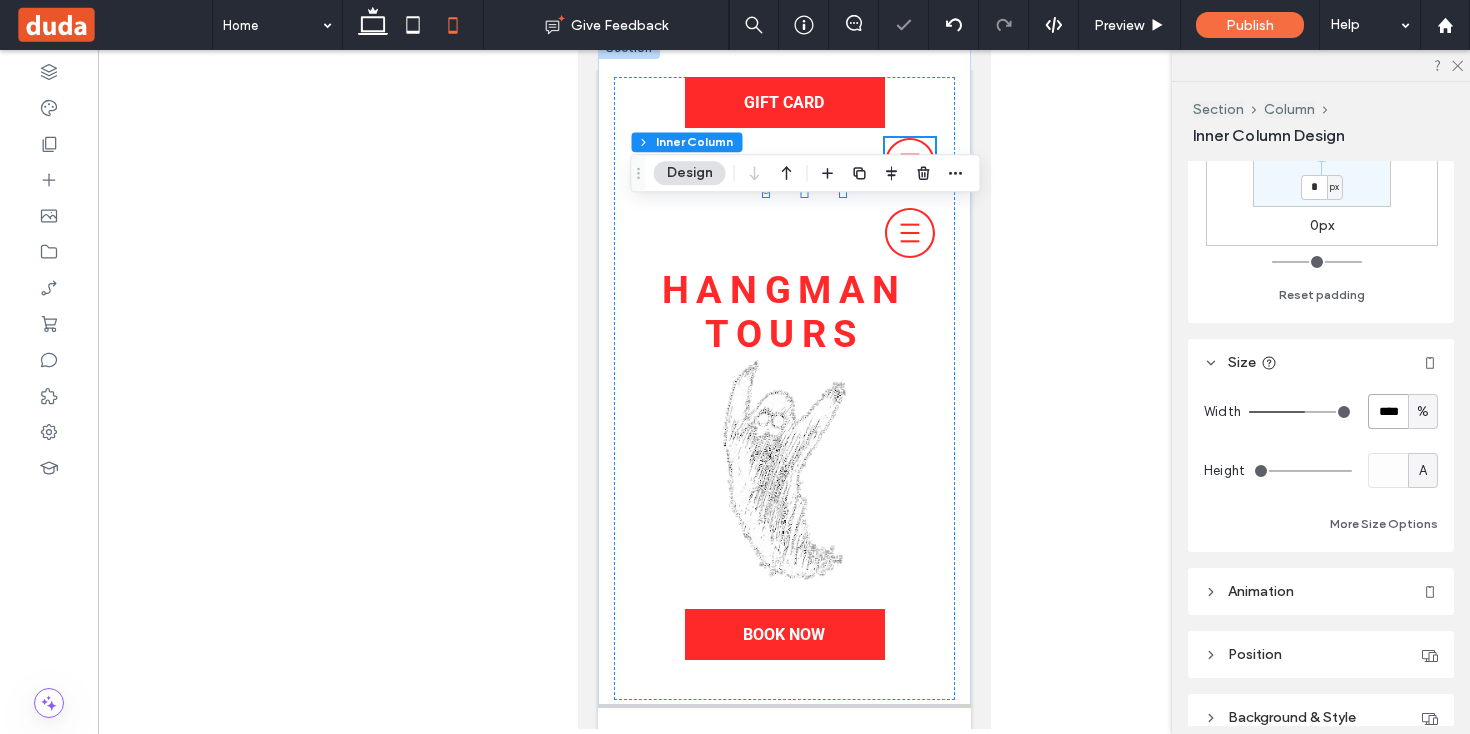 click on "****" at bounding box center (1388, 411) 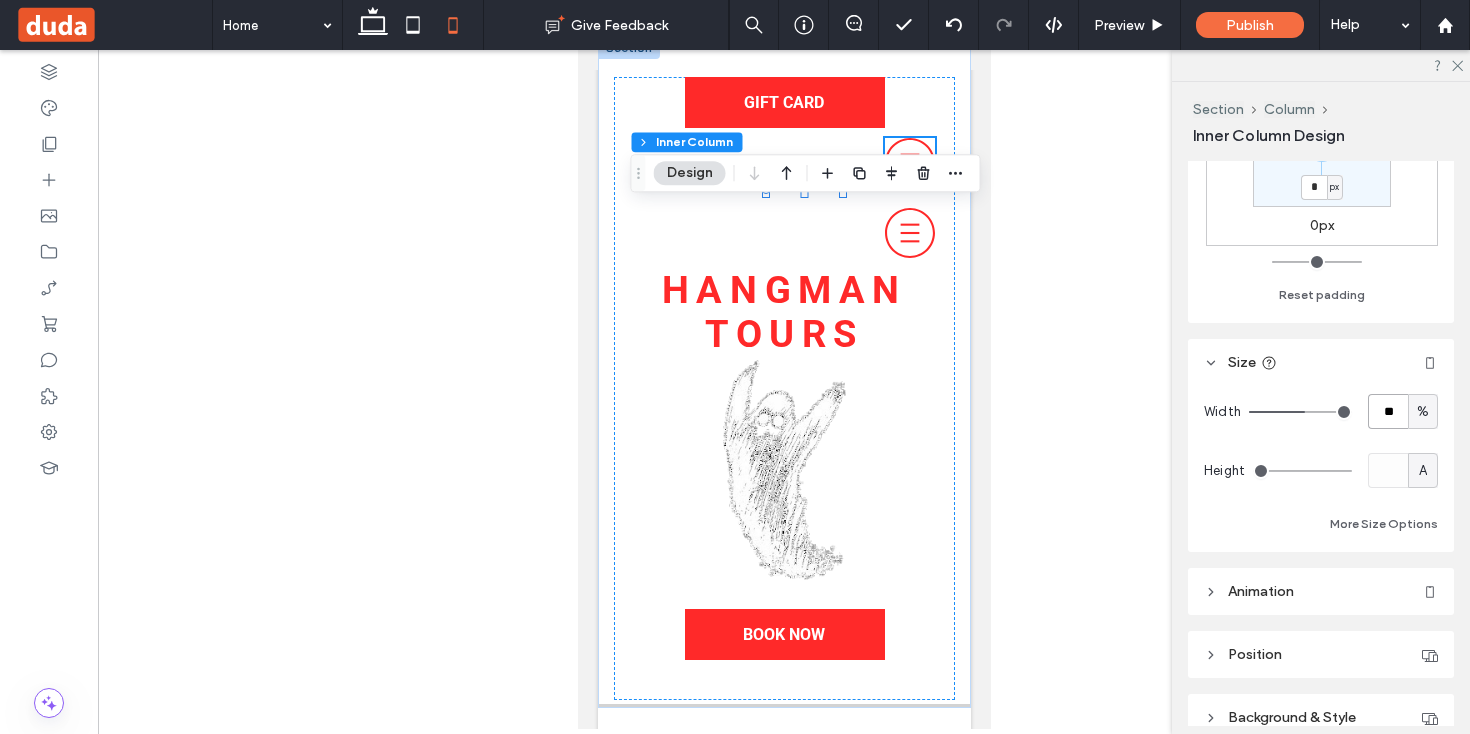 type on "**" 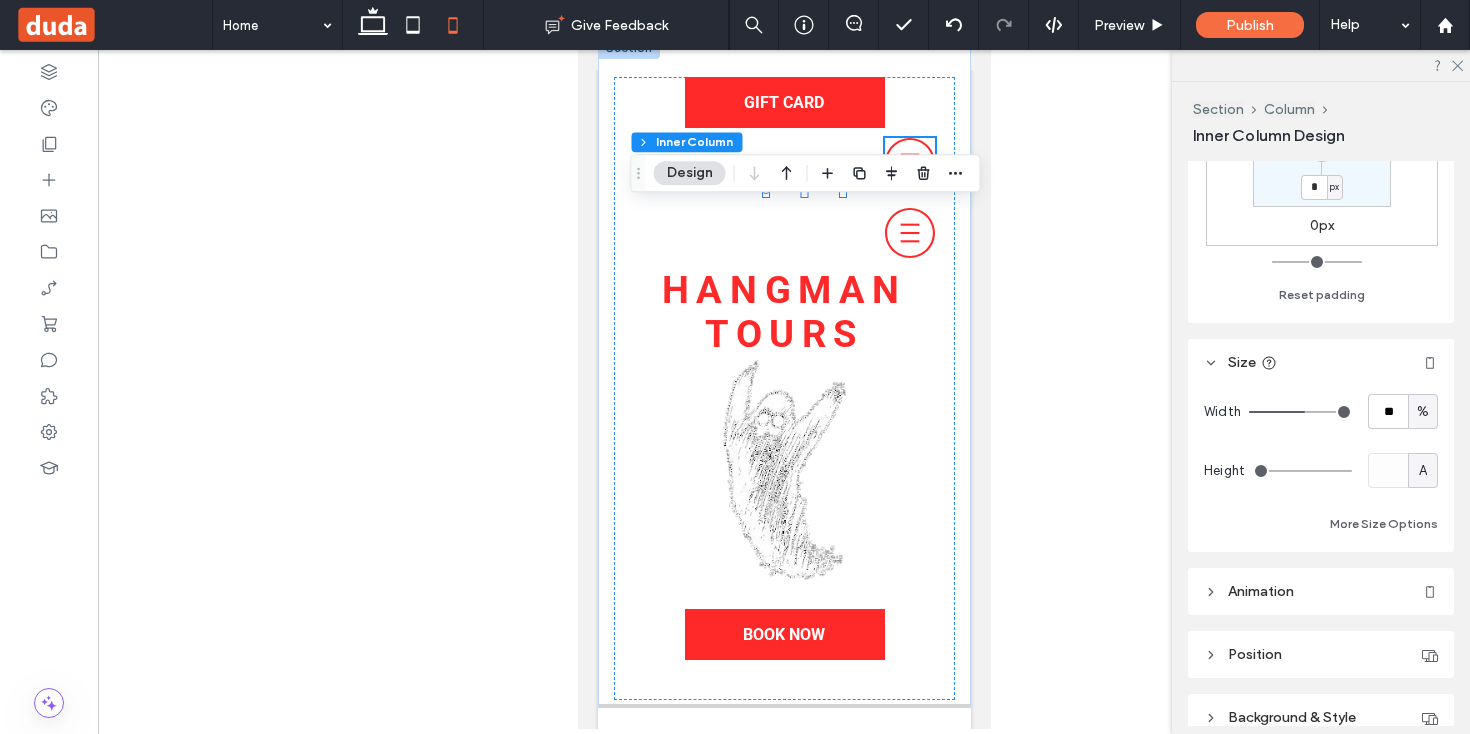 type on "**" 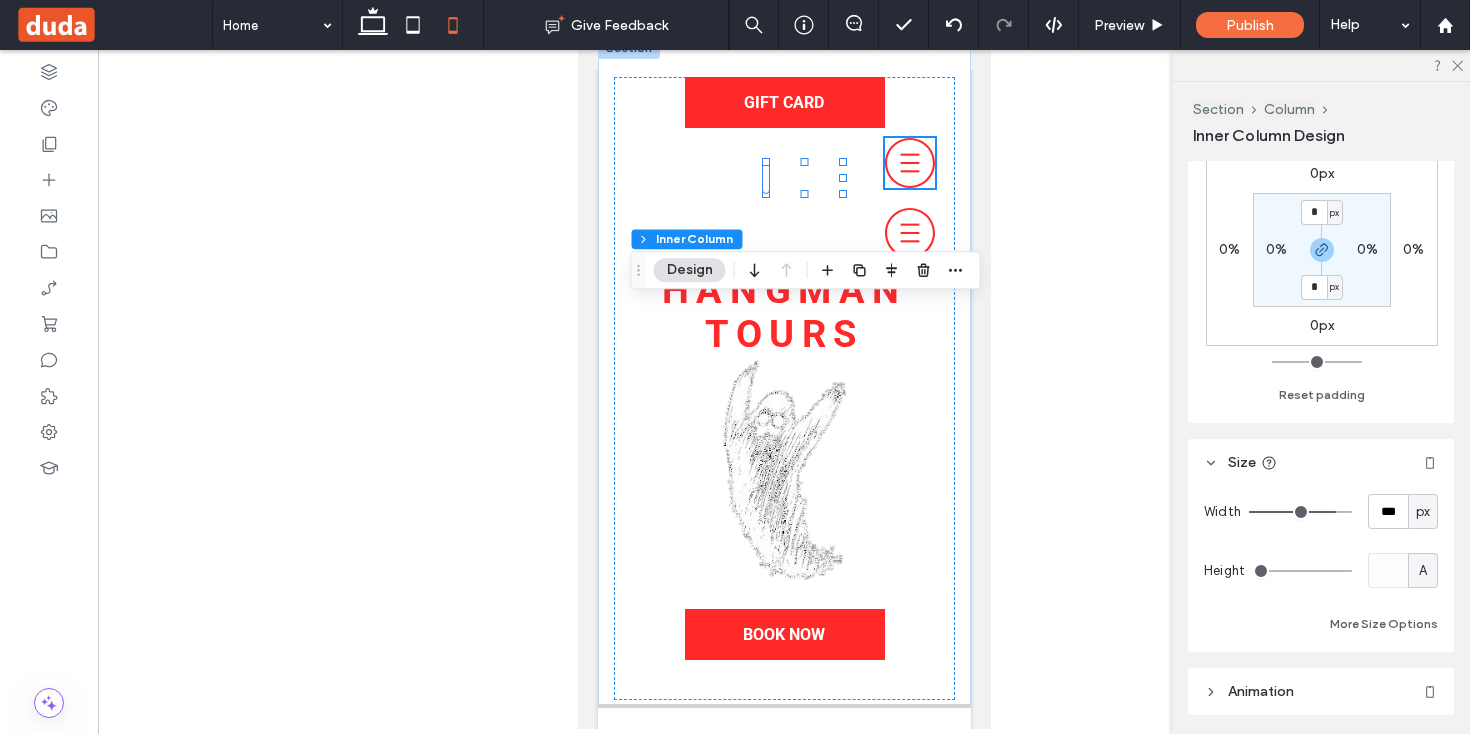 scroll, scrollTop: 569, scrollLeft: 0, axis: vertical 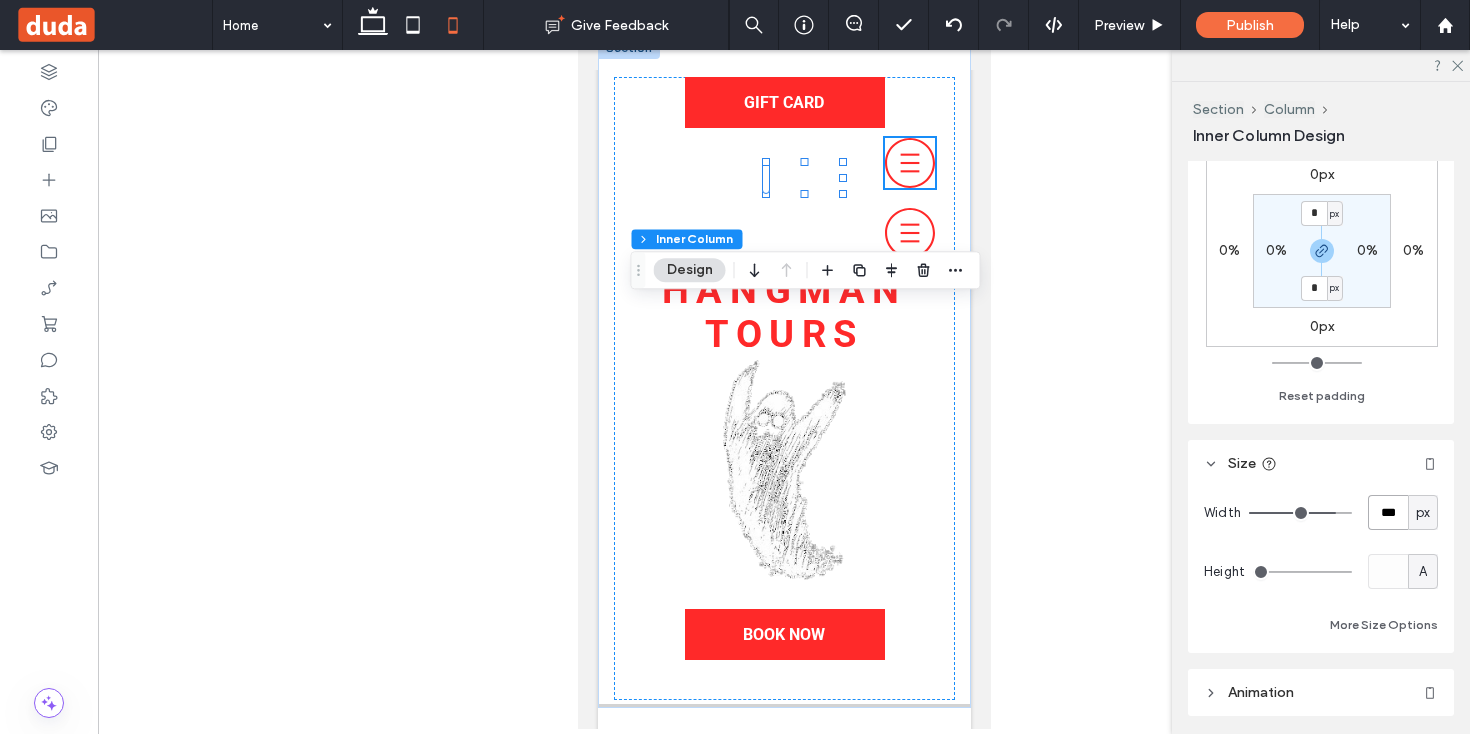 click on "***" at bounding box center [1388, 512] 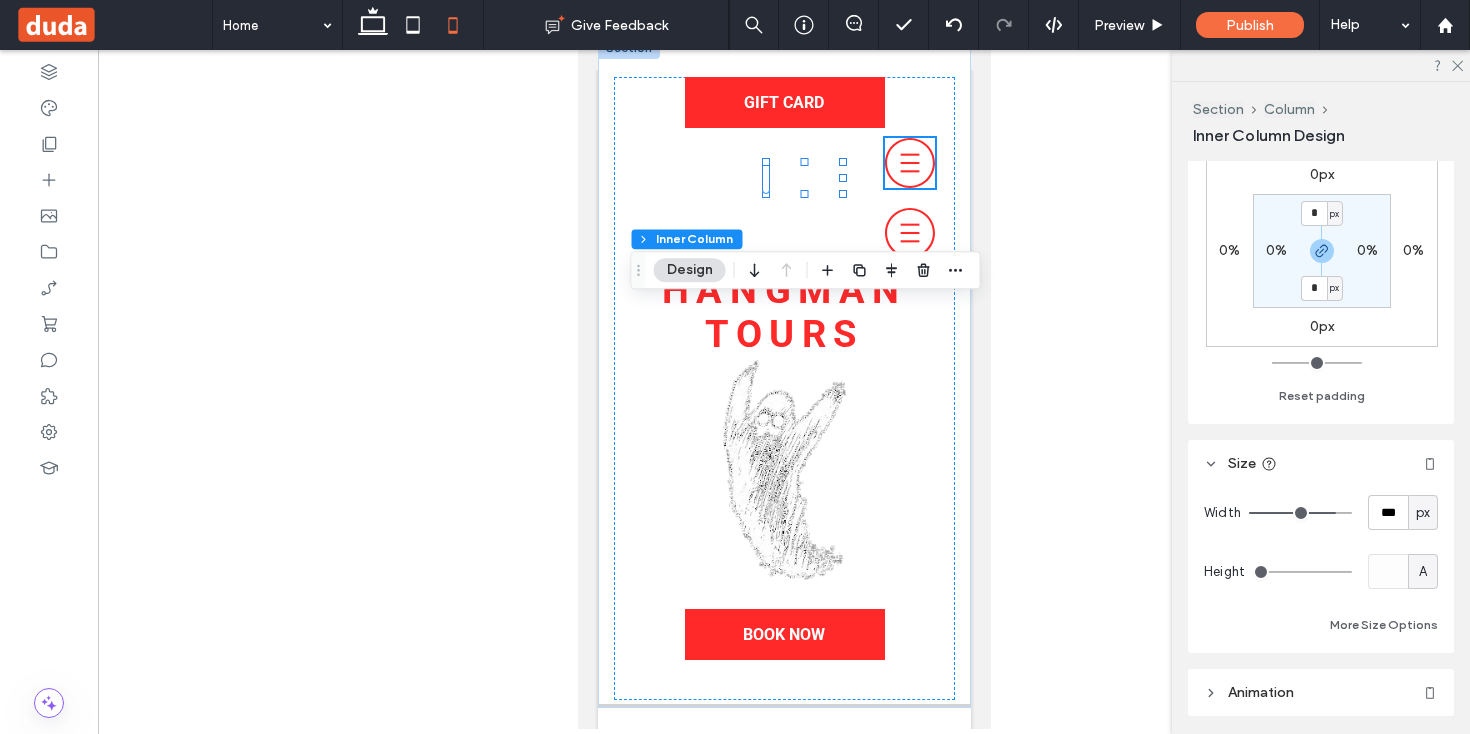 click on "px" at bounding box center [1423, 512] 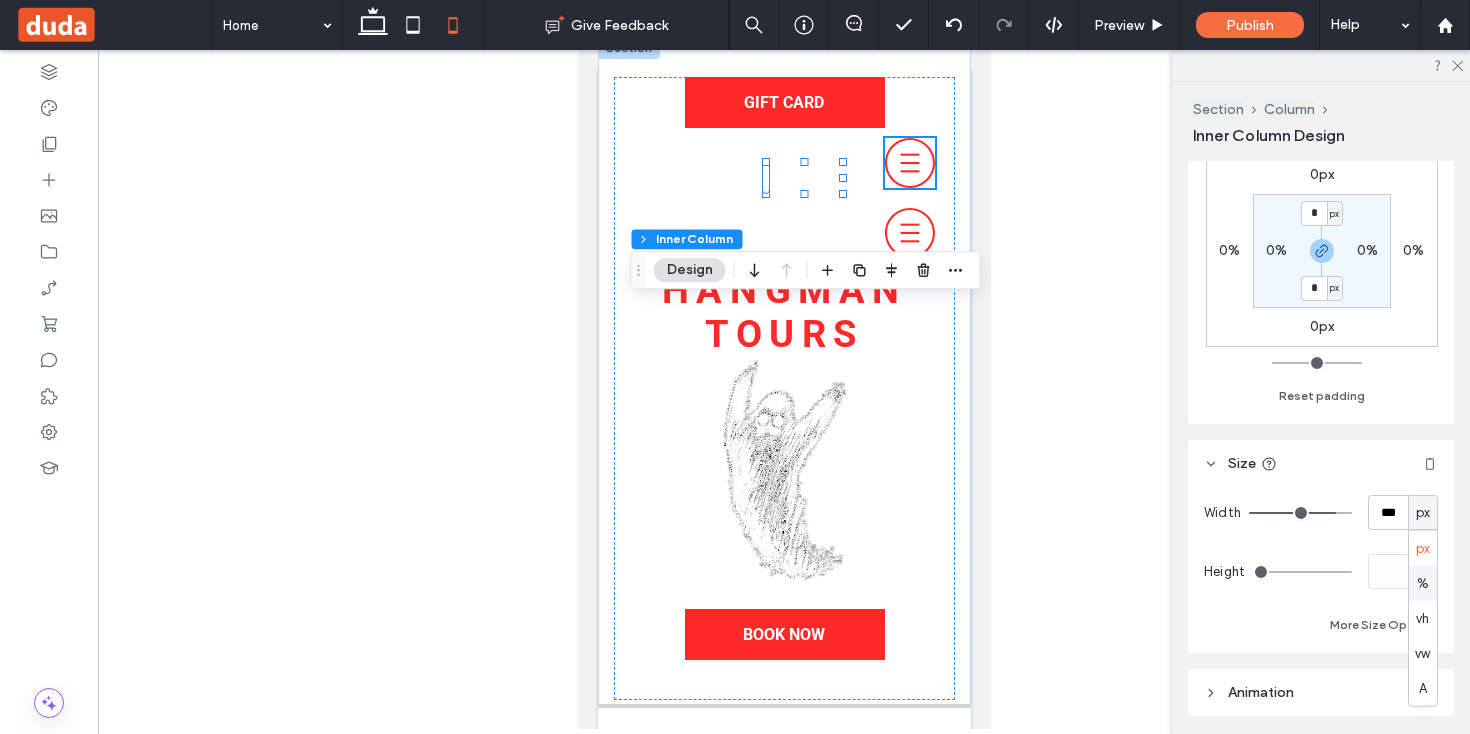 click on "%" at bounding box center [1423, 583] 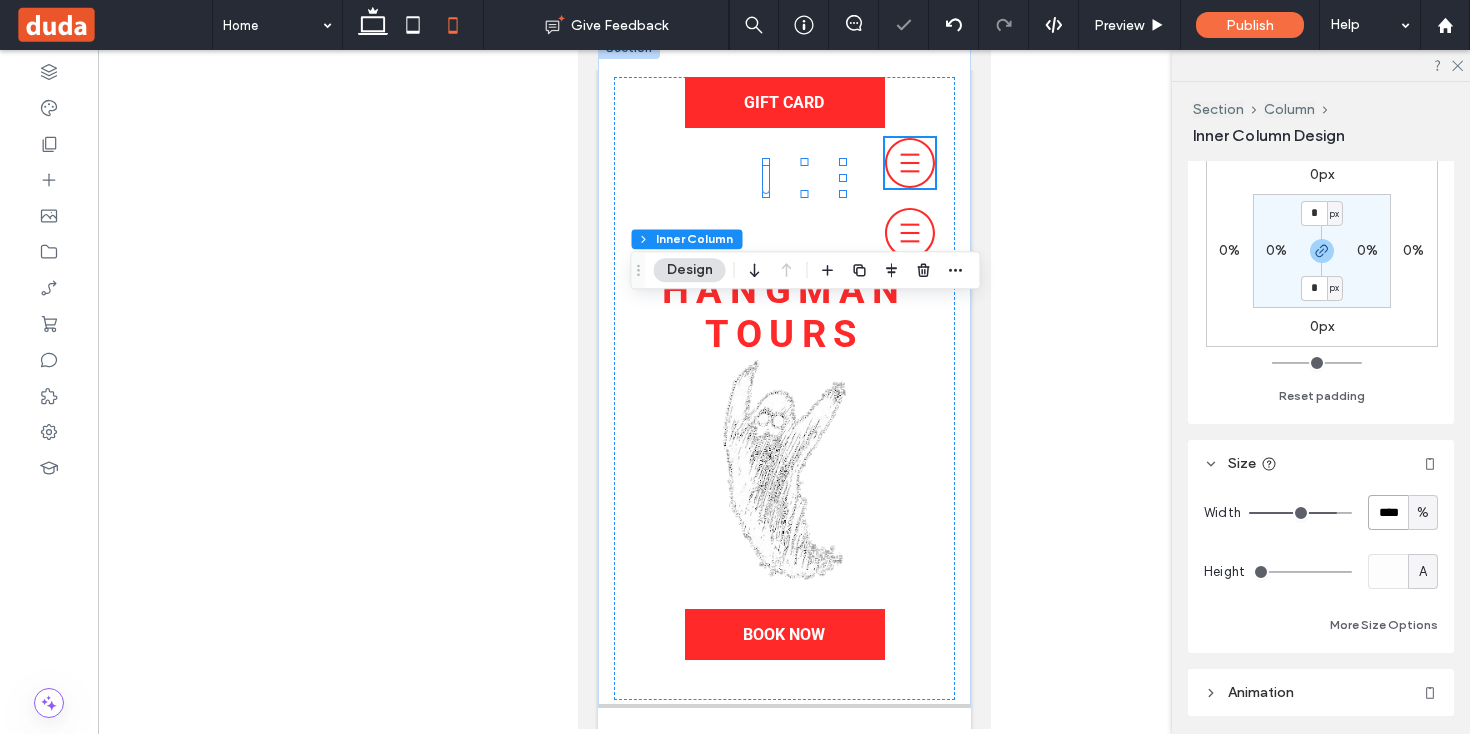 click on "****" at bounding box center (1388, 512) 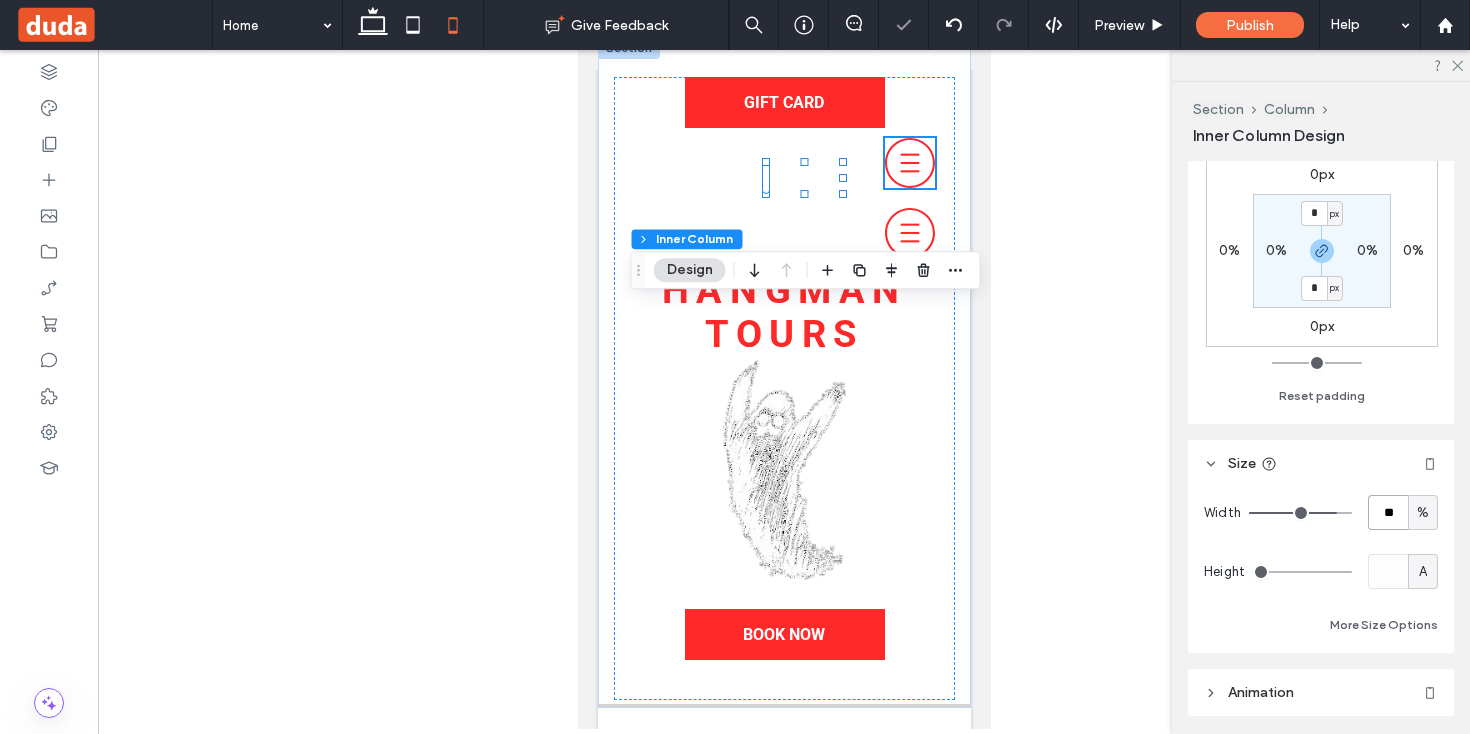 type on "**" 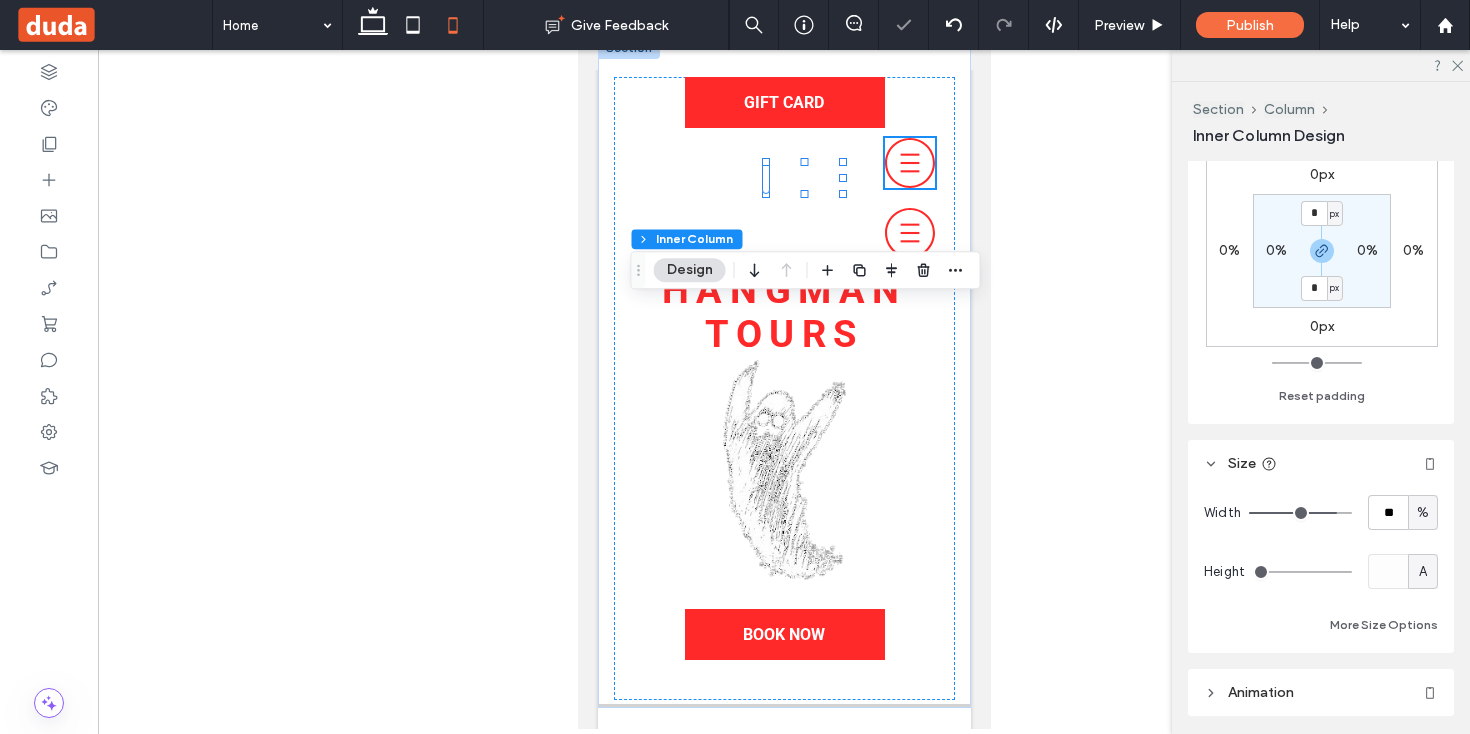 type on "**" 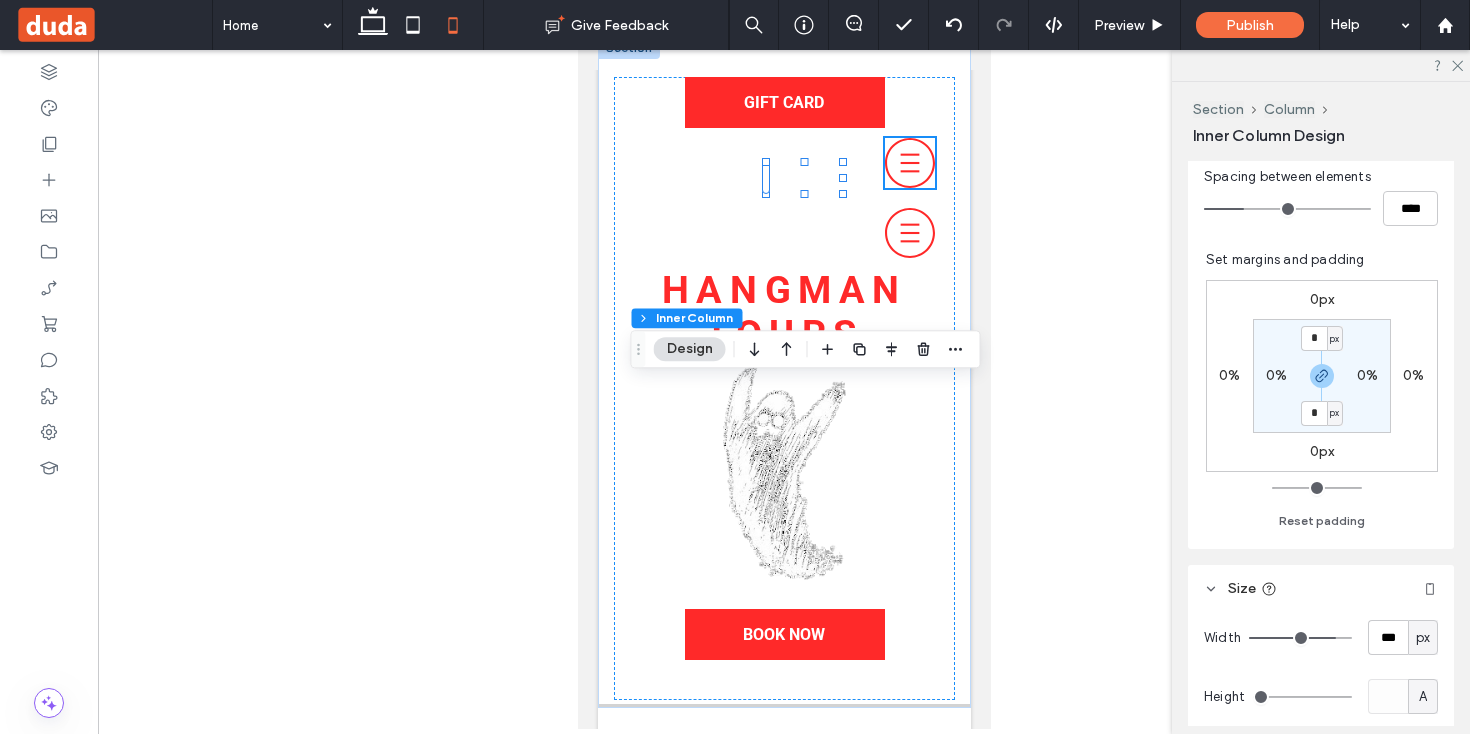 scroll, scrollTop: 521, scrollLeft: 0, axis: vertical 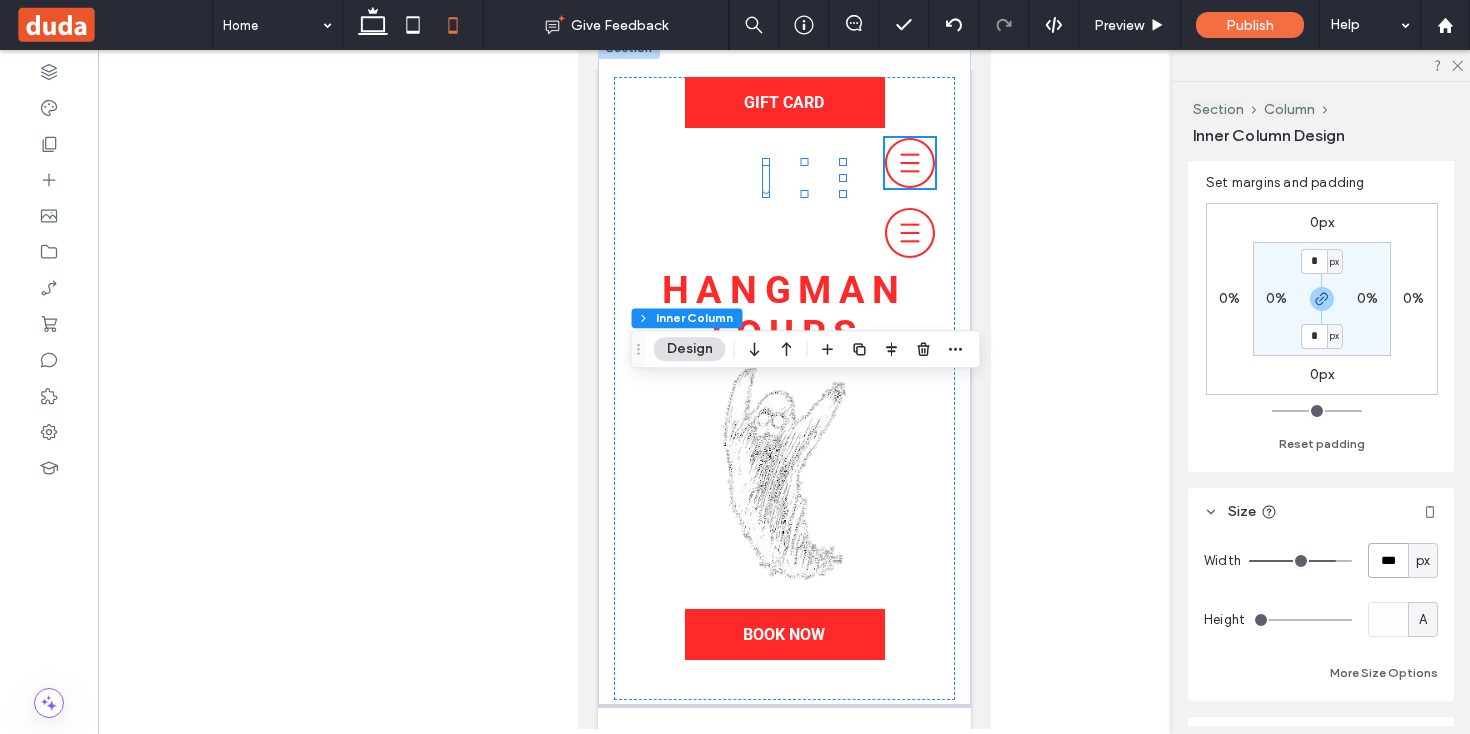click on "***" at bounding box center [1388, 560] 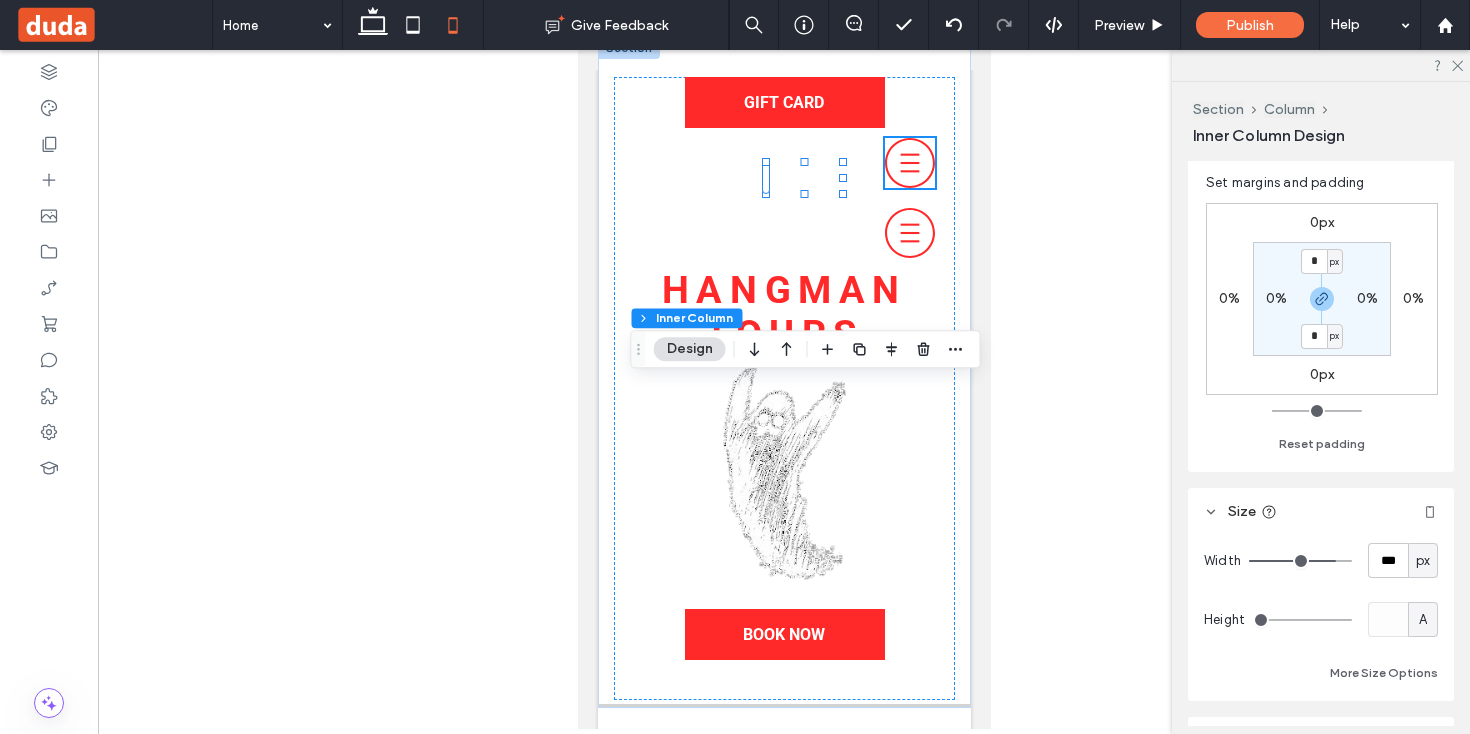 click on "px" at bounding box center (1423, 560) 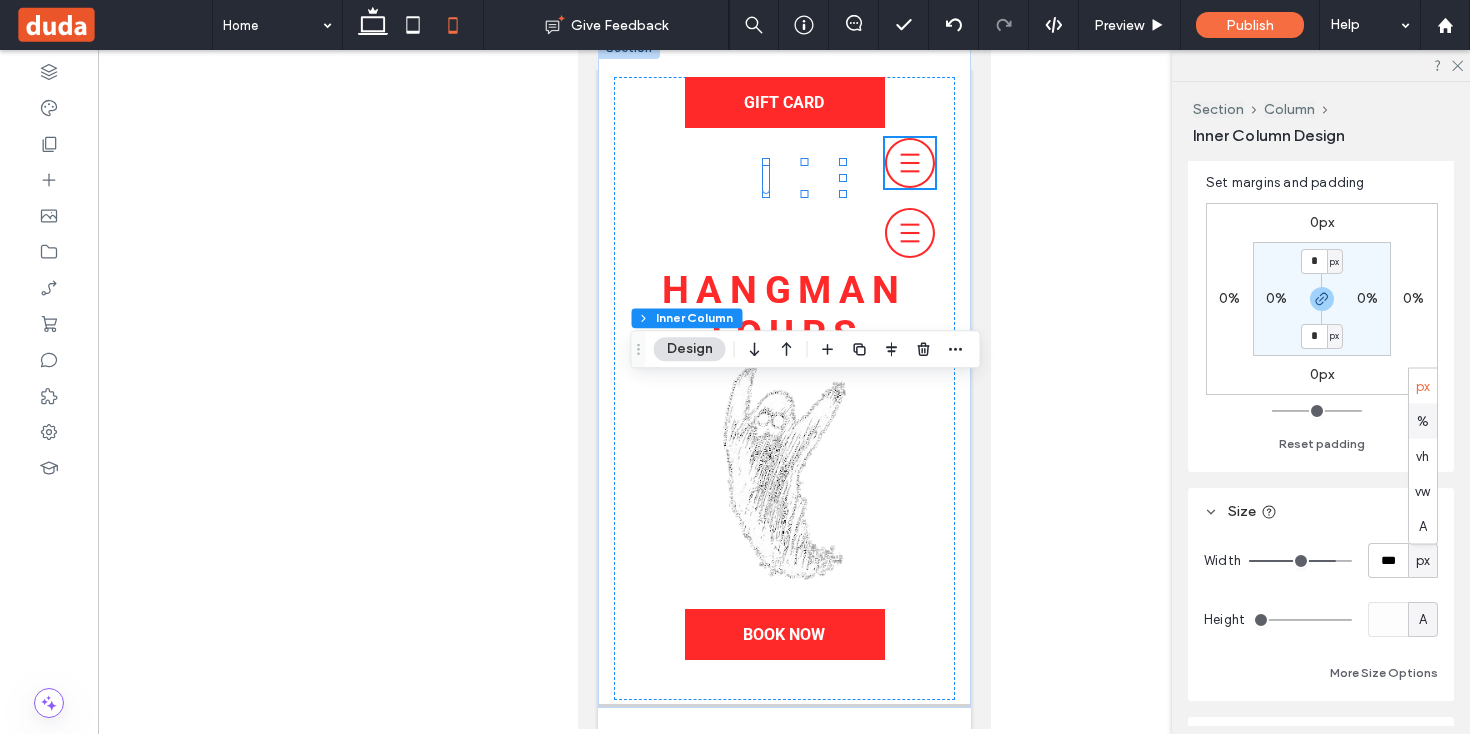 click on "%" at bounding box center (1423, 421) 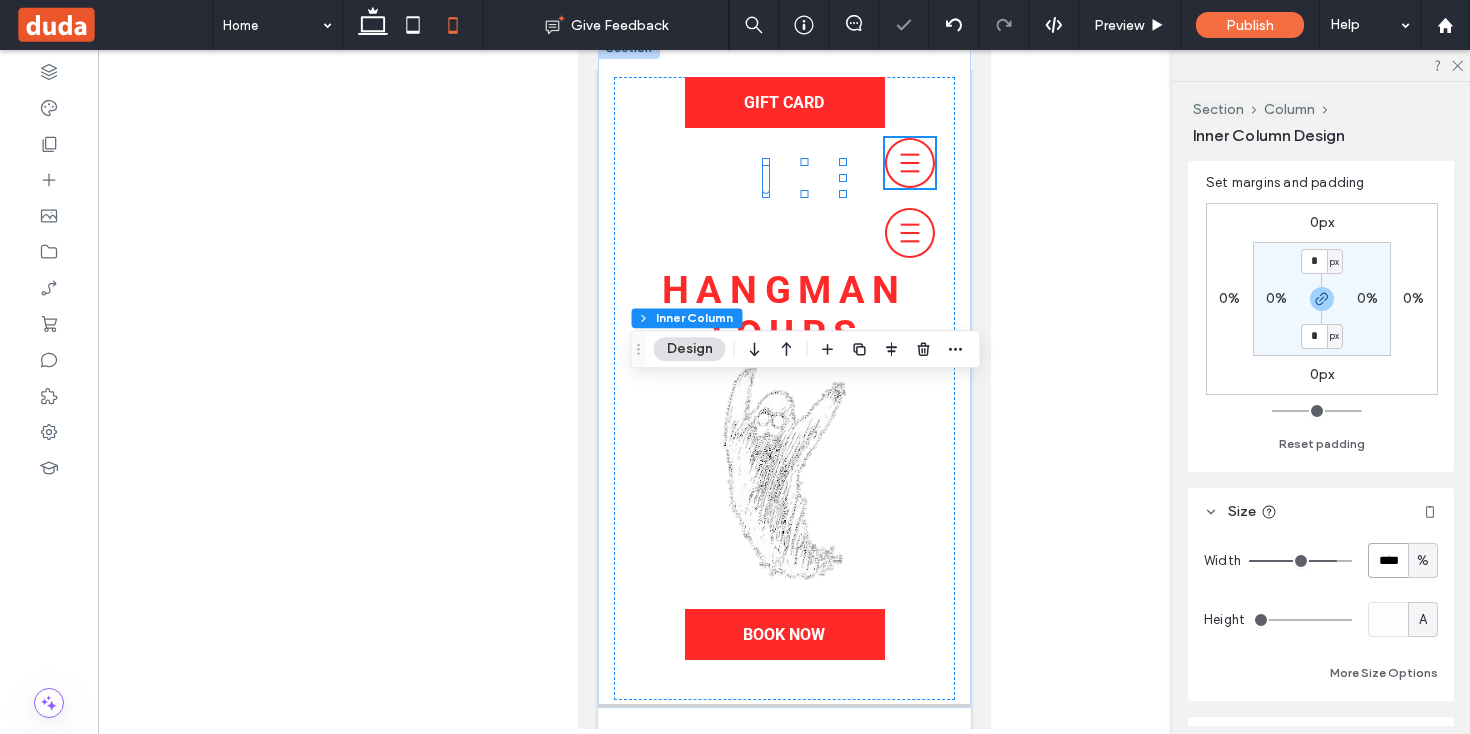 click on "****" at bounding box center [1388, 560] 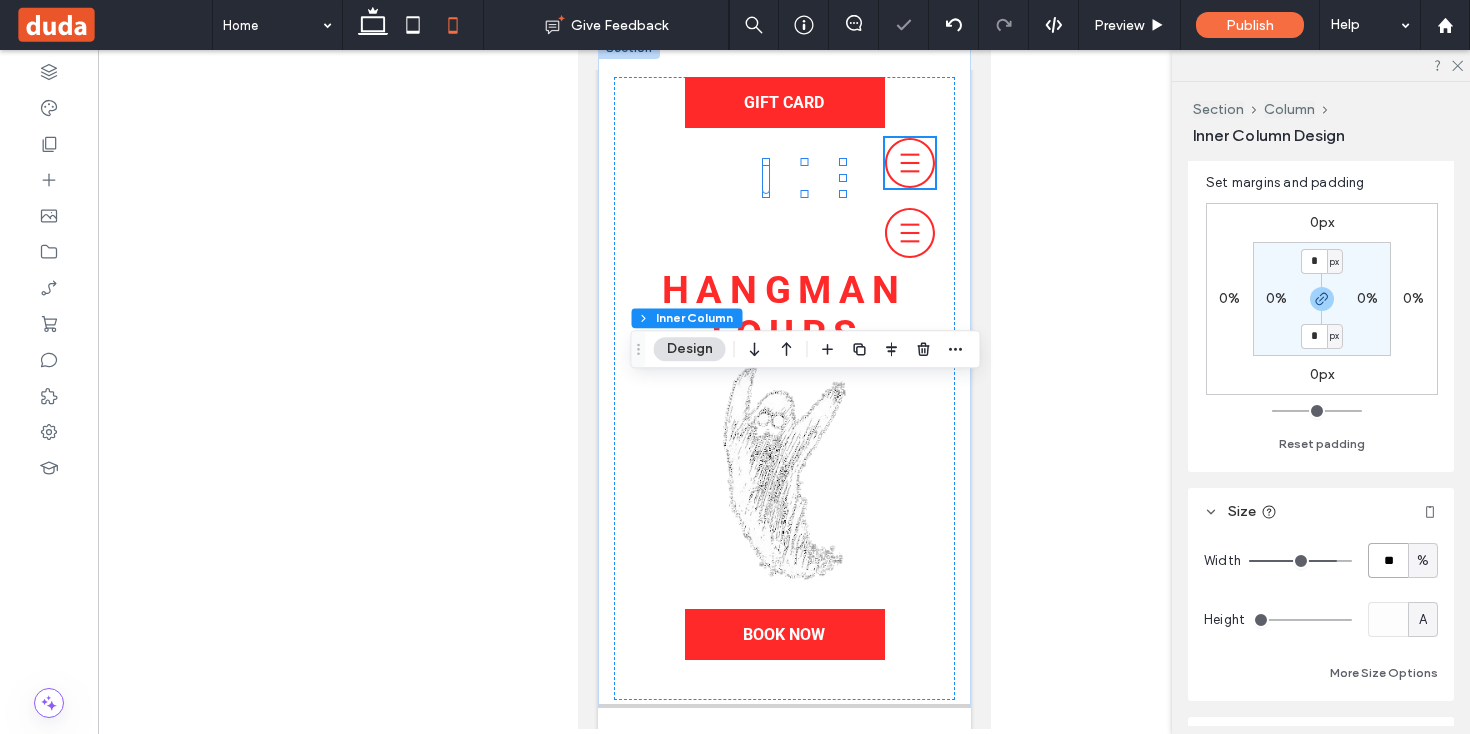 type on "**" 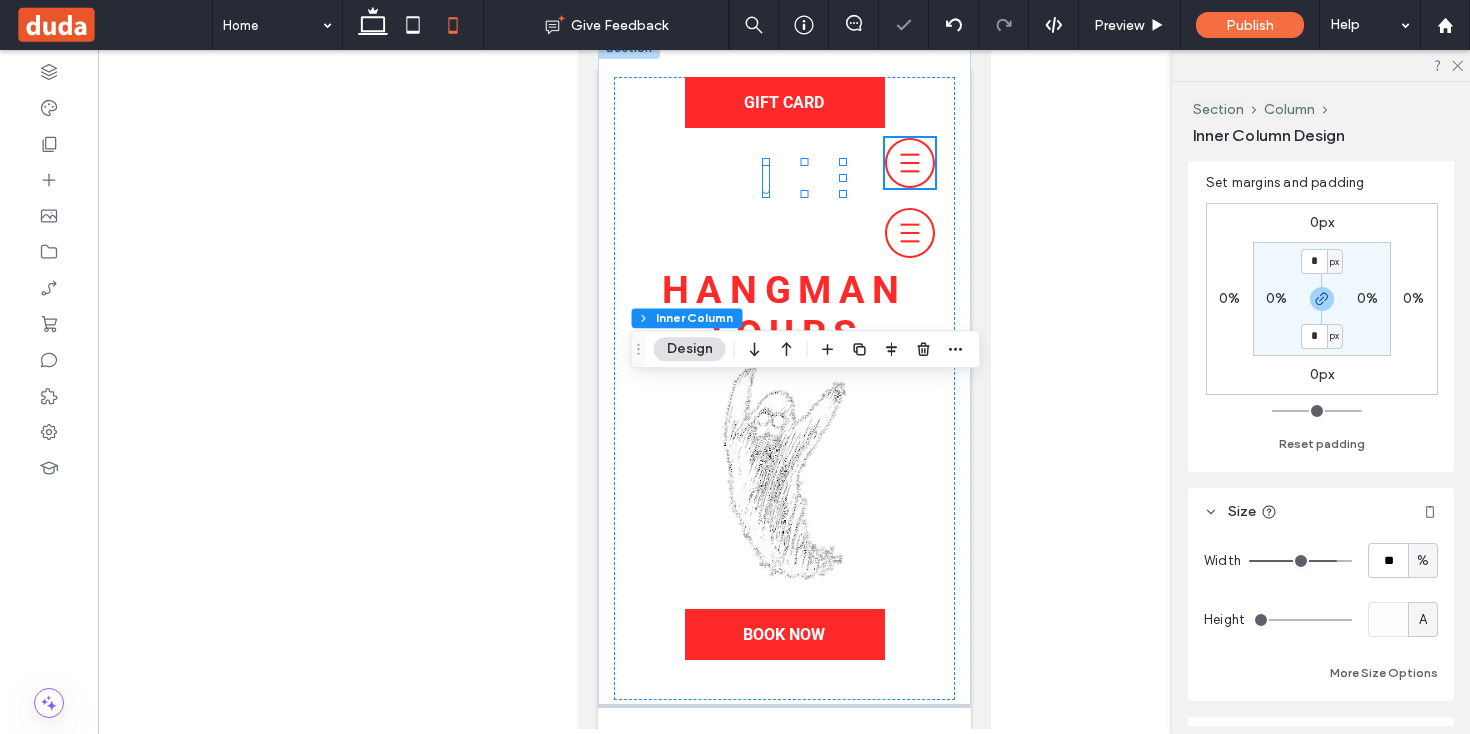 type on "**" 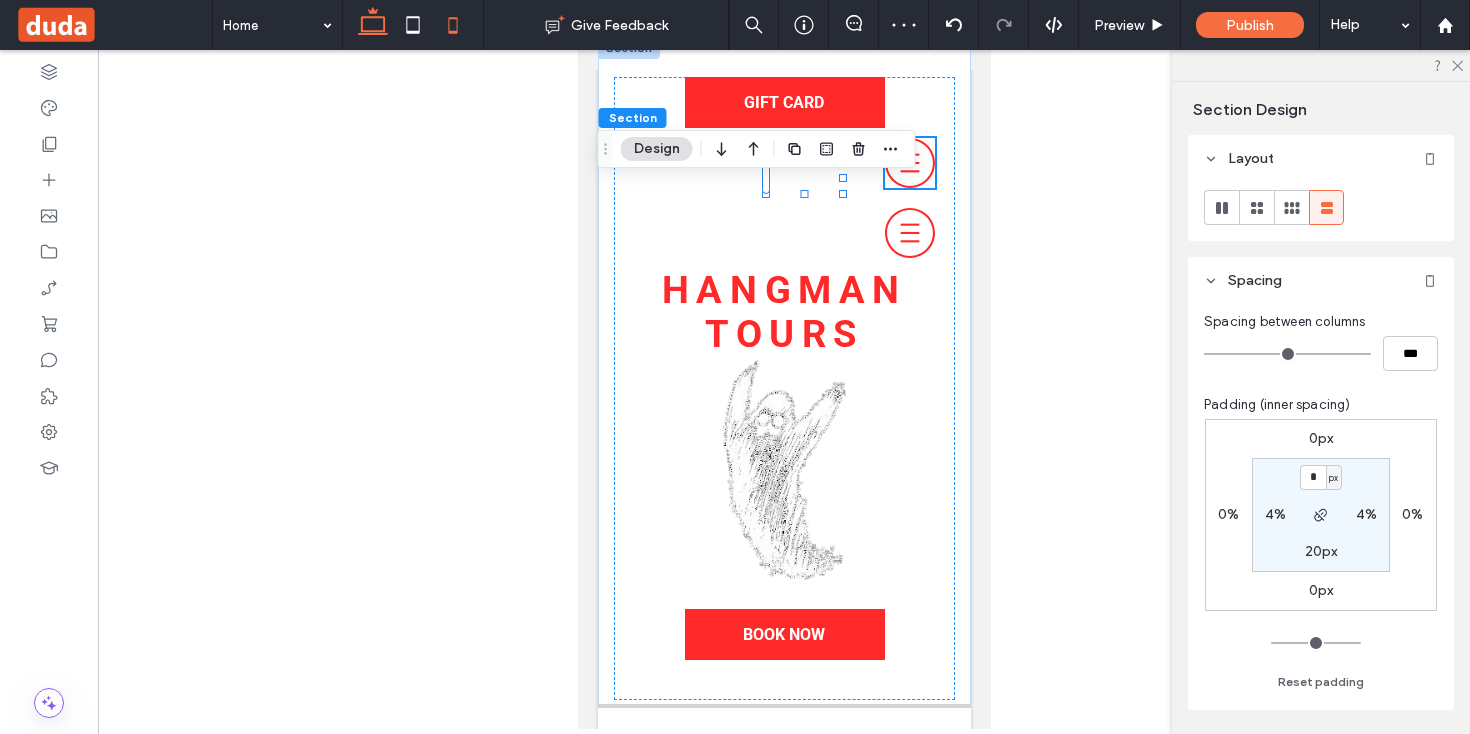 click 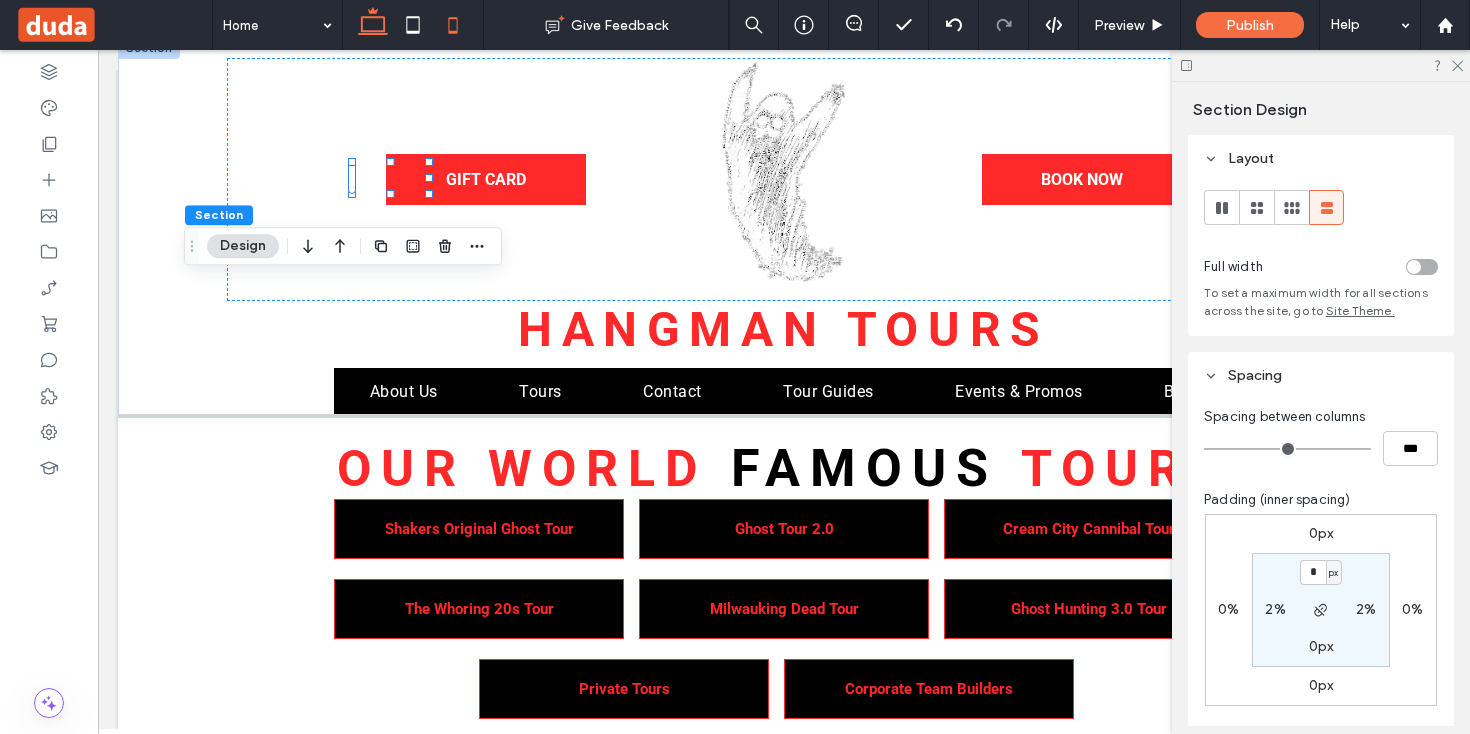 click 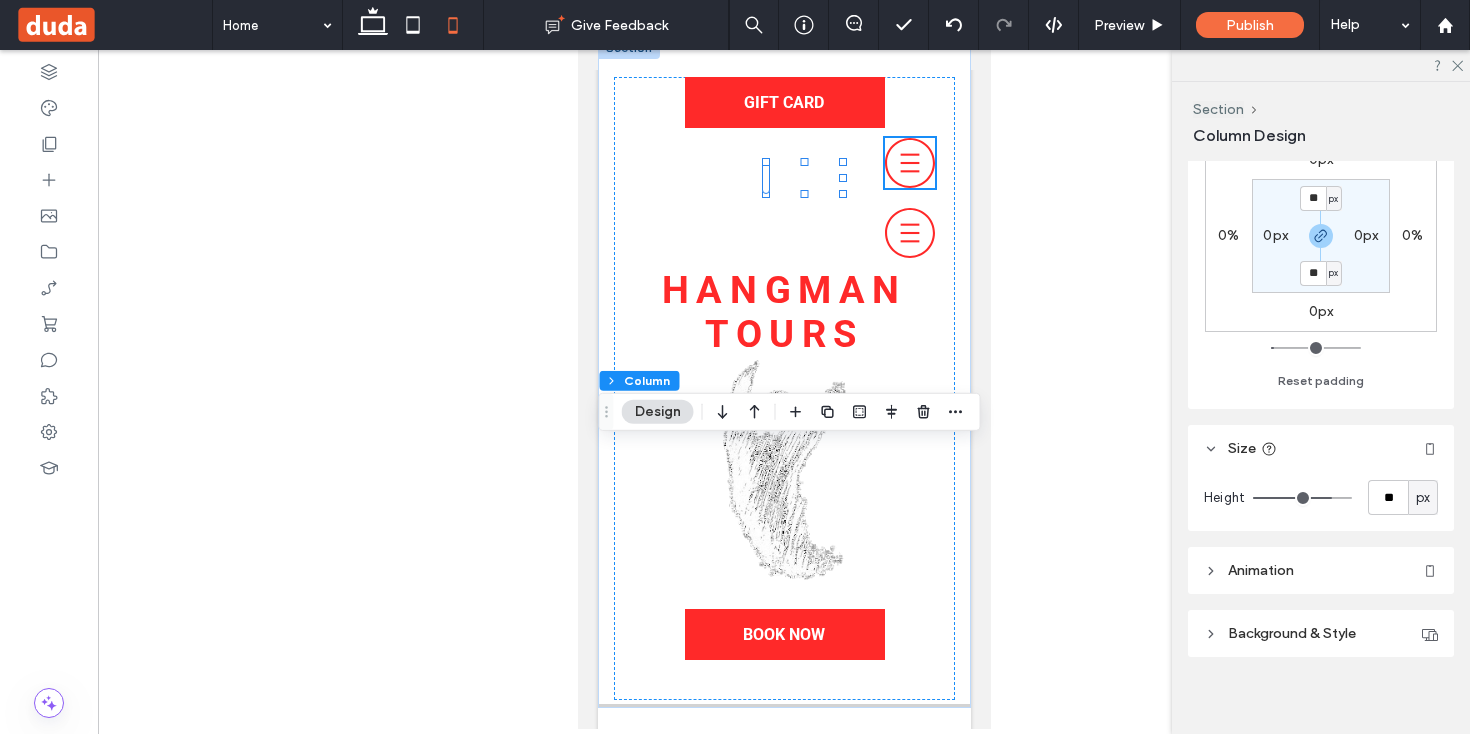 scroll, scrollTop: 527, scrollLeft: 0, axis: vertical 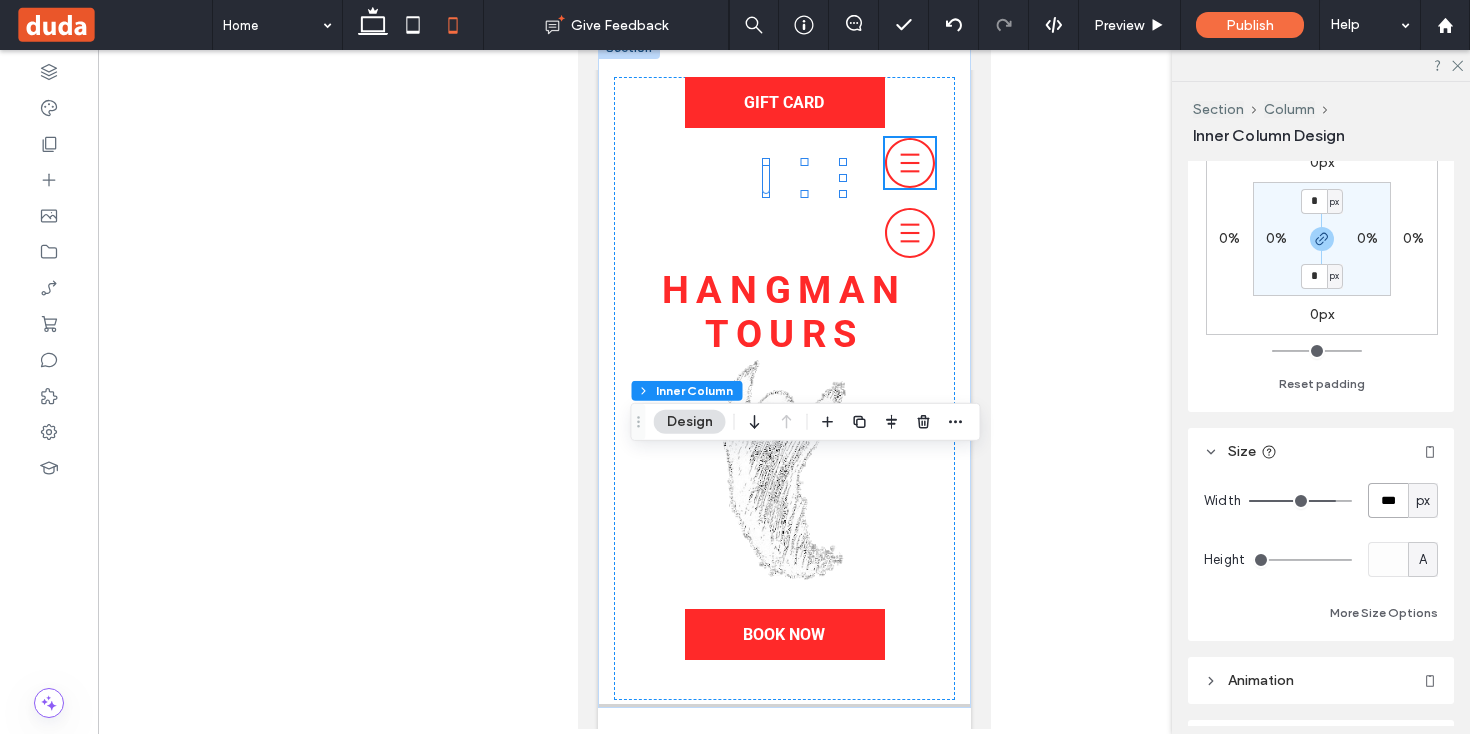 click on "***" at bounding box center [1388, 500] 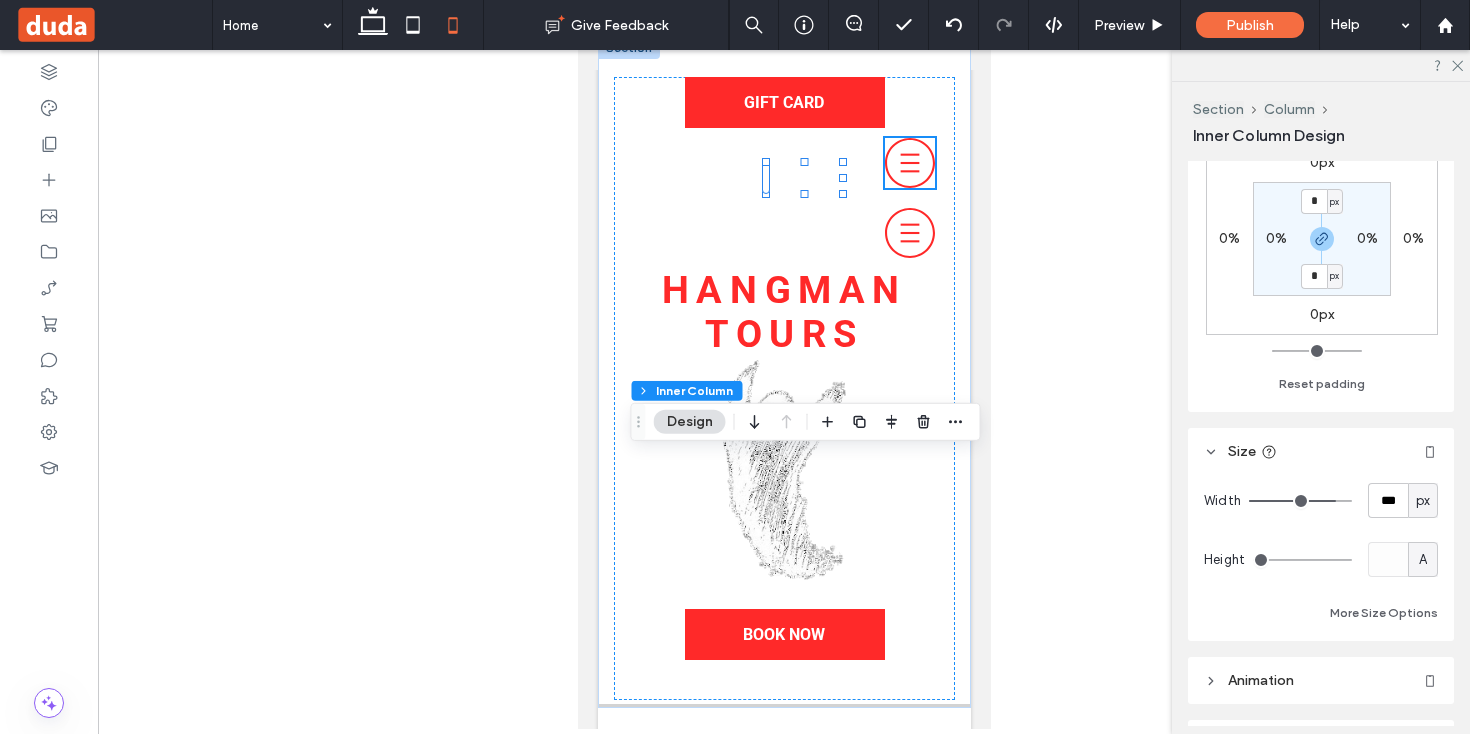 click on "Width *** px Height A More Size Options" at bounding box center [1321, 558] 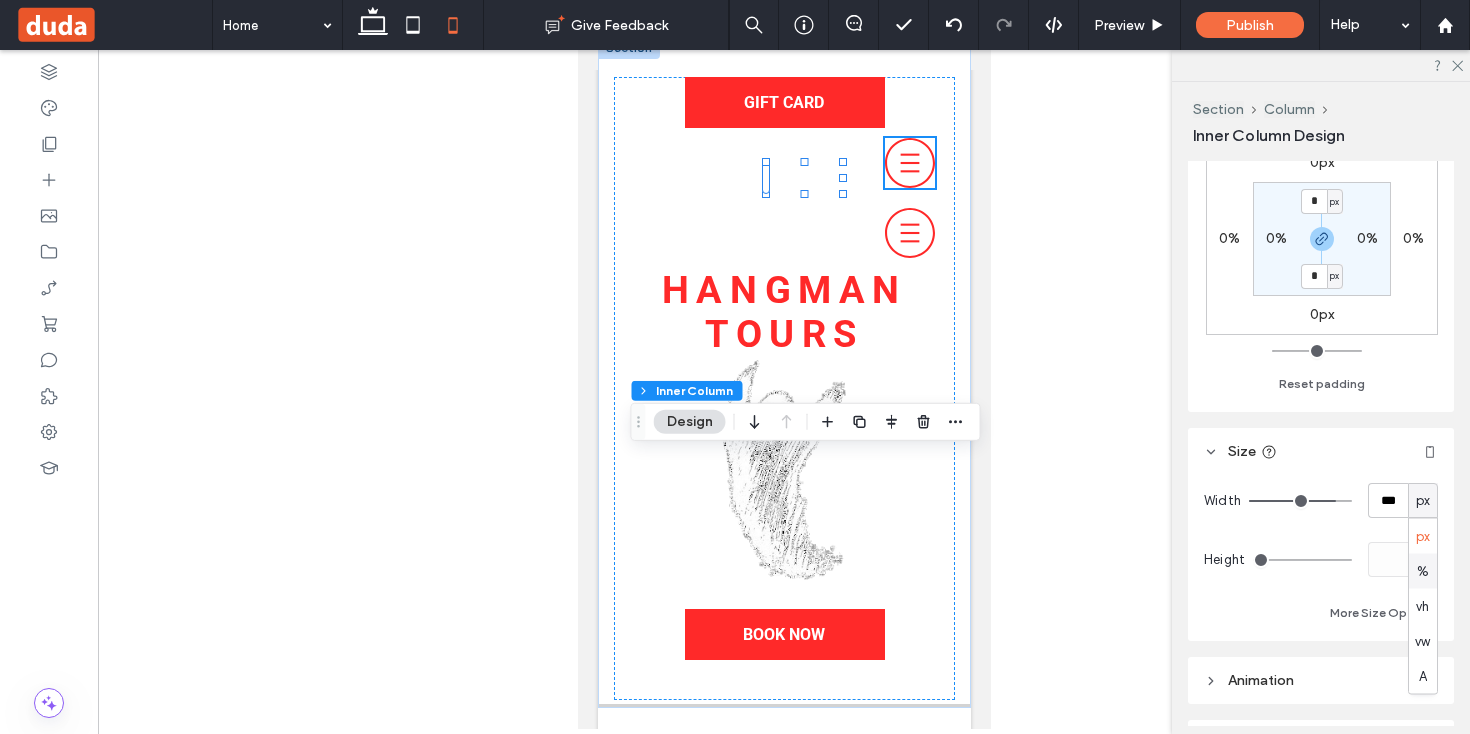 click on "%" at bounding box center [1423, 571] 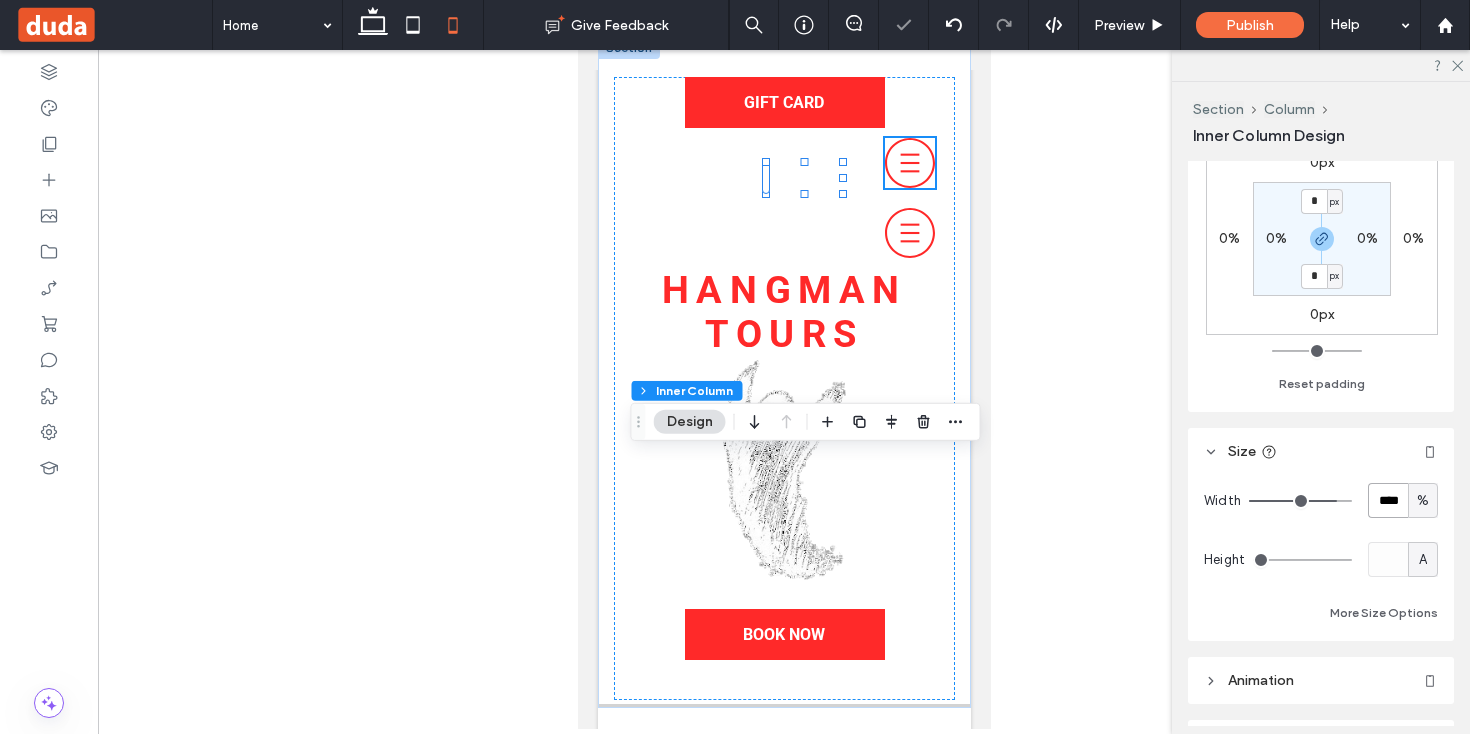click on "****" at bounding box center [1388, 500] 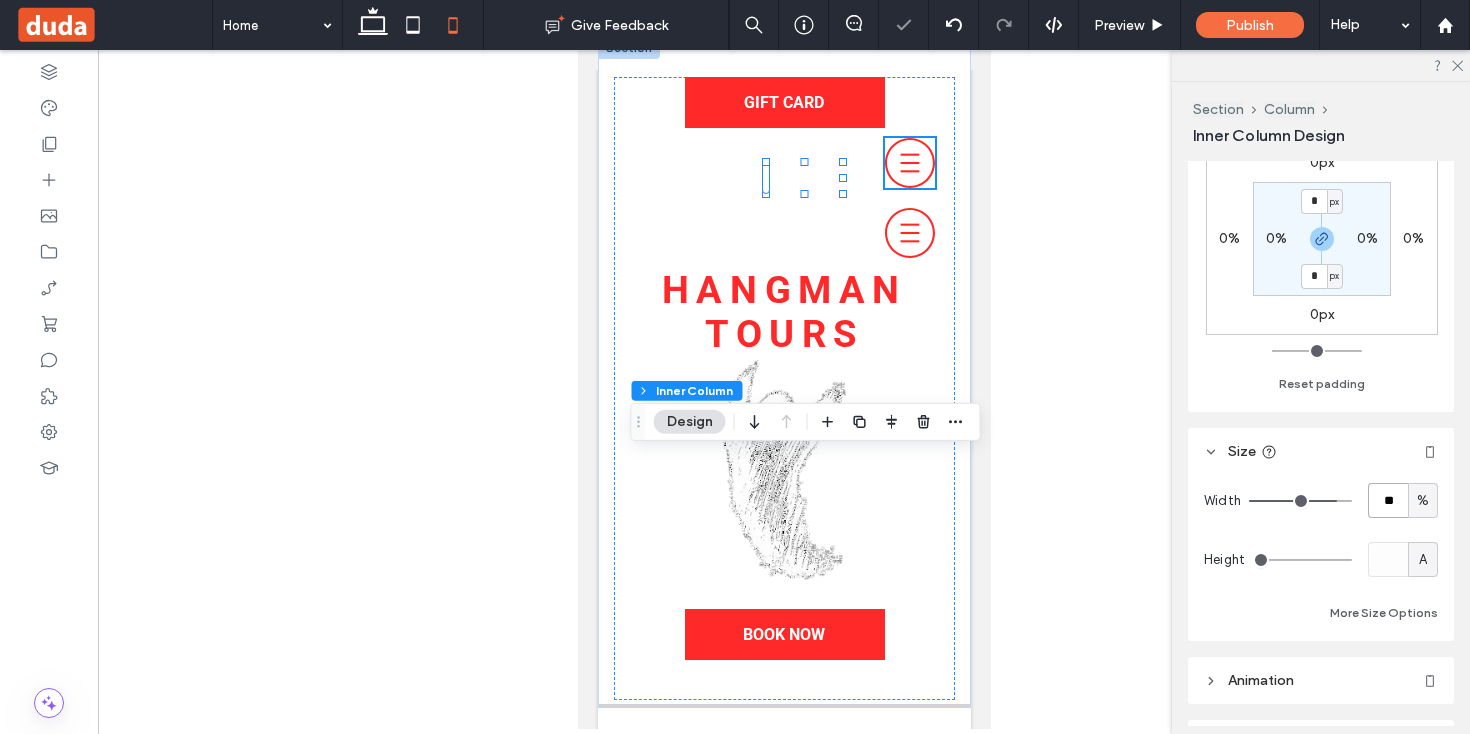 type on "**" 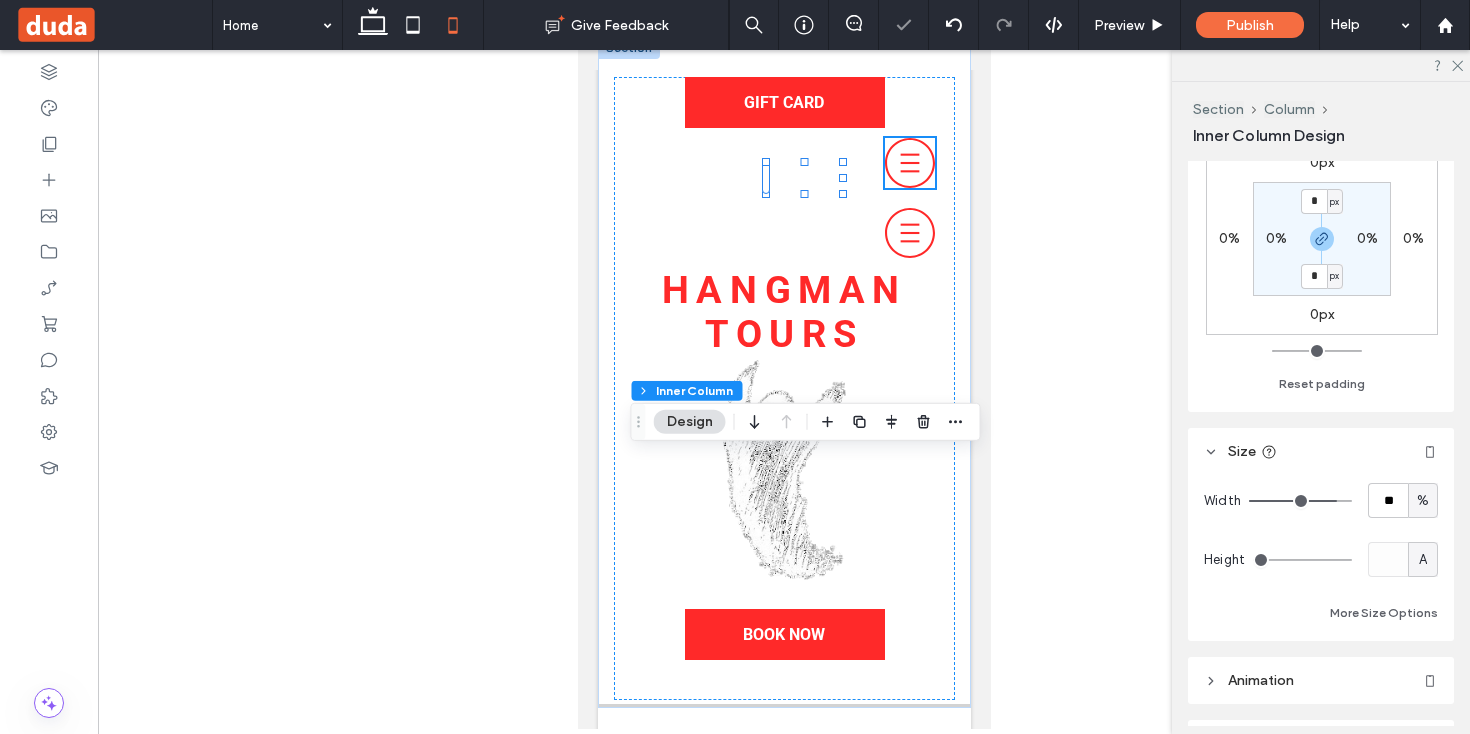 type on "**" 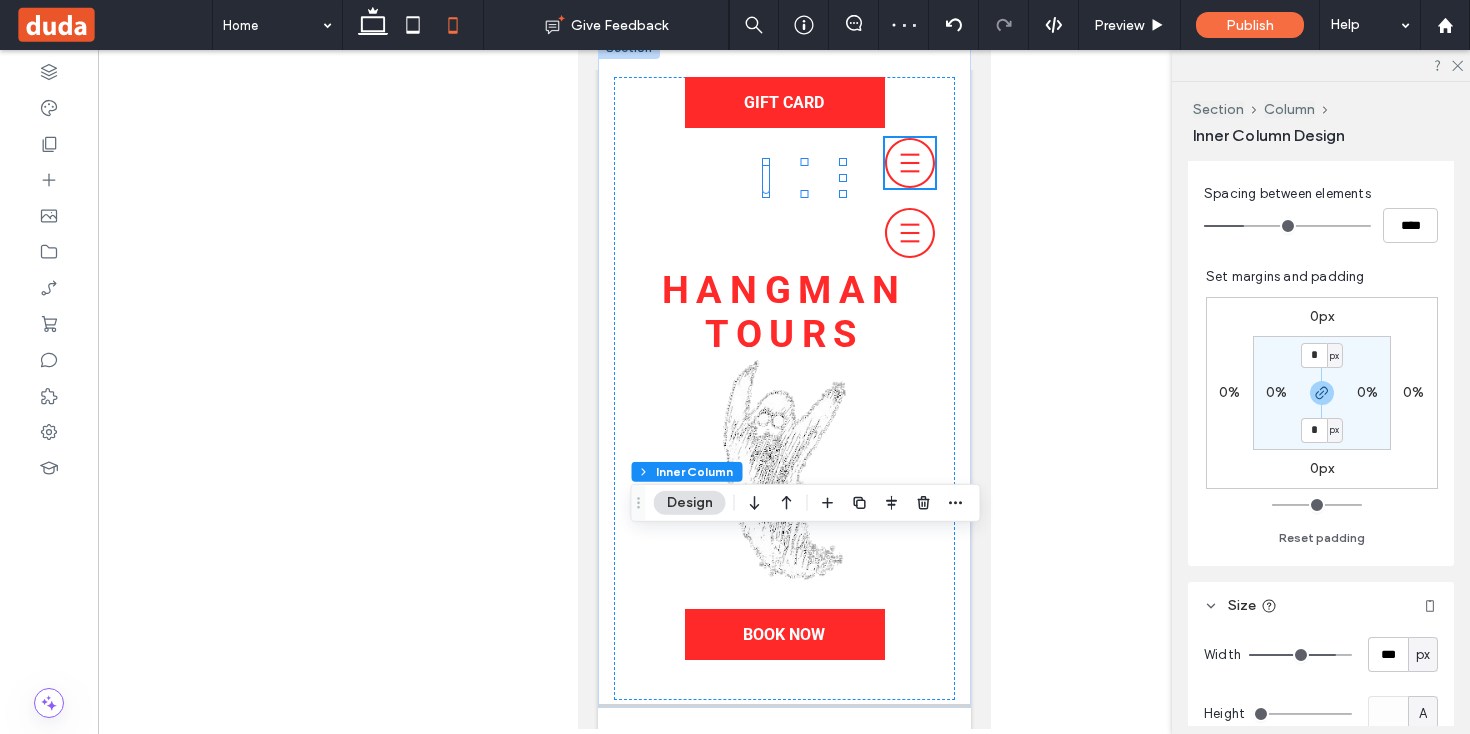 scroll, scrollTop: 432, scrollLeft: 0, axis: vertical 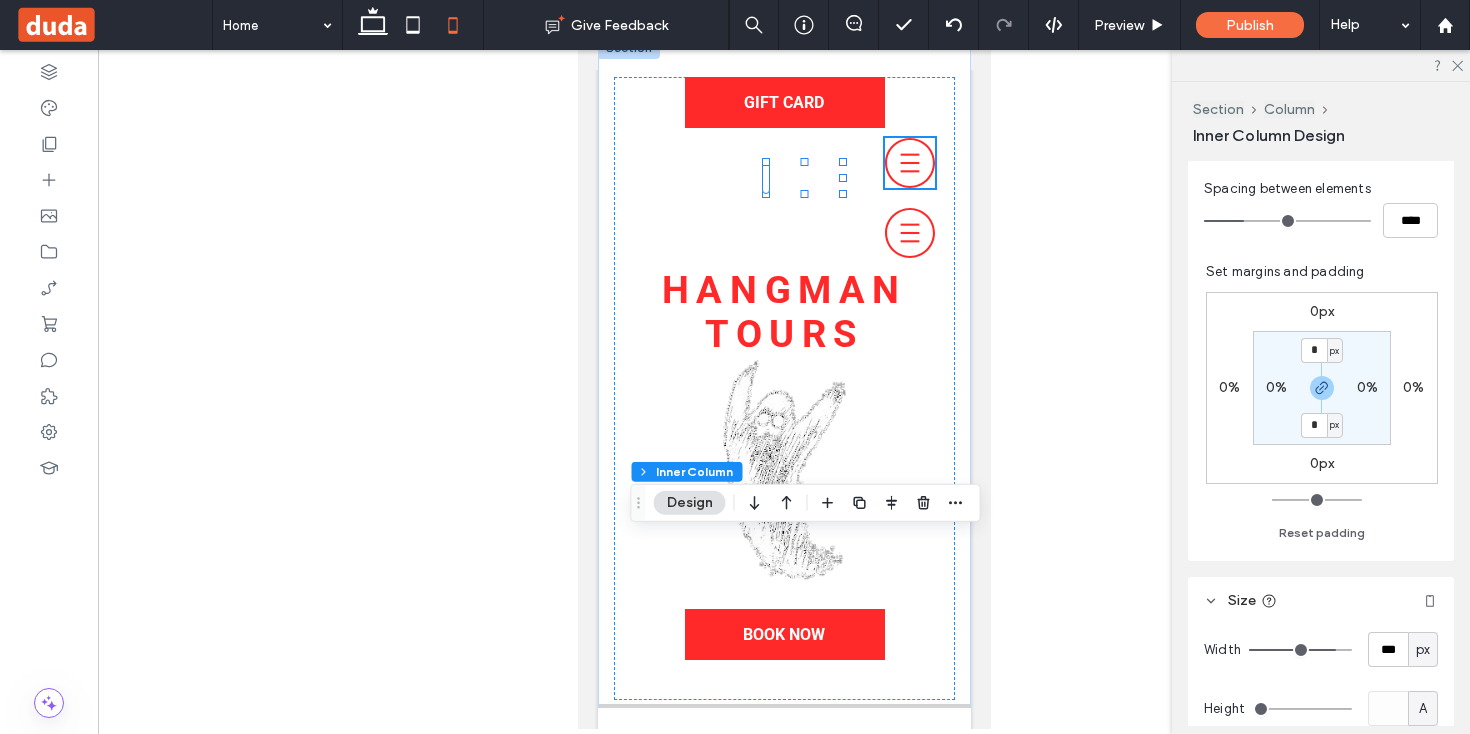 click on "px" at bounding box center [1423, 649] 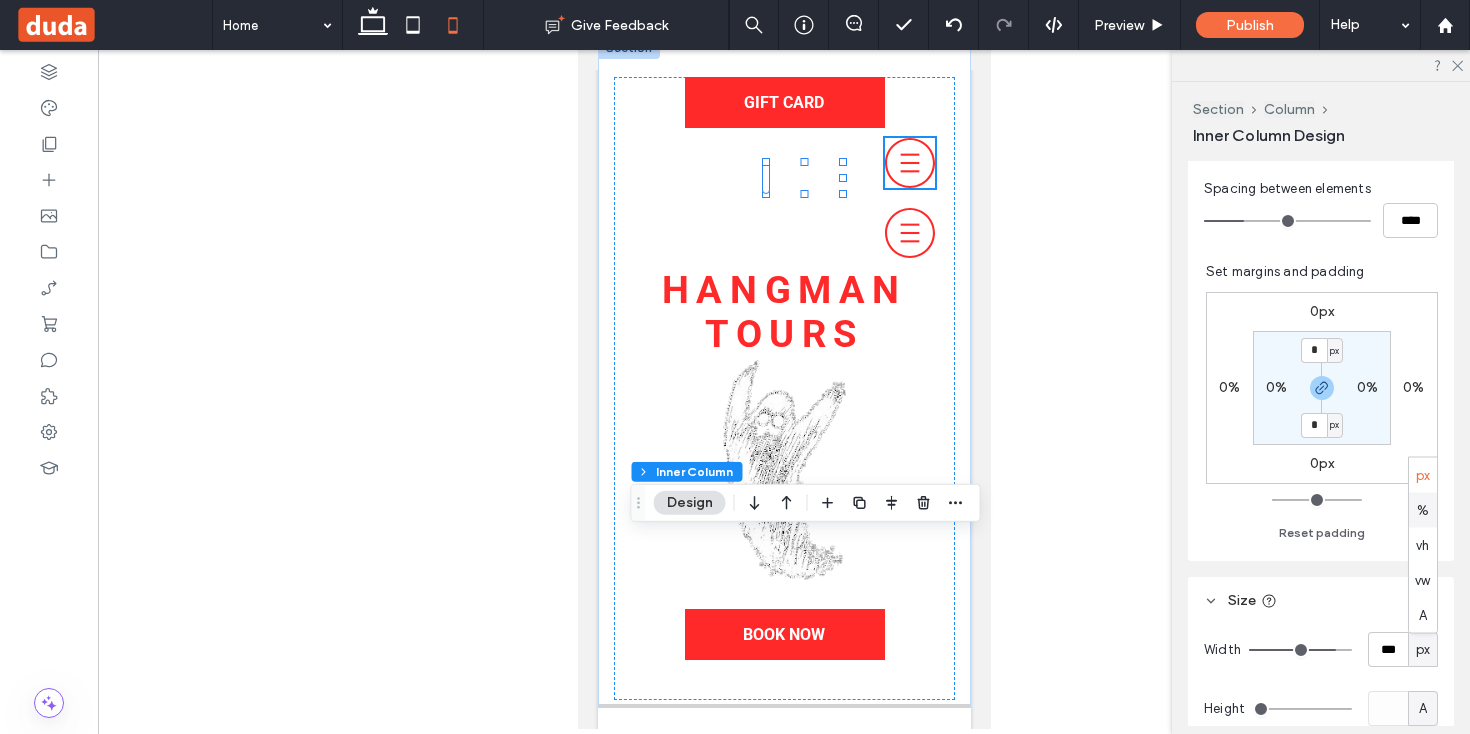 click on "%" at bounding box center [1423, 510] 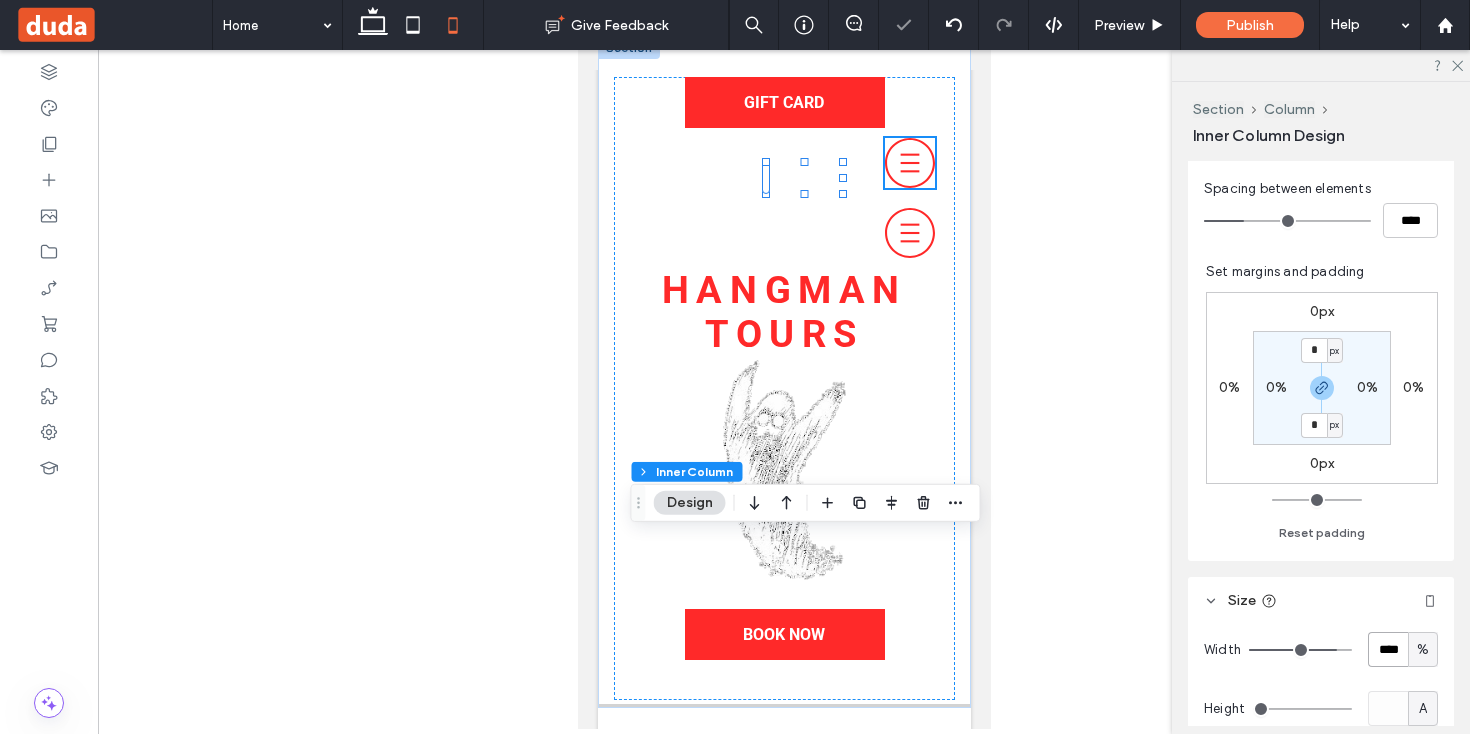 click on "****" at bounding box center [1388, 649] 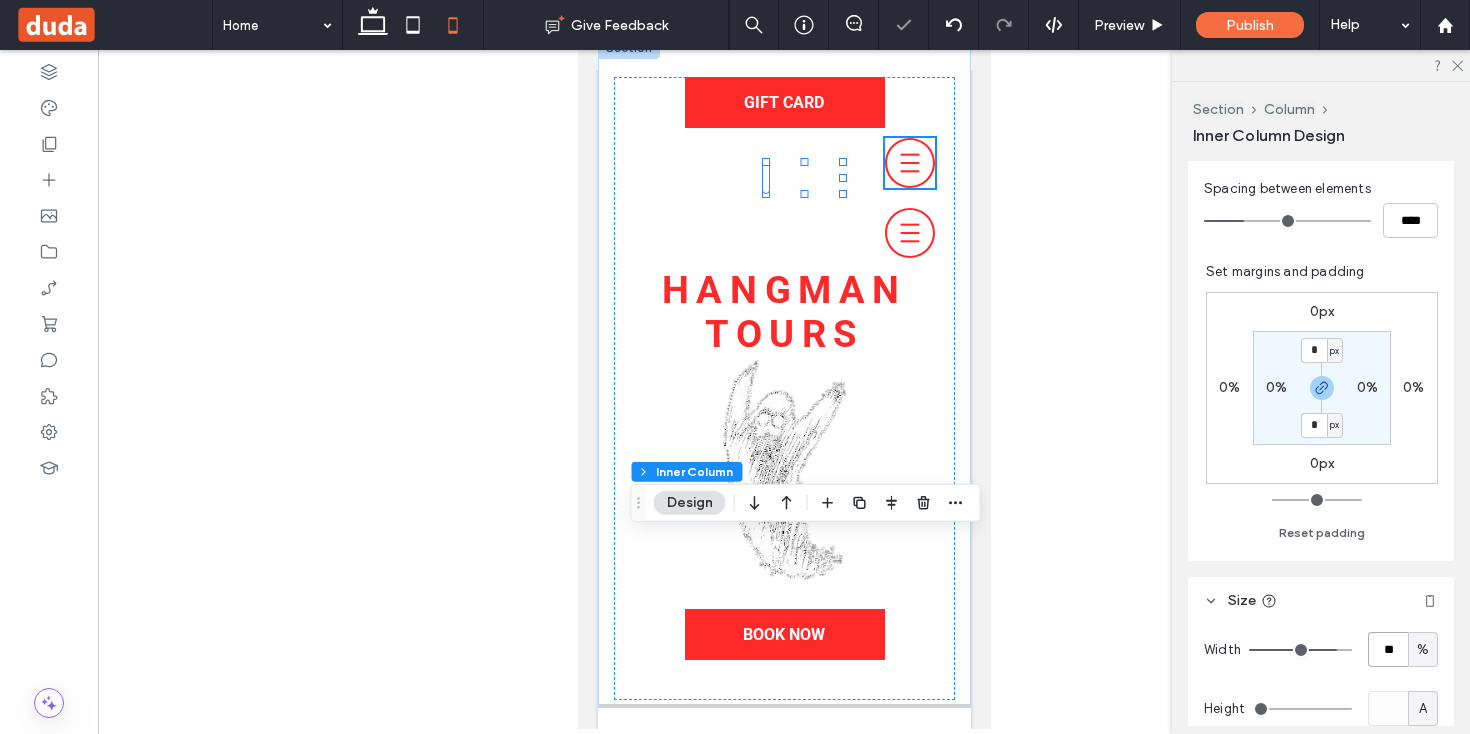 type on "**" 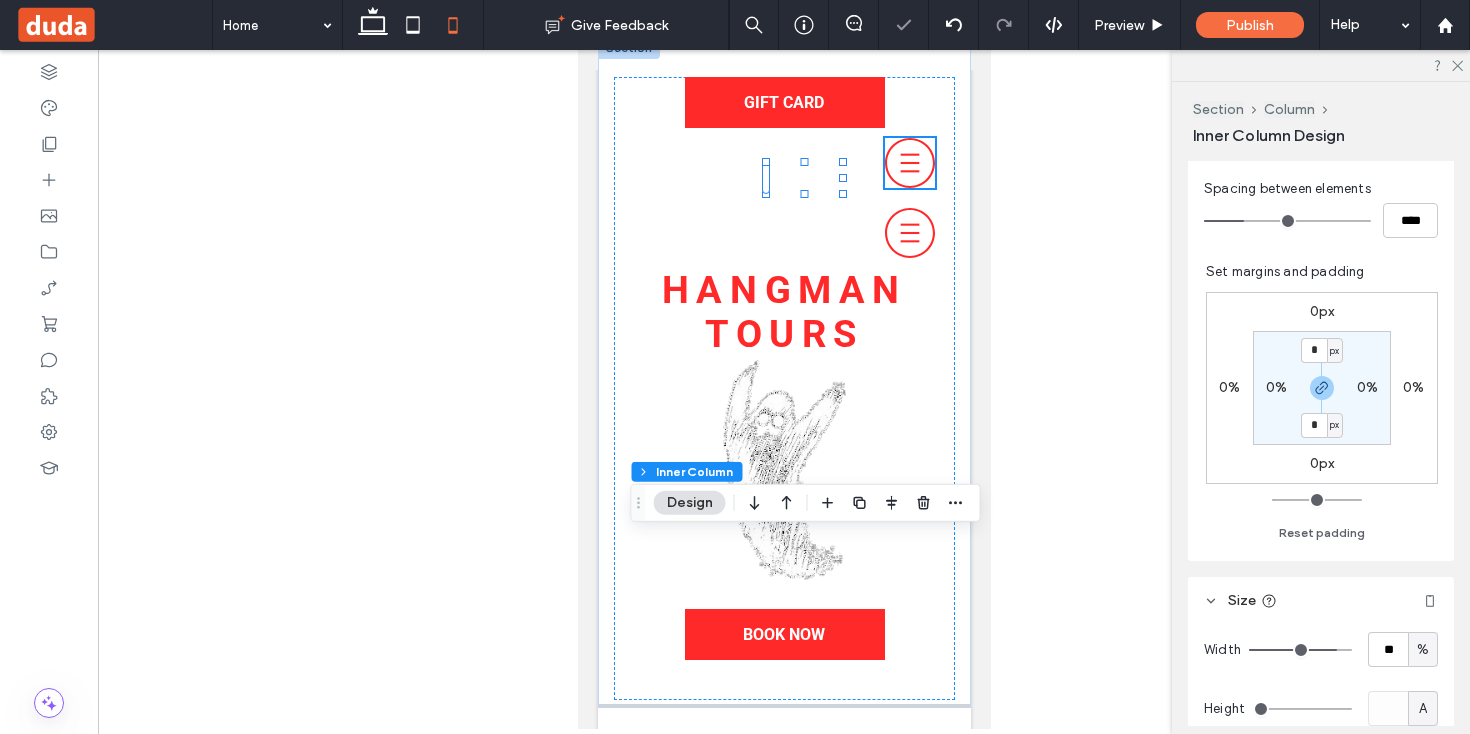 type on "**" 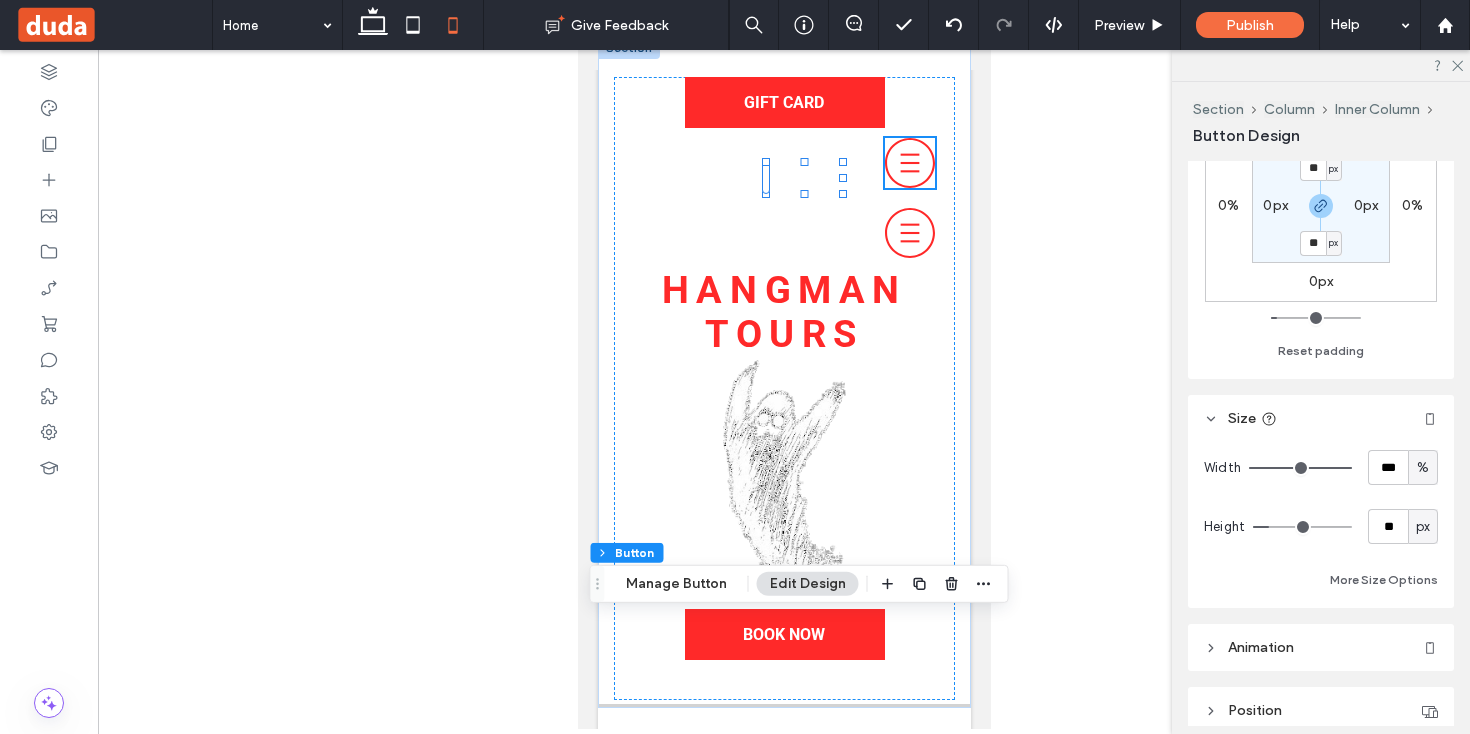 scroll, scrollTop: 223, scrollLeft: 0, axis: vertical 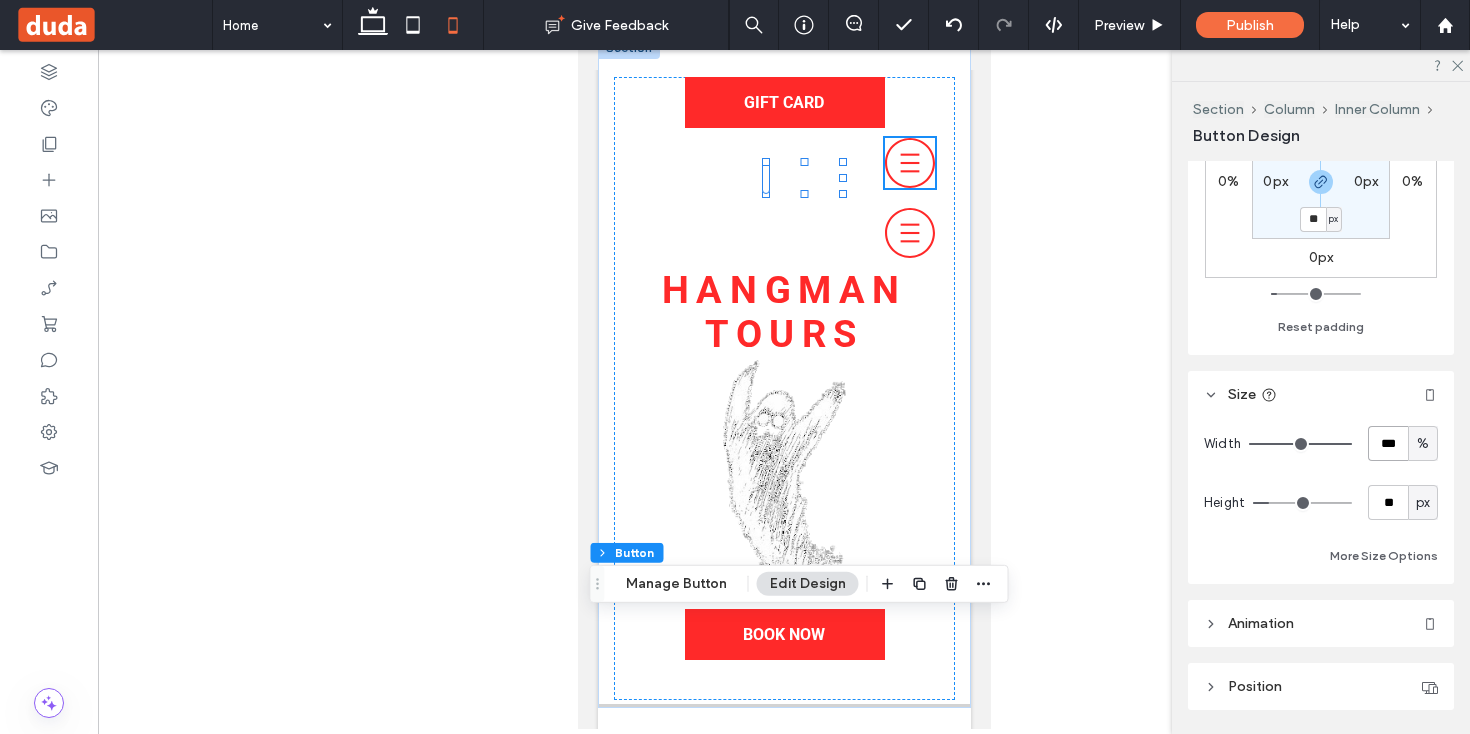 click on "***" at bounding box center (1388, 443) 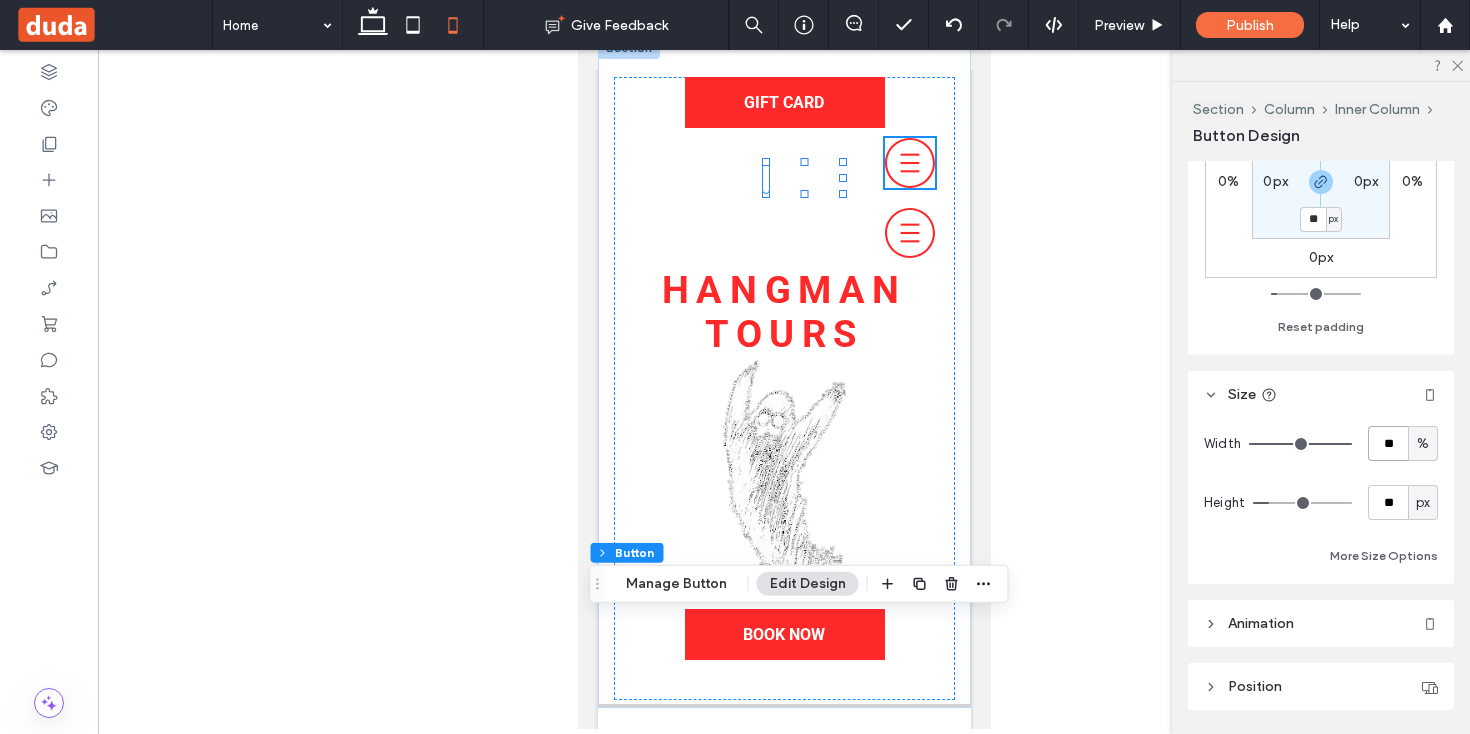 type on "**" 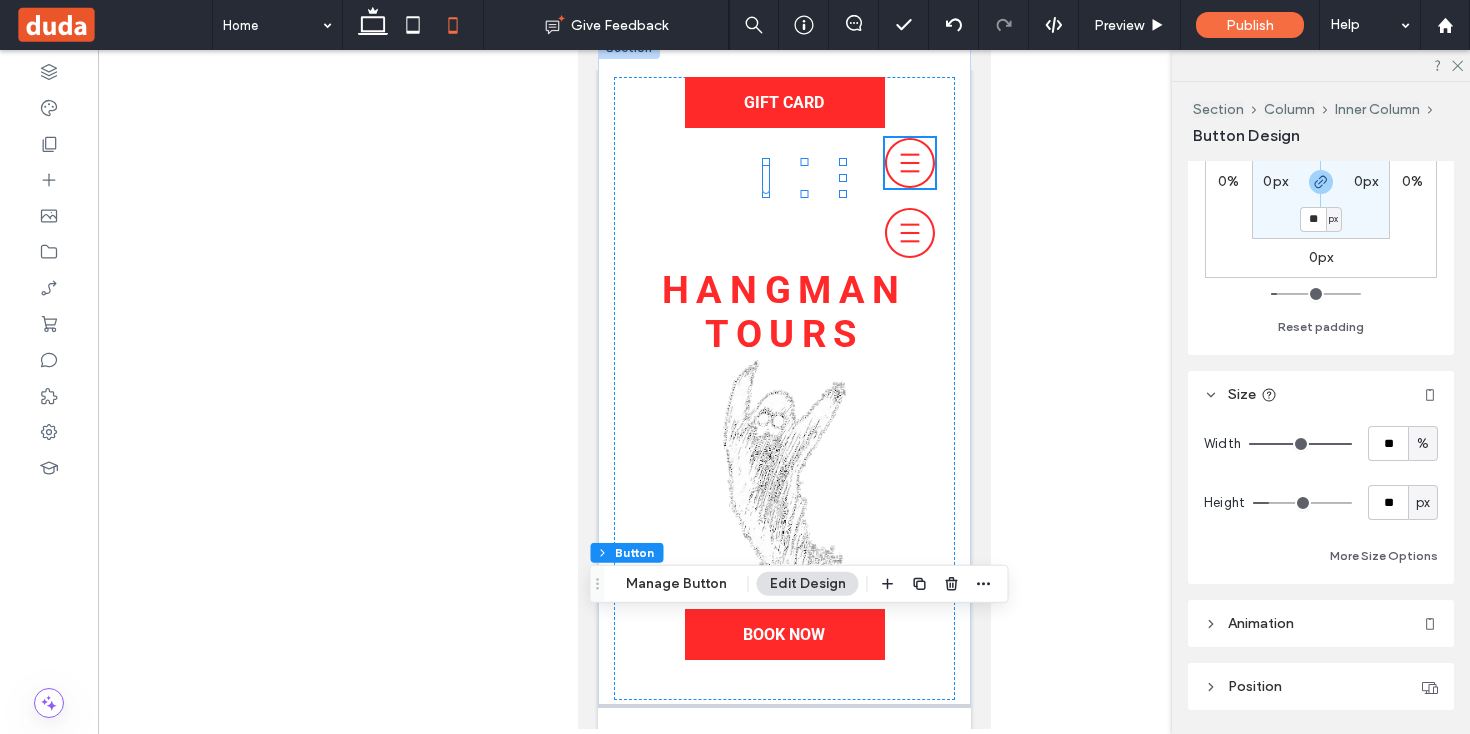 type on "**" 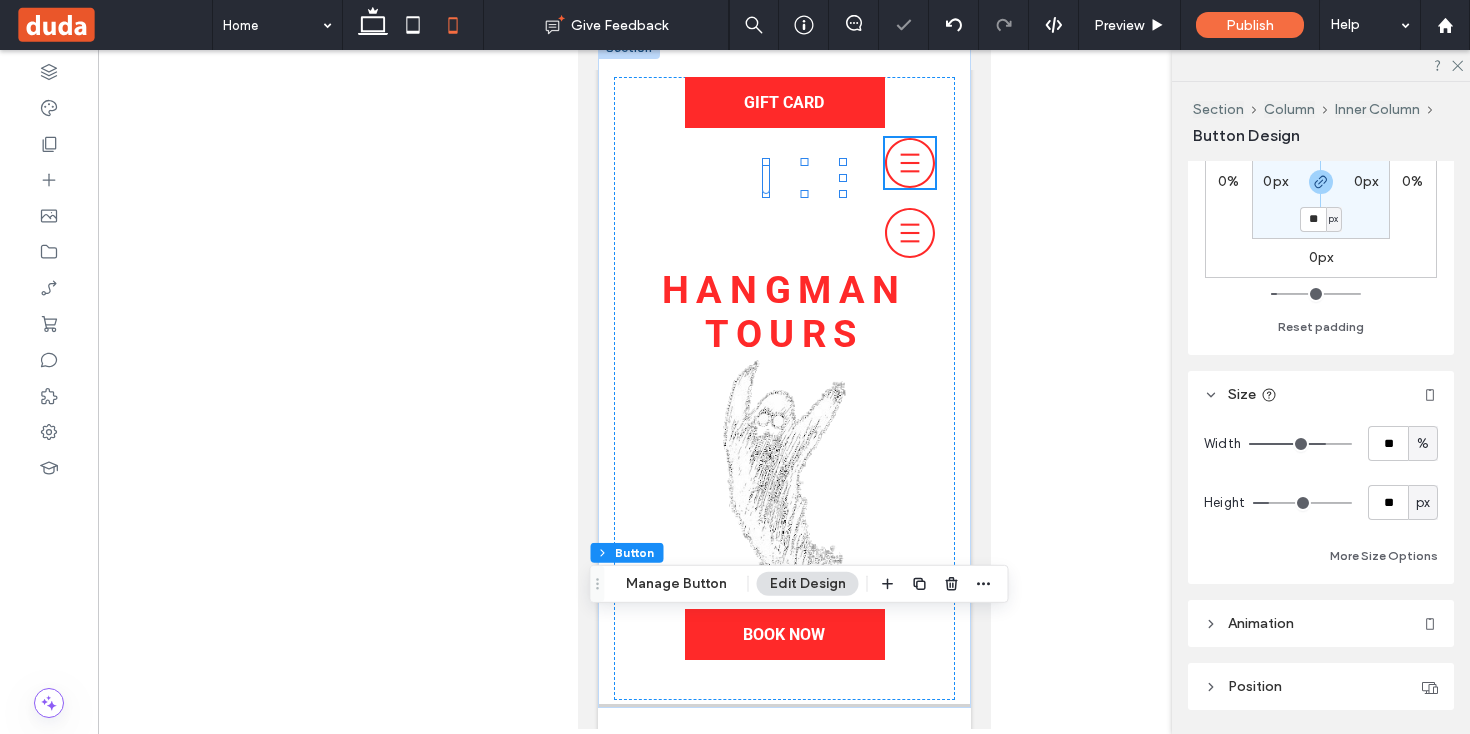 click on "px" at bounding box center (1423, 503) 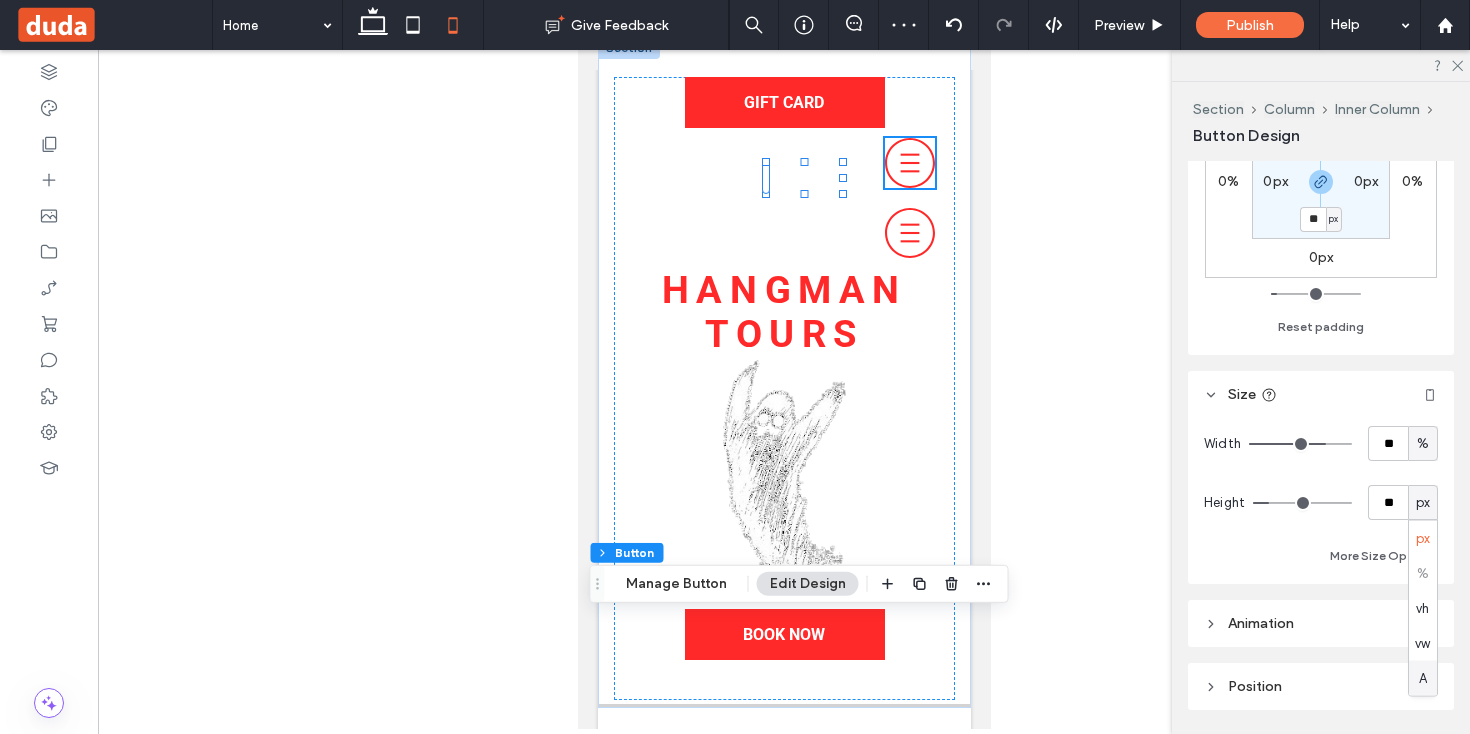 click on "A" at bounding box center [1423, 678] 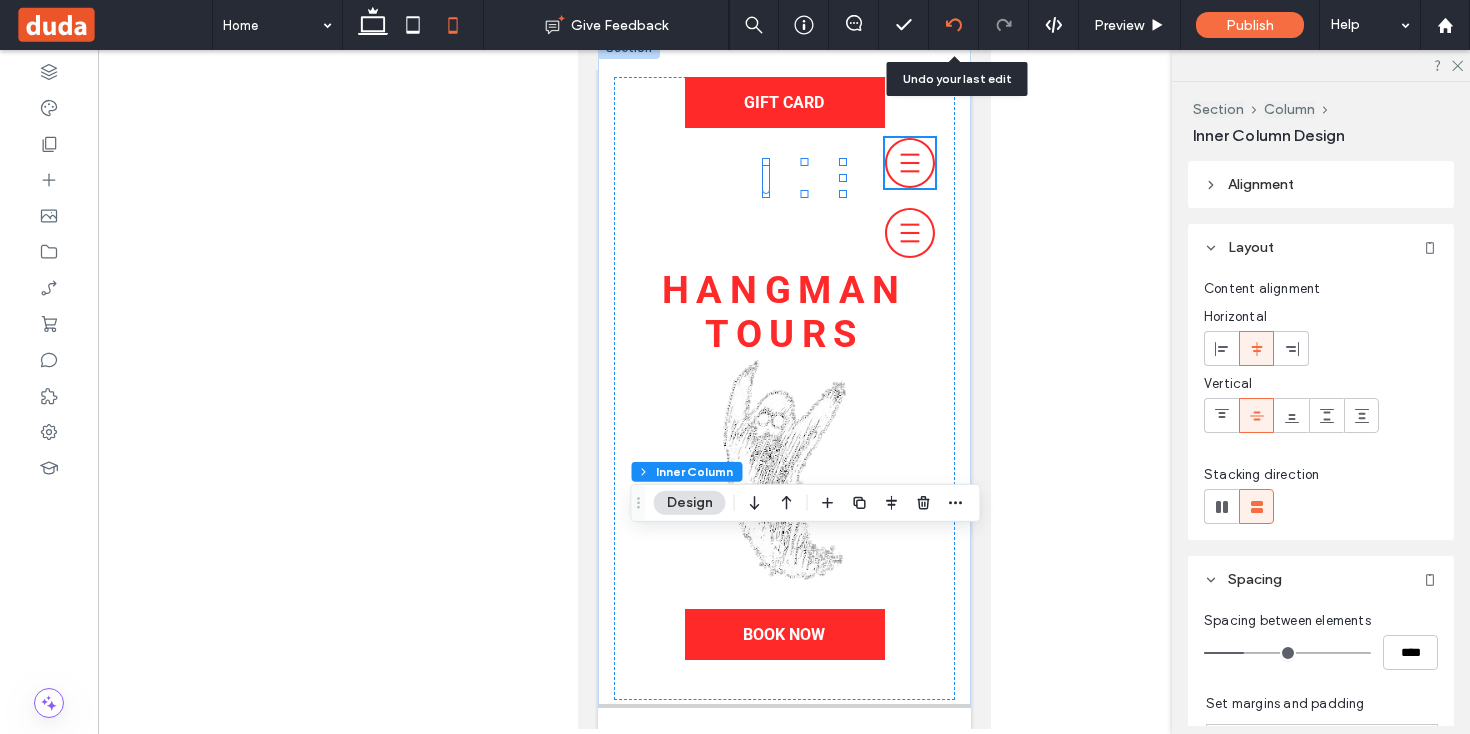 click at bounding box center (954, 25) 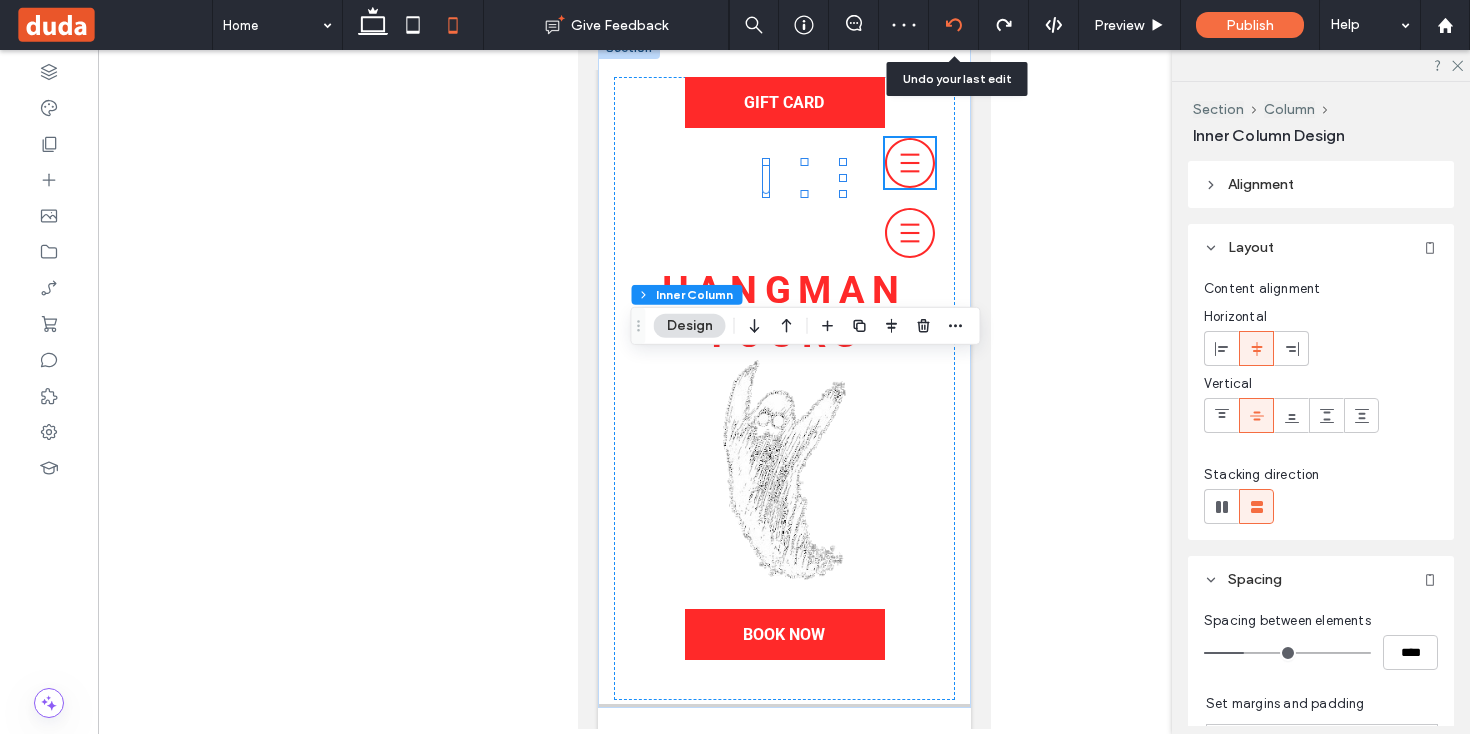 click at bounding box center [954, 25] 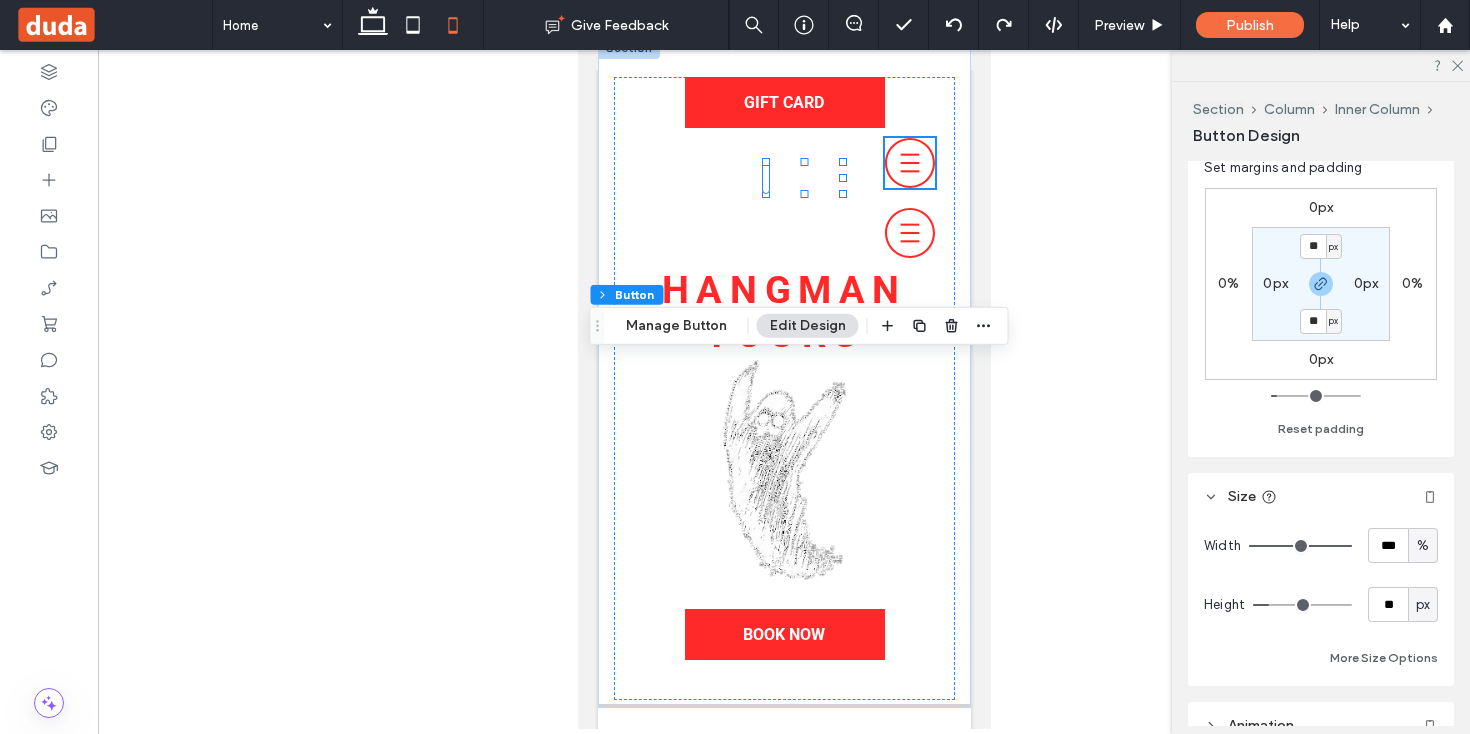 scroll, scrollTop: 133, scrollLeft: 0, axis: vertical 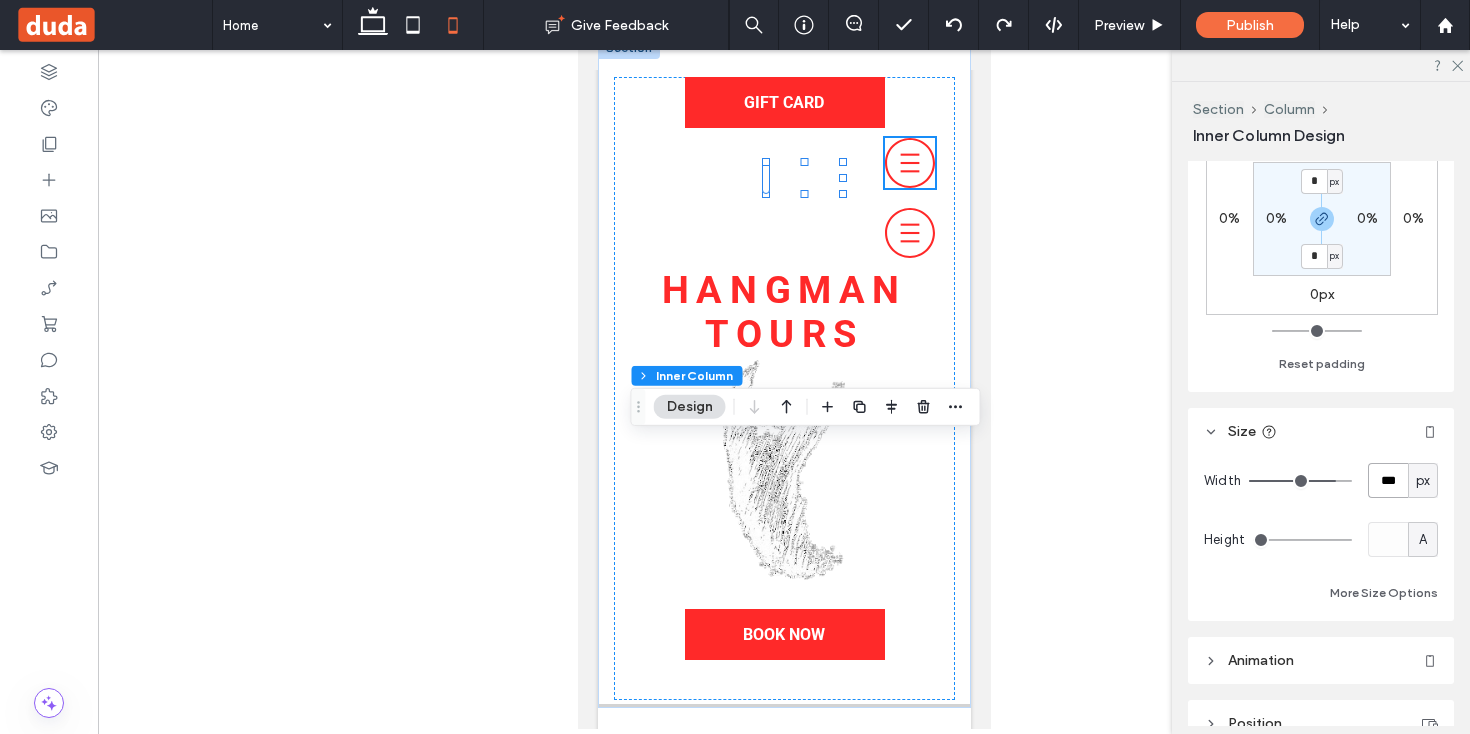 click on "***" at bounding box center (1388, 480) 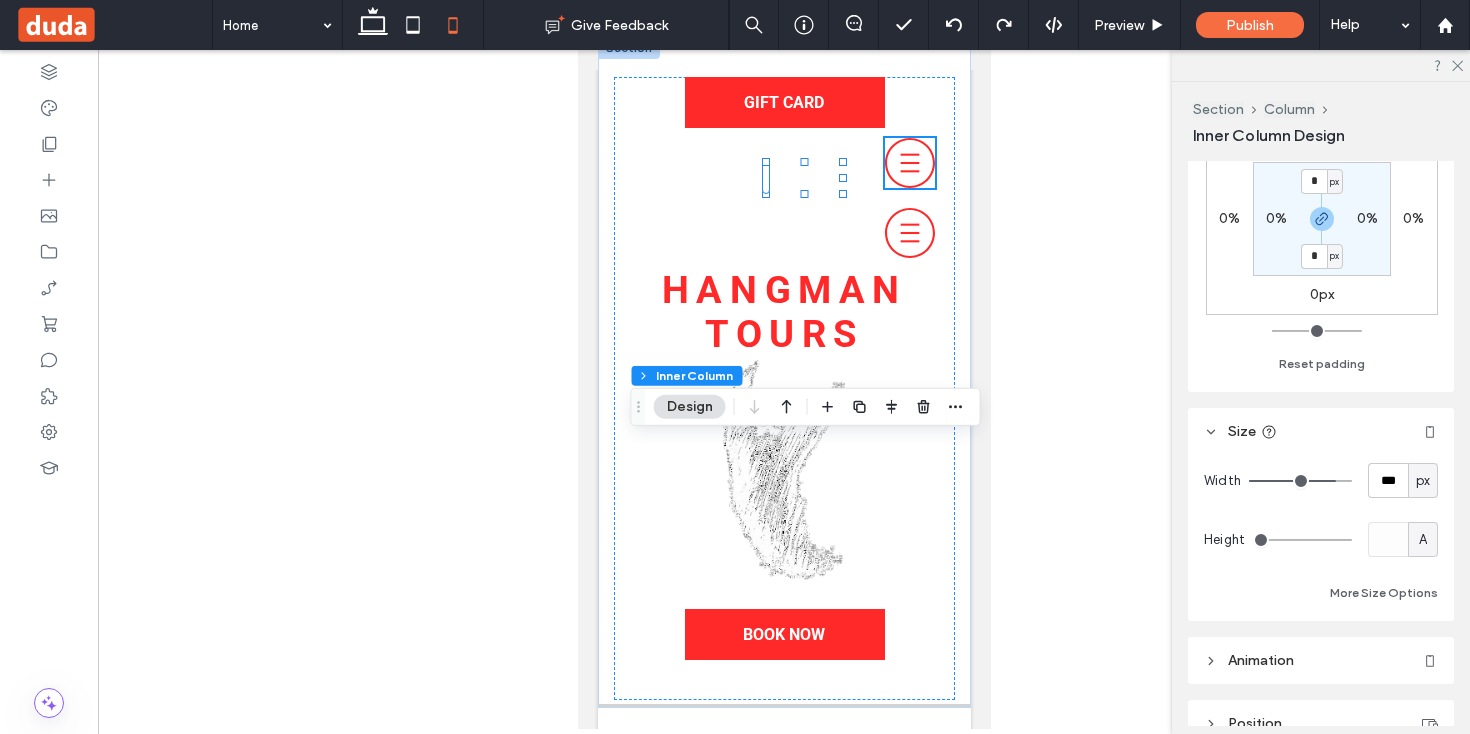 click on "px" at bounding box center (1423, 481) 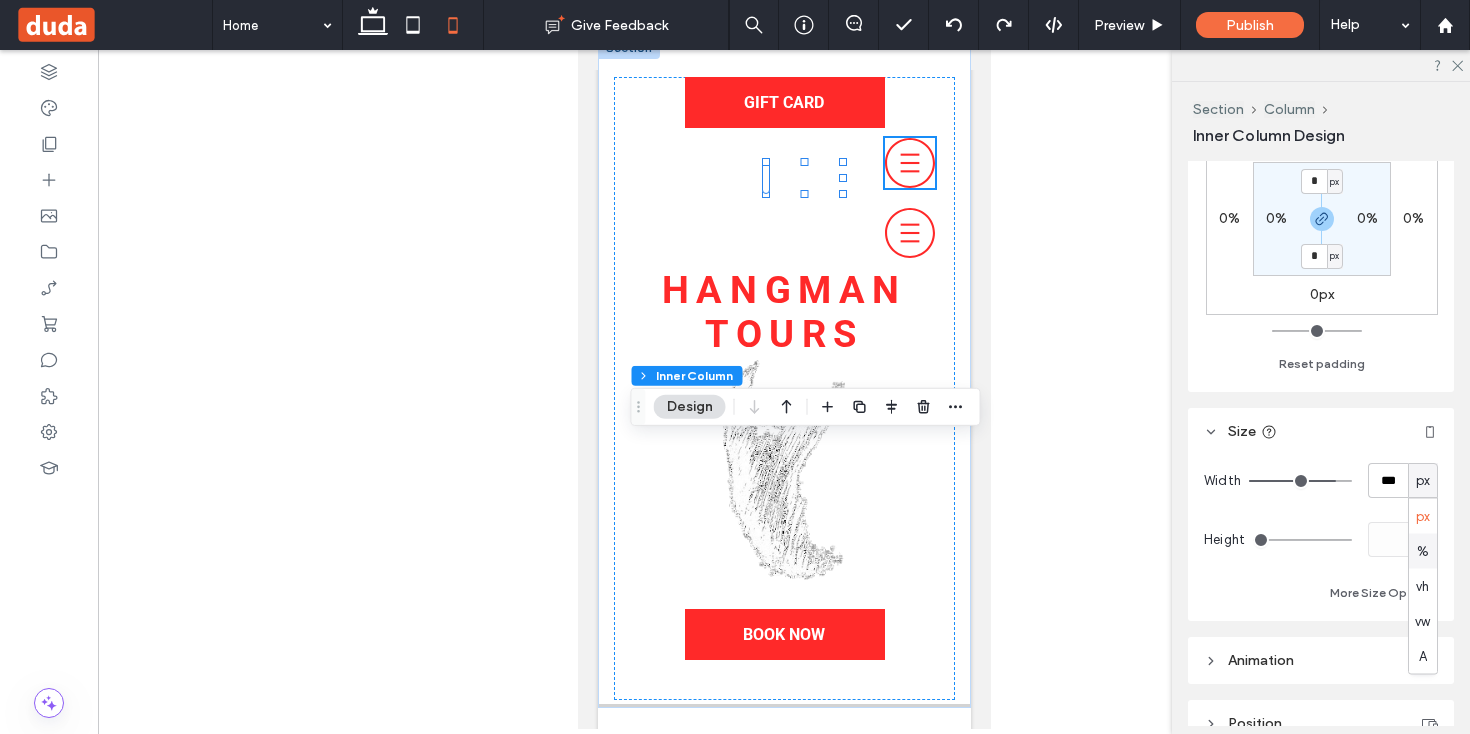 drag, startPoint x: 1423, startPoint y: 545, endPoint x: 1388, endPoint y: 510, distance: 49.497475 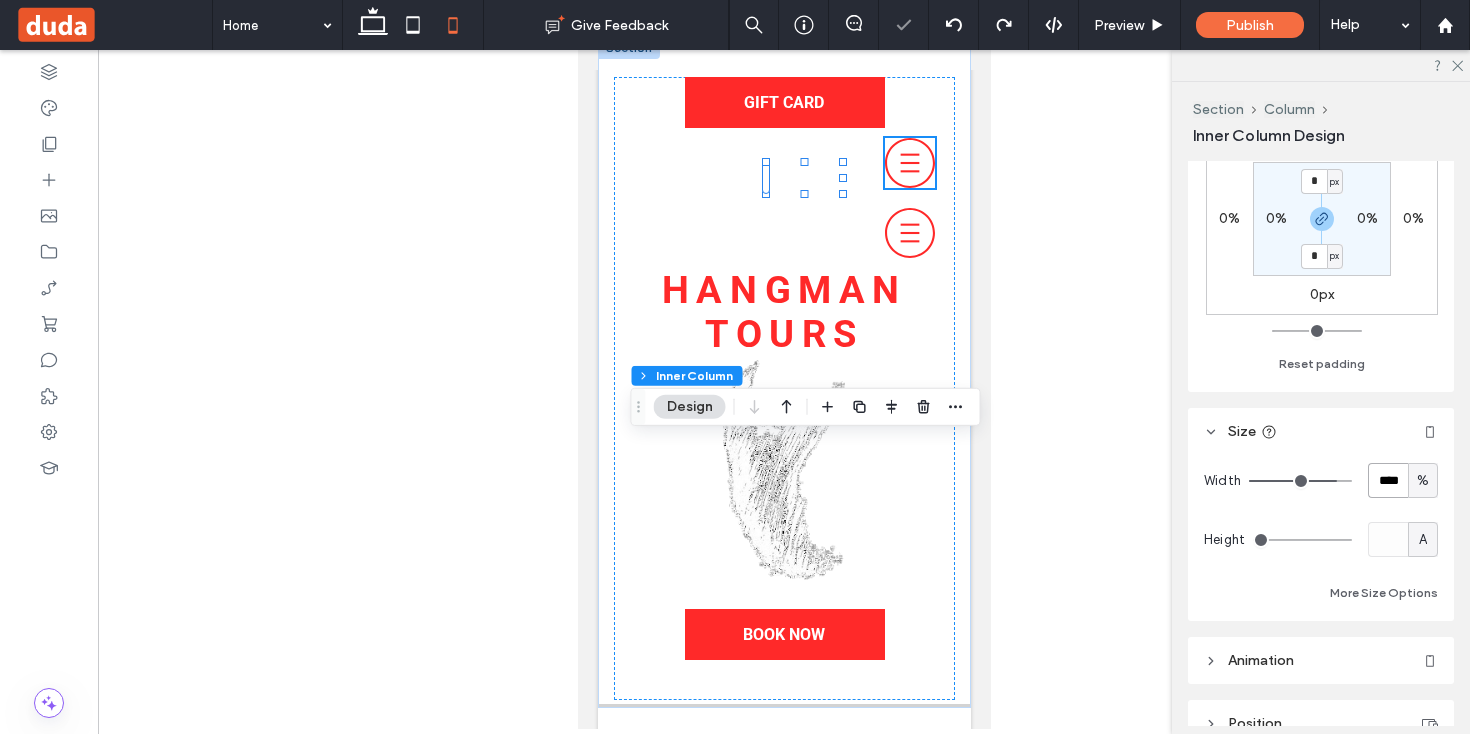 click on "****" at bounding box center [1388, 480] 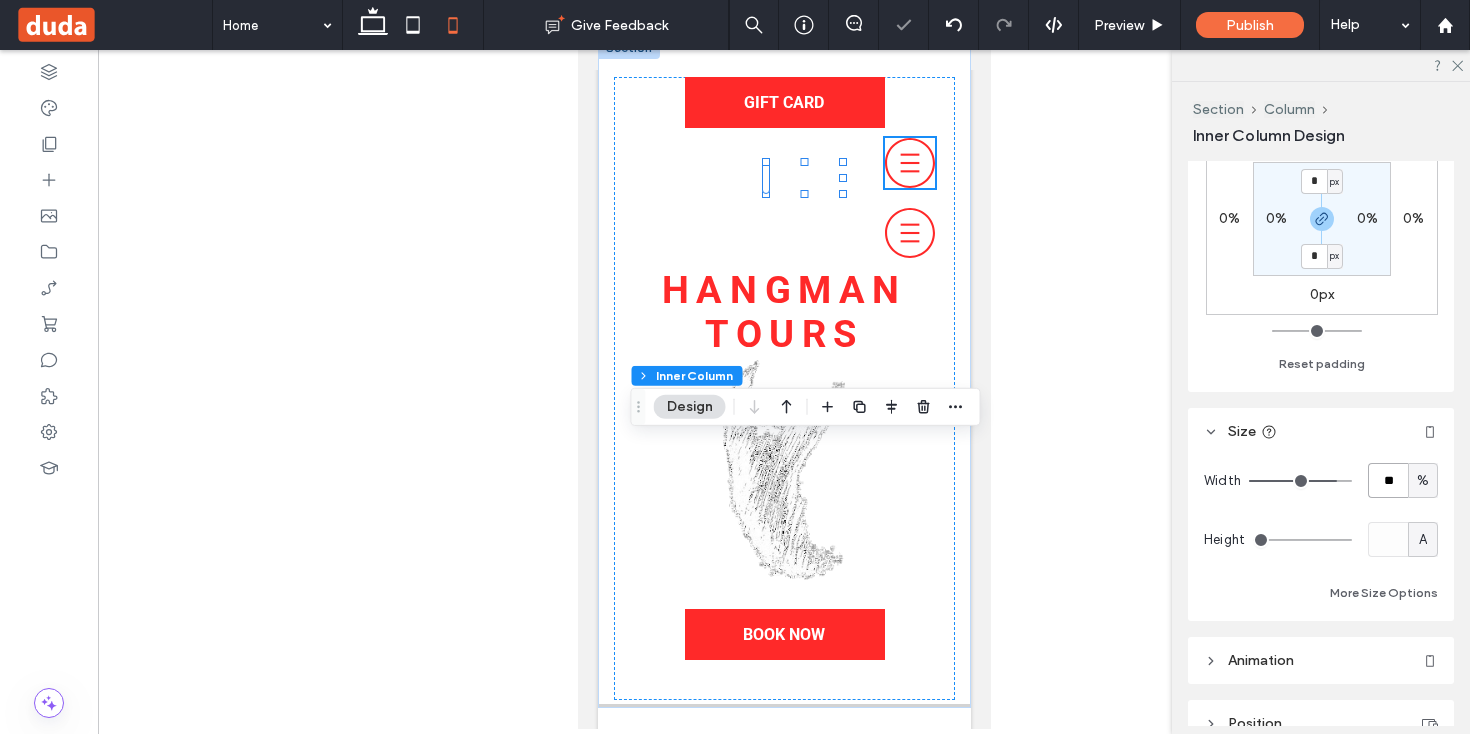 type on "**" 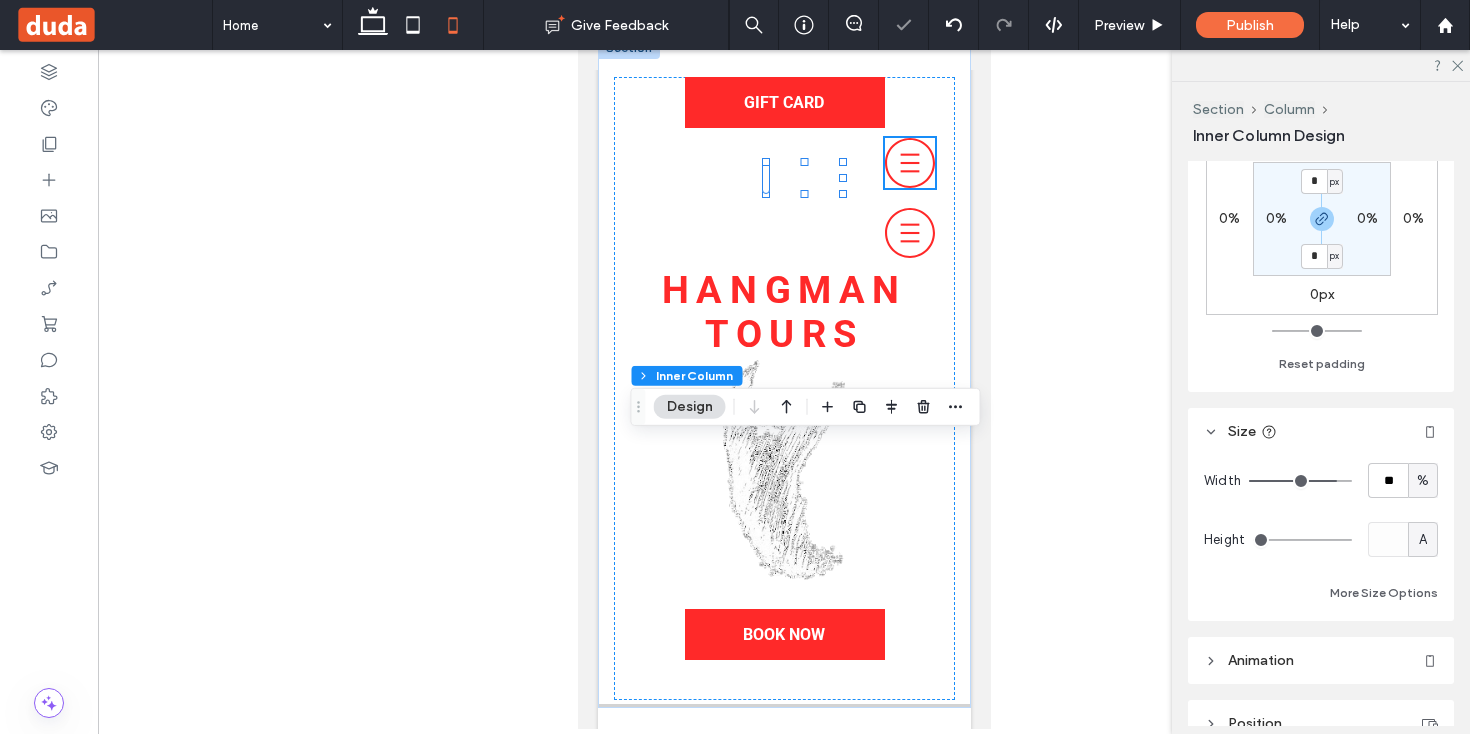 type on "**" 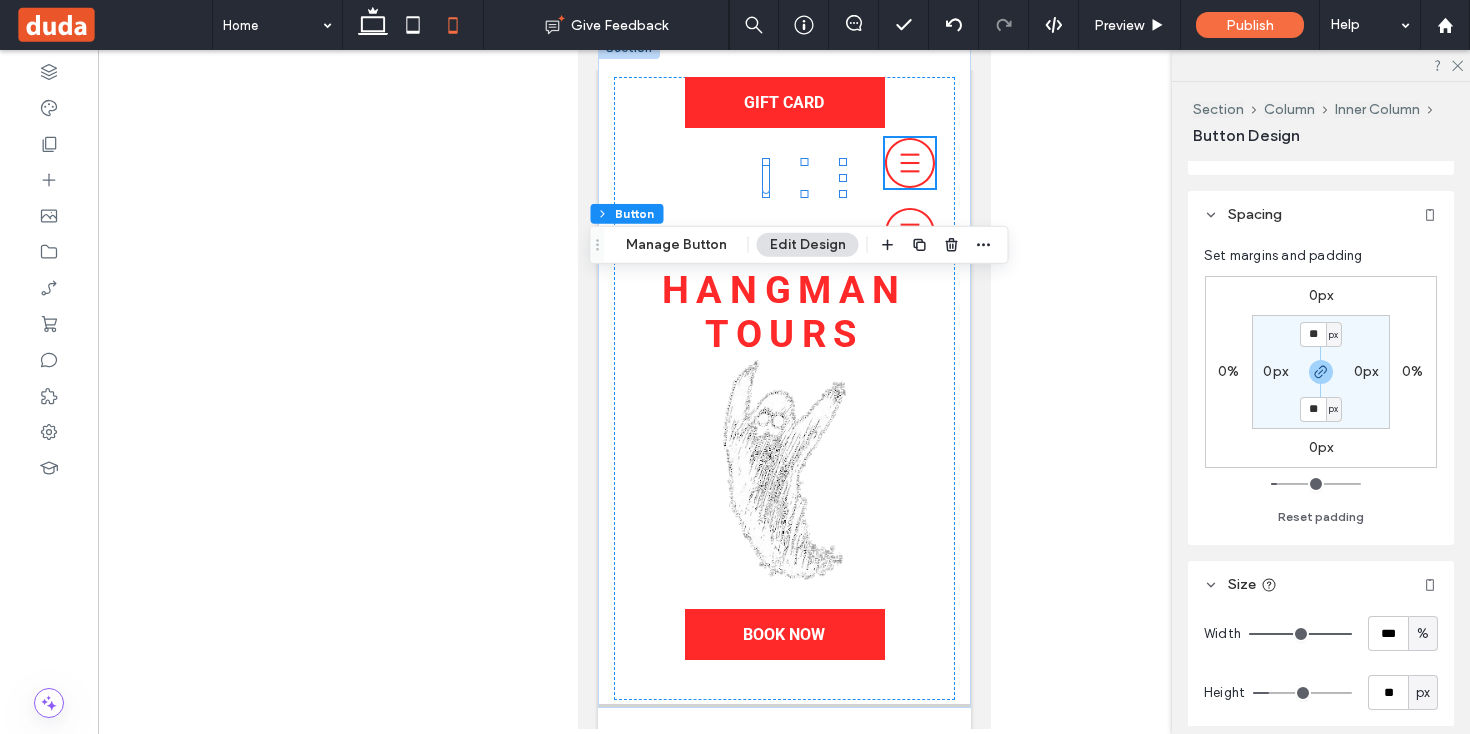 scroll, scrollTop: 30, scrollLeft: 0, axis: vertical 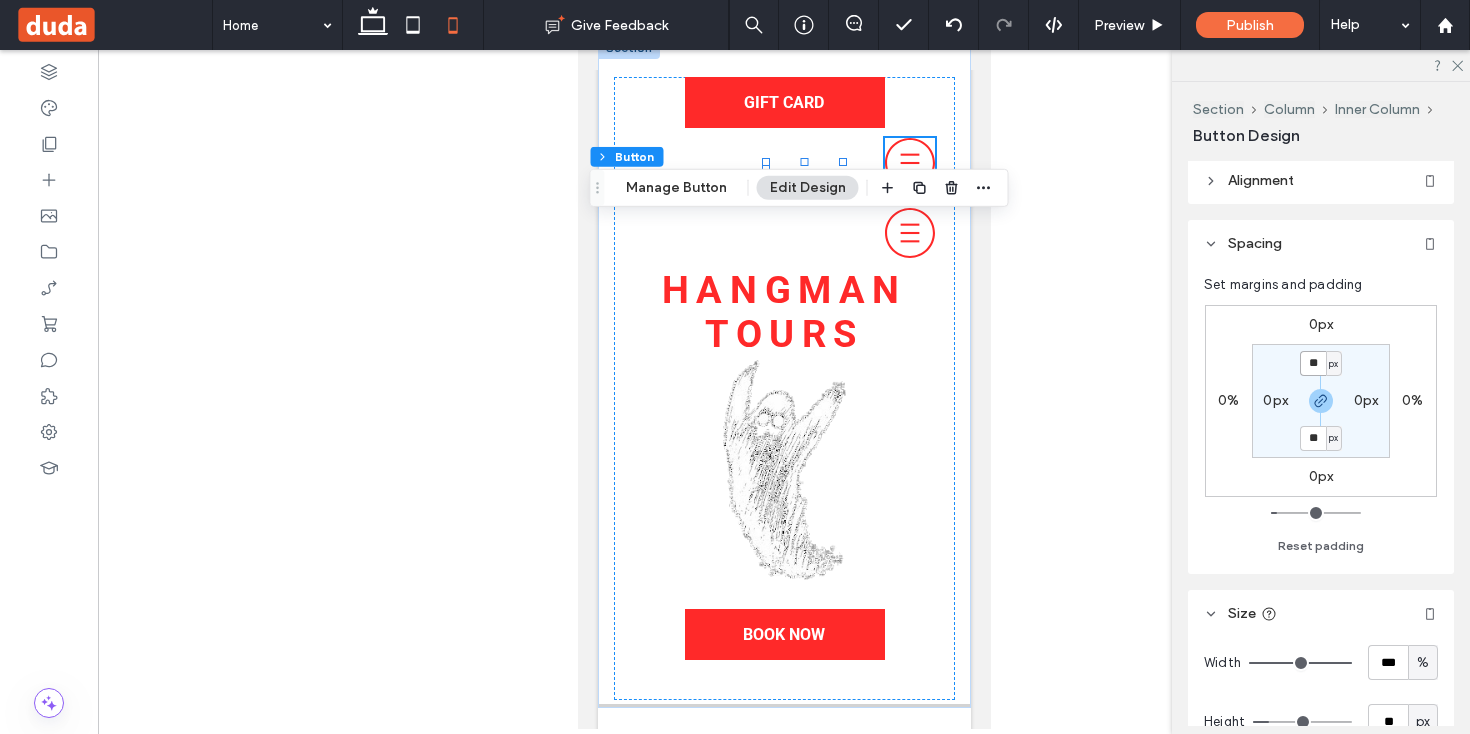 click on "**" at bounding box center (1313, 363) 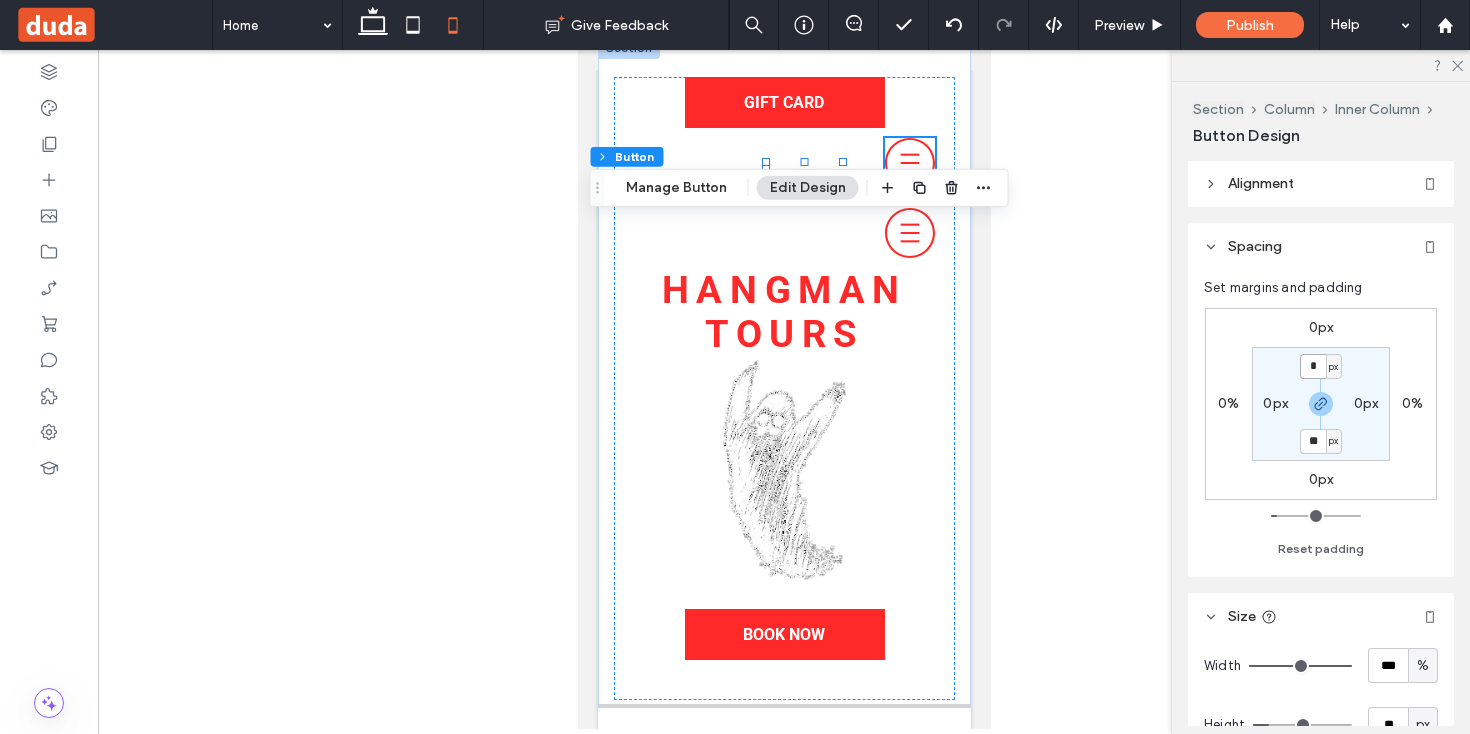 type on "**" 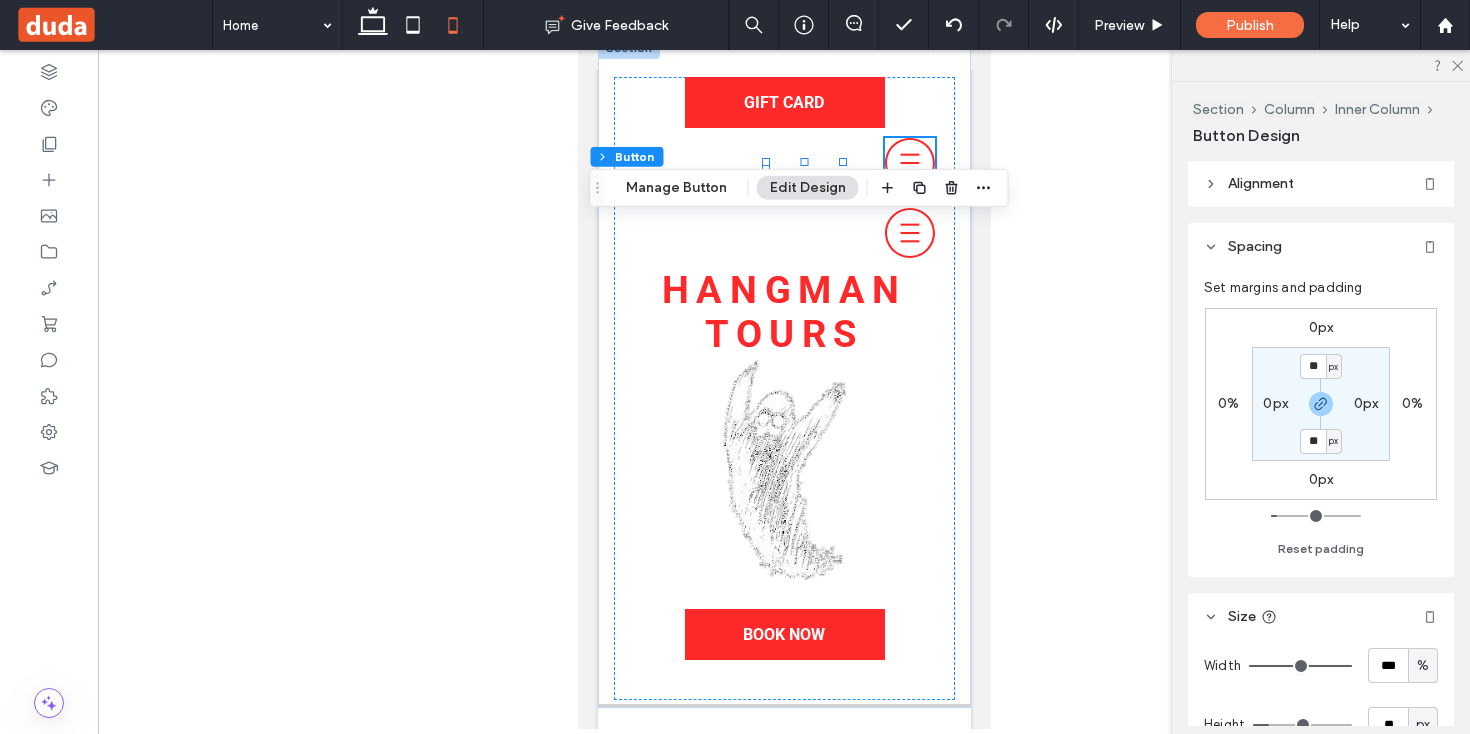 type on "*" 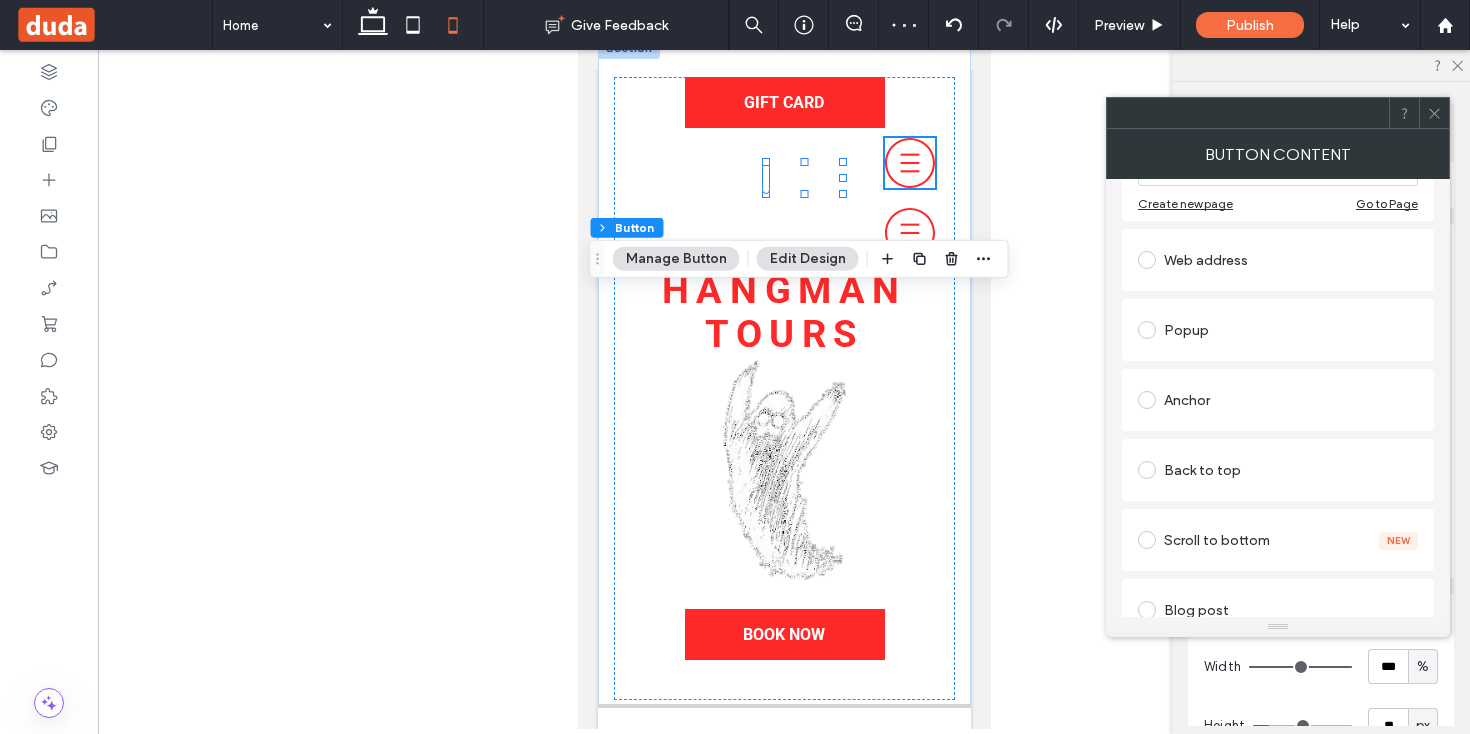 scroll, scrollTop: 314, scrollLeft: 0, axis: vertical 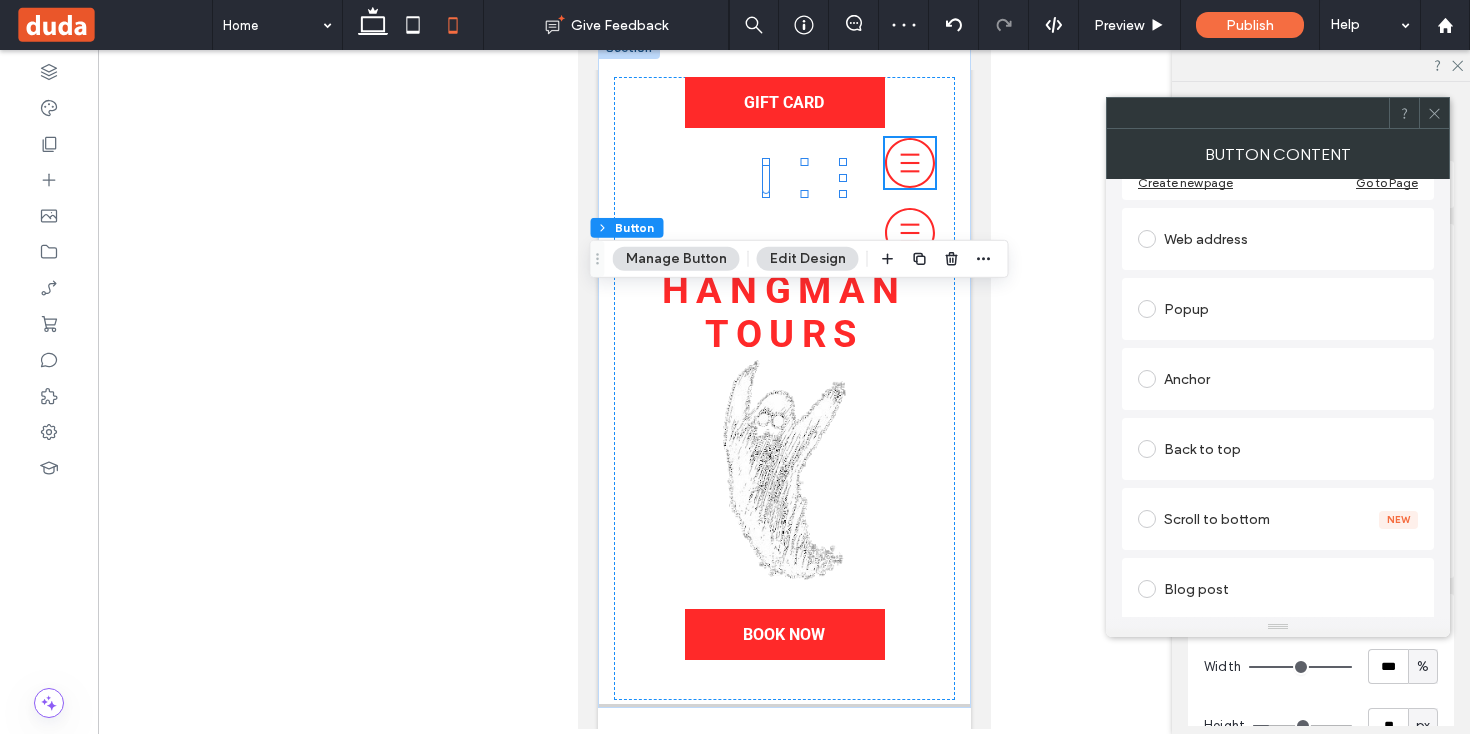click 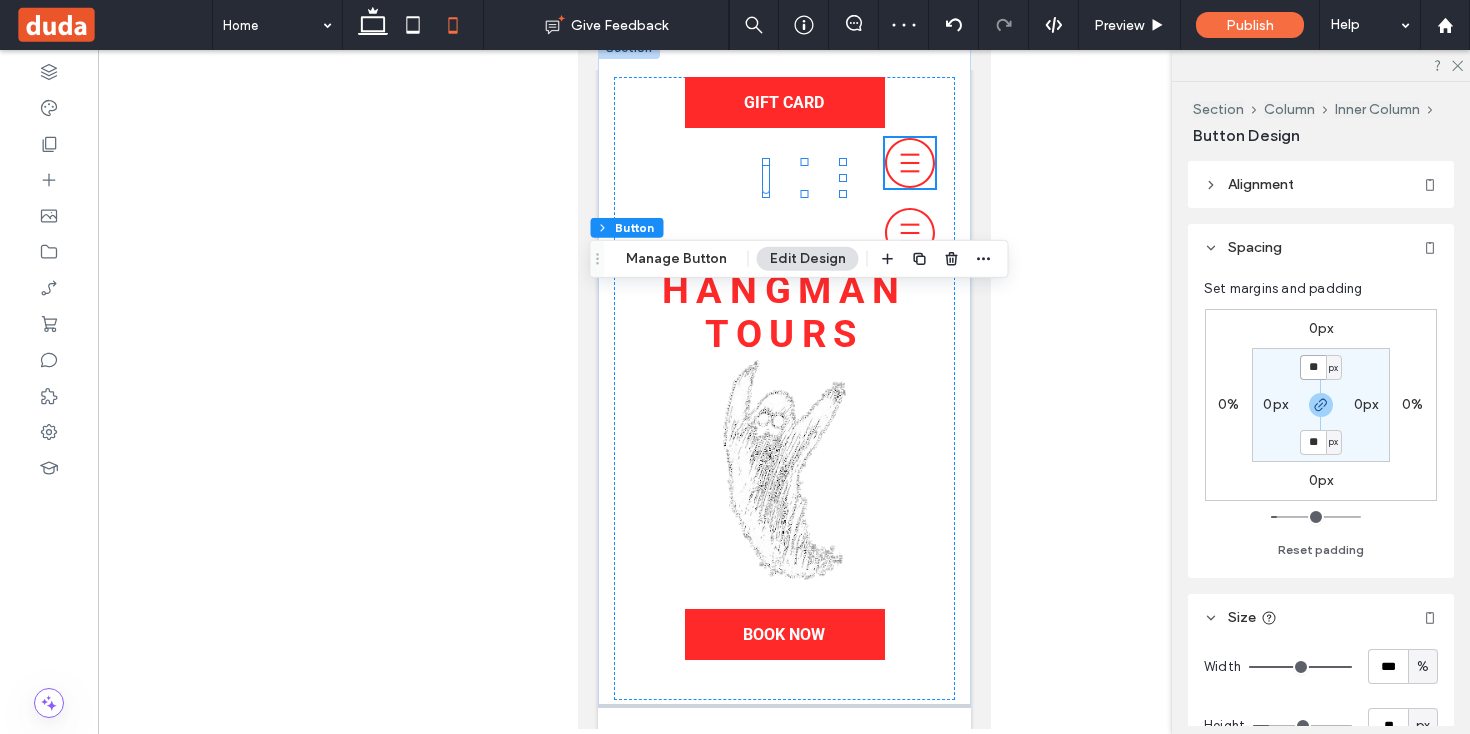 click on "**" at bounding box center (1313, 367) 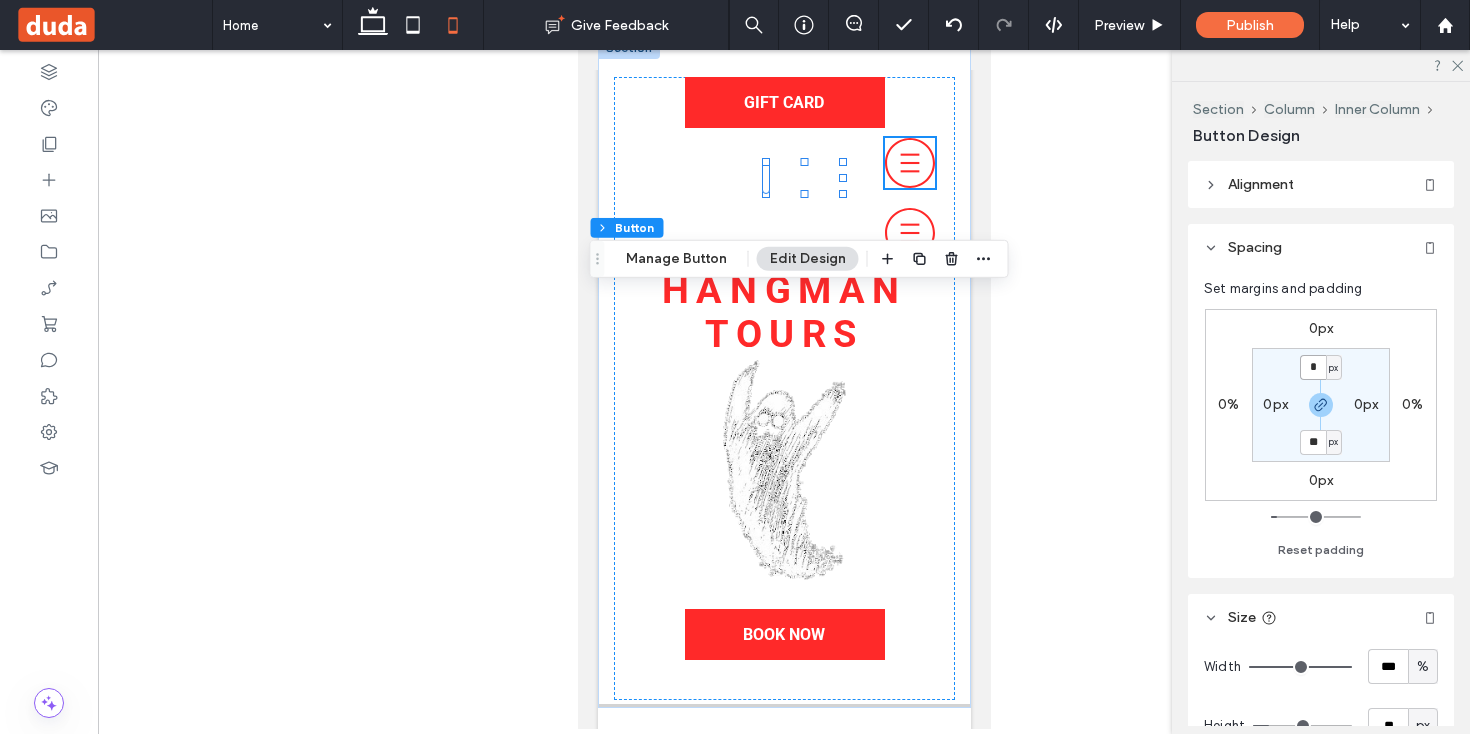 type on "**" 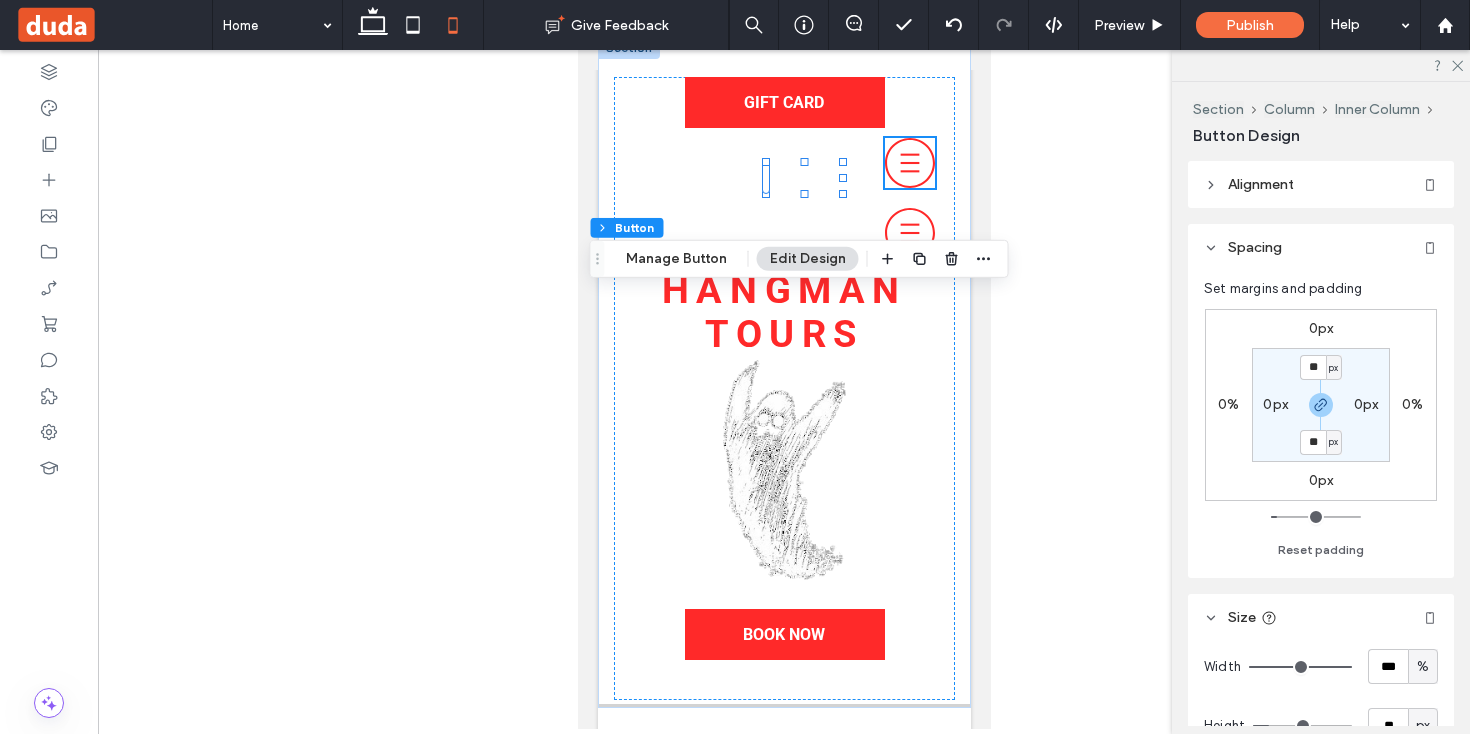 type on "*" 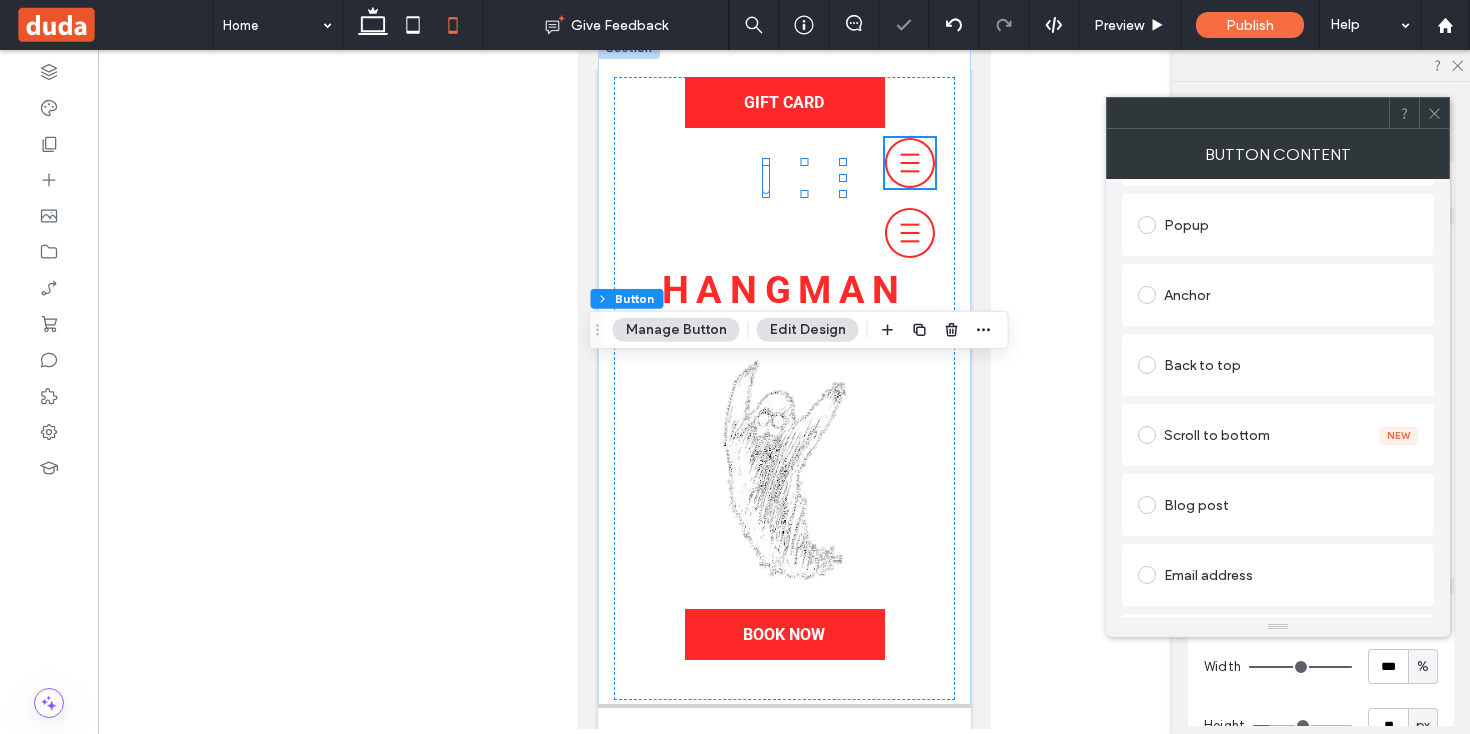 scroll, scrollTop: 432, scrollLeft: 0, axis: vertical 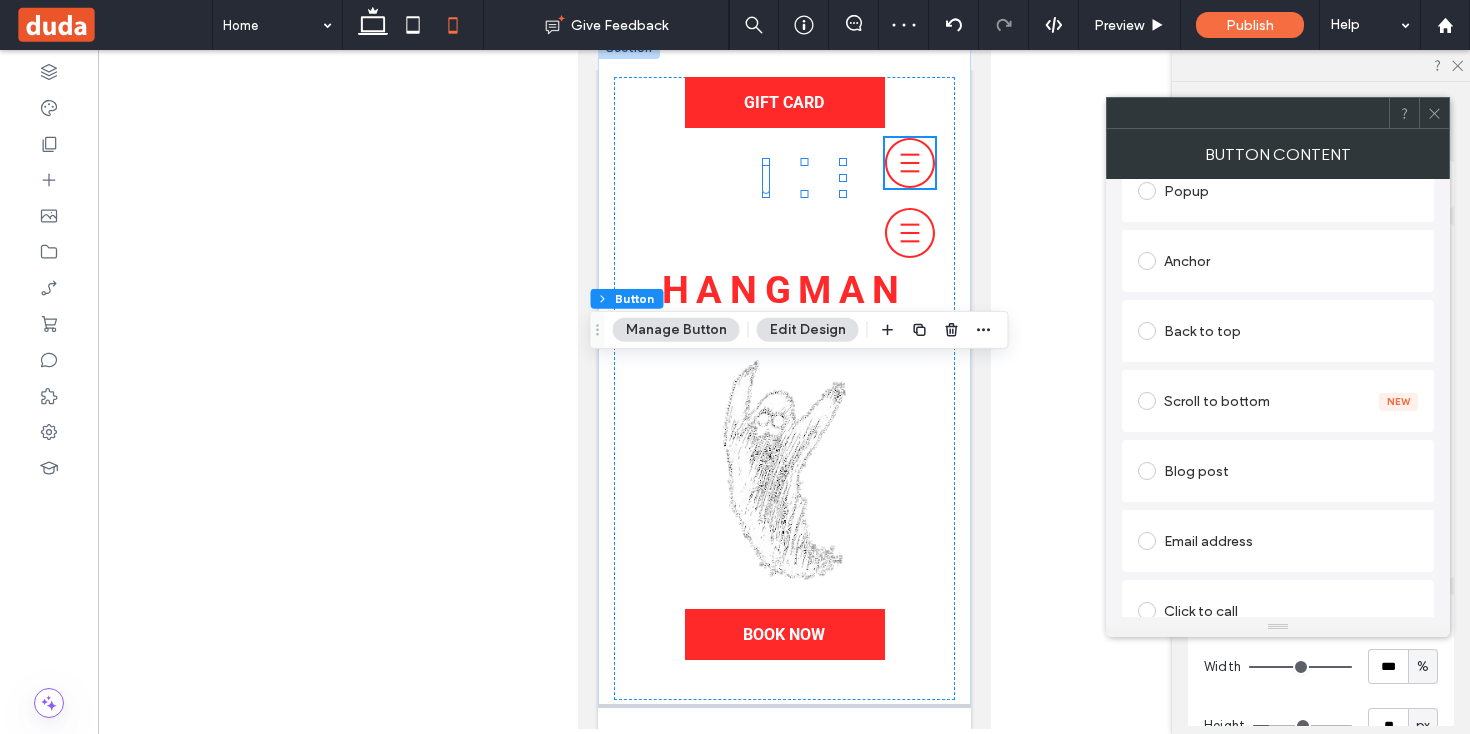 click 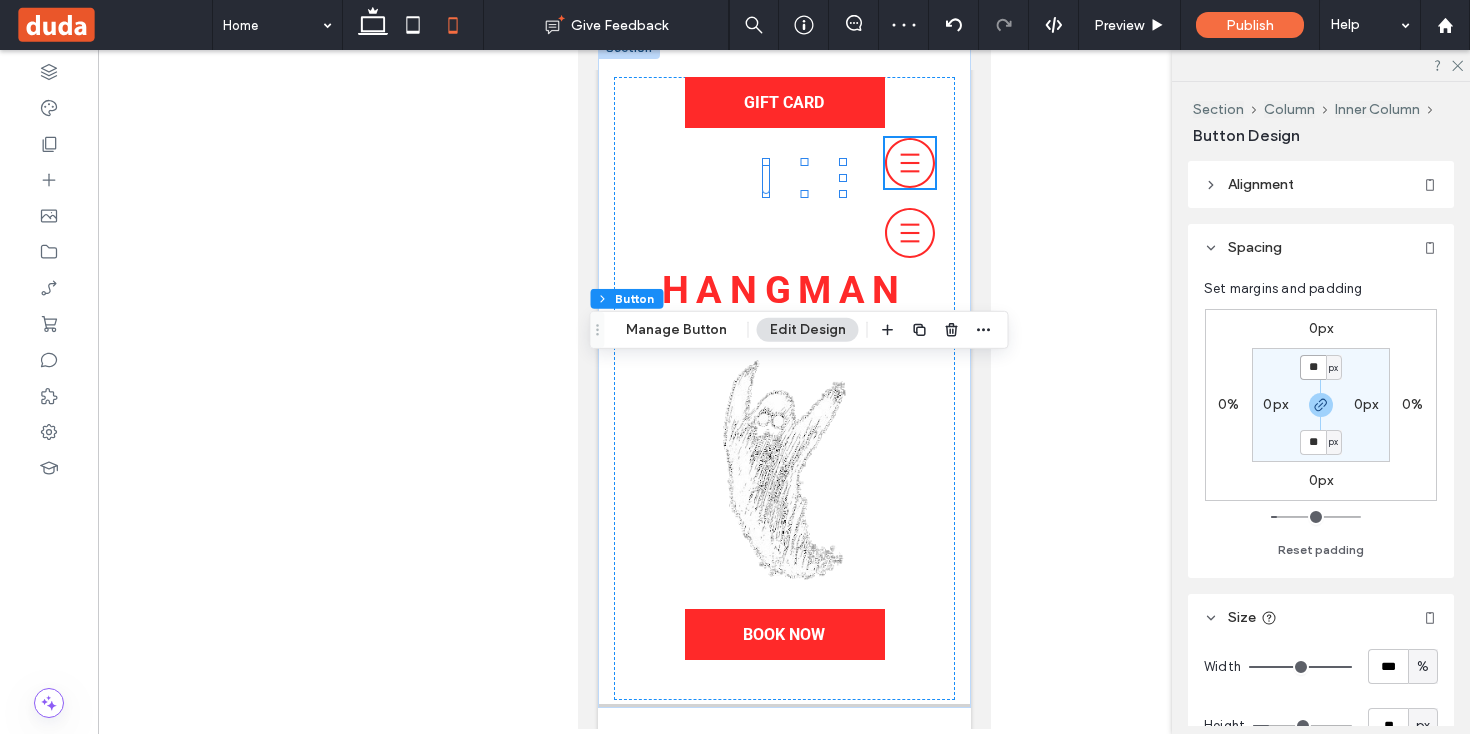 click on "**" at bounding box center (1313, 367) 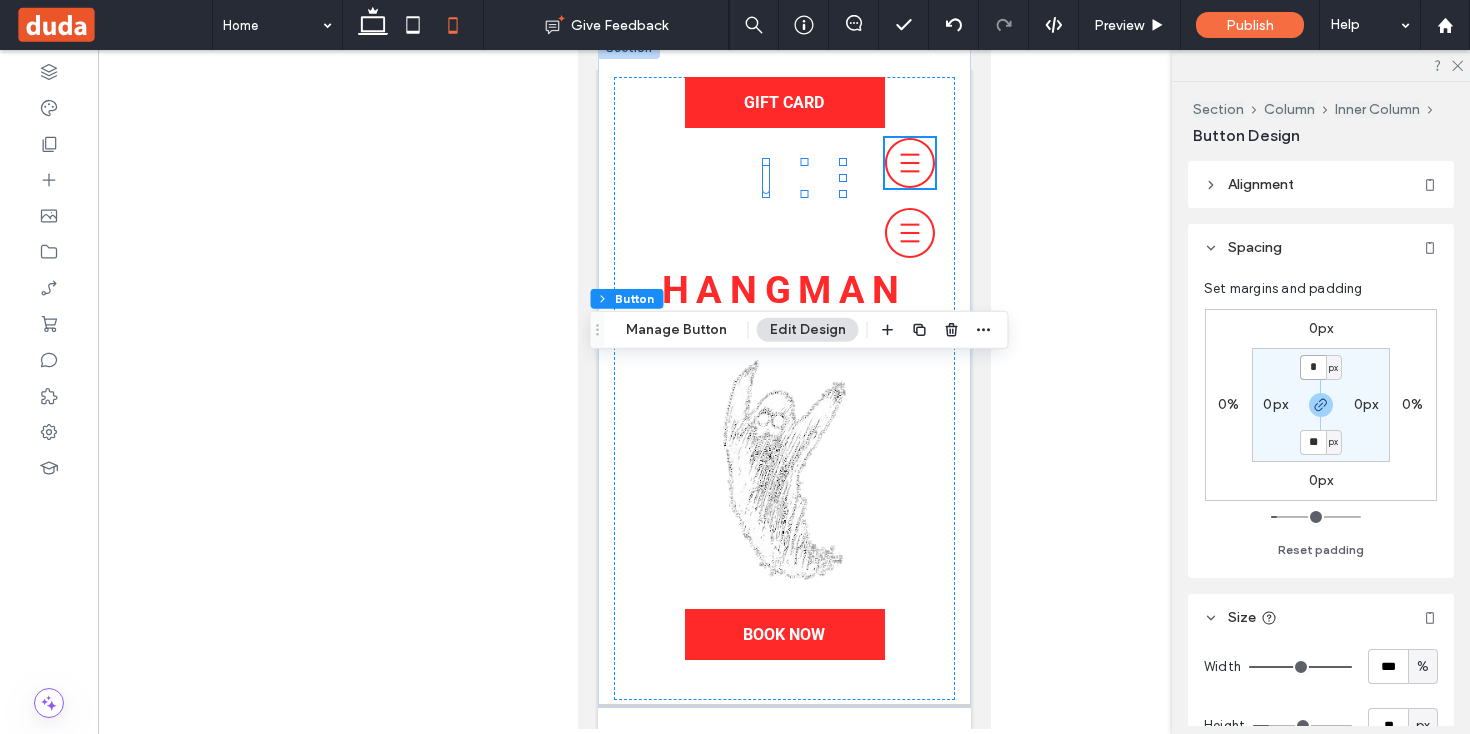 type on "**" 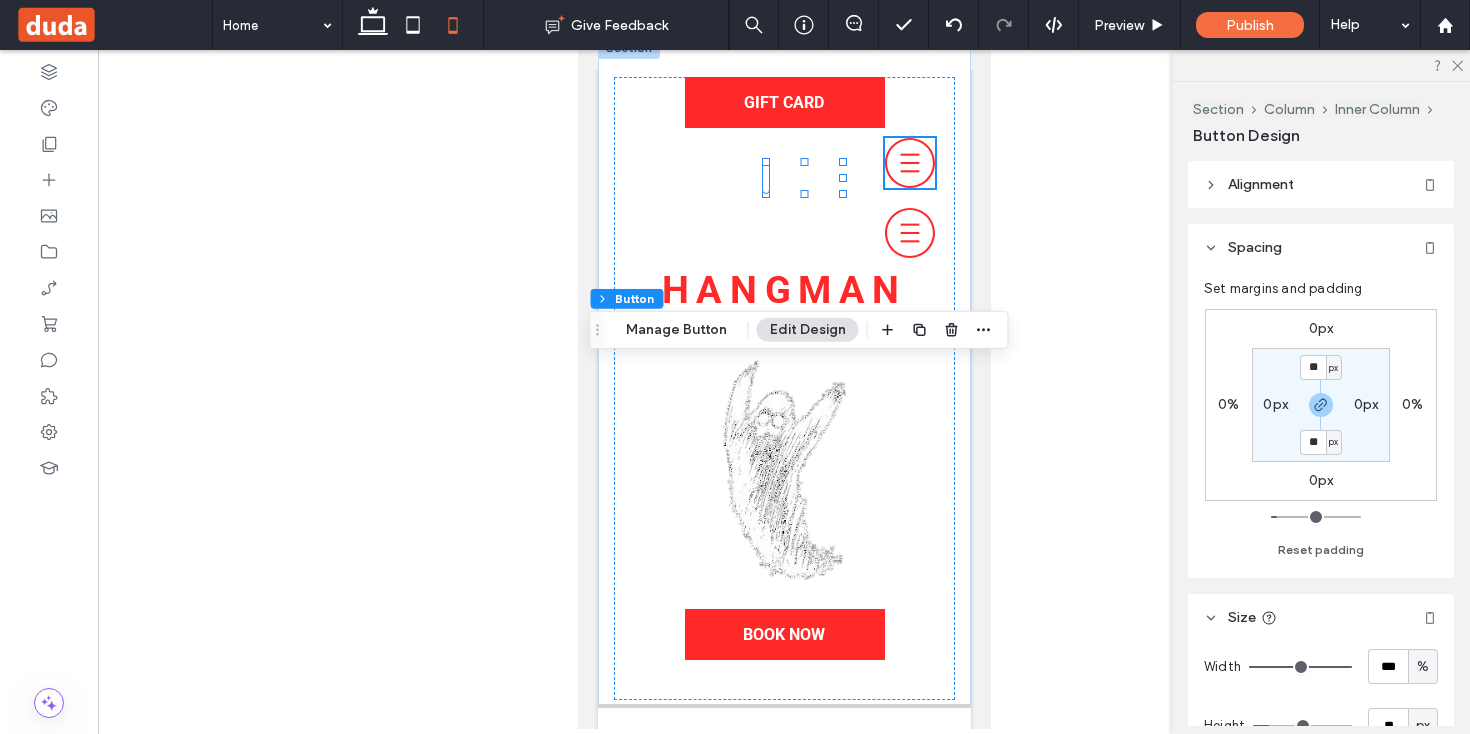 type on "*" 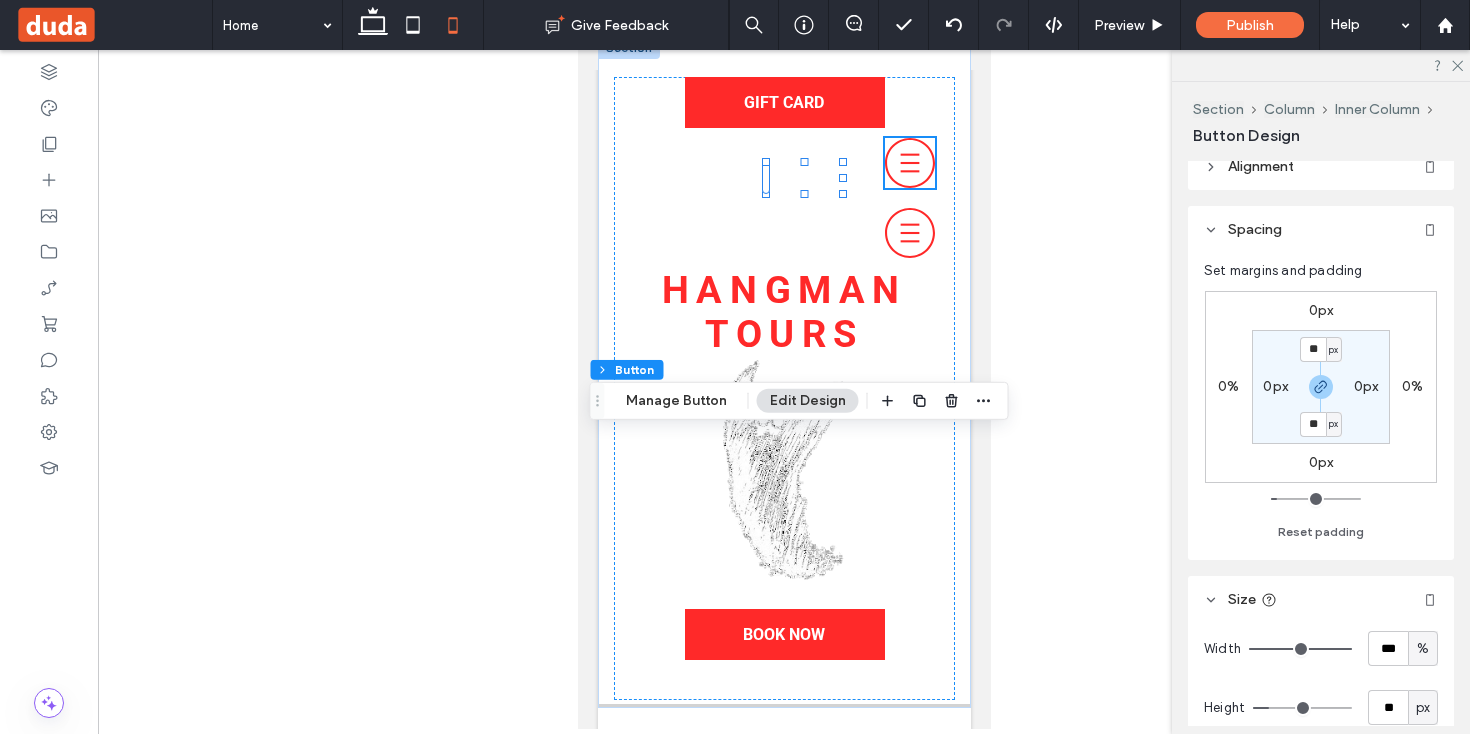 scroll, scrollTop: 30, scrollLeft: 0, axis: vertical 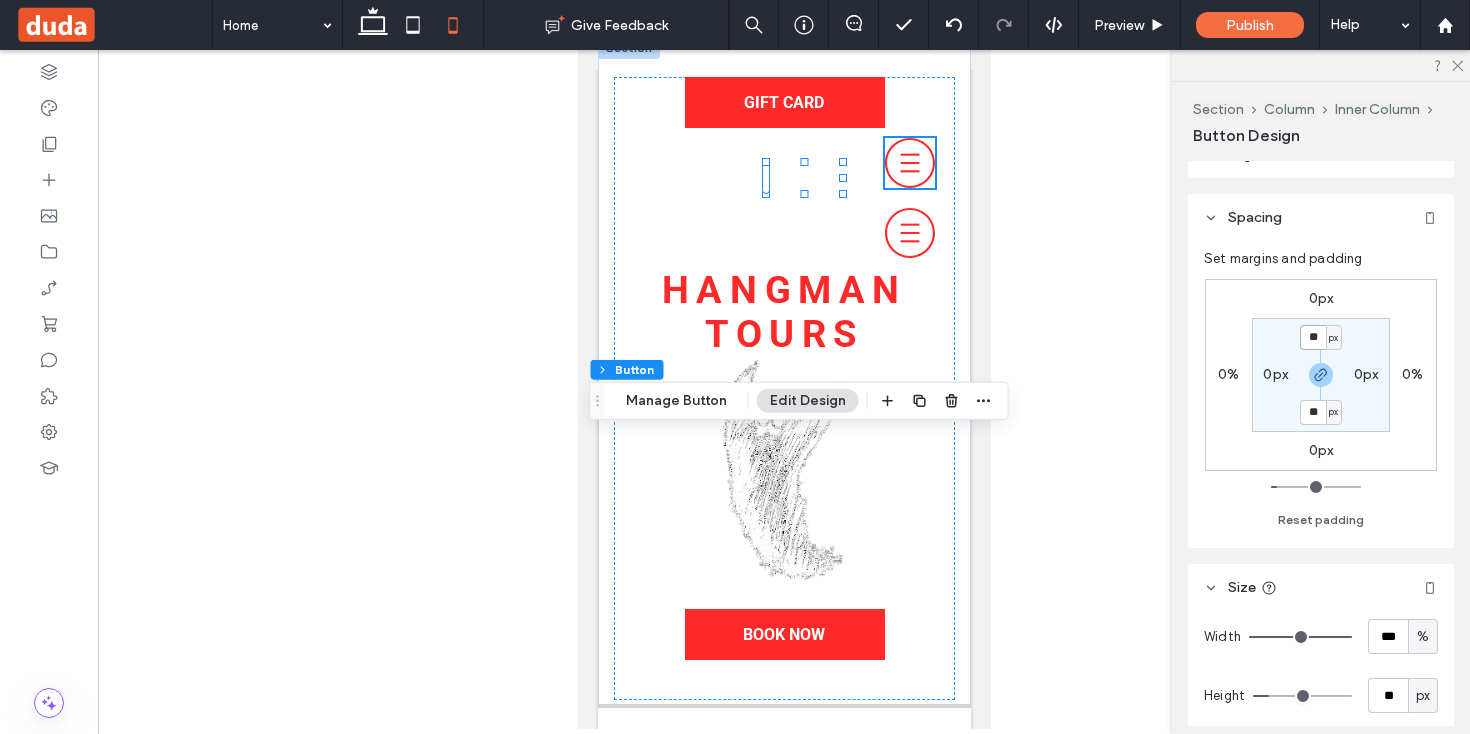 click on "**" at bounding box center [1313, 337] 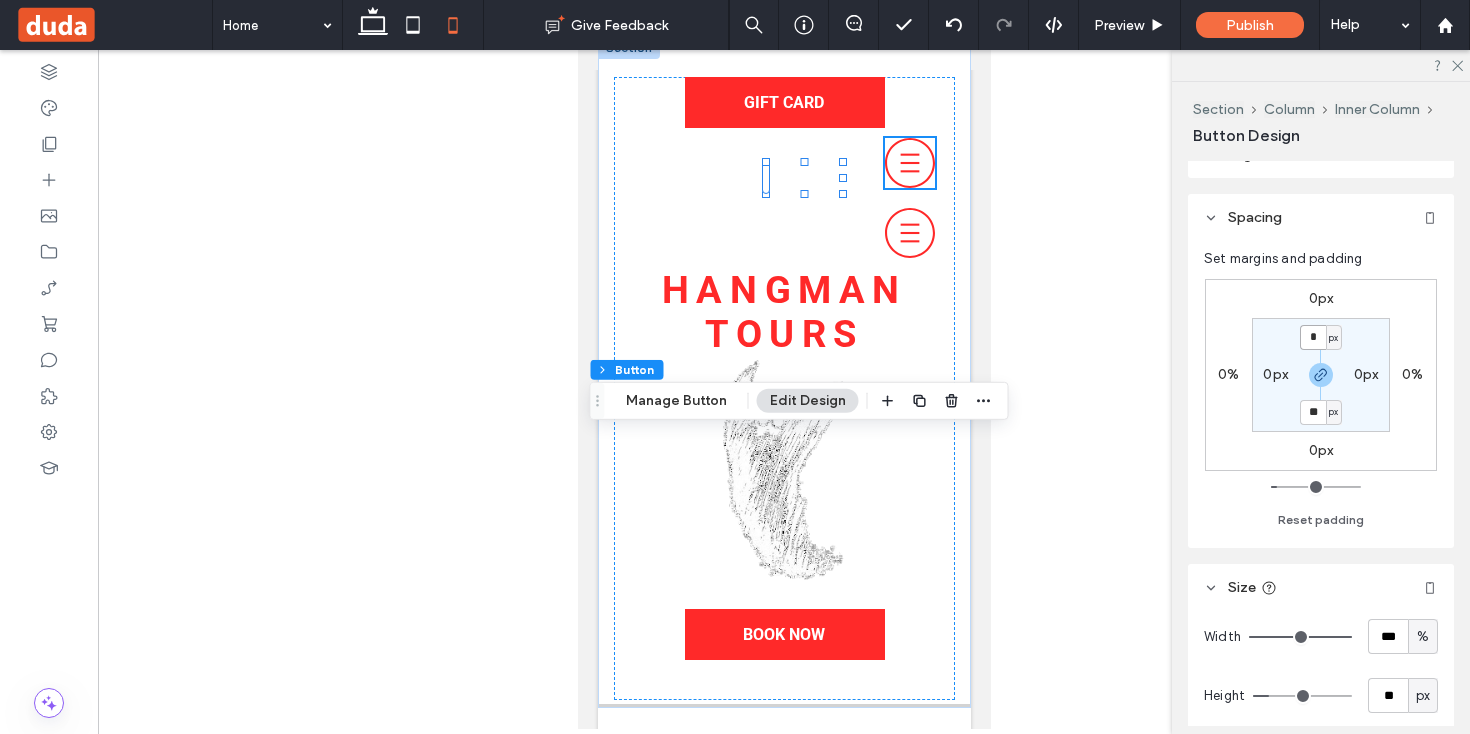 type on "**" 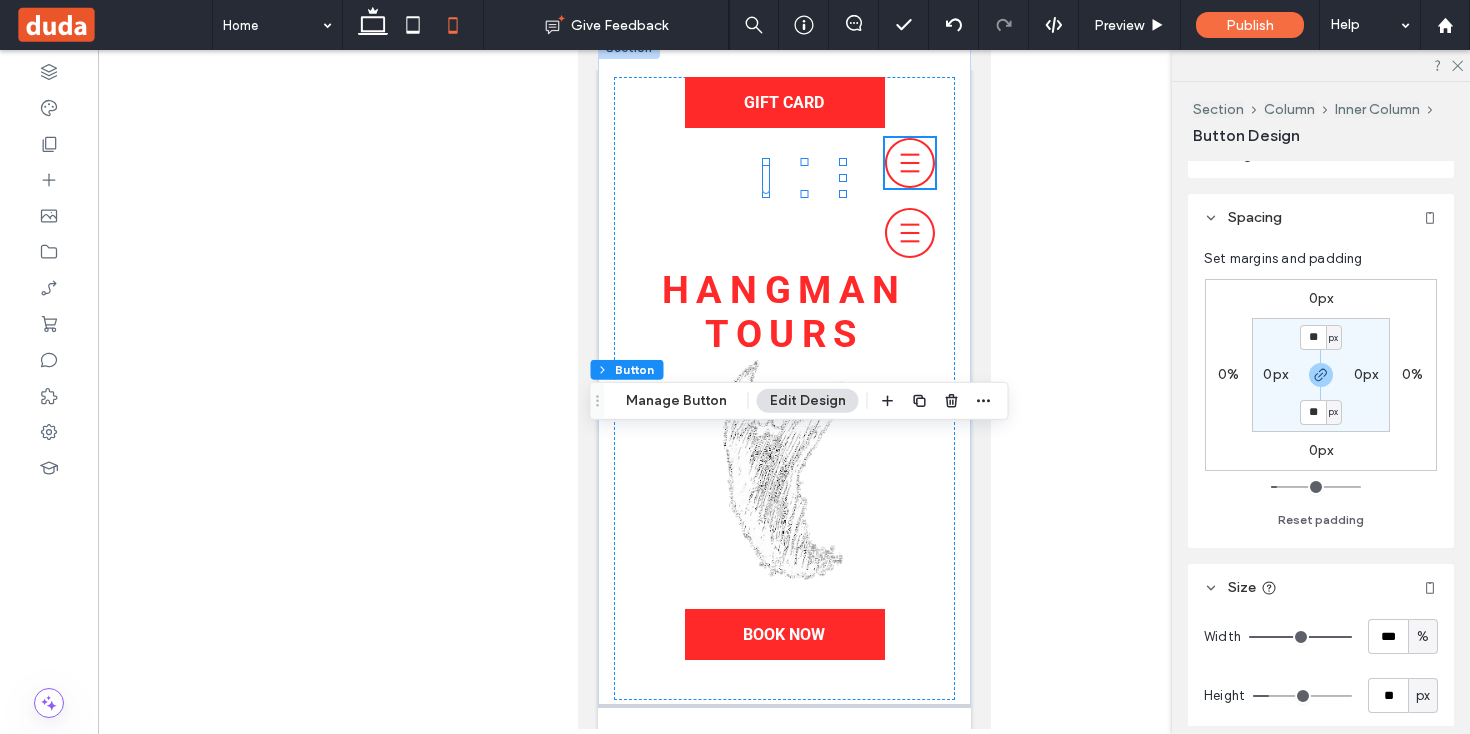 type on "*" 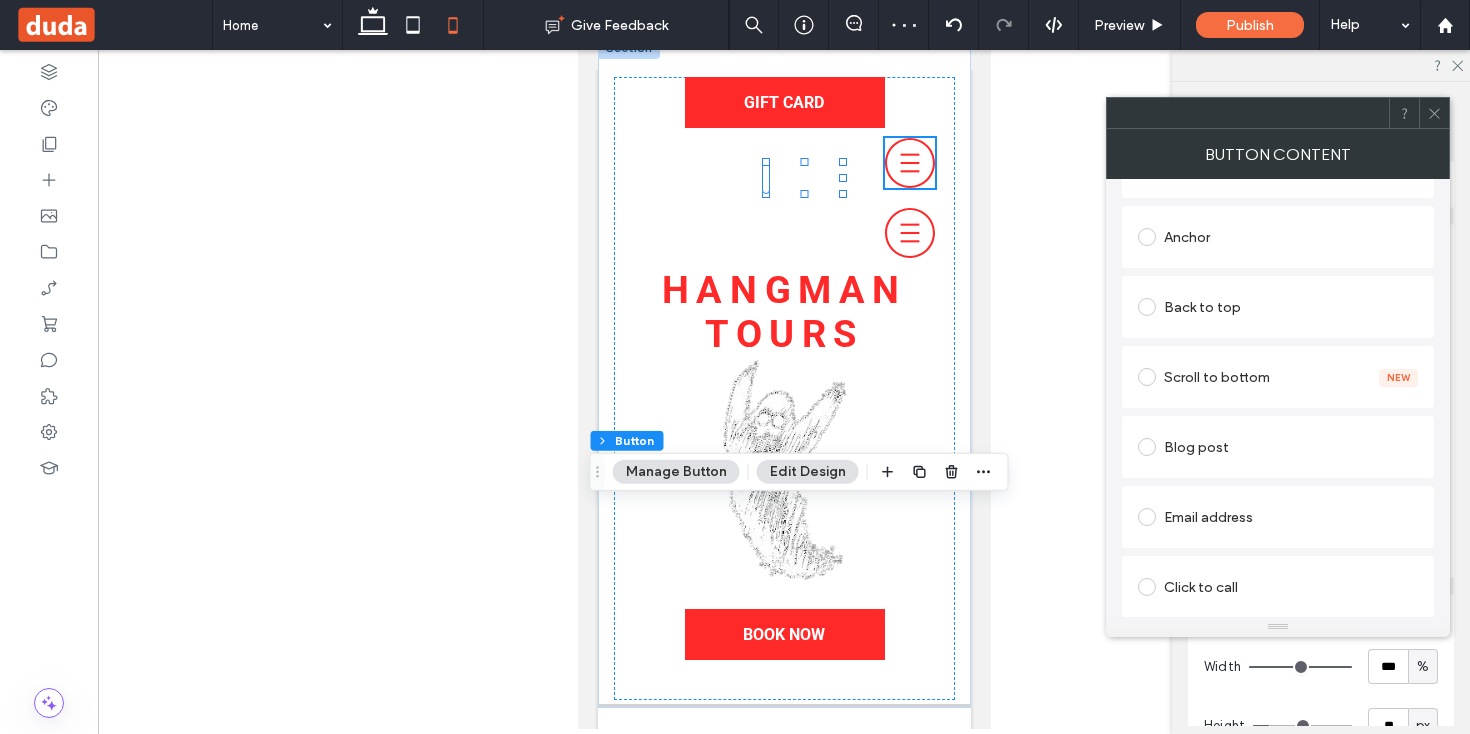 scroll, scrollTop: 472, scrollLeft: 0, axis: vertical 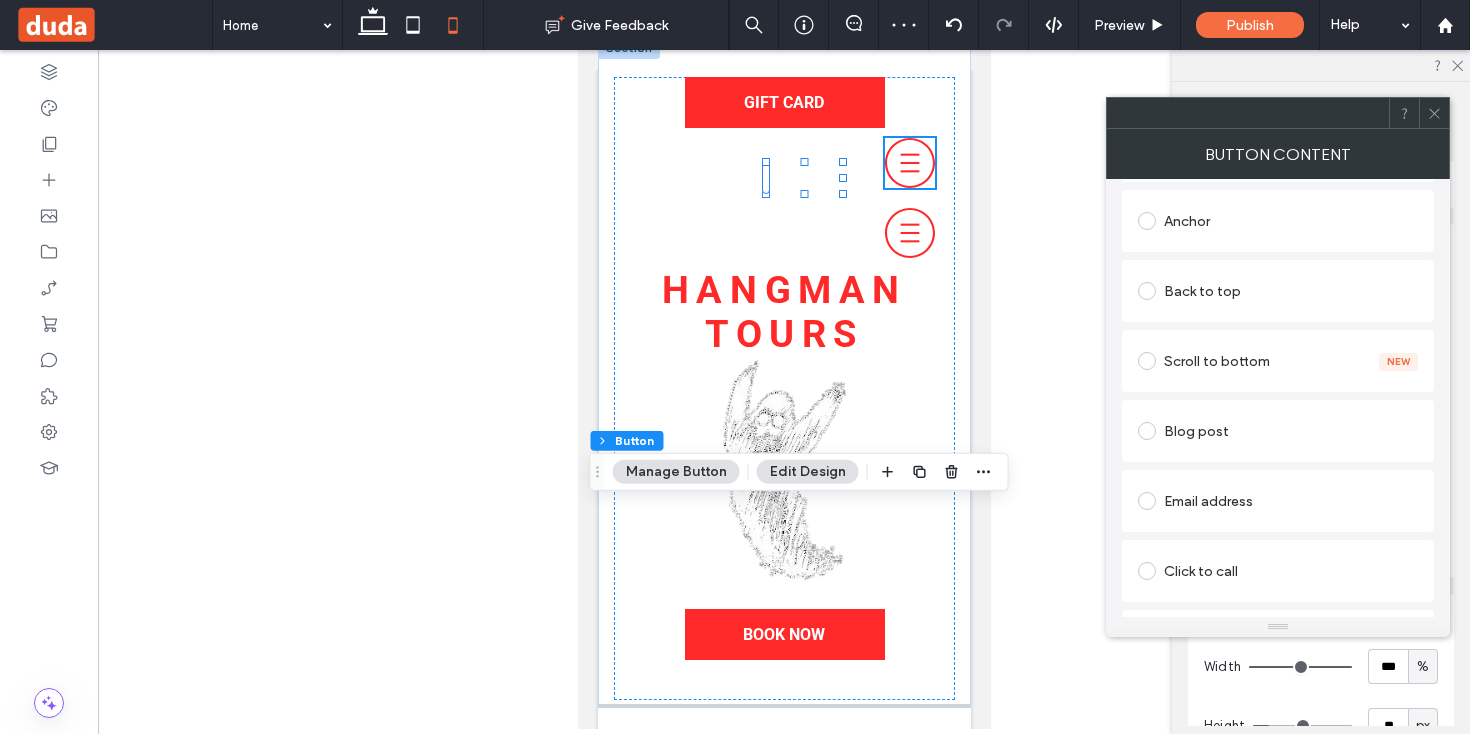click 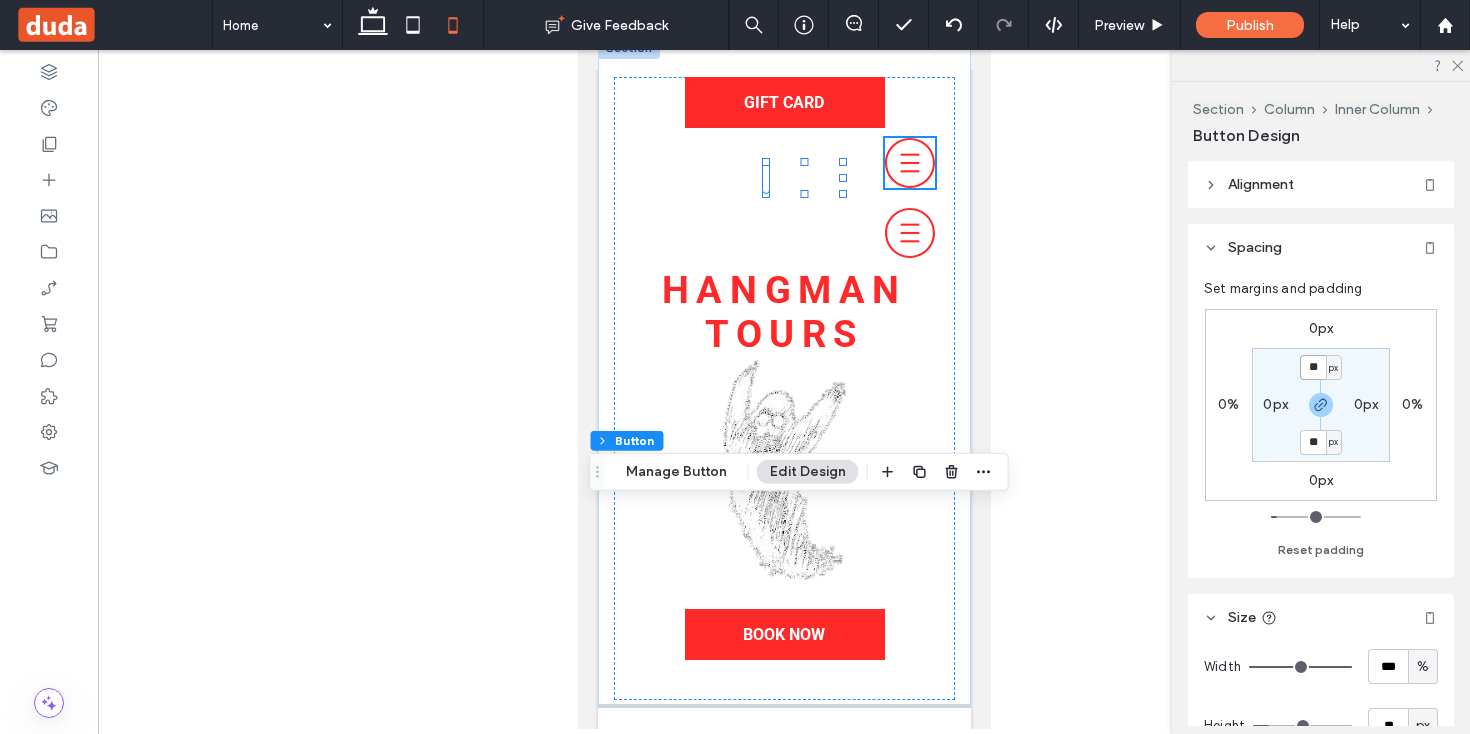 click on "**" at bounding box center [1313, 367] 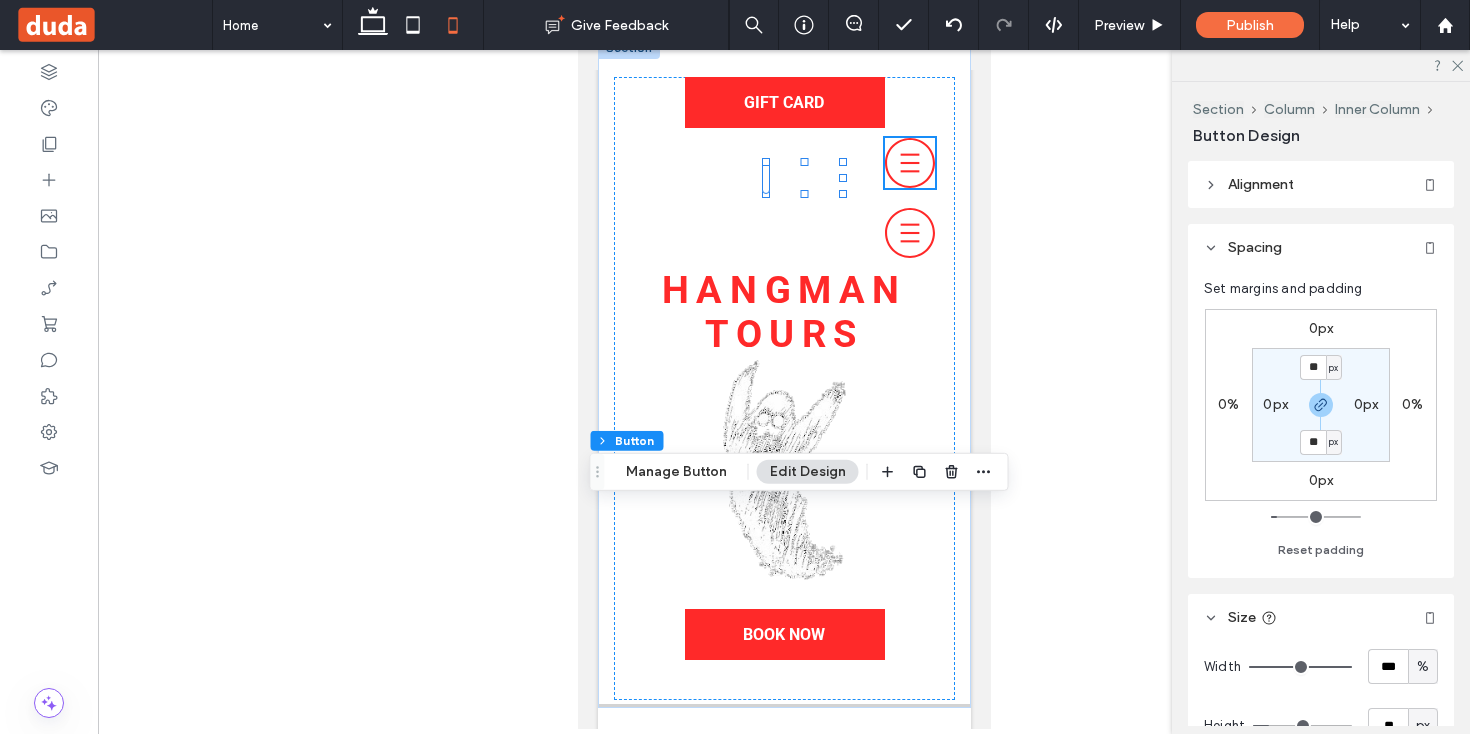 type on "*" 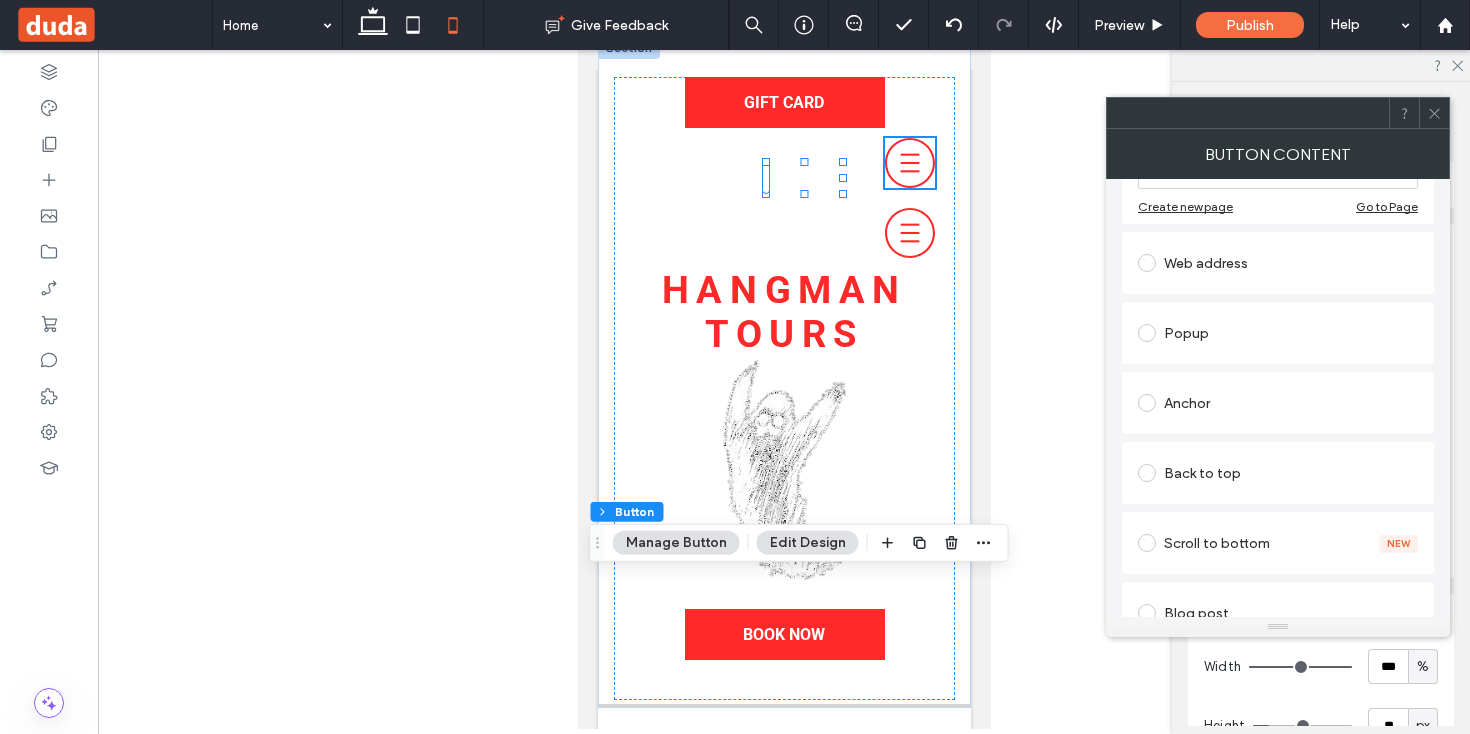 scroll, scrollTop: 305, scrollLeft: 0, axis: vertical 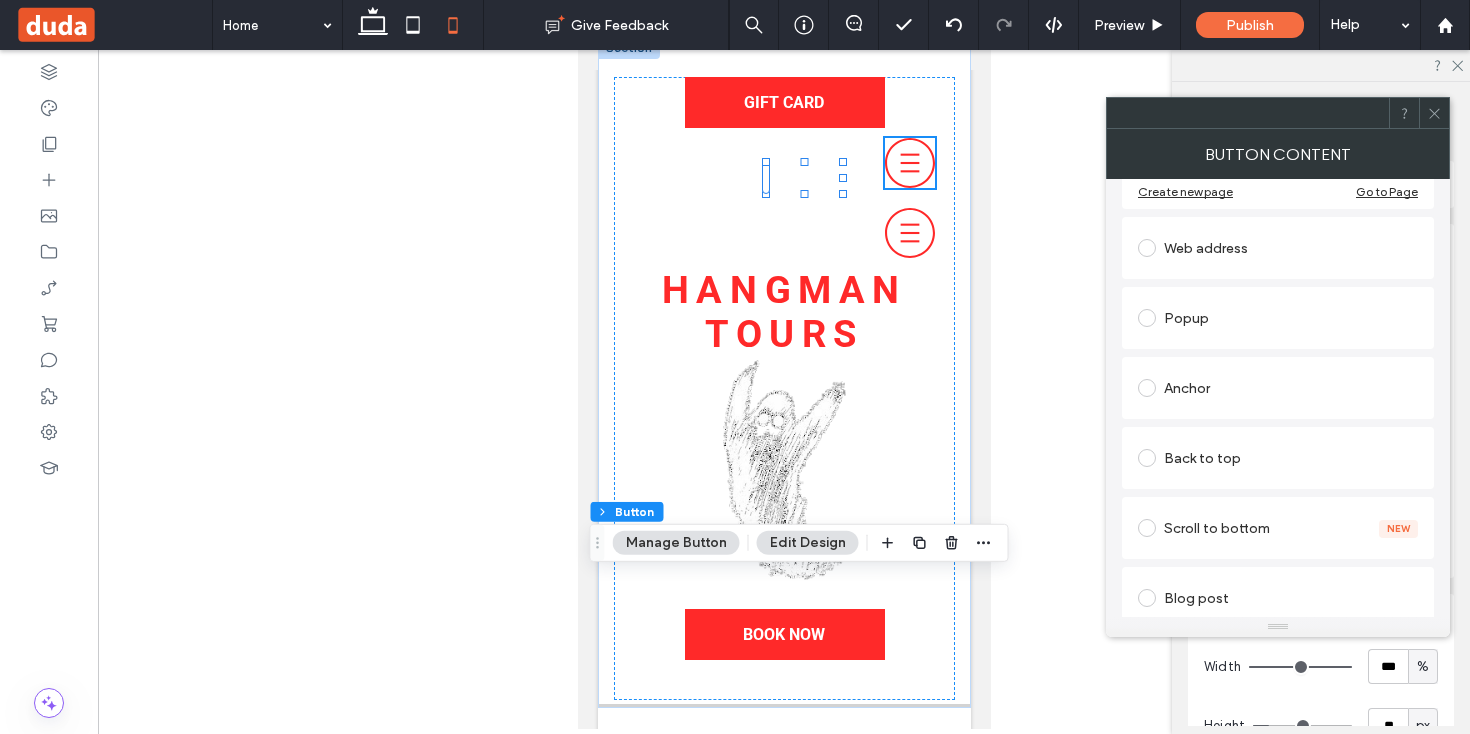 click 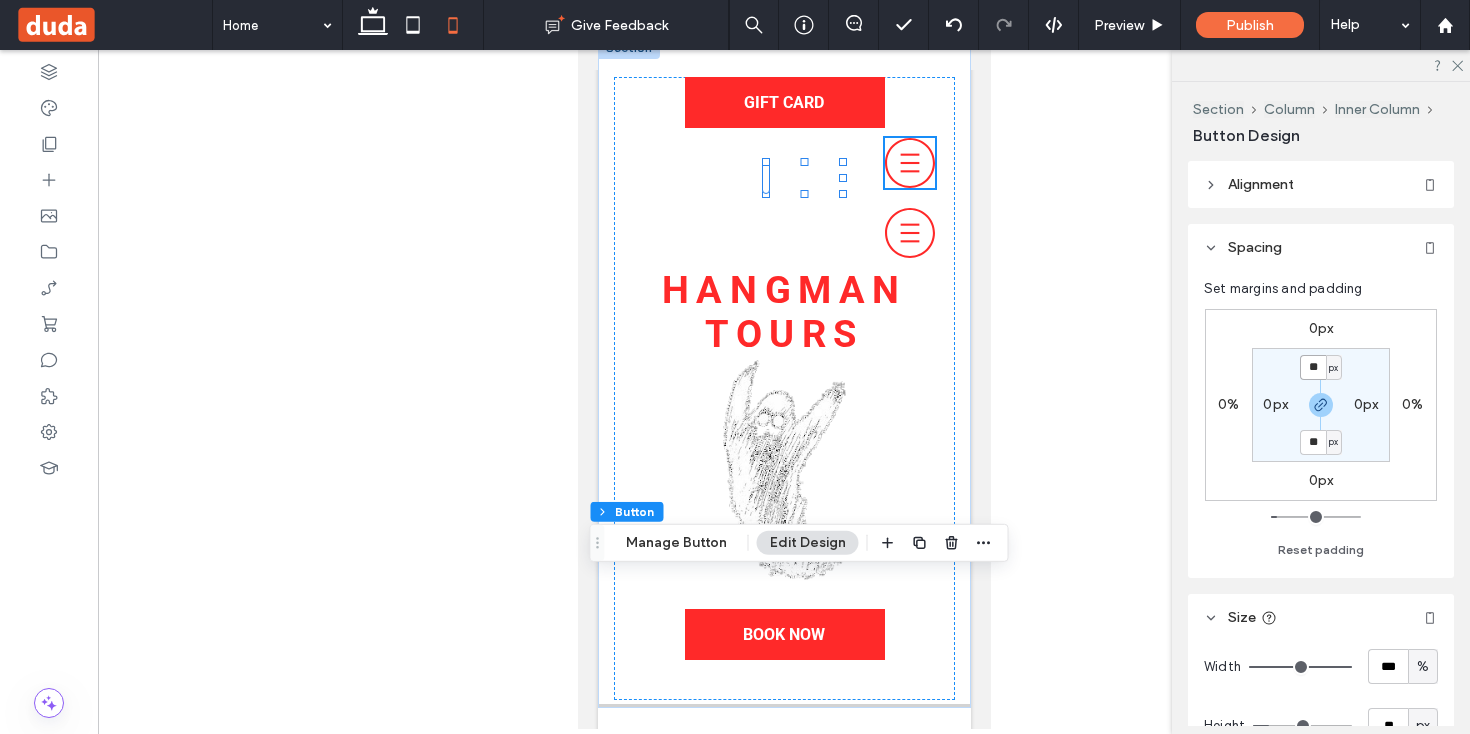 click on "**" at bounding box center (1313, 367) 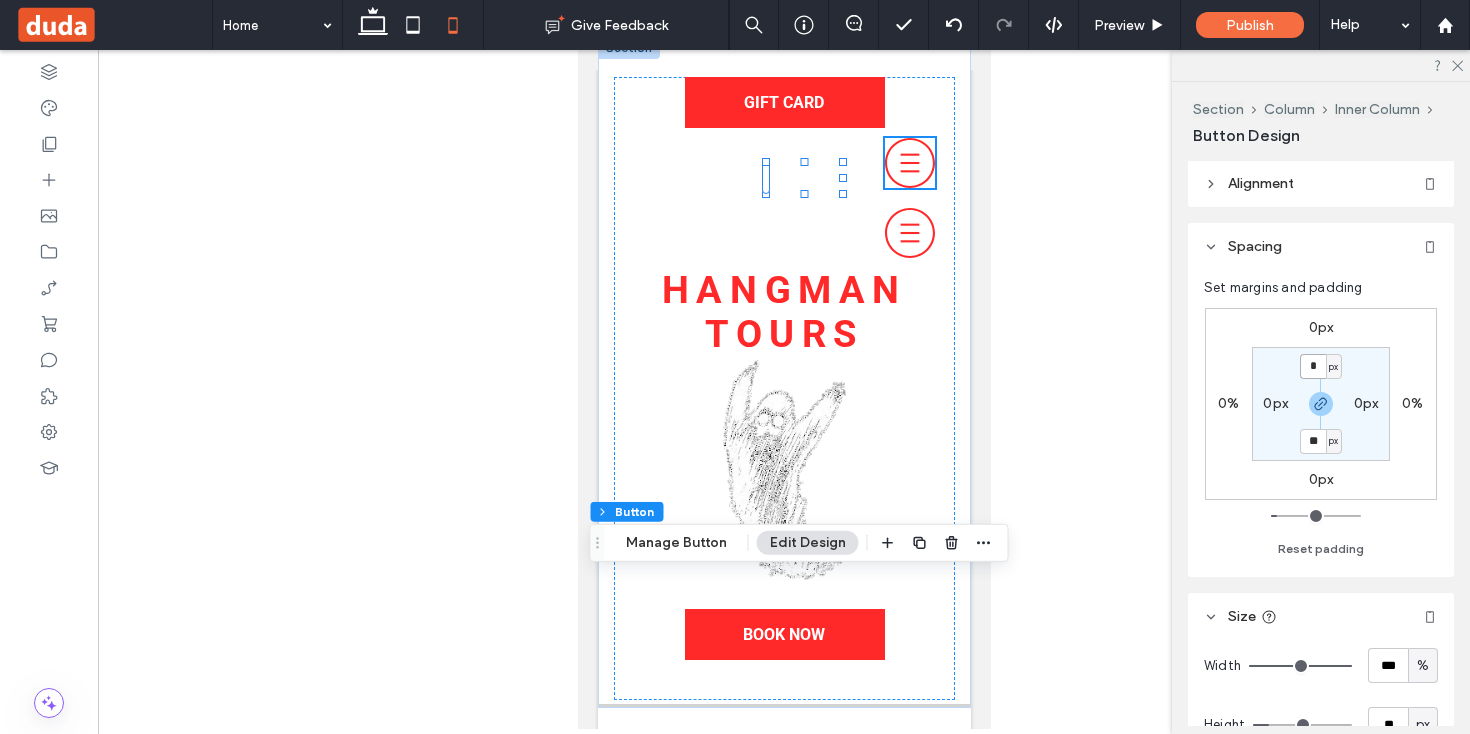 type on "**" 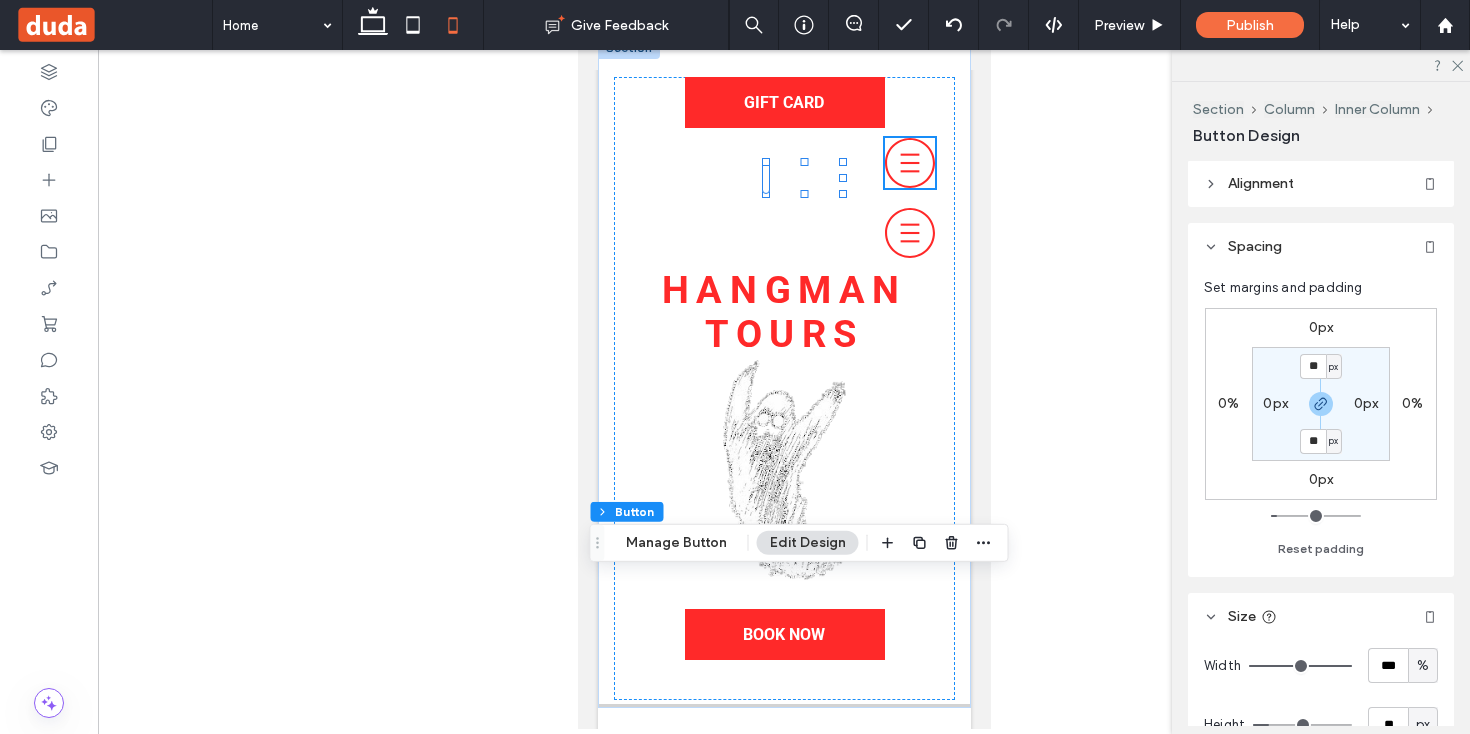 type on "*" 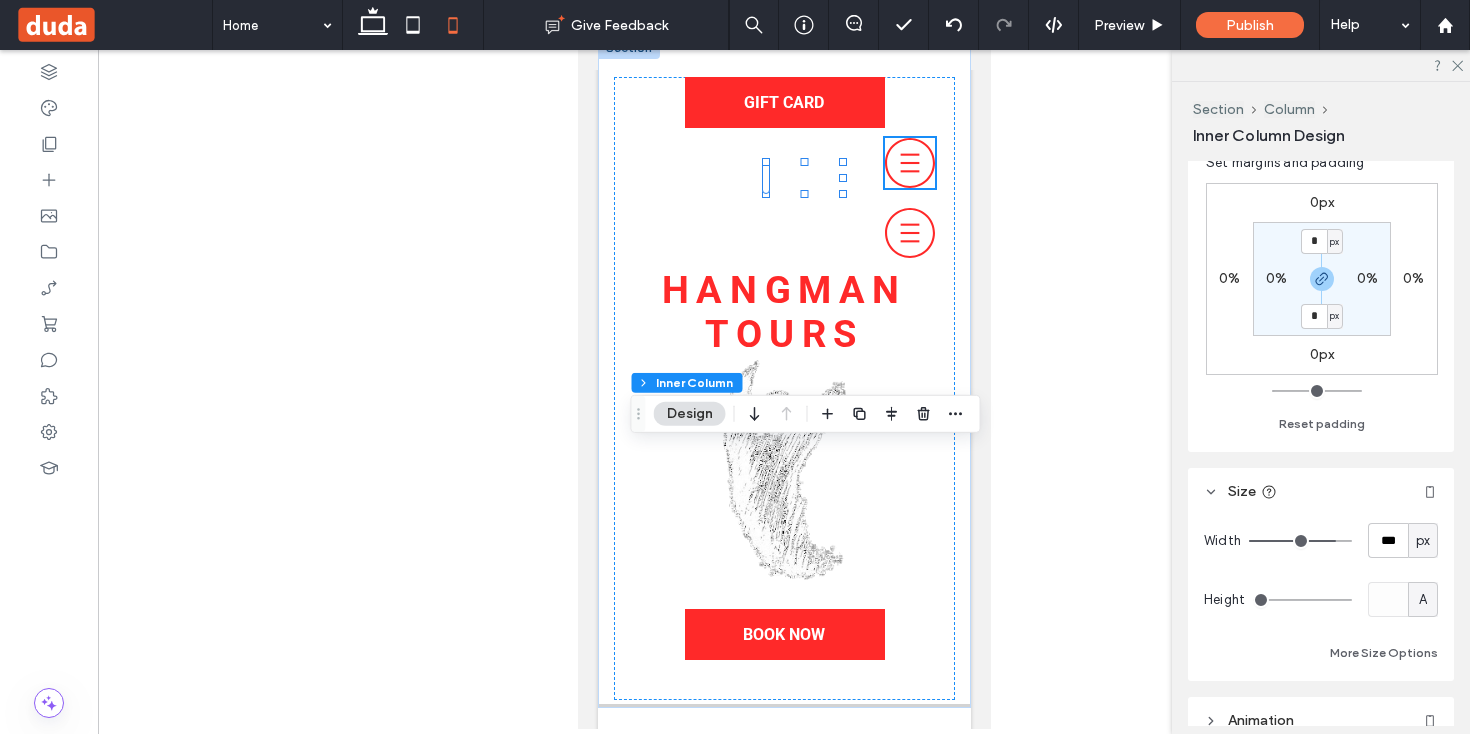 scroll, scrollTop: 547, scrollLeft: 0, axis: vertical 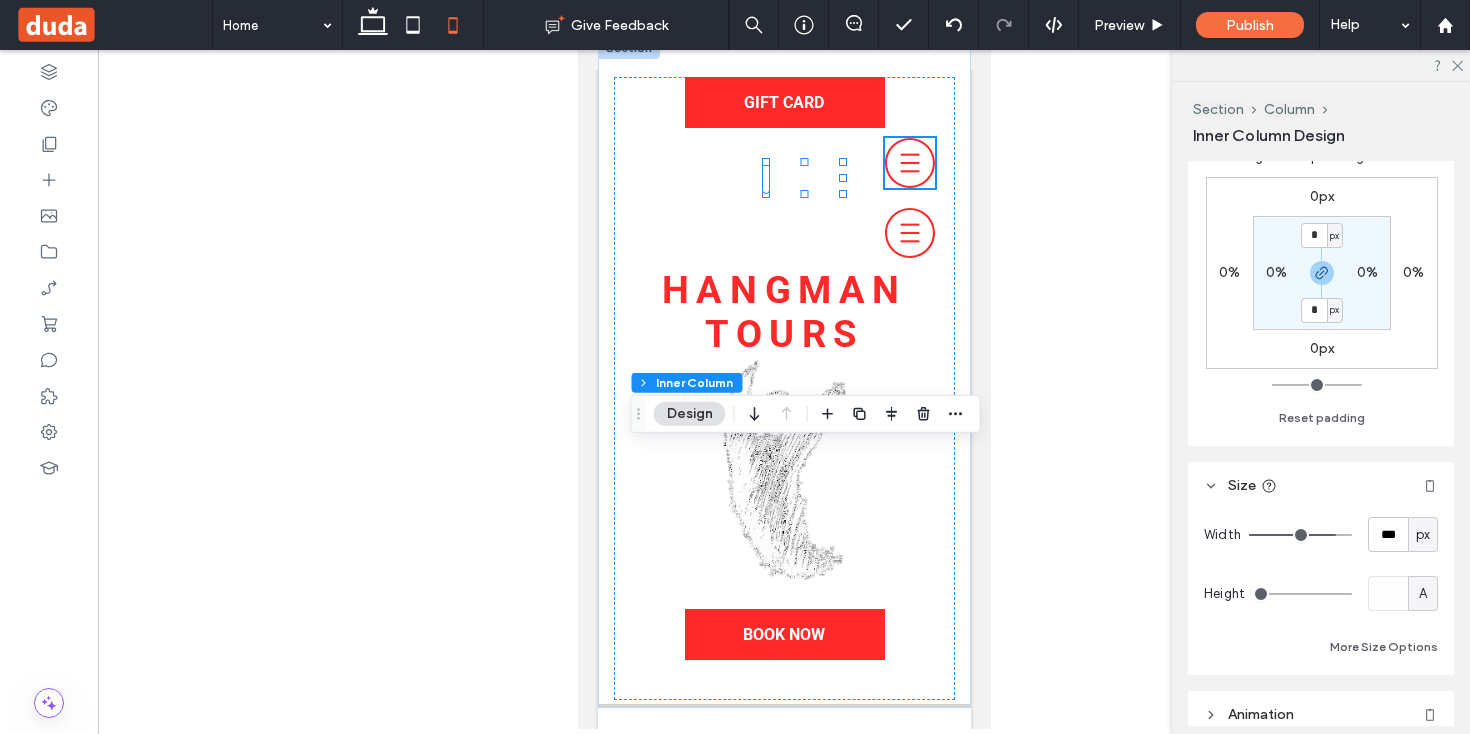 click on "px" at bounding box center (1423, 535) 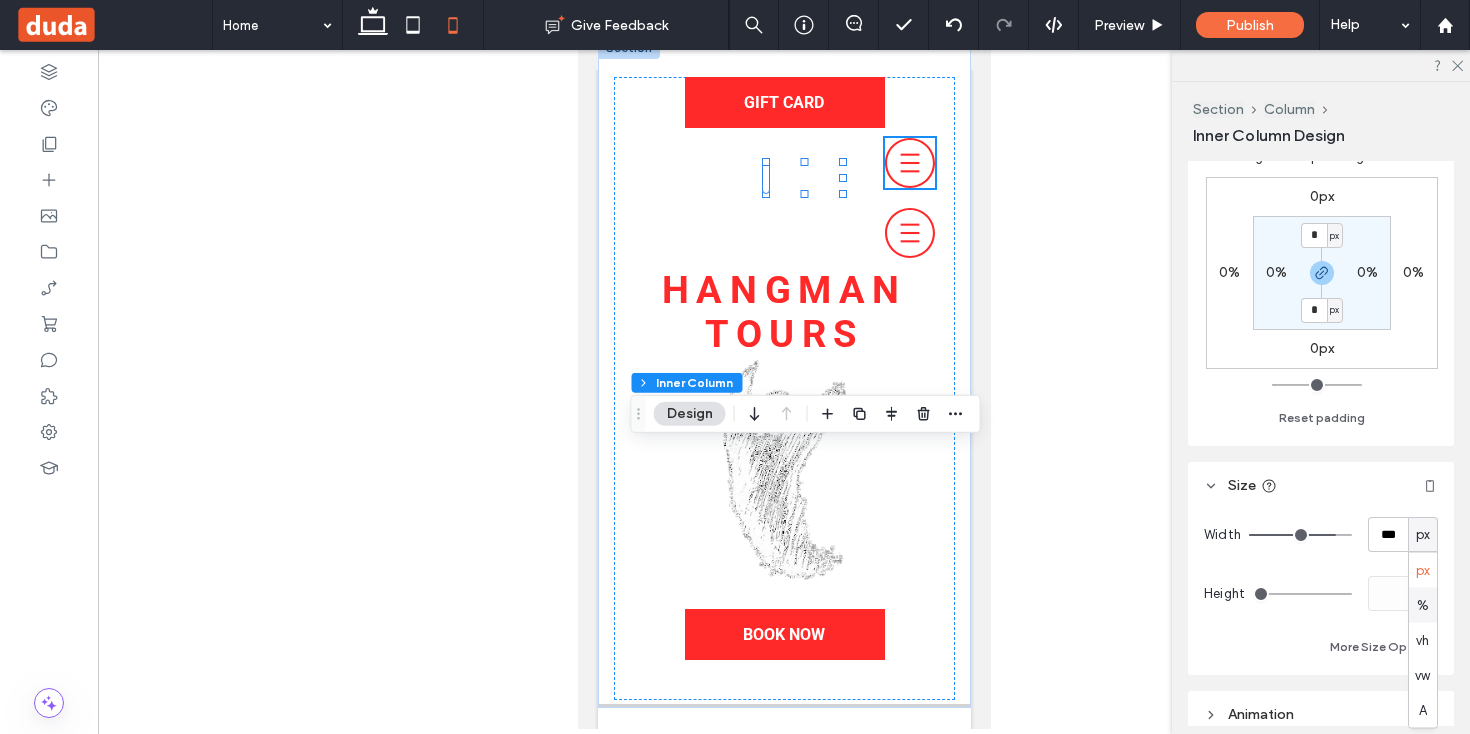 click on "%" at bounding box center [1423, 605] 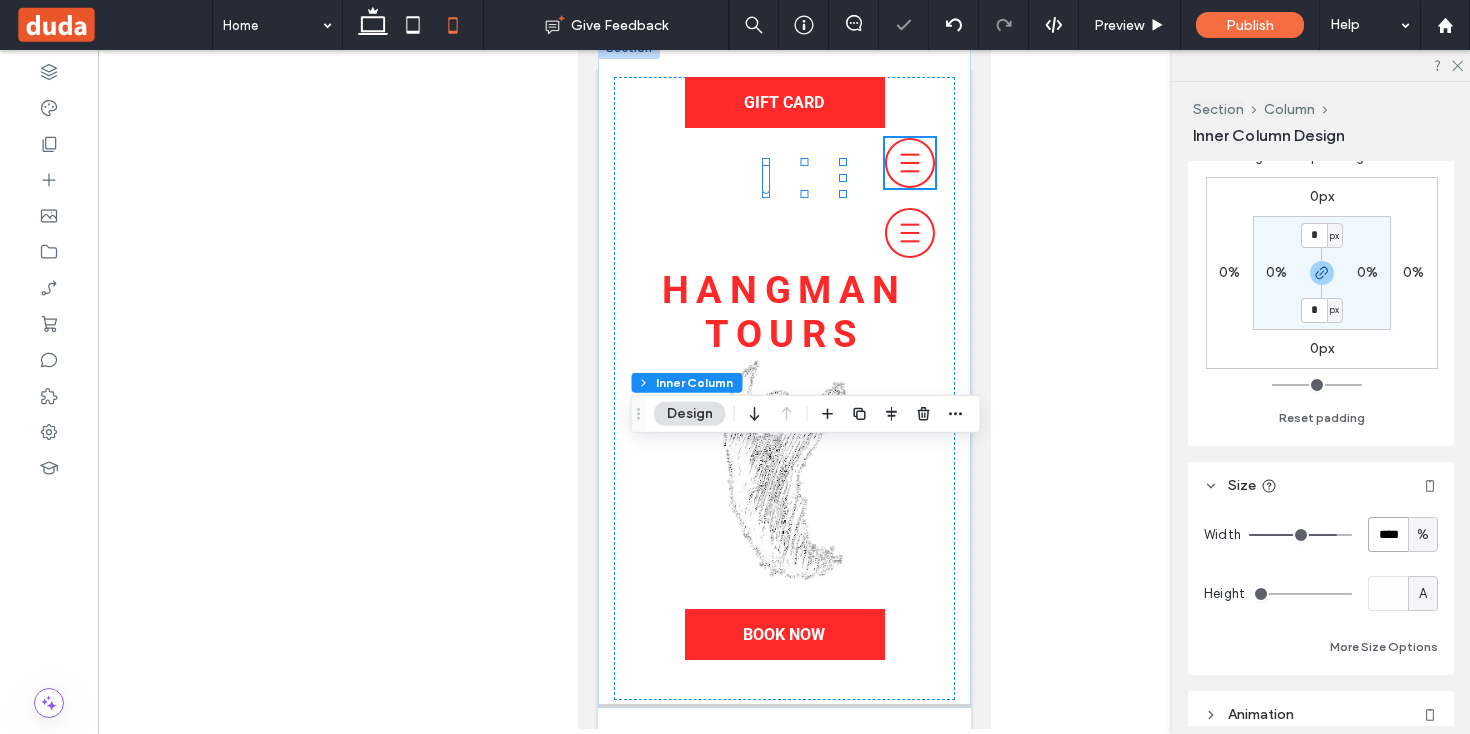 click on "****" at bounding box center [1388, 534] 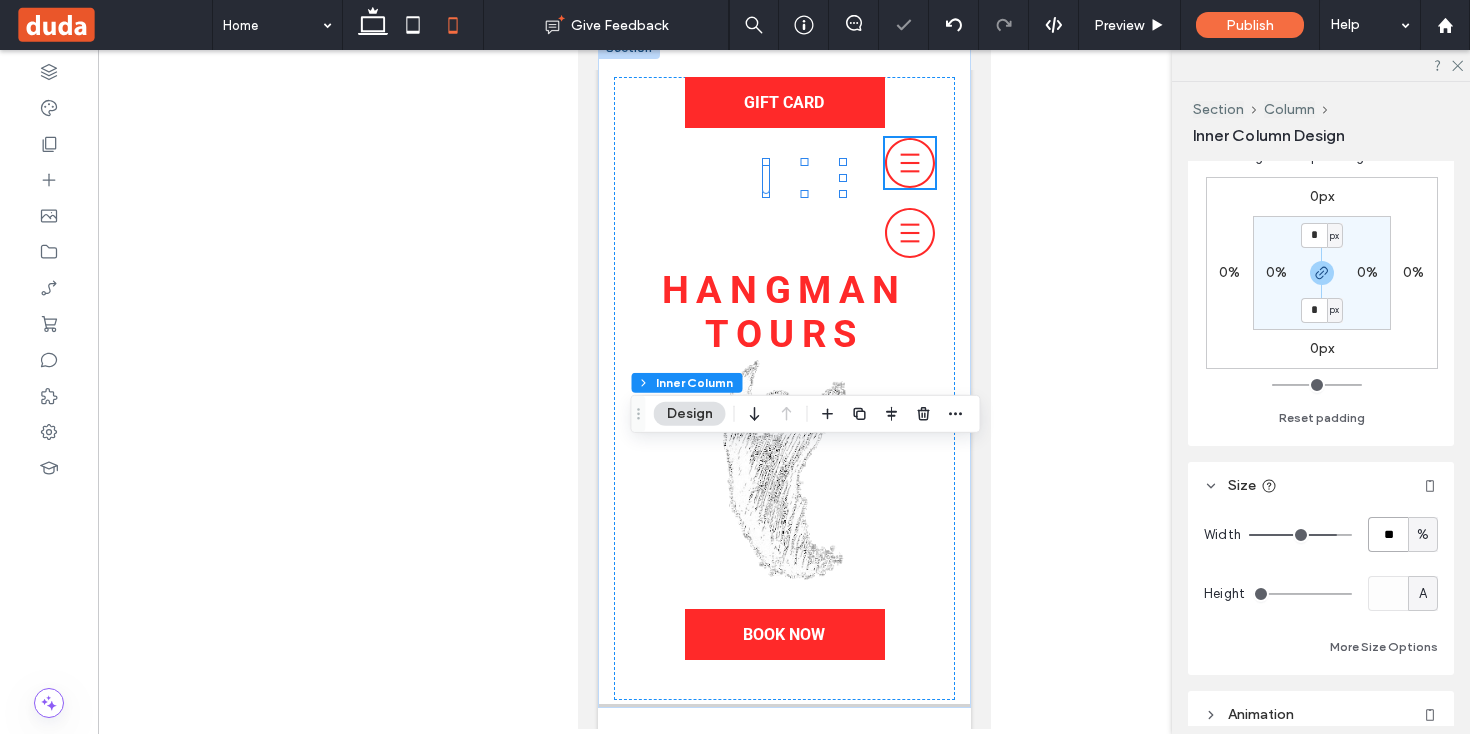 type on "**" 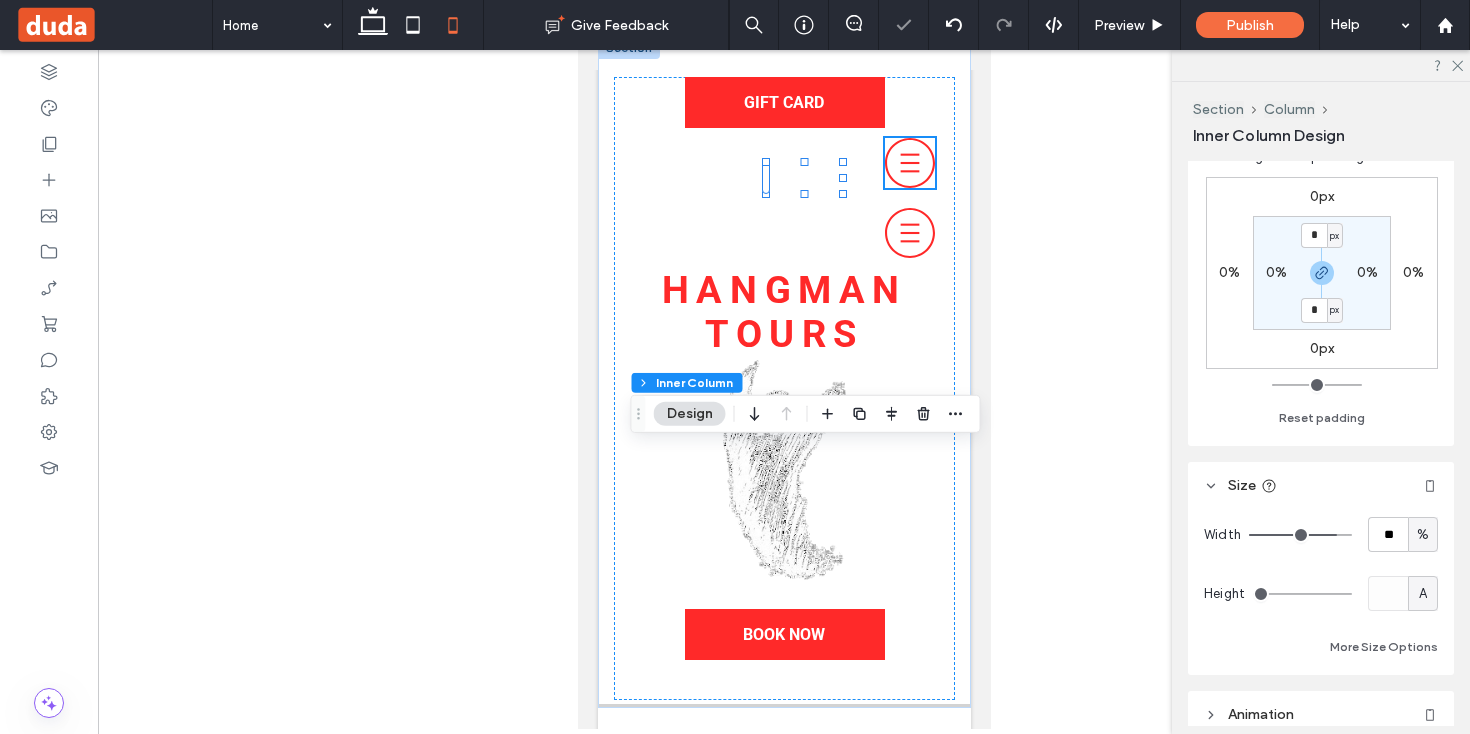 type on "**" 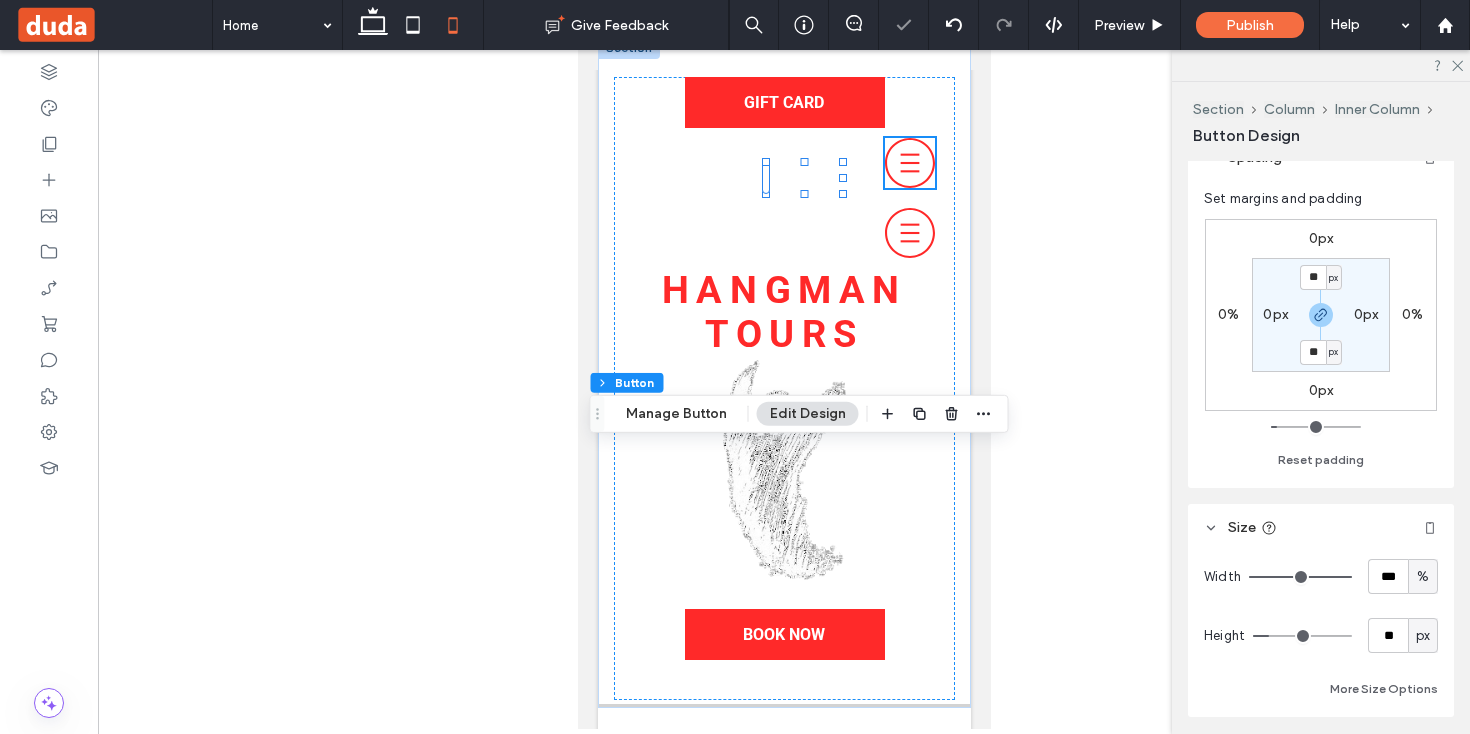 scroll, scrollTop: 167, scrollLeft: 0, axis: vertical 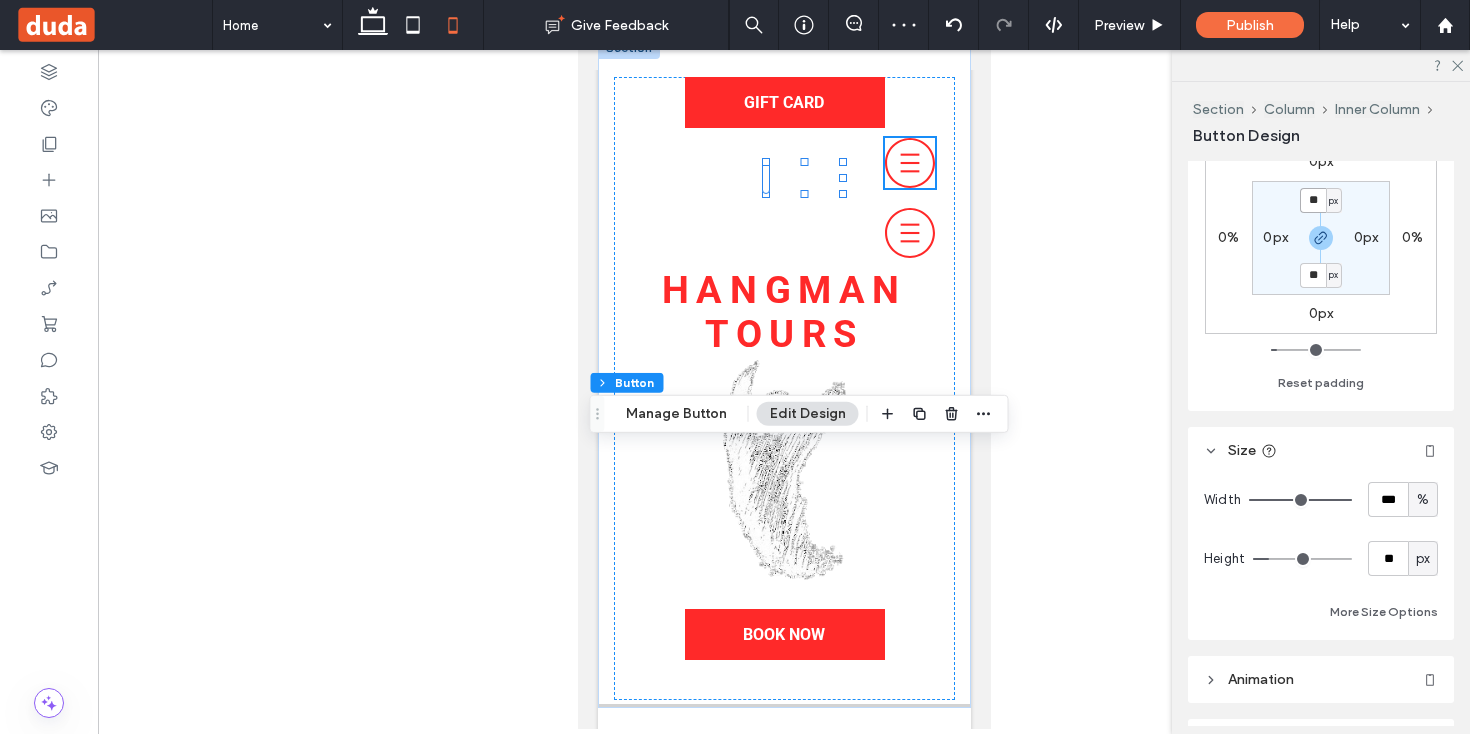 click on "**" at bounding box center (1313, 200) 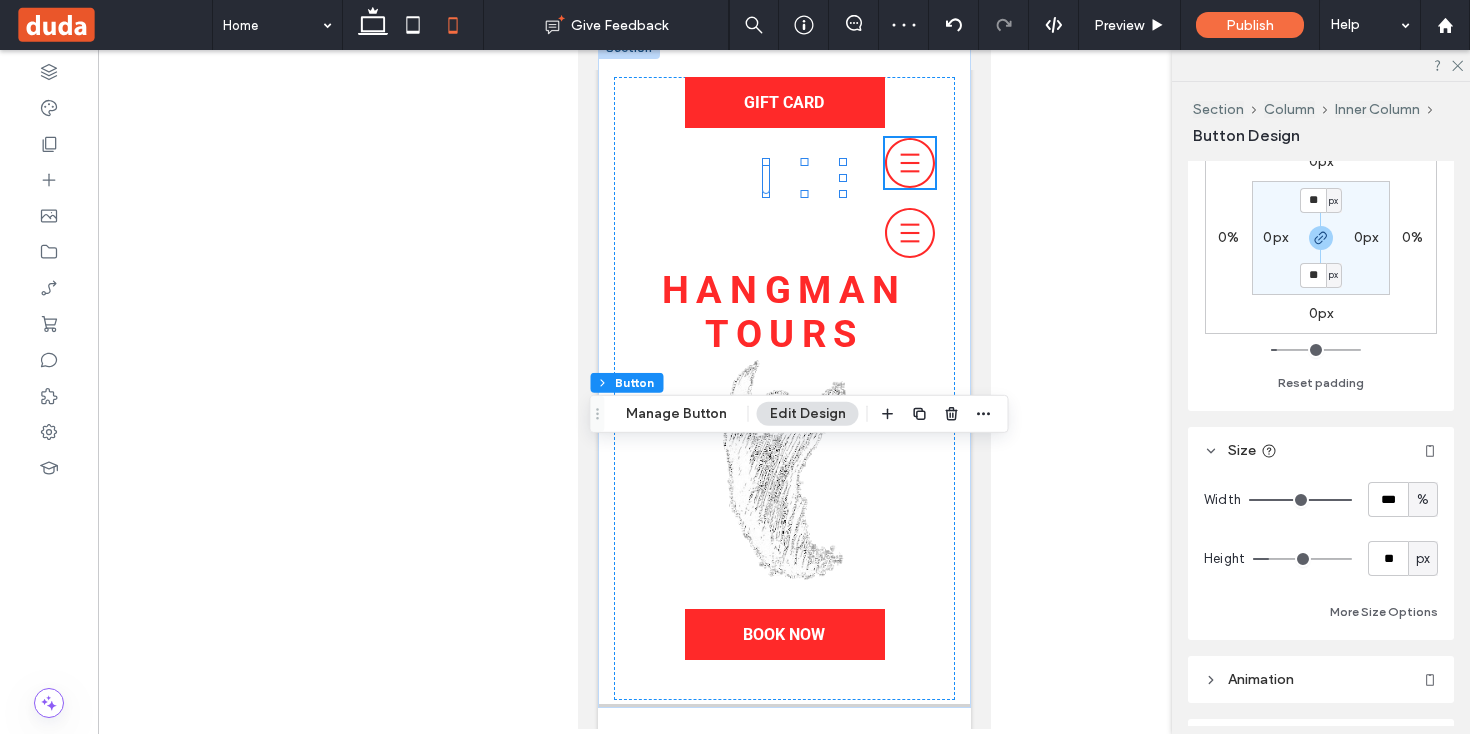 type on "*" 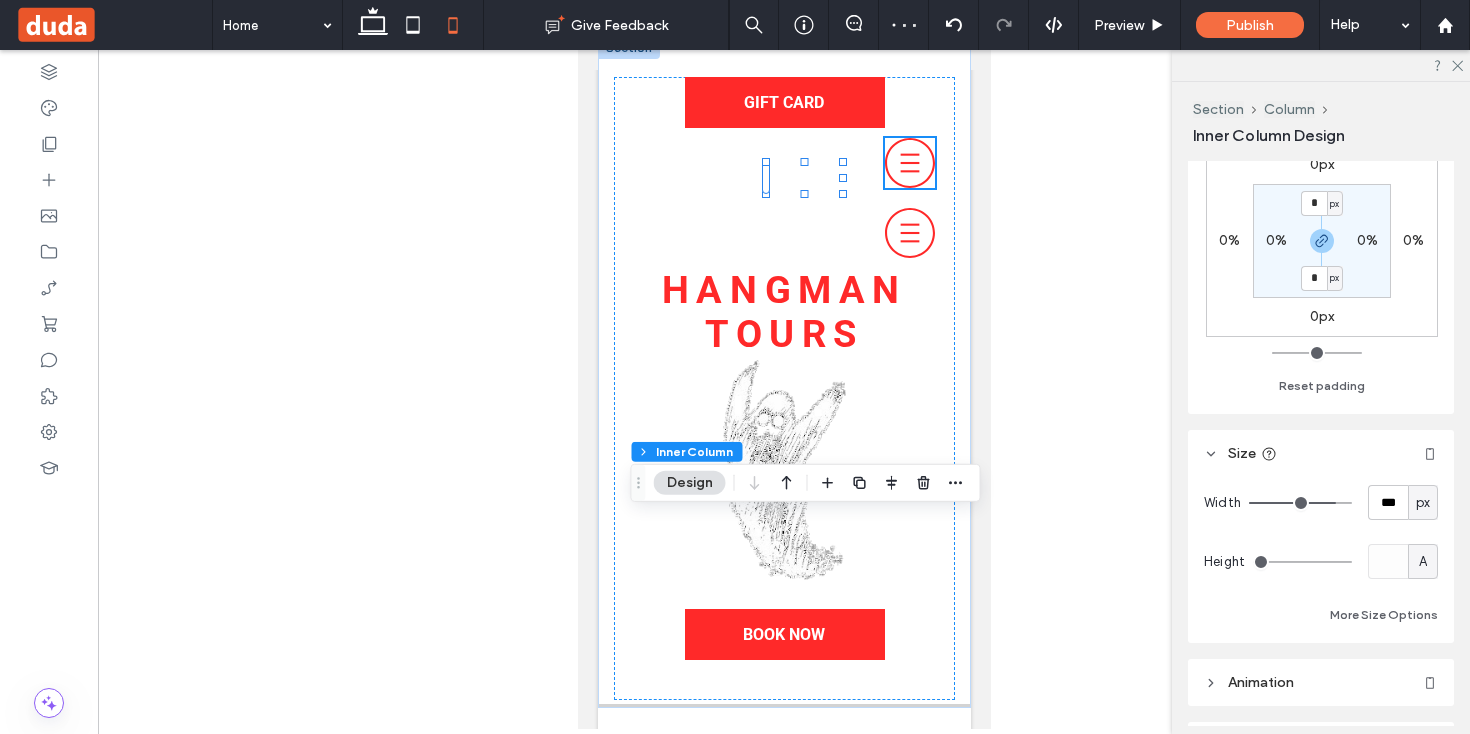 scroll, scrollTop: 606, scrollLeft: 0, axis: vertical 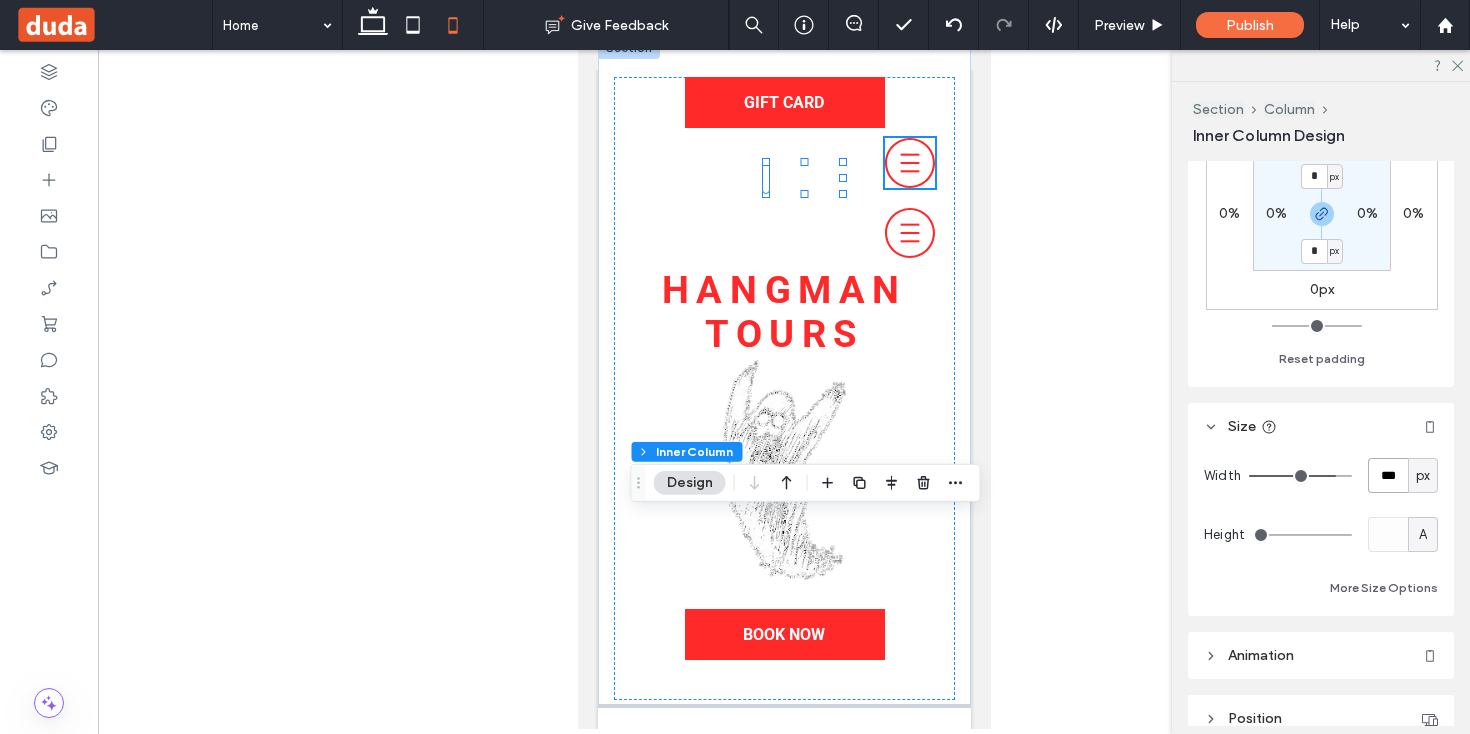 click on "***" at bounding box center (1388, 475) 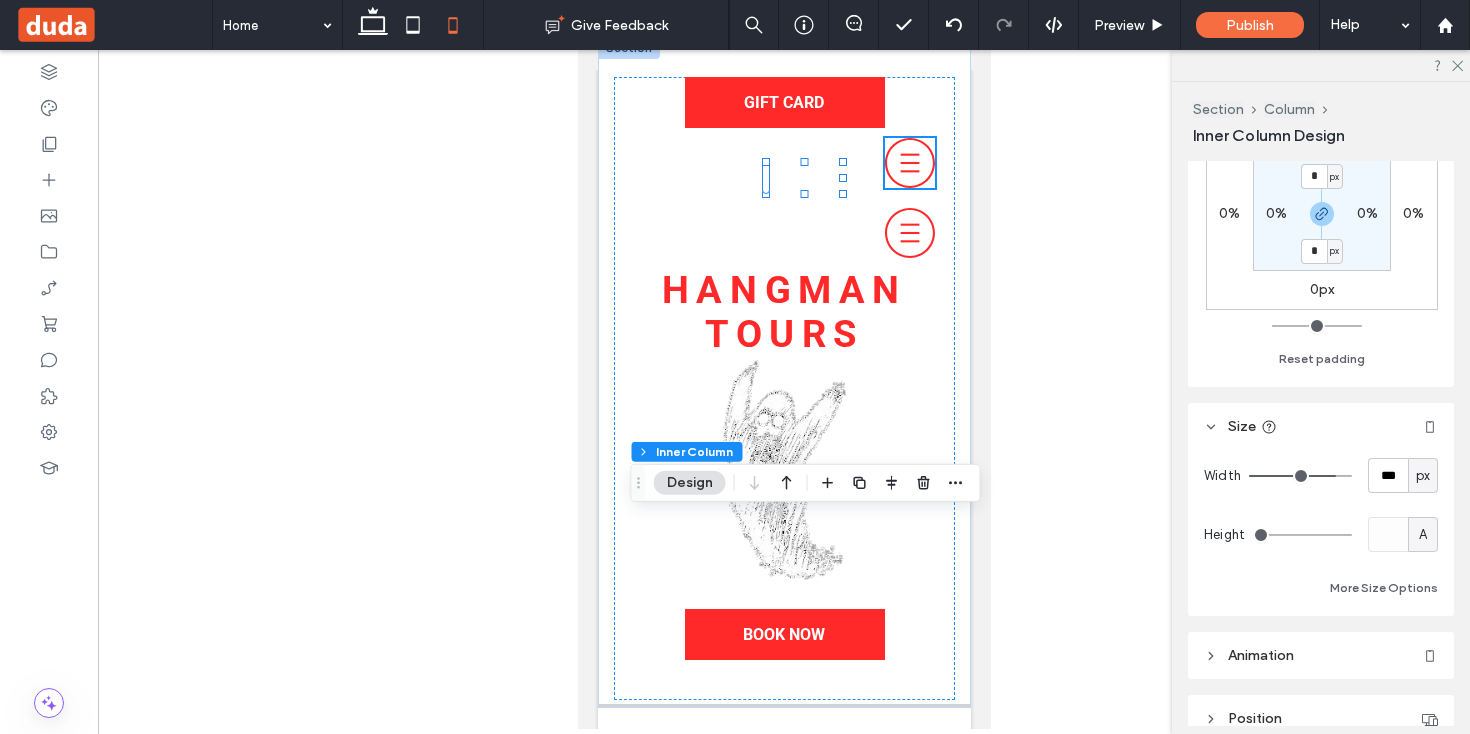 click on "Width *** px Height A More Size Options" at bounding box center (1321, 533) 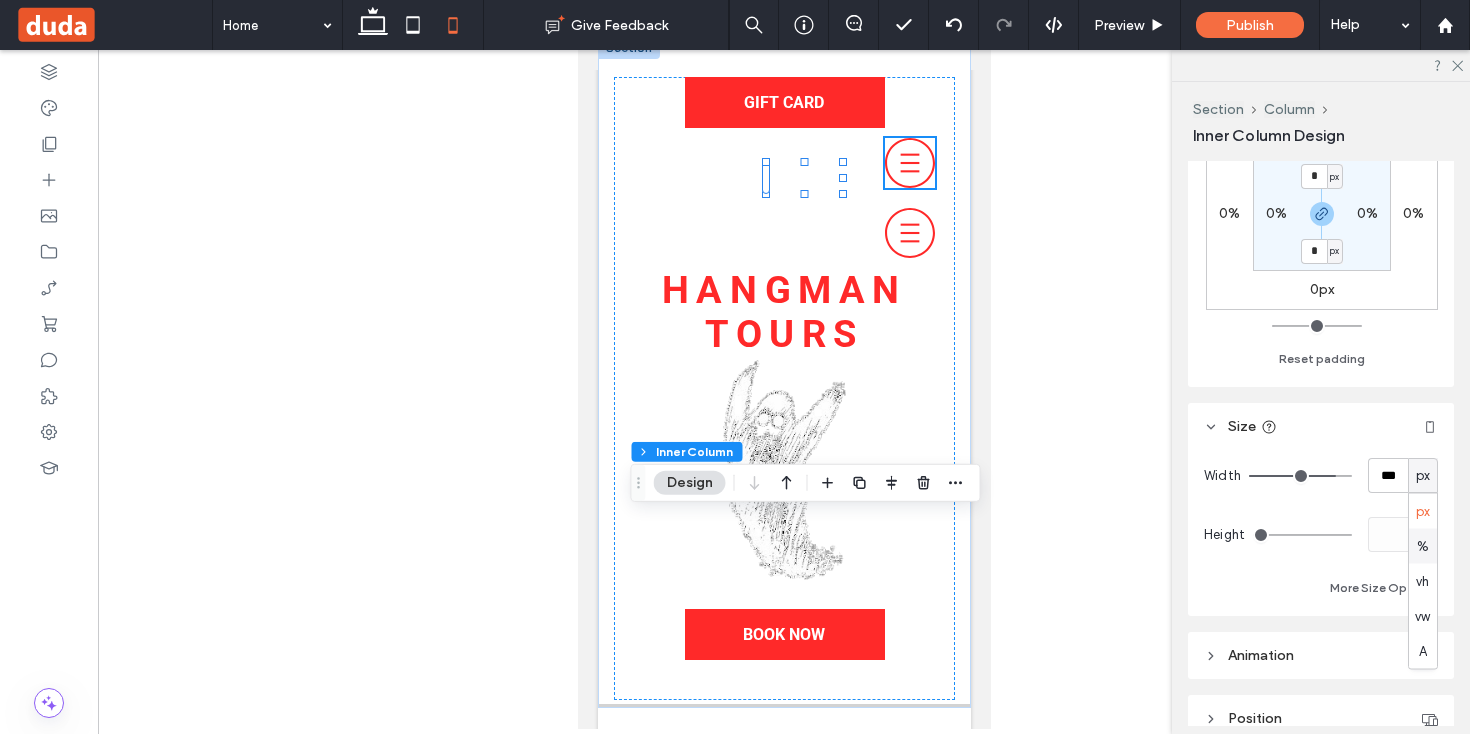click on "%" at bounding box center (1423, 546) 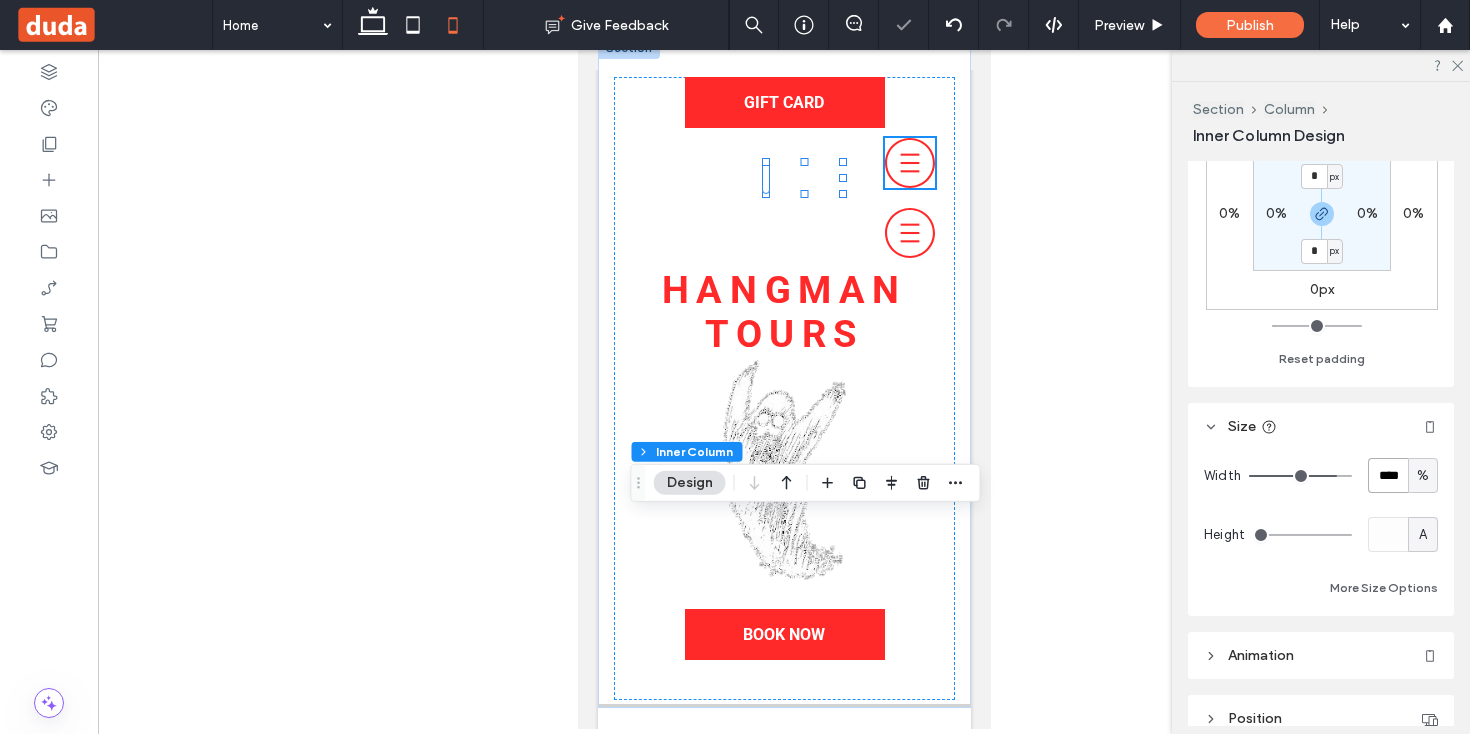 click on "****" at bounding box center [1388, 475] 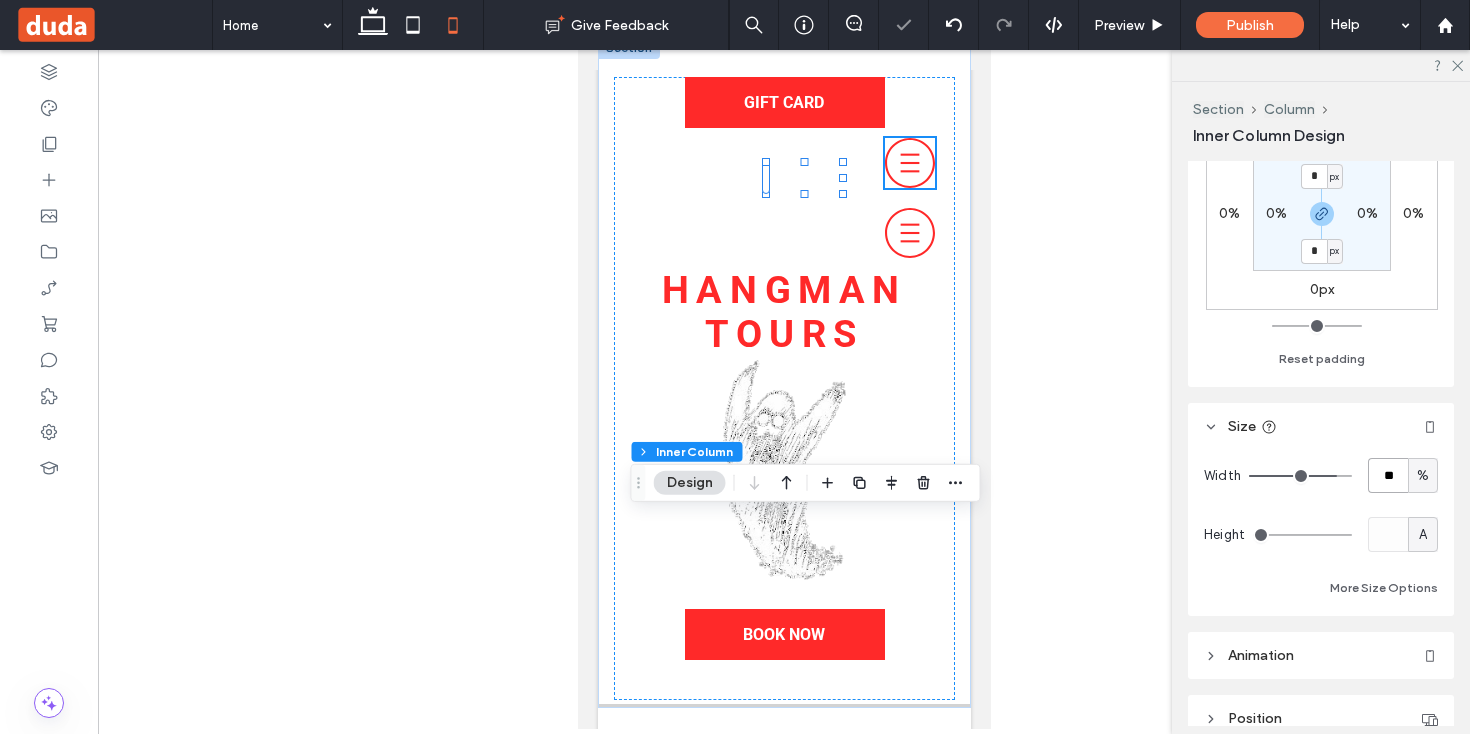 type on "**" 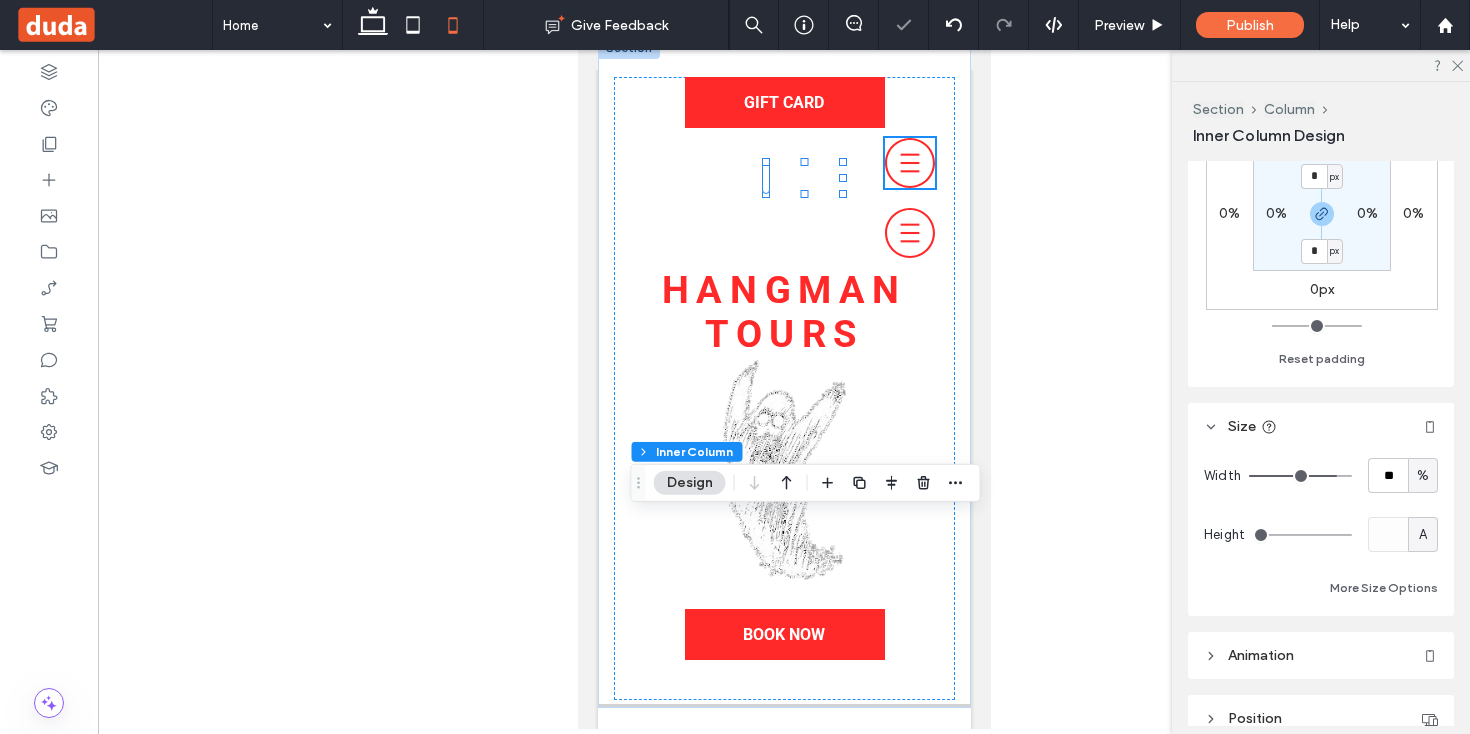 type on "**" 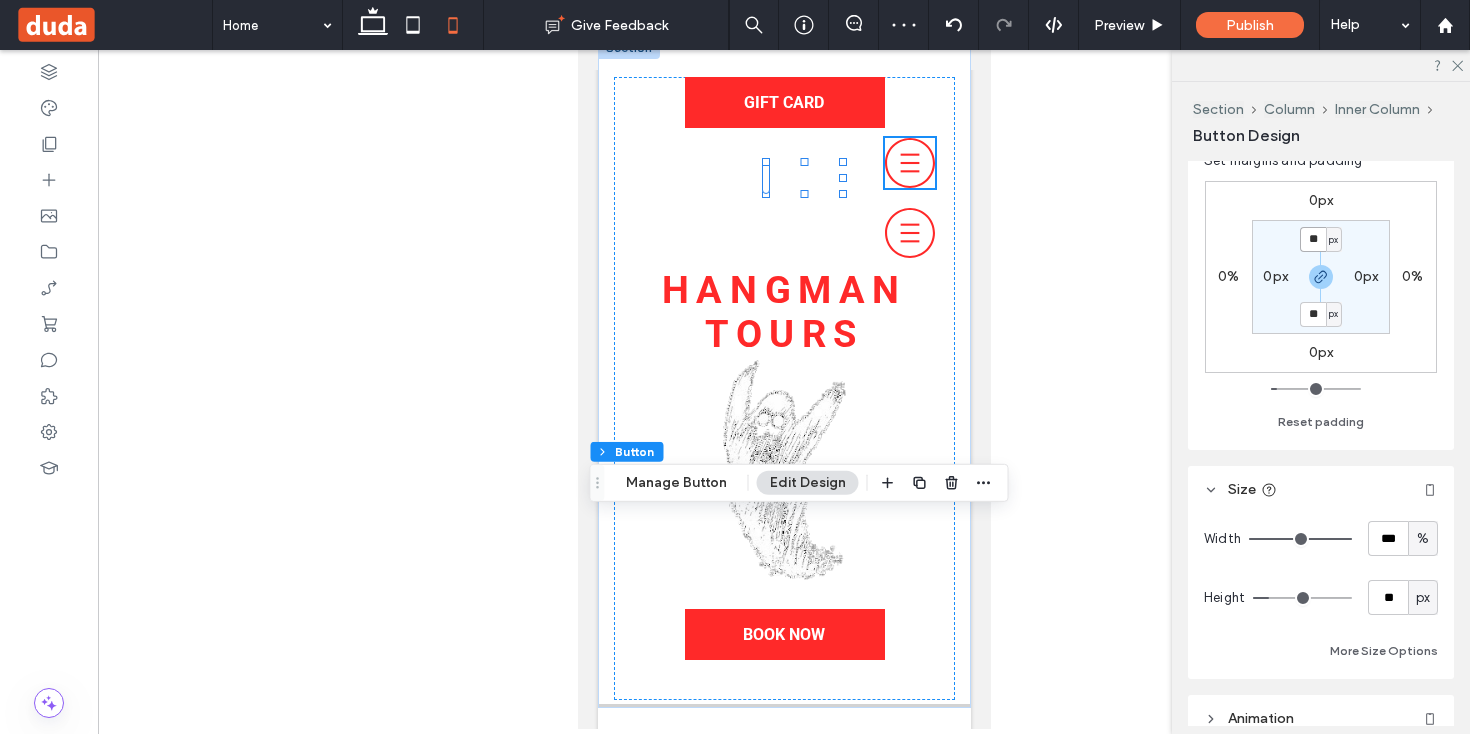 click on "**" at bounding box center (1313, 239) 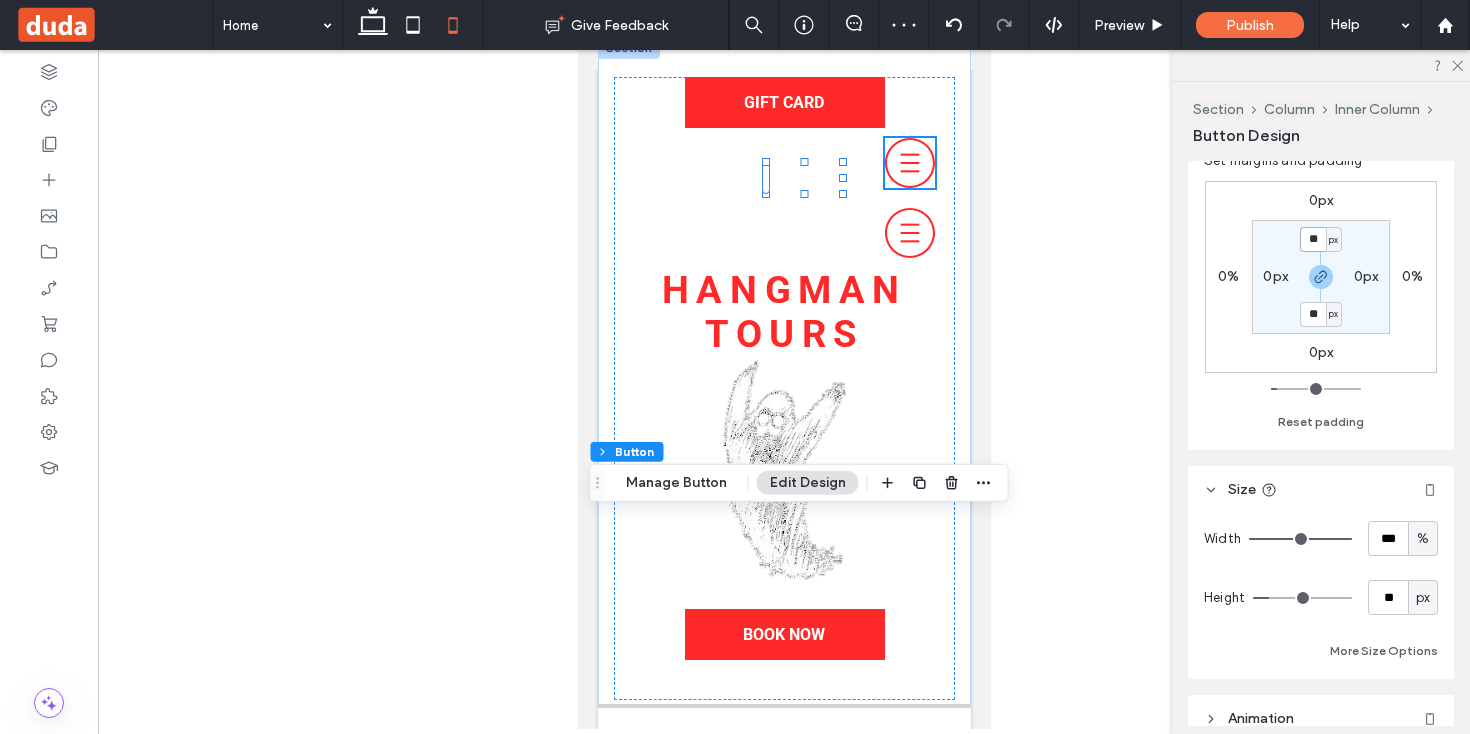 scroll, scrollTop: 132, scrollLeft: 0, axis: vertical 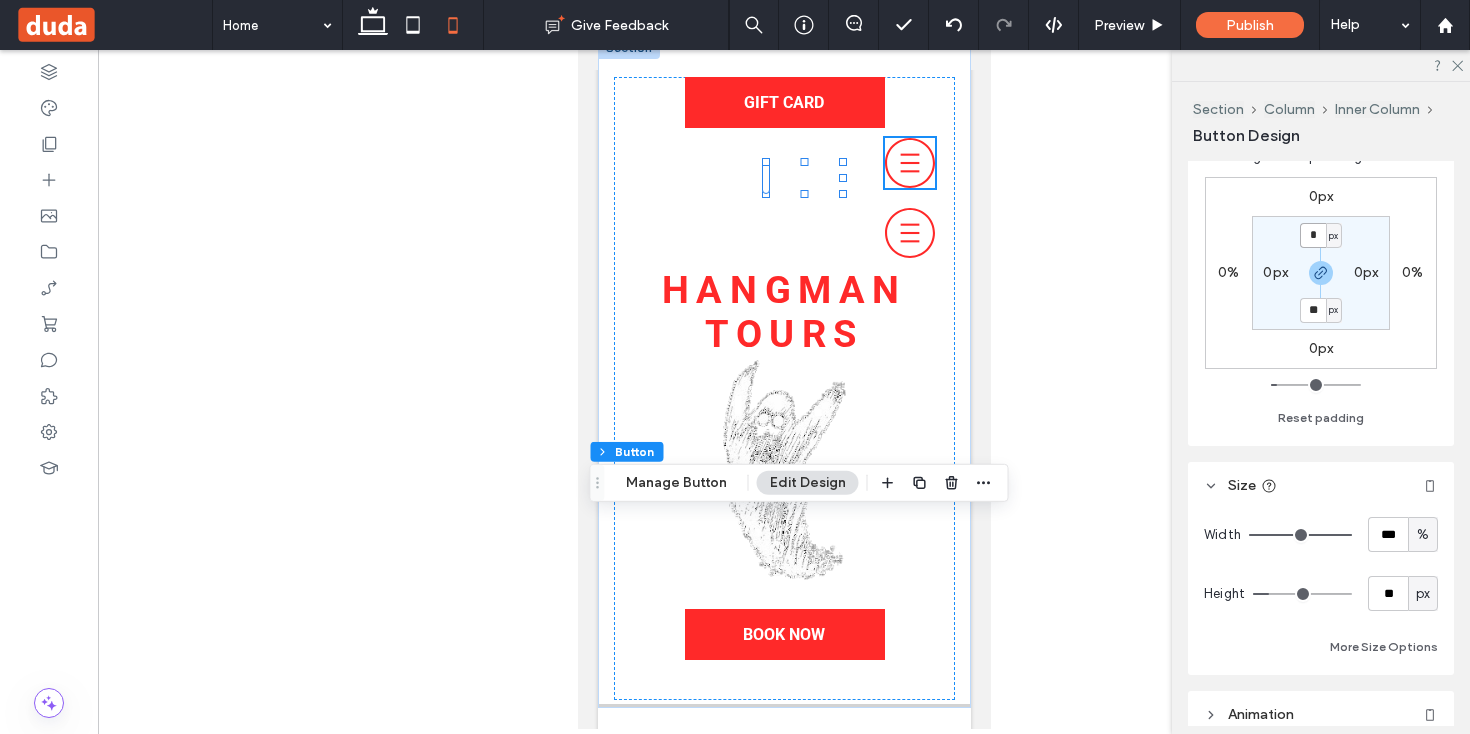 type on "**" 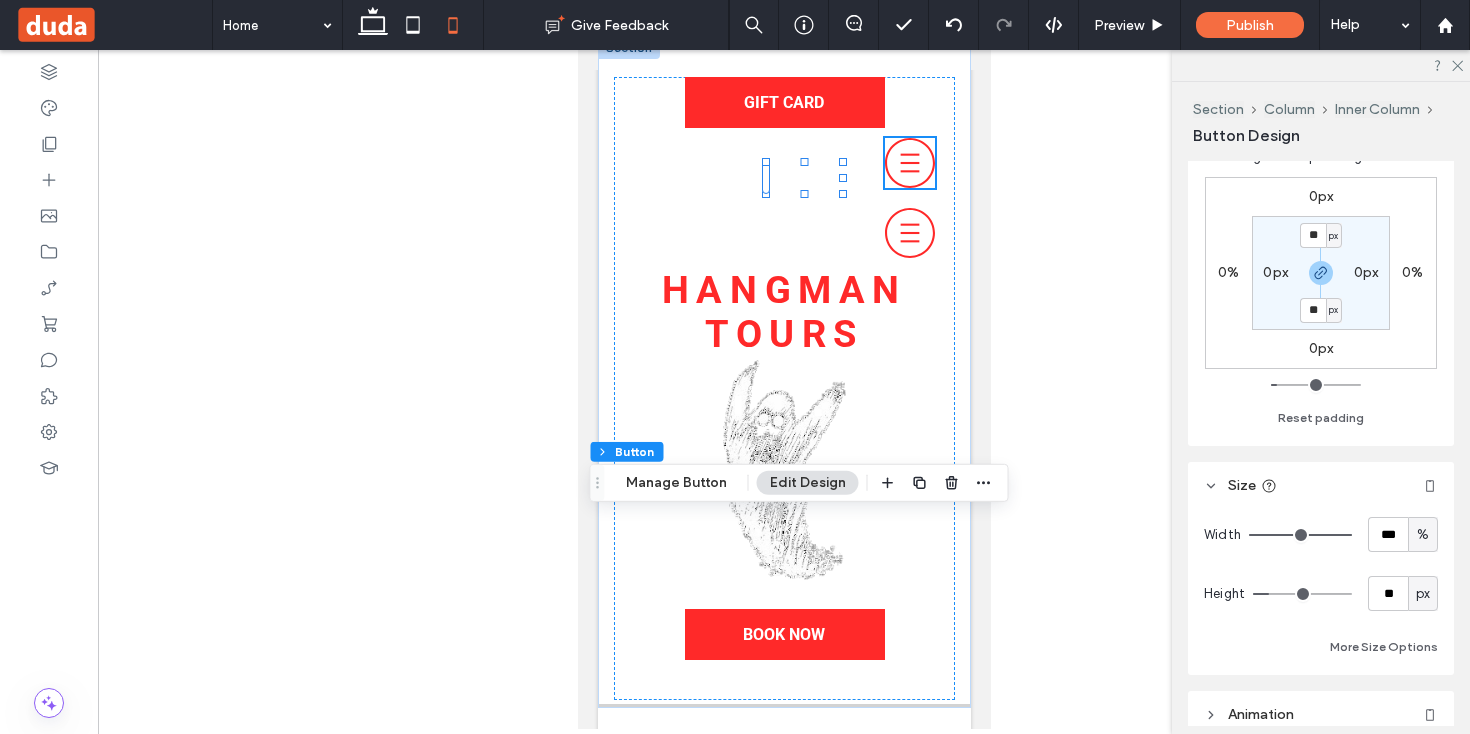 type on "*" 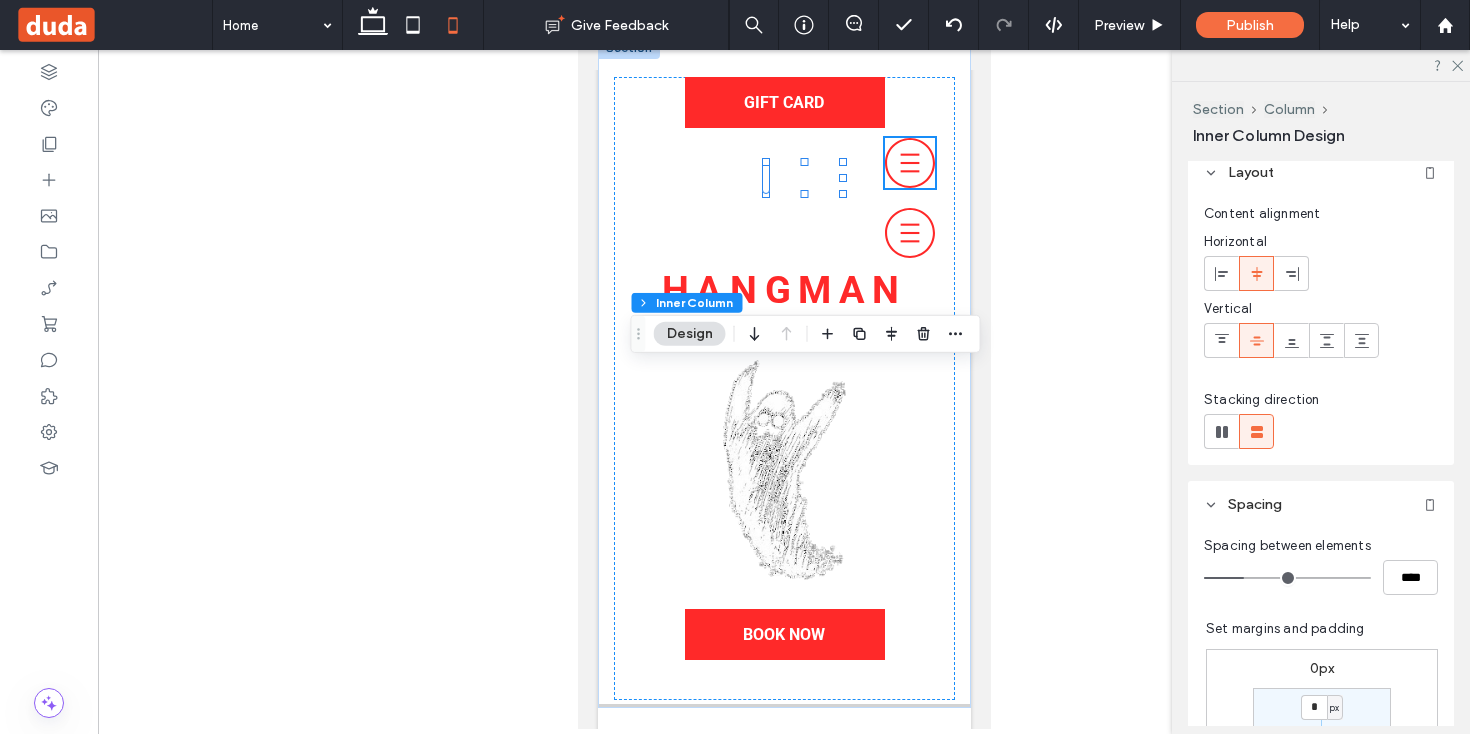 scroll, scrollTop: 70, scrollLeft: 0, axis: vertical 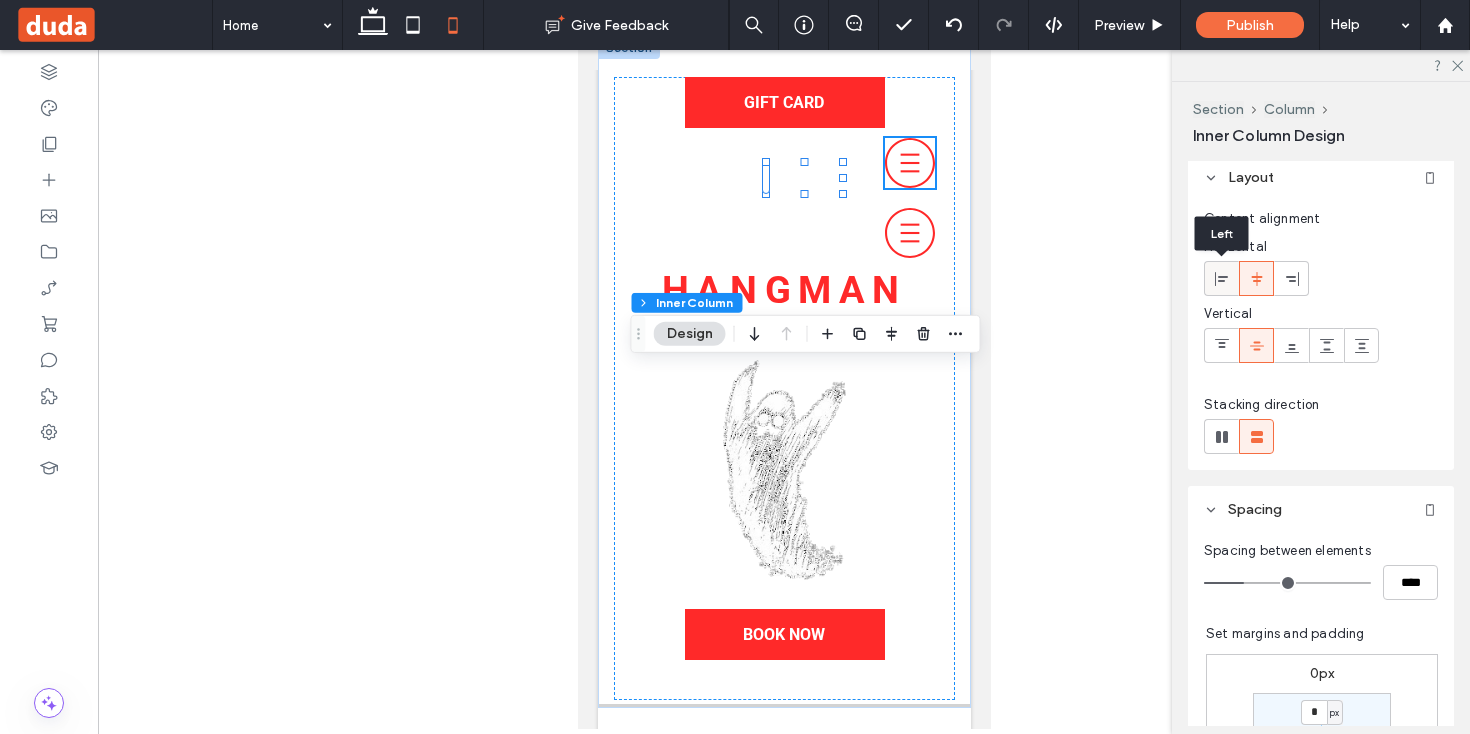 click 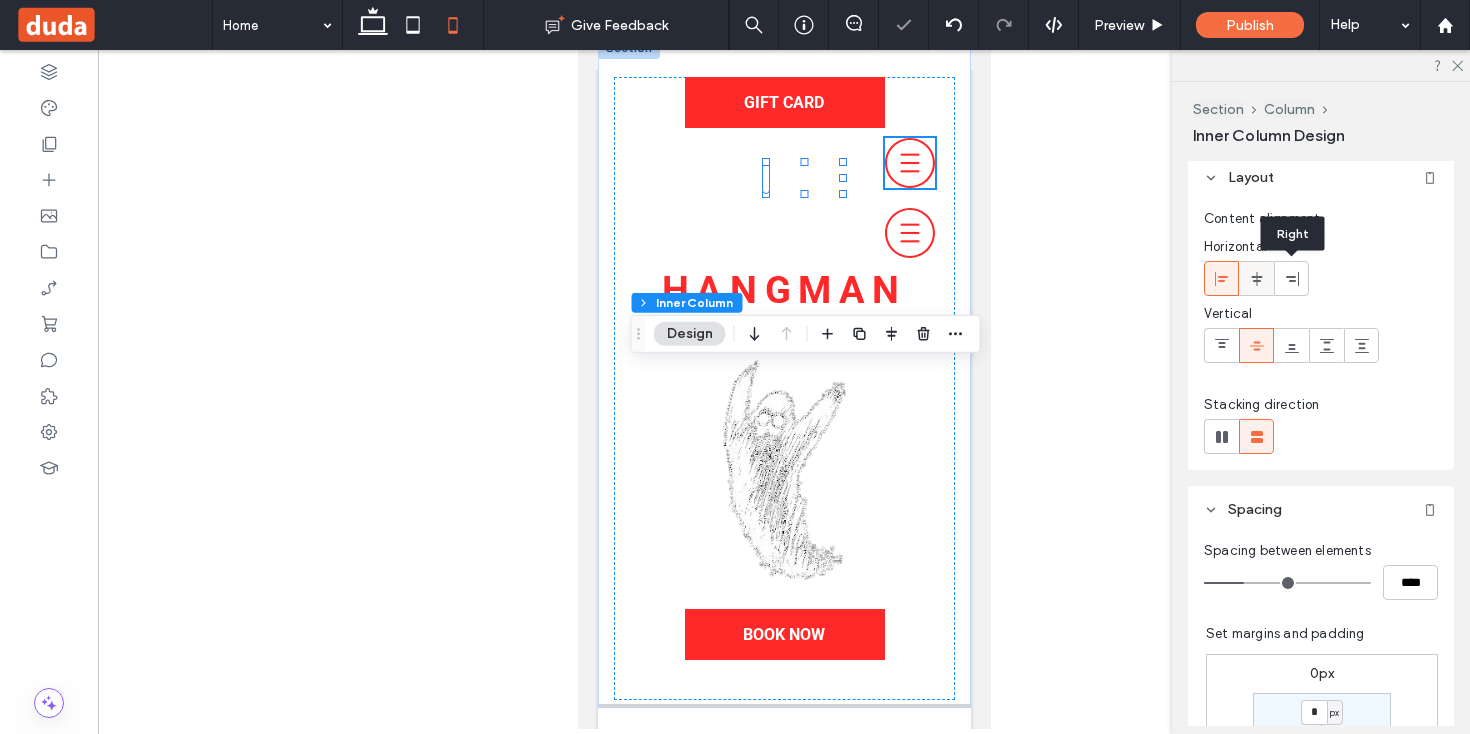 click at bounding box center (1257, 278) 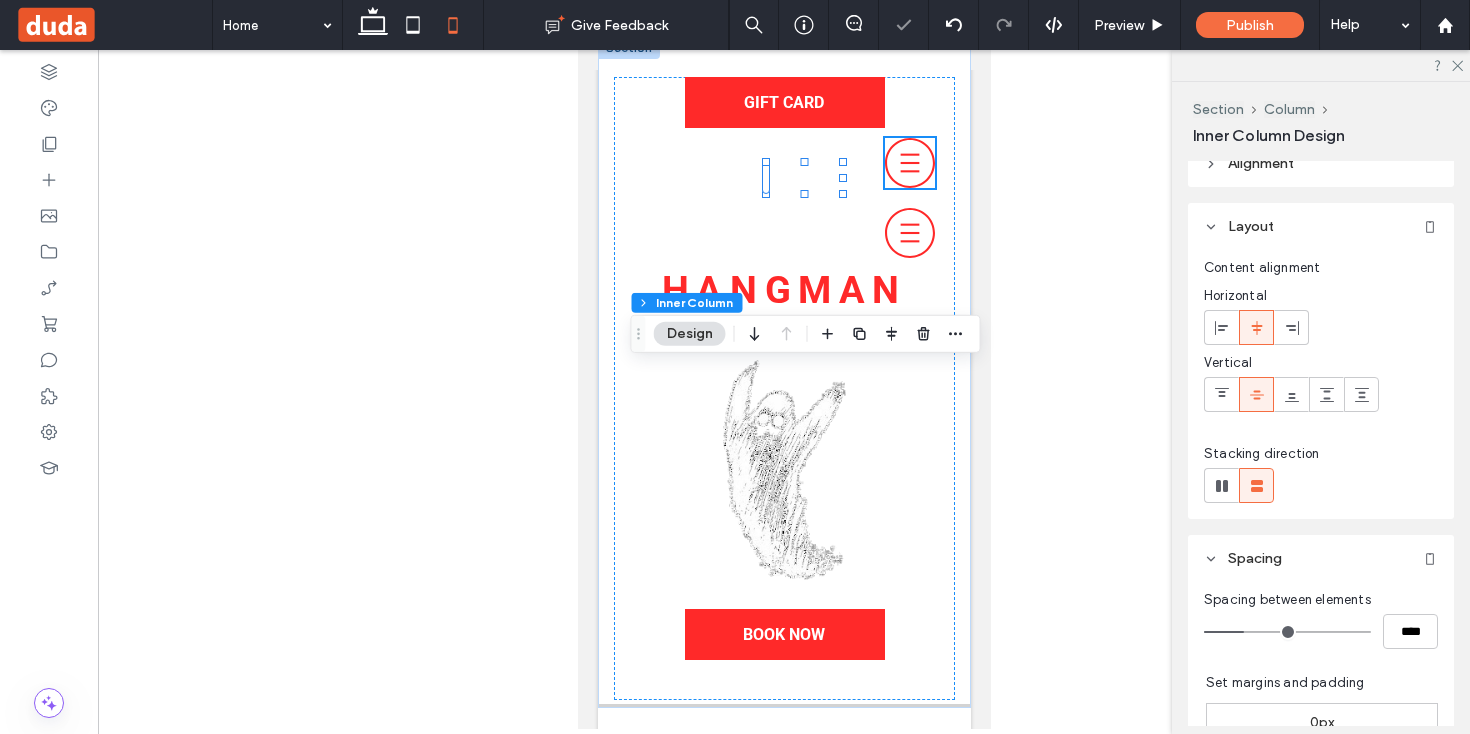 scroll, scrollTop: 0, scrollLeft: 0, axis: both 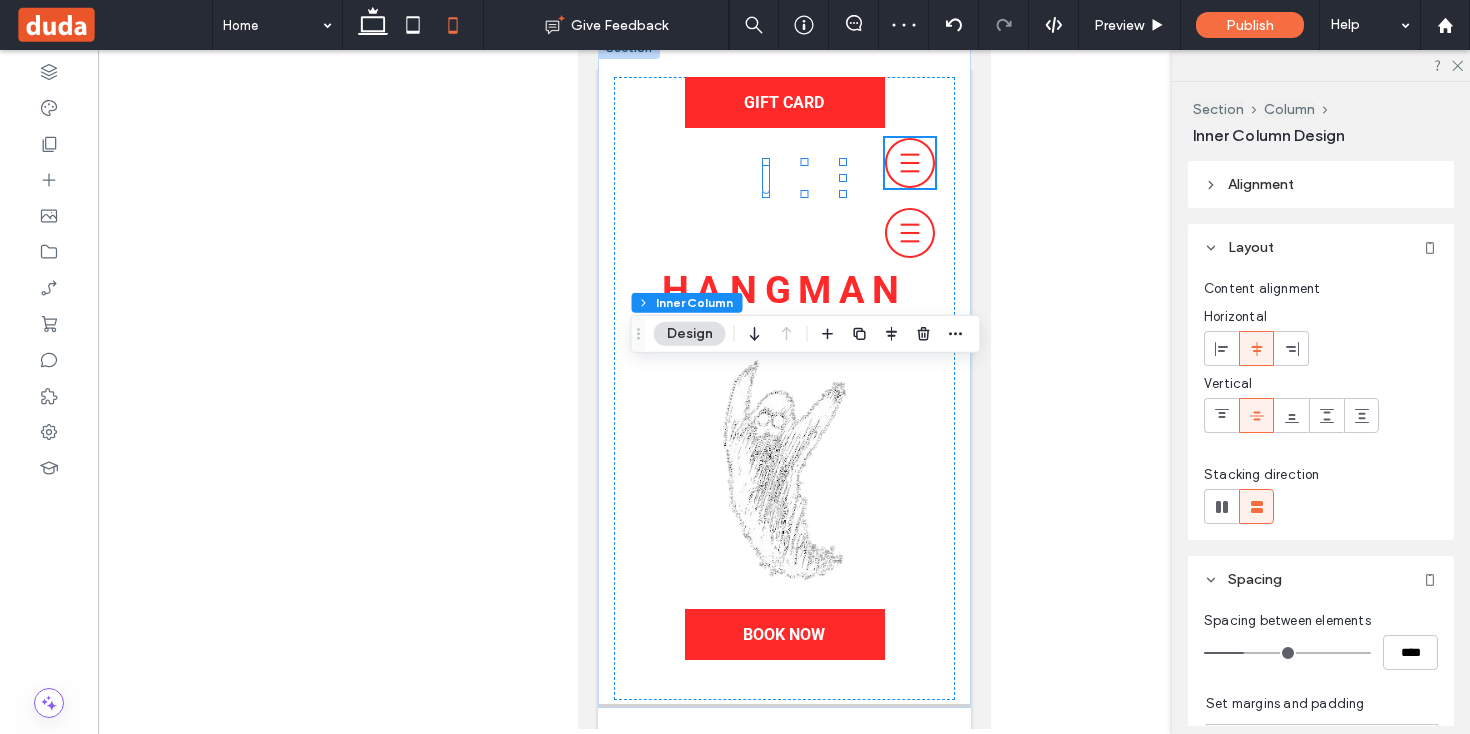 click on "Alignment" at bounding box center [1321, 184] 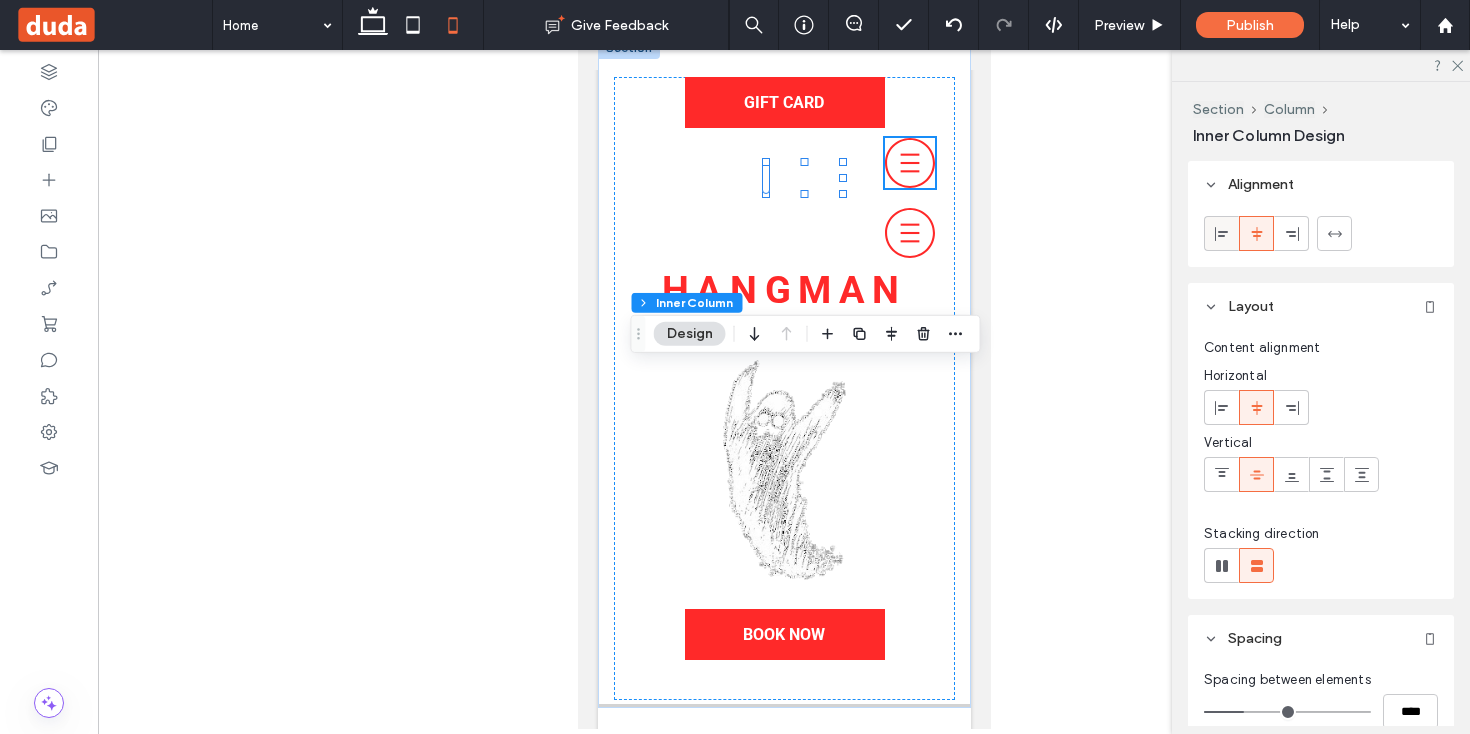 click 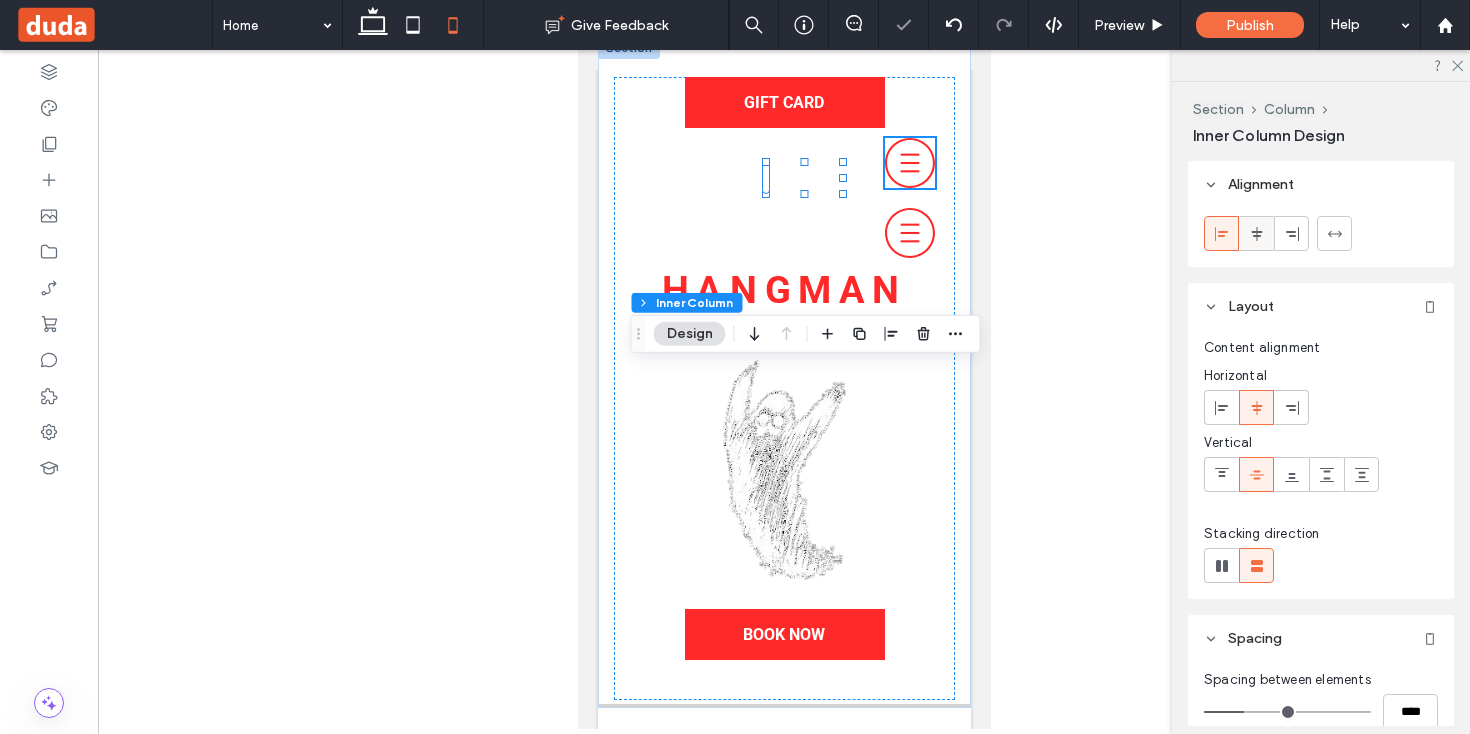 click 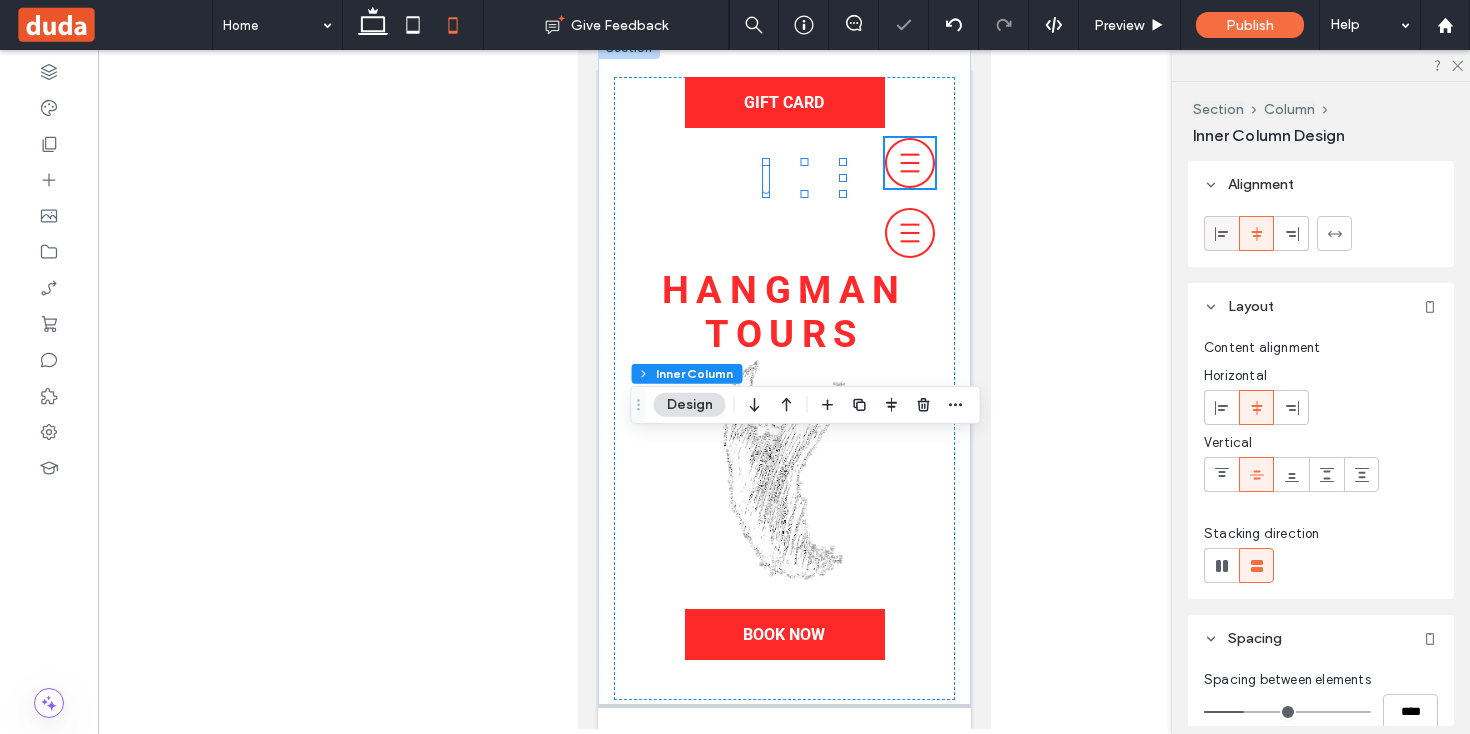 click at bounding box center [1222, 233] 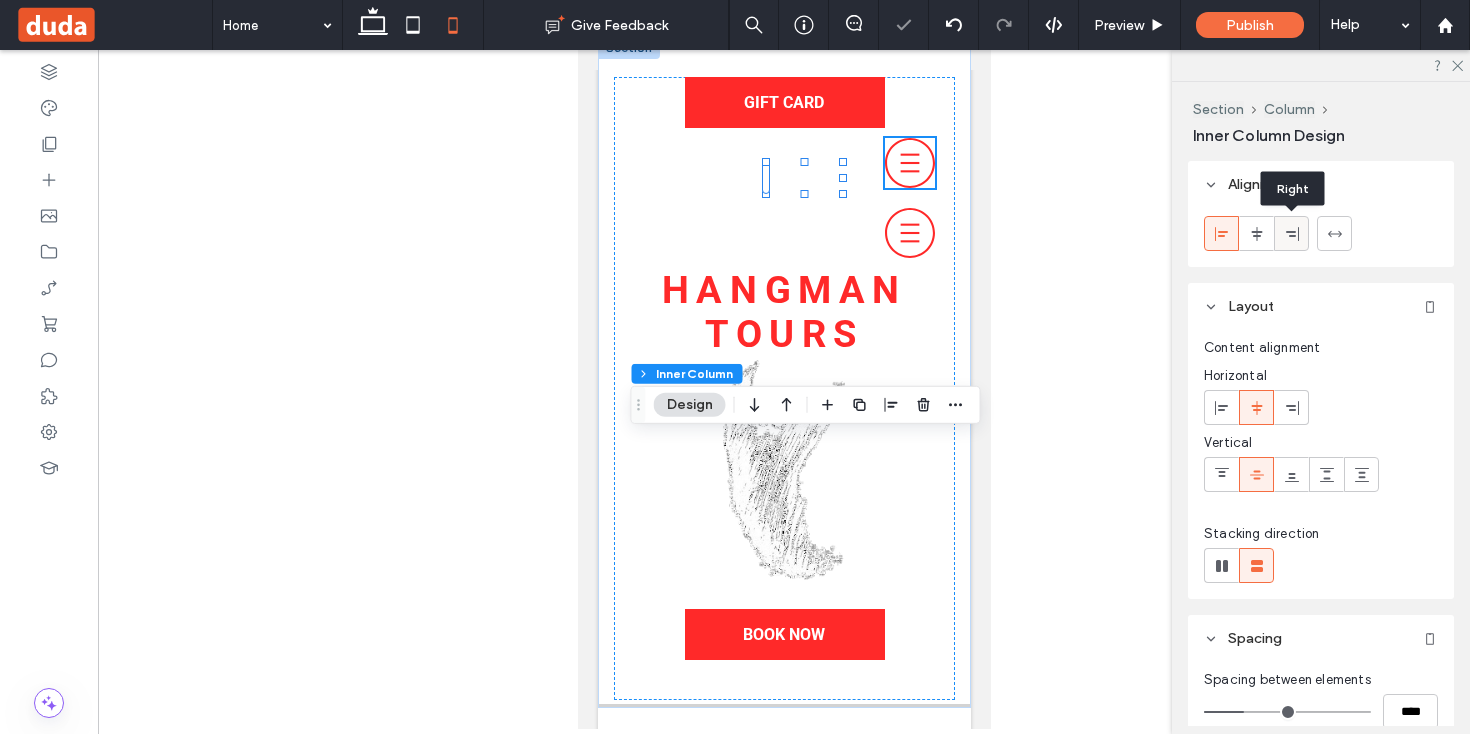 click 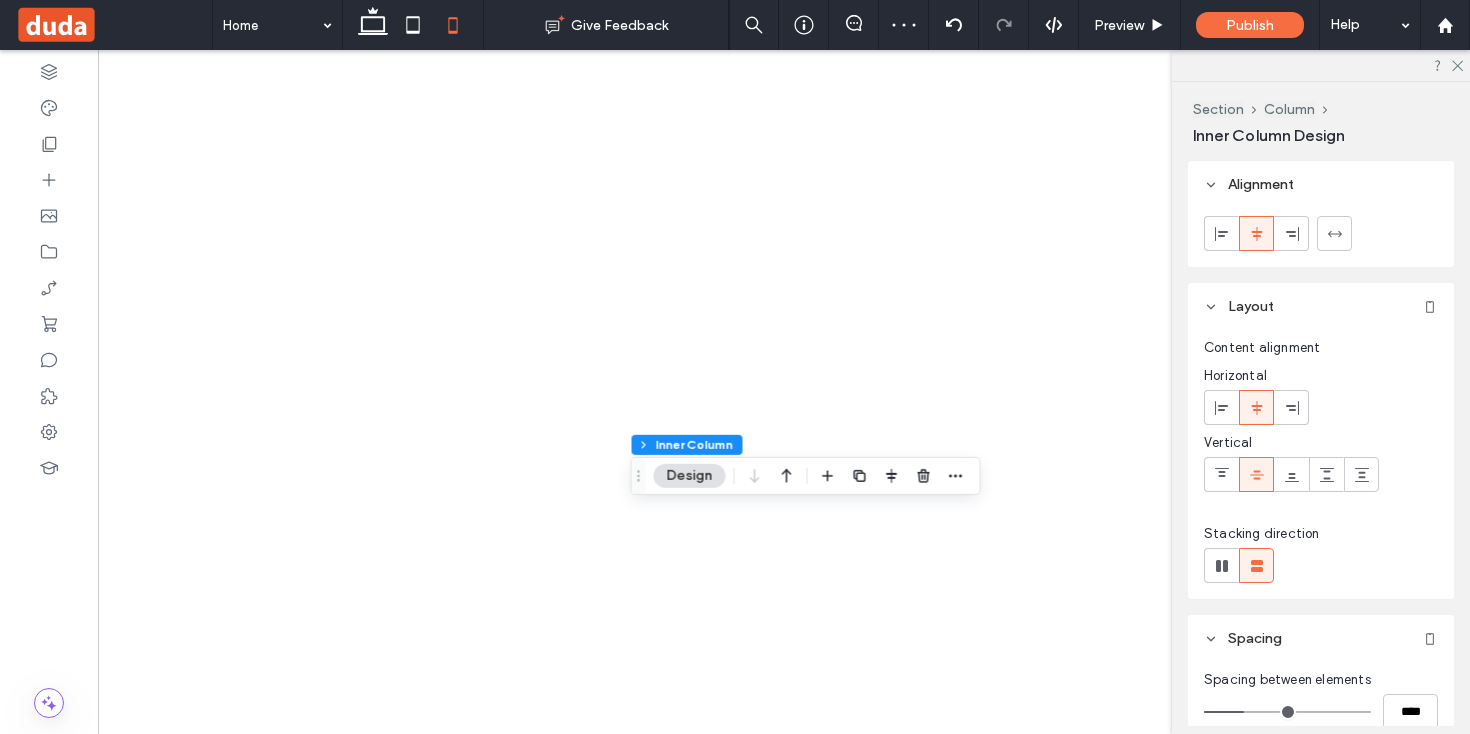 scroll, scrollTop: 0, scrollLeft: 0, axis: both 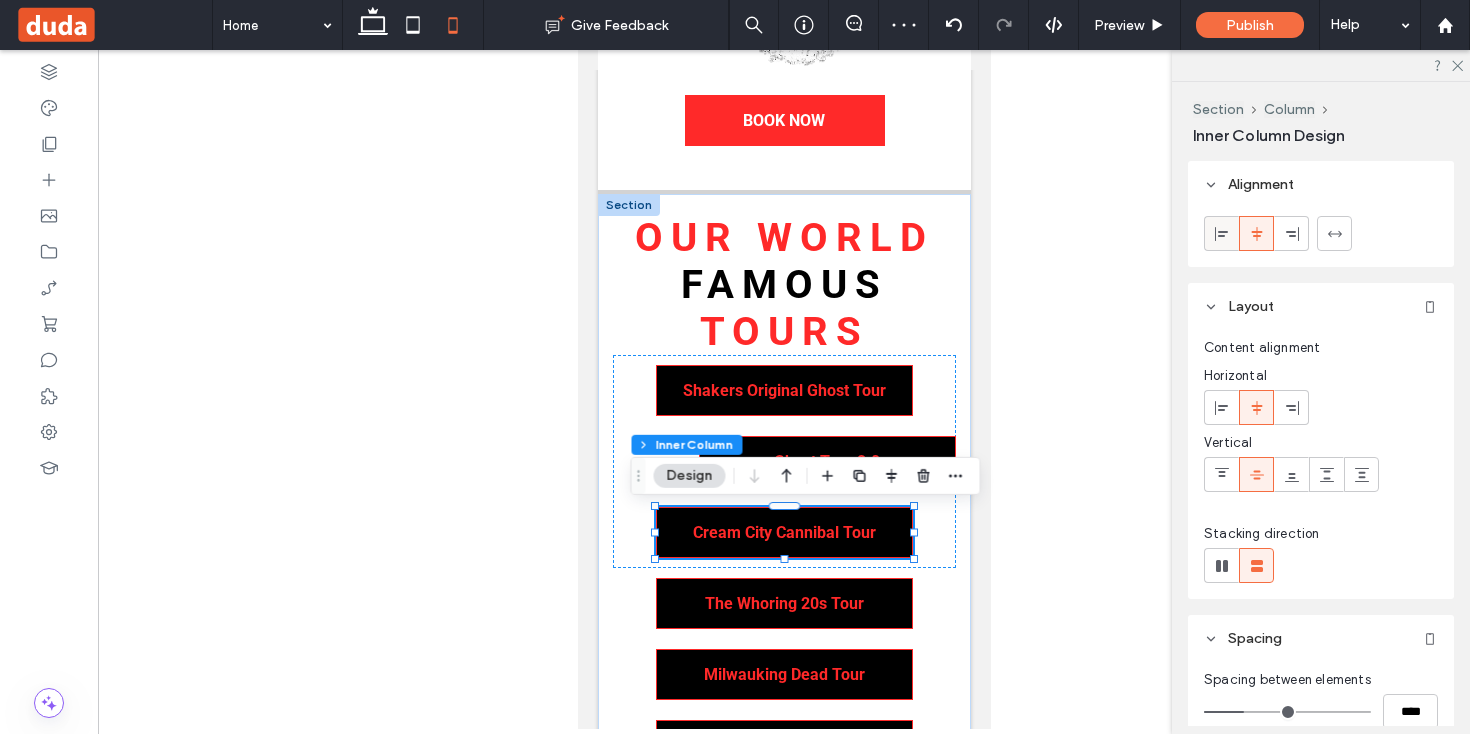 click at bounding box center [1221, 233] 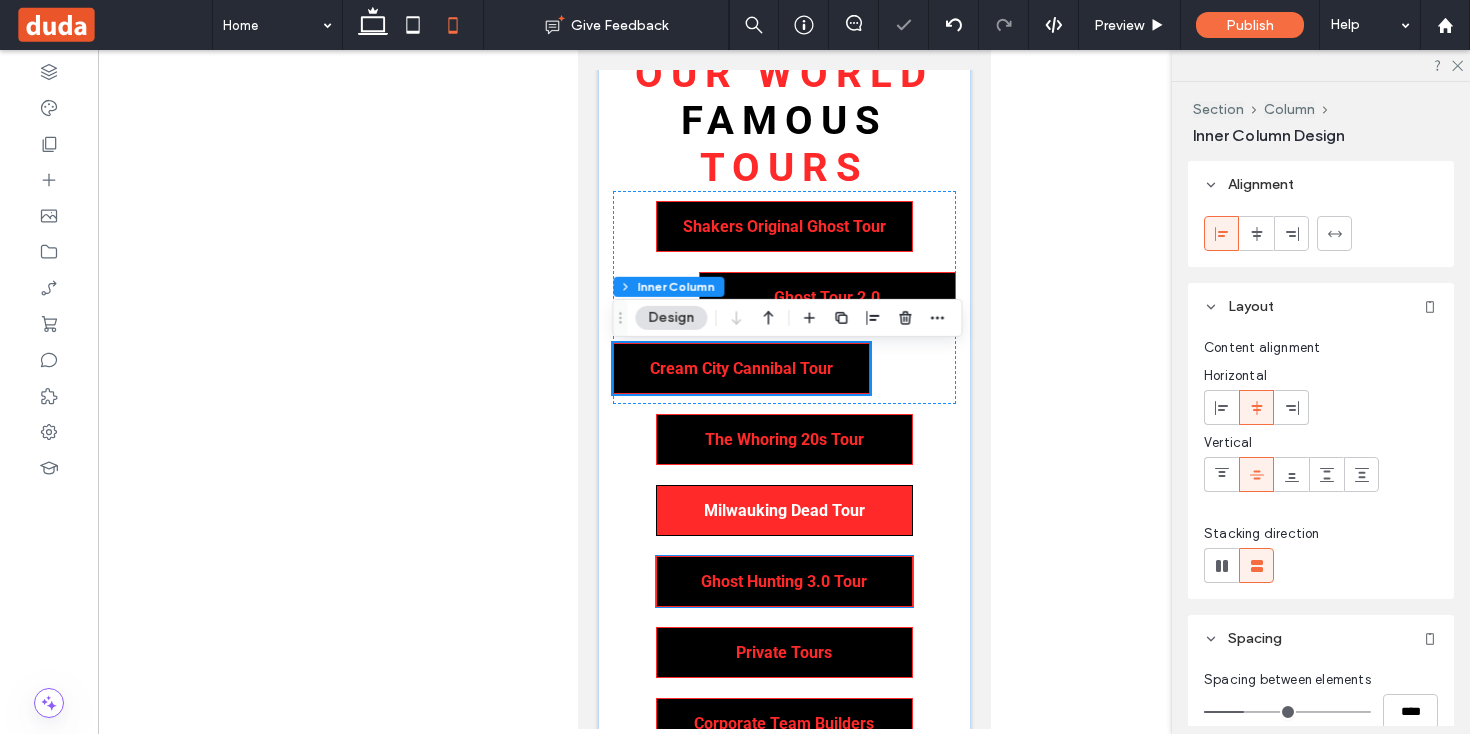scroll, scrollTop: 657, scrollLeft: 0, axis: vertical 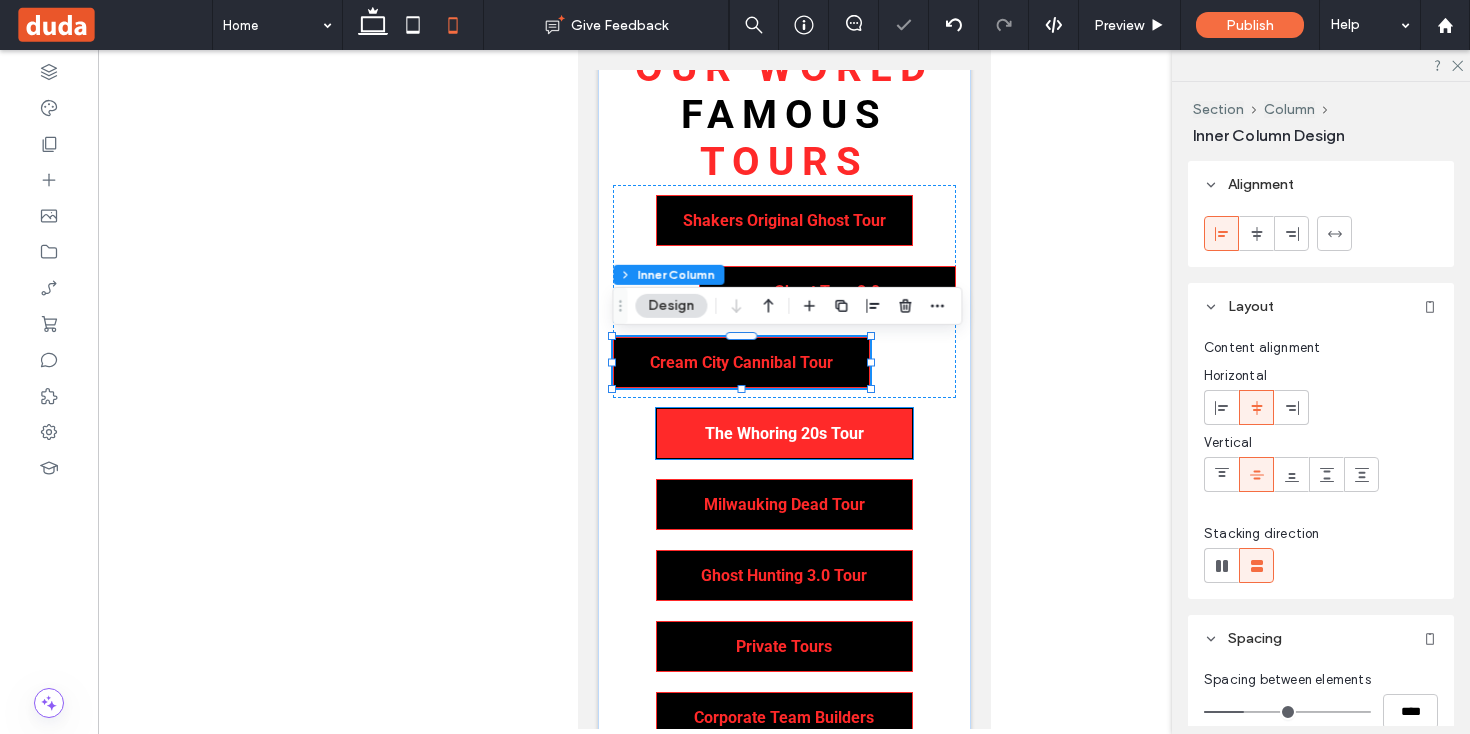 click on "The Whoring 20s Tour" at bounding box center [783, 433] 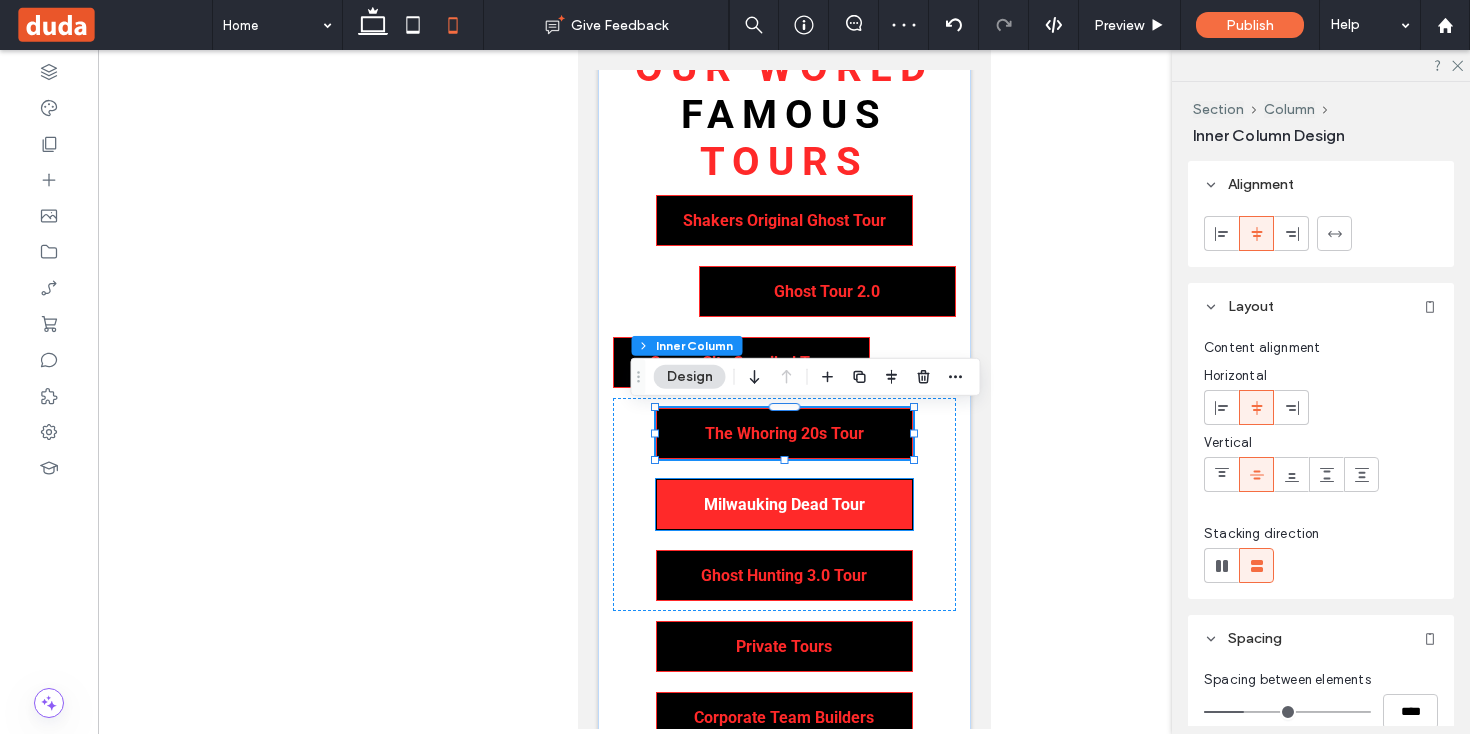 click on "Milwauking Dead Tour" at bounding box center (783, 504) 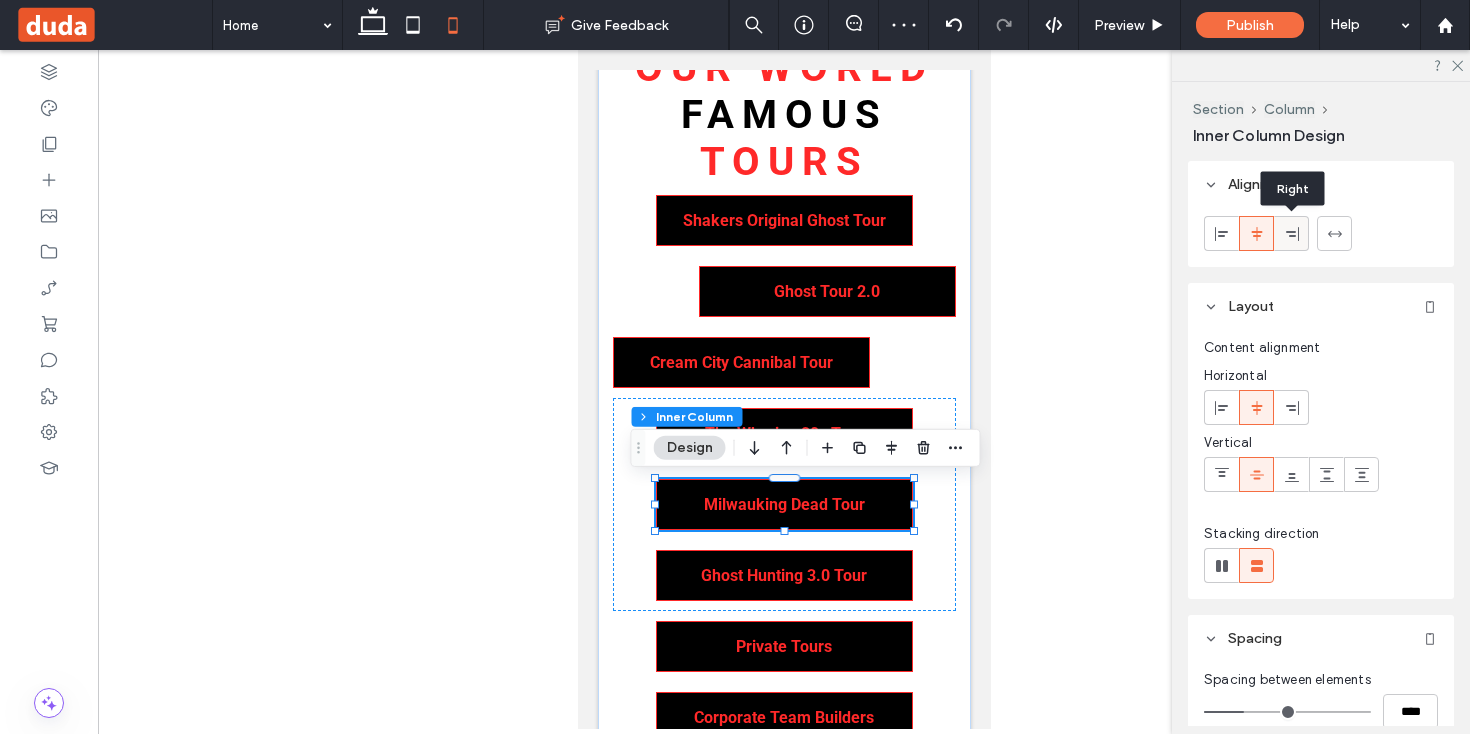 click 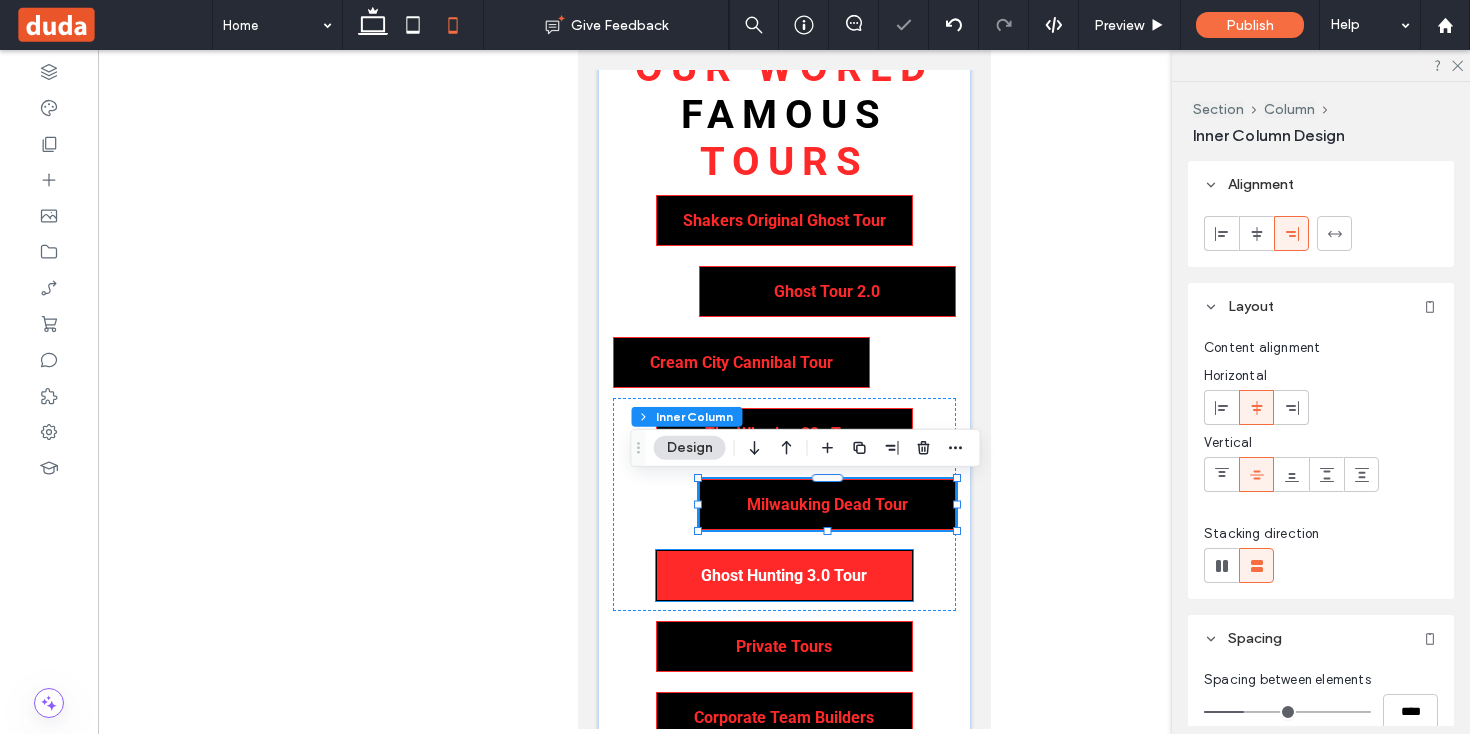 click on "Ghost Hunting 3.0 Tour" at bounding box center [783, 575] 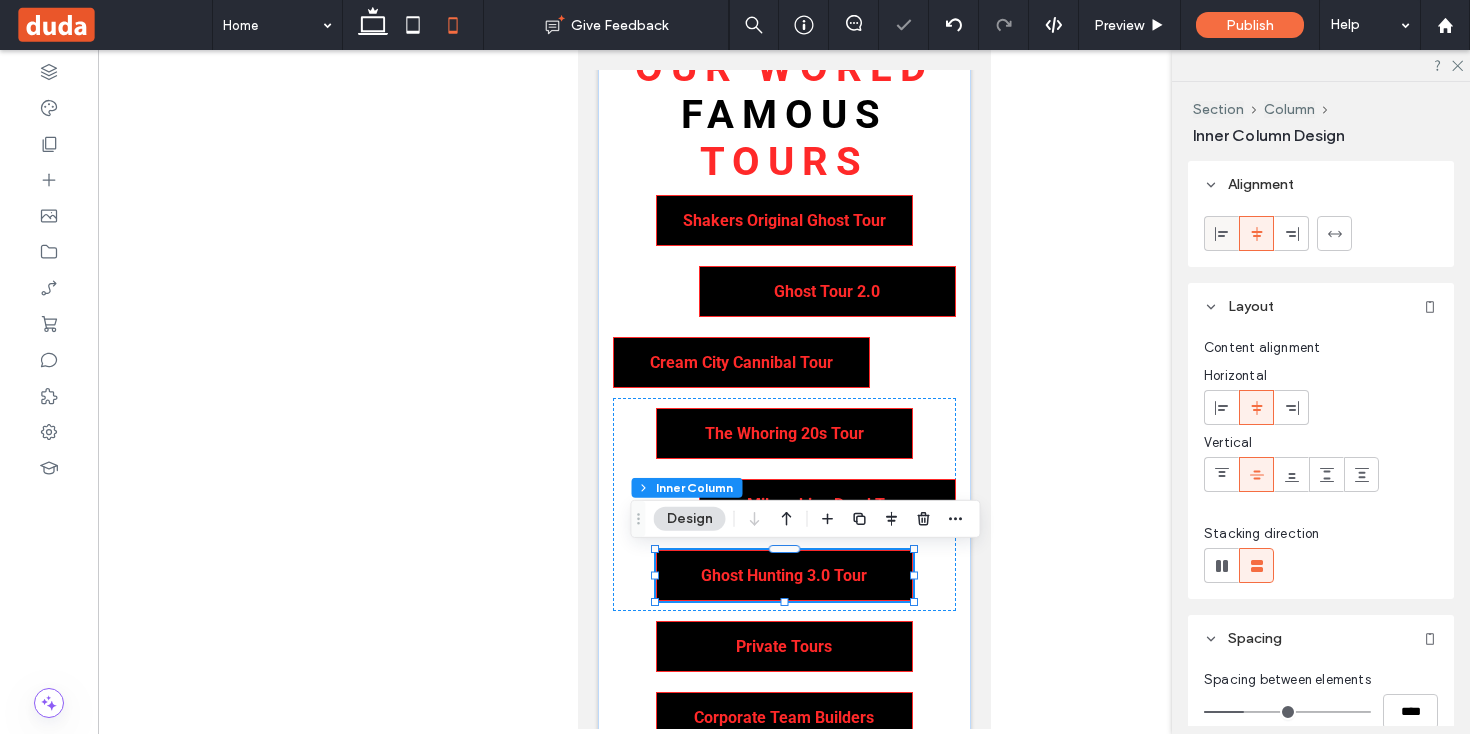 click 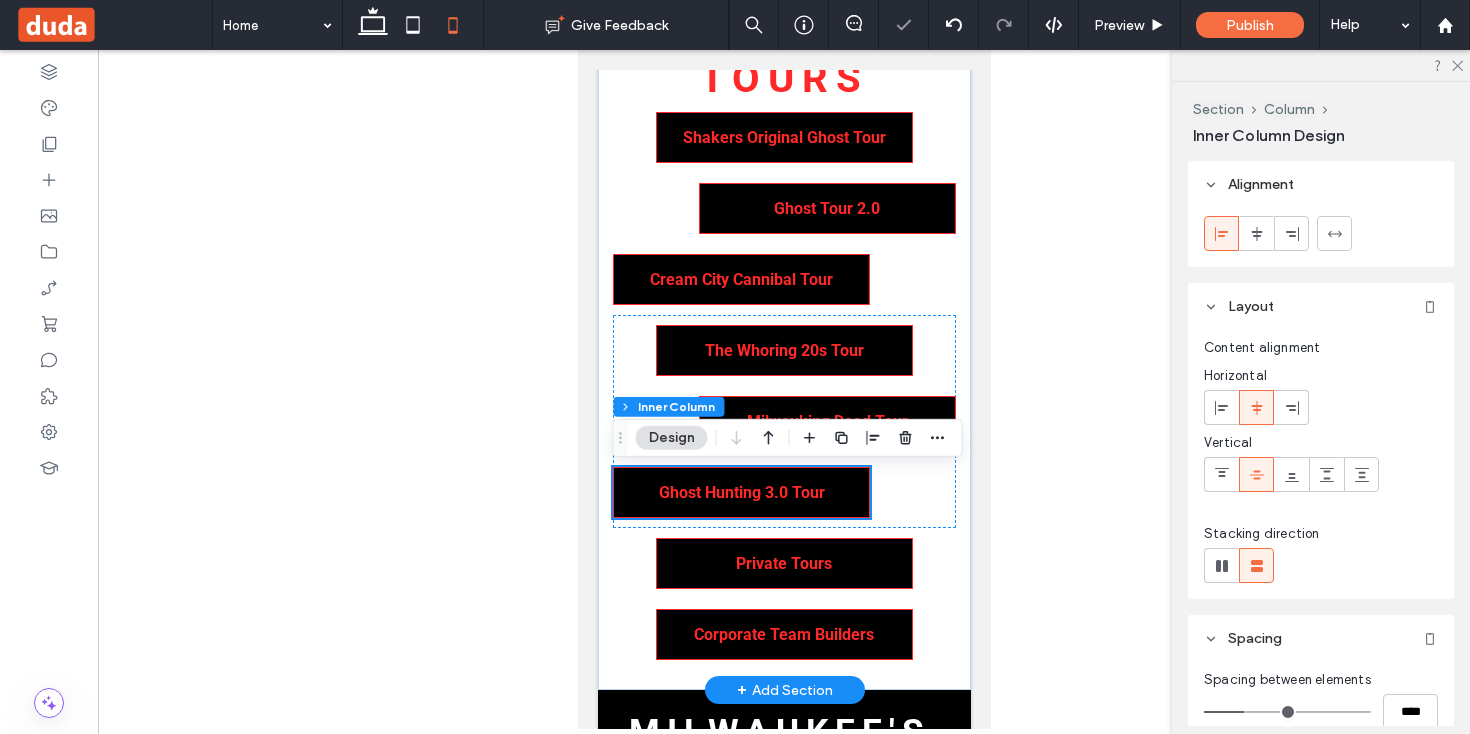 scroll, scrollTop: 742, scrollLeft: 0, axis: vertical 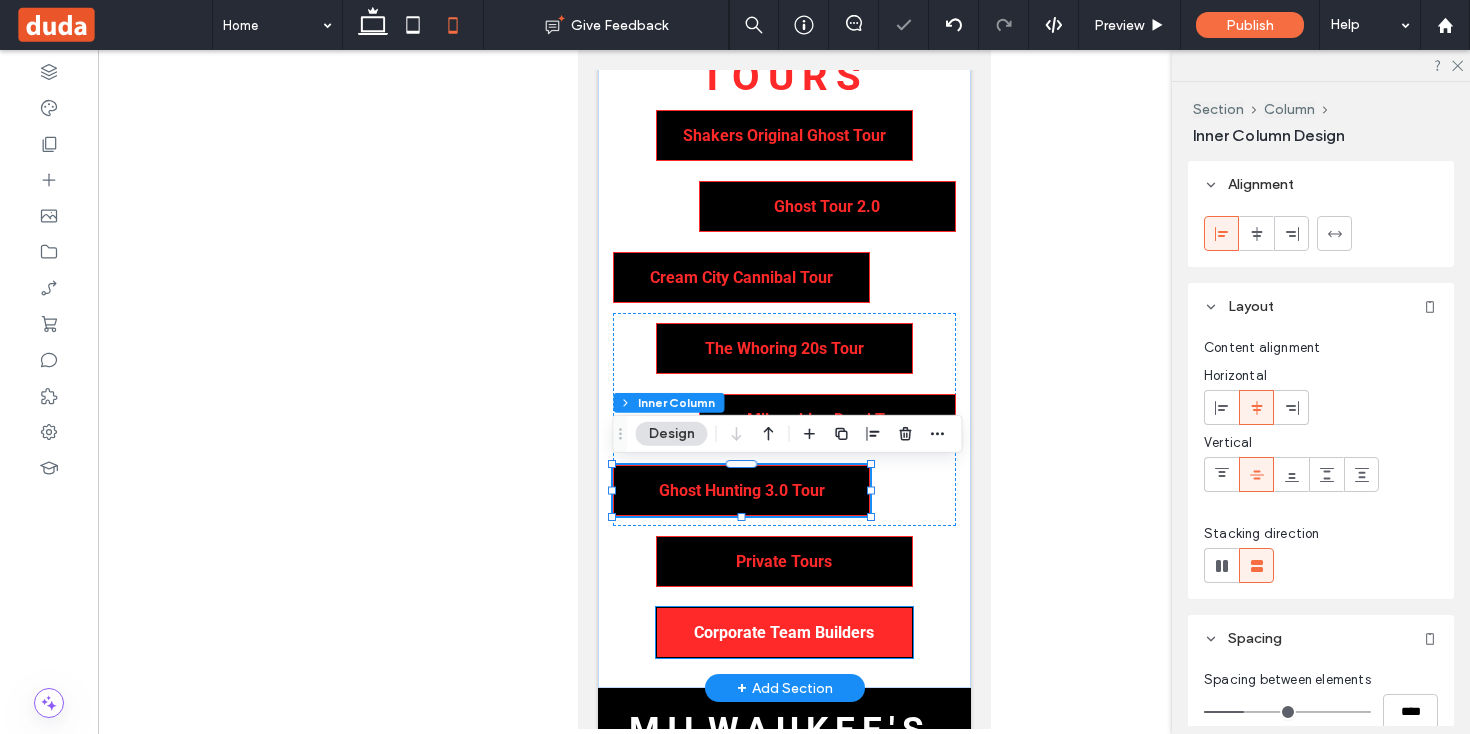 click on "Corporate Team Builders" at bounding box center (783, 632) 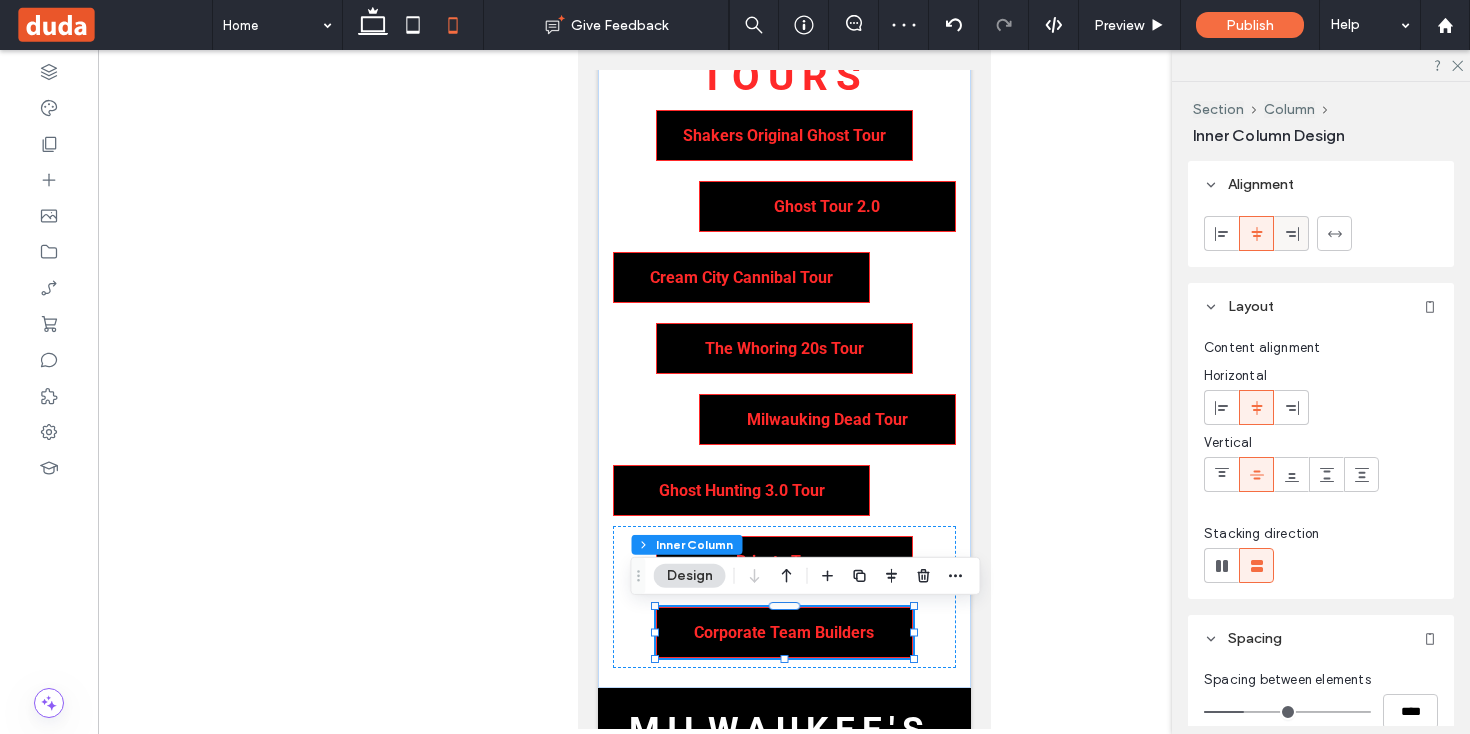click 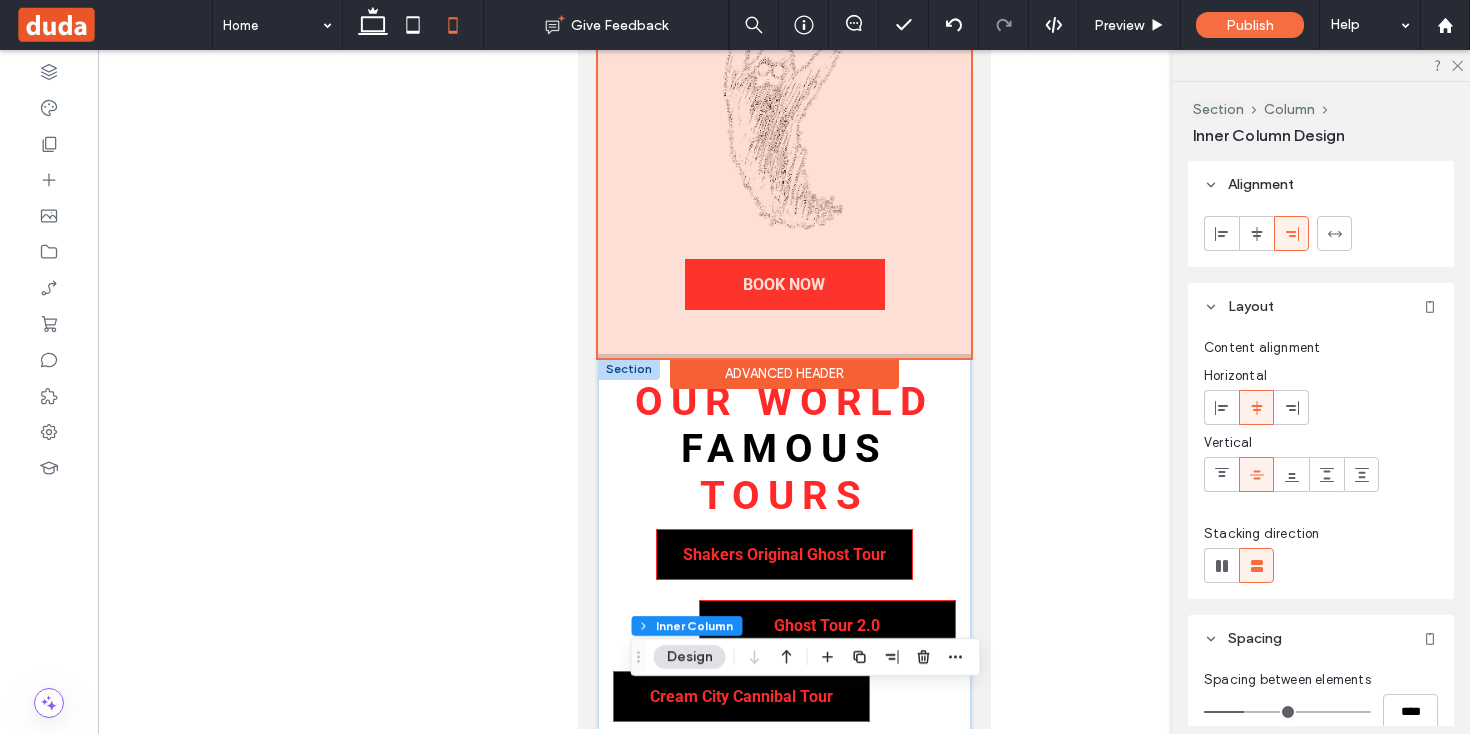 scroll, scrollTop: 350, scrollLeft: 0, axis: vertical 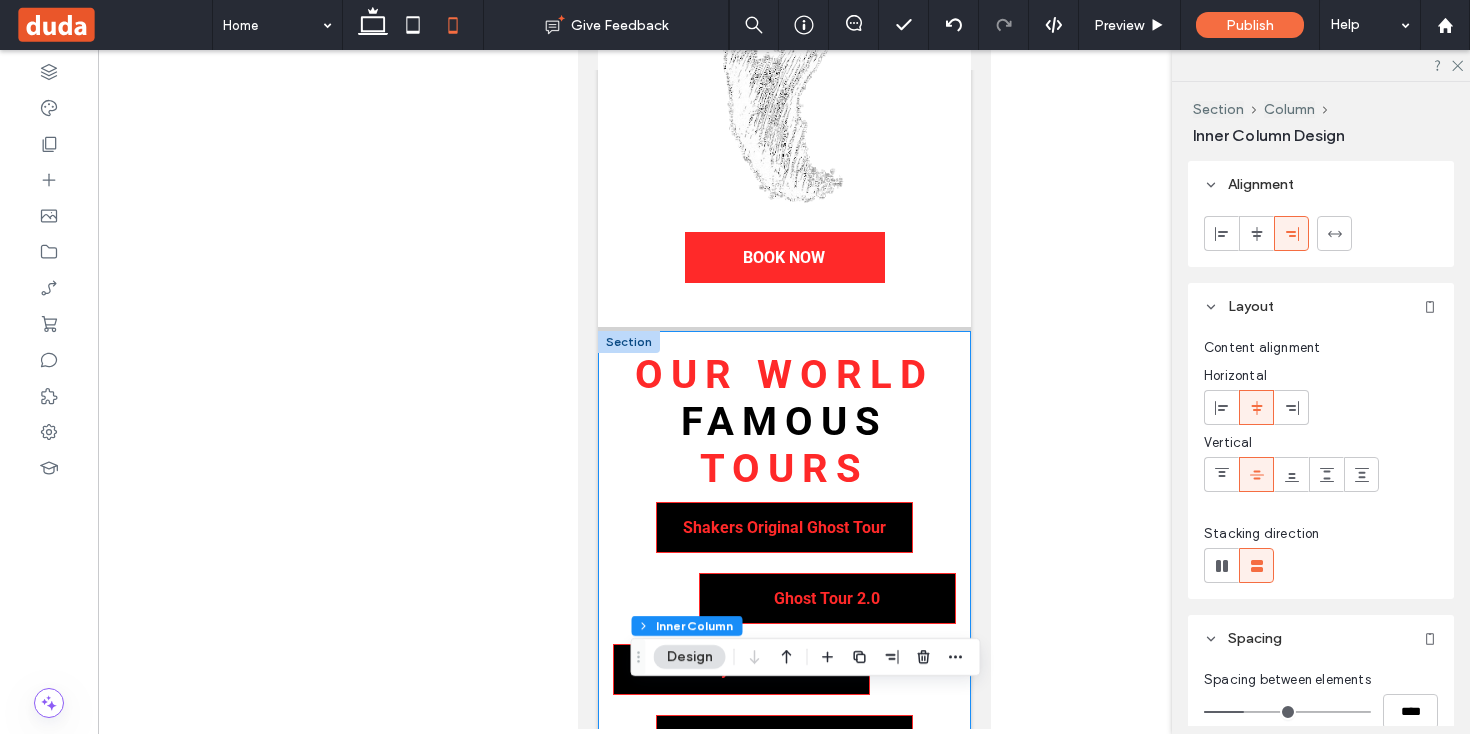 click on "our world
famous
tours
Shakers Original Ghost Tour
Ghost Tour 2.0
Cream City Cannibal Tour
The Whoring 20s Tour
Milwauking Dead Tour
Ghost Hunting 3.0 Tour
Private Tours
Corporate Team Builders" at bounding box center [783, 705] 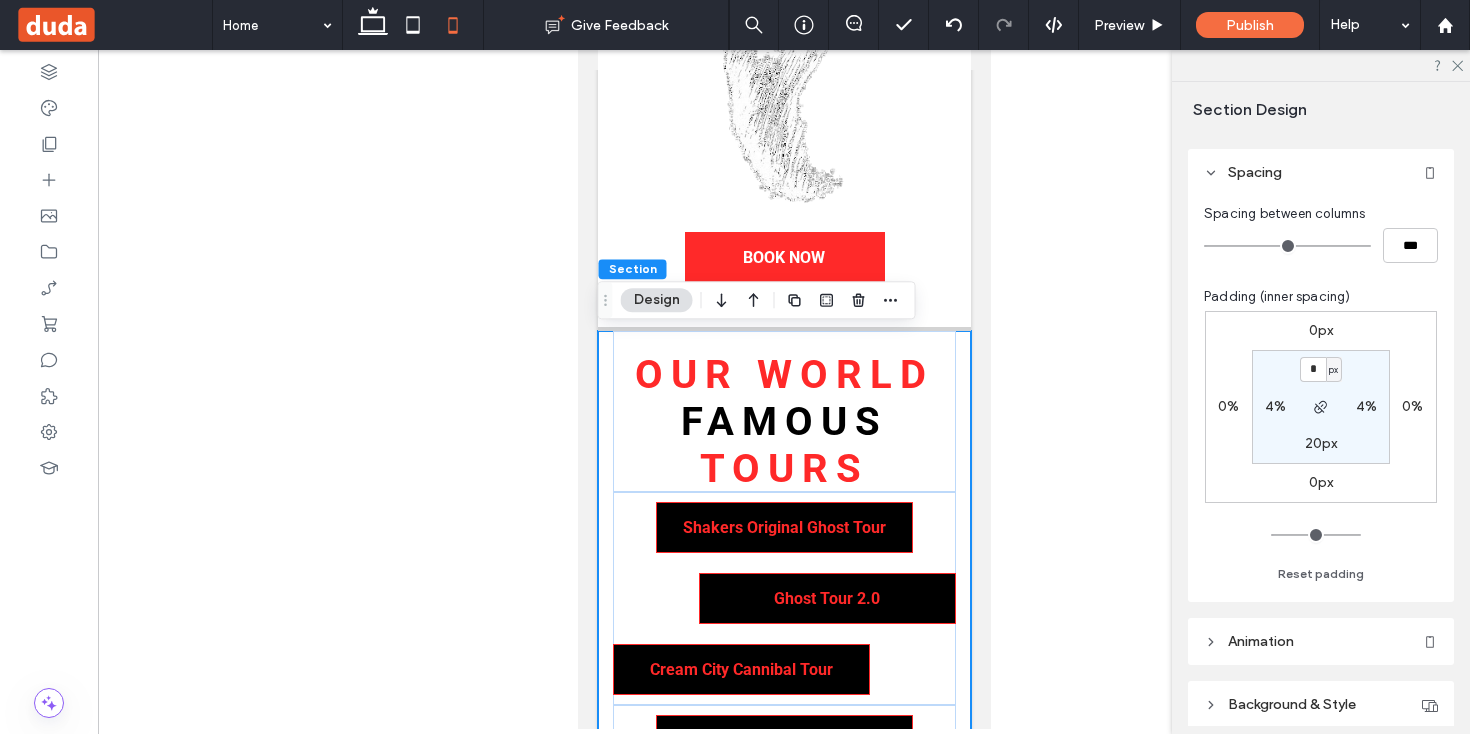 scroll, scrollTop: 119, scrollLeft: 0, axis: vertical 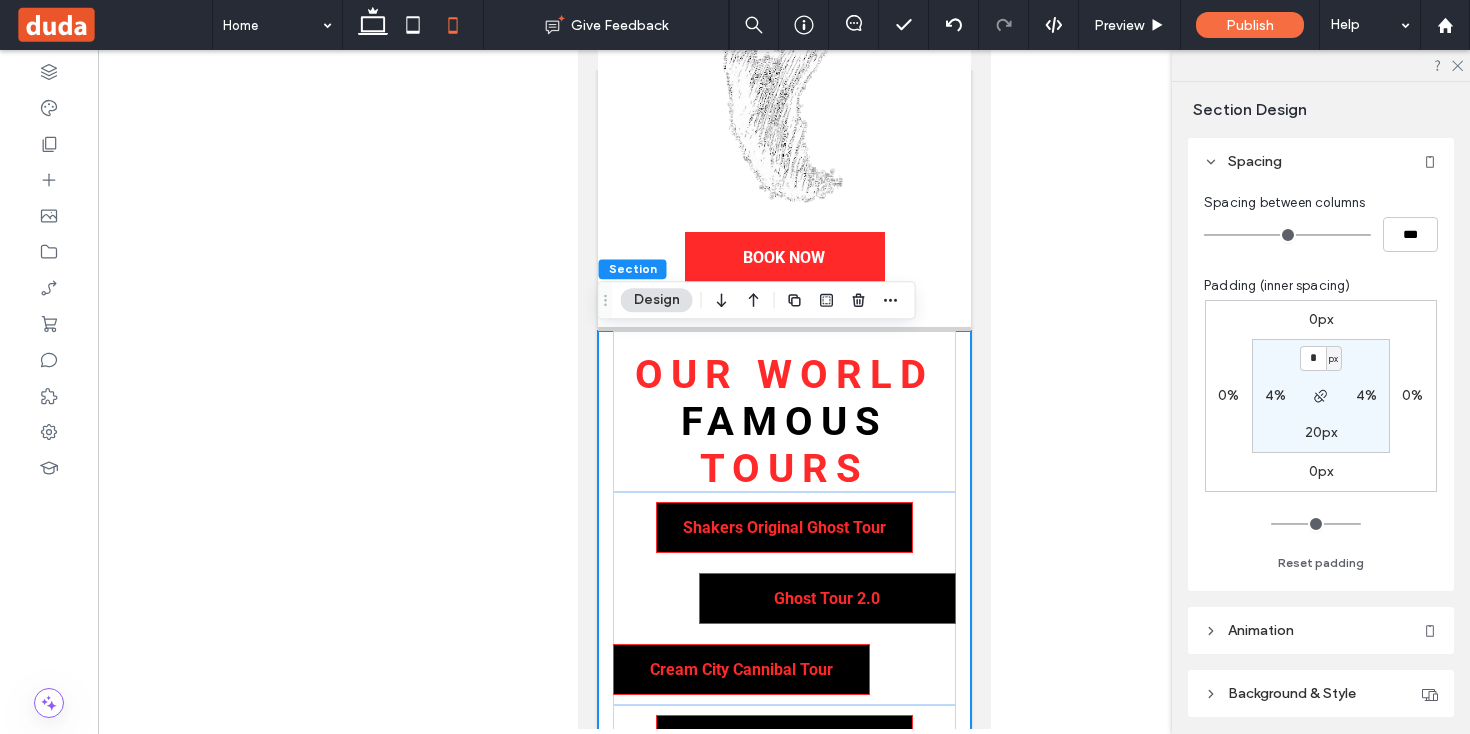click on "4%" at bounding box center [1275, 395] 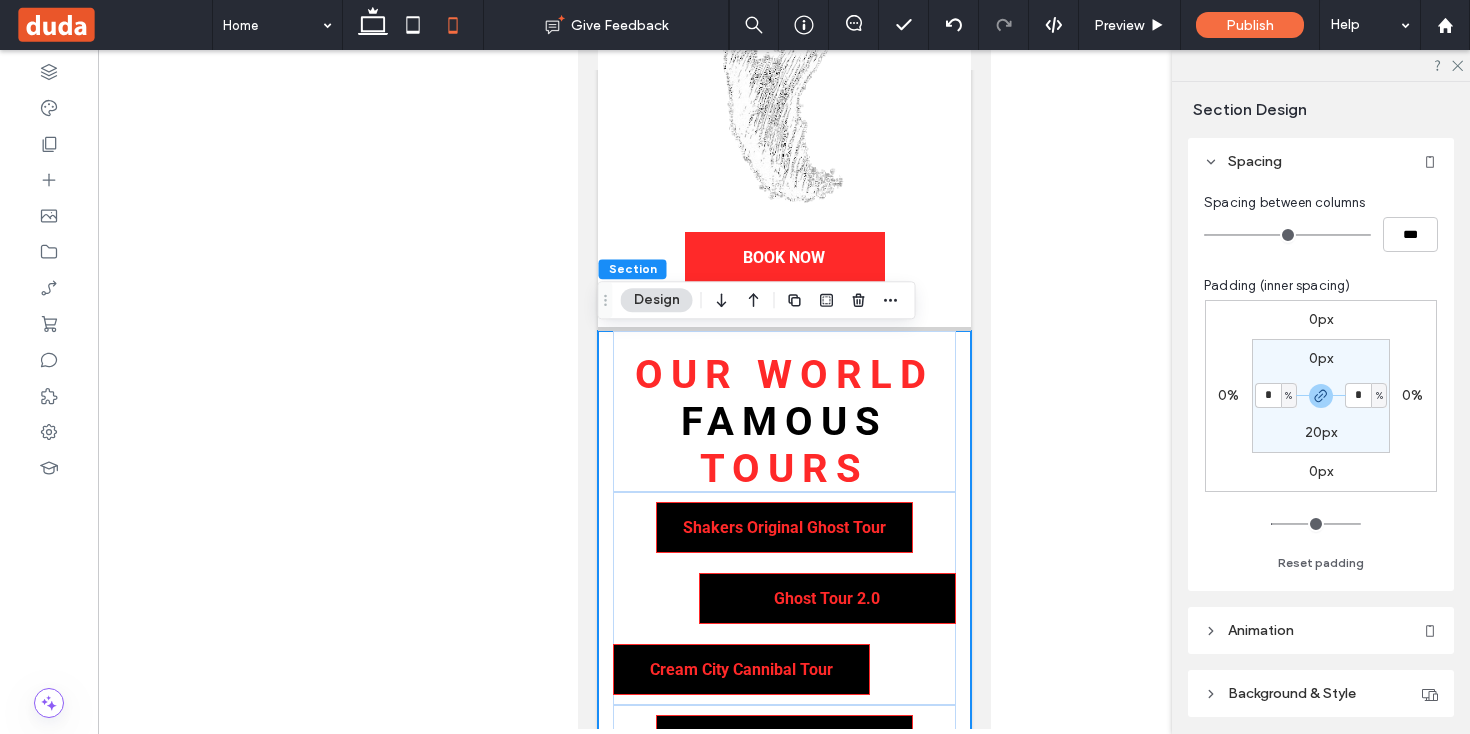 click on "%" at bounding box center [1288, 396] 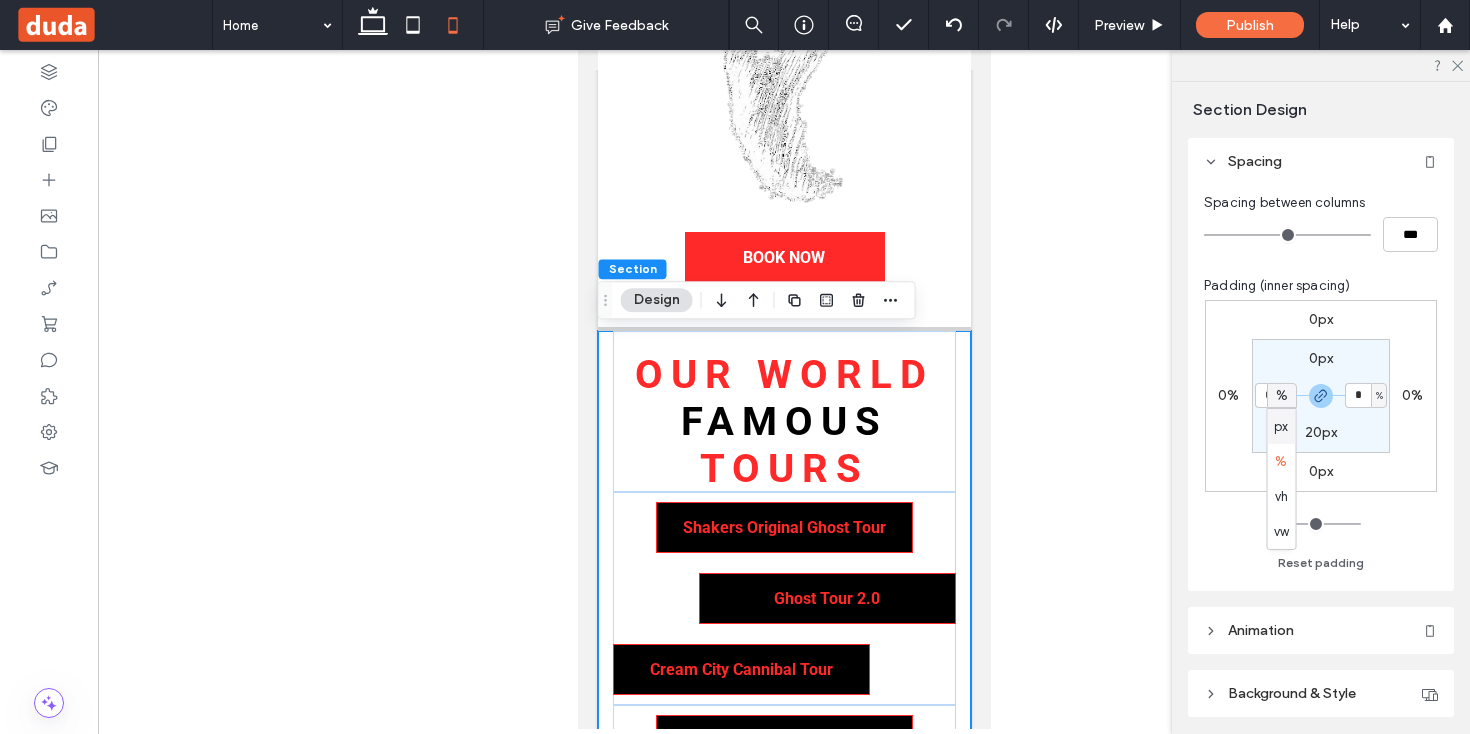 click on "px" at bounding box center (1281, 427) 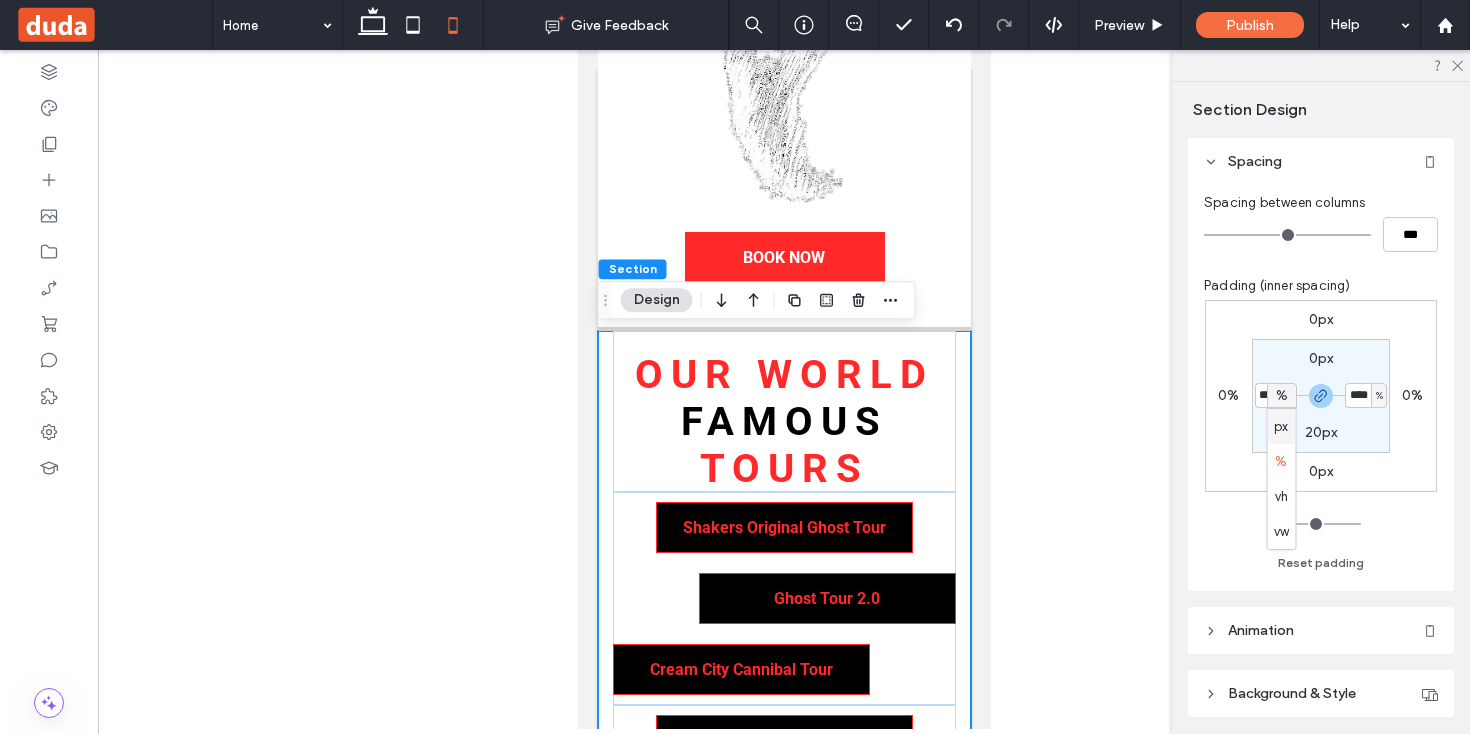 type on "**" 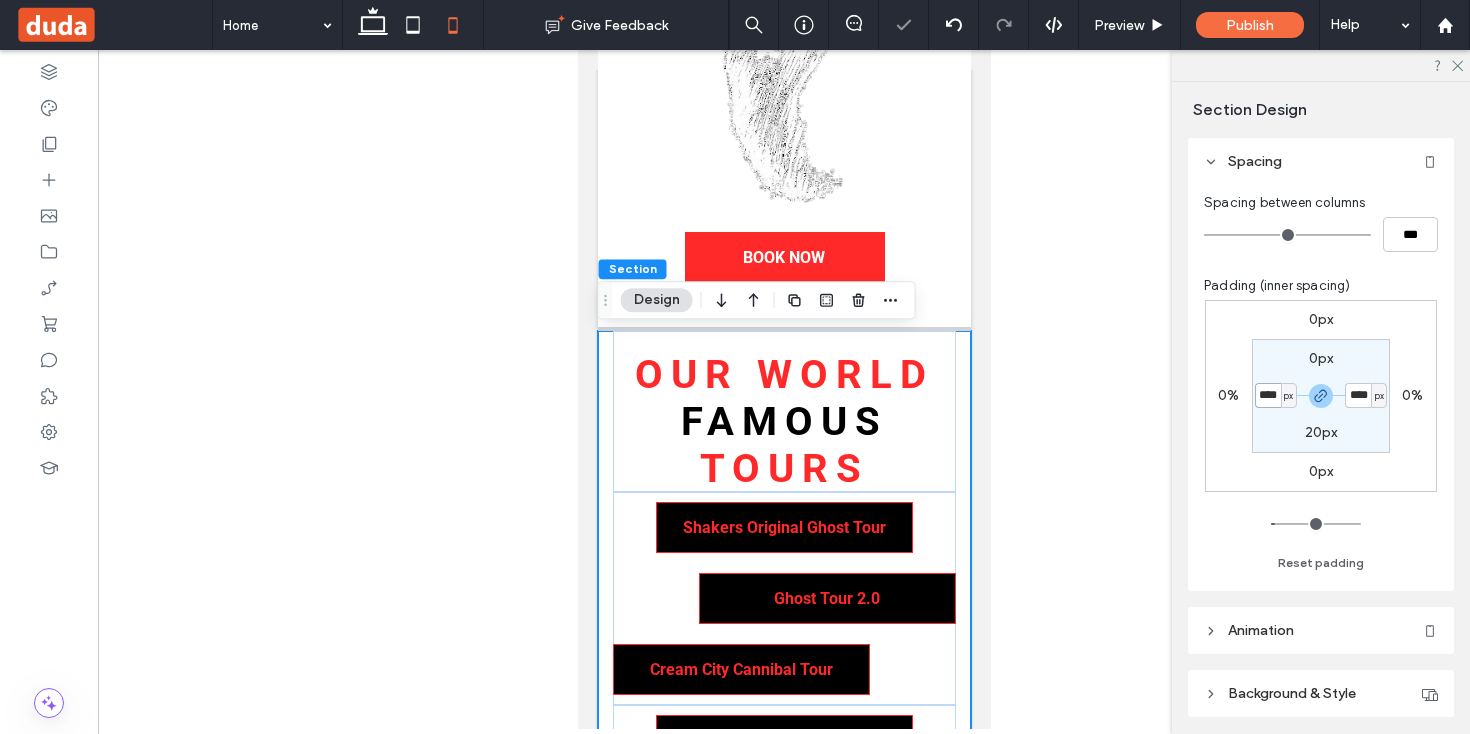 click on "****" at bounding box center (1268, 395) 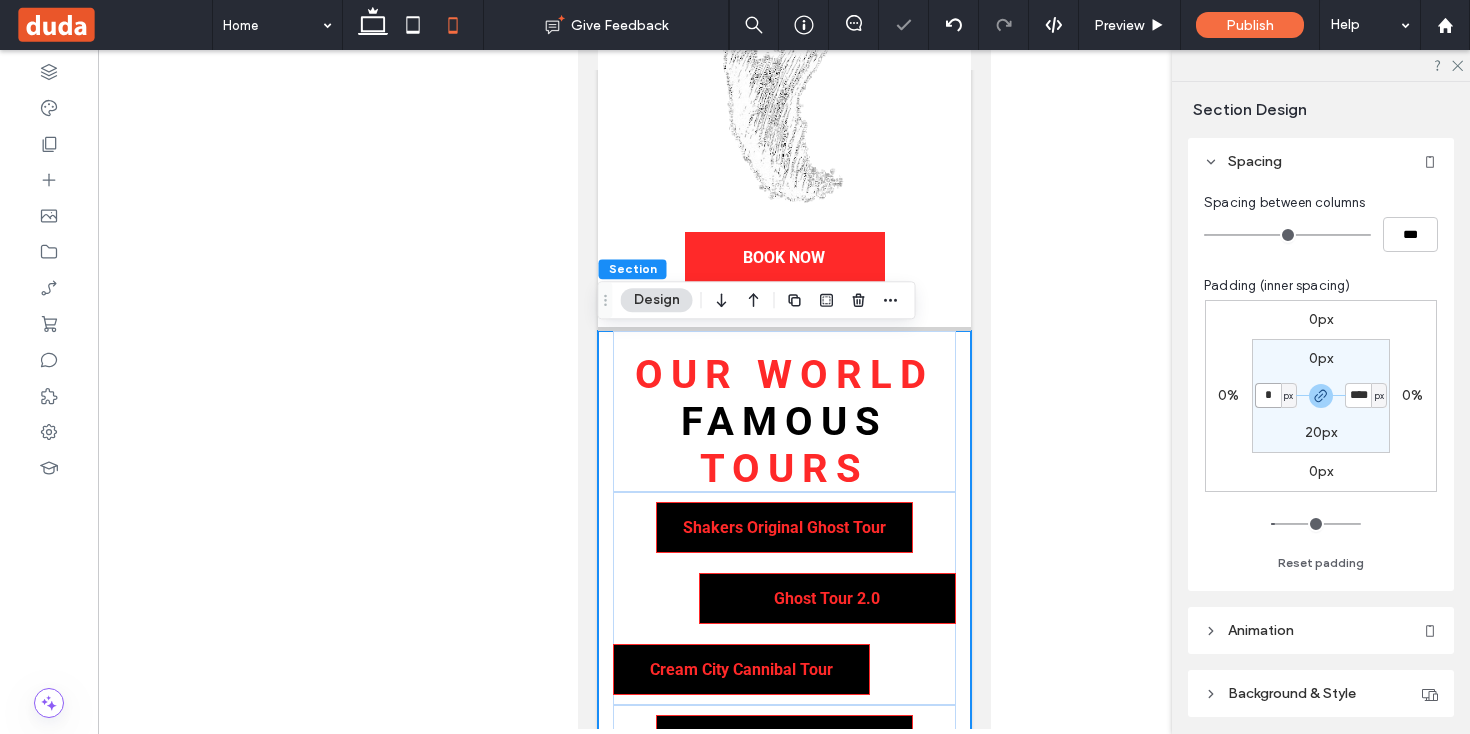 type on "**" 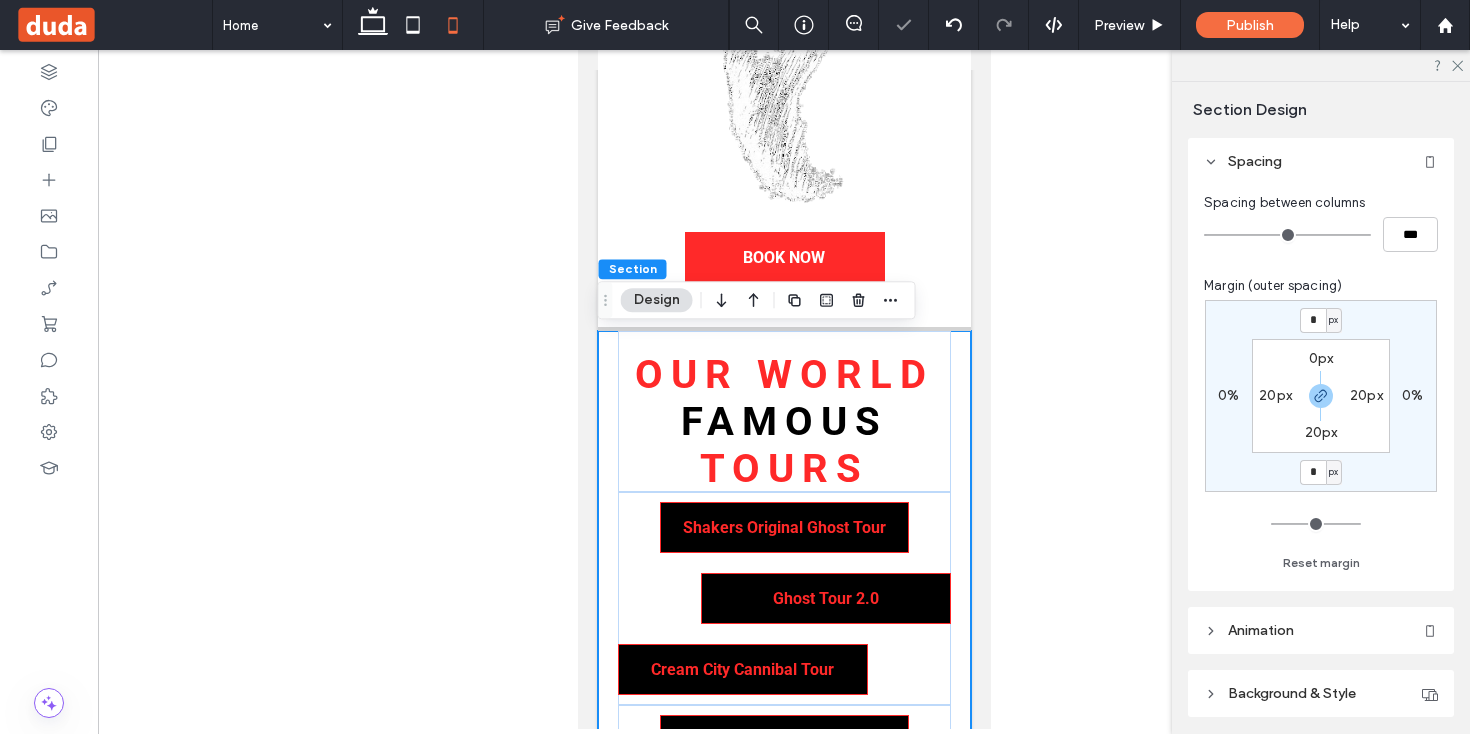 click on "20px" at bounding box center (1275, 395) 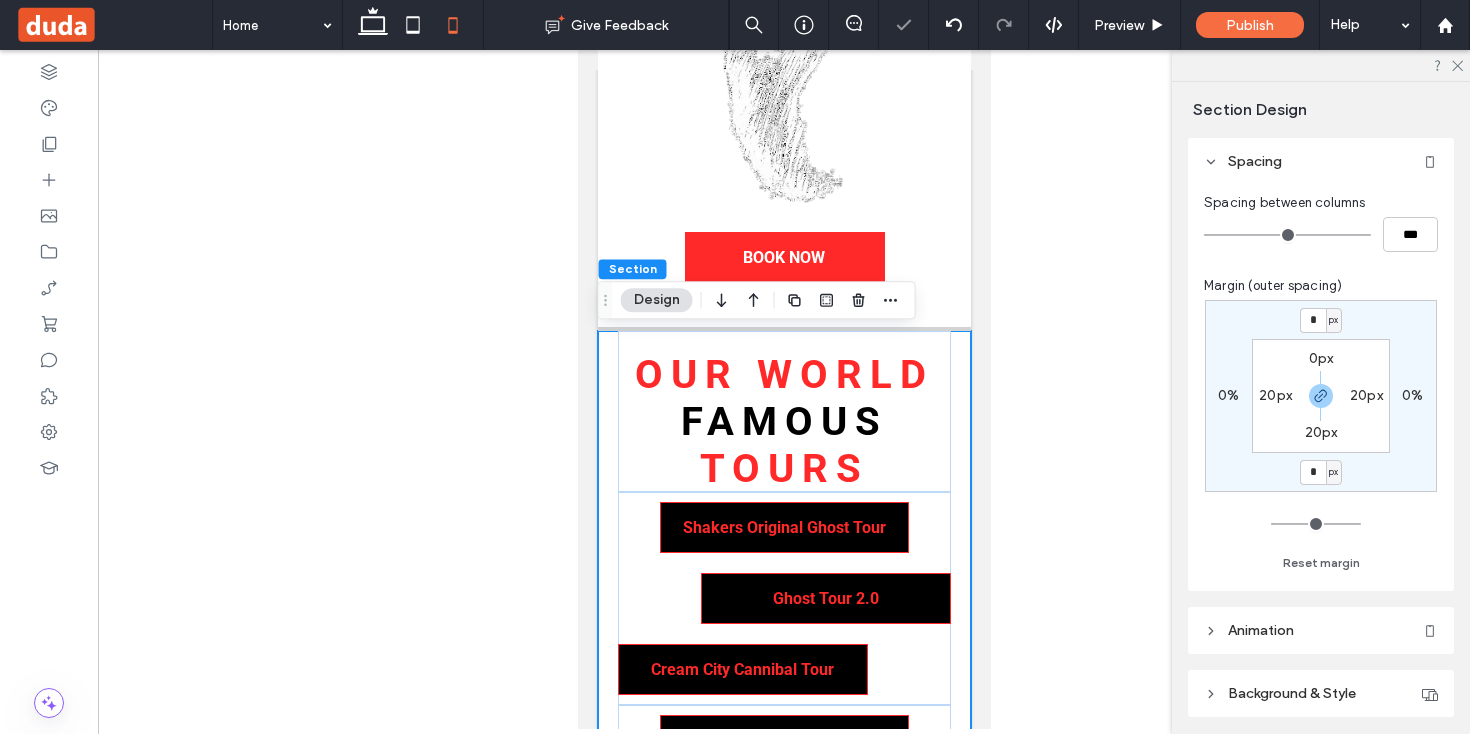 type on "**" 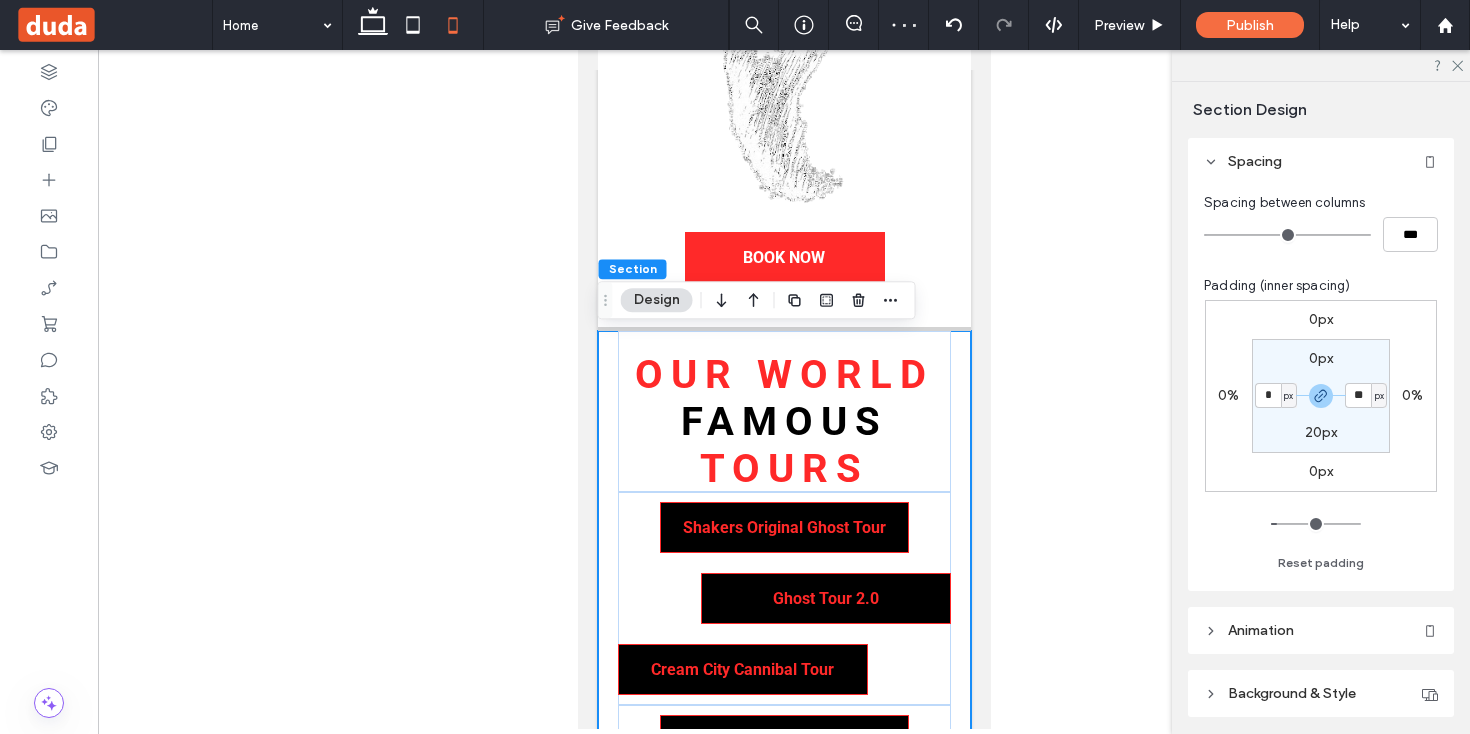 type on "**" 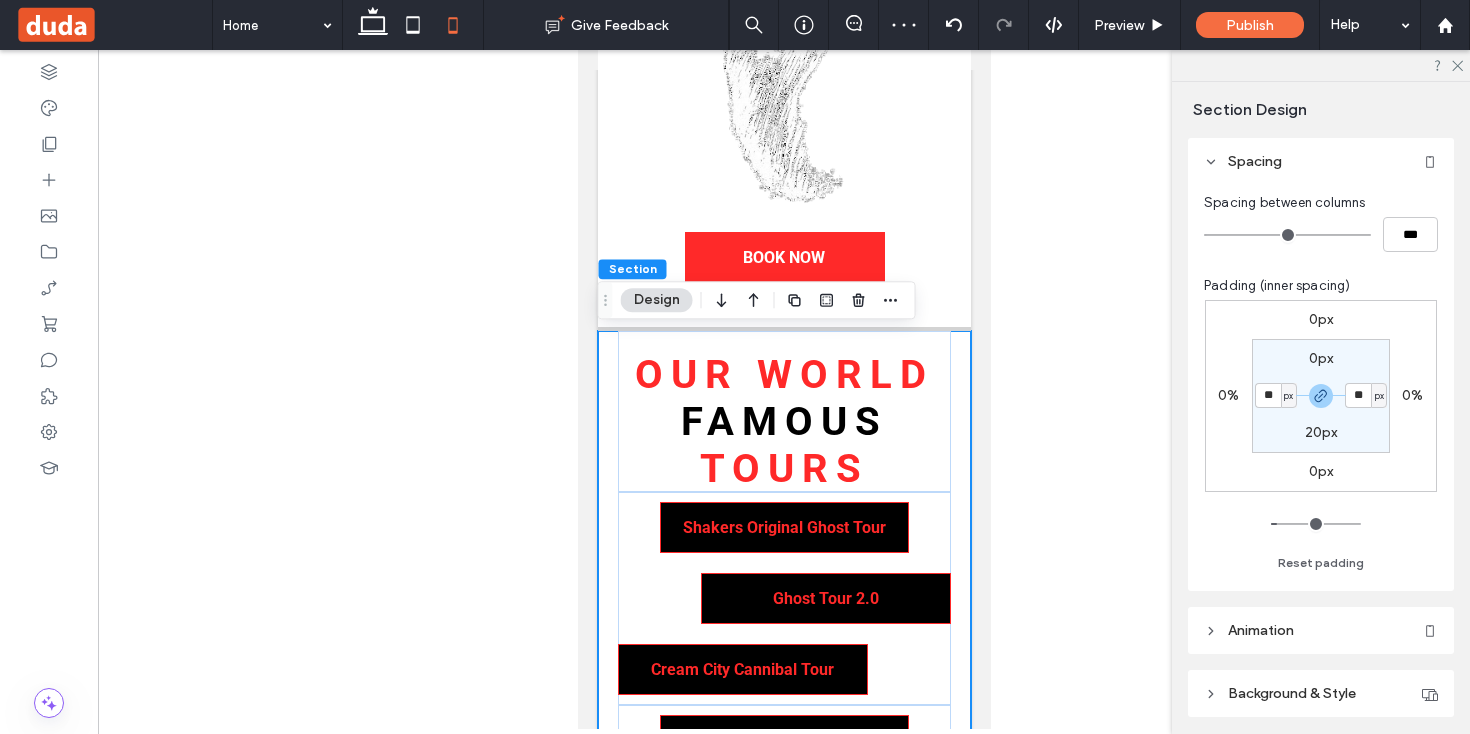 type on "*" 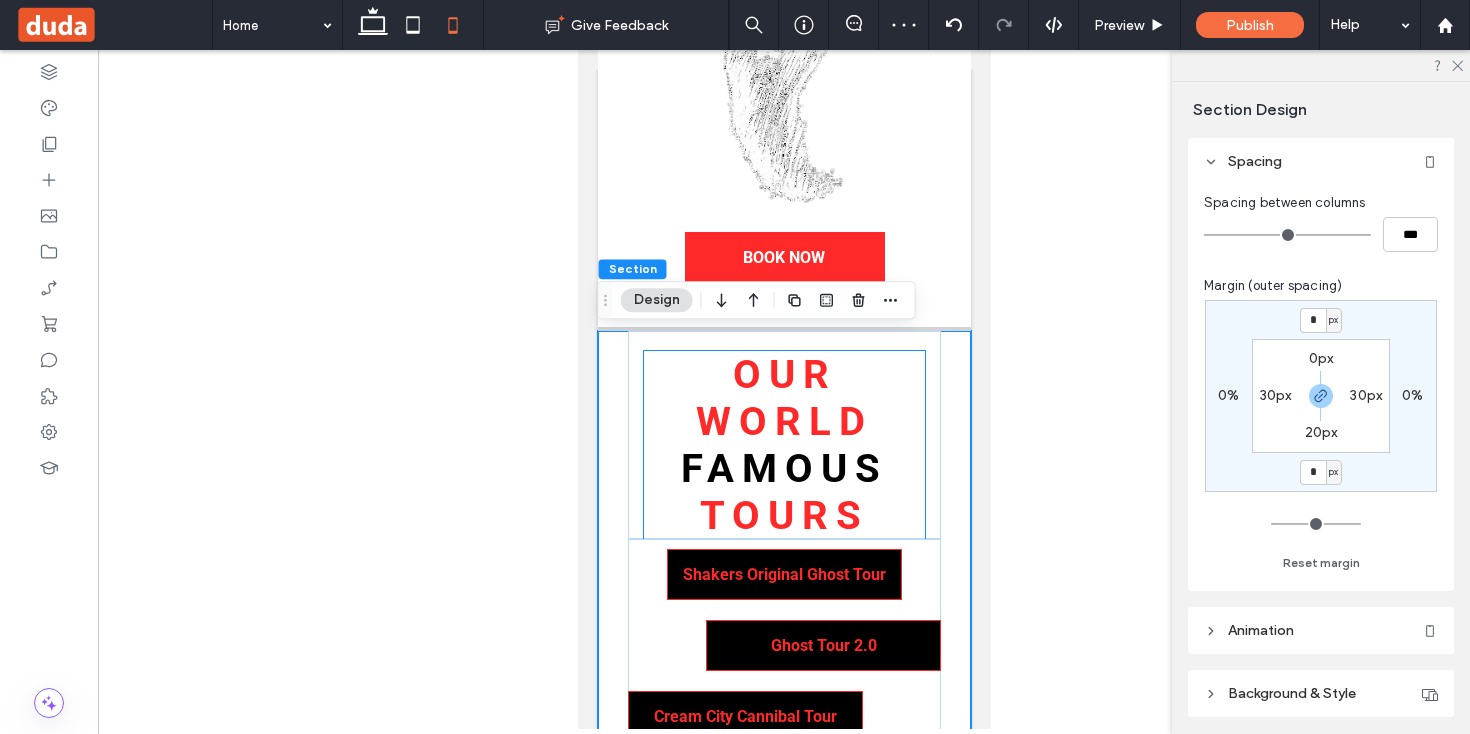 click on "our world
famous
tours" at bounding box center (783, 445) 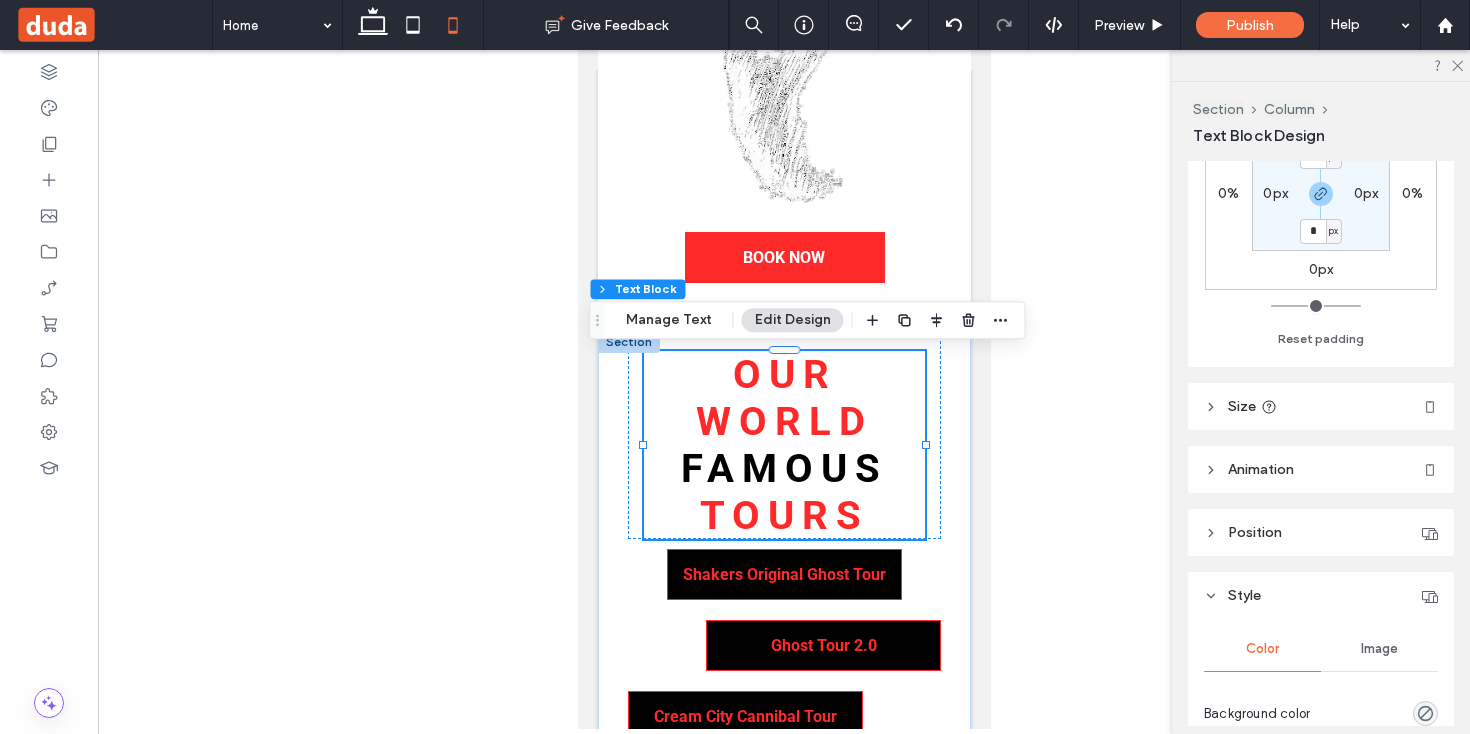 click on "Size" at bounding box center [1321, 406] 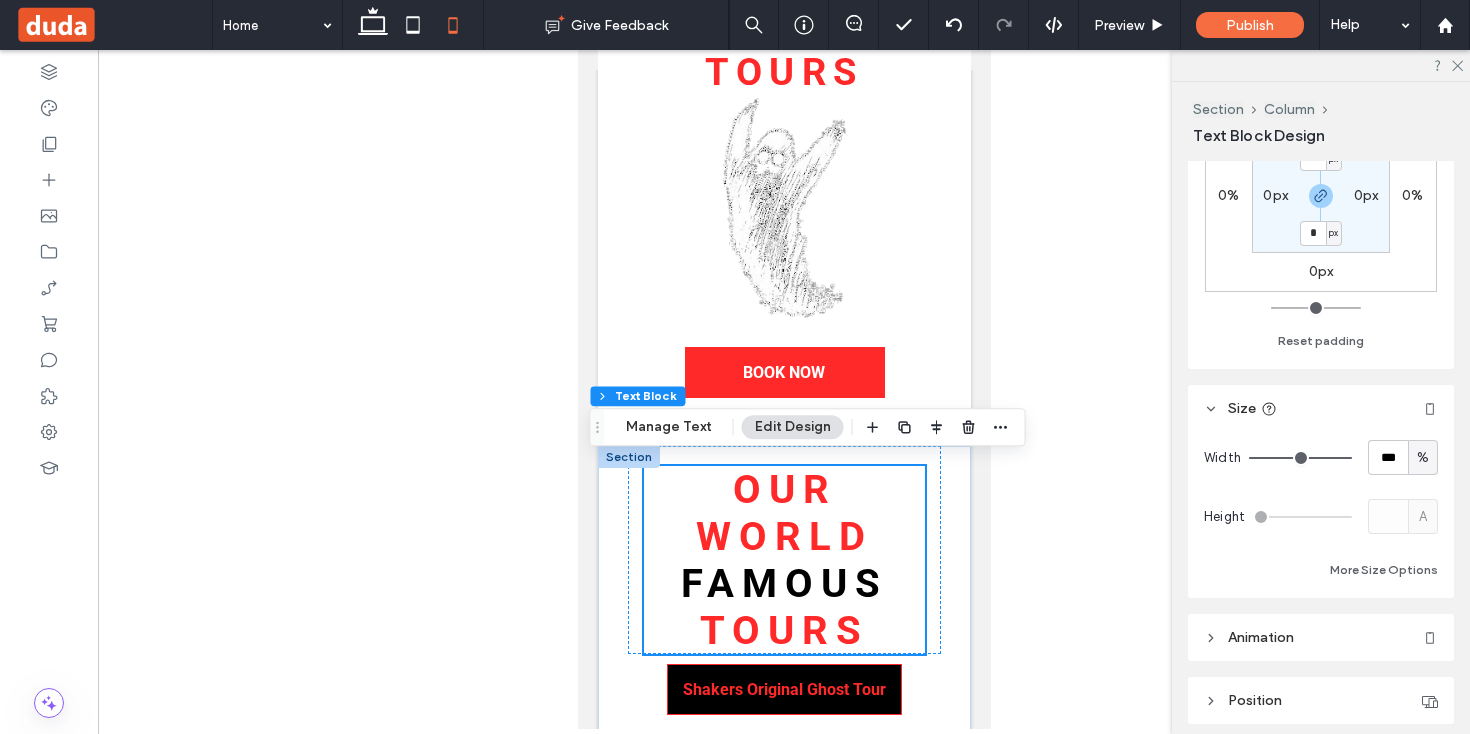 scroll, scrollTop: 232, scrollLeft: 0, axis: vertical 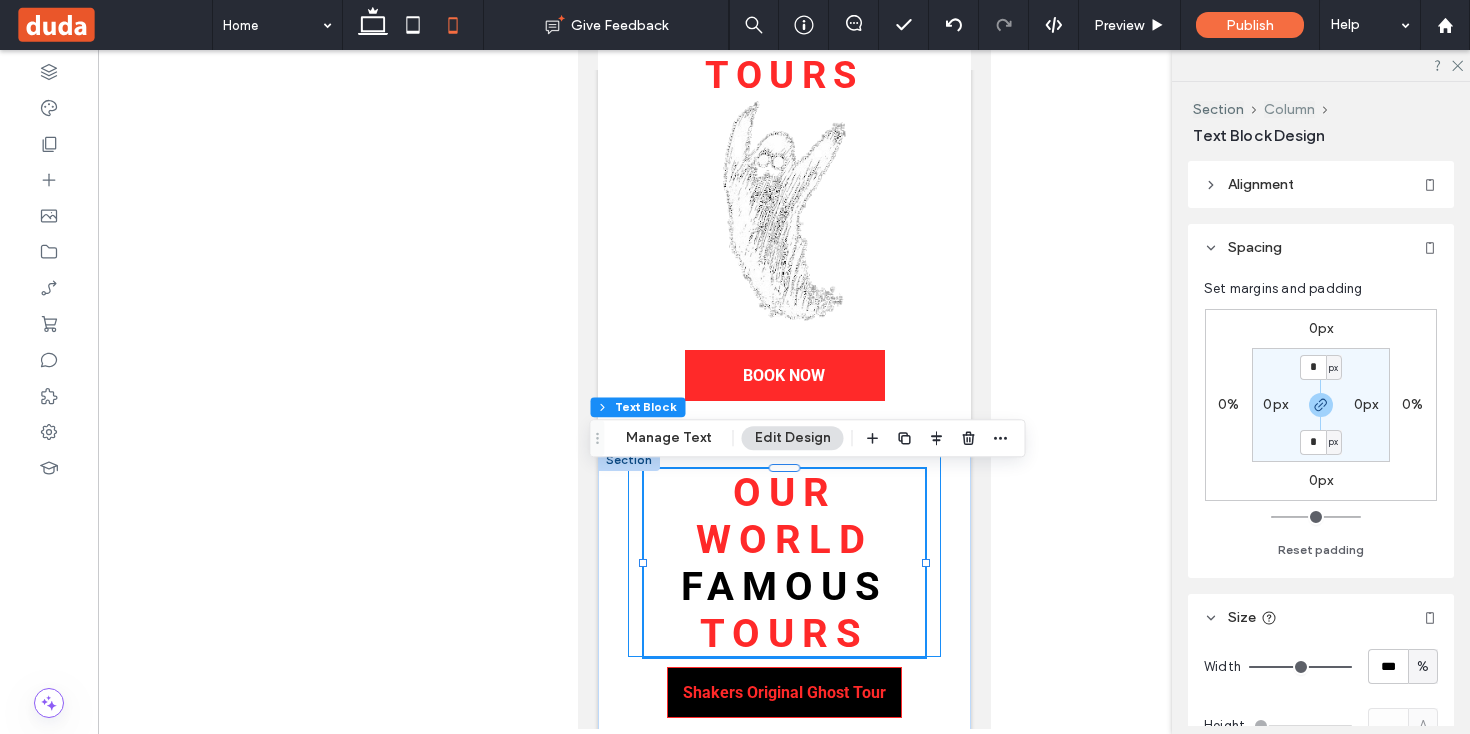 click on "Column" at bounding box center (1289, 109) 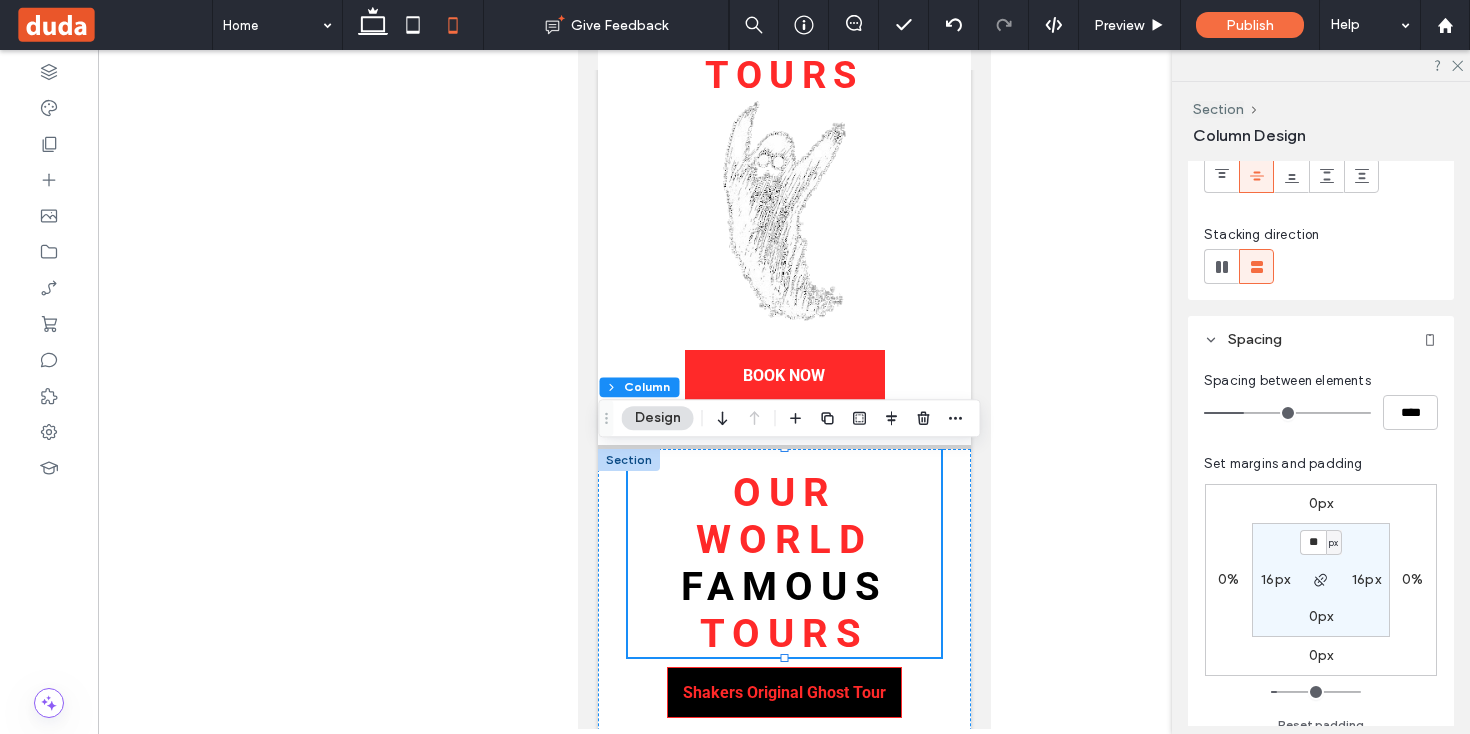 scroll, scrollTop: 190, scrollLeft: 0, axis: vertical 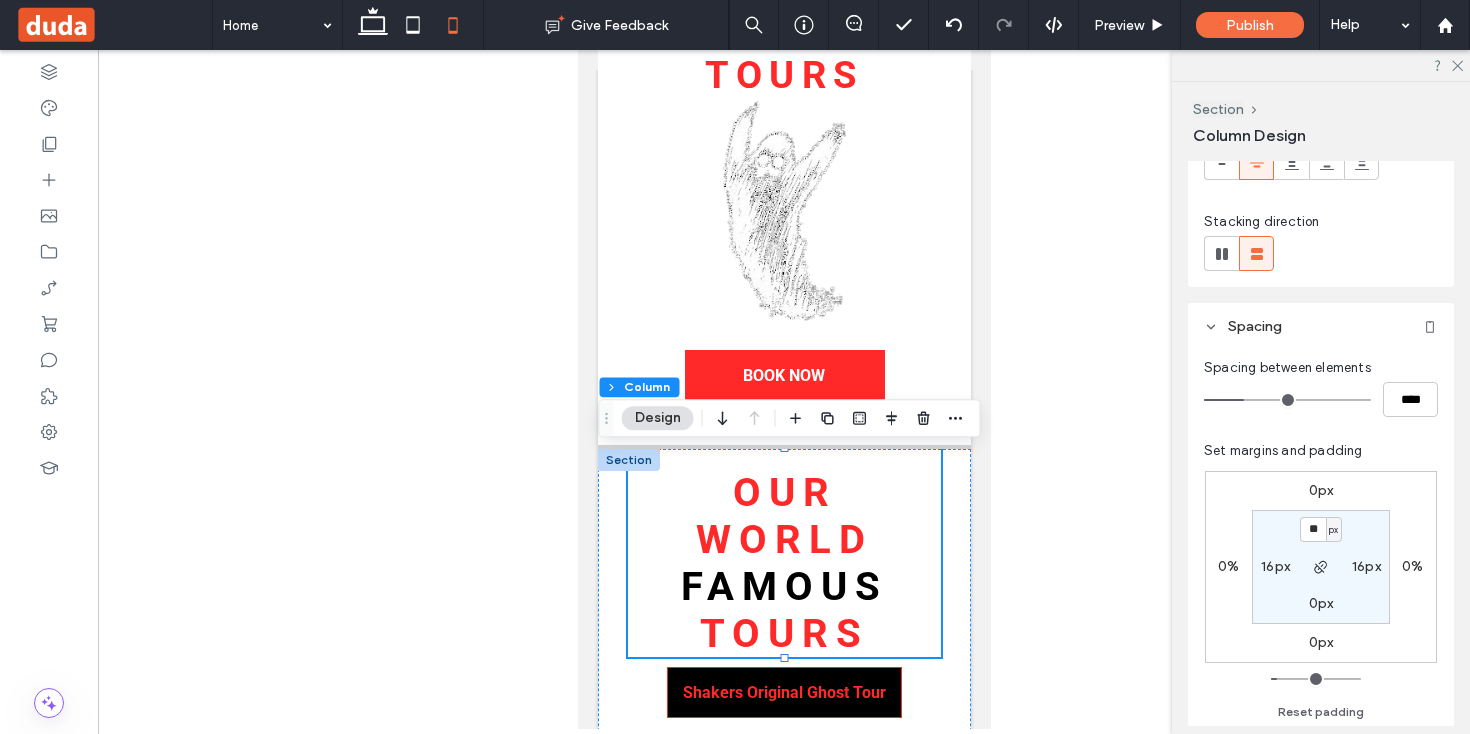 click on "16px" at bounding box center (1275, 566) 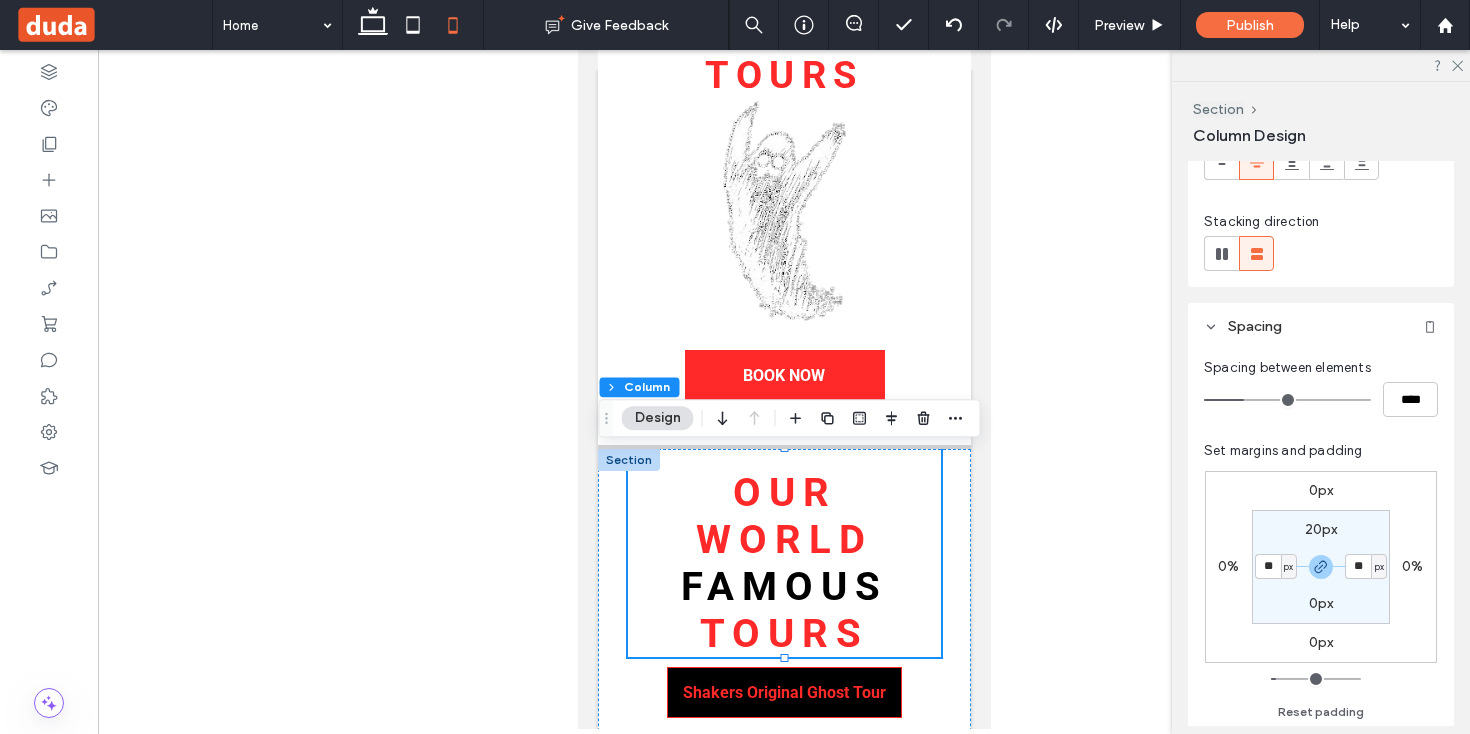 type 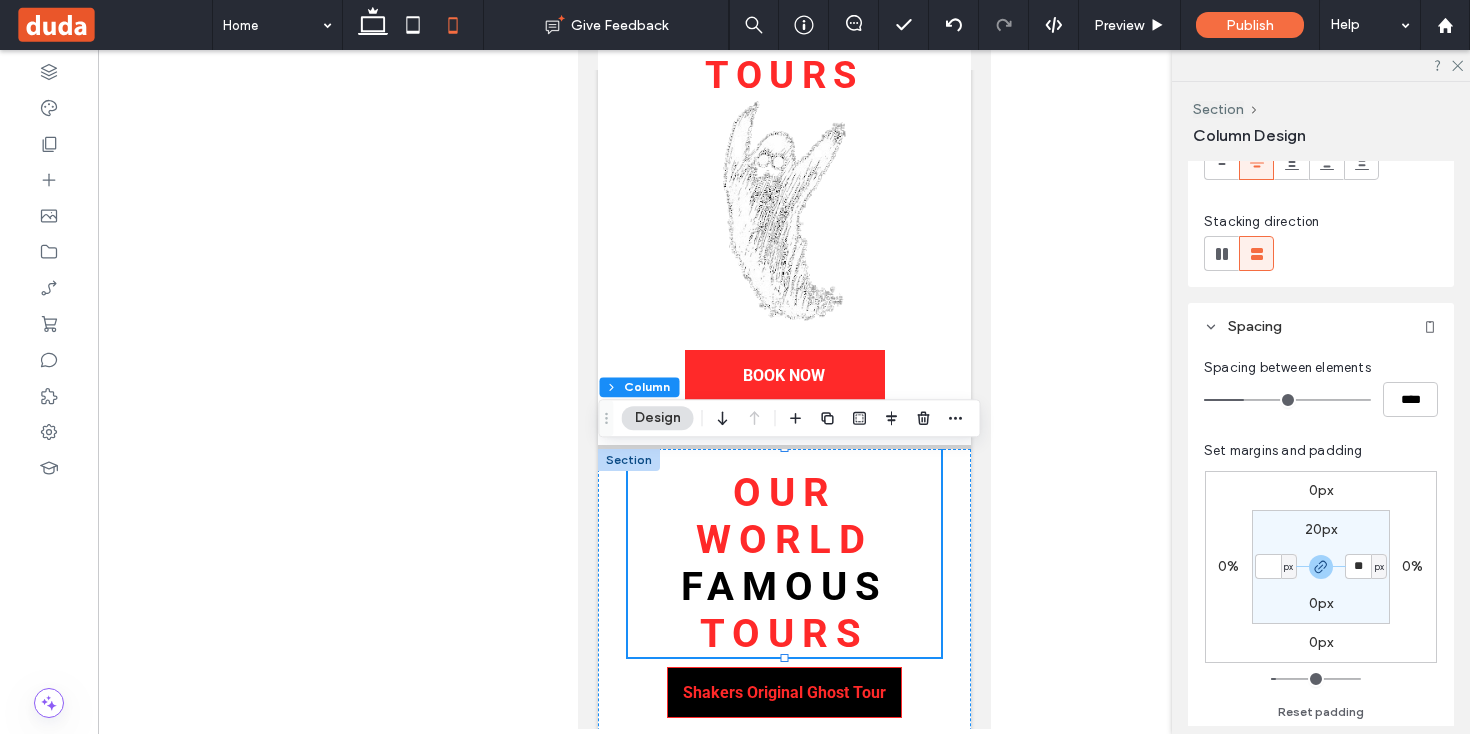 type on "*" 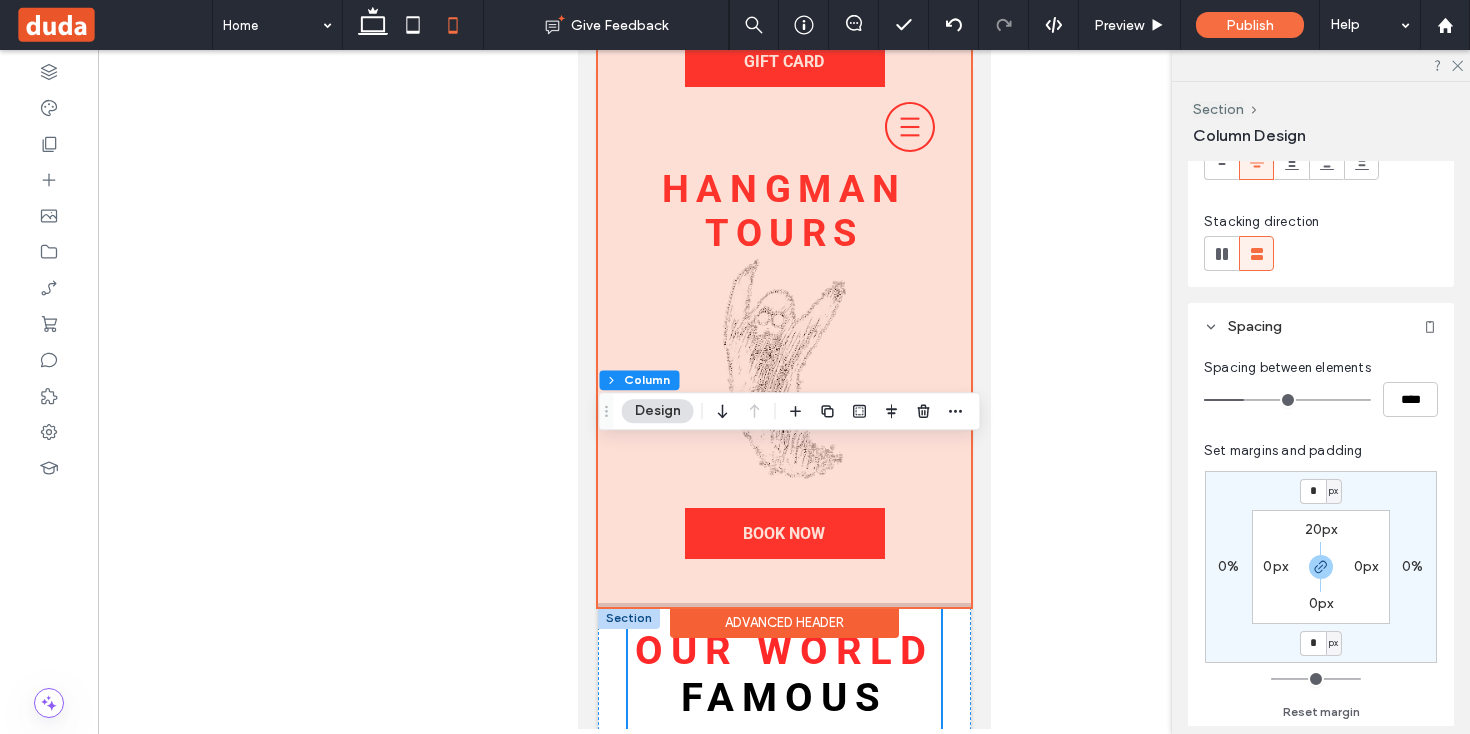 scroll, scrollTop: 0, scrollLeft: 0, axis: both 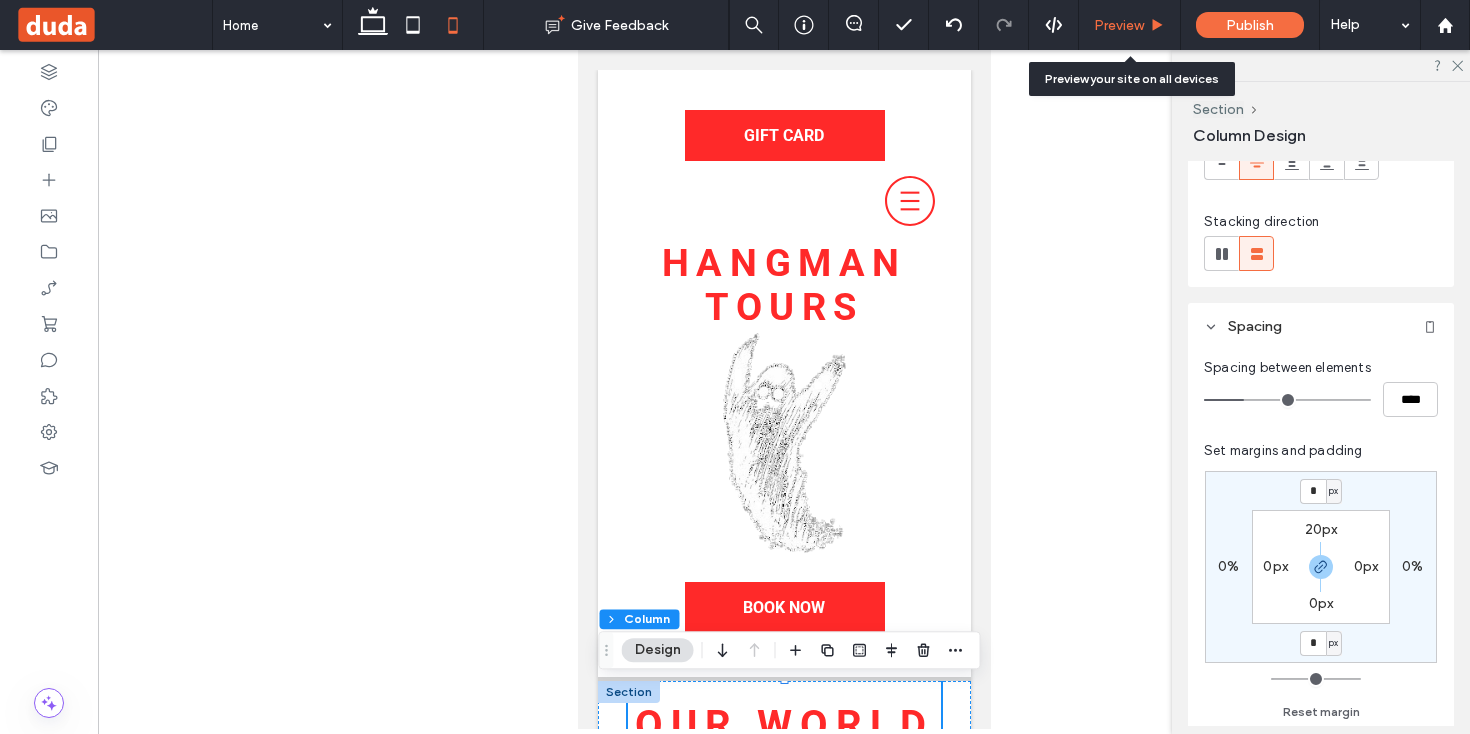 click on "Preview" at bounding box center (1129, 25) 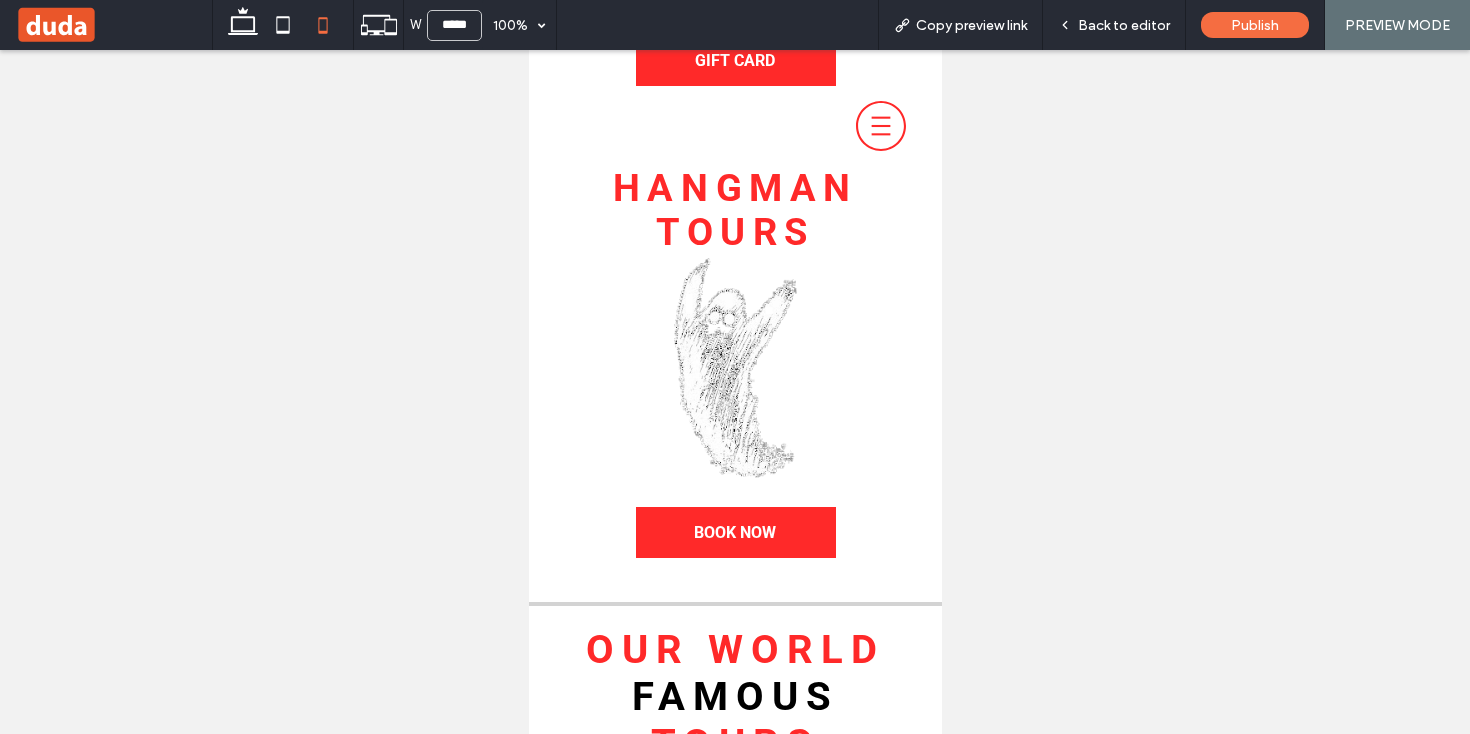 scroll, scrollTop: 0, scrollLeft: 0, axis: both 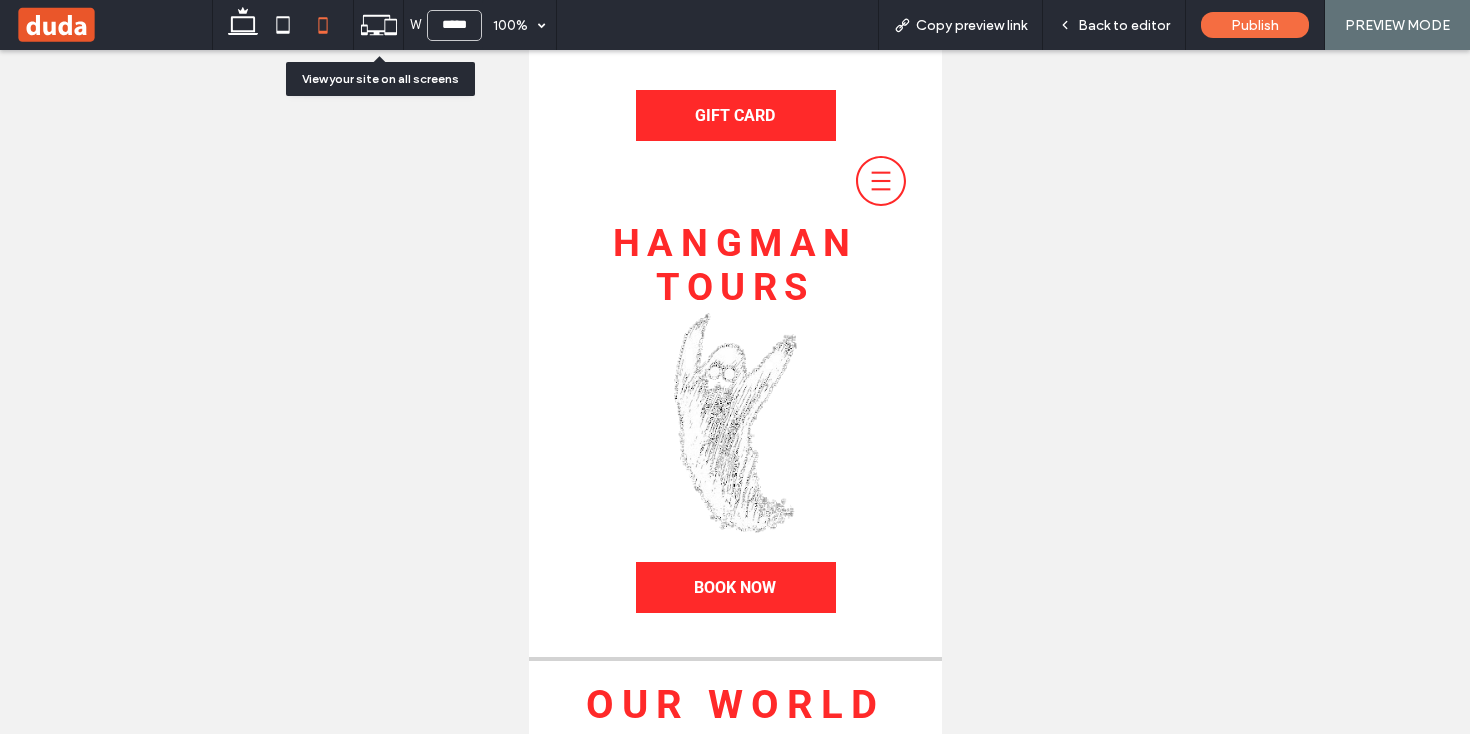 click 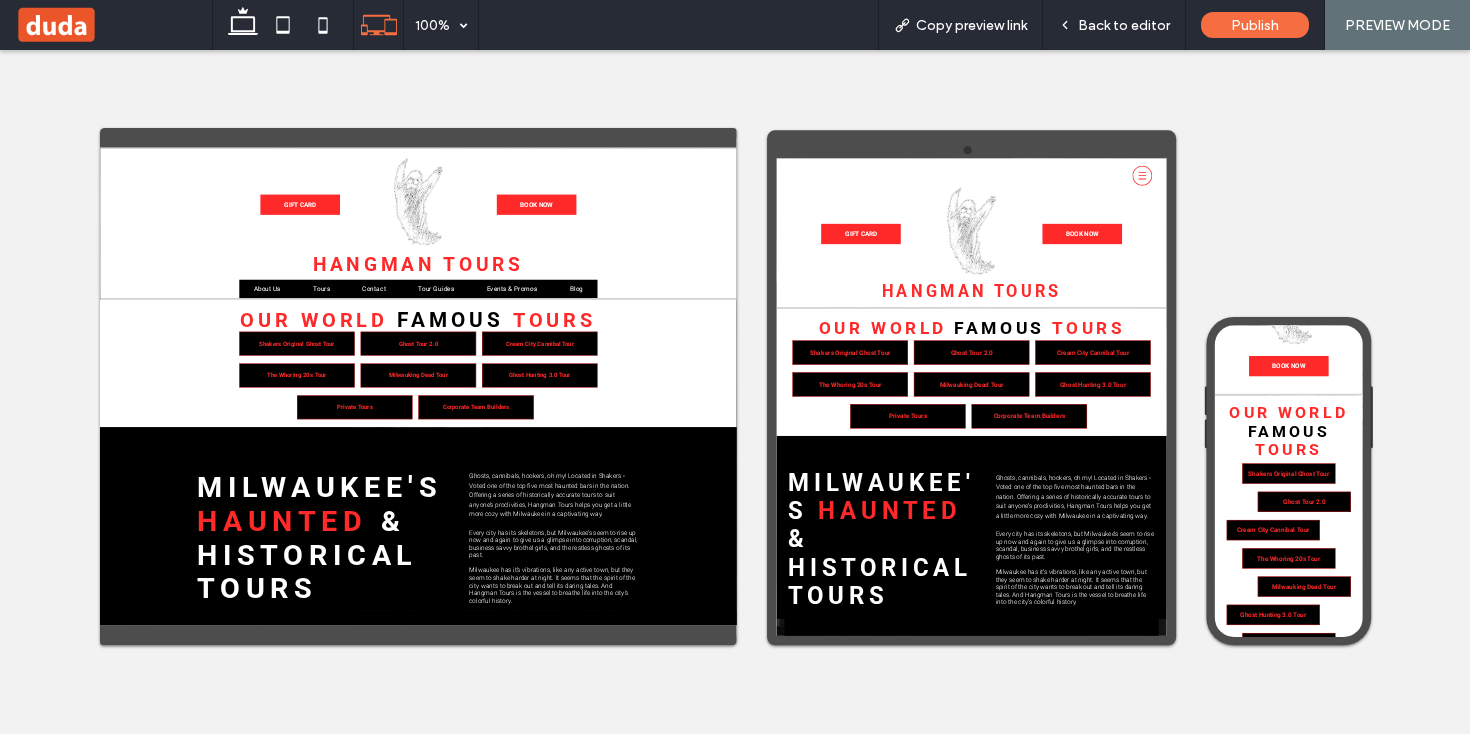 scroll, scrollTop: 0, scrollLeft: 0, axis: both 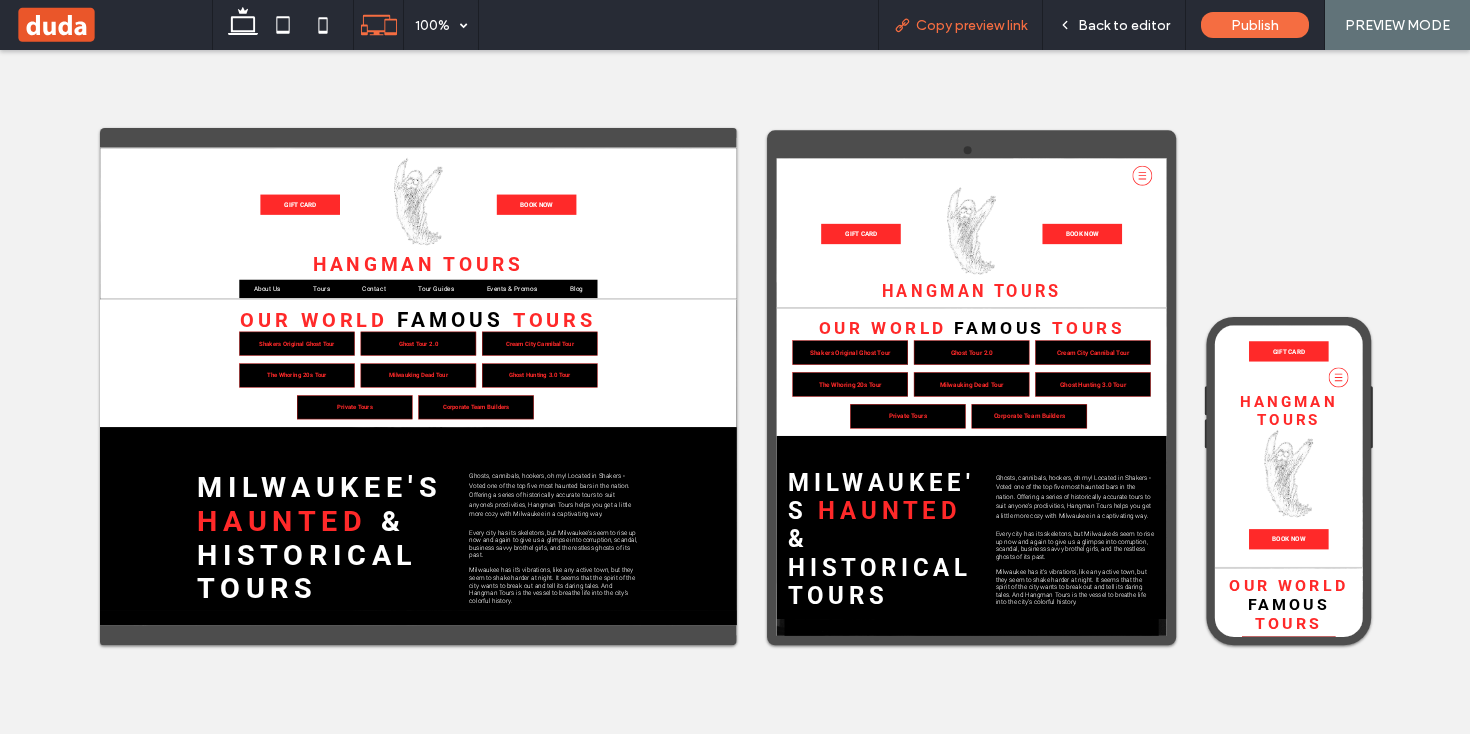 click on "Copy preview link" at bounding box center (971, 25) 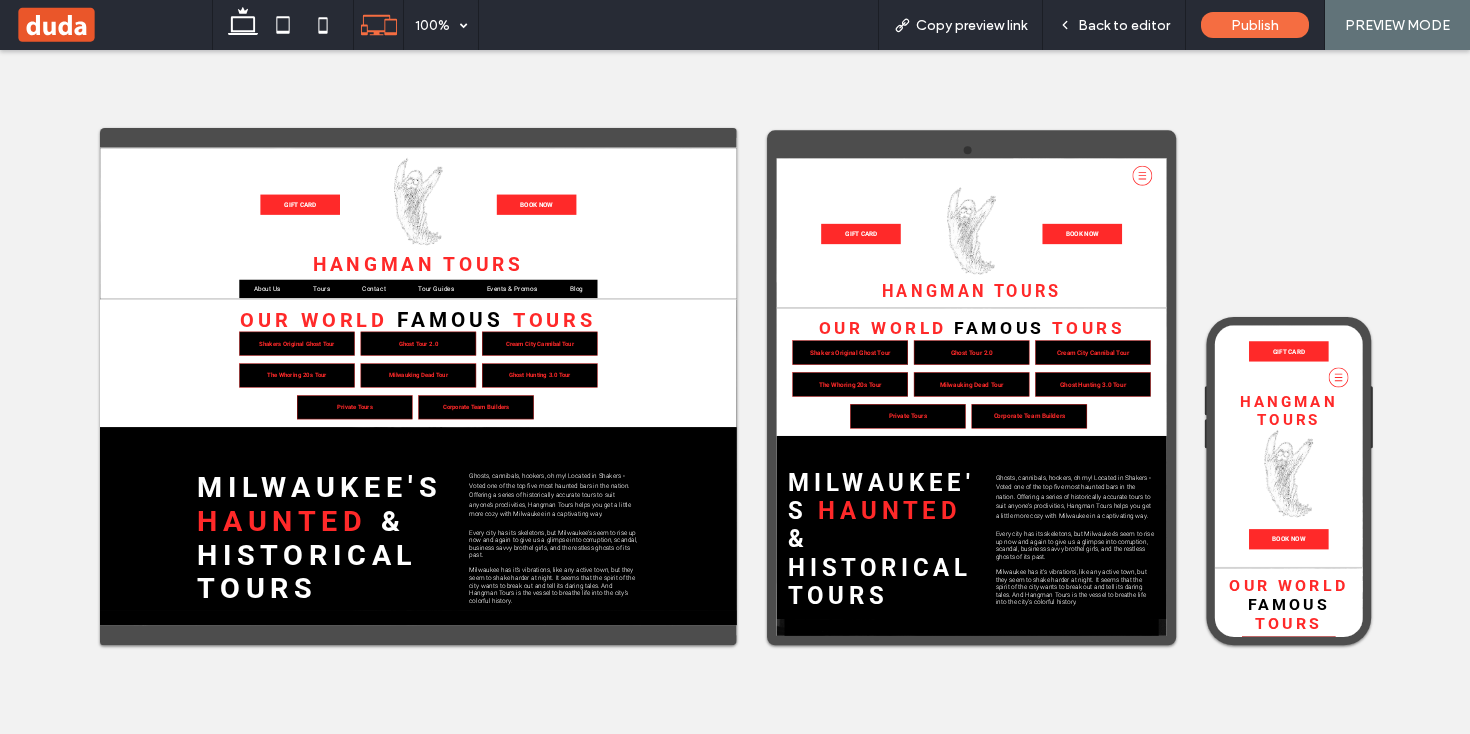 click at bounding box center (283, 25) 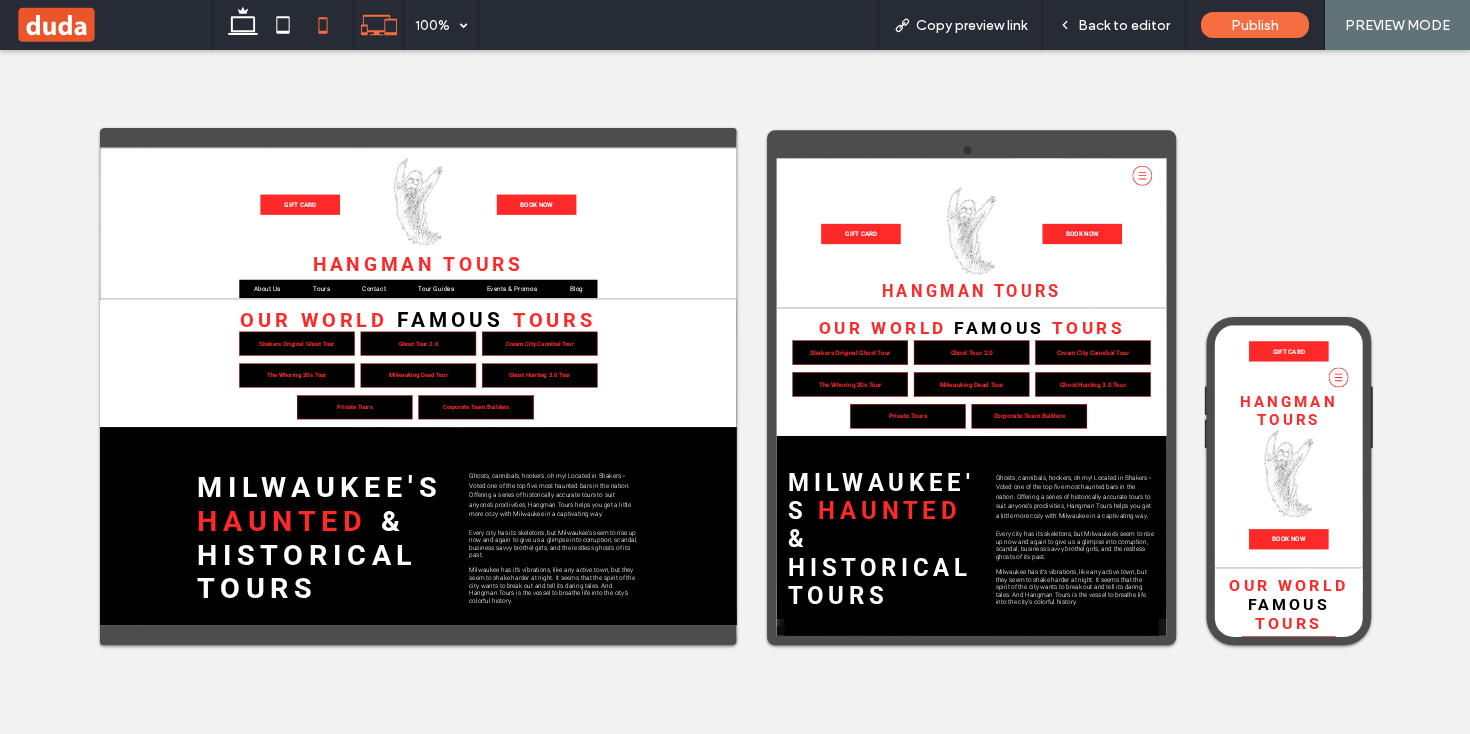click 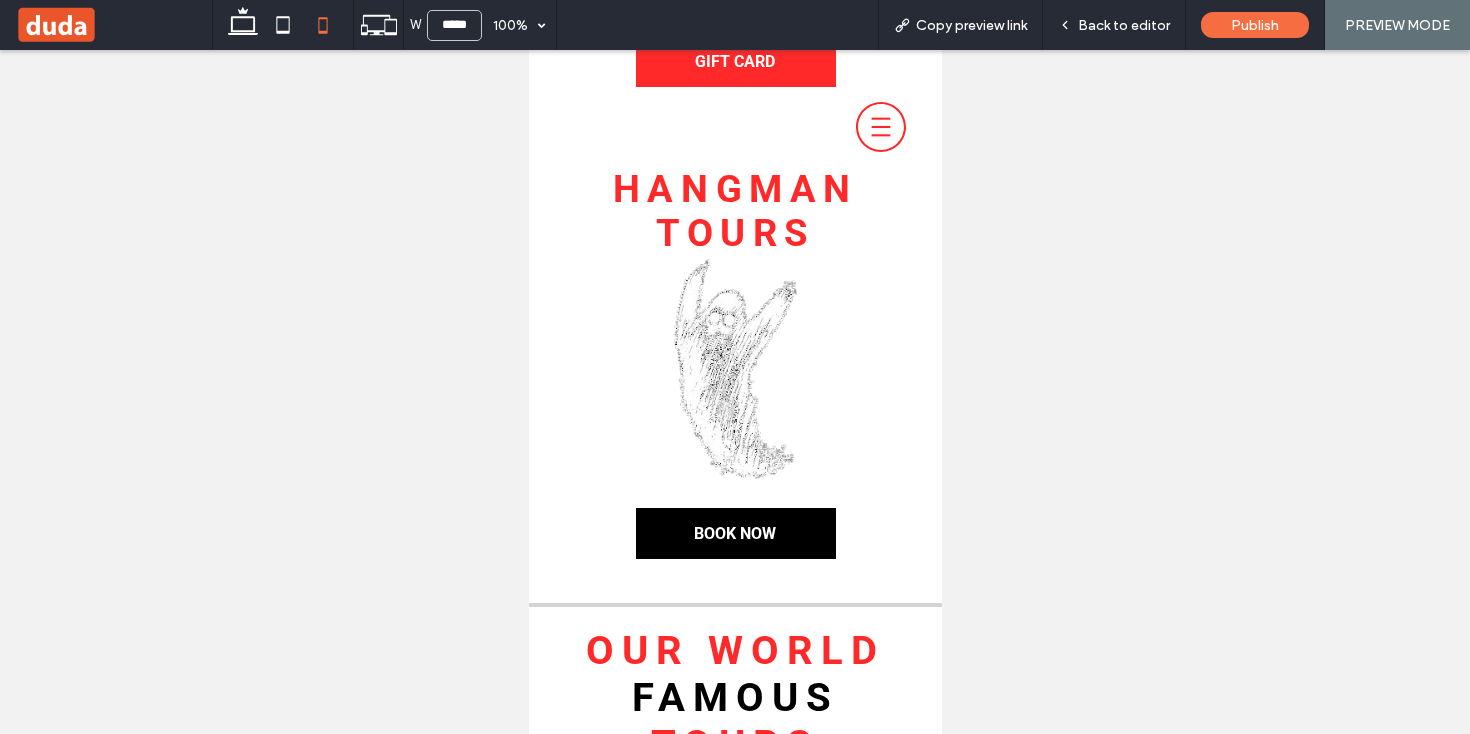 scroll, scrollTop: 0, scrollLeft: 0, axis: both 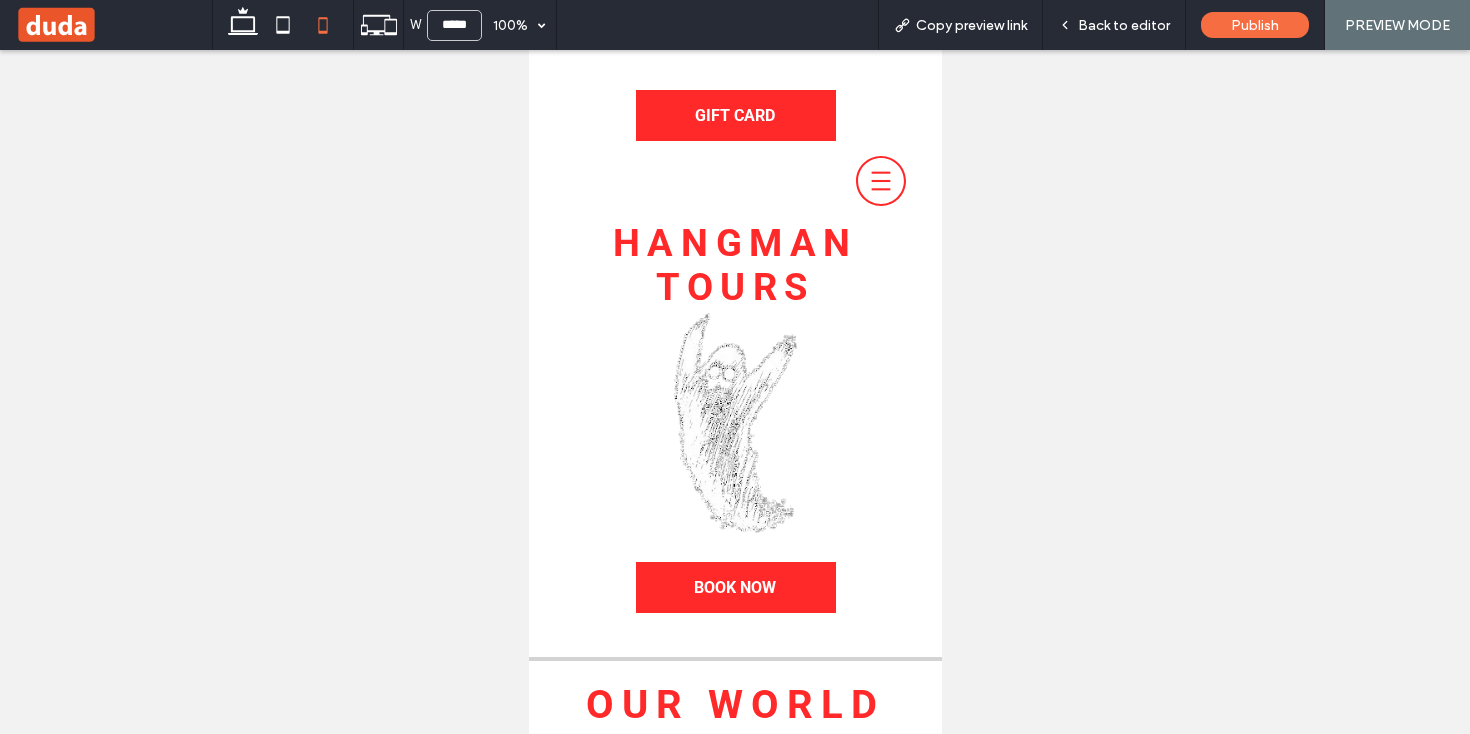 click 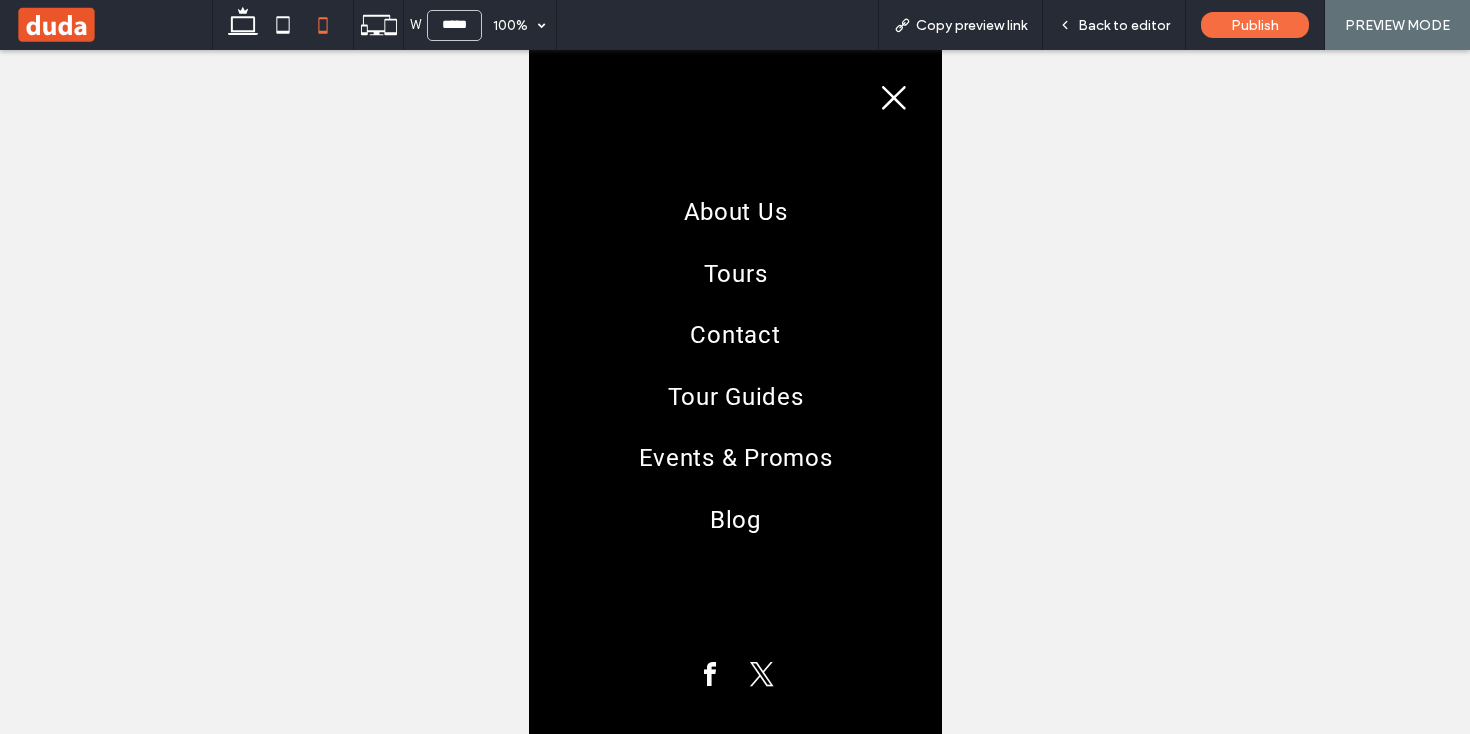 click 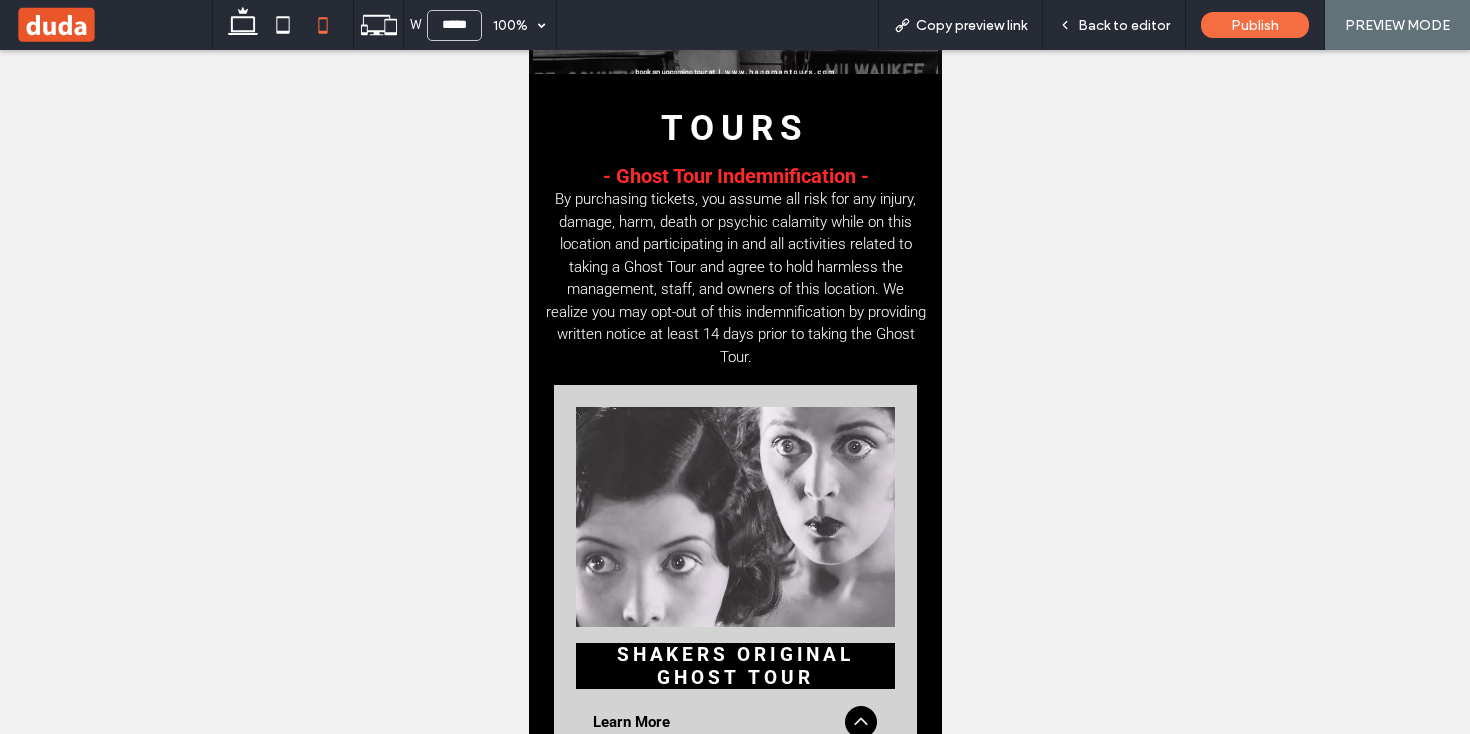 scroll, scrollTop: 2583, scrollLeft: 0, axis: vertical 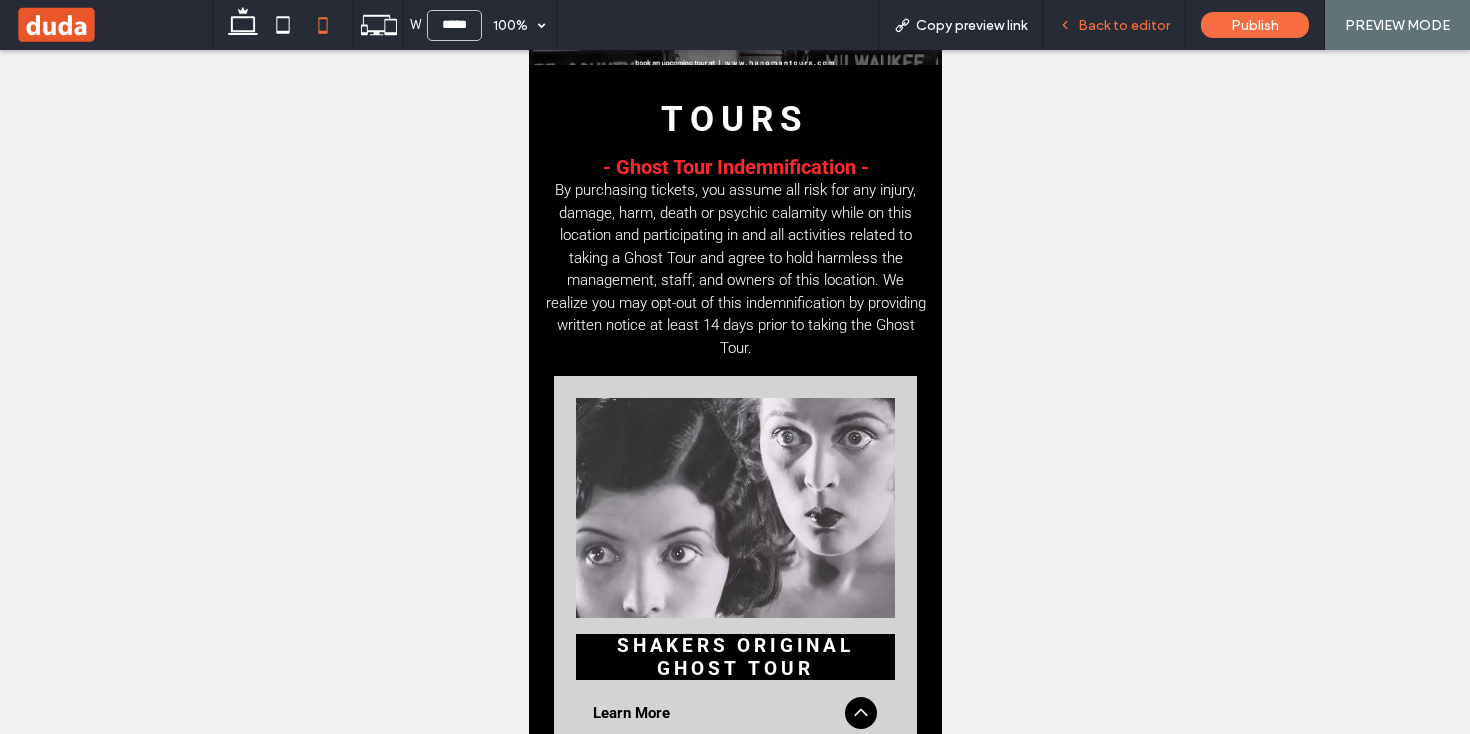 click on "Back to editor" at bounding box center (1124, 25) 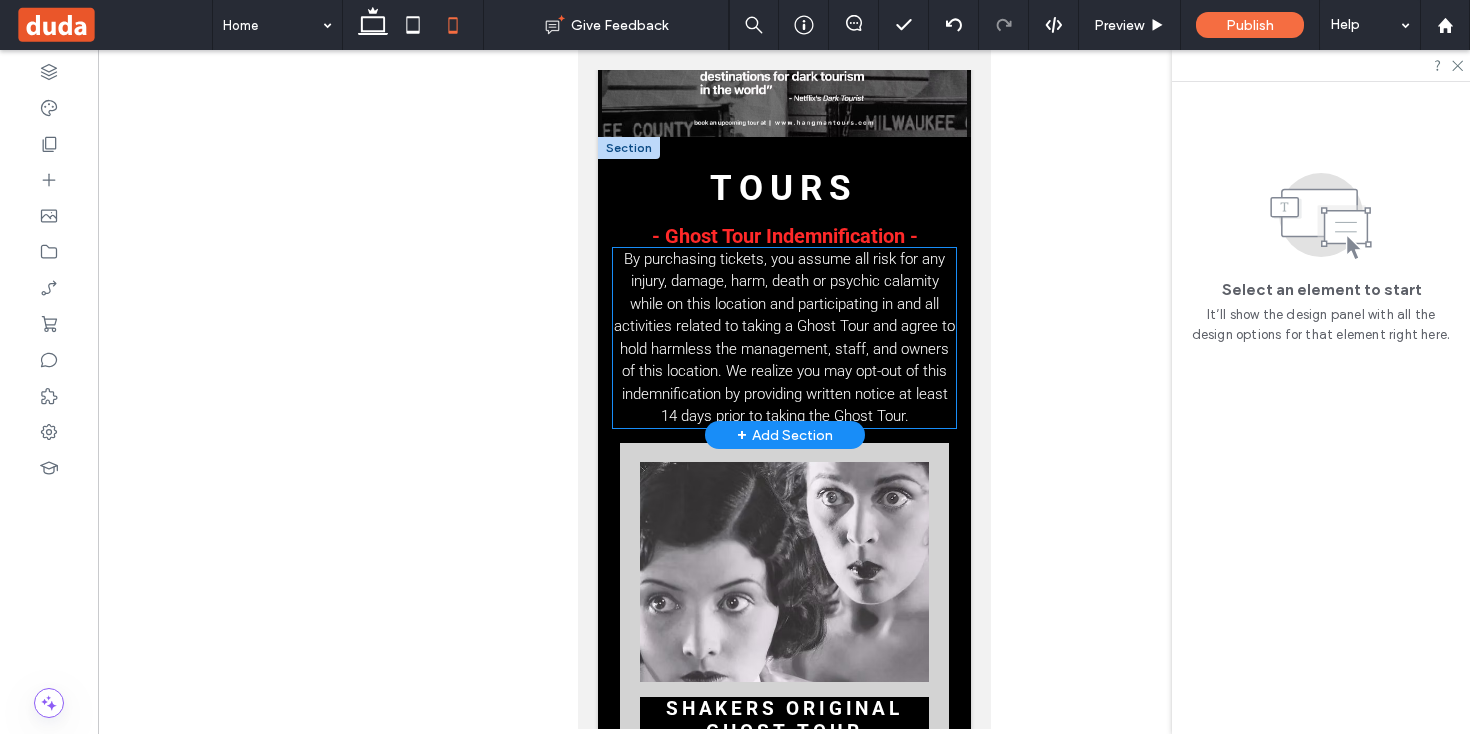 click on "By purchasing tickets, you assume all risk for any injury, damage, harm, death or psychic calamity while on this location and participating in and all activities related to taking a Ghost Tour and agree to hold harmless the management, staff, and owners of this location. We realize you may opt-out of this indemnification by providing written notice at least 14 days prior to taking the Ghost Tour." at bounding box center (784, 338) 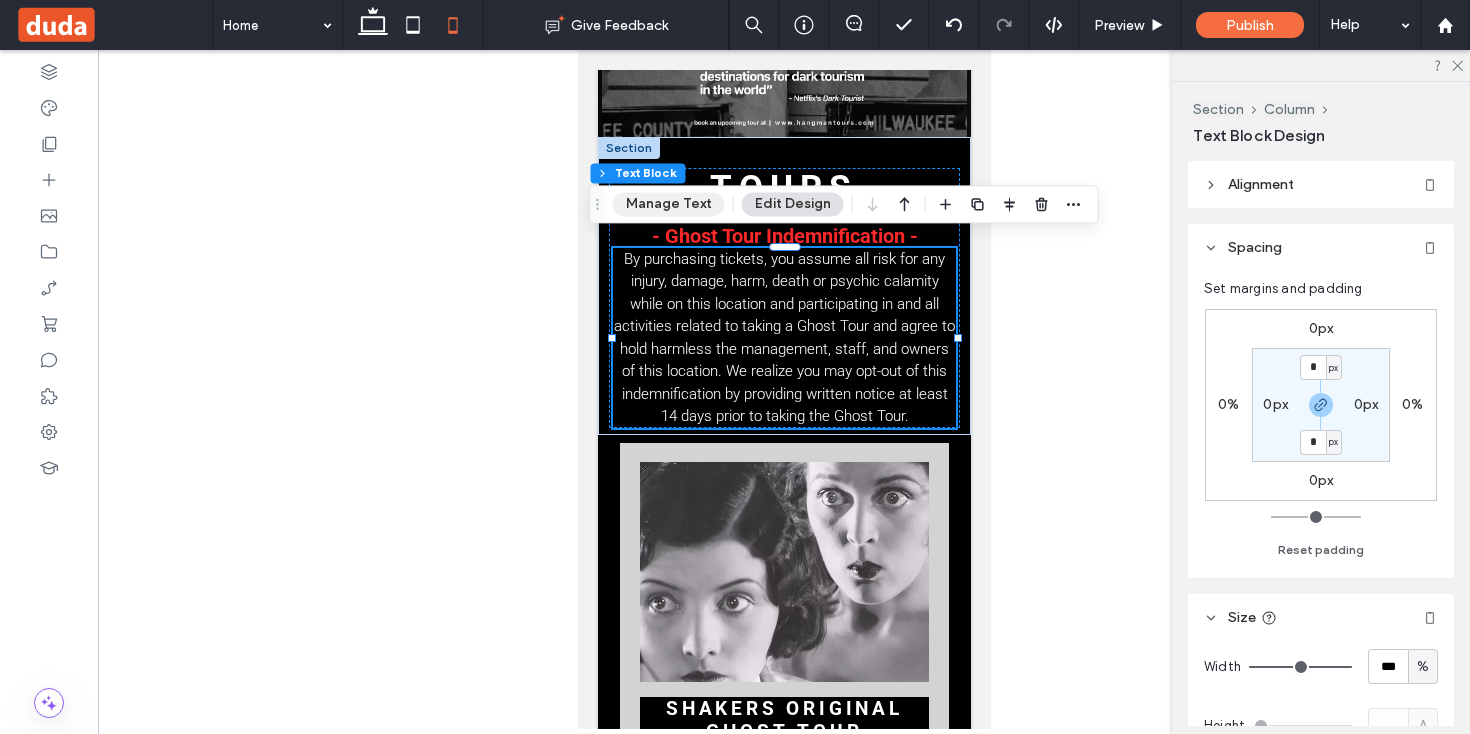 click on "Manage Text" at bounding box center [669, 204] 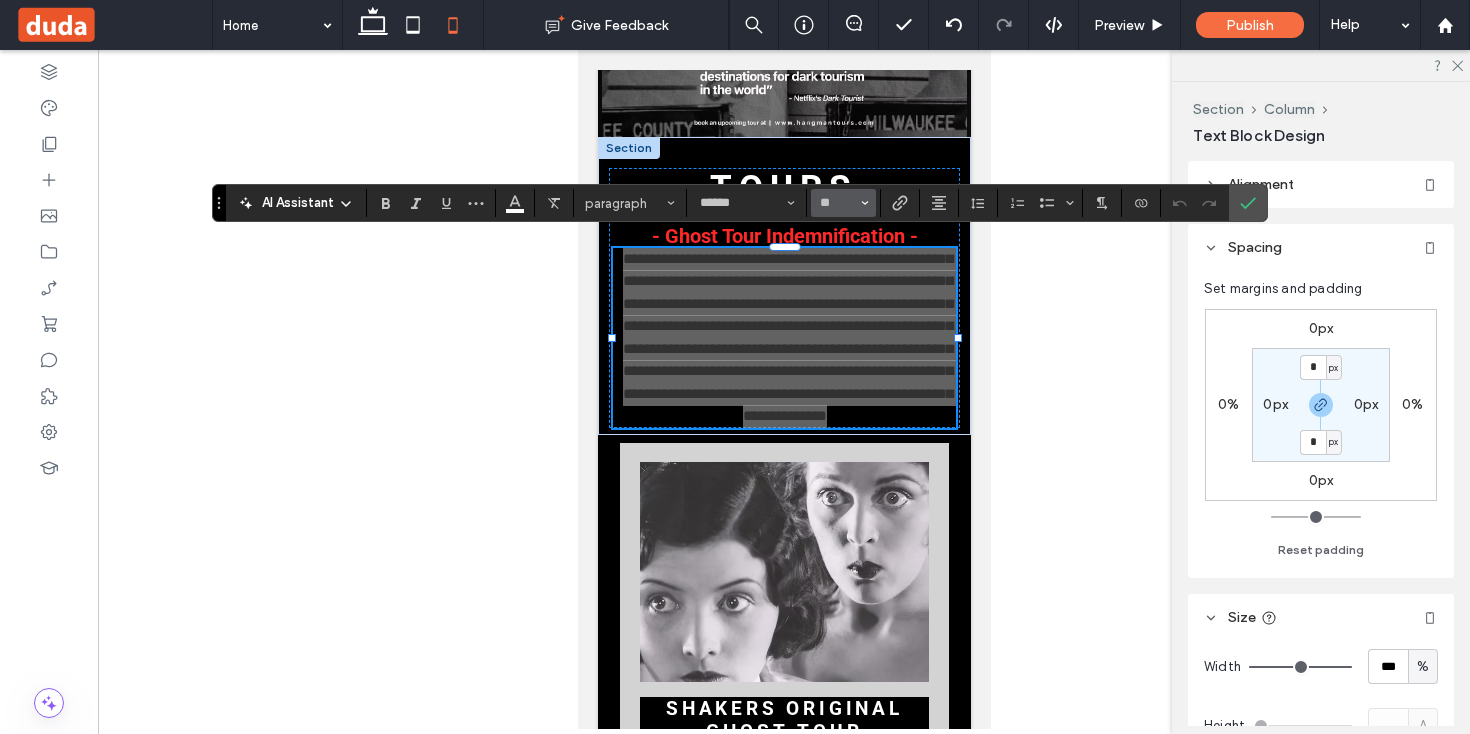click on "**" at bounding box center [843, 203] 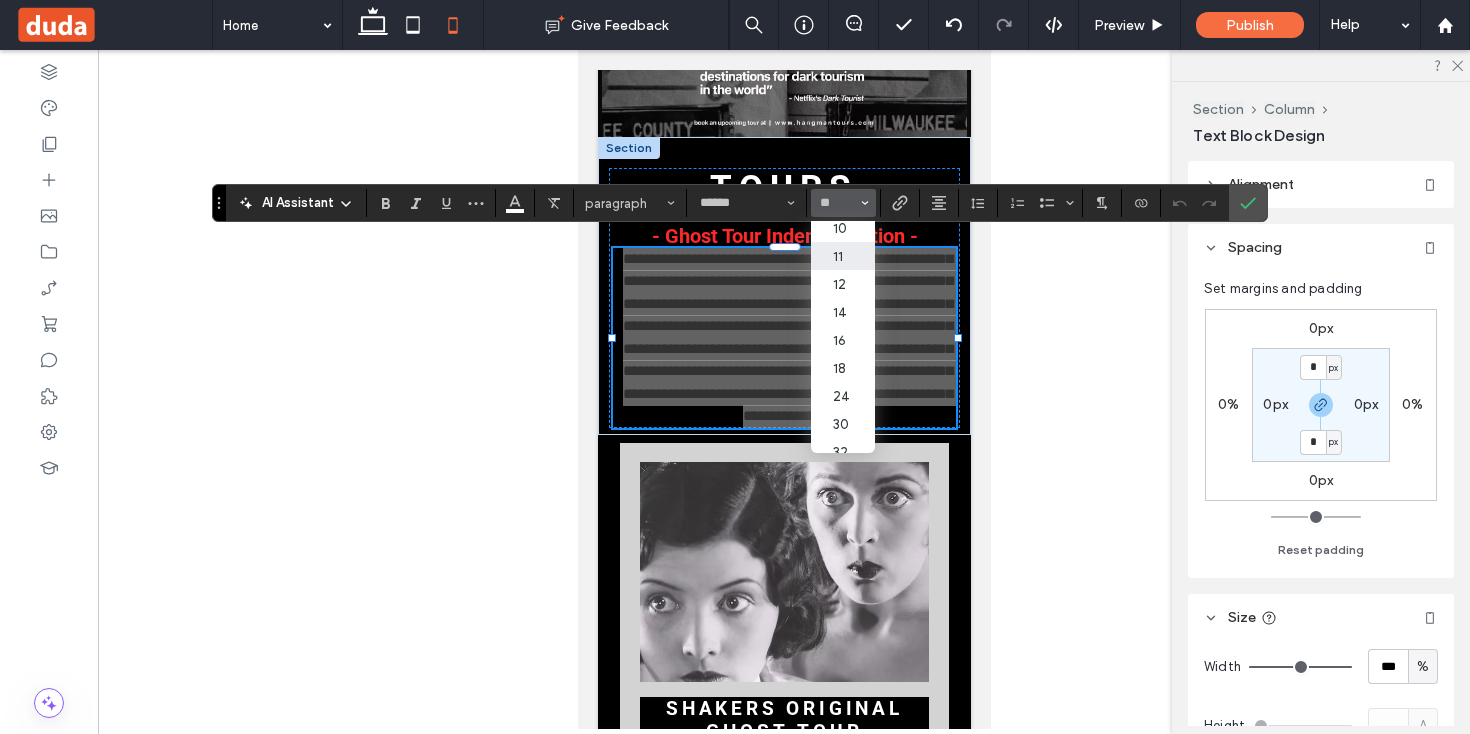 scroll, scrollTop: 63, scrollLeft: 3, axis: both 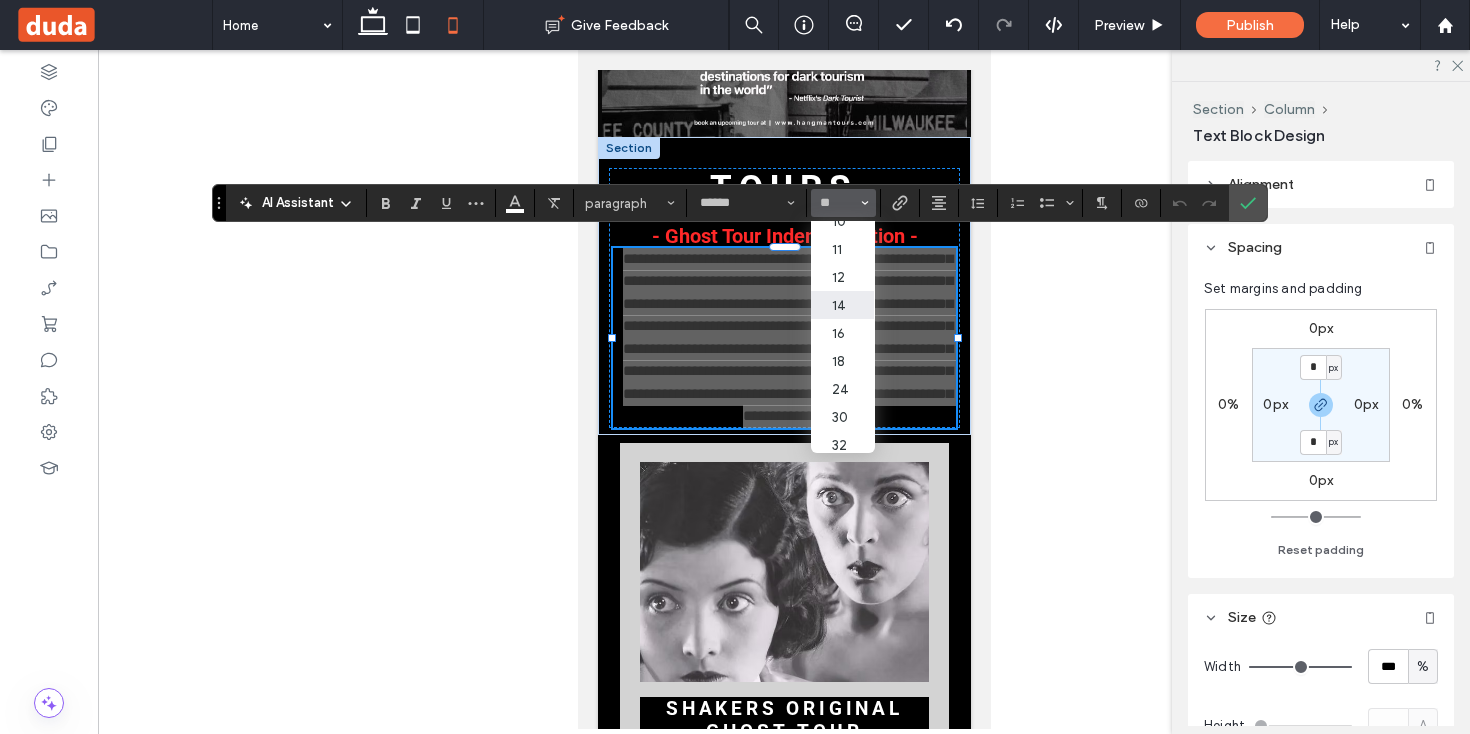 click on "14" at bounding box center (842, 305) 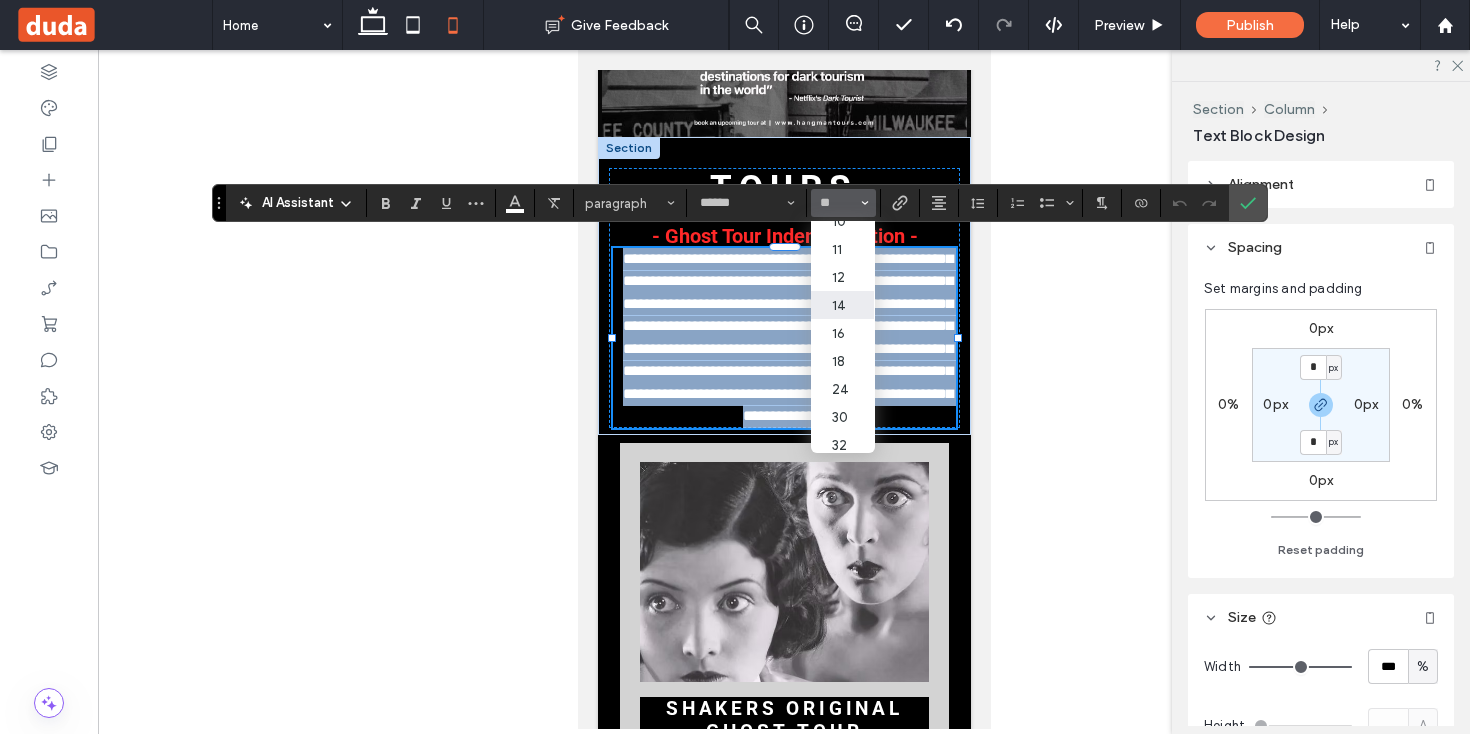 scroll, scrollTop: 0, scrollLeft: 0, axis: both 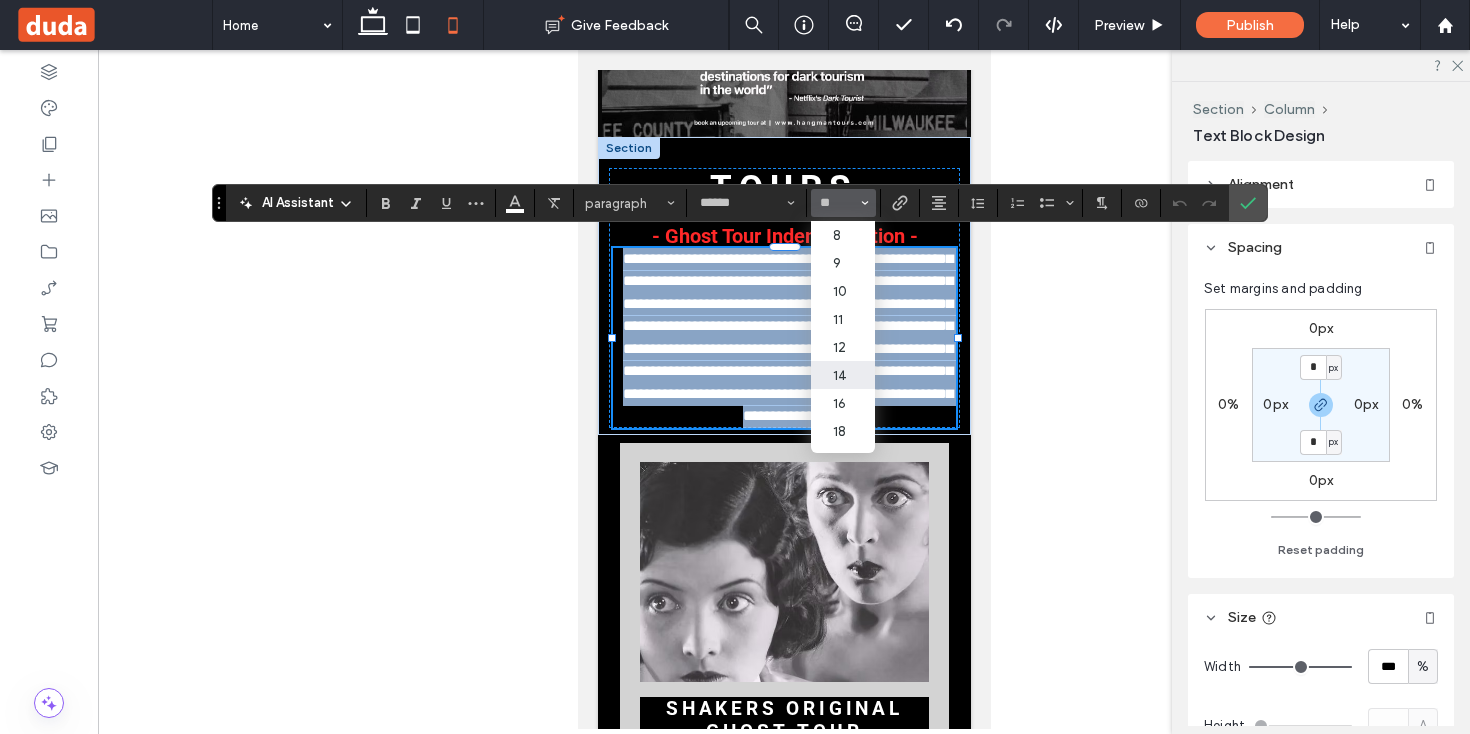 type on "**" 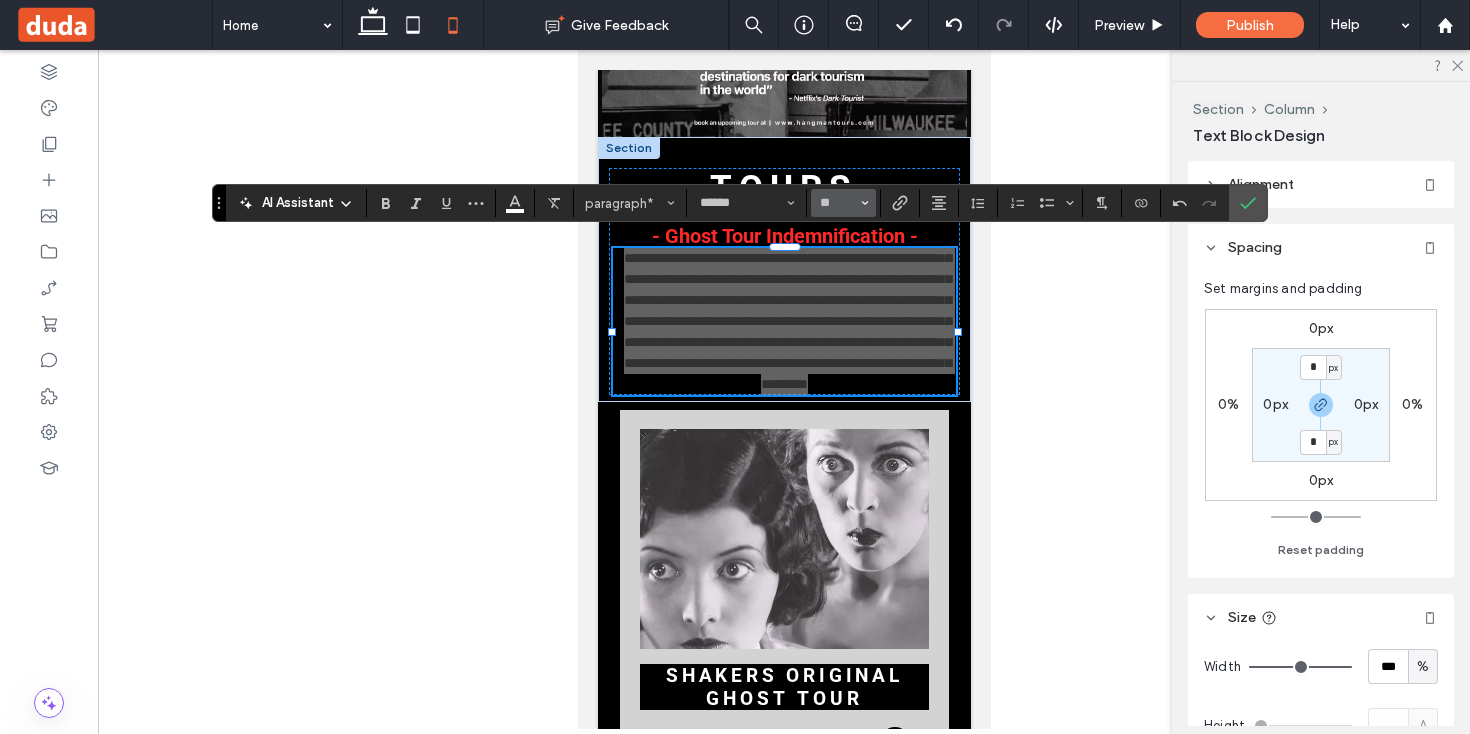 click 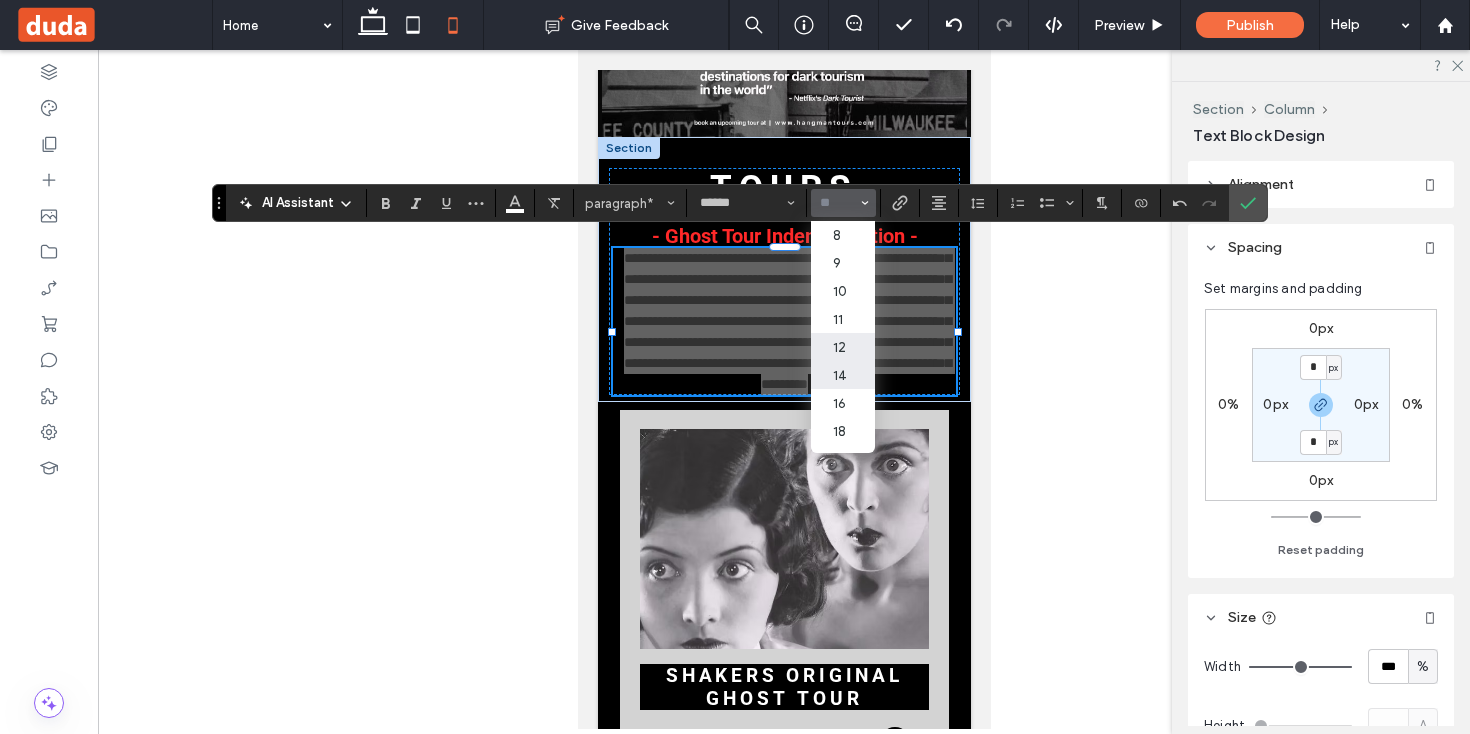 click on "12" at bounding box center (843, 347) 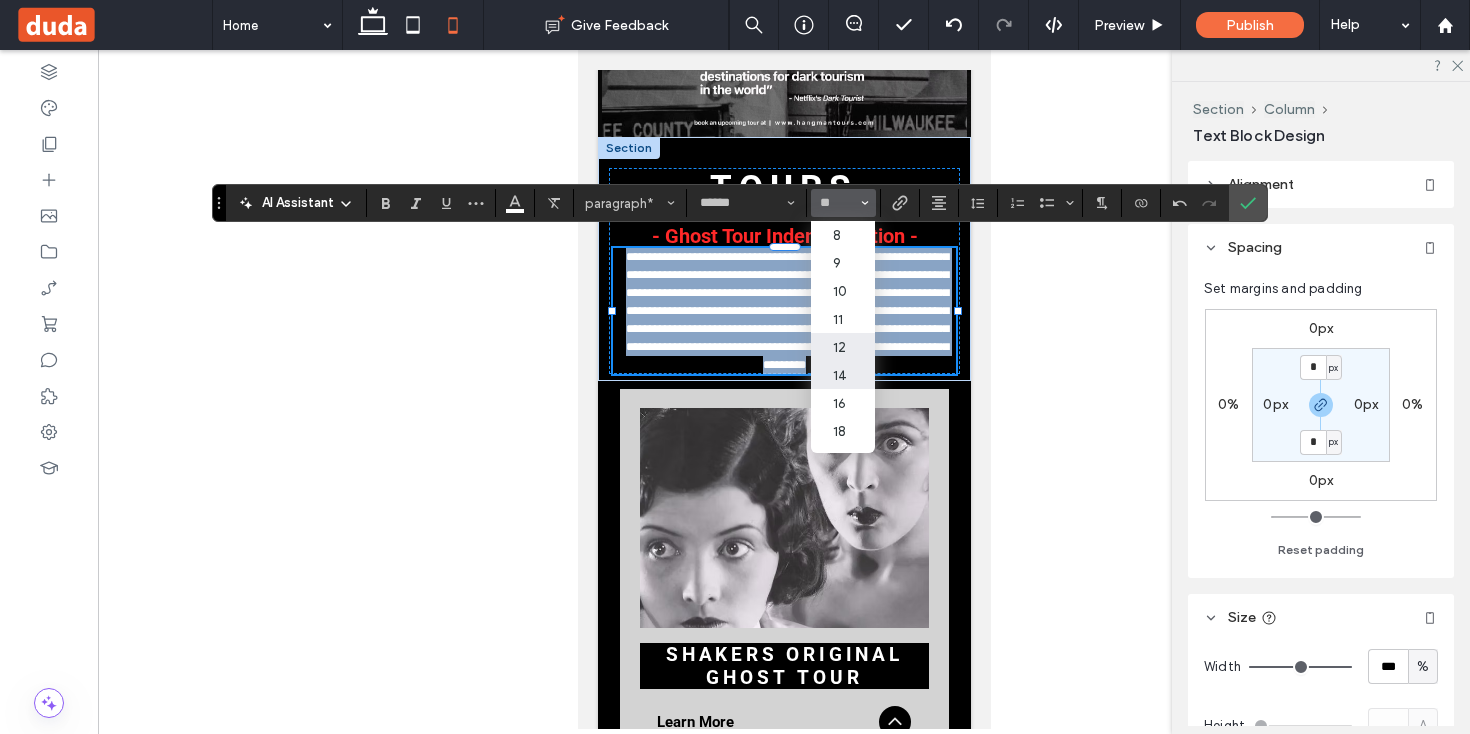 type on "**" 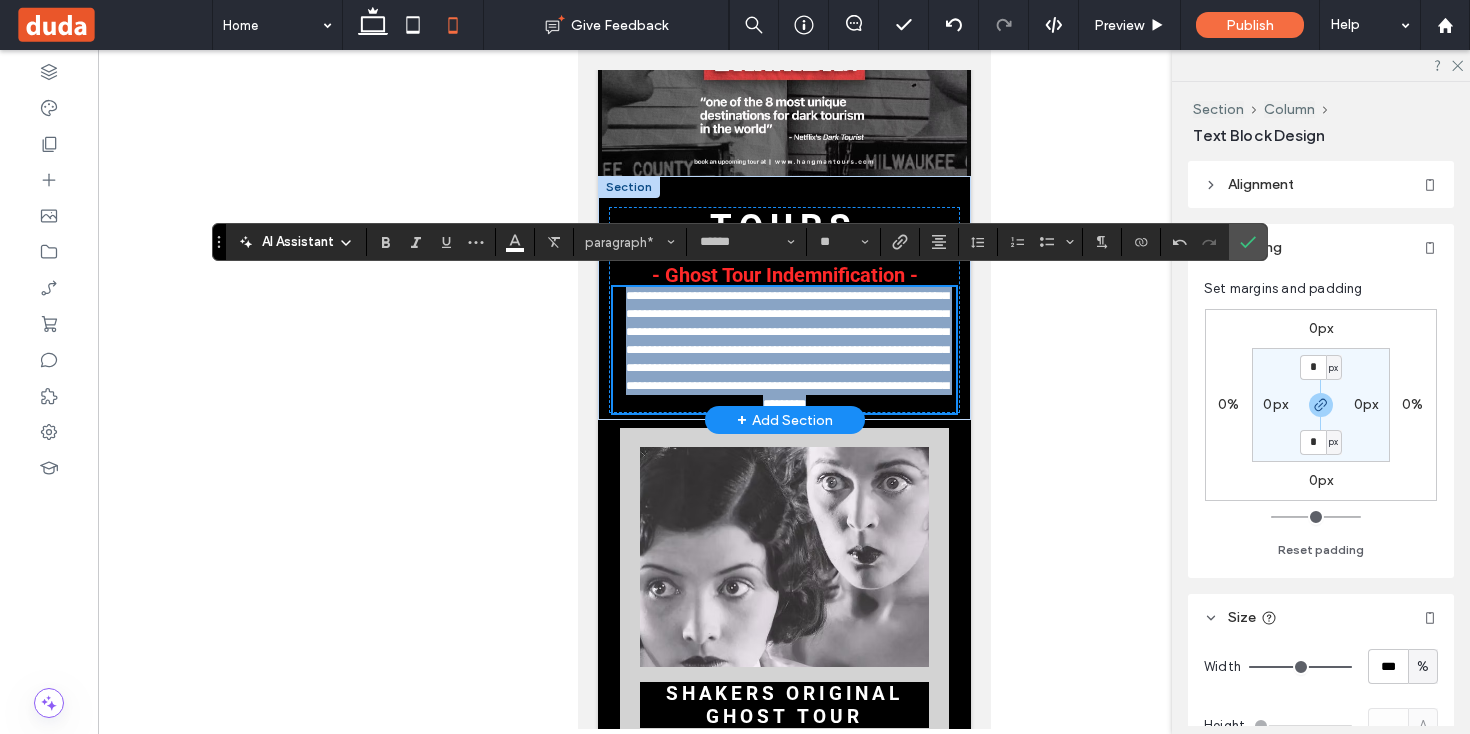 scroll, scrollTop: 2500, scrollLeft: 0, axis: vertical 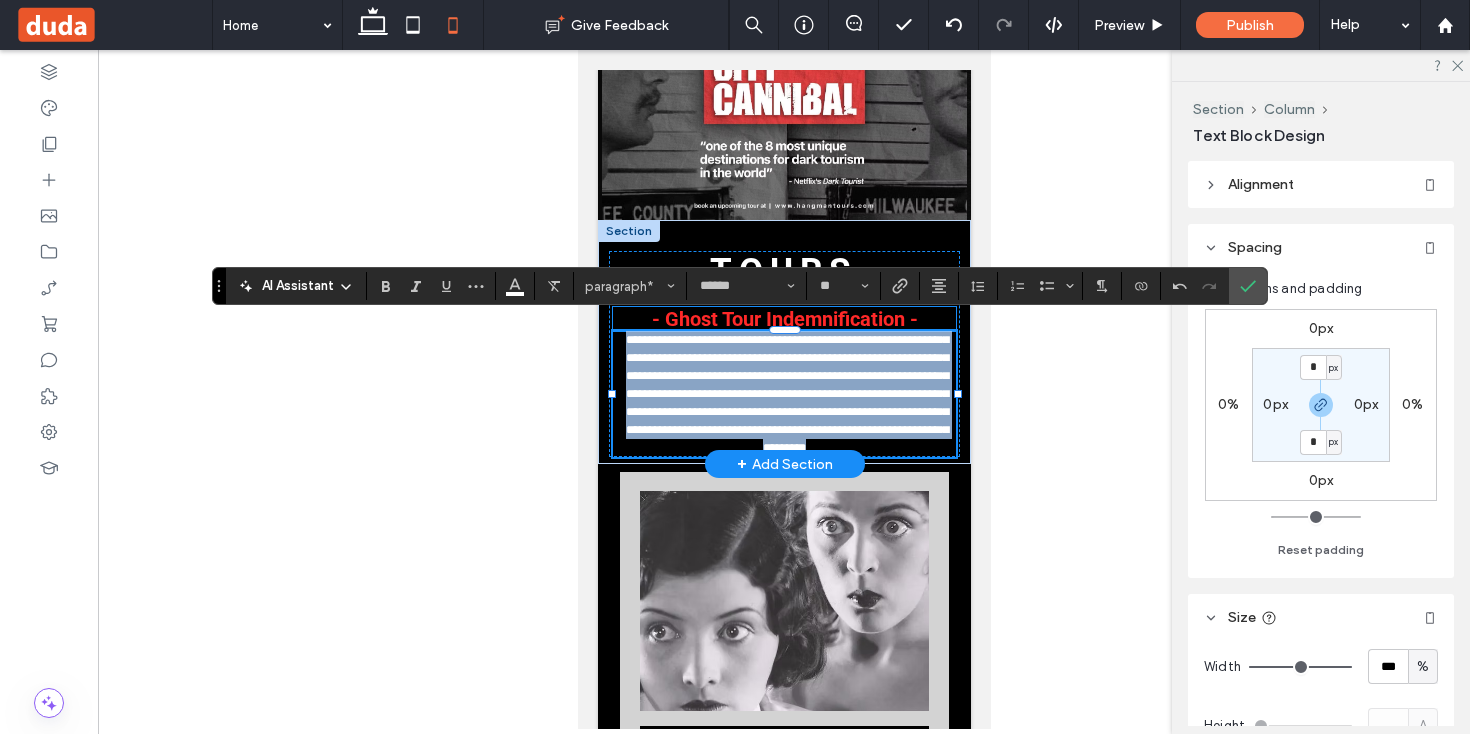 click on "- Ghost Tour Indemnification -" at bounding box center (784, 319) 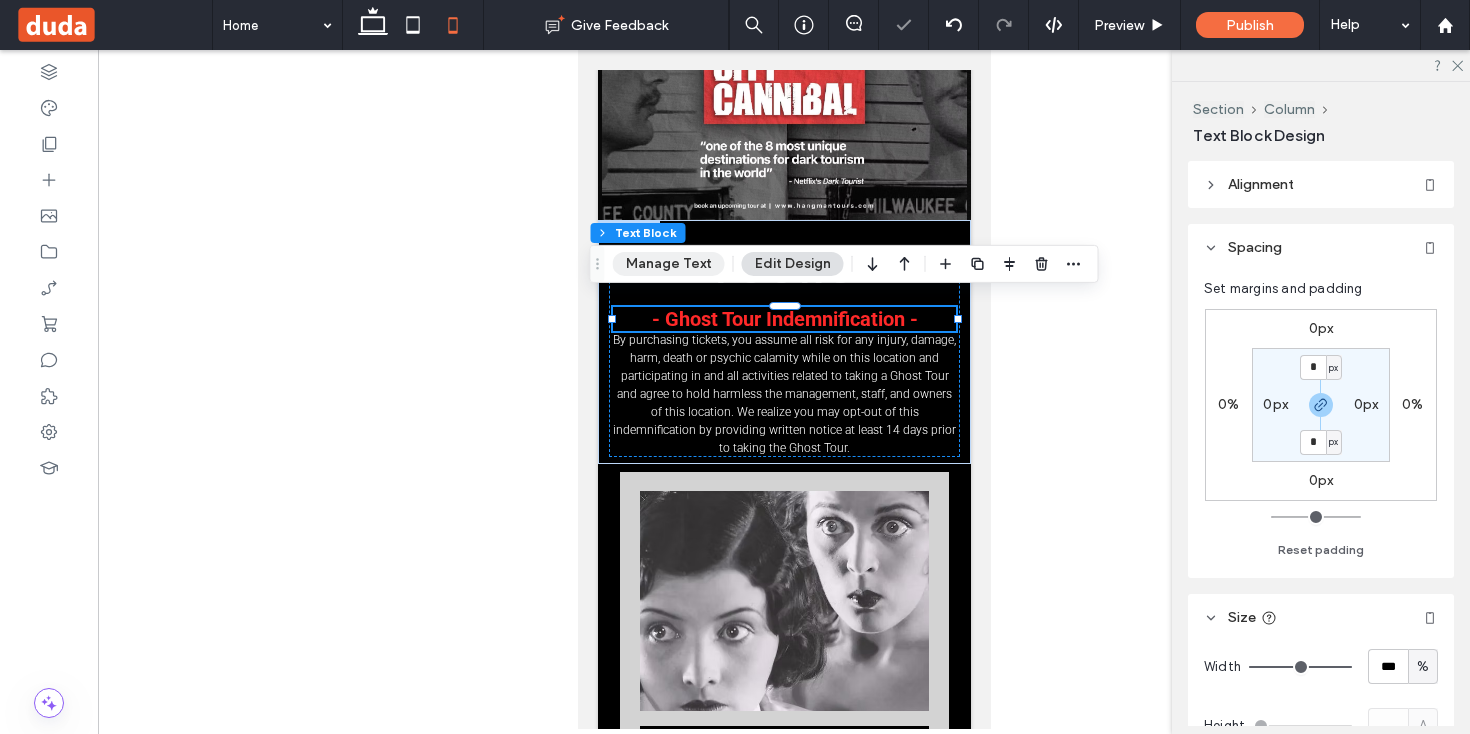 click on "Manage Text" at bounding box center (669, 264) 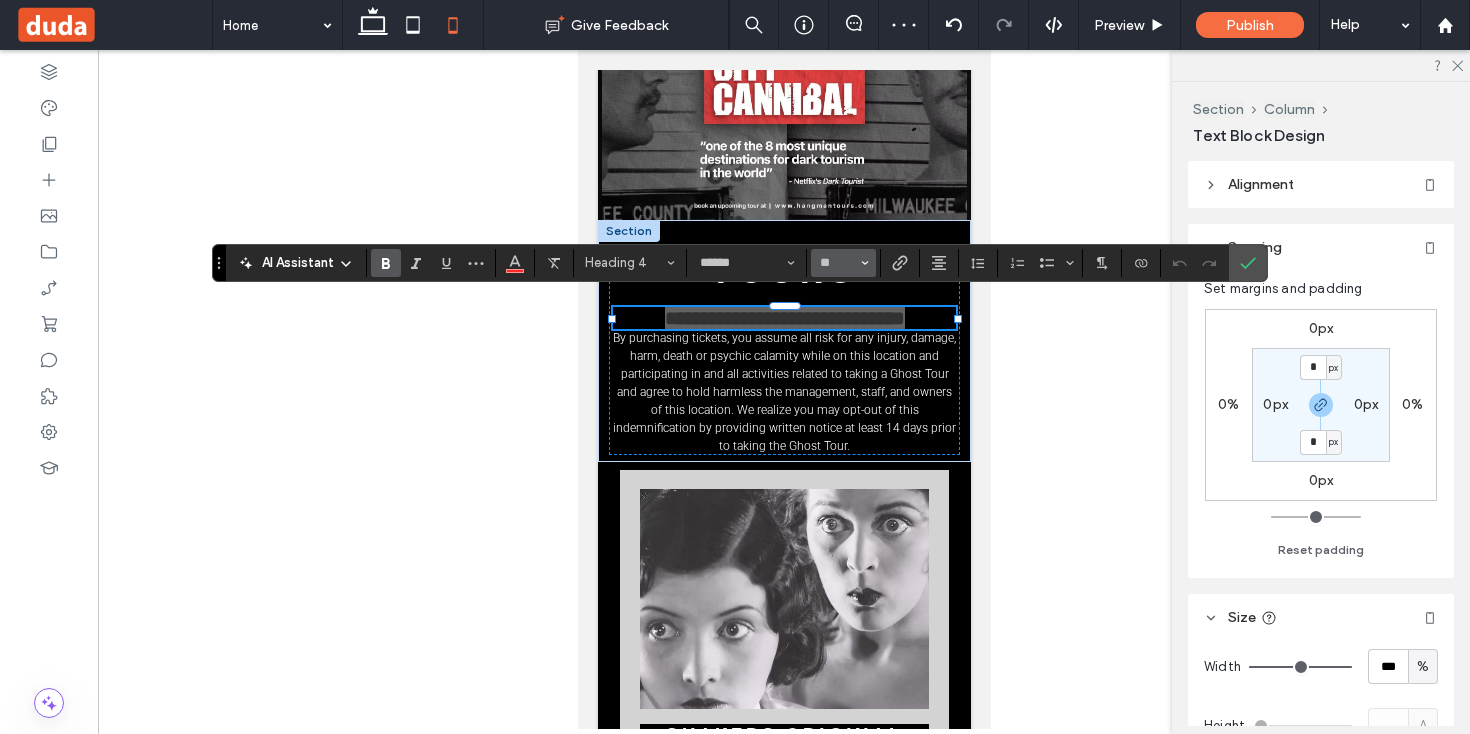 click at bounding box center (865, 263) 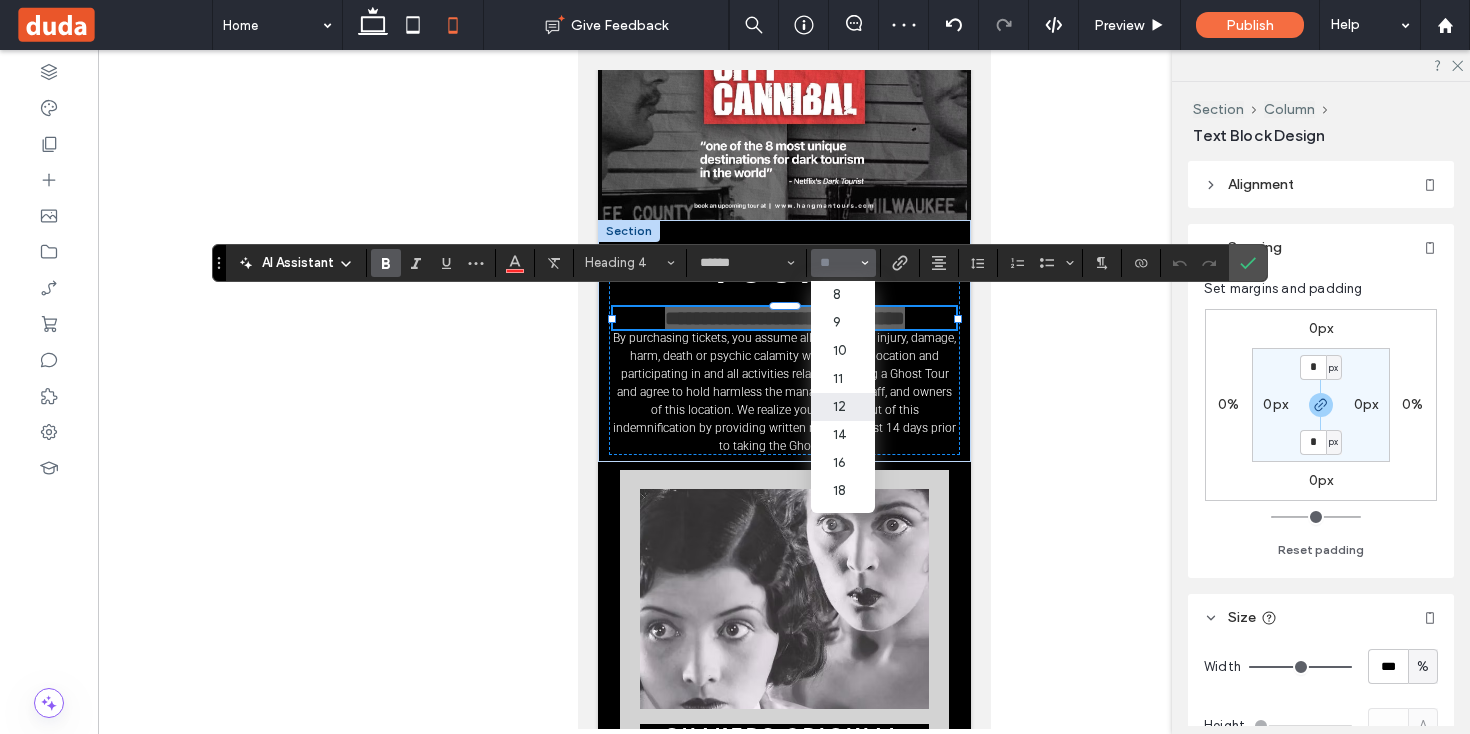 click on "12" at bounding box center [843, 407] 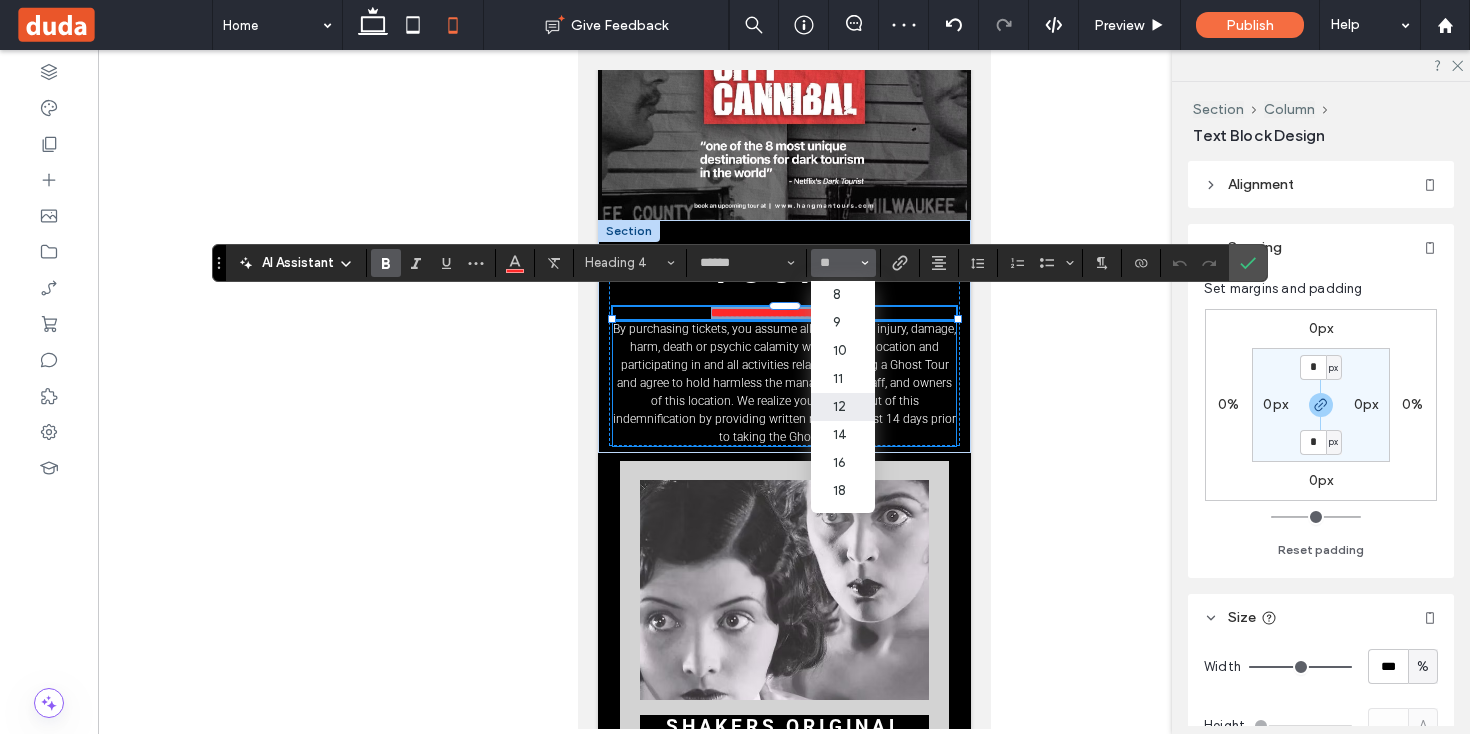 type on "**" 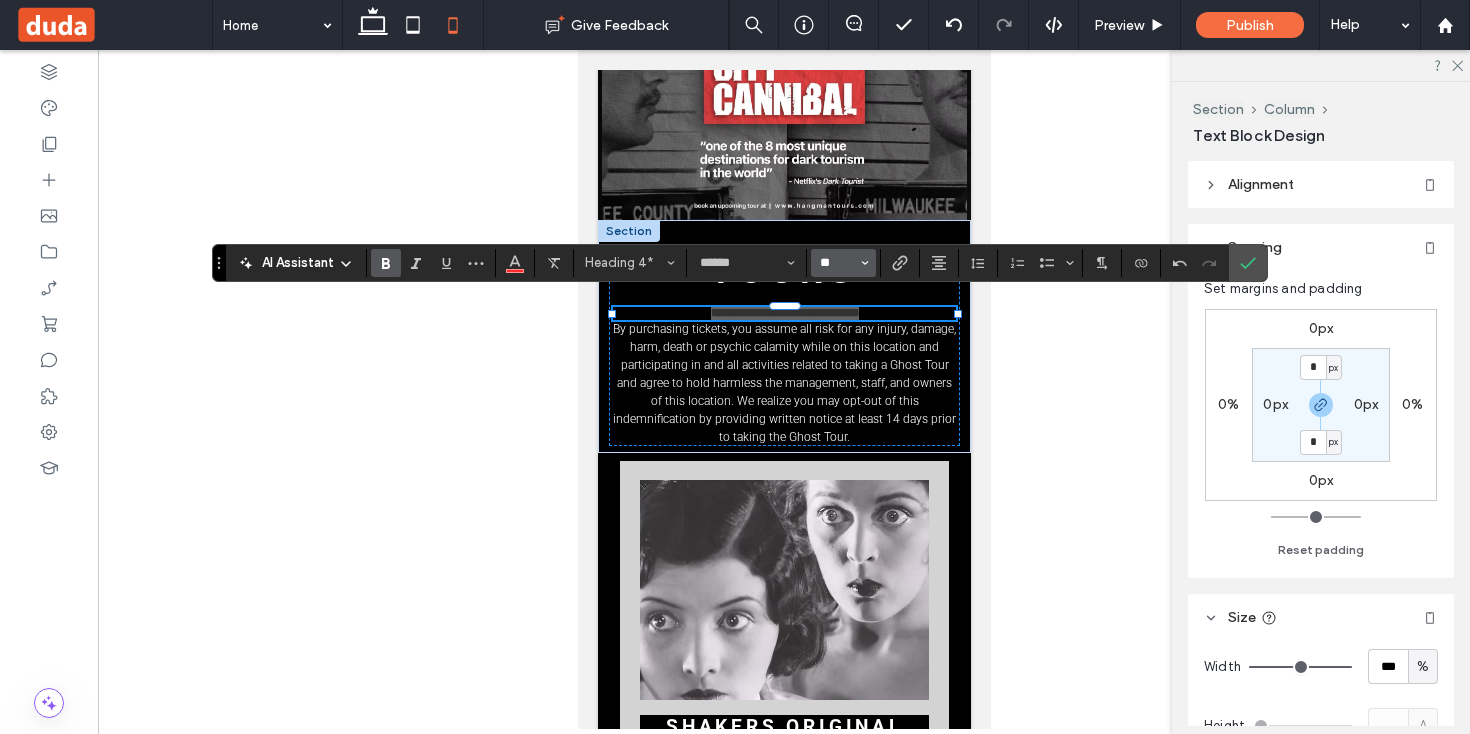 click on "**" at bounding box center [837, 263] 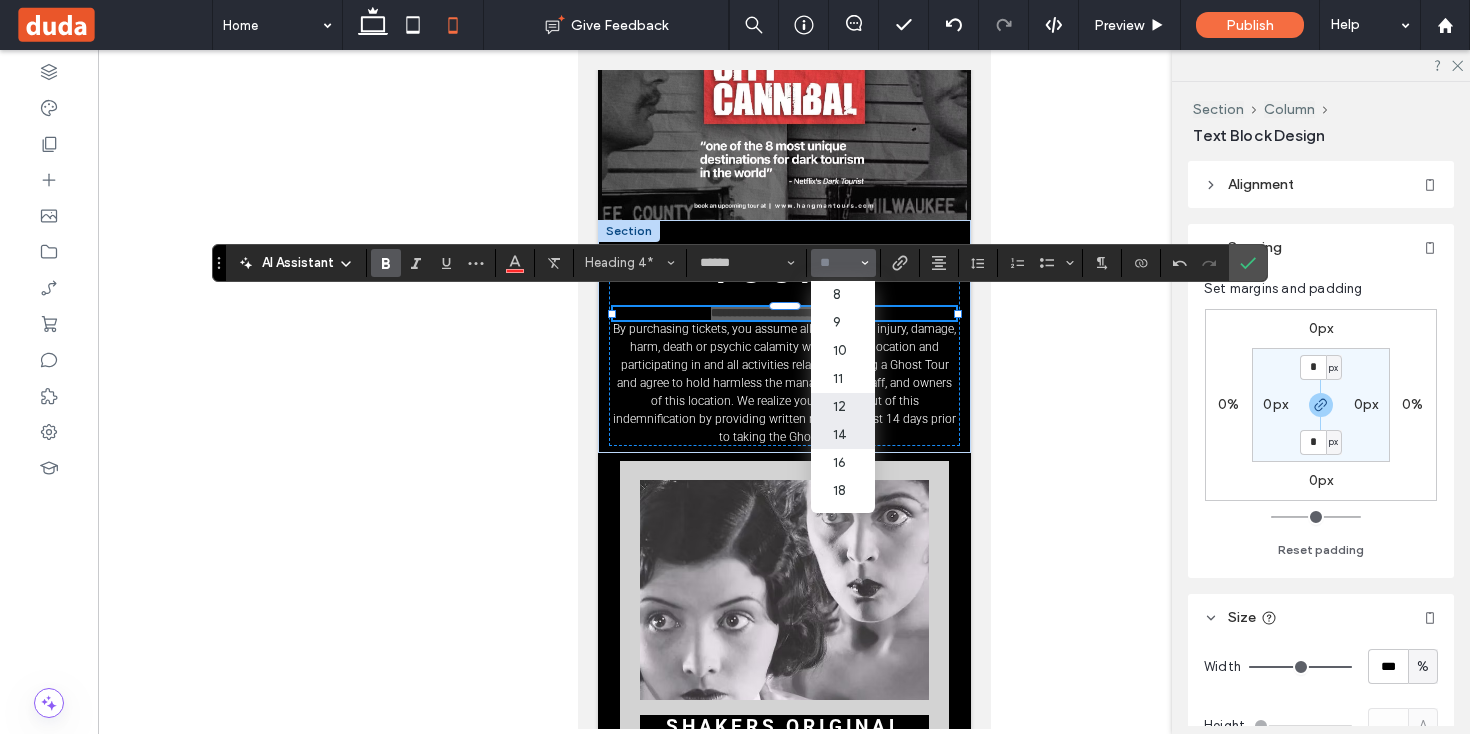 click on "14" at bounding box center [843, 435] 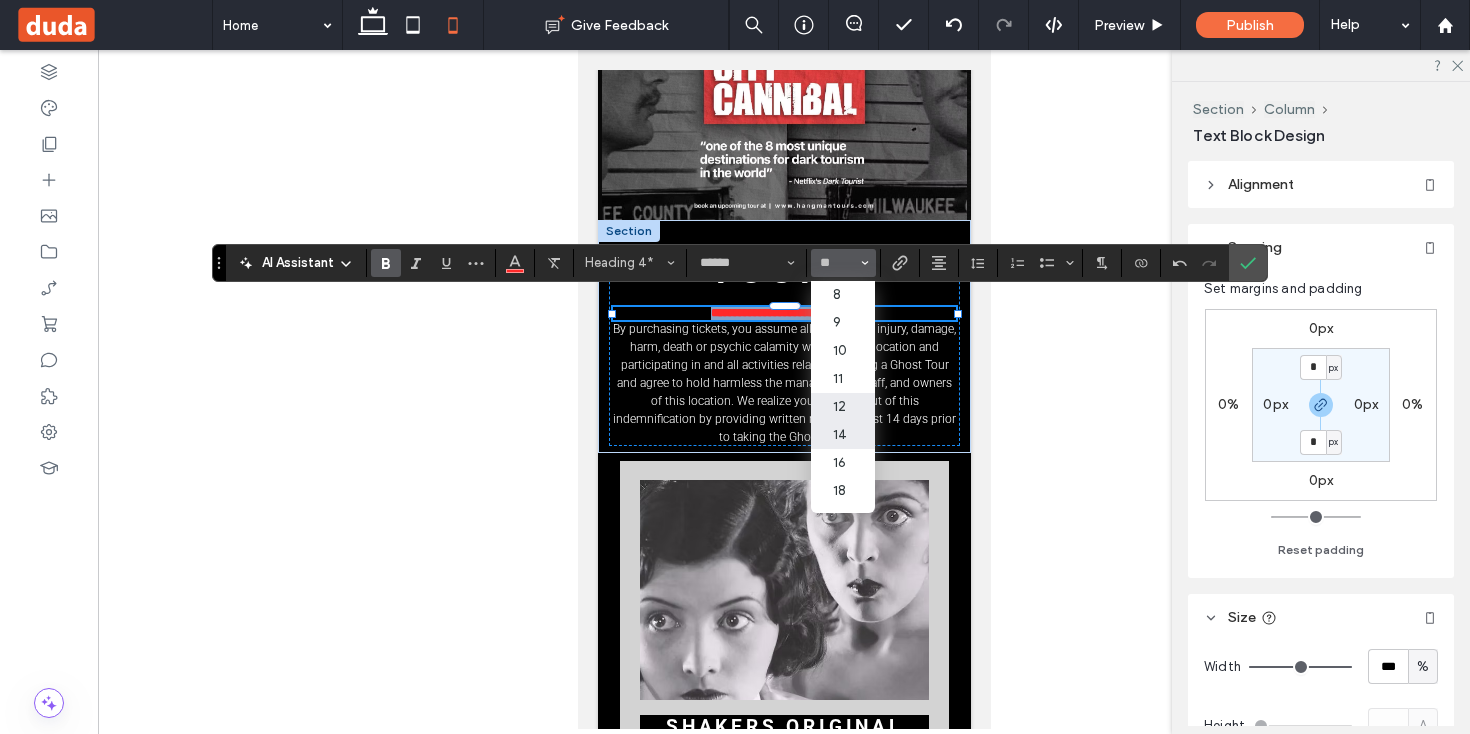type on "**" 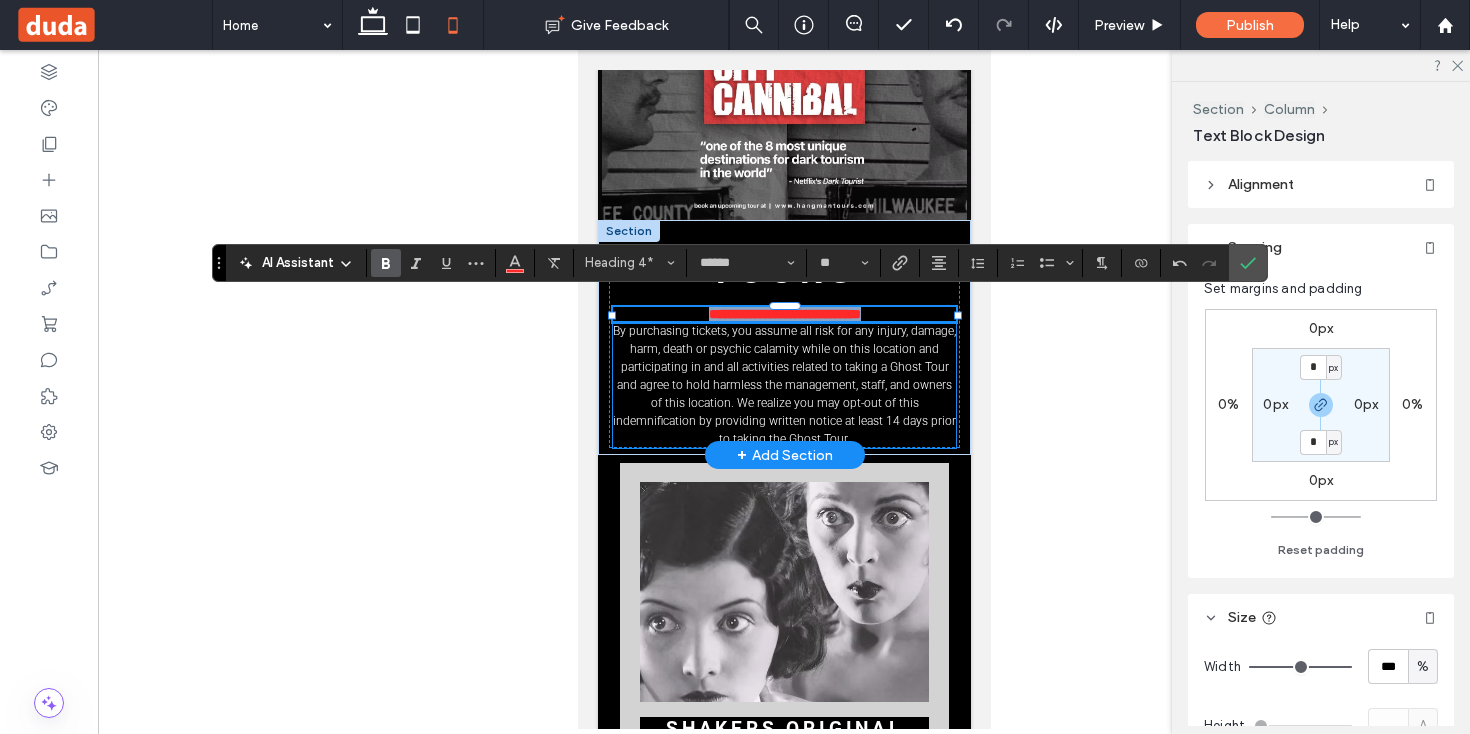 click on "By purchasing tickets, you assume all risk for any injury, damage, harm, death or psychic calamity while on this location and participating in and all activities related to taking a Ghost Tour and agree to hold harmless the management, staff, and owners of this location. We realize you may opt-out of this indemnification by providing written notice at least 14 days prior to taking the Ghost Tour." at bounding box center [783, 385] 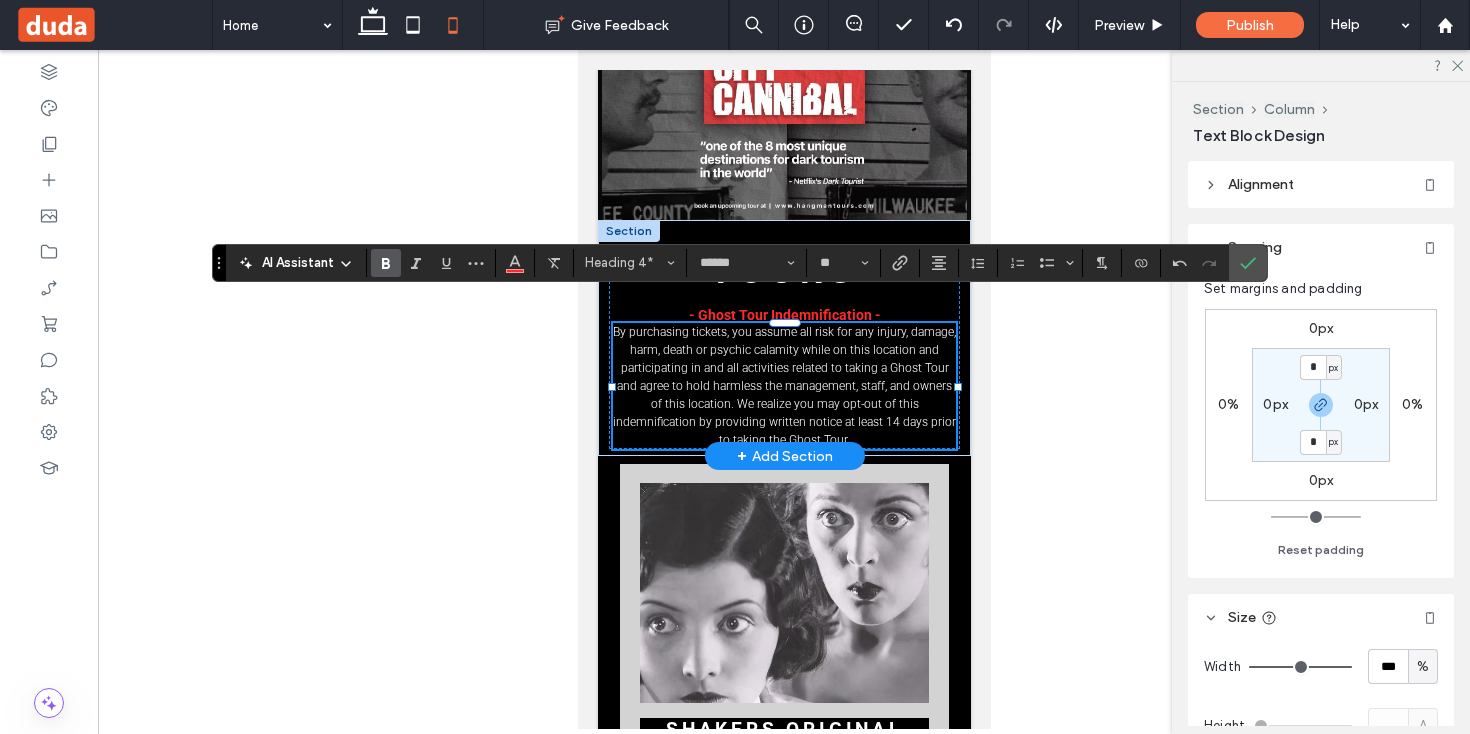 click on "By purchasing tickets, you assume all risk for any injury, damage, harm, death or psychic calamity while on this location and participating in and all activities related to taking a Ghost Tour and agree to hold harmless the management, staff, and owners of this location. We realize you may opt-out of this indemnification by providing written notice at least 14 days prior to taking the Ghost Tour." at bounding box center (784, 386) 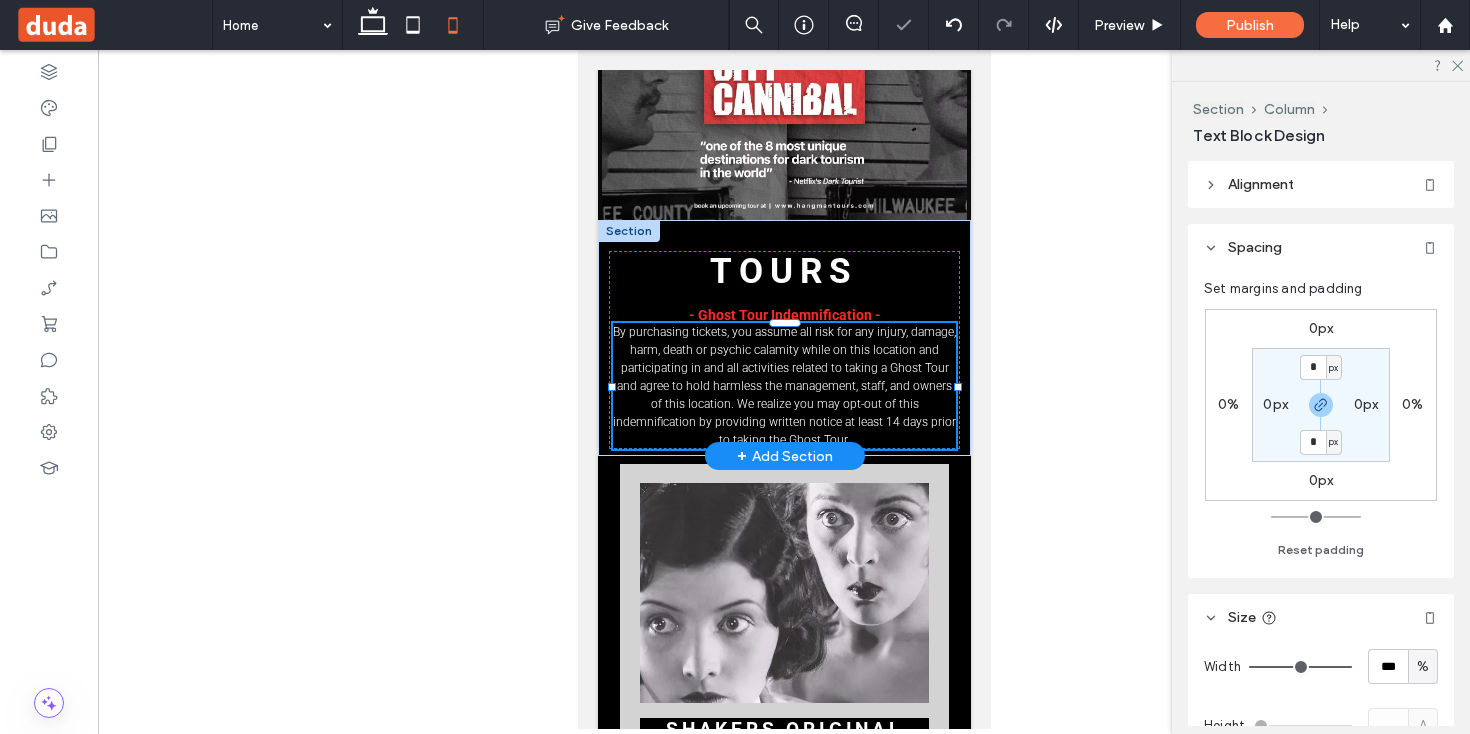 type on "******" 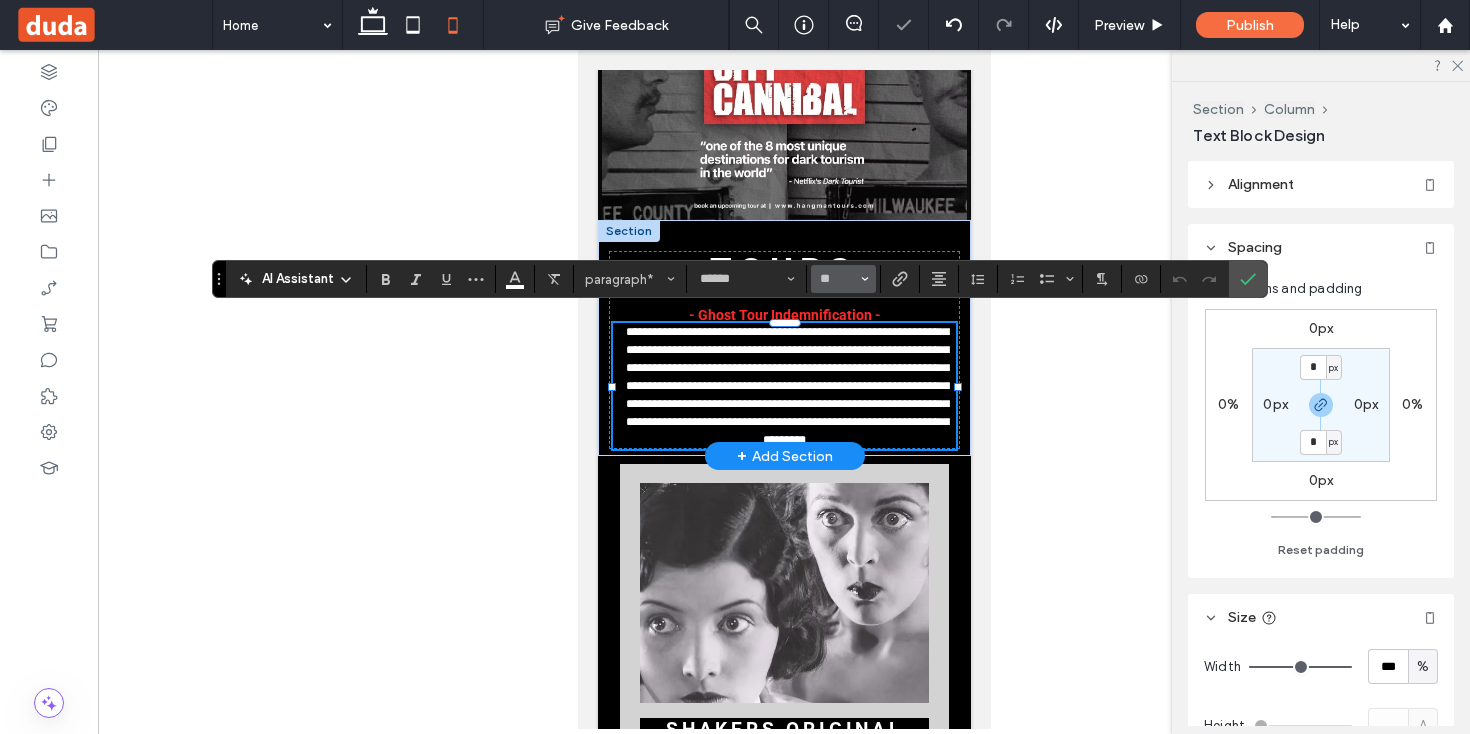 click on "**" at bounding box center (843, 279) 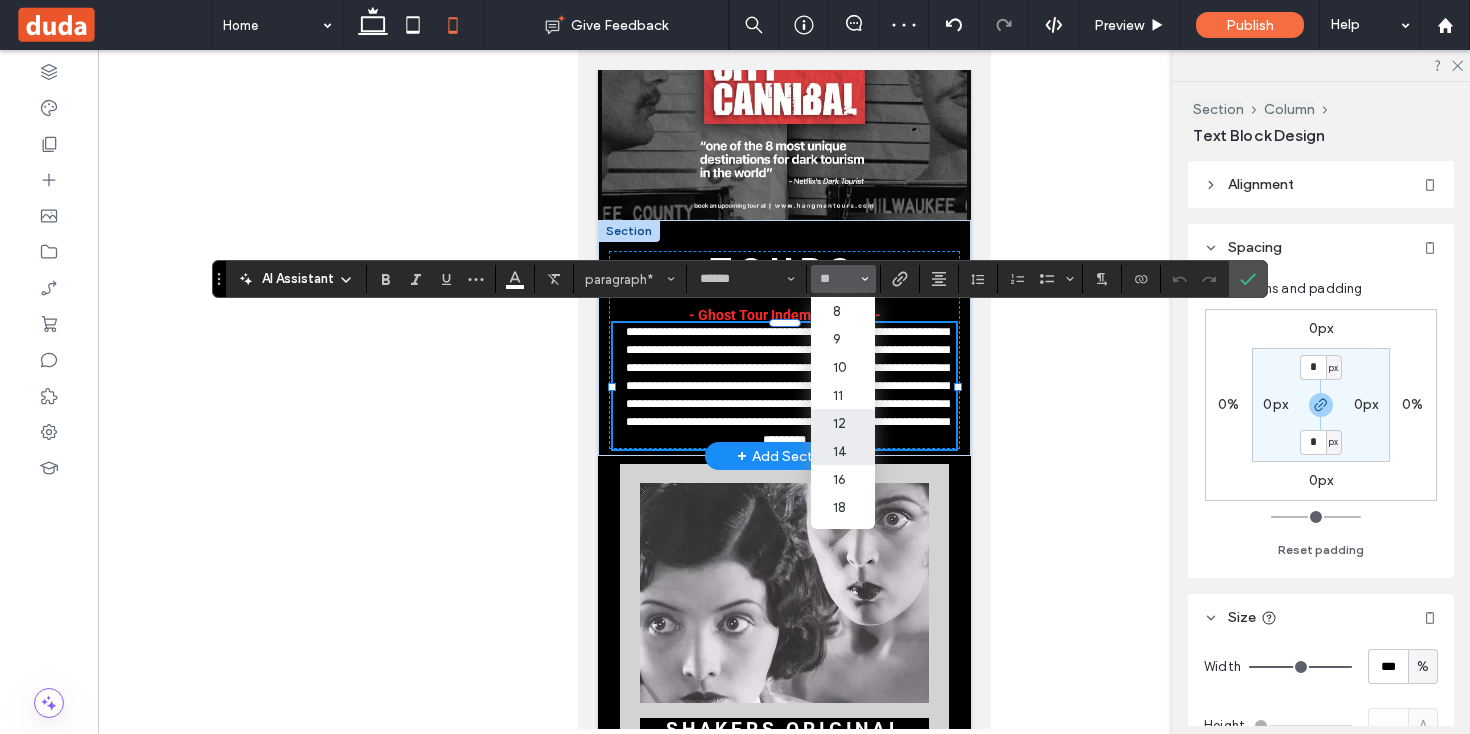 click on "14" at bounding box center (843, 451) 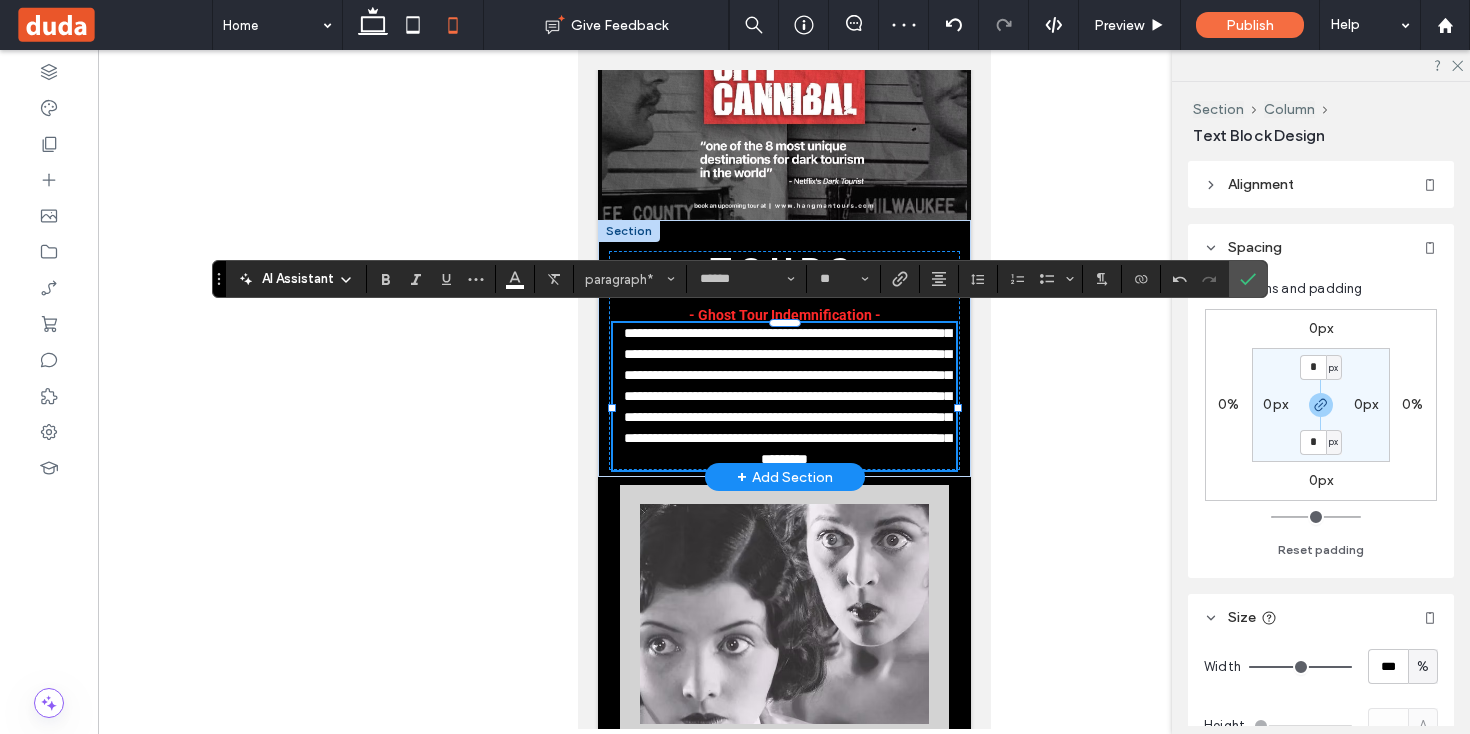 click at bounding box center (784, 389) 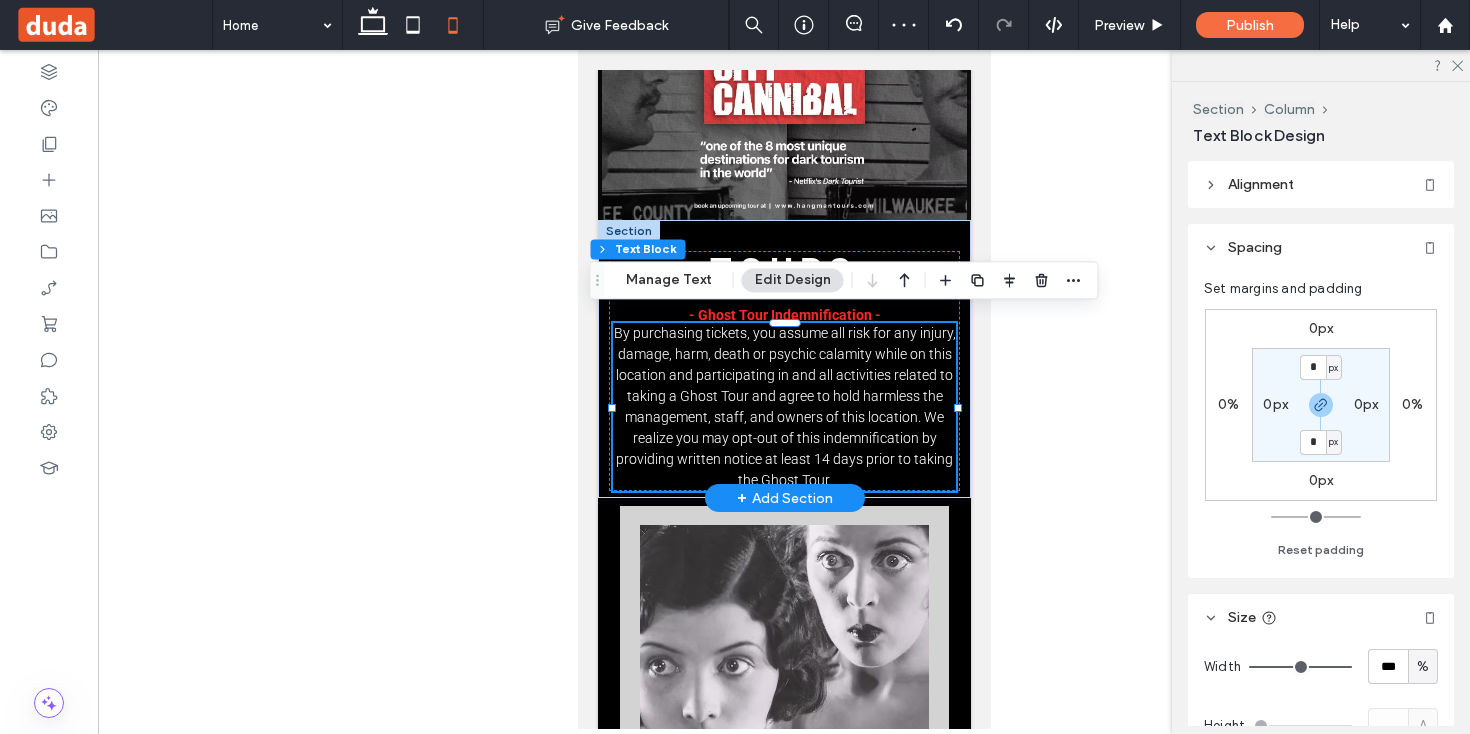 click on "By purchasing tickets, you assume all risk for any injury, damage, harm, death or psychic calamity while on this location and participating in and all activities related to taking a Ghost Tour and agree to hold harmless the management, staff, and owners of this location. We realize you may opt-out of this indemnification by providing written notice at least 14 days prior to taking the Ghost Tour." at bounding box center [784, 406] 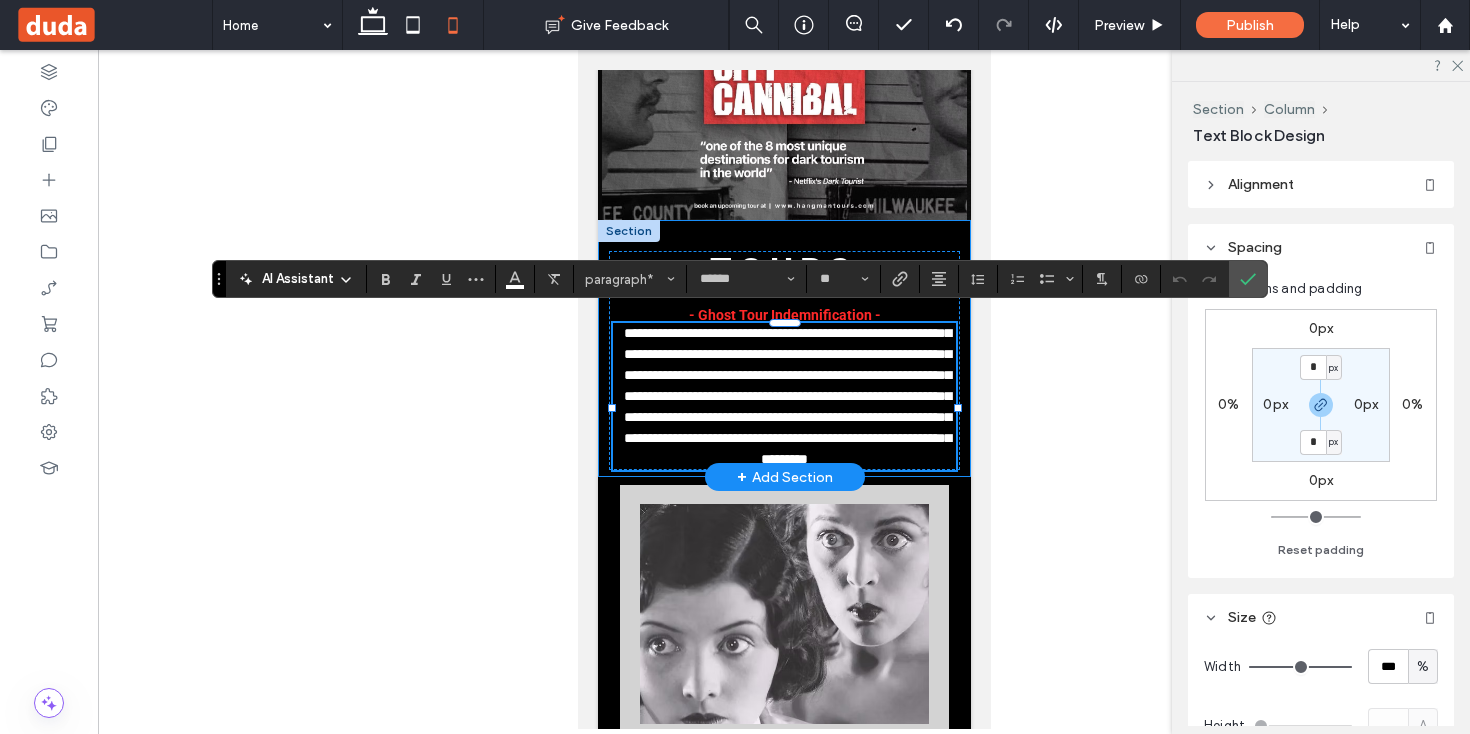 click on "@VOGUE Magazine
Button
@Paris Olympia
Button
@Shoreditch London
Button
@Los Angeles
Button
@Los Angeles
Button
@No inspiration
Button
@Studio RWC
Button
@NYC Carnegie hall
Button
View more
Tours
- Ghost Tour Indemnification -" at bounding box center (783, 349) 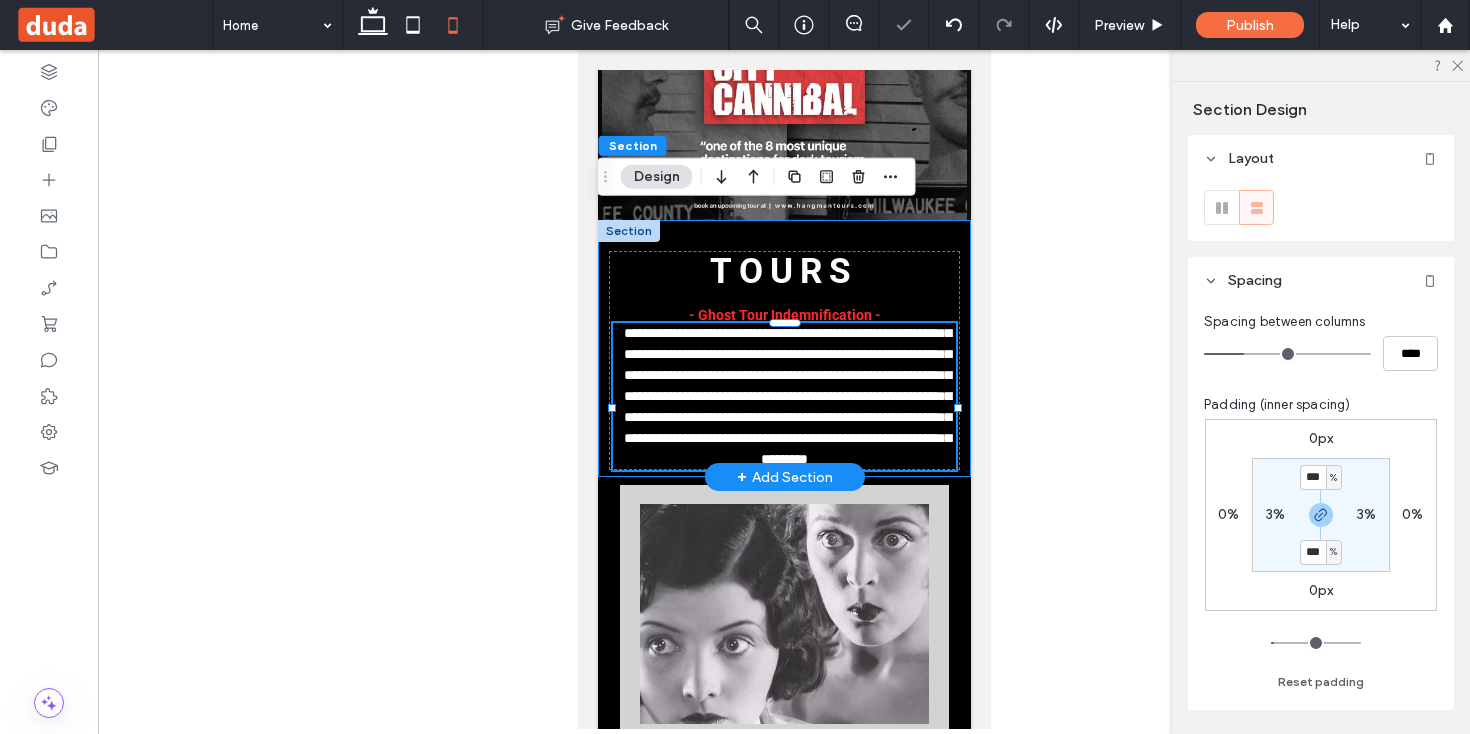 type on "*" 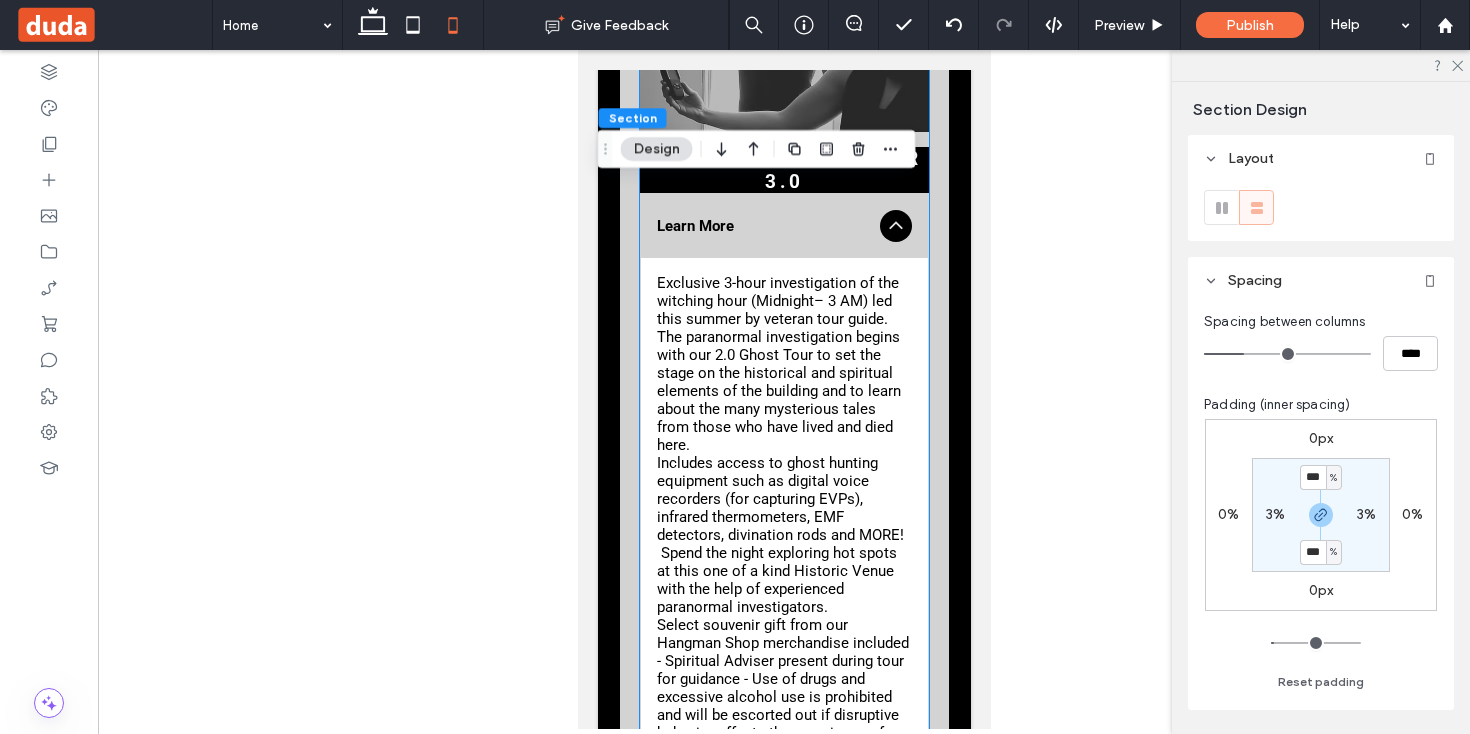 scroll, scrollTop: 7866, scrollLeft: 0, axis: vertical 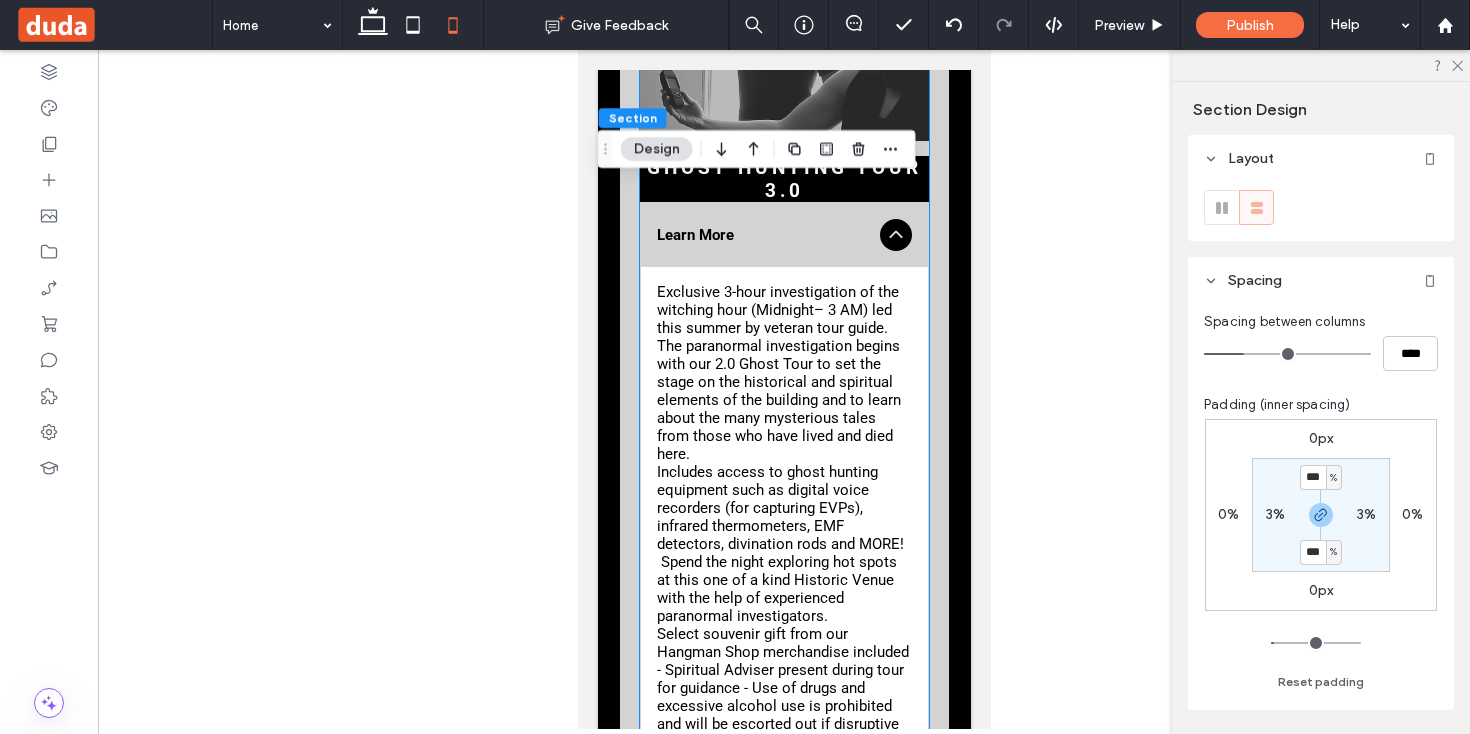 click on "Exclusive 3-hour investigation of the witching hour (Midnight– 3 AM) led this summer by veteran tour guide. The paranormal investigation begins with our 2.0 Ghost Tour to set the stage on the historical and spiritual elements of the building and to learn about the many mysterious tales from those who have lived and died here." at bounding box center (783, 373) 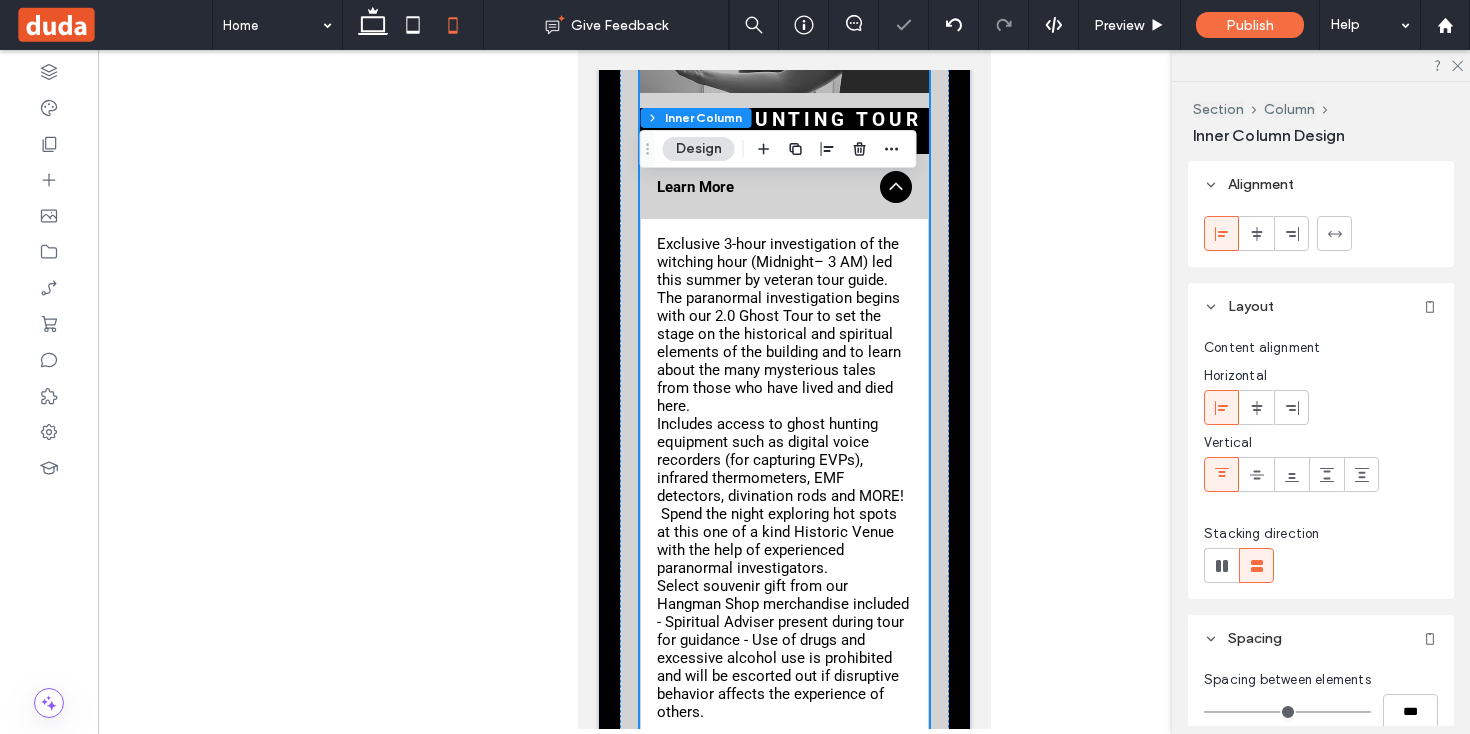 click on "Exclusive 3-hour investigation of the witching hour (Midnight– 3 AM) led this summer by veteran tour guide. The paranormal investigation begins with our 2.0 Ghost Tour to set the stage on the historical and spiritual elements of the building and to learn about the many mysterious tales from those who have lived and died here." at bounding box center (783, 325) 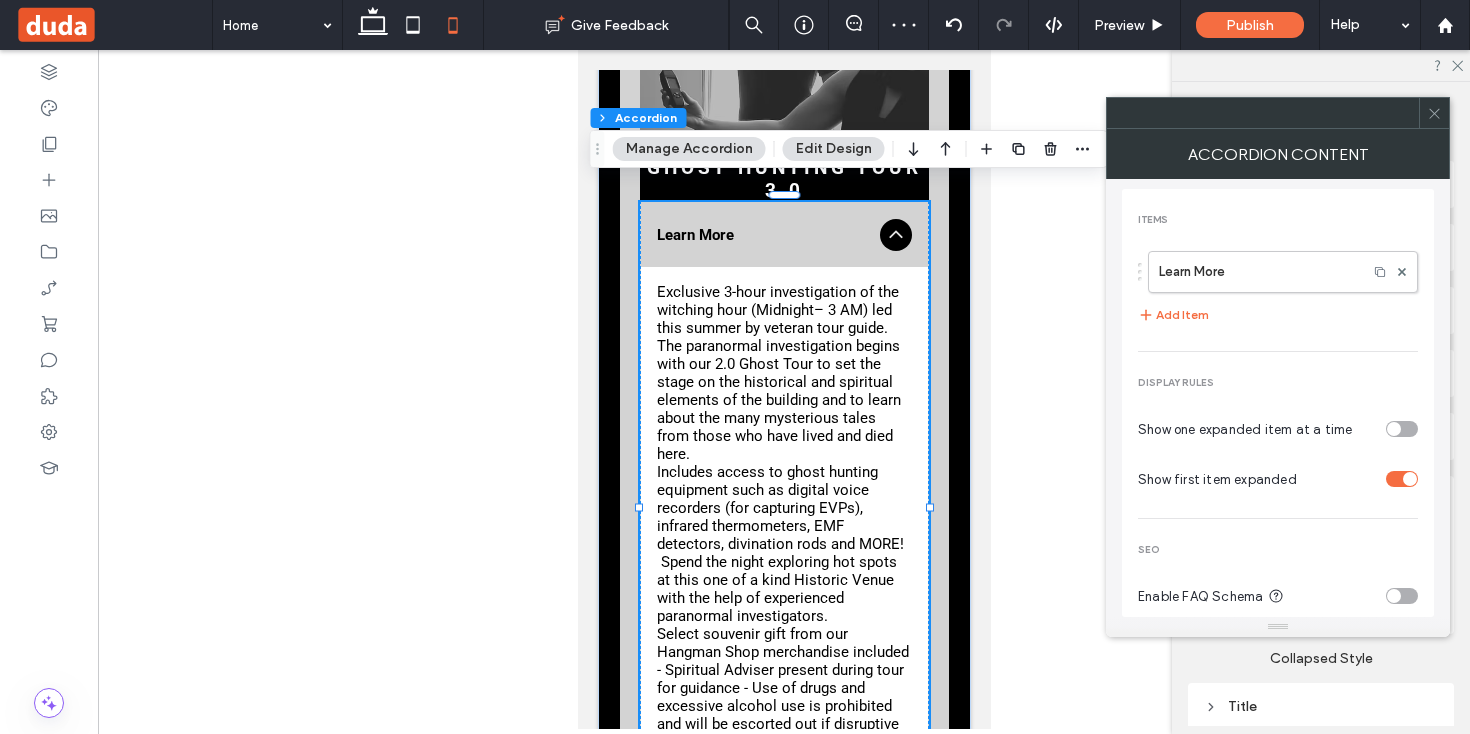 click 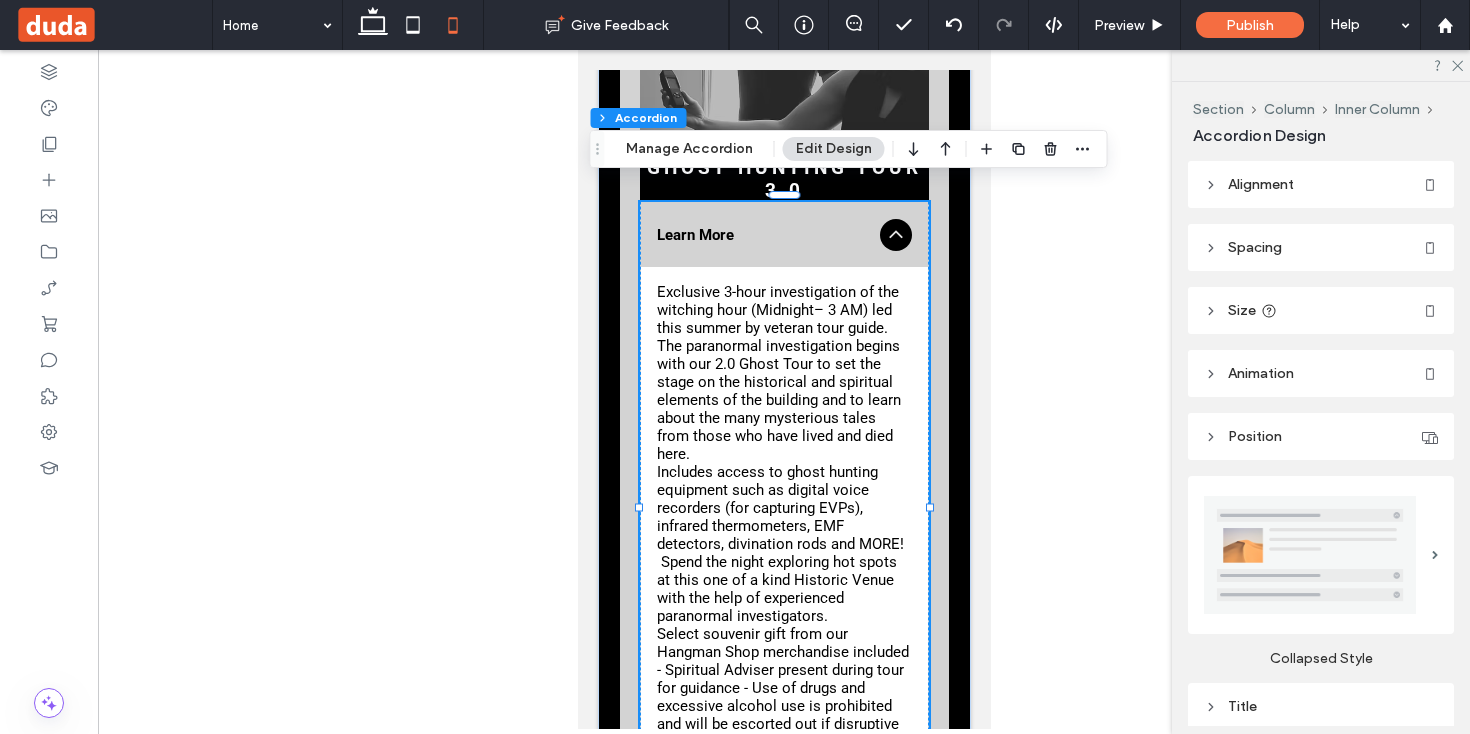 click on "Alignment" at bounding box center (1261, 184) 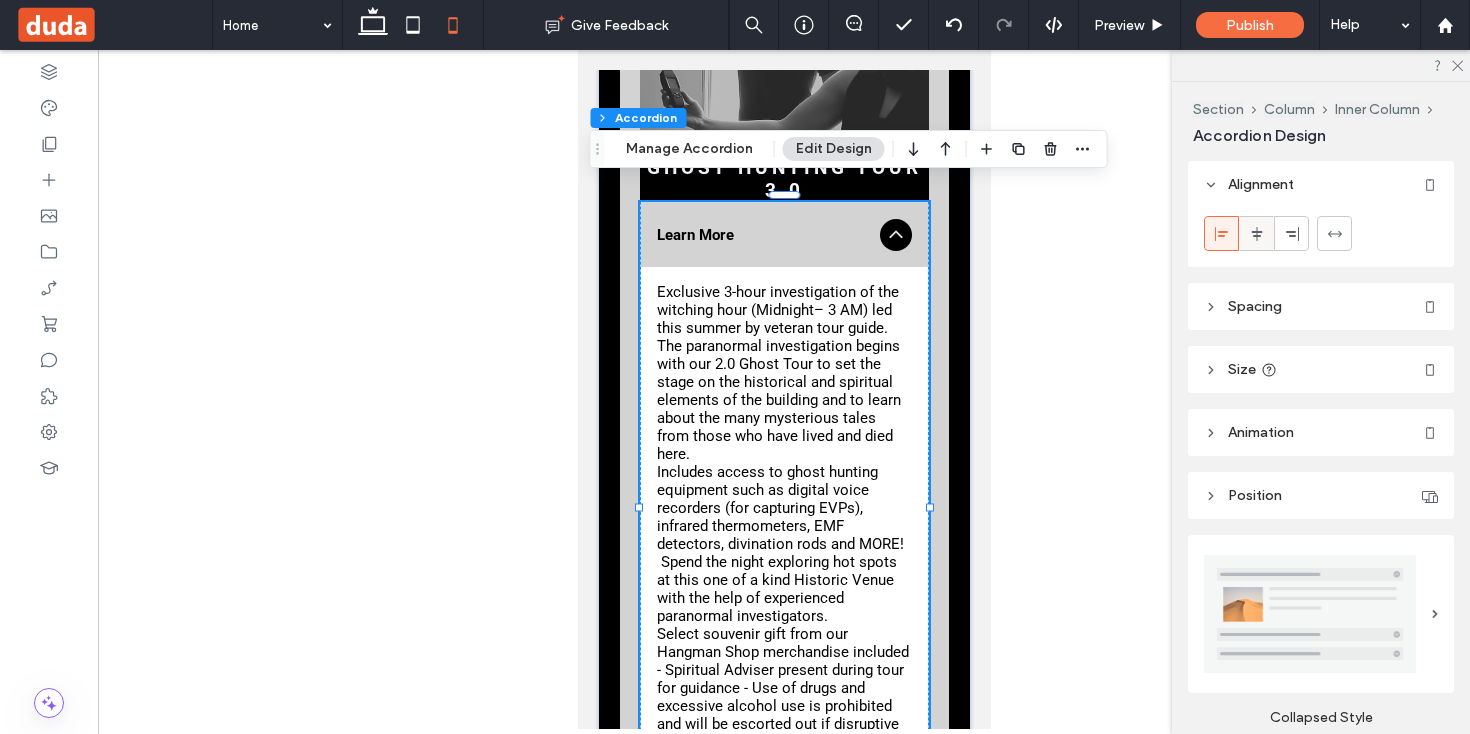 click 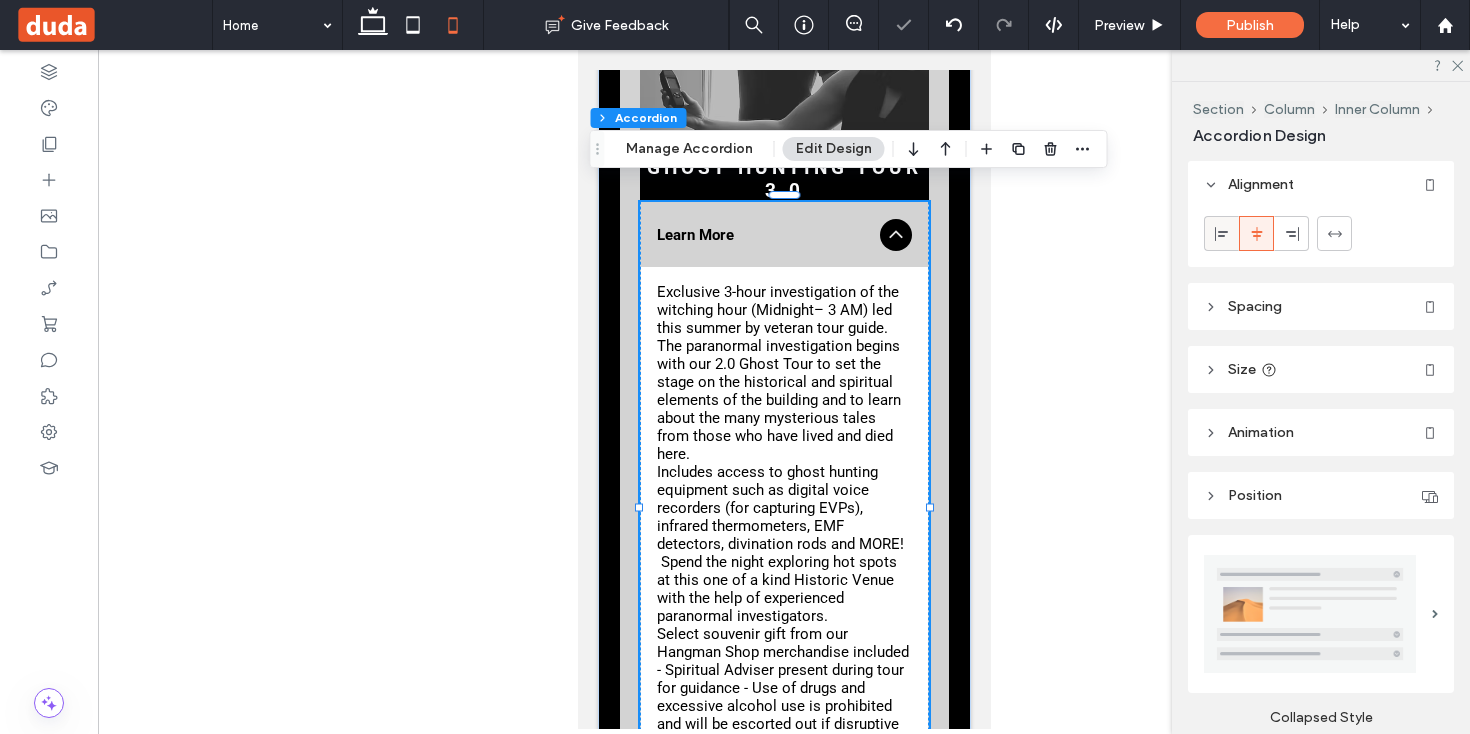 click at bounding box center [1222, 233] 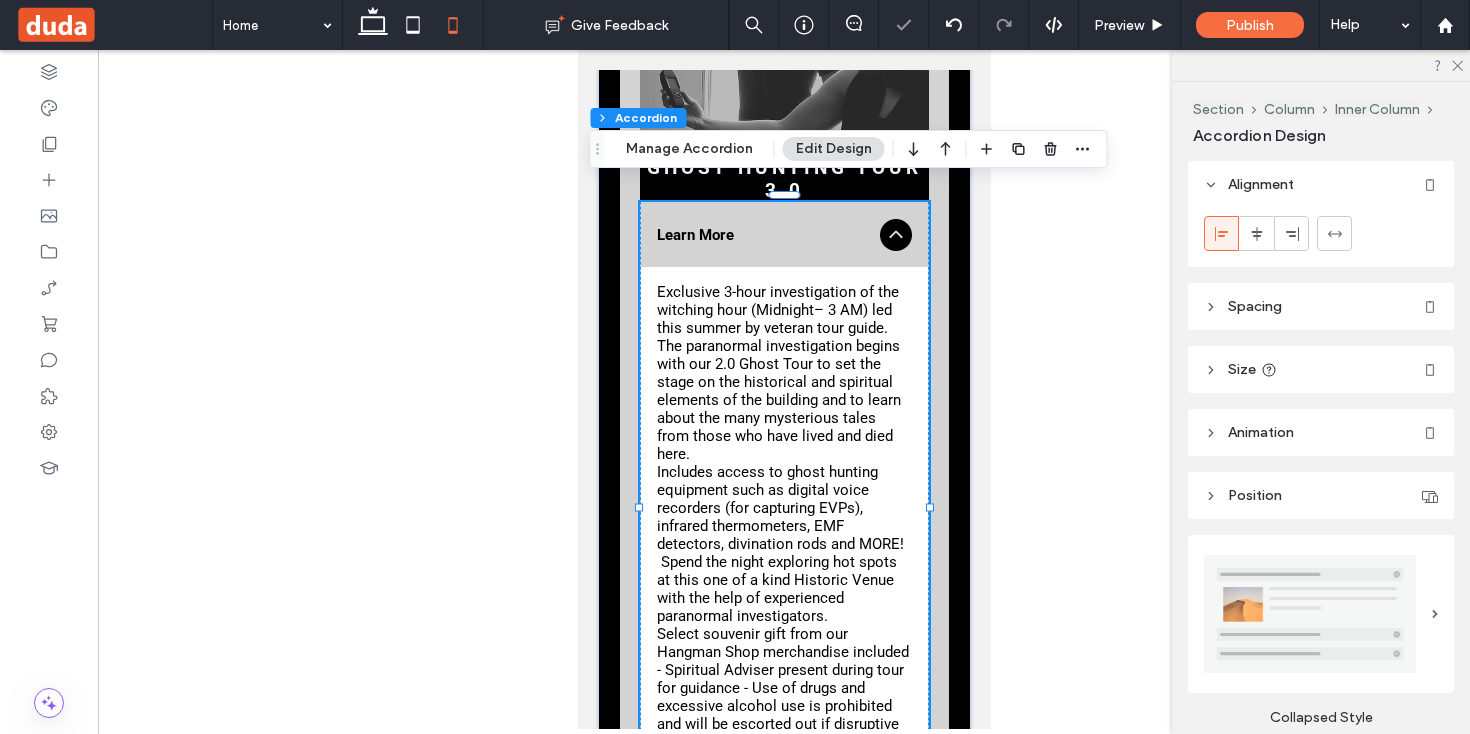 click on "Spacing" at bounding box center [1255, 306] 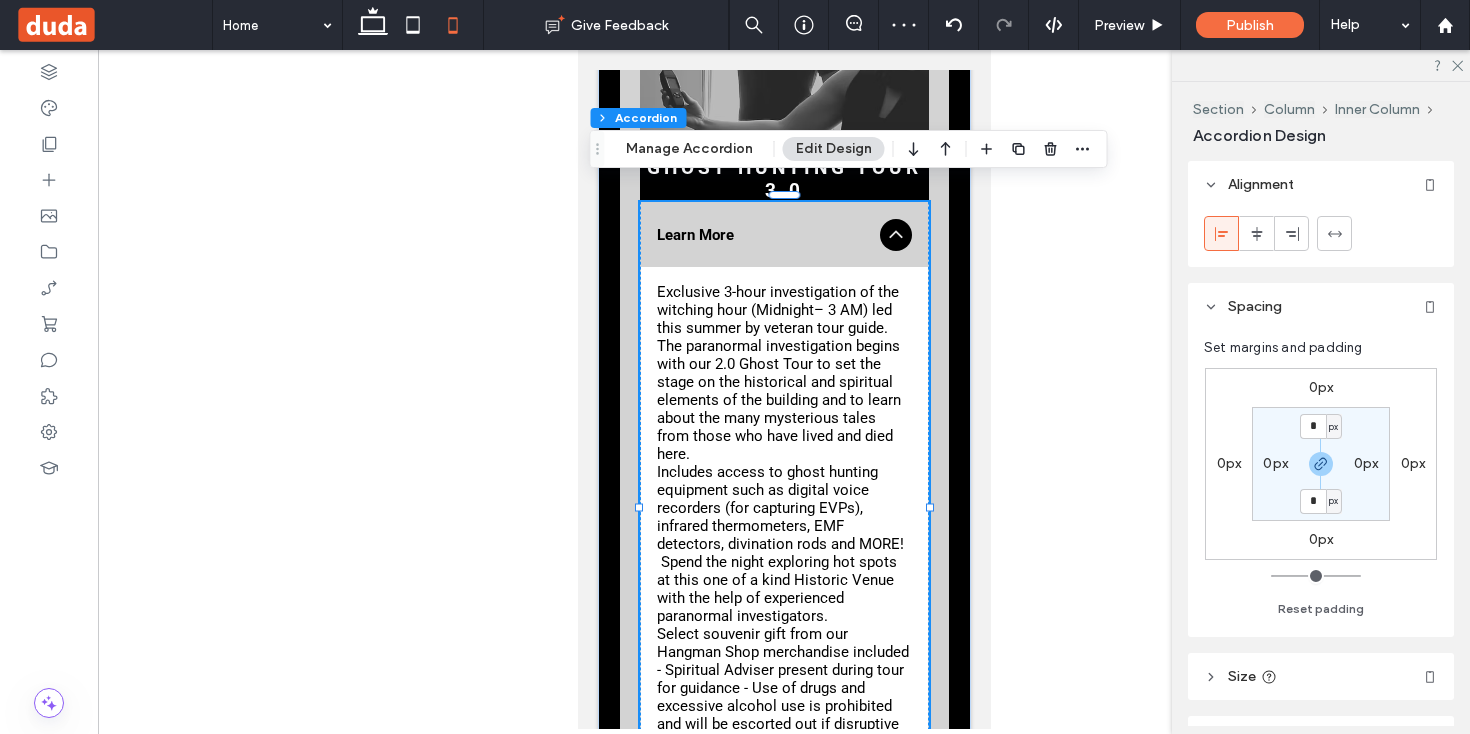 click on "Exclusive 3-hour investigation of the witching hour (Midnight– 3 AM) led this summer by veteran tour guide. The paranormal investigation begins with our 2.0 Ghost Tour to set the stage on the historical and spiritual elements of the building and to learn about the many mysterious tales from those who have lived and died here." at bounding box center [783, 373] 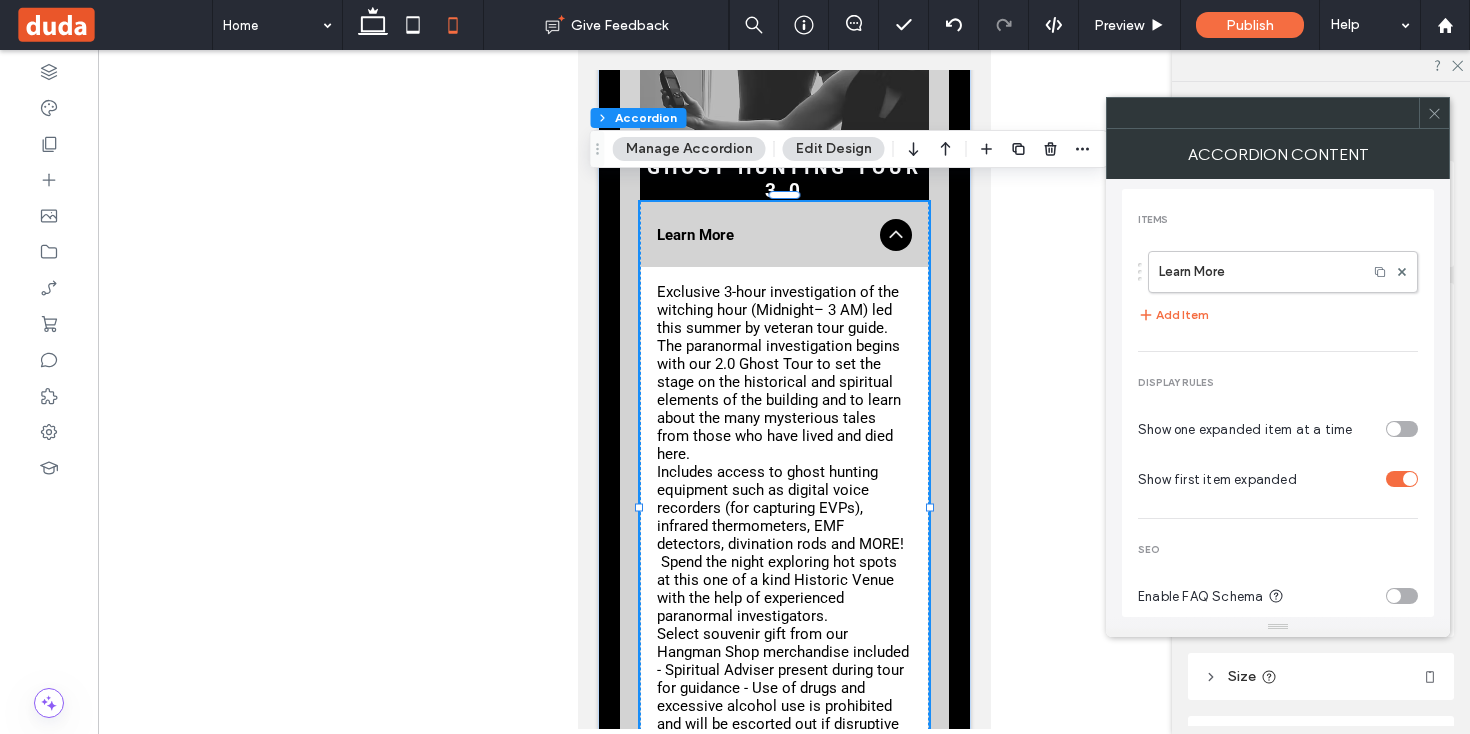 scroll, scrollTop: 24, scrollLeft: 0, axis: vertical 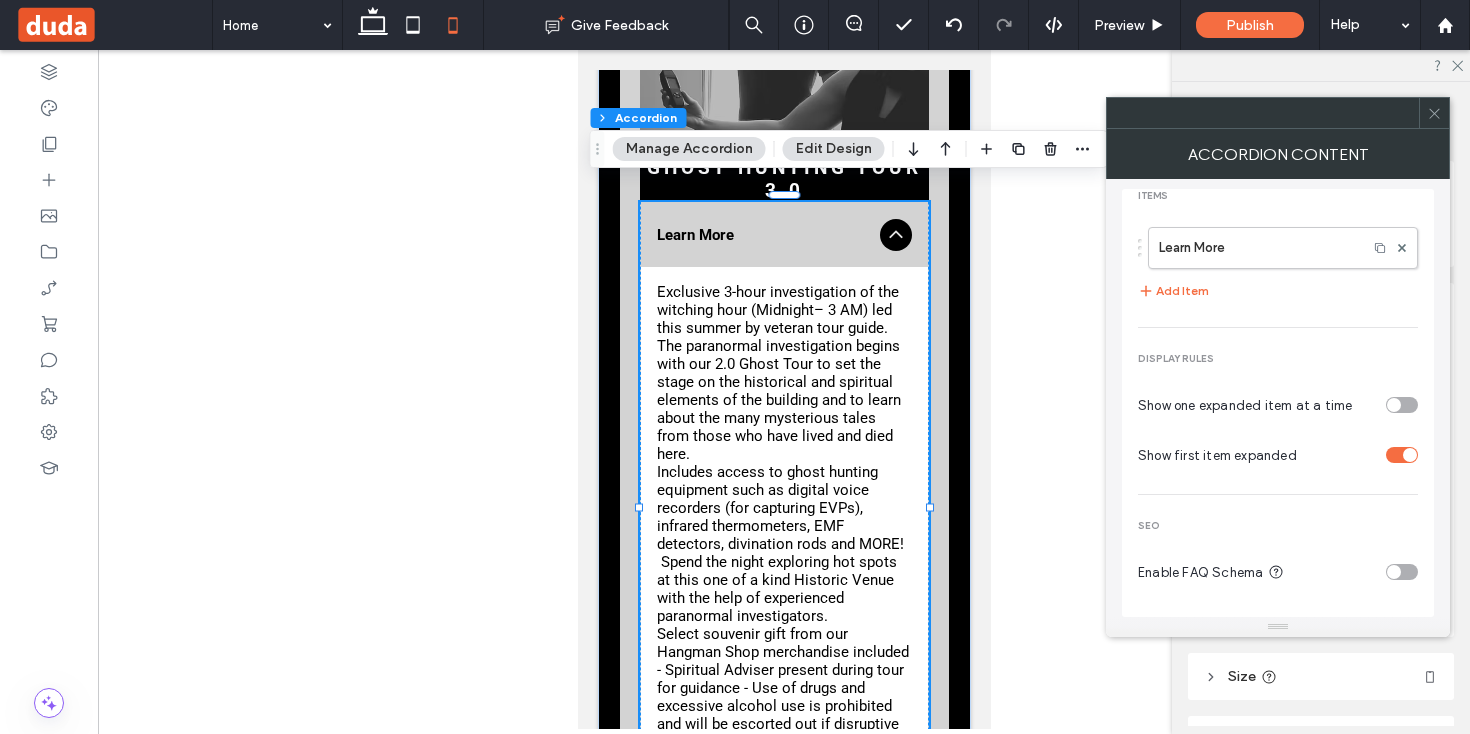click at bounding box center (1434, 113) 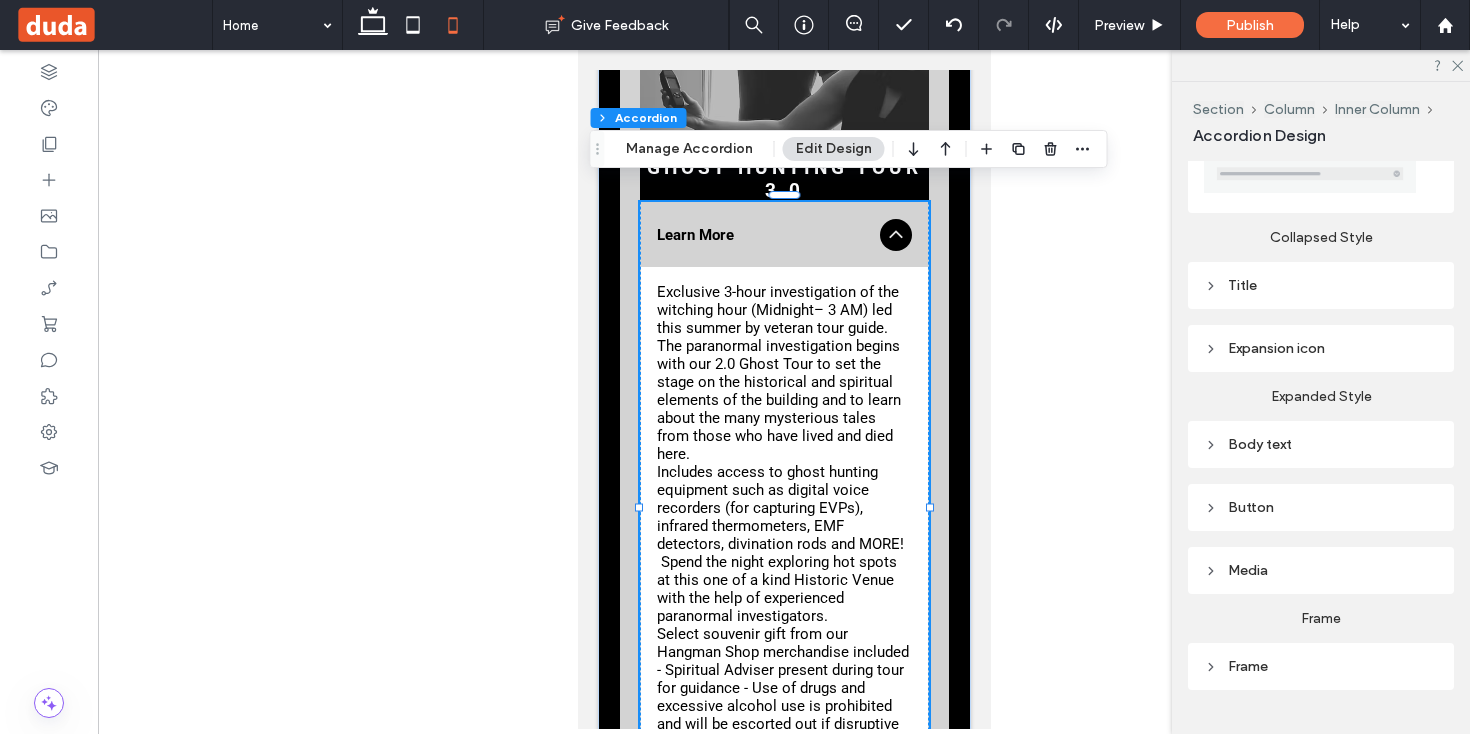 scroll, scrollTop: 831, scrollLeft: 0, axis: vertical 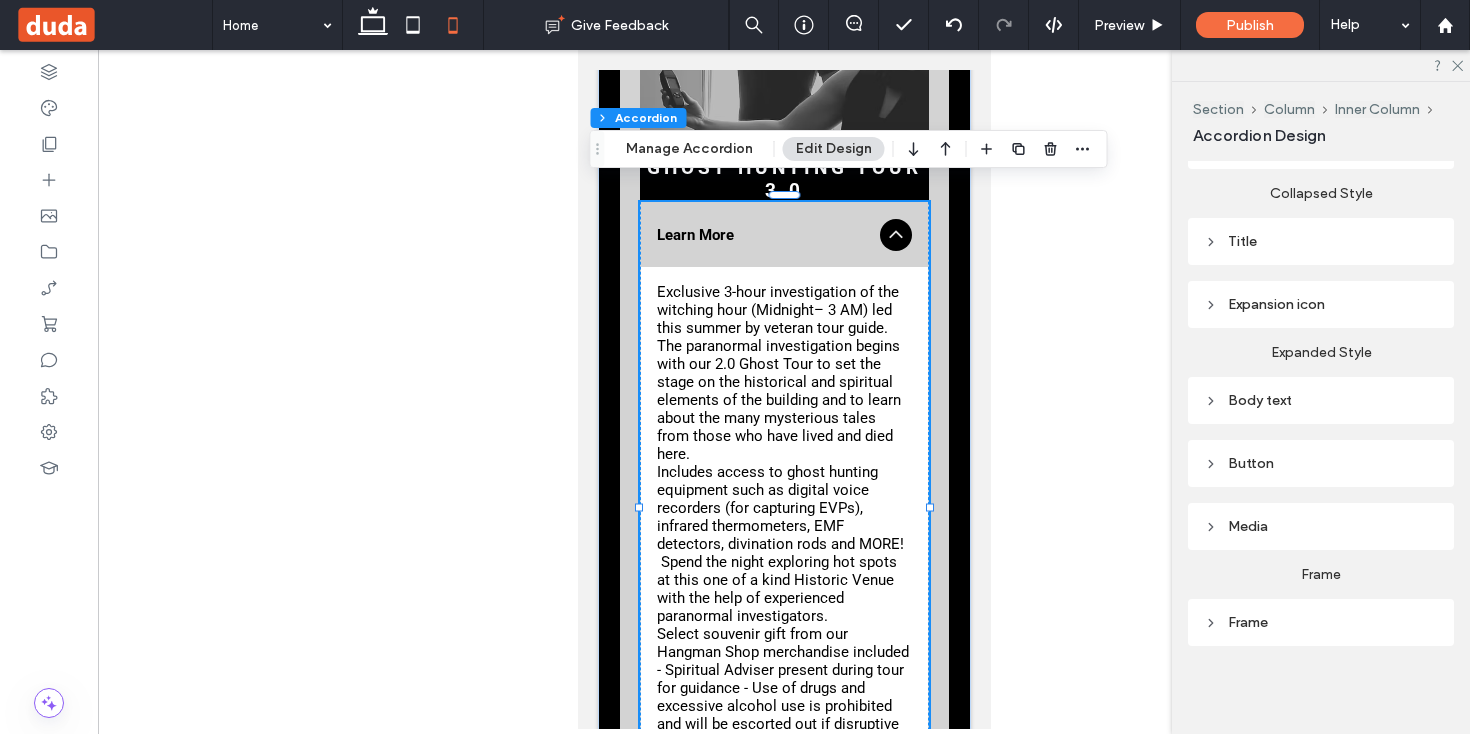 click on "Body text" at bounding box center (1321, 400) 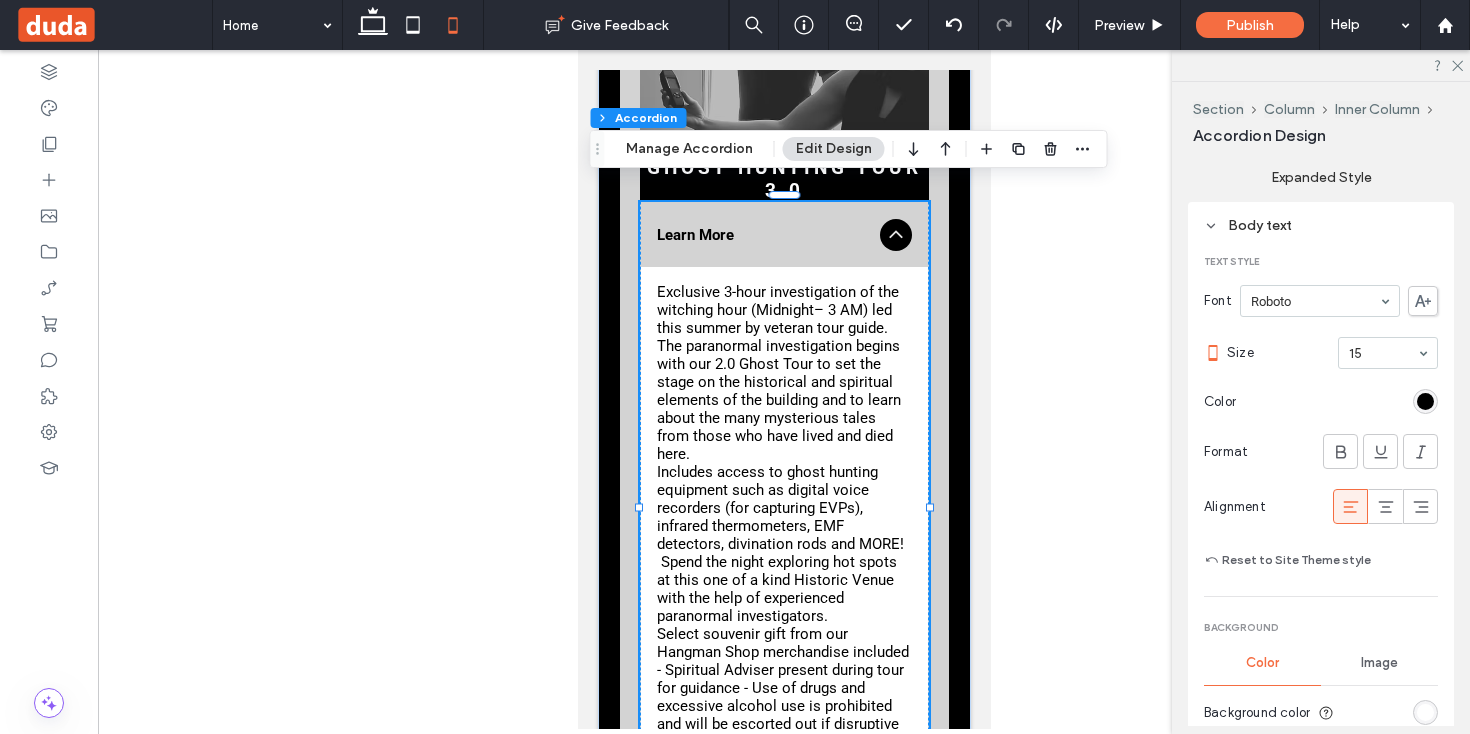 scroll, scrollTop: 1010, scrollLeft: 0, axis: vertical 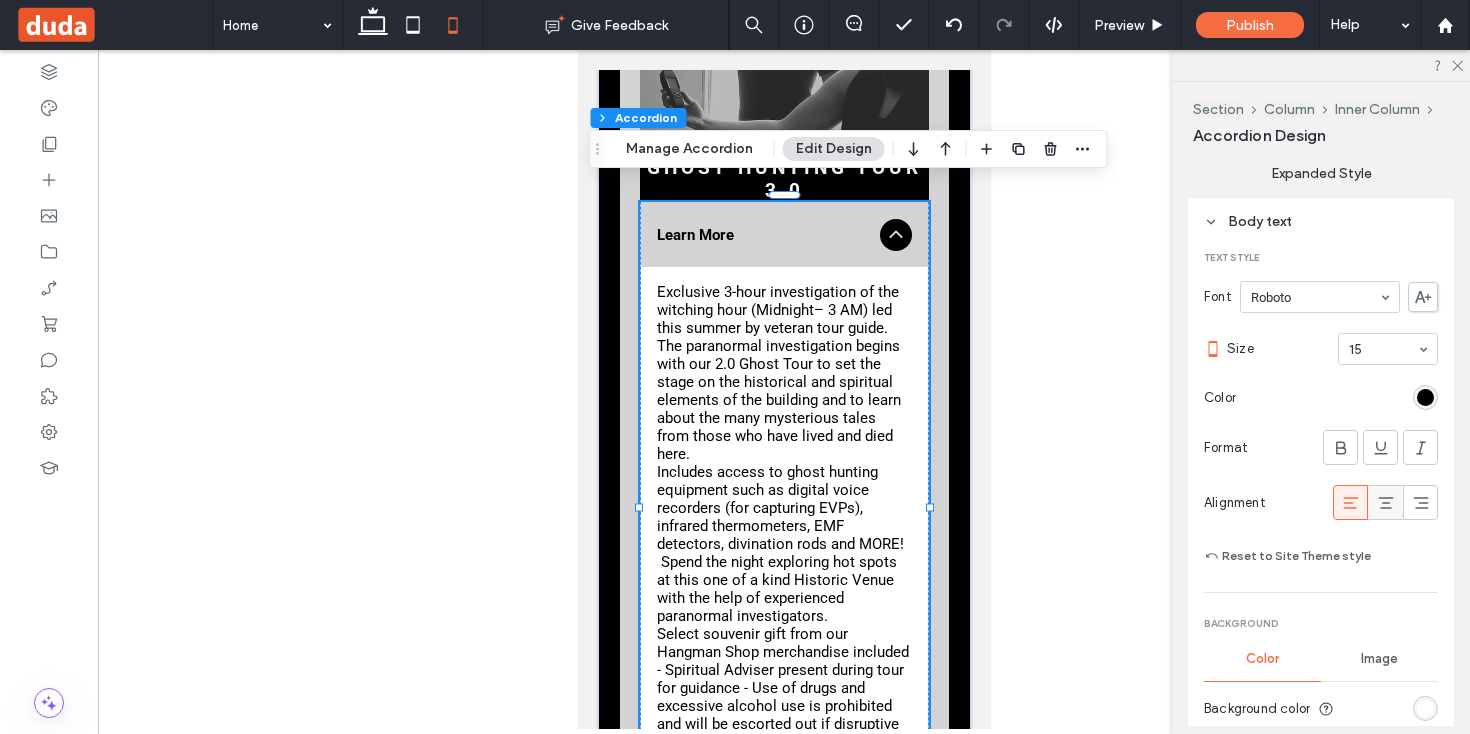 click 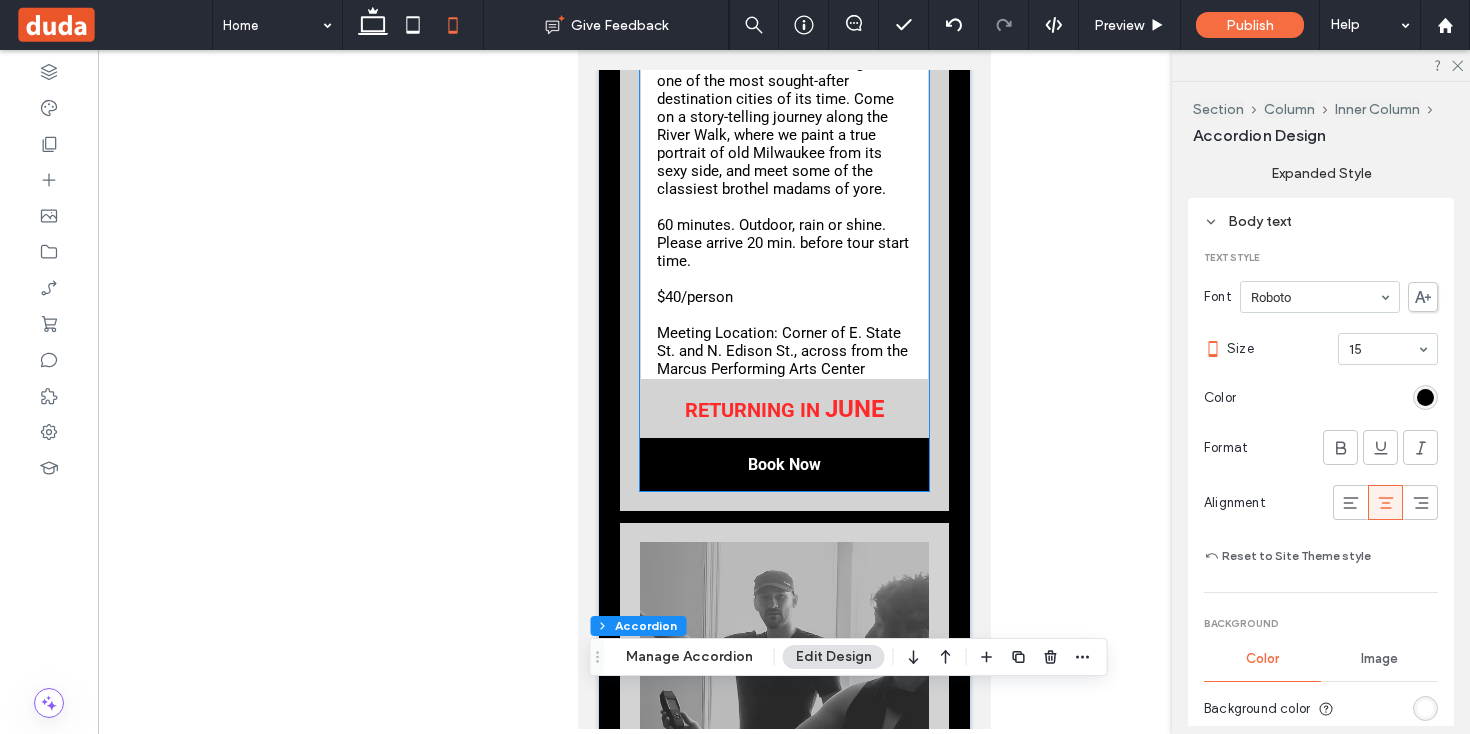 click on "$40/person" at bounding box center (783, 297) 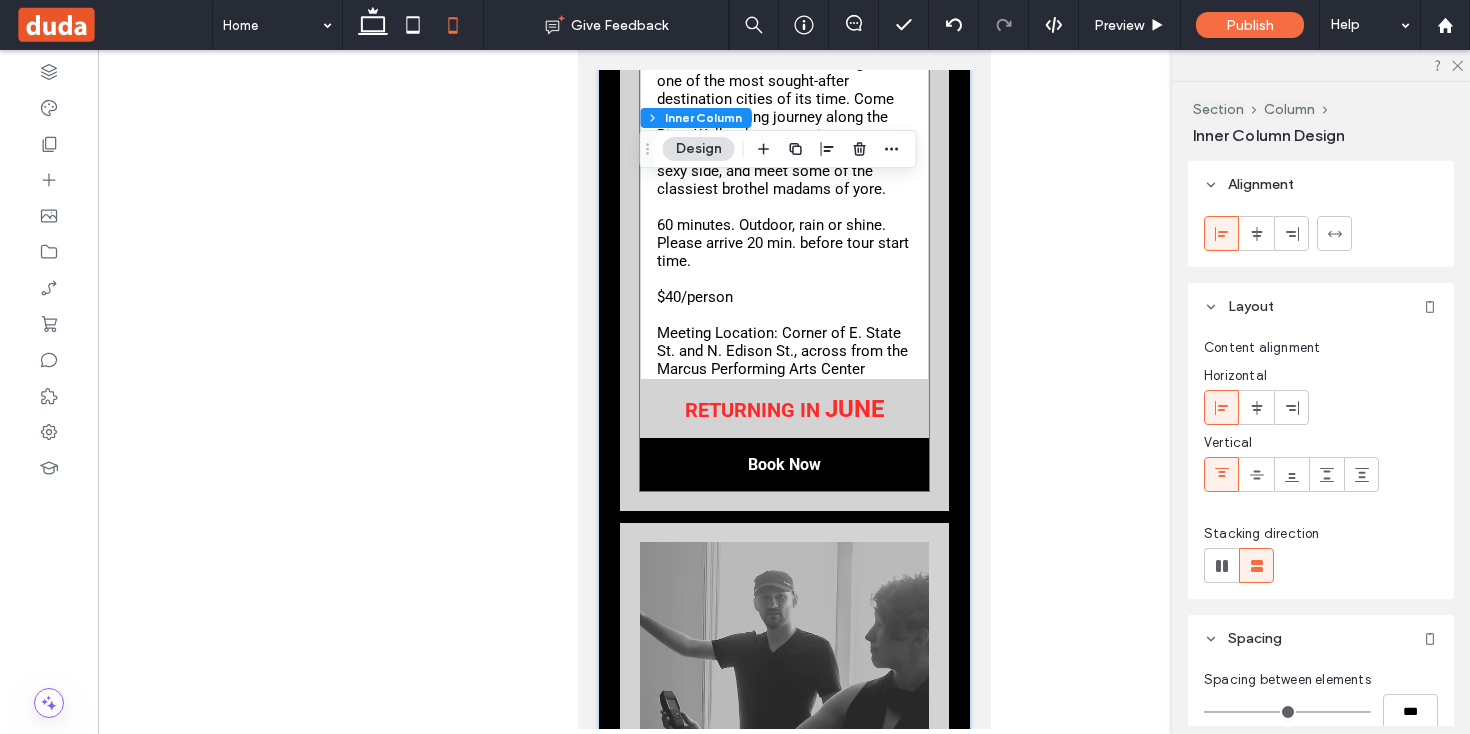 type on "**" 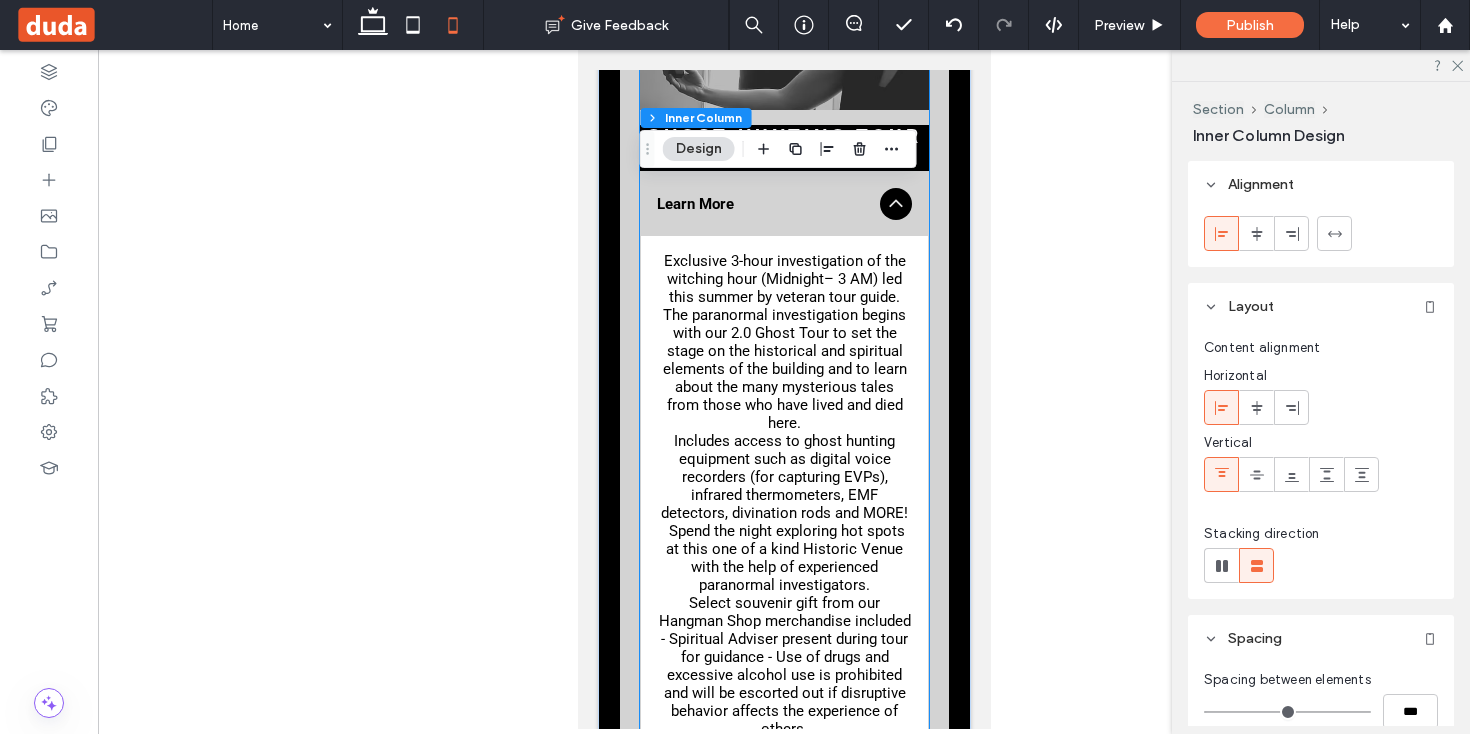 scroll, scrollTop: 7956, scrollLeft: 0, axis: vertical 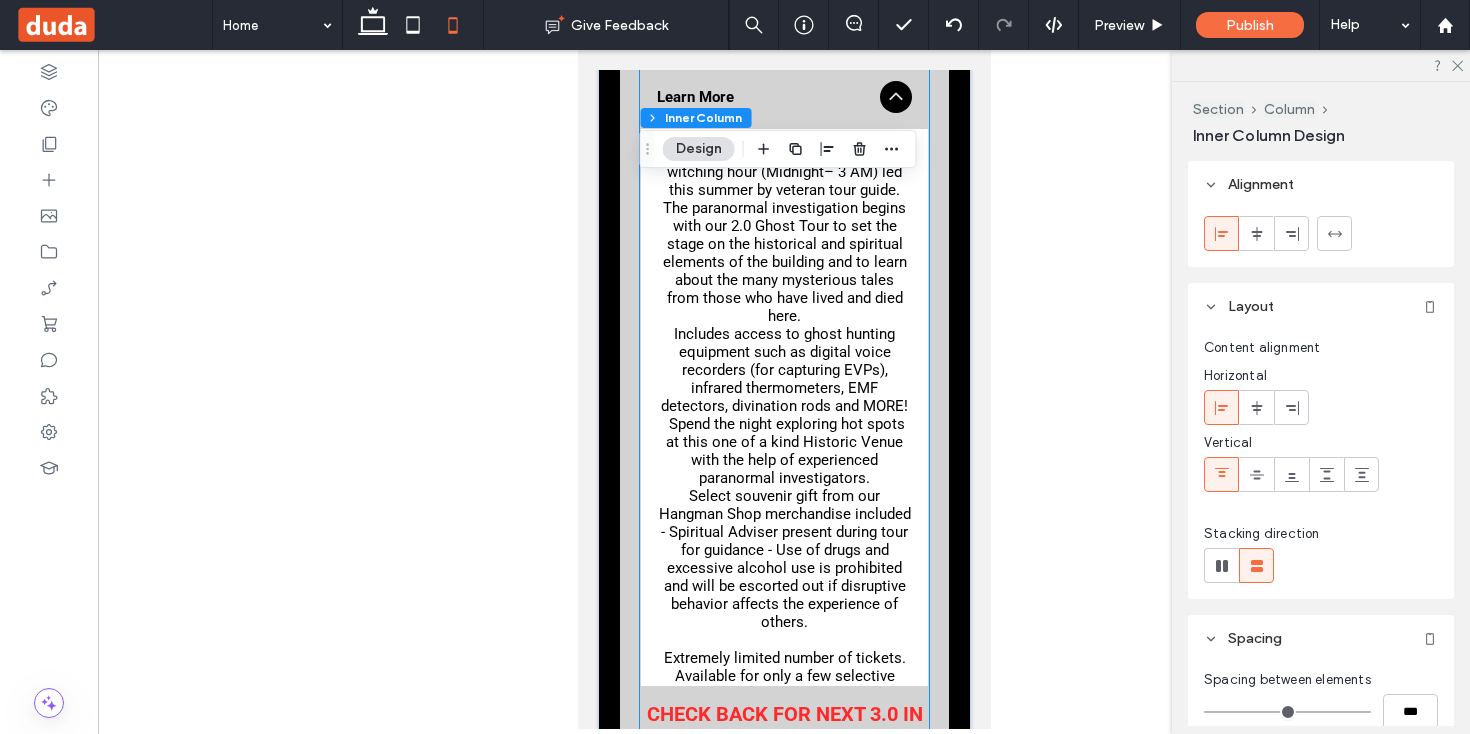 click on "Exclusive 3-hour investigation of the witching hour (Midnight– 3 AM) led this summer by veteran tour guide. The paranormal investigation begins with our 2.0 Ghost Tour to set the stage on the historical and spiritual elements of the building and to learn about the many mysterious tales from those who have lived and died here." at bounding box center (783, 235) 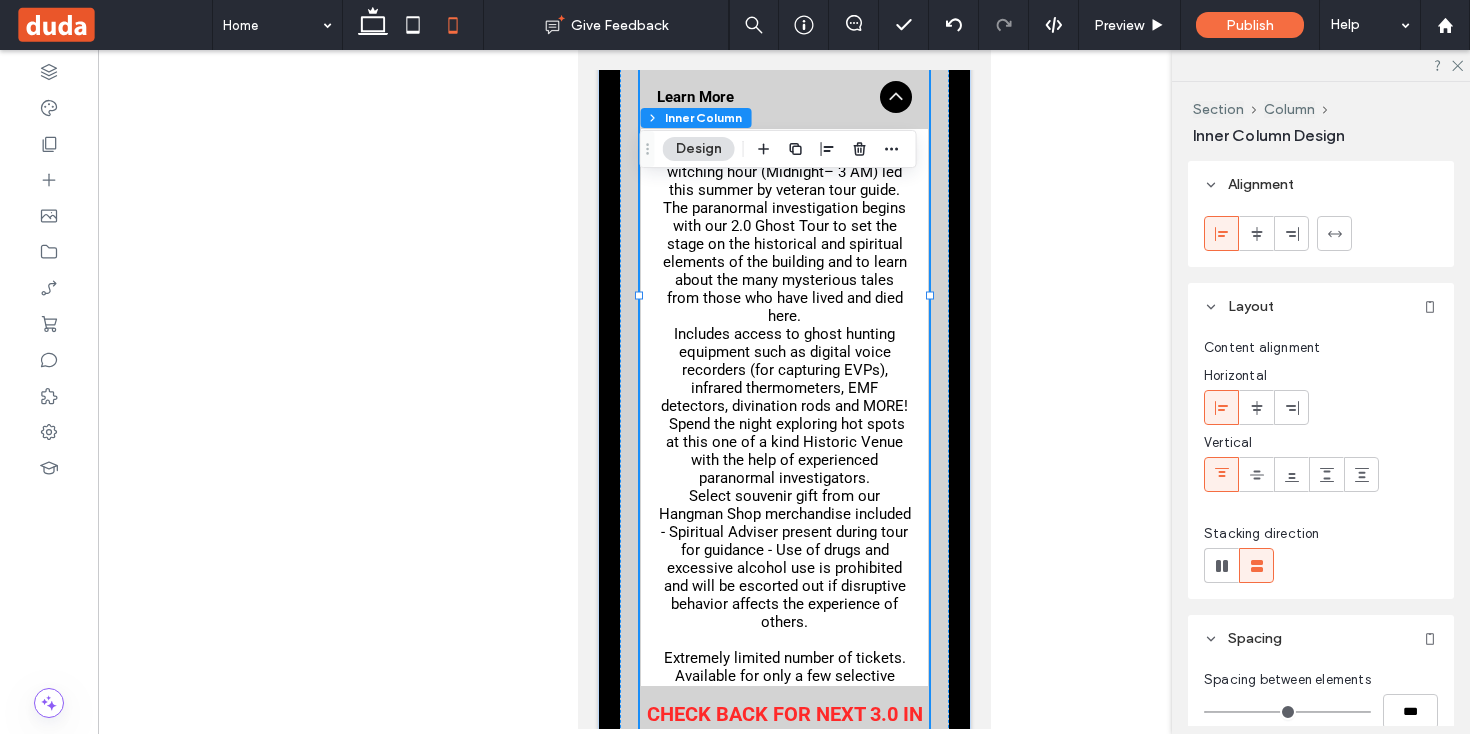 click on "Exclusive 3-hour investigation of the witching hour (Midnight– 3 AM) led this summer by veteran tour guide. The paranormal investigation begins with our 2.0 Ghost Tour to set the stage on the historical and spiritual elements of the building and to learn about the many mysterious tales from those who have lived and died here." at bounding box center (783, 235) 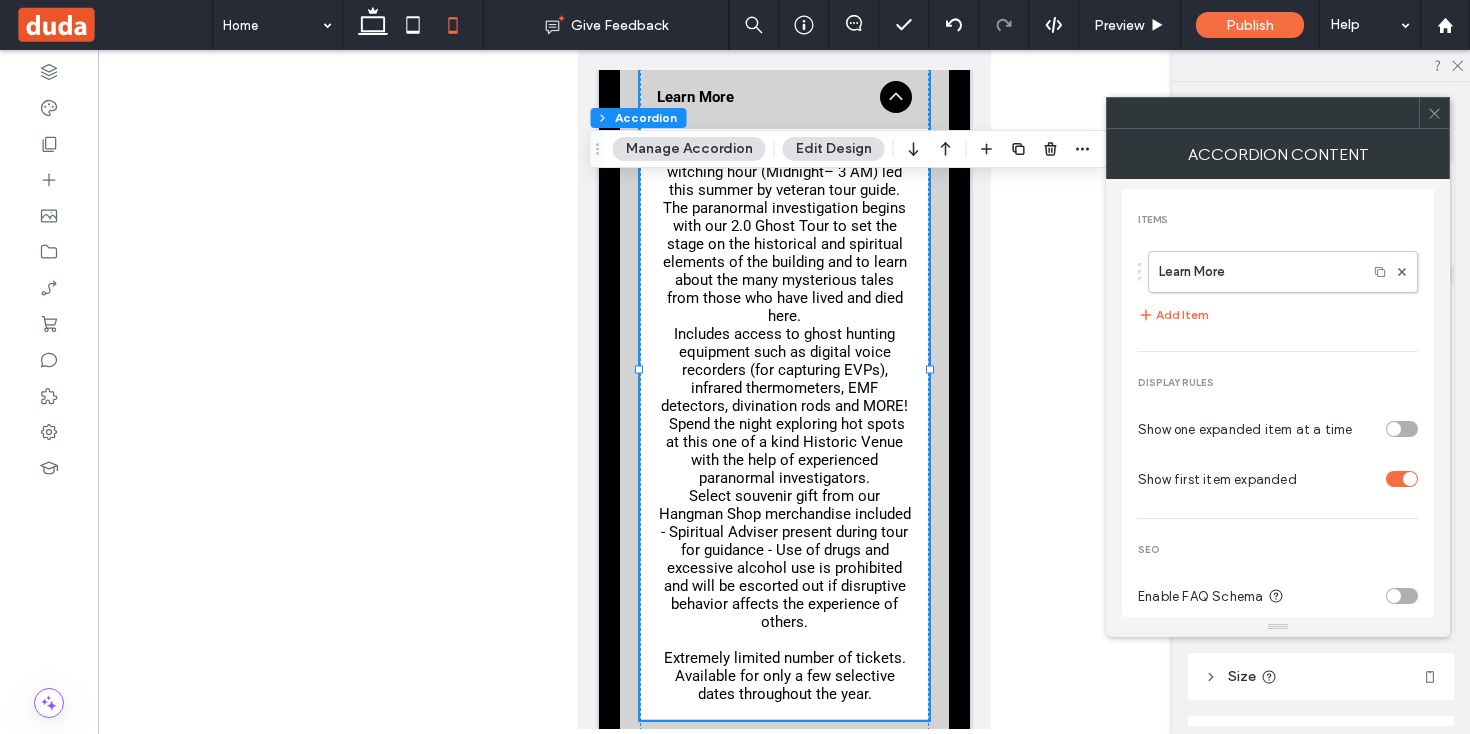 click at bounding box center (1434, 113) 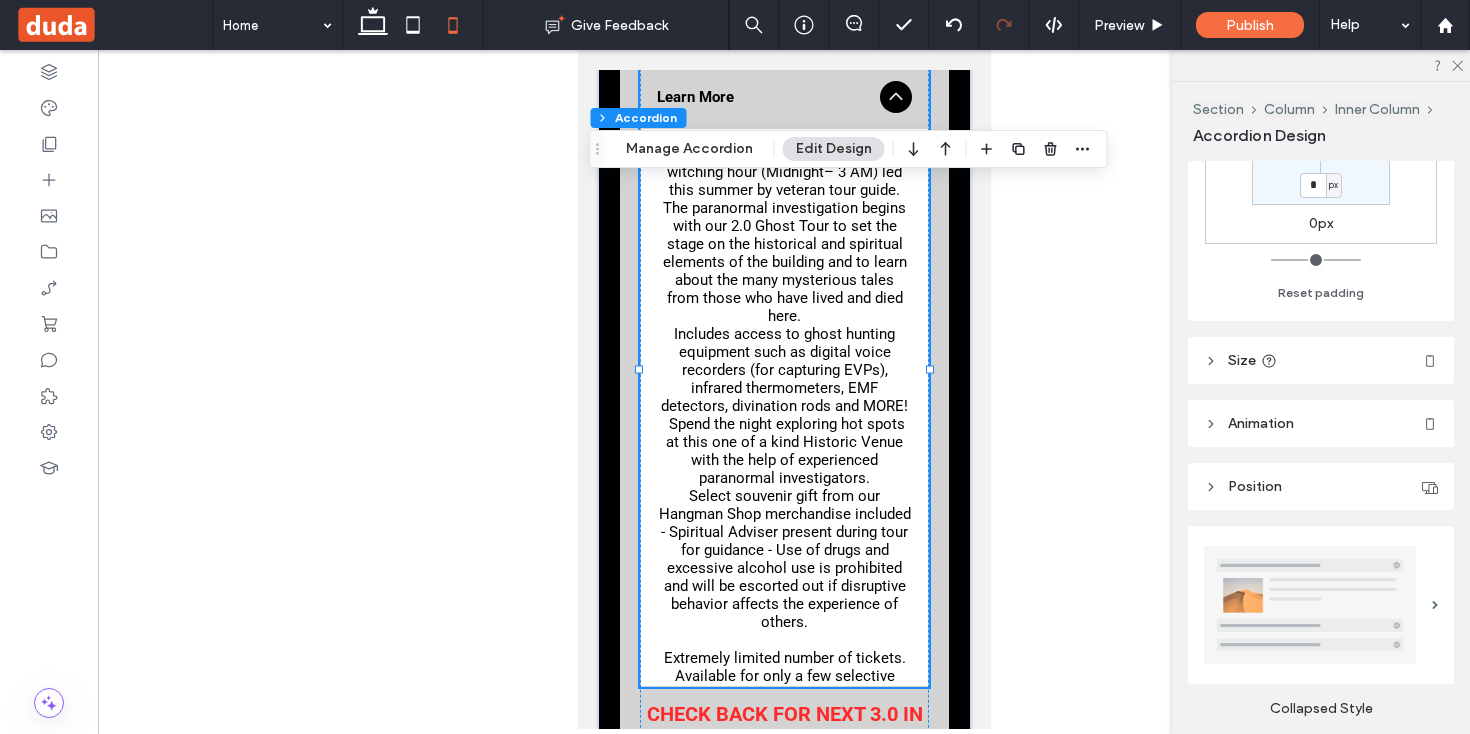scroll, scrollTop: 389, scrollLeft: 0, axis: vertical 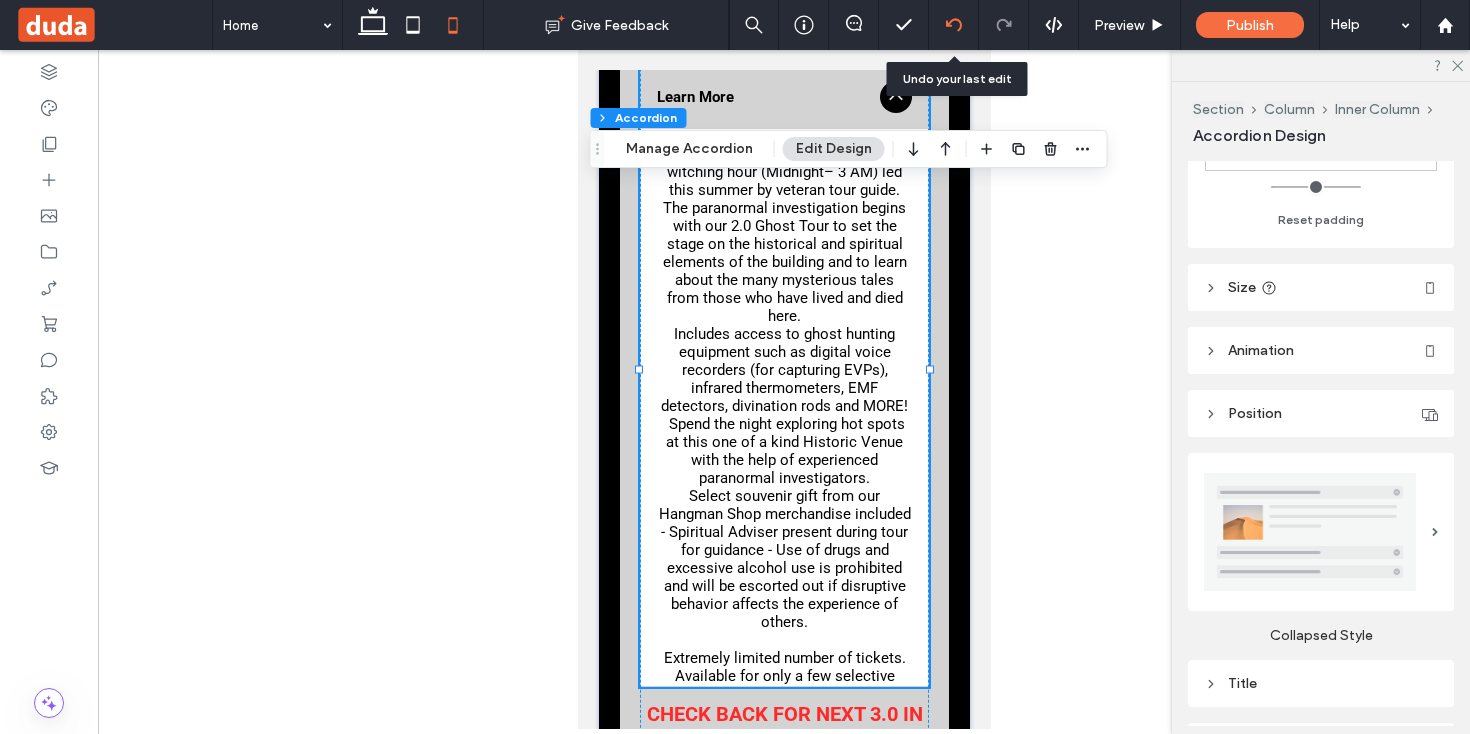 click 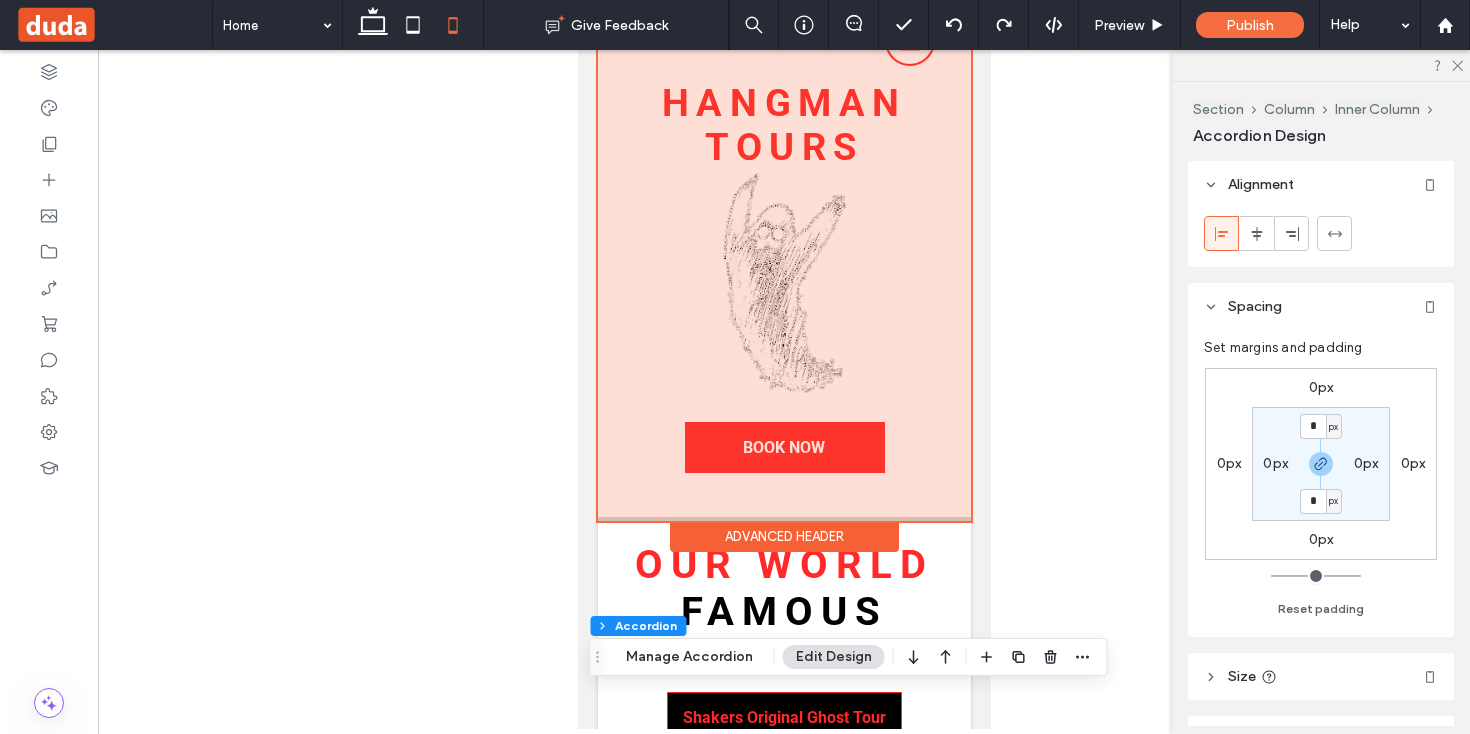 scroll, scrollTop: 0, scrollLeft: 0, axis: both 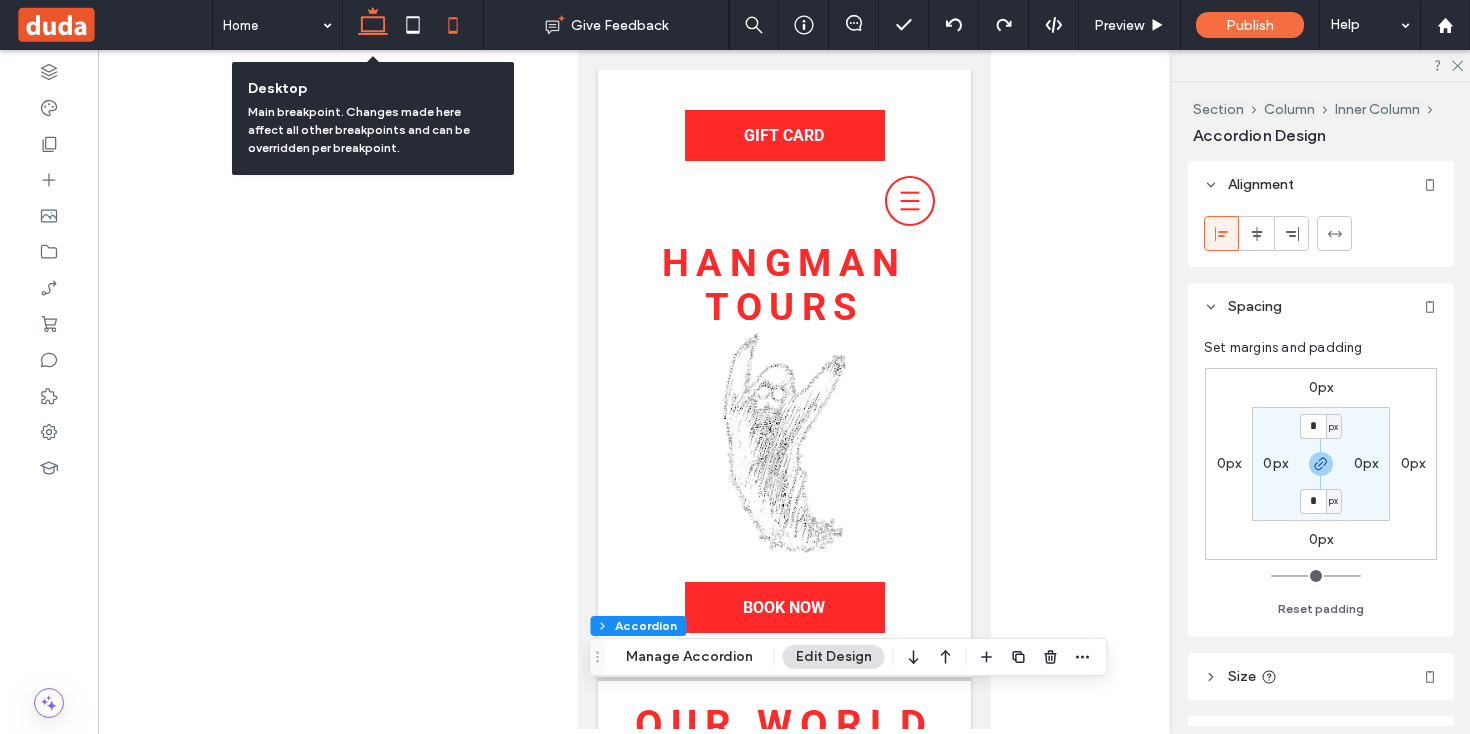 click 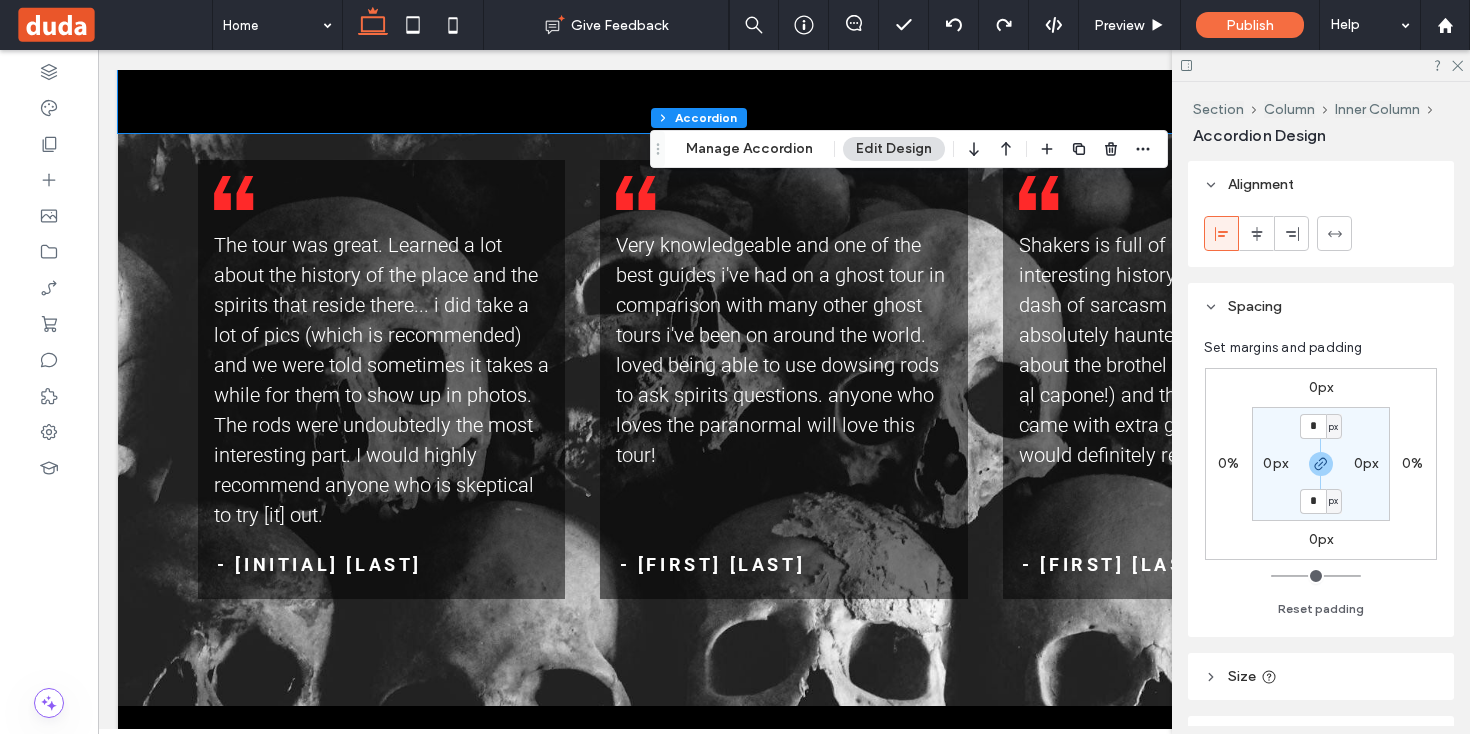 scroll, scrollTop: 5732, scrollLeft: 0, axis: vertical 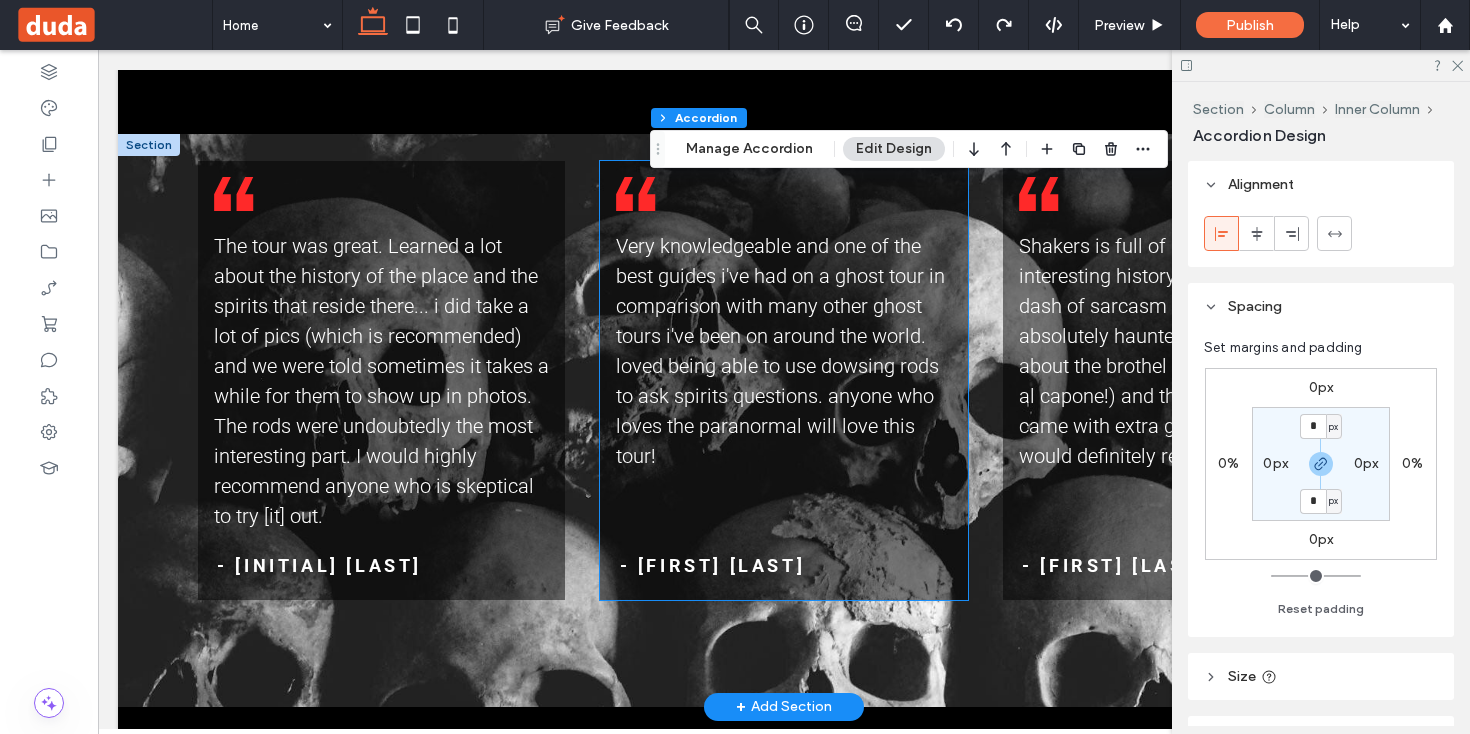 click on ".cls-1-1436611828 {
clip-path: url(#clippath);
}
.cls-2-1436611828 {
fill: none;
}
.cls-2, .cls-3-1436611828 {
stroke-width: 0px;
}
Very knowledgeable and one of the best guides i've had on a ghost tour in comparison with many other ghost tours i've been on around the world. loved being able to use dowsing rods to ask spirits questions. anyone who loves the paranormal will love this tour!
- Alissa Allen" at bounding box center (783, 380) 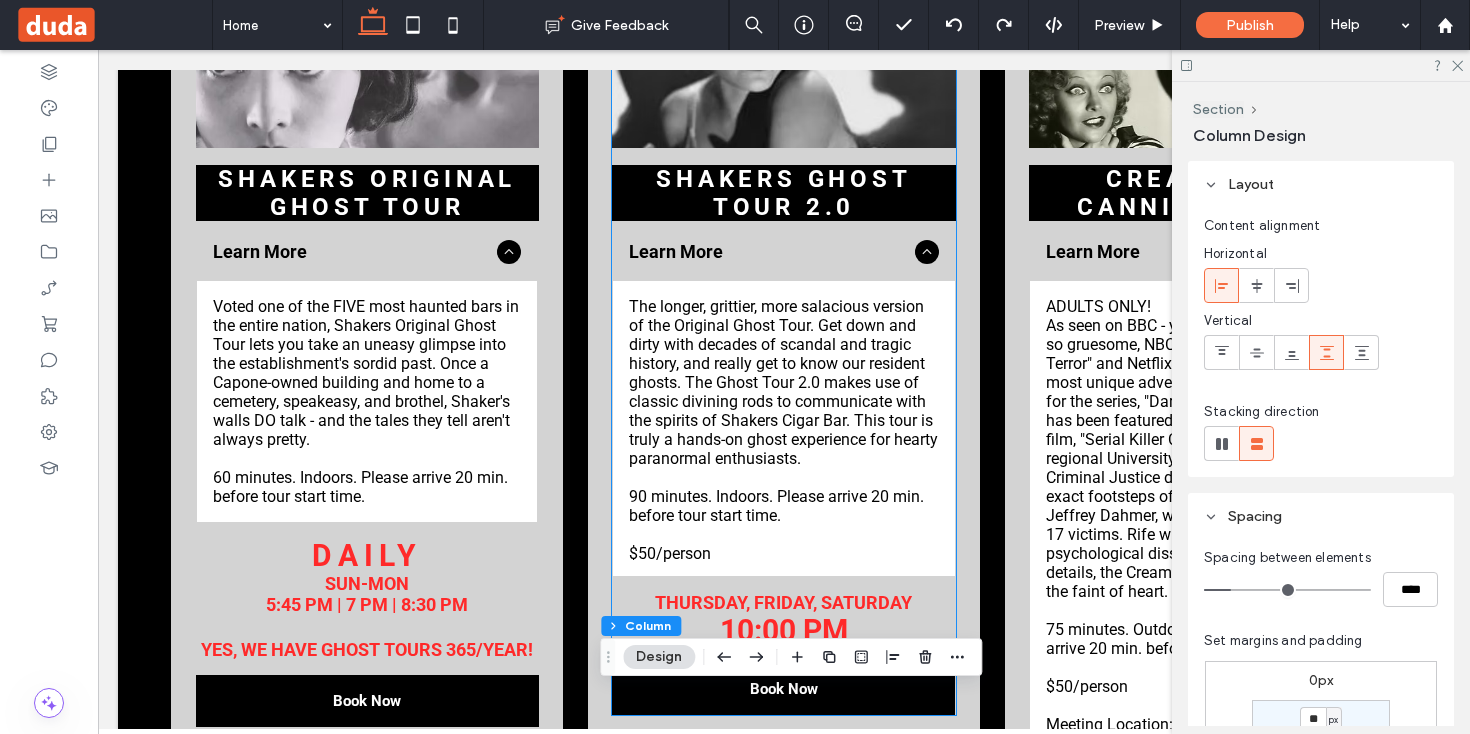 scroll, scrollTop: 2382, scrollLeft: 0, axis: vertical 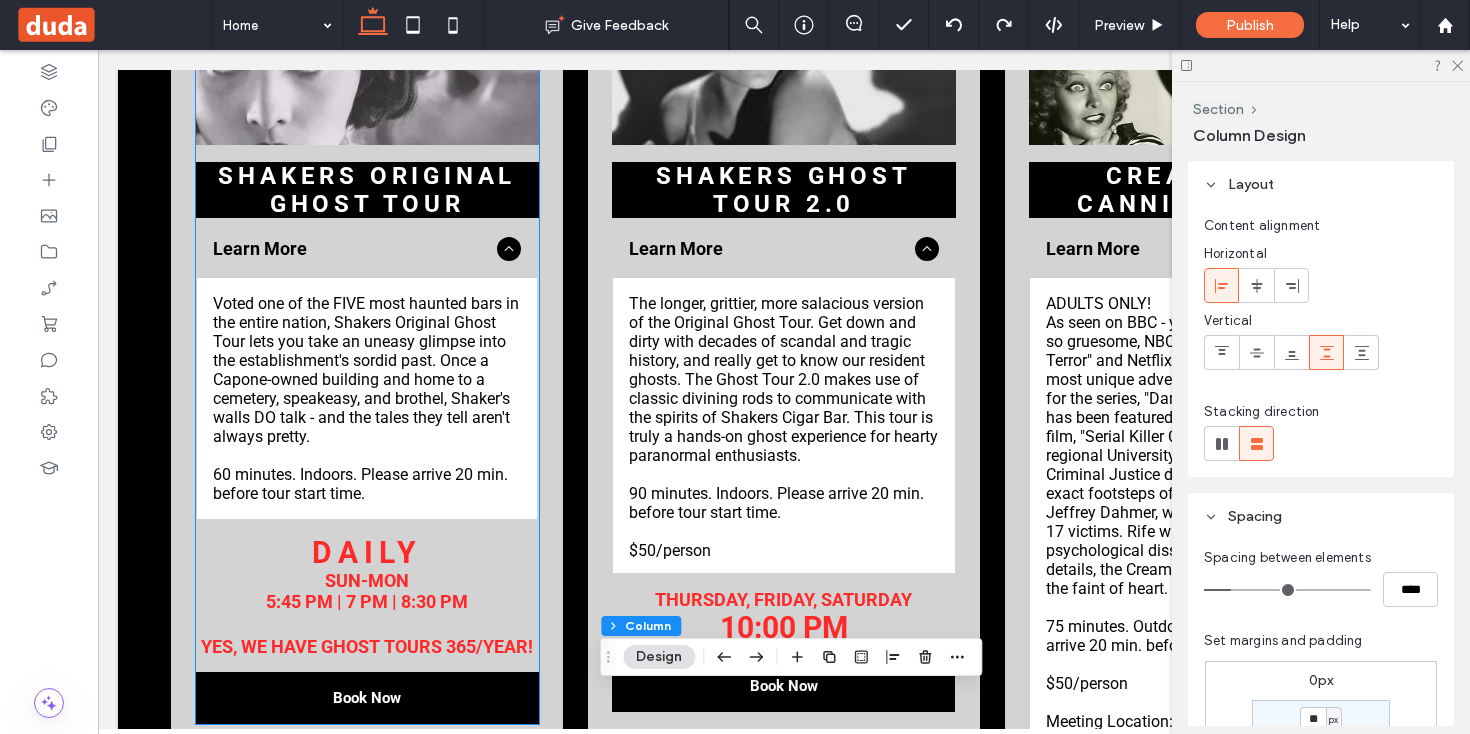 click on "Voted one of the FIVE most haunted bars in the entire nation, Shakers Original Ghost Tour lets you take an uneasy glimpse into the establishment's sordid past. Once a Capone-owned building and home to a cemetery, speakeasy, and brothel, Shaker's walls DO talk - and the tales they tell aren't always pretty." at bounding box center [367, 370] 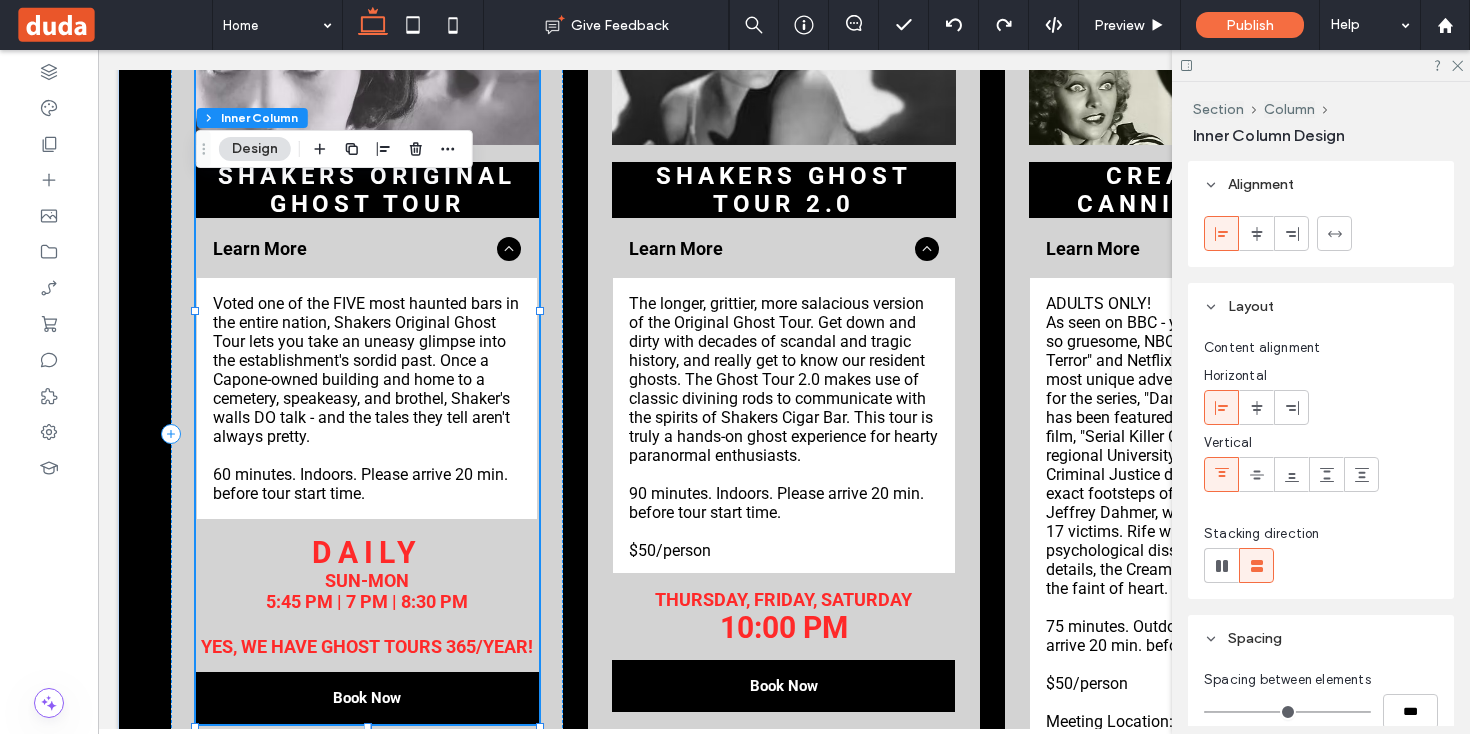 click on "Voted one of the FIVE most haunted bars in the entire nation, Shakers Original Ghost Tour lets you take an uneasy glimpse into the establishment's sordid past. Once a Capone-owned building and home to a cemetery, speakeasy, and brothel, Shaker's walls DO talk - and the tales they tell aren't always pretty." at bounding box center [367, 370] 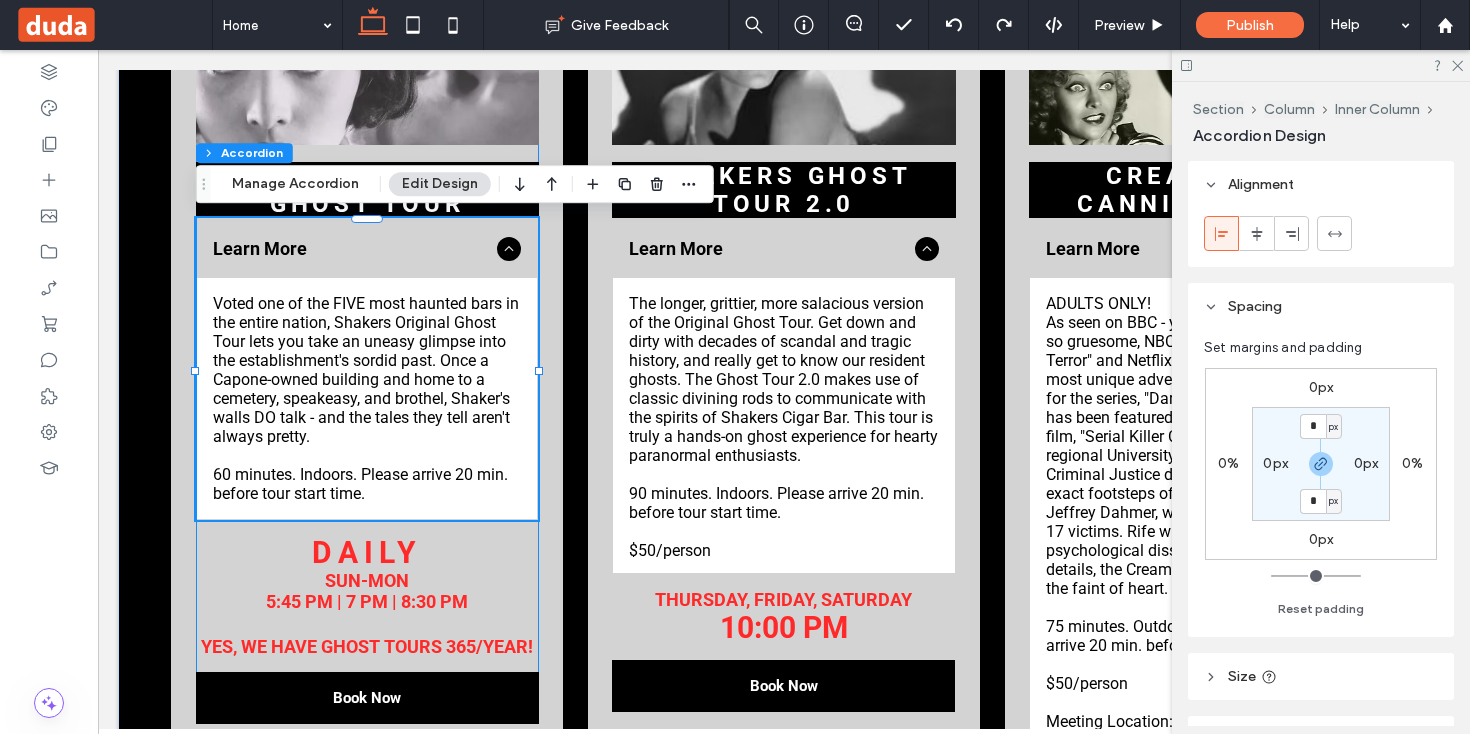 click on "Voted one of the FIVE most haunted bars in the entire nation, Shakers Original Ghost Tour lets you take an uneasy glimpse into the establishment's sordid past. Once a Capone-owned building and home to a cemetery, speakeasy, and brothel, Shaker's walls DO talk - and the tales they tell aren't always pretty." at bounding box center (367, 370) 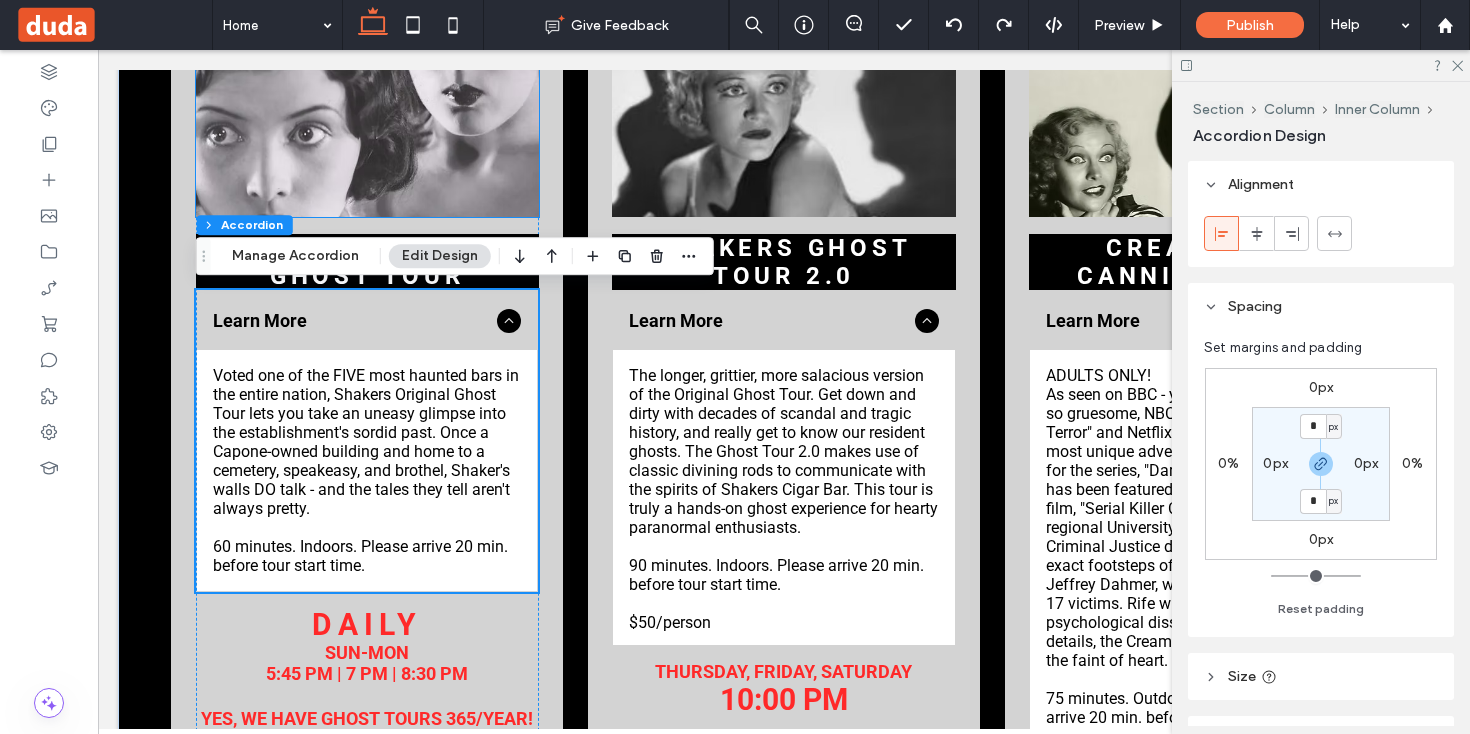 scroll, scrollTop: 2322, scrollLeft: 0, axis: vertical 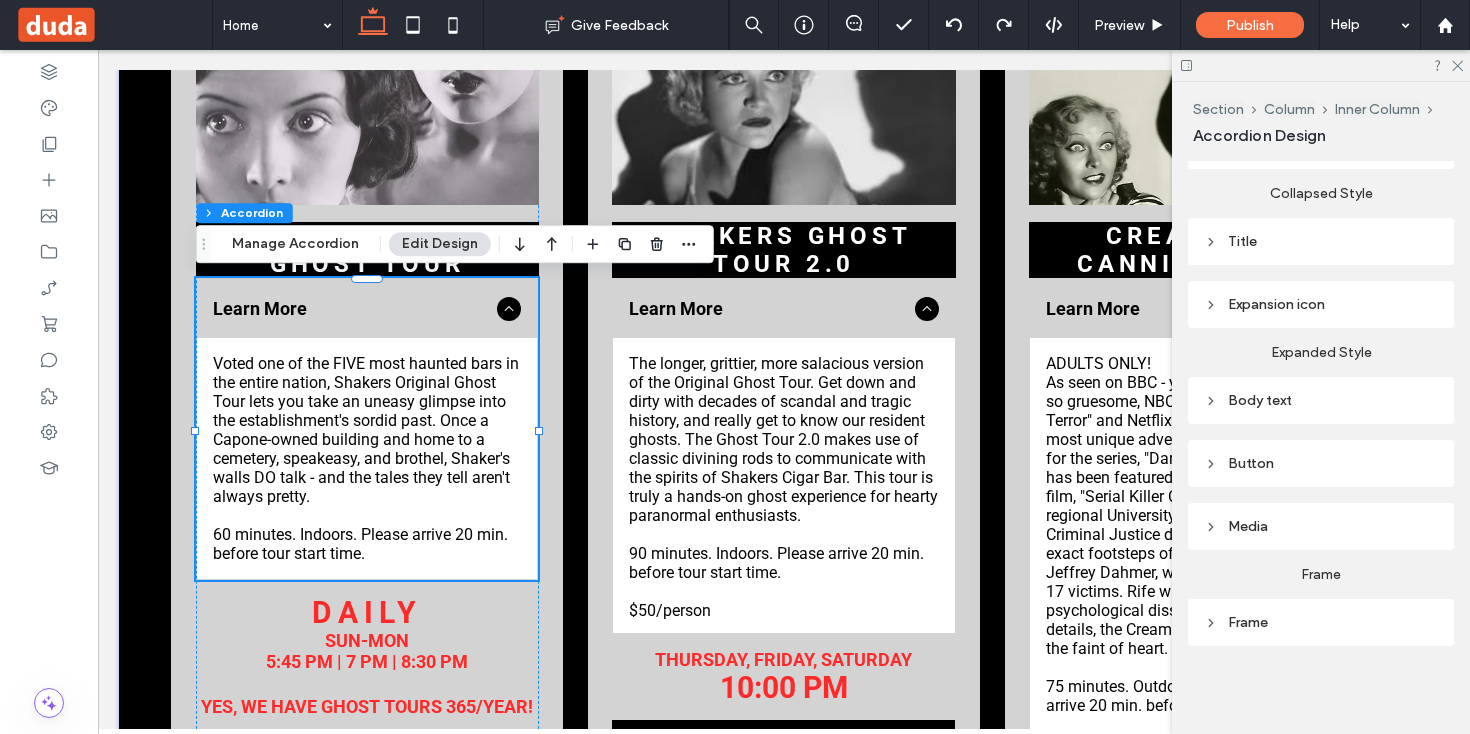 click on "Body text" at bounding box center (1321, 400) 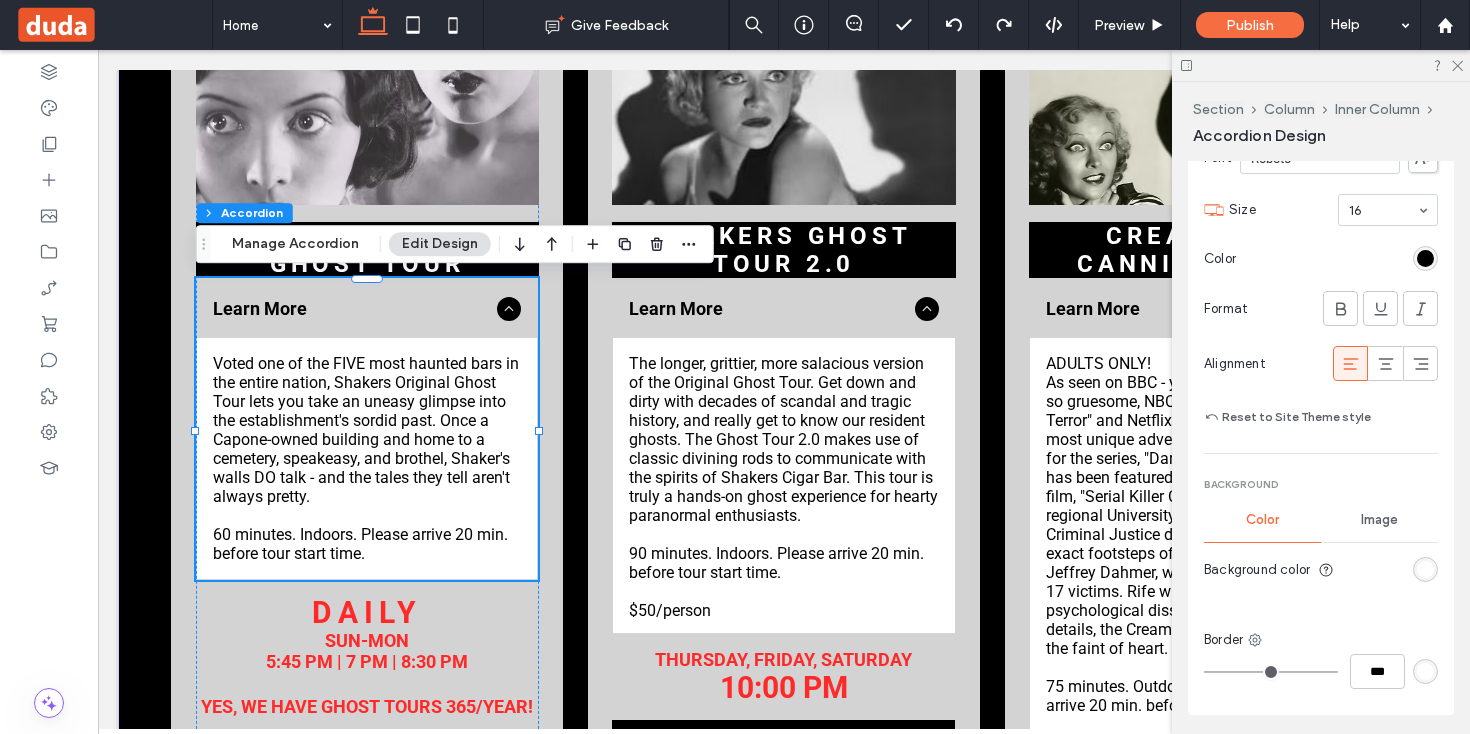 scroll, scrollTop: 1160, scrollLeft: 0, axis: vertical 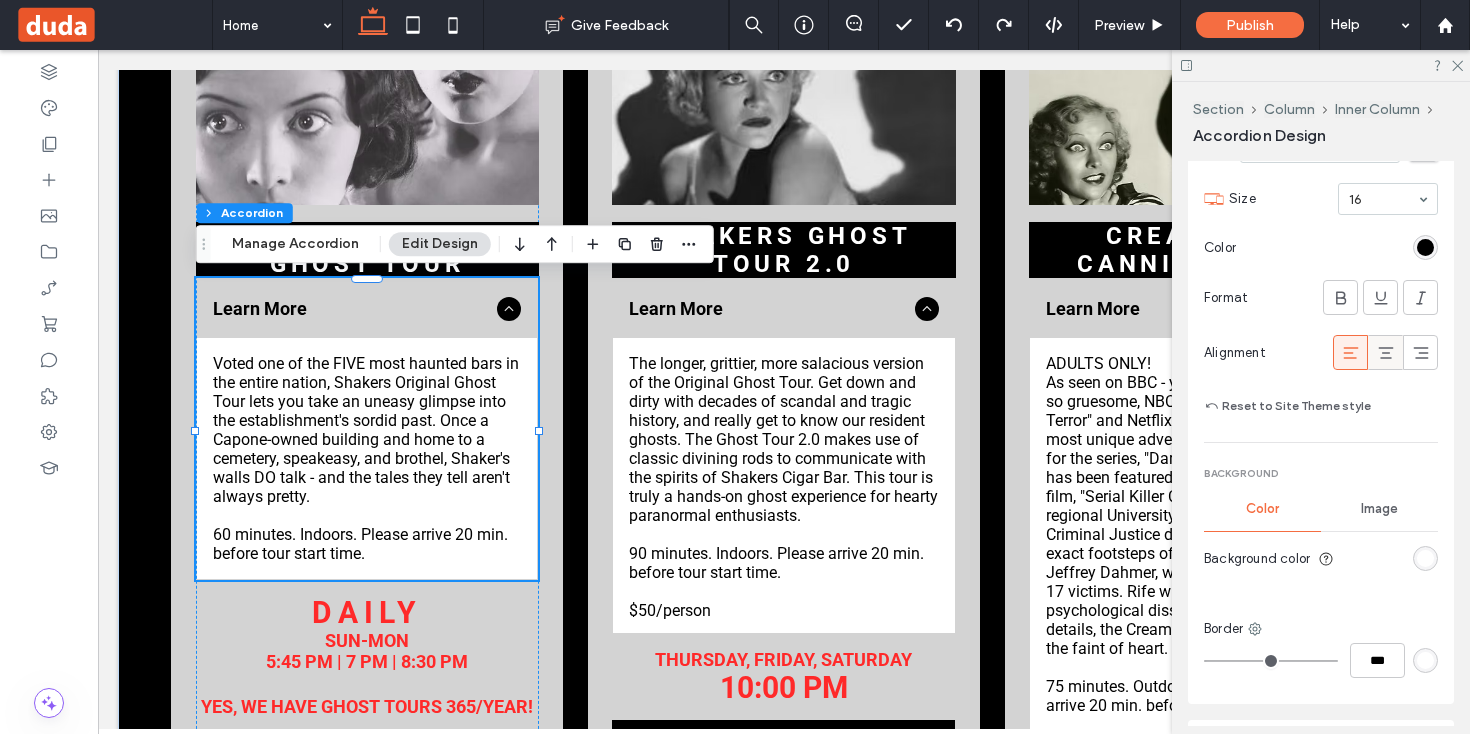 click at bounding box center (1386, 352) 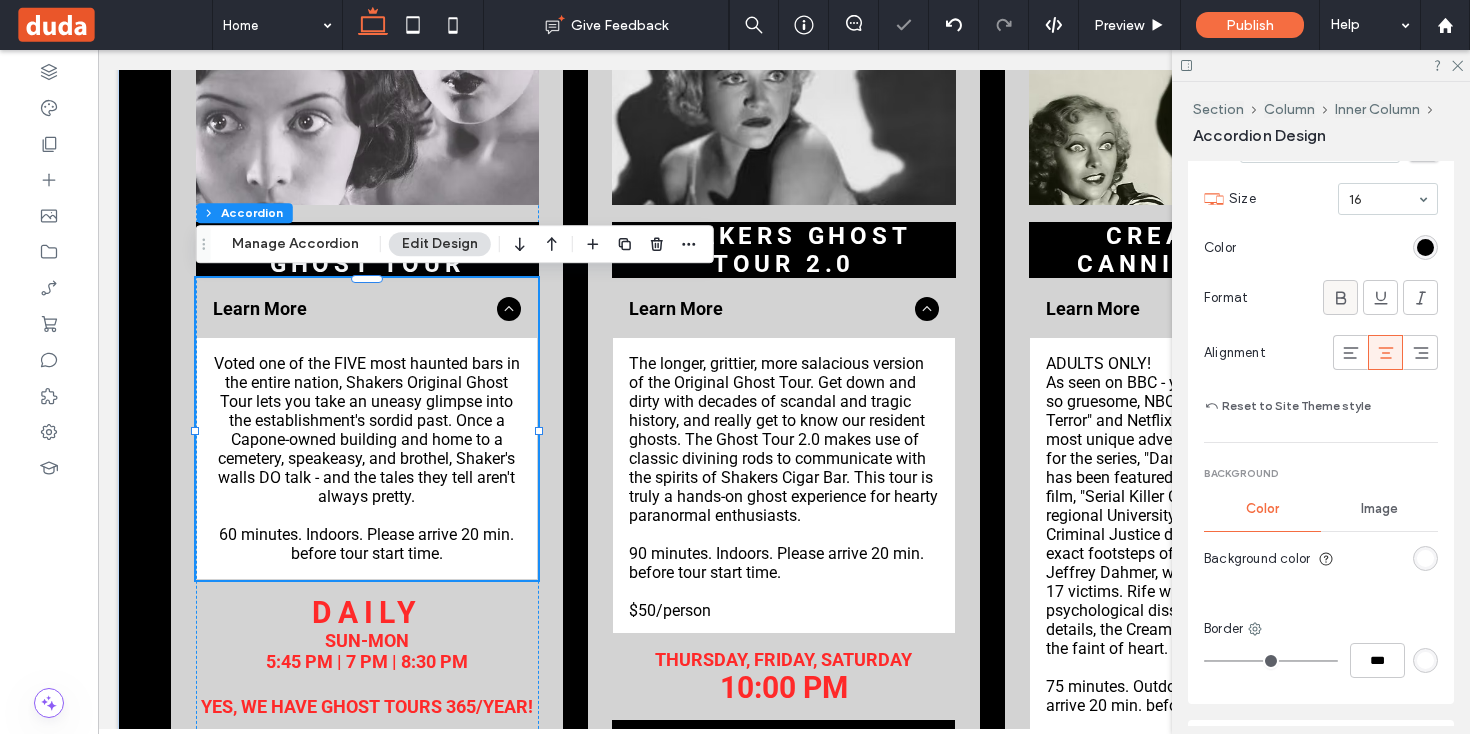 click 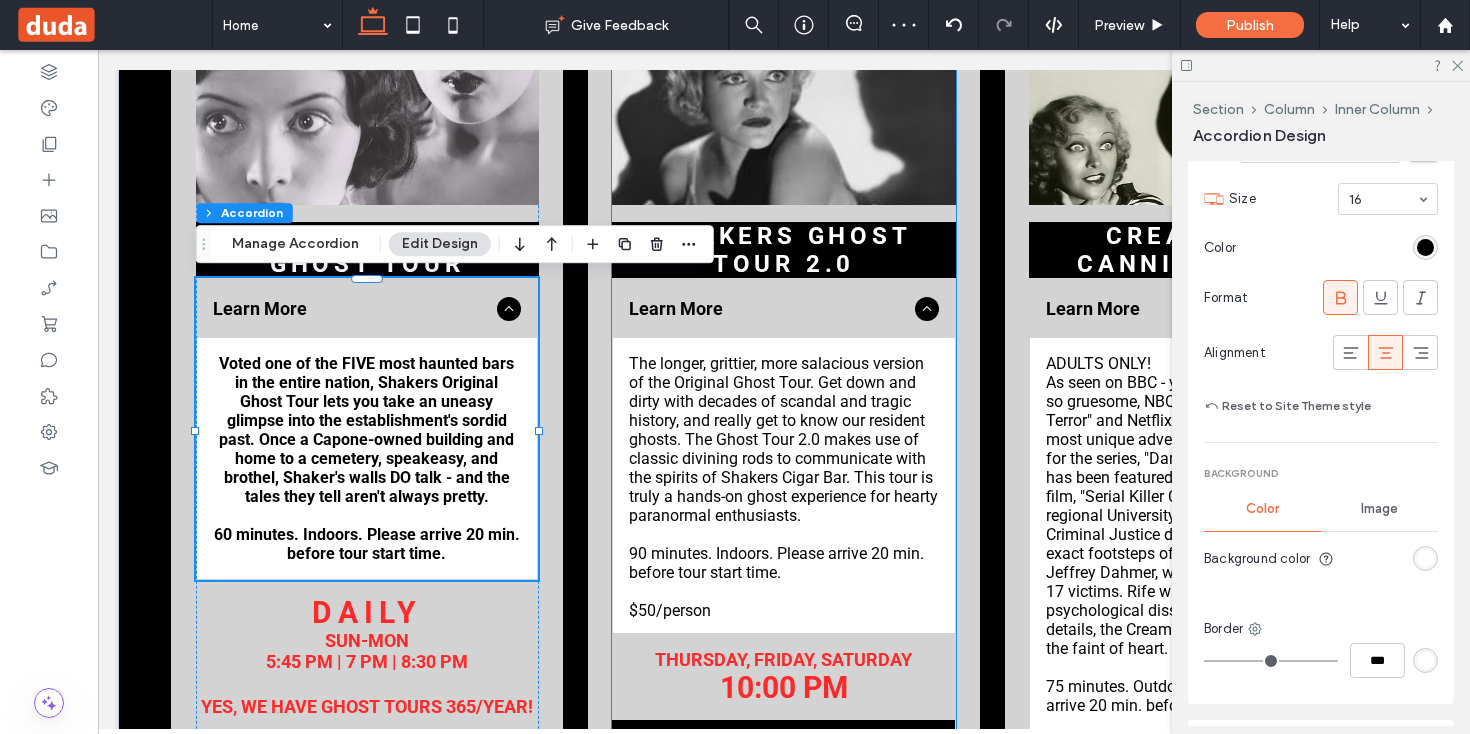click on "The longer, grittier, more salacious version of the Original Ghost Tour. Get down and dirty with decades of scandal and tragic history, and really get to know our resident ghosts. The Ghost Tour 2.0 makes use of classic divining rods to communicate with the spirits of Shakers Cigar Bar. This tour is truly a hands-on ghost experience for hearty paranormal enthusiasts." at bounding box center [783, 439] 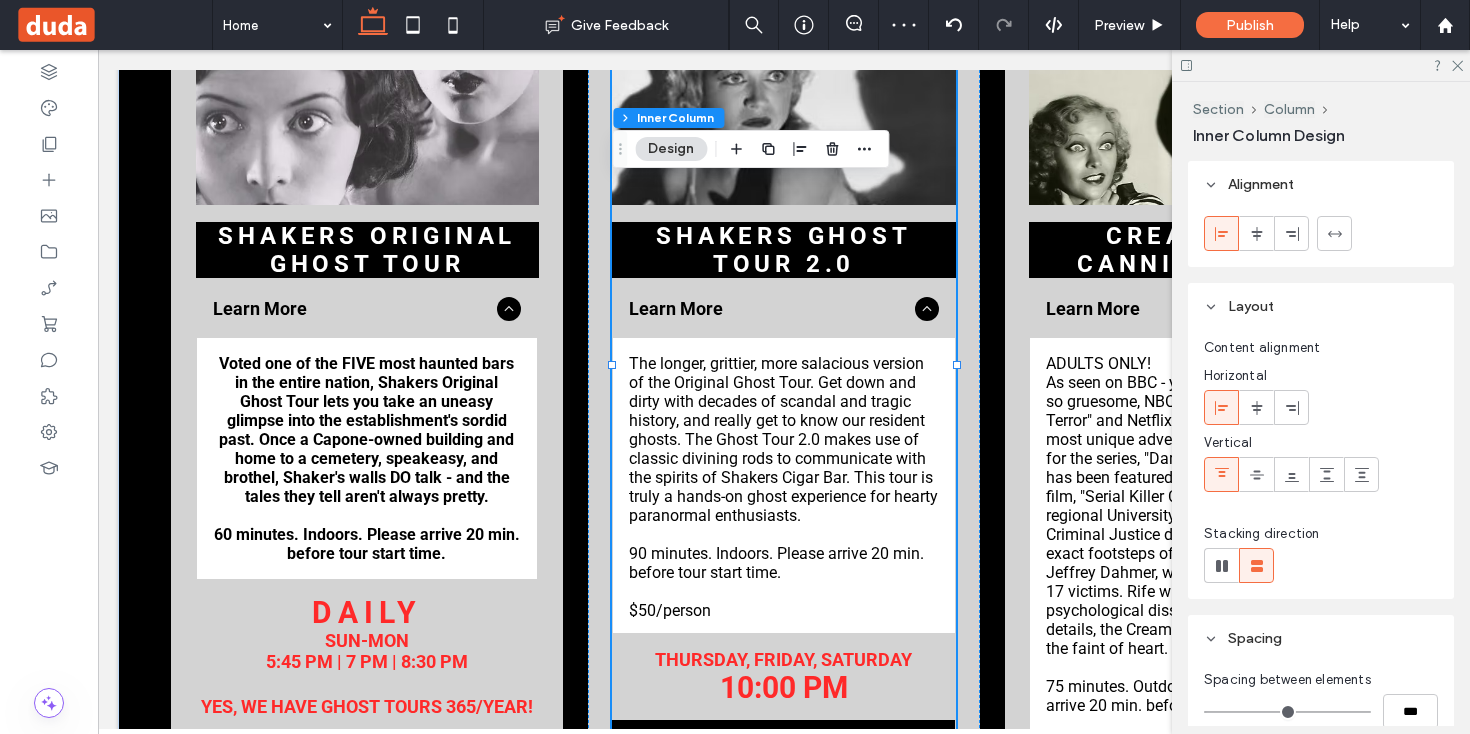 click on "The longer, grittier, more salacious version of the Original Ghost Tour. Get down and dirty with decades of scandal and tragic history, and really get to know our resident ghosts. The Ghost Tour 2.0 makes use of classic divining rods to communicate with the spirits of Shakers Cigar Bar. This tour is truly a hands-on ghost experience for hearty paranormal enthusiasts." at bounding box center (783, 439) 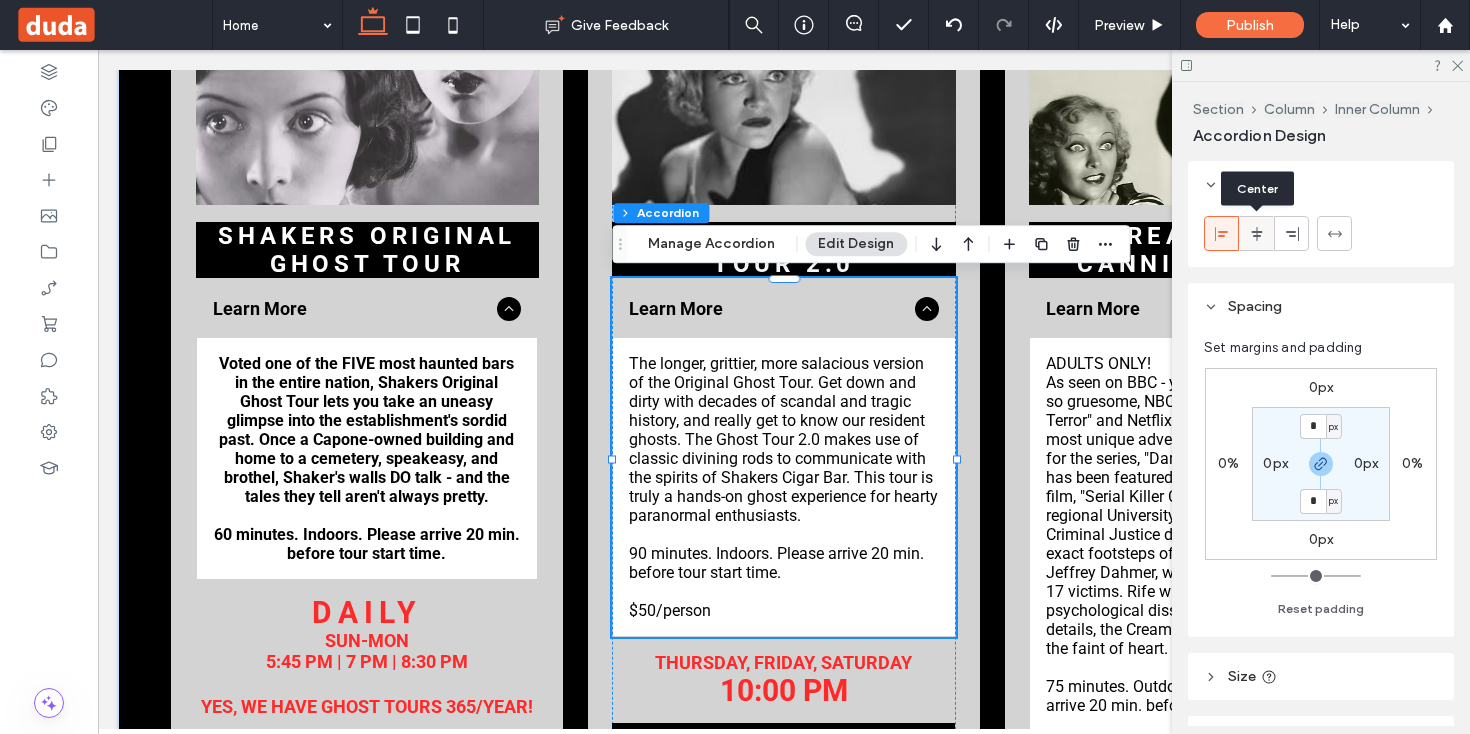 click 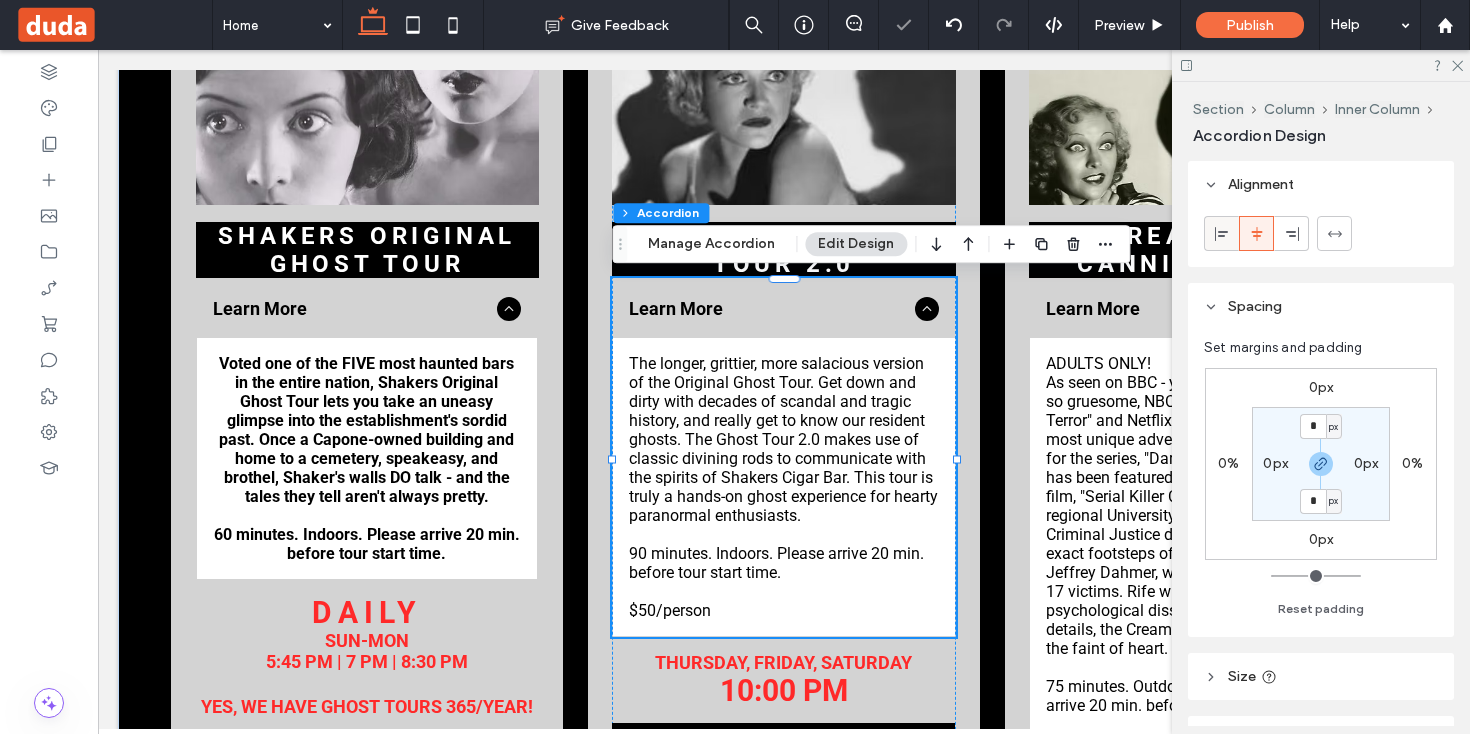 click at bounding box center [1222, 233] 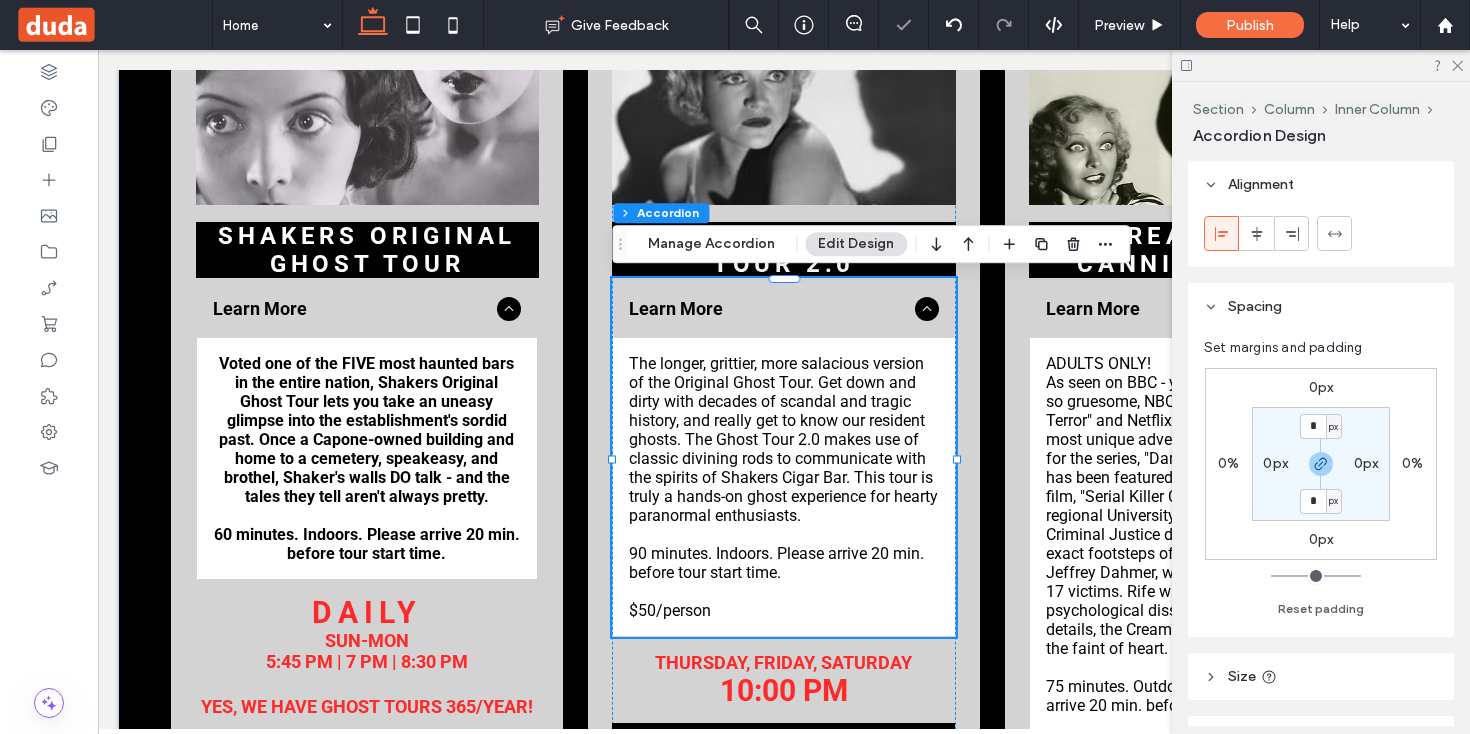 click on "The longer, grittier, more salacious version of the Original Ghost Tour. Get down and dirty with decades of scandal and tragic history, and really get to know our resident ghosts. The Ghost Tour 2.0 makes use of classic divining rods to communicate with the spirits of Shakers Cigar Bar. This tour is truly a hands-on ghost experience for hearty paranormal enthusiasts." at bounding box center (783, 439) 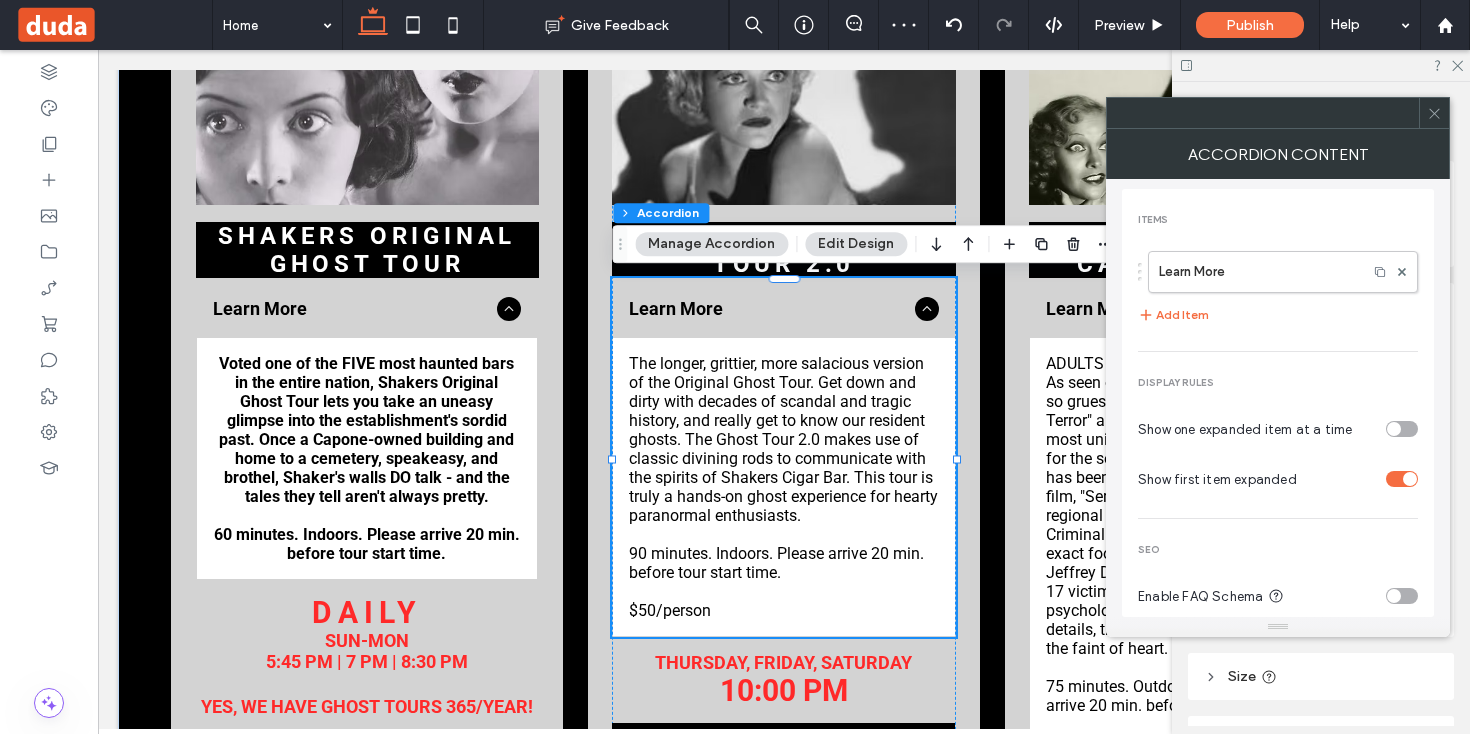 click at bounding box center (1434, 113) 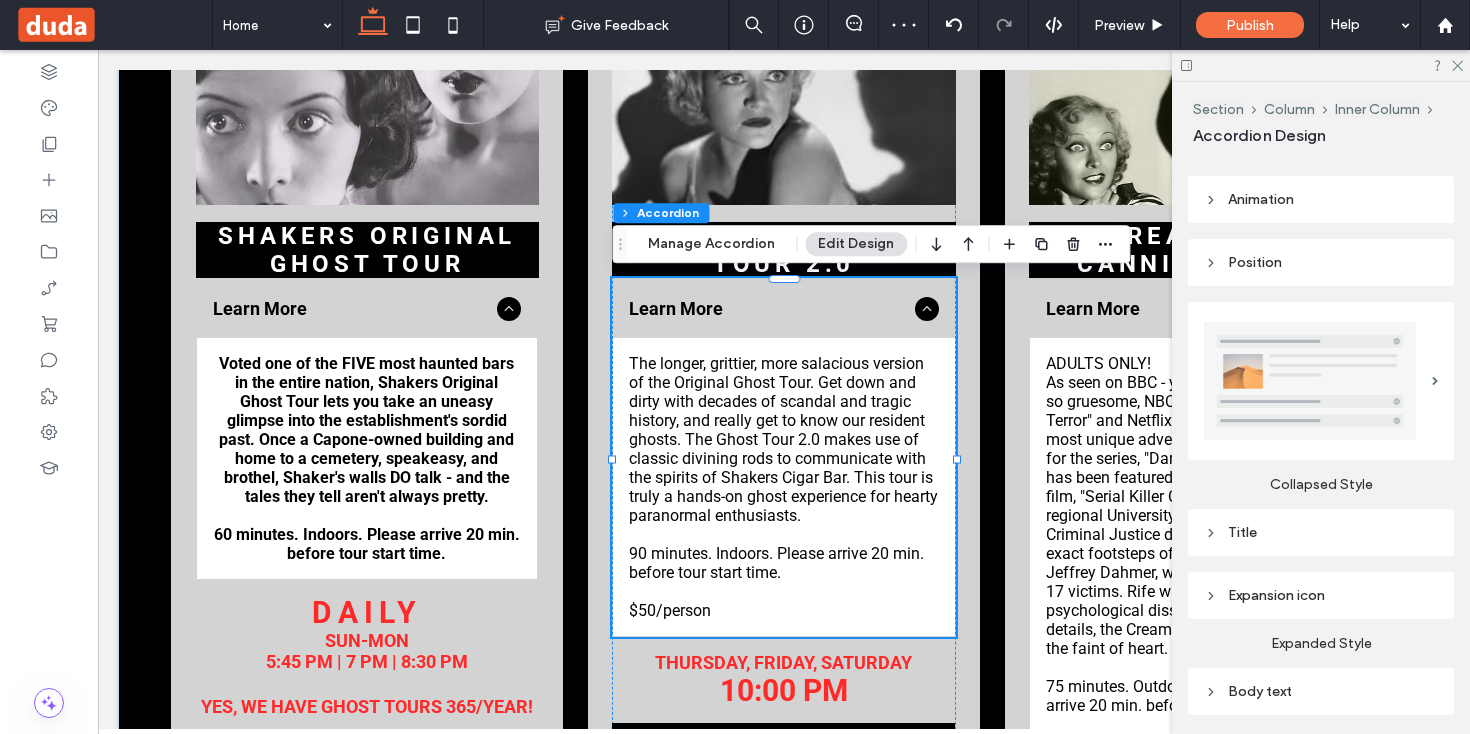 scroll, scrollTop: 831, scrollLeft: 0, axis: vertical 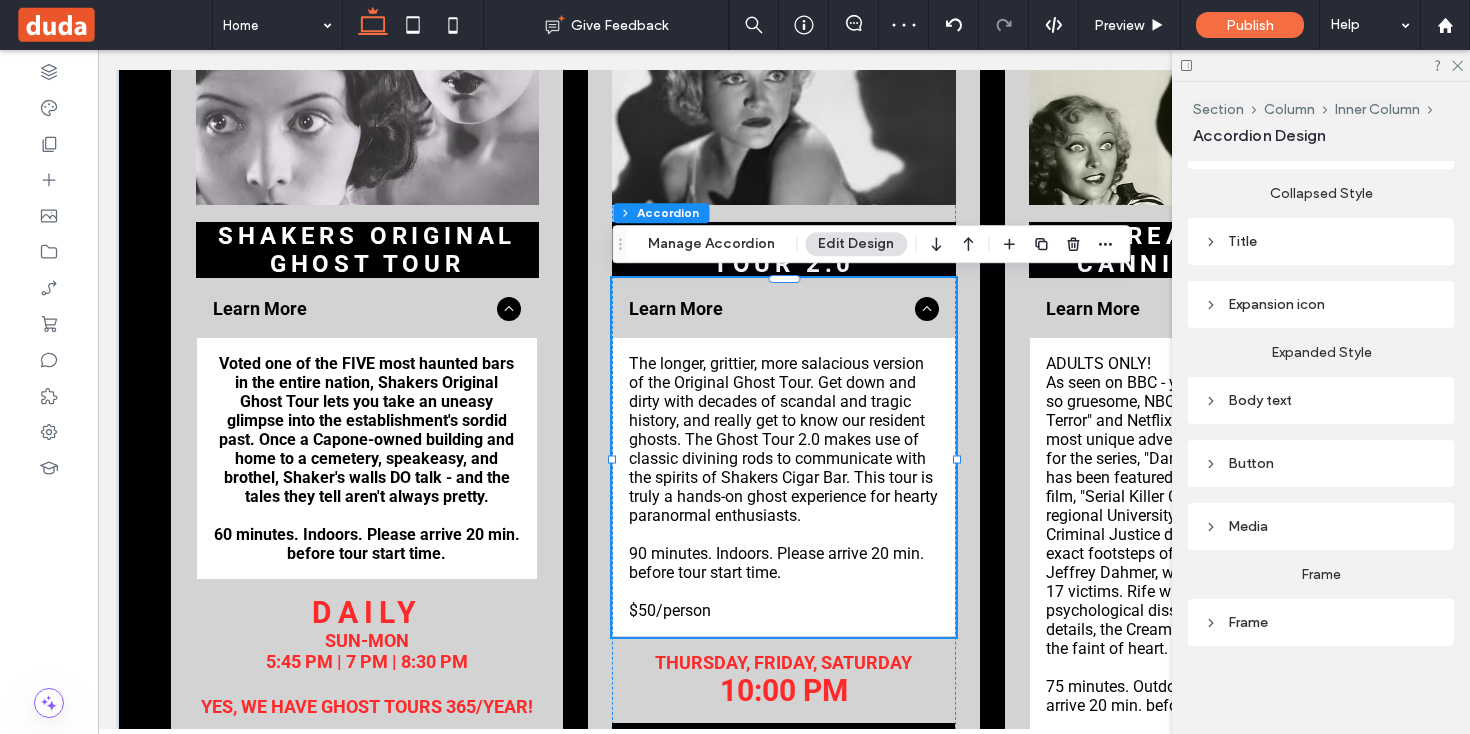 click on "Body text" at bounding box center [1321, 400] 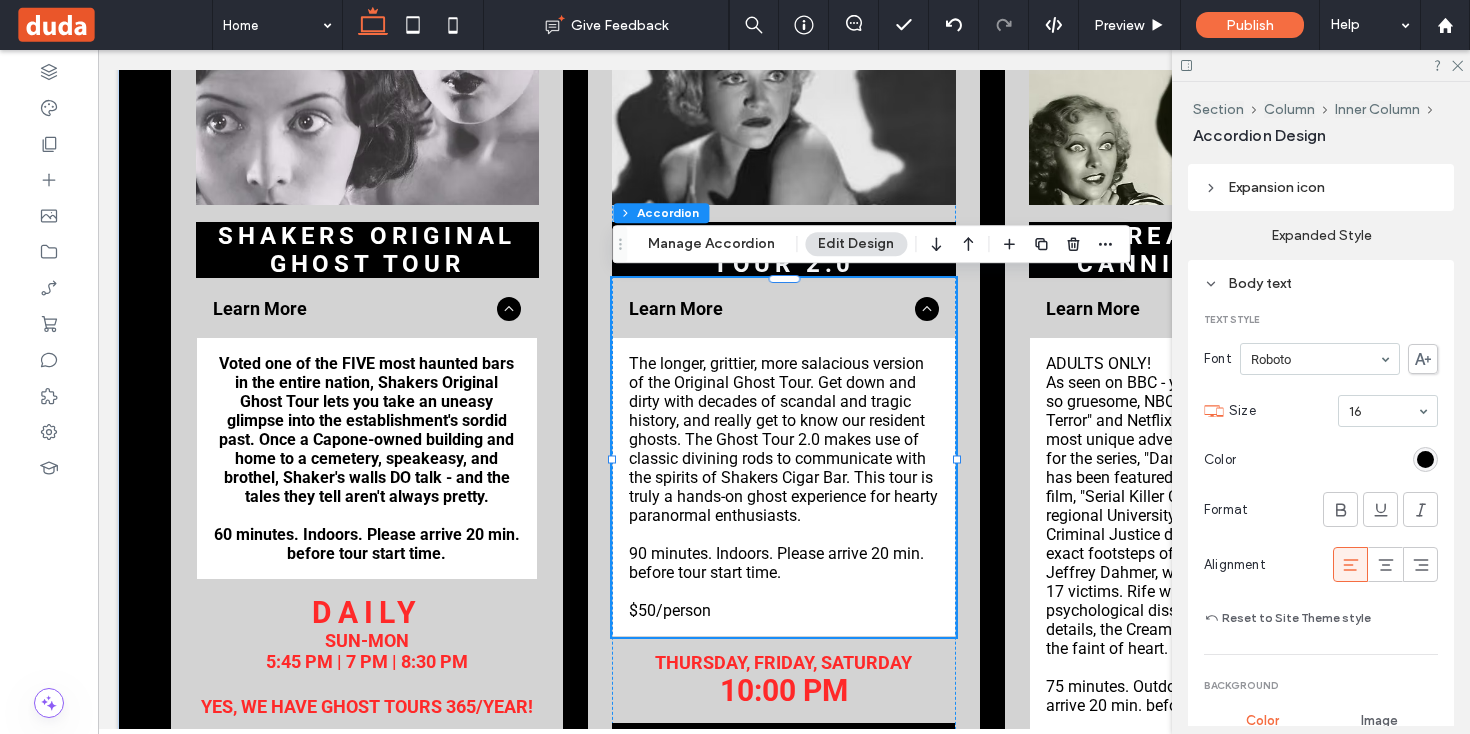 scroll, scrollTop: 970, scrollLeft: 0, axis: vertical 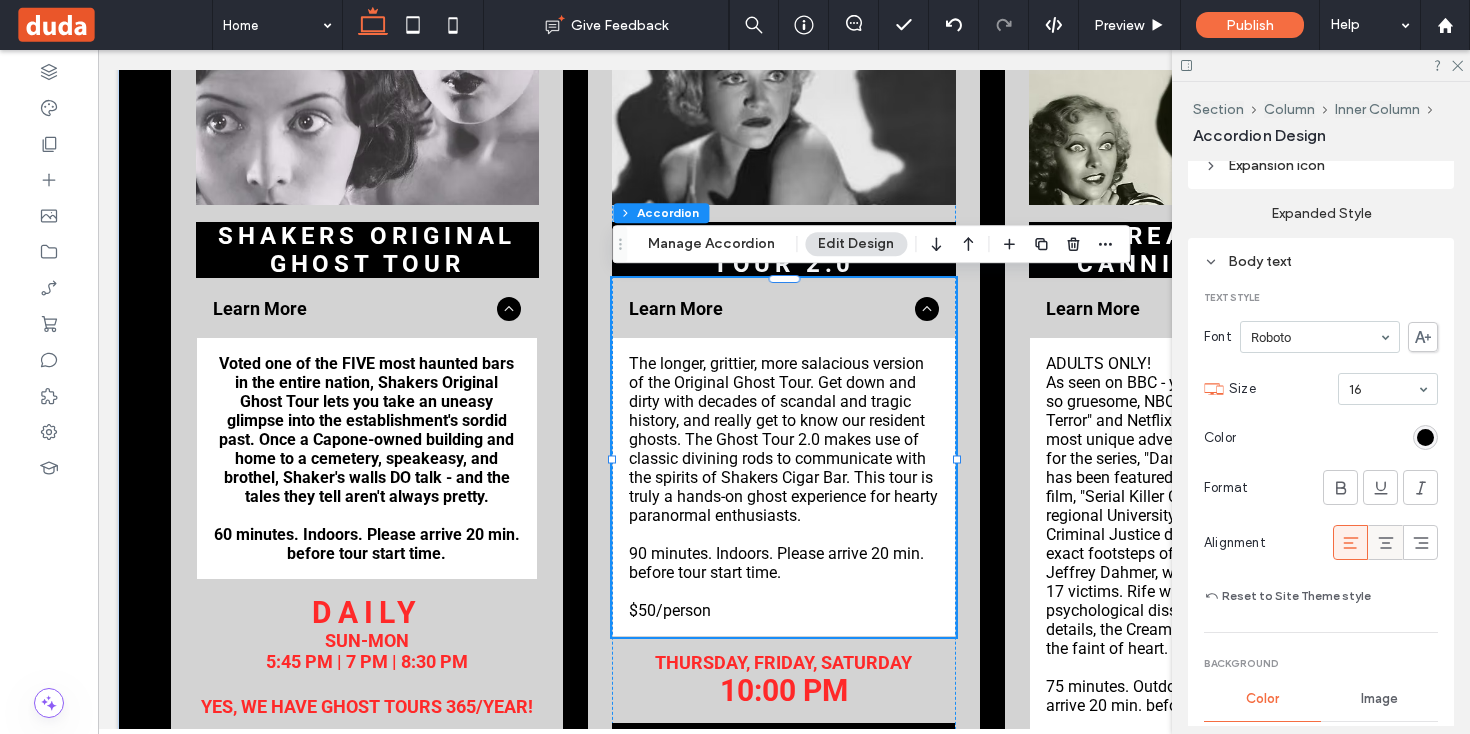 click at bounding box center [1385, 542] 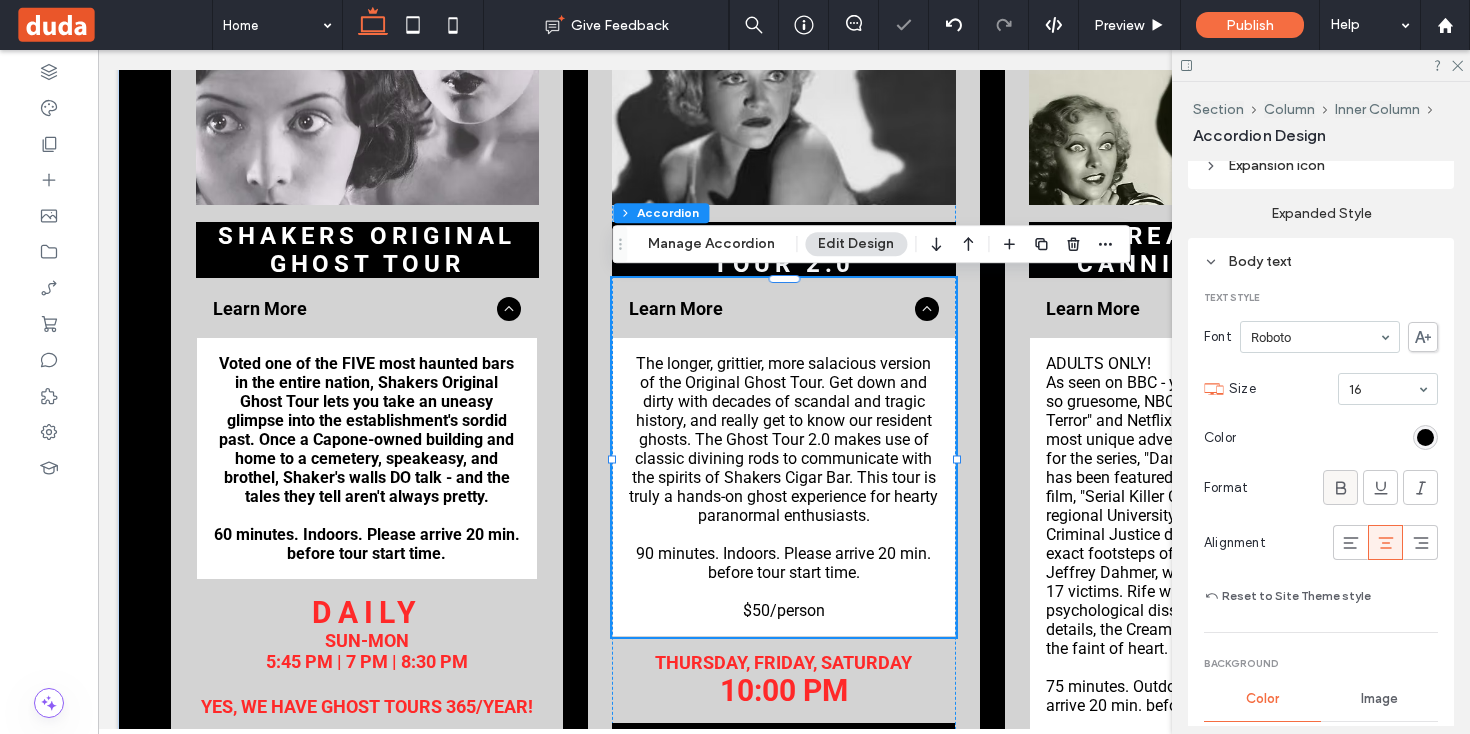 click 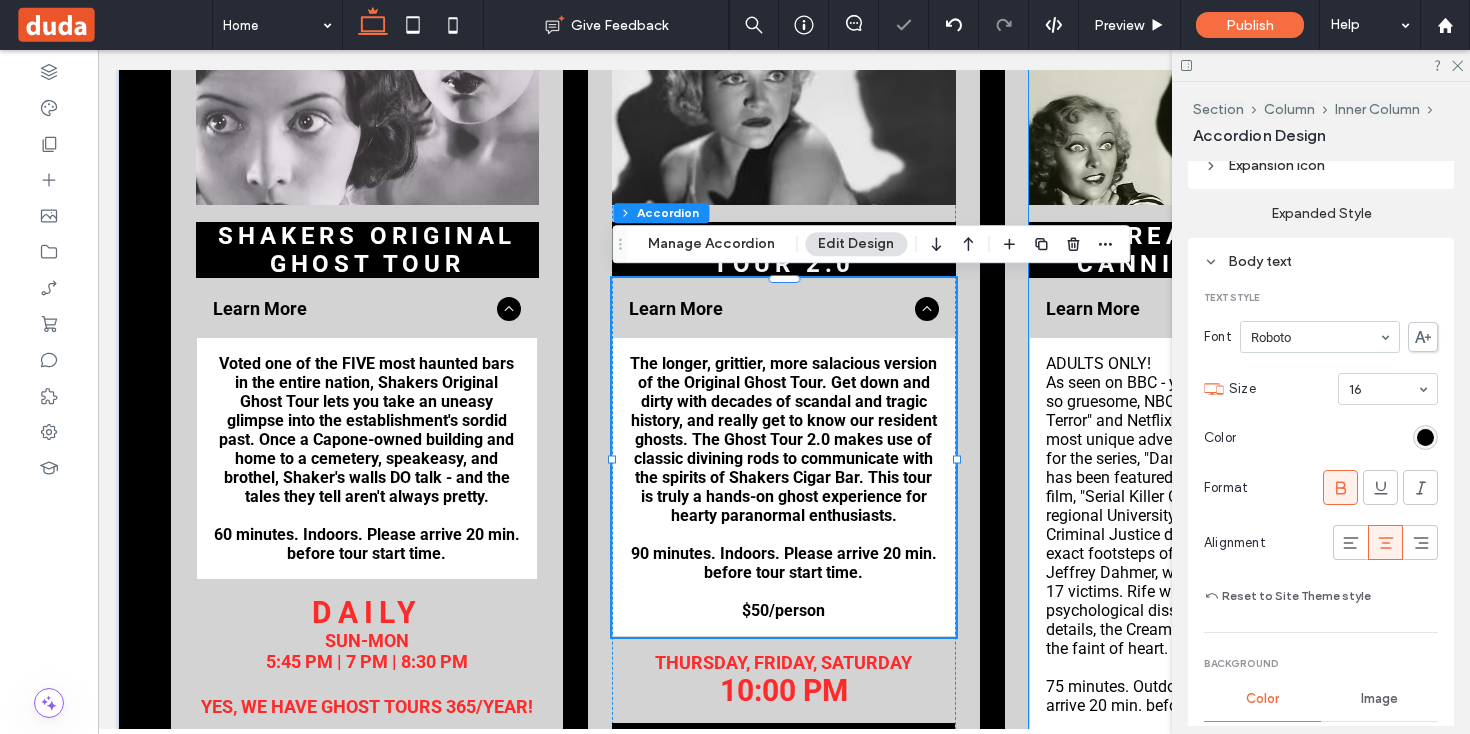click on "As seen on BBC - yes, that BBC. This tour is so gruesome, NBC called it the "Tour of Terror" and Netflix picked it as one of eight most unique adventure tours in the world for the series, "Dark Tourist." The CCC Tour has been featured in the John Borowski film, "Serial Killer Culture," and used by regional University Psychology and Criminal Justice departments. Walk in the exact footsteps of cannibalistic serial killer Jeffrey Dahmer, where he poached 7 of his 17 victims. Rife with tales of caution, psychological dissection, and terrifying details, the Cream City Cannibal is not for the faint of heart." at bounding box center (1200, 515) 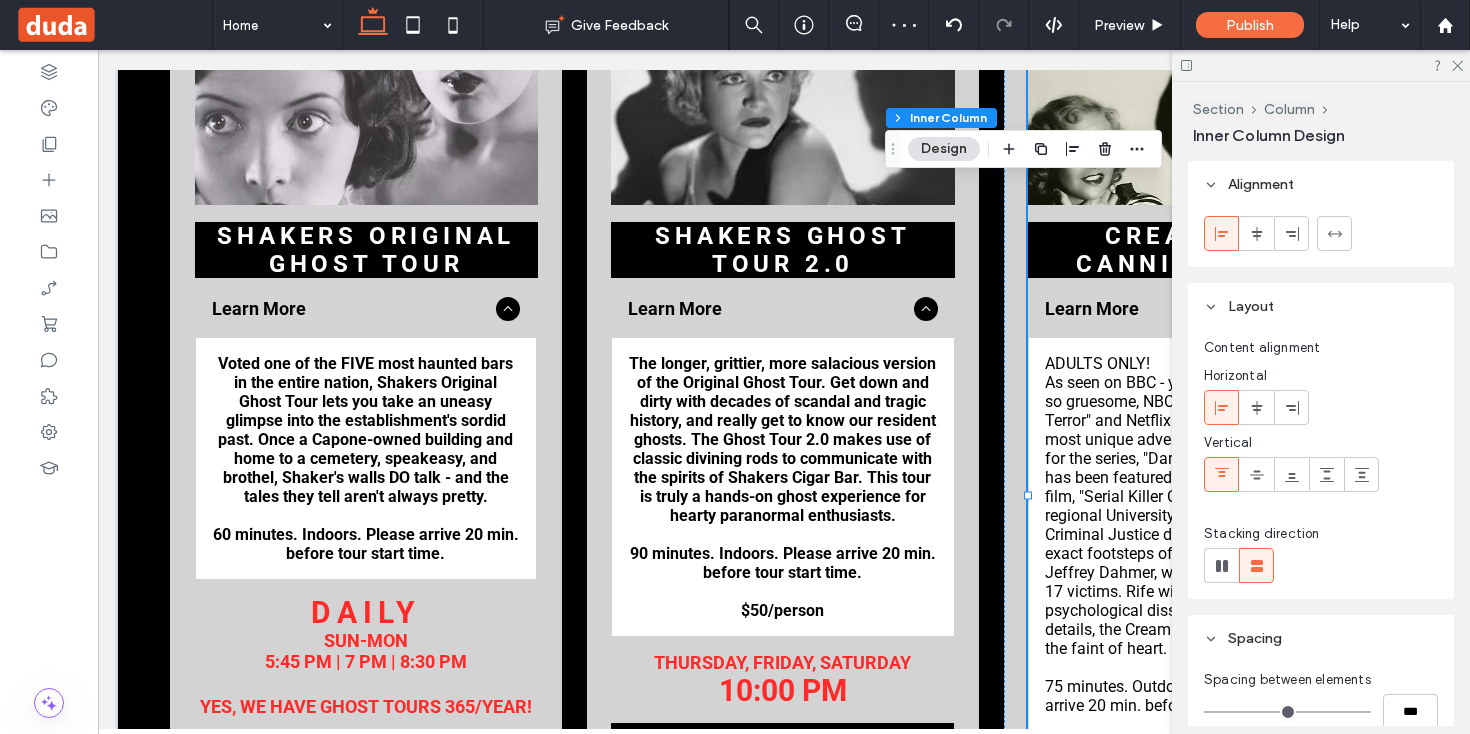 scroll, scrollTop: 0, scrollLeft: 0, axis: both 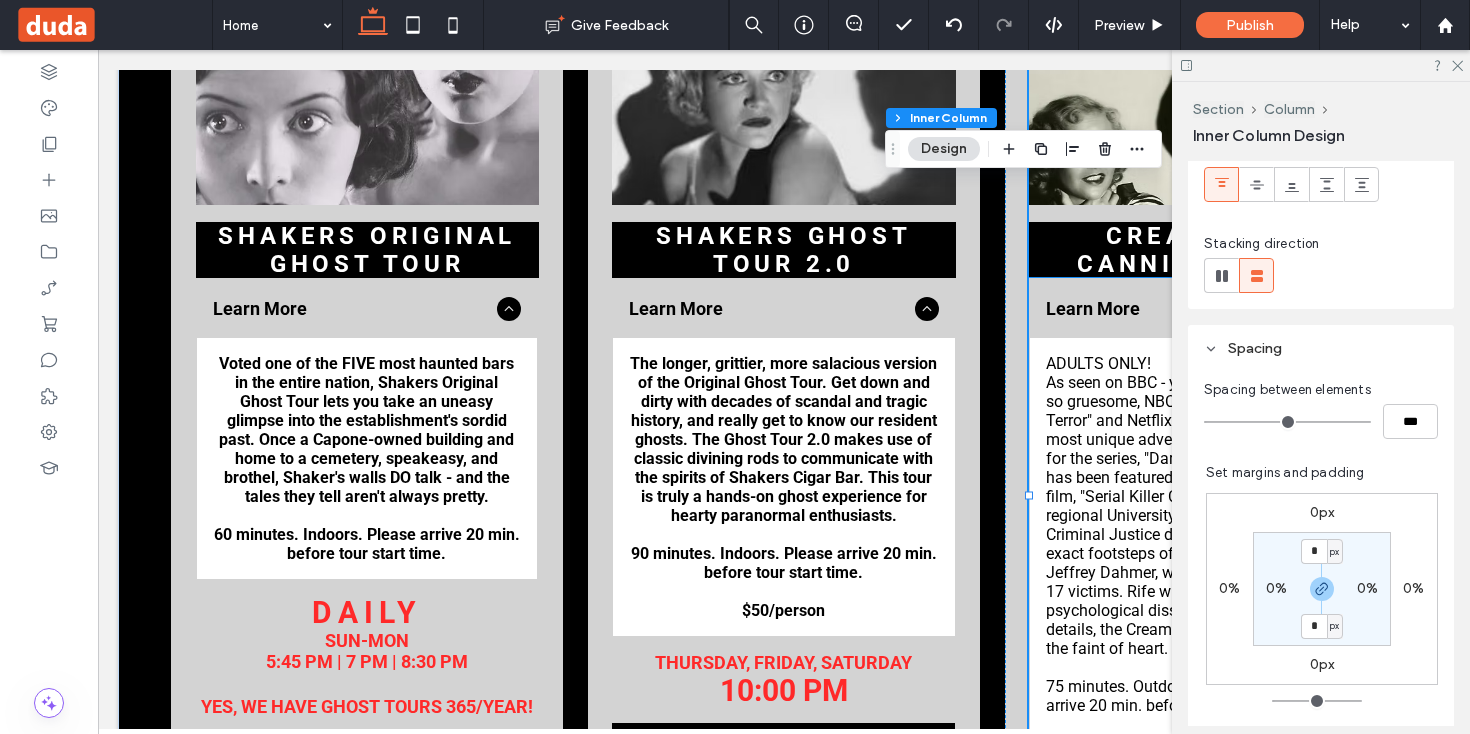 click on "As seen on BBC - yes, that BBC. This tour is so gruesome, NBC called it the "Tour of Terror" and Netflix picked it as one of eight most unique adventure tours in the world for the series, "Dark Tourist." The CCC Tour has been featured in the John Borowski film, "Serial Killer Culture," and used by regional University Psychology and Criminal Justice departments. Walk in the exact footsteps of cannibalistic serial killer Jeffrey Dahmer, where he poached 7 of his 17 victims. Rife with tales of caution, psychological dissection, and terrifying details, the Cream City Cannibal is not for the faint of heart." at bounding box center [1200, 515] 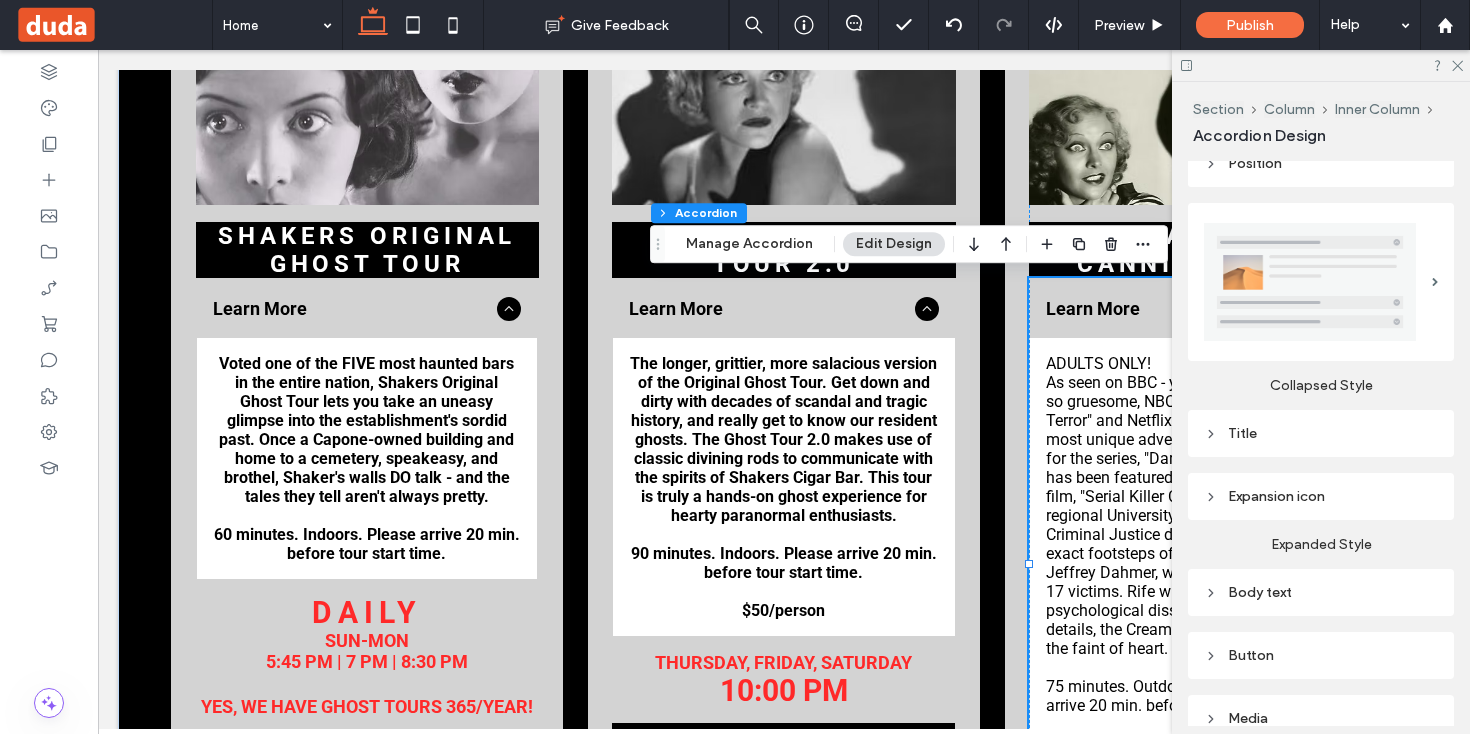 scroll, scrollTop: 831, scrollLeft: 0, axis: vertical 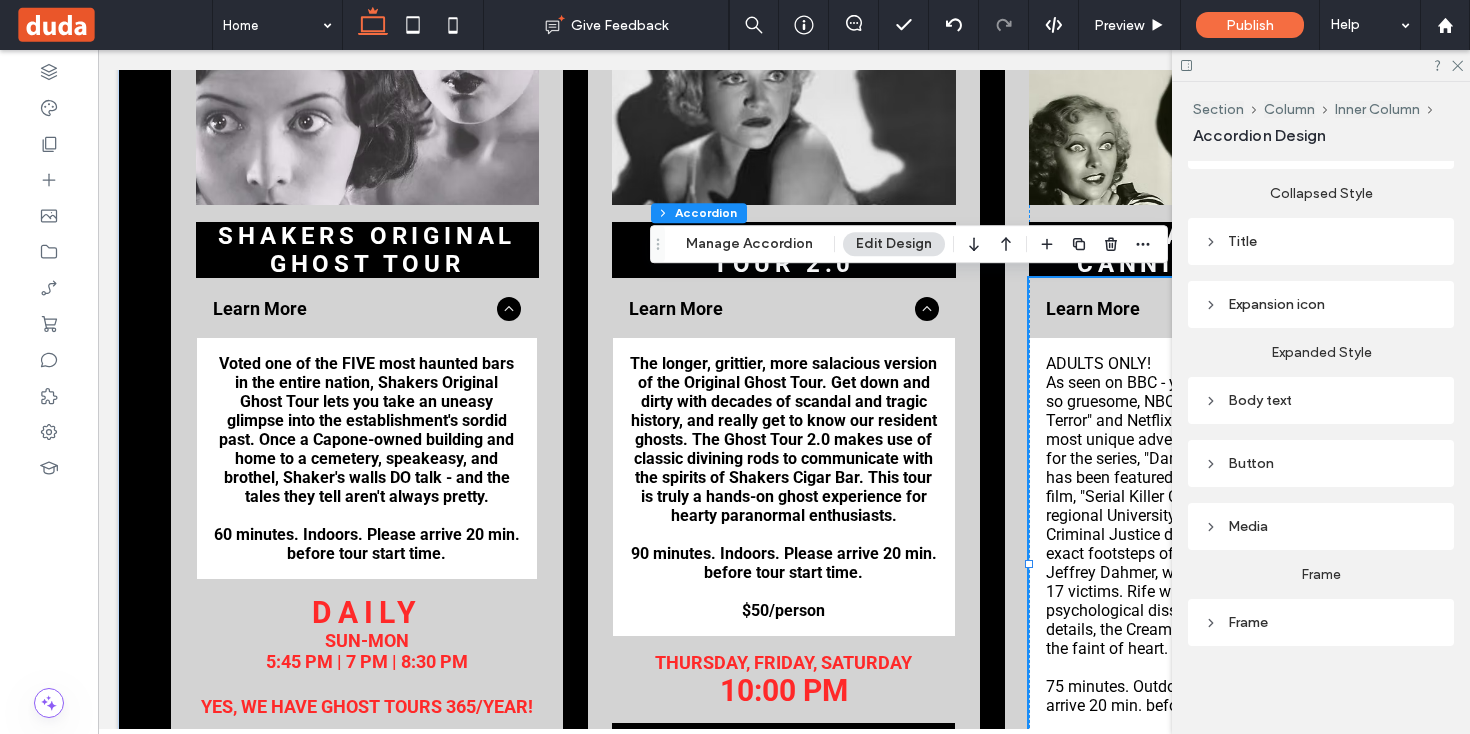 click on "Body text" at bounding box center (1321, 400) 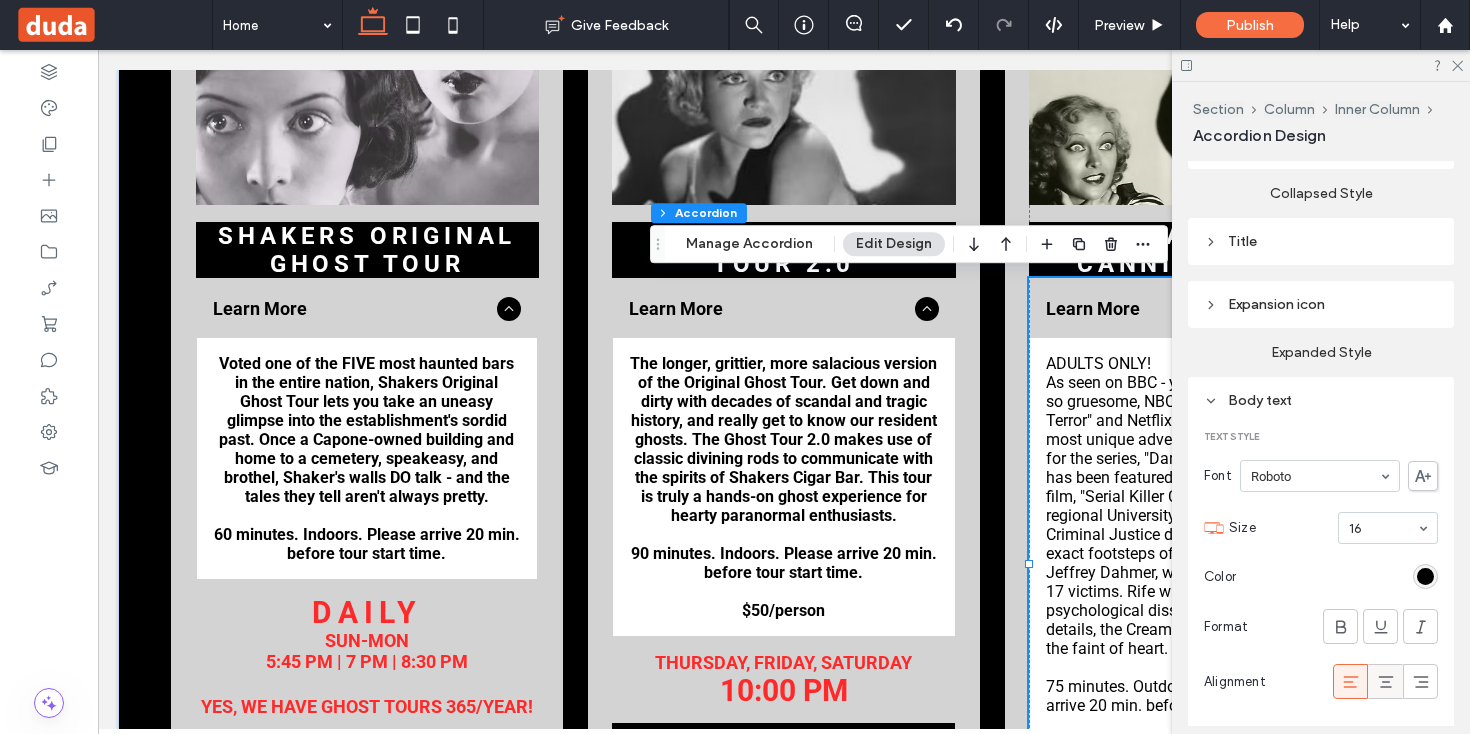 click 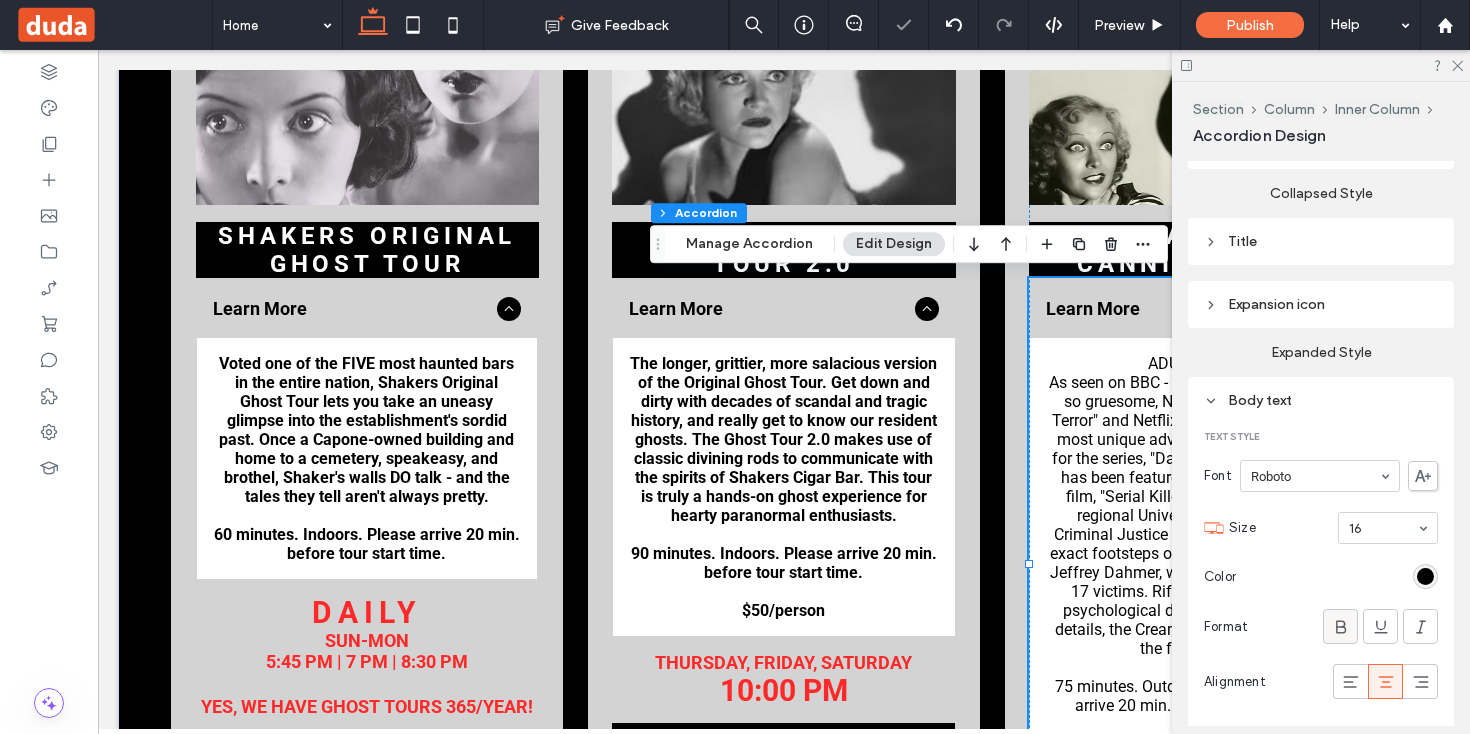 click 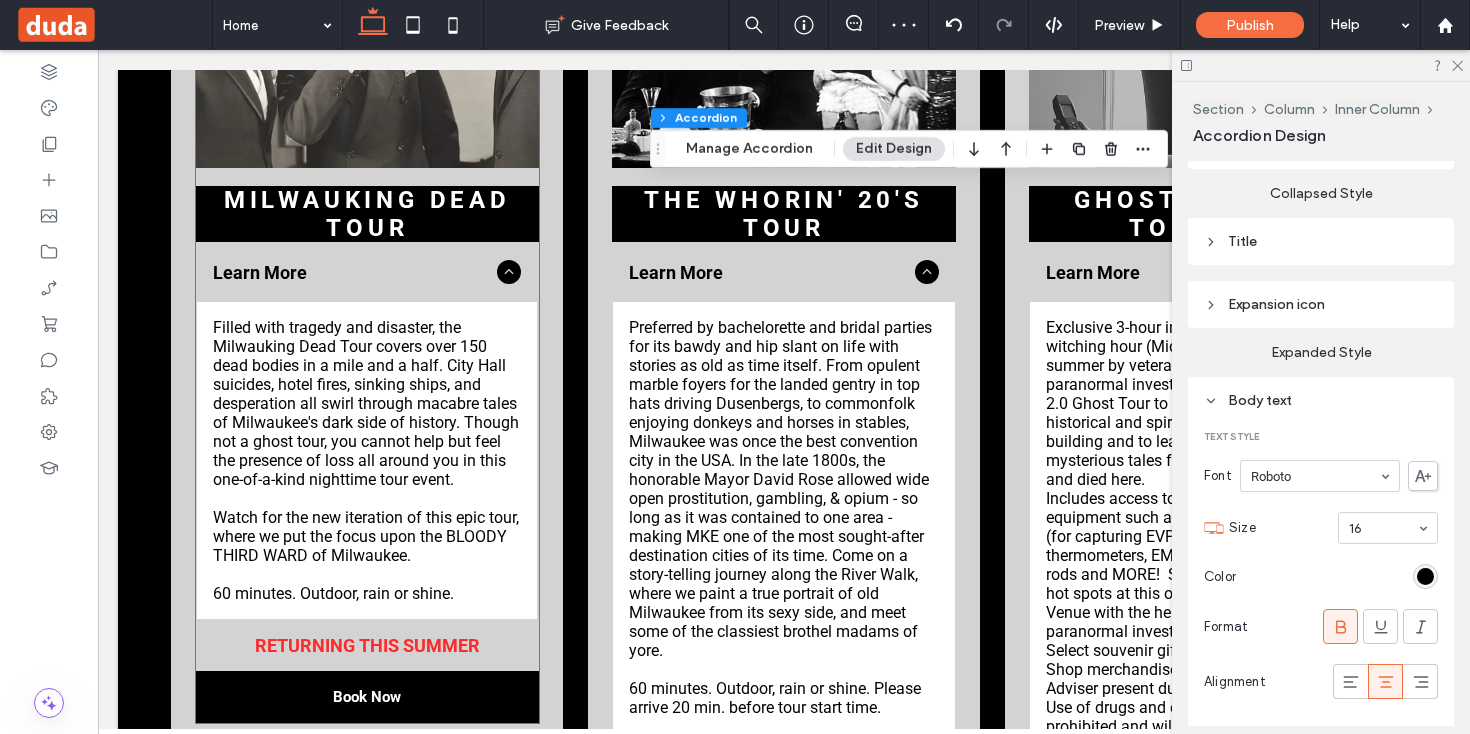 scroll, scrollTop: 3566, scrollLeft: 0, axis: vertical 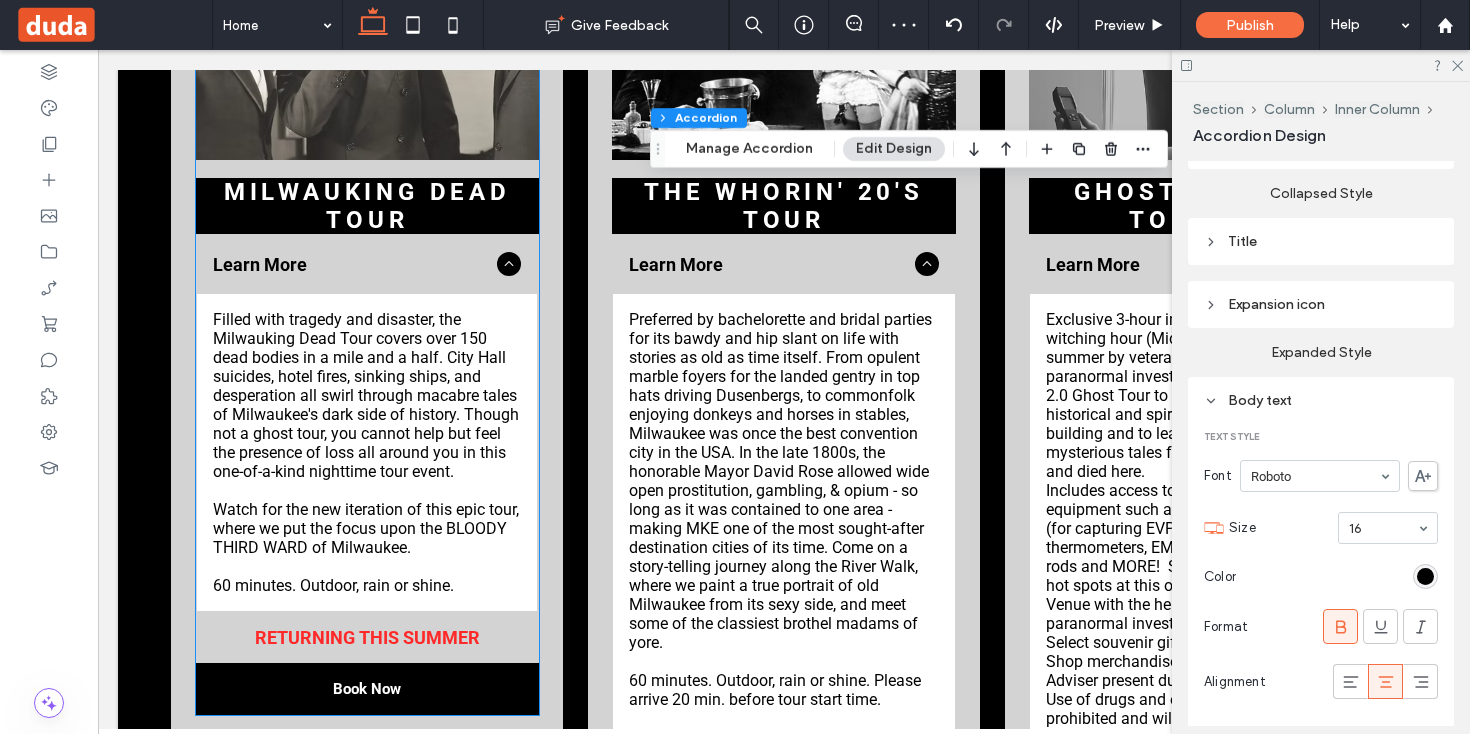 click on "Filled with tragedy and disaster, the Milwauking Dead Tour covers over 150 dead bodies in a mile and a half. City Hall suicides, hotel fires, sinking ships, and desperation all swirl through macabre tales of Milwaukee's dark side of history. Though not a ghost tour, you cannot help but feel the presence of loss all around you in this one-of-a-kind nighttime tour event. Watch for the new iteration of this epic tour, where we put the focus upon the BLOODY THIRD WARD of Milwaukee. 60 minutes. Outdoor, rain or shine." at bounding box center (367, 452) 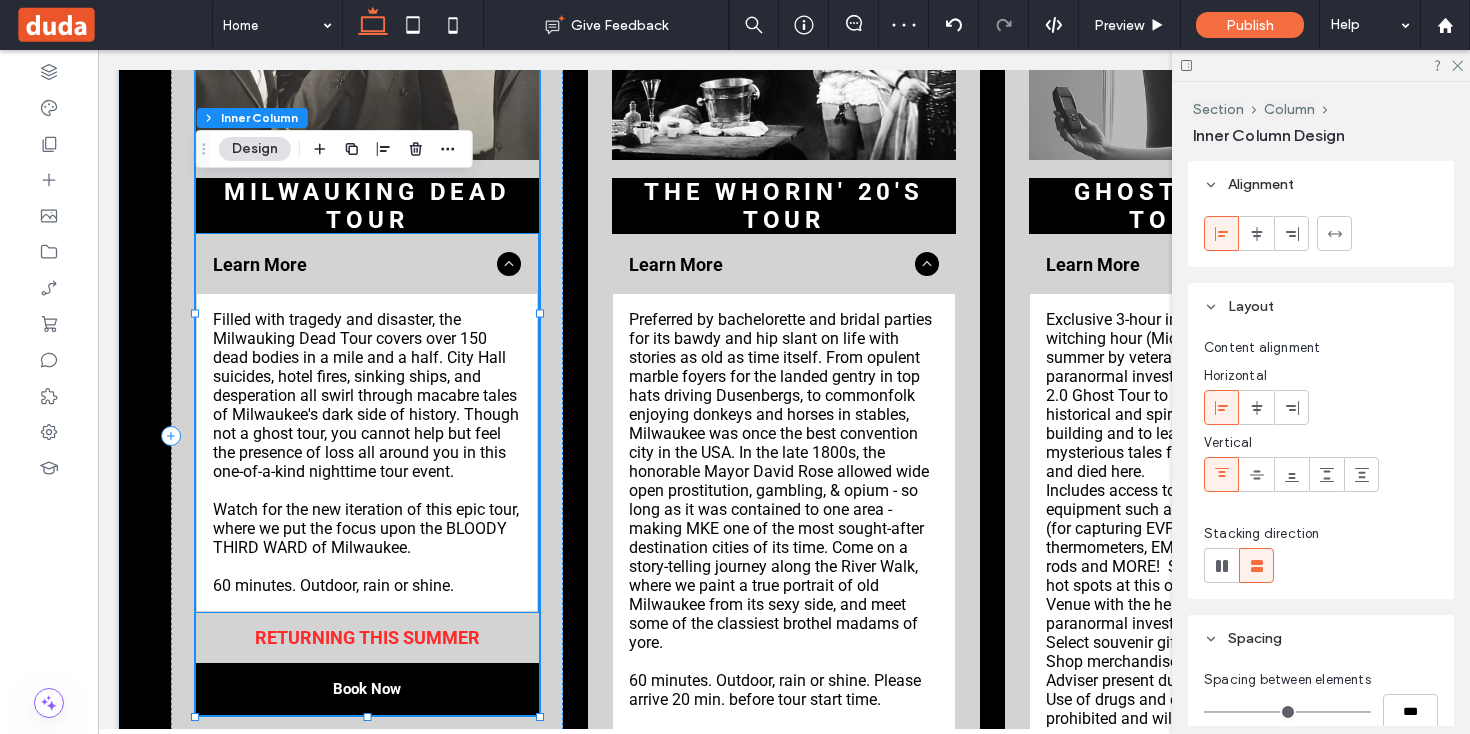 click on "Filled with tragedy and disaster, the Milwauking Dead Tour covers over 150 dead bodies in a mile and a half. City Hall suicides, hotel fires, sinking ships, and desperation all swirl through macabre tales of Milwaukee's dark side of history. Though not a ghost tour, you cannot help but feel the presence of loss all around you in this one-of-a-kind nighttime tour event." at bounding box center (367, 395) 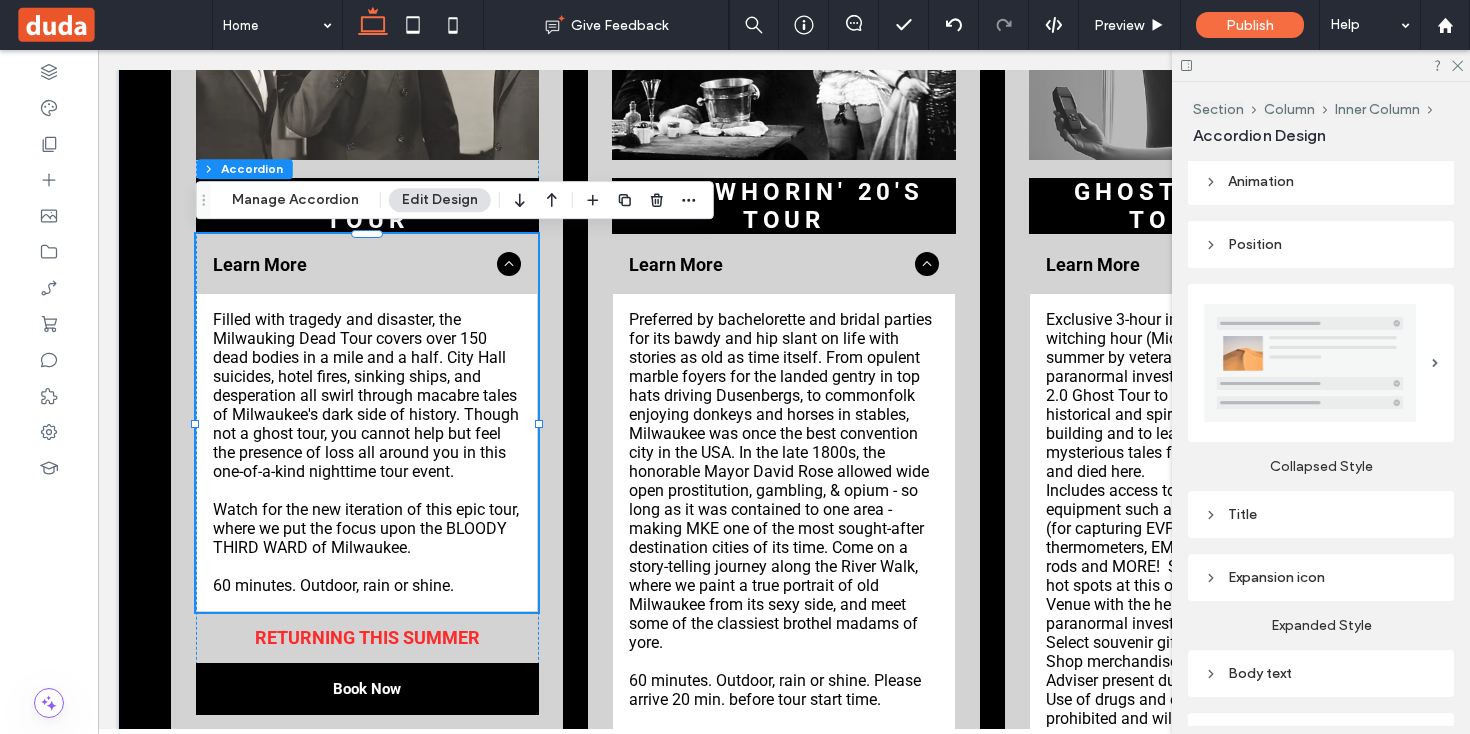 scroll, scrollTop: 831, scrollLeft: 0, axis: vertical 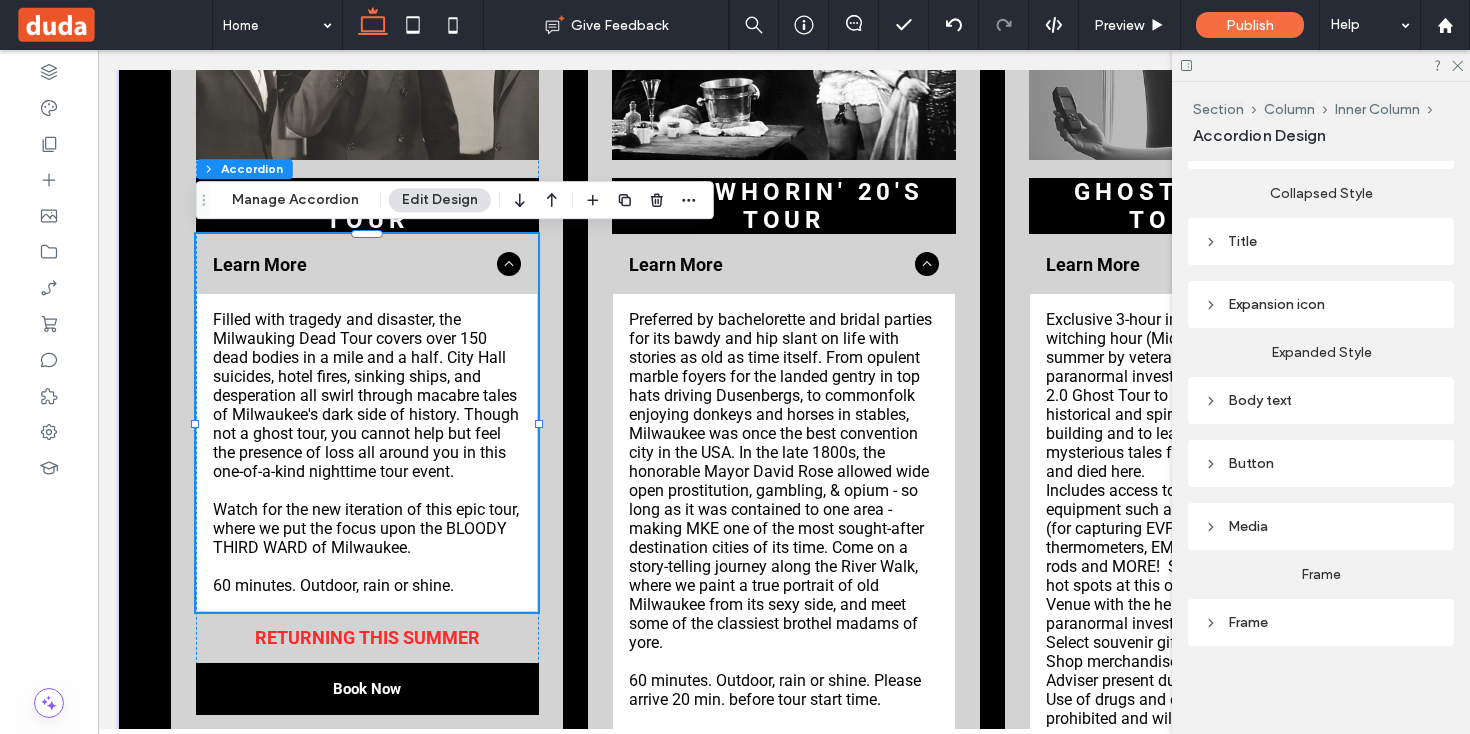 click on "Body text" at bounding box center (1321, 400) 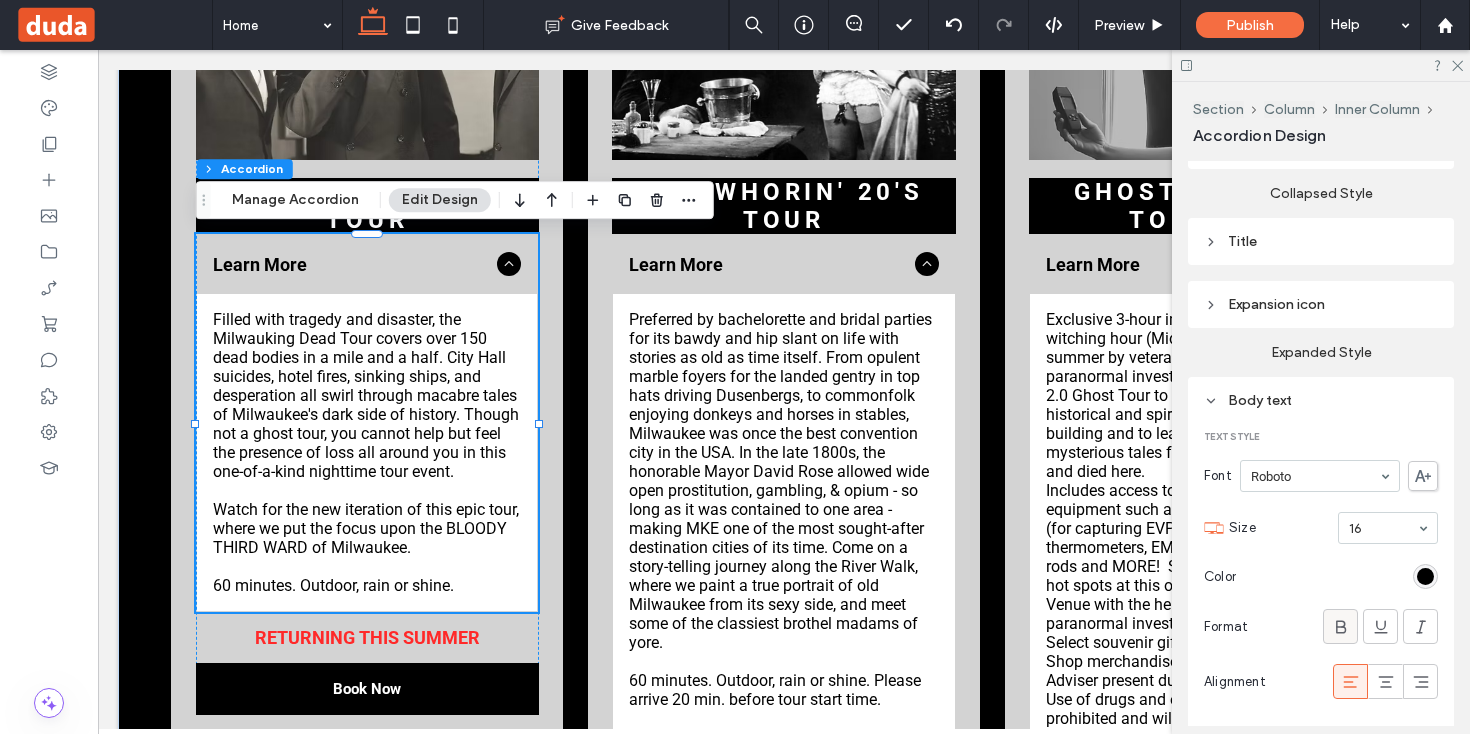 click at bounding box center (1341, 626) 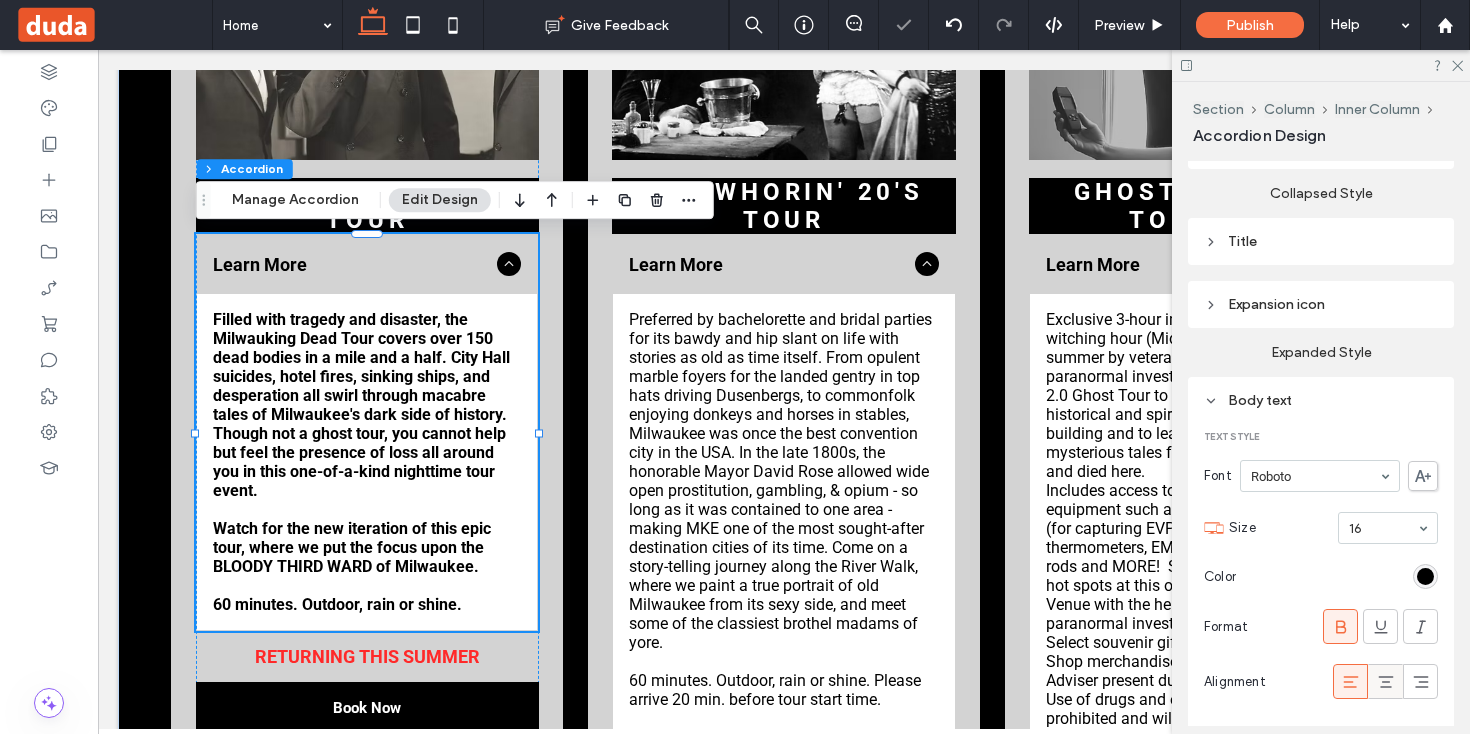 click 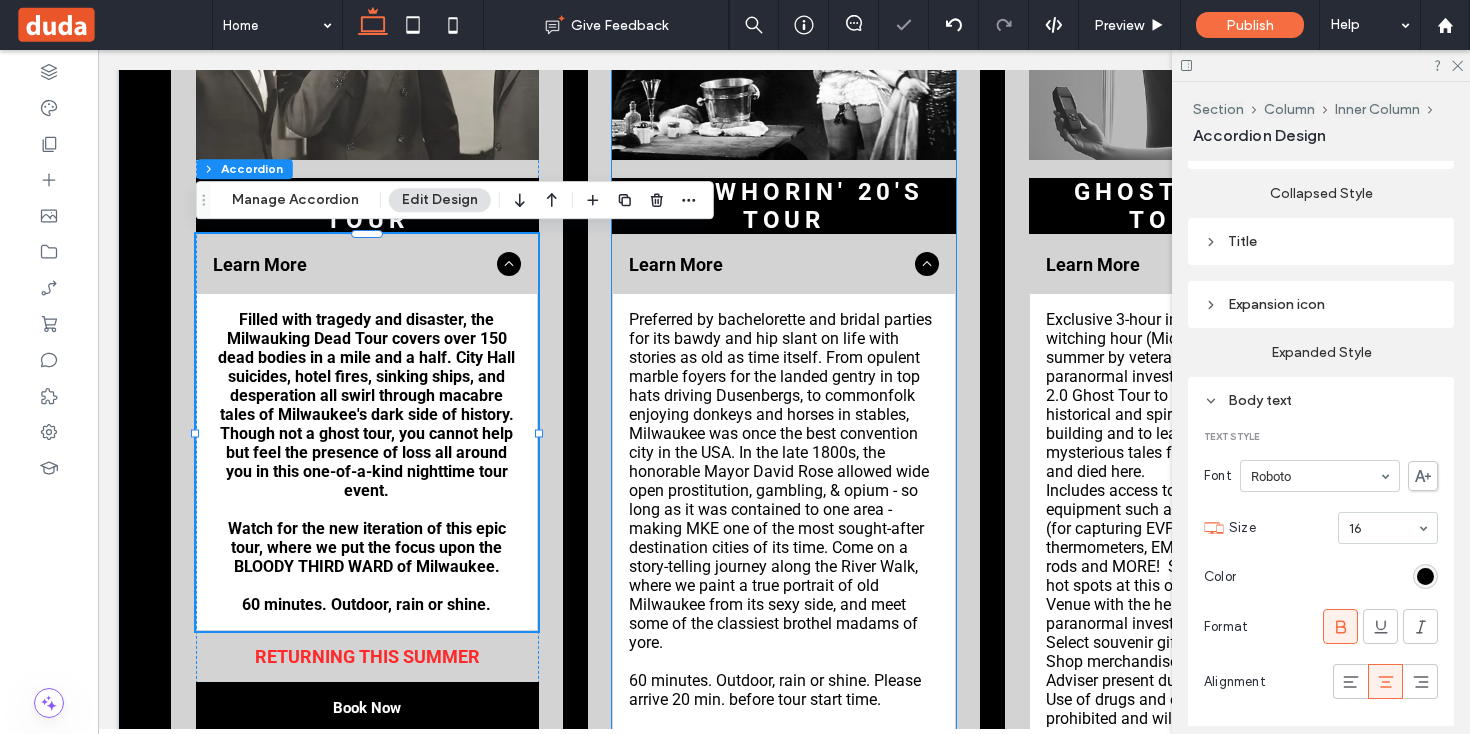 click on "Preferred by bachelorette and bridal parties for its bawdy and hip slant on life with stories as old as time itself. From opulent marble foyers for the landed gentry in top hats driving Dusenbergs, to commonfolk enjoying donkeys and horses in stables, Milwaukee was once the best convention city in the USA. In the late 1800s, the honorable Mayor David Rose allowed wide open prostitution, gambling, & opium - so long as it was contained to one area - making MKE one of the most sought-after destination cities of its time. Come on a story-telling journey along the River Walk, where we paint a true portrait of old Milwaukee from its sexy side, and meet some of the classiest brothel madams of yore." at bounding box center [783, 481] 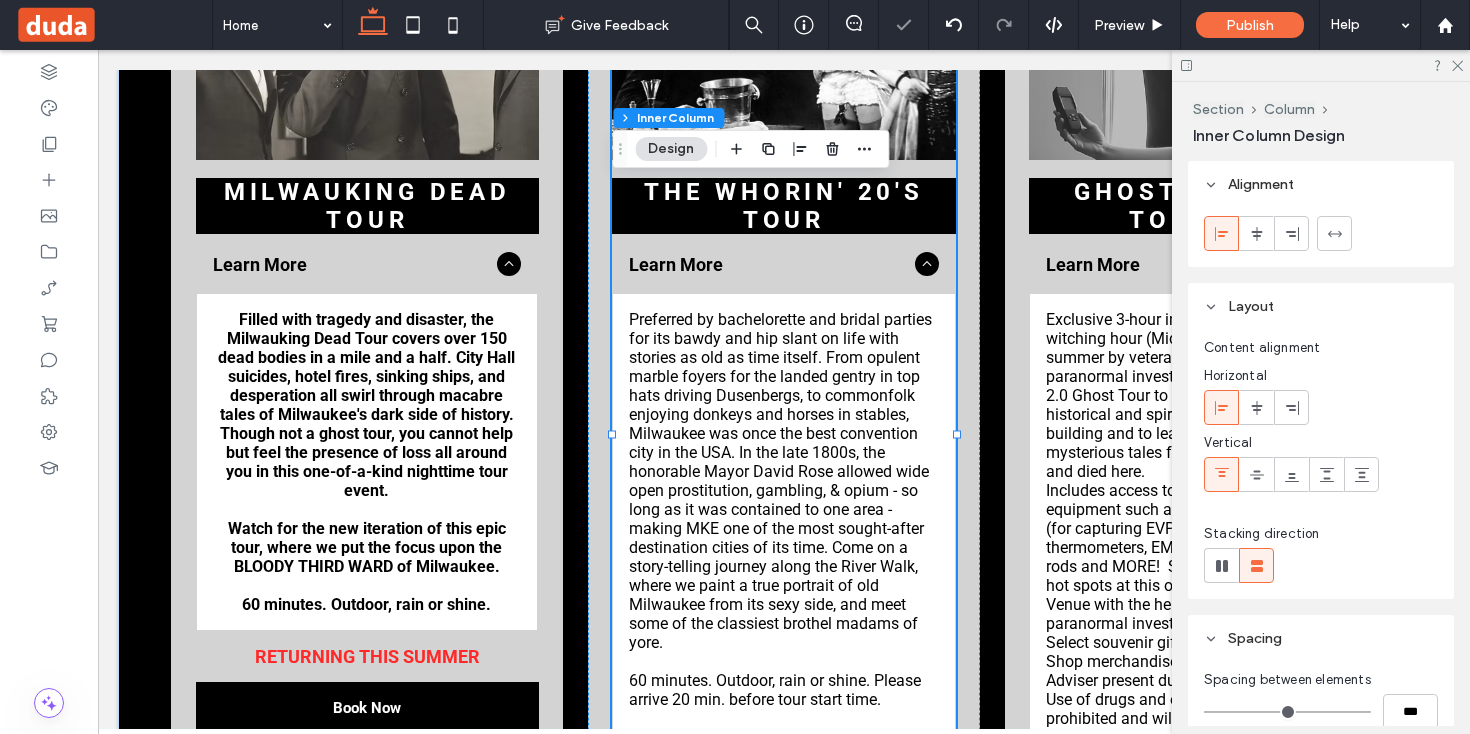 click on "Preferred by bachelorette and bridal parties for its bawdy and hip slant on life with stories as old as time itself. From opulent marble foyers for the landed gentry in top hats driving Dusenbergs, to commonfolk enjoying donkeys and horses in stables, Milwaukee was once the best convention city in the USA. In the late 1800s, the honorable Mayor David Rose allowed wide open prostitution, gambling, & opium - so long as it was contained to one area - making MKE one of the most sought-after destination cities of its time. Come on a story-telling journey along the River Walk, where we paint a true portrait of old Milwaukee from its sexy side, and meet some of the classiest brothel madams of yore." at bounding box center (783, 481) 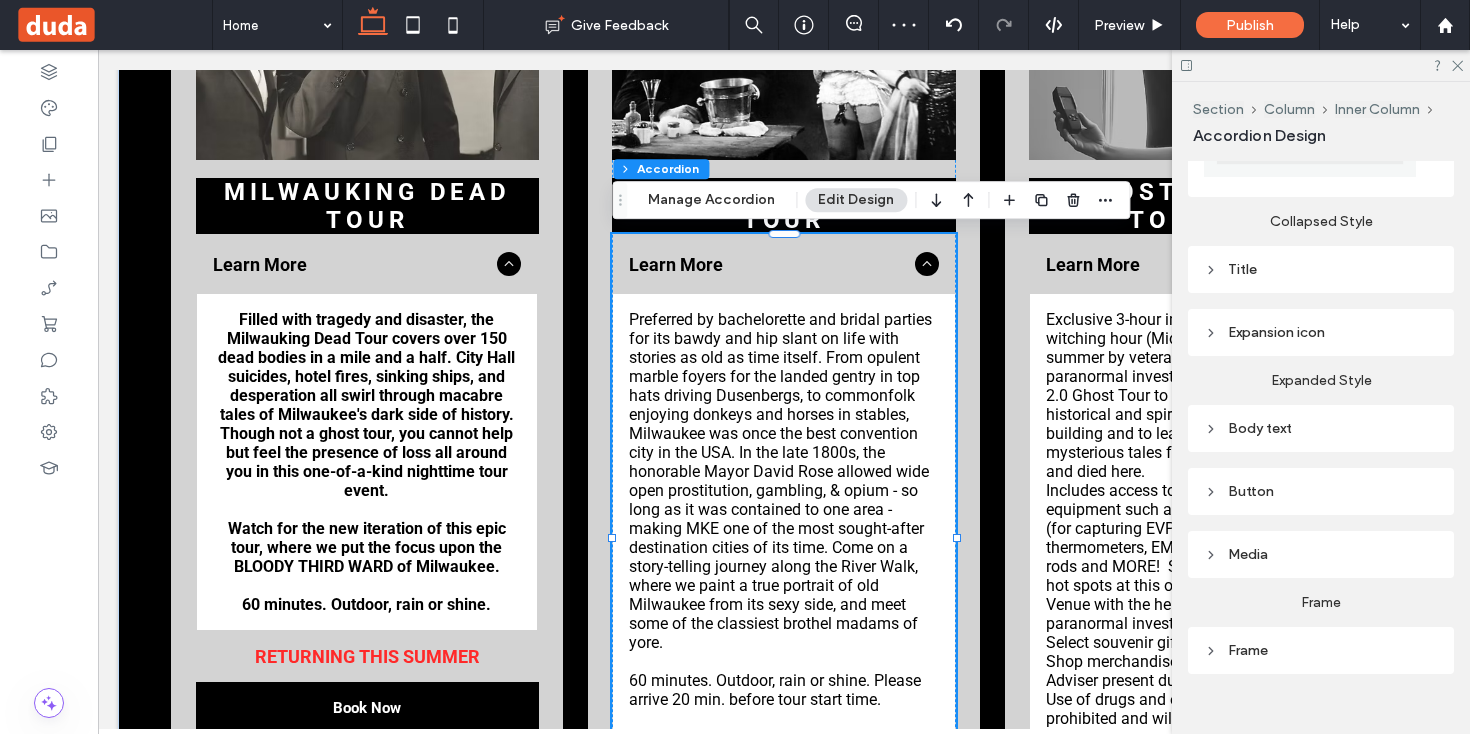 click on "Body text" at bounding box center (1321, 428) 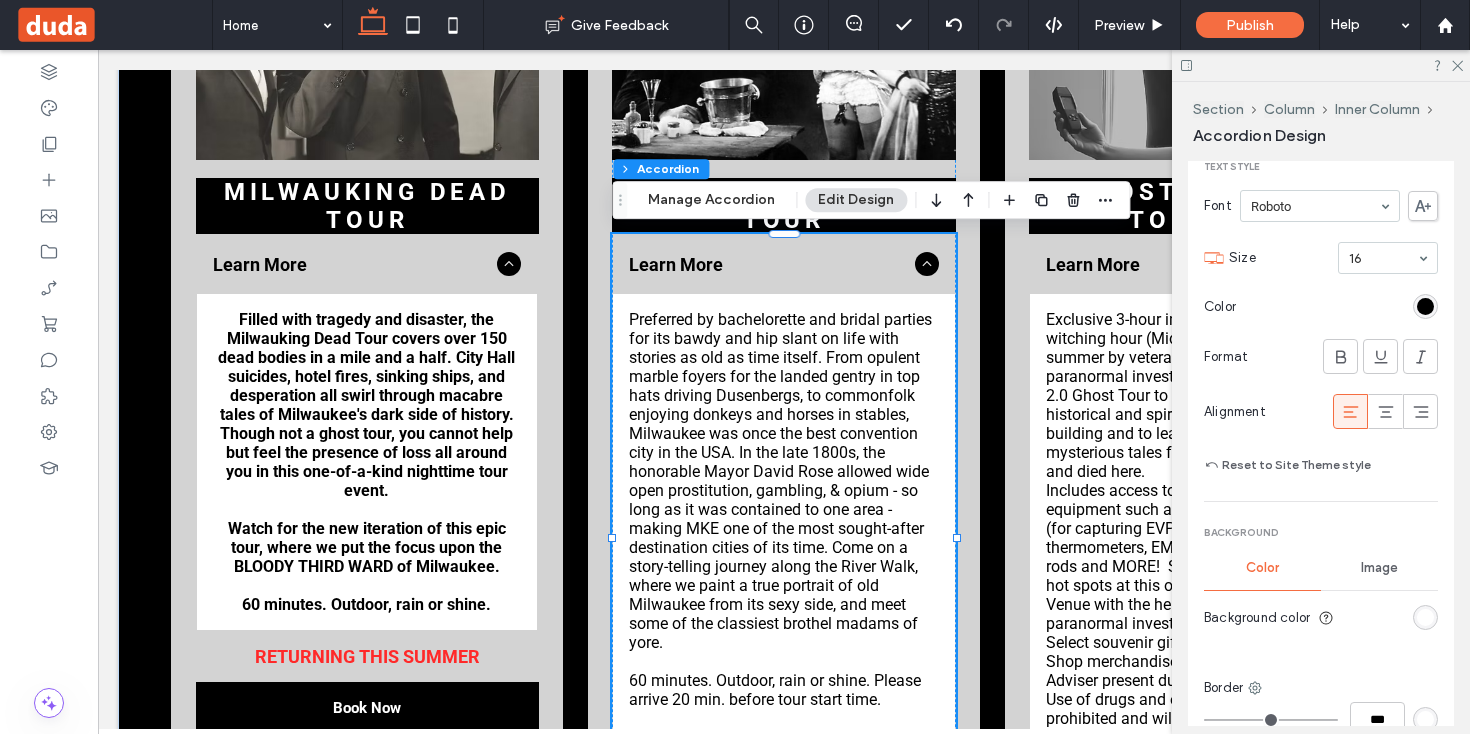 scroll, scrollTop: 1122, scrollLeft: 0, axis: vertical 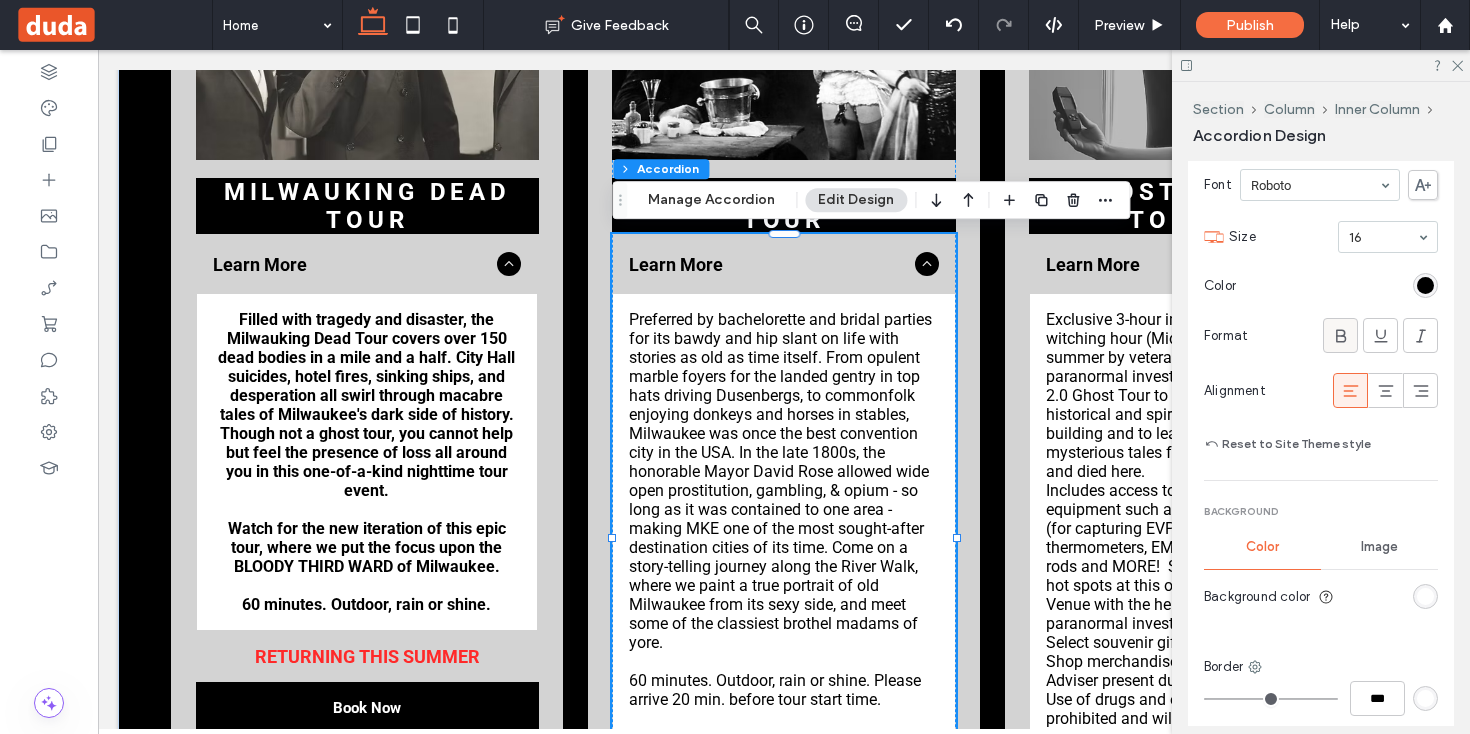 click 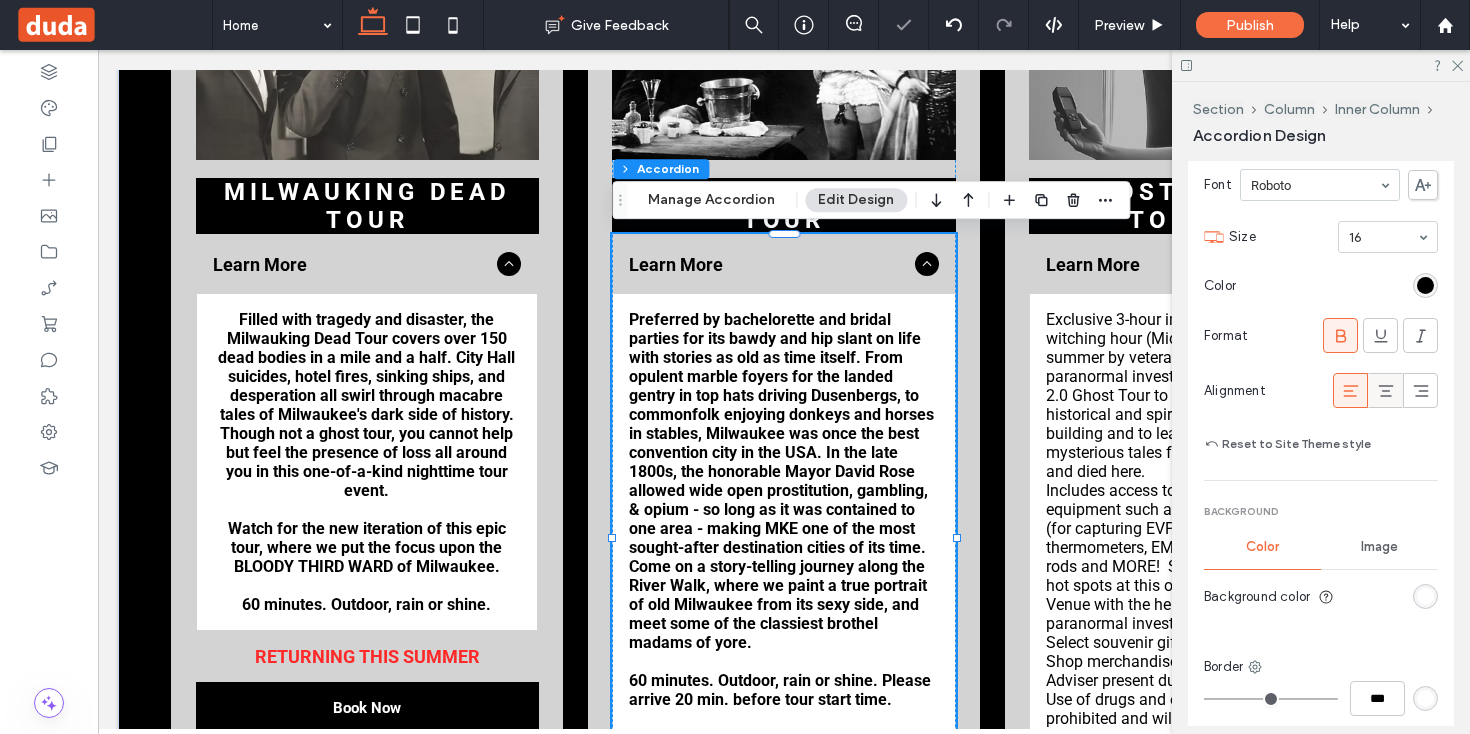 click at bounding box center (1385, 390) 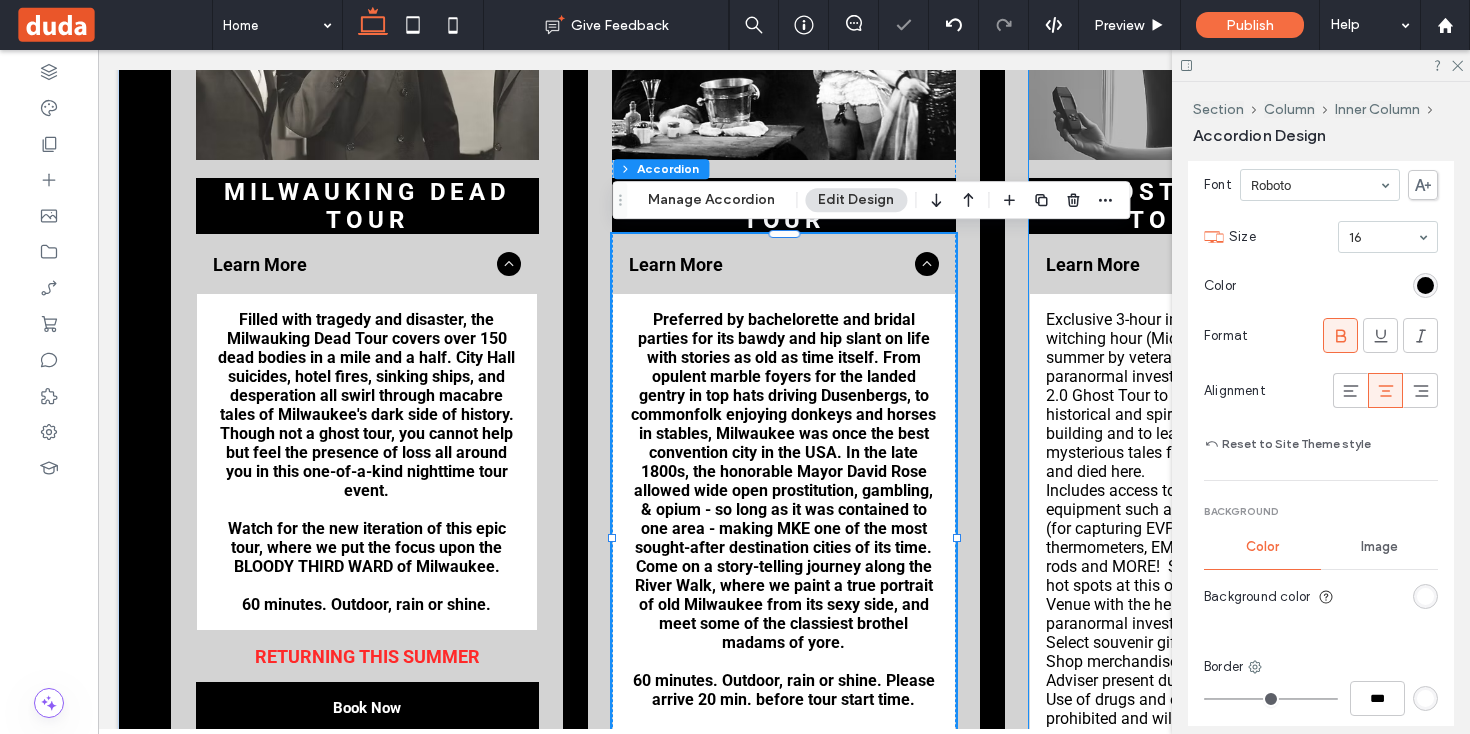 click on "Exclusive 3-hour investigation of the witching hour (Midnight– 3 AM) led this summer by veteran tour guide. The paranormal investigation begins with our 2.0 Ghost Tour to set the stage on the historical and spiritual elements of the building and to learn about the many mysterious tales from those who have lived and died here." at bounding box center [1200, 395] 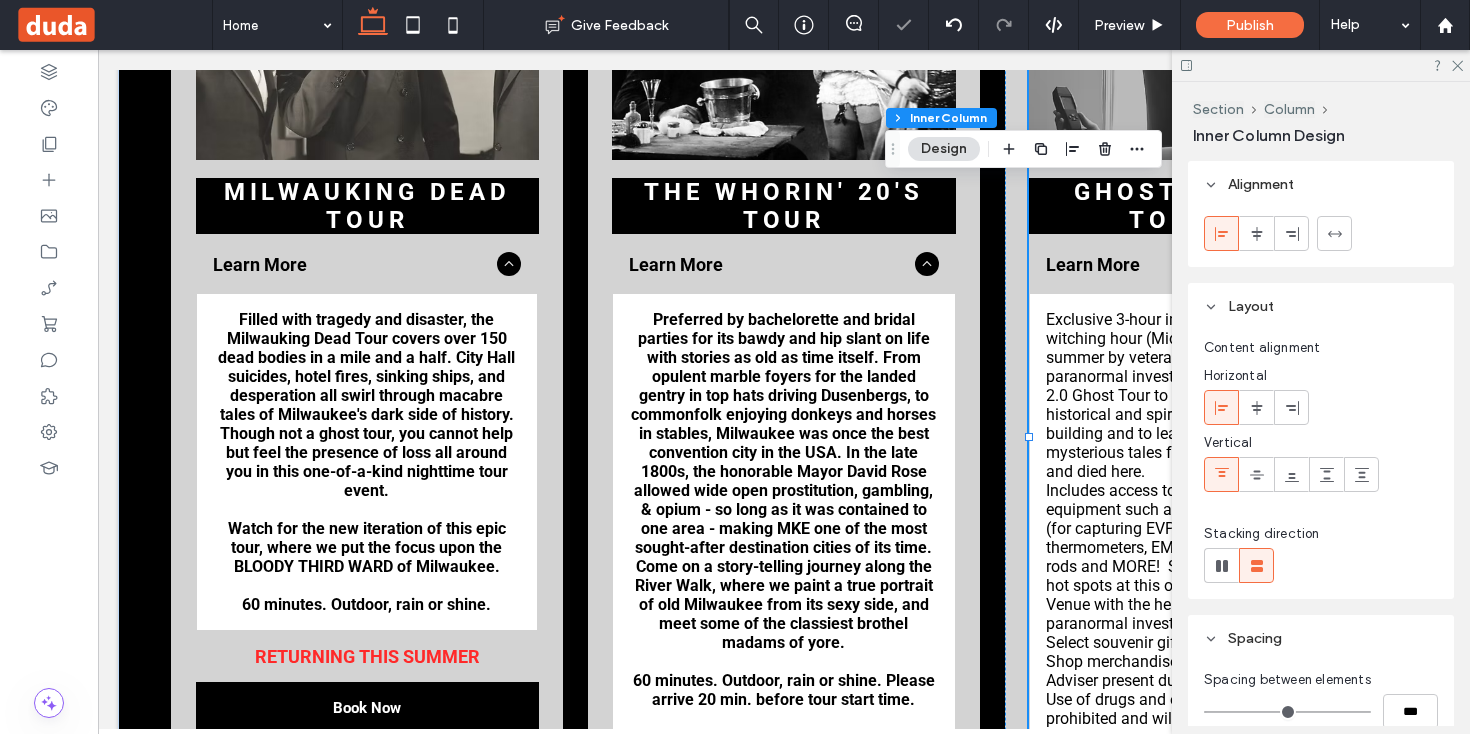 click on "Exclusive 3-hour investigation of the witching hour (Midnight– 3 AM) led this summer by veteran tour guide. The paranormal investigation begins with our 2.0 Ghost Tour to set the stage on the historical and spiritual elements of the building and to learn about the many mysterious tales from those who have lived and died here." at bounding box center (1200, 395) 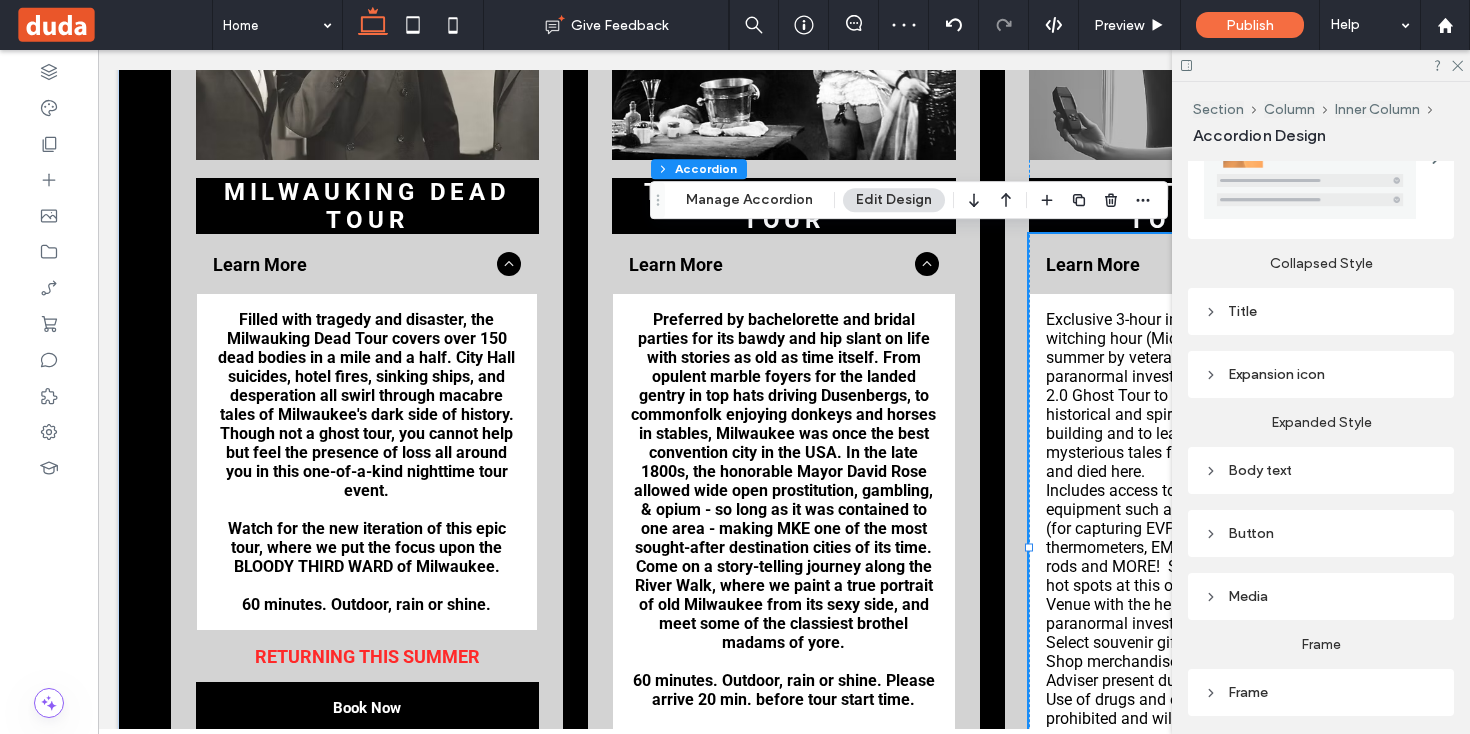 scroll, scrollTop: 831, scrollLeft: 0, axis: vertical 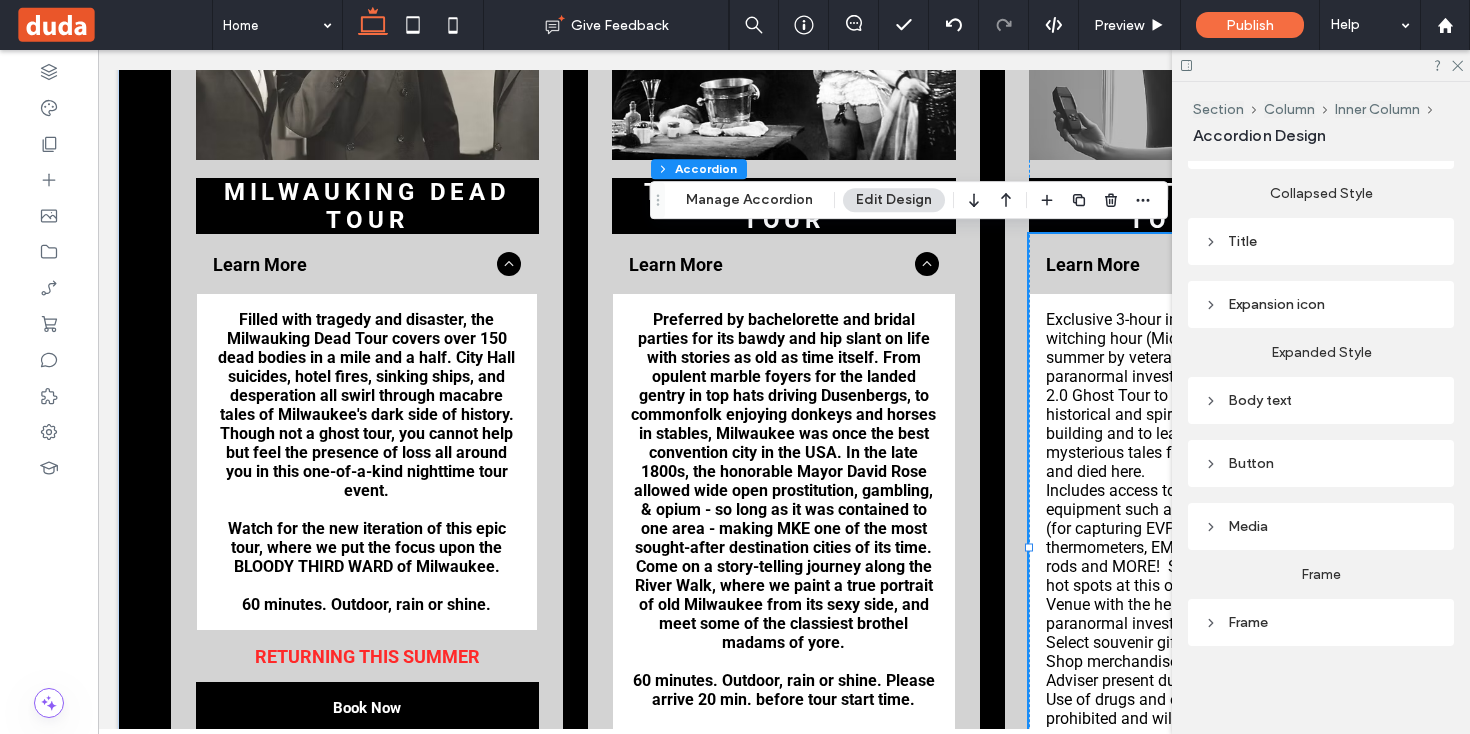 click on "Body text" at bounding box center [1321, 400] 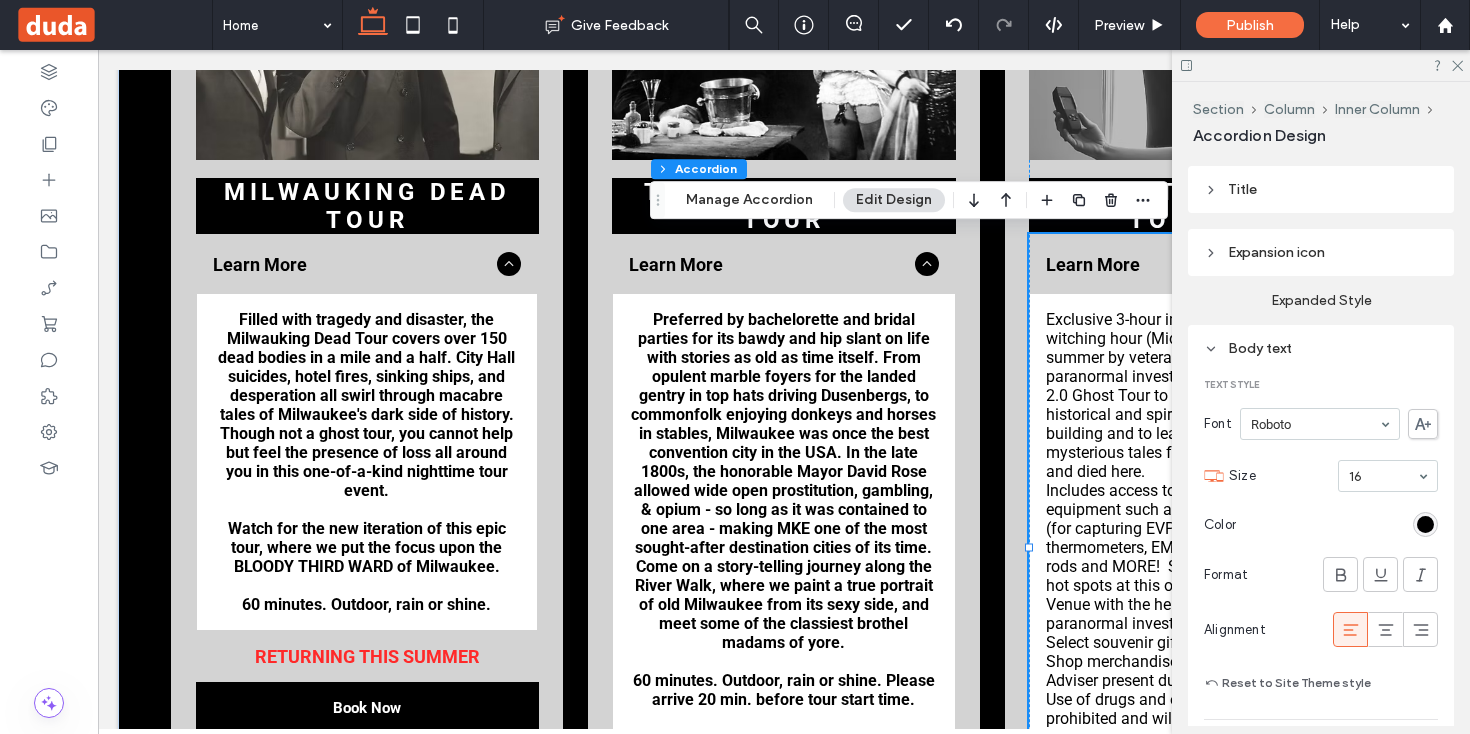 scroll, scrollTop: 947, scrollLeft: 0, axis: vertical 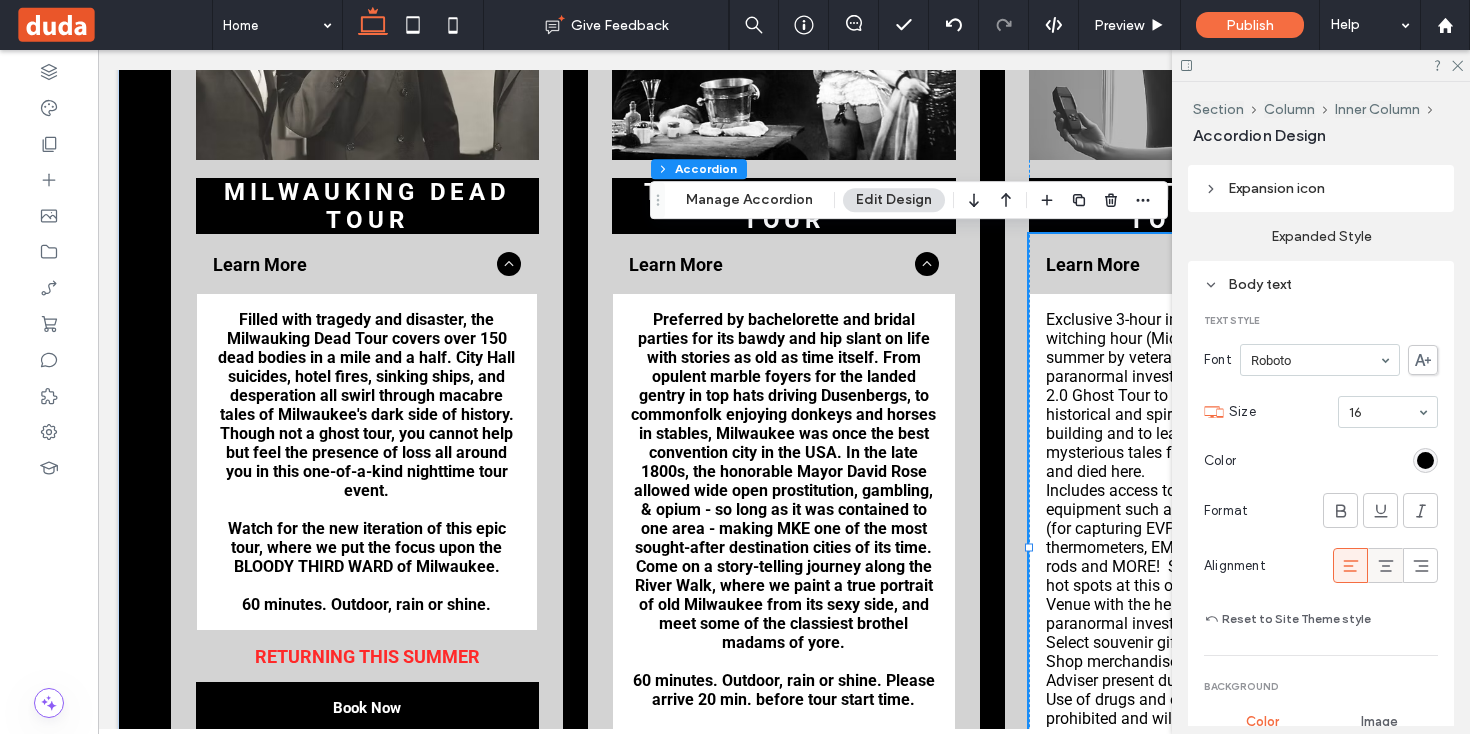 click 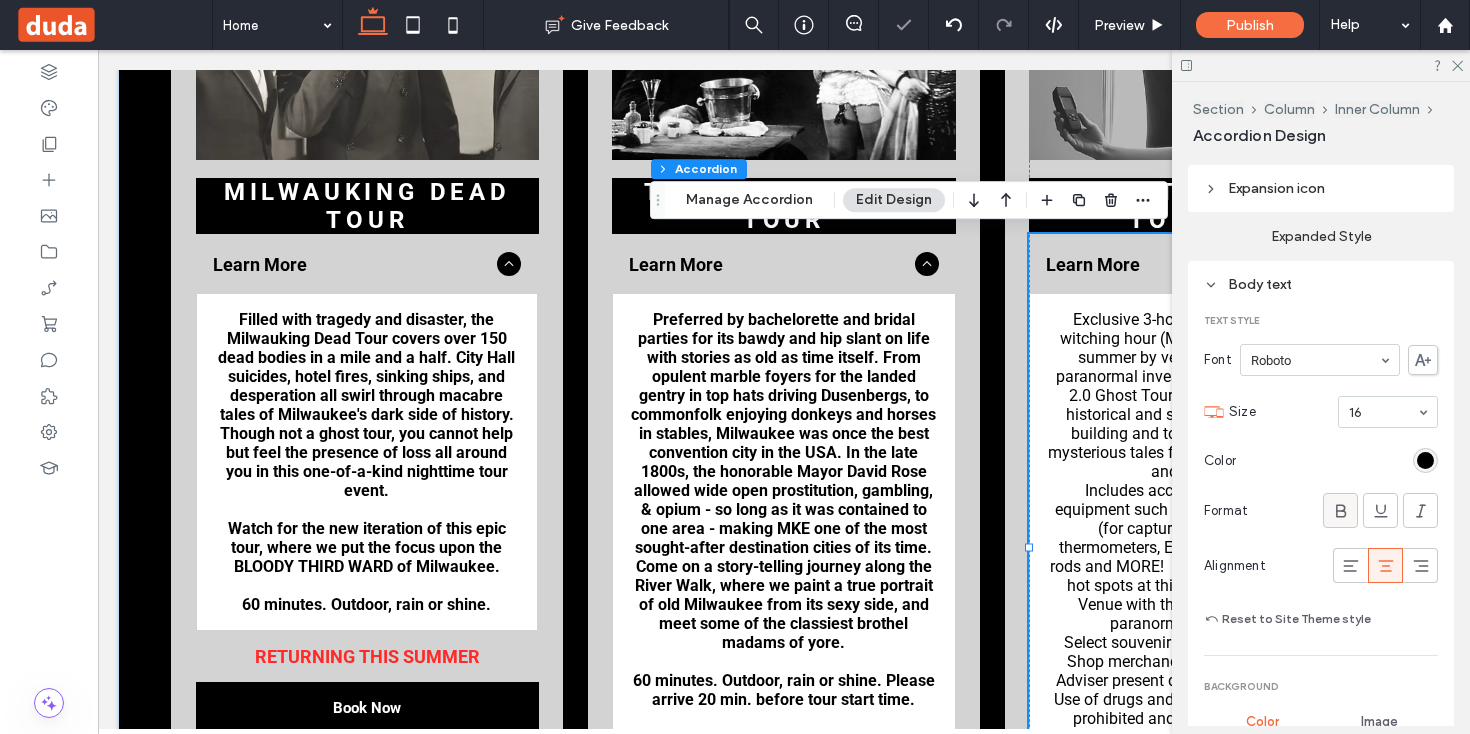 click 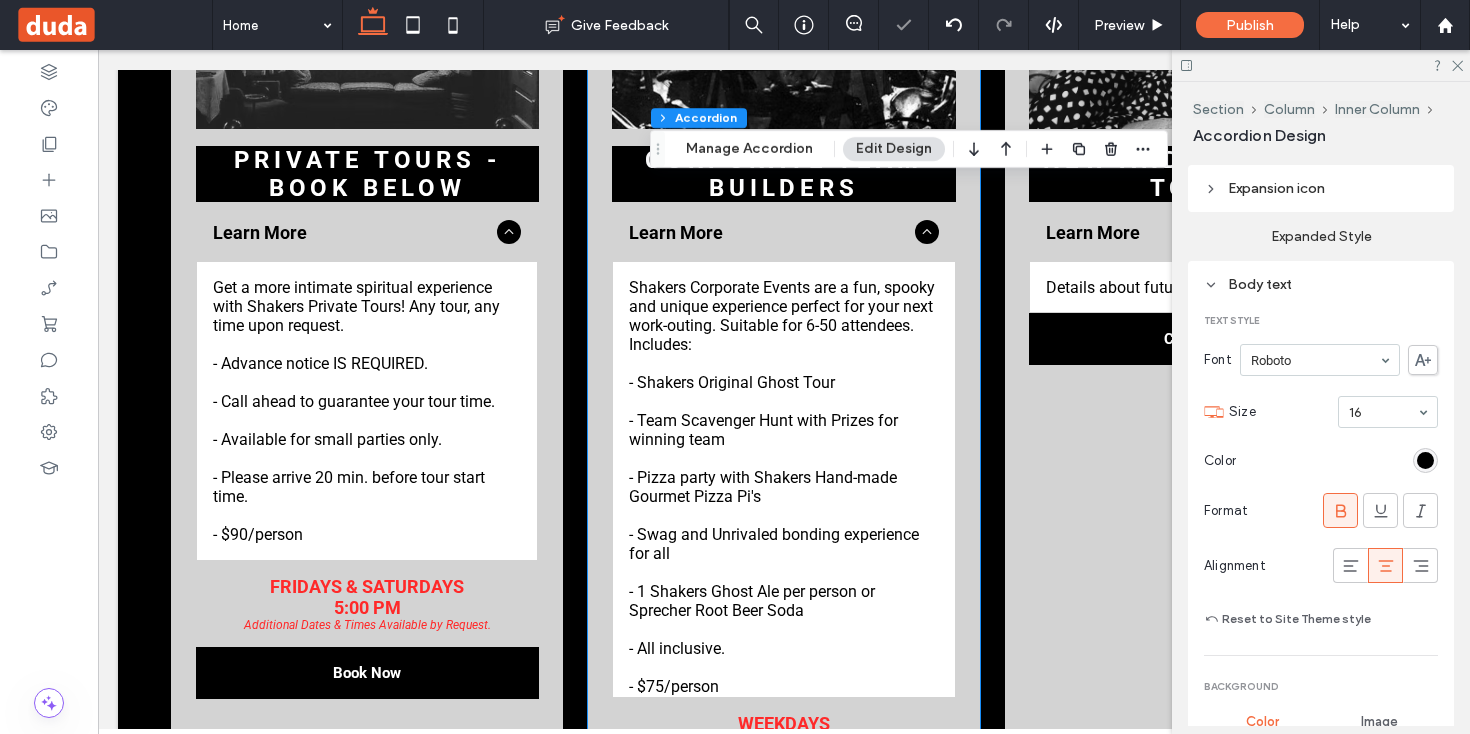 scroll, scrollTop: 4760, scrollLeft: 0, axis: vertical 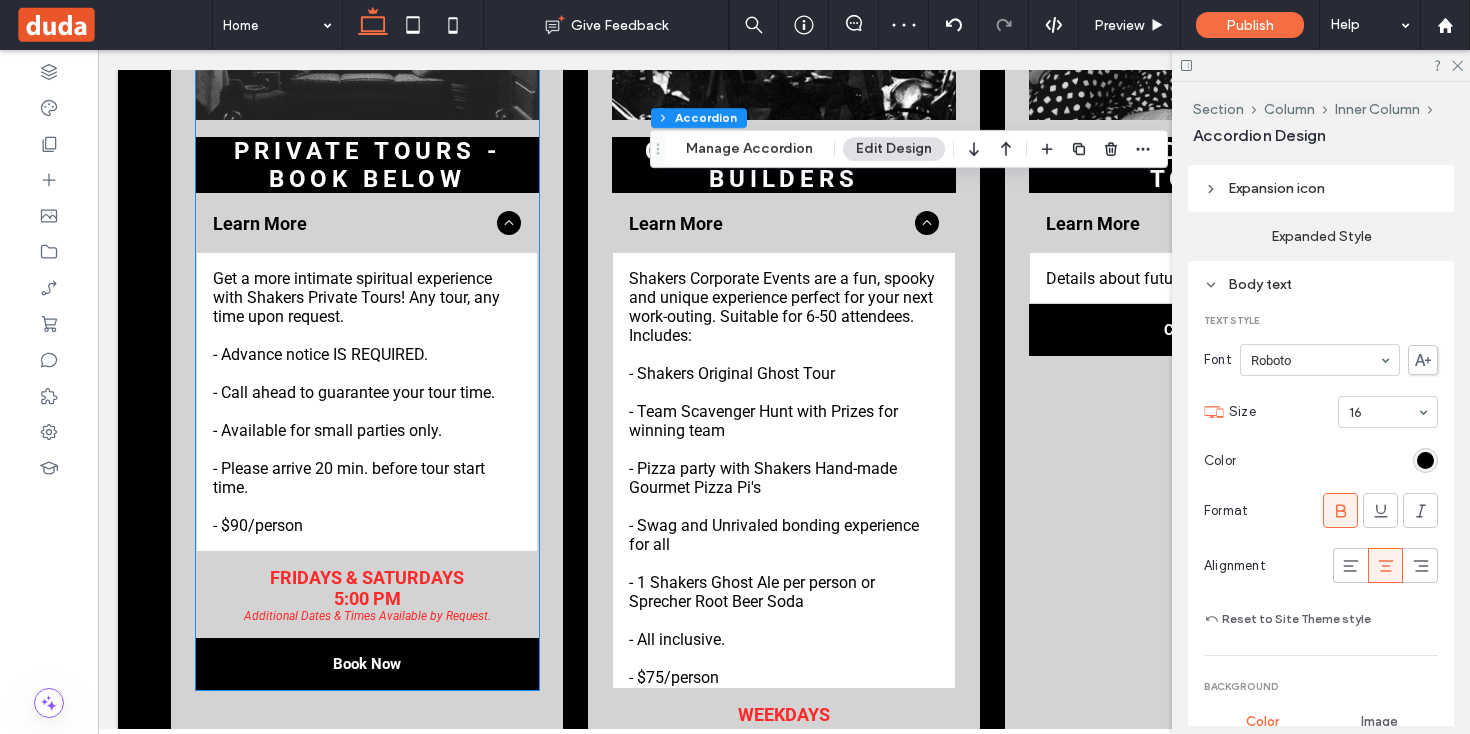 click on "- Call ahead to guarantee your tour time." at bounding box center (367, 392) 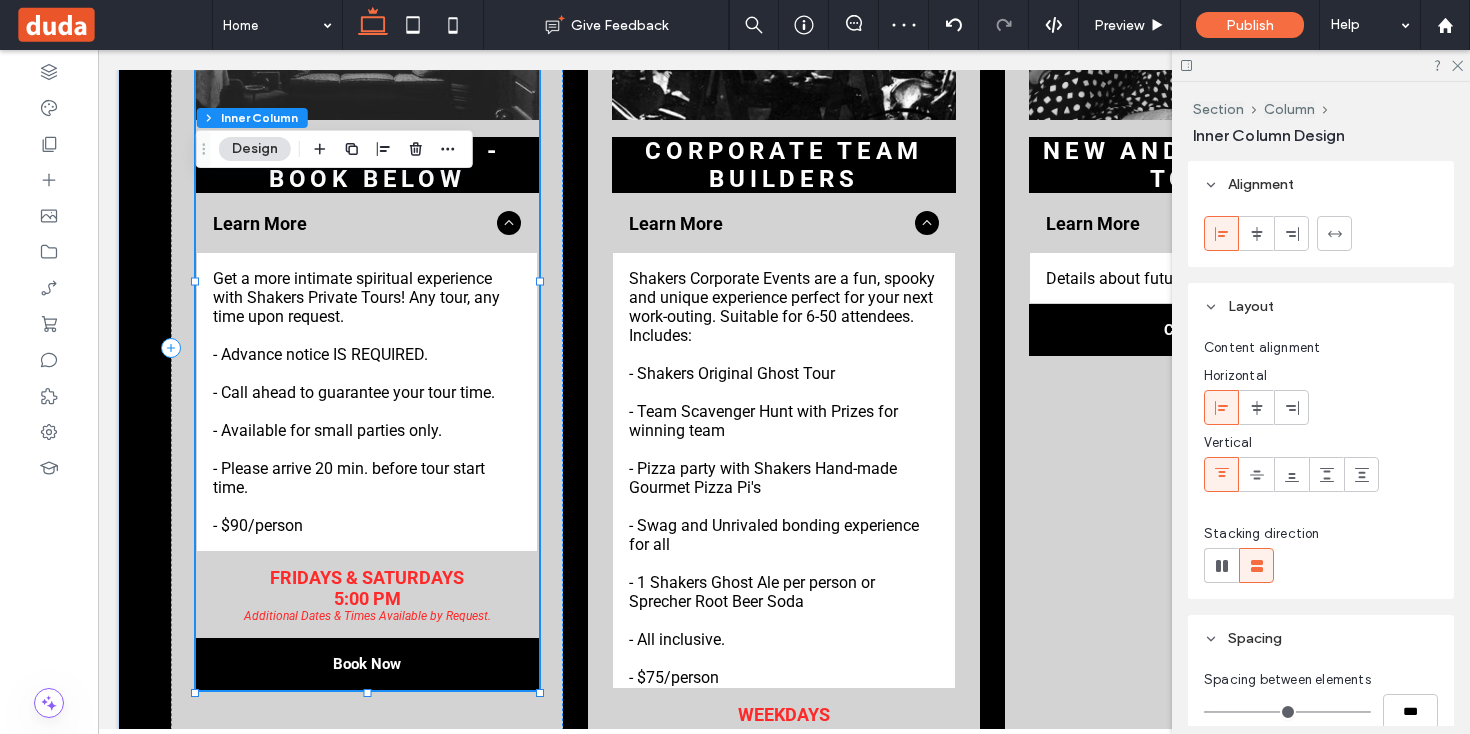 click on "- Call ahead to guarantee your tour time." at bounding box center [367, 392] 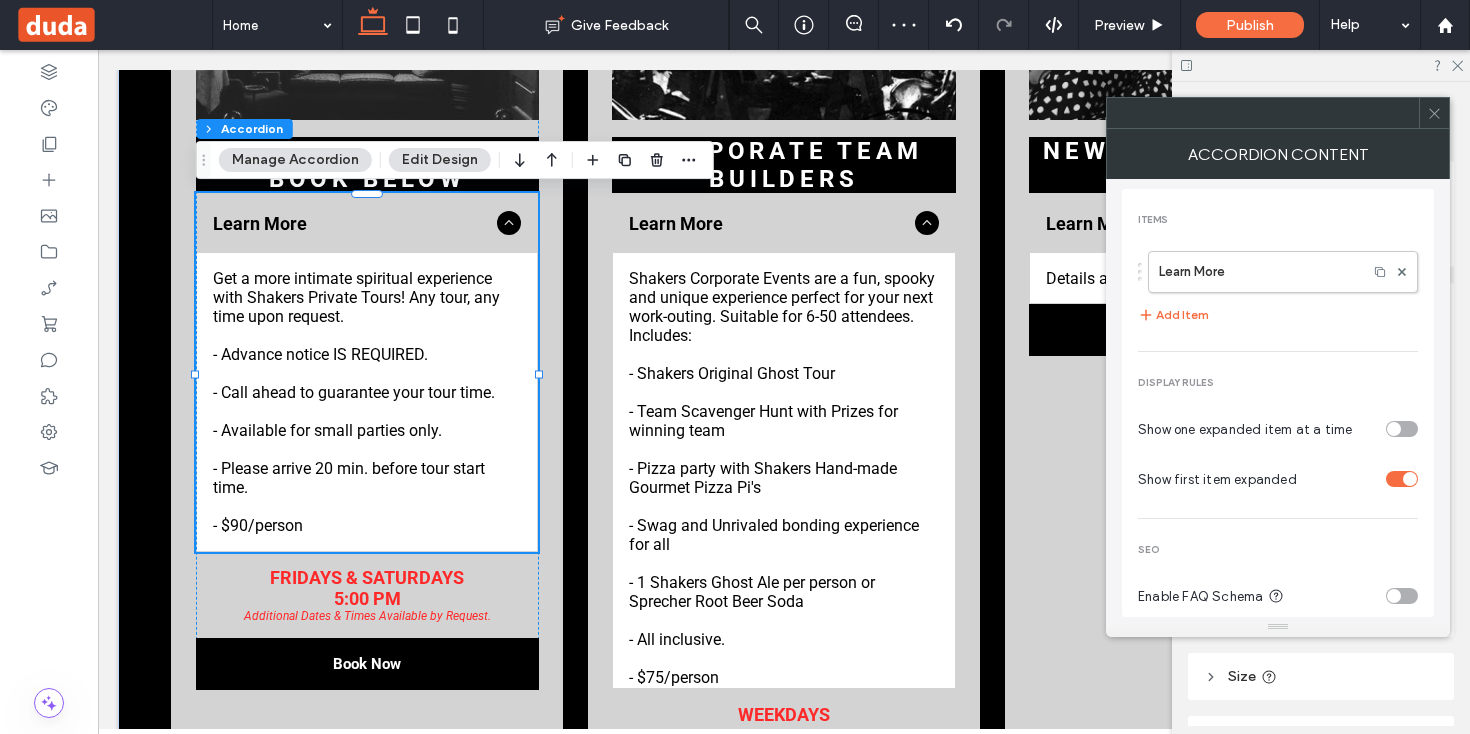 scroll, scrollTop: 24, scrollLeft: 0, axis: vertical 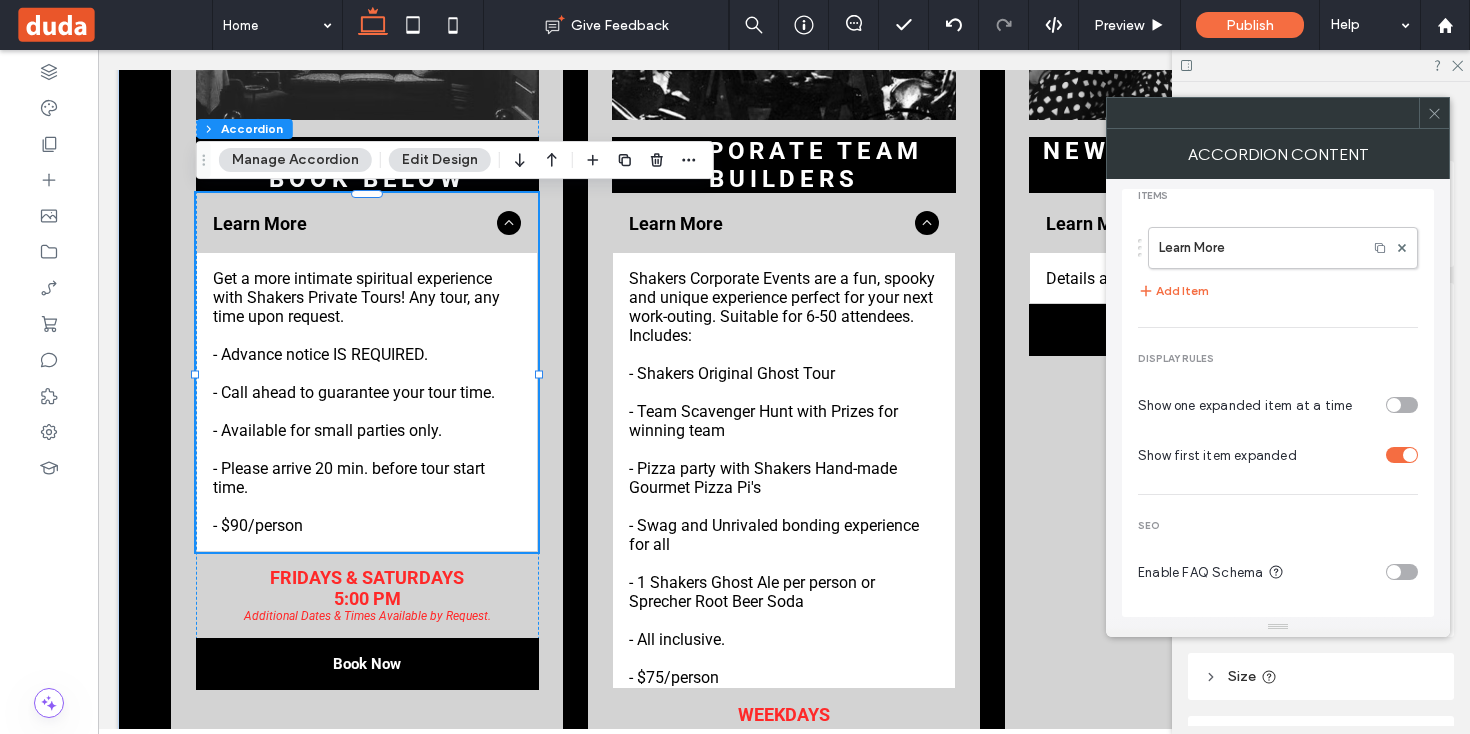 drag, startPoint x: 1442, startPoint y: 111, endPoint x: 1443, endPoint y: 172, distance: 61.008198 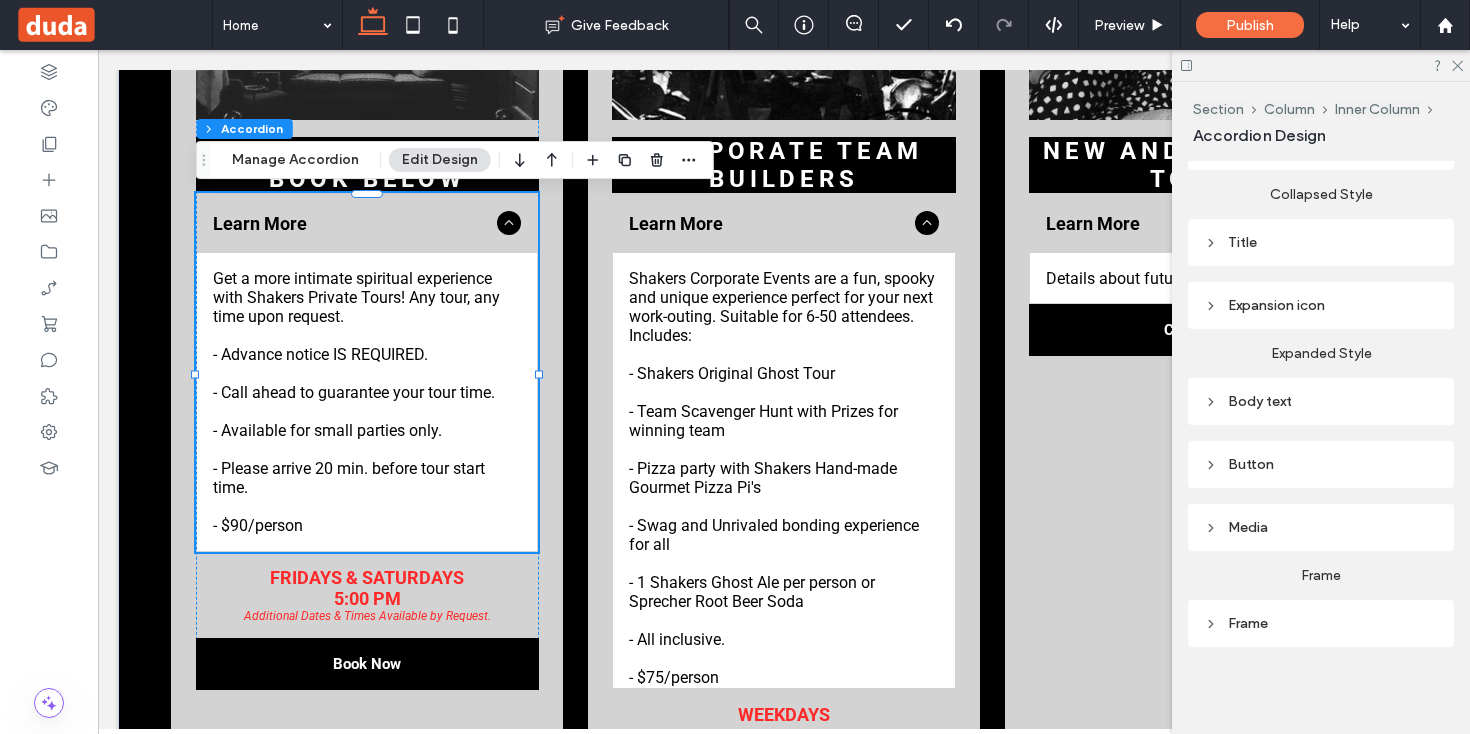 scroll, scrollTop: 831, scrollLeft: 0, axis: vertical 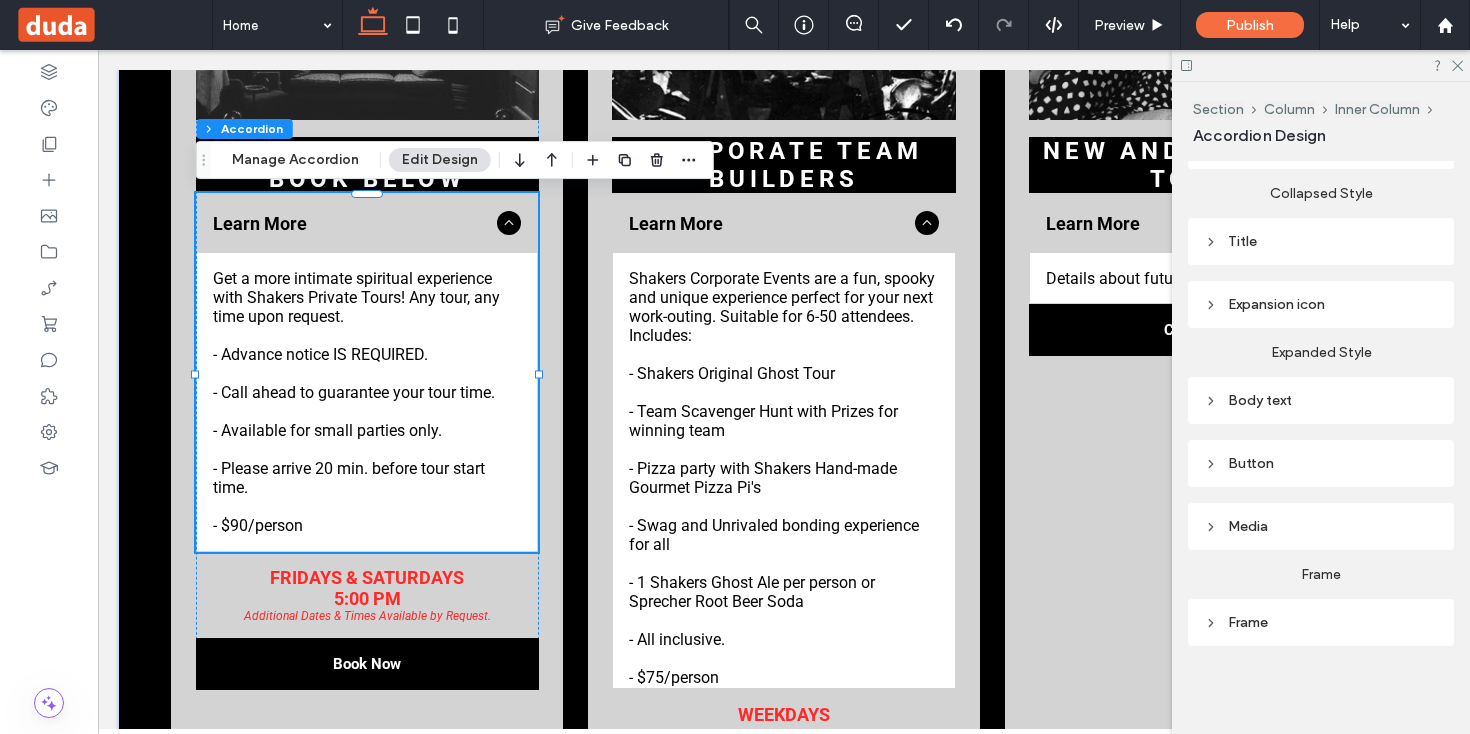 click on "Body text" at bounding box center (1321, 400) 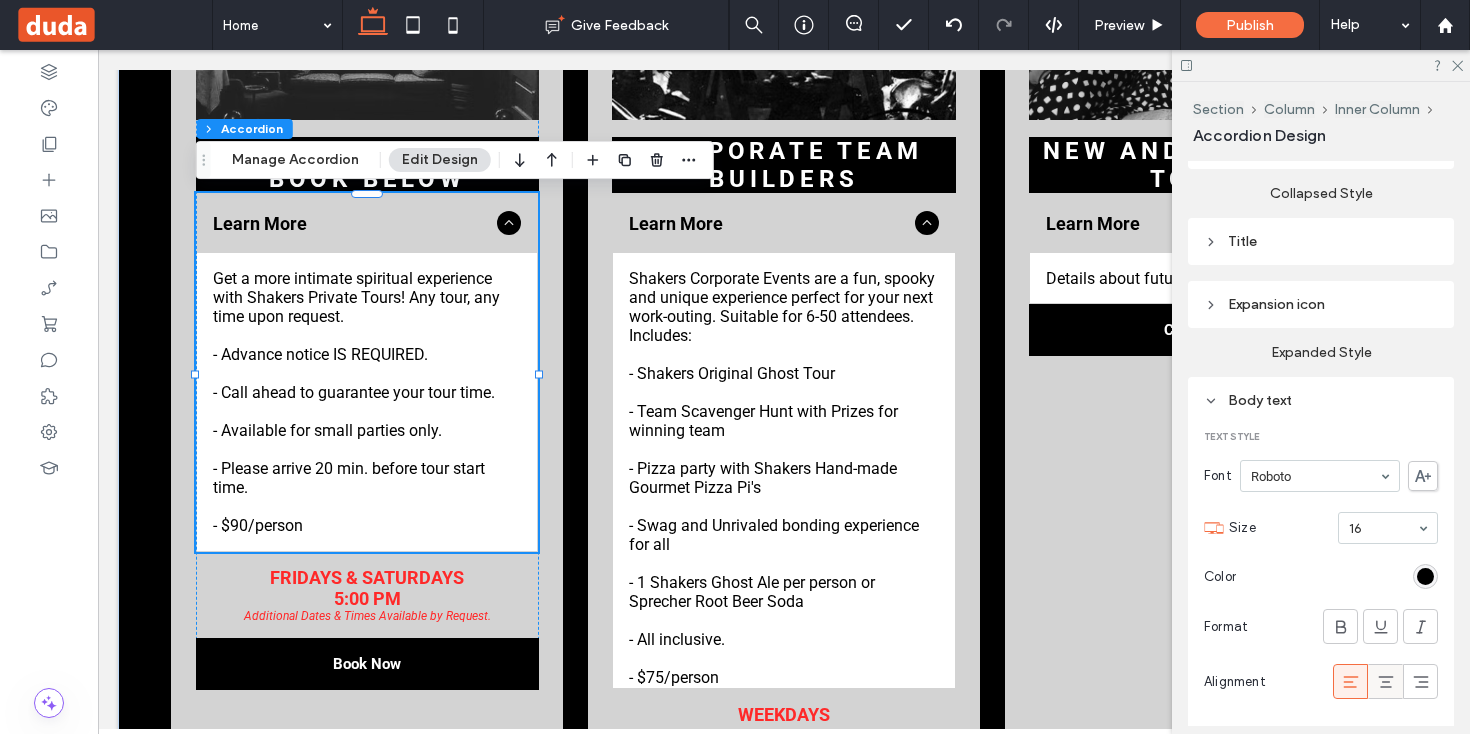 click at bounding box center [1386, 681] 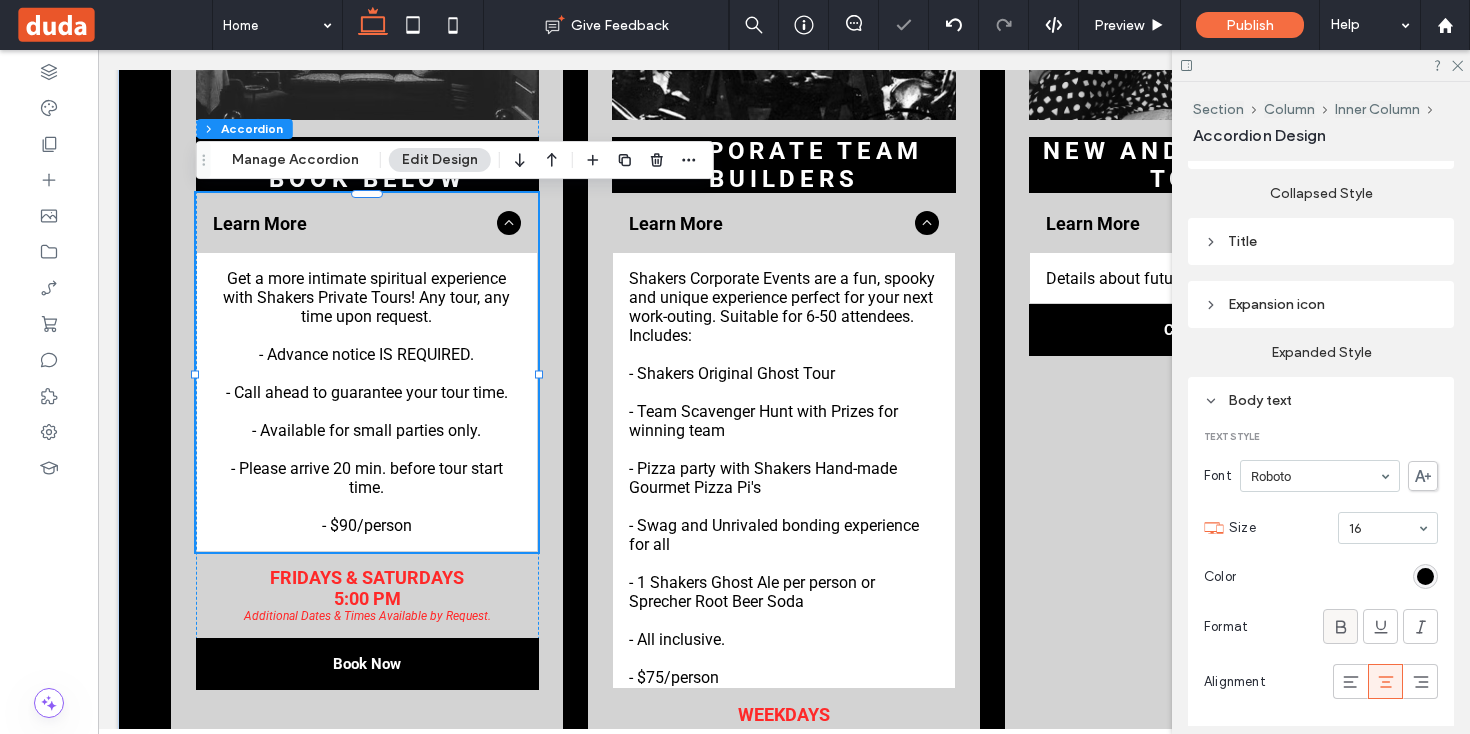 click at bounding box center (1340, 626) 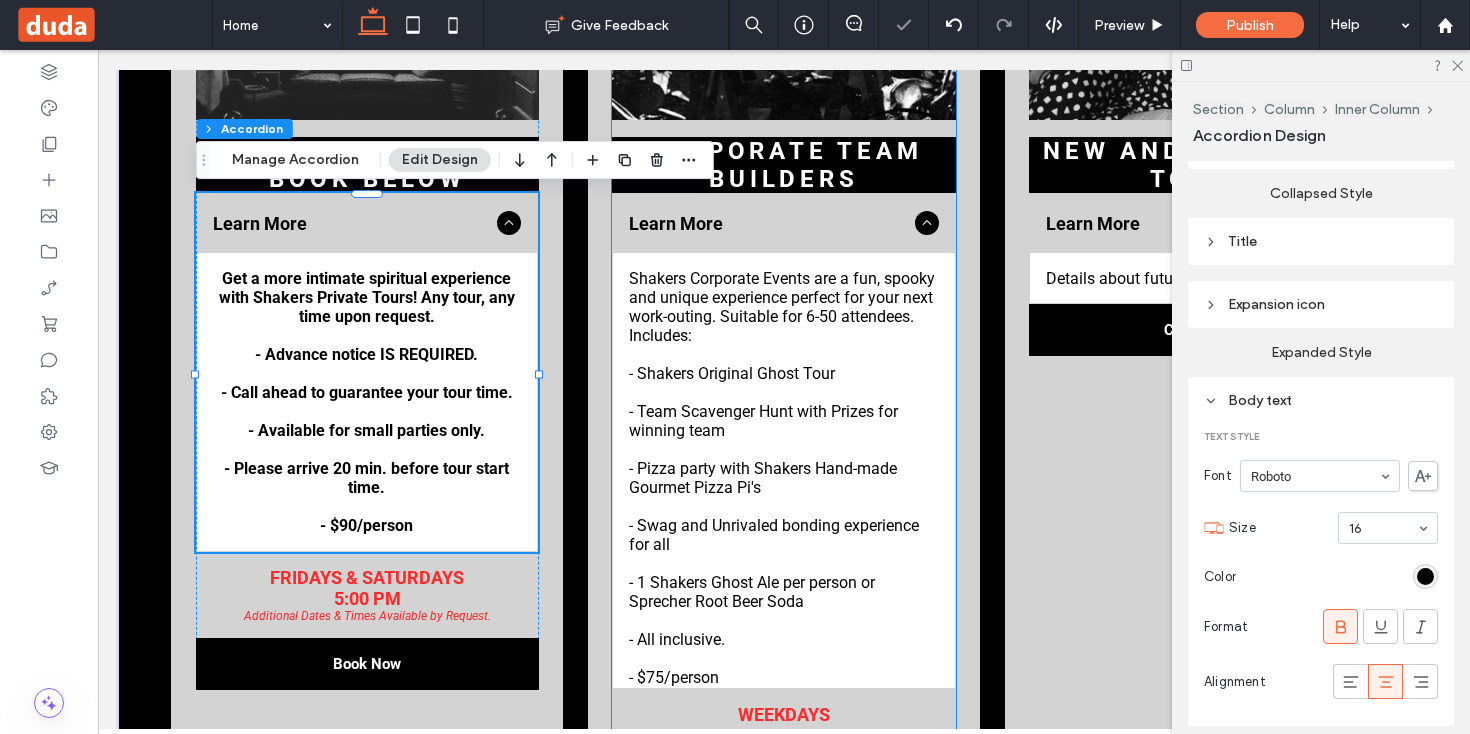 click on "Shakers Corporate Events are a fun, spooky and unique experience perfect for your next work-outing. Suitable for 6-50 attendees. Includes: - Shakers Original Ghost Tour - Team Scavenger Hunt with Prizes for winning team - Pizza party with Shakers Hand-made Gourmet Pizza Pi's - Swag and Unrivaled bonding experience for all - 1 Shakers Ghost Ale per person or Sprecher Root Beer Soda - All inclusive. - $75/person" at bounding box center (783, 478) 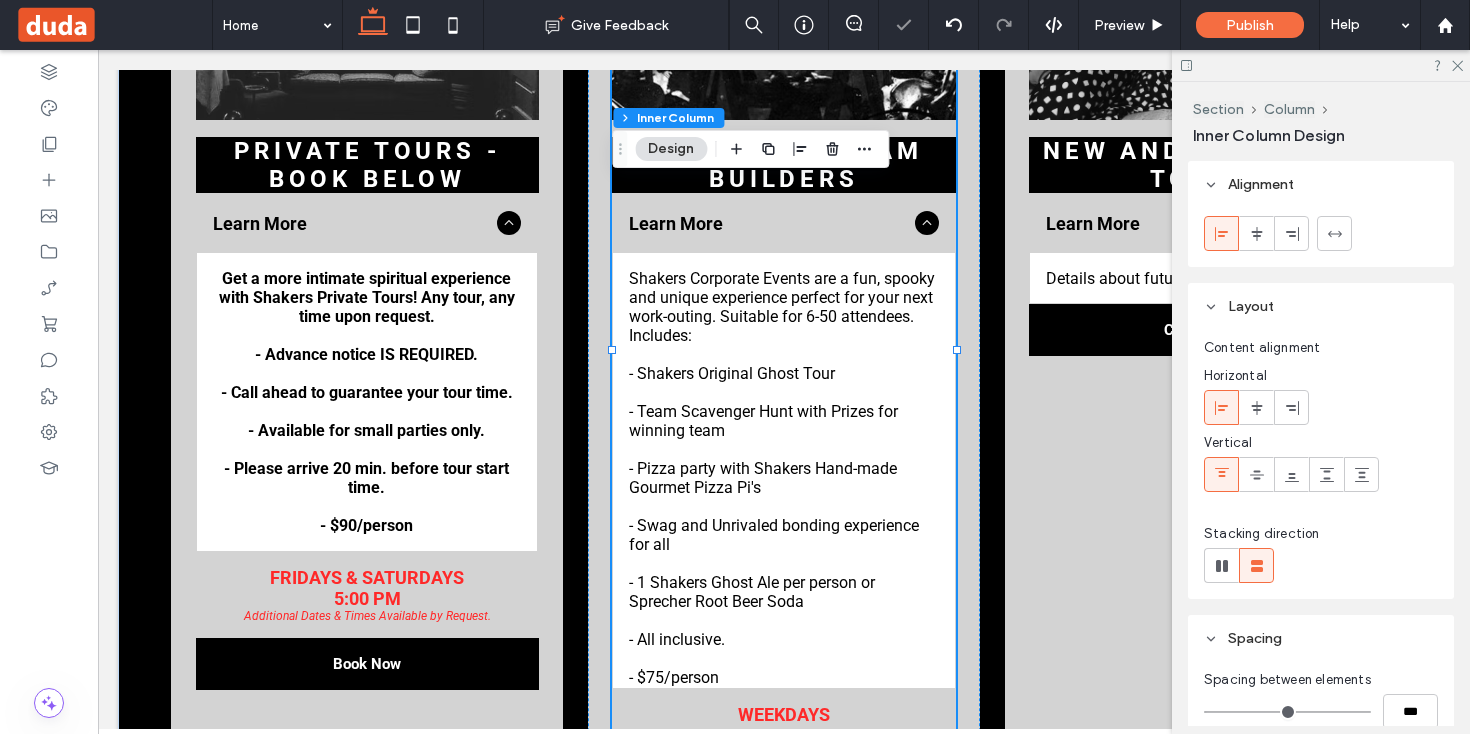 click on "Shakers Corporate Events are a fun, spooky and unique experience perfect for your next work-outing. Suitable for 6-50 attendees. Includes: - Shakers Original Ghost Tour - Team Scavenger Hunt with Prizes for winning team - Pizza party with Shakers Hand-made Gourmet Pizza Pi's - Swag and Unrivaled bonding experience for all - 1 Shakers Ghost Ale per person or Sprecher Root Beer Soda - All inclusive. - $75/person" at bounding box center (783, 478) 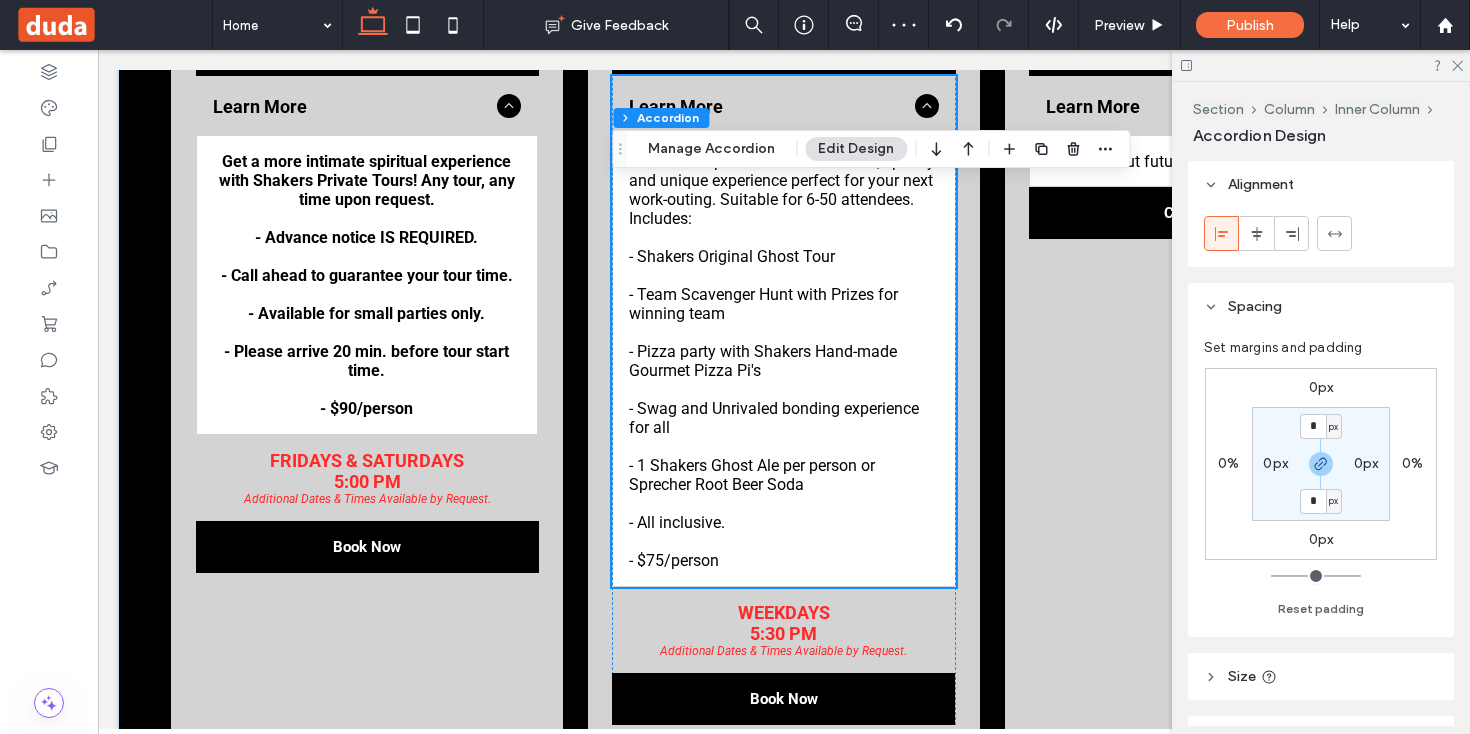 scroll, scrollTop: 4866, scrollLeft: 0, axis: vertical 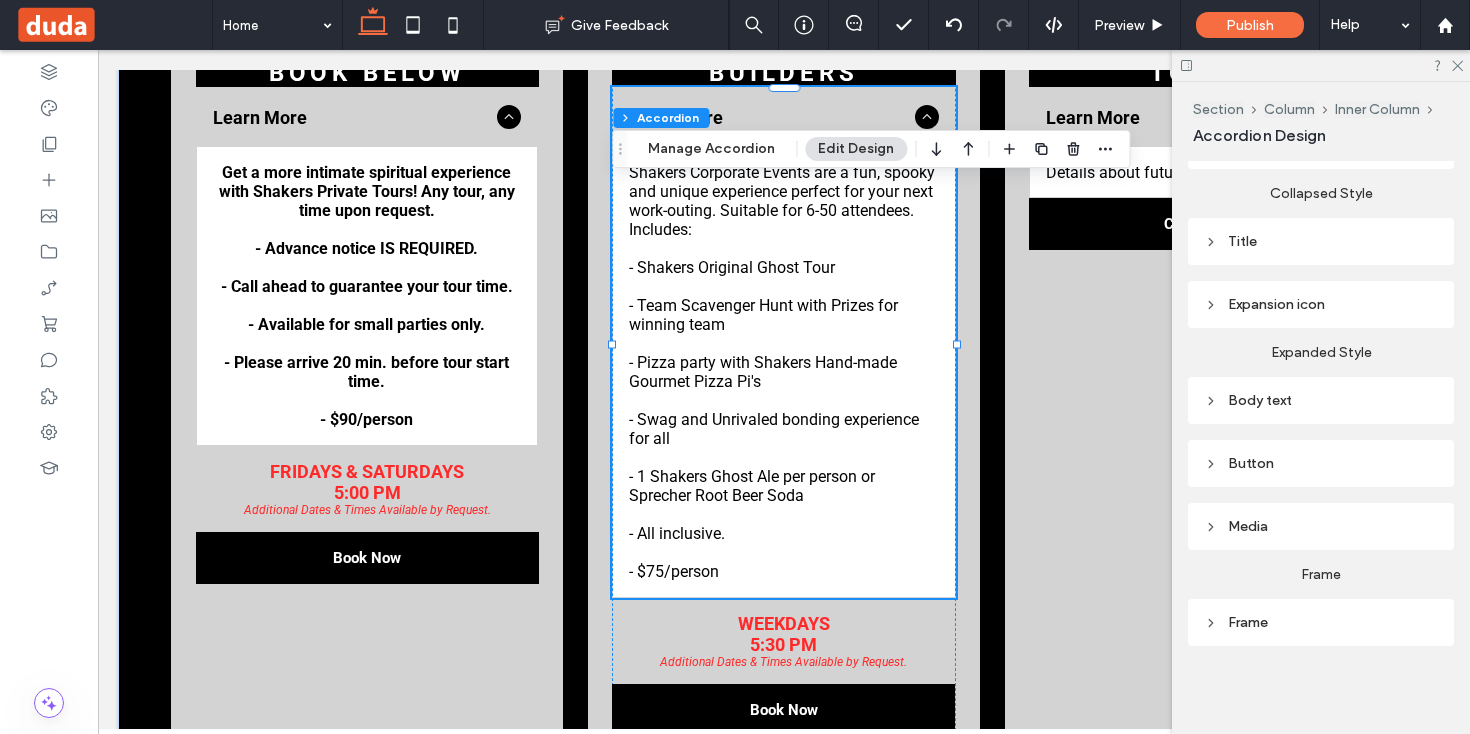 click on "Body text" at bounding box center [1321, 400] 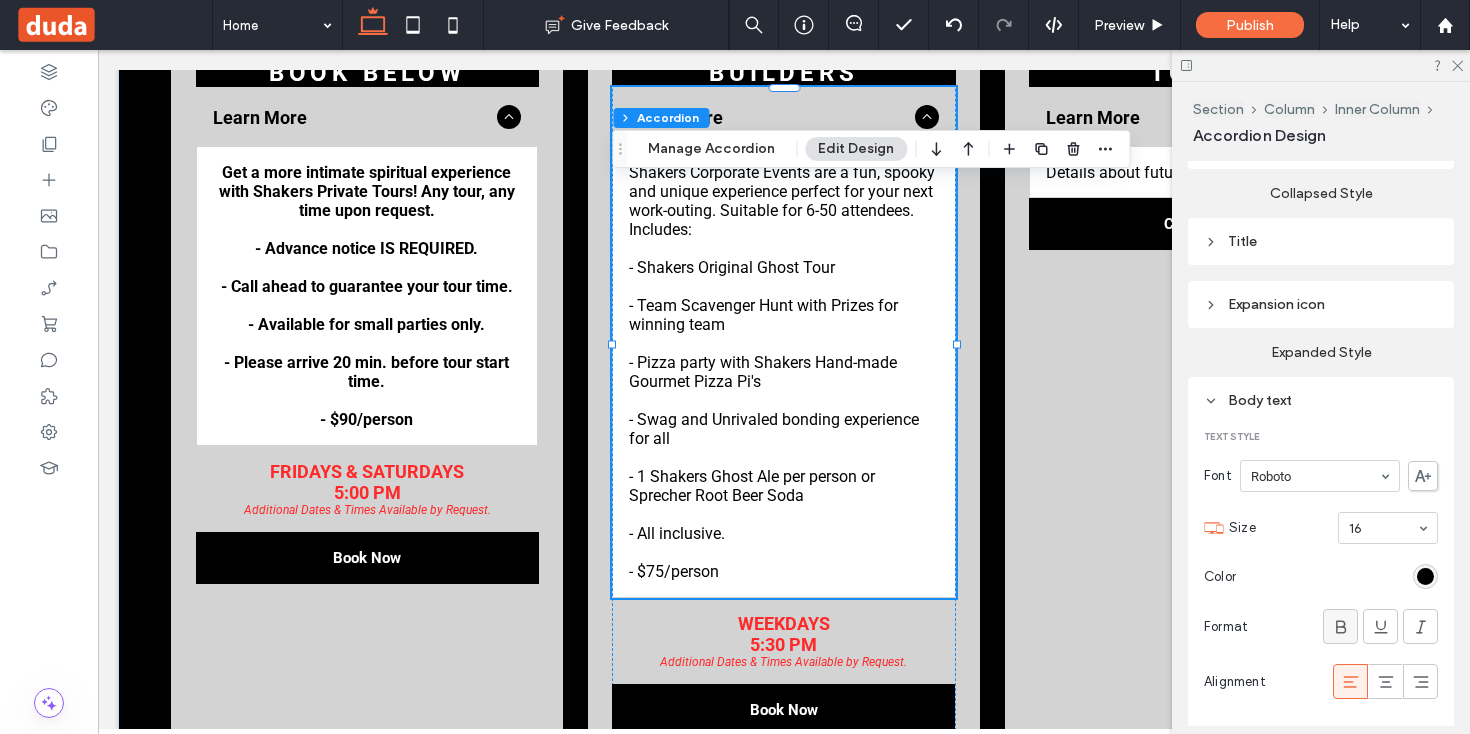 click 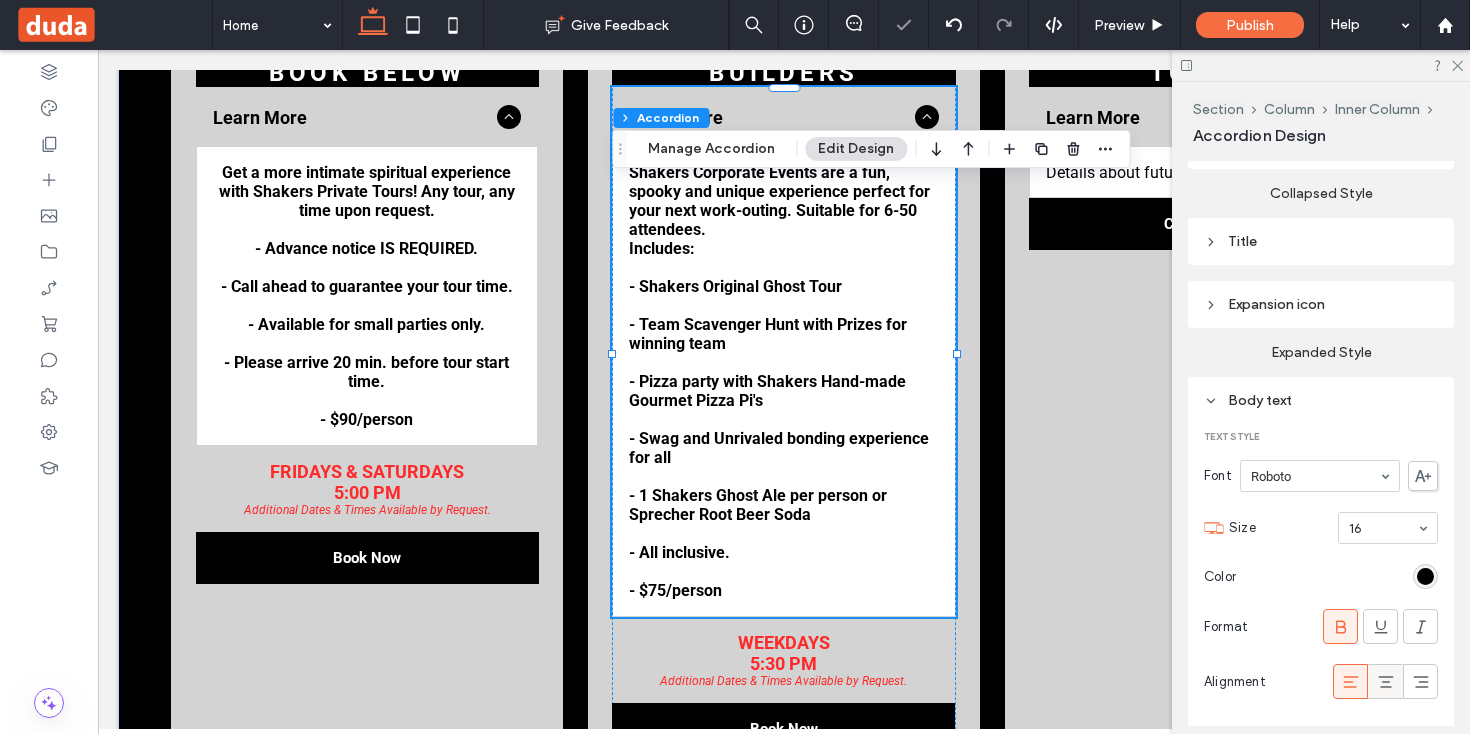 click 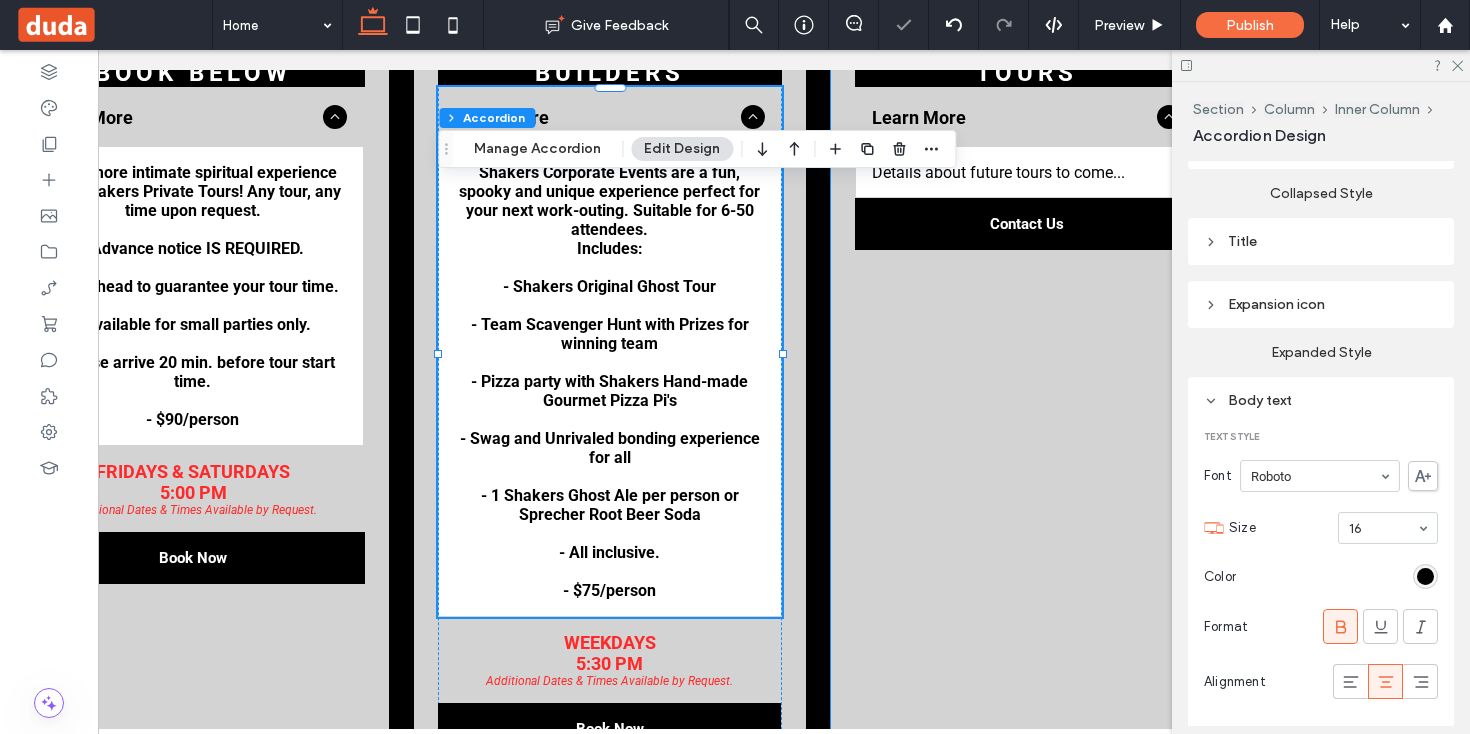 scroll, scrollTop: 0, scrollLeft: 94, axis: horizontal 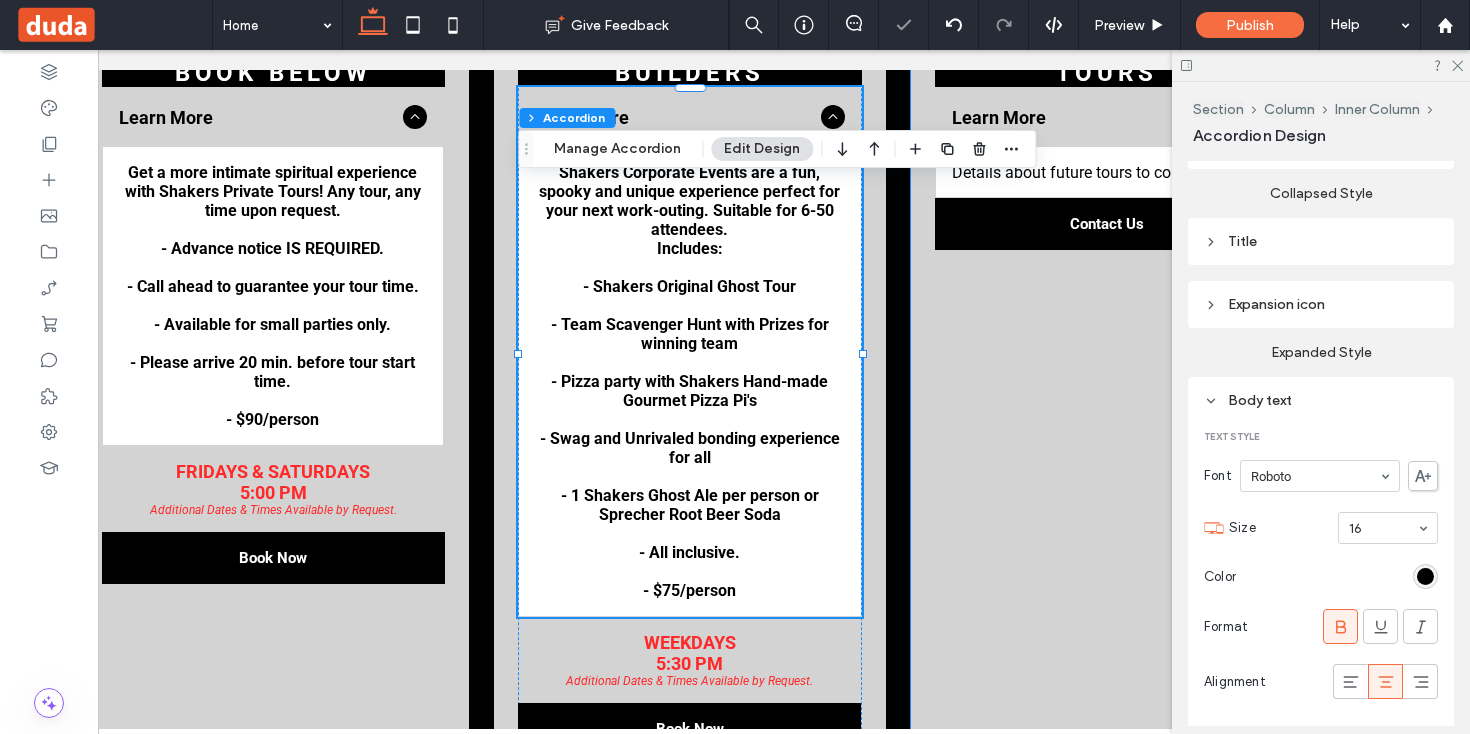 click on "New and upcoming Tours
Learn More Details about future tours to come... Title or Question Describe the item or answer the question so that site visitors who are interested get more information. You can emphasize this text with bullets, italics or bold, and add links. Button Button
Contact Us" at bounding box center [1107, 259] 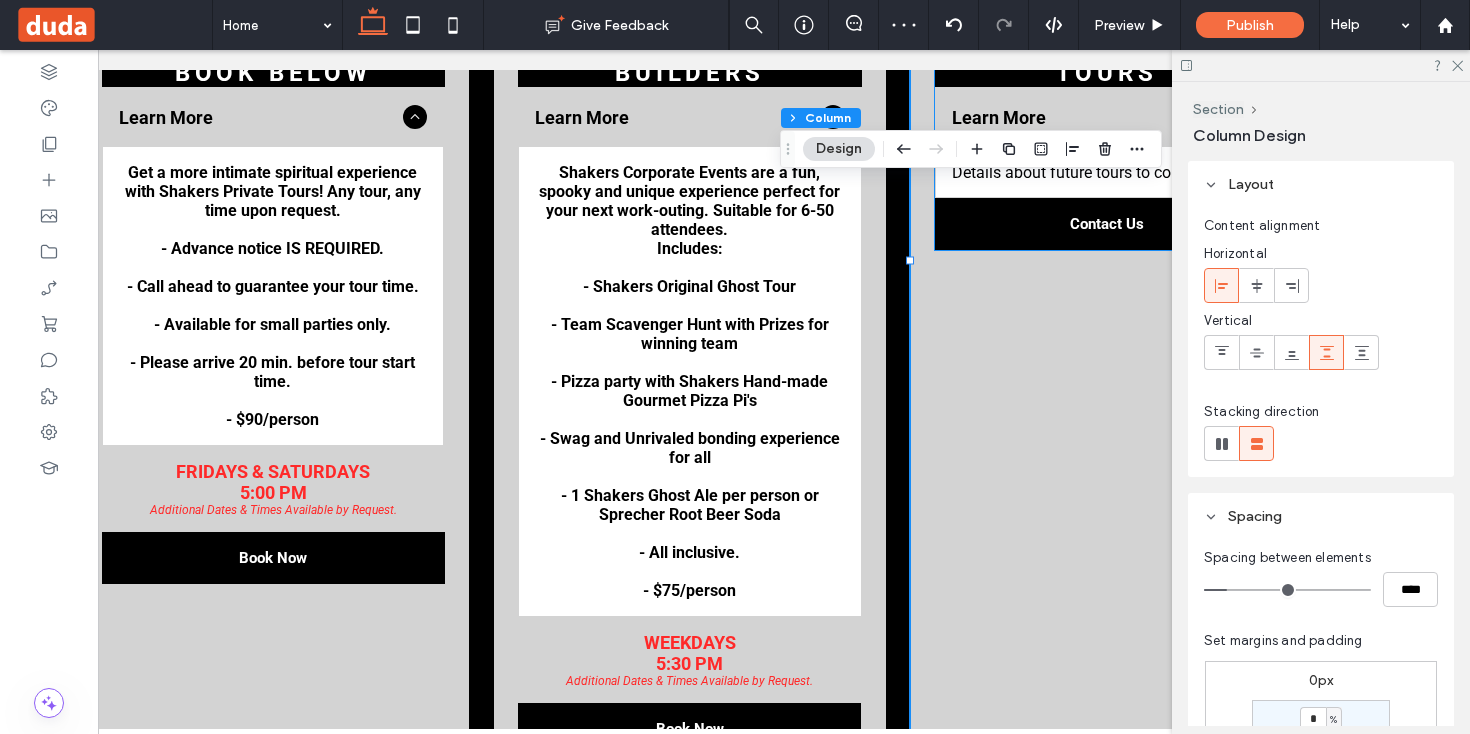 click on "Details about future tours to come..." at bounding box center [1106, 172] 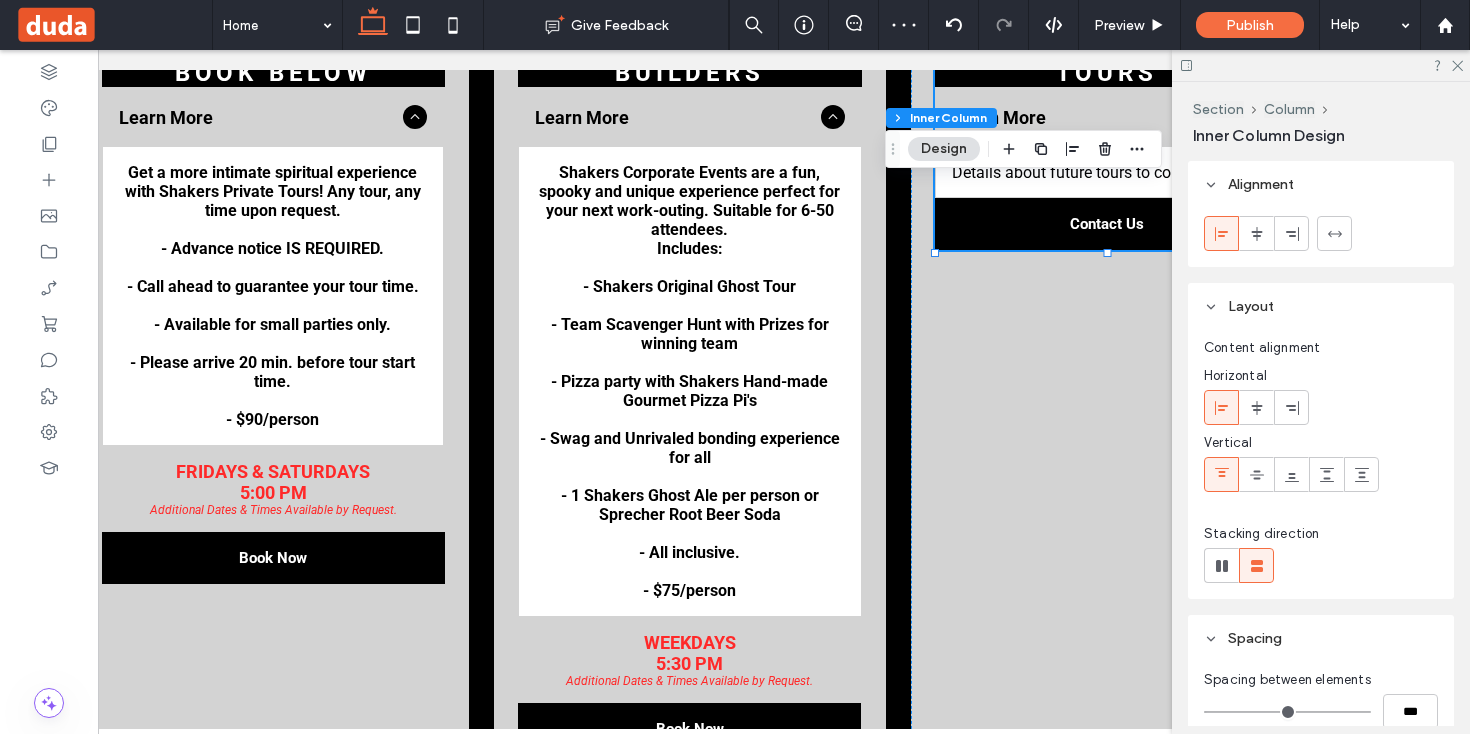 click on "Details about future tours to come..." at bounding box center [1106, 172] 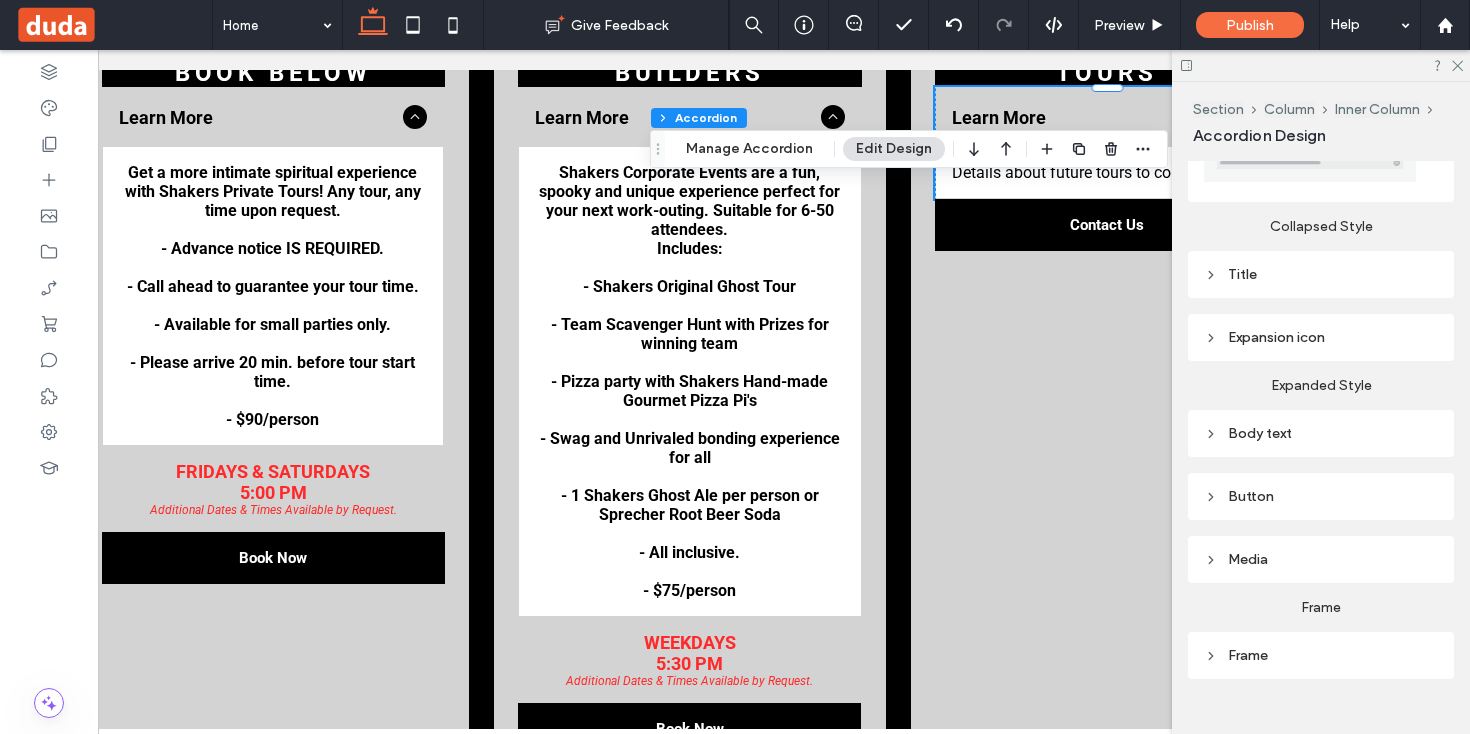 scroll, scrollTop: 799, scrollLeft: 0, axis: vertical 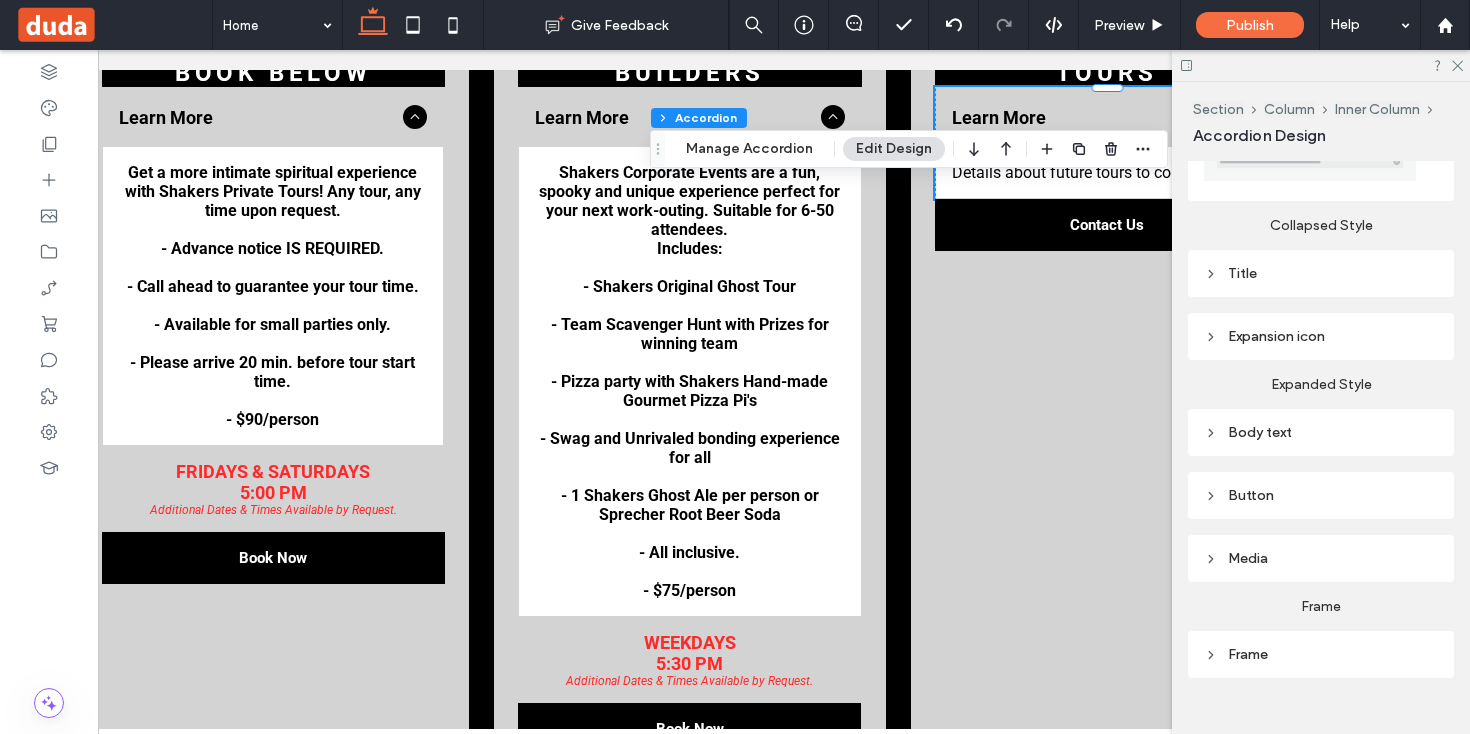 click on "Body text" at bounding box center [1321, 432] 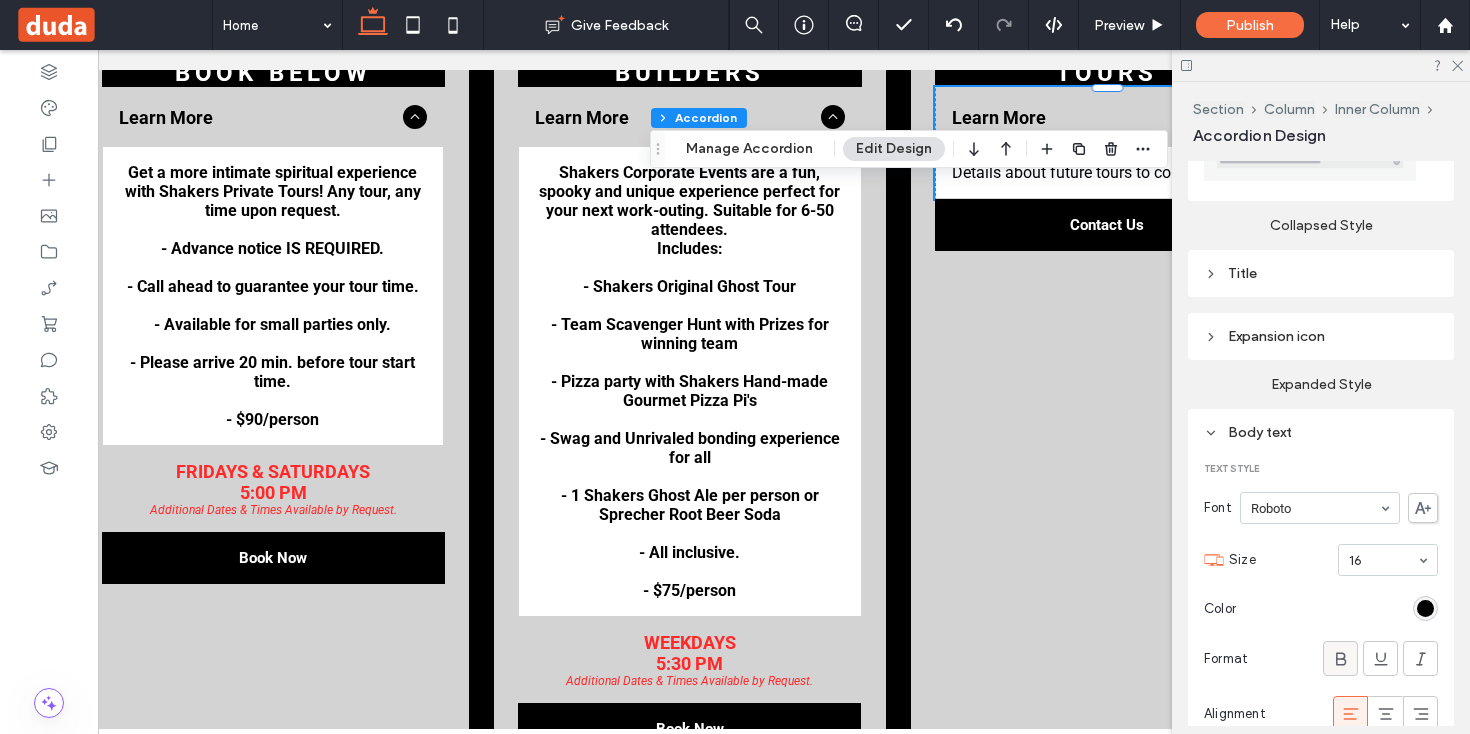 click 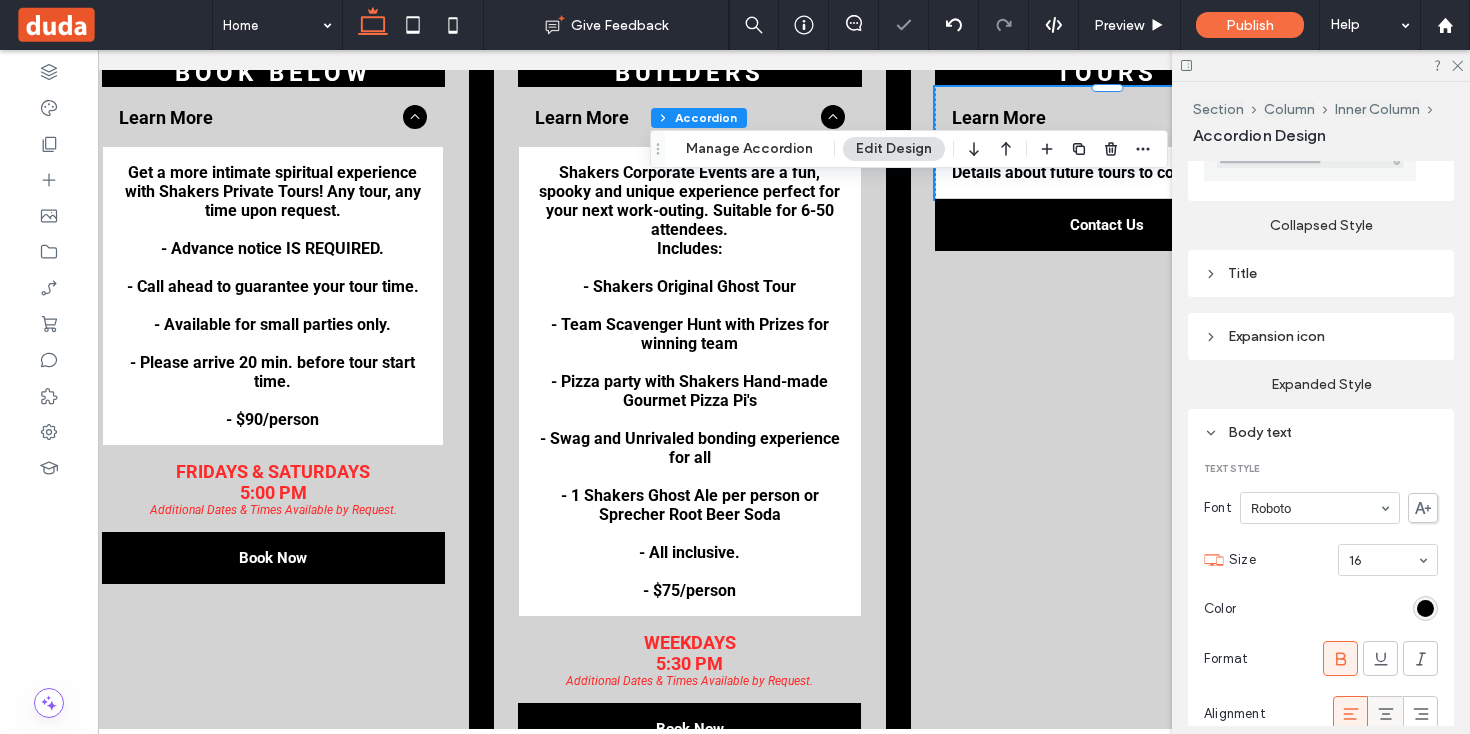 click 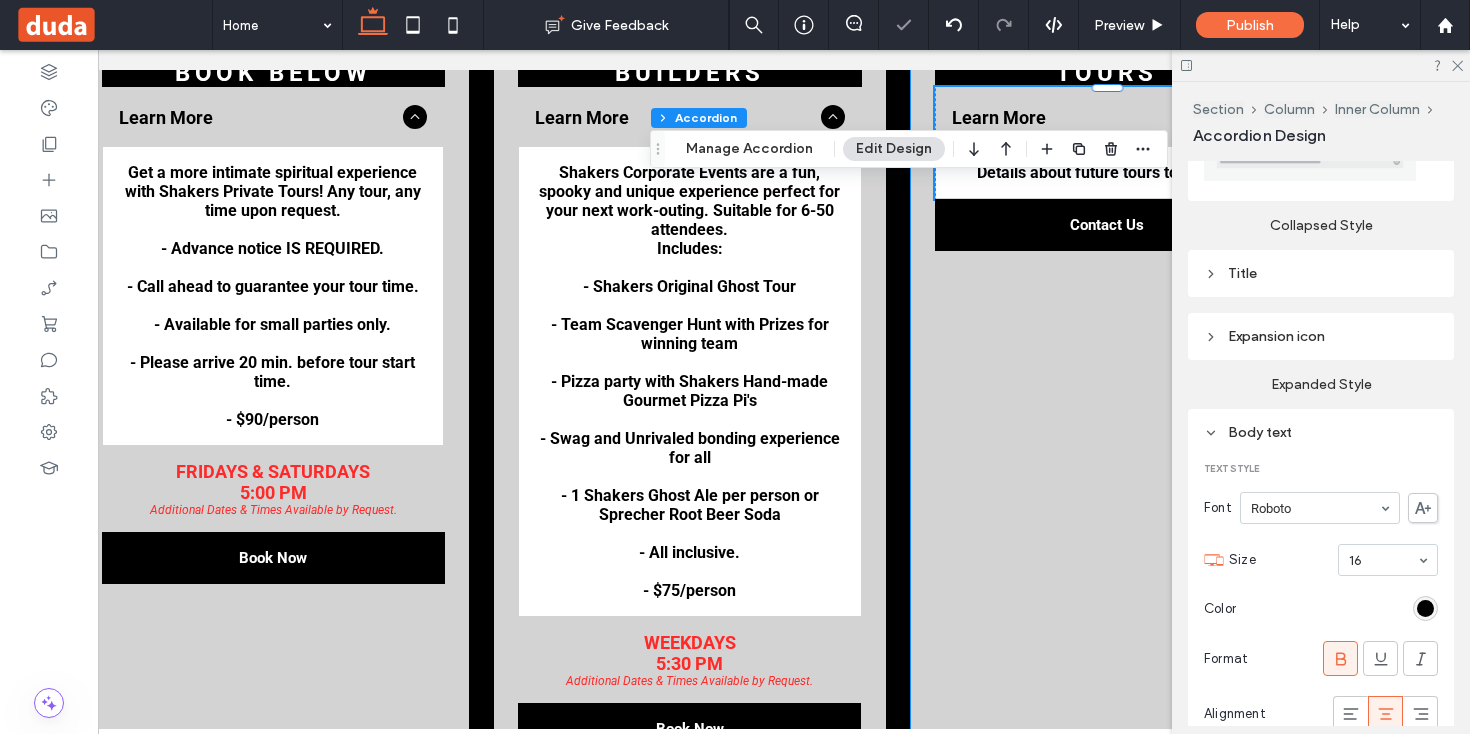 click on "New and upcoming Tours
Learn More Details about future tours to come... Title or Question Describe the item or answer the question so that site visitors who are interested get more information. You can emphasize this text with bullets, italics or bold, and add links. Button Button
Contact Us" at bounding box center (1107, 259) 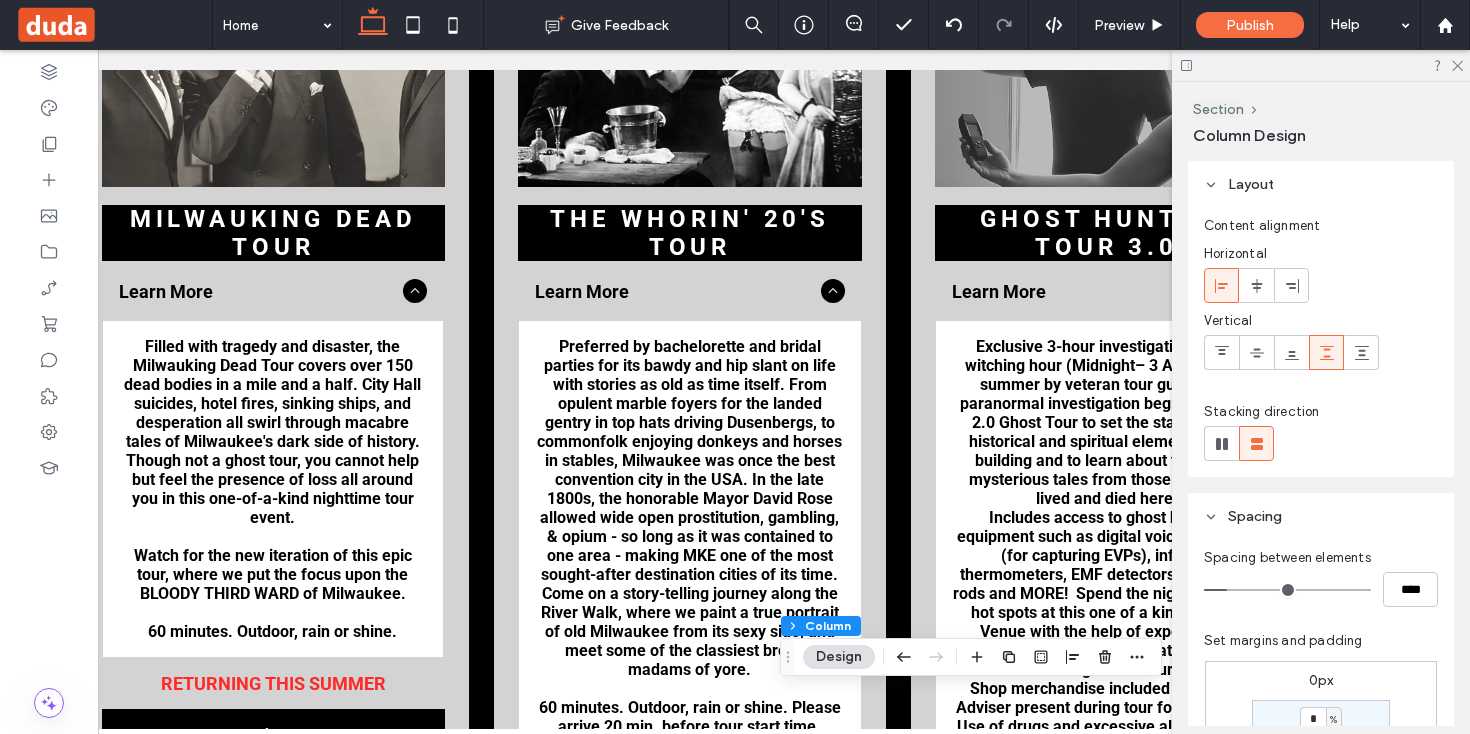 scroll, scrollTop: 3571, scrollLeft: 0, axis: vertical 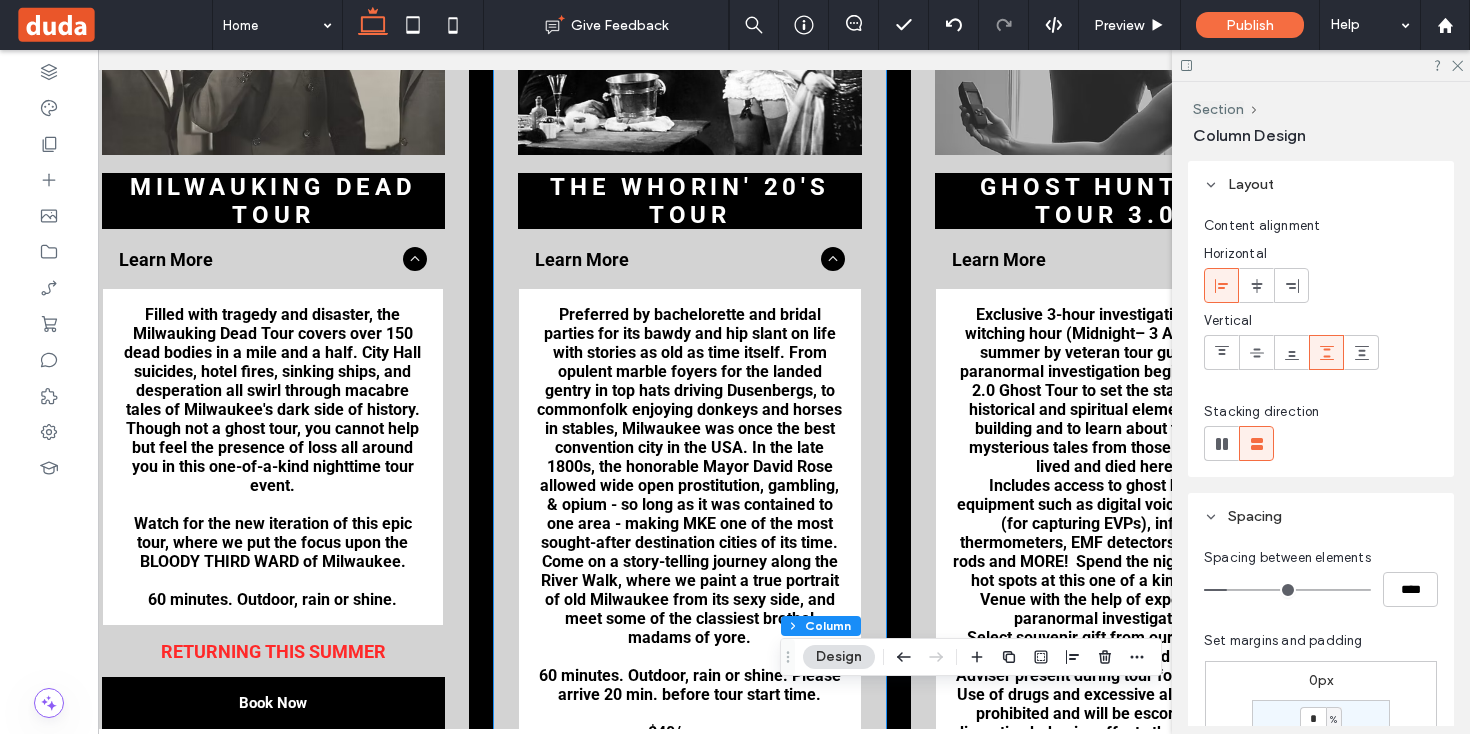 click on "The Whorin' 20's Tour
Learn More Preferred by bachelorette and bridal parties for its bawdy and hip slant on life with stories as old as time itself. From opulent marble foyers for the landed gentry in top hats driving Dusenbergs, to commonfolk enjoying donkeys and horses in stables, Milwaukee was once the best convention city in the USA. In the late 1800s, the honorable Mayor David Rose allowed wide open prostitution, gambling, & opium - so long as it was contained to one area - making MKE one of the most sought-after destination cities of its time. Come on a story-telling journey along the River Walk, where we paint a true portrait of old Milwaukee from its sexy side, and meet some of the classiest brothel madams of yore. 60 minutes. Outdoor, rain or shine. Please arrive 20 min. before tour start time. $40/person Meeting Location: Corner of E. State St. and N. Edison St., across from the Marcus Performing Arts Center Title or Question Button Button
RETURNING IN" at bounding box center (690, 431) 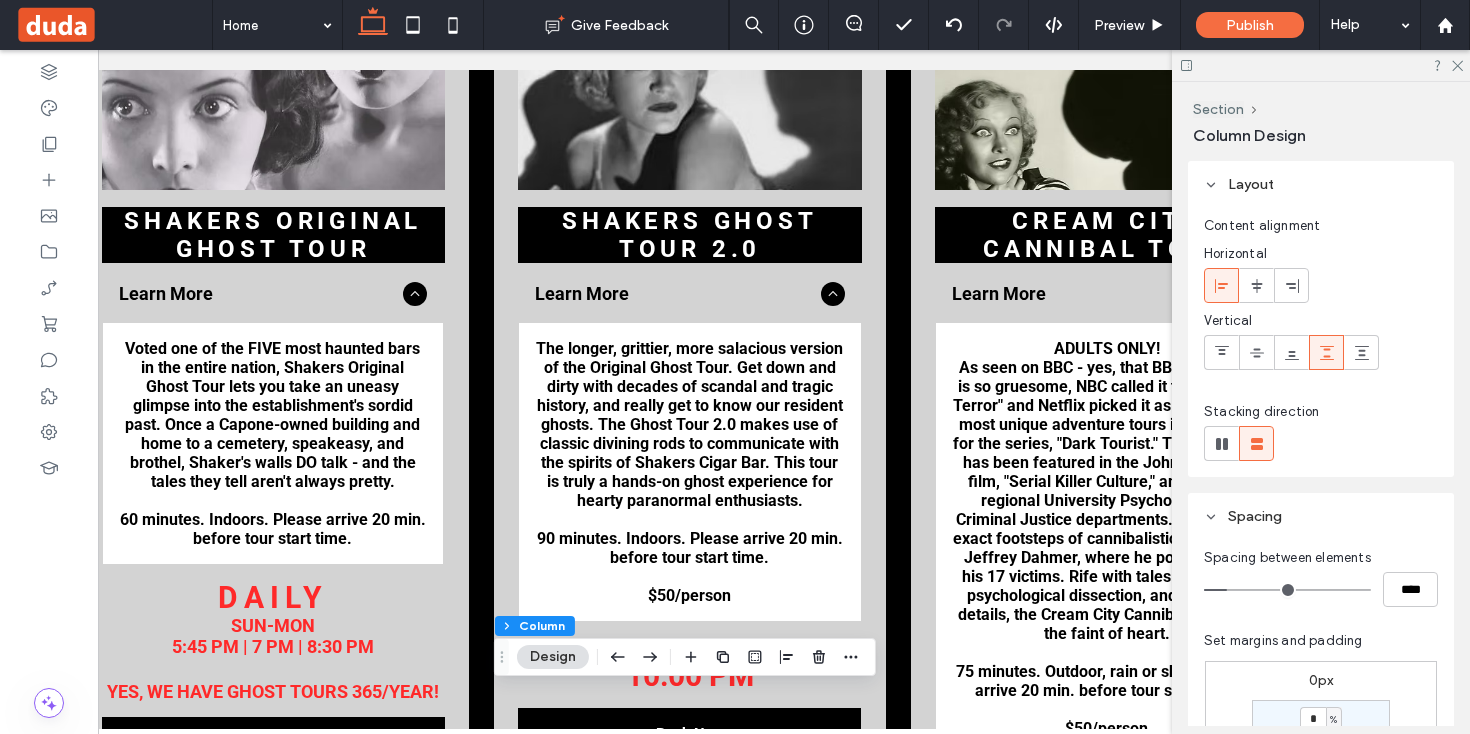 scroll, scrollTop: 2309, scrollLeft: 0, axis: vertical 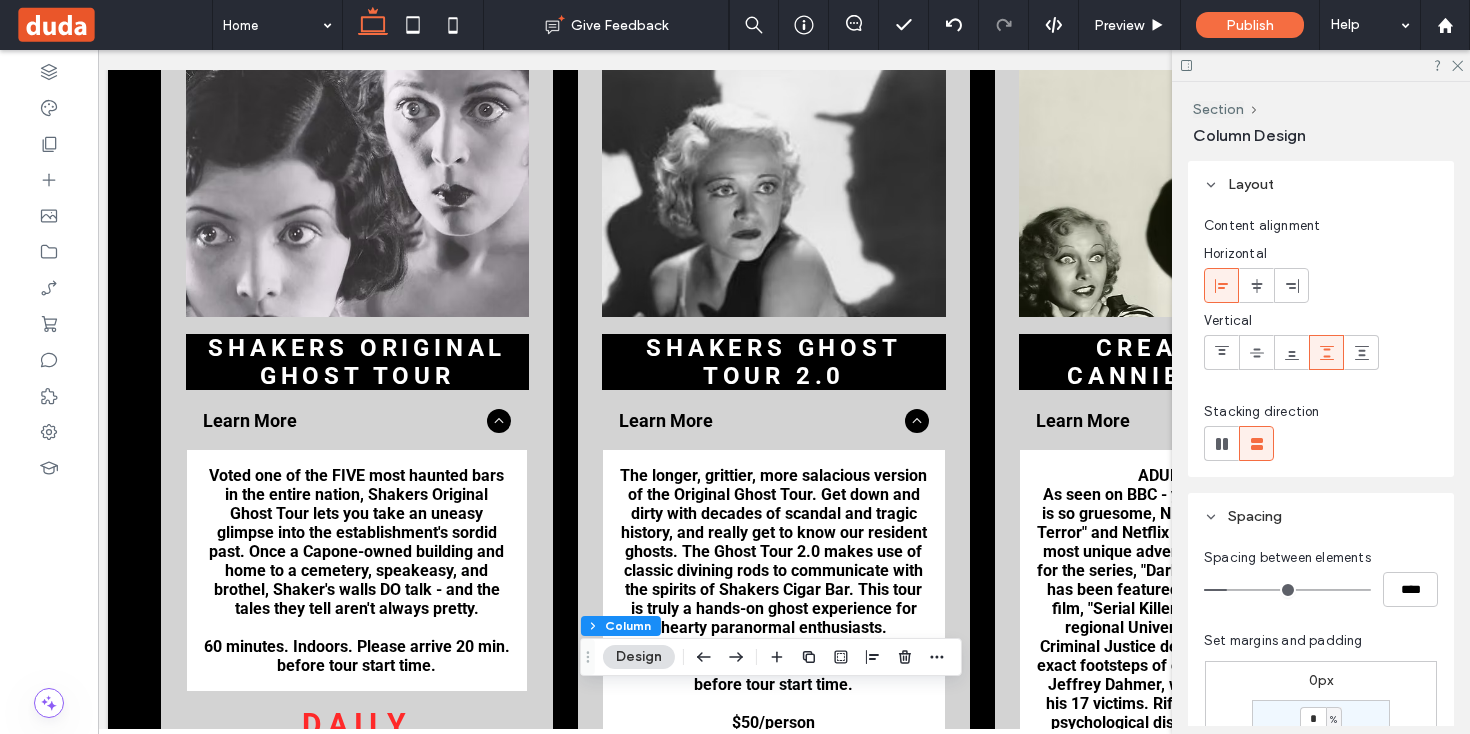 click on "SHAKERS ORIGINAL GHOST TOUR
Learn More Voted one of the FIVE most haunted bars in the entire nation, Shakers Original Ghost Tour lets you take an uneasy glimpse into the establishment's sordid past. Once a Capone-owned building and home to a cemetery, speakeasy, and brothel, Shaker's walls DO talk - and the tales they tell aren't always pretty. 60 minutes. Indoors. Please arrive 20 min. before tour start time. Title or Question Describe the item or answer the question so that site visitors who are interested get more information. You can emphasize this text with bullets, italics or bold, and add links. Button Button
DAILy
SUN-MON
5:45 pm | 7 pm | 8:30 pm
​   yes, we have ghost tours 365/year!
Book Now
Shakers Ghost Tour 2.0
Learn More 90 minutes. Indoors. Please arrive 20 min. before tour start time. $50/person Title or Question Button Button
thursday, friday, saturday" at bounding box center [774, 615] 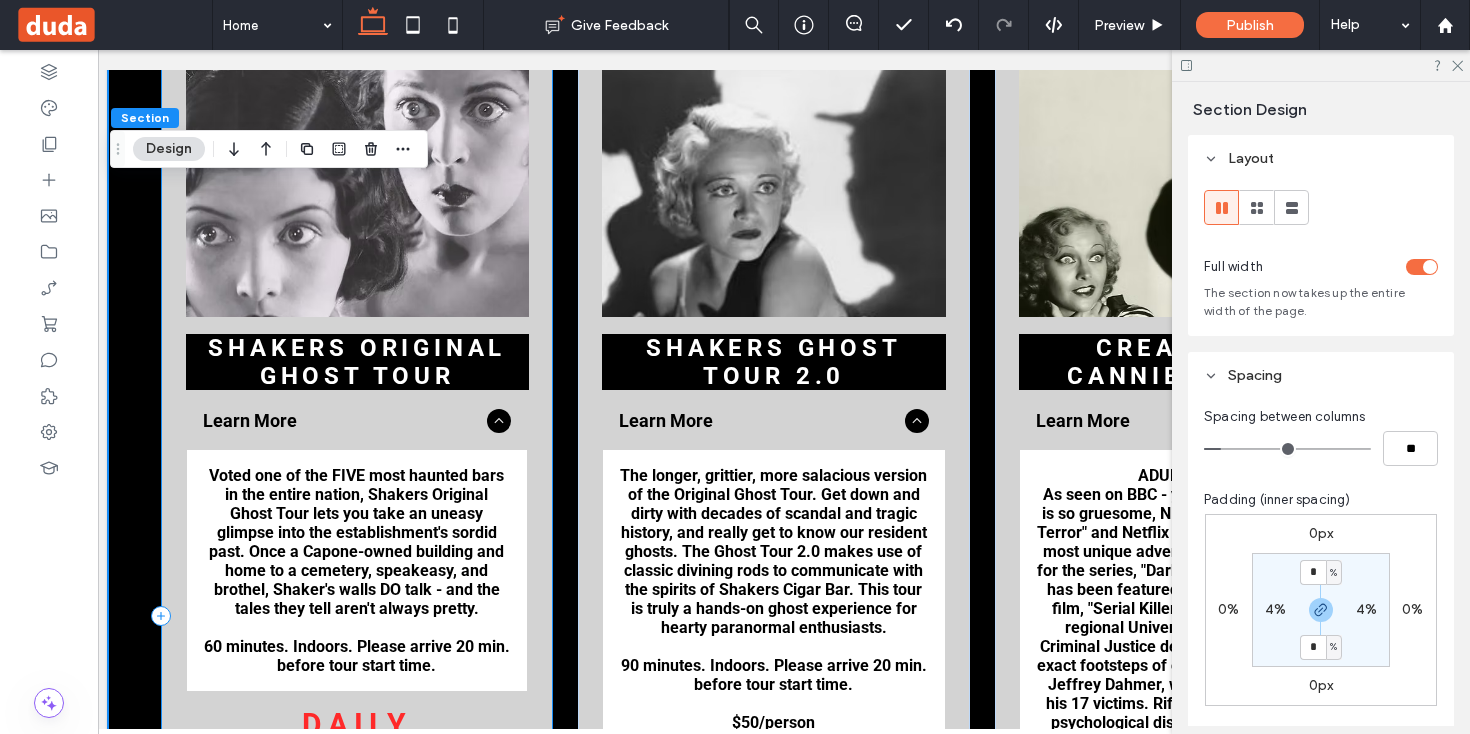click on "SHAKERS ORIGINAL GHOST TOUR
Learn More Voted one of the FIVE most haunted bars in the entire nation, Shakers Original Ghost Tour lets you take an uneasy glimpse into the establishment's sordid past. Once a Capone-owned building and home to a cemetery, speakeasy, and brothel, Shaker's walls DO talk - and the tales they tell aren't always pretty. 60 minutes. Indoors. Please arrive 20 min. before tour start time. Title or Question Describe the item or answer the question so that site visitors who are interested get more information. You can emphasize this text with bullets, italics or bold, and add links. Button Button
DAILy
SUN-MON
5:45 pm | 7 pm | 8:30 pm
​   yes, we have ghost tours 365/year!
Book Now" at bounding box center (357, 615) 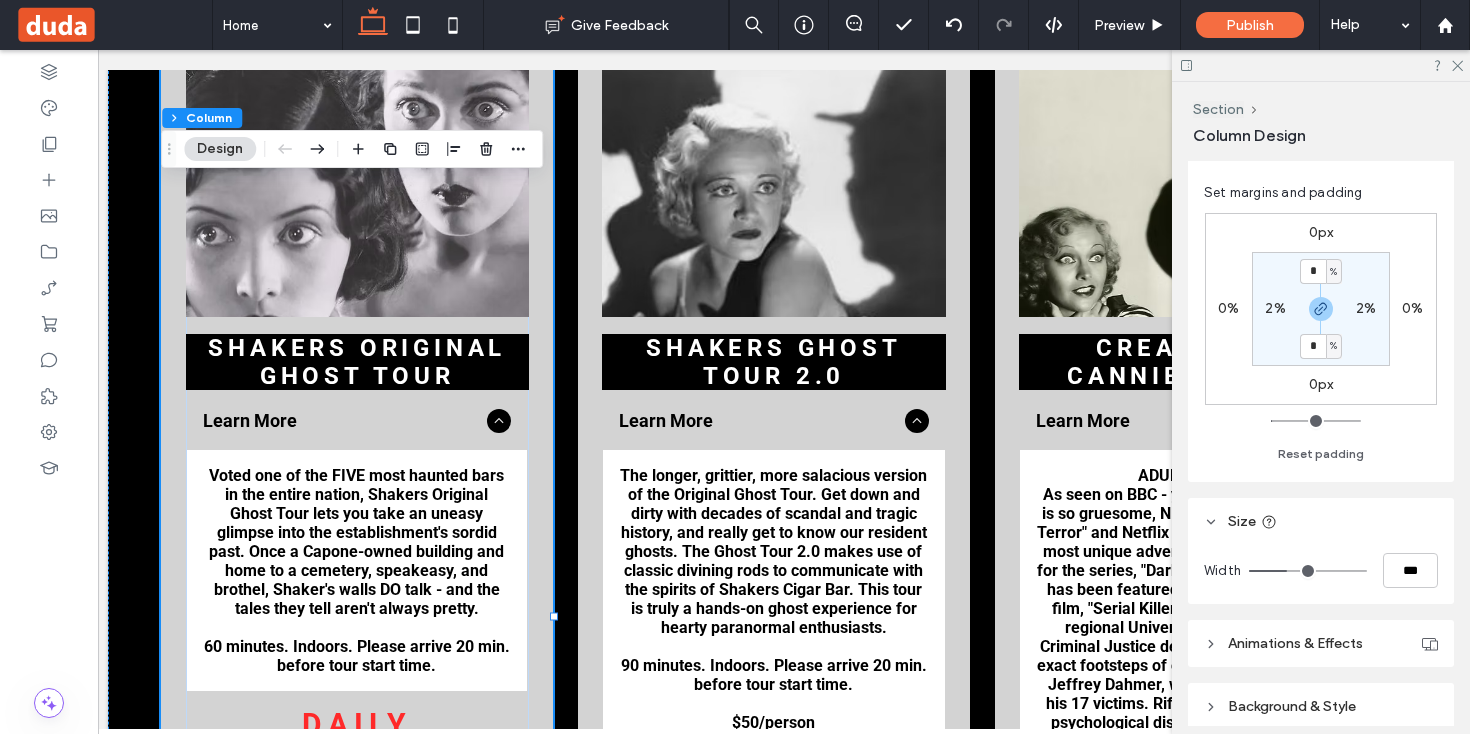 scroll, scrollTop: 532, scrollLeft: 0, axis: vertical 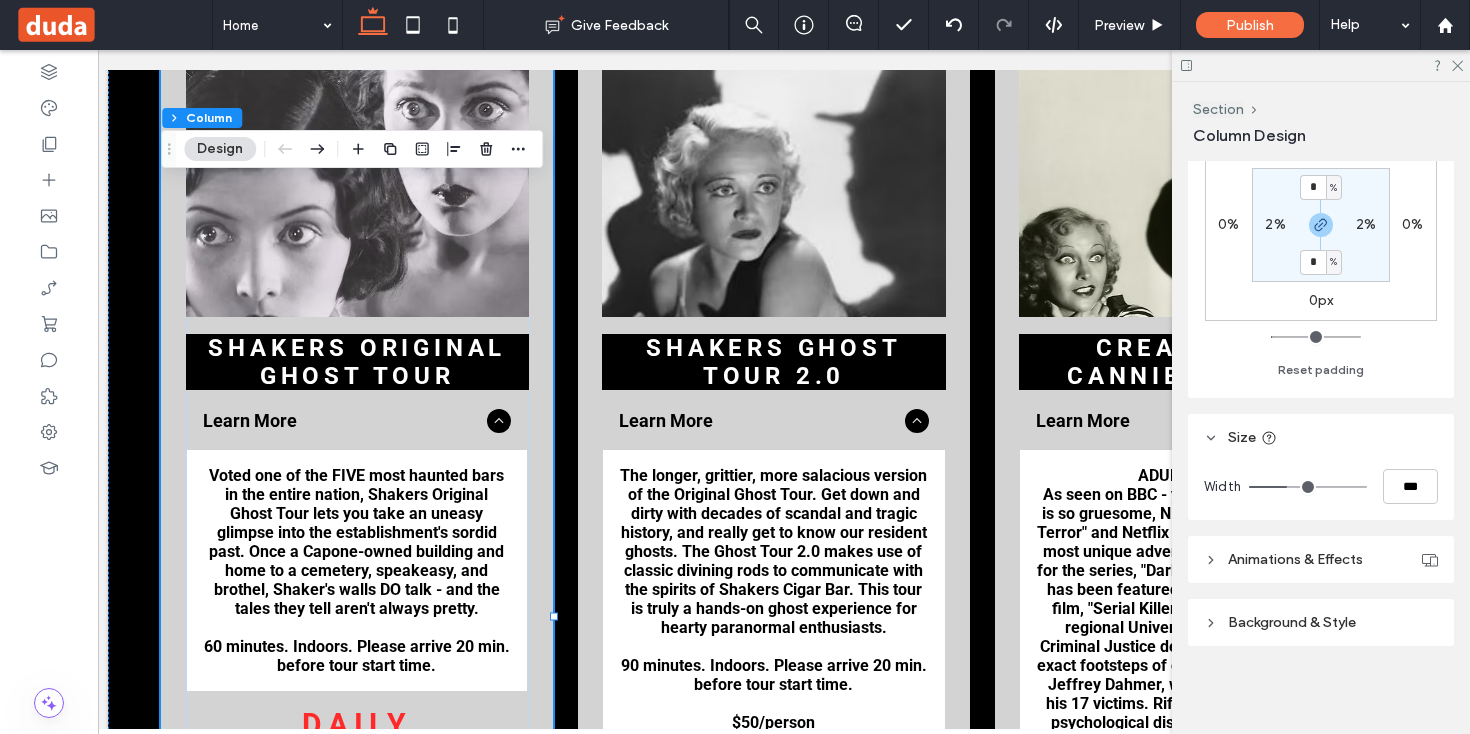 click on "Background & Style" at bounding box center [1321, 622] 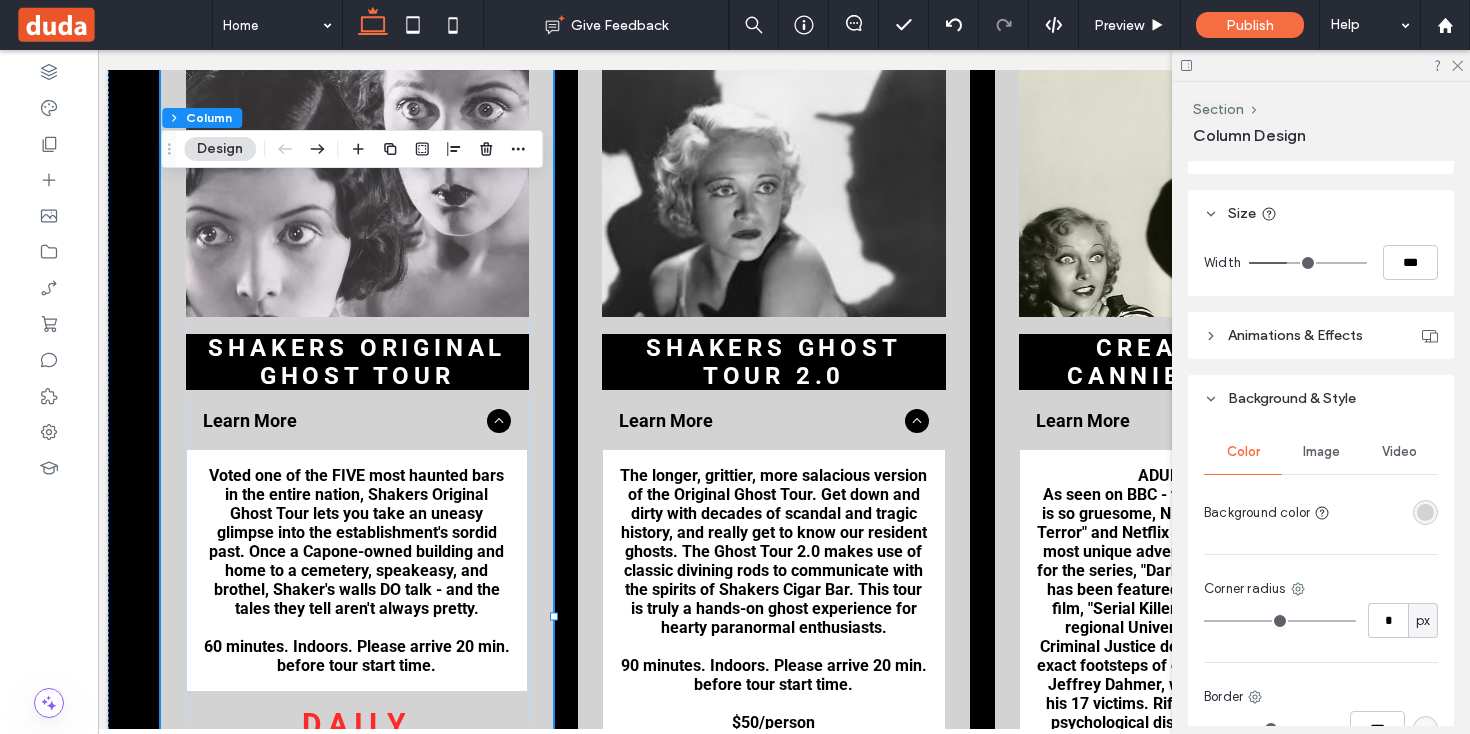 scroll, scrollTop: 760, scrollLeft: 0, axis: vertical 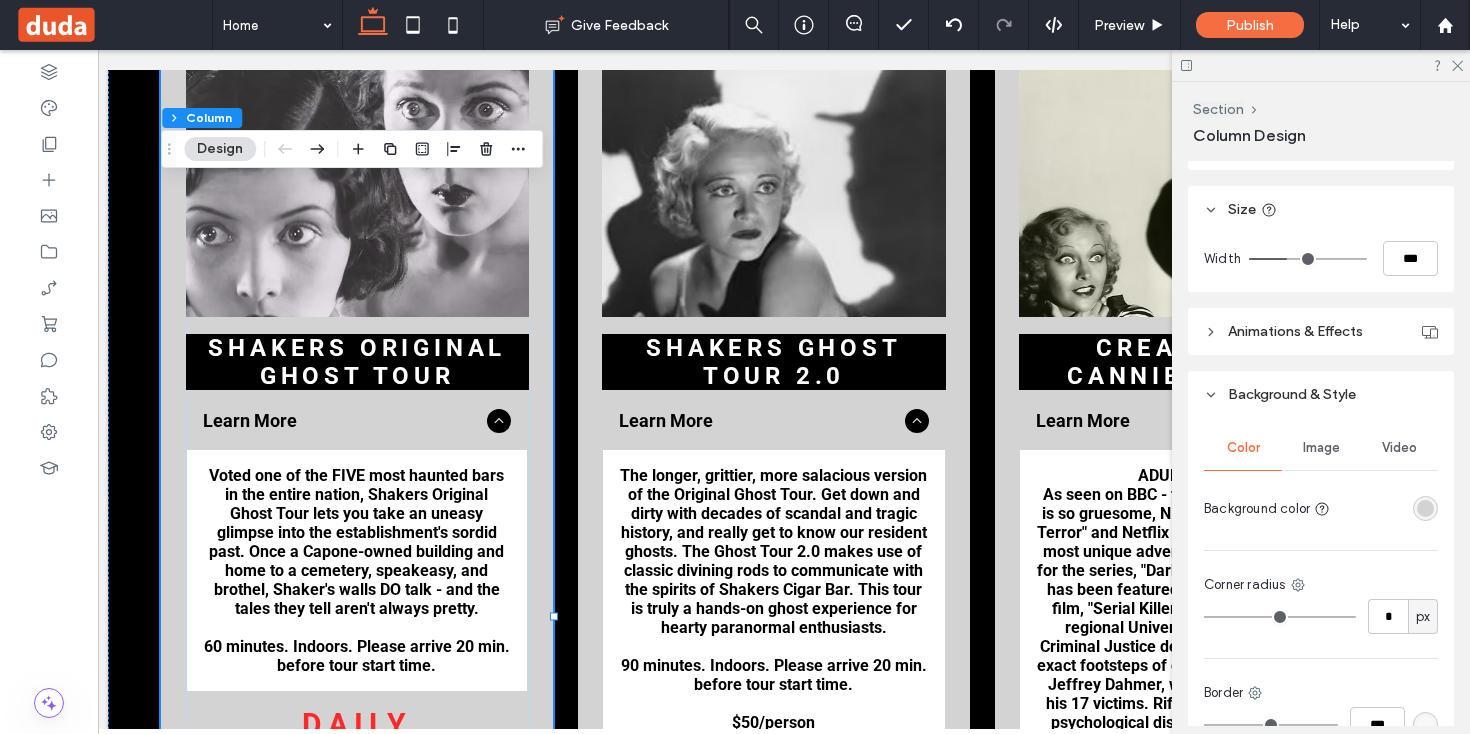 click at bounding box center [1425, 508] 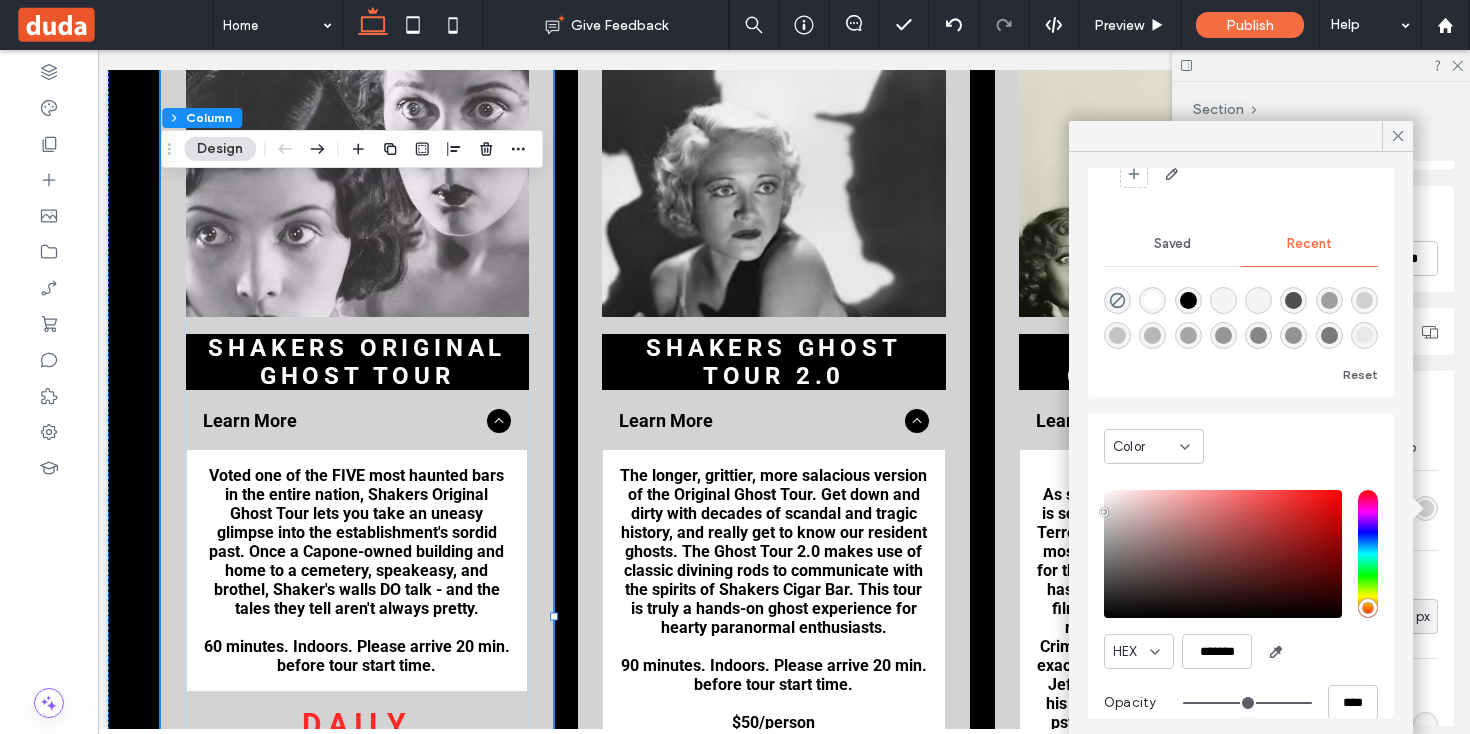 scroll, scrollTop: 0, scrollLeft: 0, axis: both 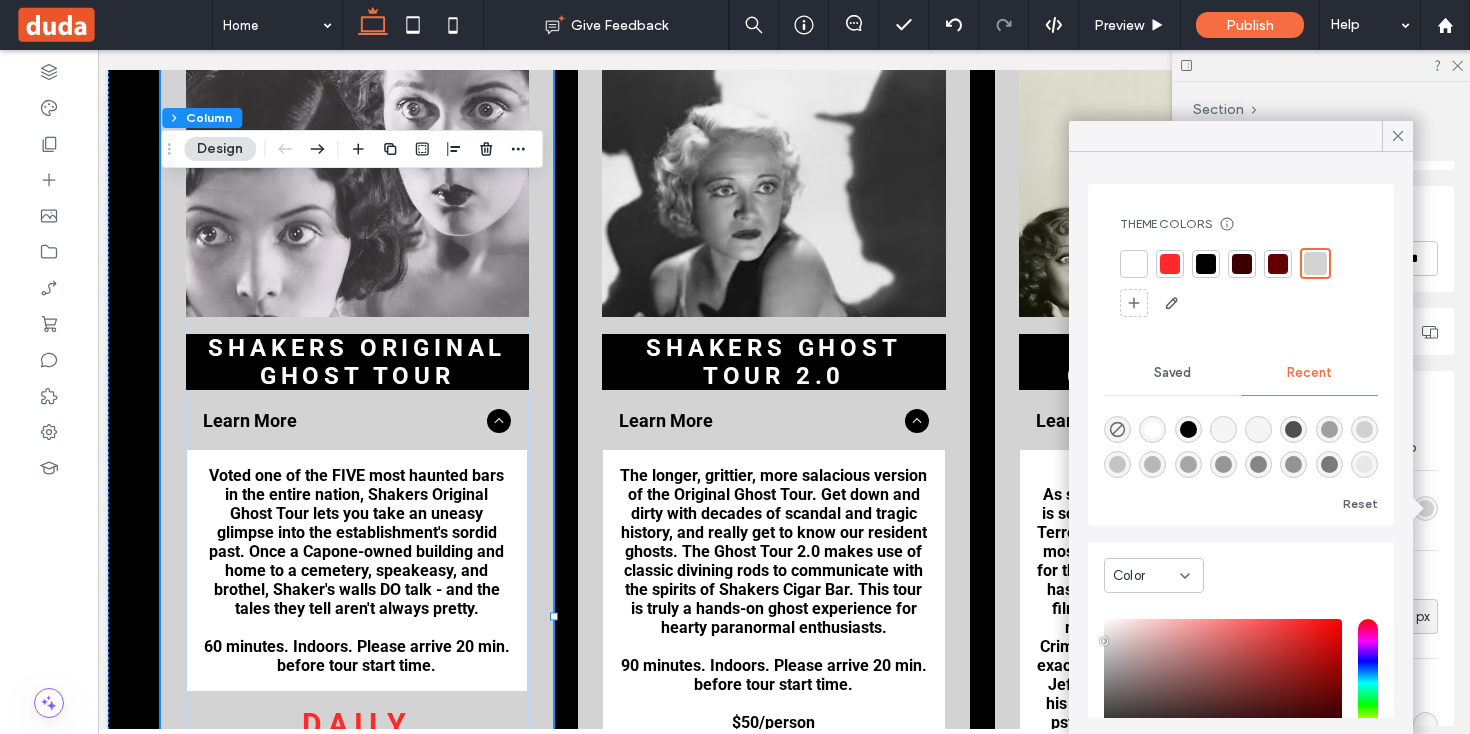 click at bounding box center [1134, 264] 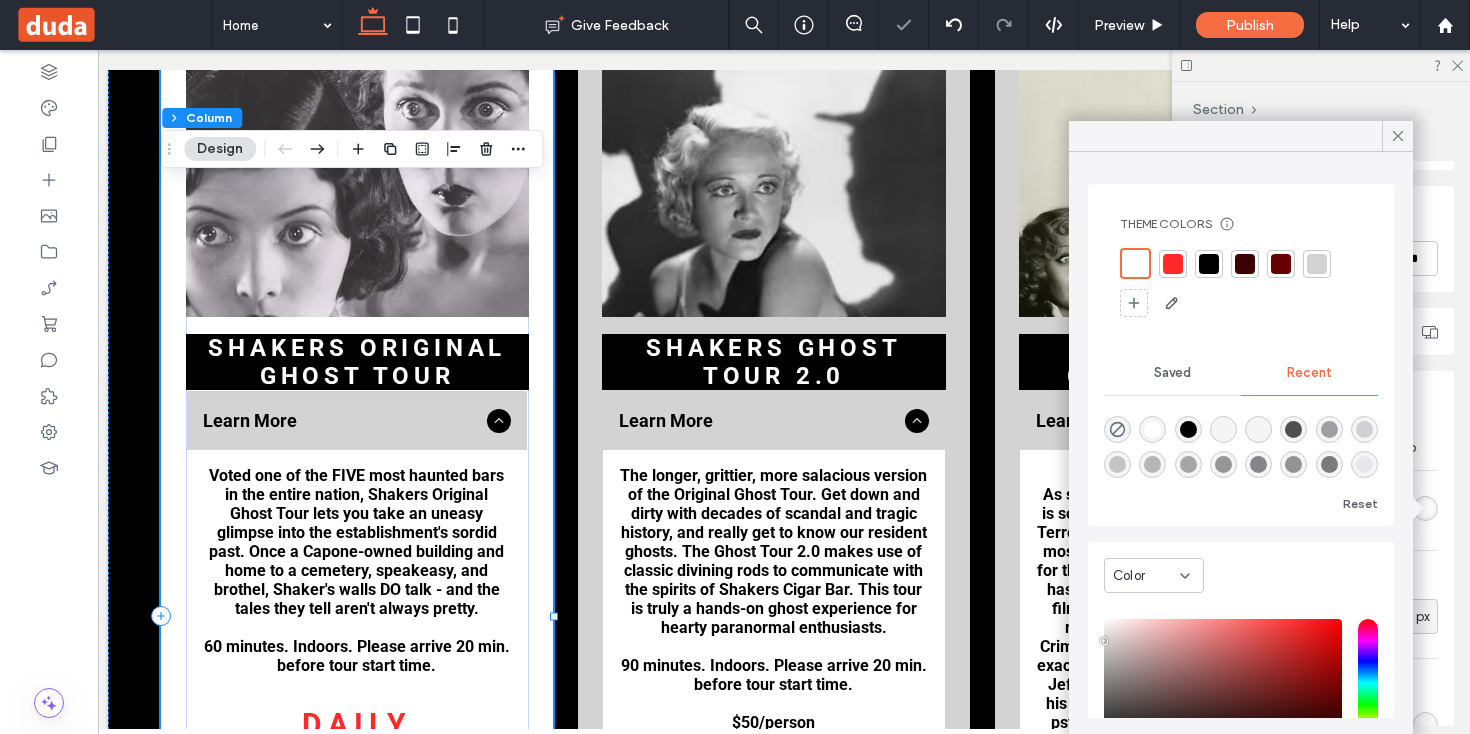 click on "SHAKERS ORIGINAL GHOST TOUR
Learn More Voted one of the FIVE most haunted bars in the entire nation, Shakers Original Ghost Tour lets you take an uneasy glimpse into the establishment's sordid past. Once a Capone-owned building and home to a cemetery, speakeasy, and brothel, Shaker's walls DO talk - and the tales they tell aren't always pretty. 60 minutes. Indoors. Please arrive 20 min. before tour start time. Title or Question Describe the item or answer the question so that site visitors who are interested get more information. You can emphasize this text with bullets, italics or bold, and add links. Button Button
DAILy
SUN-MON
5:45 pm | 7 pm | 8:30 pm
​   yes, we have ghost tours 365/year!
Book Now" at bounding box center (357, 615) 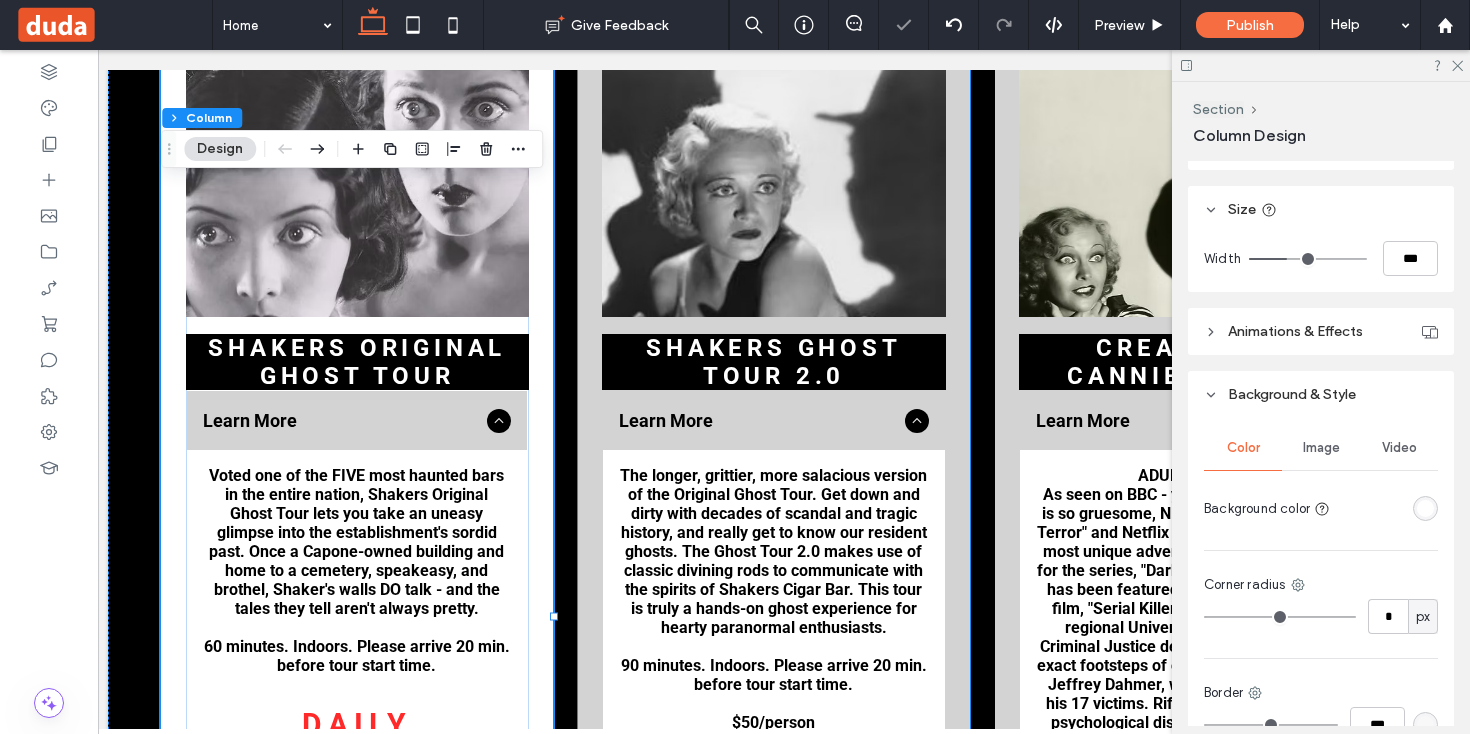 click on "Shakers Ghost Tour 2.0
Learn More The longer, grittier, more salacious version of the Original Ghost Tour. Get down and dirty with decades of scandal and tragic history, and really get to know our resident ghosts. The Ghost Tour 2.0 makes use of classic divining rods to communicate with the spirits of Shakers Cigar Bar. This tour is truly a hands-on ghost experience for hearty paranormal enthusiasts. 90 minutes. Indoors. Please arrive 20 min. before tour start time. $50/person Title or Question Describe the item or answer the question so that site visitors who are interested get more information. You can emphasize this text with bullets, italics or bold, and add links. Button Button
thursday, friday, saturday
10:00 pm
Book Now" at bounding box center (774, 615) 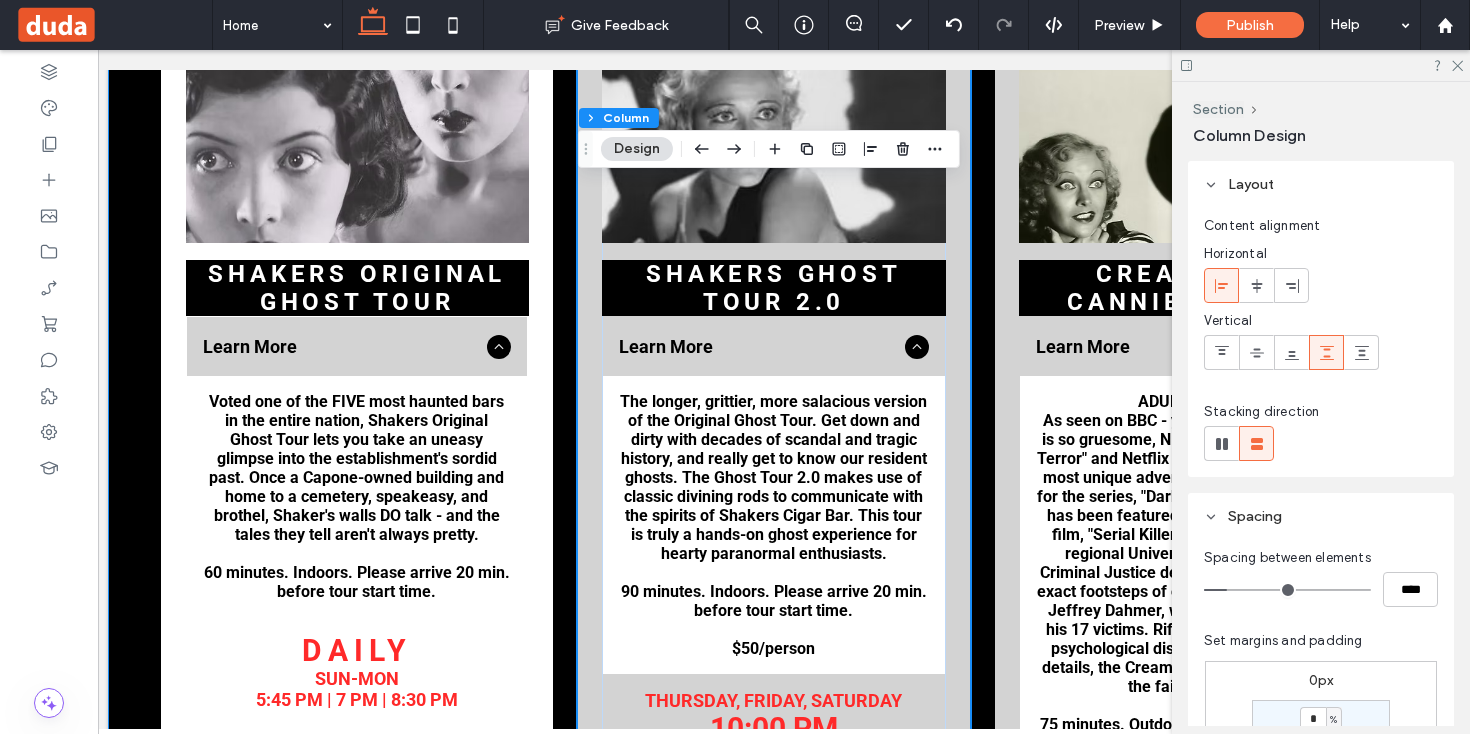scroll, scrollTop: 2289, scrollLeft: 0, axis: vertical 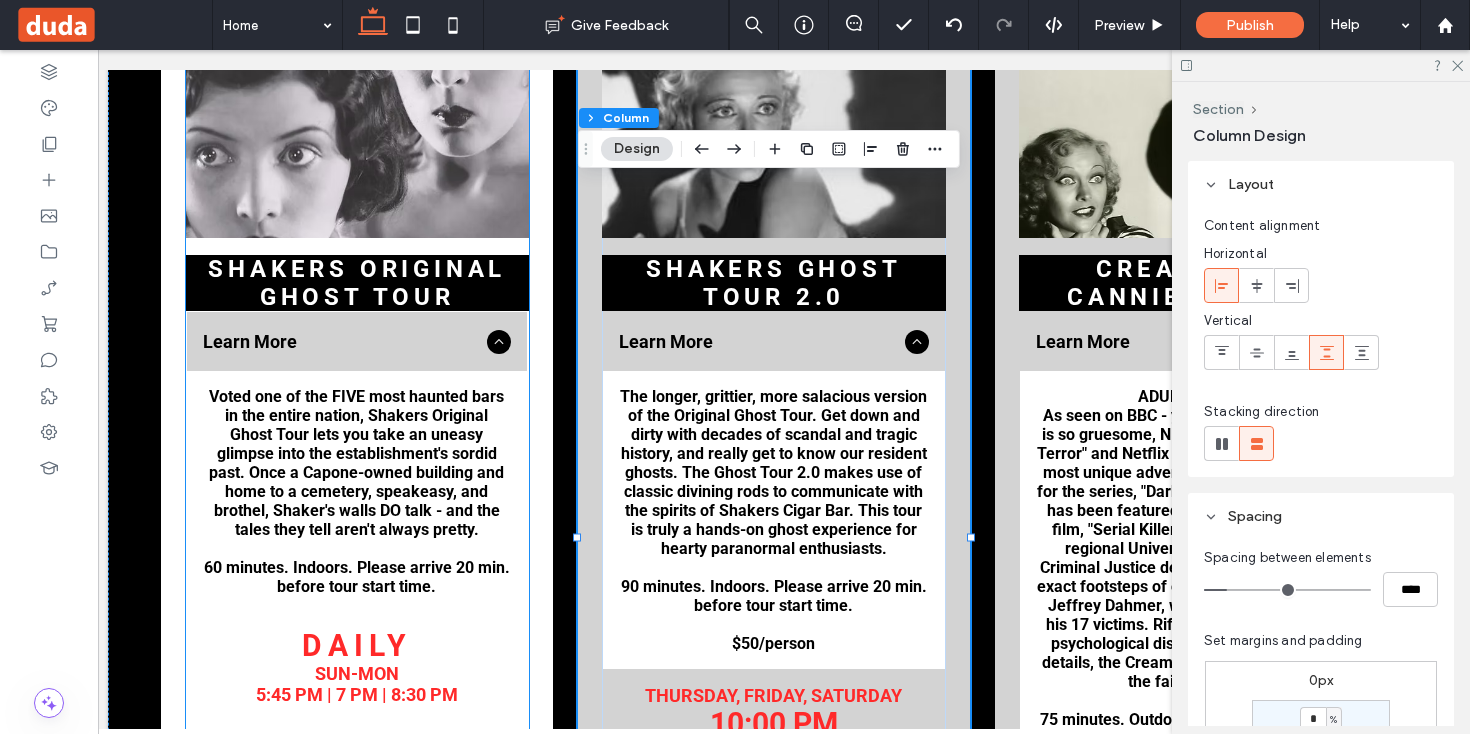 click 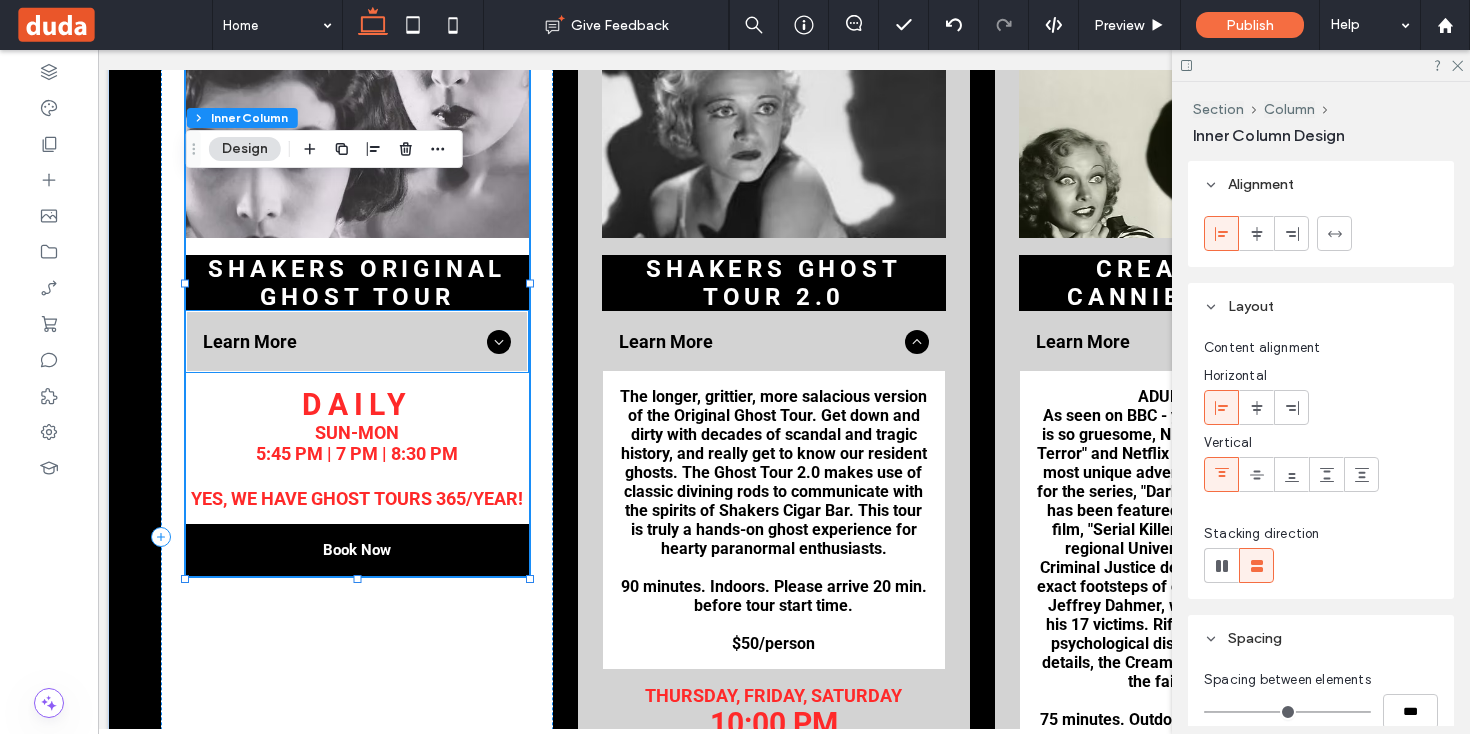 click 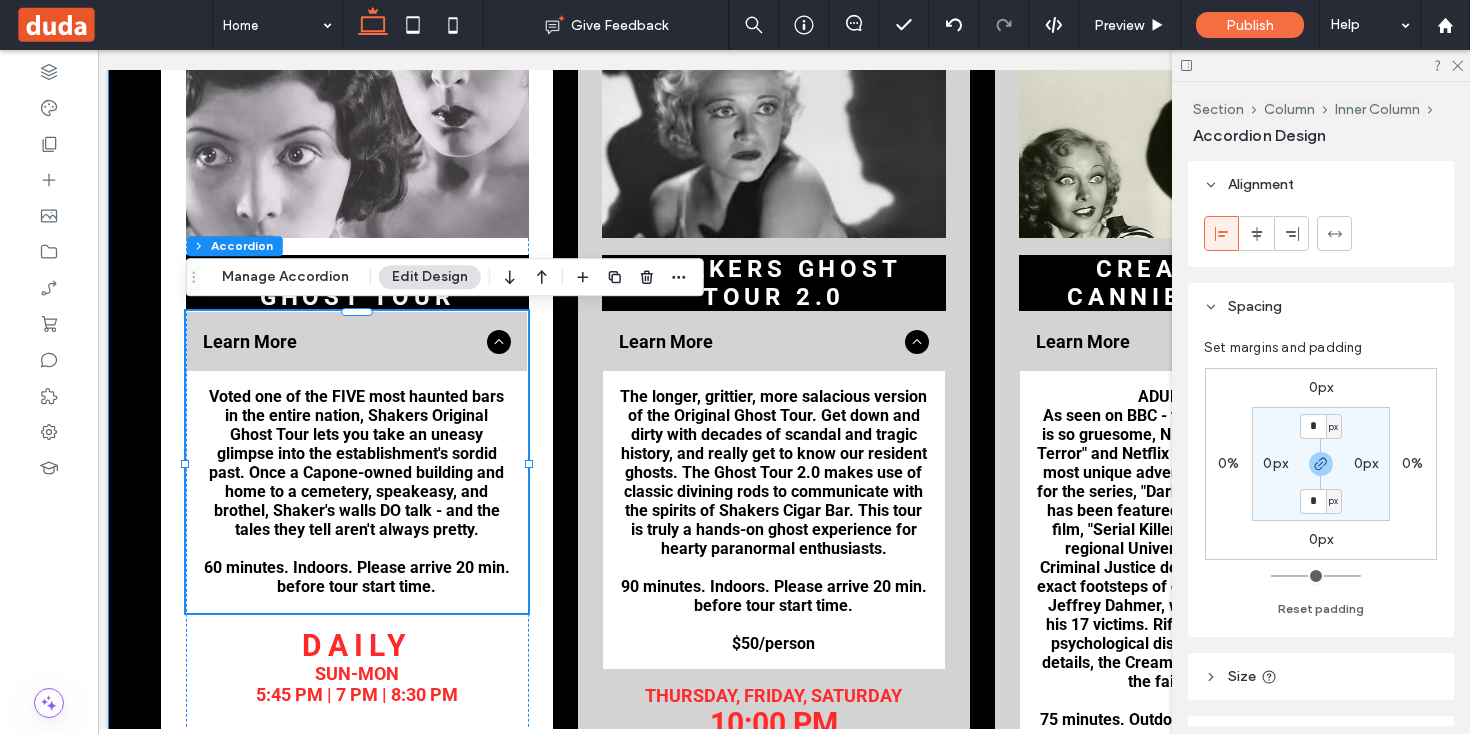 click on "SHAKERS ORIGINAL GHOST TOUR
Learn More Voted one of the FIVE most haunted bars in the entire nation, Shakers Original Ghost Tour lets you take an uneasy glimpse into the establishment's sordid past. Once a Capone-owned building and home to a cemetery, speakeasy, and brothel, Shaker's walls DO talk - and the tales they tell aren't always pretty. 60 minutes. Indoors. Please arrive 20 min. before tour start time. Title or Question Describe the item or answer the question so that site visitors who are interested get more information. You can emphasize this text with bullets, italics or bold, and add links. Button Button
DAILy
SUN-MON
5:45 pm | 7 pm | 8:30 pm
​   yes, we have ghost tours 365/year!
Book Now
Shakers Ghost Tour 2.0
Learn More 90 minutes. Indoors. Please arrive 20 min. before tour start time. $50/person Title or Question Button Button
10:00 pm" at bounding box center (774, 536) 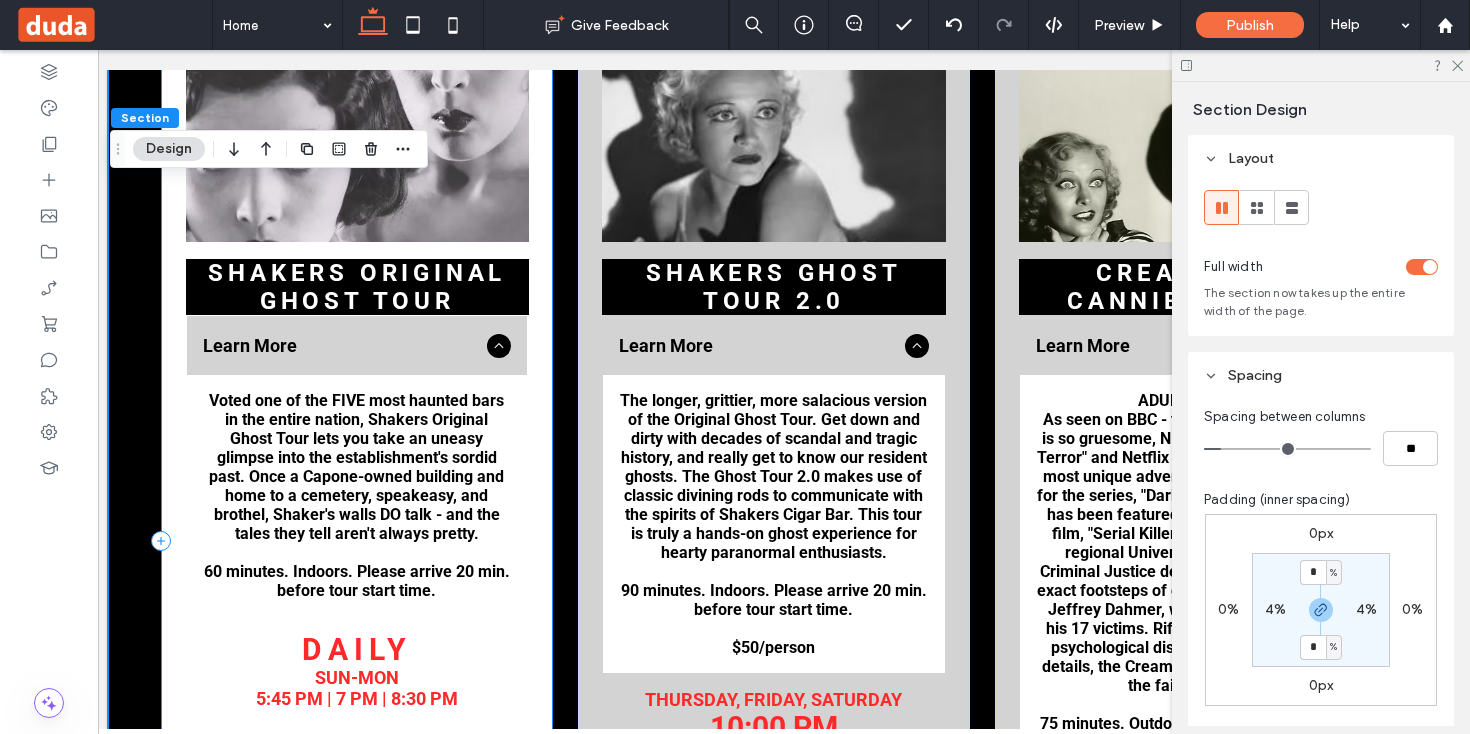 scroll, scrollTop: 2283, scrollLeft: 0, axis: vertical 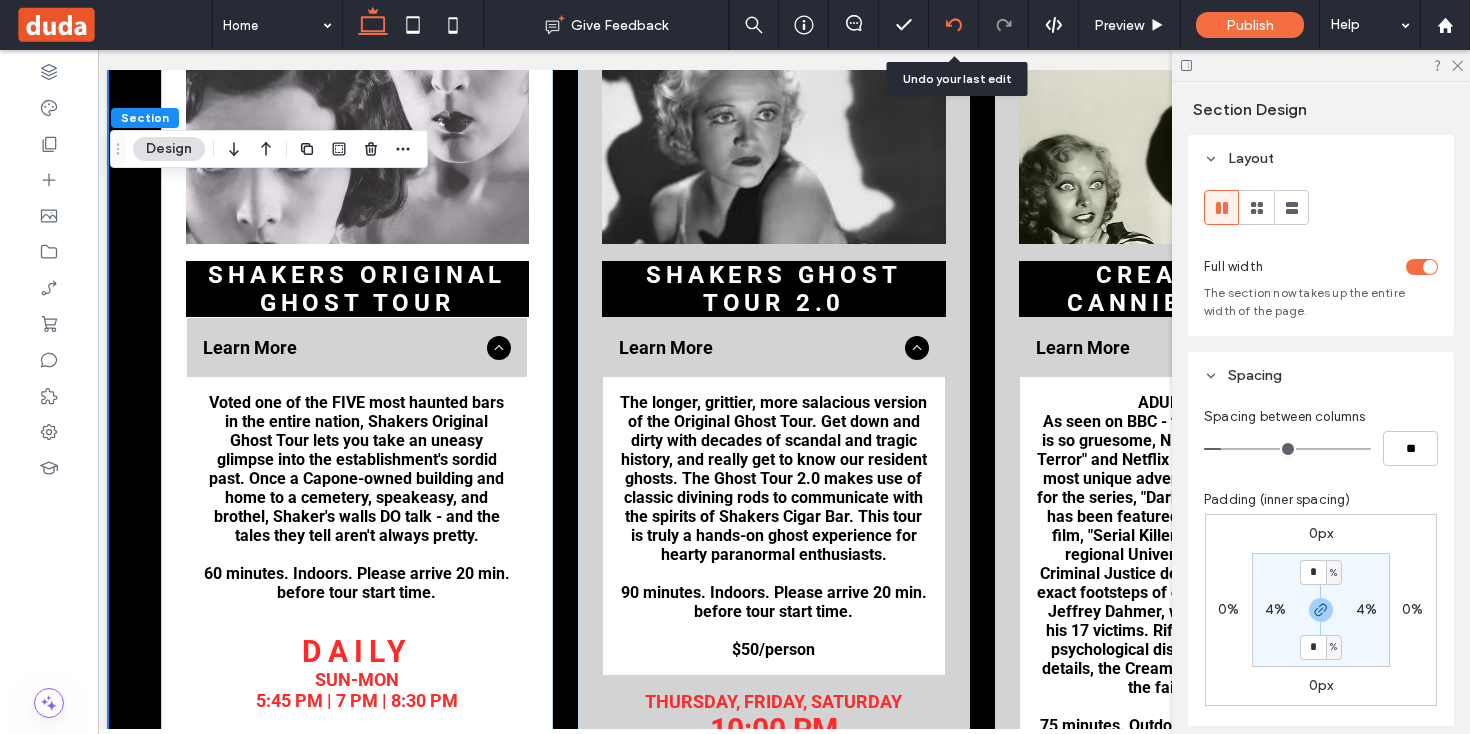 click 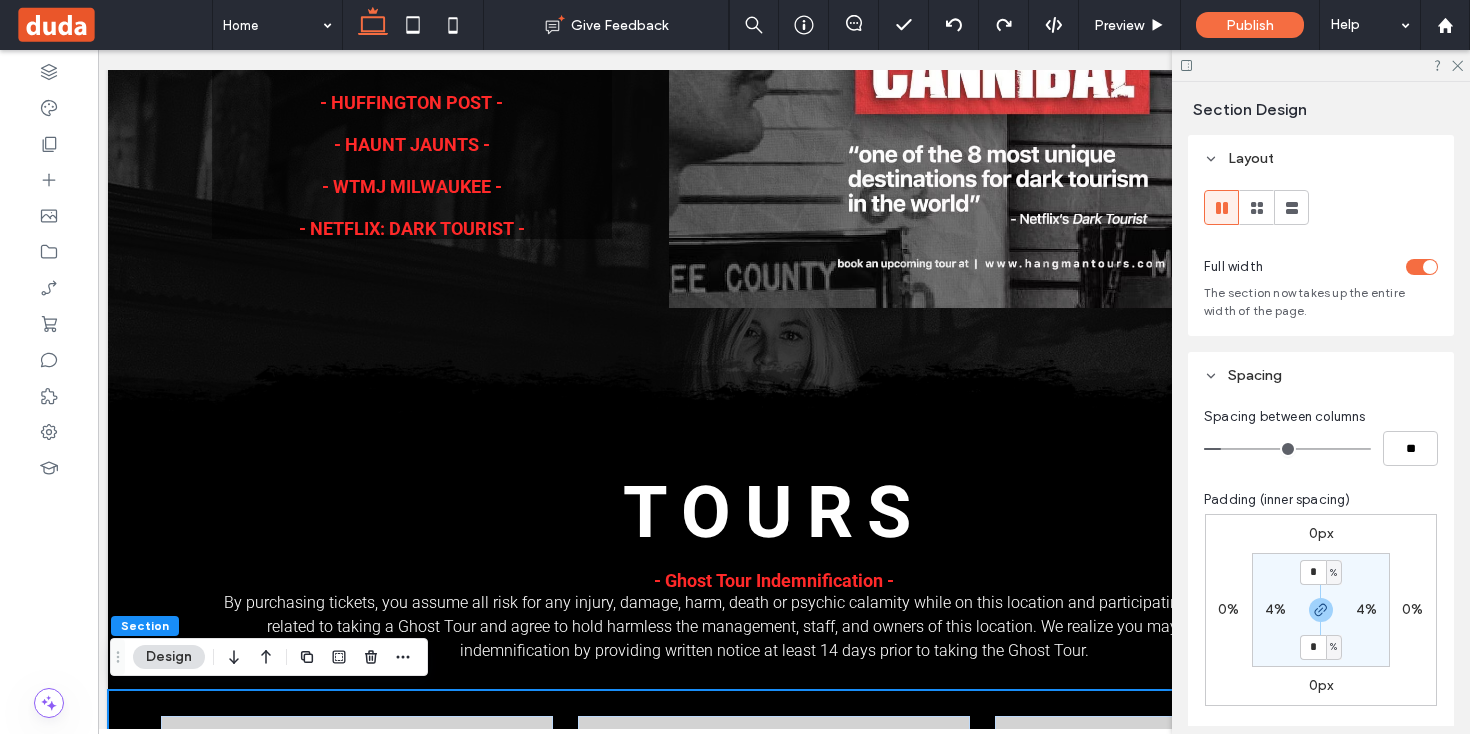 scroll, scrollTop: 1686, scrollLeft: 0, axis: vertical 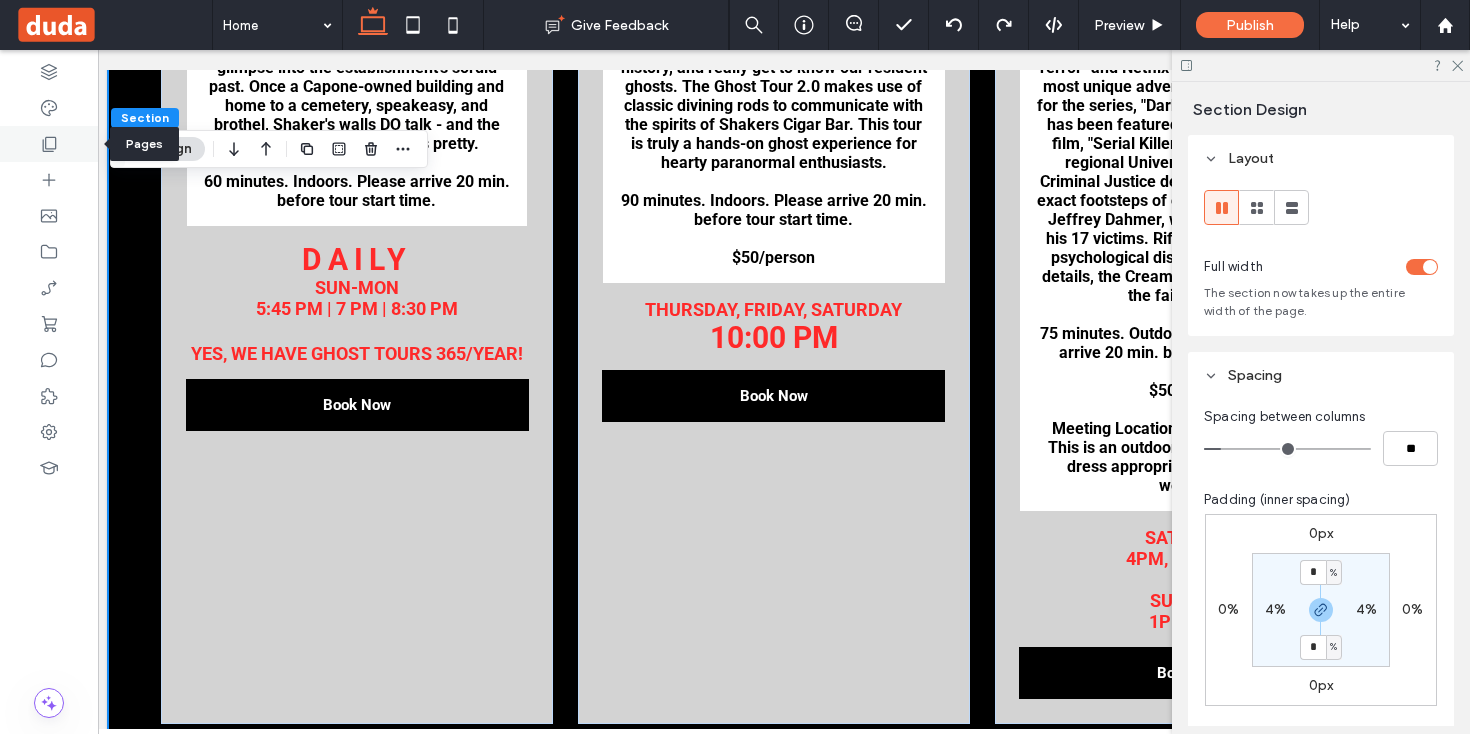 click 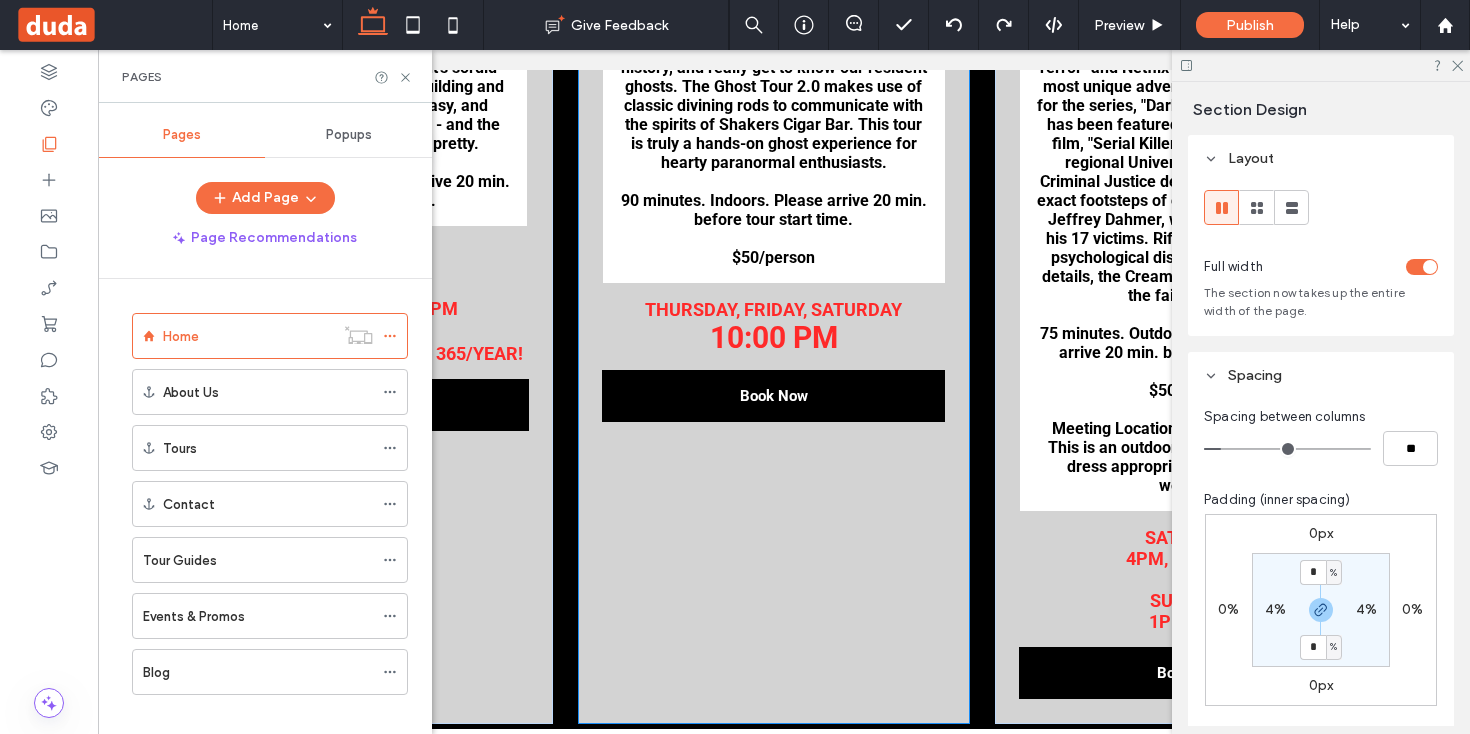 click on "Shakers Ghost Tour 2.0
Learn More The longer, grittier, more salacious version of the Original Ghost Tour. Get down and dirty with decades of scandal and tragic history, and really get to know our resident ghosts. The Ghost Tour 2.0 makes use of classic divining rods to communicate with the spirits of Shakers Cigar Bar. This tour is truly a hands-on ghost experience for hearty paranormal enthusiasts. 90 minutes. Indoors. Please arrive 20 min. before tour start time. $50/person Title or Question Describe the item or answer the question so that site visitors who are interested get more information. You can emphasize this text with bullets, italics or bold, and add links. Button Button
thursday, friday, saturday
10:00 pm
Book Now" at bounding box center [774, 150] 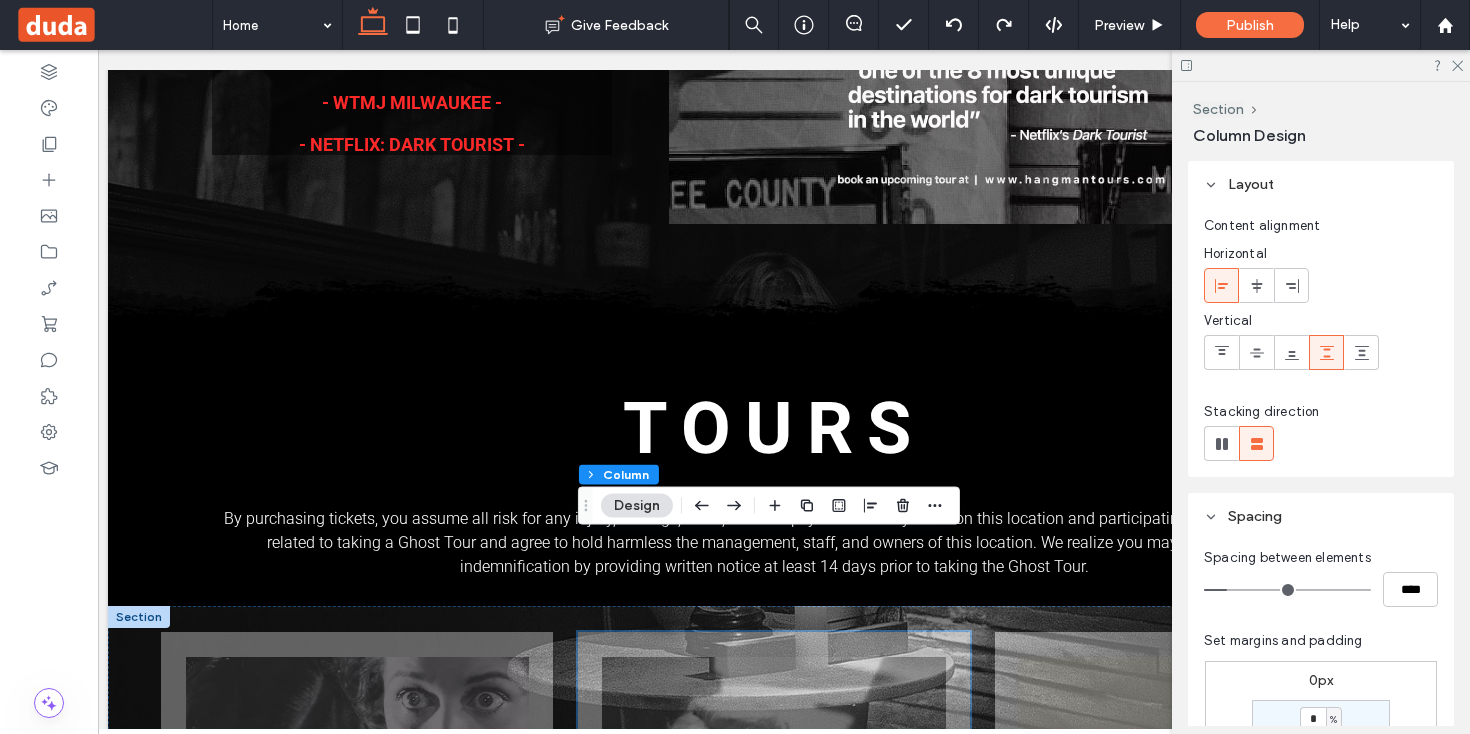 scroll, scrollTop: 1609, scrollLeft: 0, axis: vertical 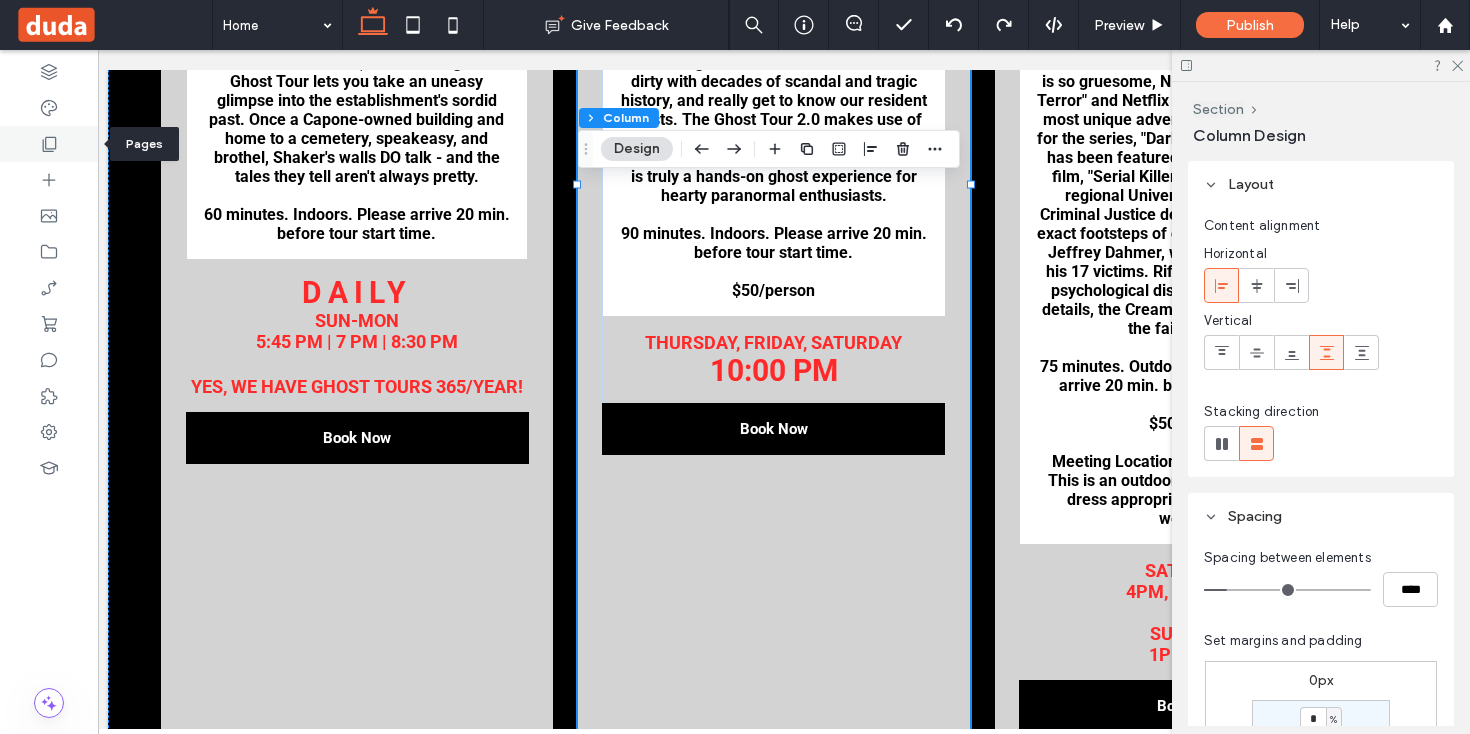 click 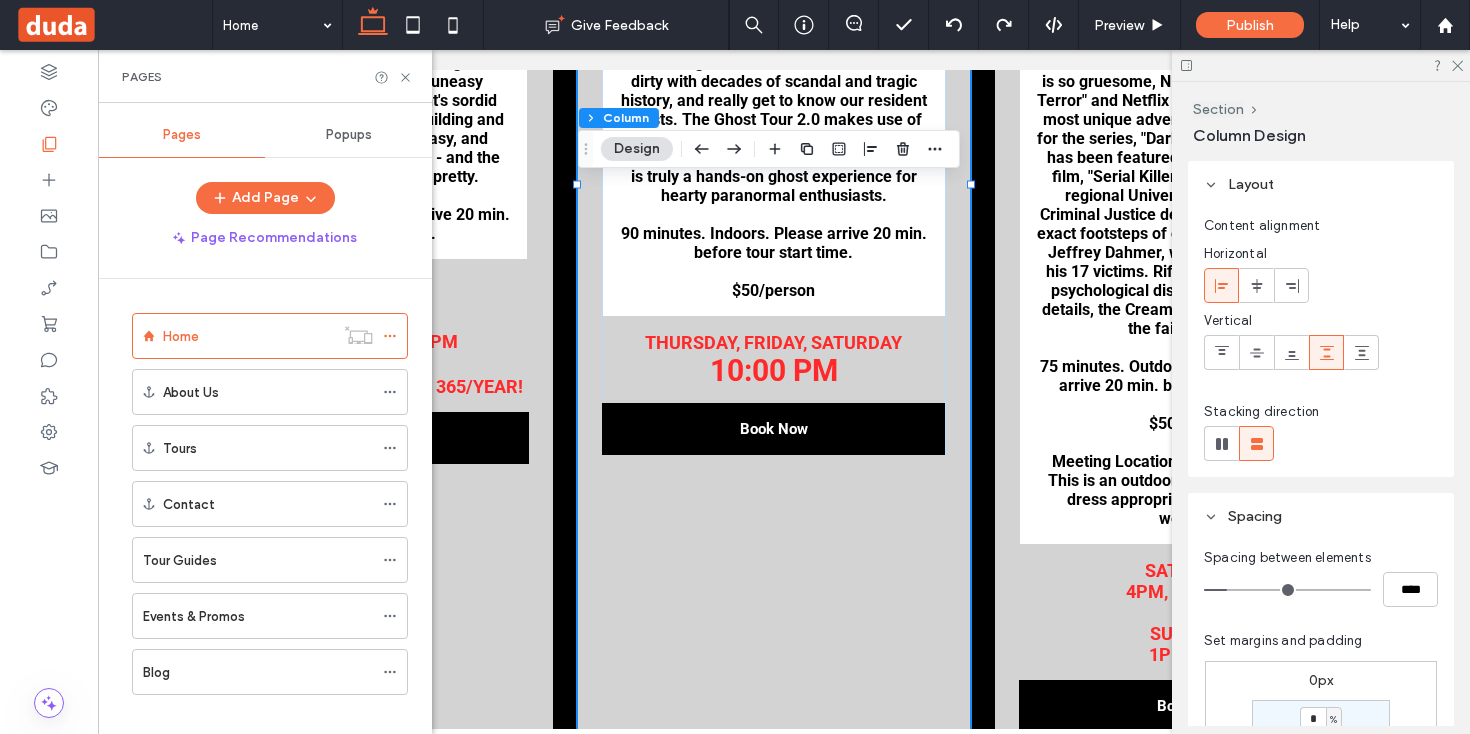 click on "Shakers Ghost Tour 2.0
Learn More The longer, grittier, more salacious version of the Original Ghost Tour. Get down and dirty with decades of scandal and tragic history, and really get to know our resident ghosts. The Ghost Tour 2.0 makes use of classic divining rods to communicate with the spirits of Shakers Cigar Bar. This tour is truly a hands-on ghost experience for hearty paranormal enthusiasts. 90 minutes. Indoors. Please arrive 20 min. before tour start time. $50/person Title or Question Describe the item or answer the question so that site visitors who are interested get more information. You can emphasize this text with bullets, italics or bold, and add links. Button Button
thursday, friday, saturday
10:00 pm
Book Now" at bounding box center (774, 183) 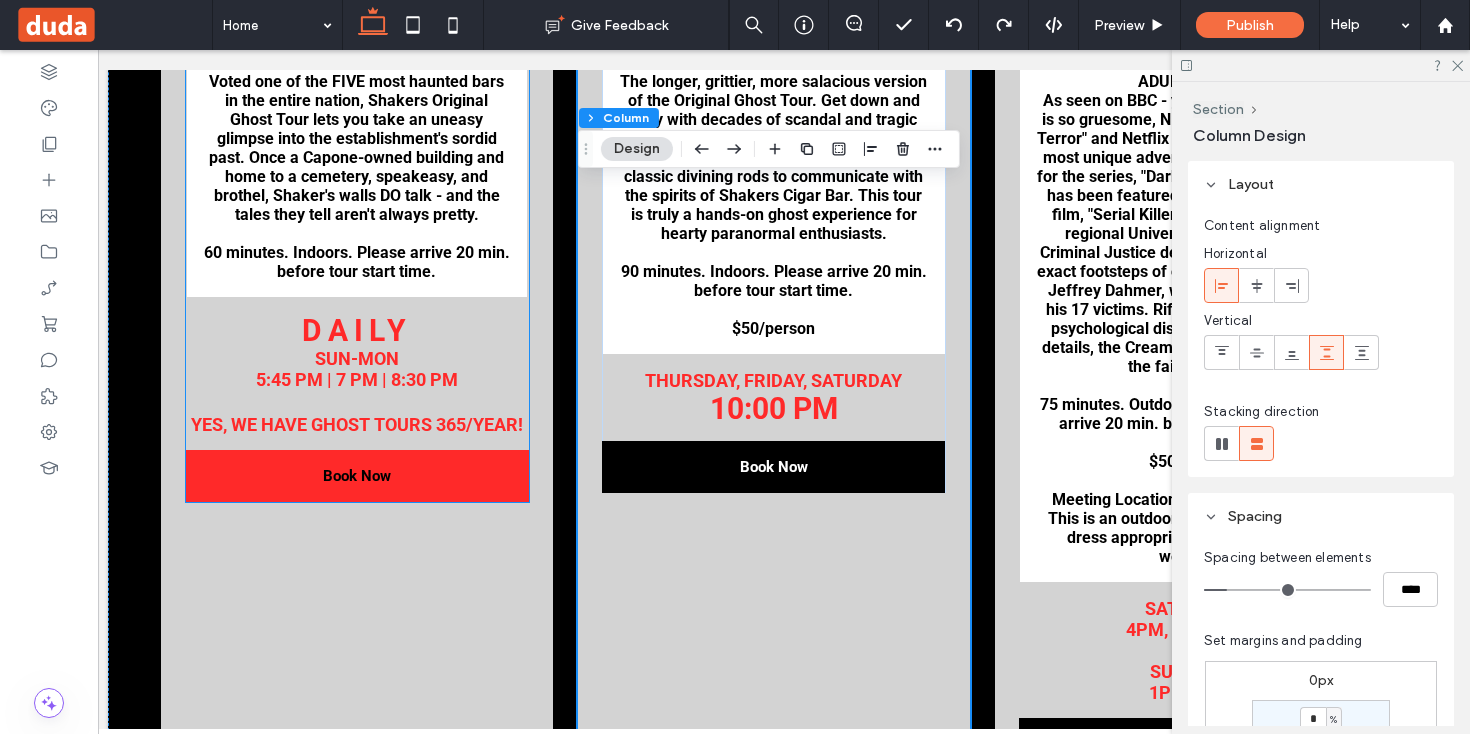 scroll, scrollTop: 2606, scrollLeft: 0, axis: vertical 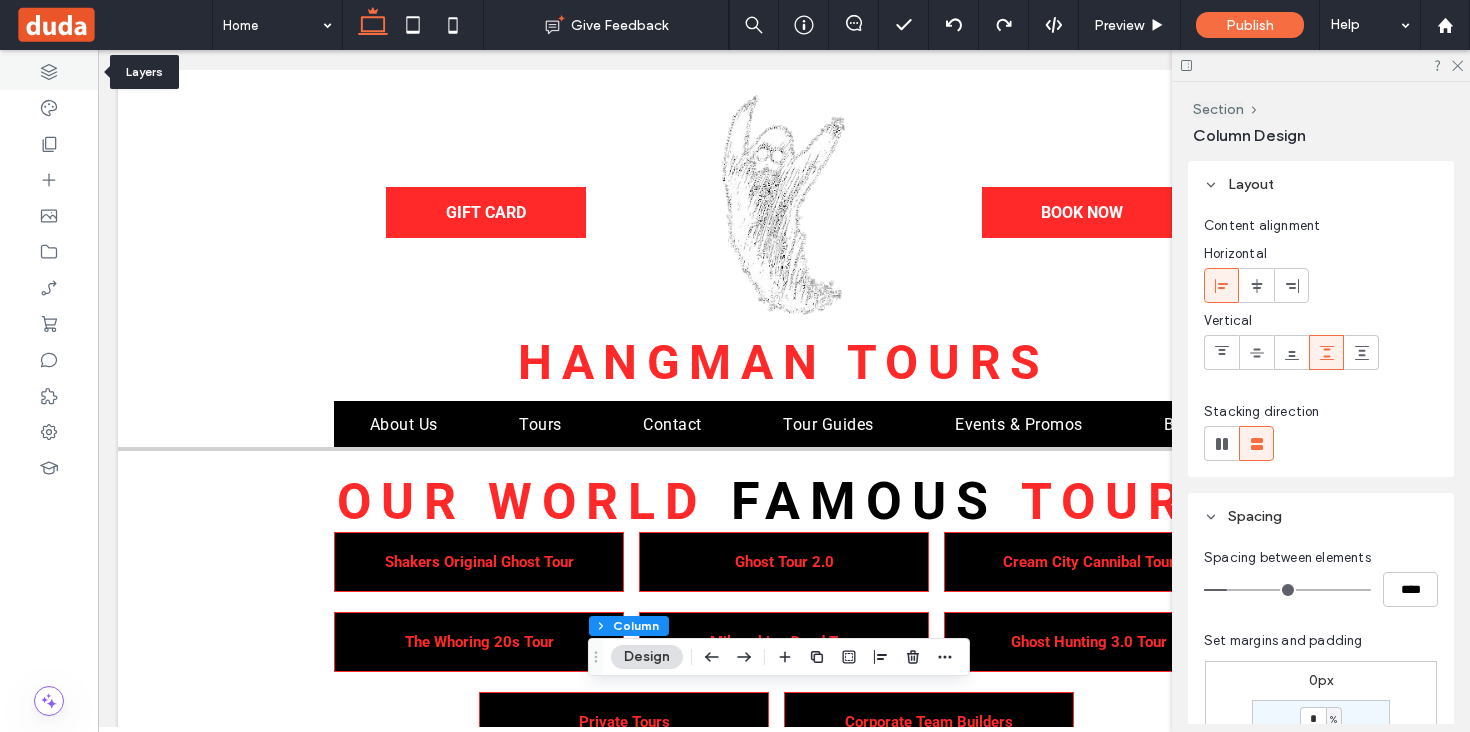 click 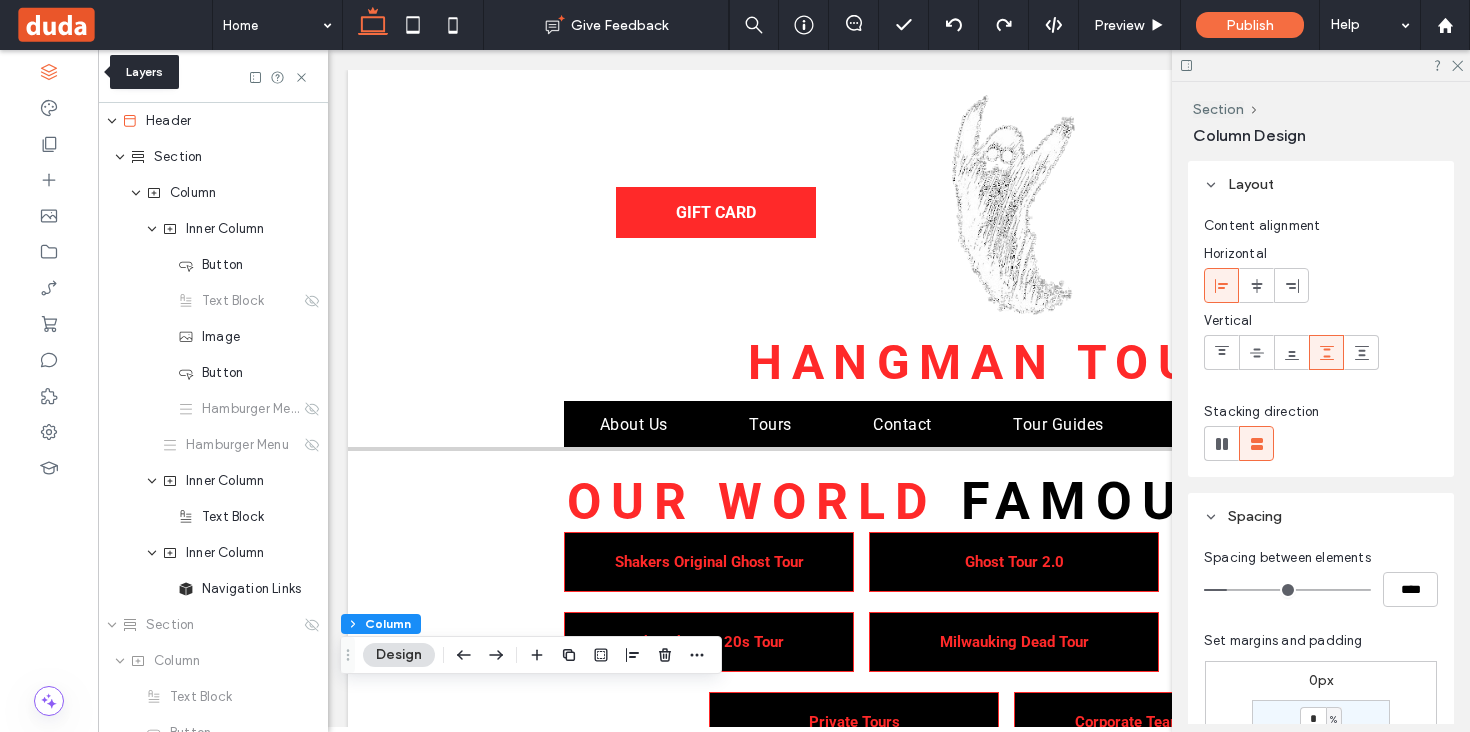 scroll, scrollTop: 0, scrollLeft: 528, axis: horizontal 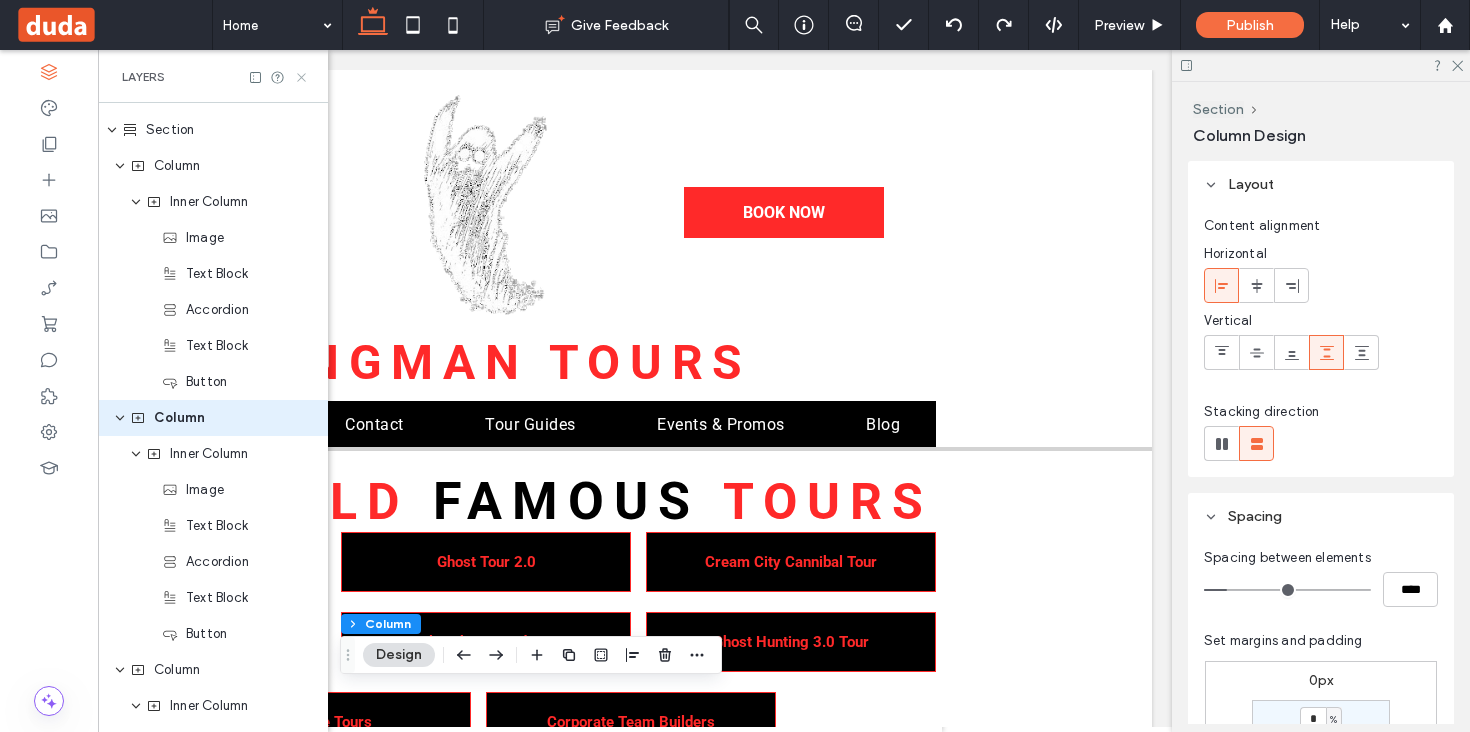click 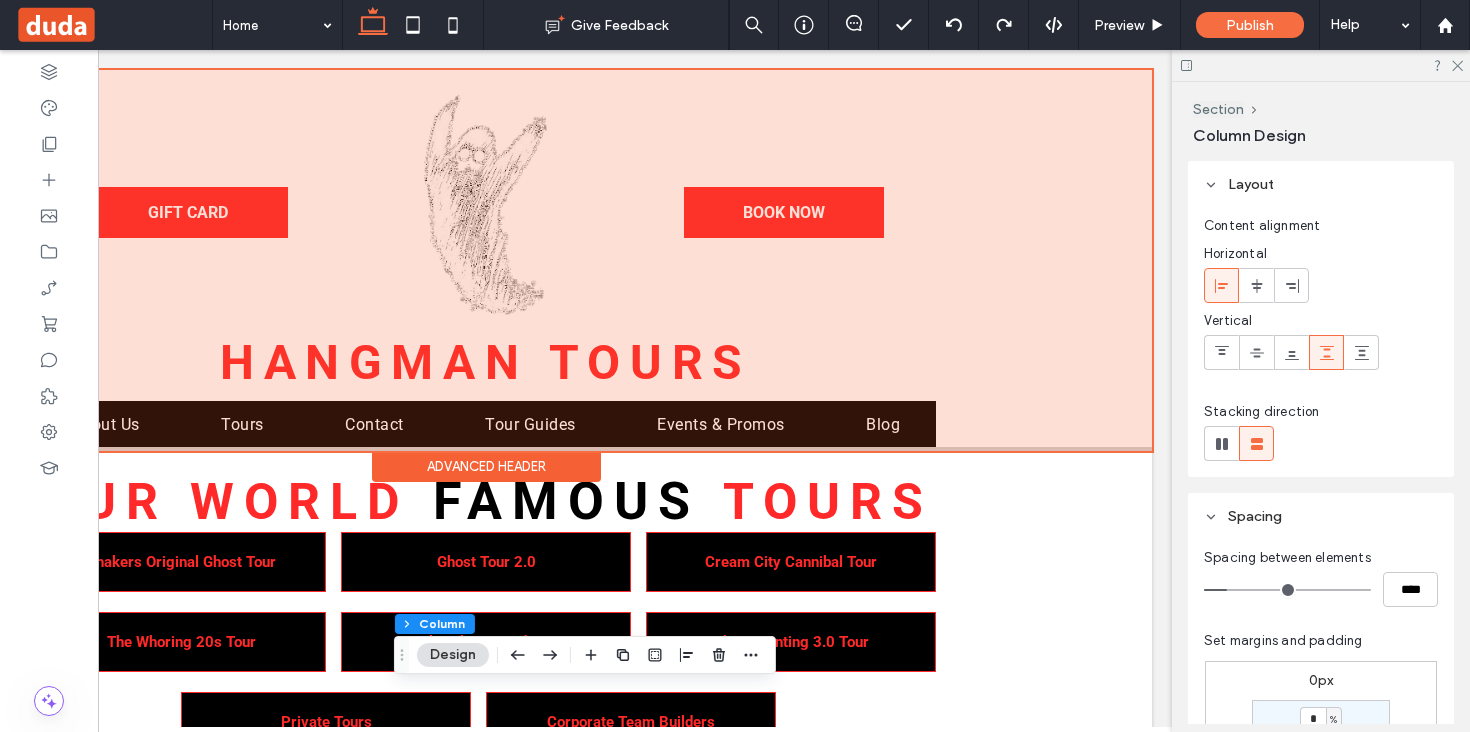 scroll, scrollTop: 0, scrollLeft: 0, axis: both 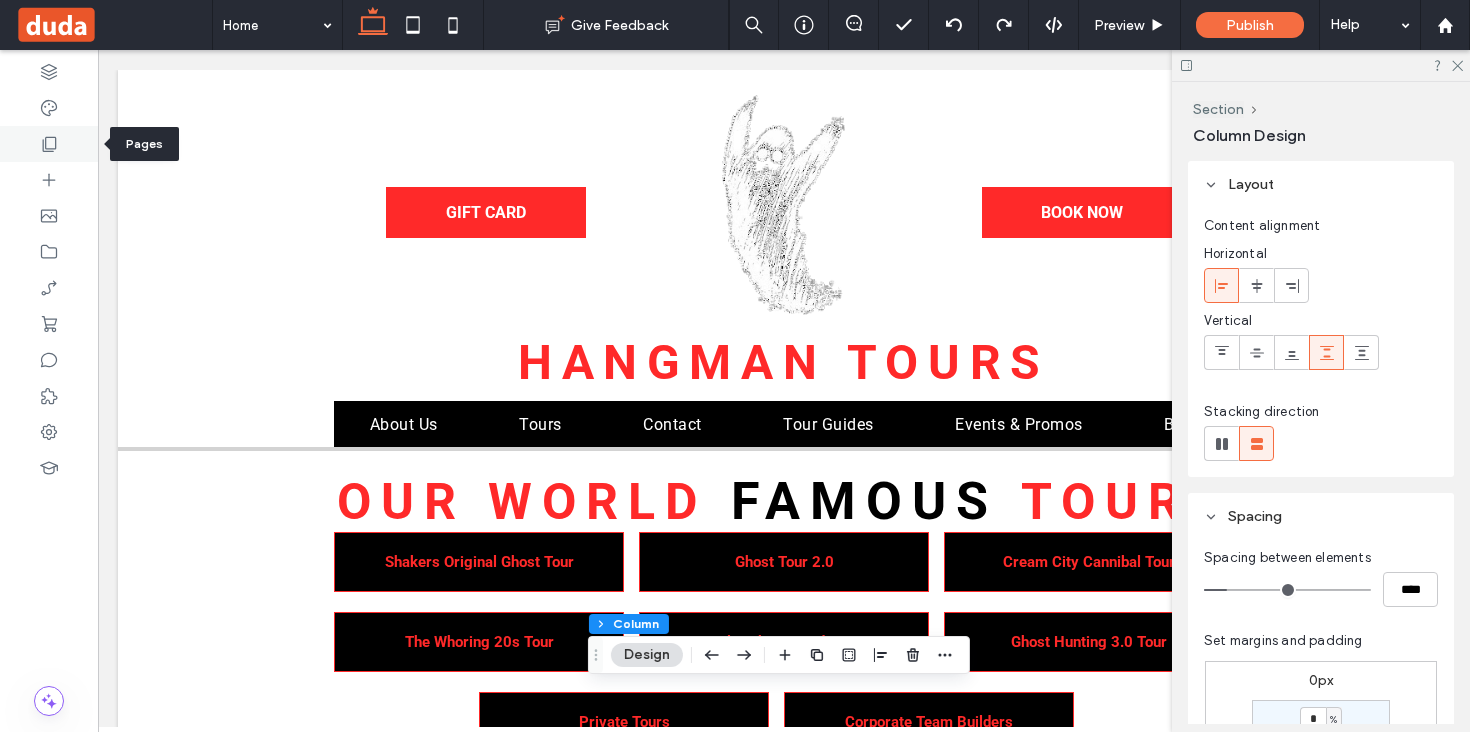 click 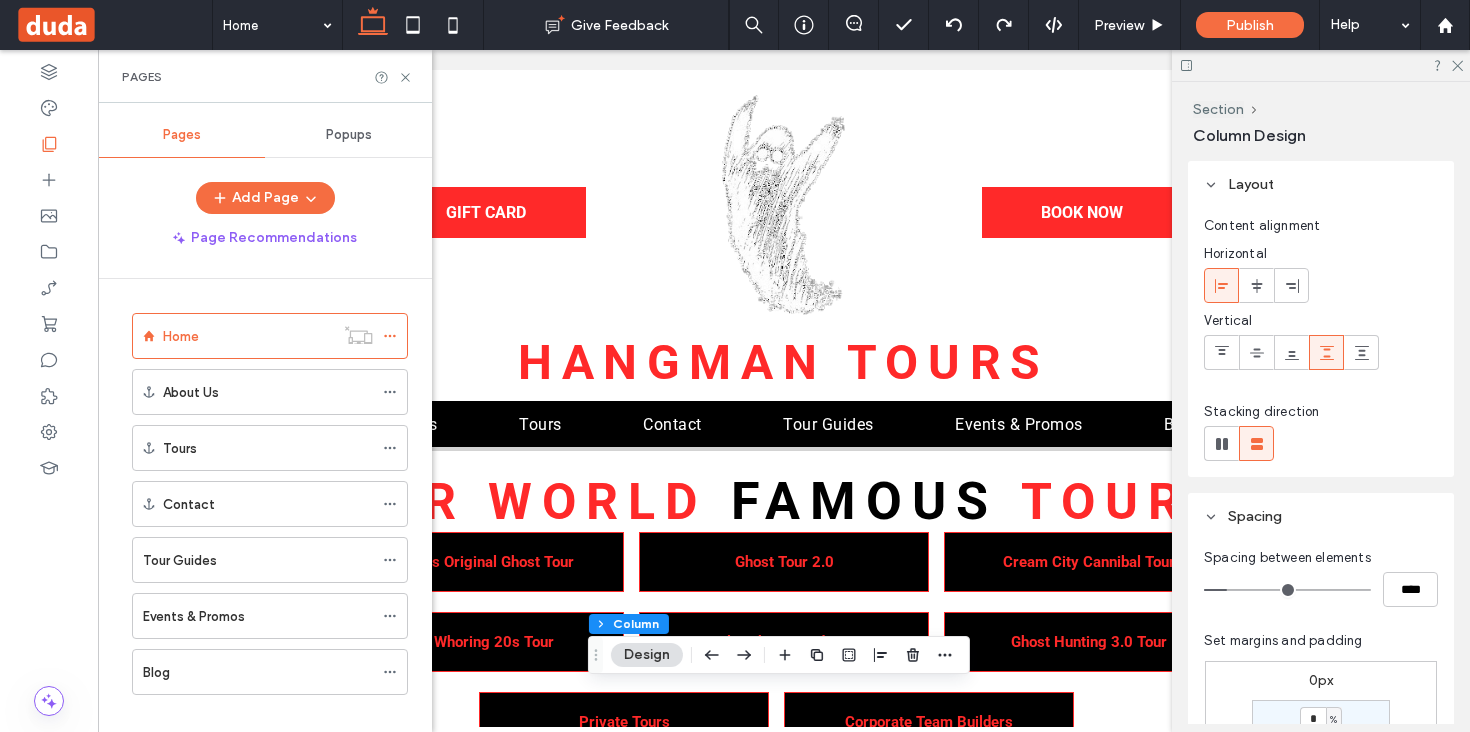 click on "Popups" at bounding box center (349, 135) 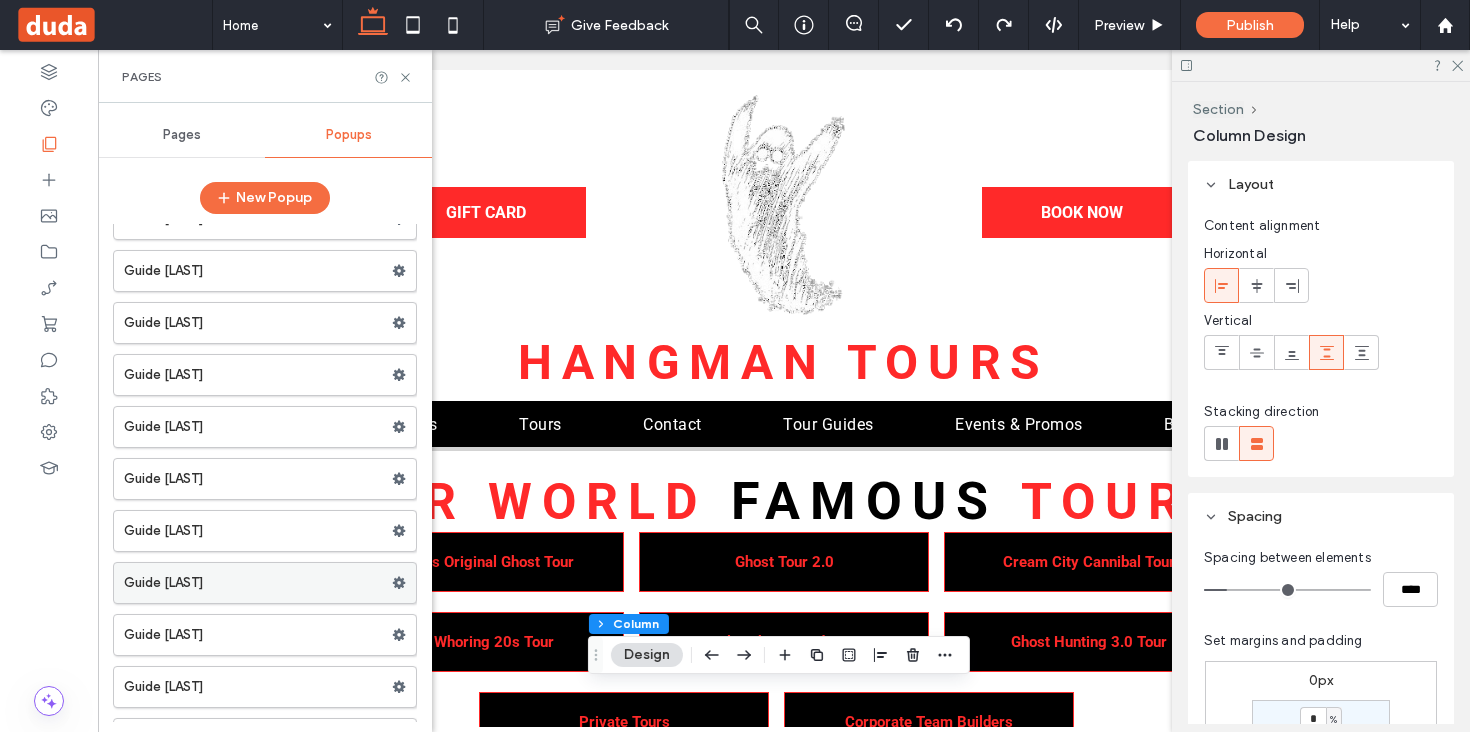 scroll, scrollTop: 0, scrollLeft: 0, axis: both 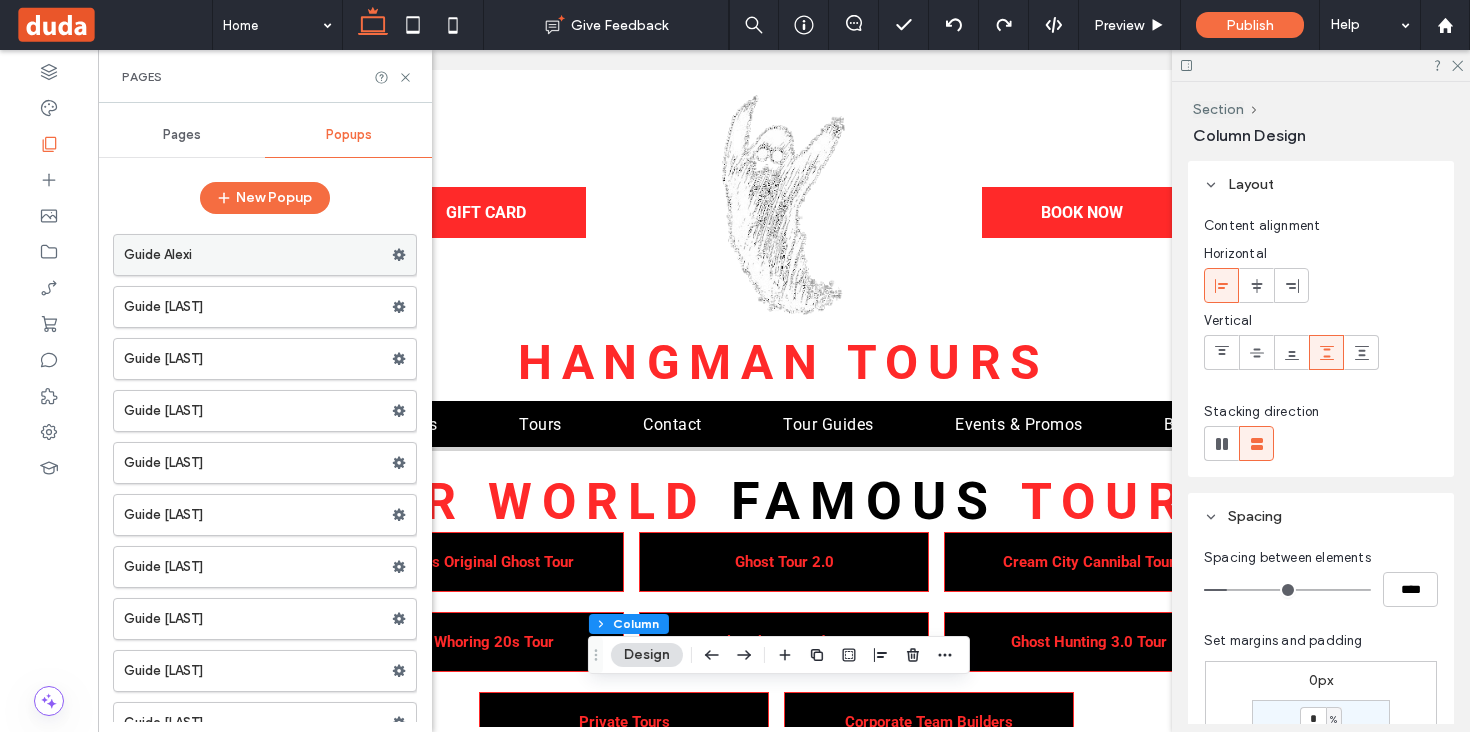 click on "Guide Alexi" at bounding box center (258, 255) 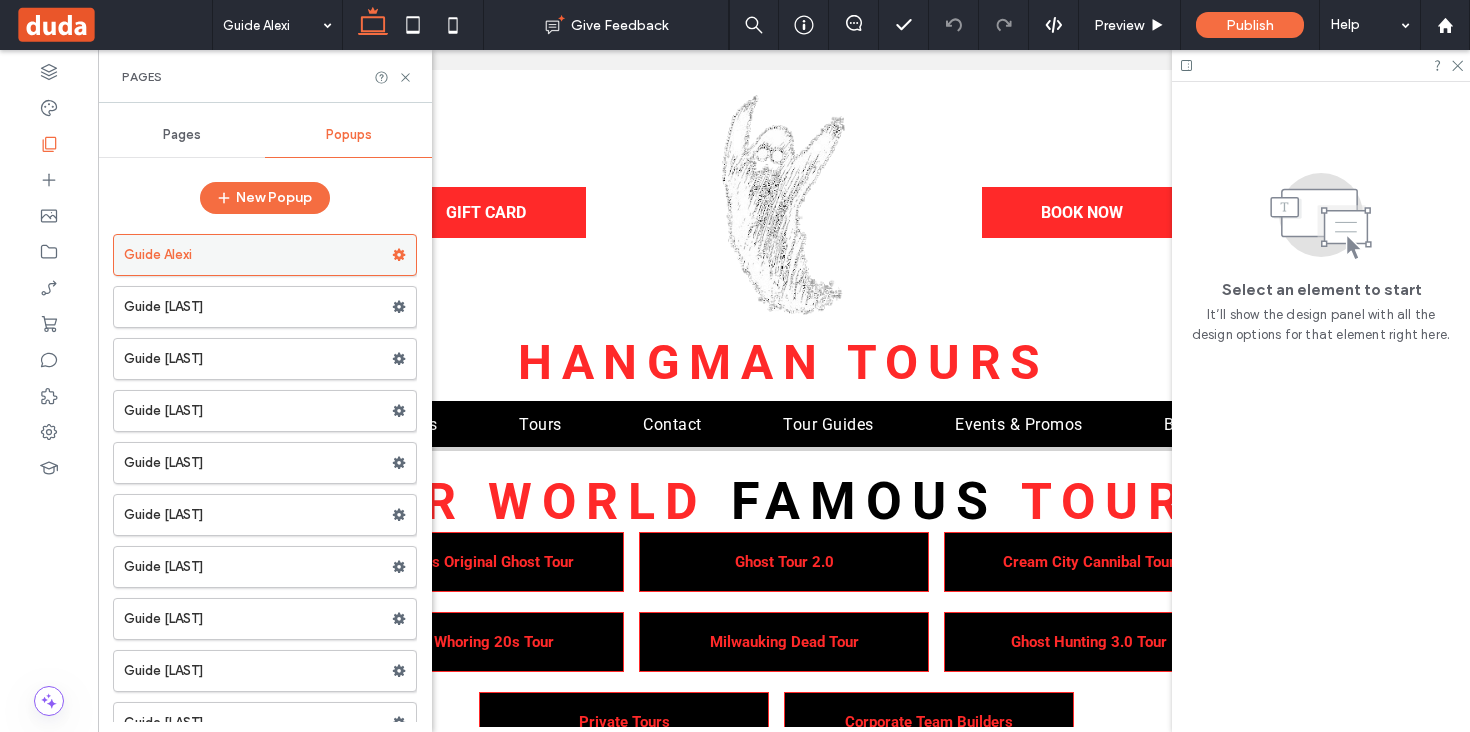 click 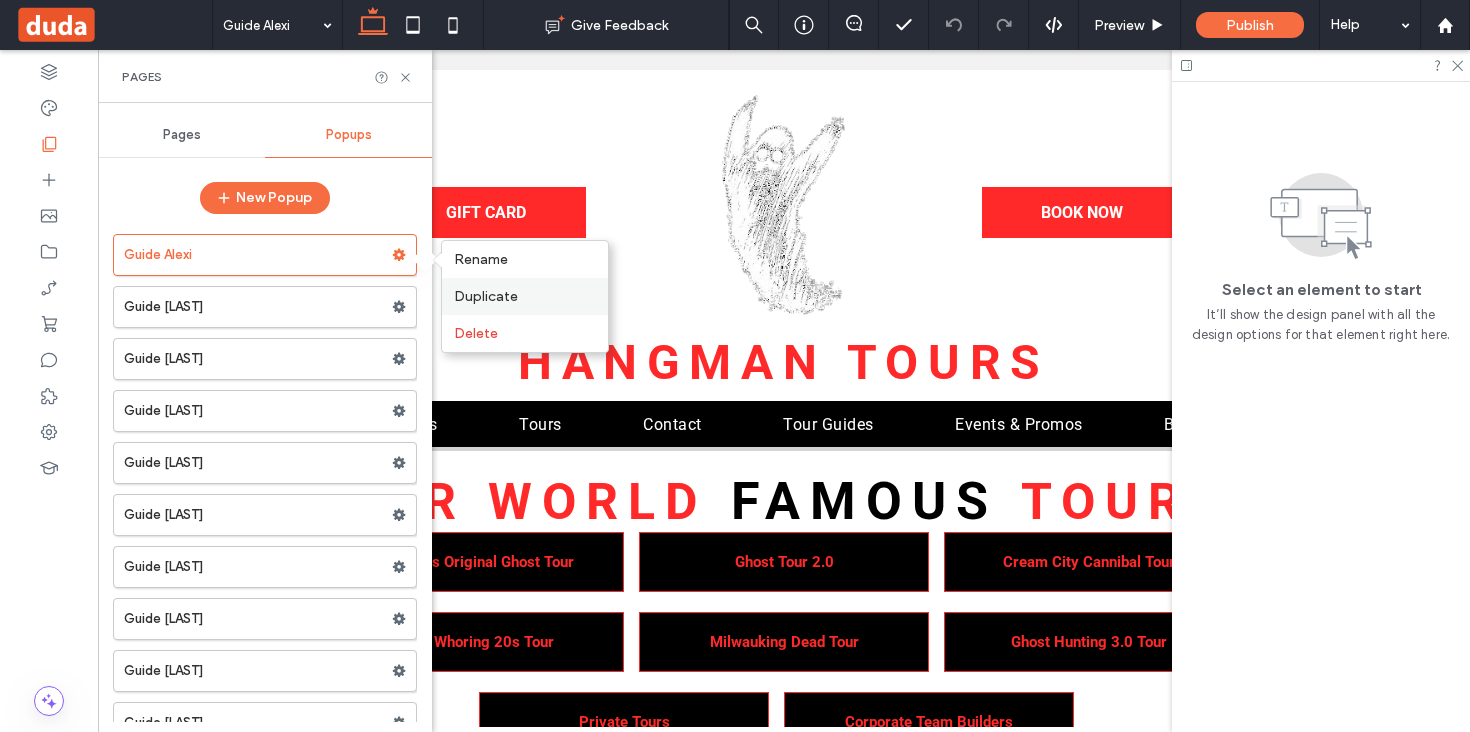 click on "Duplicate" at bounding box center [486, 296] 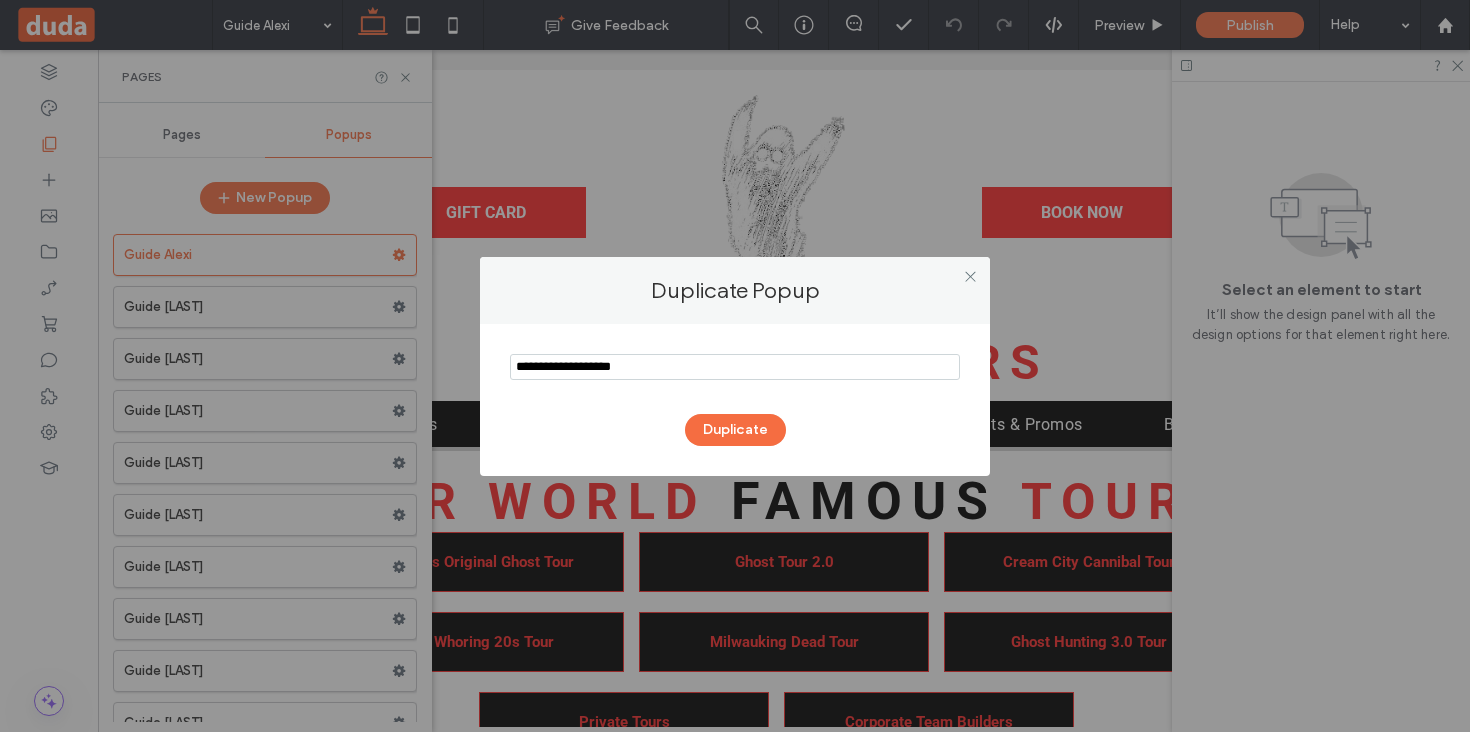 click at bounding box center [735, 367] 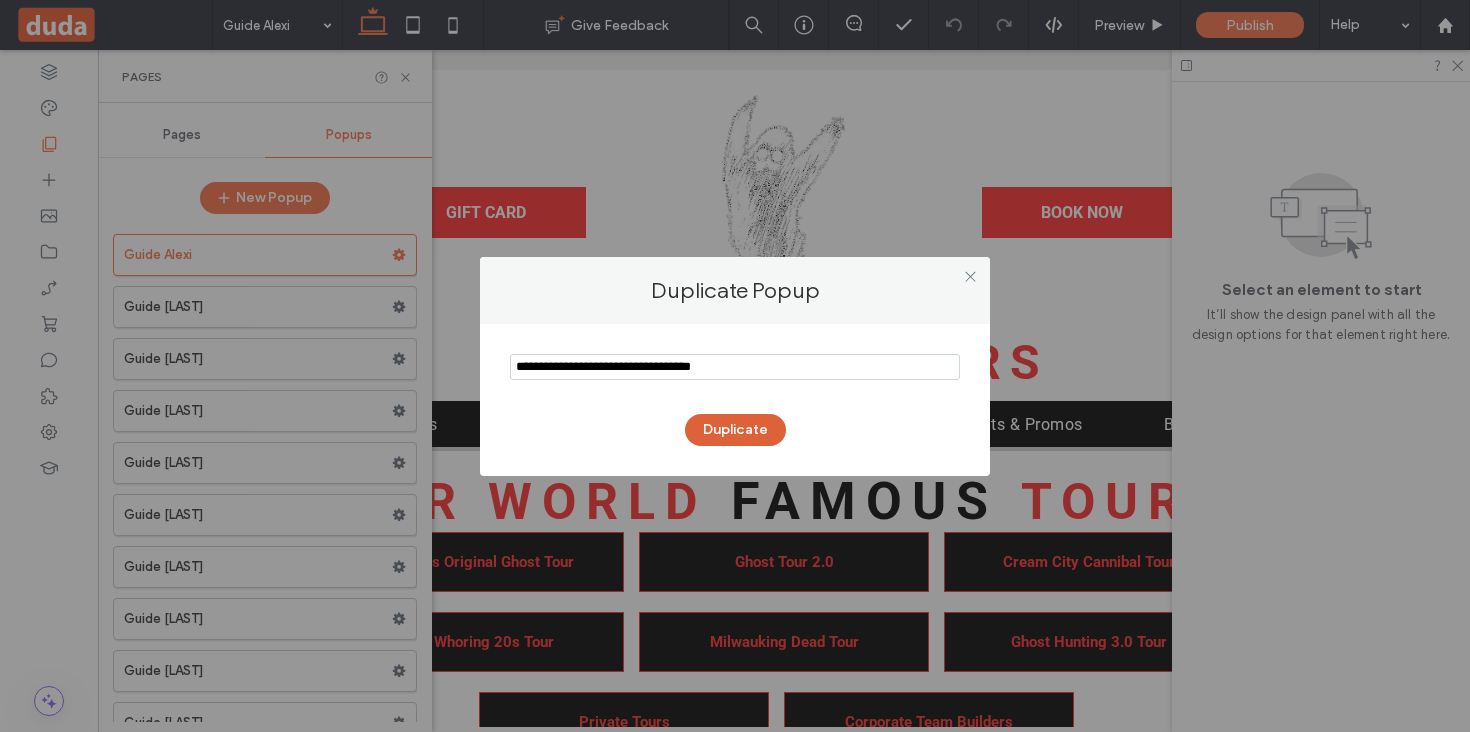 type on "**********" 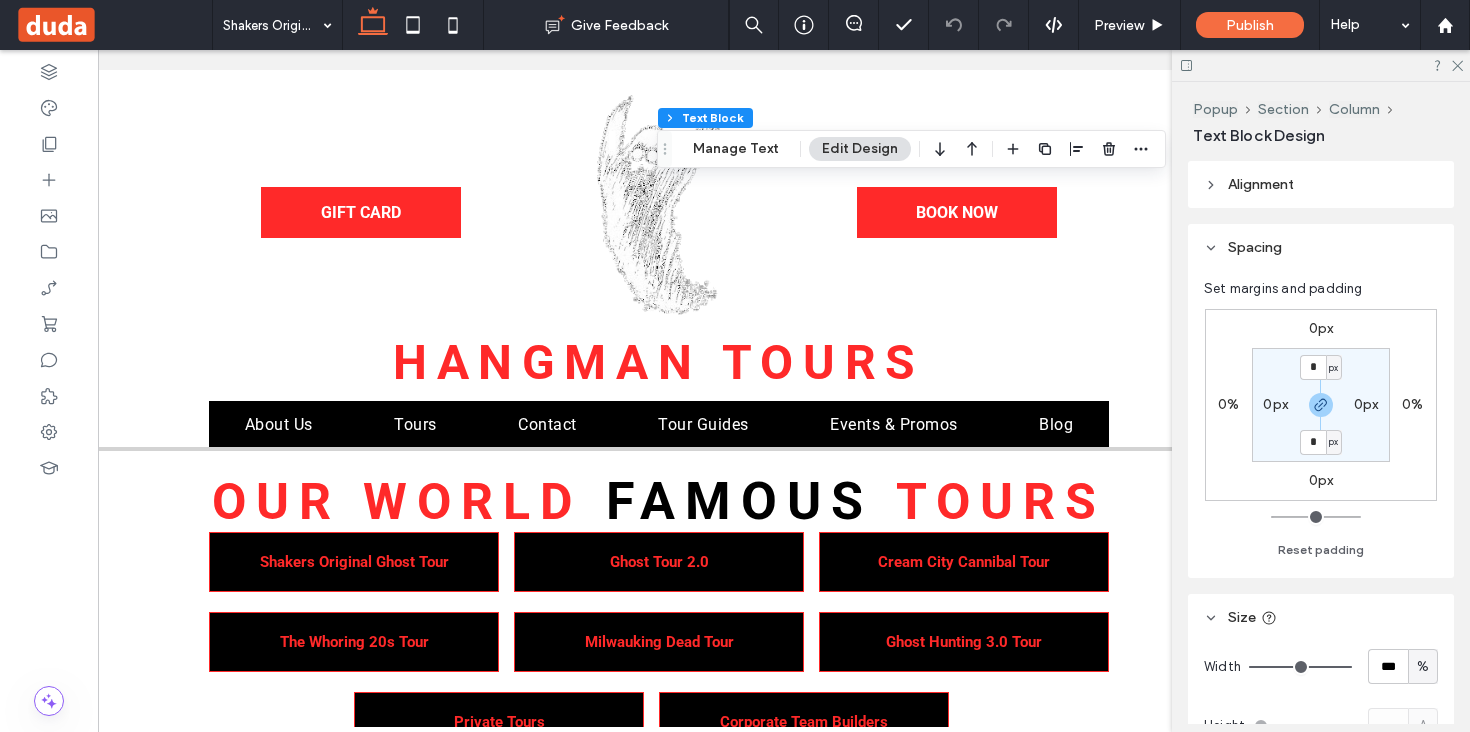 scroll, scrollTop: 0, scrollLeft: 106, axis: horizontal 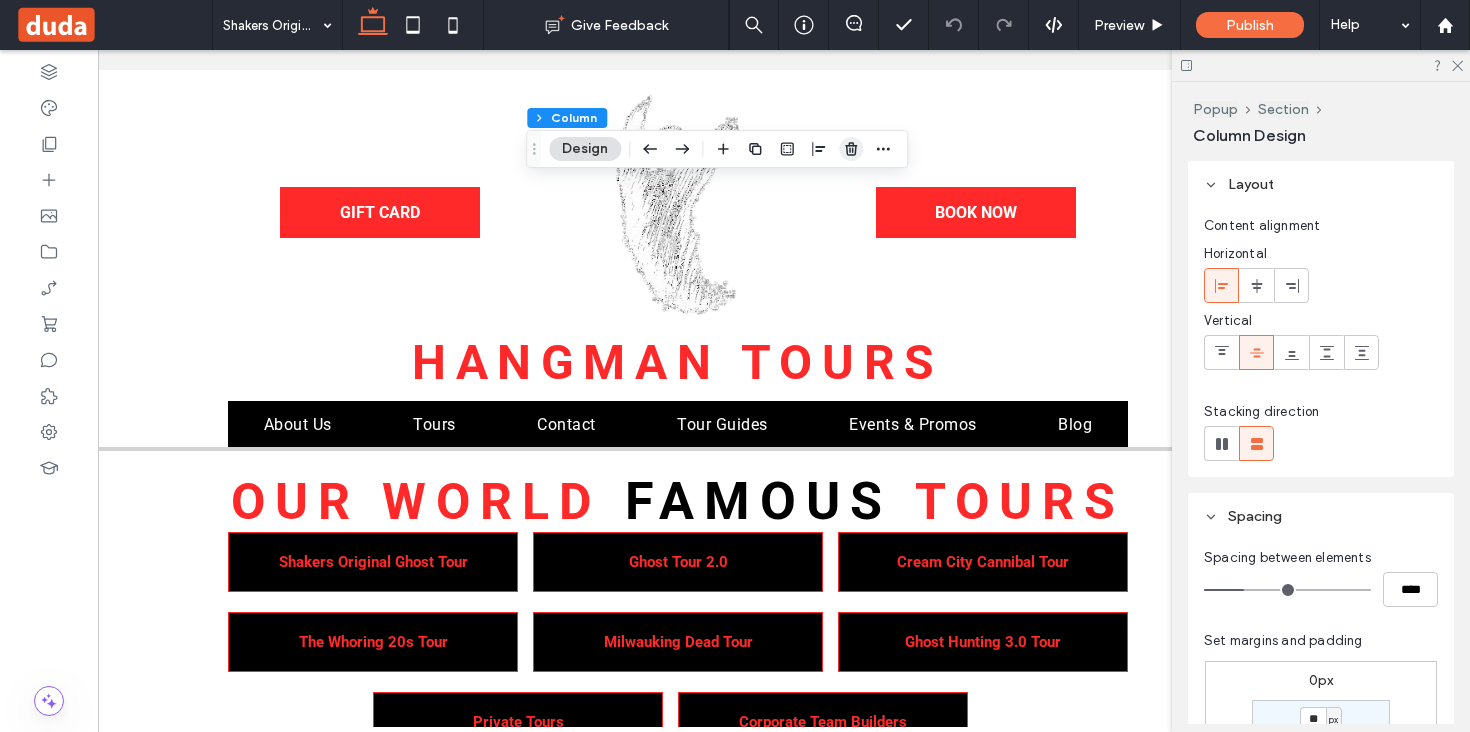 click 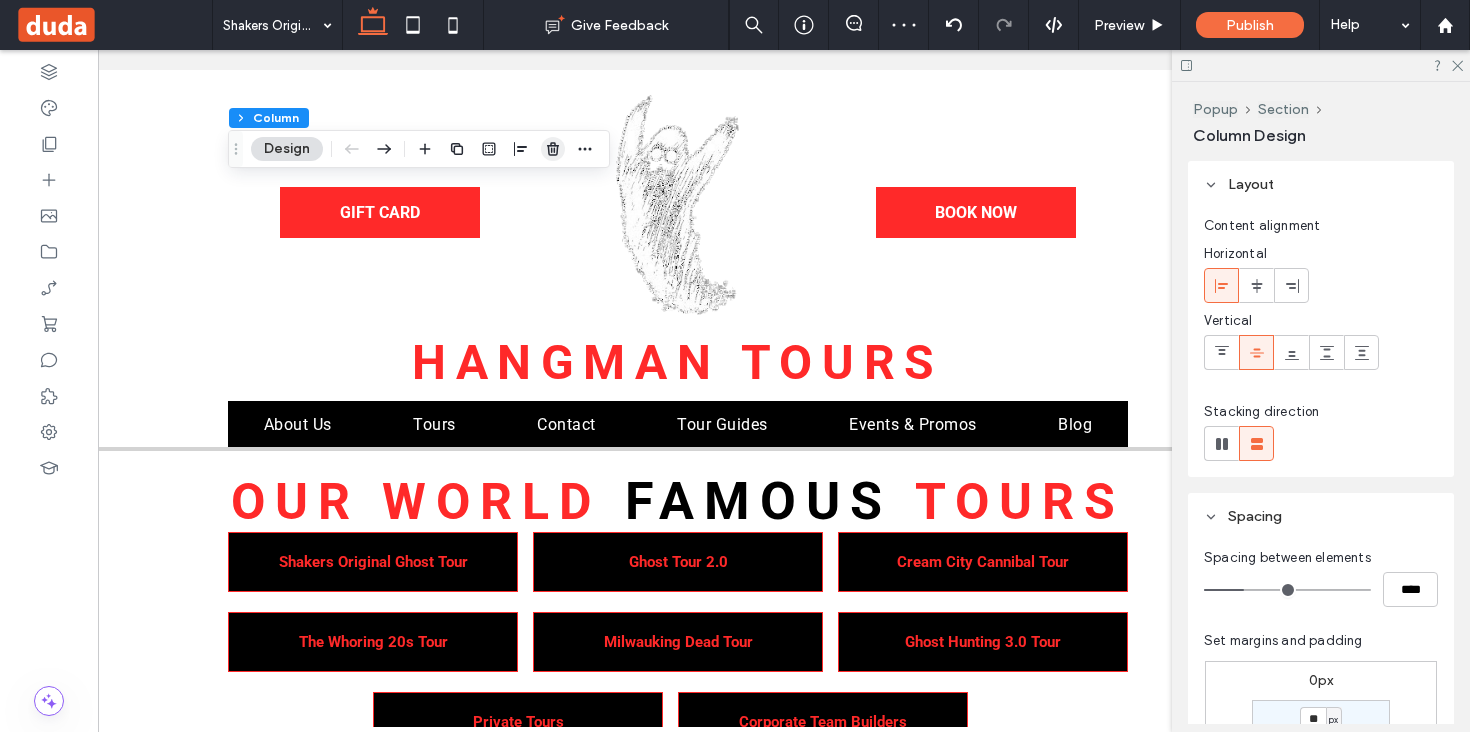 click 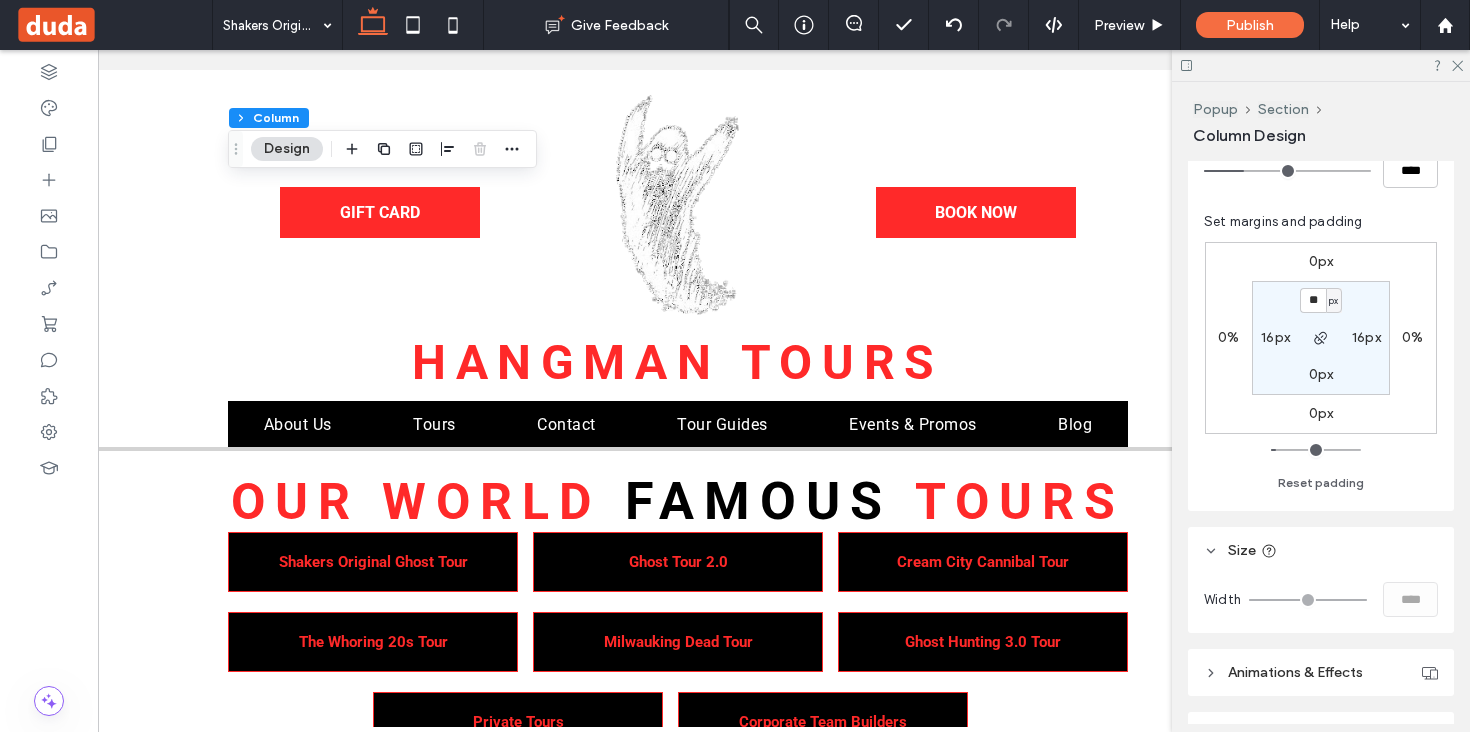 scroll, scrollTop: 411, scrollLeft: 0, axis: vertical 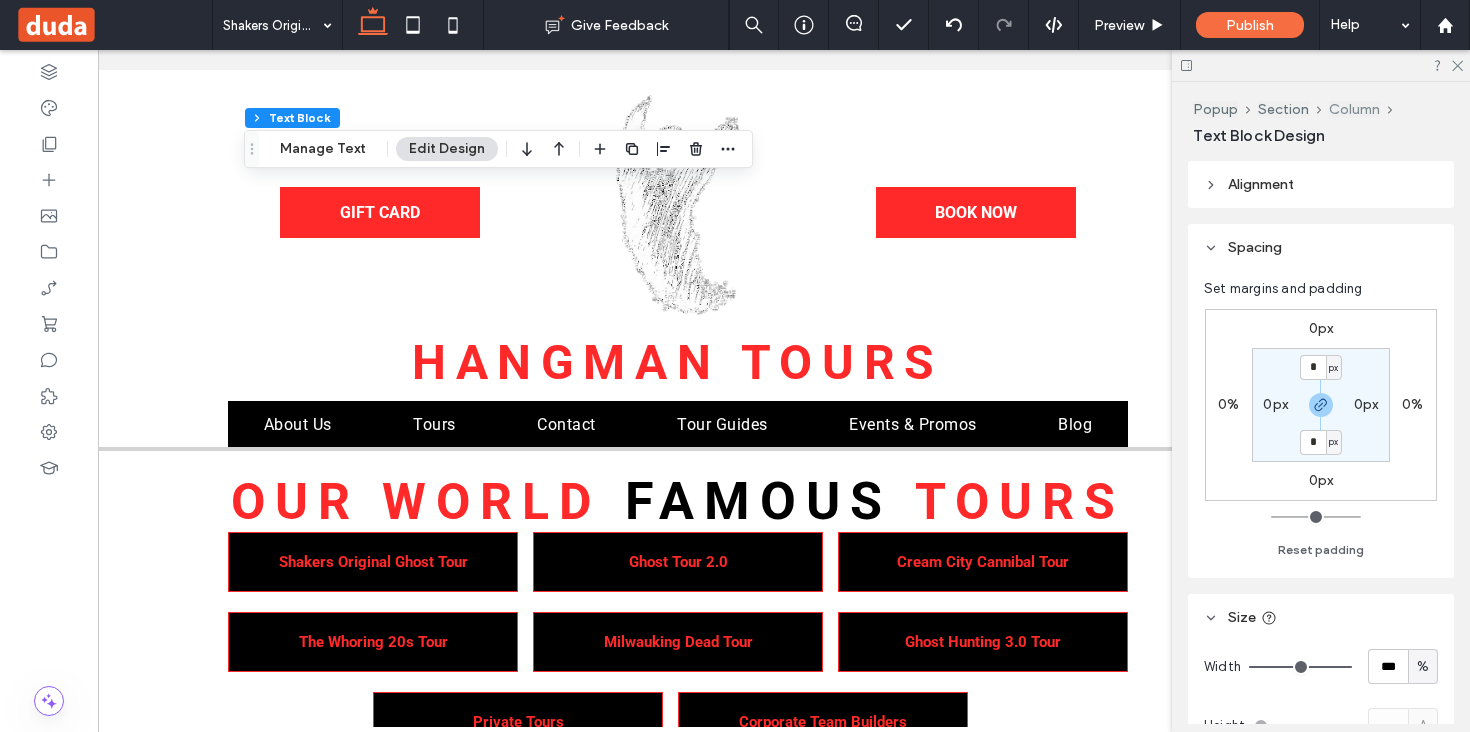 click on "Column" at bounding box center [1354, 109] 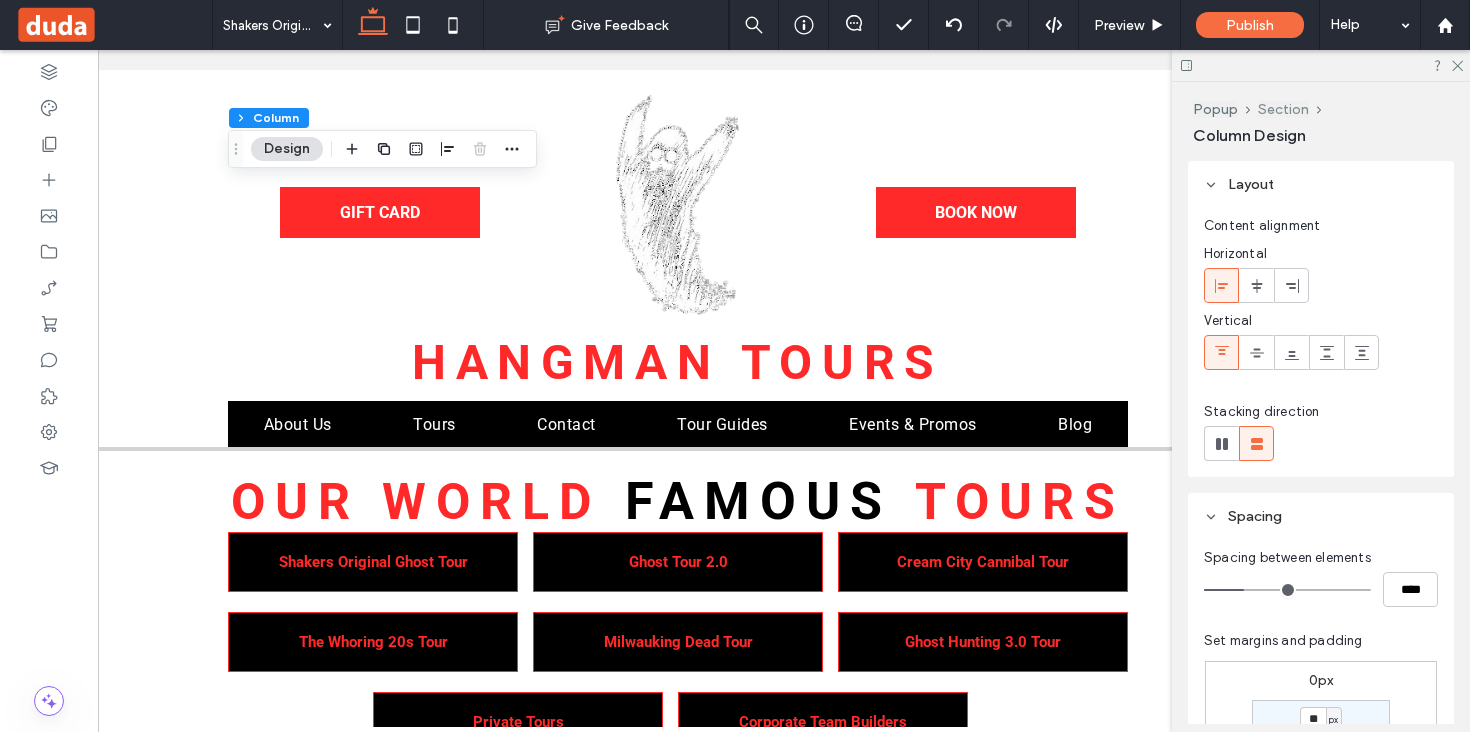 click on "Section" at bounding box center (1283, 109) 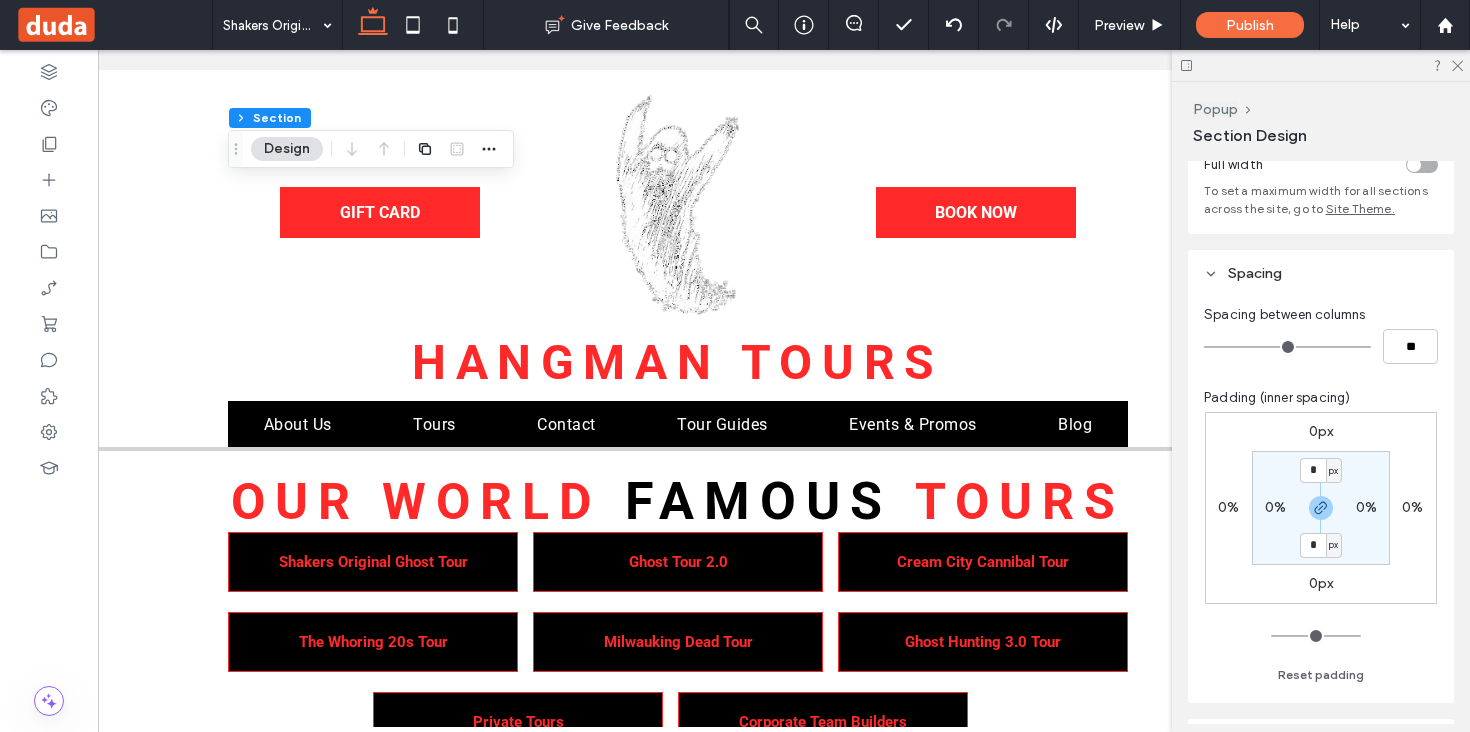 scroll, scrollTop: 0, scrollLeft: 0, axis: both 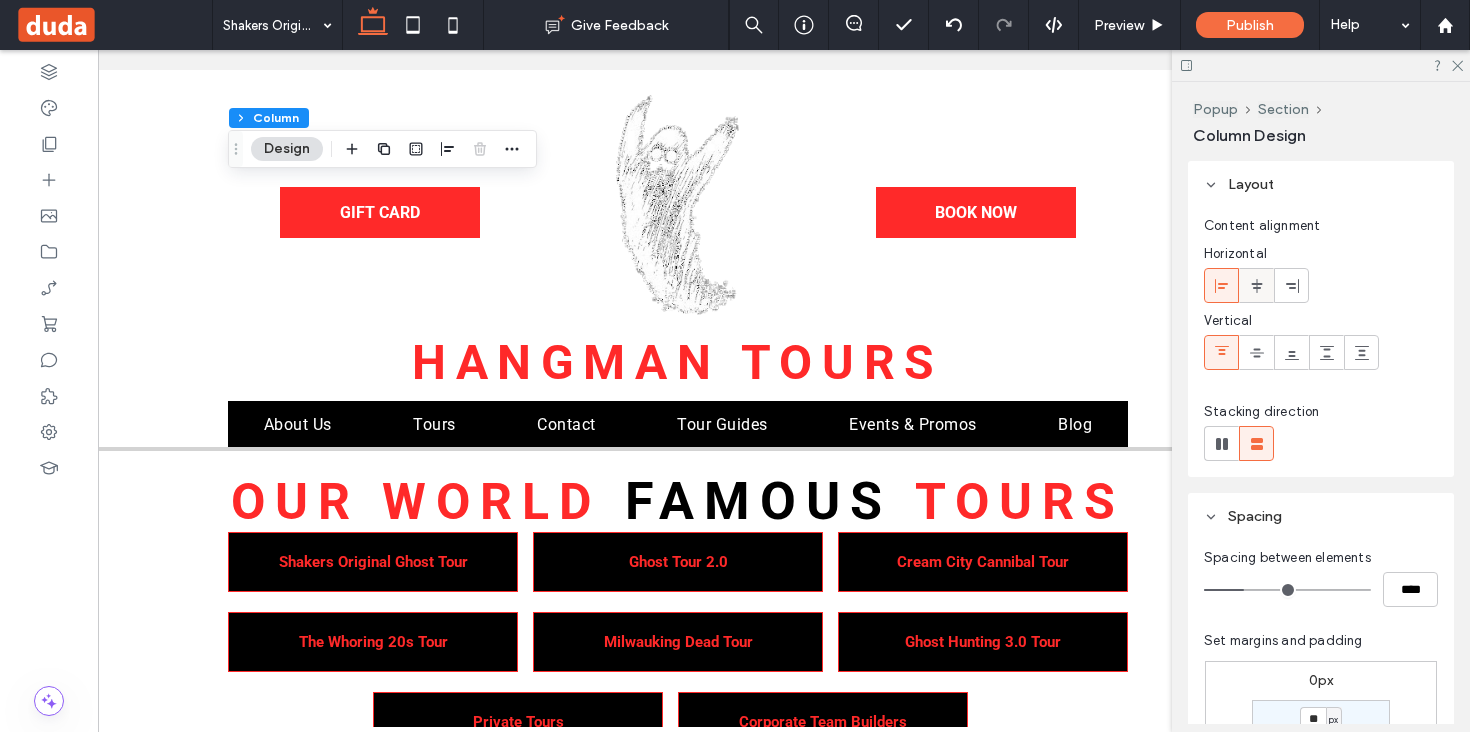click at bounding box center (1257, 285) 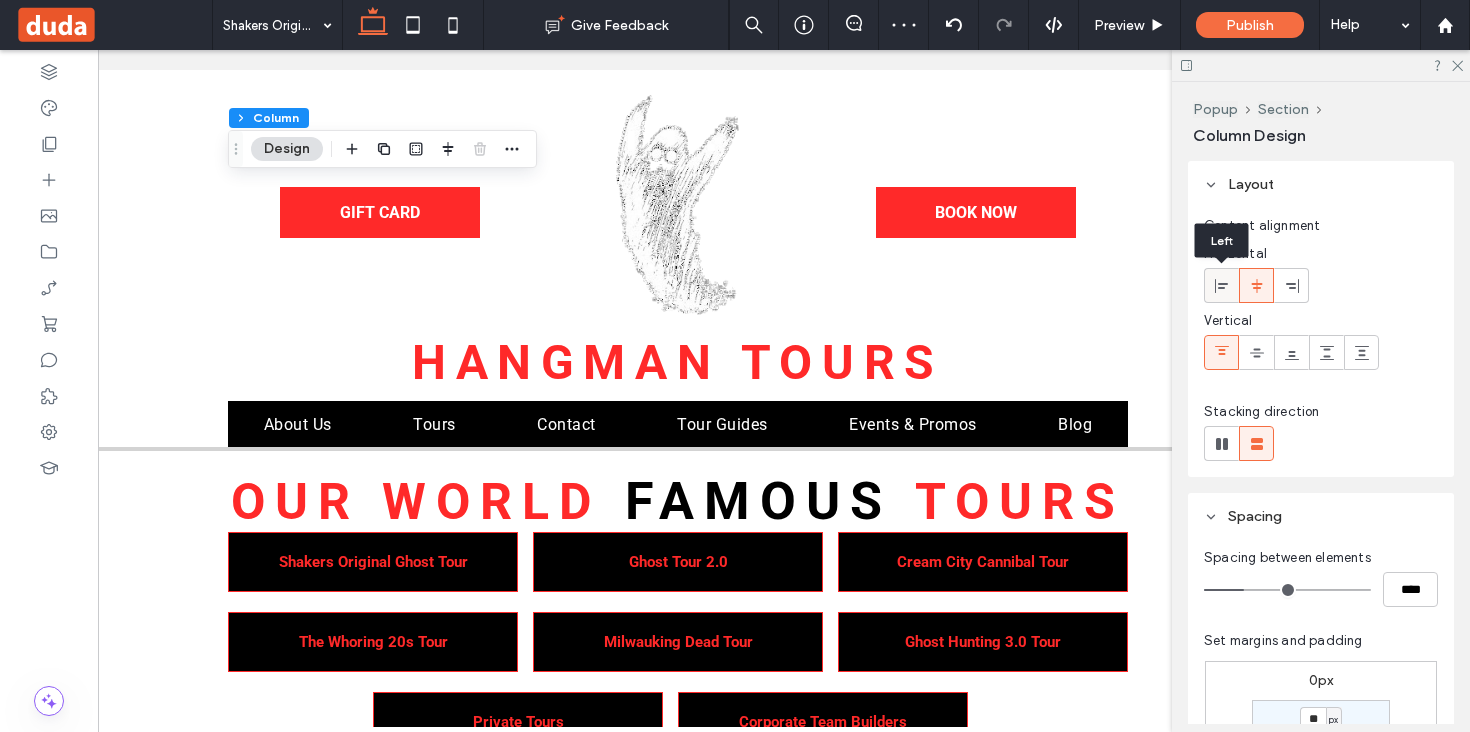 click 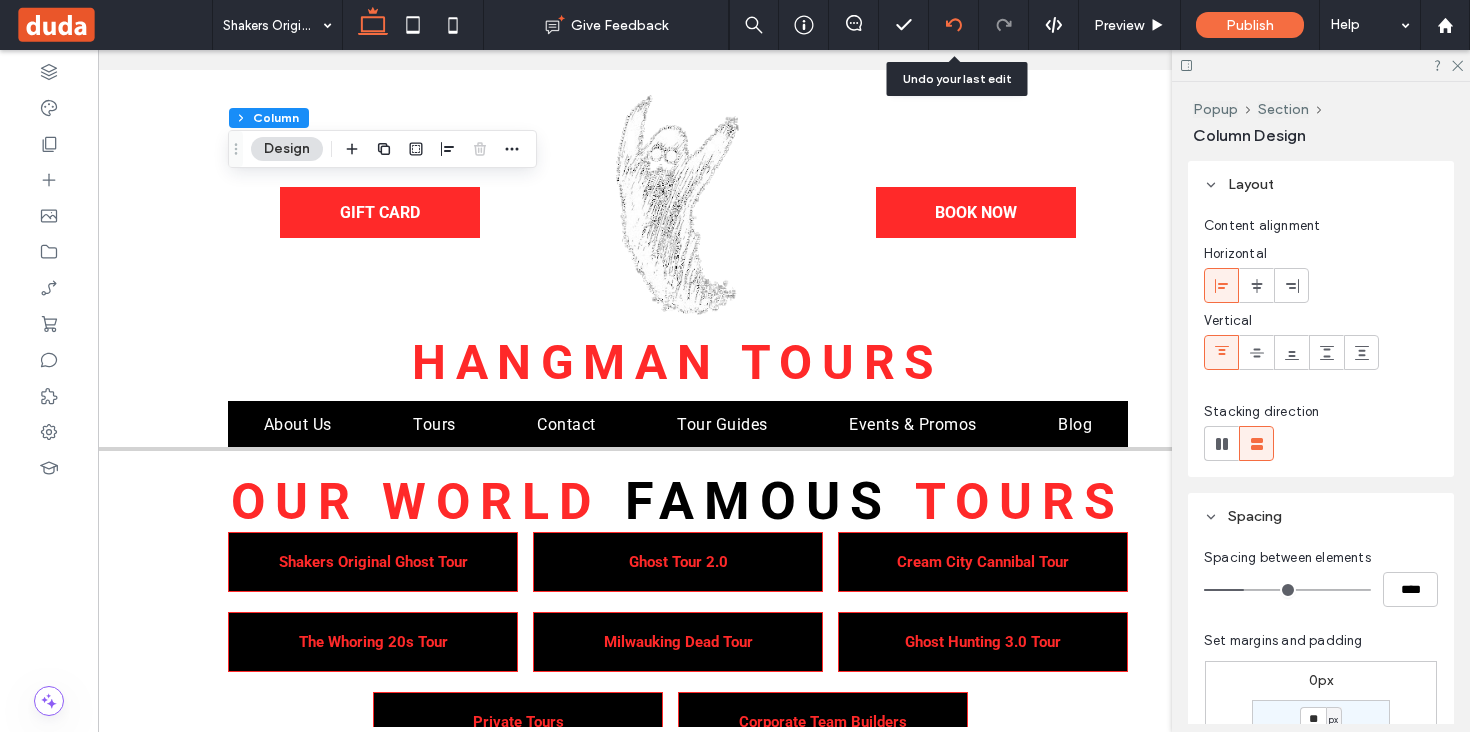 click at bounding box center [954, 25] 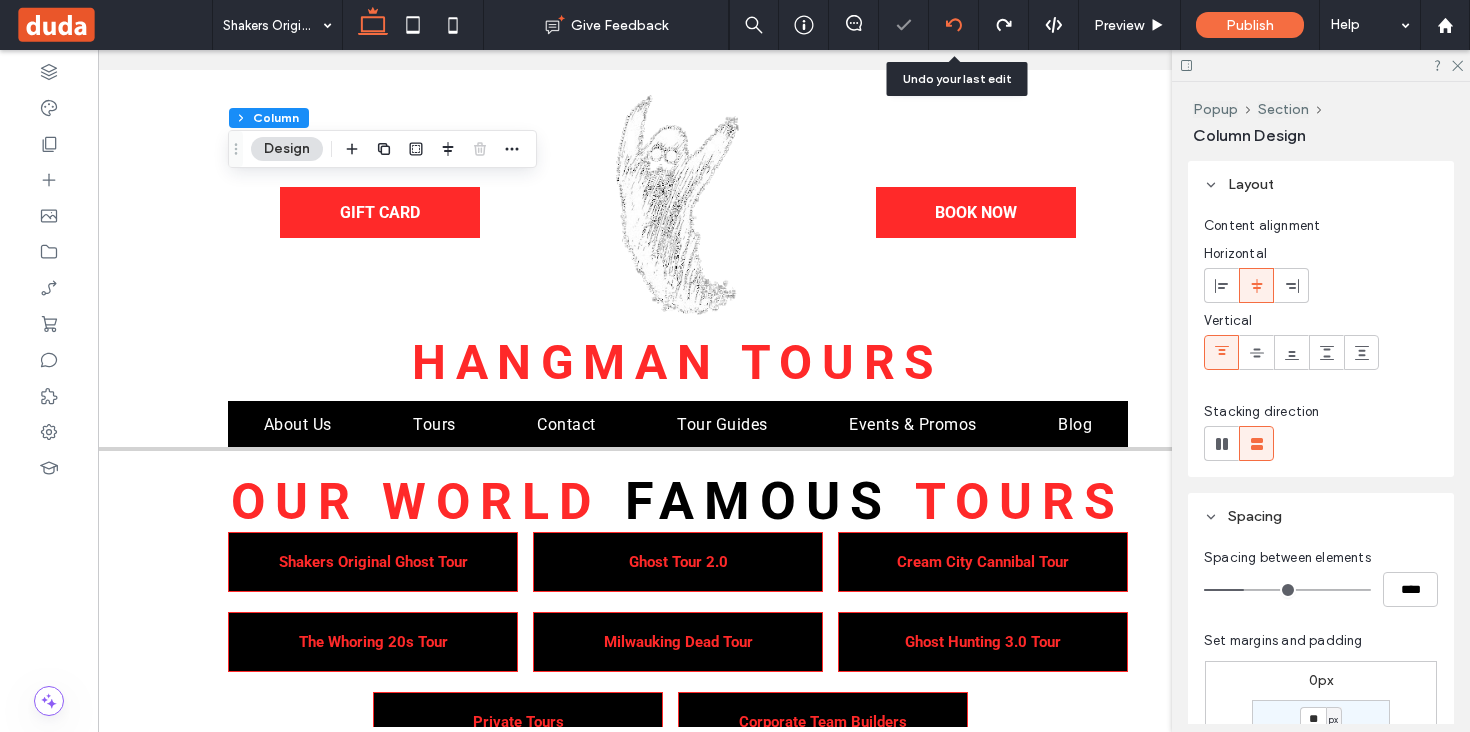 click 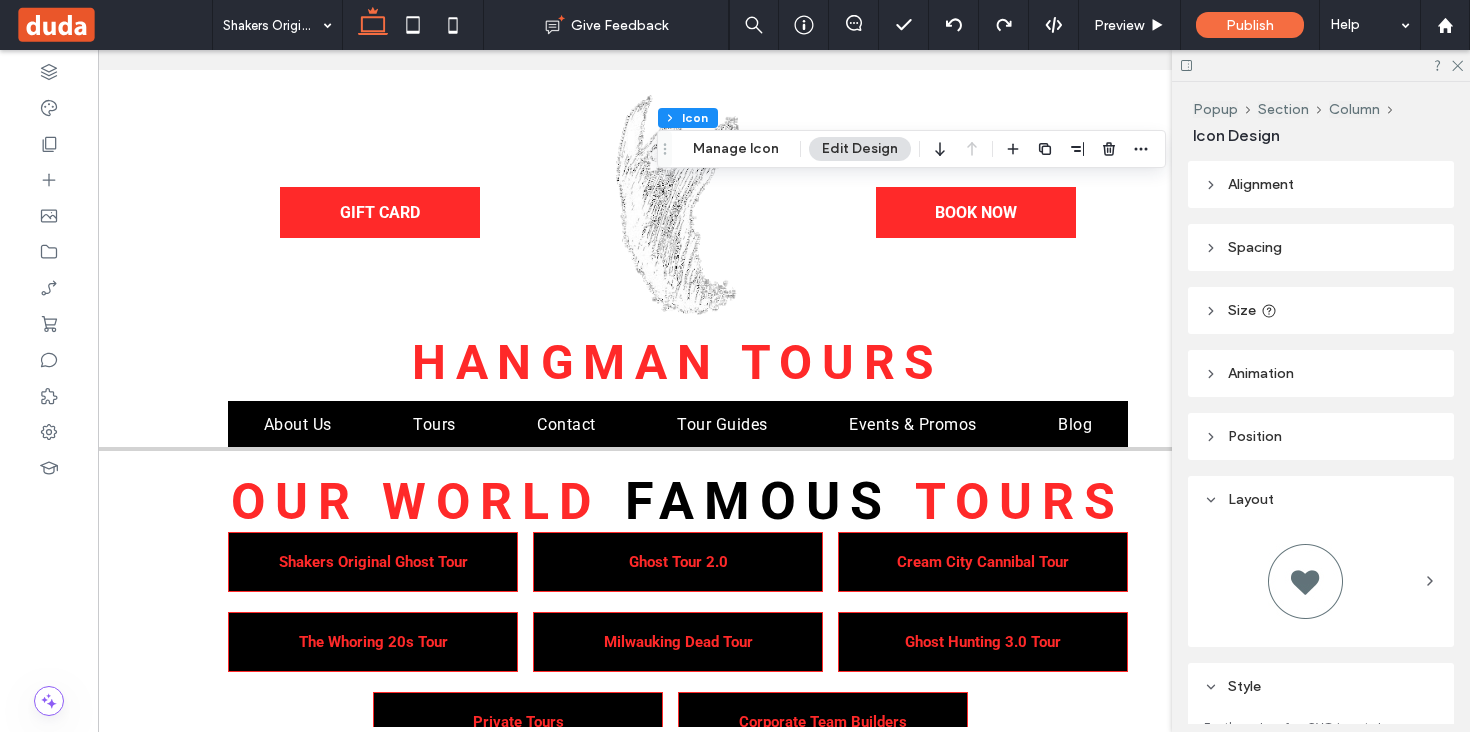 click on "Alignment" at bounding box center [1261, 184] 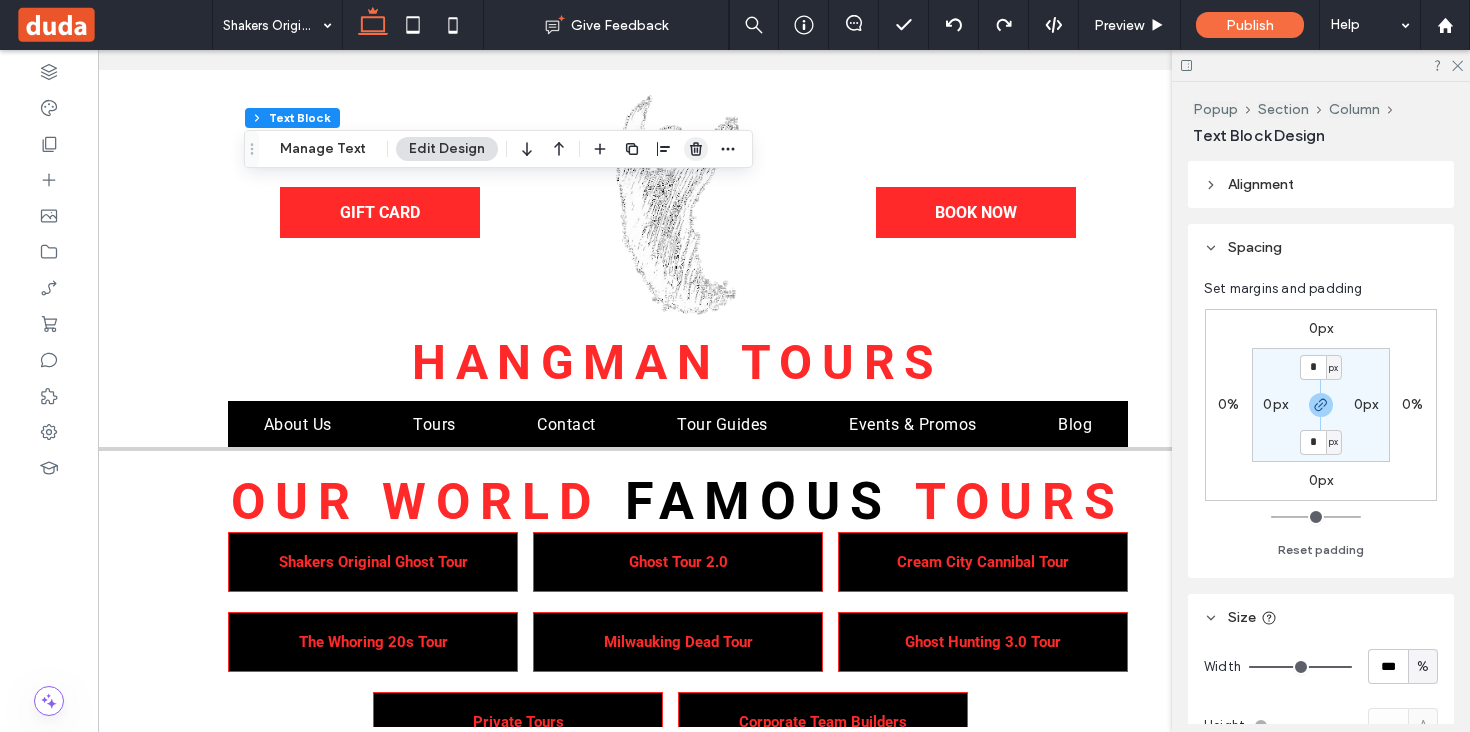 click 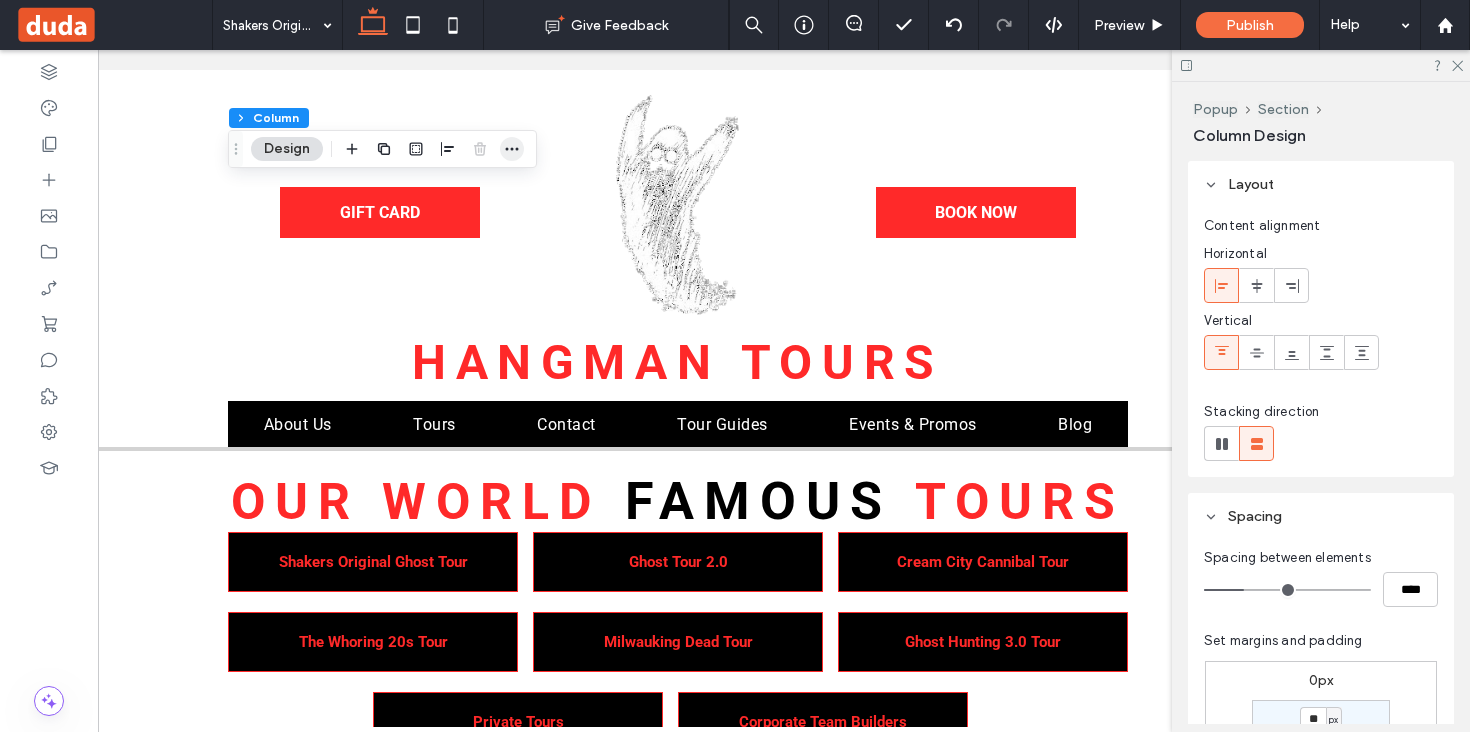click 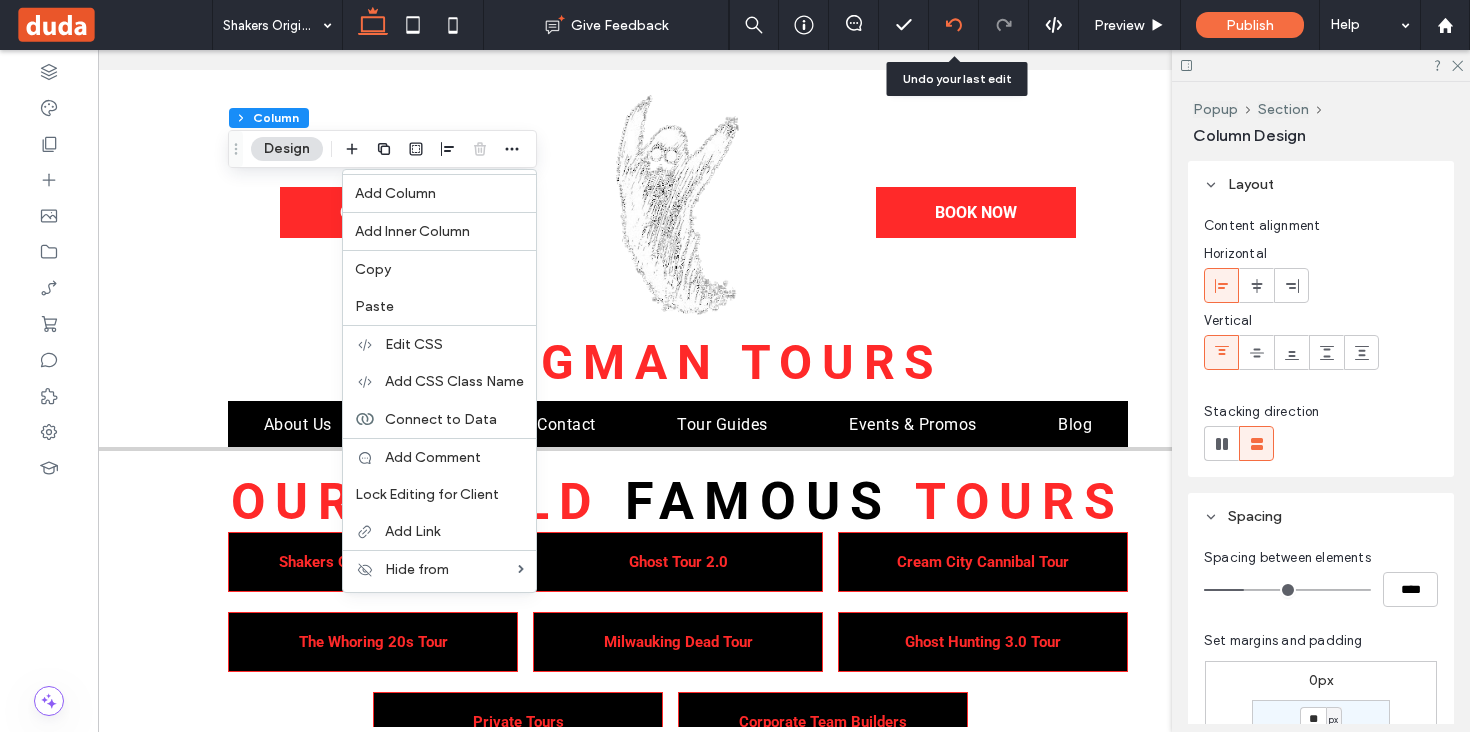 click 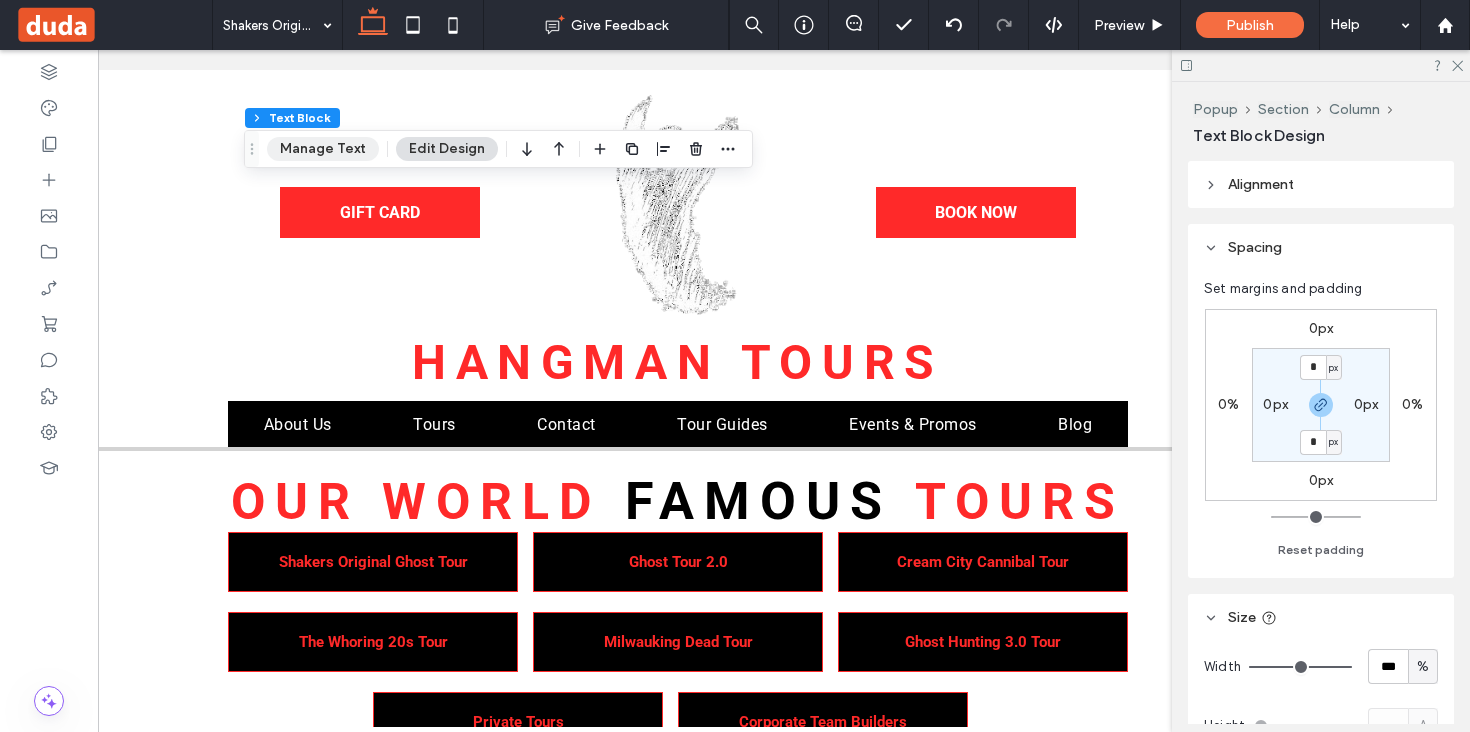 click on "Manage Text" at bounding box center [323, 149] 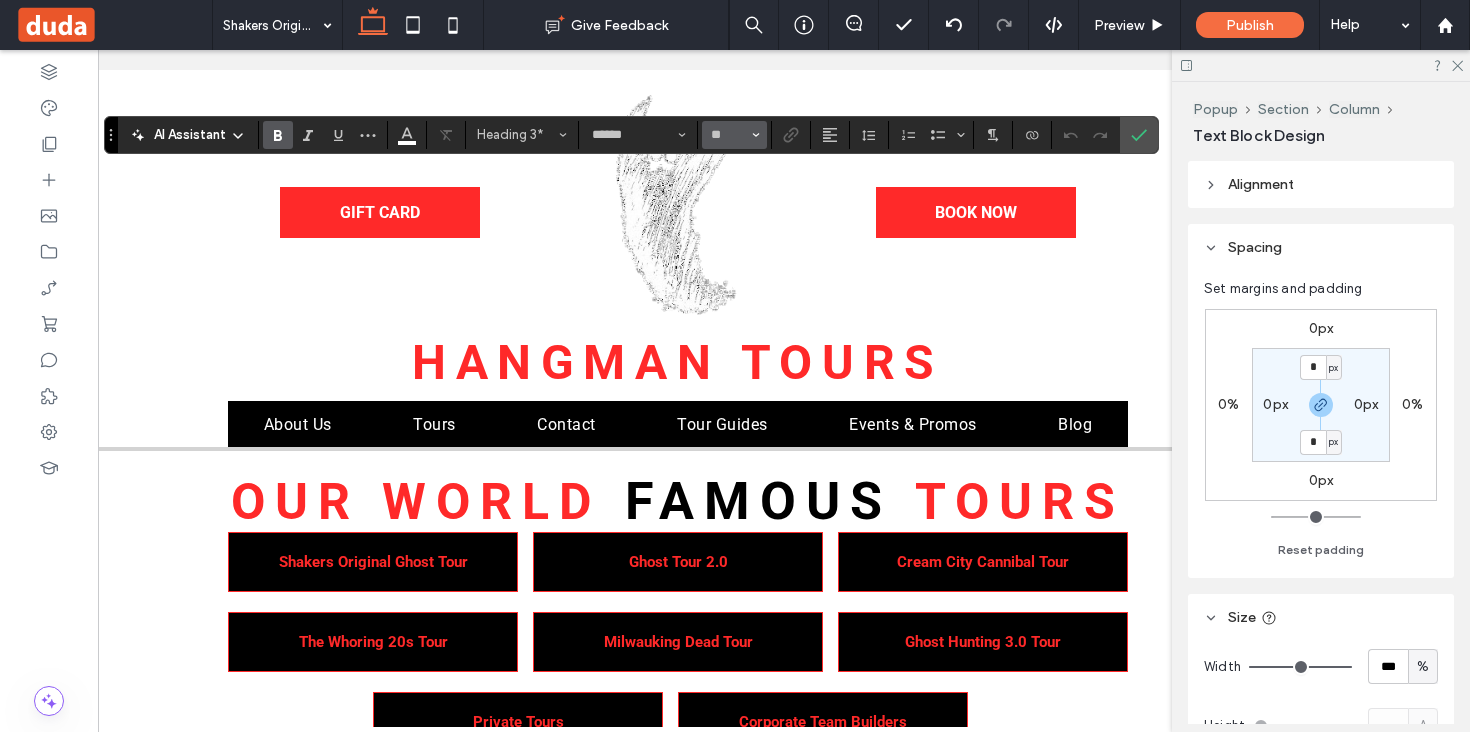 click on "**" at bounding box center [734, 135] 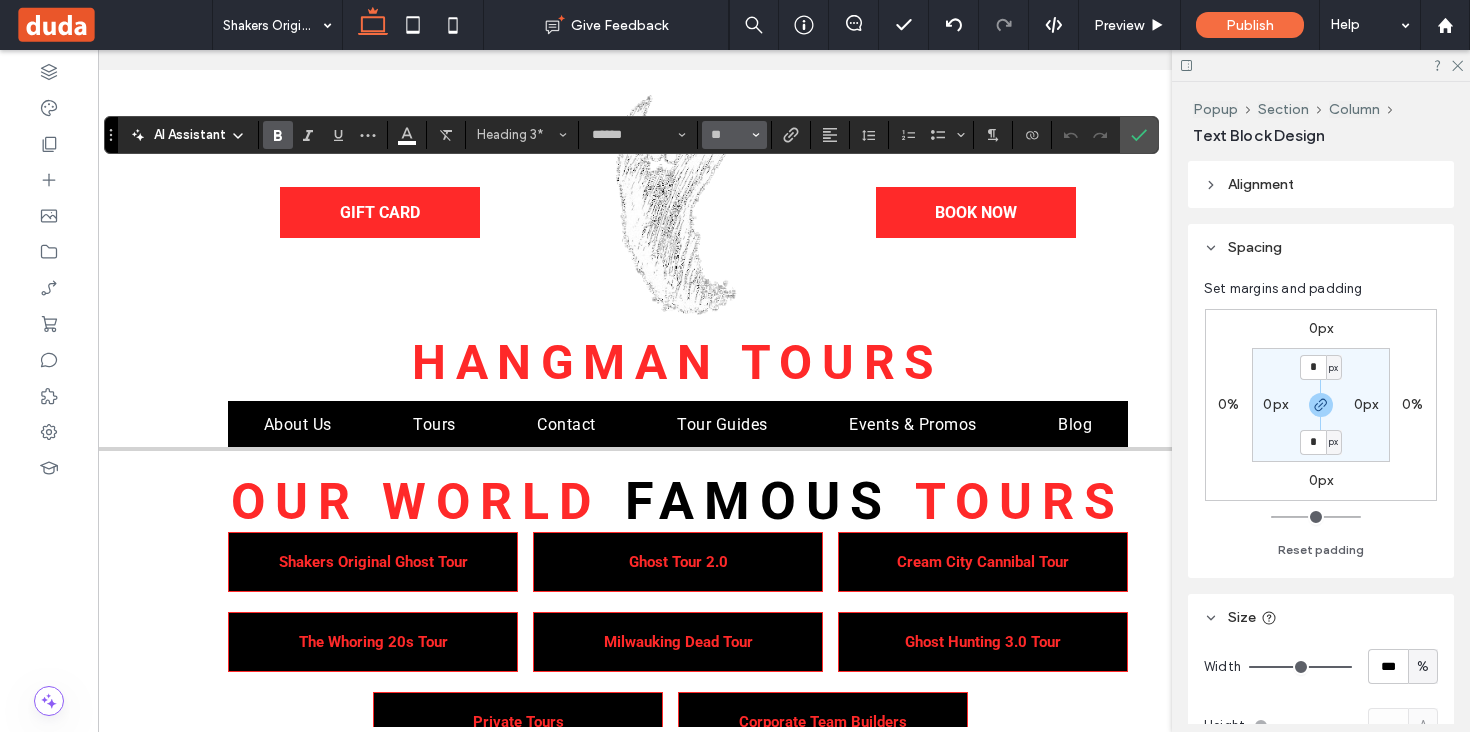 click on "**" at bounding box center (734, 135) 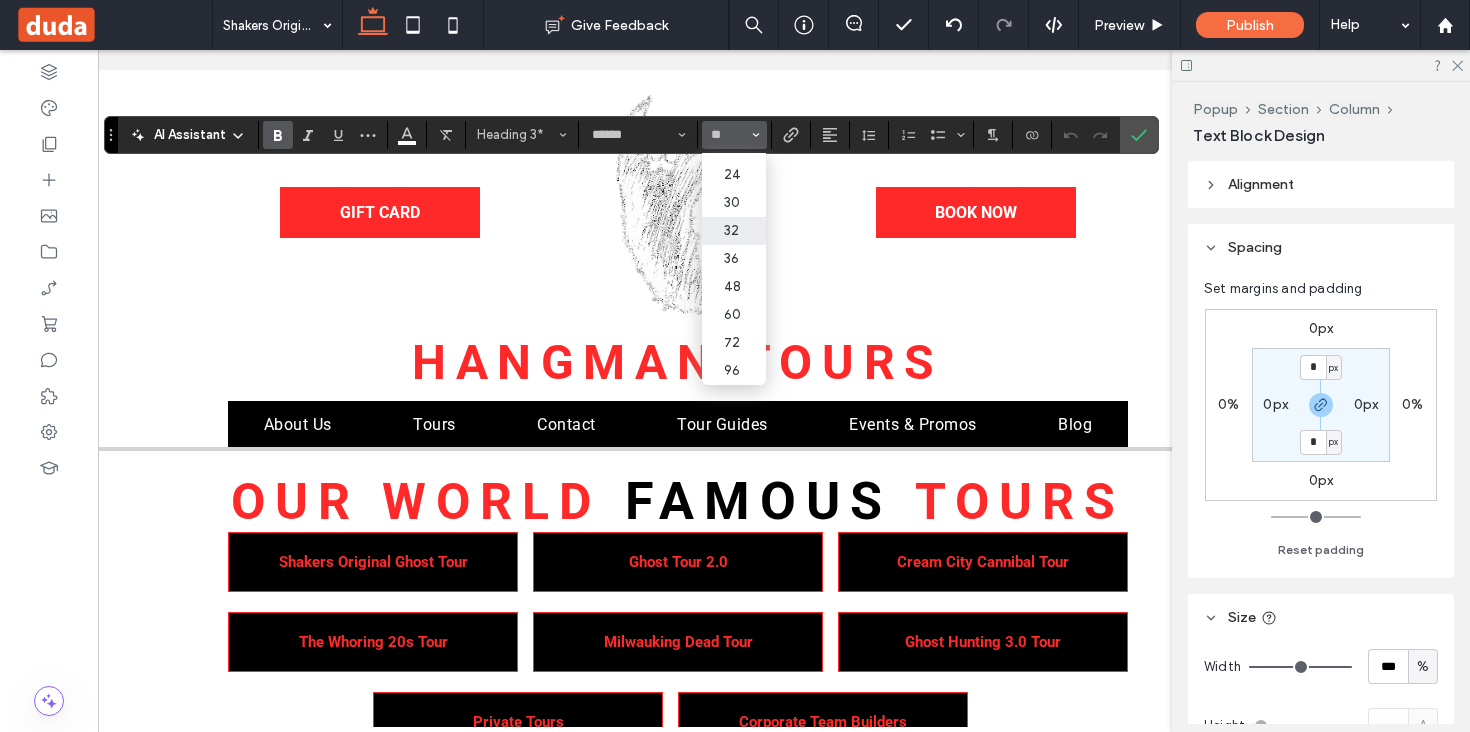 scroll, scrollTop: 232, scrollLeft: 0, axis: vertical 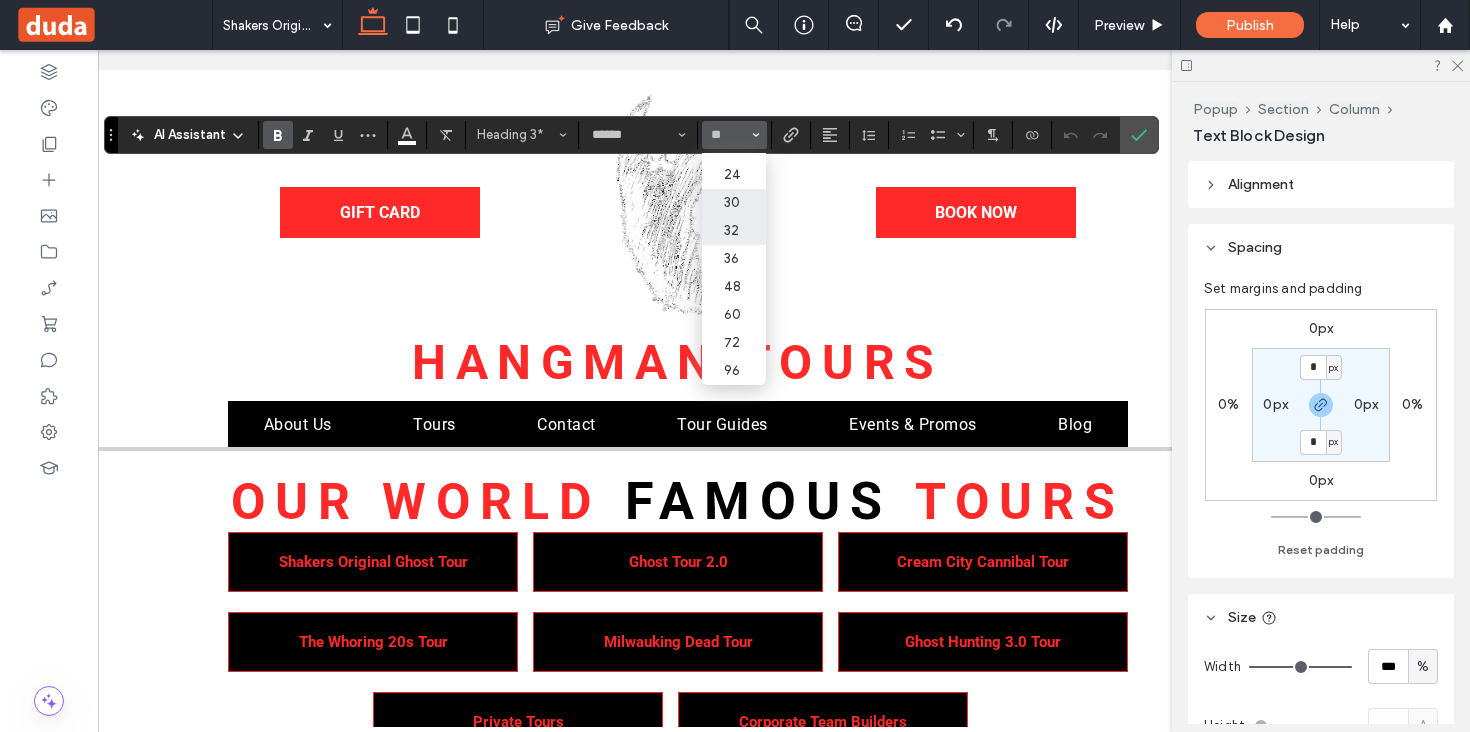 click on "30" at bounding box center (734, 203) 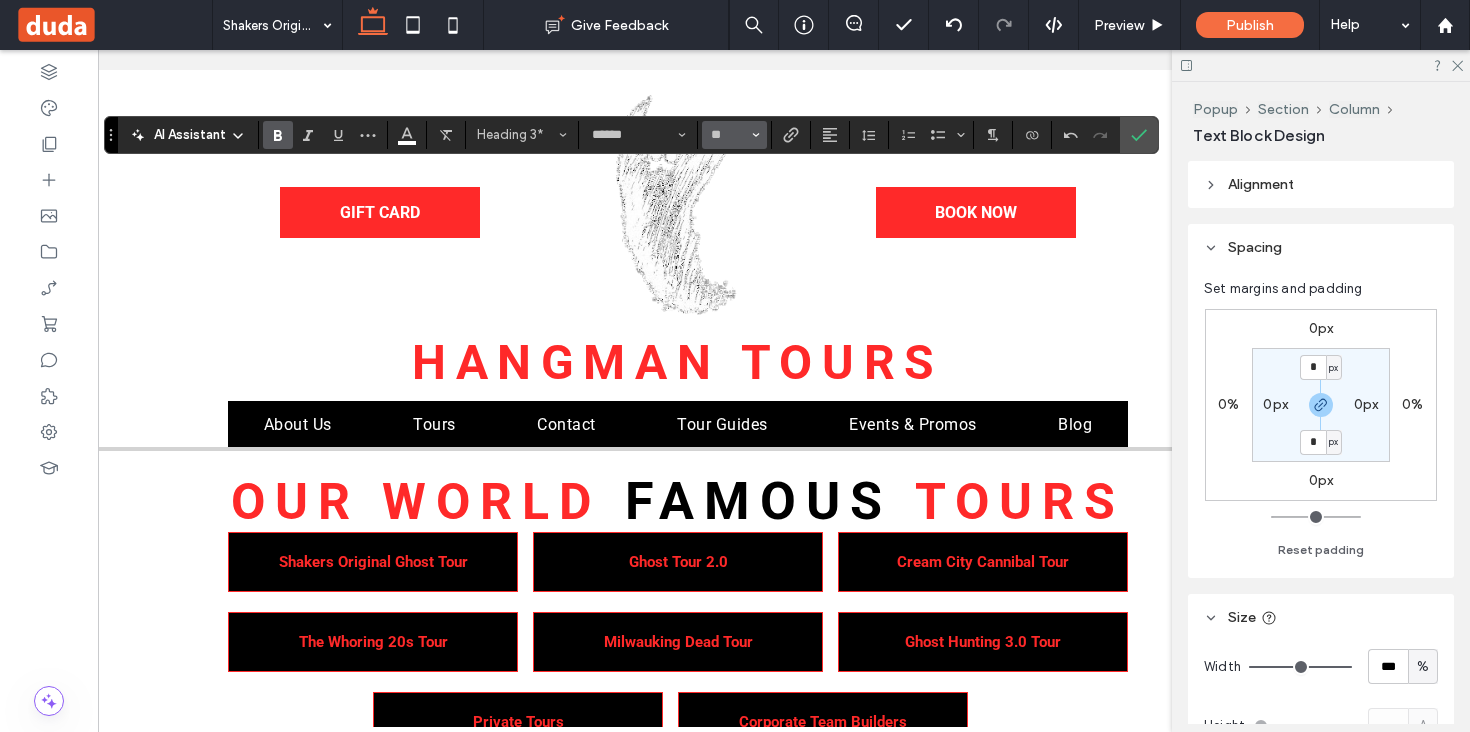 click on "**" at bounding box center [734, 135] 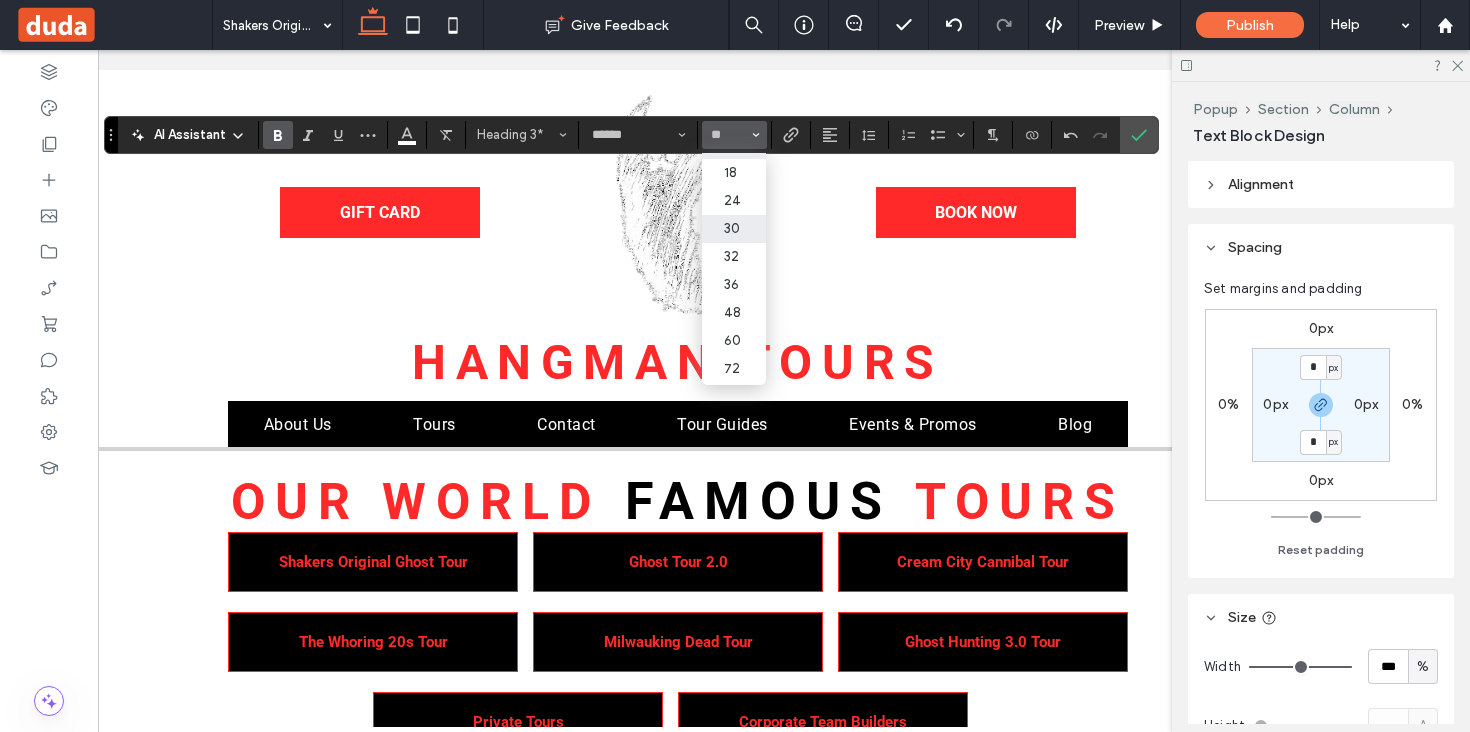 scroll, scrollTop: 208, scrollLeft: 0, axis: vertical 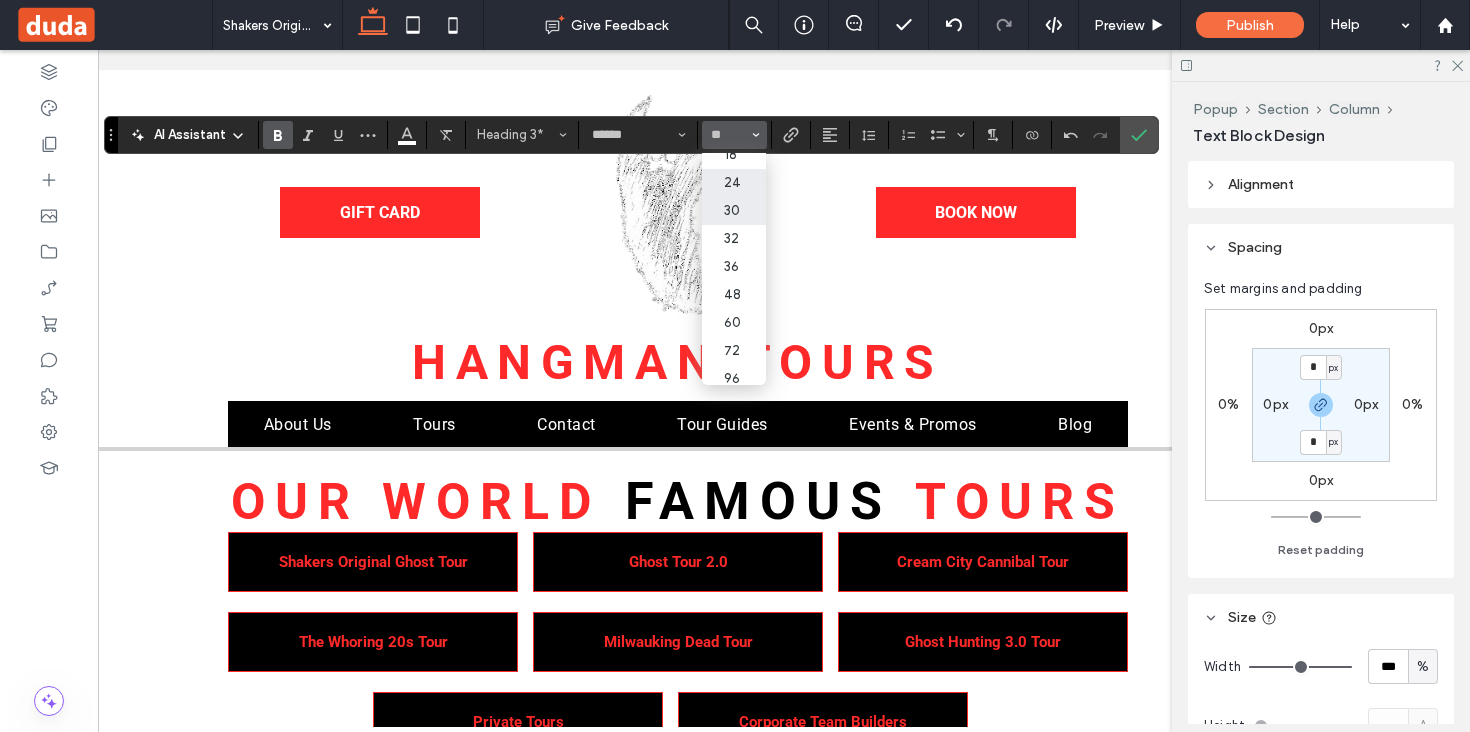 click on "24" at bounding box center (734, 183) 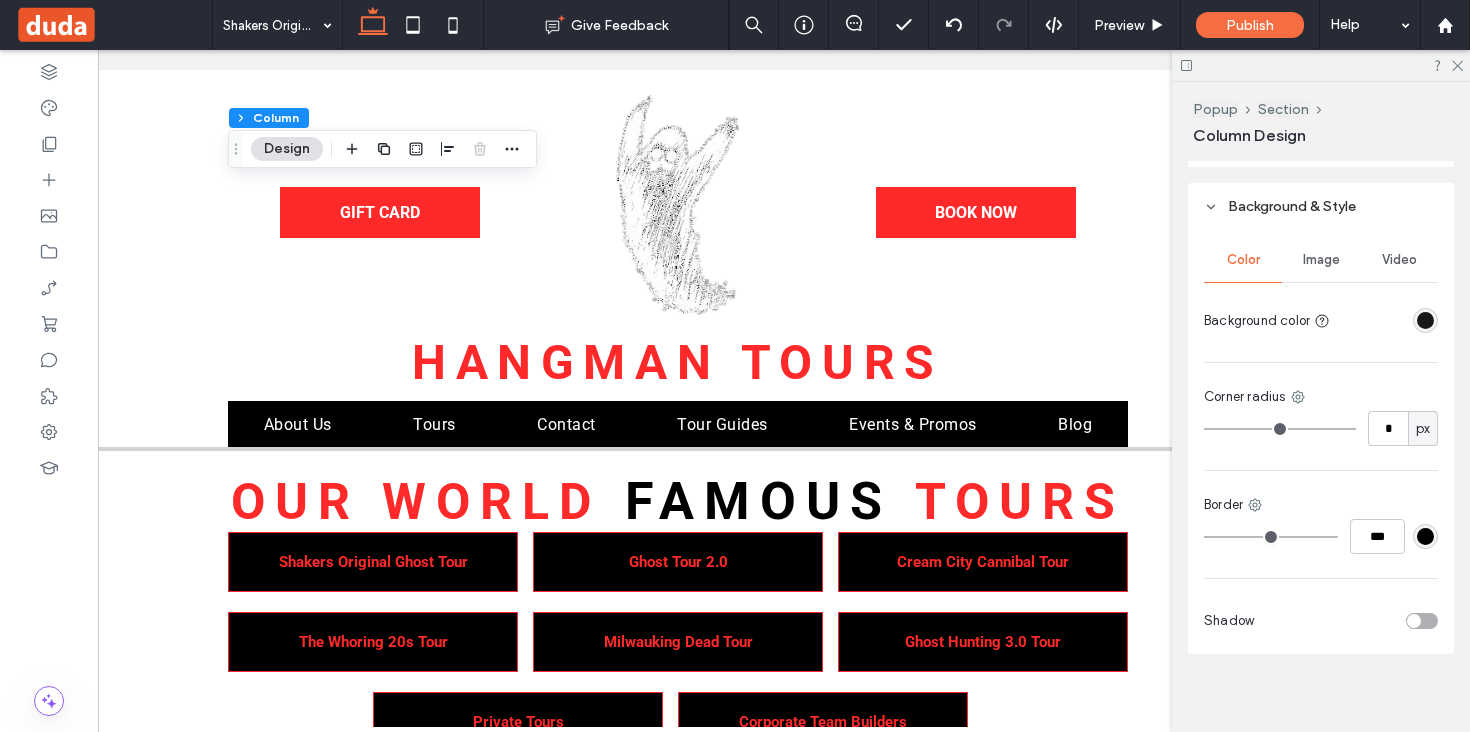 scroll, scrollTop: 952, scrollLeft: 0, axis: vertical 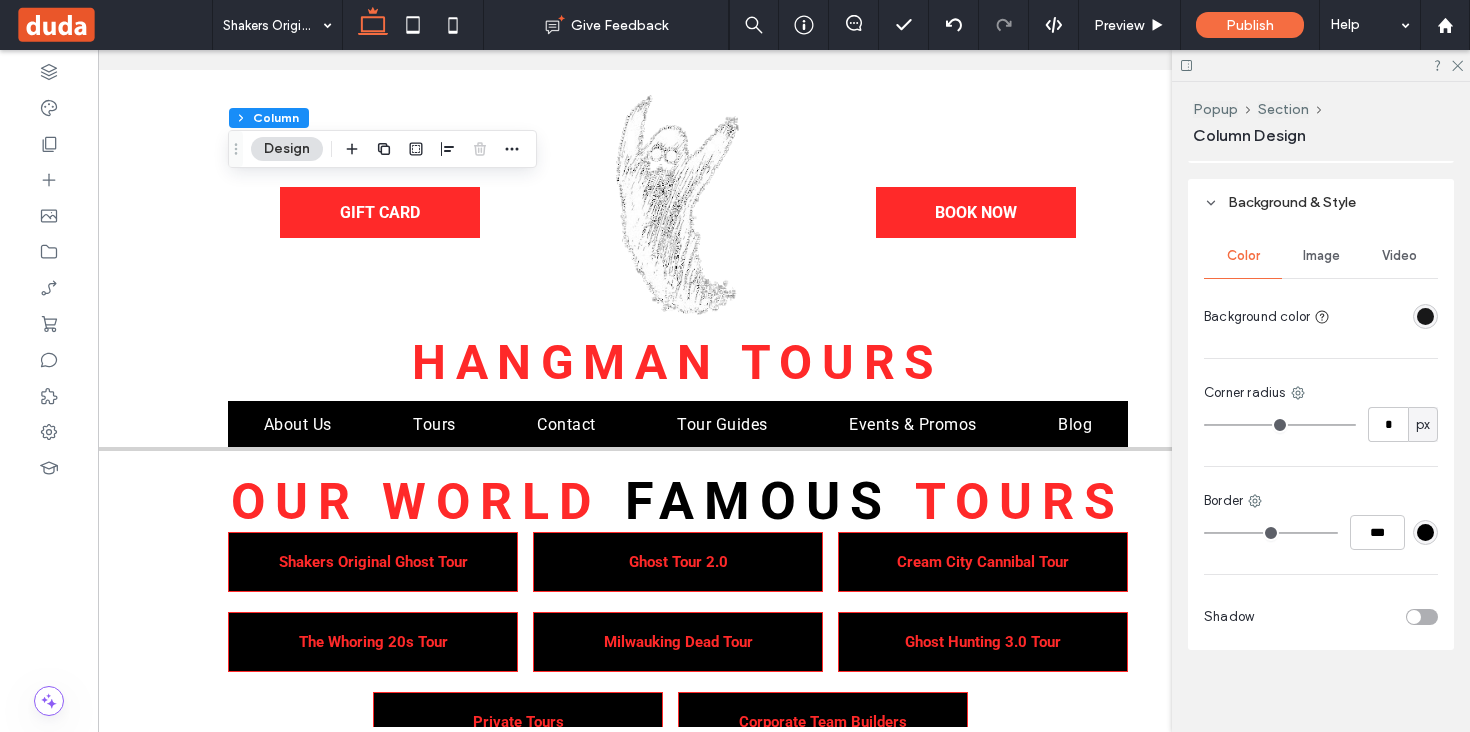 click at bounding box center [1425, 316] 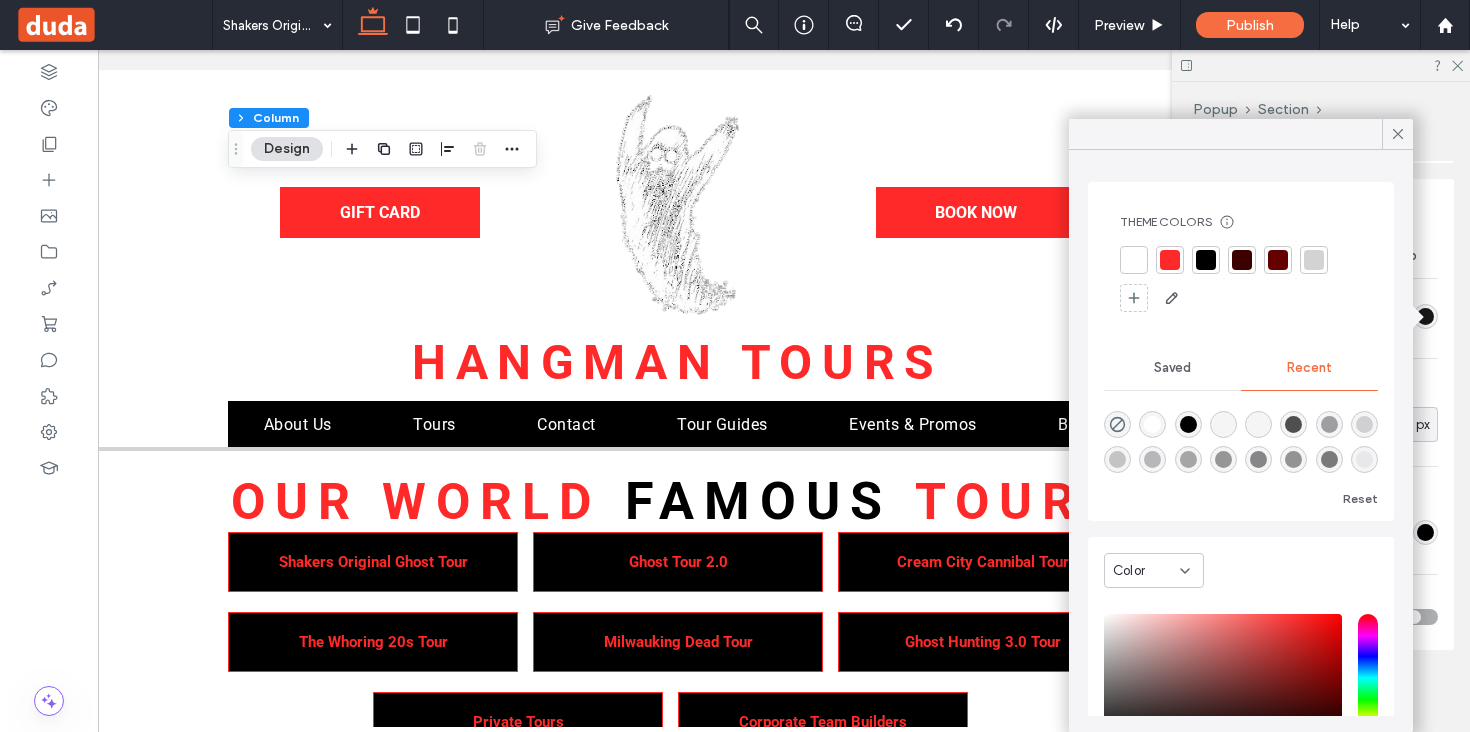 scroll, scrollTop: 153, scrollLeft: 0, axis: vertical 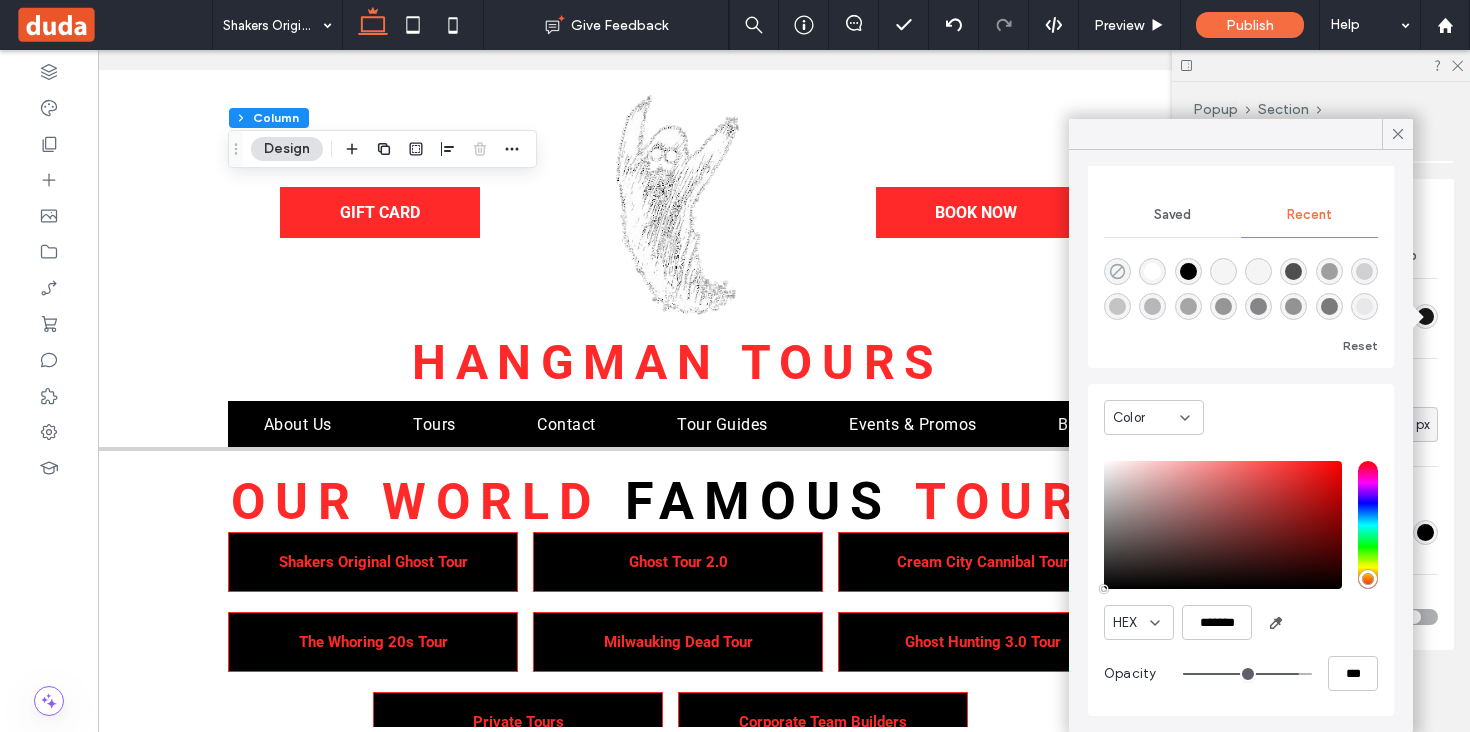 click 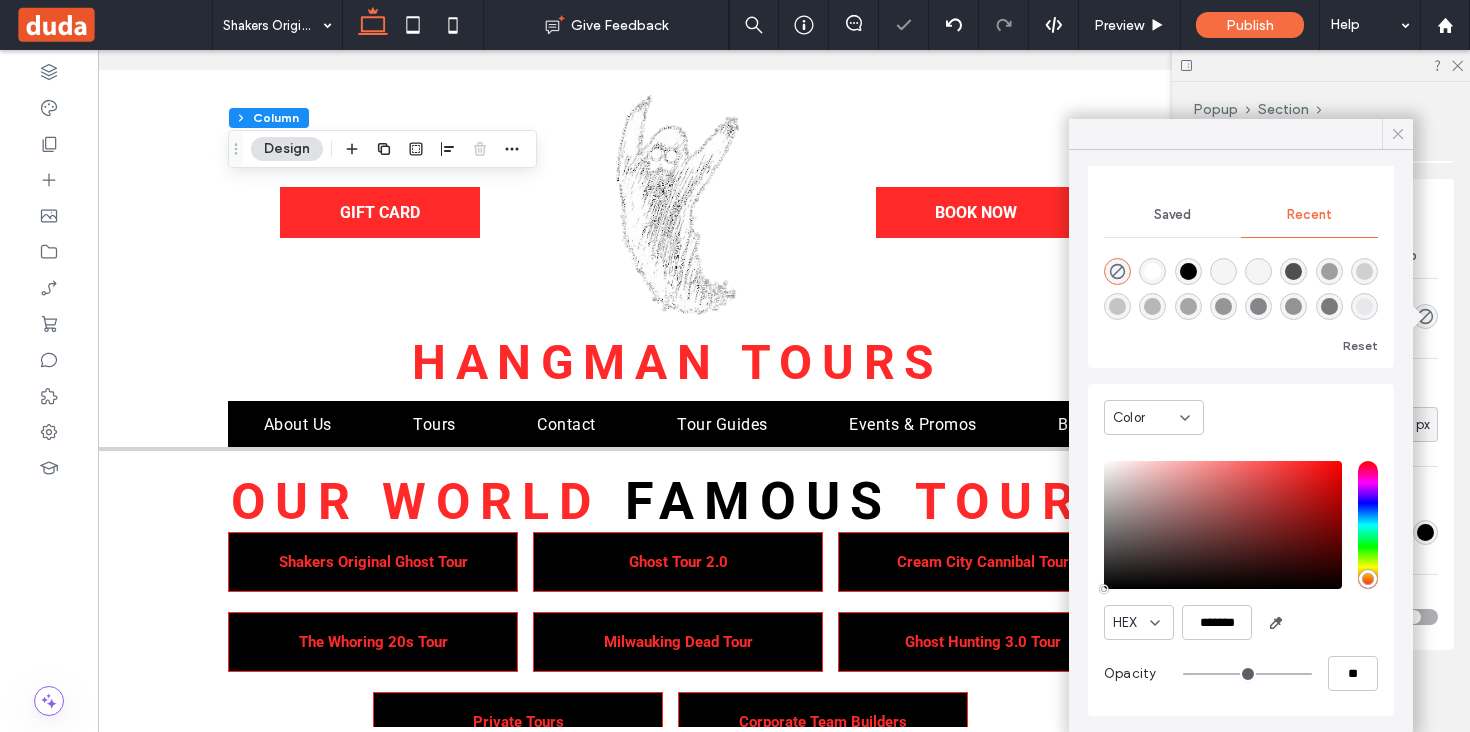 click 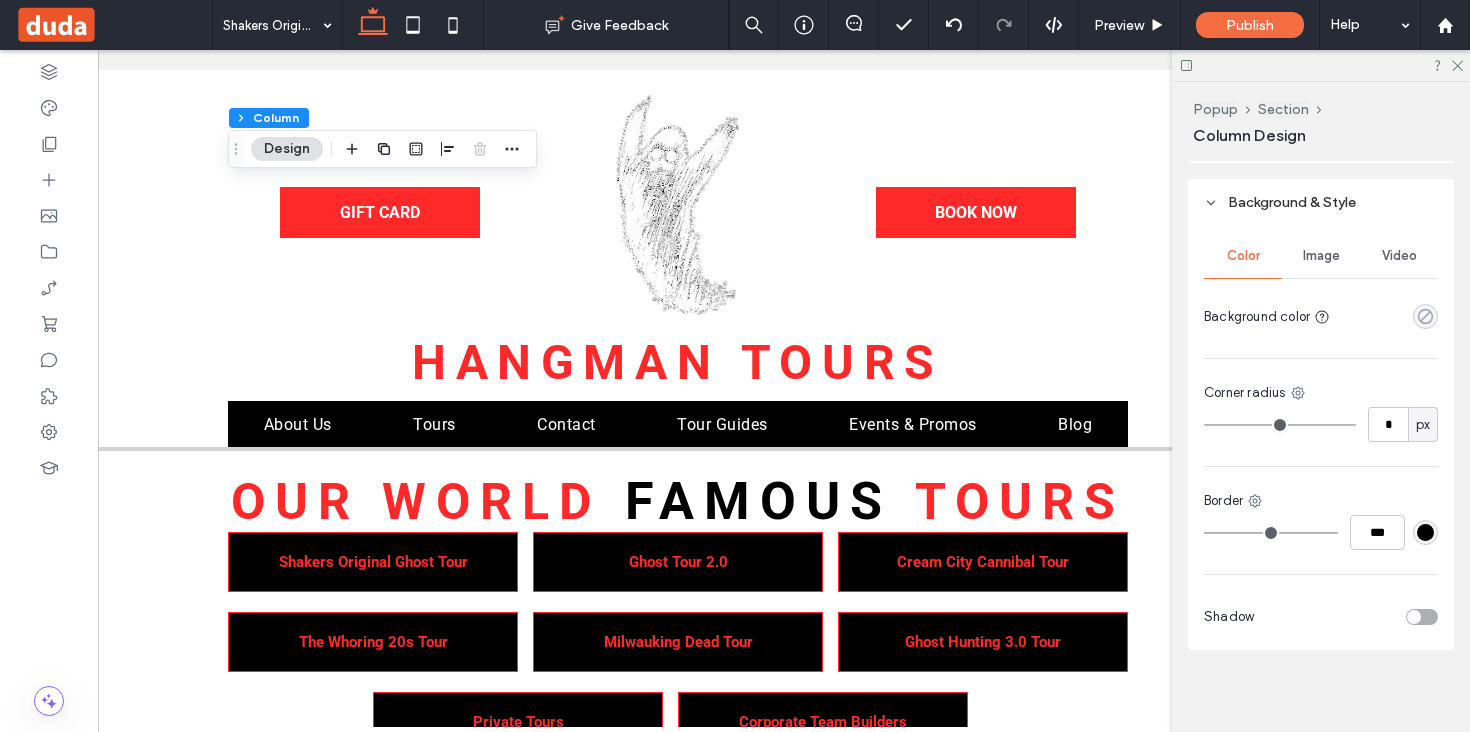 click 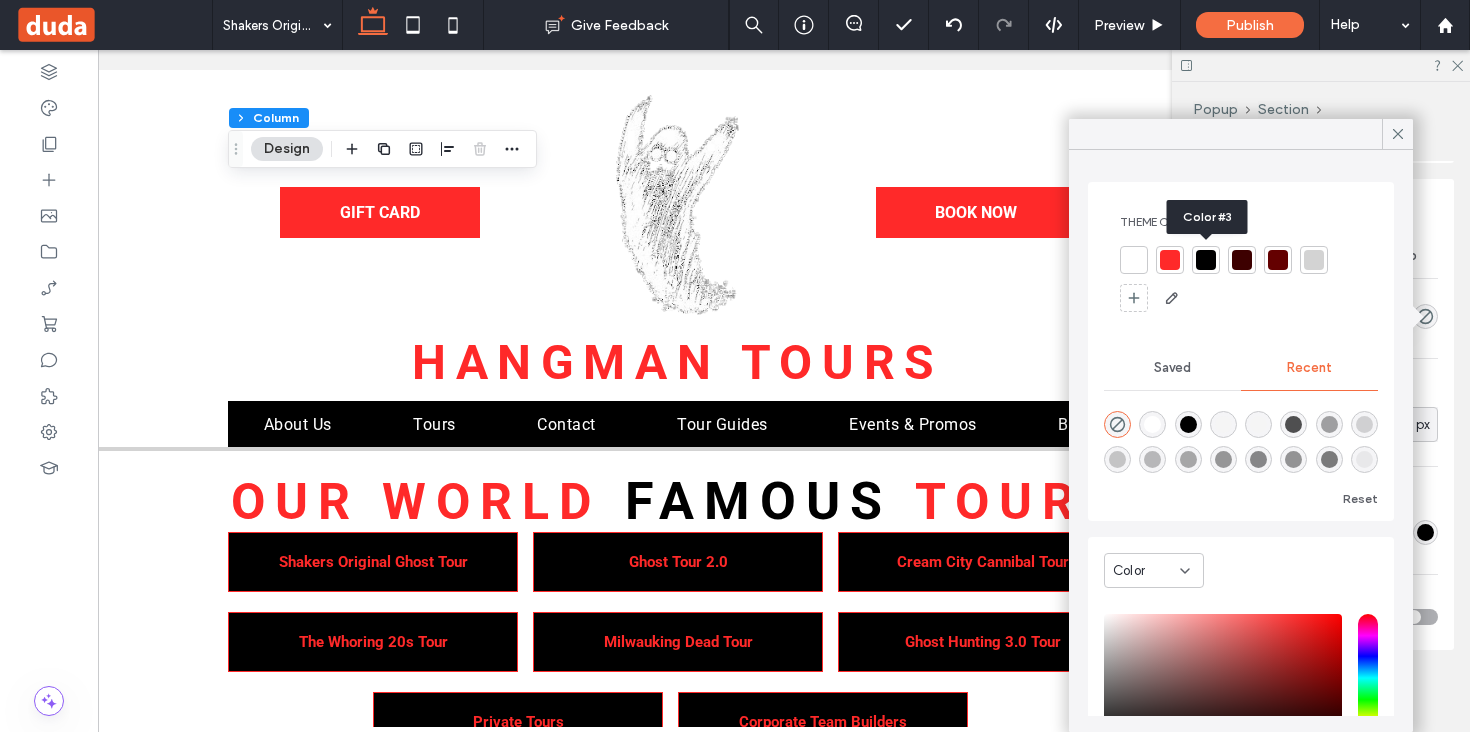 click at bounding box center (1206, 260) 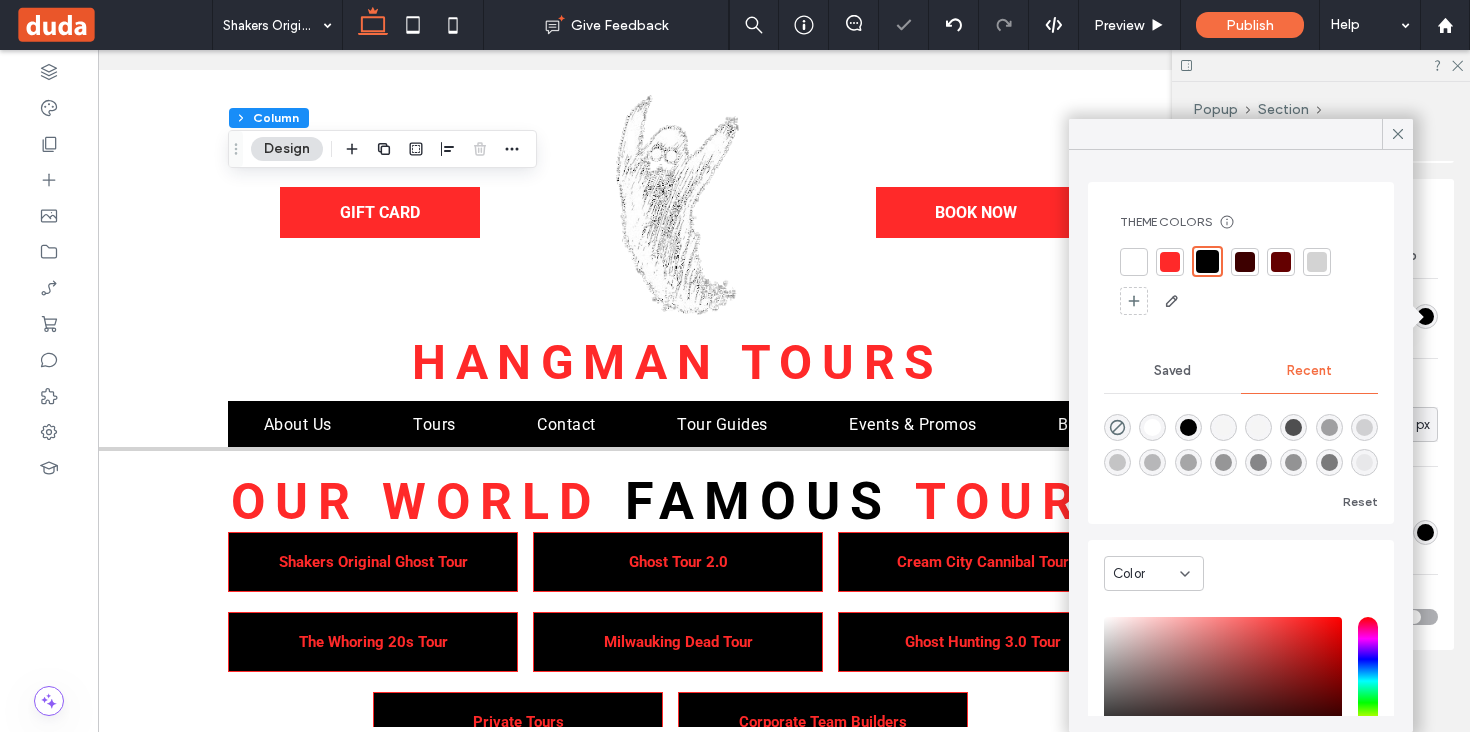 scroll, scrollTop: 156, scrollLeft: 0, axis: vertical 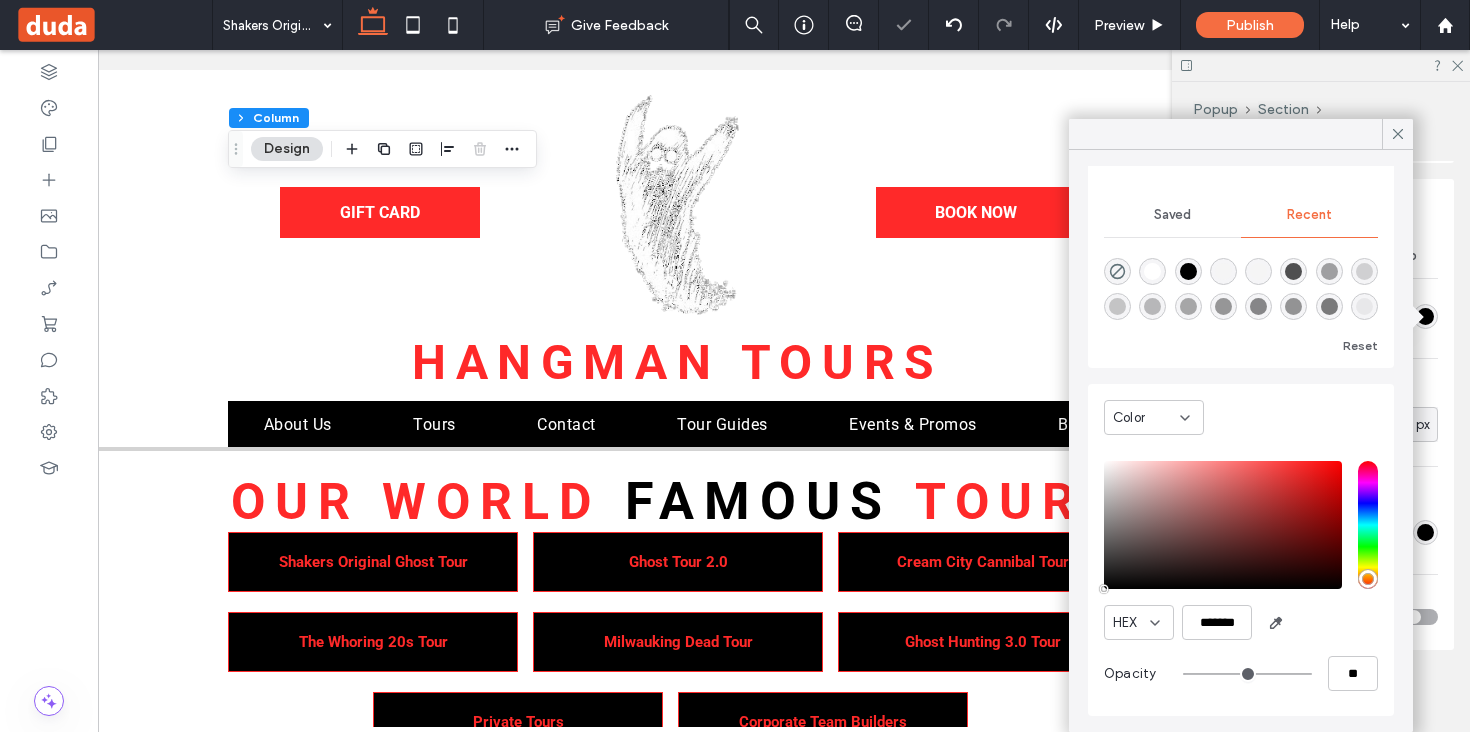 type on "*" 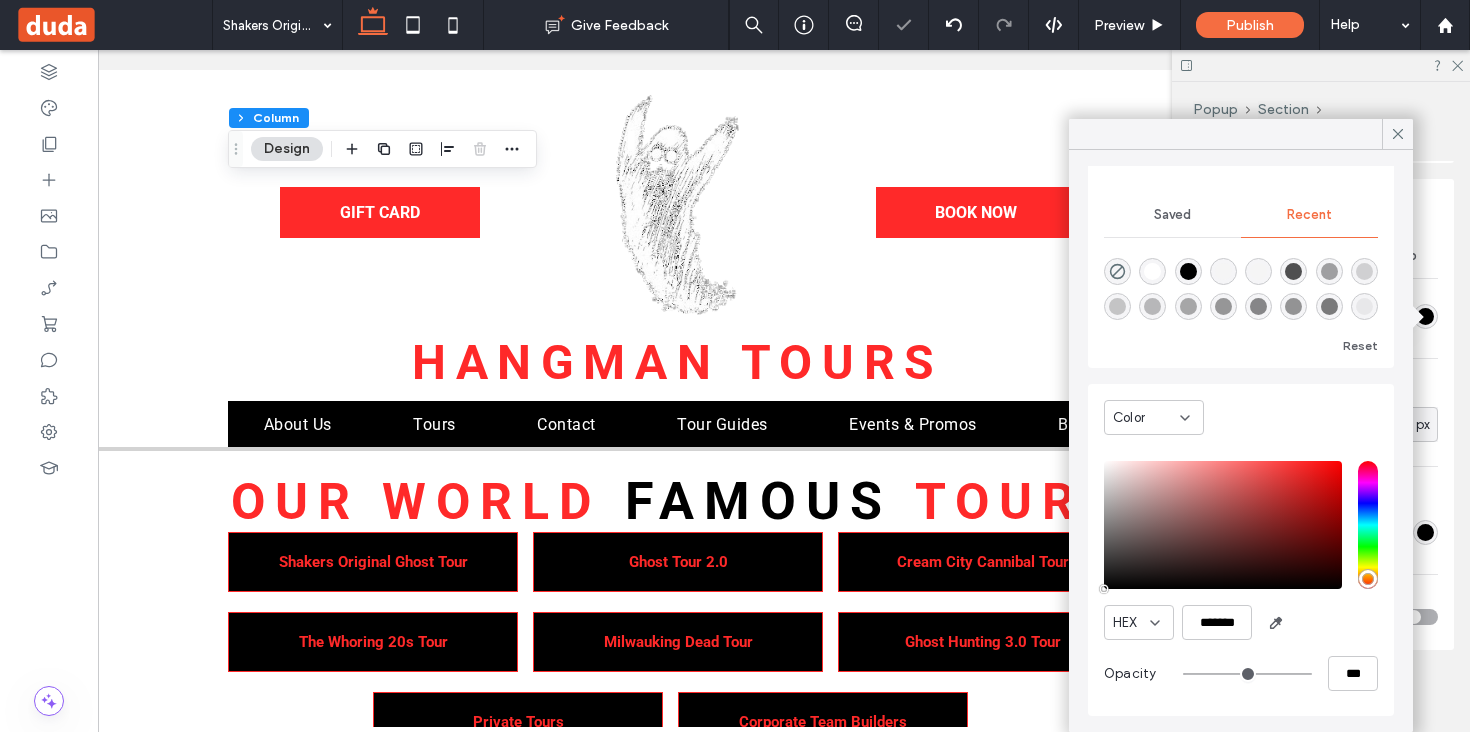 type on "**" 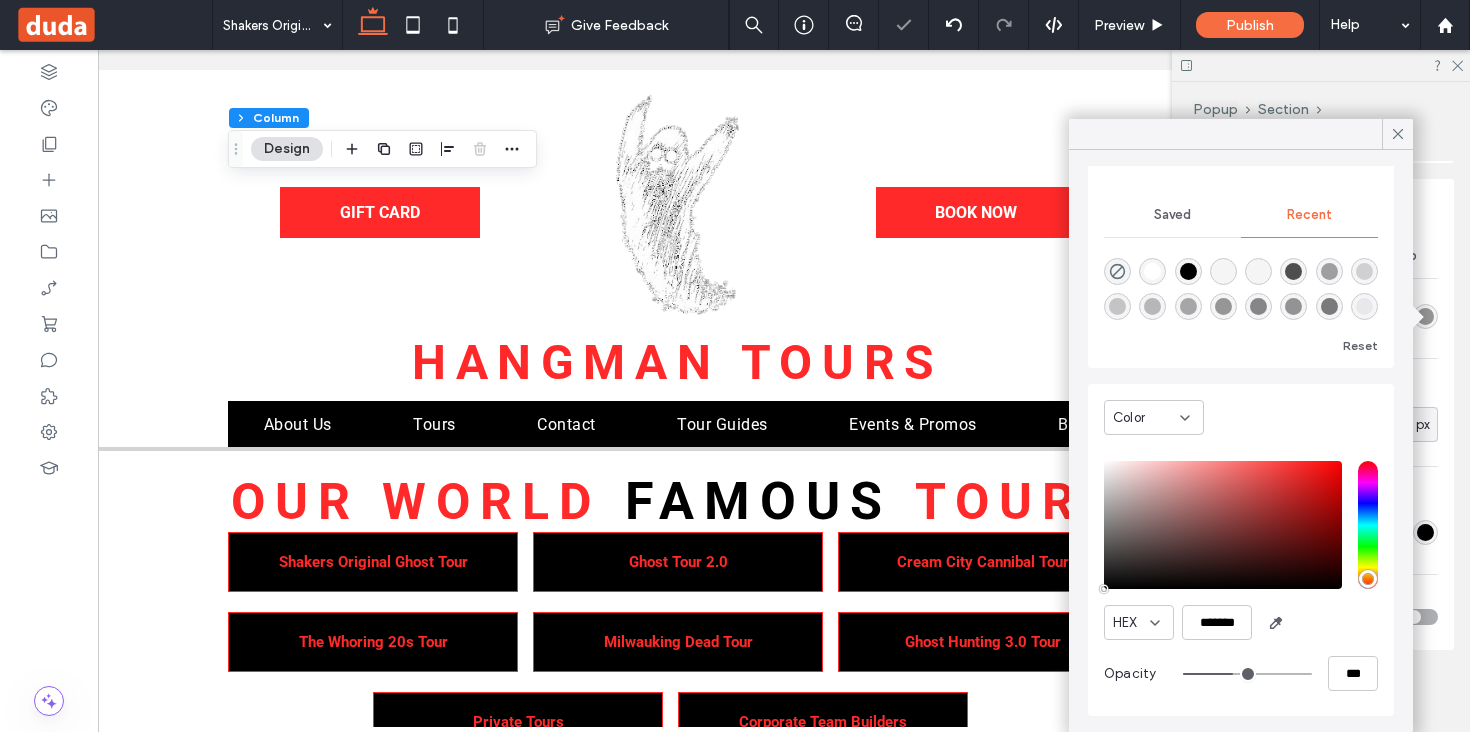 type on "**" 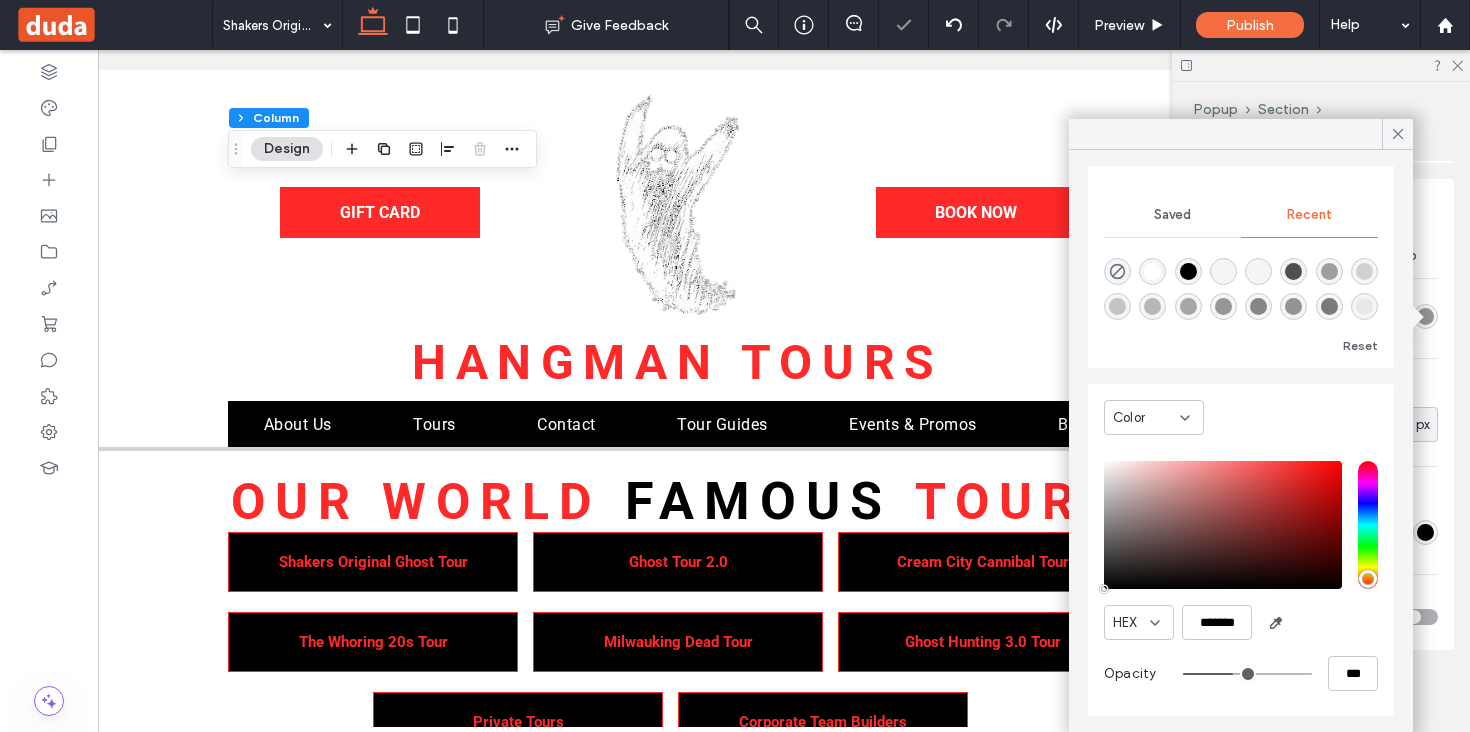 type on "***" 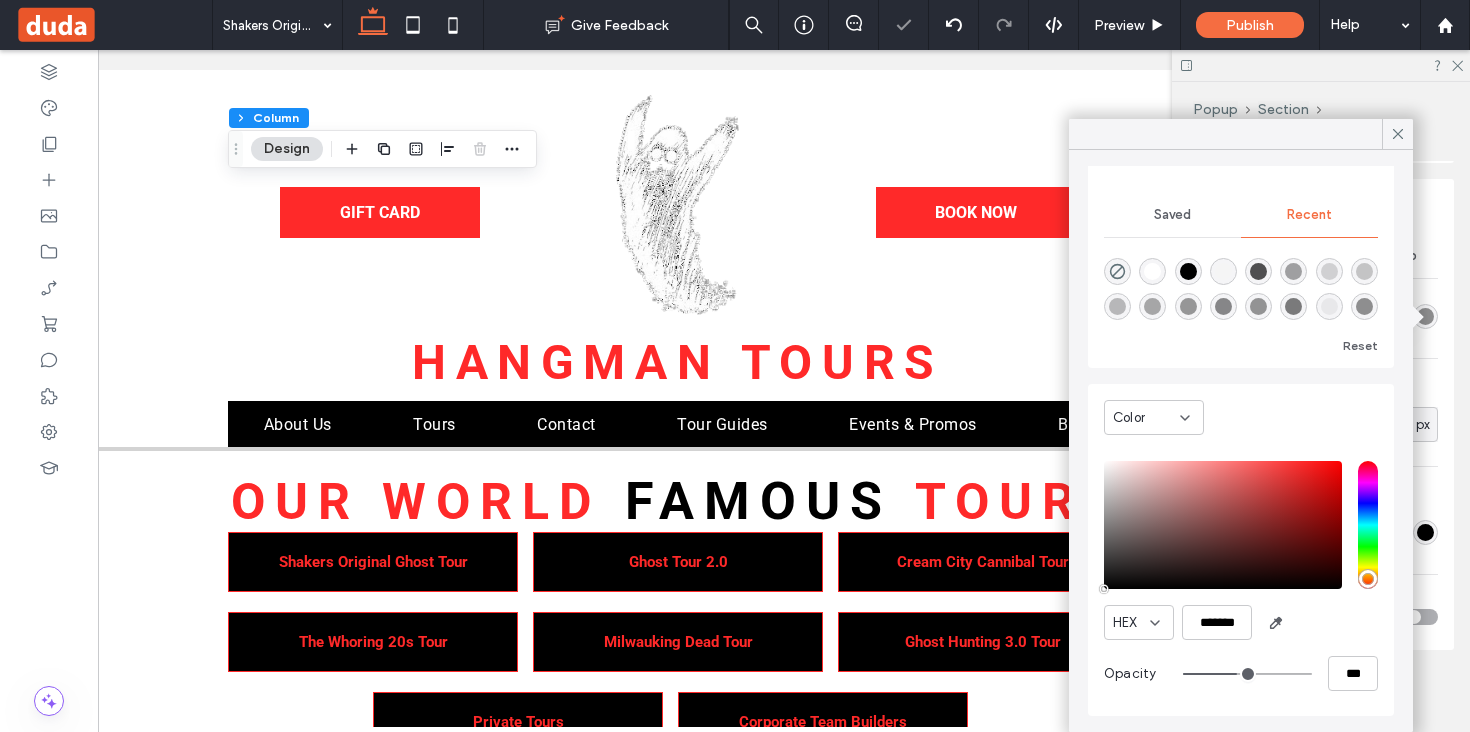 type on "**" 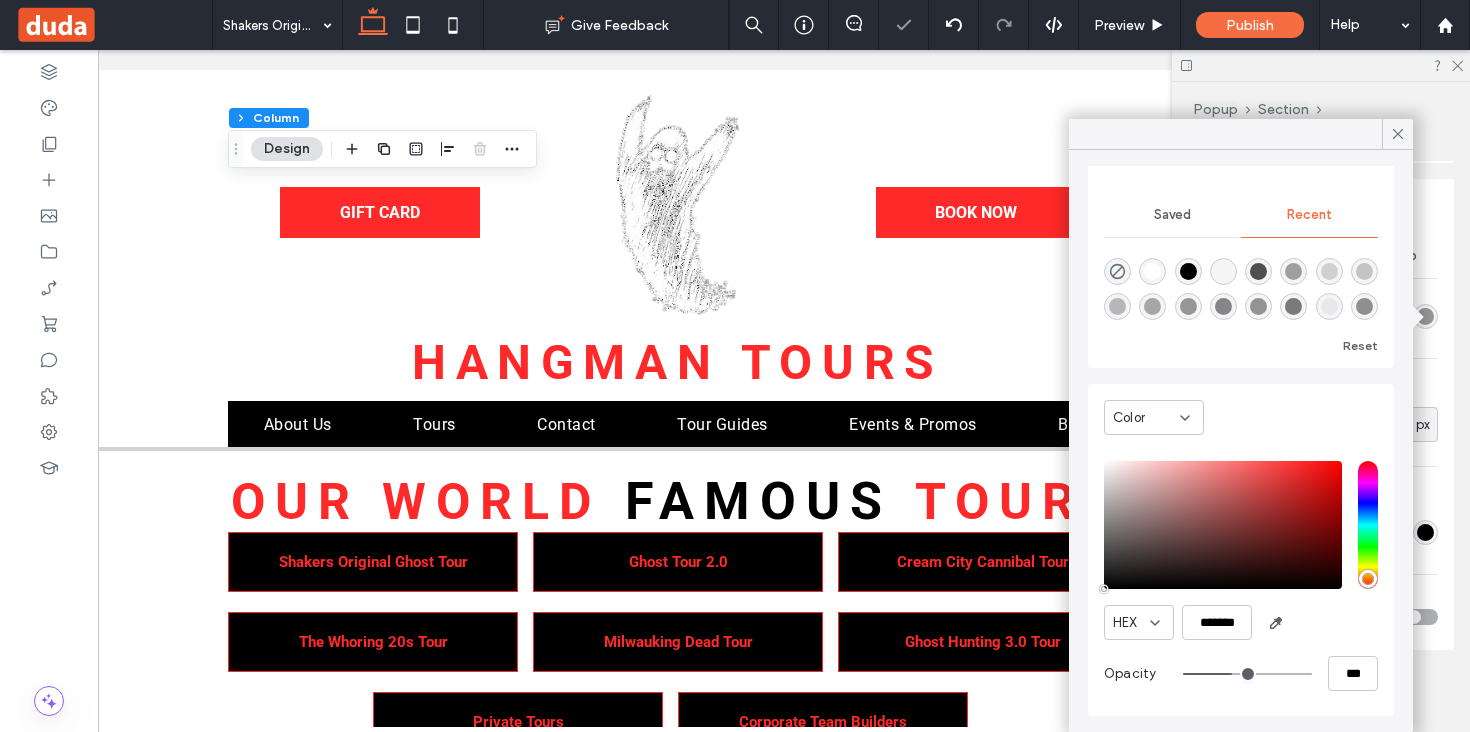 type on "**" 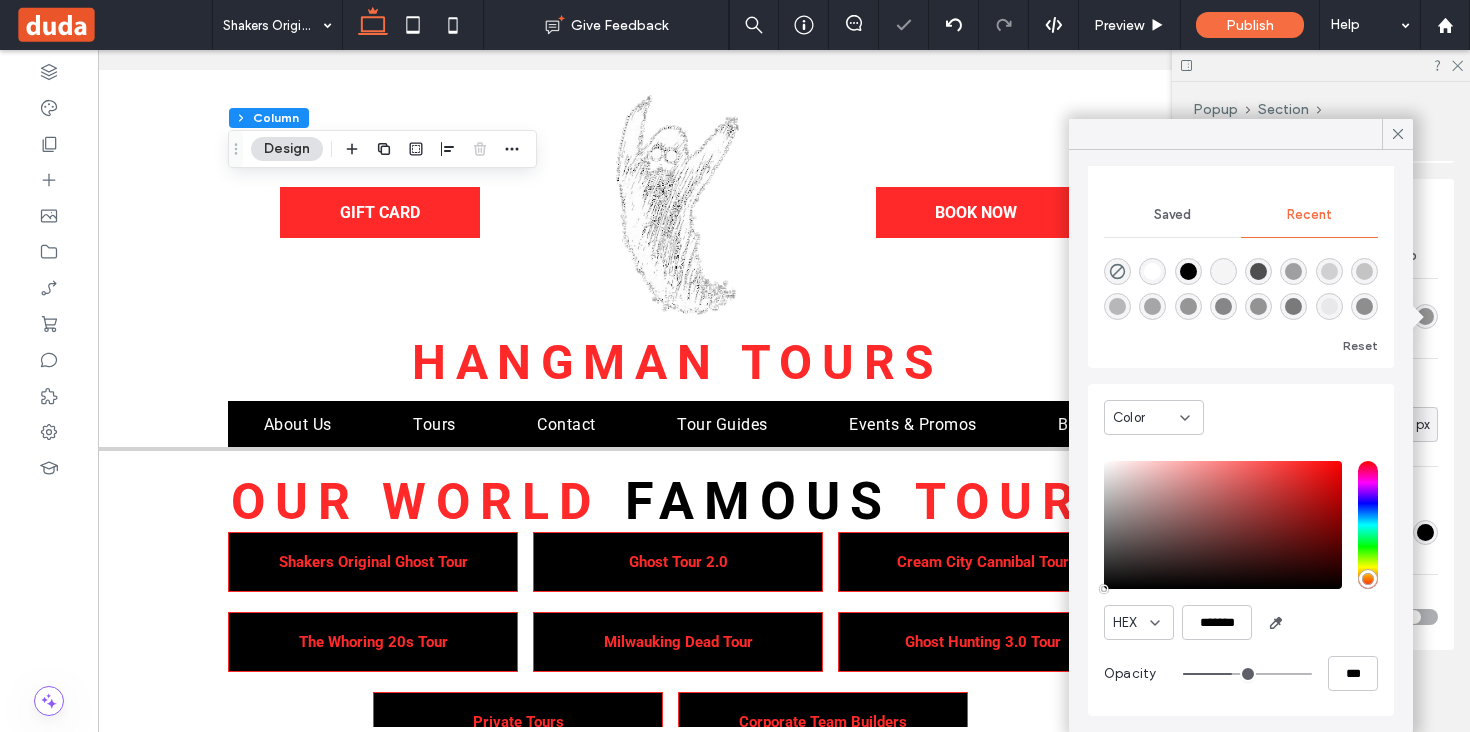 type on "**" 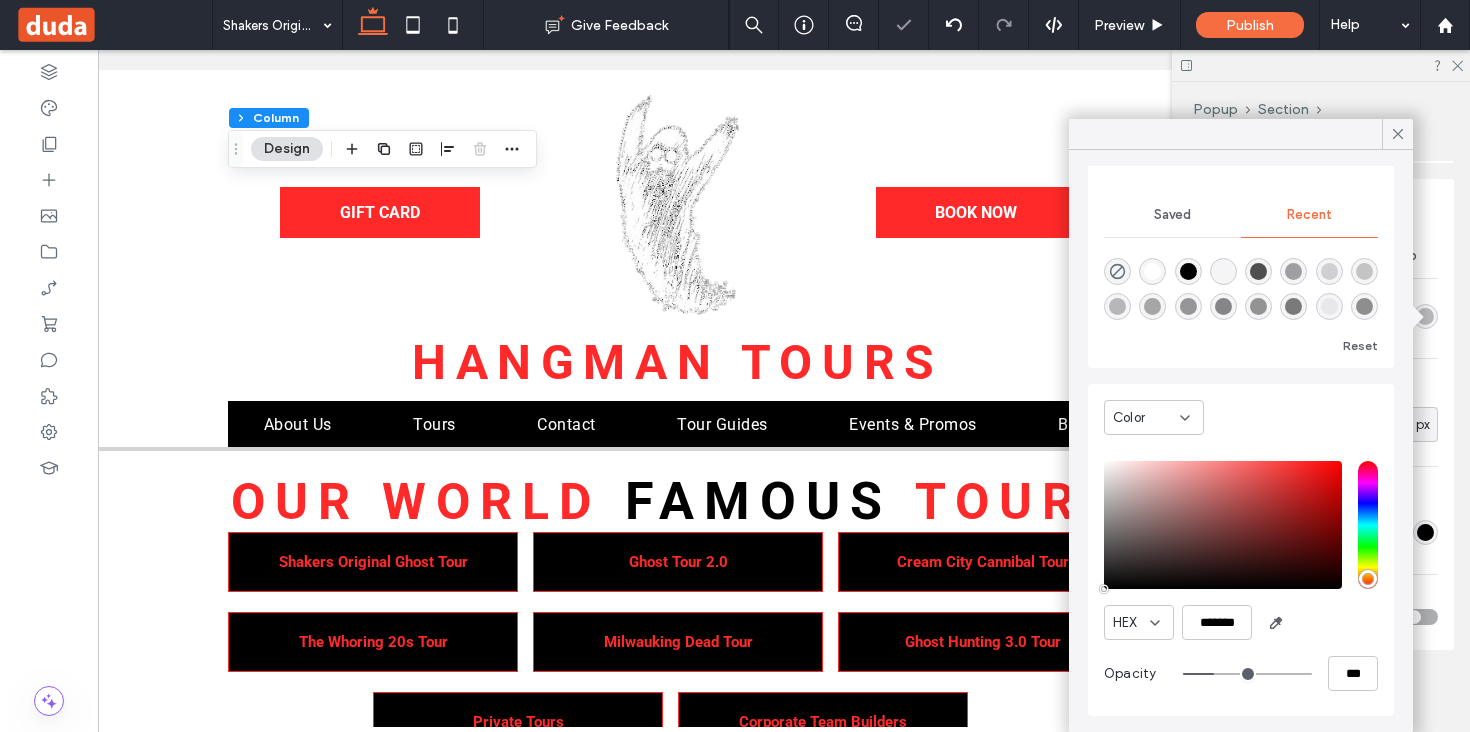 drag, startPoint x: 1238, startPoint y: 675, endPoint x: 1217, endPoint y: 675, distance: 21 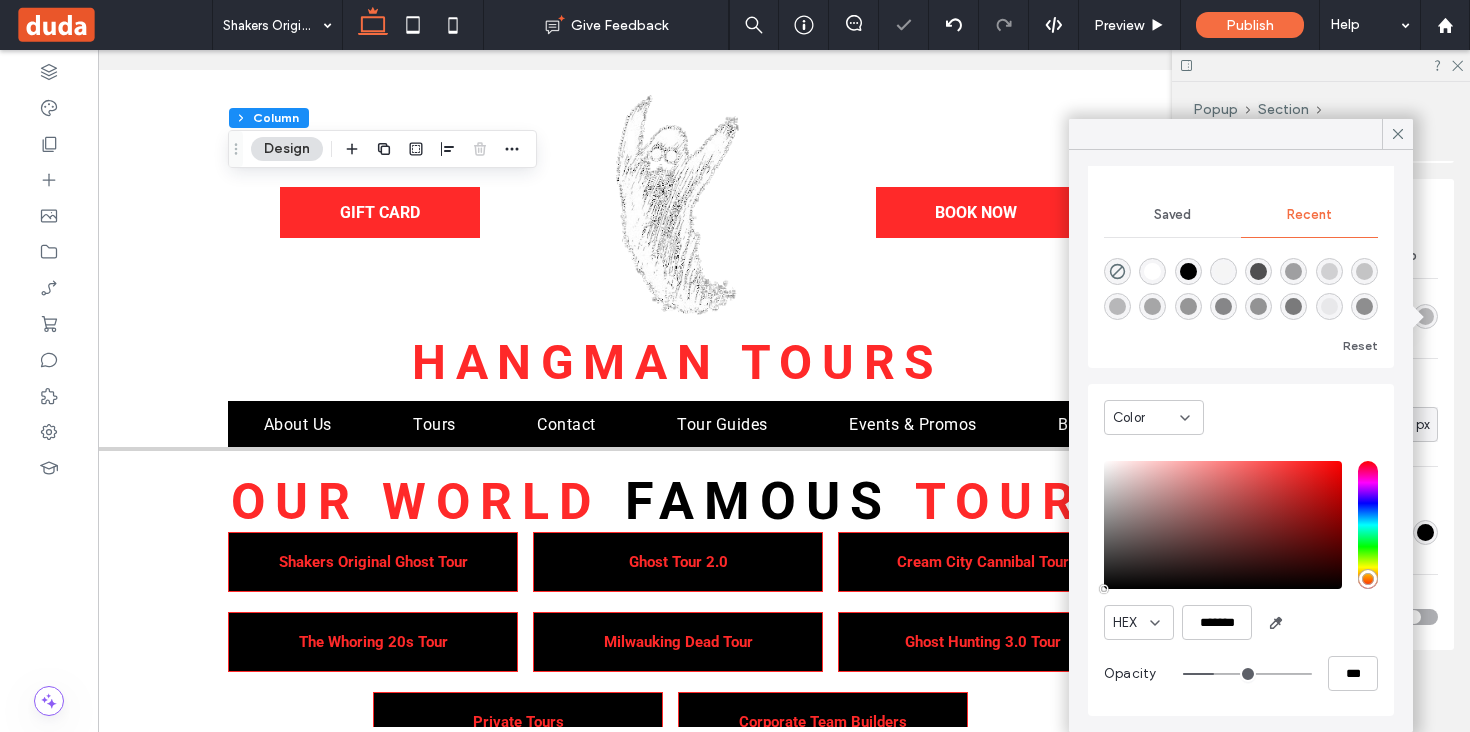 click at bounding box center (1247, 674) 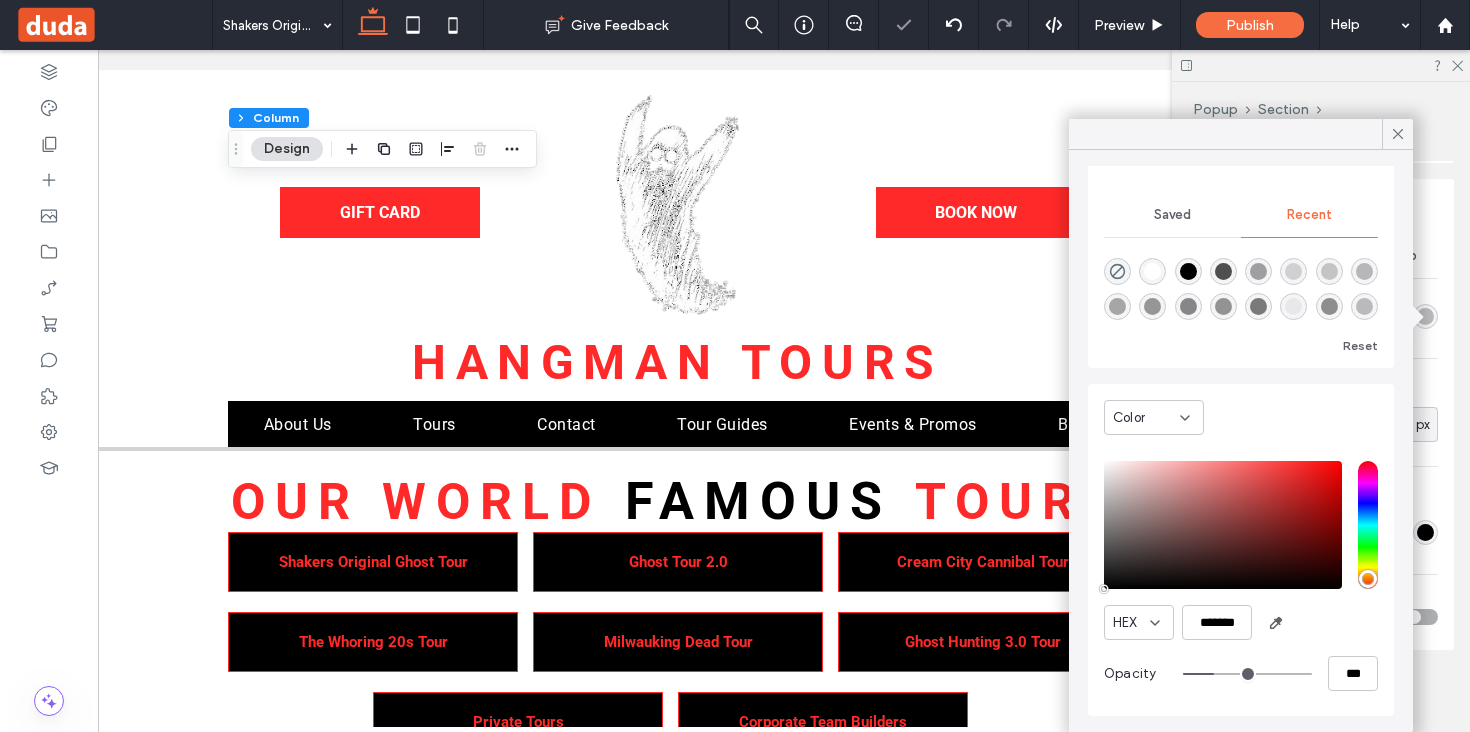 type on "**" 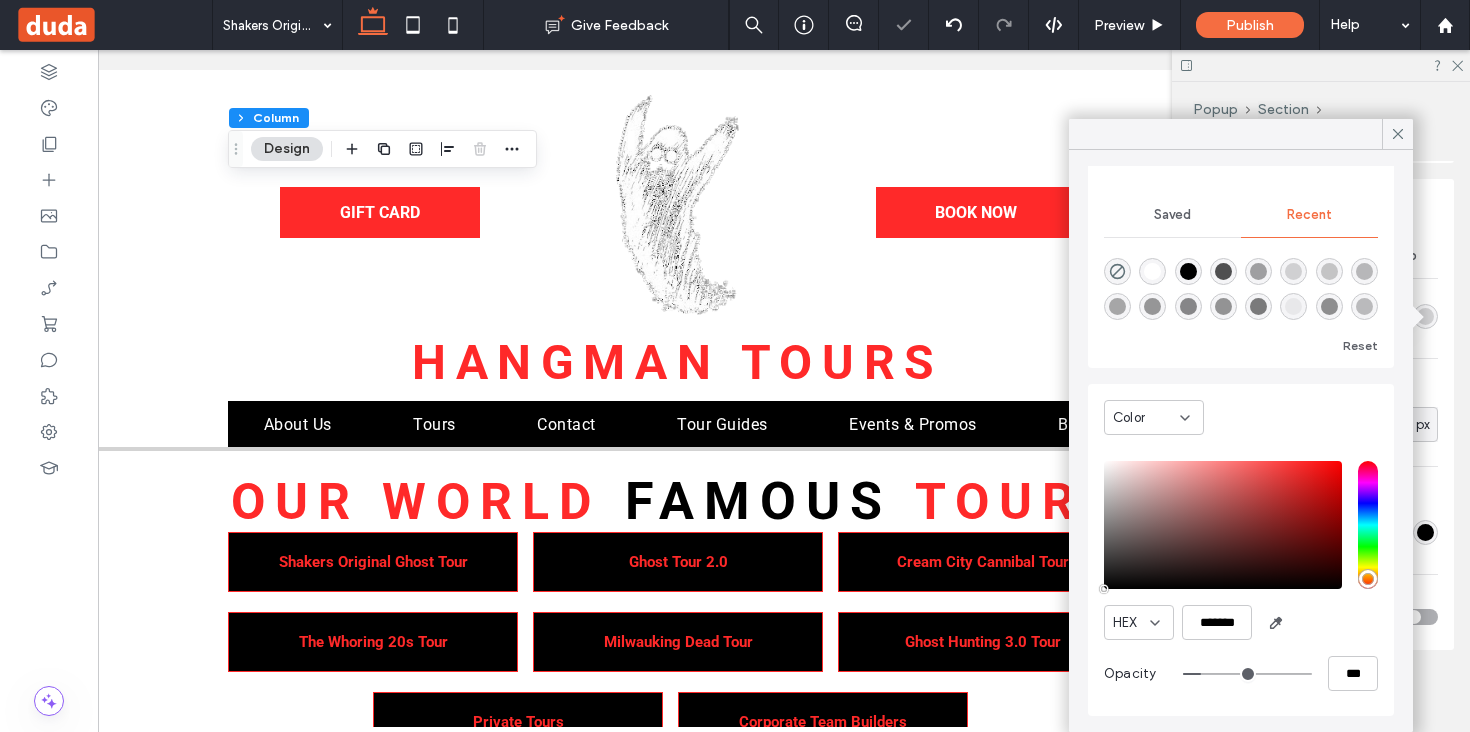type on "**" 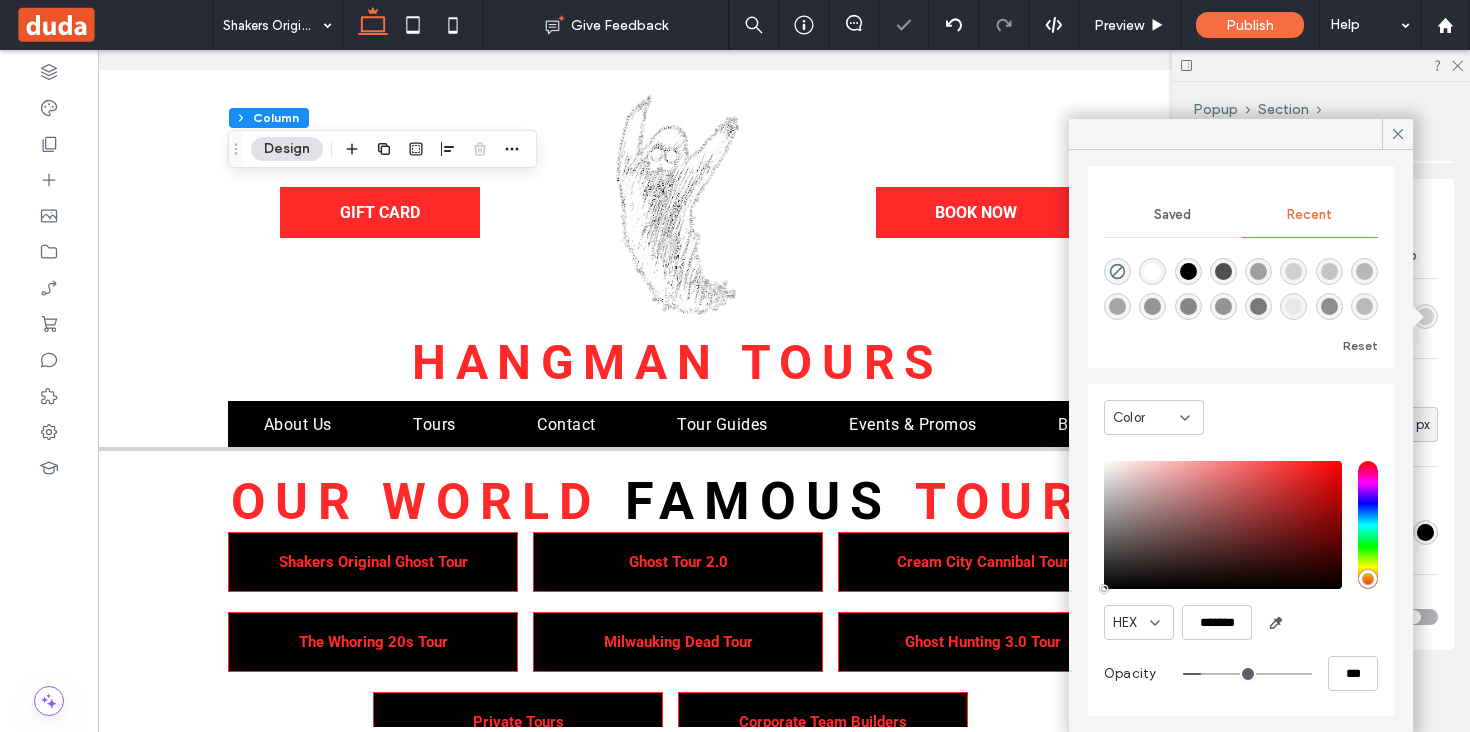 type on "**" 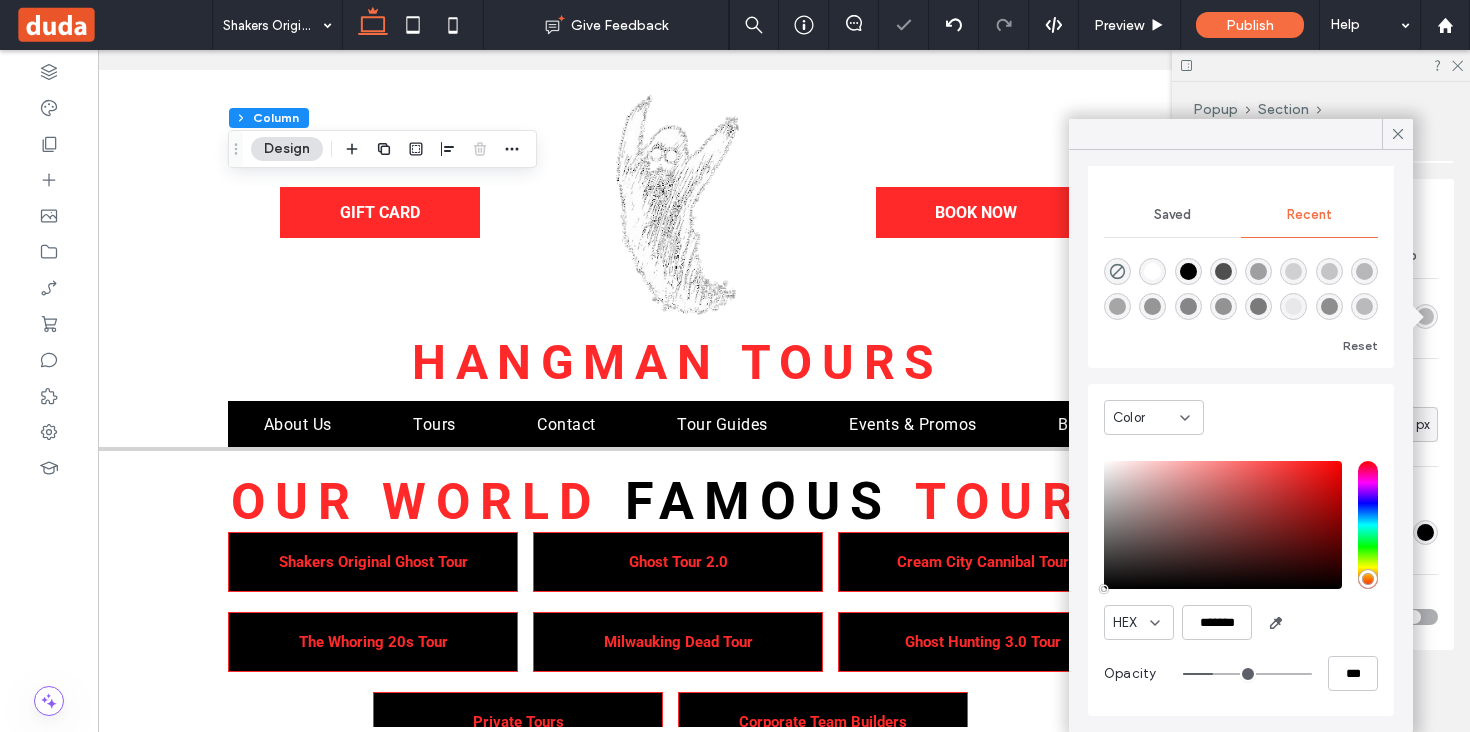 type on "**" 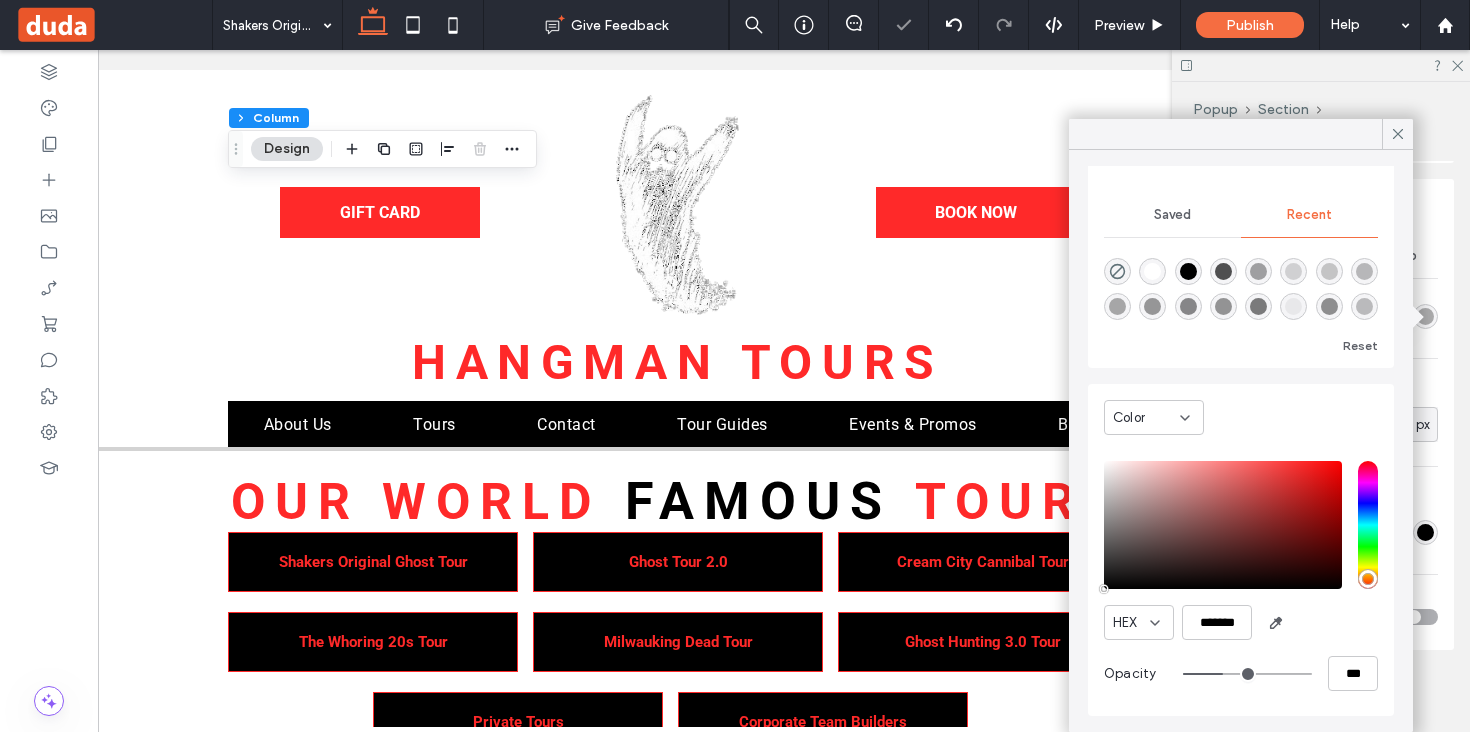 type on "**" 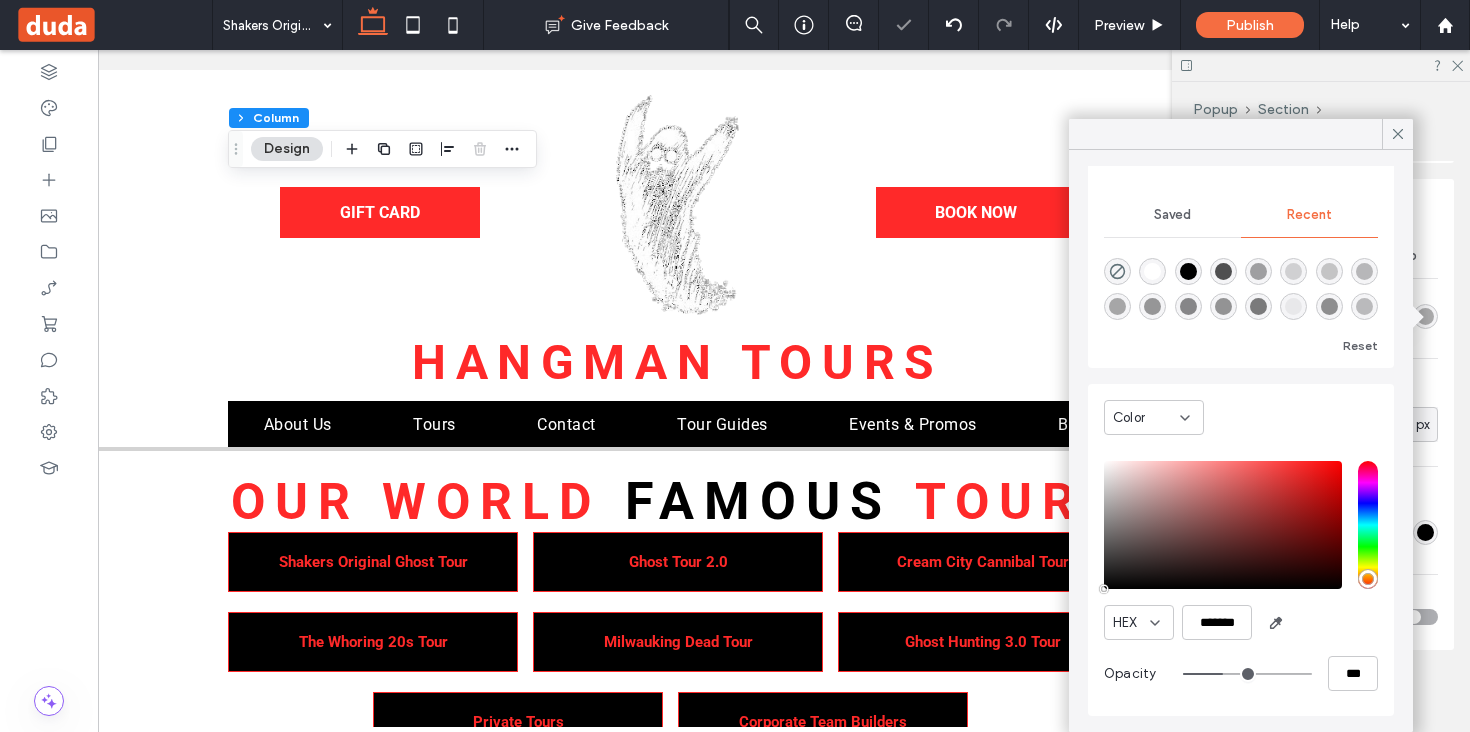 type on "***" 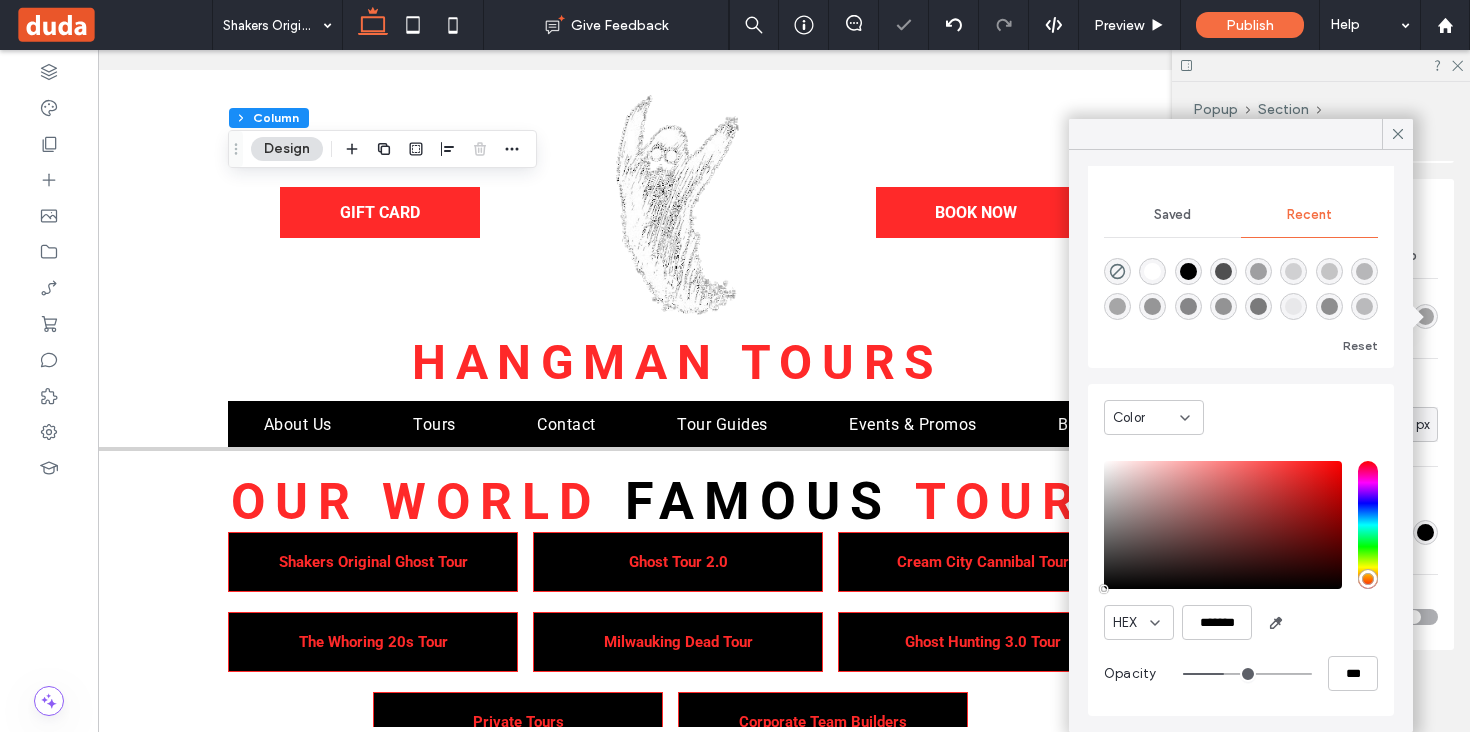 type on "**" 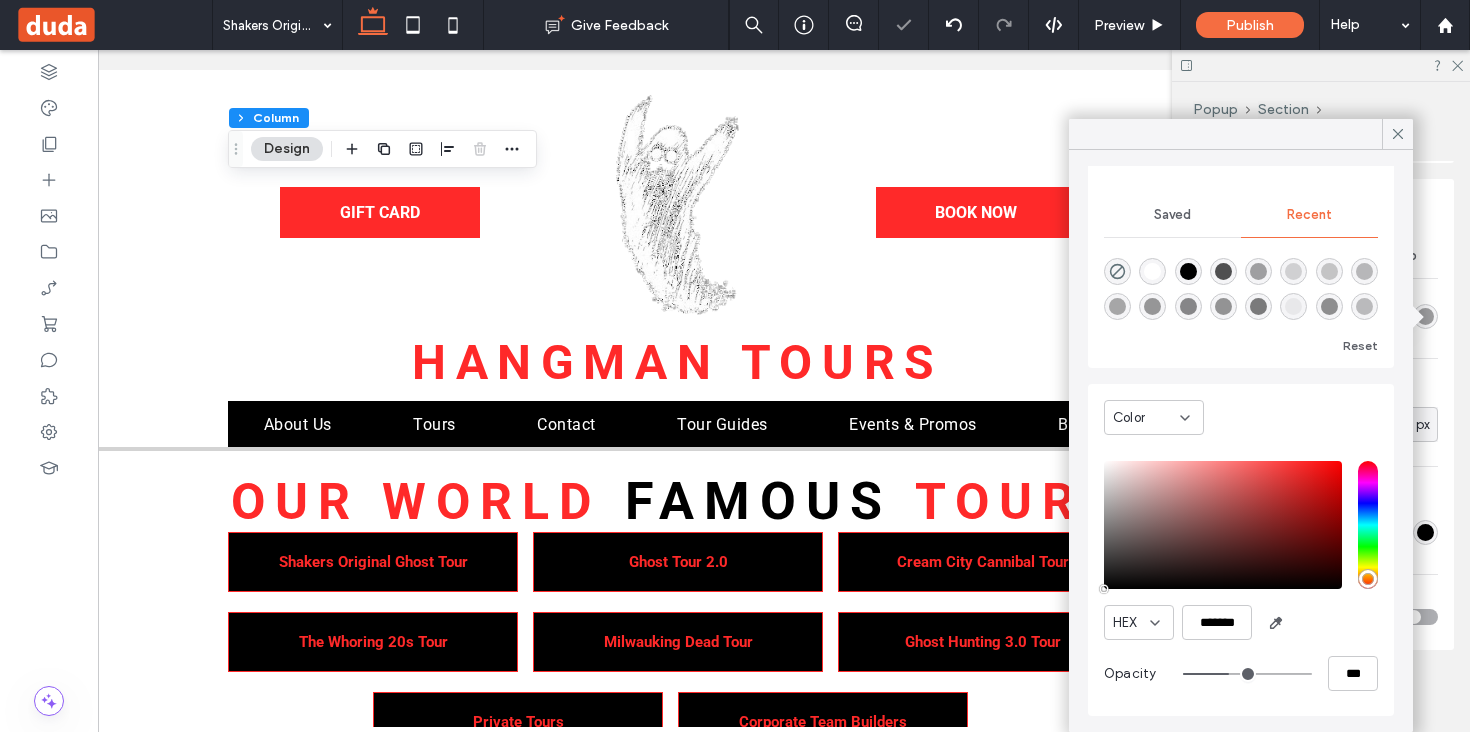 type on "**" 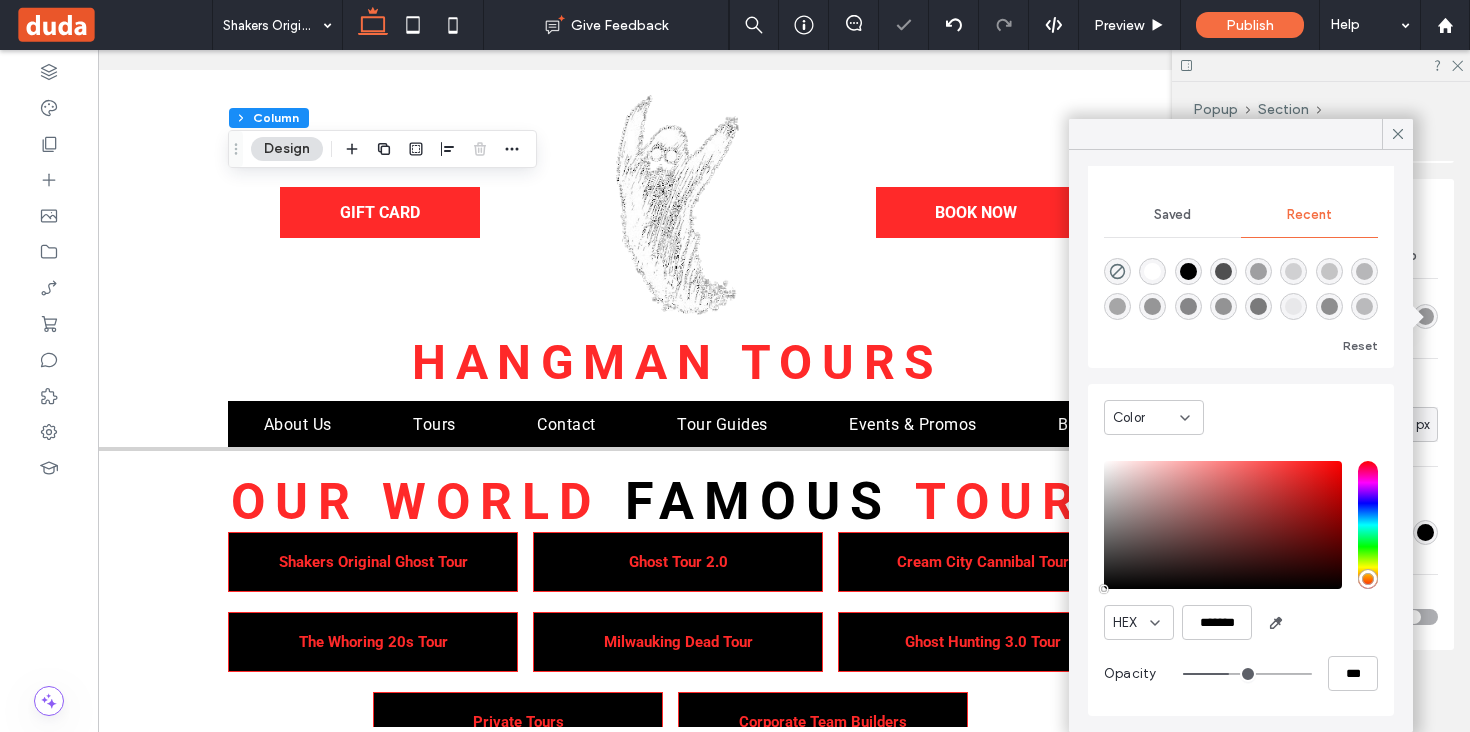 type on "***" 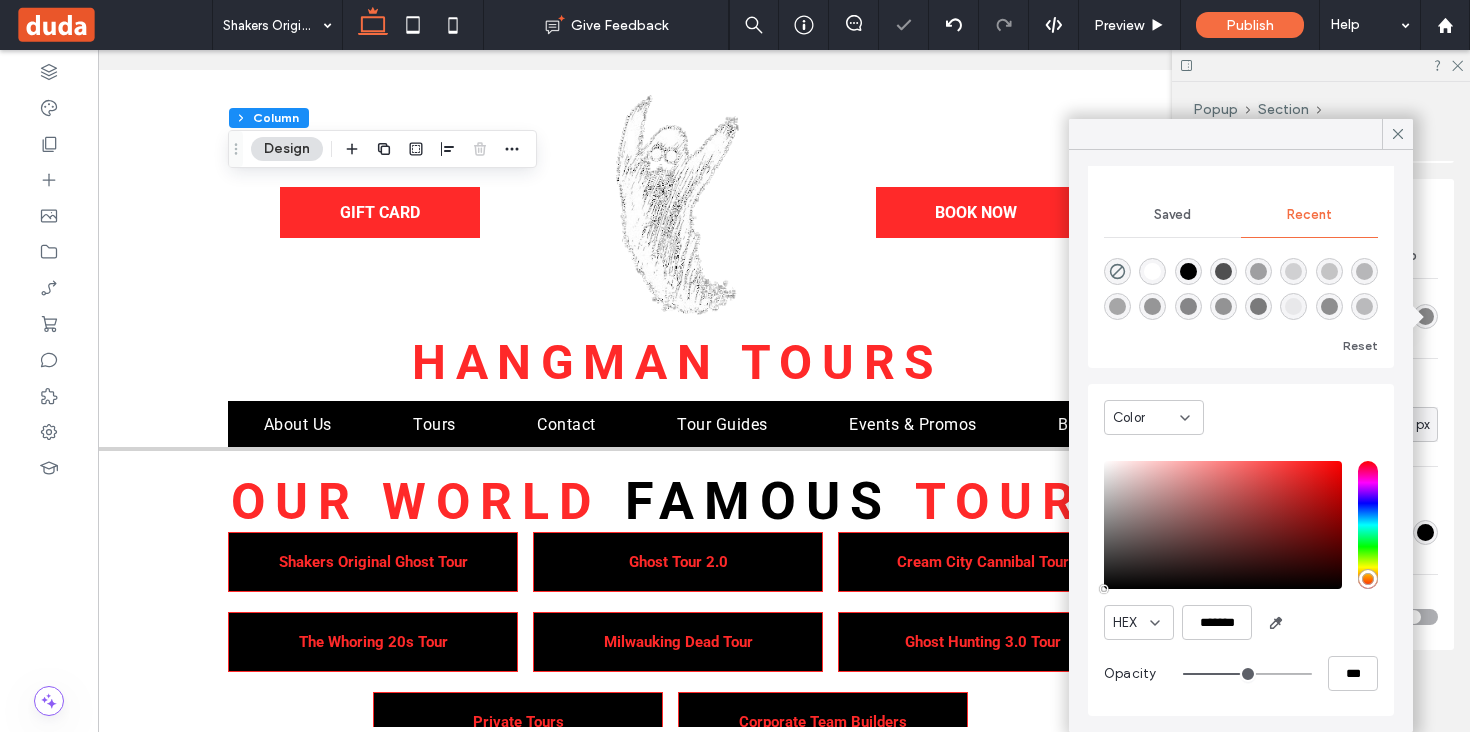type on "**" 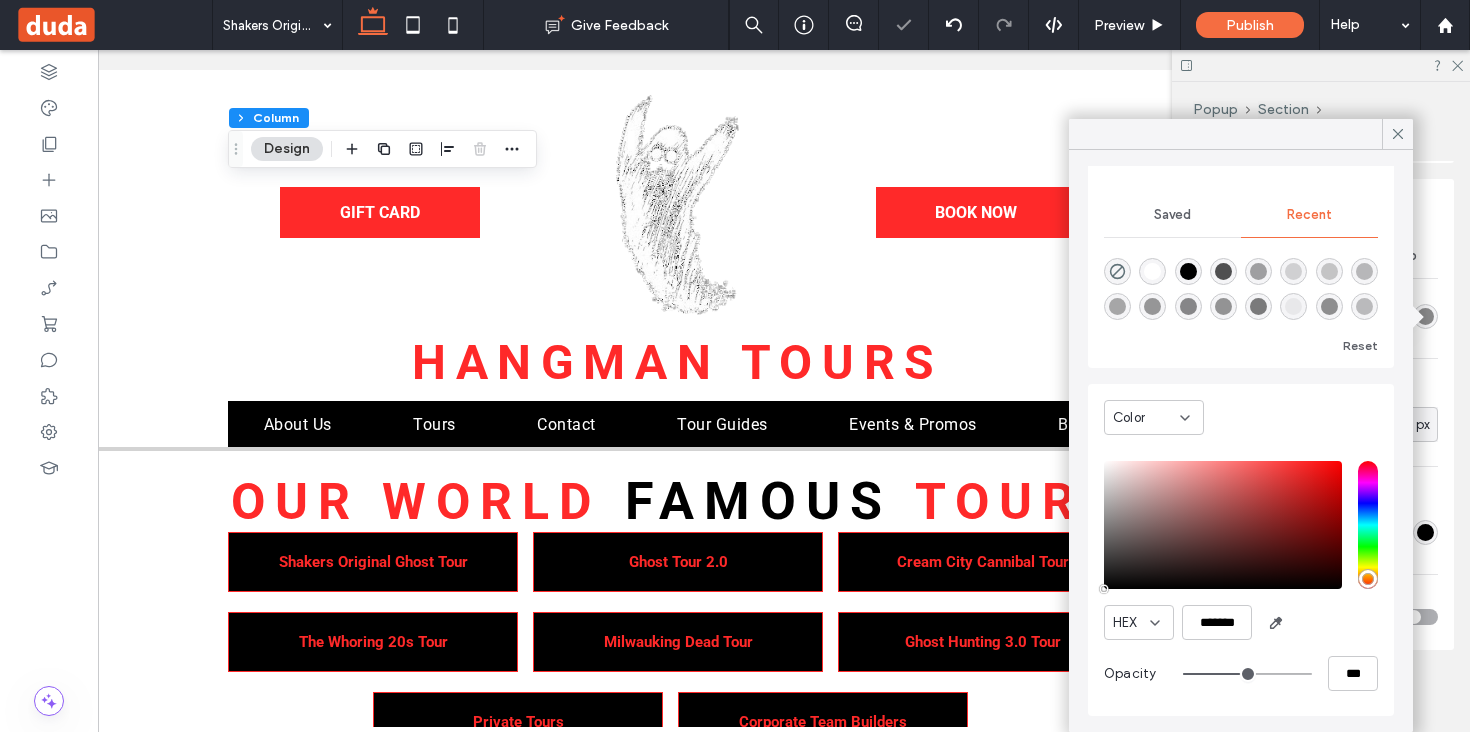 type on "***" 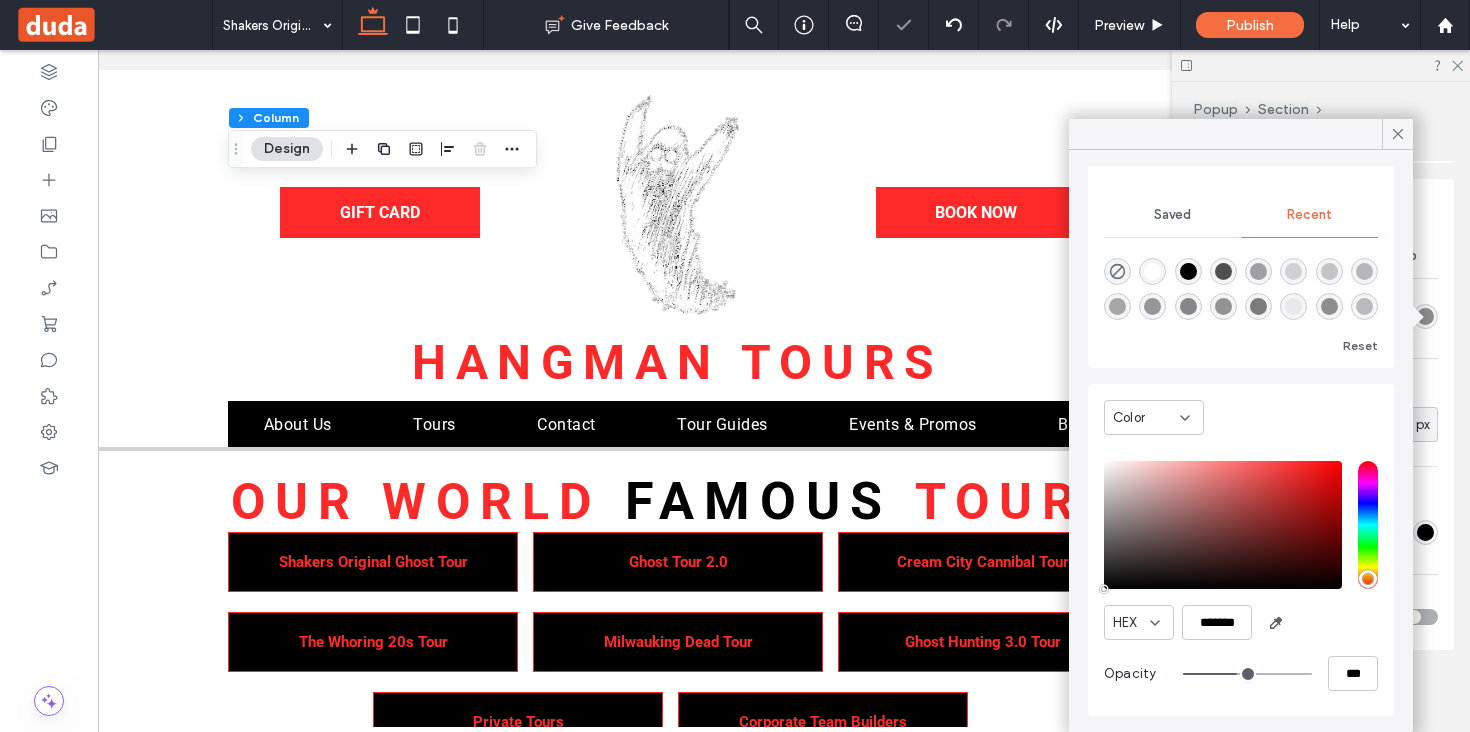 type on "**" 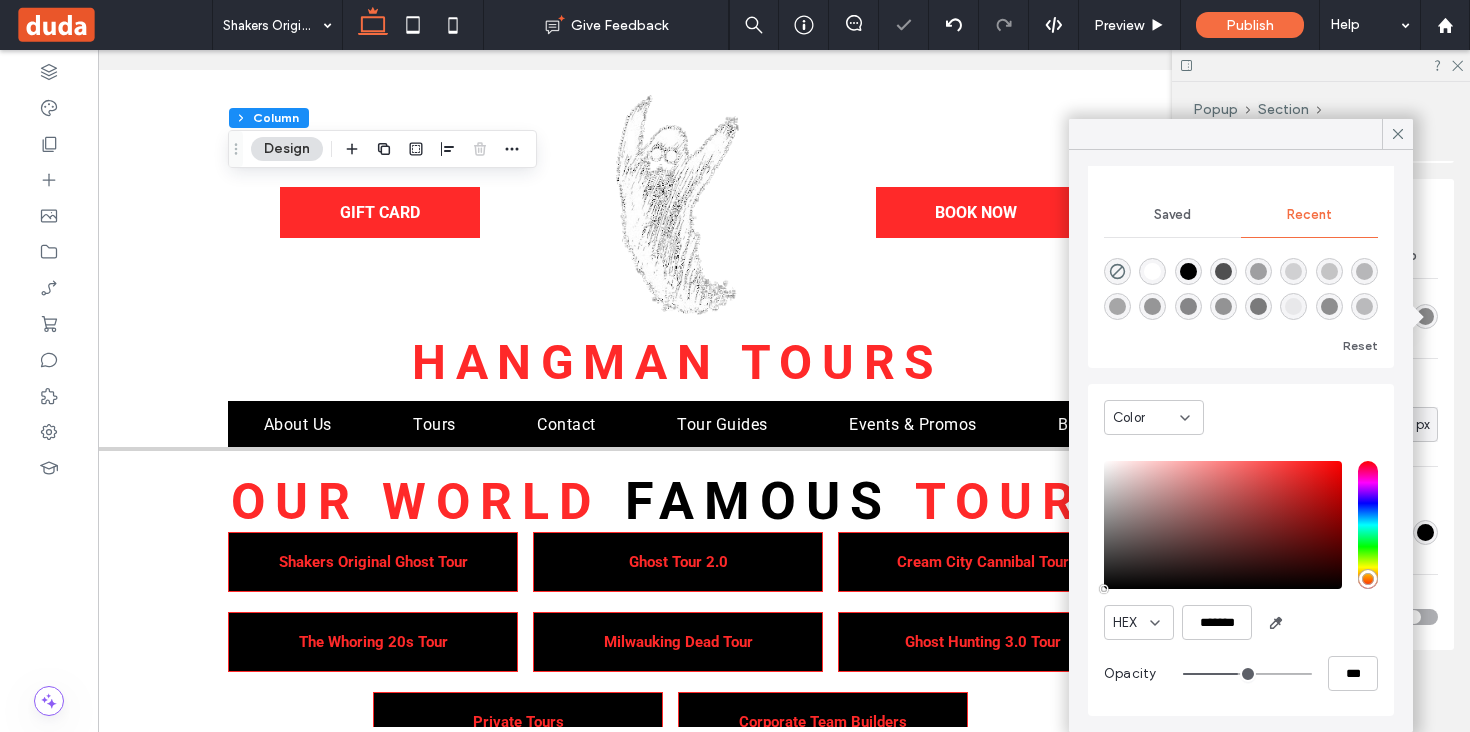 type on "**" 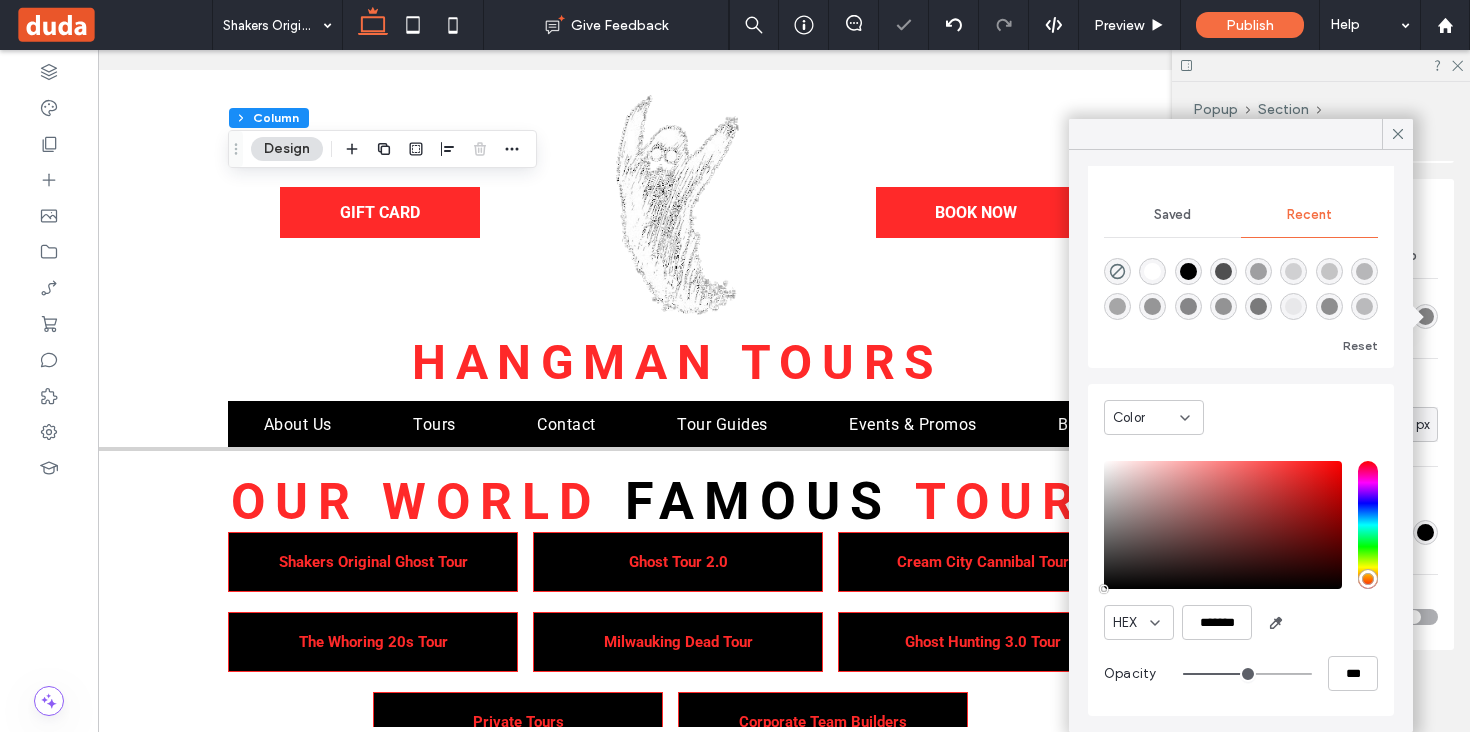 type on "**" 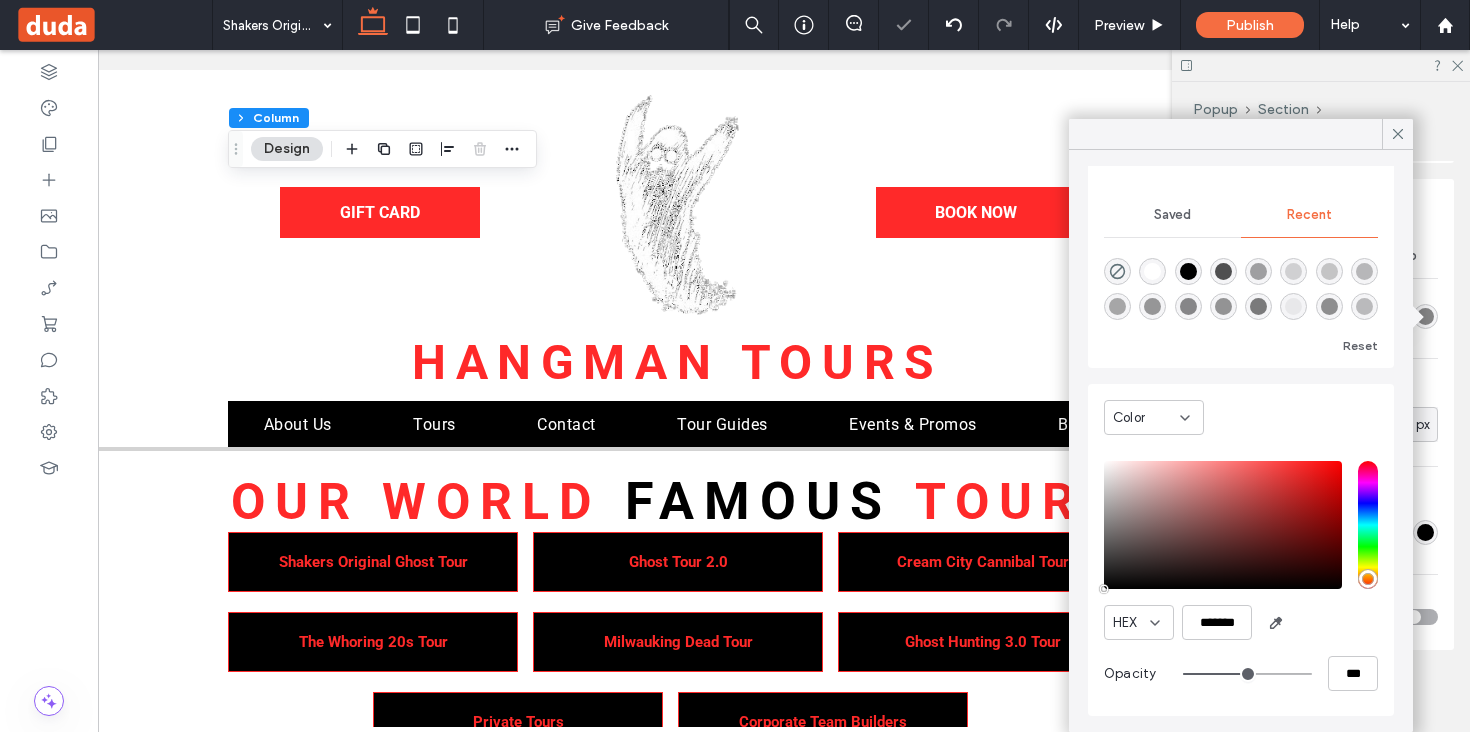 type on "***" 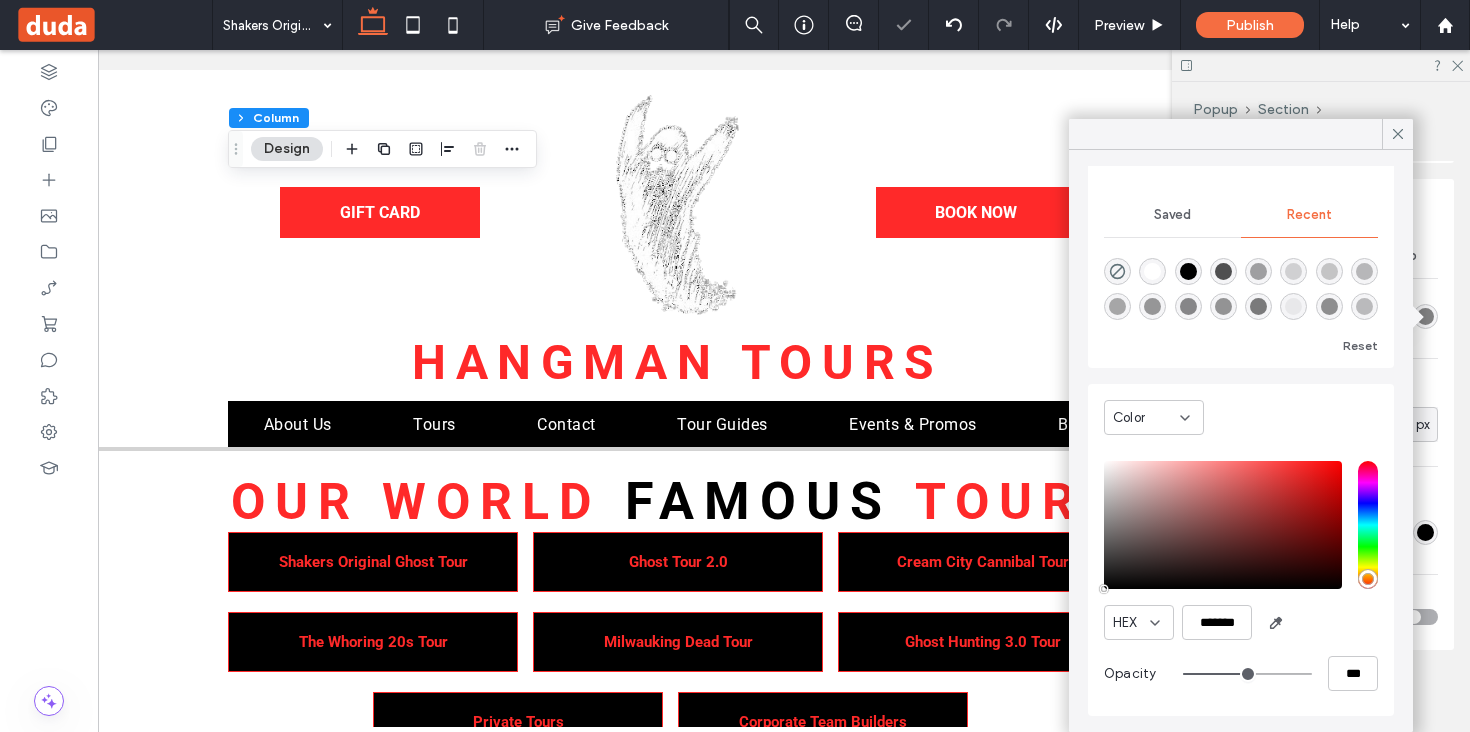 type on "**" 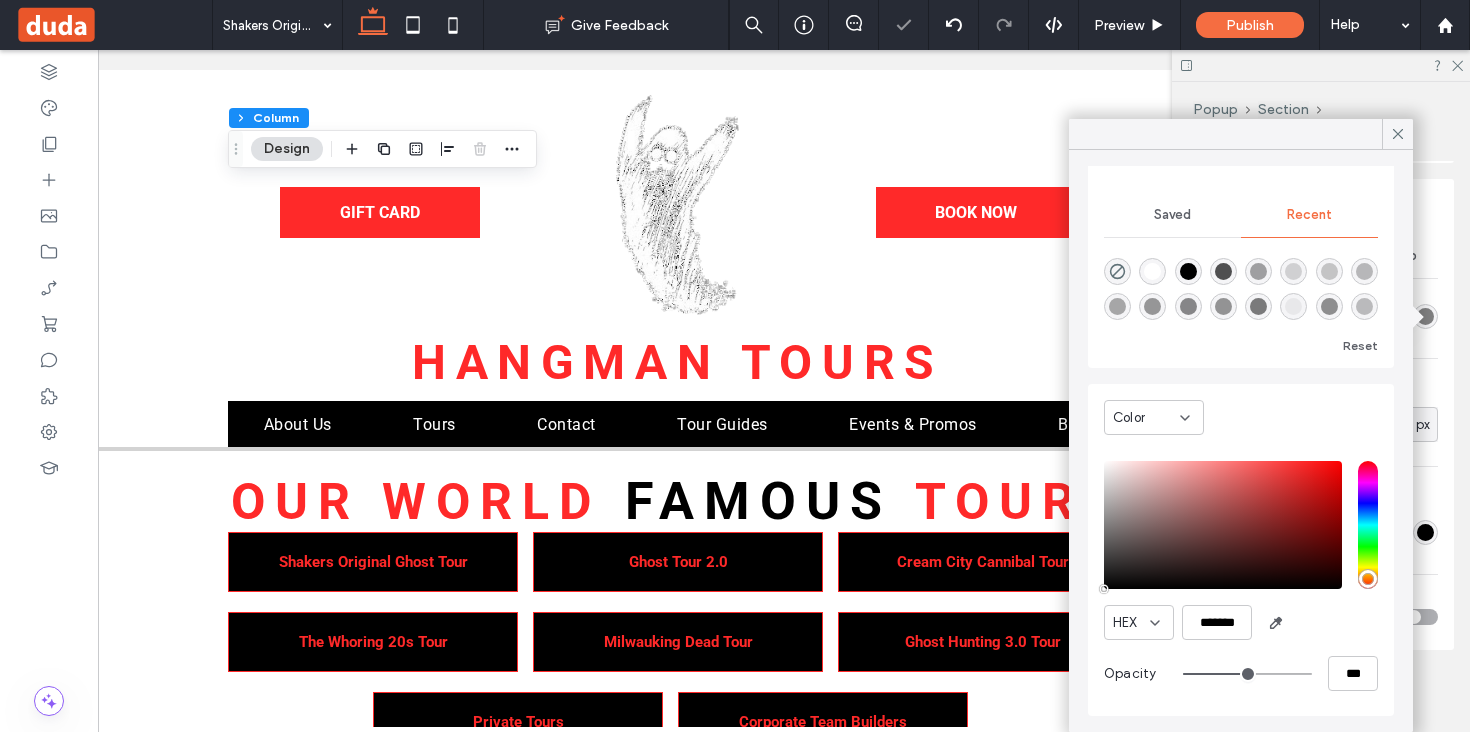 type on "**" 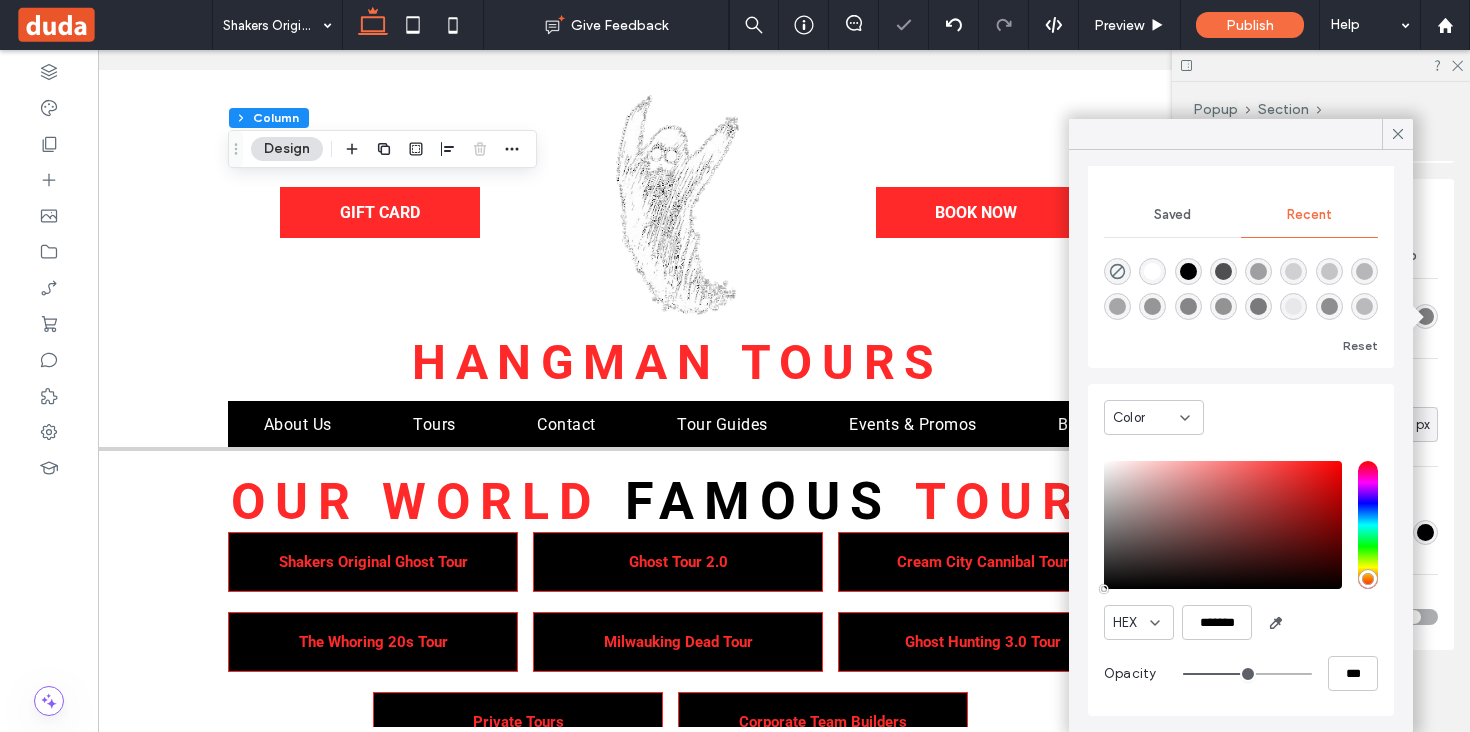 type on "***" 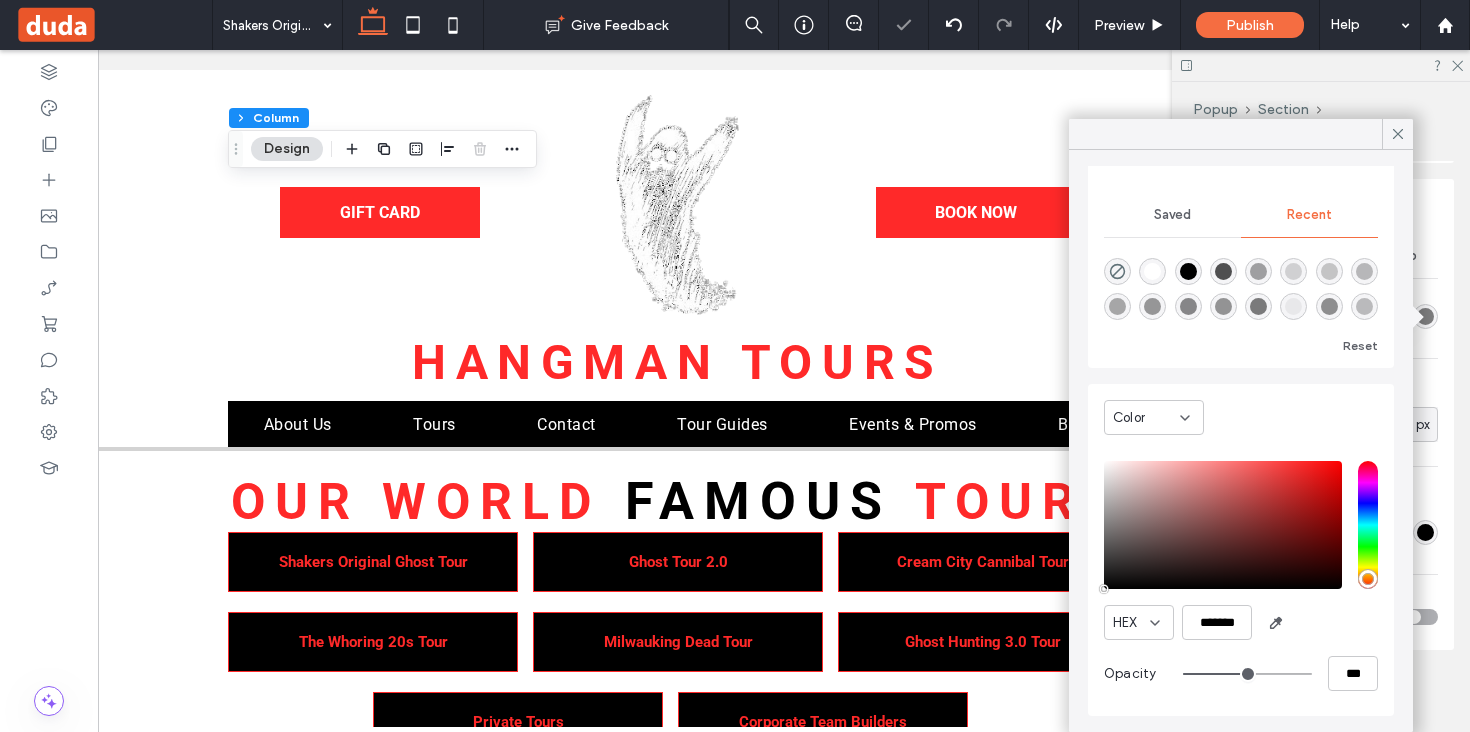 type on "**" 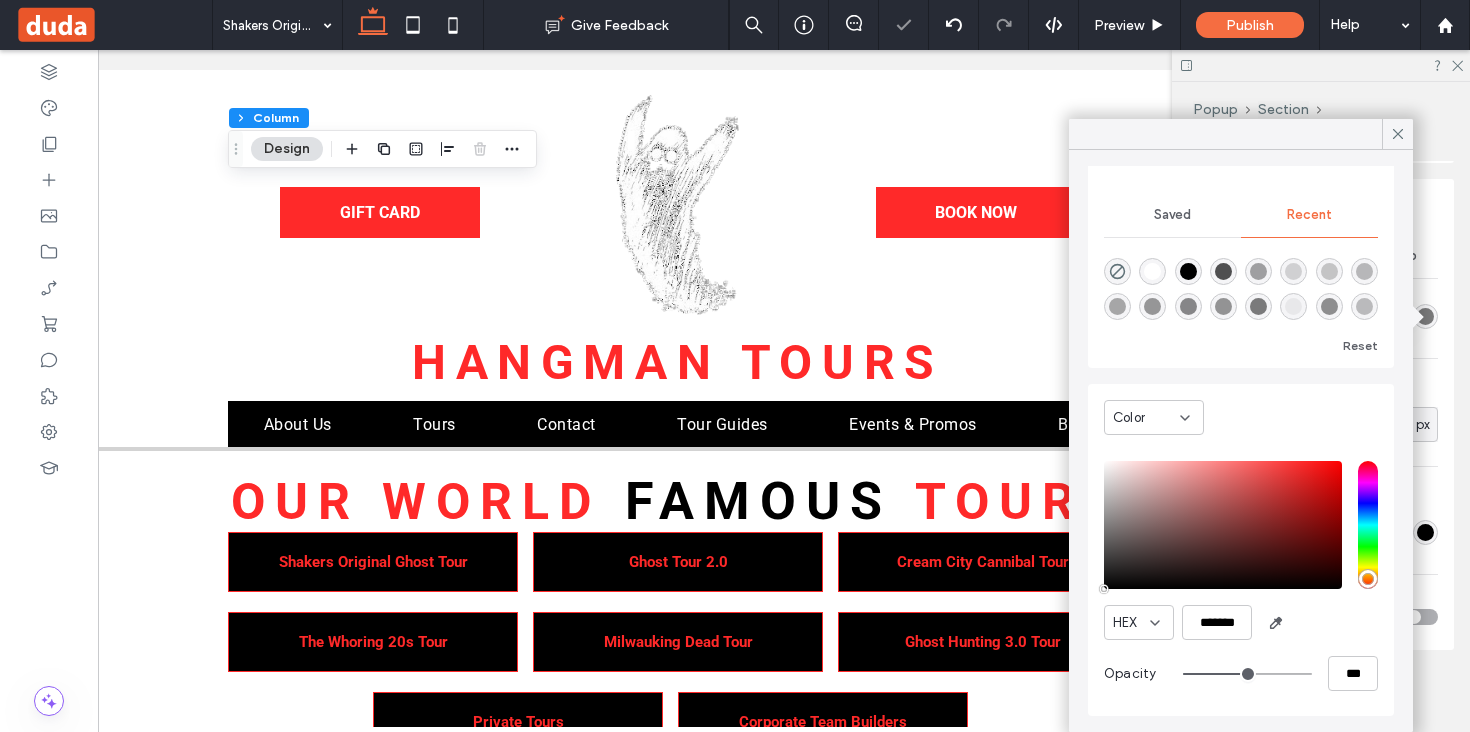 type on "**" 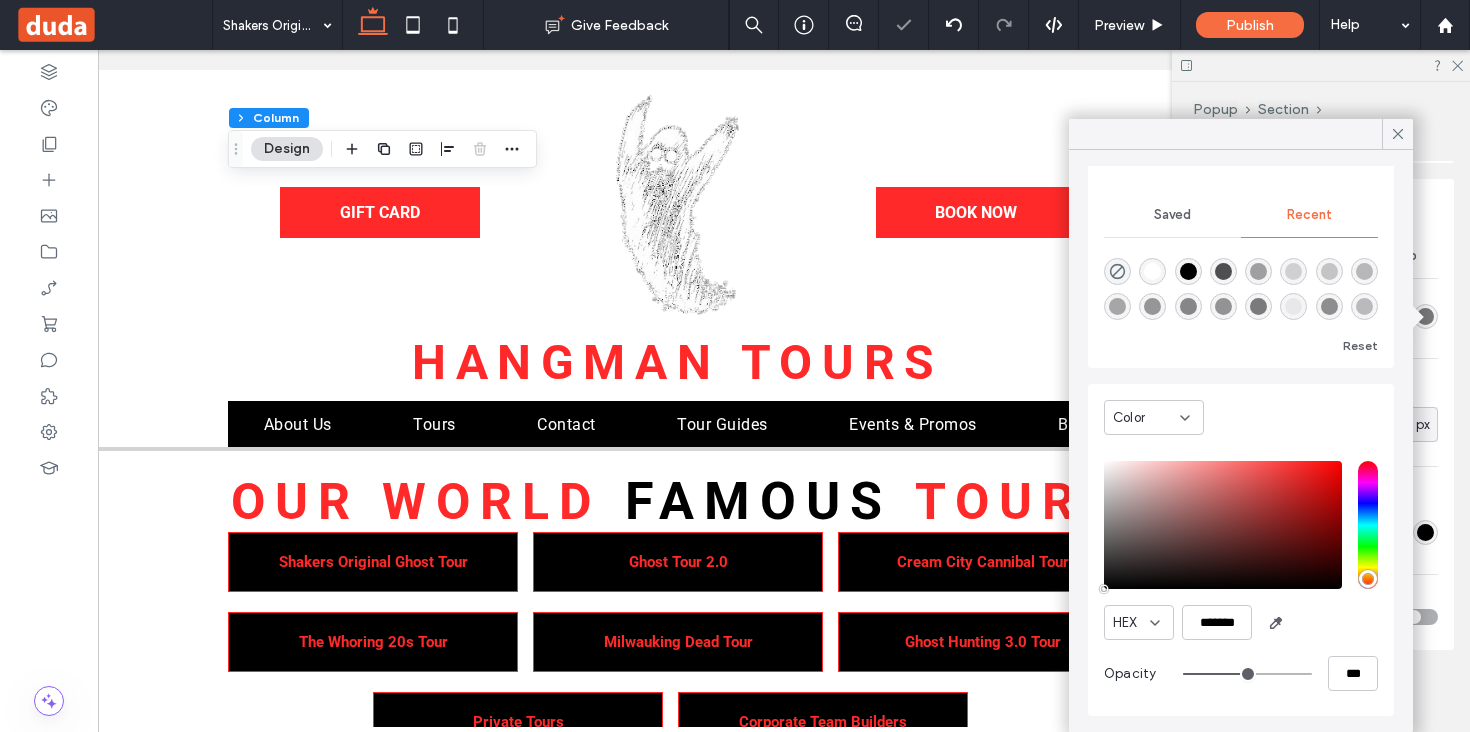 type on "**" 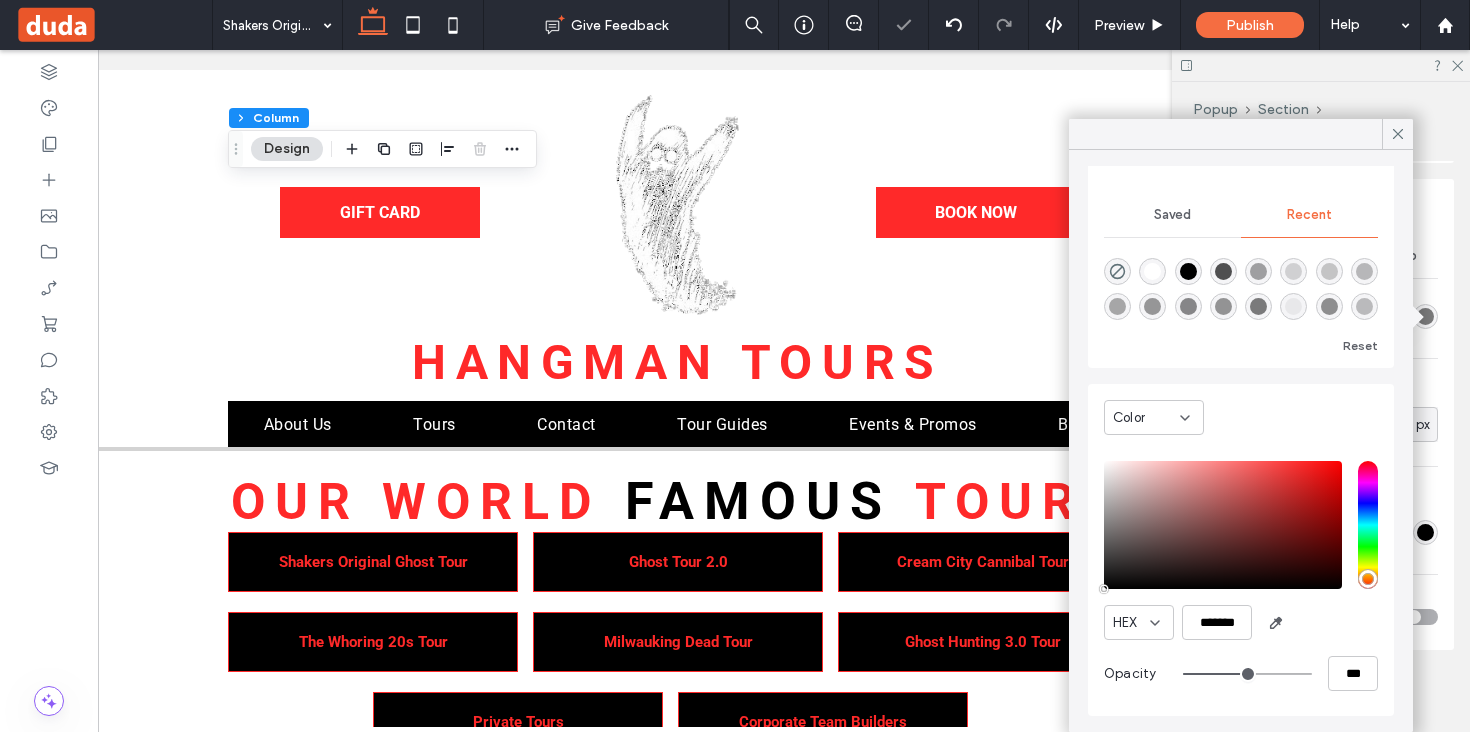 type on "**" 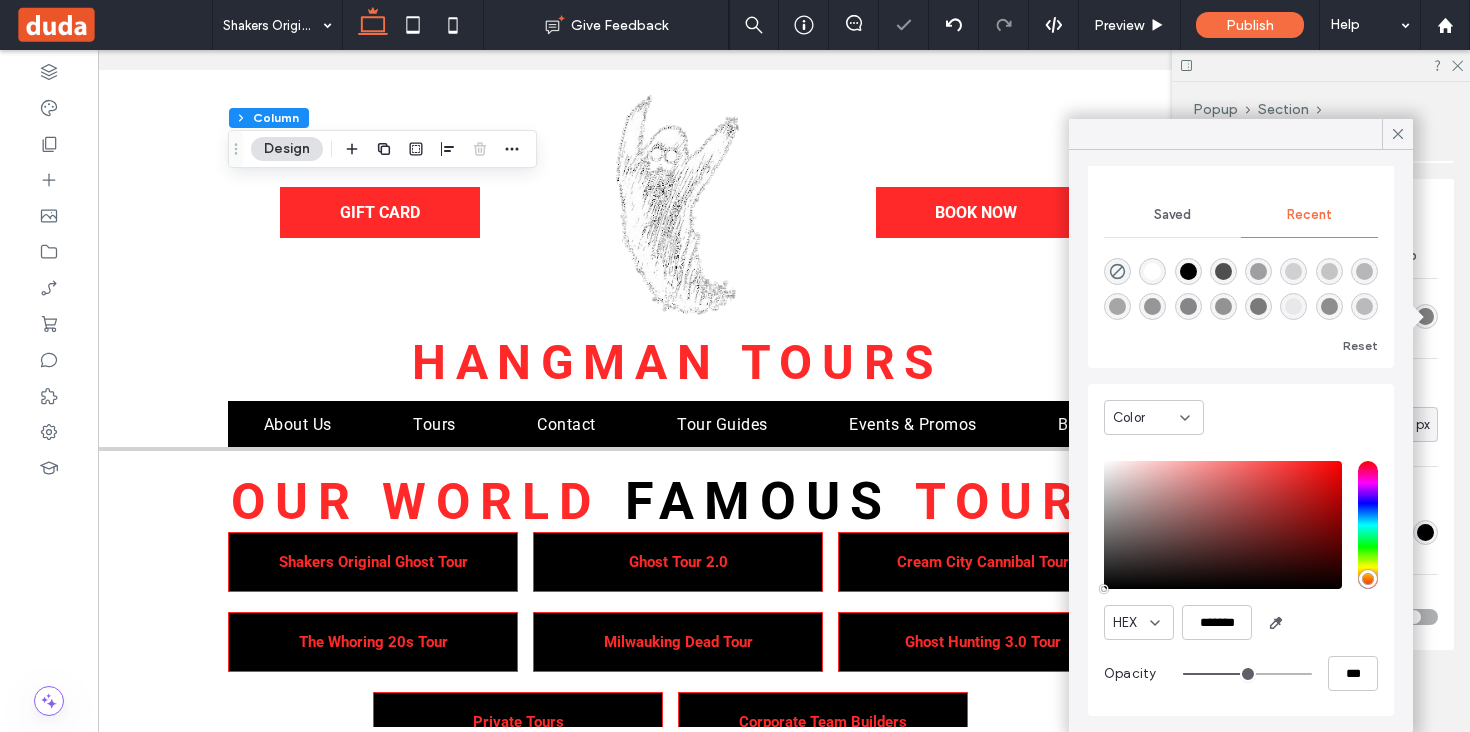 type on "**" 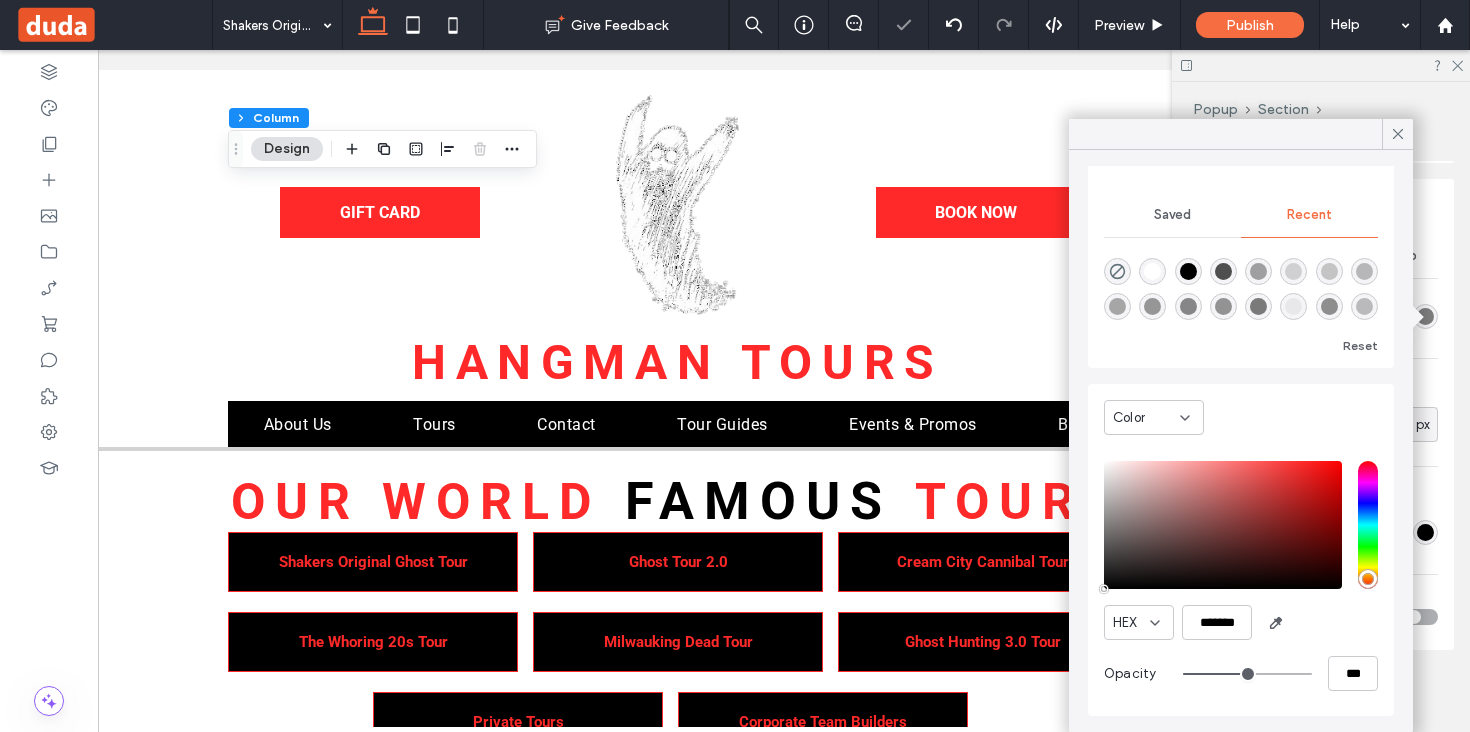 type on "**" 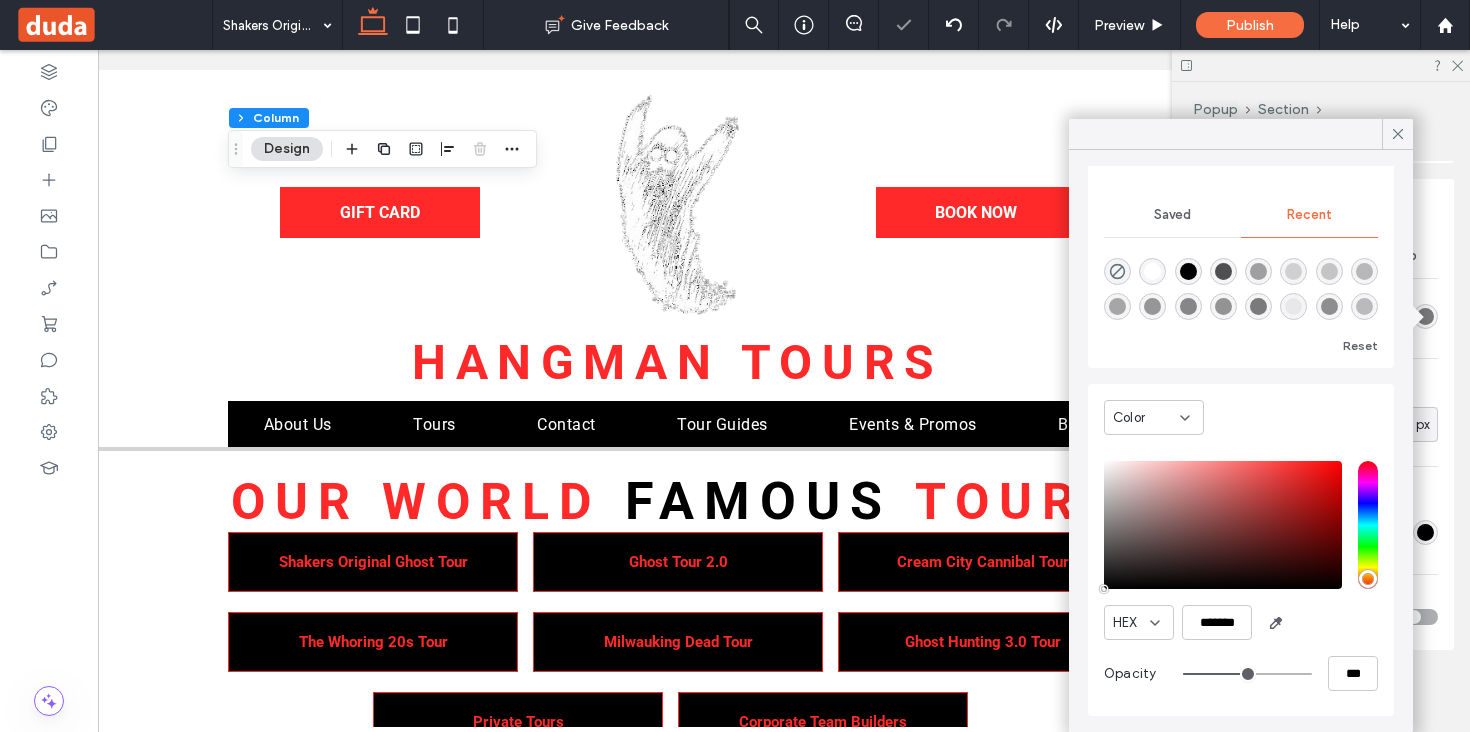 drag, startPoint x: 1227, startPoint y: 670, endPoint x: 1247, endPoint y: 679, distance: 21.931713 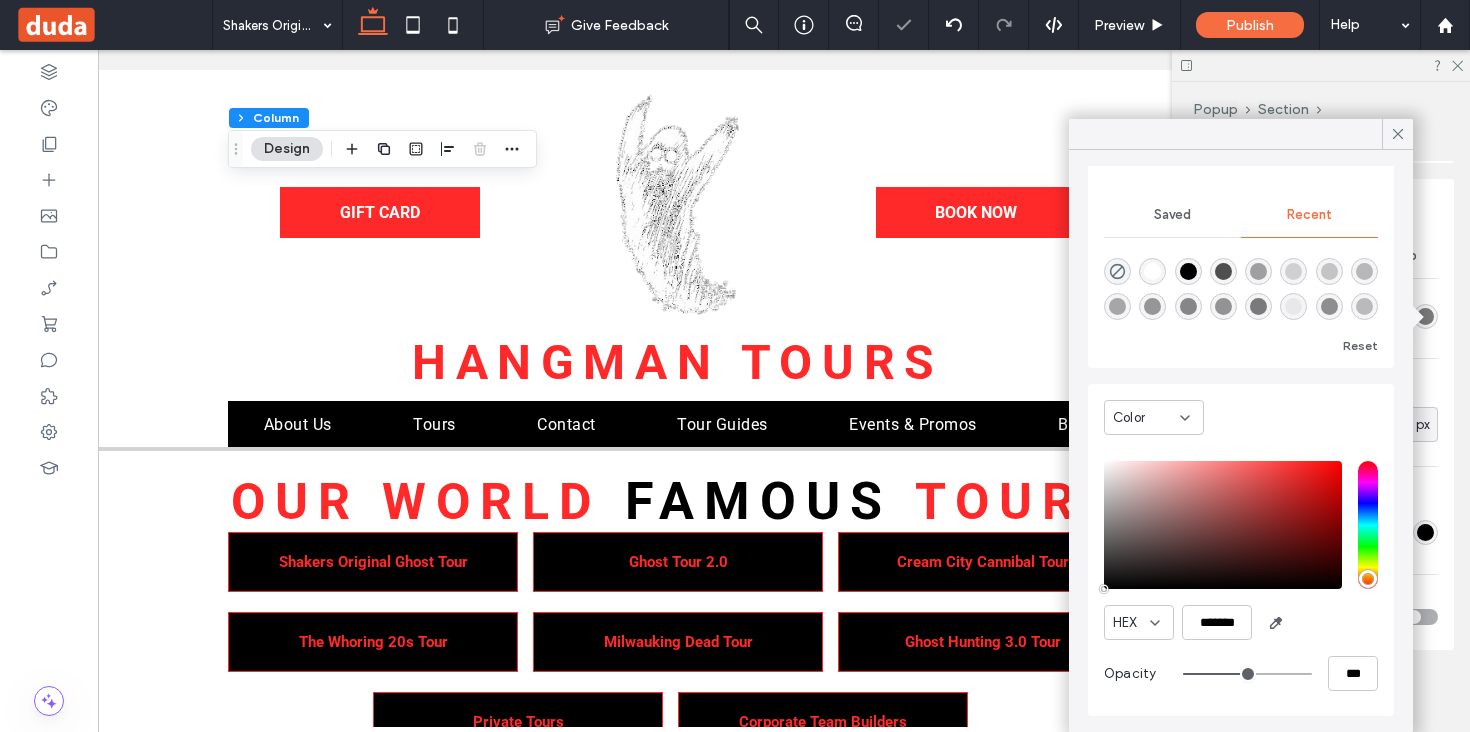 type on "**" 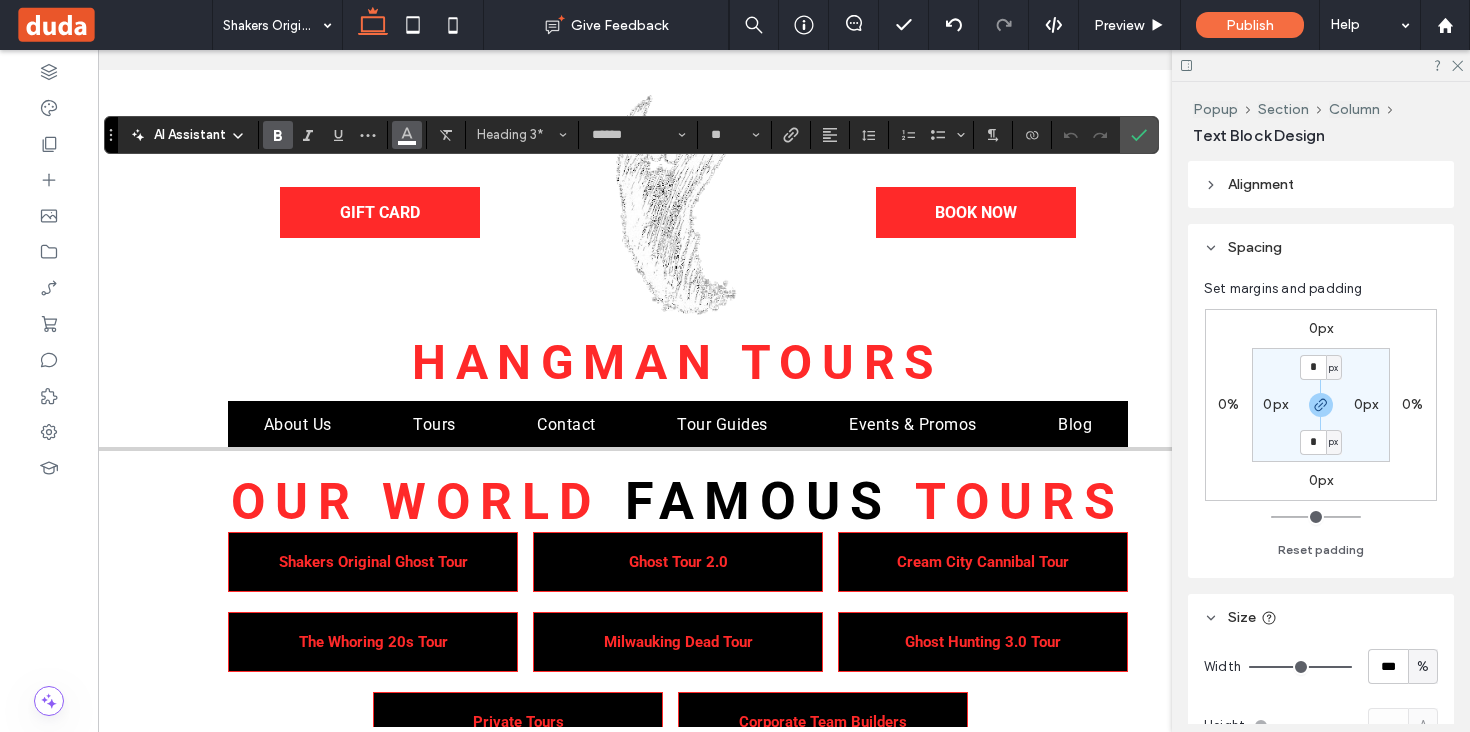 click 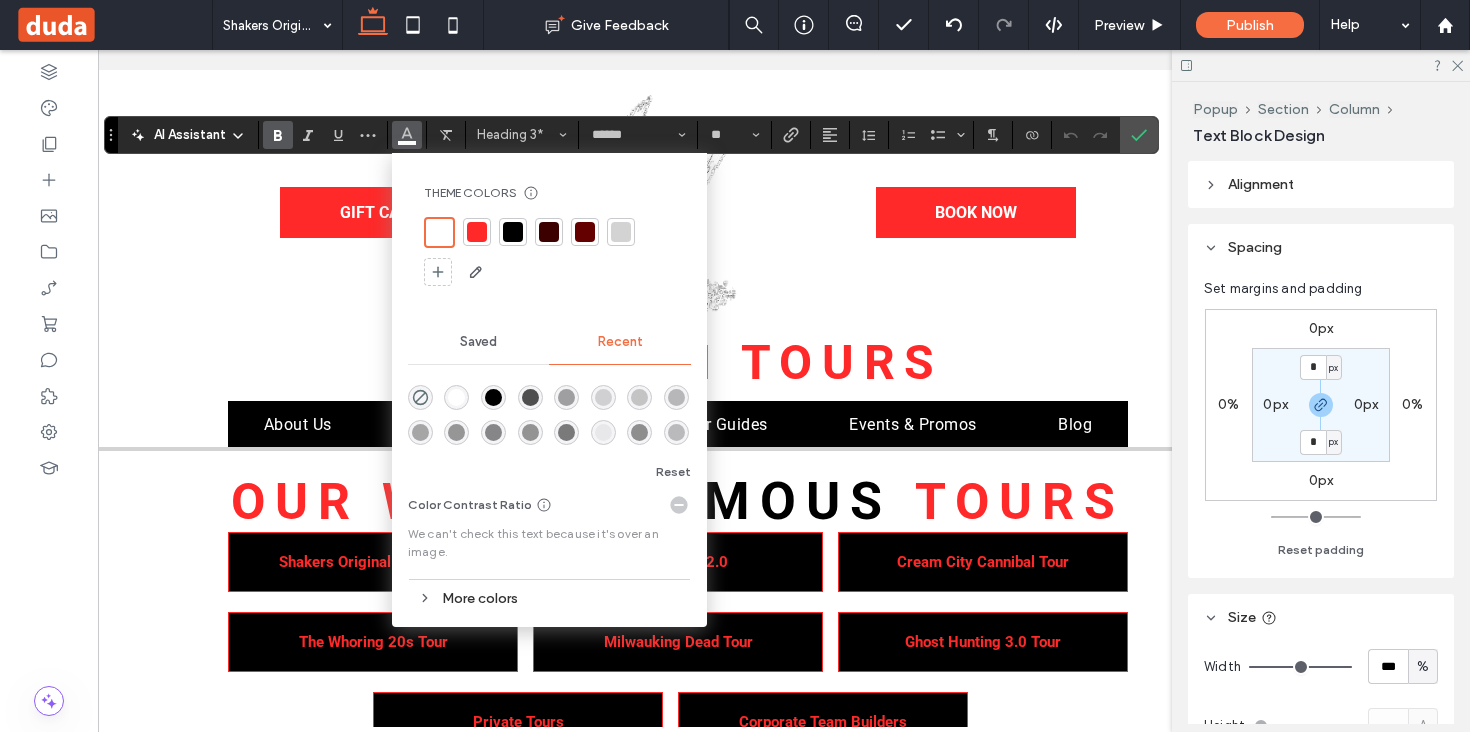 click at bounding box center [477, 232] 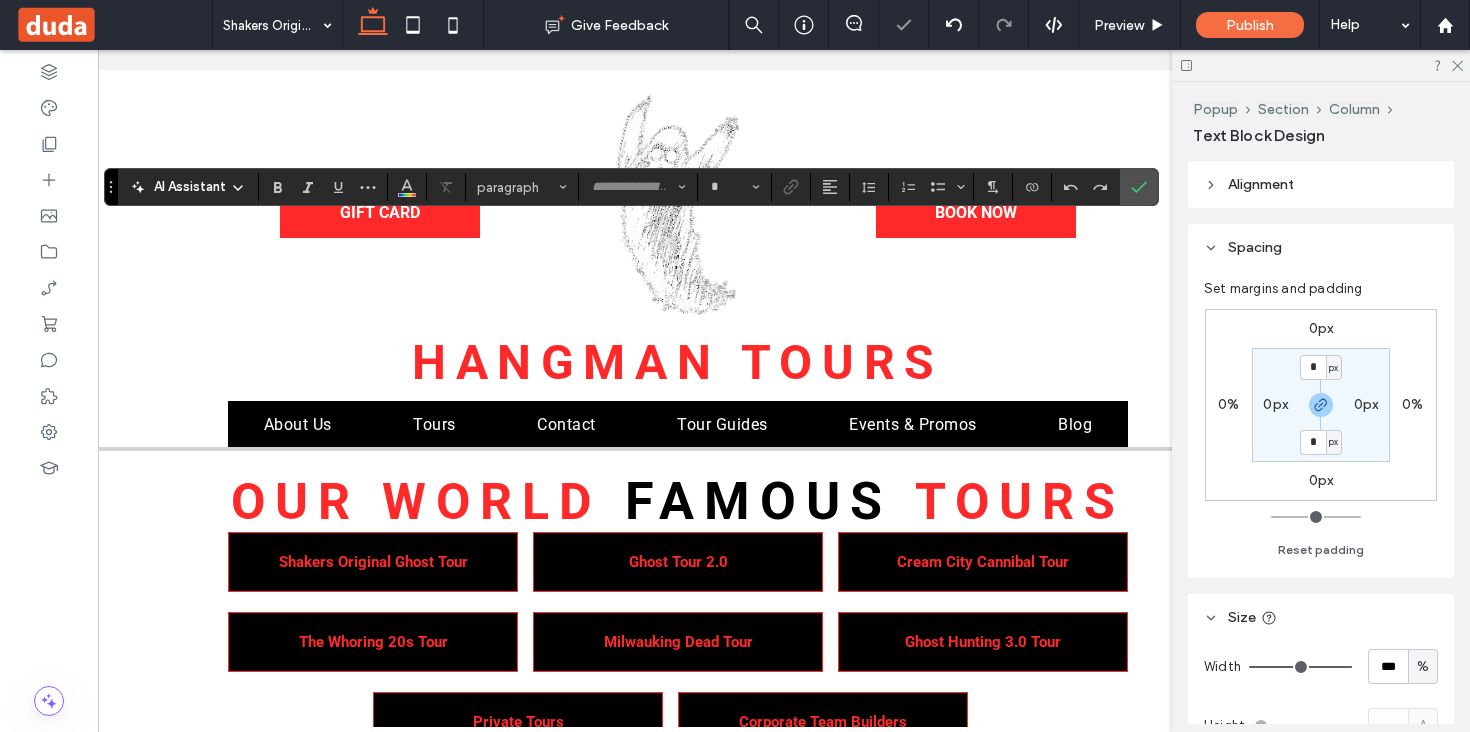 type on "******" 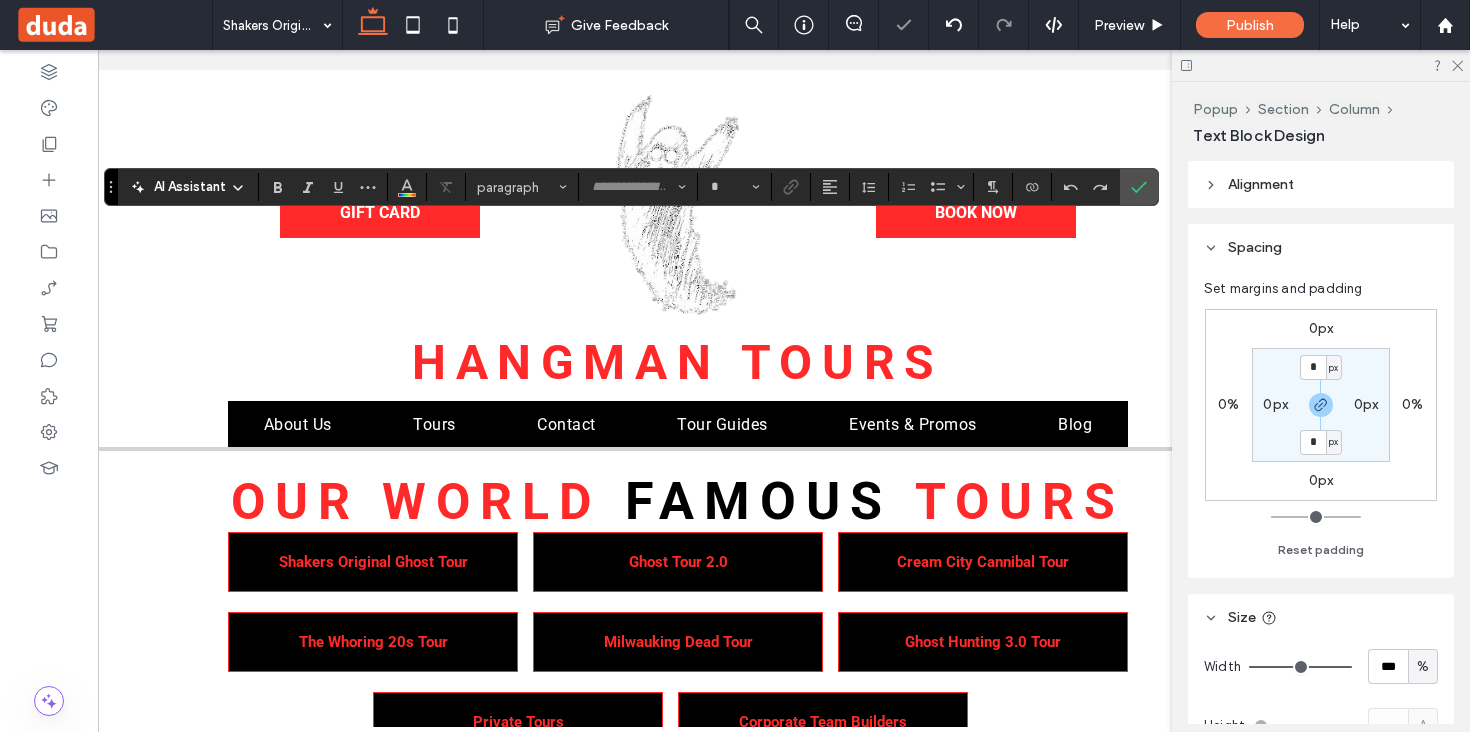 type on "**" 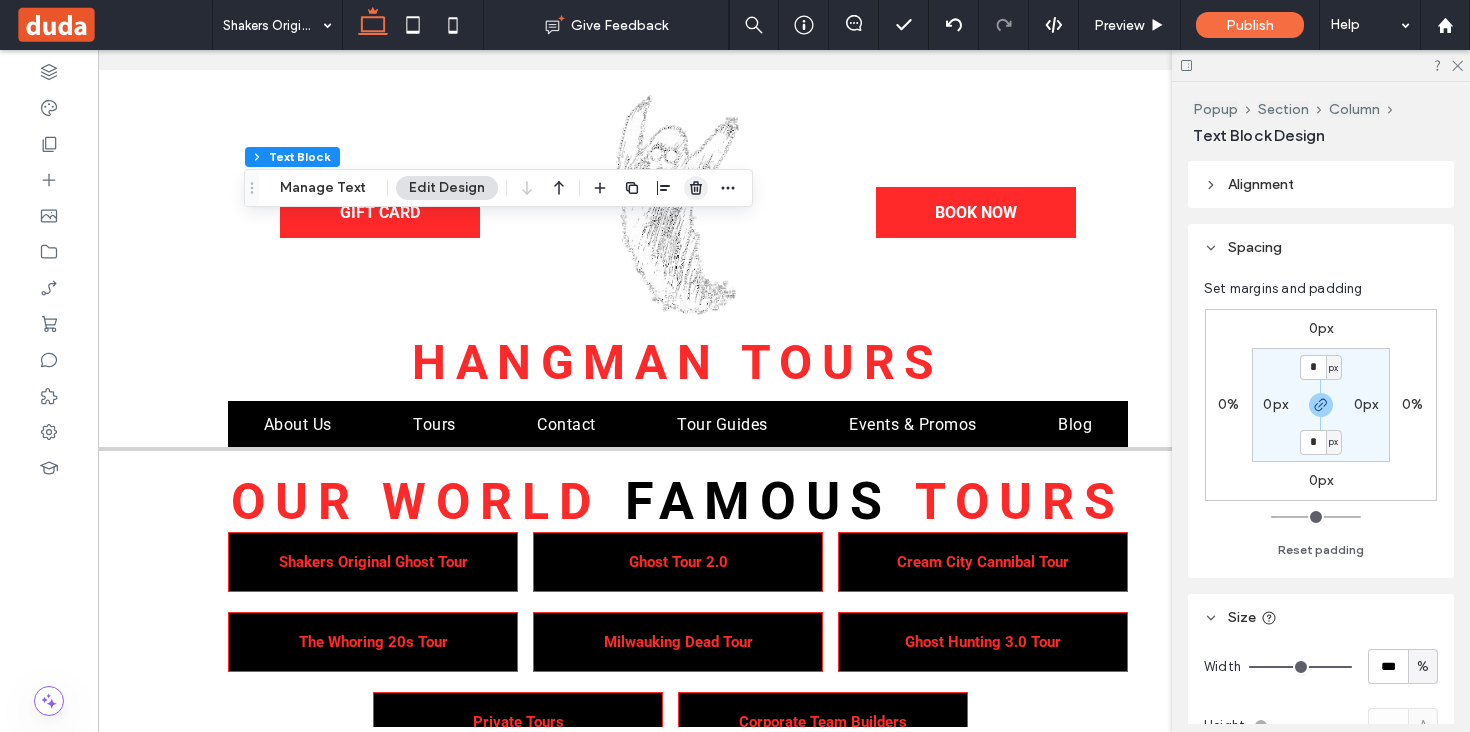click 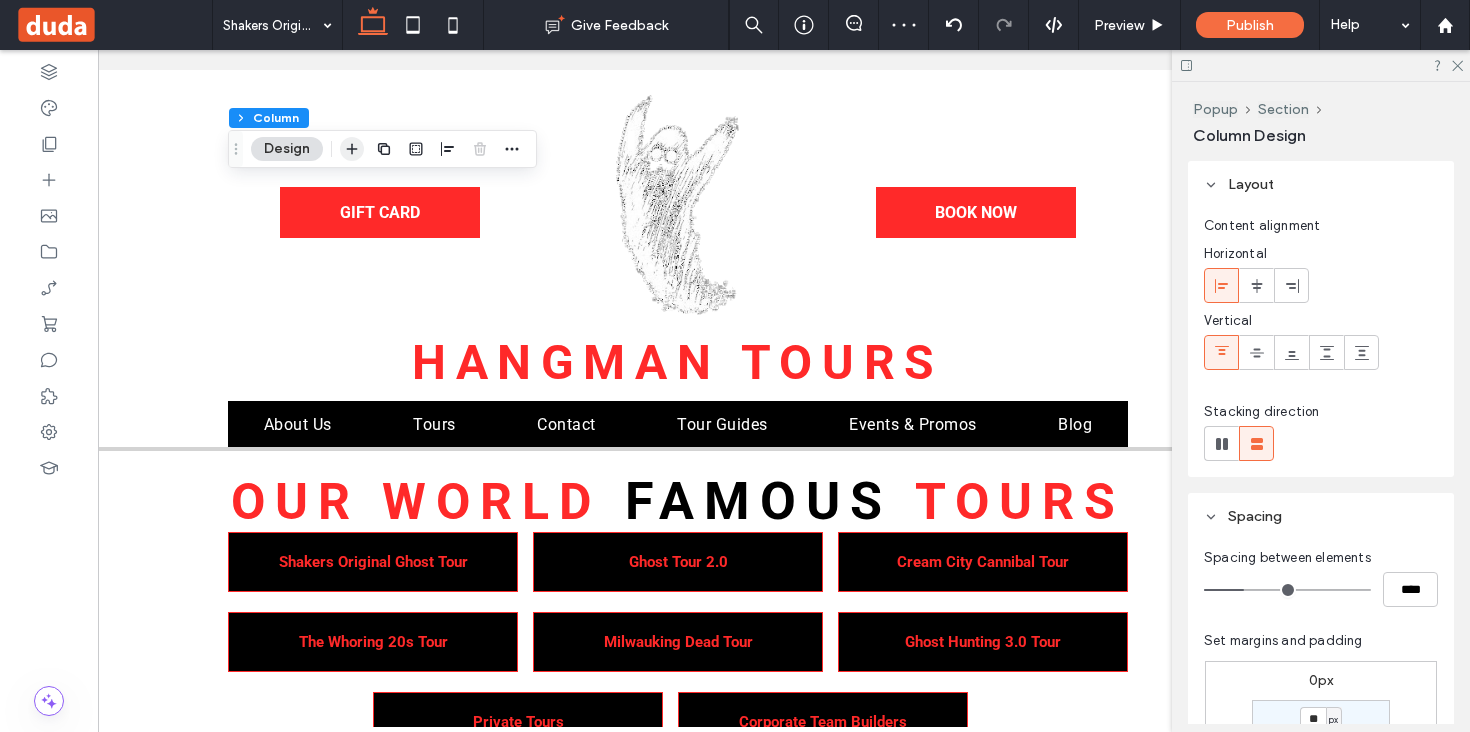 click 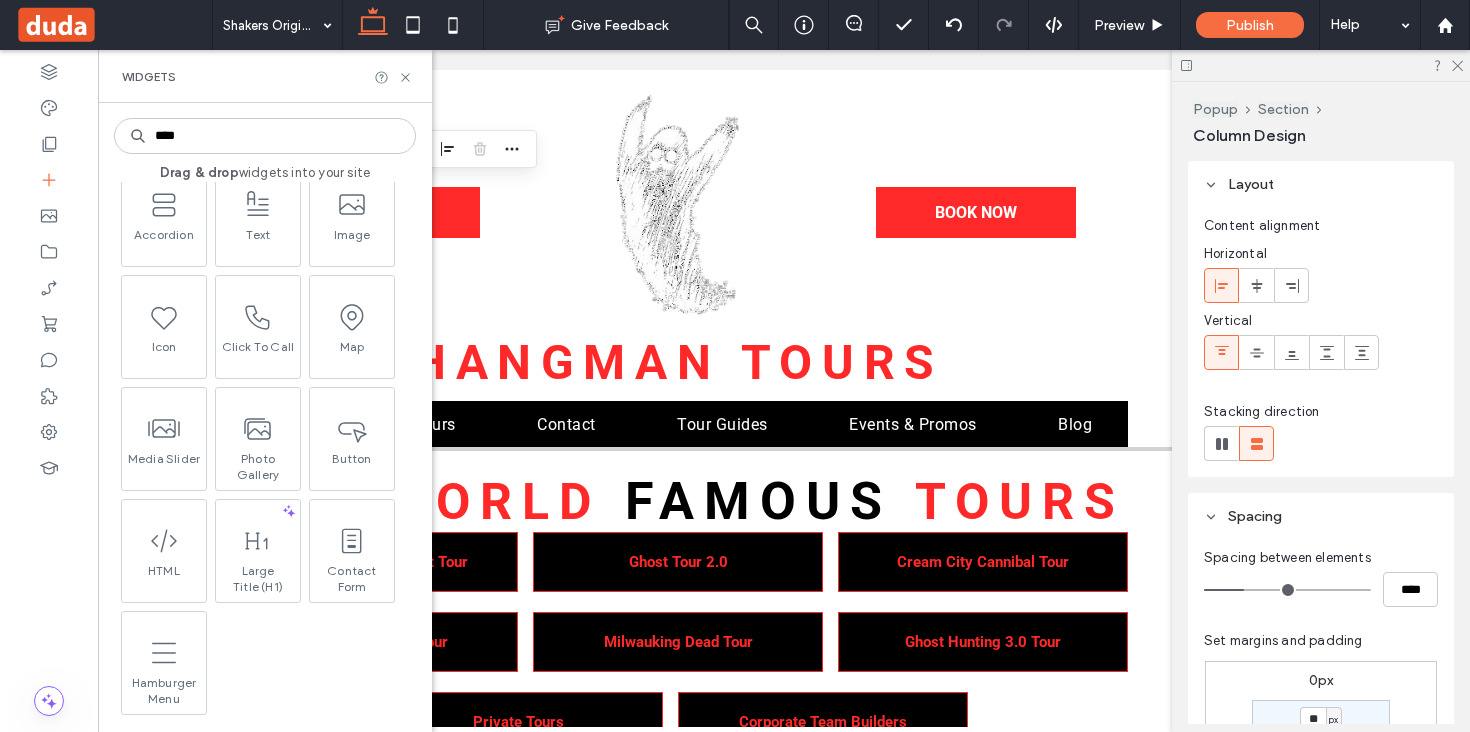 scroll, scrollTop: 0, scrollLeft: 0, axis: both 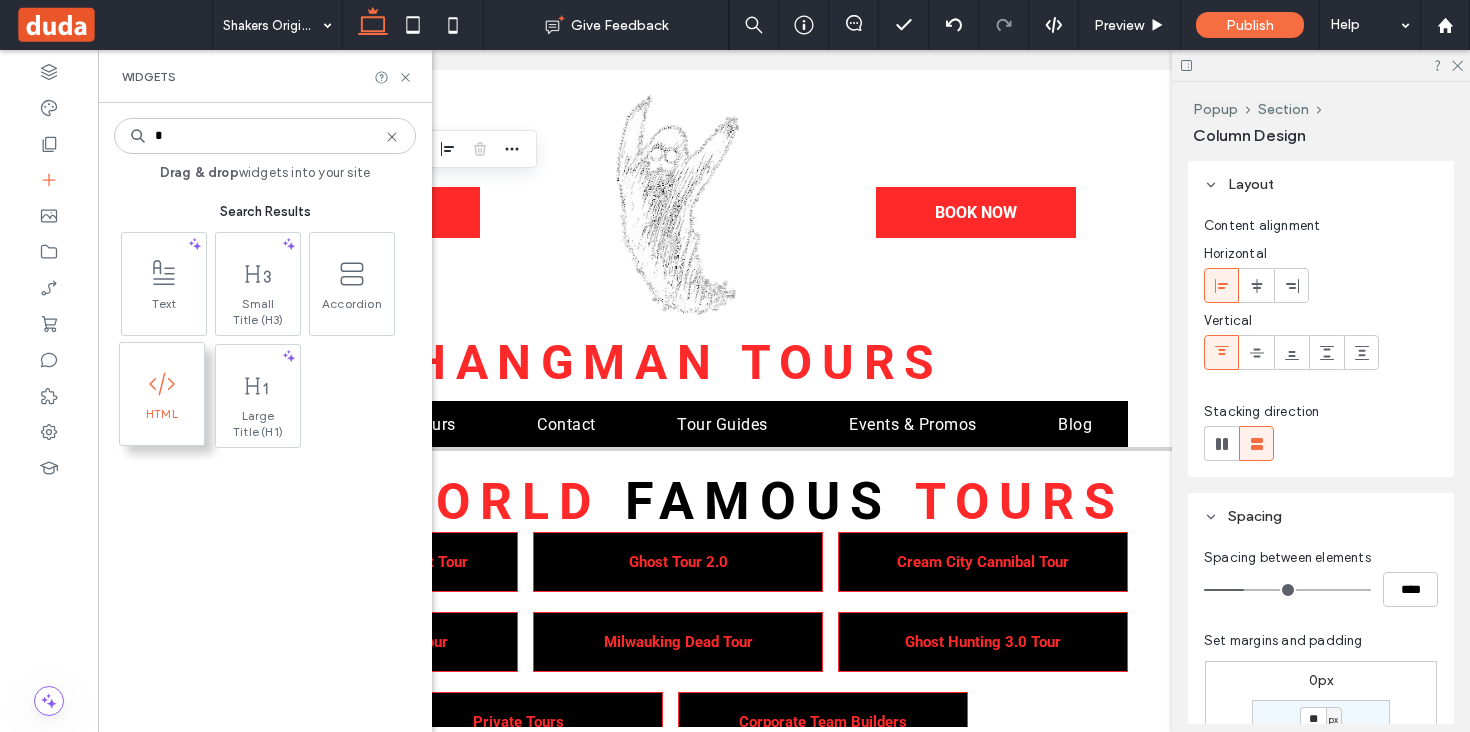 type on "*" 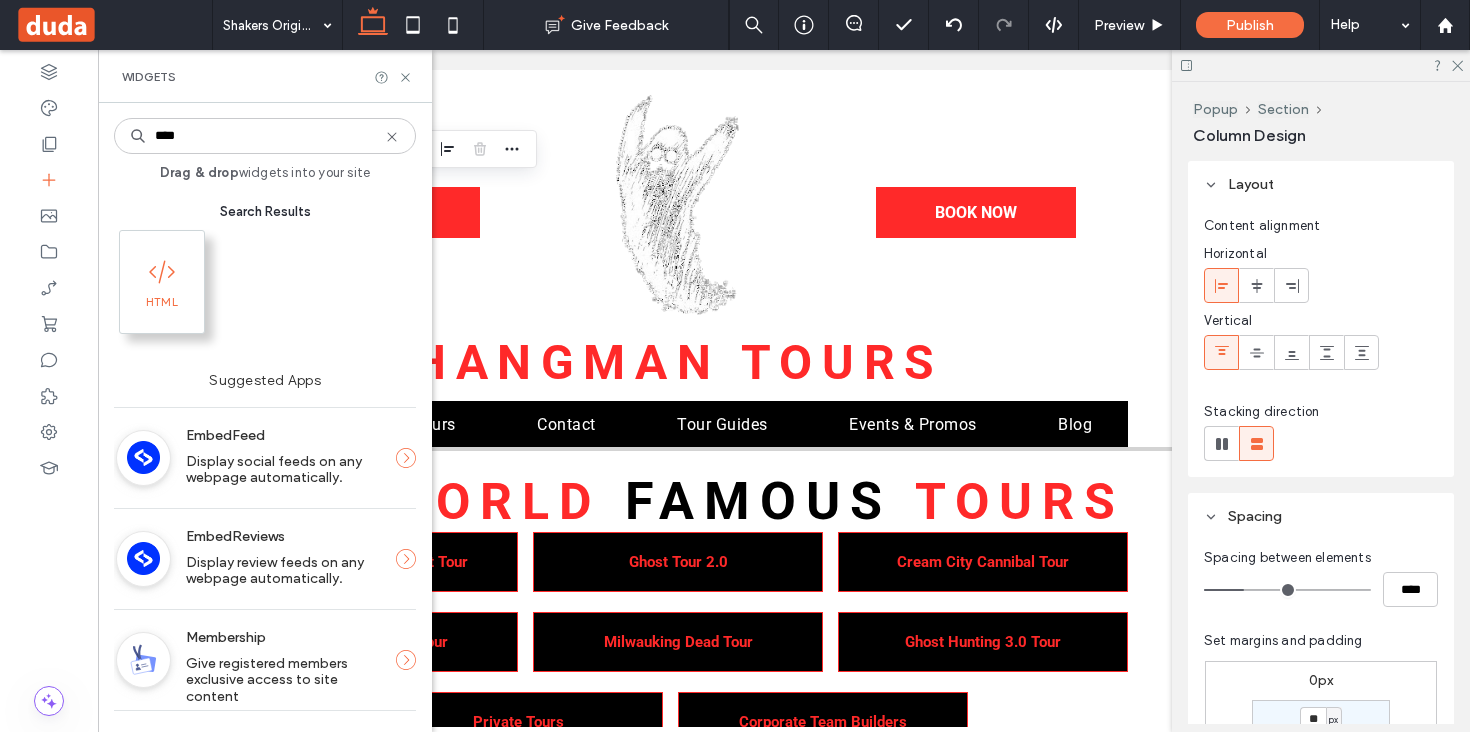 type on "****" 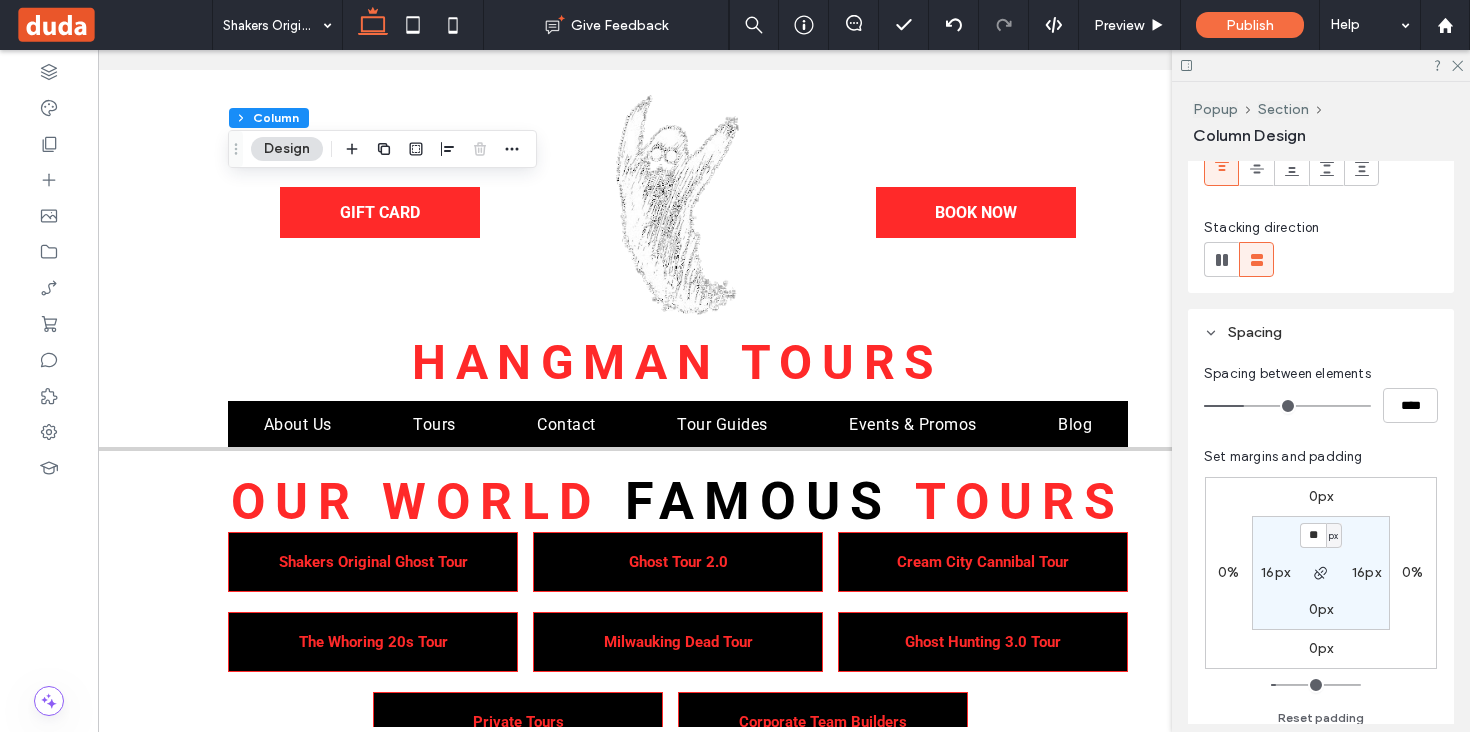scroll, scrollTop: 210, scrollLeft: 0, axis: vertical 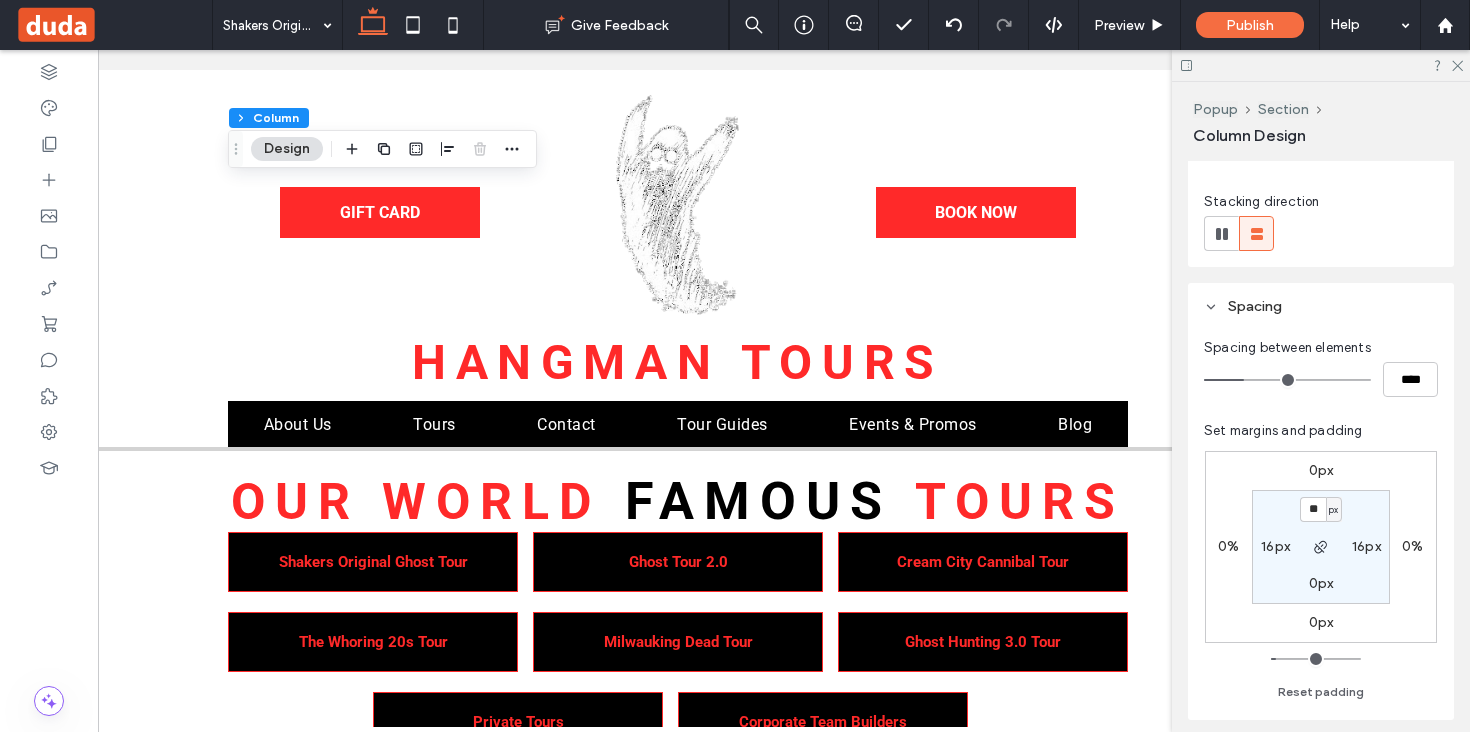 type on "**" 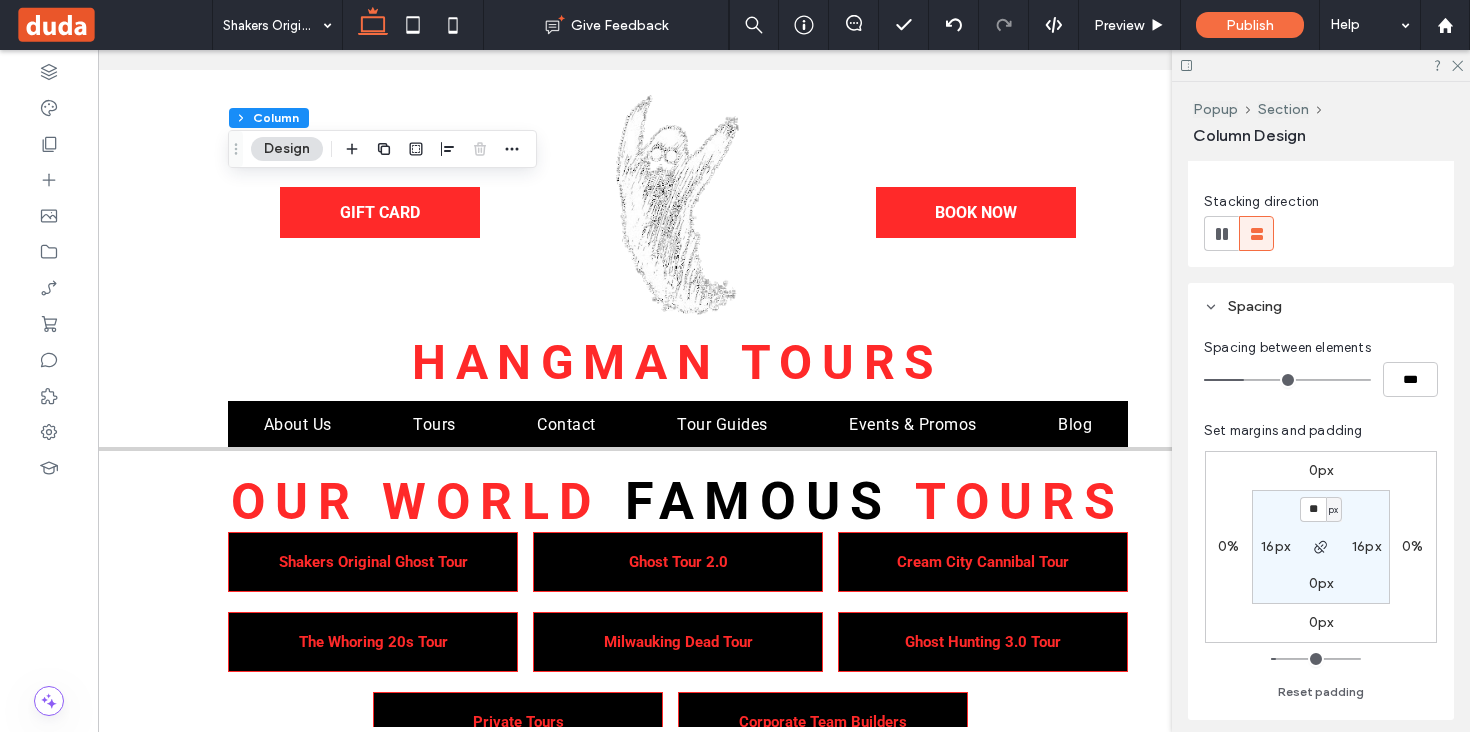 type on "*" 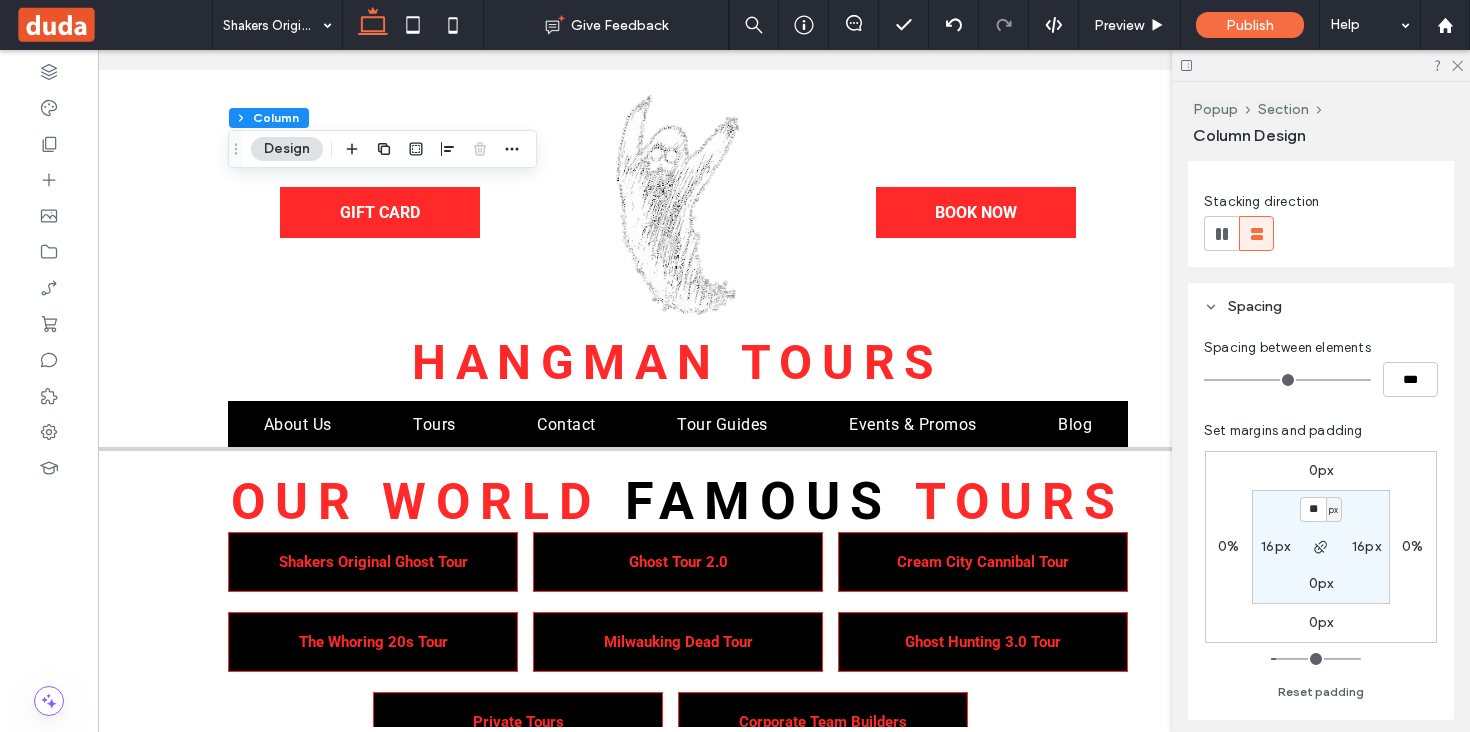 drag, startPoint x: 1242, startPoint y: 382, endPoint x: 1182, endPoint y: 386, distance: 60.133186 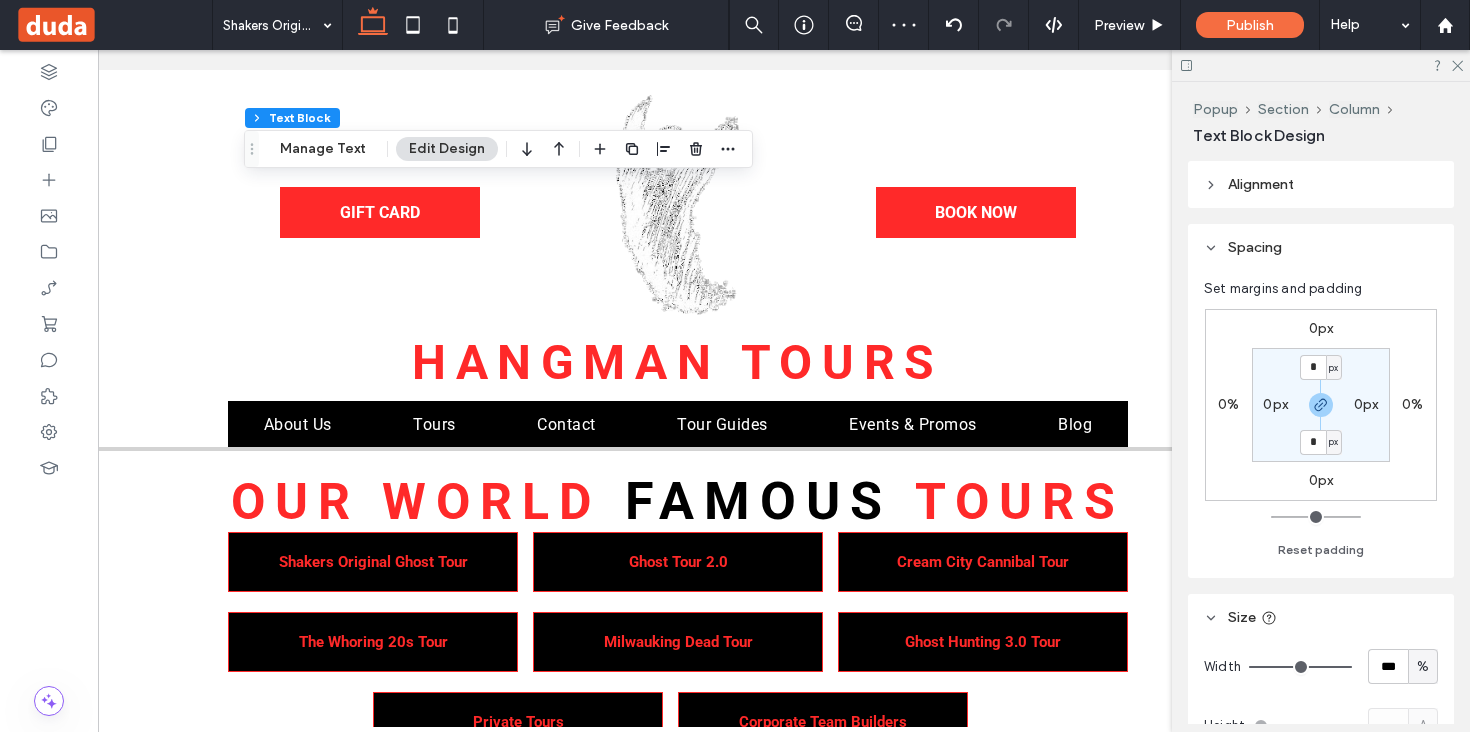 click on "0px" at bounding box center (1321, 328) 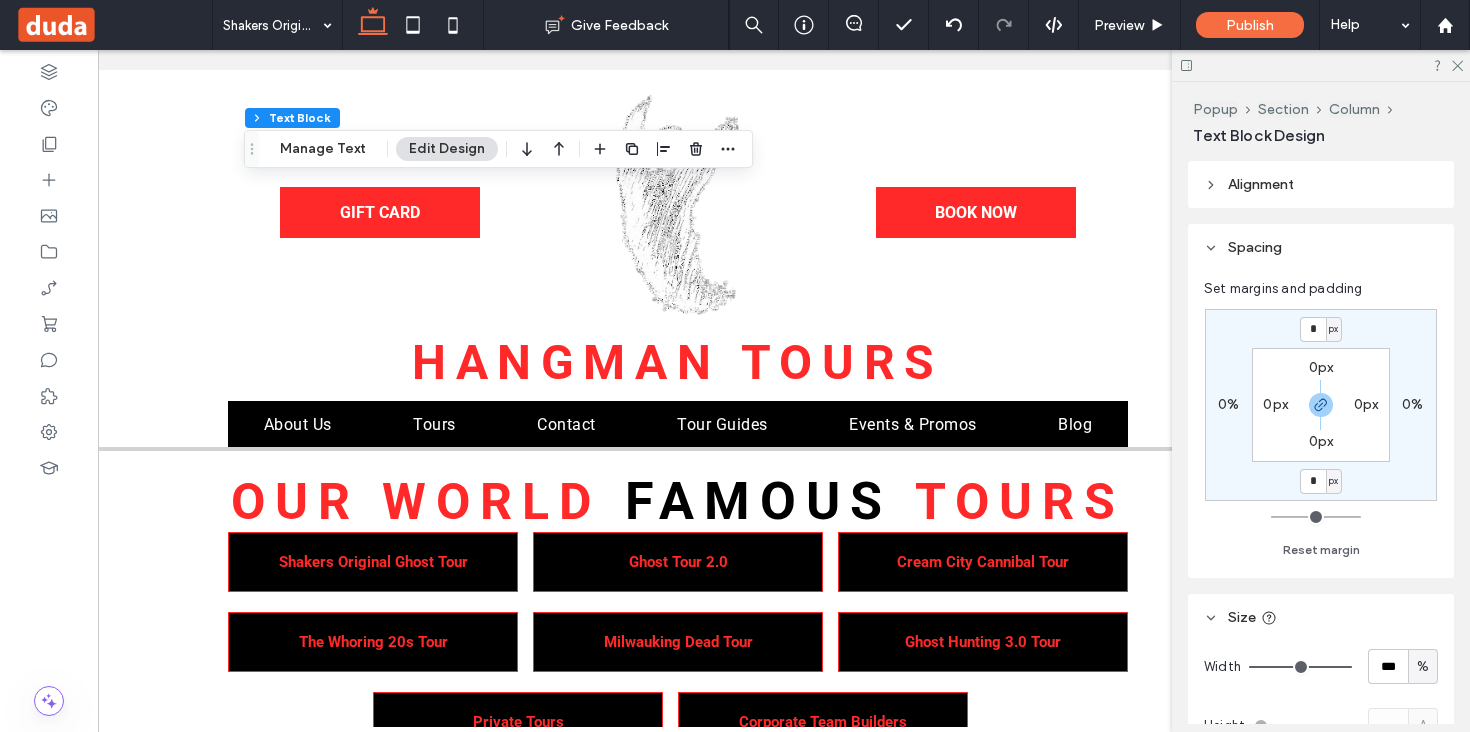 click on "* px 0% * px 0% 0px 0px 0px 0px" at bounding box center [1321, 405] 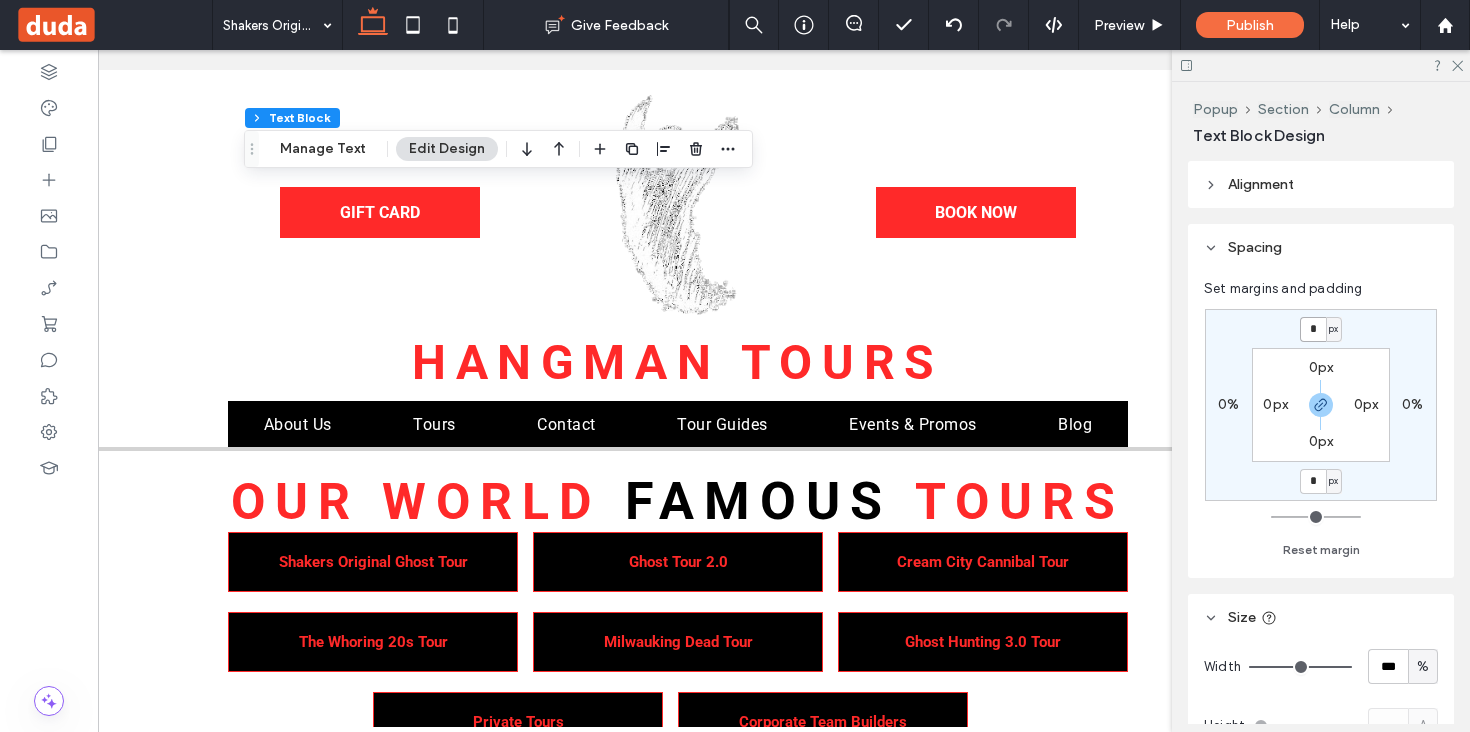 click on "*" at bounding box center (1313, 329) 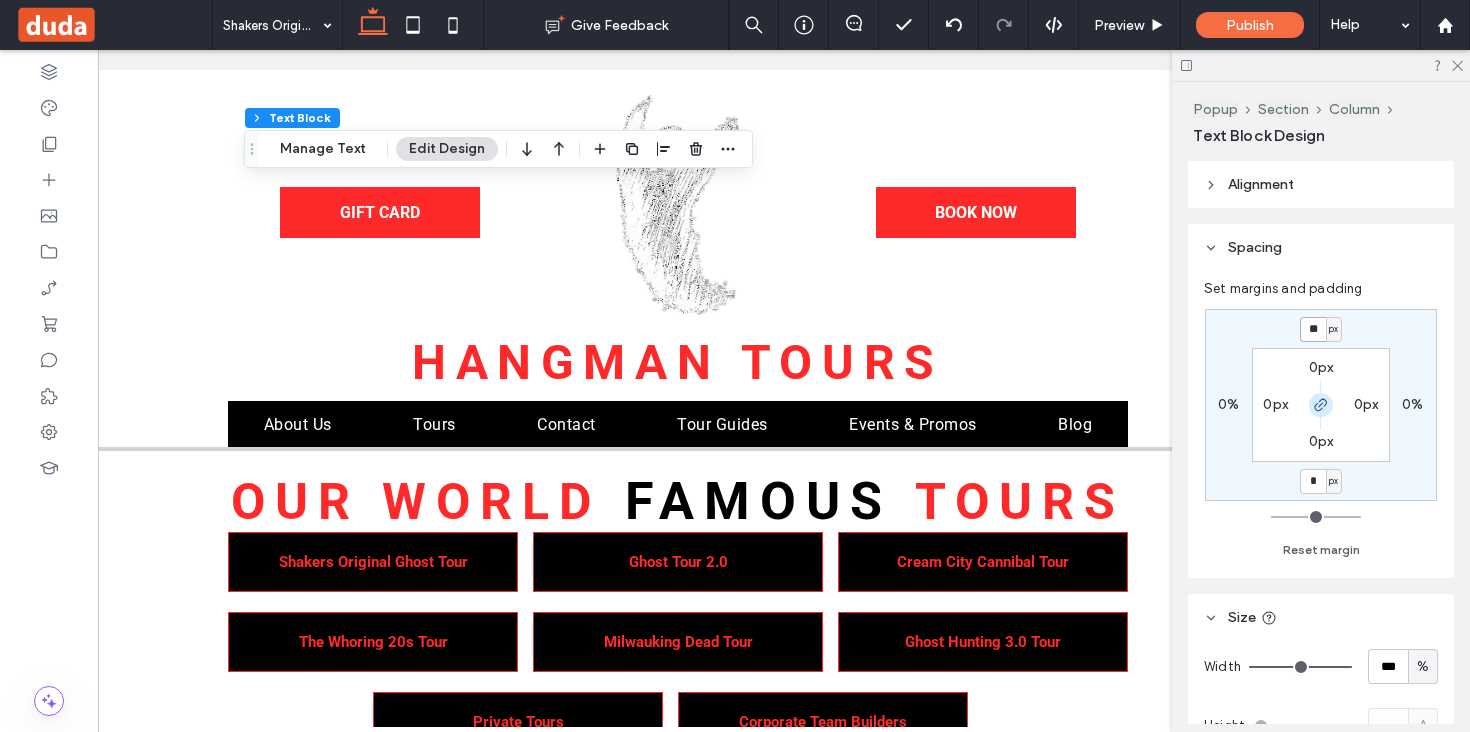 type on "**" 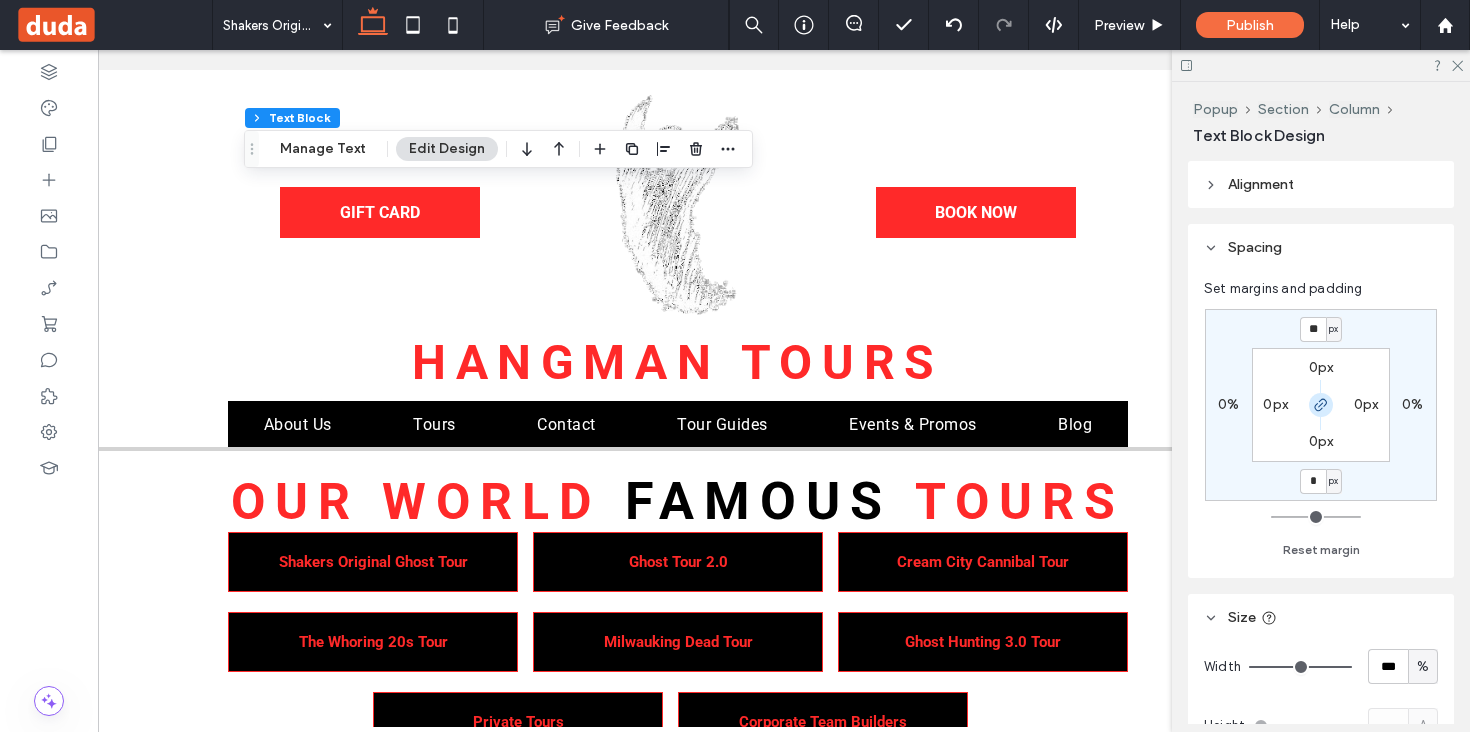 type on "**" 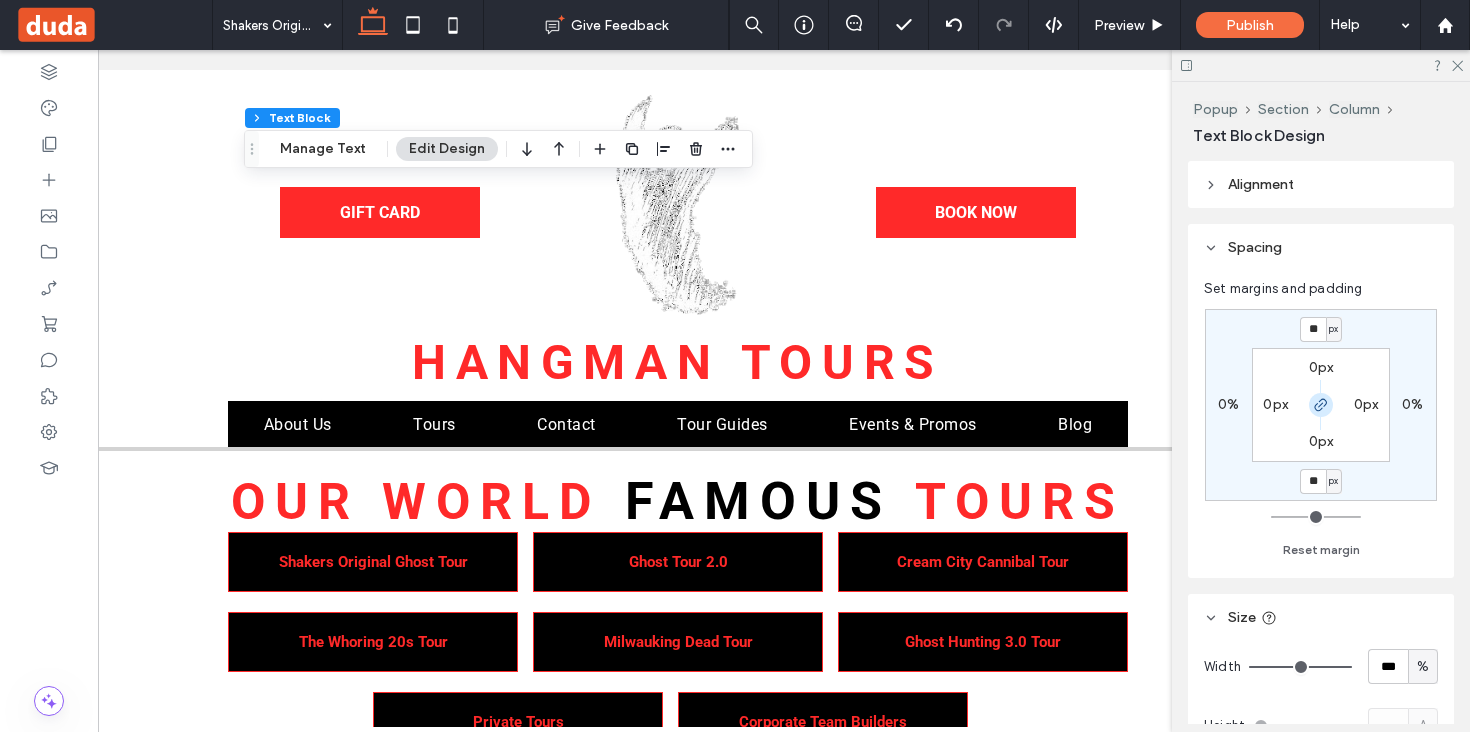 click 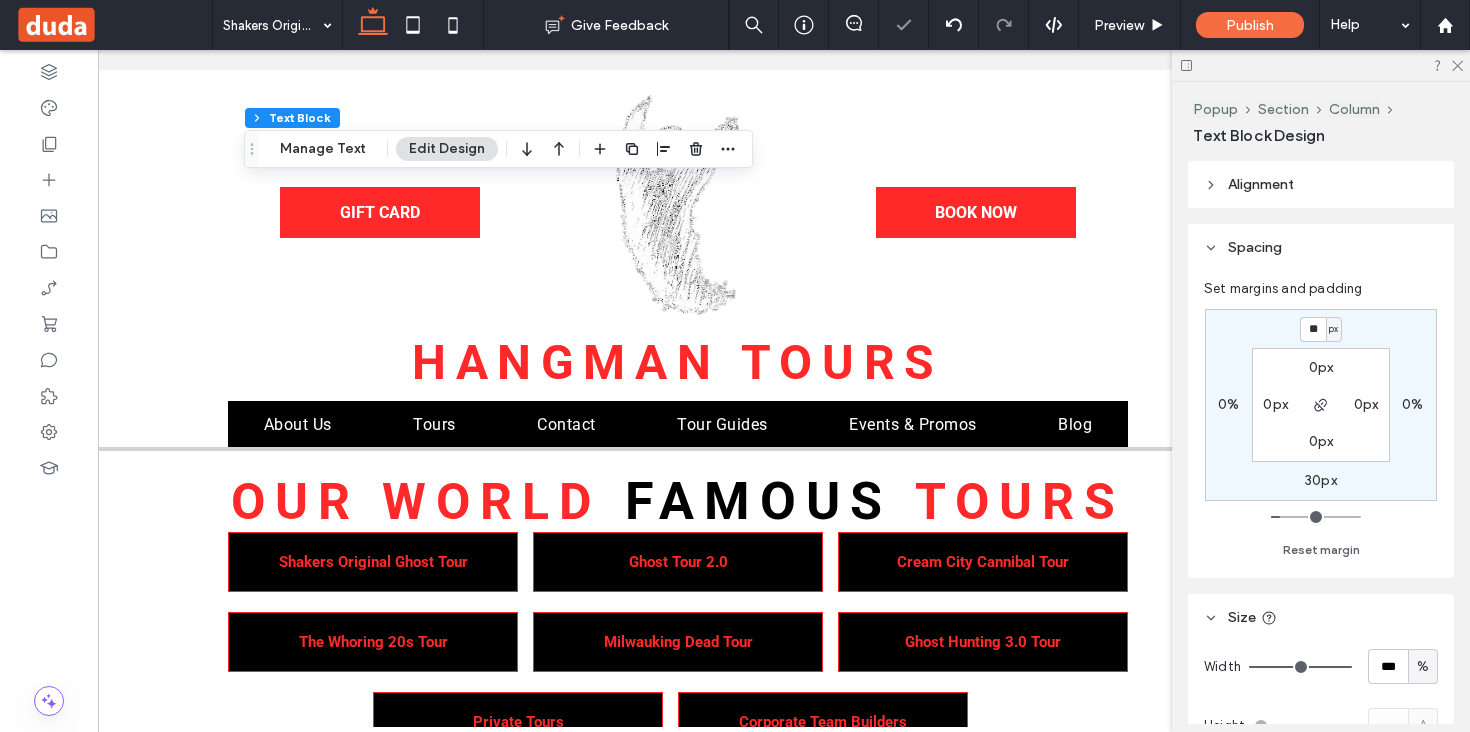 click on "30px" at bounding box center (1321, 480) 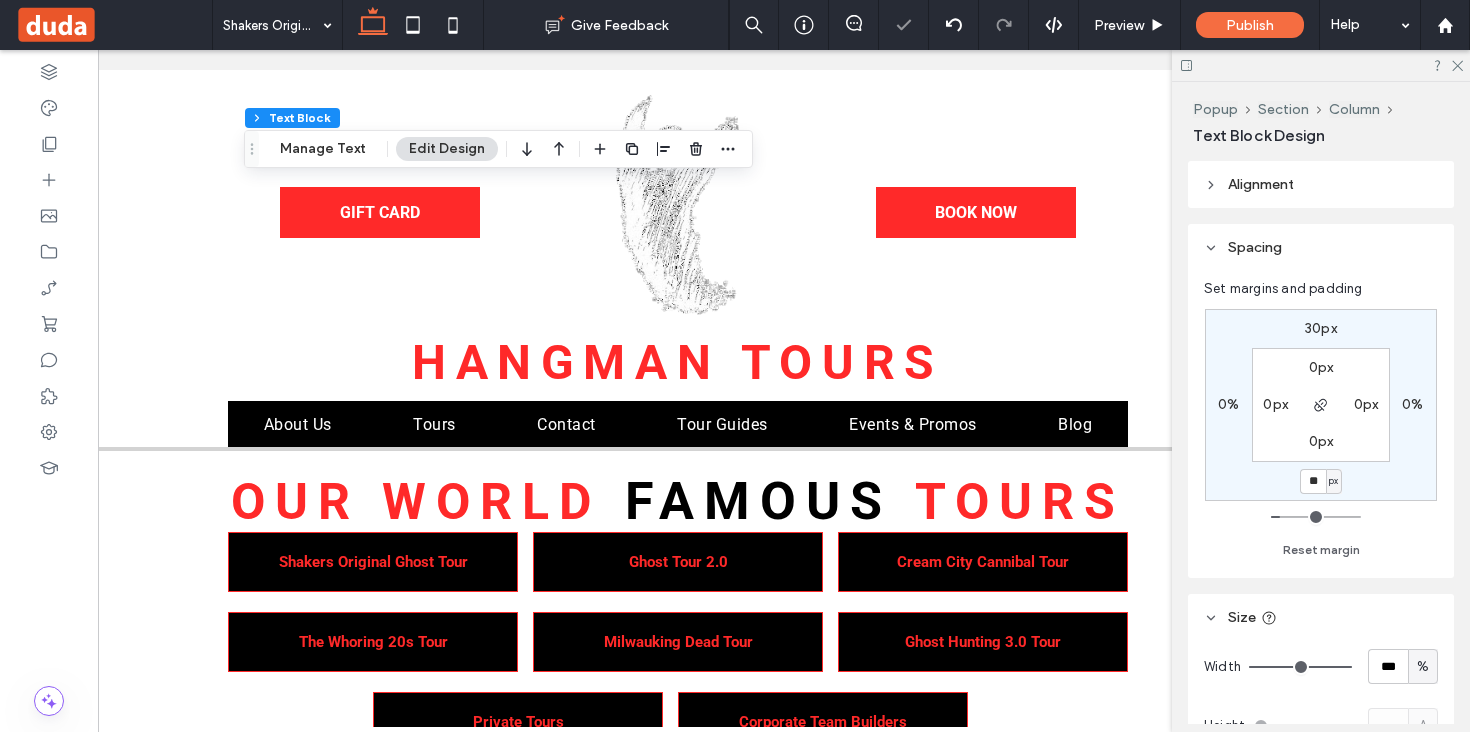 type on "*" 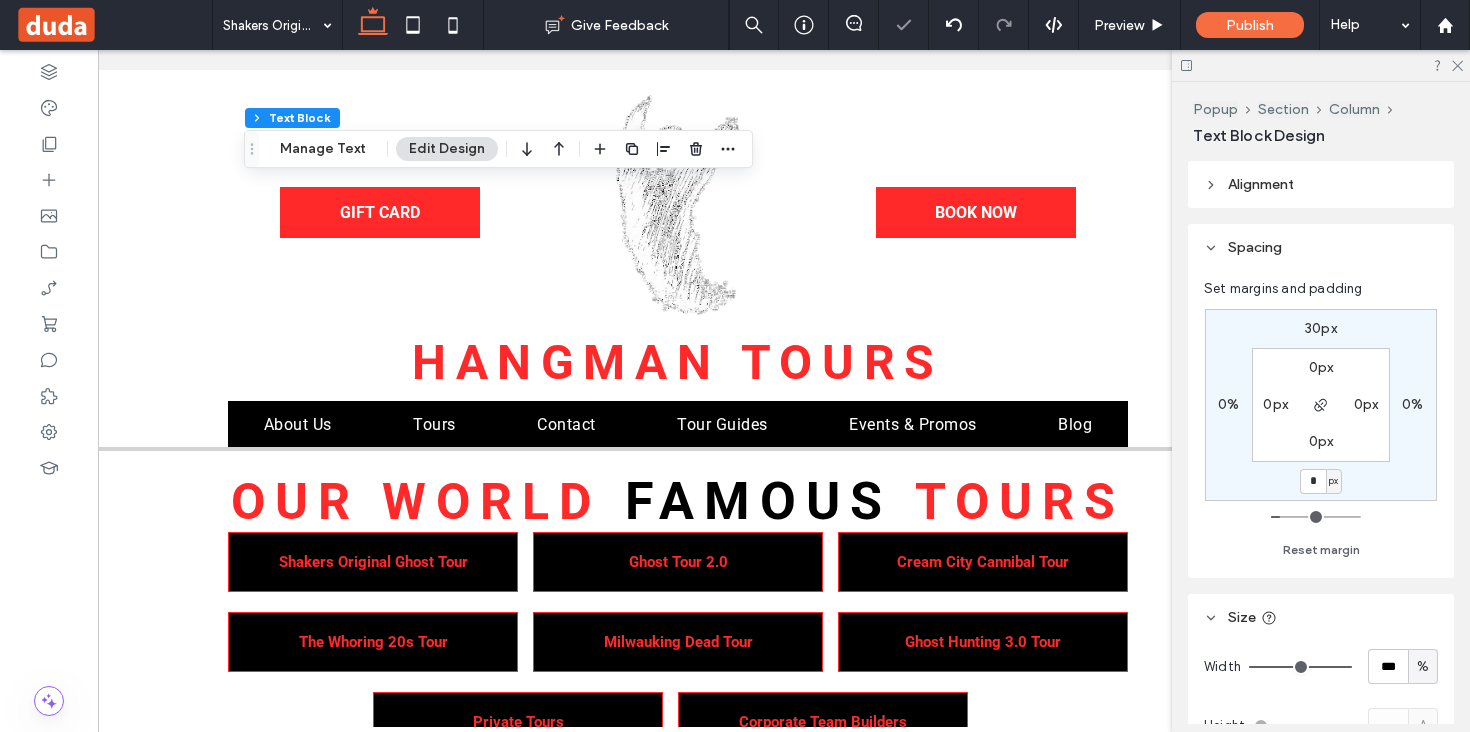 type on "*" 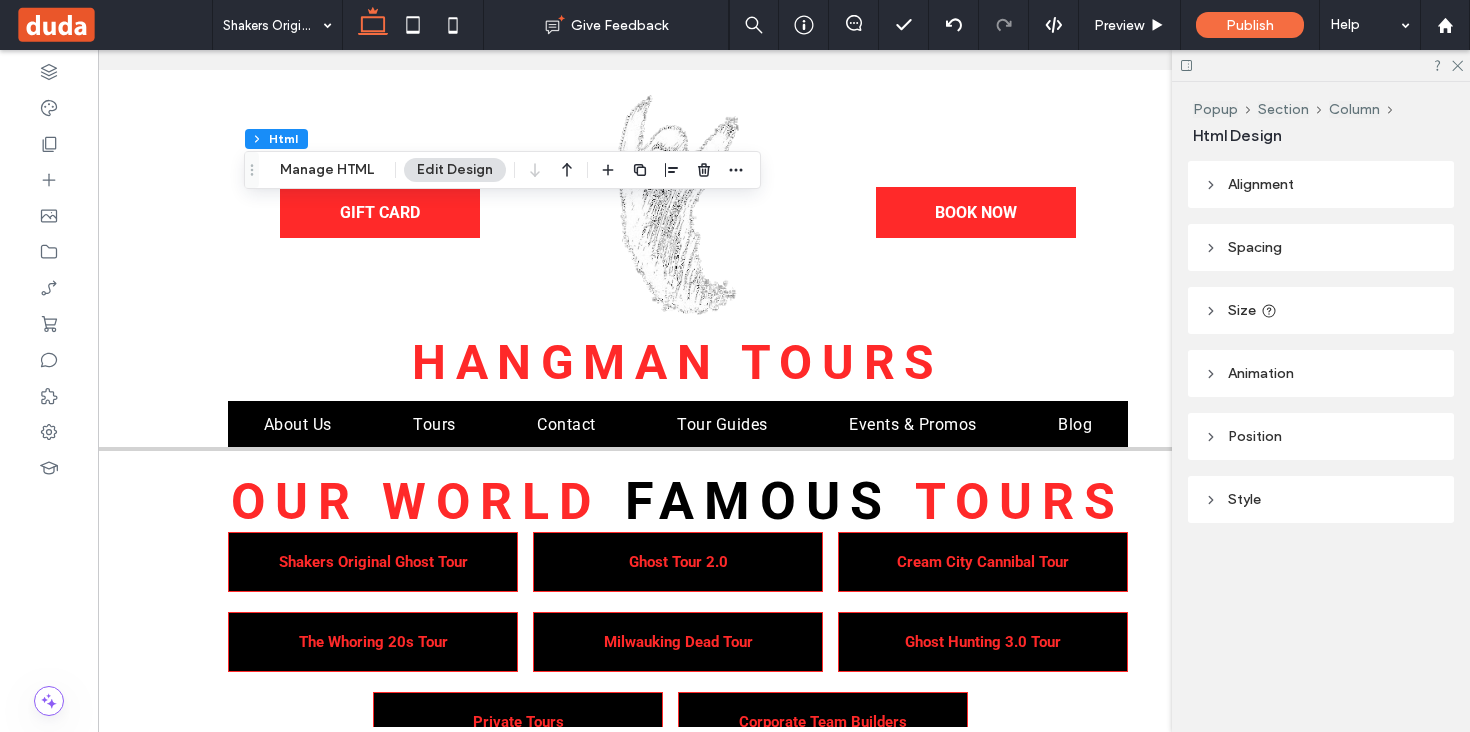 click on "Spacing" at bounding box center (1255, 247) 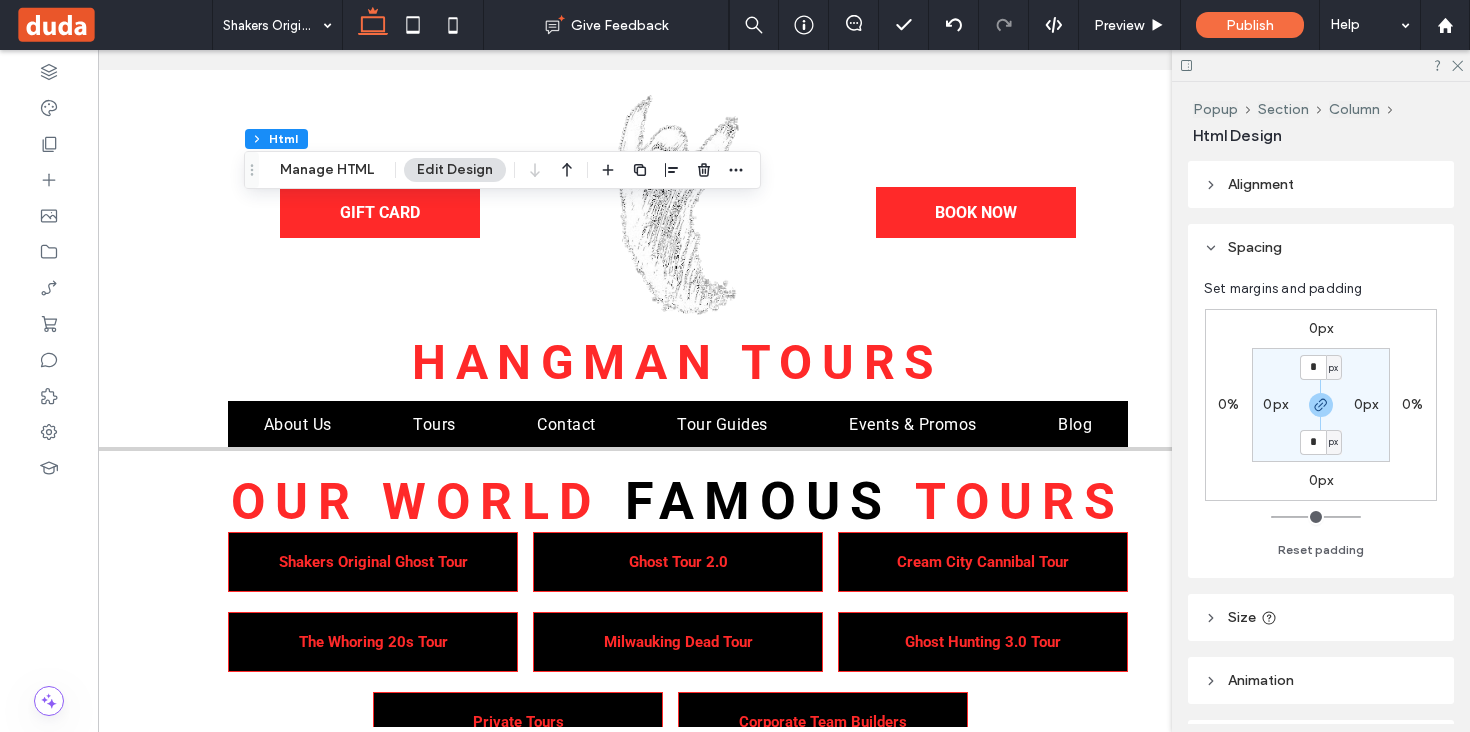 click on "Size" at bounding box center (1242, 617) 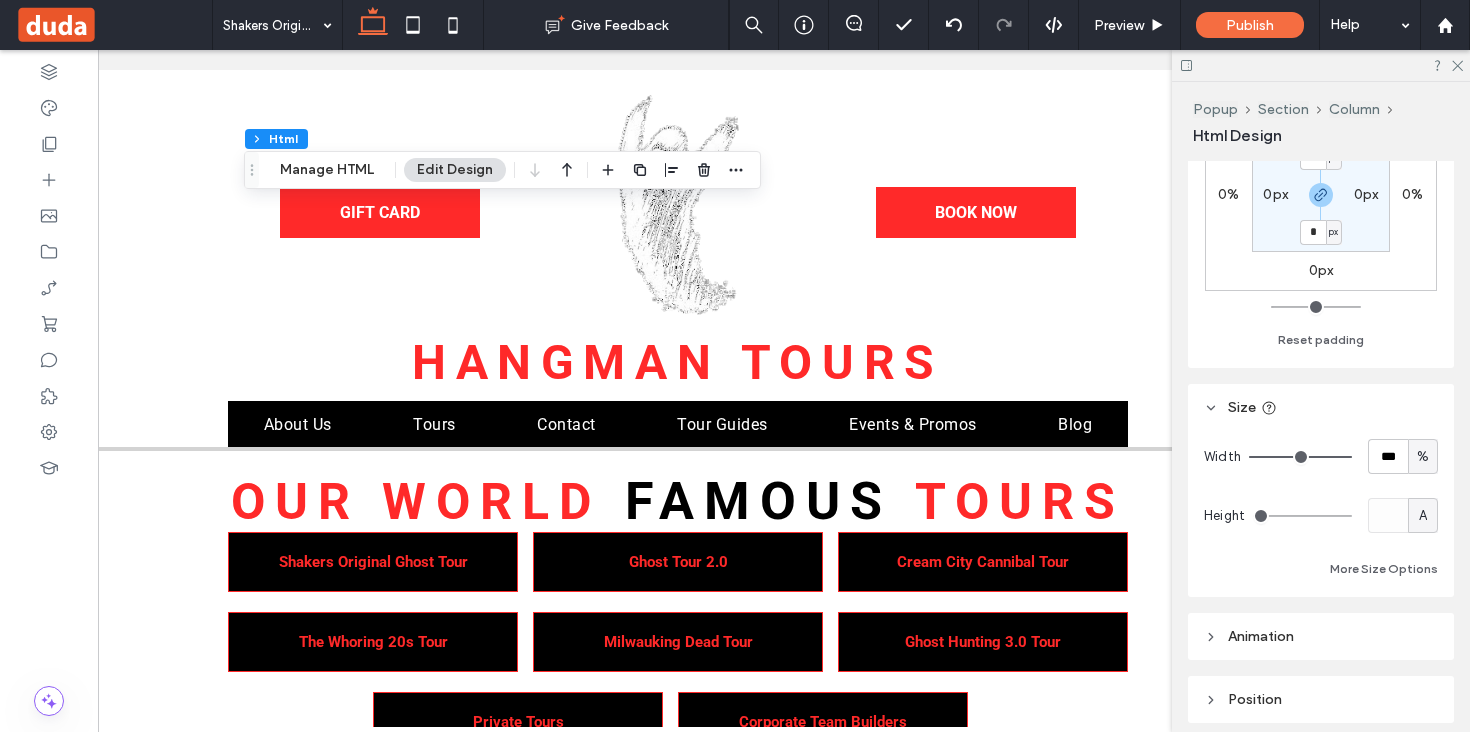 scroll, scrollTop: 216, scrollLeft: 0, axis: vertical 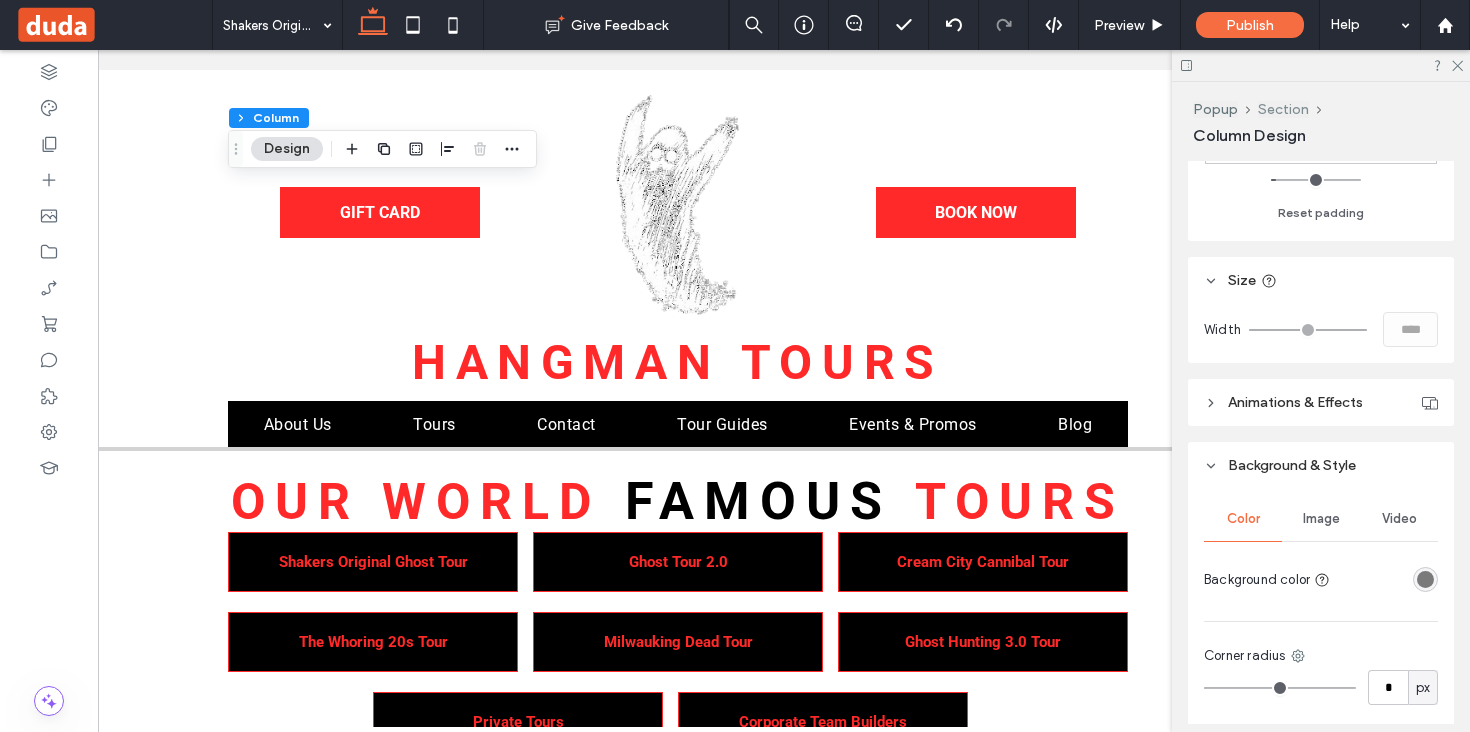 click on "Section" at bounding box center [1283, 109] 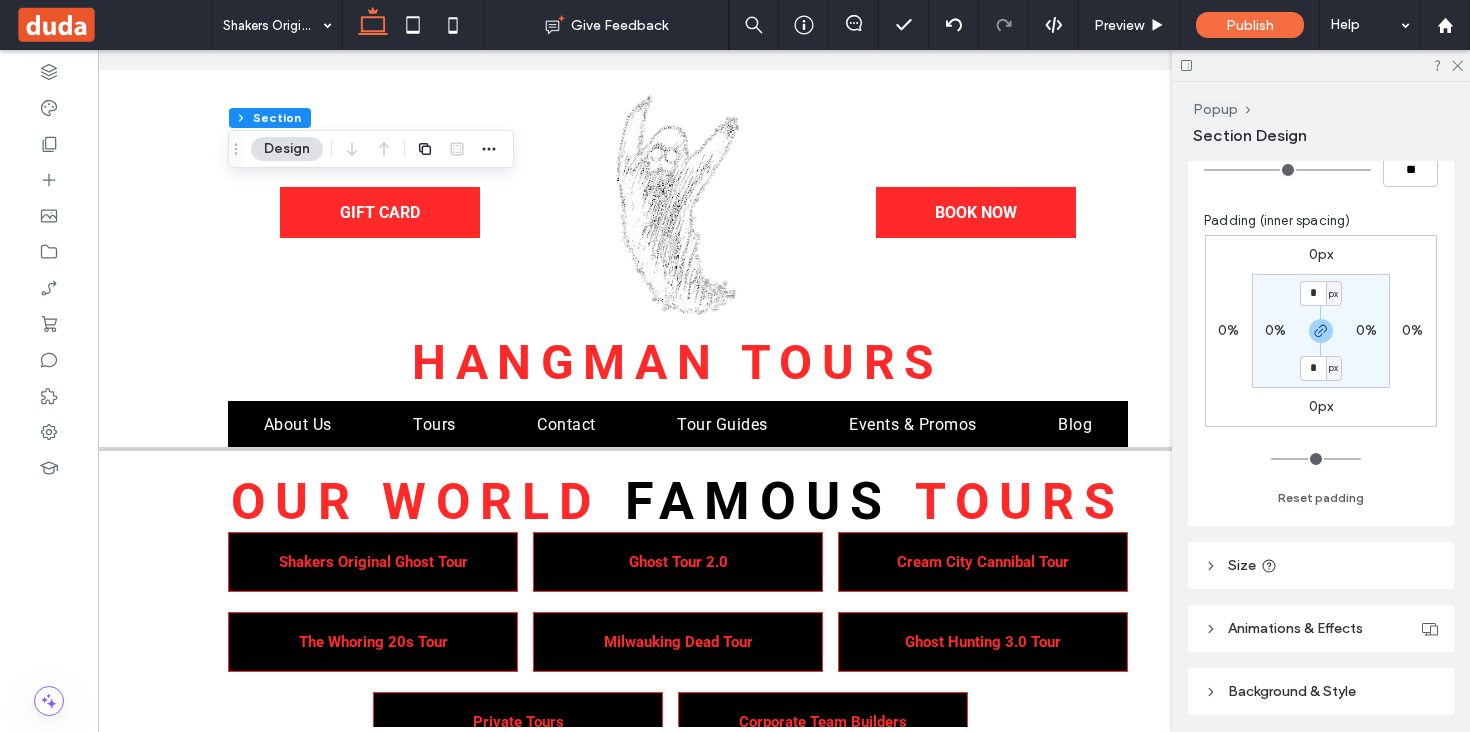 scroll, scrollTop: 377, scrollLeft: 0, axis: vertical 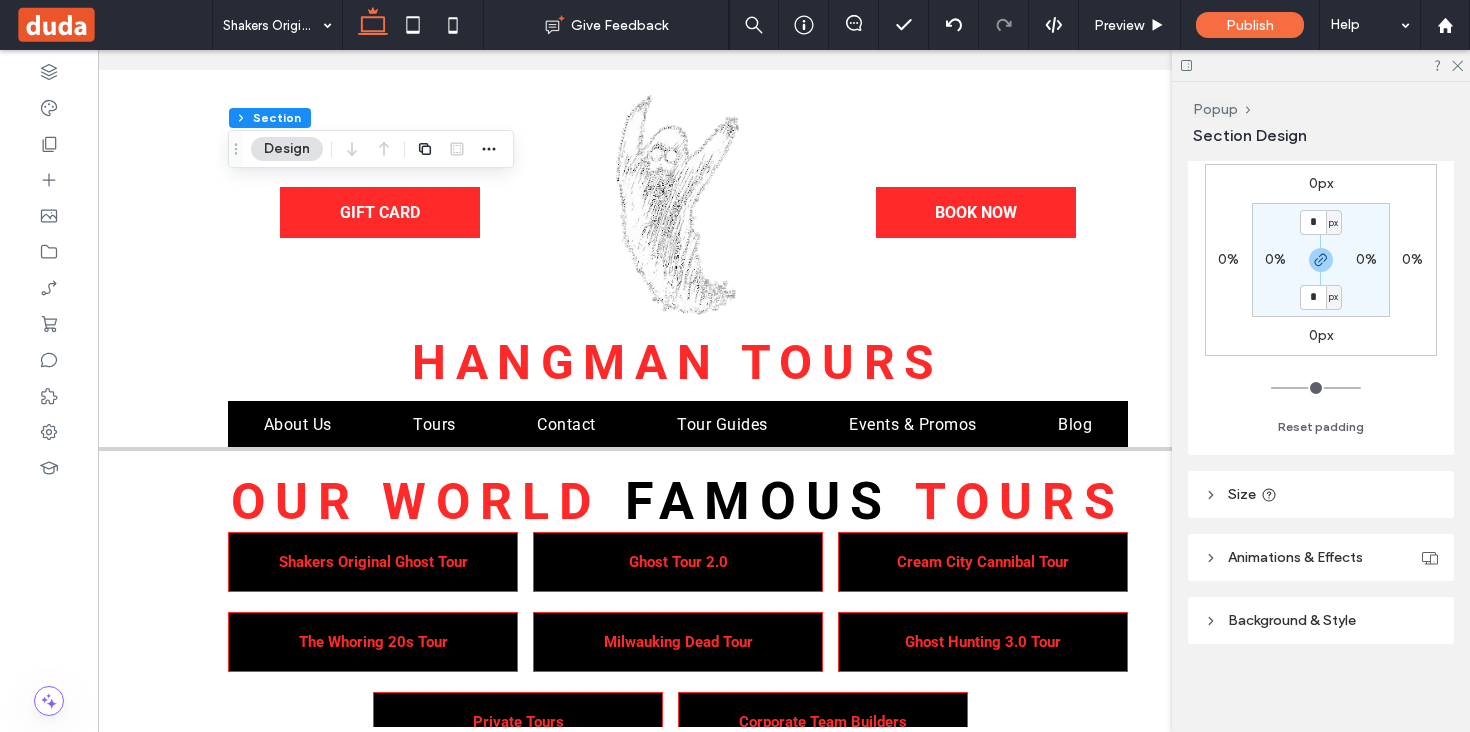 click on "Size" at bounding box center [1321, 494] 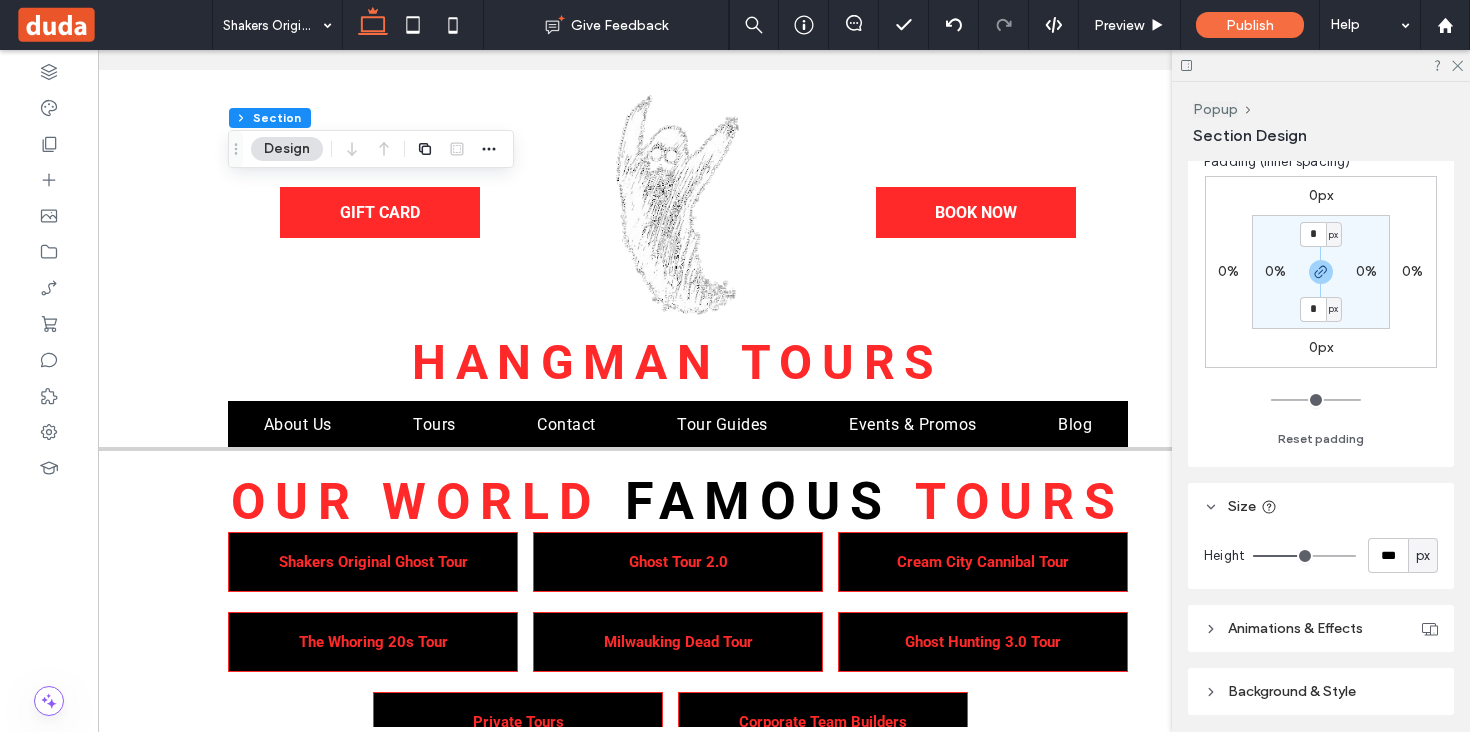 scroll, scrollTop: 436, scrollLeft: 0, axis: vertical 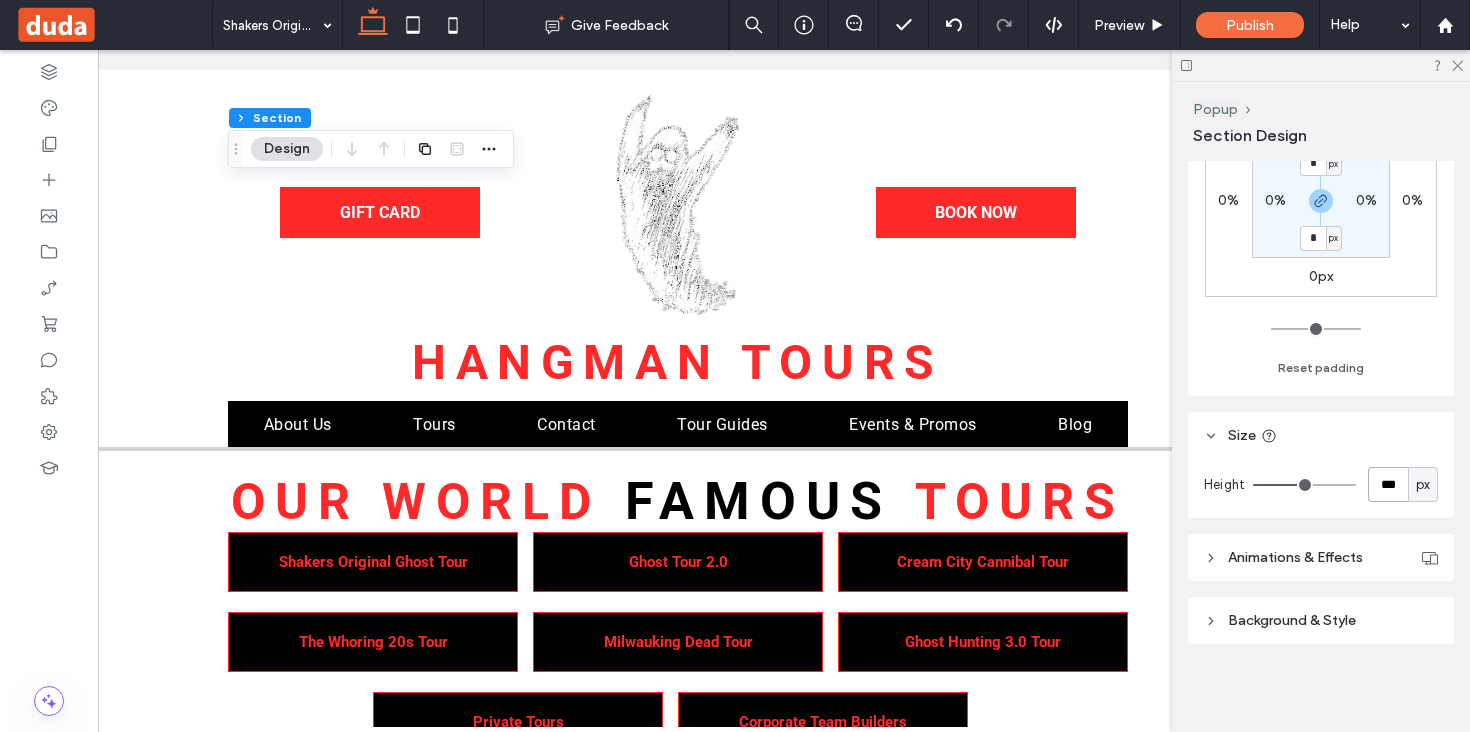 click on "***" at bounding box center (1388, 484) 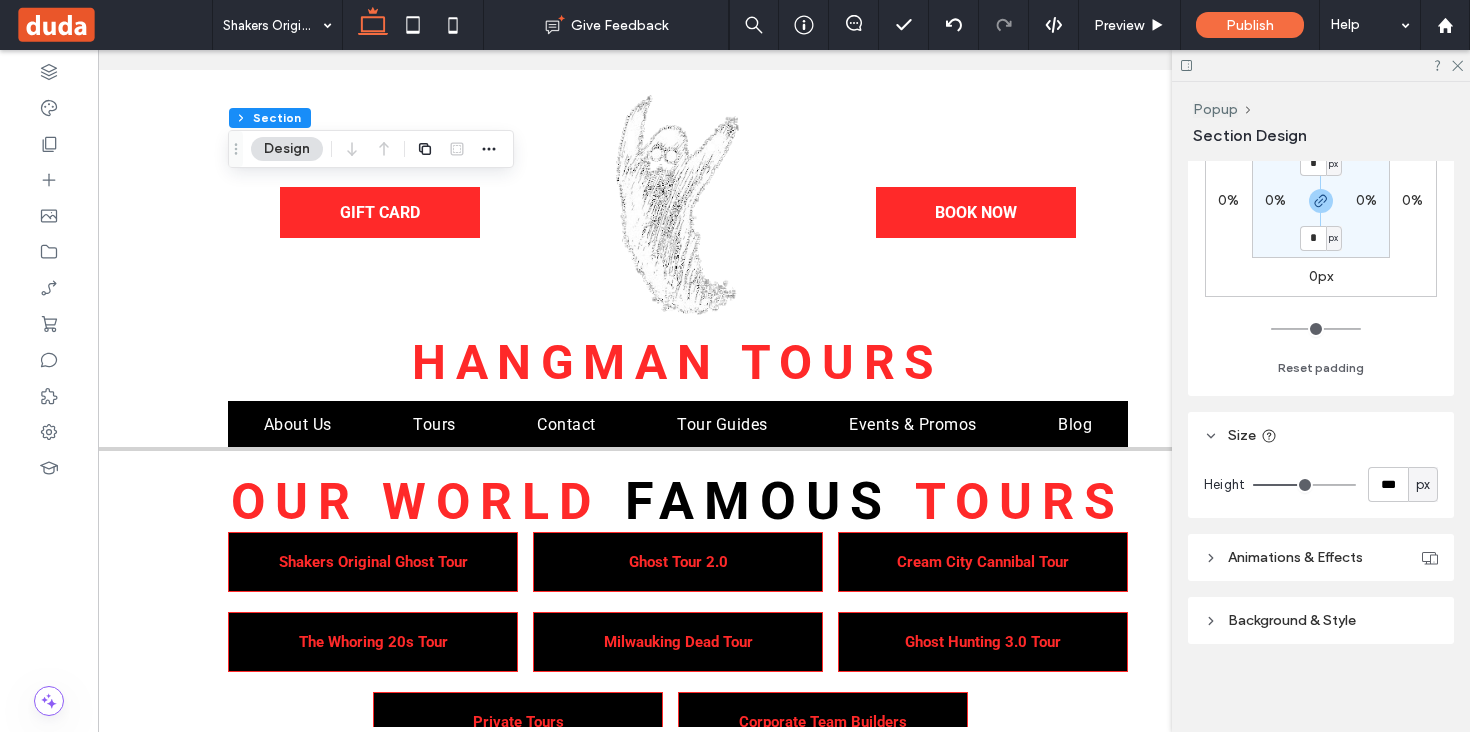type on "***" 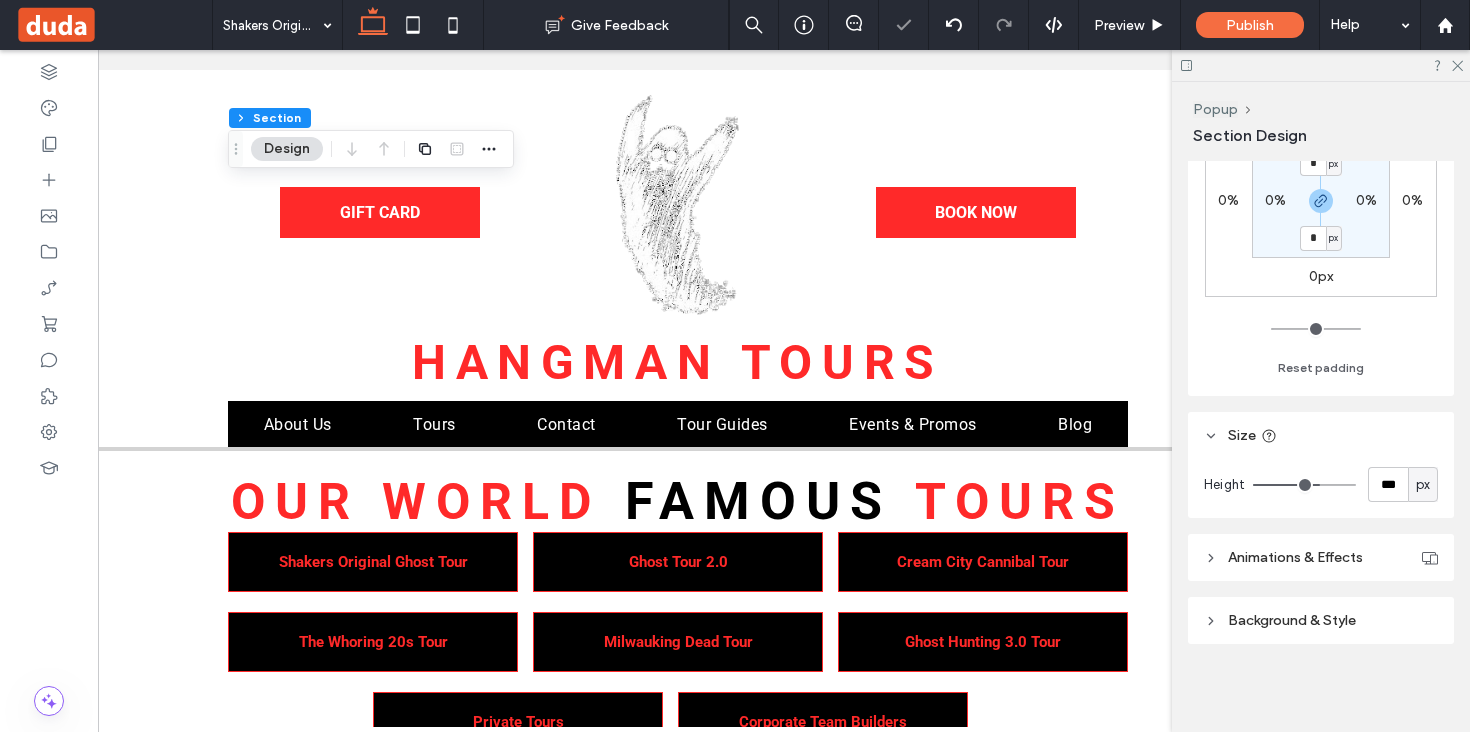 scroll, scrollTop: 198, scrollLeft: 0, axis: vertical 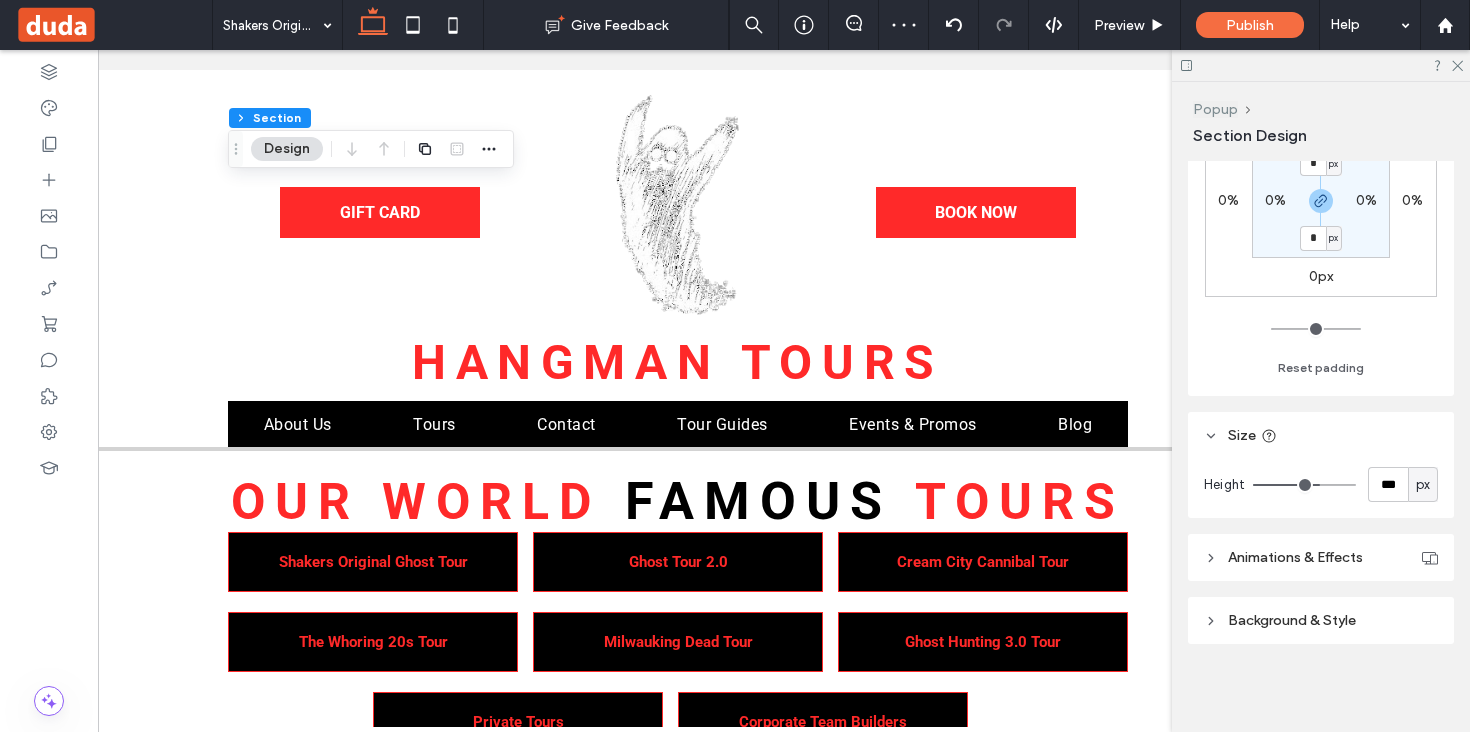 click on "Popup" at bounding box center (1215, 109) 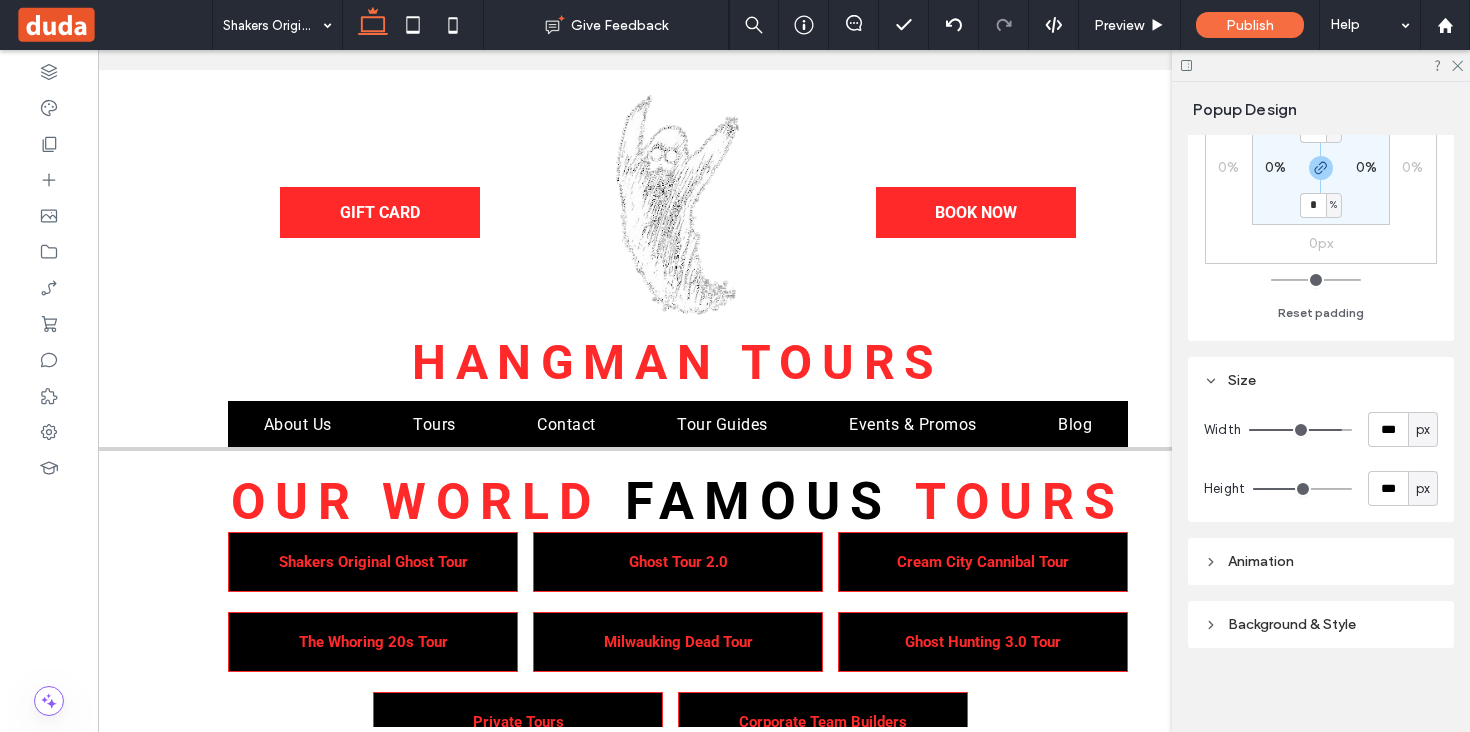 scroll, scrollTop: 152, scrollLeft: 0, axis: vertical 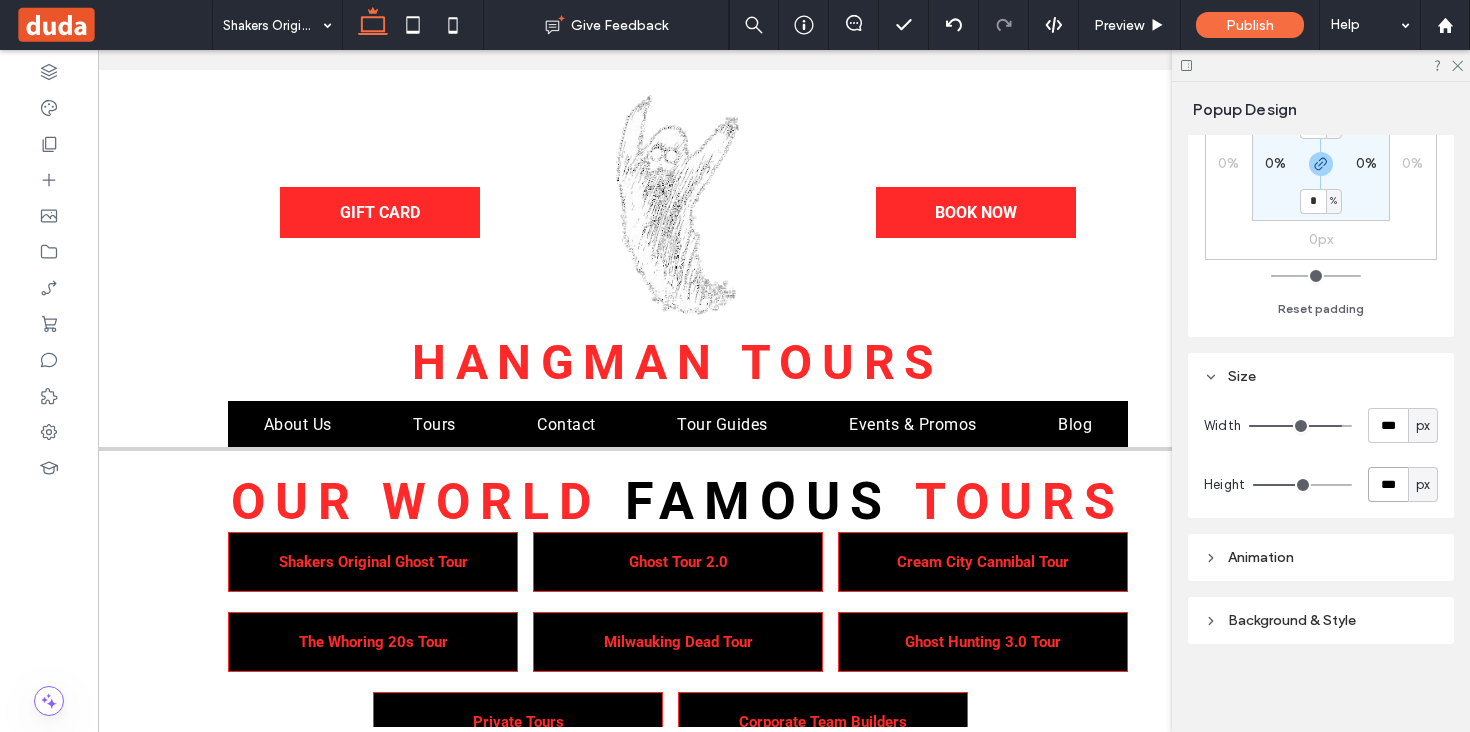 click on "***" at bounding box center (1388, 484) 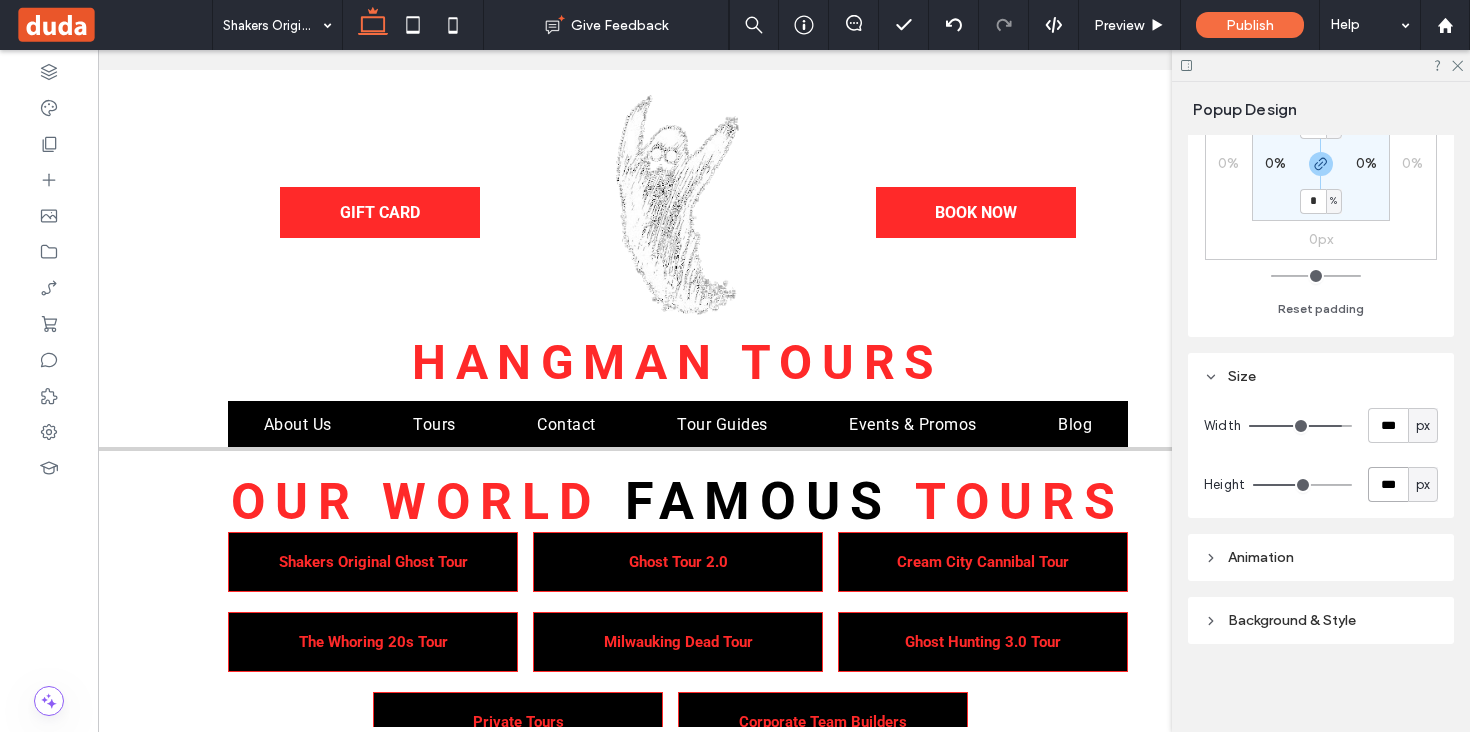 type on "***" 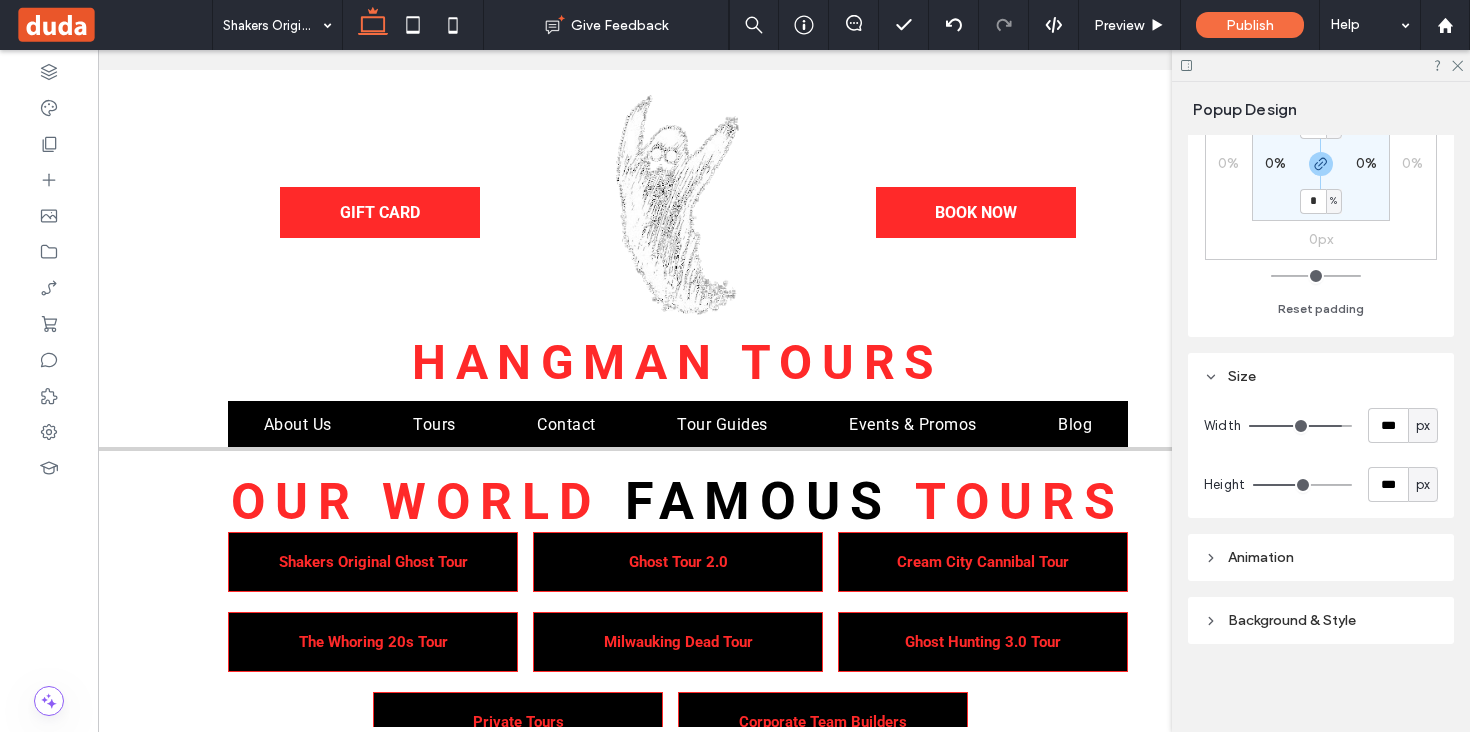 type on "***" 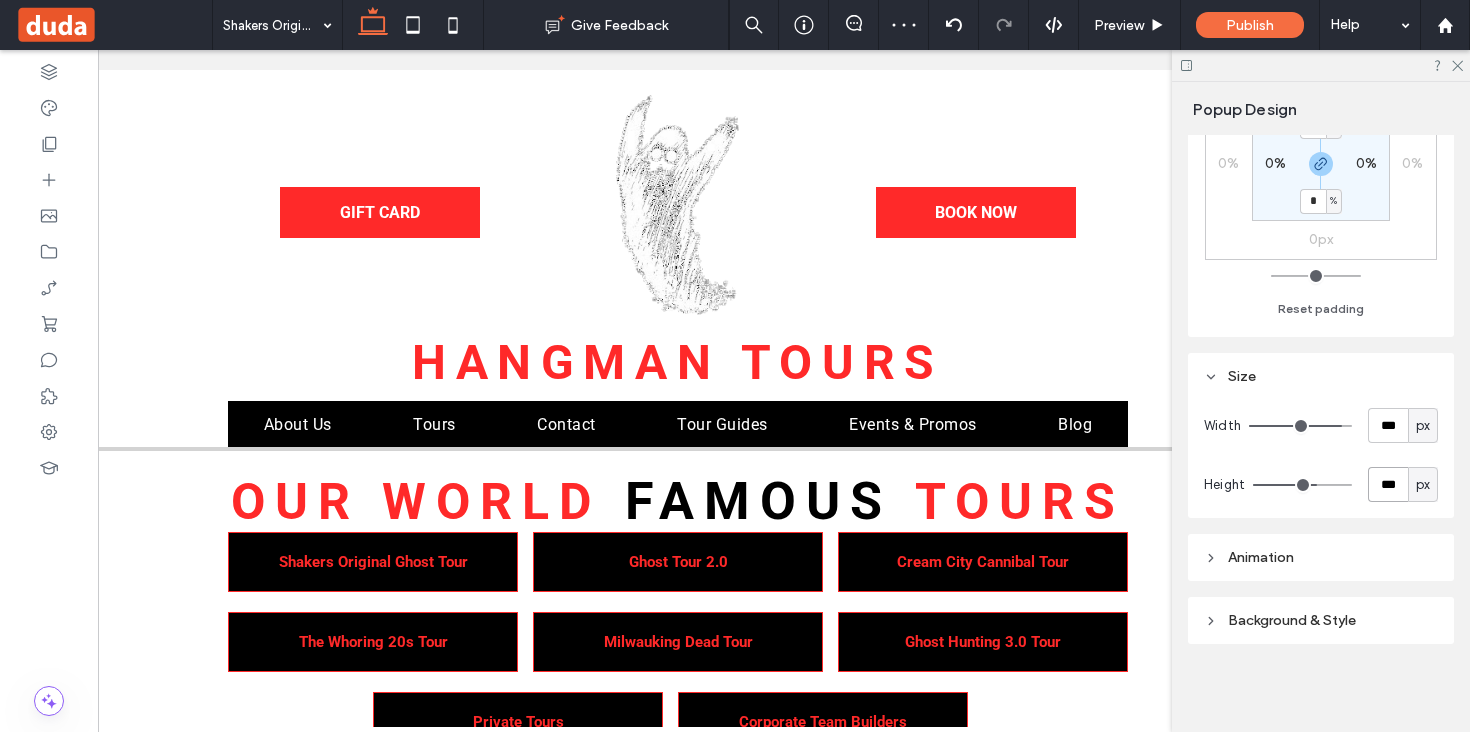 click on "***" at bounding box center (1388, 484) 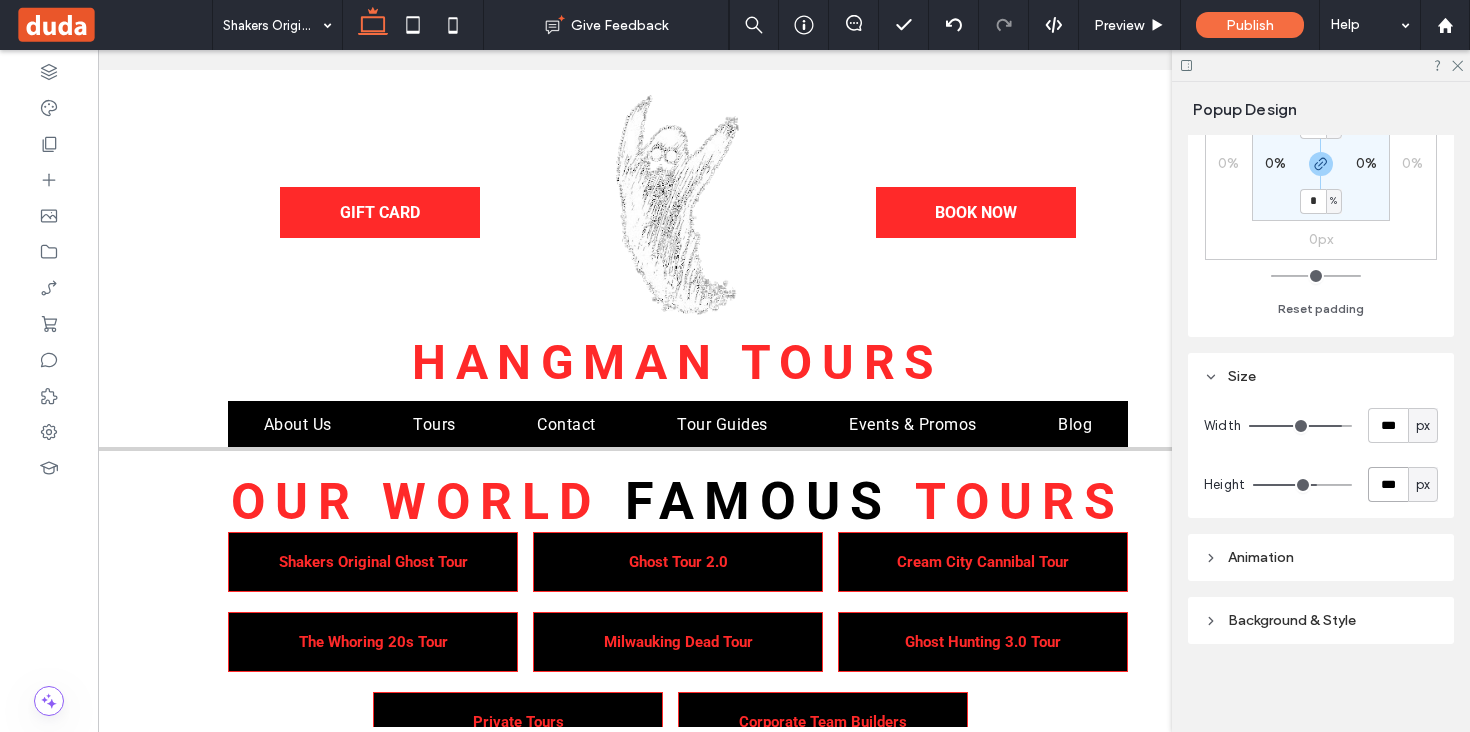type on "***" 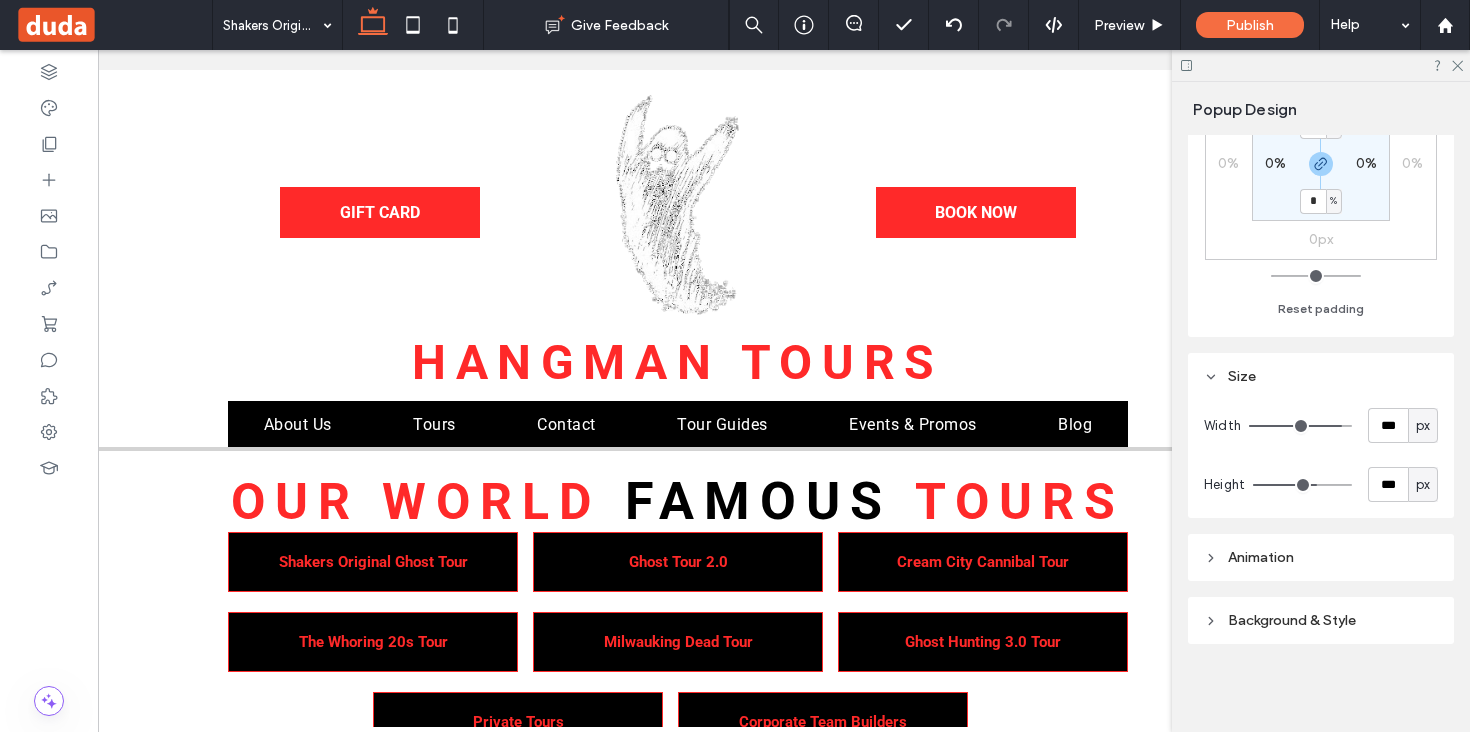 type on "***" 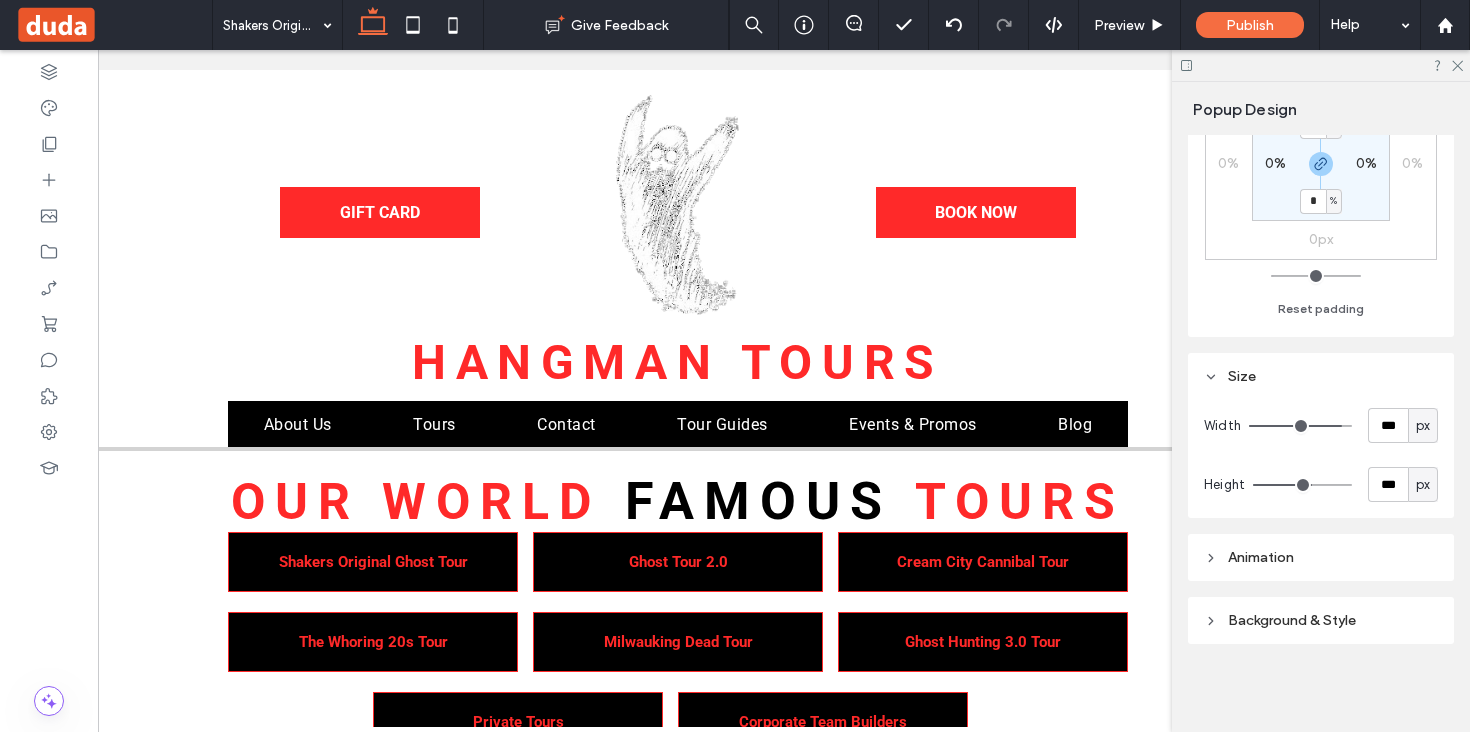 click on "px" at bounding box center (1423, 426) 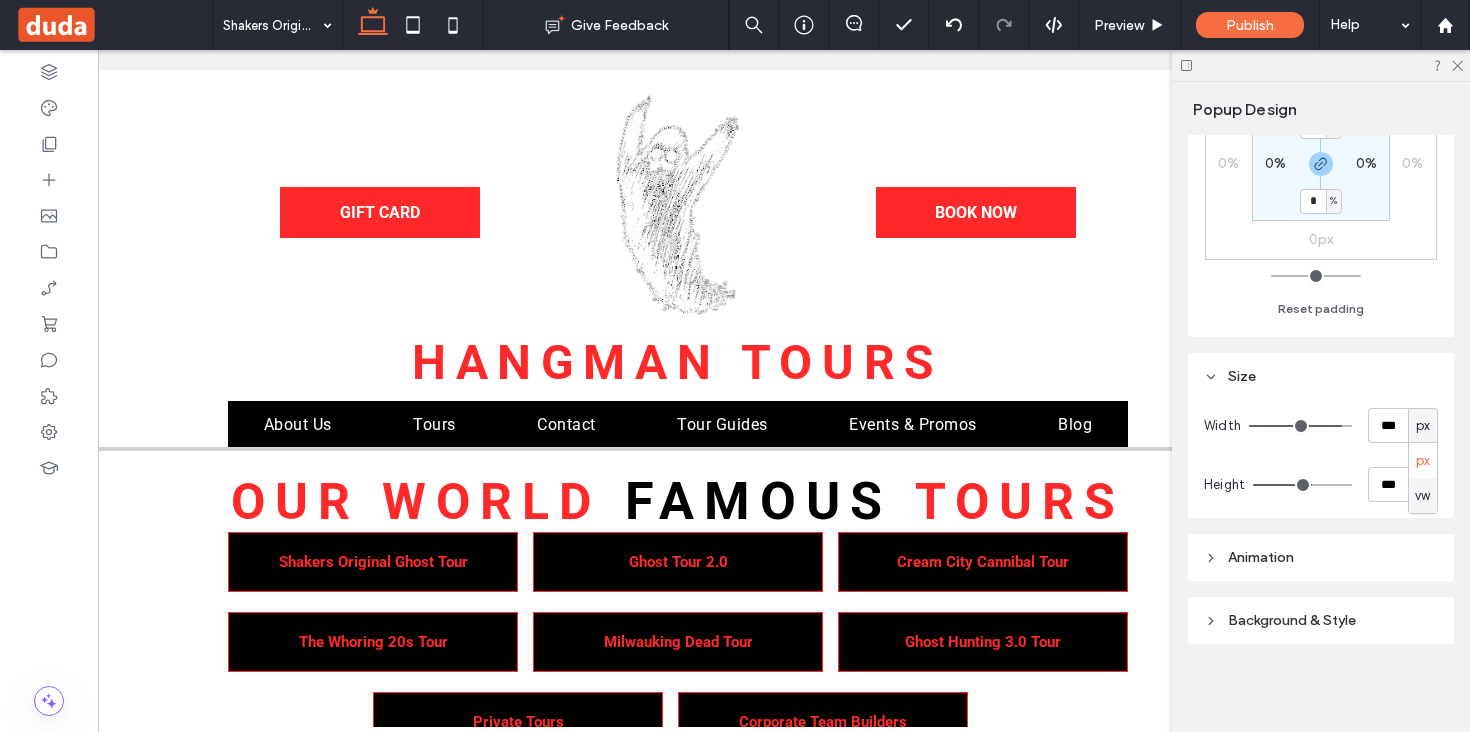 click on "vw" at bounding box center [1422, 496] 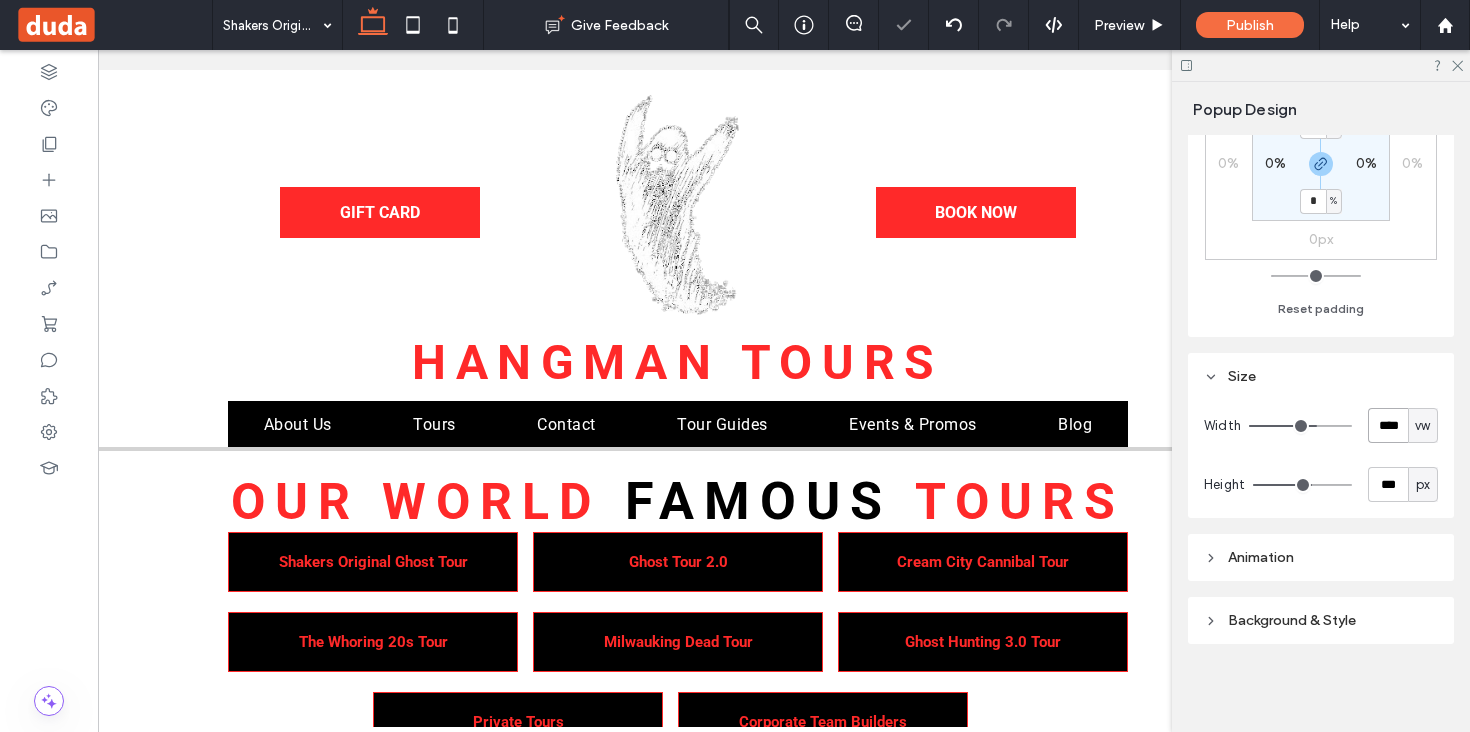 click on "****" at bounding box center (1388, 425) 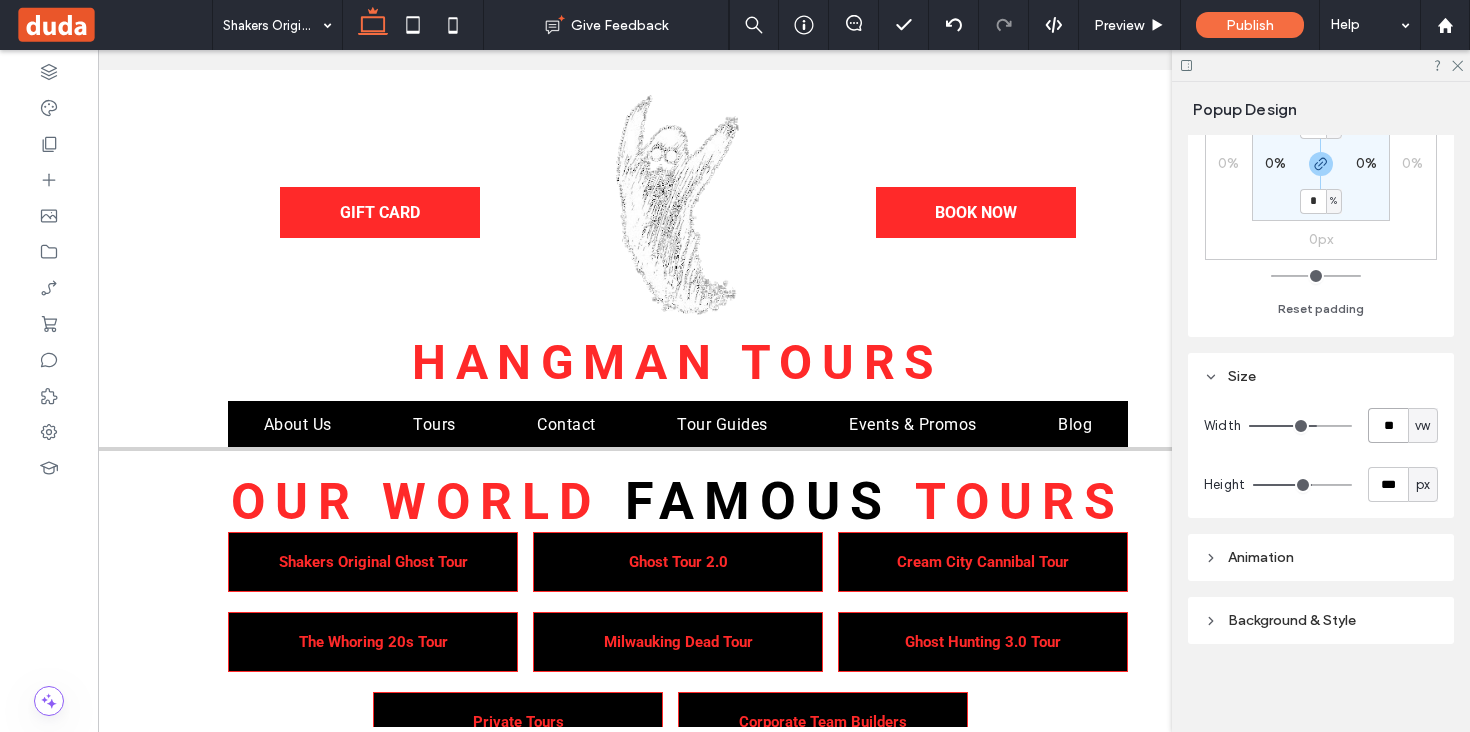 type on "**" 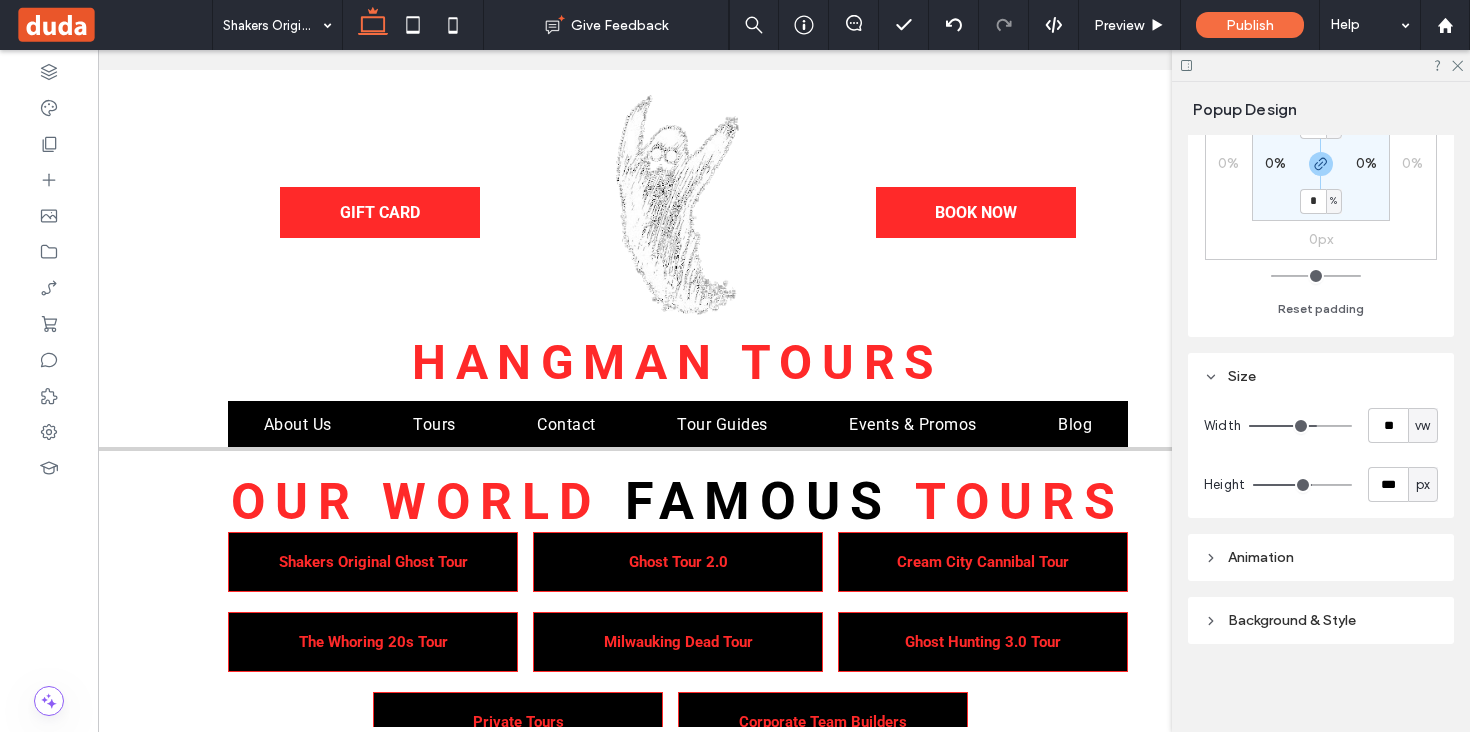 type on "**" 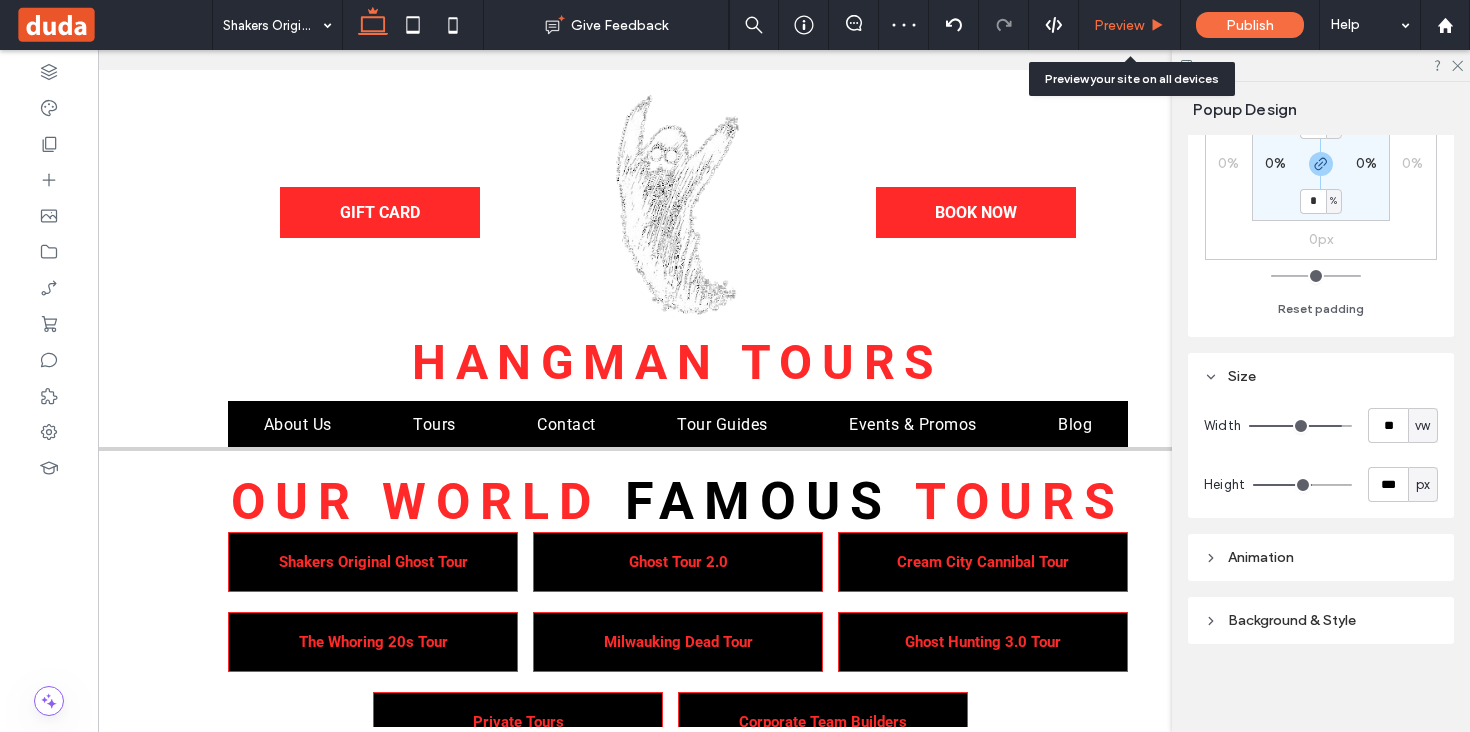 click on "Preview" at bounding box center (1119, 25) 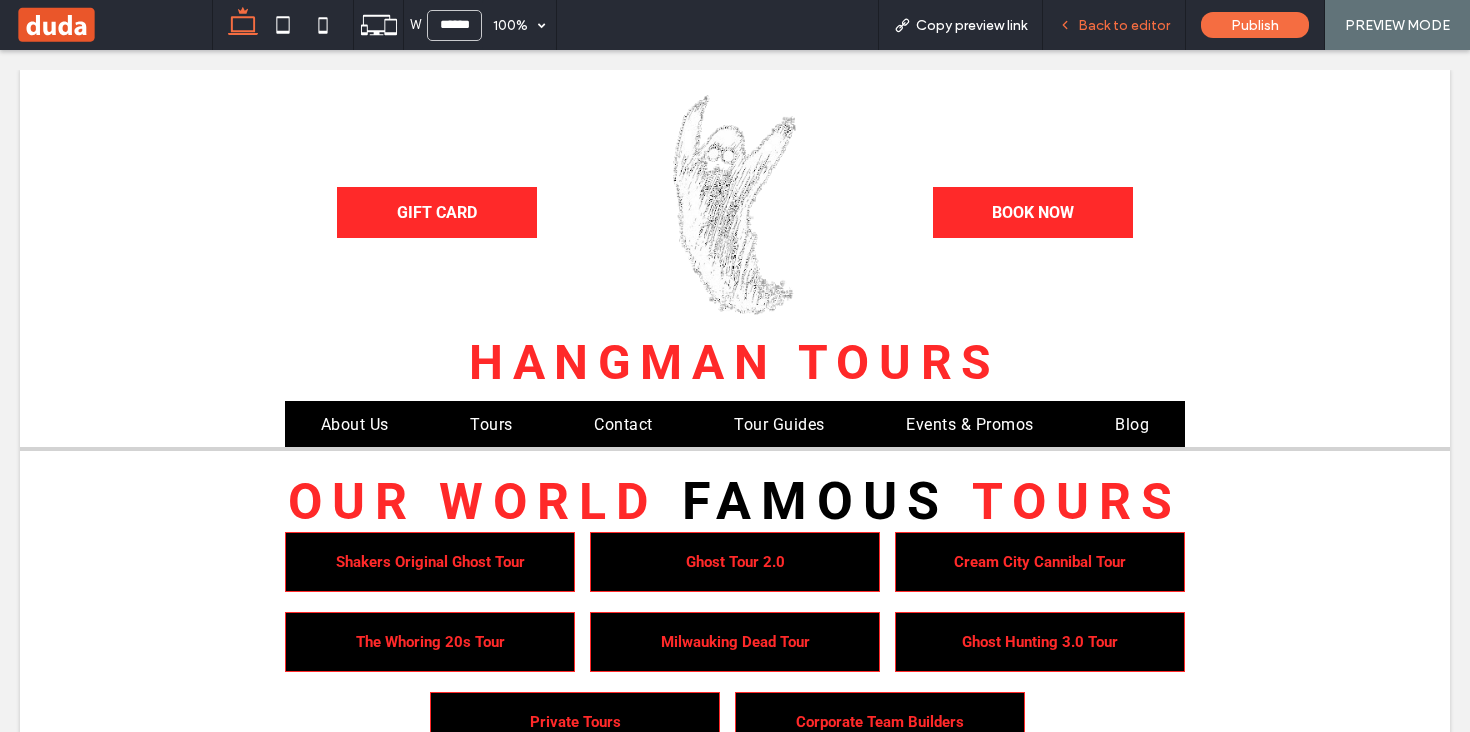 click on "Back to editor" at bounding box center [1124, 25] 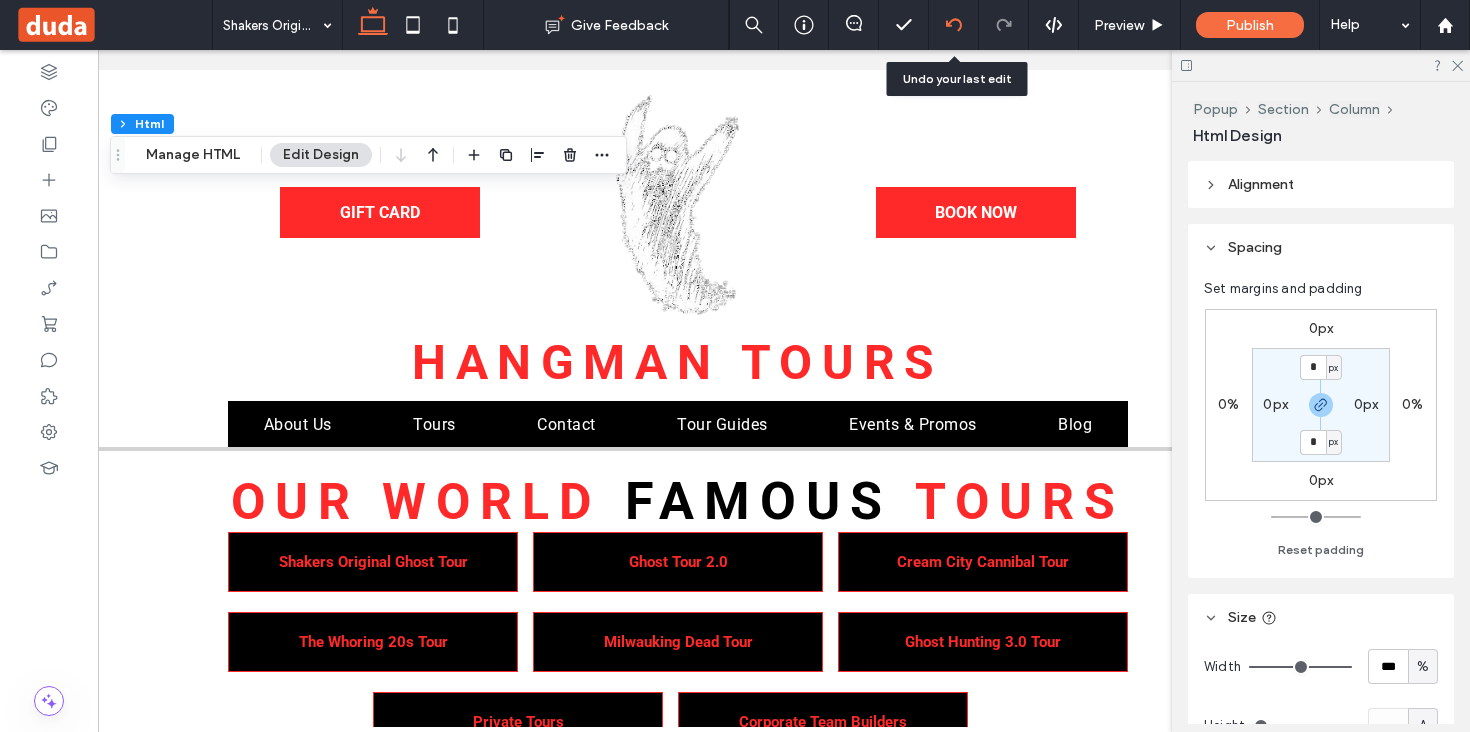 click 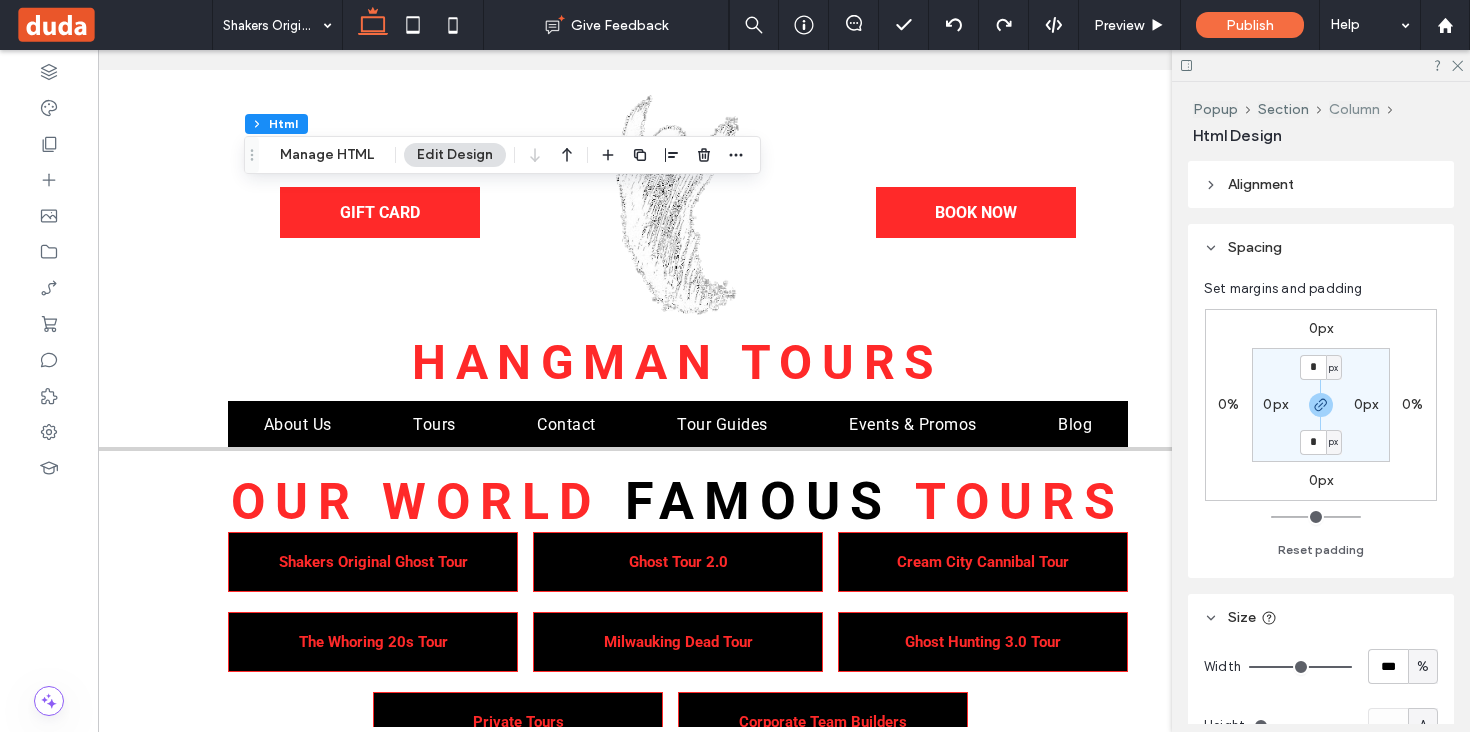 click on "Column" at bounding box center (1354, 109) 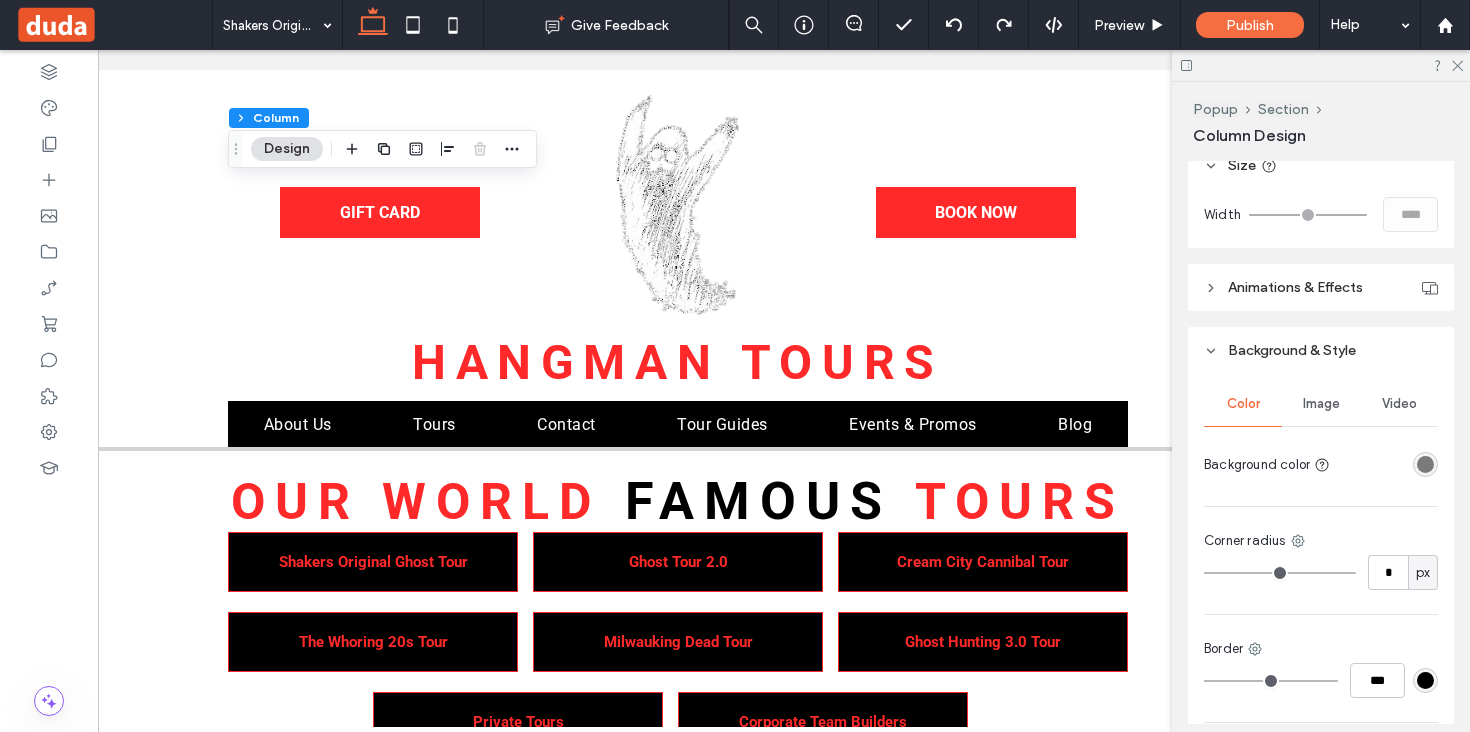 scroll, scrollTop: 802, scrollLeft: 0, axis: vertical 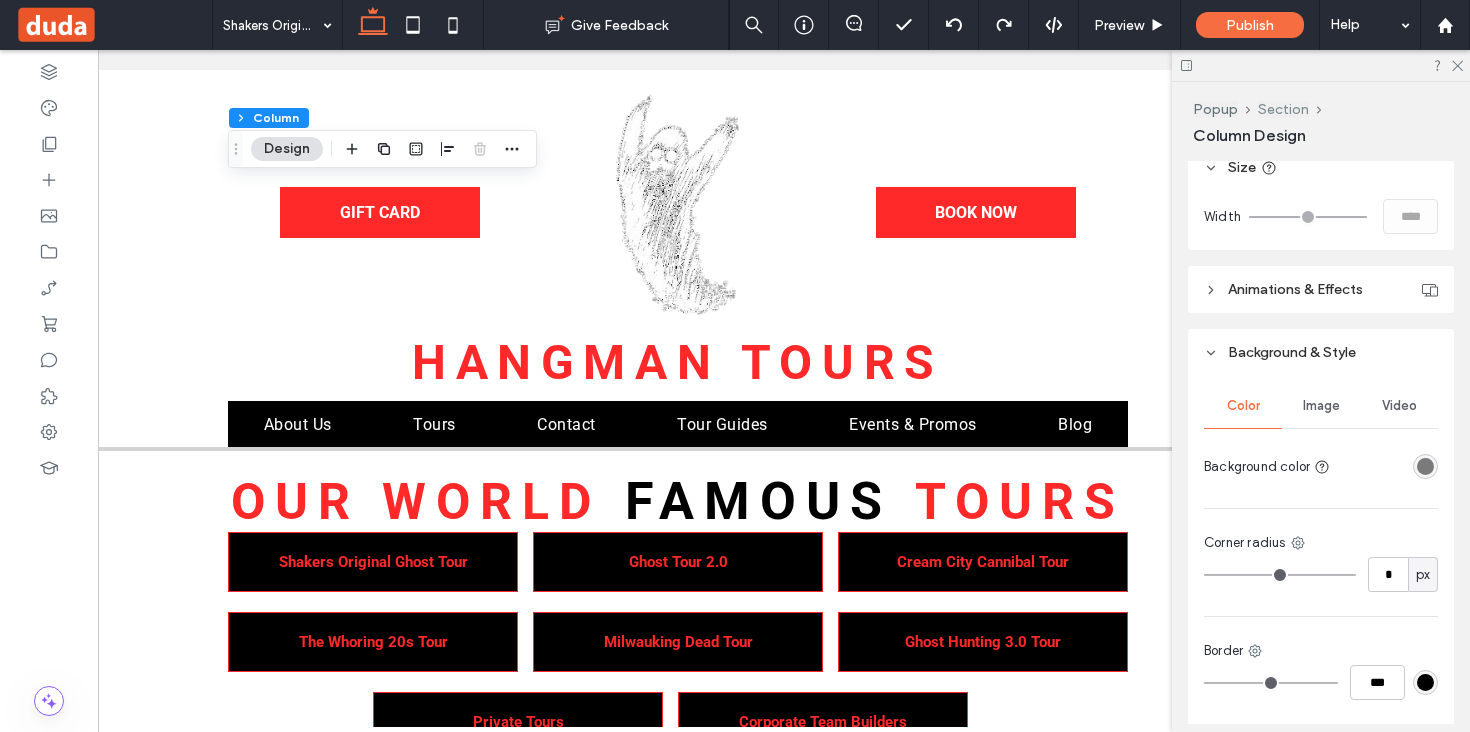 click on "Section" at bounding box center [1283, 109] 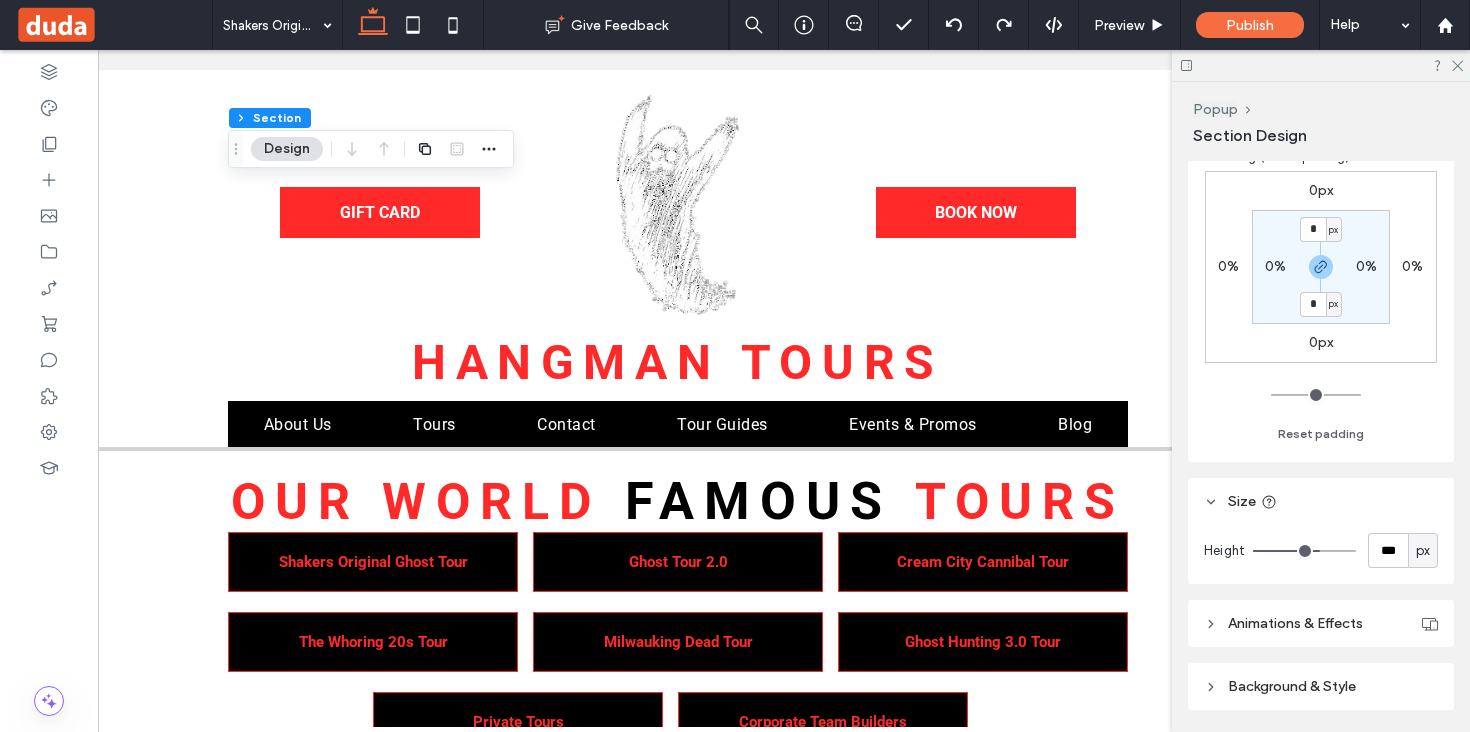 scroll, scrollTop: 436, scrollLeft: 0, axis: vertical 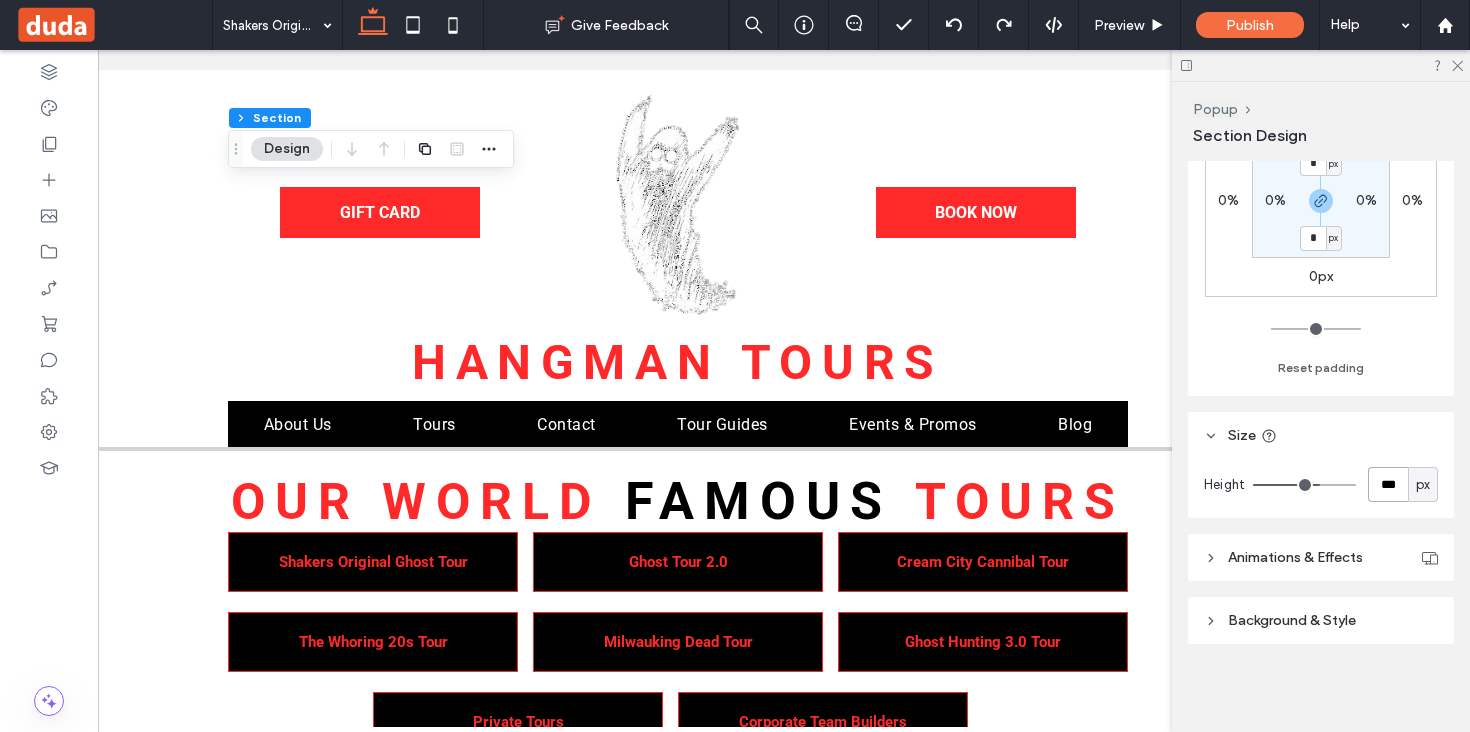 click on "***" at bounding box center [1388, 484] 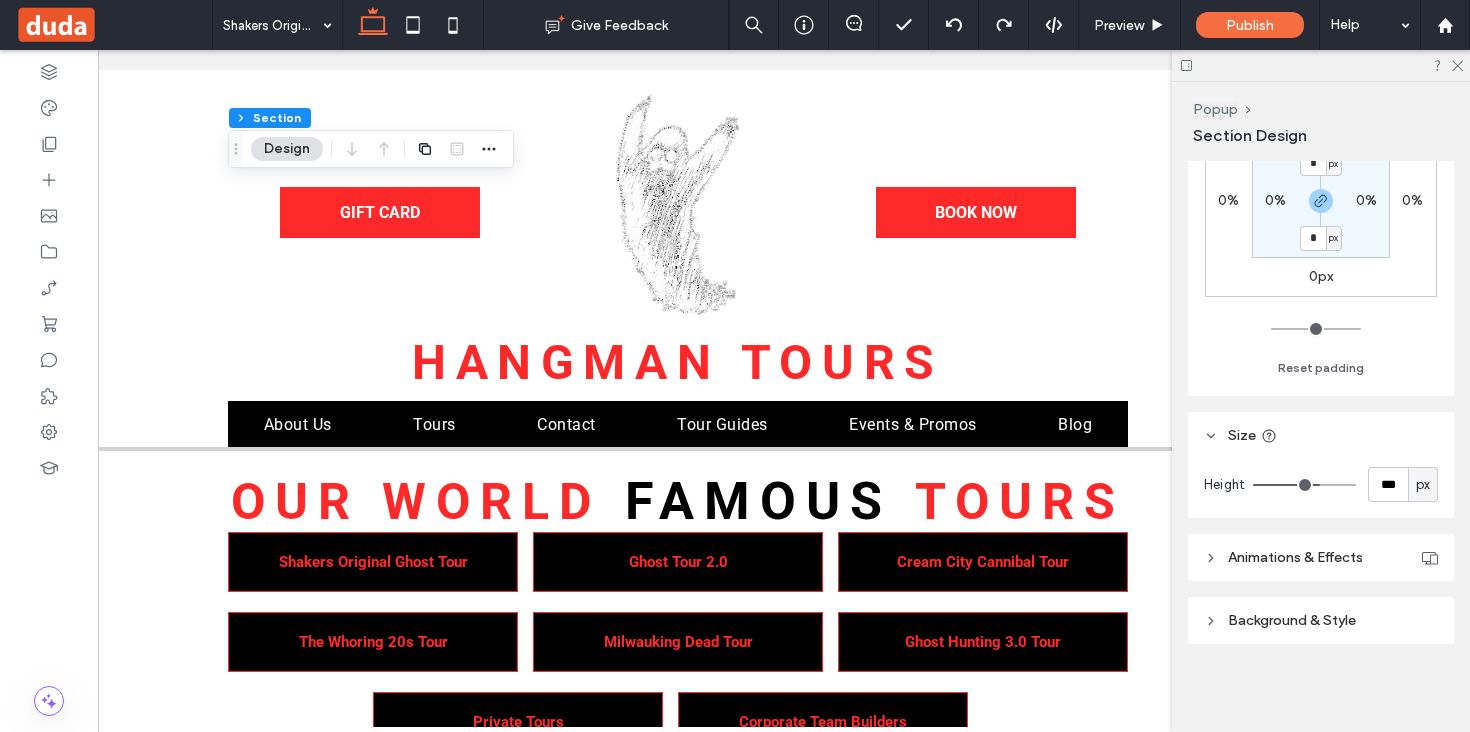 type on "***" 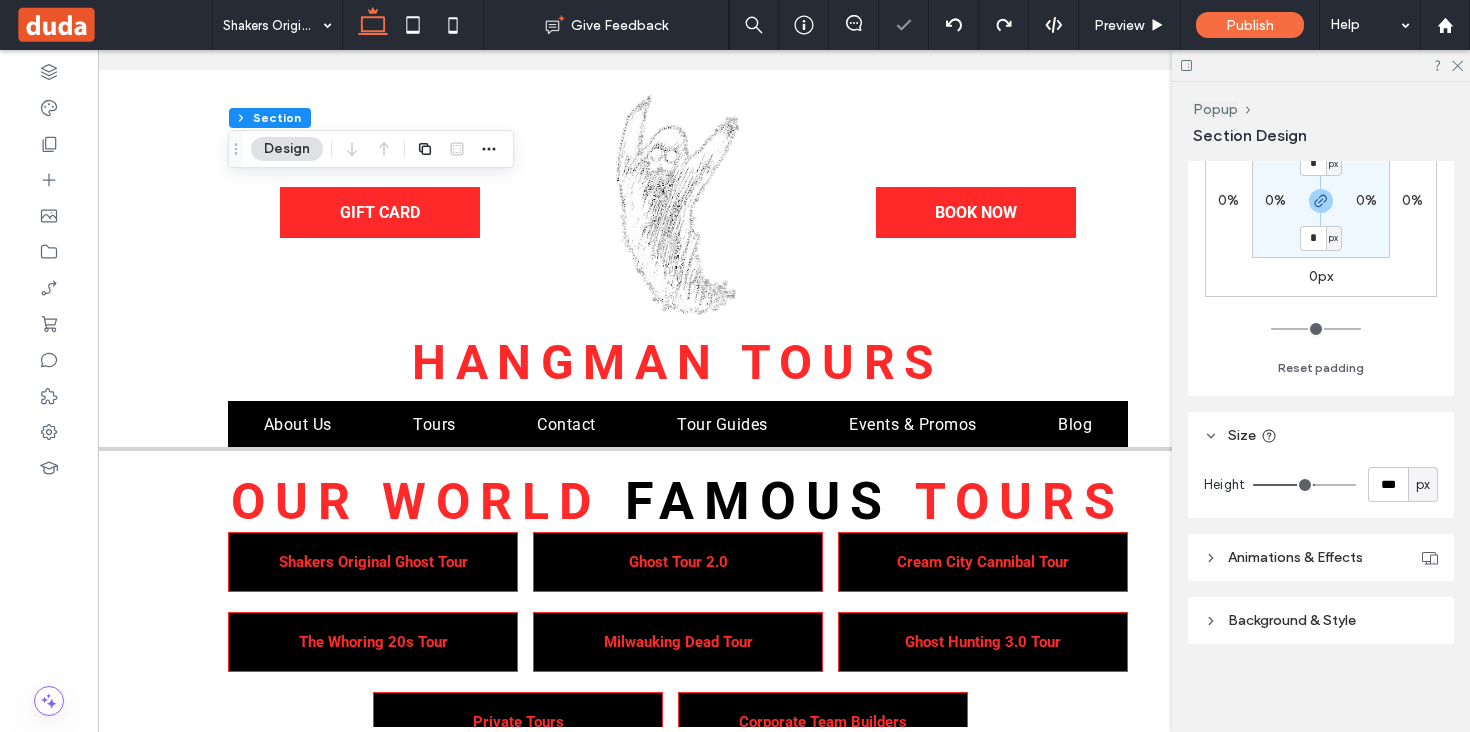 scroll, scrollTop: 198, scrollLeft: 0, axis: vertical 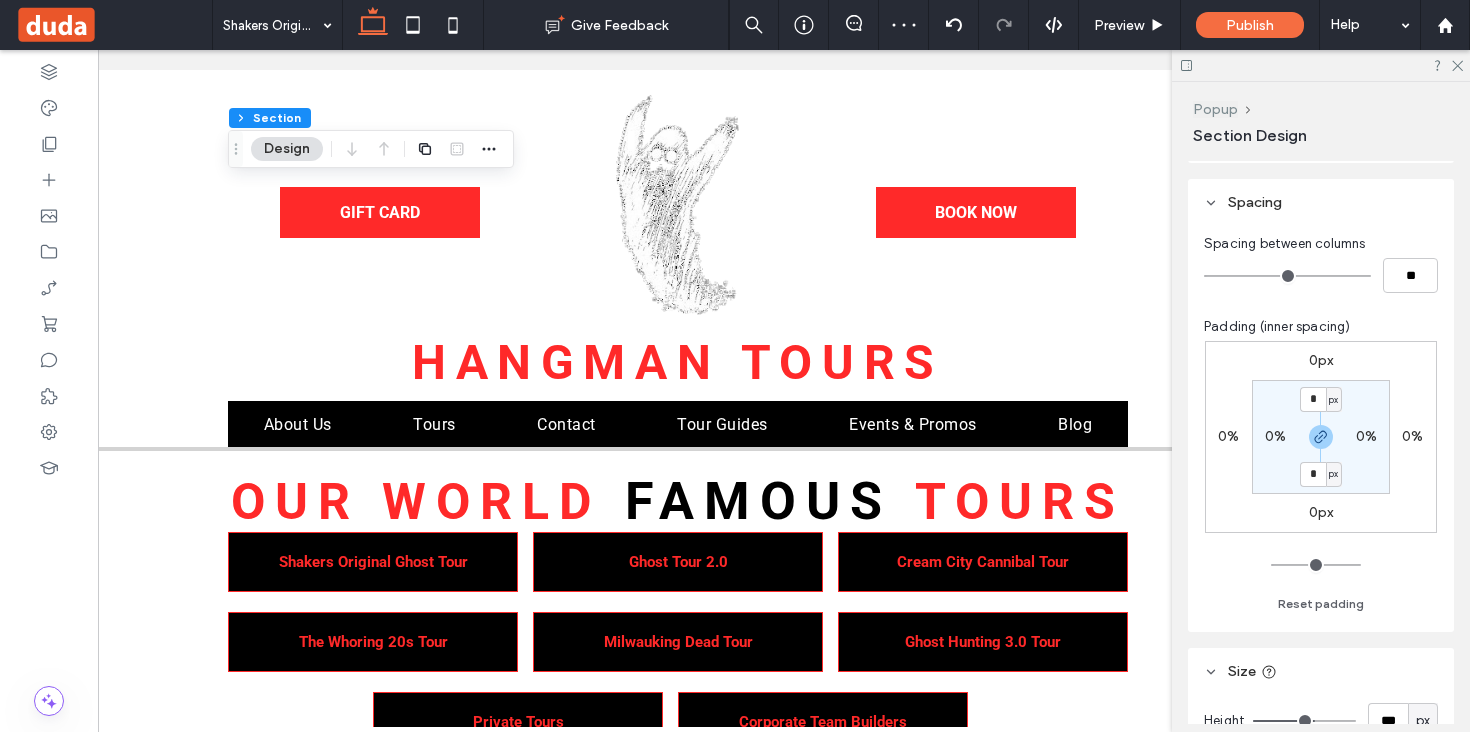click on "Popup" at bounding box center [1215, 109] 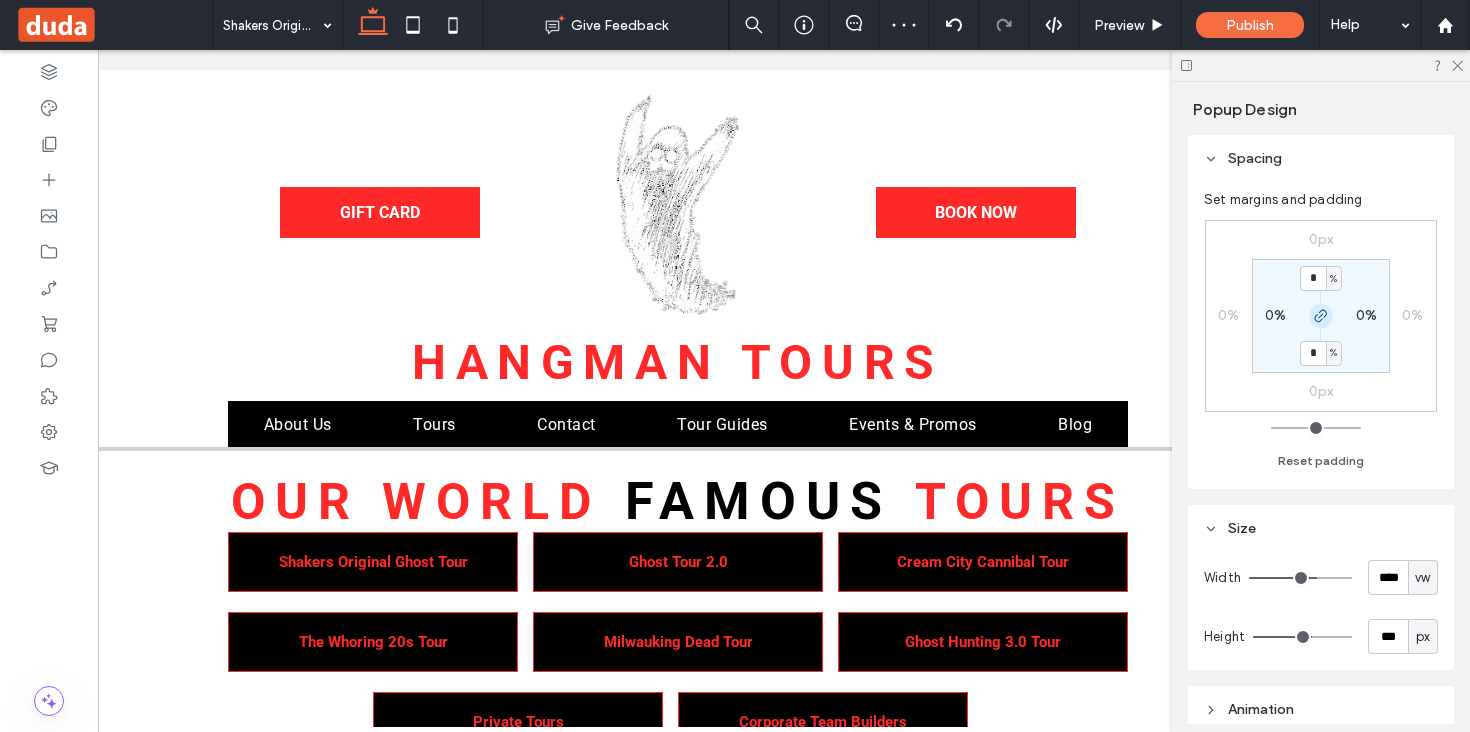 scroll, scrollTop: 152, scrollLeft: 0, axis: vertical 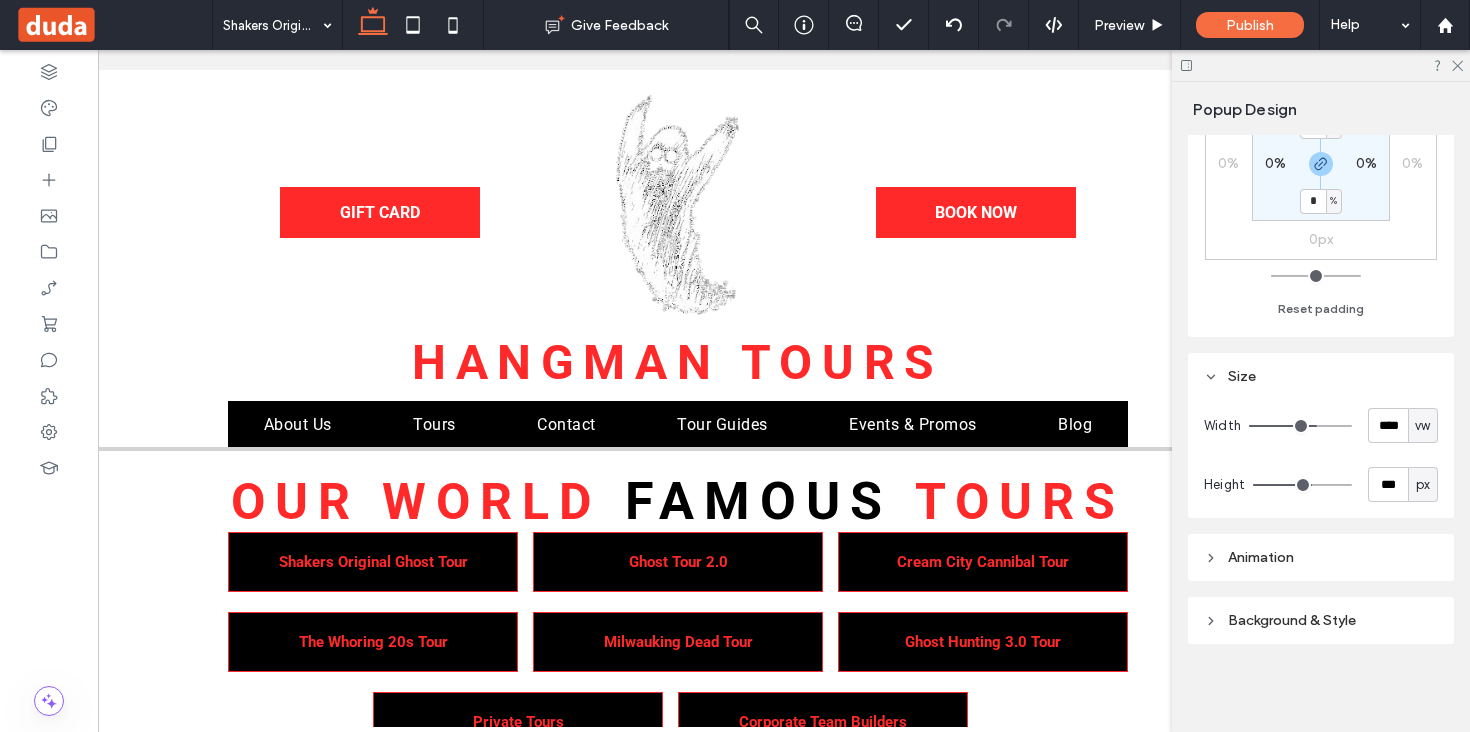 click on "vw" at bounding box center [1423, 426] 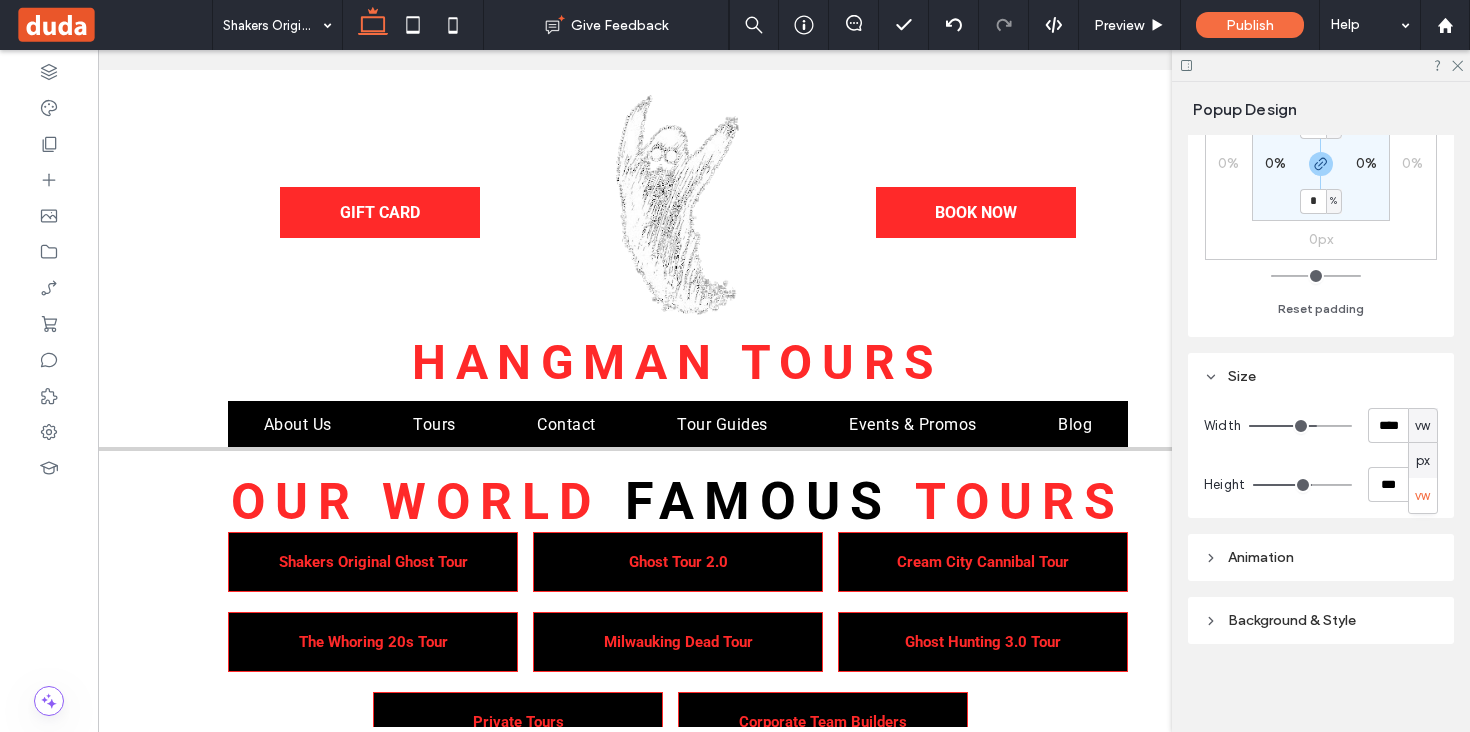 click on "px" at bounding box center (1423, 461) 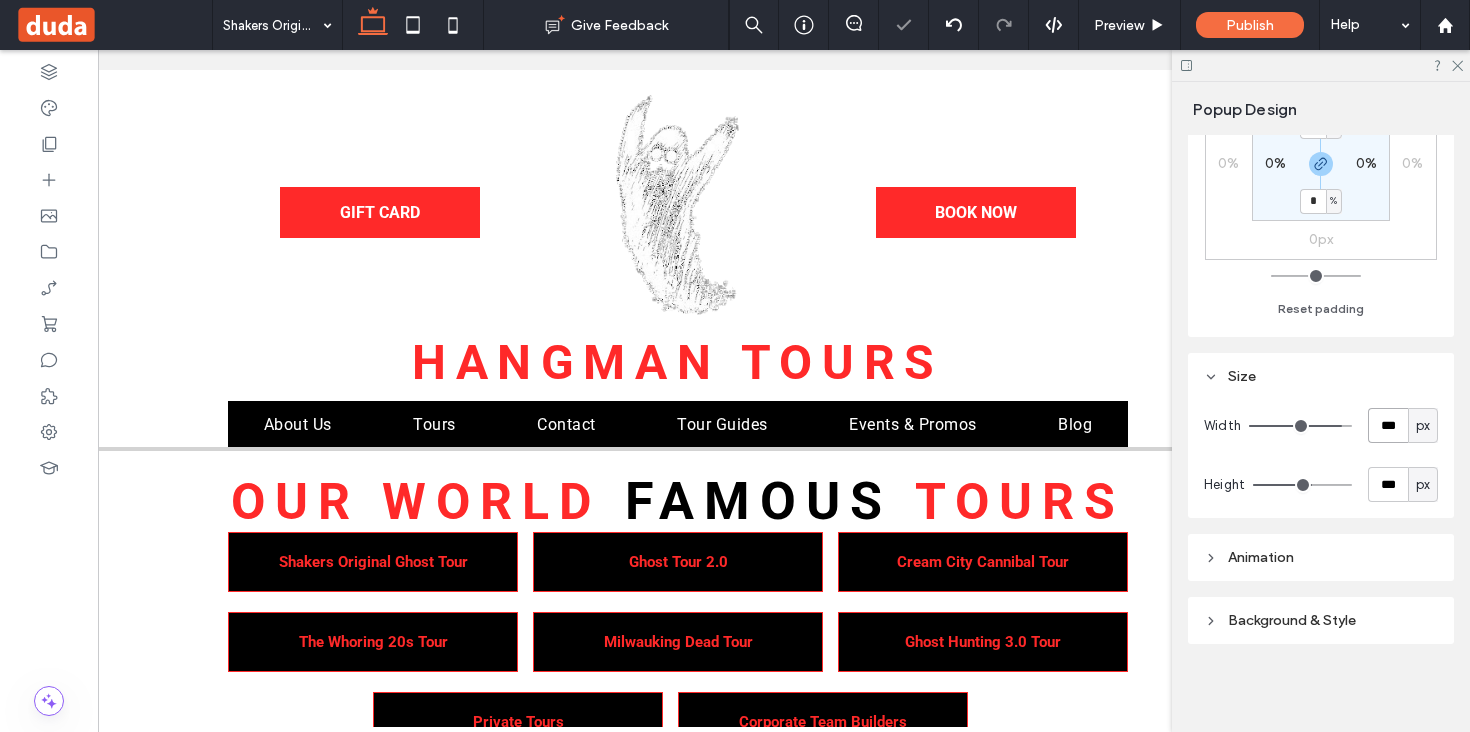 click on "***" at bounding box center [1388, 425] 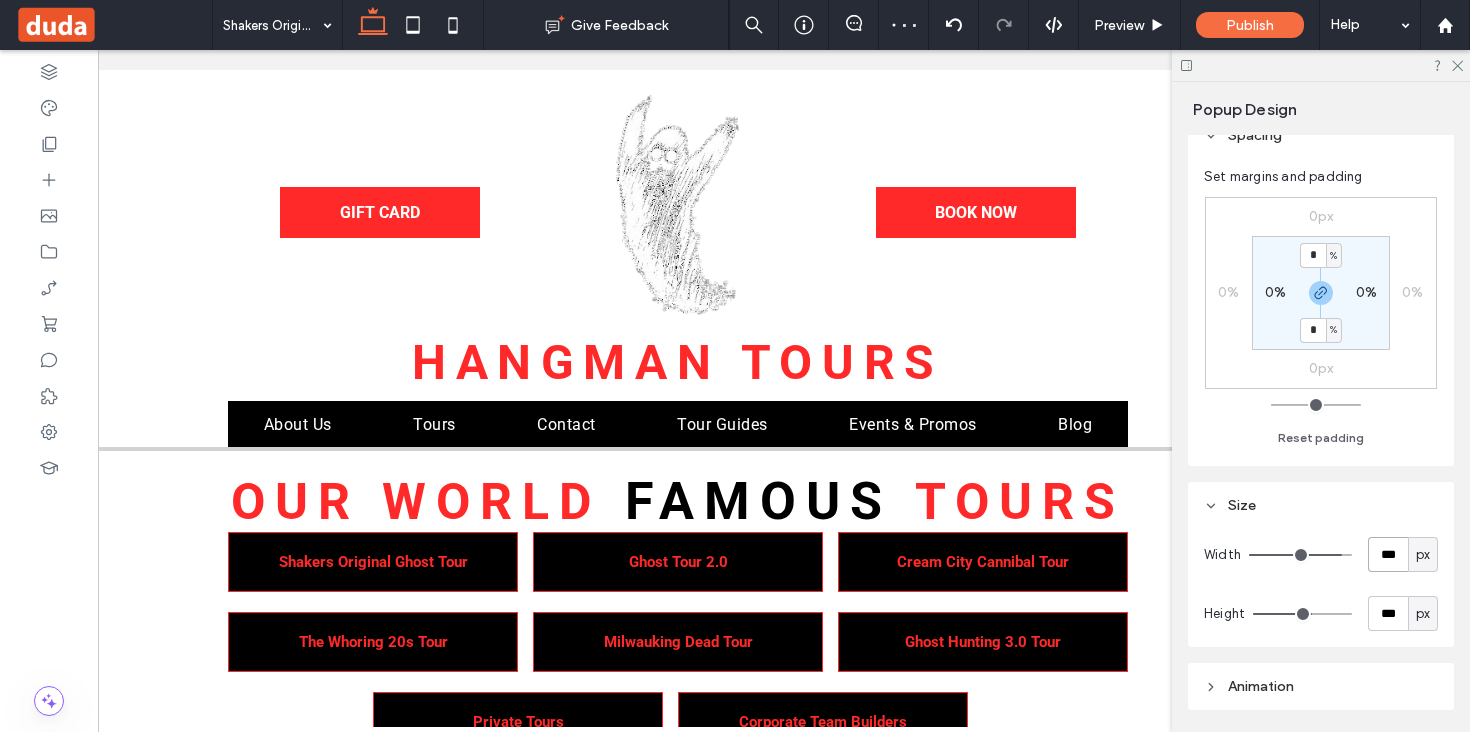 scroll, scrollTop: 0, scrollLeft: 0, axis: both 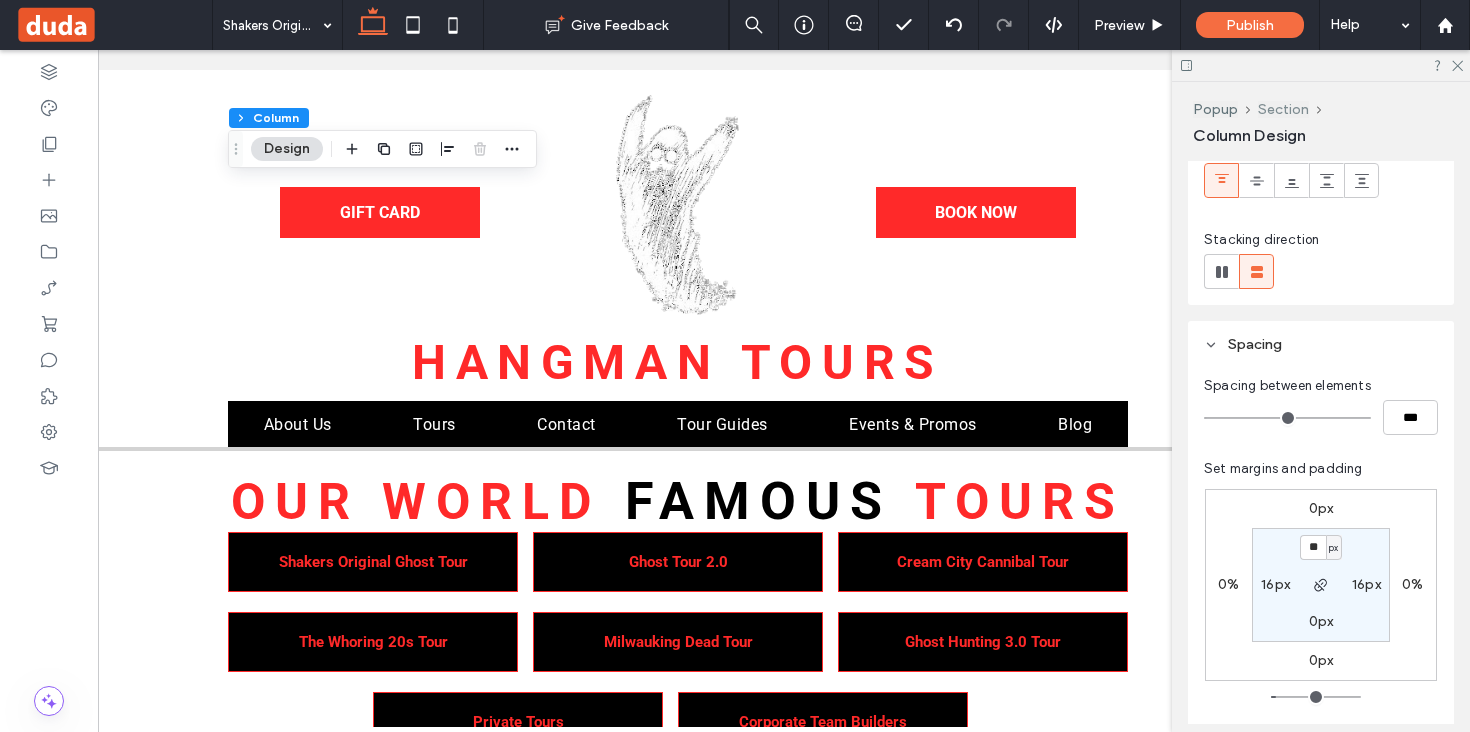 click on "Section" at bounding box center (1283, 109) 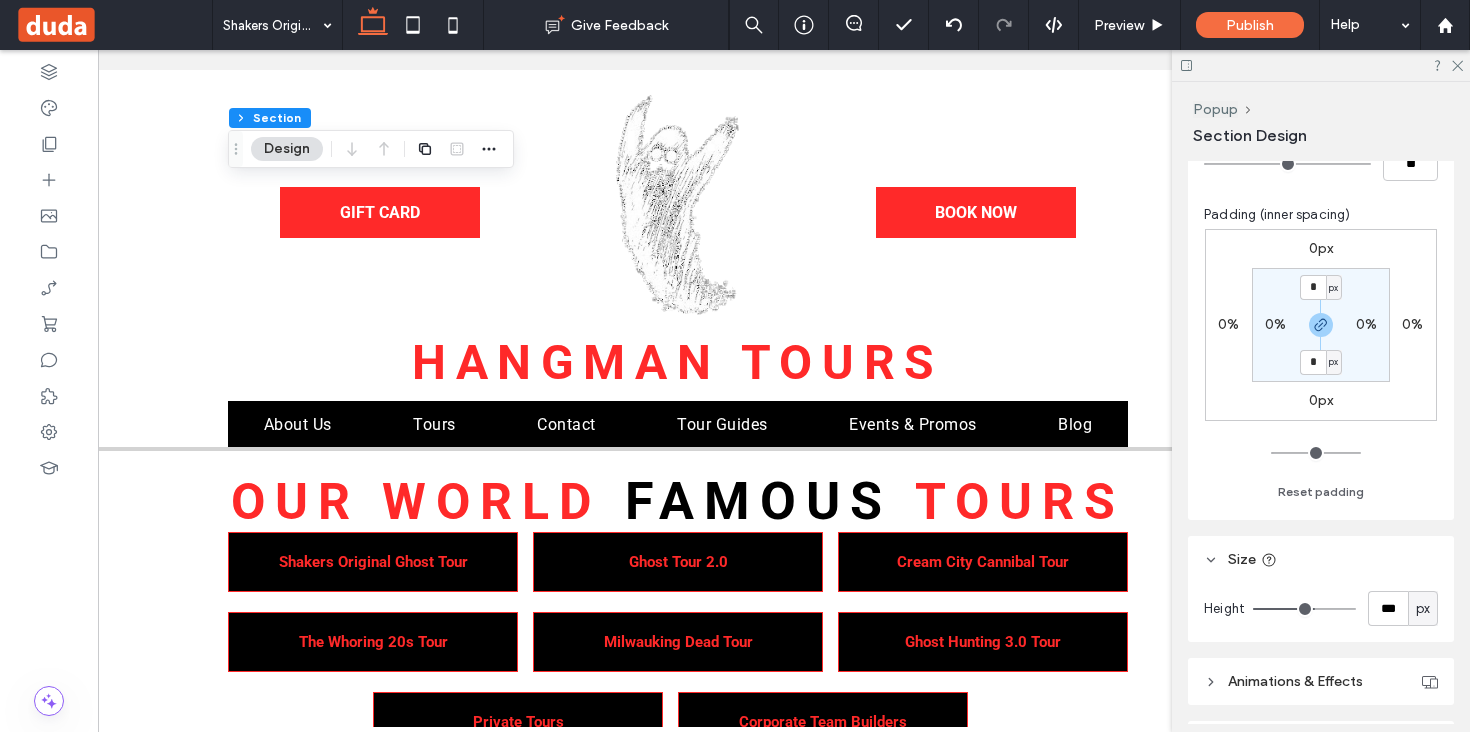 scroll, scrollTop: 436, scrollLeft: 0, axis: vertical 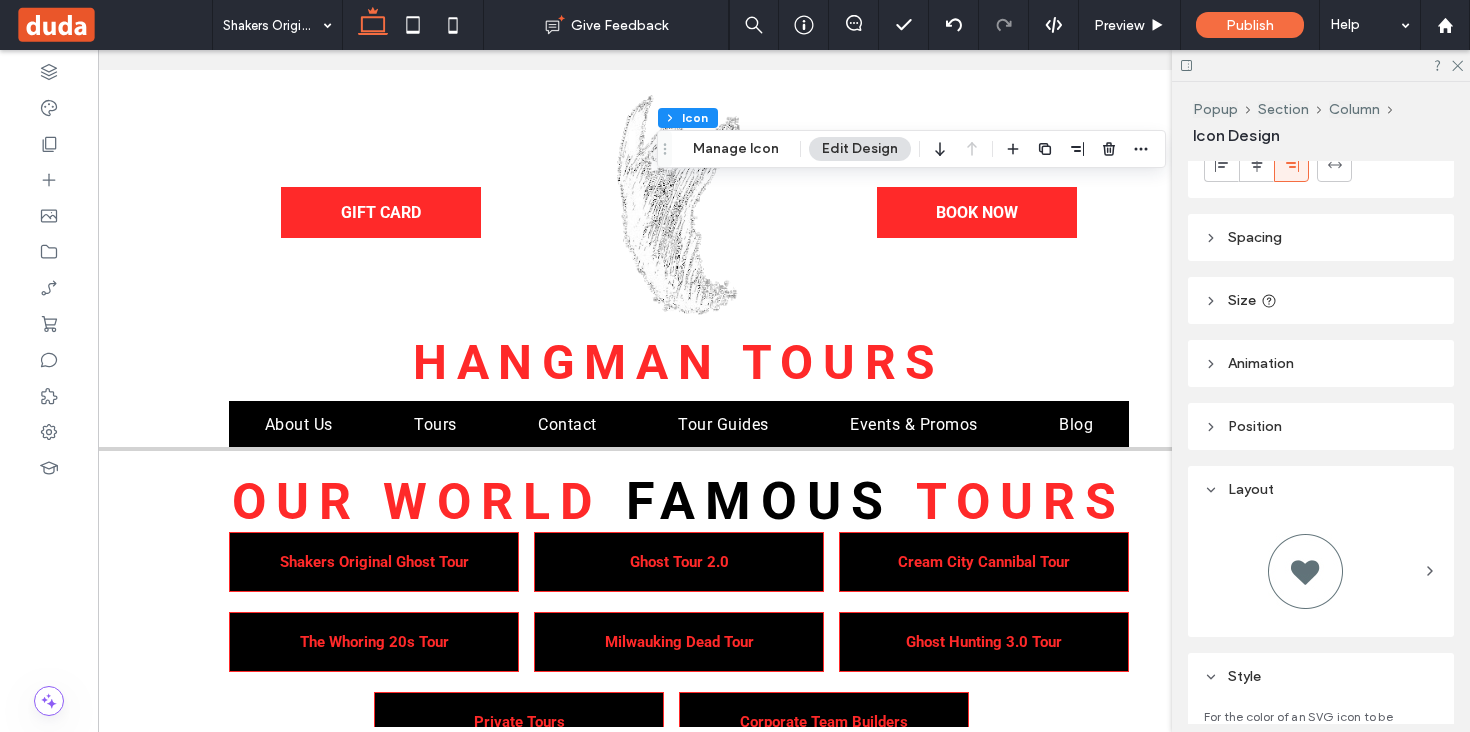 click on "Spacing" at bounding box center [1321, 237] 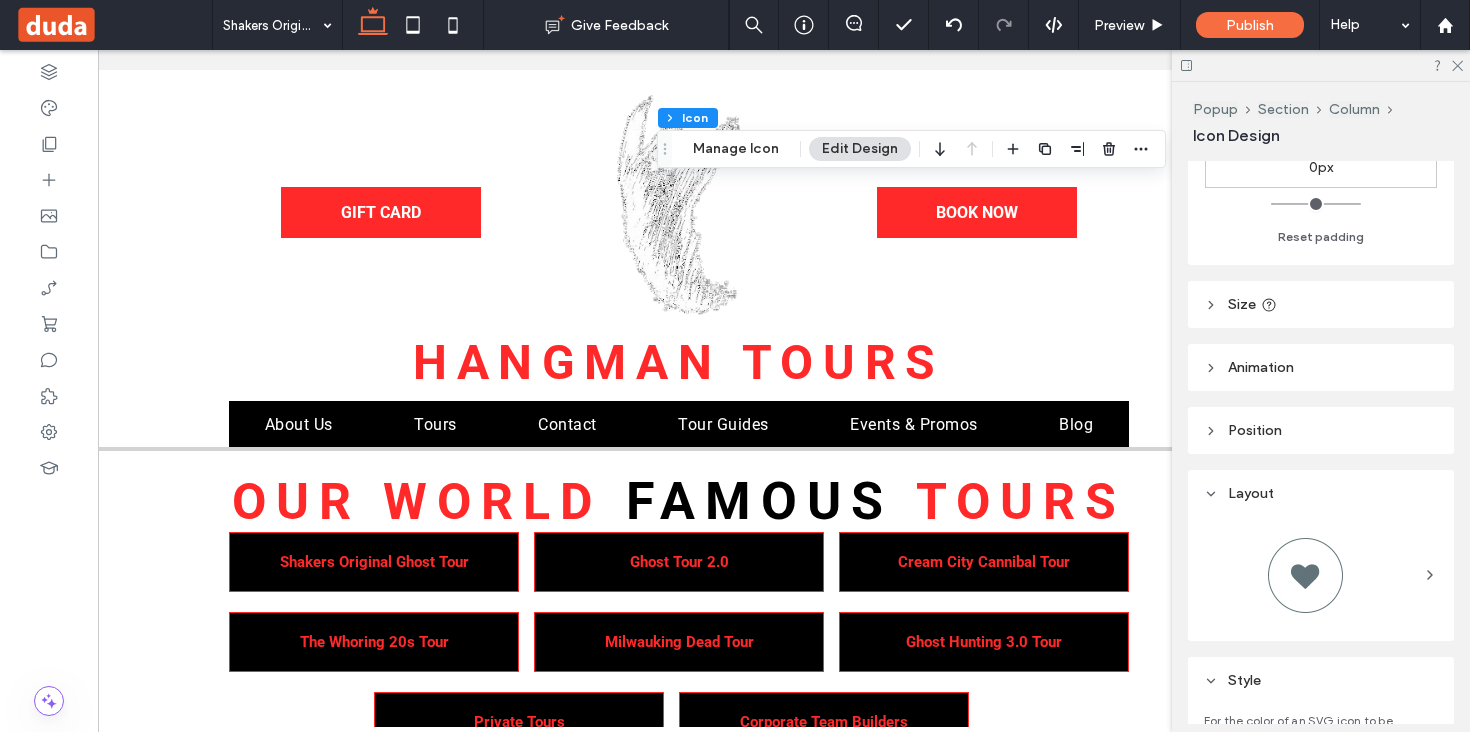 scroll, scrollTop: 382, scrollLeft: 0, axis: vertical 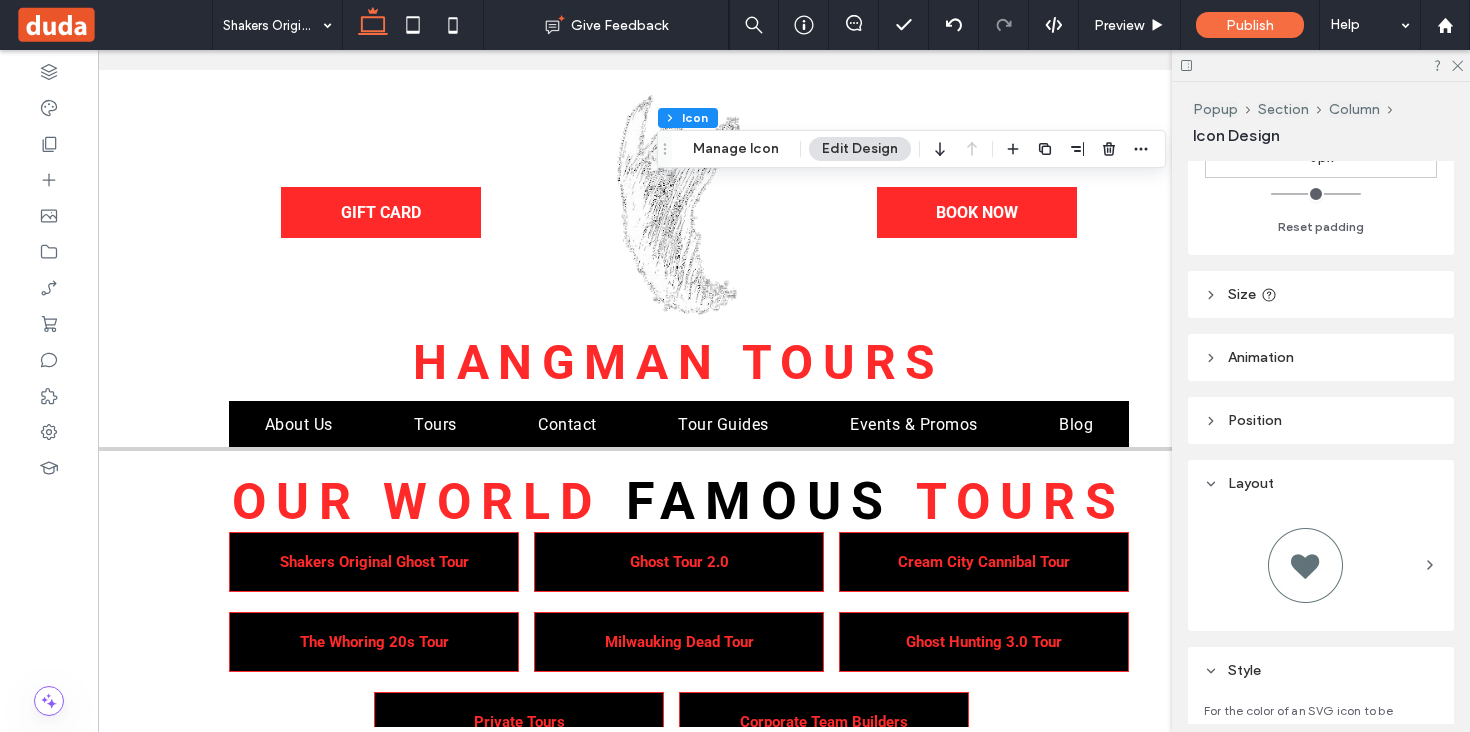 click on "Size" at bounding box center (1321, 294) 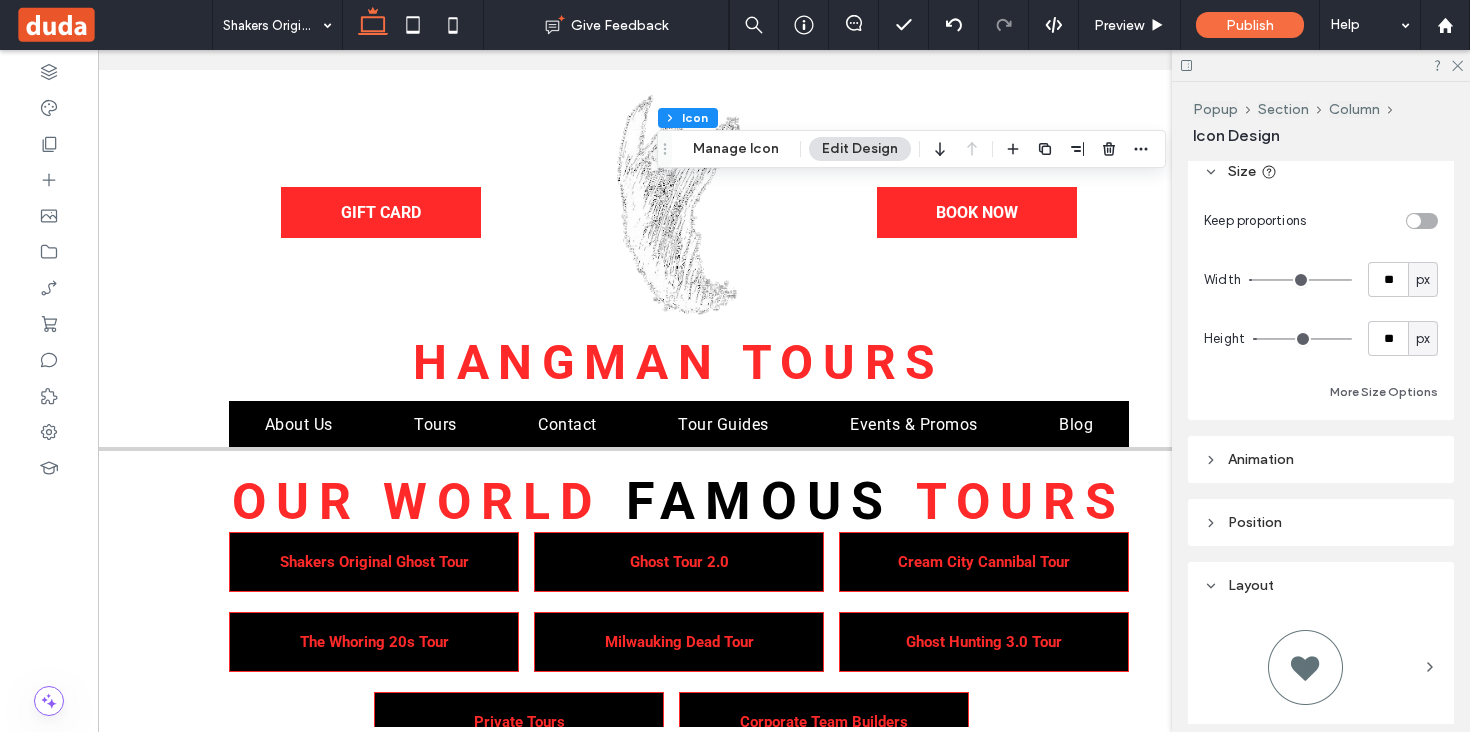 scroll, scrollTop: 551, scrollLeft: 0, axis: vertical 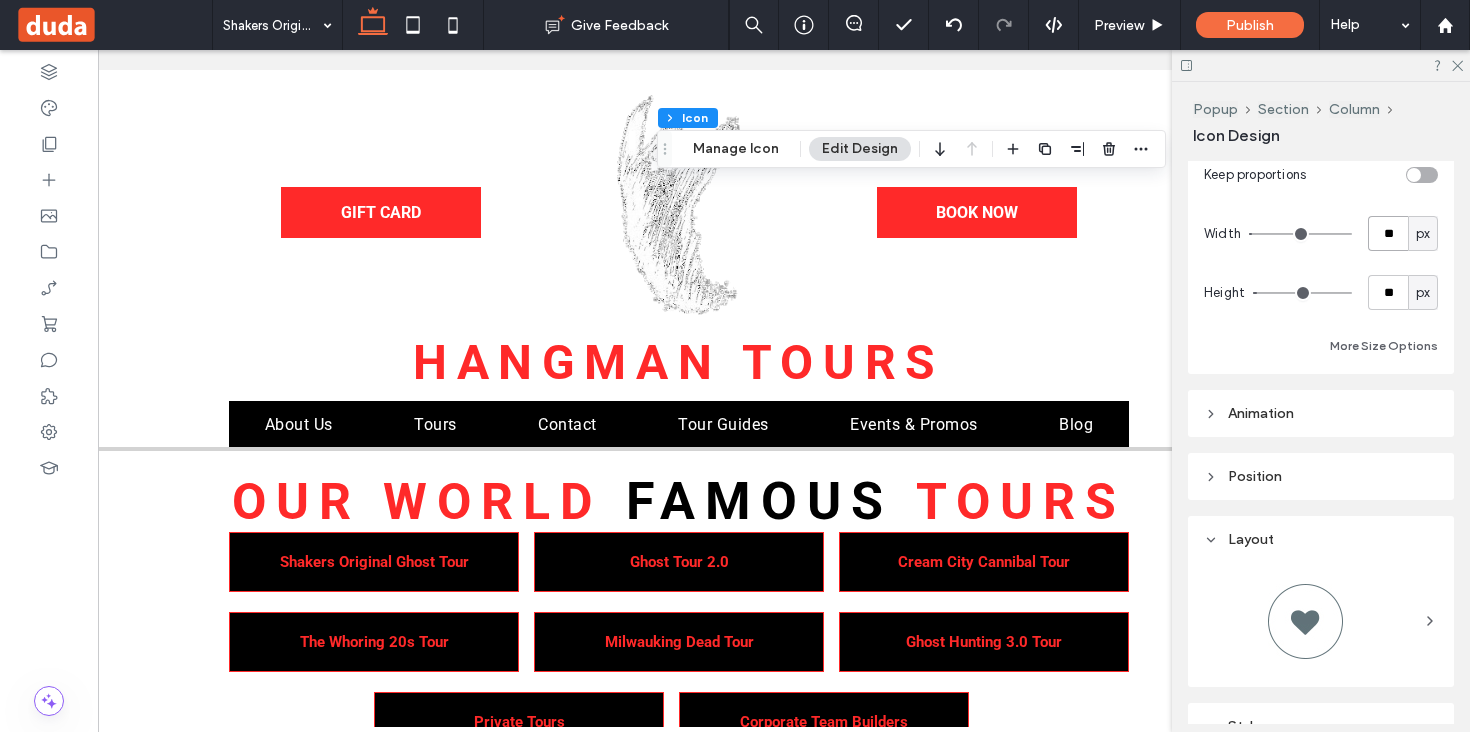 click on "**" at bounding box center (1388, 233) 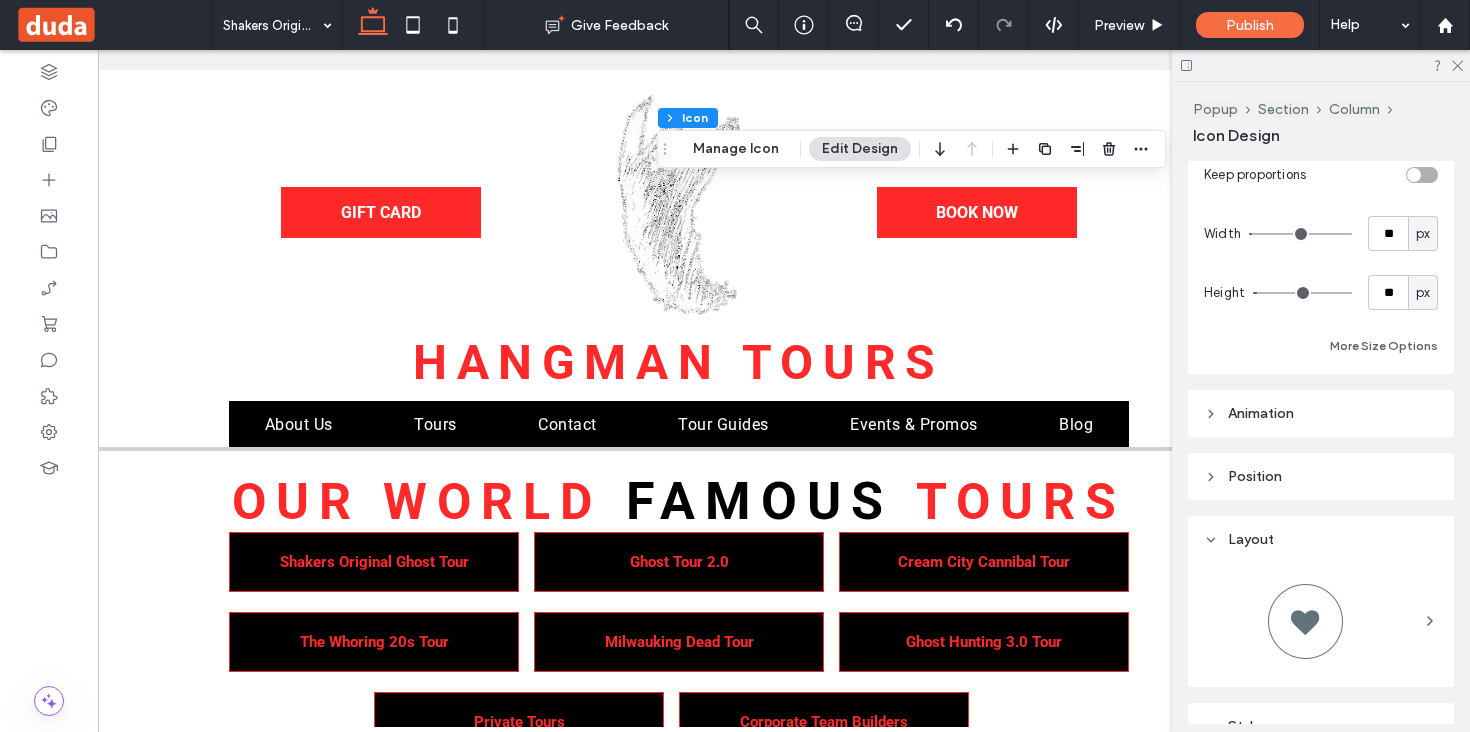 click on "Keep proportions" at bounding box center [1321, 174] 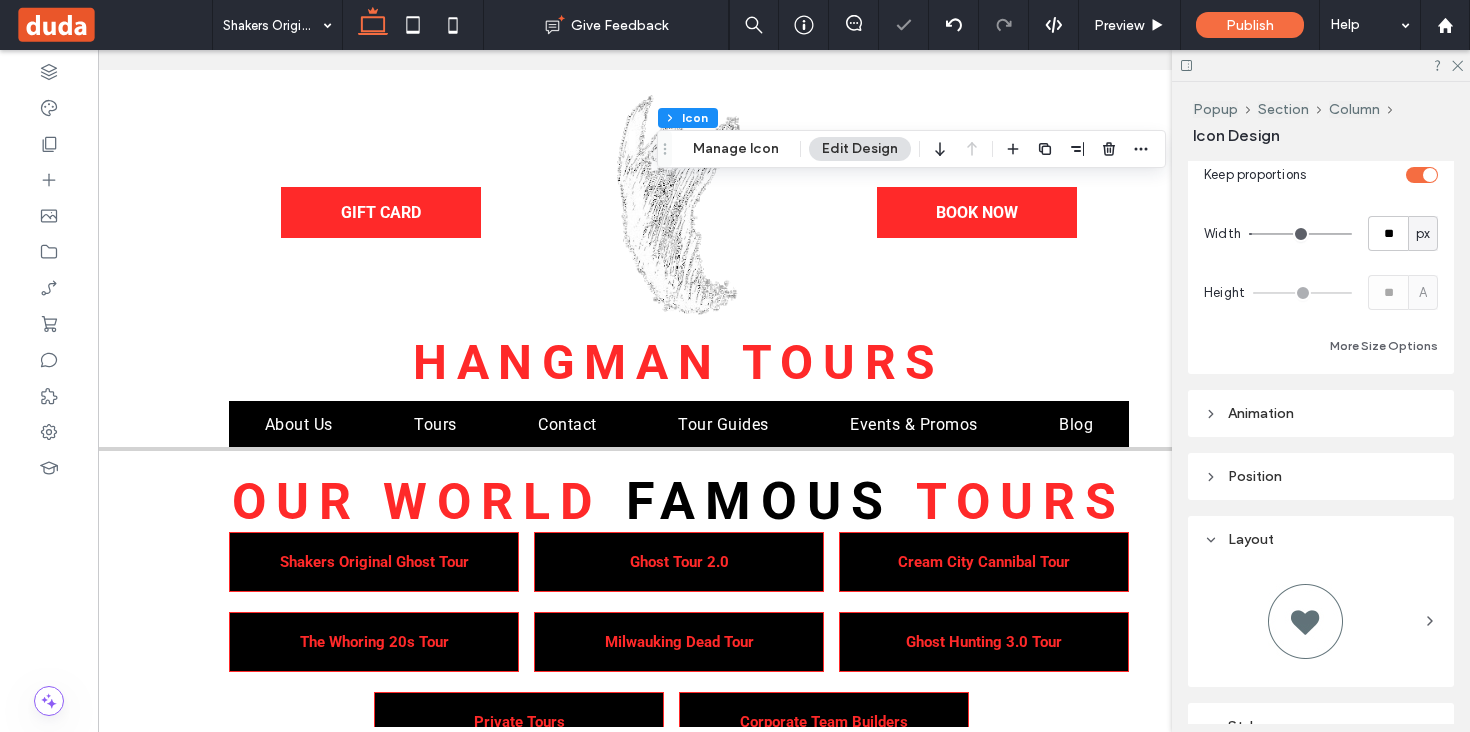 type on "*" 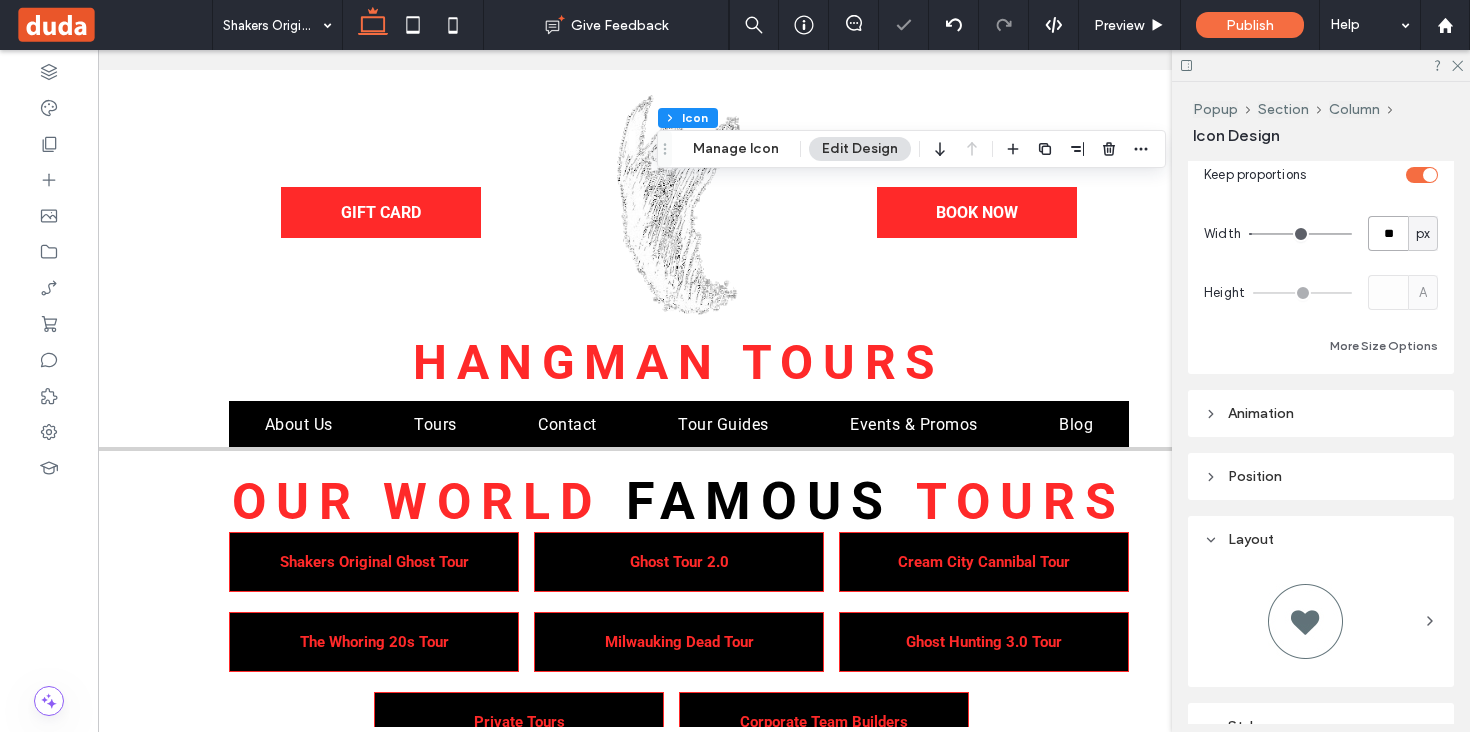 click on "**" at bounding box center (1388, 233) 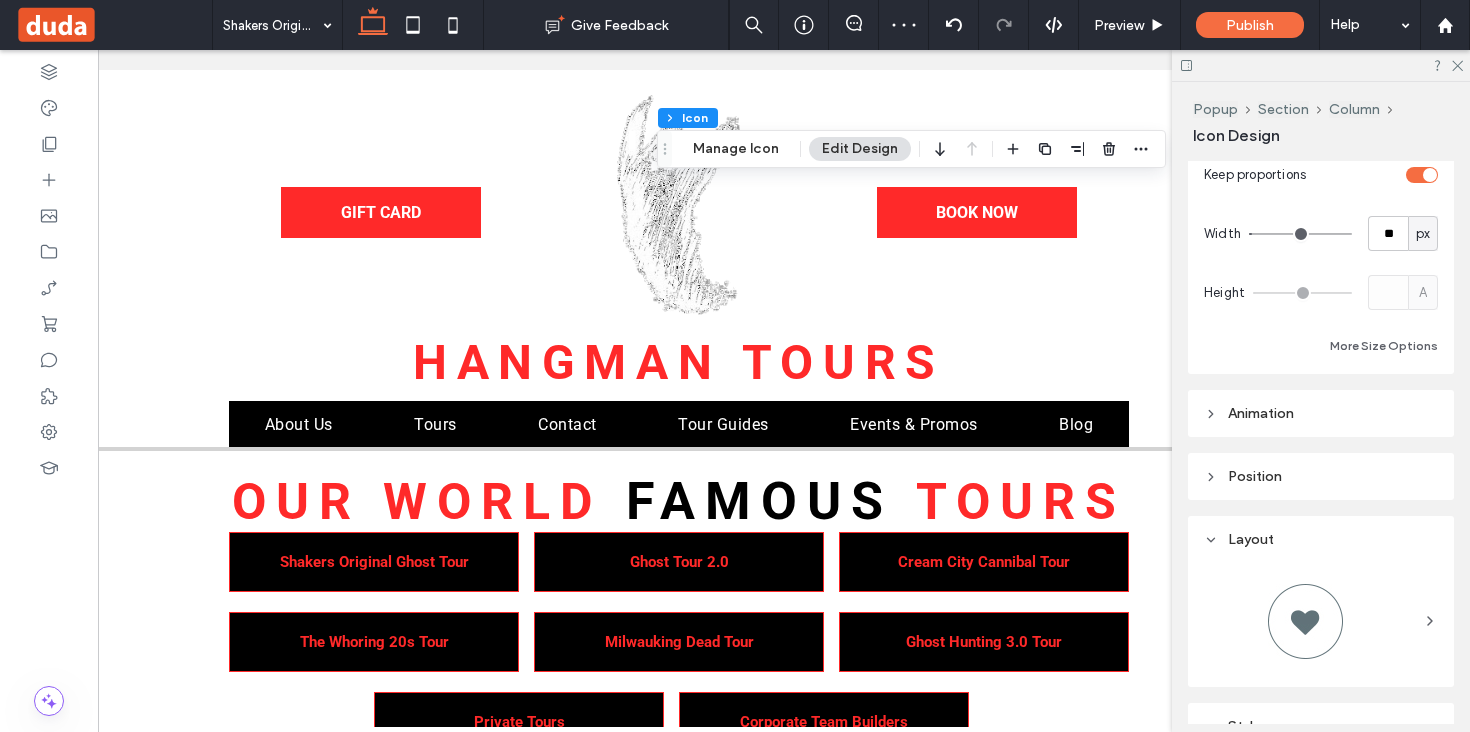 click at bounding box center [1430, 175] 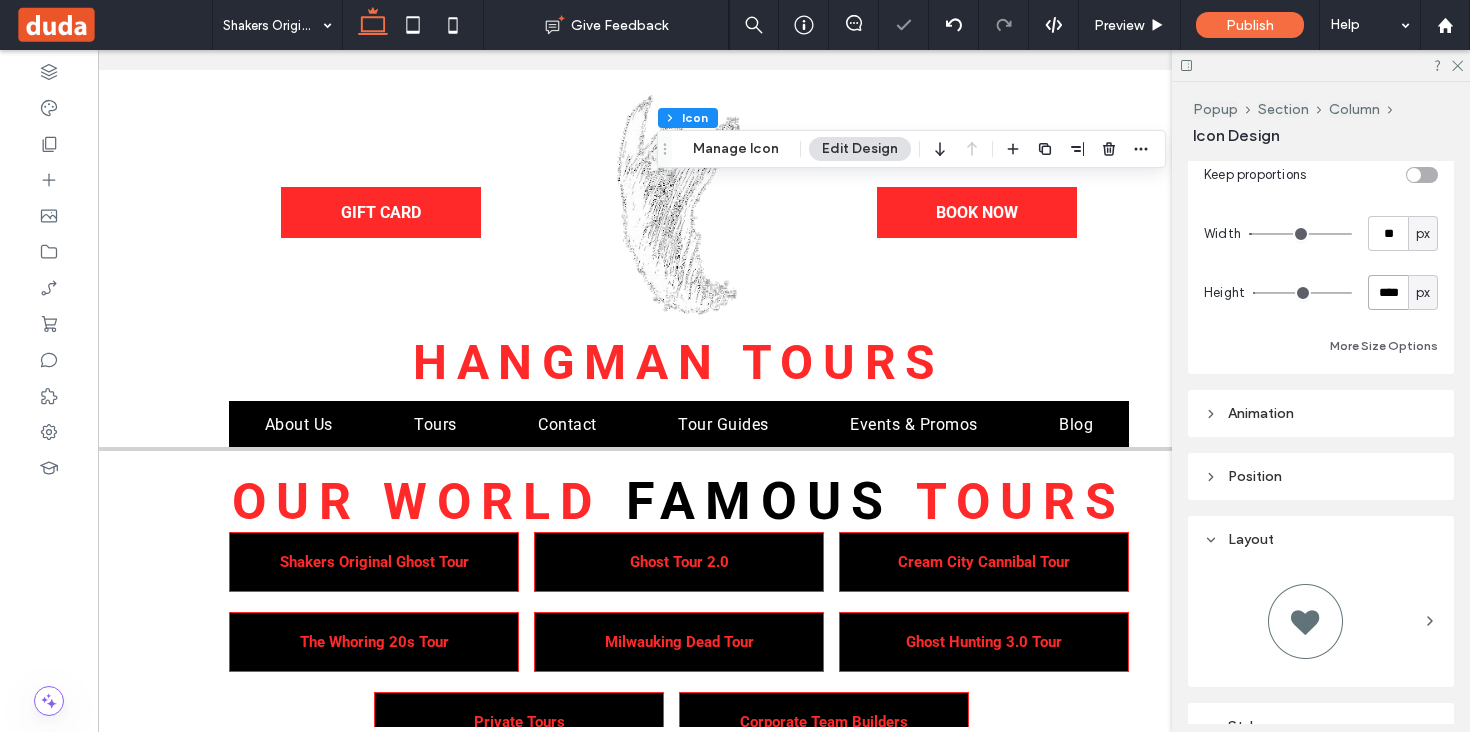 click on "****" at bounding box center [1388, 292] 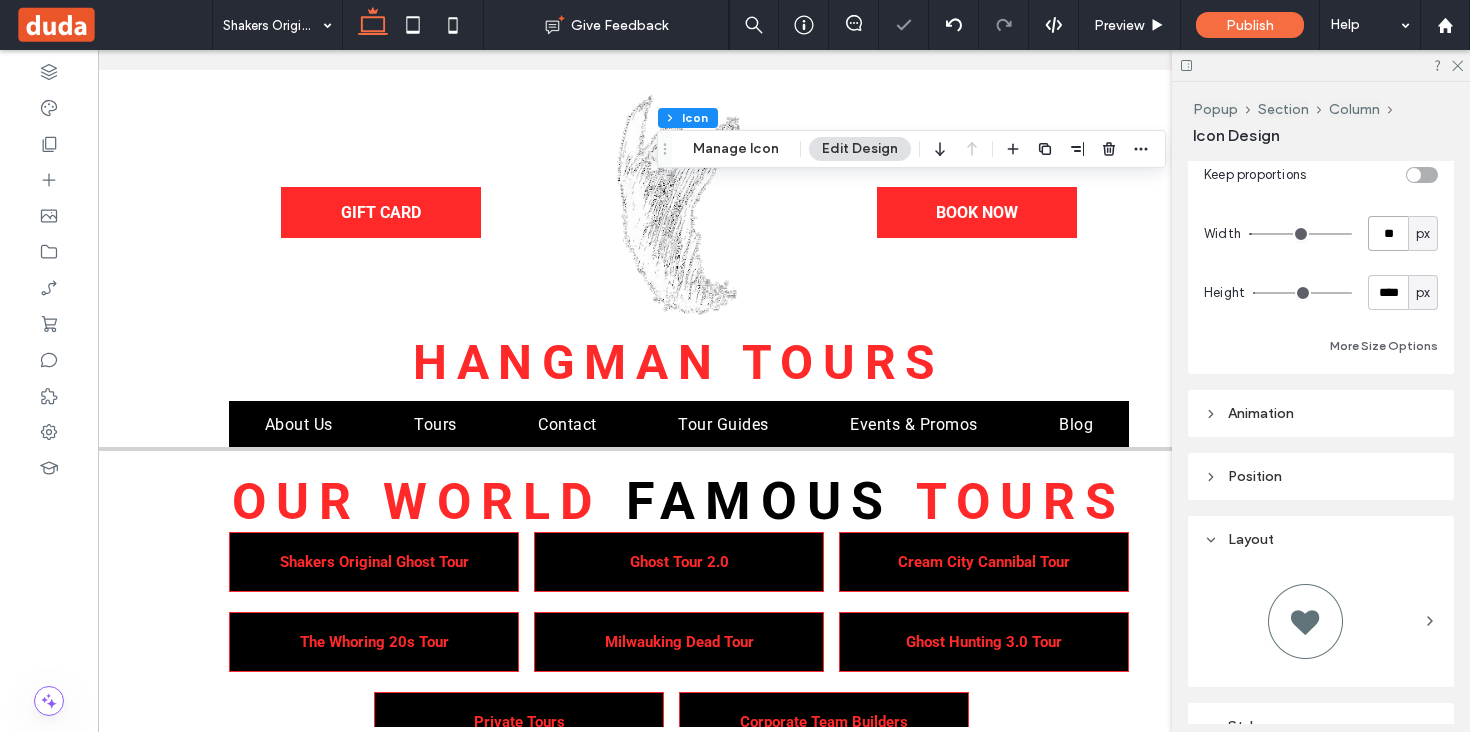 click on "**" at bounding box center [1388, 233] 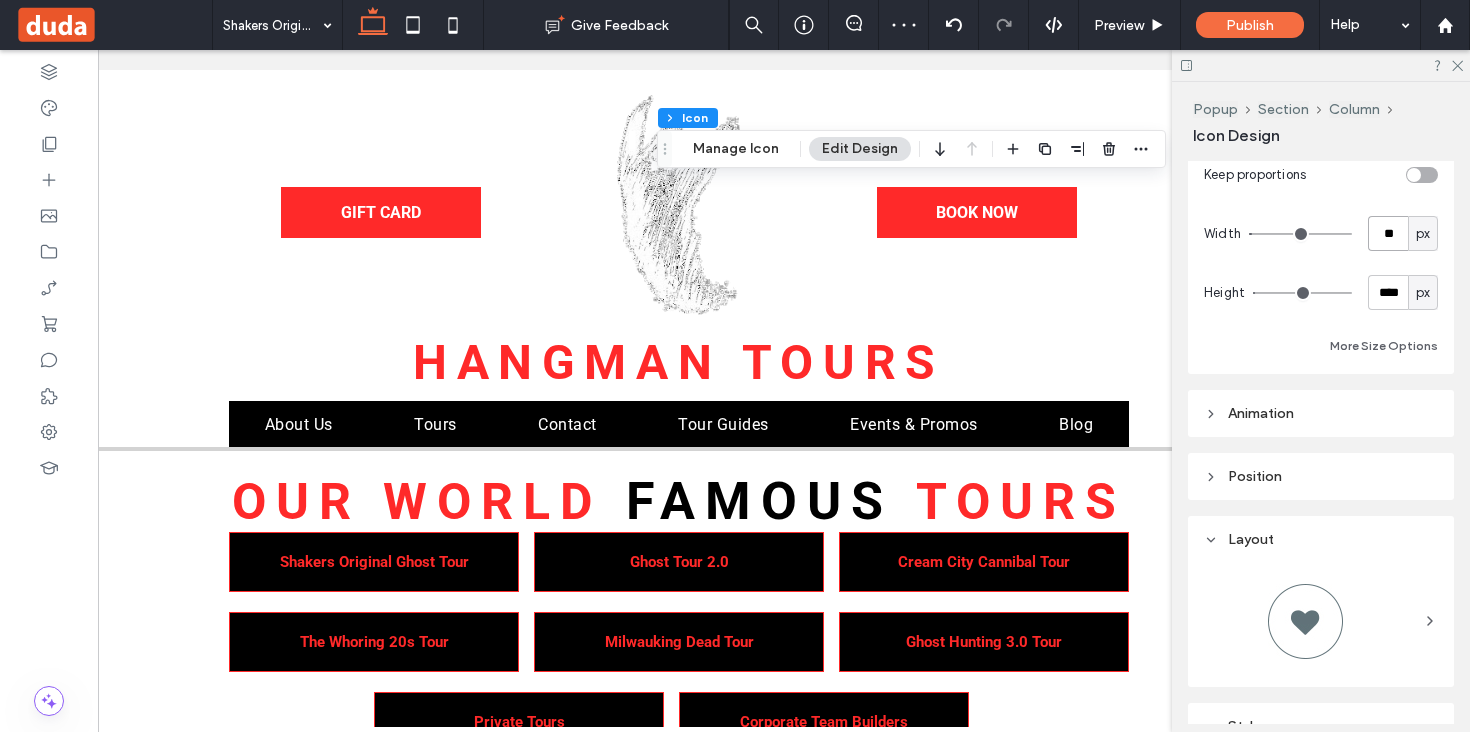 type on "**" 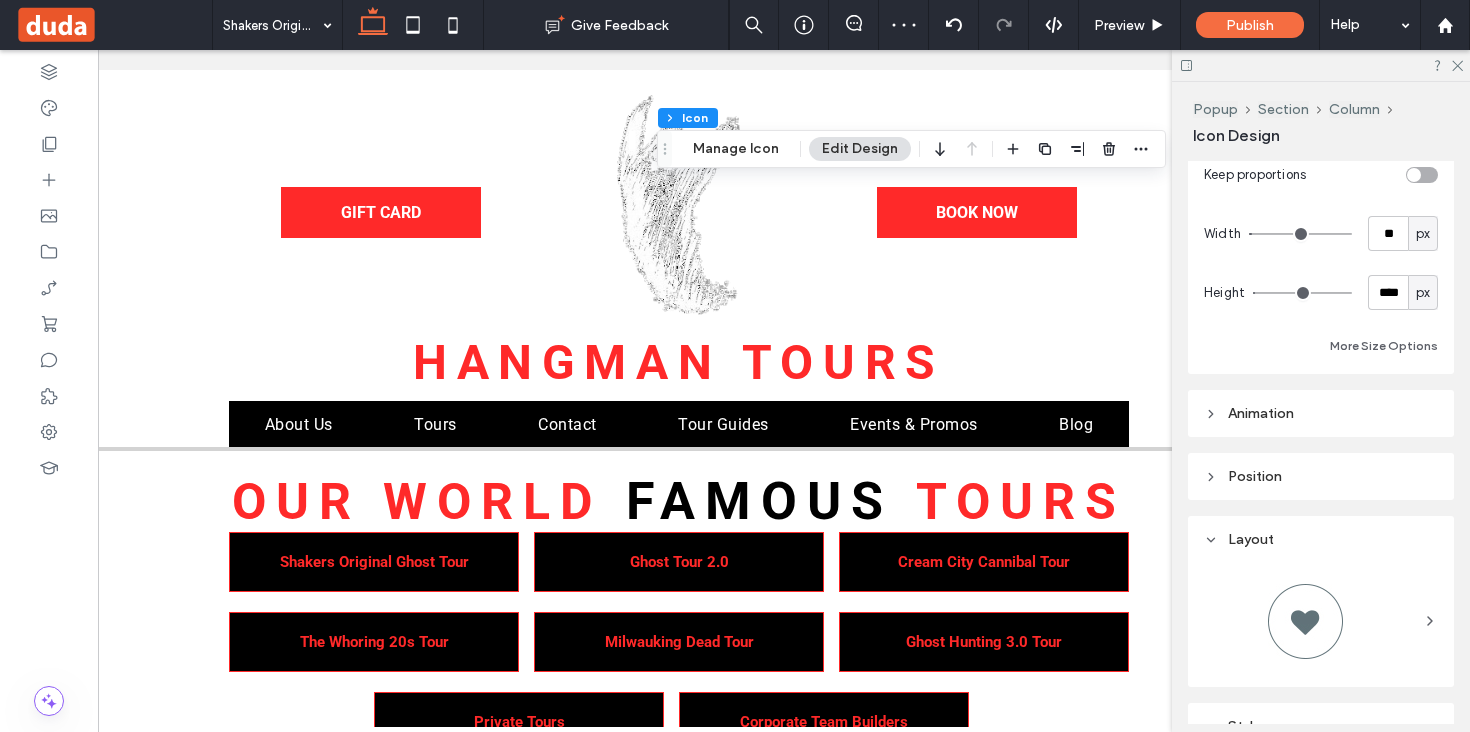 type on "**" 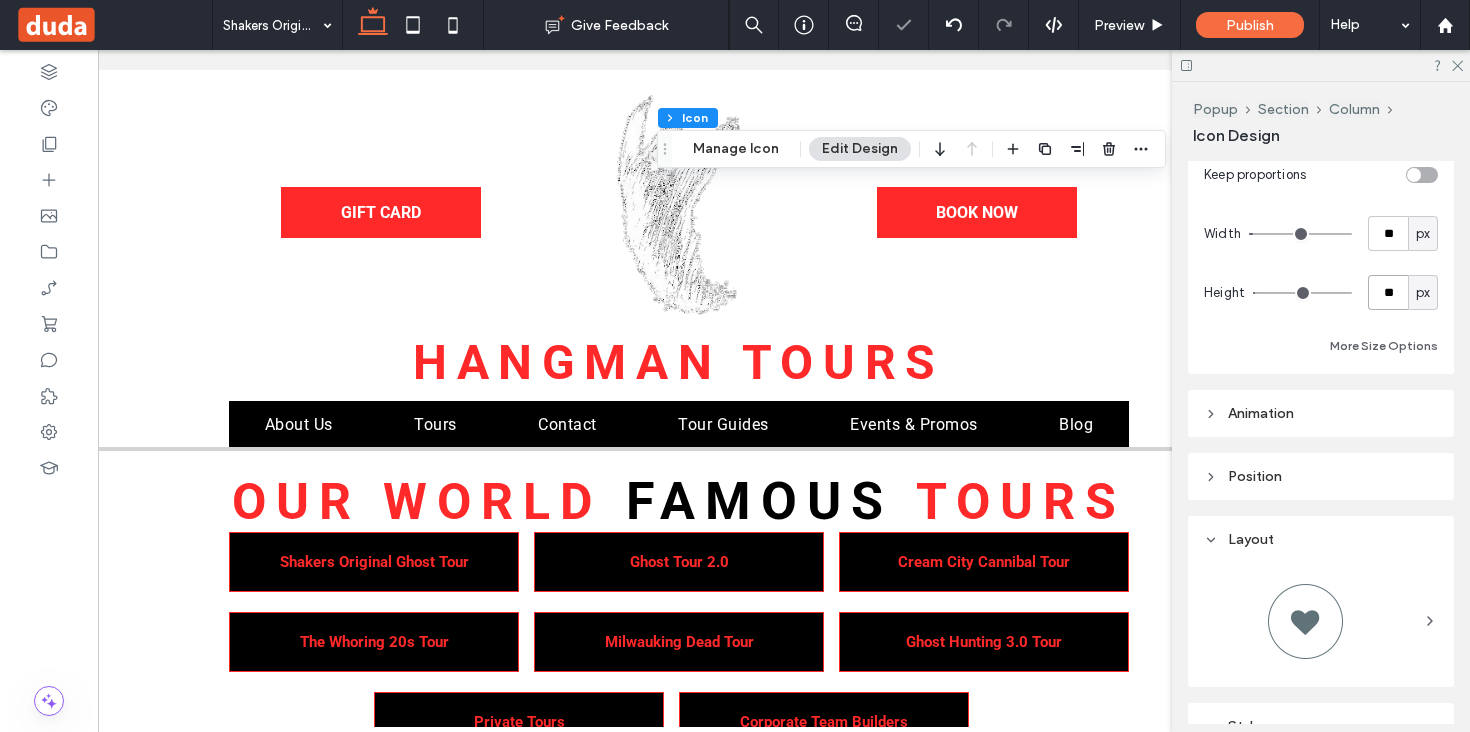 type on "**" 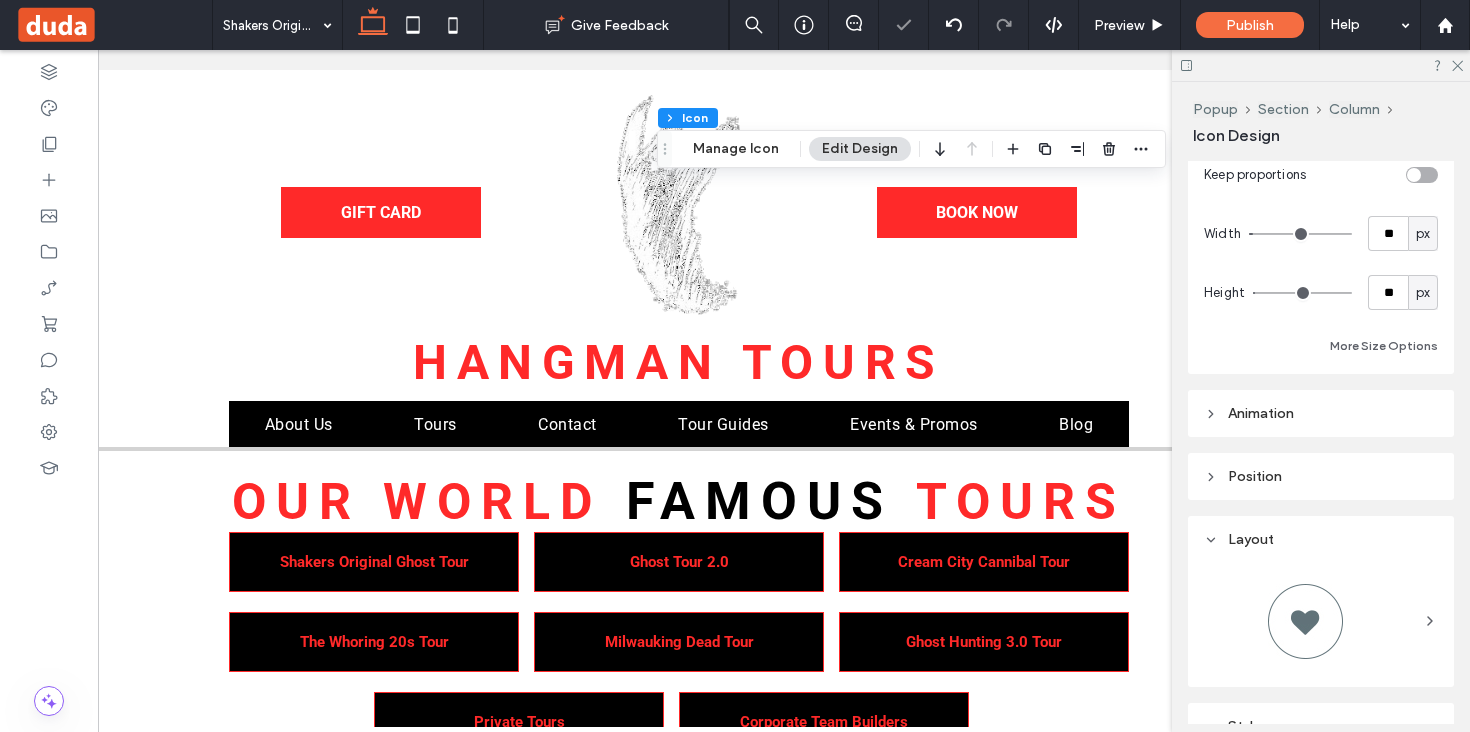 type on "**" 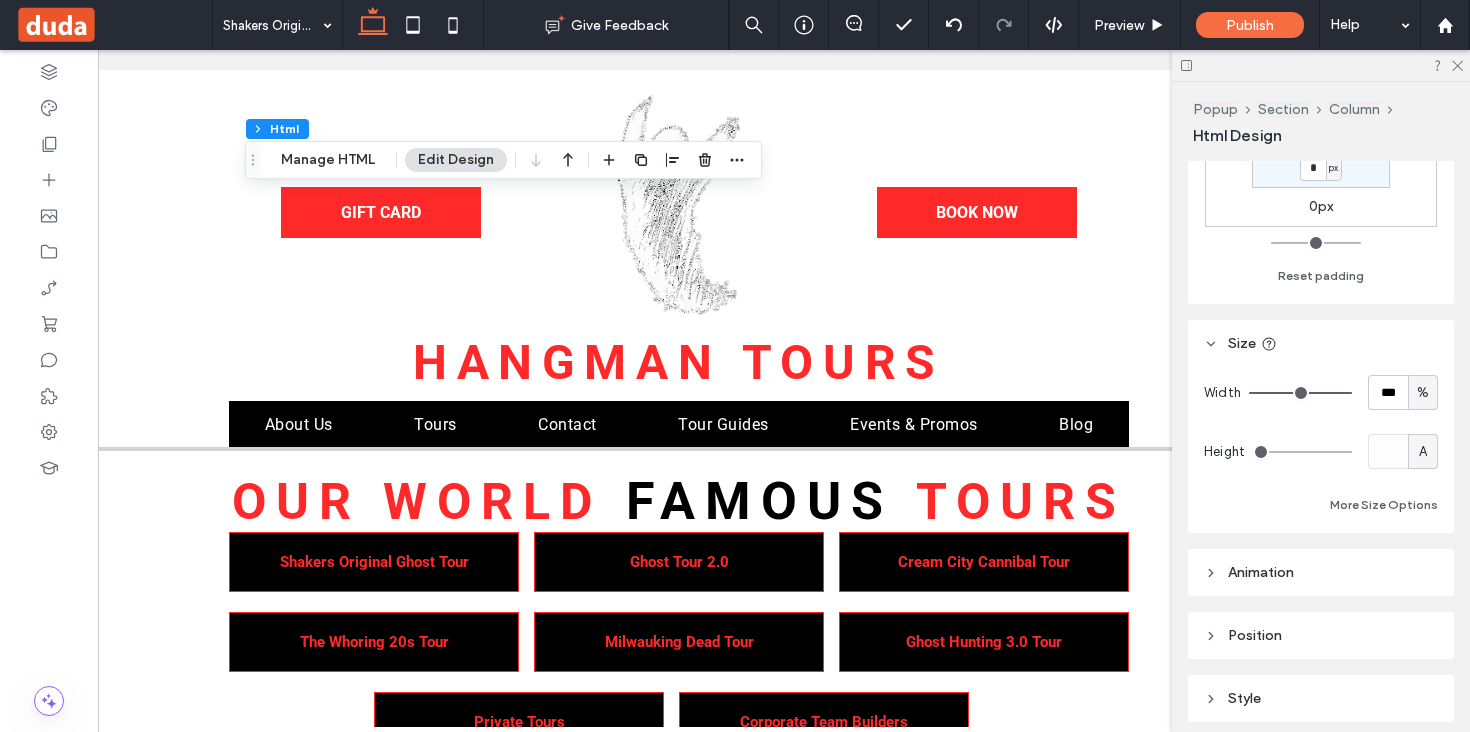 scroll, scrollTop: 276, scrollLeft: 0, axis: vertical 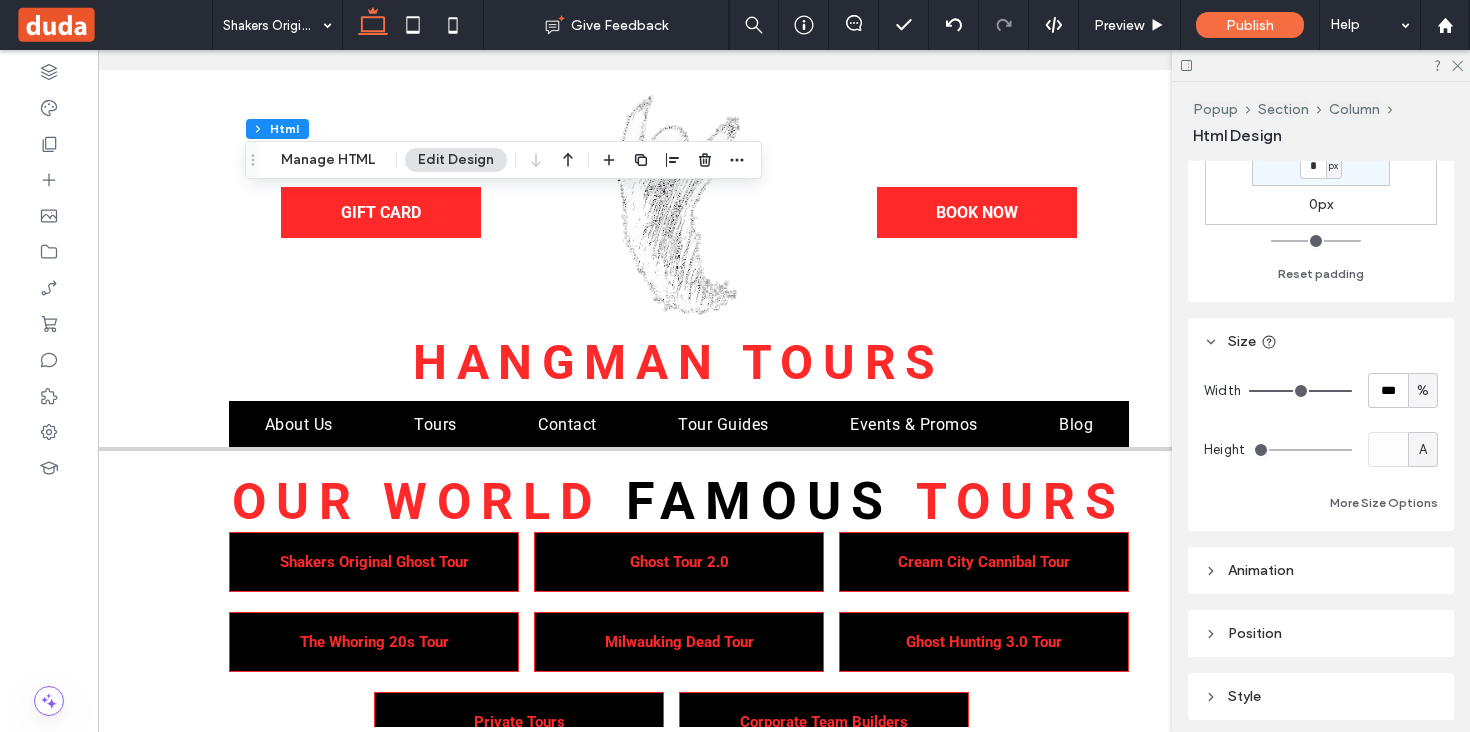 click on "A" at bounding box center (1423, 450) 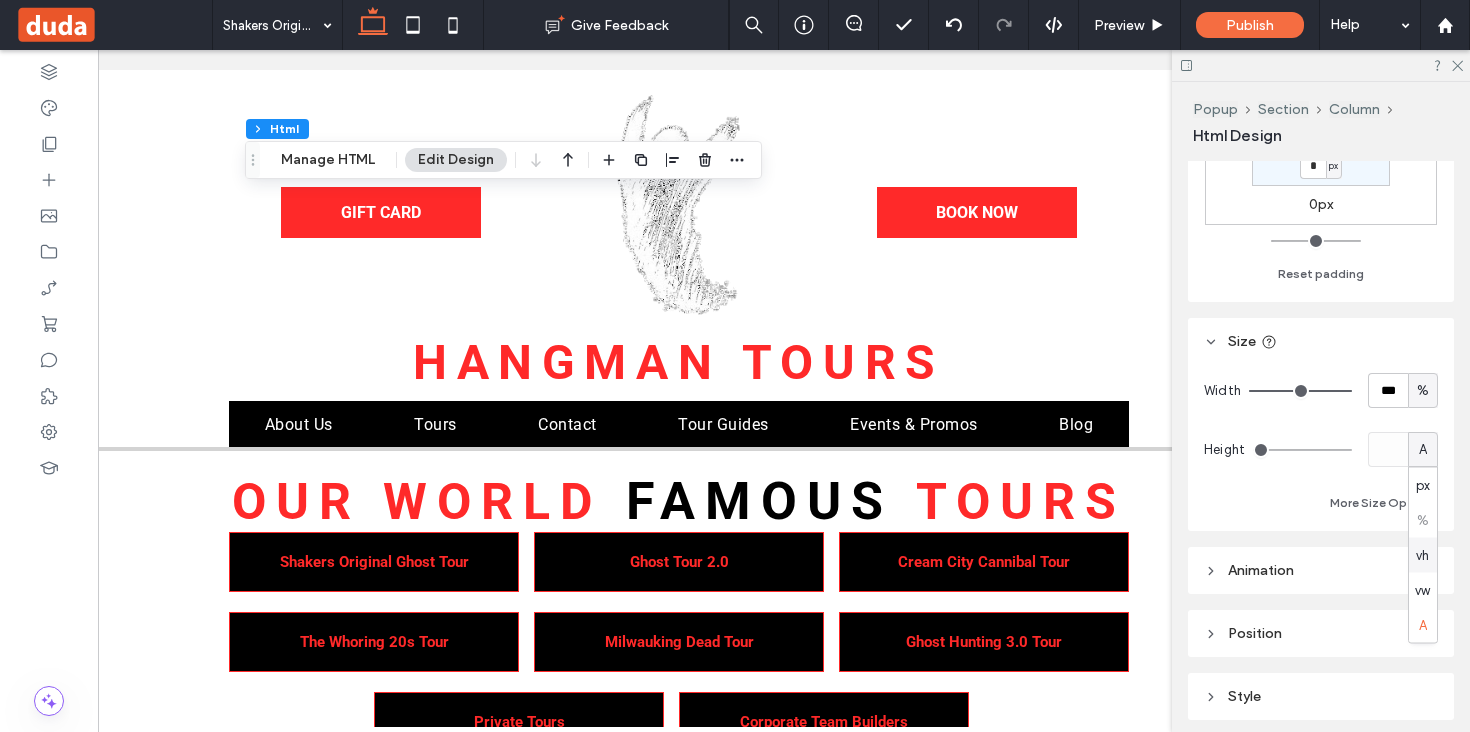 click on "px % vh vw A" at bounding box center [1423, 555] 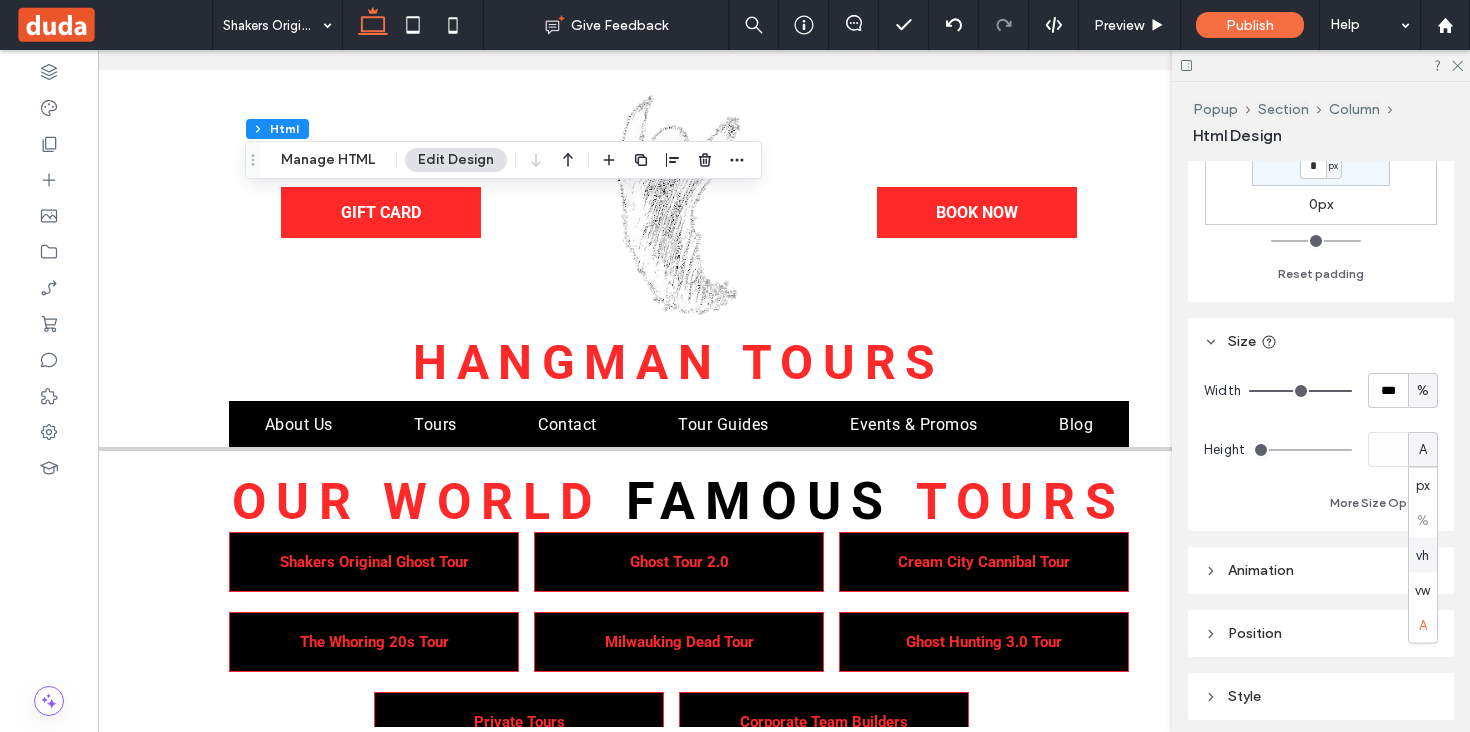 click on "Alignment Spacing Set margins and padding 0px 0% 0px 0% * px 0px * px 0px Reset padding Size Width *** % Height A More Size Options Animation Trigger None Position Position type Default Style Background color Border ***" at bounding box center (1327, 442) 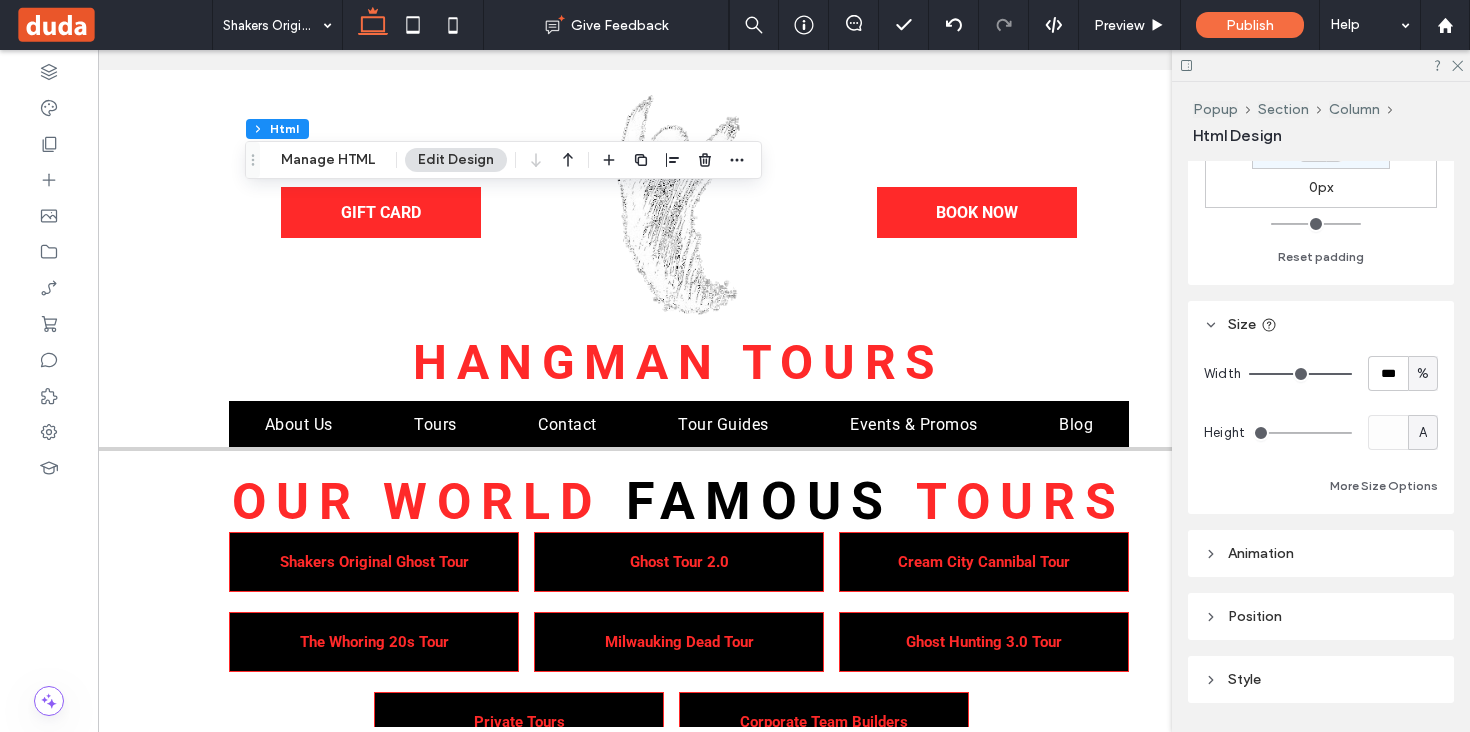 scroll, scrollTop: 352, scrollLeft: 0, axis: vertical 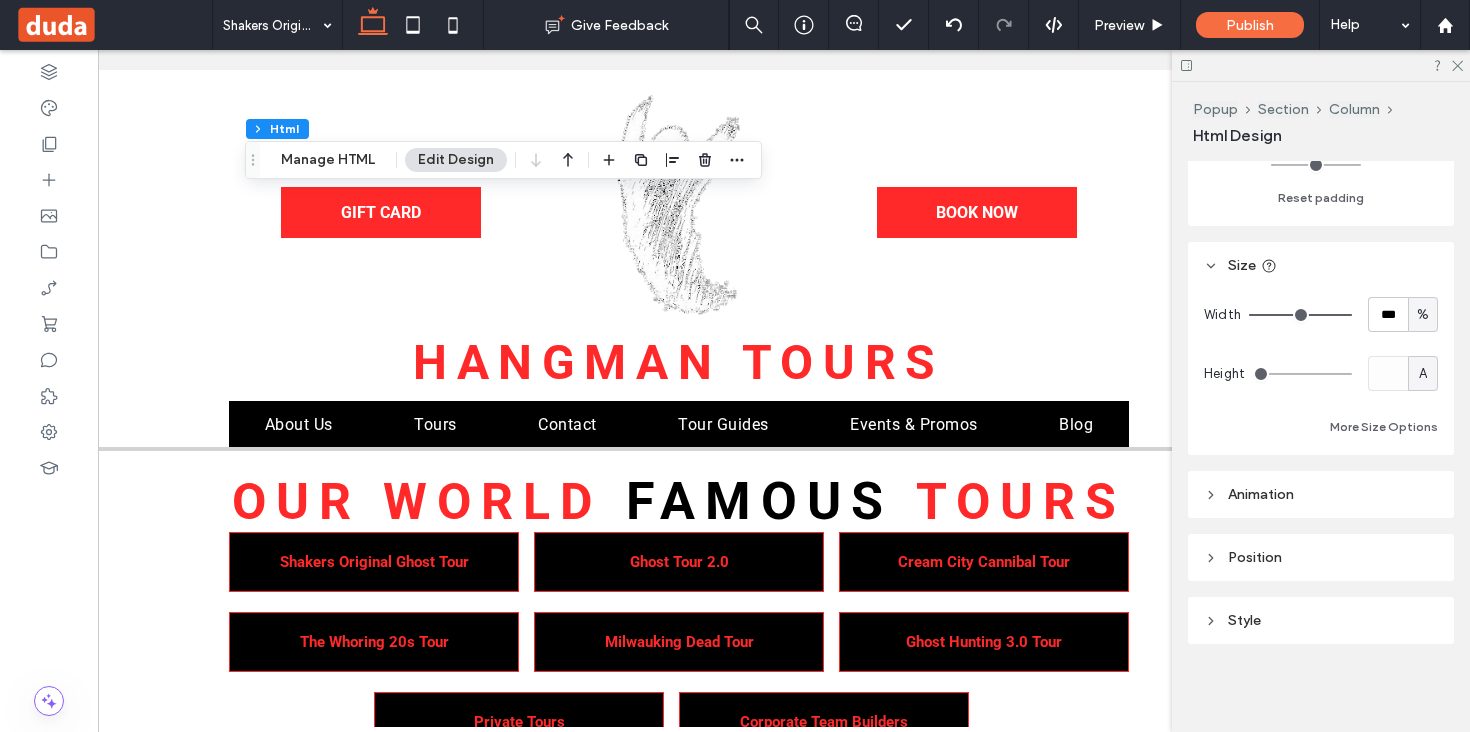 click on "Position" at bounding box center [1321, 557] 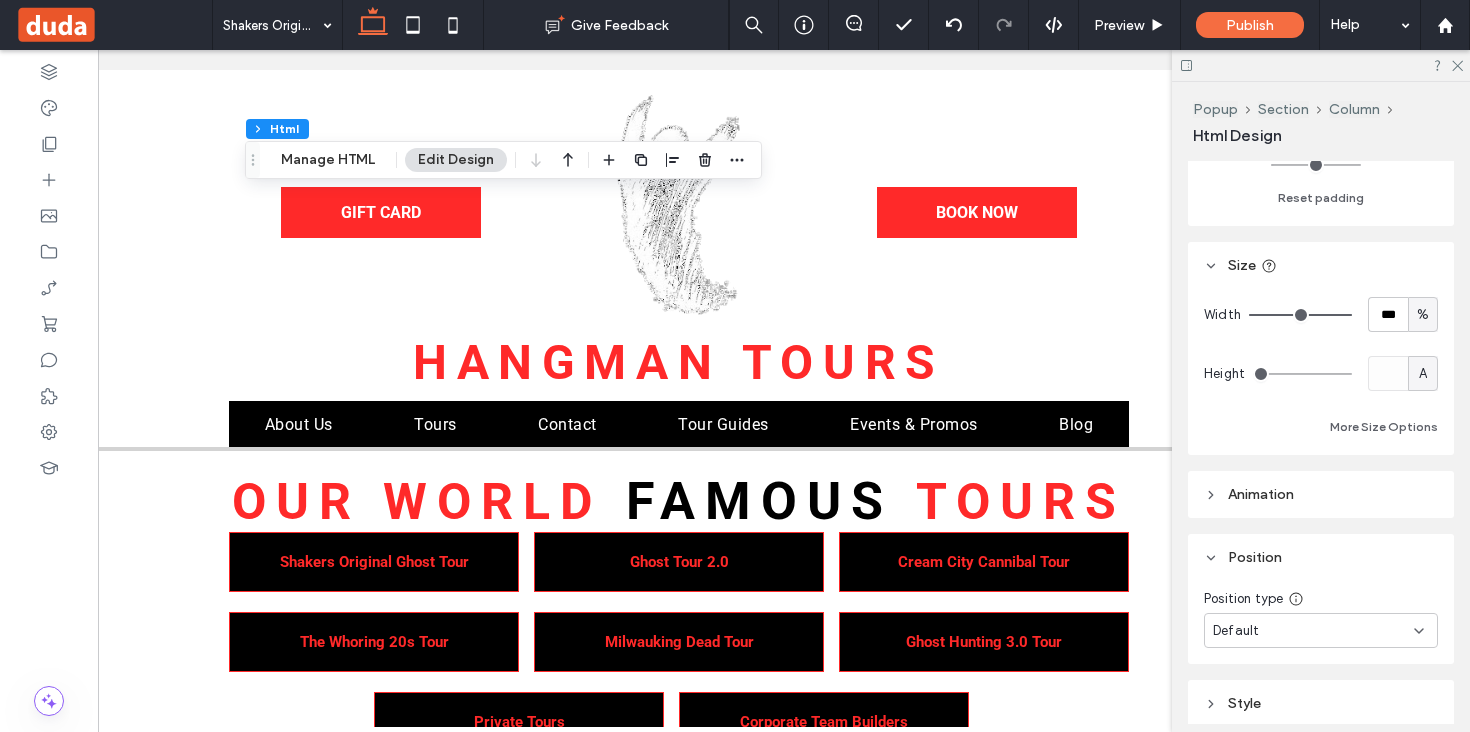 click on "Position" at bounding box center (1321, 557) 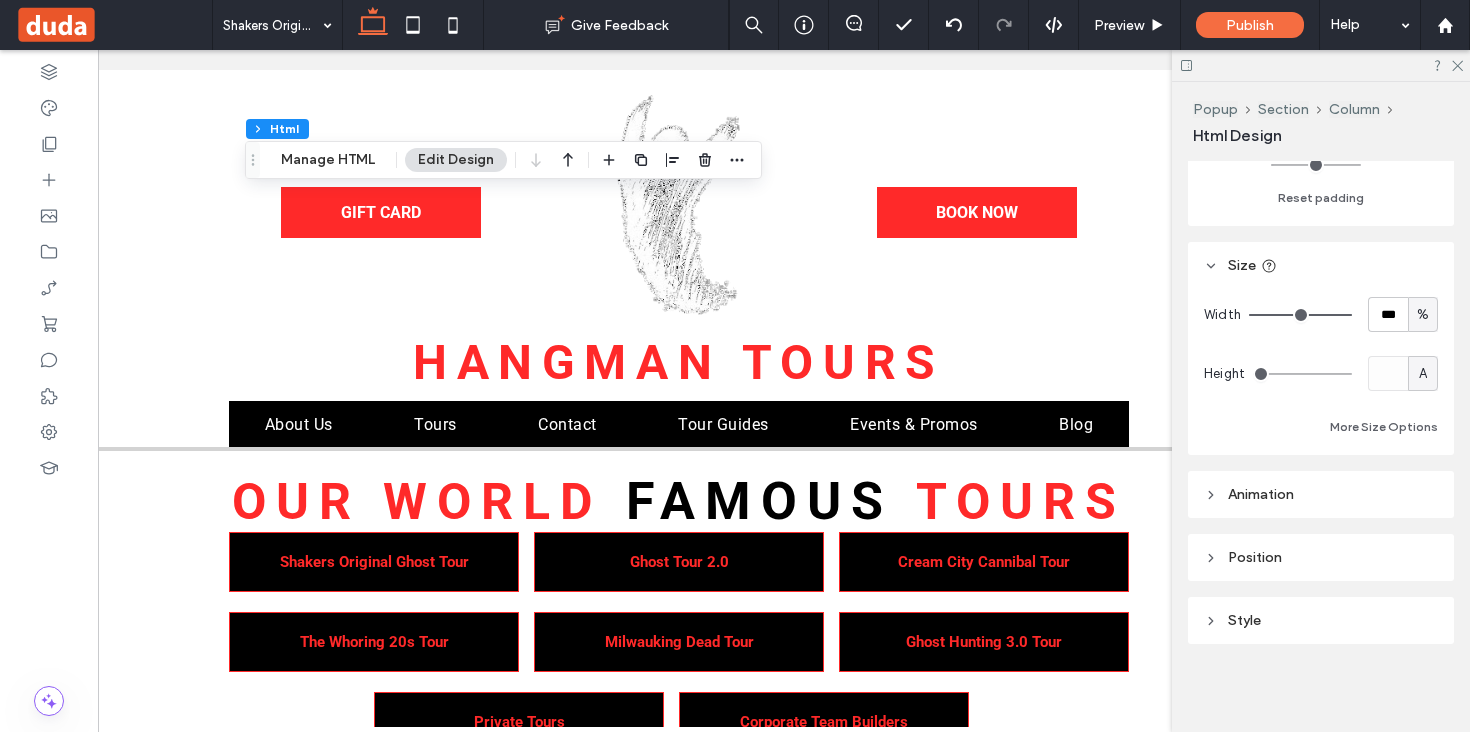 click on "Animation" at bounding box center [1261, 494] 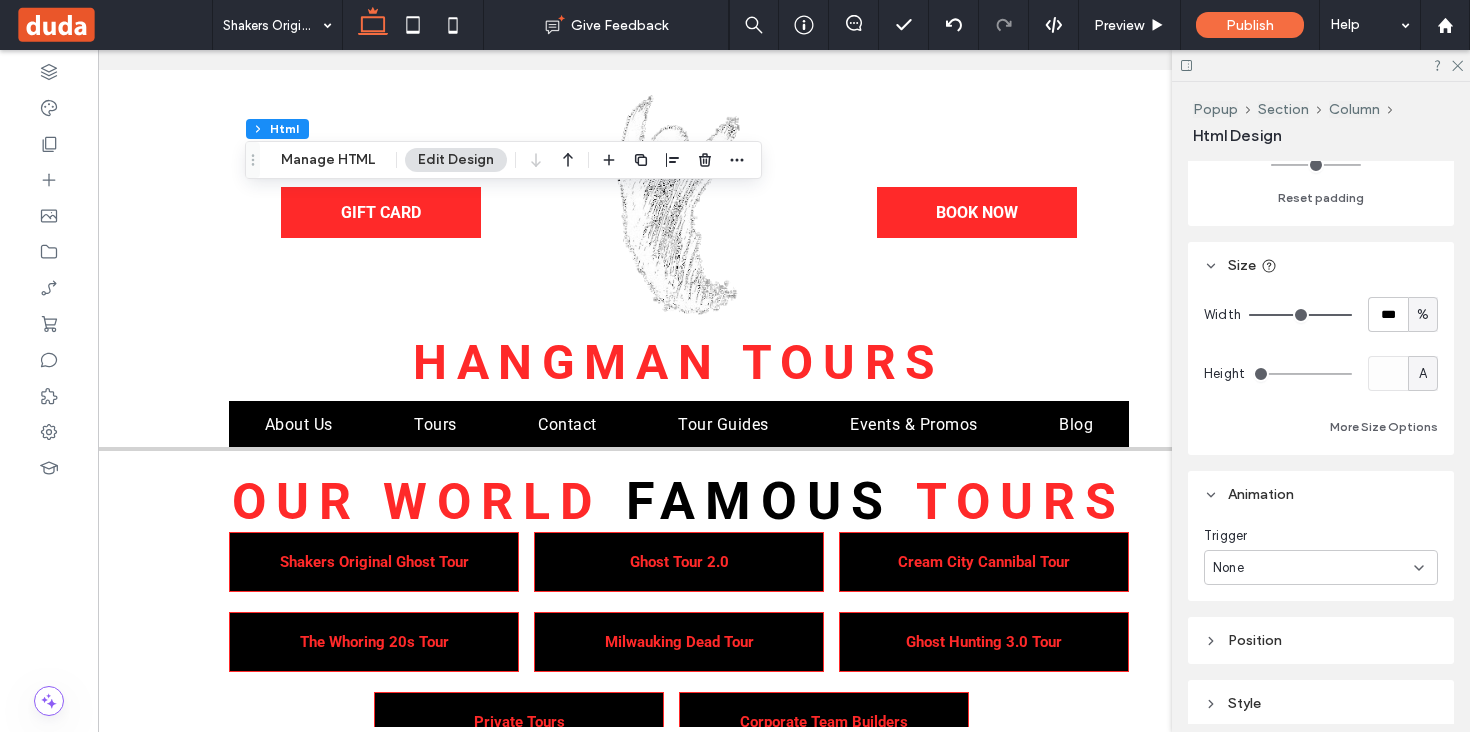 click on "Animation" at bounding box center (1261, 494) 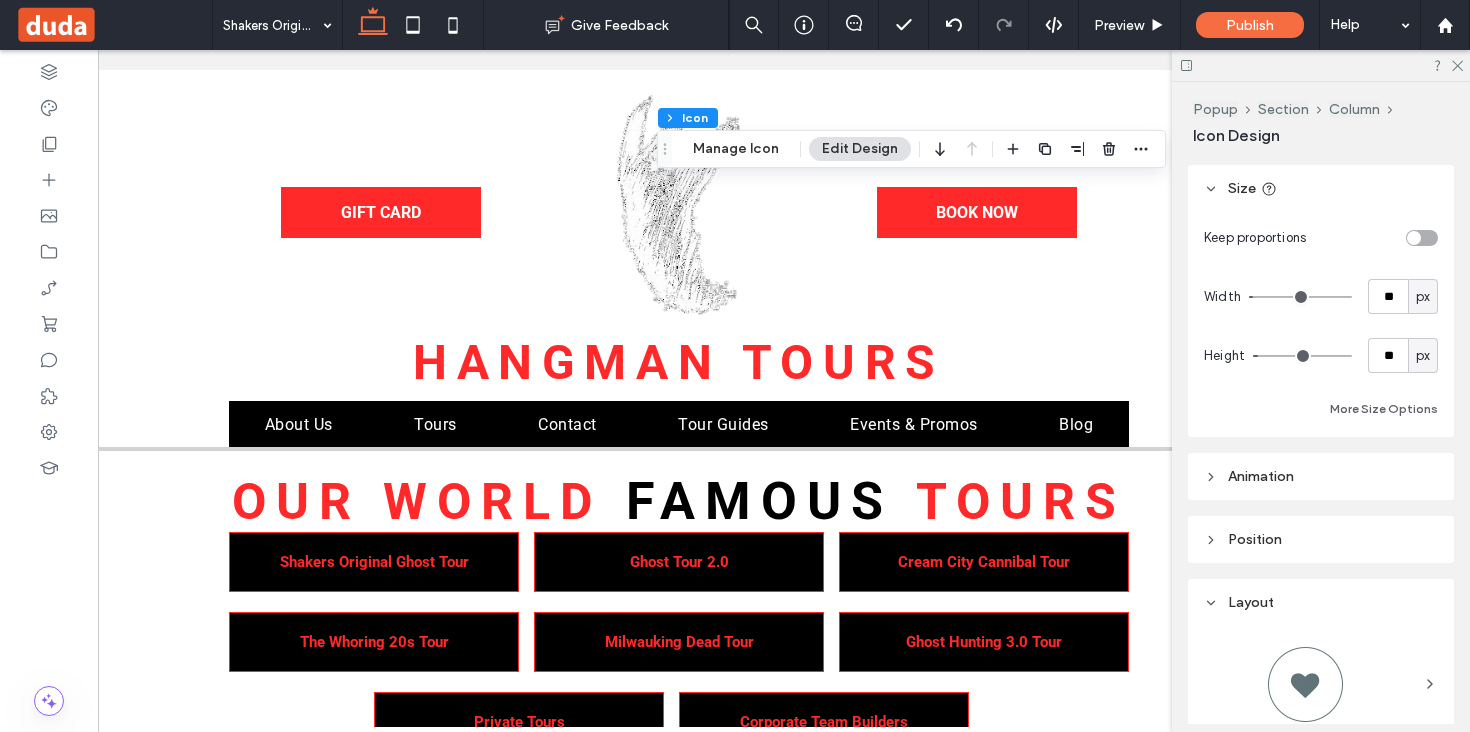 scroll, scrollTop: 644, scrollLeft: 0, axis: vertical 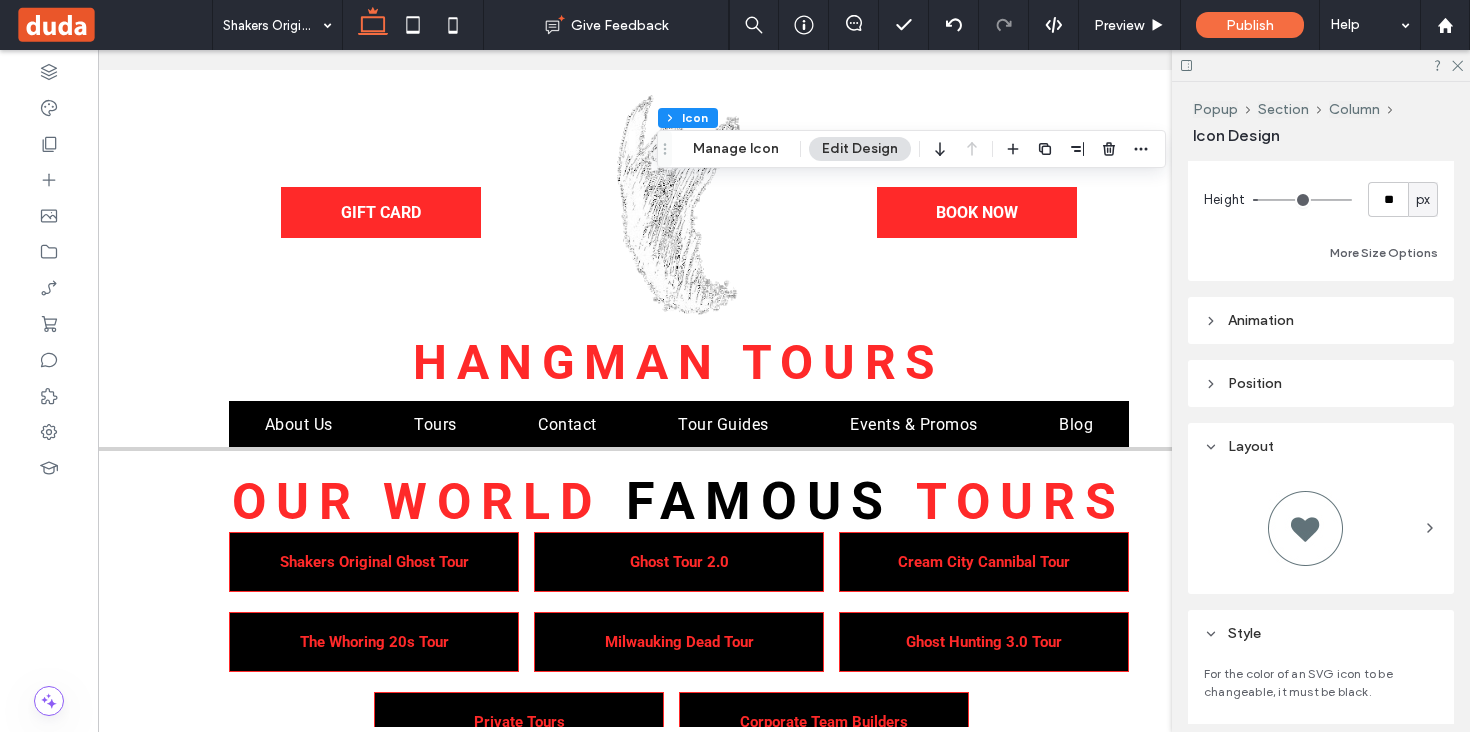 click on "Position" at bounding box center (1321, 383) 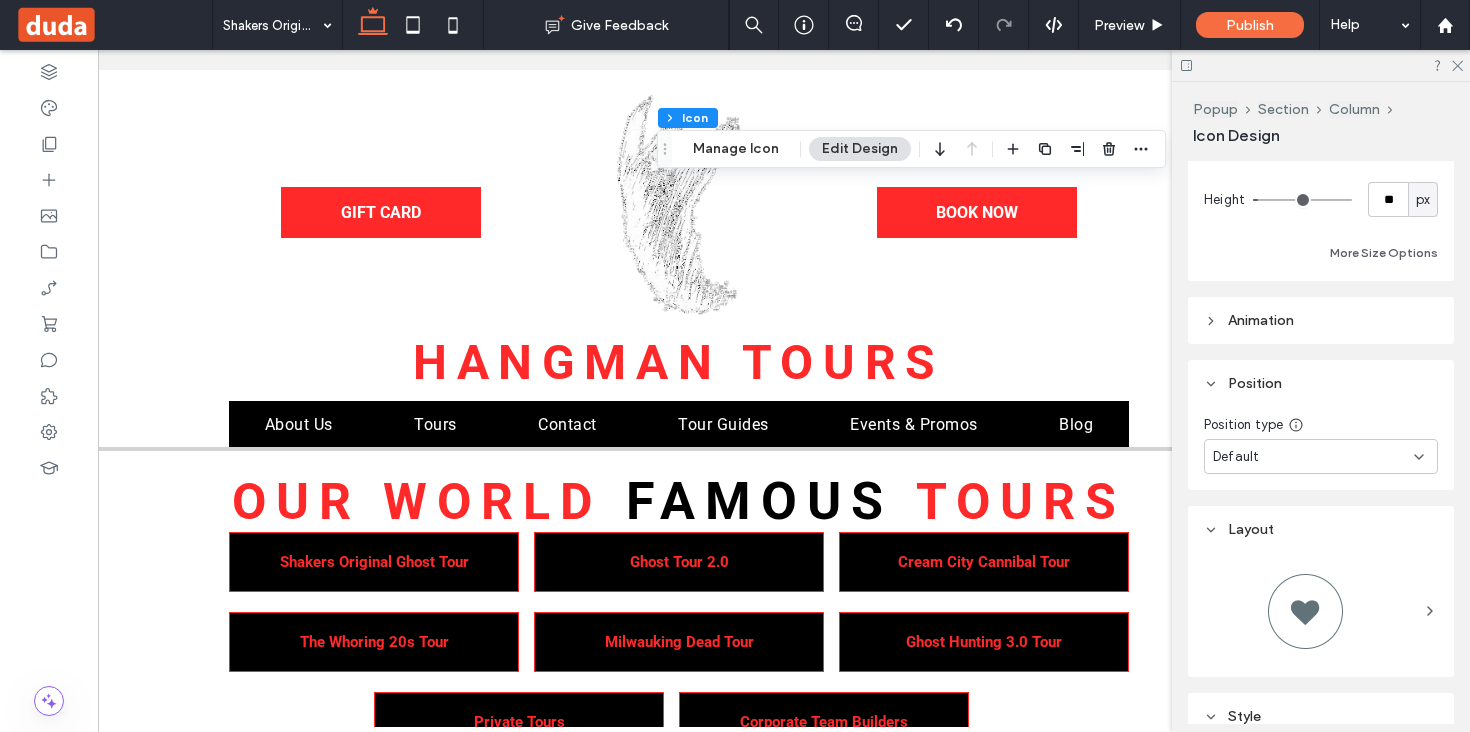 click on "Default" at bounding box center [1313, 457] 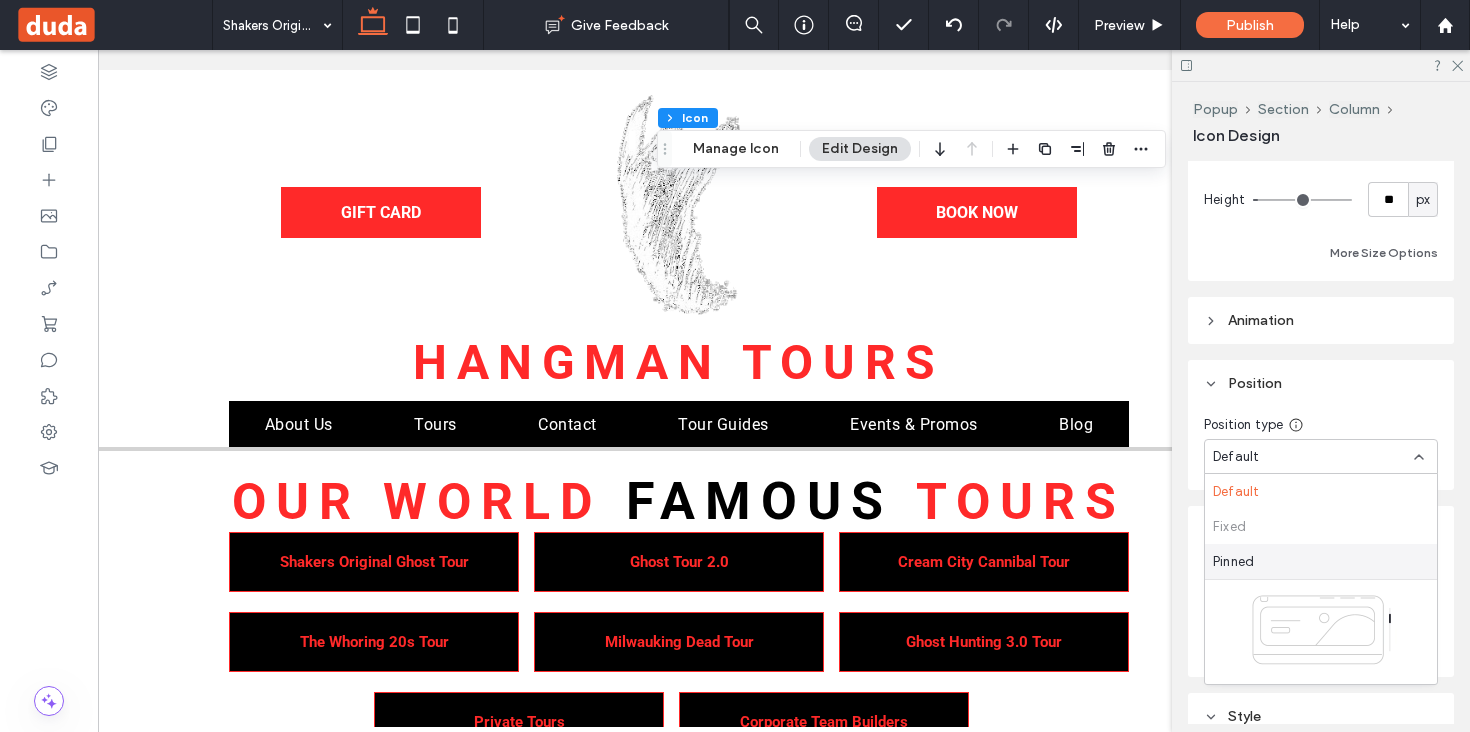 click on "Pinned" at bounding box center (1233, 562) 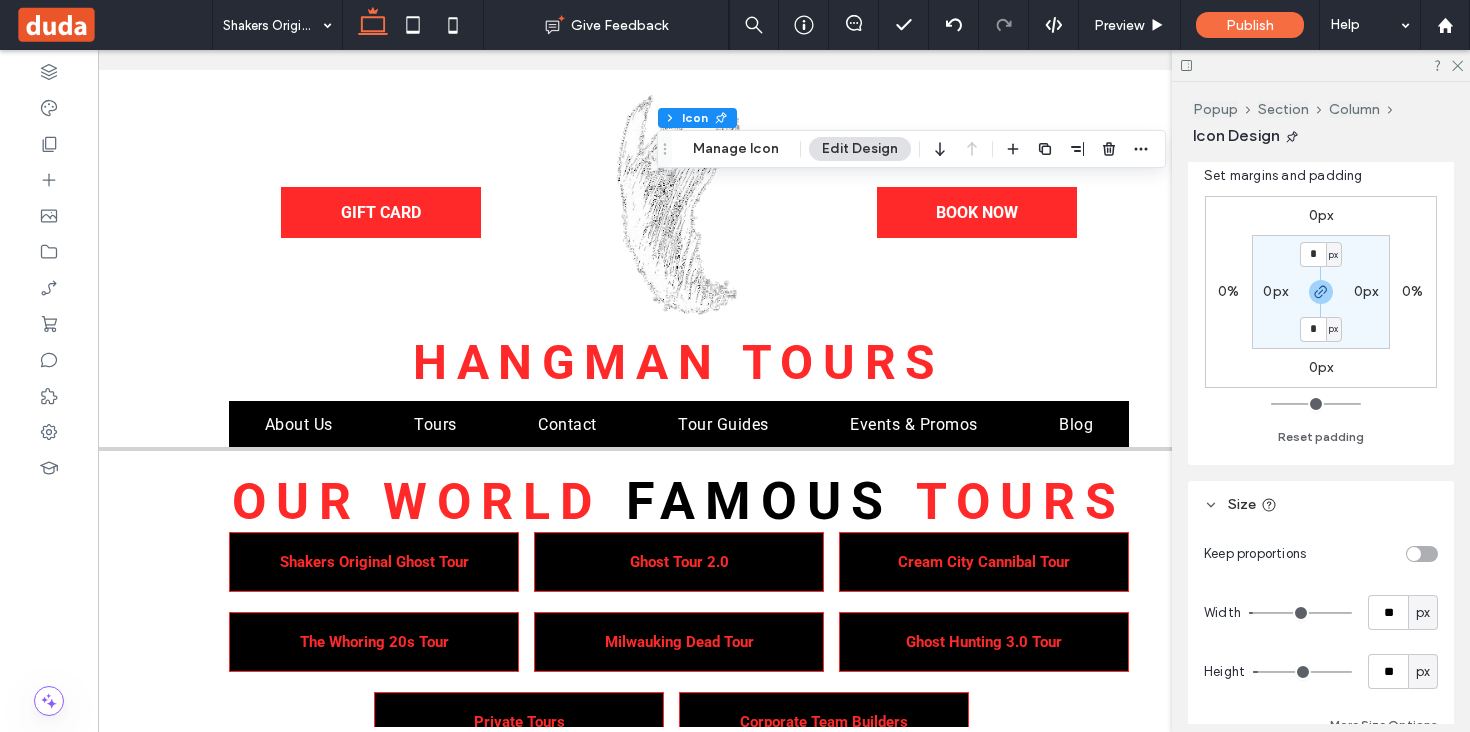scroll, scrollTop: 0, scrollLeft: 0, axis: both 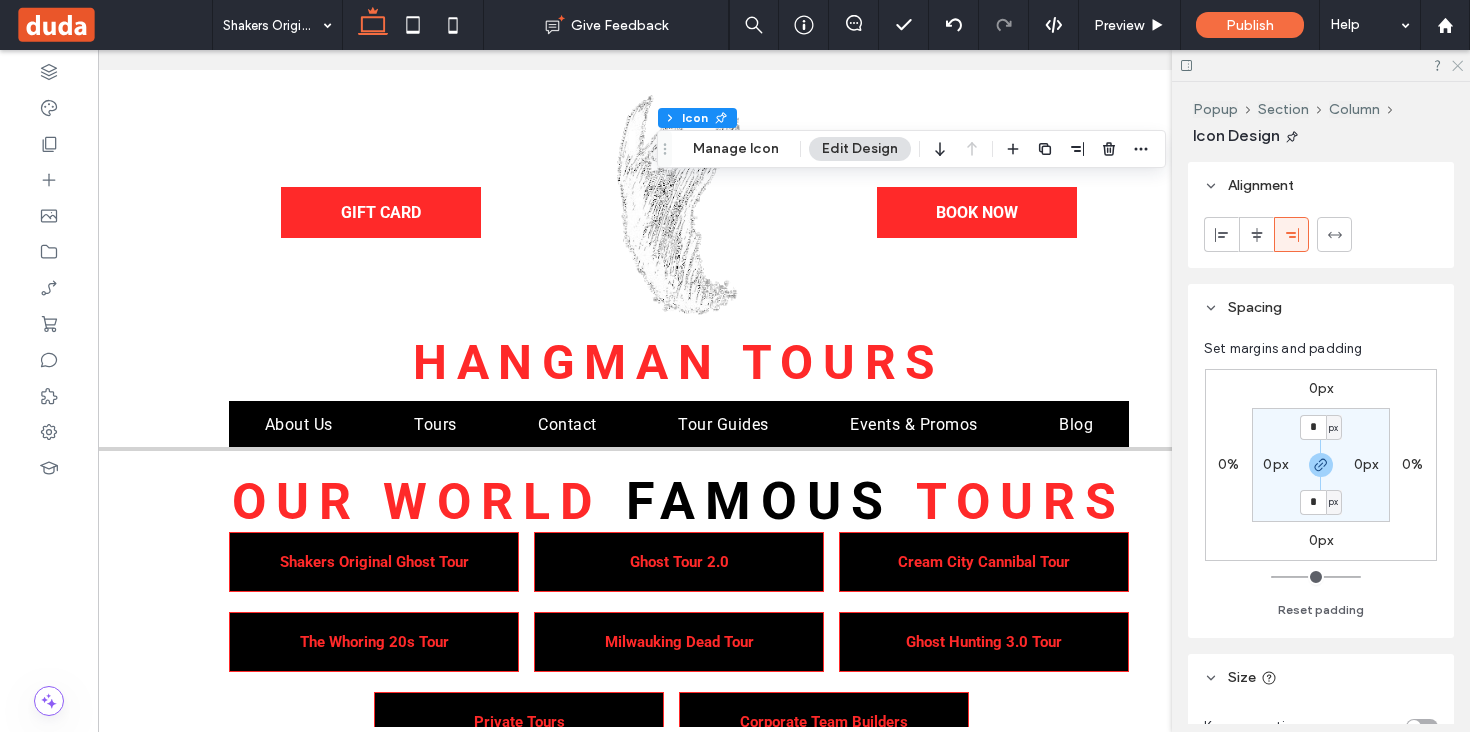 click 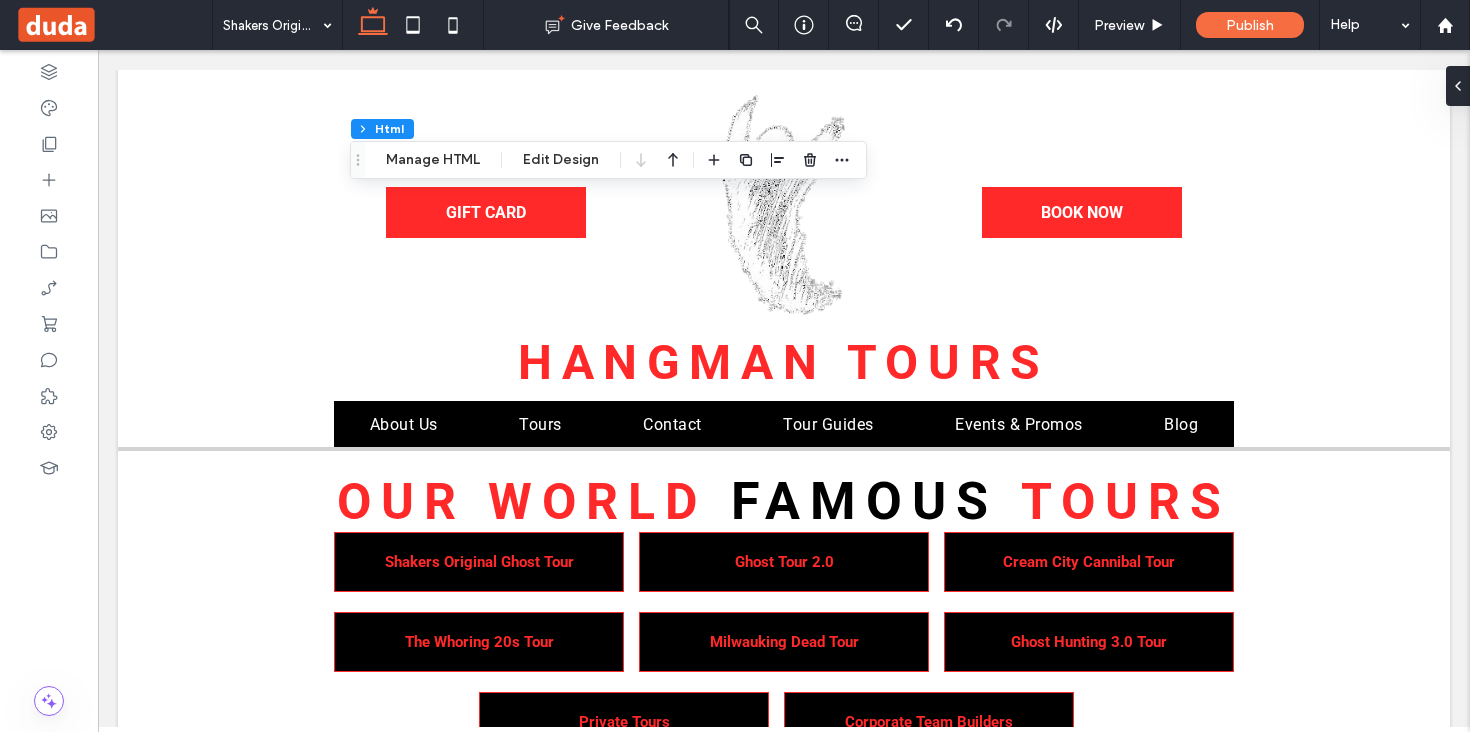 click on "Popup Section Column Html Manage HTML Edit Design" at bounding box center (608, 160) 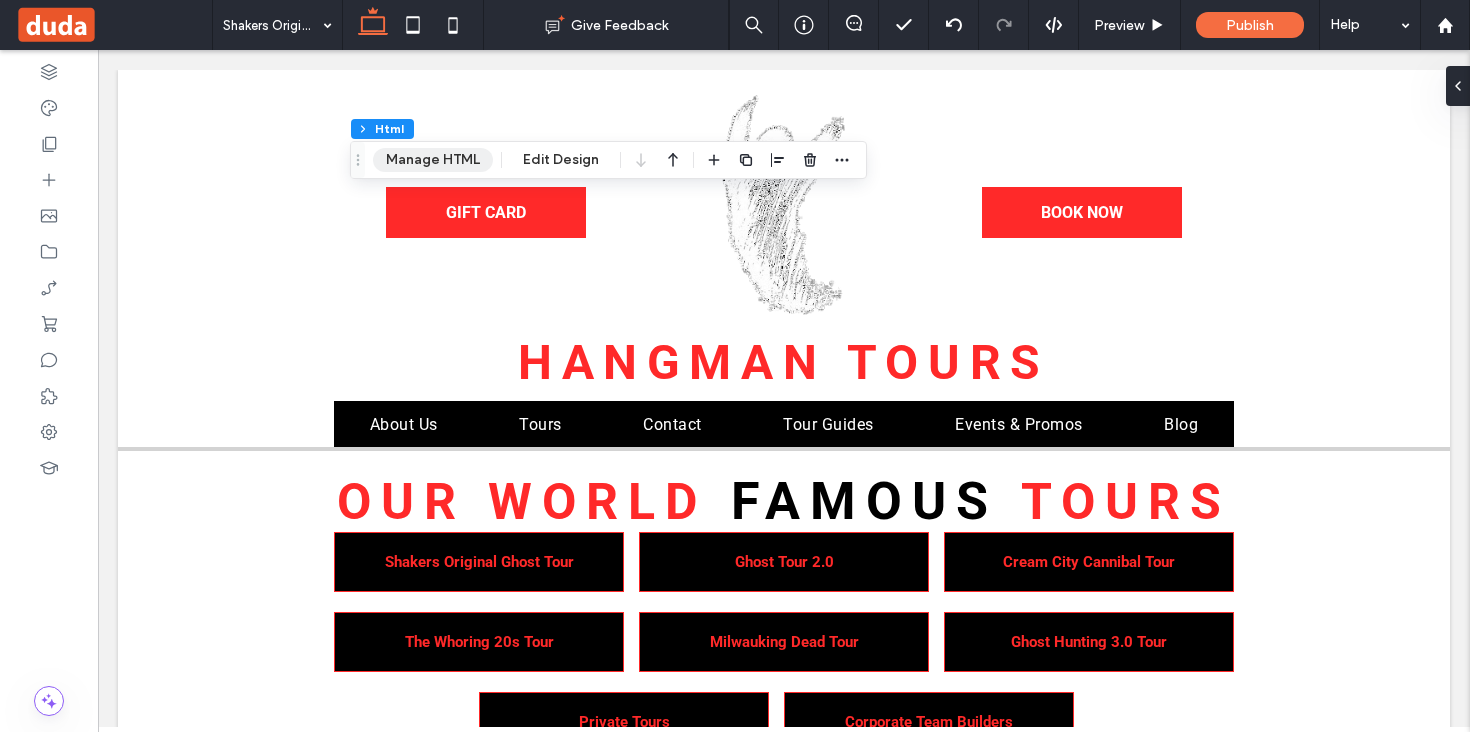 click on "Manage HTML" at bounding box center (433, 160) 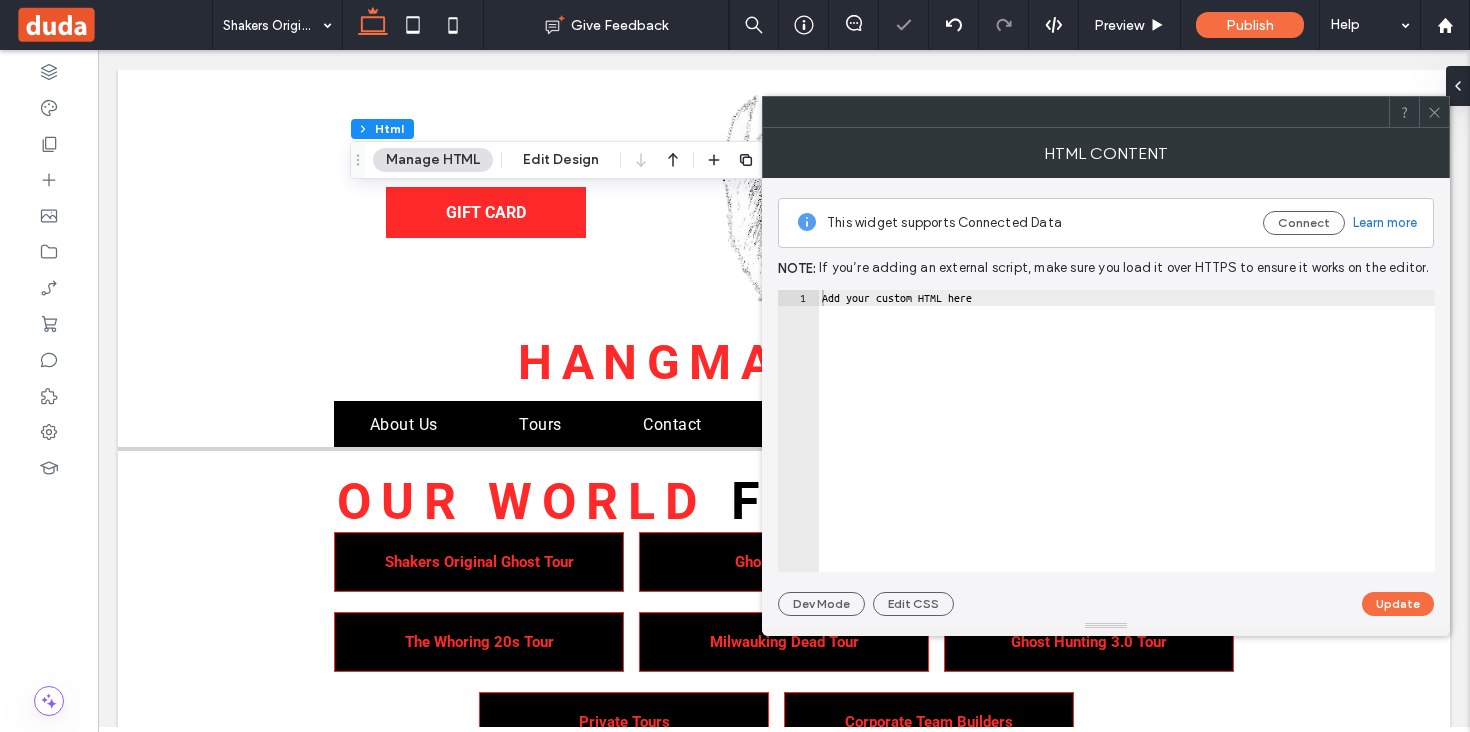 type on "**********" 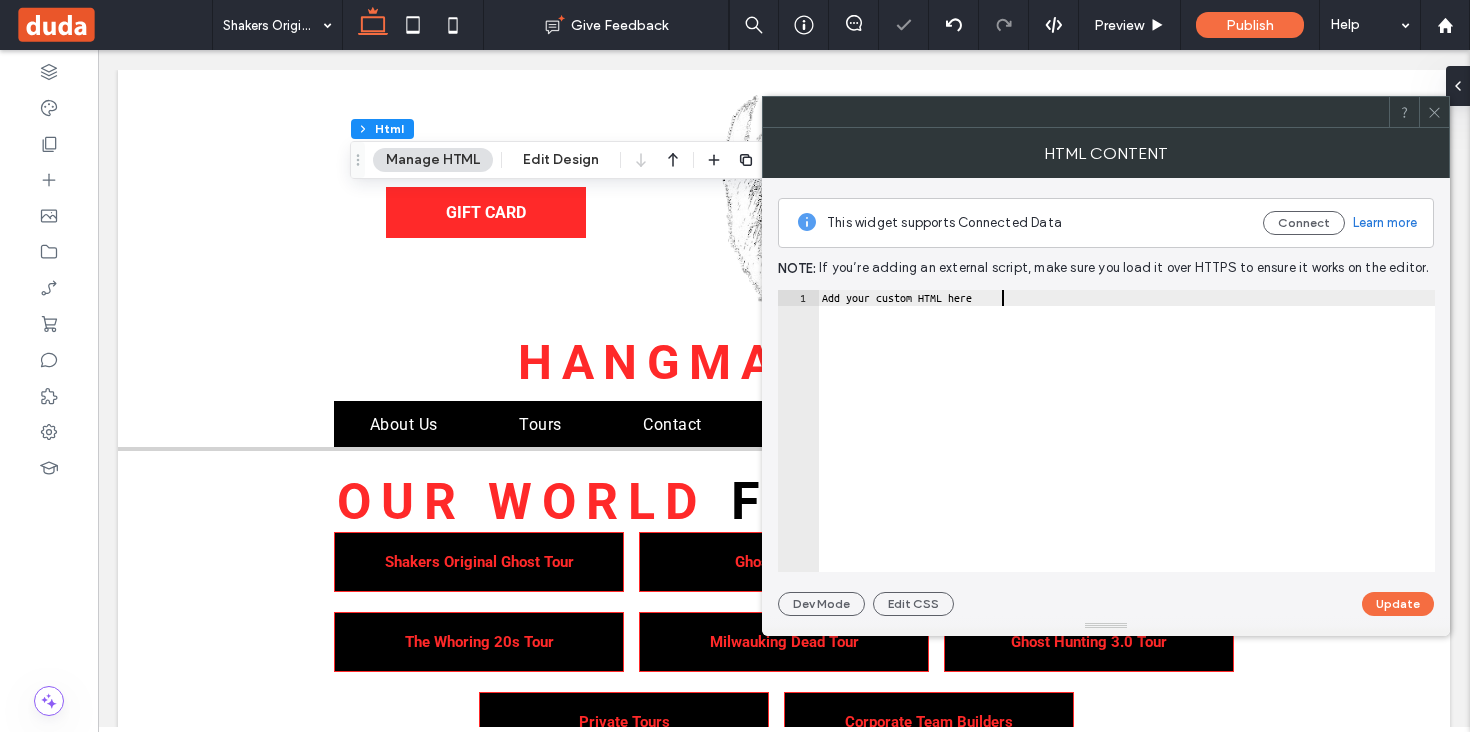 click on "Add your custom HTML here" at bounding box center [1126, 447] 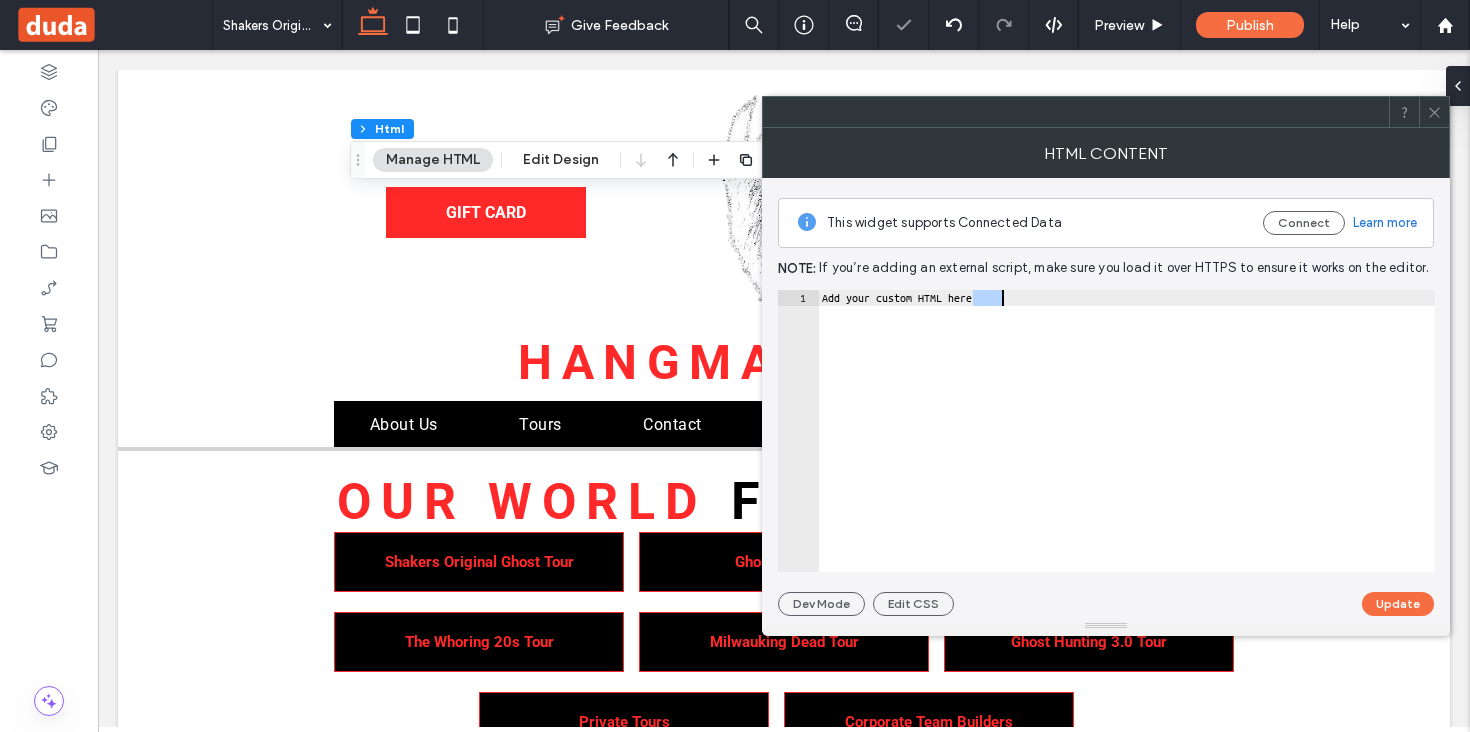 click on "Add your custom HTML here" at bounding box center [1126, 447] 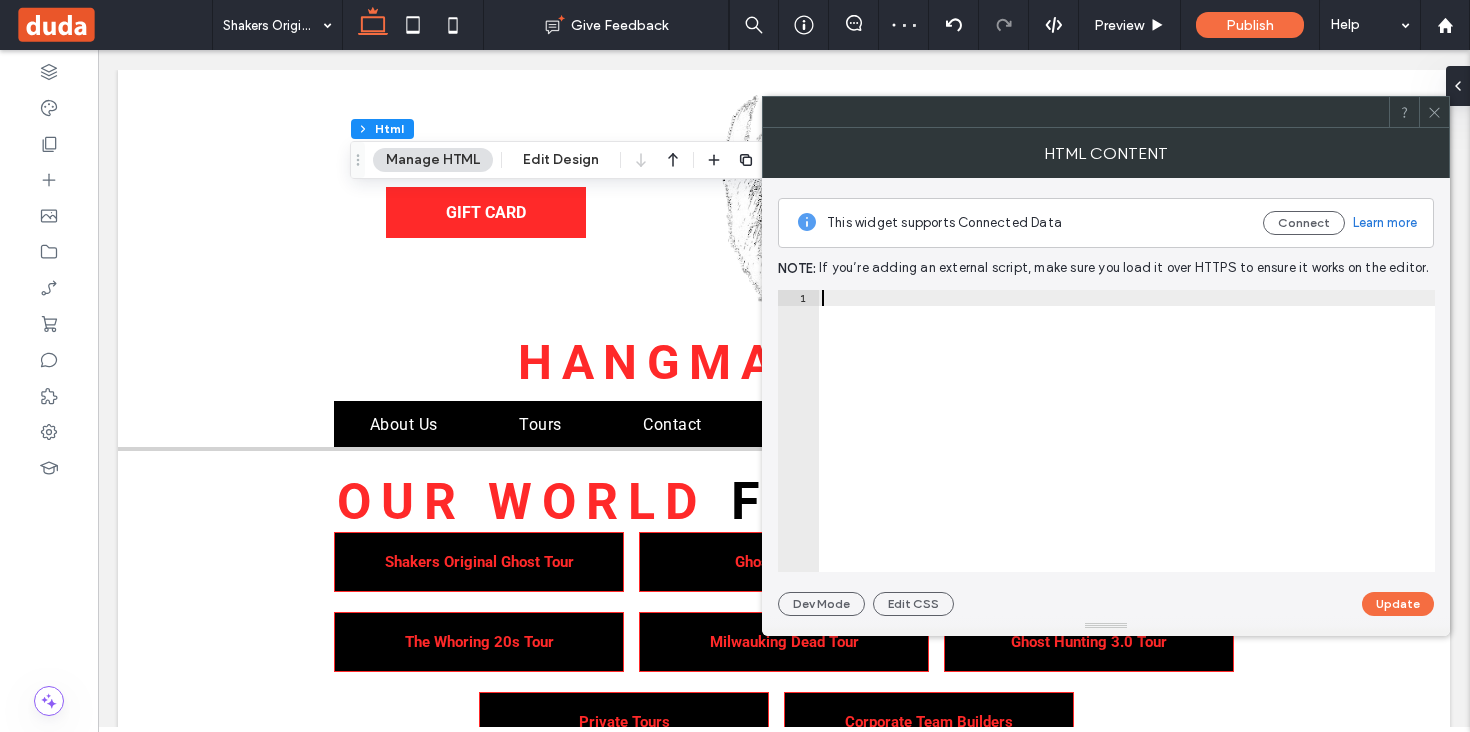 paste on "**********" 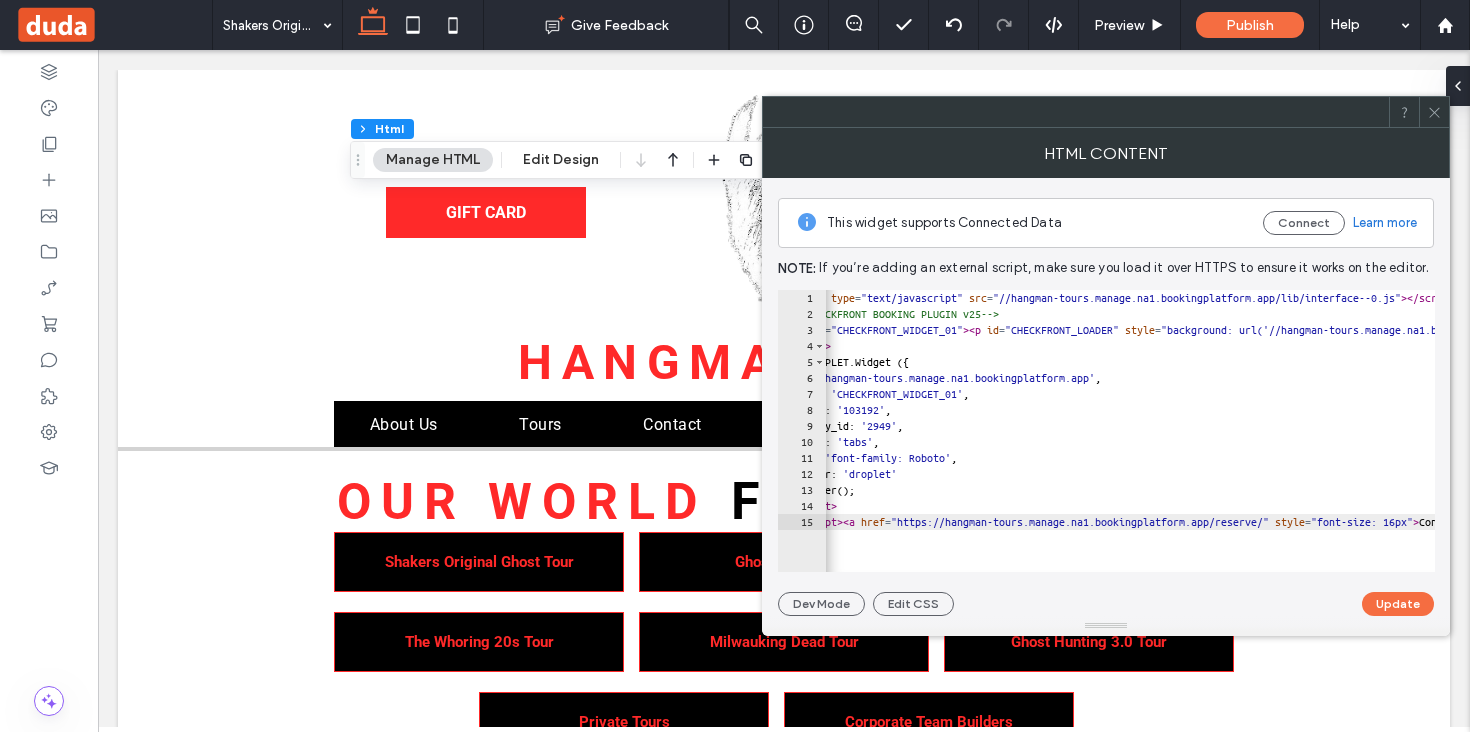 scroll, scrollTop: 0, scrollLeft: 0, axis: both 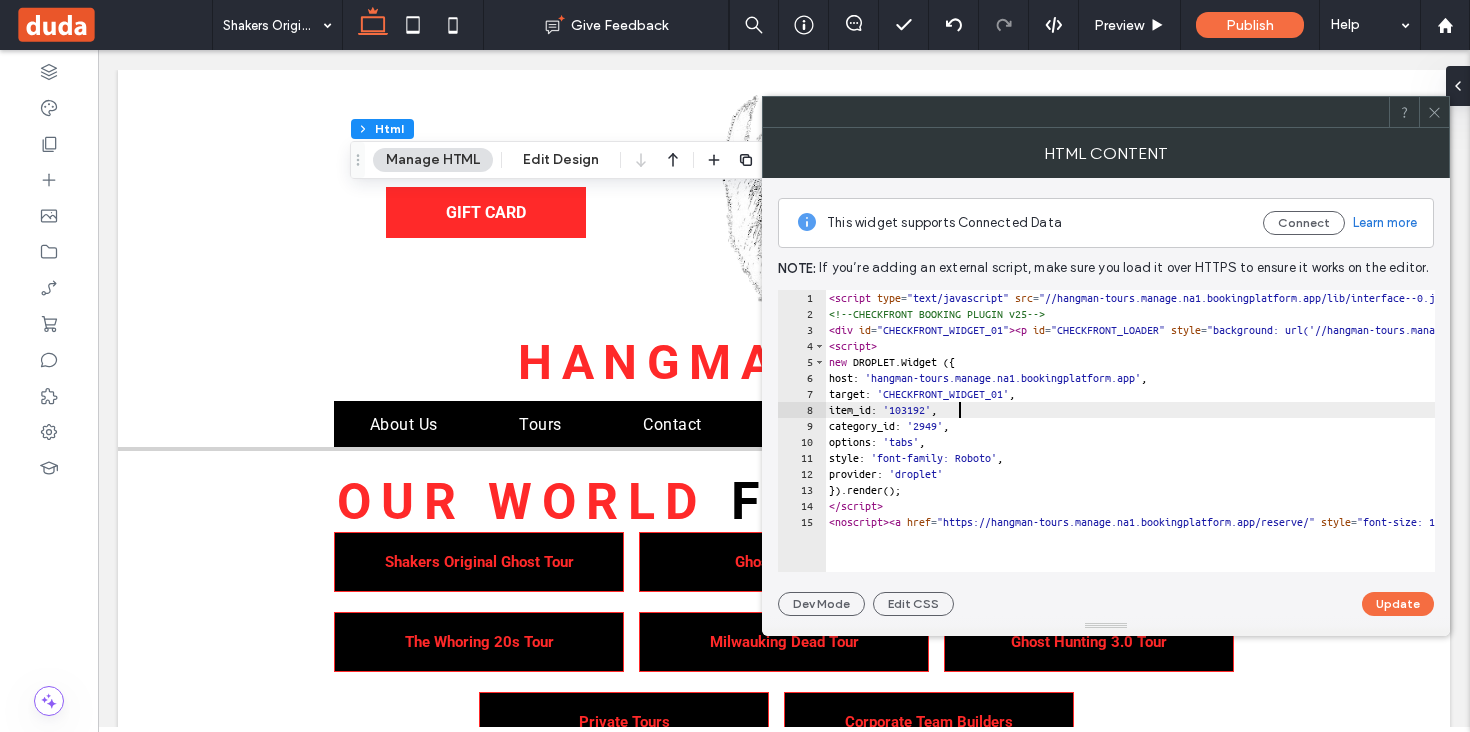click on "< script   type = "text/javascript"   src = "//hangman-tours.manage.na1.bookingplatform.app/lib/interface--0.js" > </ script > <!--  CHECKFRONT BOOKING PLUGIN v25 --> < div   id = "CHECKFRONT_WIDGET_01" > < p   id = "CHECKFRONT_LOADER"   style = "background: url('//hangman-tours.manage.na1.bookingplatform.app/images/loader.gif') left center no-repeat; padding: 5px 5px 5px 20px" > Searching Availability... </ p > </ div > < script > new   DROPLET . Widget   ({ host :   'hangman-tours.manage.na1.bookingplatform.app' , target :   'CHECKFRONT_WIDGET_01' , item_id :   '103192' , category_id :   '2949' , options :   'tabs' , style :   'font-family: Roboto' , provider :   'droplet' }) . render ( ) ; </ script > < noscript > < a   href = "https://hangman-tours.manage.na1.bookingplatform.app/reserve/"   style = "font-size: 16px" > Continue to Secure Booking System  &raquo; </ a > </ noscript >" at bounding box center [1668, 447] 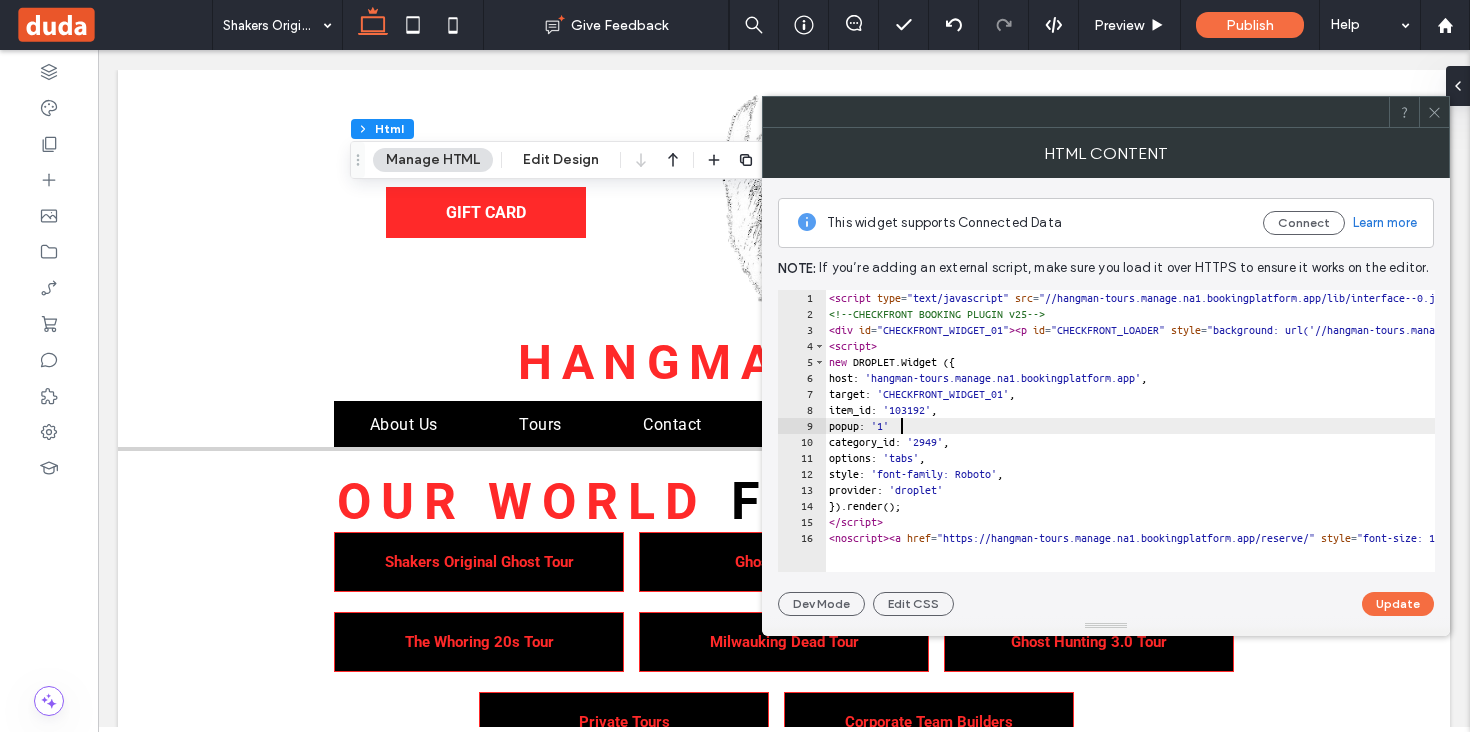 scroll, scrollTop: 0, scrollLeft: 5, axis: horizontal 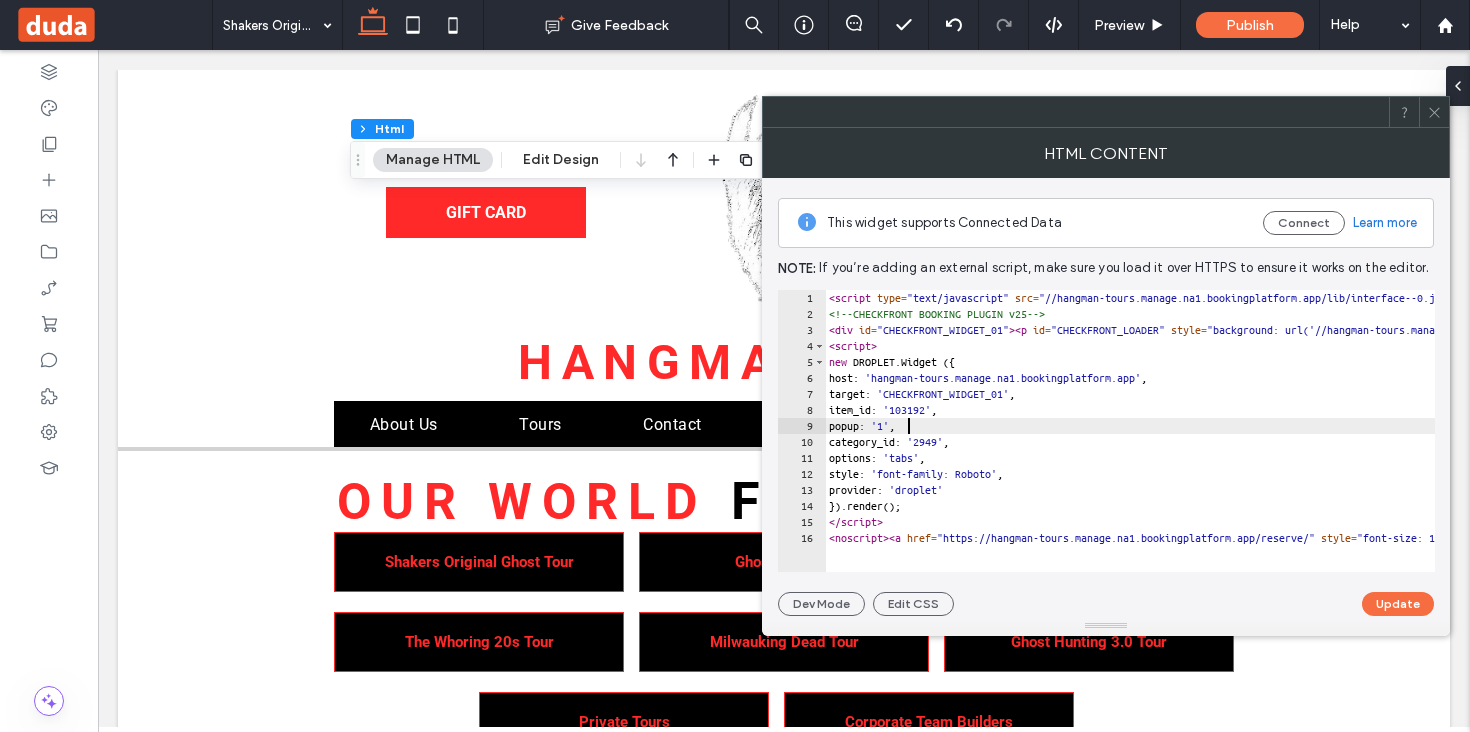 type on "**********" 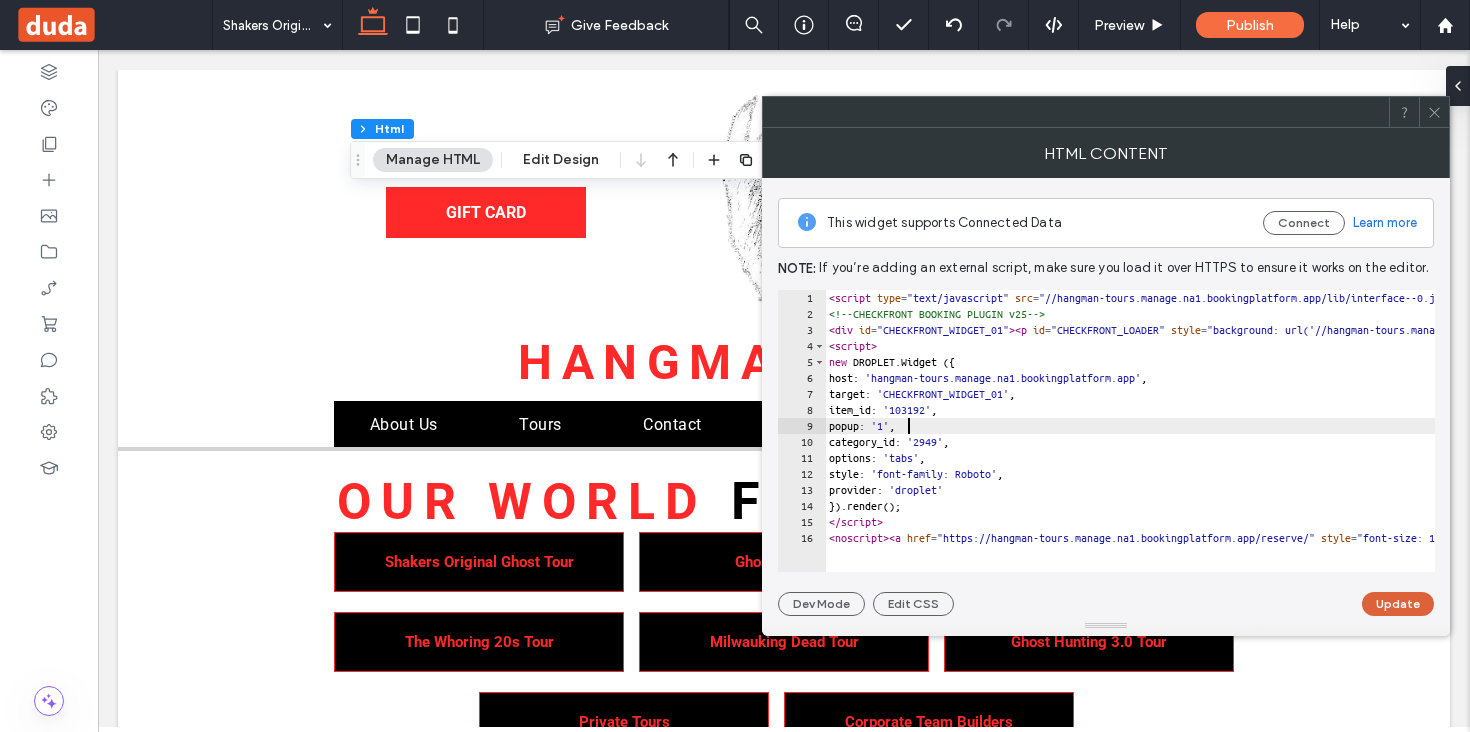 click on "Update" at bounding box center (1398, 604) 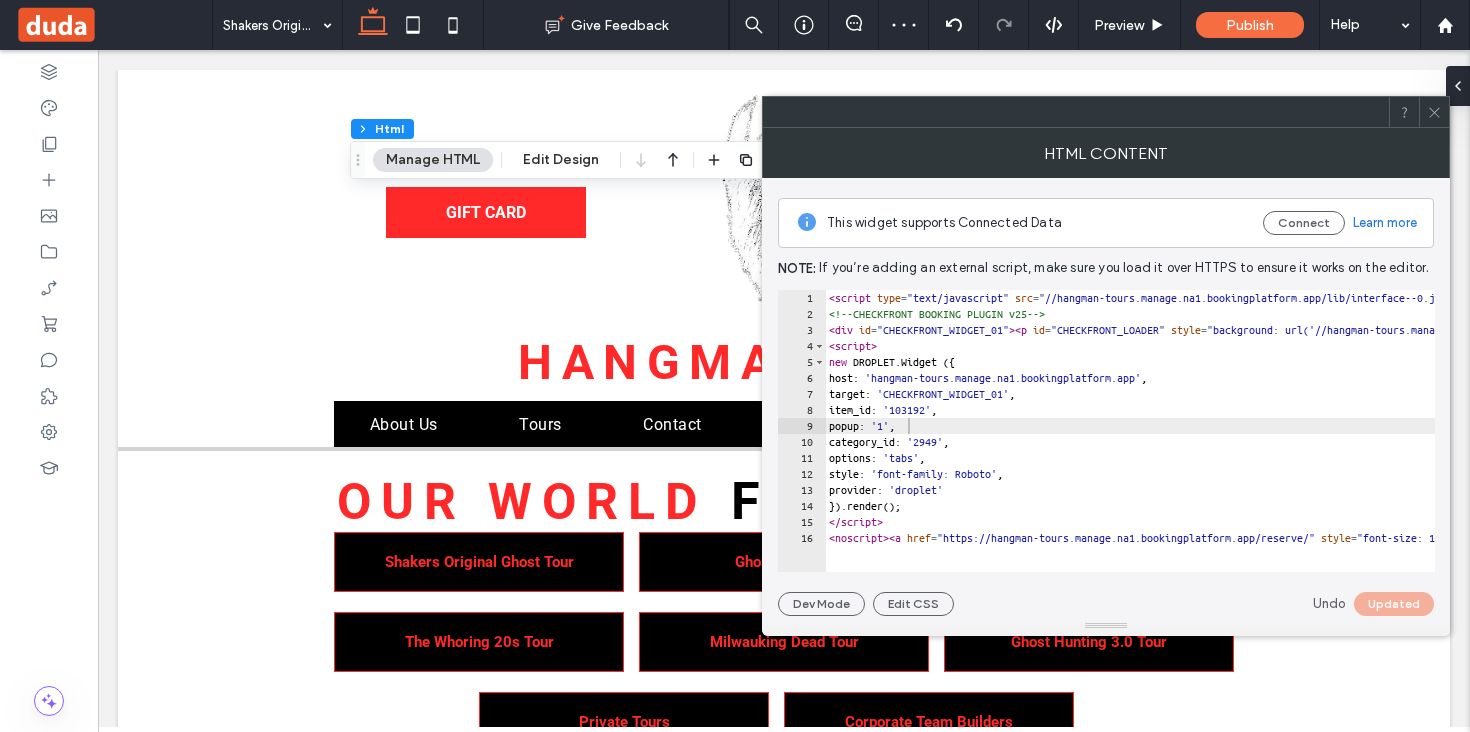 click 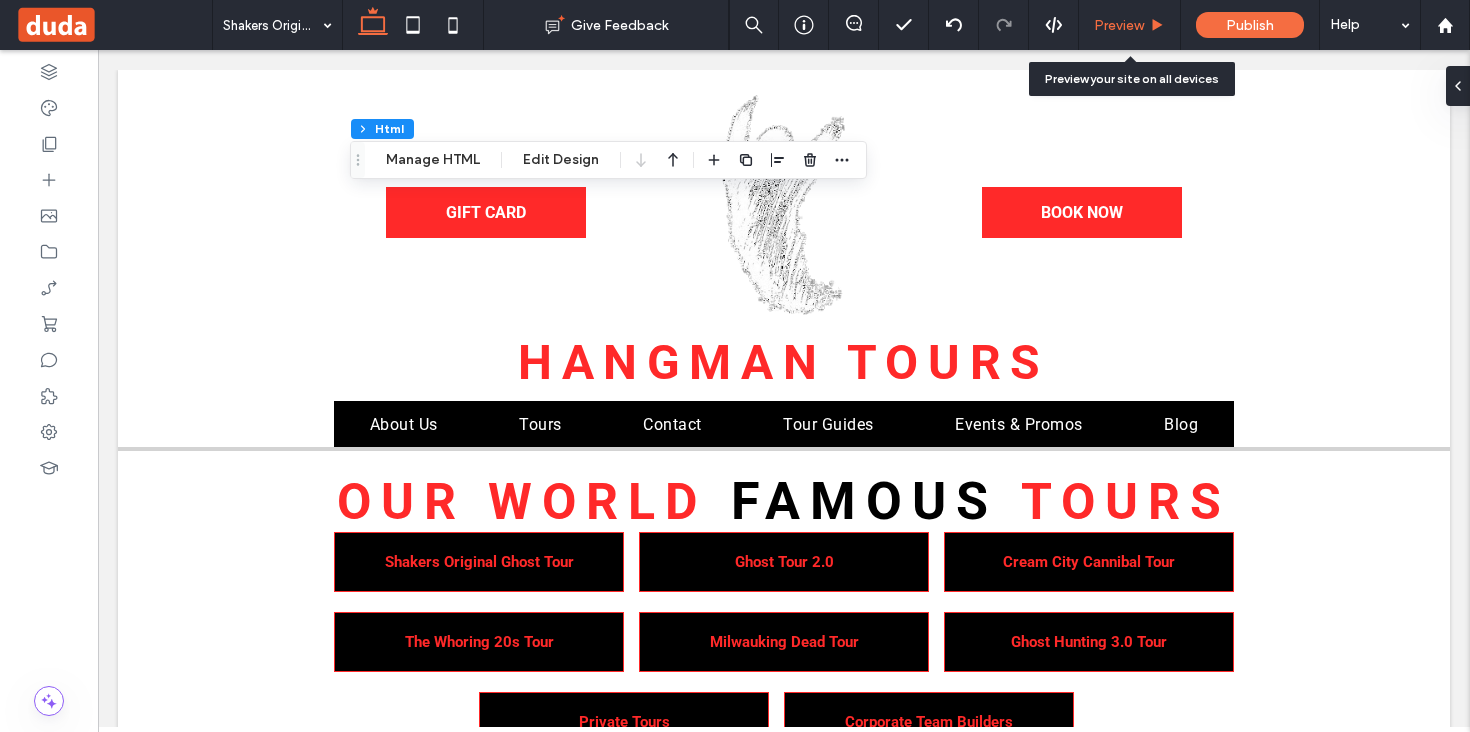 click on "Preview" at bounding box center [1119, 25] 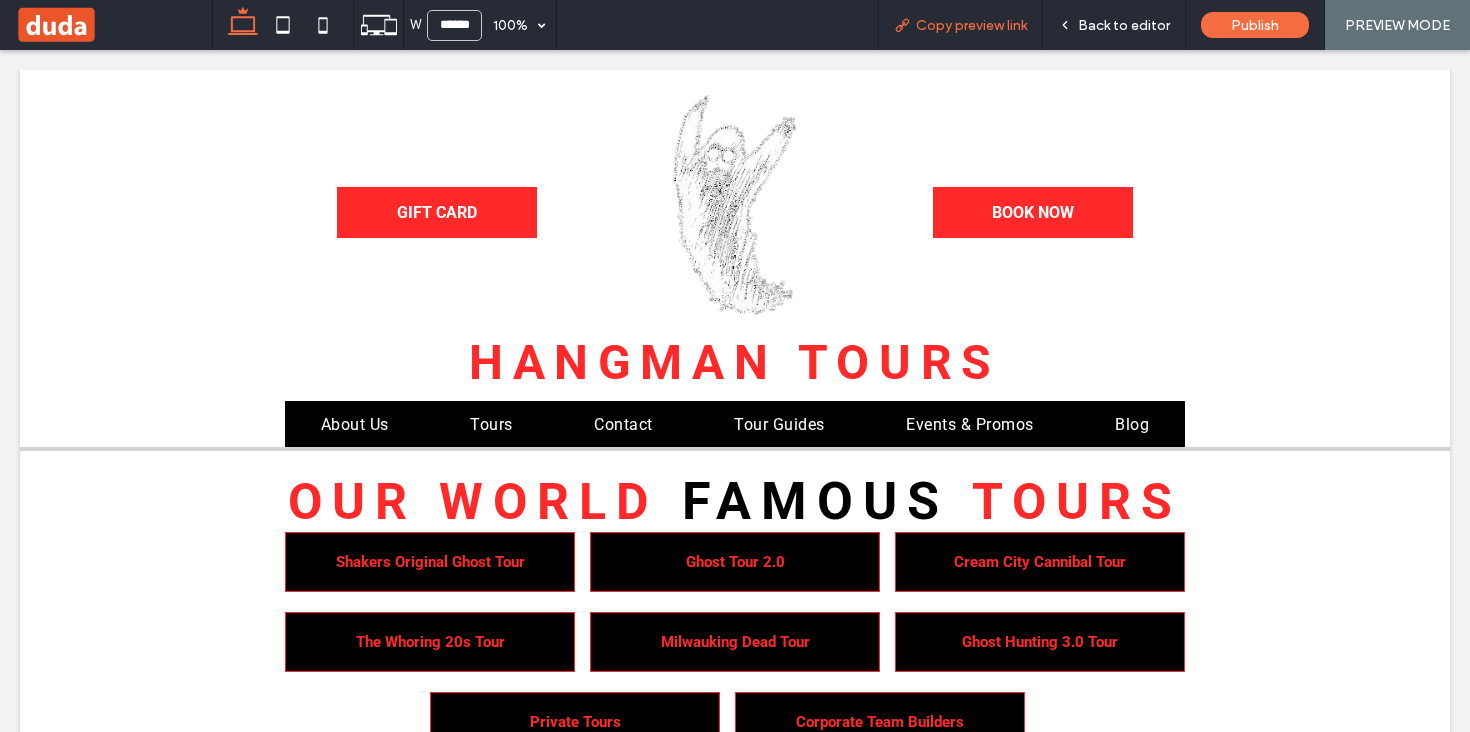 click on "Copy preview link" at bounding box center (971, 25) 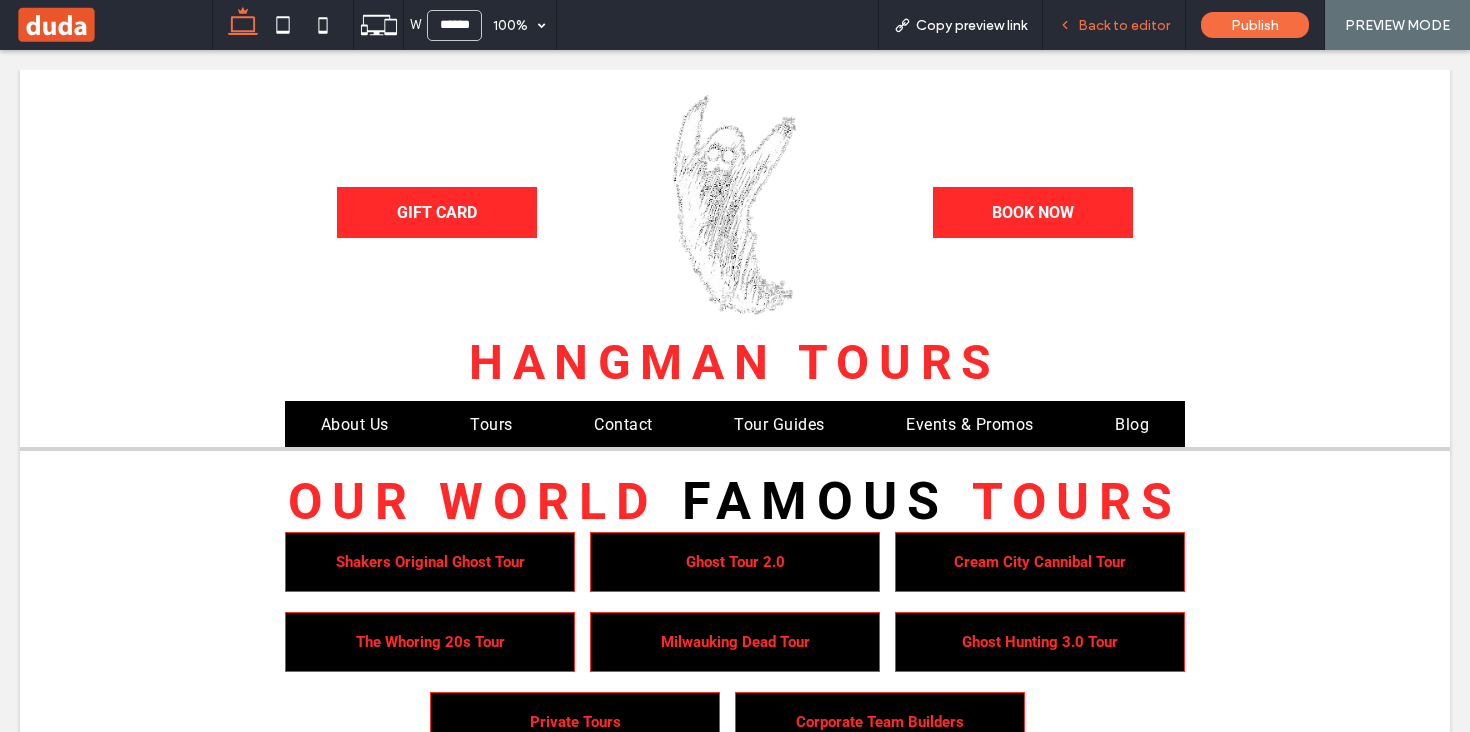 click on "Back to editor" at bounding box center [1124, 25] 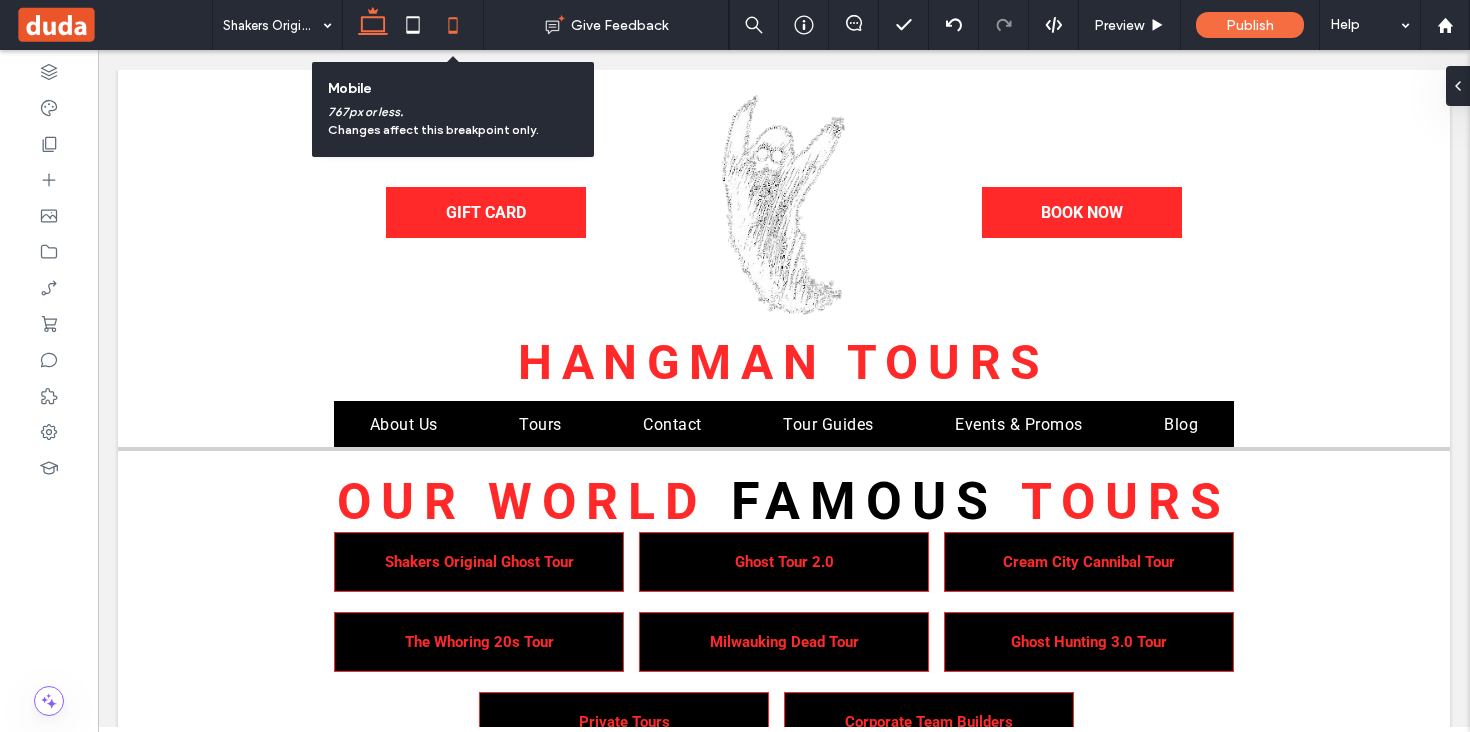 click 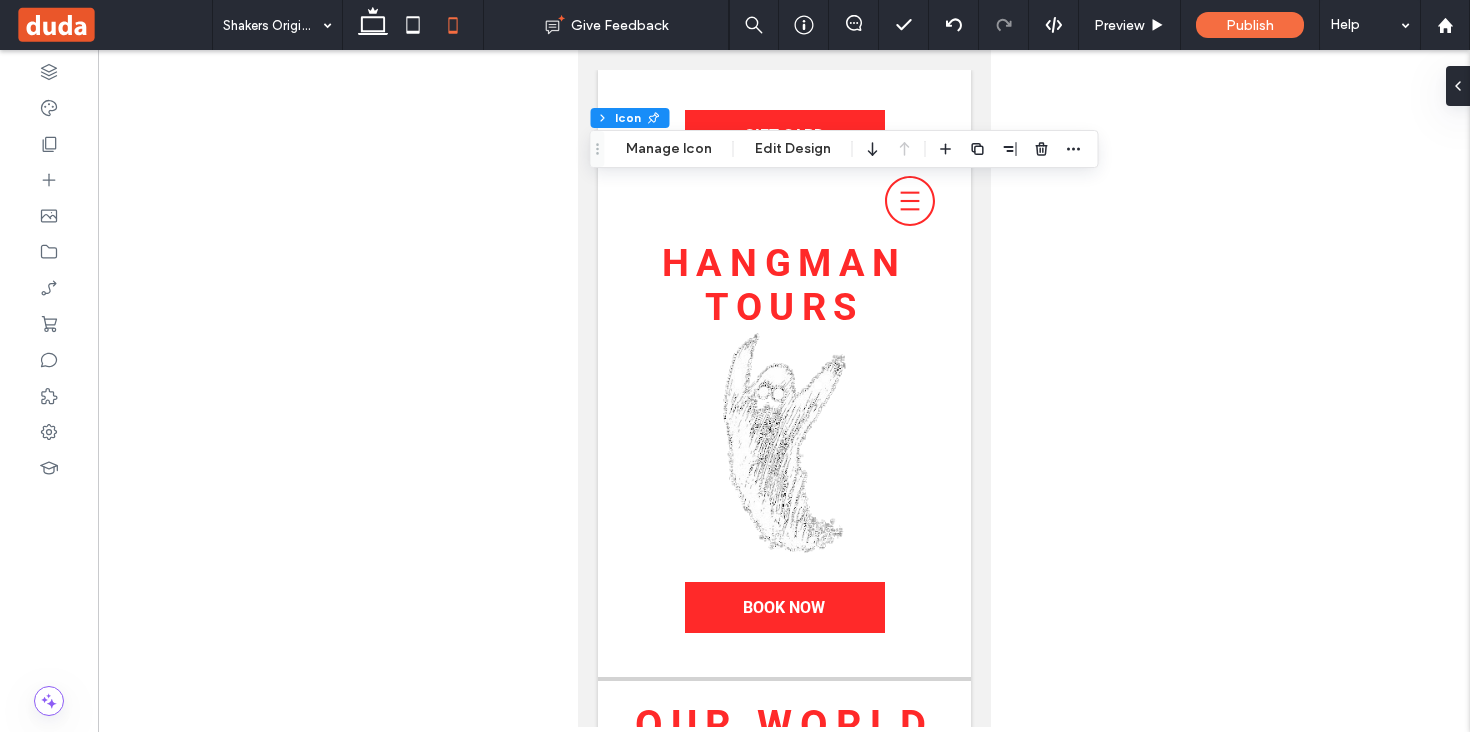 click on "Popup Section Column Icon Manage Icon Edit Design" at bounding box center (844, 149) 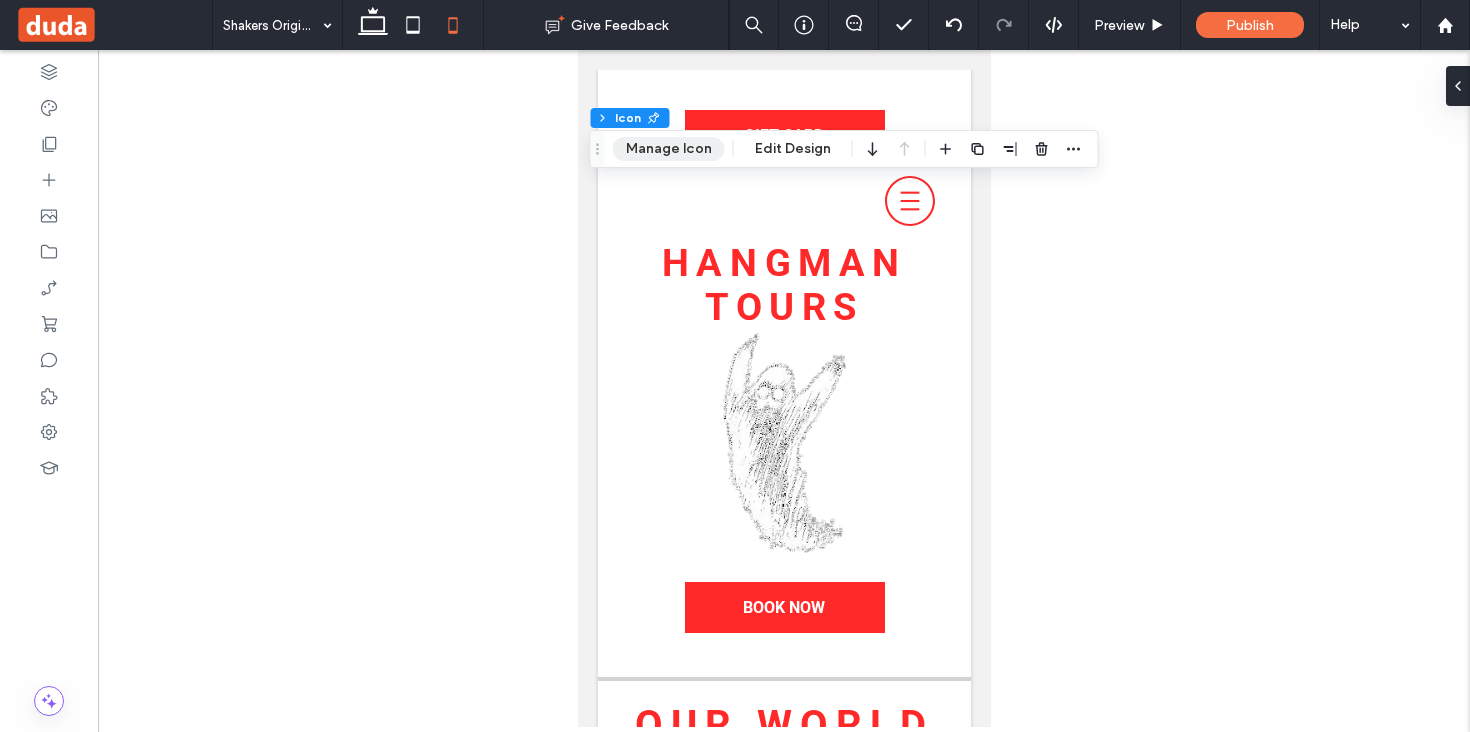 click on "Manage Icon" at bounding box center [669, 149] 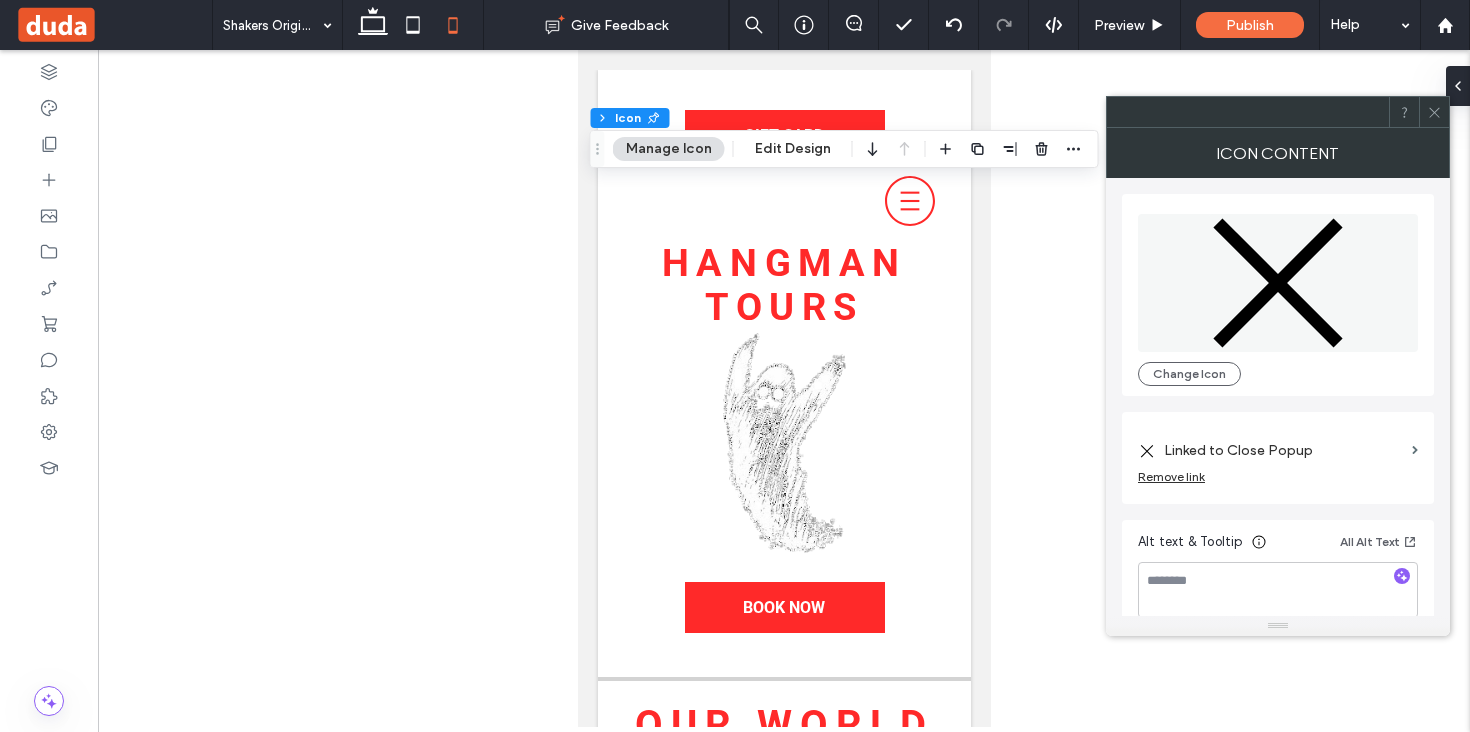 scroll, scrollTop: 19, scrollLeft: 0, axis: vertical 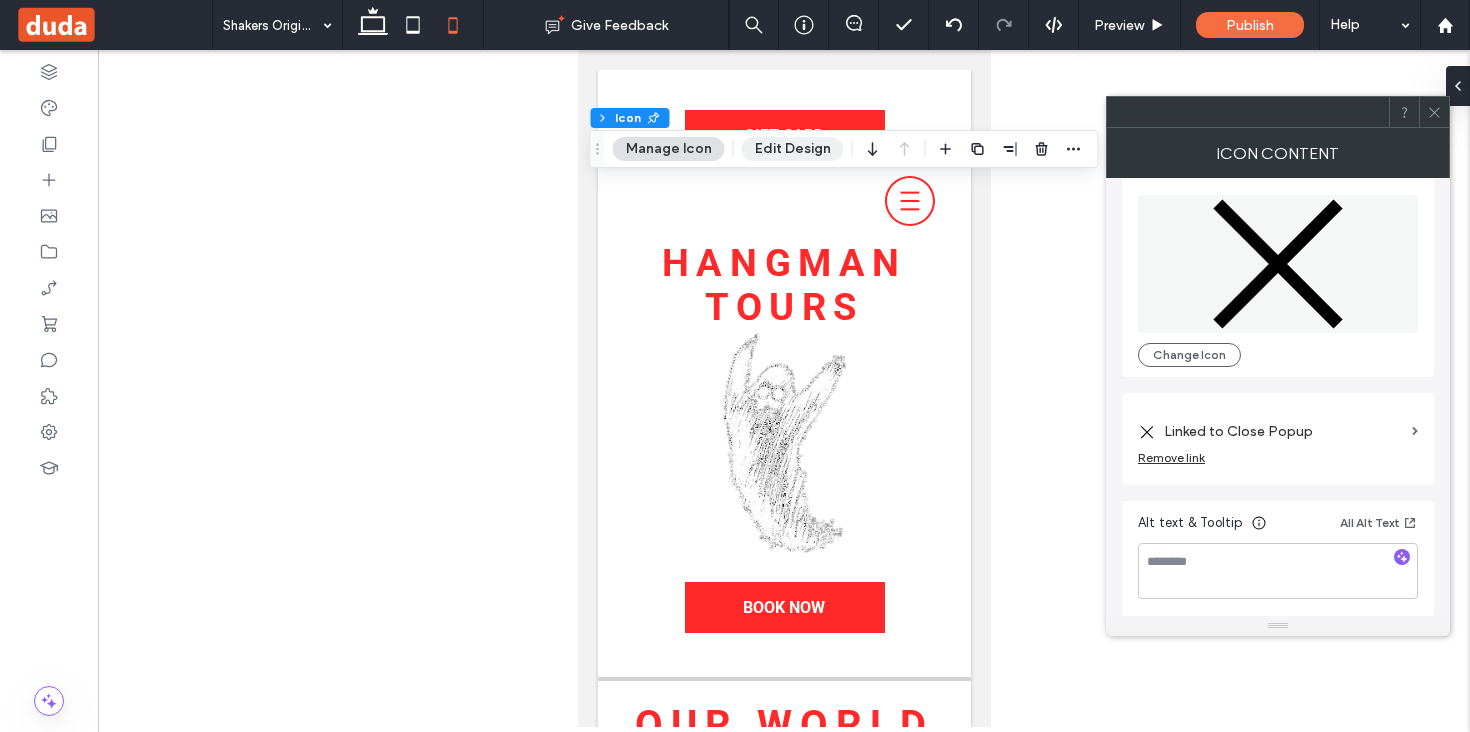drag, startPoint x: 773, startPoint y: 144, endPoint x: 906, endPoint y: 159, distance: 133.84319 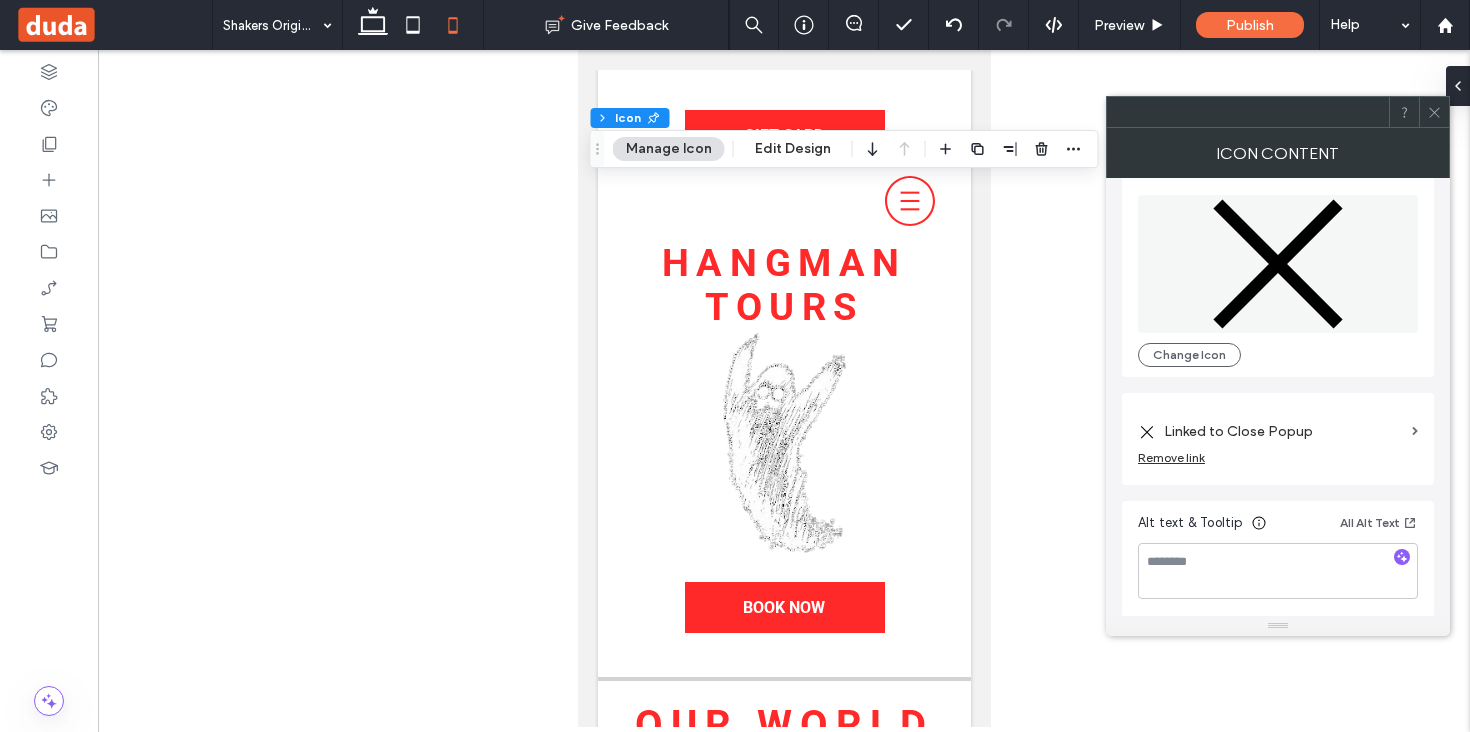 click on "Edit Design" at bounding box center [793, 149] 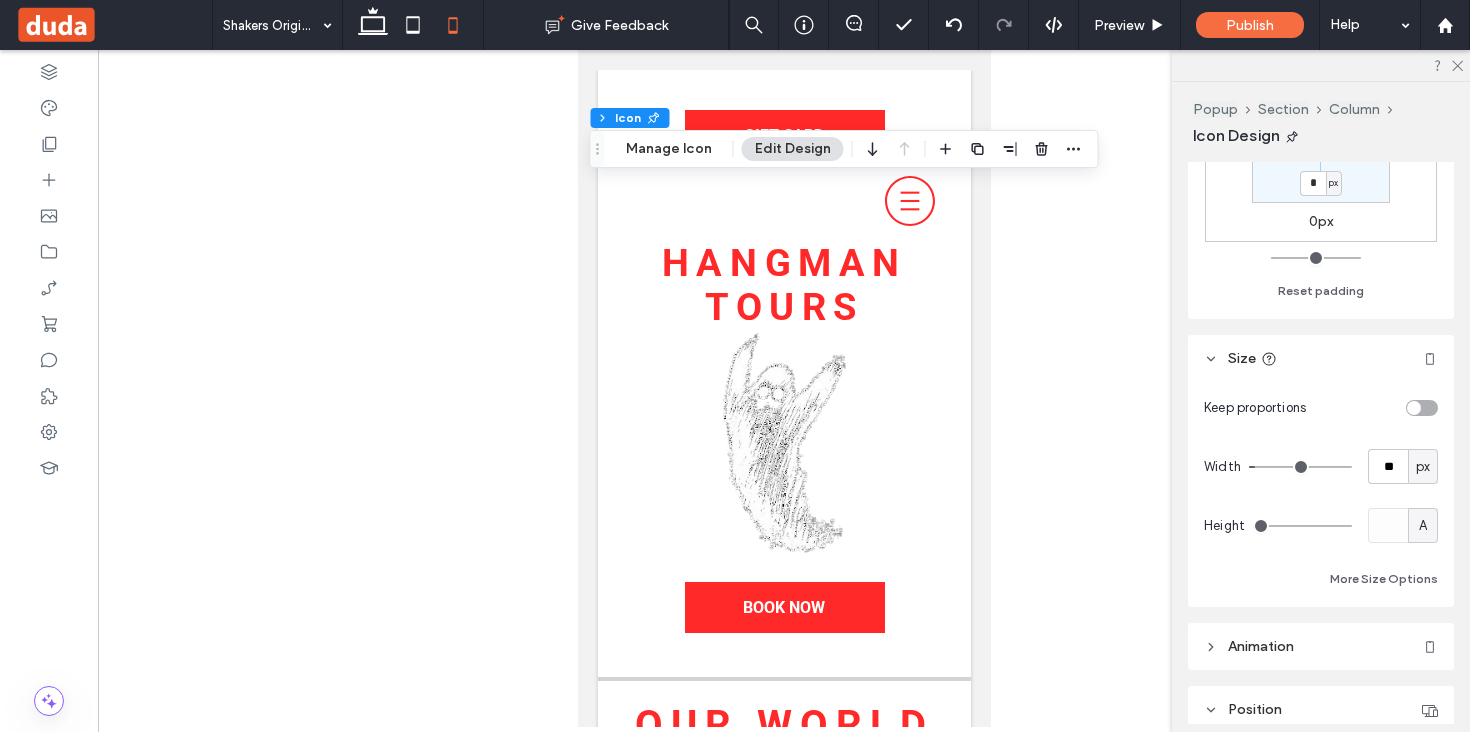 scroll, scrollTop: 323, scrollLeft: 0, axis: vertical 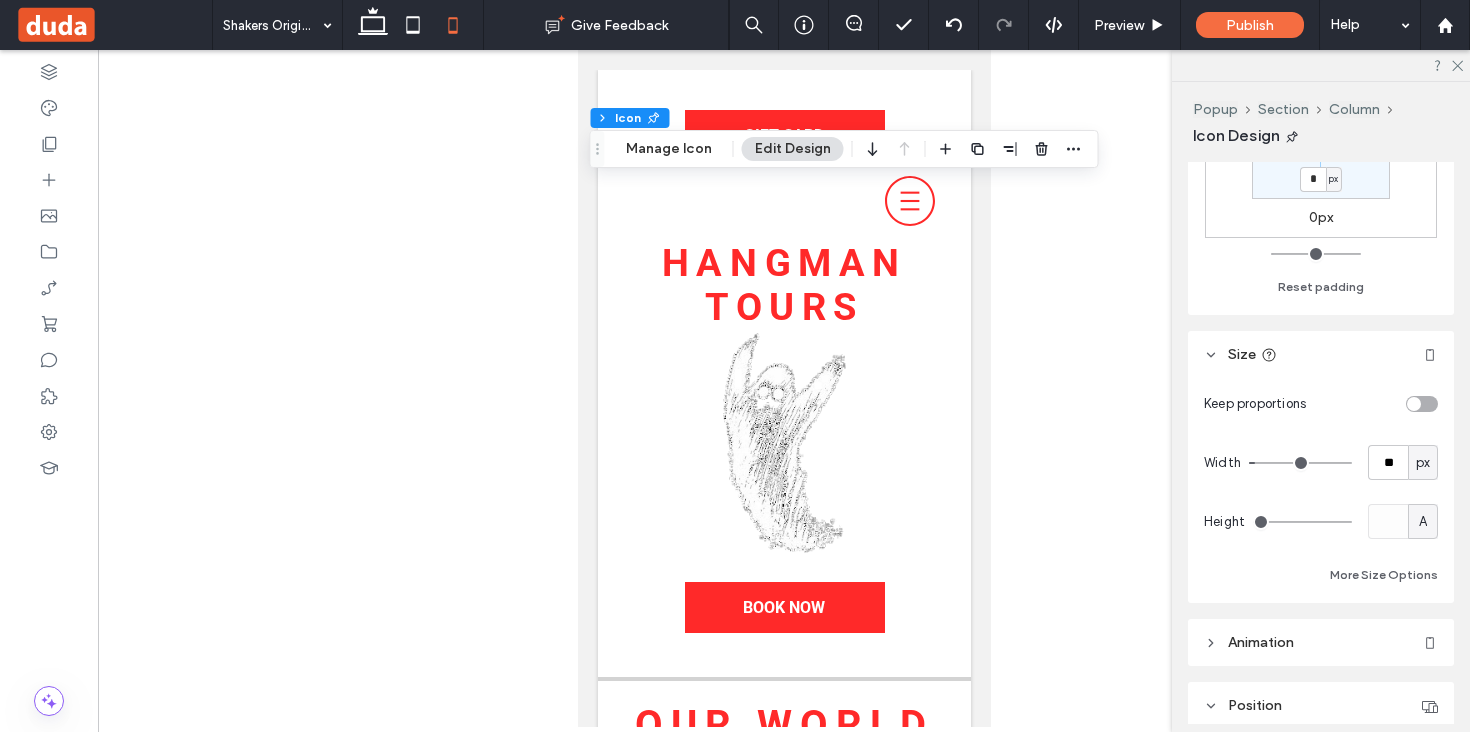 click at bounding box center (1422, 404) 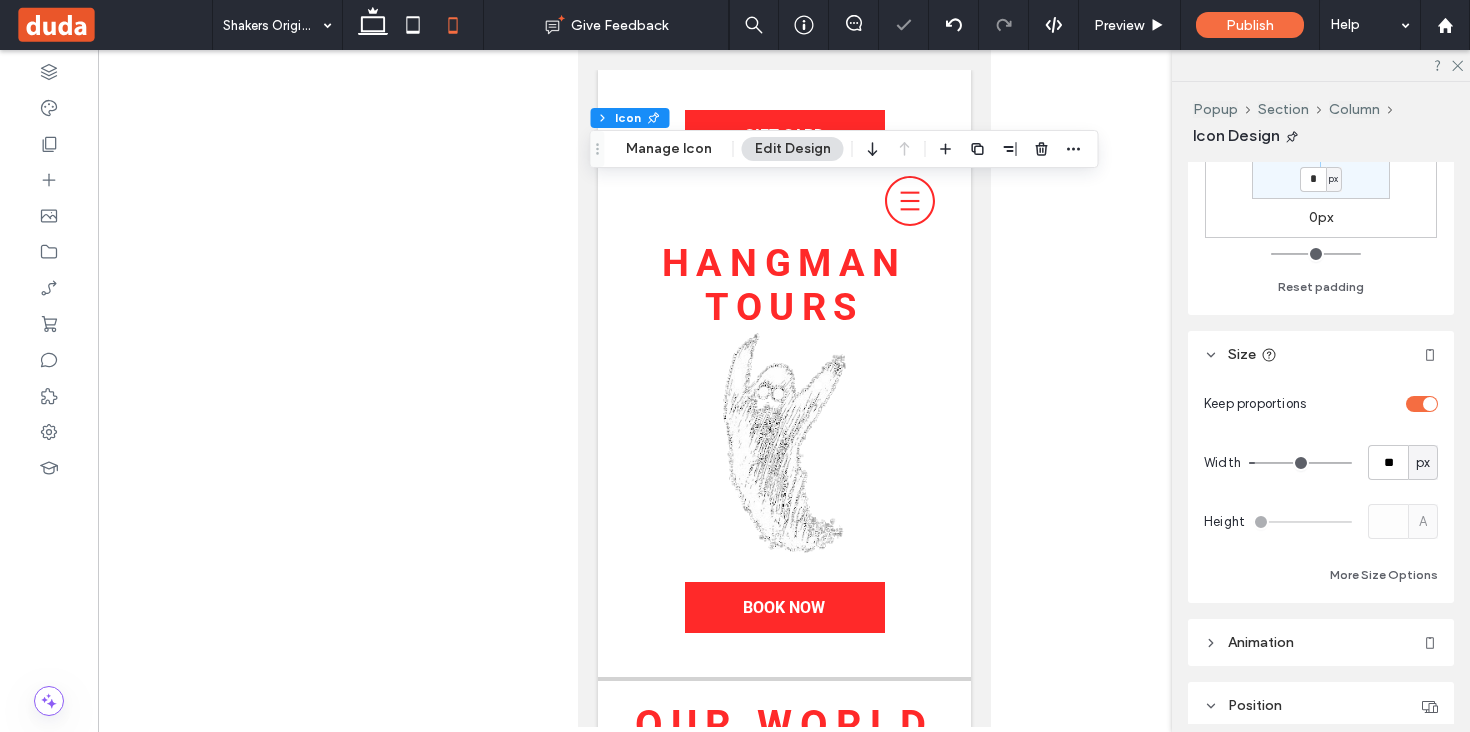 click at bounding box center (1430, 404) 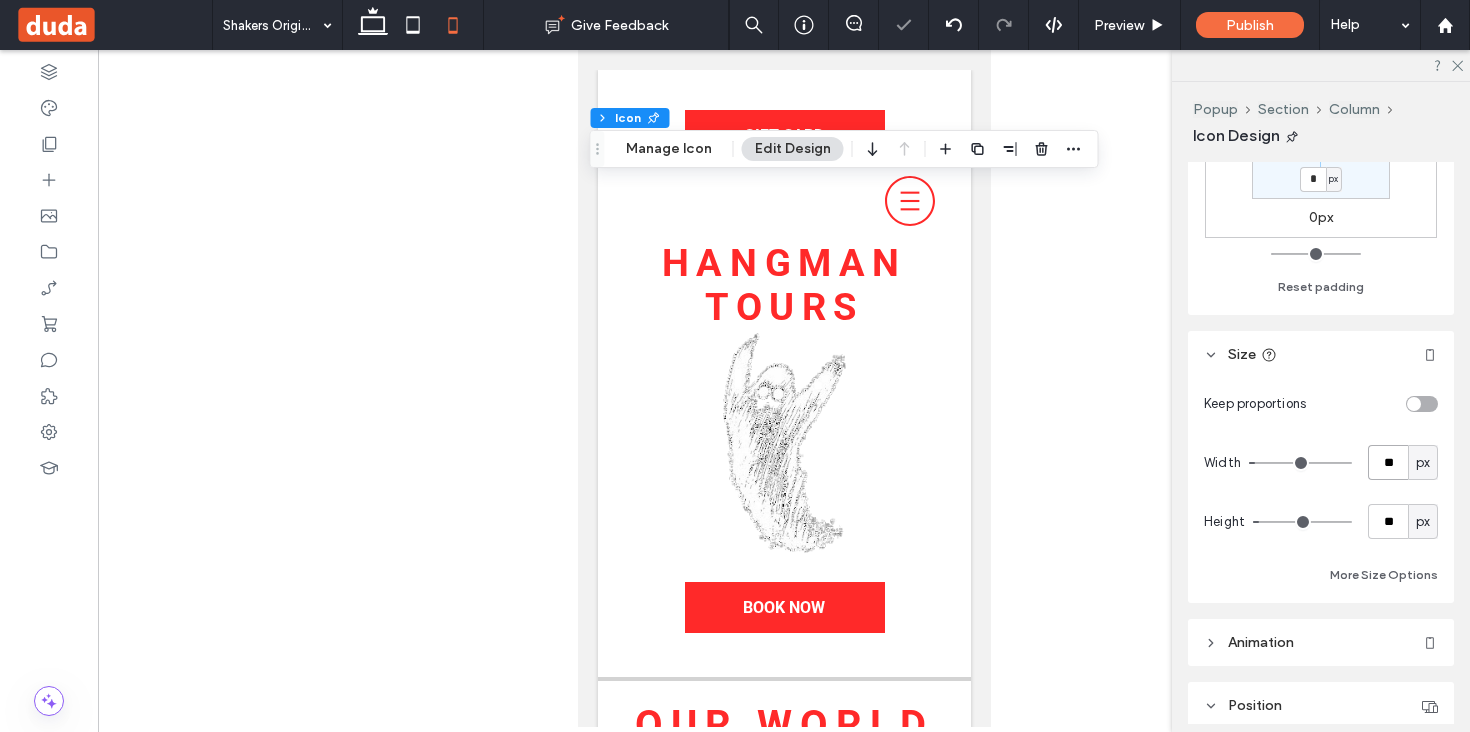 click on "**" at bounding box center [1388, 462] 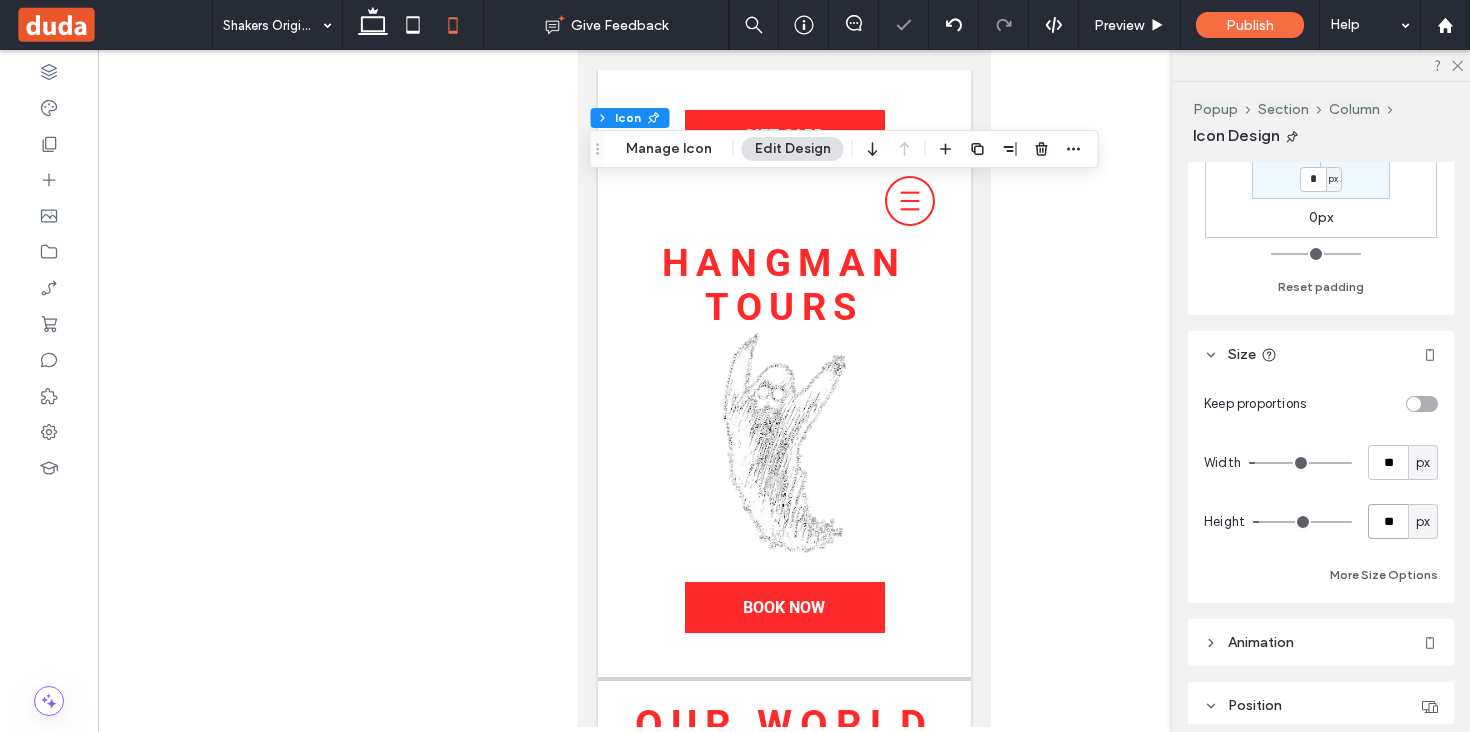 click on "**" at bounding box center [1388, 521] 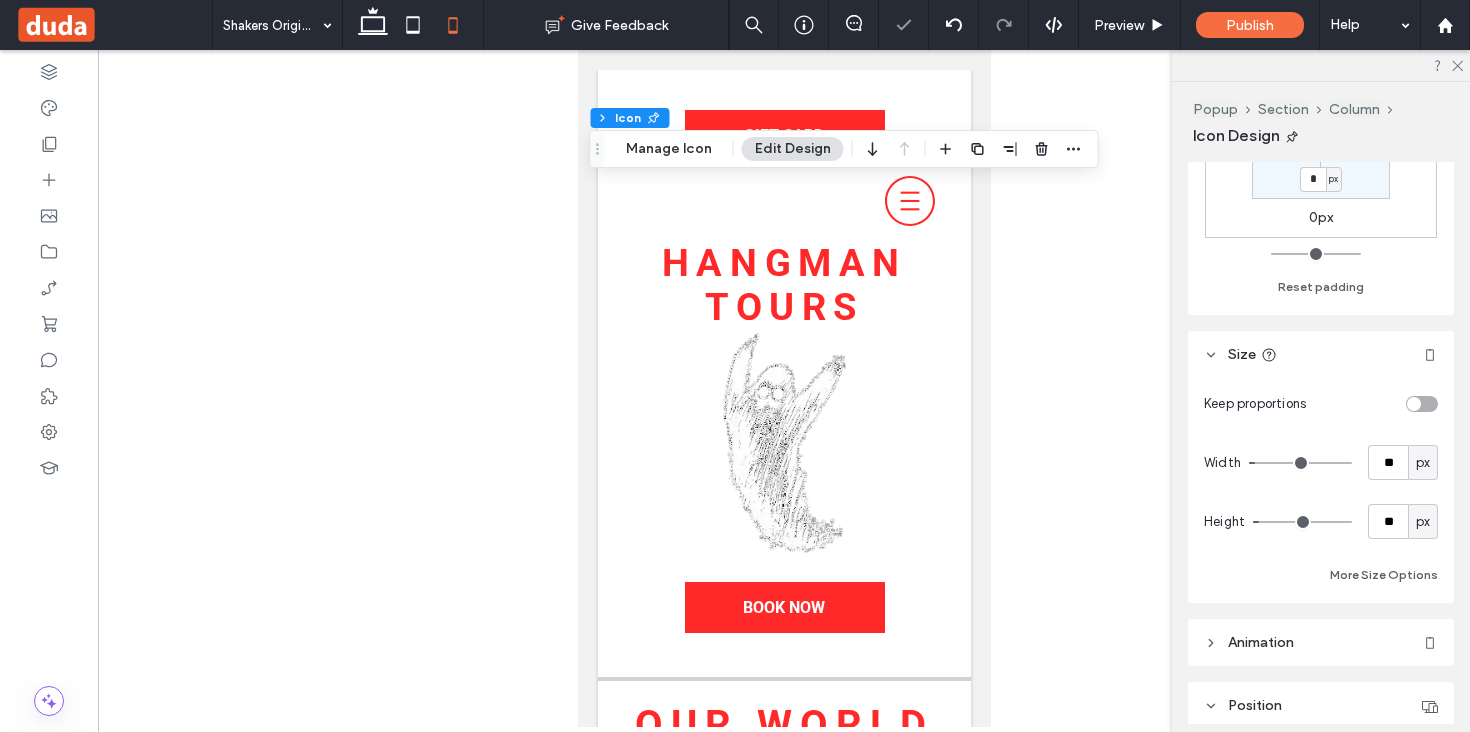 type on "**" 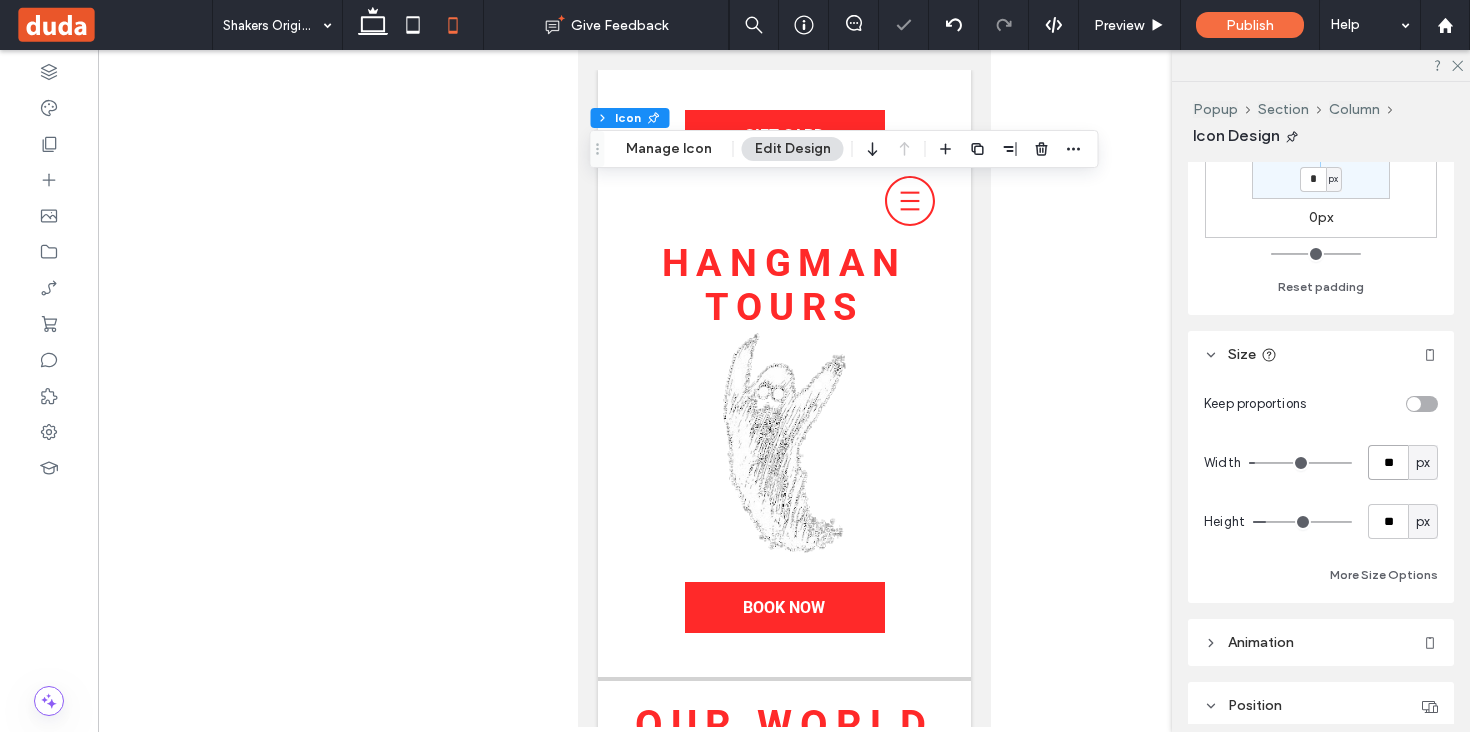 click on "**" at bounding box center (1388, 462) 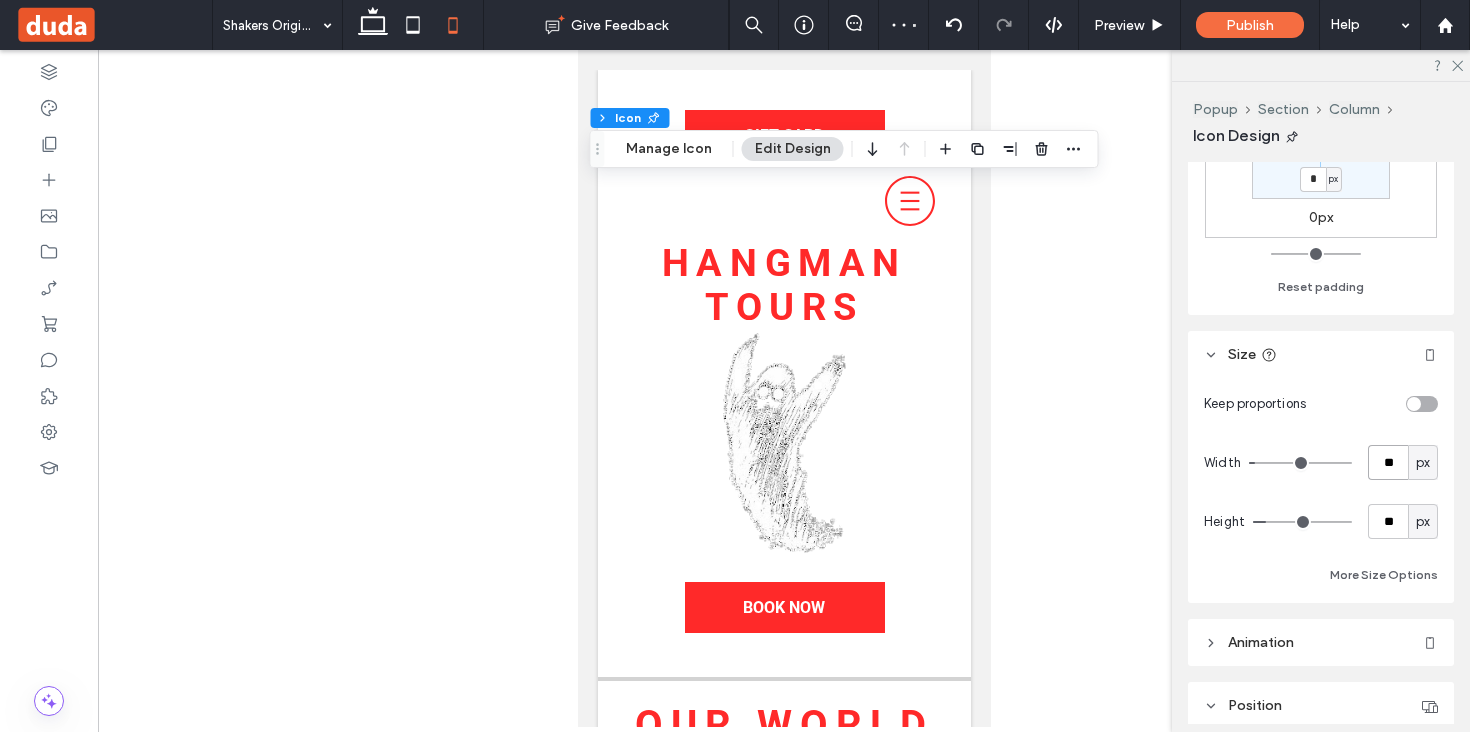 type on "**" 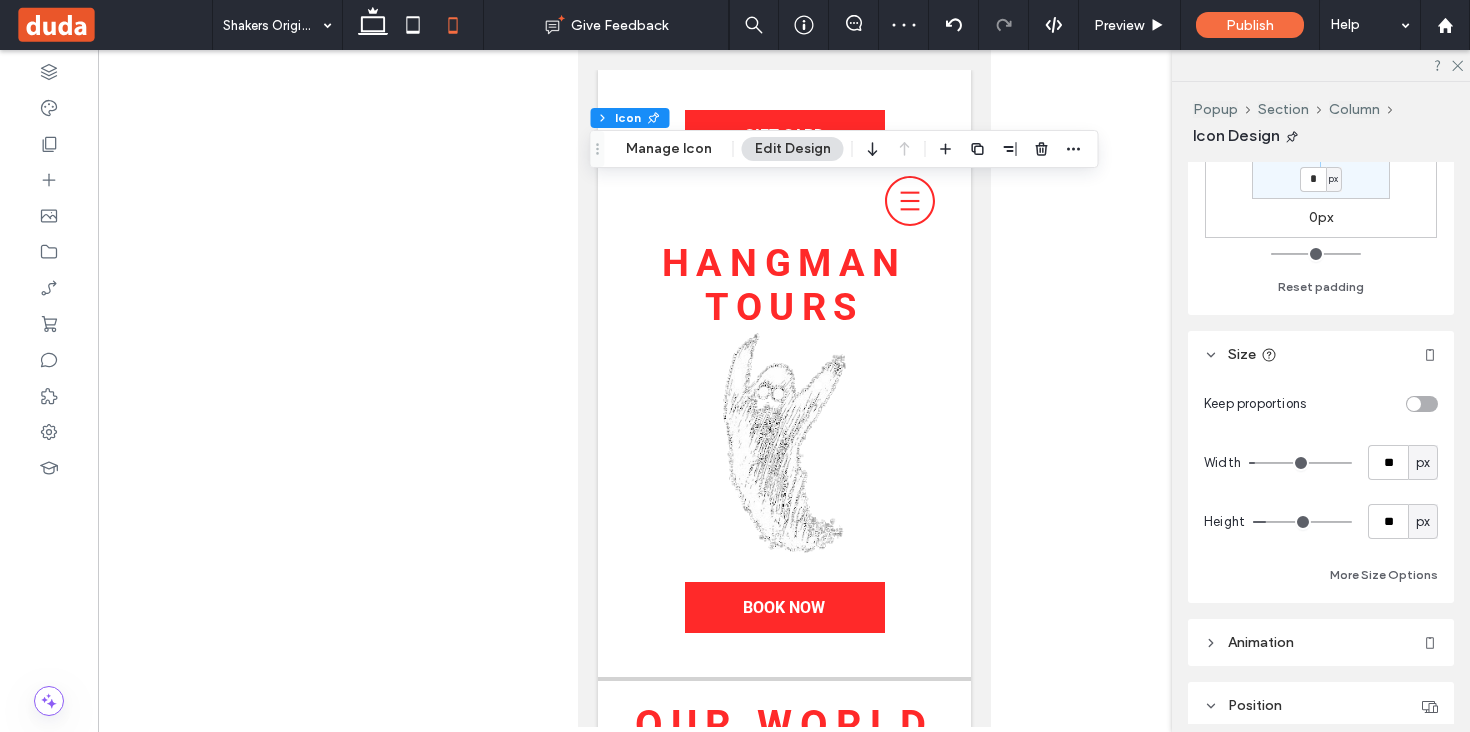 type on "**" 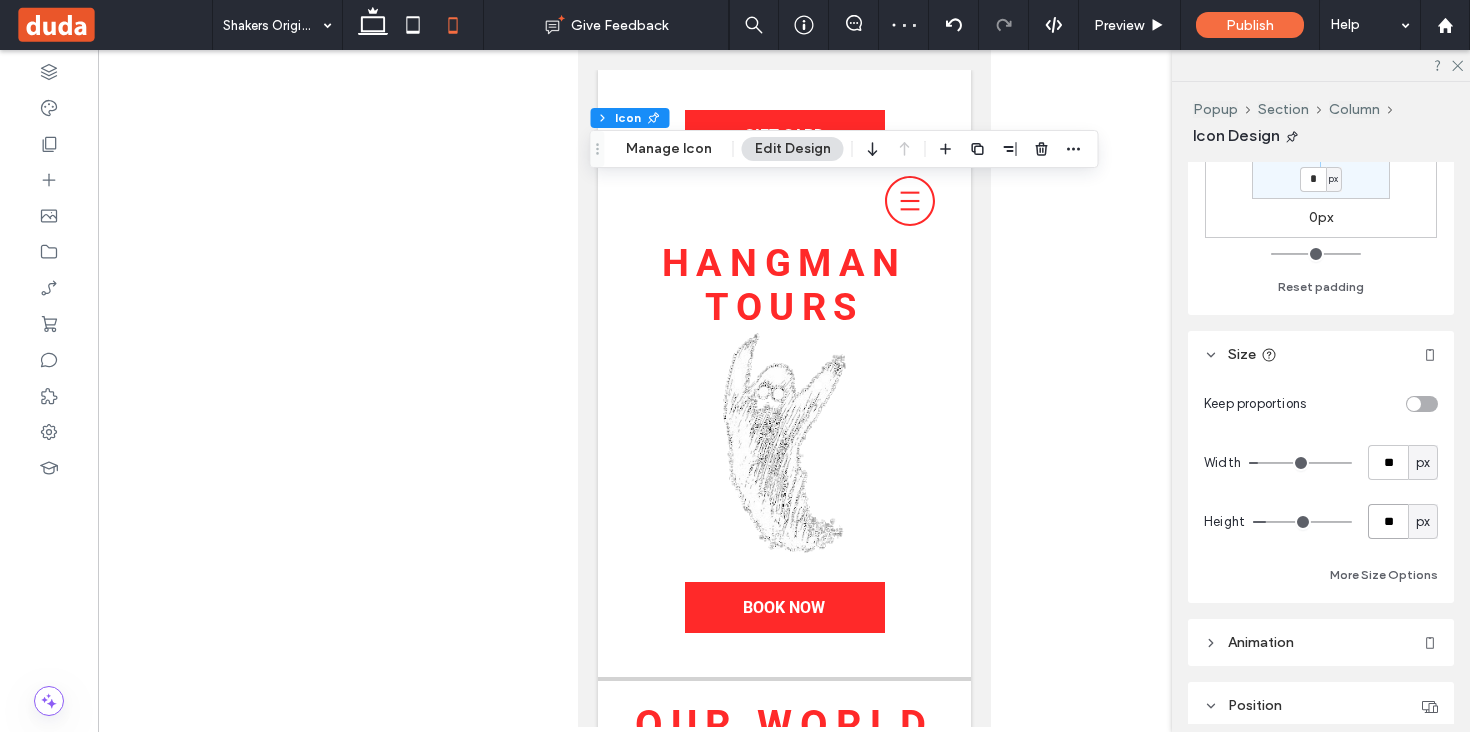 type on "**" 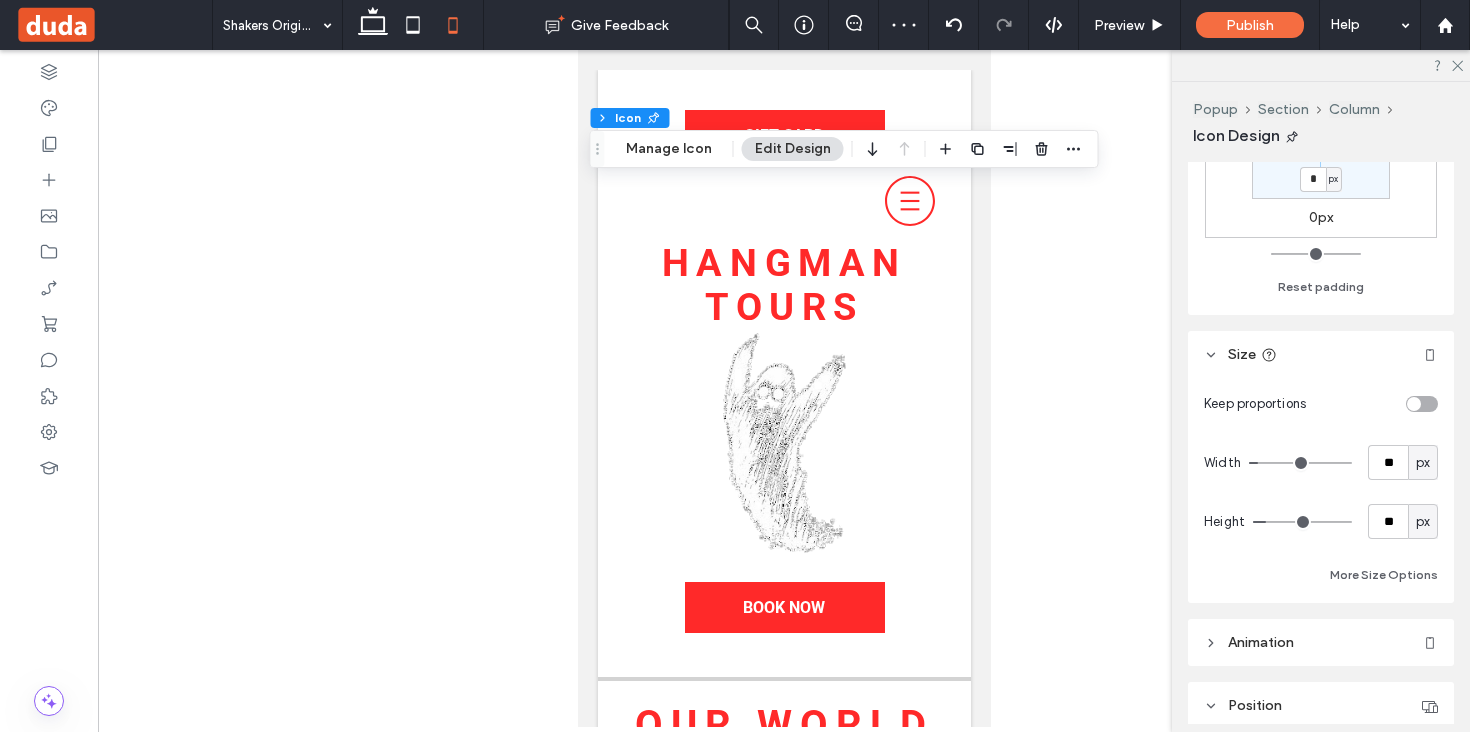 type on "**" 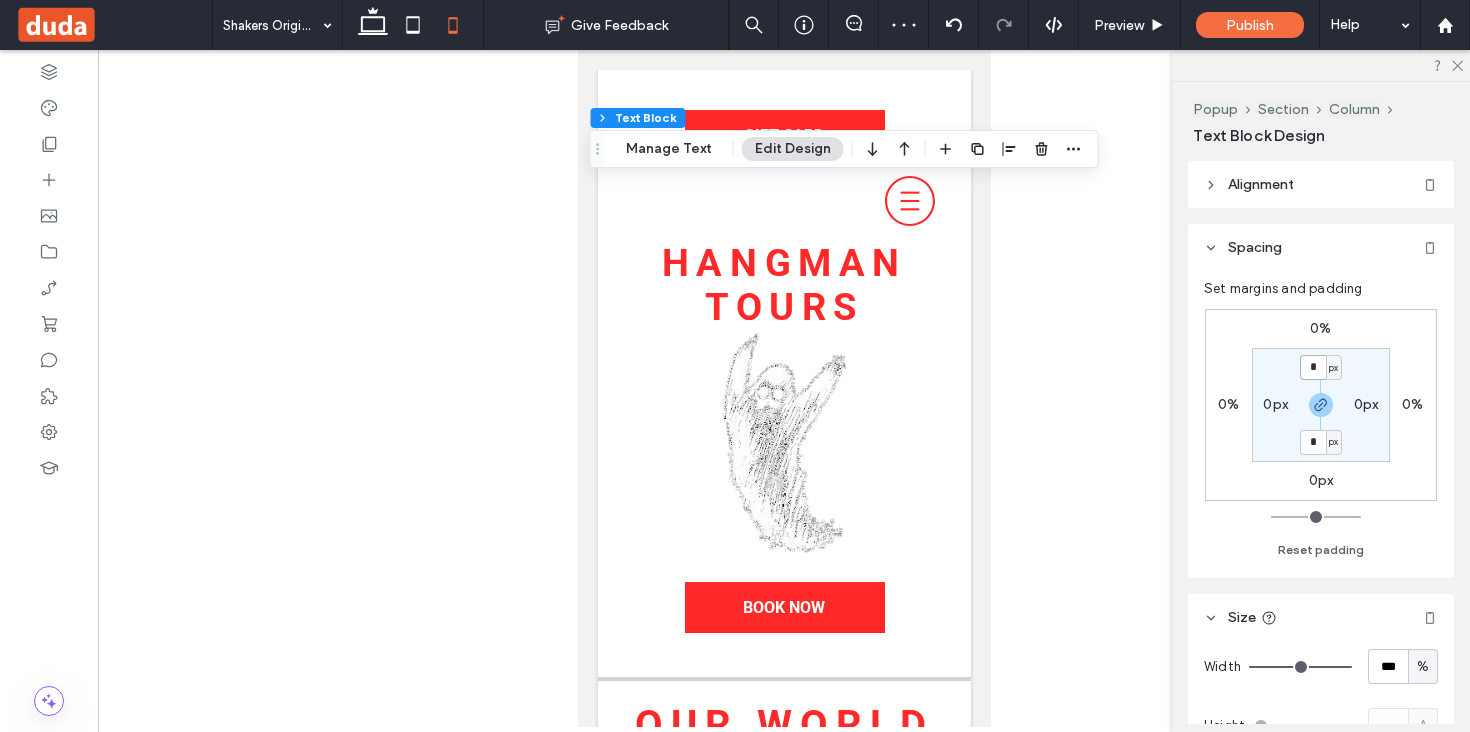 click on "*" at bounding box center (1313, 367) 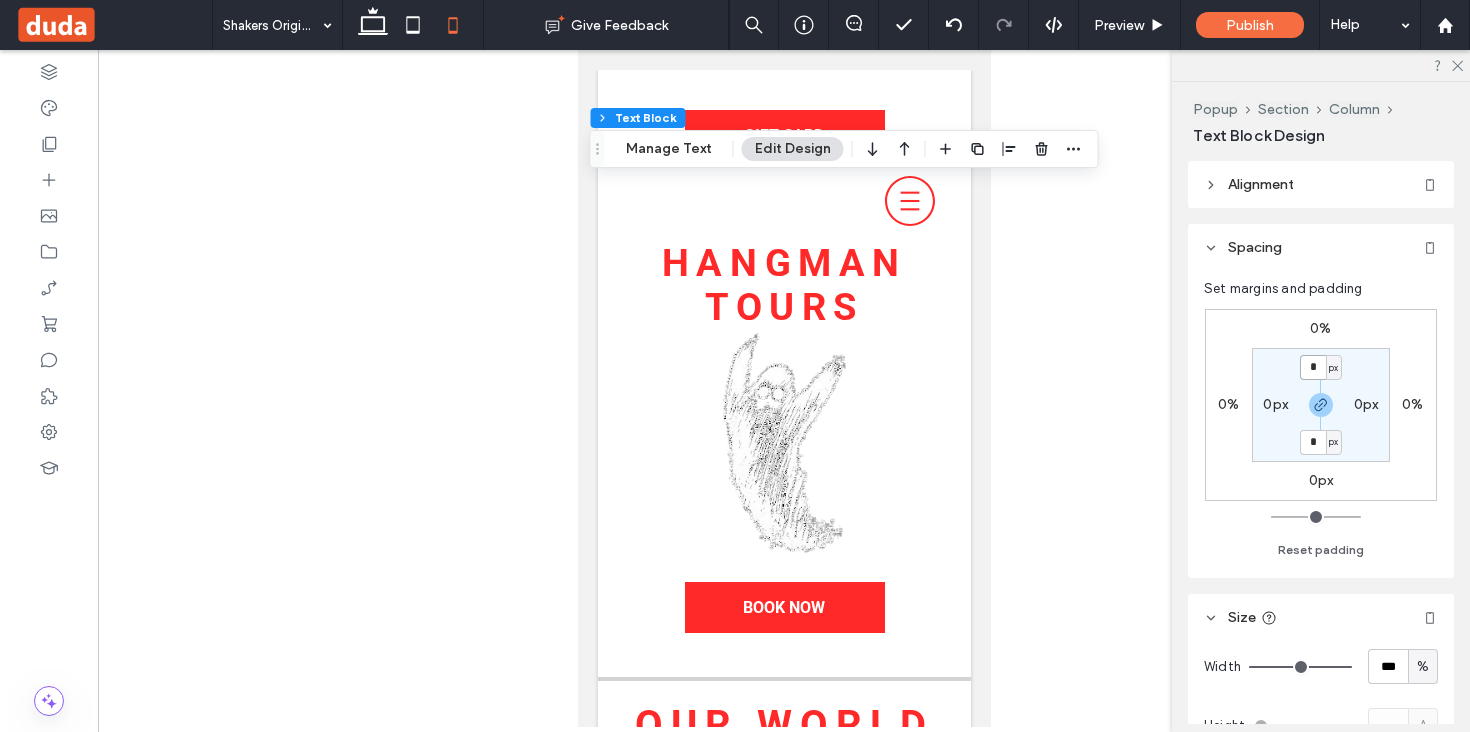 type on "**" 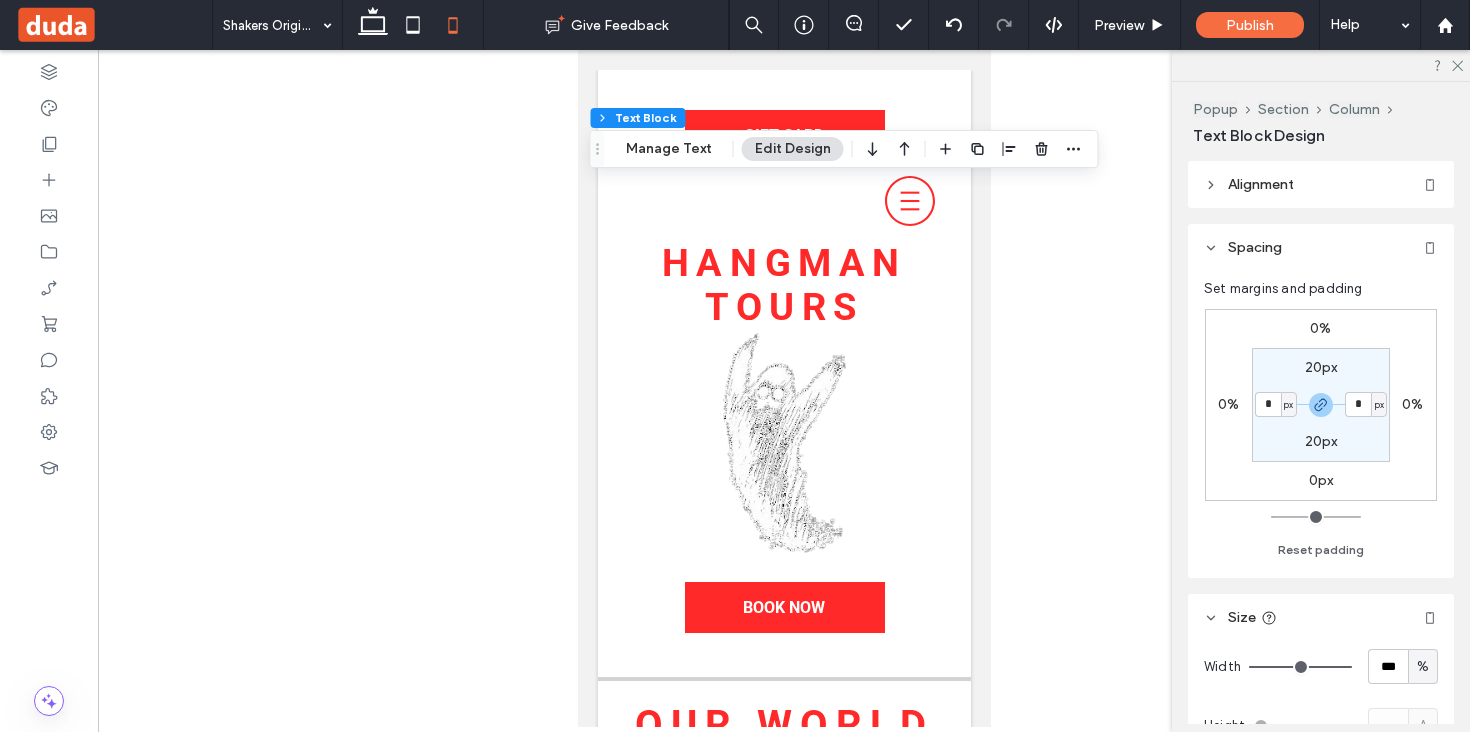 click on "20px" at bounding box center (1321, 442) 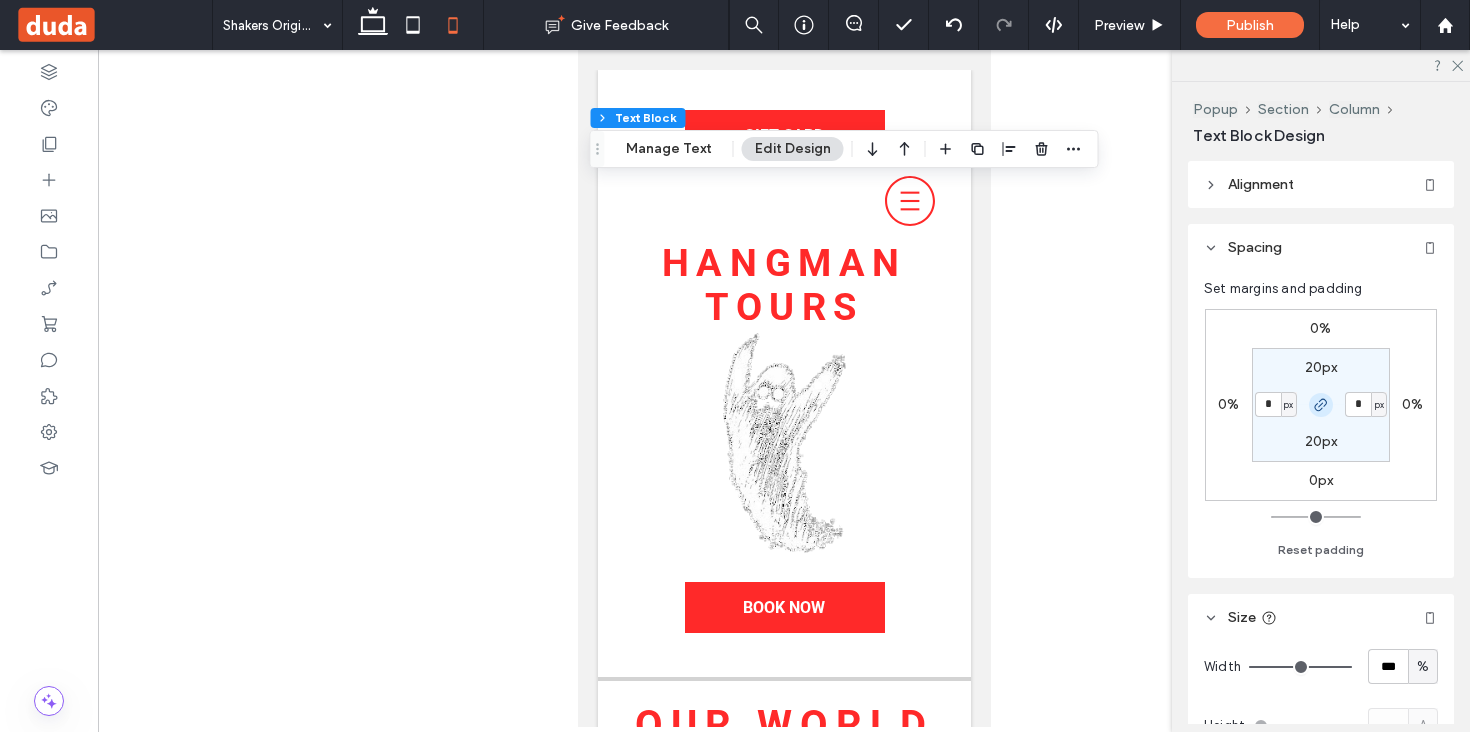 drag, startPoint x: 1310, startPoint y: 441, endPoint x: 1325, endPoint y: 415, distance: 30.016663 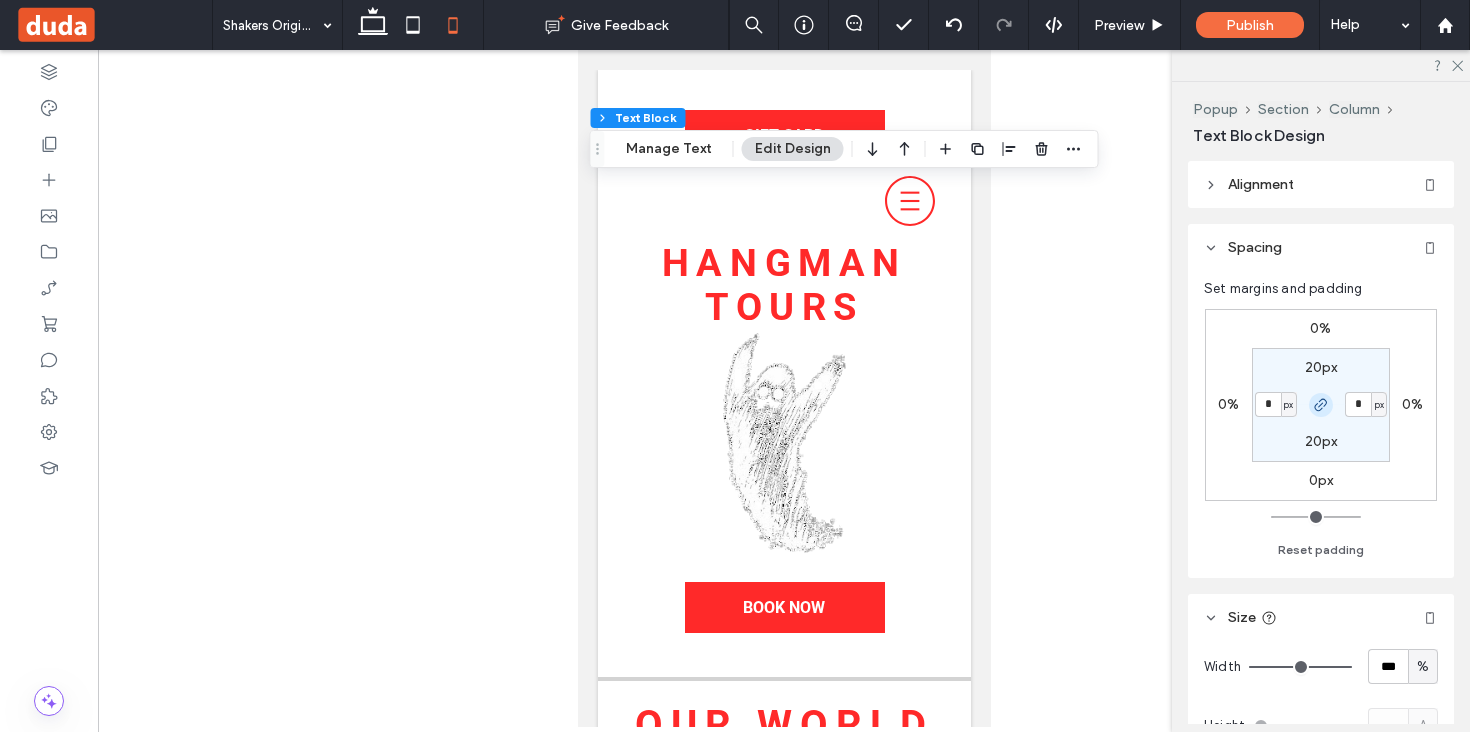 click on "20px" at bounding box center [1321, 441] 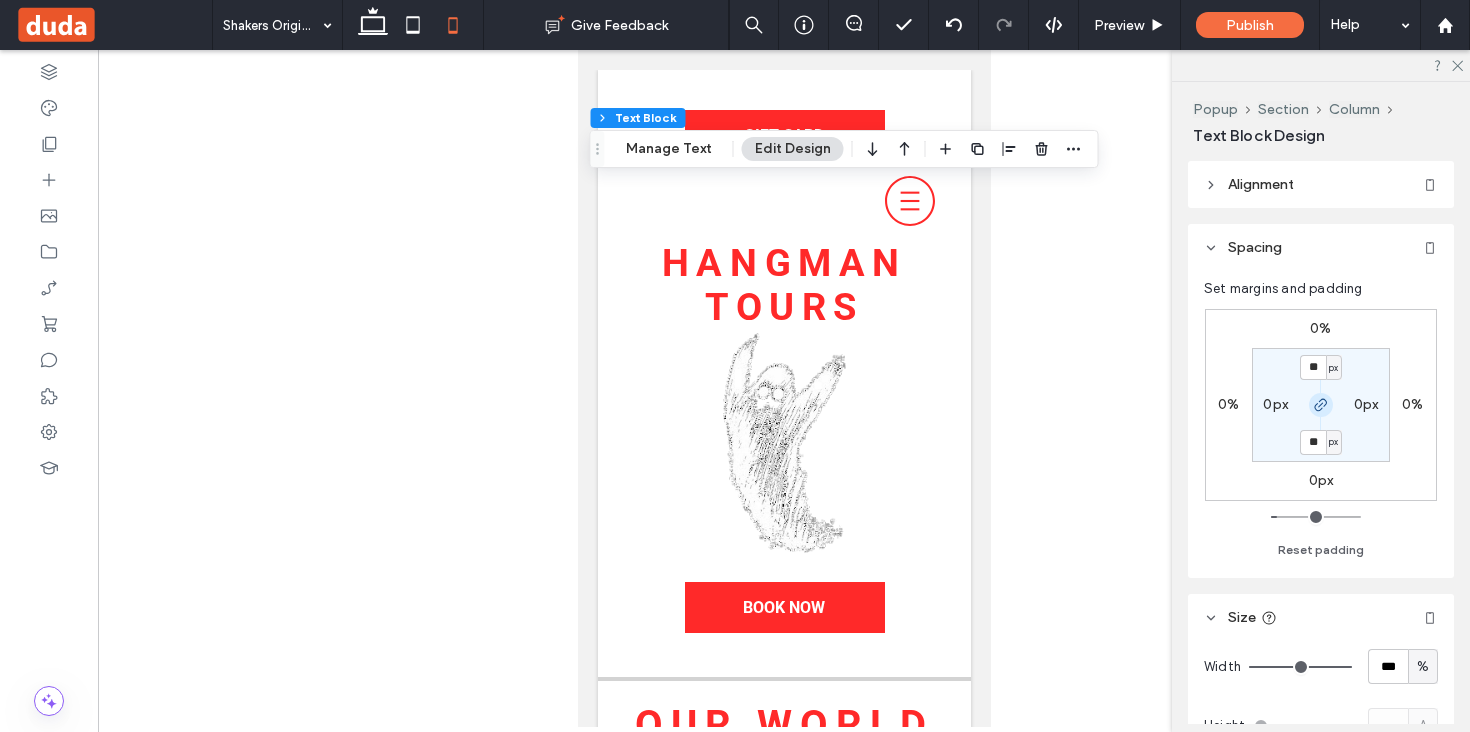 click at bounding box center (1321, 405) 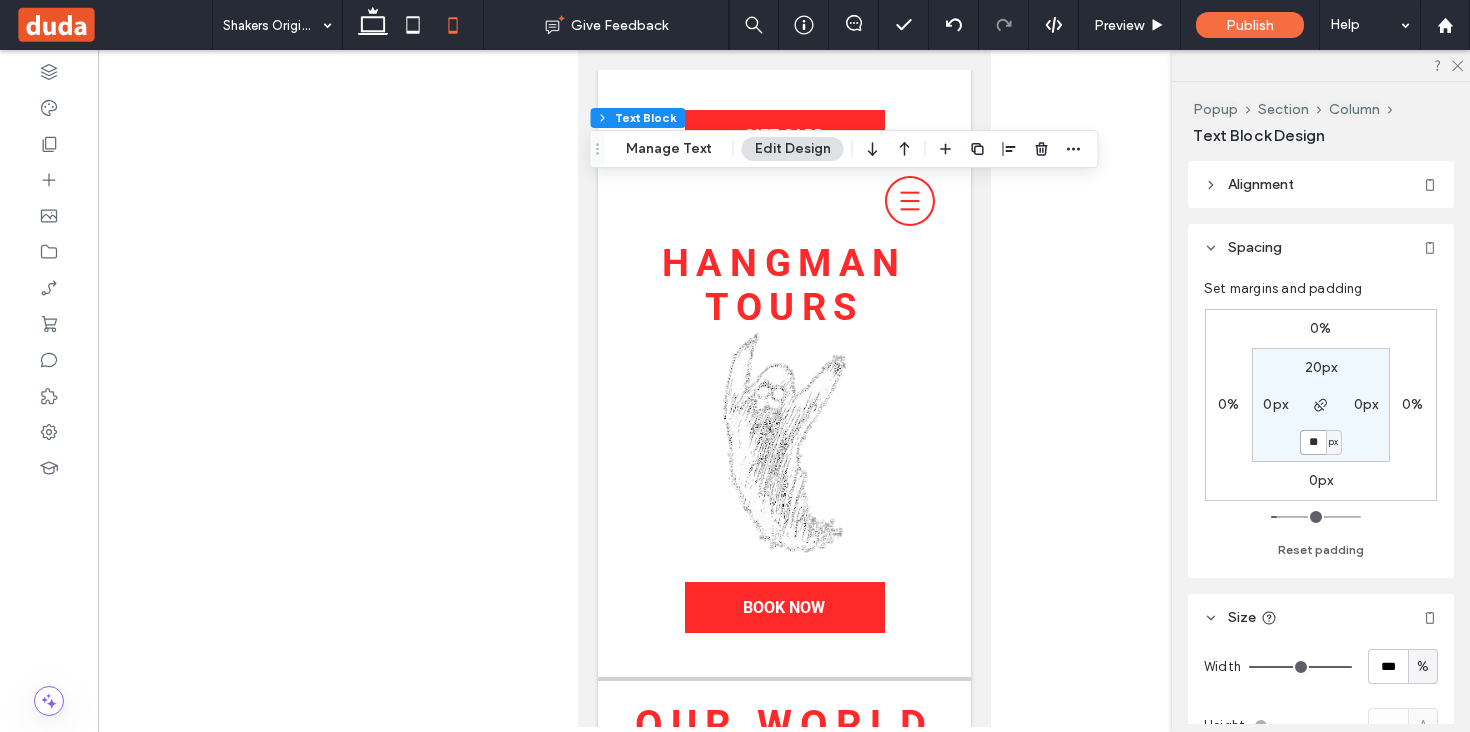 click on "**" at bounding box center (1313, 442) 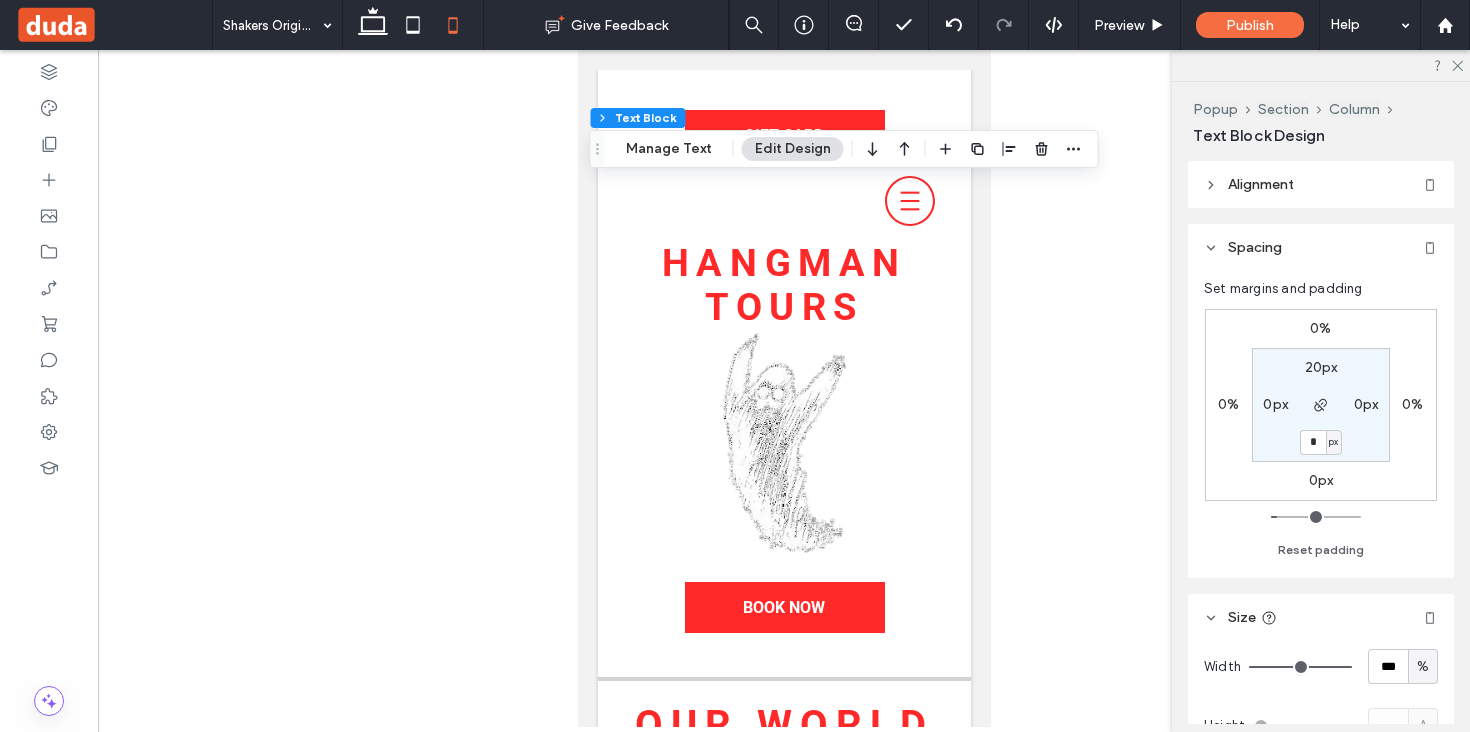 type on "*" 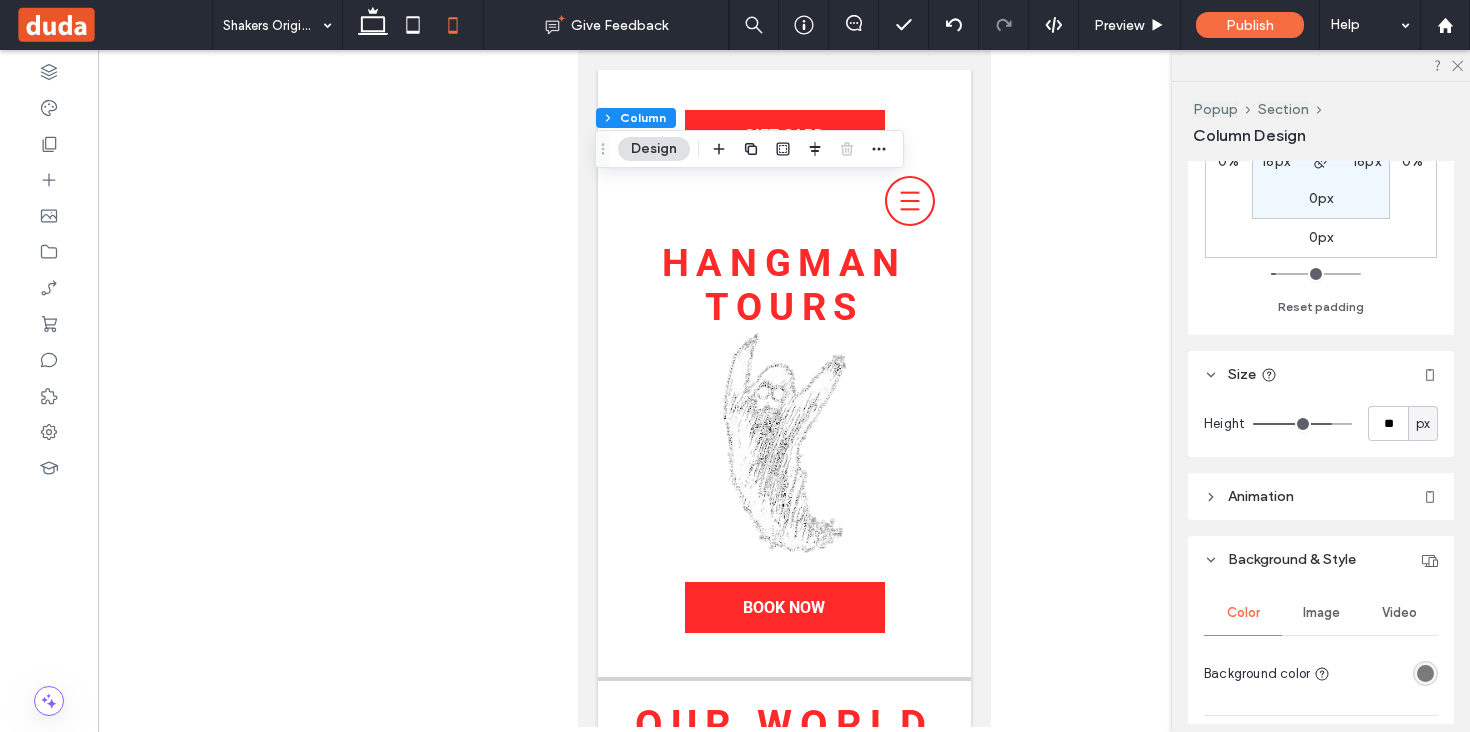 scroll, scrollTop: 601, scrollLeft: 0, axis: vertical 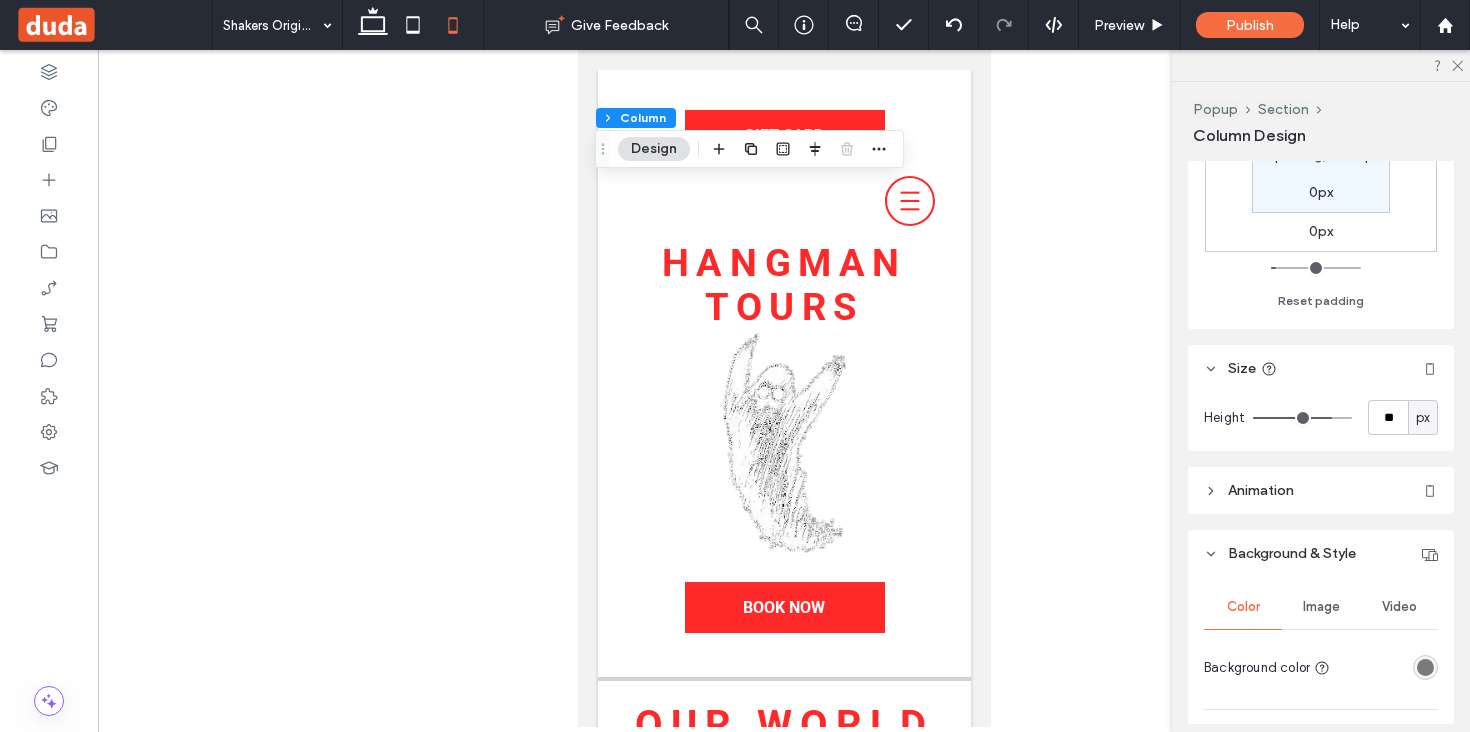 click on "px" at bounding box center (1423, 418) 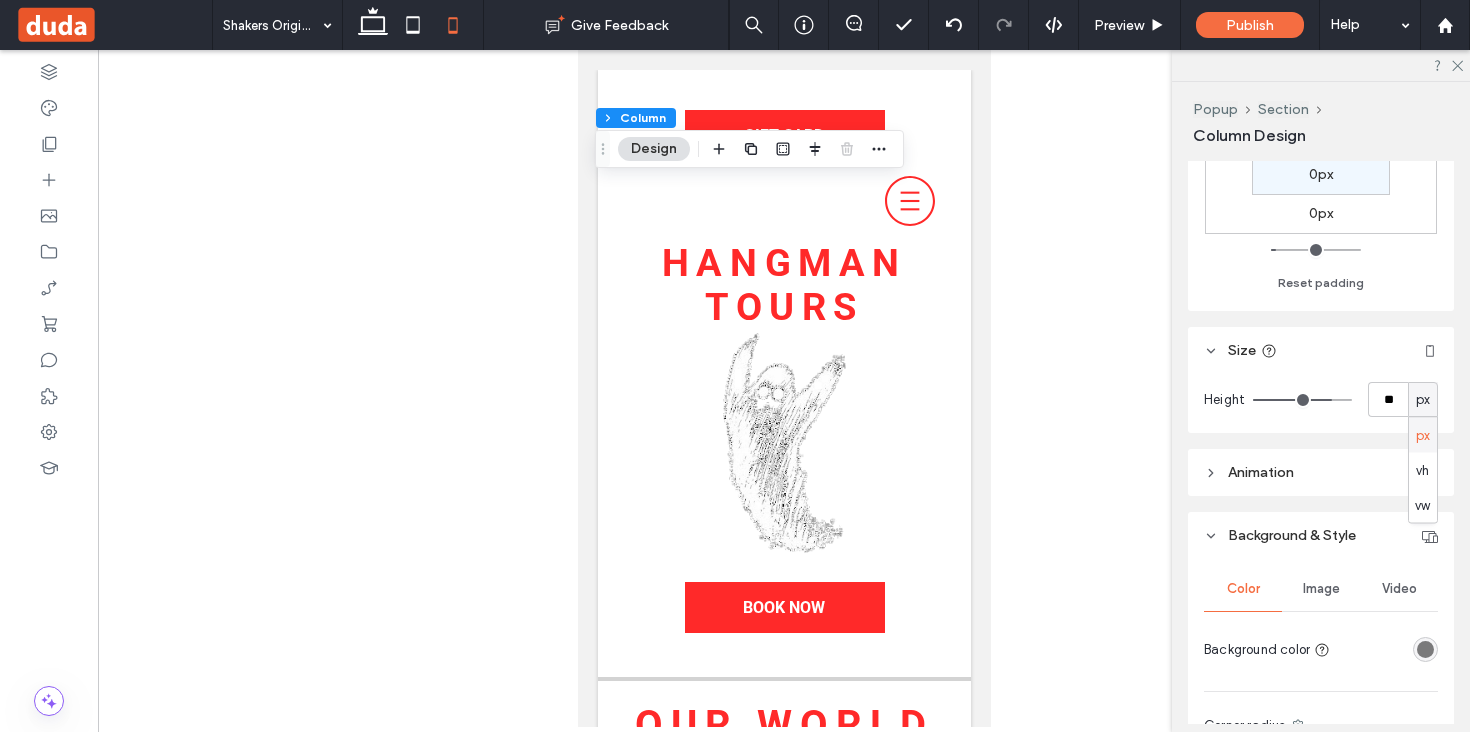 scroll, scrollTop: 614, scrollLeft: 0, axis: vertical 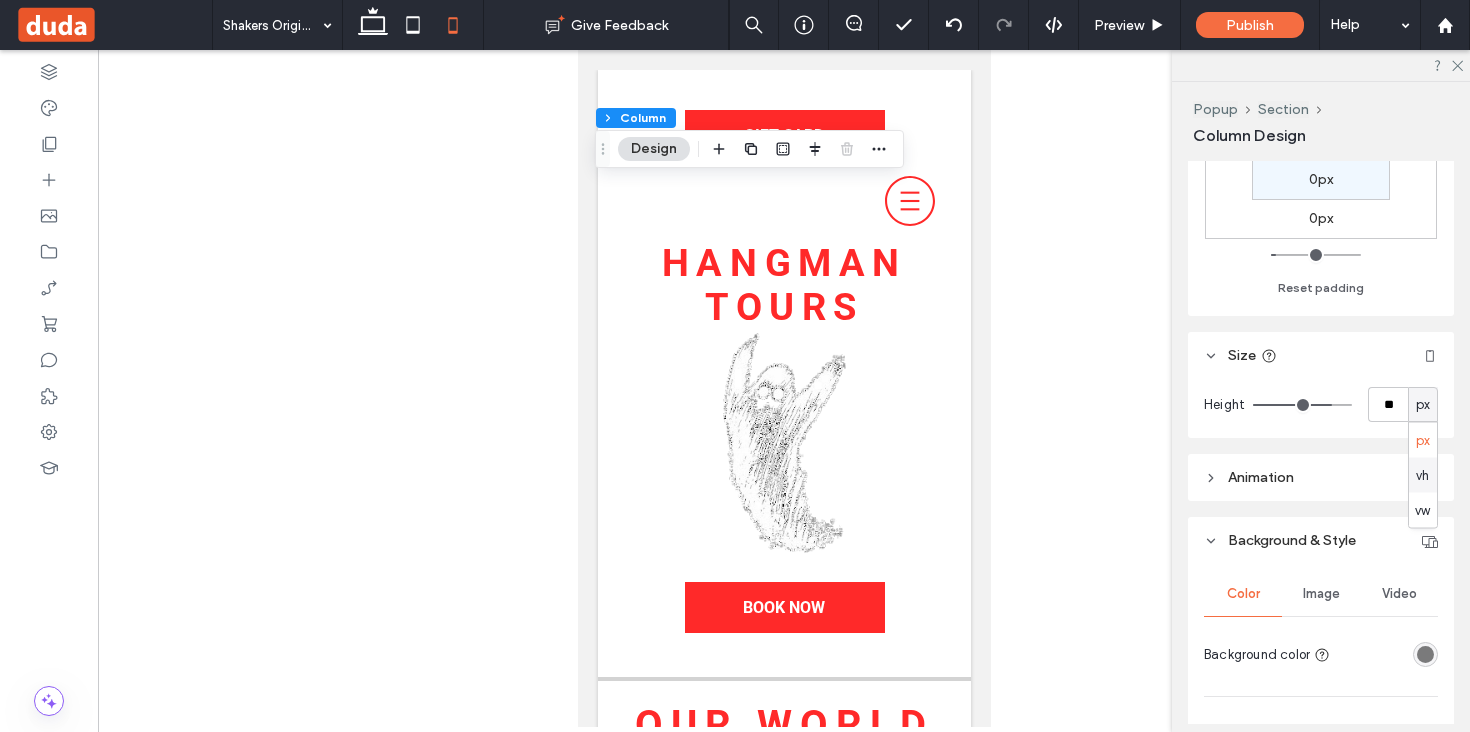 click on "vh" at bounding box center [1422, 475] 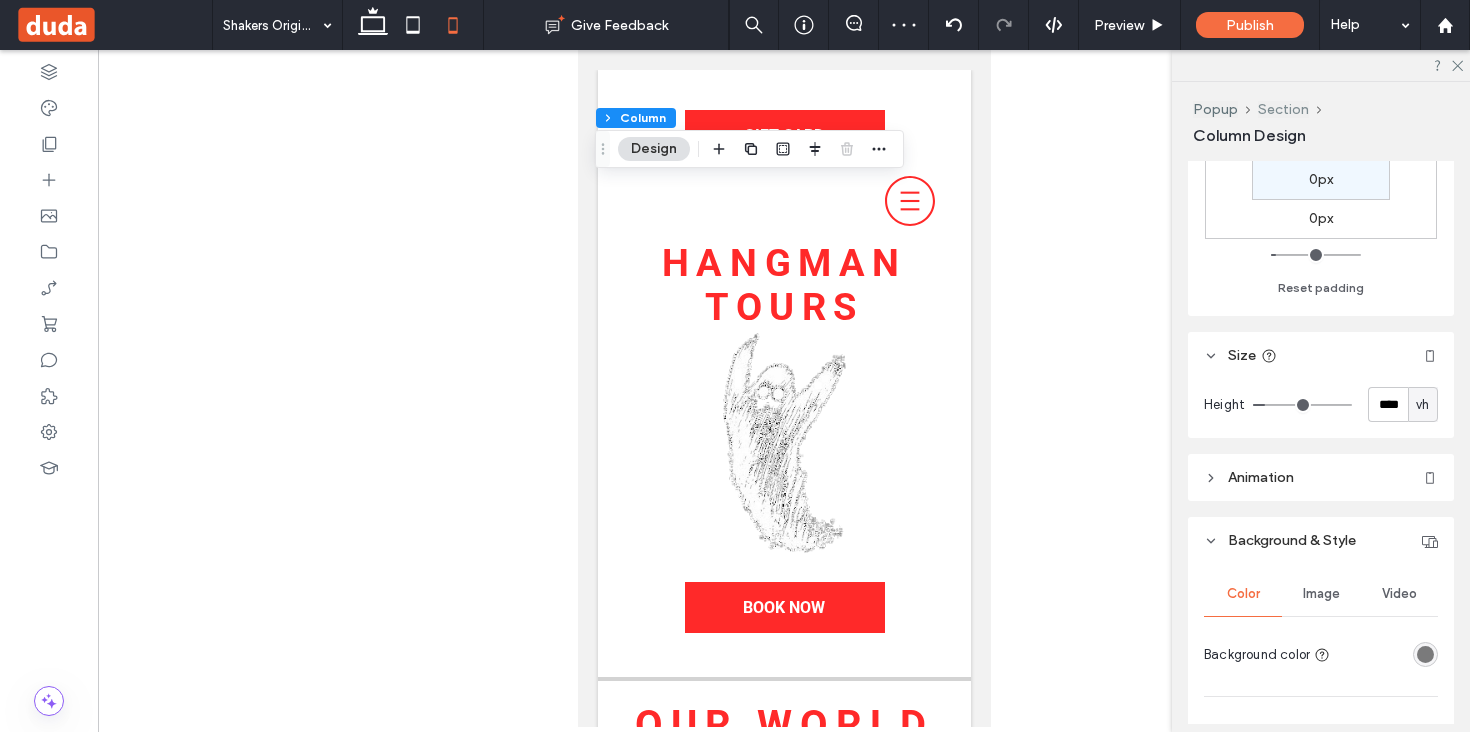 click on "Section" at bounding box center [1283, 109] 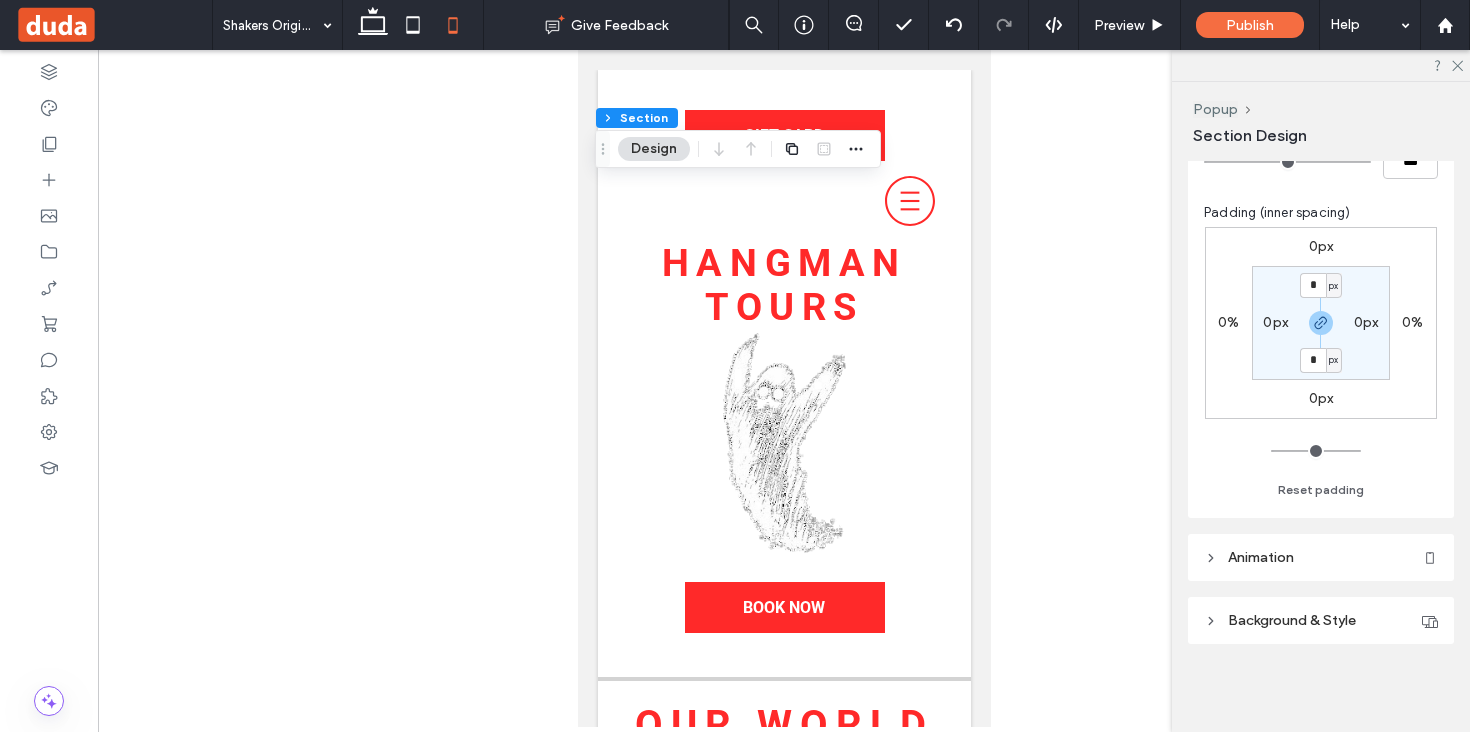scroll, scrollTop: 0, scrollLeft: 0, axis: both 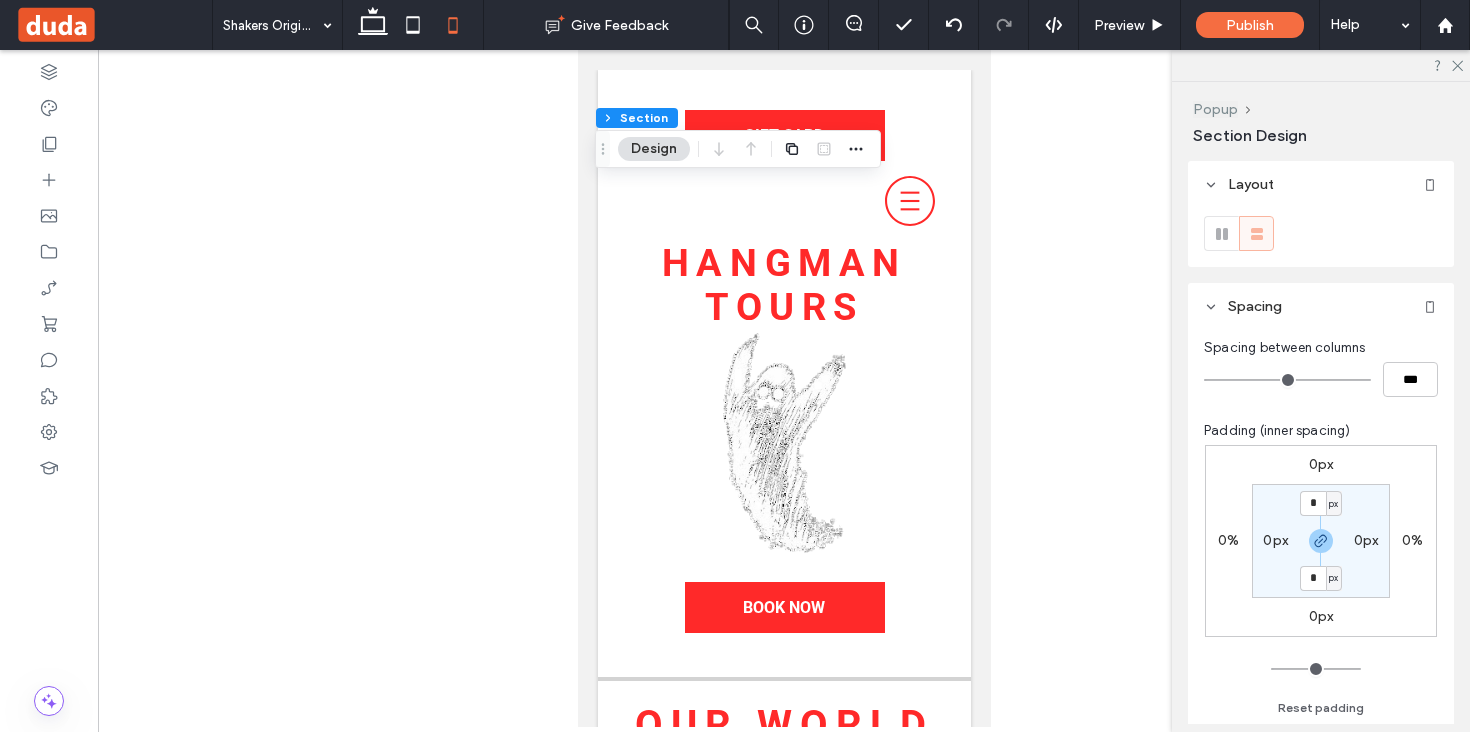 click on "Popup" at bounding box center [1215, 109] 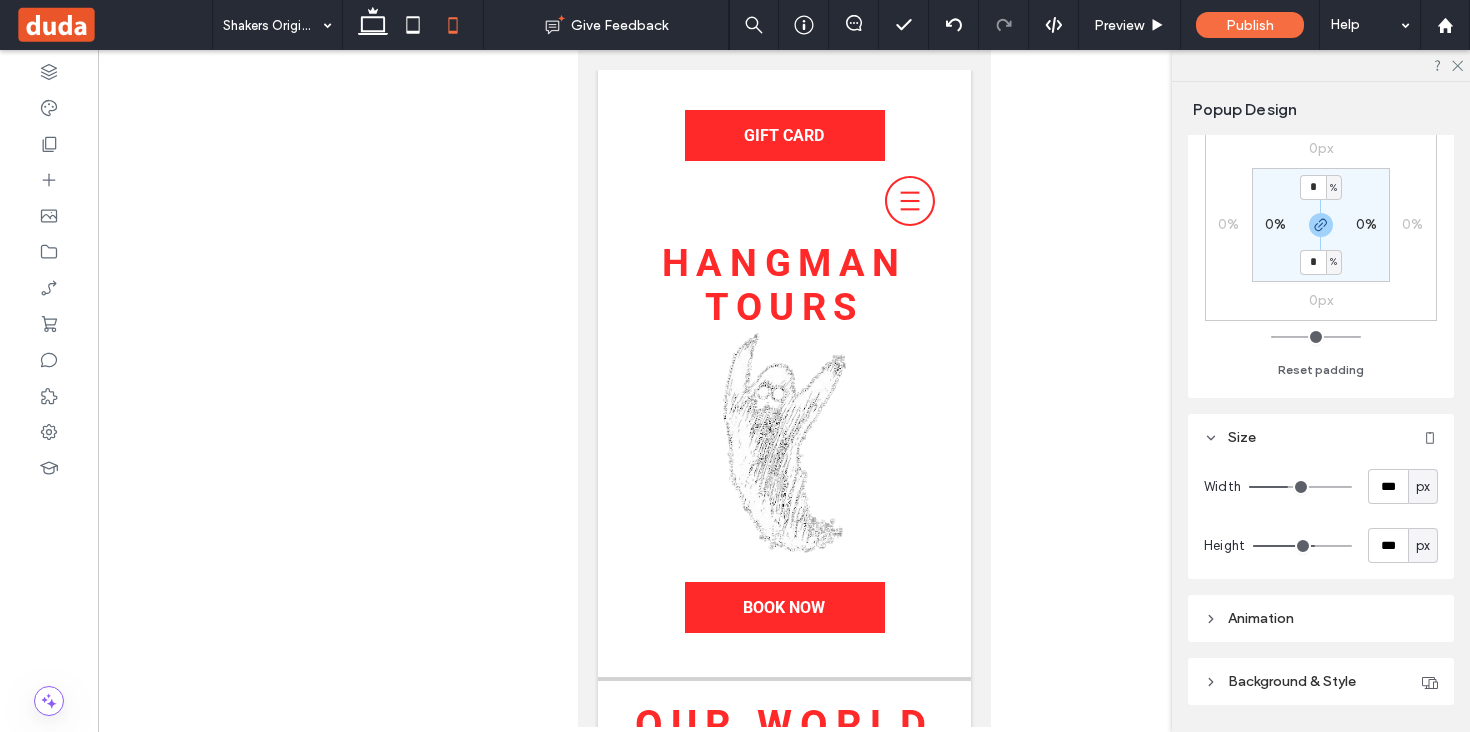 scroll, scrollTop: 152, scrollLeft: 0, axis: vertical 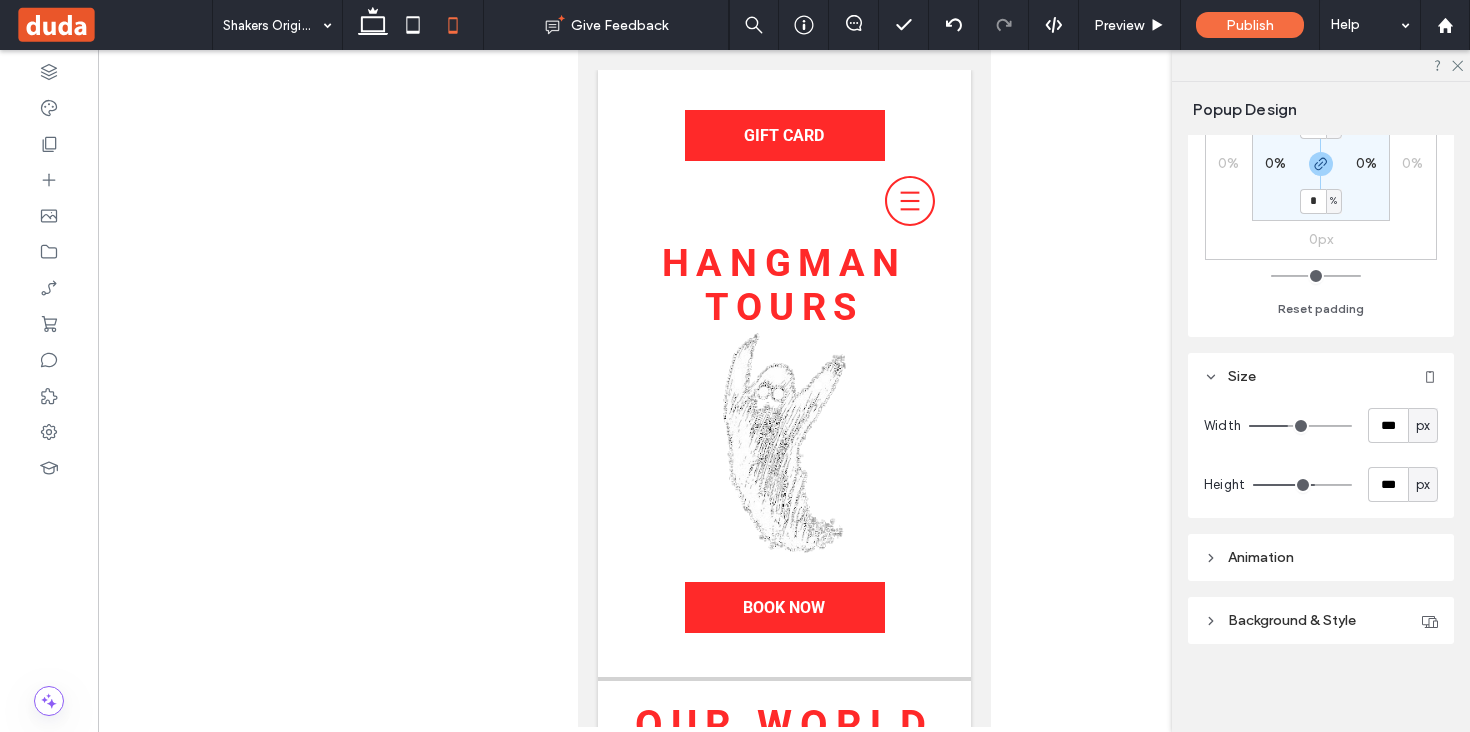 click on "px" at bounding box center (1423, 485) 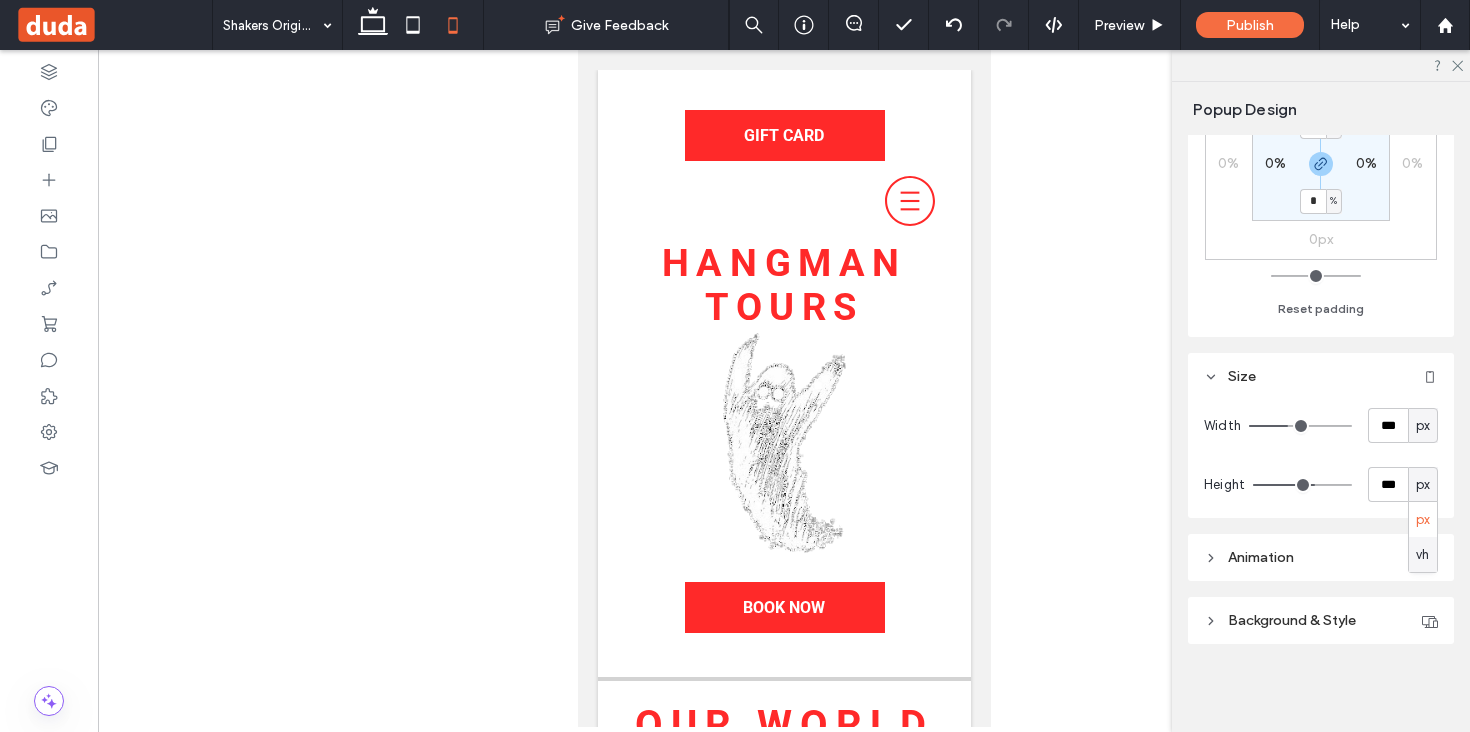 click on "vh" at bounding box center (1422, 555) 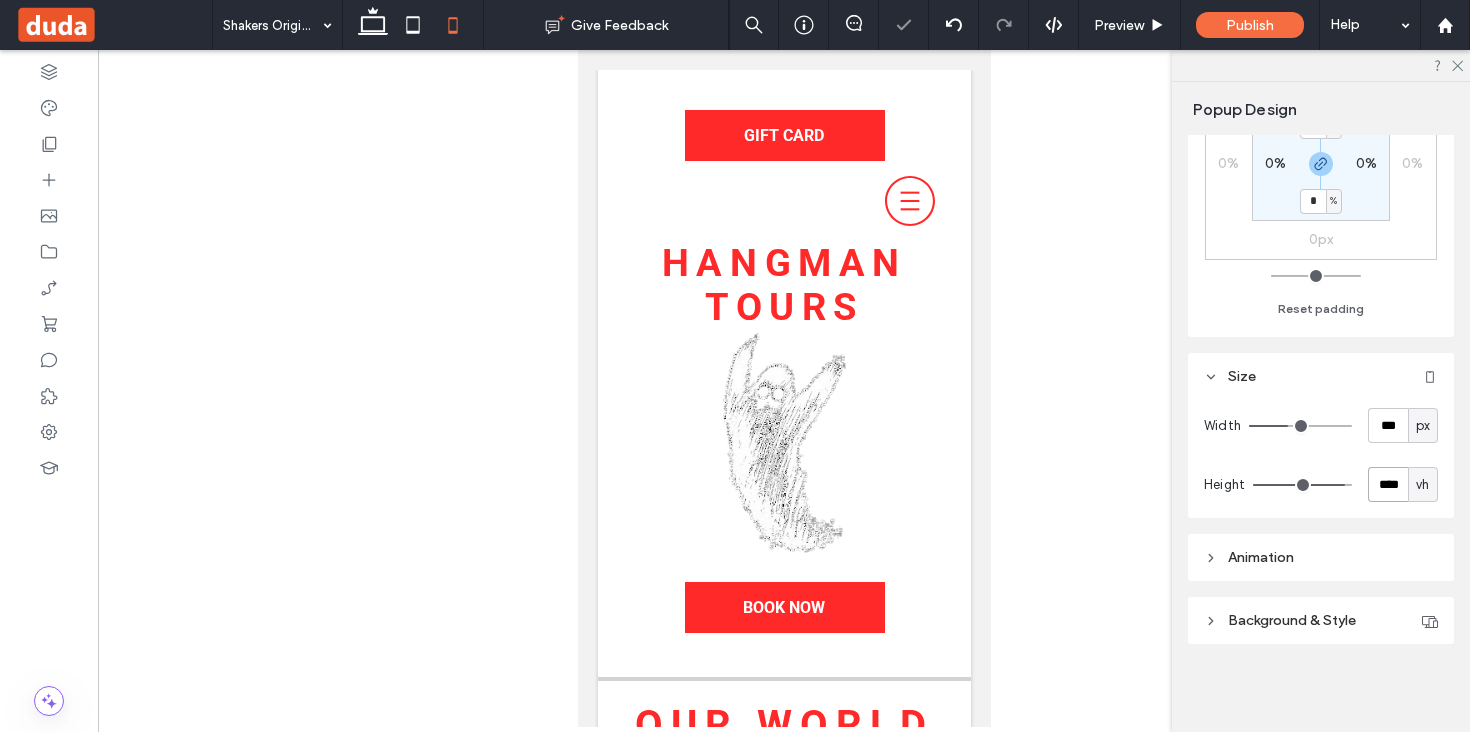 click on "****" at bounding box center [1388, 484] 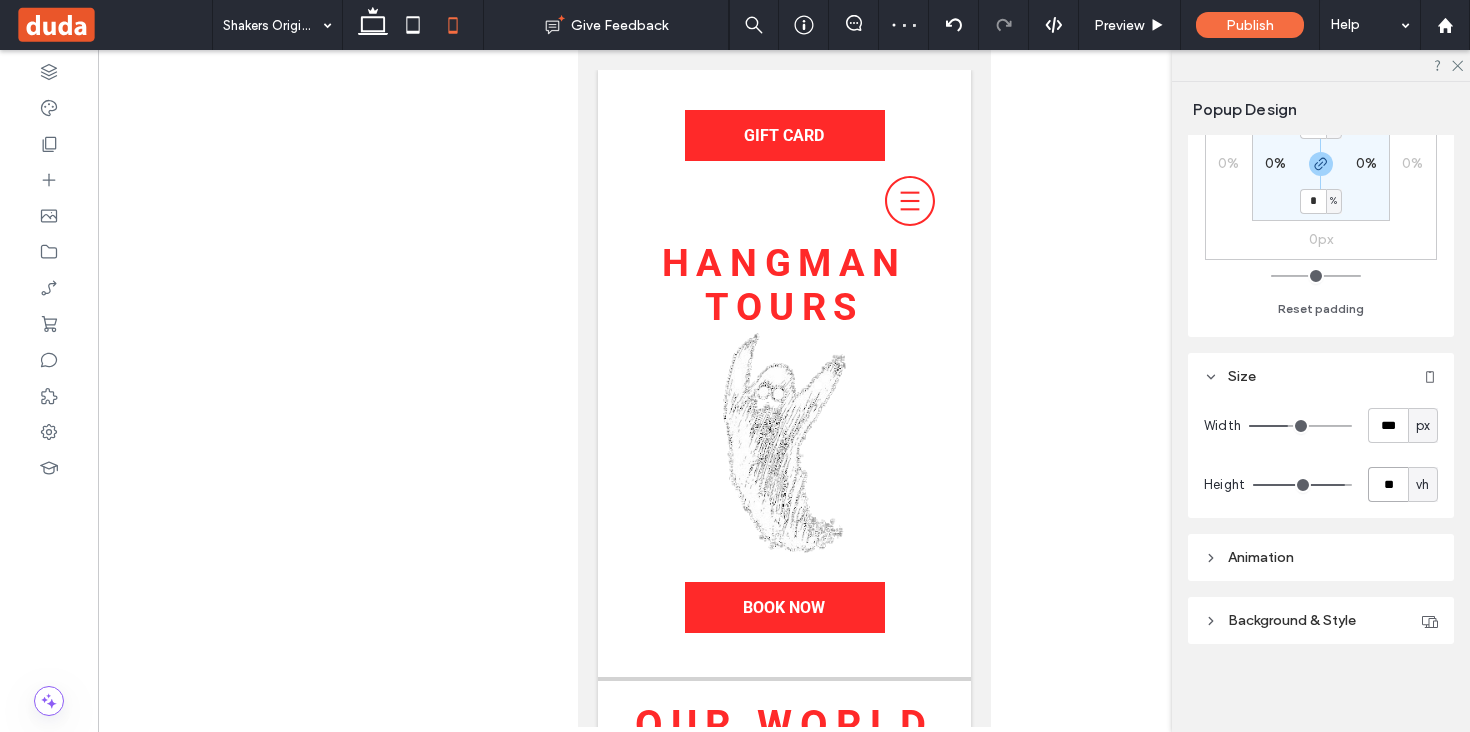 type on "**" 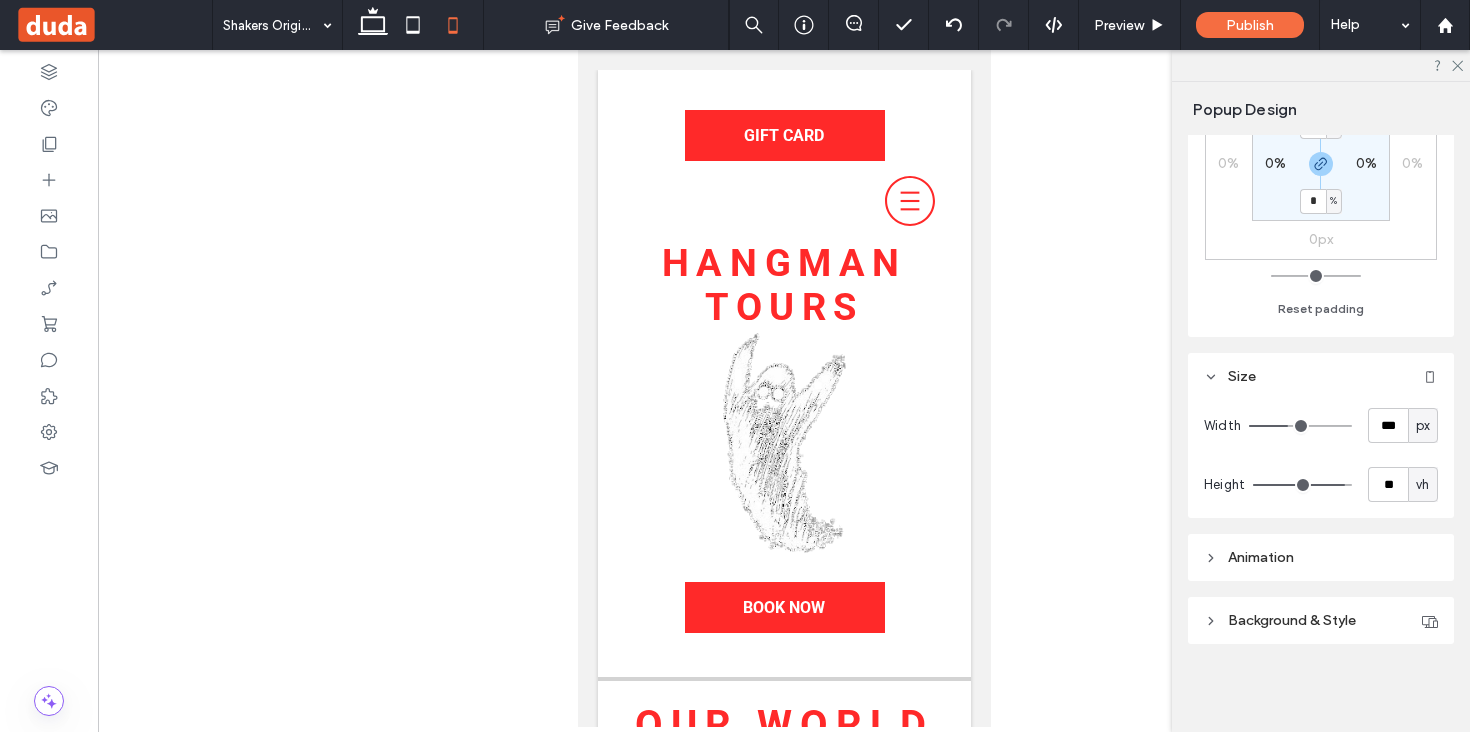 type on "**" 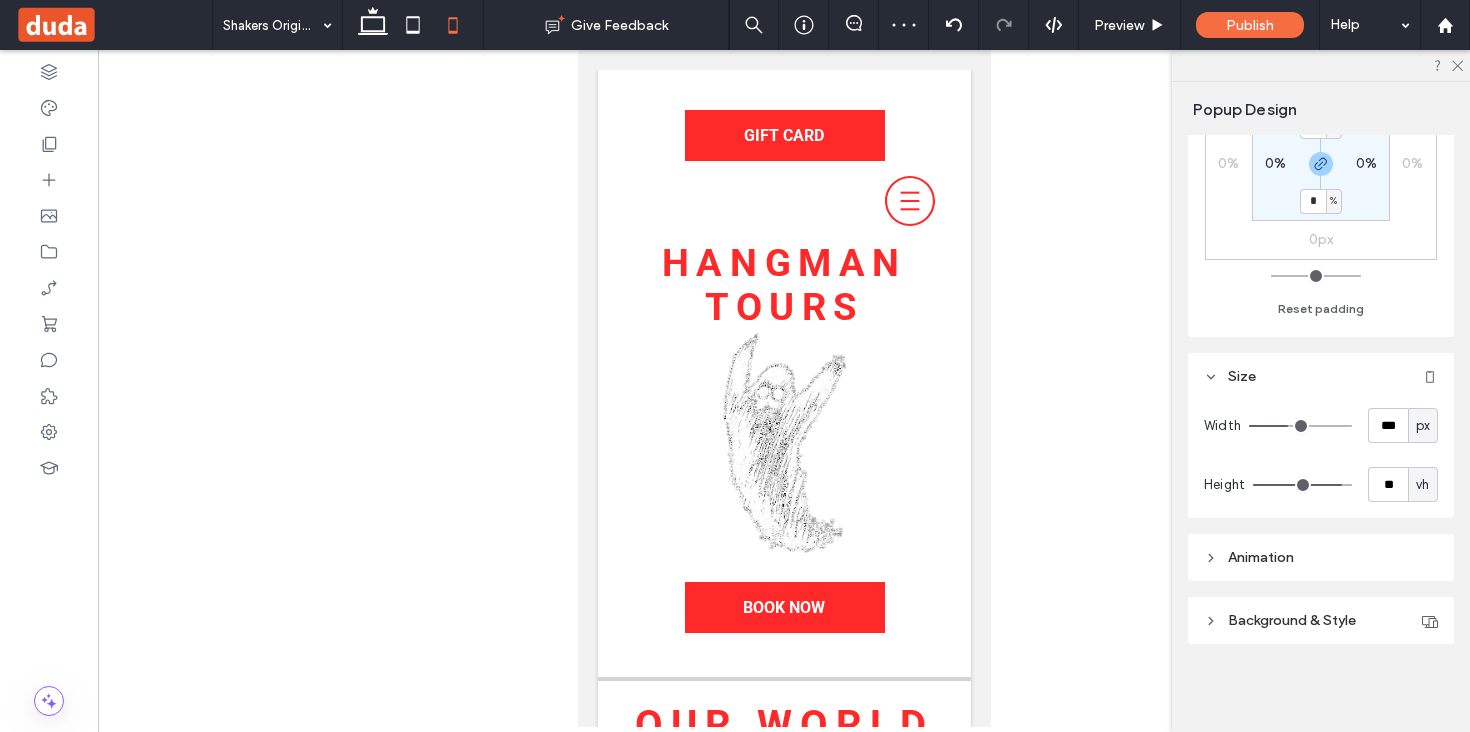 click on "px" at bounding box center (1423, 426) 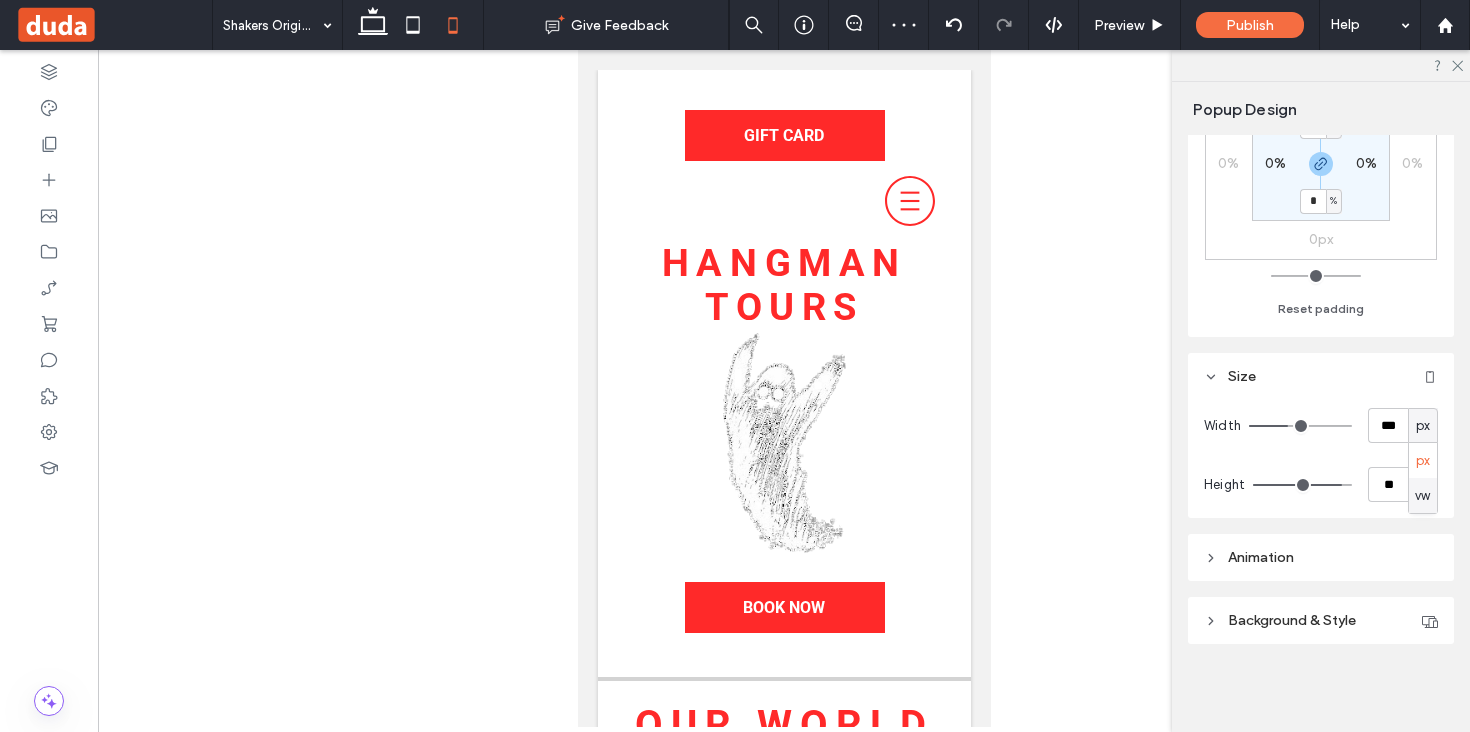 click on "vw" at bounding box center (1422, 496) 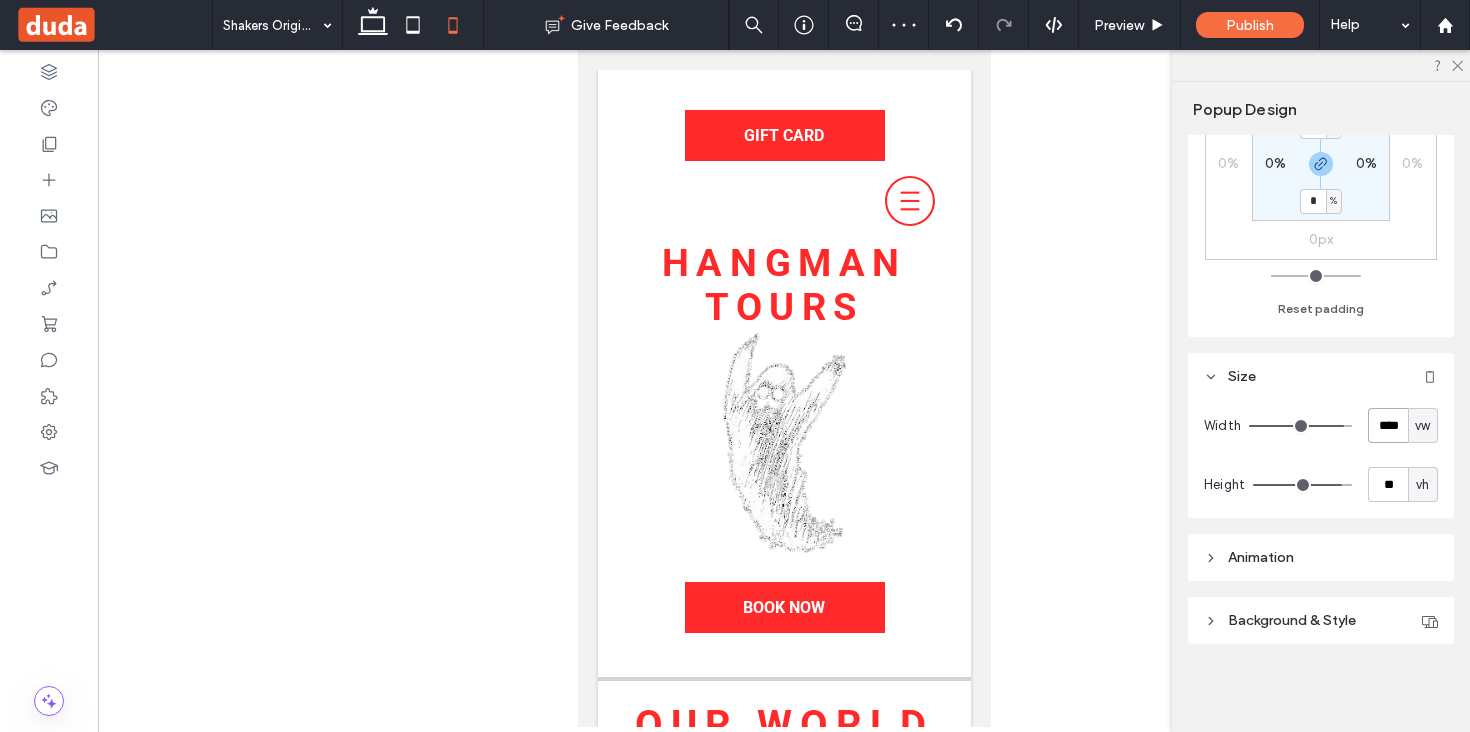click on "****" at bounding box center [1388, 425] 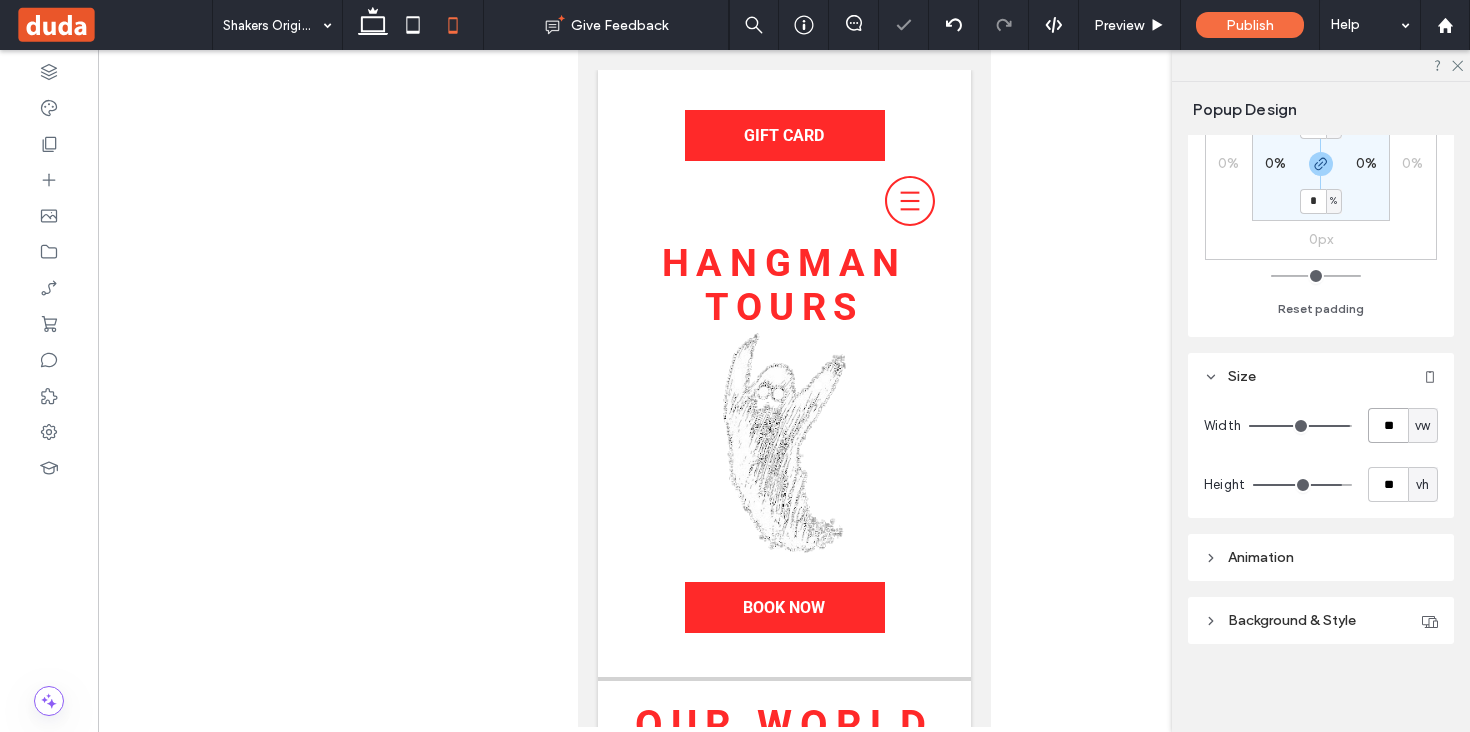click on "**" at bounding box center [1388, 425] 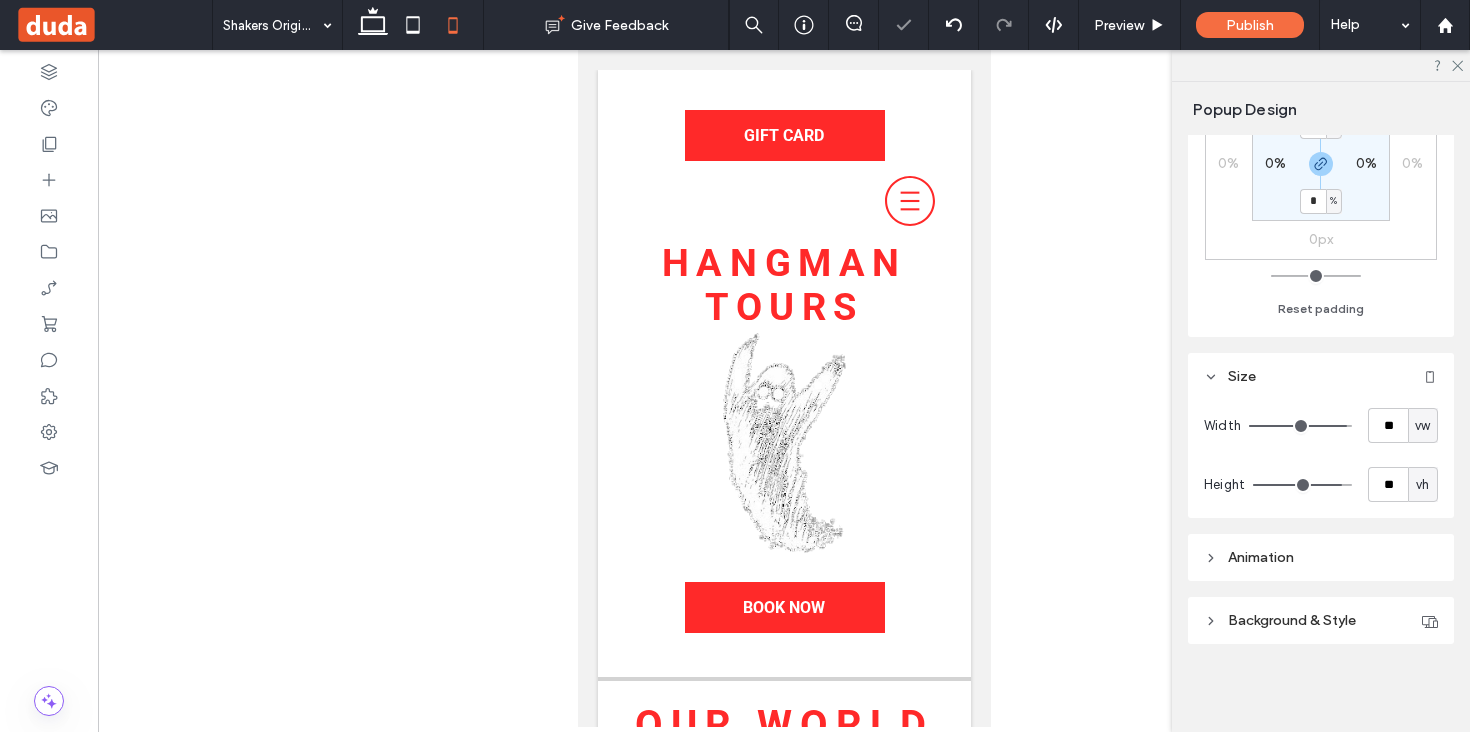 click at bounding box center (784, 388) 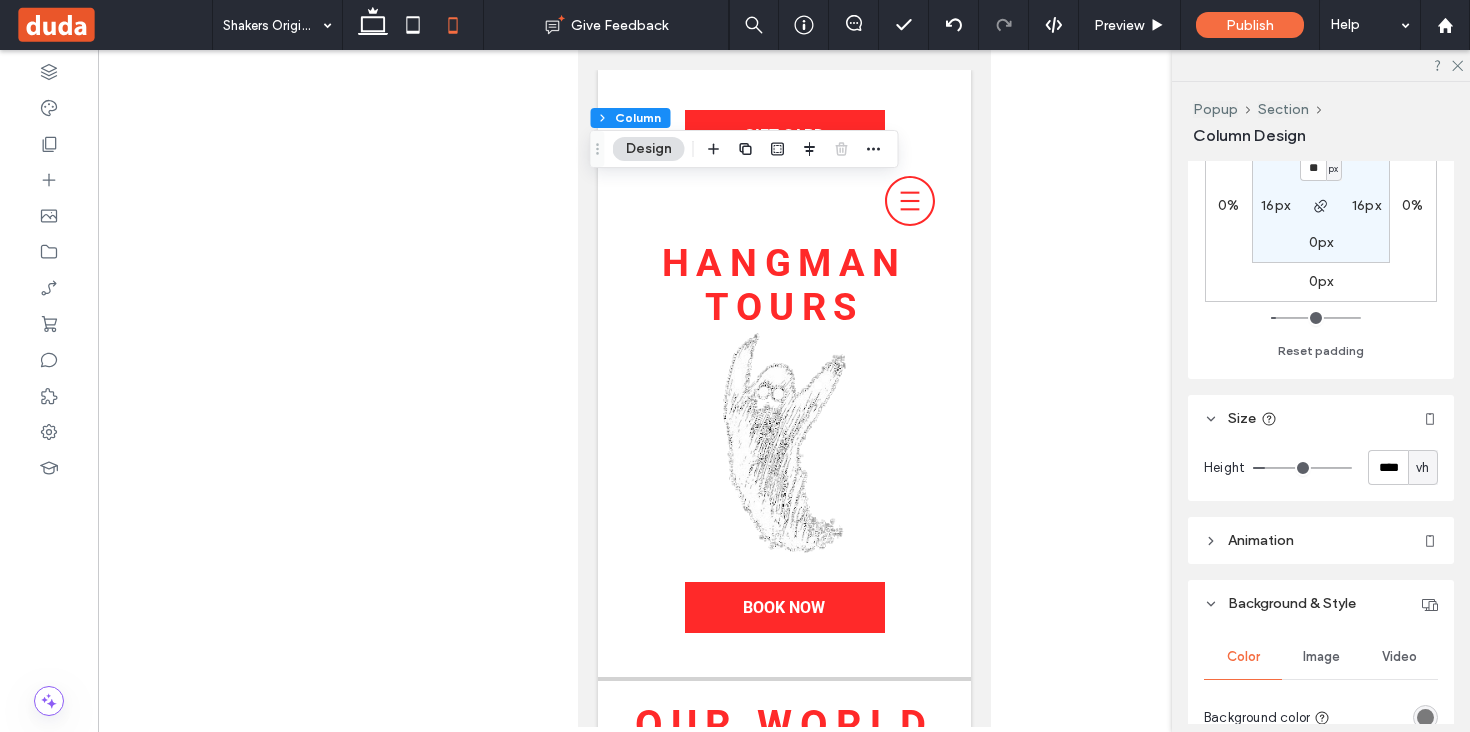 scroll, scrollTop: 550, scrollLeft: 0, axis: vertical 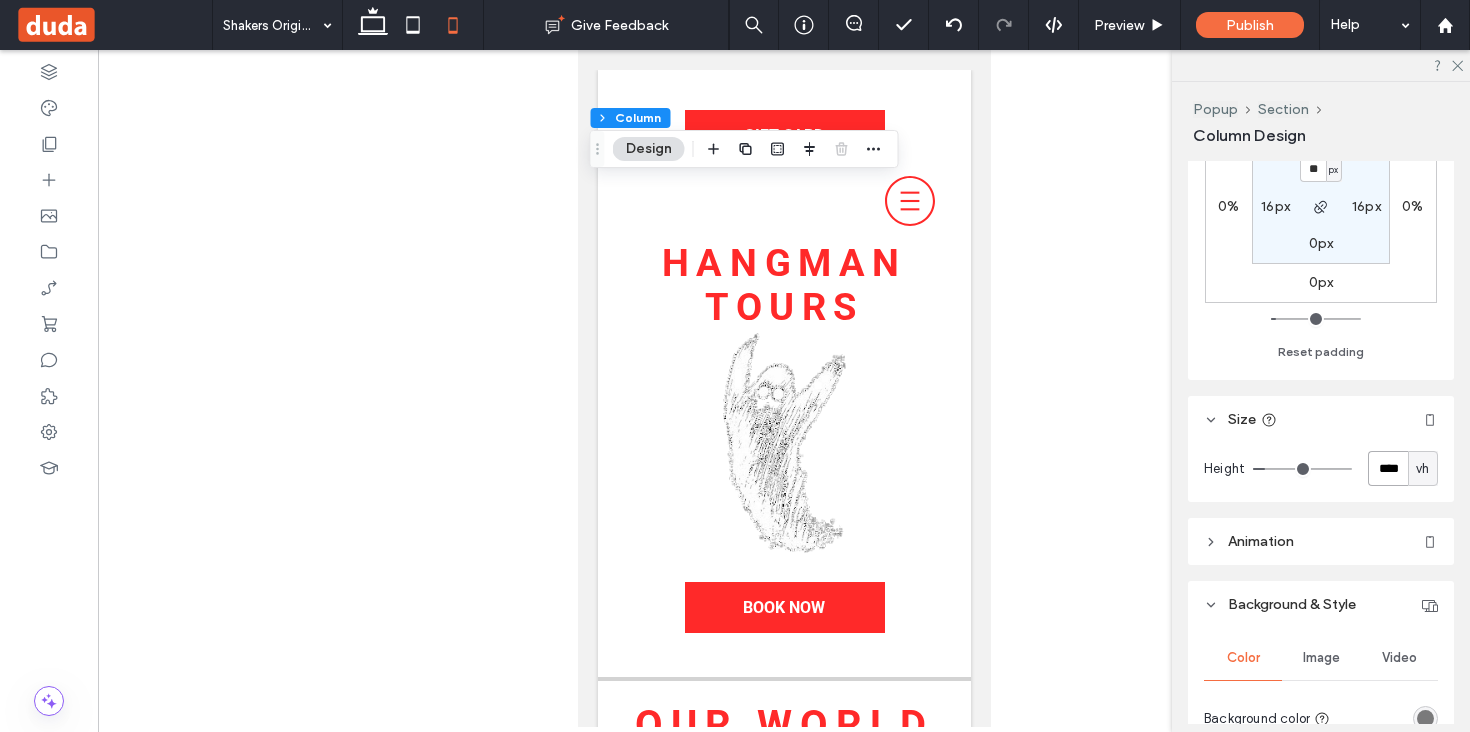 click on "****" at bounding box center (1388, 468) 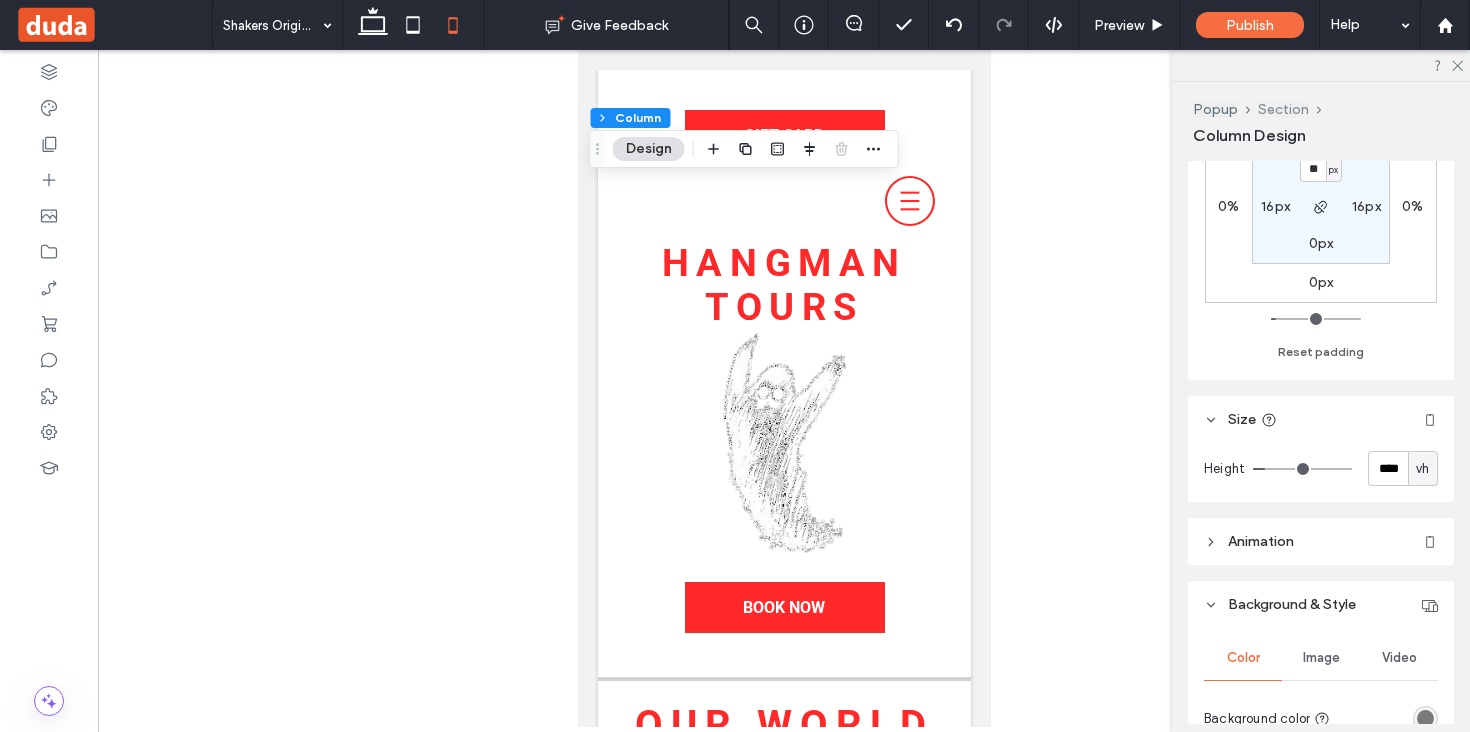 click on "Section" at bounding box center [1283, 109] 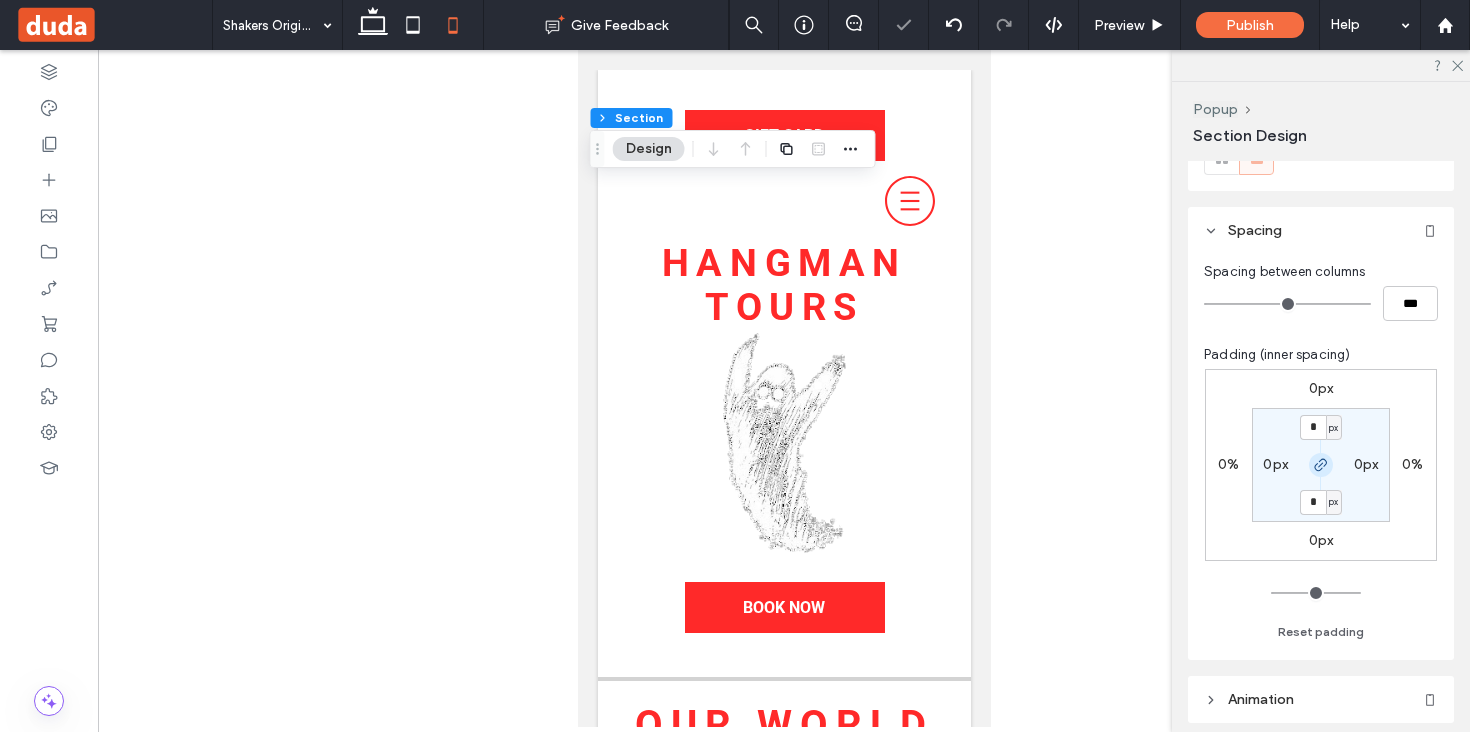 scroll, scrollTop: 0, scrollLeft: 0, axis: both 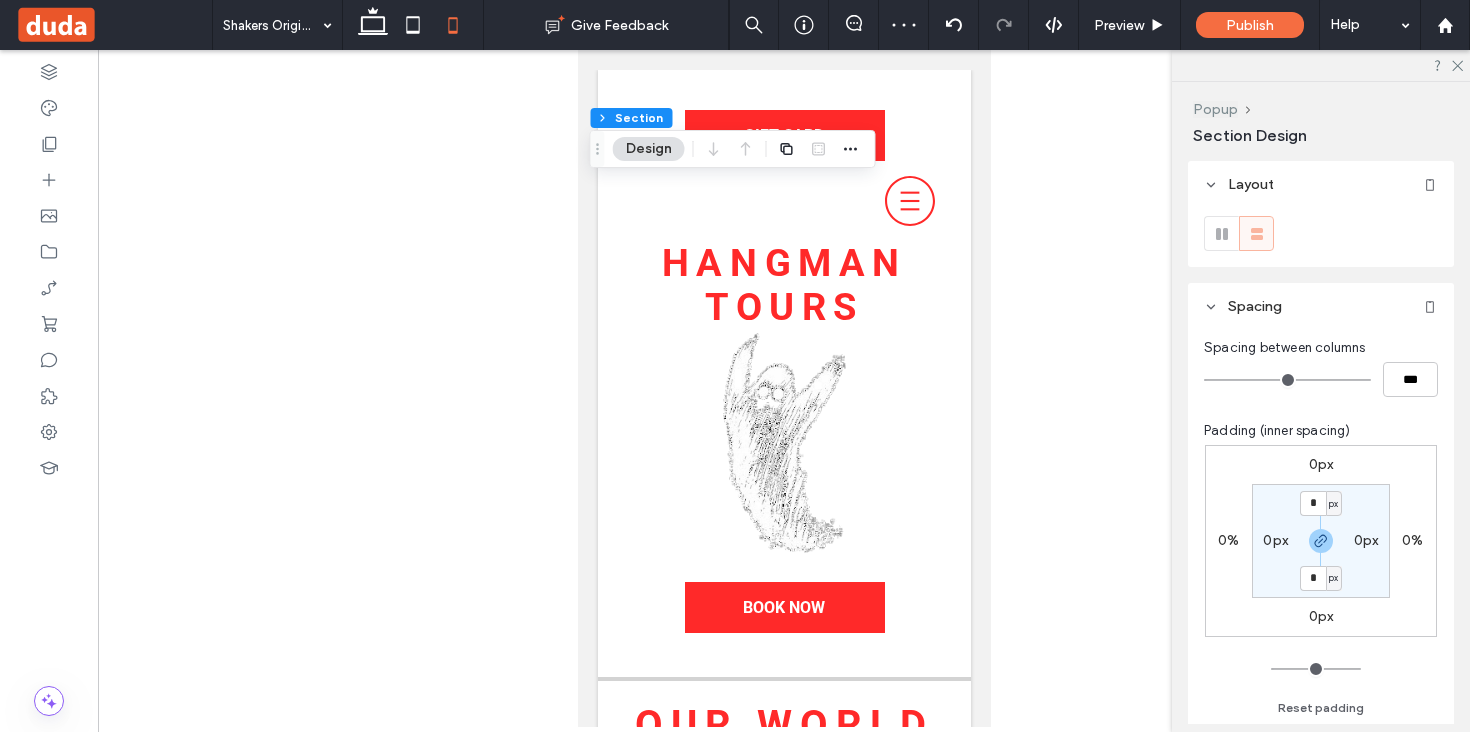 click on "Popup" at bounding box center [1215, 109] 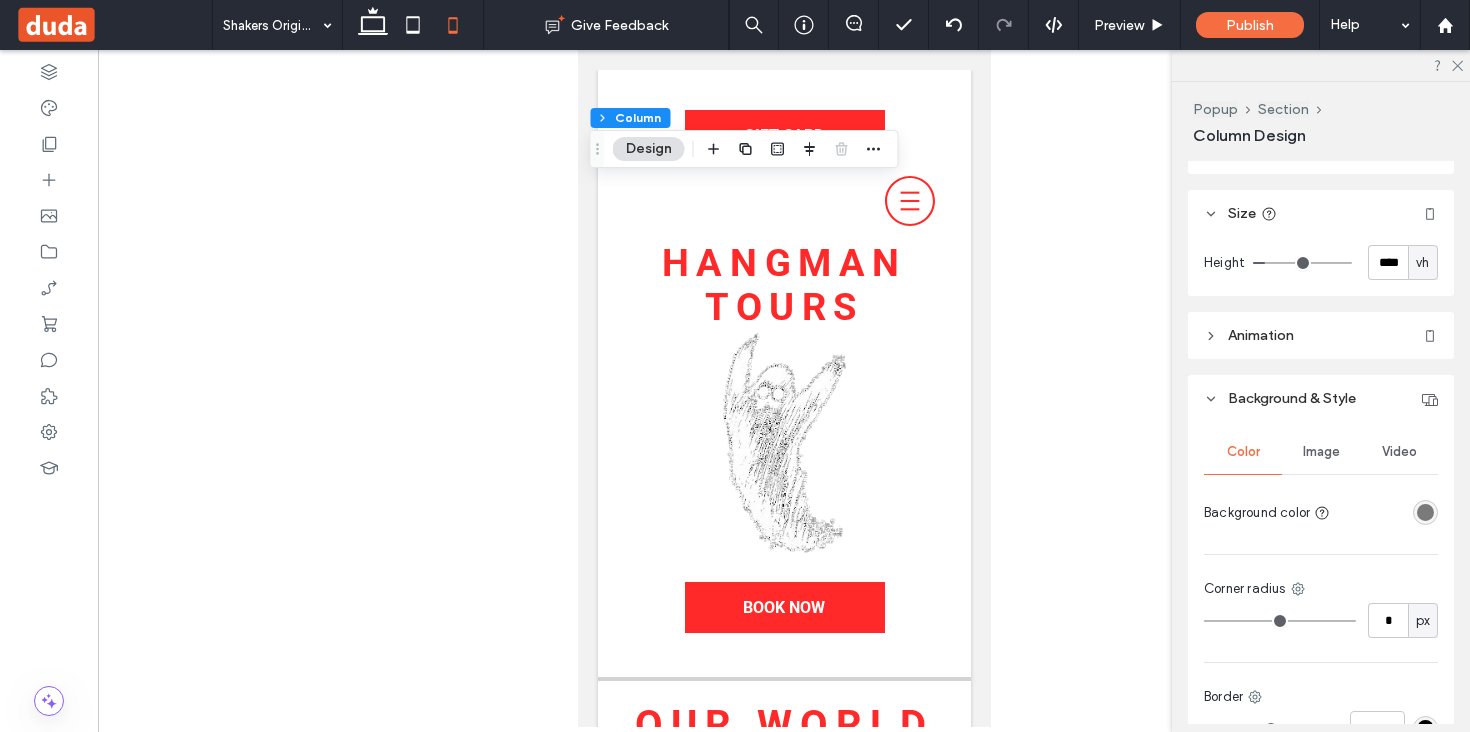 scroll, scrollTop: 759, scrollLeft: 0, axis: vertical 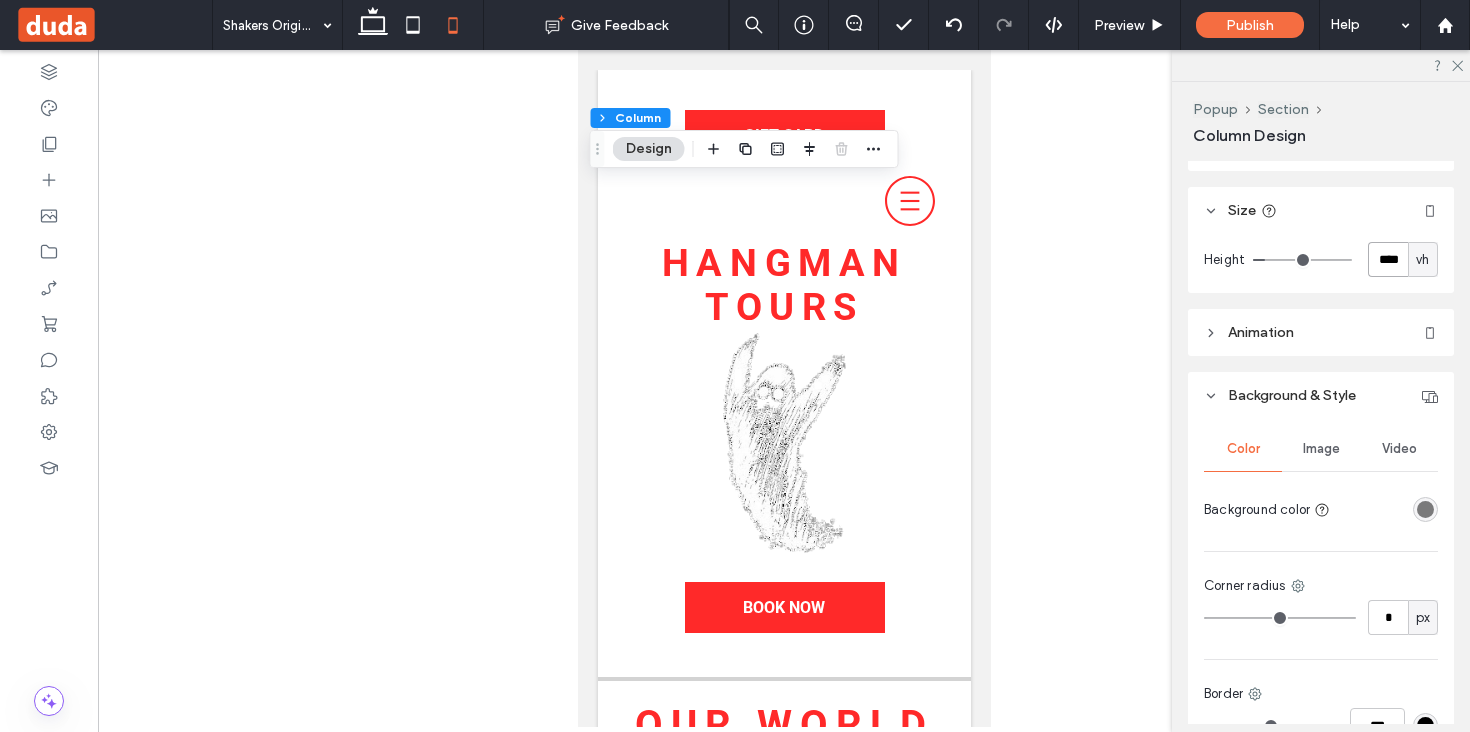click on "****" at bounding box center (1388, 259) 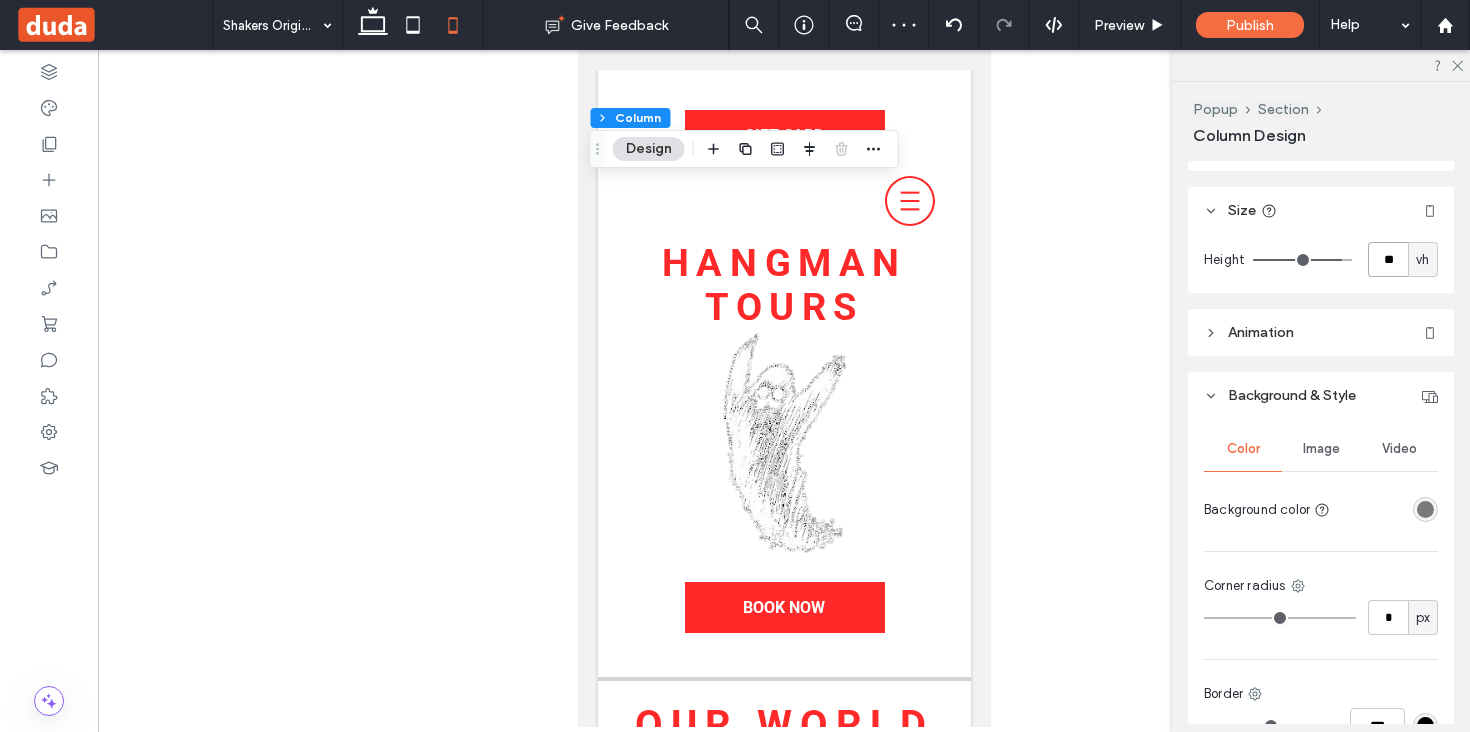 click on "**" at bounding box center [1388, 259] 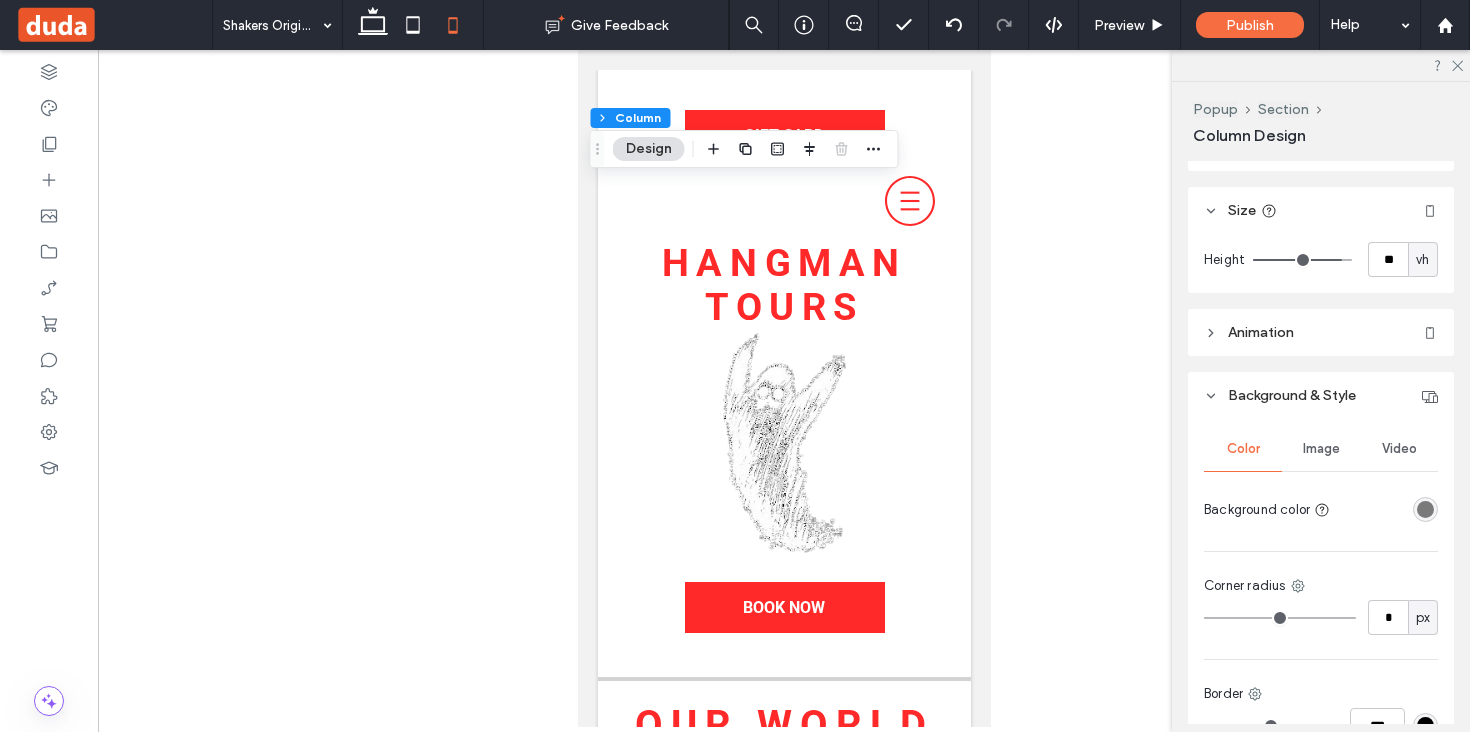 click on "vh" at bounding box center [1422, 260] 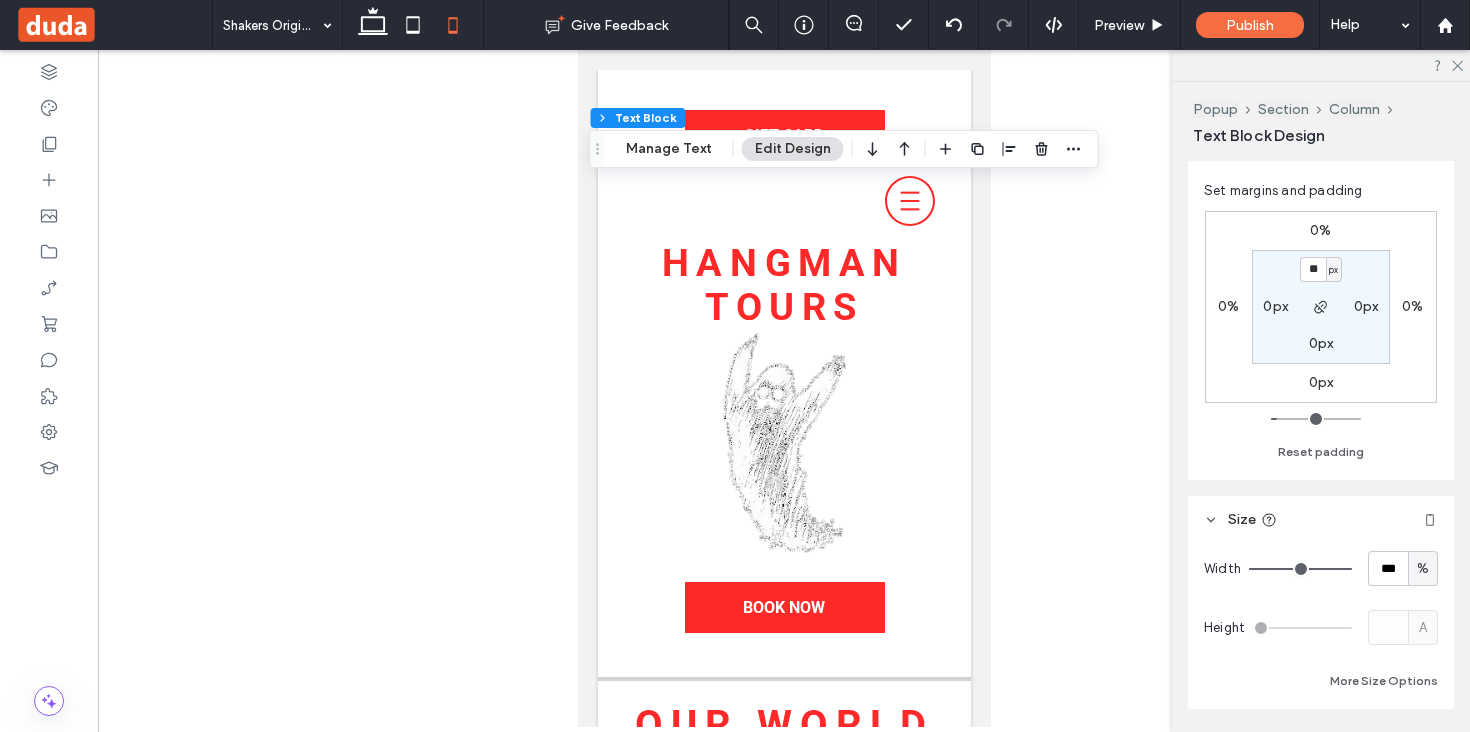 scroll, scrollTop: 106, scrollLeft: 0, axis: vertical 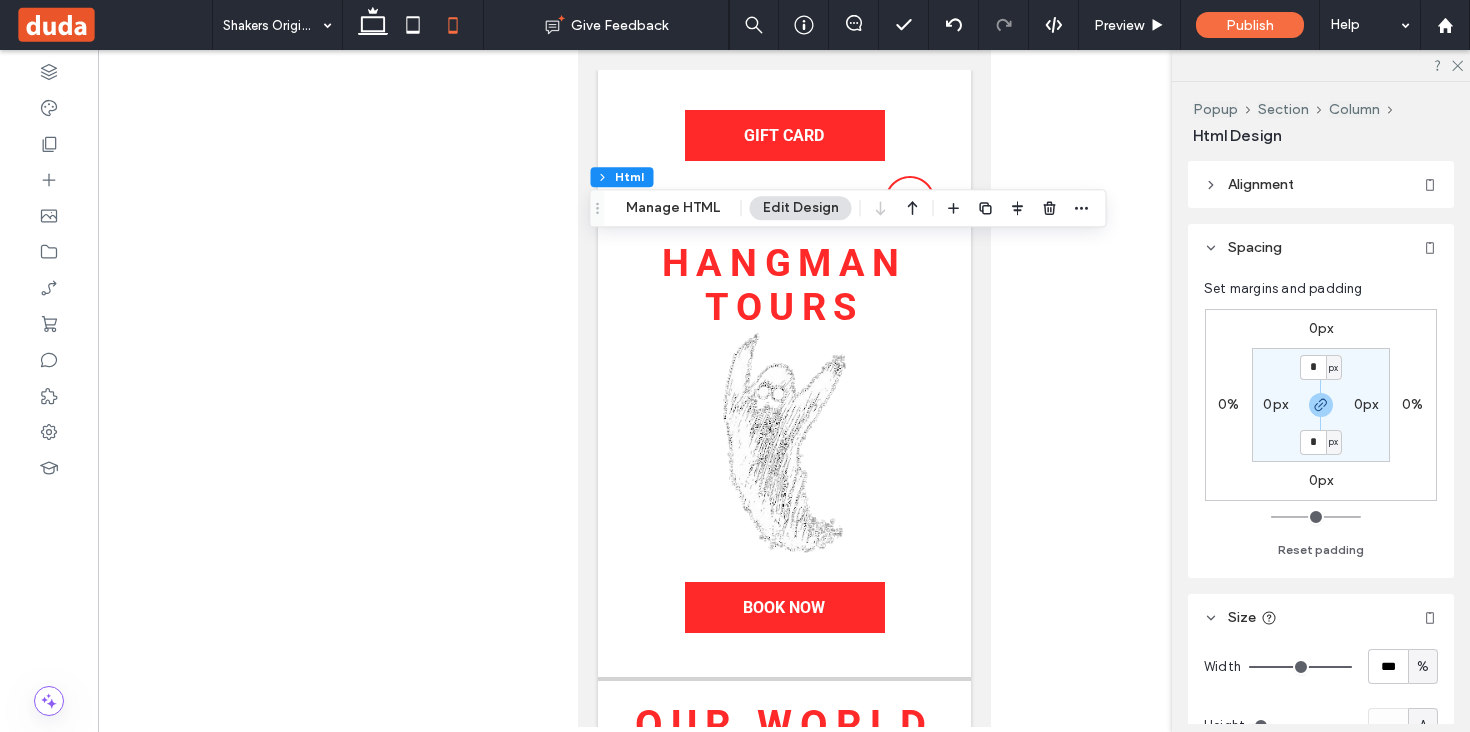 click at bounding box center [1321, 65] 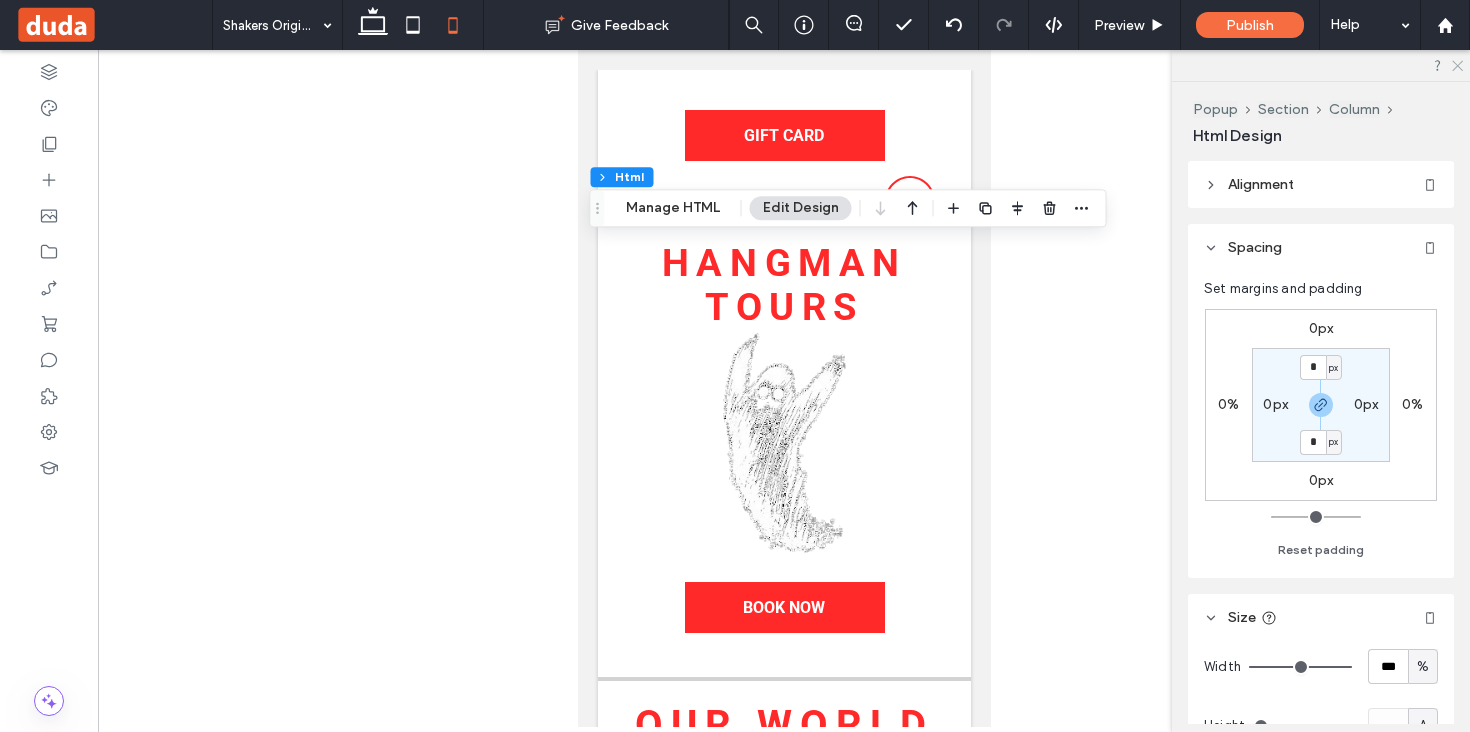 click 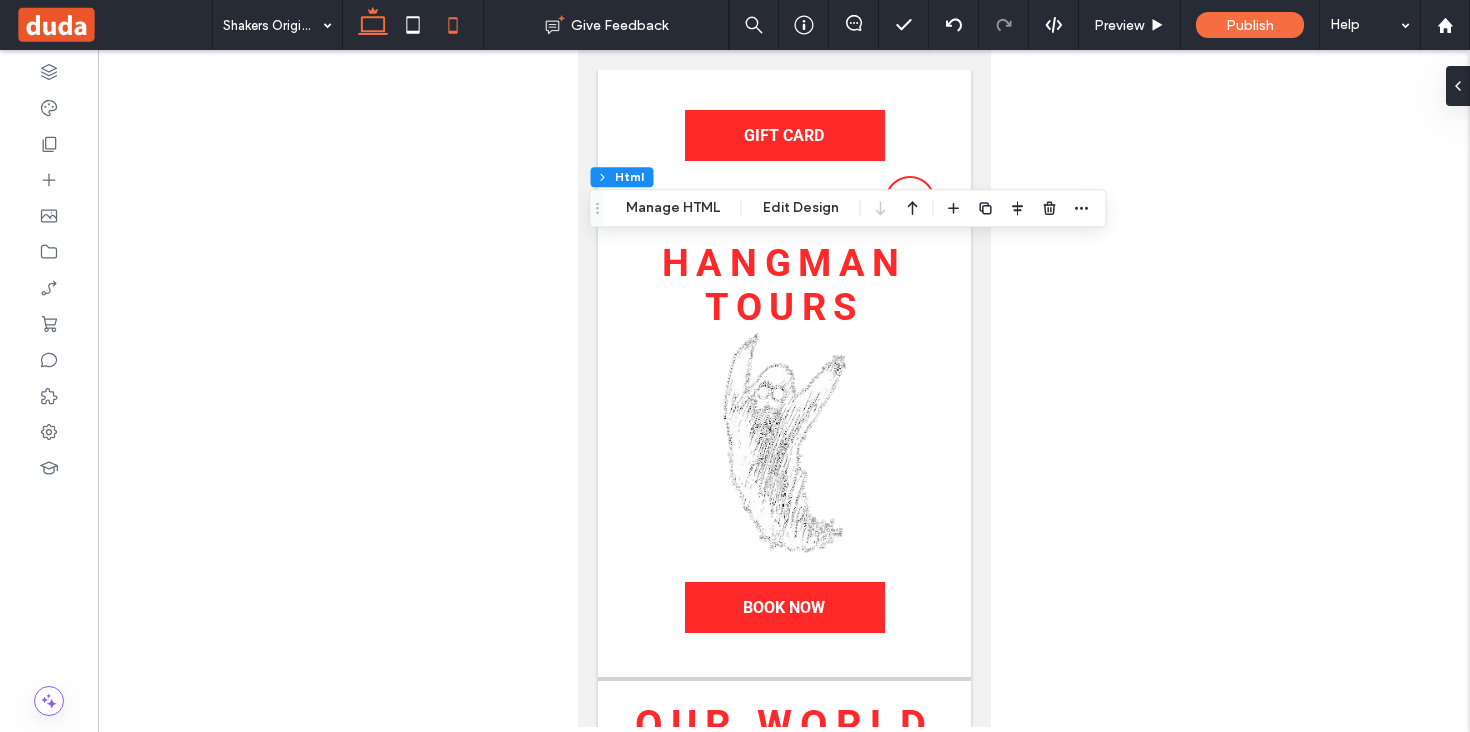 click 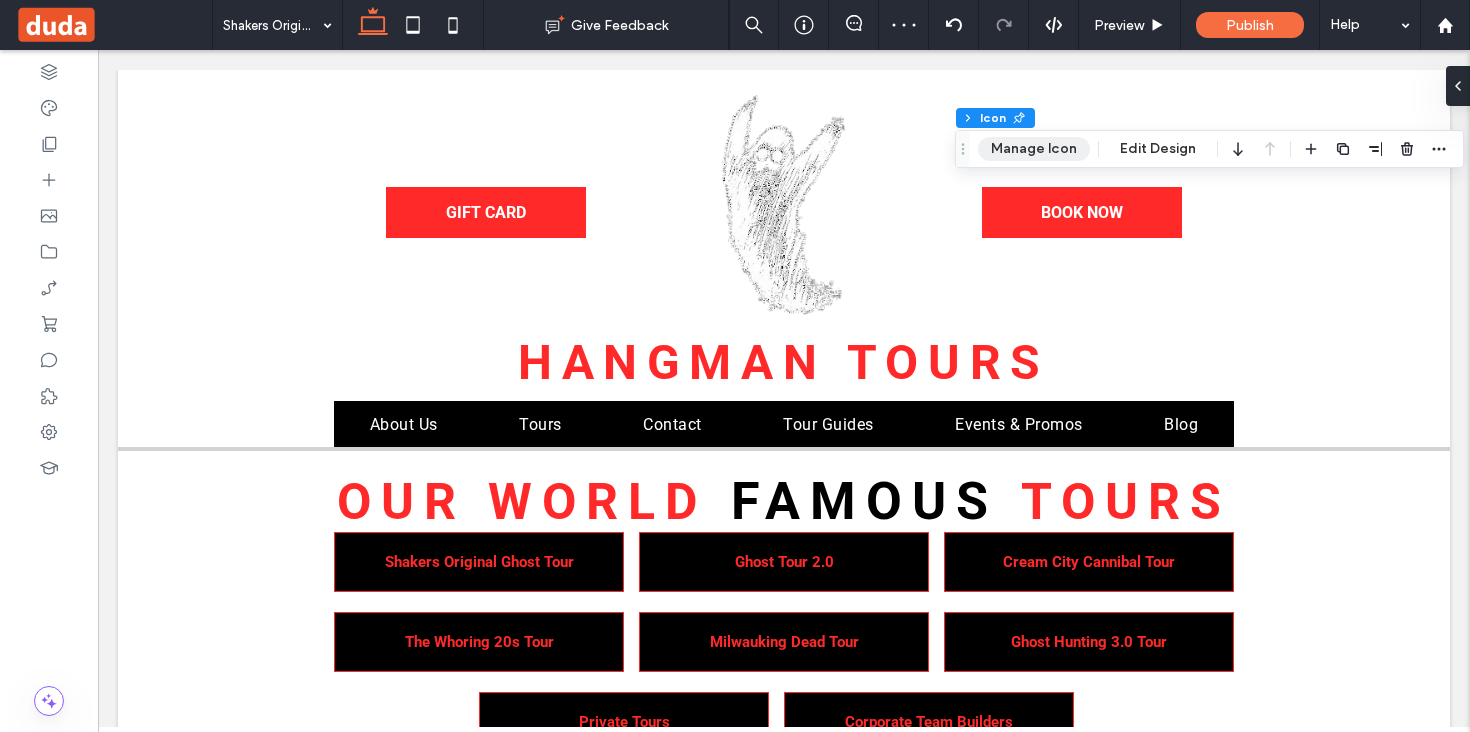 click on "Manage Icon" at bounding box center (1034, 149) 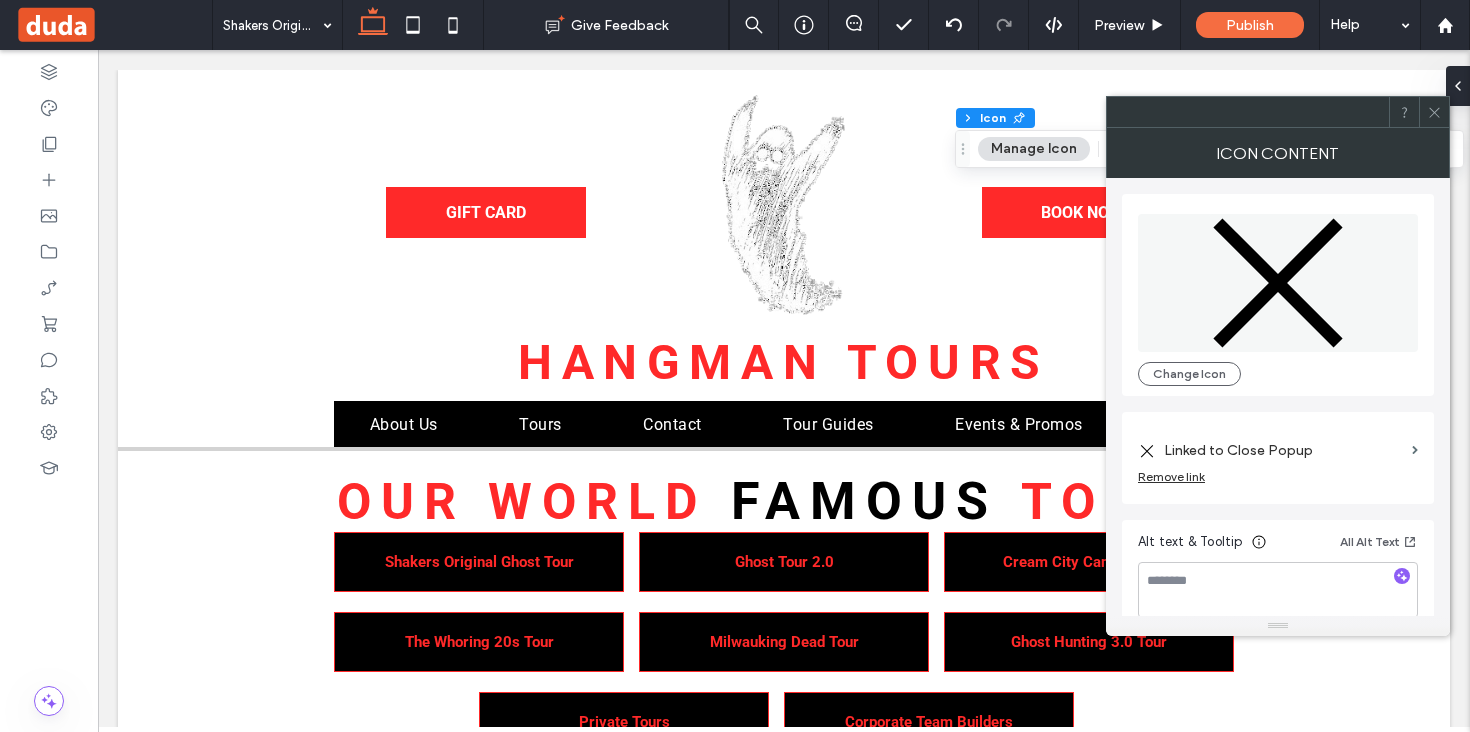 click at bounding box center [1434, 112] 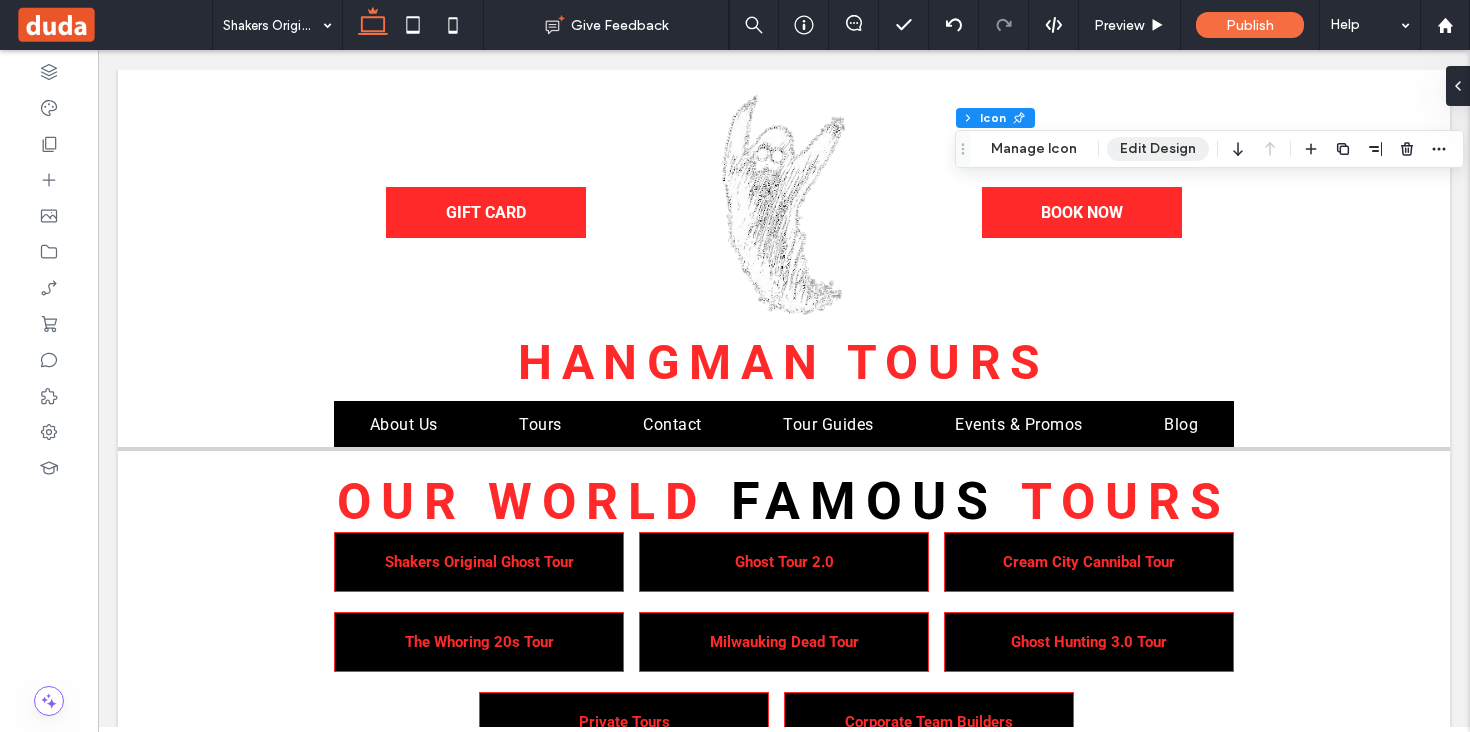 click on "Edit Design" at bounding box center (1158, 149) 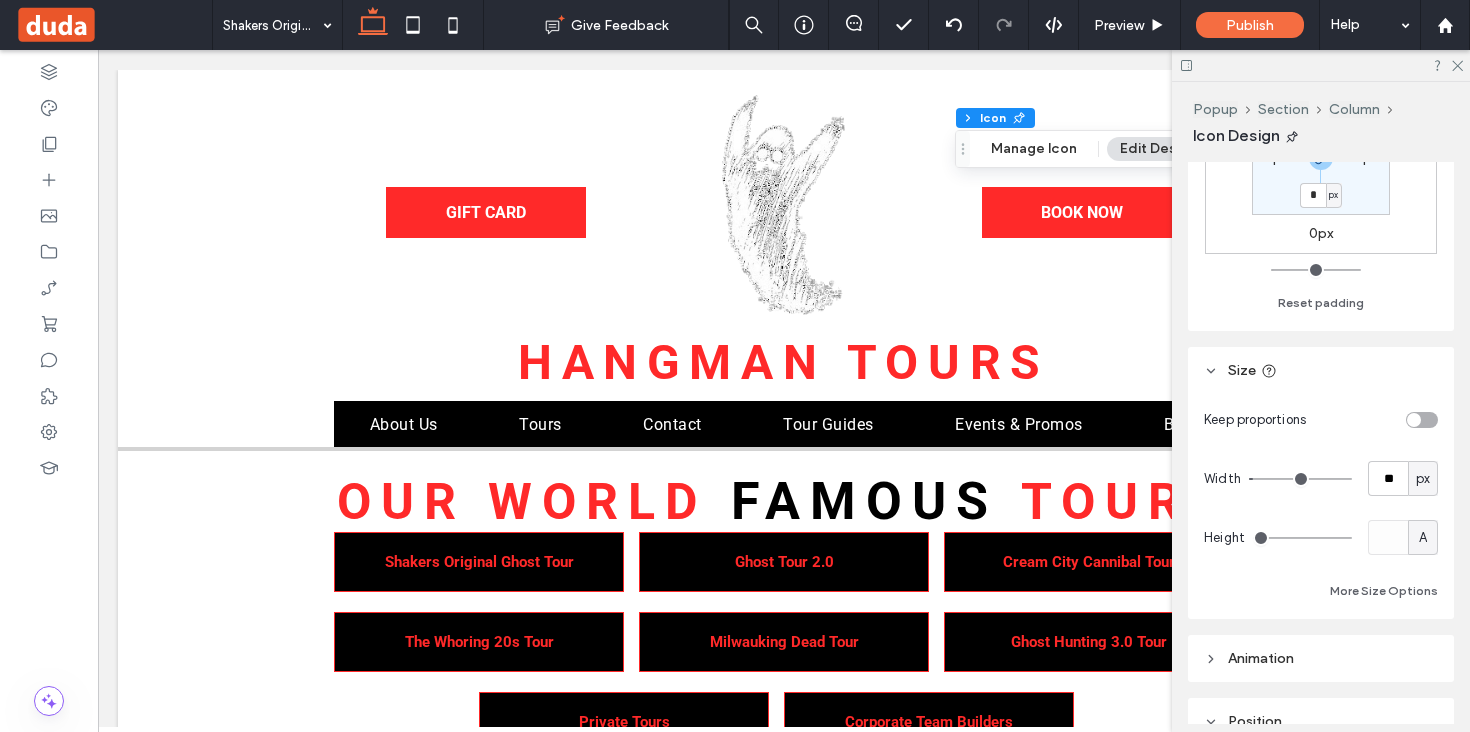 scroll, scrollTop: 367, scrollLeft: 0, axis: vertical 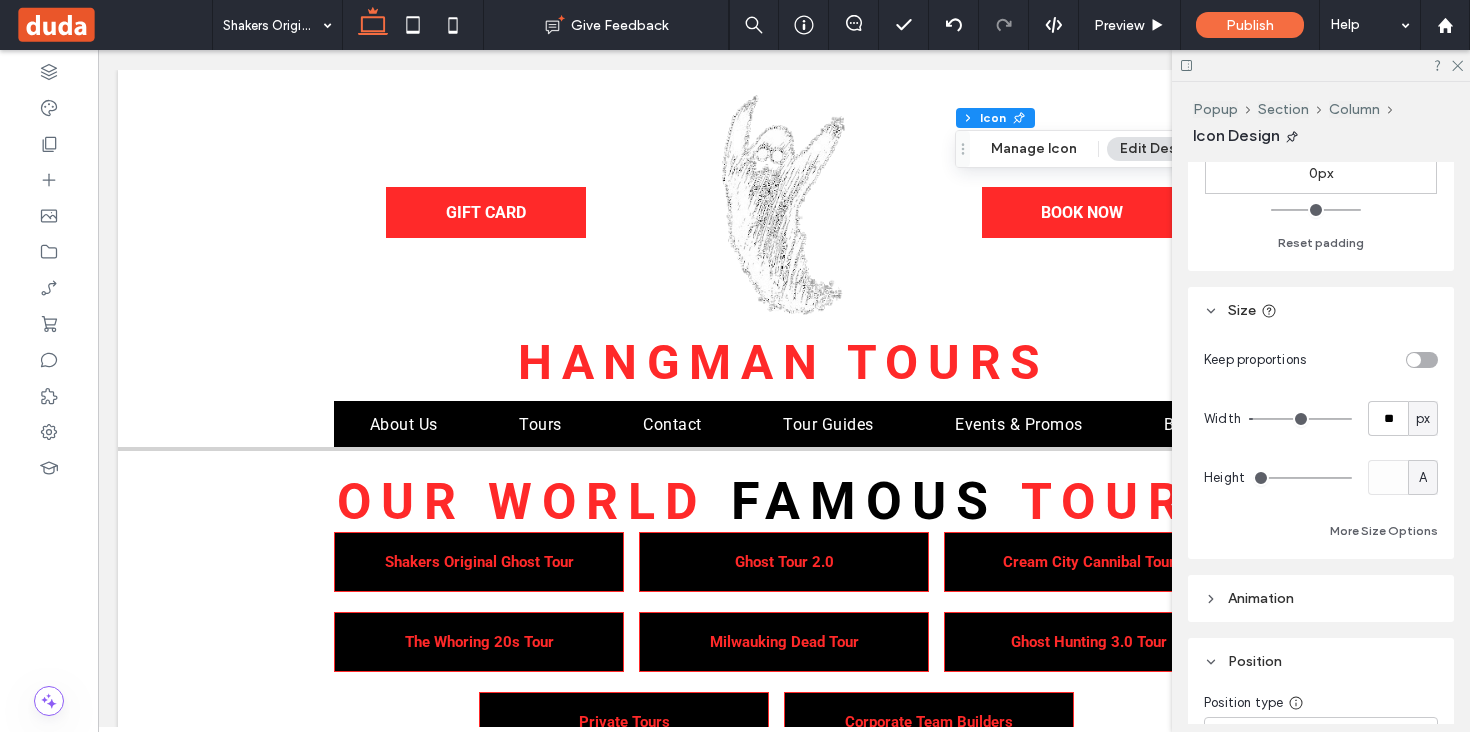 click on "A" at bounding box center [1423, 478] 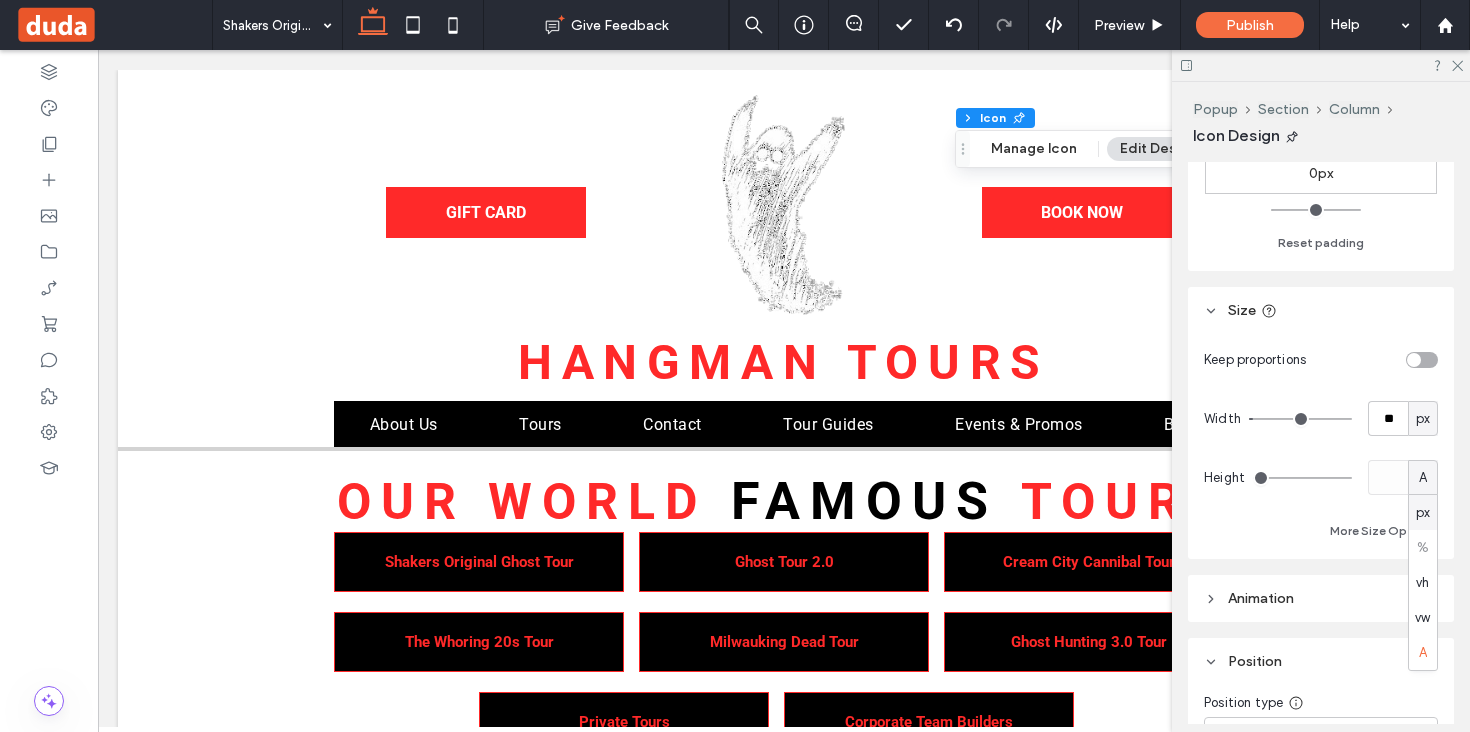 click on "px" at bounding box center (1423, 513) 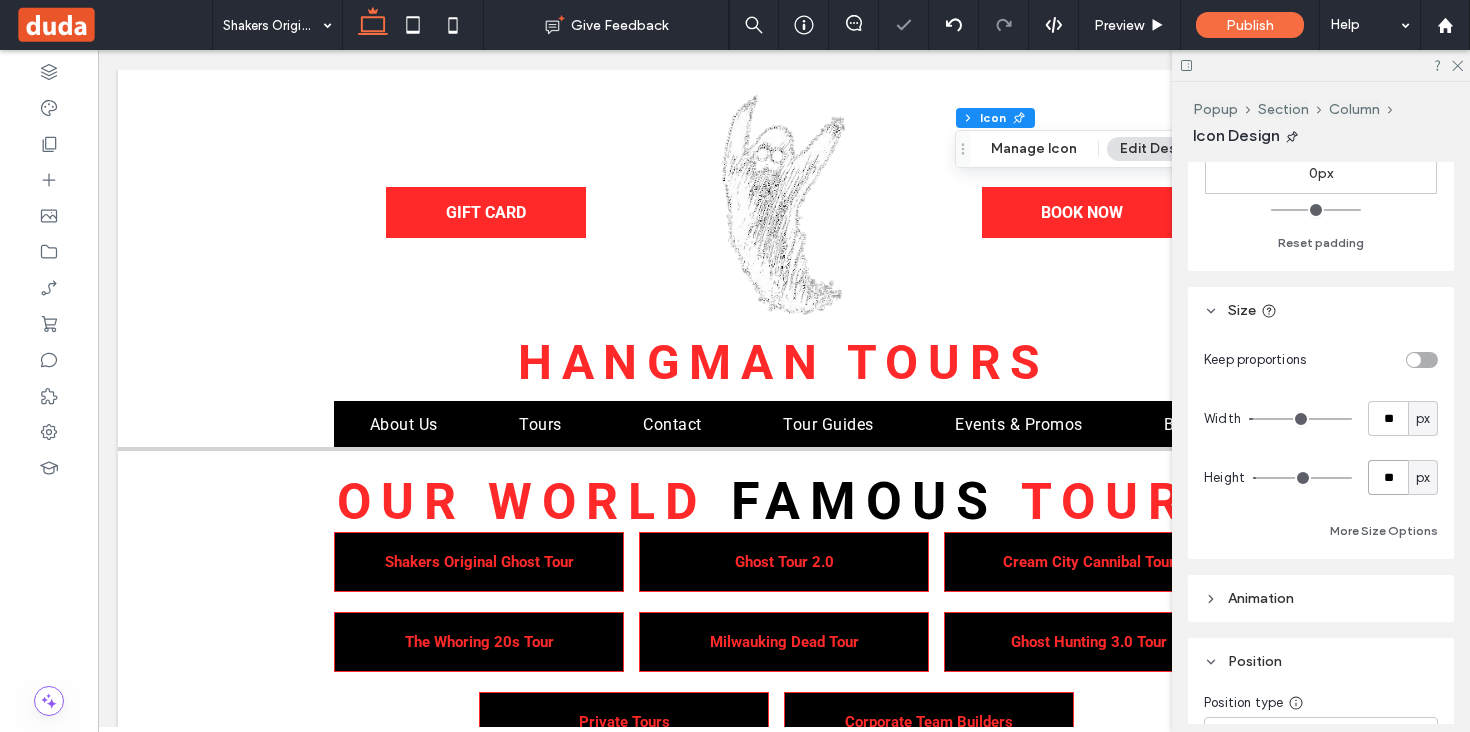 click on "**" at bounding box center [1388, 477] 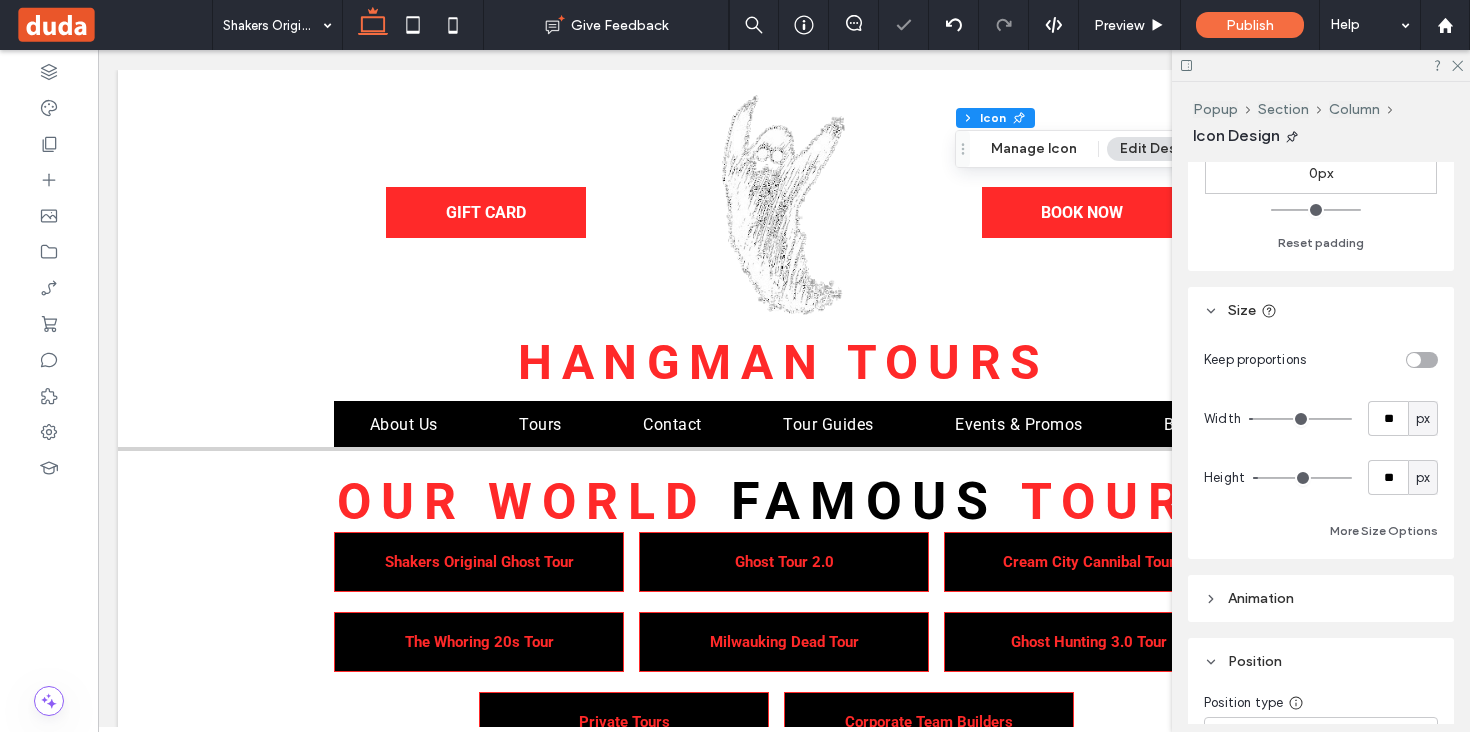 click at bounding box center [1422, 360] 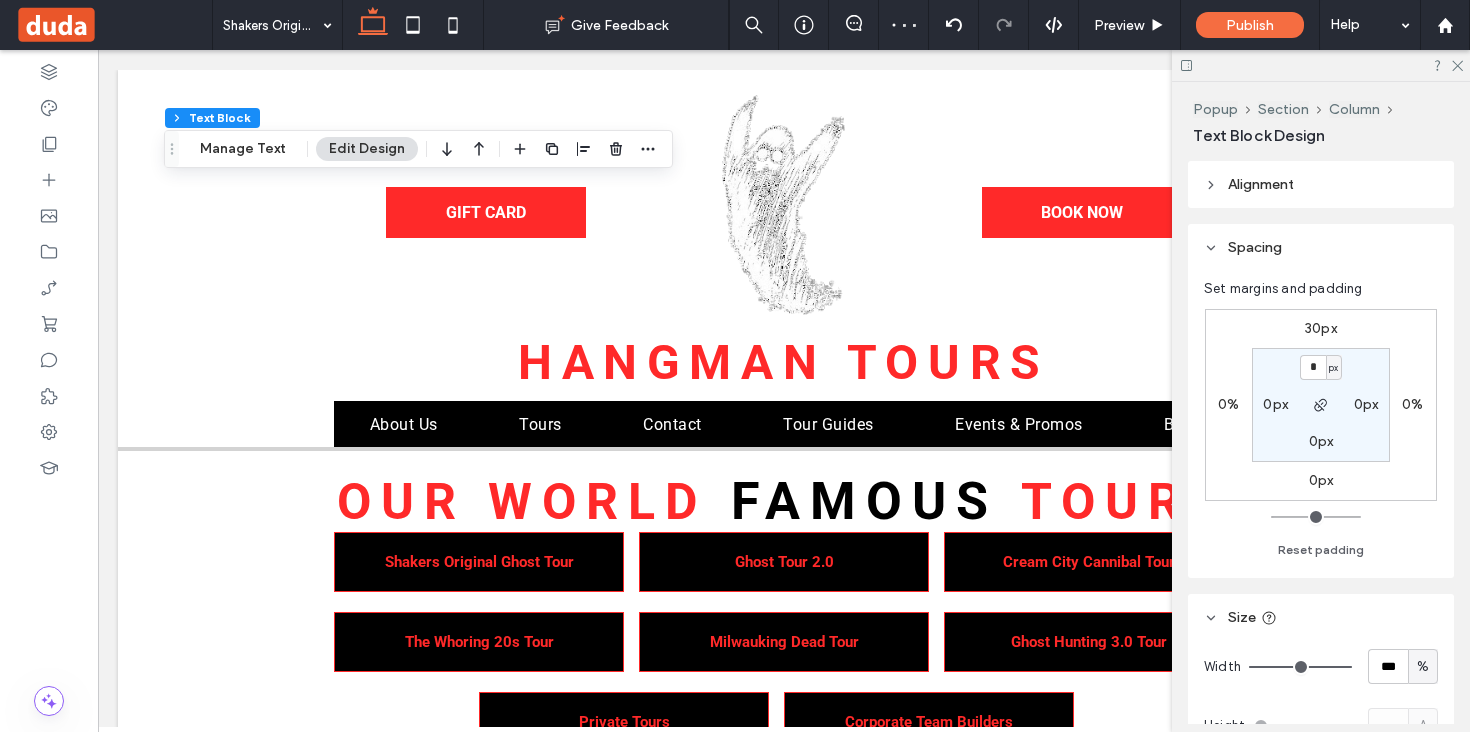 scroll, scrollTop: 0, scrollLeft: 298, axis: horizontal 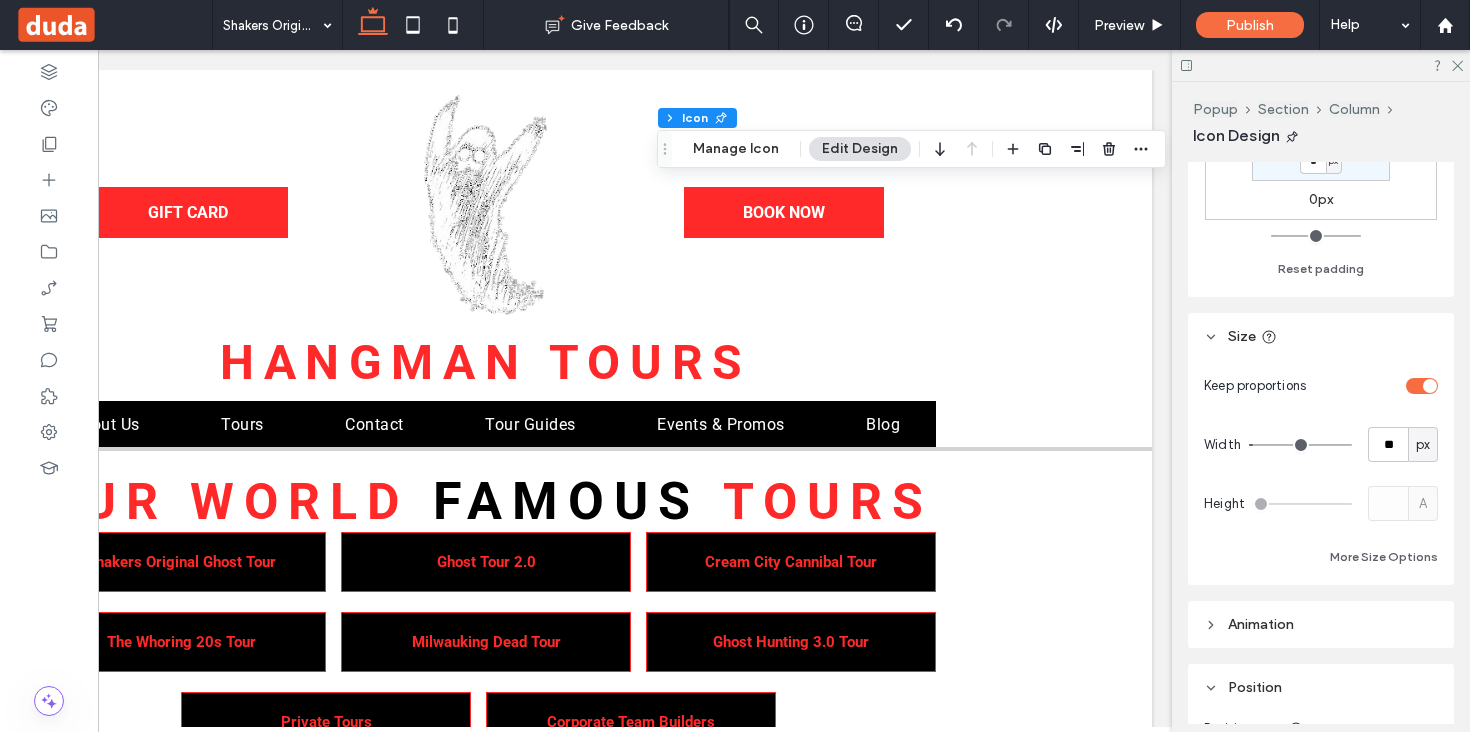 click on "Keep proportions" at bounding box center [1321, 385] 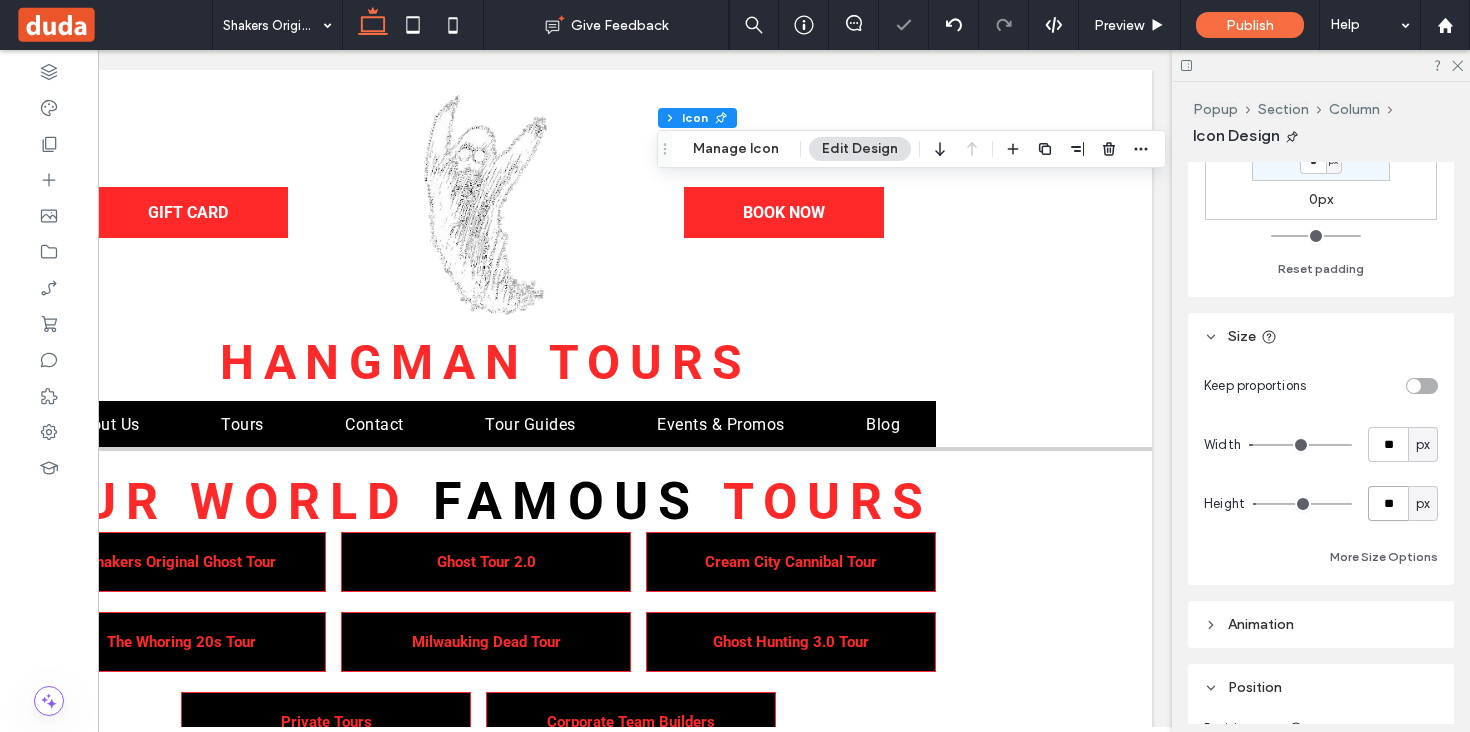 click on "**" at bounding box center (1388, 503) 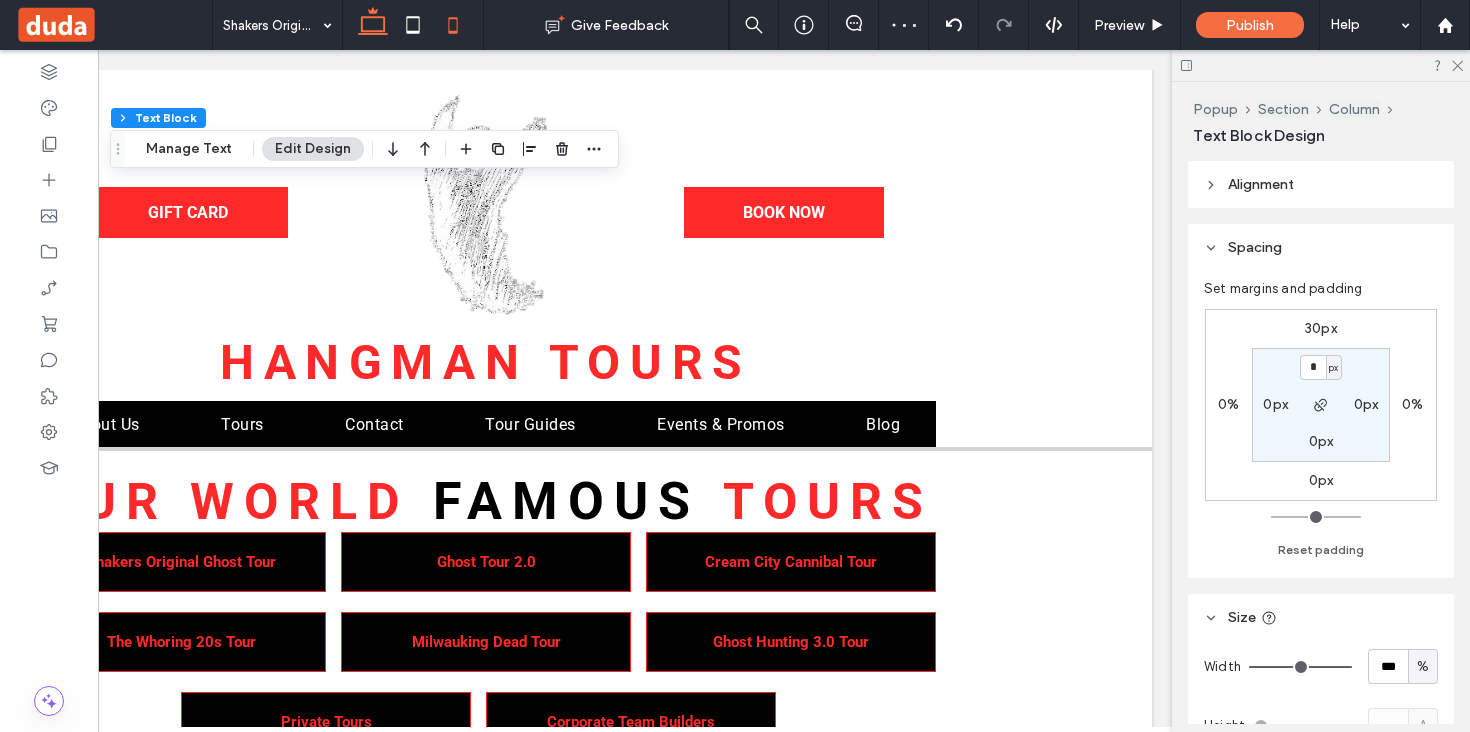 click 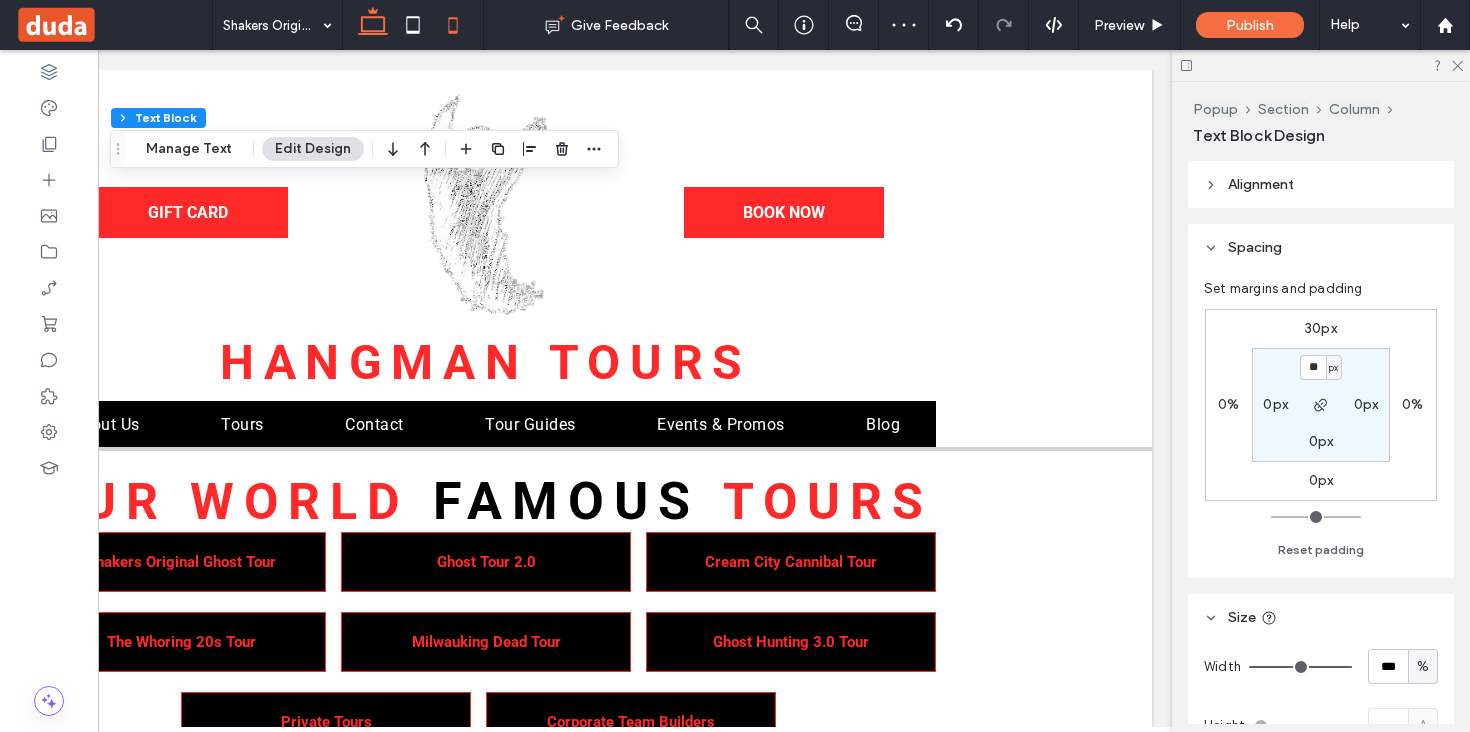 scroll, scrollTop: 0, scrollLeft: 0, axis: both 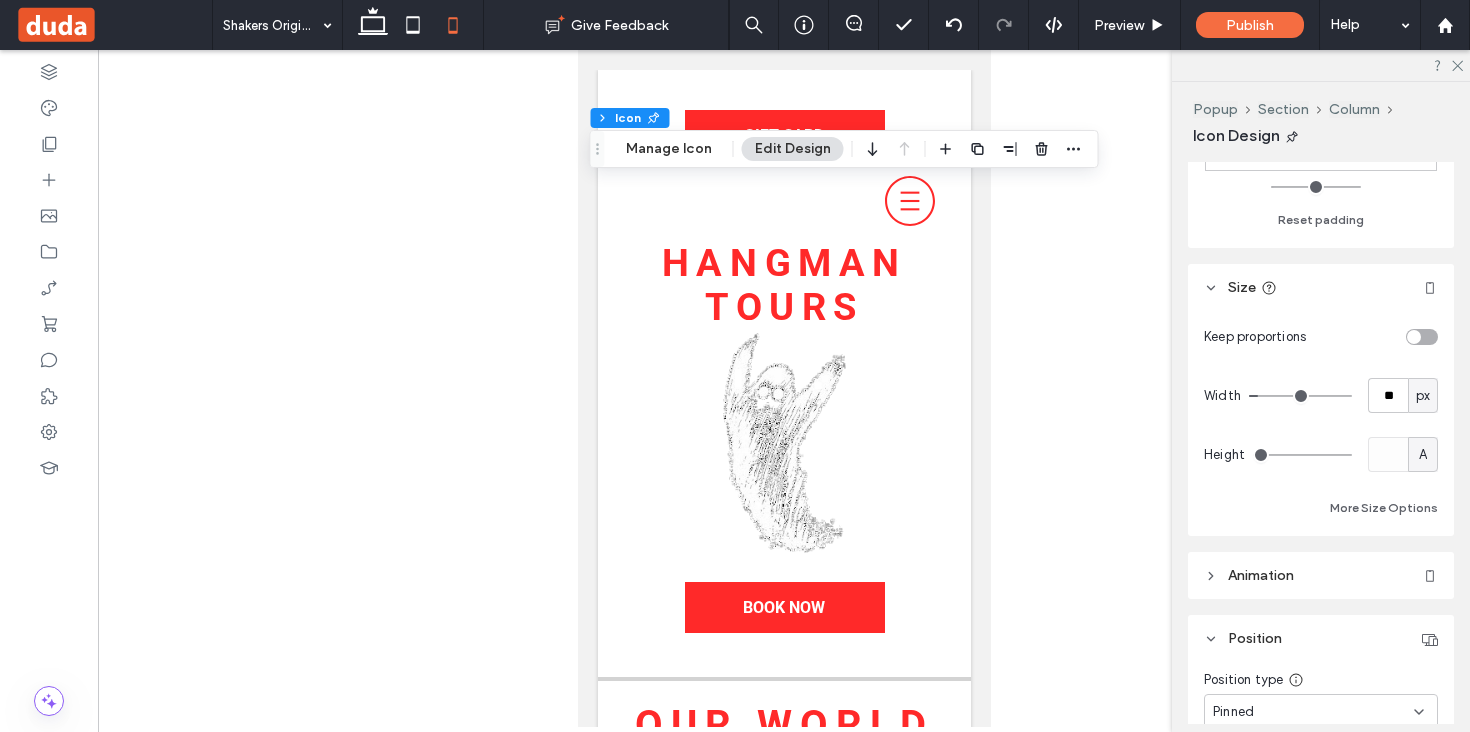 click on "A" at bounding box center (1423, 455) 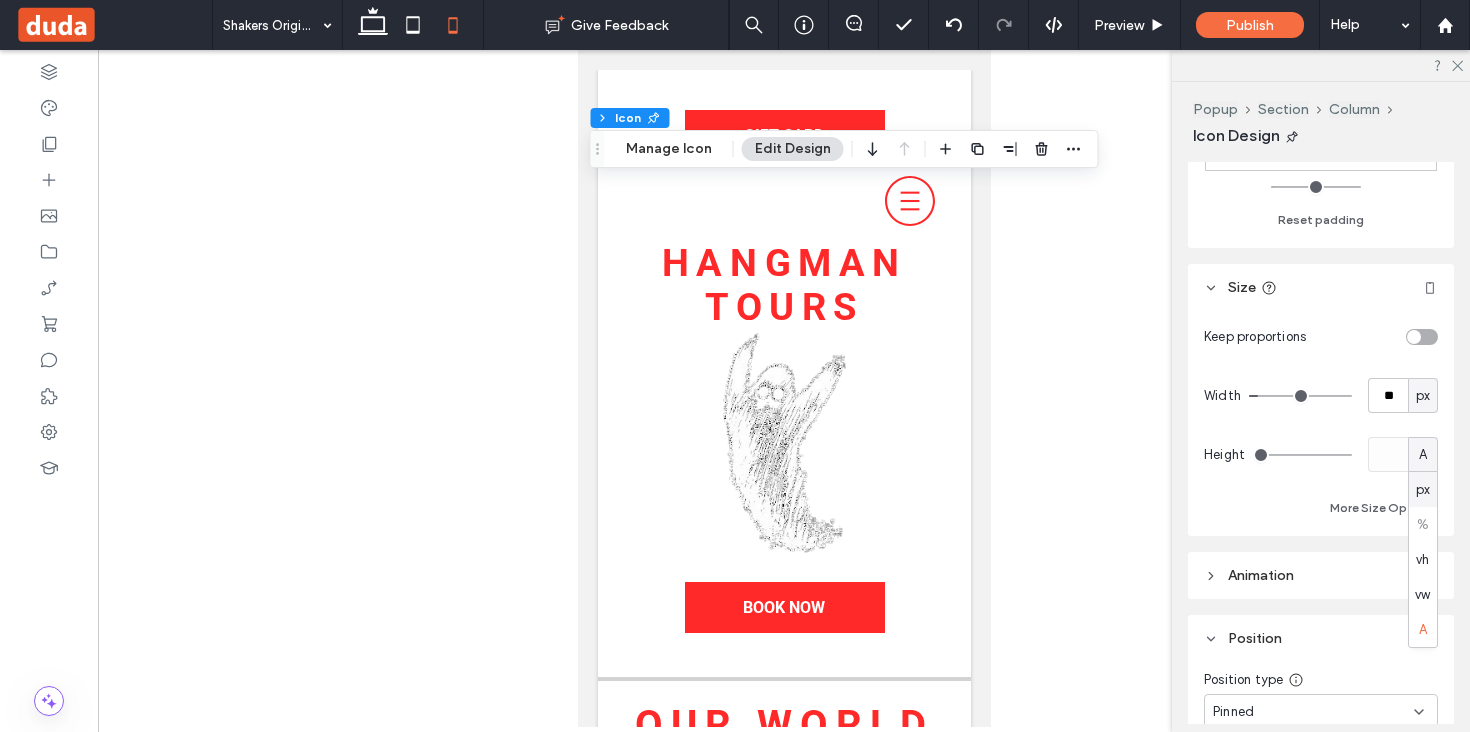 click on "px" at bounding box center [1423, 490] 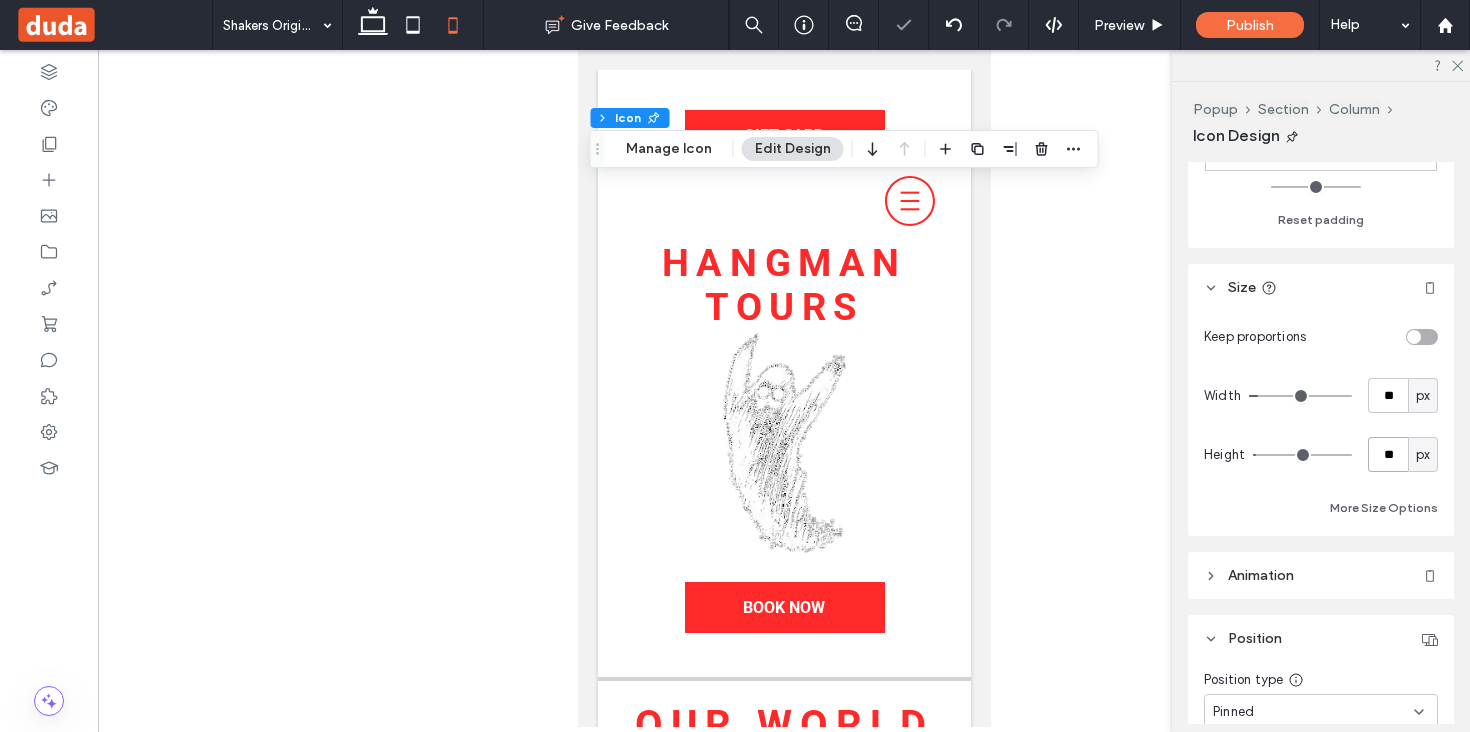 click on "**" at bounding box center (1388, 454) 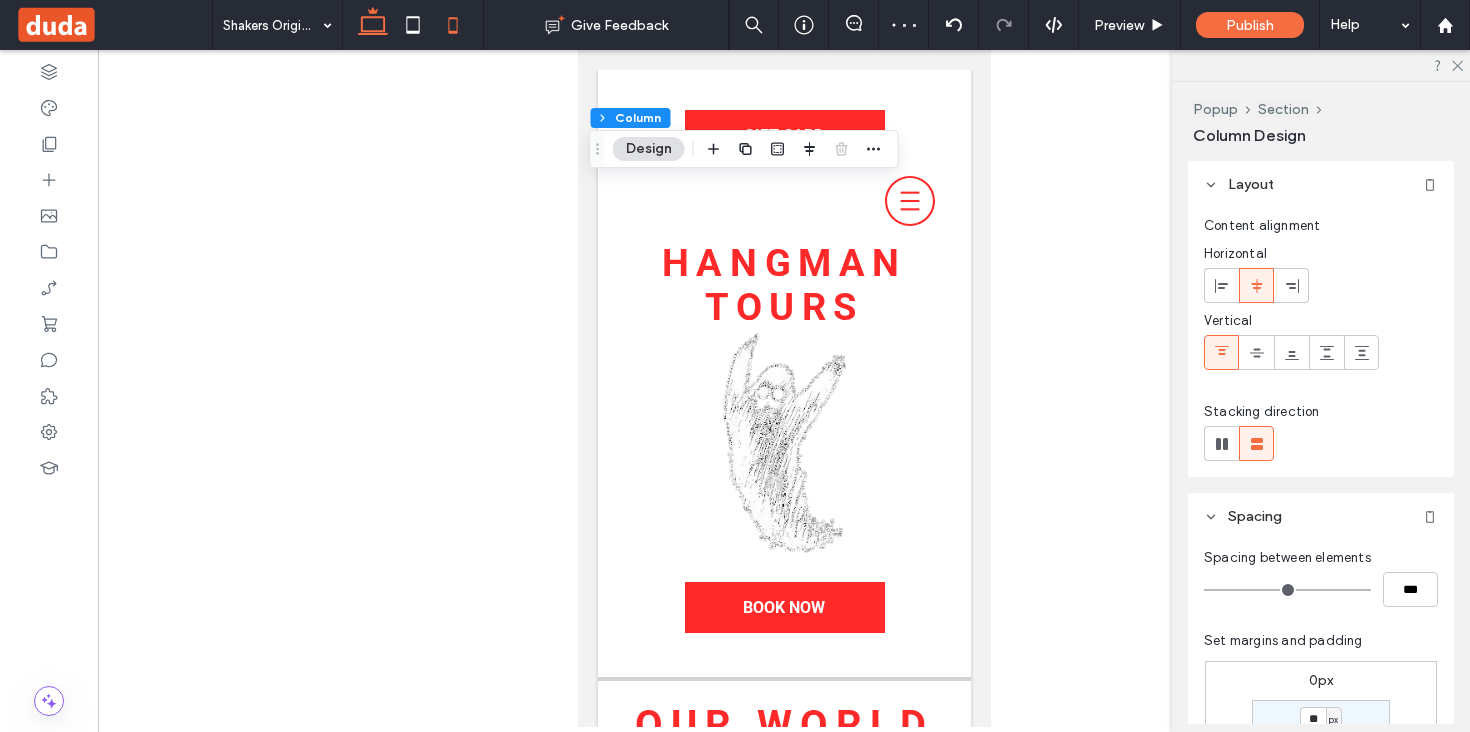 click 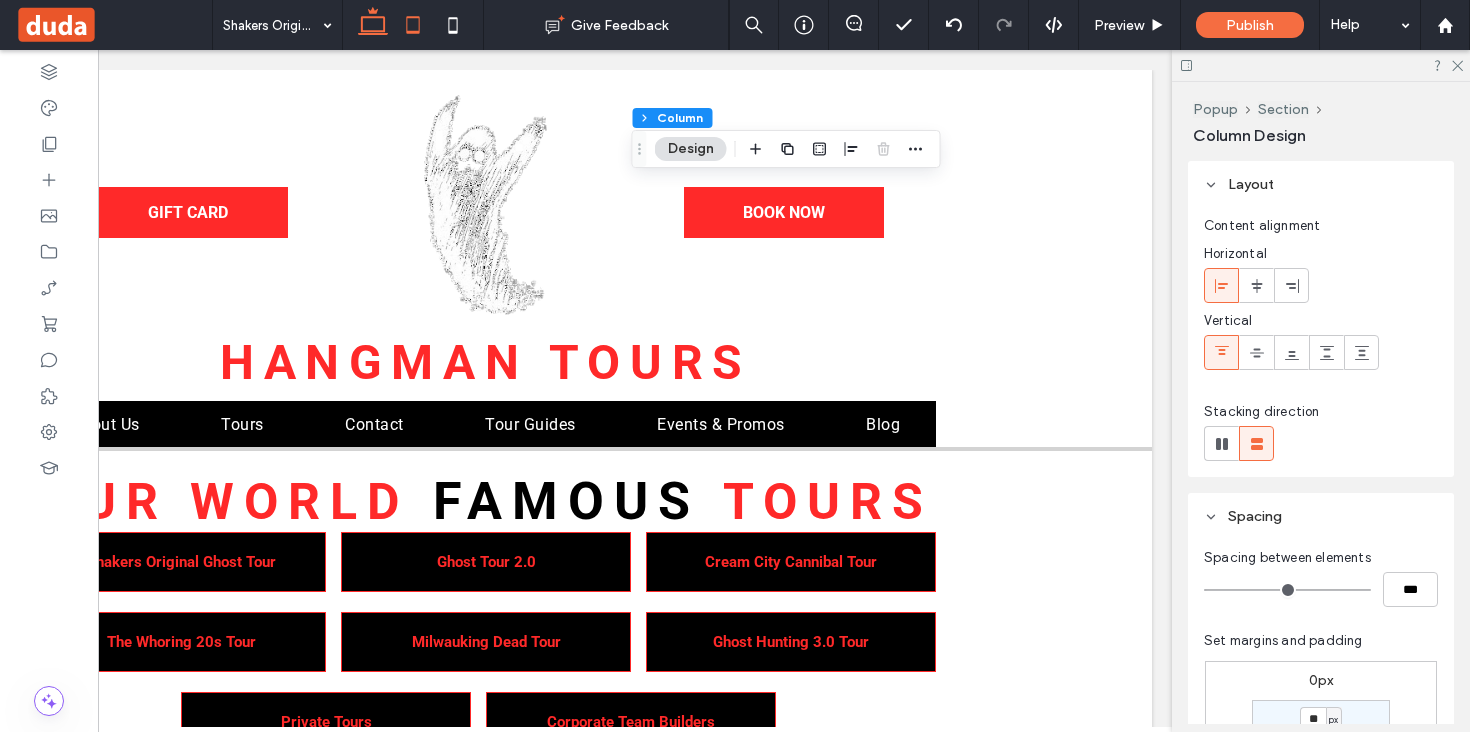 scroll, scrollTop: 0, scrollLeft: 0, axis: both 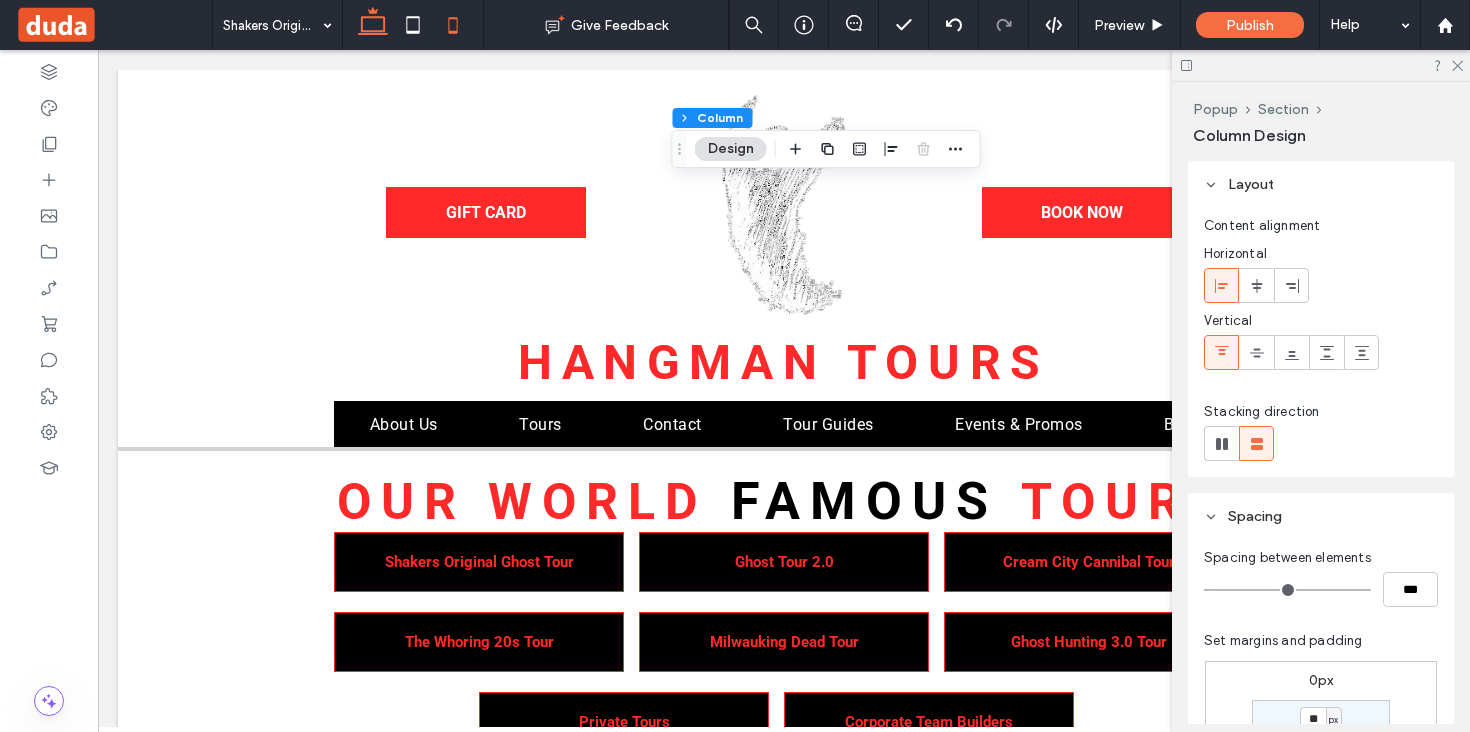 click 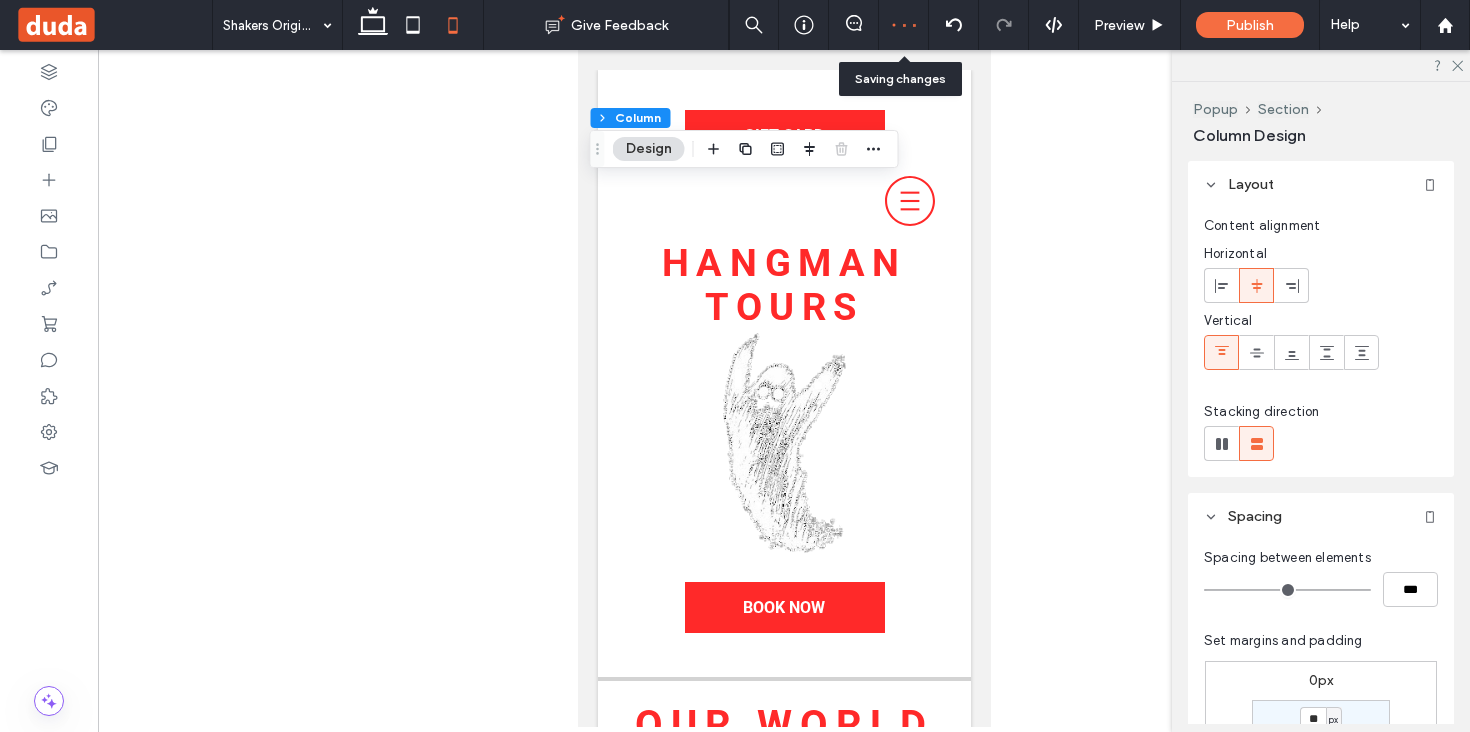 click at bounding box center [904, 25] 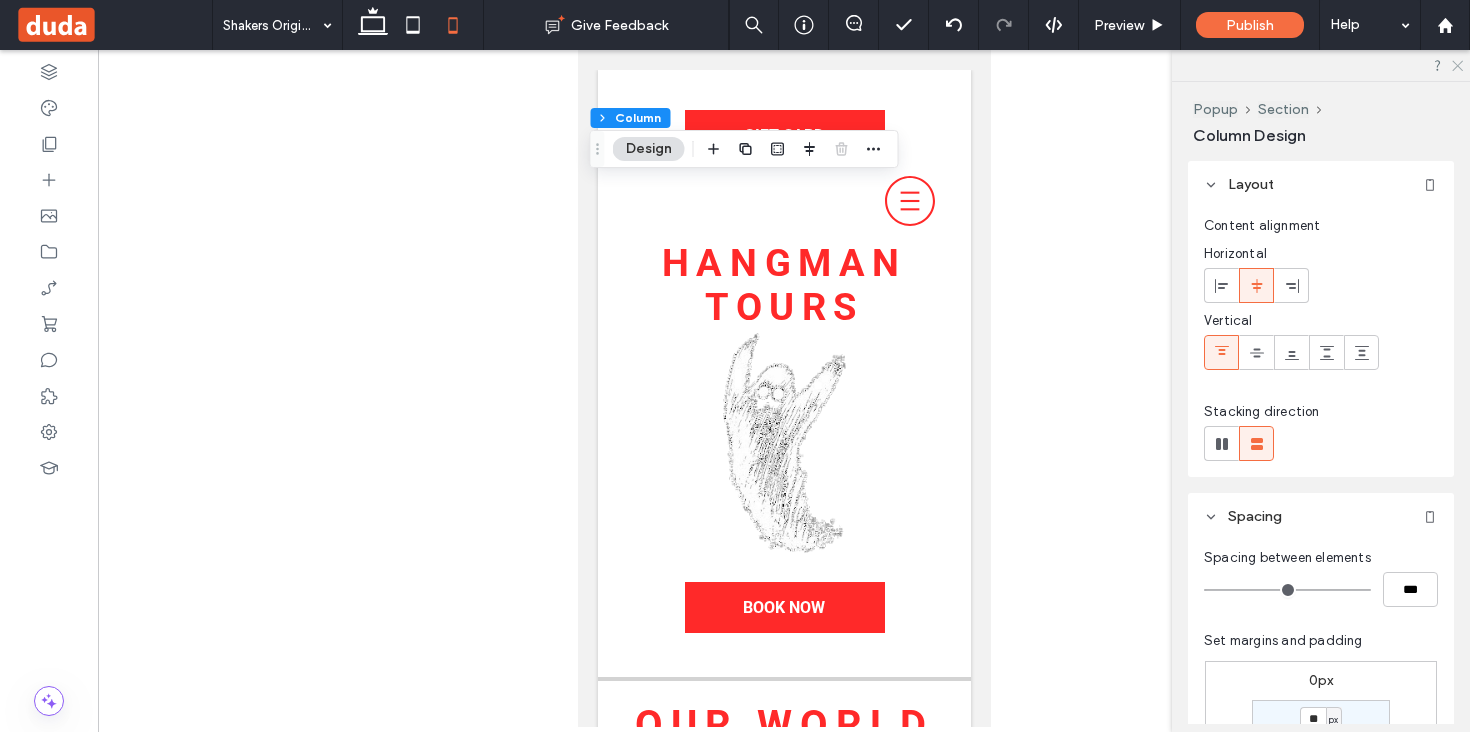 click 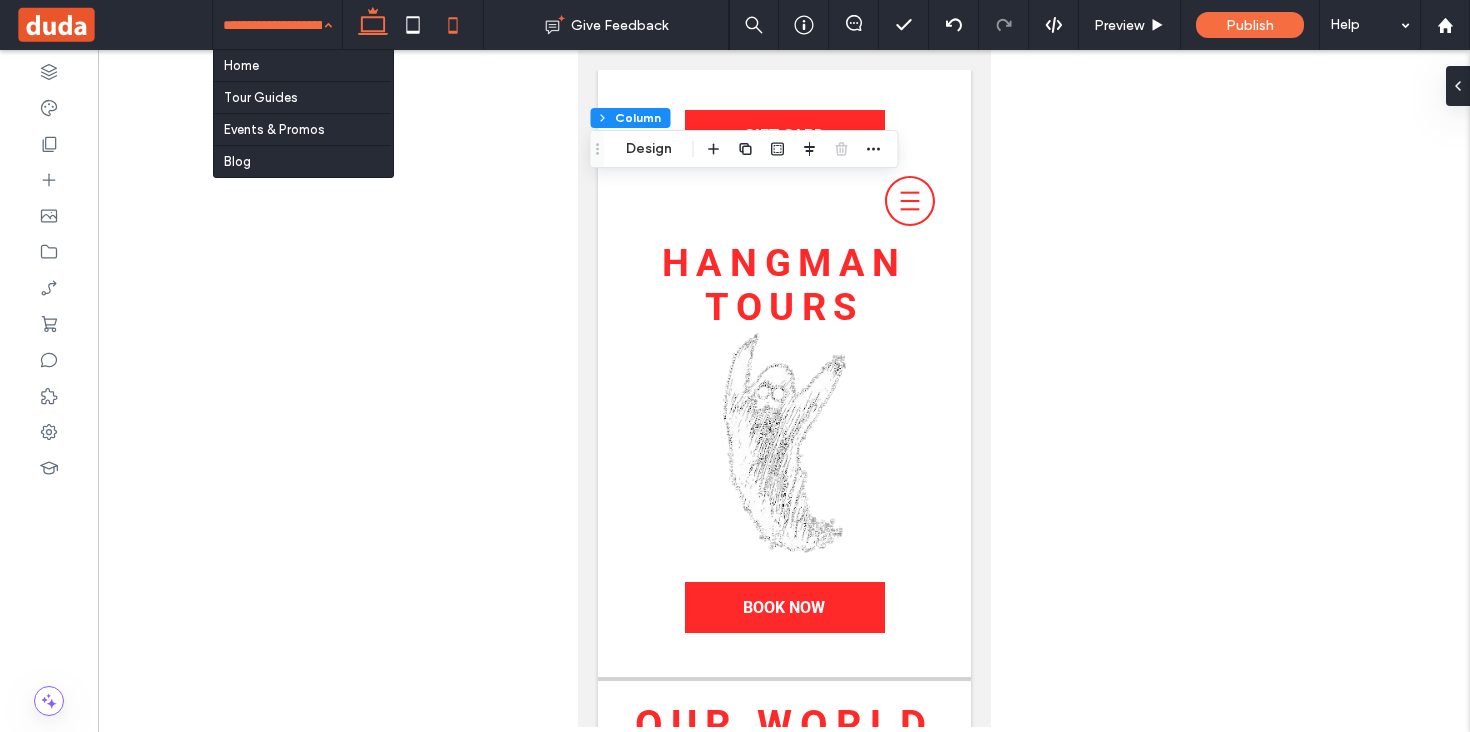click 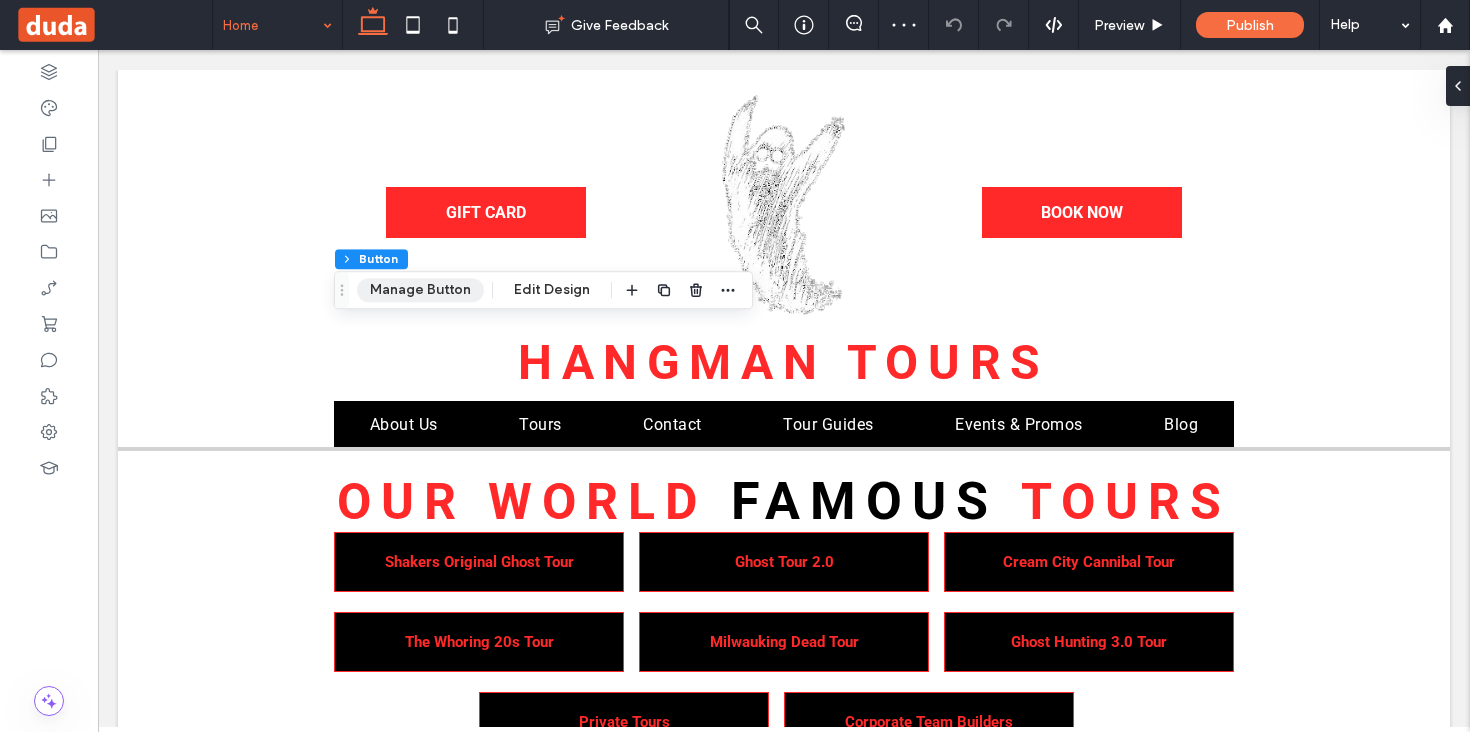 click on "Manage Button" at bounding box center [420, 290] 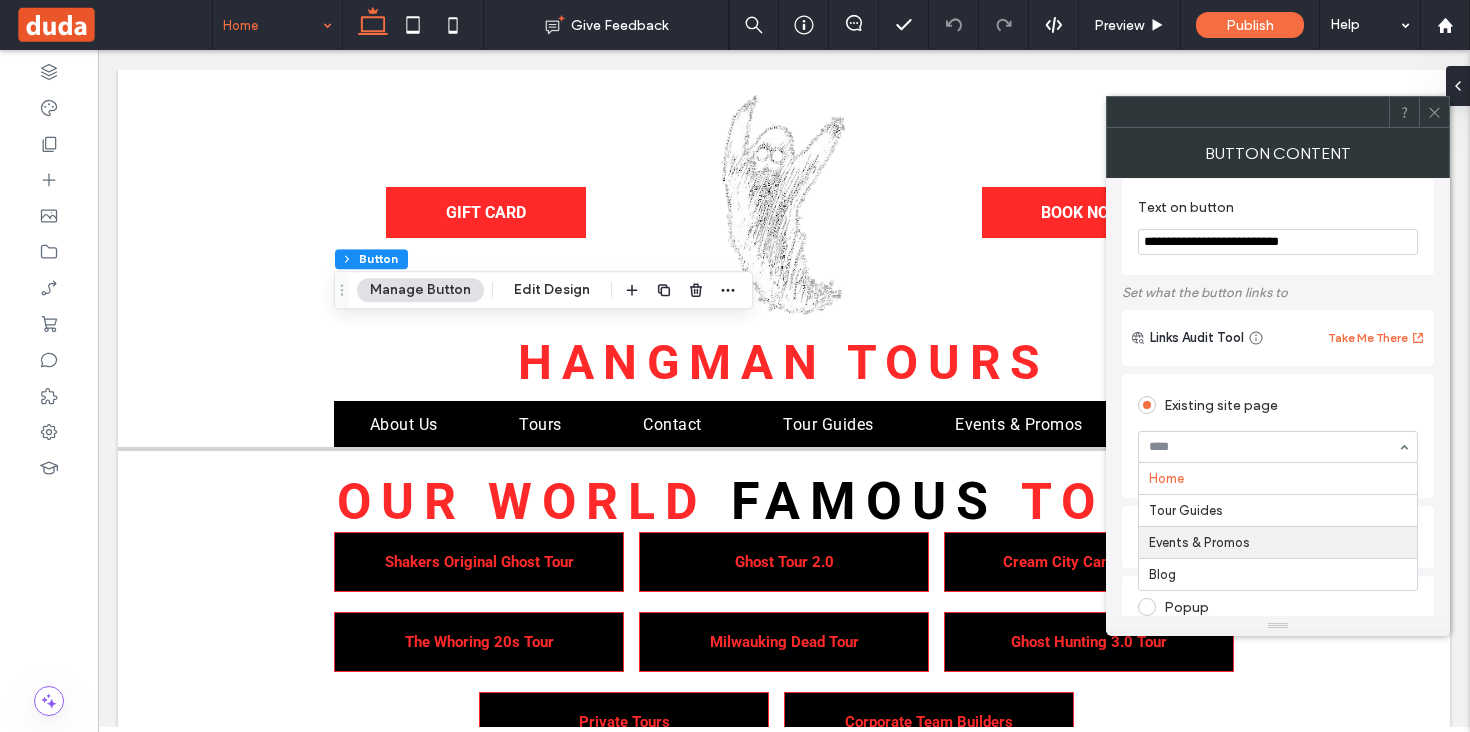 scroll, scrollTop: 0, scrollLeft: 0, axis: both 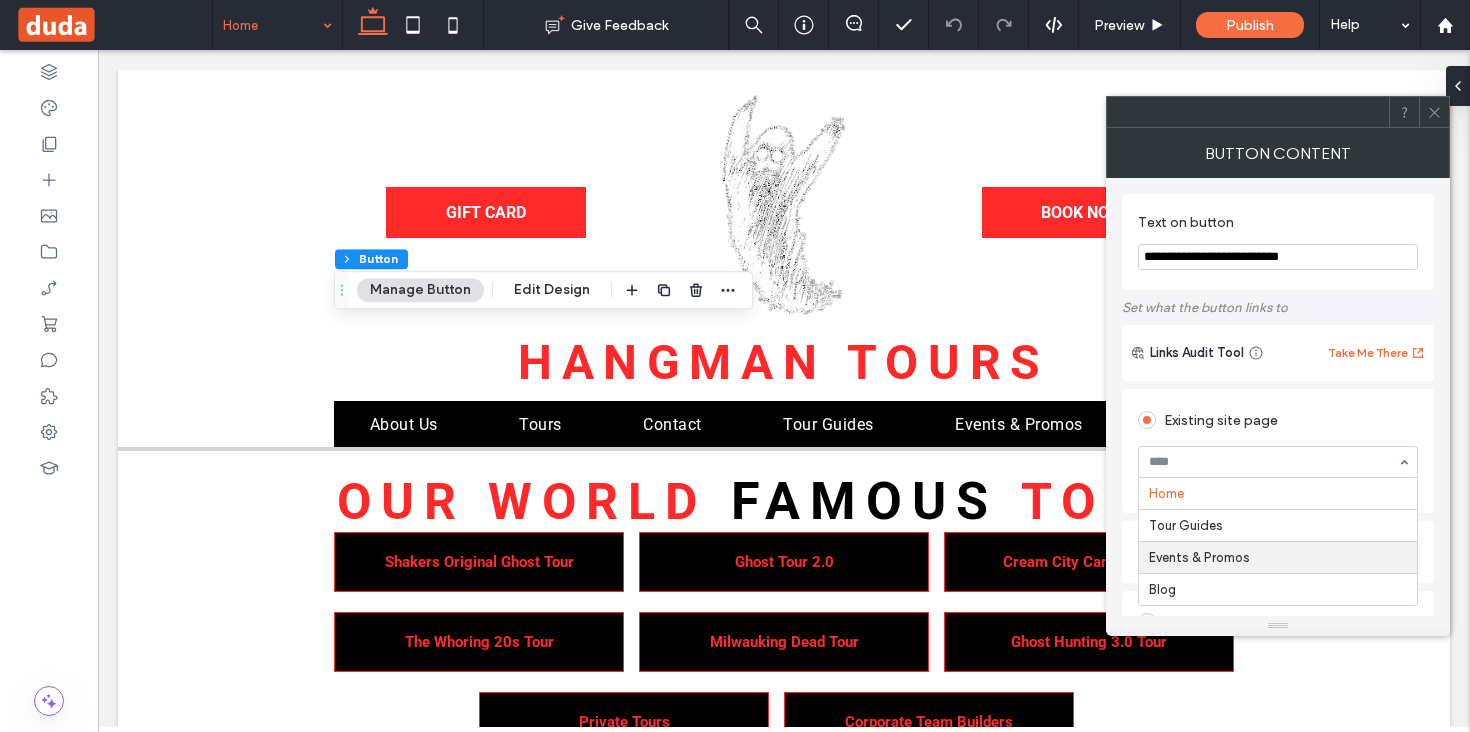 click on "Existing site page" at bounding box center [1278, 417] 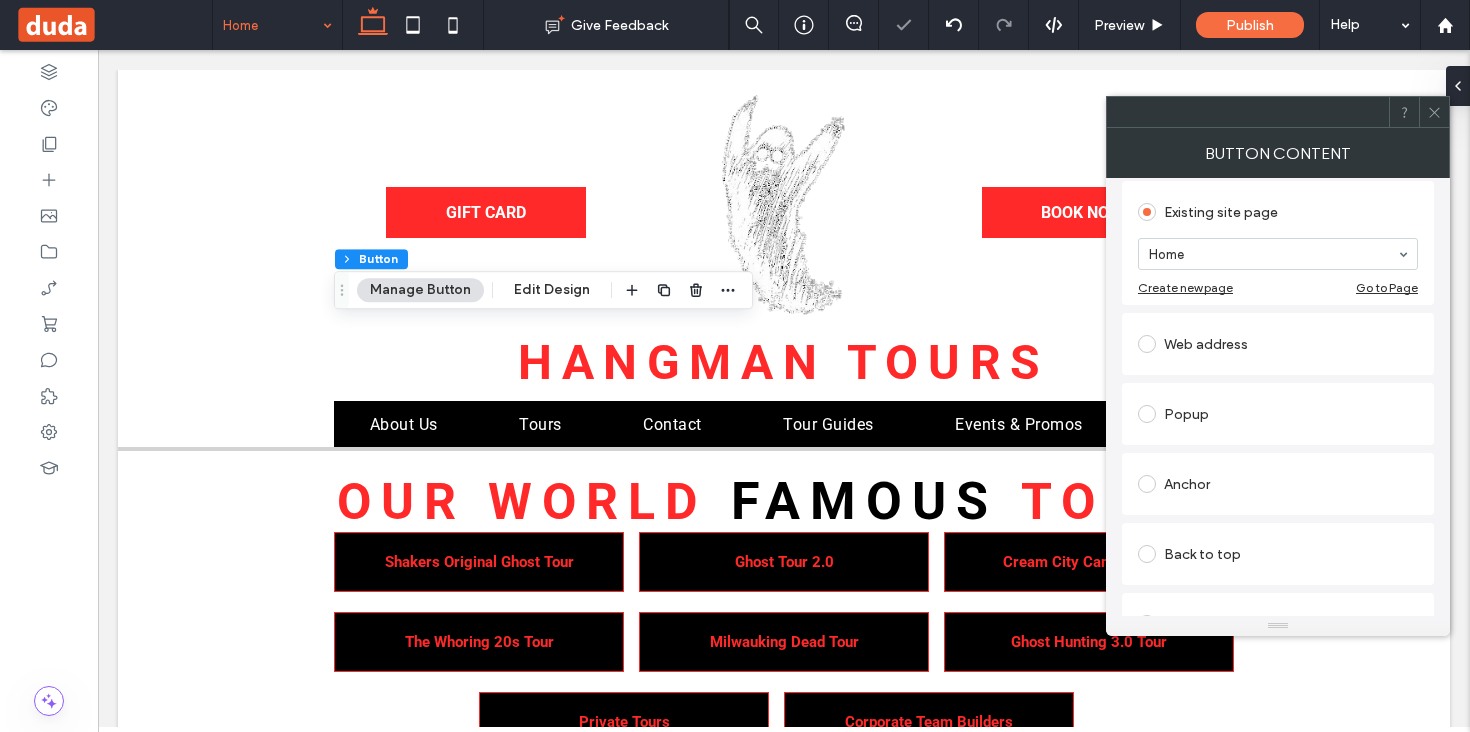 scroll, scrollTop: 256, scrollLeft: 0, axis: vertical 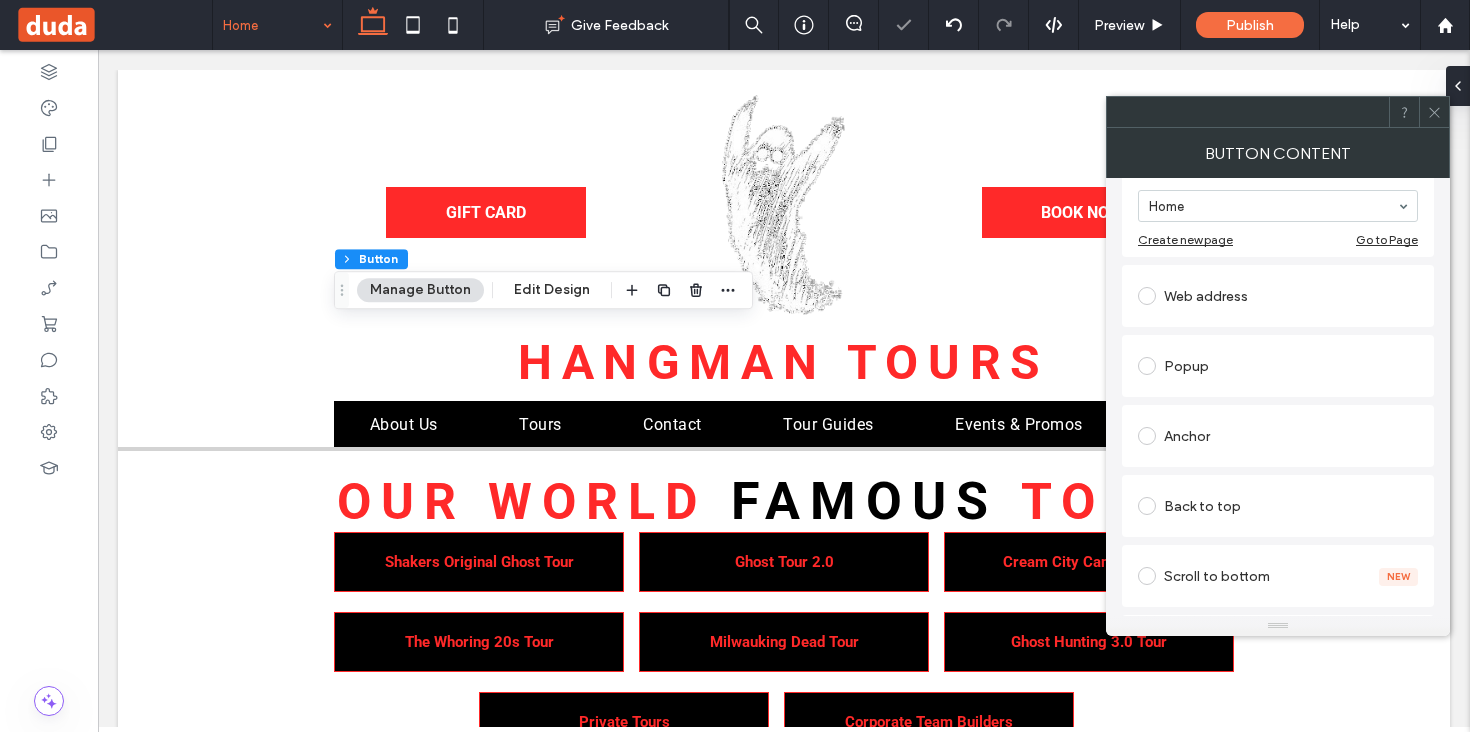 click at bounding box center (1151, 366) 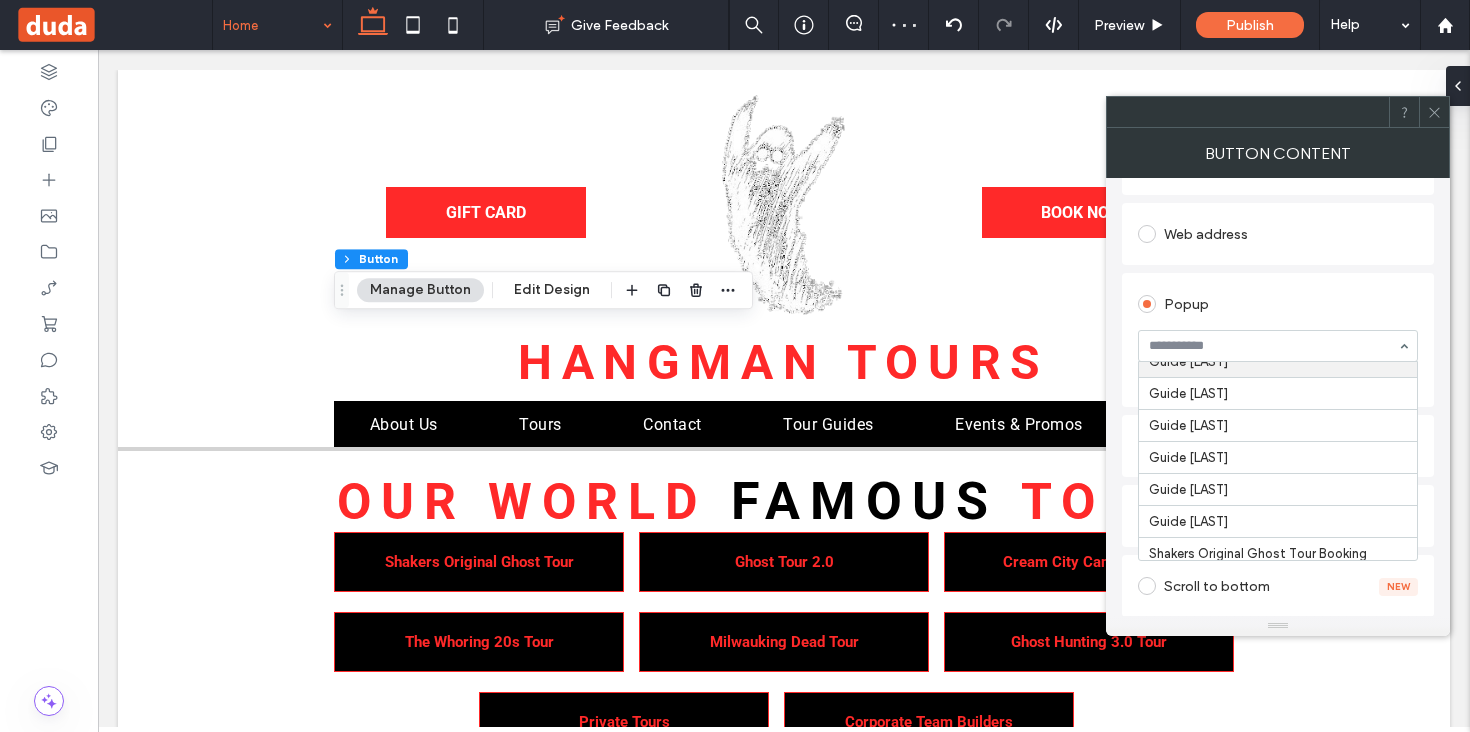 scroll, scrollTop: 263, scrollLeft: 0, axis: vertical 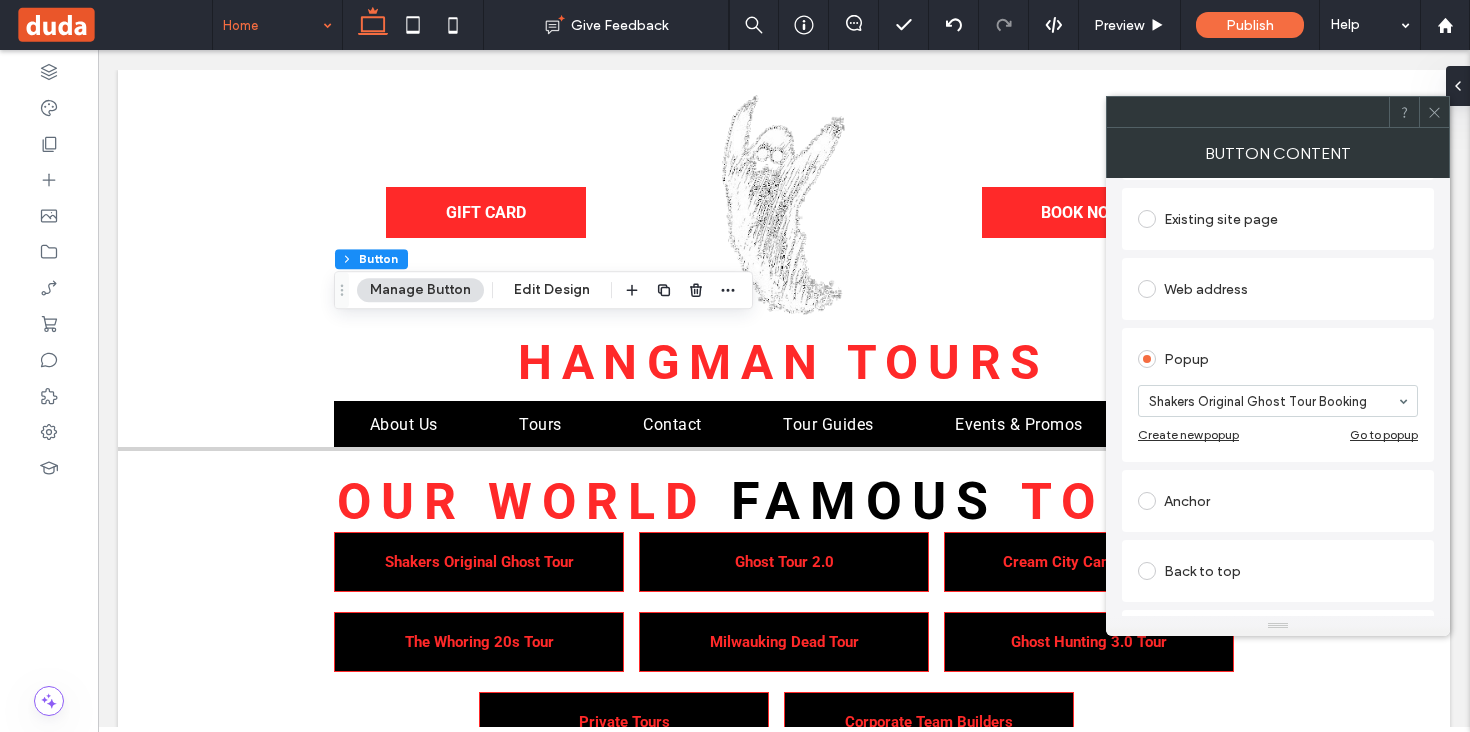 click 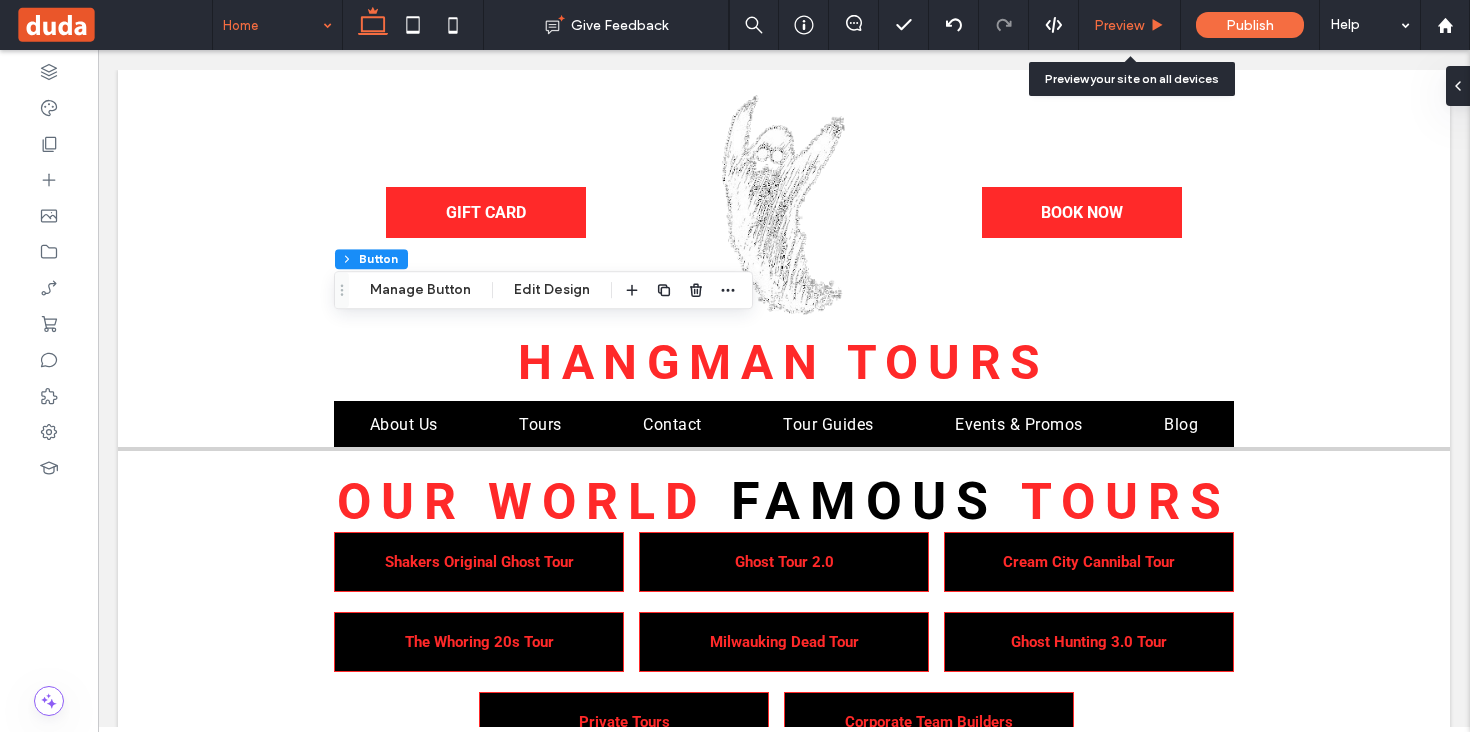 click on "Preview" at bounding box center (1130, 25) 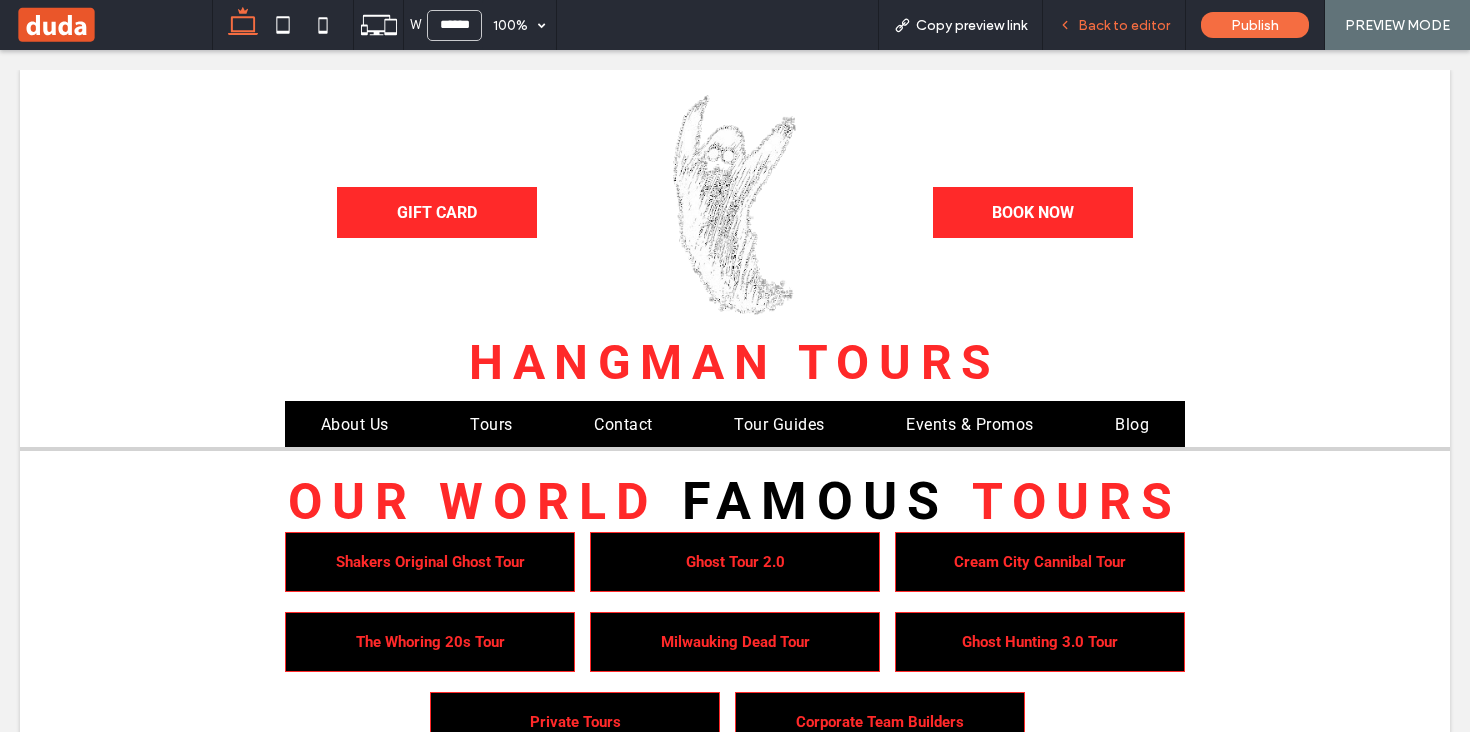 click on "Back to editor" at bounding box center [1114, 25] 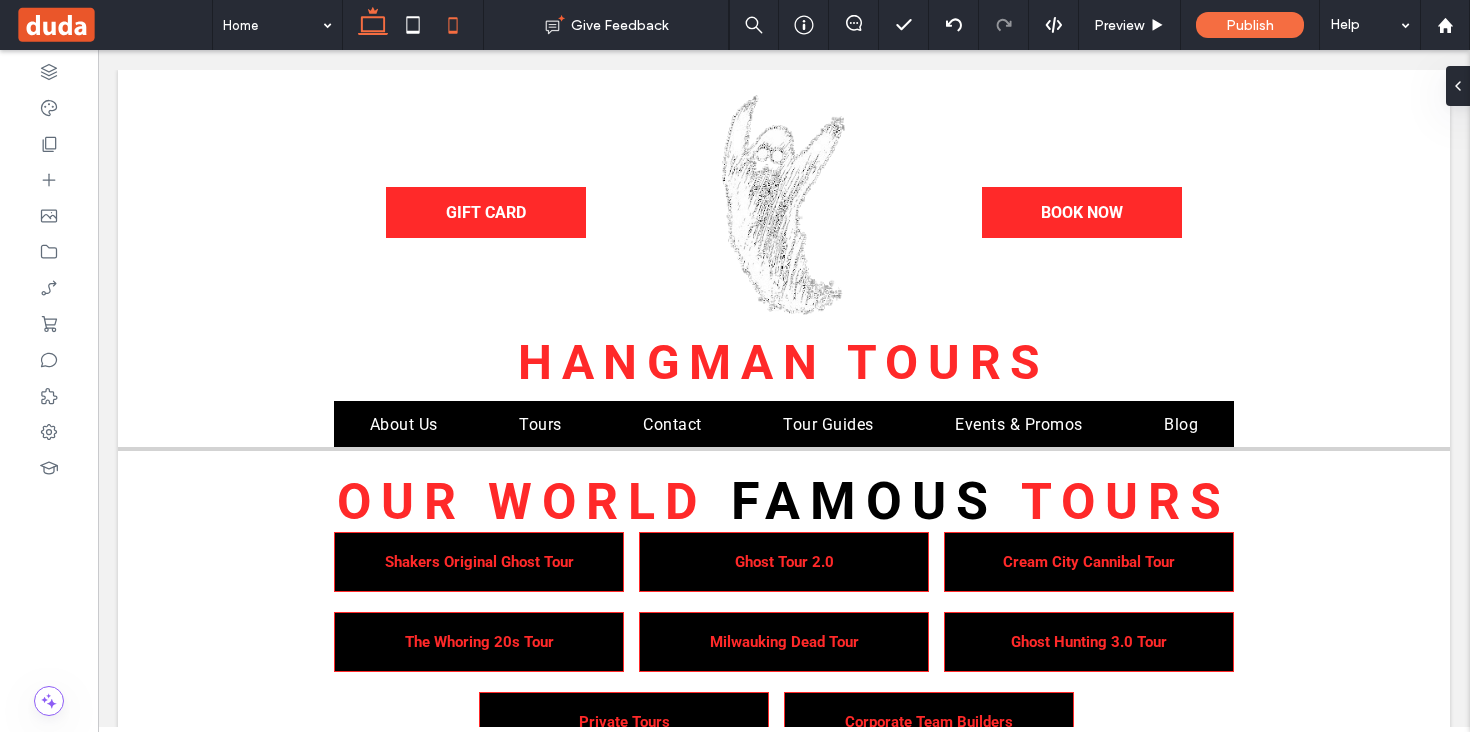 click 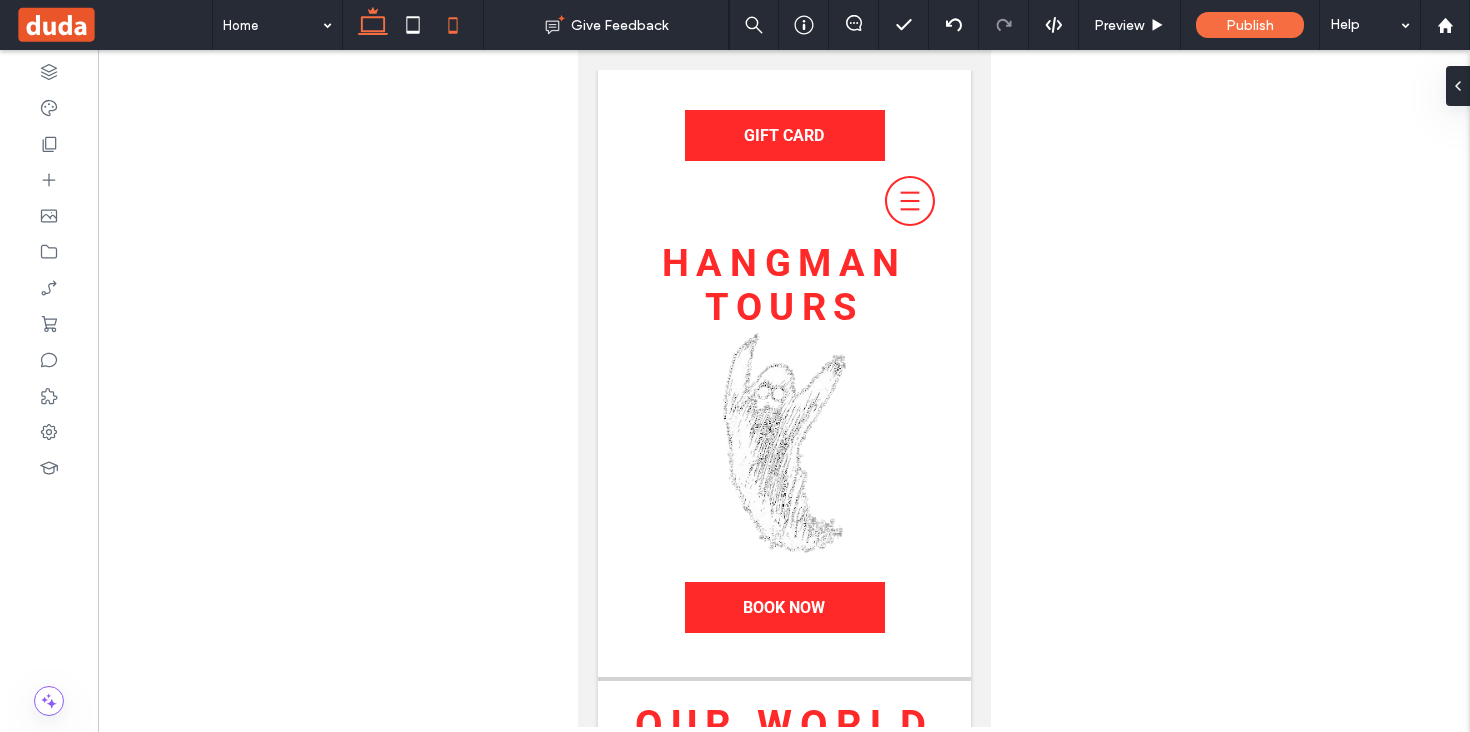 click 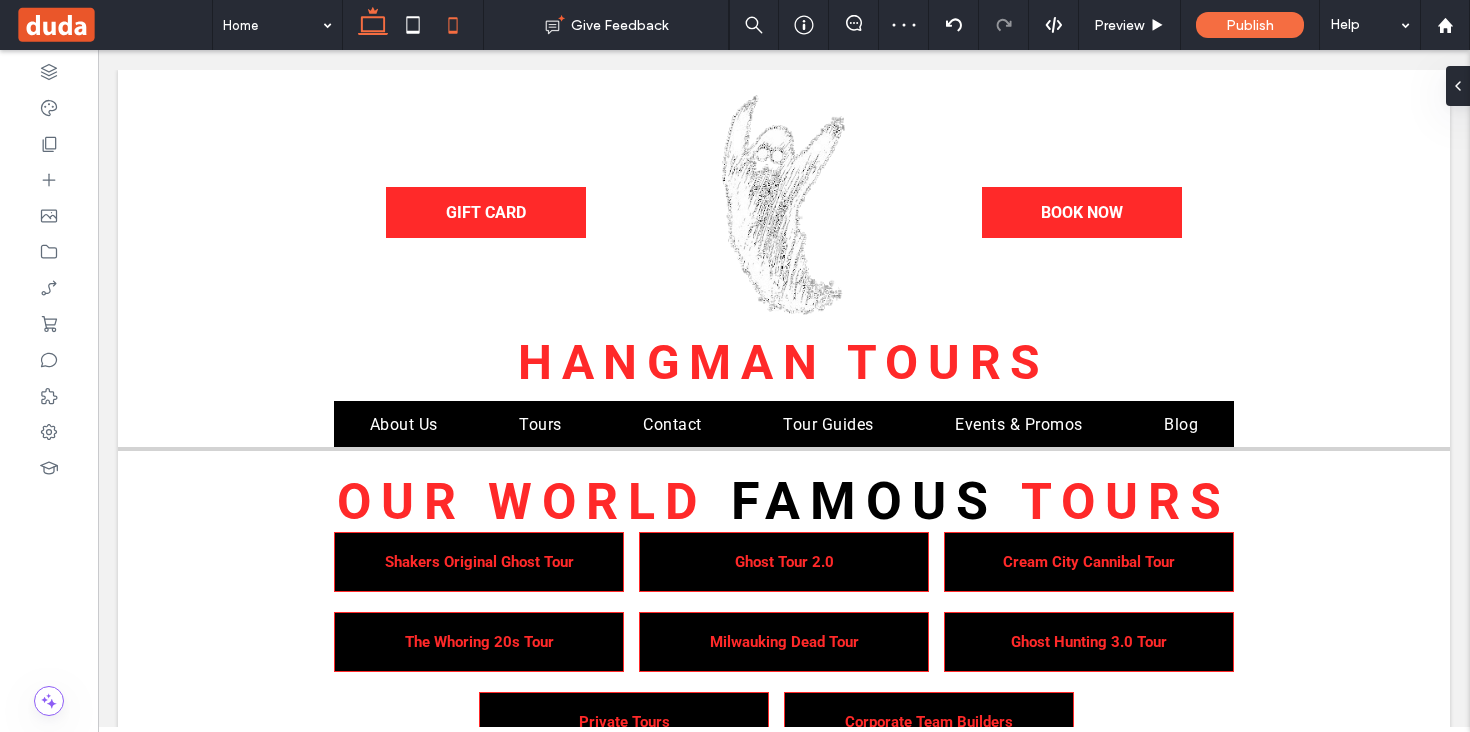 click 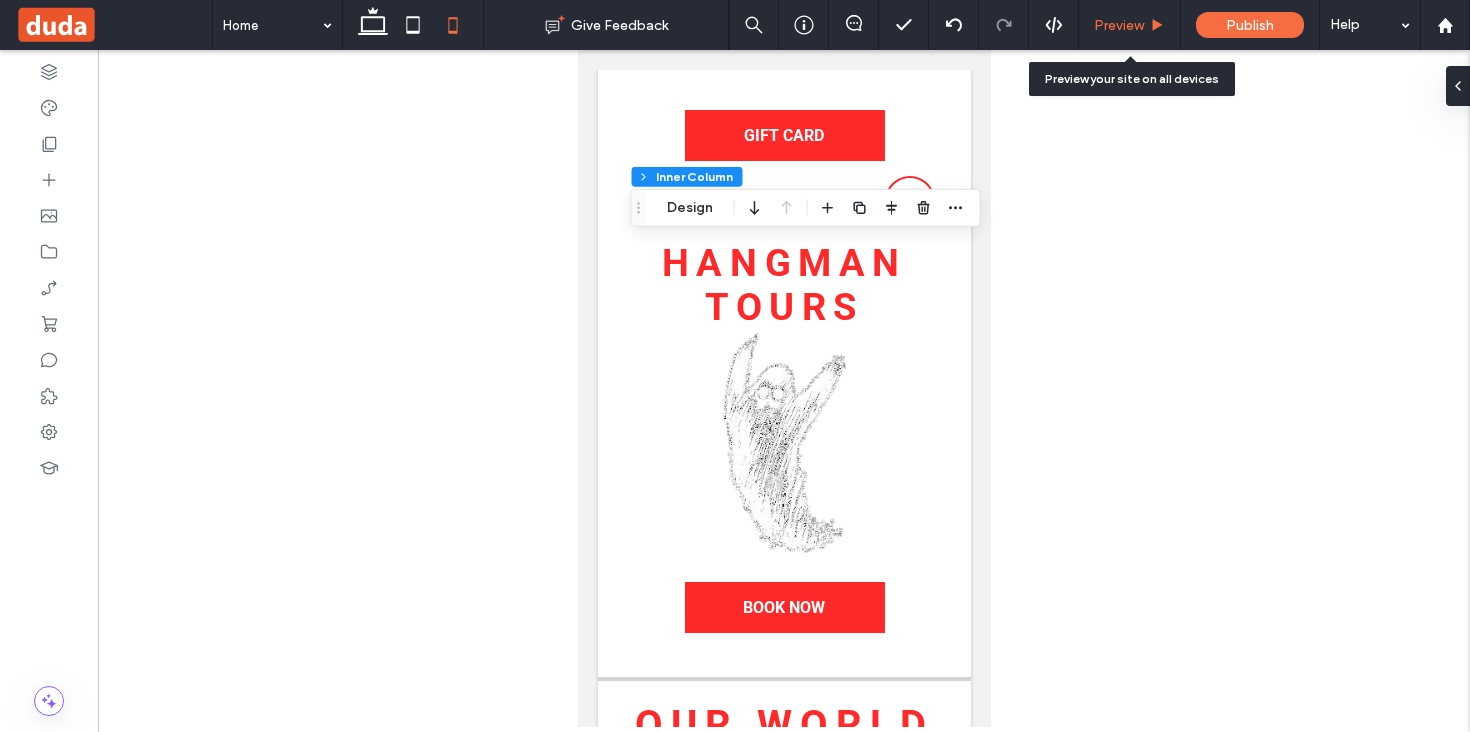 click on "Preview" at bounding box center (1119, 25) 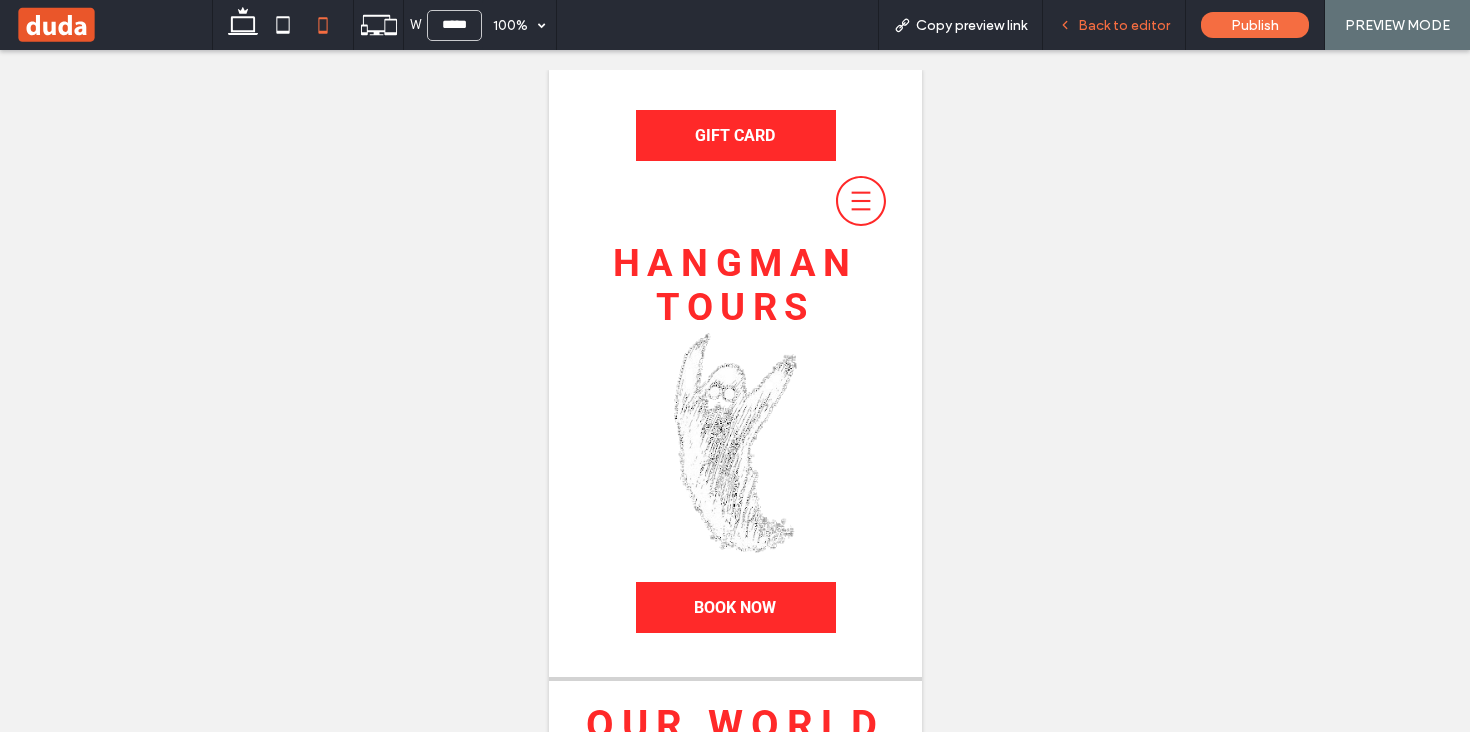 click on "Back to editor" at bounding box center (1124, 25) 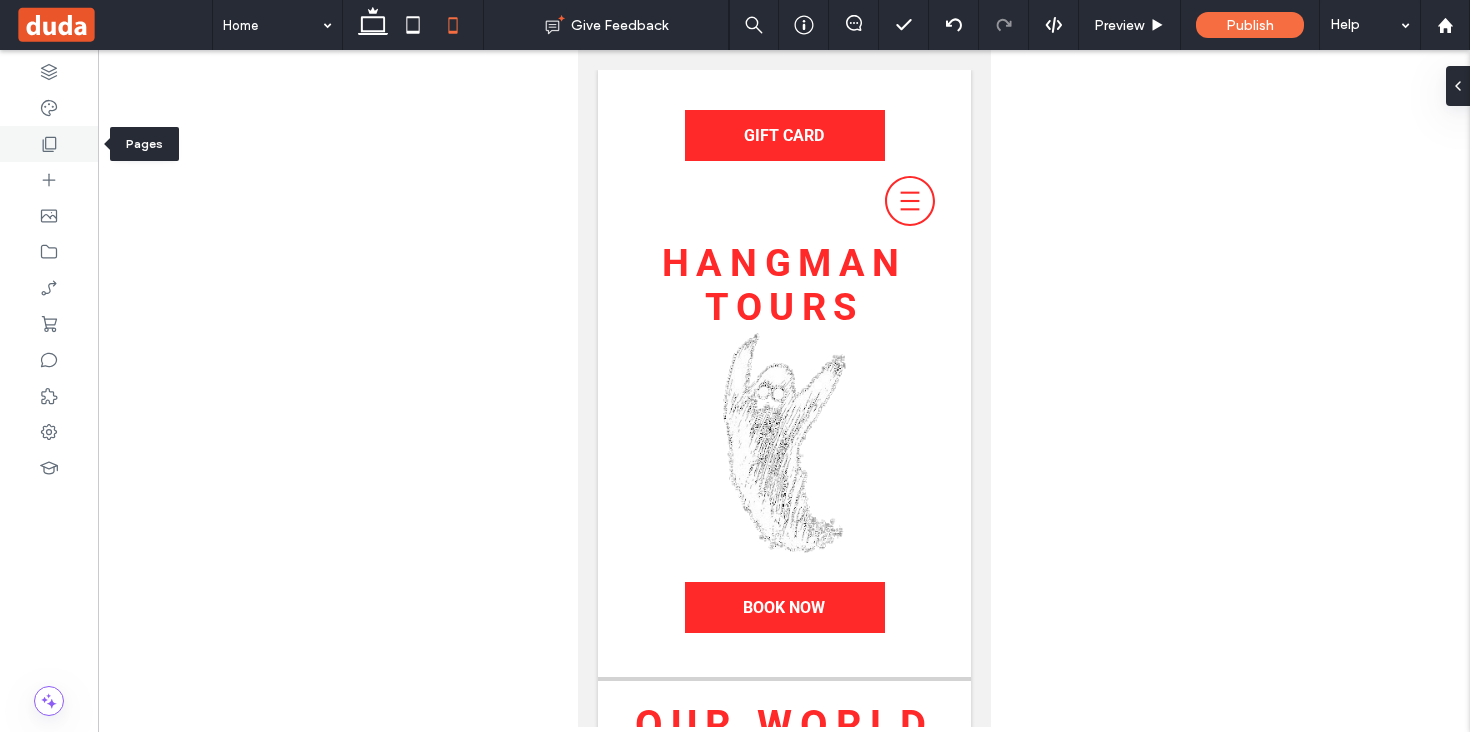 click at bounding box center (49, 144) 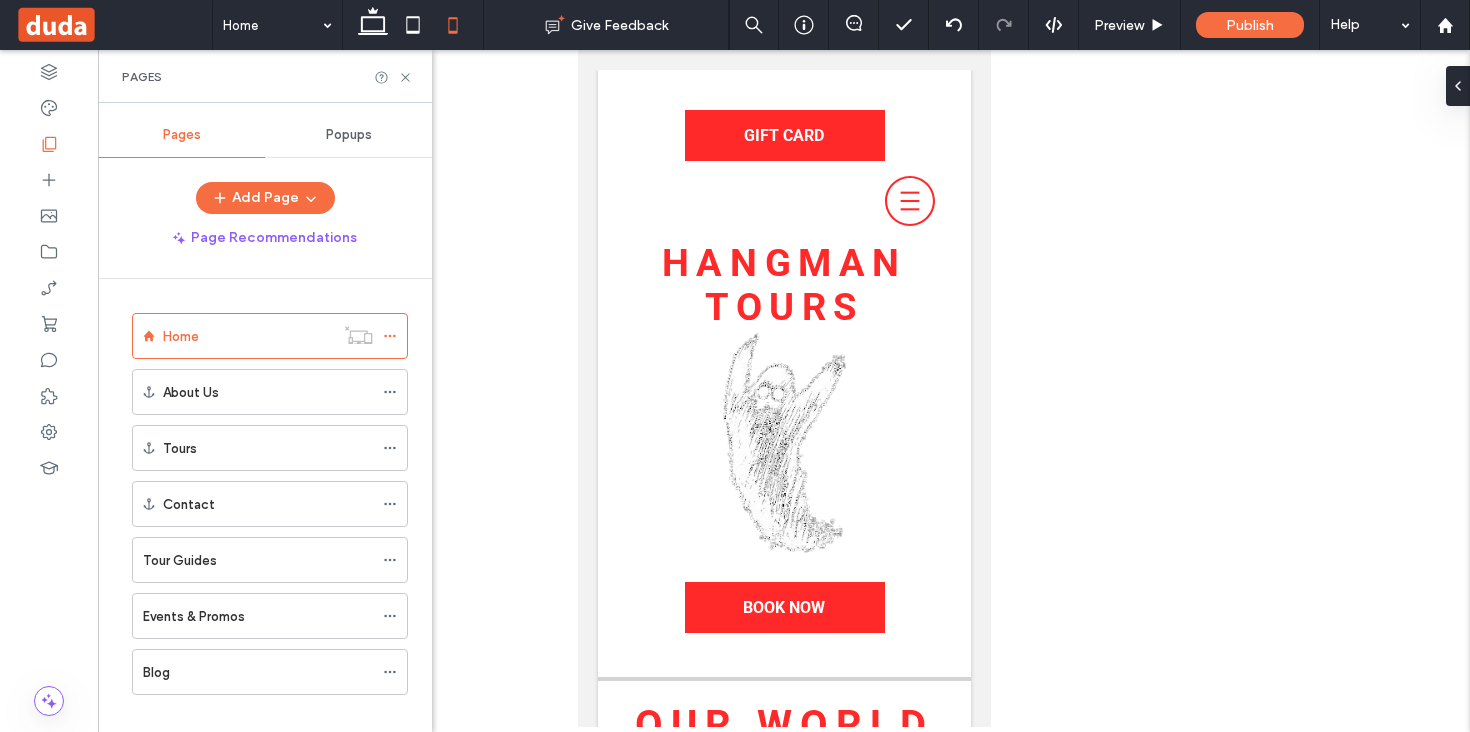 click on "Popups" at bounding box center [348, 135] 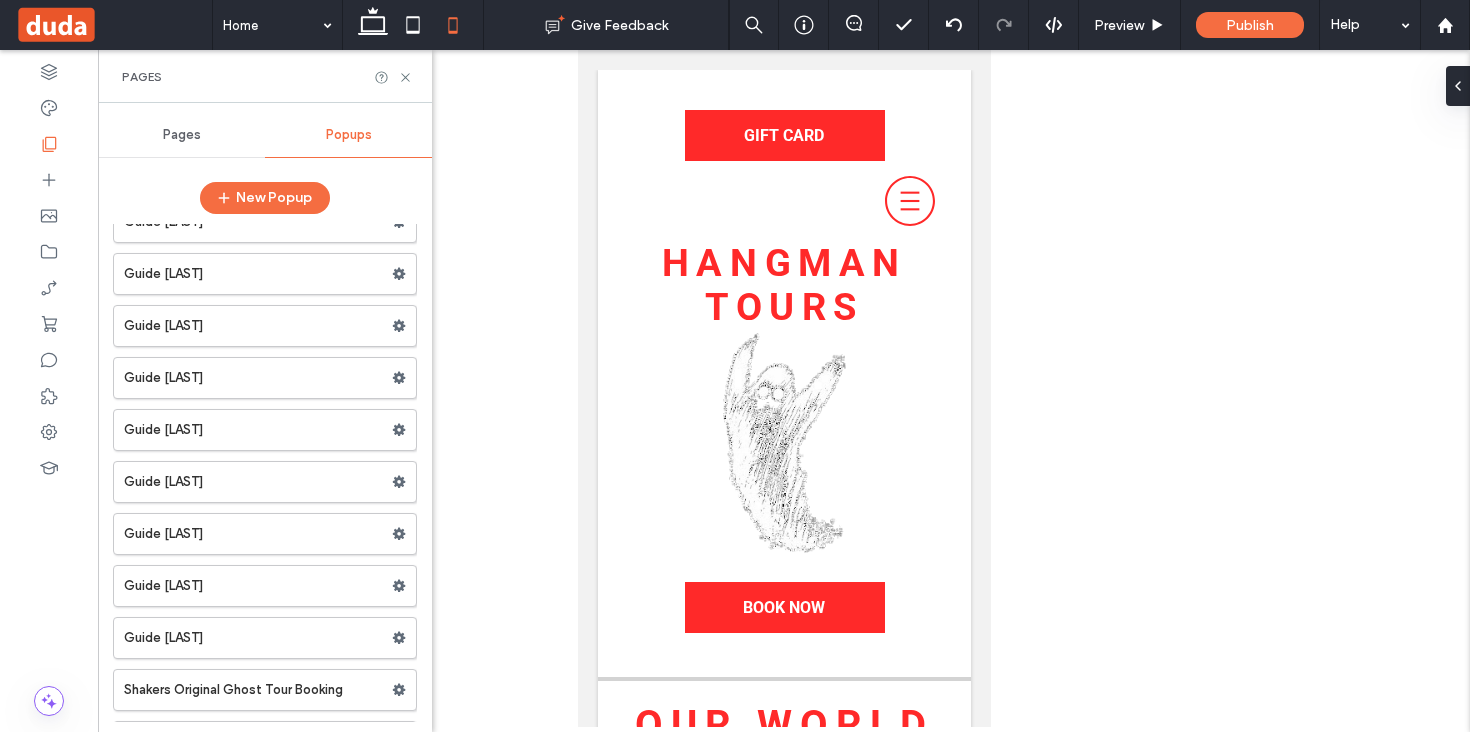 scroll, scrollTop: 232, scrollLeft: 0, axis: vertical 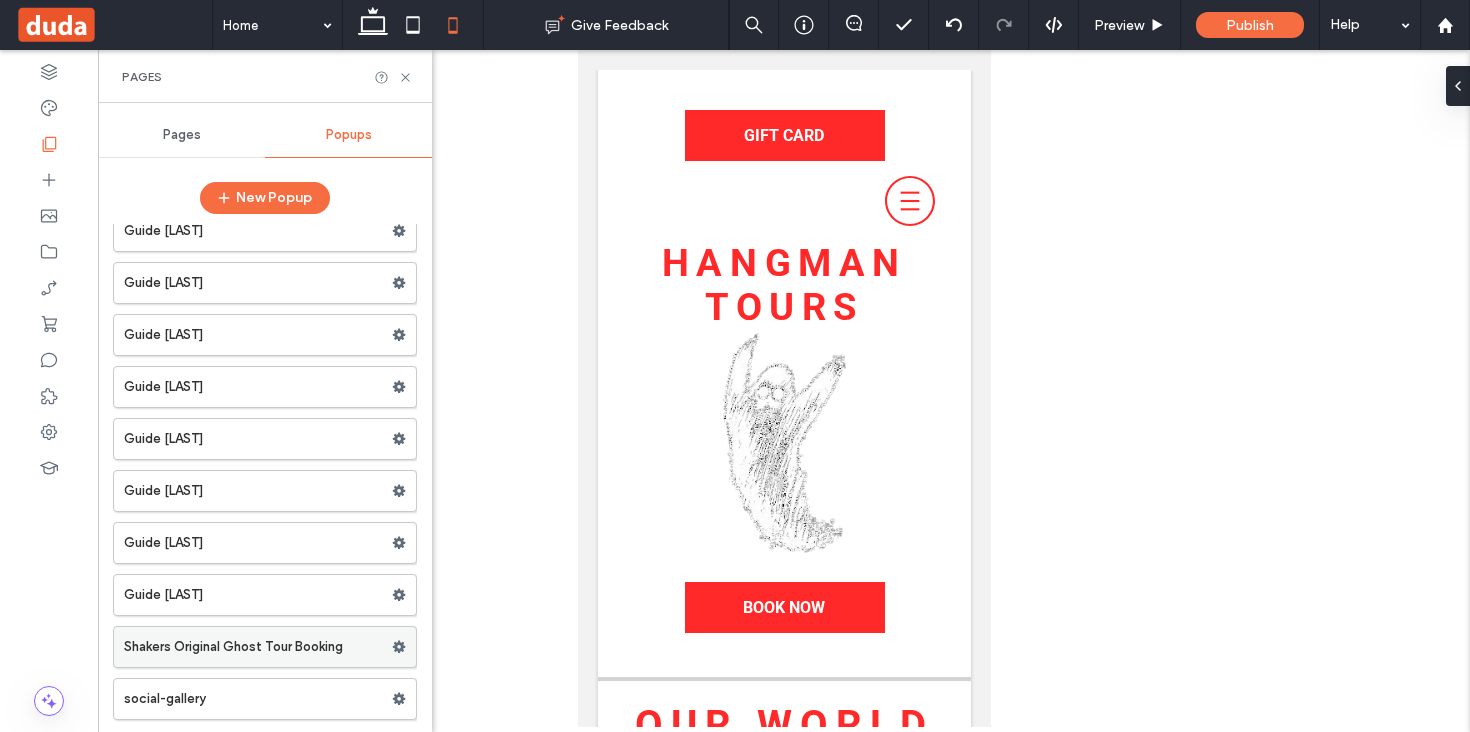 click on "Shakers Original Ghost Tour Booking" at bounding box center (258, 647) 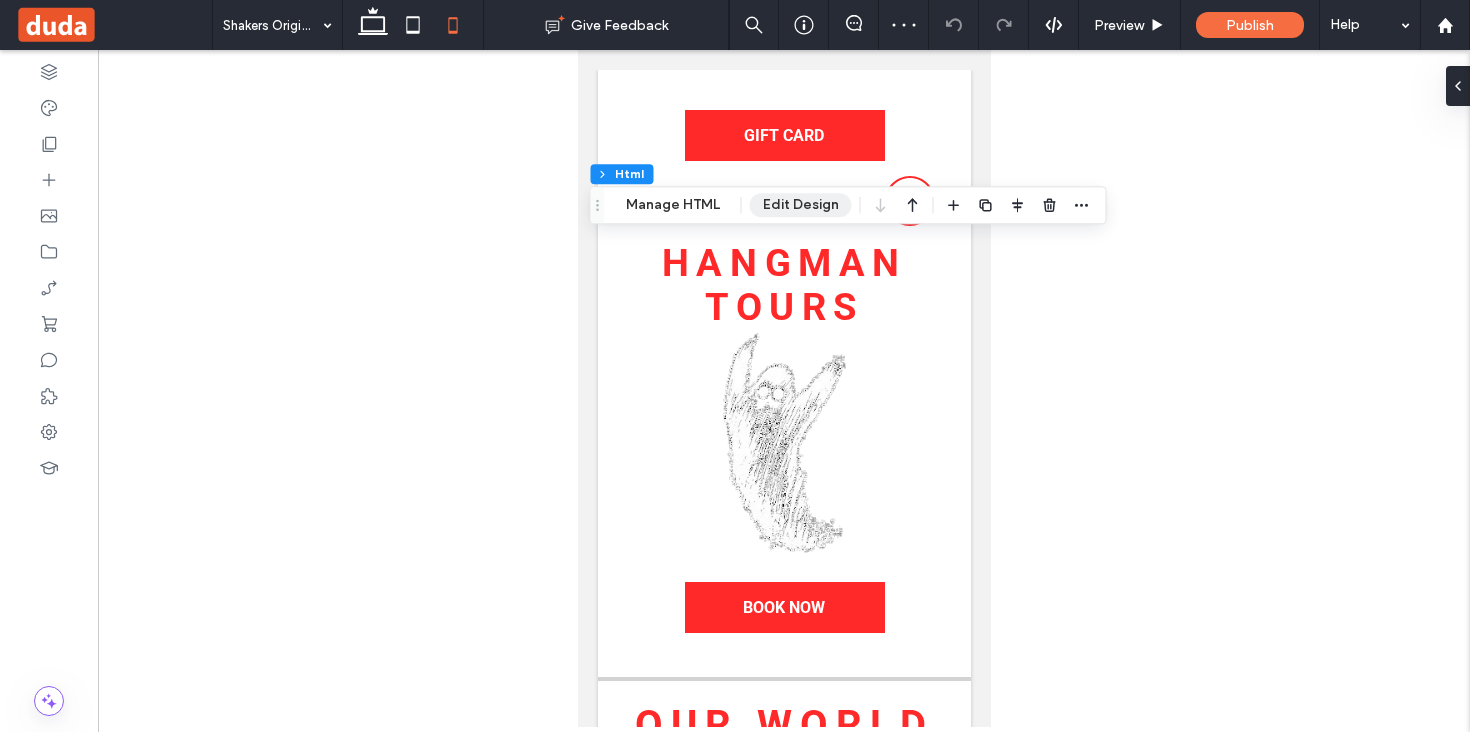 click on "Edit Design" at bounding box center [801, 205] 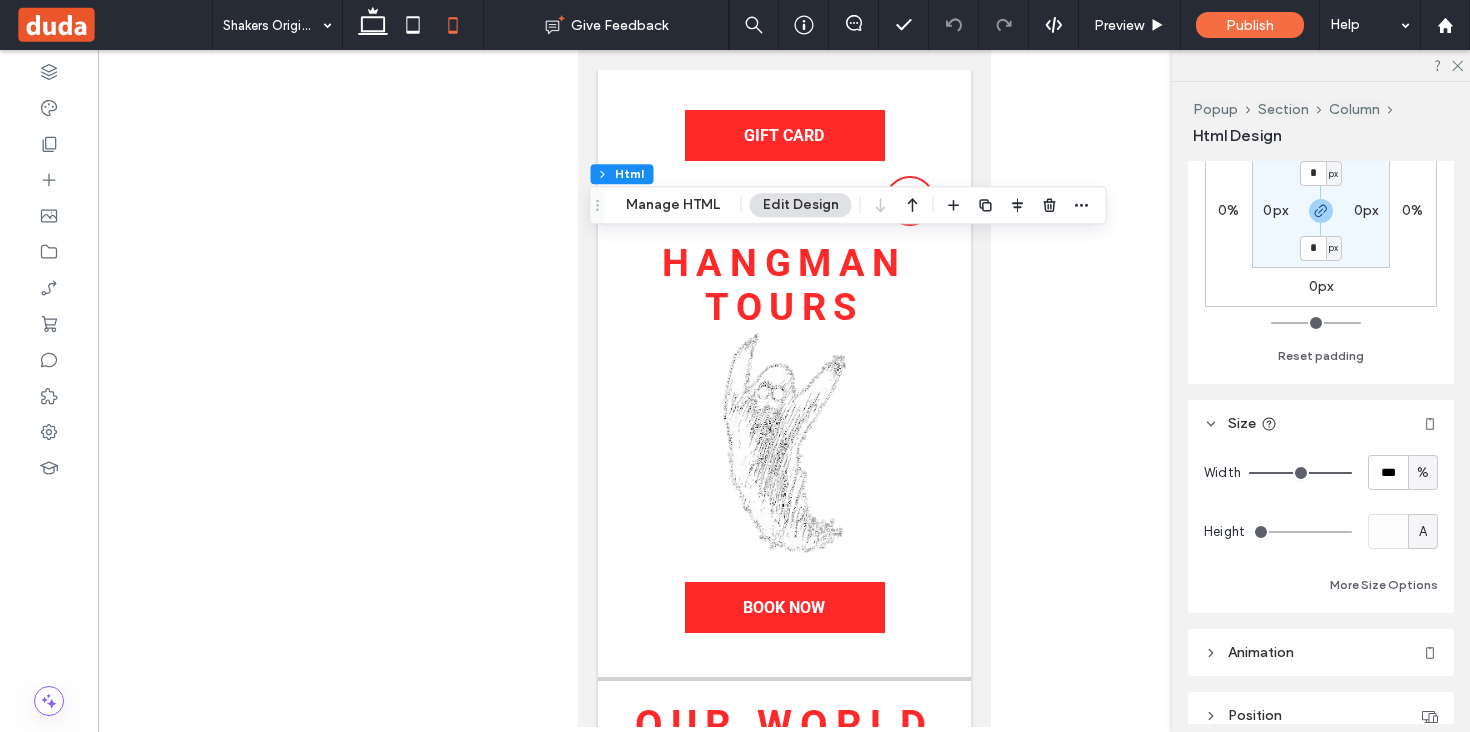 scroll, scrollTop: 352, scrollLeft: 0, axis: vertical 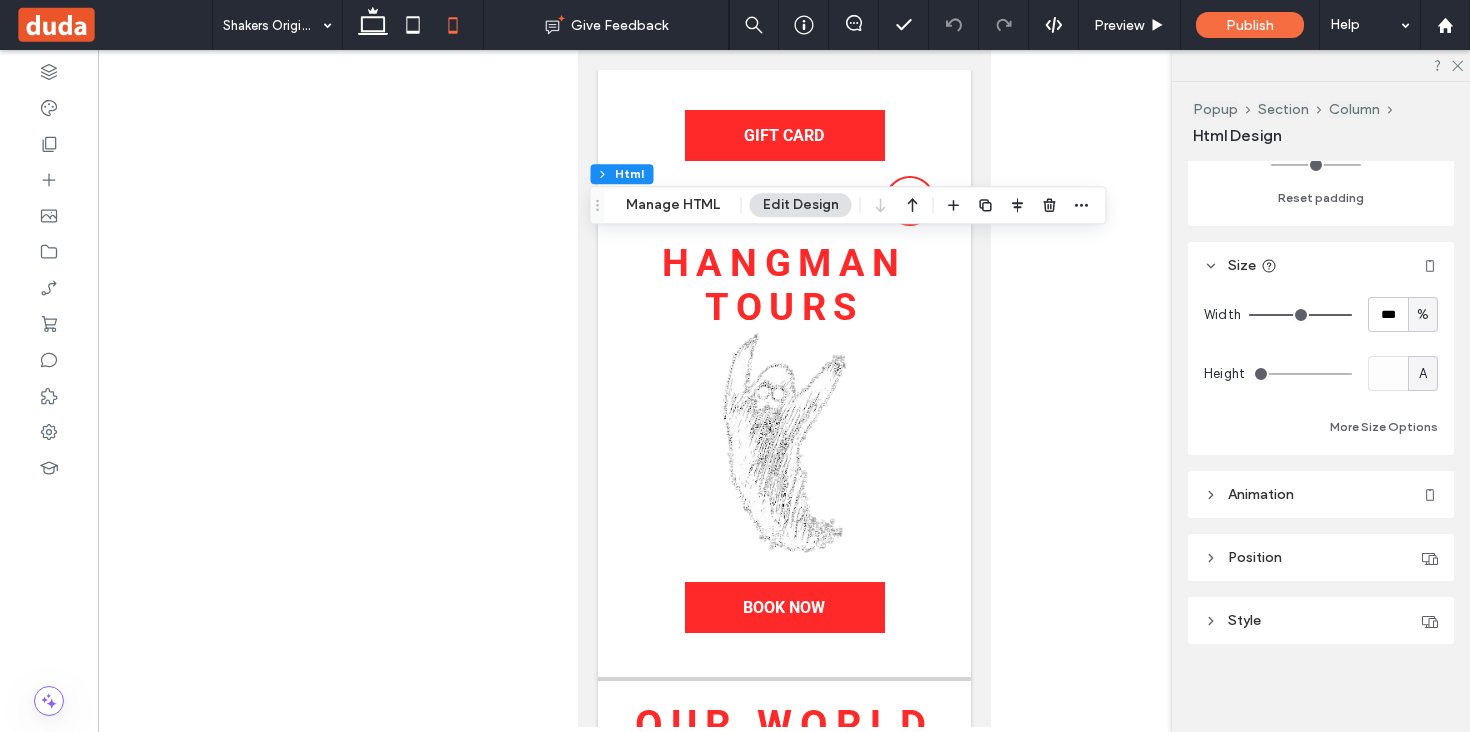 click on "Style" at bounding box center (1321, 620) 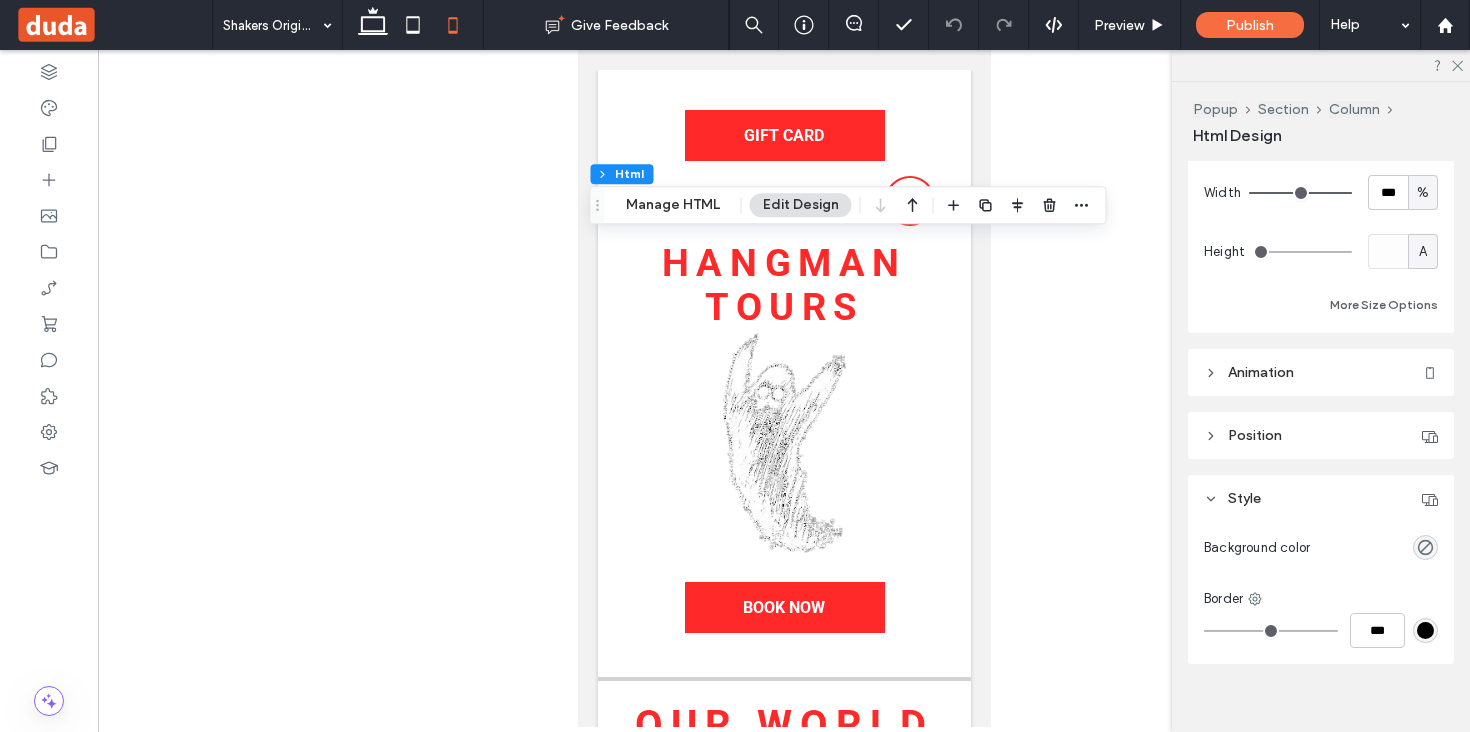 scroll, scrollTop: 494, scrollLeft: 0, axis: vertical 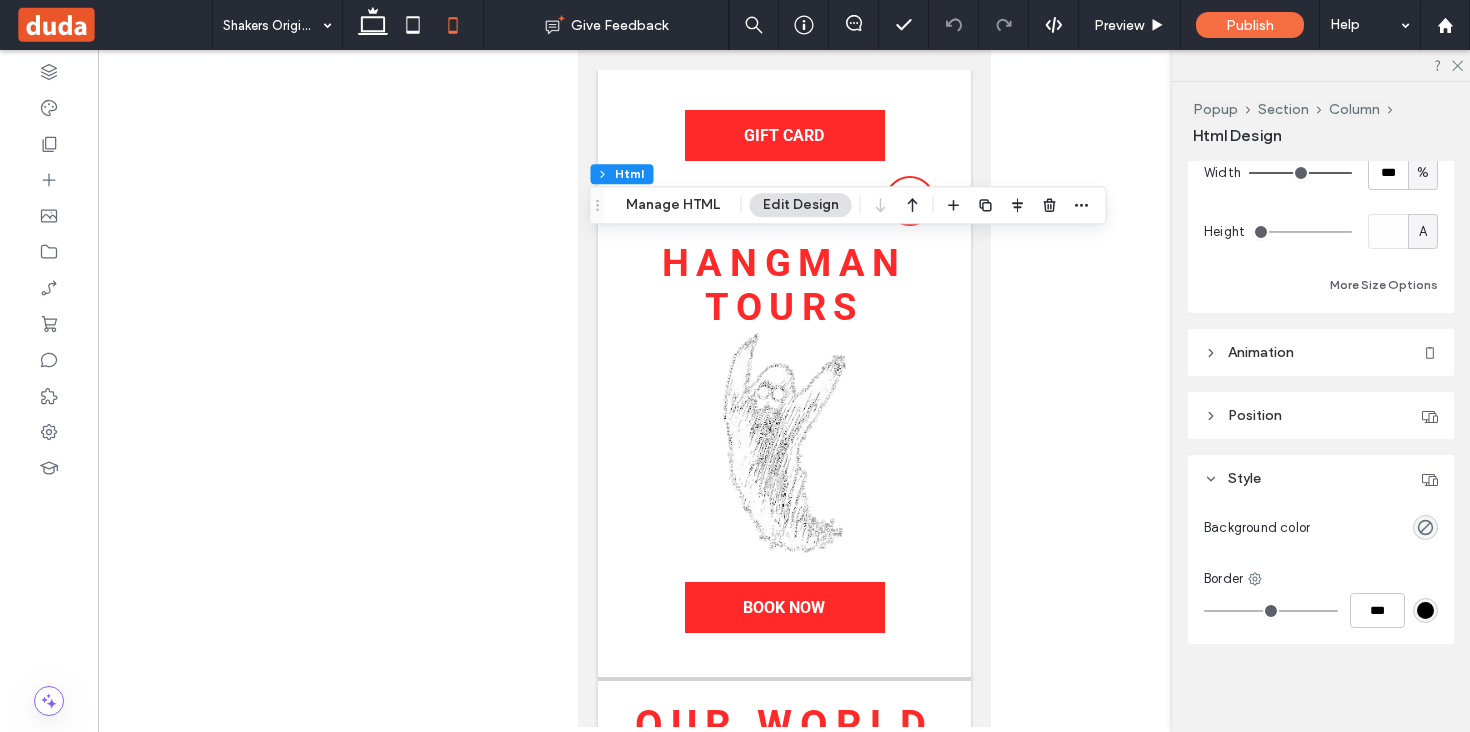 click at bounding box center [1425, 527] 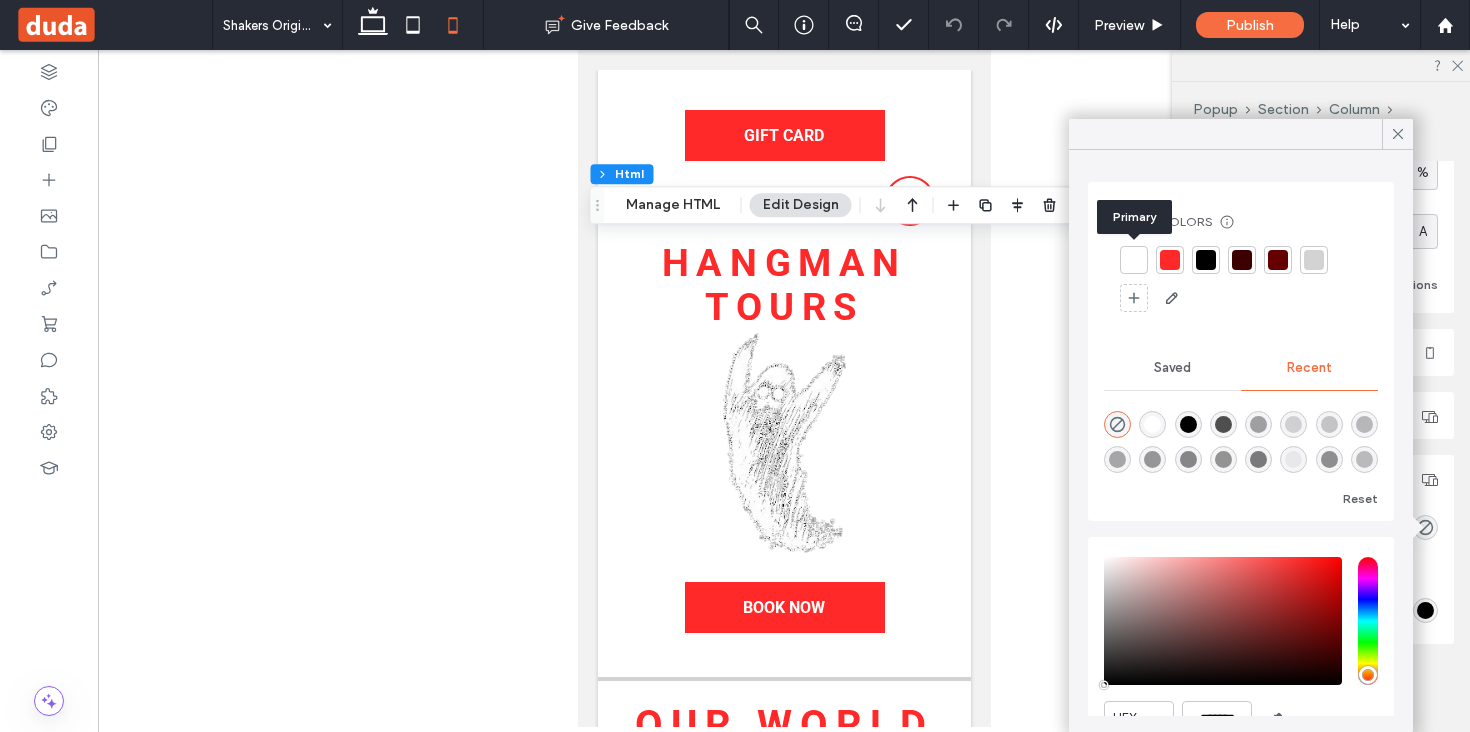 click at bounding box center [1134, 260] 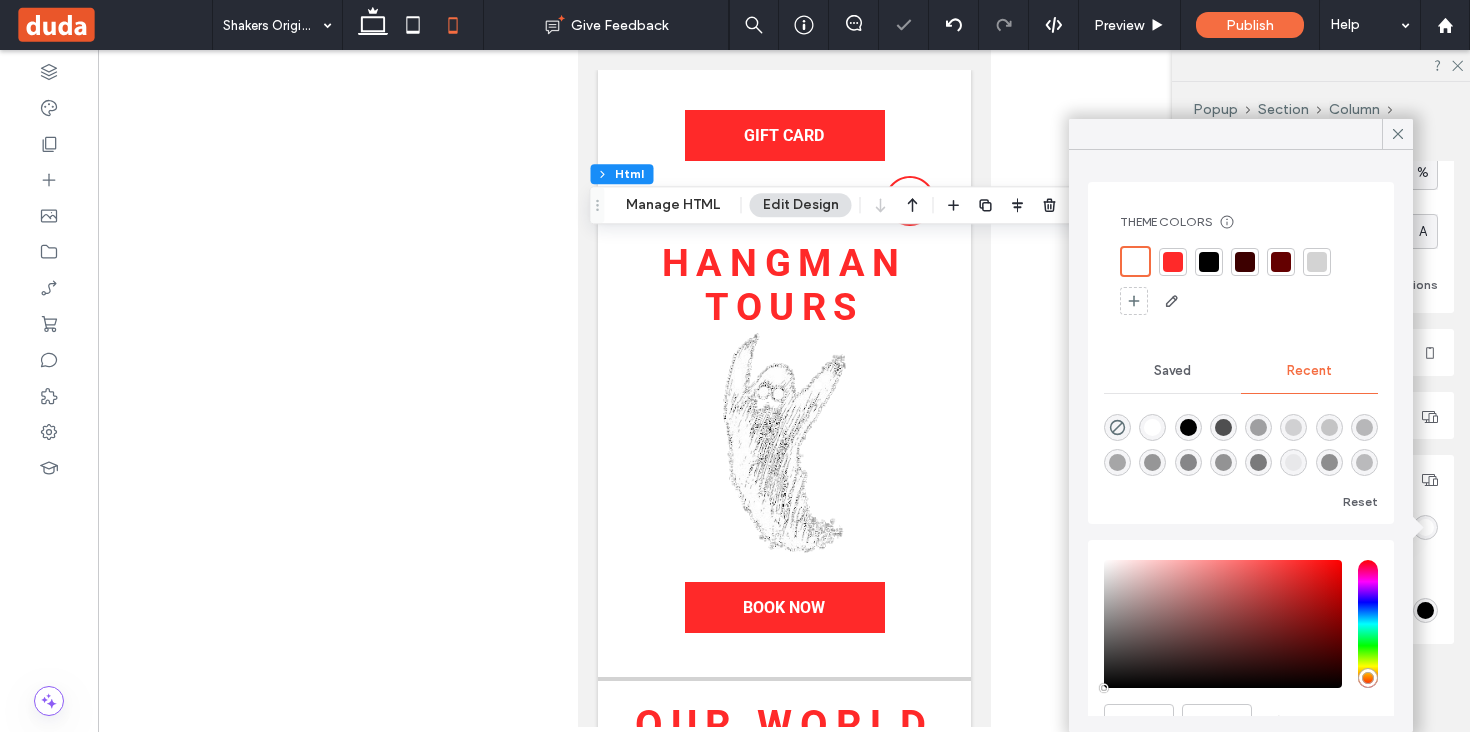scroll, scrollTop: 99, scrollLeft: 0, axis: vertical 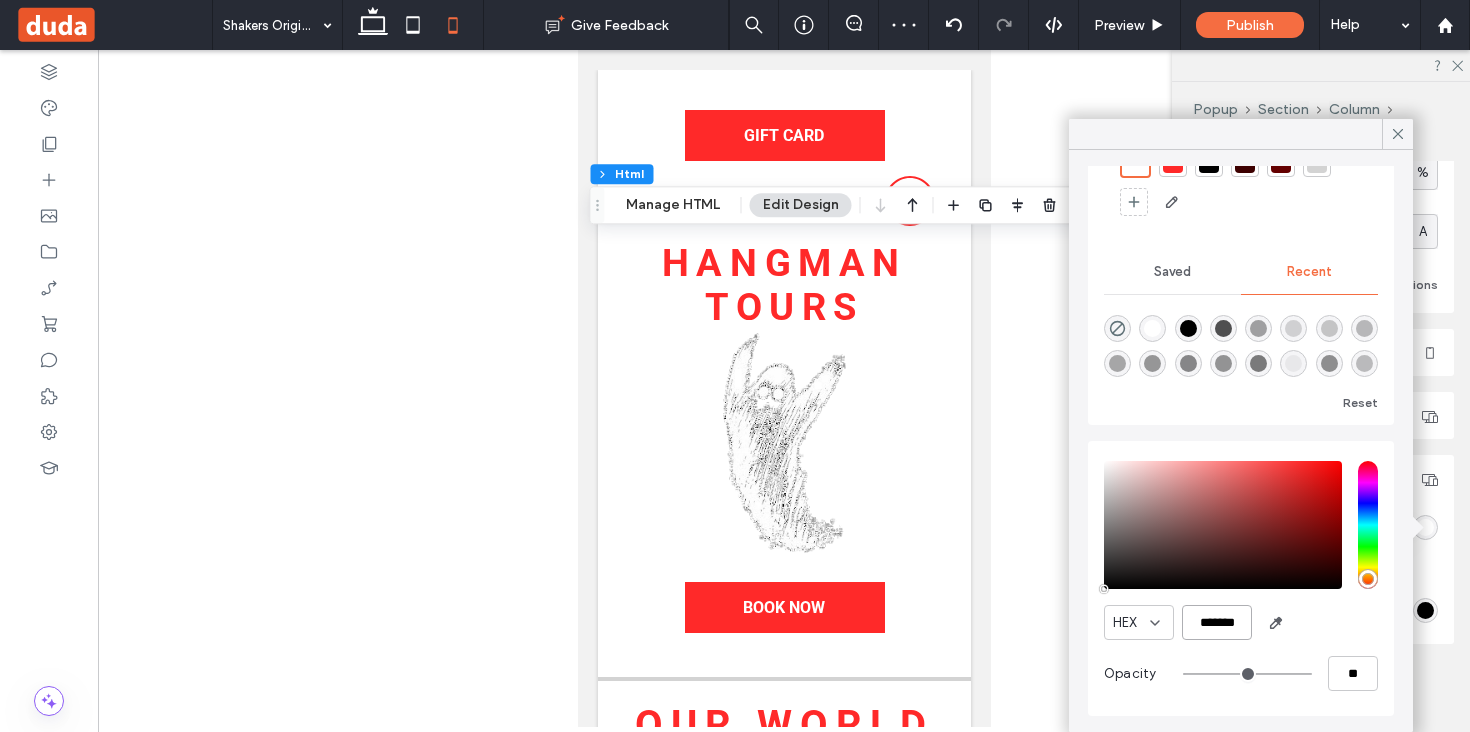 click on "*******" at bounding box center [1217, 622] 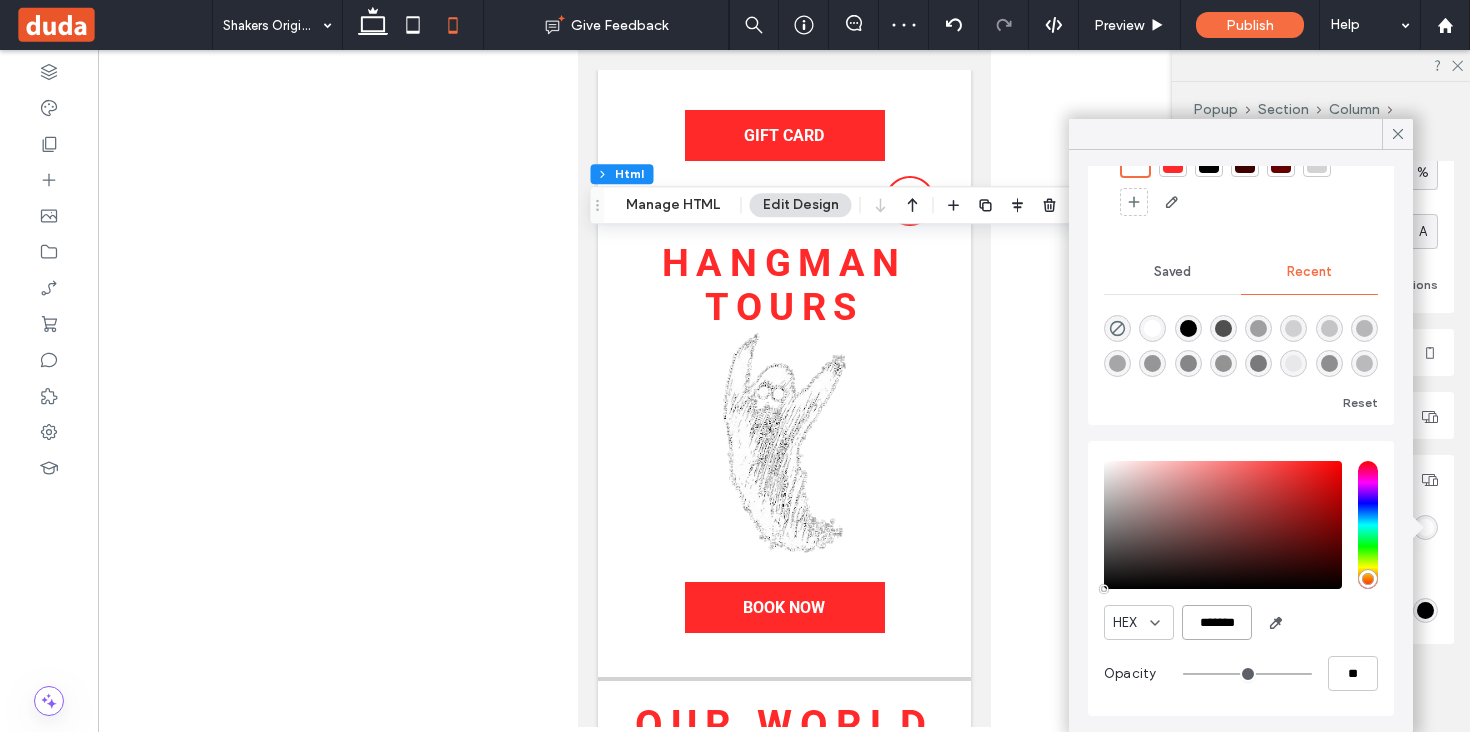 click on "*******" at bounding box center [1217, 622] 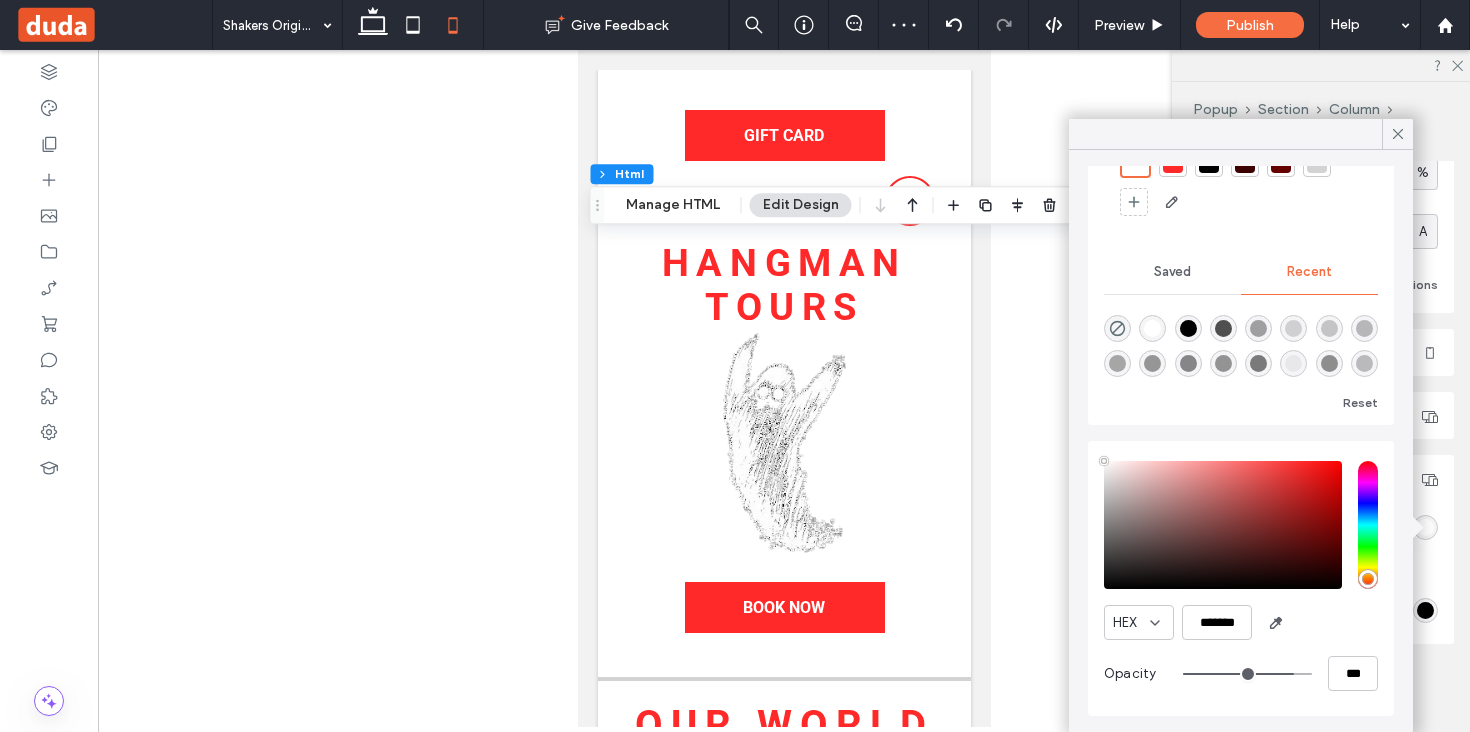 drag, startPoint x: 1305, startPoint y: 673, endPoint x: 1286, endPoint y: 675, distance: 19.104973 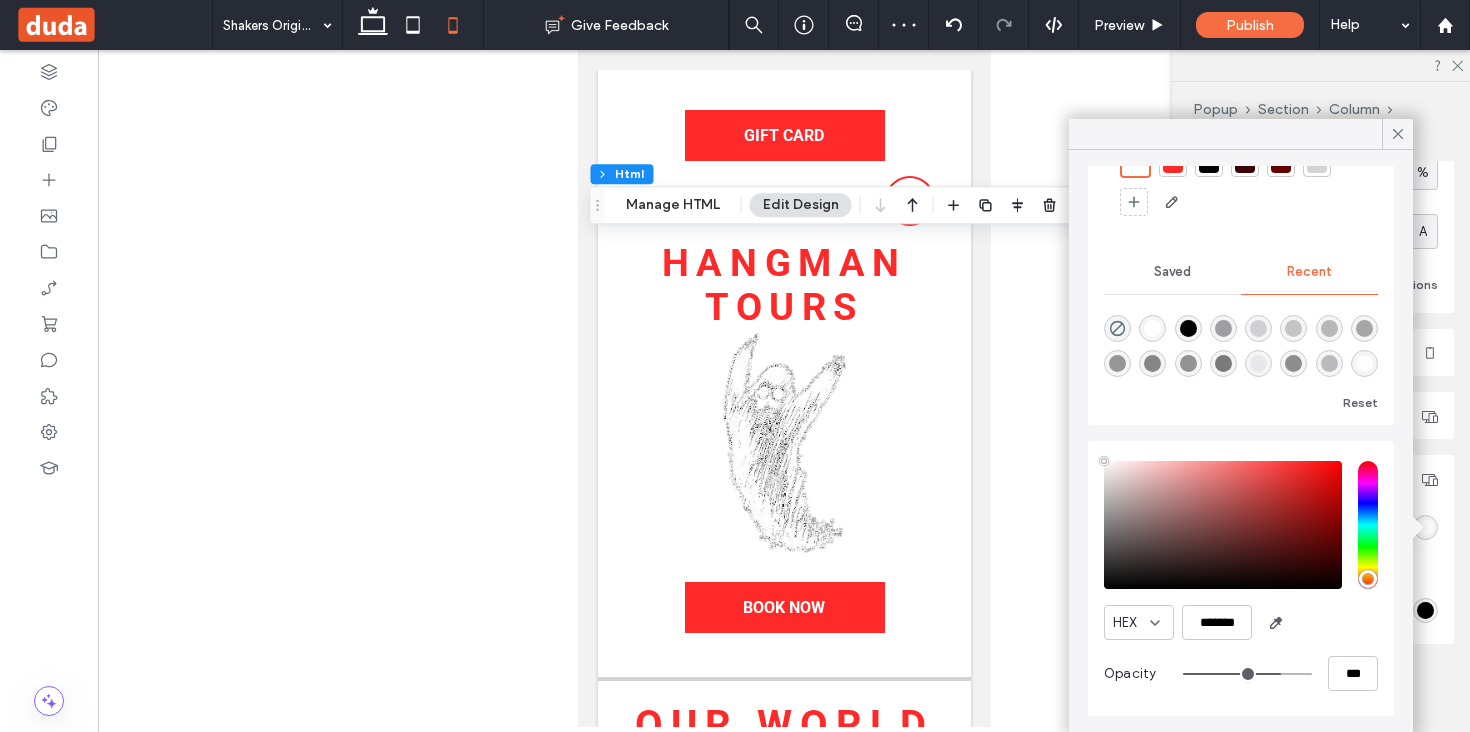 click at bounding box center (1247, 674) 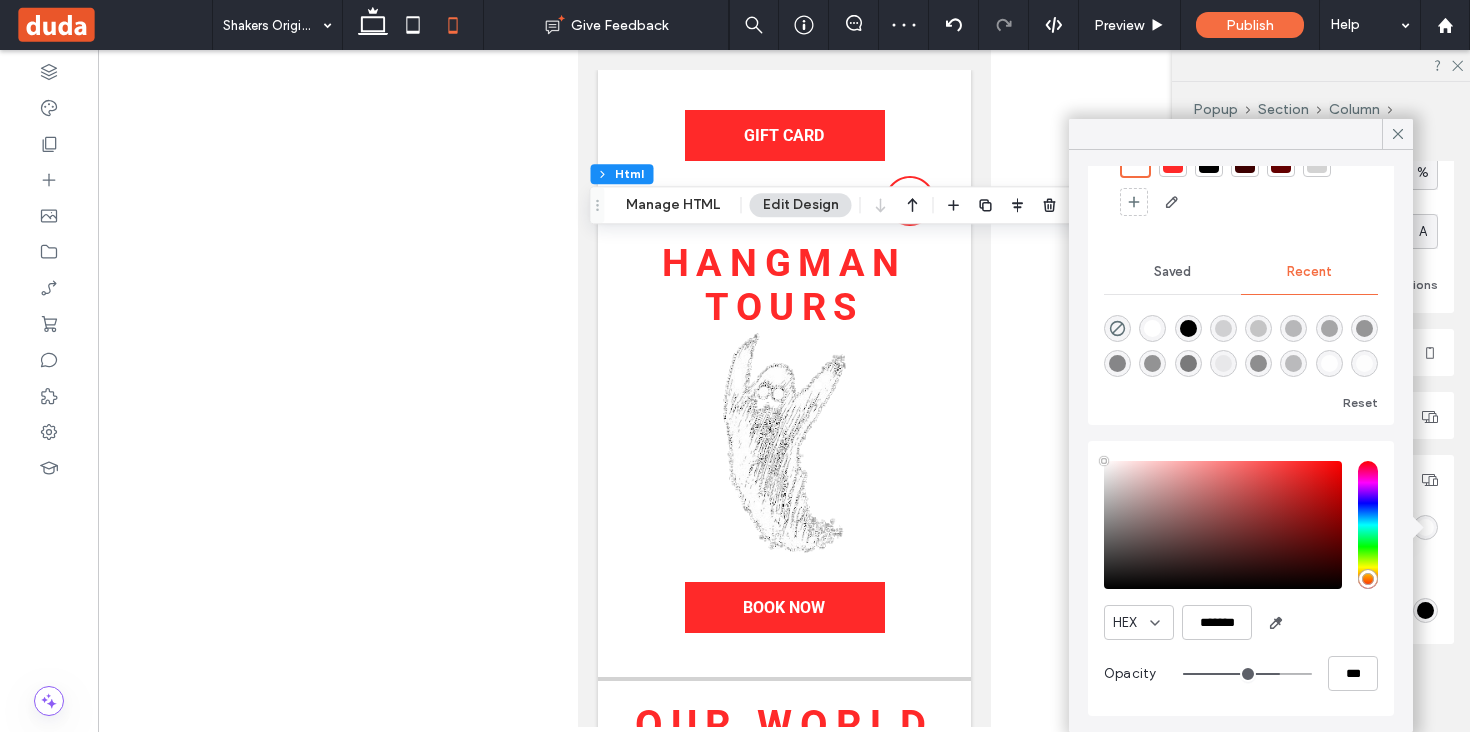 click at bounding box center [1247, 674] 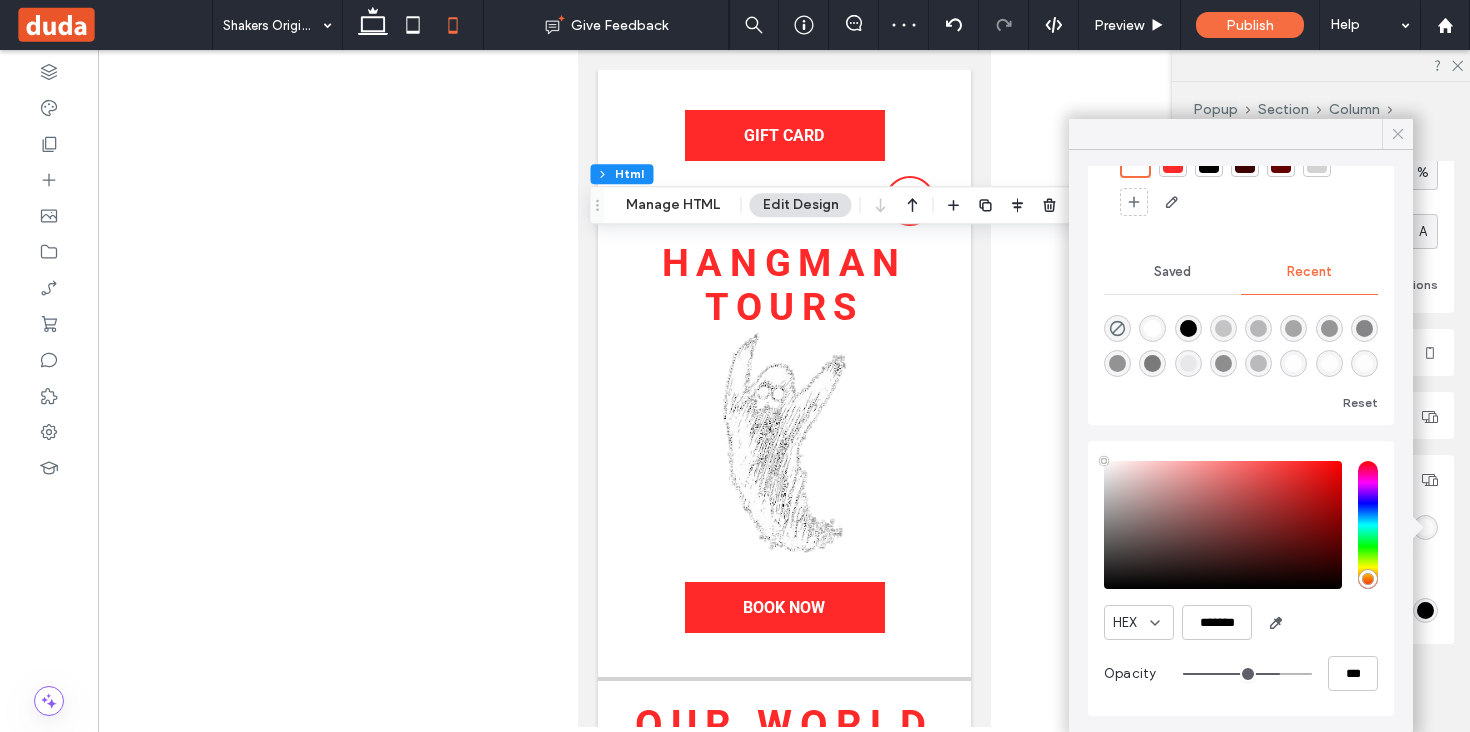 click 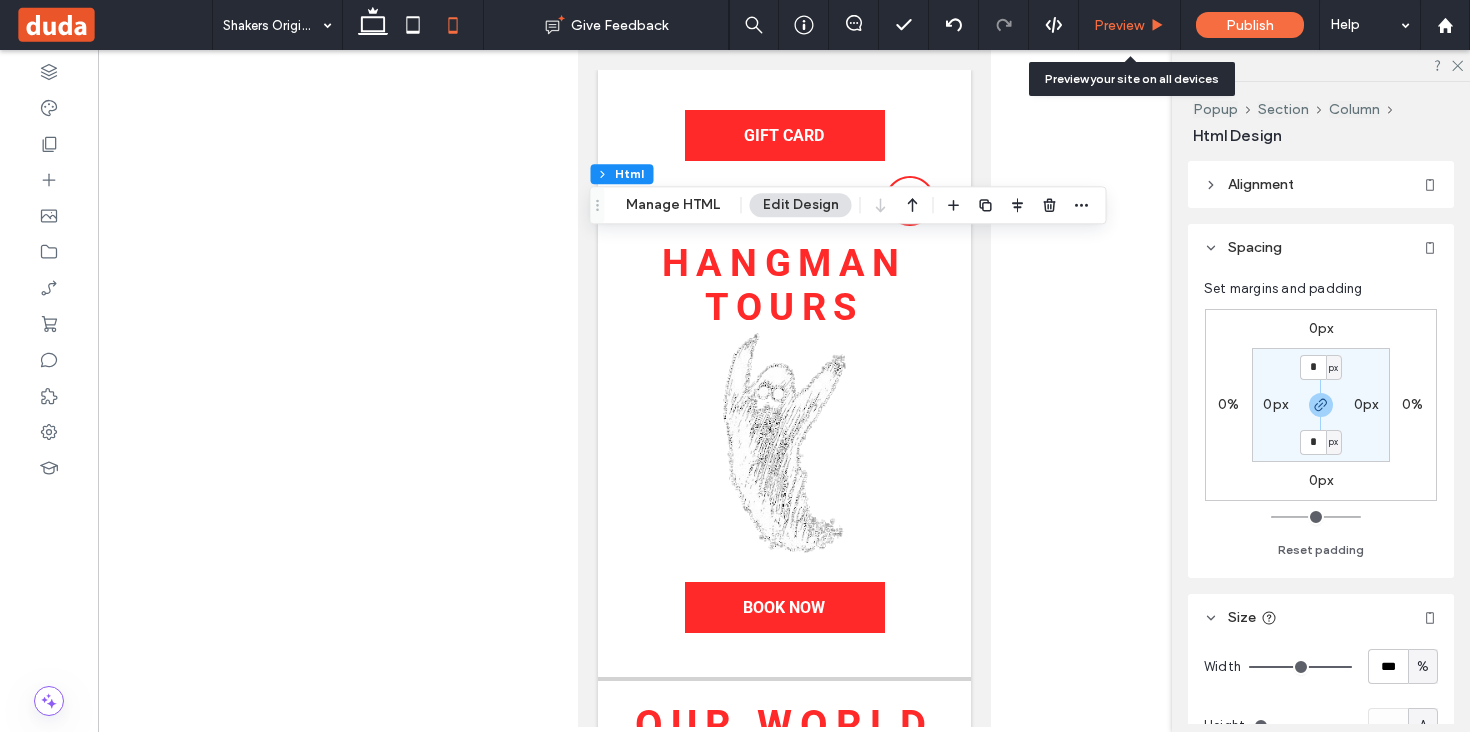 click on "Preview" at bounding box center [1119, 25] 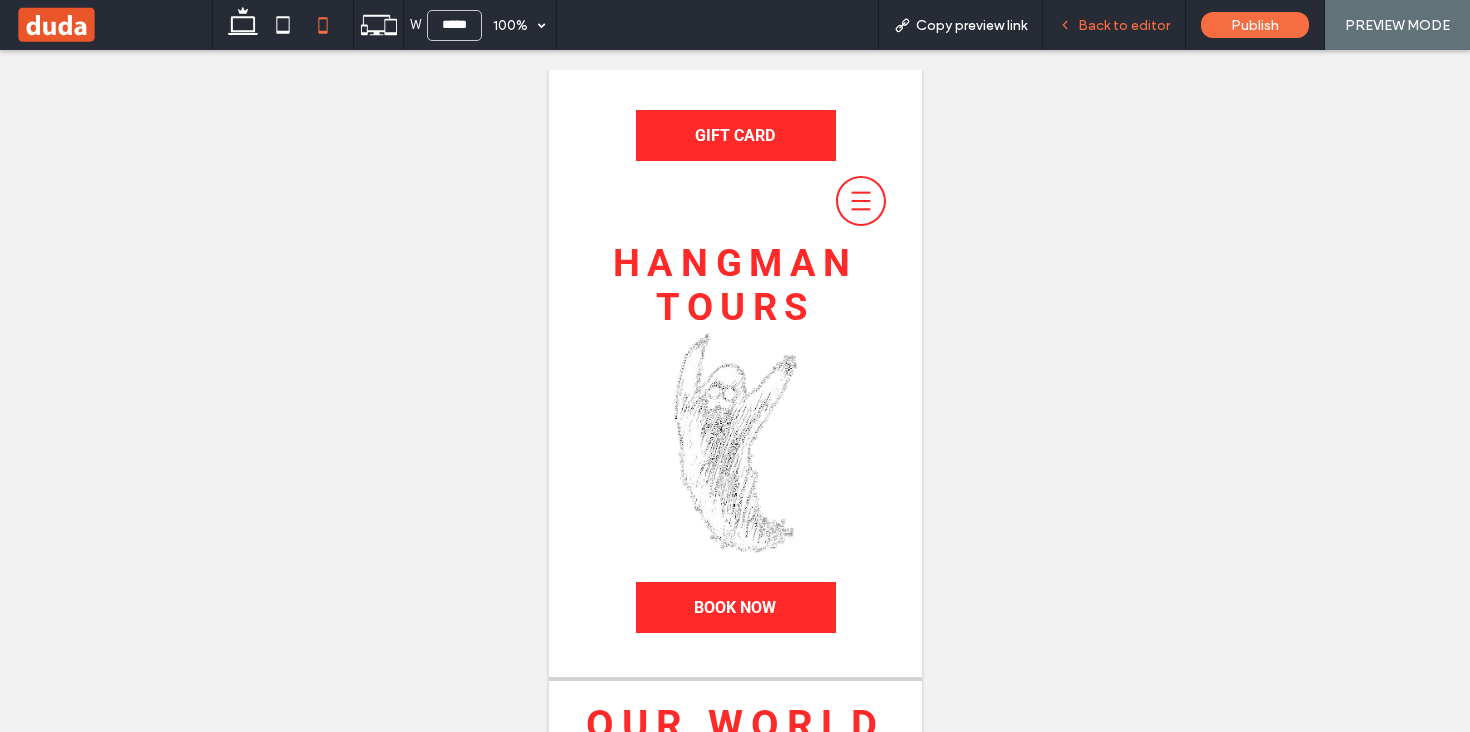 click on "Back to editor" at bounding box center [1124, 25] 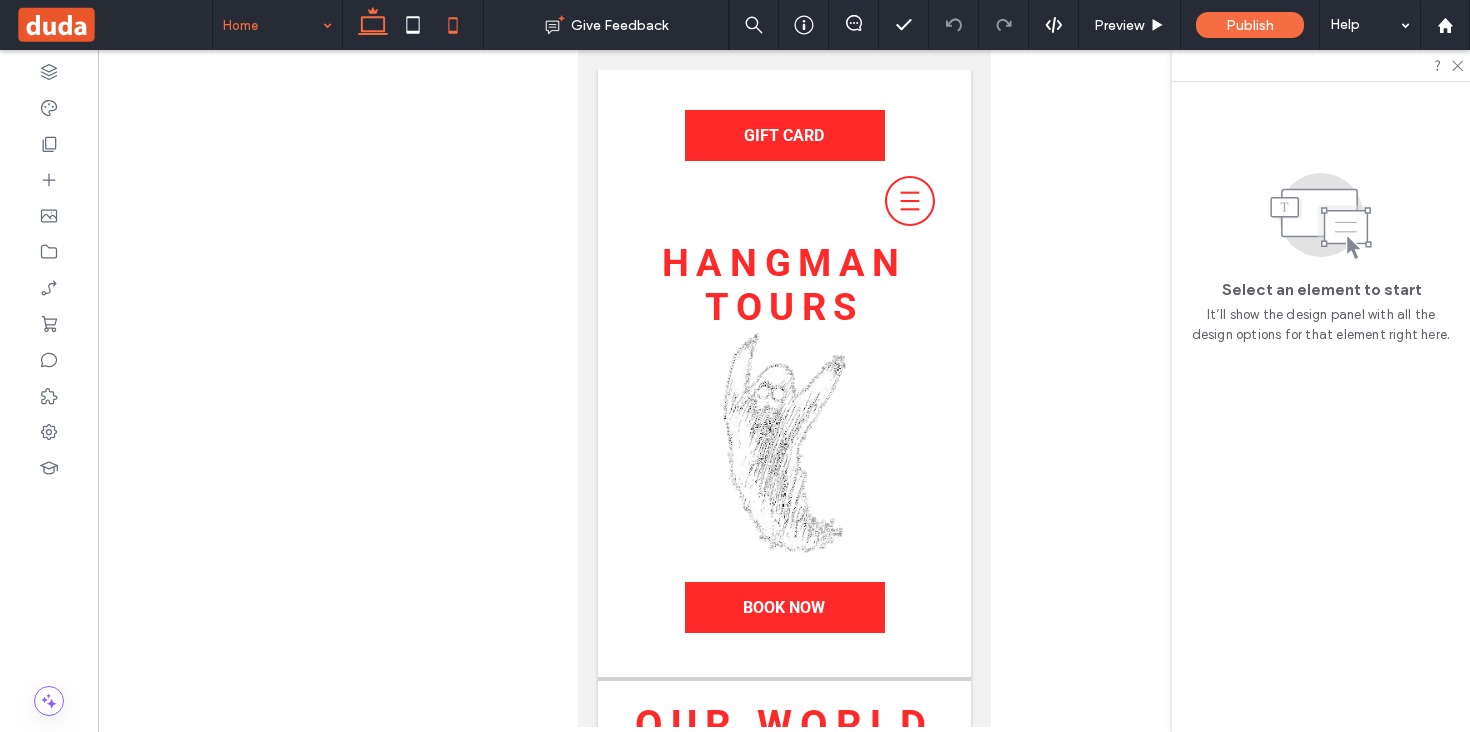 click 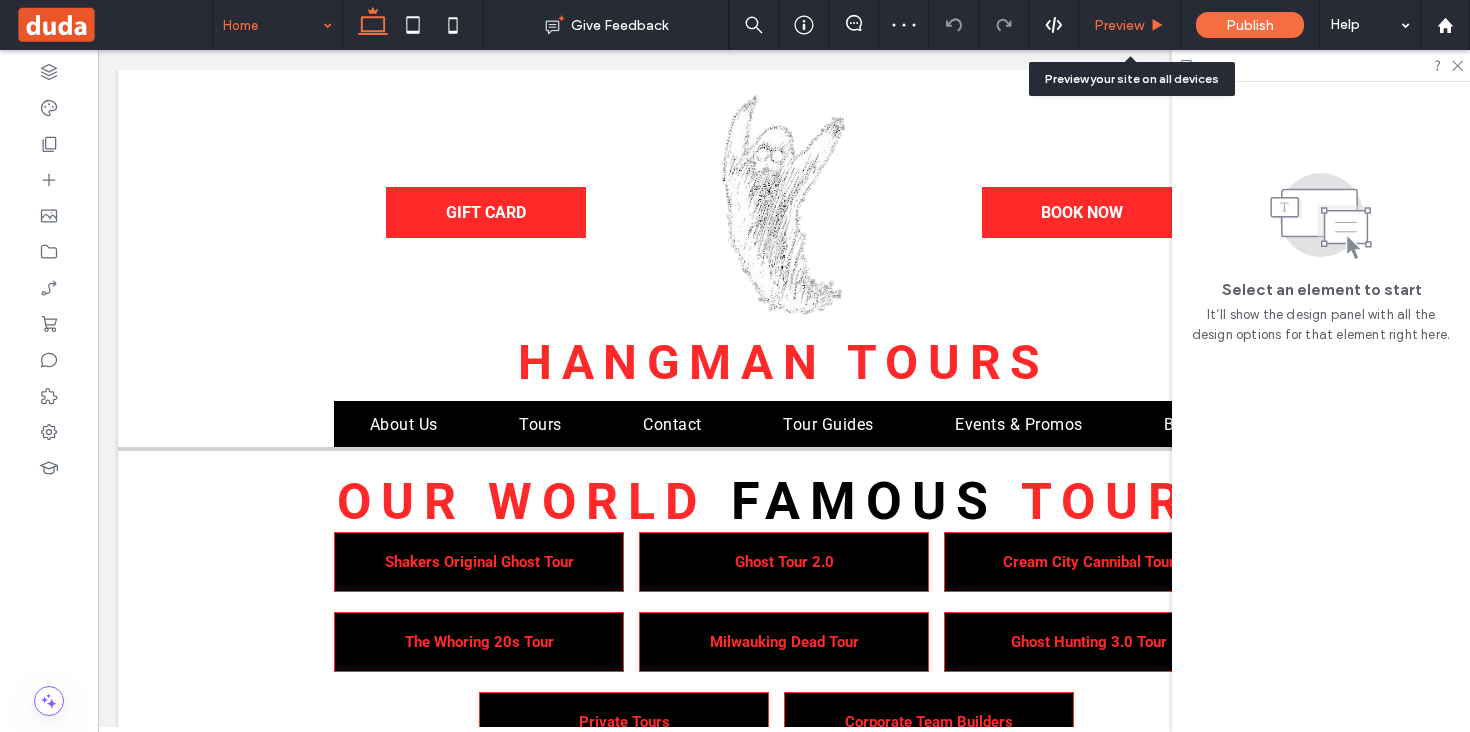 click on "Preview" at bounding box center [1119, 25] 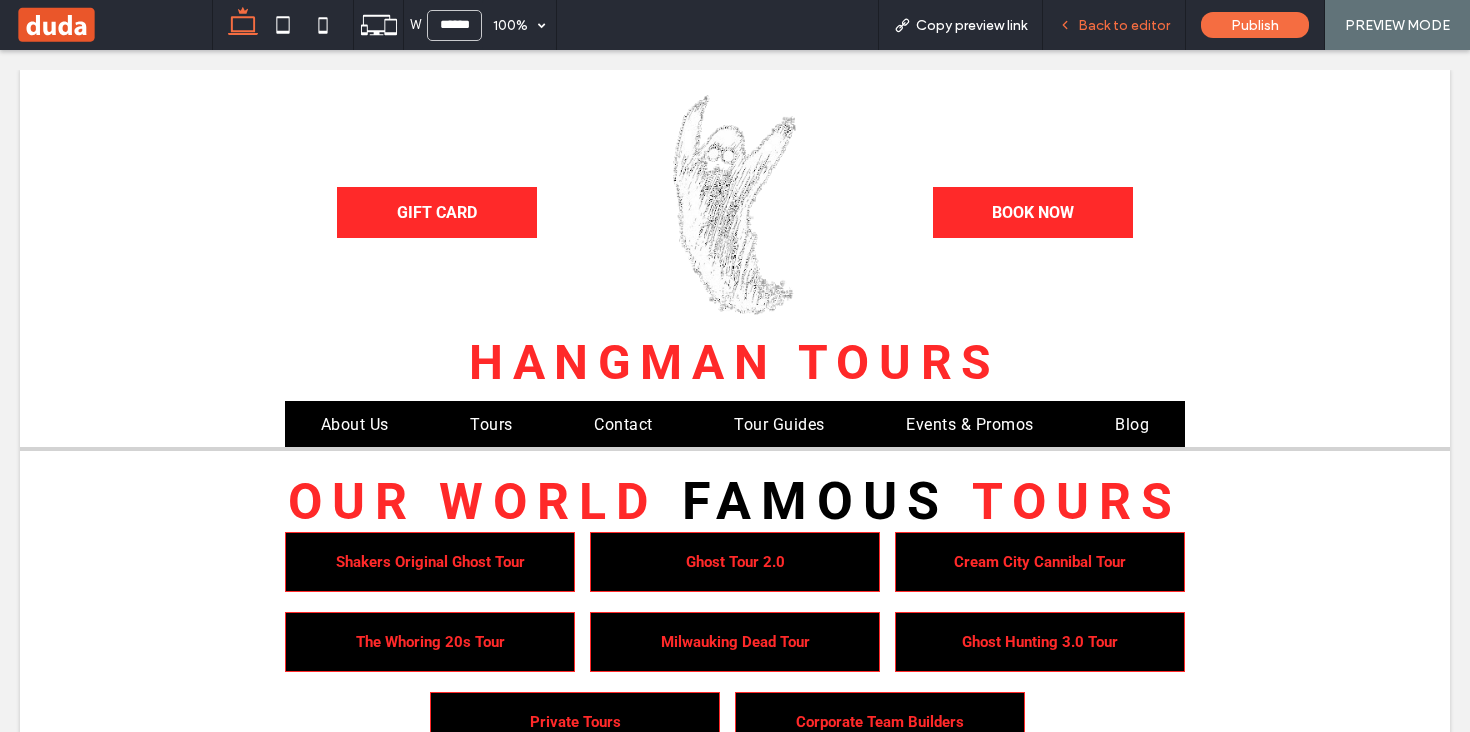 click on "Back to editor" at bounding box center (1124, 25) 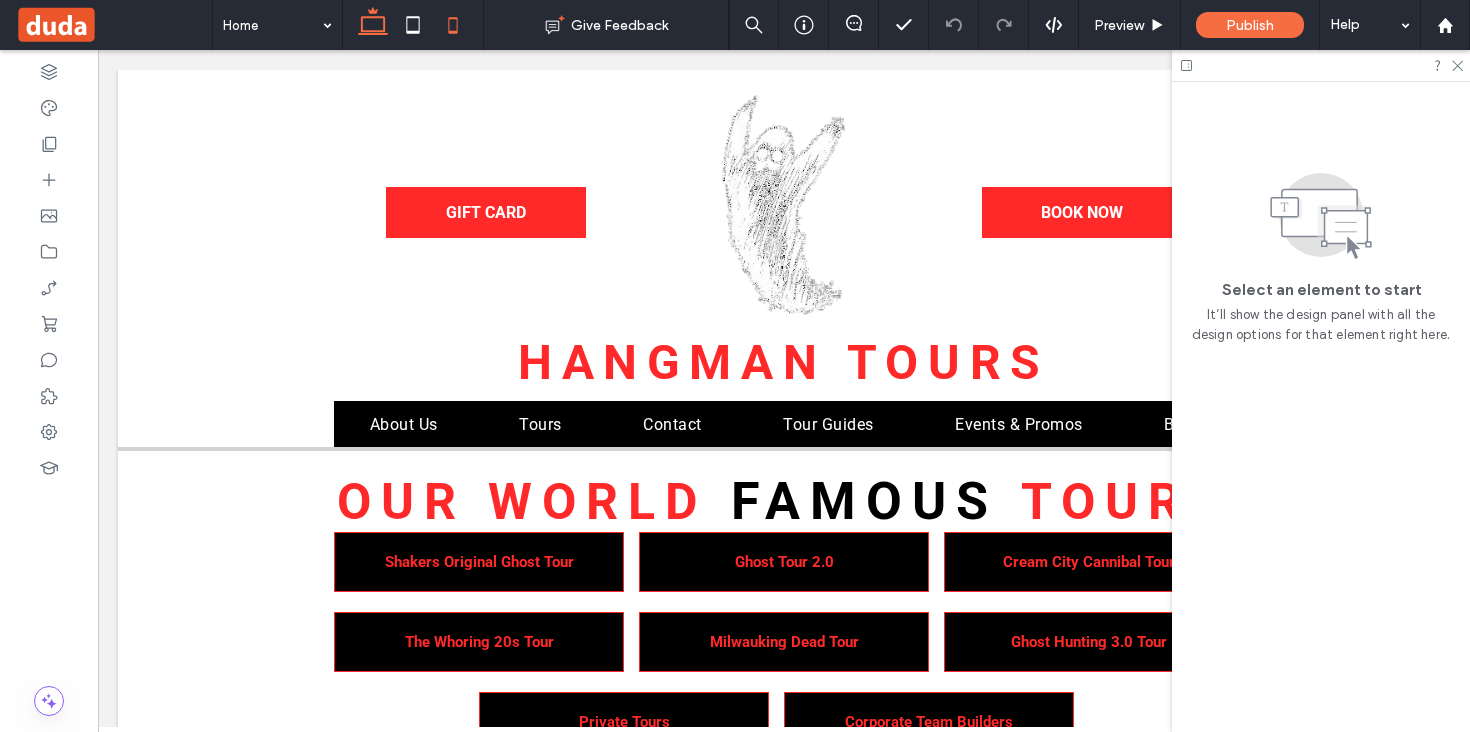click 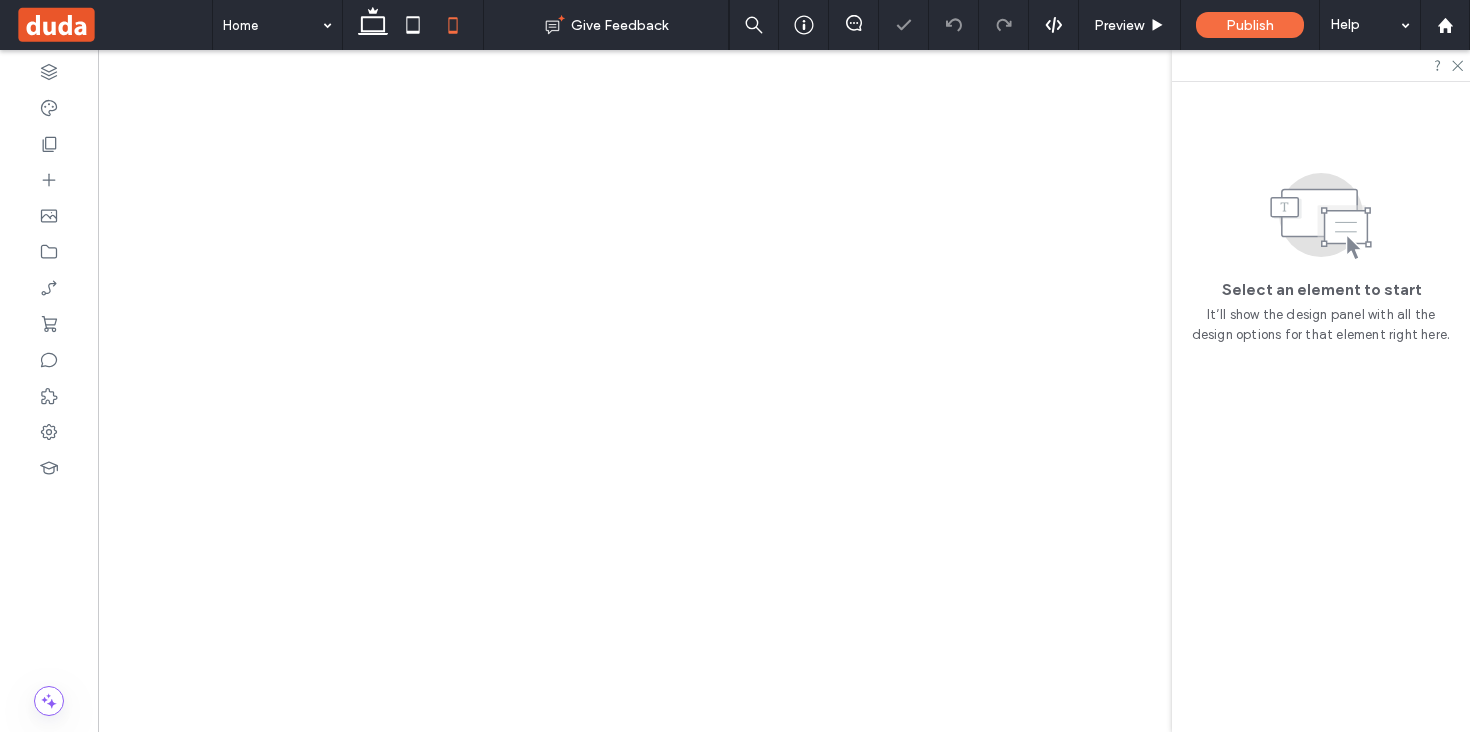 scroll, scrollTop: 0, scrollLeft: 0, axis: both 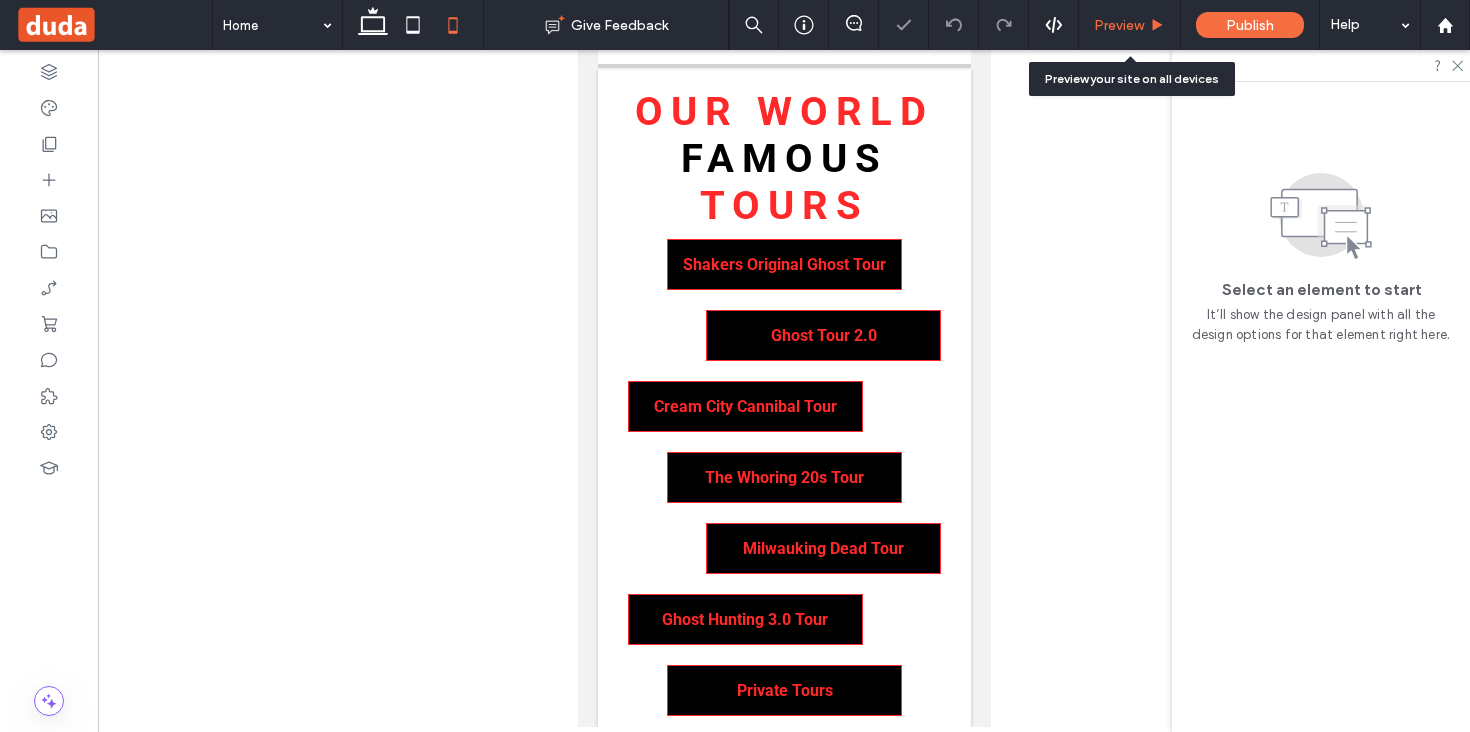 click on "Preview" at bounding box center [1119, 25] 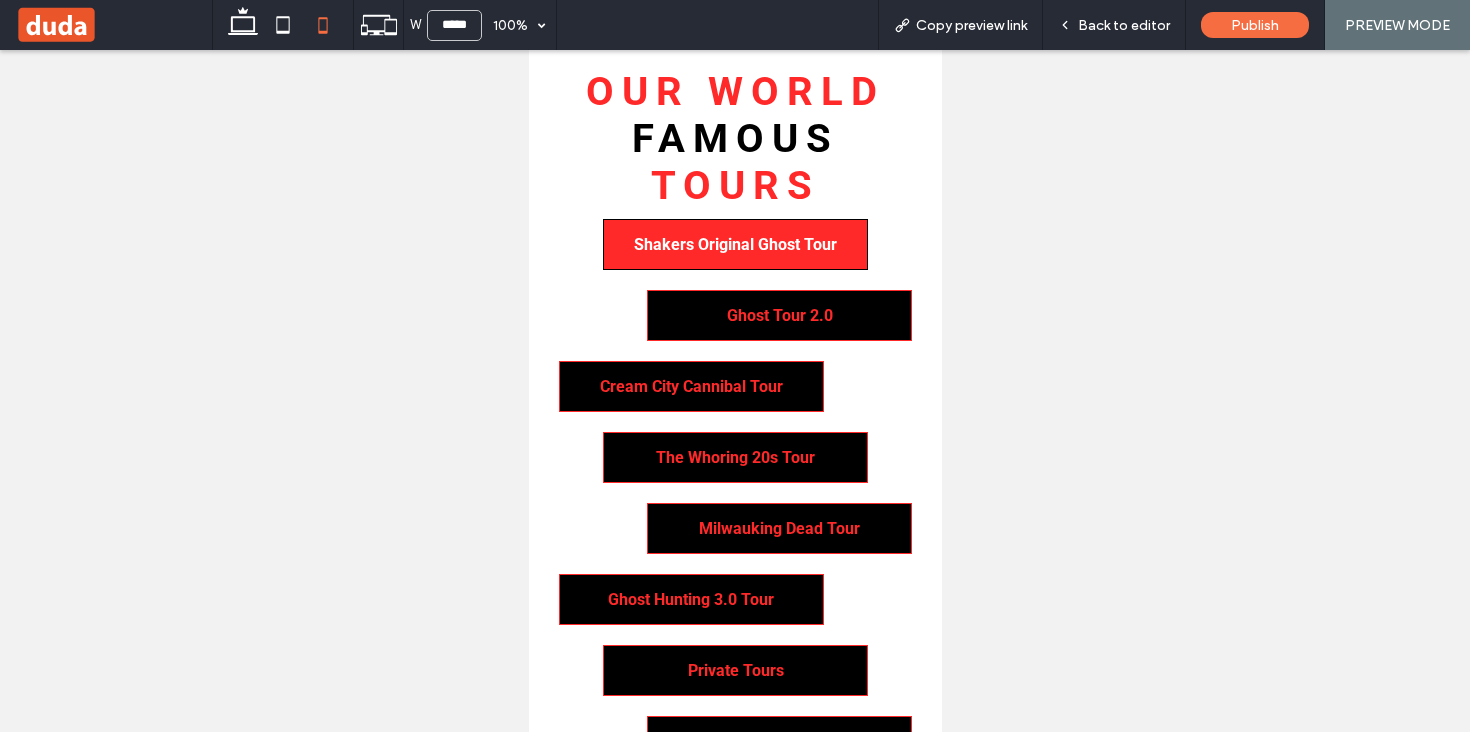 click on "Shakers Original Ghost Tour" at bounding box center (734, 244) 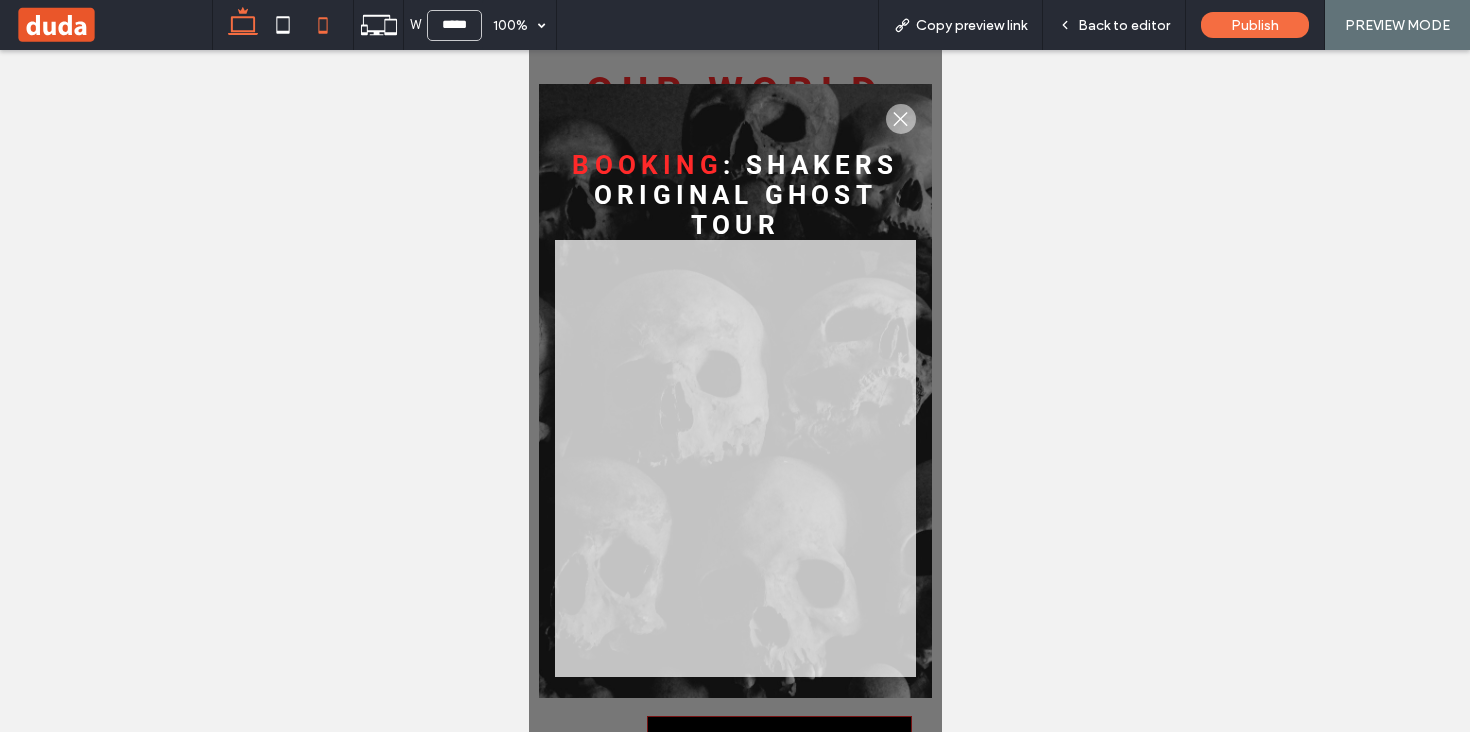 click 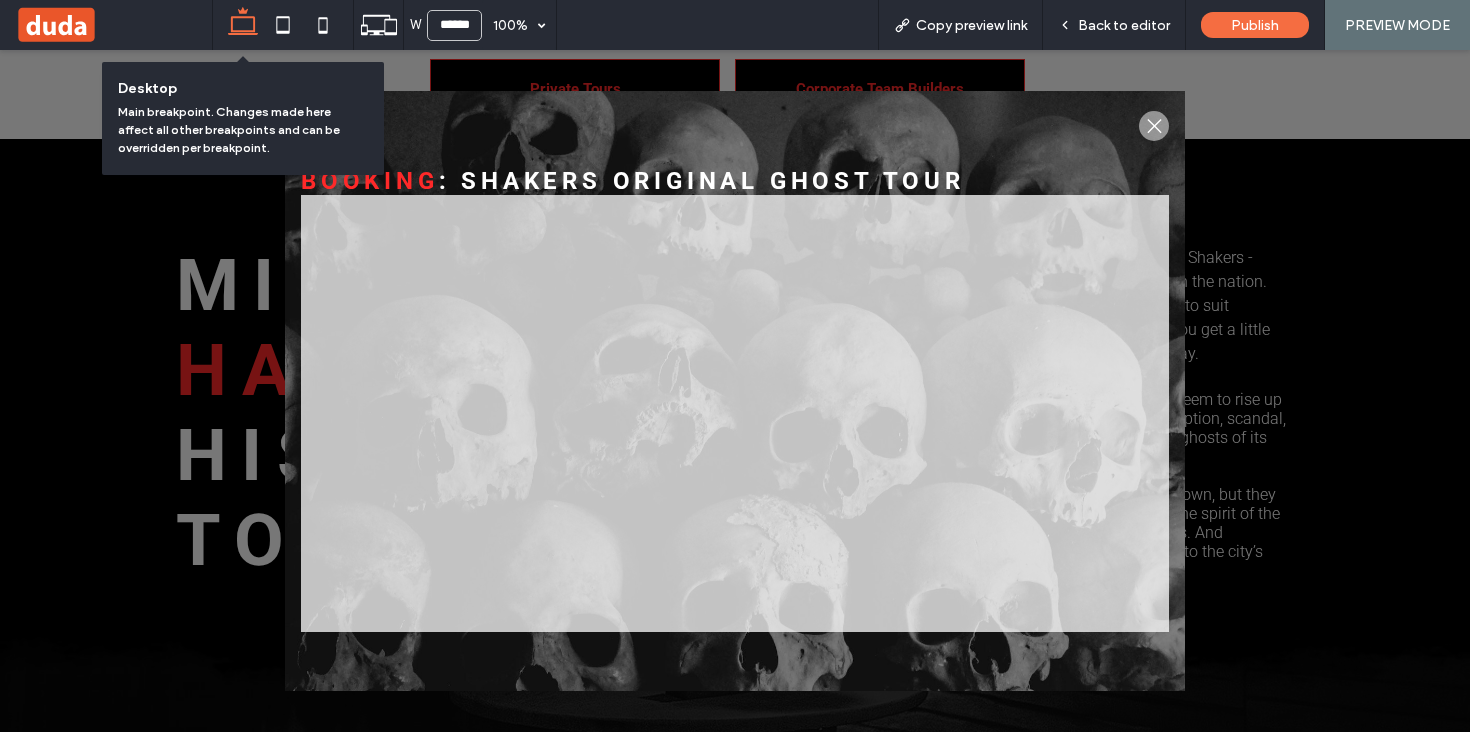 type on "******" 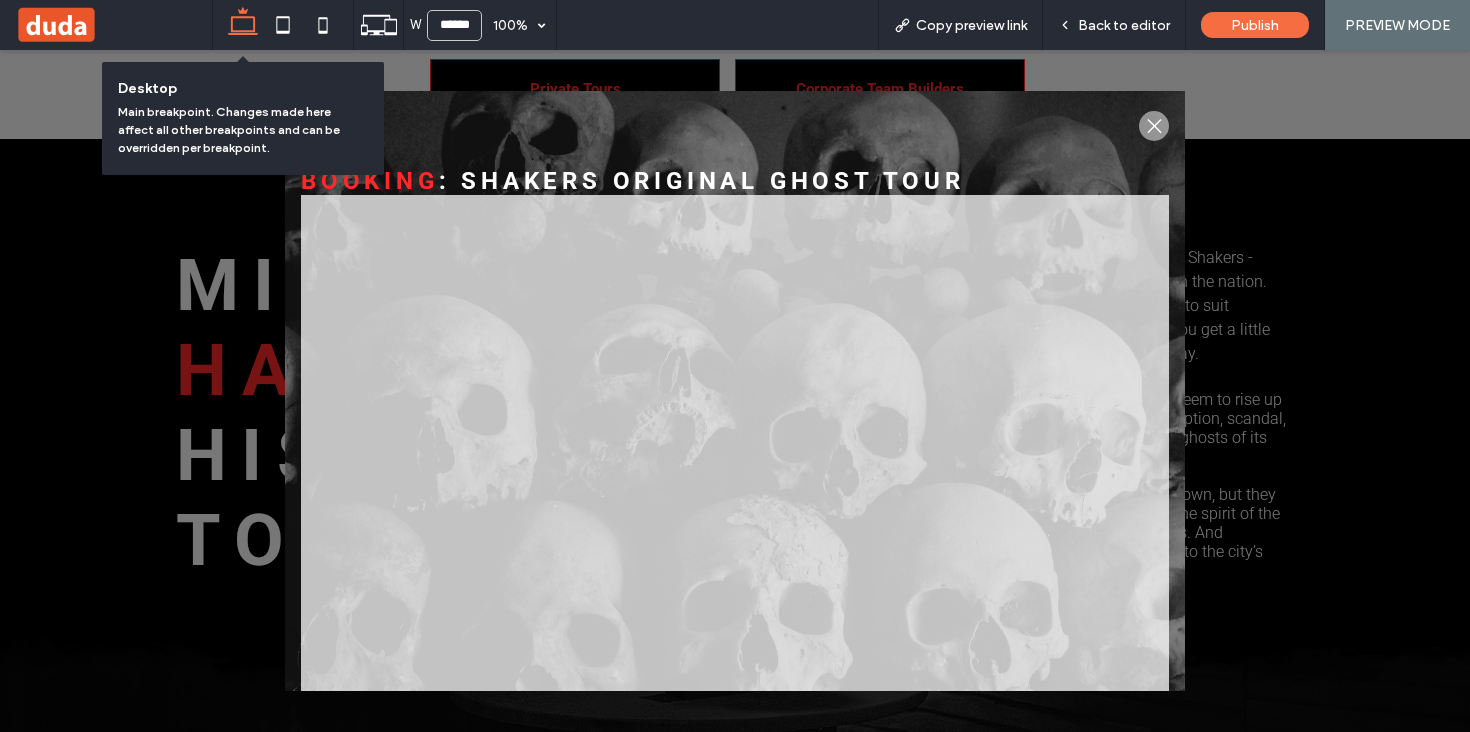 scroll, scrollTop: 359, scrollLeft: 0, axis: vertical 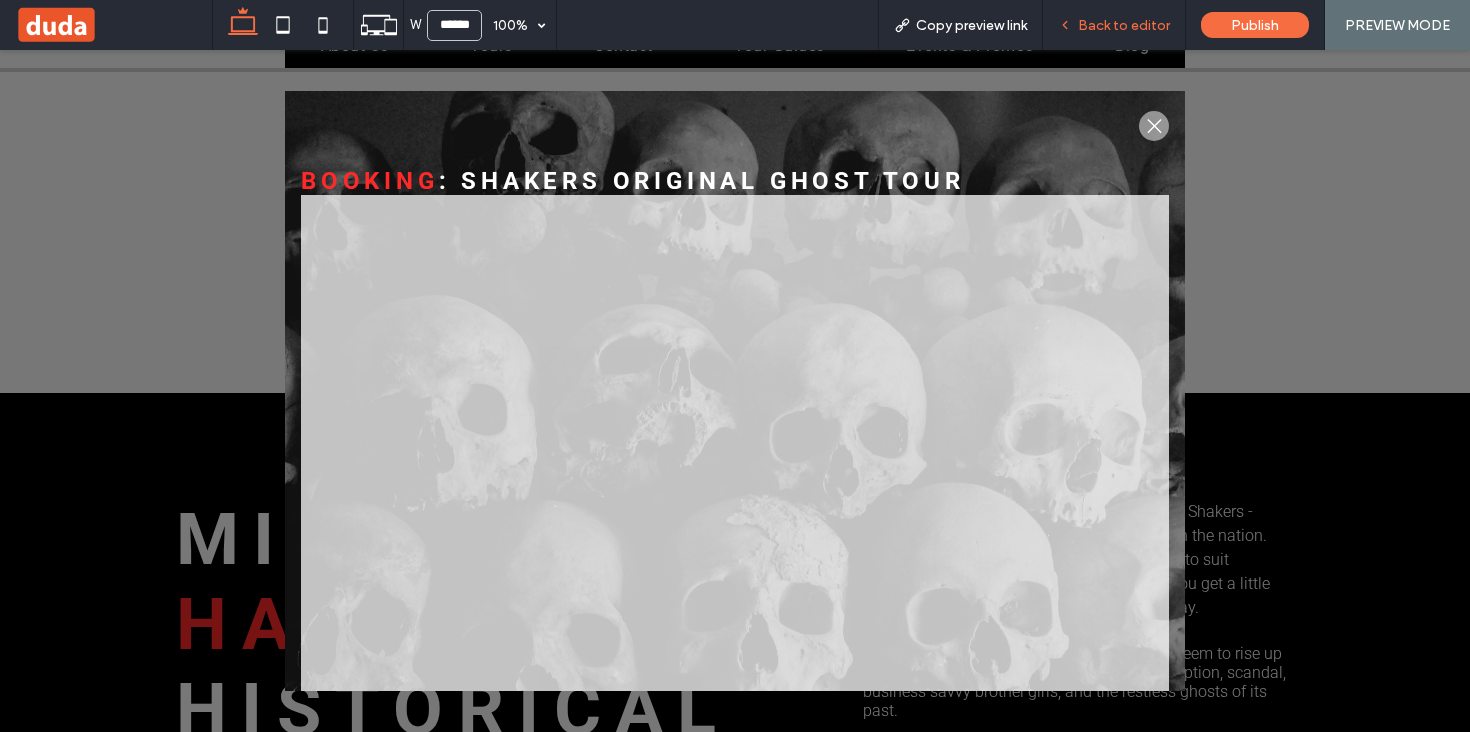 click on "Back to editor" at bounding box center (1124, 25) 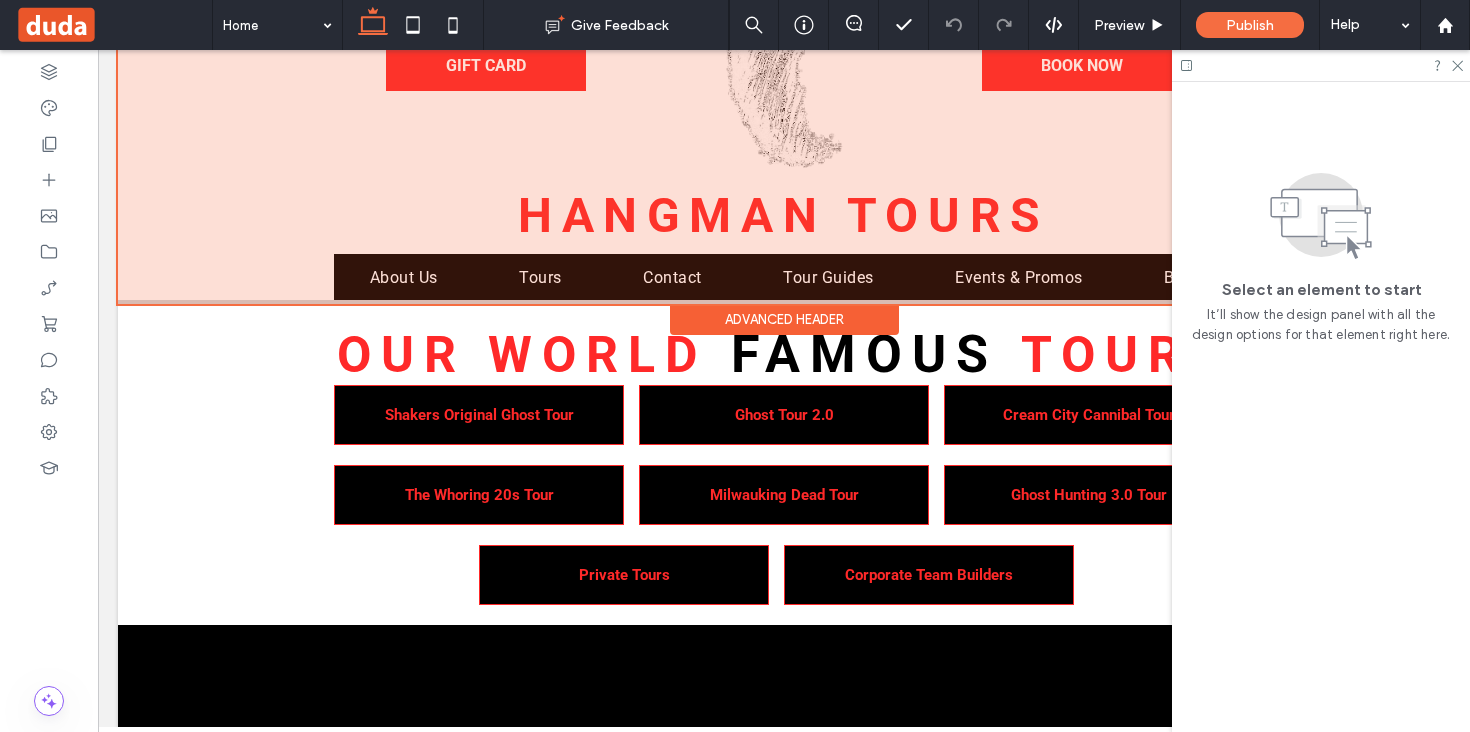 scroll, scrollTop: 0, scrollLeft: 0, axis: both 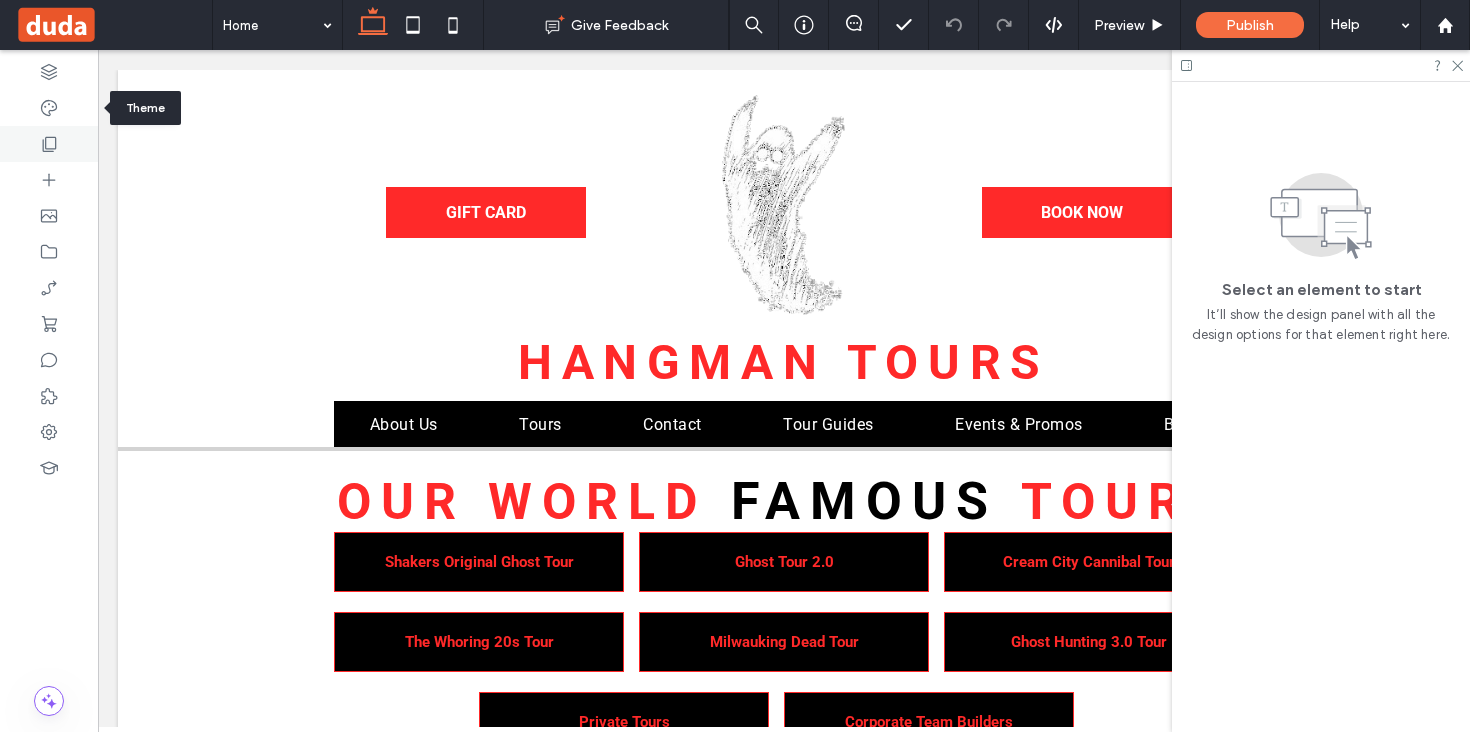 click 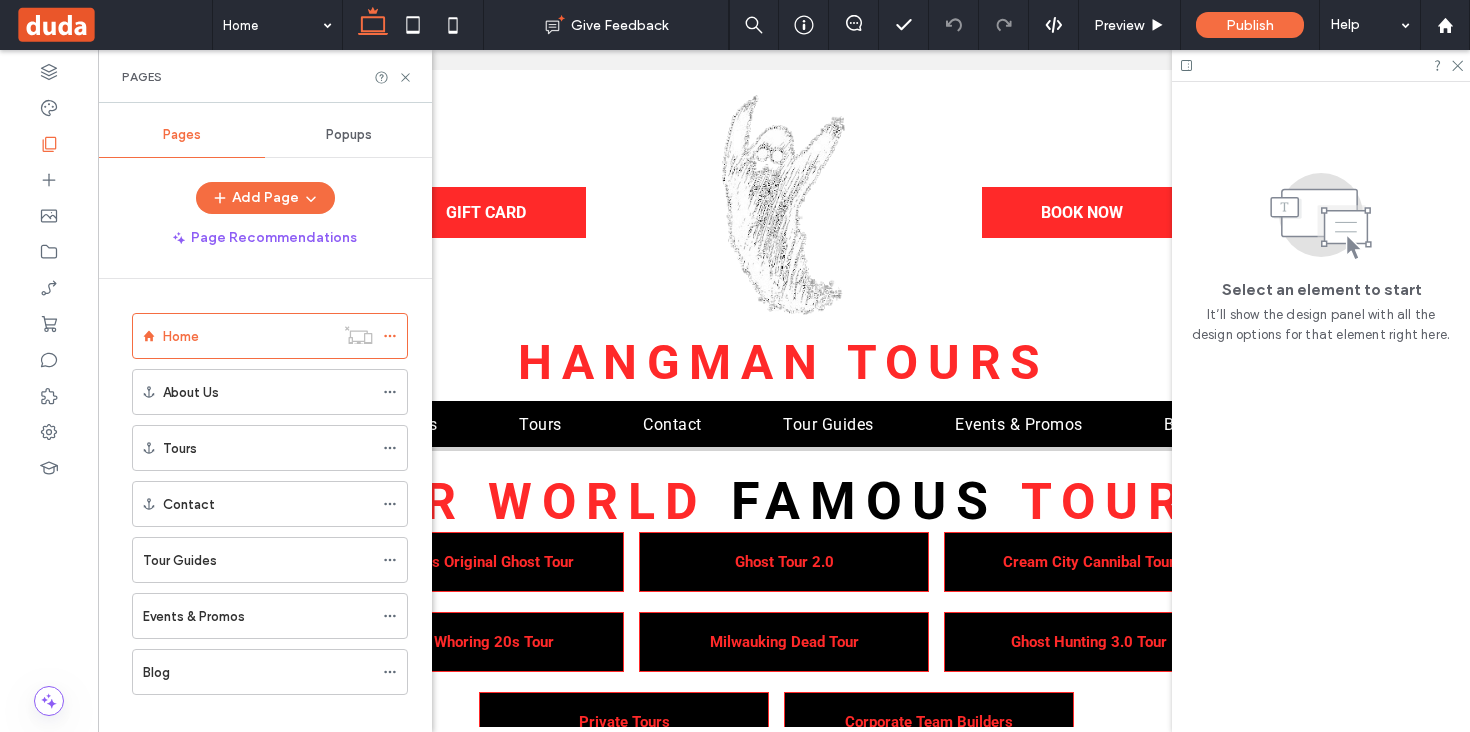 click on "Popups" at bounding box center (349, 135) 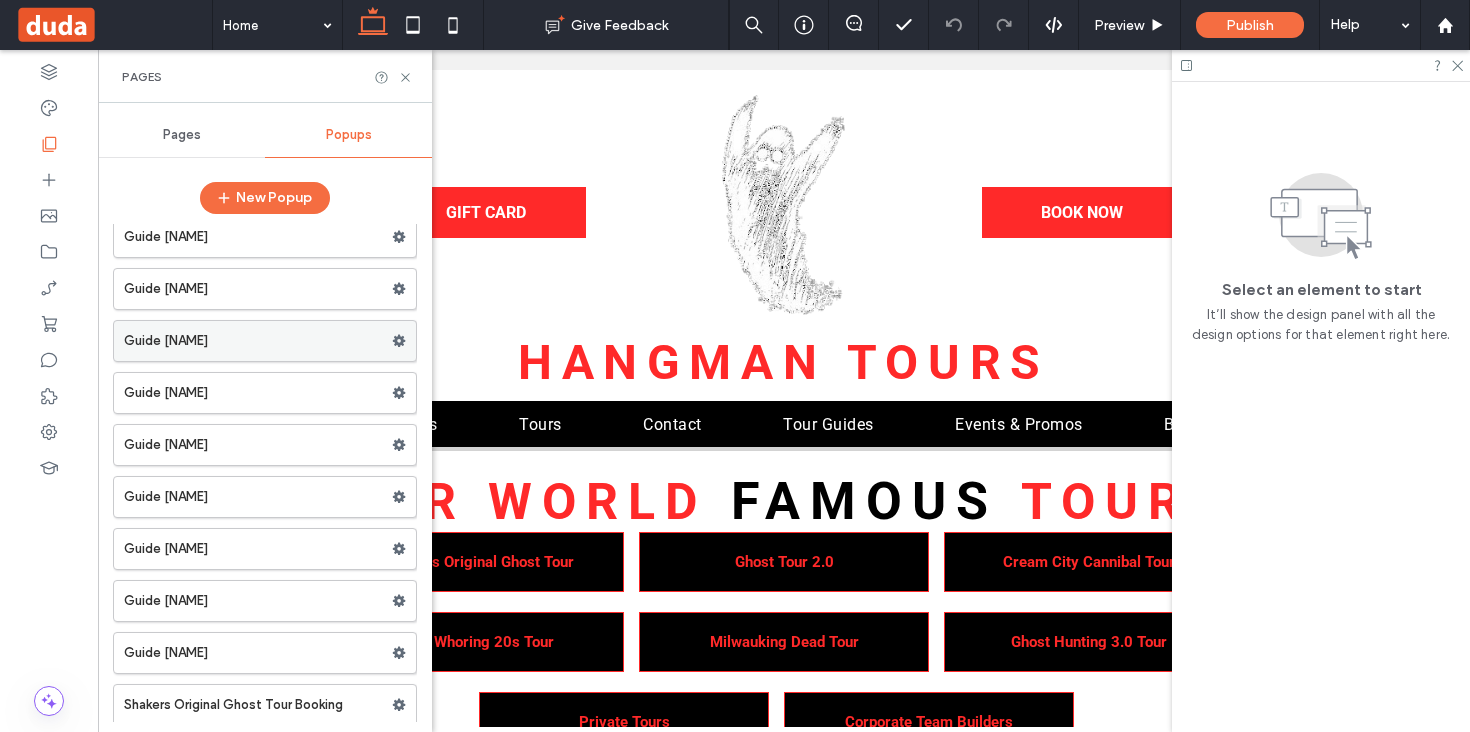scroll, scrollTop: 232, scrollLeft: 0, axis: vertical 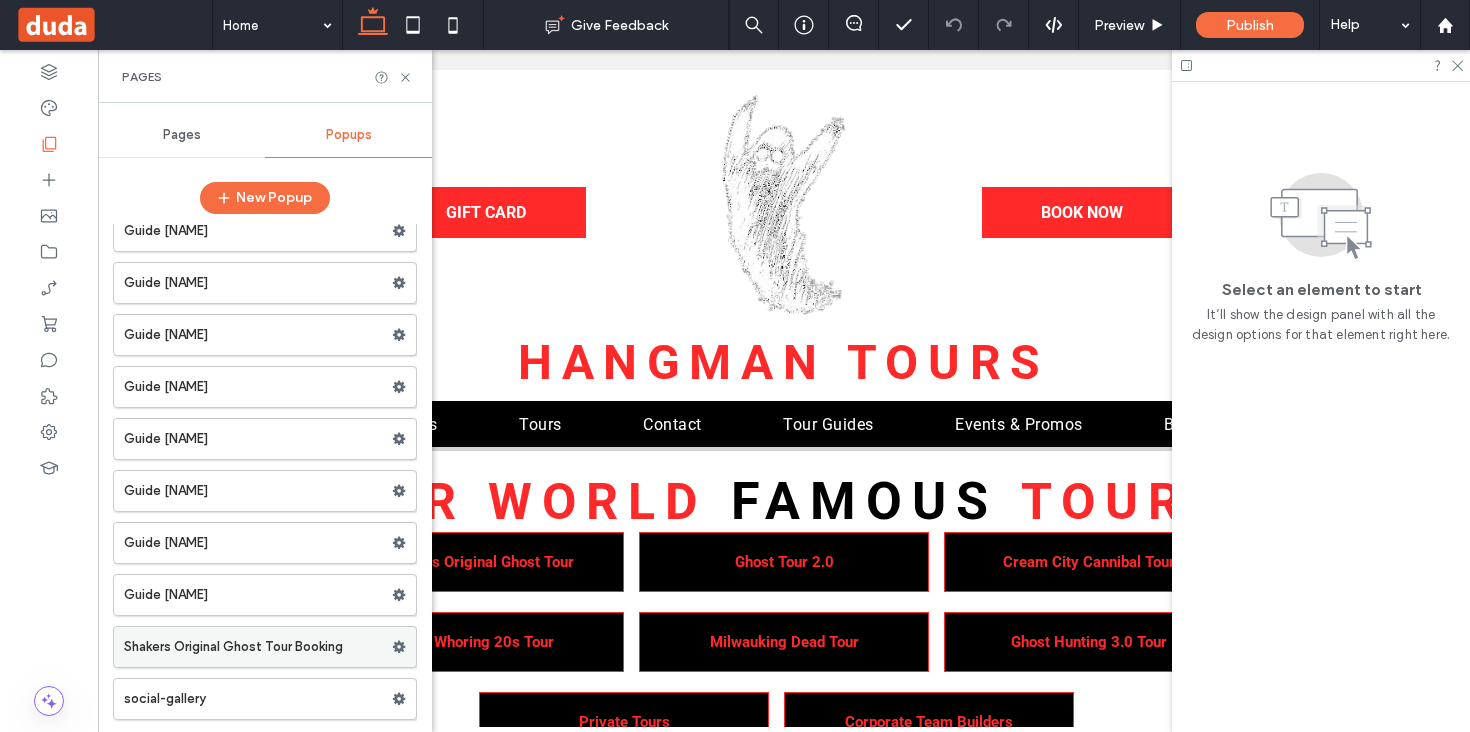 click on "Shakers Original Ghost Tour Booking" at bounding box center (258, 647) 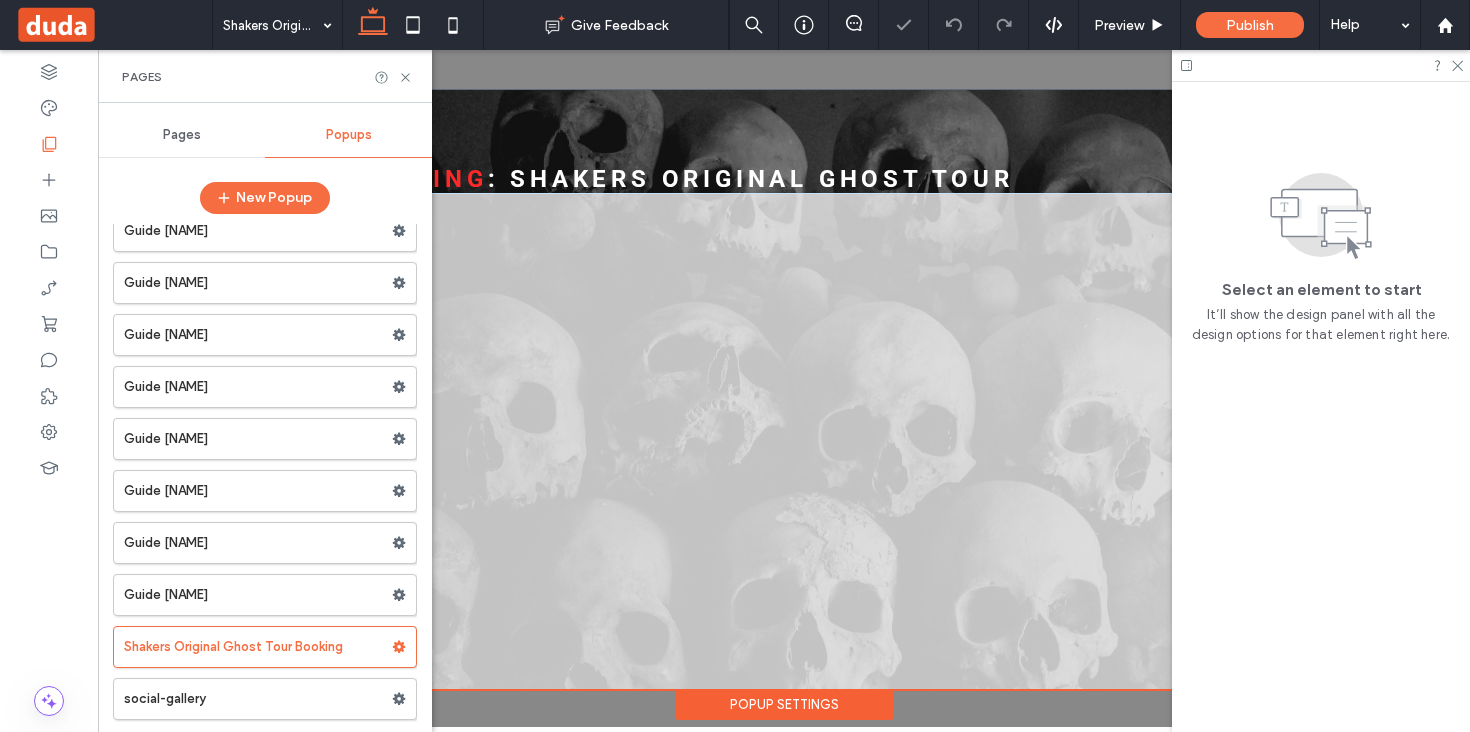 scroll, scrollTop: 0, scrollLeft: 0, axis: both 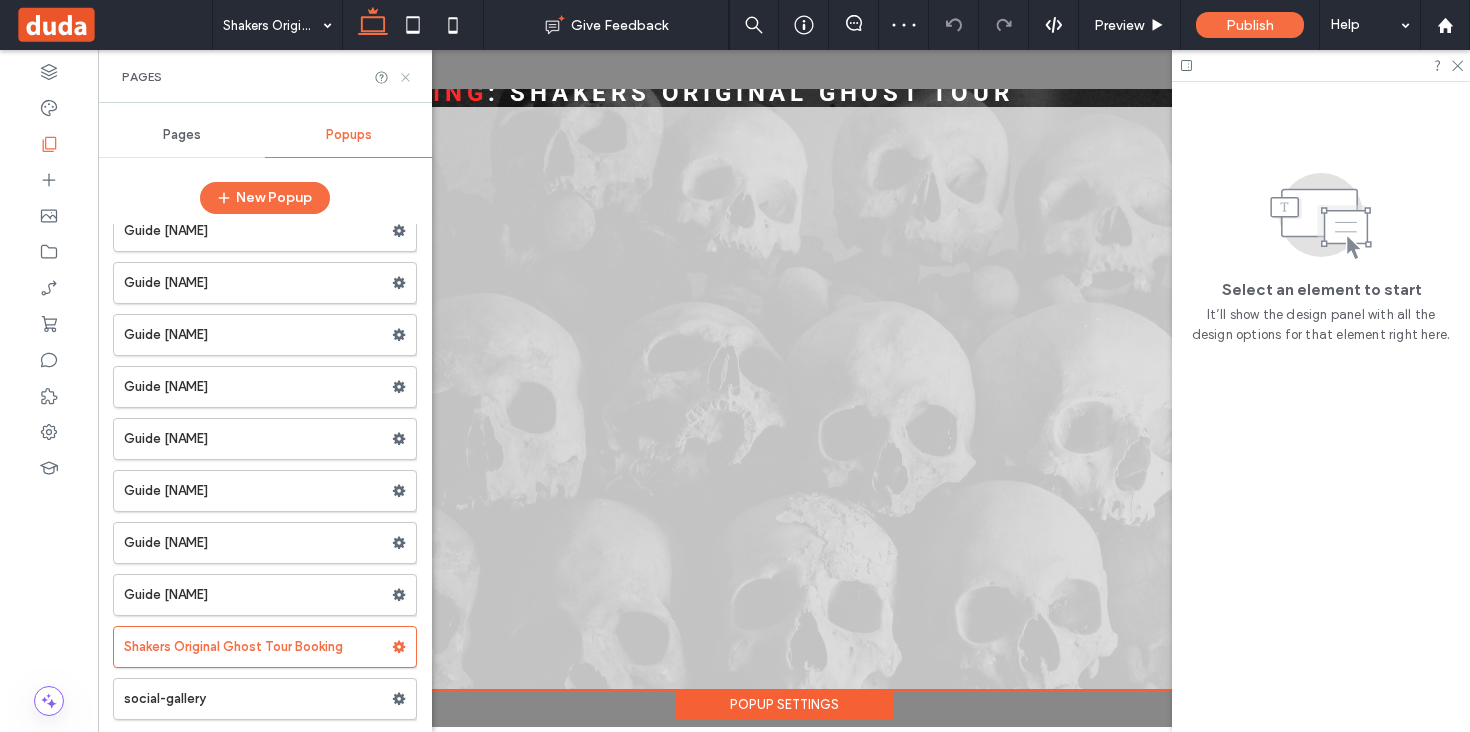 click 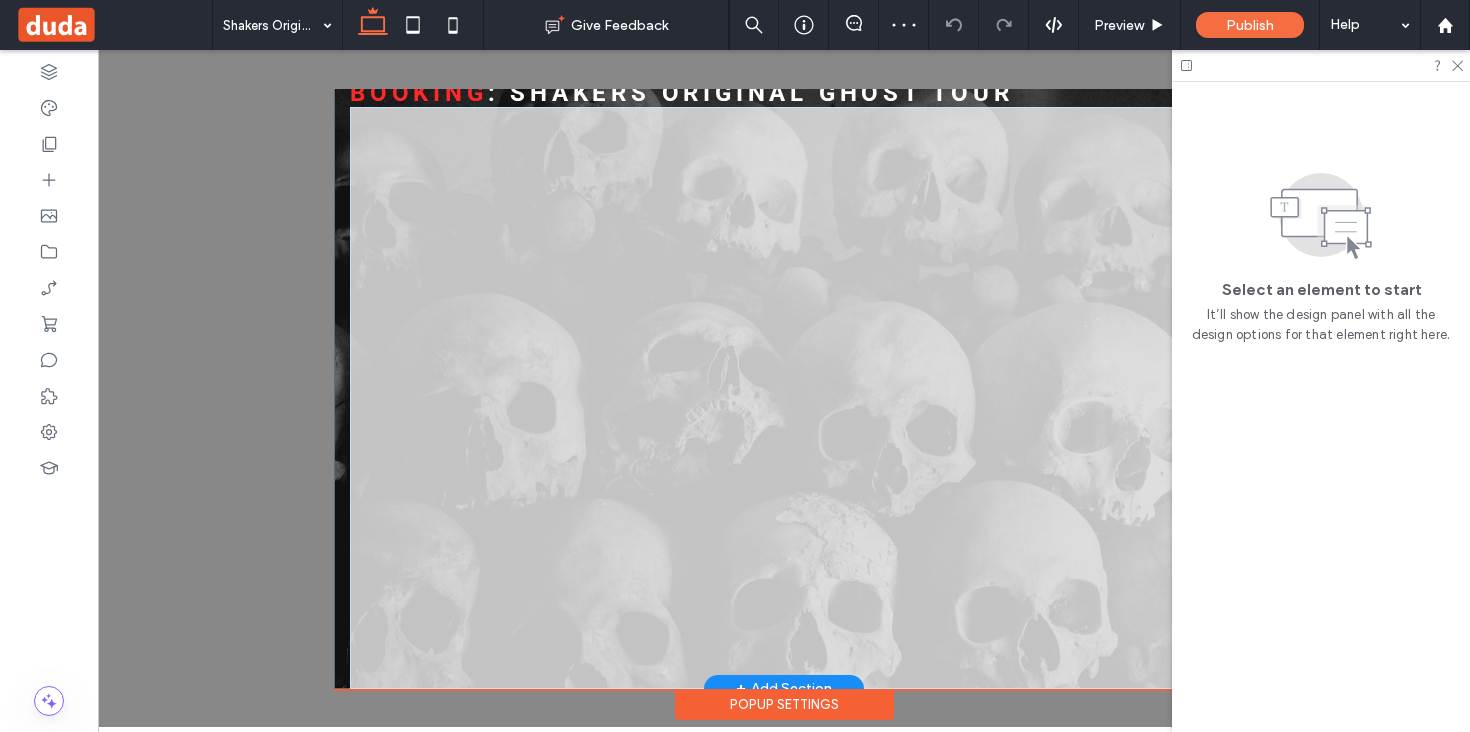 scroll, scrollTop: 0, scrollLeft: 0, axis: both 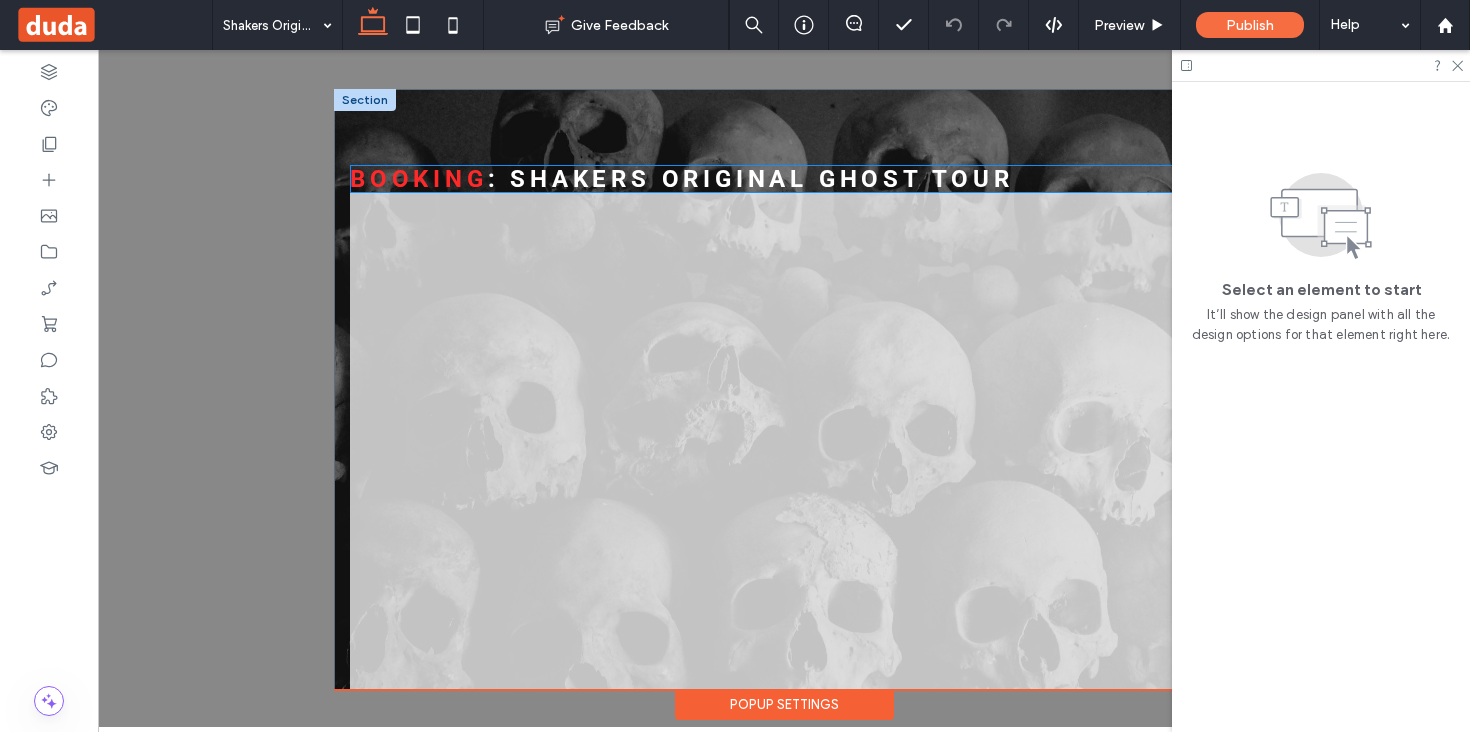 click on ": Shakers original ghost Tour" at bounding box center (751, 179) 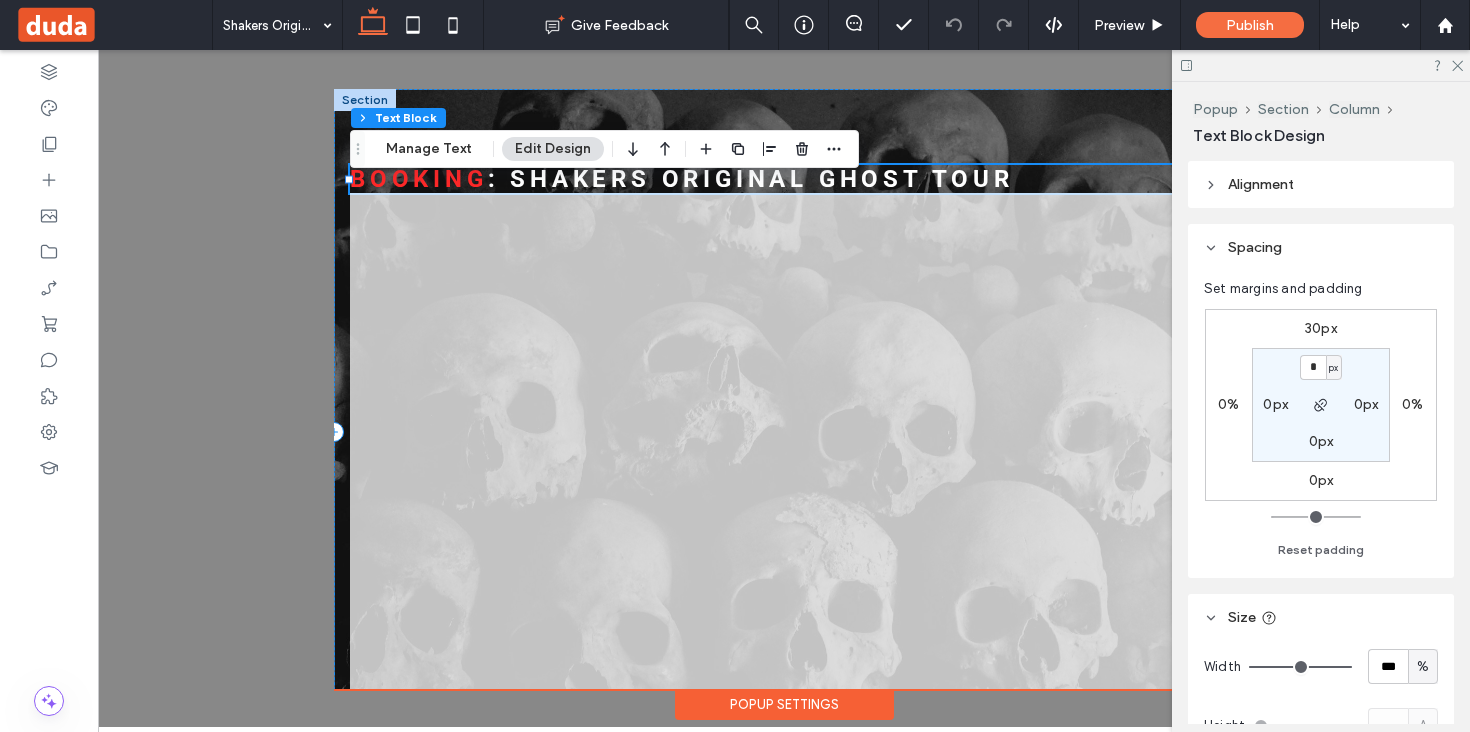 click on ": Shakers original ghost Tour" at bounding box center (751, 179) 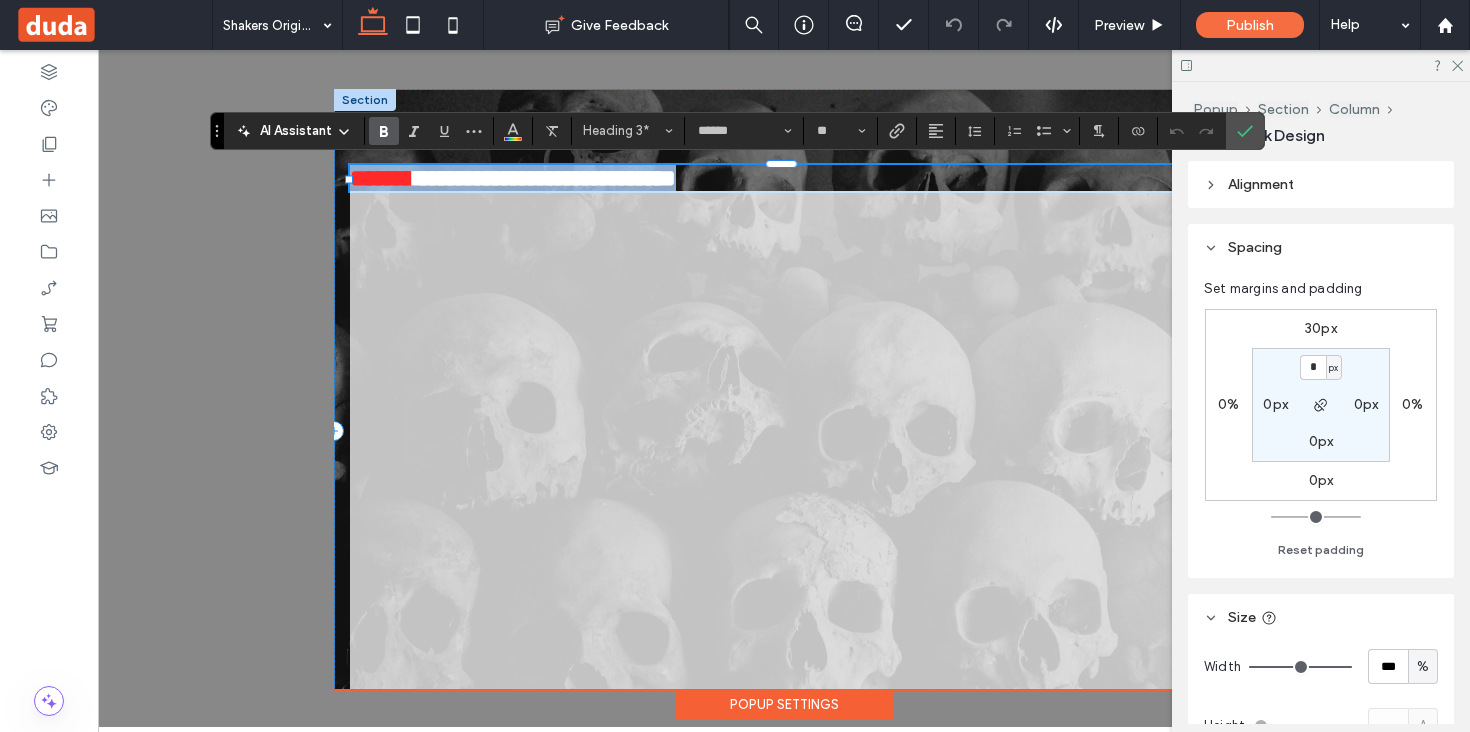 click on "**********" at bounding box center (784, 178) 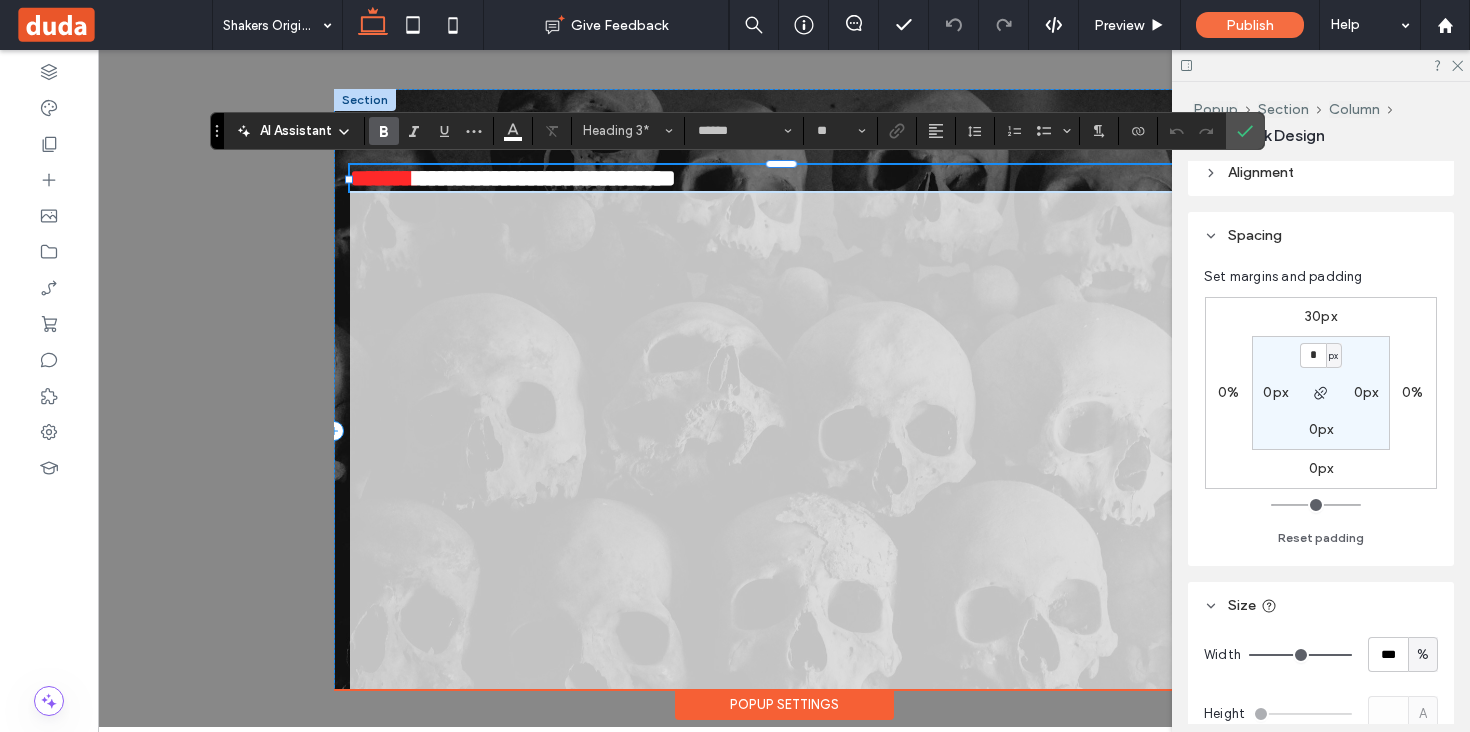 scroll, scrollTop: 0, scrollLeft: 0, axis: both 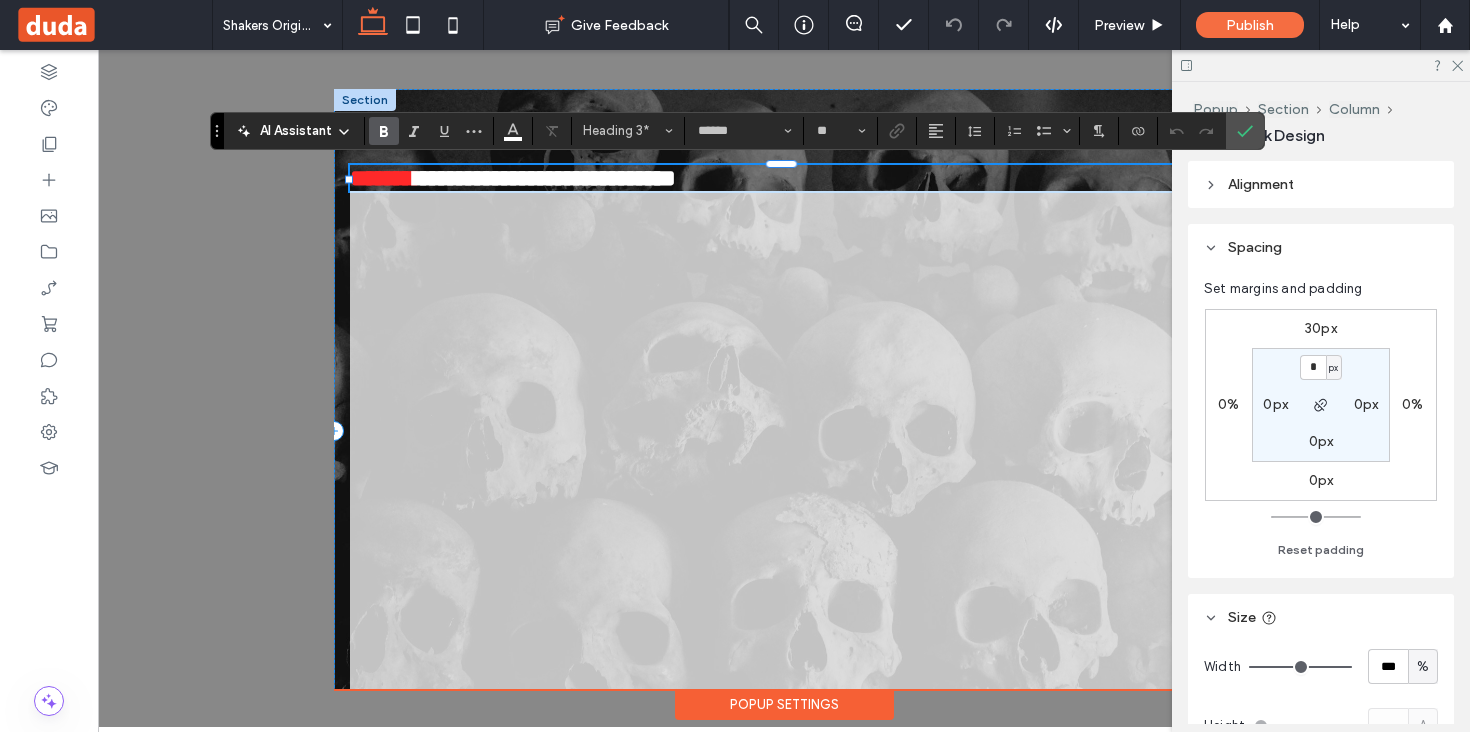 click on "30px" at bounding box center (1321, 328) 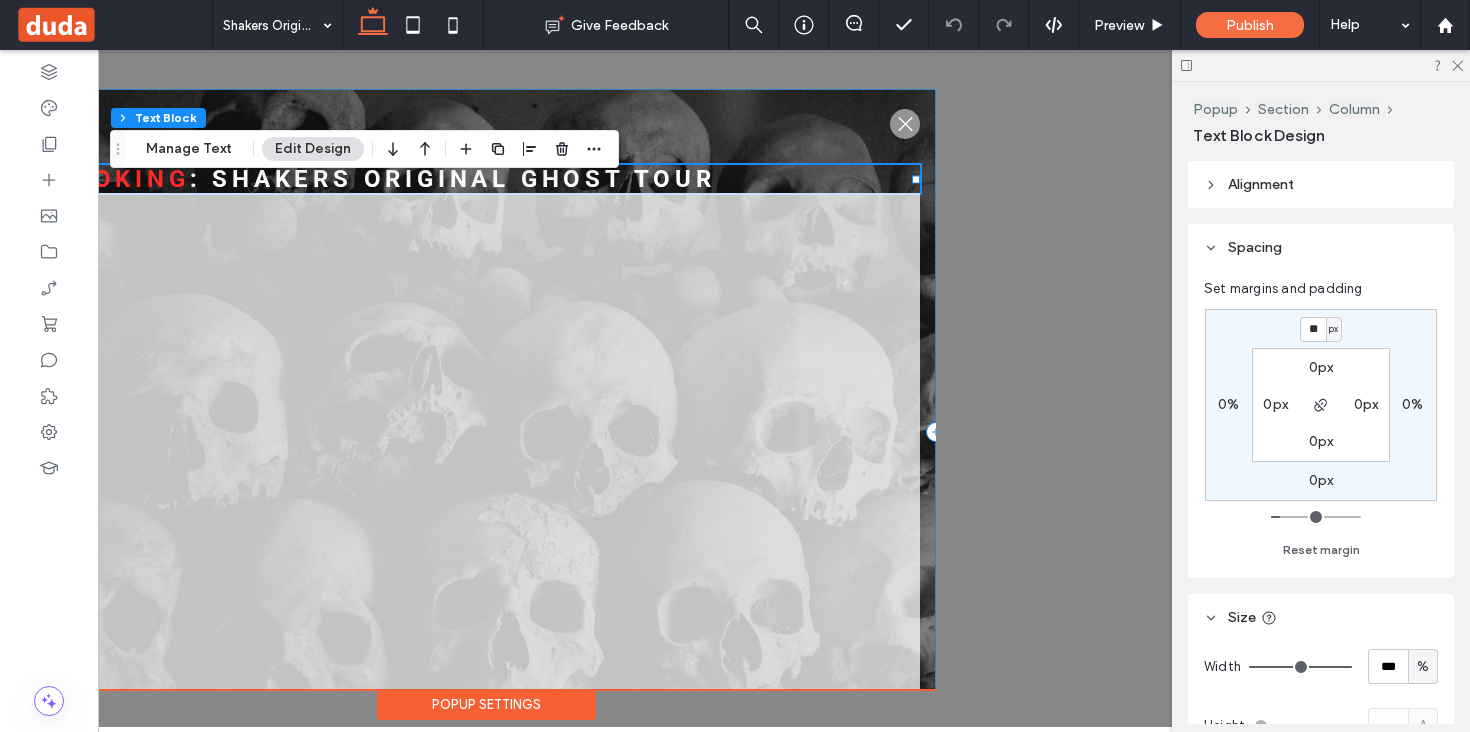 scroll, scrollTop: 0, scrollLeft: 0, axis: both 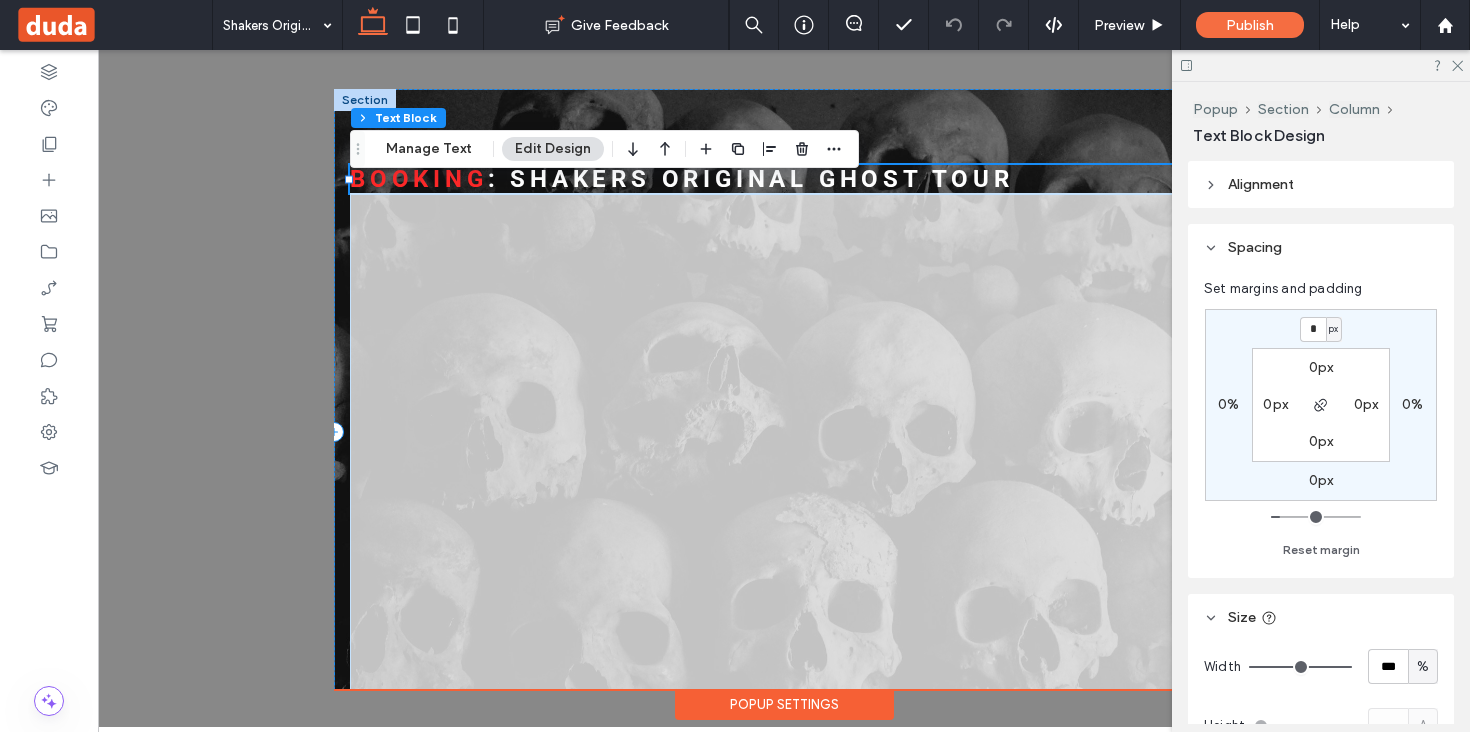 type on "**" 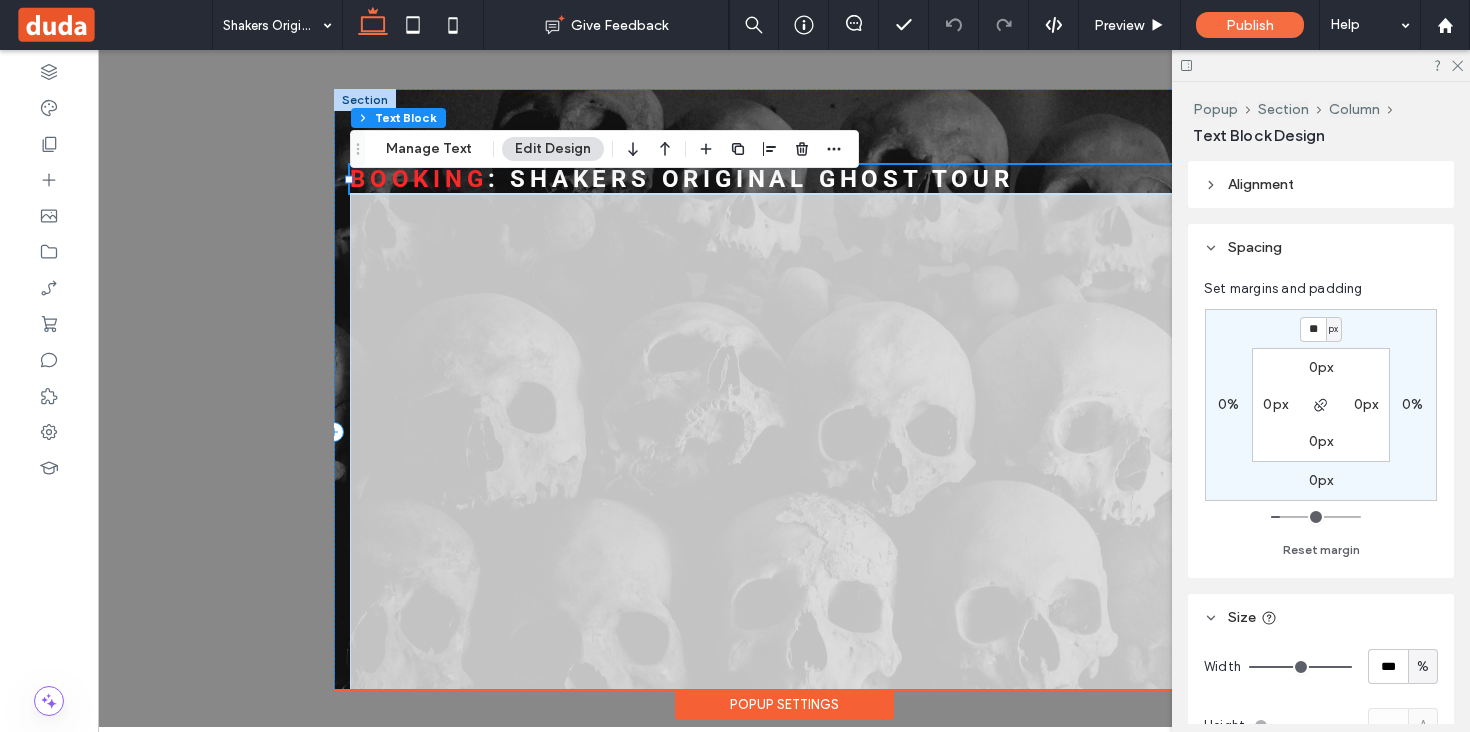 type on "*" 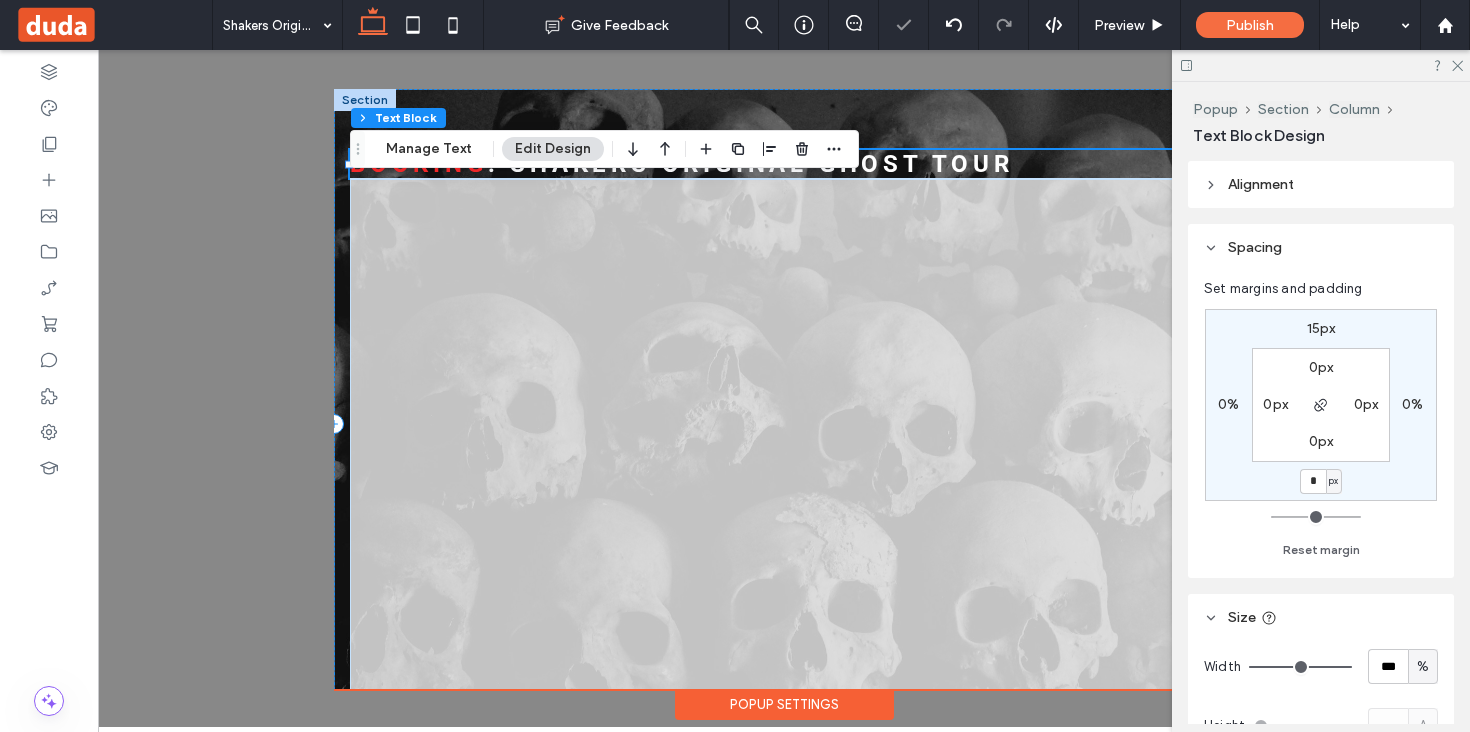 type on "**" 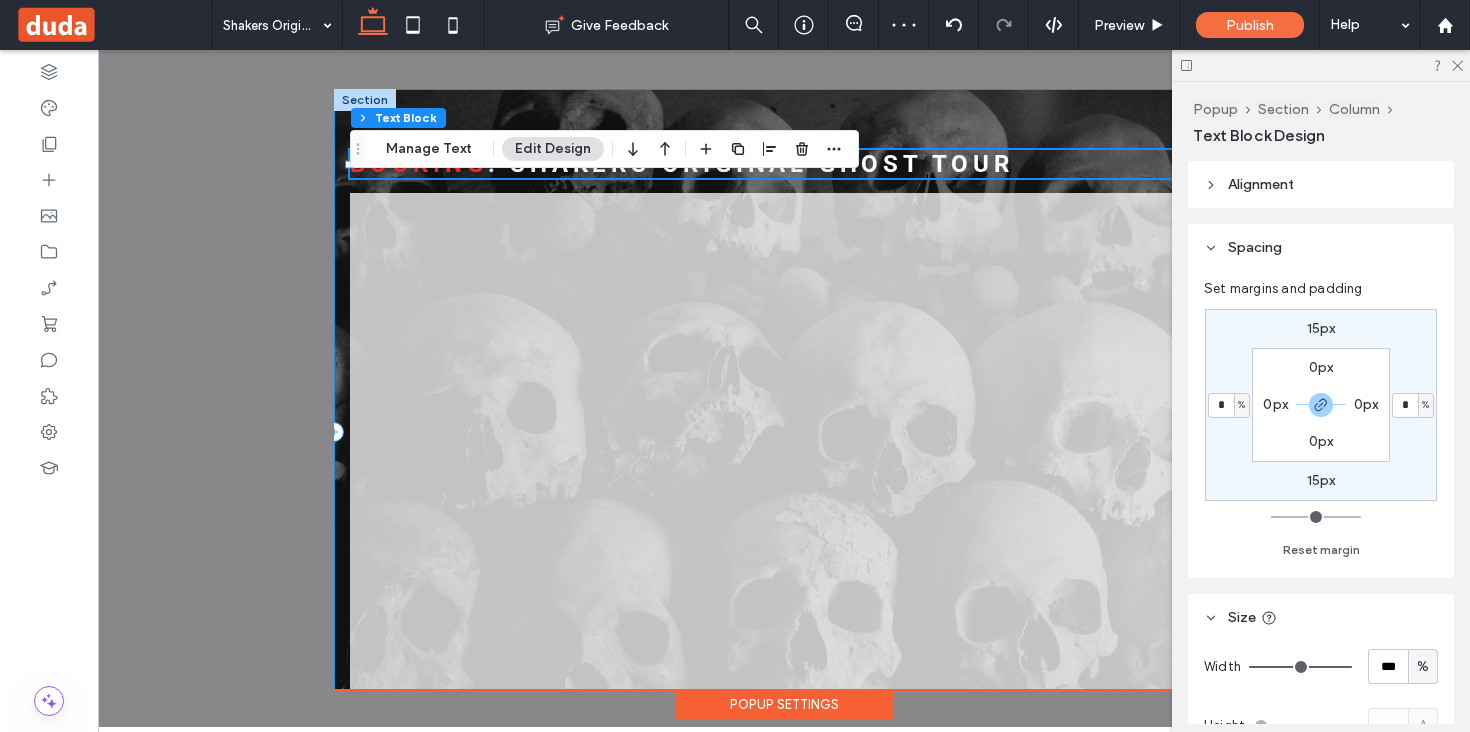click on ".st0-1091118977{fill-rule:evenodd;clip-rule:evenodd;}
Booking : Shakers original ghost Tour" at bounding box center [784, 432] 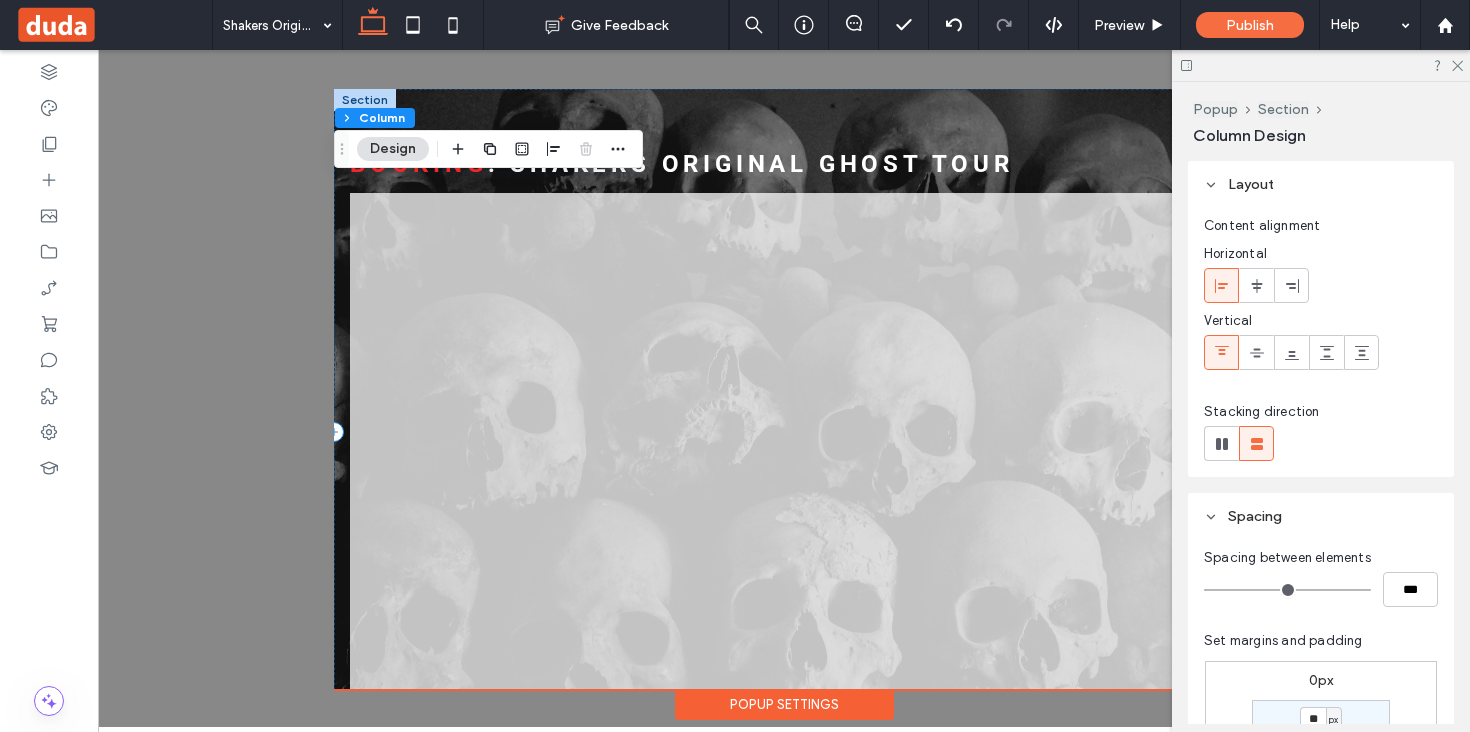 click on ".st0-1091118977{fill-rule:evenodd;clip-rule:evenodd;}
Booking : Shakers original ghost Tour" at bounding box center (784, 432) 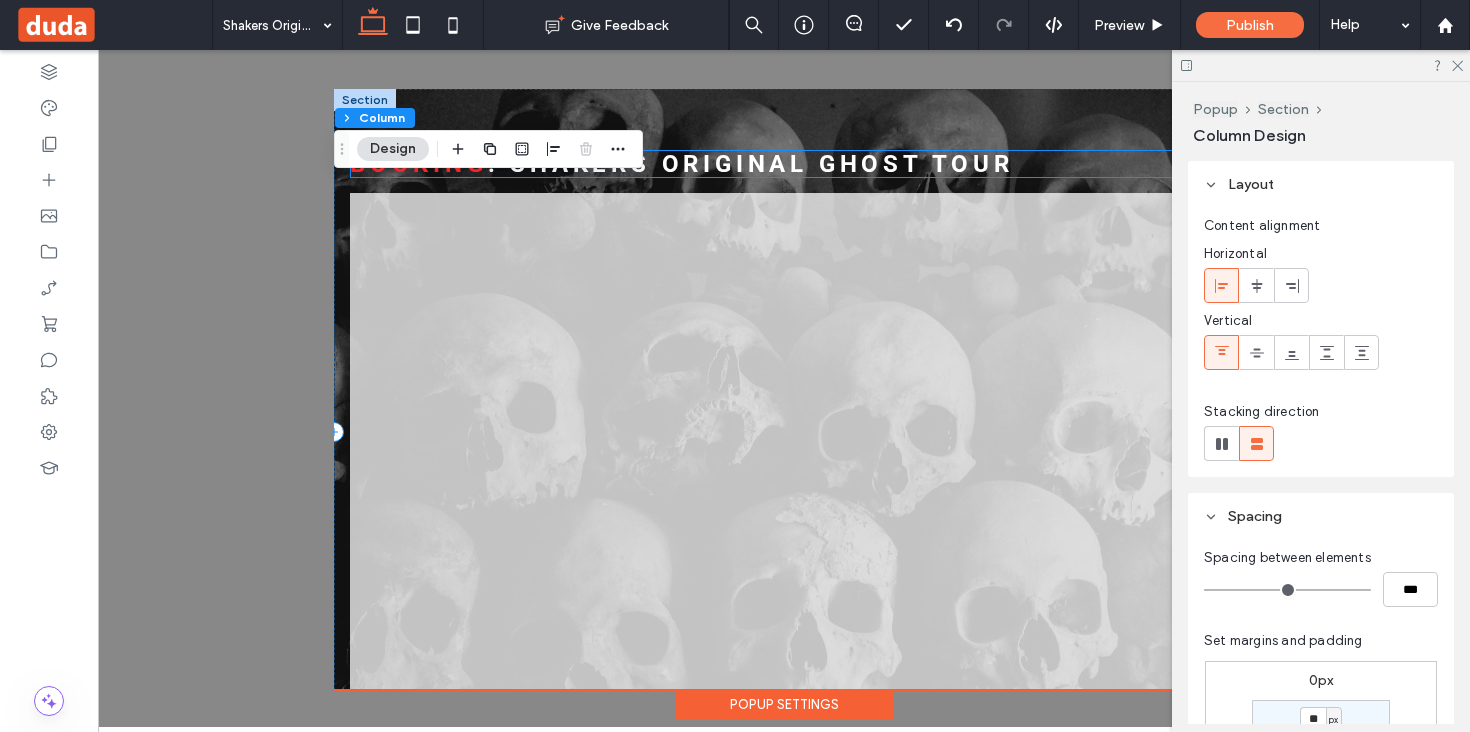 click on ": Shakers original ghost Tour" at bounding box center (751, 164) 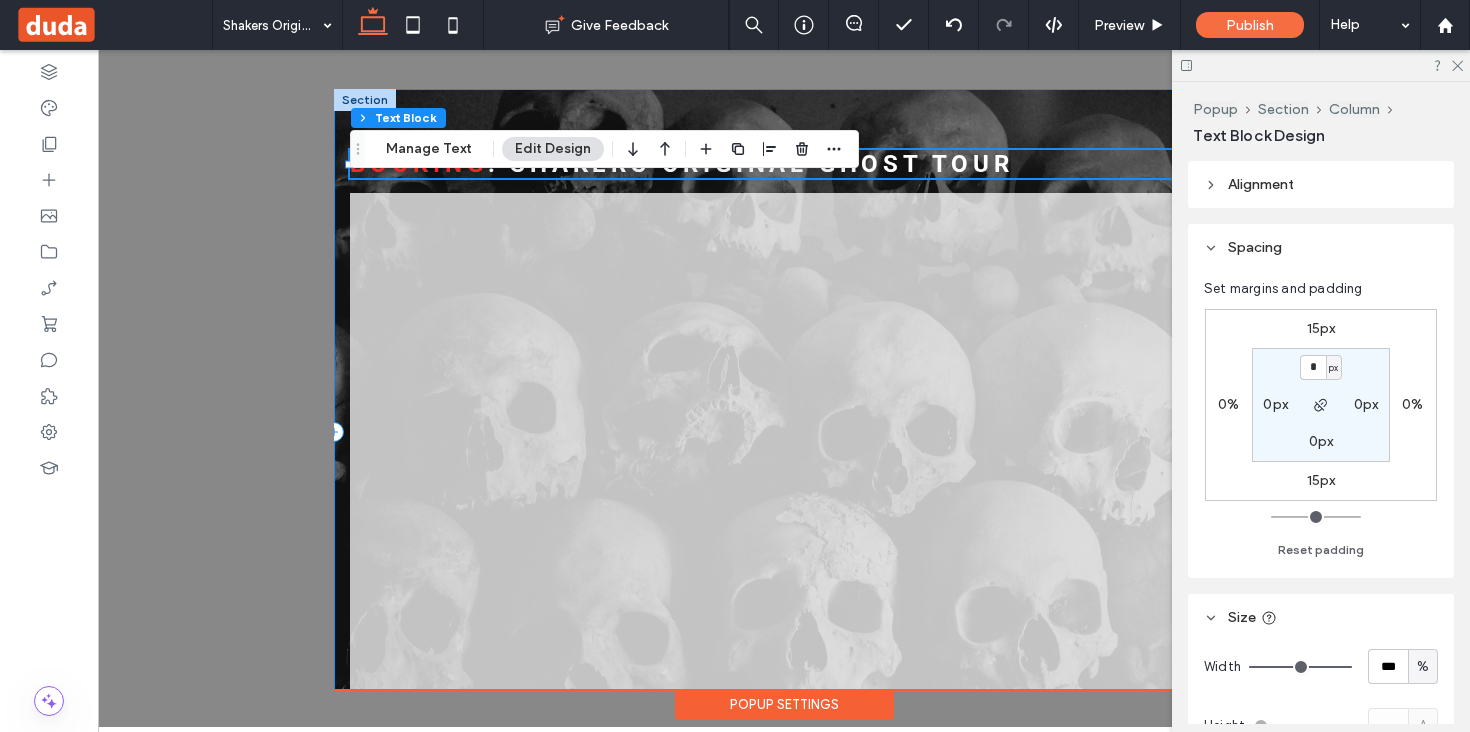click on ".st0-1091118977{fill-rule:evenodd;clip-rule:evenodd;}
Booking : Shakers original ghost Tour" at bounding box center (784, 432) 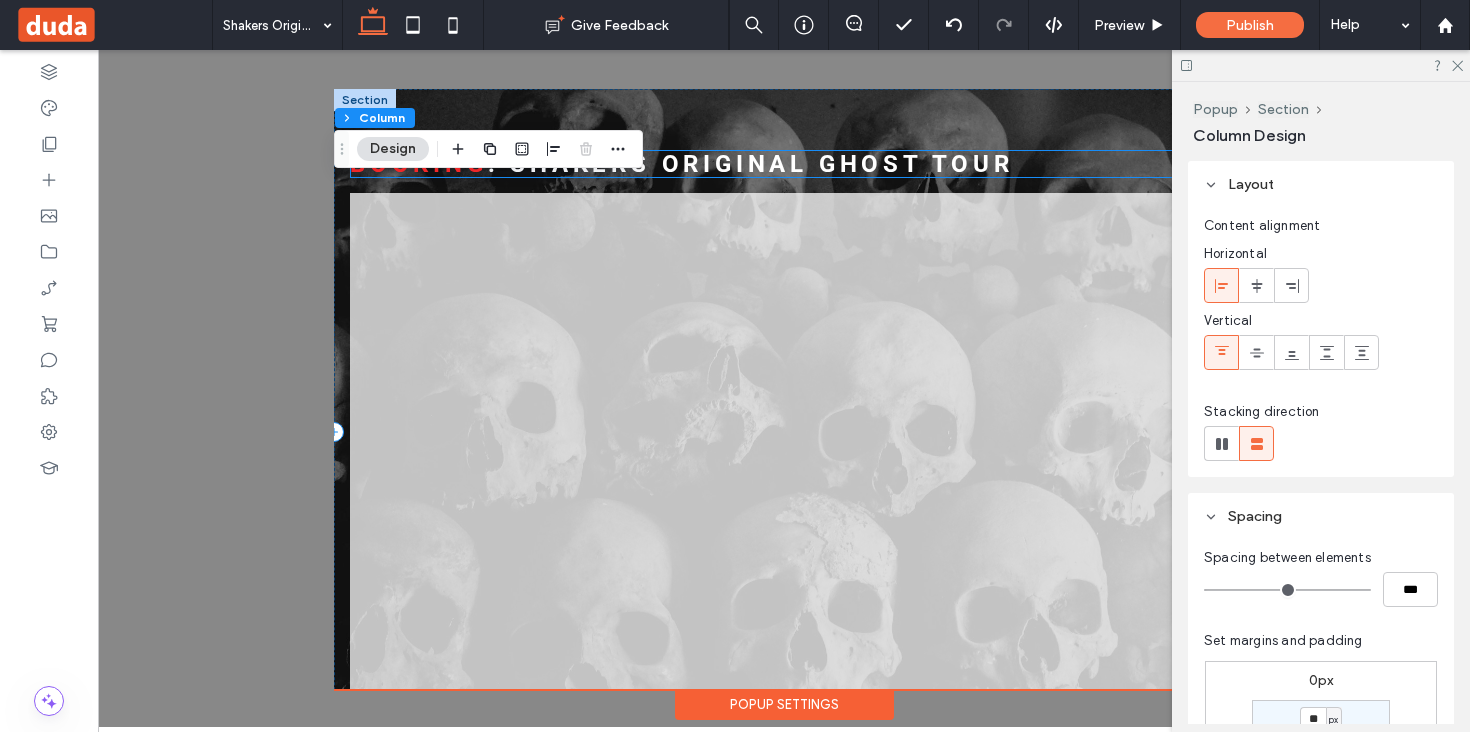 click on "Booking : Shakers original ghost Tour" at bounding box center [784, 164] 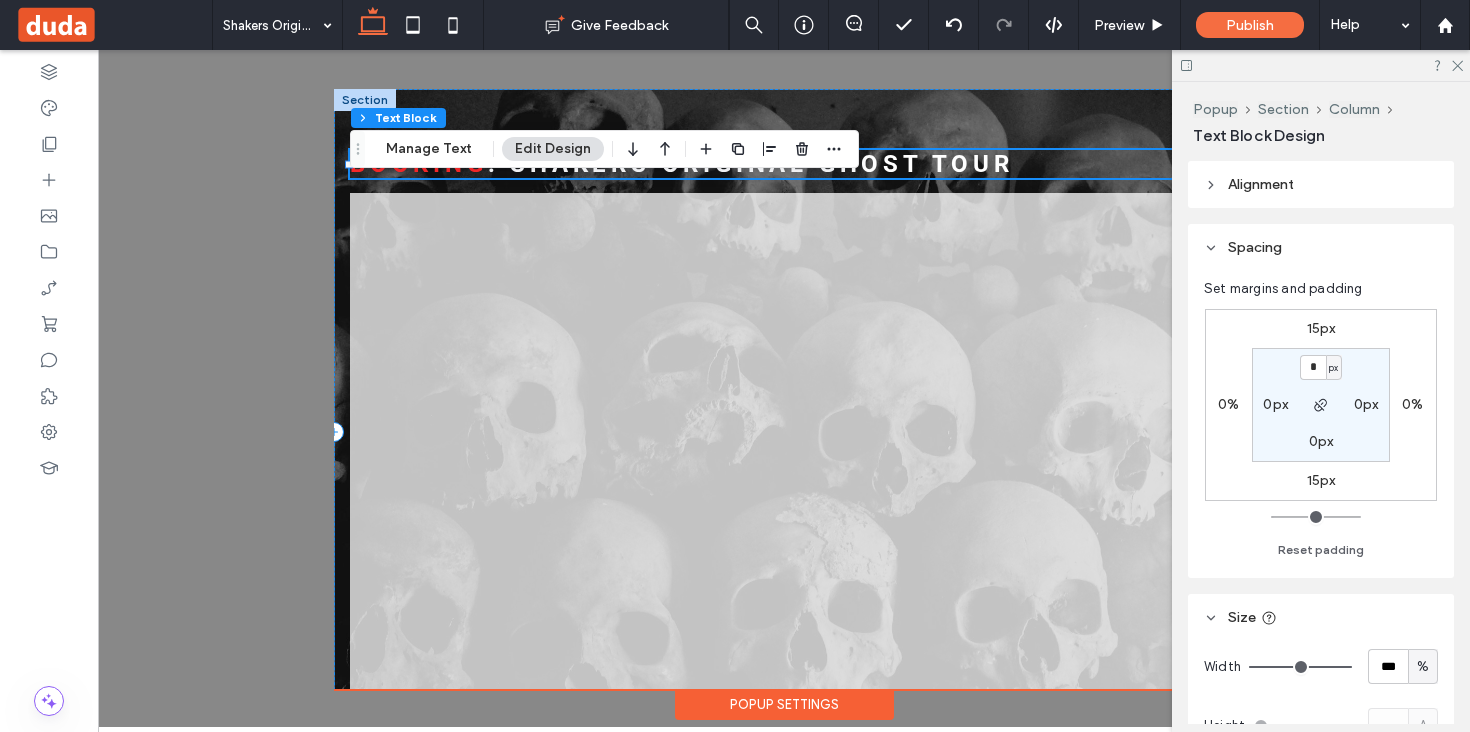 click on "15px 0% 15px 0% * px 0px 0px 0px" at bounding box center (1321, 405) 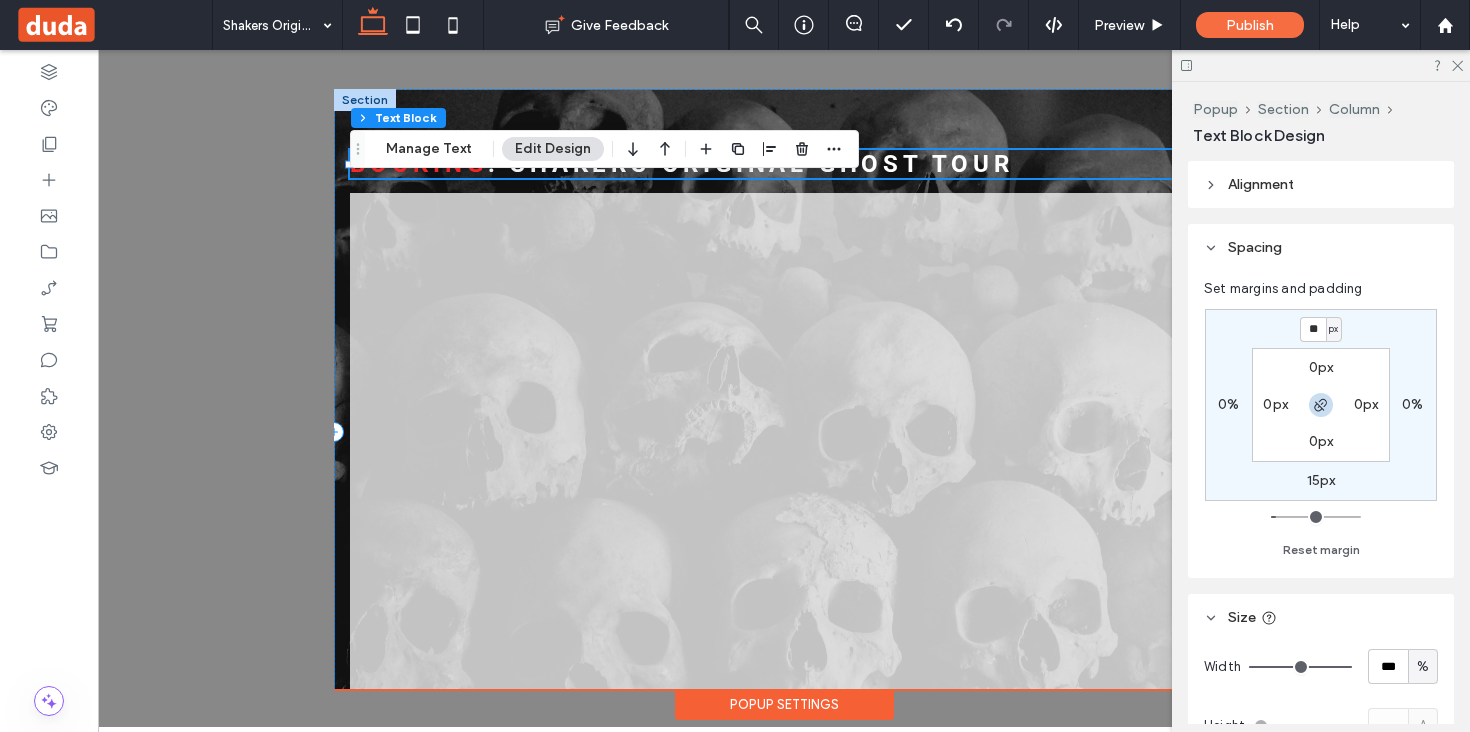 click at bounding box center (1321, 405) 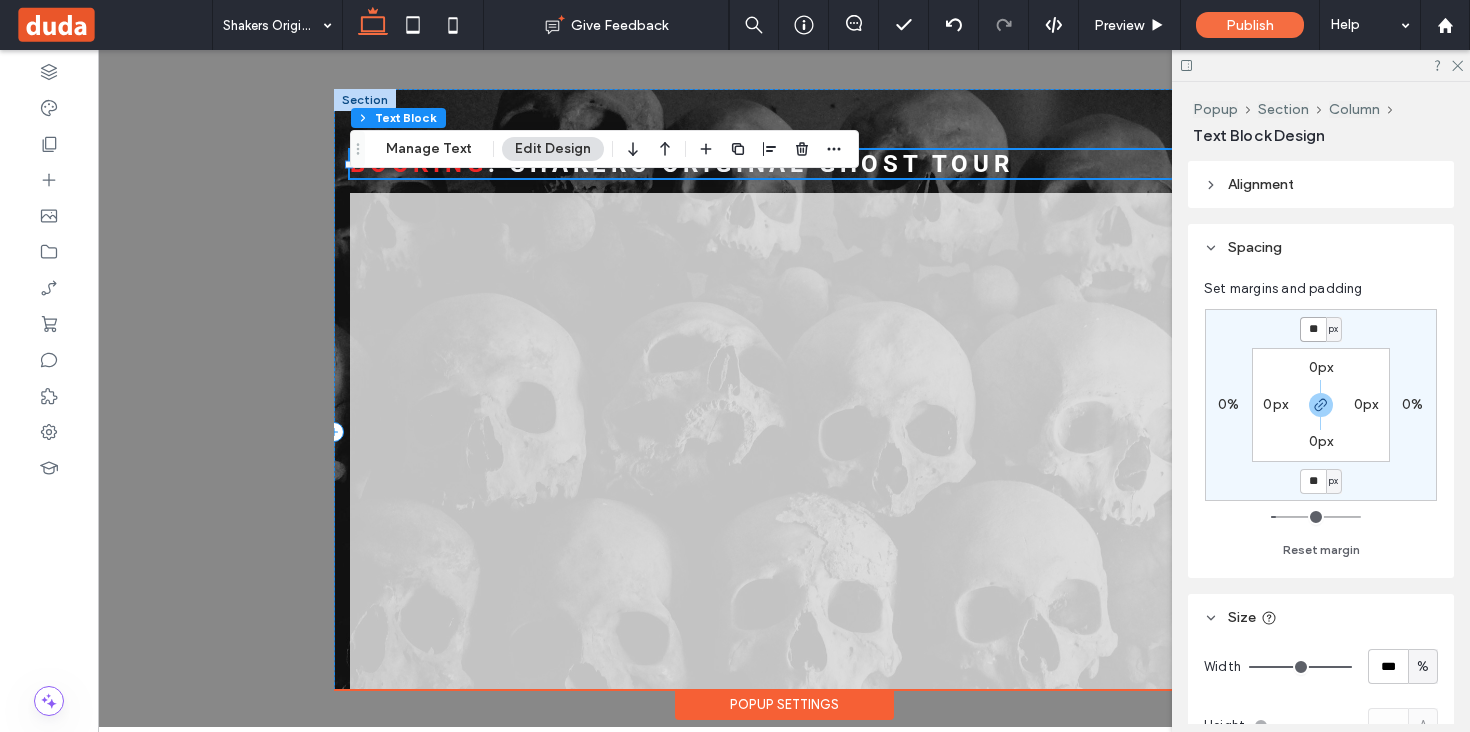 click on "**" at bounding box center [1313, 329] 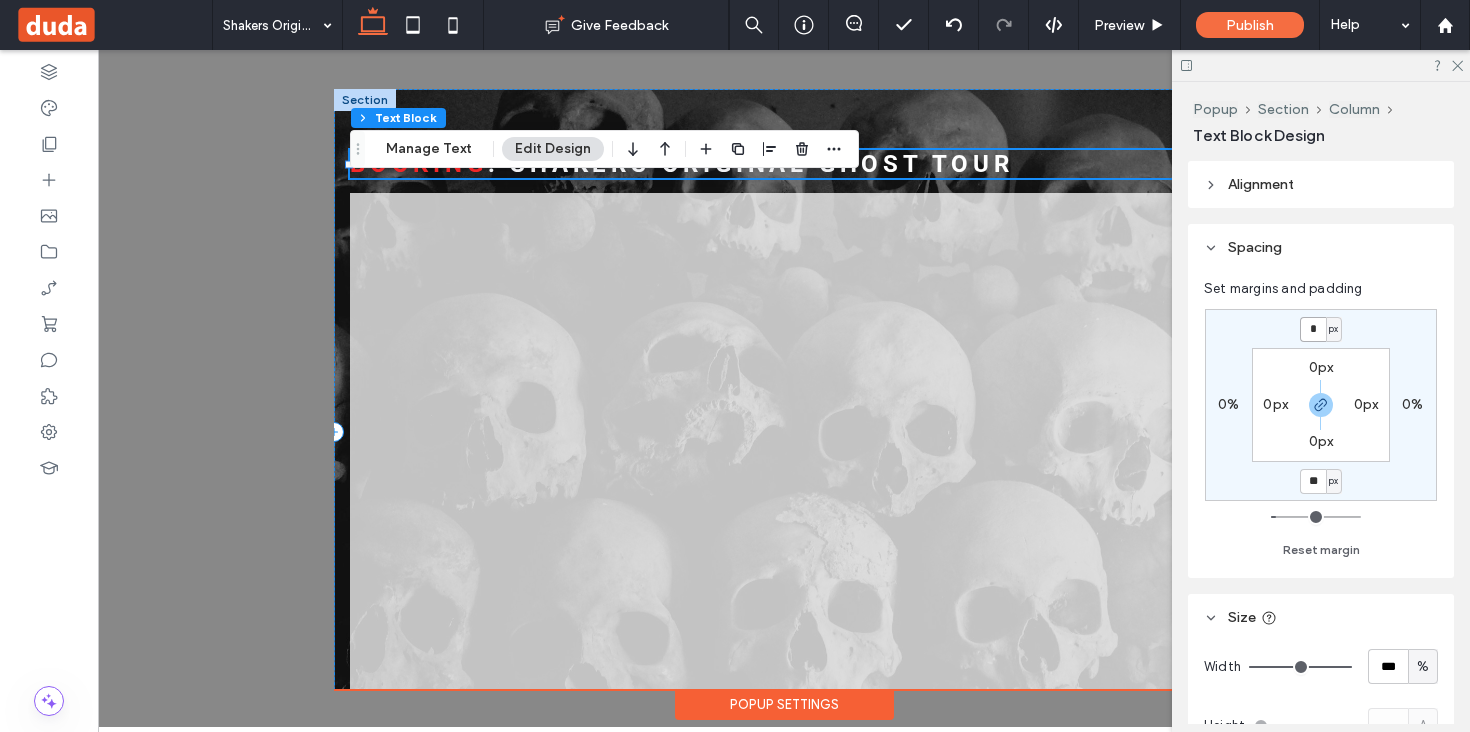 type on "**" 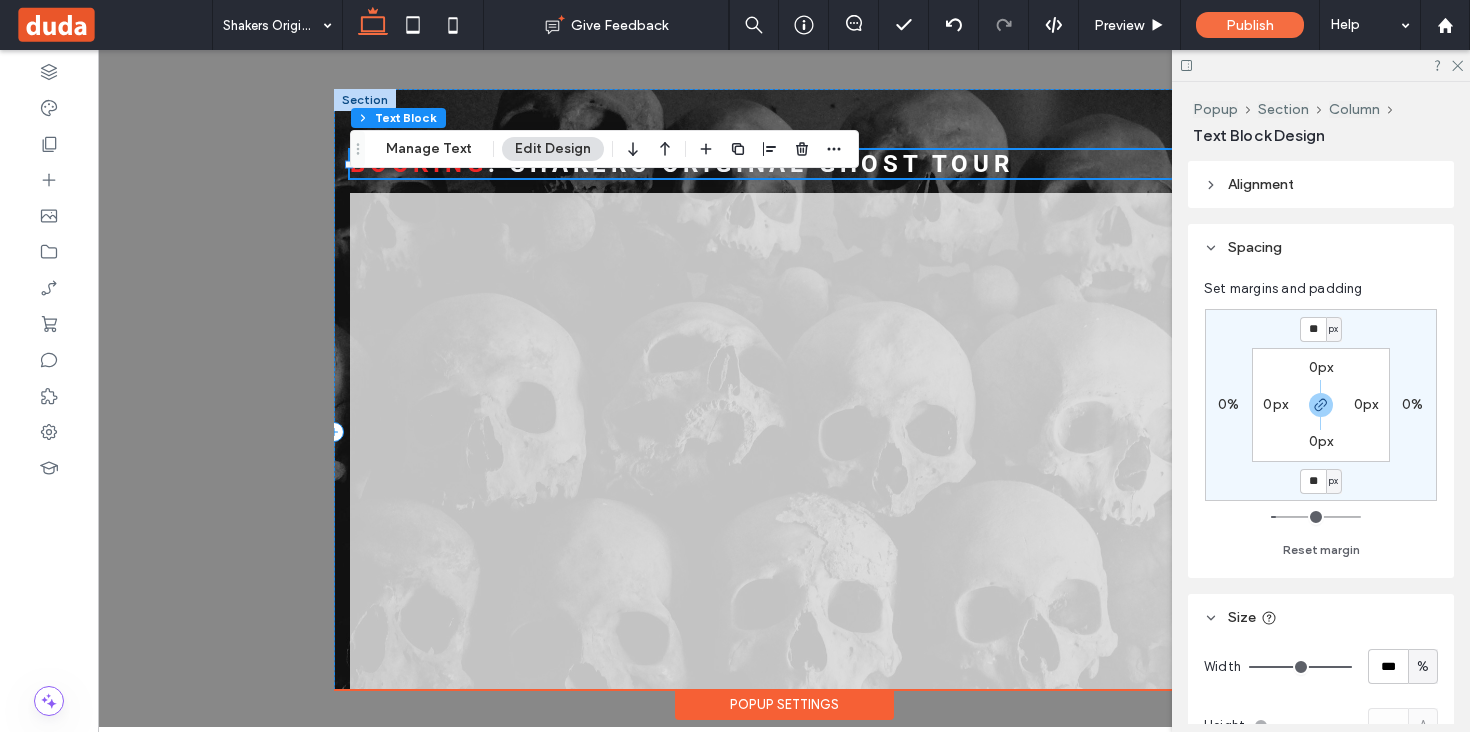 type on "*" 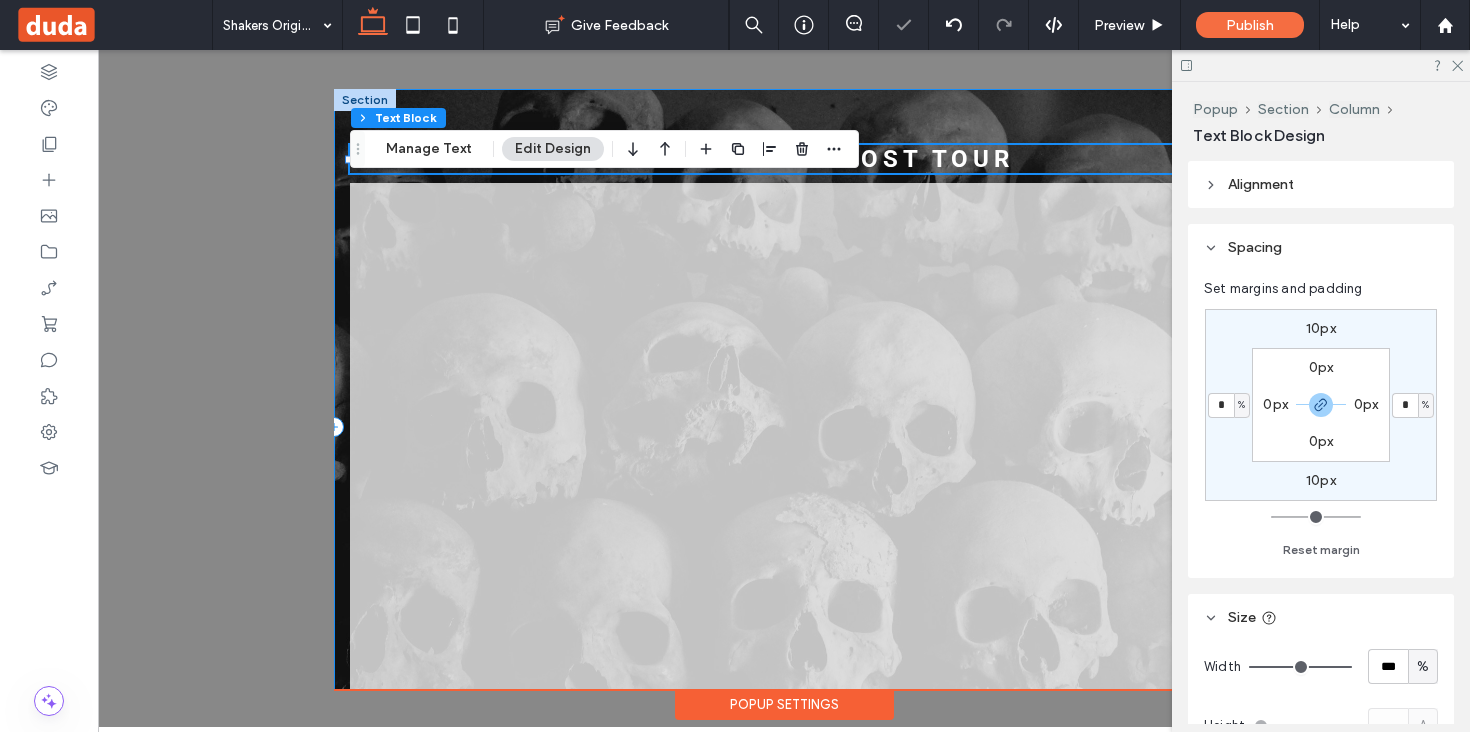 click on ".st0-1091118977{fill-rule:evenodd;clip-rule:evenodd;}
Booking : Shakers original ghost Tour" at bounding box center (784, 427) 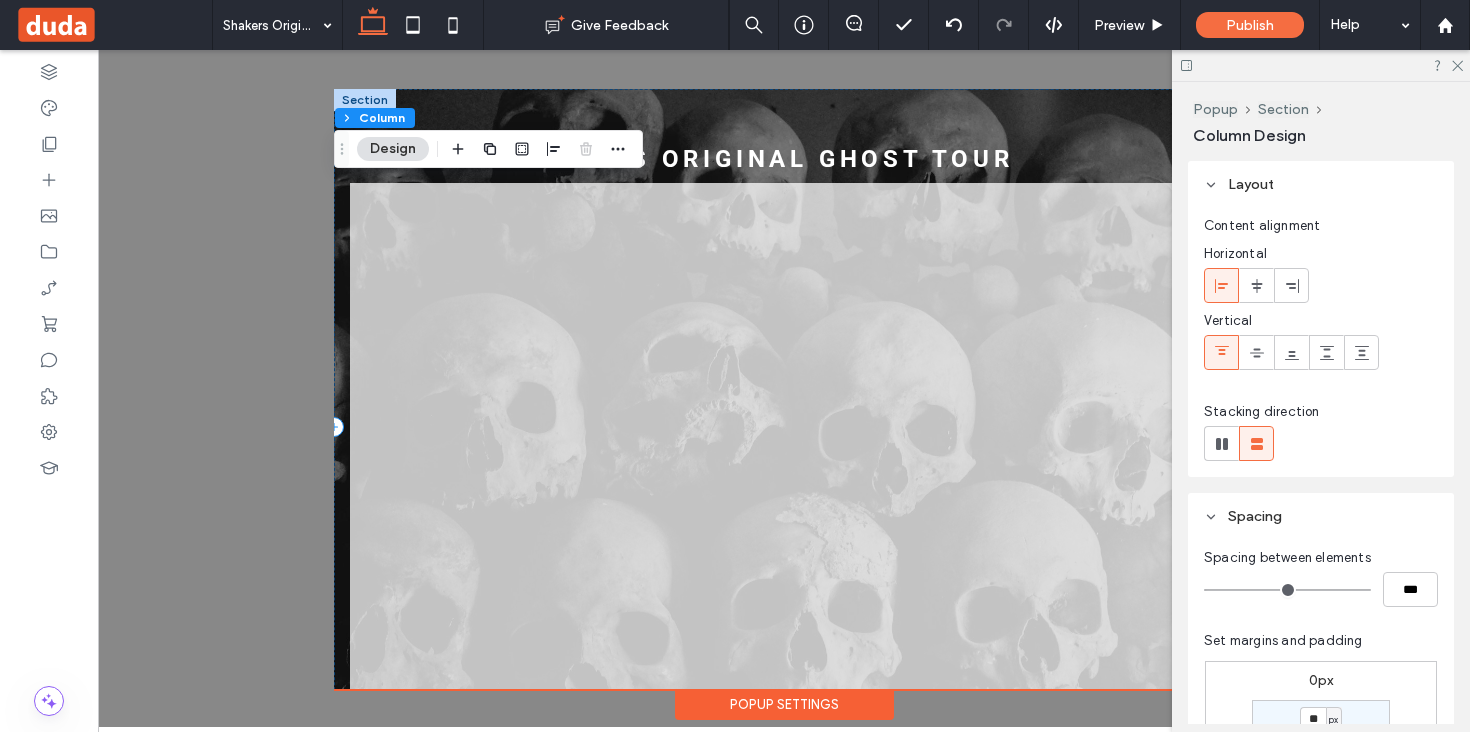 click on ".st0-1091118977{fill-rule:evenodd;clip-rule:evenodd;}
Booking : Shakers original ghost Tour" at bounding box center (784, 427) 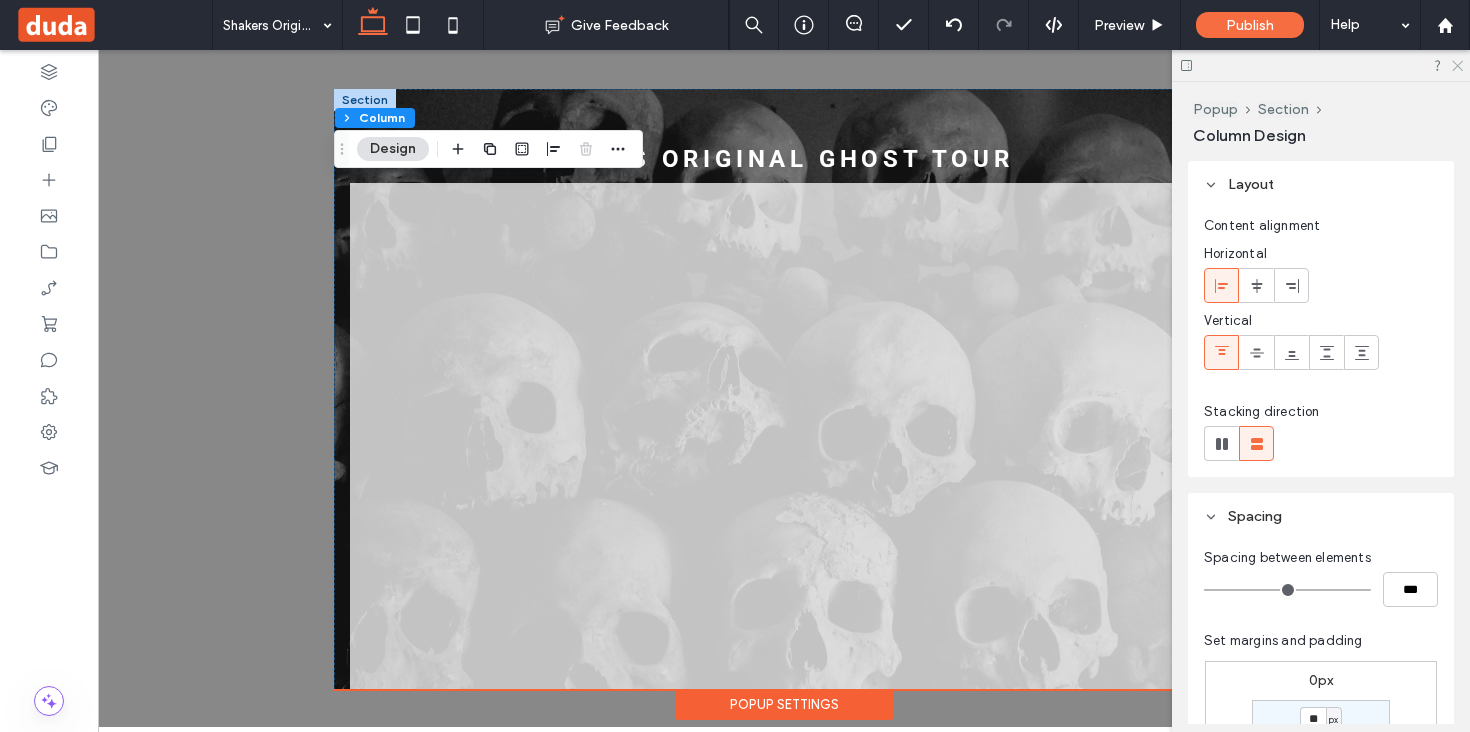 click 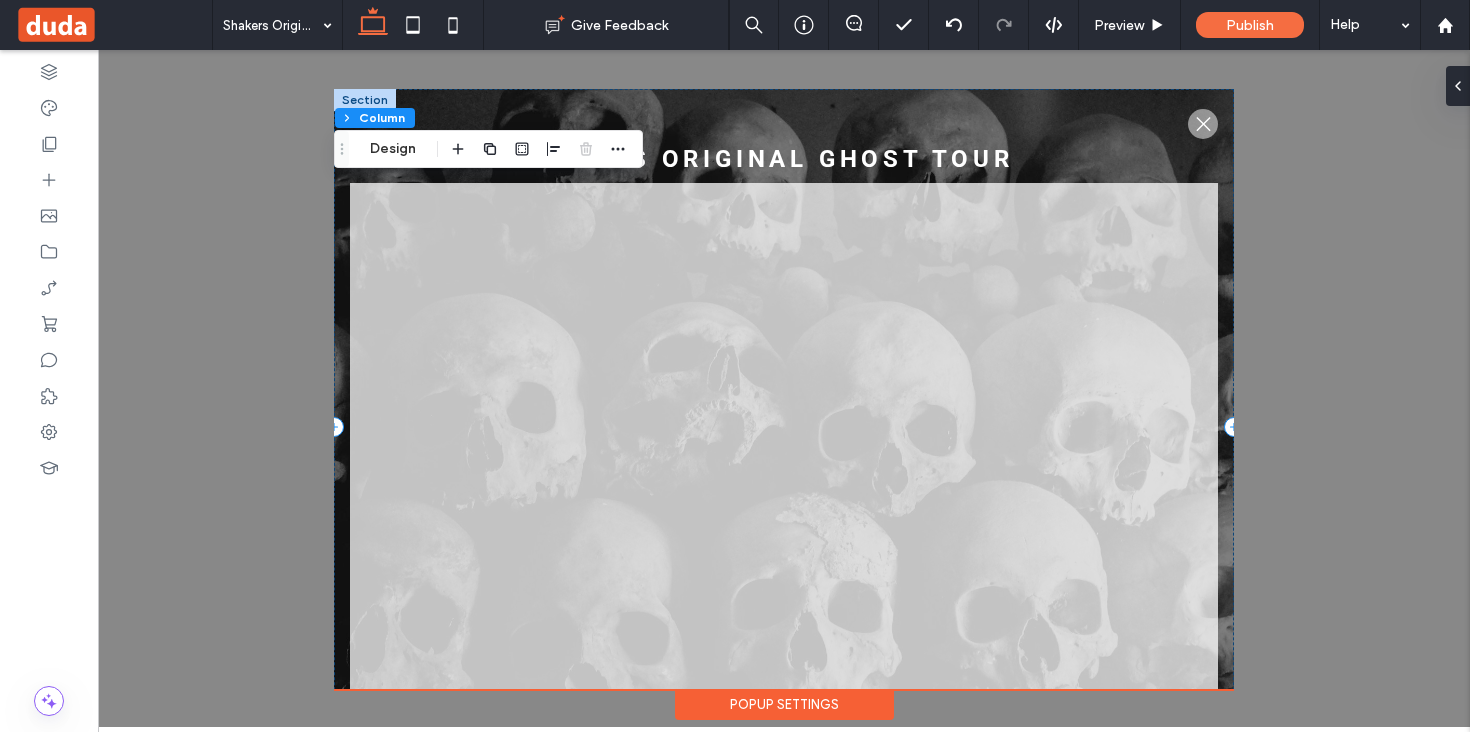 click on ".st0-1091118977{fill-rule:evenodd;clip-rule:evenodd;}
Booking : Shakers original ghost Tour" at bounding box center [784, 427] 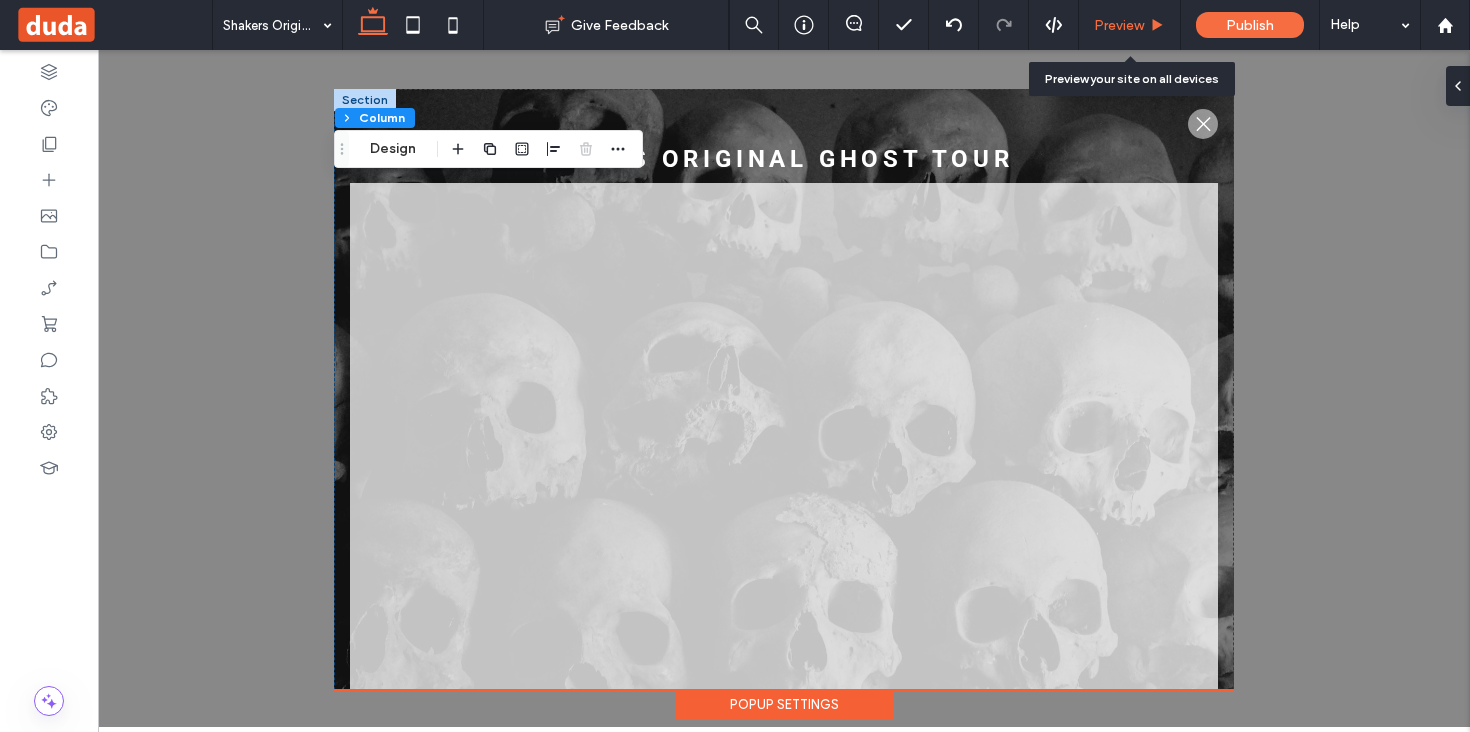 click on "Preview" at bounding box center [1119, 25] 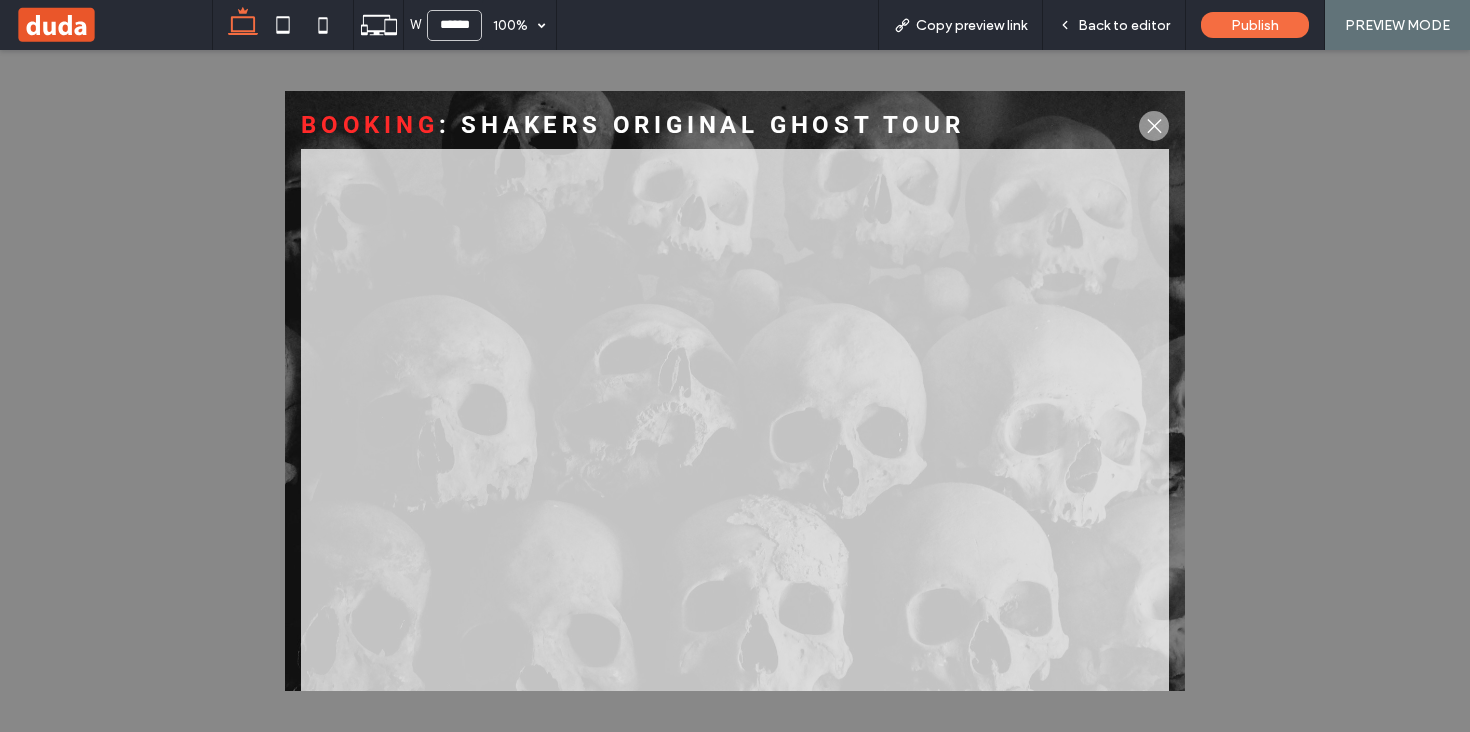 scroll, scrollTop: 0, scrollLeft: 0, axis: both 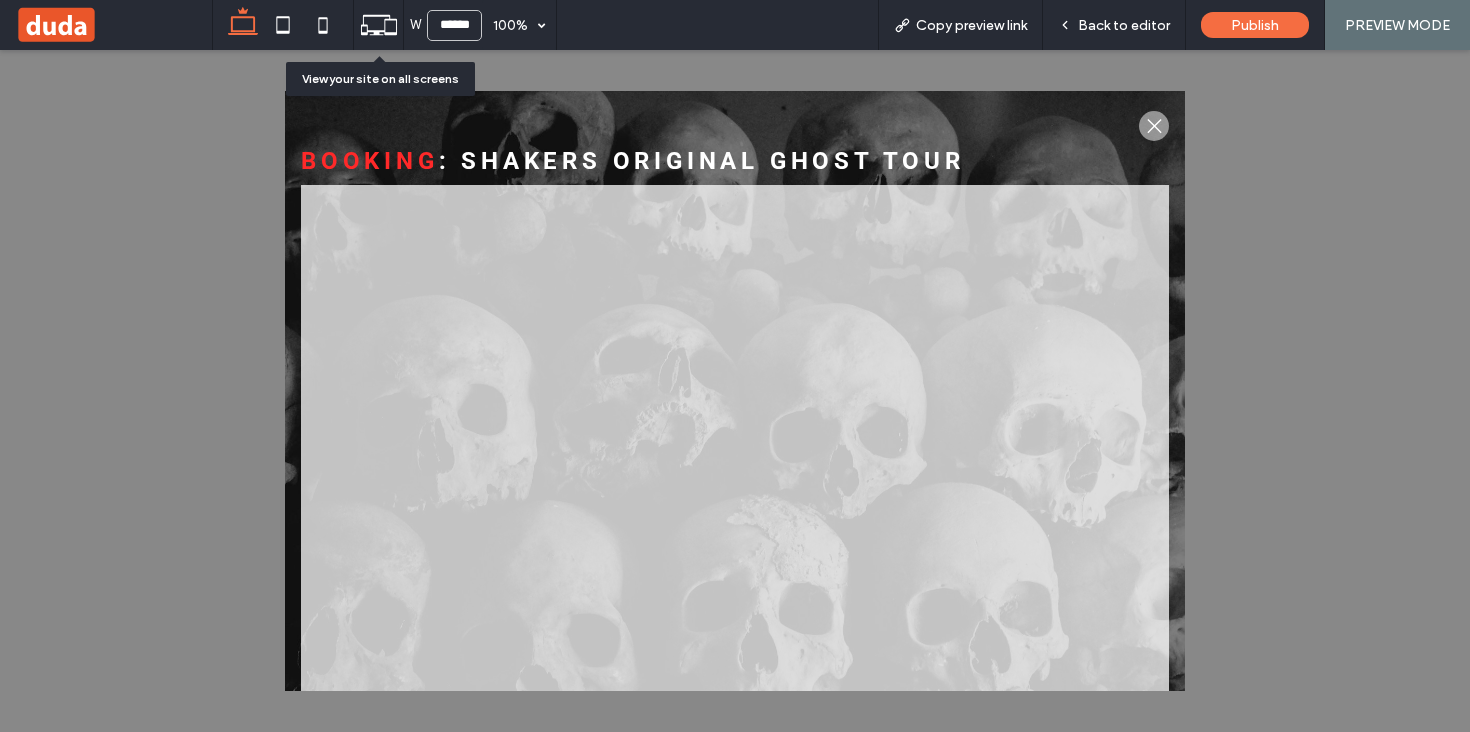 click 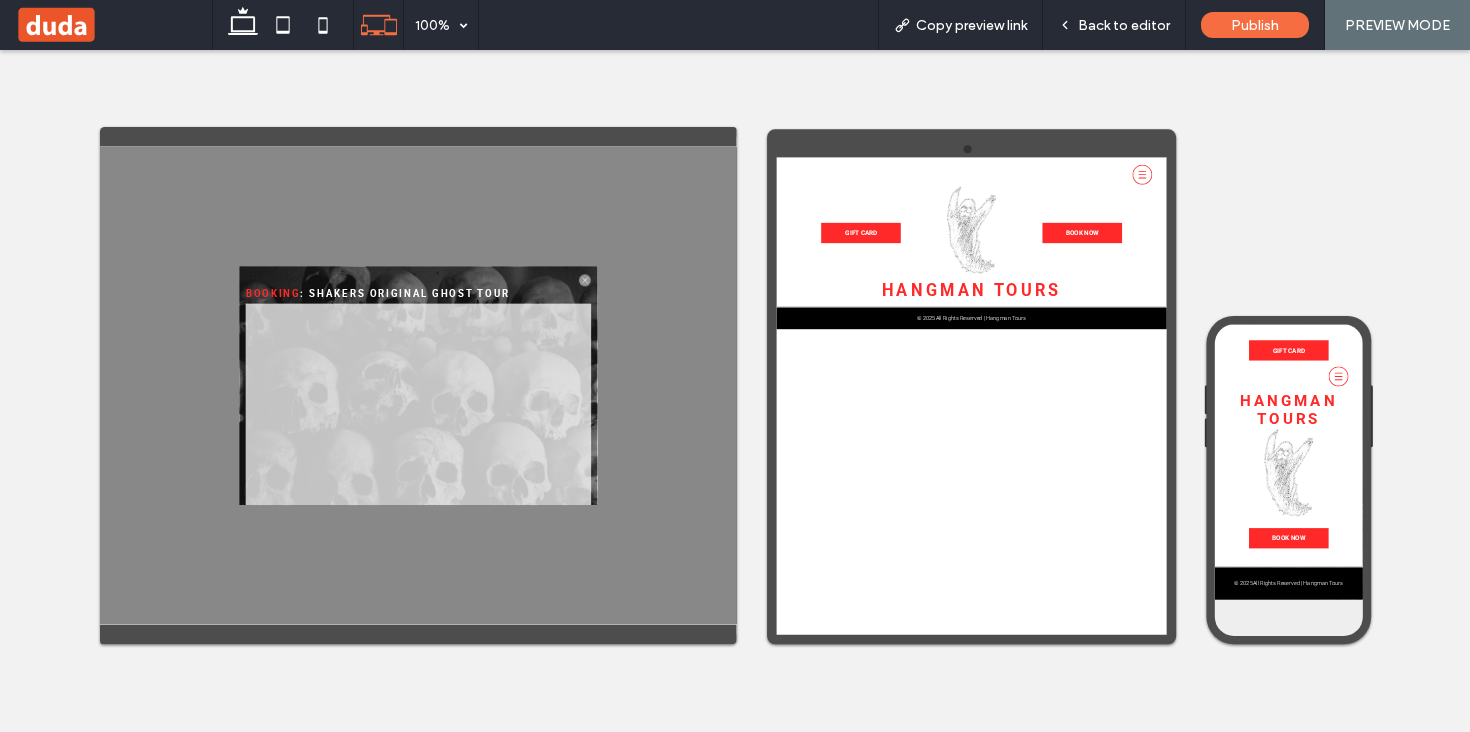 scroll, scrollTop: 0, scrollLeft: 0, axis: both 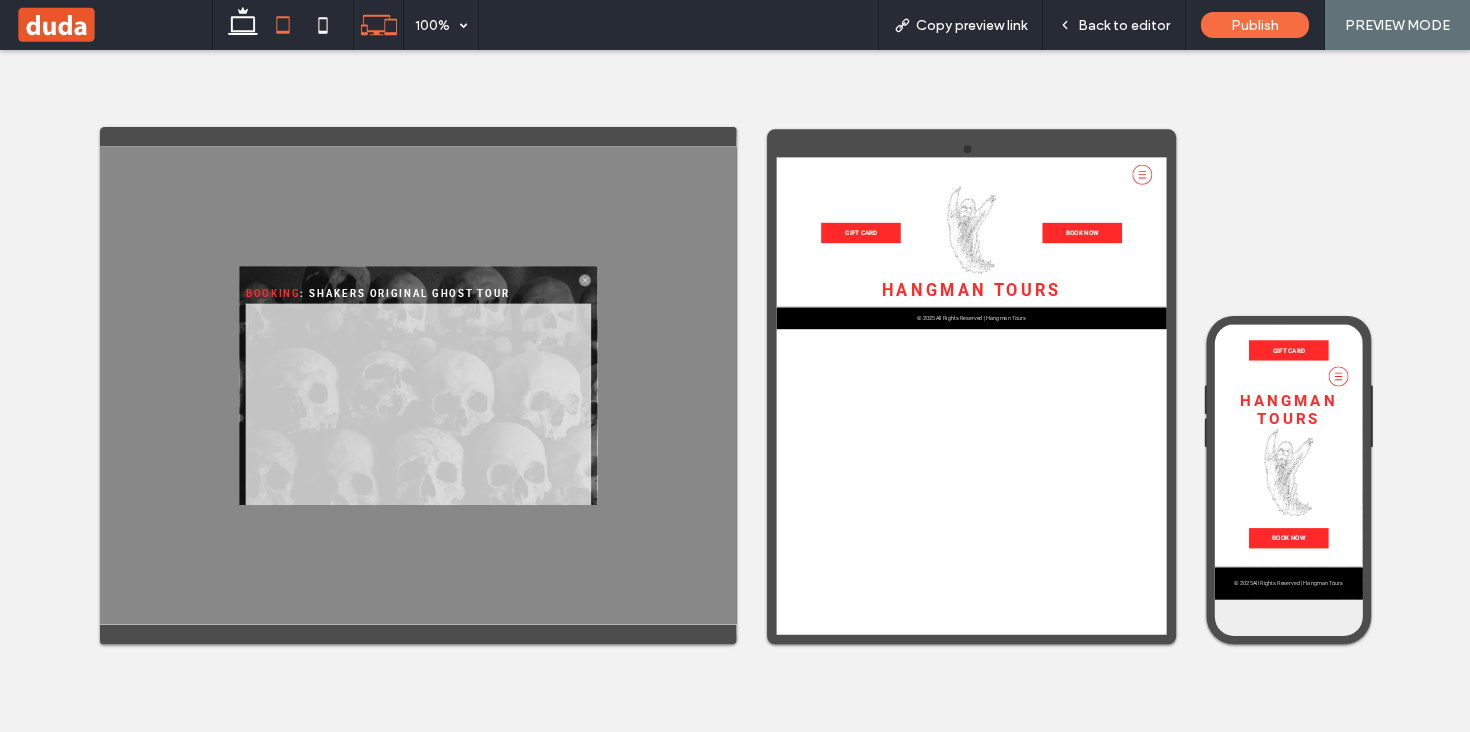 click 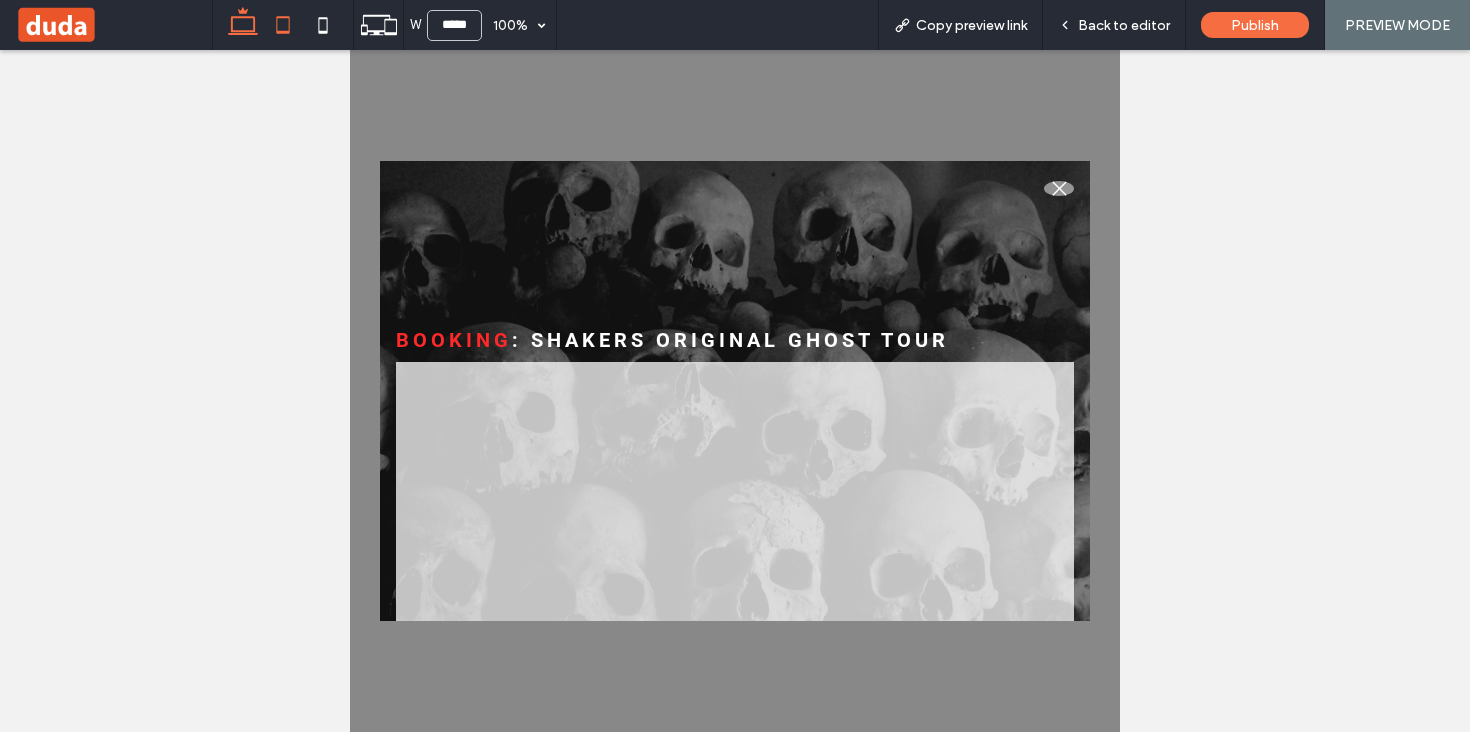 click 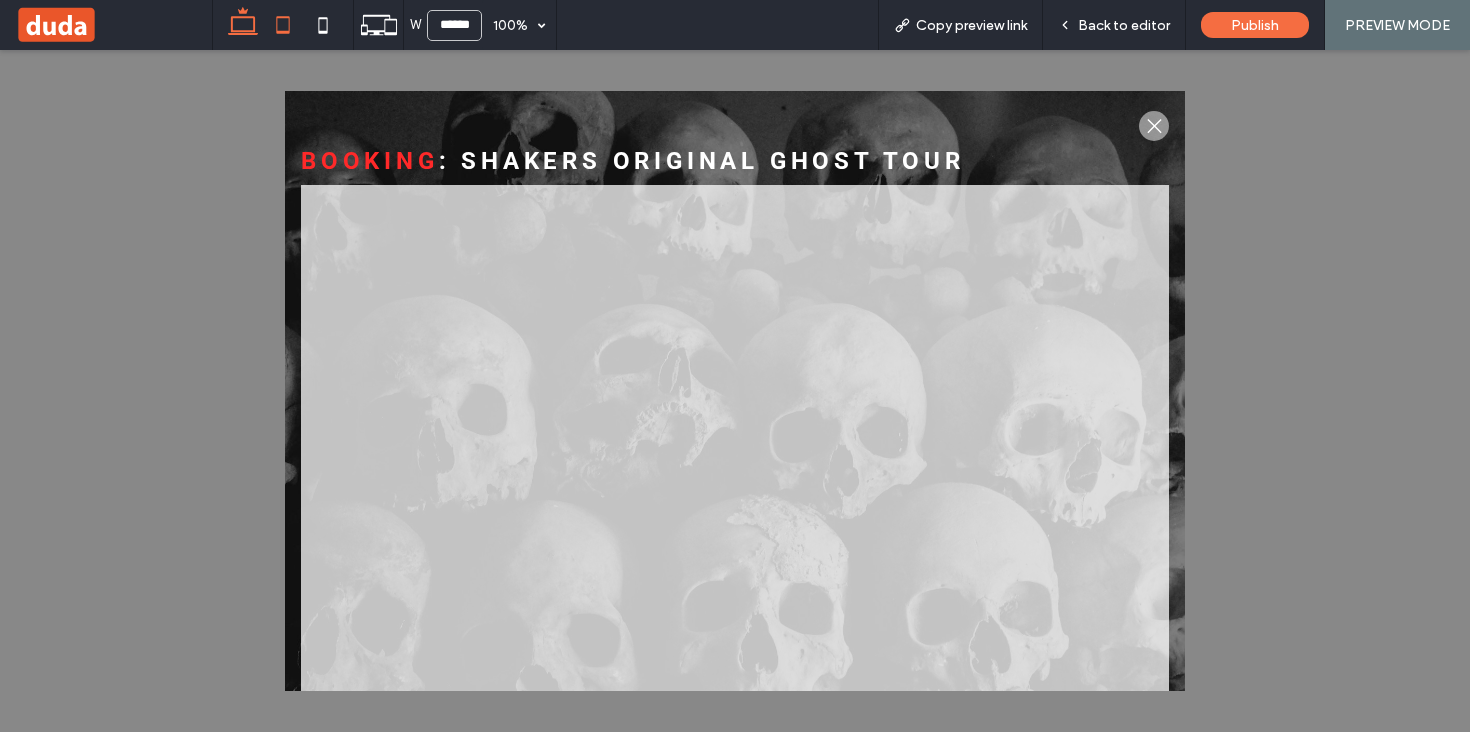 click 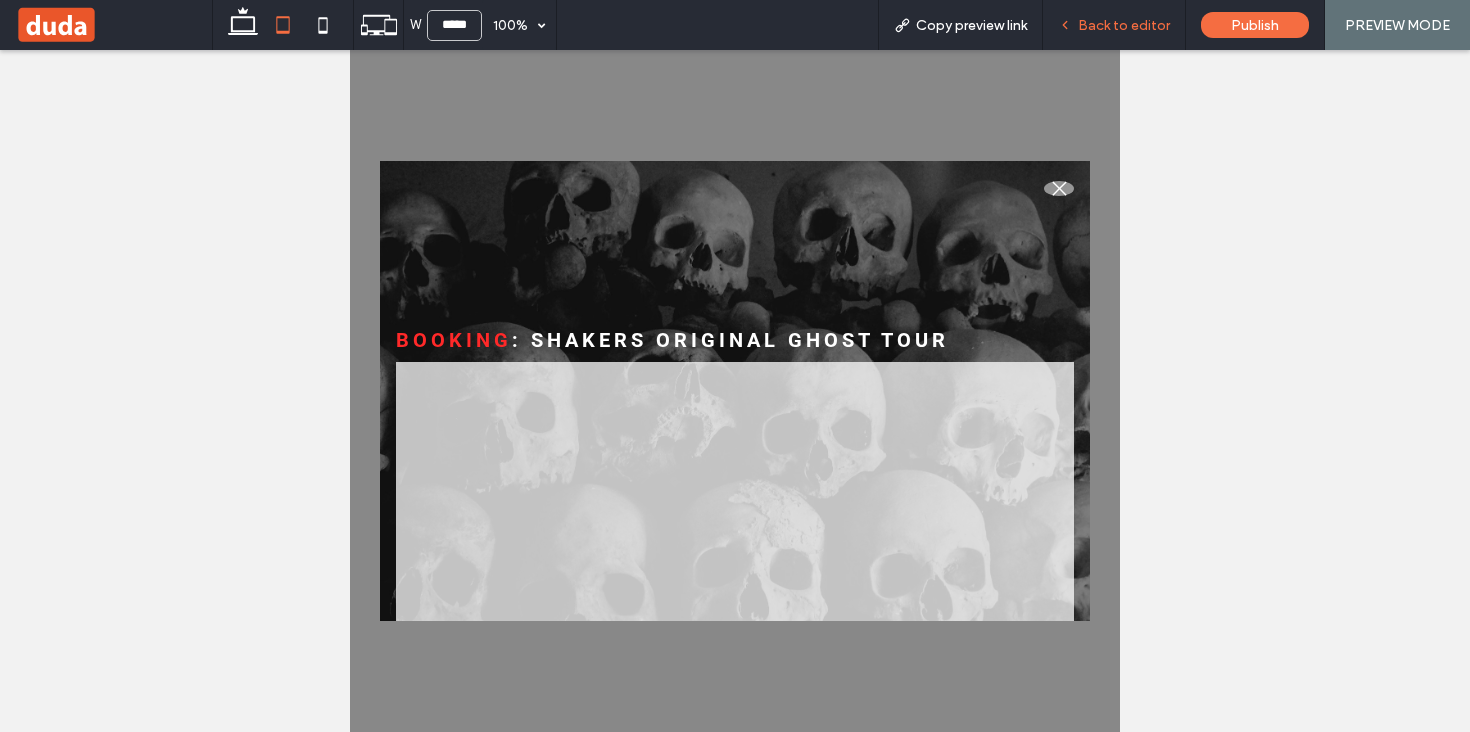 click on "Back to editor" at bounding box center [1124, 25] 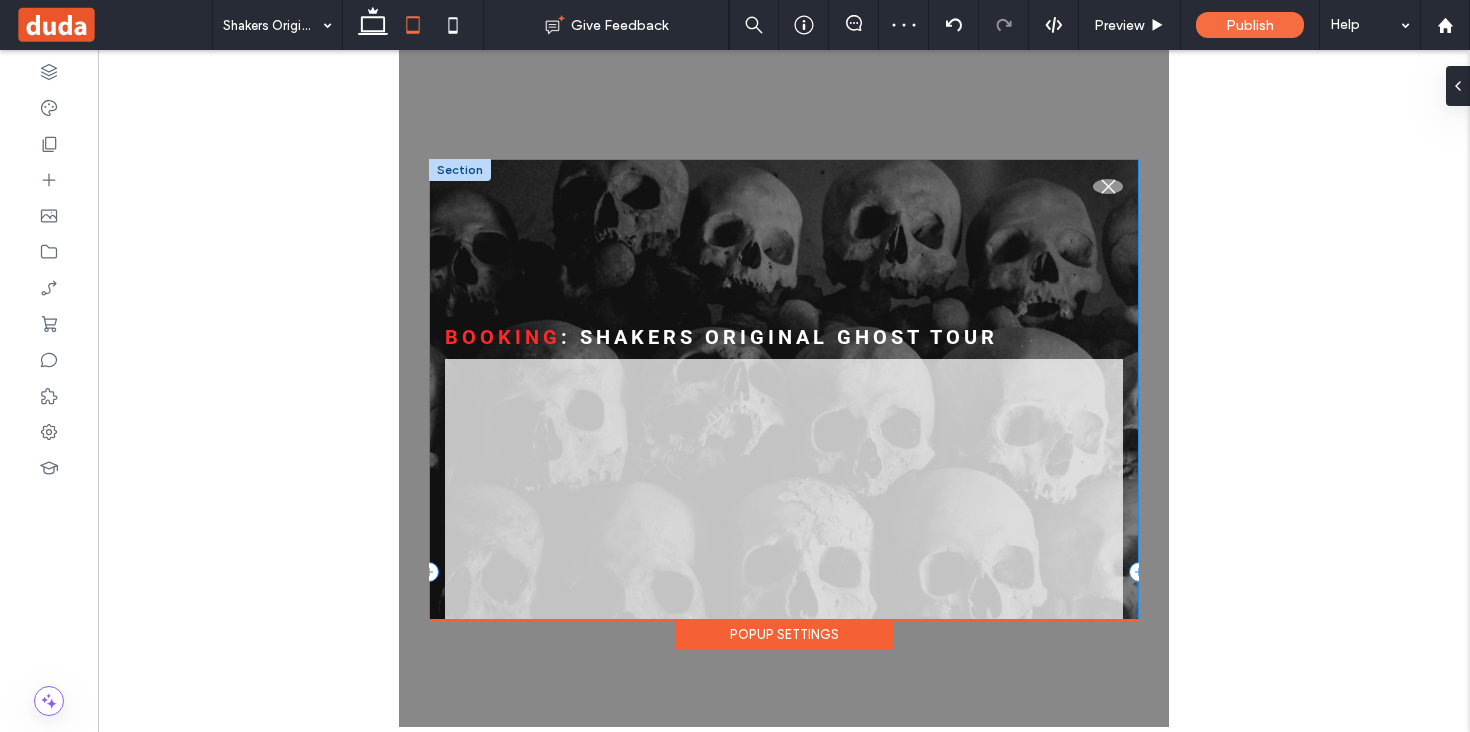 click on ".st0-1091118977{fill-rule:evenodd;clip-rule:evenodd;}
Booking : Shakers original ghost Tour" at bounding box center [784, 572] 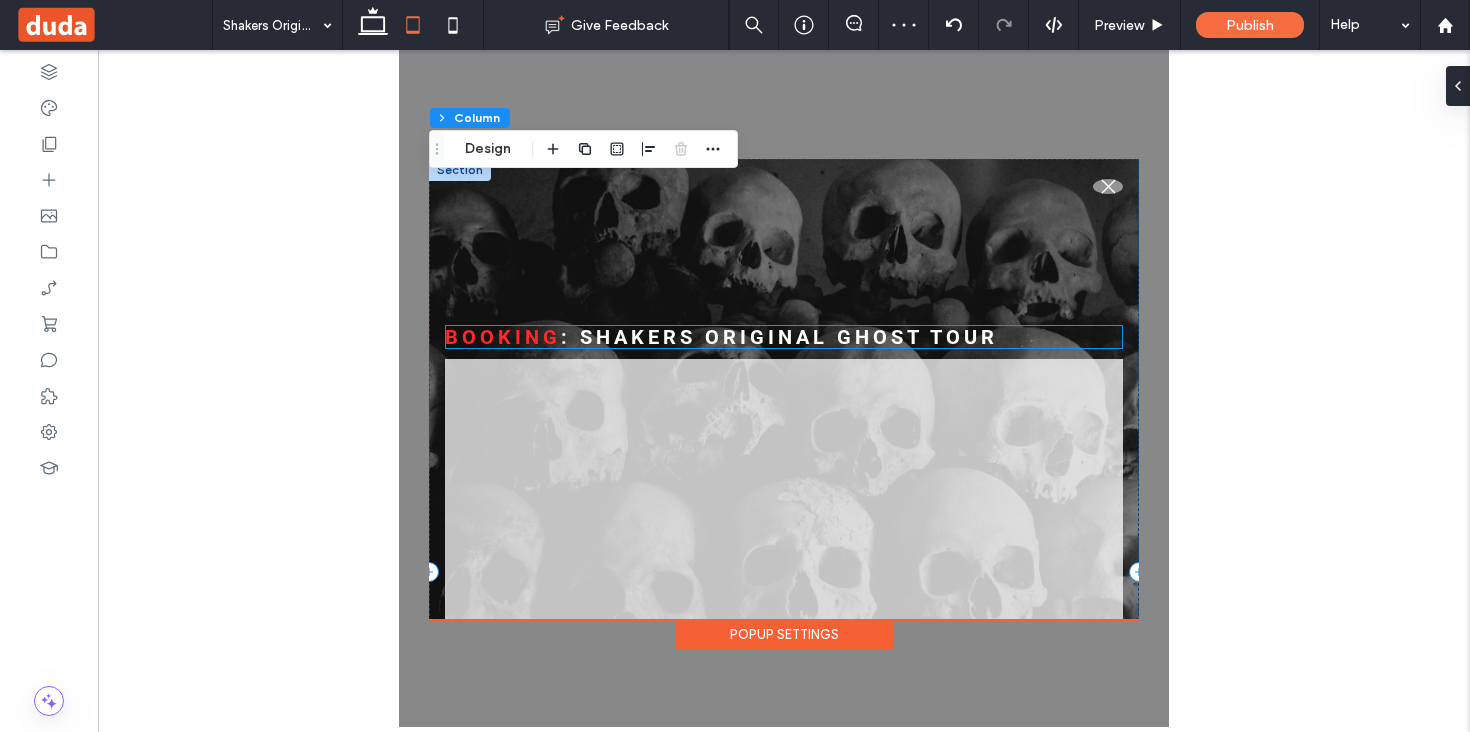 click on ": Shakers original ghost Tour" at bounding box center (779, 337) 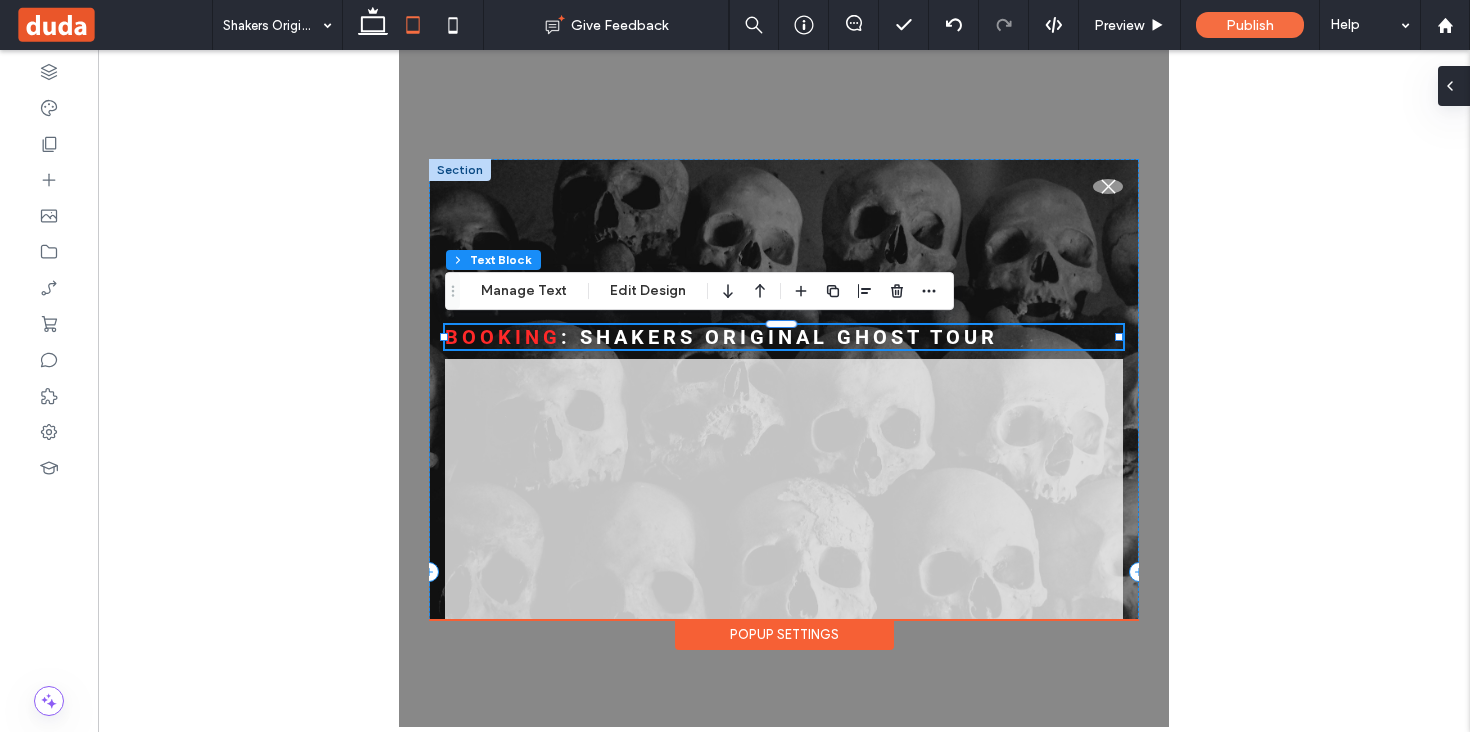 click at bounding box center [1454, 86] 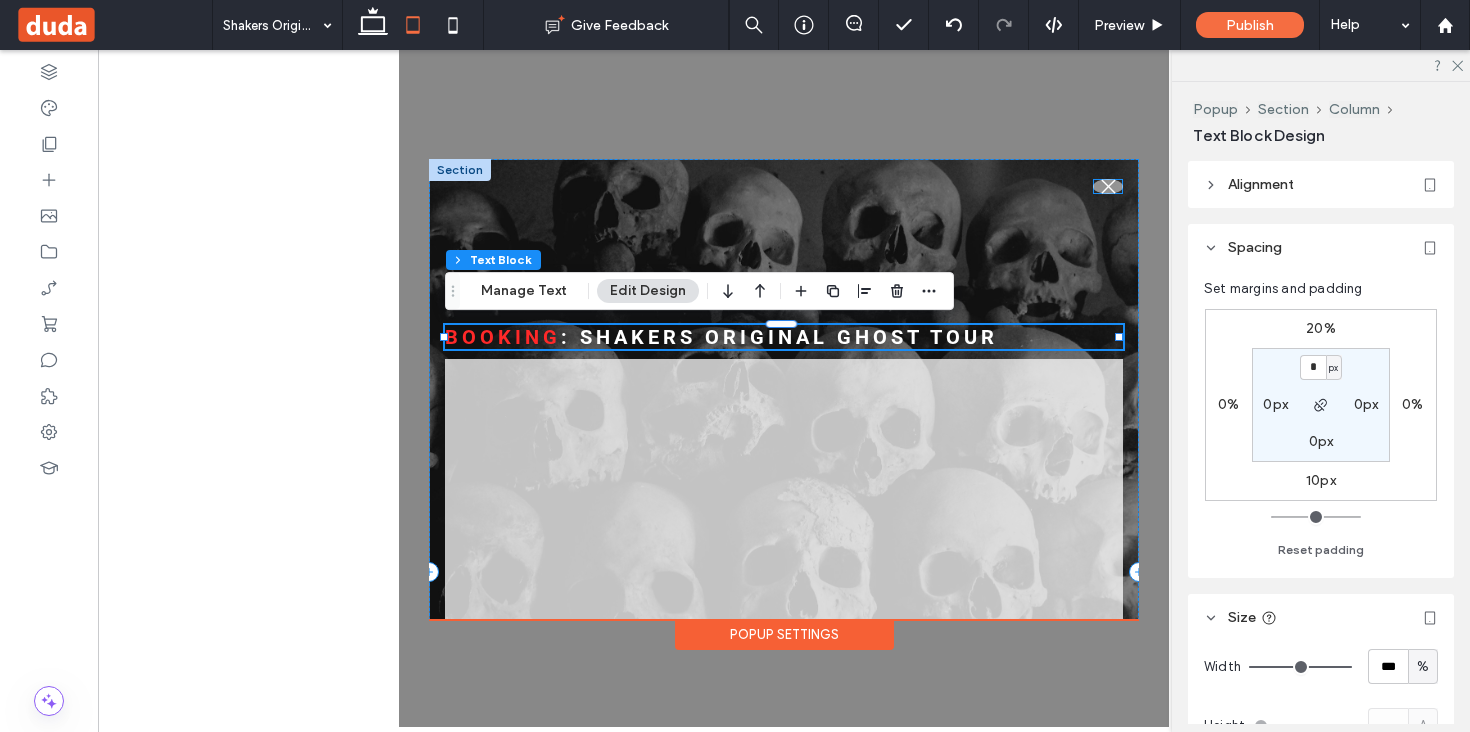 click 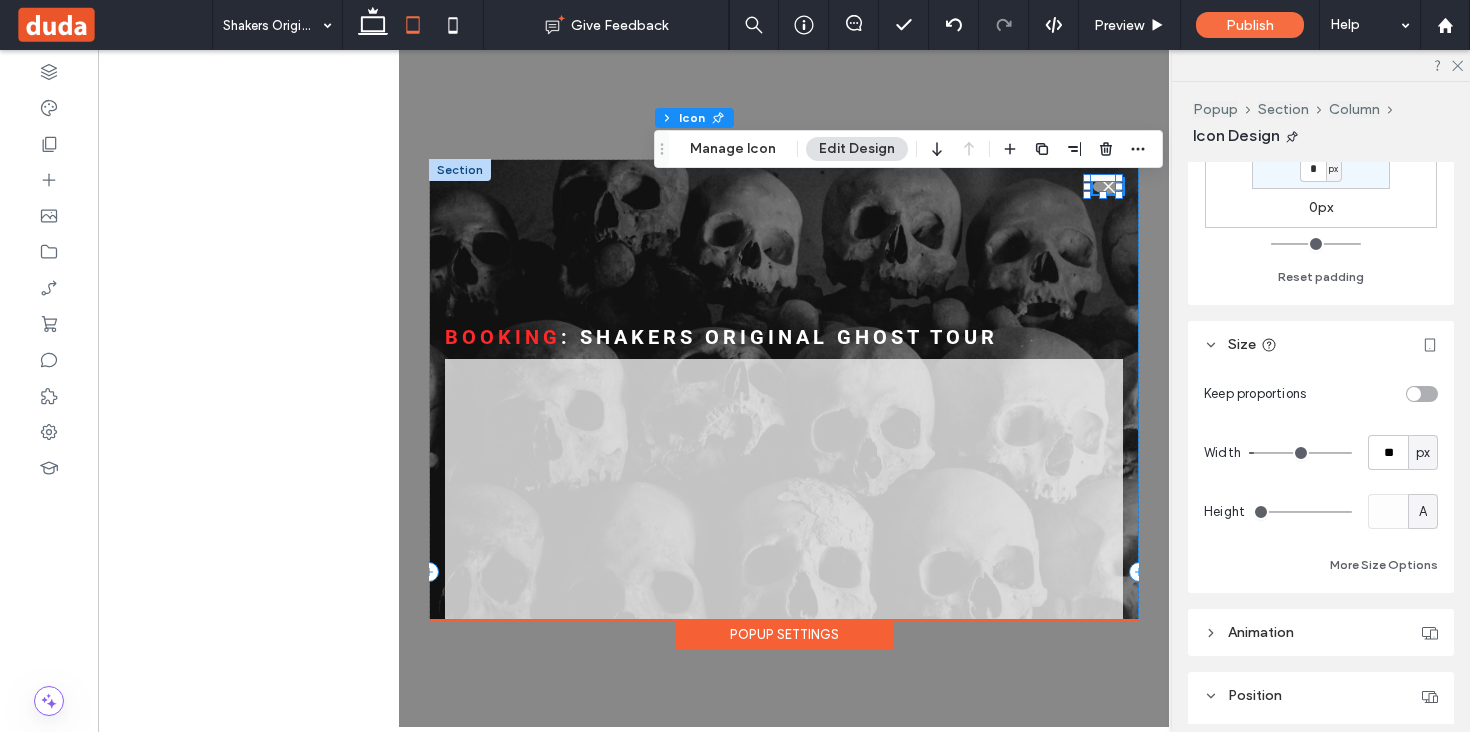 scroll, scrollTop: 365, scrollLeft: 0, axis: vertical 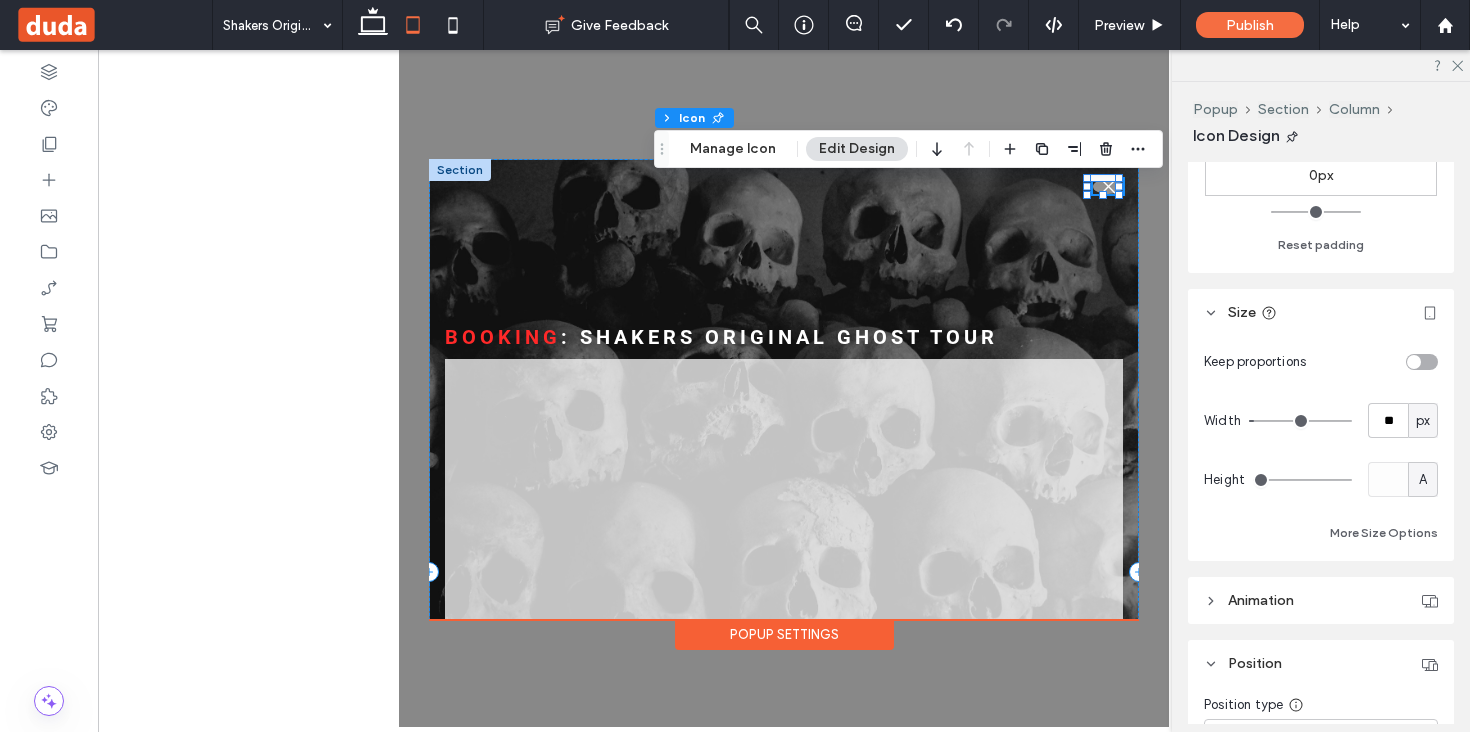 click on "A" at bounding box center [1423, 479] 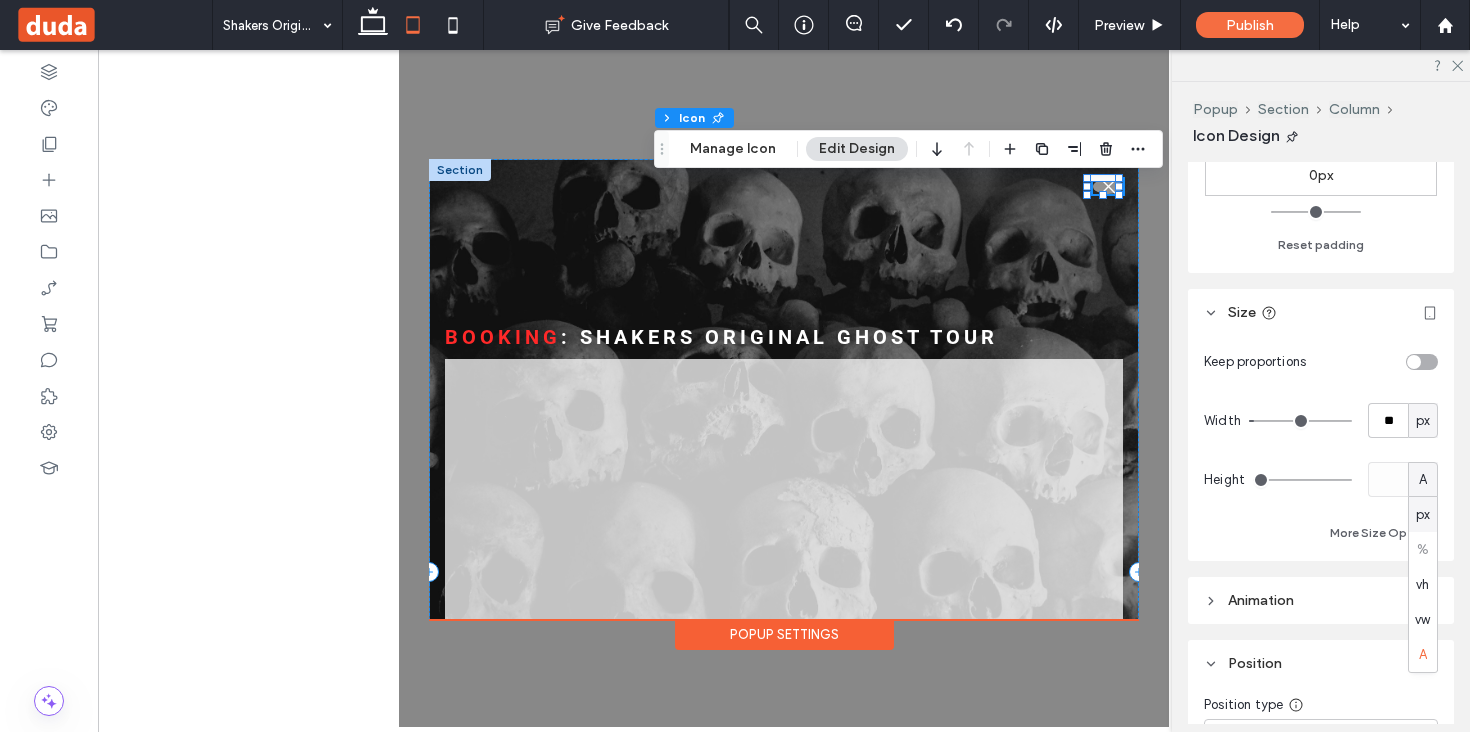 click on "px" at bounding box center (1423, 515) 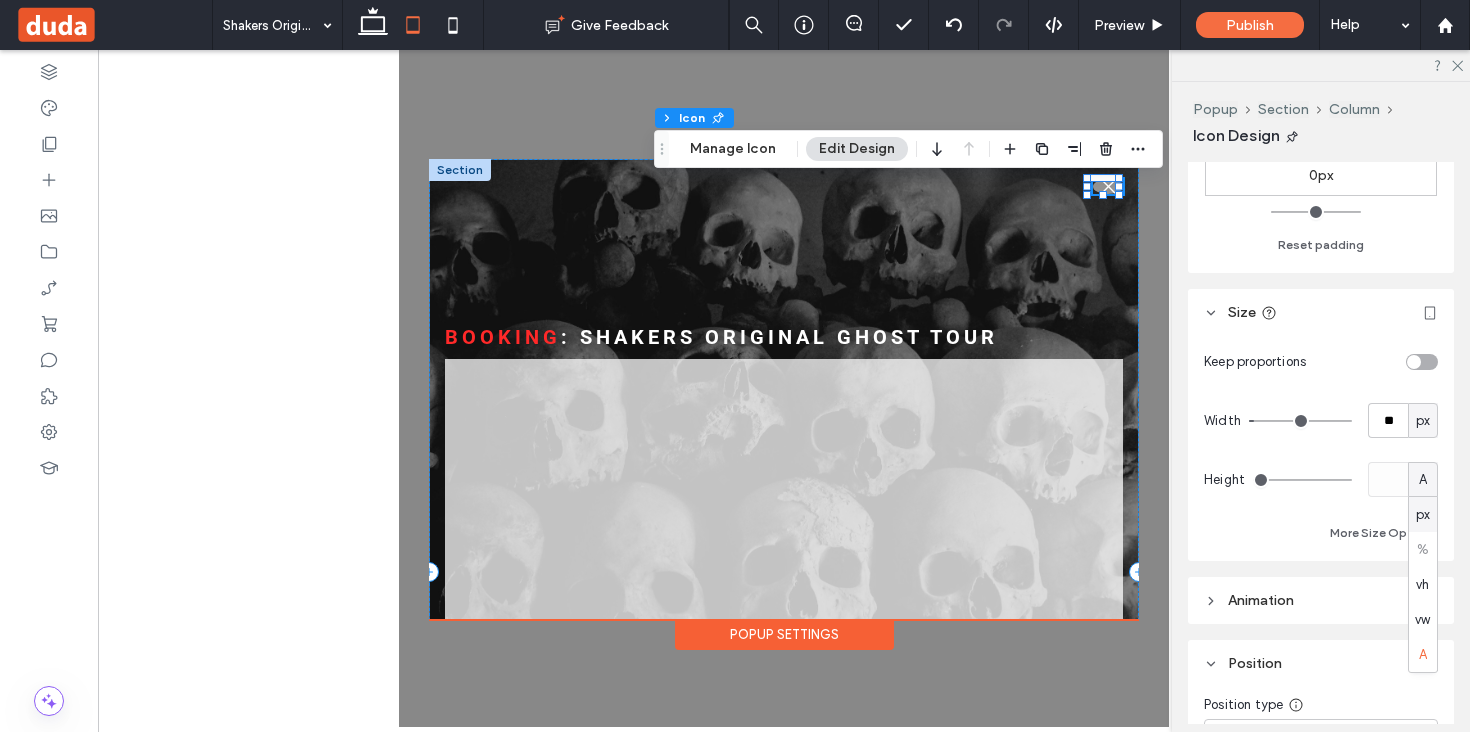 type on "**" 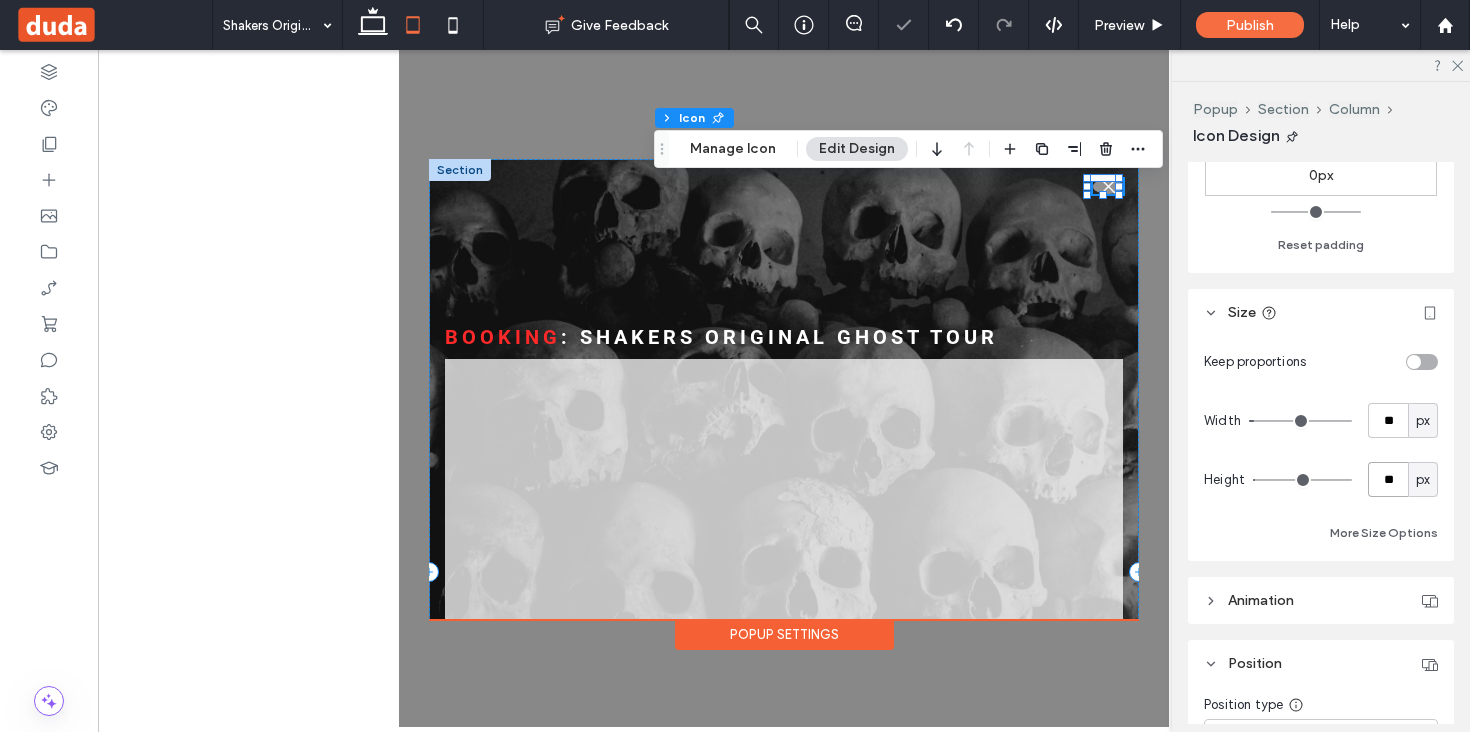 click on "**" at bounding box center (1388, 479) 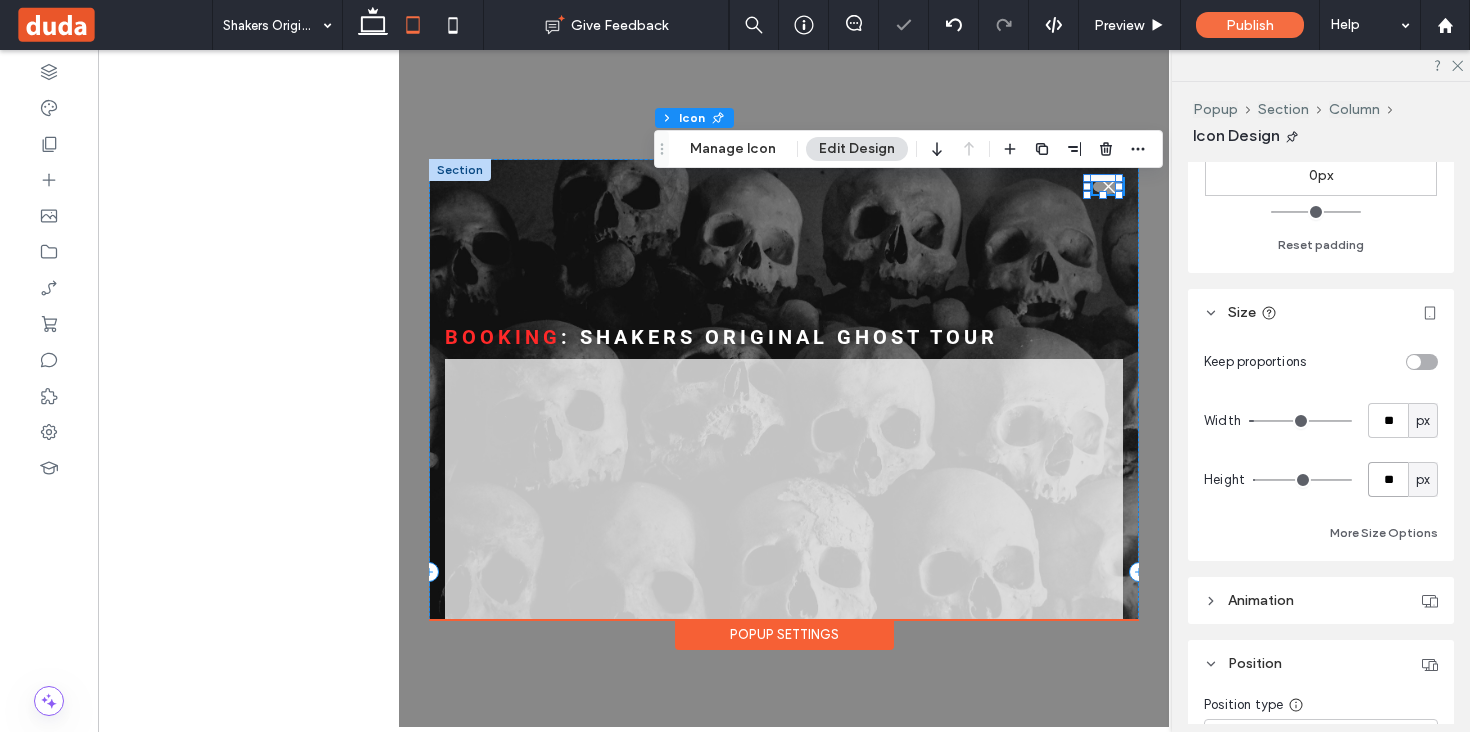 type on "**" 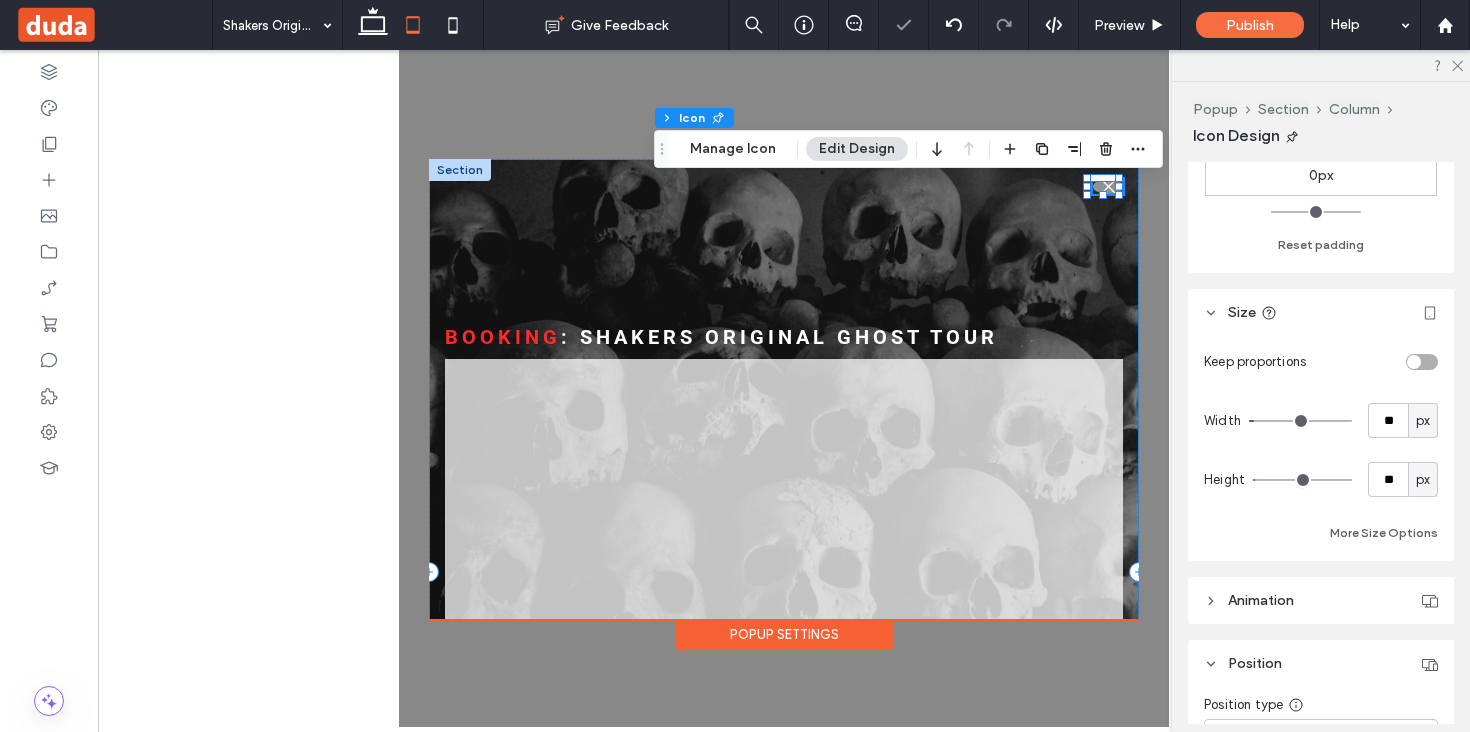 type on "**" 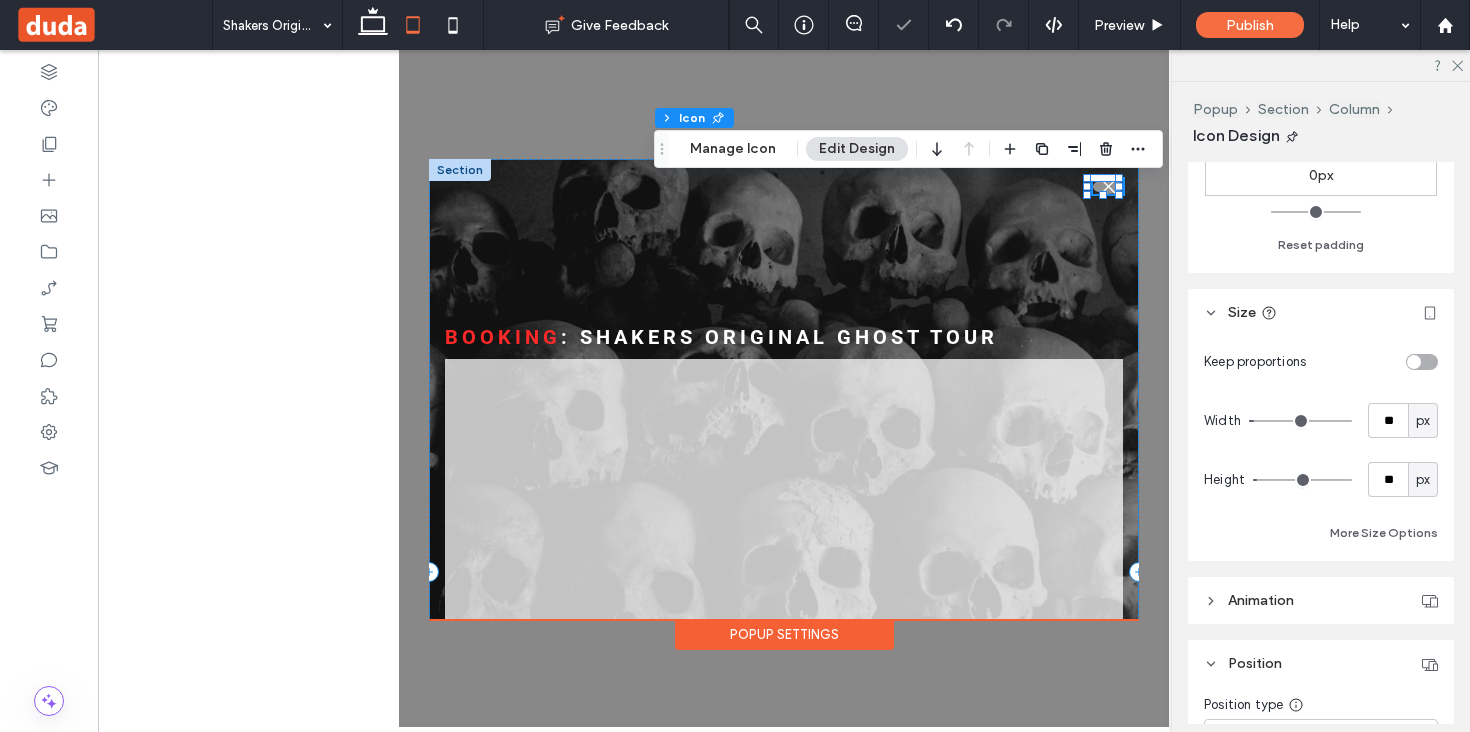 type 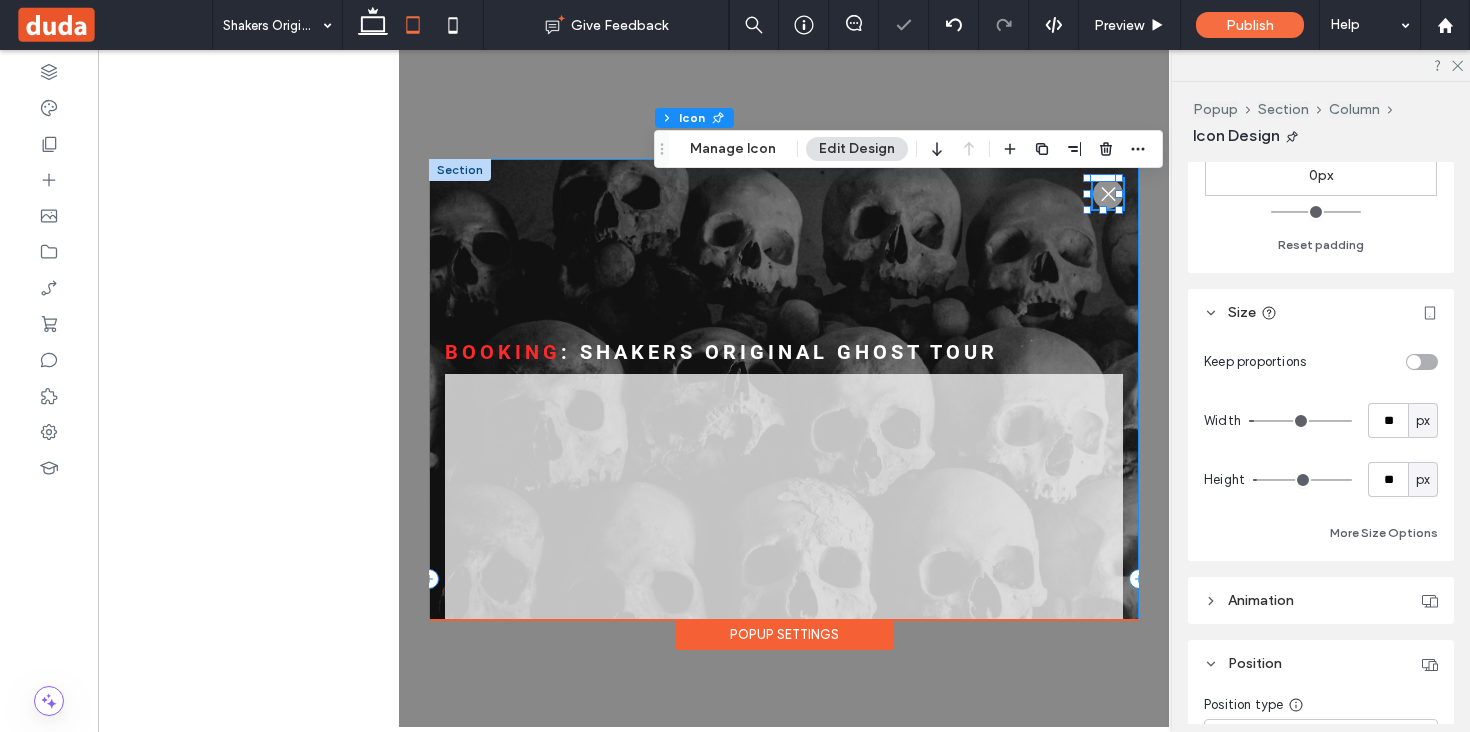 click on ".st0-1091118977{fill-rule:evenodd;clip-rule:evenodd;}
Booking : Shakers original ghost Tour" at bounding box center (784, 580) 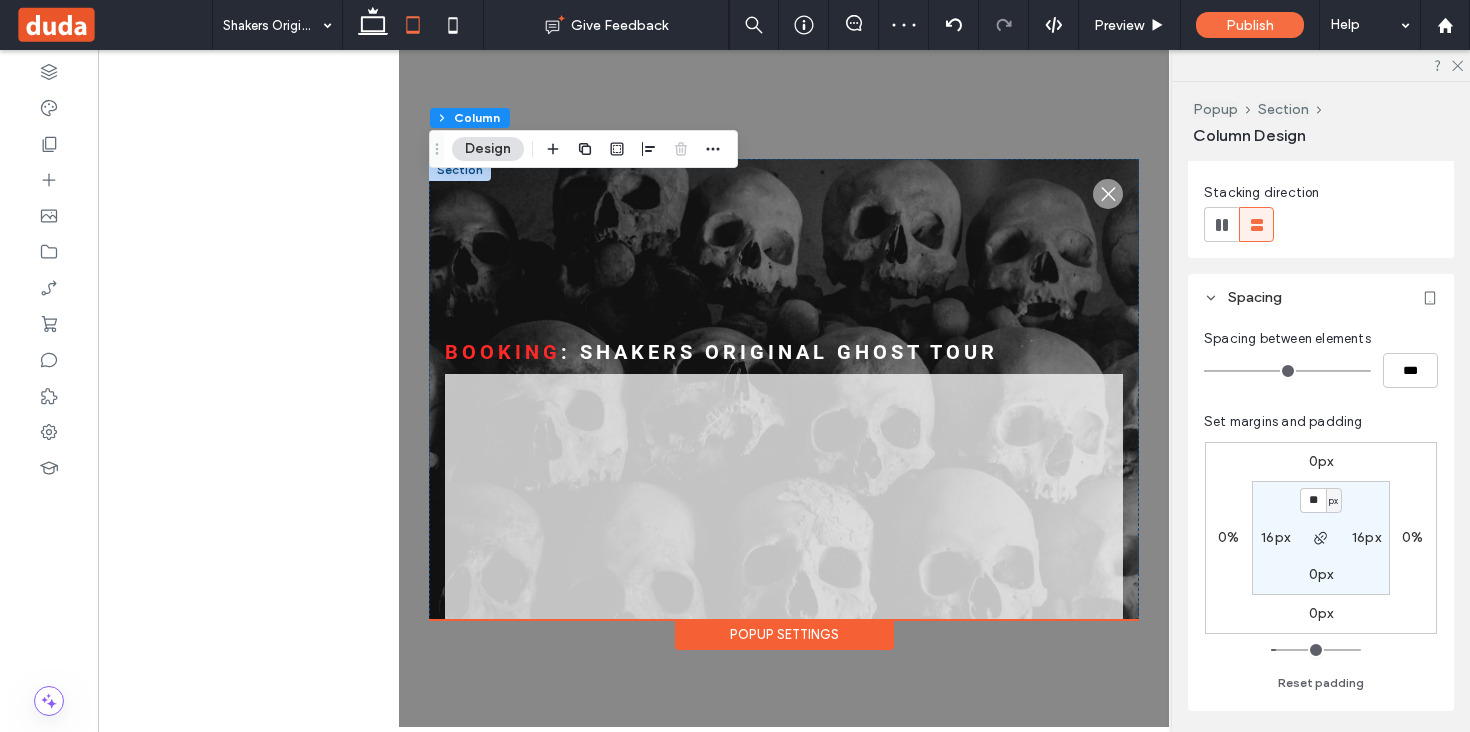 scroll, scrollTop: 222, scrollLeft: 0, axis: vertical 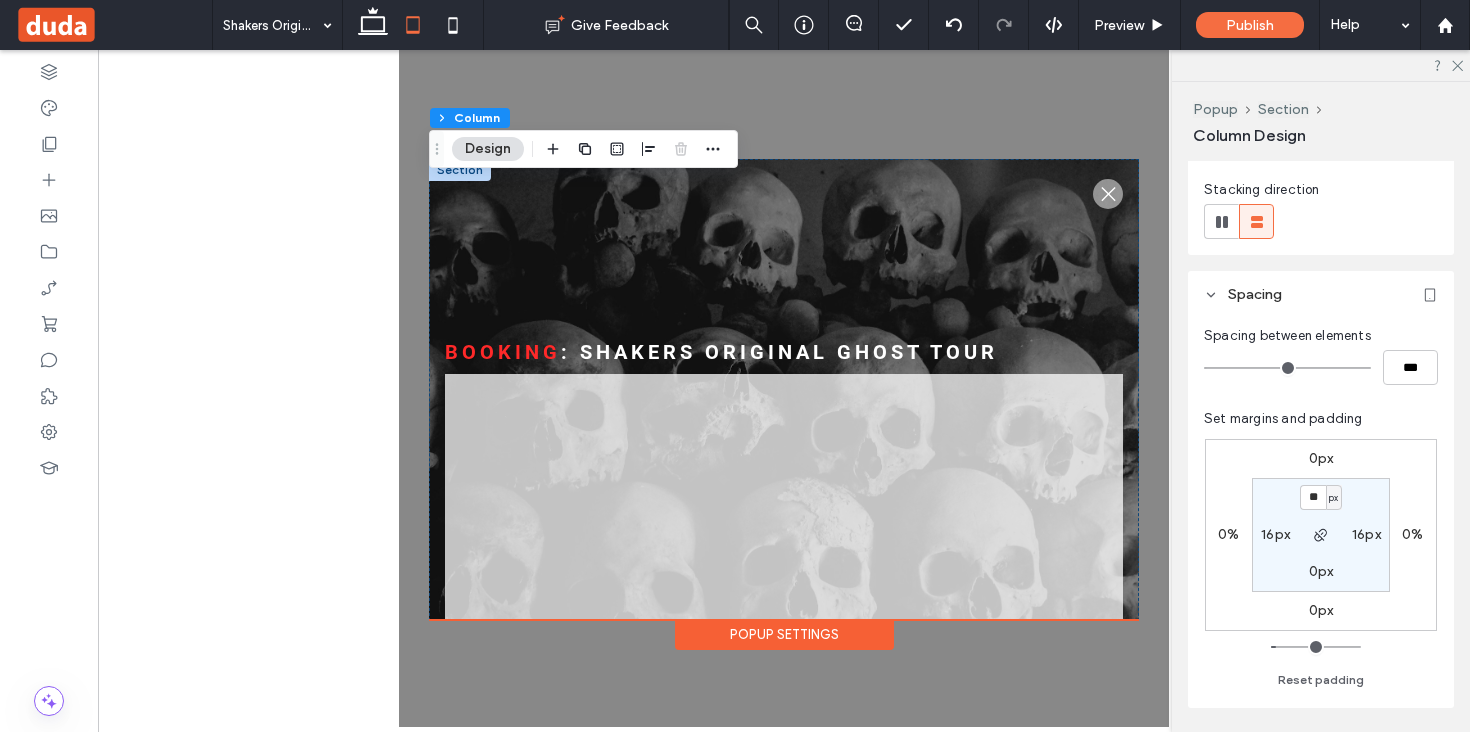click on "**" at bounding box center (1313, 497) 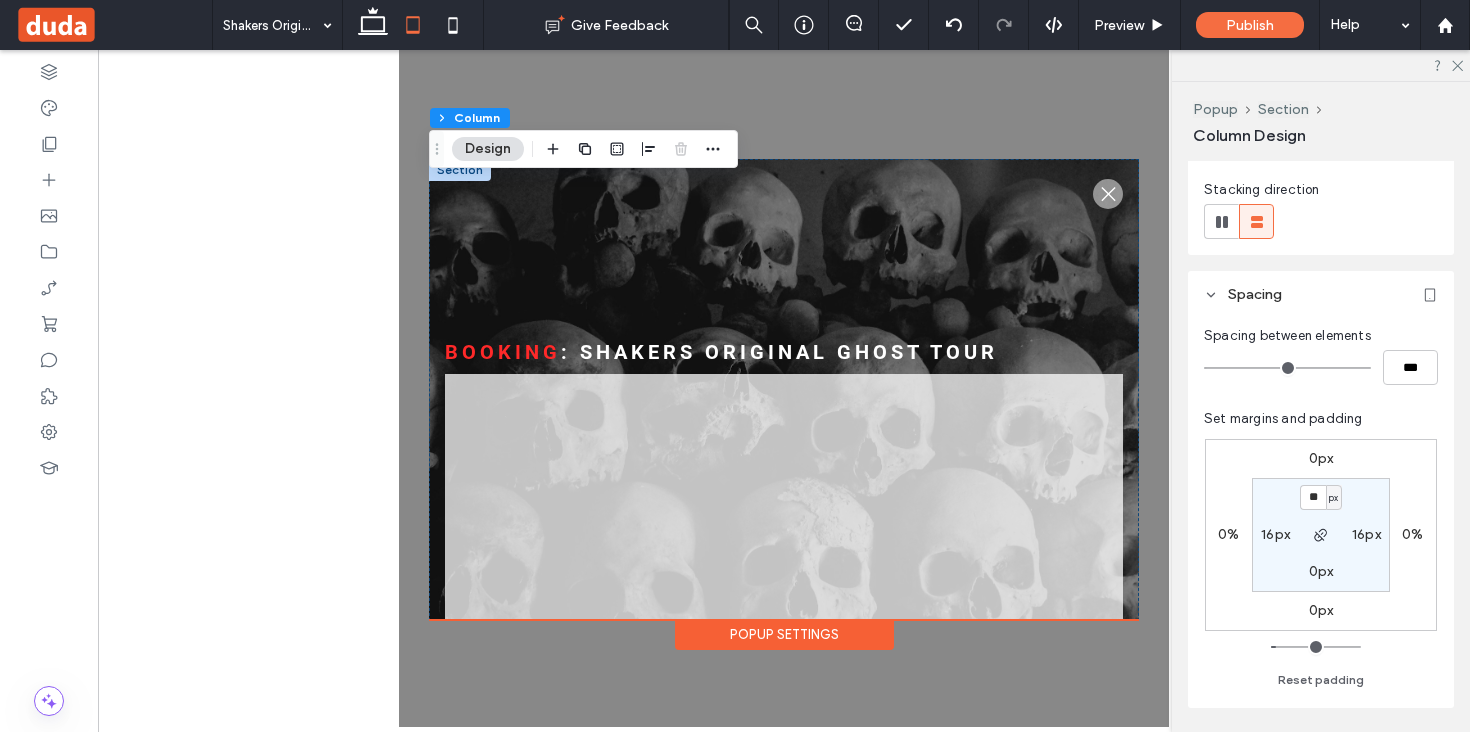 type on "*" 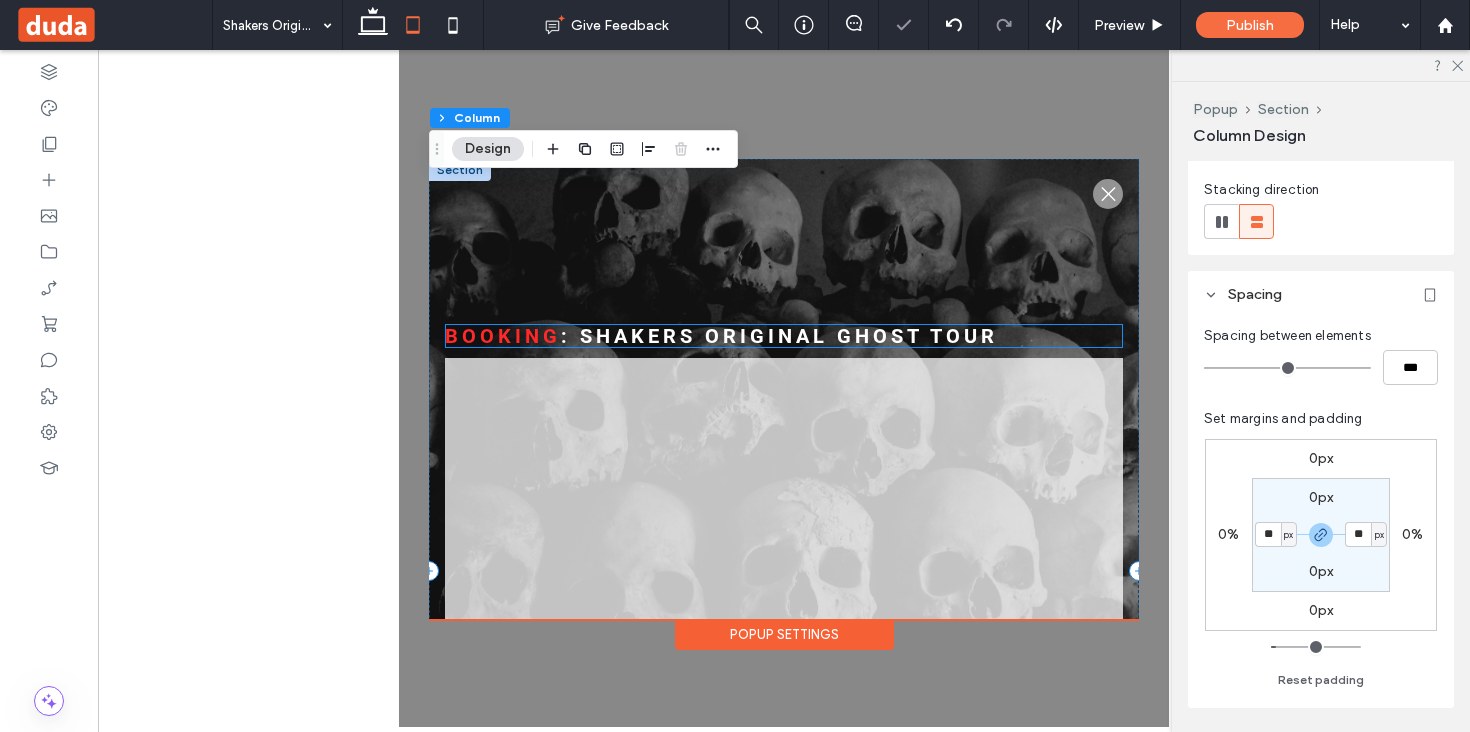 click on "Booking : Shakers original ghost Tour" at bounding box center [784, 336] 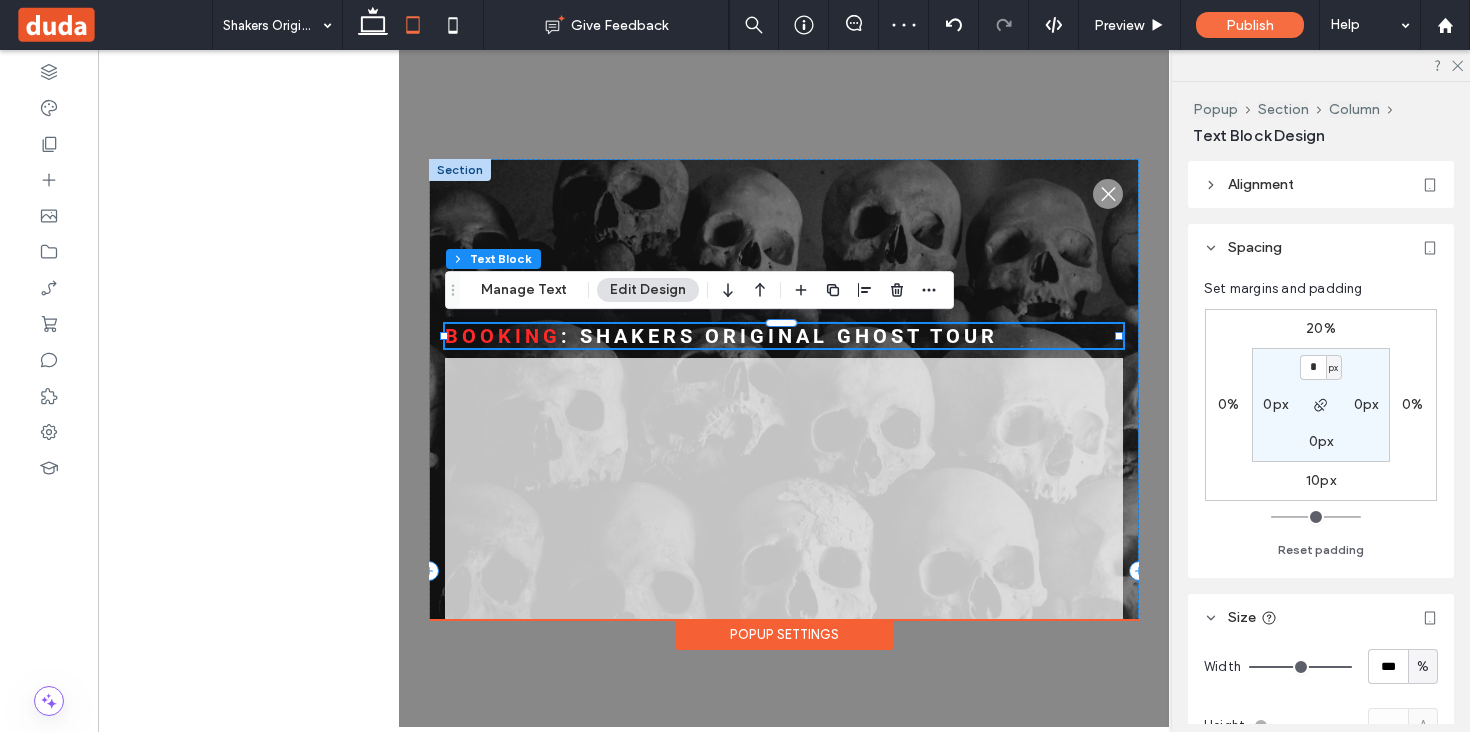 click on "20%" at bounding box center (1321, 328) 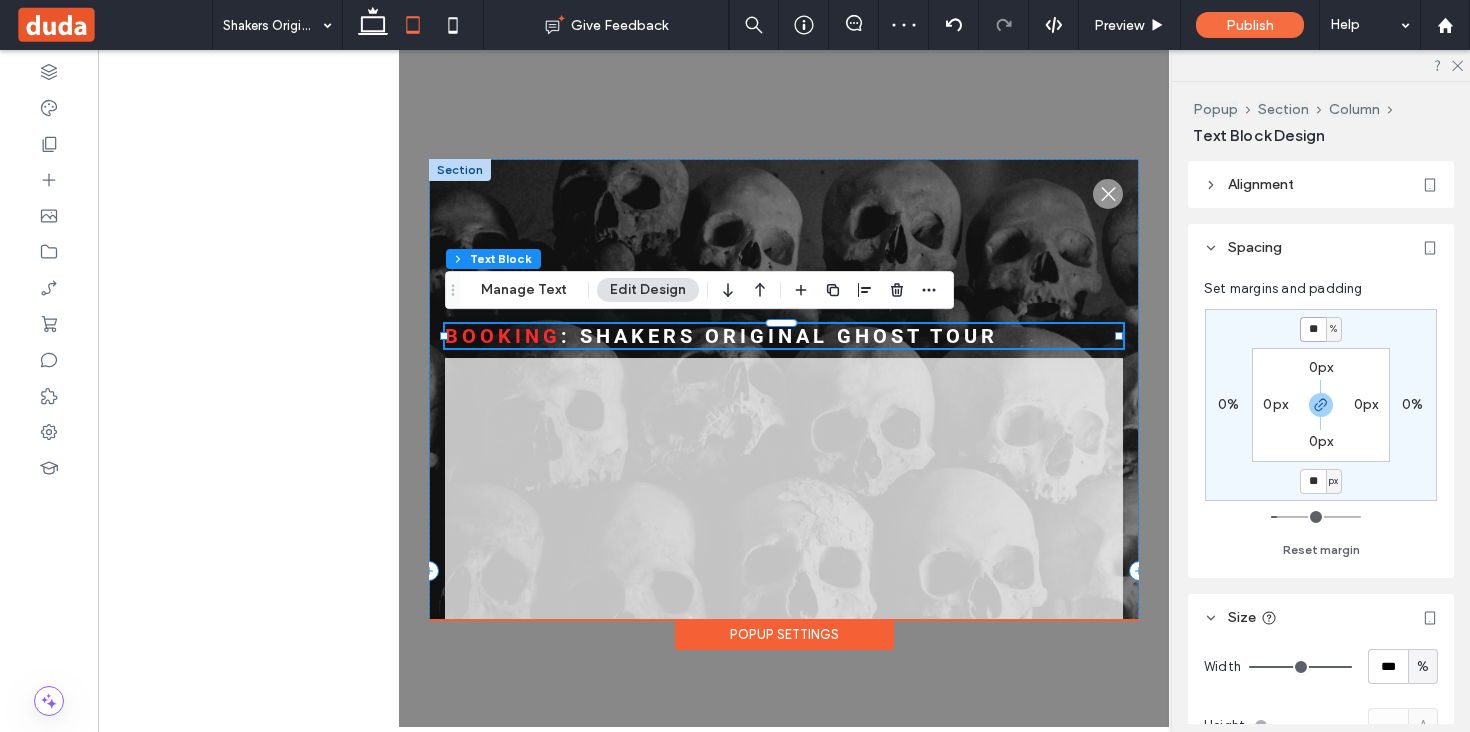 click on "**" at bounding box center (1313, 329) 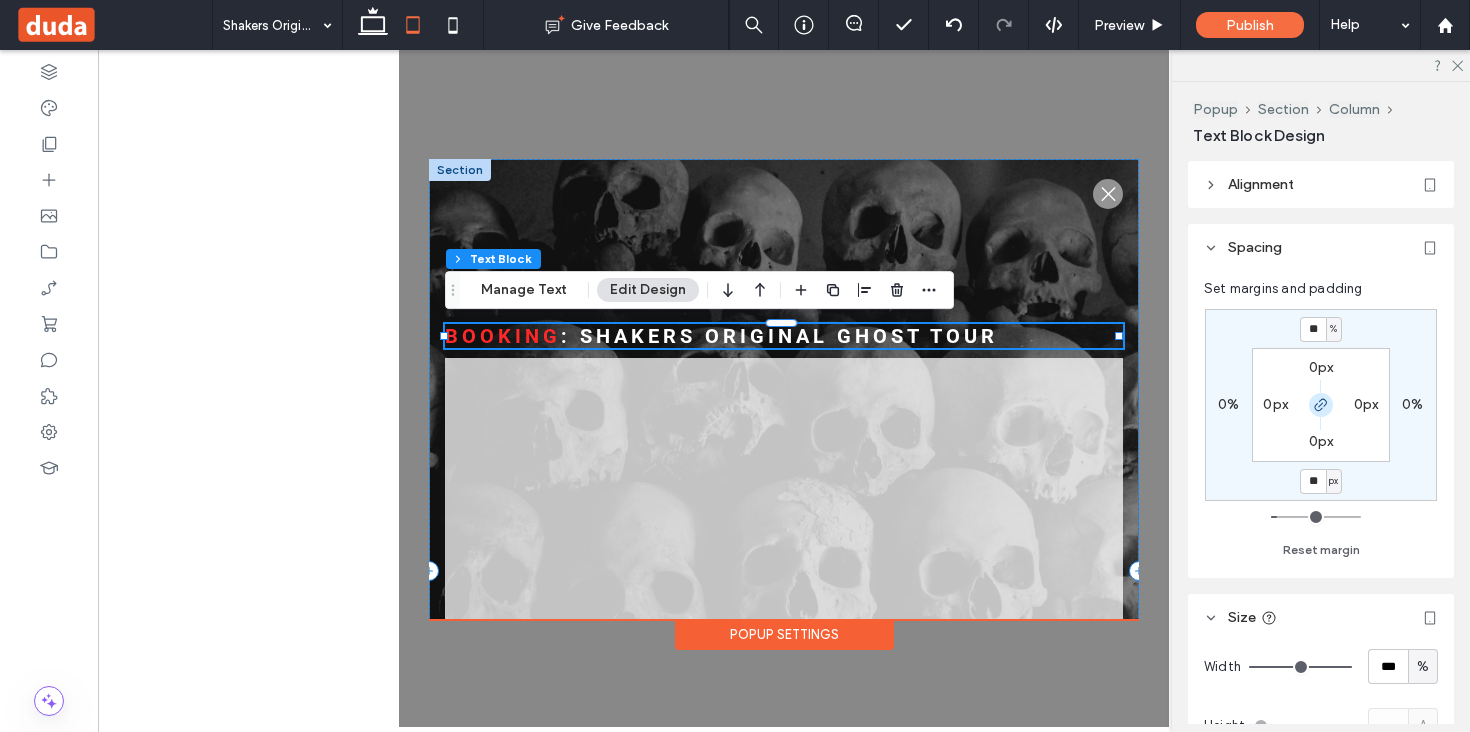 click 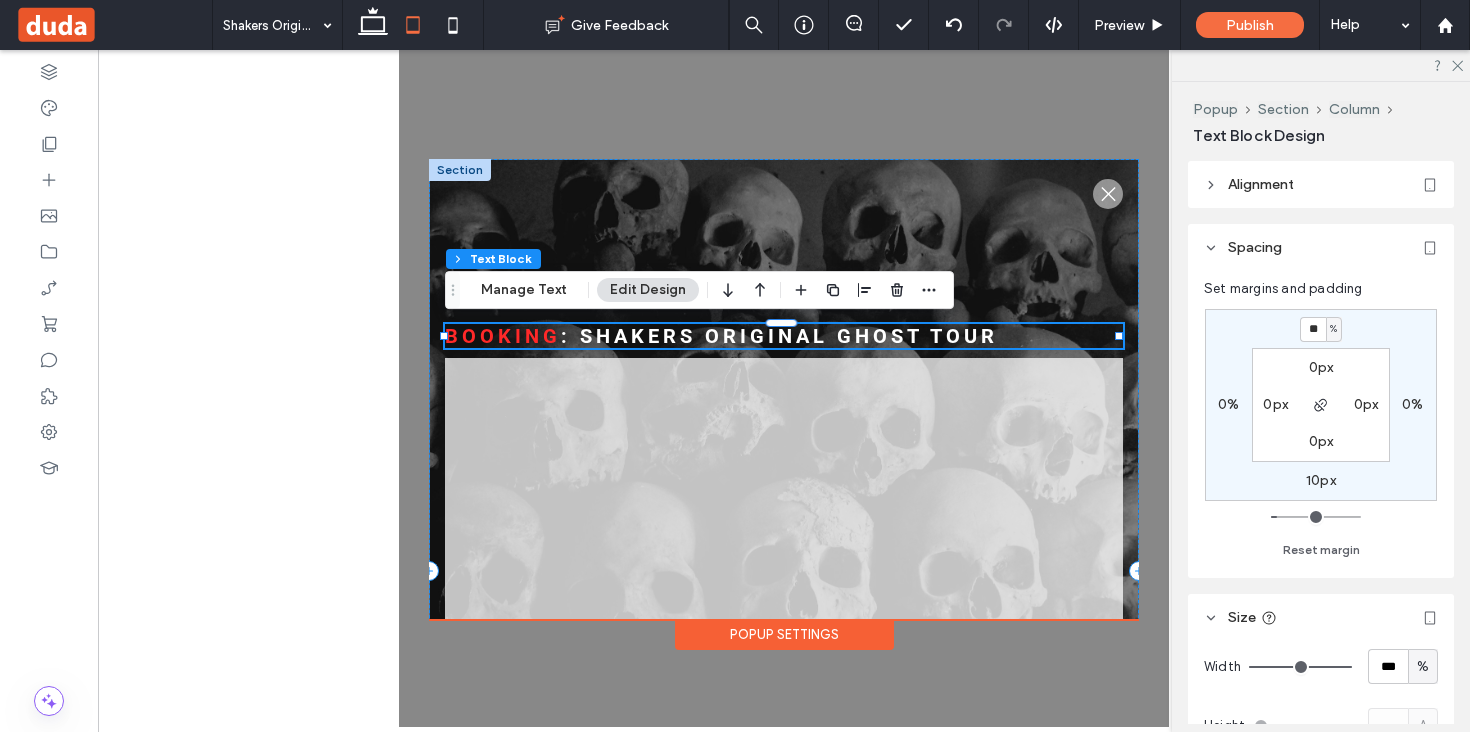 click on "%" at bounding box center (1334, 329) 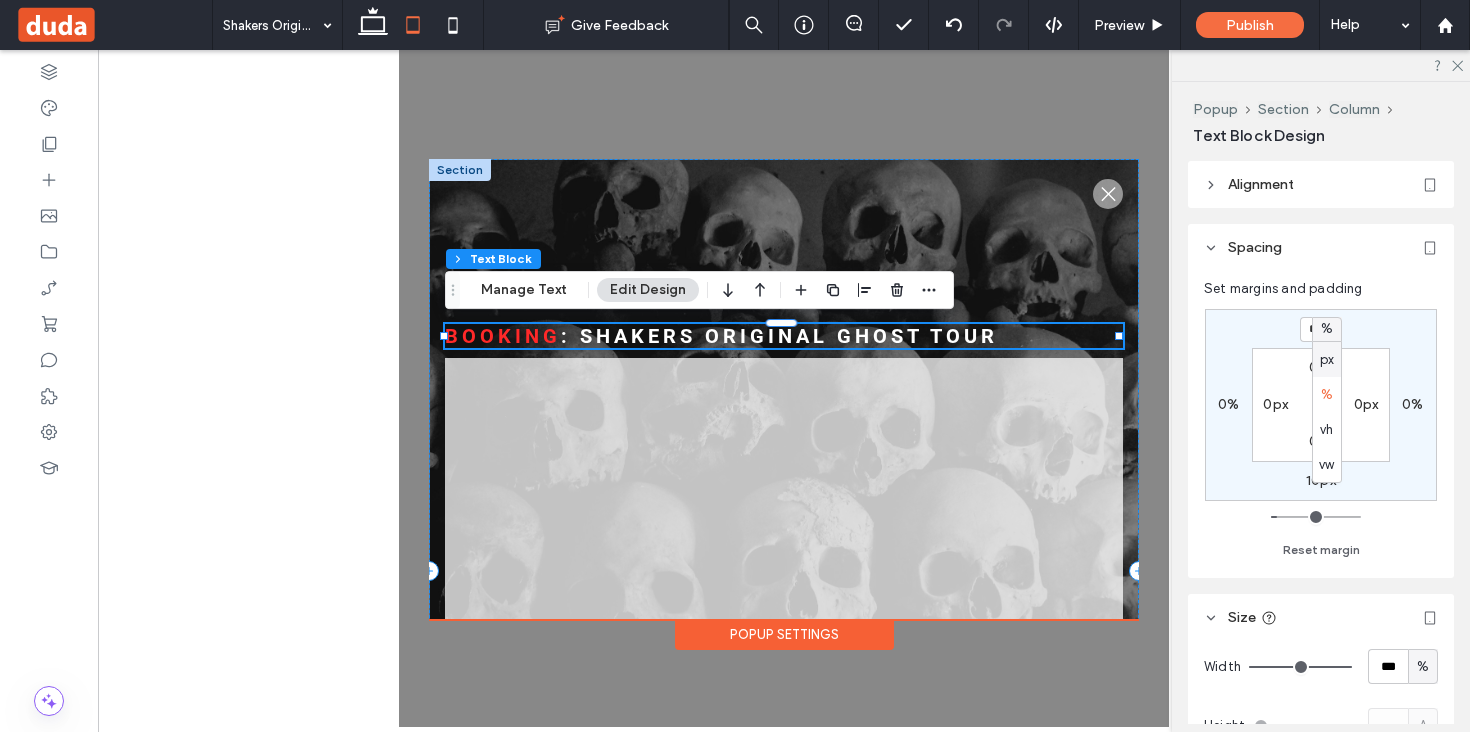 click on "px" at bounding box center (1327, 360) 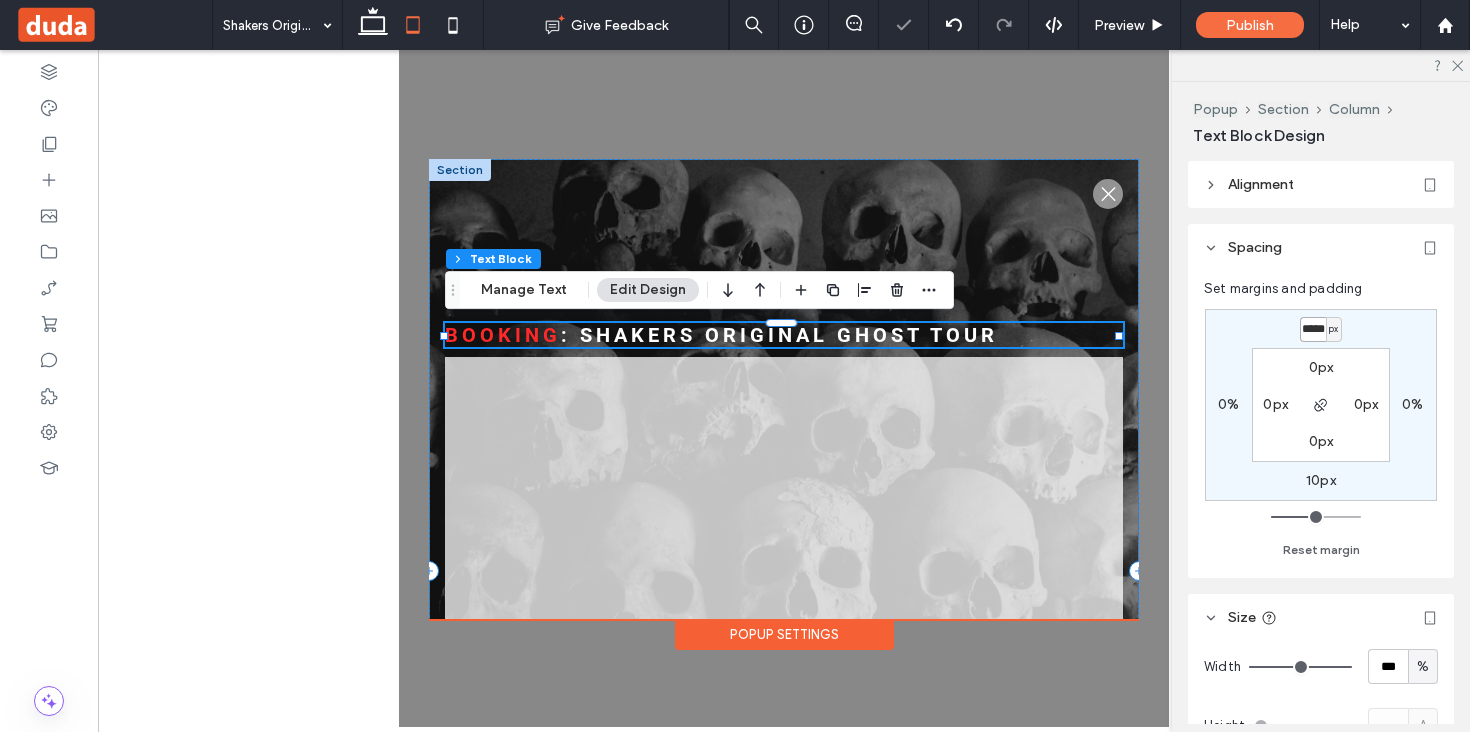 click on "*****" at bounding box center [1313, 329] 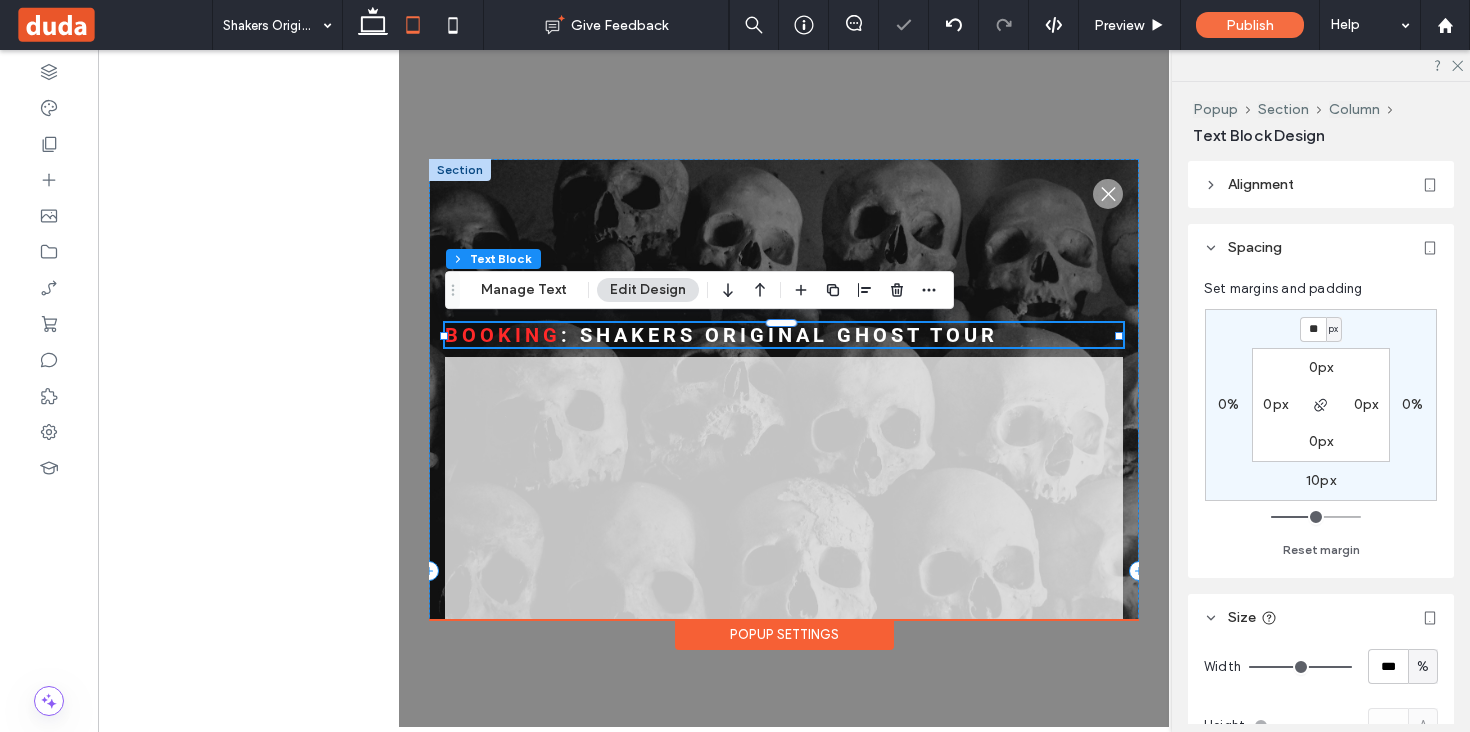 type on "*" 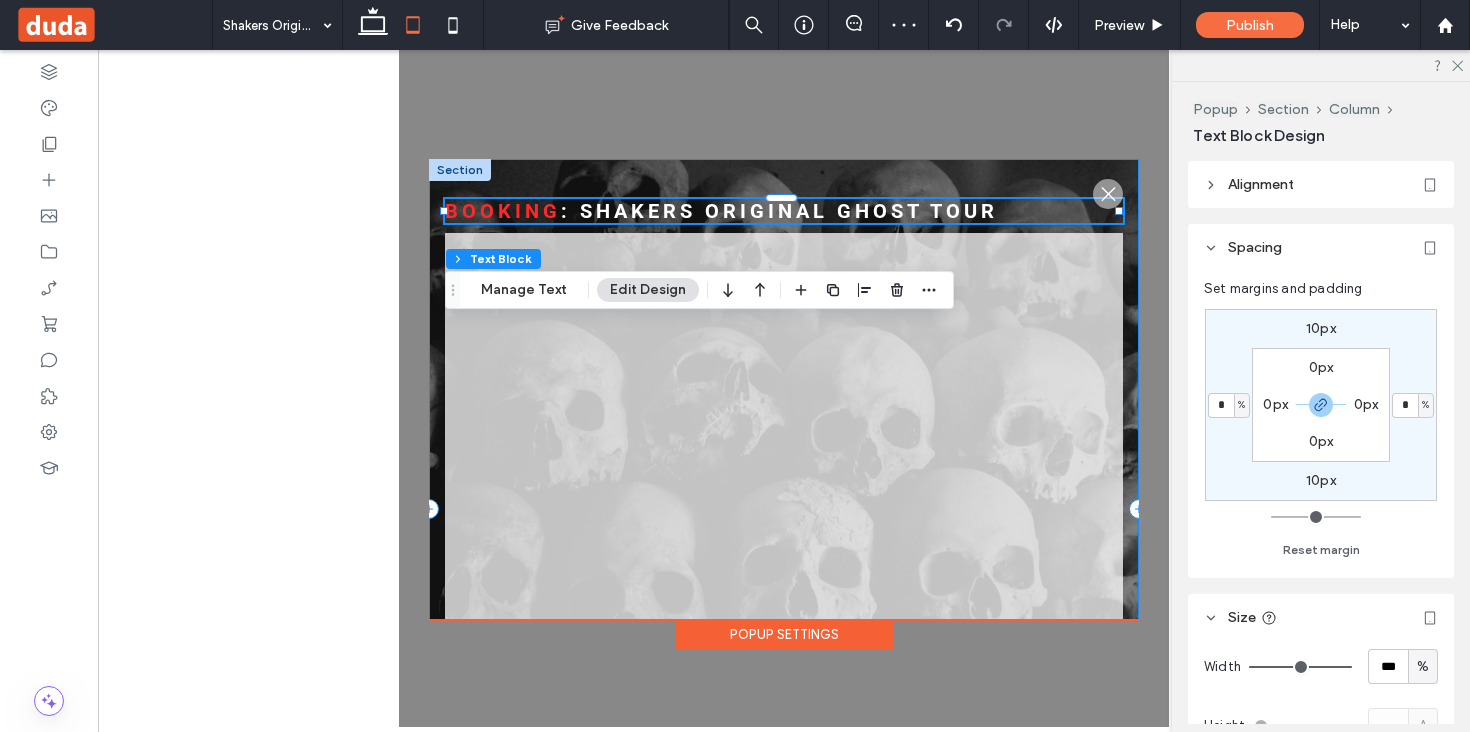 click on ".st0-1091118977{fill-rule:evenodd;clip-rule:evenodd;}
Booking : Shakers original ghost Tour" at bounding box center [784, 509] 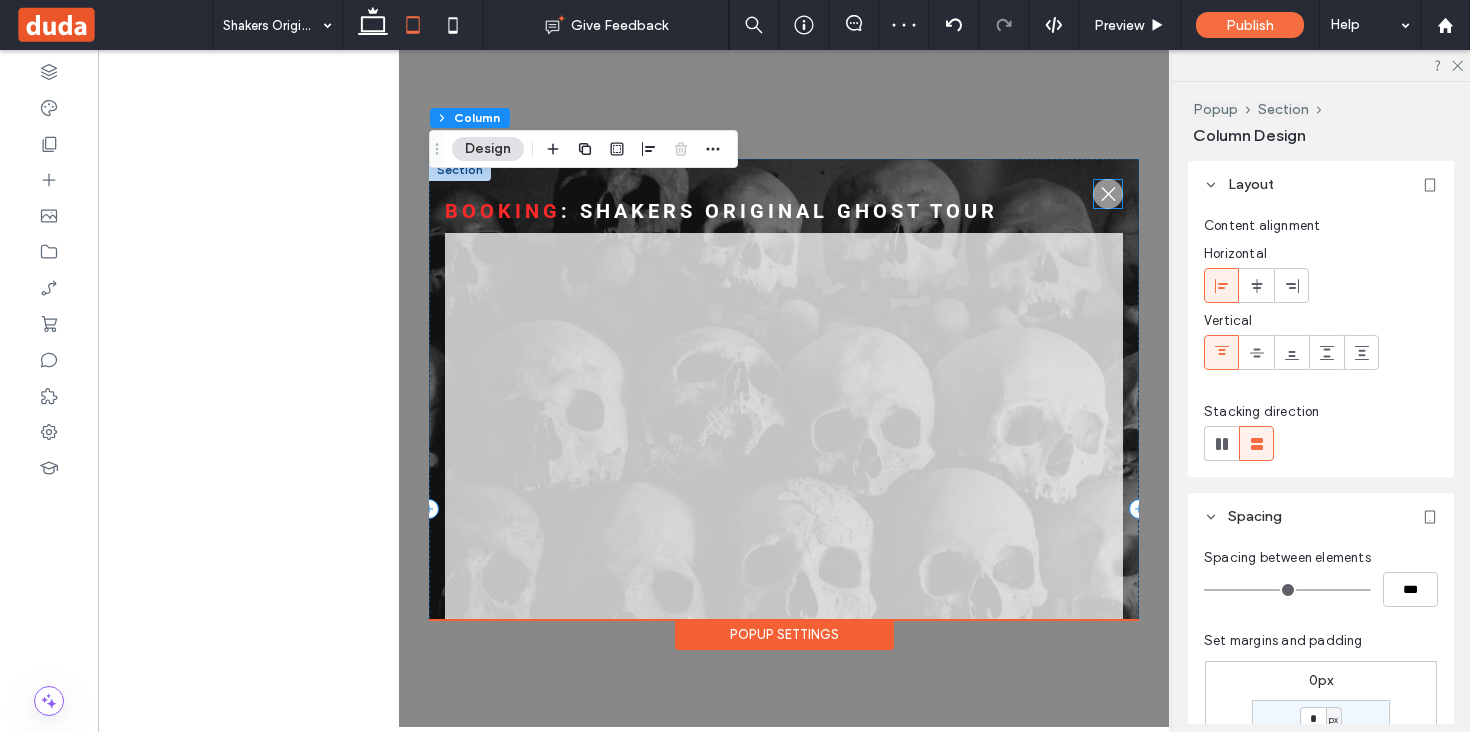 click on ".st0-1091118977{fill-rule:evenodd;clip-rule:evenodd;}" at bounding box center [1108, 194] 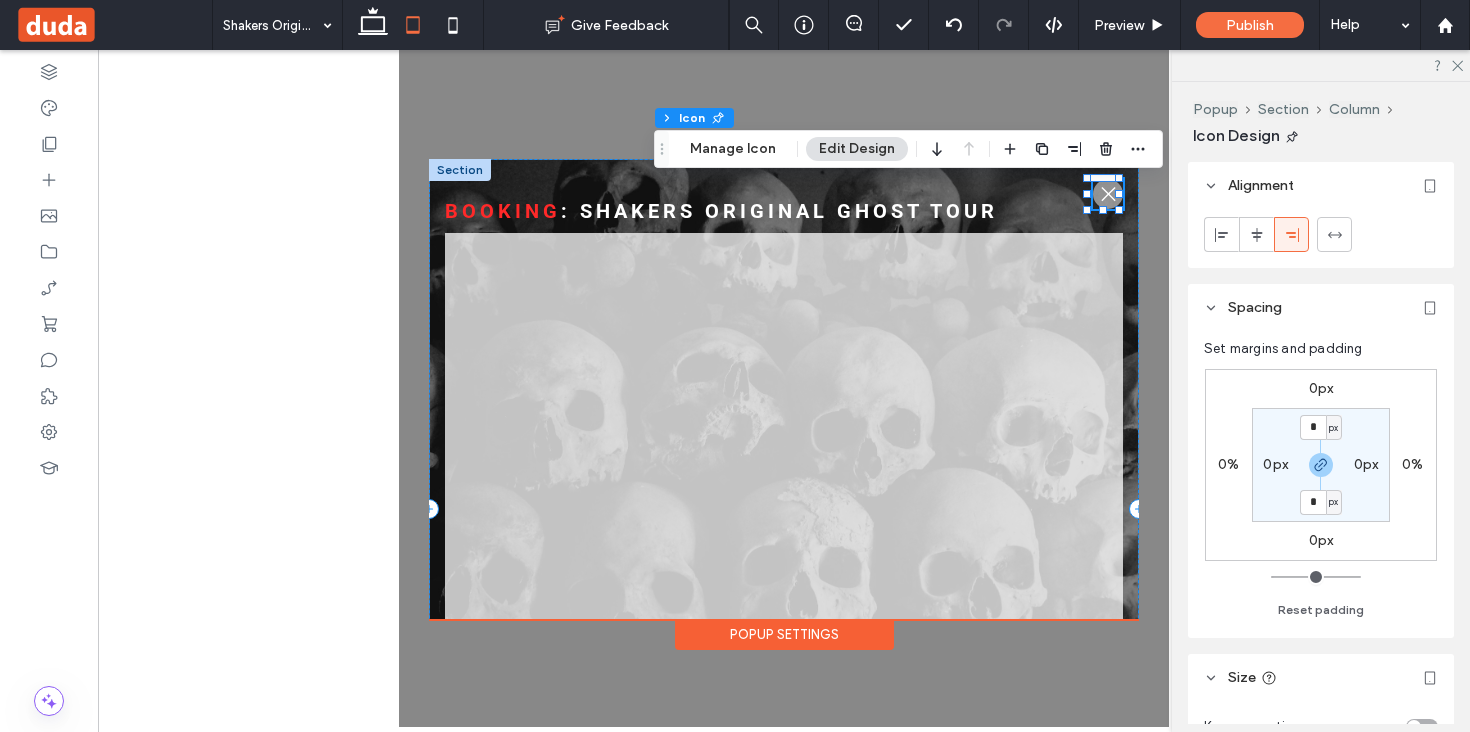 scroll, scrollTop: 17, scrollLeft: 0, axis: vertical 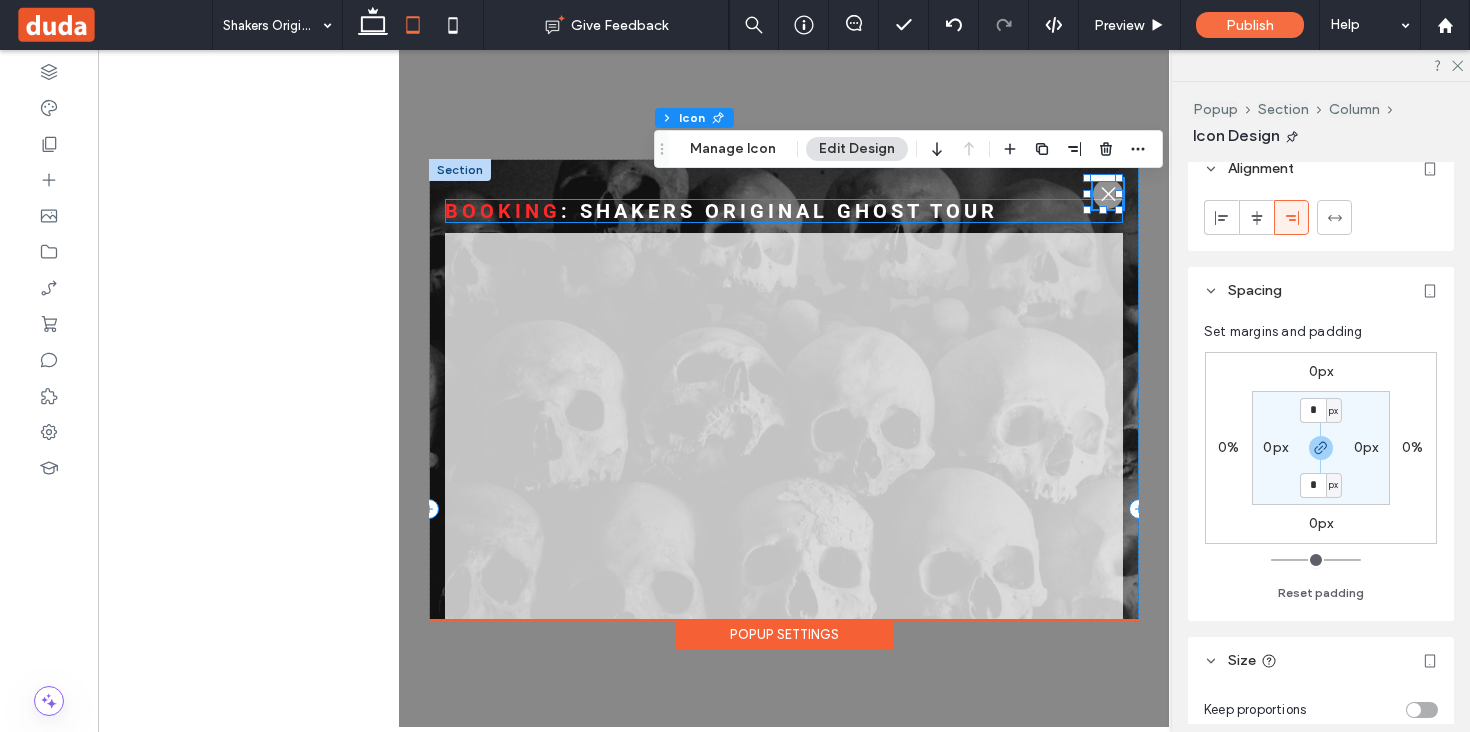 click on "Booking : Shakers original ghost Tour" at bounding box center (784, 211) 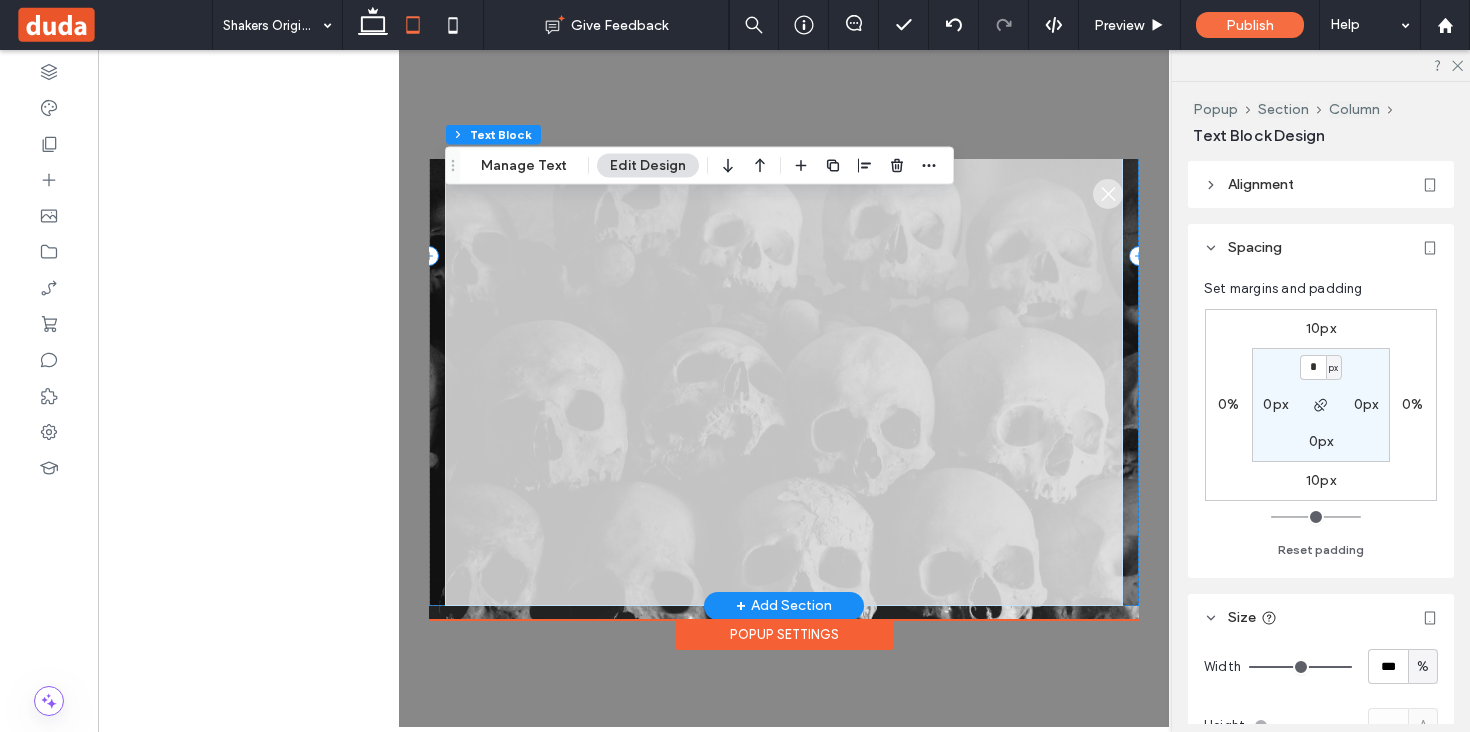 scroll, scrollTop: 0, scrollLeft: 0, axis: both 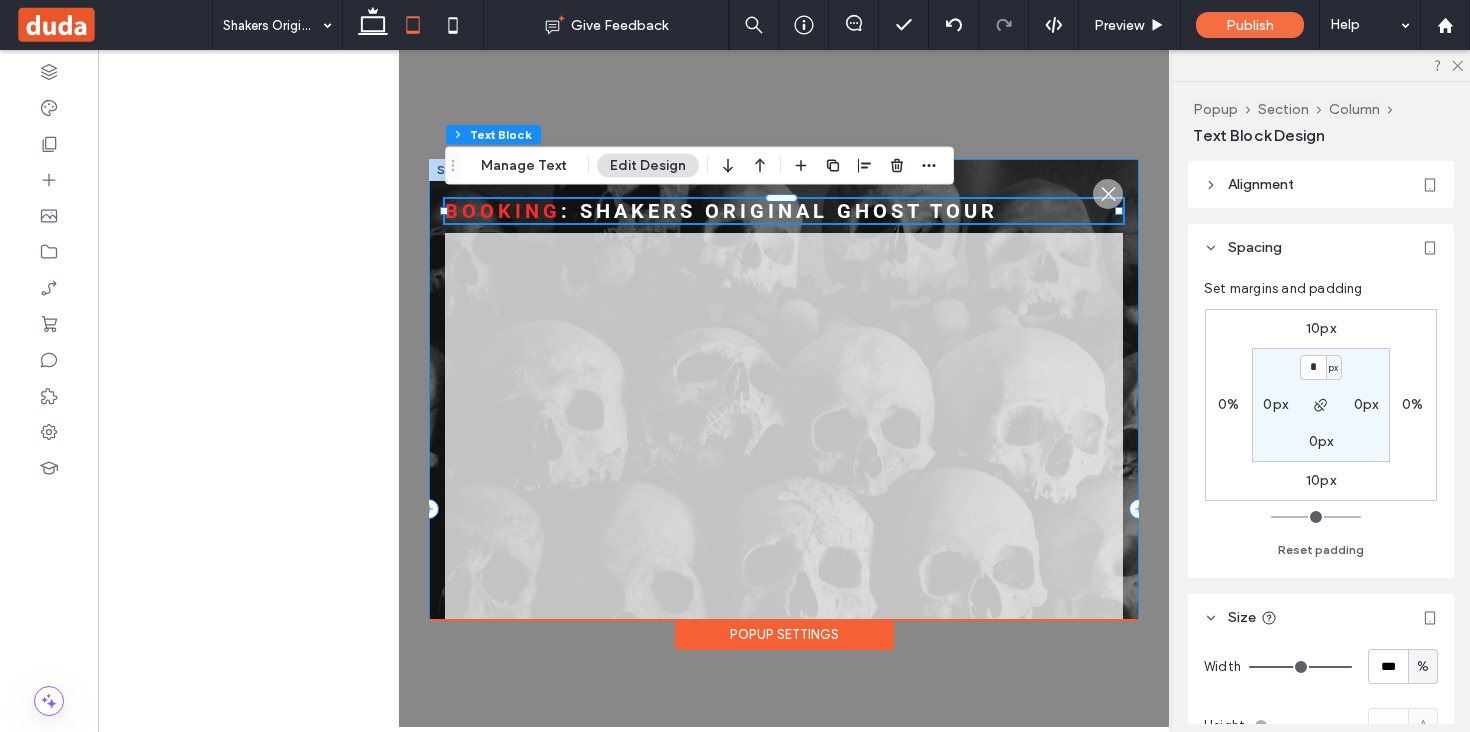 click on ".st0-1091118977{fill-rule:evenodd;clip-rule:evenodd;}
Booking : Shakers original ghost Tour" at bounding box center (784, 509) 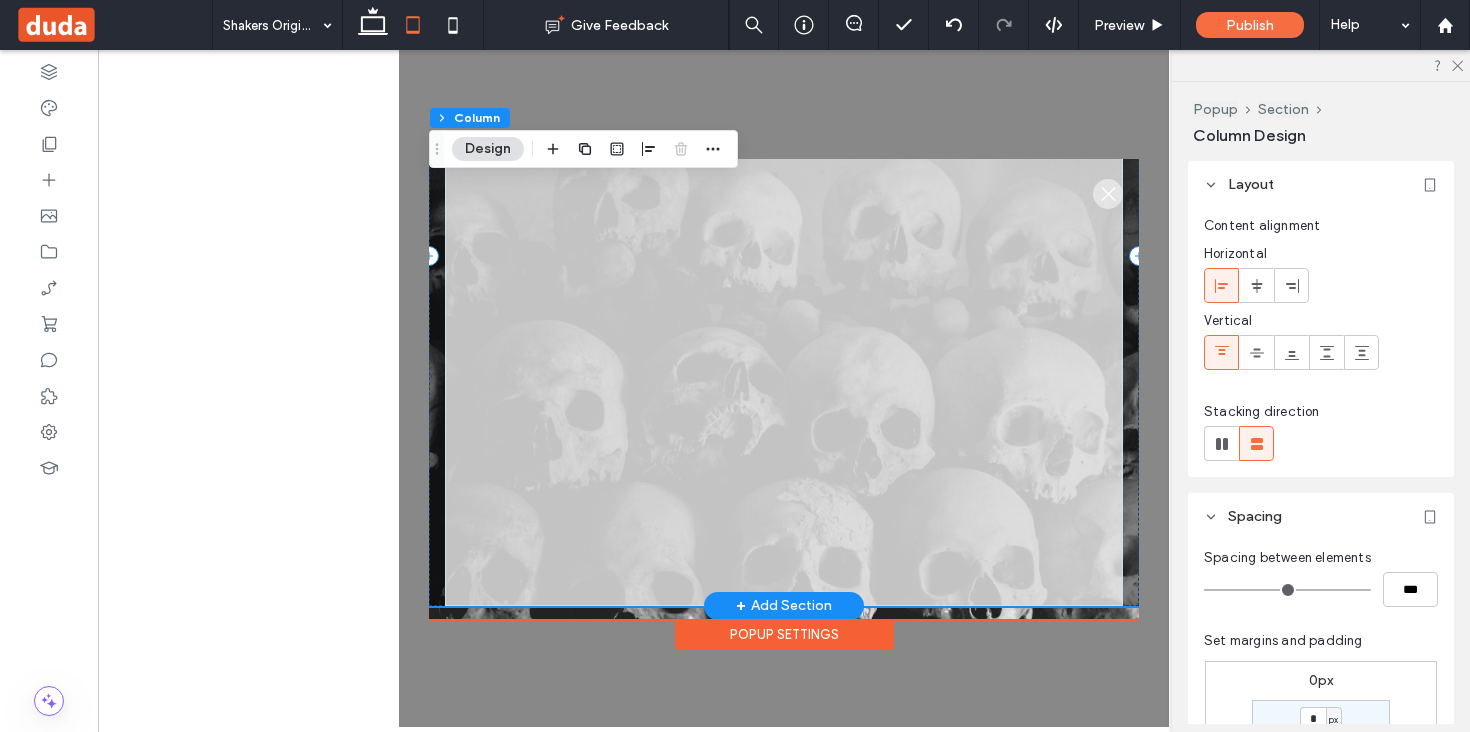 scroll, scrollTop: 0, scrollLeft: 0, axis: both 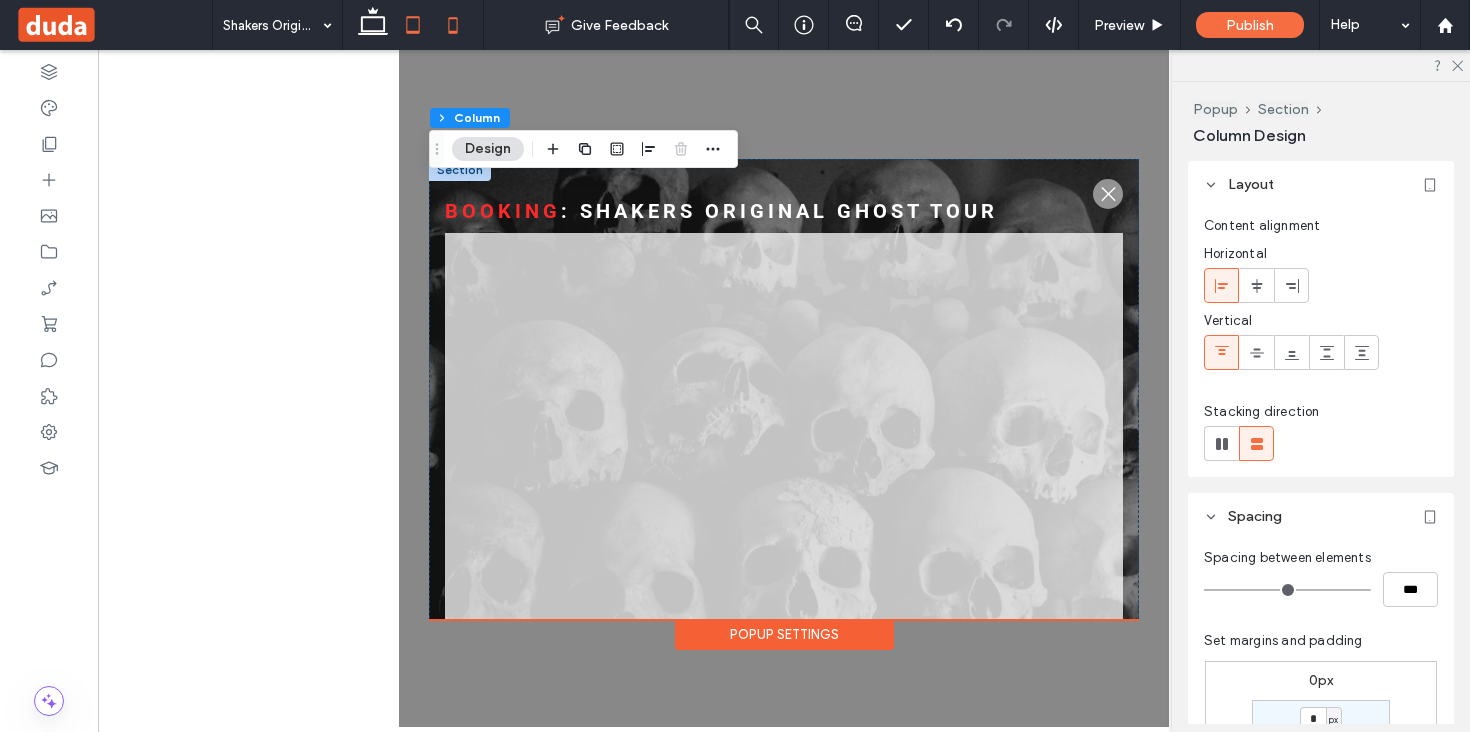 click 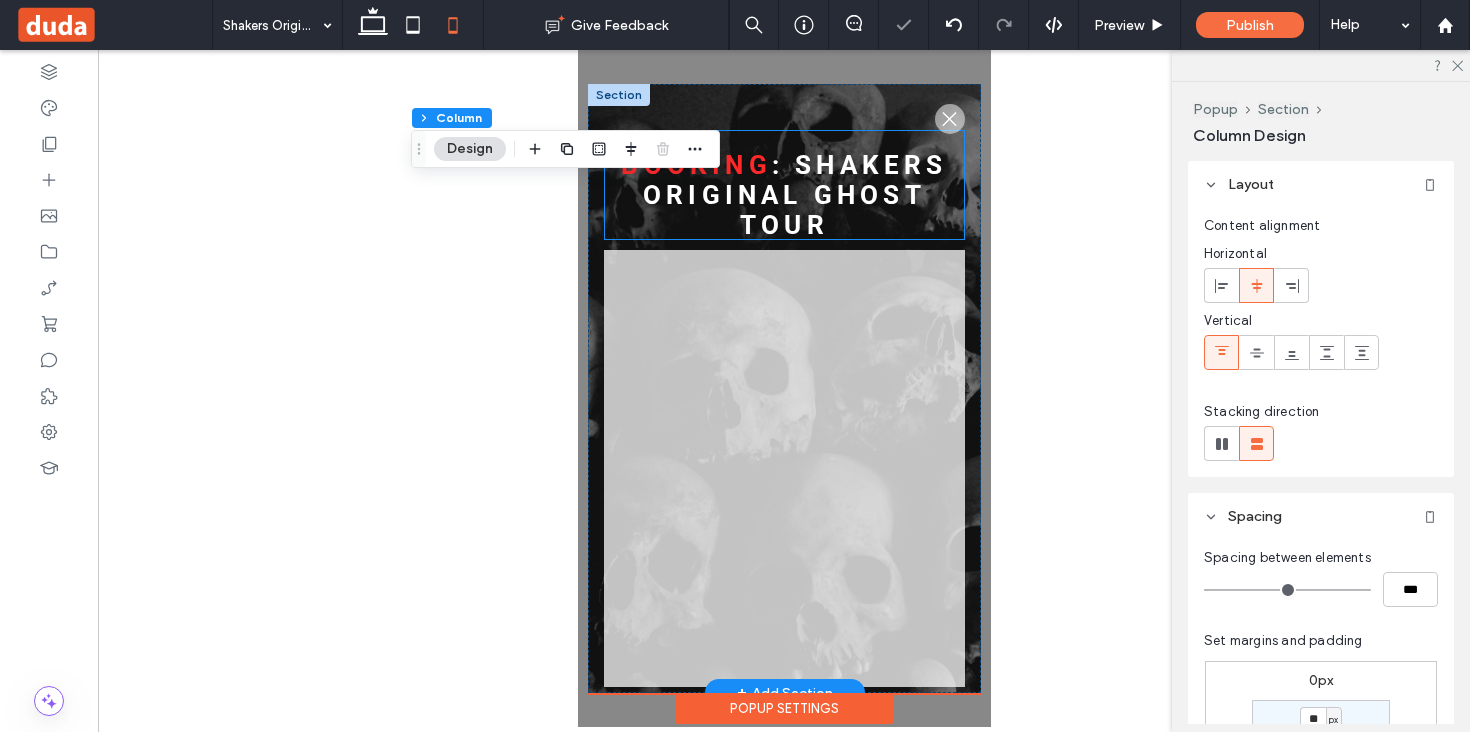 scroll, scrollTop: 14, scrollLeft: 0, axis: vertical 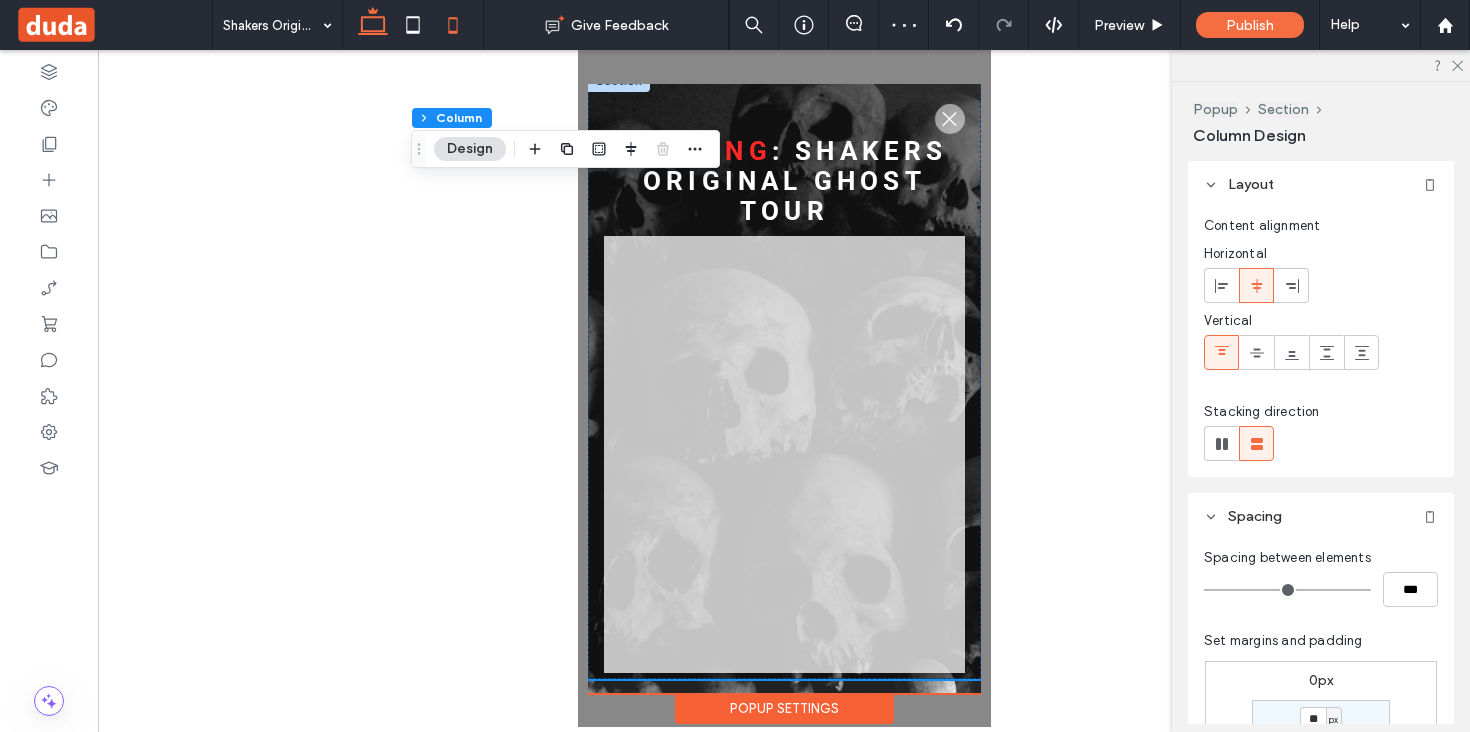 click 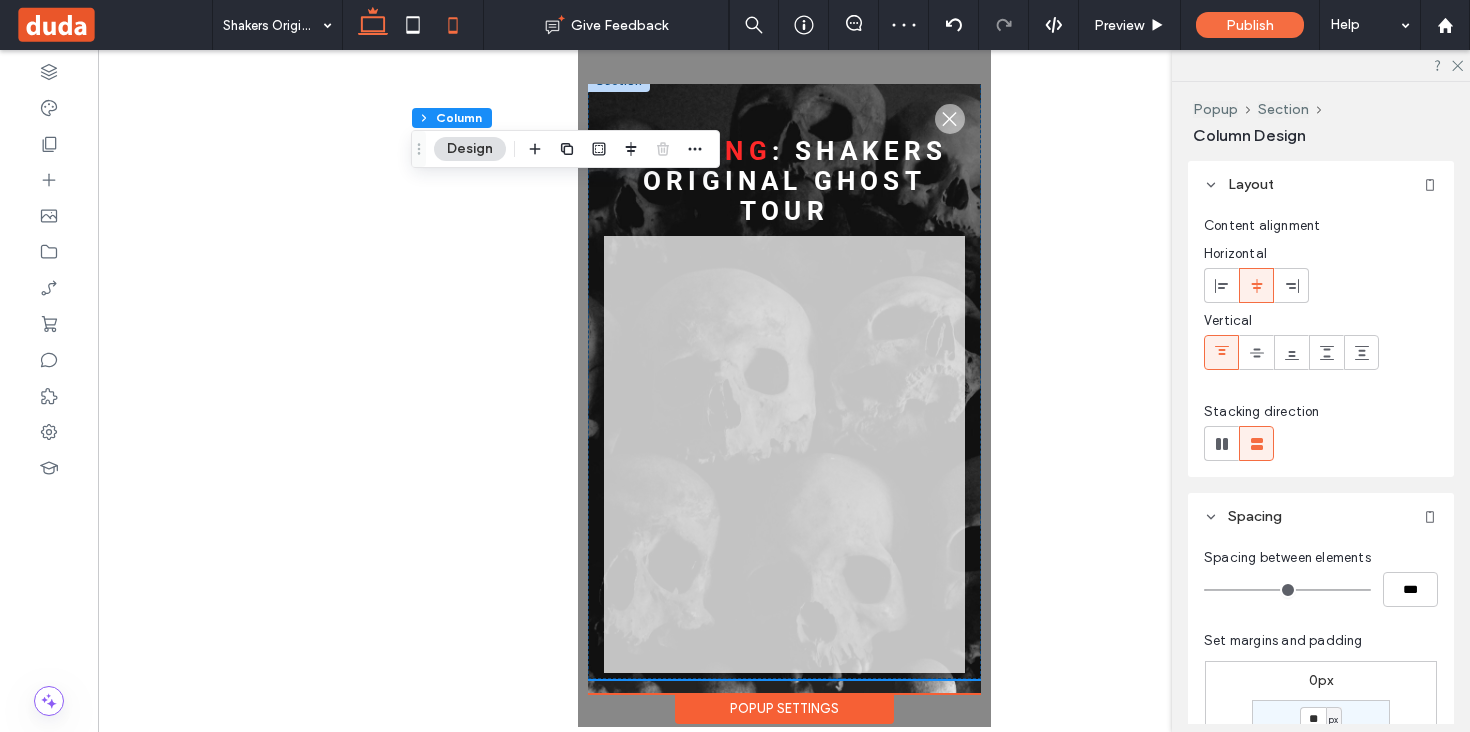 type on "***" 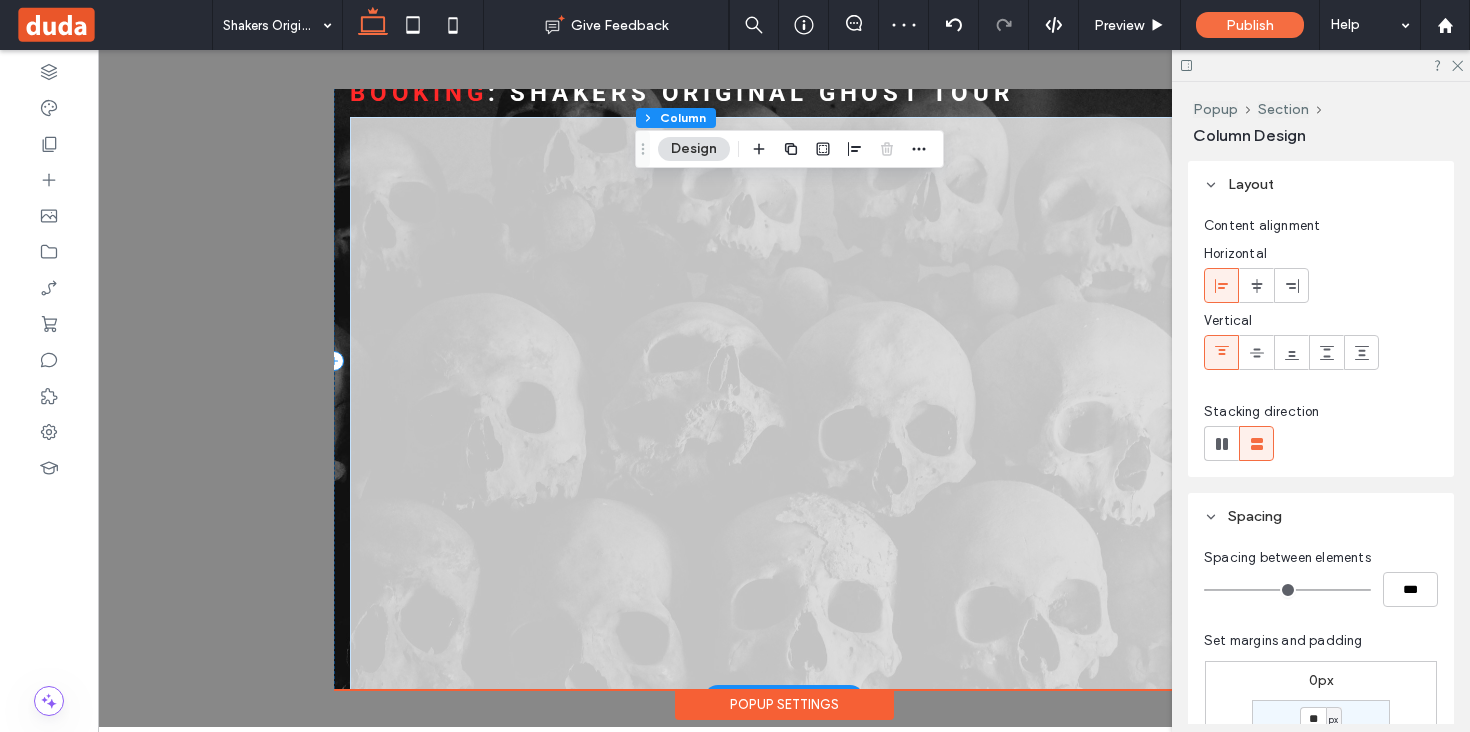 scroll, scrollTop: 90, scrollLeft: 0, axis: vertical 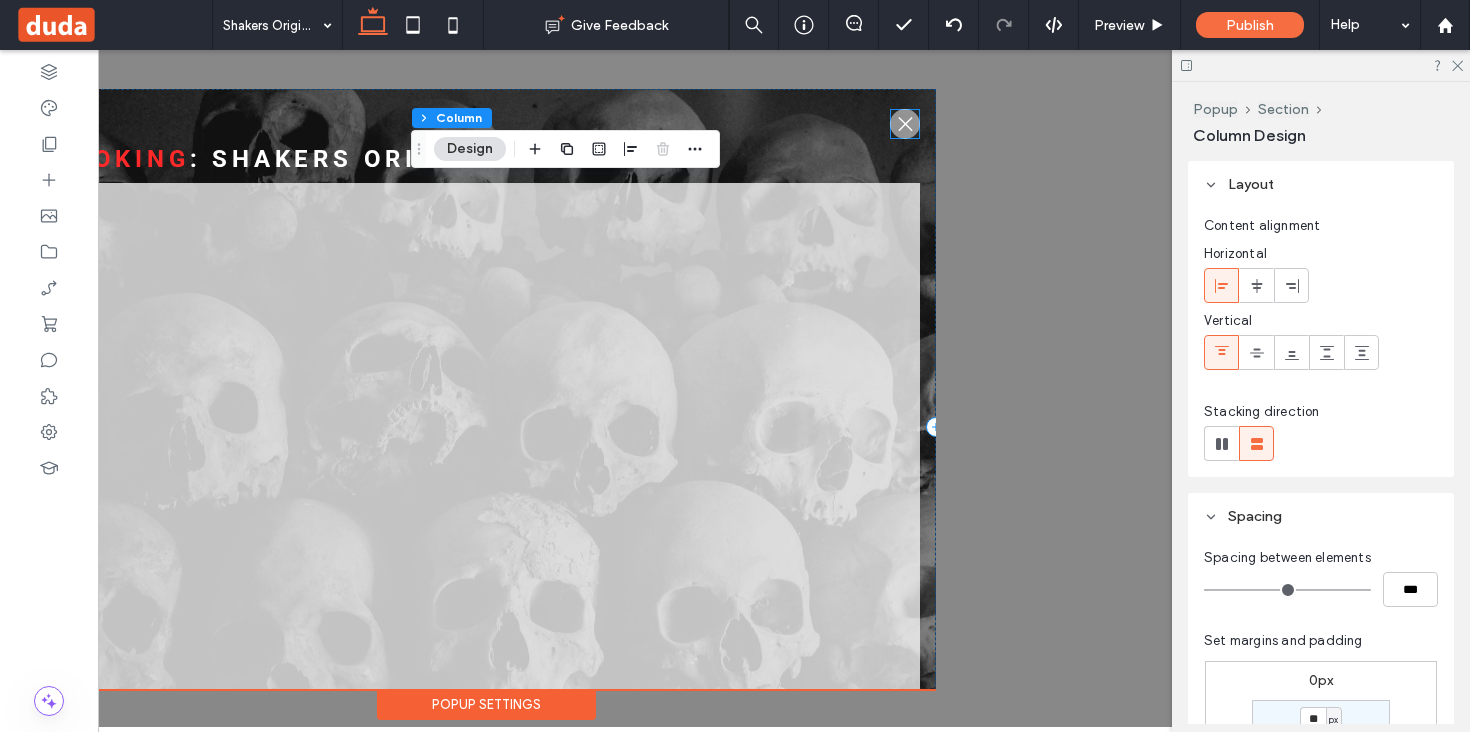 click on ".st0-1091118977{fill-rule:evenodd;clip-rule:evenodd;}" 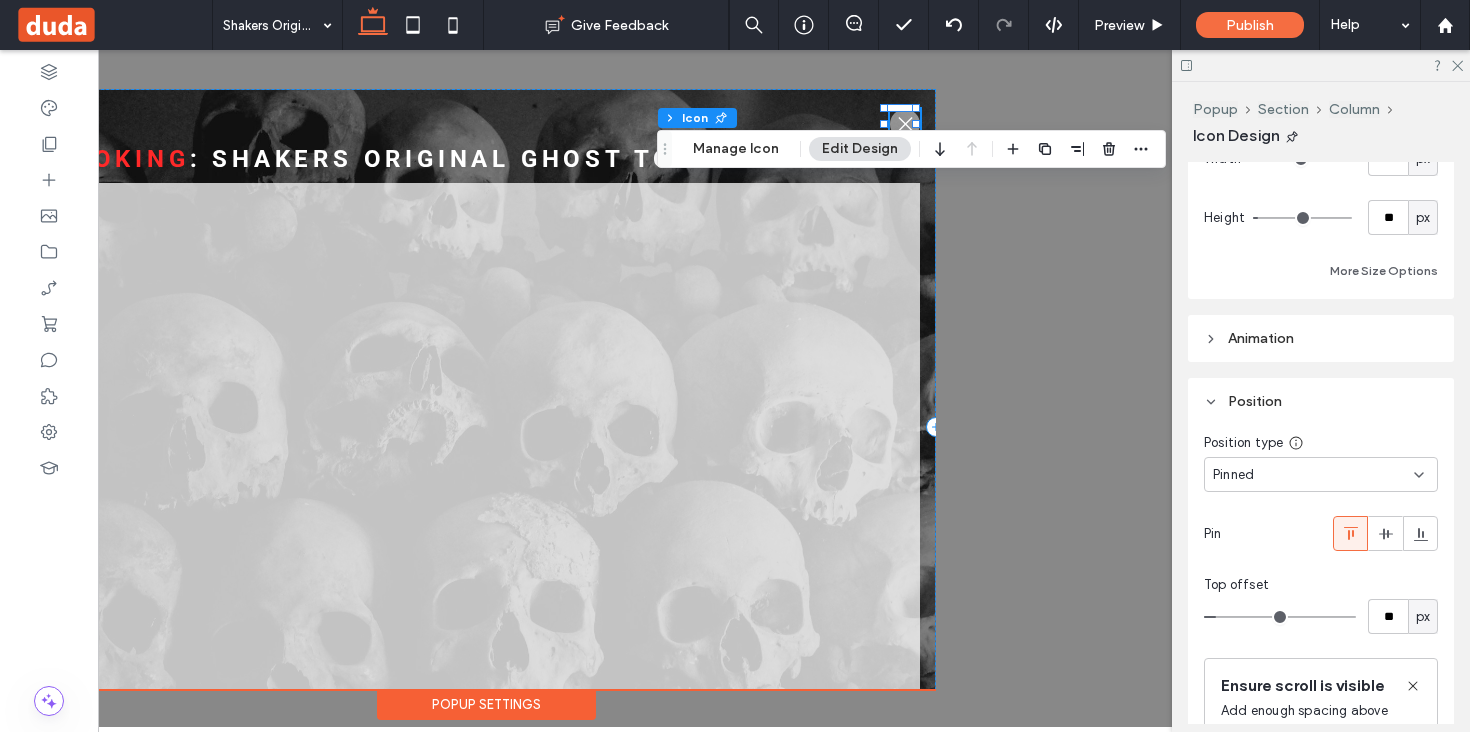 scroll, scrollTop: 626, scrollLeft: 0, axis: vertical 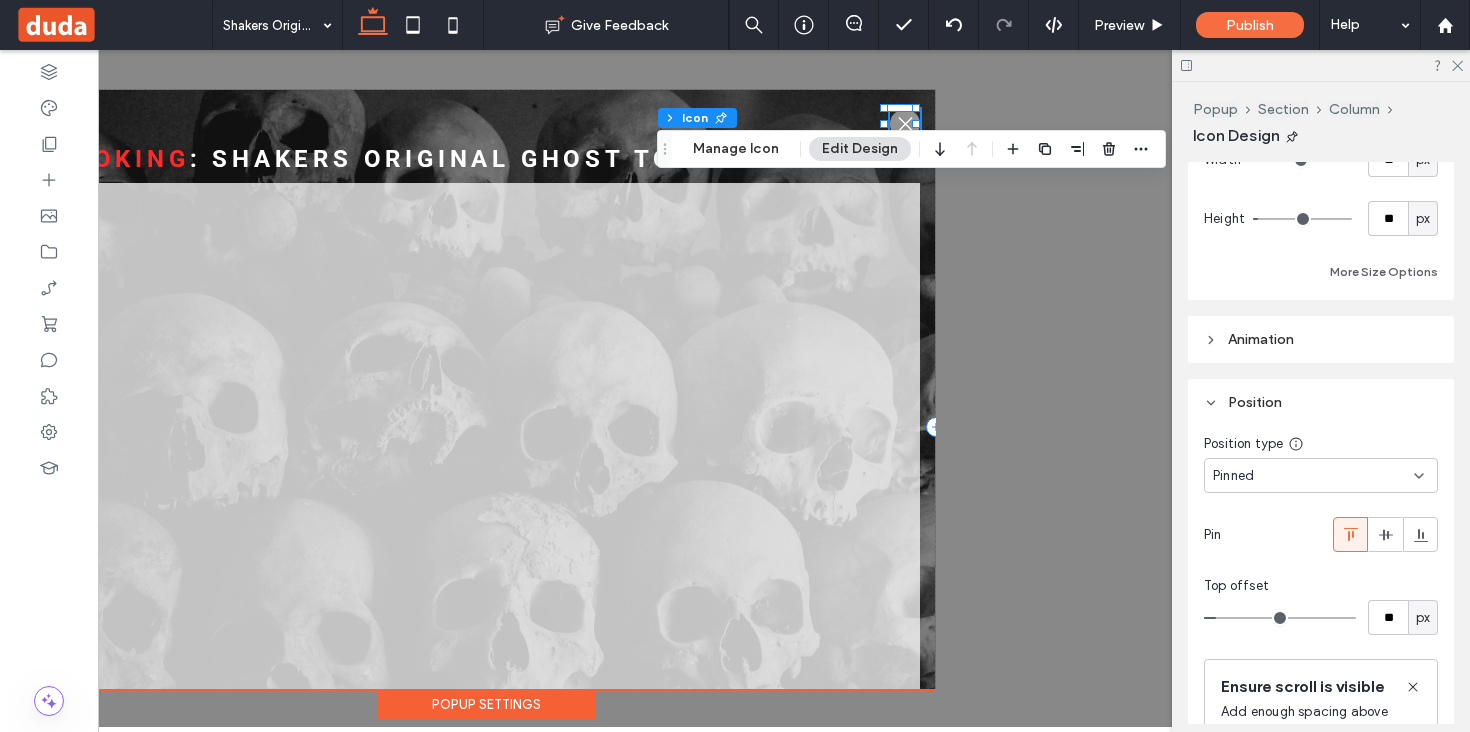 click on "Pinned" at bounding box center [1313, 476] 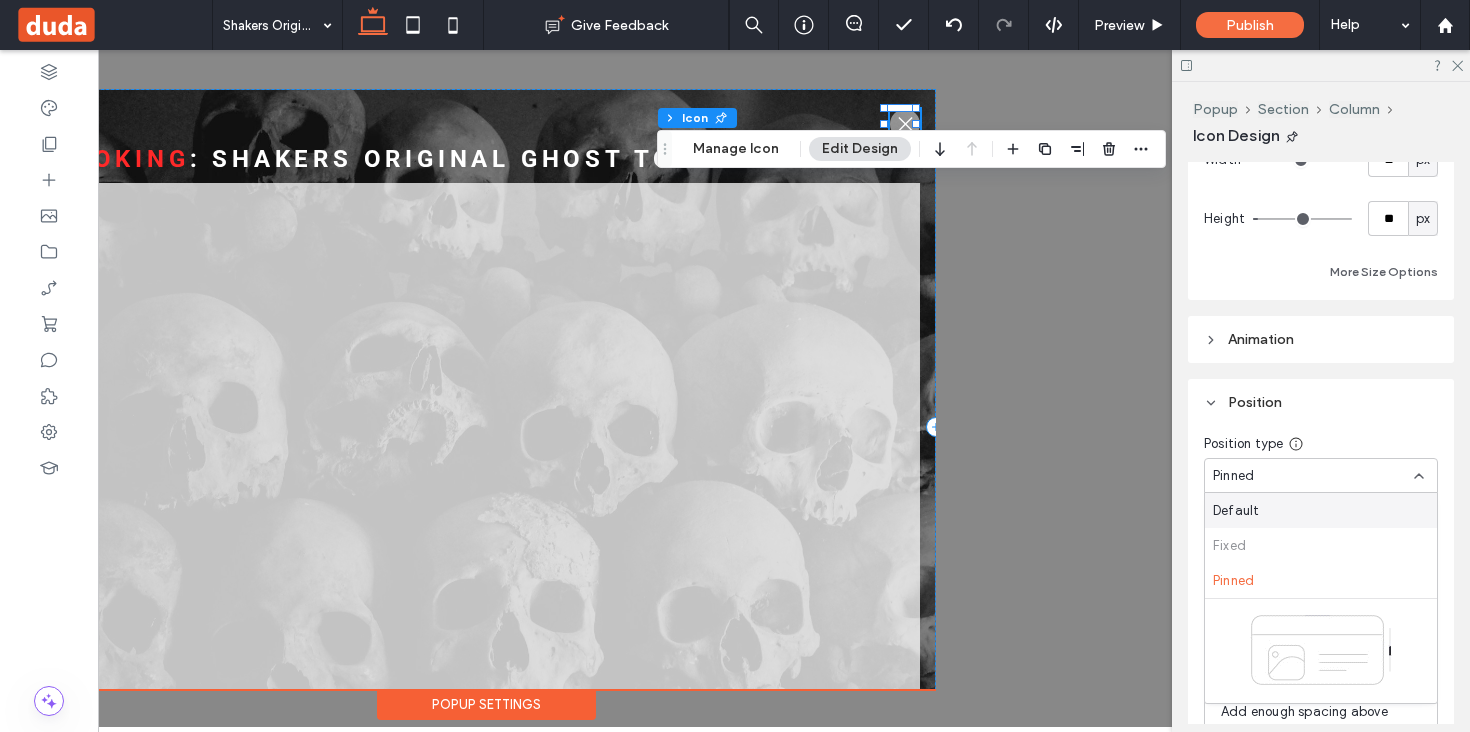 click on "Default" at bounding box center (1321, 510) 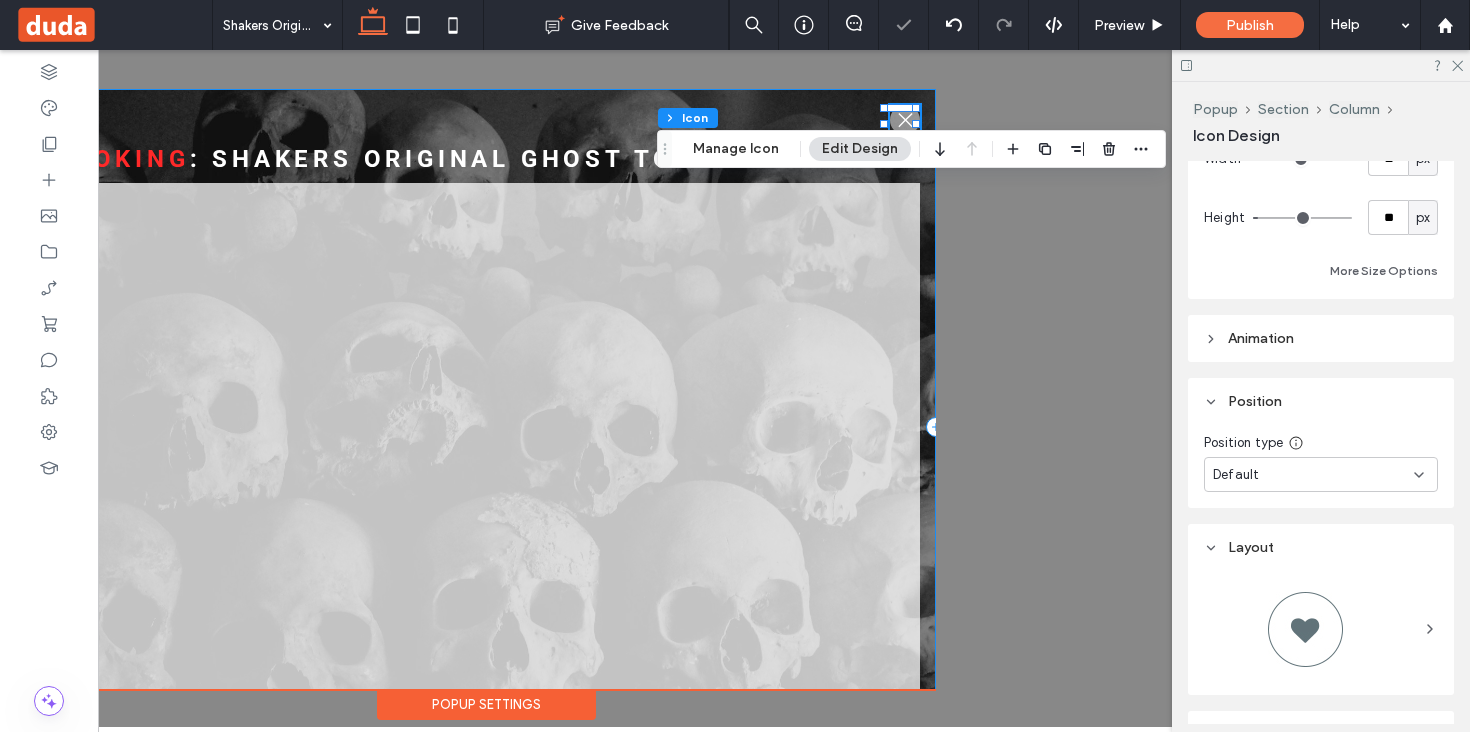 click on ".st0-1091118977{fill-rule:evenodd;clip-rule:evenodd;}
Booking : Shakers original ghost Tour" at bounding box center [486, 427] 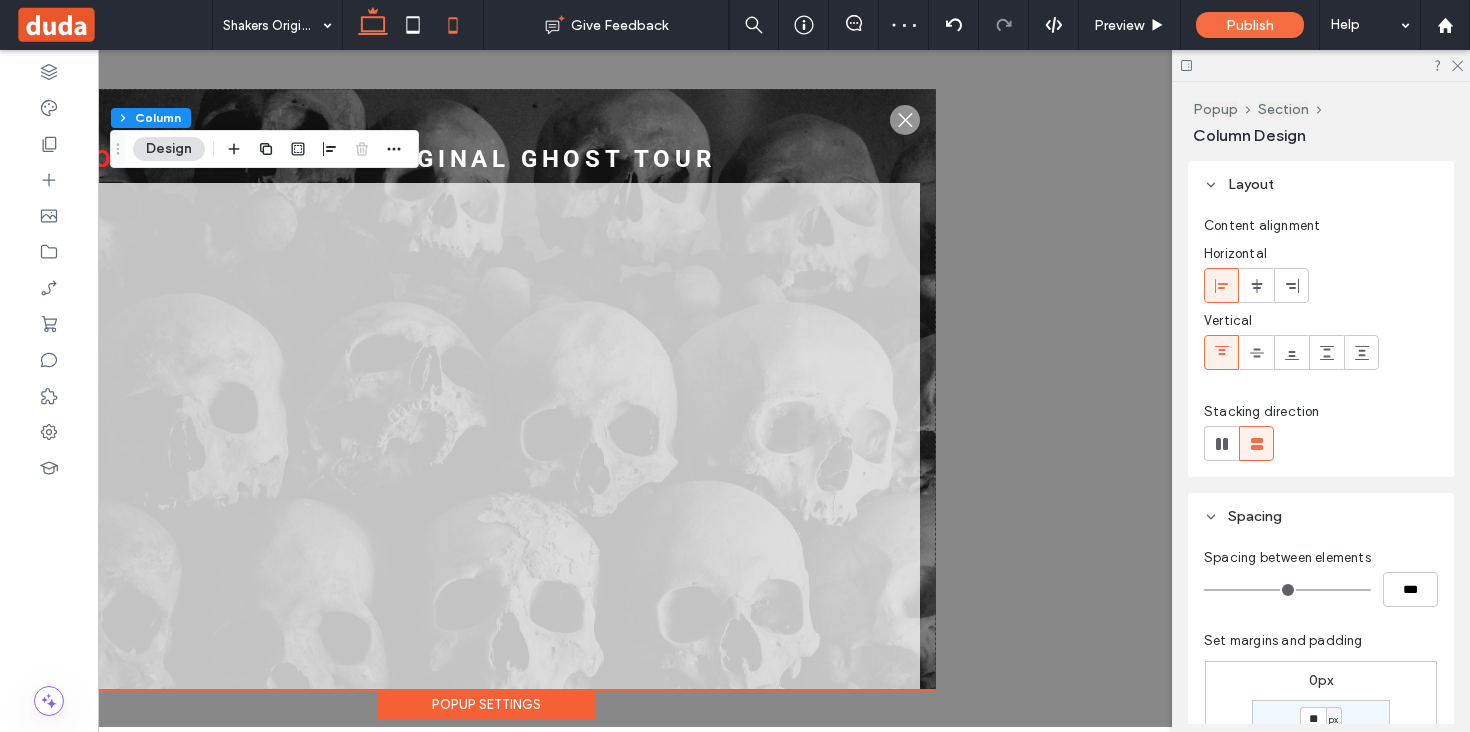 click 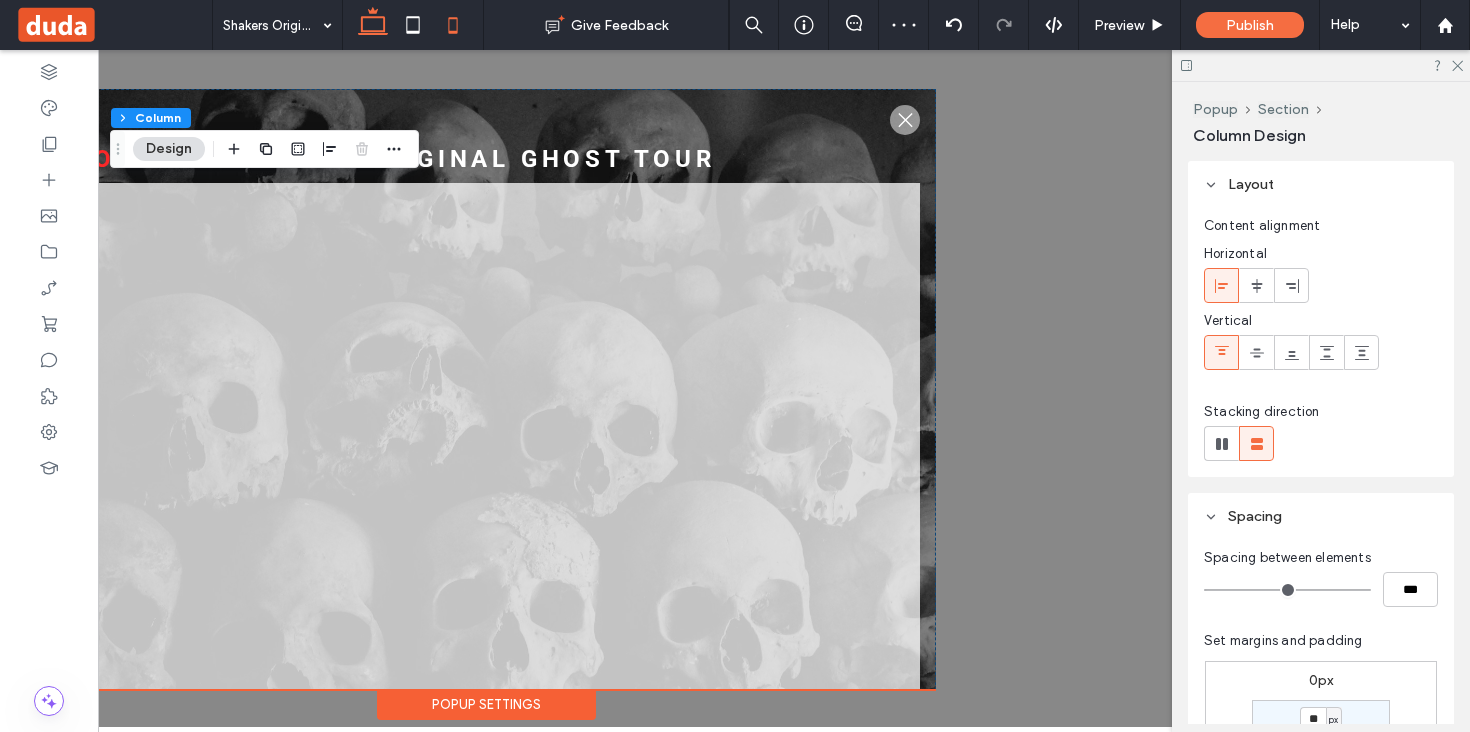 type on "**" 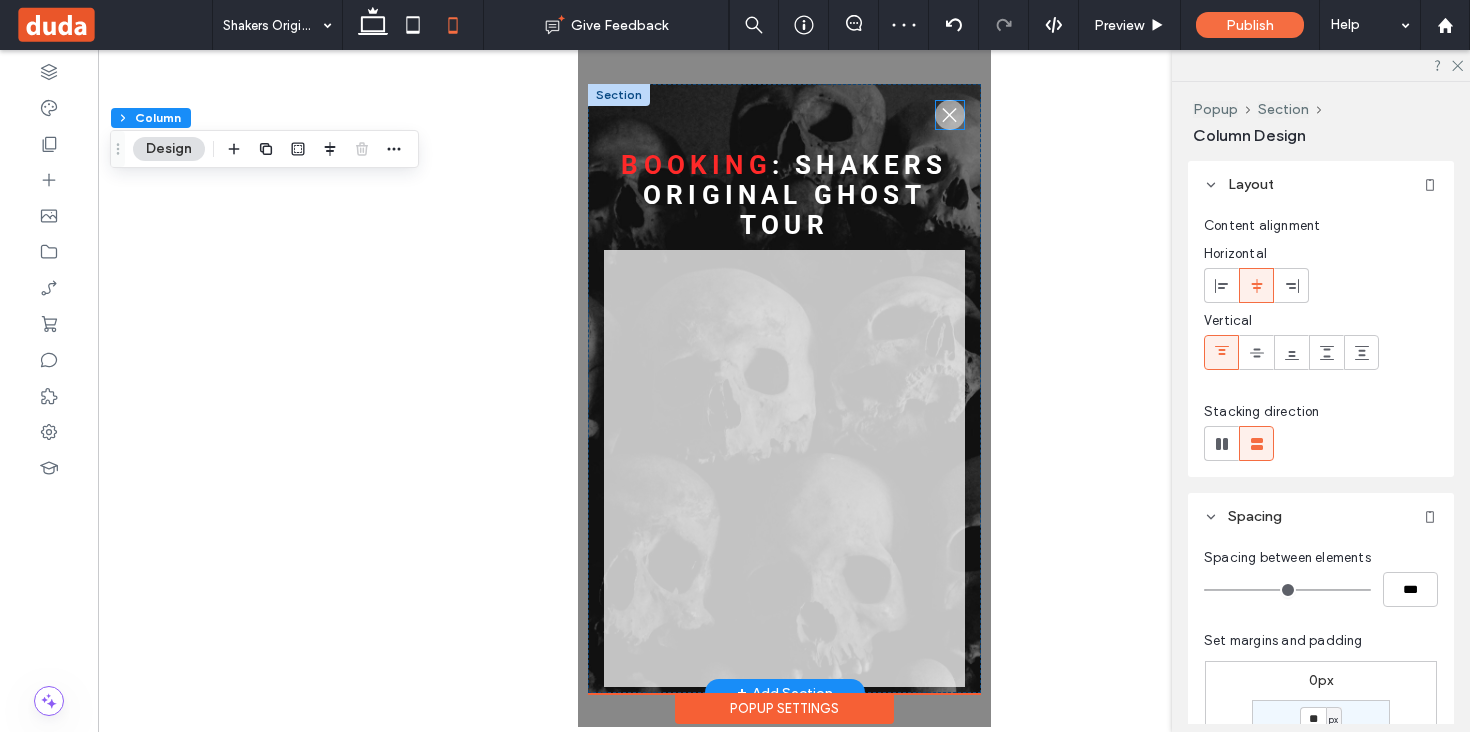 click on ".st0-1091118977{fill-rule:evenodd;clip-rule:evenodd;}" at bounding box center (949, 115) 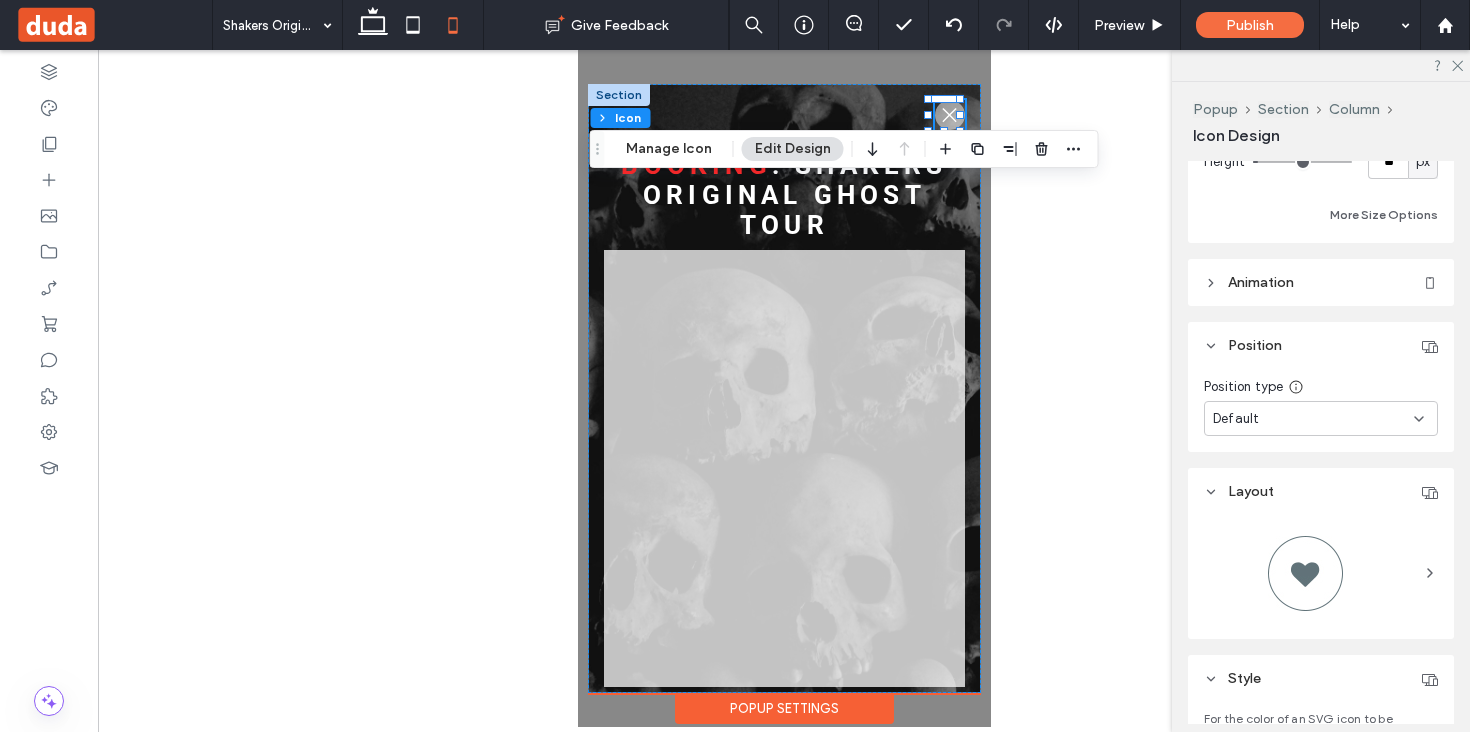 scroll, scrollTop: 693, scrollLeft: 0, axis: vertical 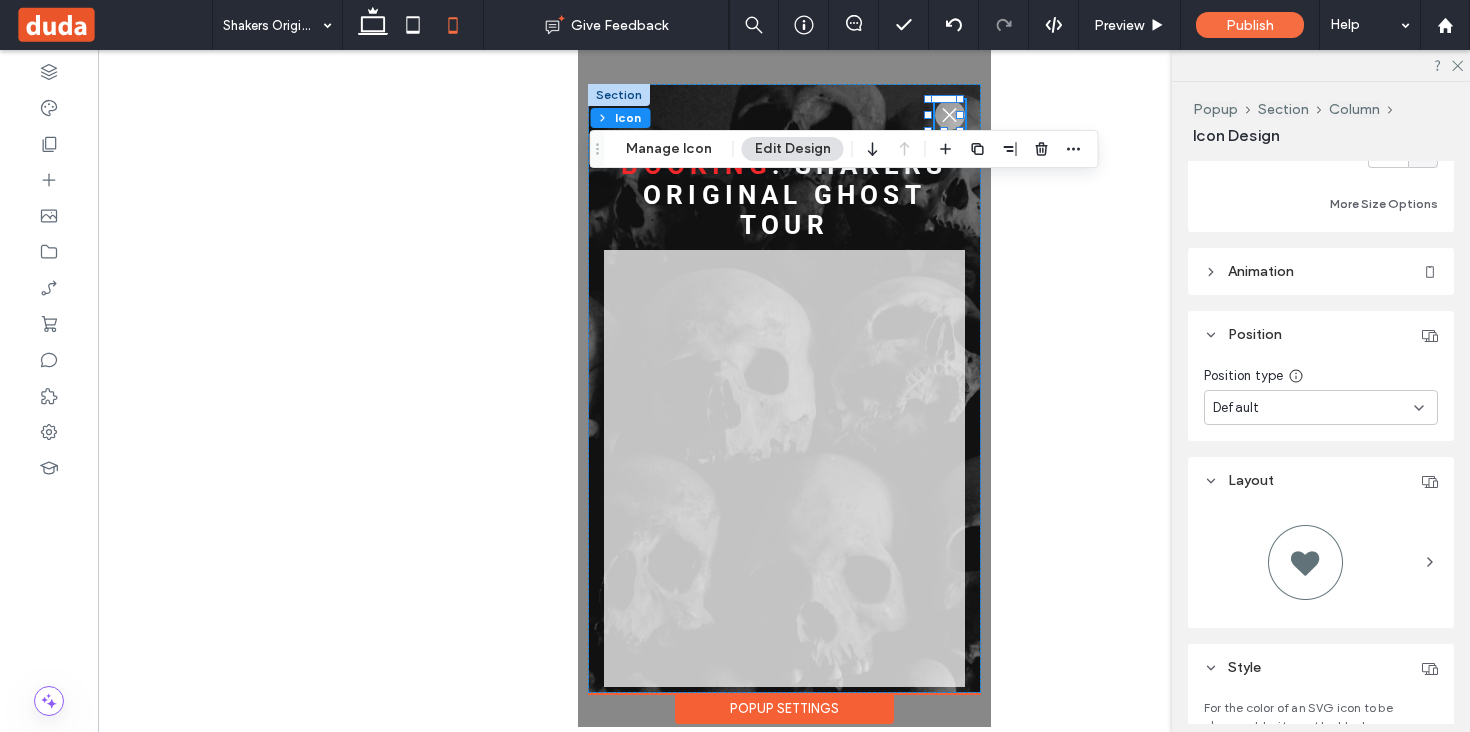 click at bounding box center [784, 388] 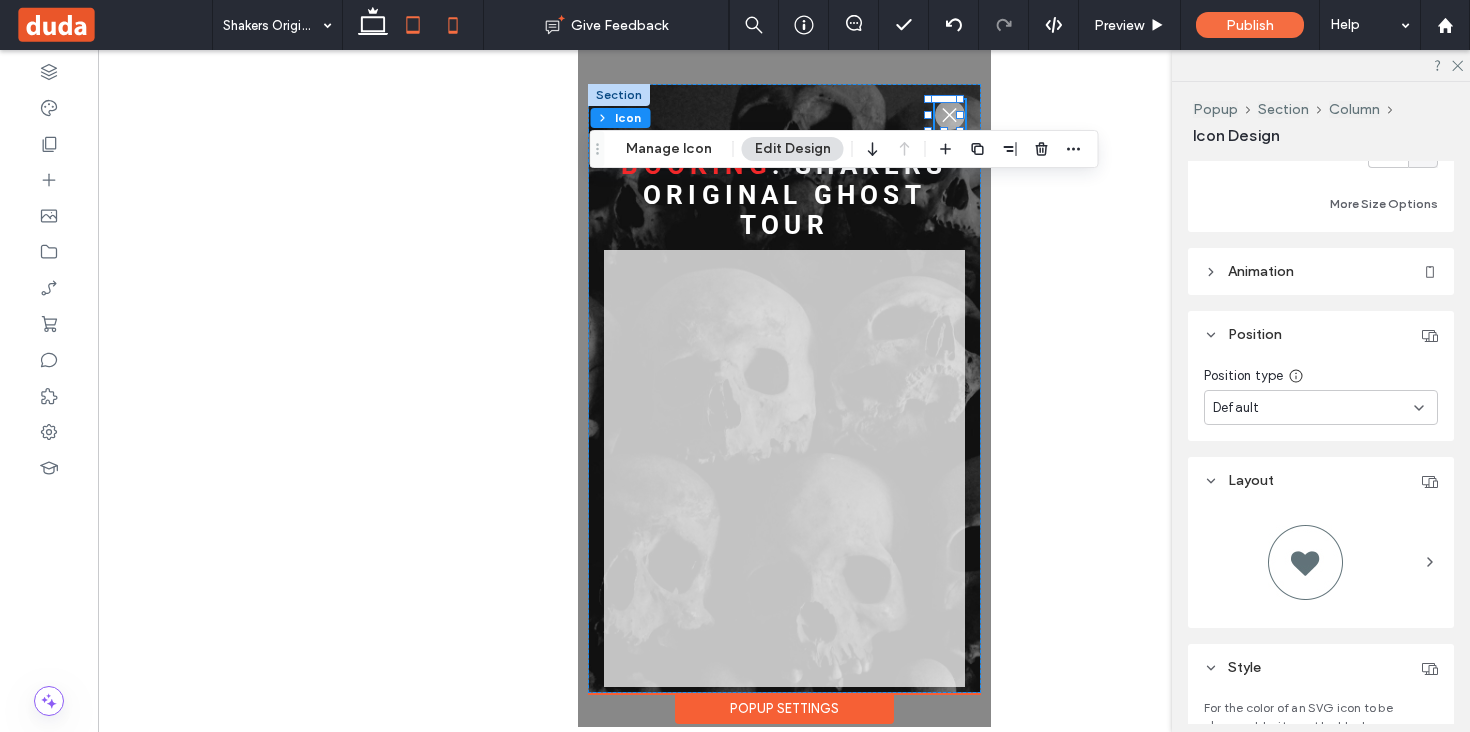 click 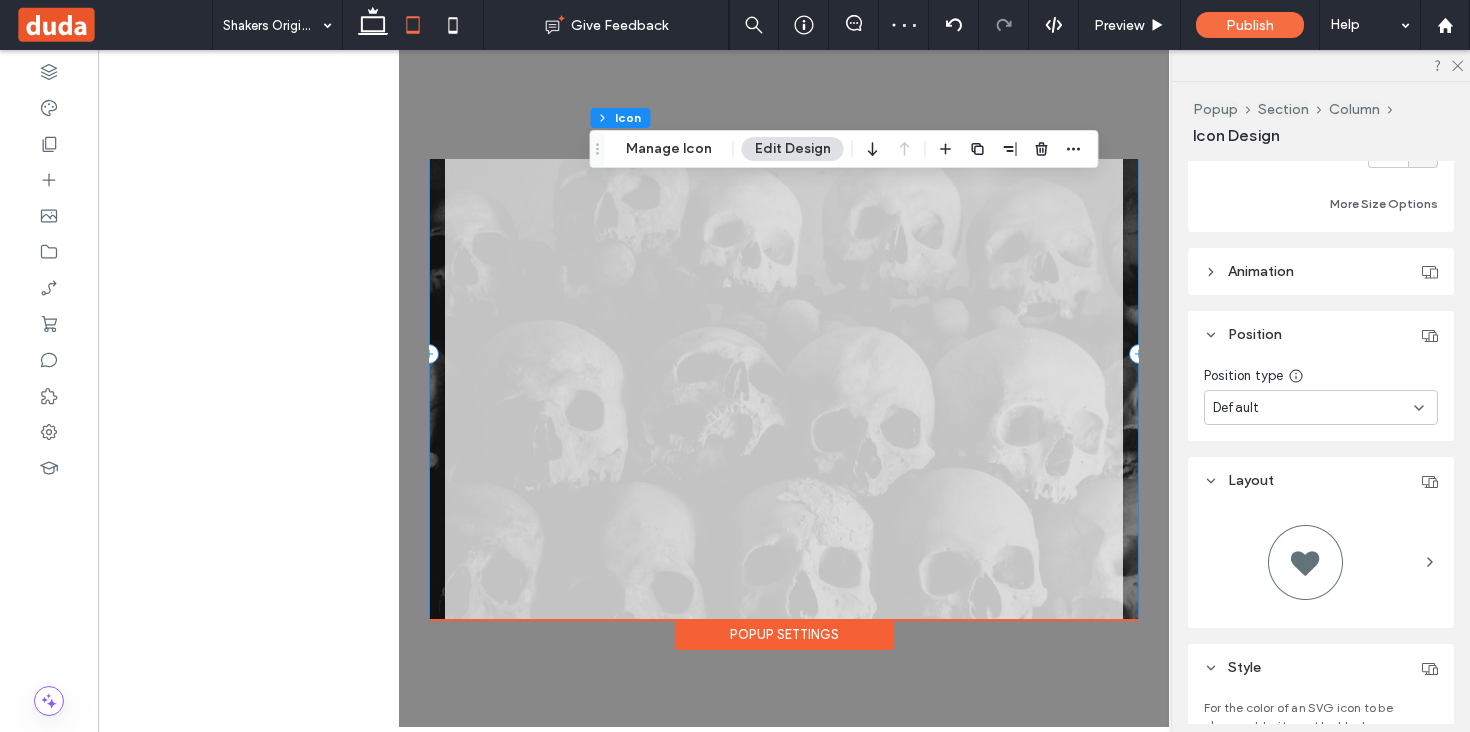 scroll, scrollTop: 0, scrollLeft: 0, axis: both 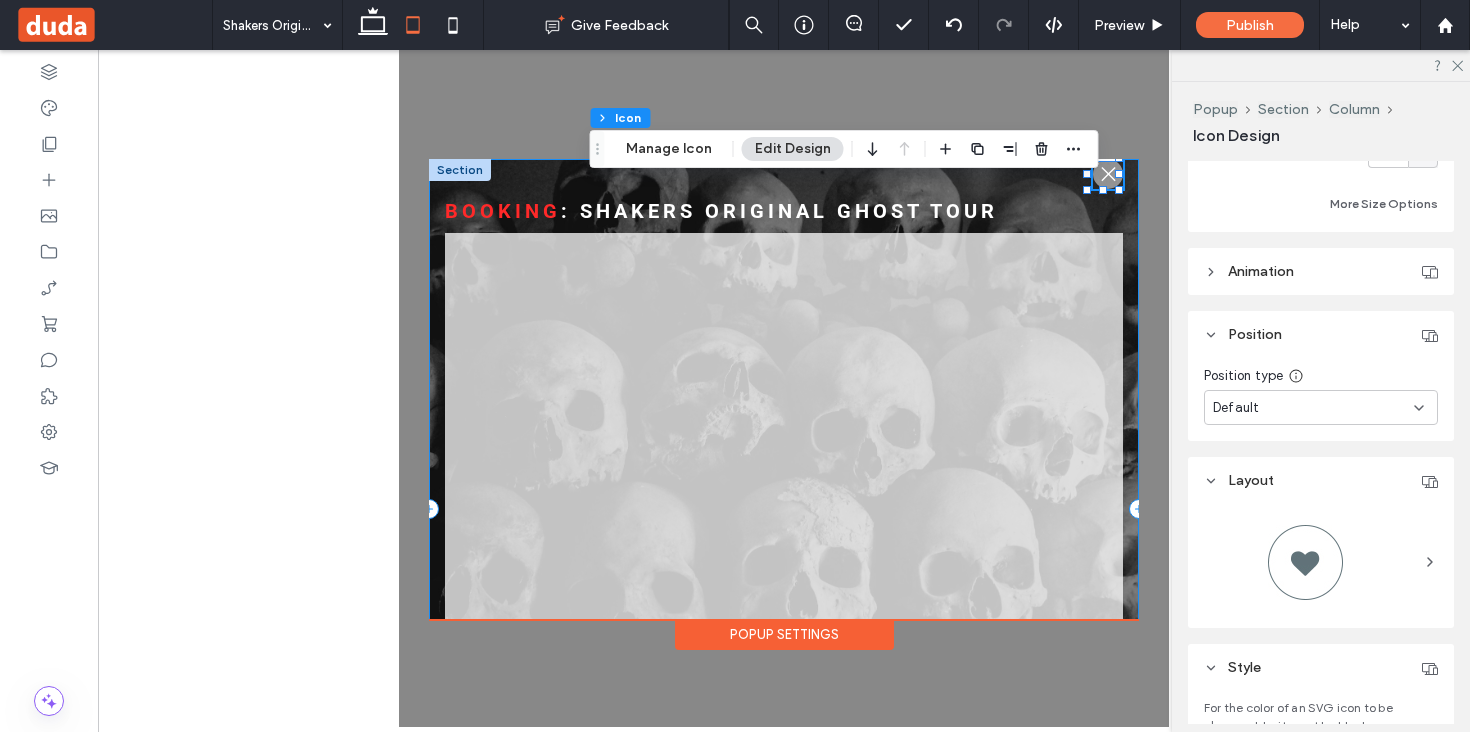 click on ".st0-1091118977{fill-rule:evenodd;clip-rule:evenodd;}
Booking : Shakers original ghost Tour" at bounding box center (784, 509) 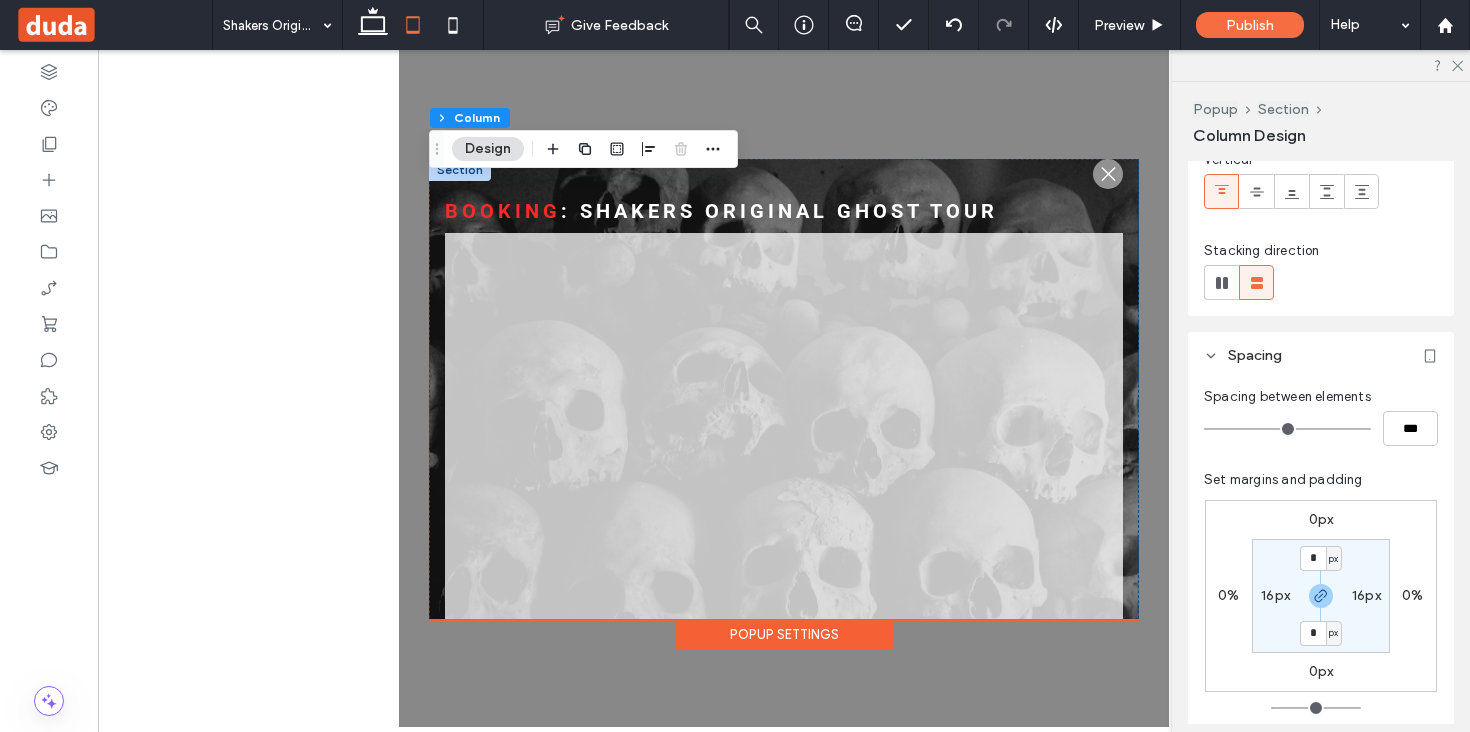 scroll, scrollTop: 200, scrollLeft: 0, axis: vertical 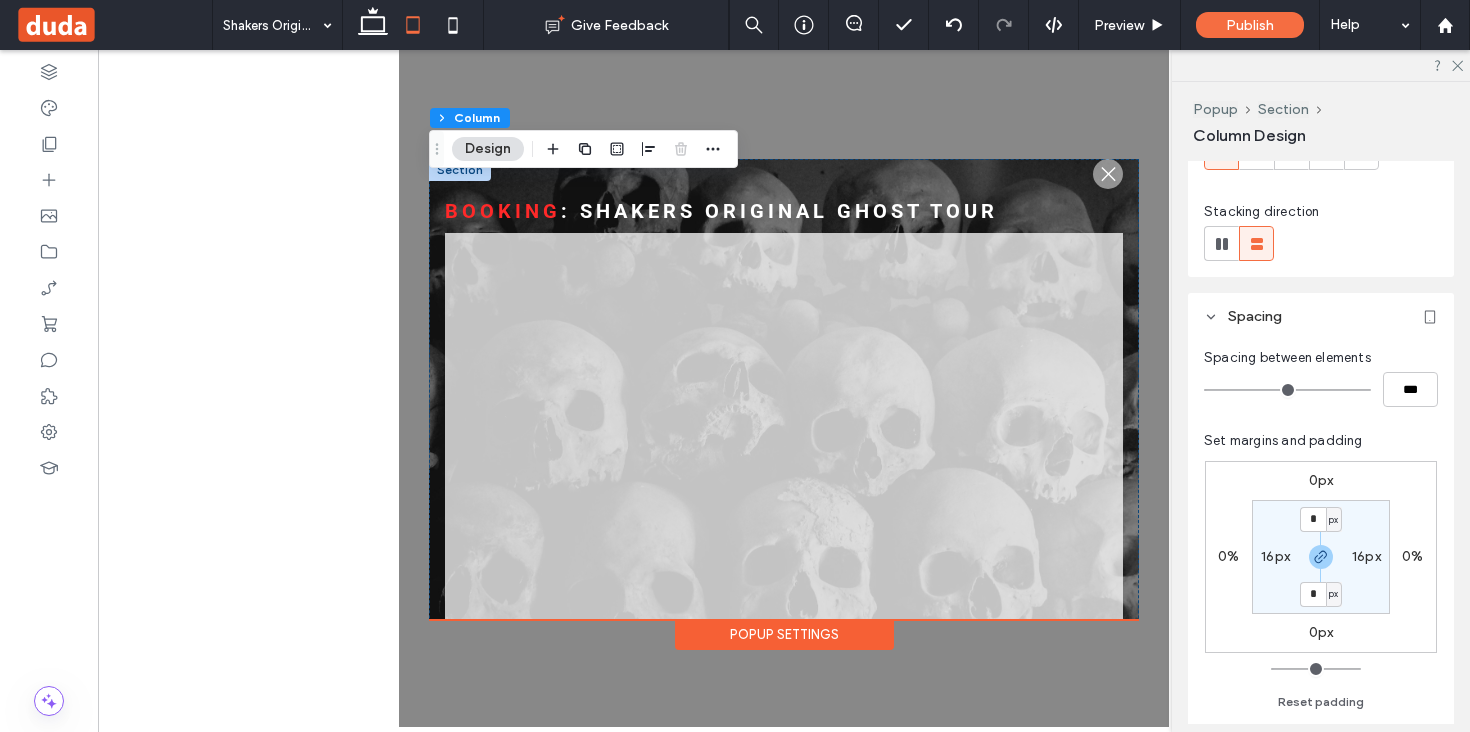 click on "0px" at bounding box center [1321, 480] 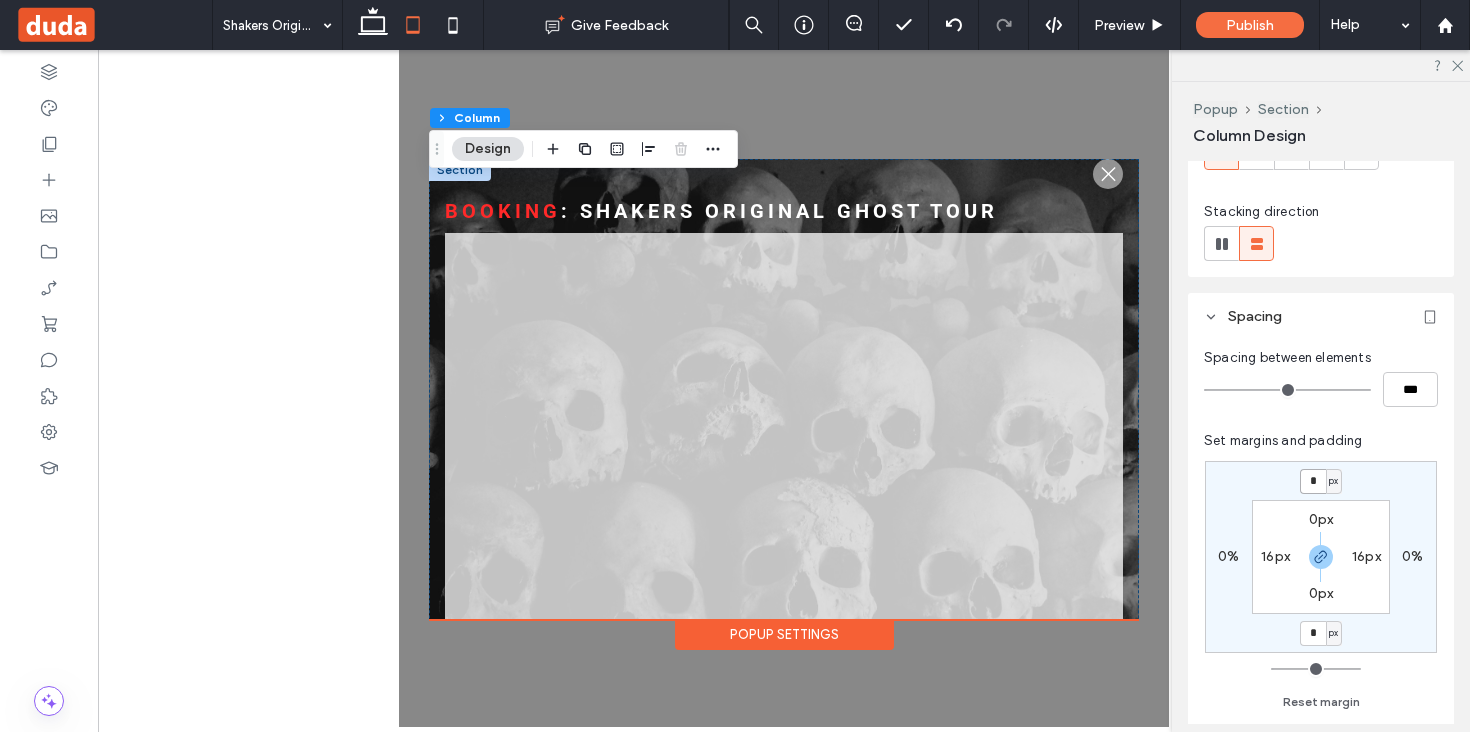 click on "*" at bounding box center (1313, 481) 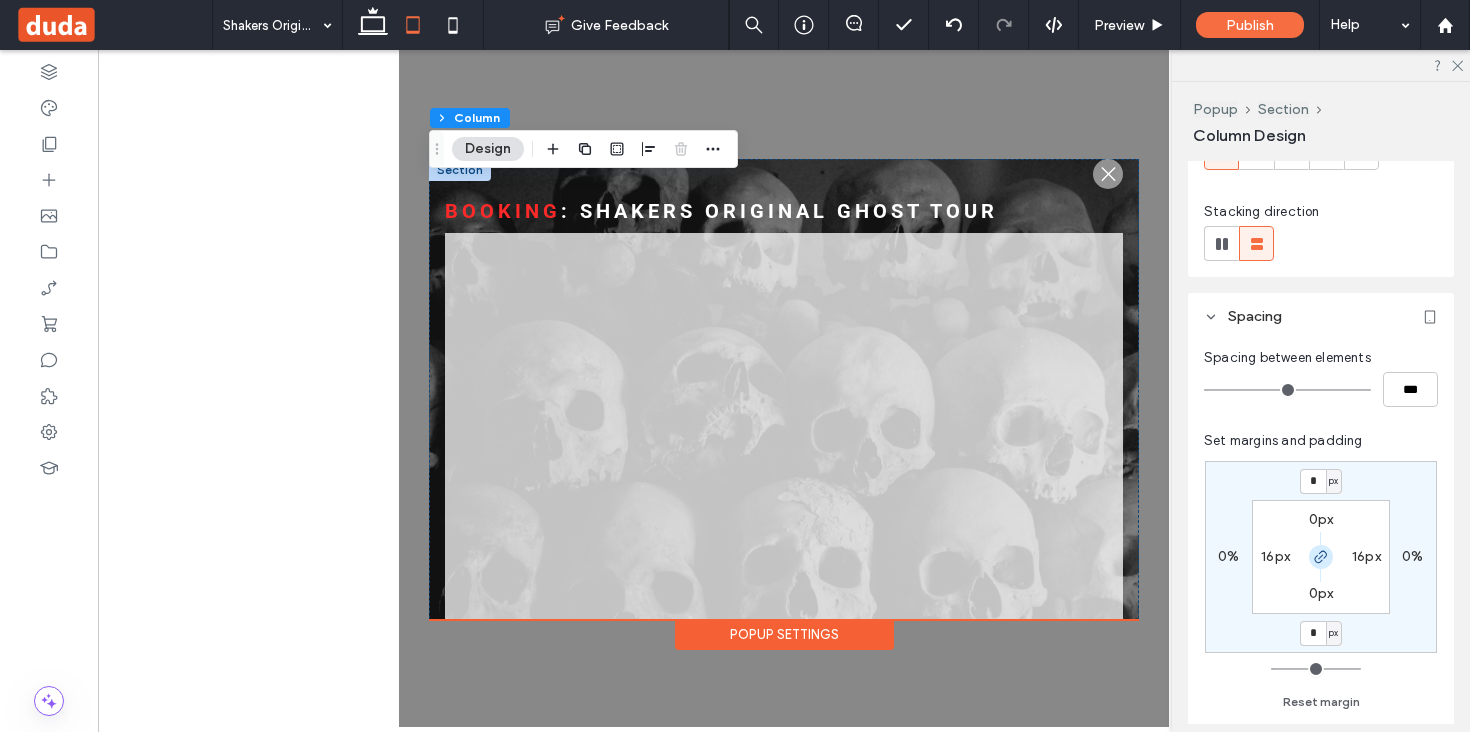click 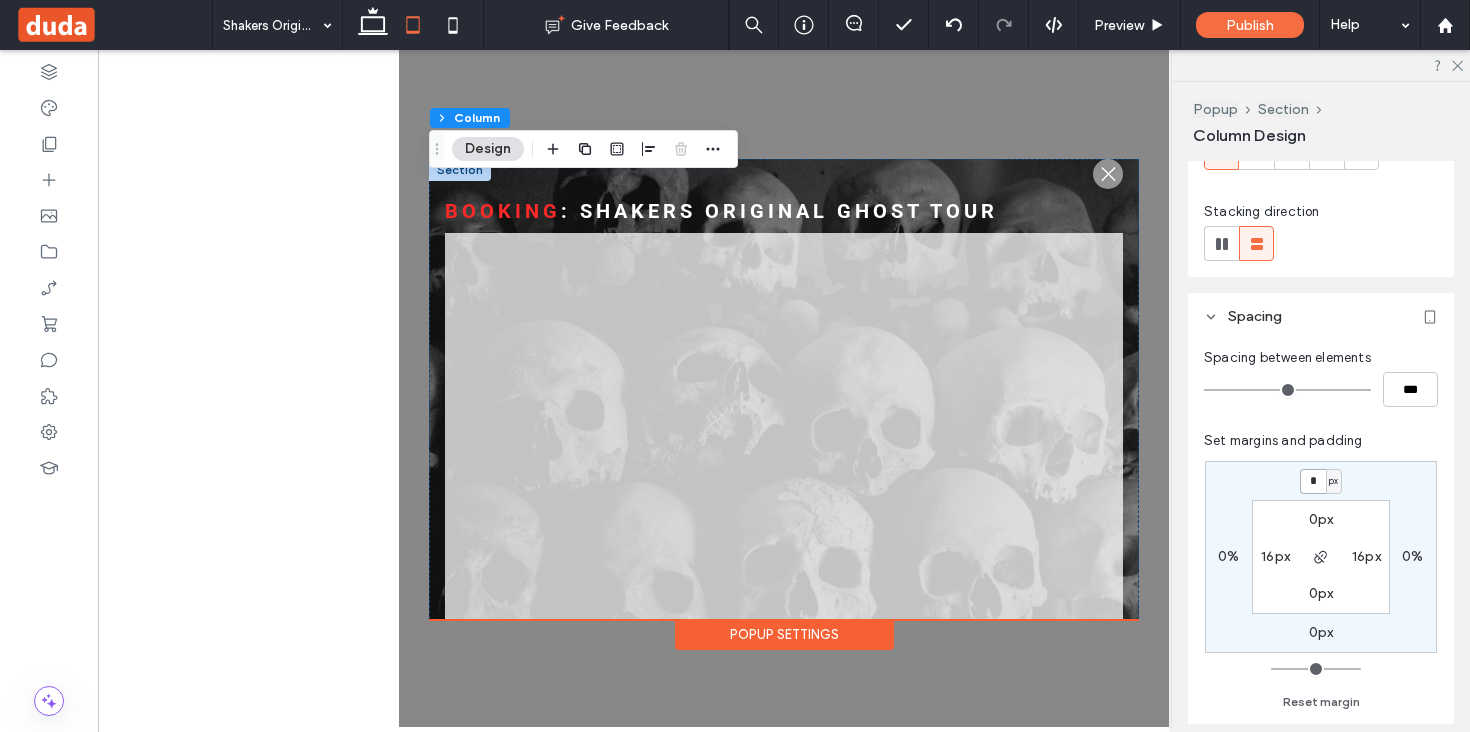 click on "*" at bounding box center [1313, 481] 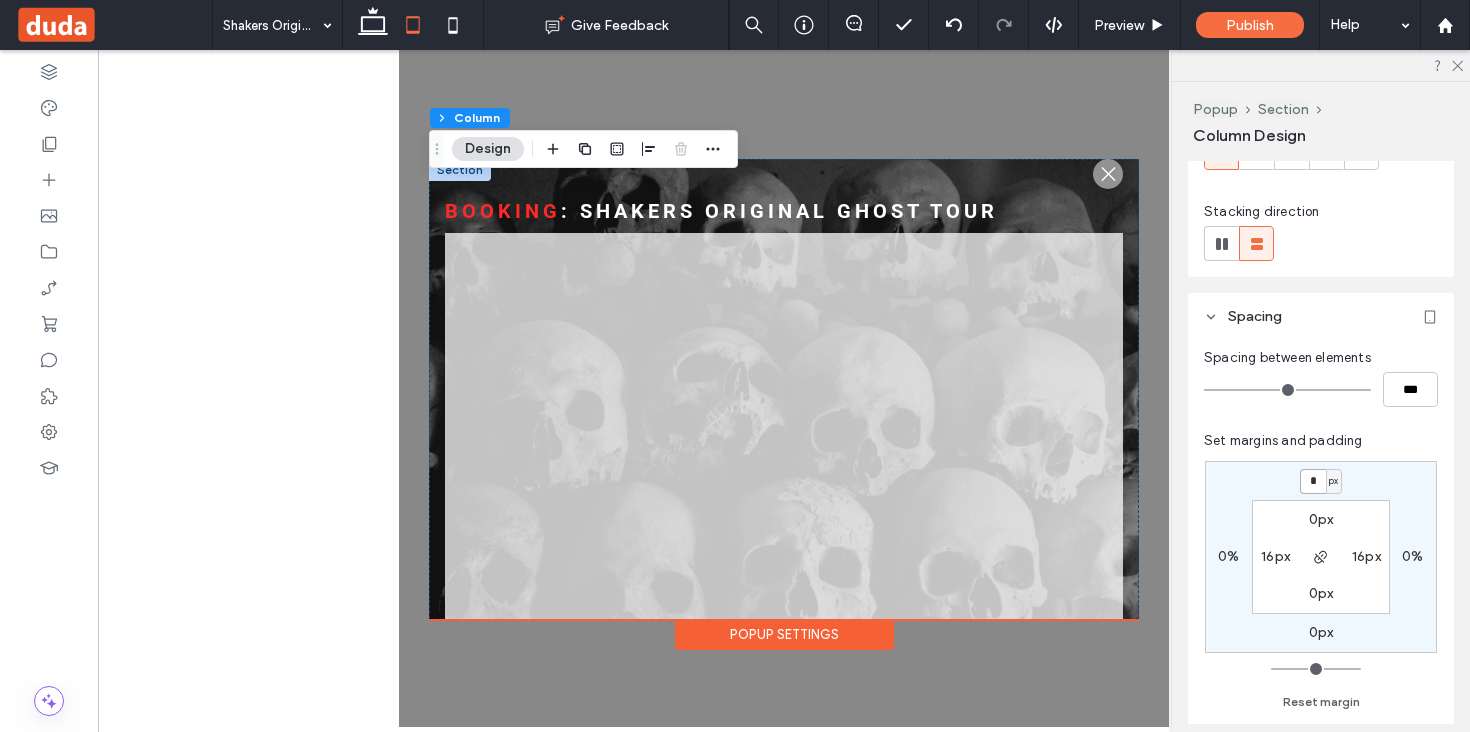 type on "*" 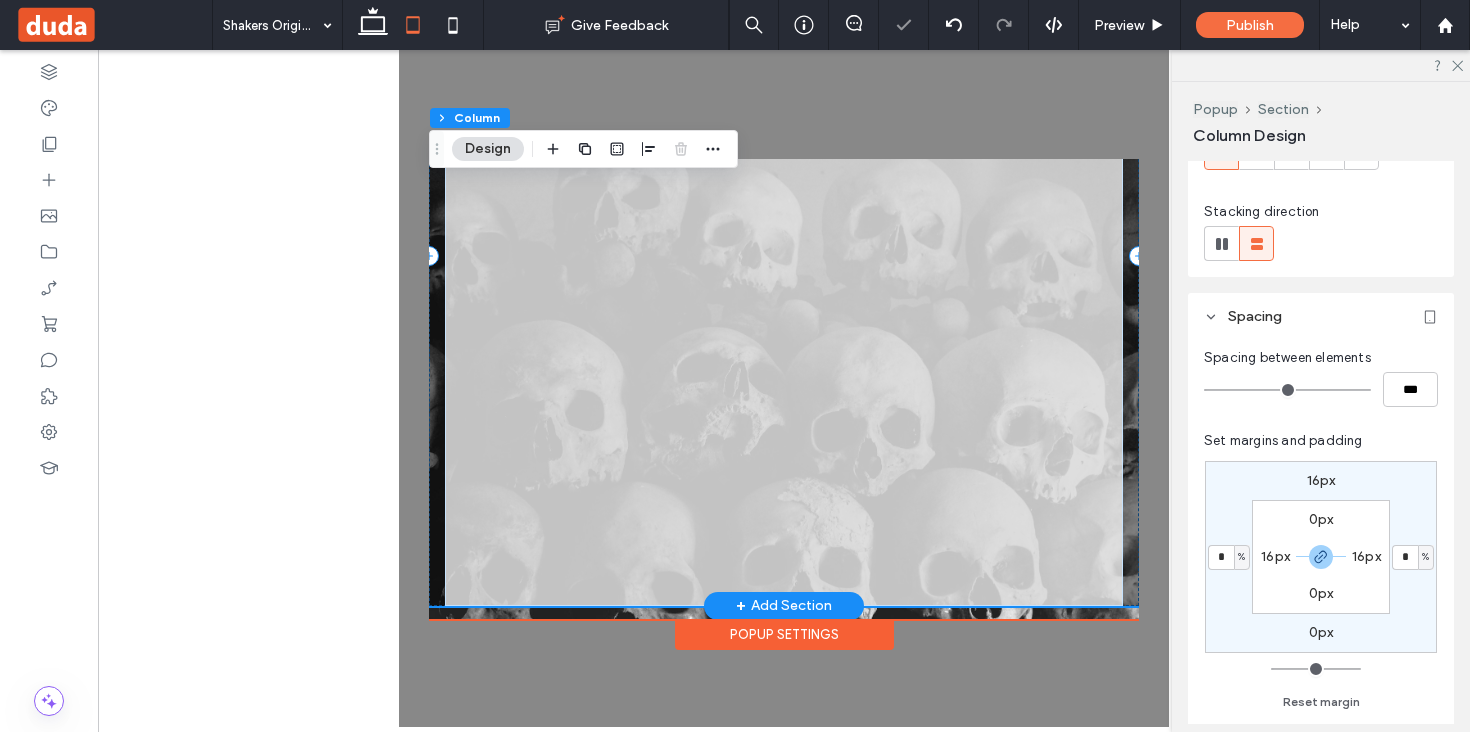 scroll, scrollTop: 0, scrollLeft: 0, axis: both 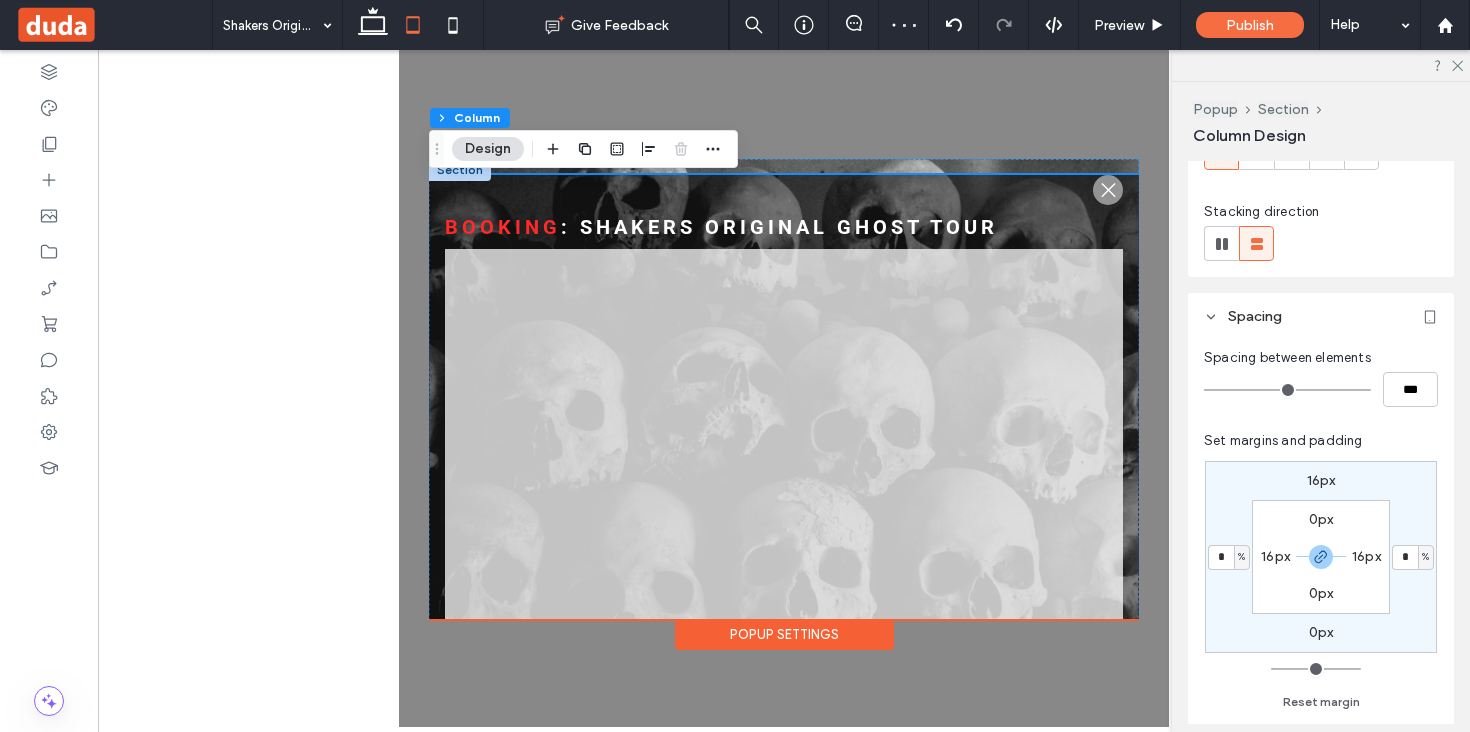 click on "16px" at bounding box center [1321, 480] 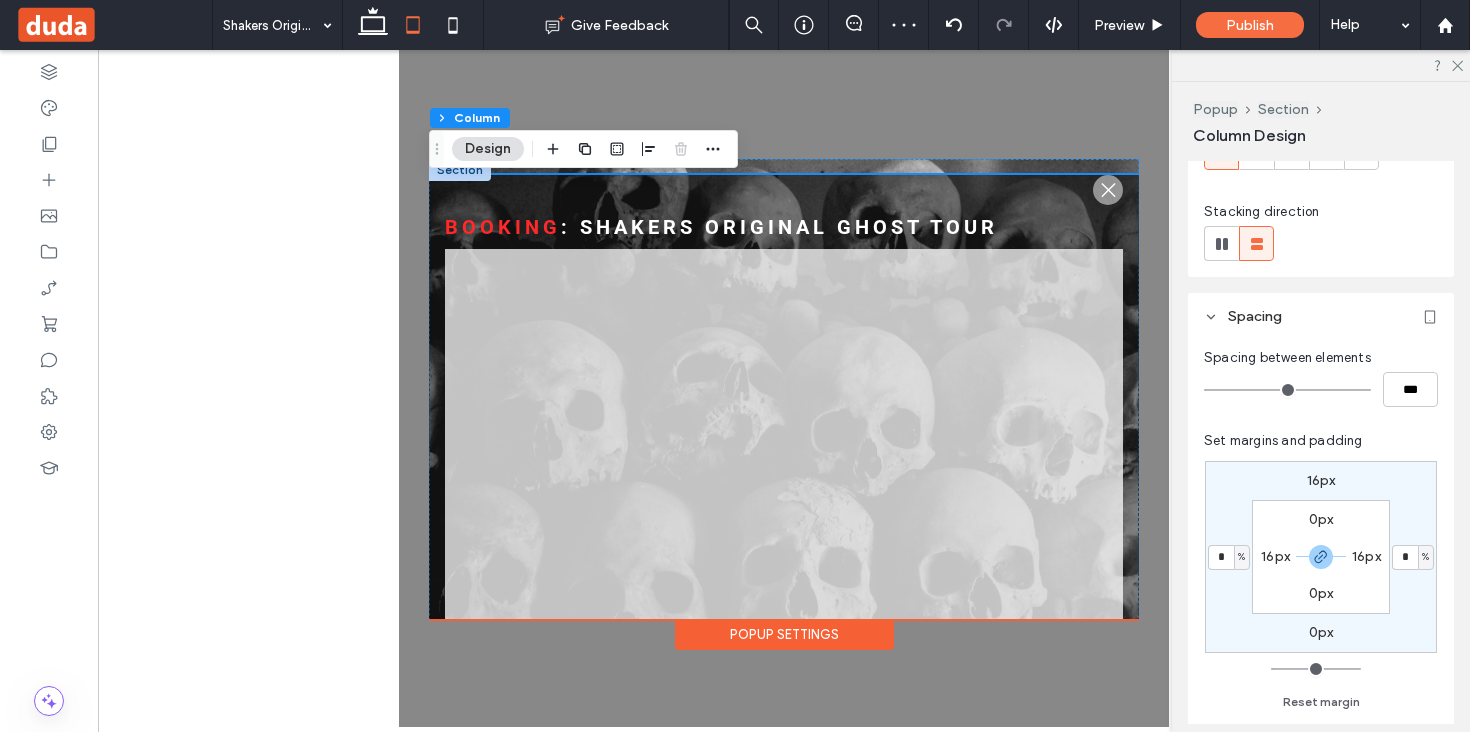 type on "**" 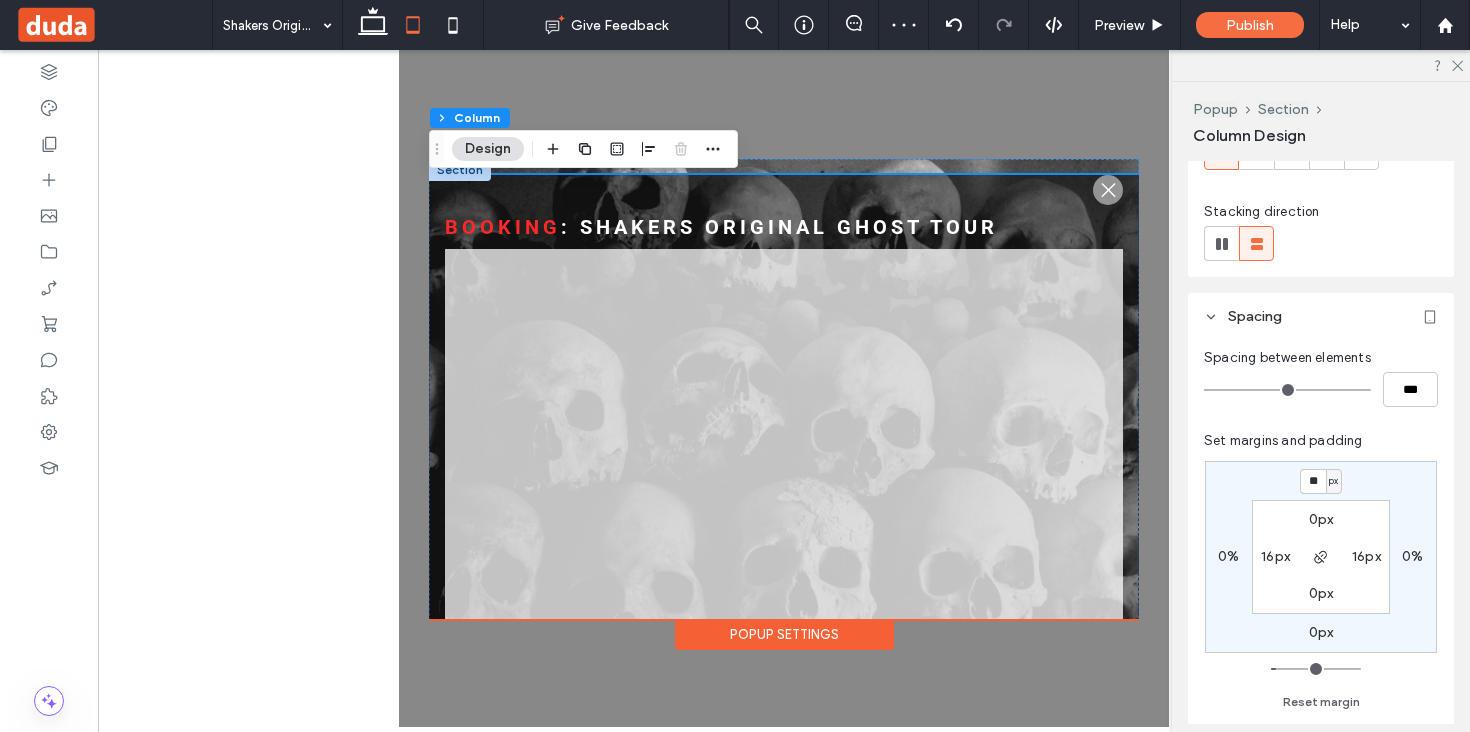 type 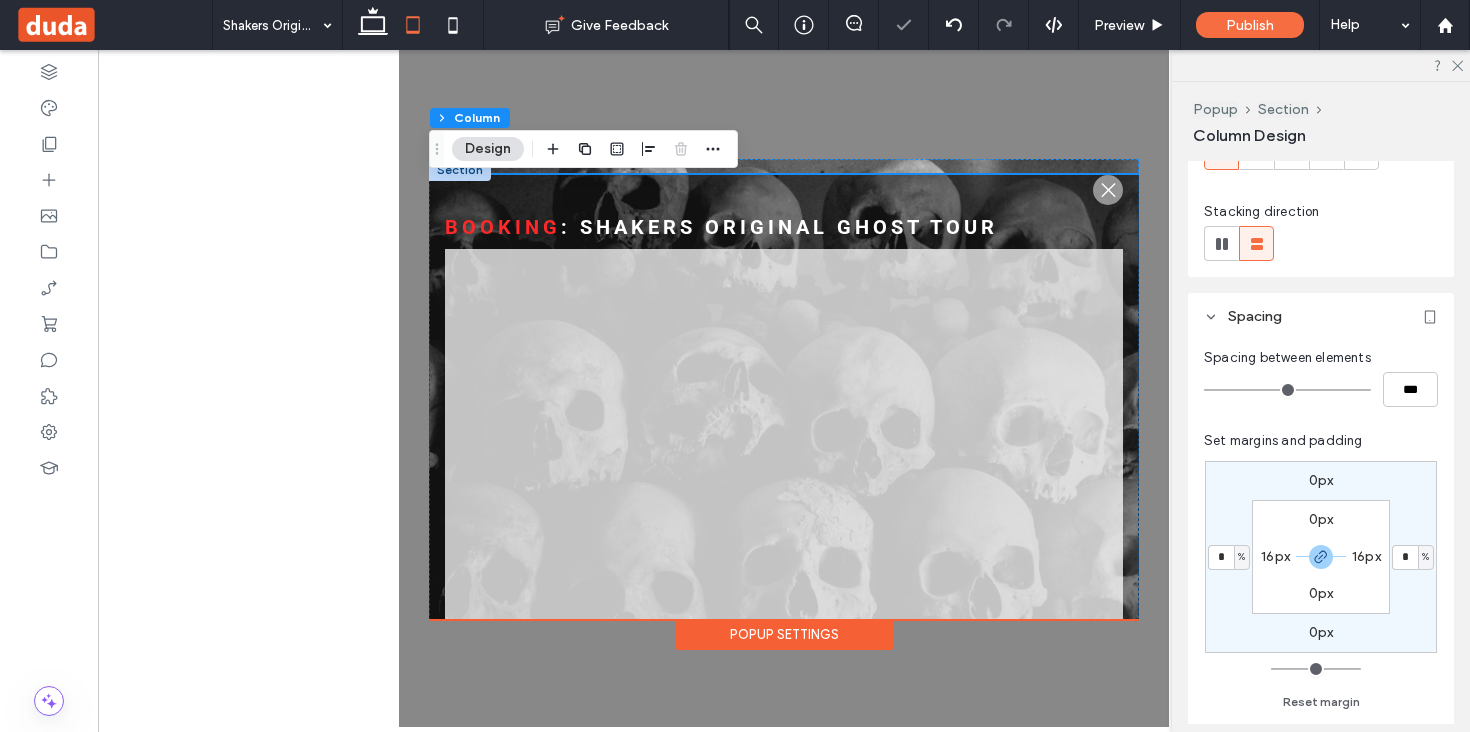 type on "*" 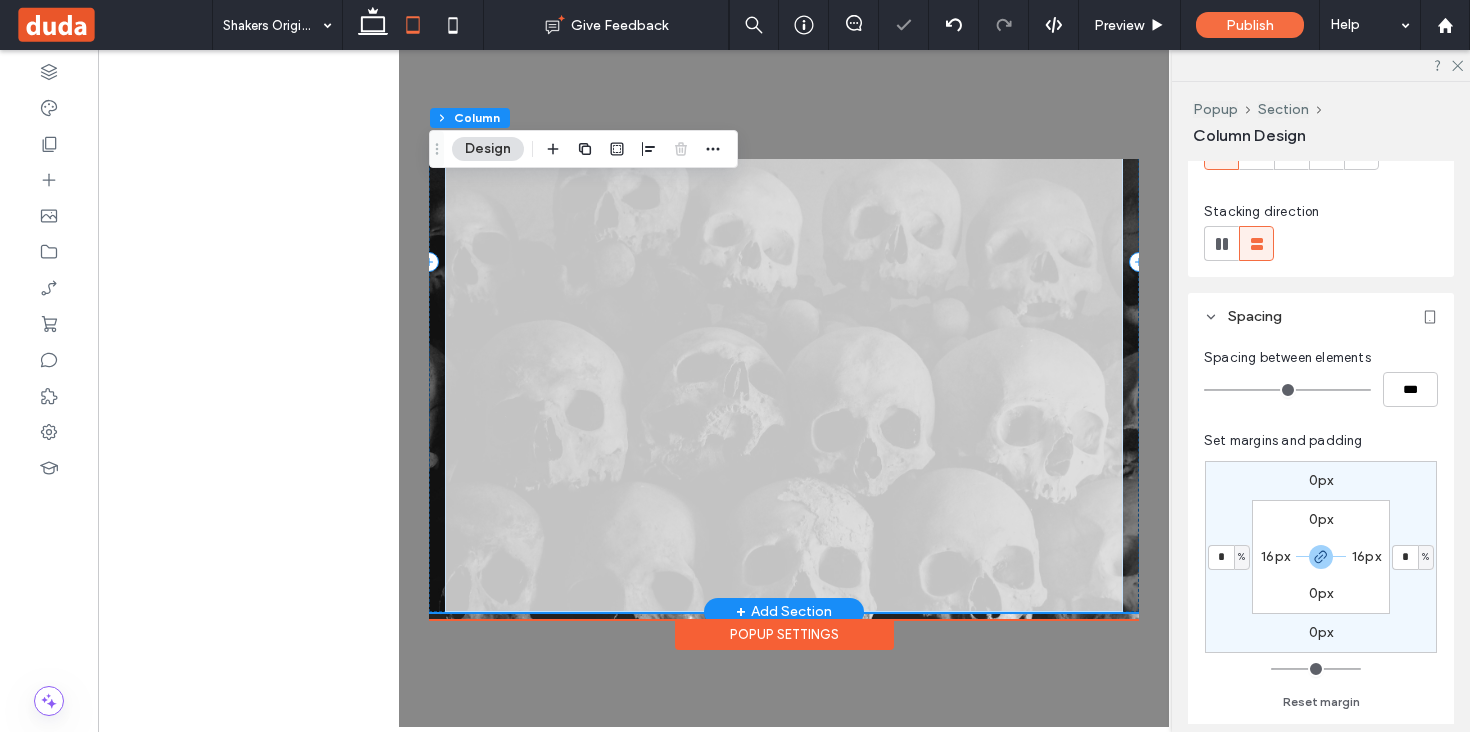 scroll, scrollTop: 253, scrollLeft: 0, axis: vertical 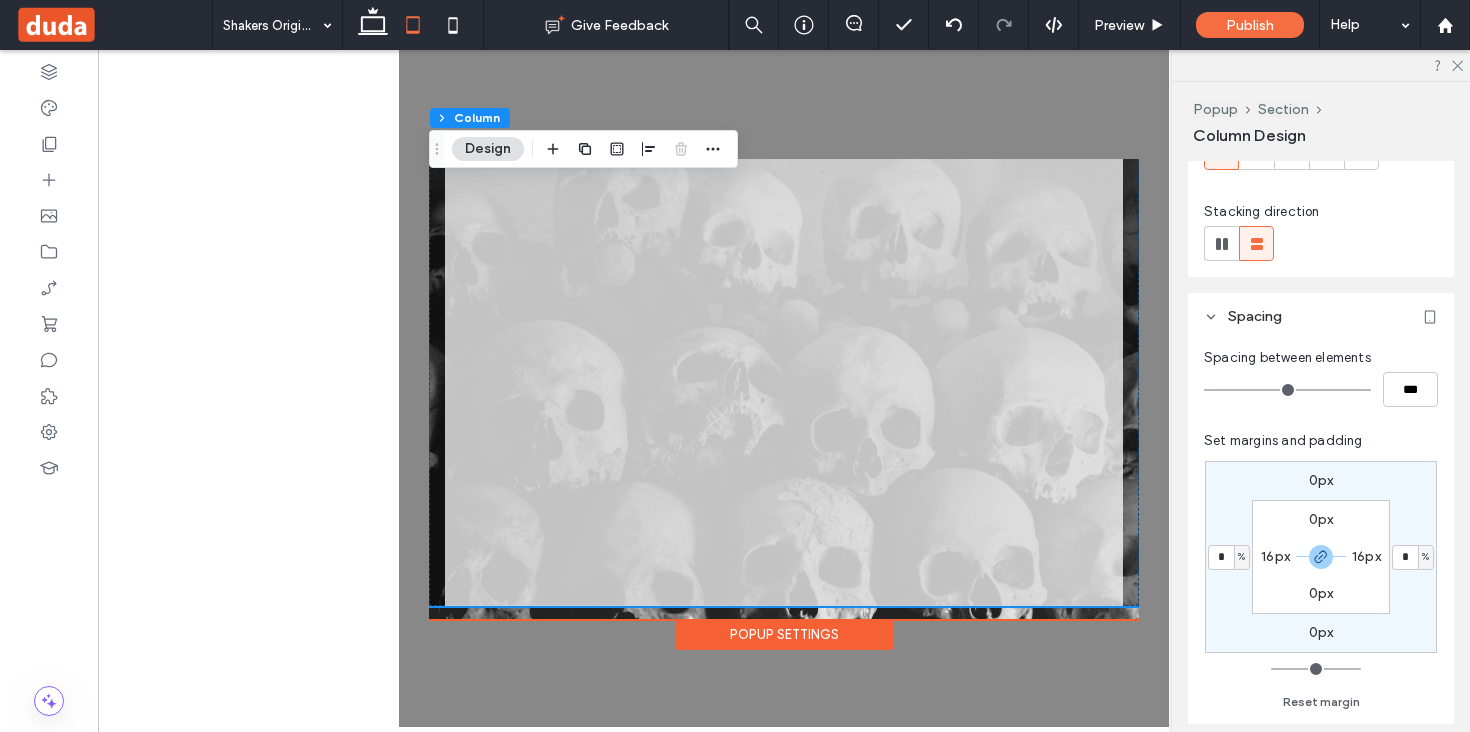 click on "0px" at bounding box center [1321, 519] 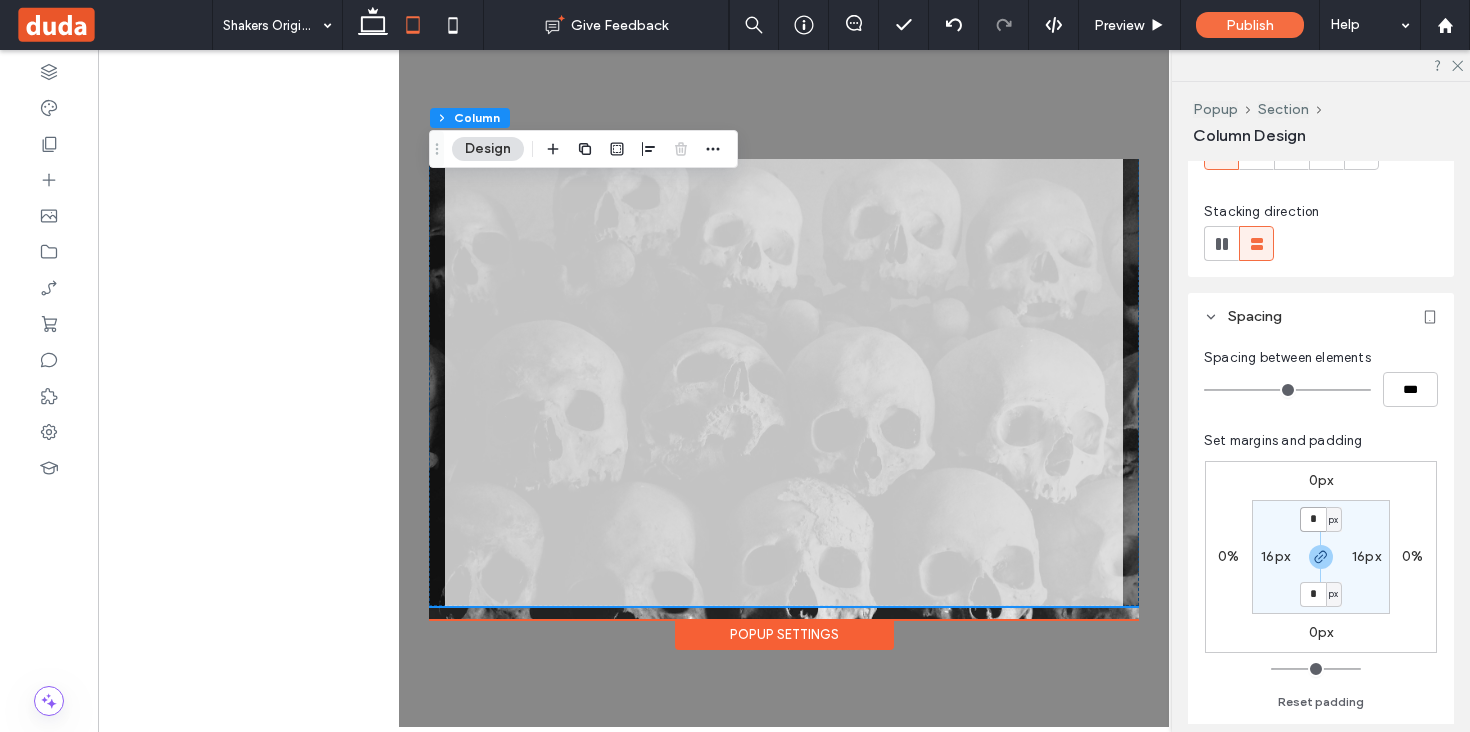 click on "*" at bounding box center [1313, 519] 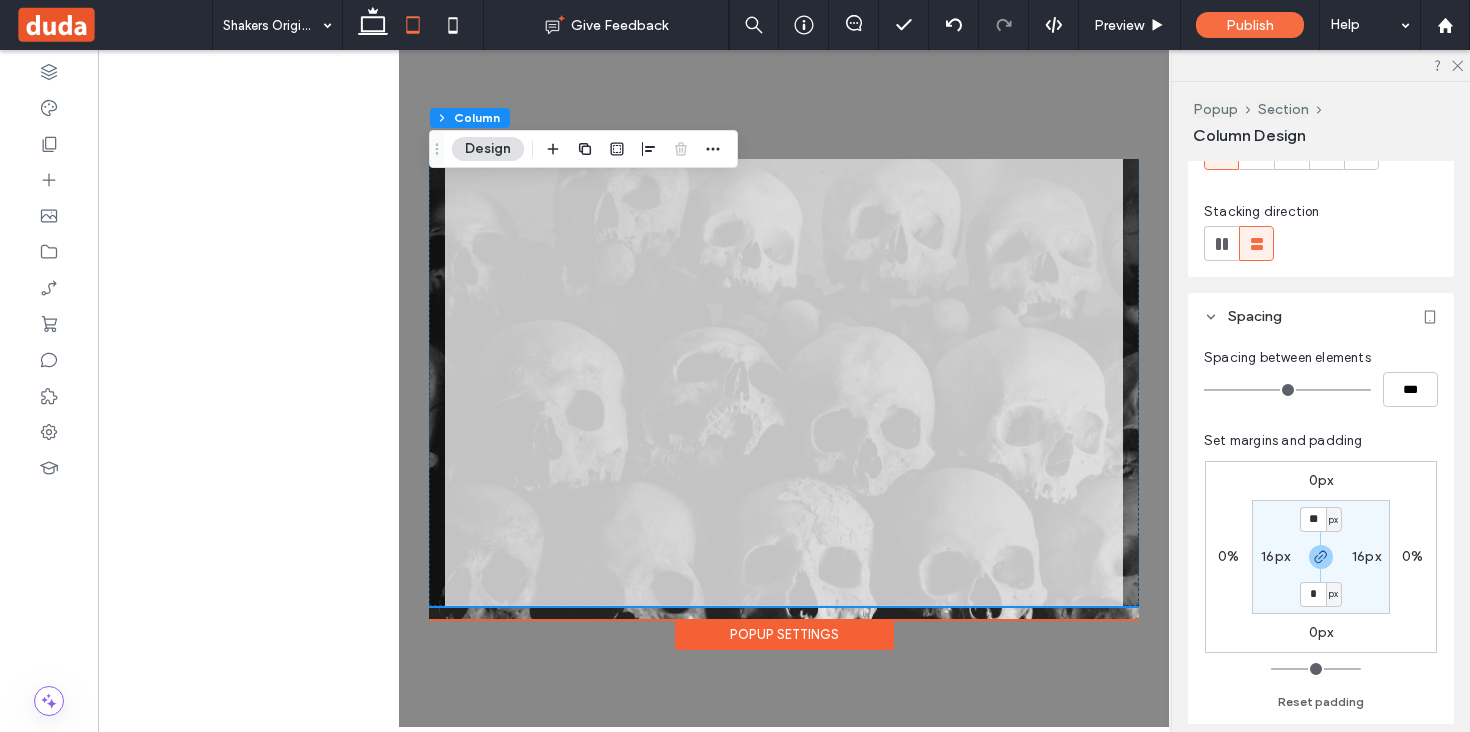 type on "**" 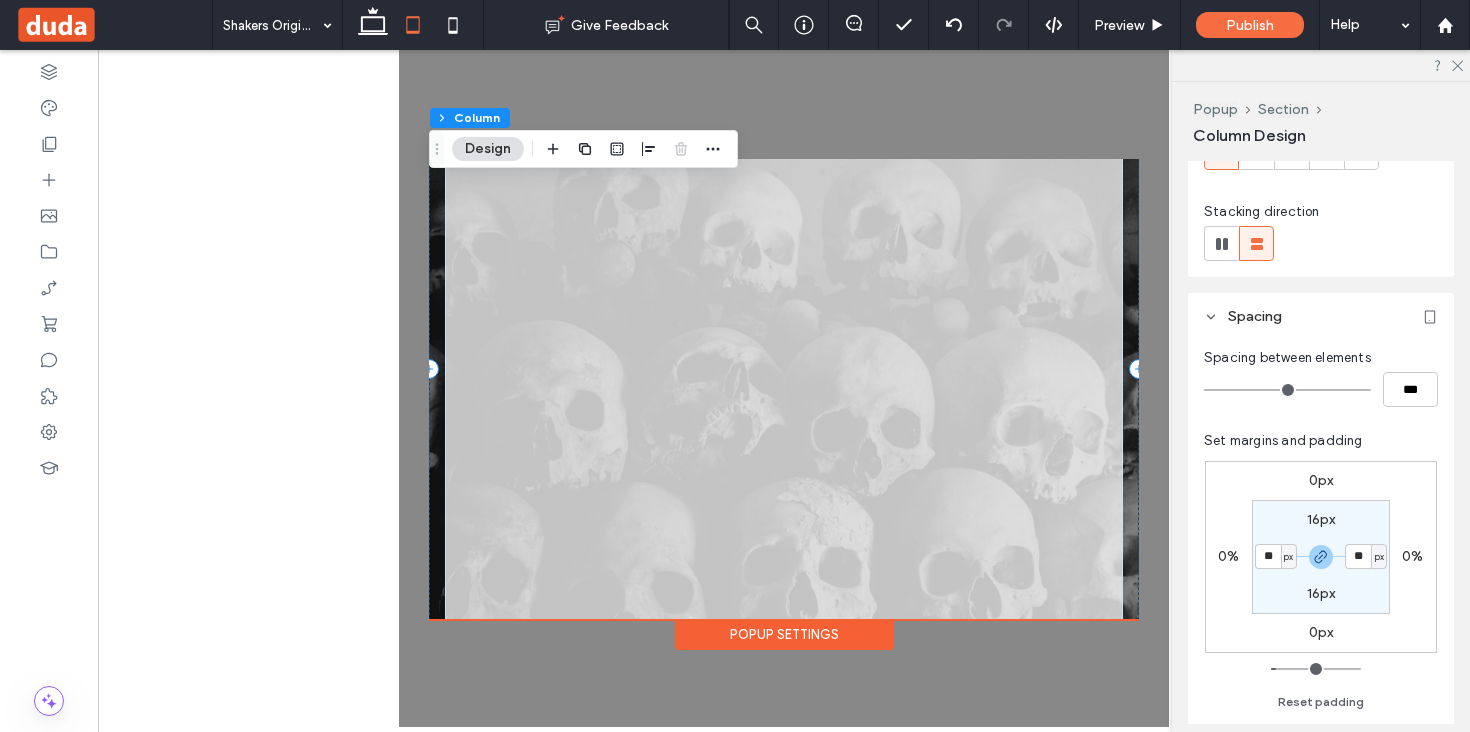 scroll, scrollTop: 0, scrollLeft: 0, axis: both 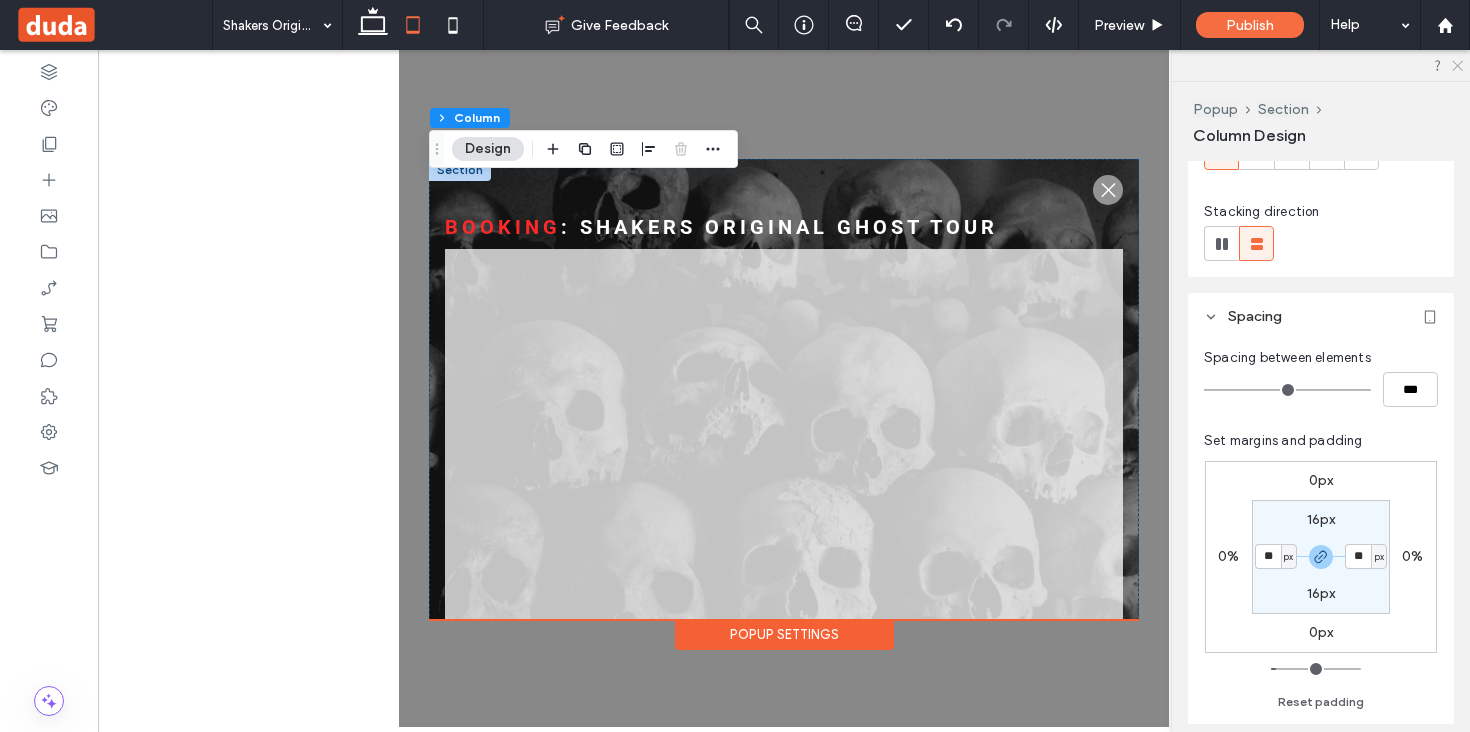 click 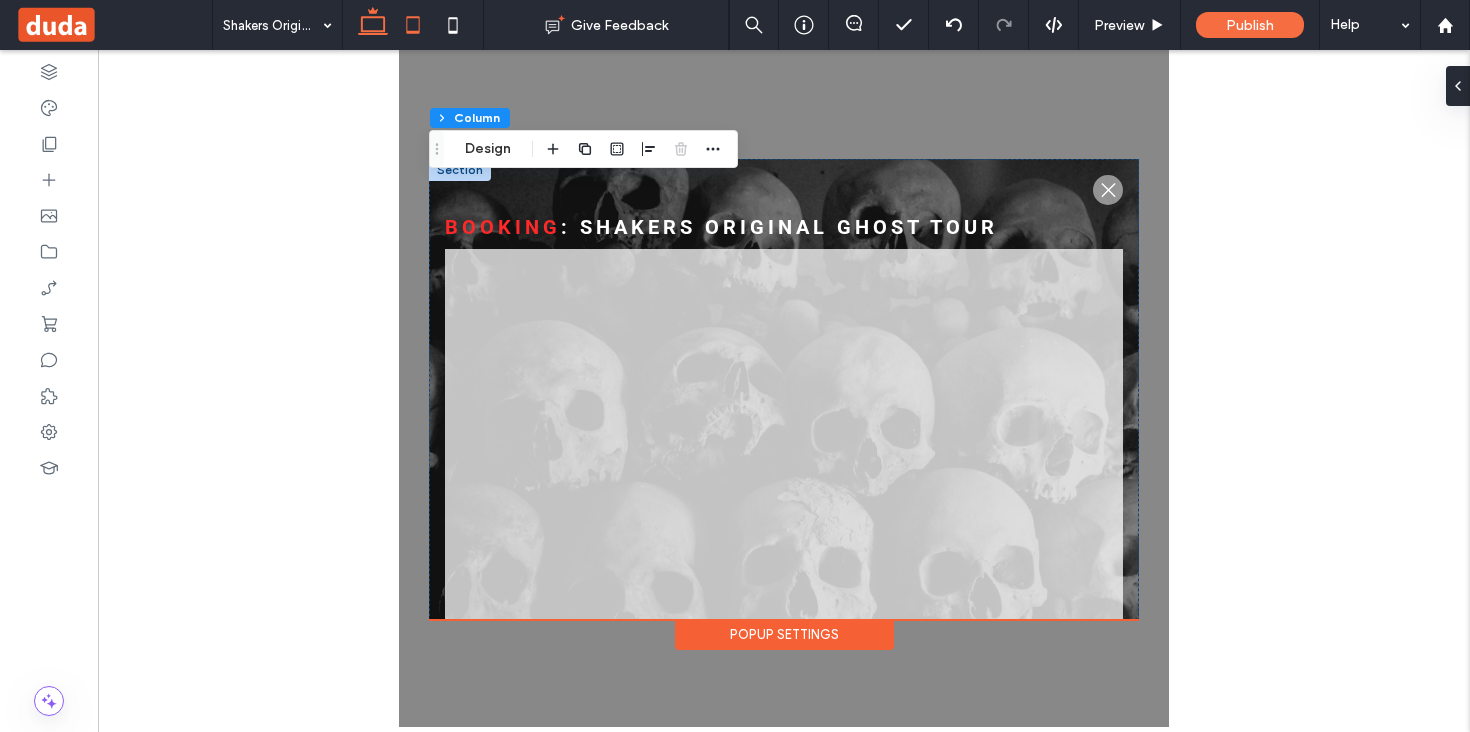 click 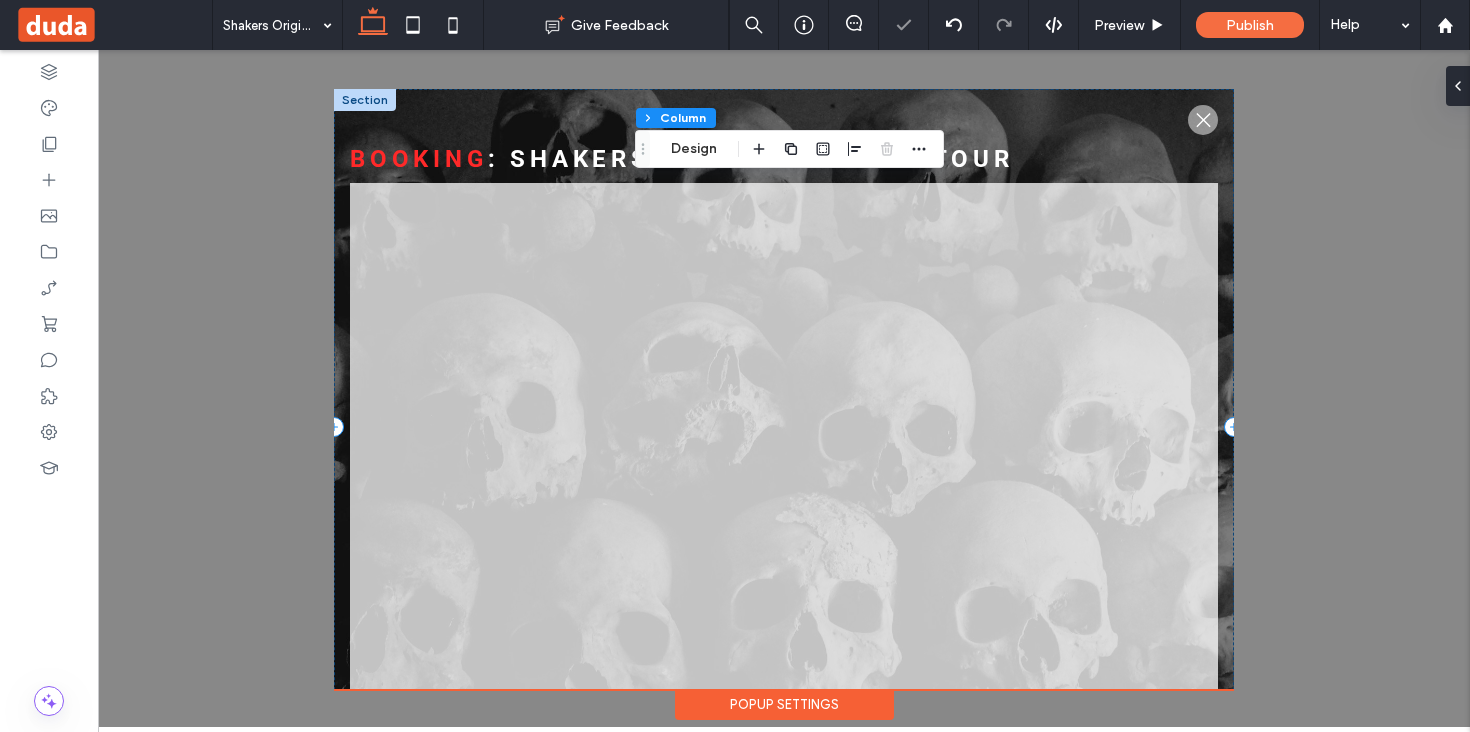 click on ".st0-1091118977{fill-rule:evenodd;clip-rule:evenodd;}
Booking : Shakers original ghost Tour" at bounding box center [784, 427] 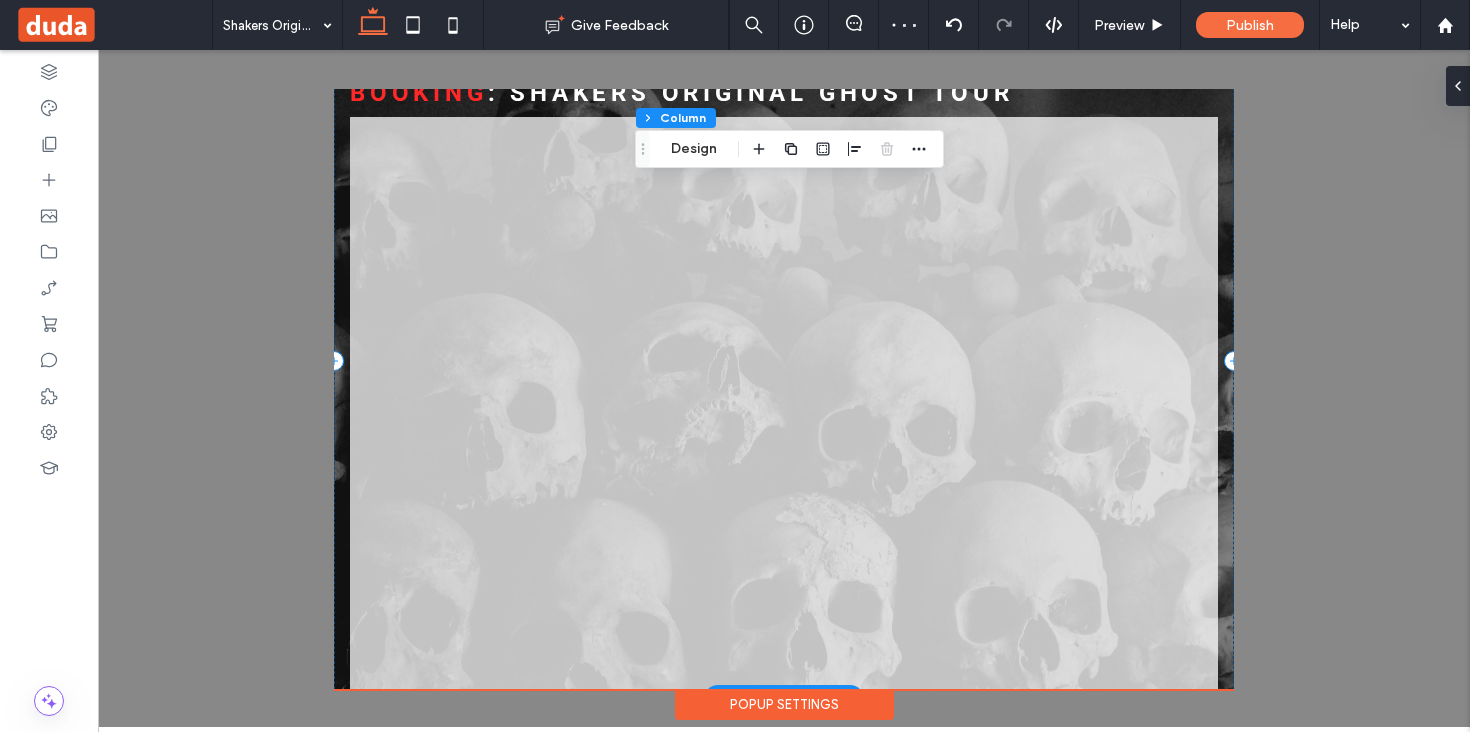scroll, scrollTop: 90, scrollLeft: 0, axis: vertical 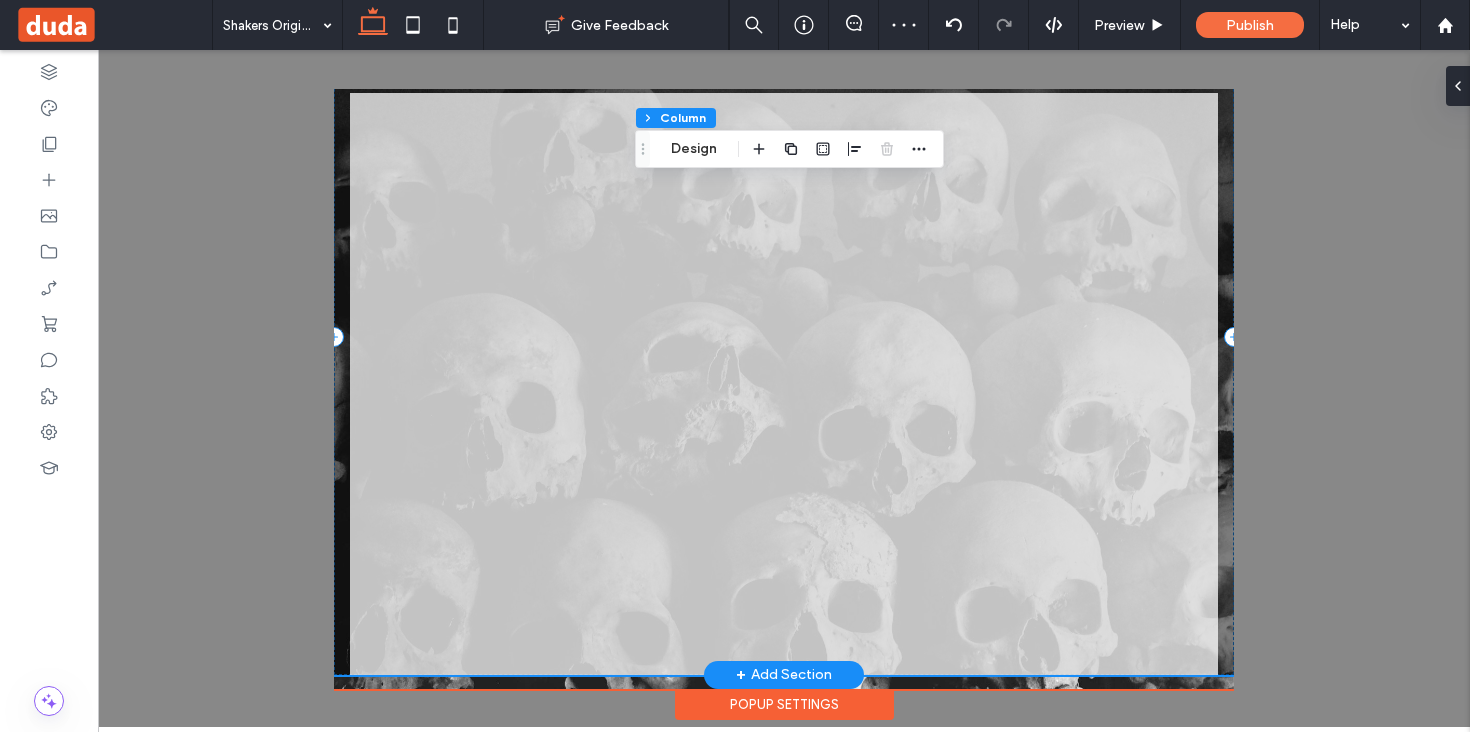 click on ".st0-1091118977{fill-rule:evenodd;clip-rule:evenodd;}
Booking : Shakers original ghost Tour" at bounding box center [784, 337] 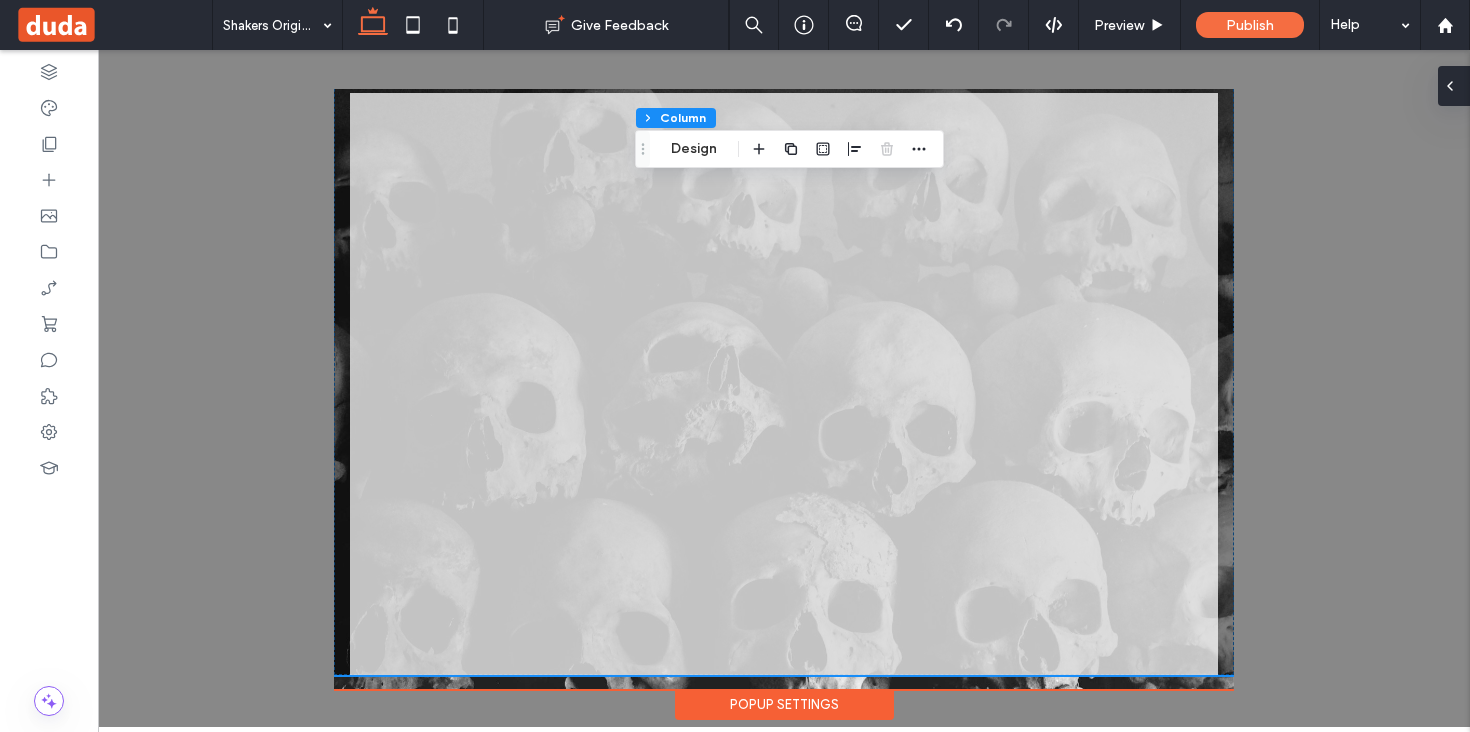 click at bounding box center [1450, 86] 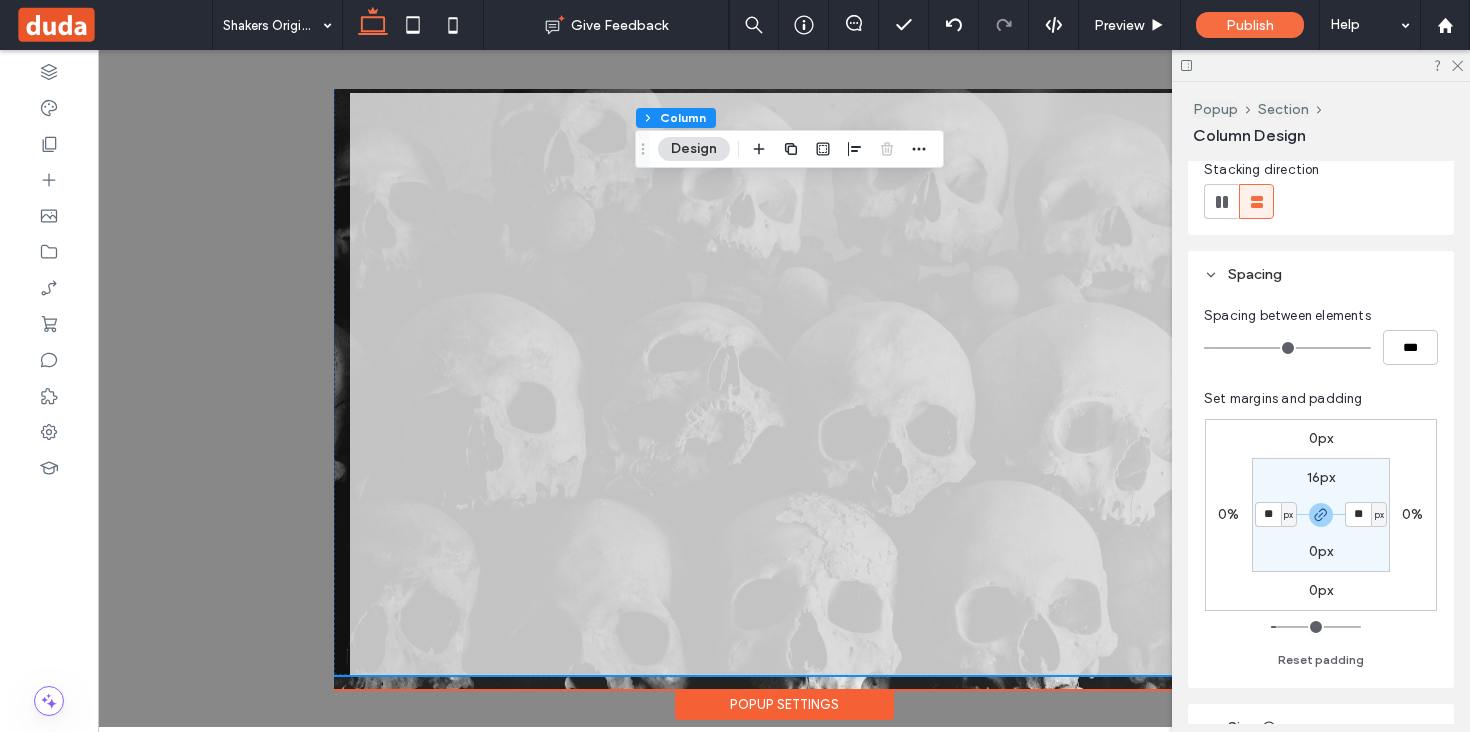 scroll, scrollTop: 250, scrollLeft: 0, axis: vertical 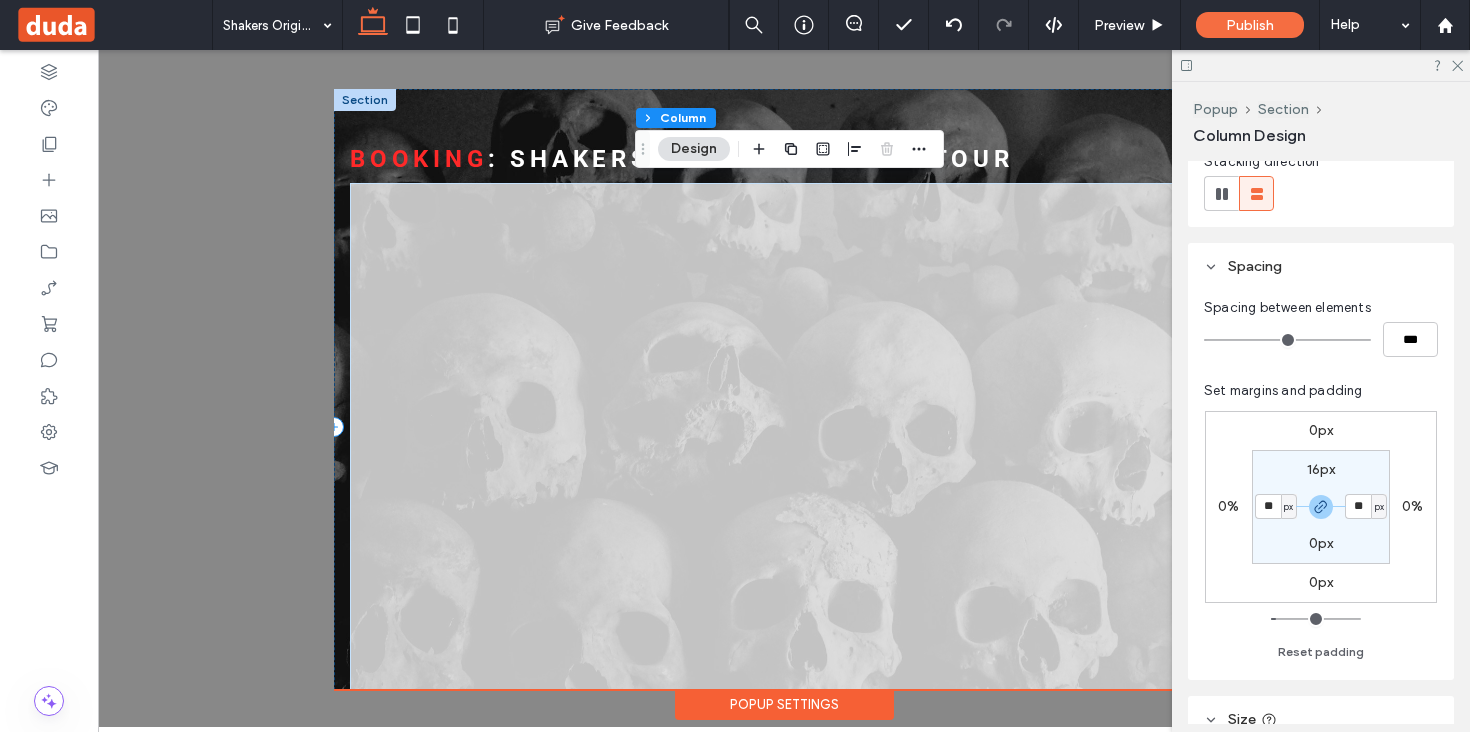 click at bounding box center [784, 474] 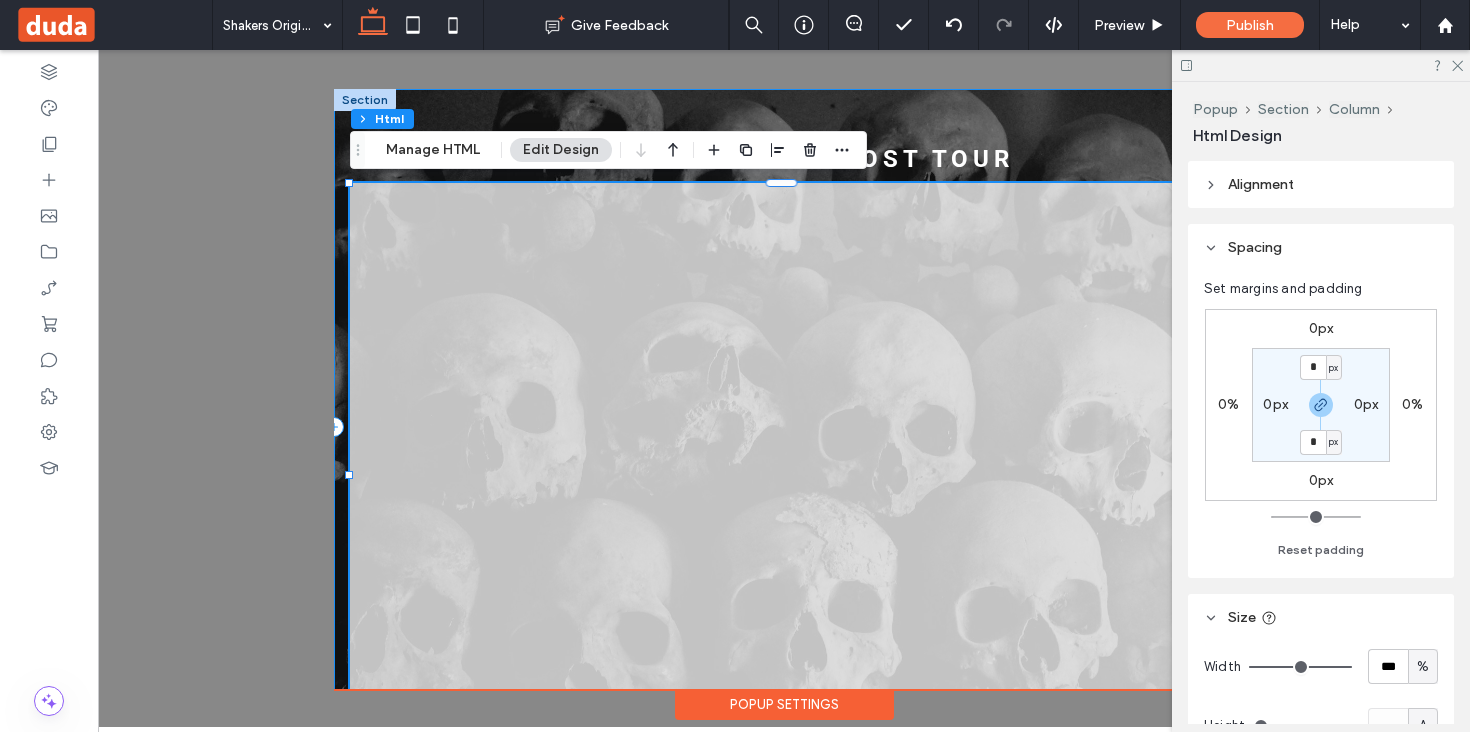 click on ".st0-1091118977{fill-rule:evenodd;clip-rule:evenodd;}
Booking : Shakers original ghost Tour" at bounding box center [784, 427] 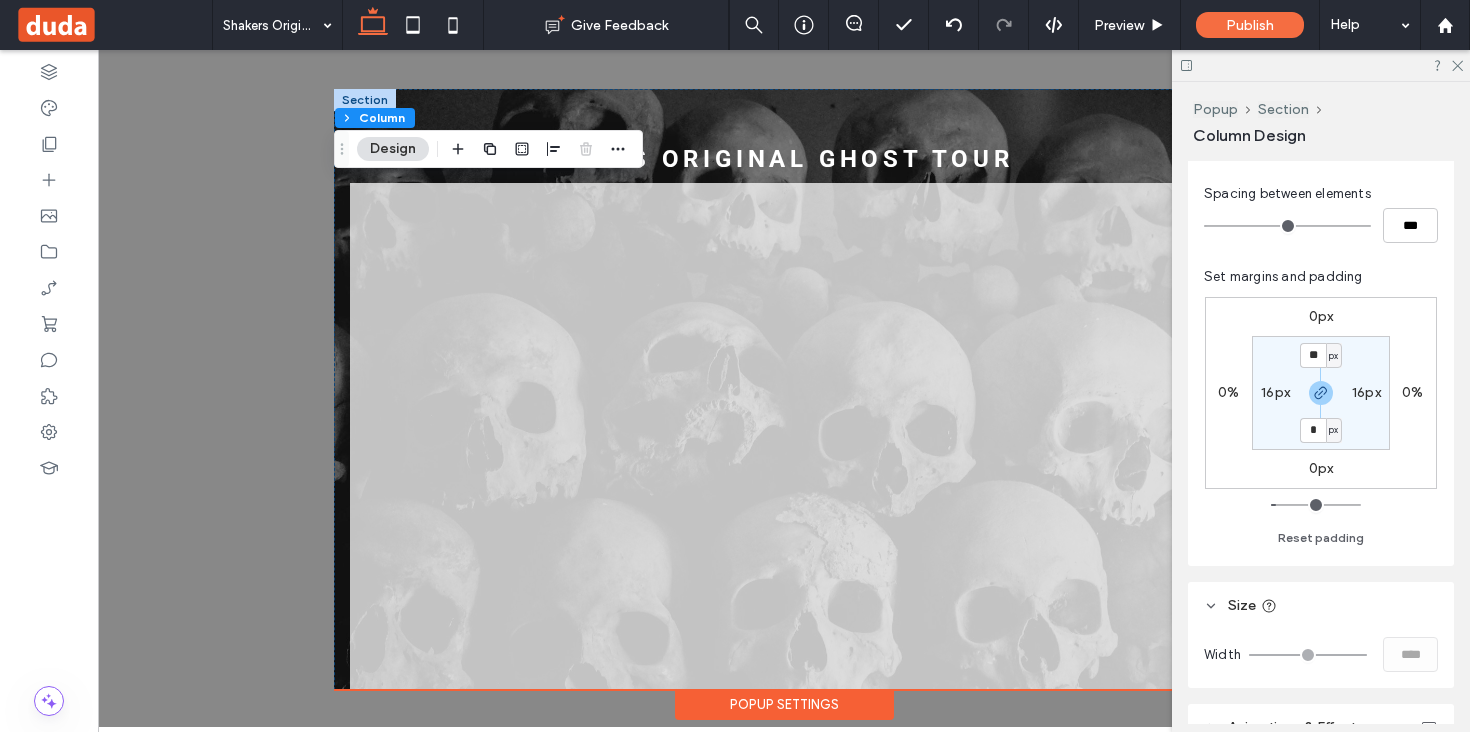 scroll, scrollTop: 368, scrollLeft: 0, axis: vertical 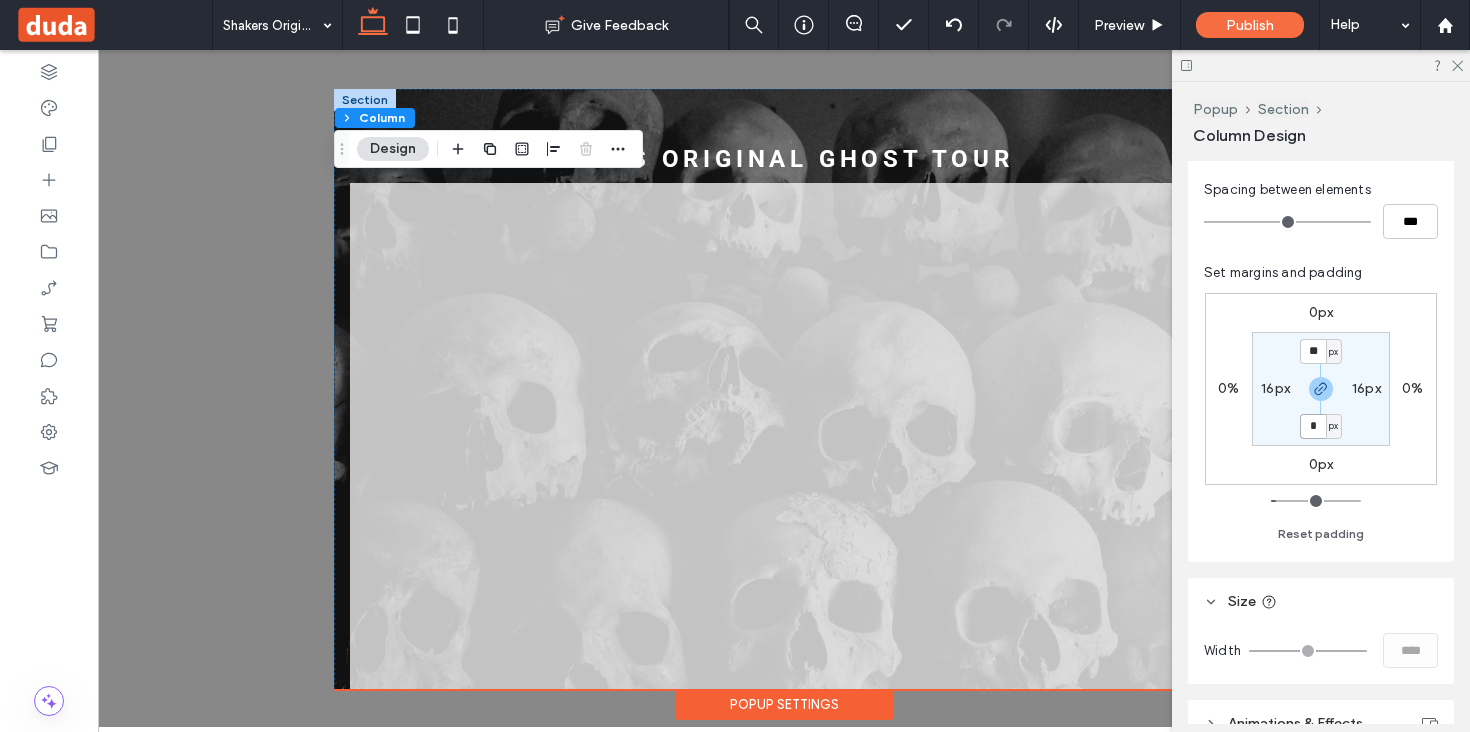 click on "*" at bounding box center (1313, 426) 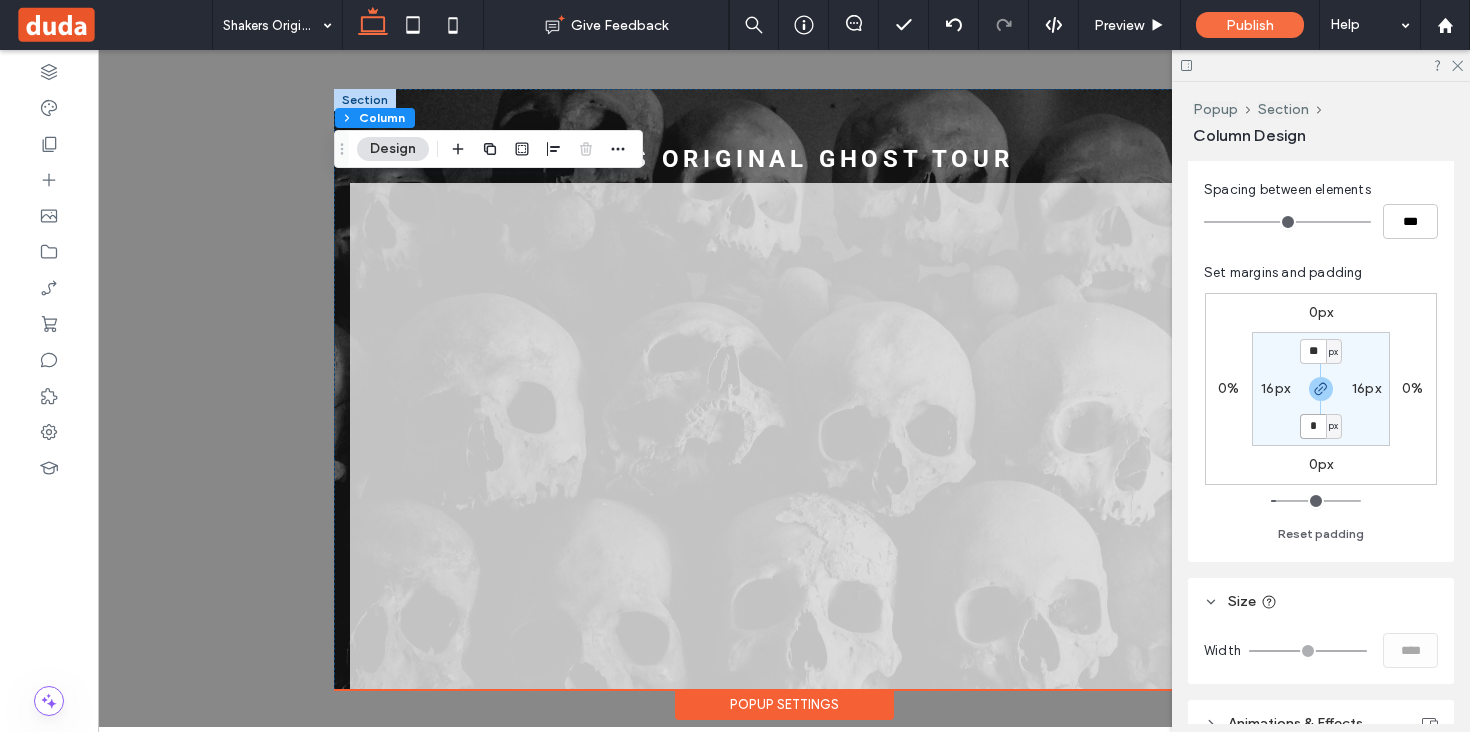 type on "**" 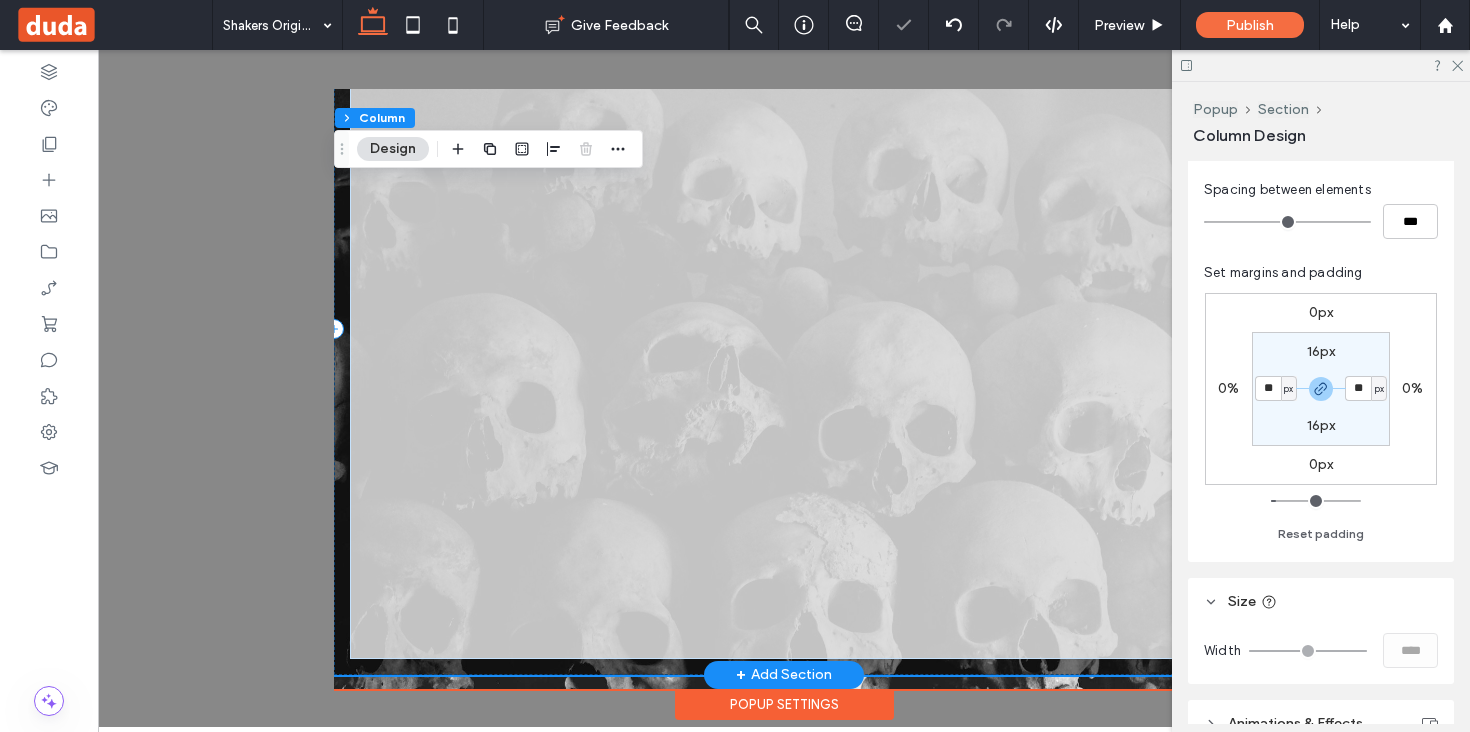 scroll, scrollTop: 0, scrollLeft: 0, axis: both 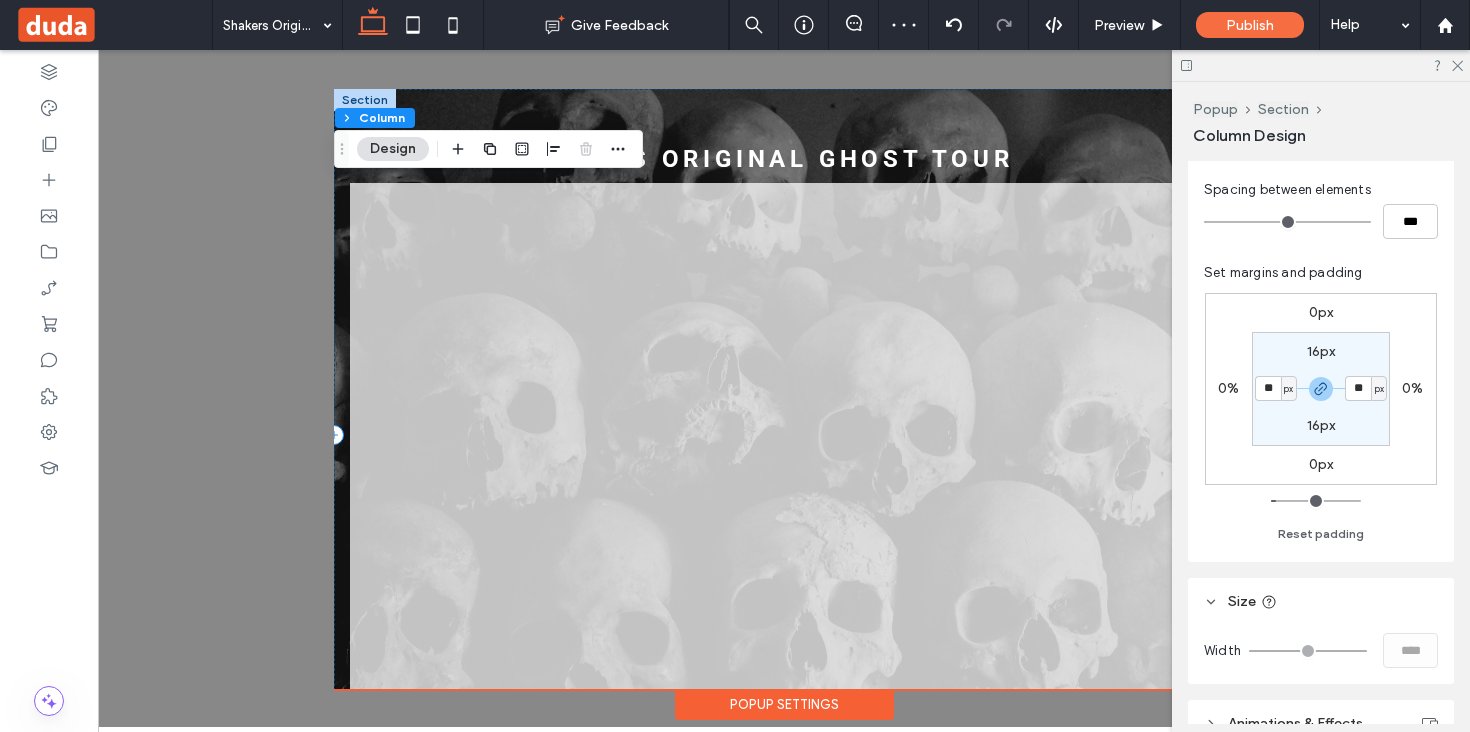 click on ".st0-1091118977{fill-rule:evenodd;clip-rule:evenodd;}
Booking : Shakers original ghost Tour" at bounding box center [784, 435] 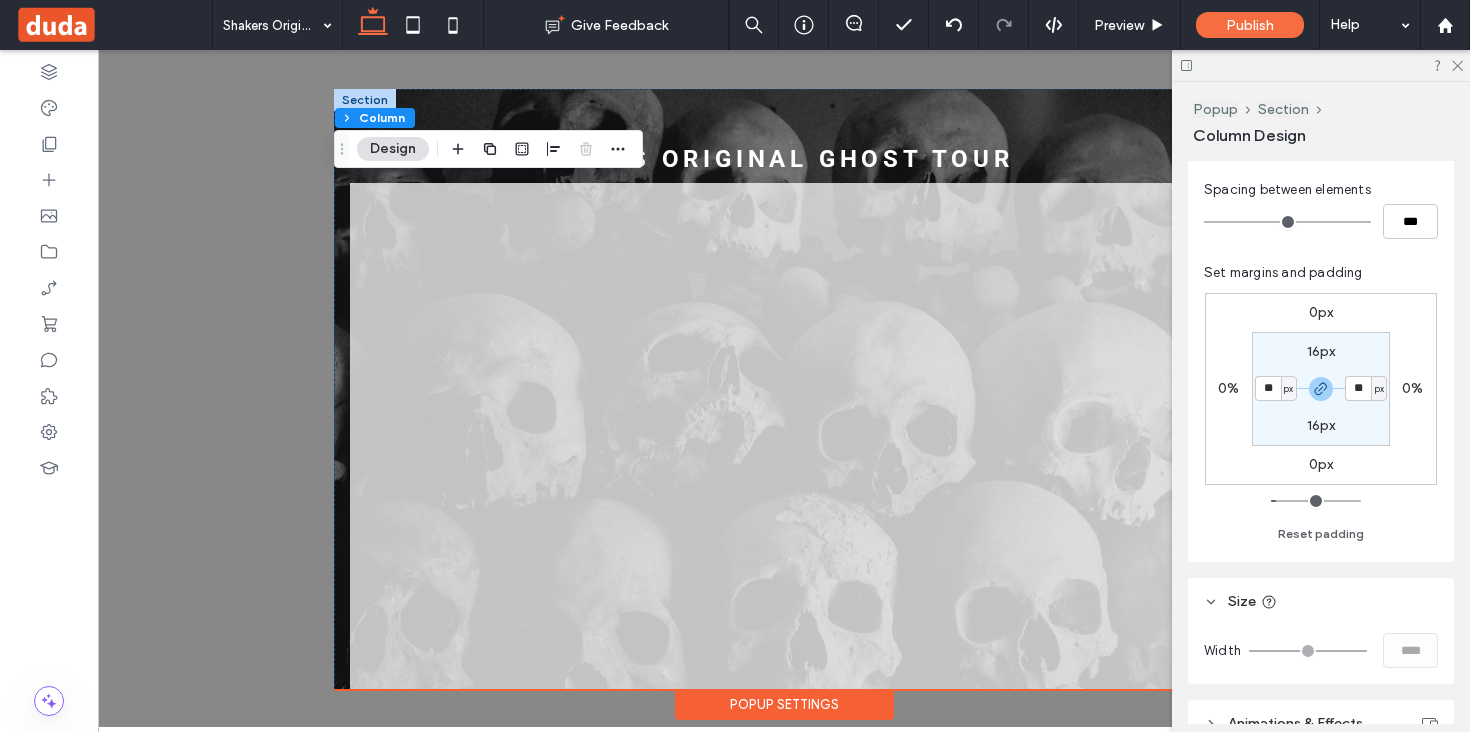click at bounding box center [1321, 65] 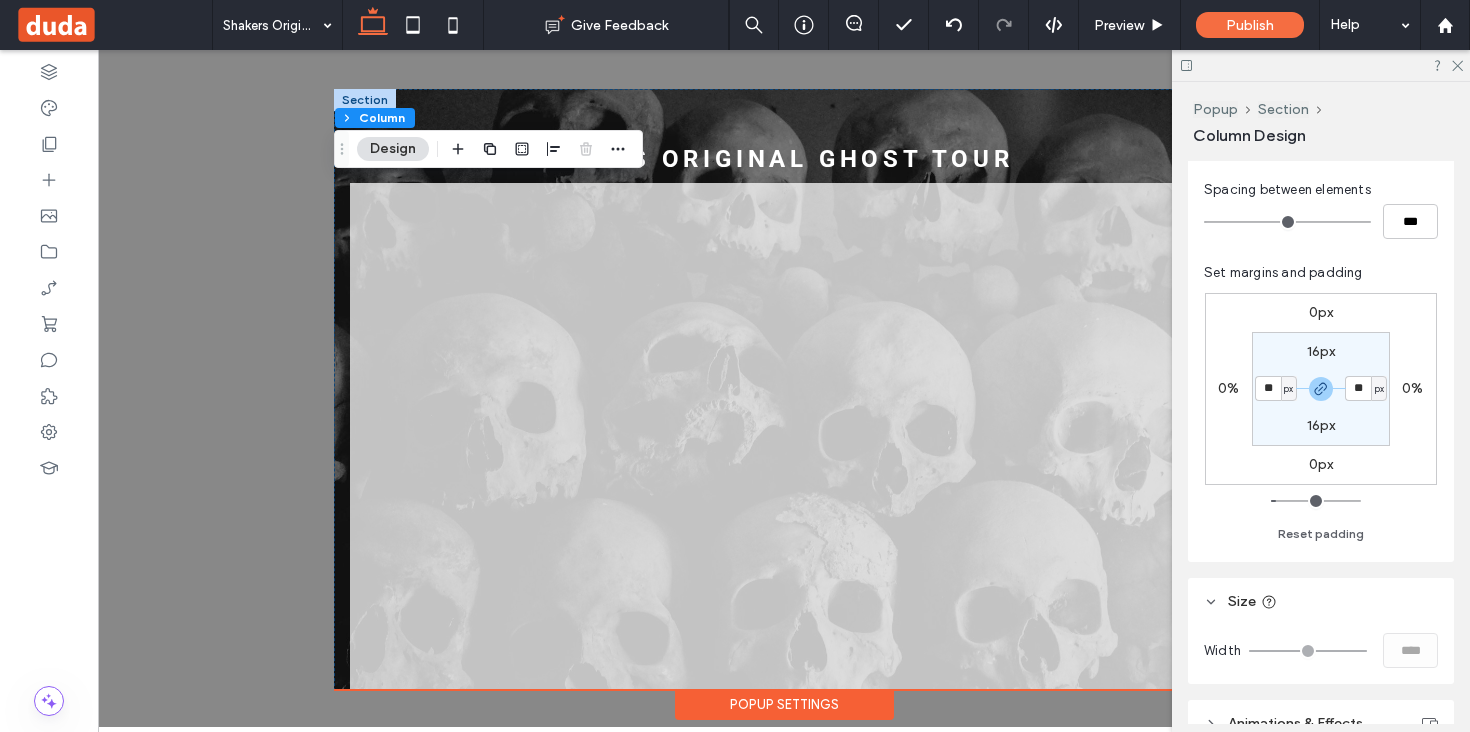 click at bounding box center (1321, 65) 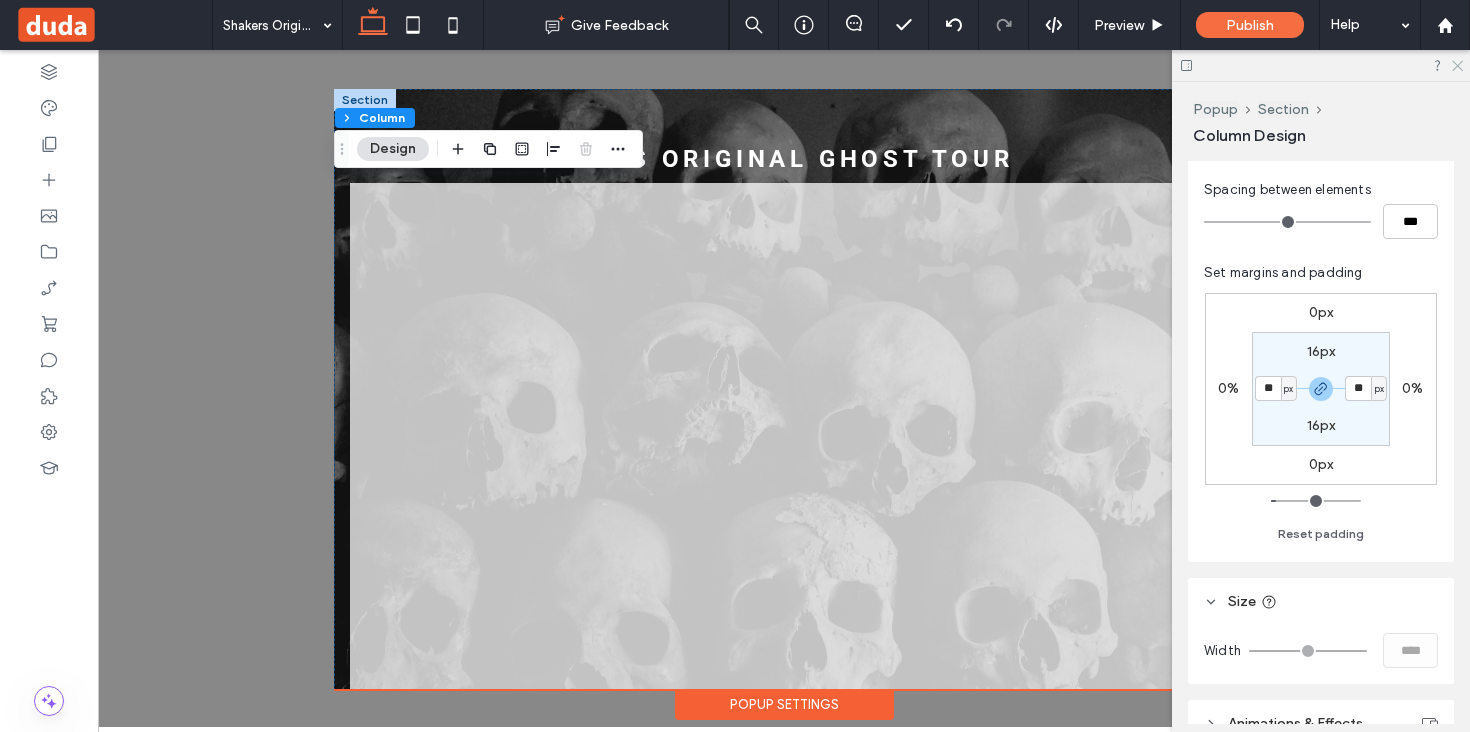 click 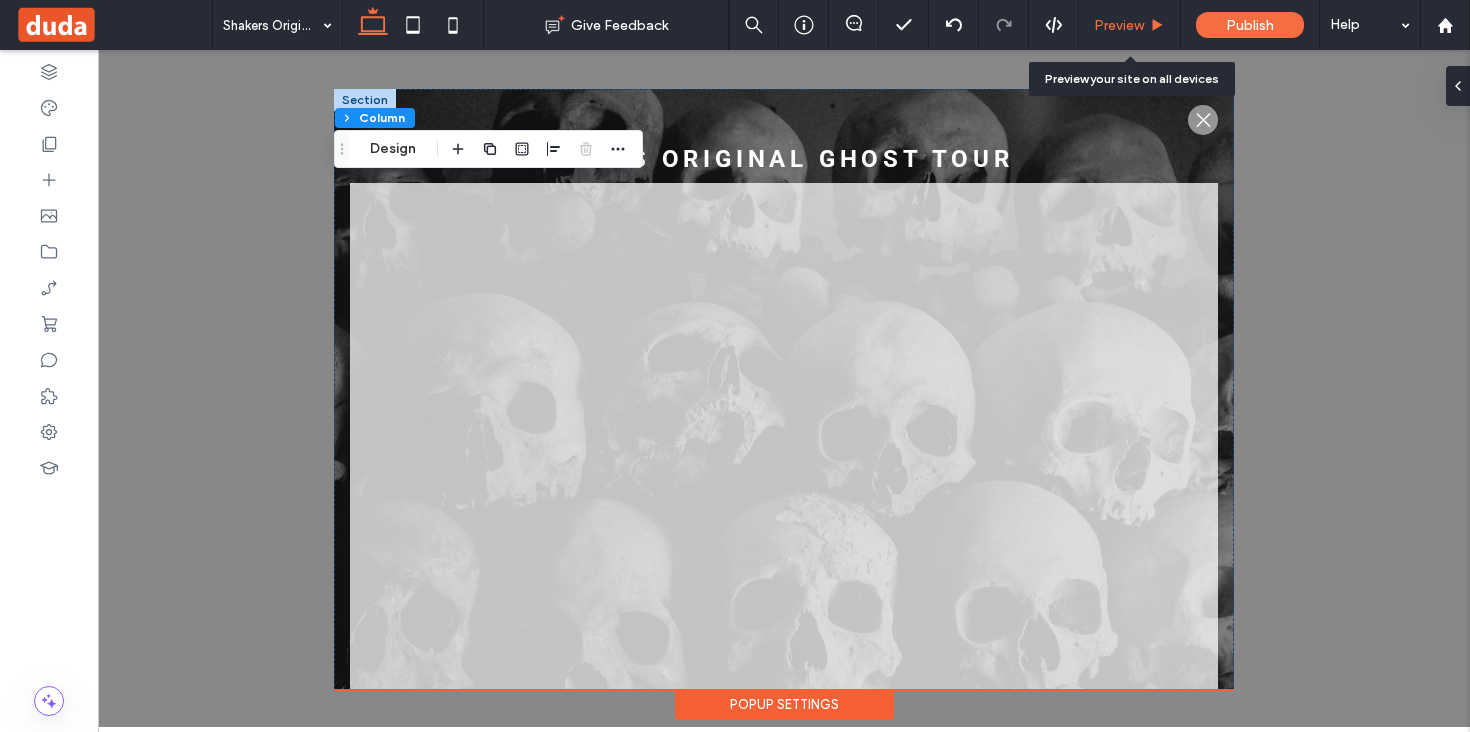 click on "Preview" at bounding box center [1119, 25] 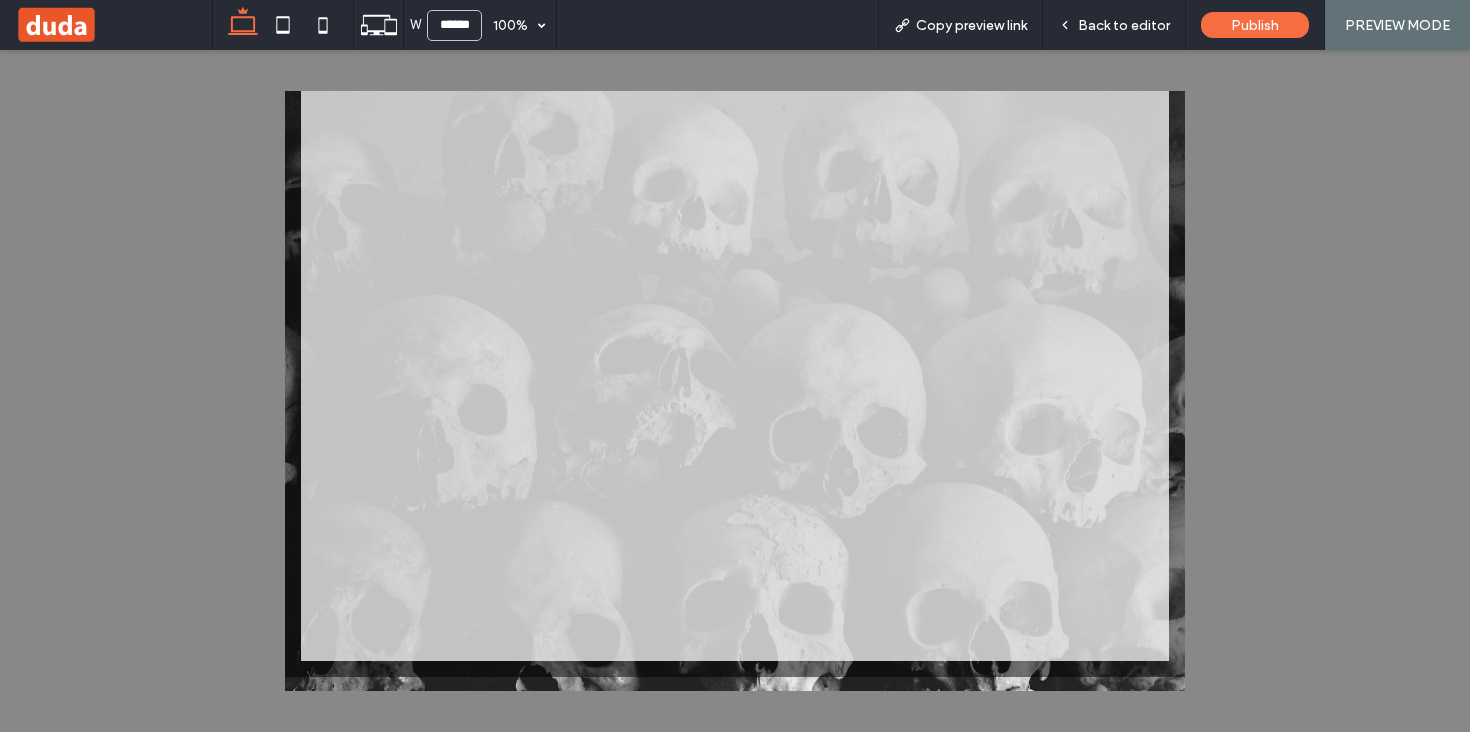scroll, scrollTop: 0, scrollLeft: 0, axis: both 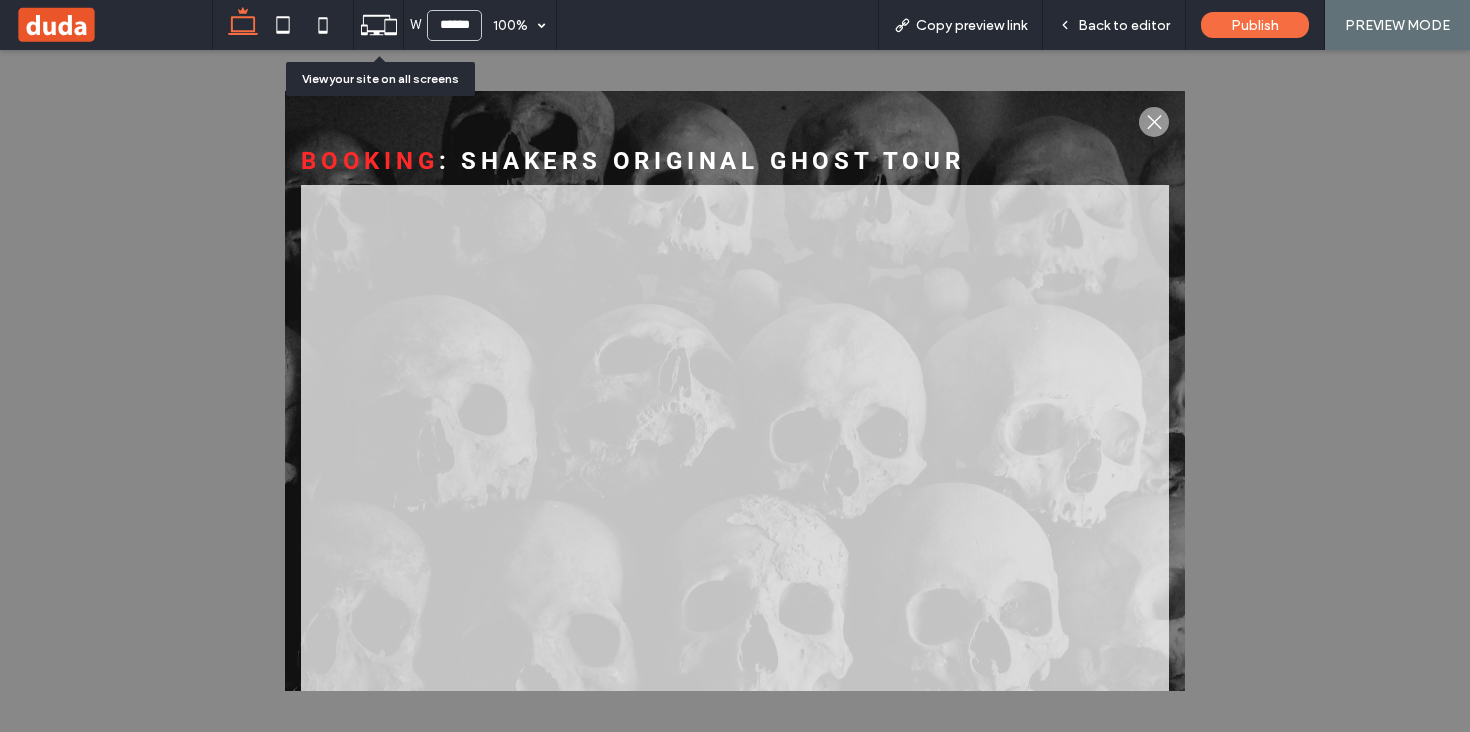 click 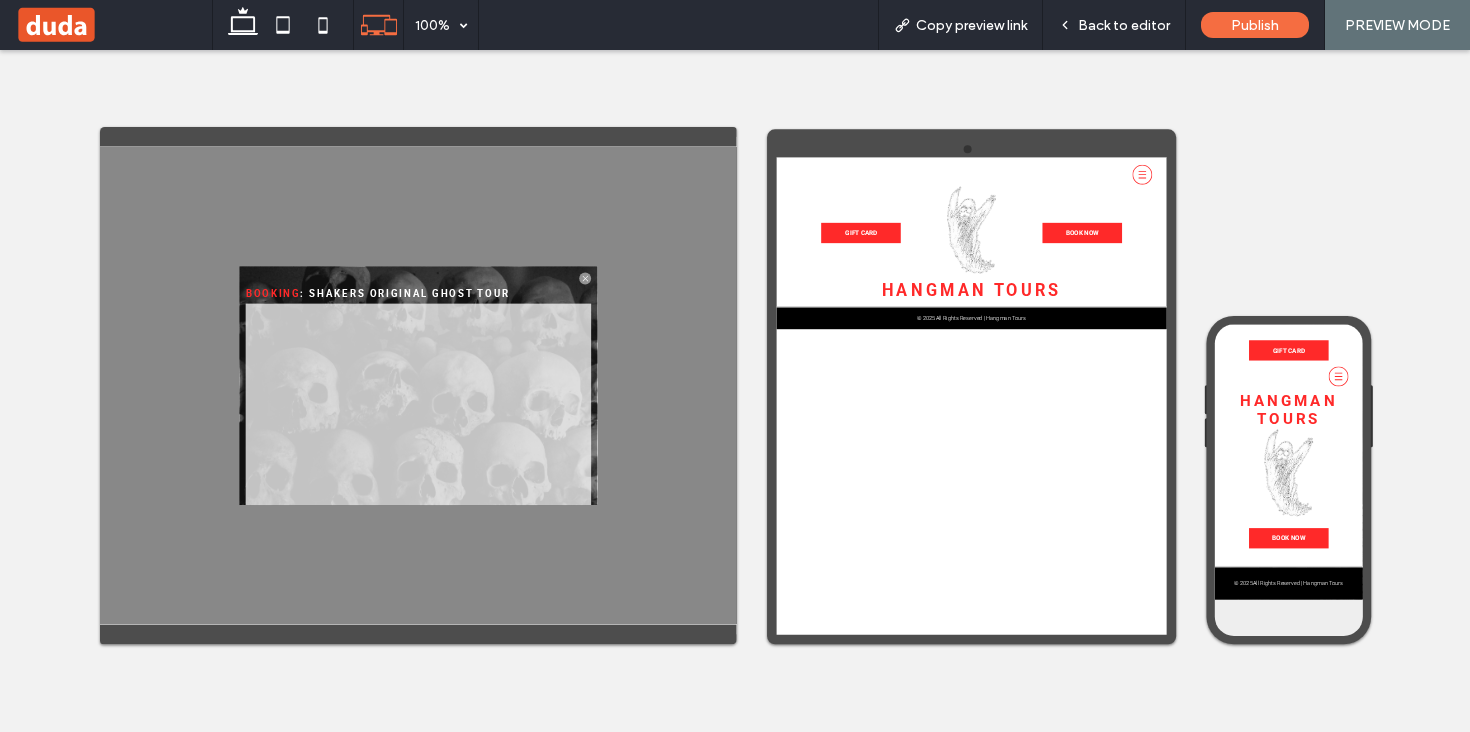 scroll, scrollTop: 0, scrollLeft: 0, axis: both 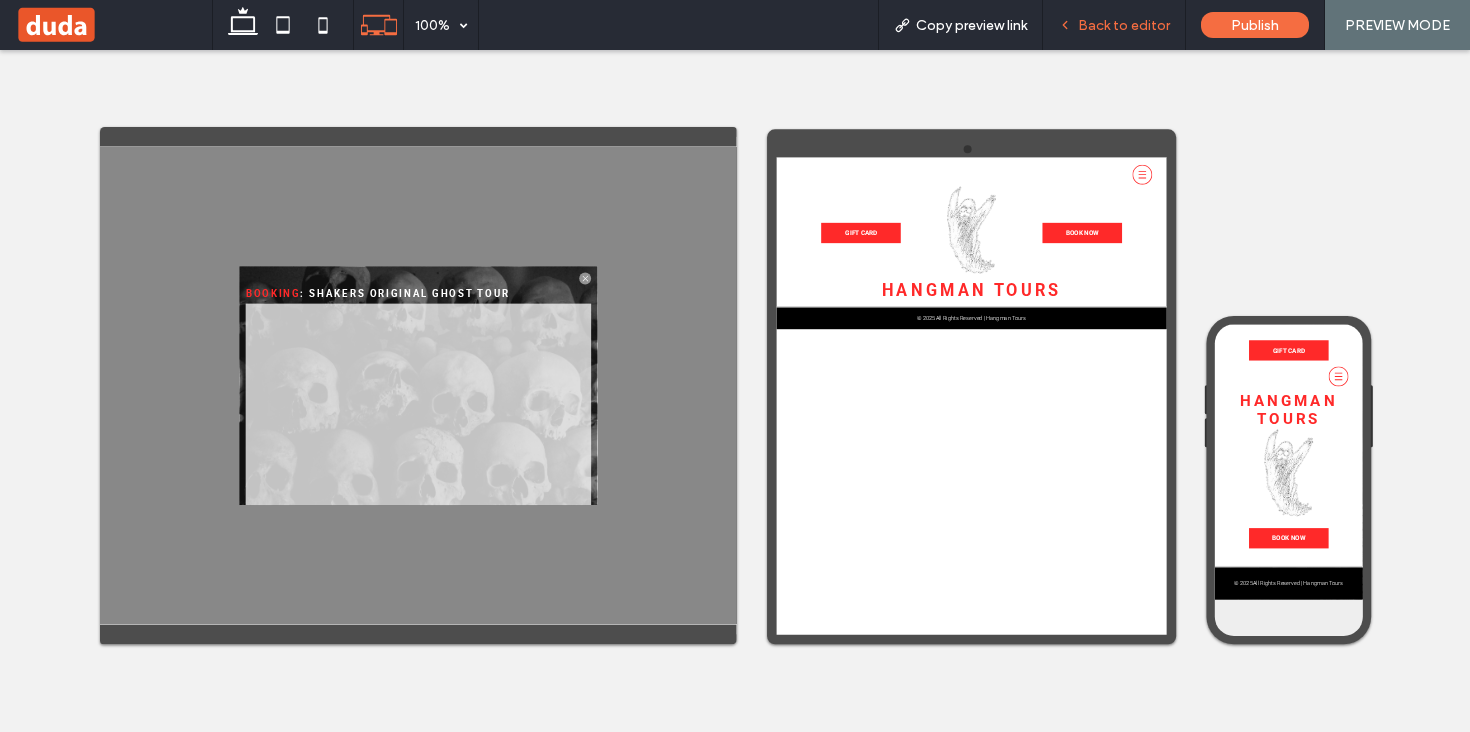 click on "Back to editor" at bounding box center [1124, 25] 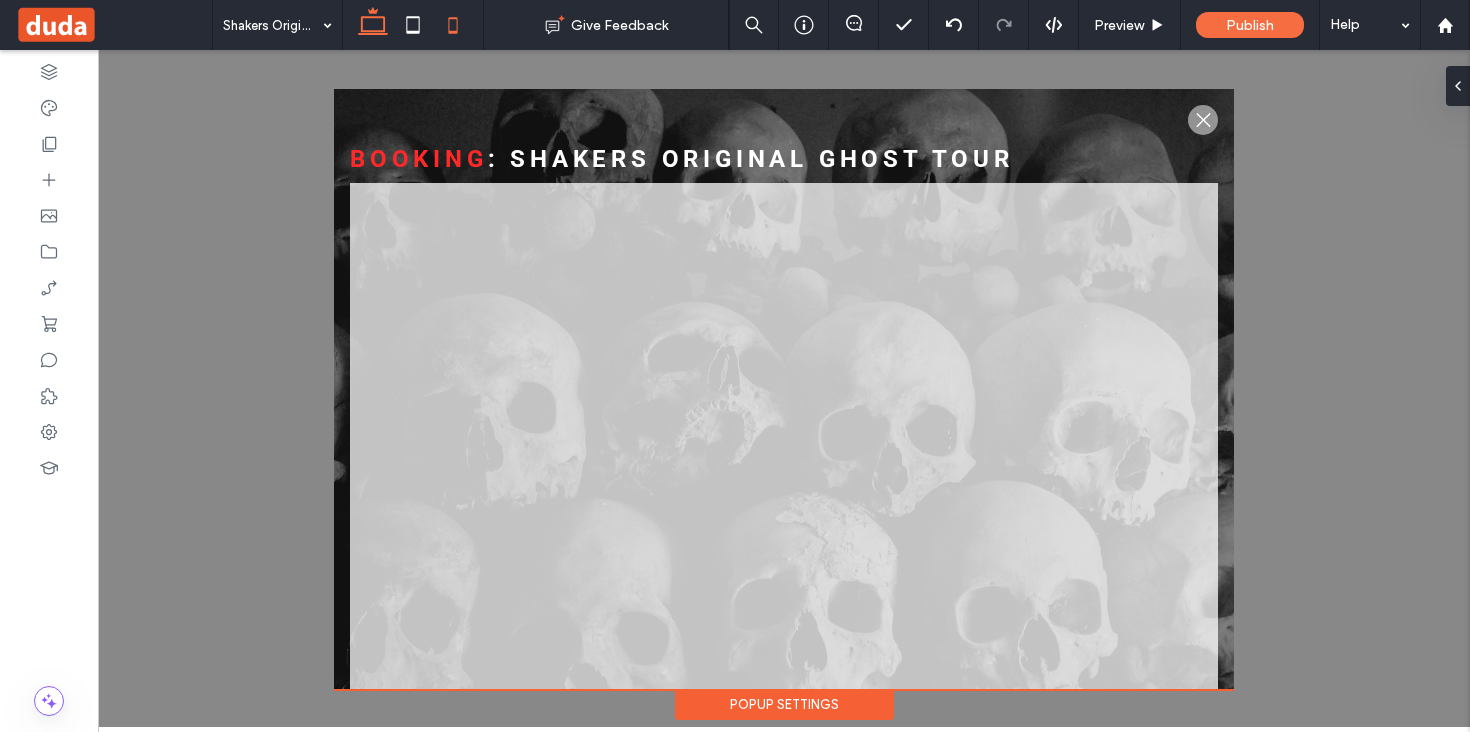 click 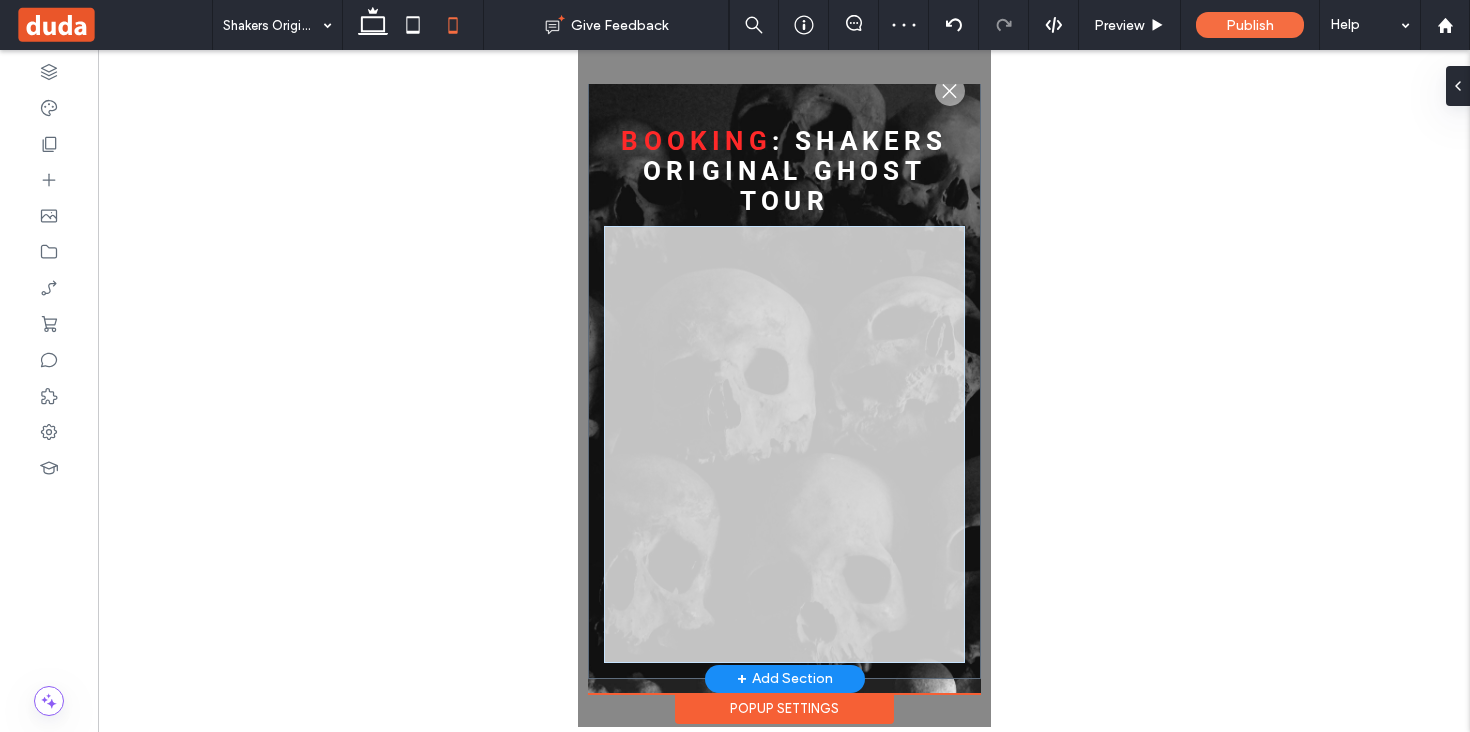 scroll, scrollTop: 0, scrollLeft: 0, axis: both 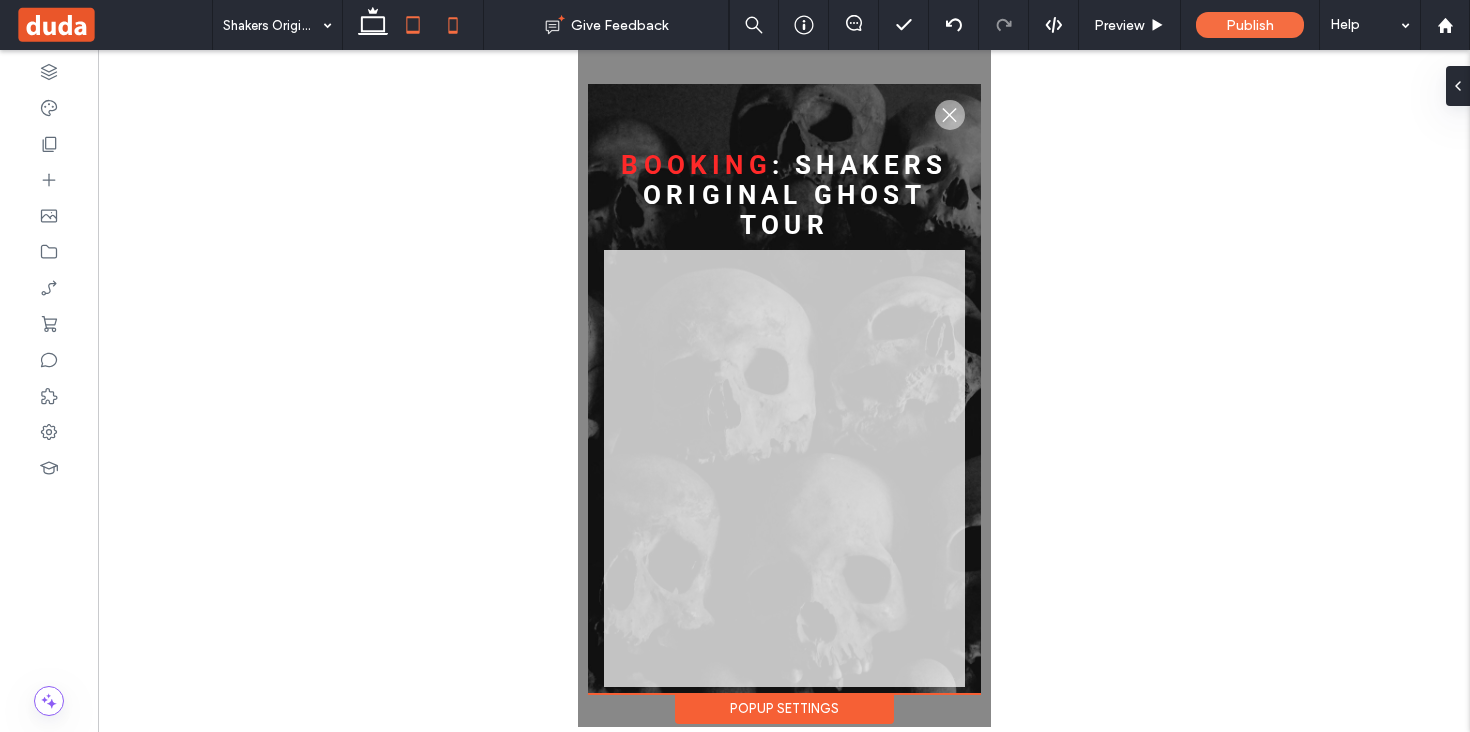 click 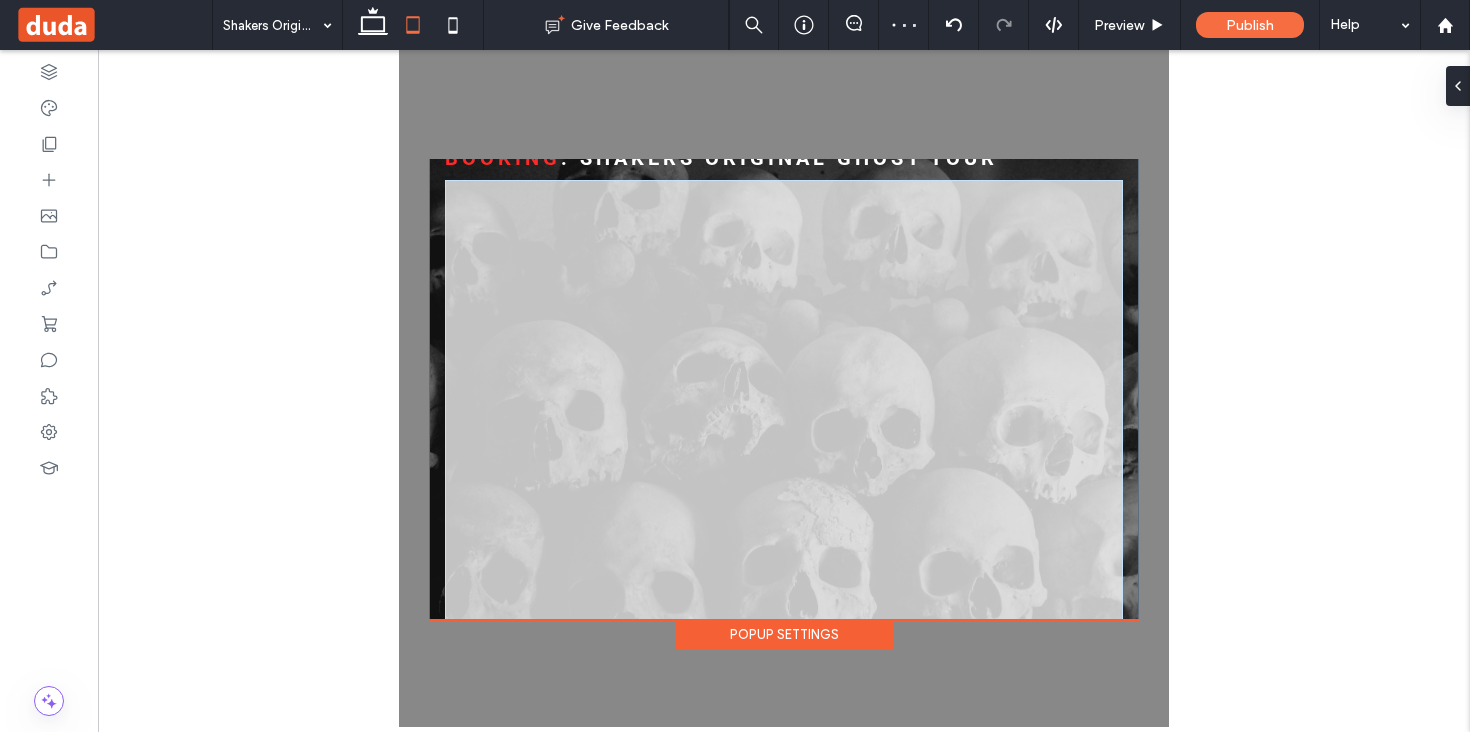 scroll, scrollTop: 0, scrollLeft: 0, axis: both 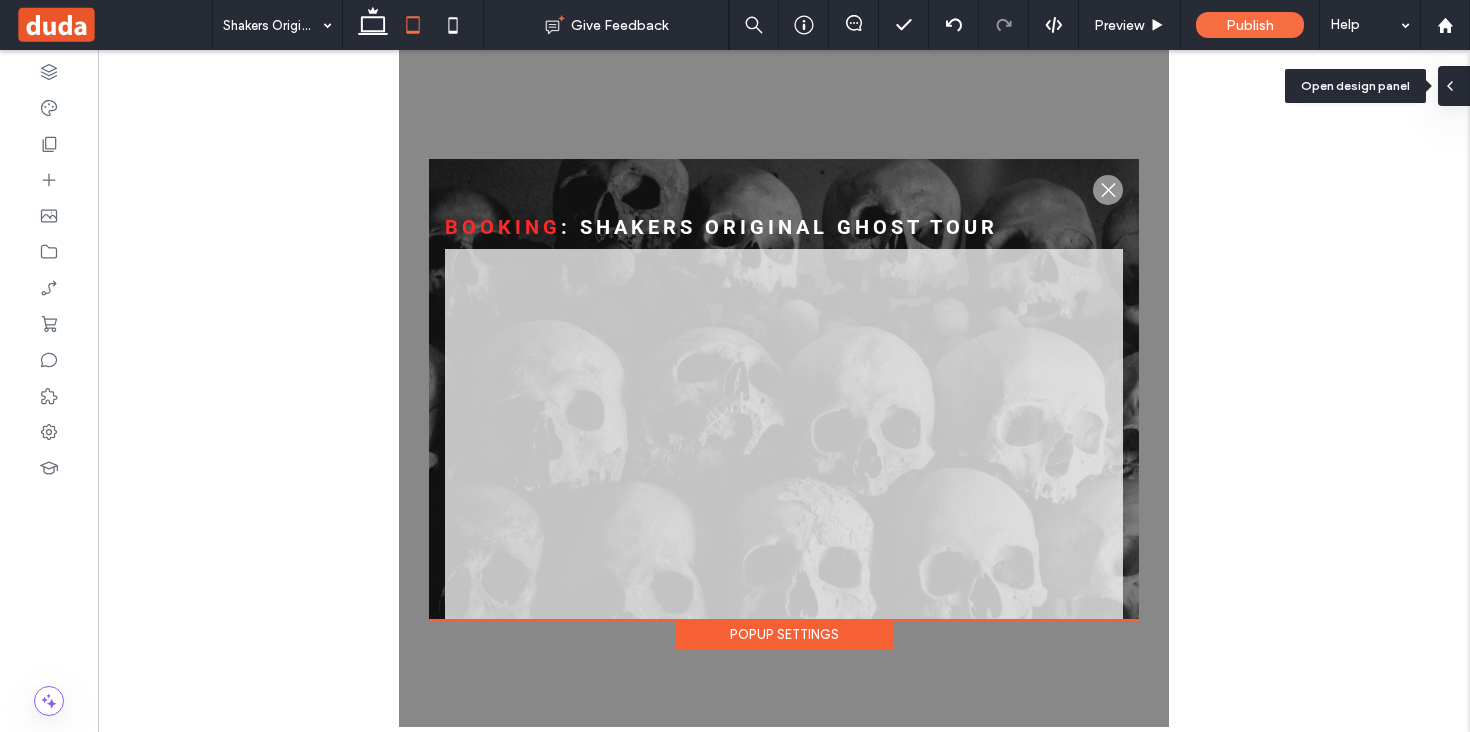 click at bounding box center [1450, 86] 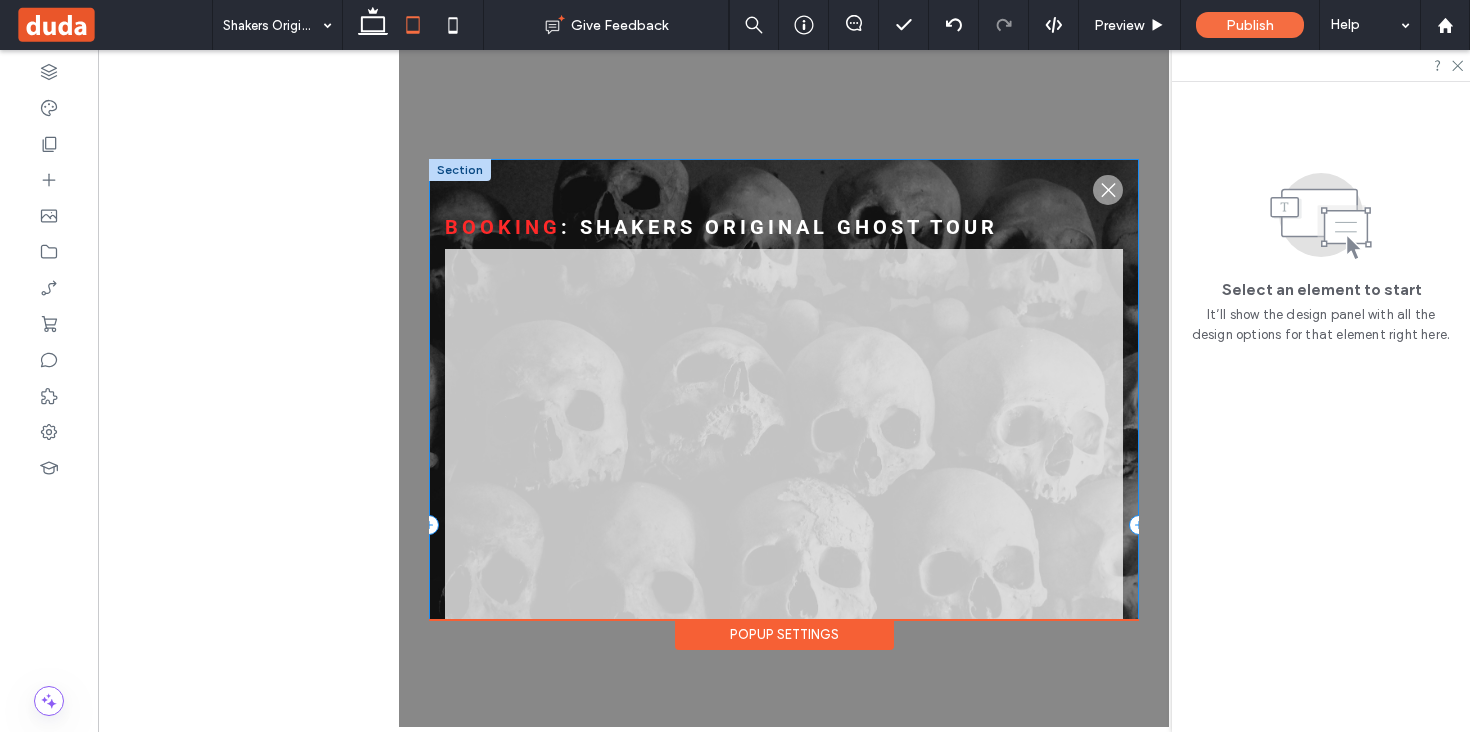 click on ".st0-1091118977{fill-rule:evenodd;clip-rule:evenodd;}
Booking : Shakers original ghost Tour" at bounding box center [784, 525] 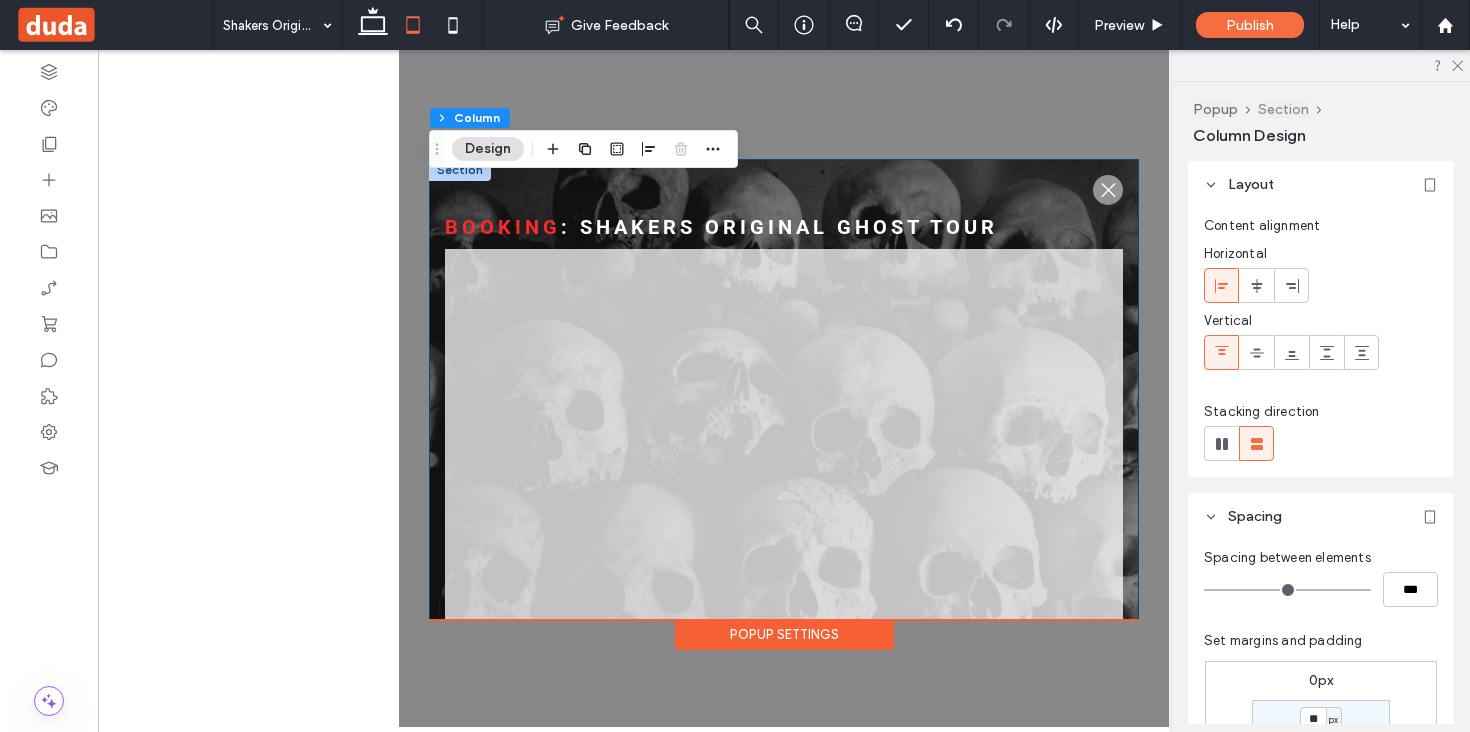 click on "Section" at bounding box center (1283, 109) 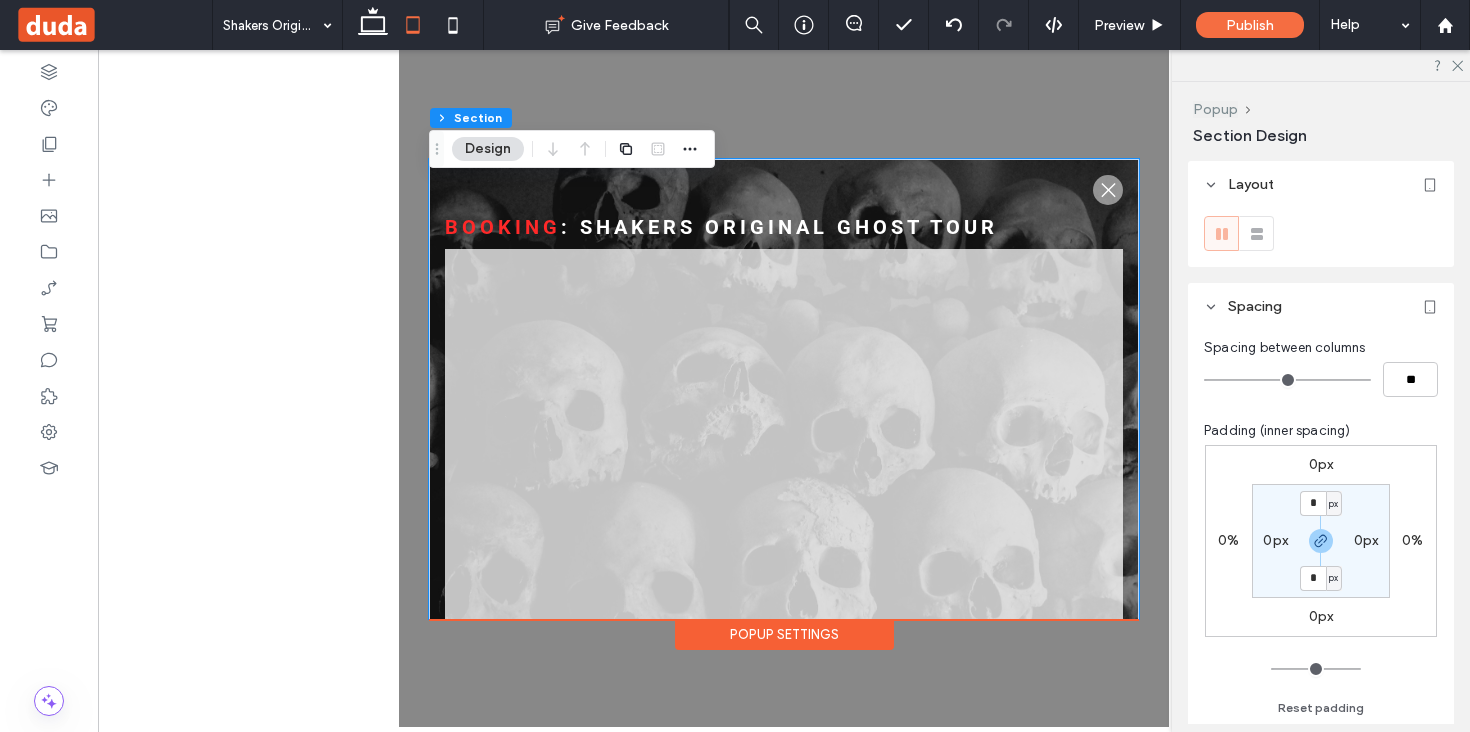 click on "Popup" at bounding box center (1215, 109) 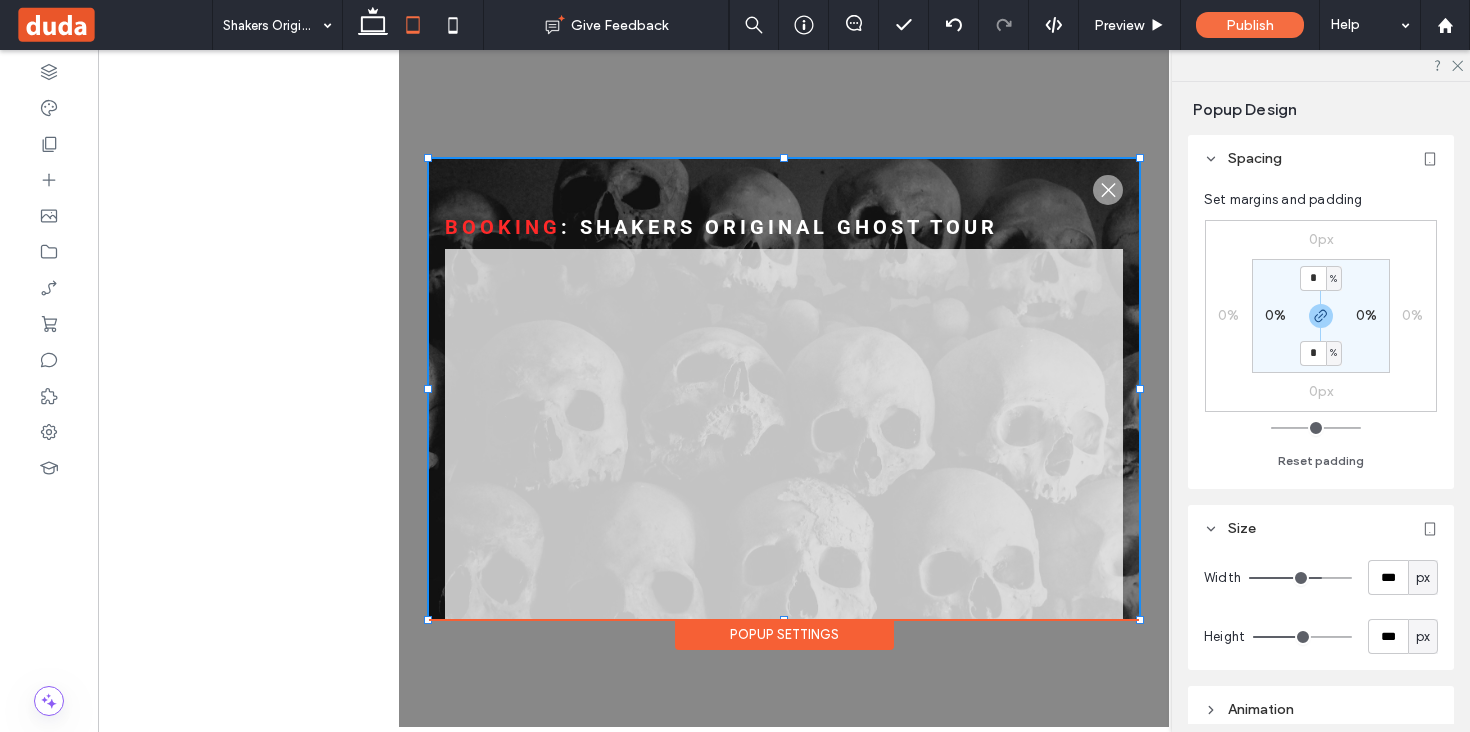 scroll, scrollTop: 152, scrollLeft: 0, axis: vertical 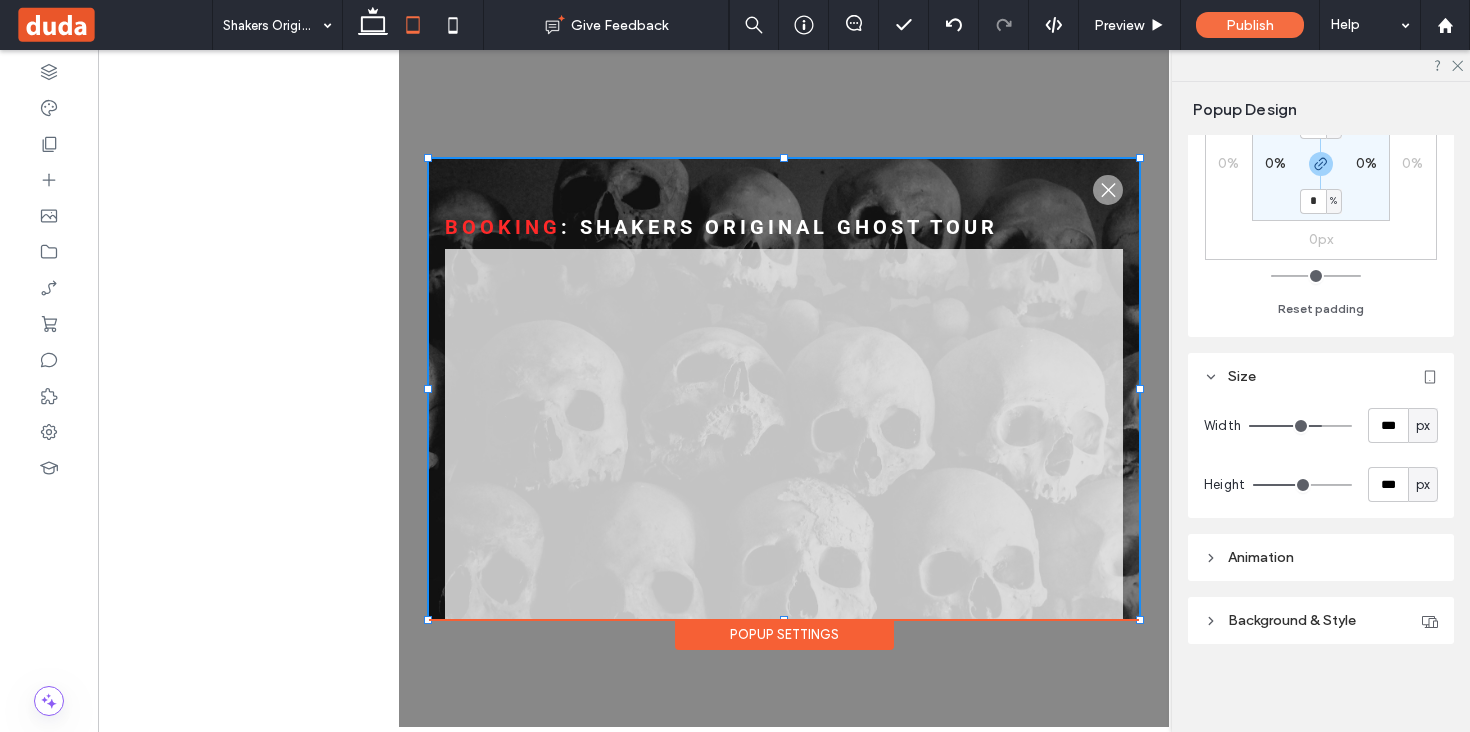 click on "px" at bounding box center [1423, 485] 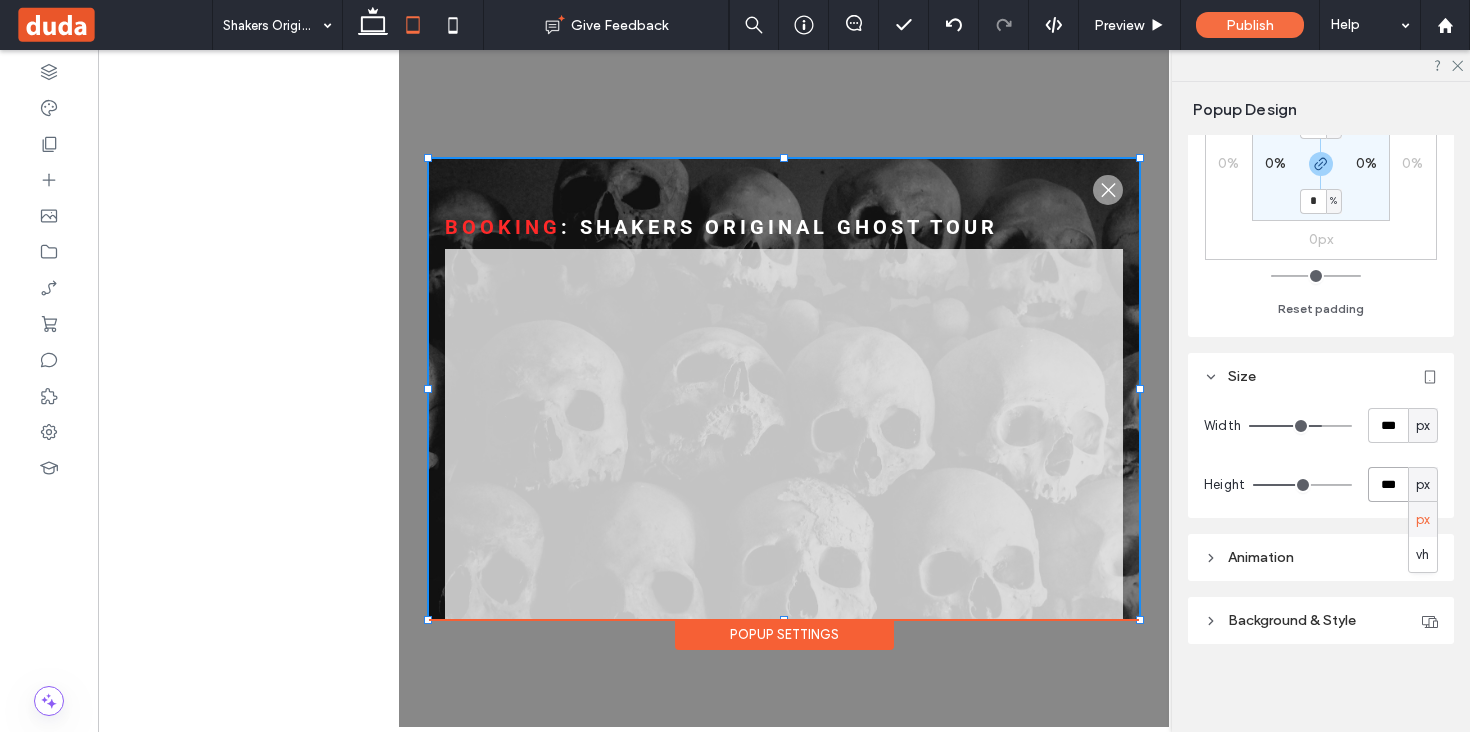 click on "***" at bounding box center (1388, 484) 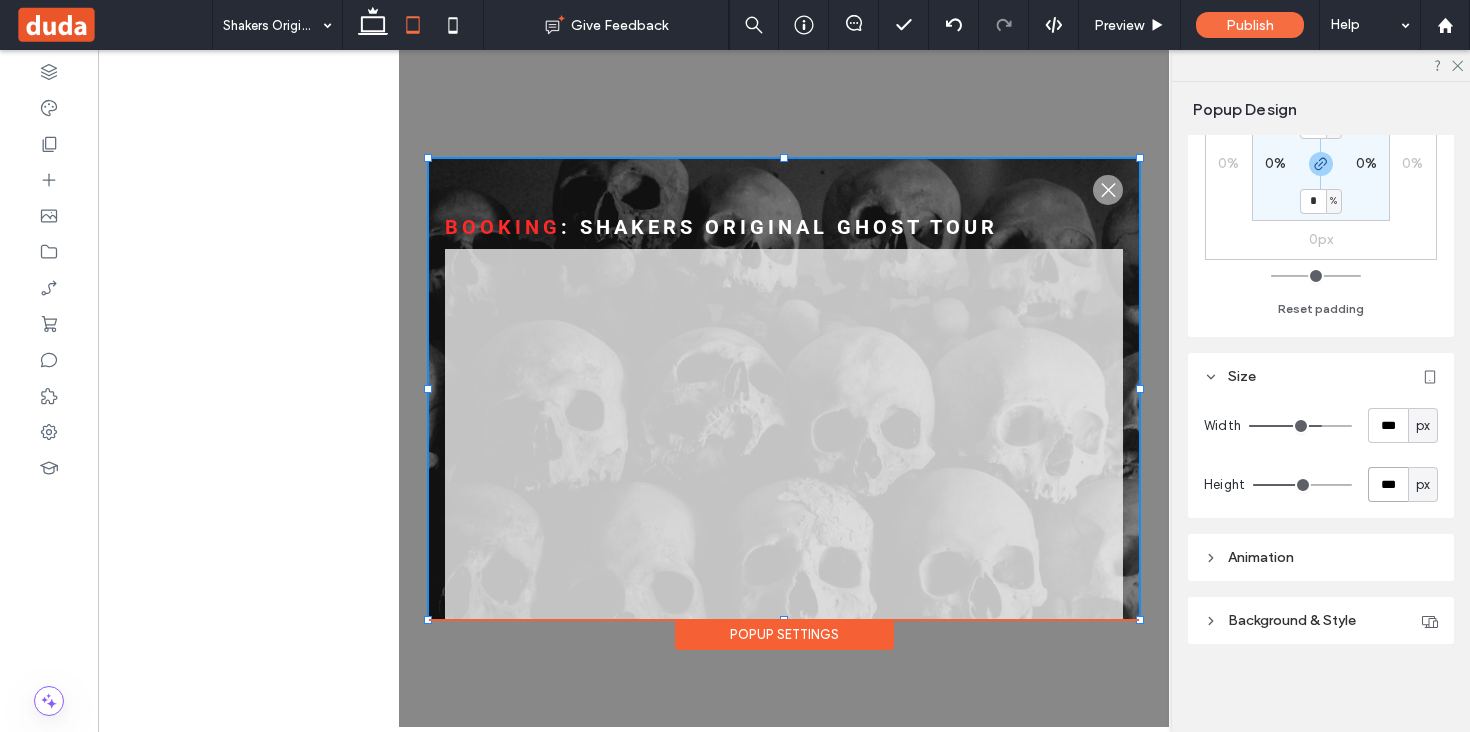 type on "***" 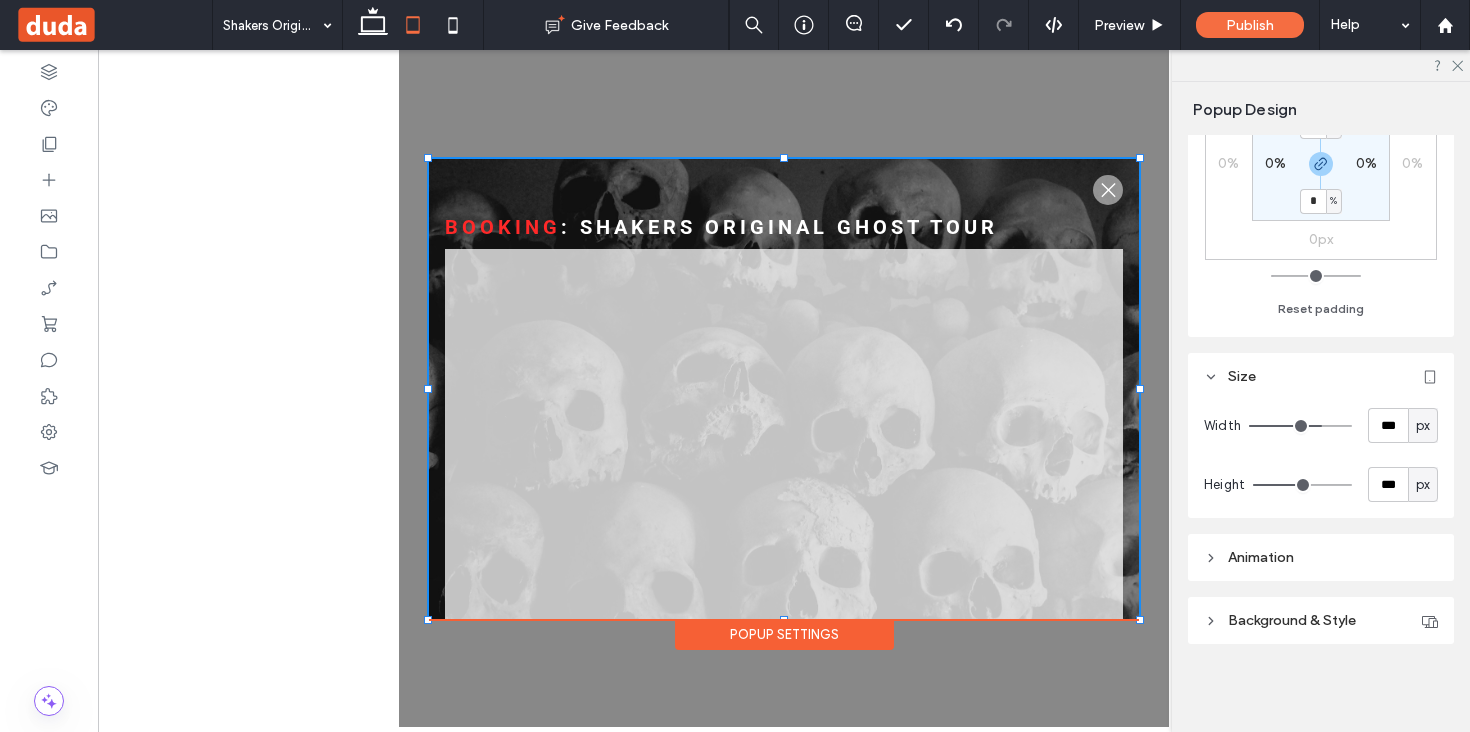 type on "***" 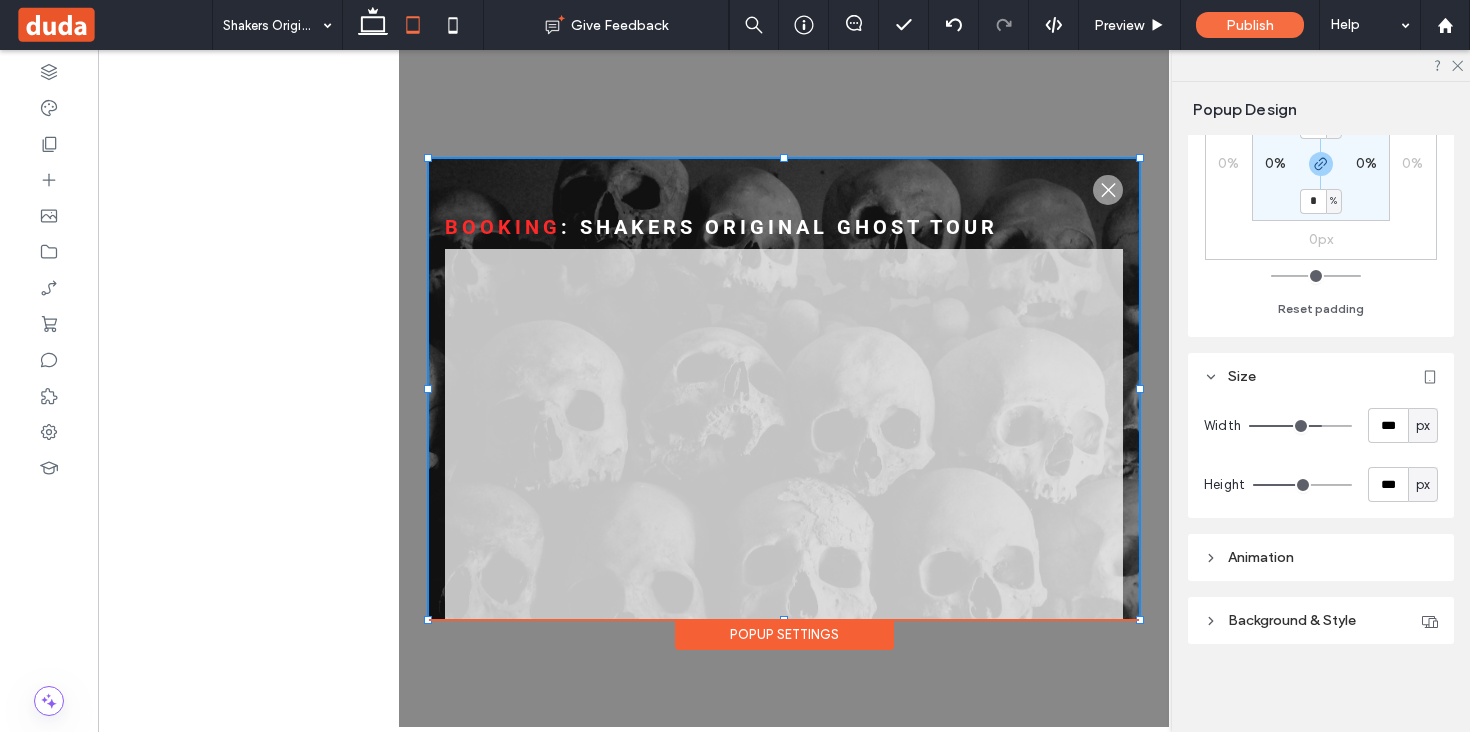 type 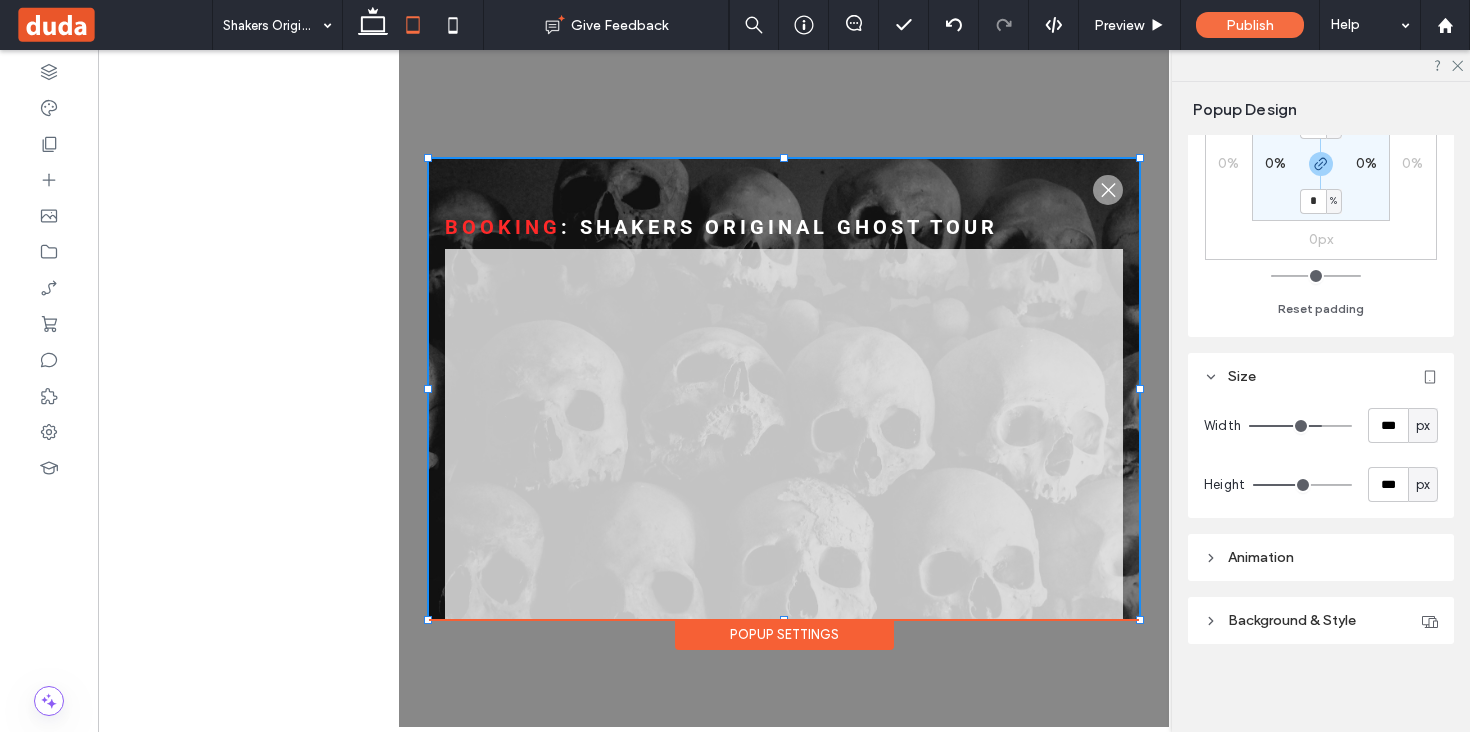 scroll, scrollTop: 305, scrollLeft: 0, axis: vertical 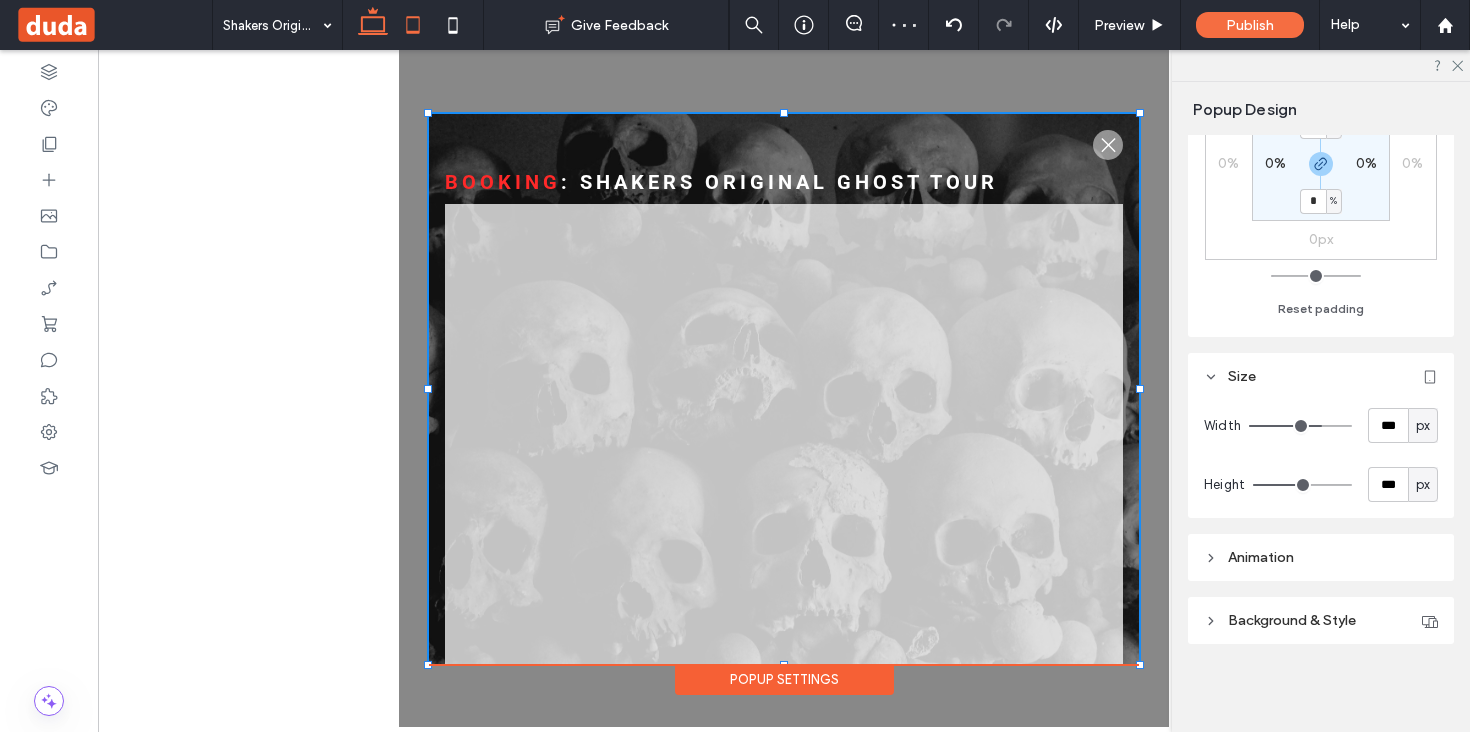 click 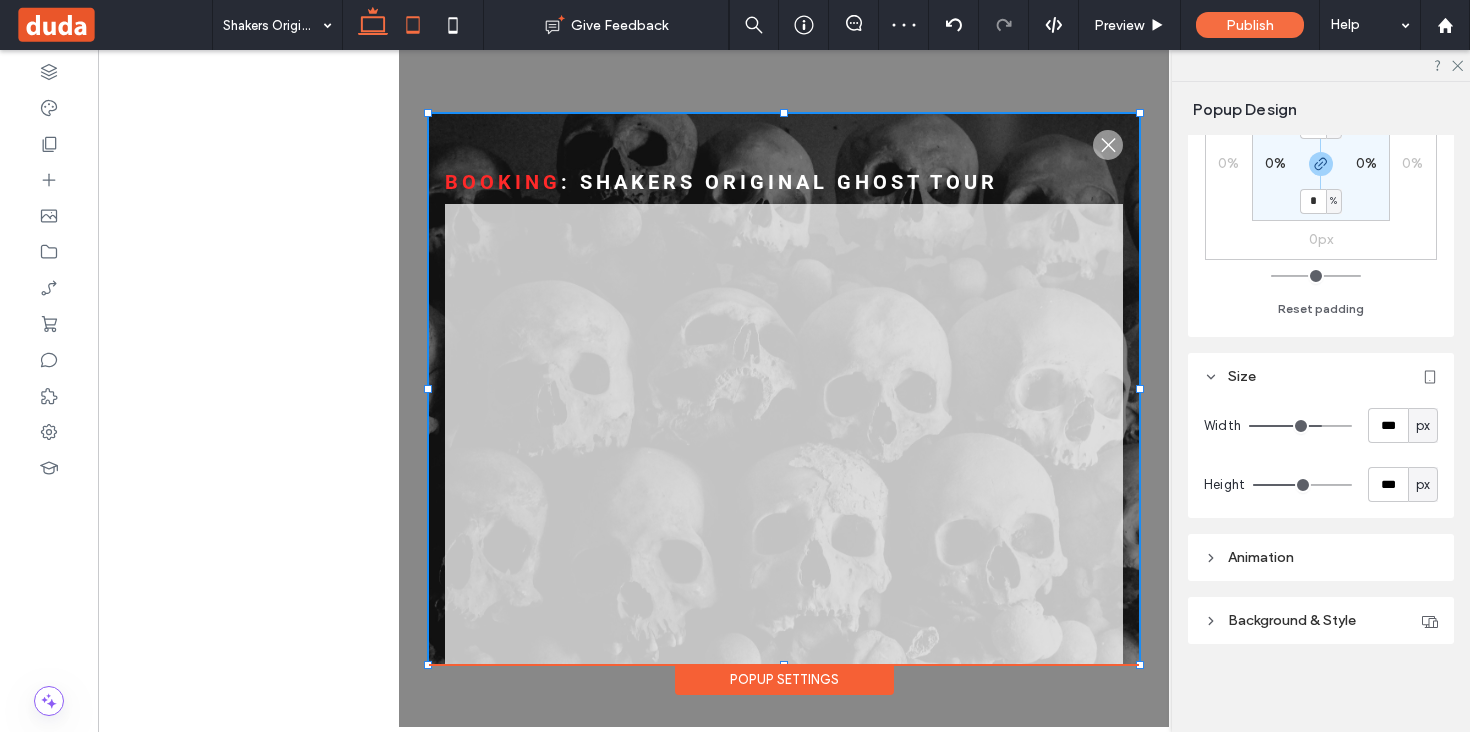 type on "***" 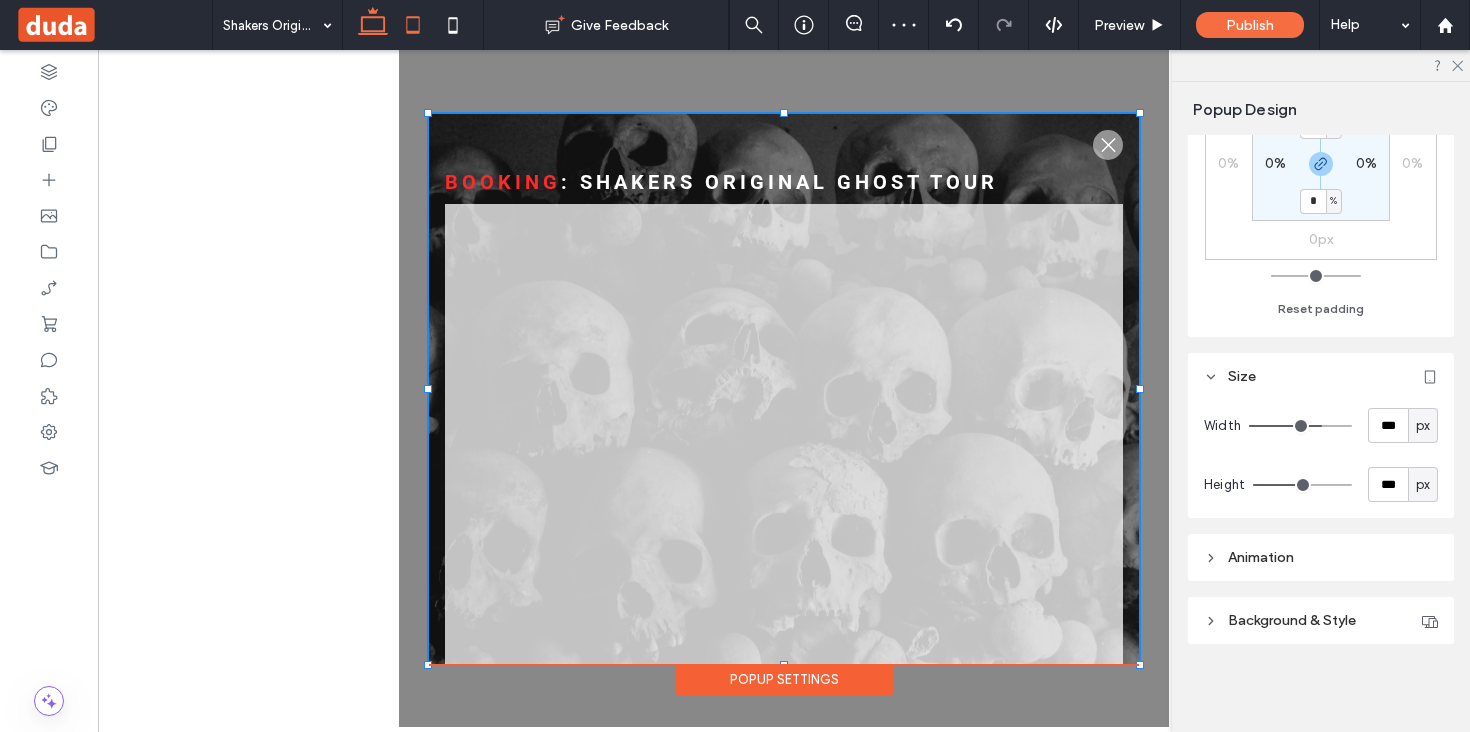 type on "***" 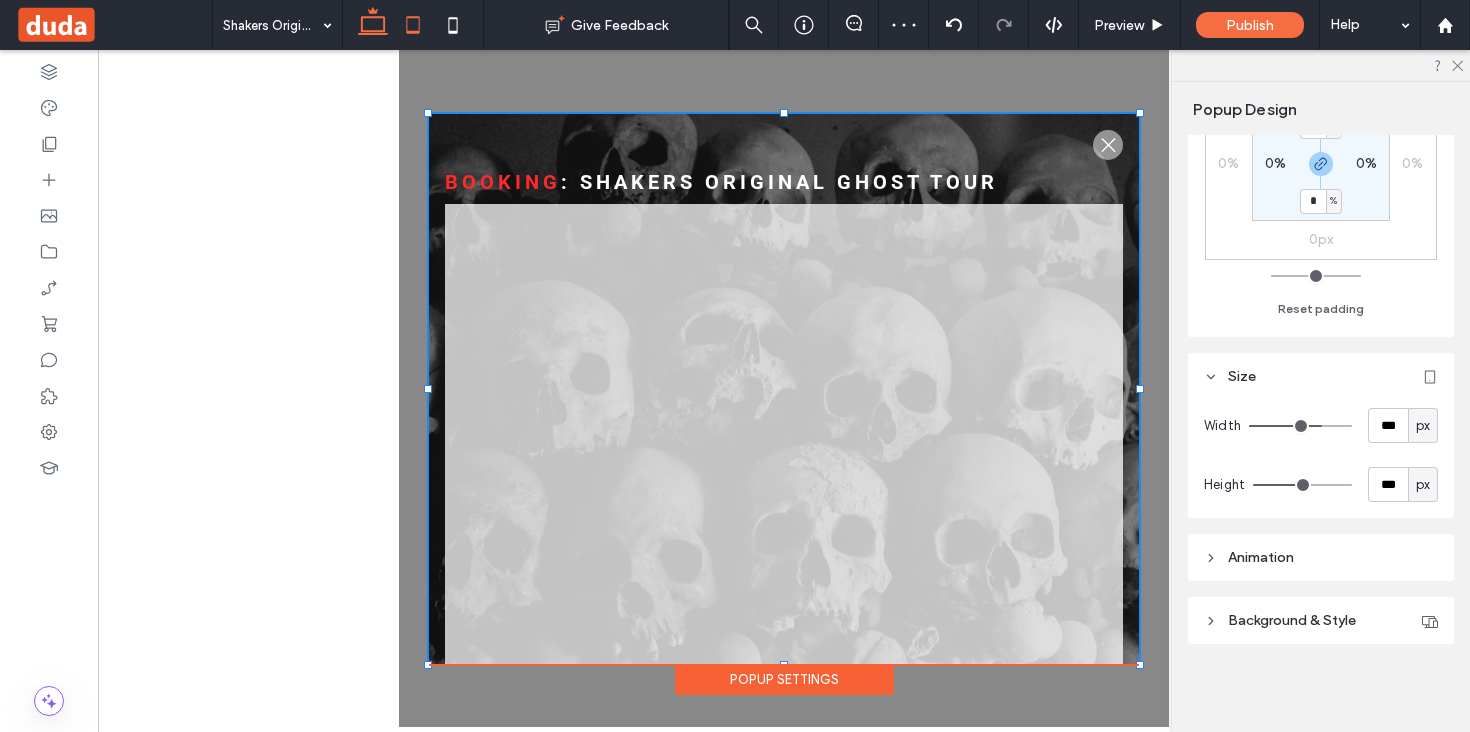 type on "***" 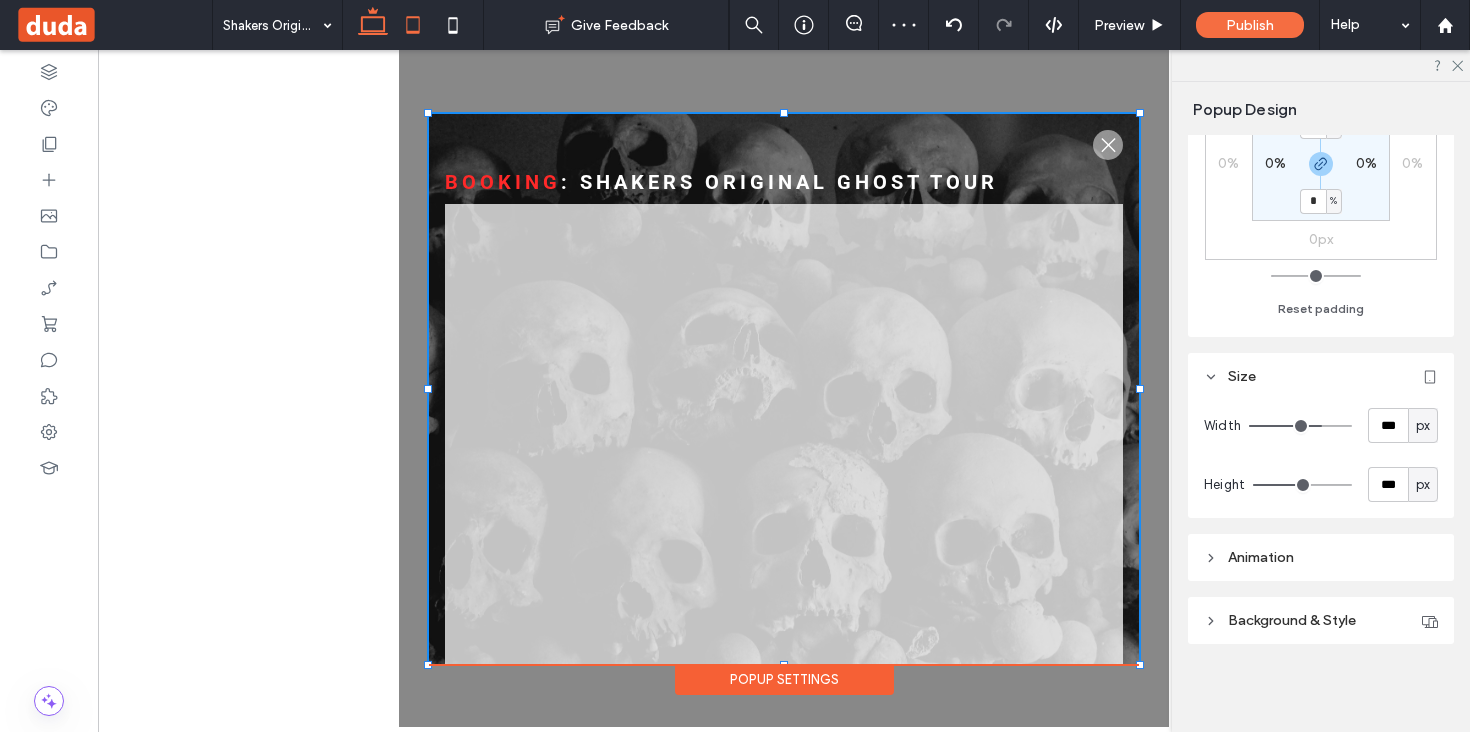 type on "***" 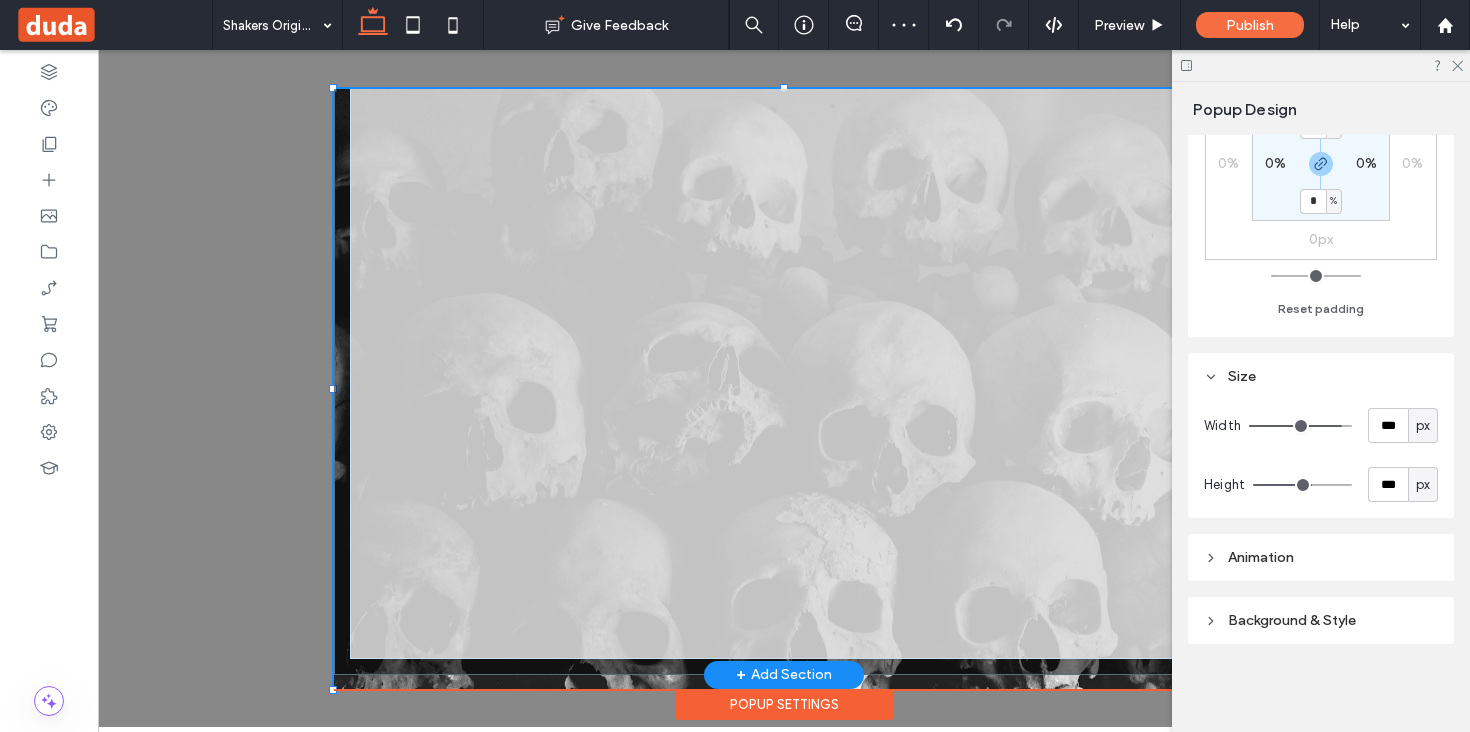 scroll, scrollTop: 0, scrollLeft: 0, axis: both 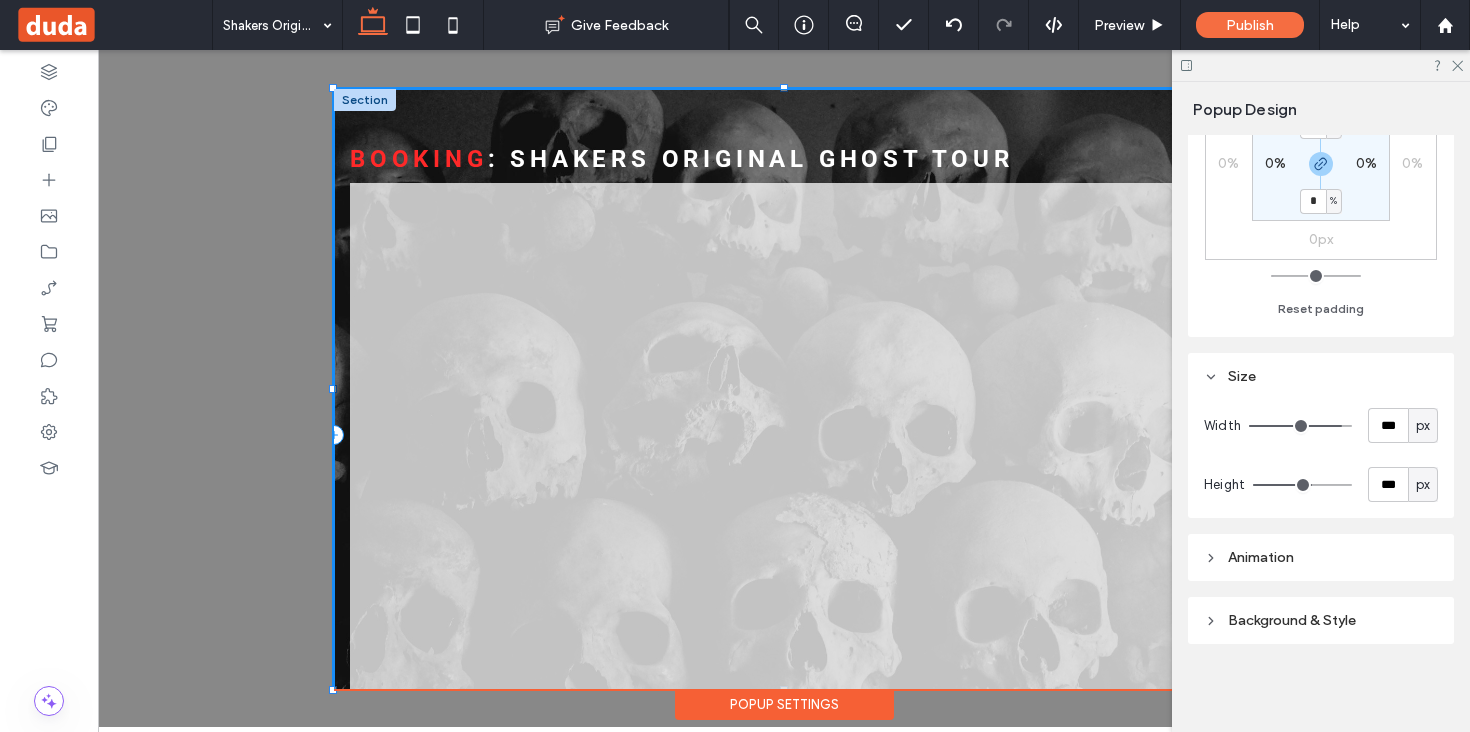 click on ".st0-1091118977{fill-rule:evenodd;clip-rule:evenodd;}
Booking : Shakers original ghost Tour" at bounding box center [784, 435] 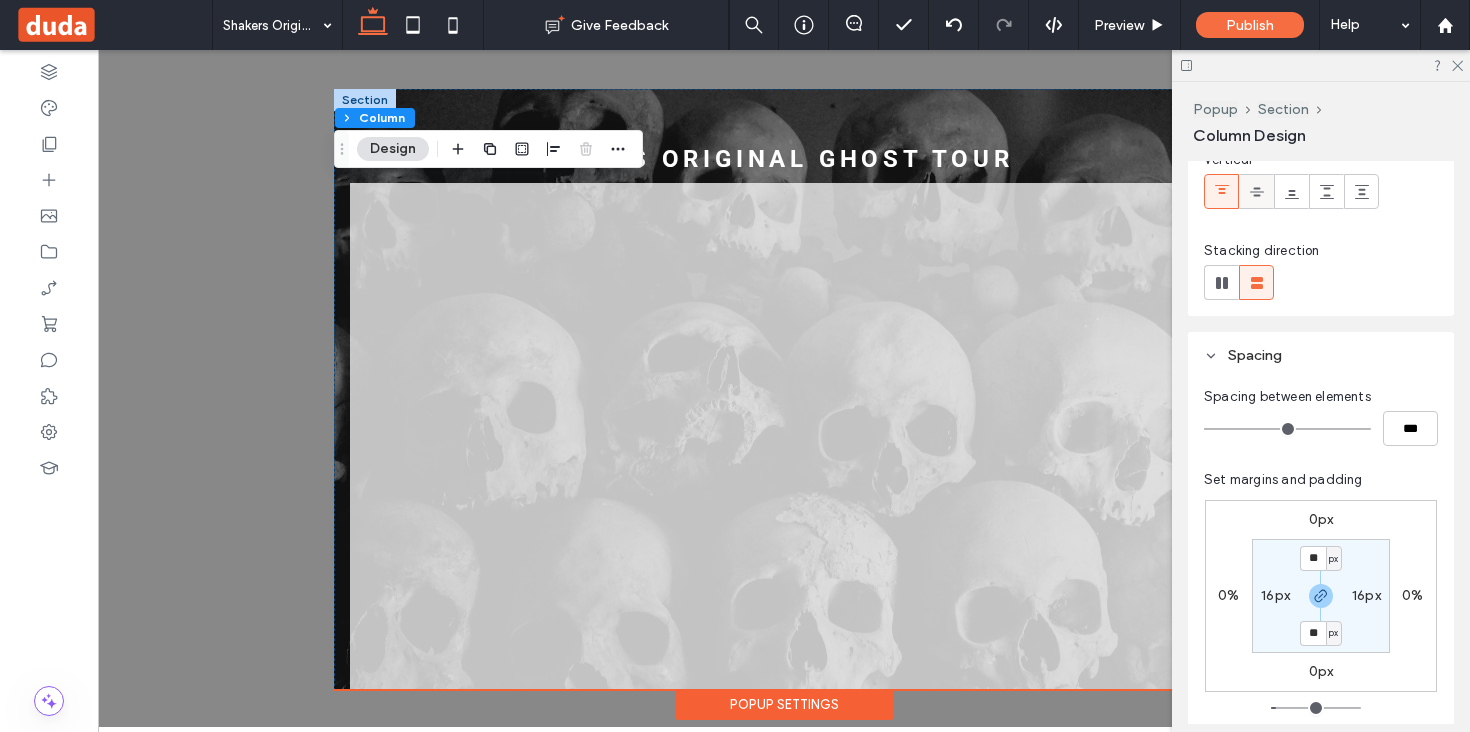 scroll, scrollTop: 207, scrollLeft: 0, axis: vertical 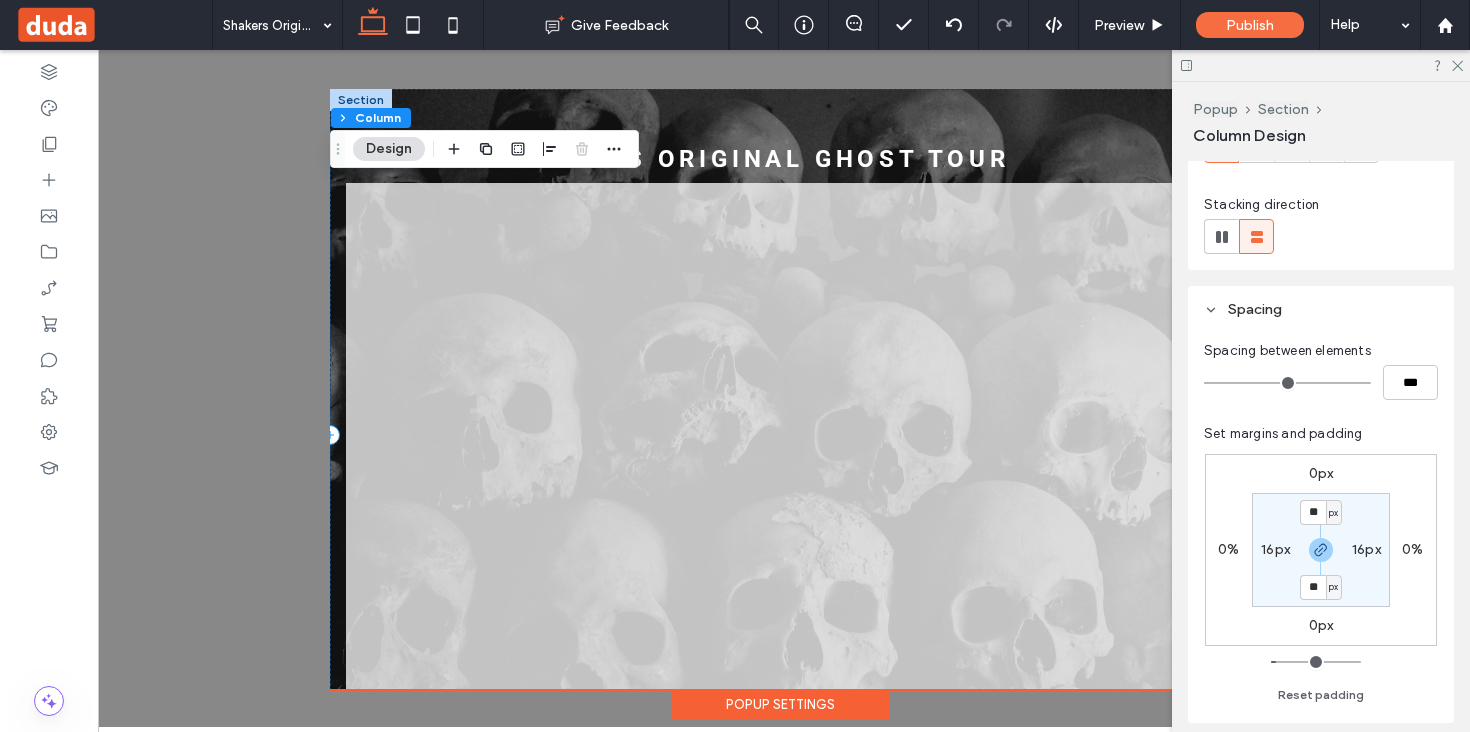click on ".st0-1091118977{fill-rule:evenodd;clip-rule:evenodd;}
Booking : Shakers original ghost Tour" at bounding box center (780, 435) 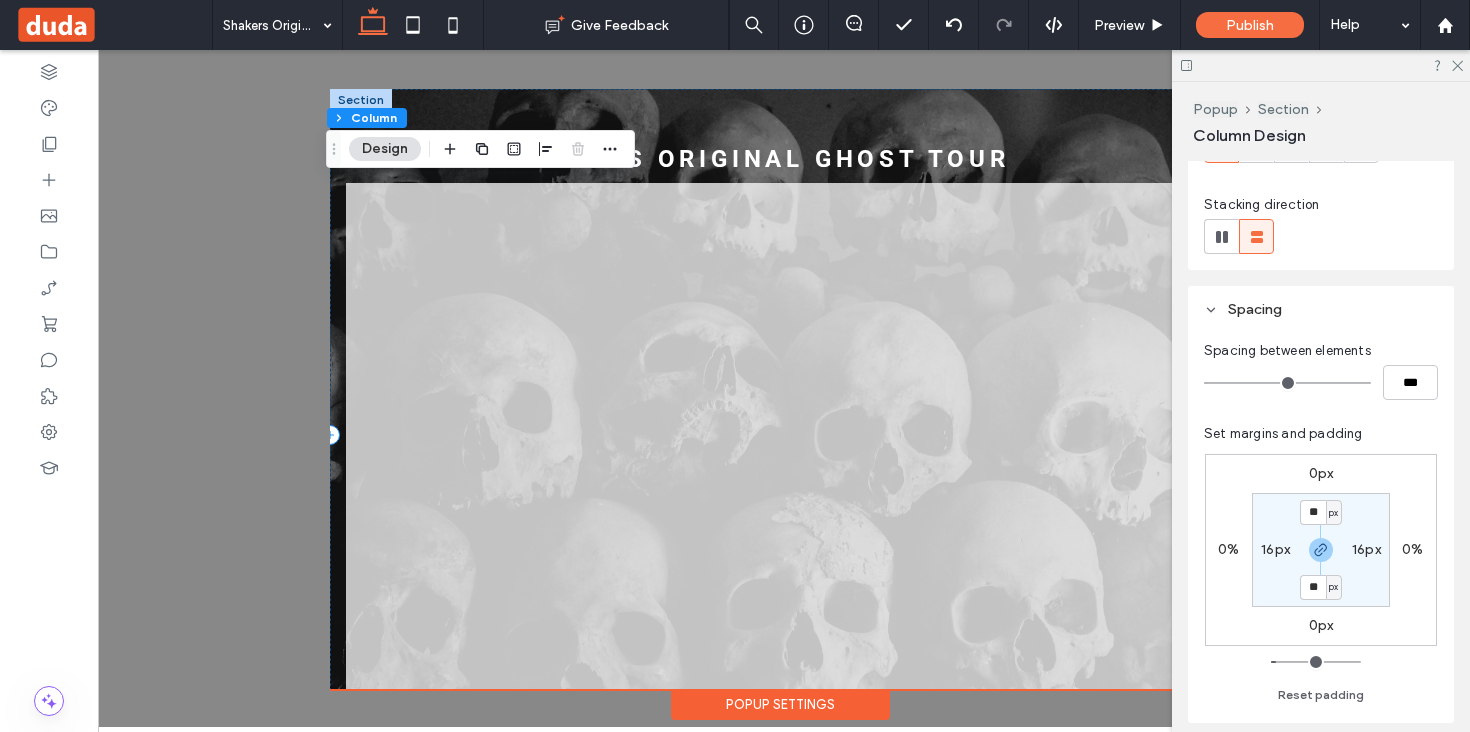 scroll, scrollTop: 0, scrollLeft: 5, axis: horizontal 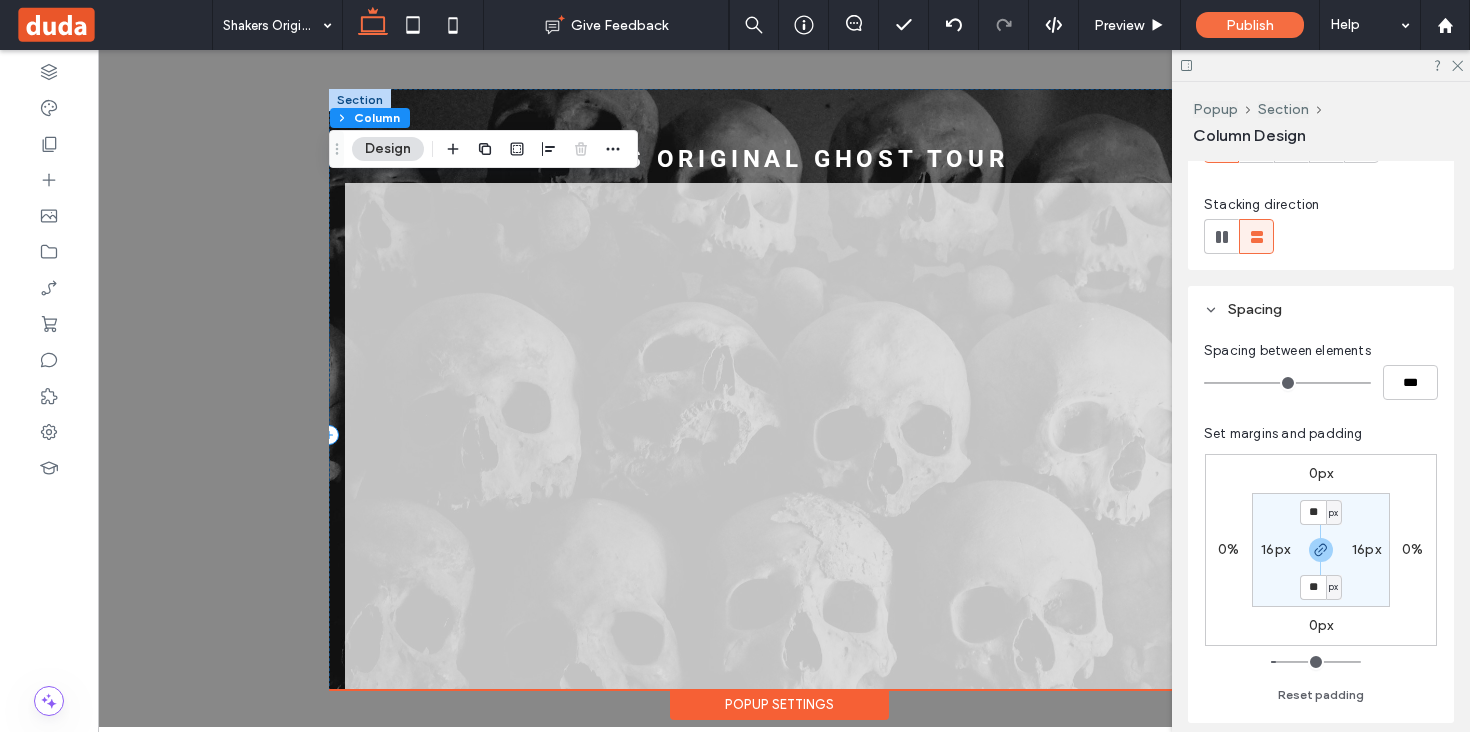 click on ": Shakers original ghost Tour" at bounding box center [746, 159] 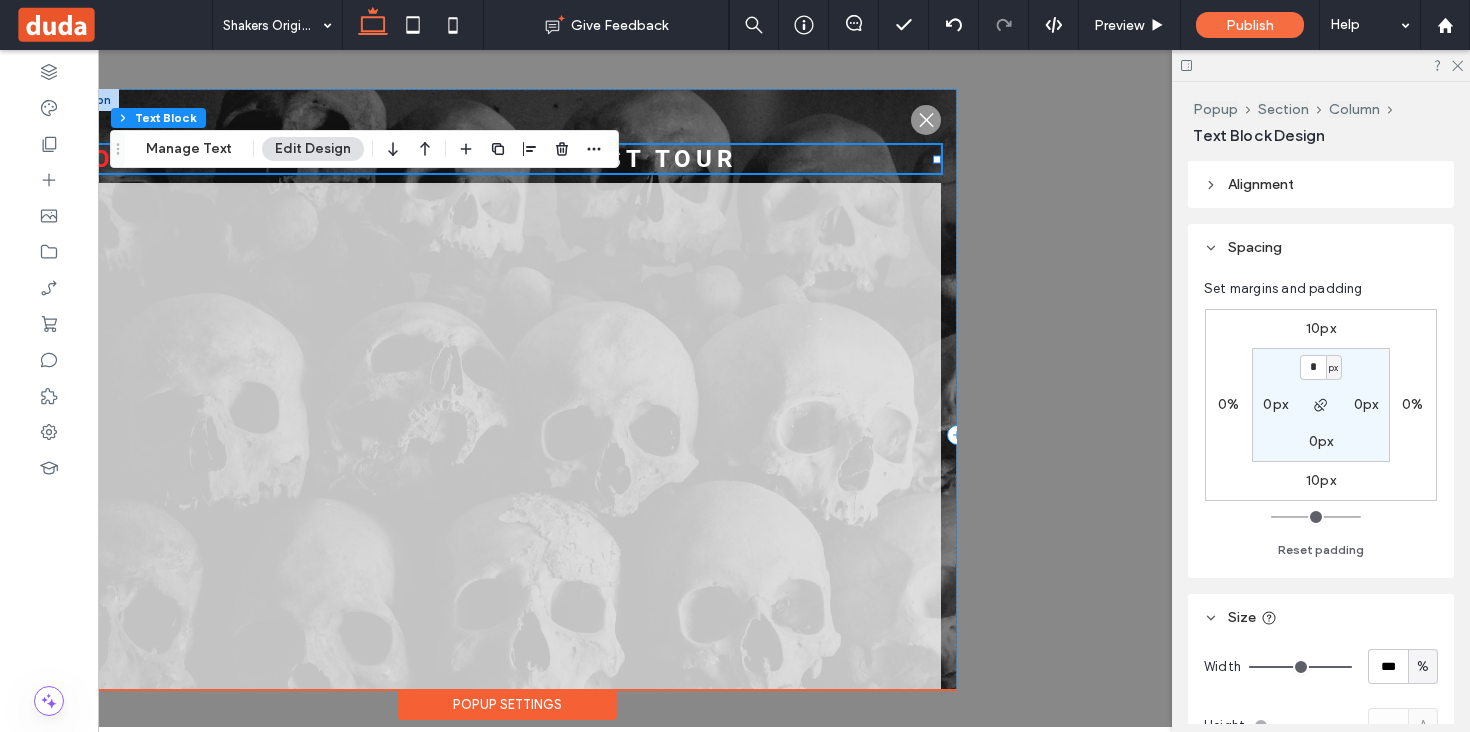 scroll, scrollTop: 0, scrollLeft: 298, axis: horizontal 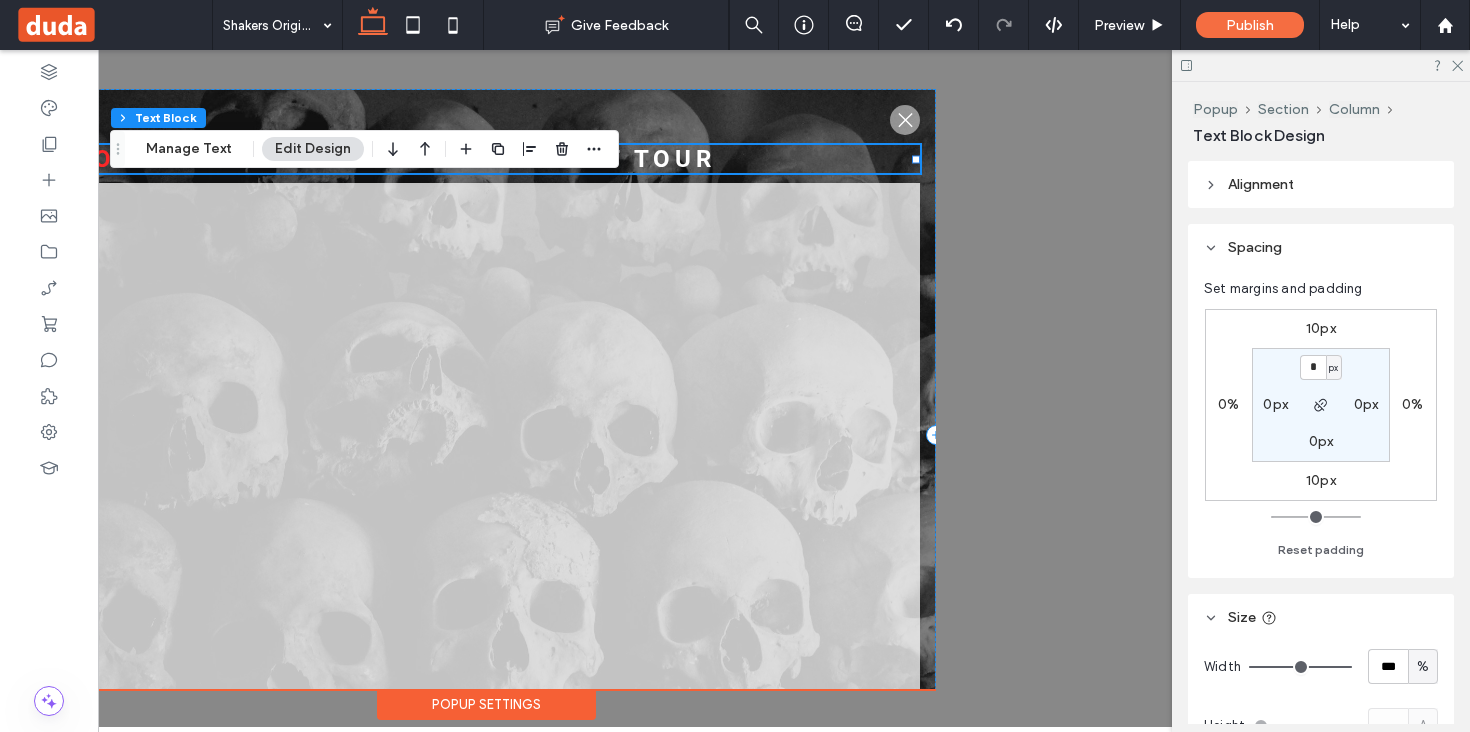 click on "10px" at bounding box center (1321, 328) 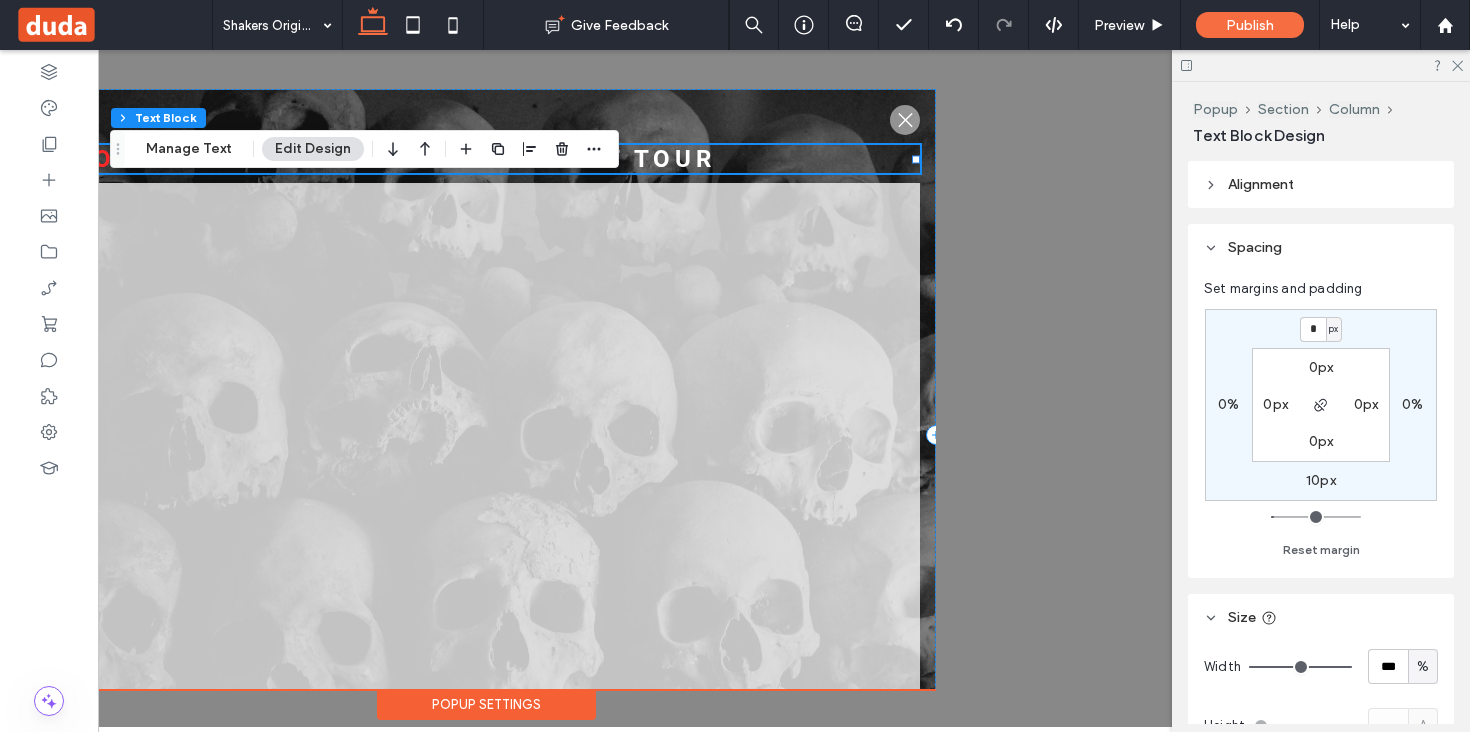 type on "*" 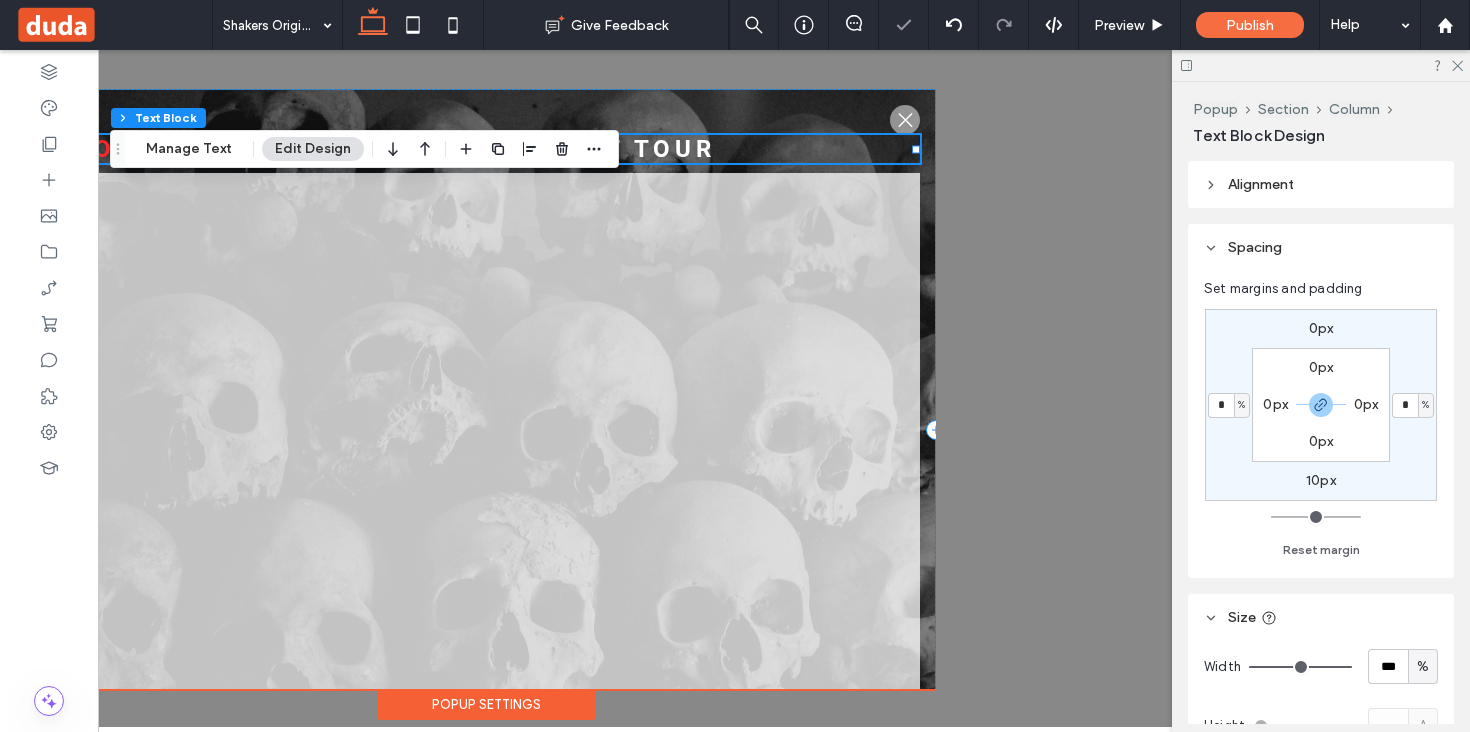 click on ".st0-1091118977{fill-rule:evenodd;clip-rule:evenodd;}
Booking : Shakers original ghost Tour
+ Add Section
Popup Settings" at bounding box center (486, 388) 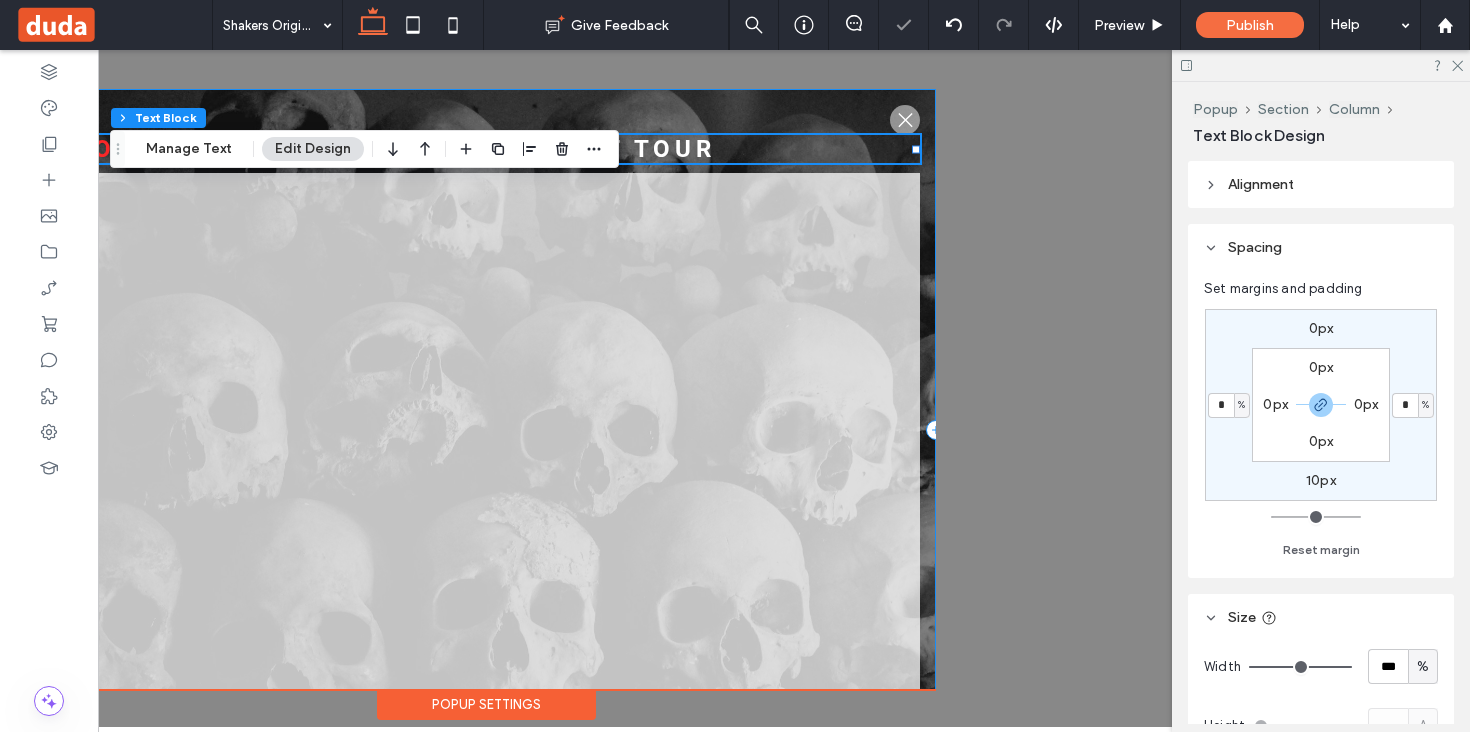 click on ".st0-1091118977{fill-rule:evenodd;clip-rule:evenodd;}
Booking : Shakers original ghost Tour" at bounding box center [486, 430] 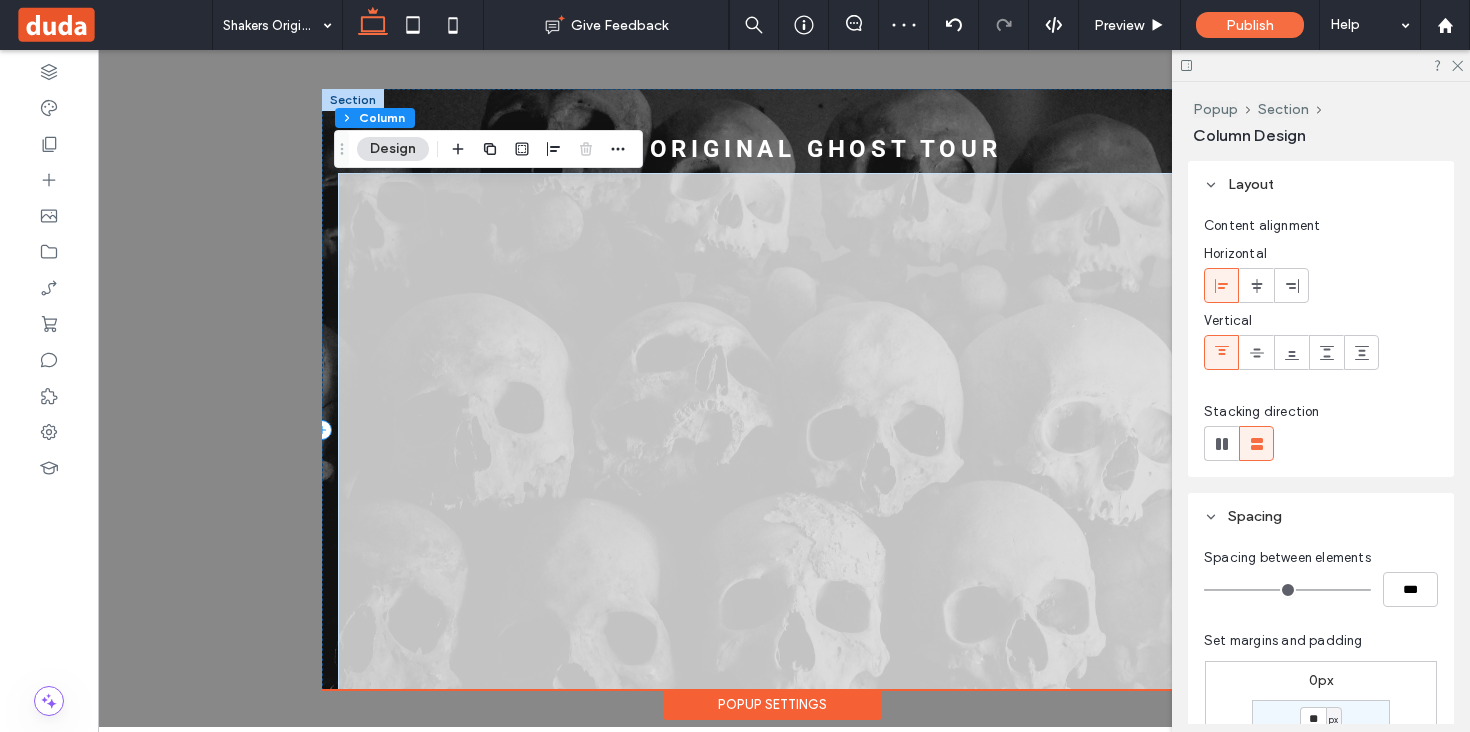 scroll, scrollTop: 0, scrollLeft: 0, axis: both 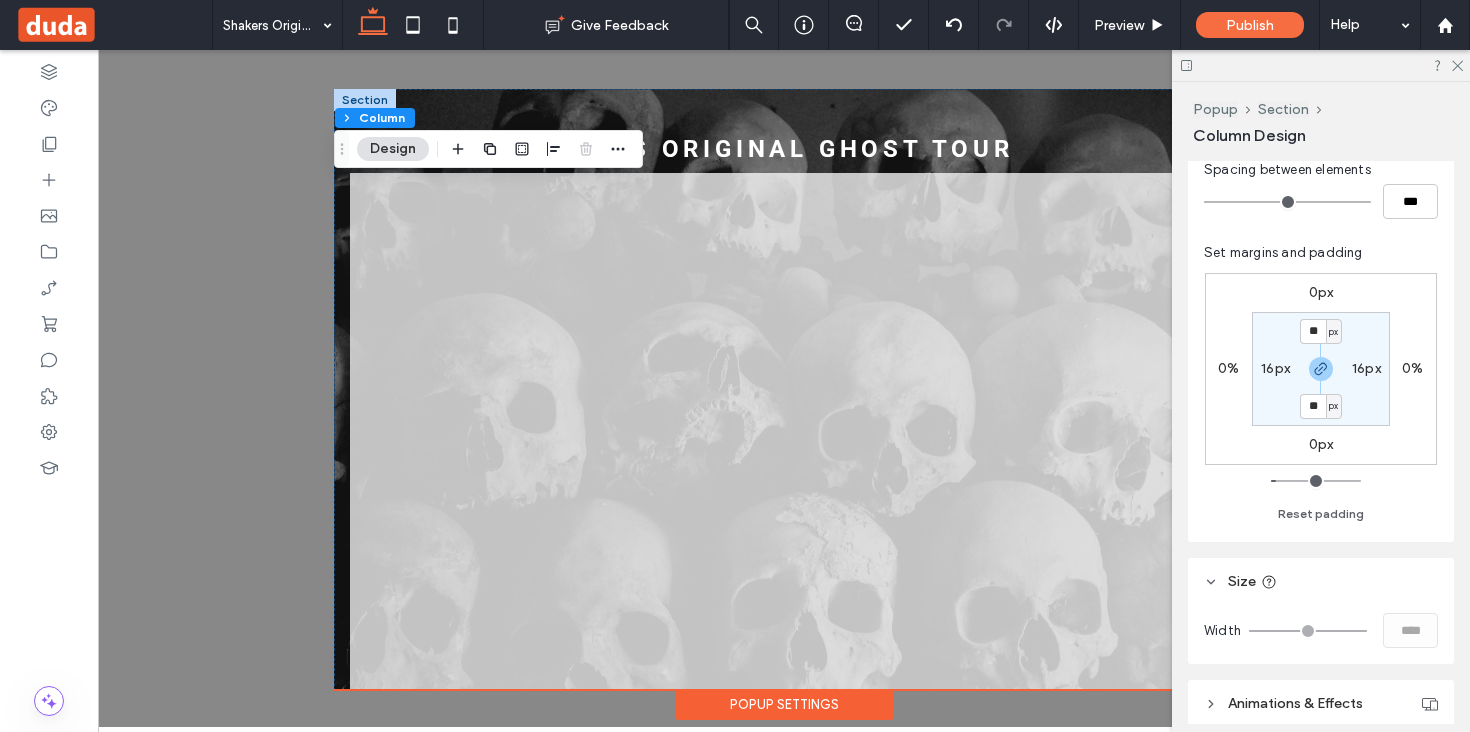 click on "Popup Section Column Design" at bounding box center (1323, 122) 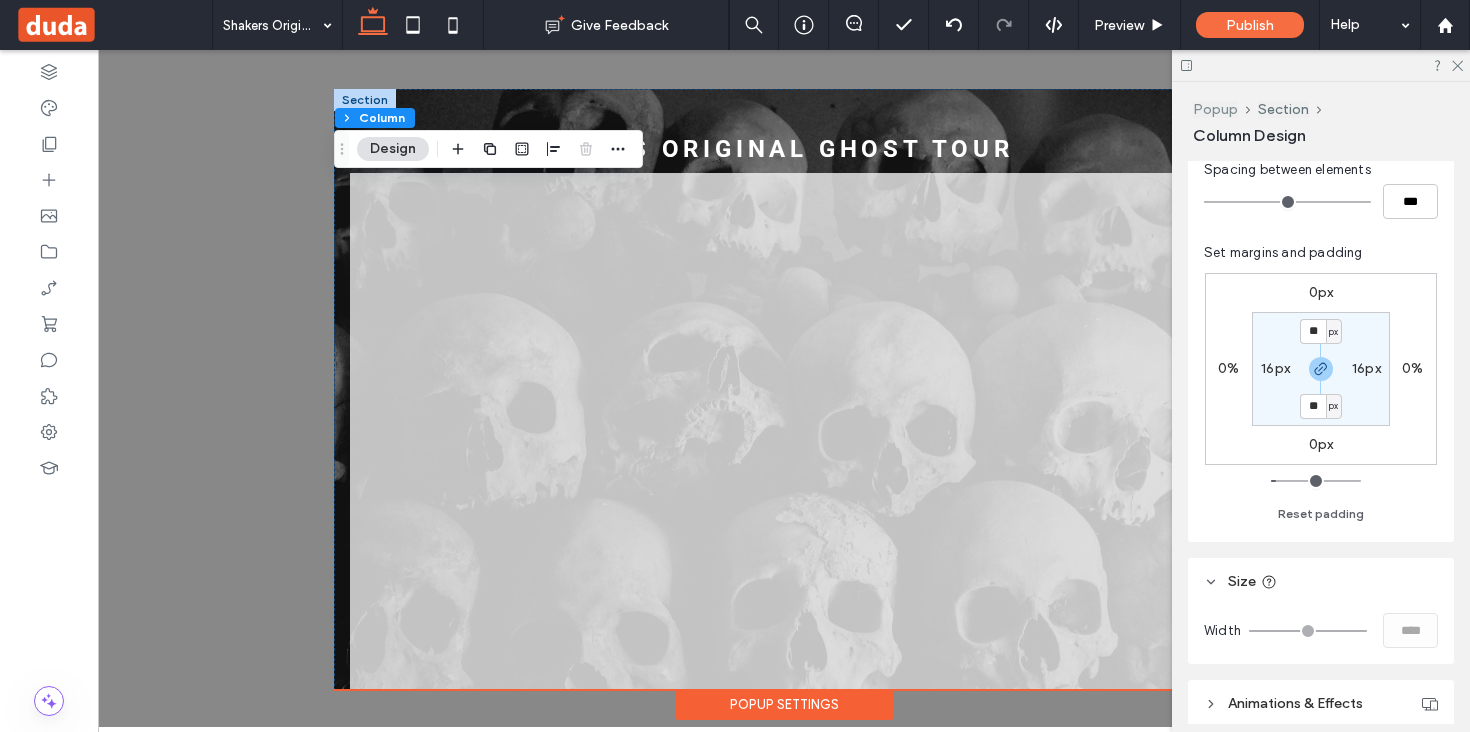 click on "Popup" at bounding box center (1215, 109) 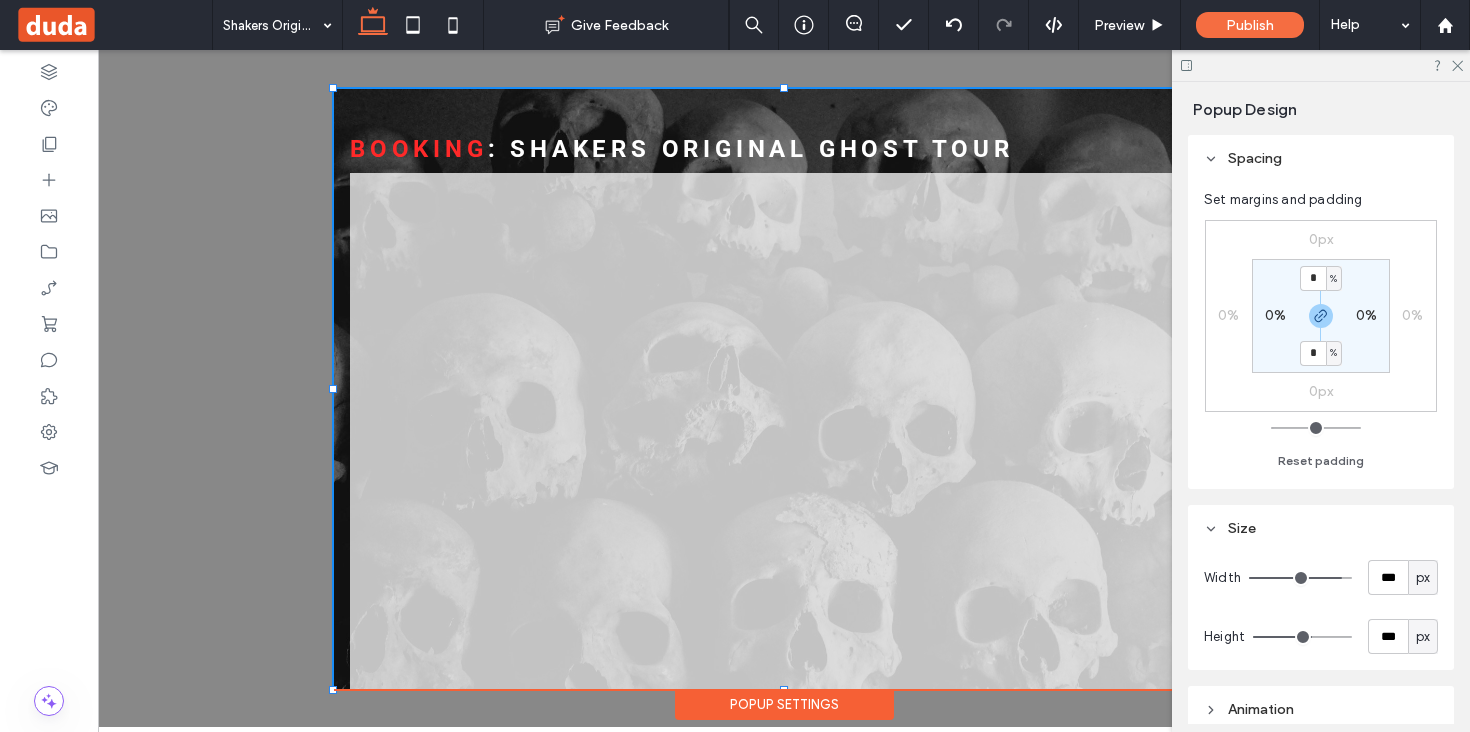 scroll, scrollTop: 152, scrollLeft: 0, axis: vertical 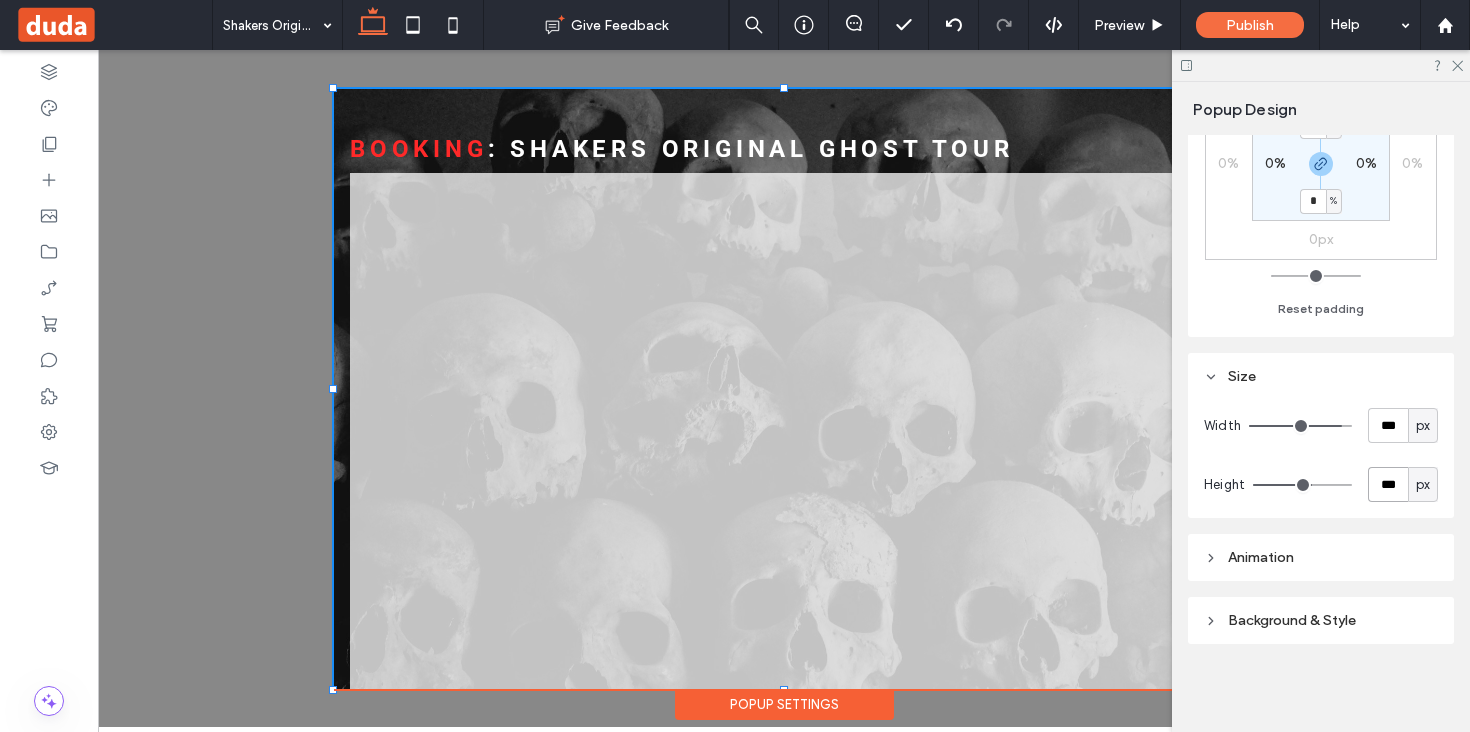 click on "***" at bounding box center (1388, 484) 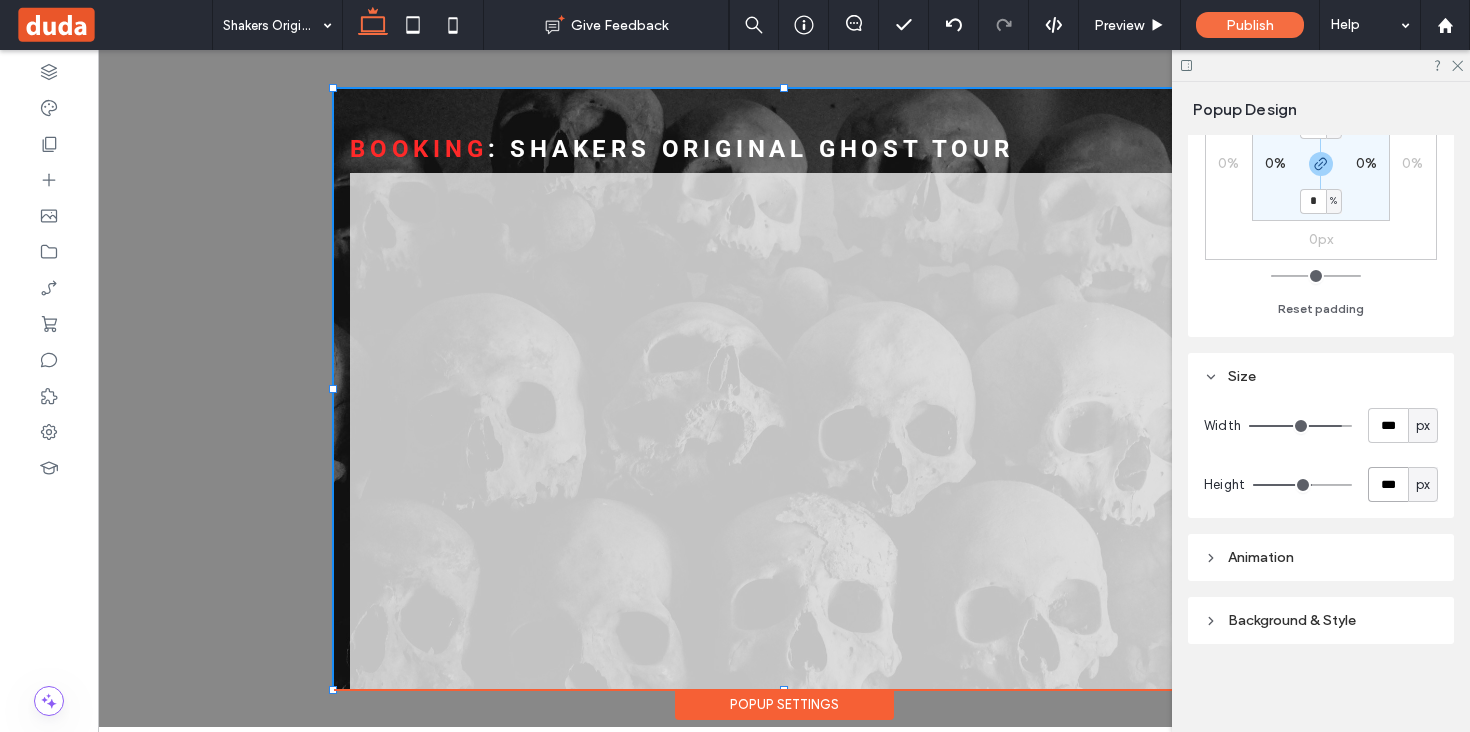 type on "***" 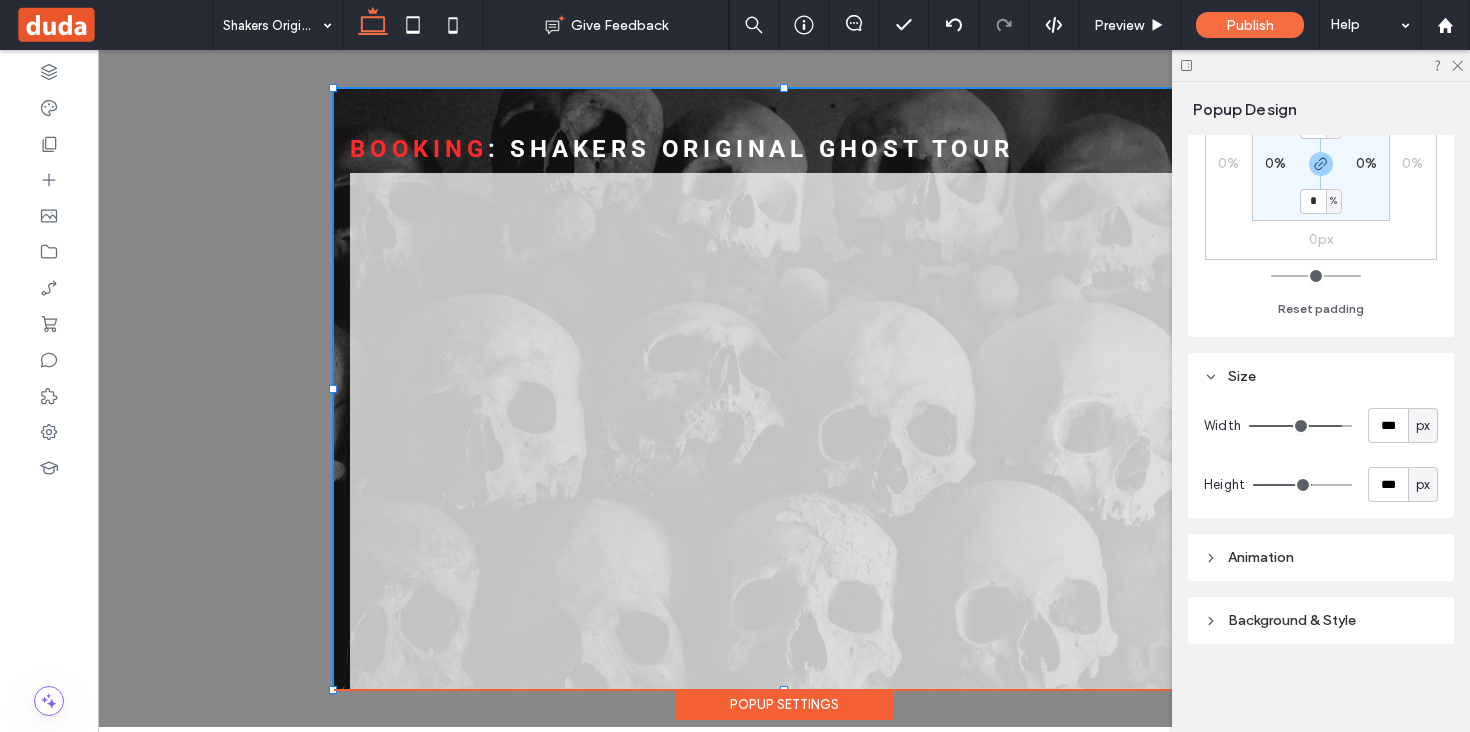 type on "***" 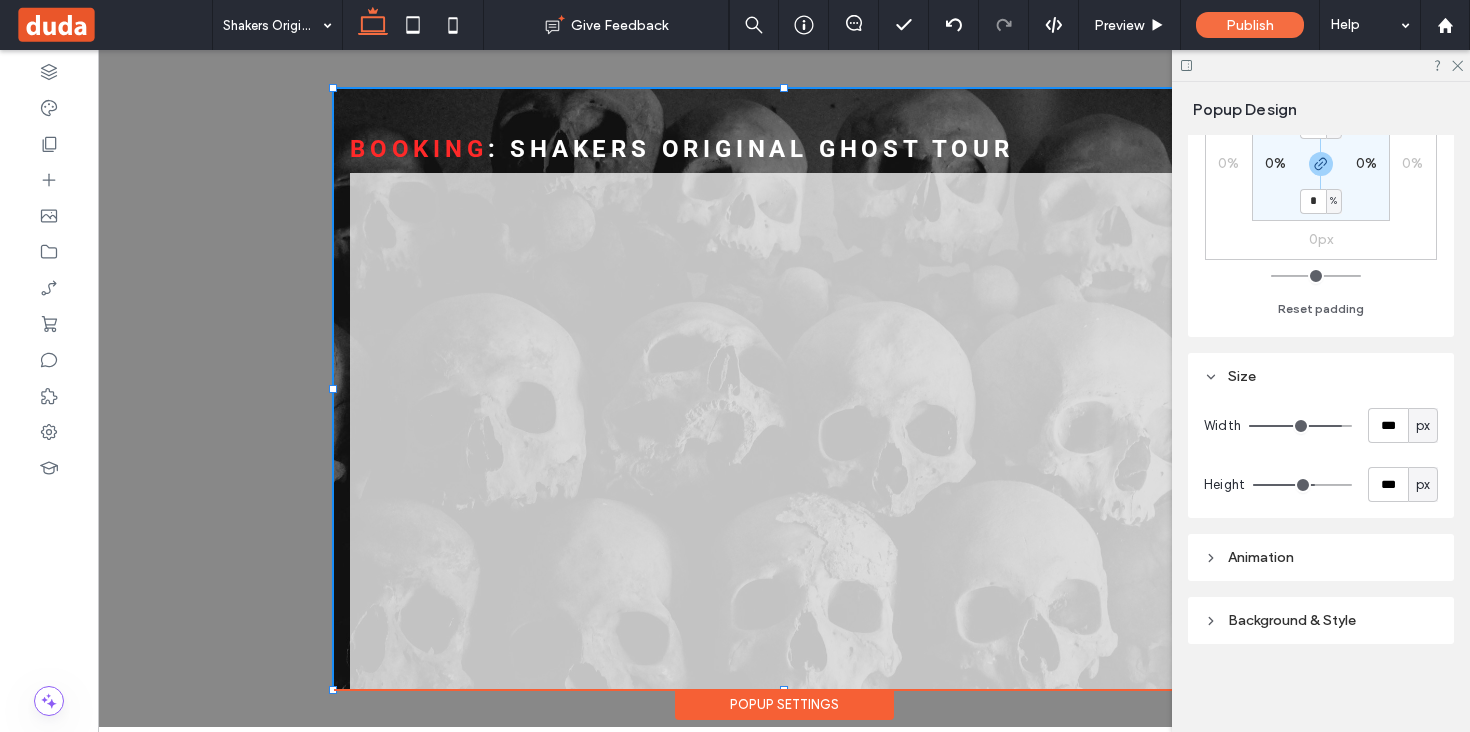 type 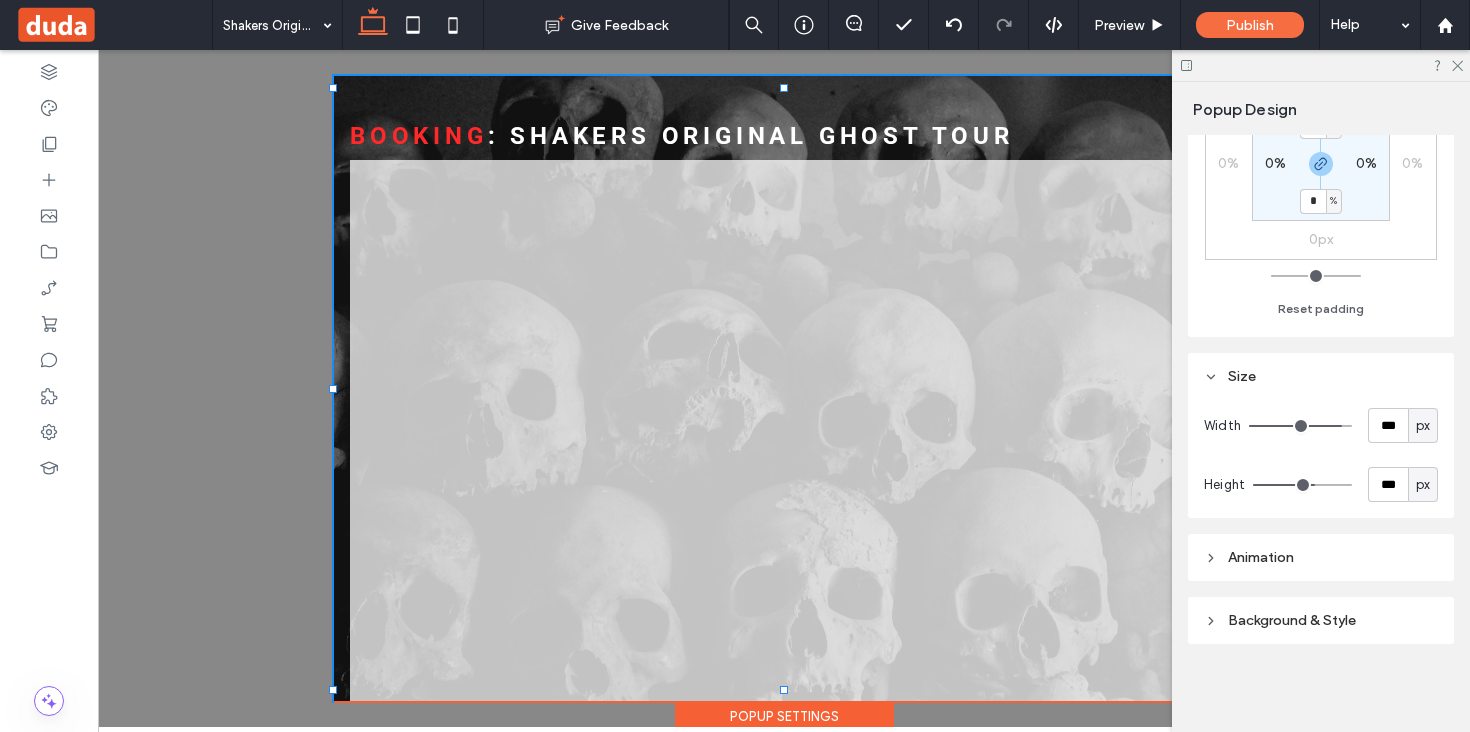scroll, scrollTop: 305, scrollLeft: 0, axis: vertical 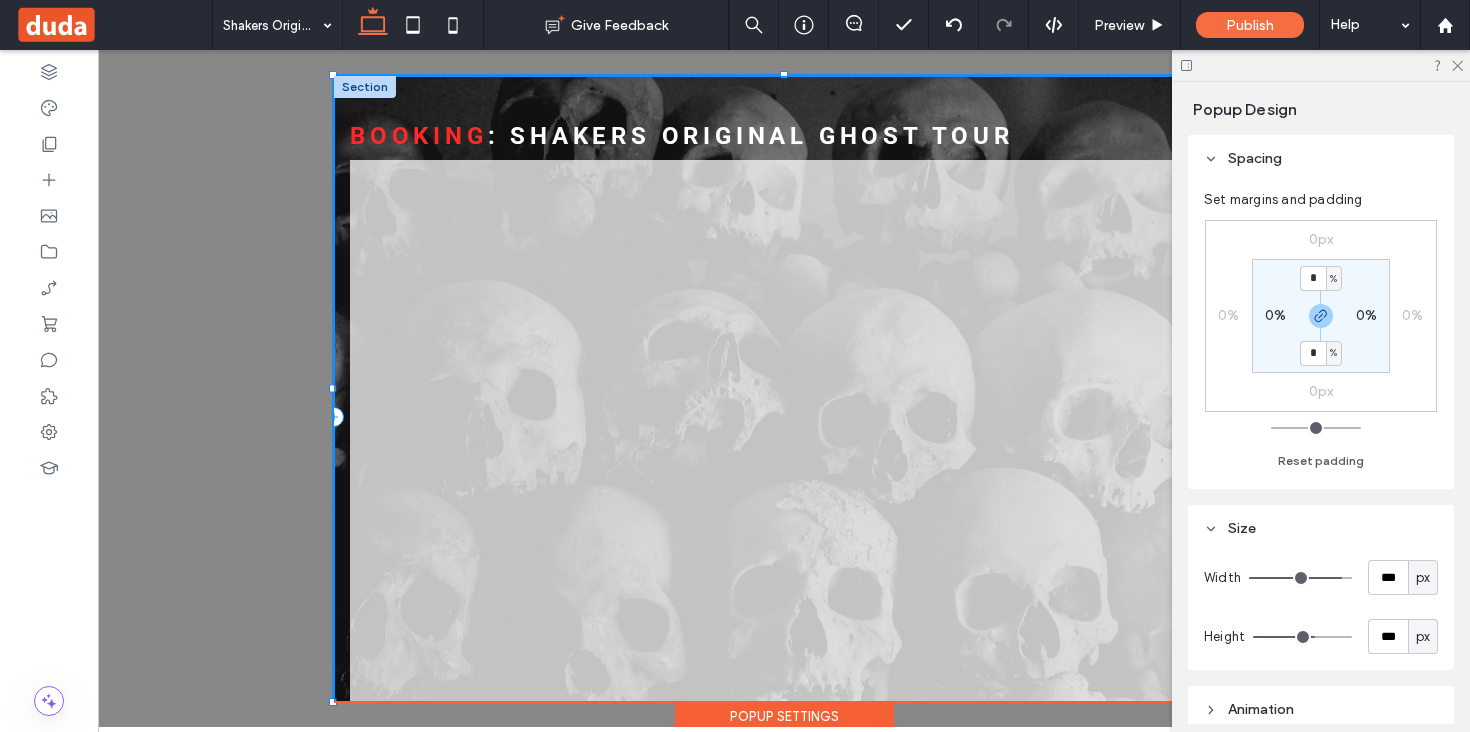 click on ".st0-1091118977{fill-rule:evenodd;clip-rule:evenodd;}
Booking : Shakers original ghost Tour" at bounding box center (784, 417) 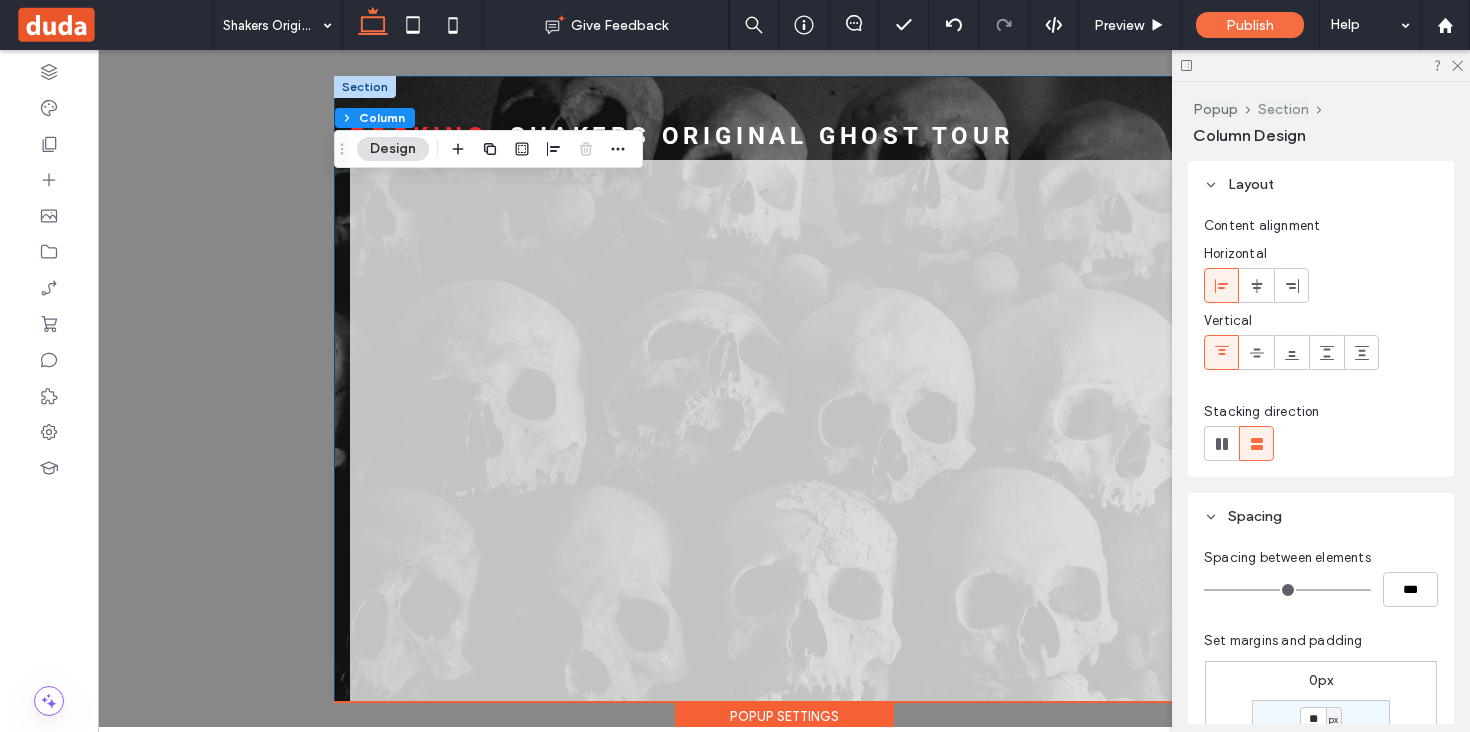 click on "Section" at bounding box center (1283, 109) 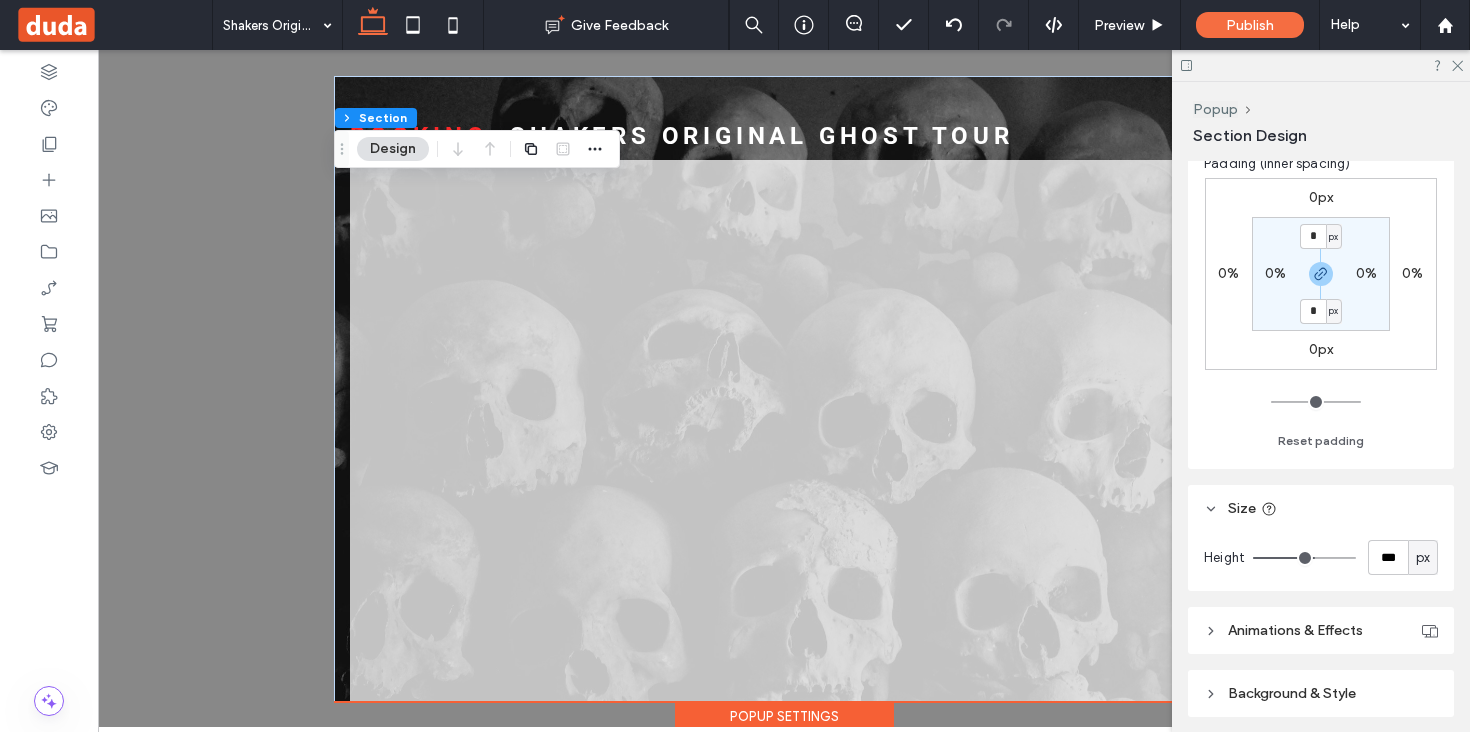 scroll, scrollTop: 390, scrollLeft: 0, axis: vertical 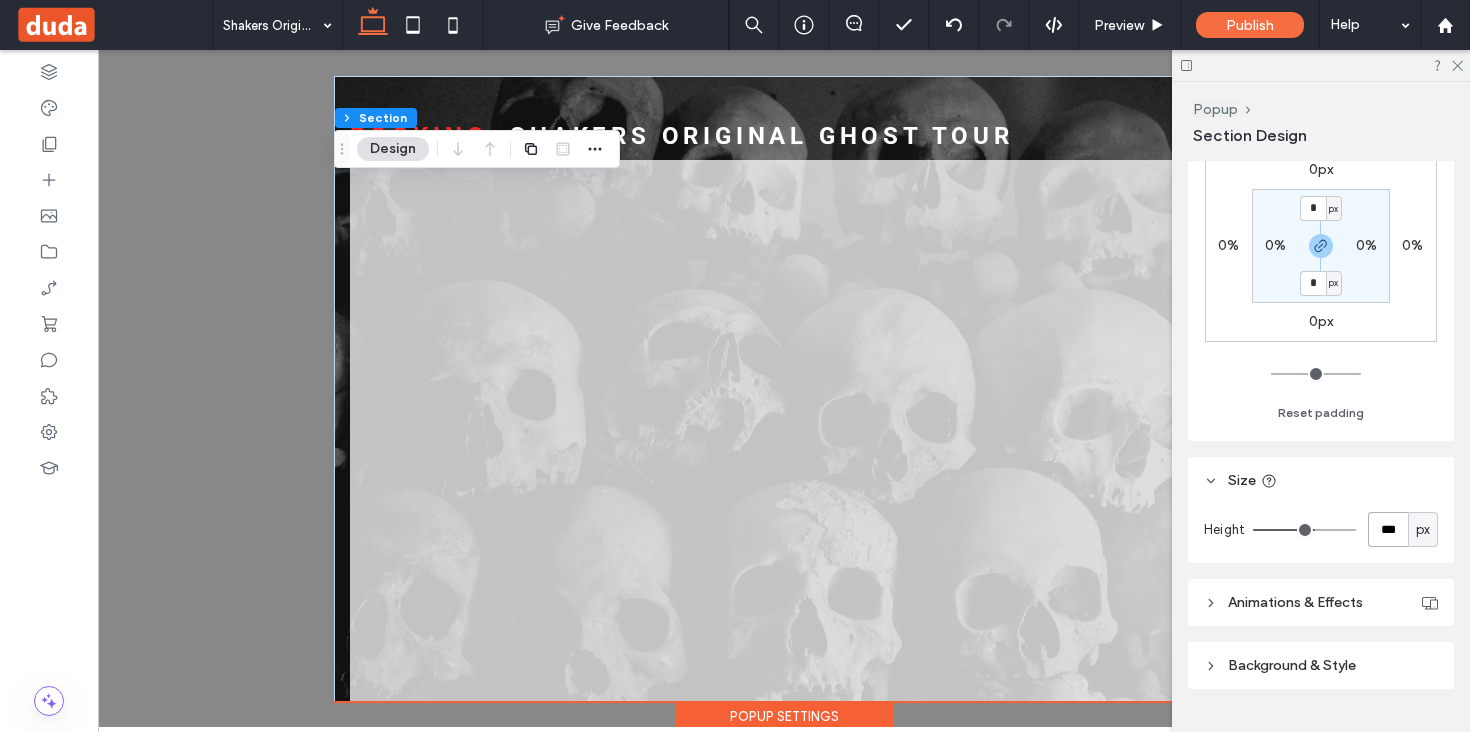 click on "***" at bounding box center (1388, 529) 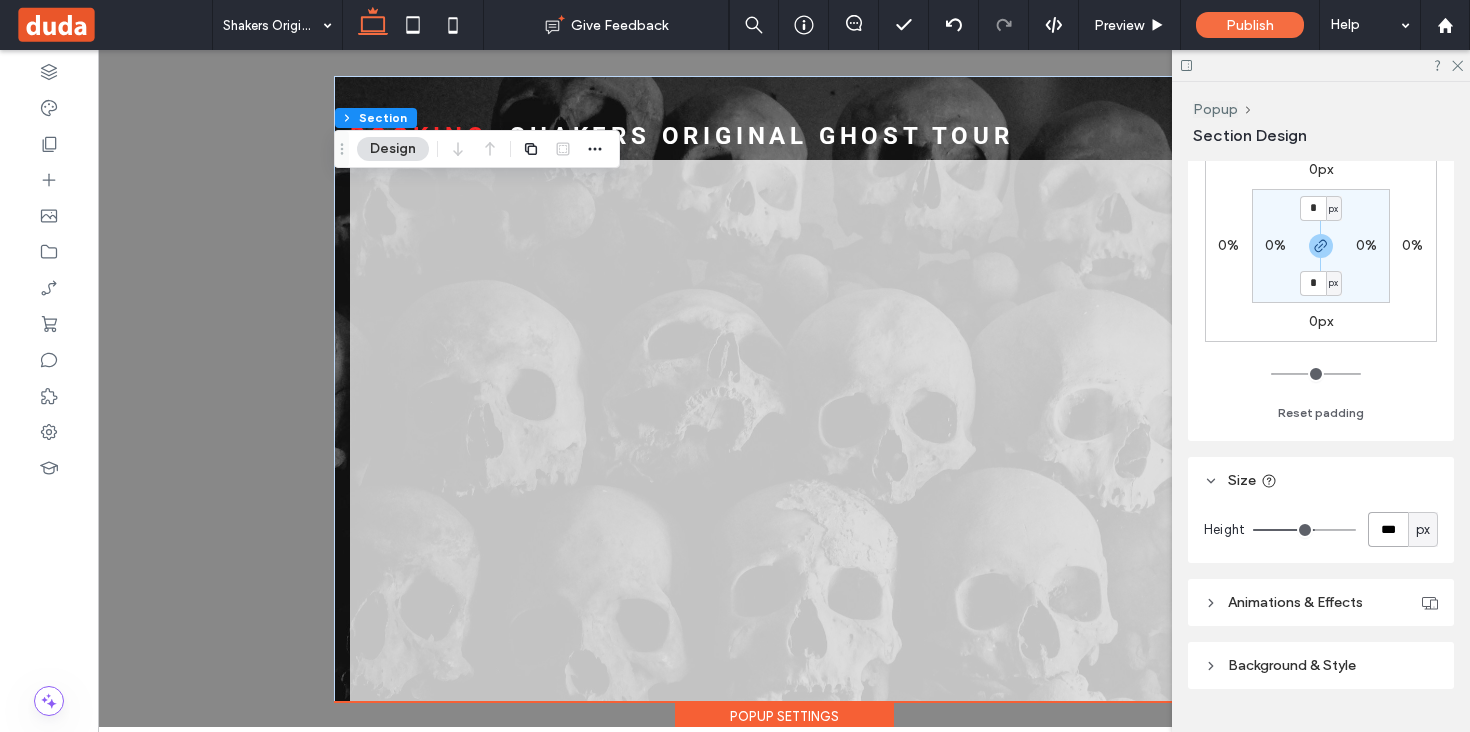 type on "***" 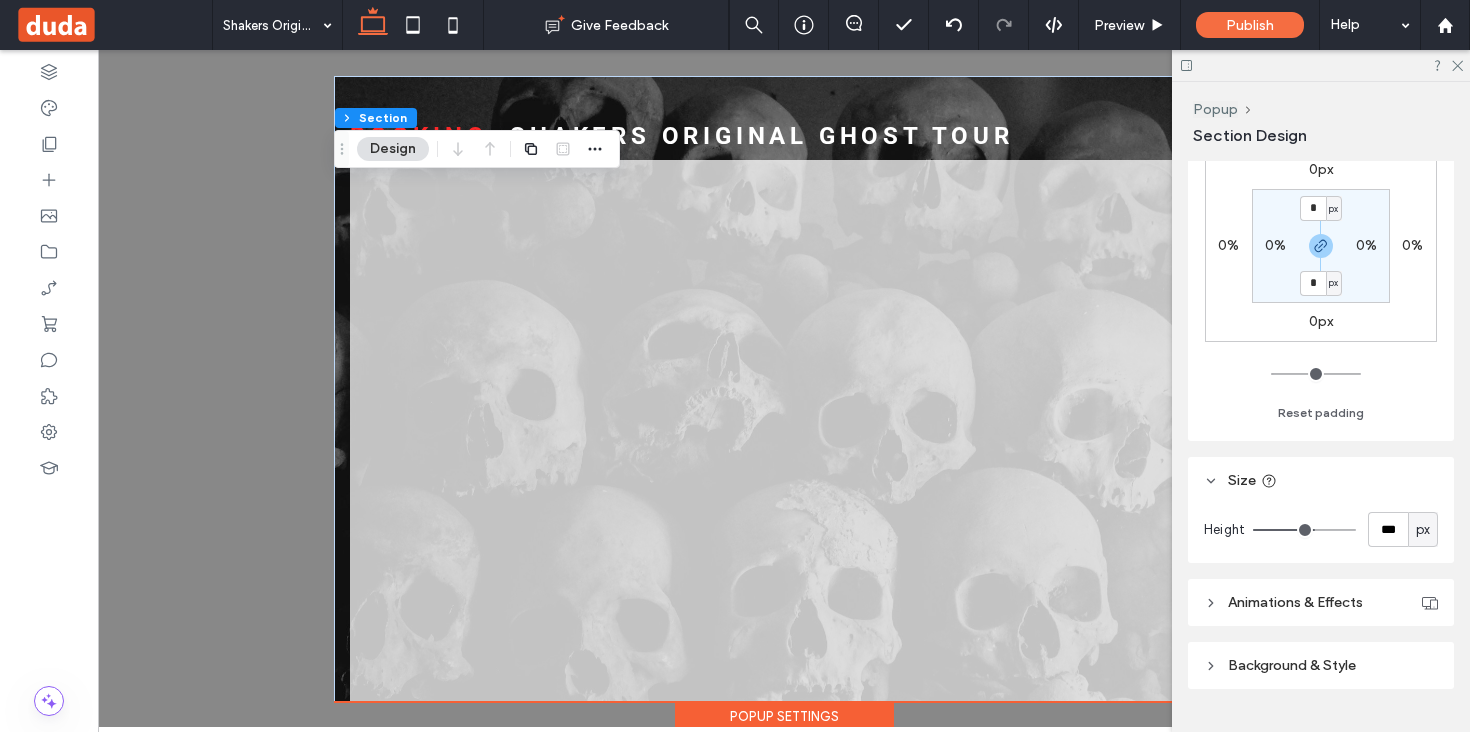 type on "***" 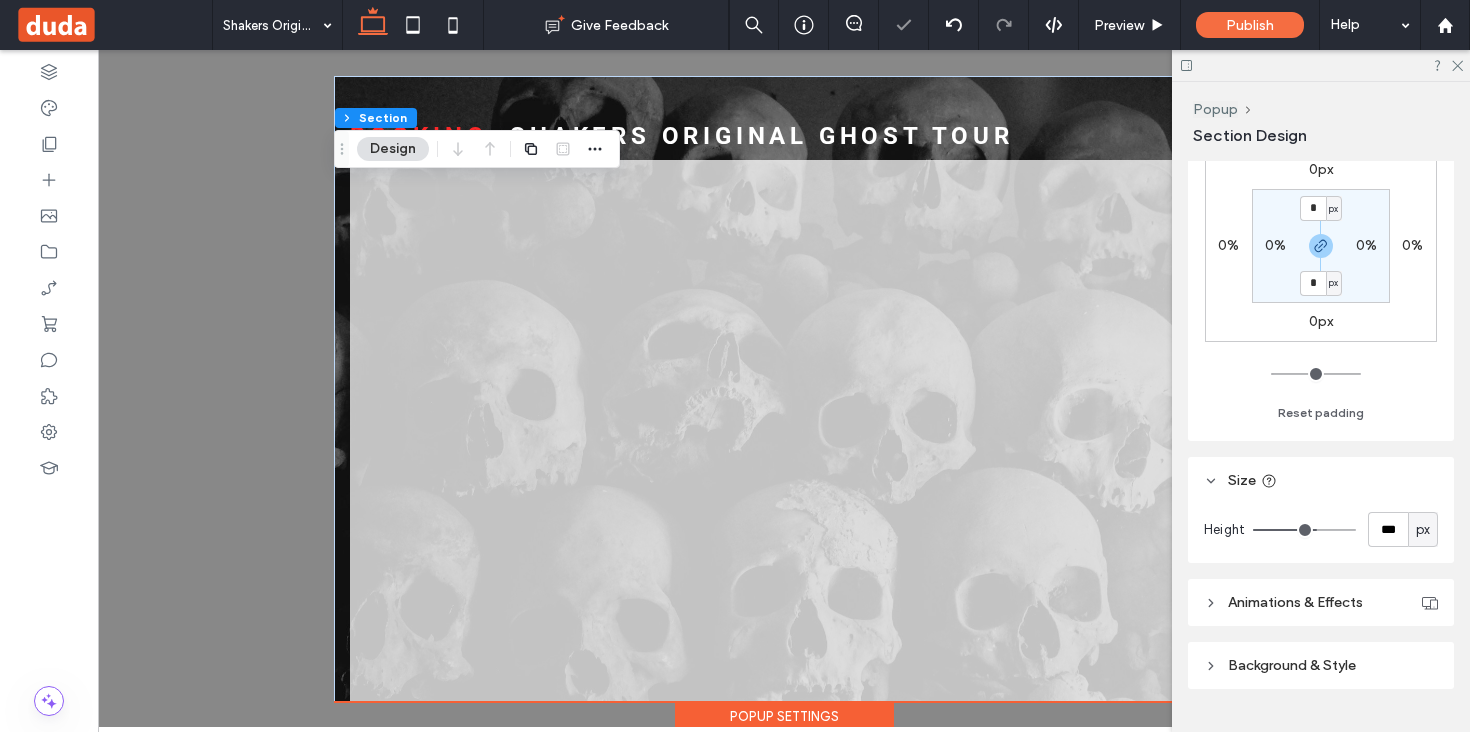 scroll, scrollTop: 198, scrollLeft: 0, axis: vertical 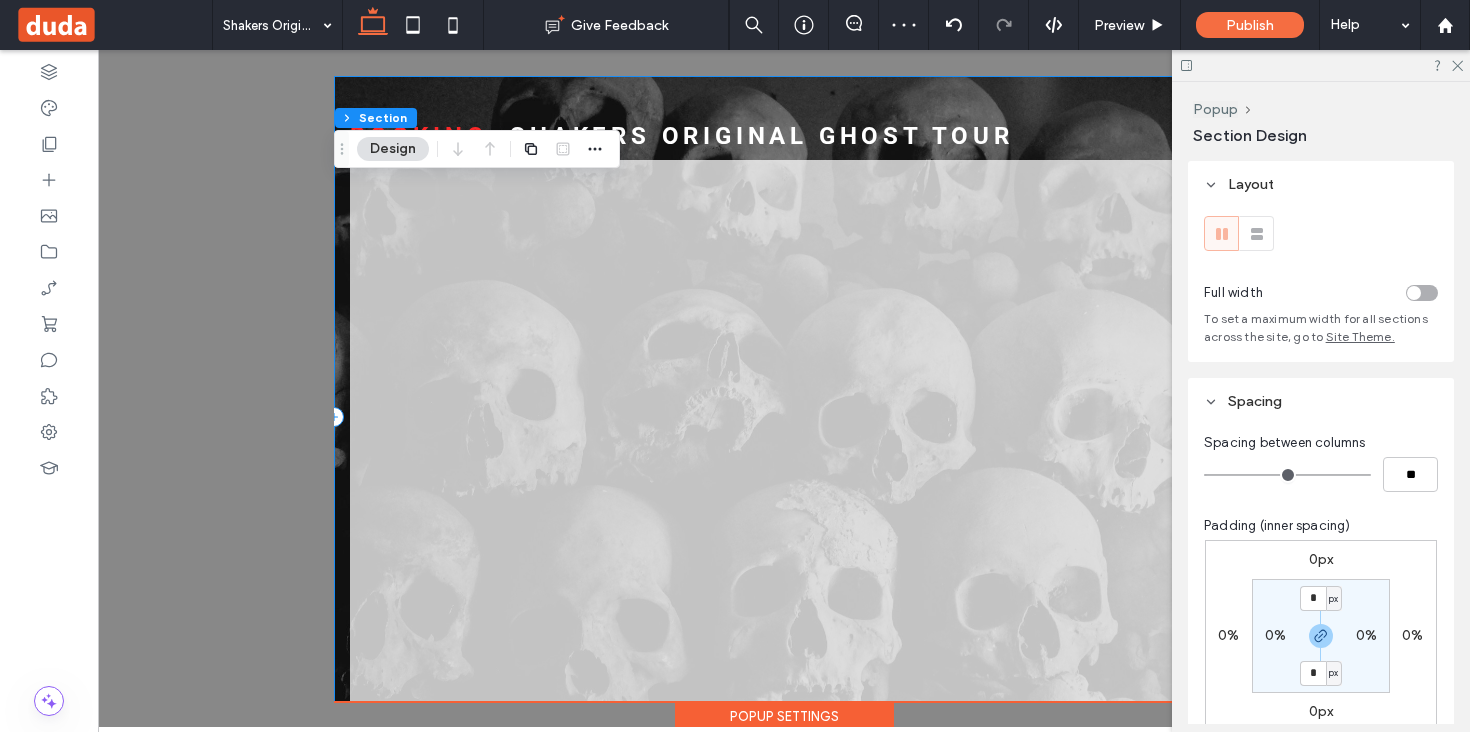 click on ".st0-1091118977{fill-rule:evenodd;clip-rule:evenodd;}
Booking : Shakers original ghost Tour" at bounding box center [784, 417] 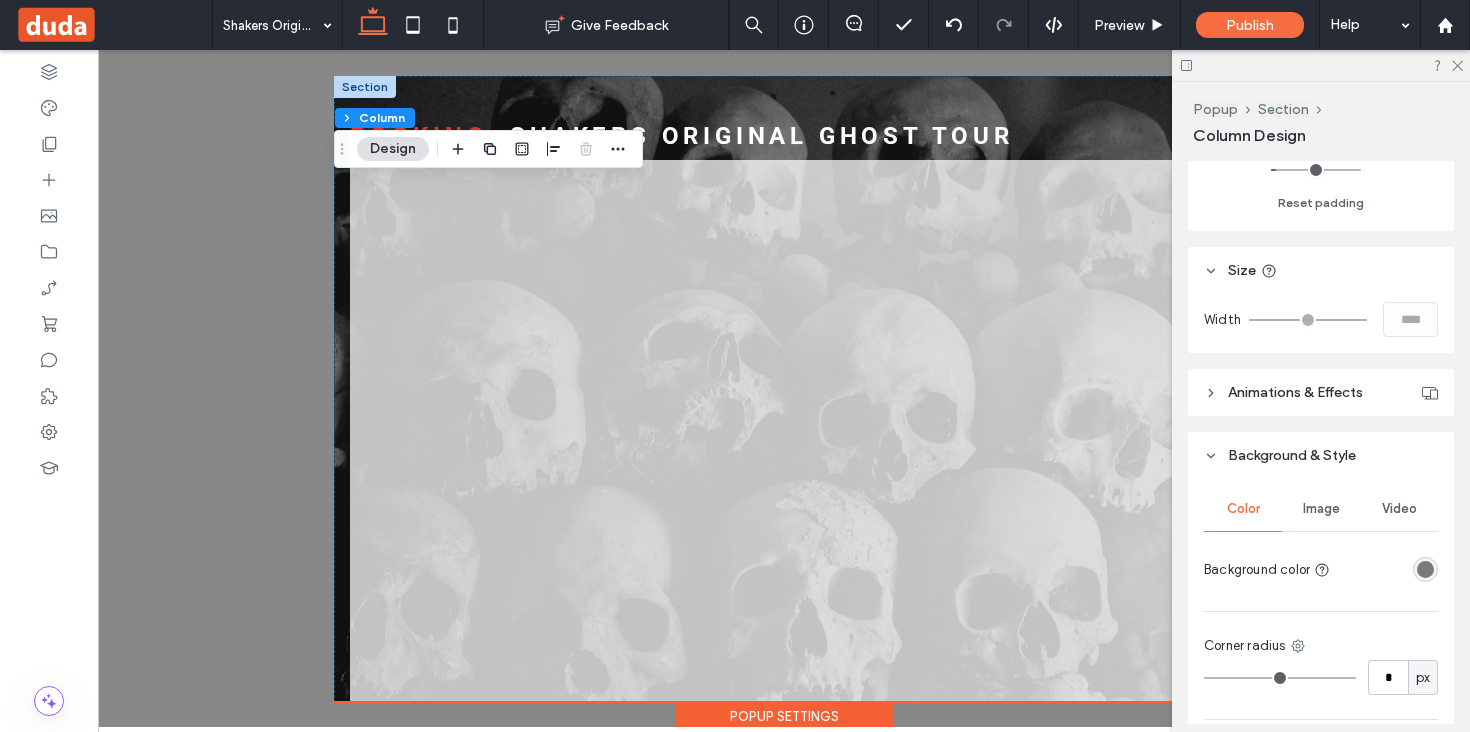 scroll, scrollTop: 830, scrollLeft: 0, axis: vertical 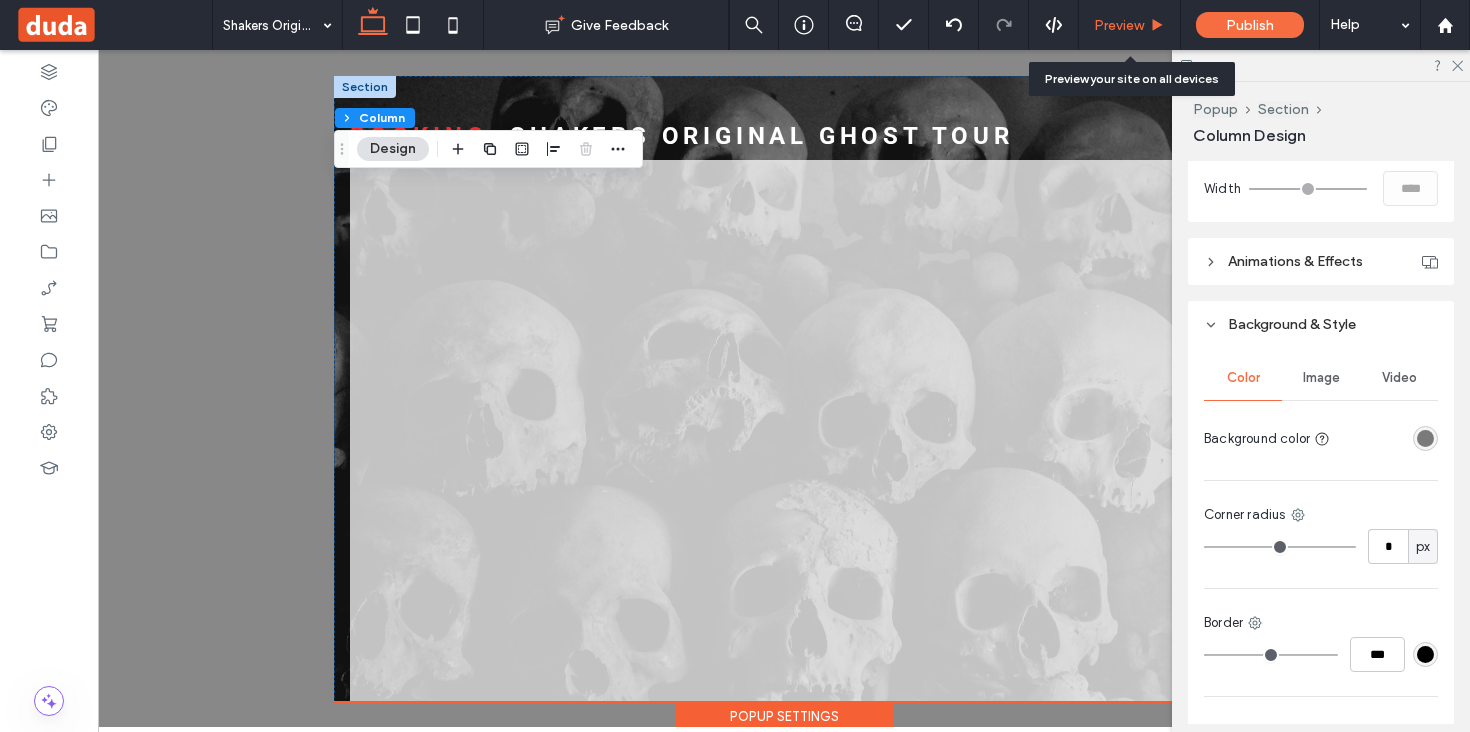 click on "Preview" at bounding box center [1119, 25] 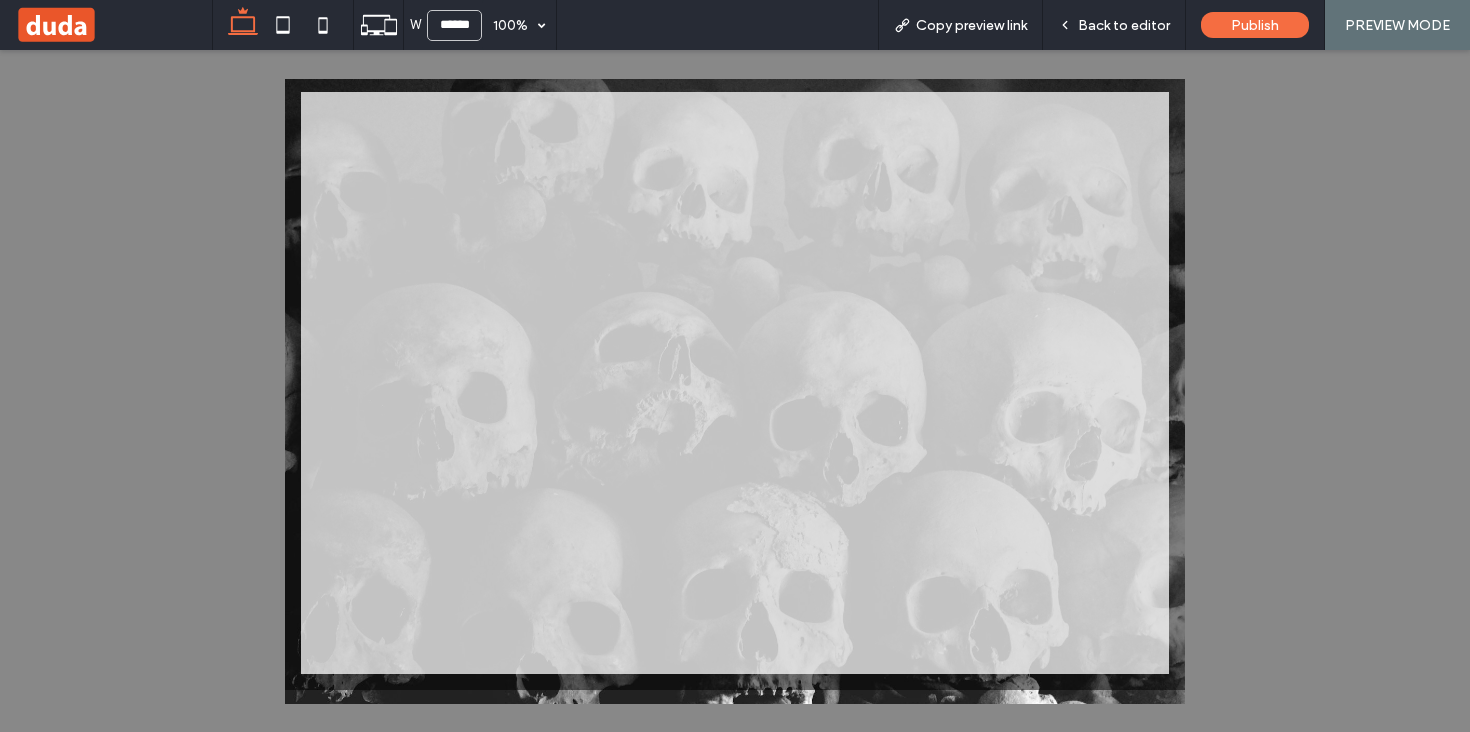 scroll, scrollTop: 0, scrollLeft: 0, axis: both 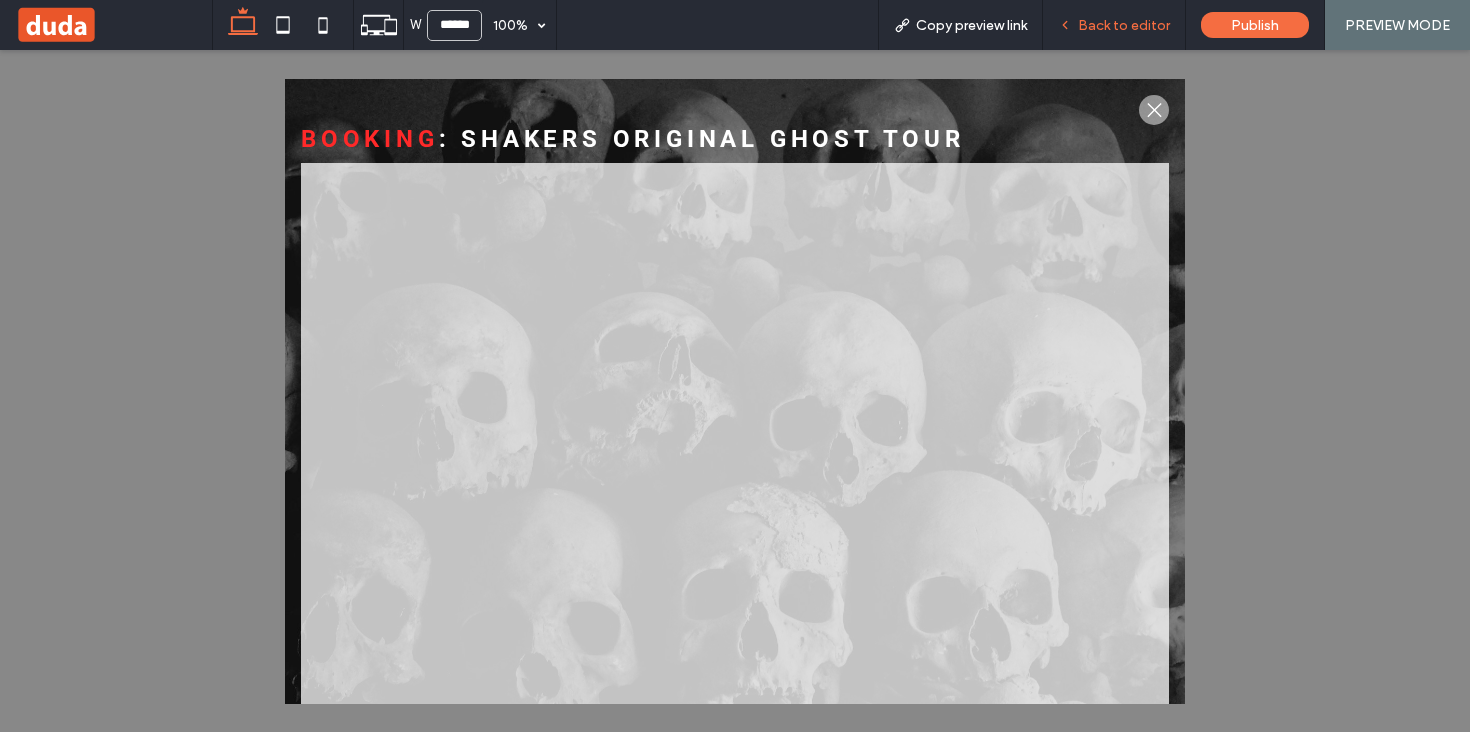 click on "Back to editor" at bounding box center [1114, 25] 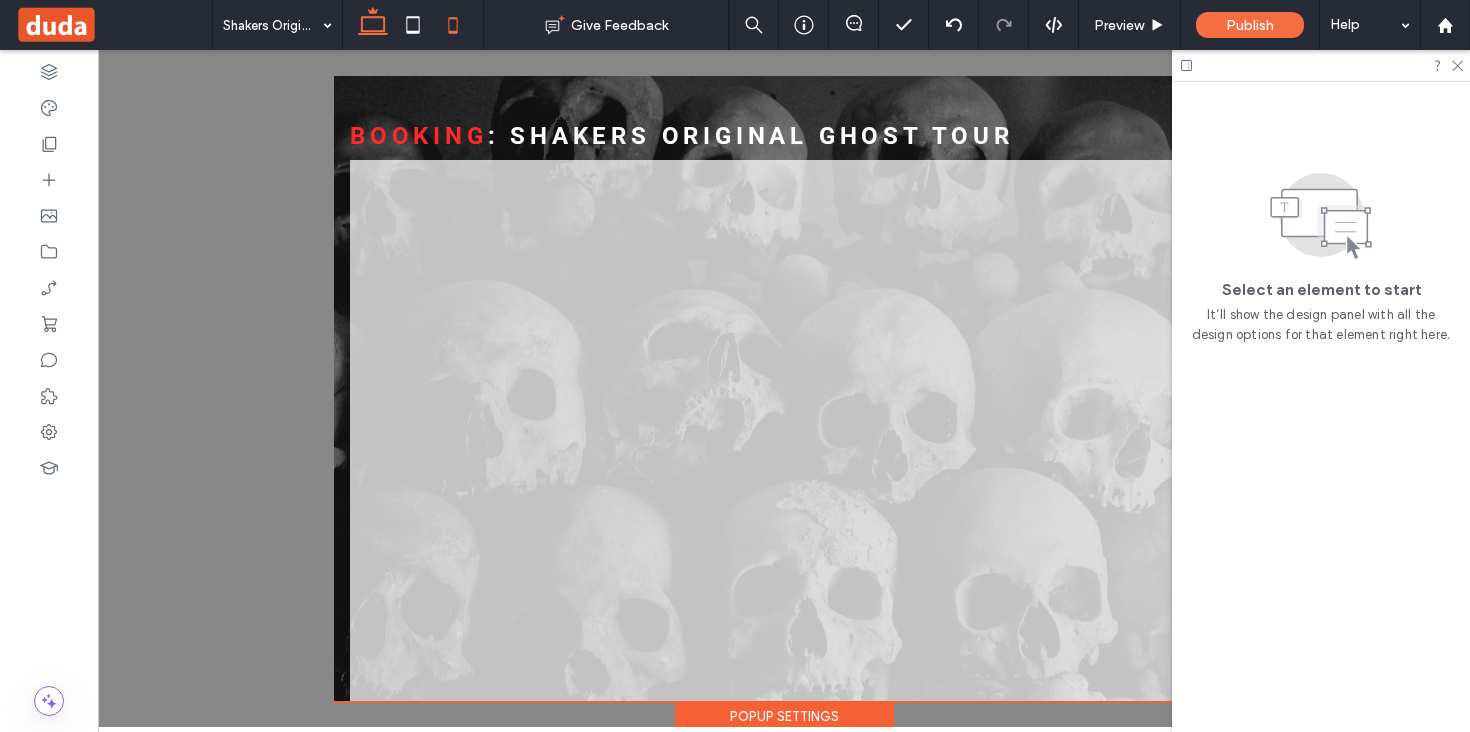 click 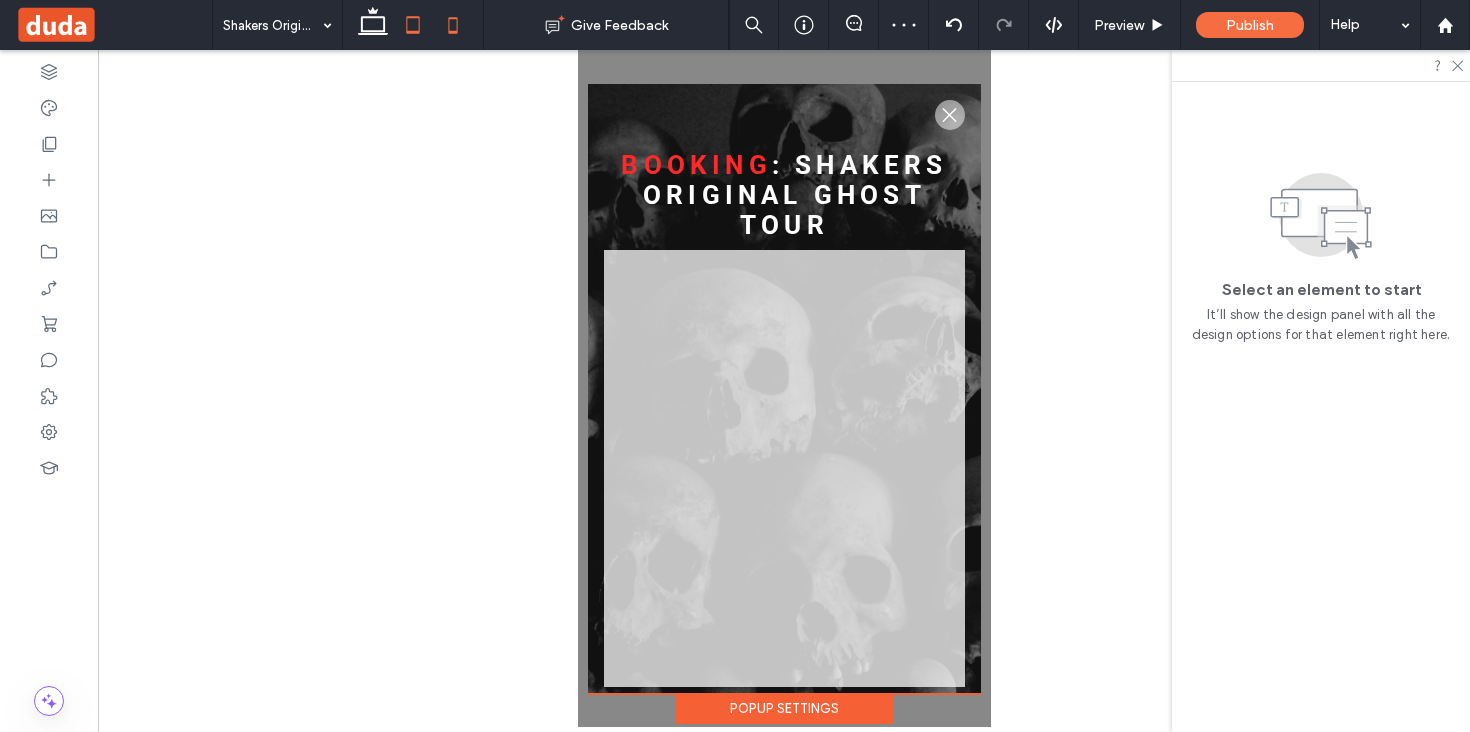 click 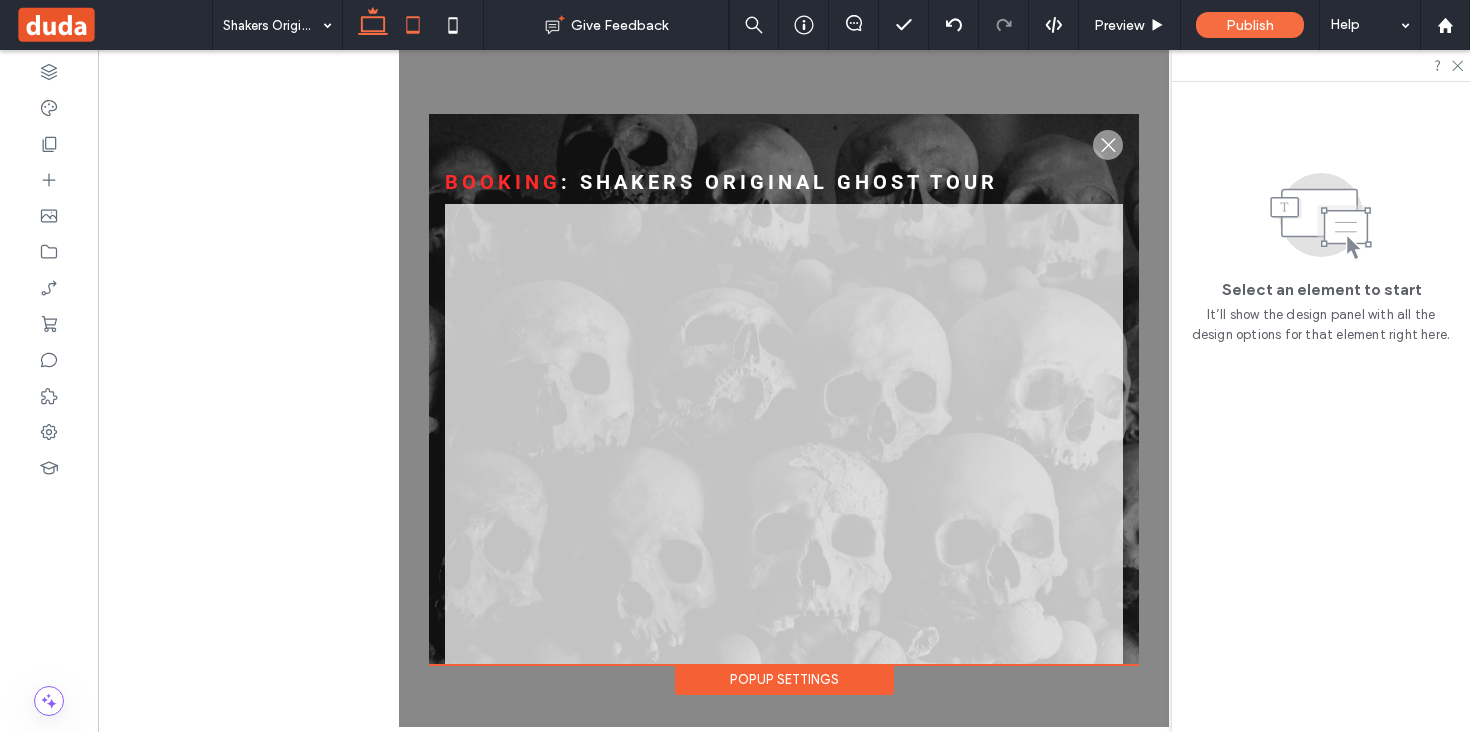 click 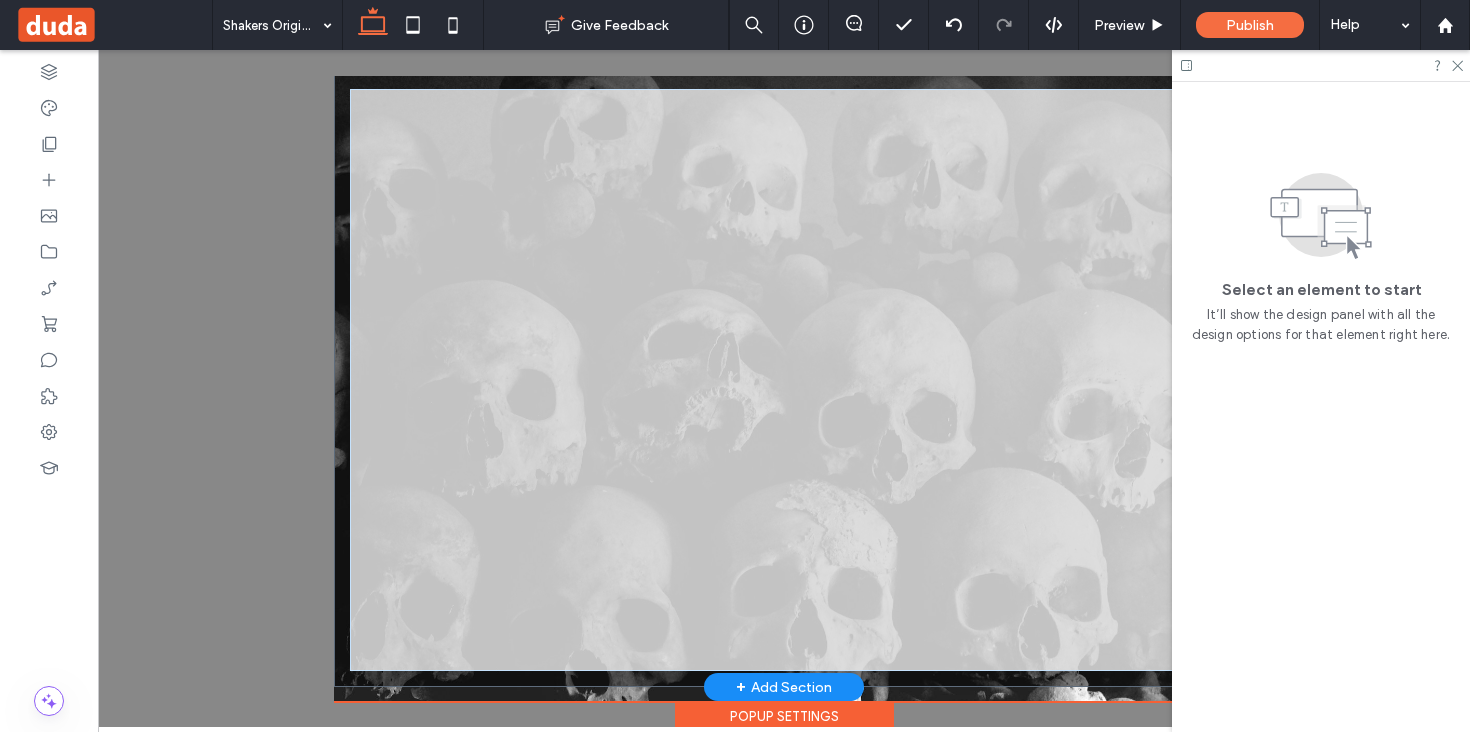 scroll, scrollTop: 0, scrollLeft: 0, axis: both 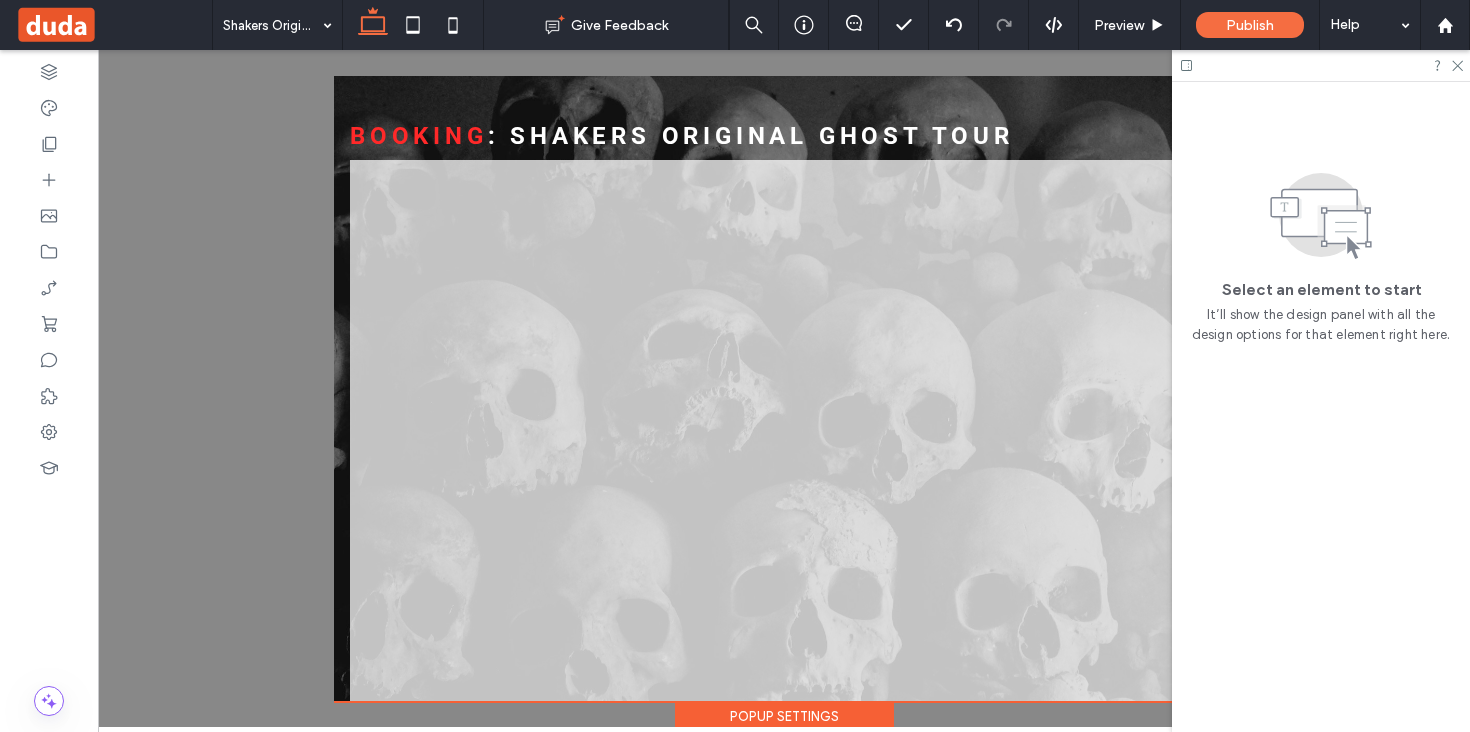 click on ".st0-1091118977{fill-rule:evenodd;clip-rule:evenodd;}
Booking : Shakers original ghost Tour
+ Add Section
Popup Settings" at bounding box center [784, 388] 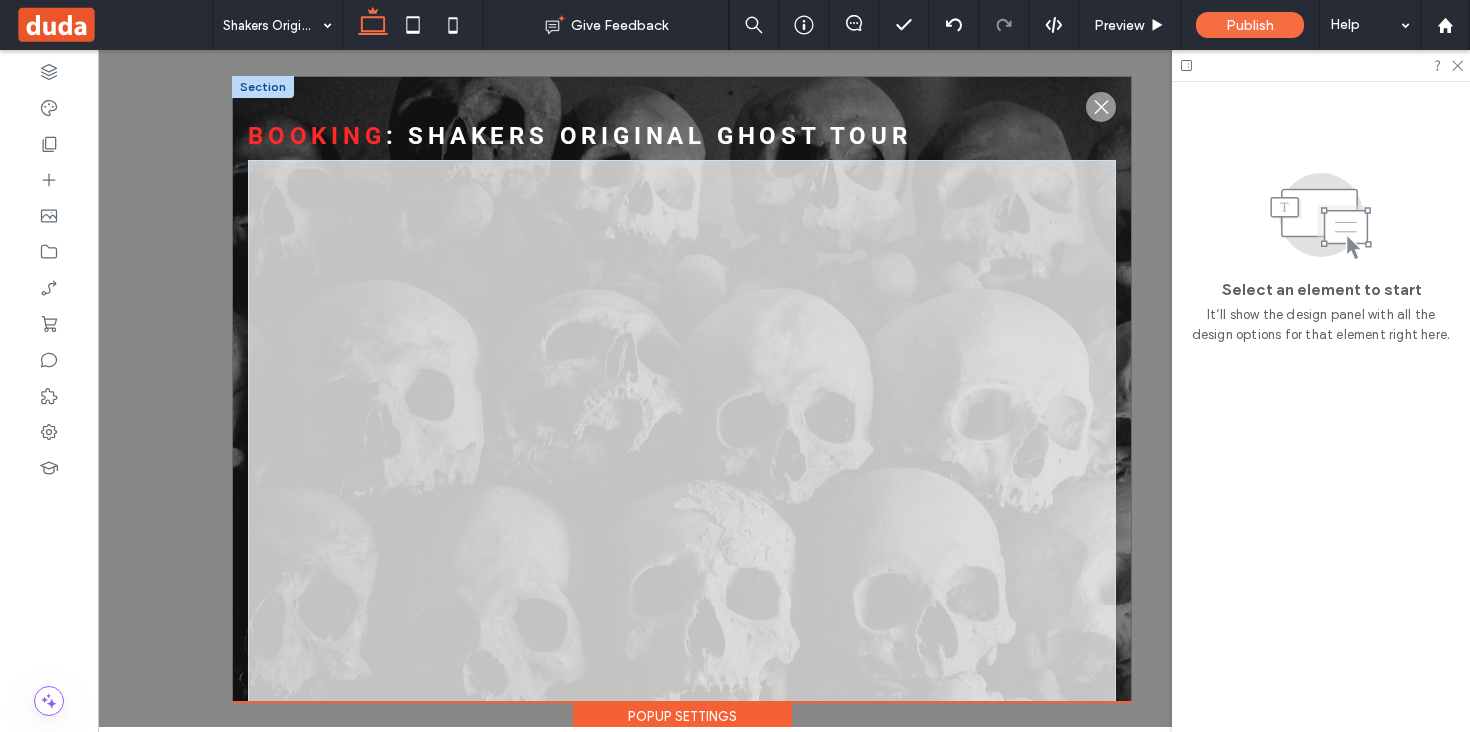 scroll, scrollTop: 0, scrollLeft: 106, axis: horizontal 